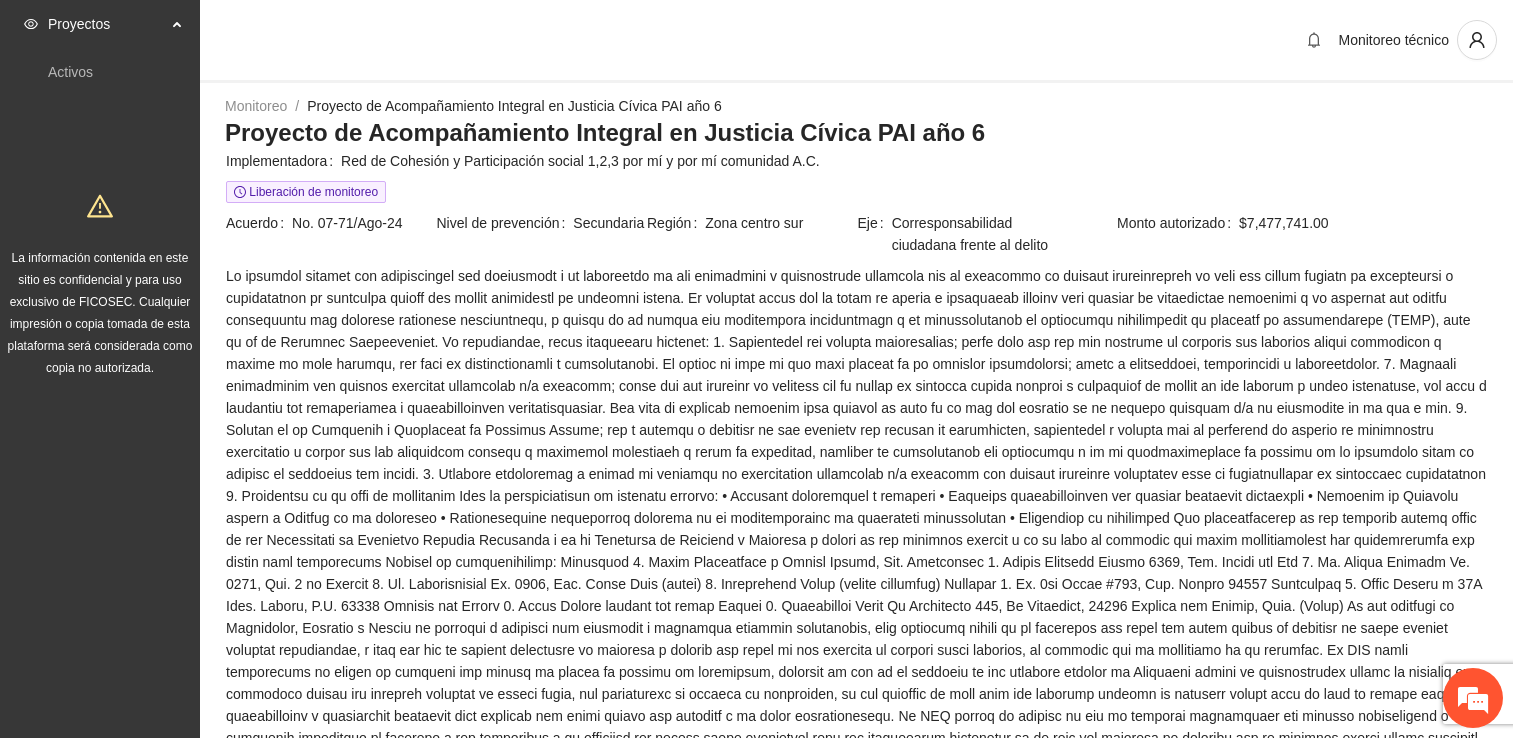 scroll, scrollTop: 1664, scrollLeft: 0, axis: vertical 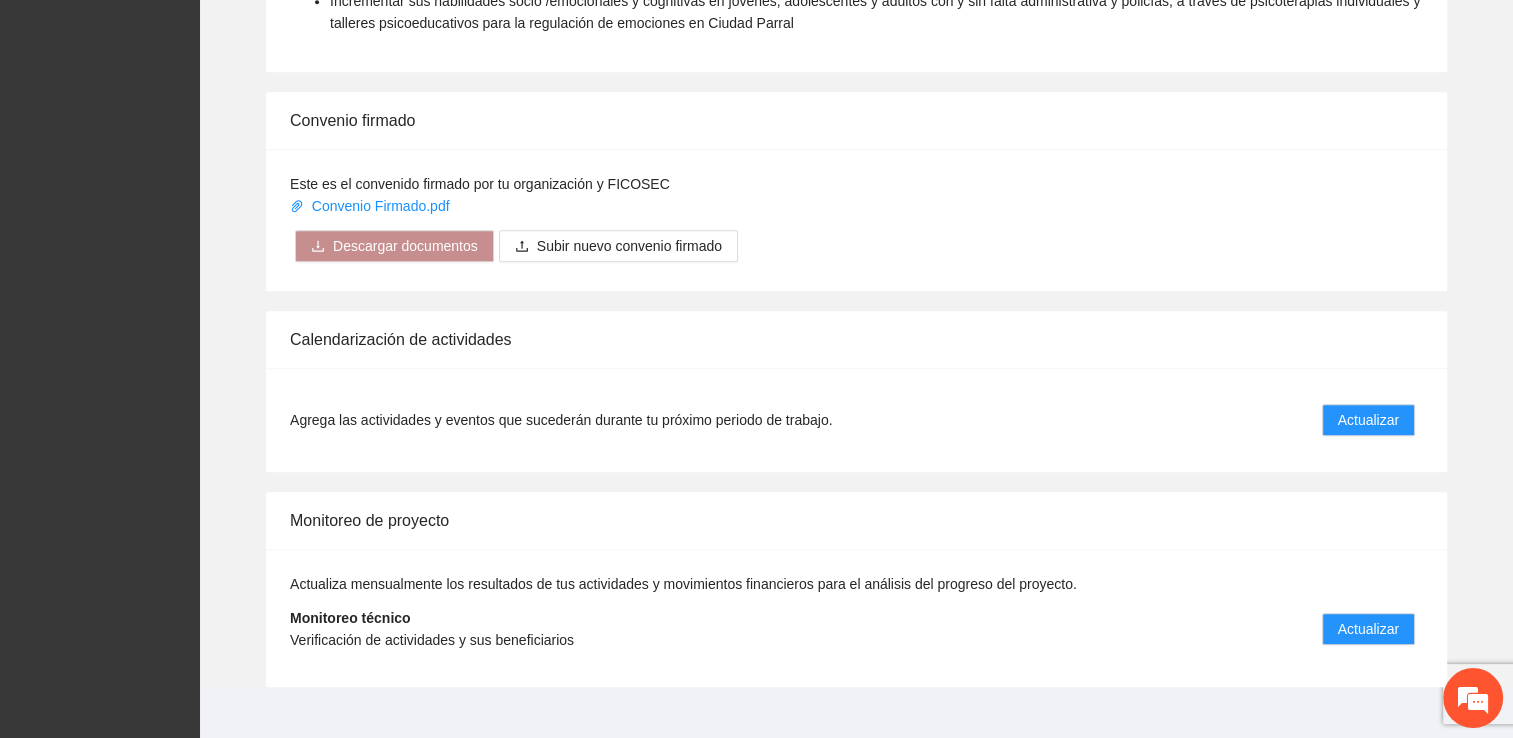 click on "Proyectos Activos La información contenida en este sitio es confidencial y para uso exclusivo de FICOSEC. Cualquier impresión o copia tomada de esta plataforma será considerada como copia no autorizada." at bounding box center [100, -451] 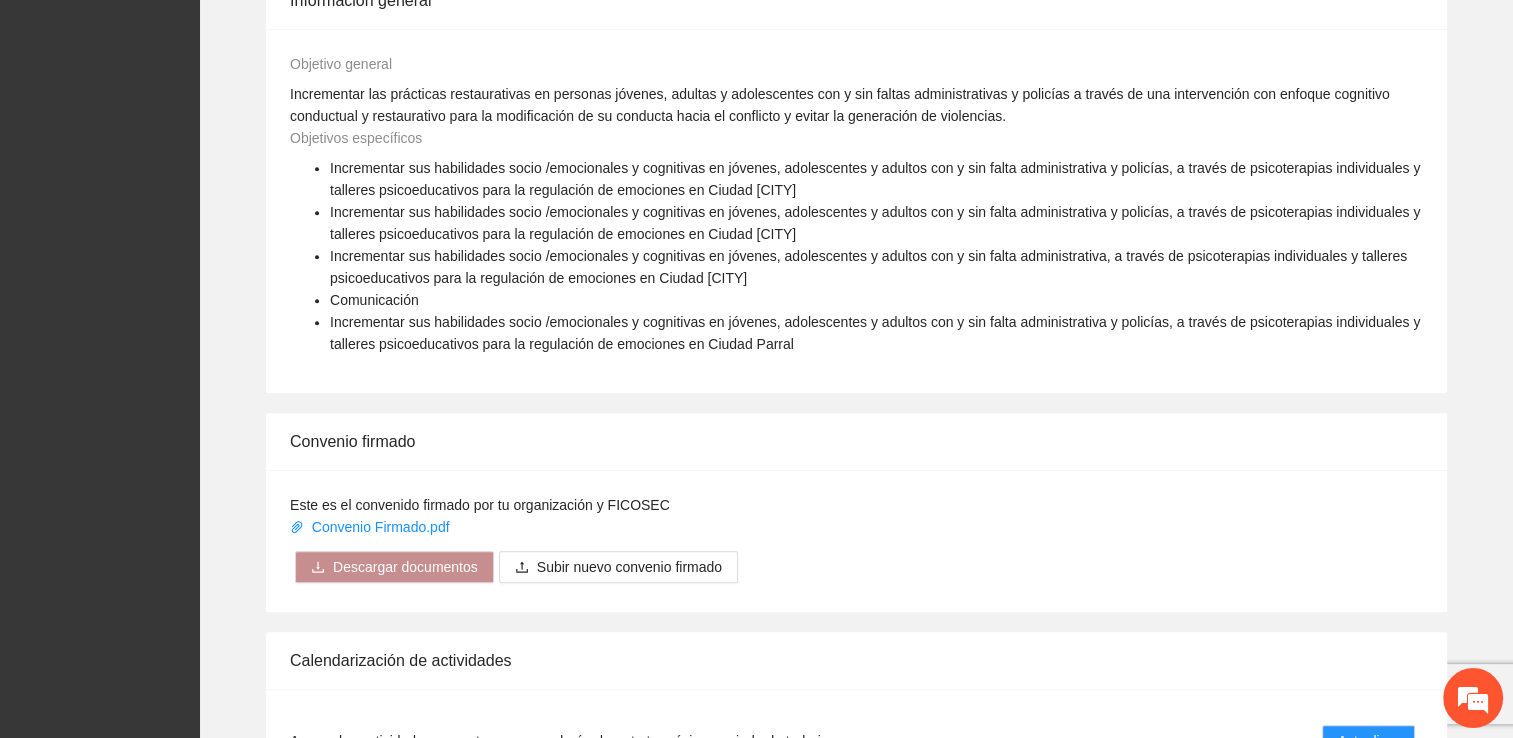 scroll, scrollTop: 1664, scrollLeft: 0, axis: vertical 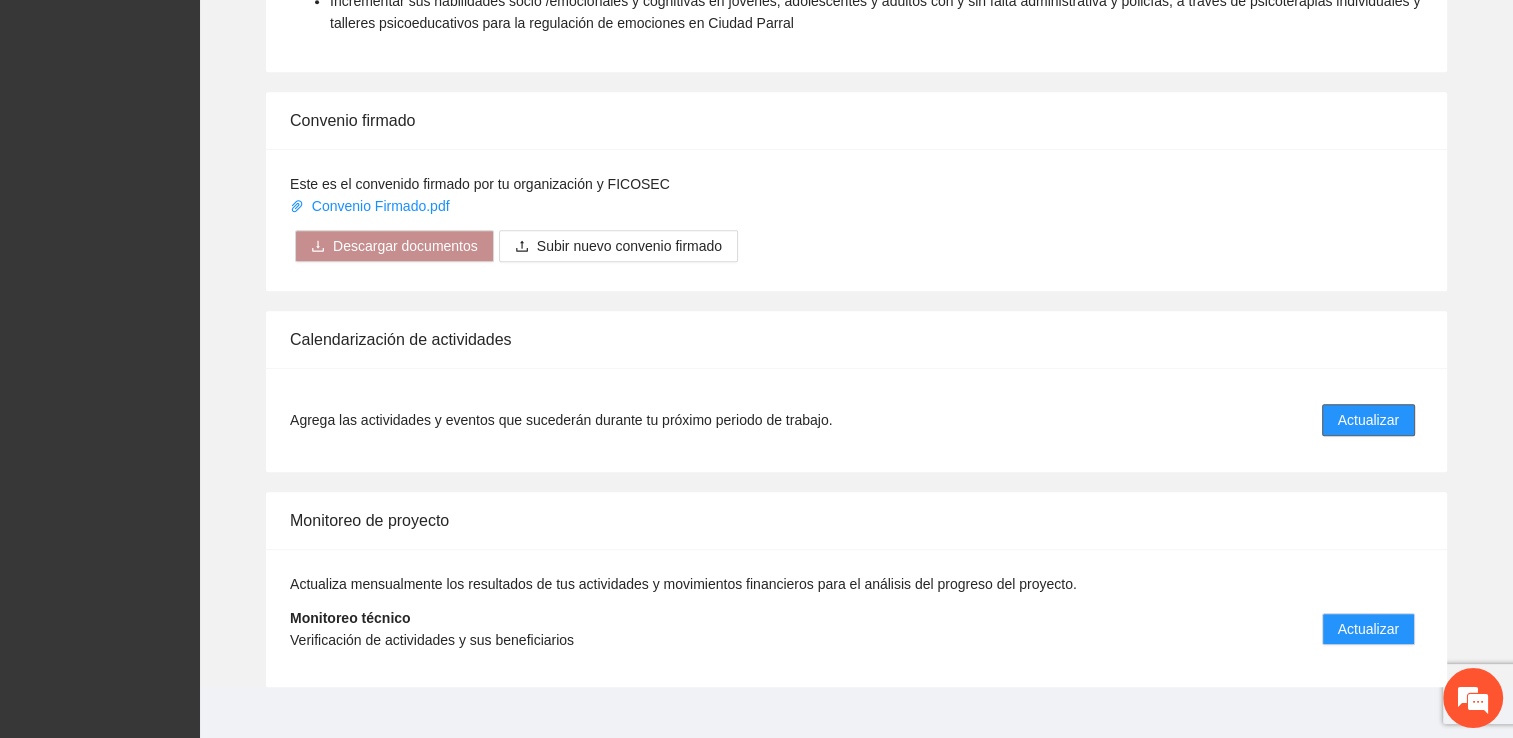 click on "Actualizar" at bounding box center (1368, 420) 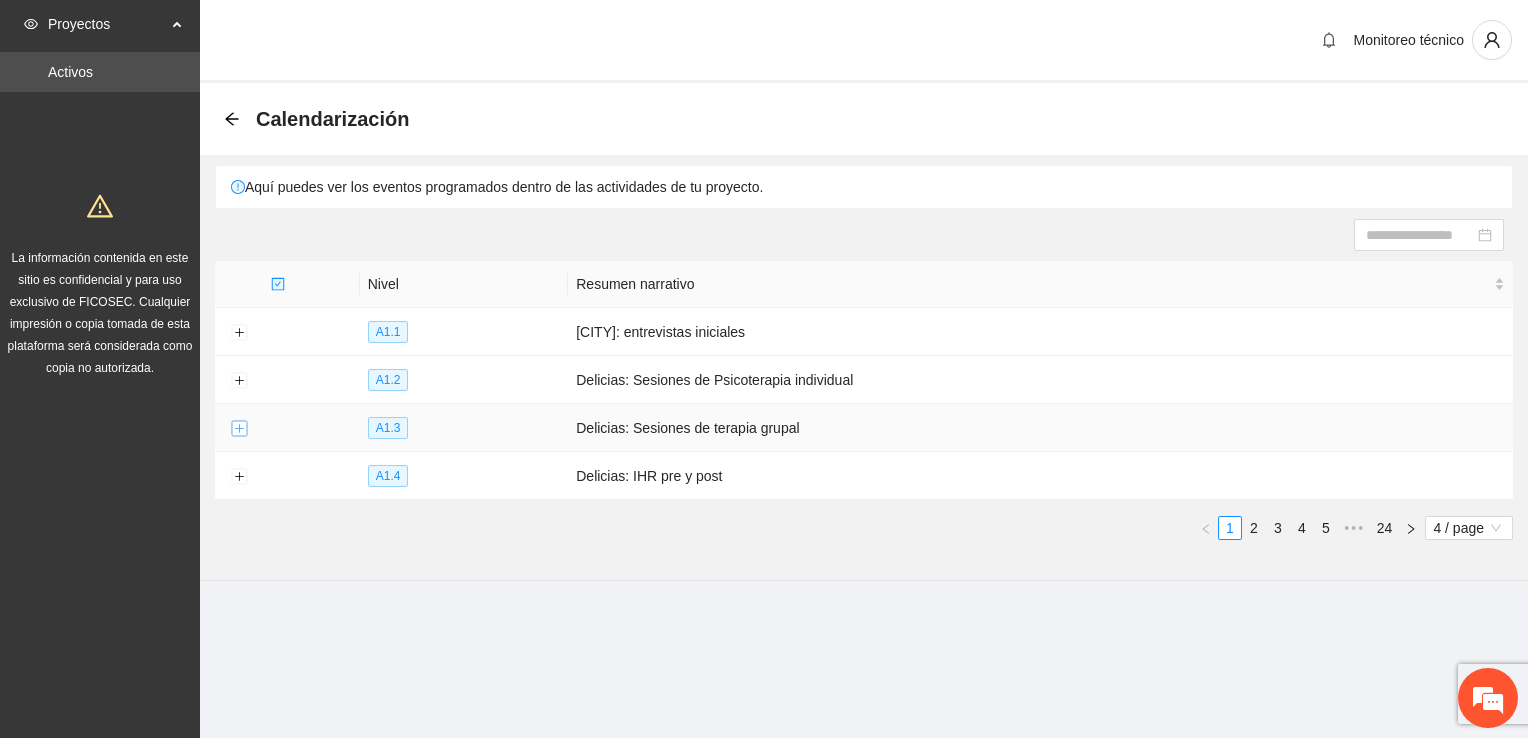 click at bounding box center [239, 429] 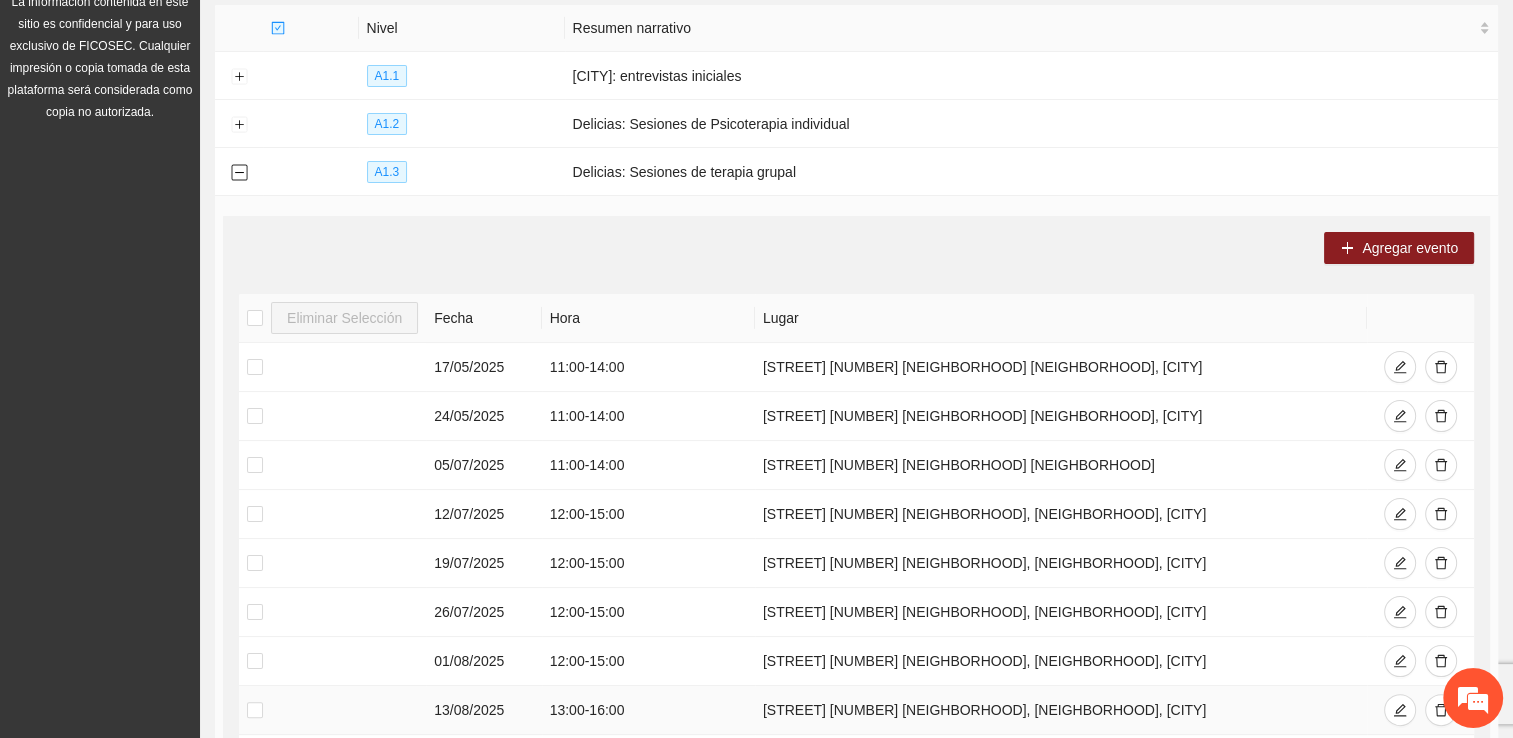 scroll, scrollTop: 240, scrollLeft: 0, axis: vertical 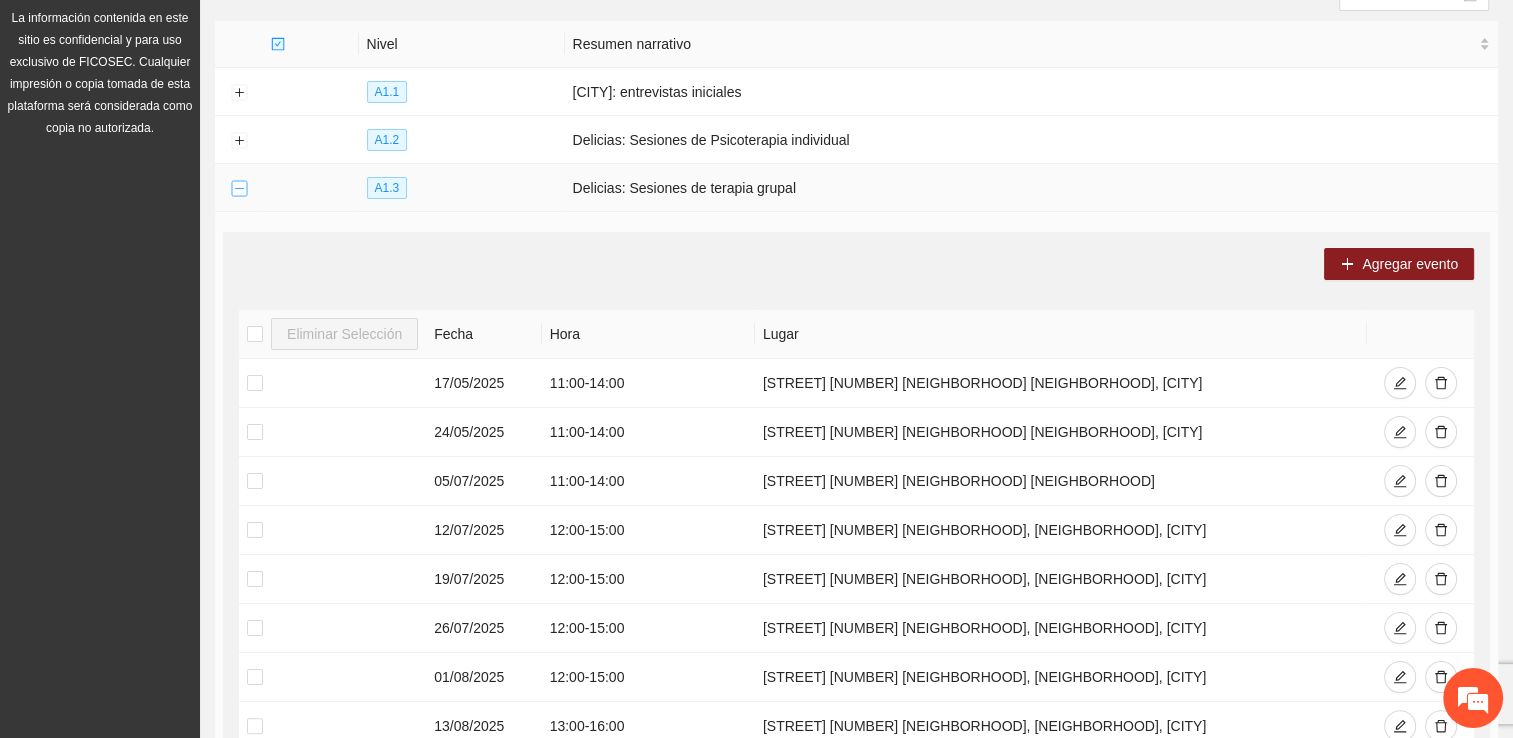 click at bounding box center [239, 189] 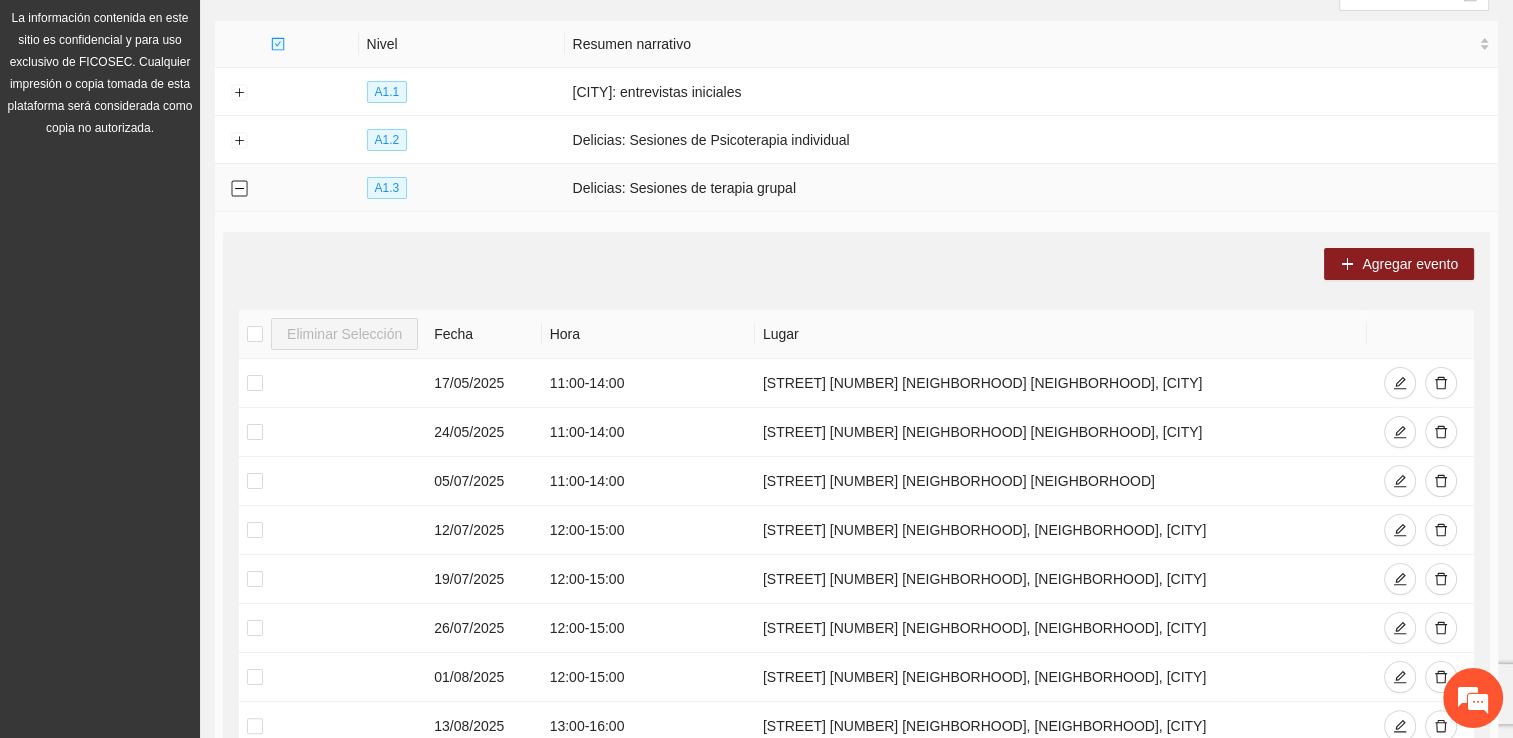 scroll, scrollTop: 0, scrollLeft: 0, axis: both 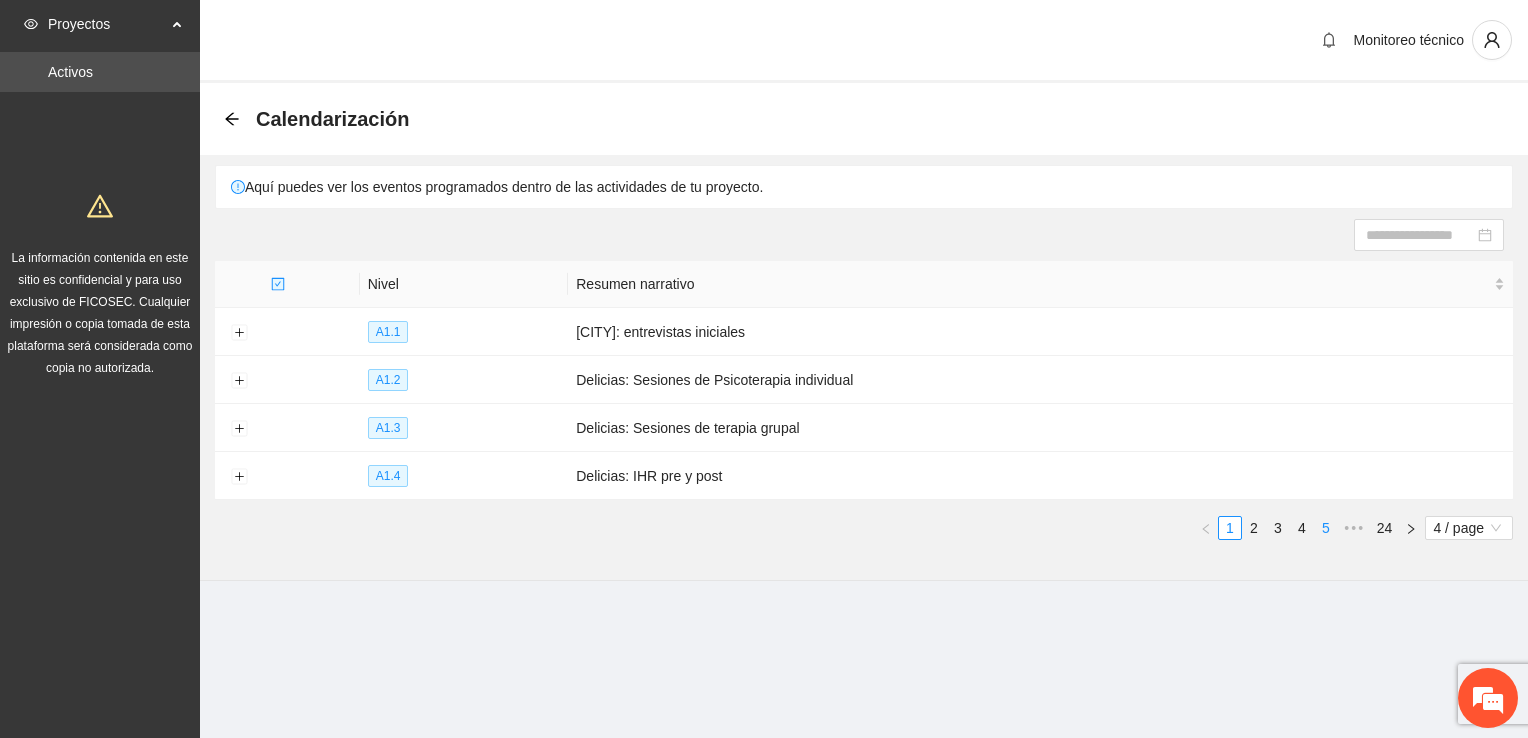 click on "4" at bounding box center [1302, 528] 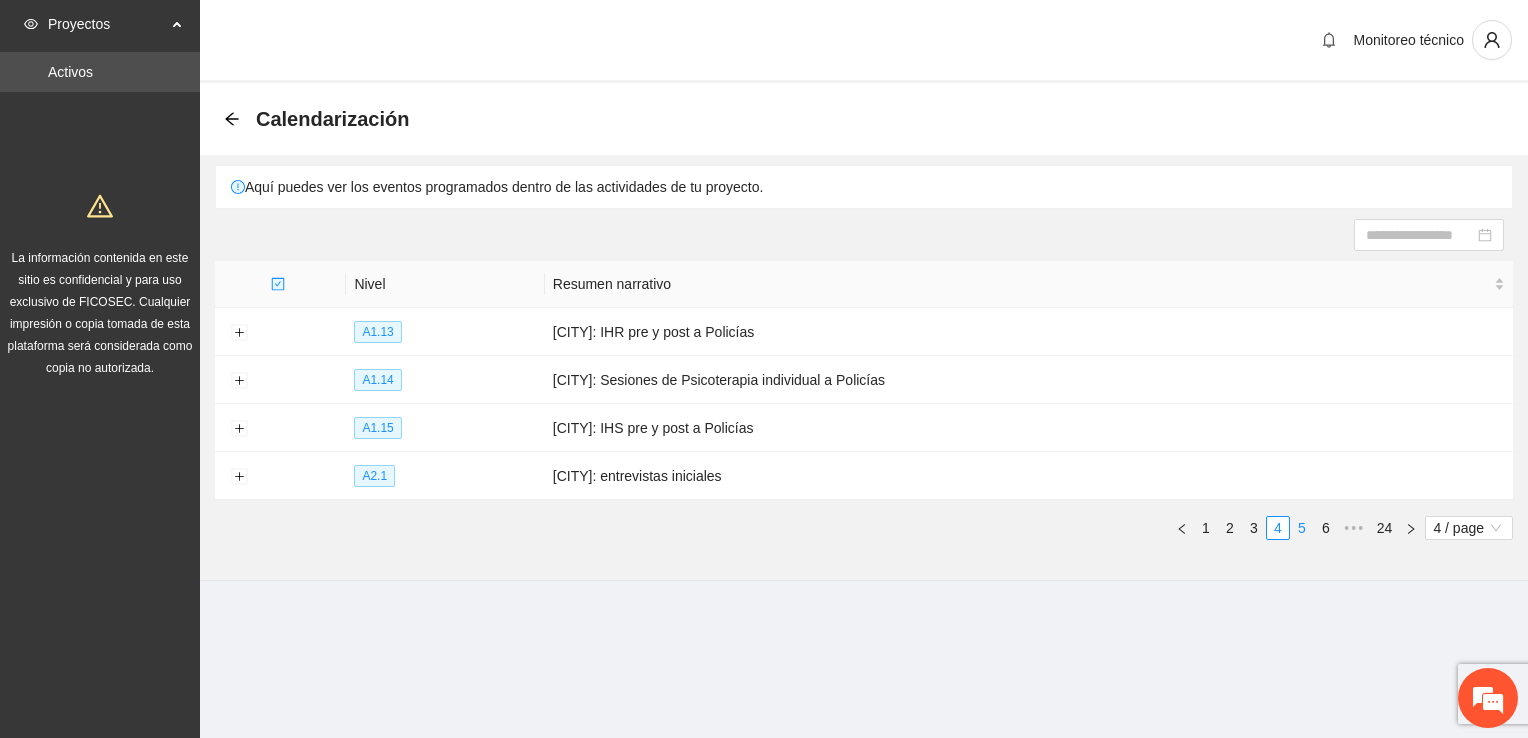 click on "5" at bounding box center (1302, 528) 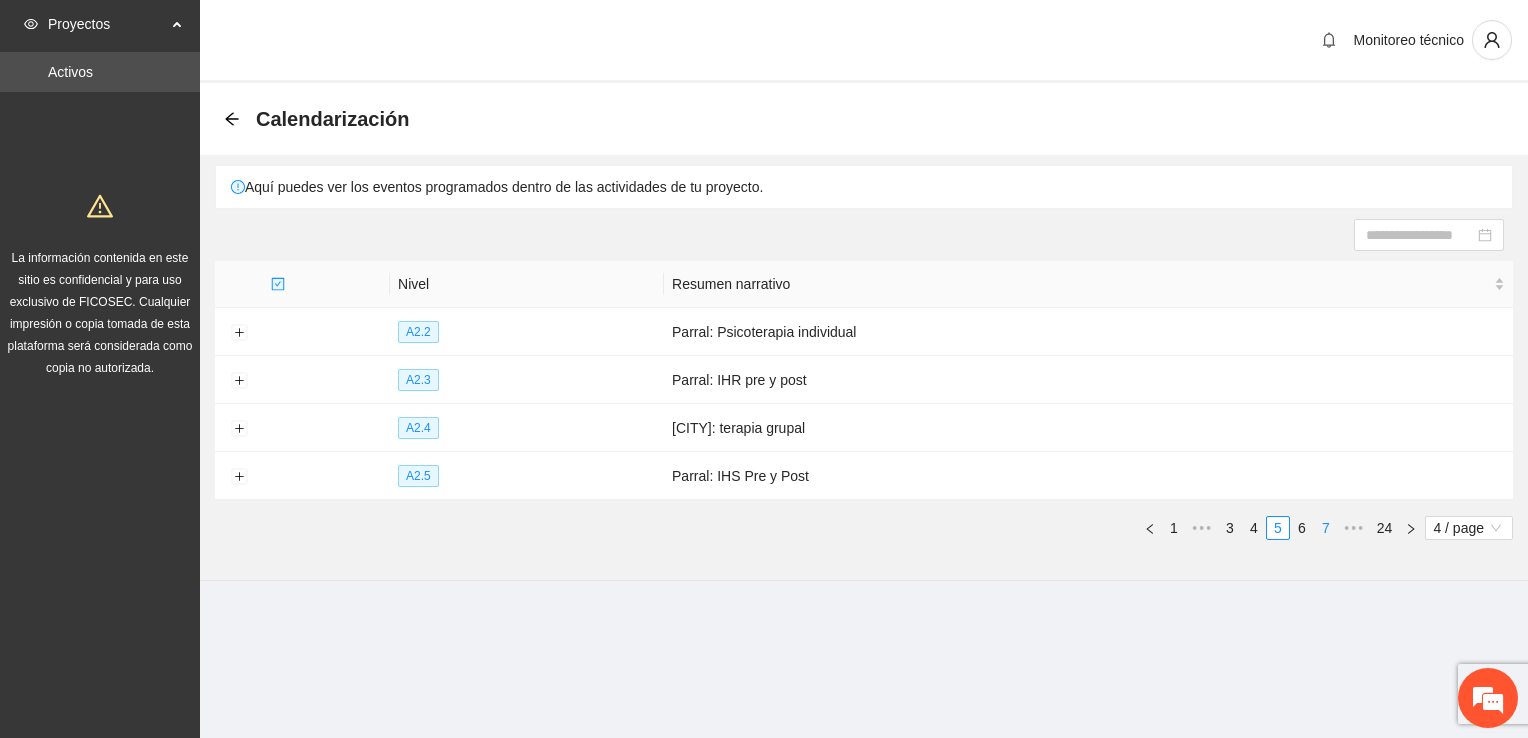 click on "7" at bounding box center [1326, 528] 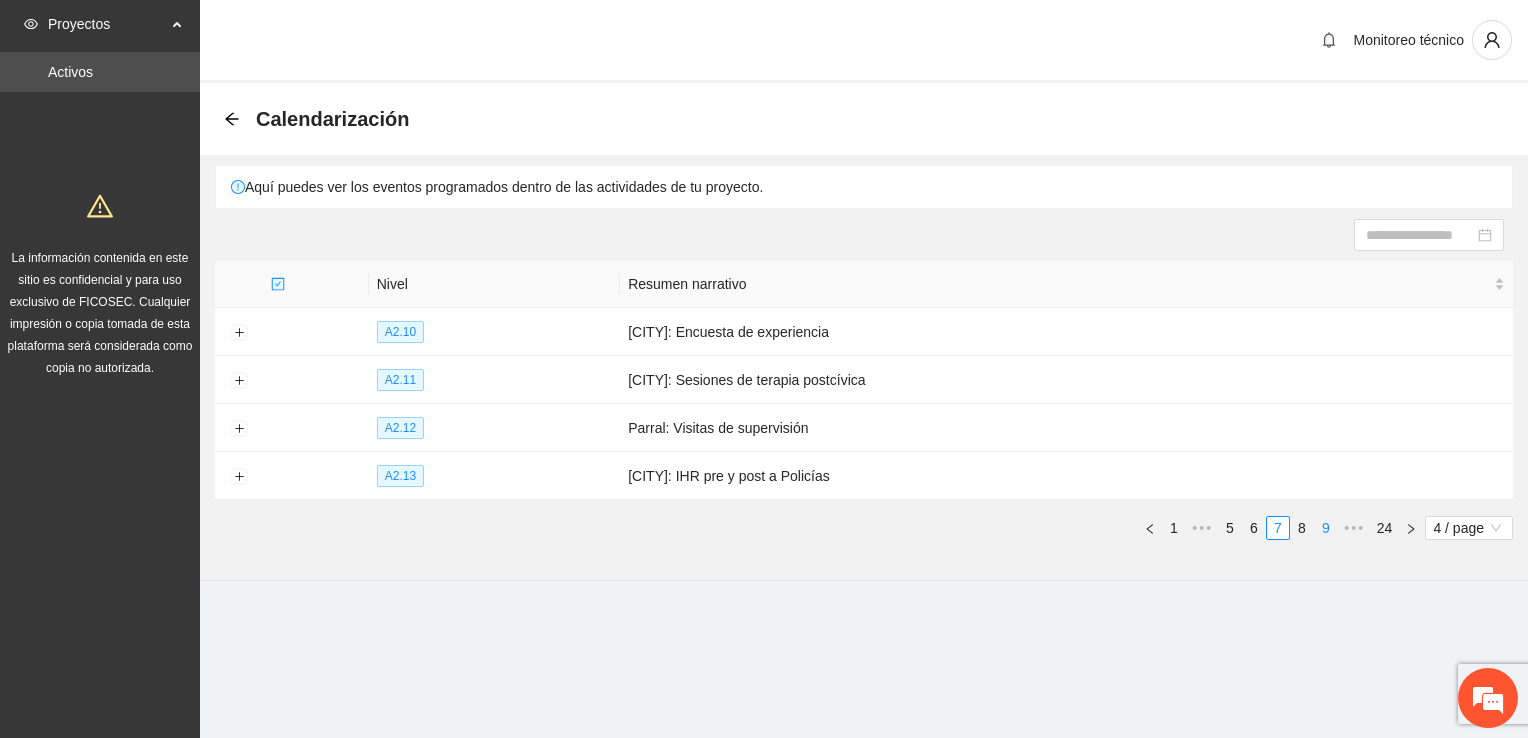 click on "9" at bounding box center (1326, 528) 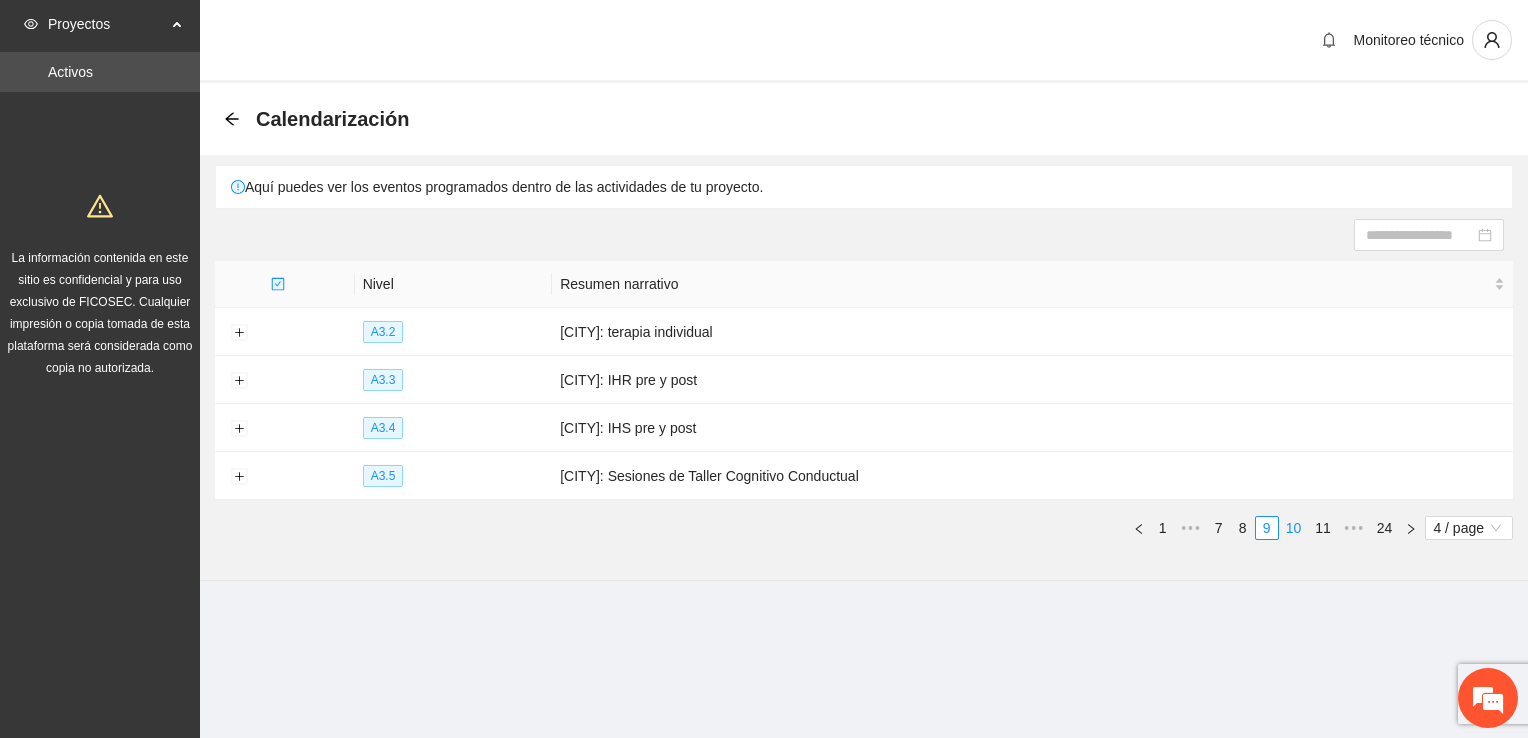 click on "10" at bounding box center (1294, 528) 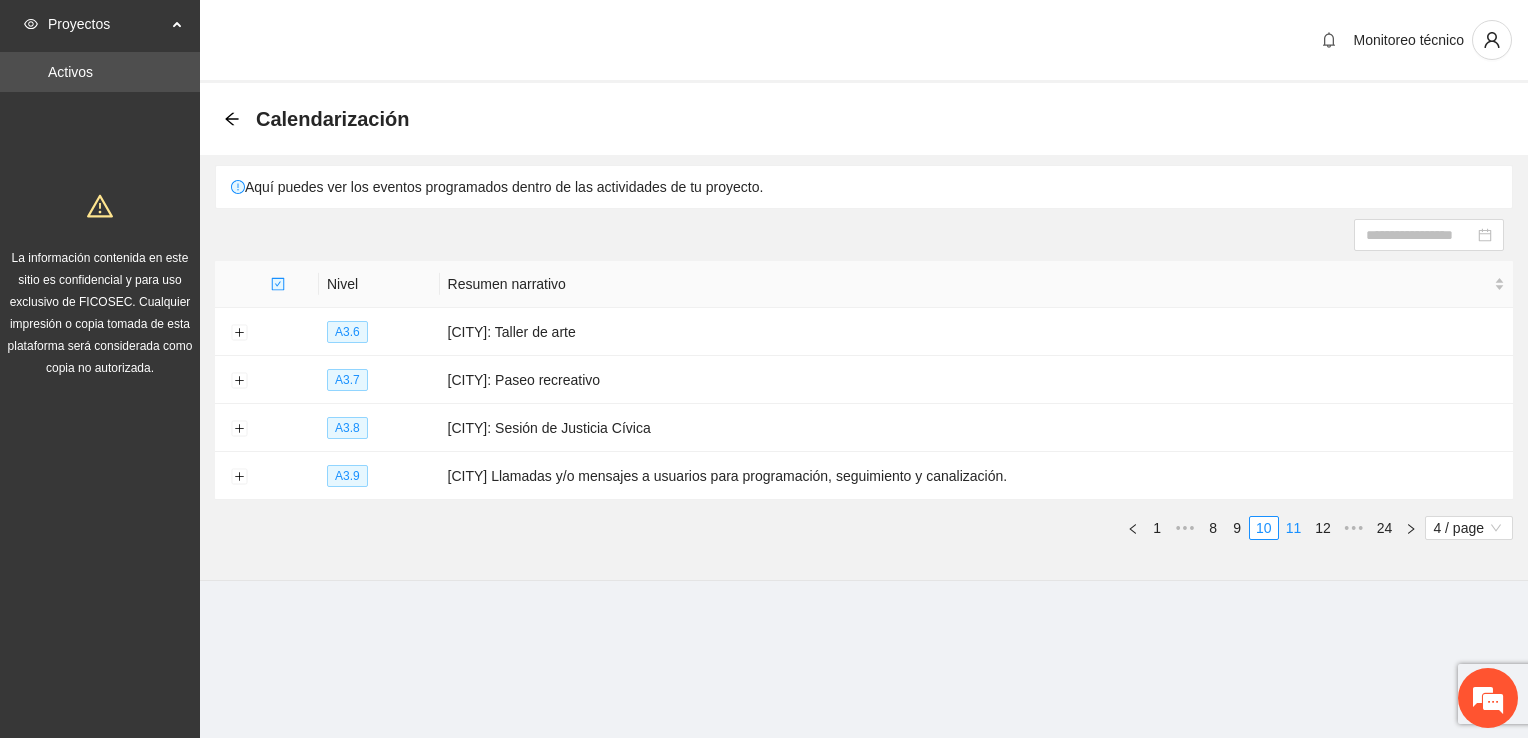 click on "11" at bounding box center (1294, 528) 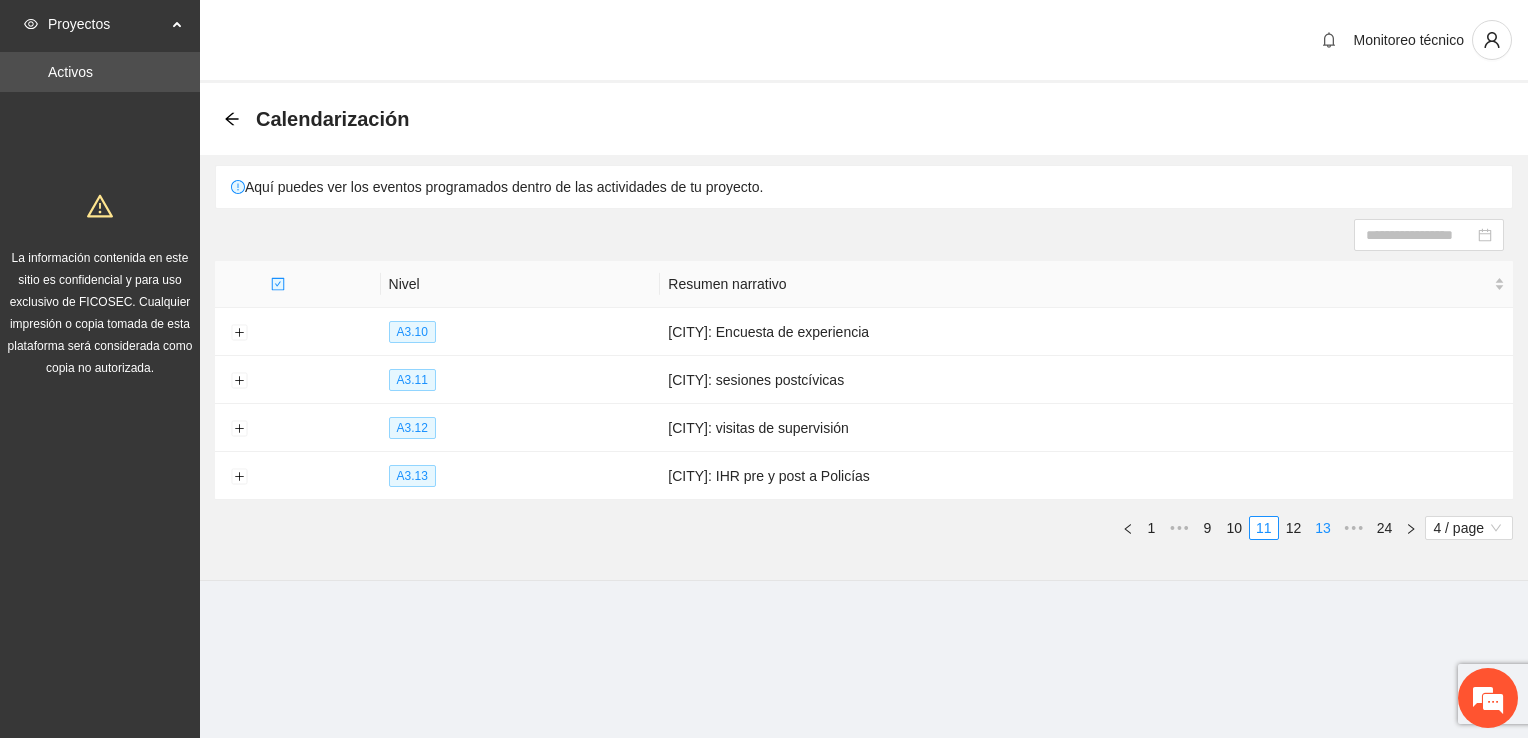 click on "13" at bounding box center [1323, 528] 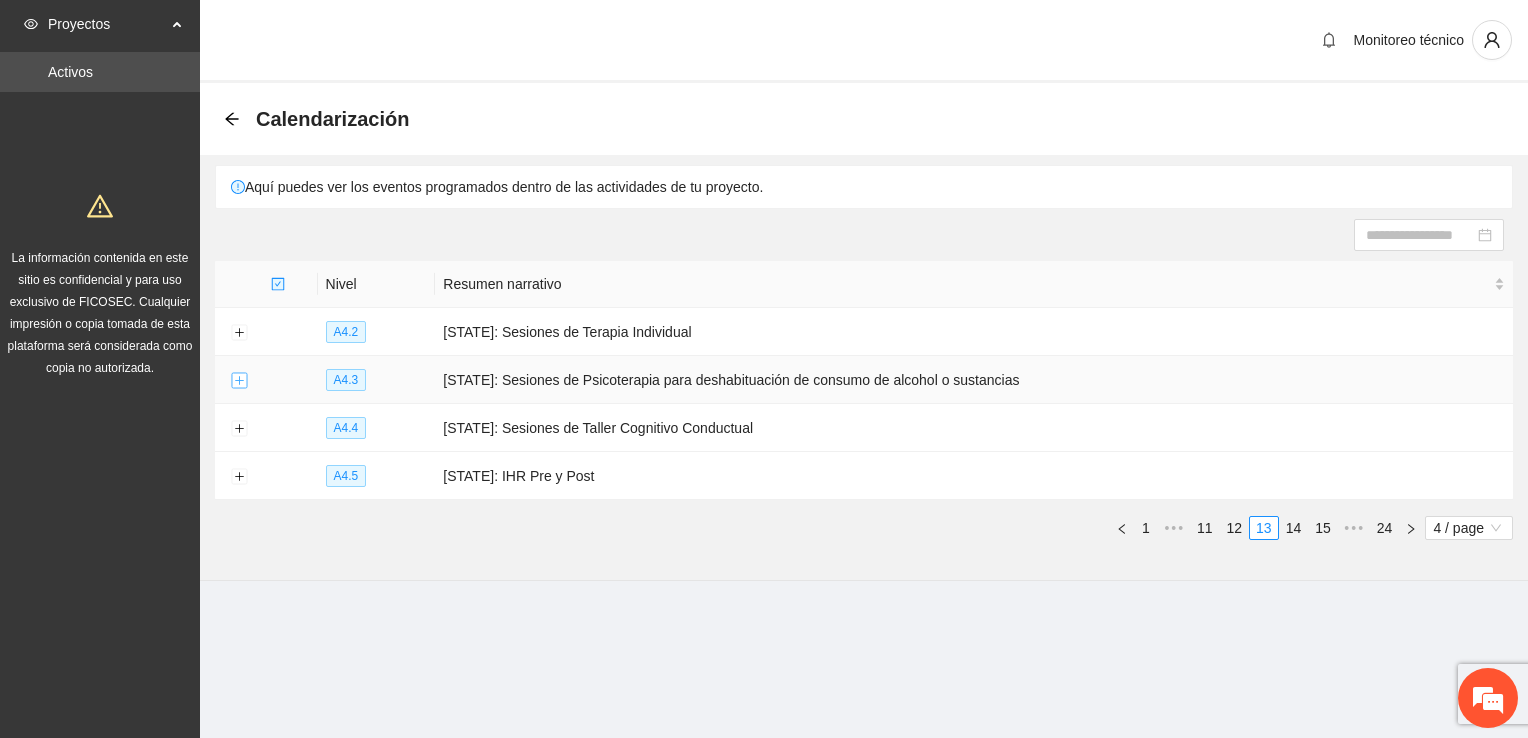 click at bounding box center (239, 381) 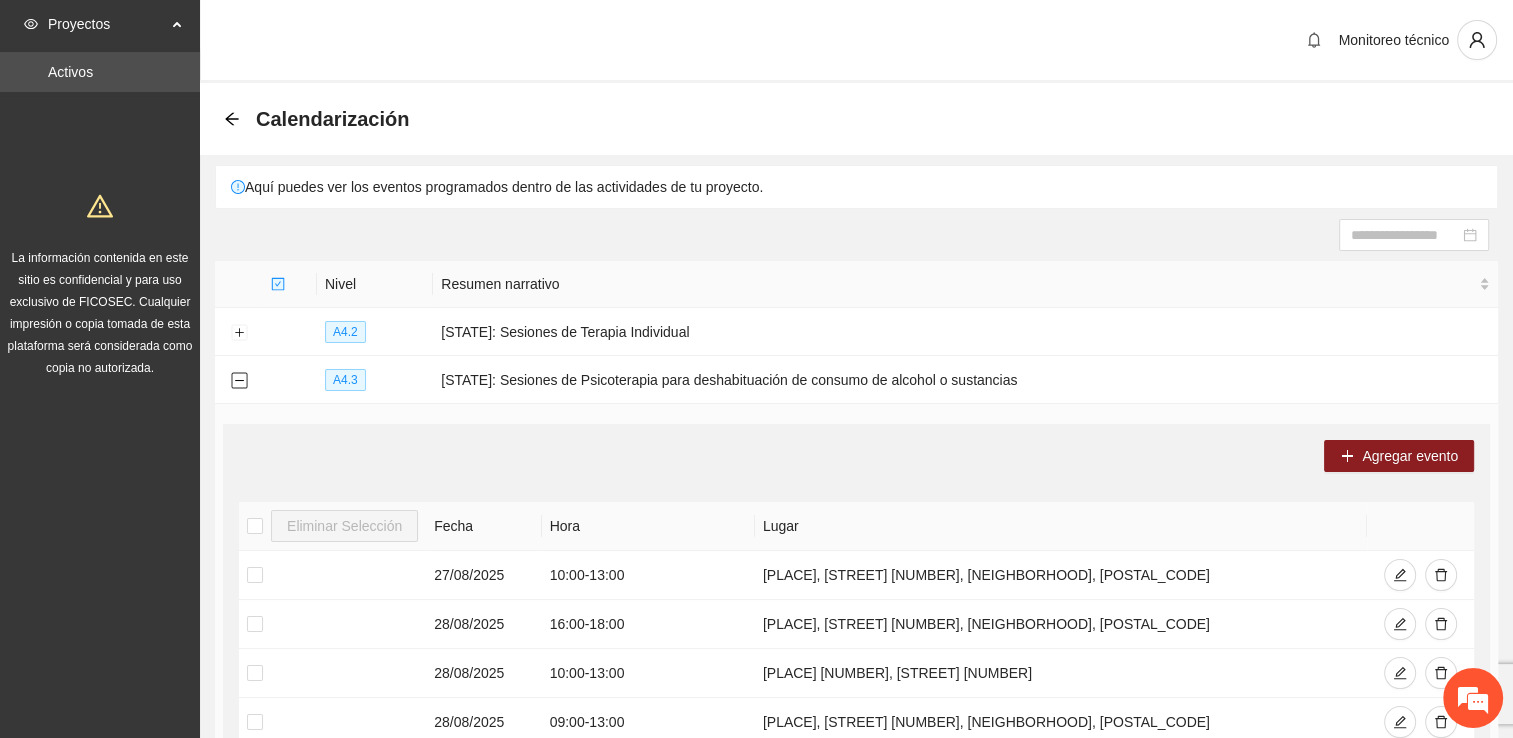 scroll, scrollTop: 0, scrollLeft: 0, axis: both 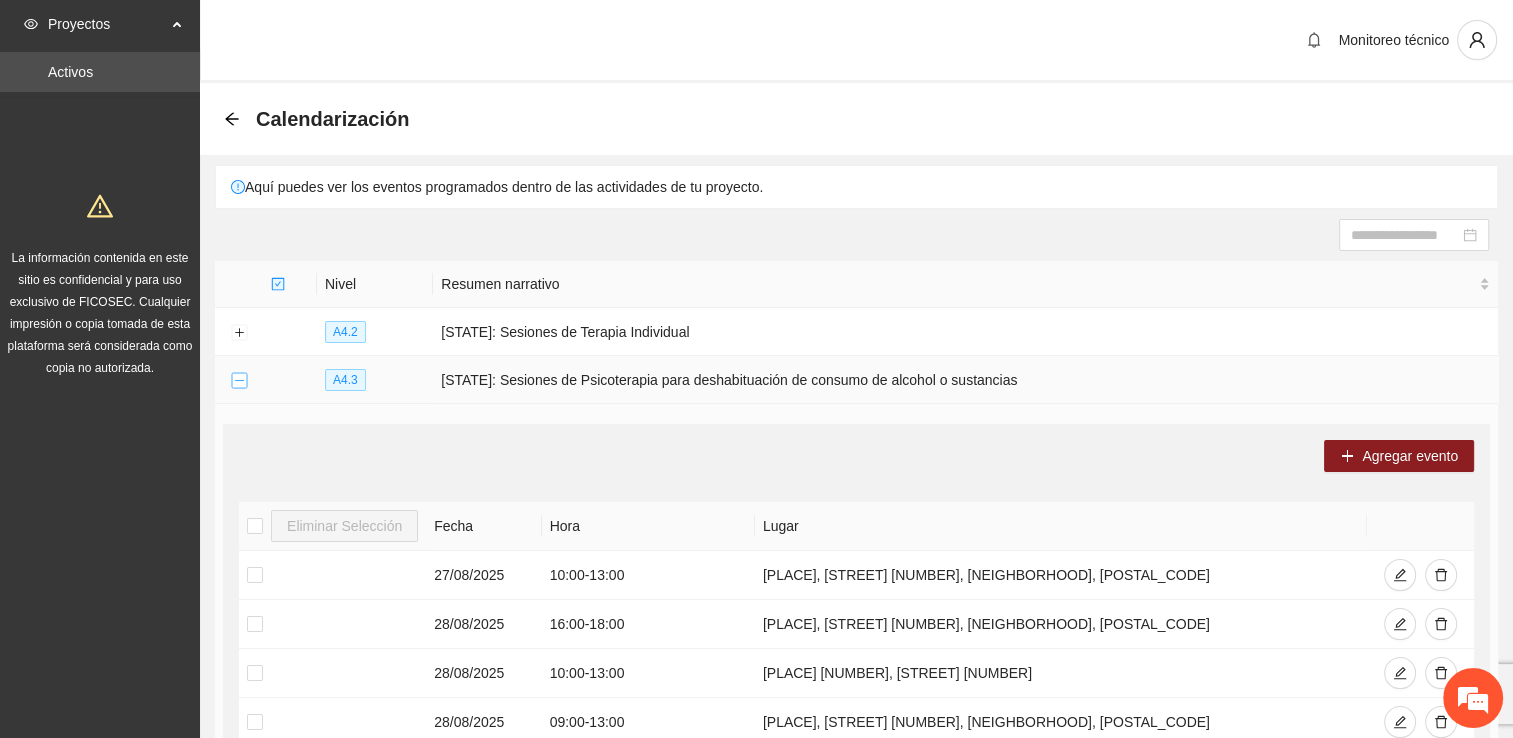 click at bounding box center (239, 381) 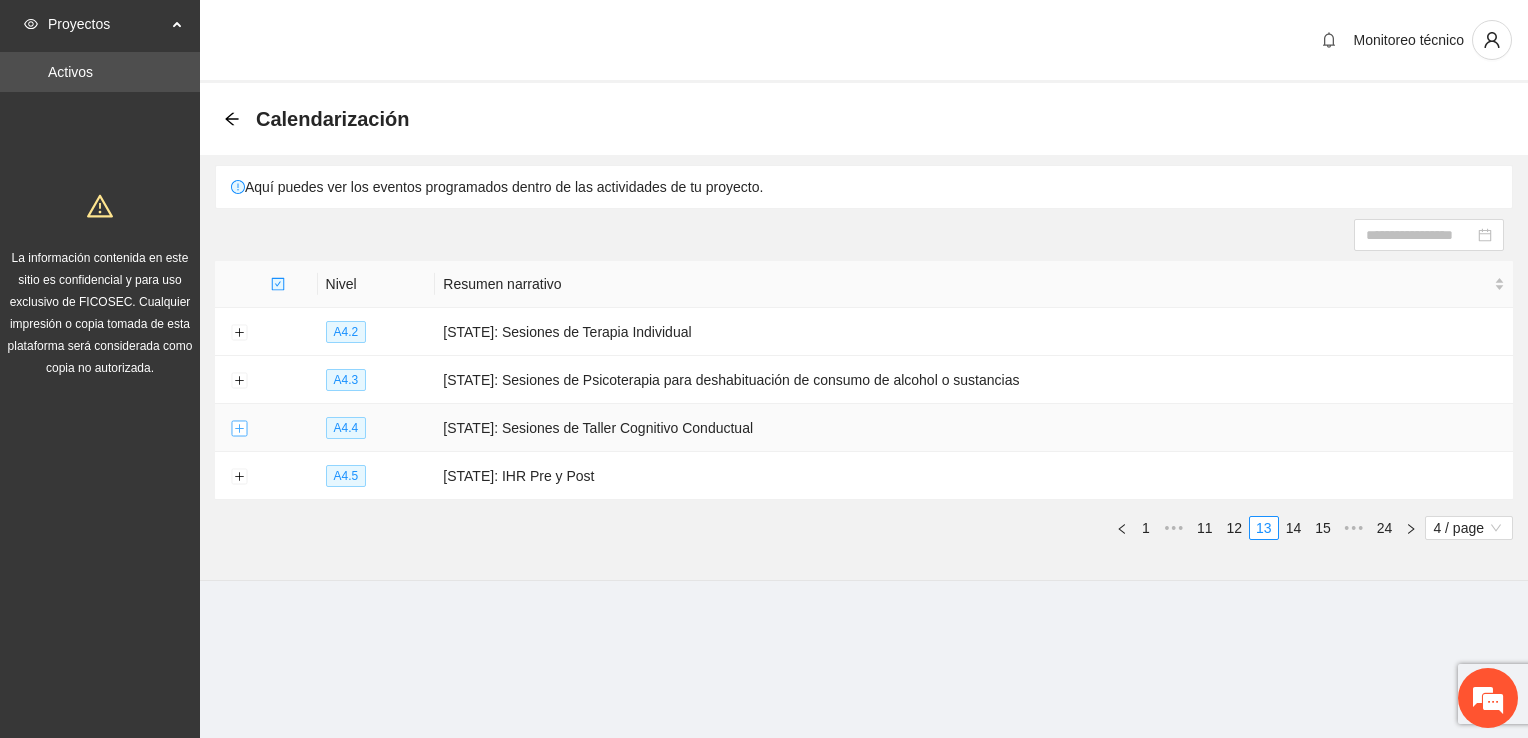 click at bounding box center (239, 429) 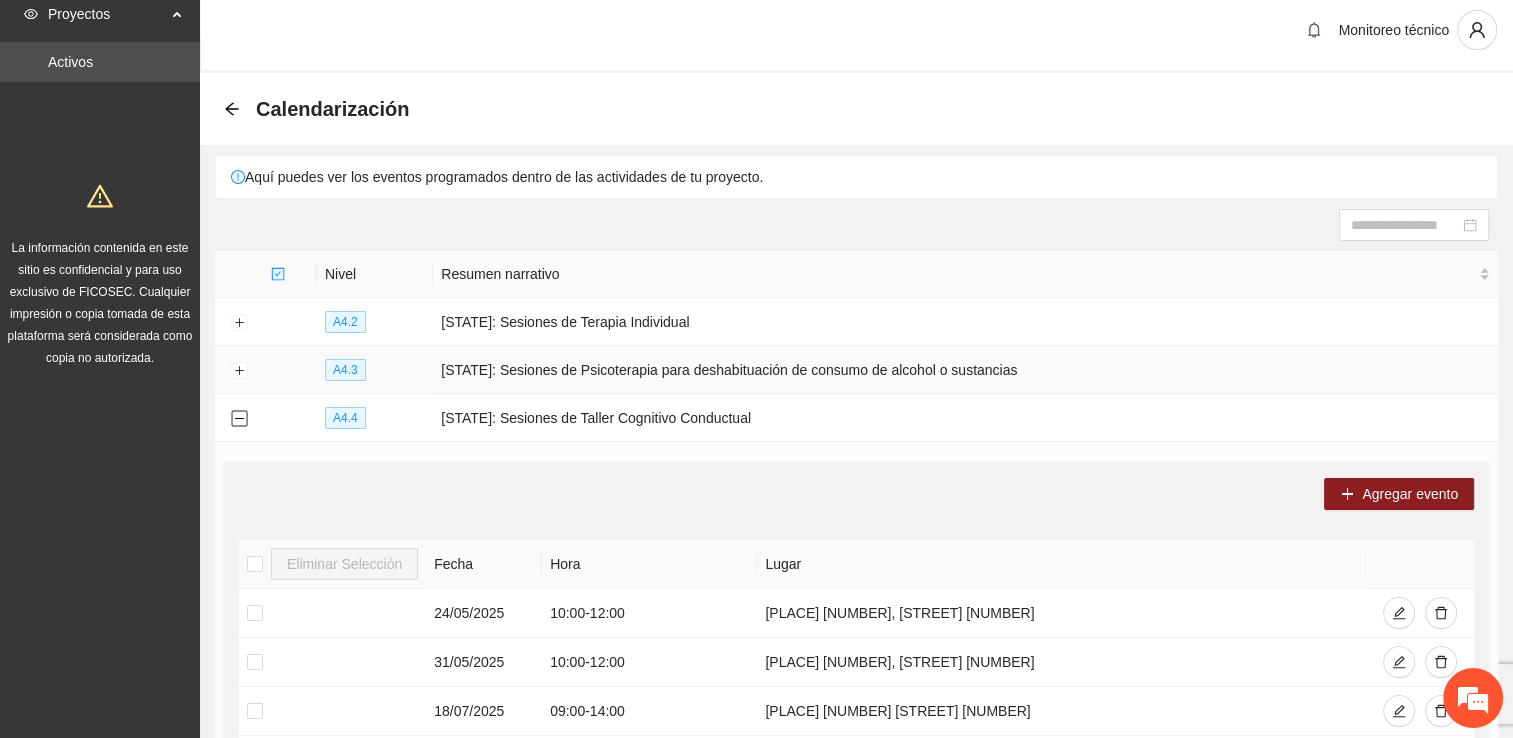scroll, scrollTop: 0, scrollLeft: 0, axis: both 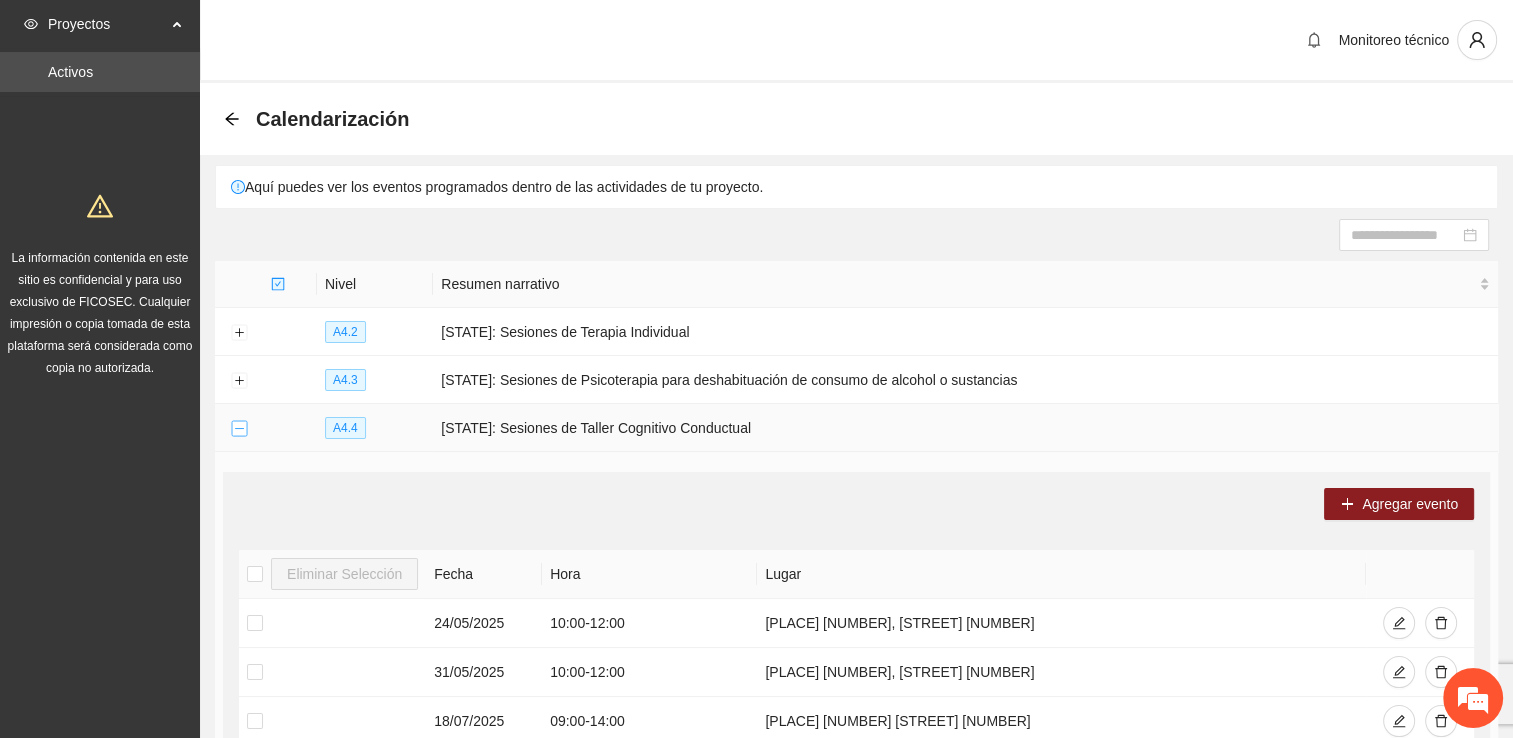 click at bounding box center [239, 429] 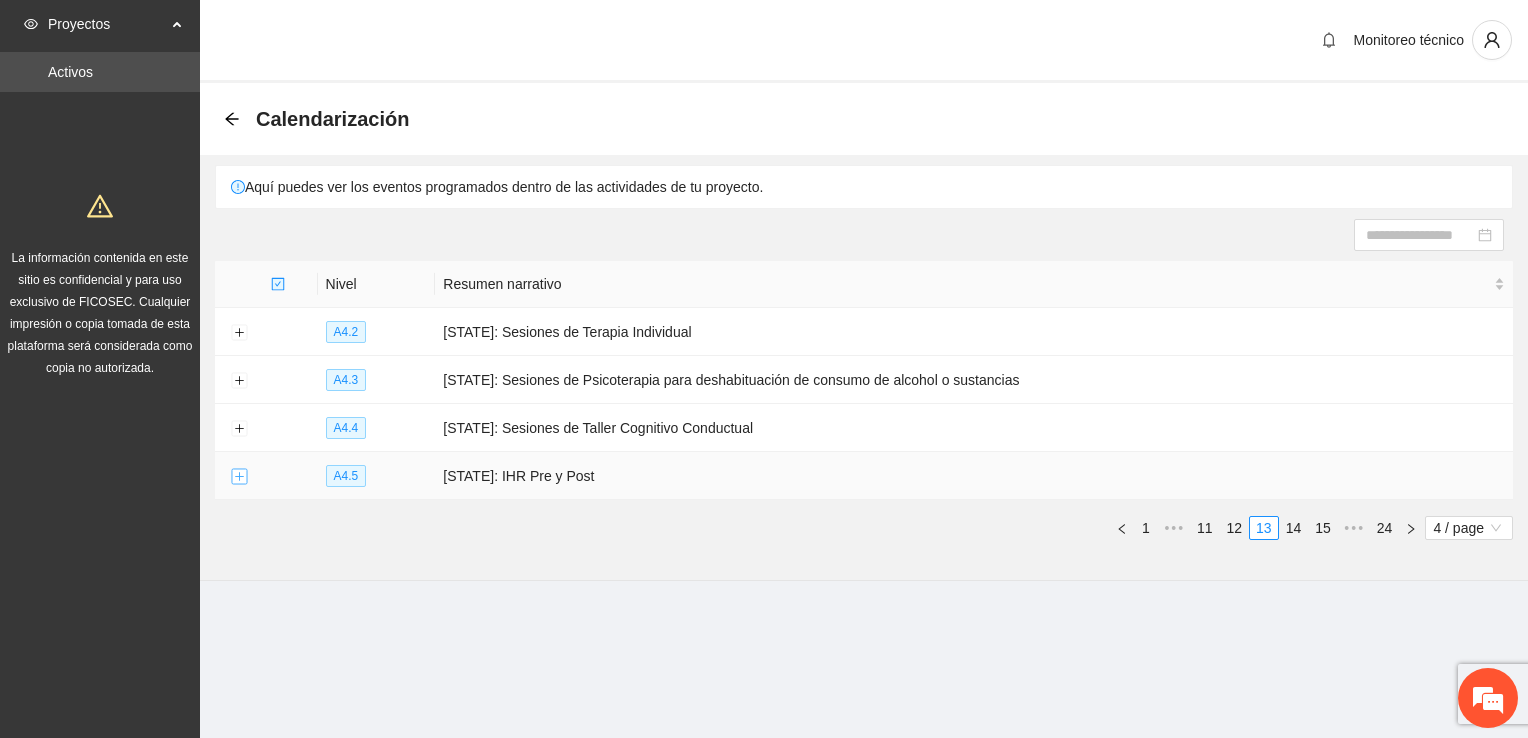 click at bounding box center [239, 477] 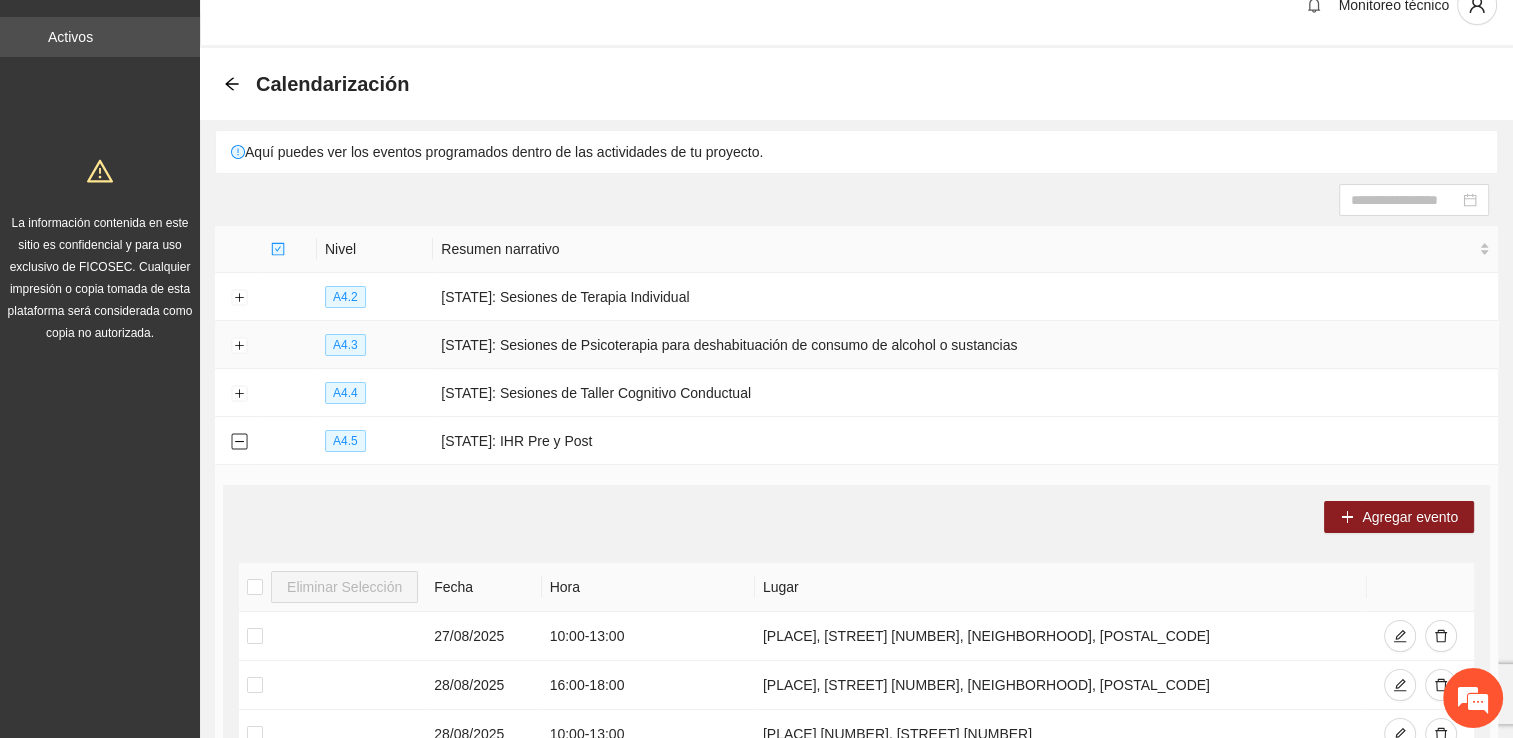 scroll, scrollTop: 0, scrollLeft: 0, axis: both 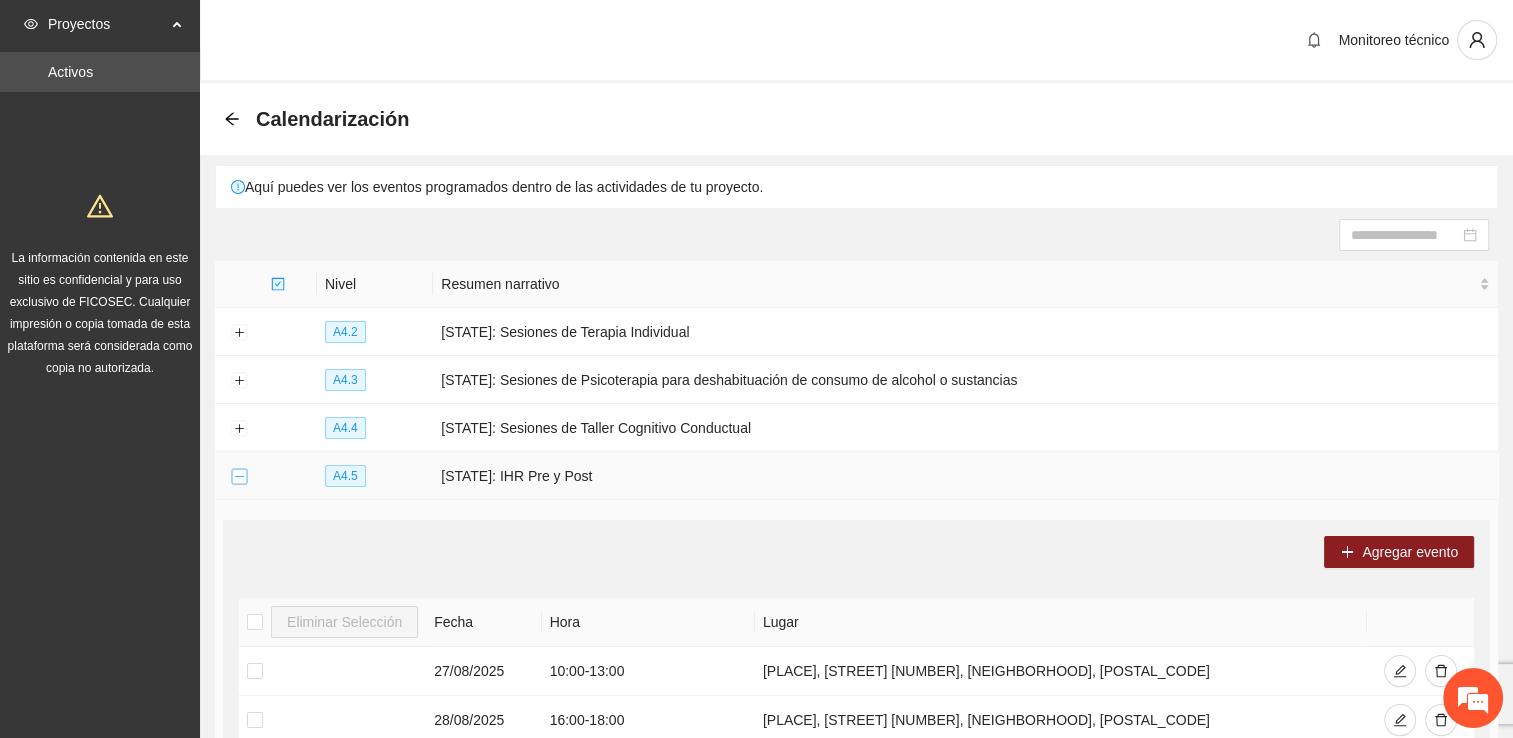 click at bounding box center [239, 477] 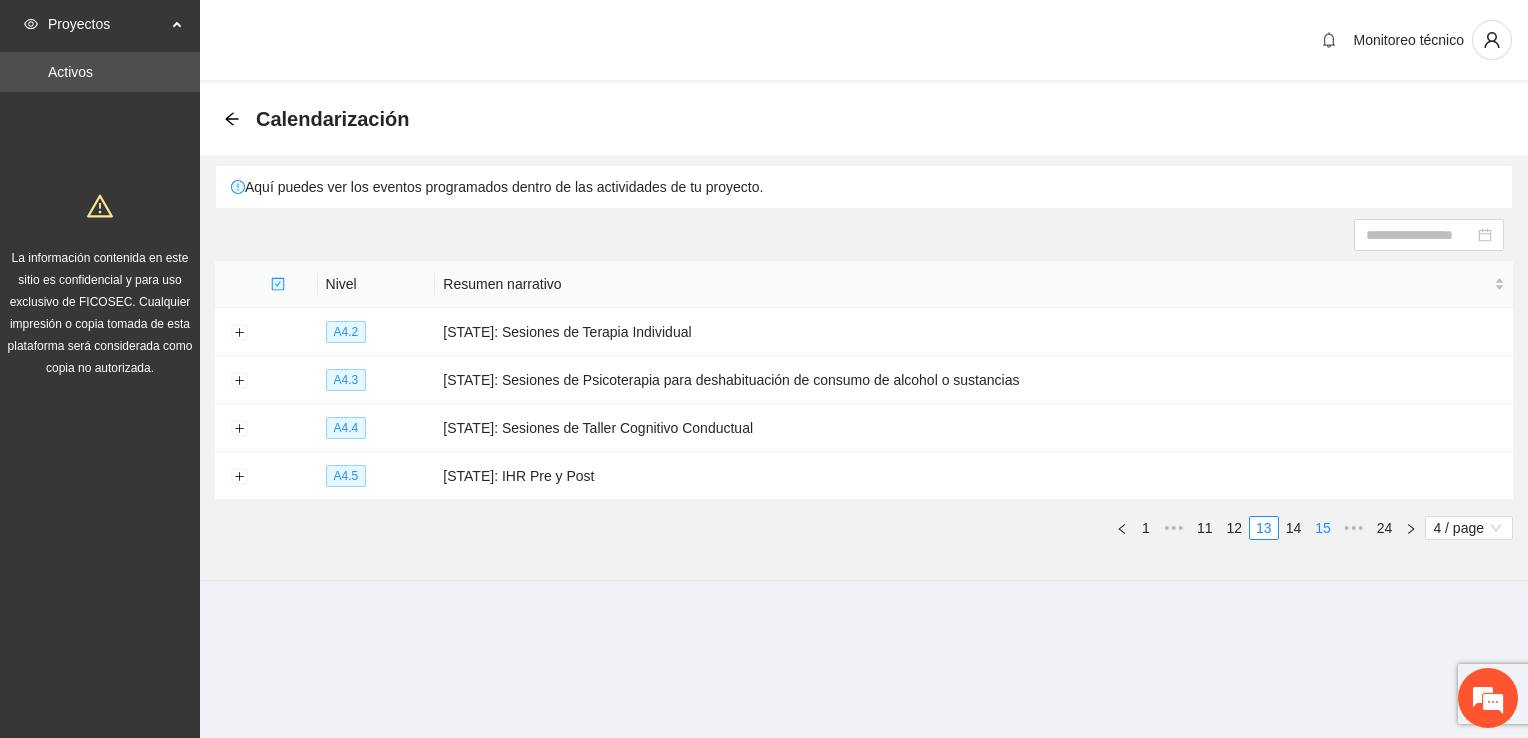 click on "14" at bounding box center (1294, 528) 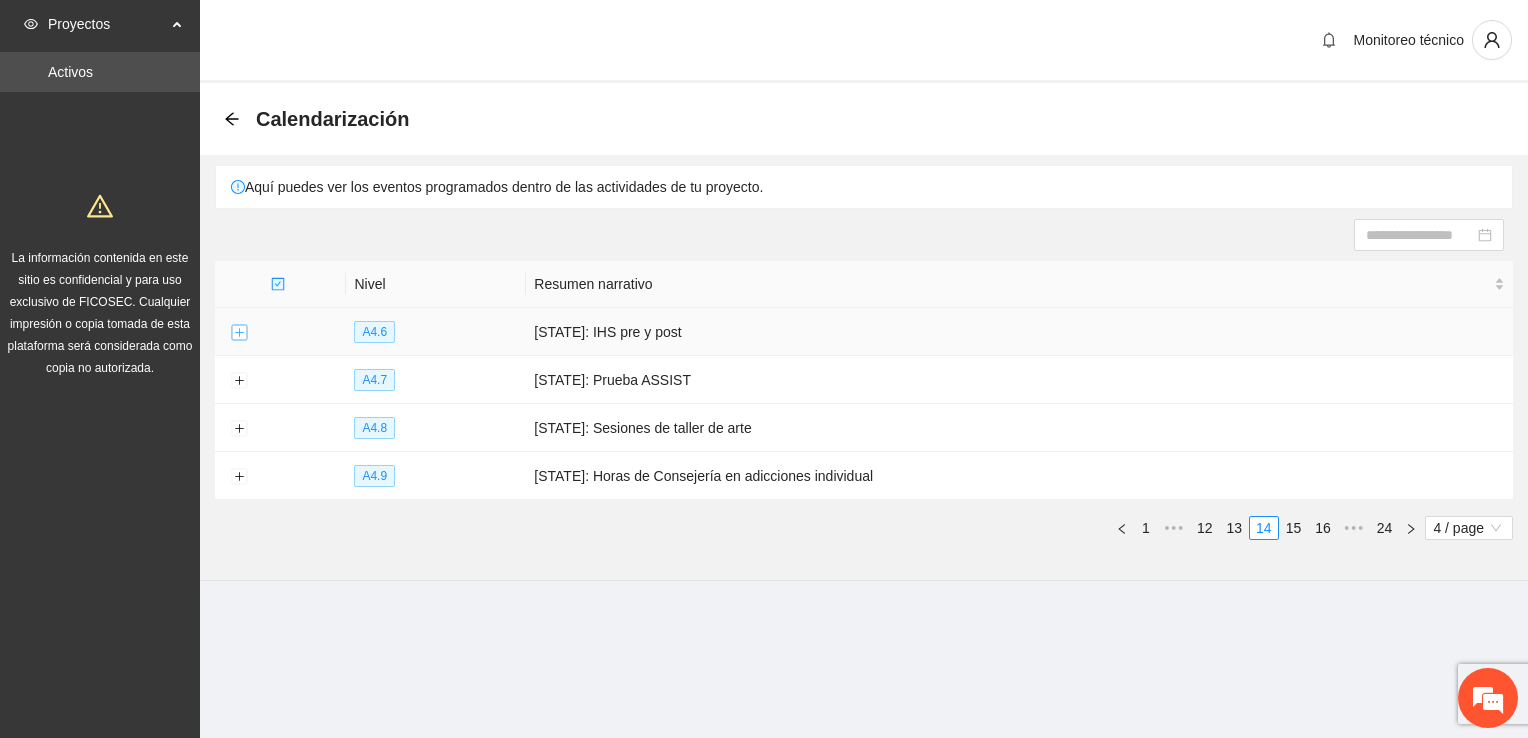 click at bounding box center [239, 333] 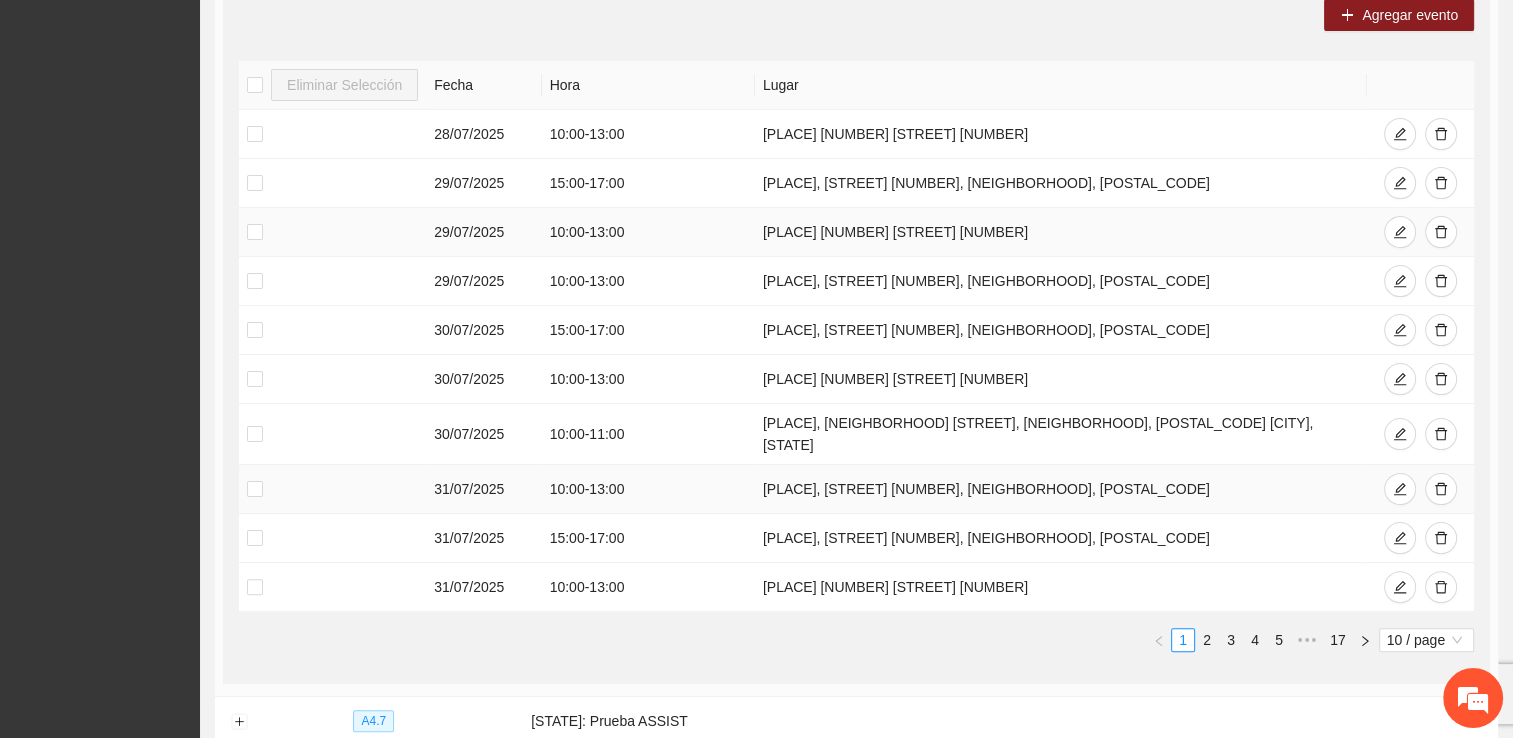 scroll, scrollTop: 400, scrollLeft: 0, axis: vertical 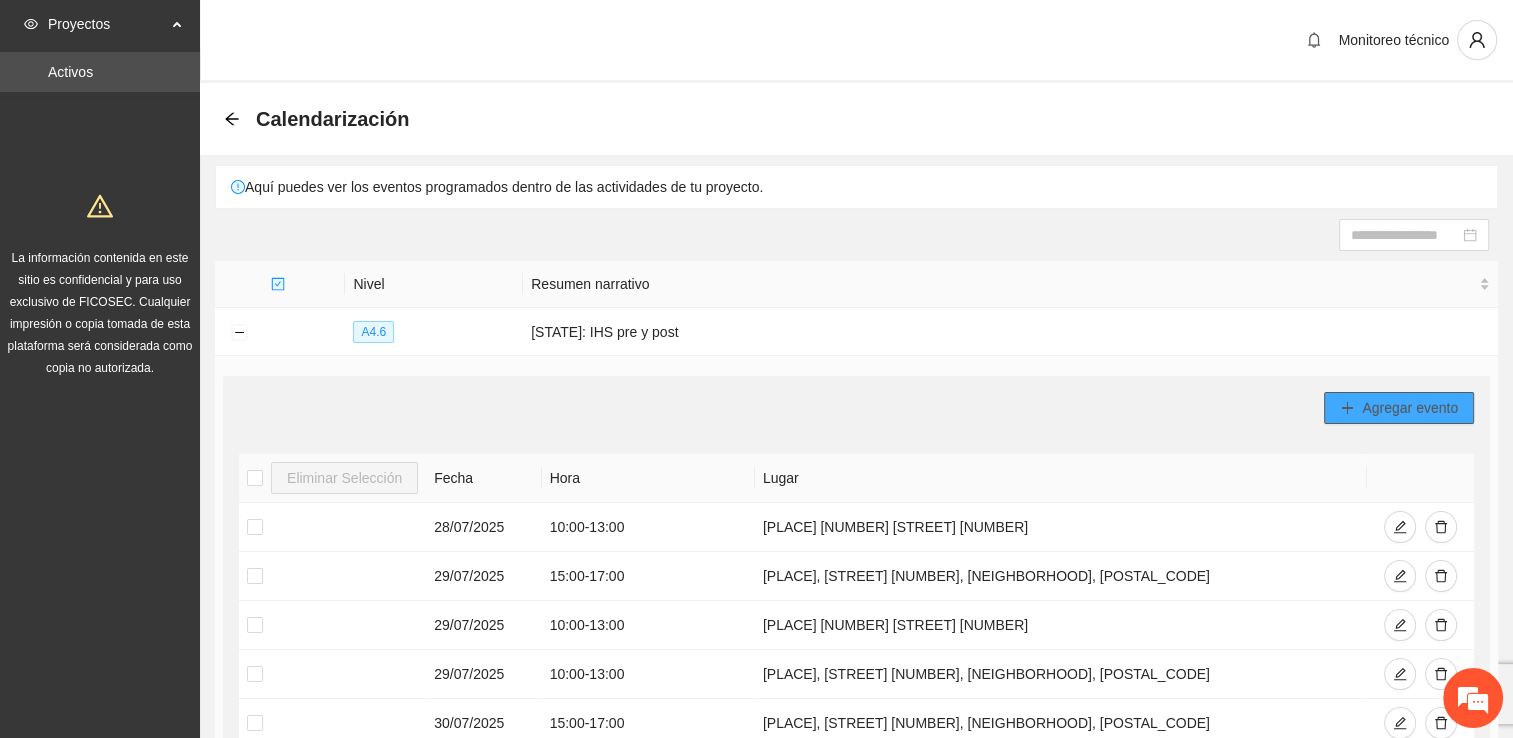 click on "Agregar evento" at bounding box center (1410, 408) 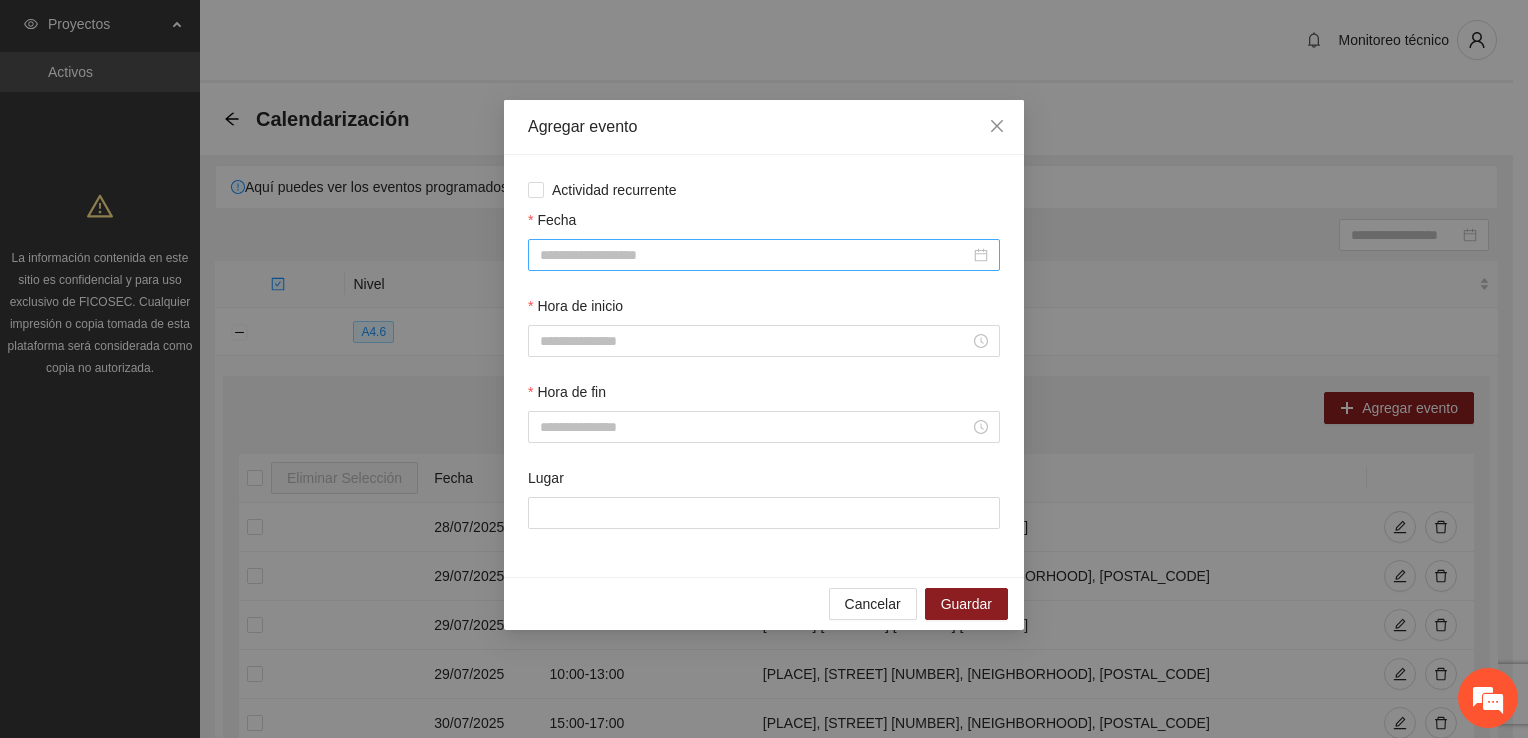 click on "Fecha" at bounding box center [755, 255] 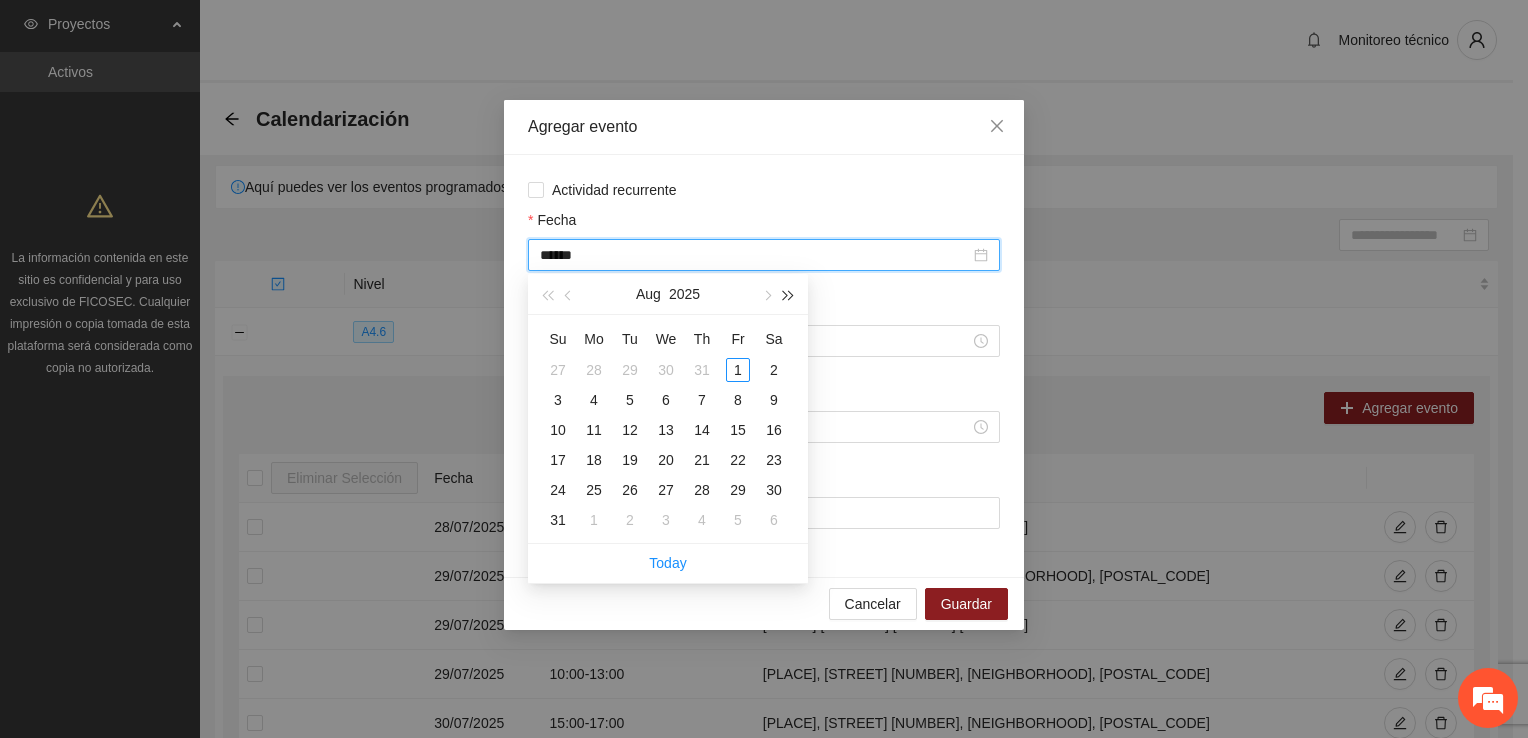 click at bounding box center [789, 294] 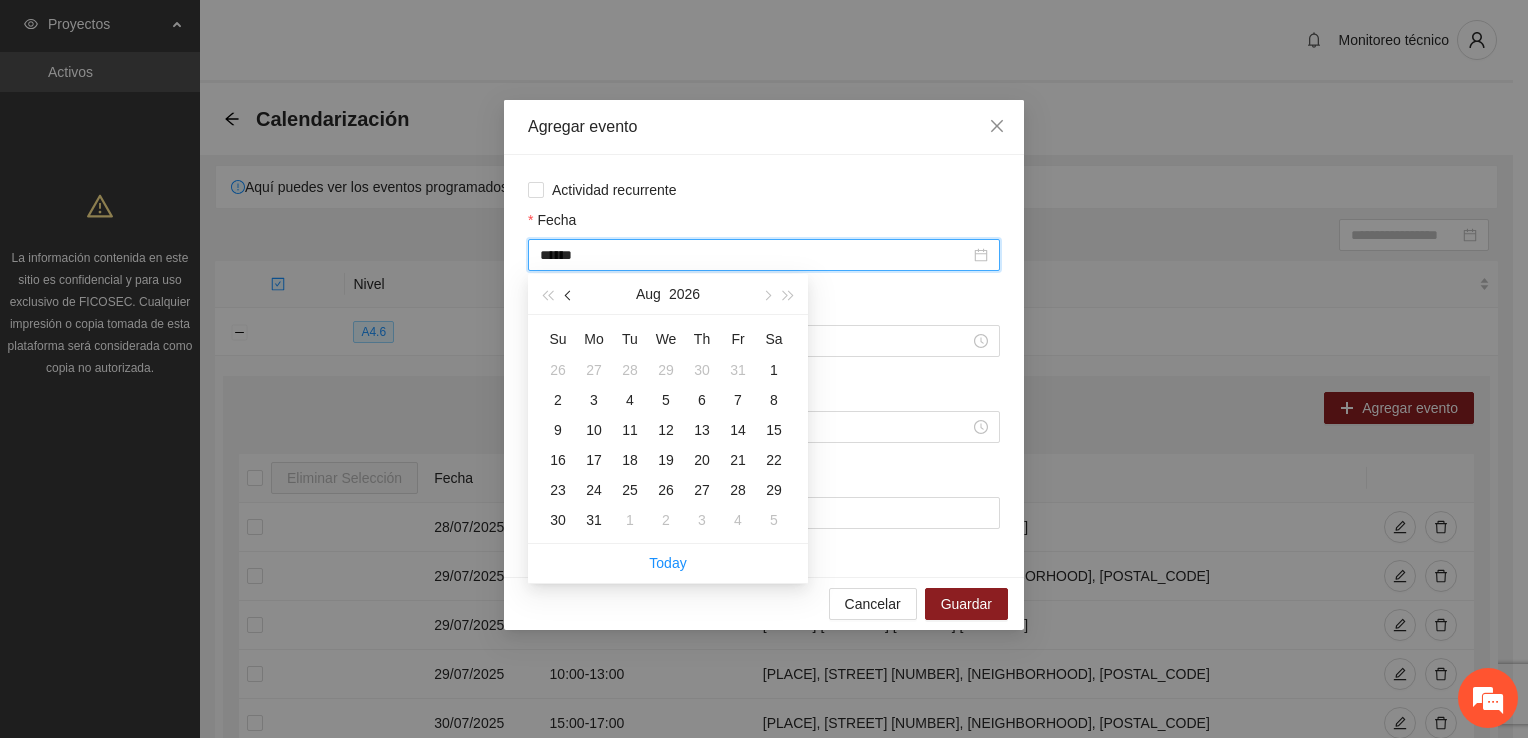click at bounding box center [570, 296] 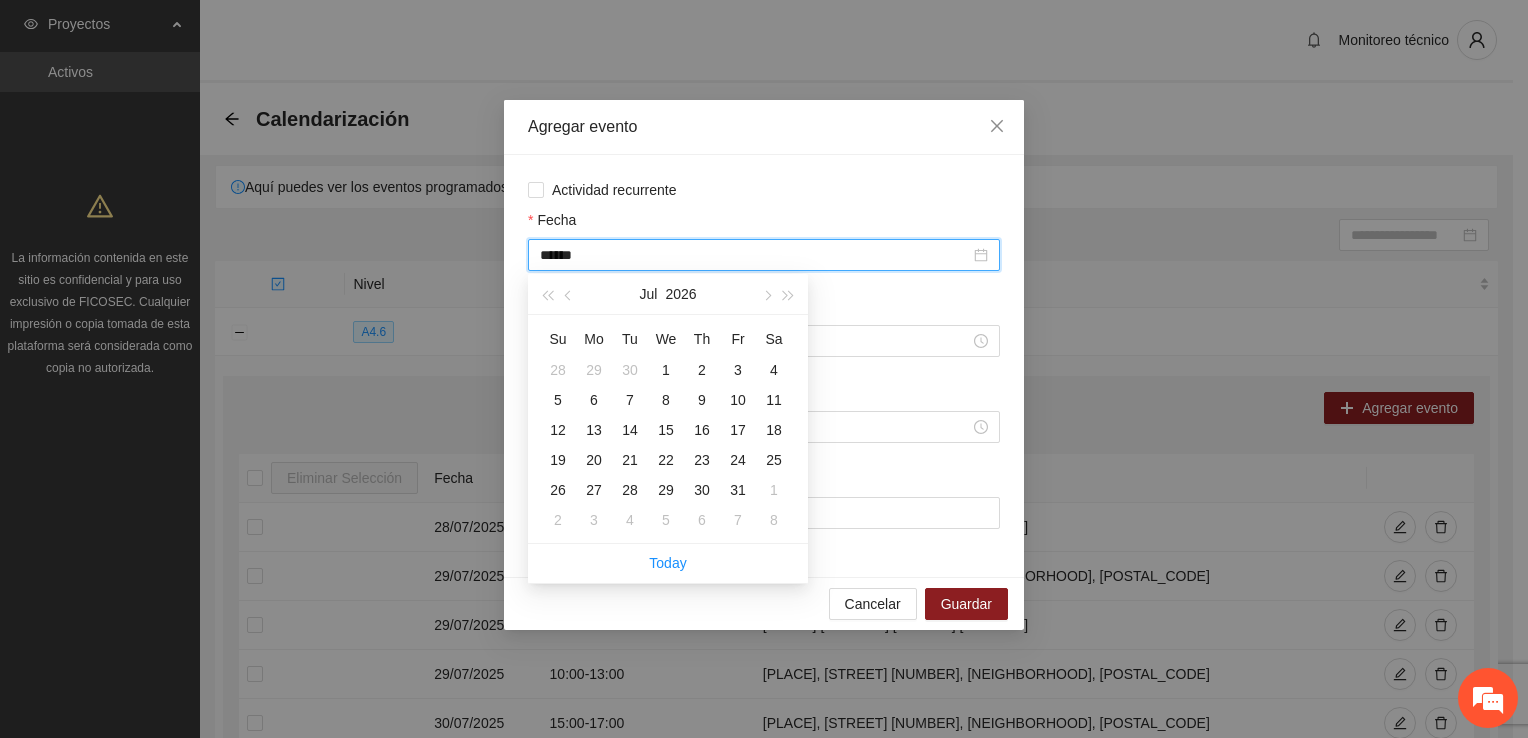 type on "******" 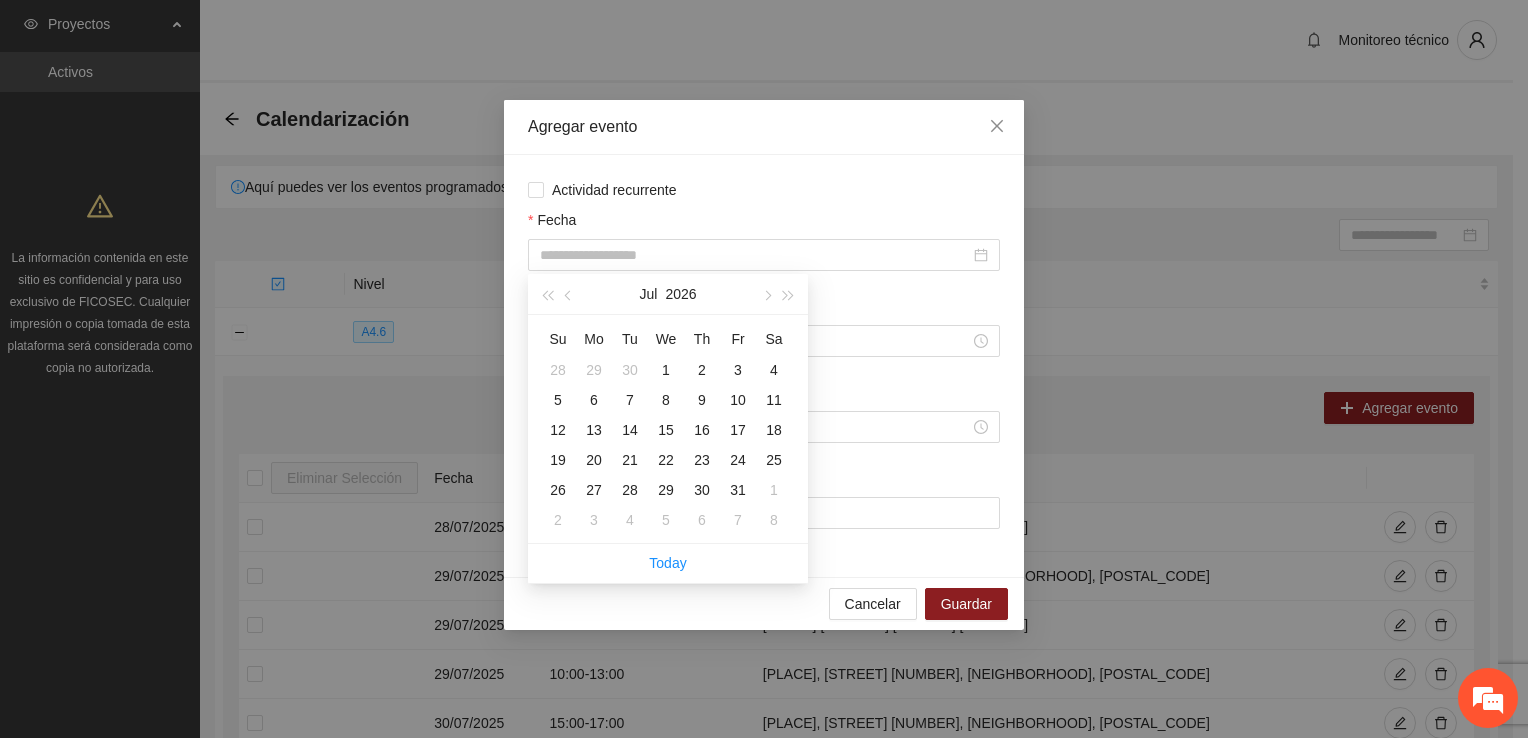 click on "Hora de inicio" at bounding box center (764, 310) 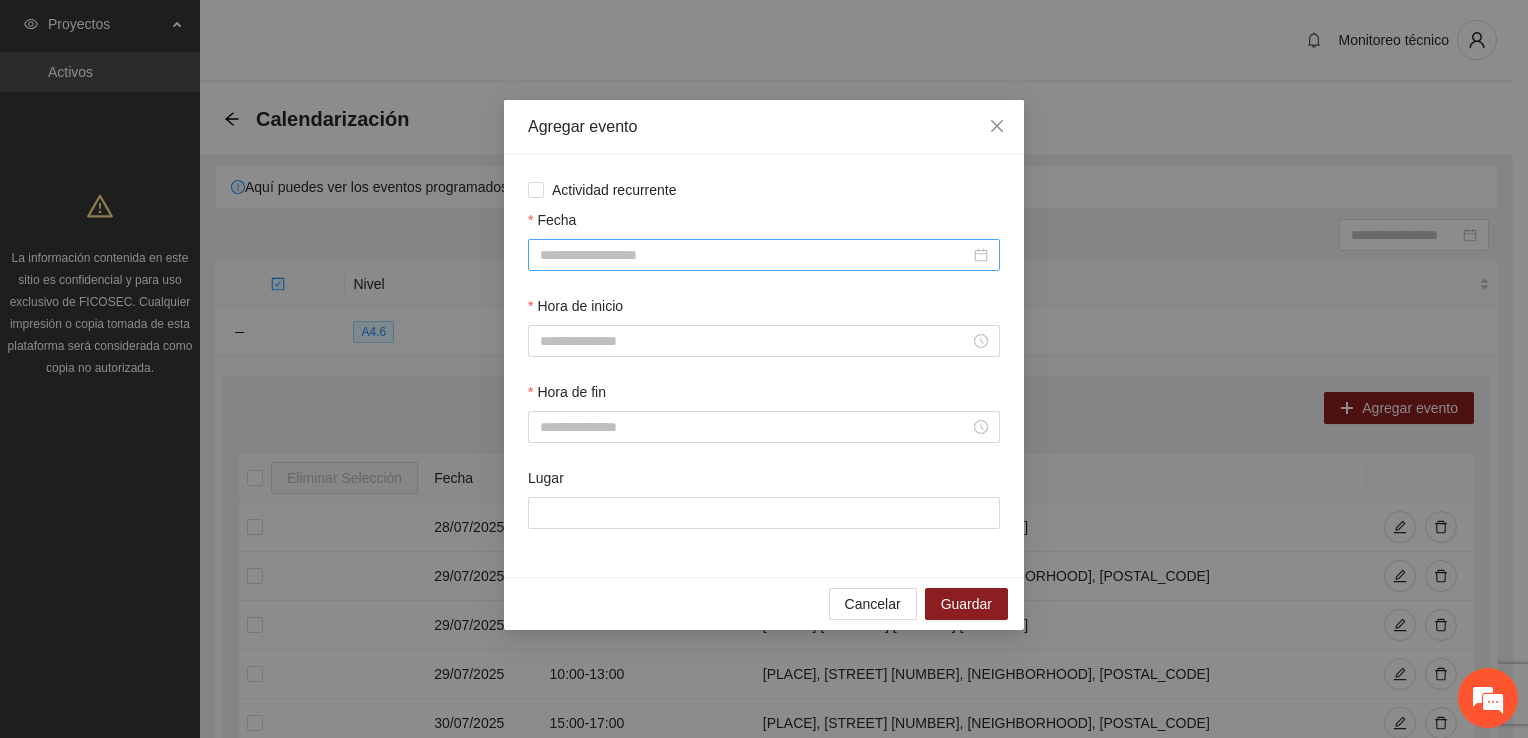 click on "Fecha" at bounding box center (755, 255) 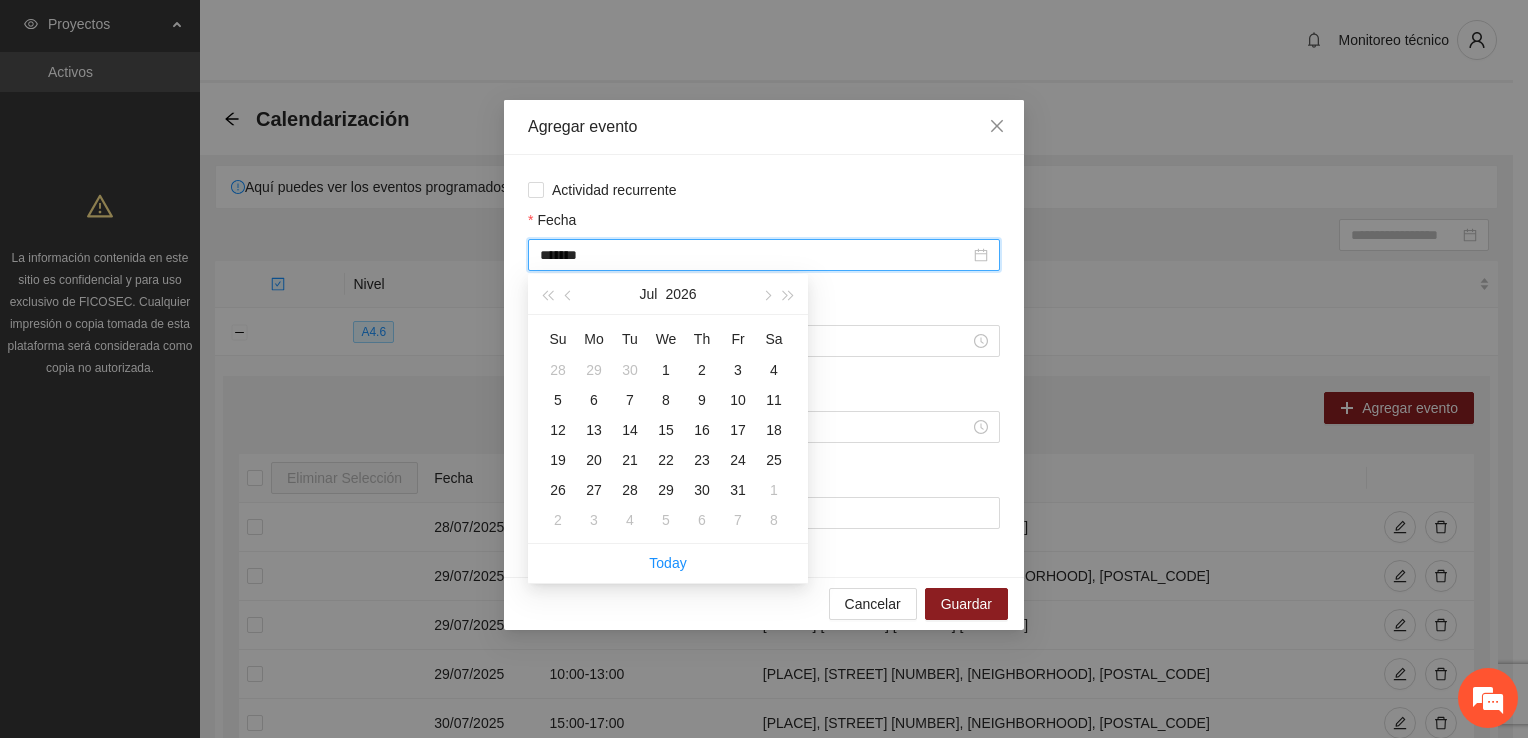 type on "*******" 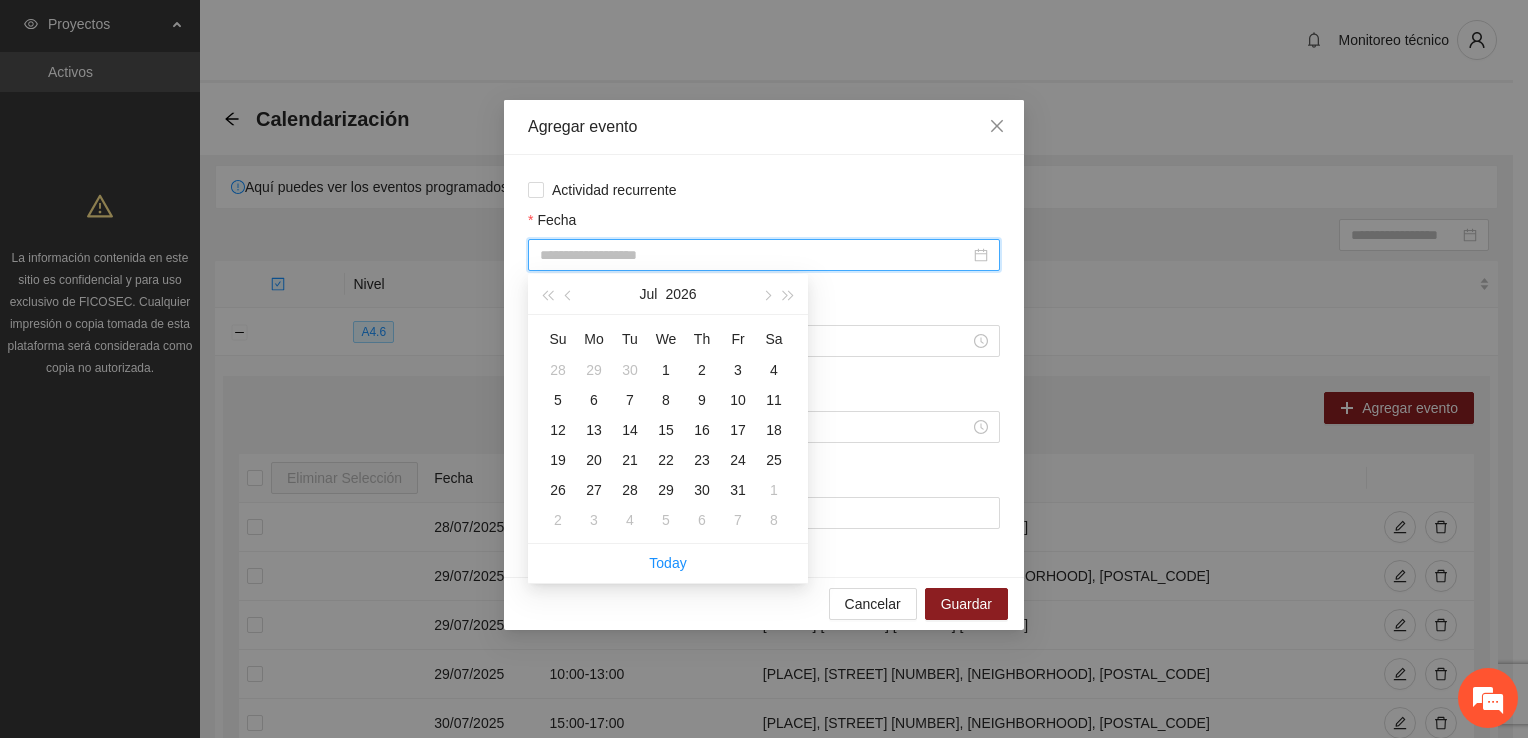 click on "Hora de inicio" at bounding box center [764, 310] 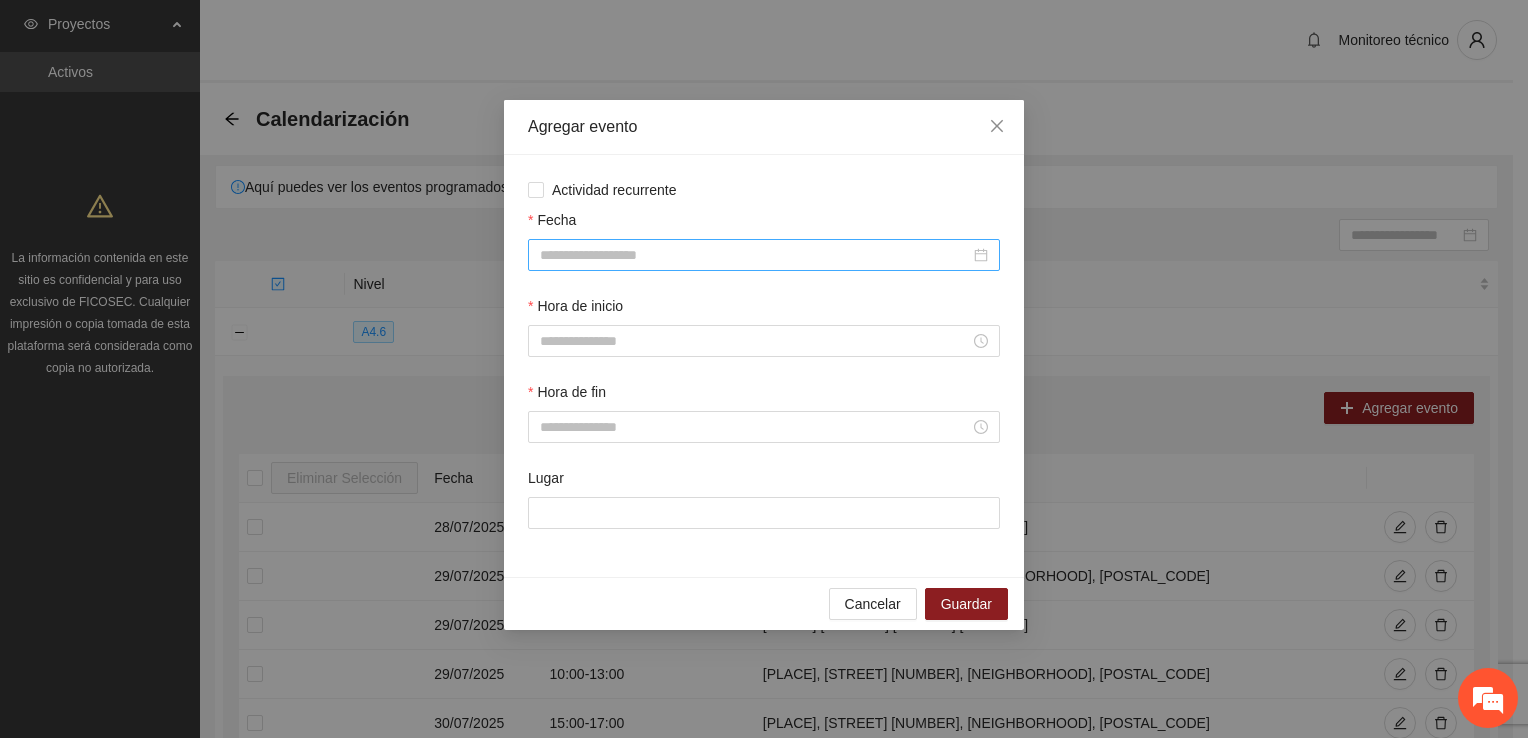 click on "Fecha" at bounding box center (755, 255) 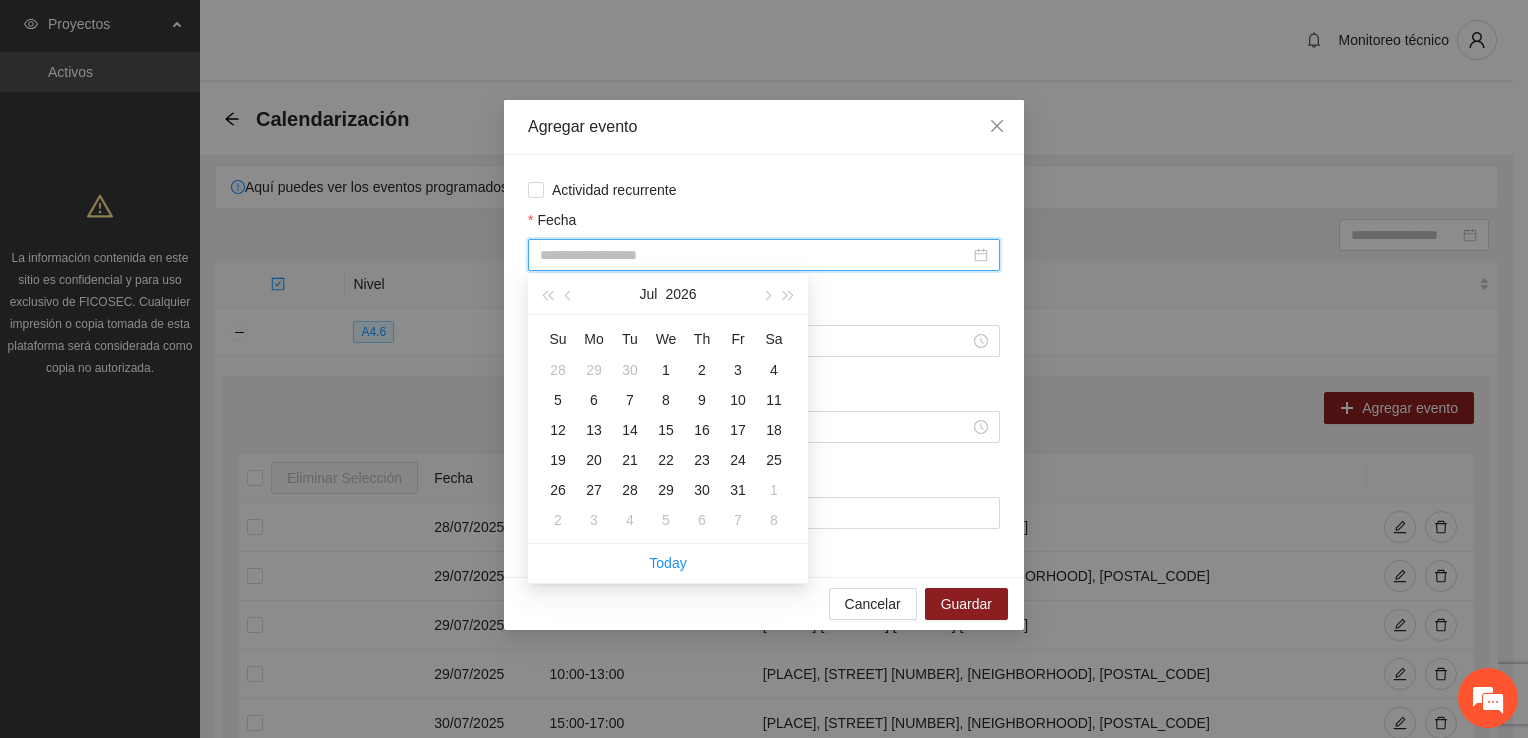 drag, startPoint x: 766, startPoint y: 295, endPoint x: 754, endPoint y: 304, distance: 15 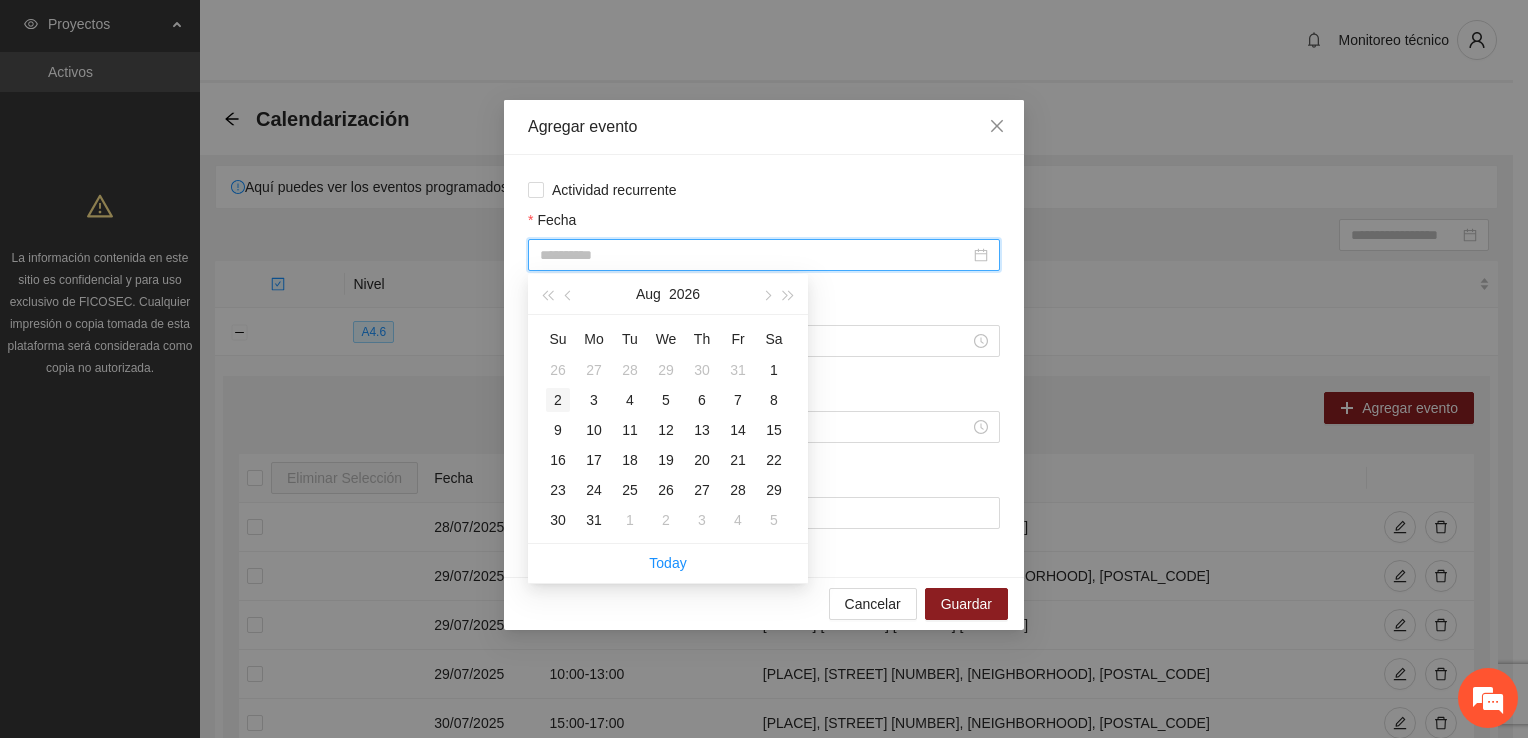 type on "**********" 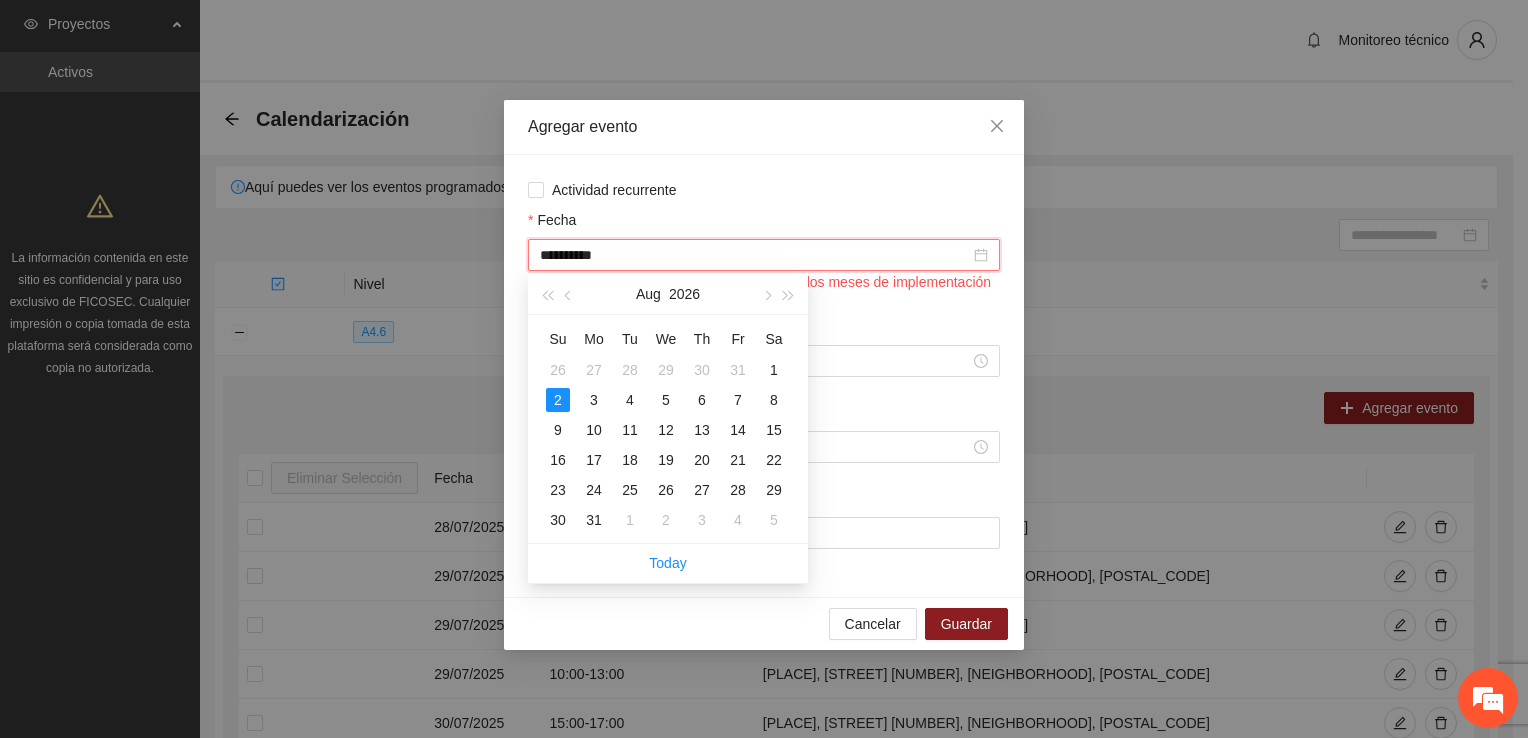 drag, startPoint x: 645, startPoint y: 257, endPoint x: 522, endPoint y: 253, distance: 123.065025 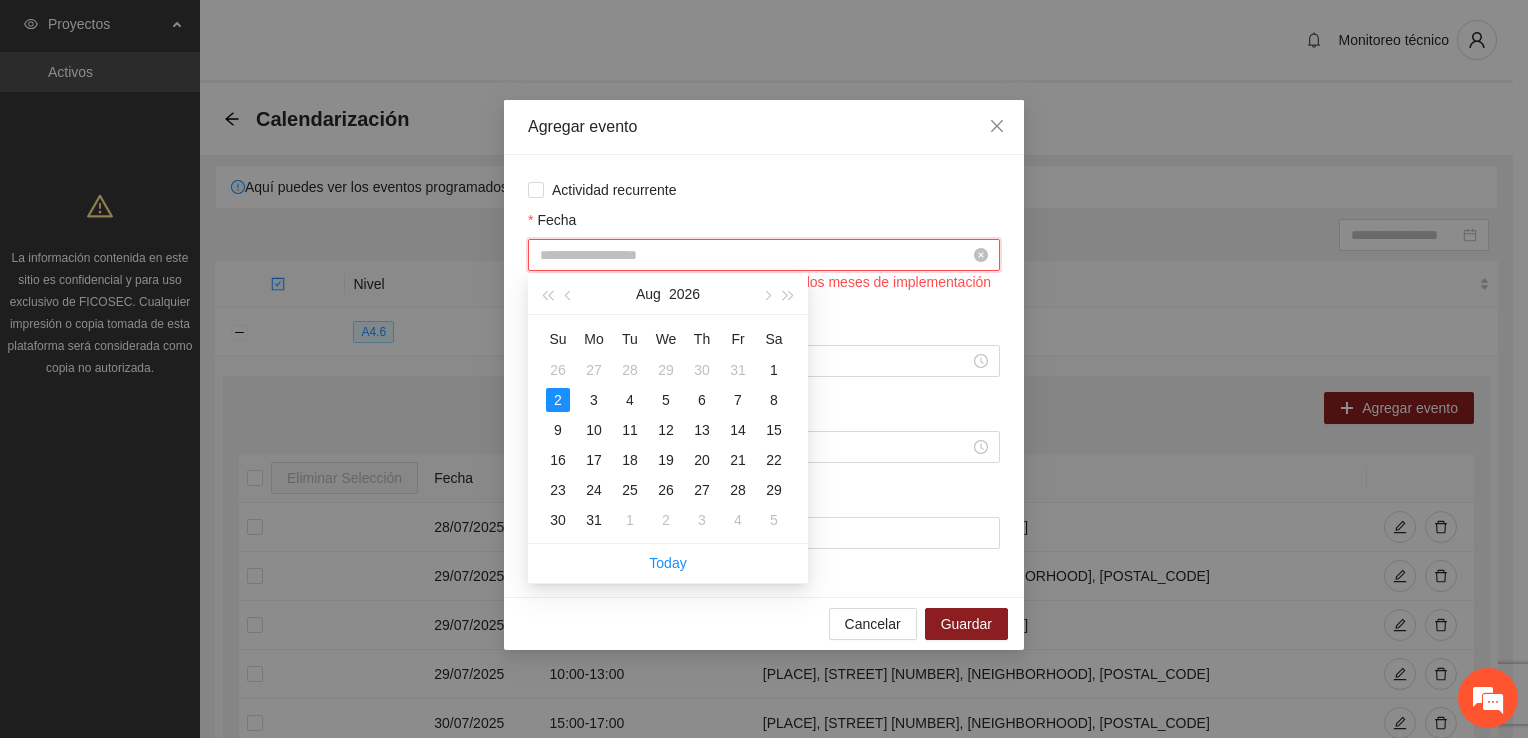 click on "Fecha" at bounding box center [755, 255] 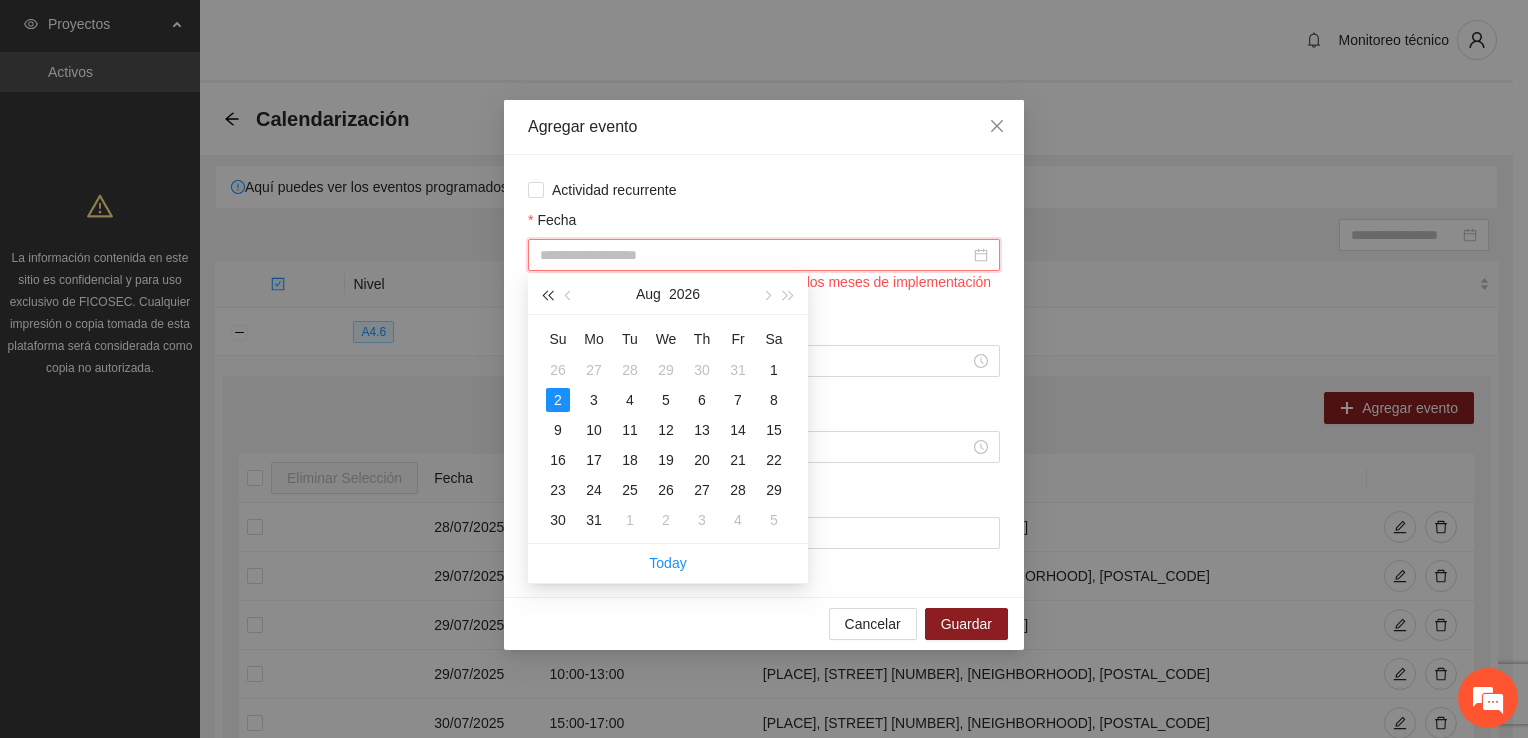 click at bounding box center (547, 296) 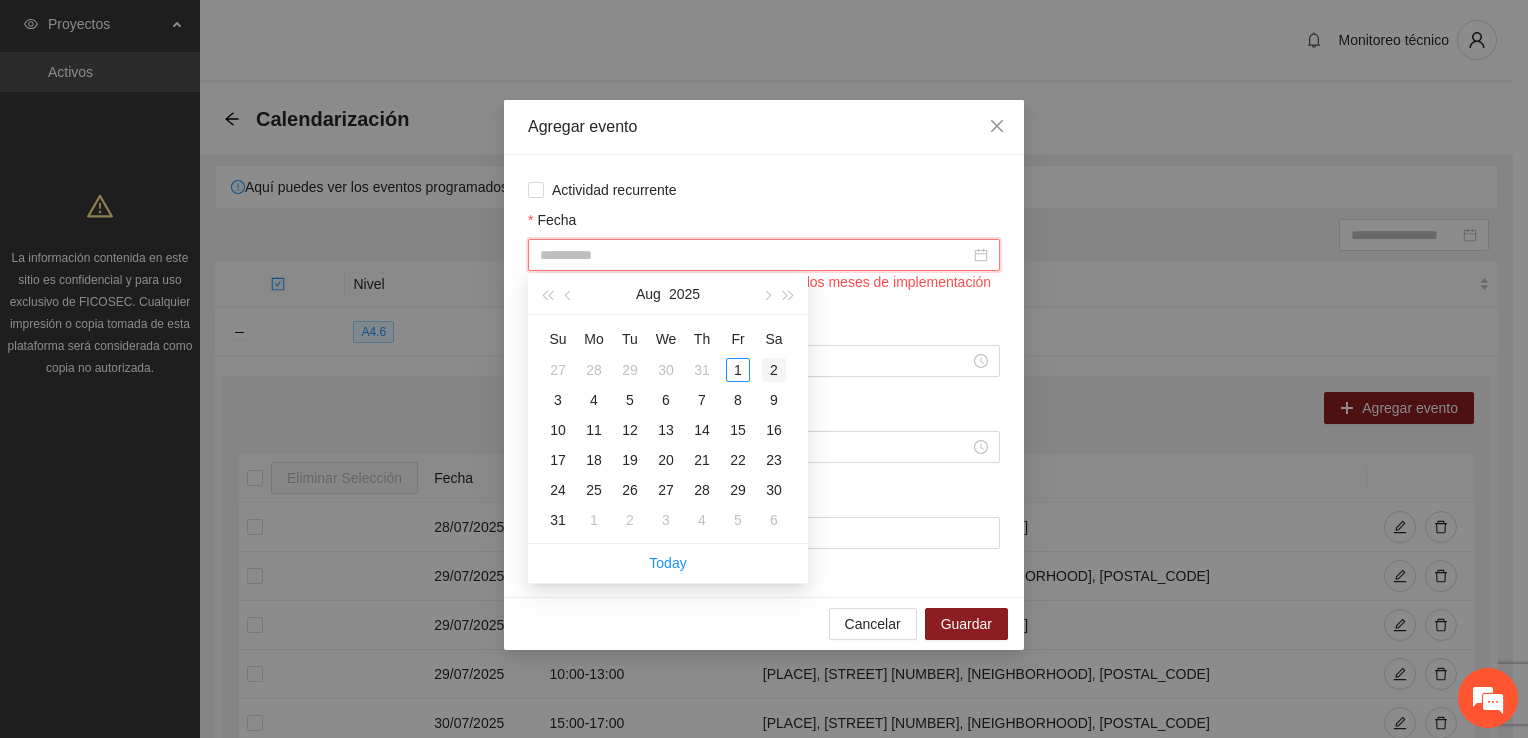 click on "2" at bounding box center [774, 370] 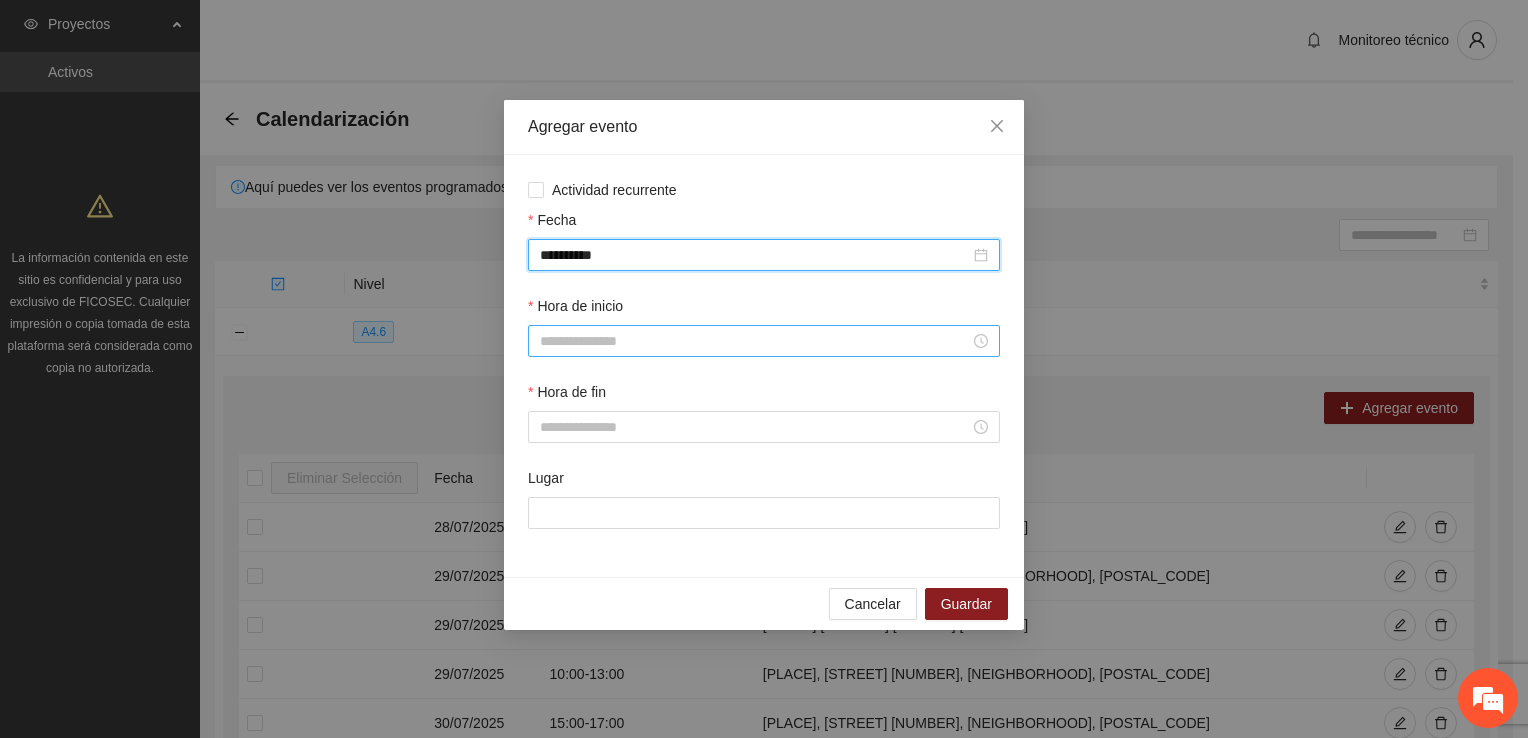 type on "**********" 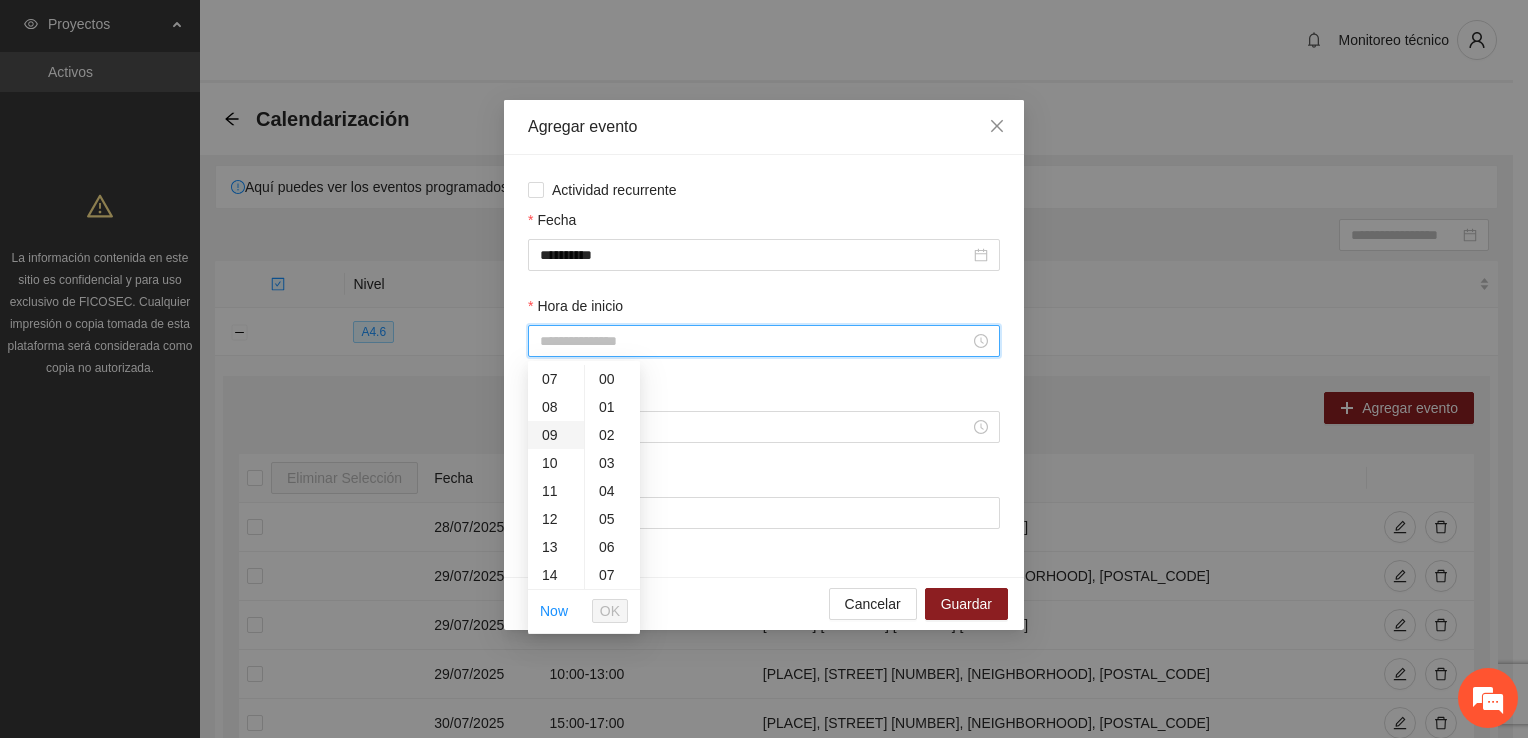 click on "09" at bounding box center [556, 435] 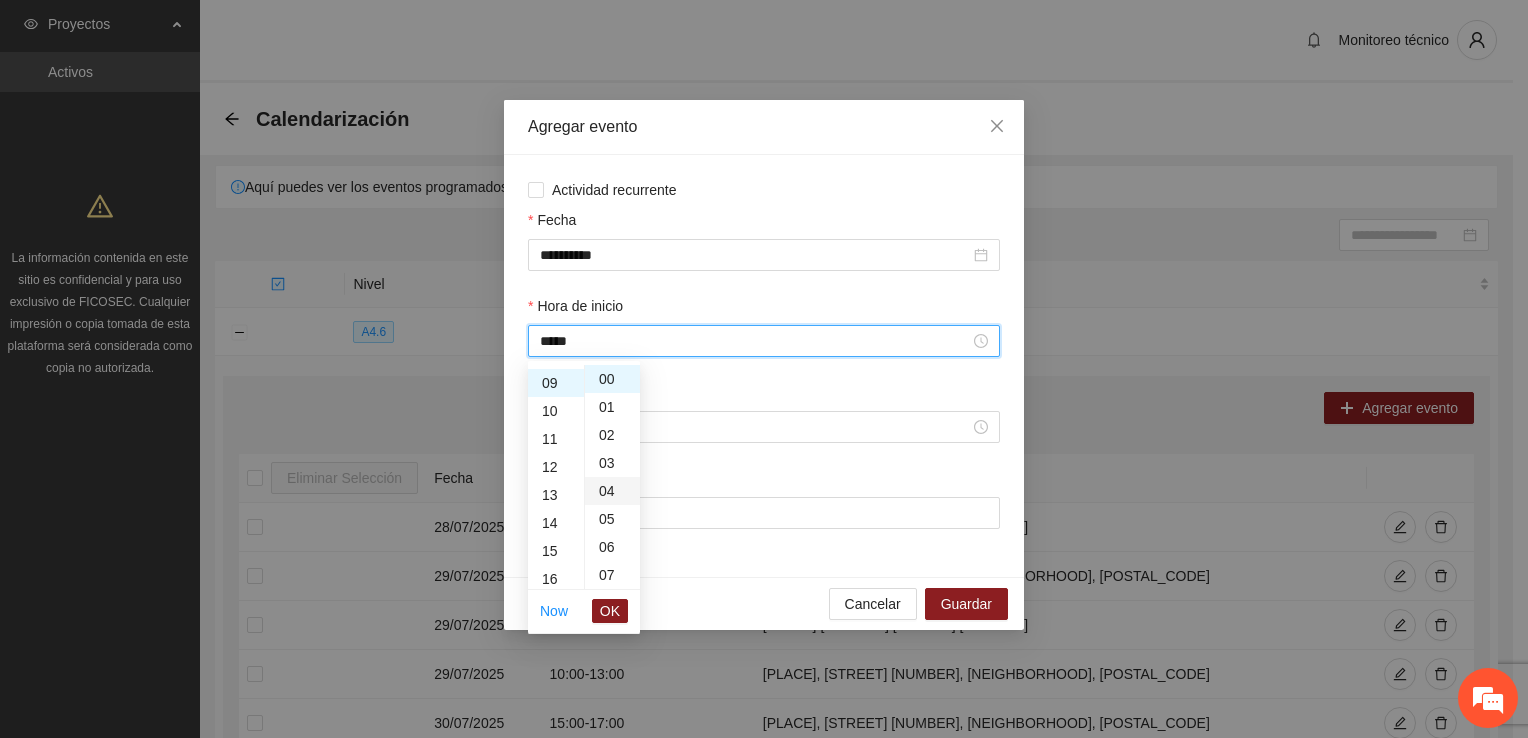 scroll, scrollTop: 252, scrollLeft: 0, axis: vertical 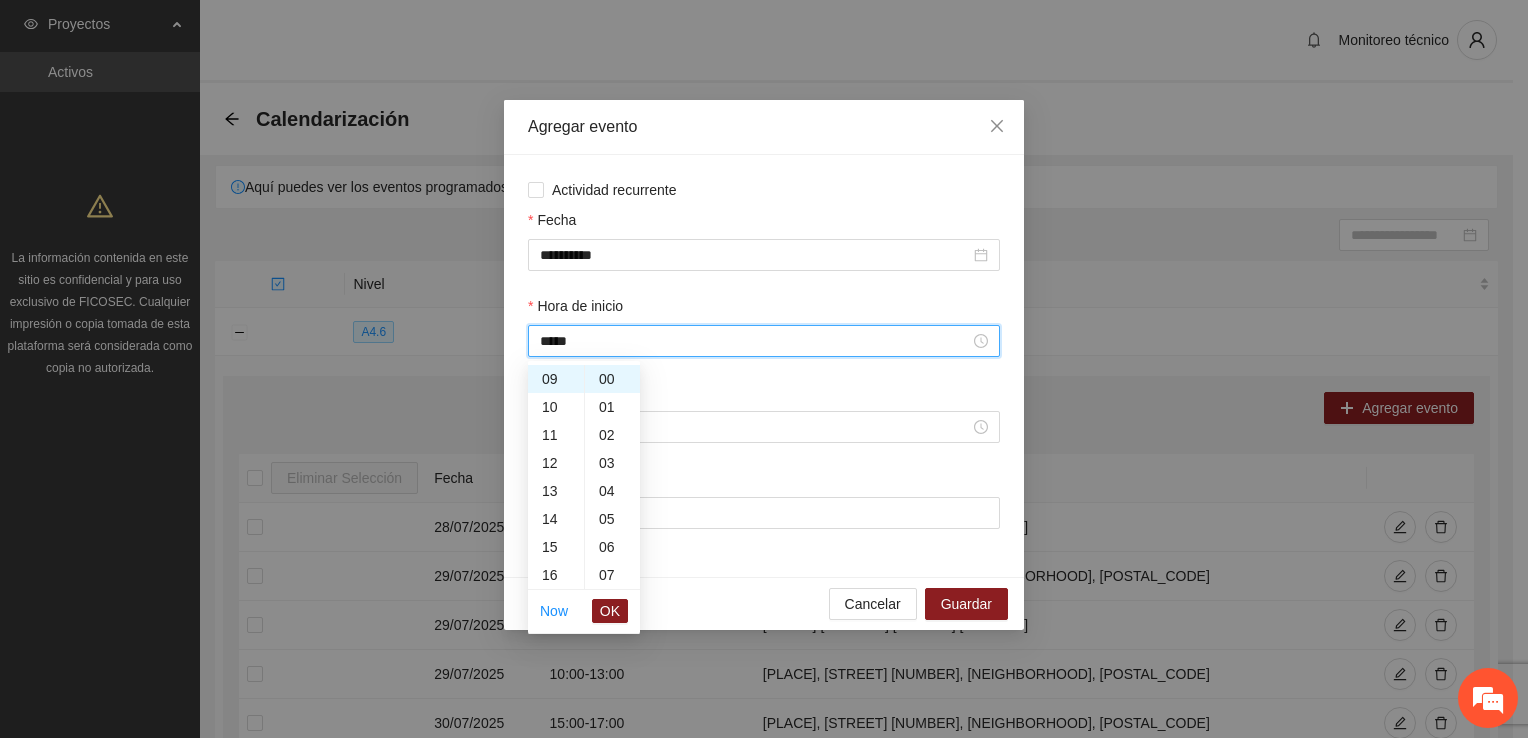 click on "OK" at bounding box center [610, 611] 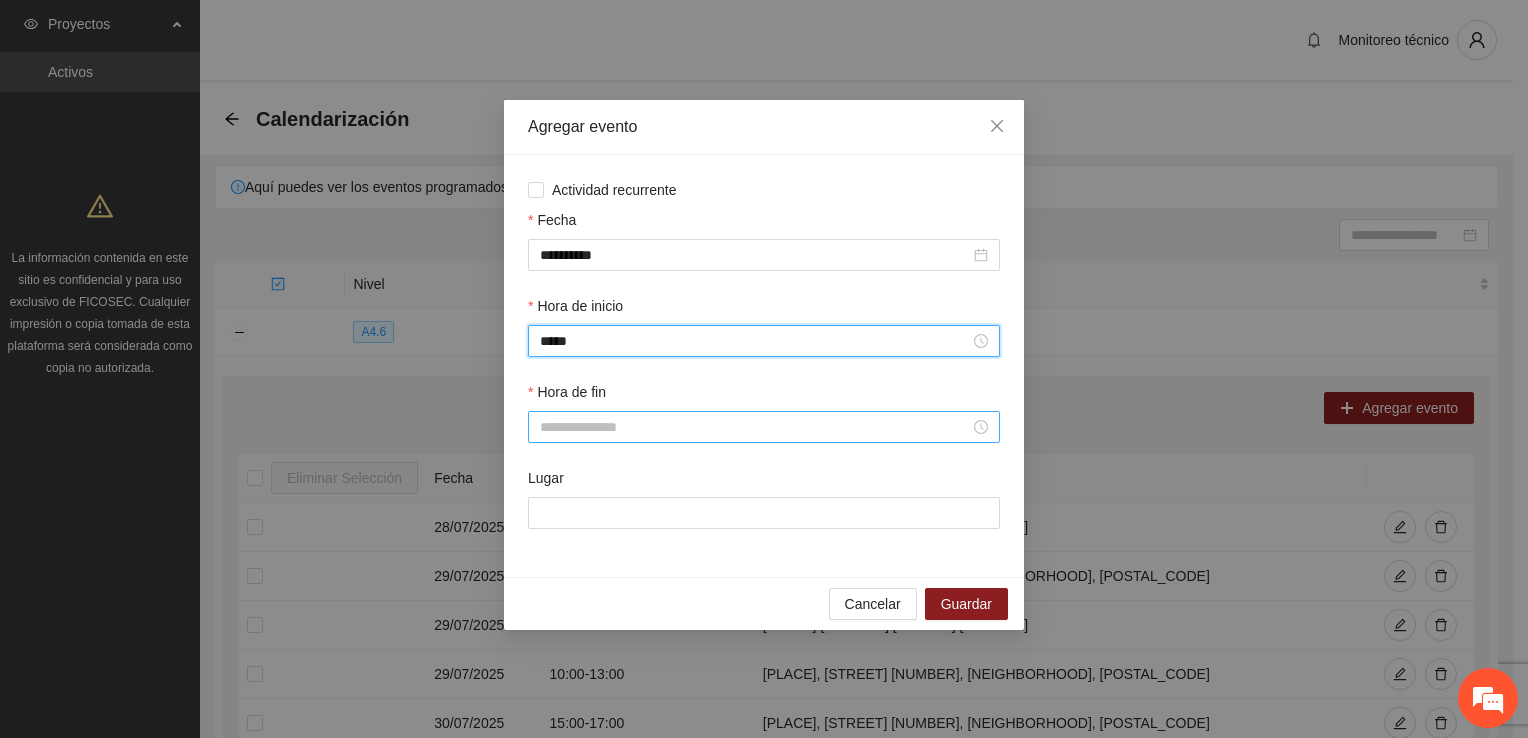 click on "Hora de fin" at bounding box center (755, 427) 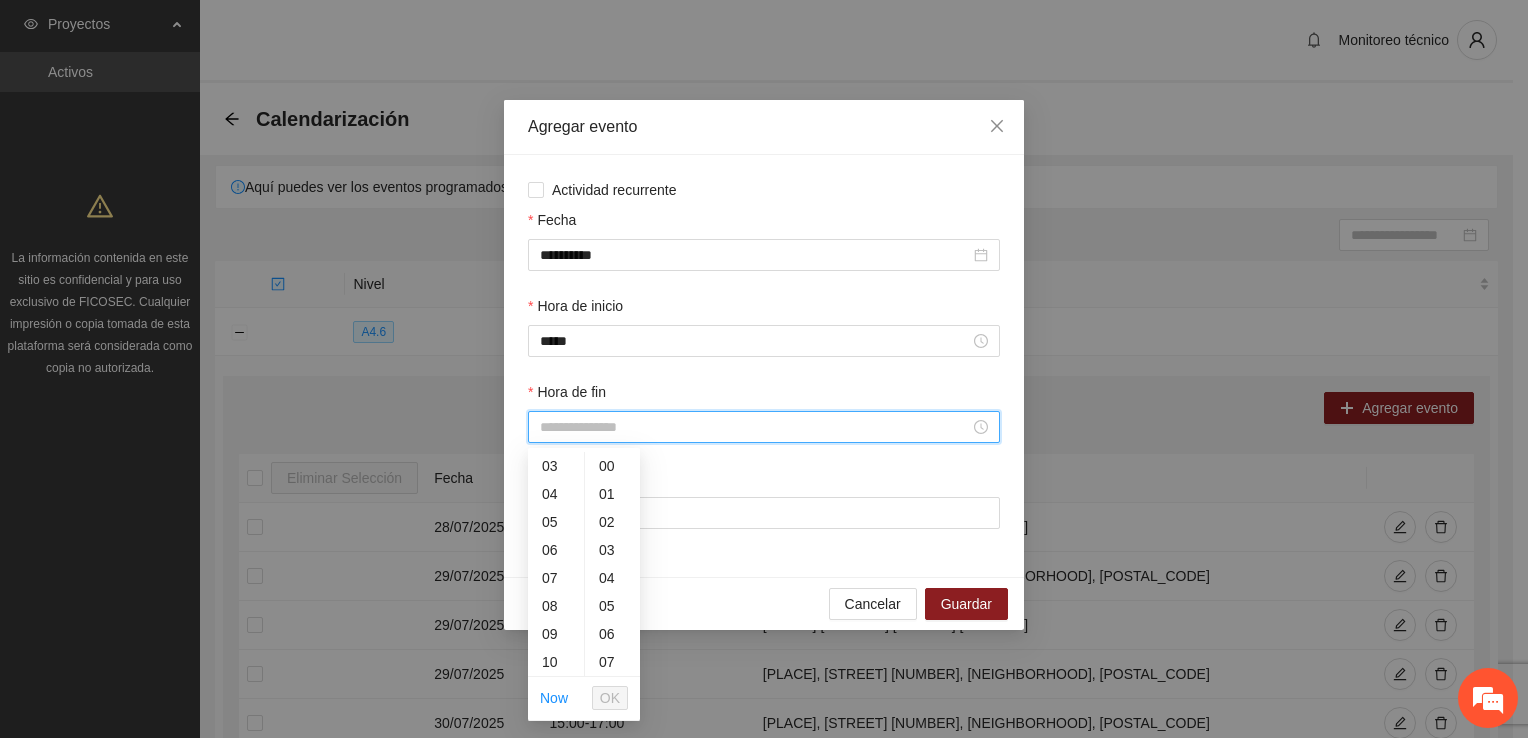 scroll, scrollTop: 196, scrollLeft: 0, axis: vertical 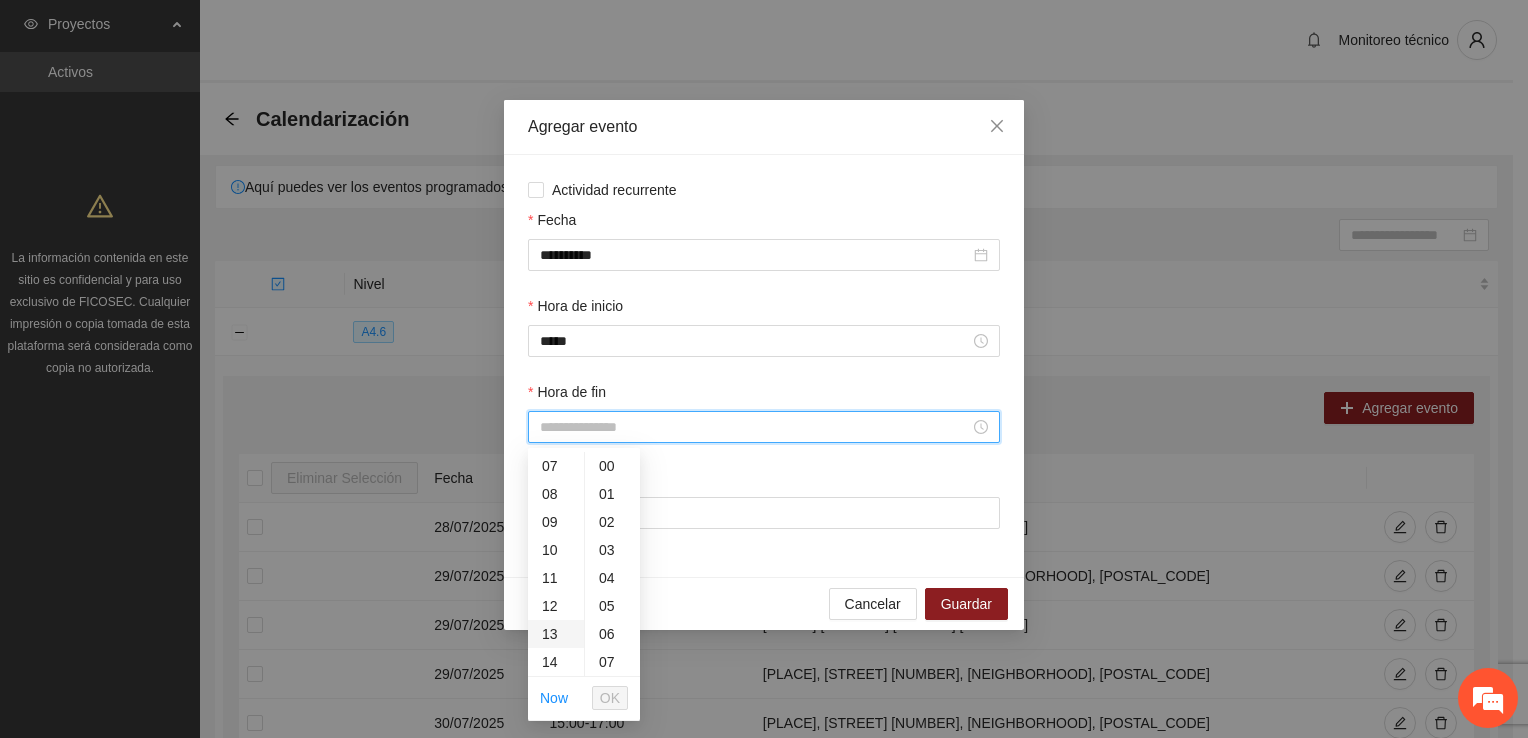 click on "13" at bounding box center (556, 634) 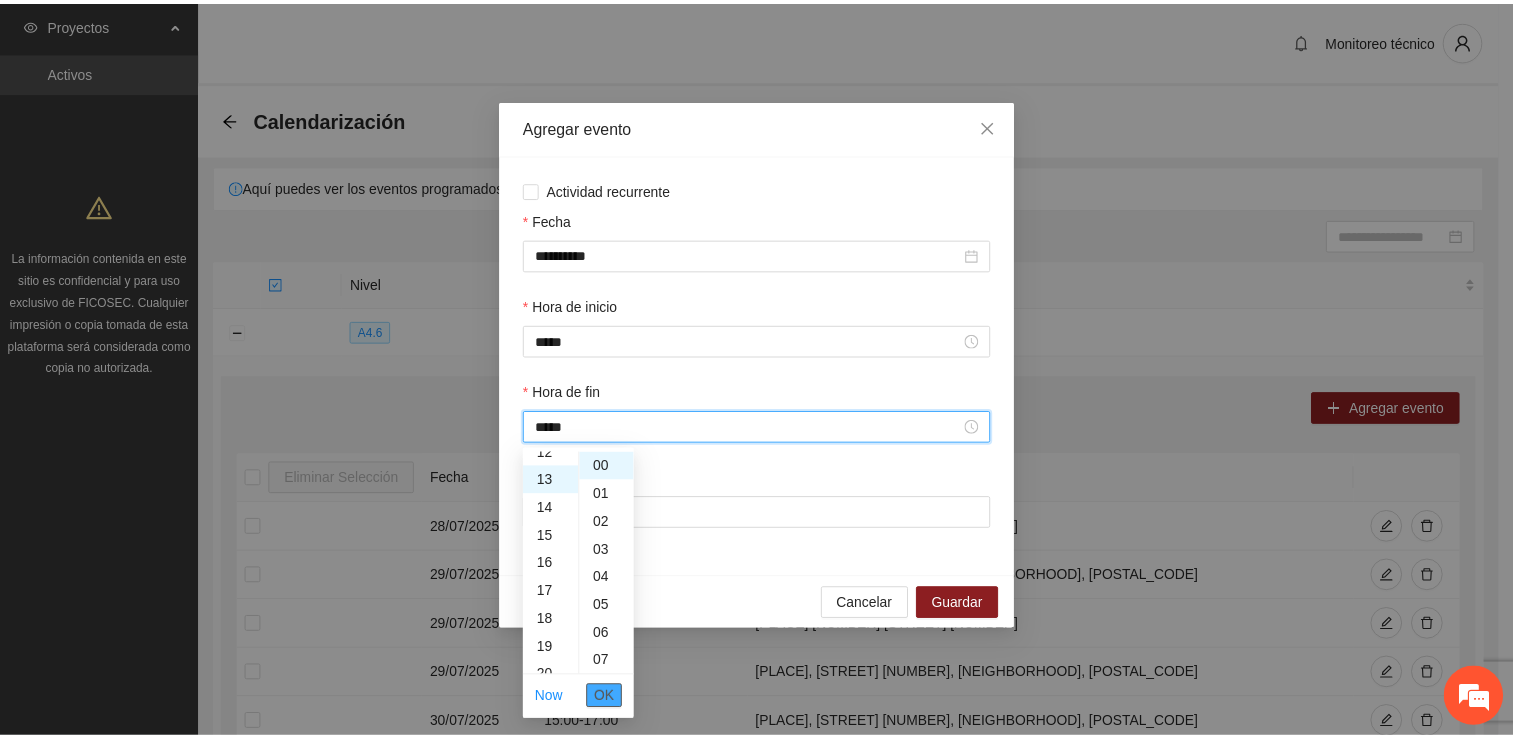 scroll, scrollTop: 364, scrollLeft: 0, axis: vertical 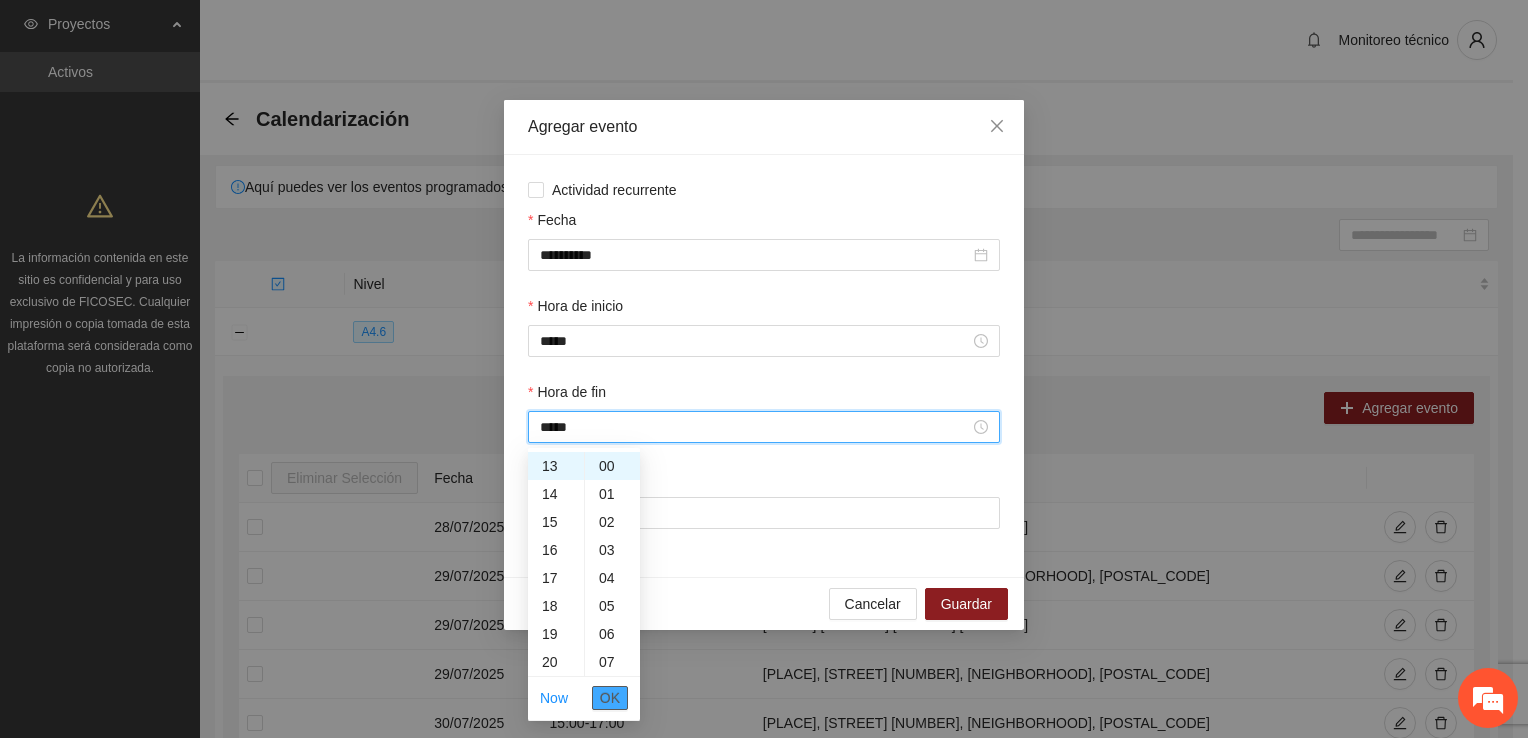 click on "OK" at bounding box center (610, 698) 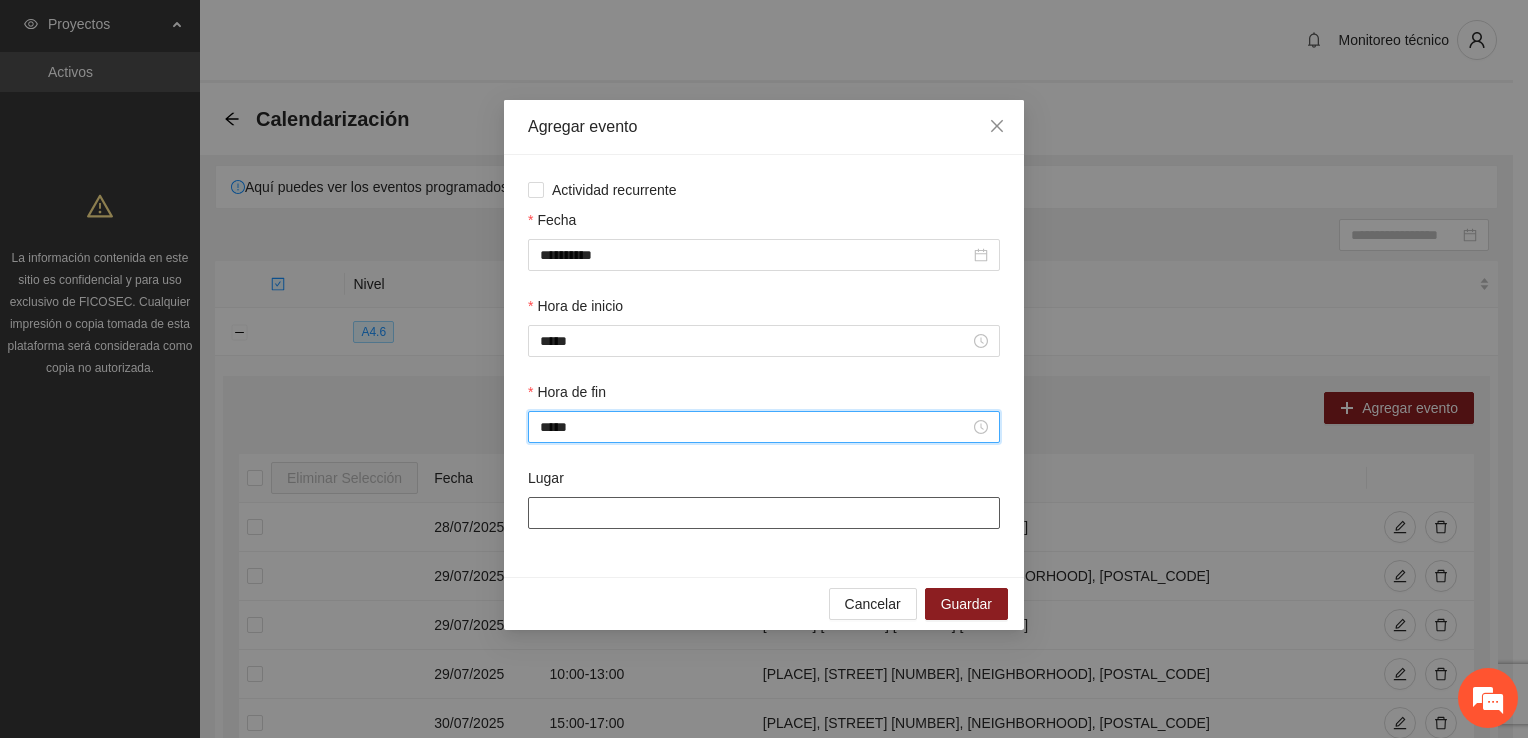 click on "Lugar" at bounding box center (764, 513) 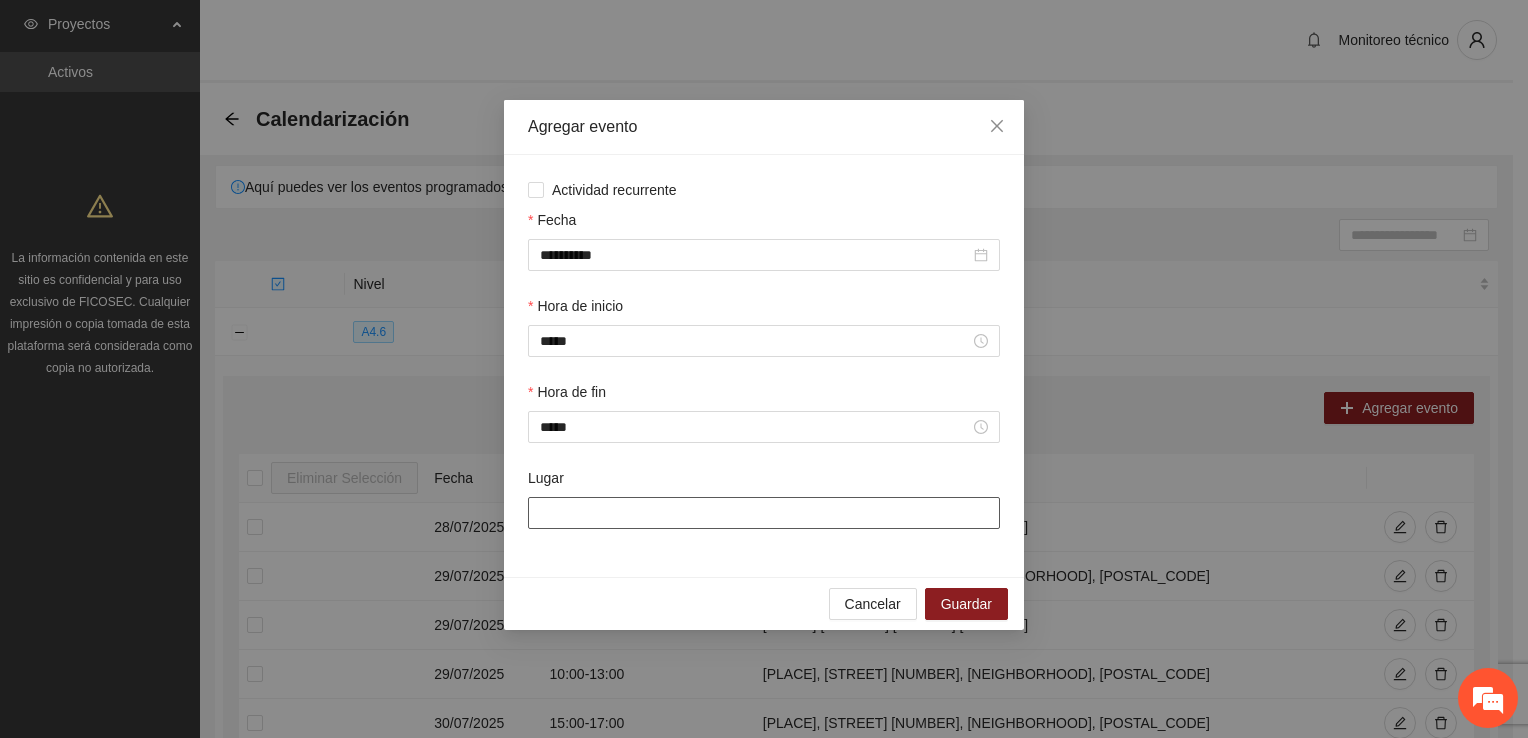 type on "**********" 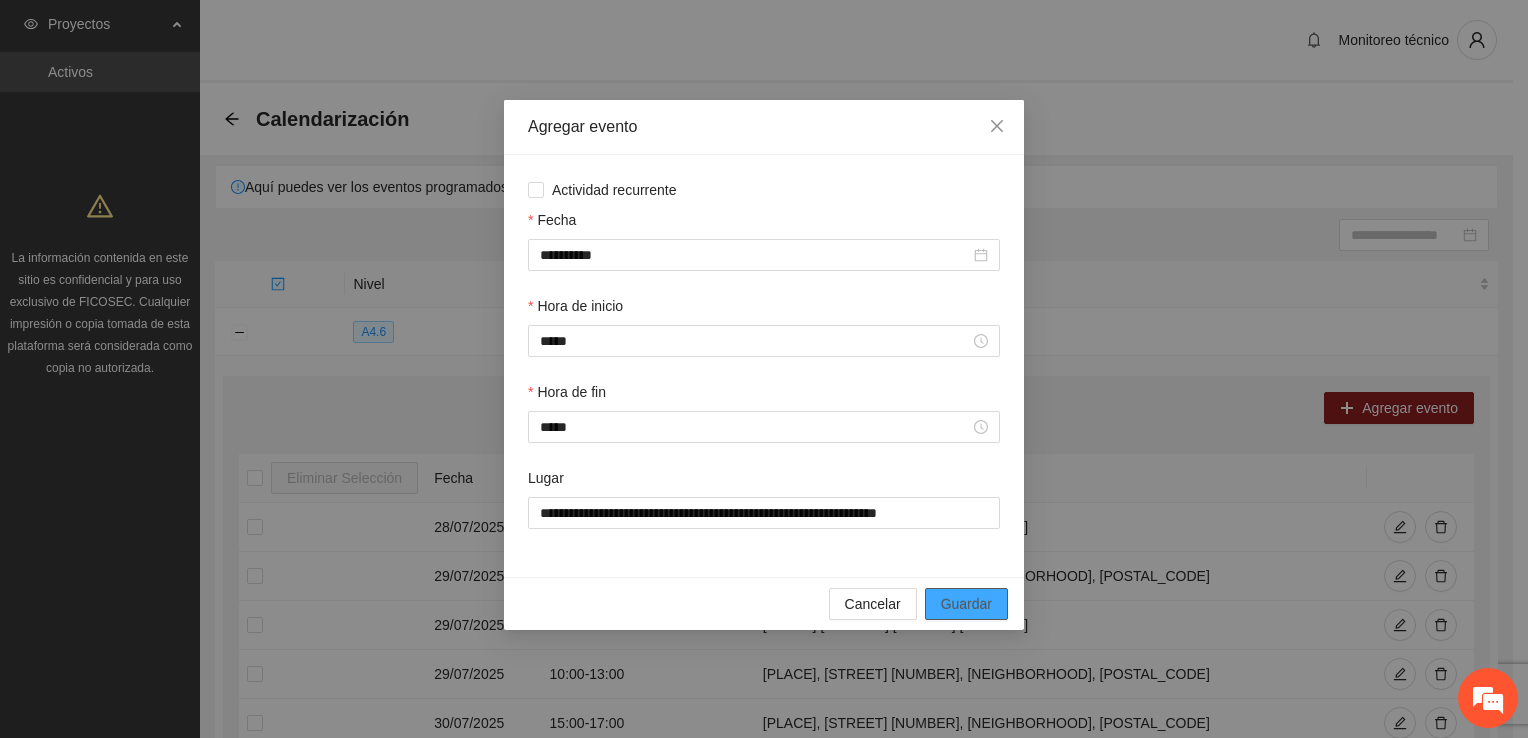 click on "Guardar" at bounding box center [966, 604] 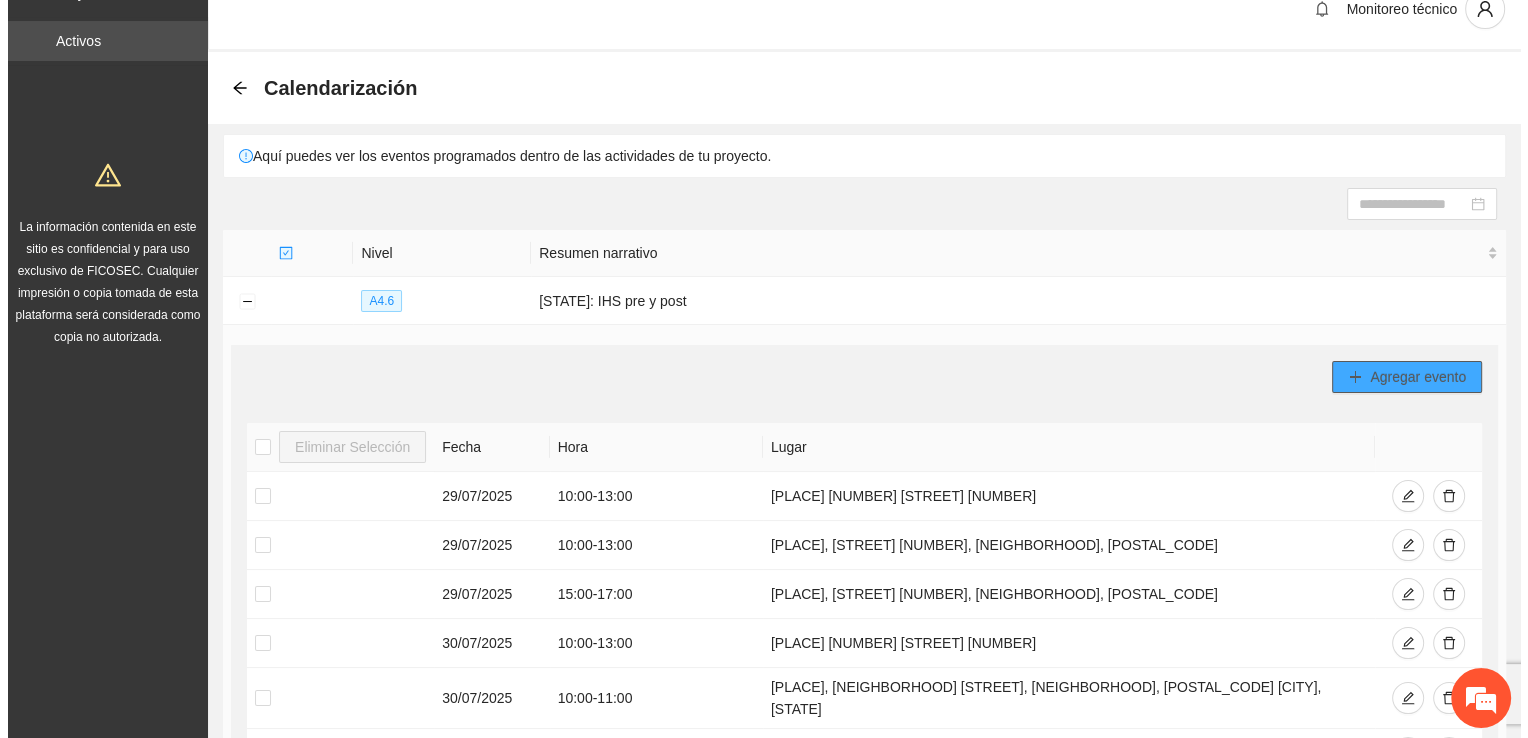 scroll, scrollTop: 0, scrollLeft: 0, axis: both 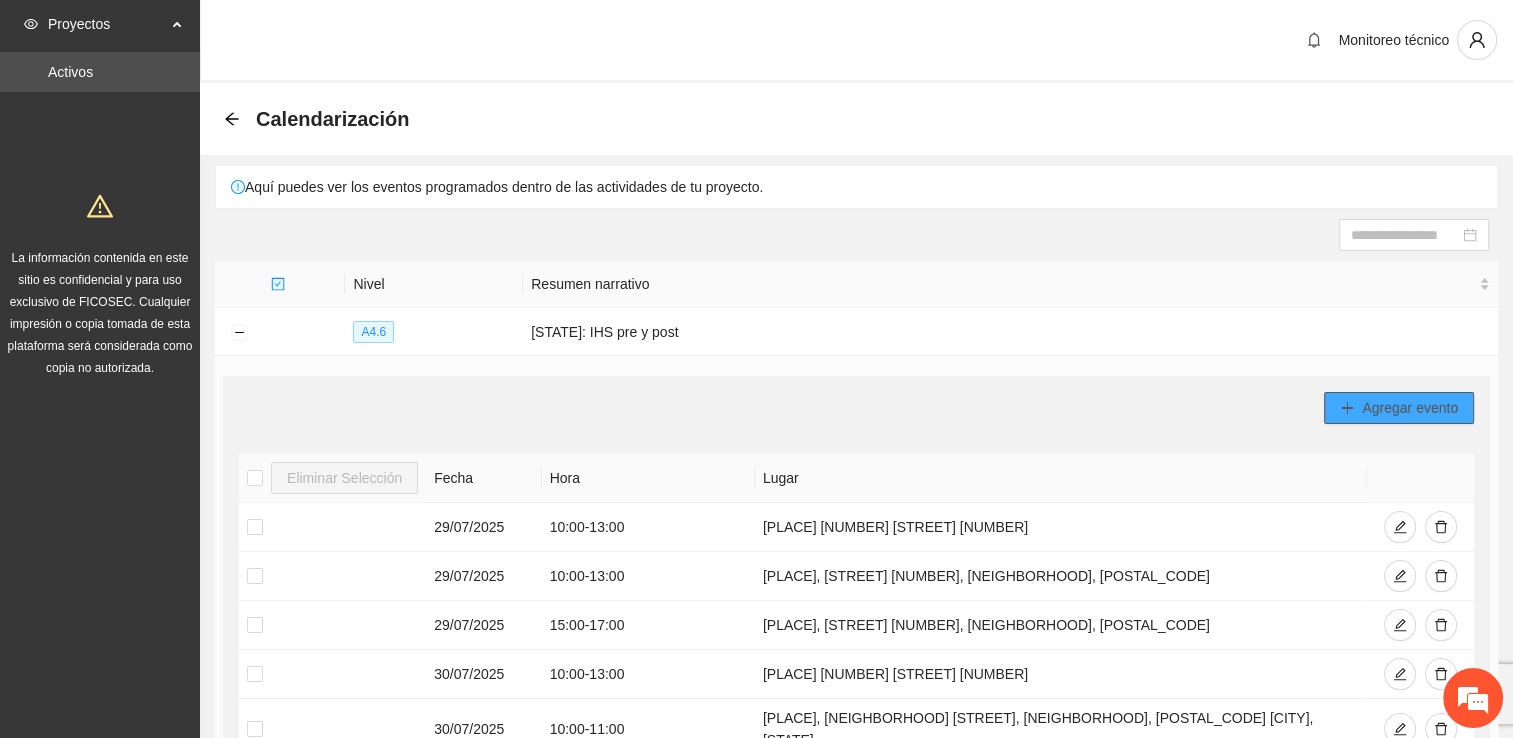 click on "Agregar evento" at bounding box center (1410, 408) 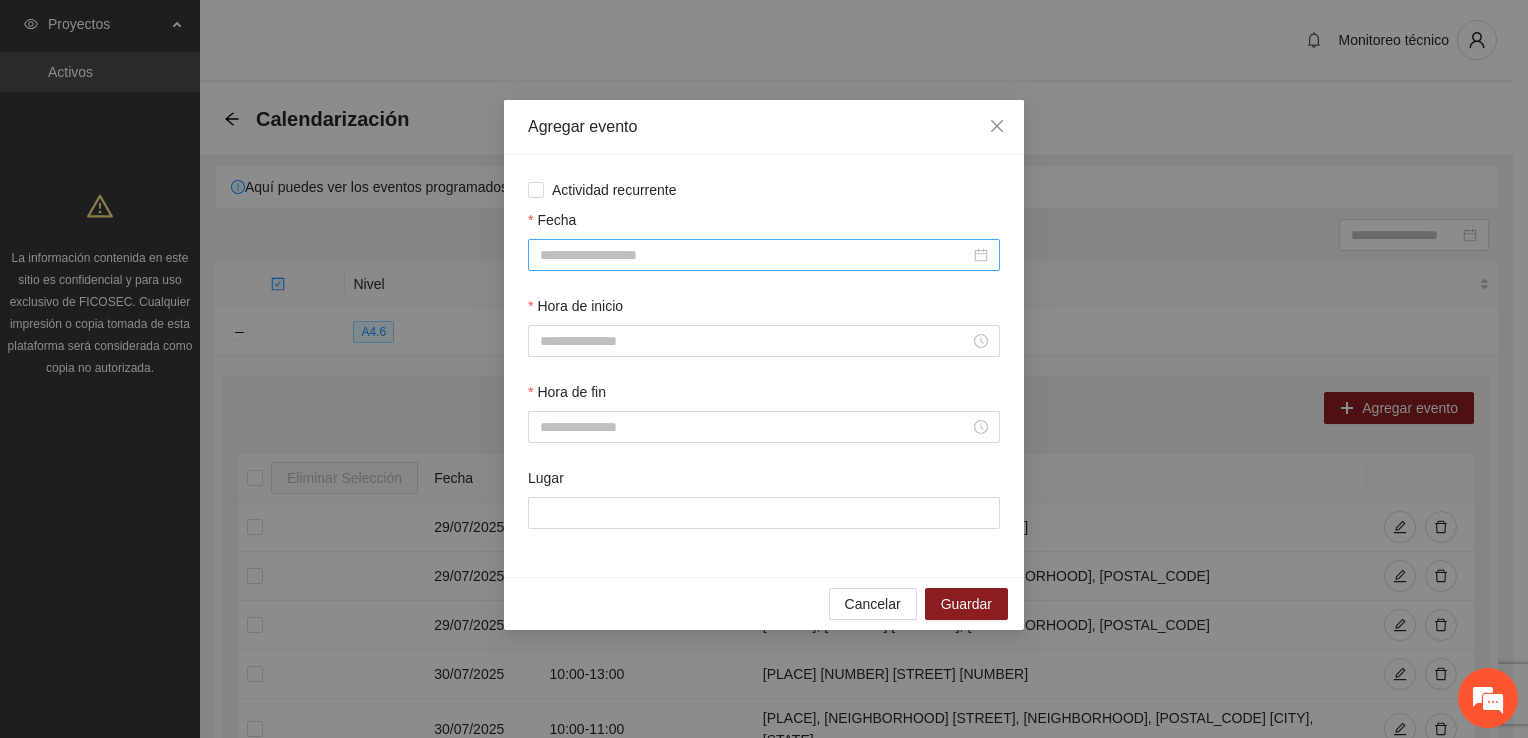 click on "Fecha" at bounding box center [755, 255] 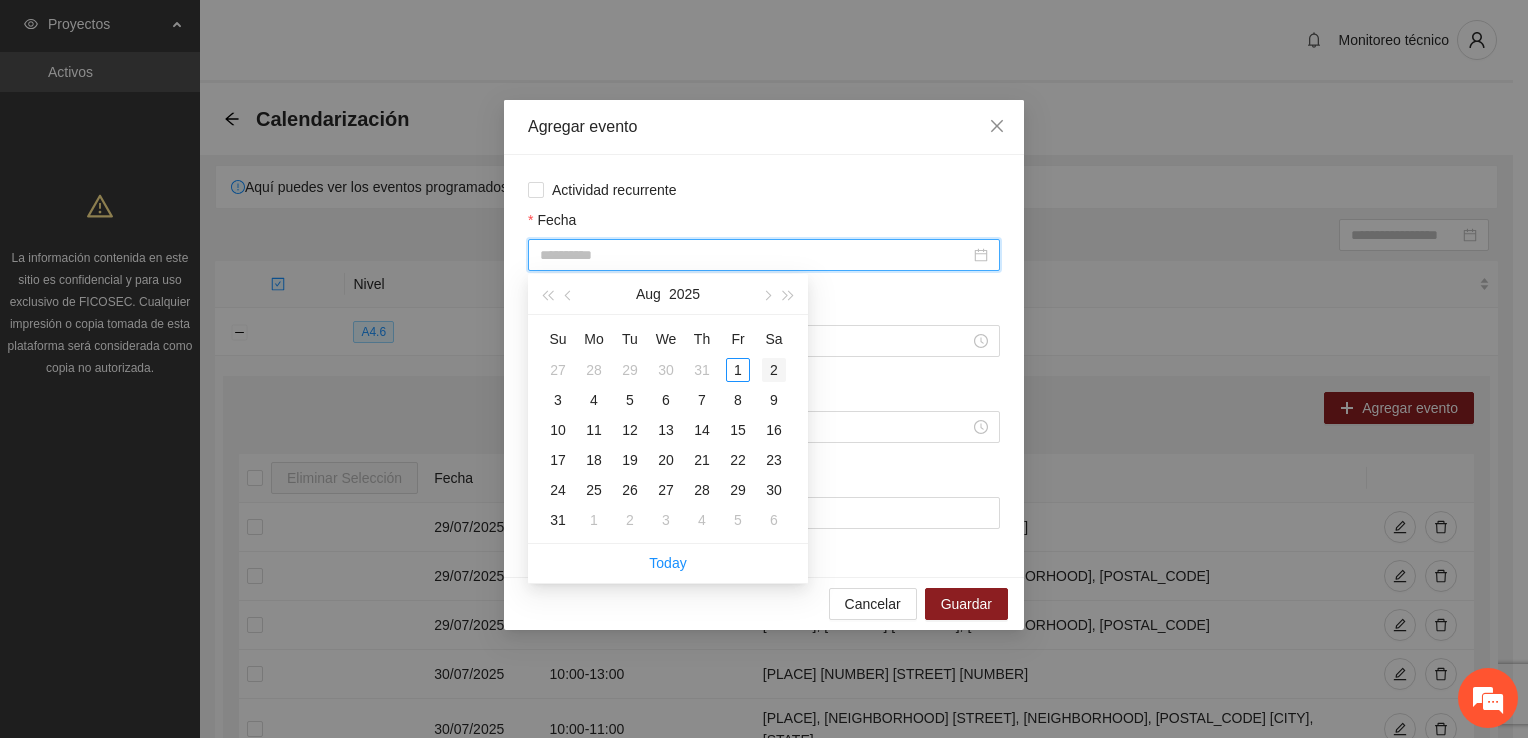 type on "**********" 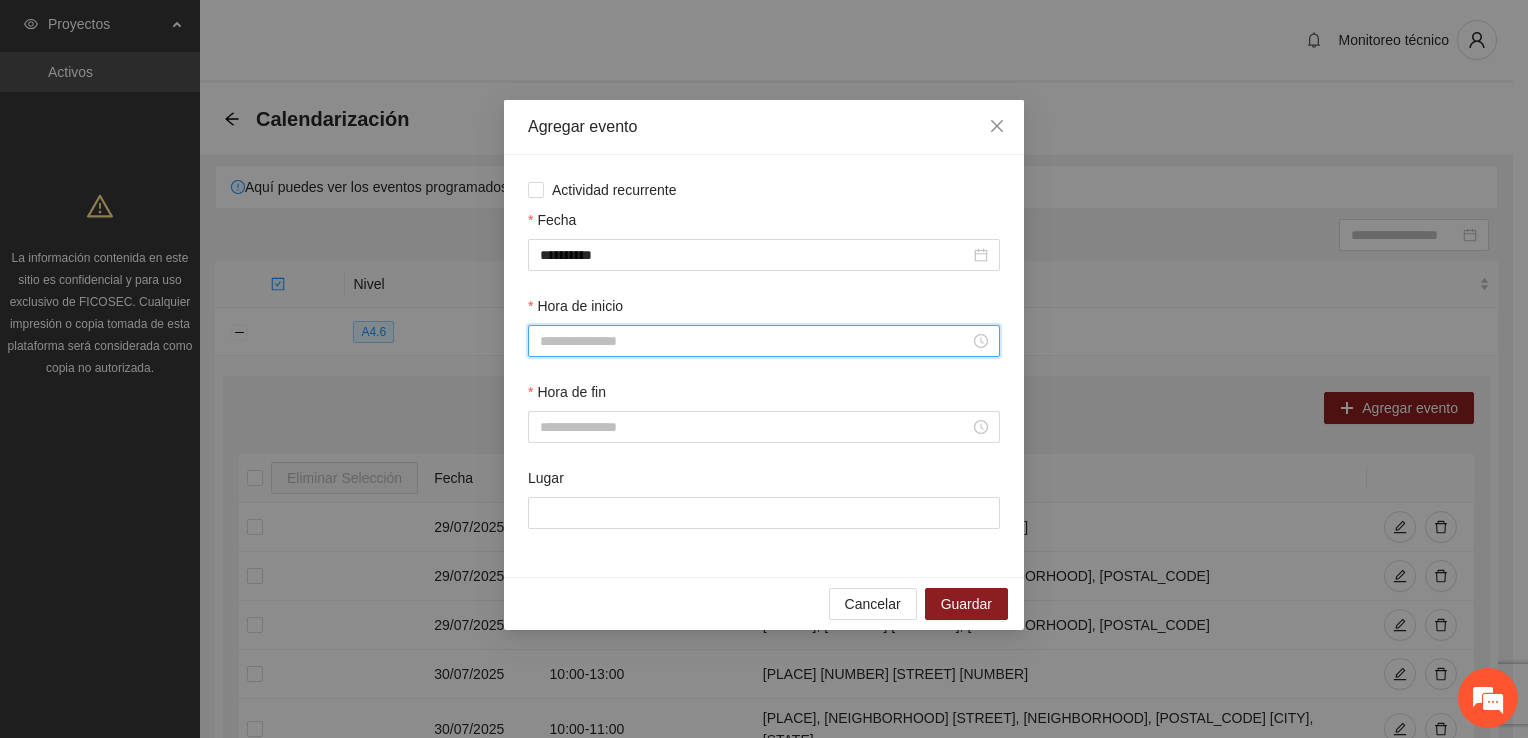 click on "Hora de inicio" at bounding box center [755, 341] 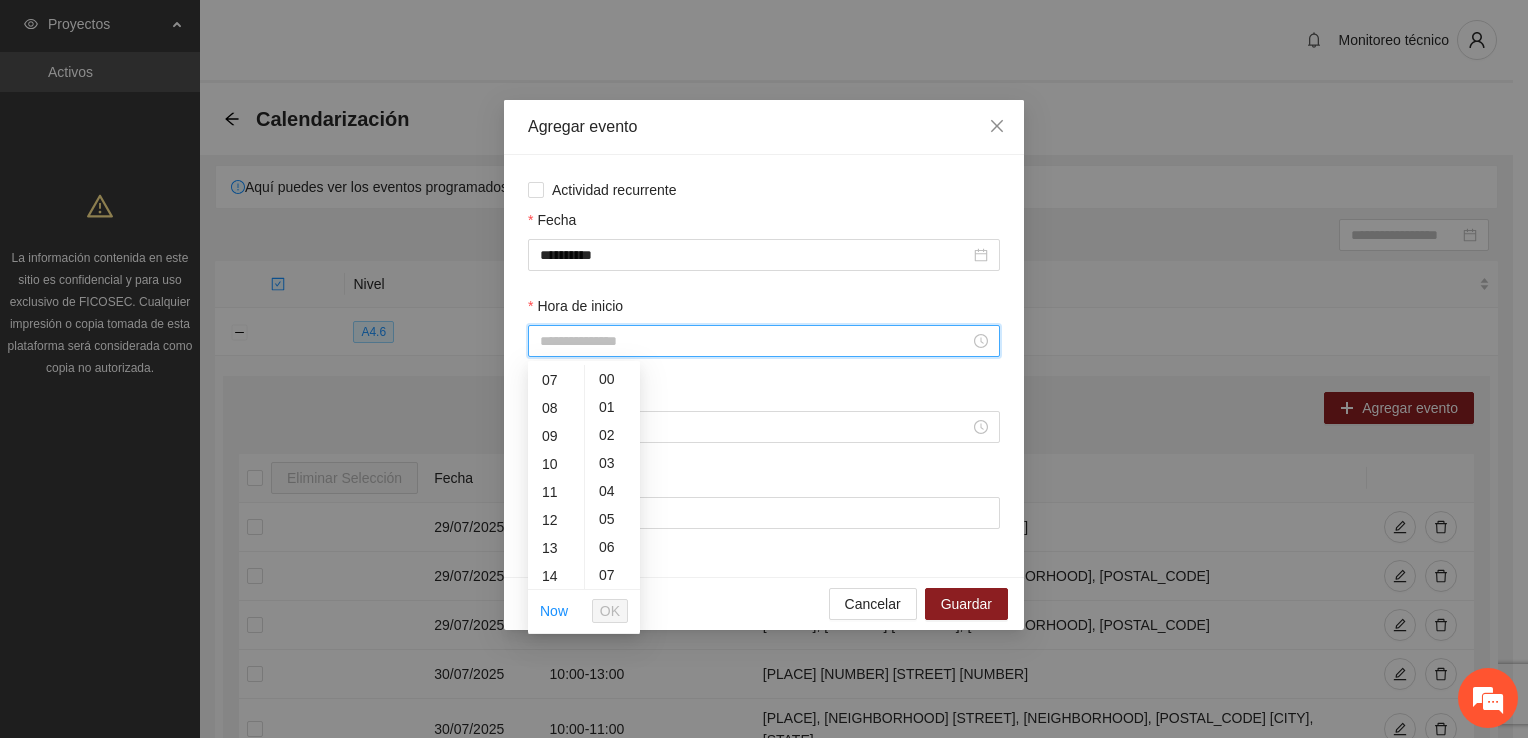 scroll, scrollTop: 196, scrollLeft: 0, axis: vertical 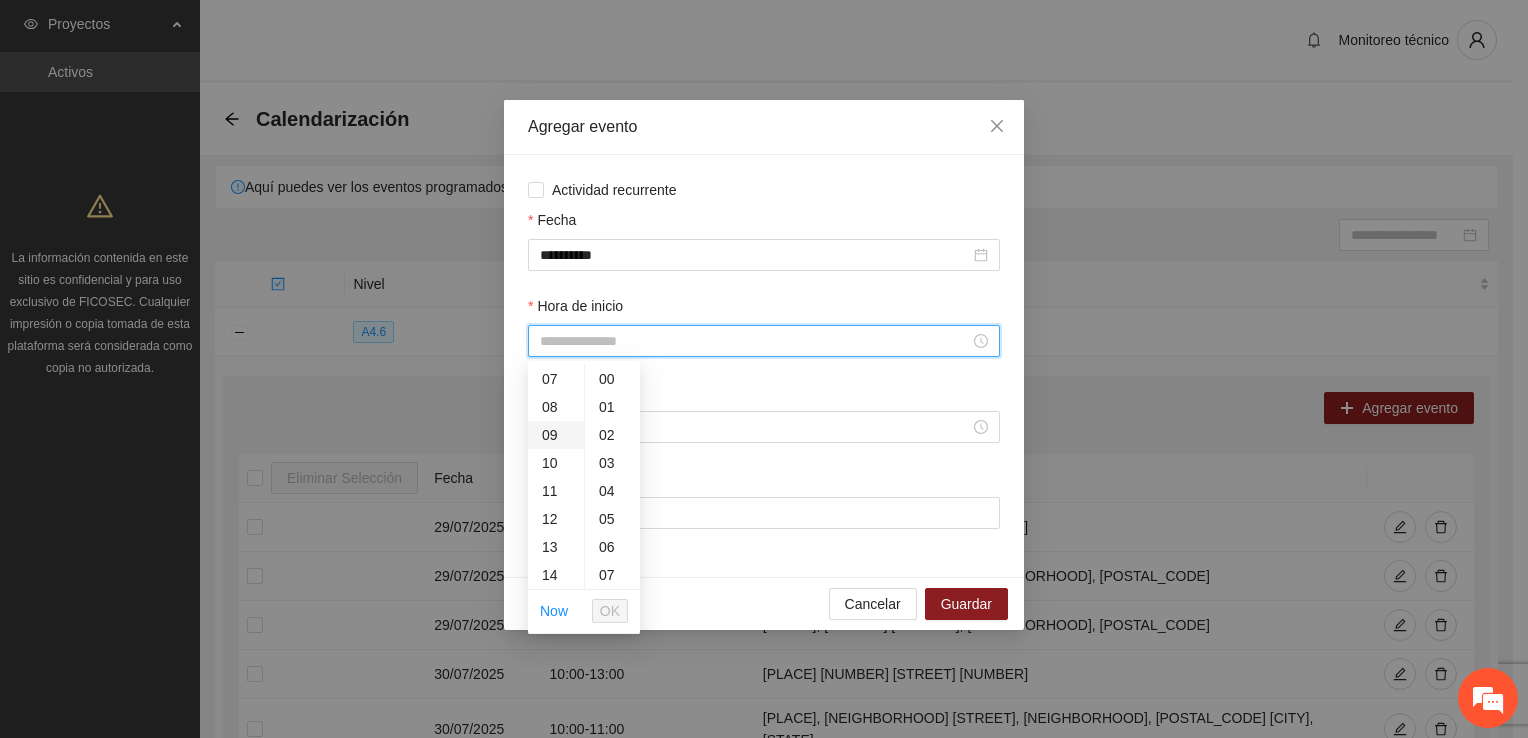 click on "09" at bounding box center (556, 435) 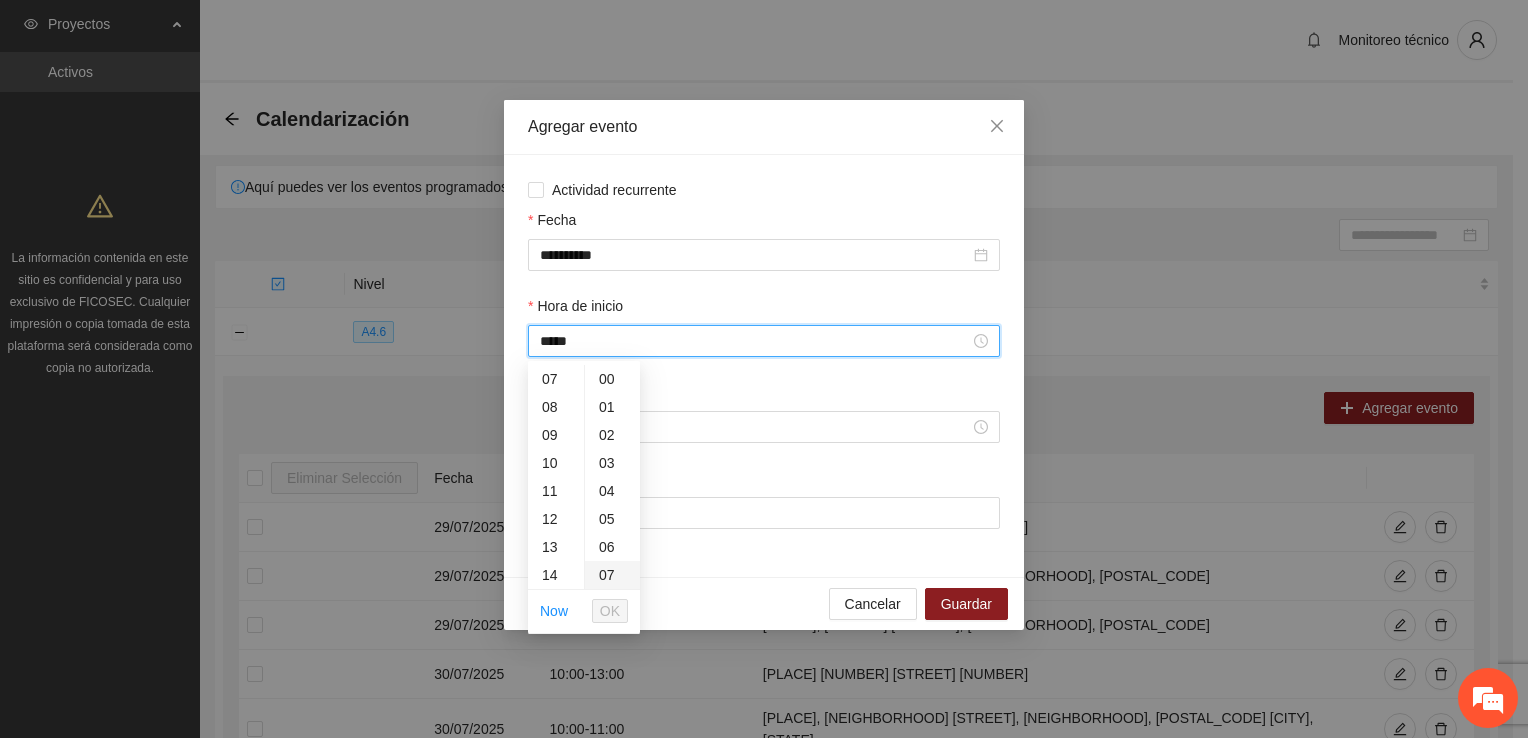 scroll, scrollTop: 252, scrollLeft: 0, axis: vertical 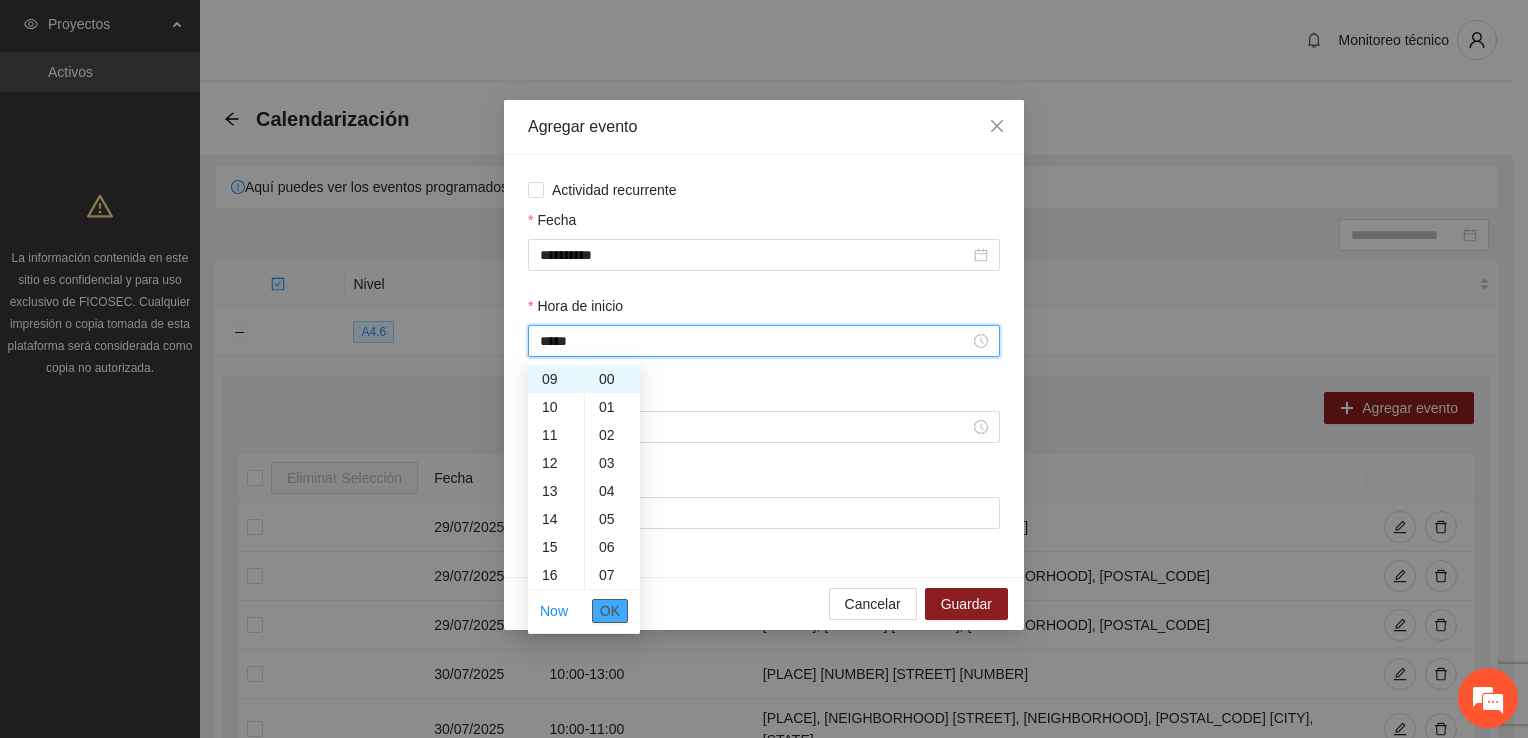 click on "OK" at bounding box center [610, 611] 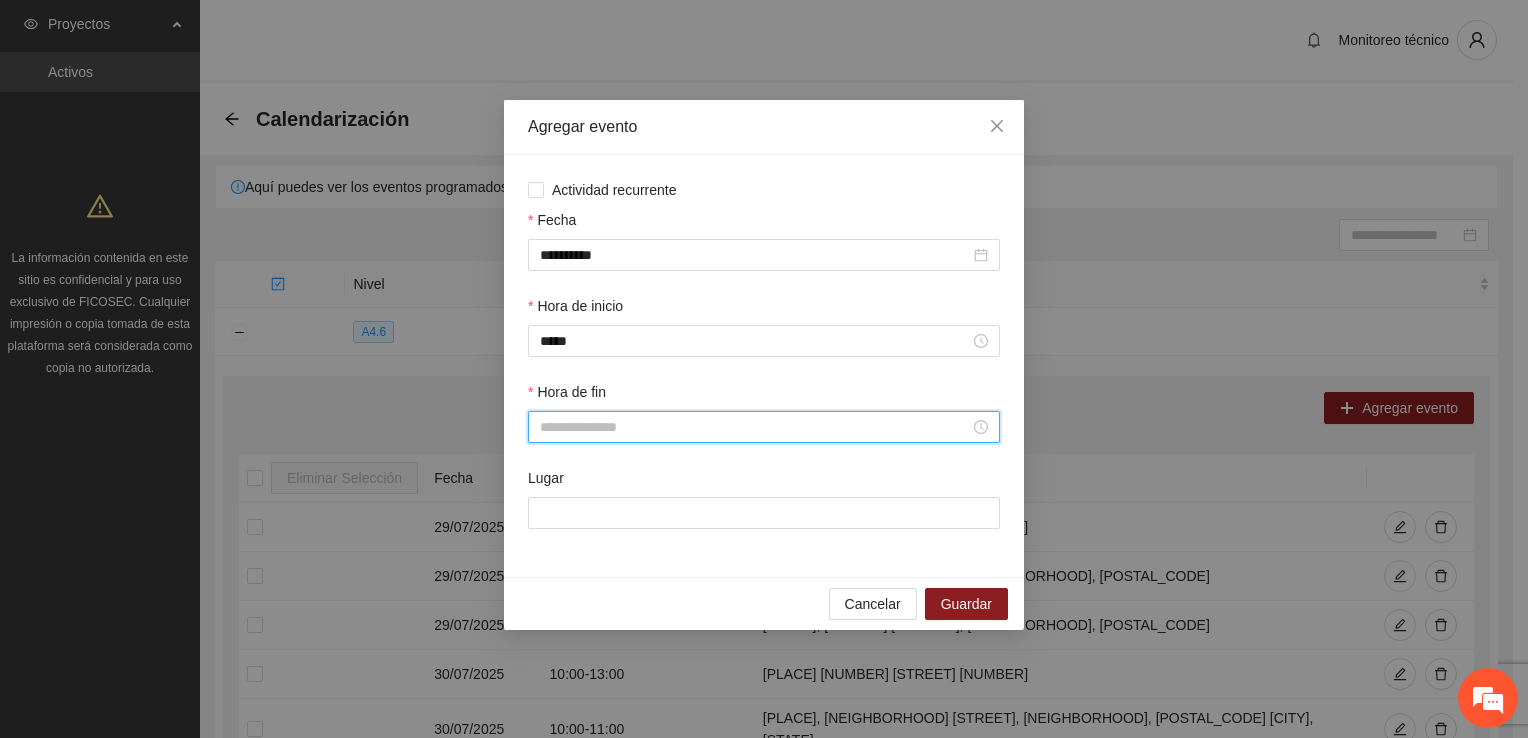 click on "Hora de fin" at bounding box center [755, 427] 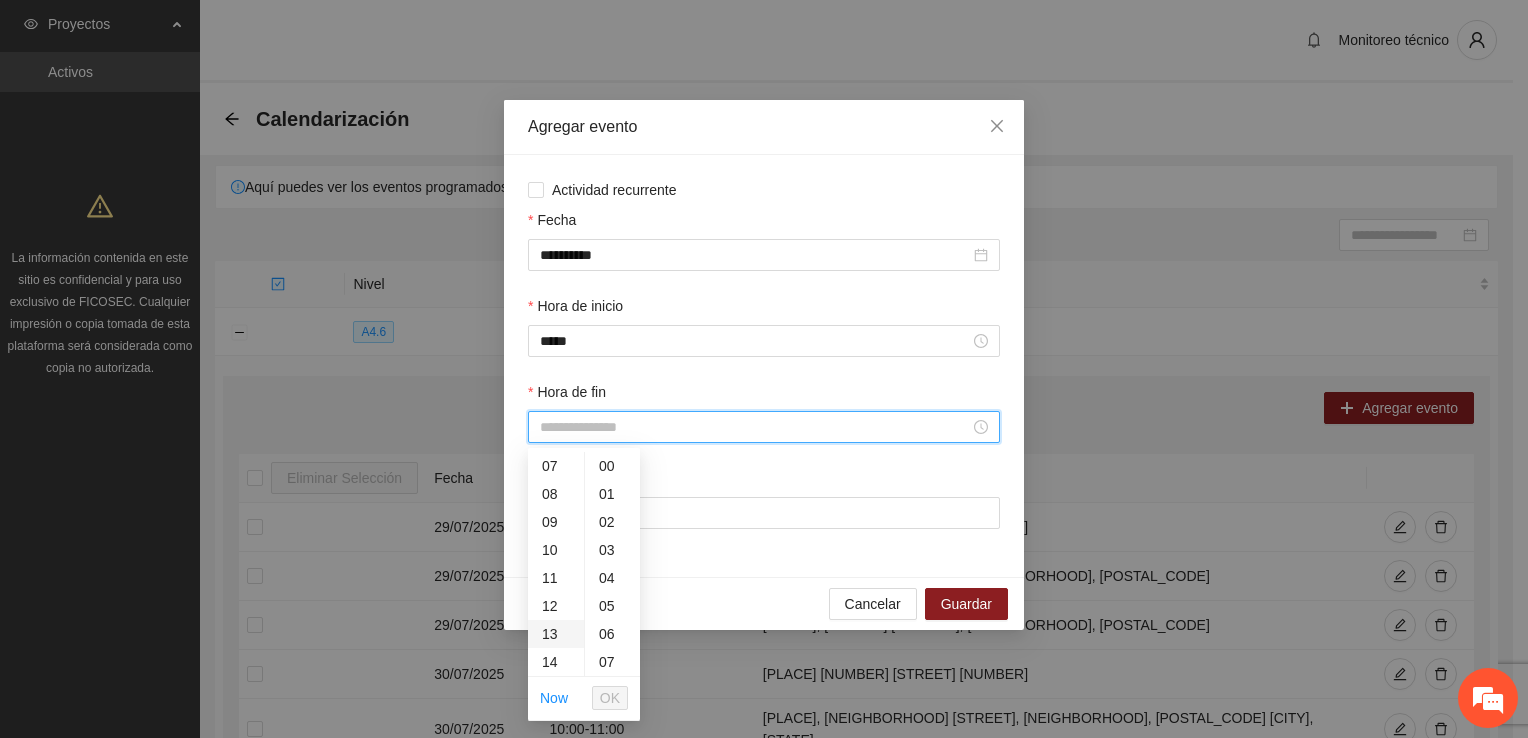 click on "13" at bounding box center (556, 634) 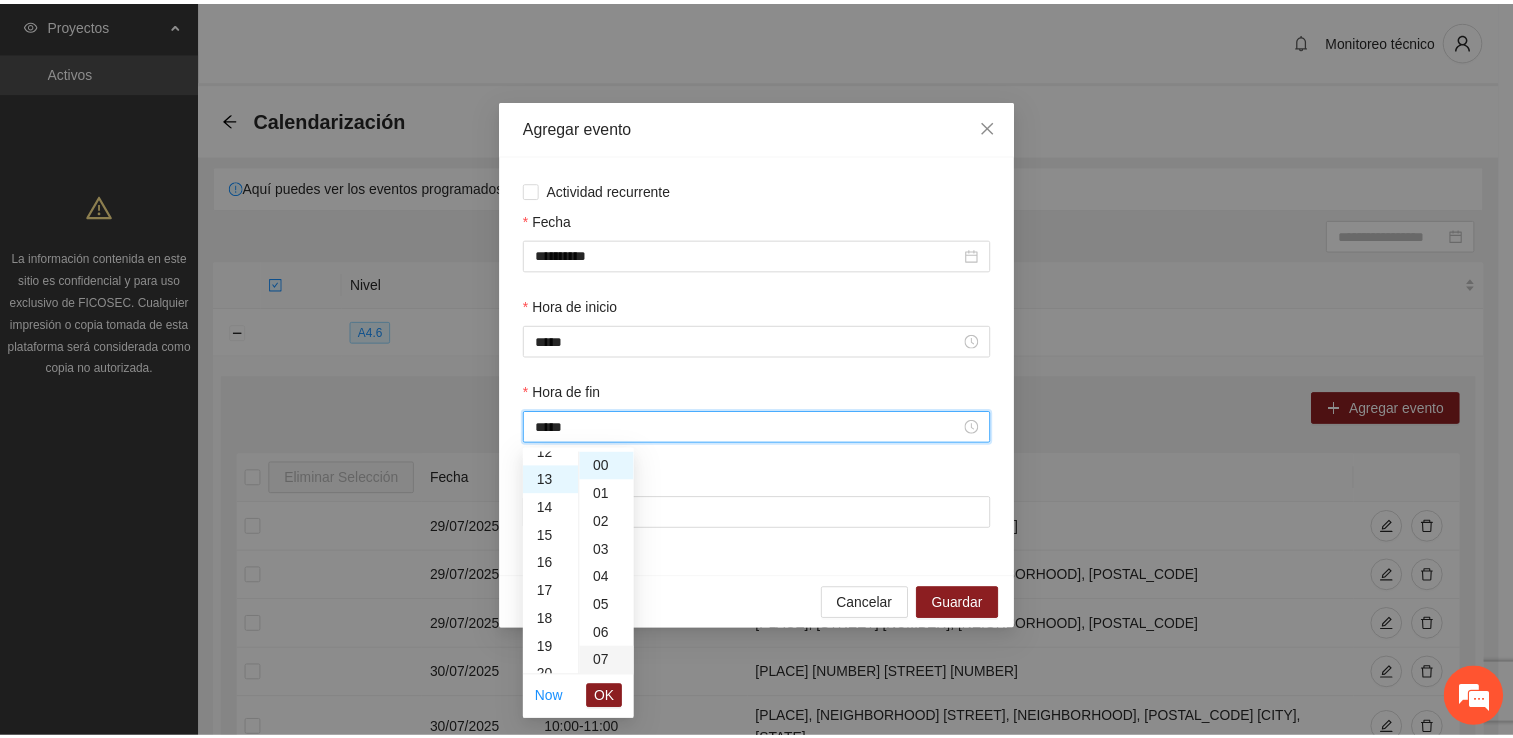 scroll, scrollTop: 364, scrollLeft: 0, axis: vertical 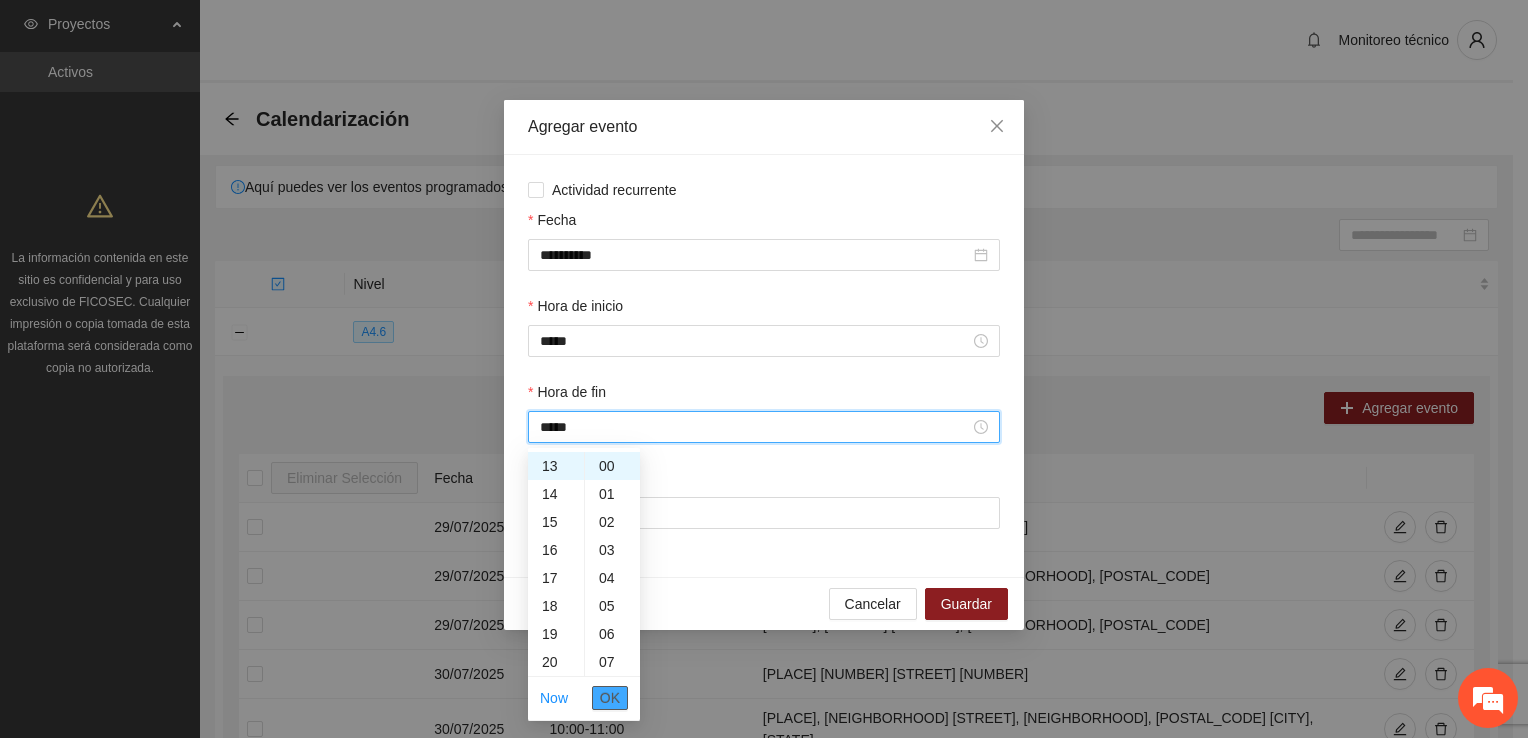 click on "OK" at bounding box center [610, 698] 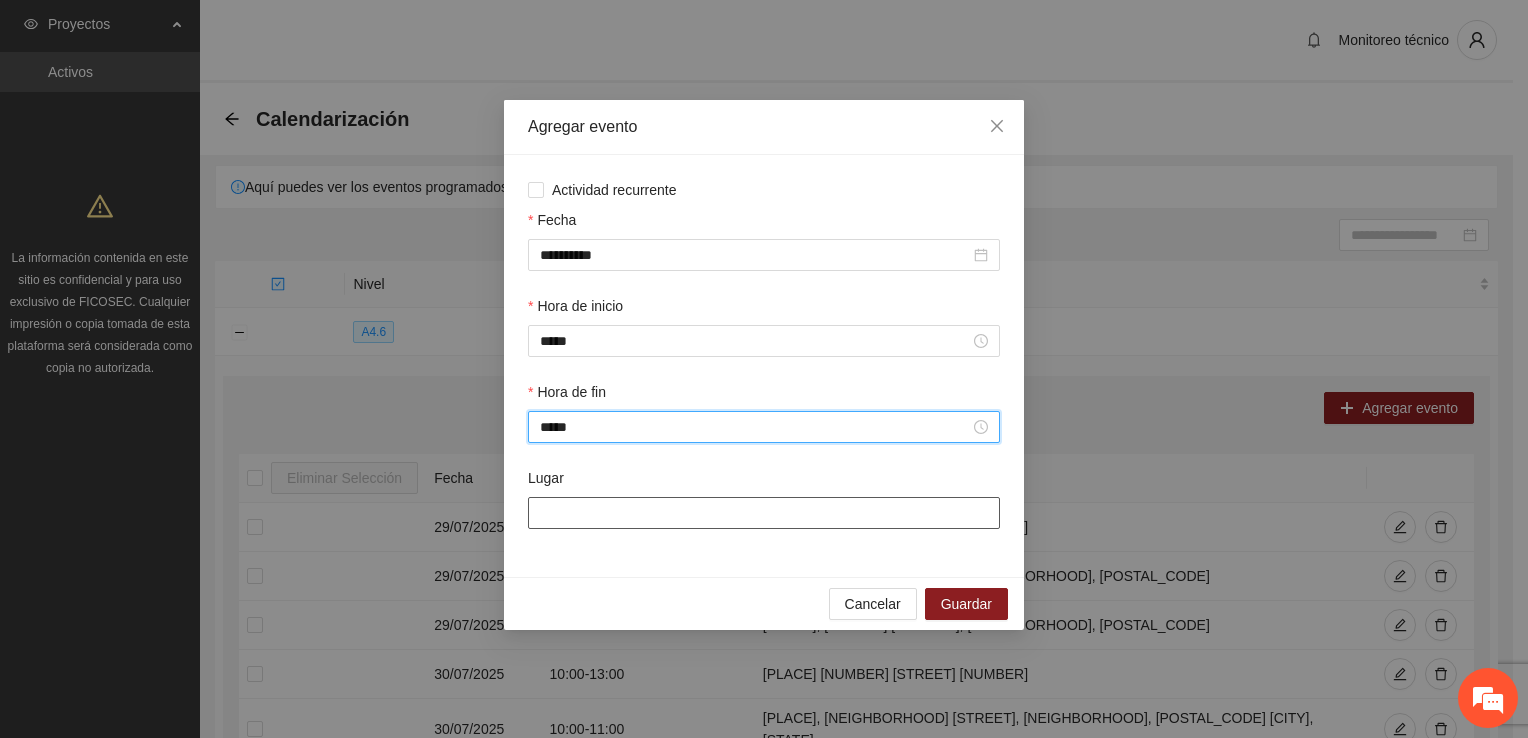 click on "Lugar" at bounding box center [764, 513] 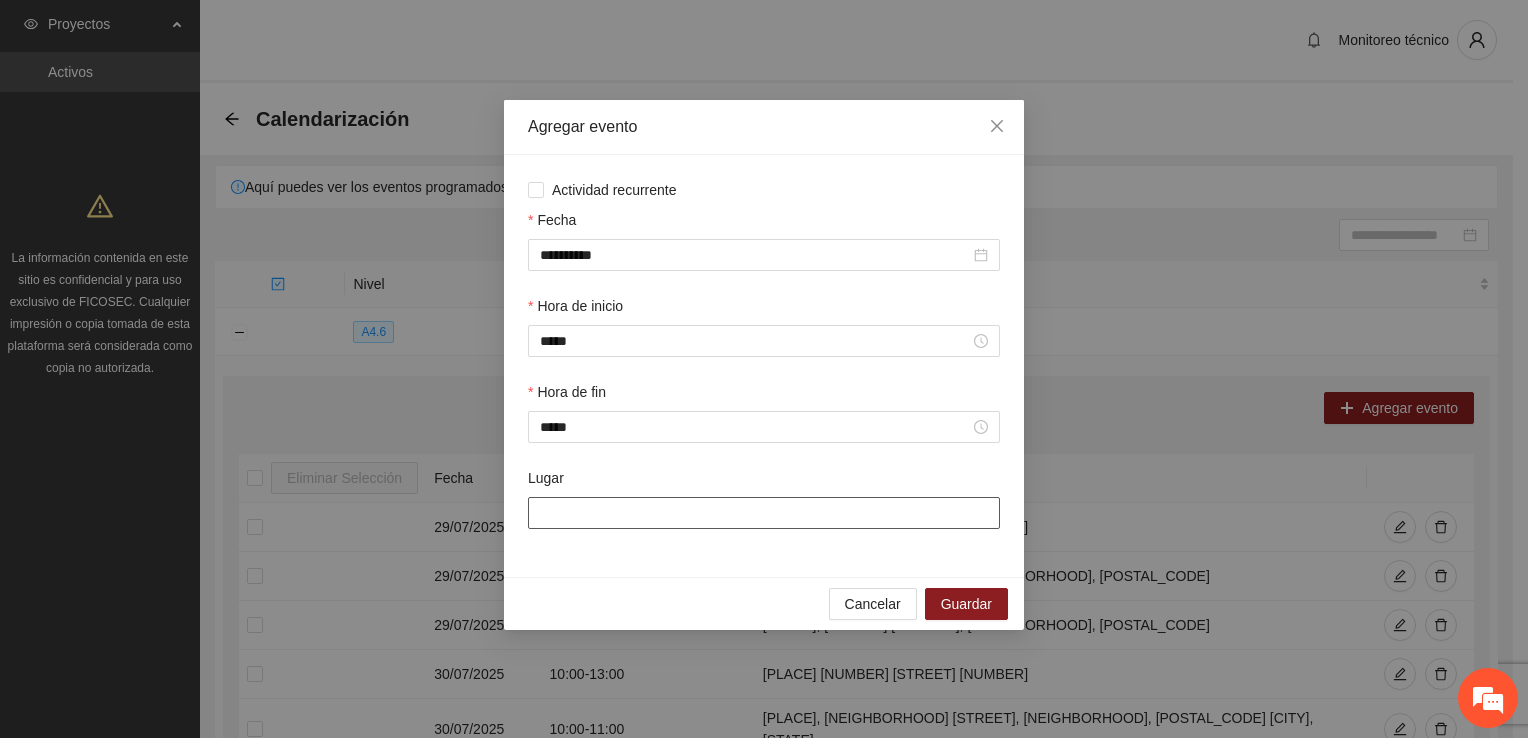 type on "**********" 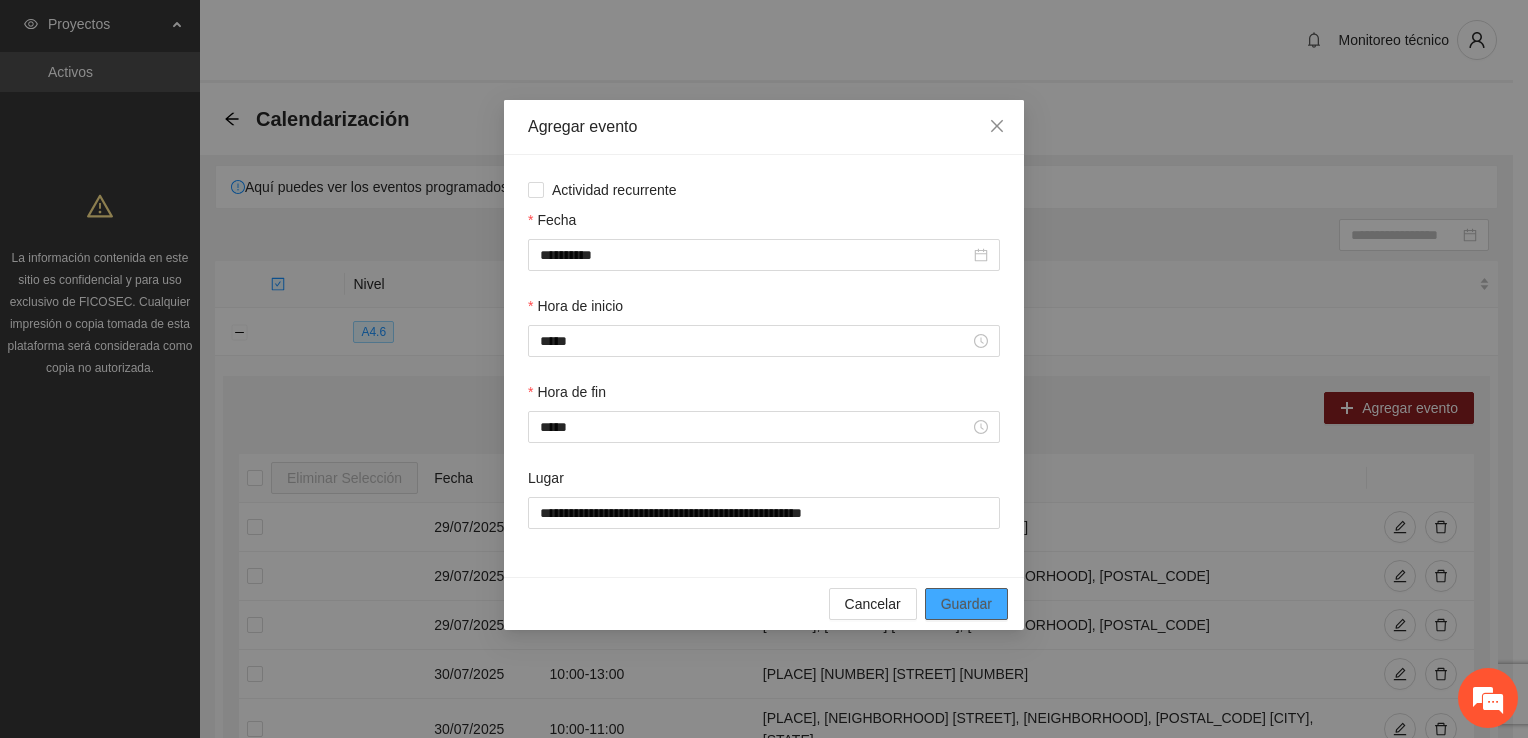 click on "Guardar" at bounding box center [966, 604] 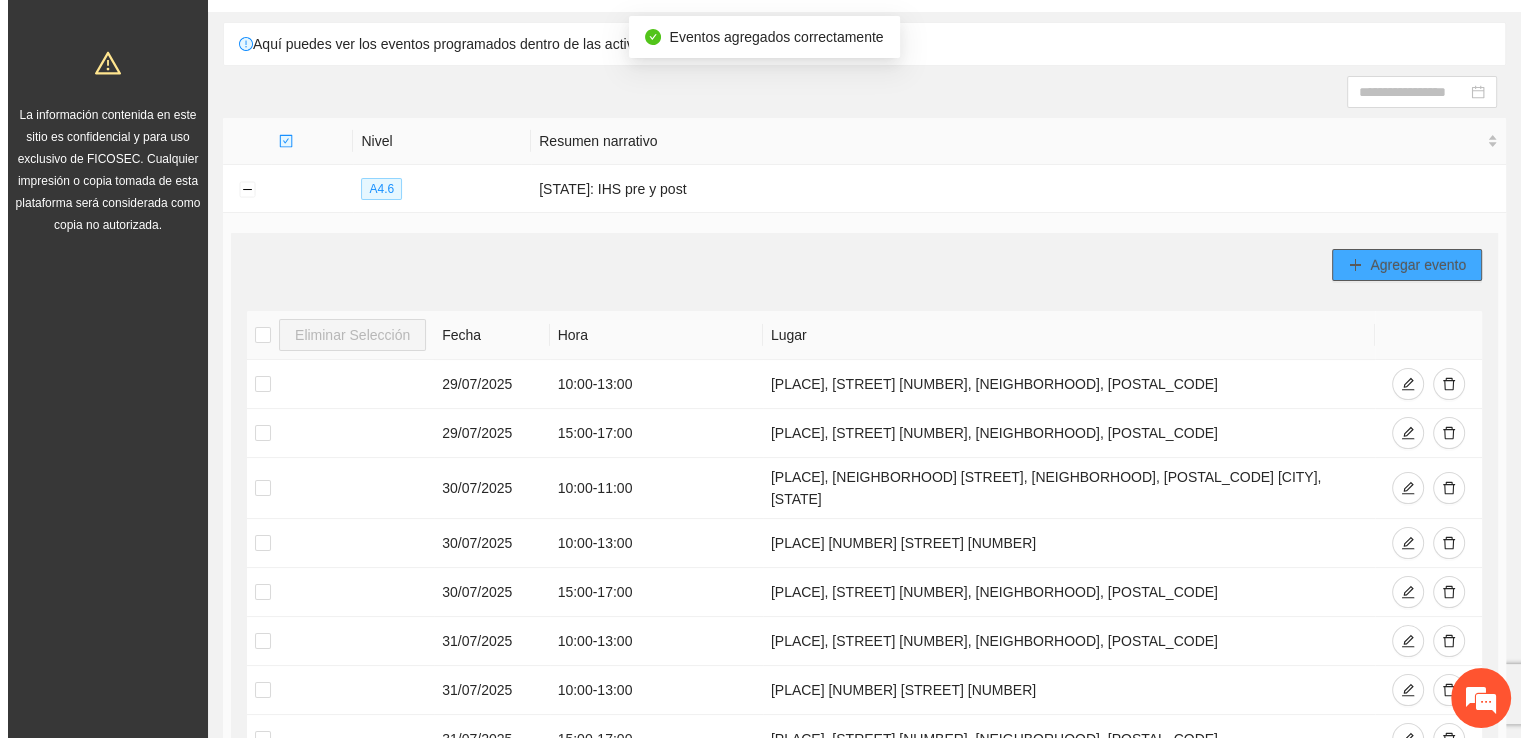 scroll, scrollTop: 200, scrollLeft: 0, axis: vertical 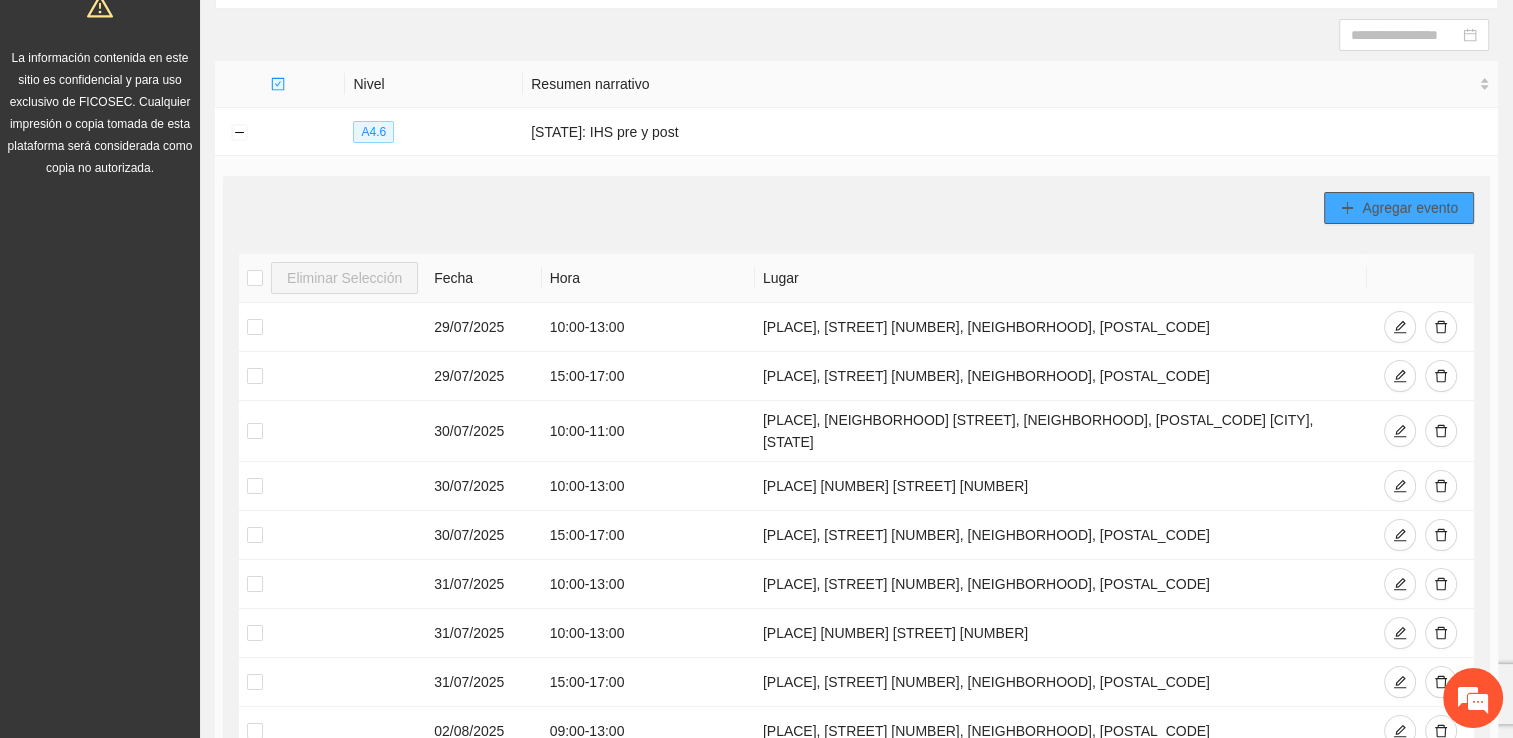 click on "Agregar evento" at bounding box center (1410, 208) 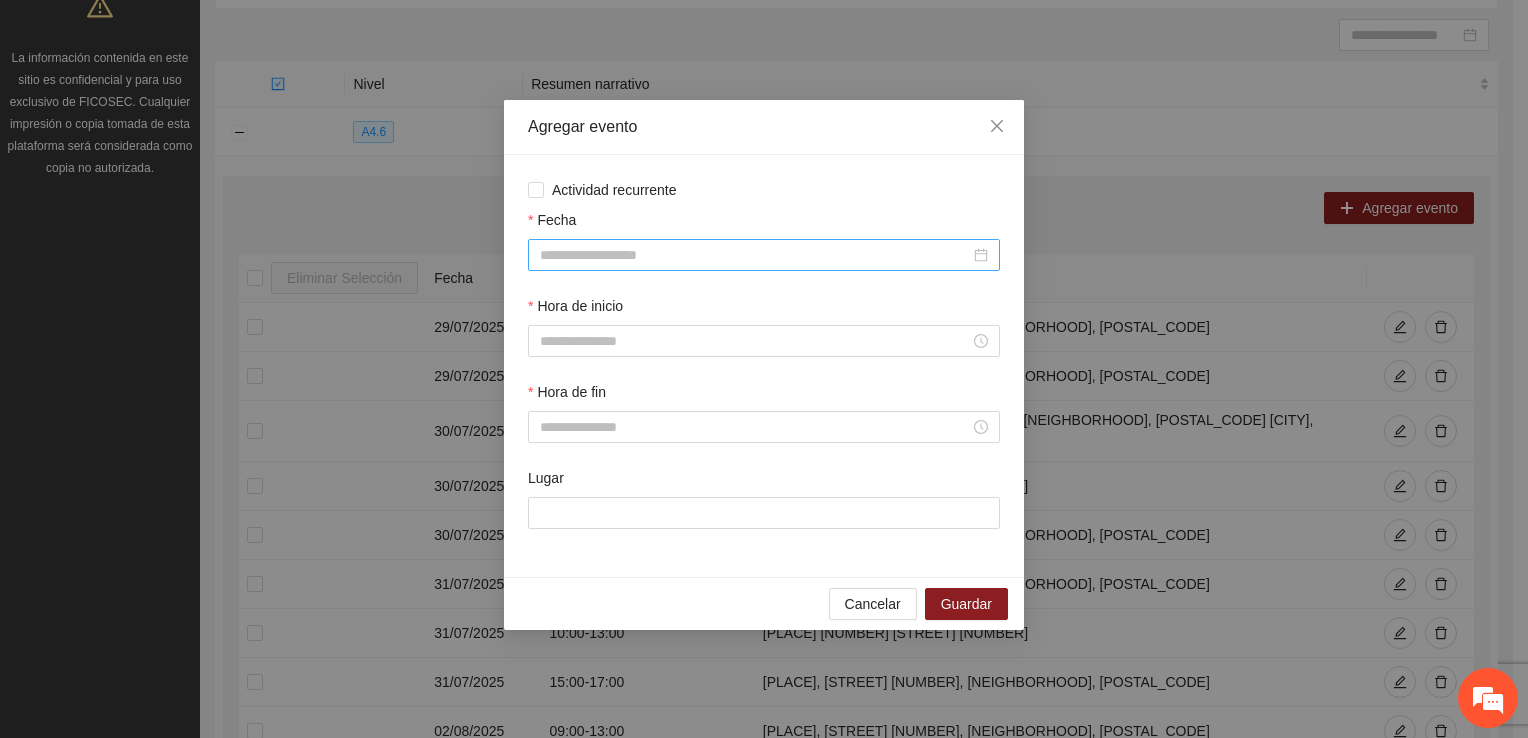 click on "Fecha" at bounding box center [755, 255] 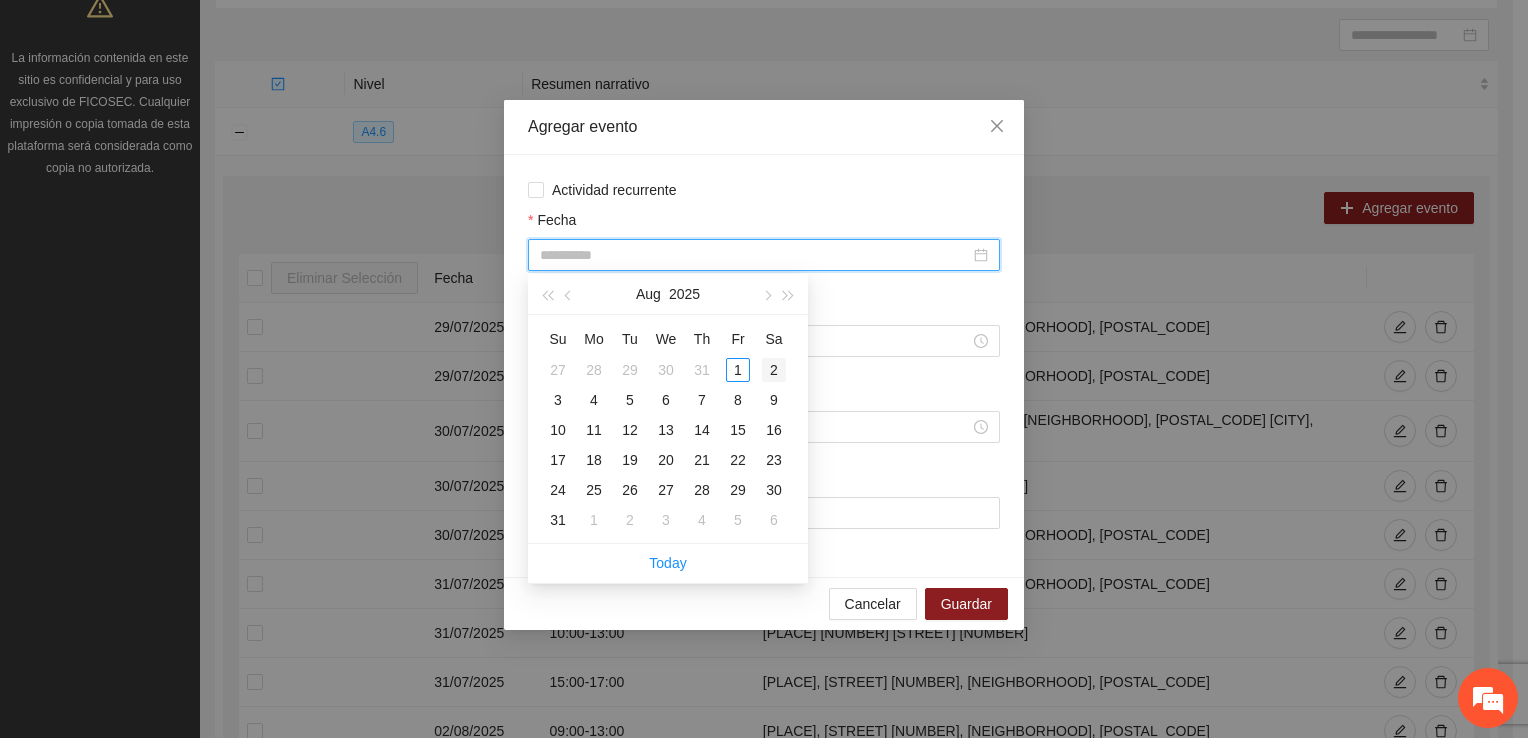type on "**********" 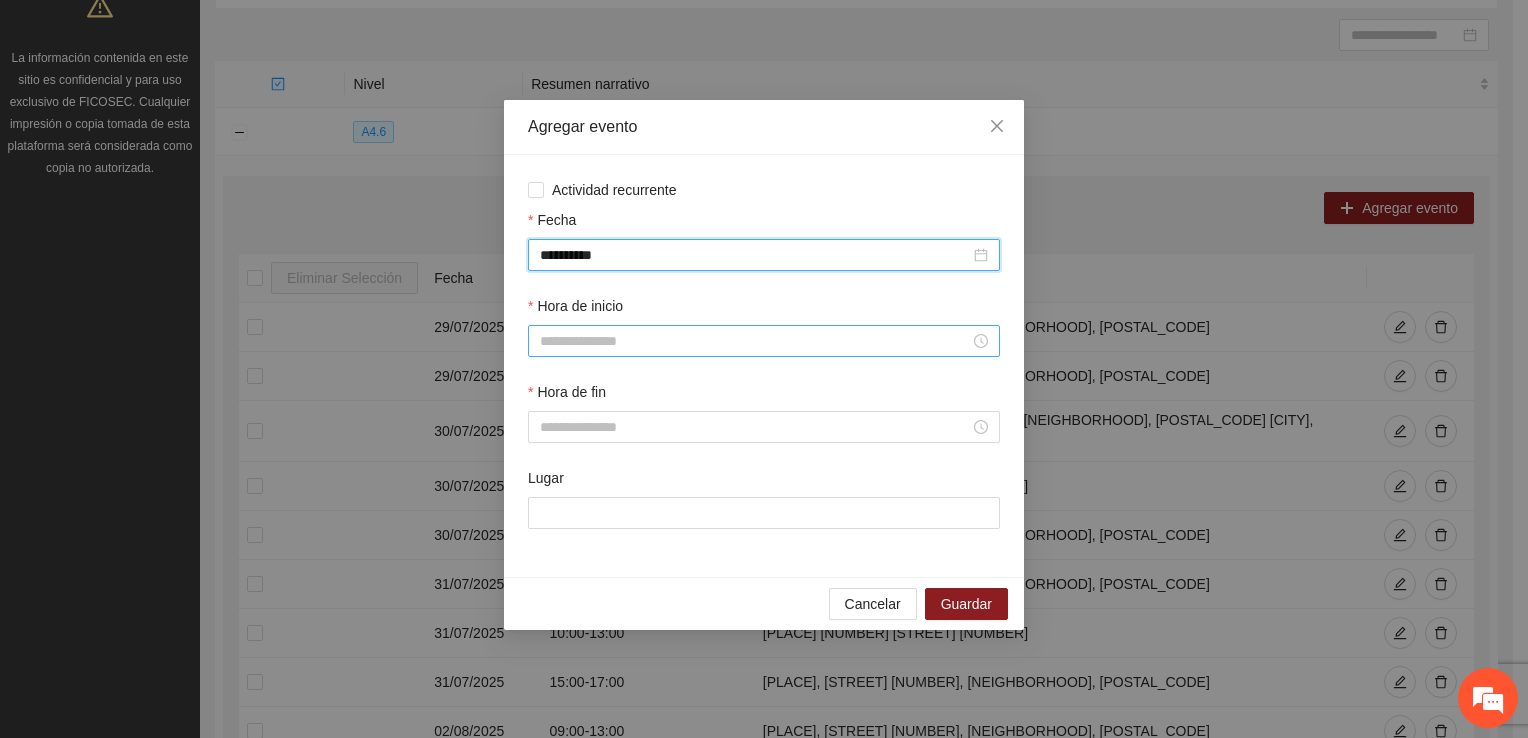 click on "Hora de inicio" at bounding box center (755, 341) 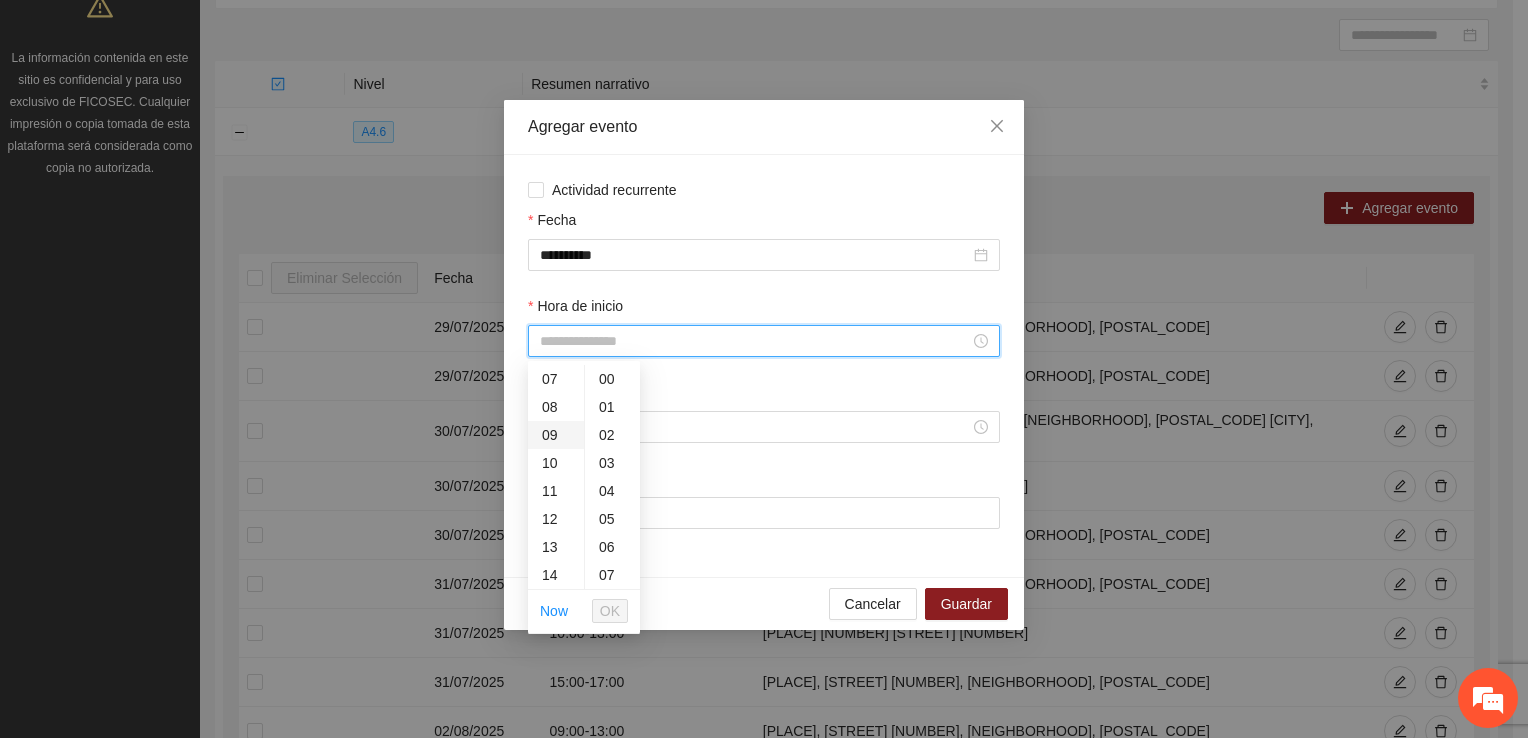 click on "09" at bounding box center [556, 435] 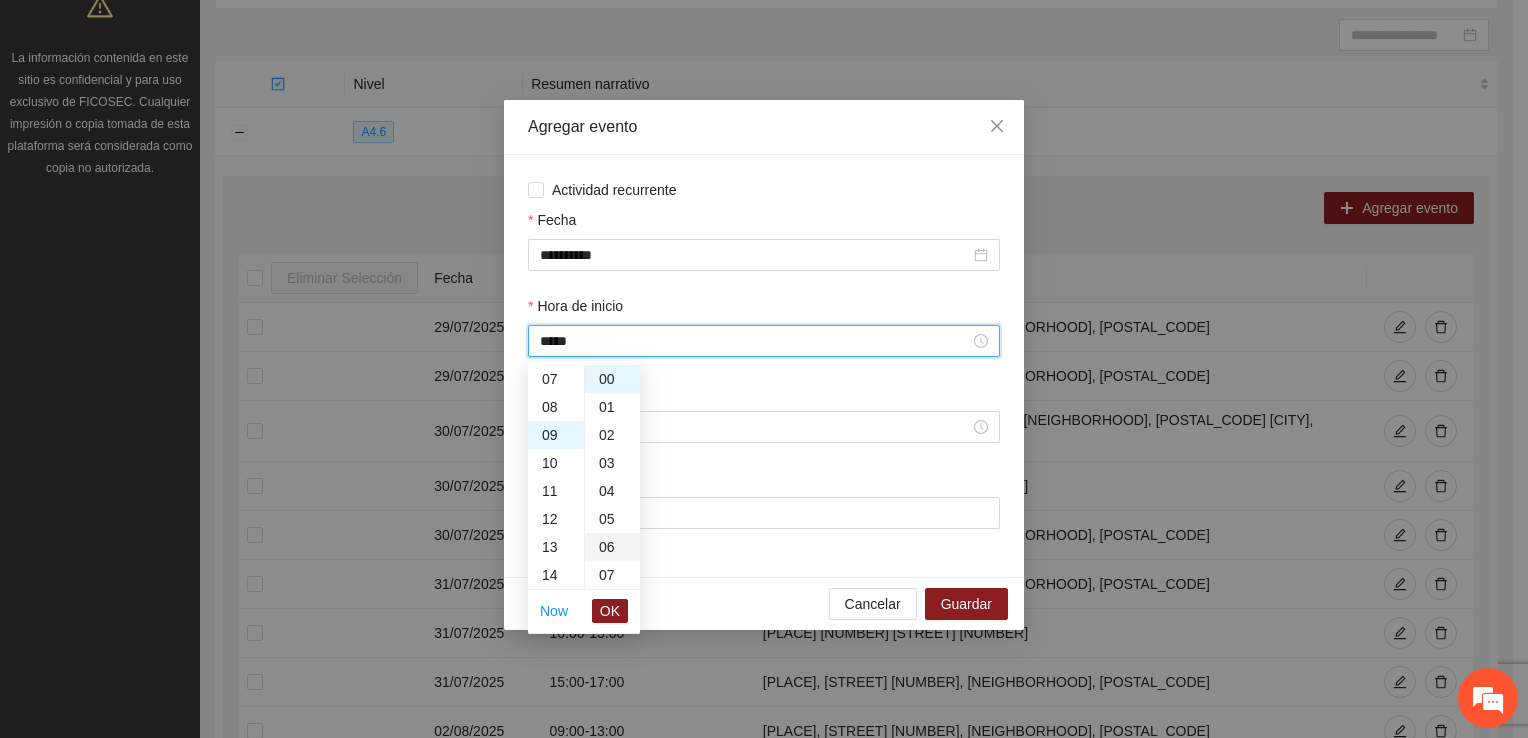 scroll, scrollTop: 252, scrollLeft: 0, axis: vertical 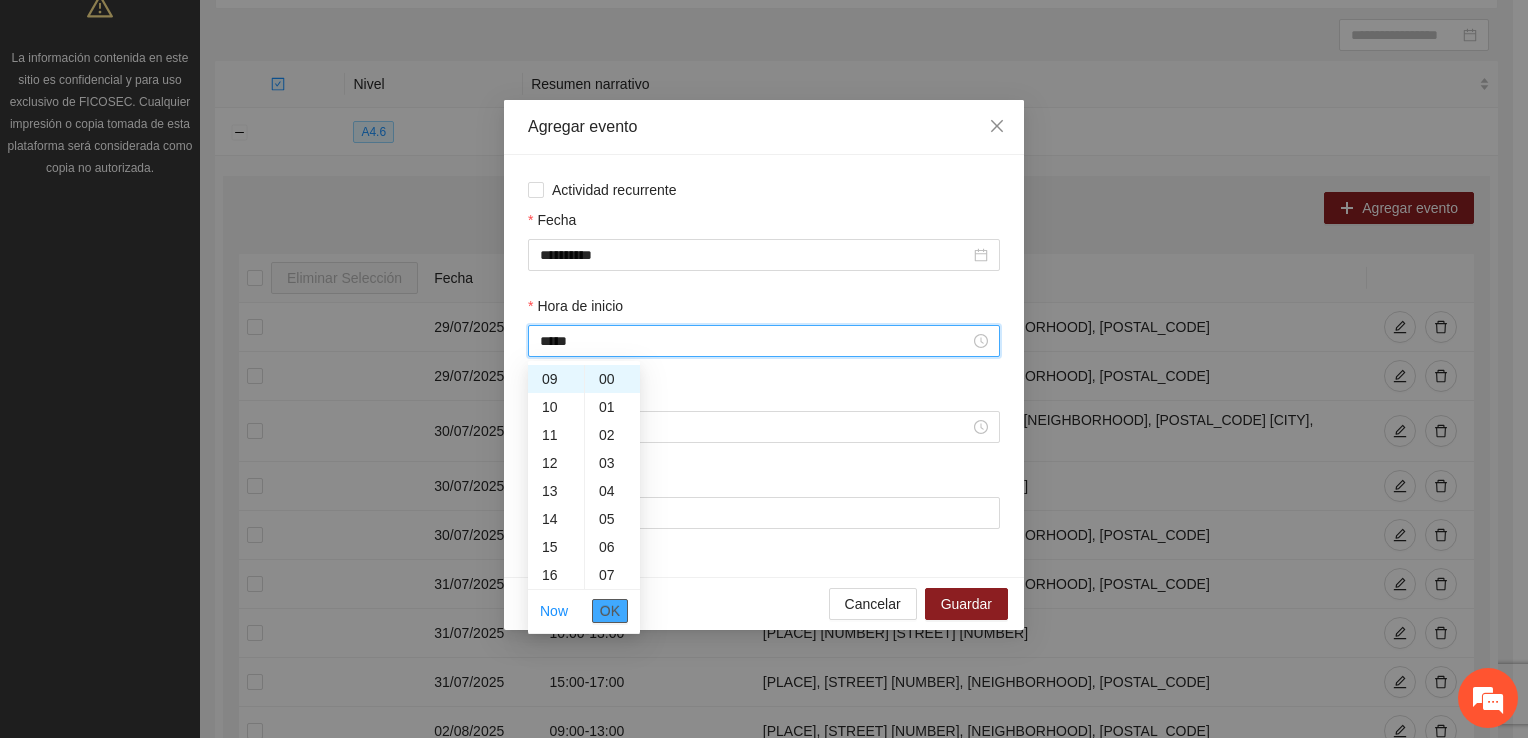 click on "OK" at bounding box center (610, 611) 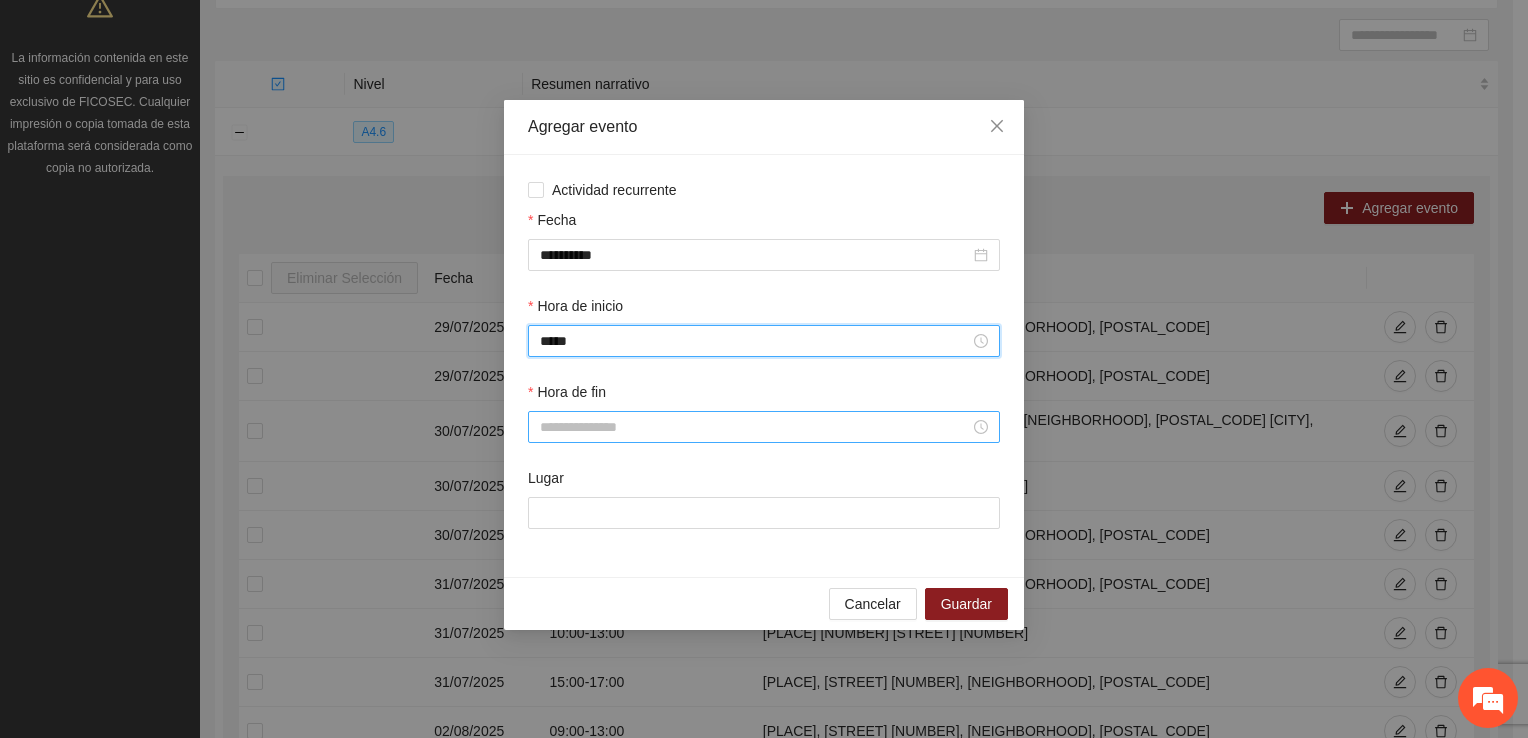click at bounding box center [764, 427] 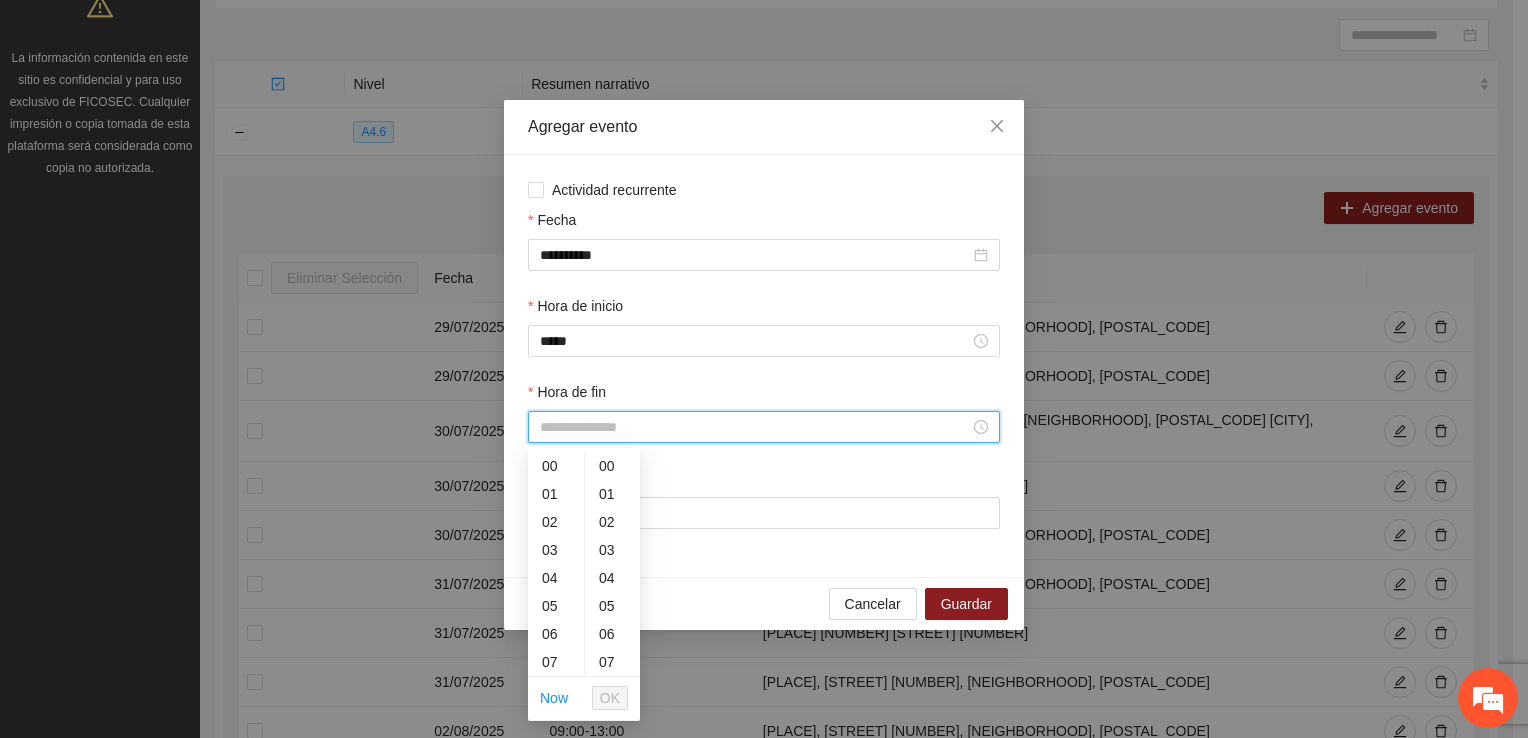 drag, startPoint x: 567, startPoint y: 513, endPoint x: 576, endPoint y: 549, distance: 37.107952 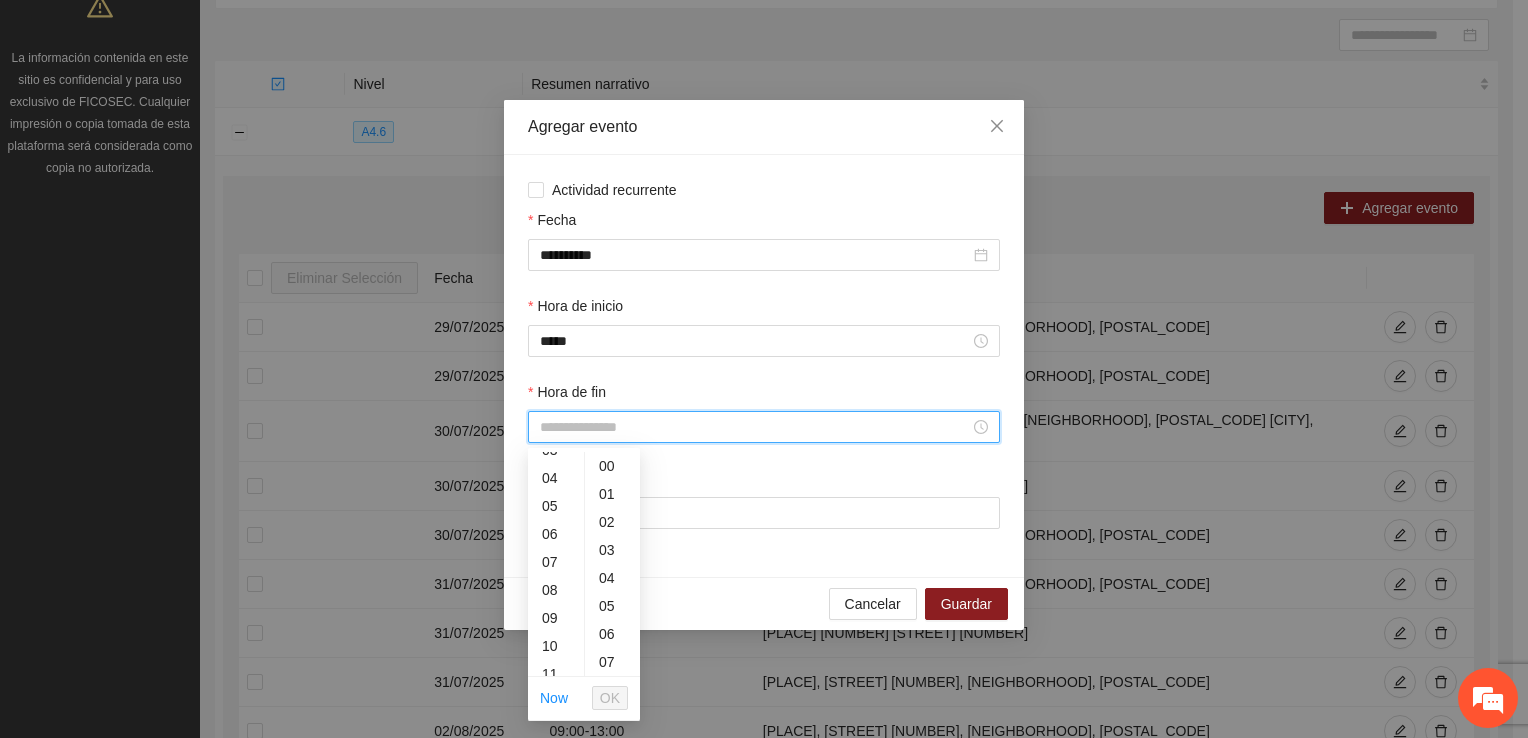 scroll, scrollTop: 196, scrollLeft: 0, axis: vertical 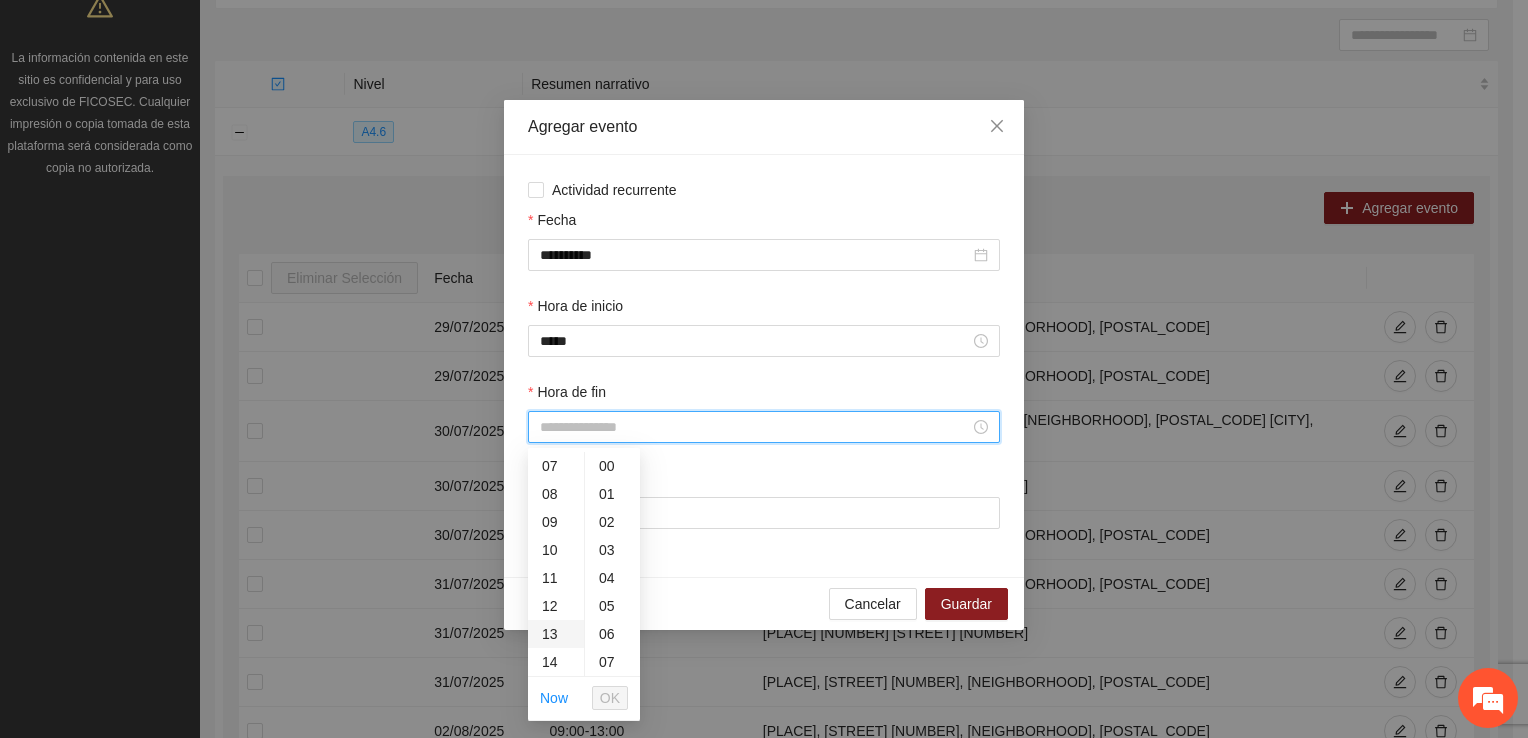 click on "13" at bounding box center [556, 634] 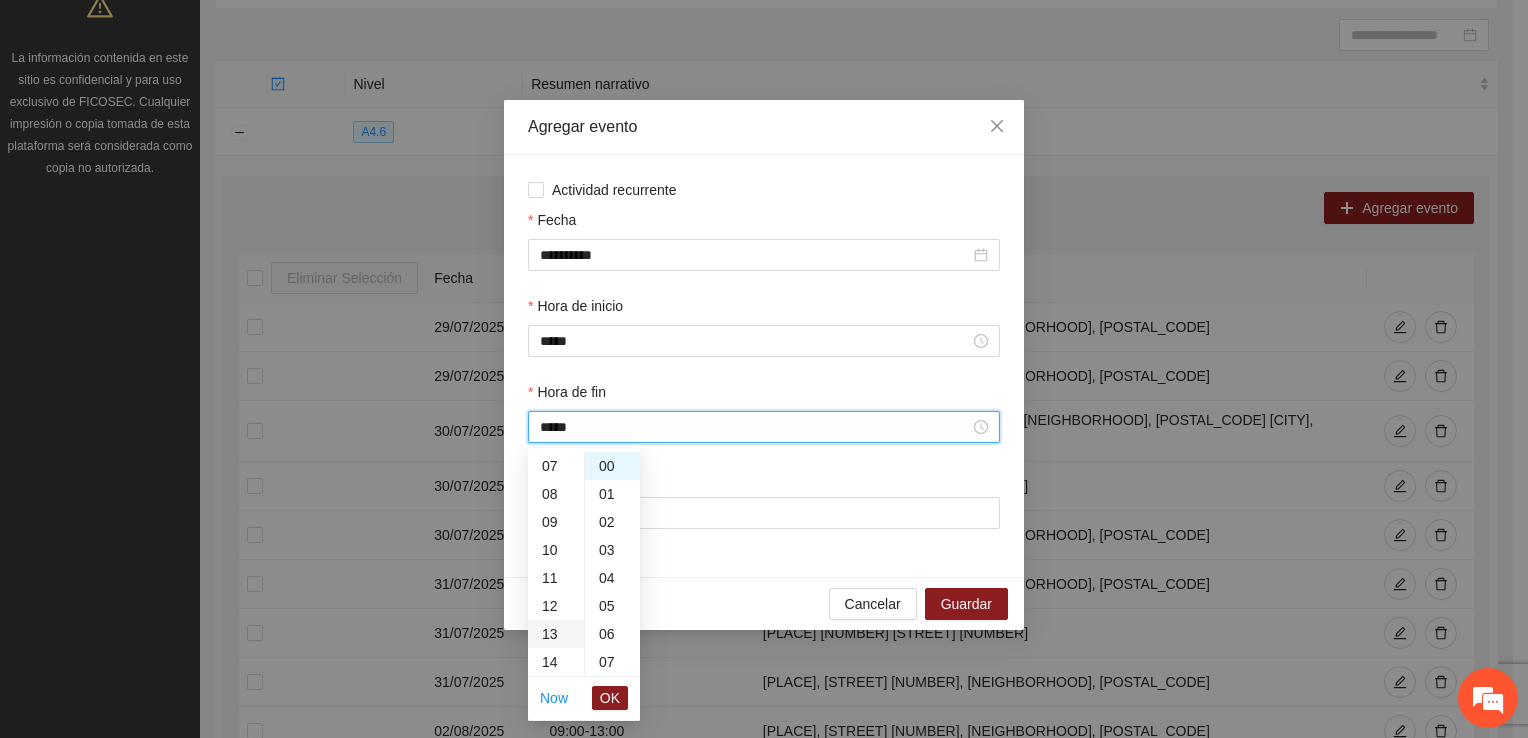 type on "*****" 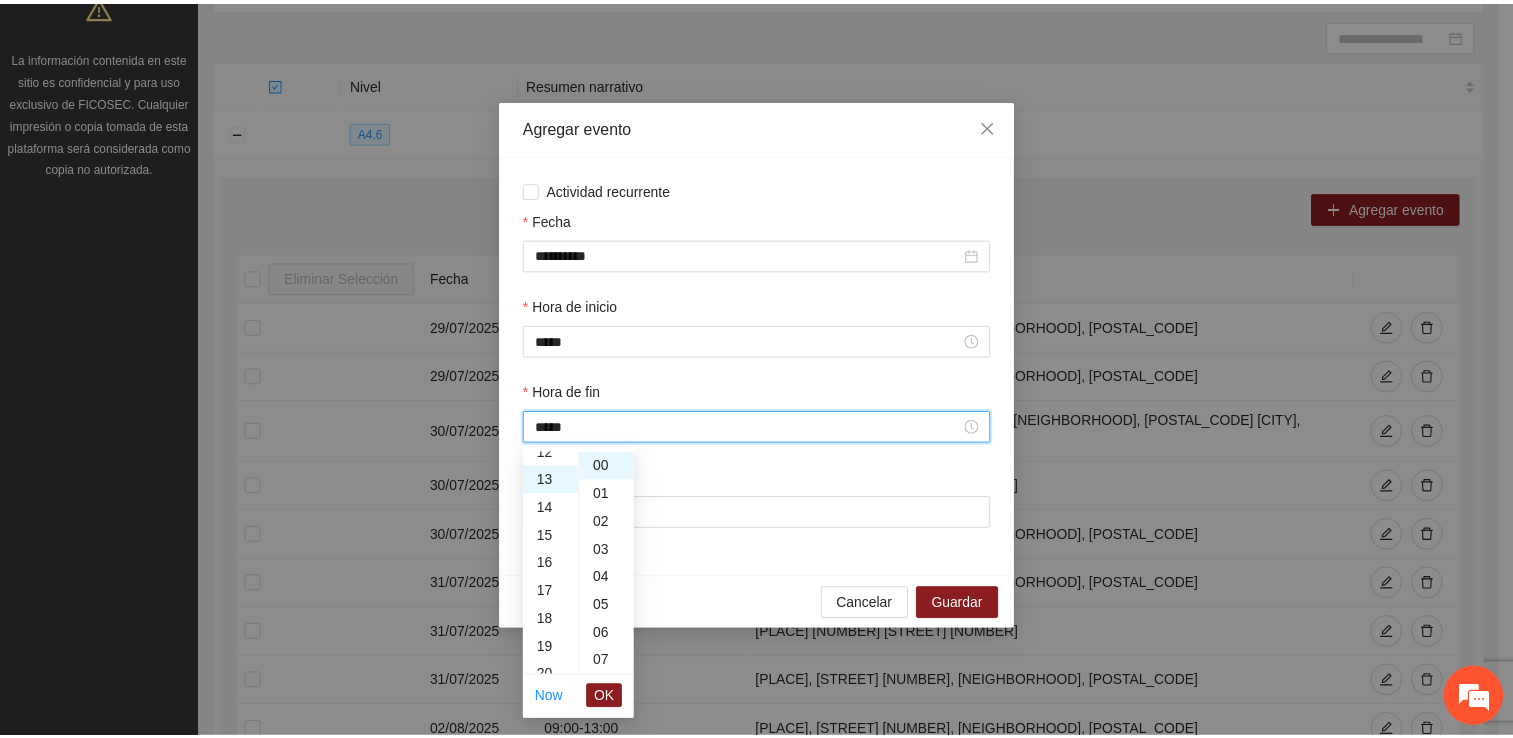 scroll, scrollTop: 364, scrollLeft: 0, axis: vertical 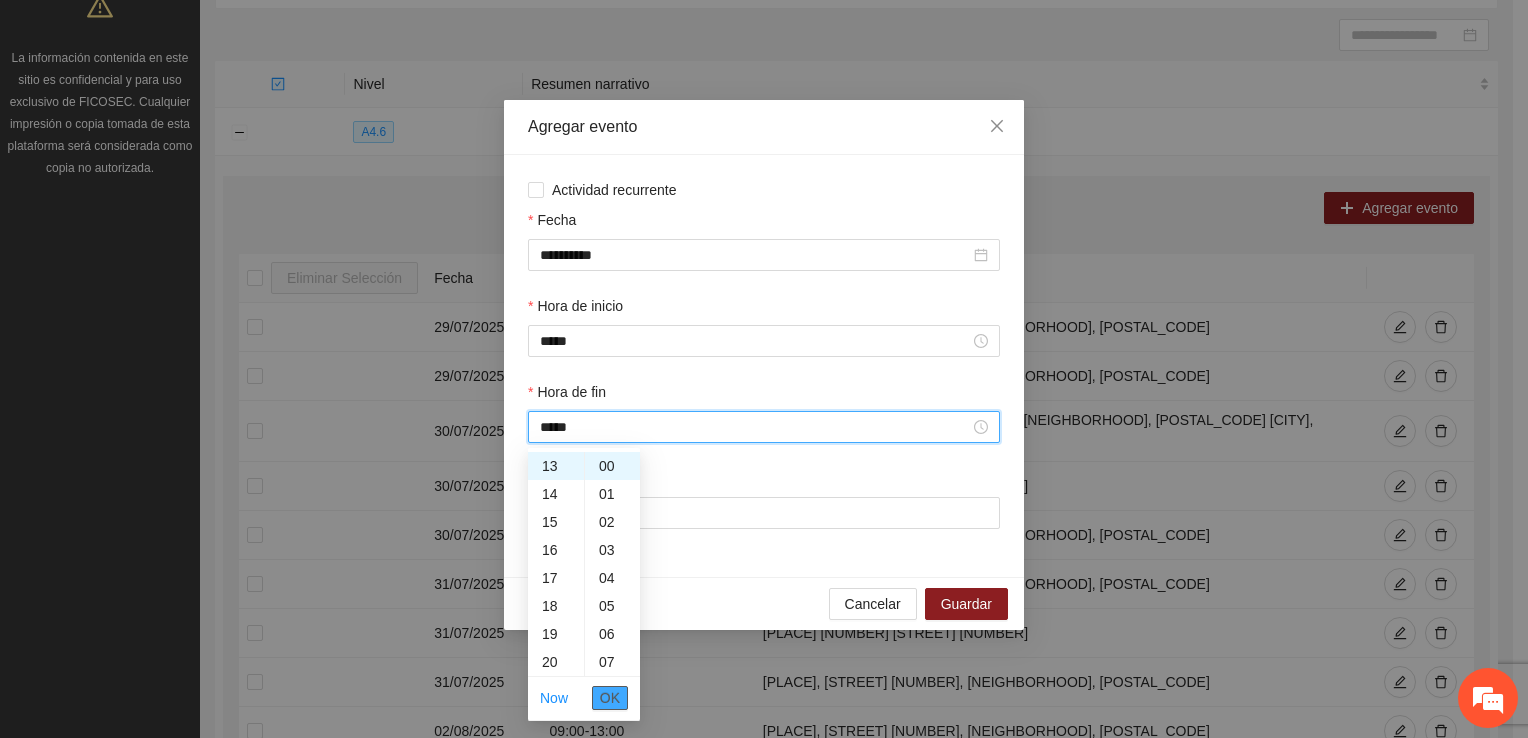 click on "OK" at bounding box center [610, 698] 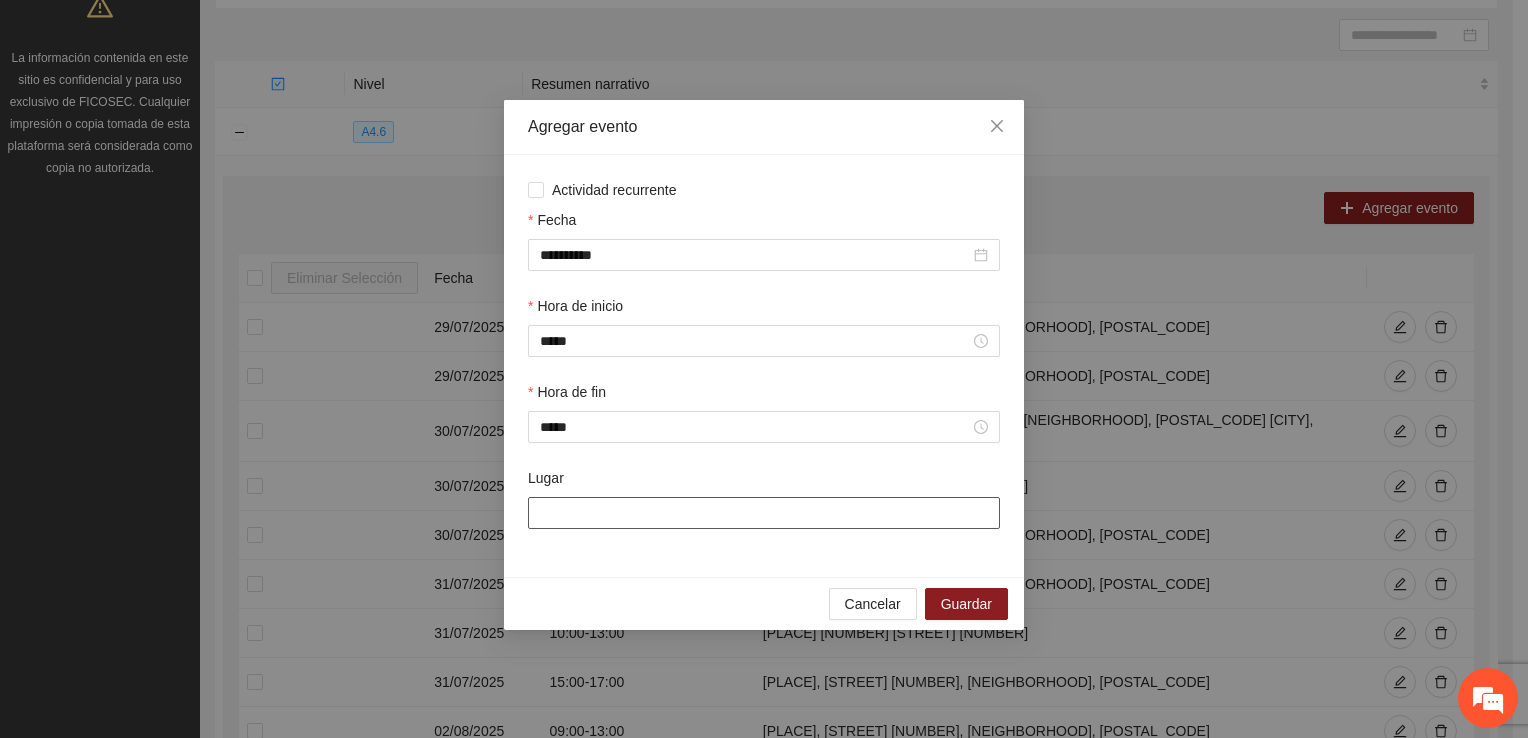 click on "Lugar" at bounding box center [764, 513] 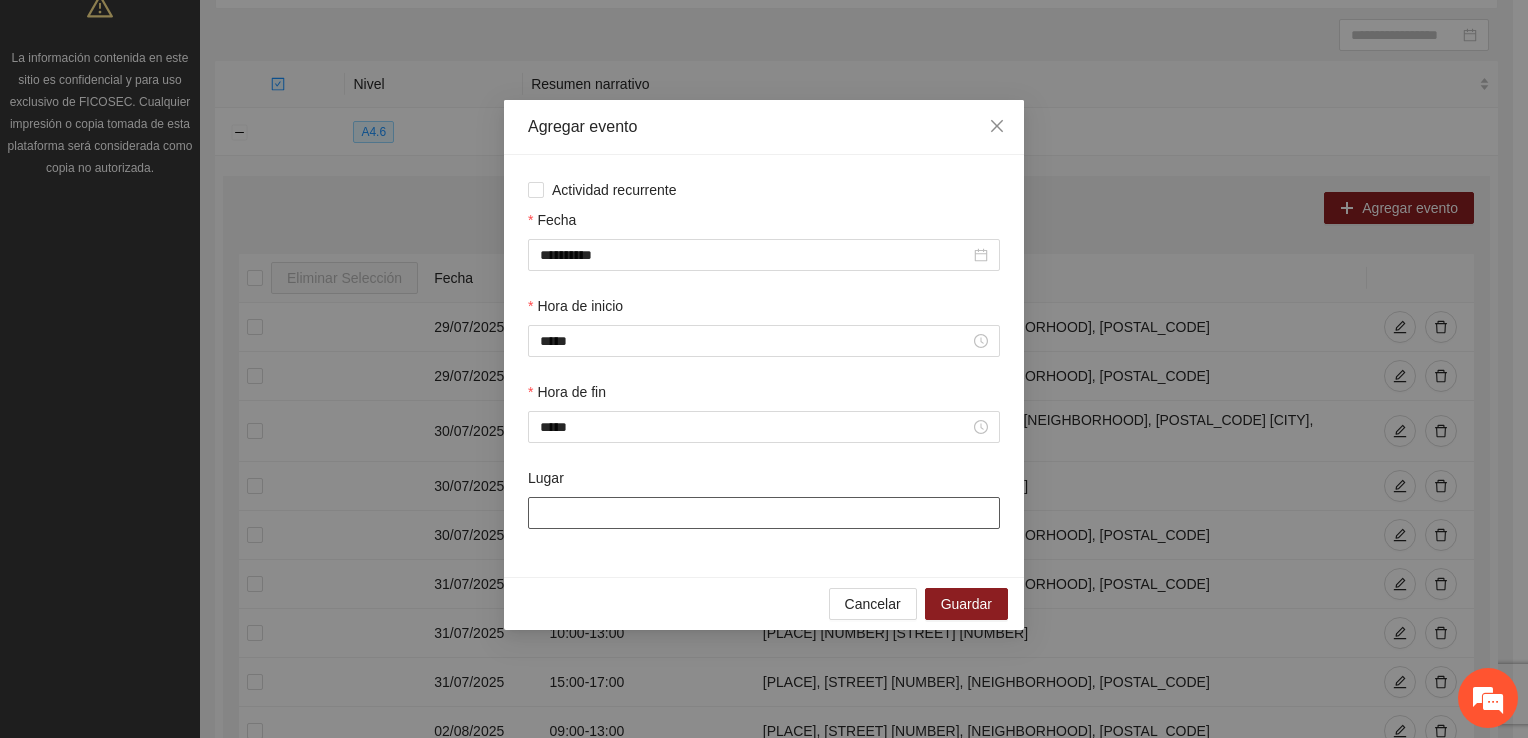 type on "**********" 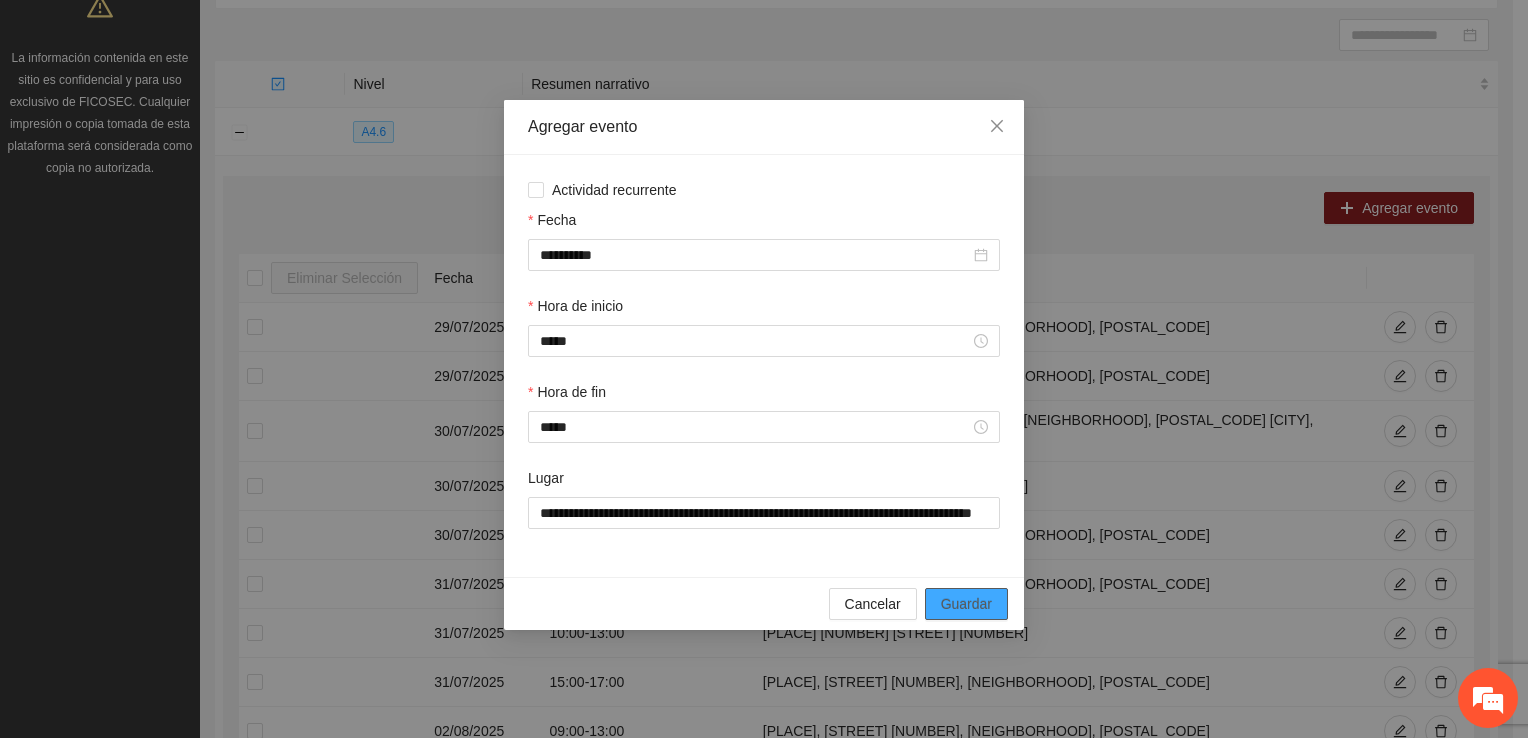 click on "Guardar" at bounding box center (966, 604) 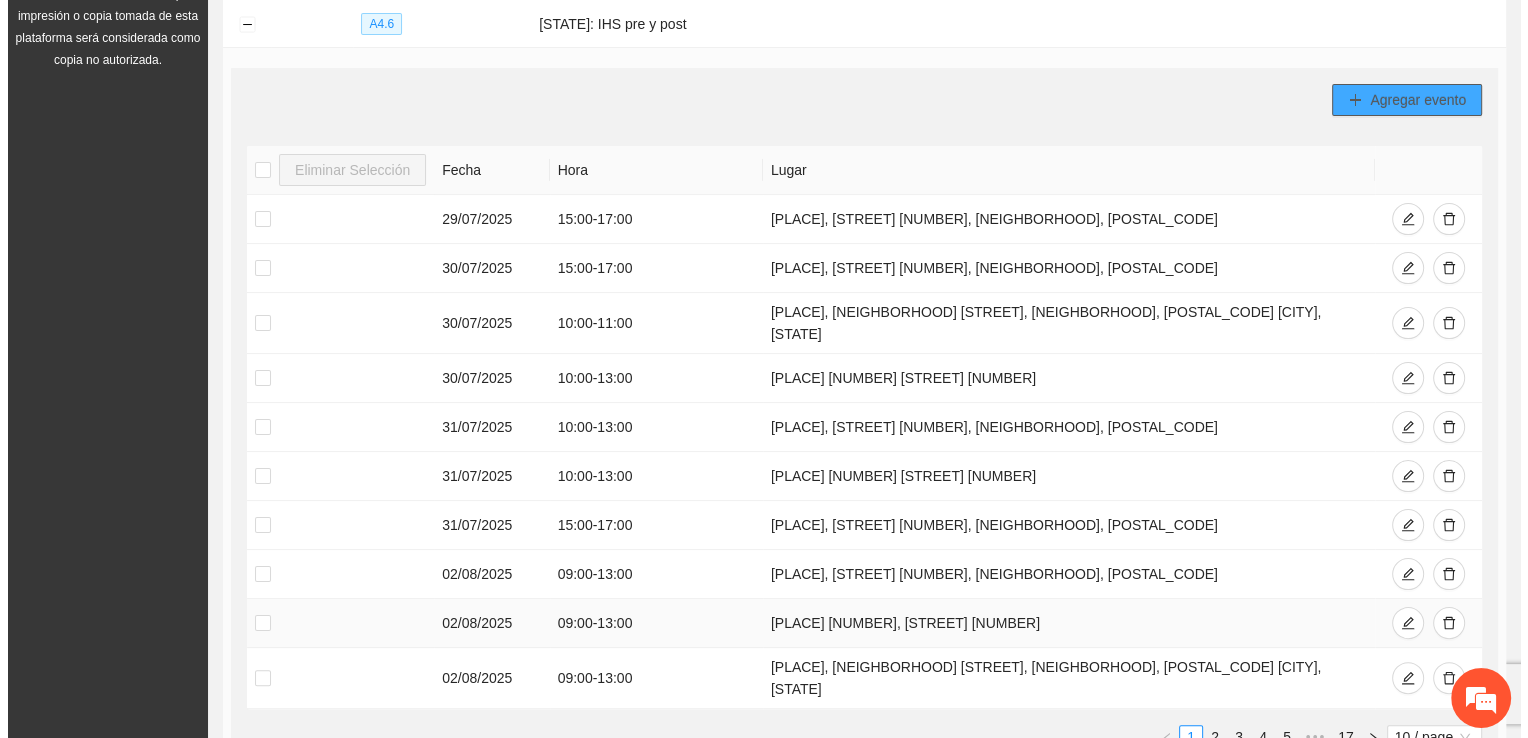 scroll, scrollTop: 300, scrollLeft: 0, axis: vertical 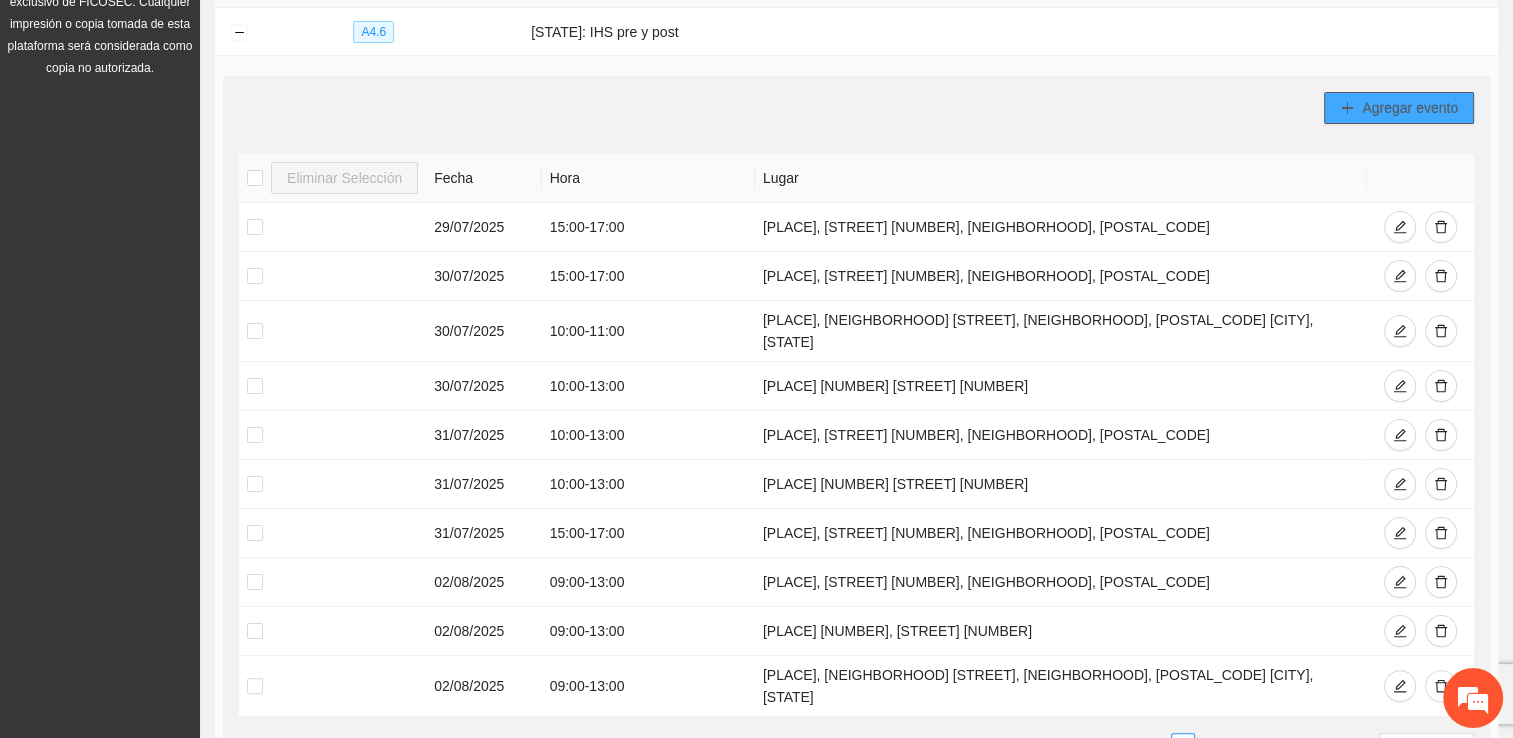click on "Agregar evento" at bounding box center (1410, 108) 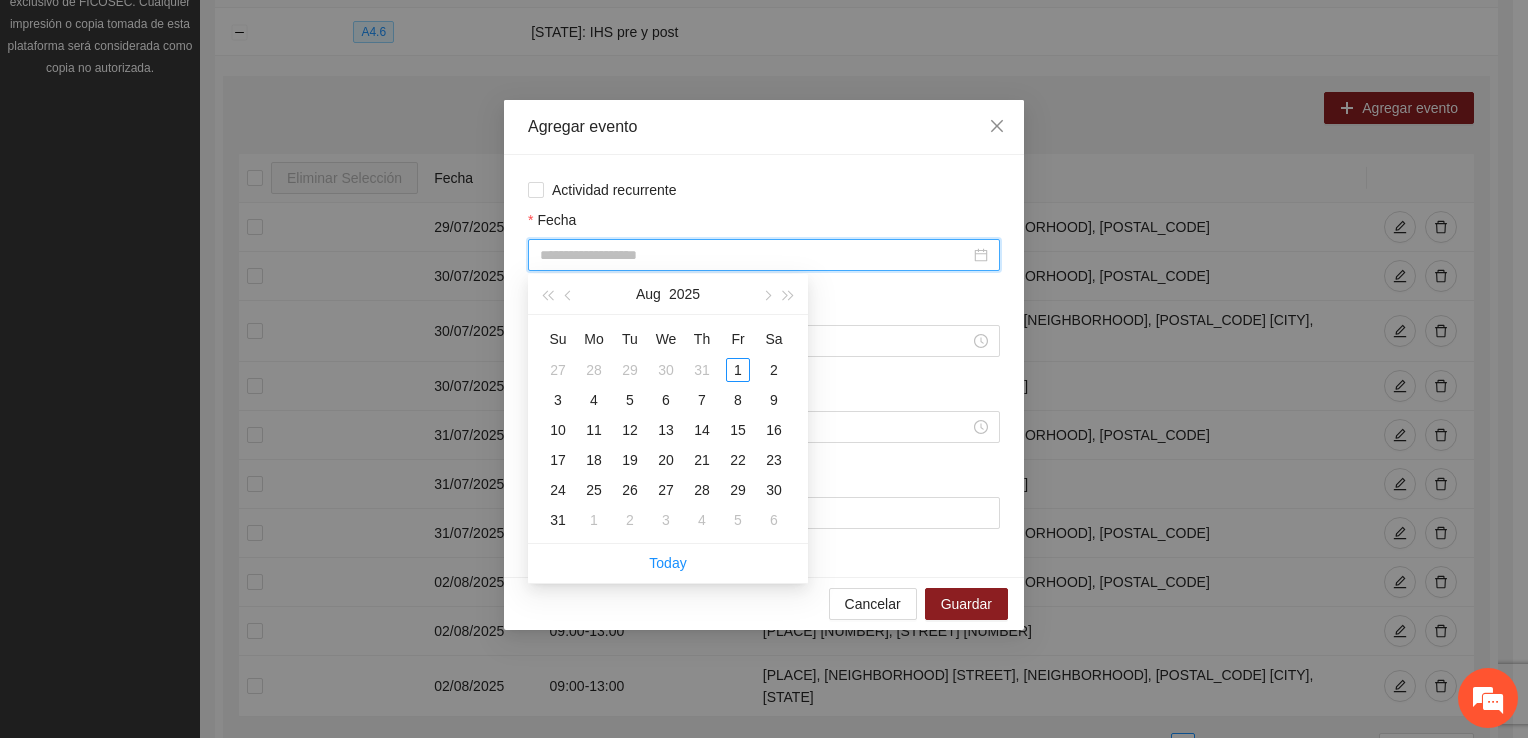 click on "Fecha" at bounding box center [755, 255] 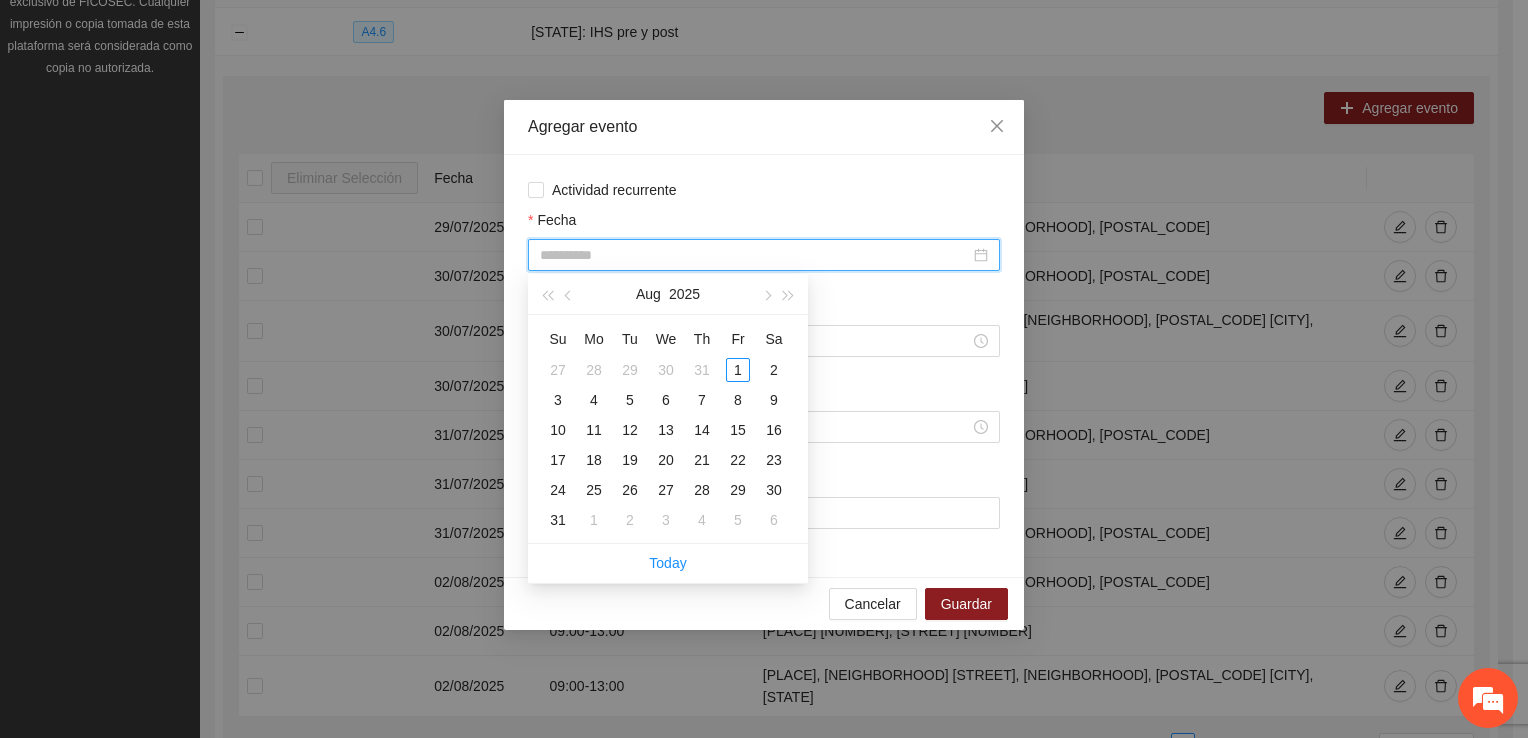 type on "**********" 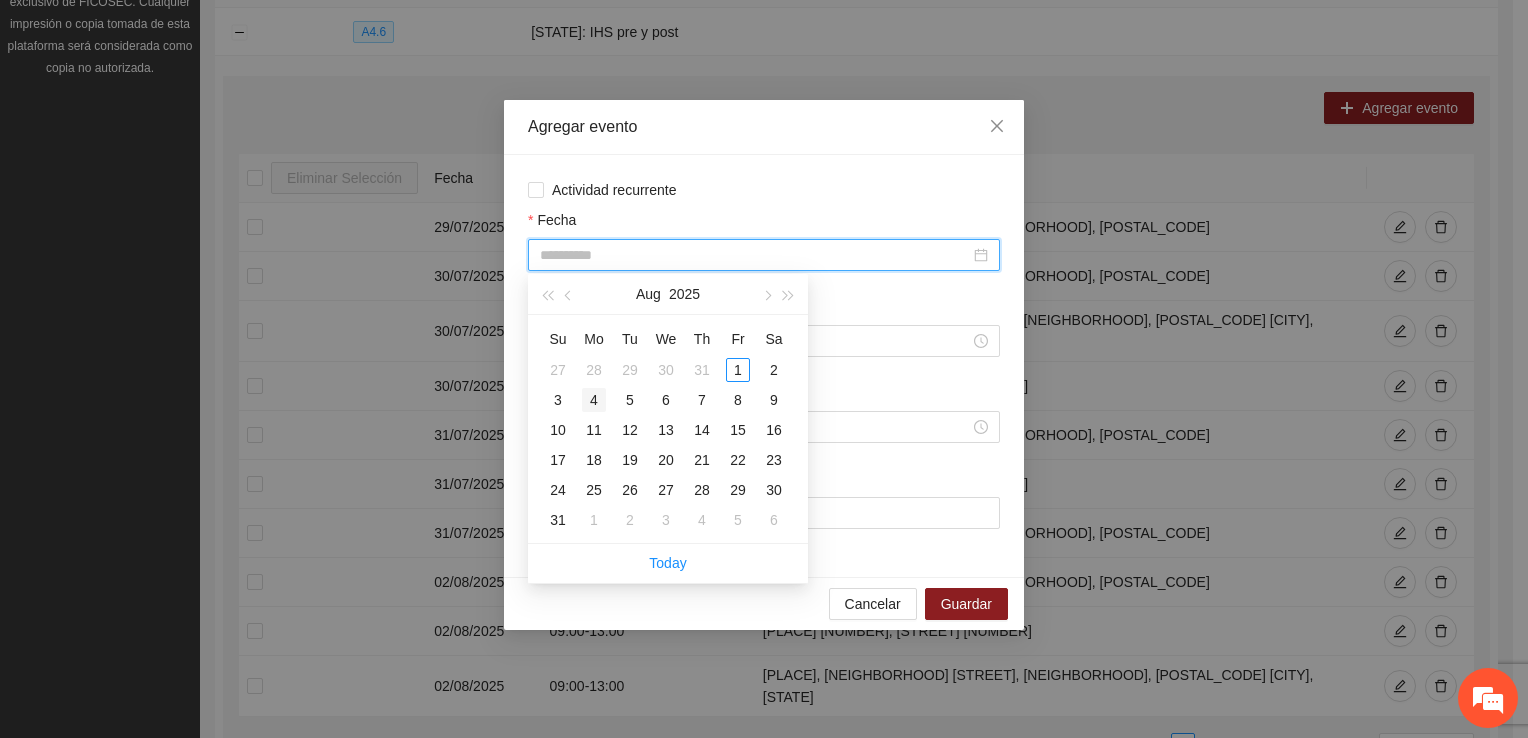 type on "**********" 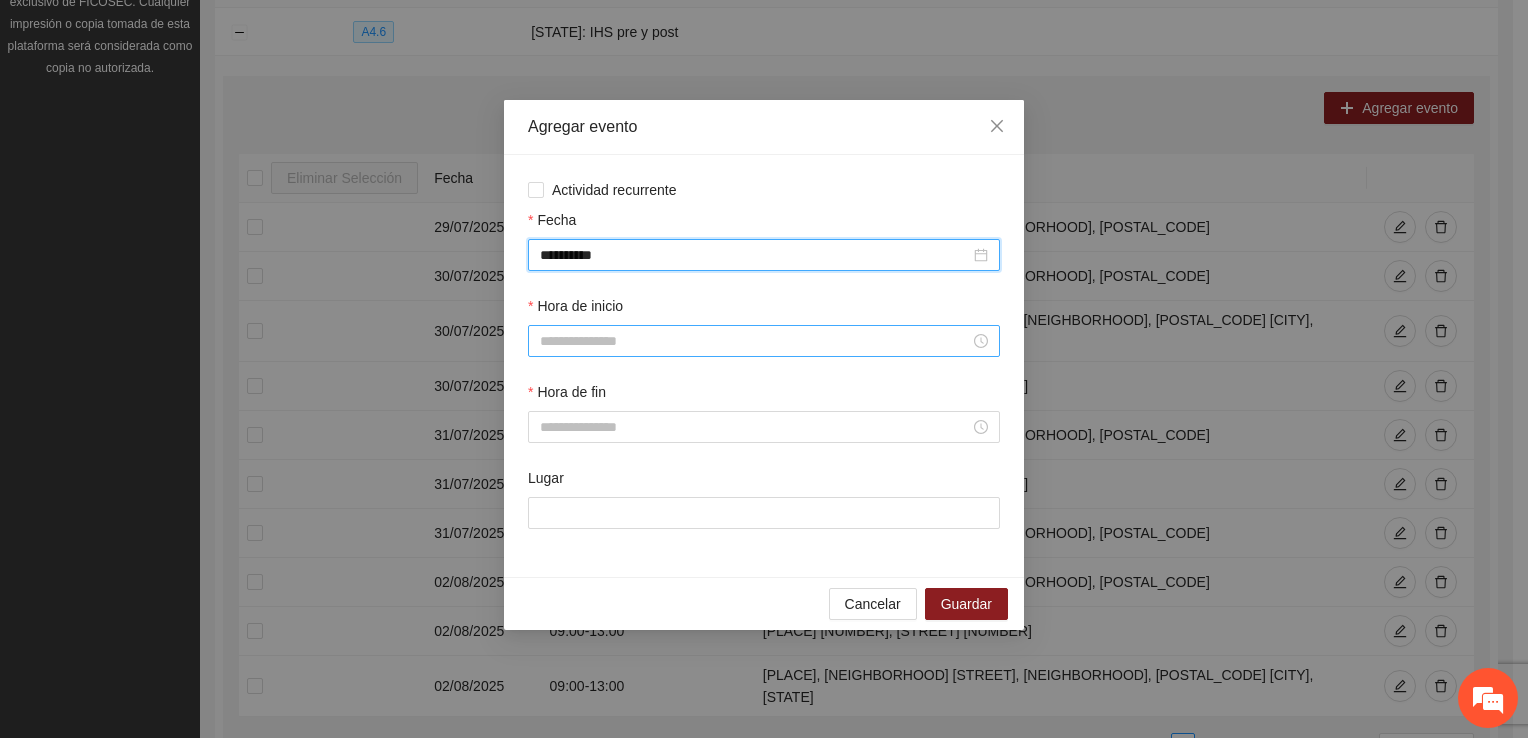 click at bounding box center (764, 341) 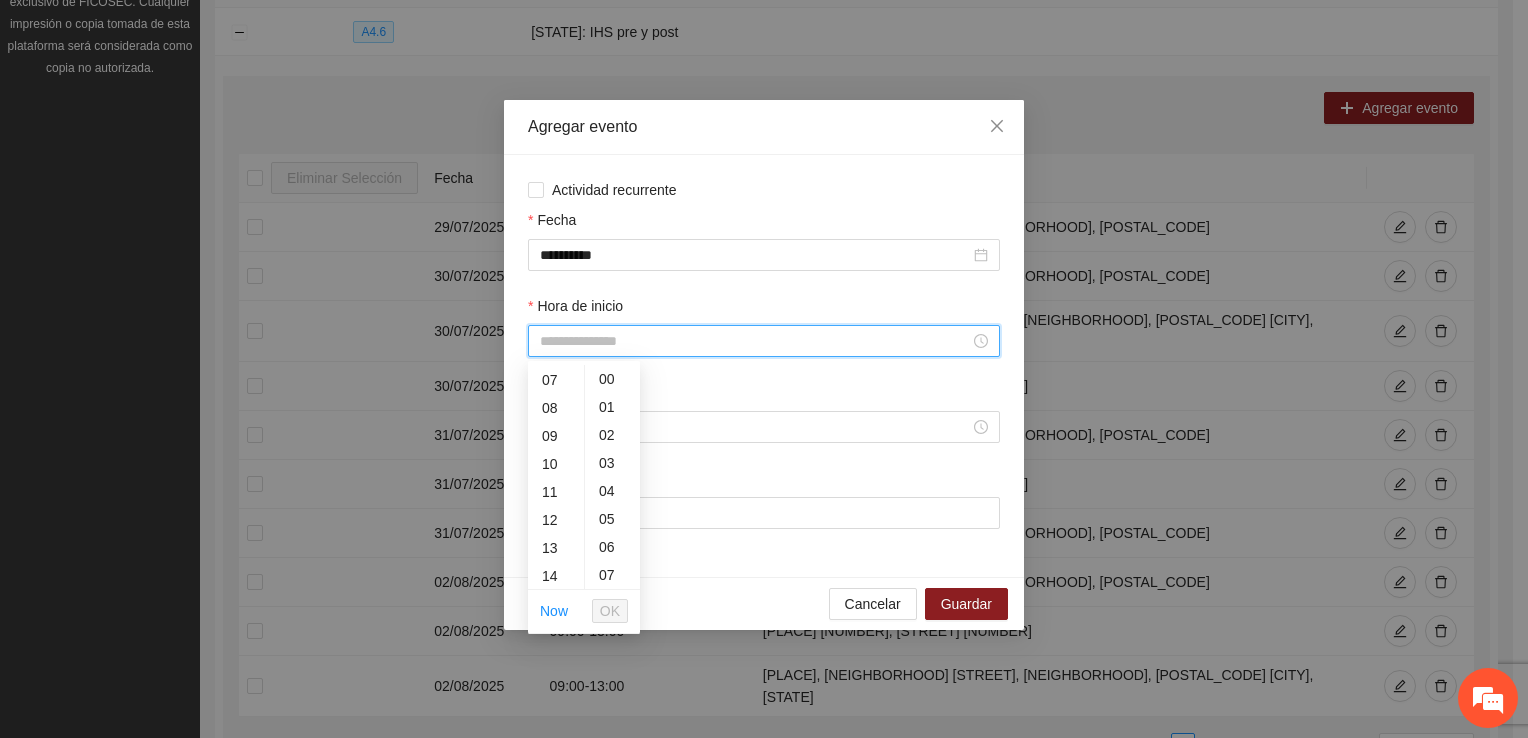 scroll, scrollTop: 196, scrollLeft: 0, axis: vertical 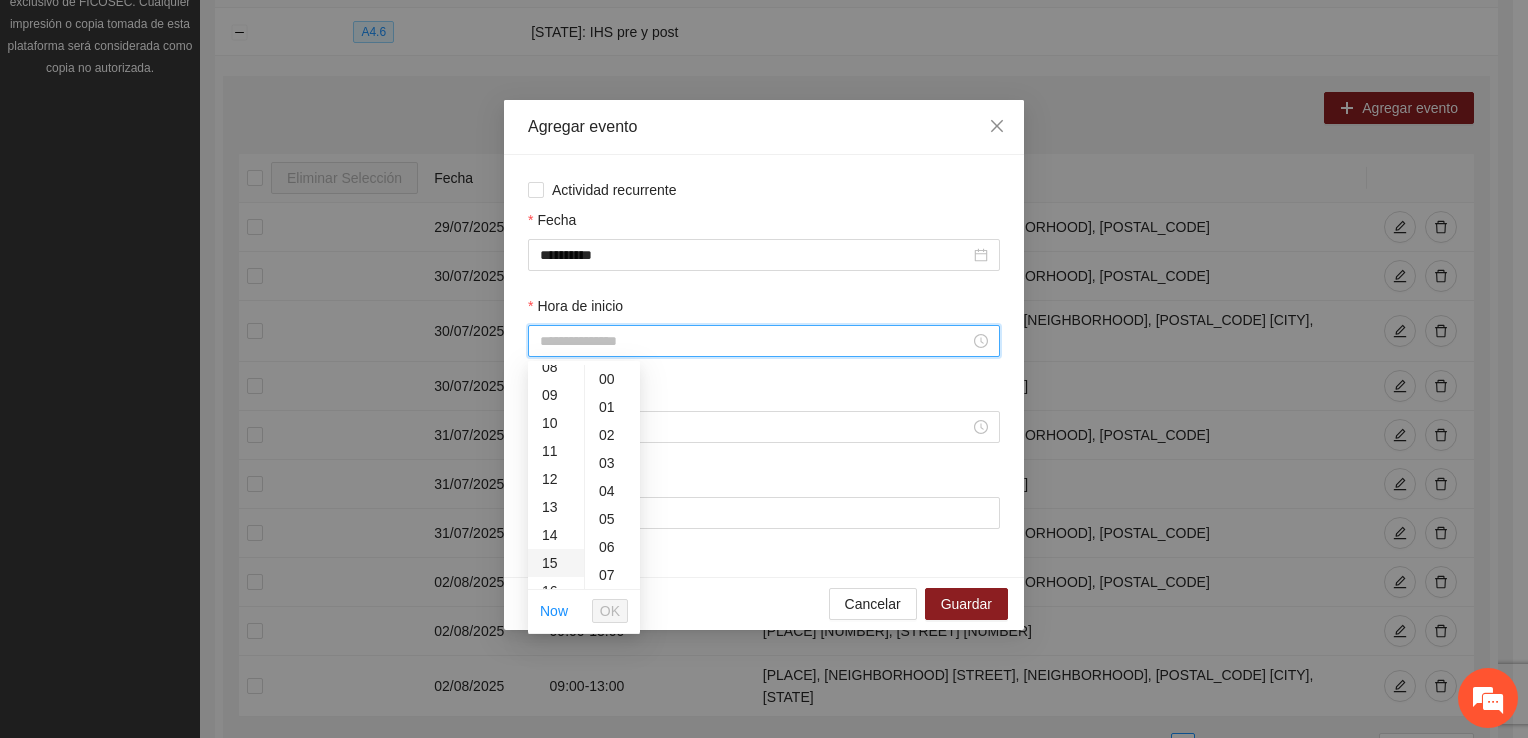 click on "15" at bounding box center [556, 563] 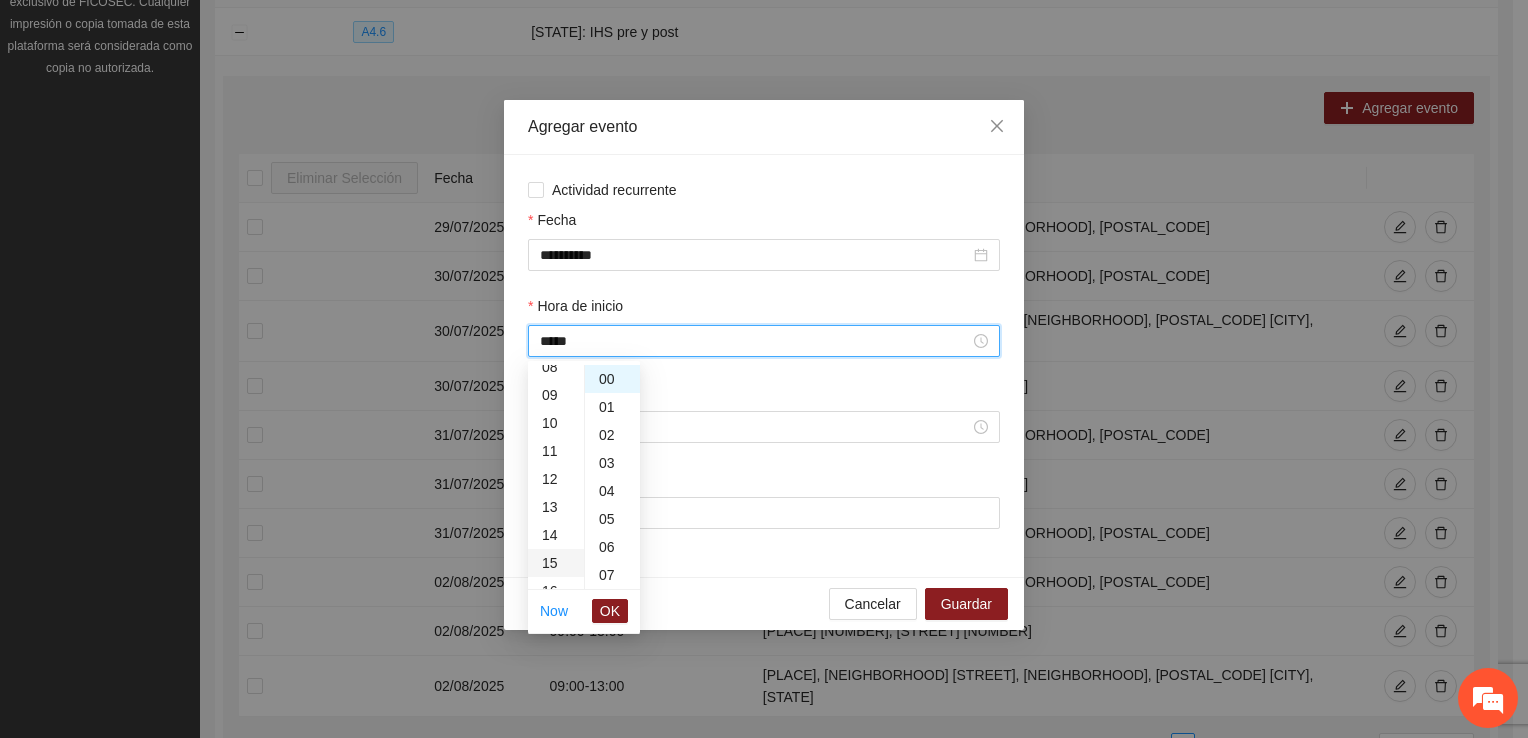 scroll, scrollTop: 420, scrollLeft: 0, axis: vertical 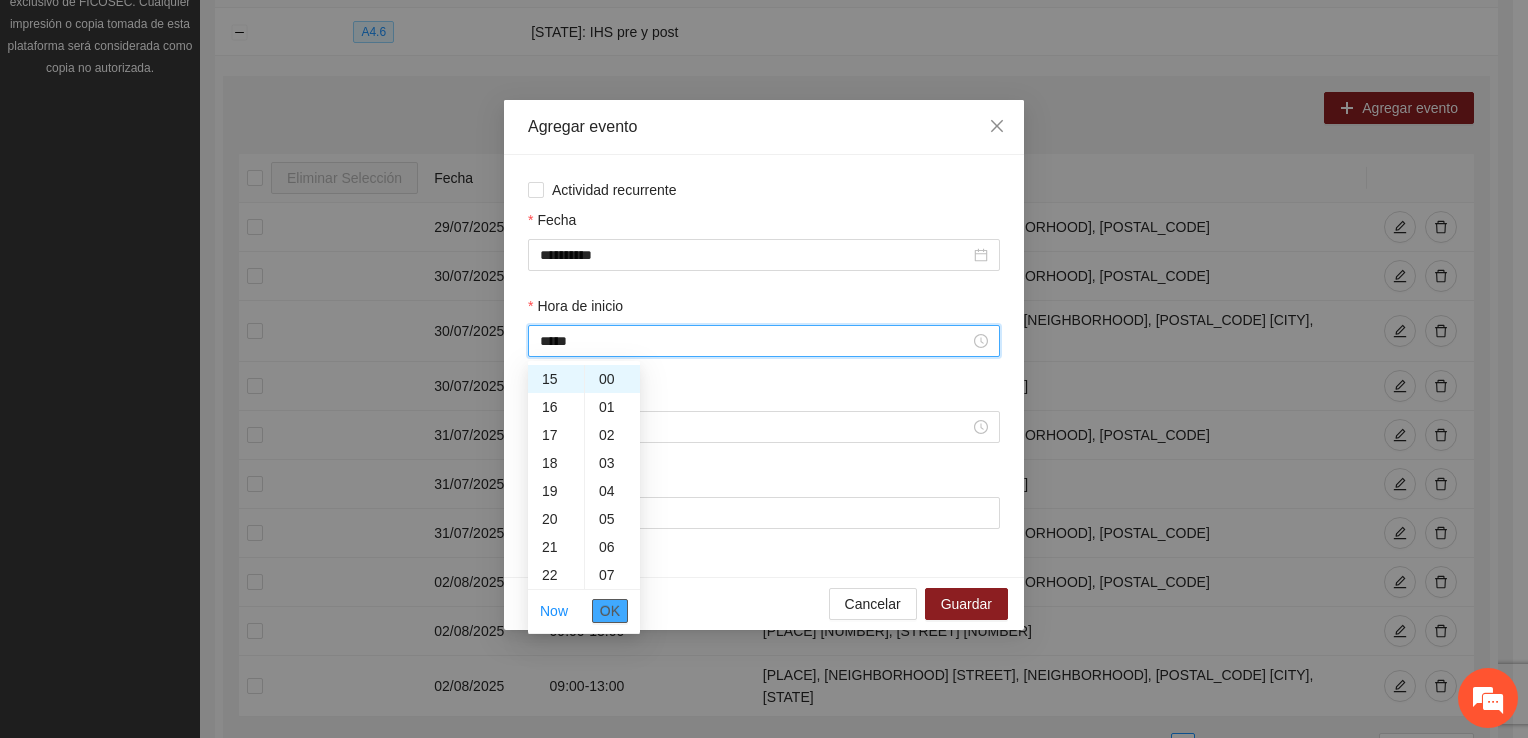 click on "OK" at bounding box center [610, 611] 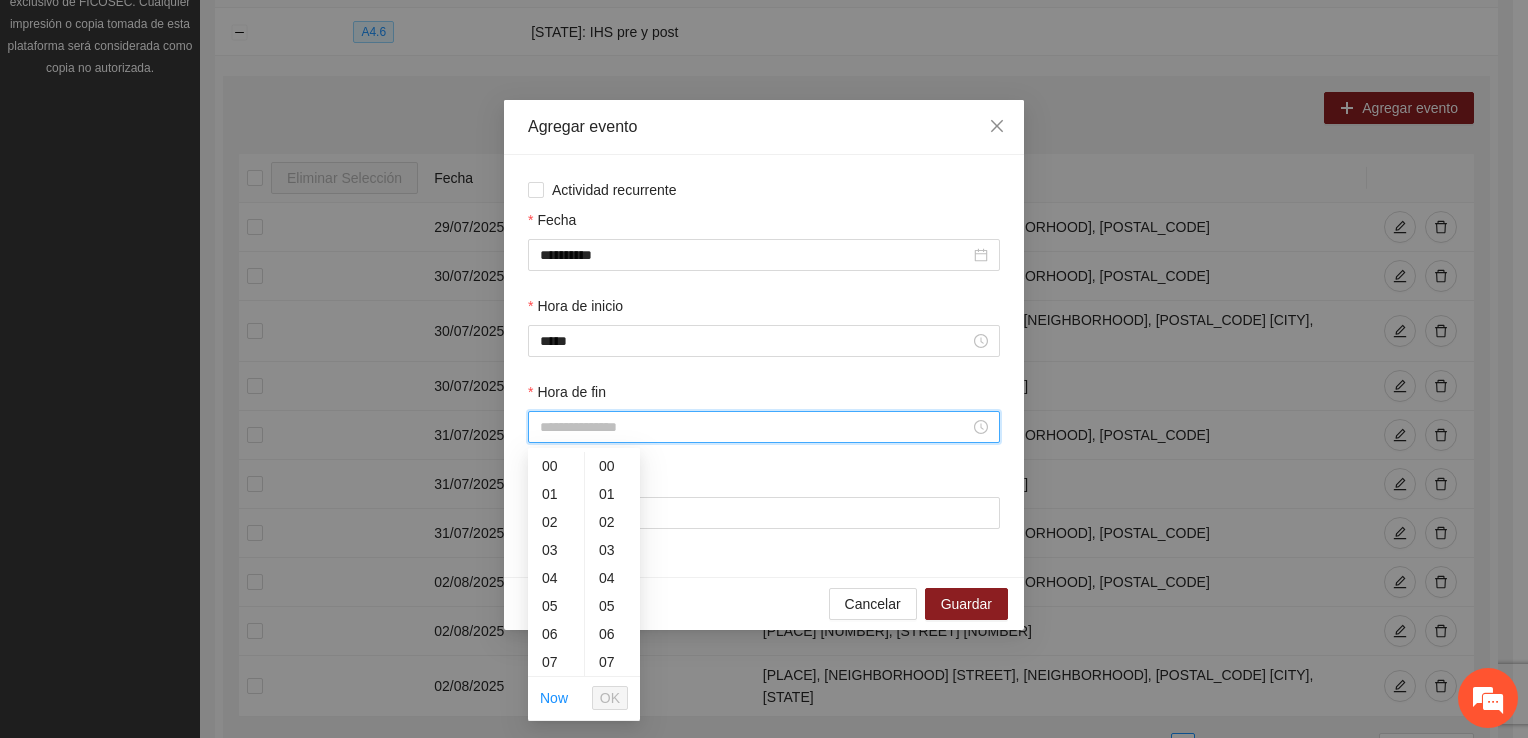 click on "Hora de fin" at bounding box center [755, 427] 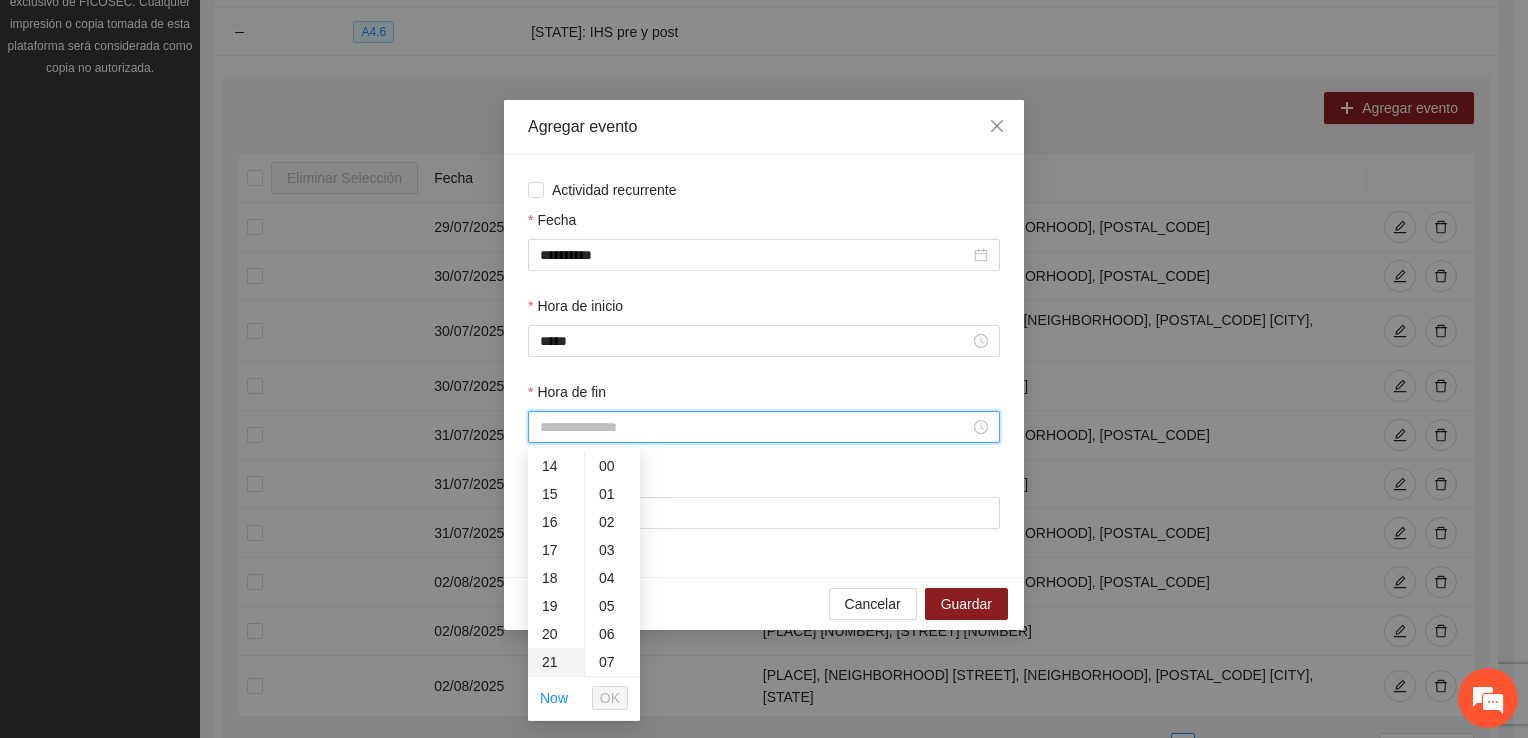 click on "19" at bounding box center (556, 606) 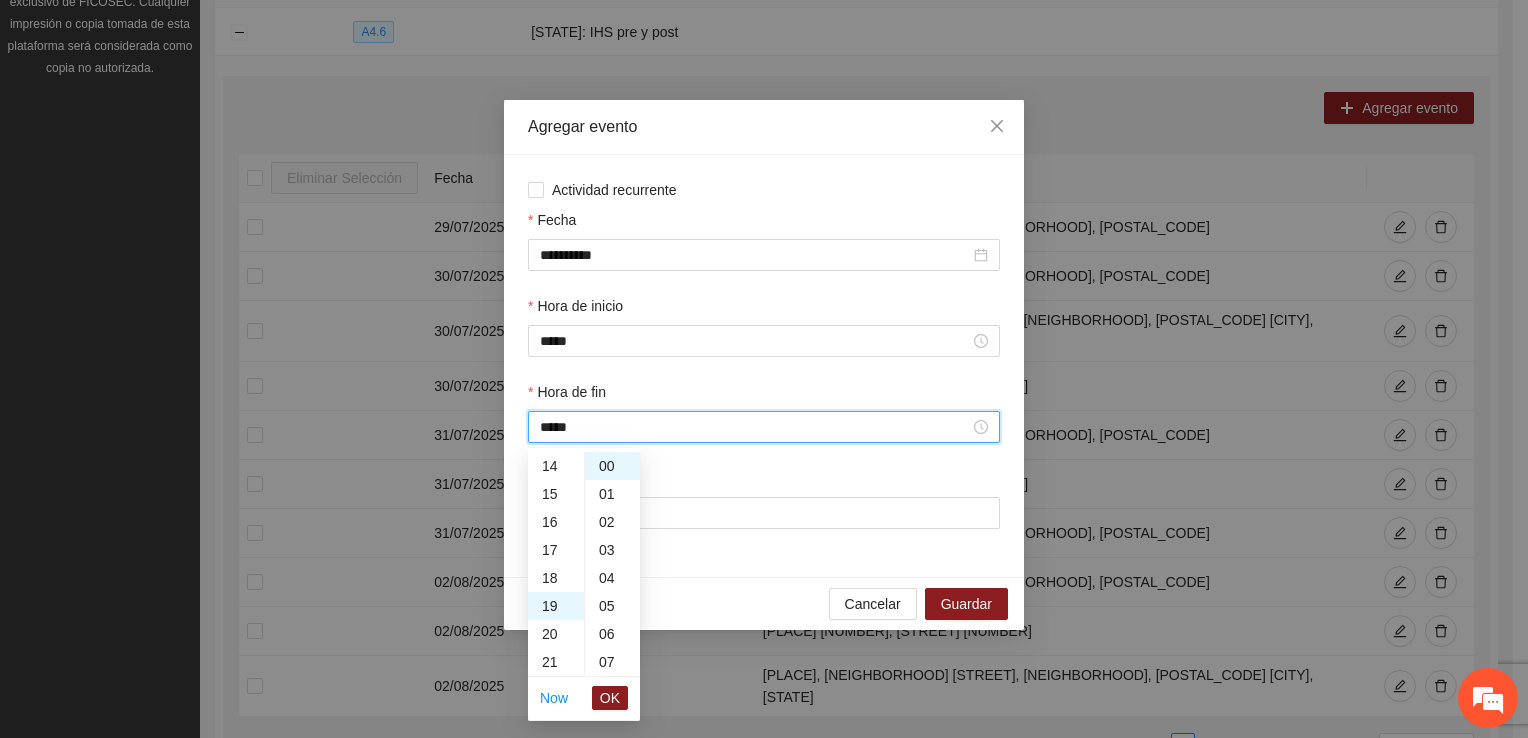scroll, scrollTop: 532, scrollLeft: 0, axis: vertical 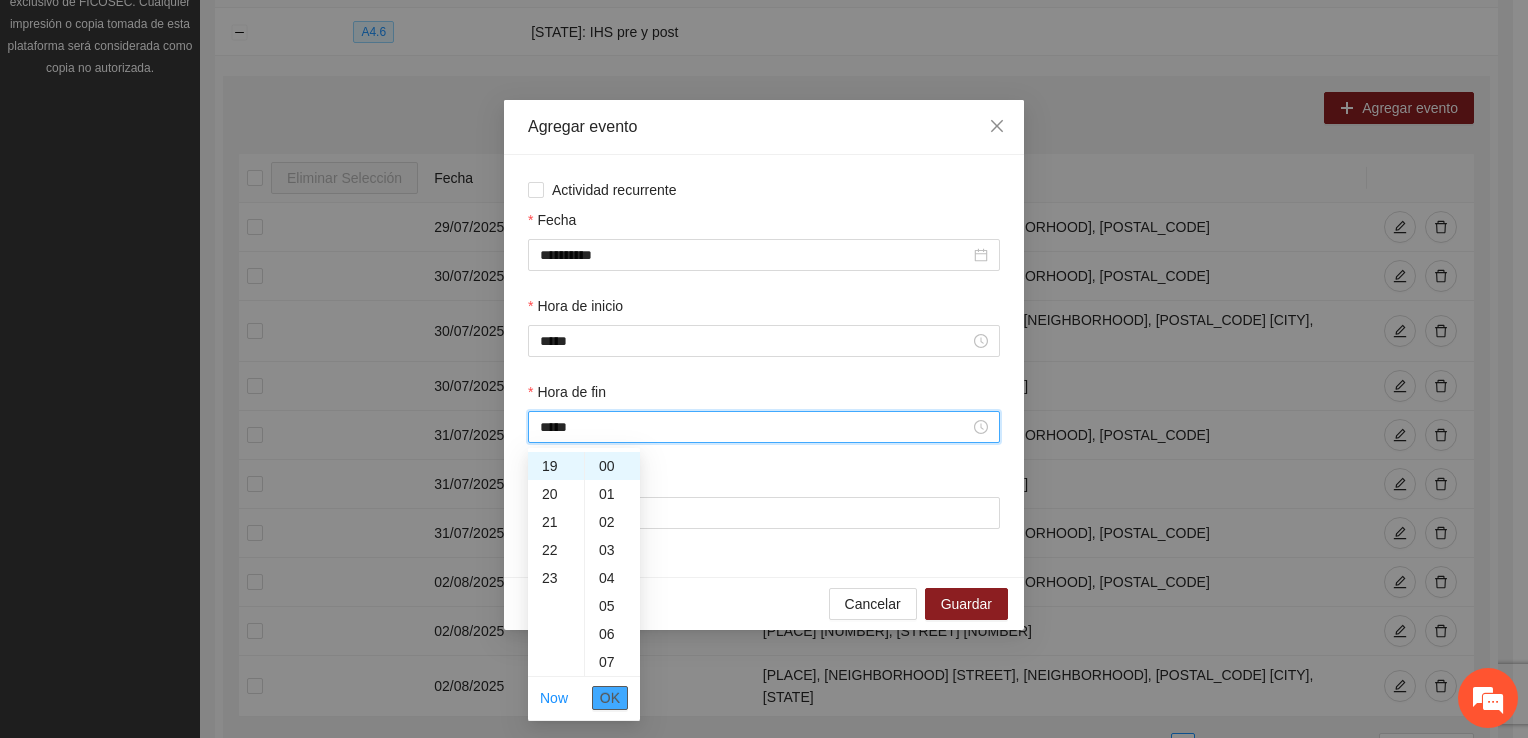 click on "OK" at bounding box center (610, 698) 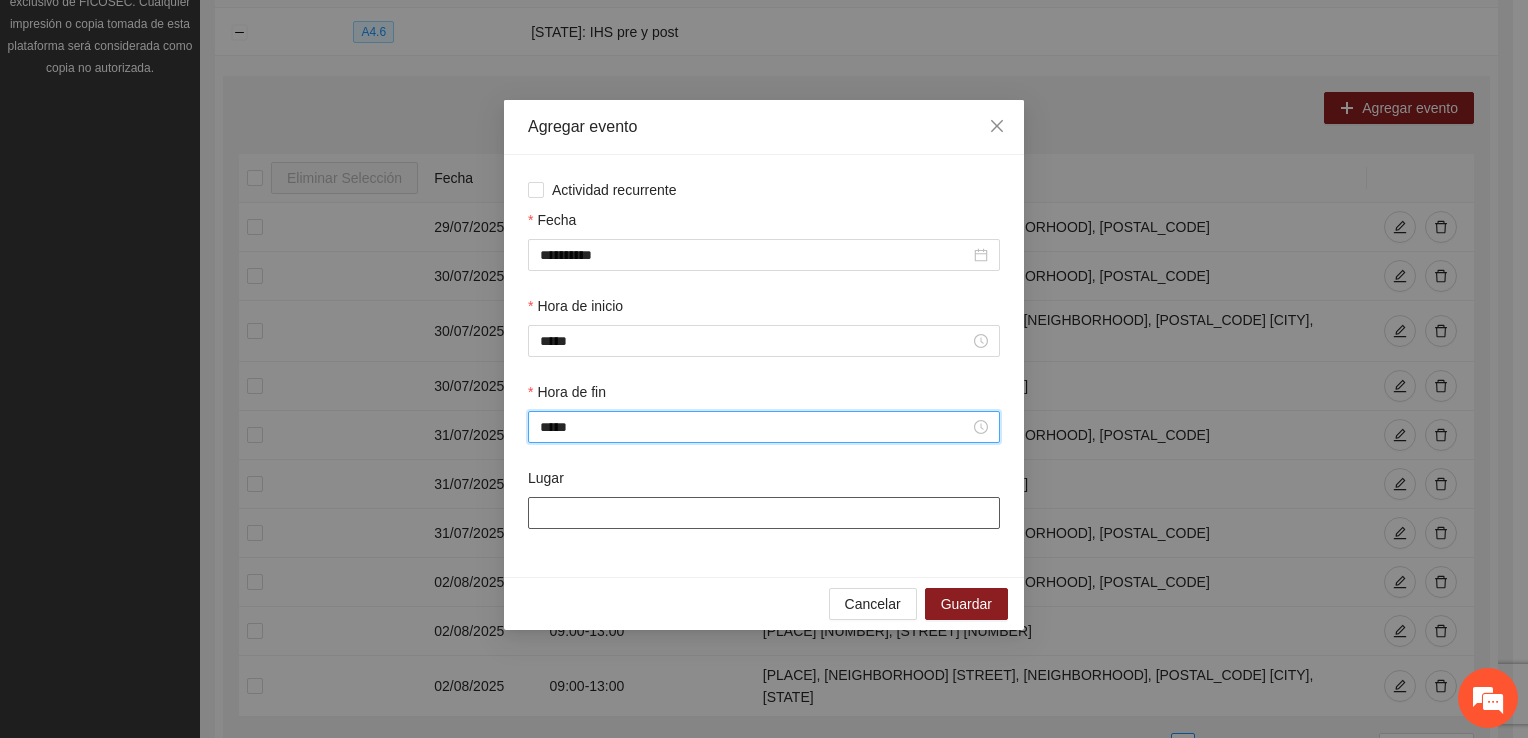 click on "Lugar" at bounding box center (764, 513) 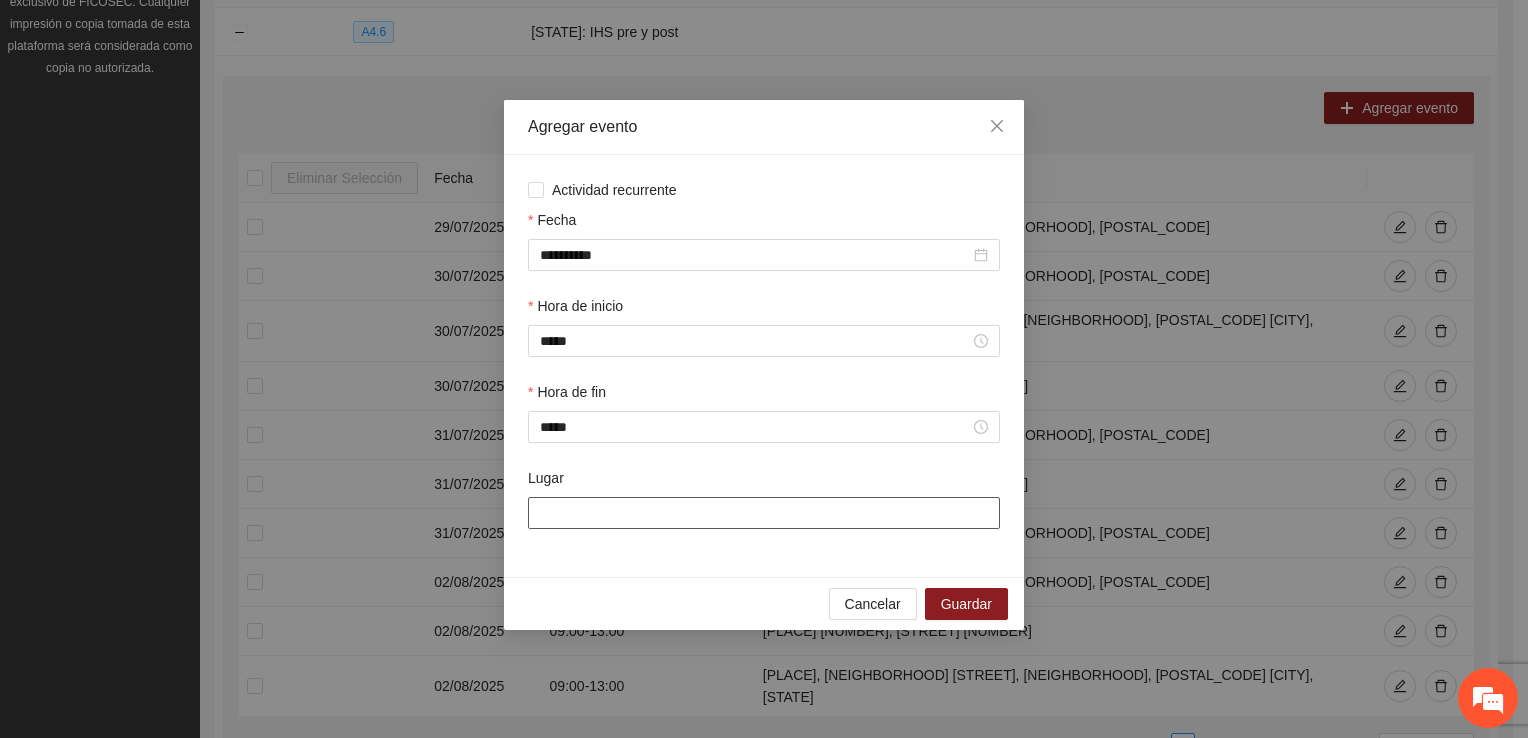 type on "**********" 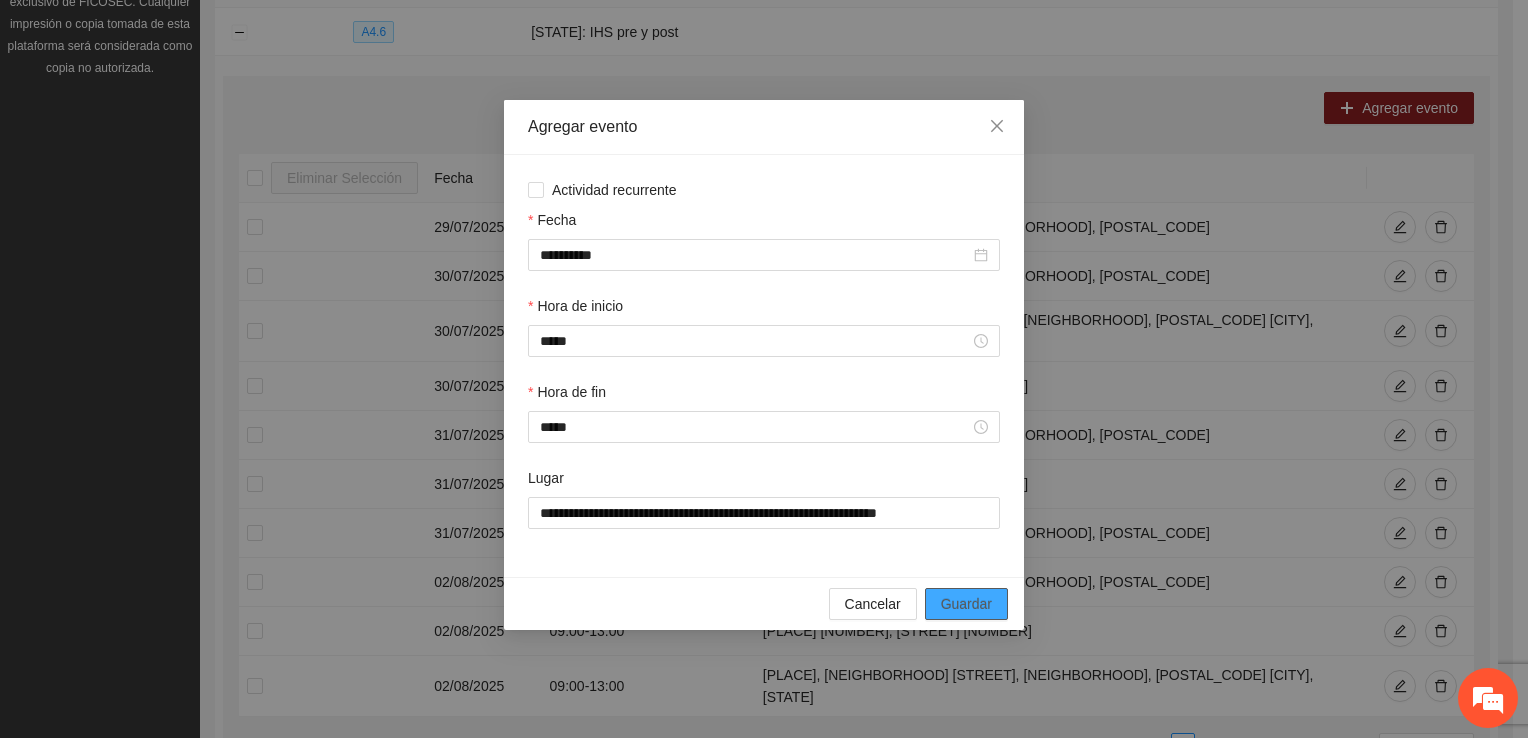 click on "Guardar" at bounding box center (966, 604) 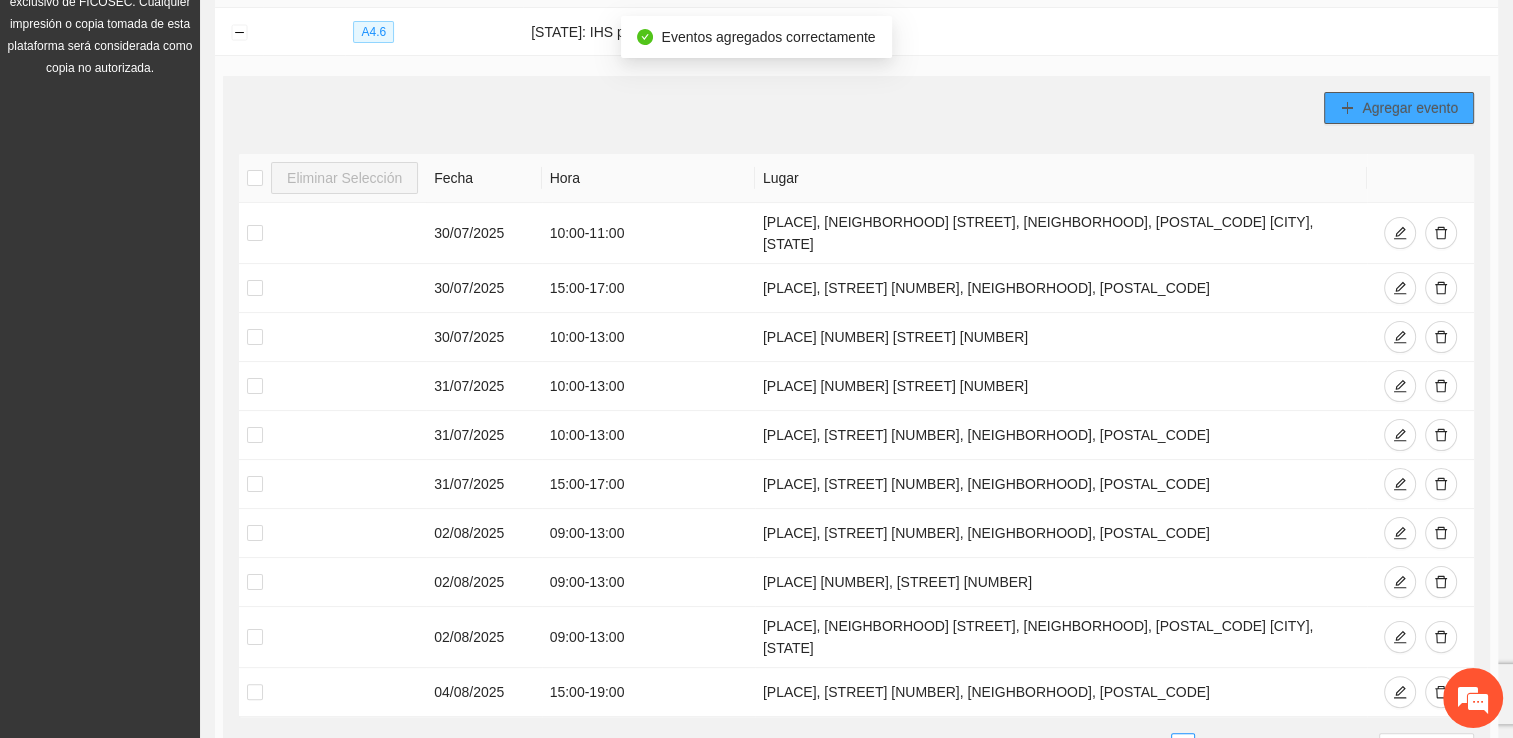 click on "Agregar evento" at bounding box center (1410, 108) 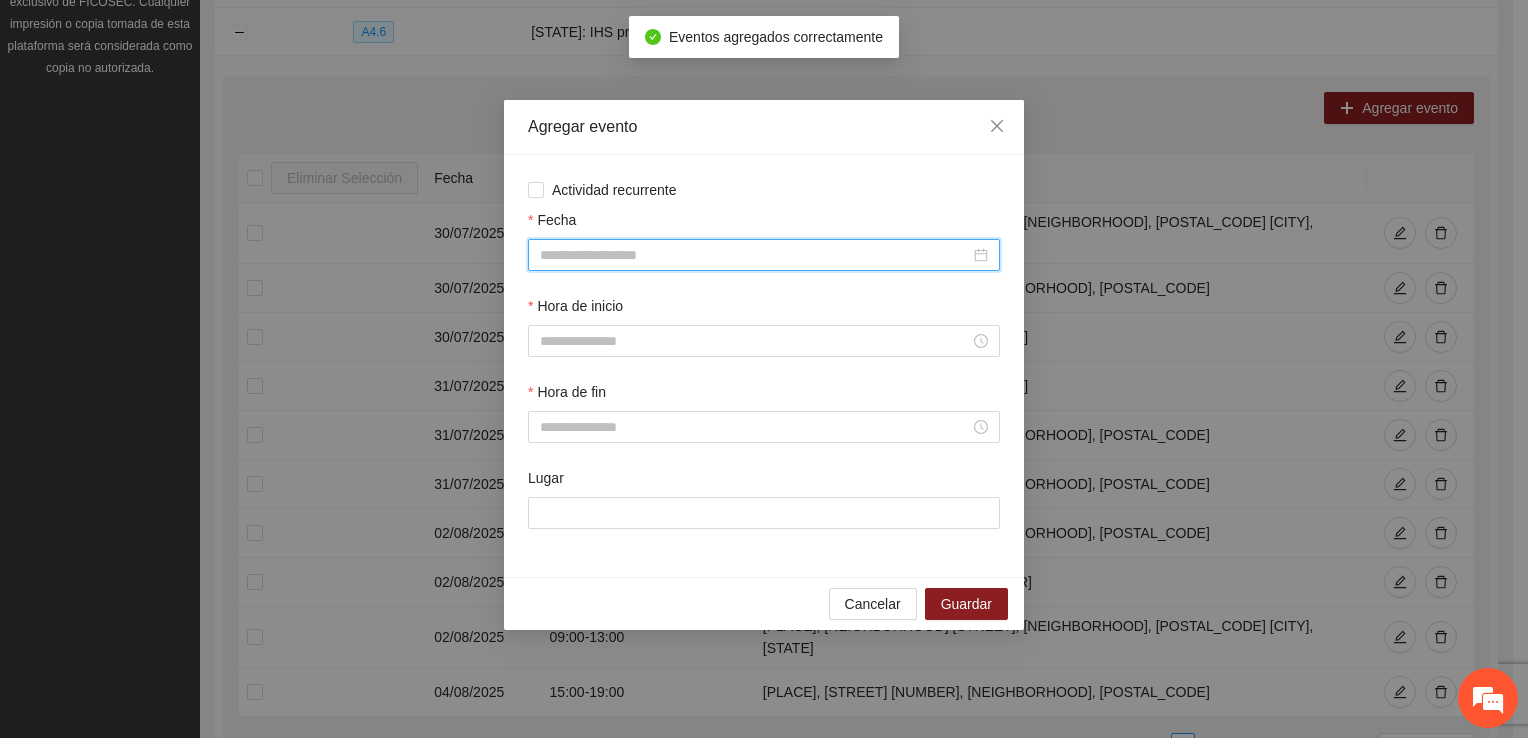 click on "Fecha" at bounding box center [755, 255] 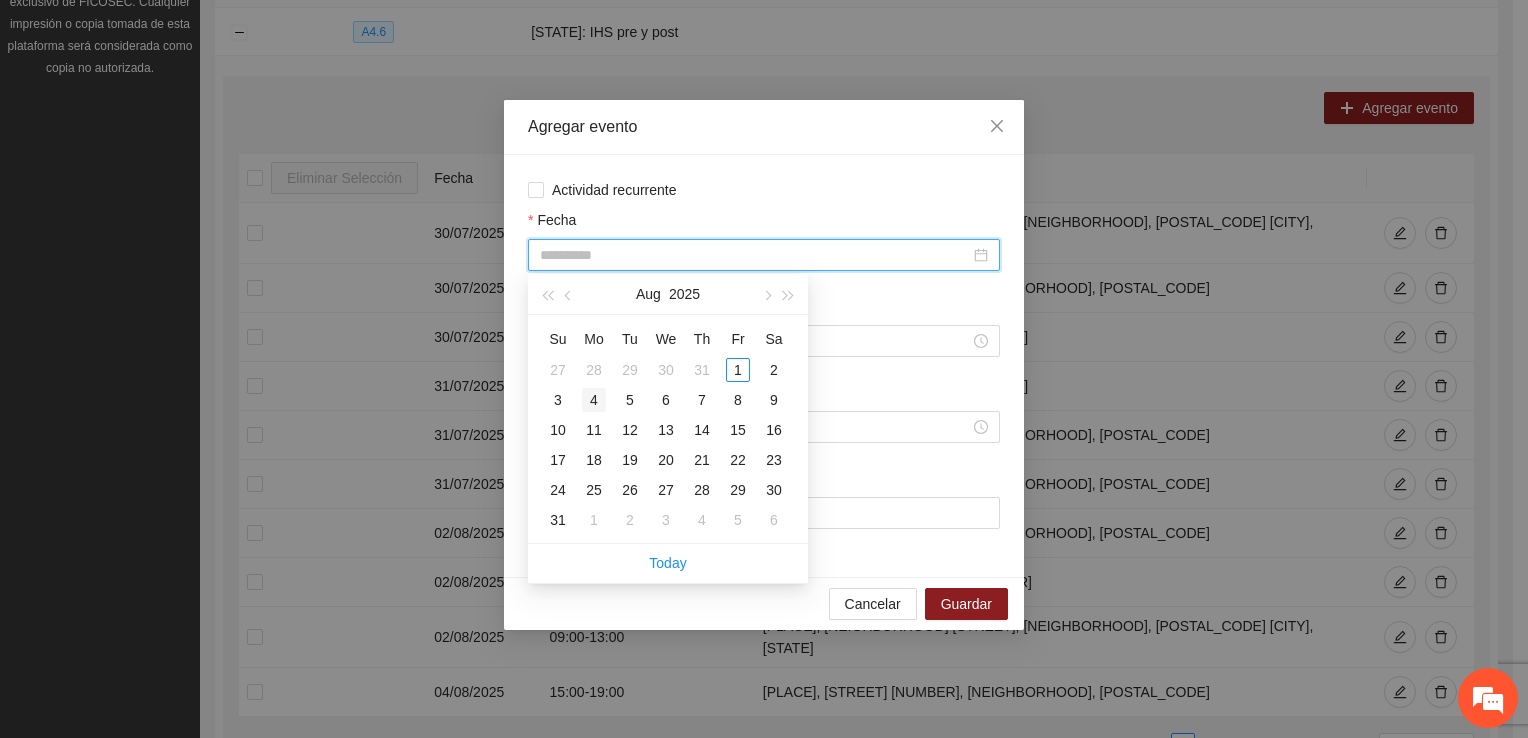type on "**********" 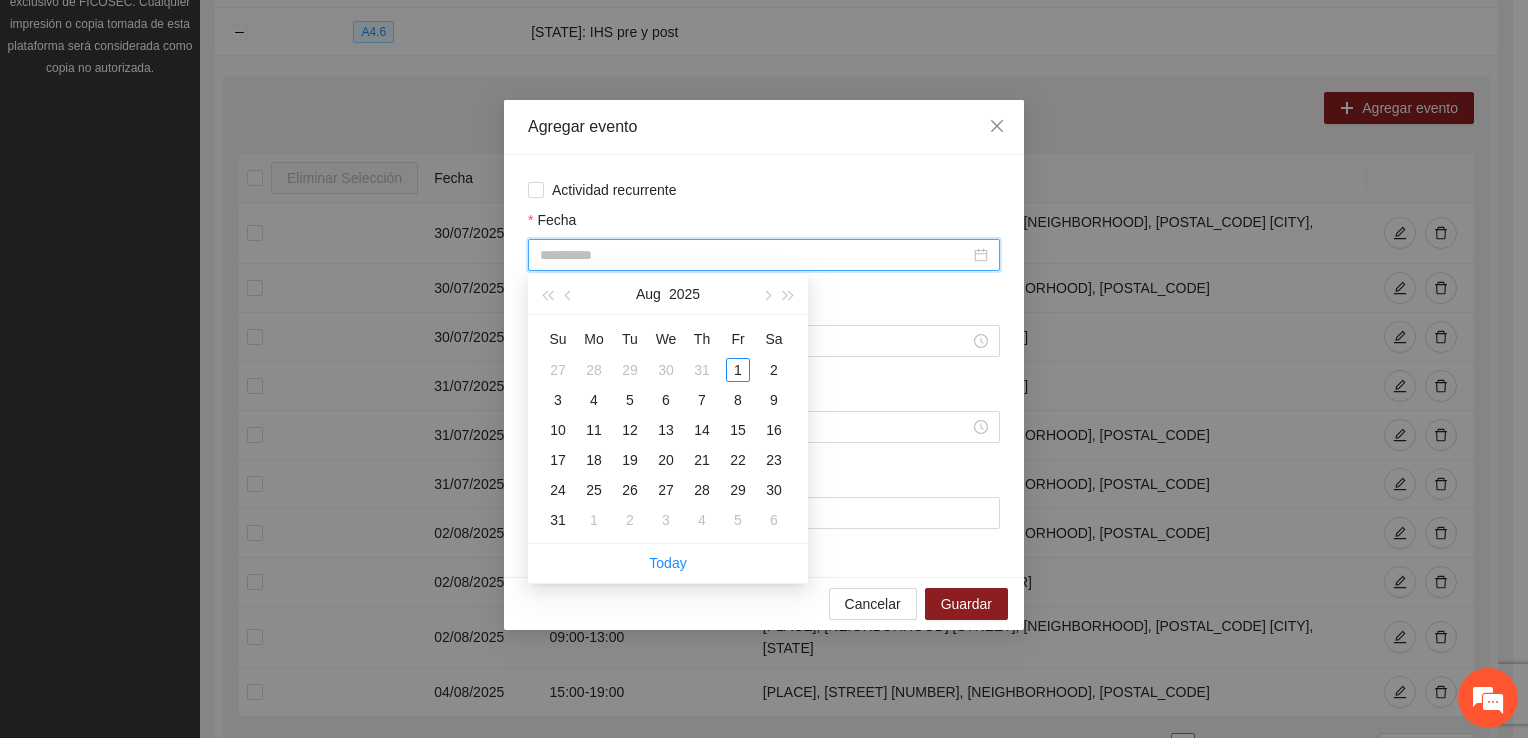 click on "4" at bounding box center (594, 400) 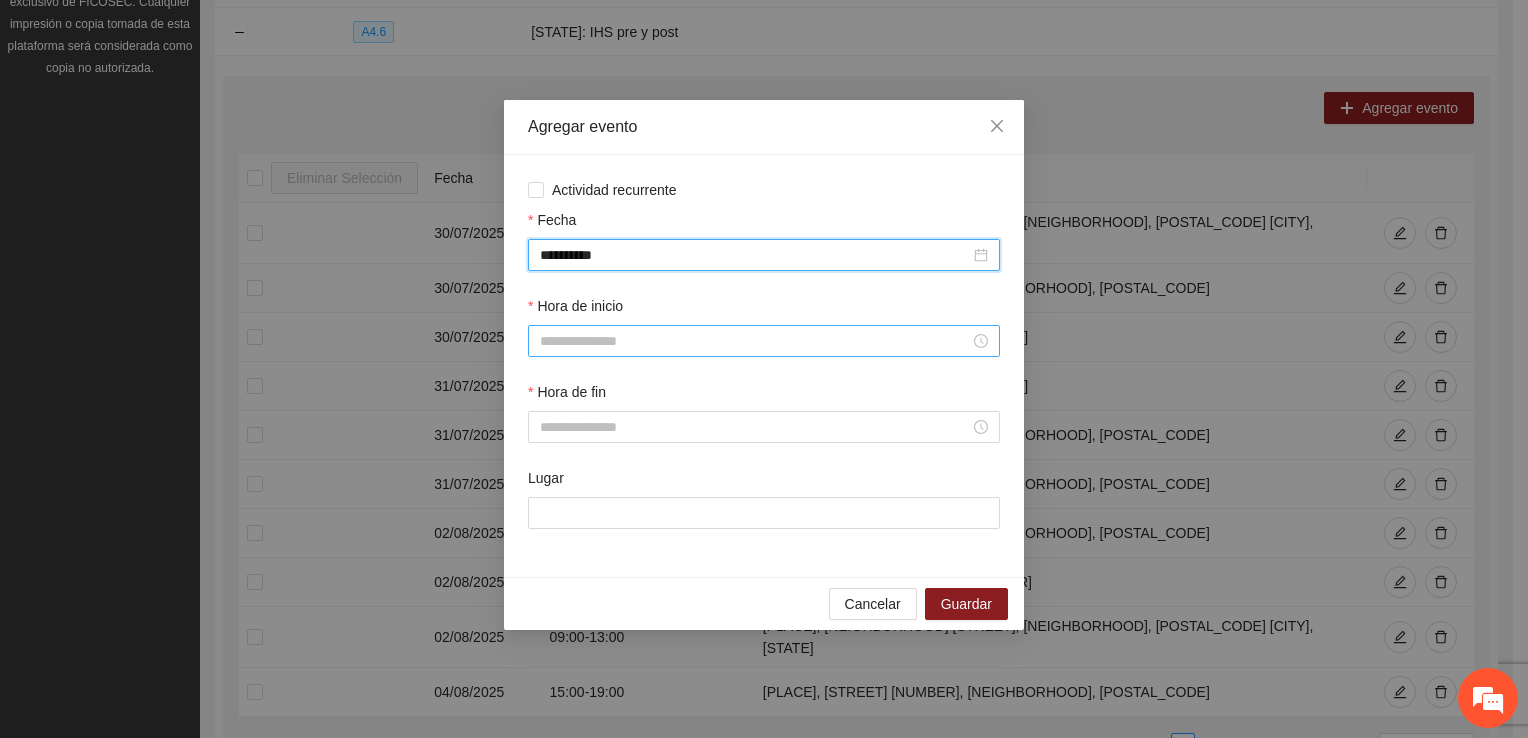 click on "Hora de inicio" at bounding box center [755, 341] 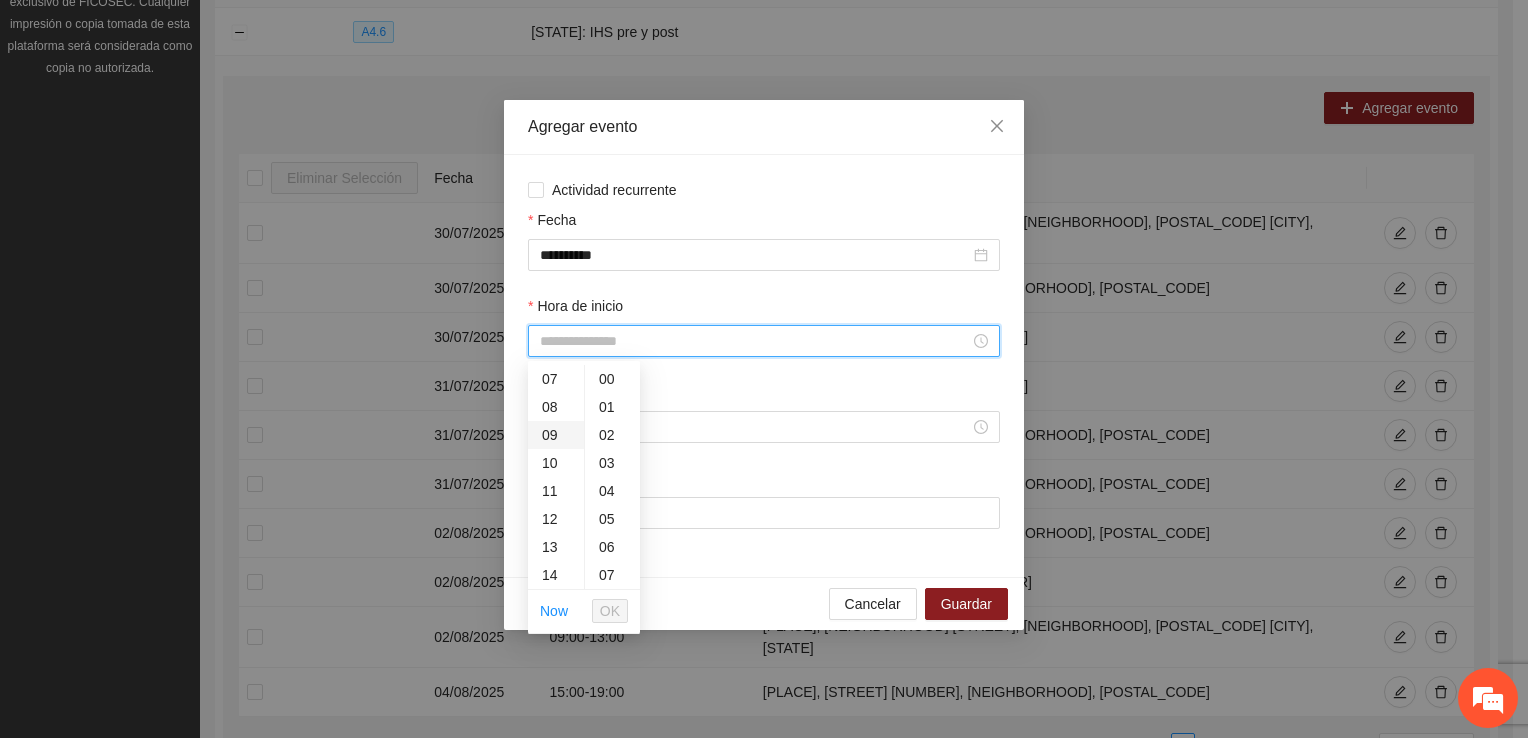 click on "09" at bounding box center (556, 435) 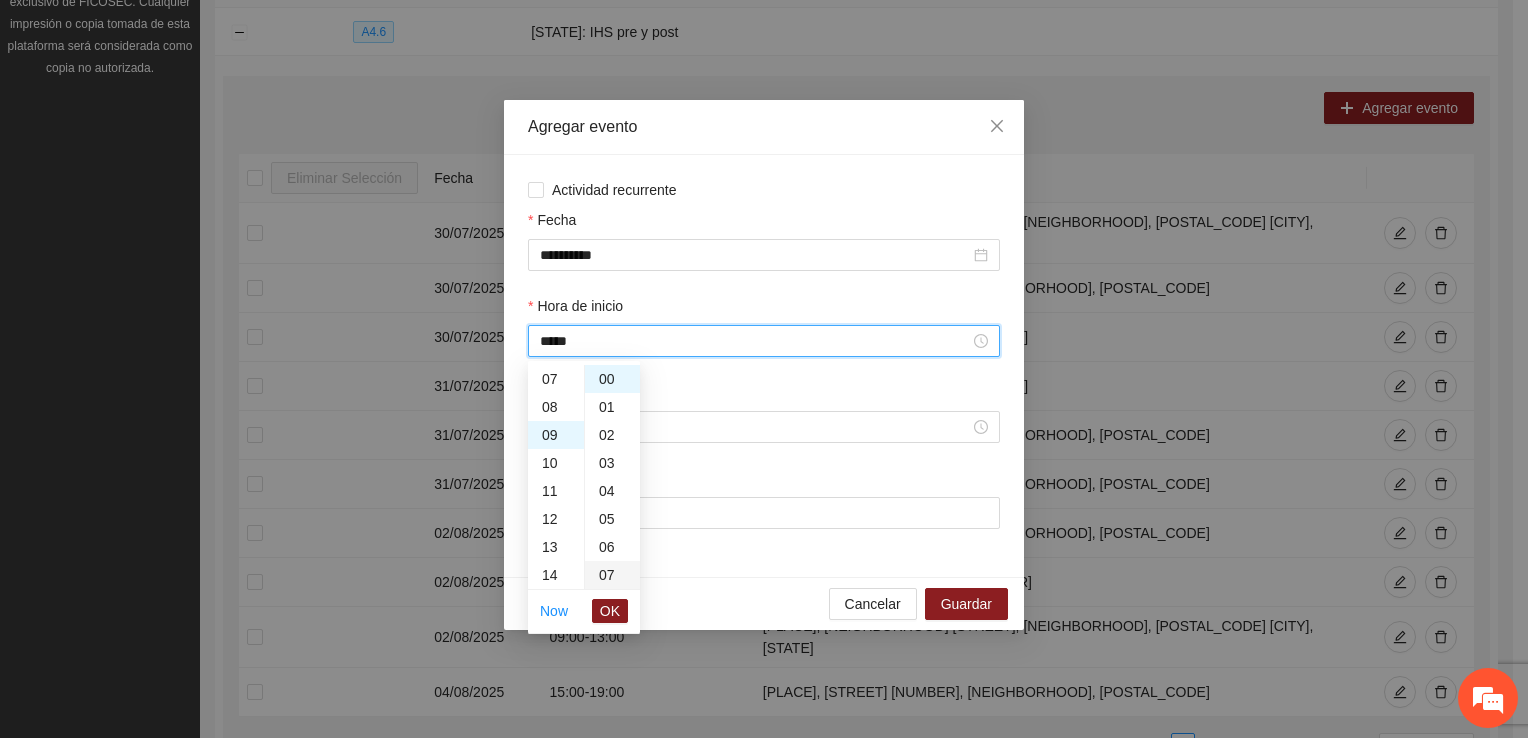 scroll, scrollTop: 252, scrollLeft: 0, axis: vertical 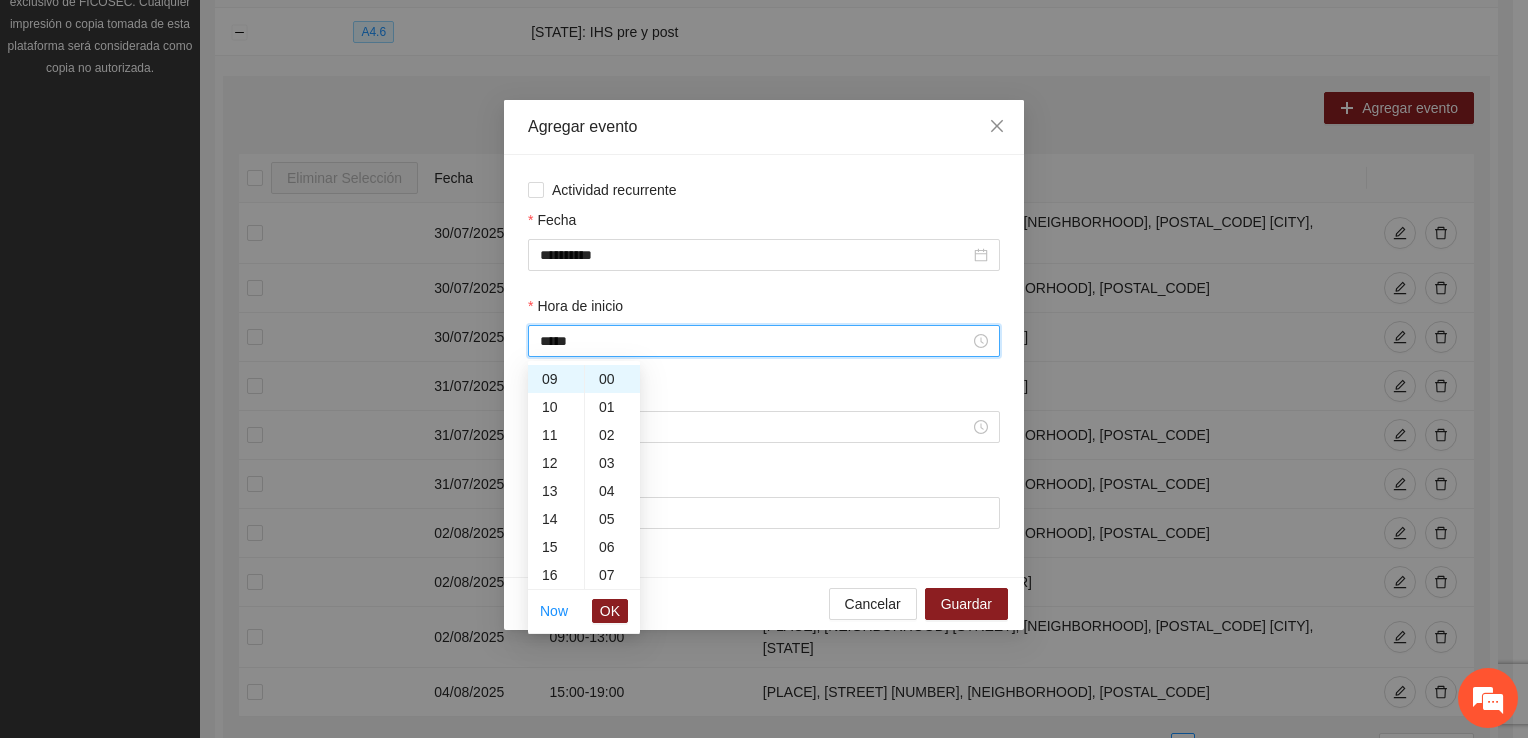 drag, startPoint x: 607, startPoint y: 606, endPoint x: 604, endPoint y: 590, distance: 16.27882 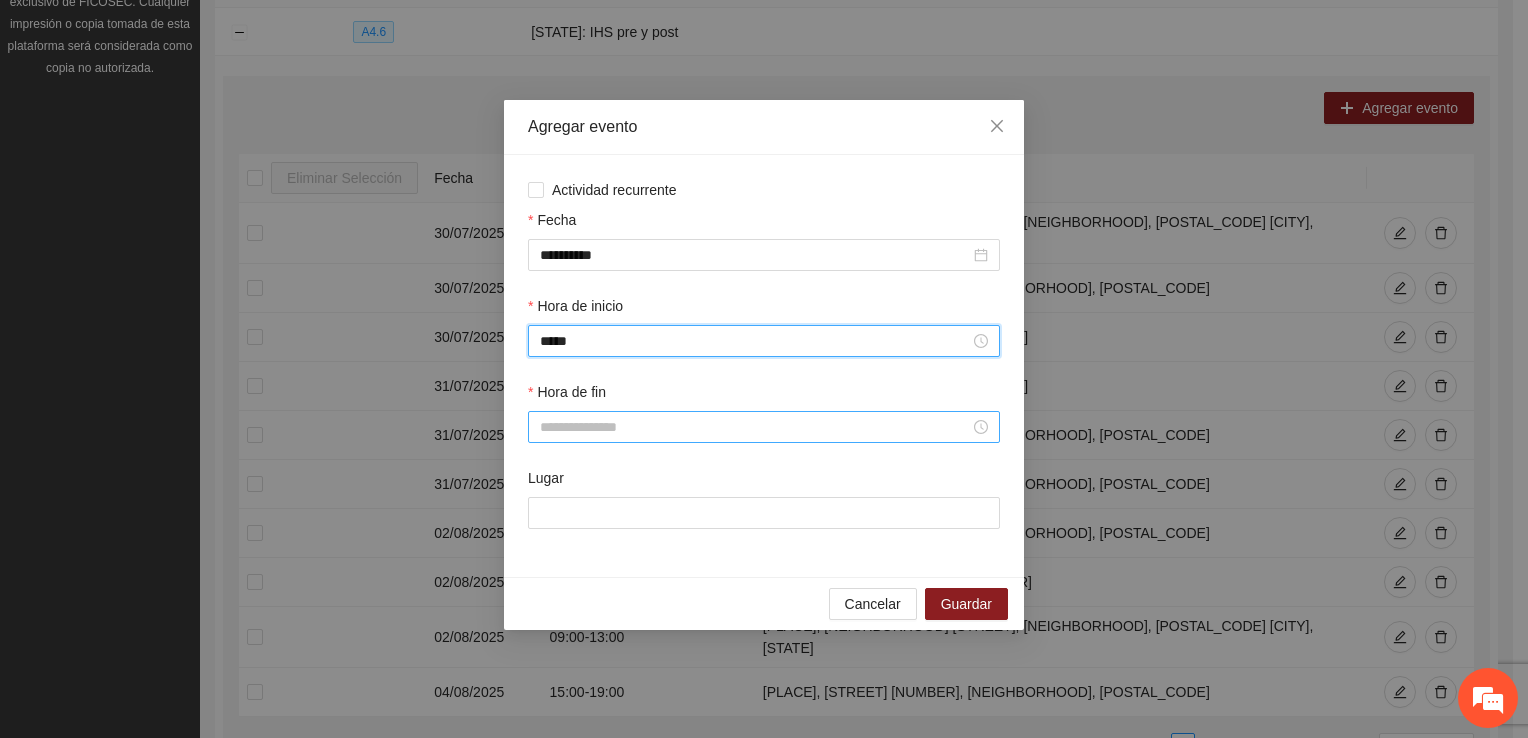 drag, startPoint x: 568, startPoint y: 432, endPoint x: 566, endPoint y: 442, distance: 10.198039 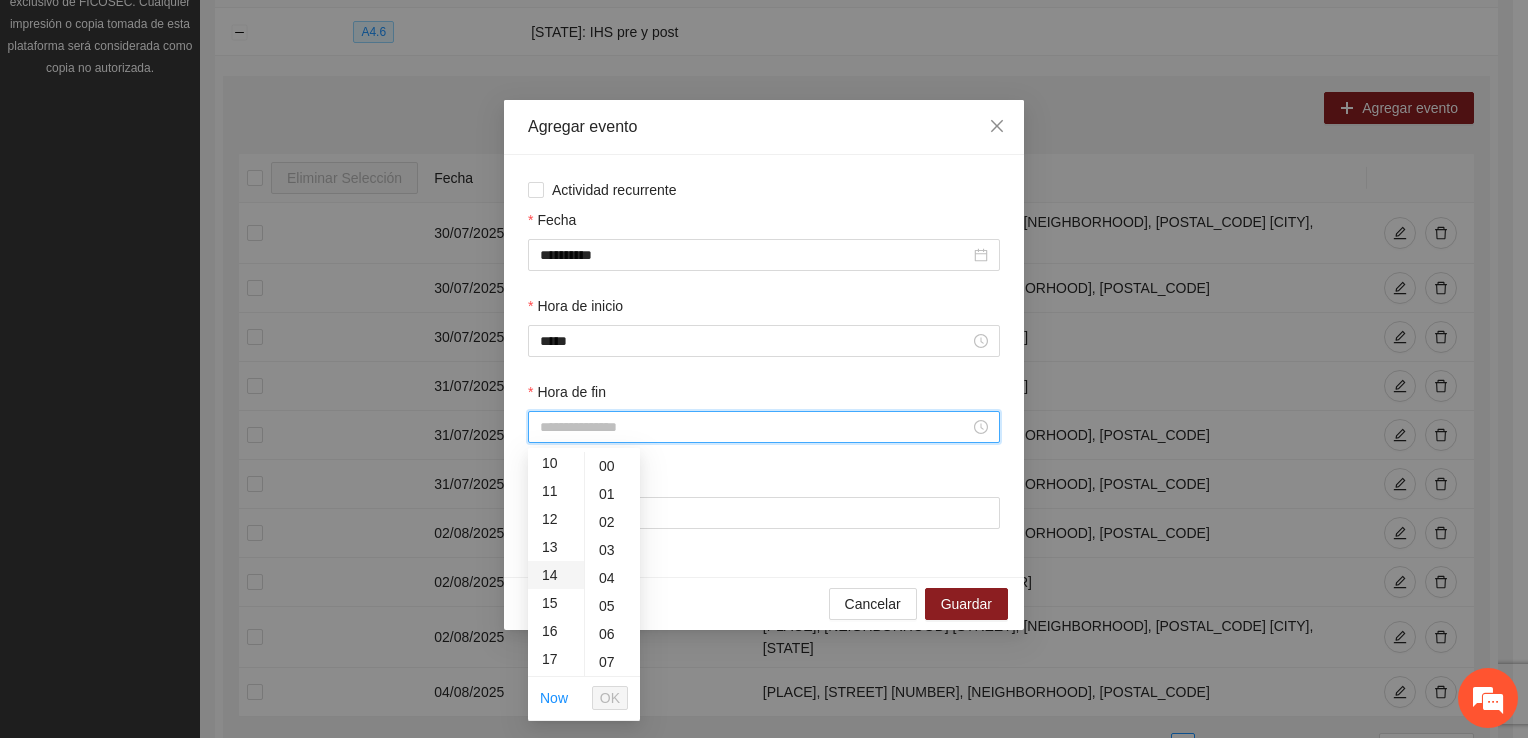click on "14" at bounding box center [556, 575] 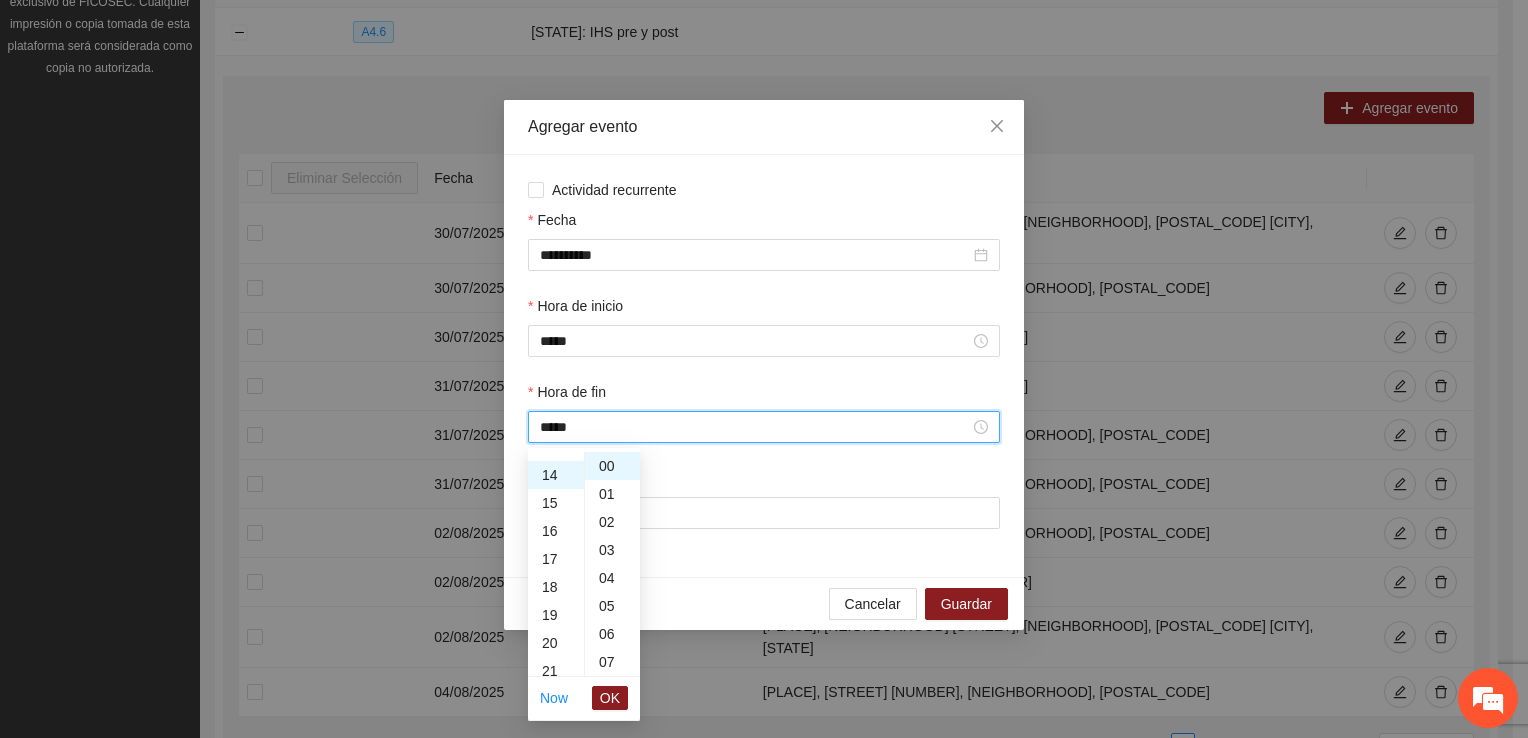 scroll, scrollTop: 392, scrollLeft: 0, axis: vertical 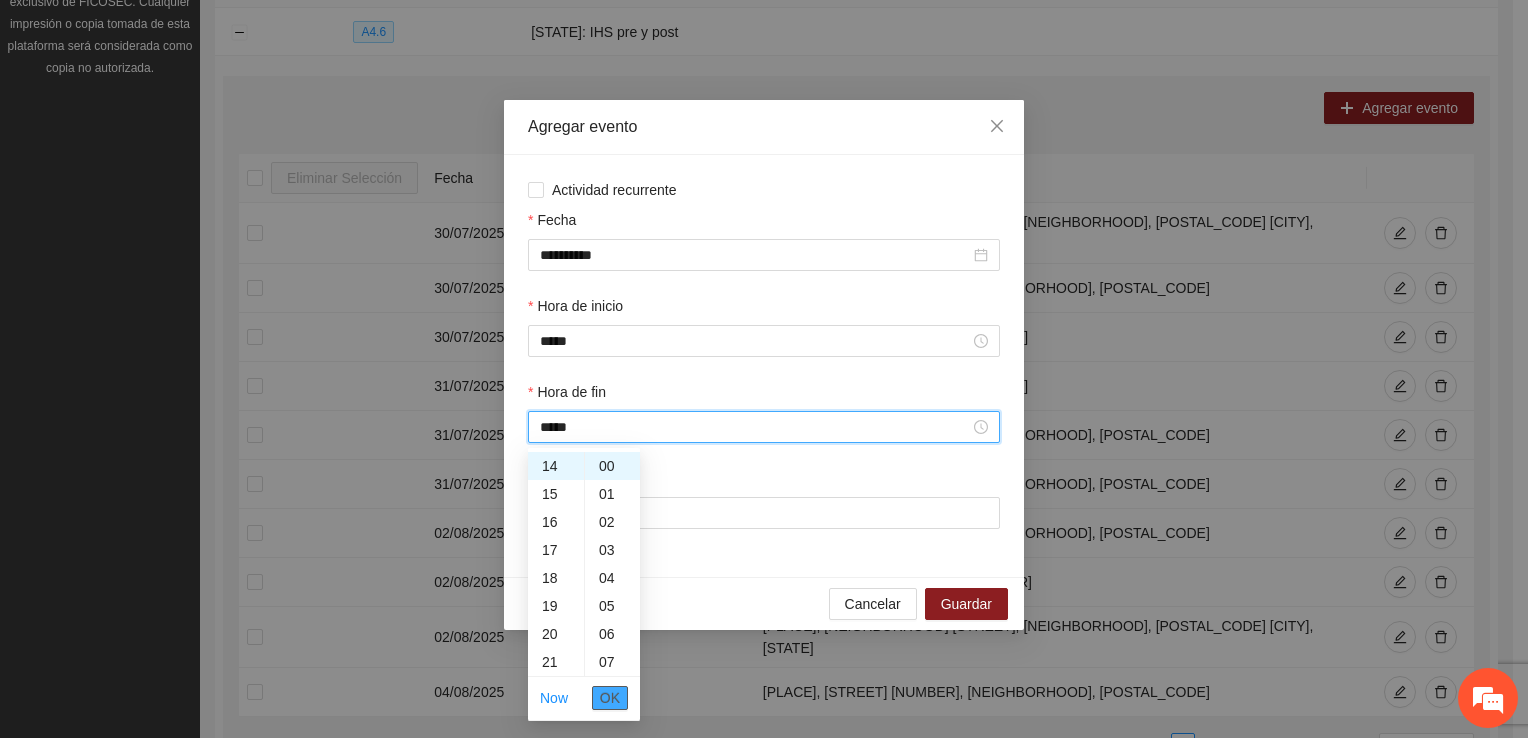 click on "OK" at bounding box center (610, 698) 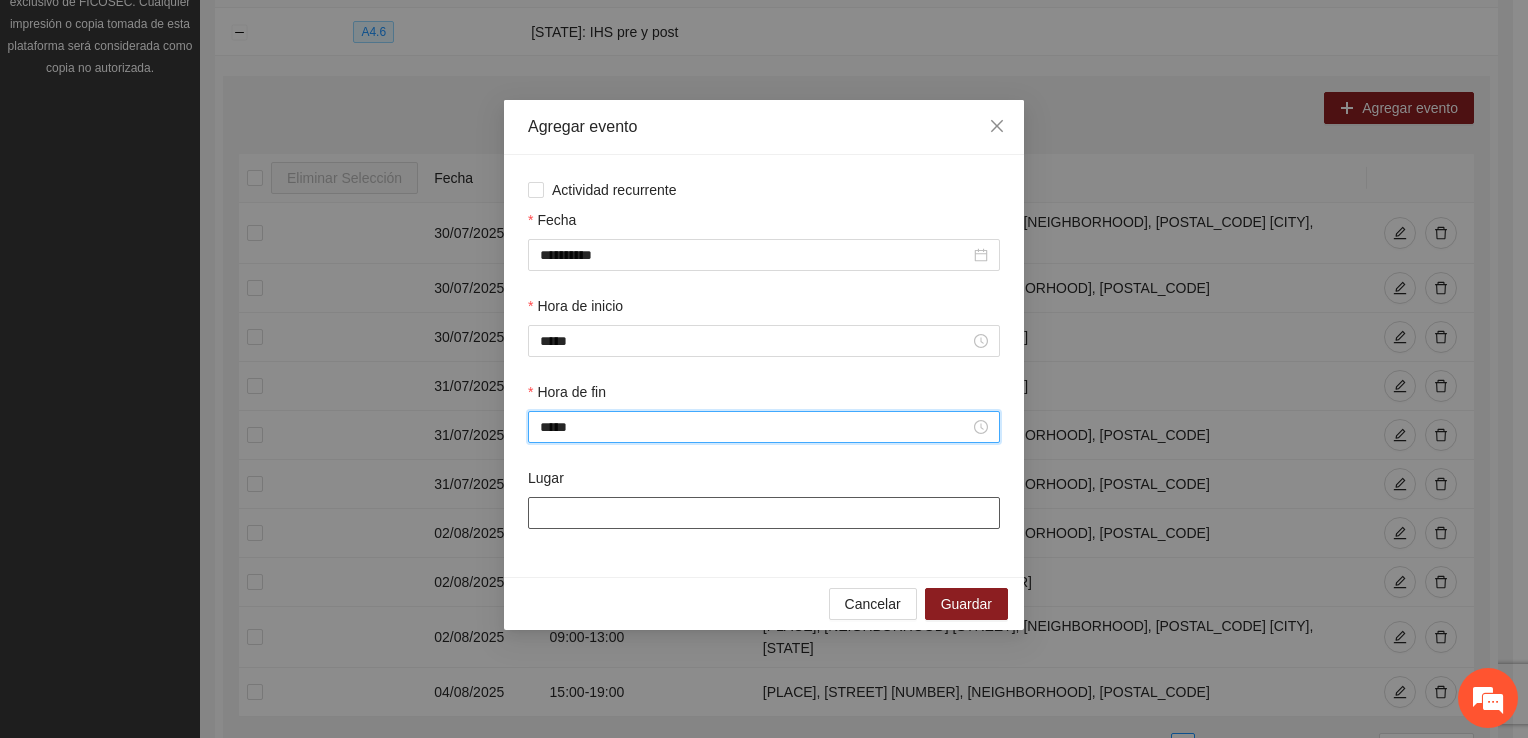 click on "Lugar" at bounding box center [764, 513] 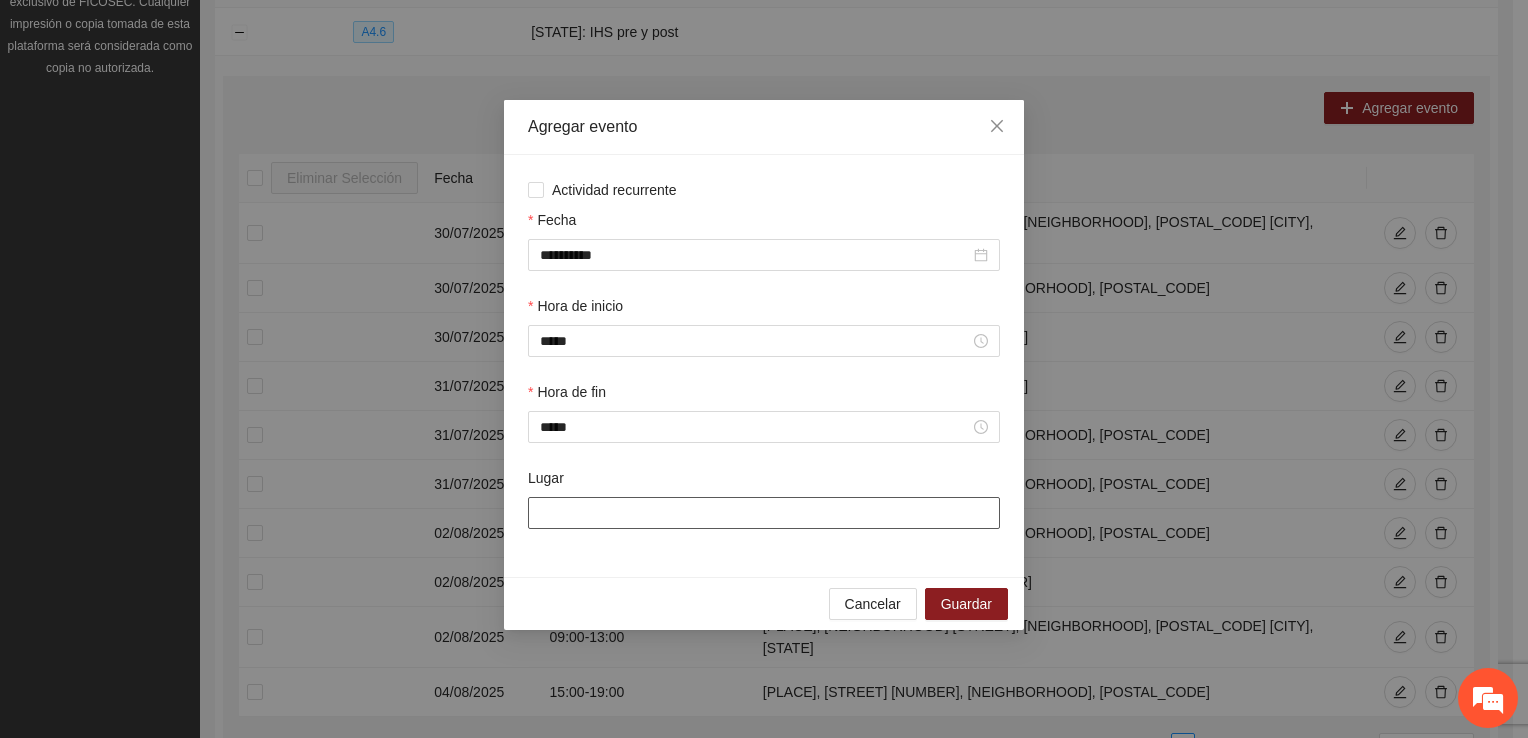 type on "**********" 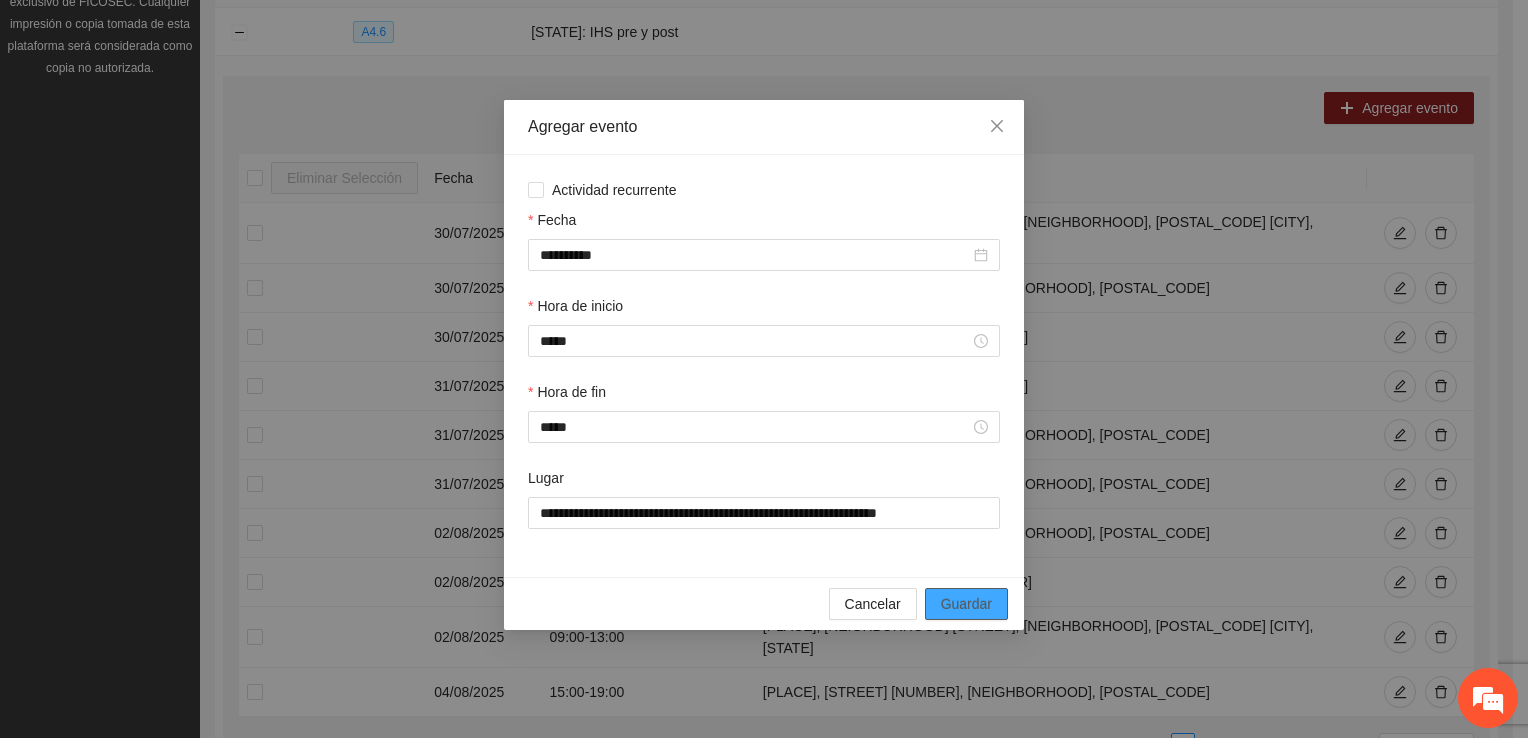 drag, startPoint x: 976, startPoint y: 591, endPoint x: 976, endPoint y: 602, distance: 11 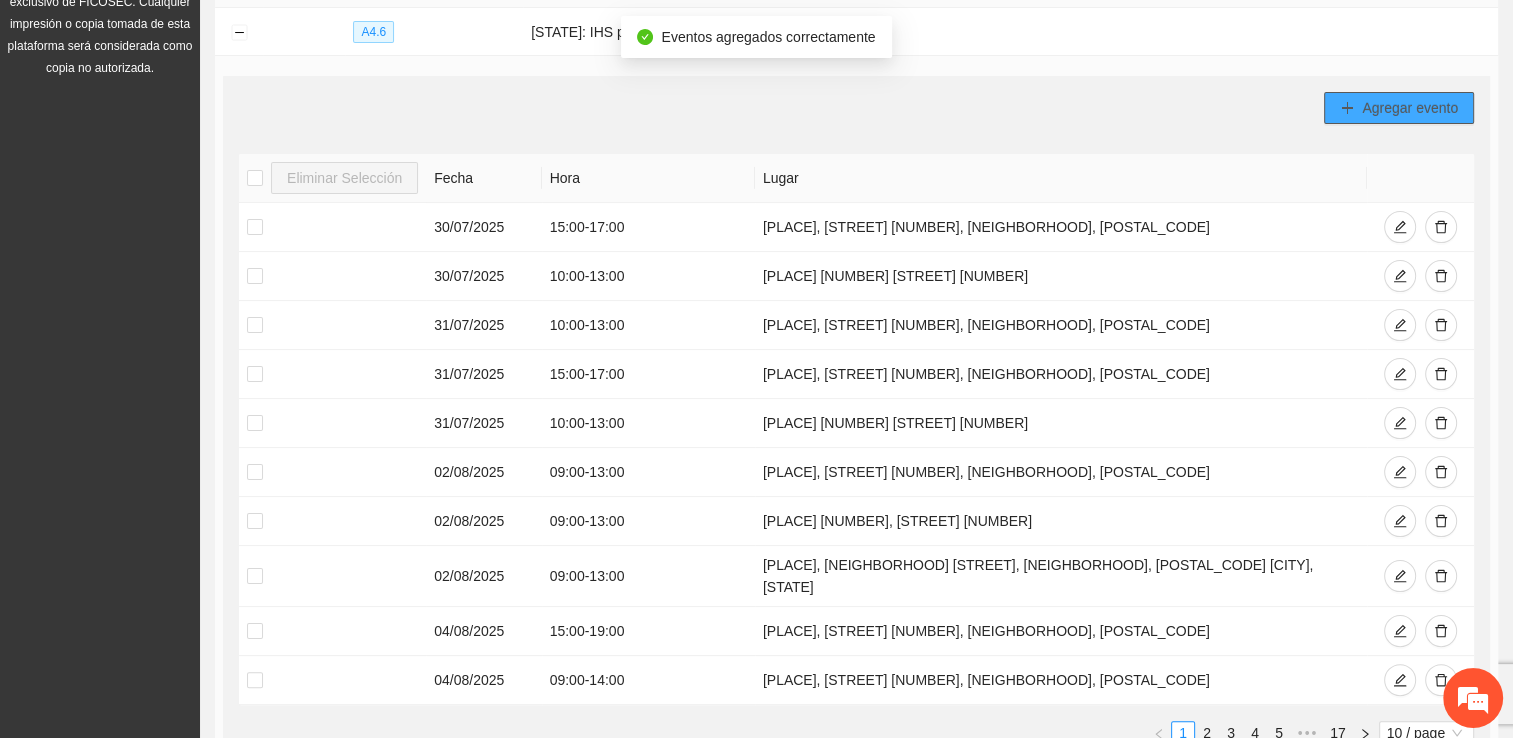 click on "Agregar evento" at bounding box center [1410, 108] 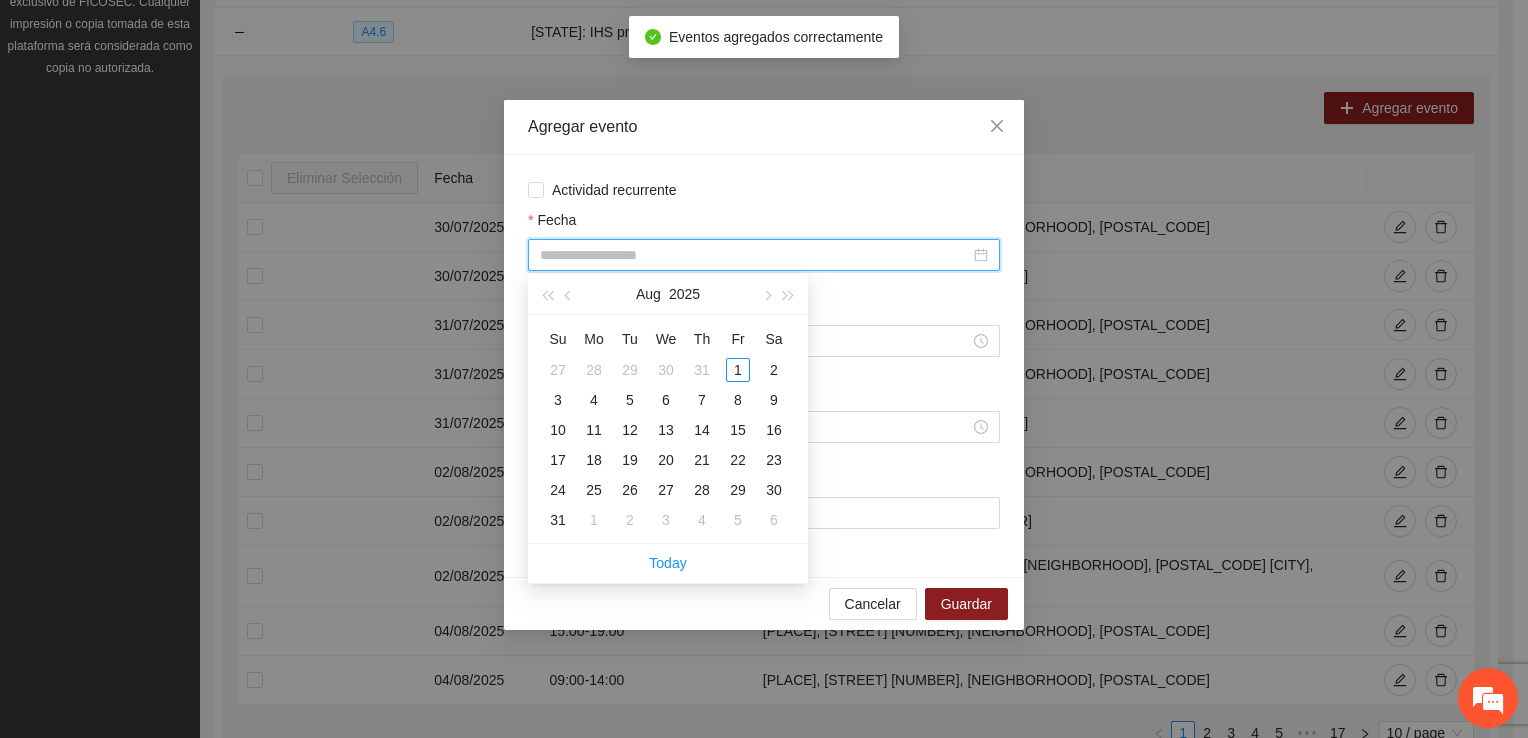 click on "Fecha" at bounding box center (755, 255) 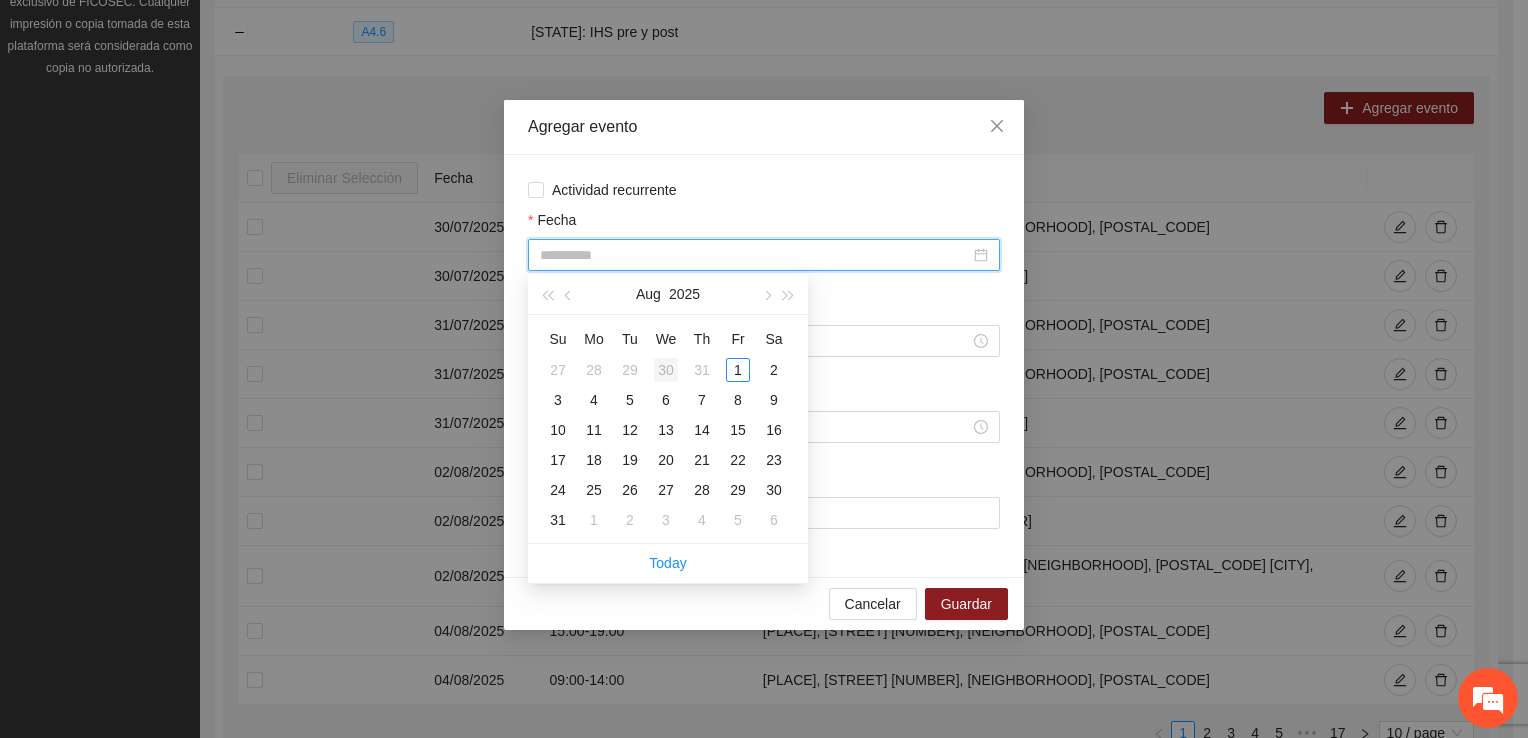 type on "**********" 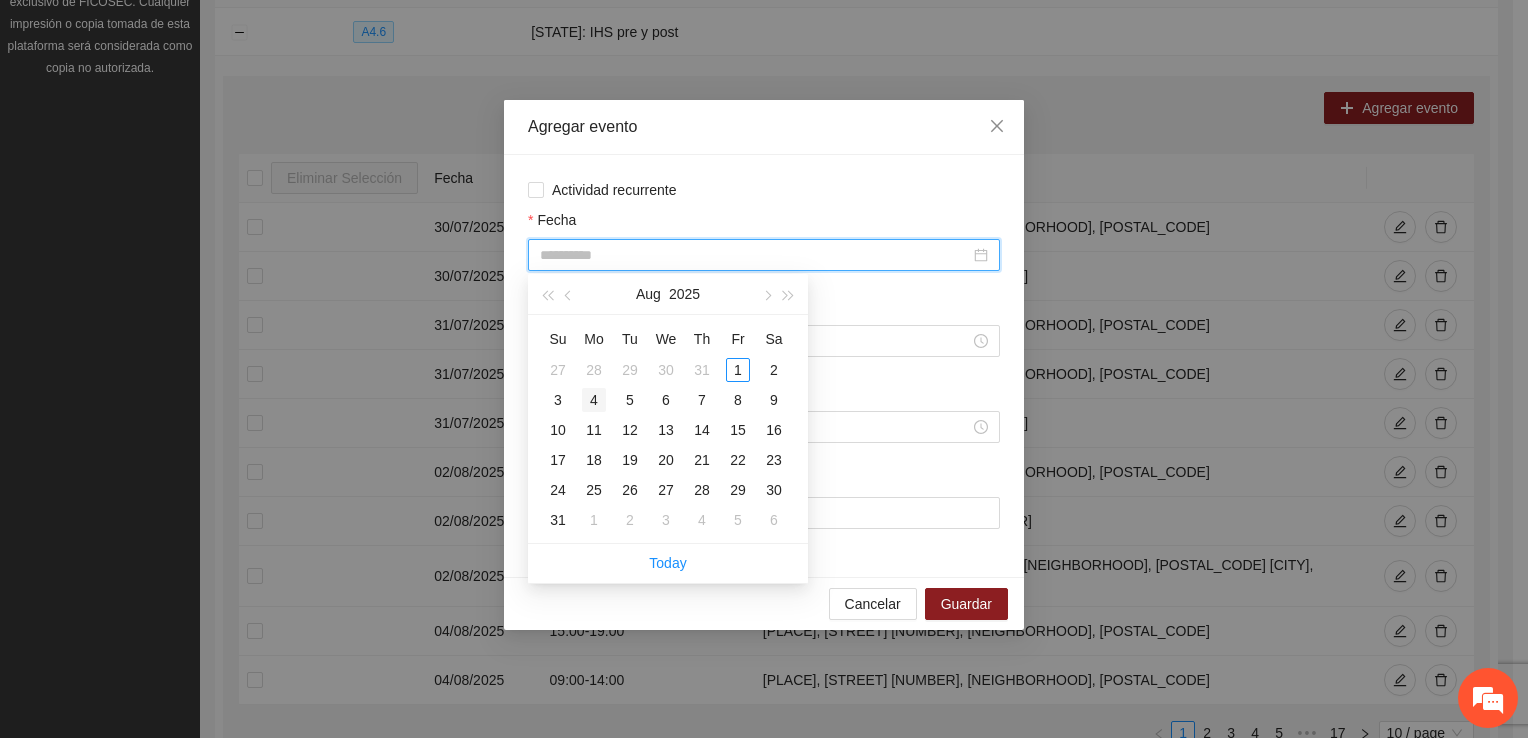 type on "**********" 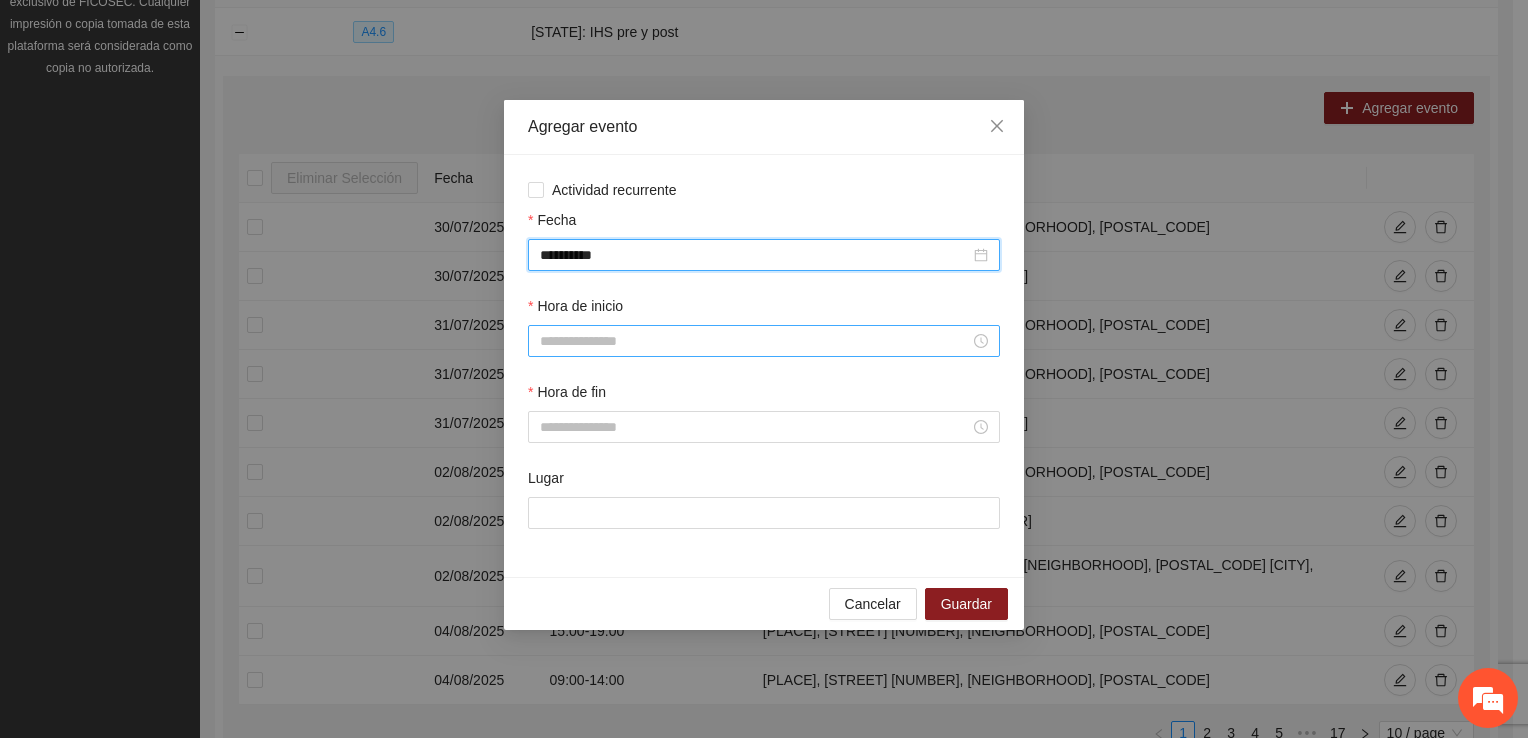 click on "Hora de inicio" at bounding box center (755, 341) 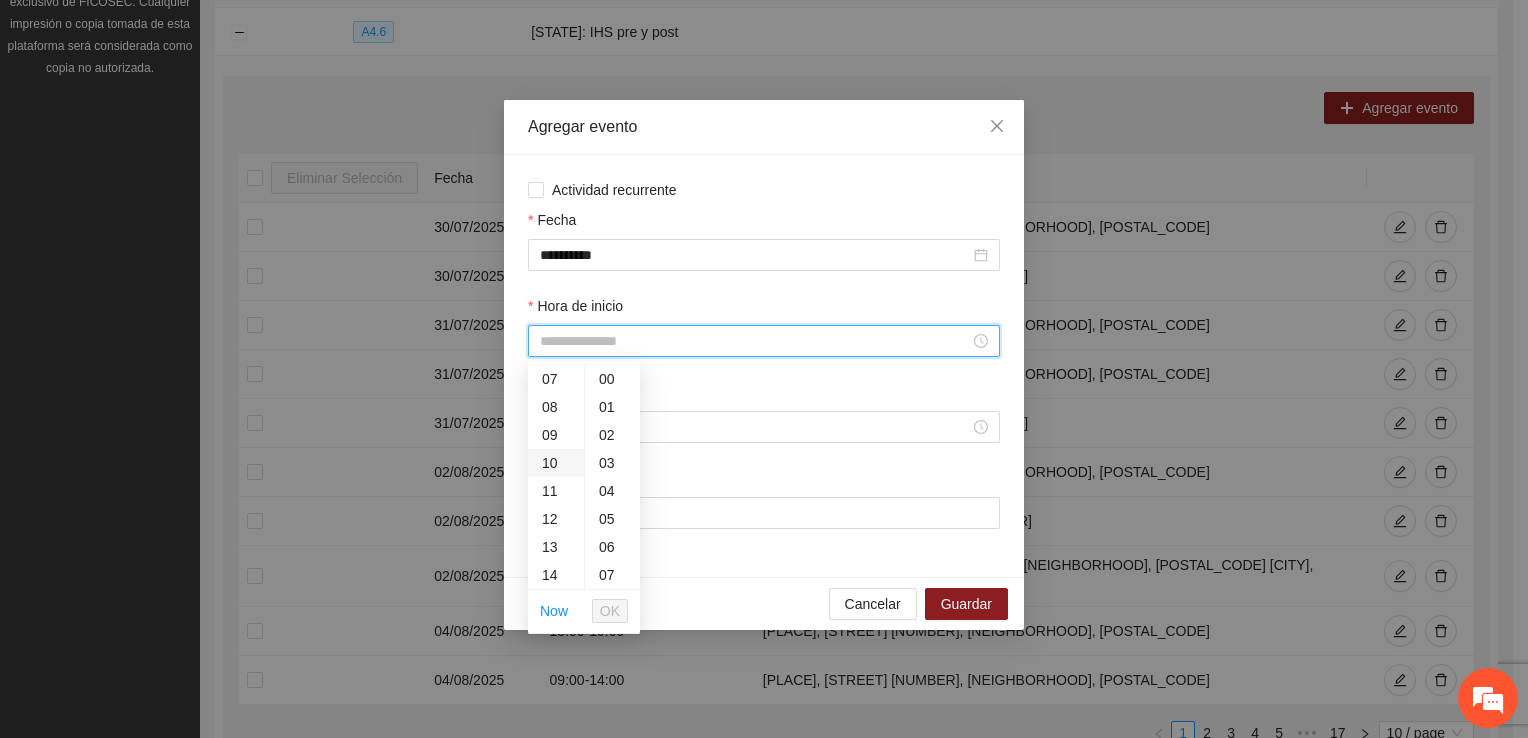 click on "10" at bounding box center [556, 463] 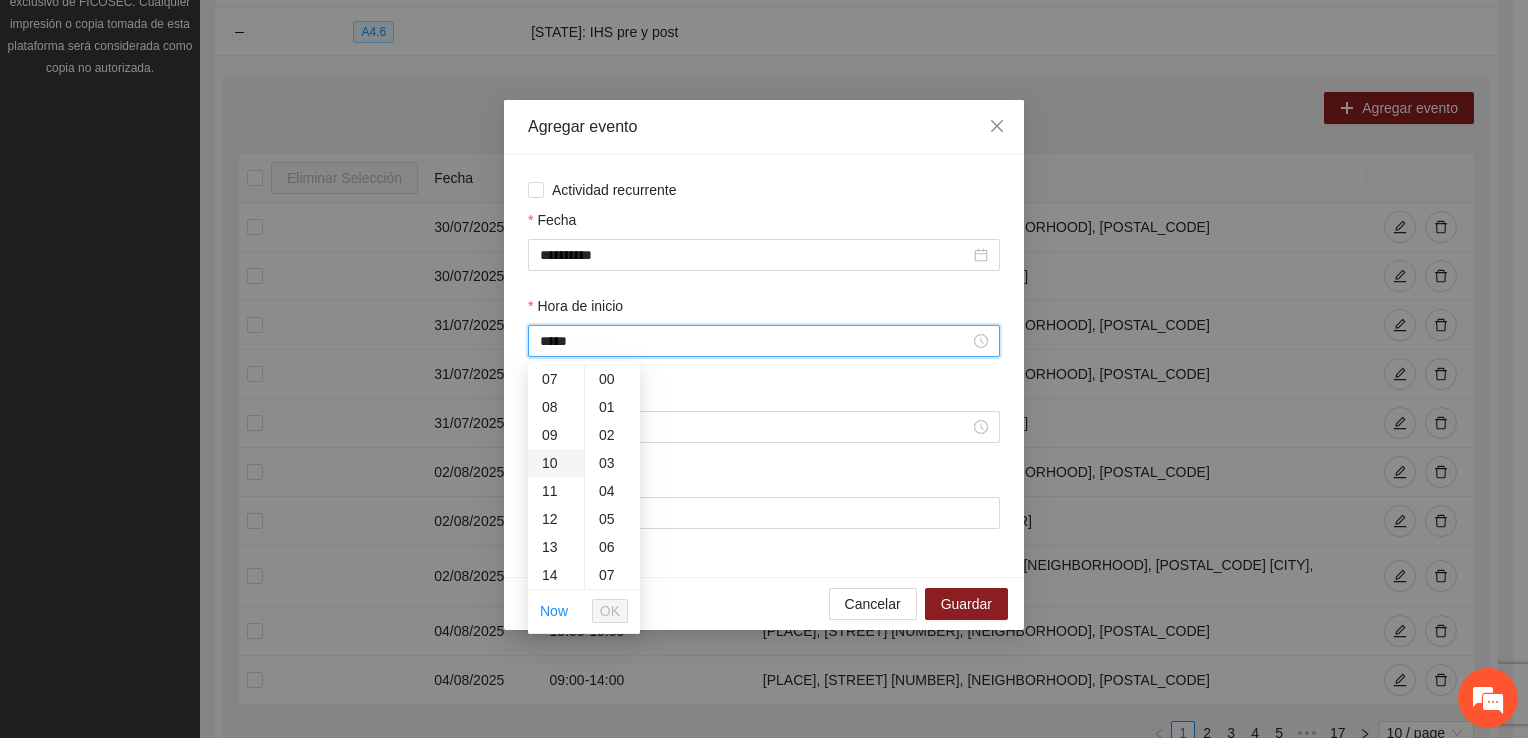 scroll, scrollTop: 280, scrollLeft: 0, axis: vertical 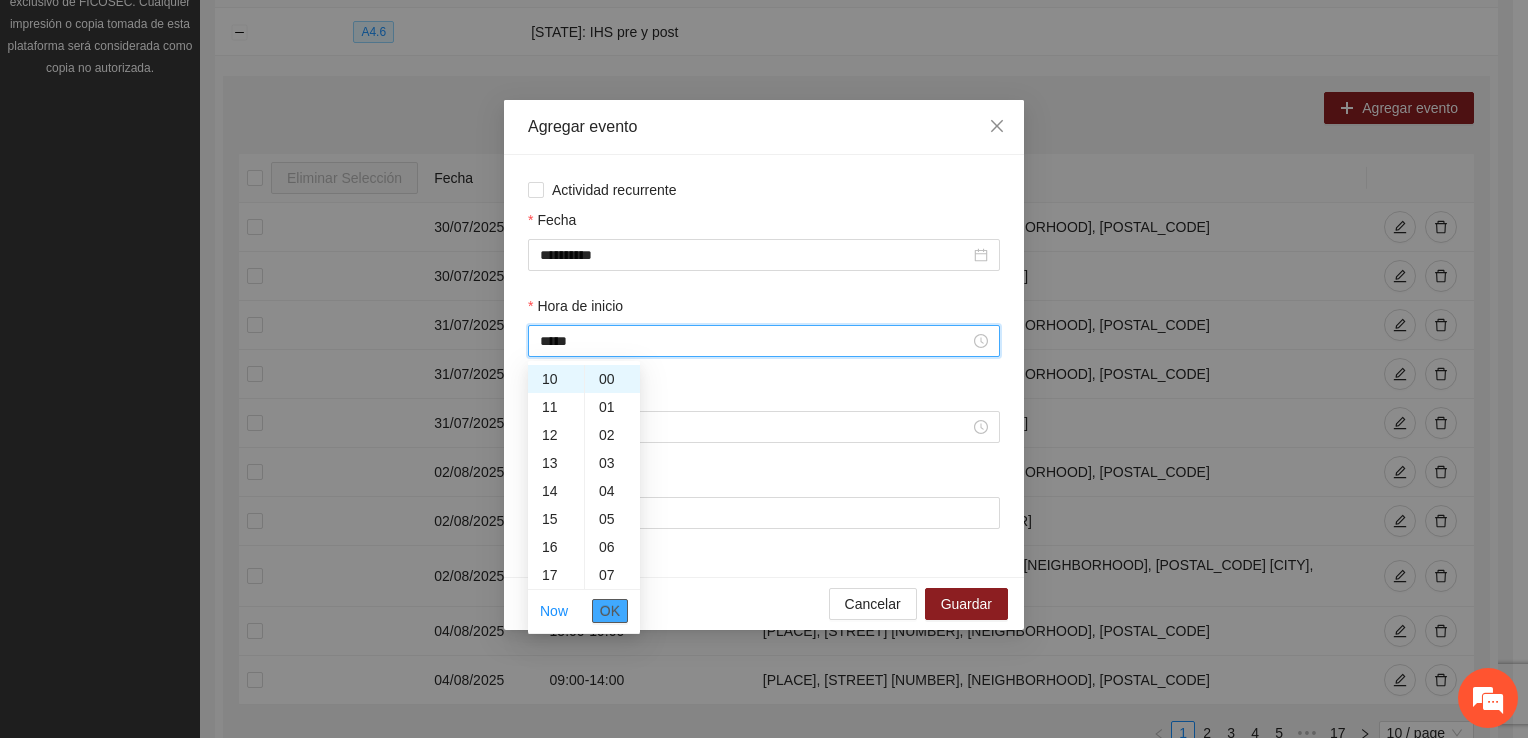 click on "OK" at bounding box center [610, 611] 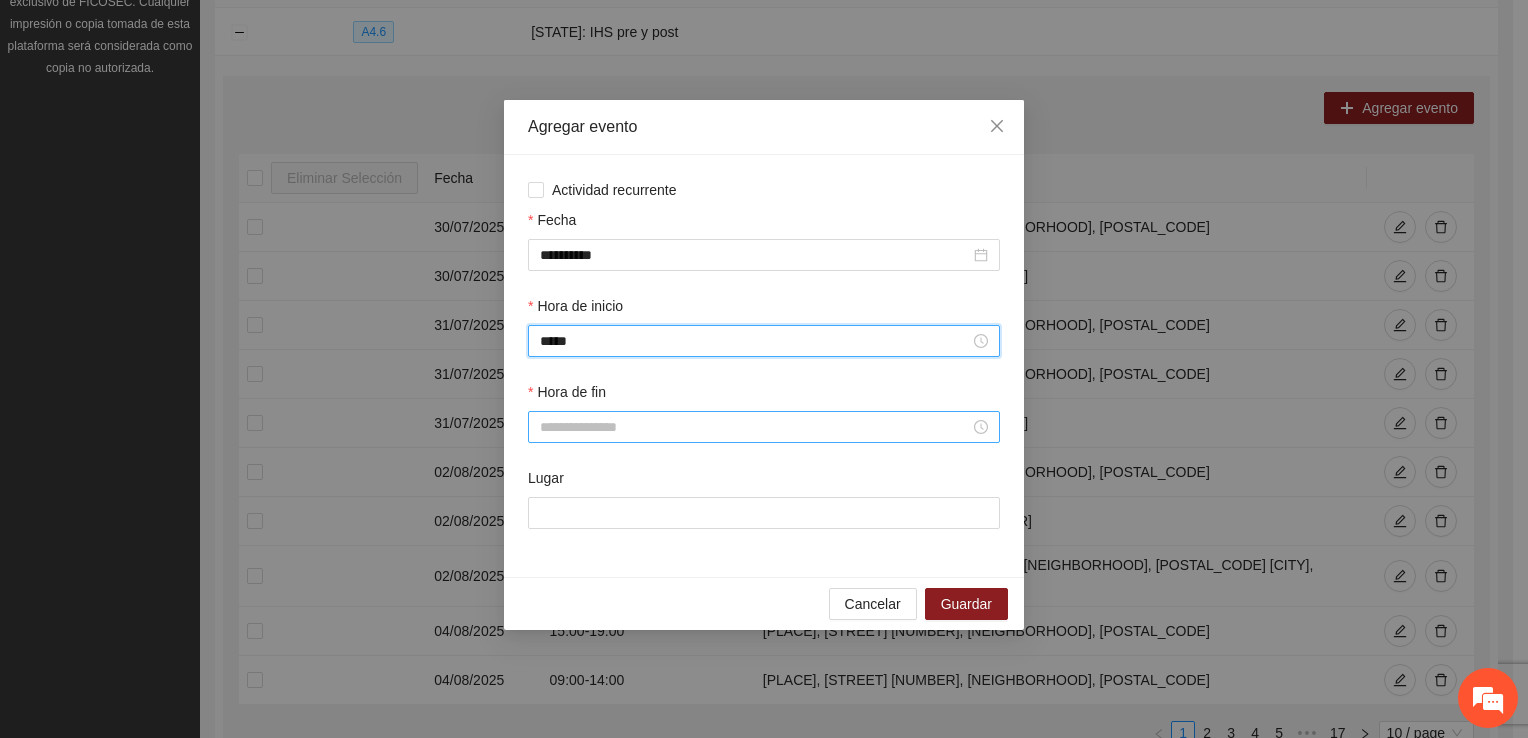 click on "Hora de fin" at bounding box center [755, 427] 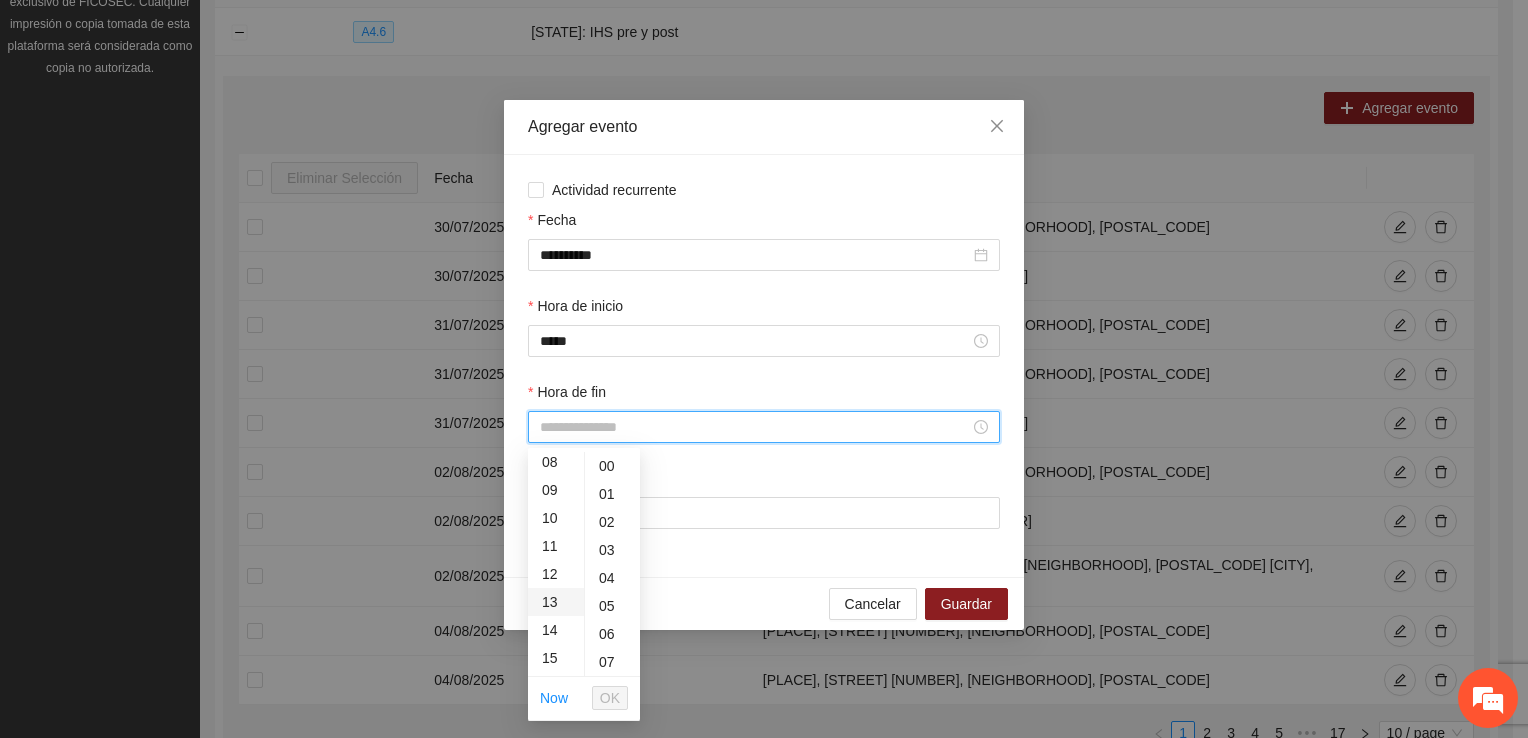 click on "13" at bounding box center (556, 602) 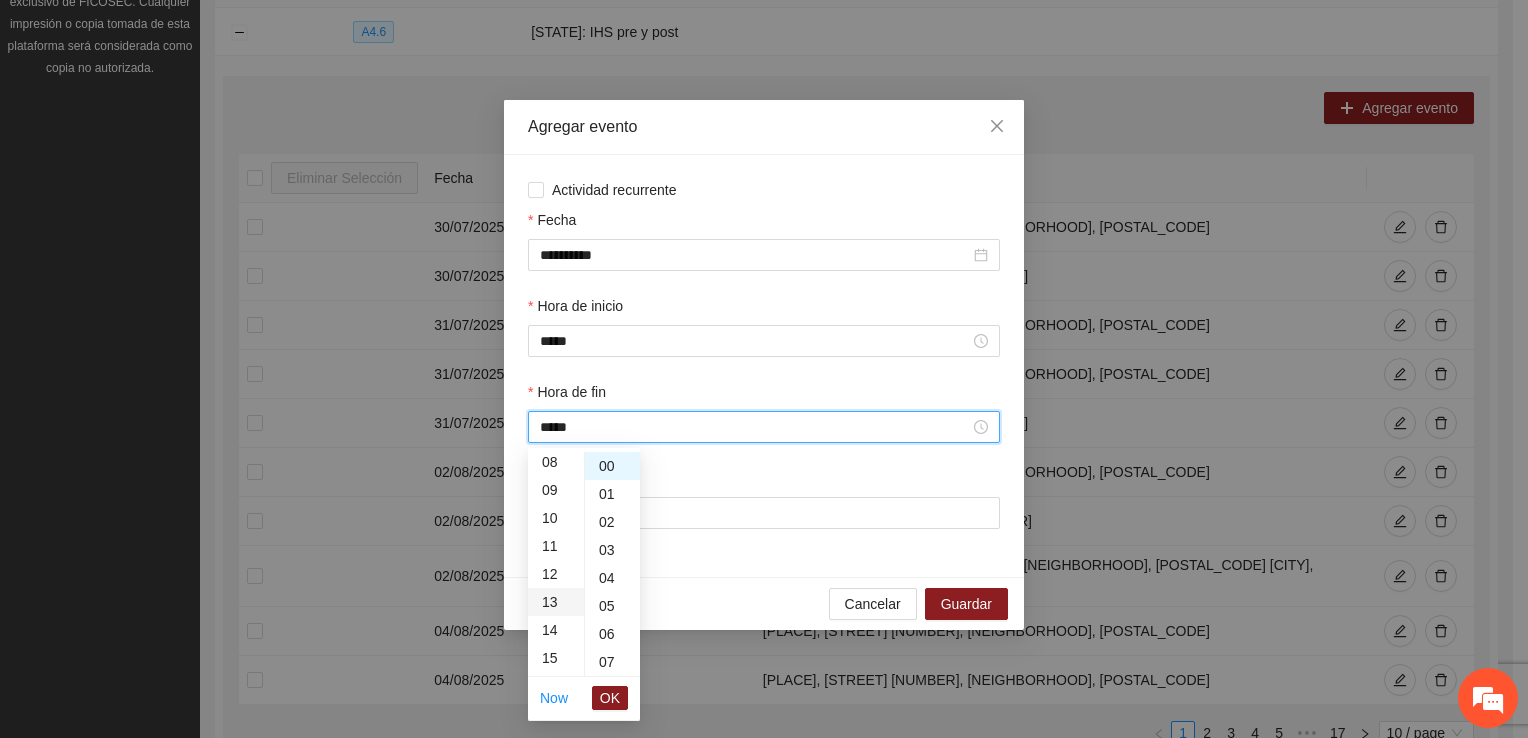 scroll, scrollTop: 364, scrollLeft: 0, axis: vertical 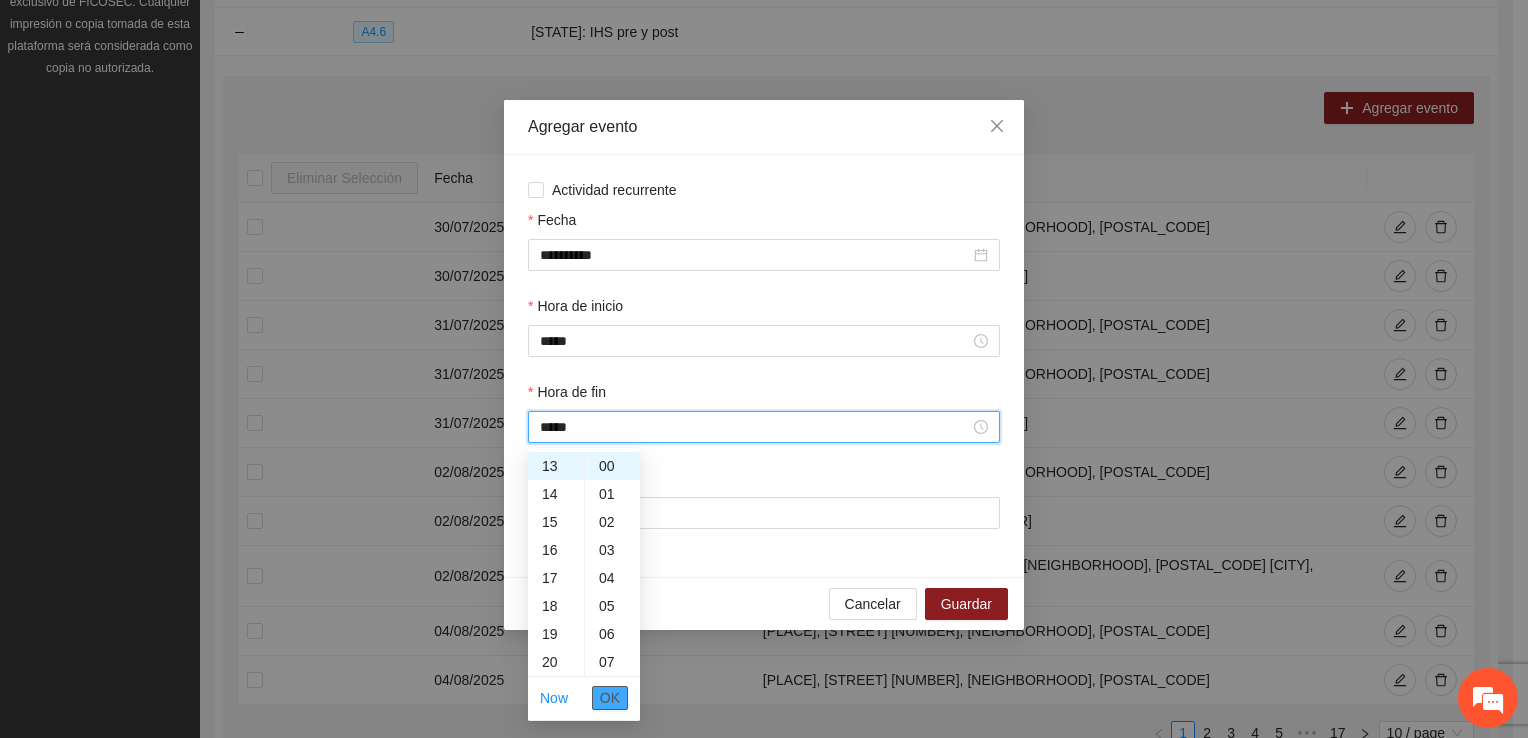 click on "OK" at bounding box center (610, 698) 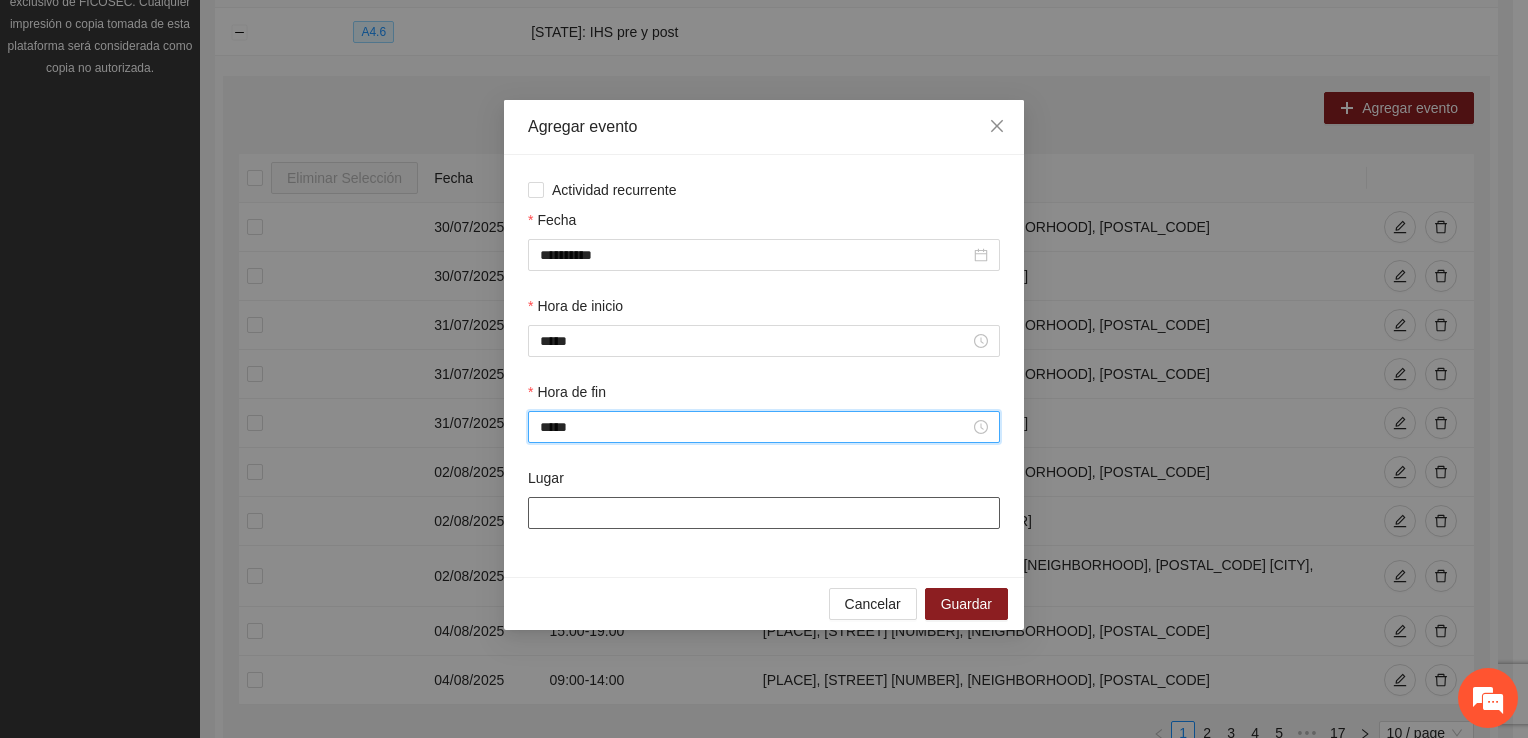 click on "Lugar" at bounding box center (764, 513) 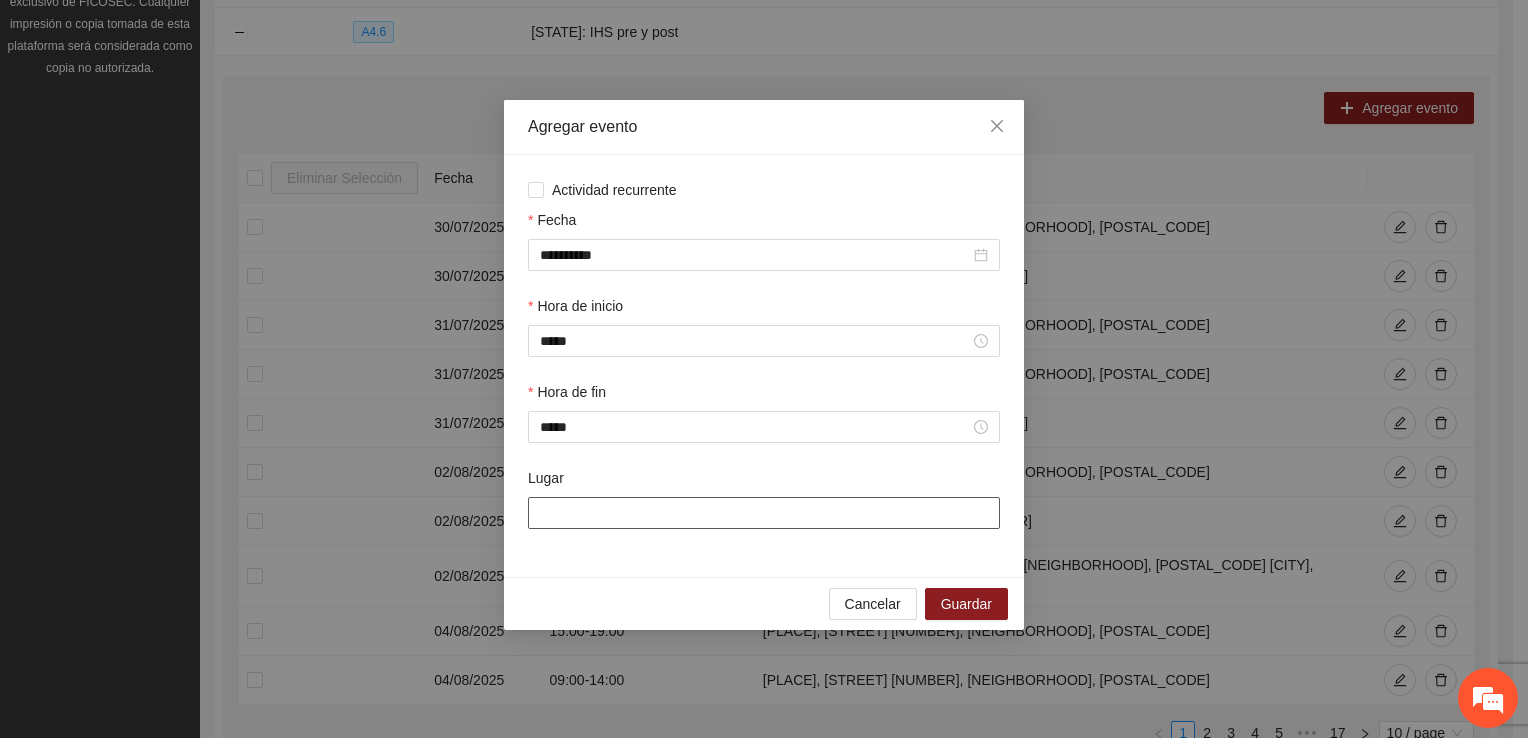 type on "**********" 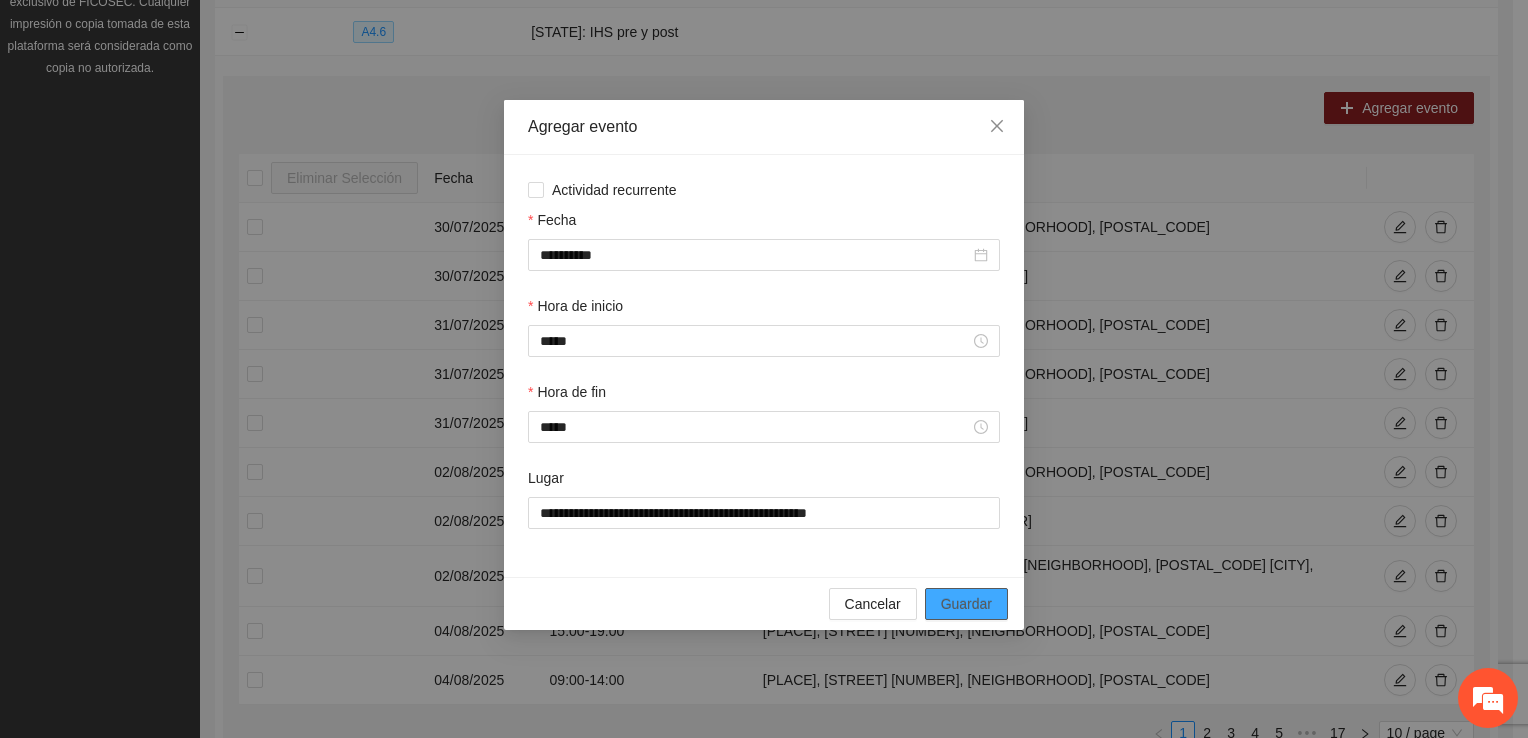 click on "Guardar" at bounding box center [966, 604] 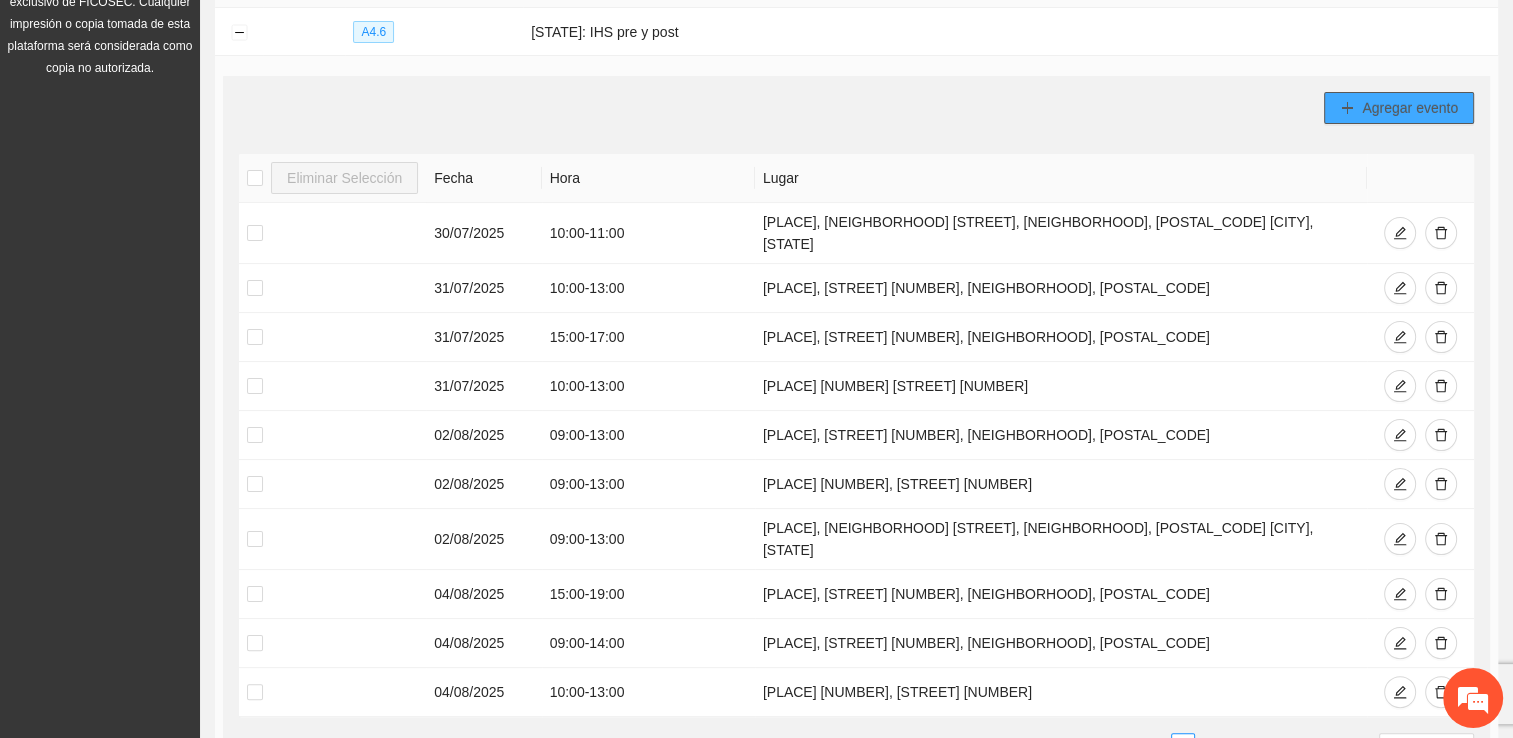 click on "Agregar evento" at bounding box center [1410, 108] 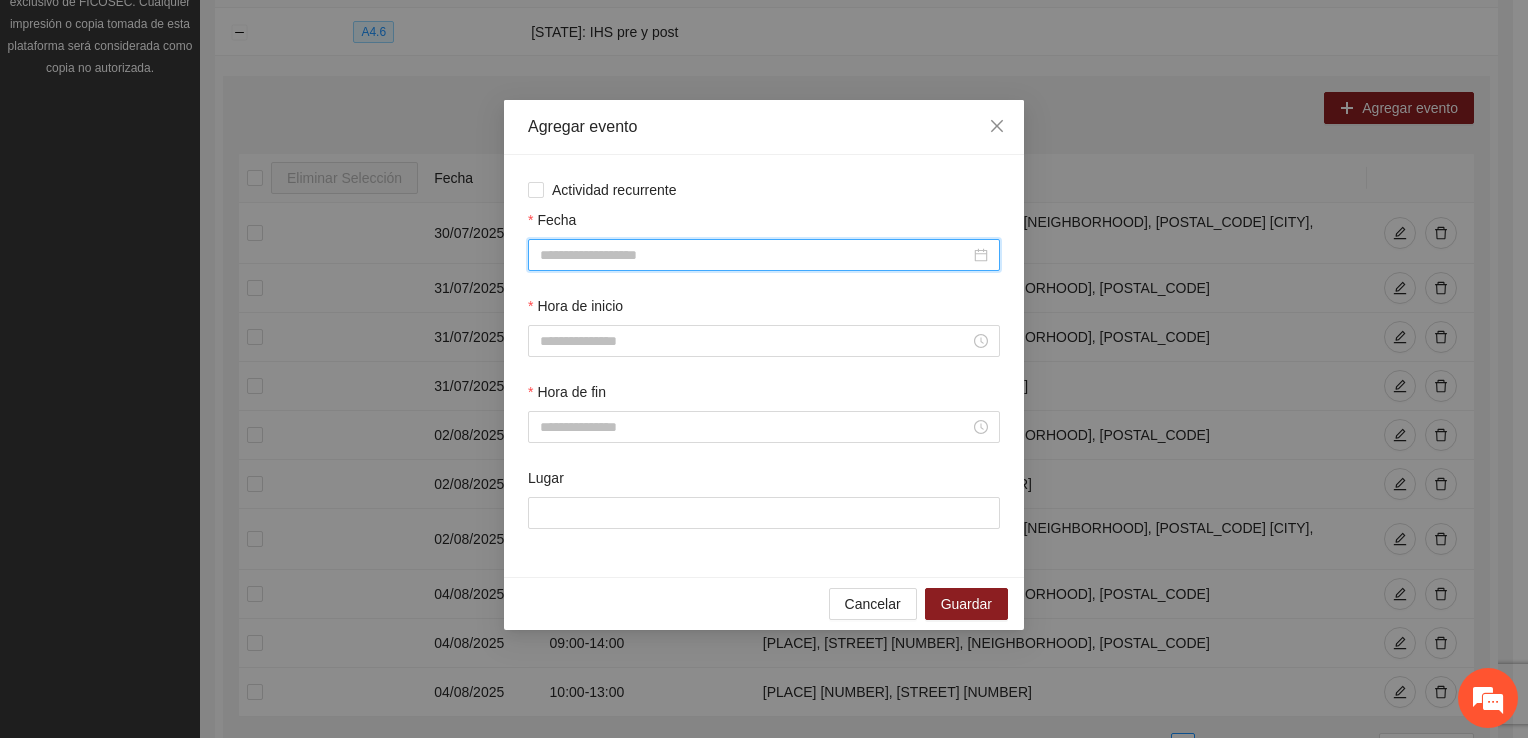 click on "Fecha" at bounding box center (755, 255) 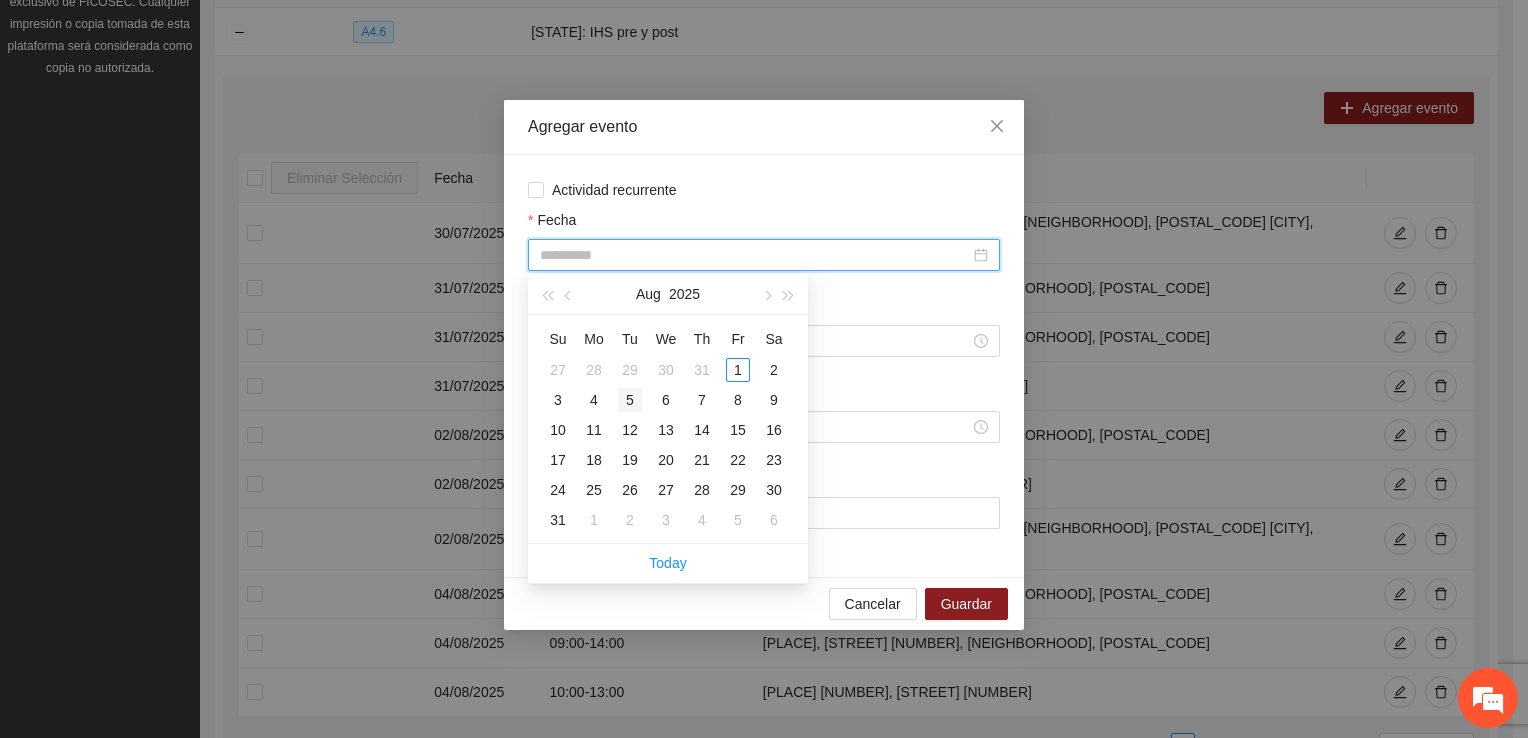 type on "**********" 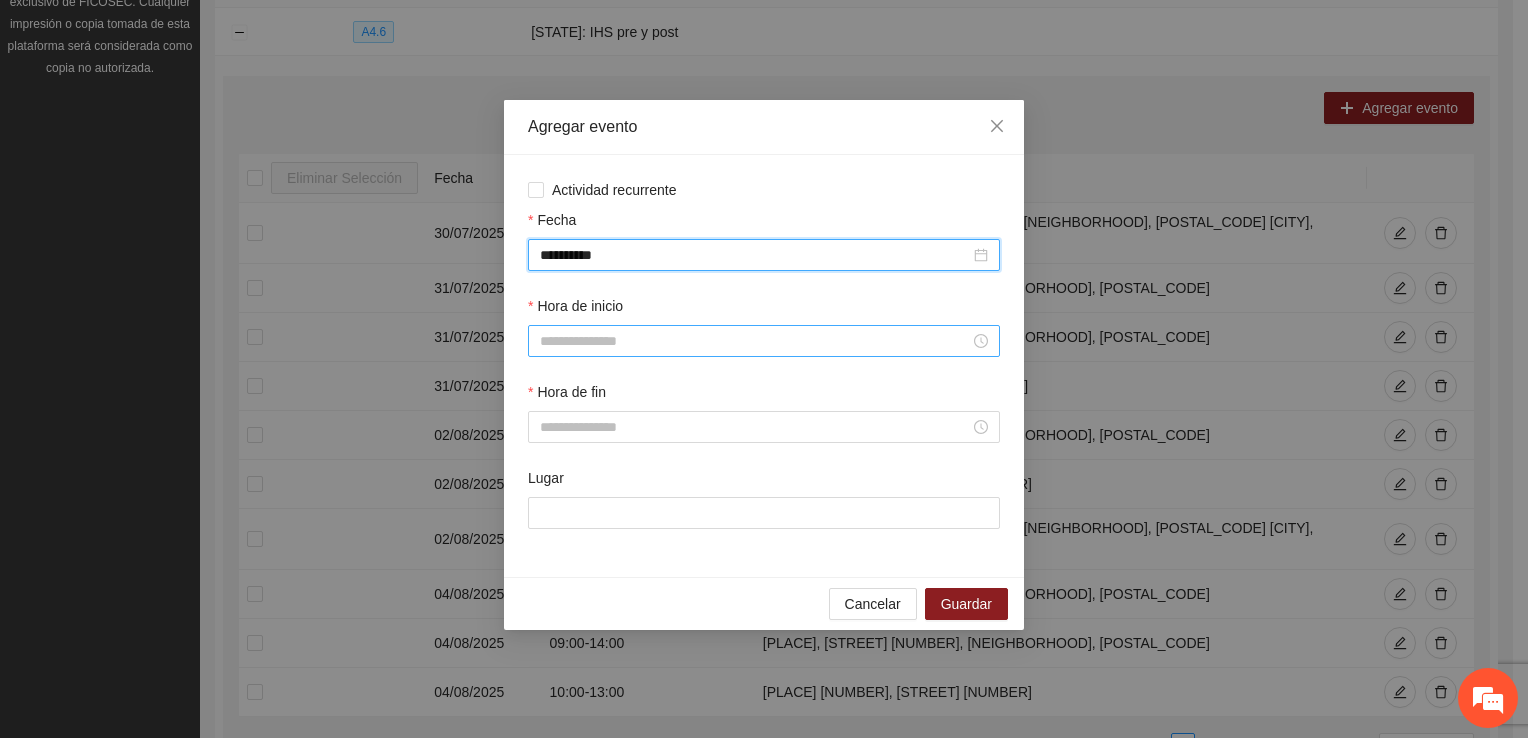 click at bounding box center (764, 341) 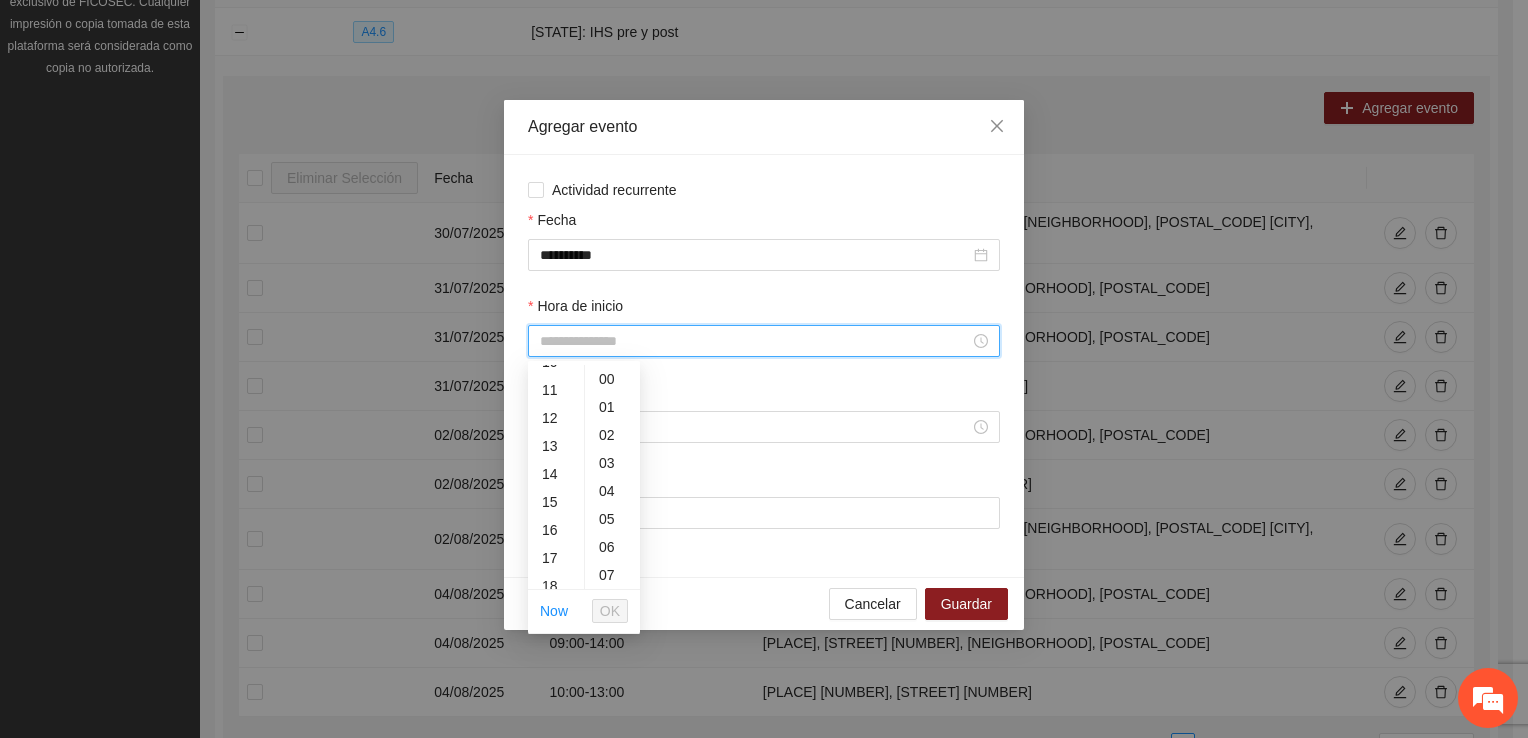 scroll, scrollTop: 392, scrollLeft: 0, axis: vertical 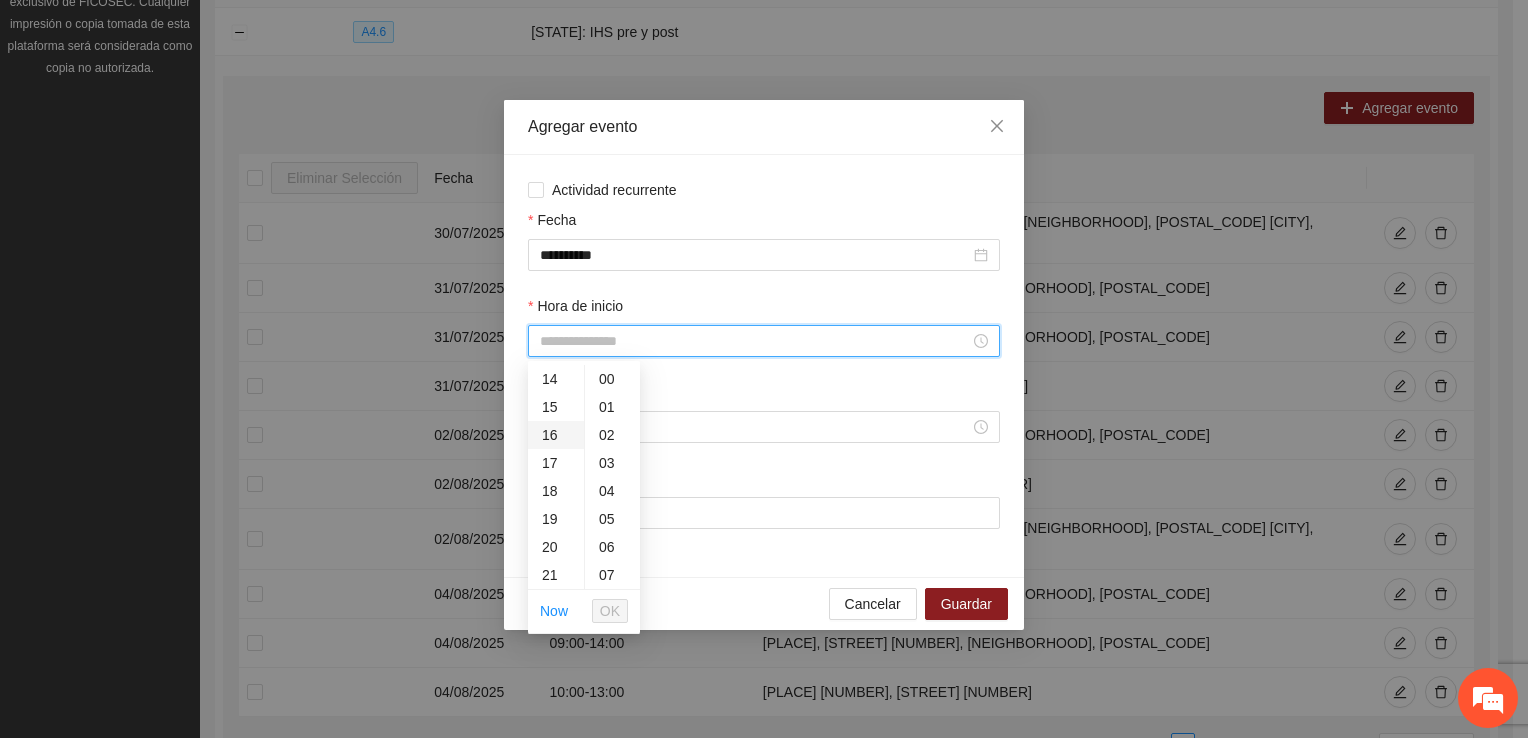 click on "16" at bounding box center (556, 435) 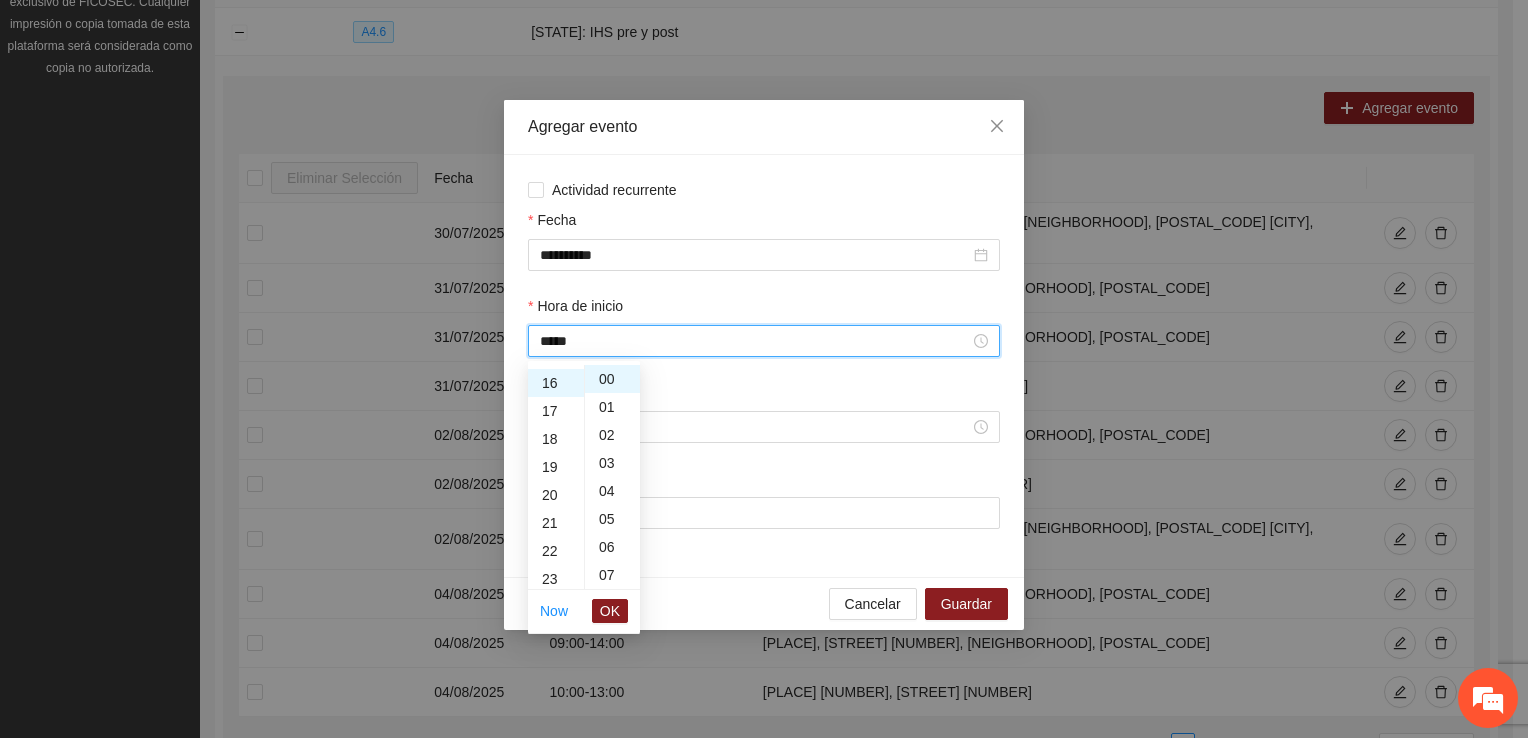 scroll, scrollTop: 448, scrollLeft: 0, axis: vertical 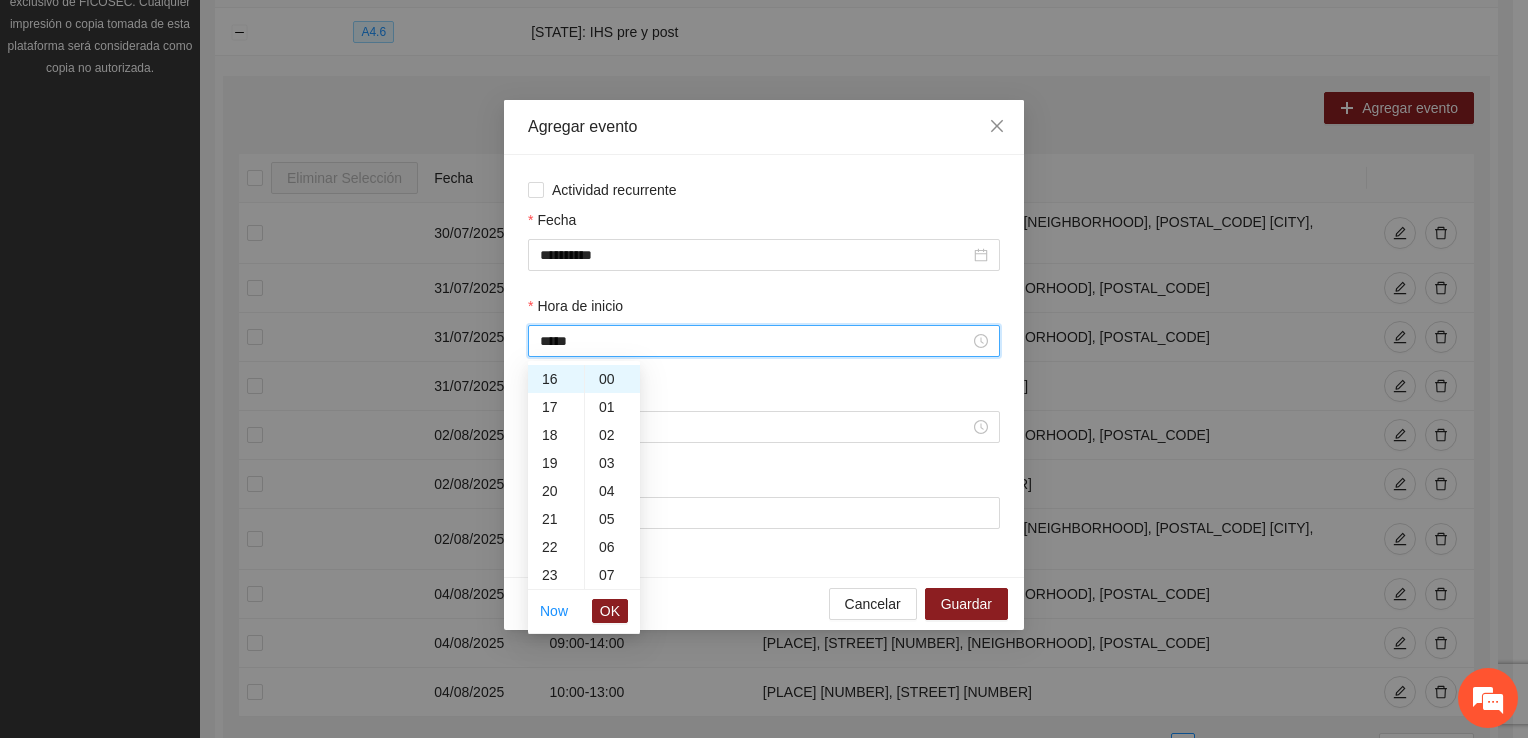 click on "OK" at bounding box center [610, 611] 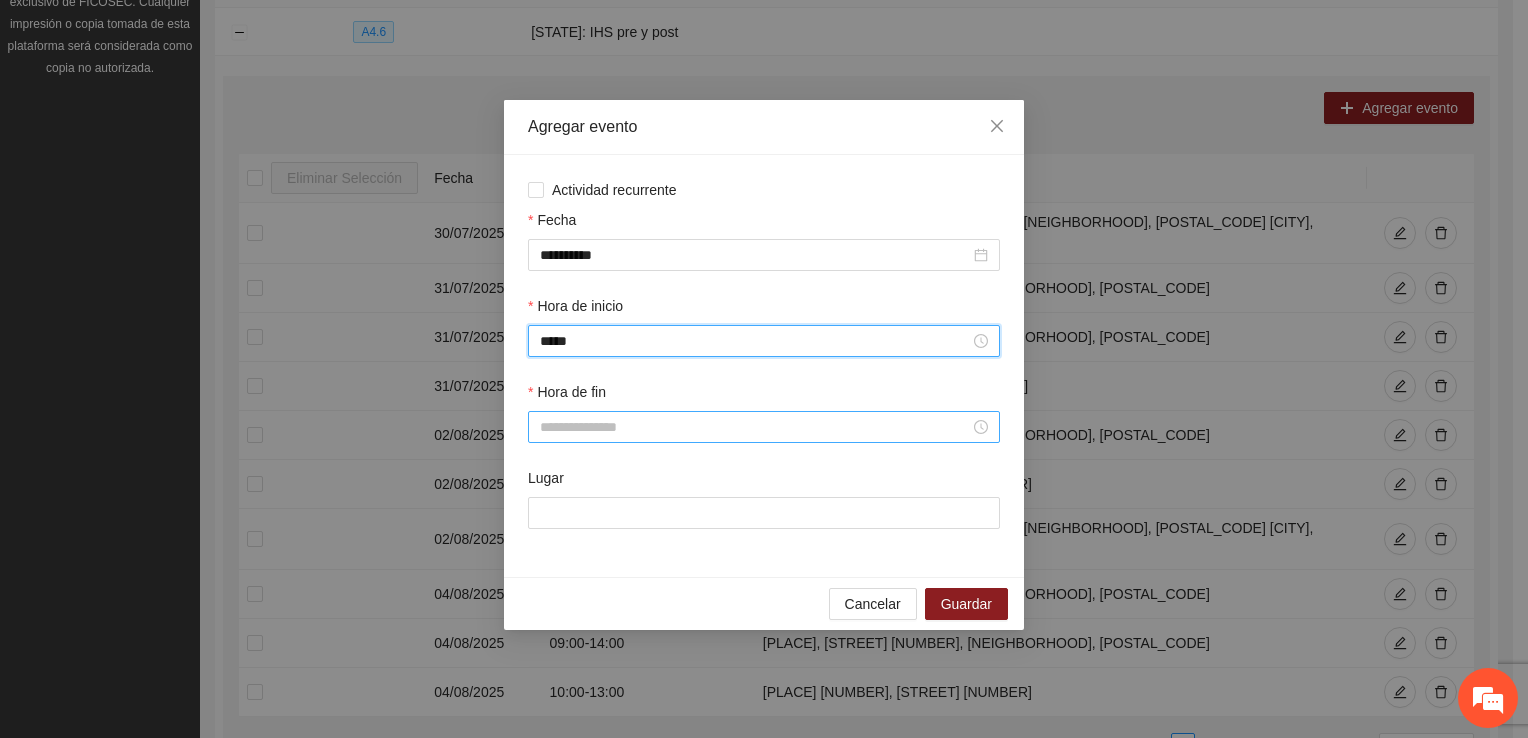 click on "Hora de fin" at bounding box center [755, 427] 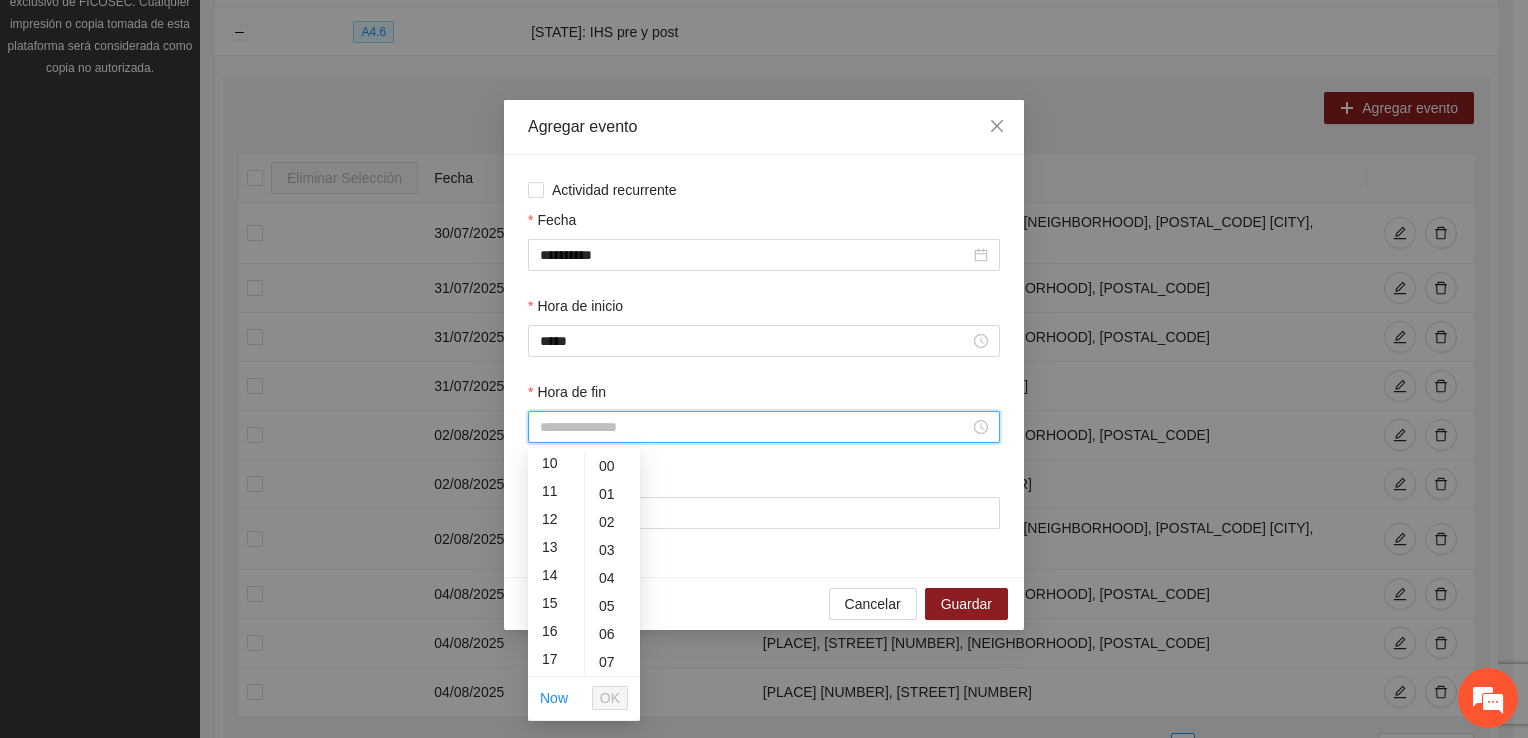 scroll, scrollTop: 314, scrollLeft: 0, axis: vertical 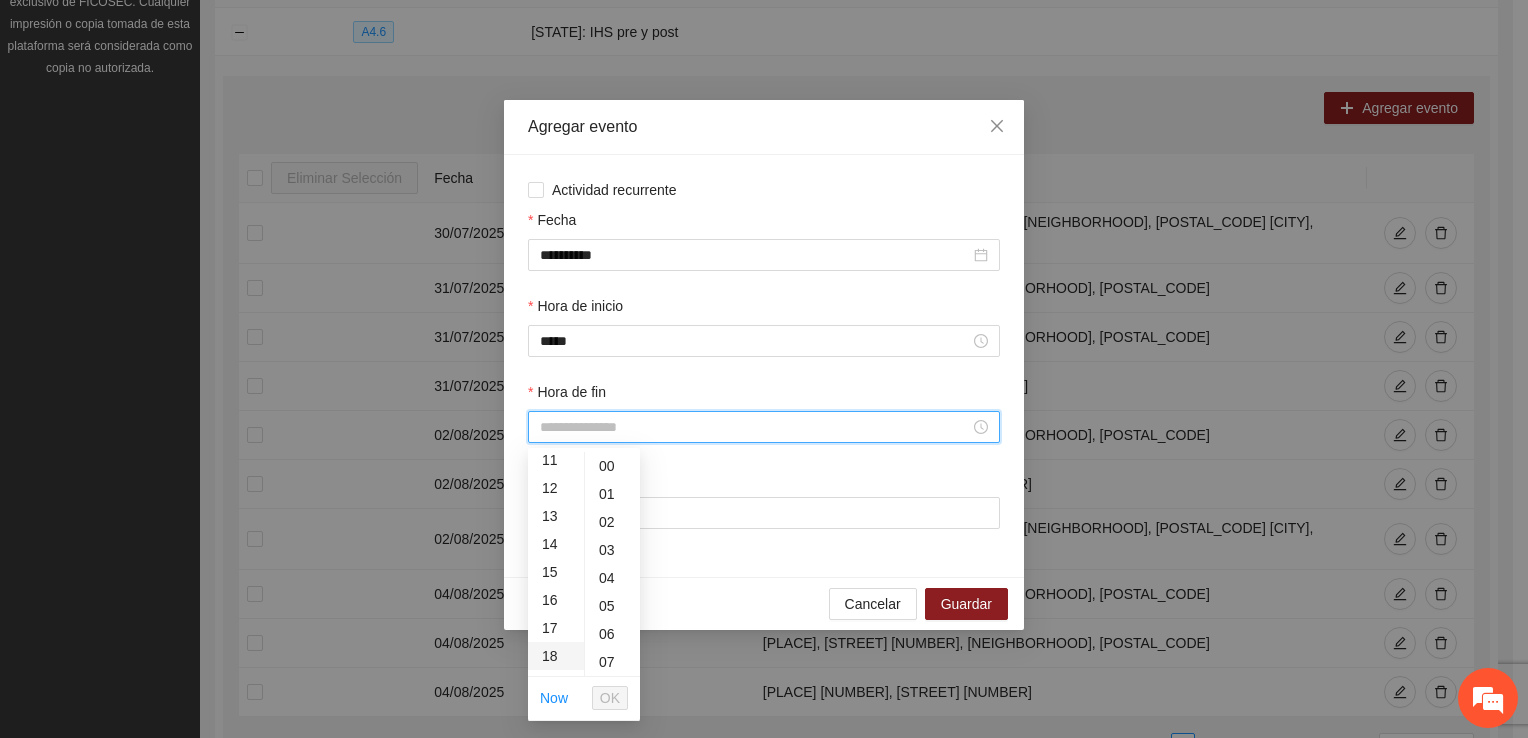 click on "18" at bounding box center (556, 656) 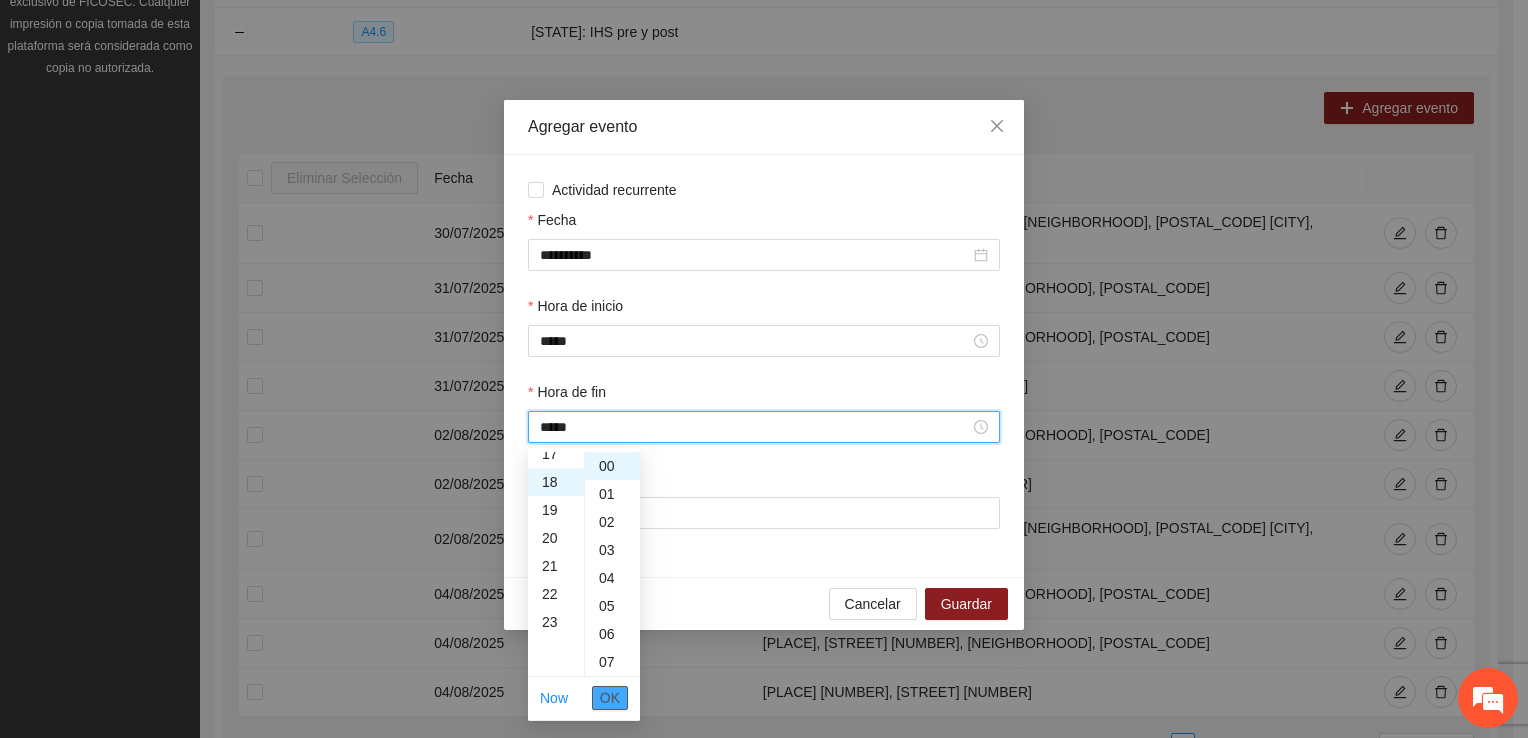 scroll, scrollTop: 504, scrollLeft: 0, axis: vertical 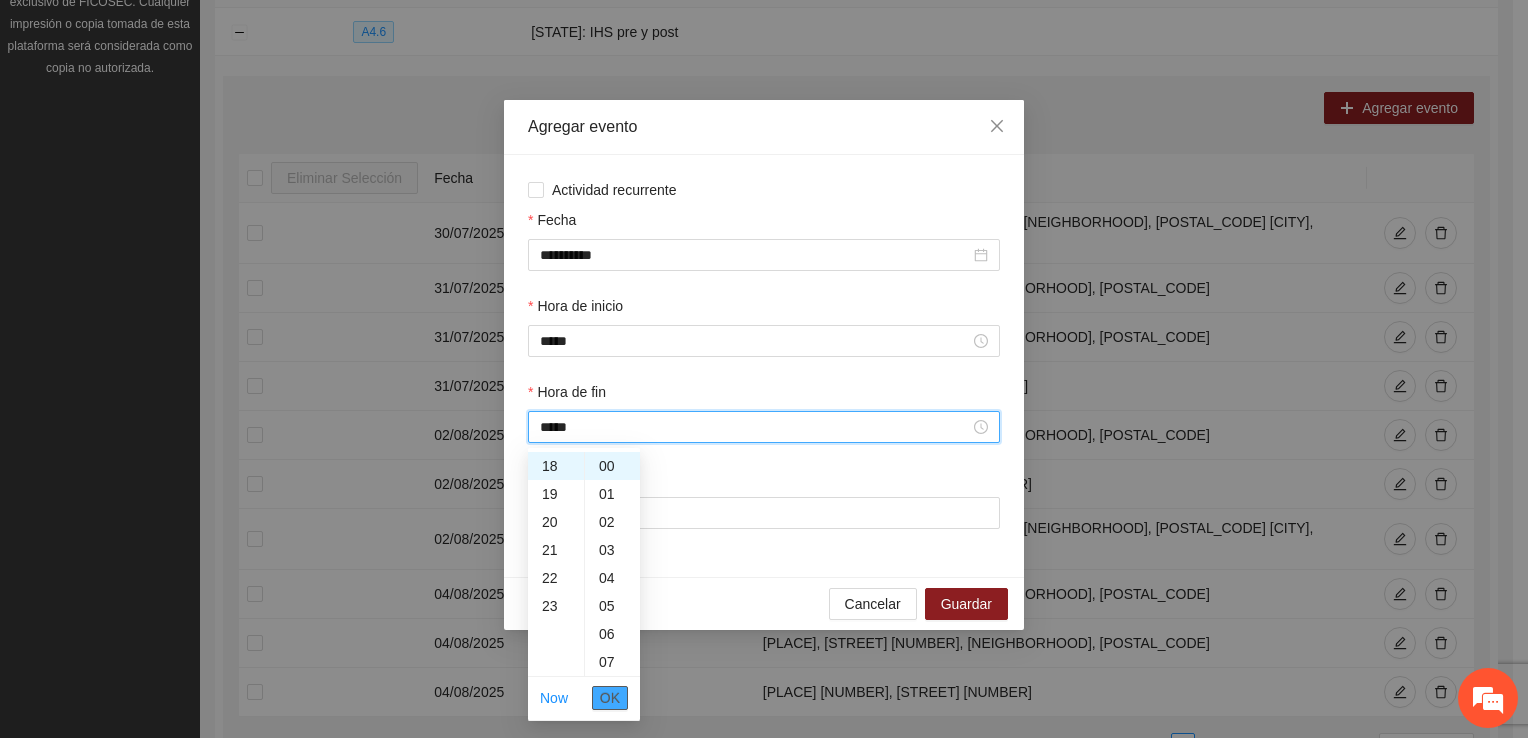 click on "OK" at bounding box center [610, 698] 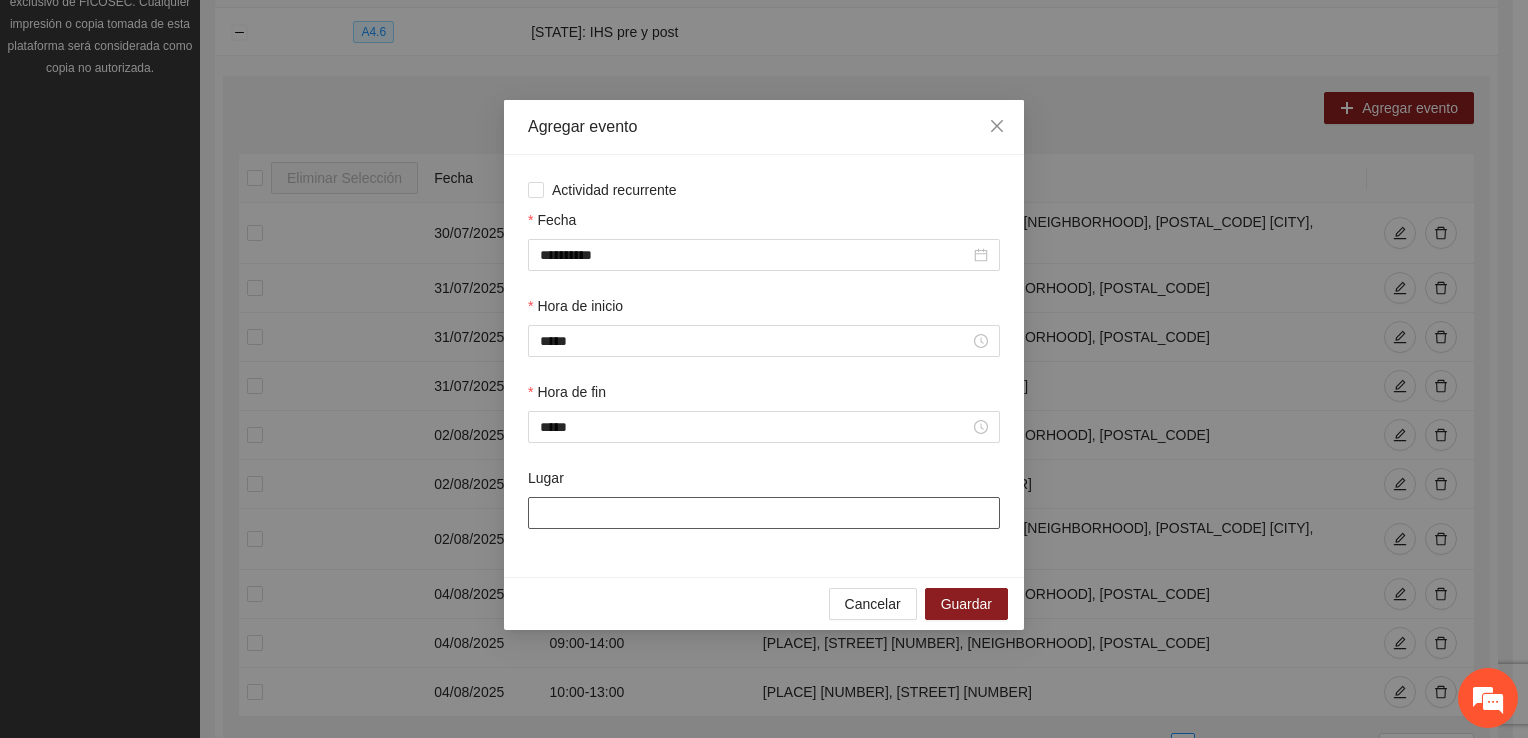 click on "Lugar" at bounding box center [764, 513] 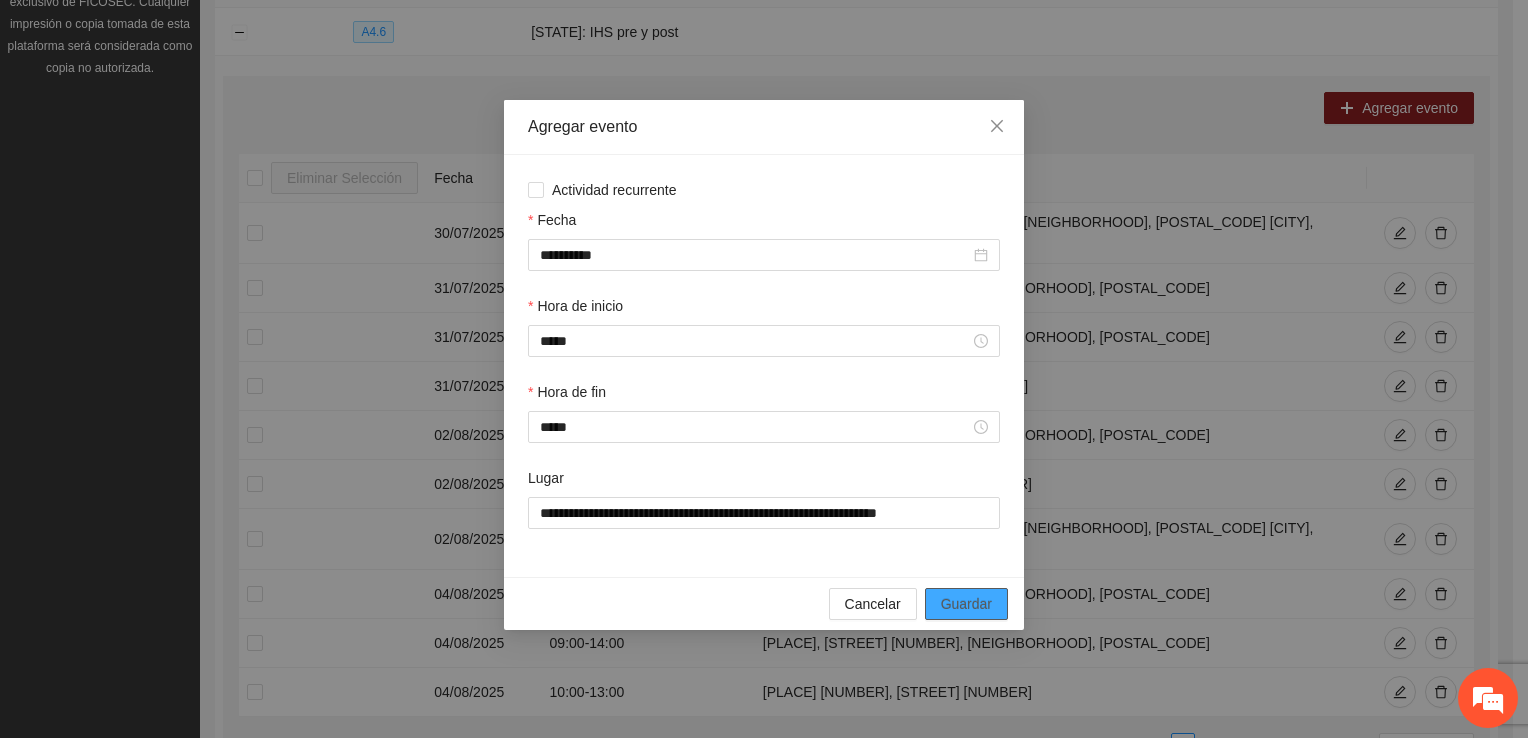 click on "Guardar" at bounding box center (966, 604) 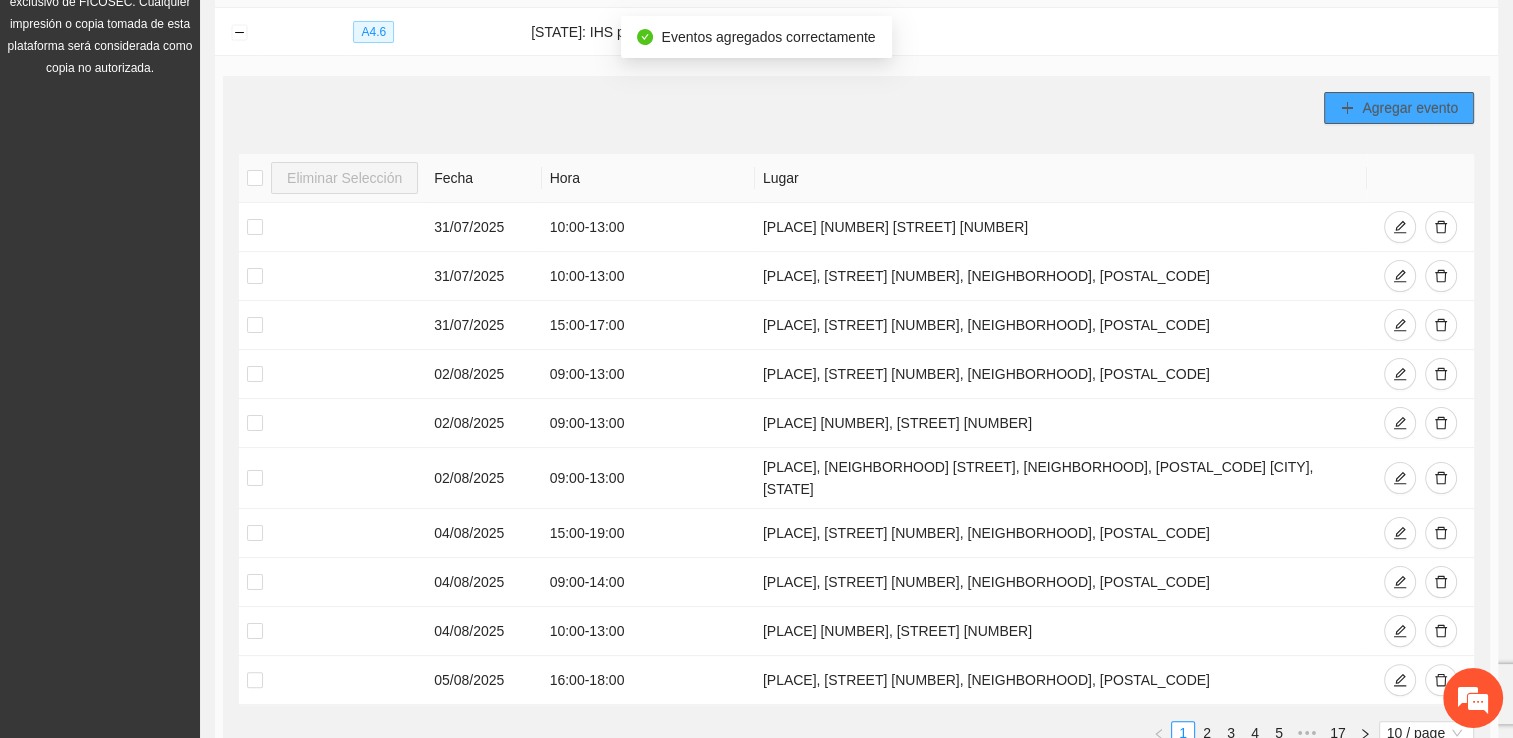 click on "Agregar evento" at bounding box center [1410, 108] 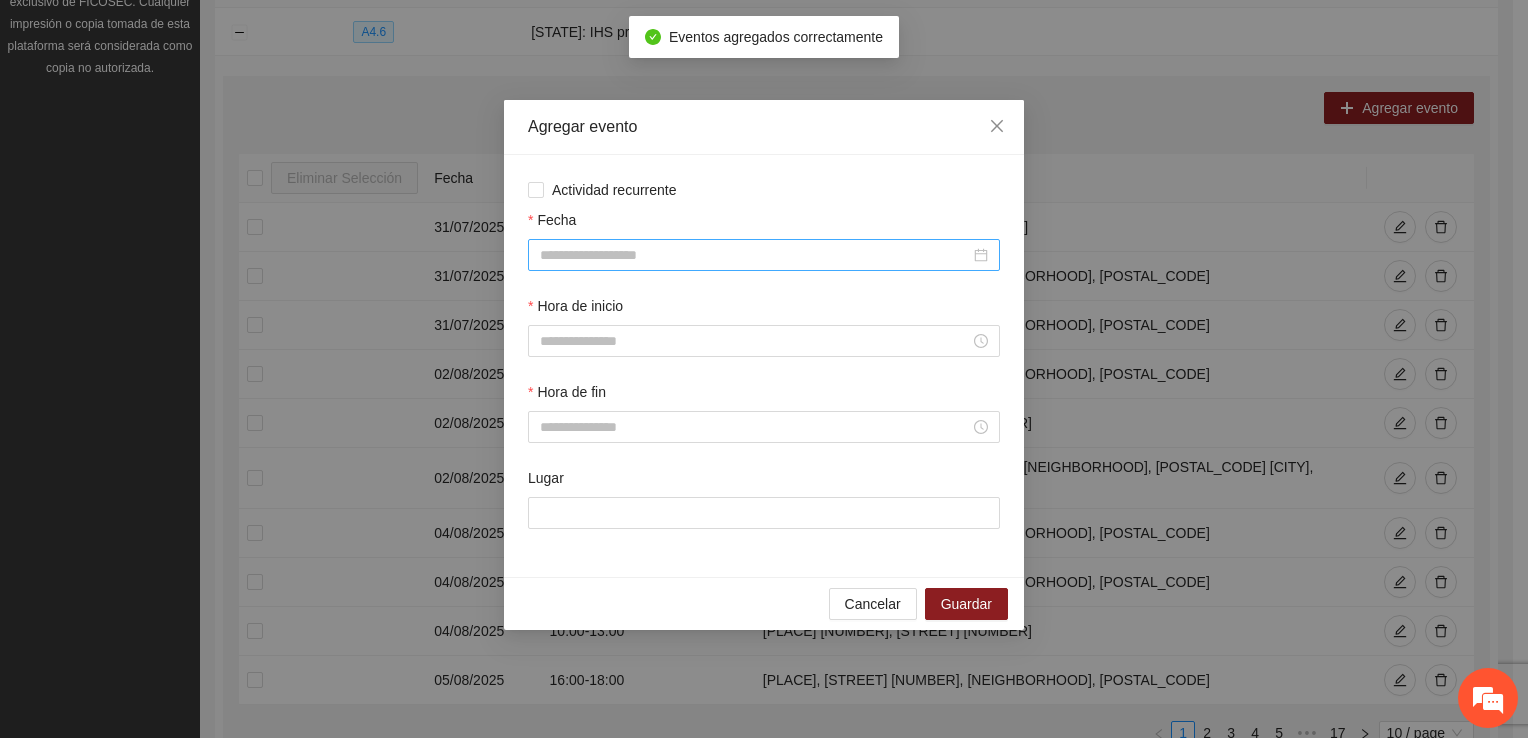 click on "Fecha" at bounding box center [755, 255] 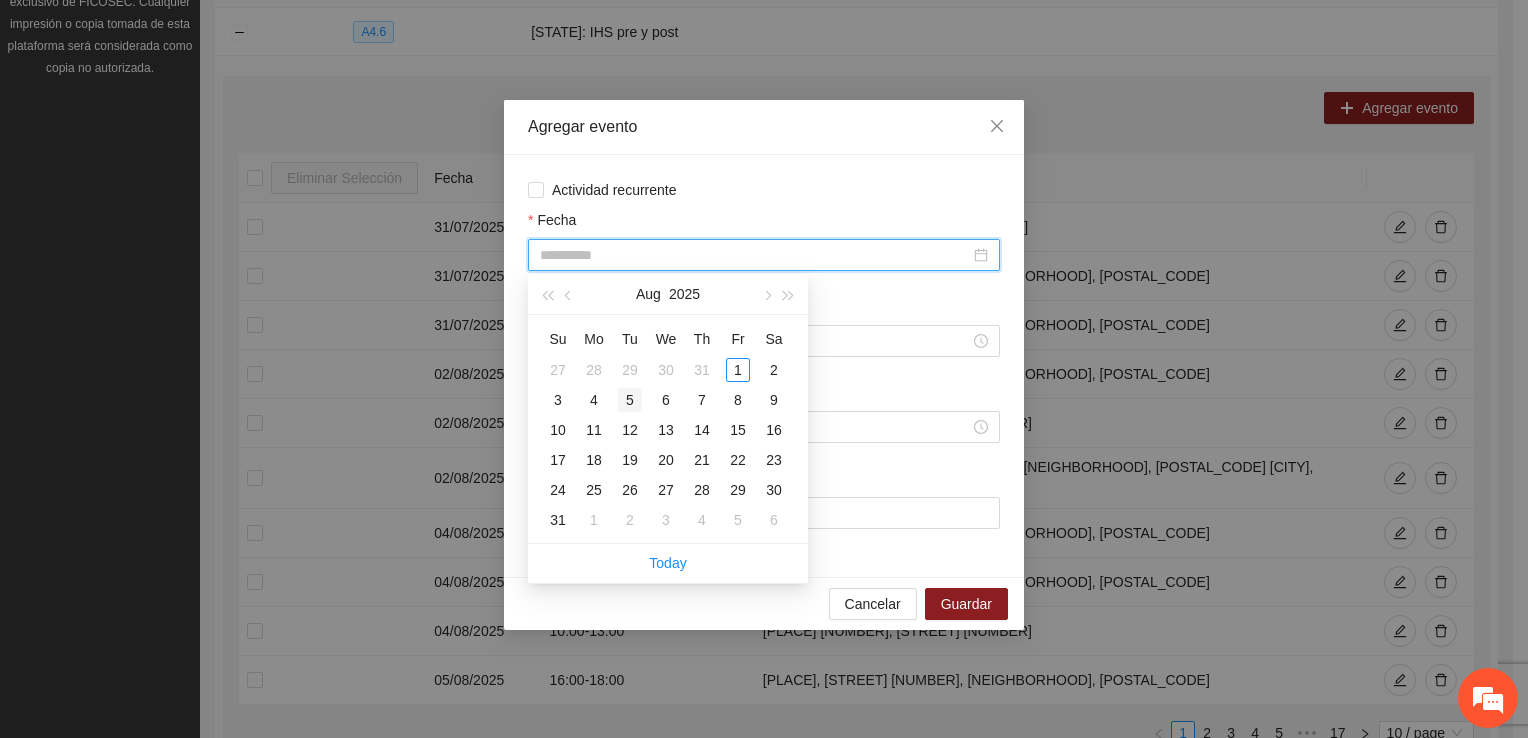 type on "**********" 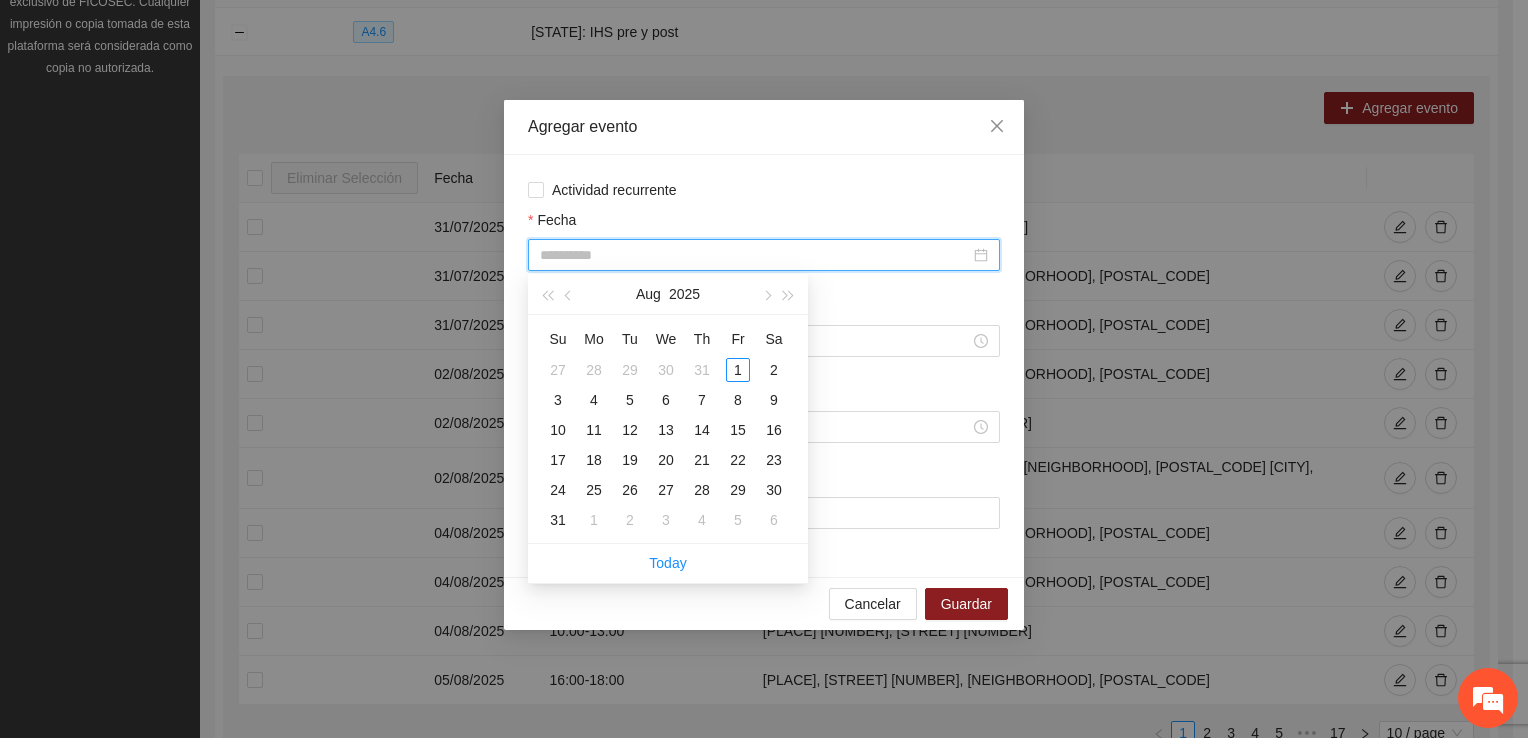 click on "5" at bounding box center [630, 400] 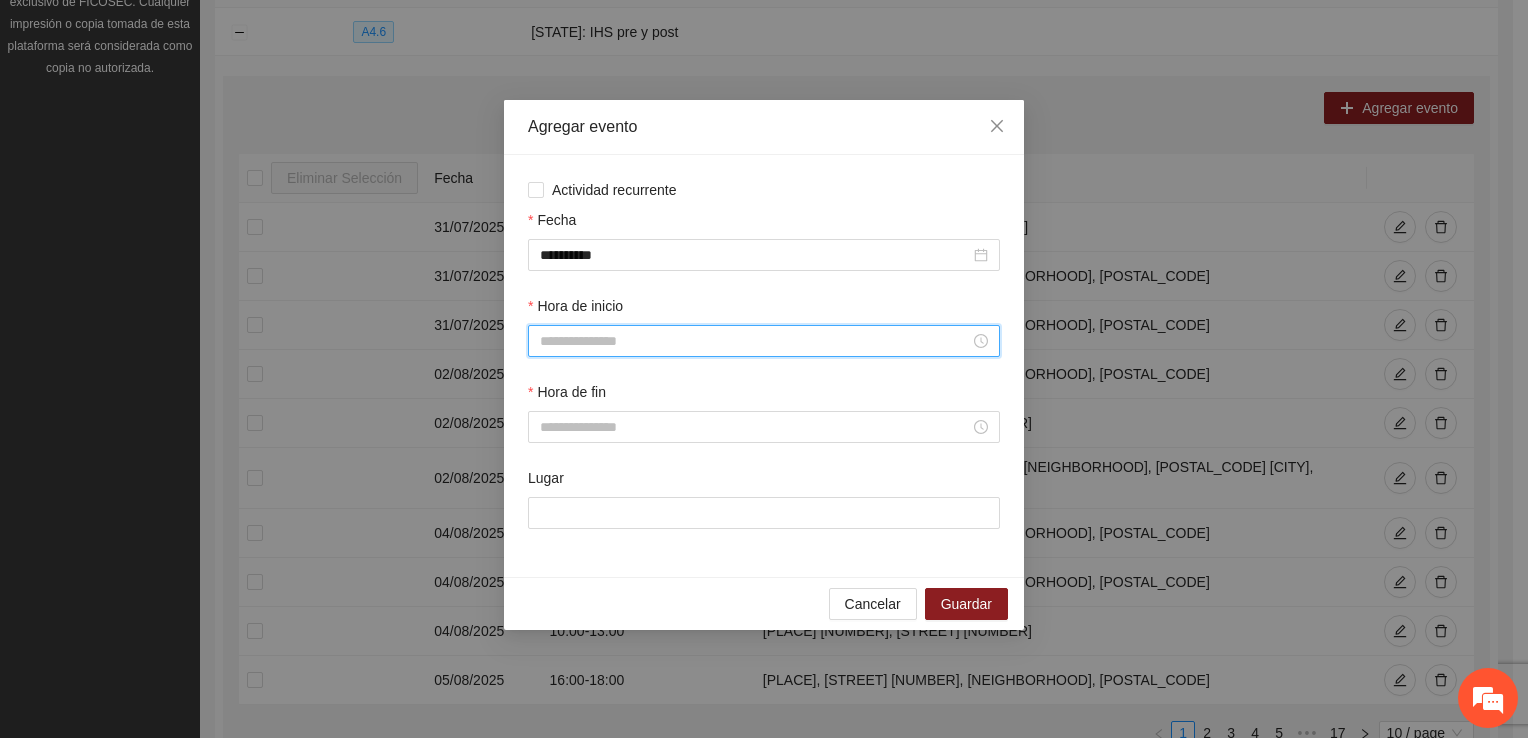 click on "Hora de inicio" at bounding box center (755, 341) 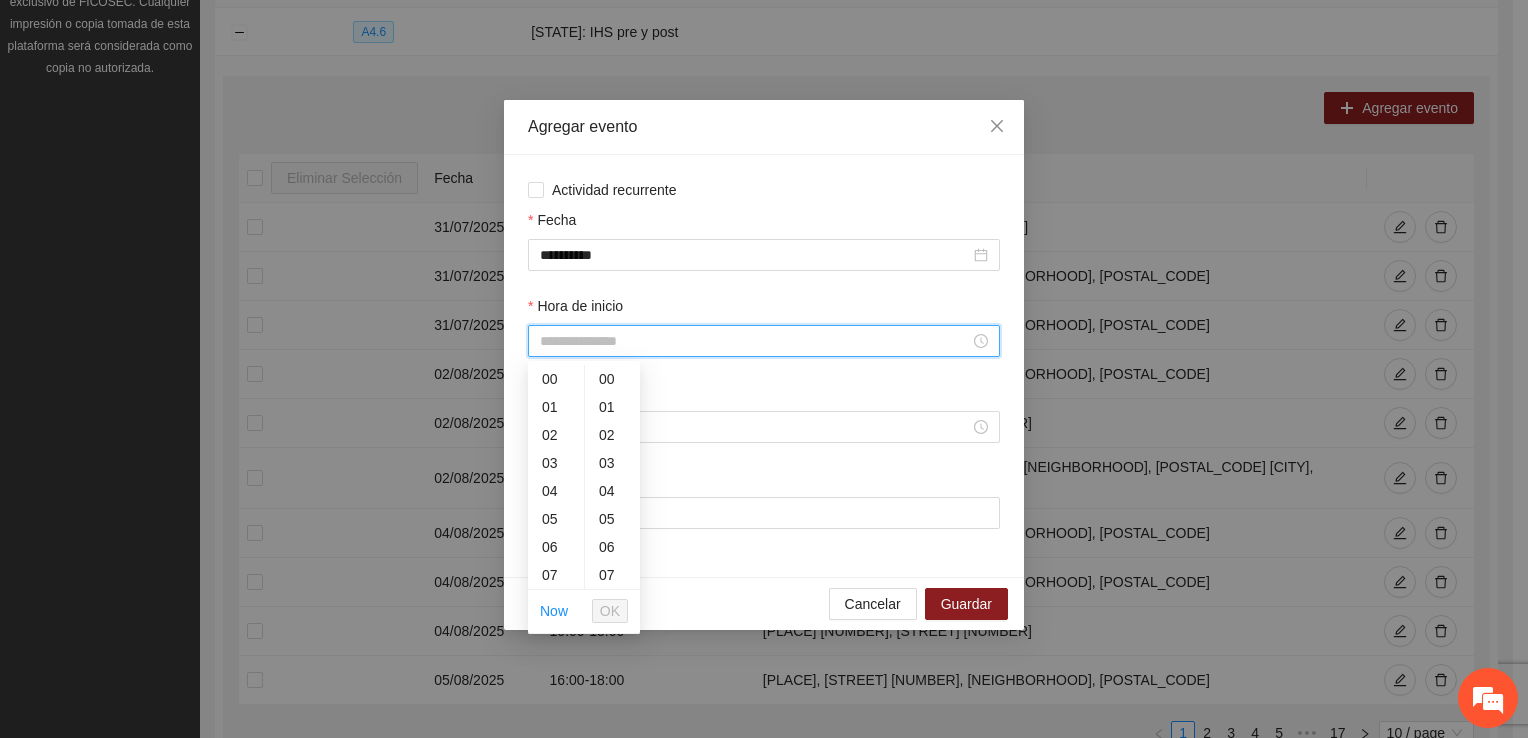 scroll, scrollTop: 196, scrollLeft: 0, axis: vertical 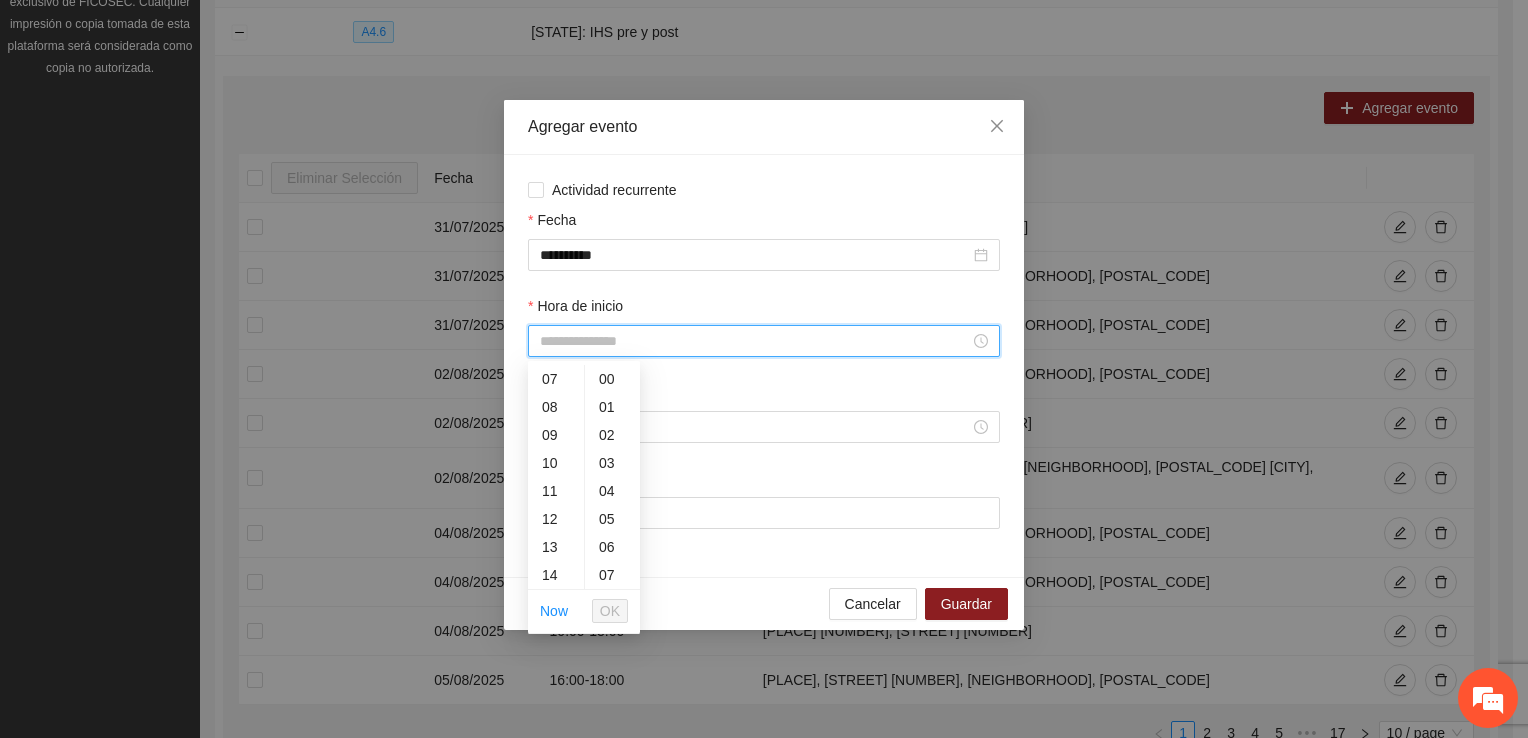 drag, startPoint x: 548, startPoint y: 468, endPoint x: 564, endPoint y: 513, distance: 47.759815 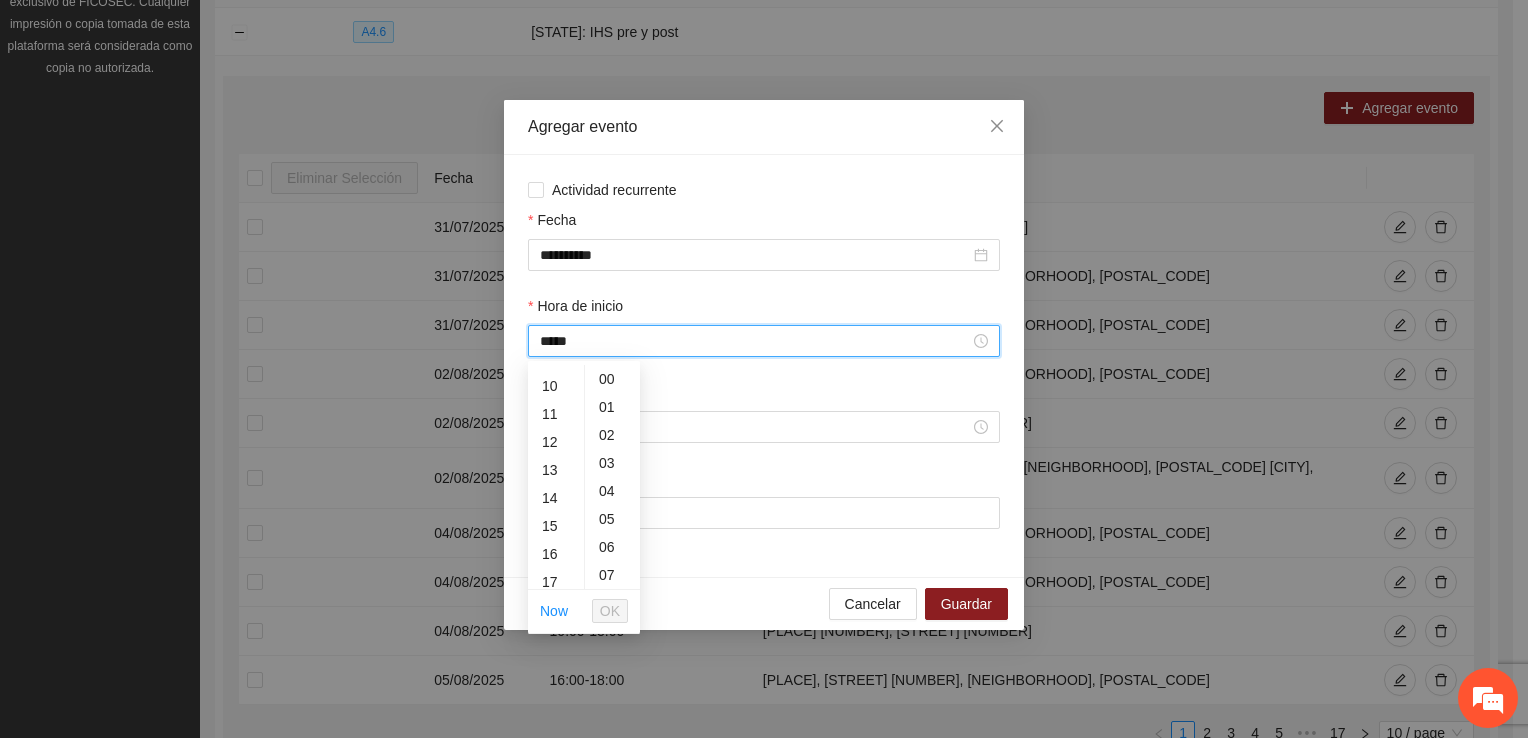 scroll, scrollTop: 280, scrollLeft: 0, axis: vertical 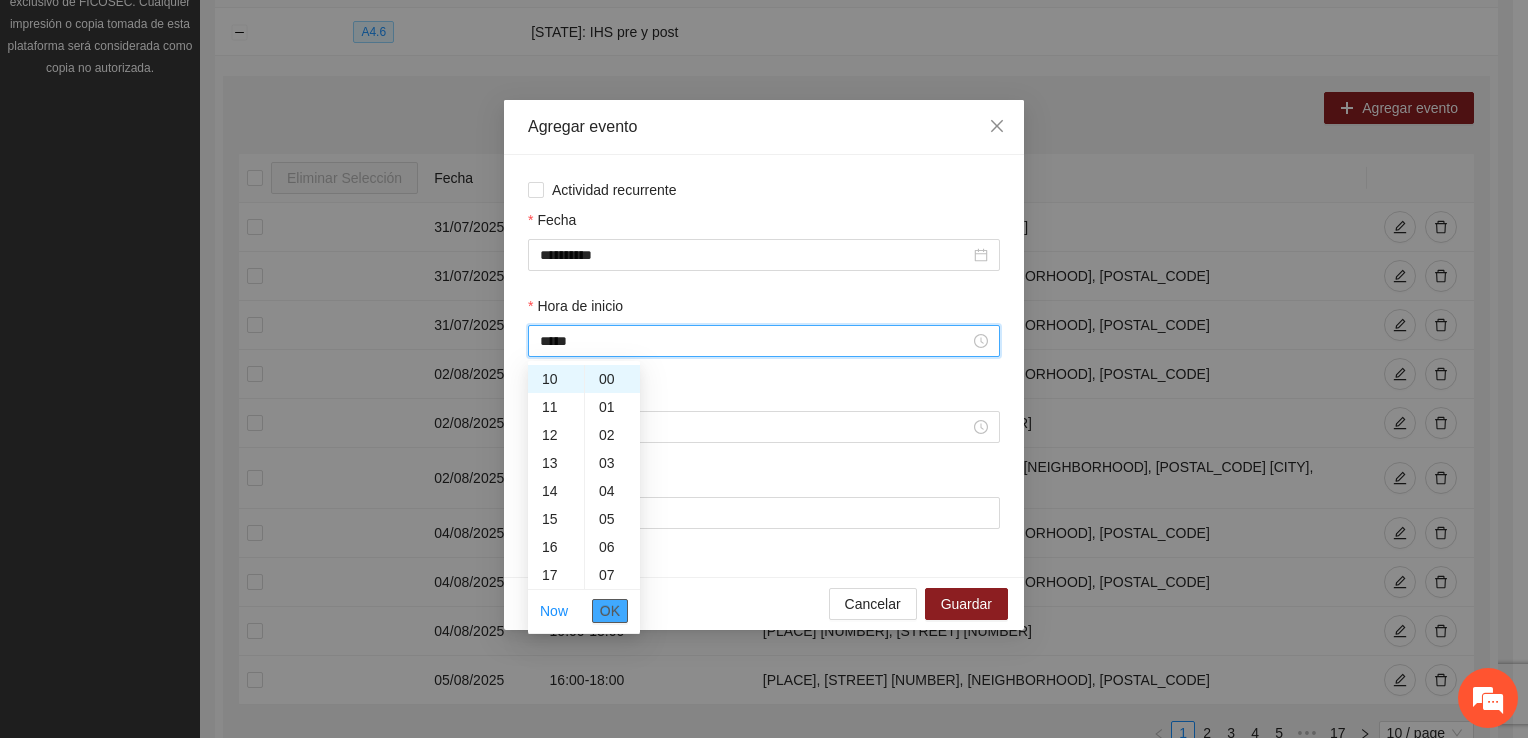 click on "OK" at bounding box center [610, 611] 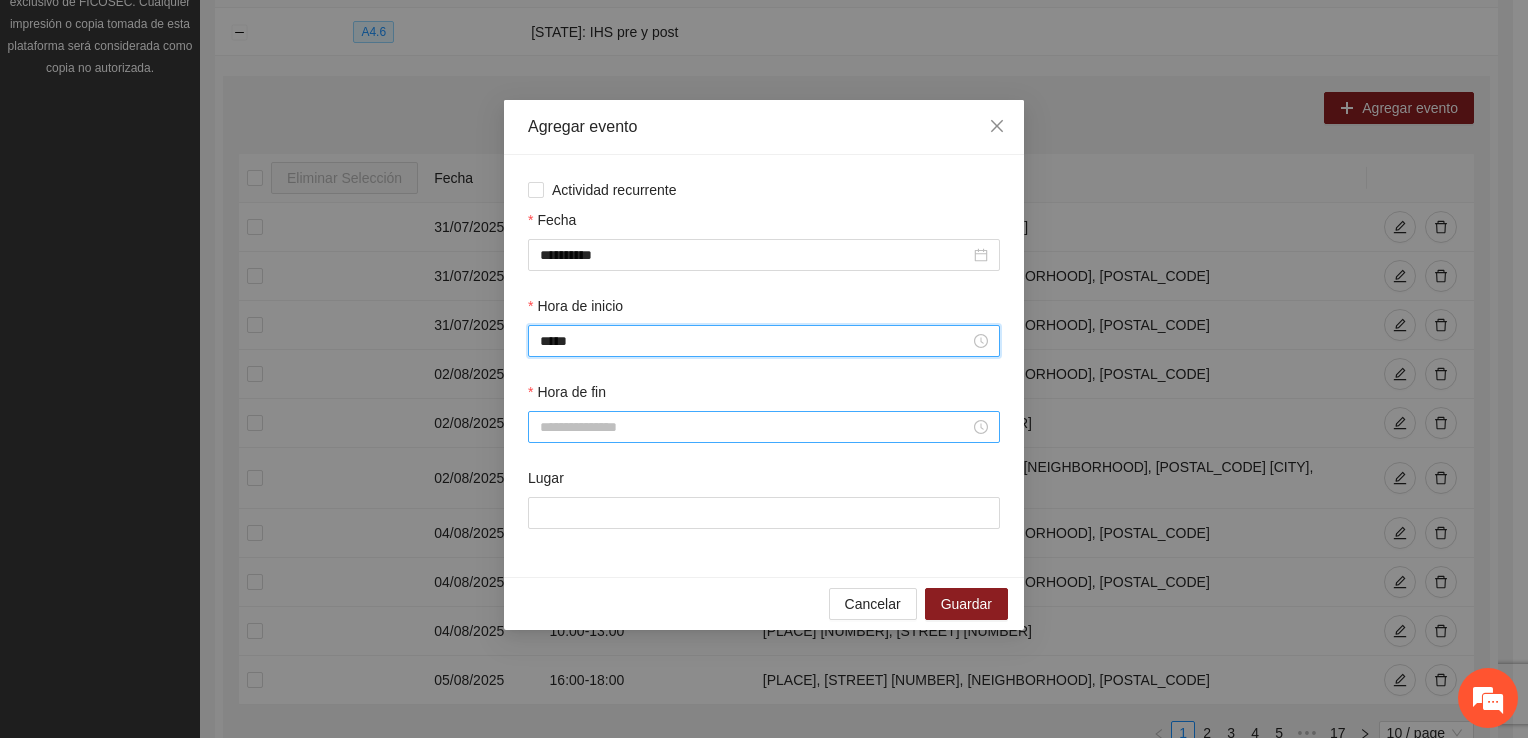 click on "Hora de fin" at bounding box center [755, 427] 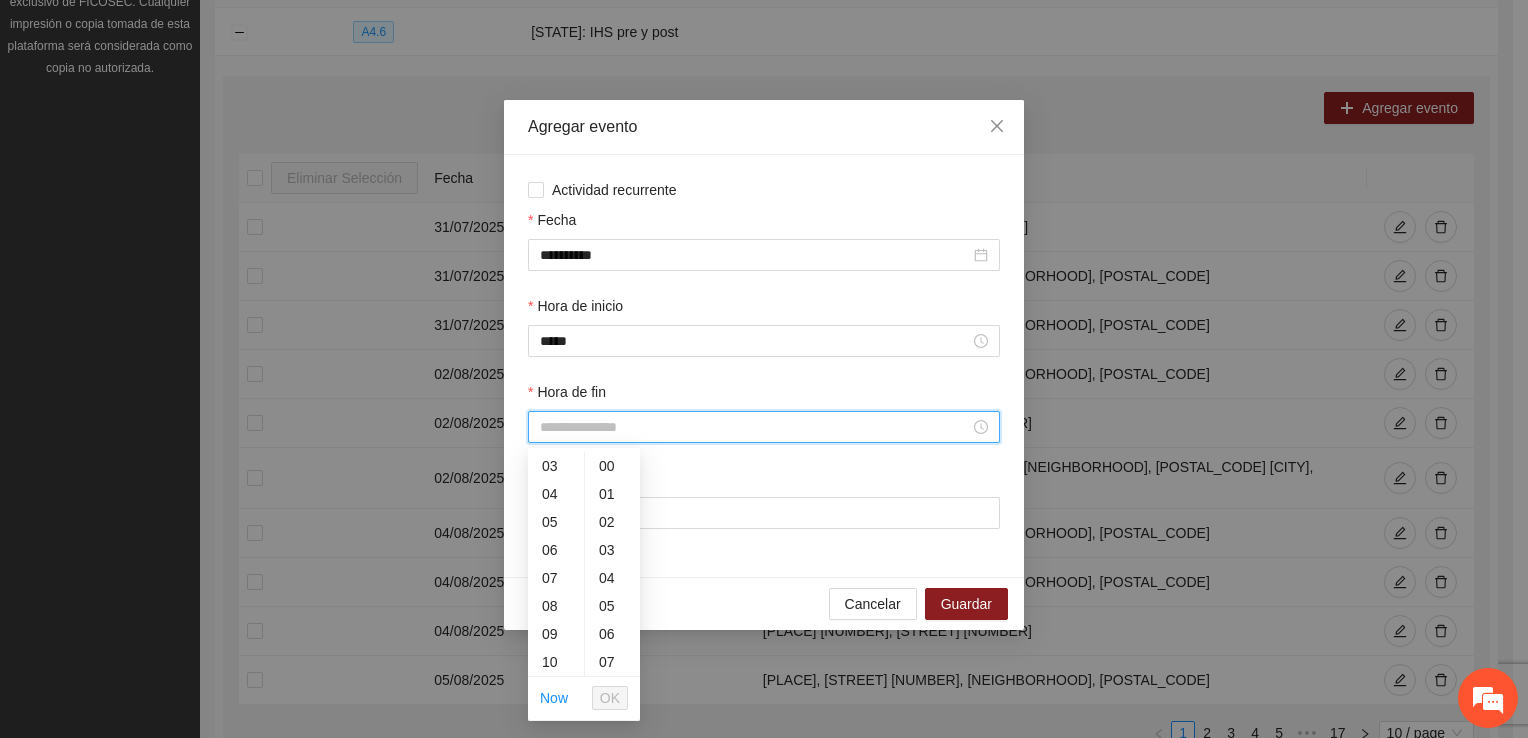 scroll, scrollTop: 196, scrollLeft: 0, axis: vertical 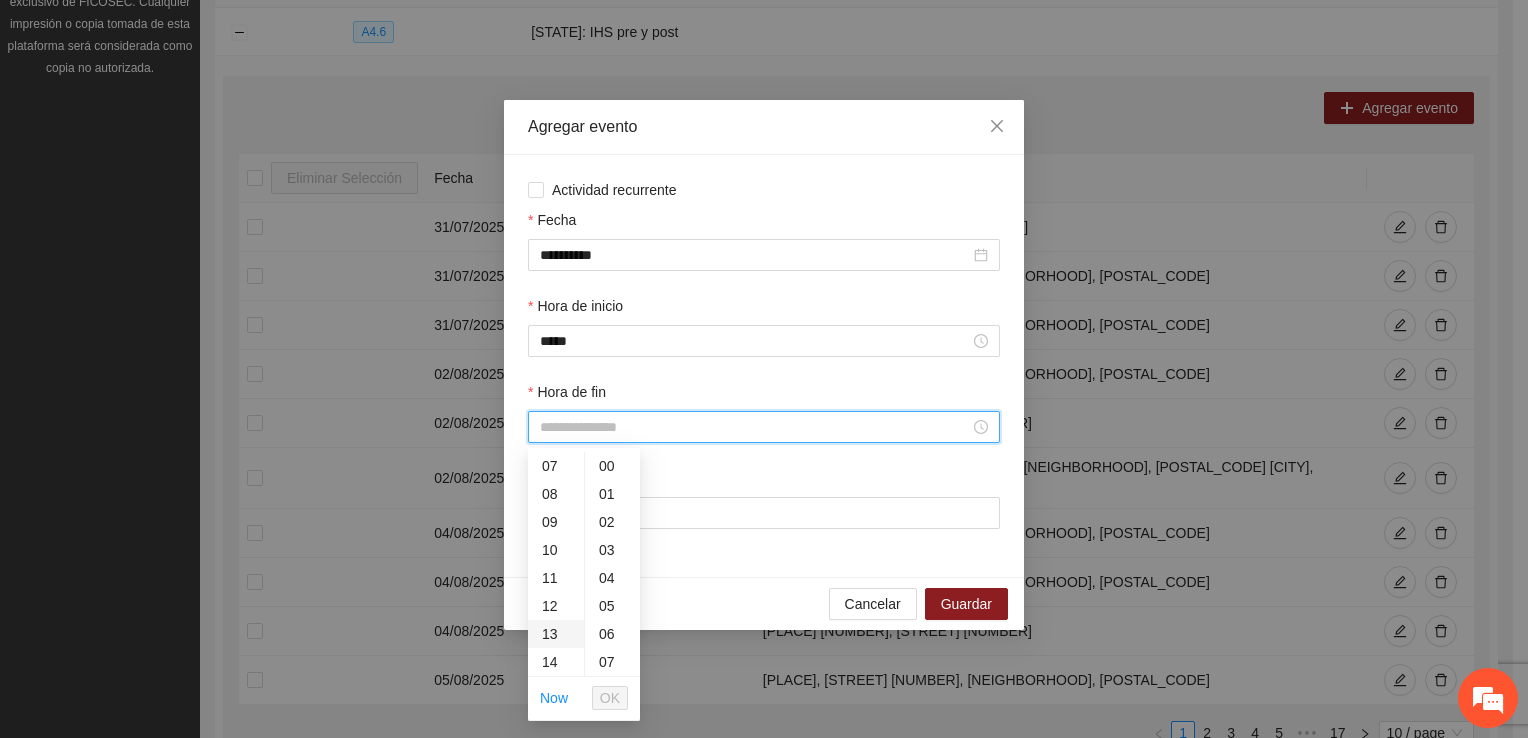 click on "13" at bounding box center [556, 634] 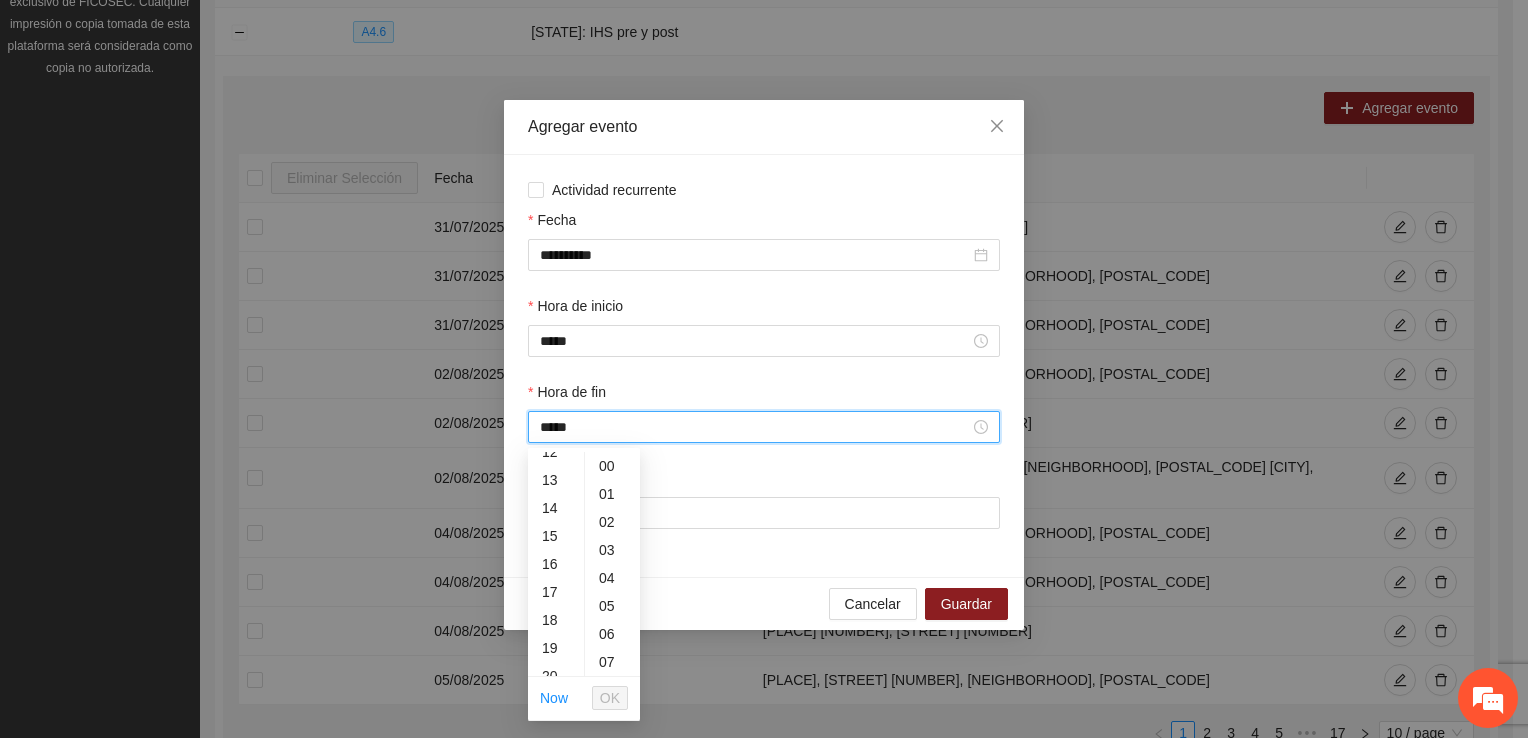 scroll, scrollTop: 364, scrollLeft: 0, axis: vertical 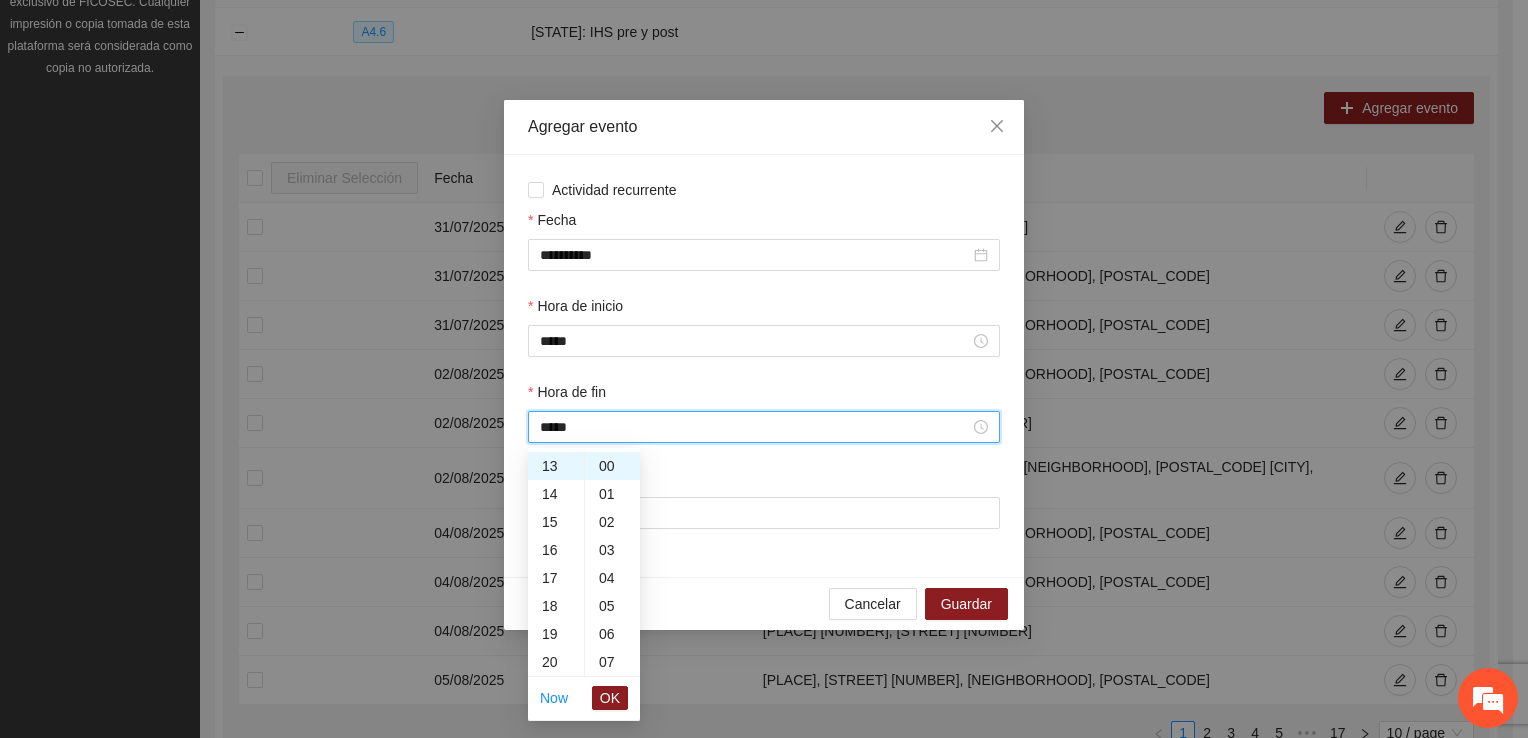 click on "OK" at bounding box center (610, 698) 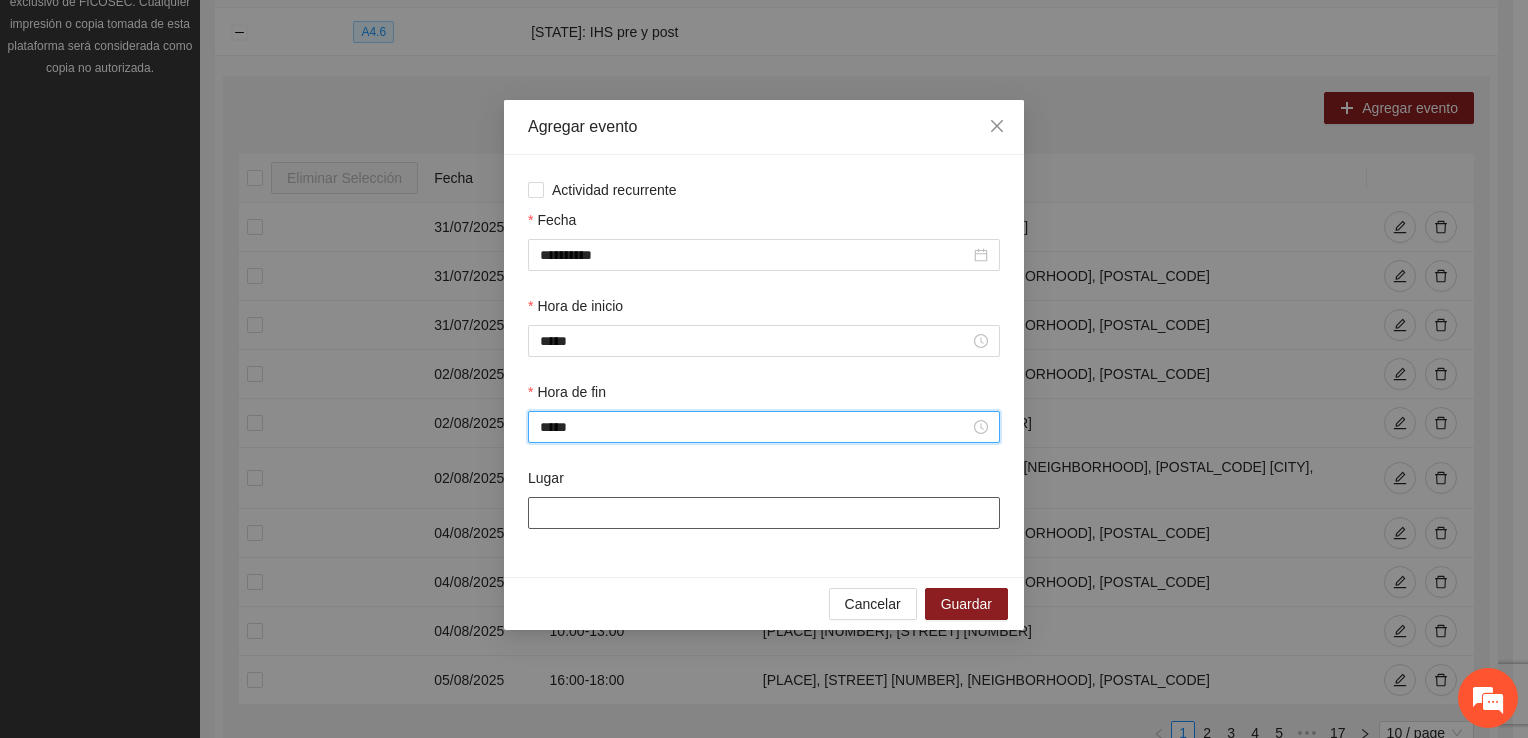 click on "Lugar" at bounding box center [764, 513] 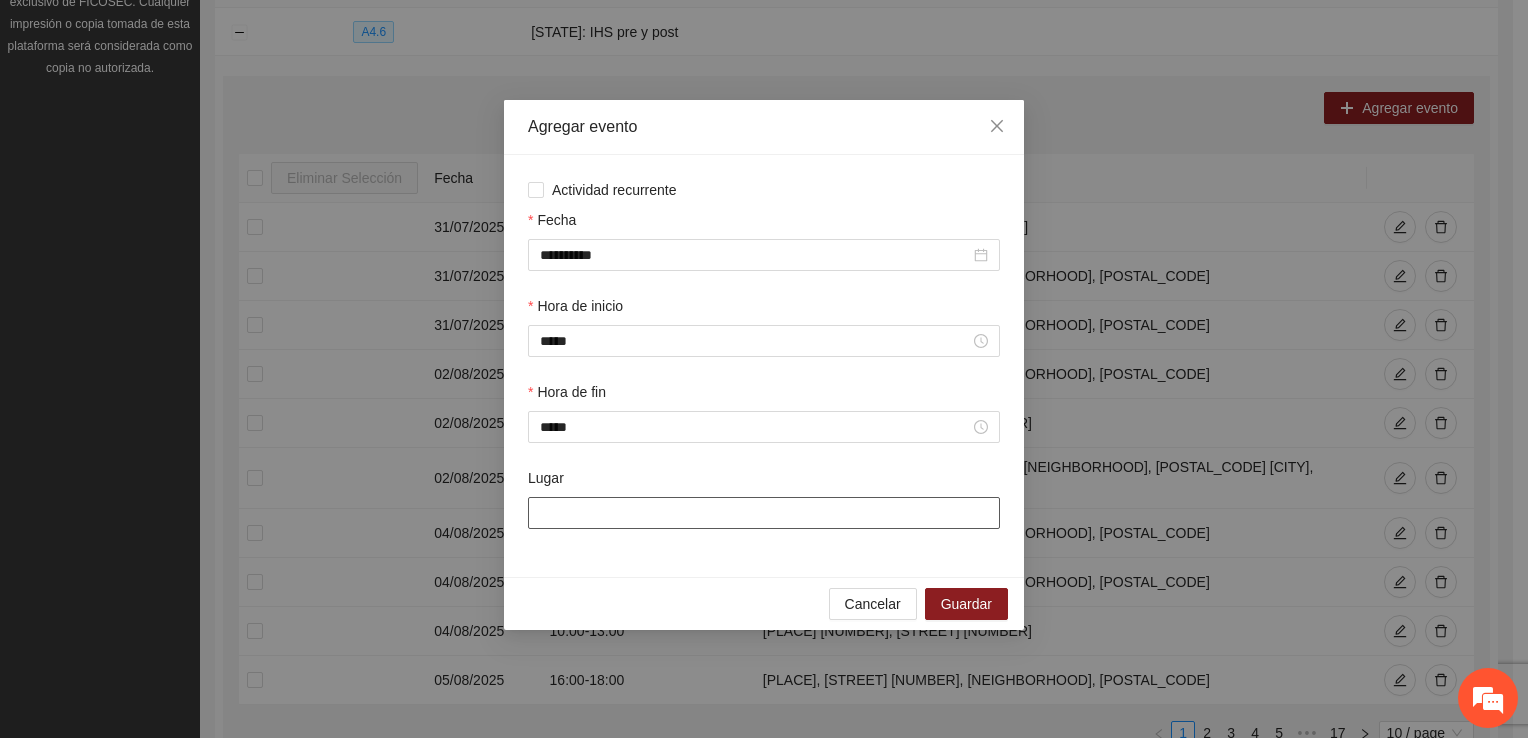 type on "**********" 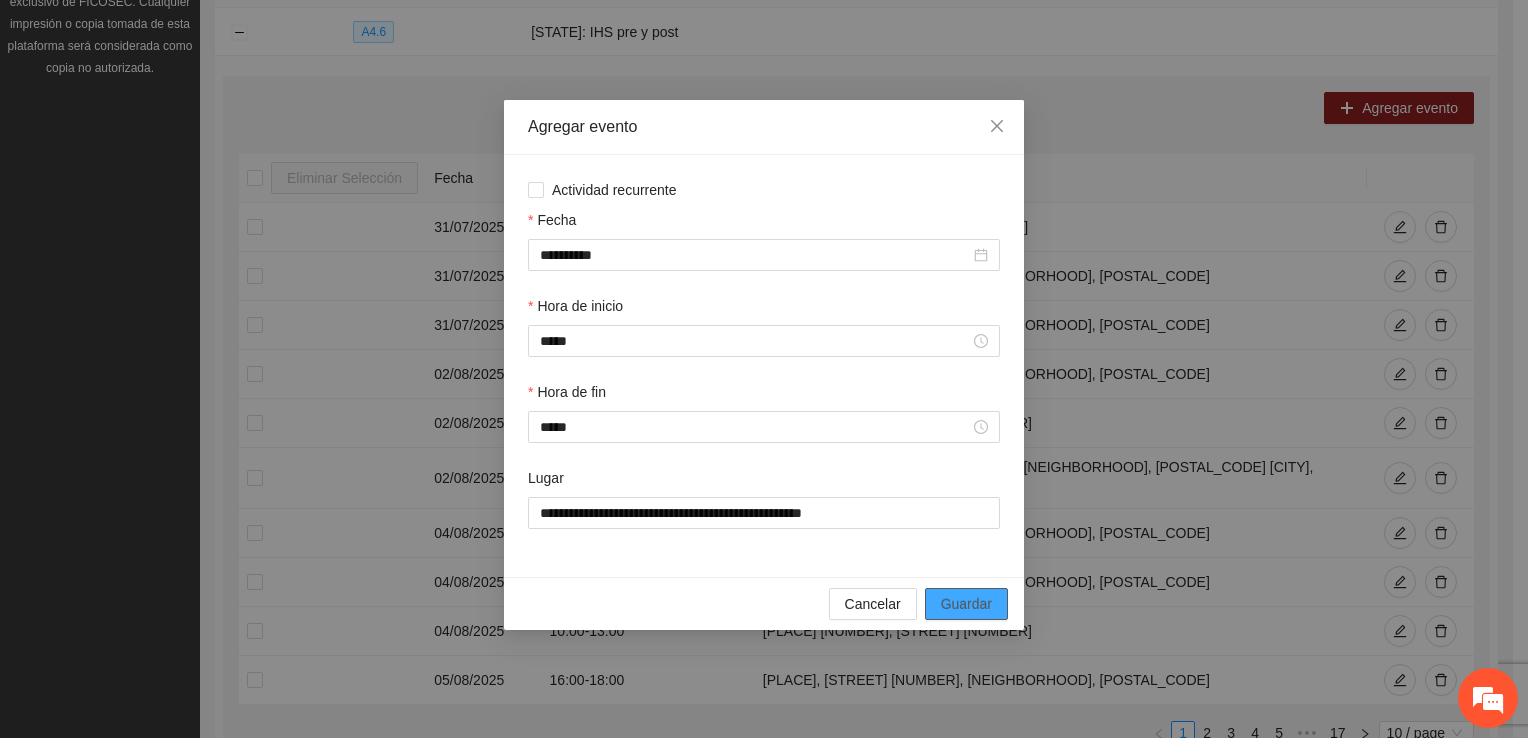 click on "Guardar" at bounding box center [966, 604] 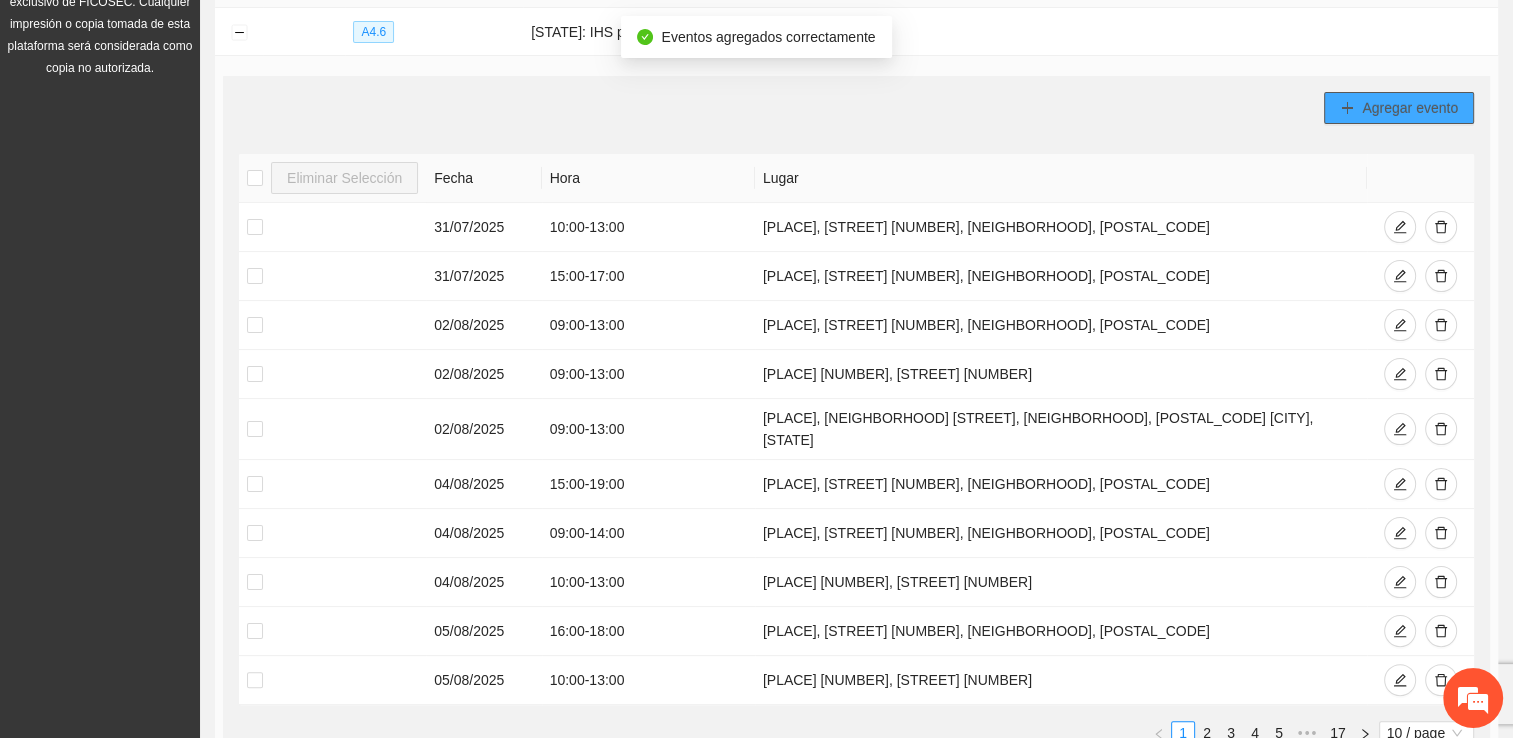 click on "Agregar evento" at bounding box center [1399, 108] 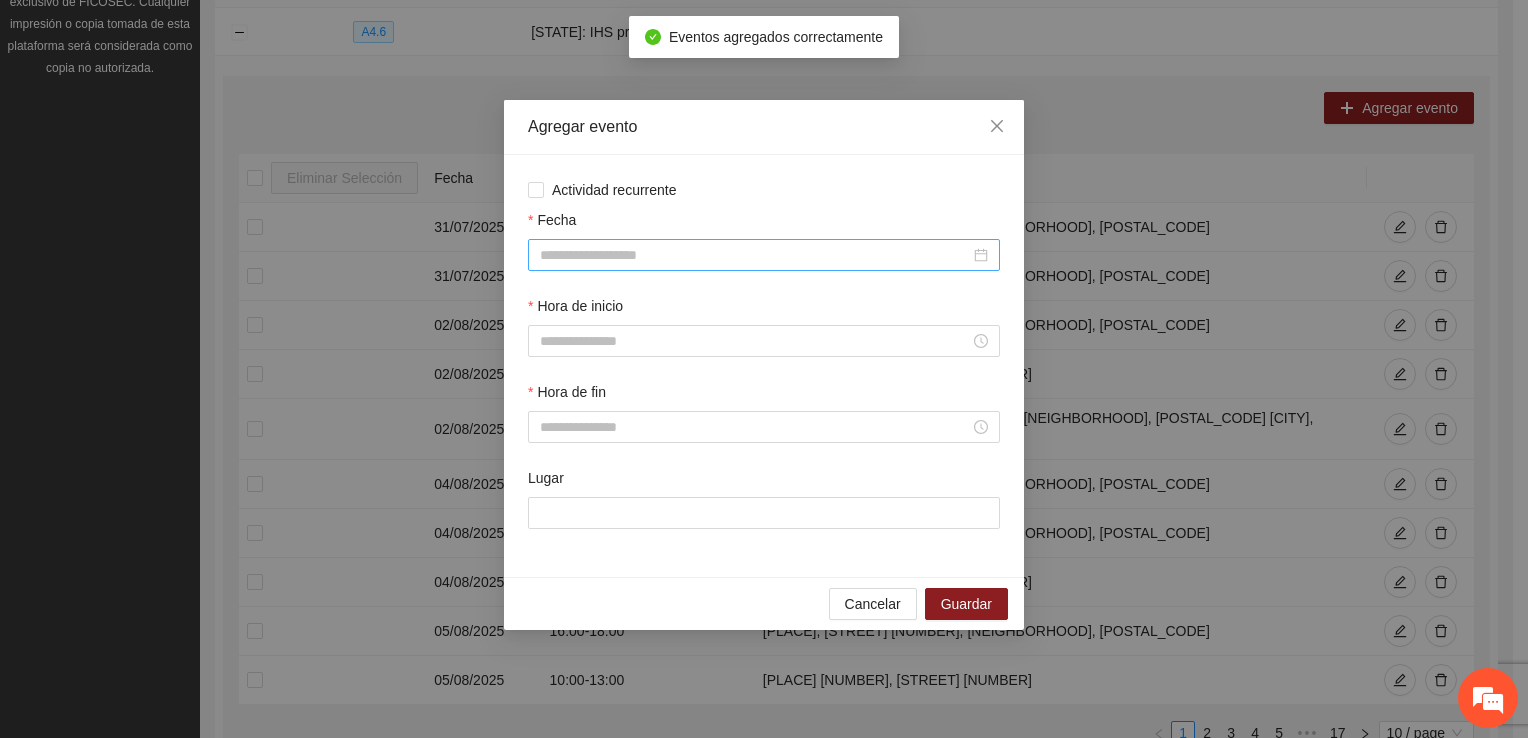 click on "Fecha" at bounding box center [755, 255] 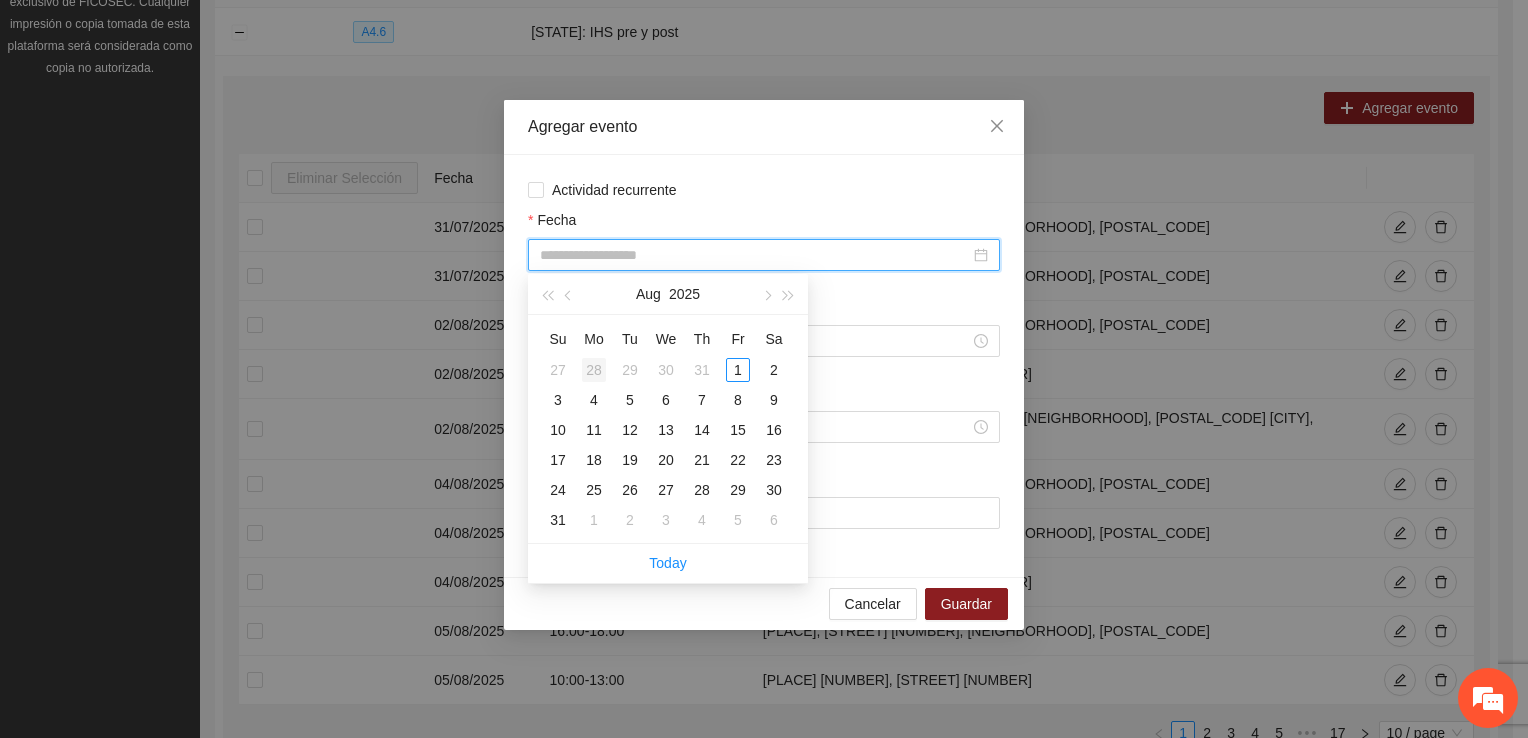 type on "**********" 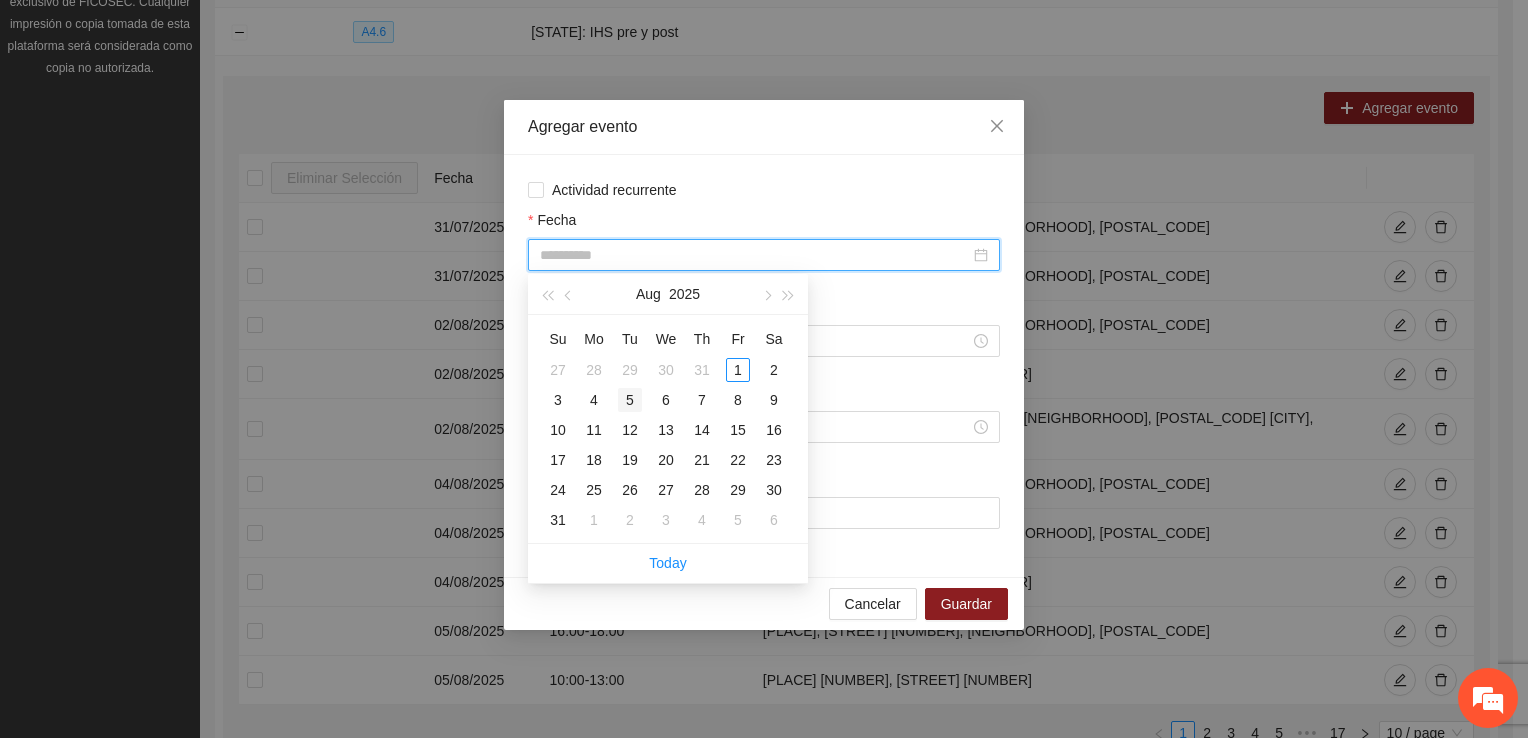 type on "**********" 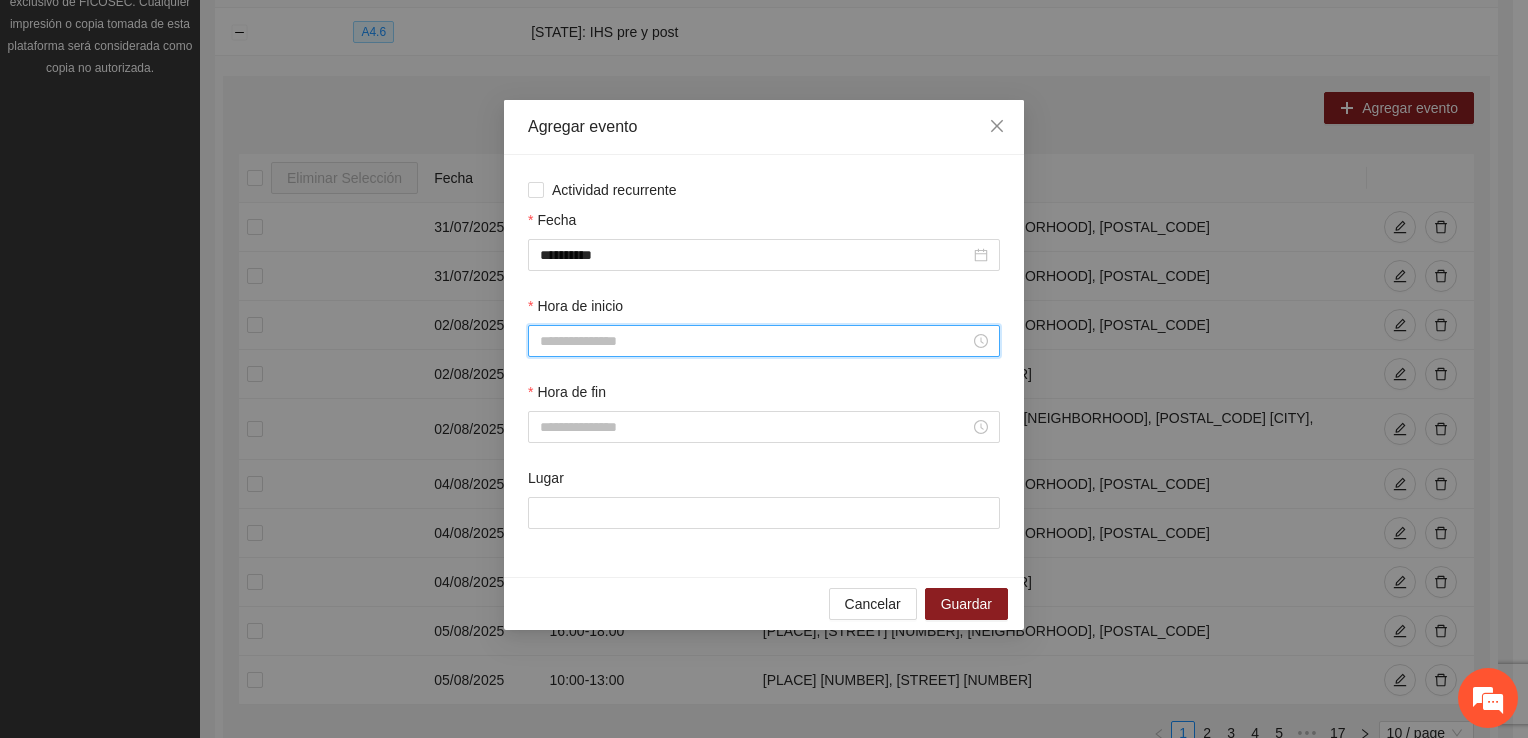 click on "Hora de inicio" at bounding box center [755, 341] 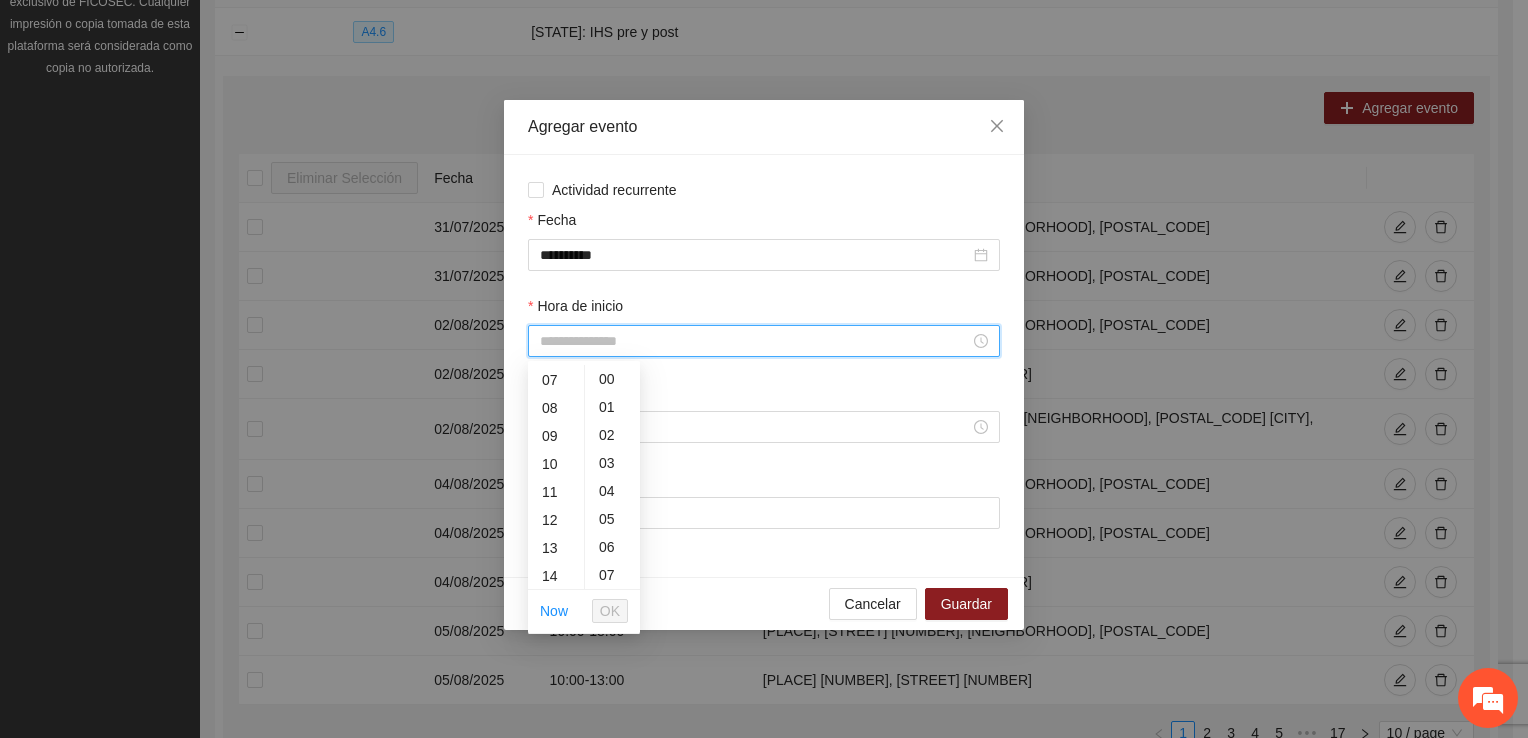 scroll, scrollTop: 196, scrollLeft: 0, axis: vertical 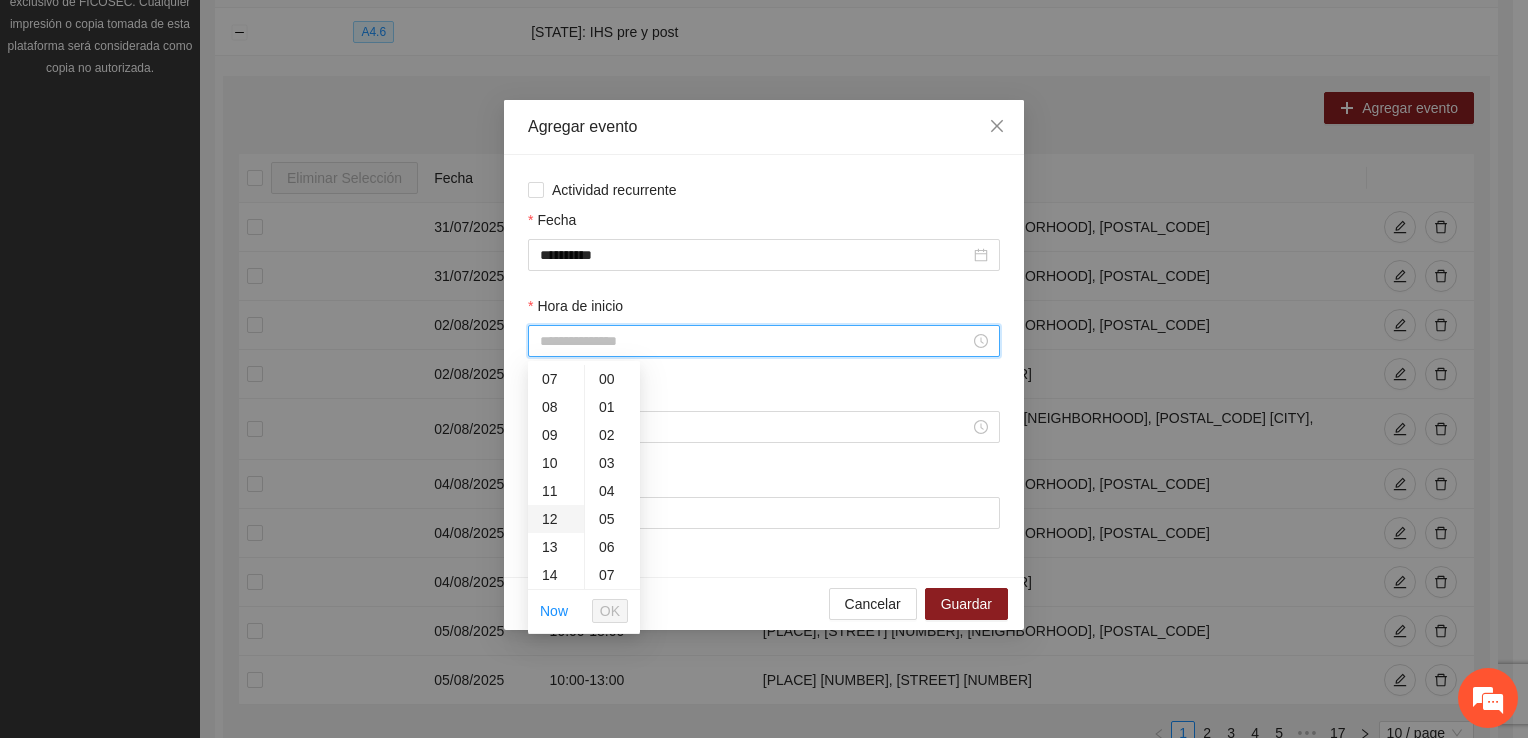 drag, startPoint x: 542, startPoint y: 432, endPoint x: 542, endPoint y: 449, distance: 17 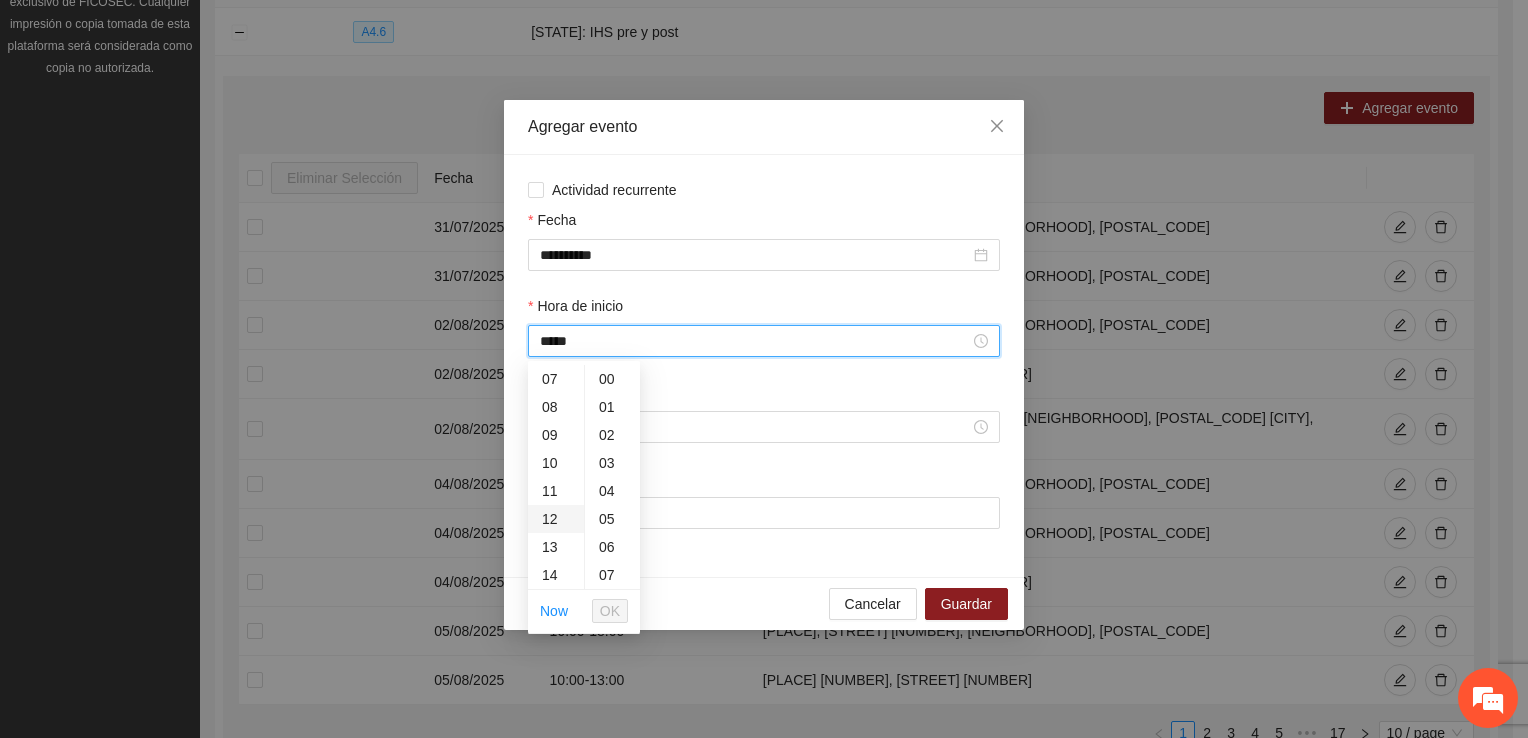 scroll, scrollTop: 252, scrollLeft: 0, axis: vertical 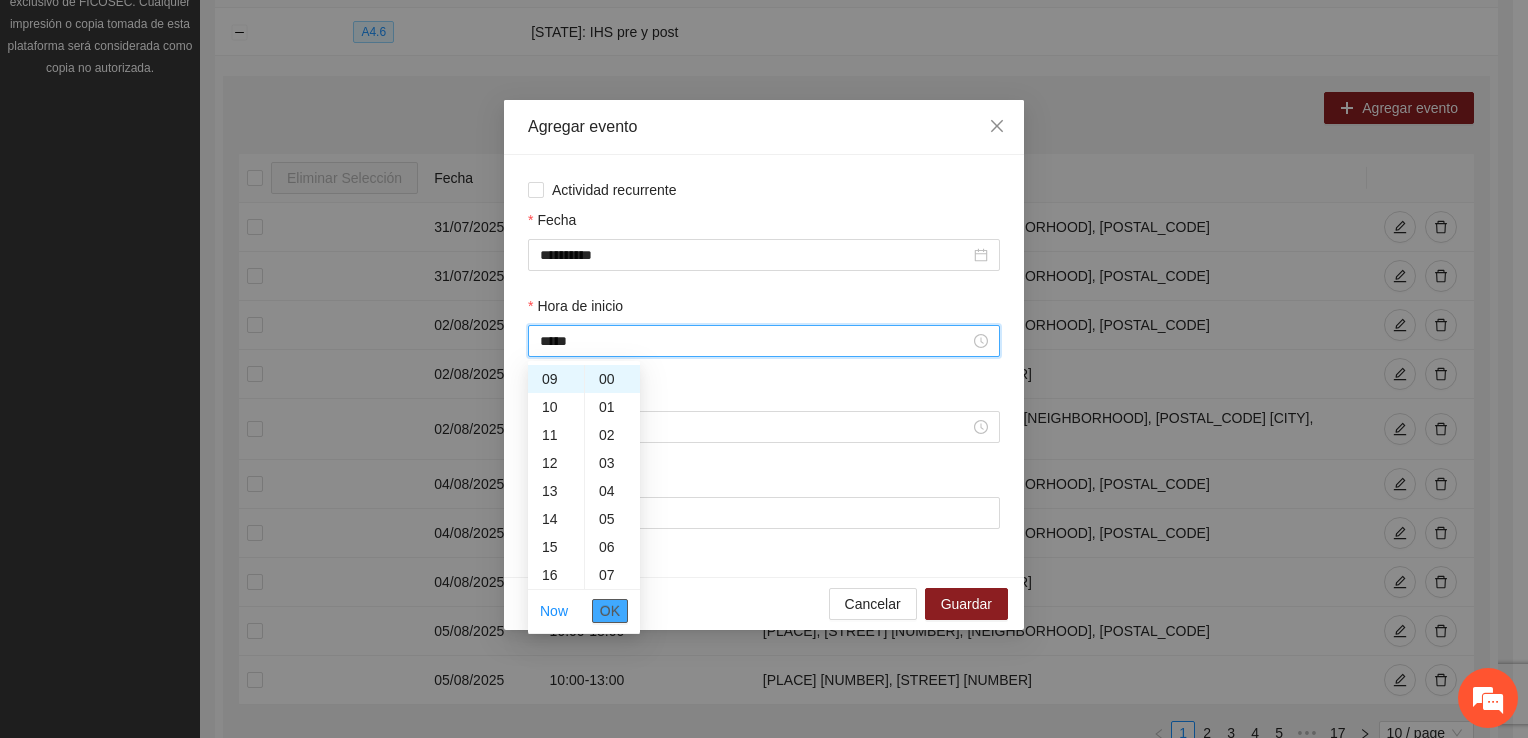 click on "OK" at bounding box center [610, 611] 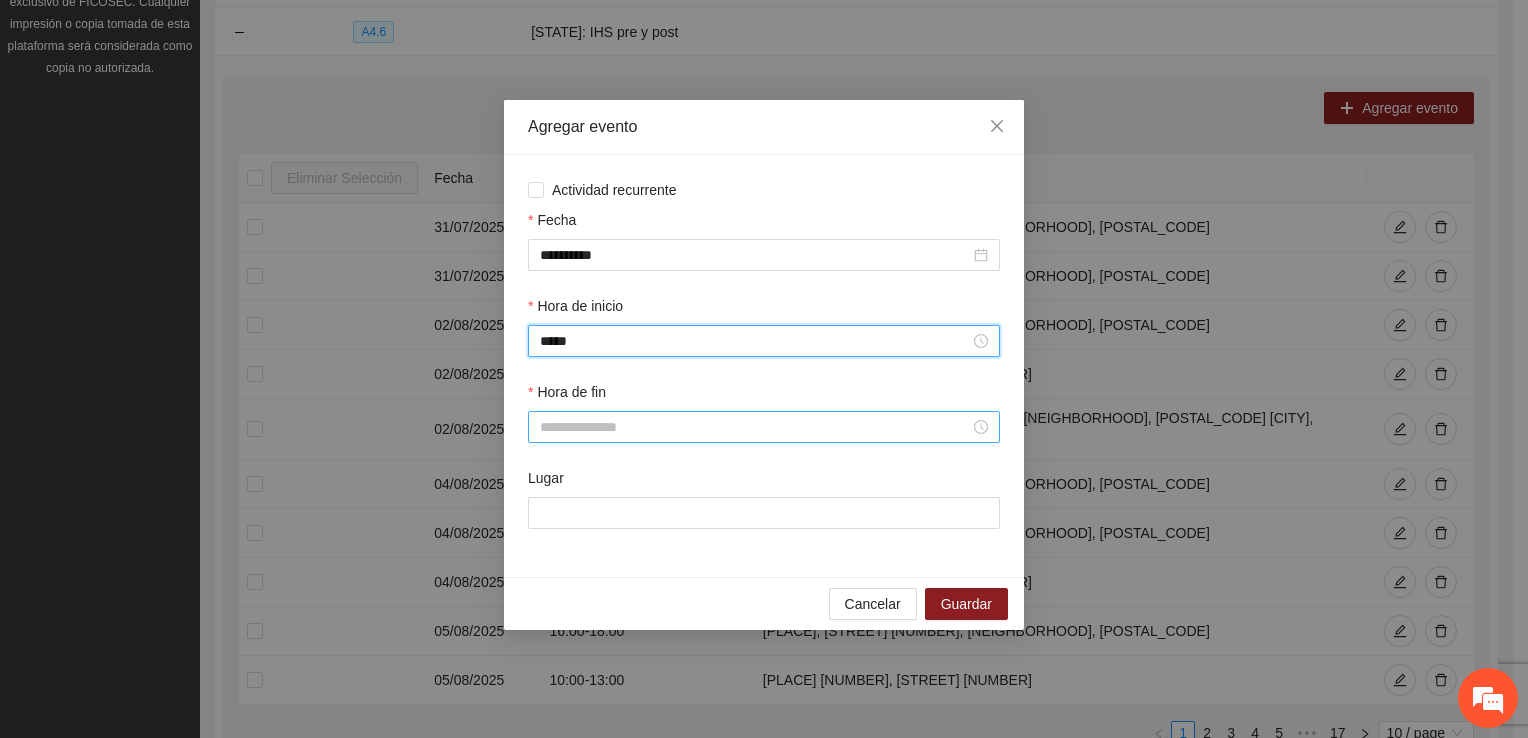 click on "Hora de fin" at bounding box center (755, 427) 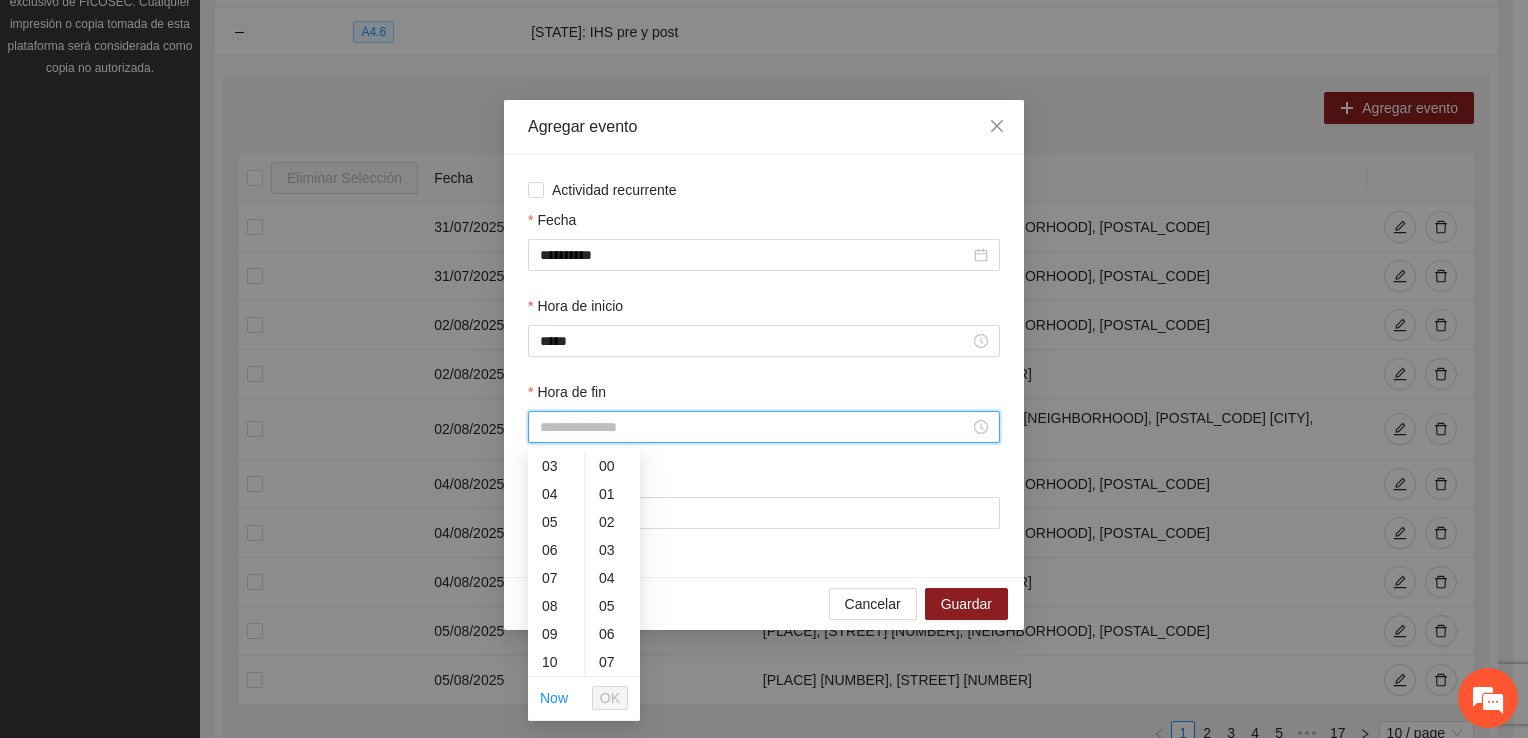 scroll, scrollTop: 196, scrollLeft: 0, axis: vertical 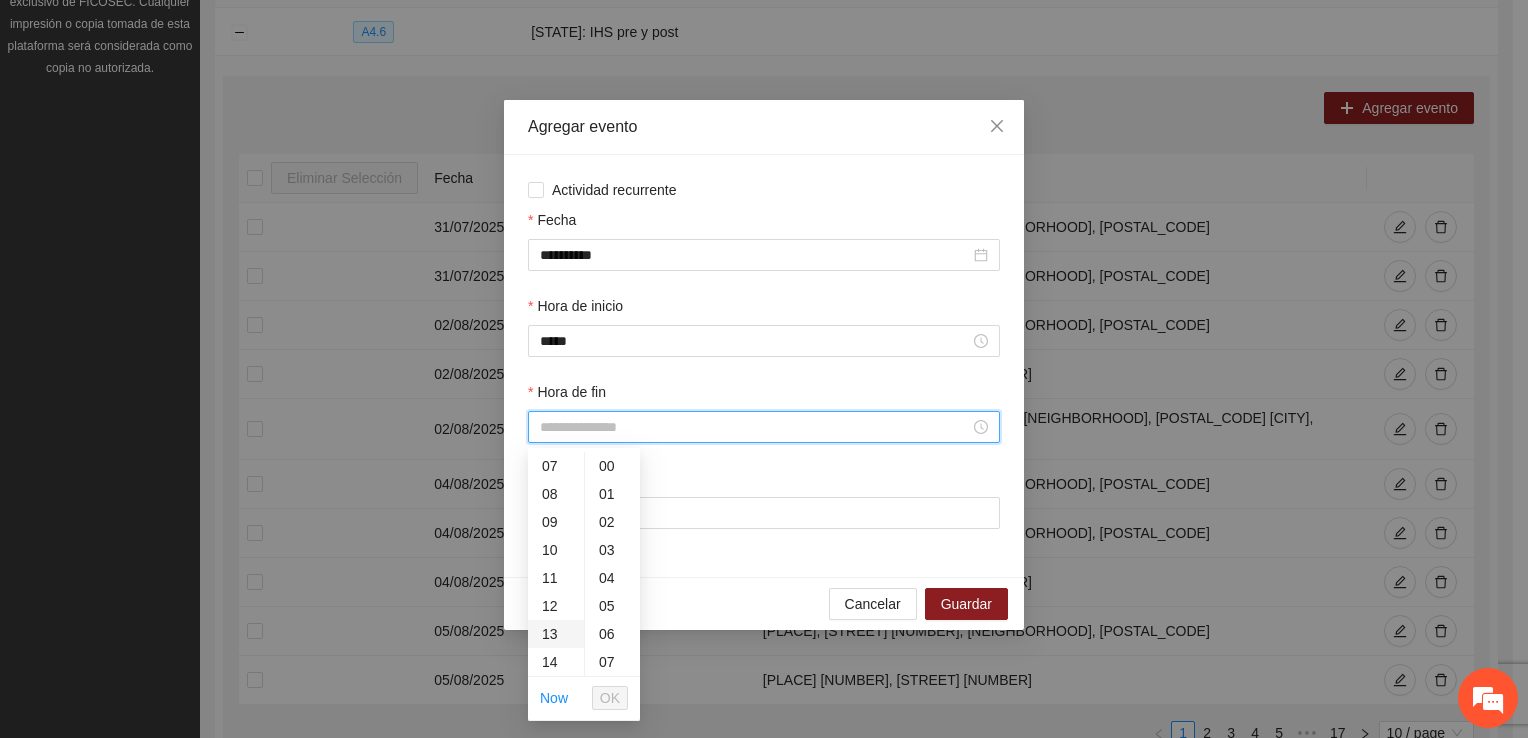 click on "13" at bounding box center (556, 634) 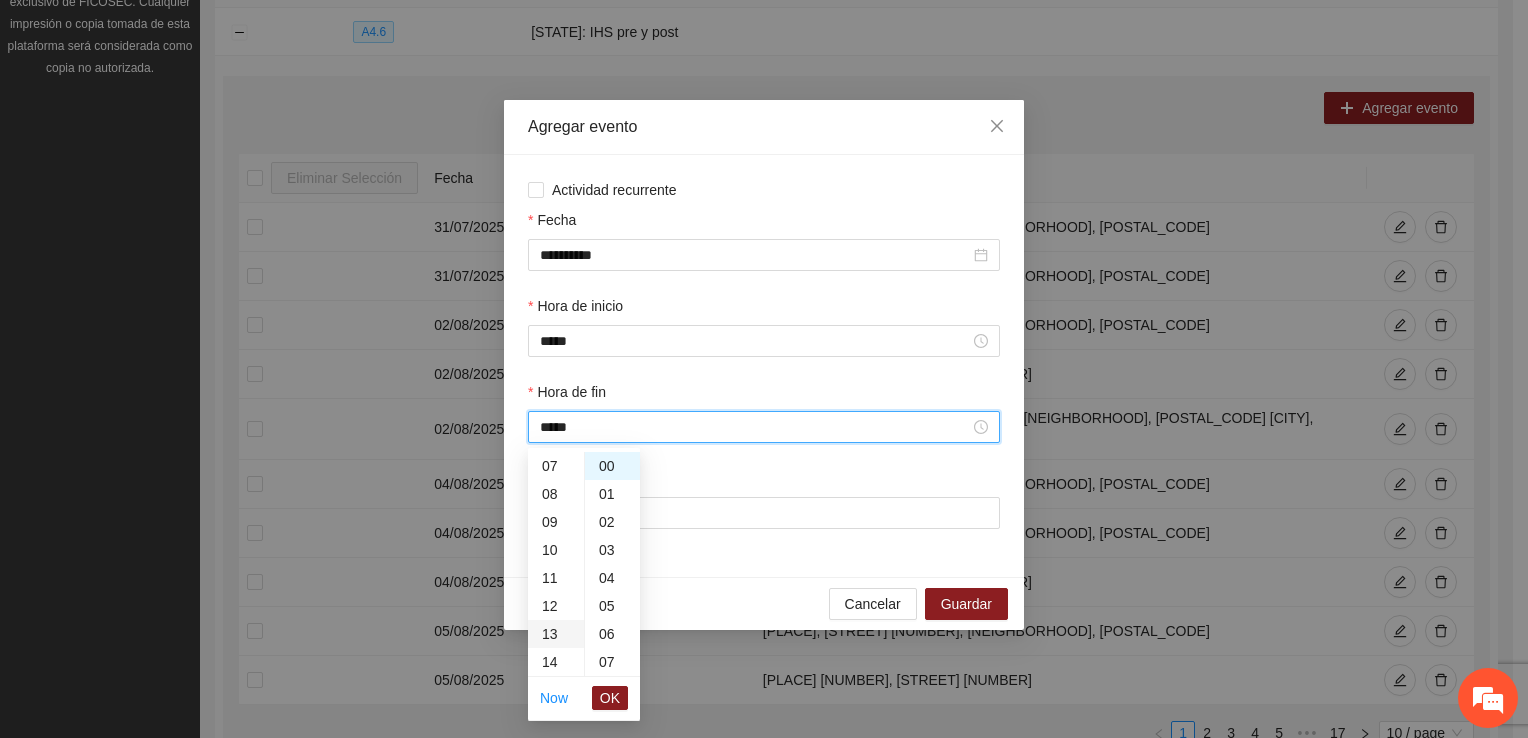 type on "*****" 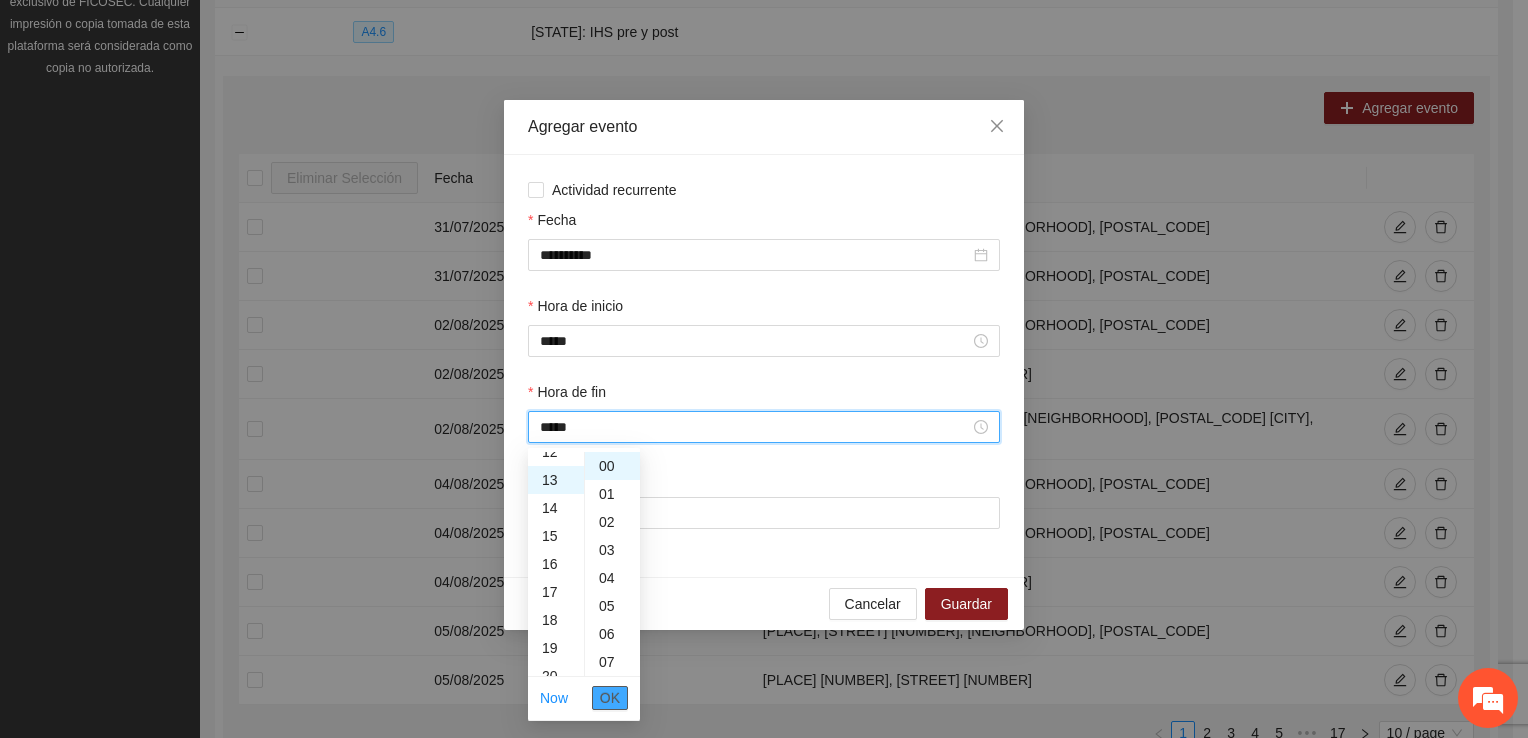 scroll, scrollTop: 364, scrollLeft: 0, axis: vertical 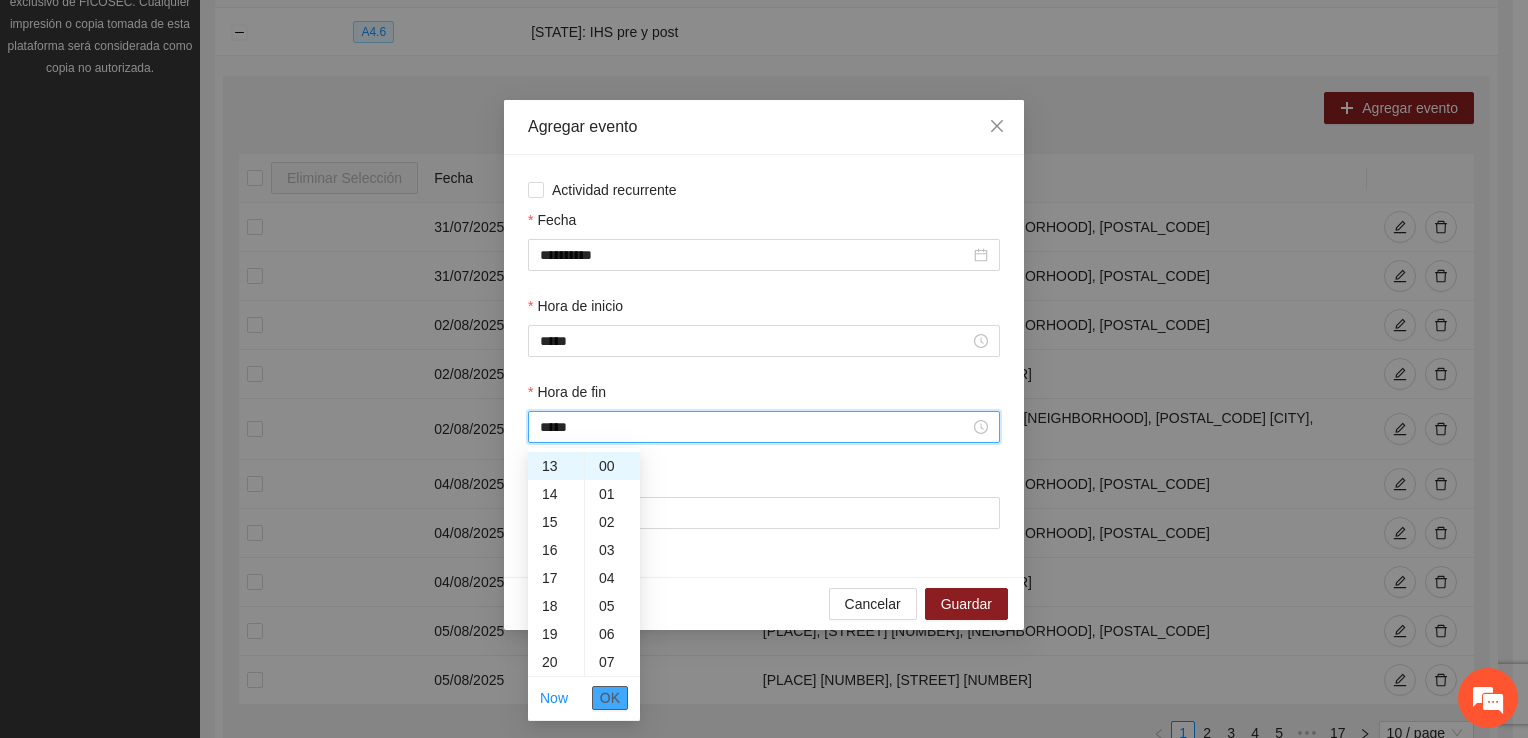 click on "OK" at bounding box center (610, 698) 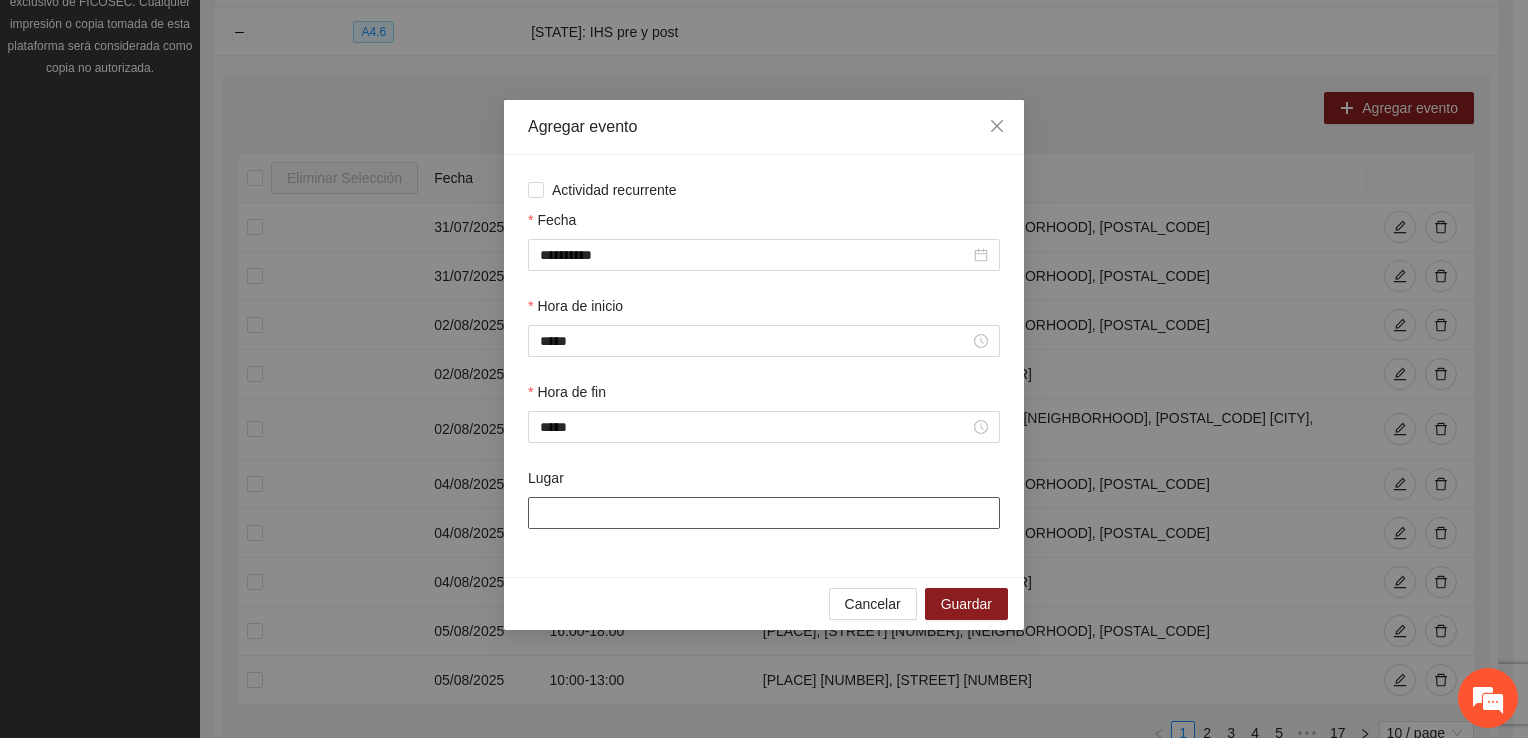 click on "Lugar" at bounding box center [764, 513] 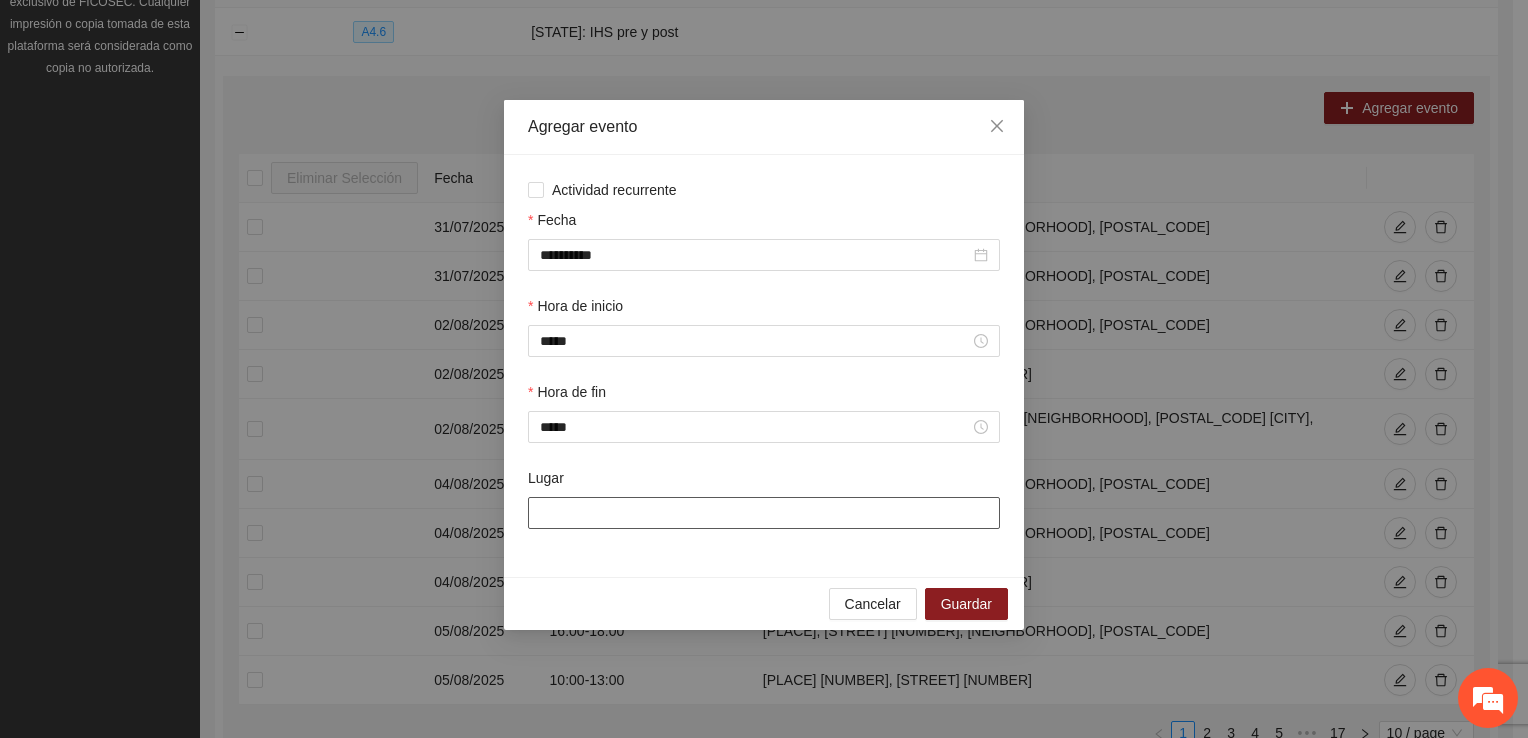 type on "**********" 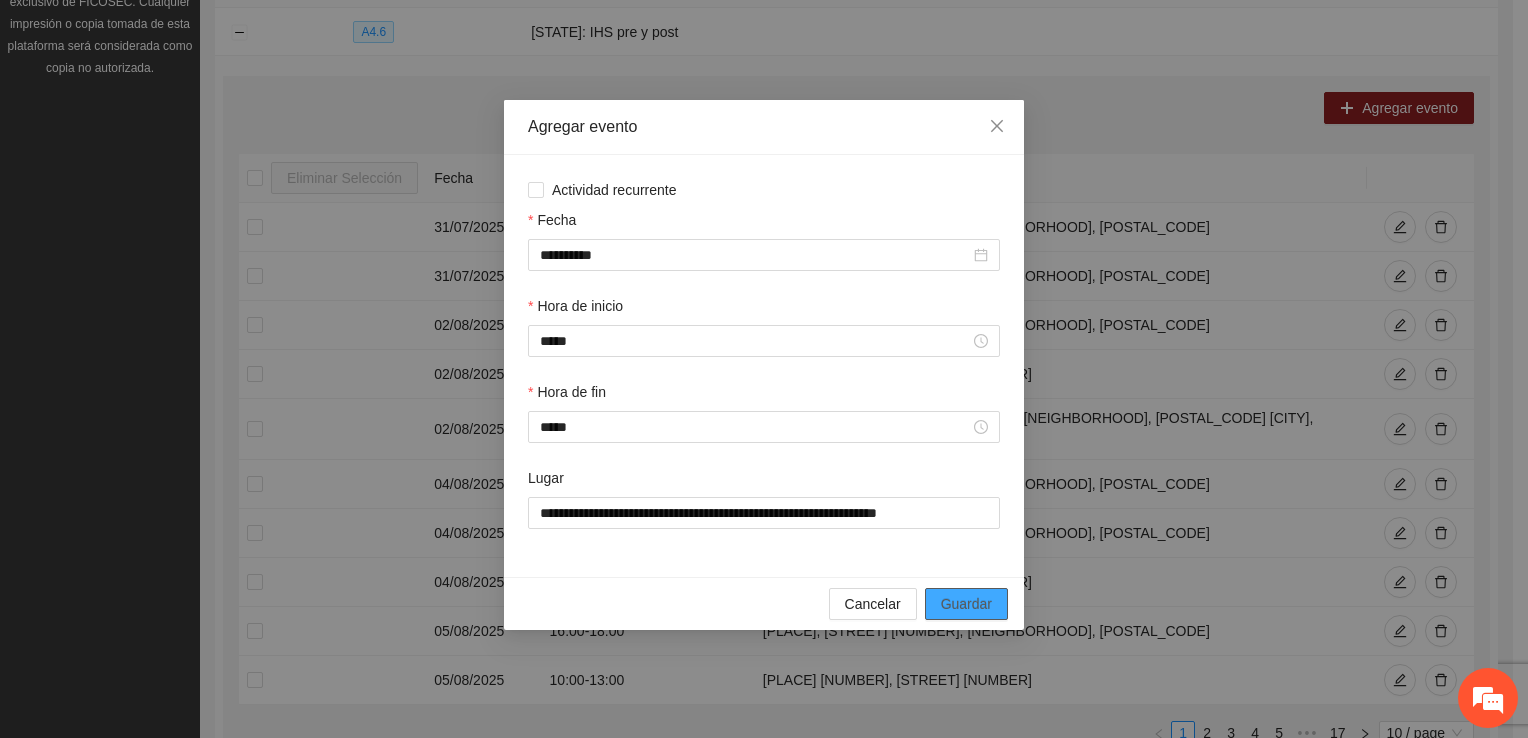 click on "Guardar" at bounding box center [966, 604] 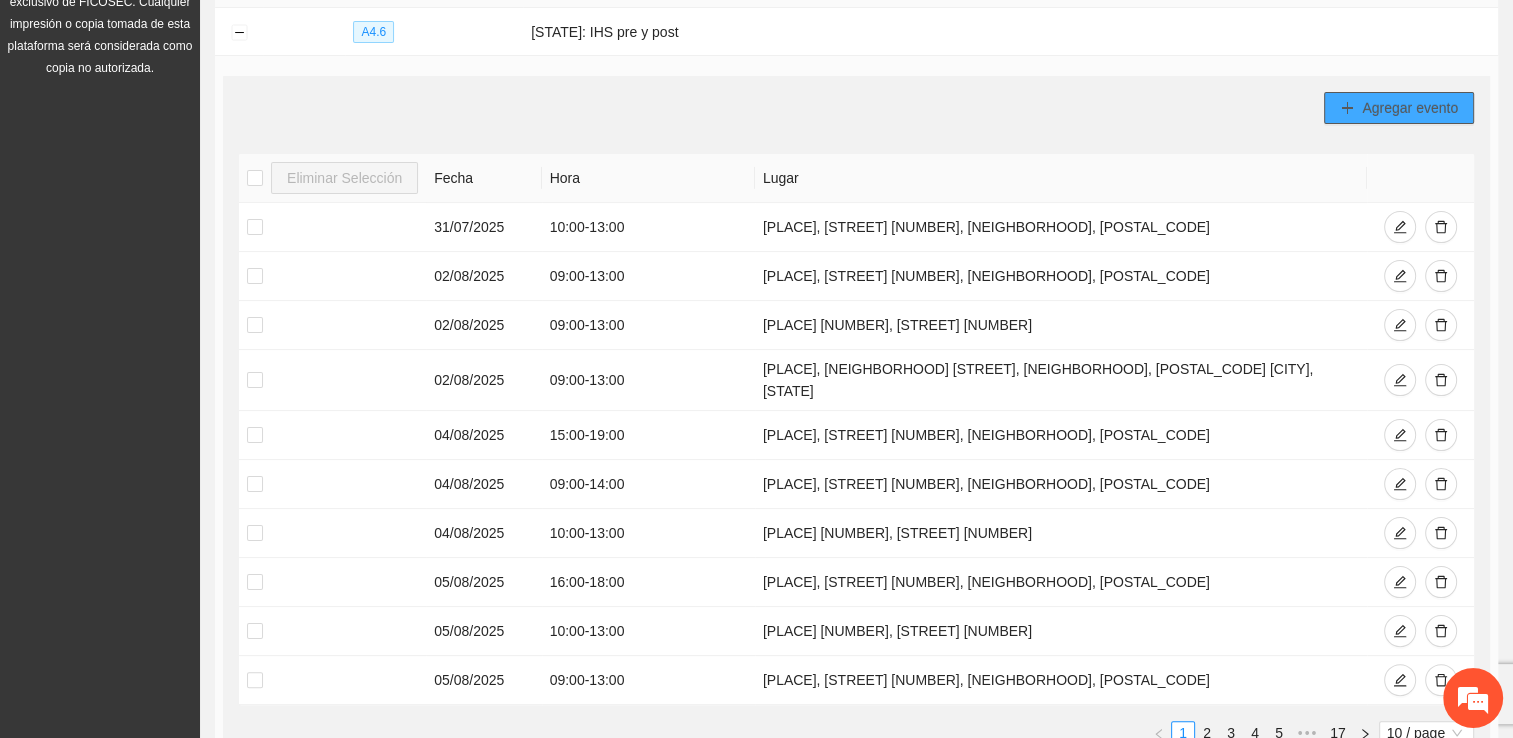 click on "Agregar evento" at bounding box center [1410, 108] 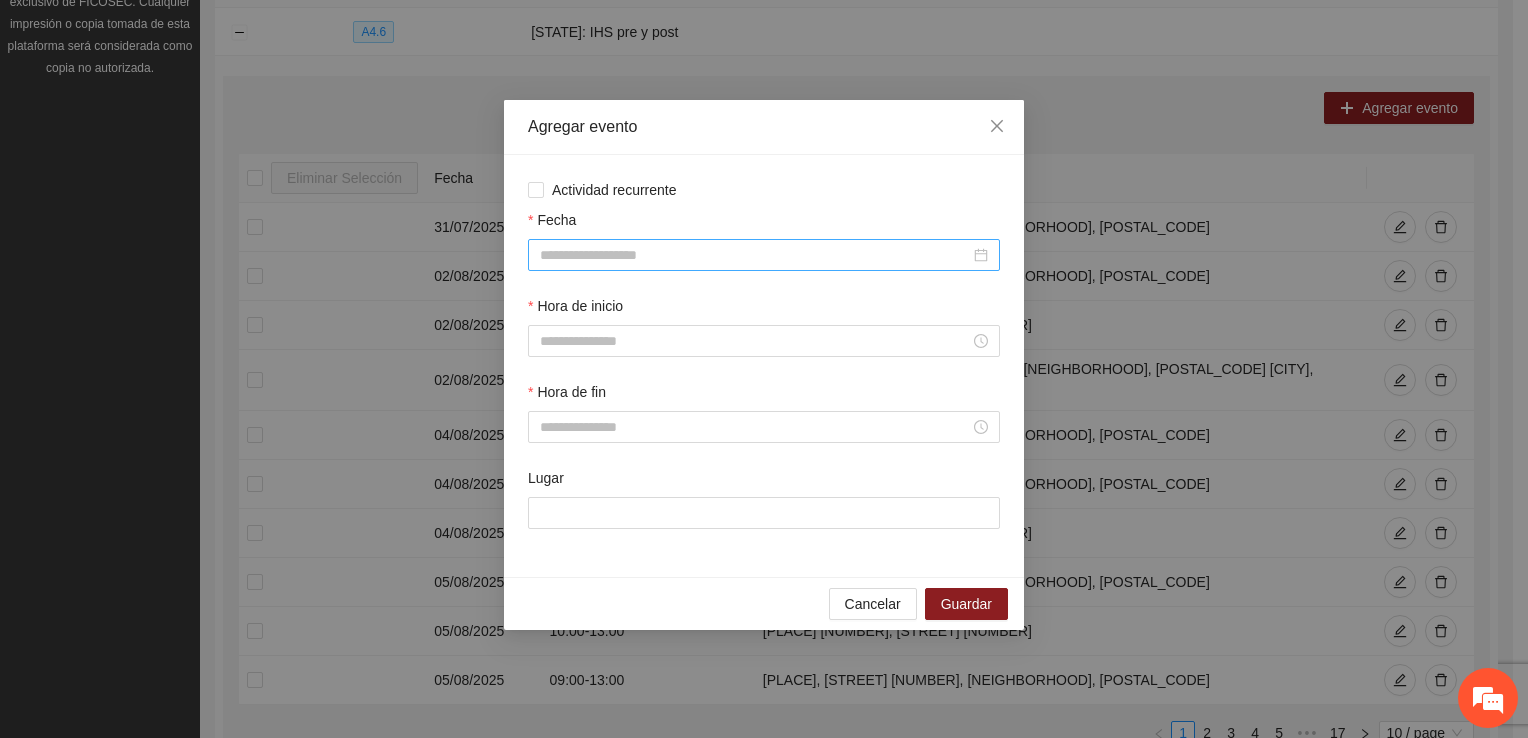 click on "Fecha" at bounding box center [755, 255] 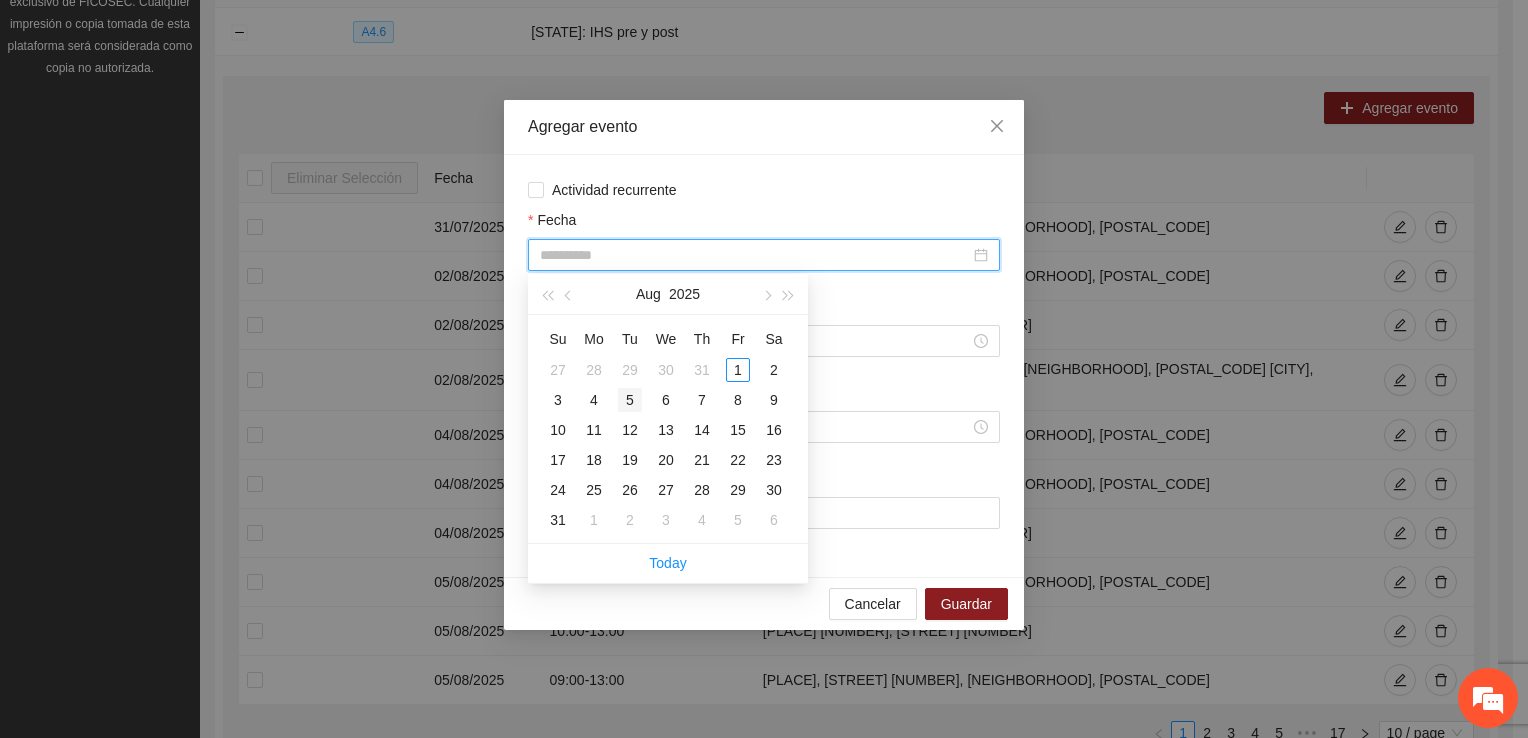 click on "5" at bounding box center [630, 400] 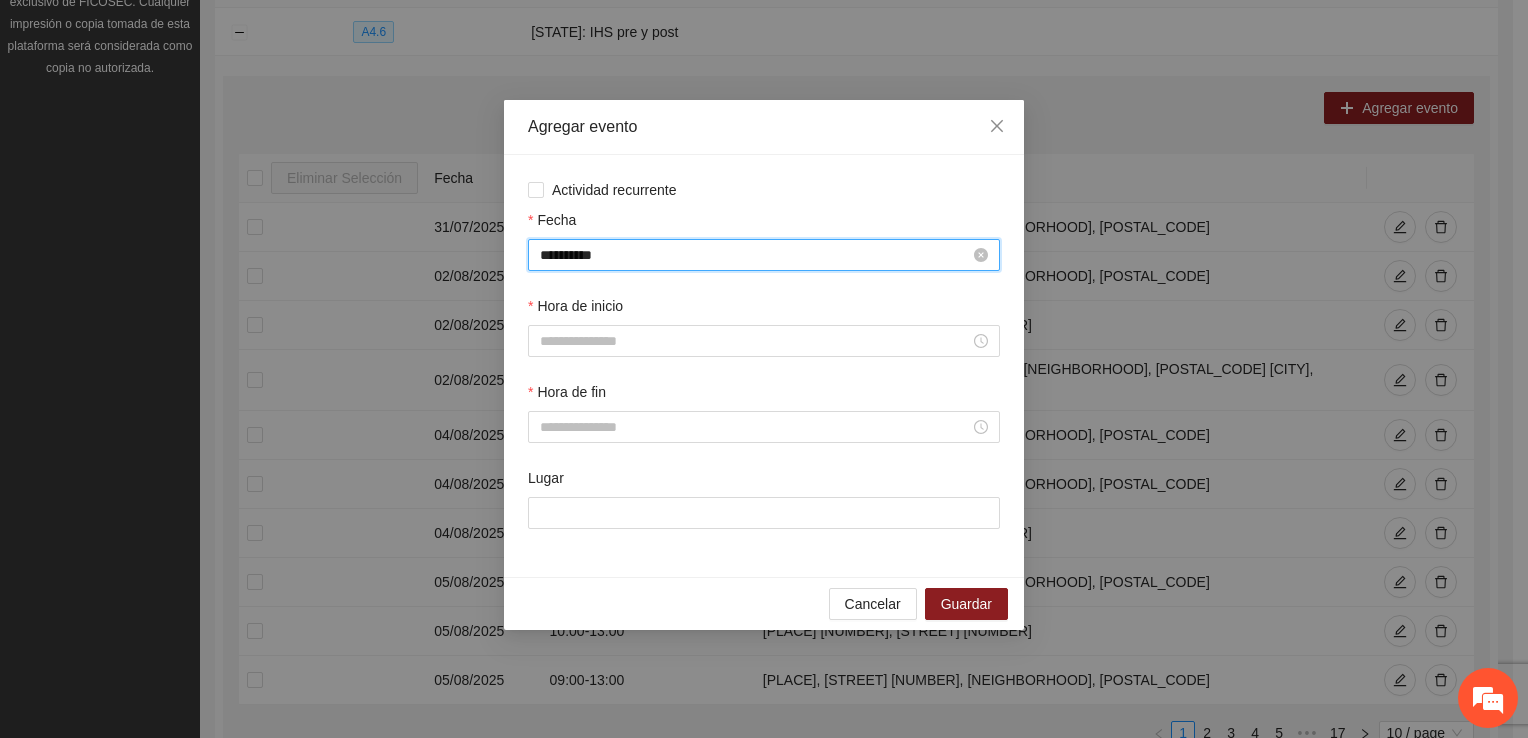 click on "**********" at bounding box center (755, 255) 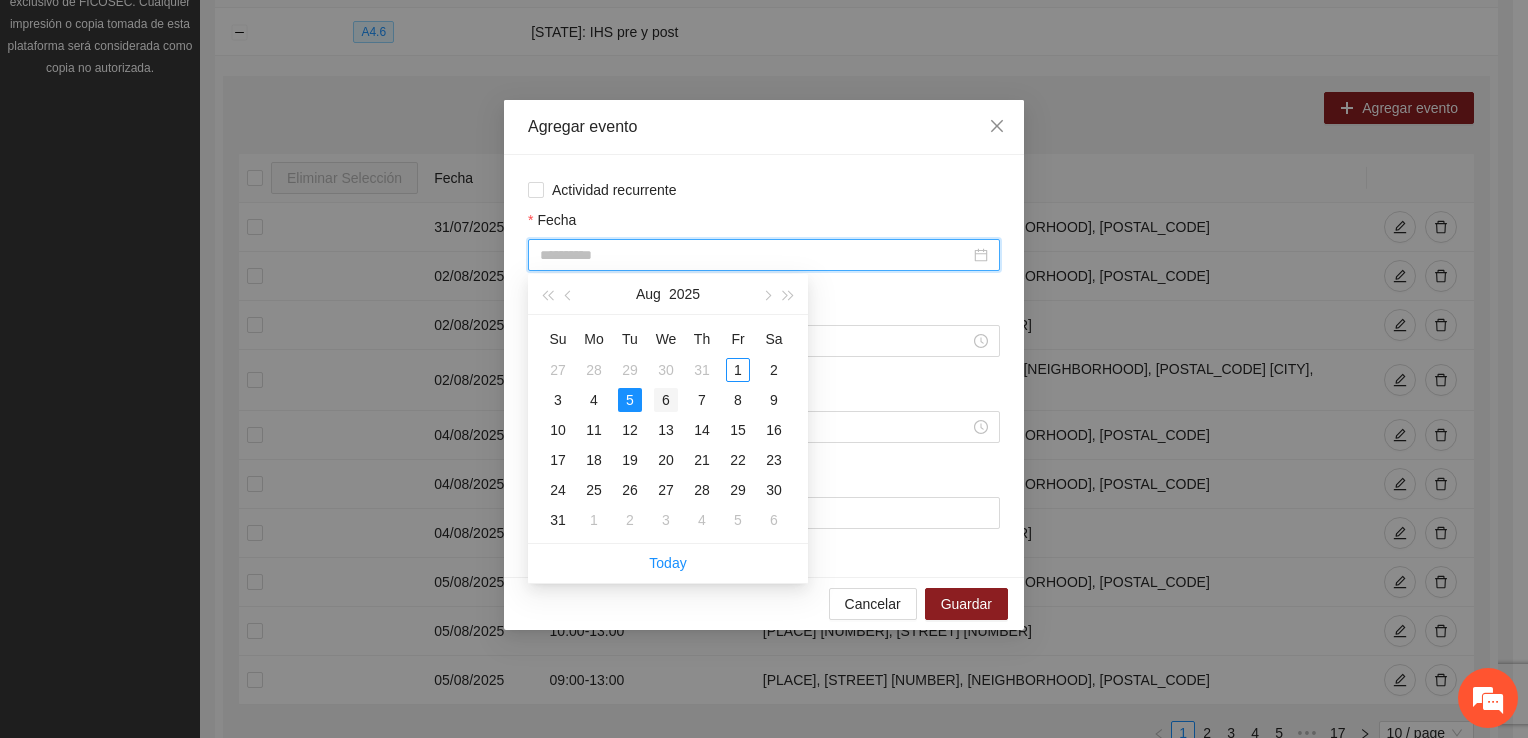 type on "**********" 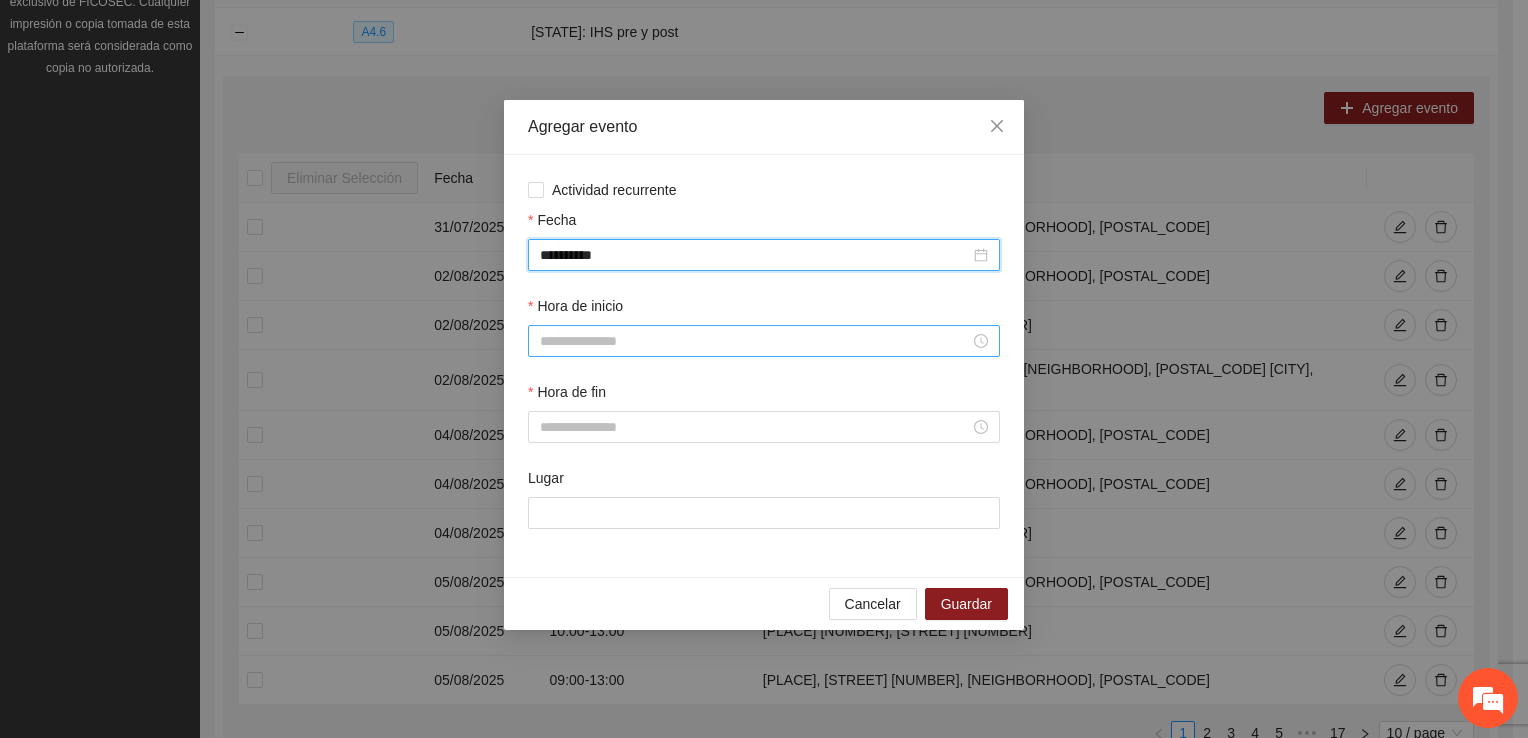 click on "Hora de inicio" at bounding box center (755, 341) 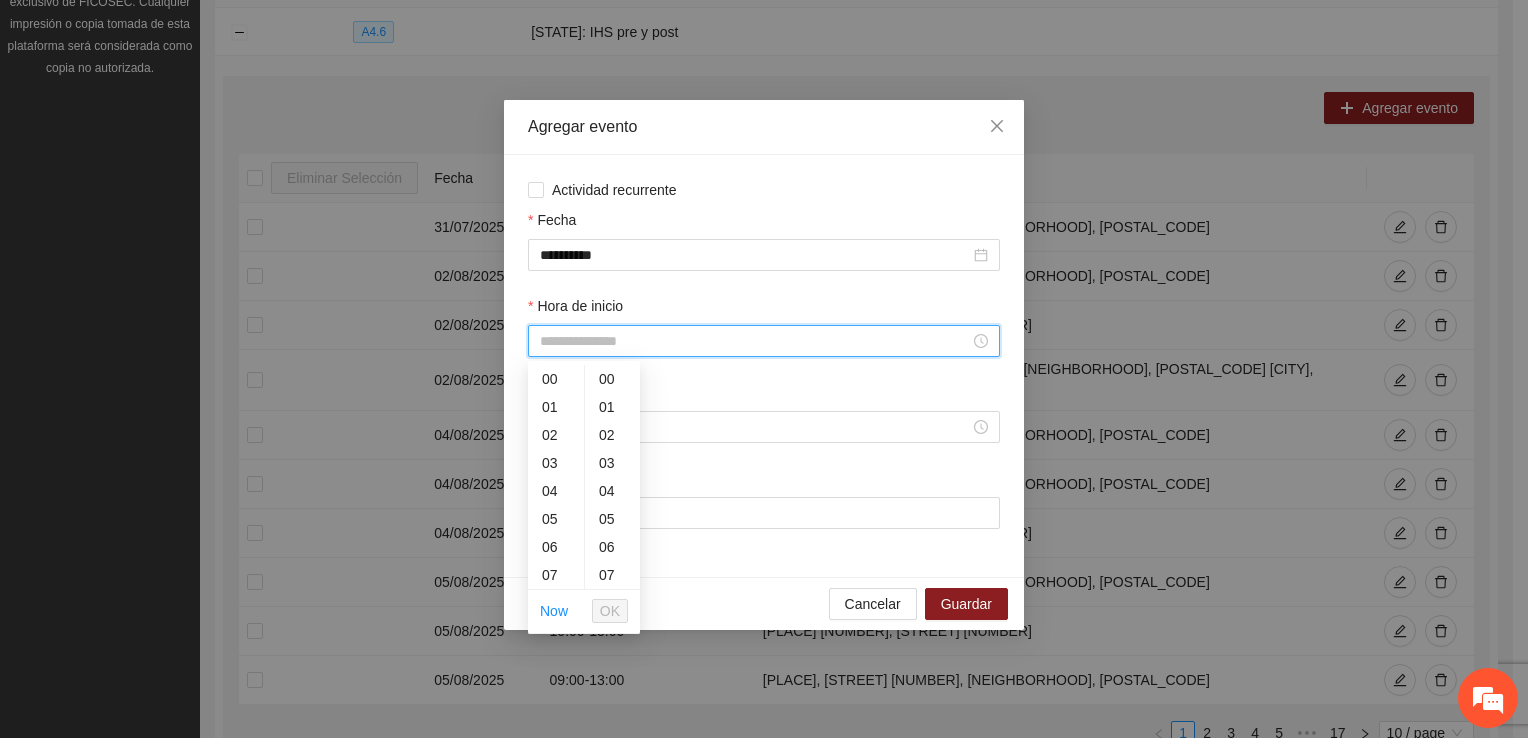 scroll, scrollTop: 196, scrollLeft: 0, axis: vertical 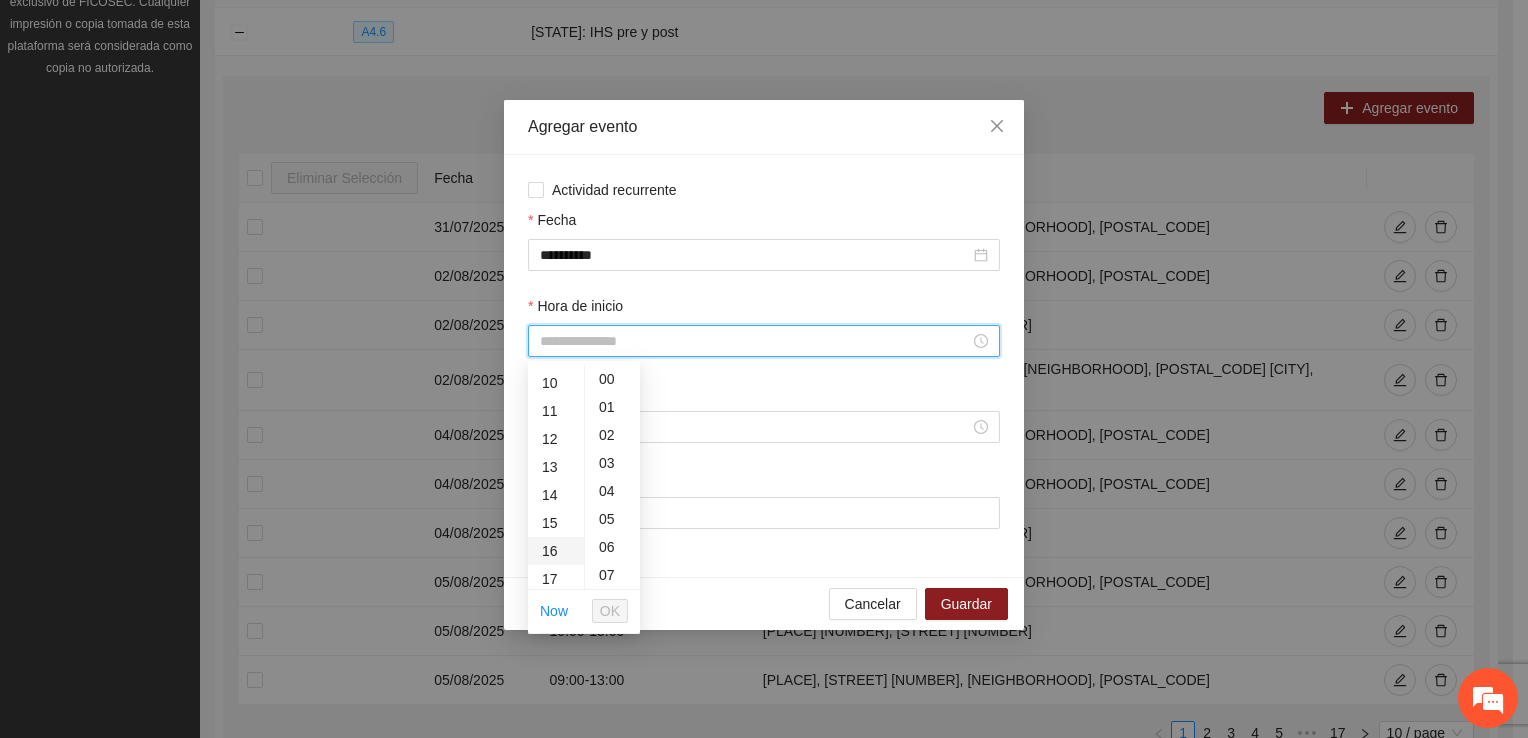 click on "16" at bounding box center (556, 551) 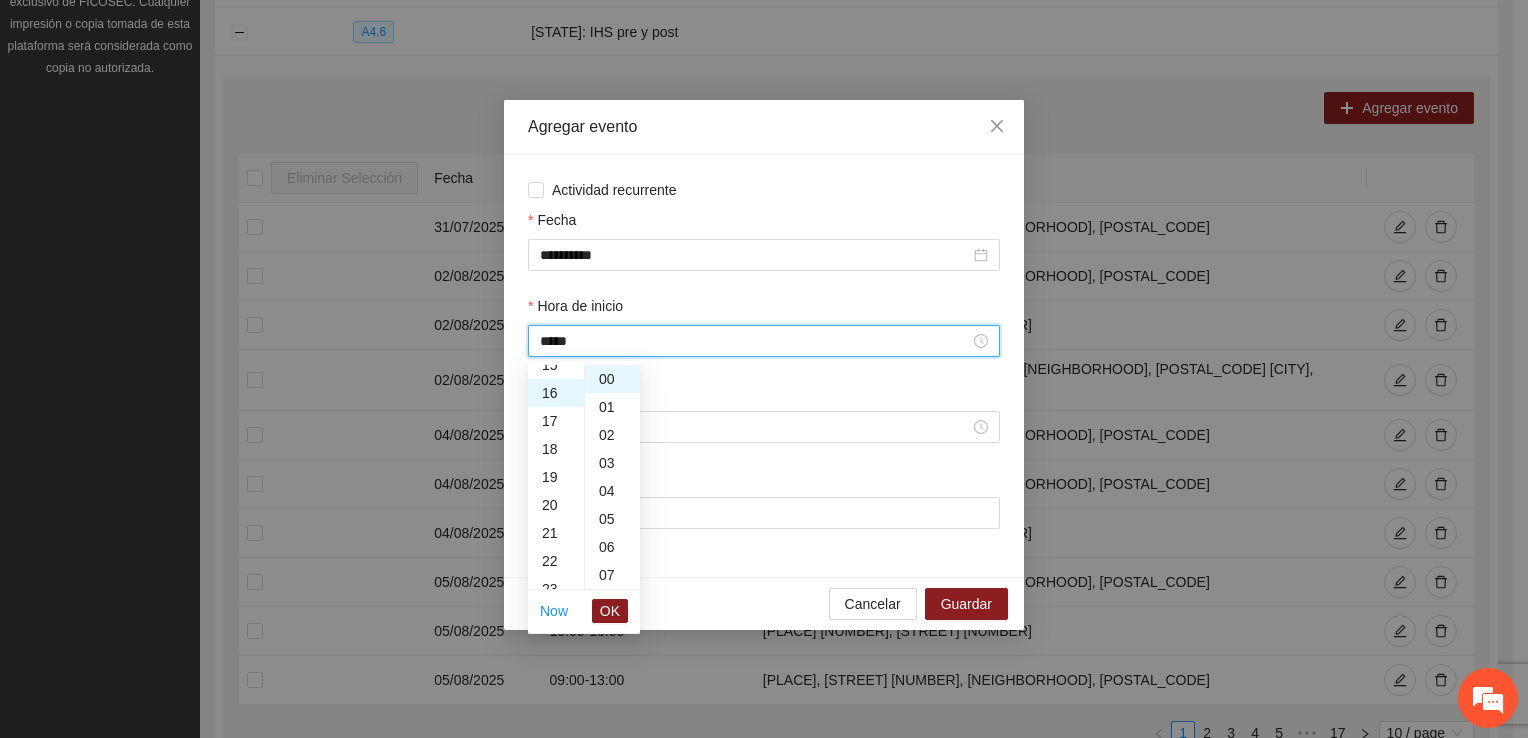 scroll, scrollTop: 448, scrollLeft: 0, axis: vertical 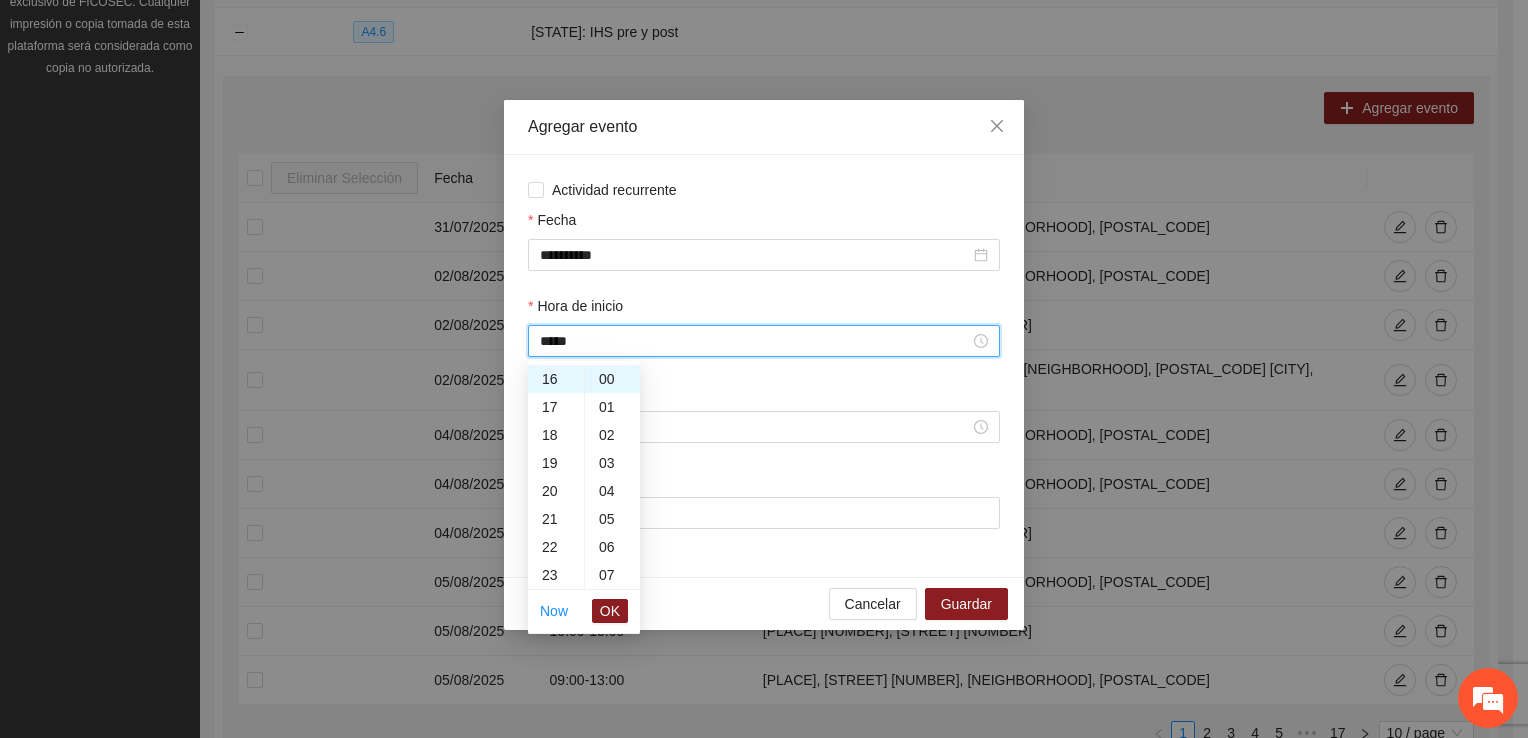 click on "OK" at bounding box center (610, 611) 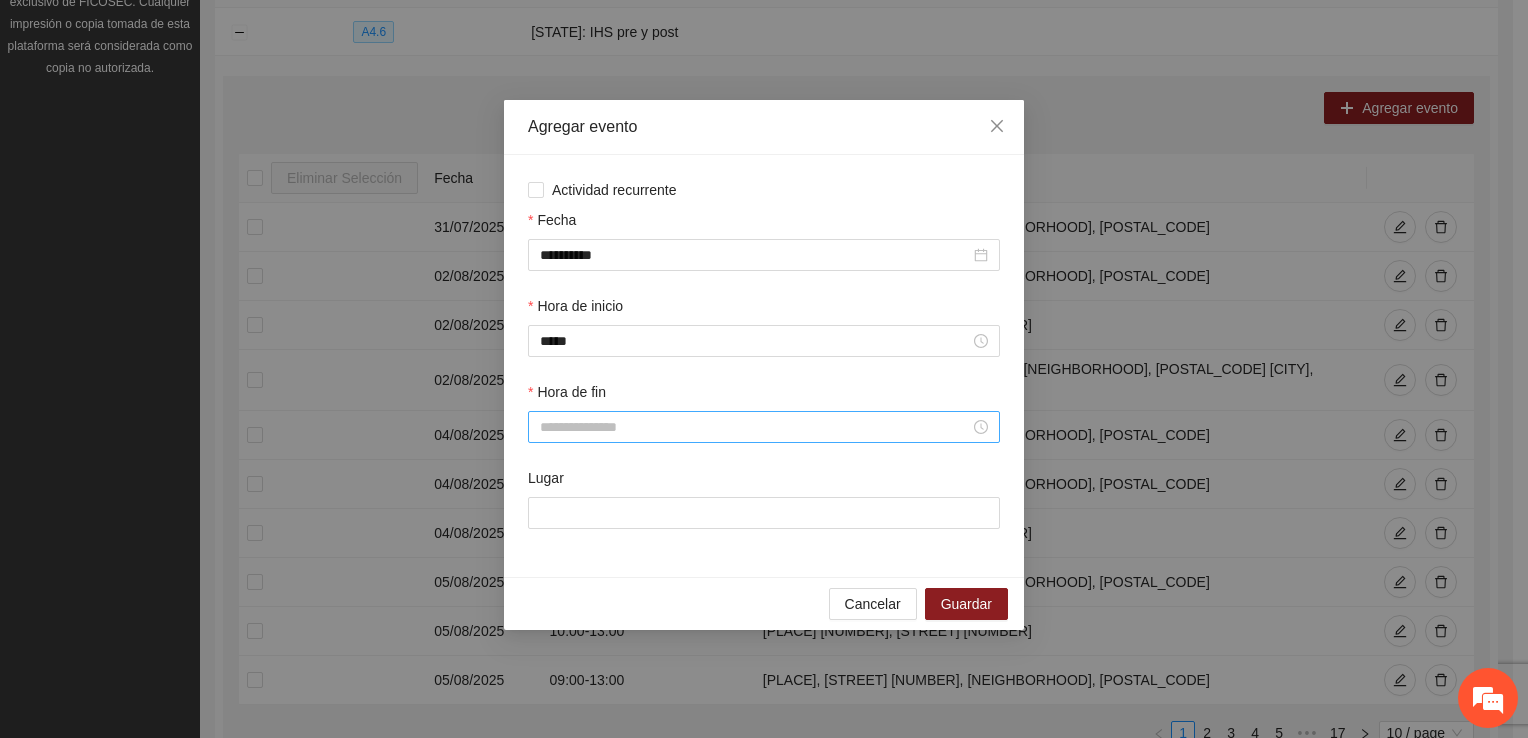 click at bounding box center (764, 427) 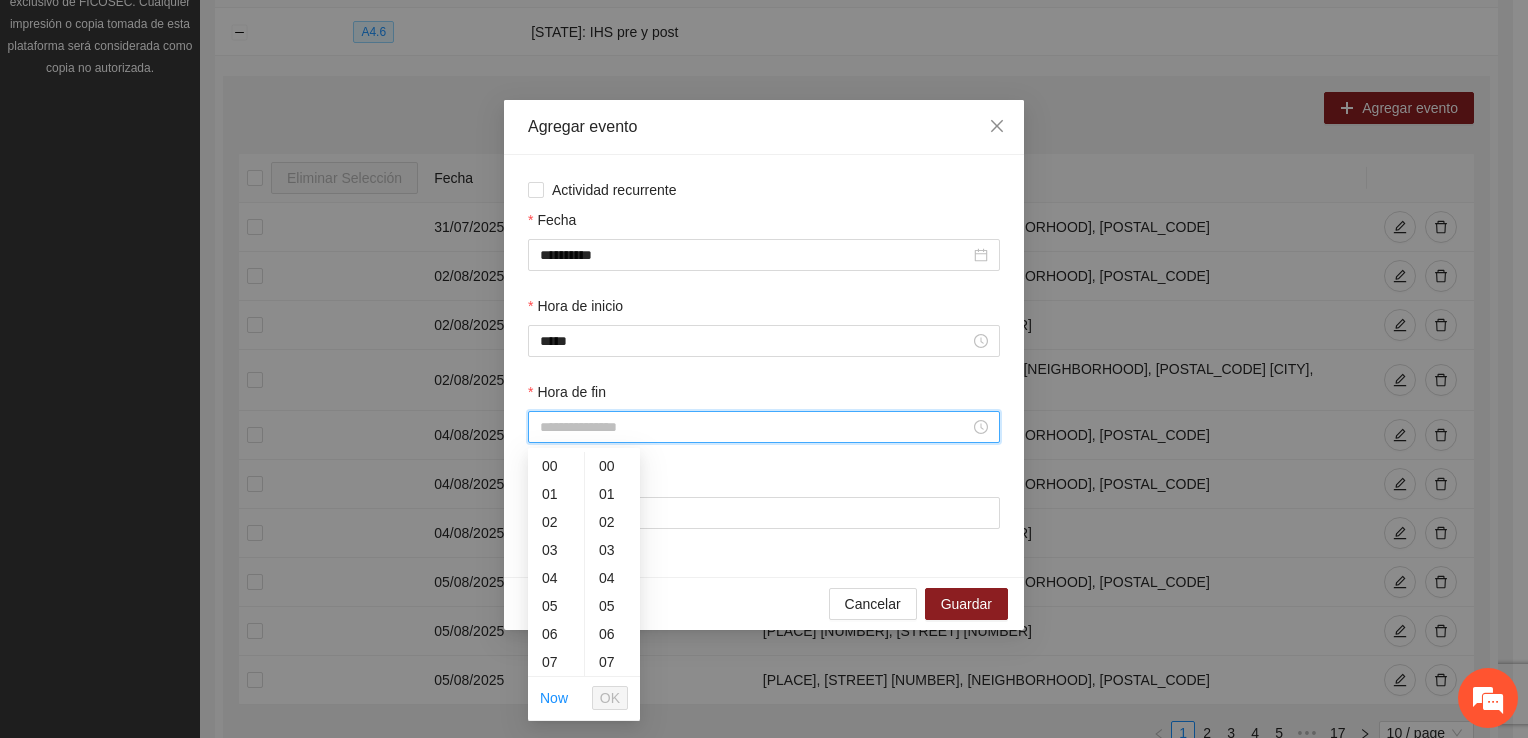 scroll, scrollTop: 196, scrollLeft: 0, axis: vertical 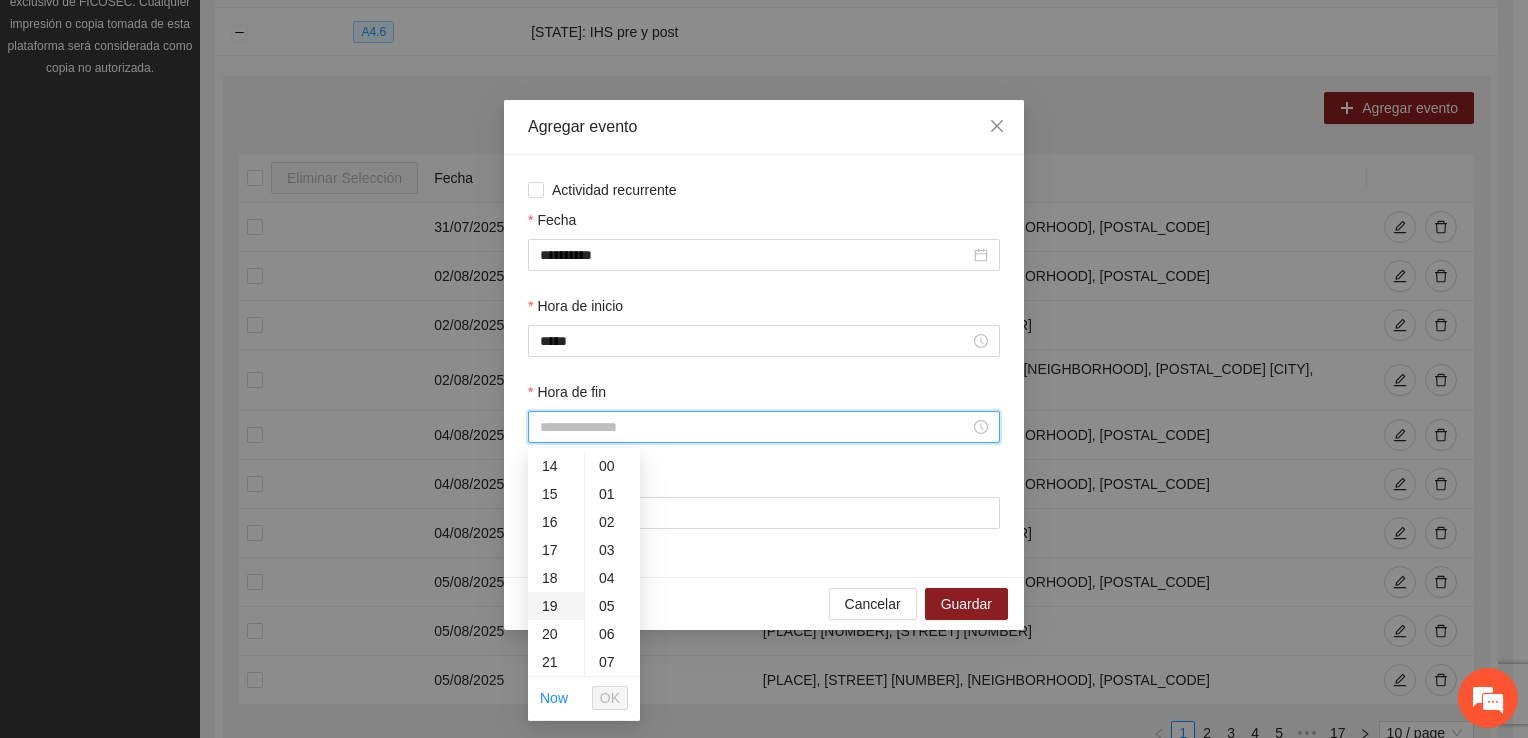 click on "19" at bounding box center (556, 606) 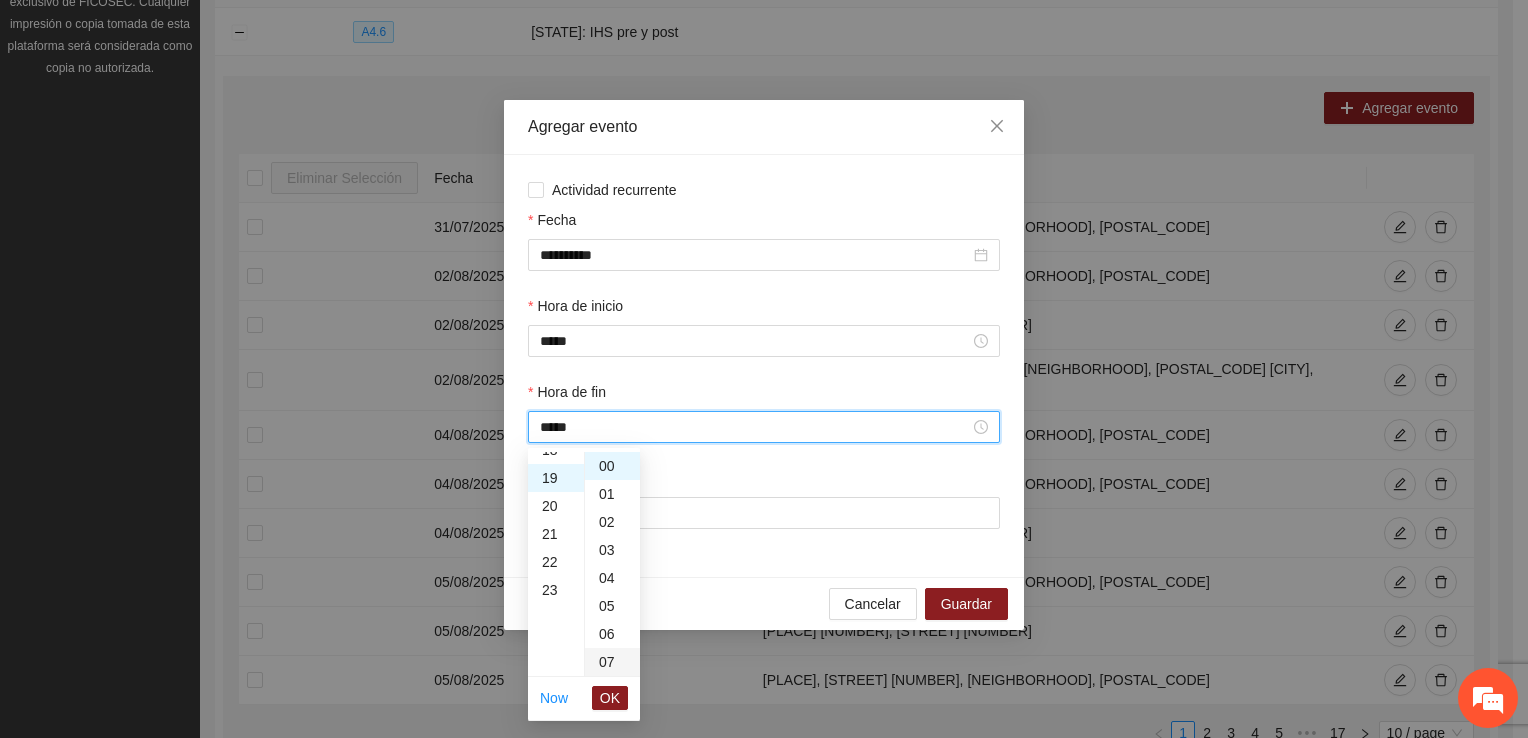 scroll, scrollTop: 532, scrollLeft: 0, axis: vertical 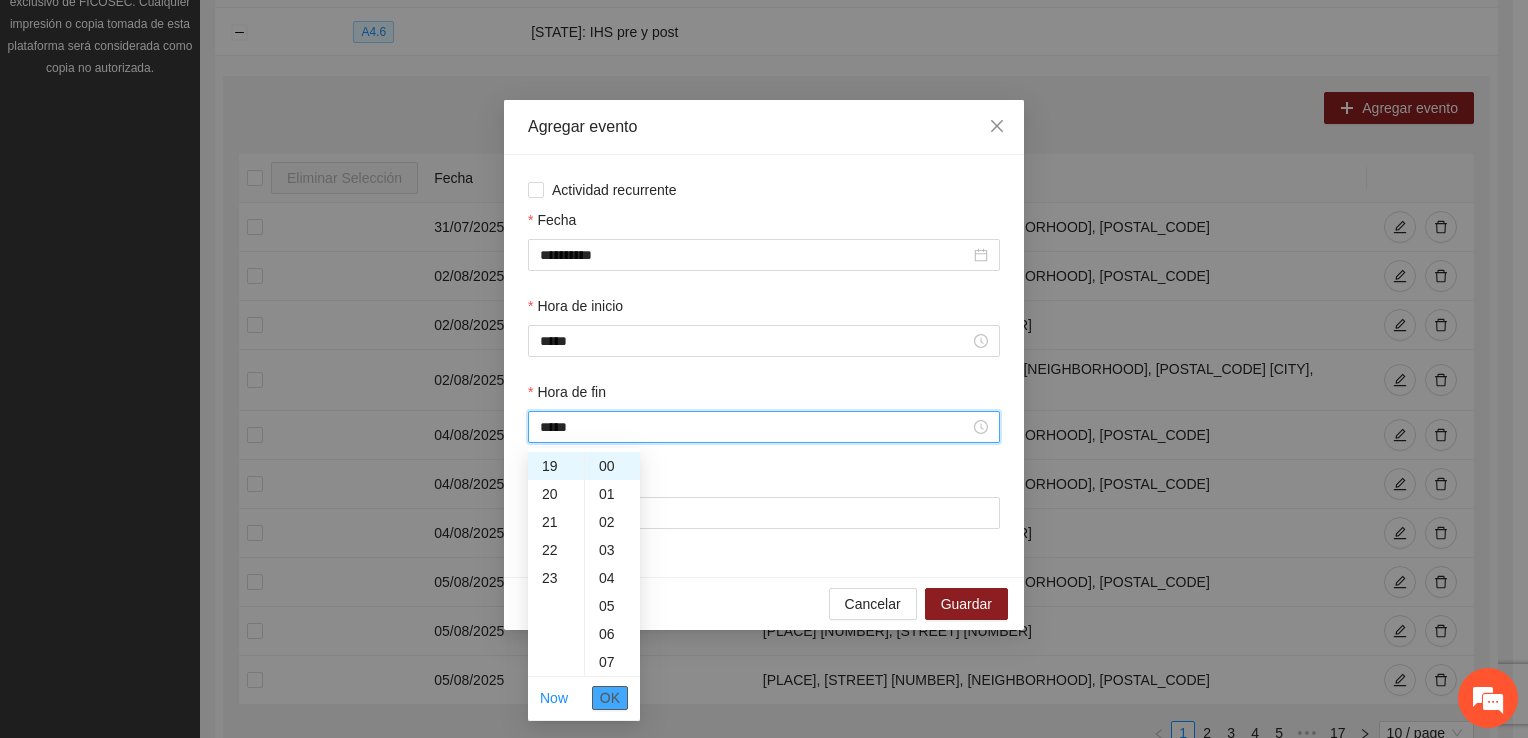 click on "OK" at bounding box center (610, 698) 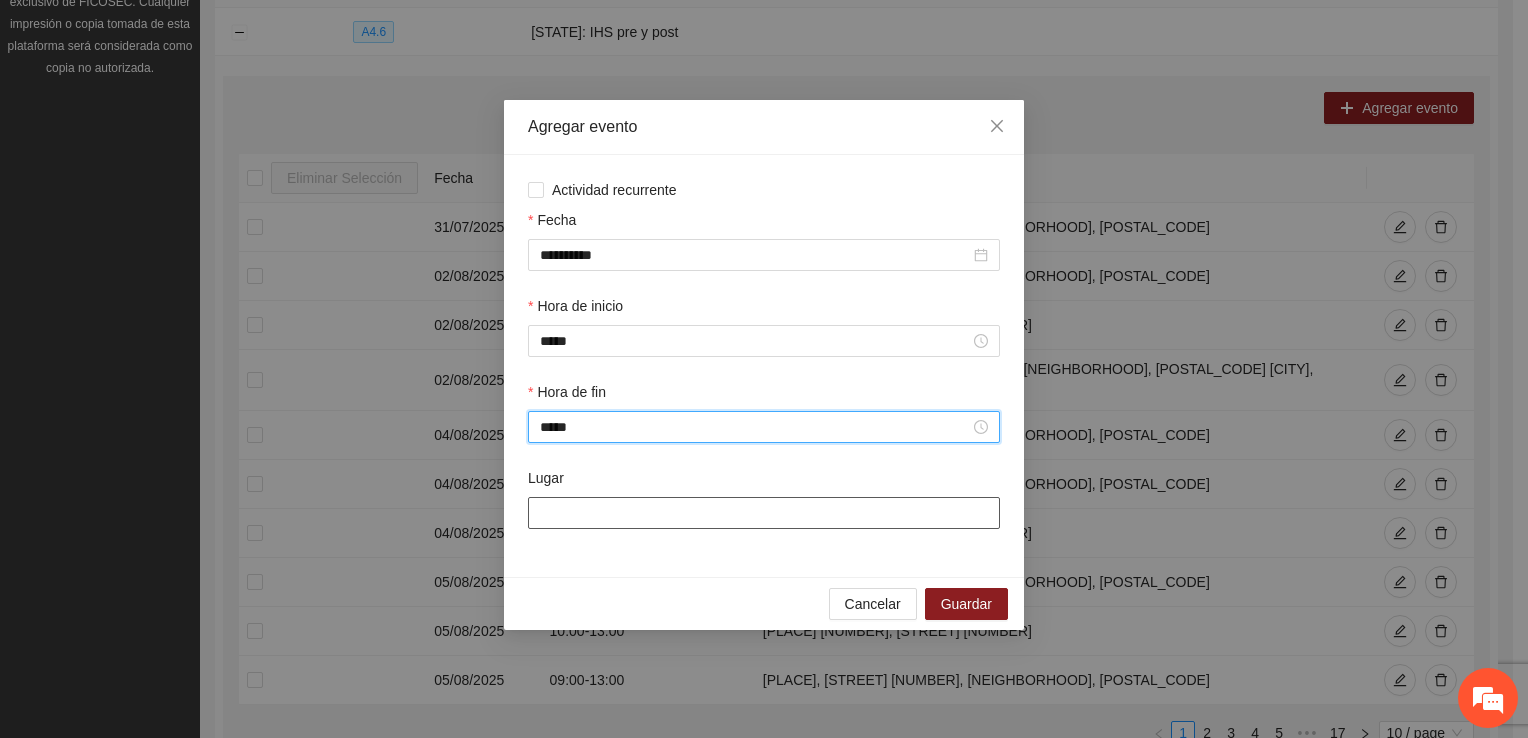 click on "Lugar" at bounding box center [764, 513] 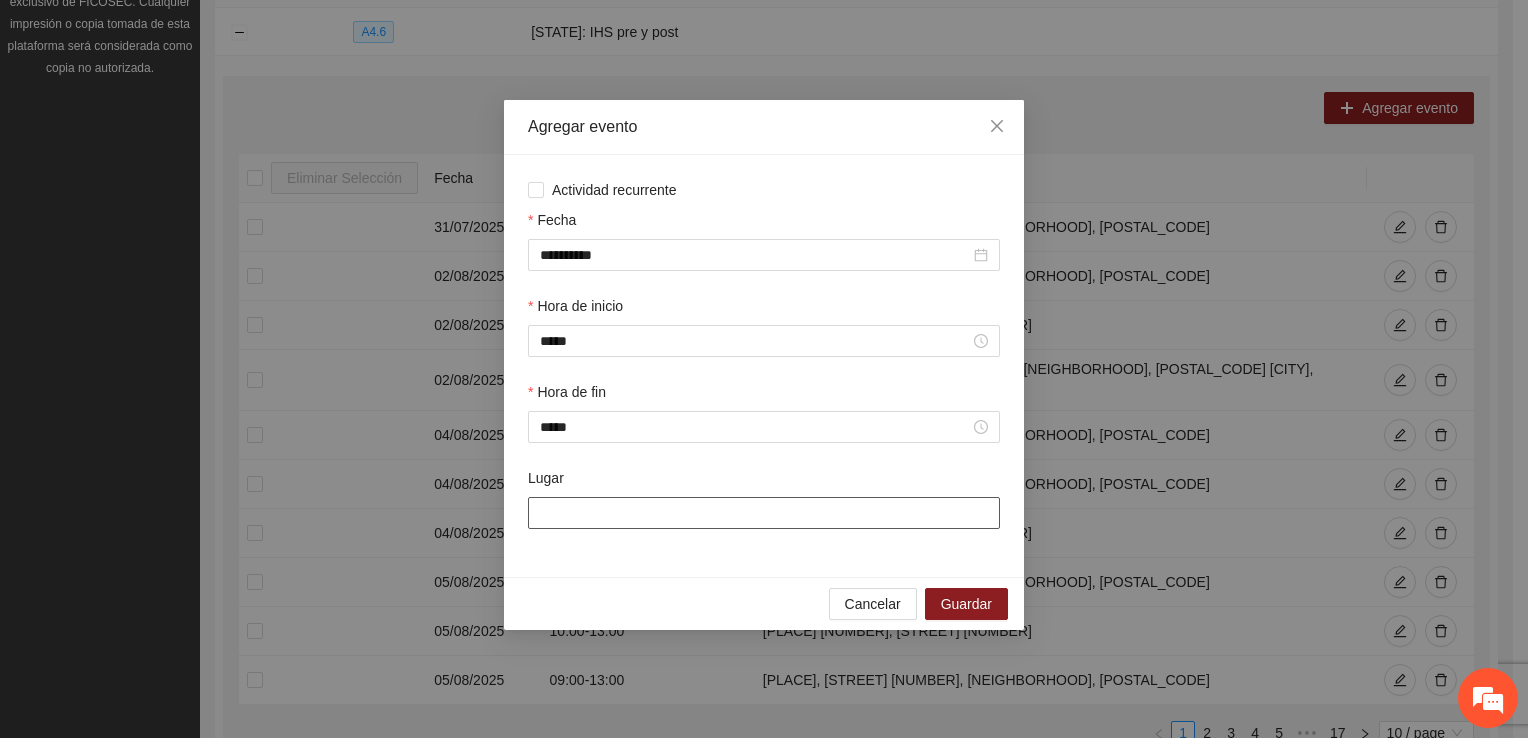 type on "**********" 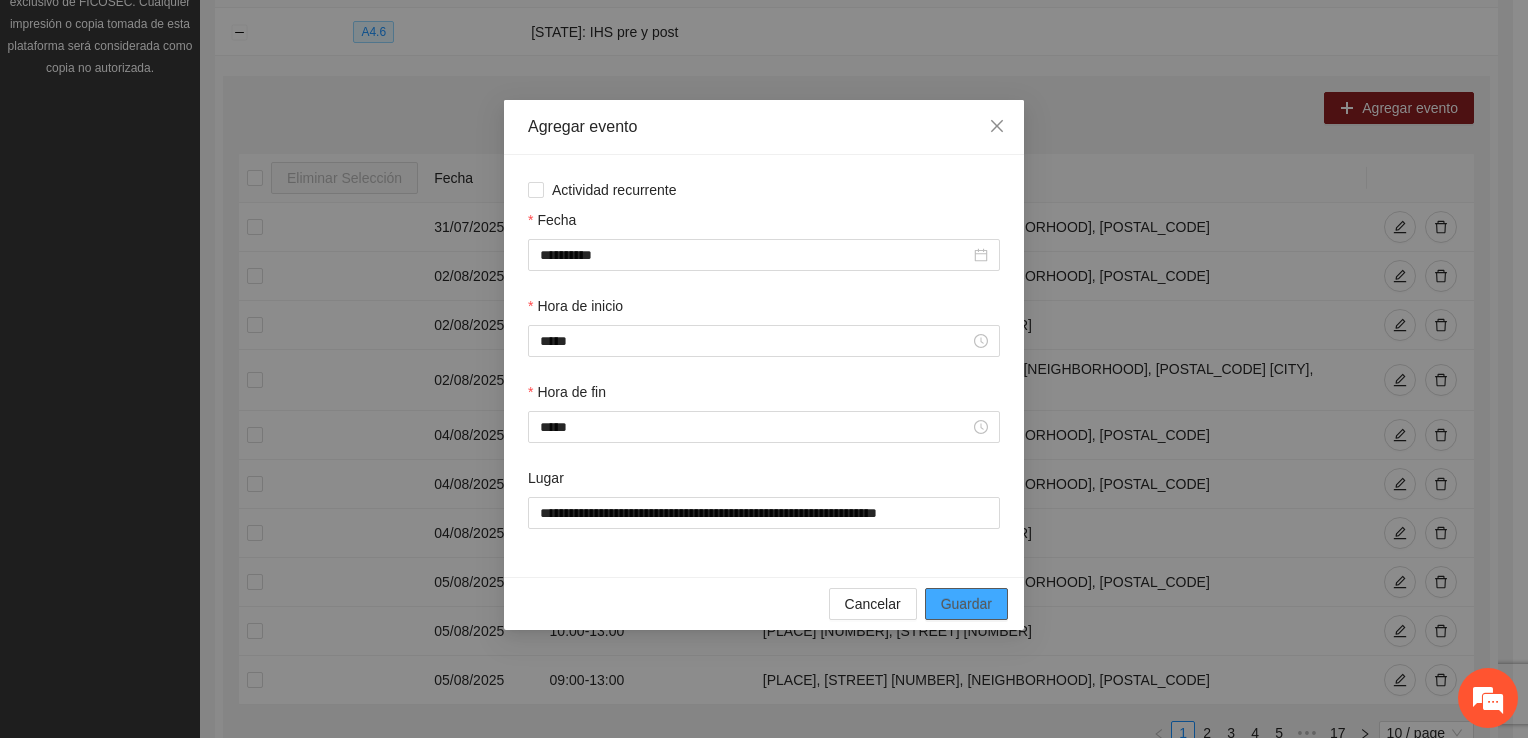 click on "Guardar" at bounding box center (966, 604) 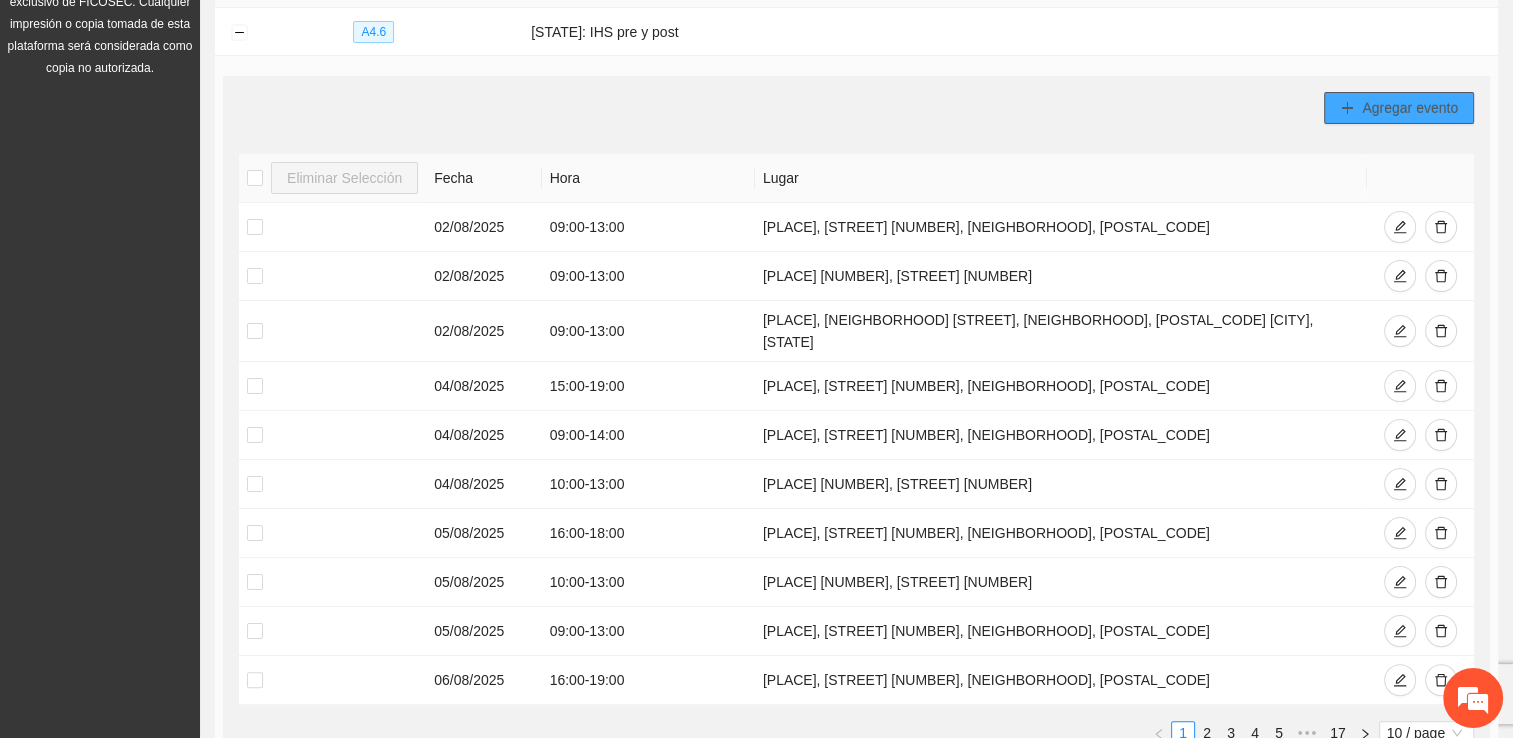 click on "Agregar evento" at bounding box center [1410, 108] 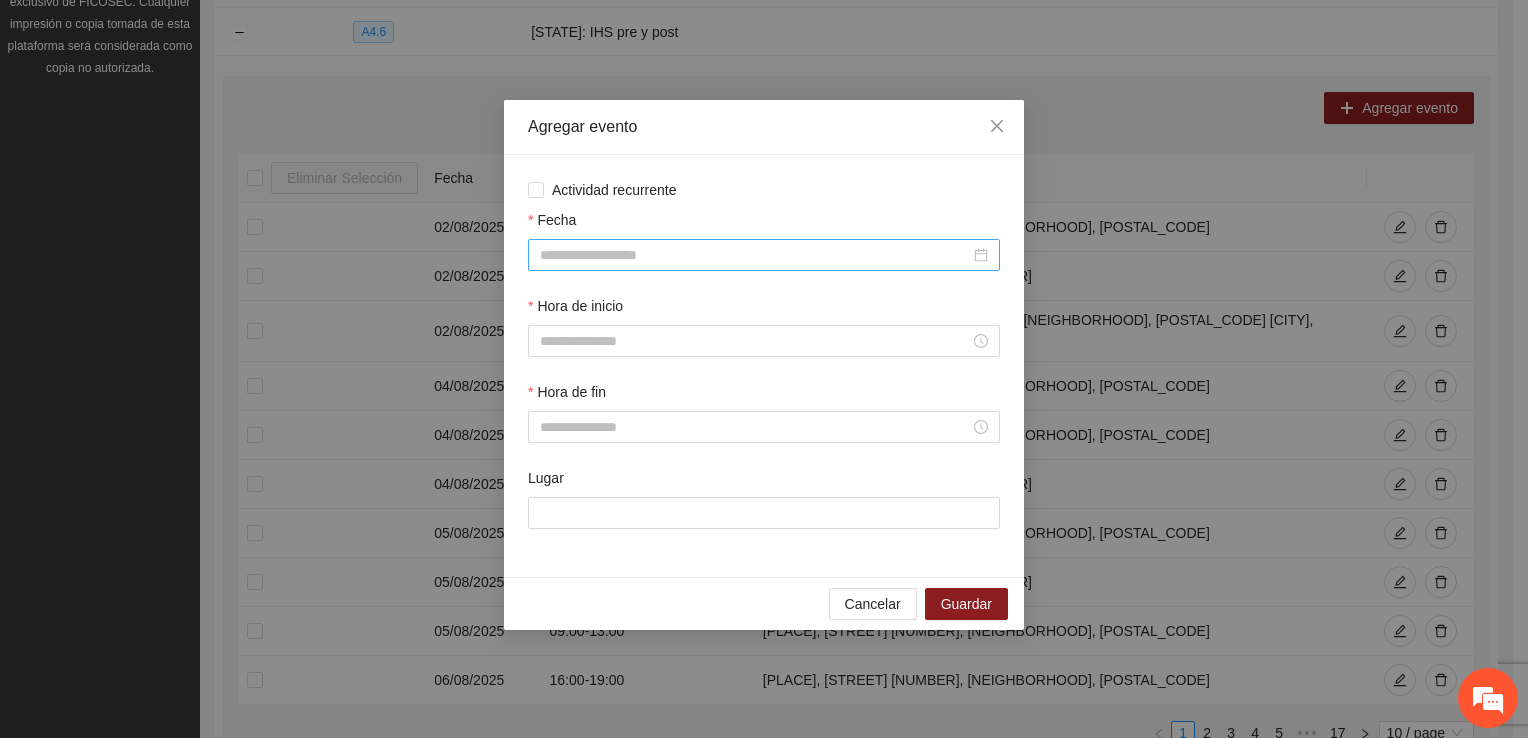 click on "Fecha" at bounding box center [755, 255] 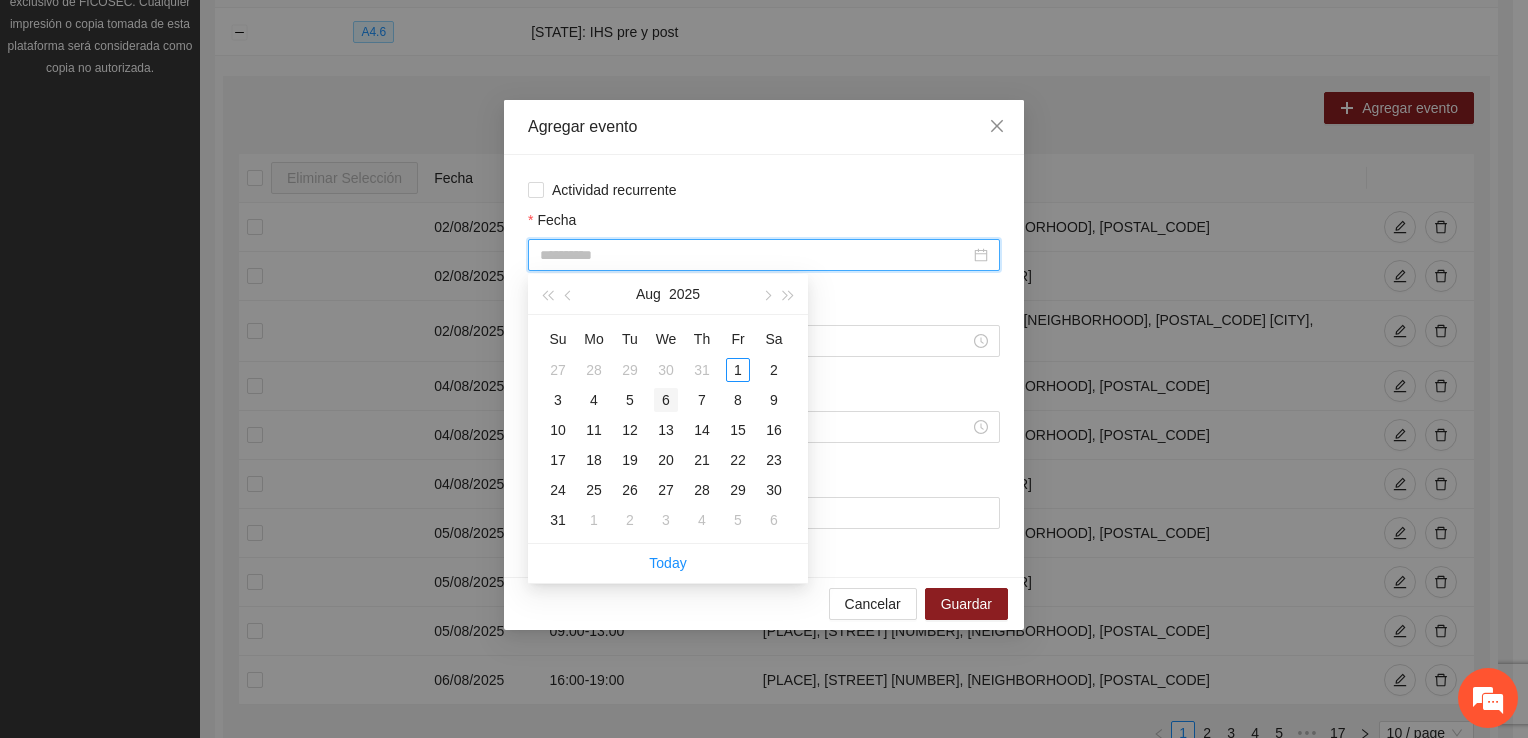 type on "**********" 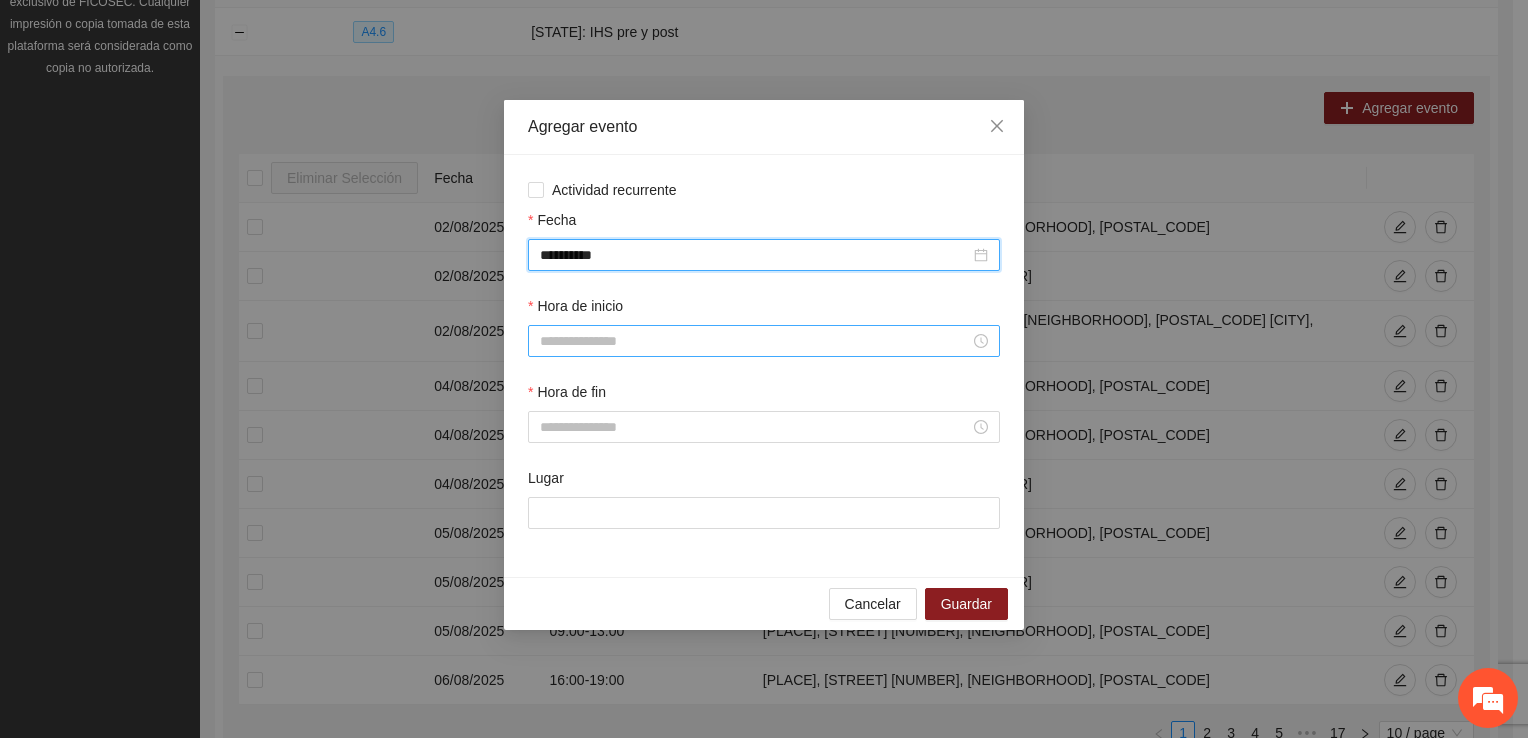 click on "Hora de inicio" at bounding box center [755, 341] 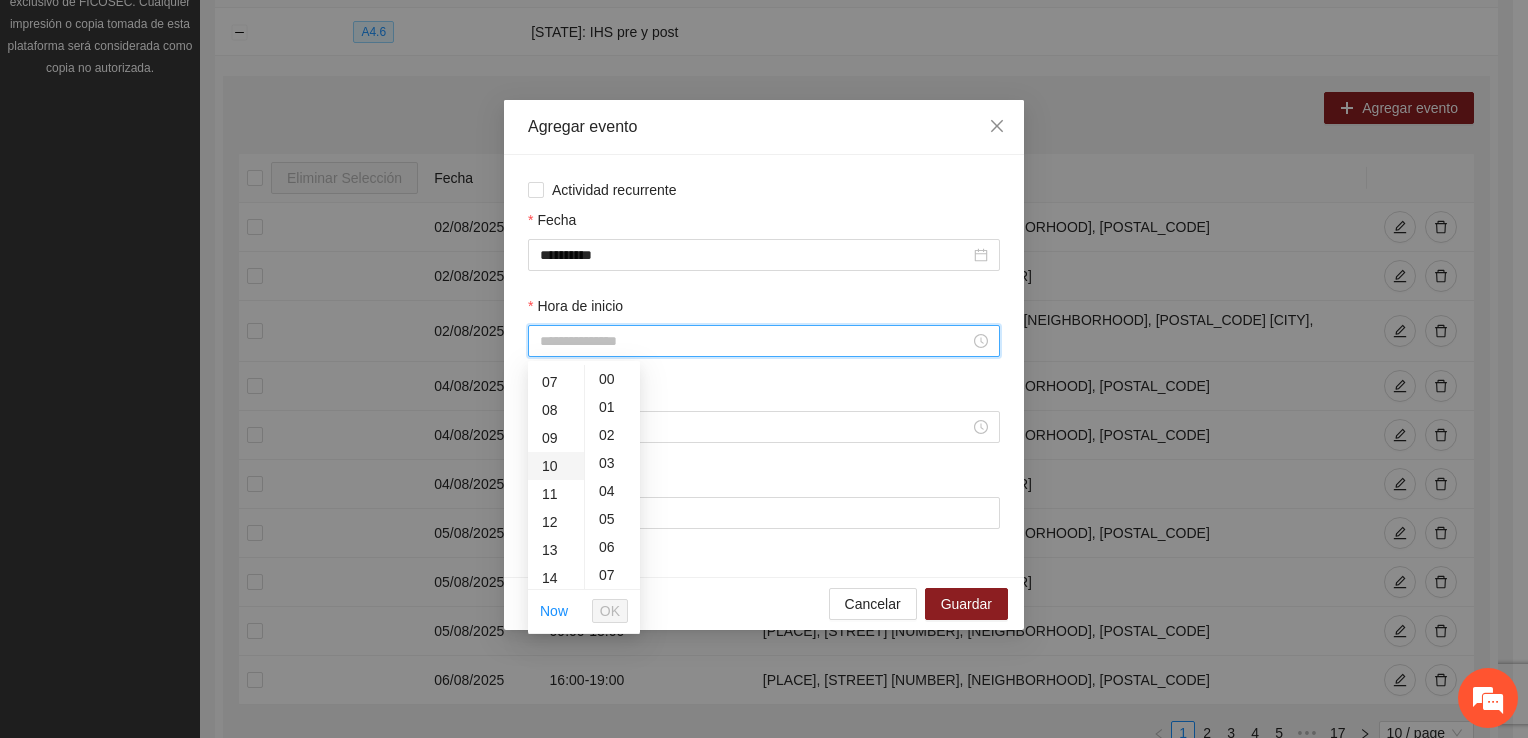 click on "10" at bounding box center [556, 466] 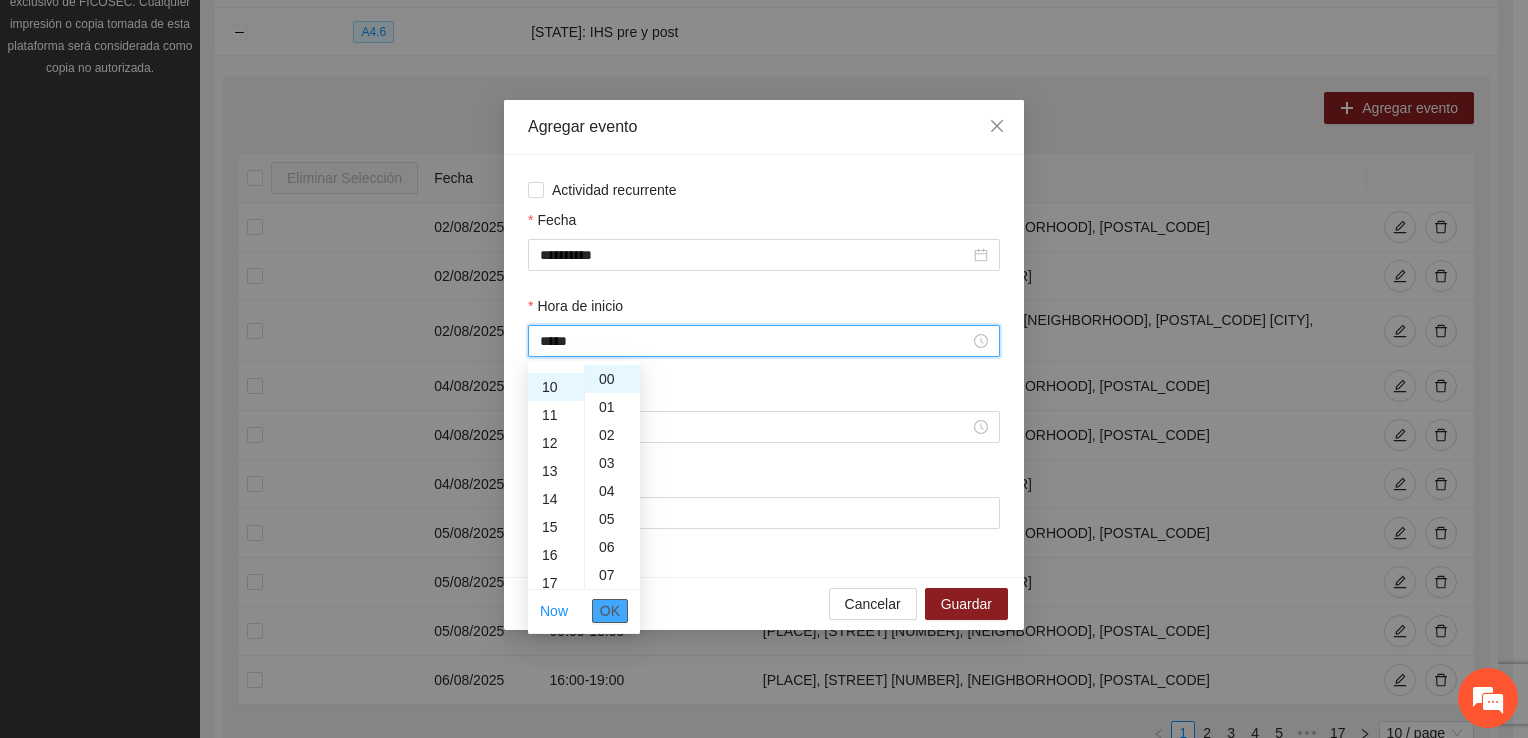scroll, scrollTop: 280, scrollLeft: 0, axis: vertical 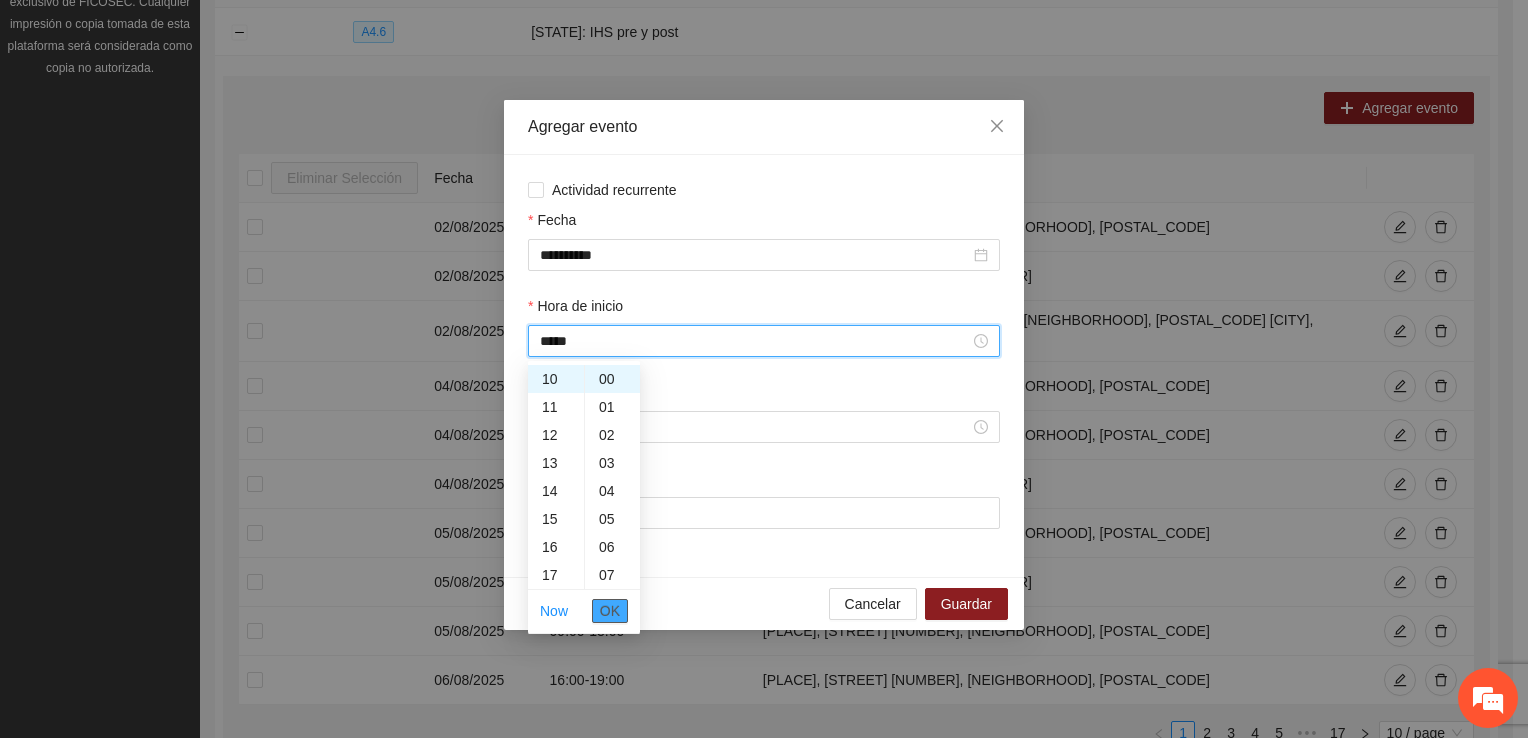 click on "OK" at bounding box center (610, 611) 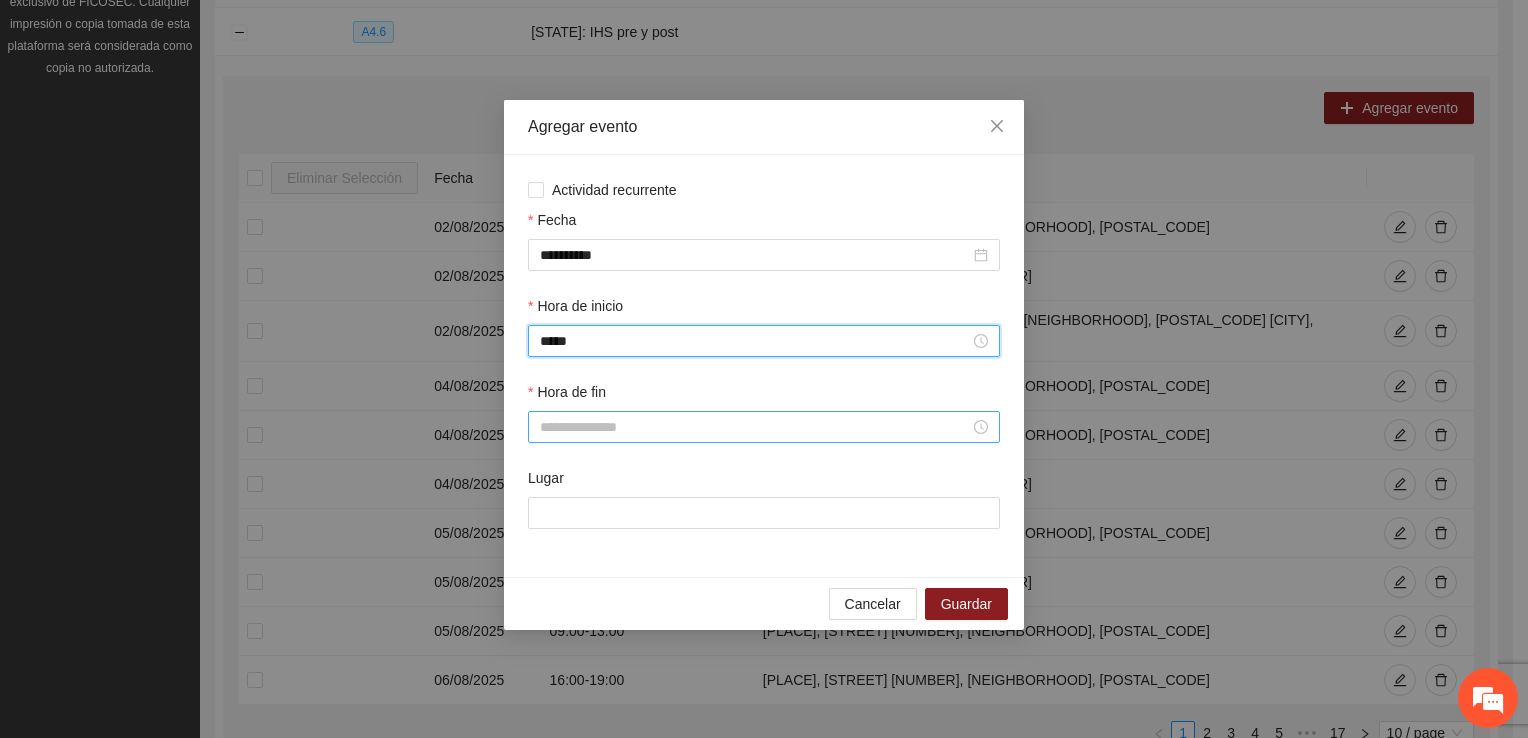 click on "Hora de fin" at bounding box center (755, 427) 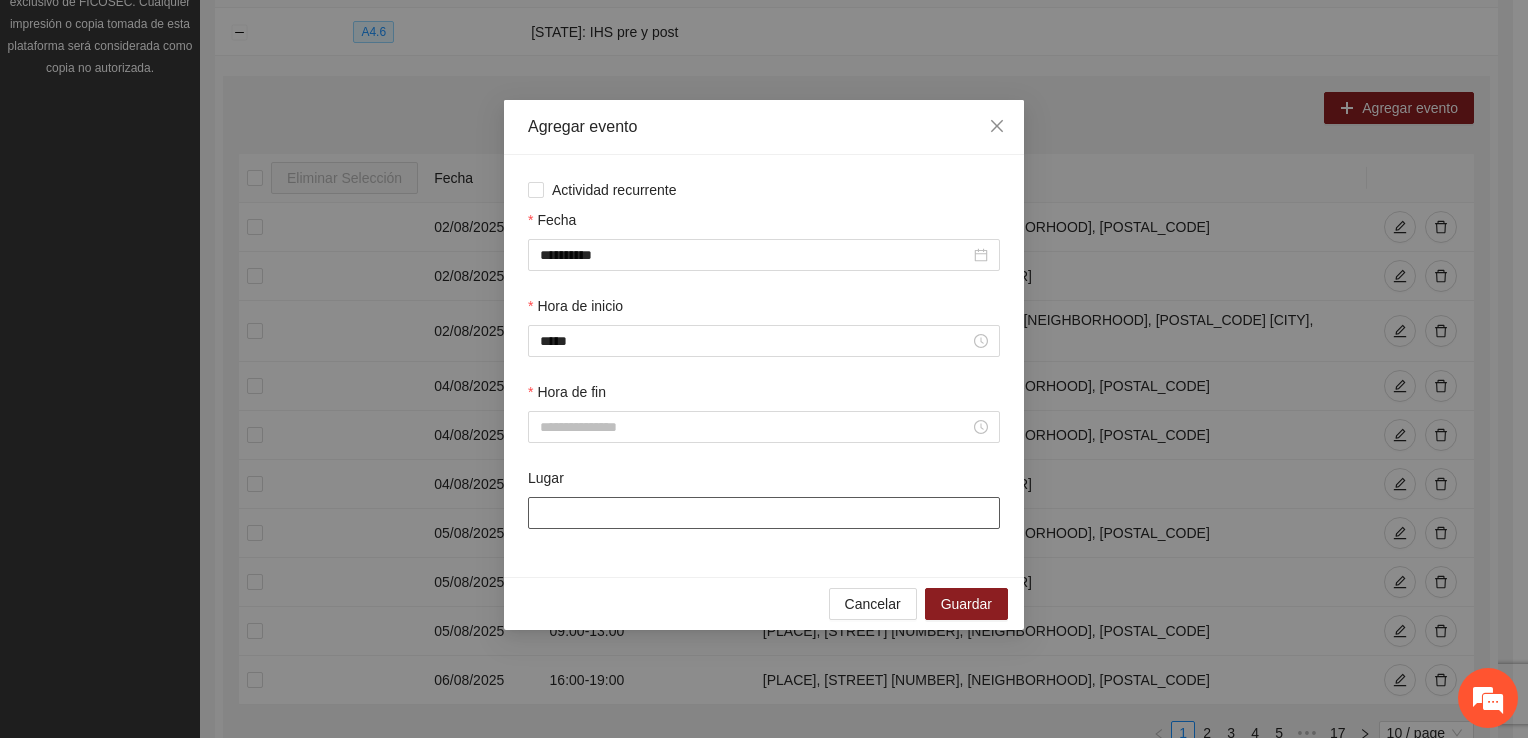 click on "Lugar" at bounding box center [764, 513] 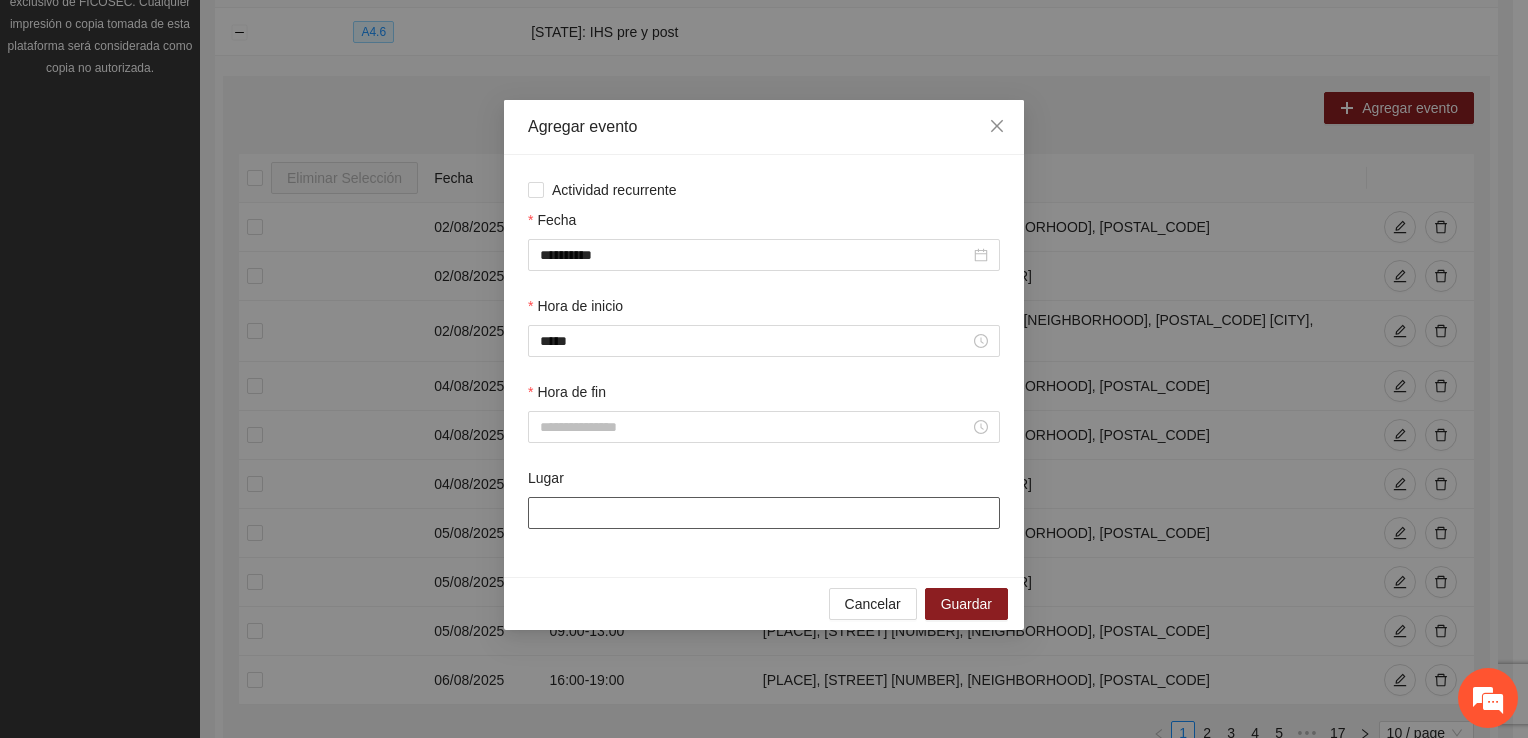 click on "Lugar" at bounding box center [764, 513] 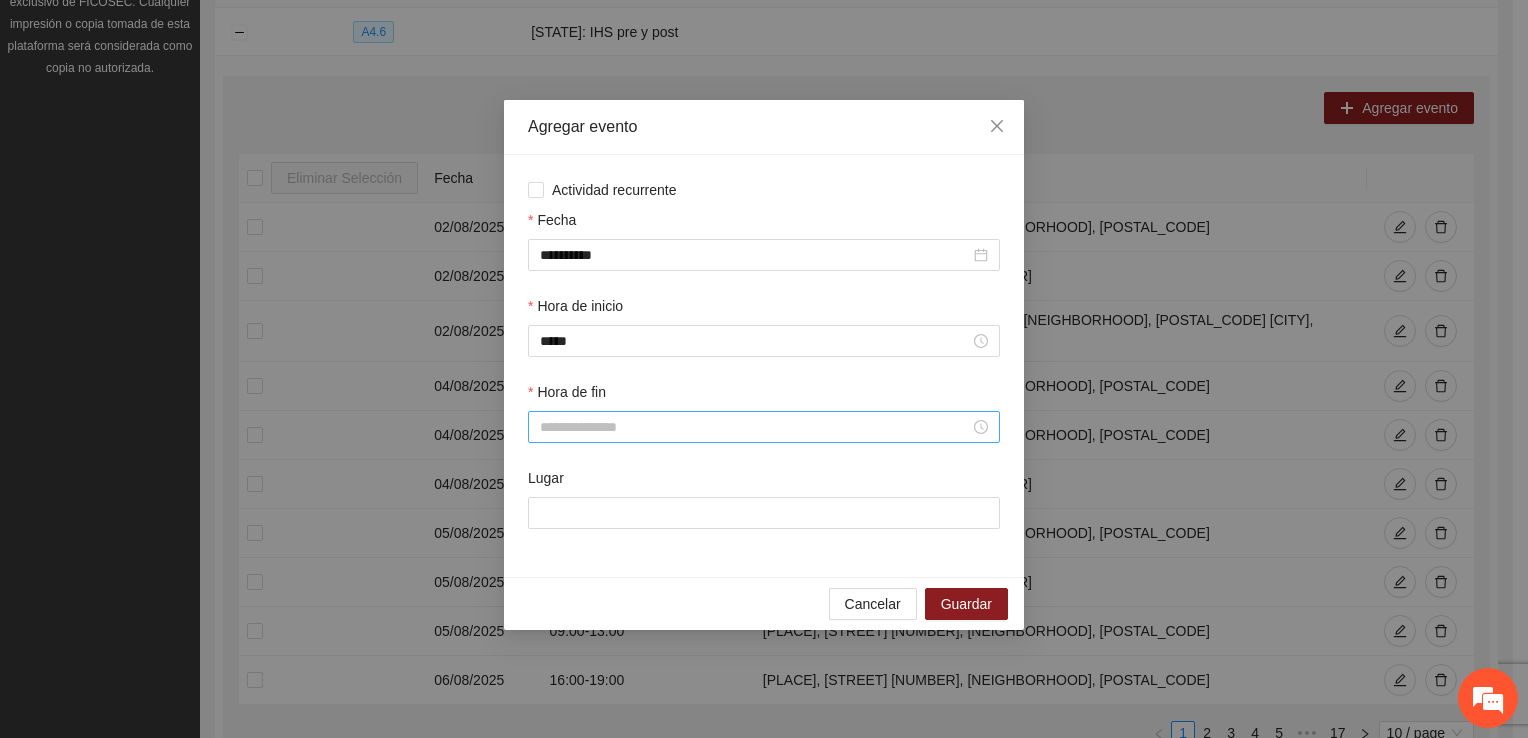 click on "Hora de fin" at bounding box center (755, 427) 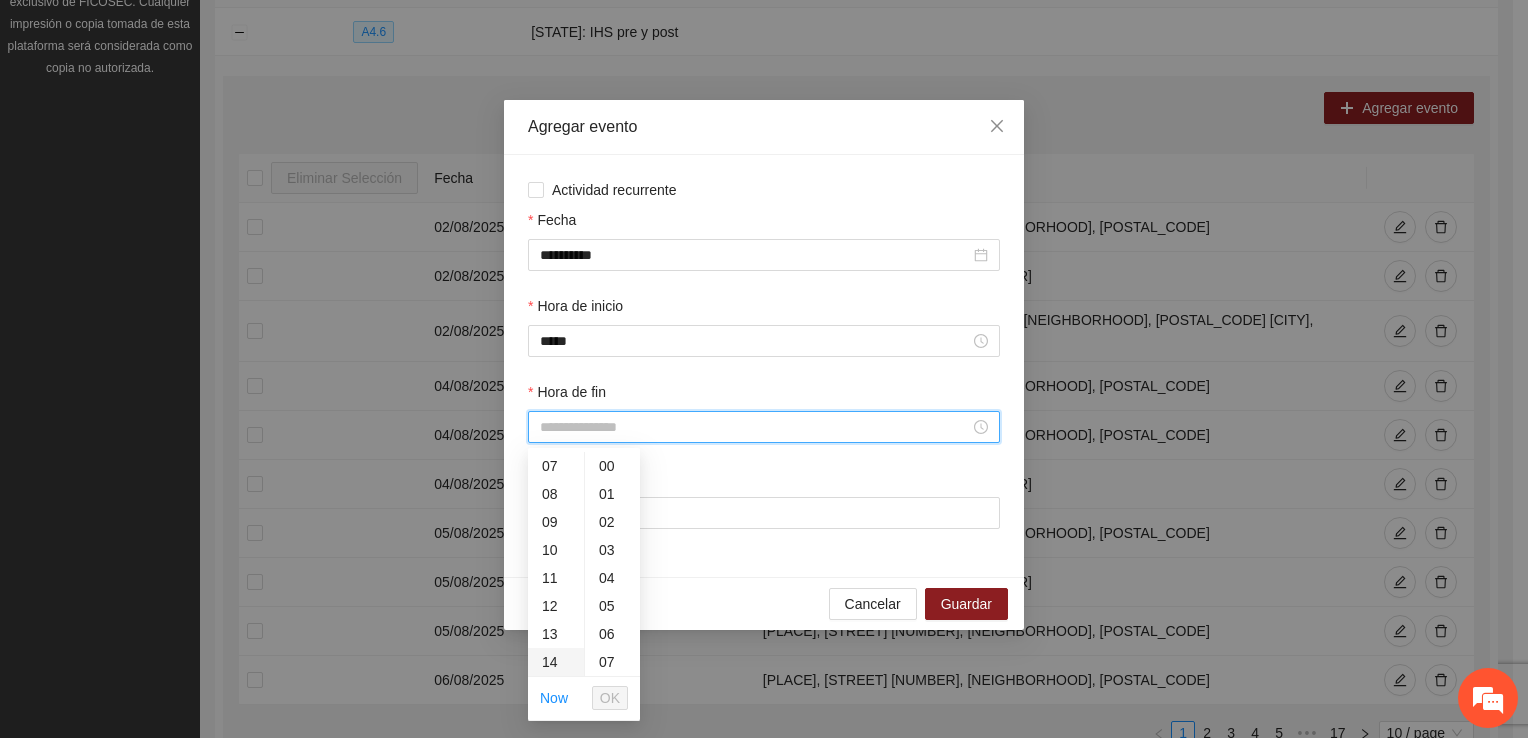 click on "13" at bounding box center [556, 634] 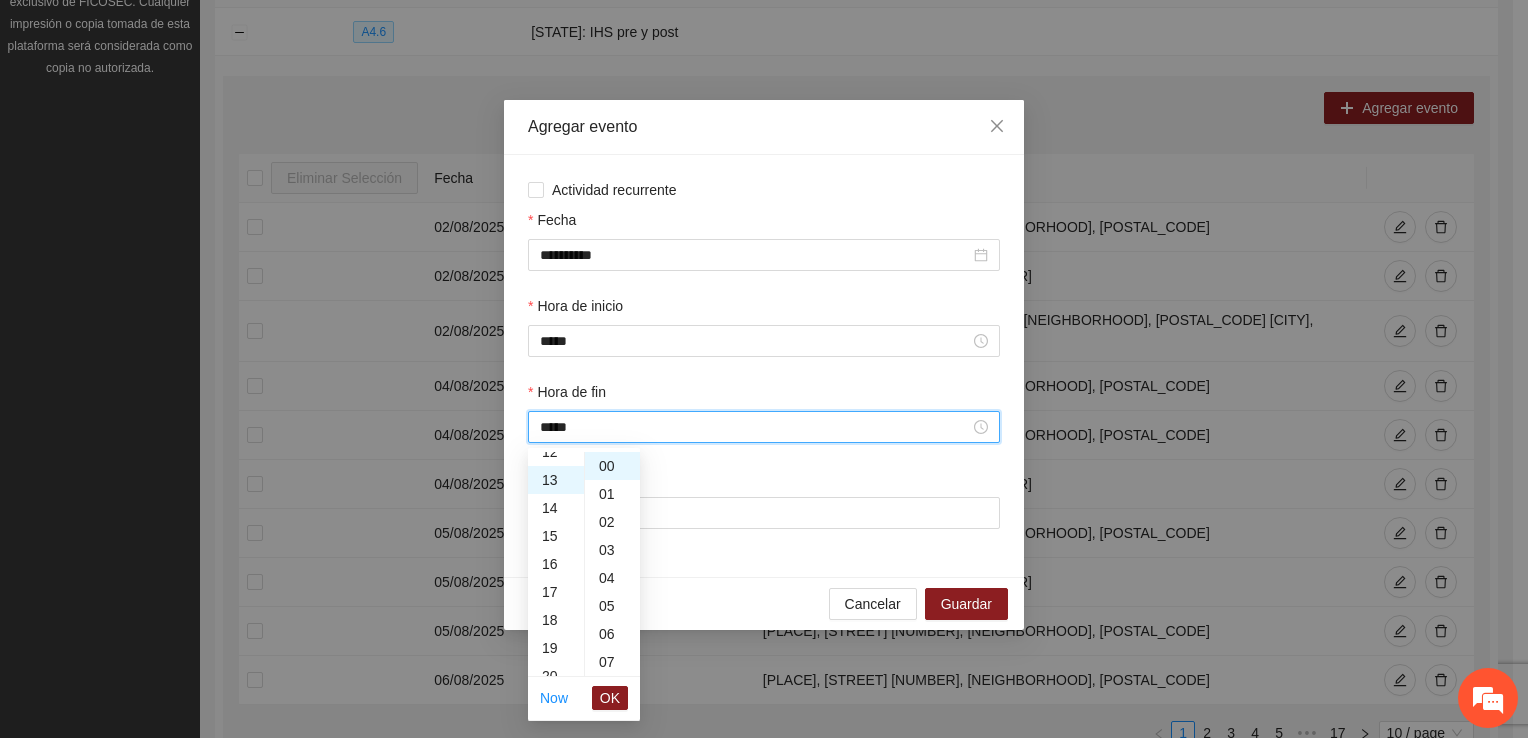 scroll, scrollTop: 364, scrollLeft: 0, axis: vertical 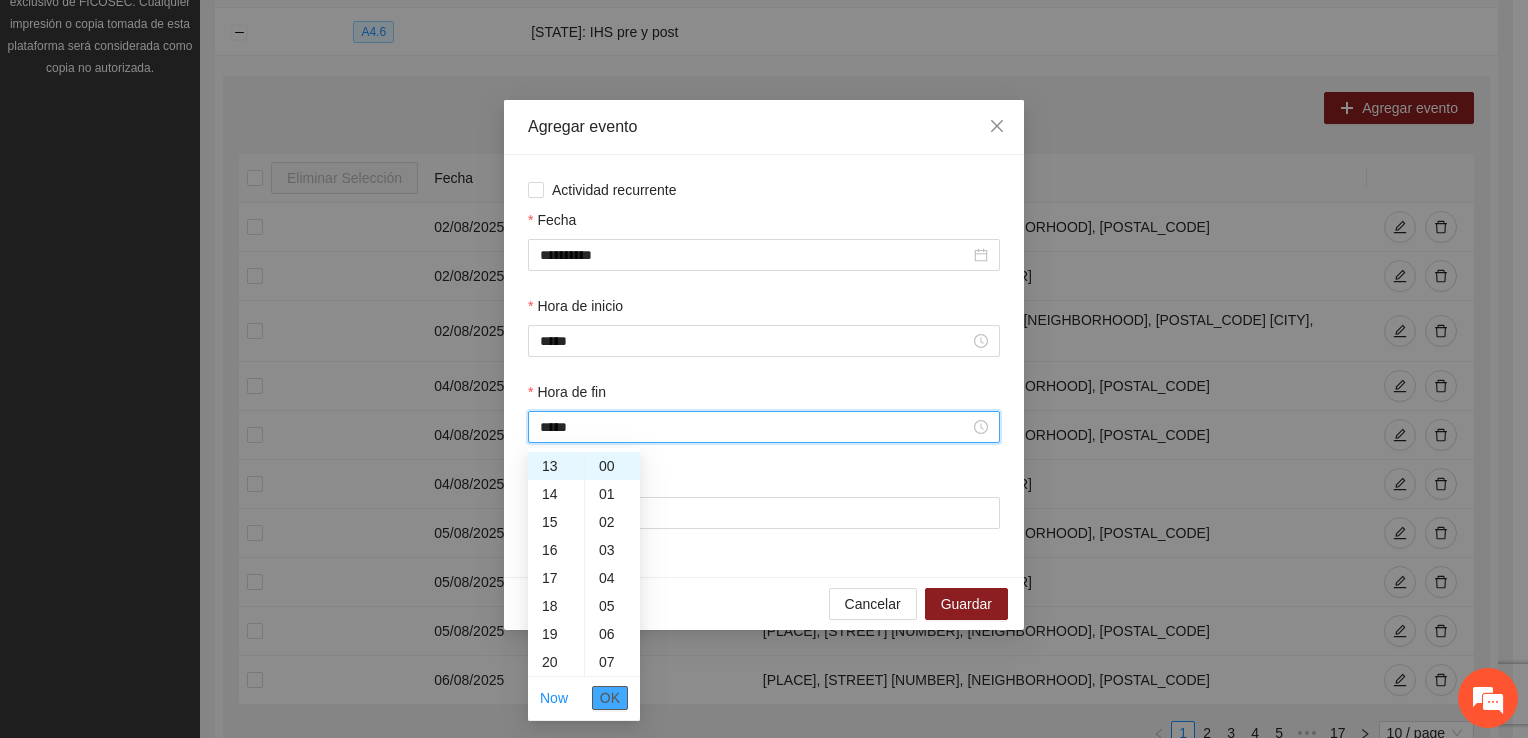 click on "OK" at bounding box center [610, 698] 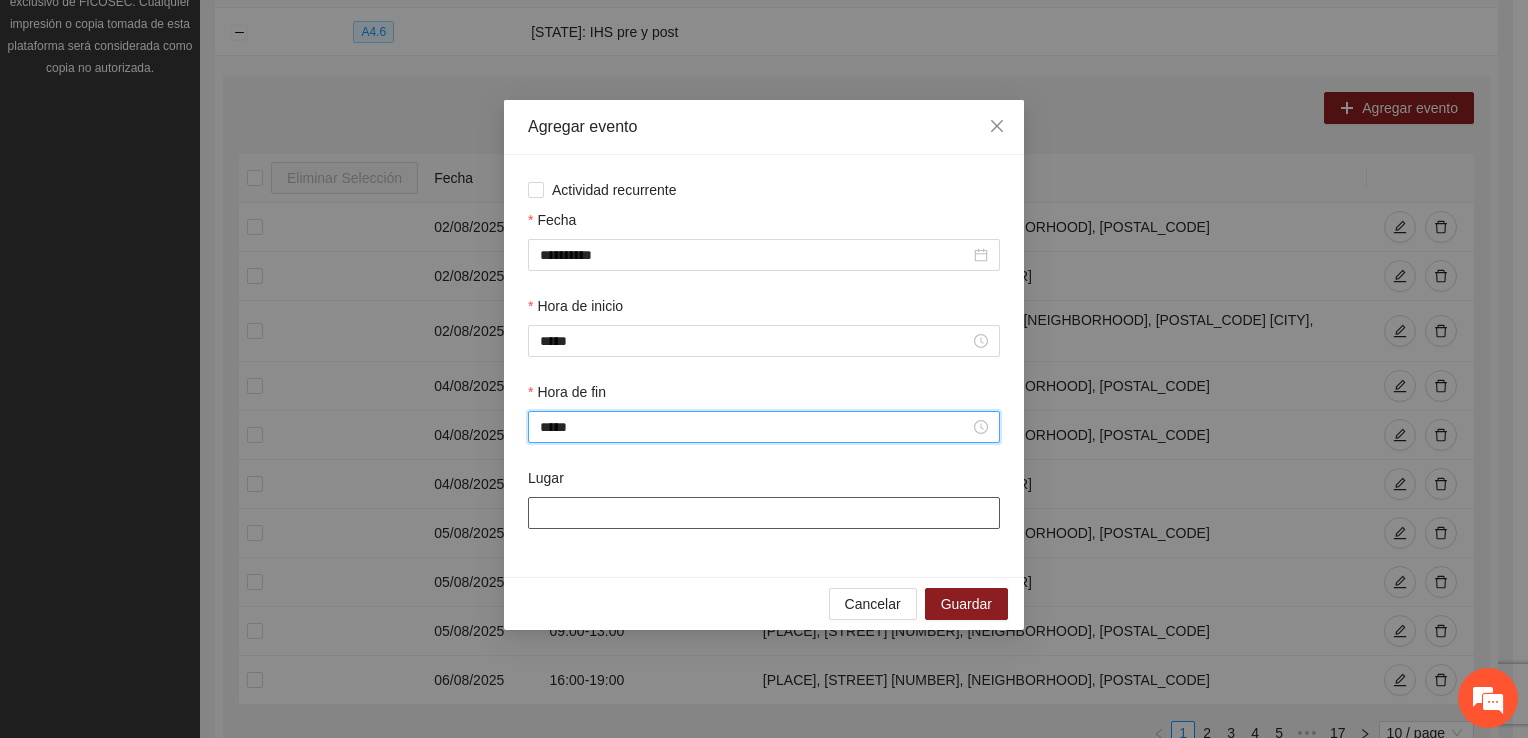 click on "Lugar" at bounding box center [764, 513] 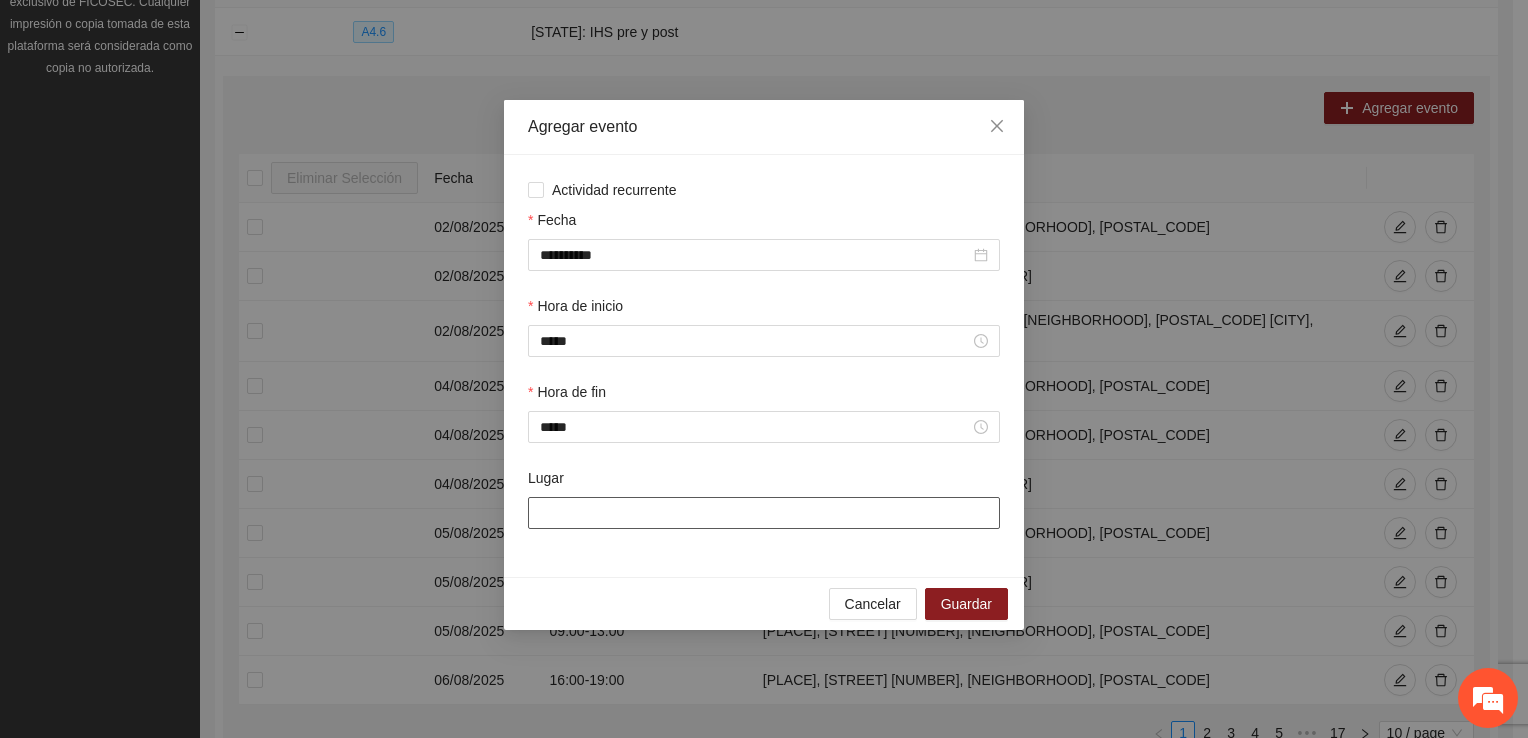 type on "**********" 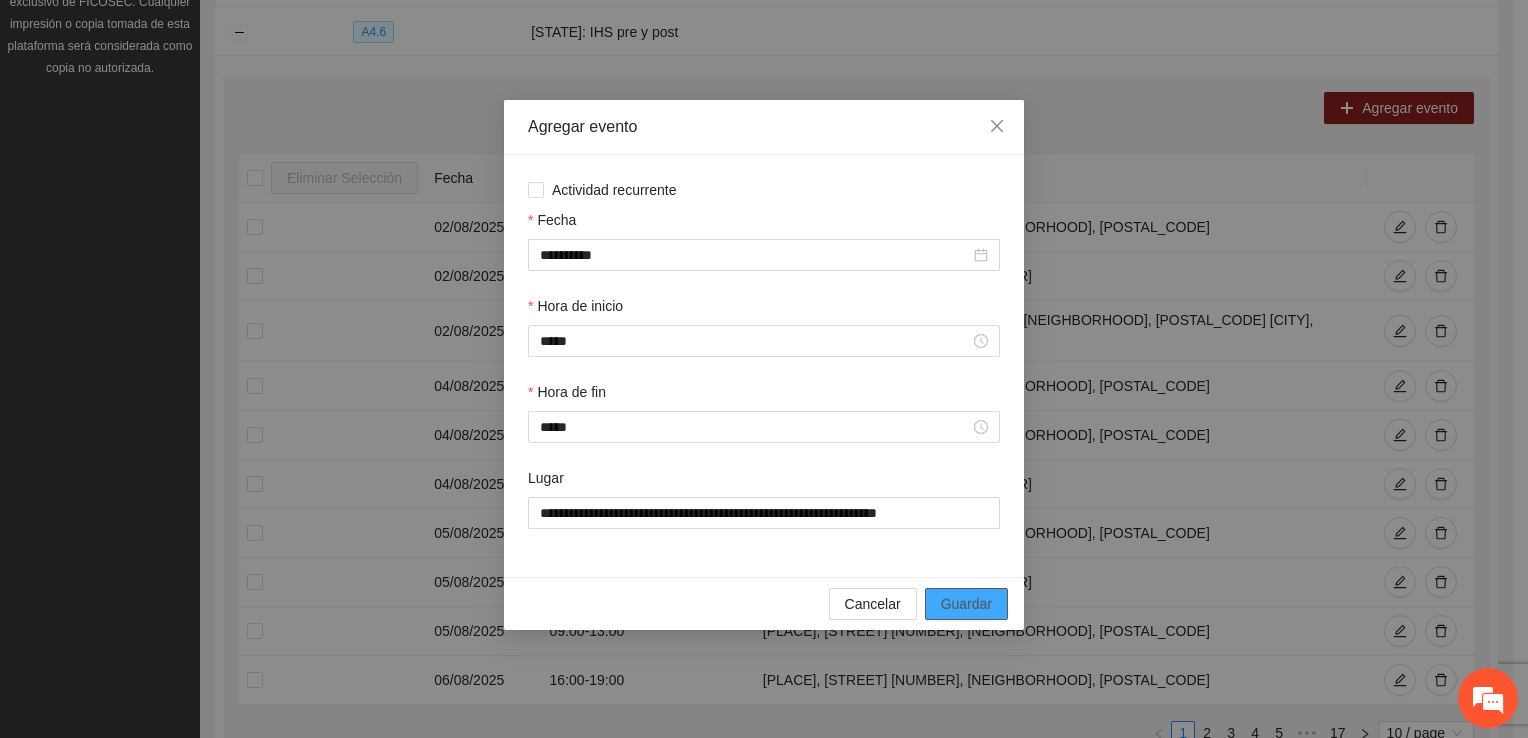 click on "Guardar" at bounding box center (966, 604) 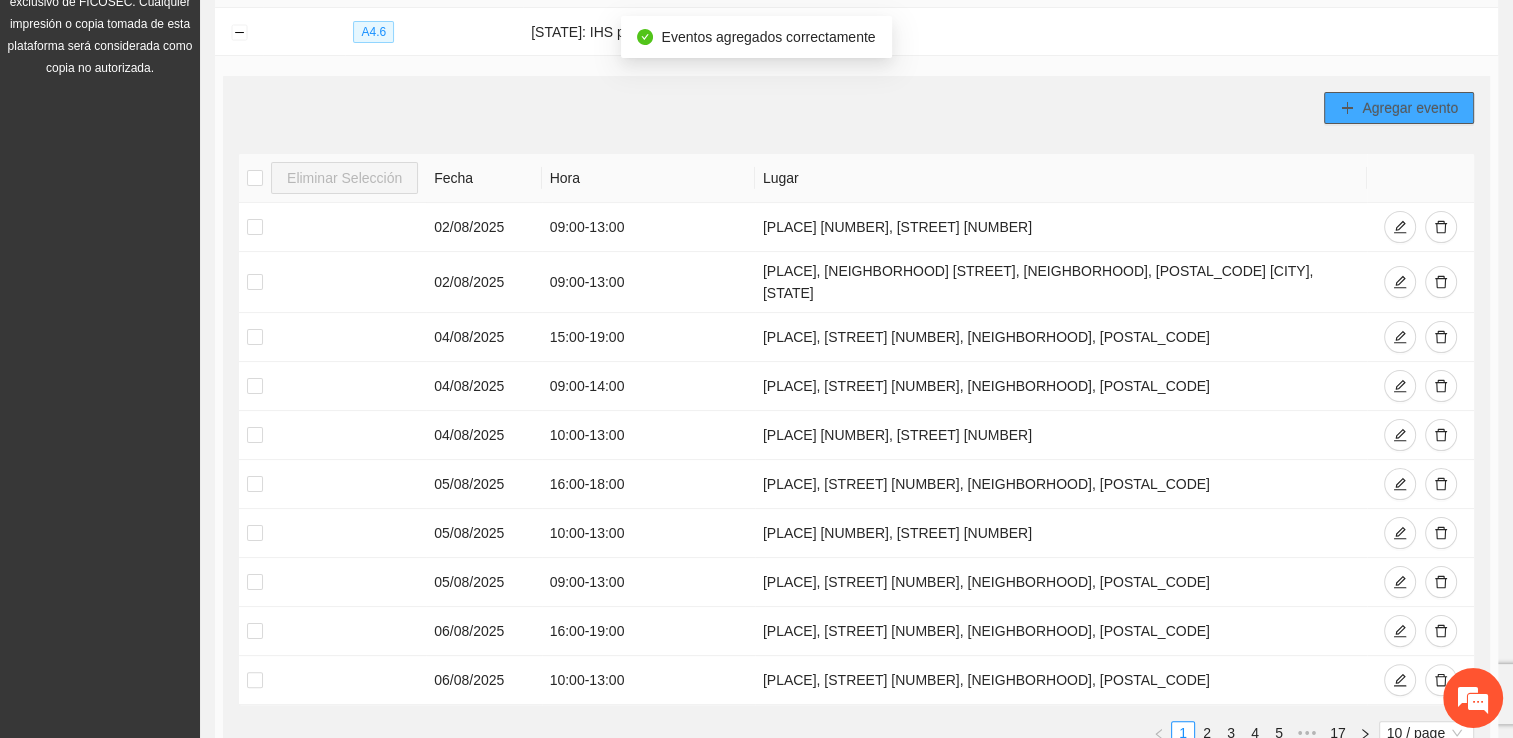 click on "Agregar evento" at bounding box center (1410, 108) 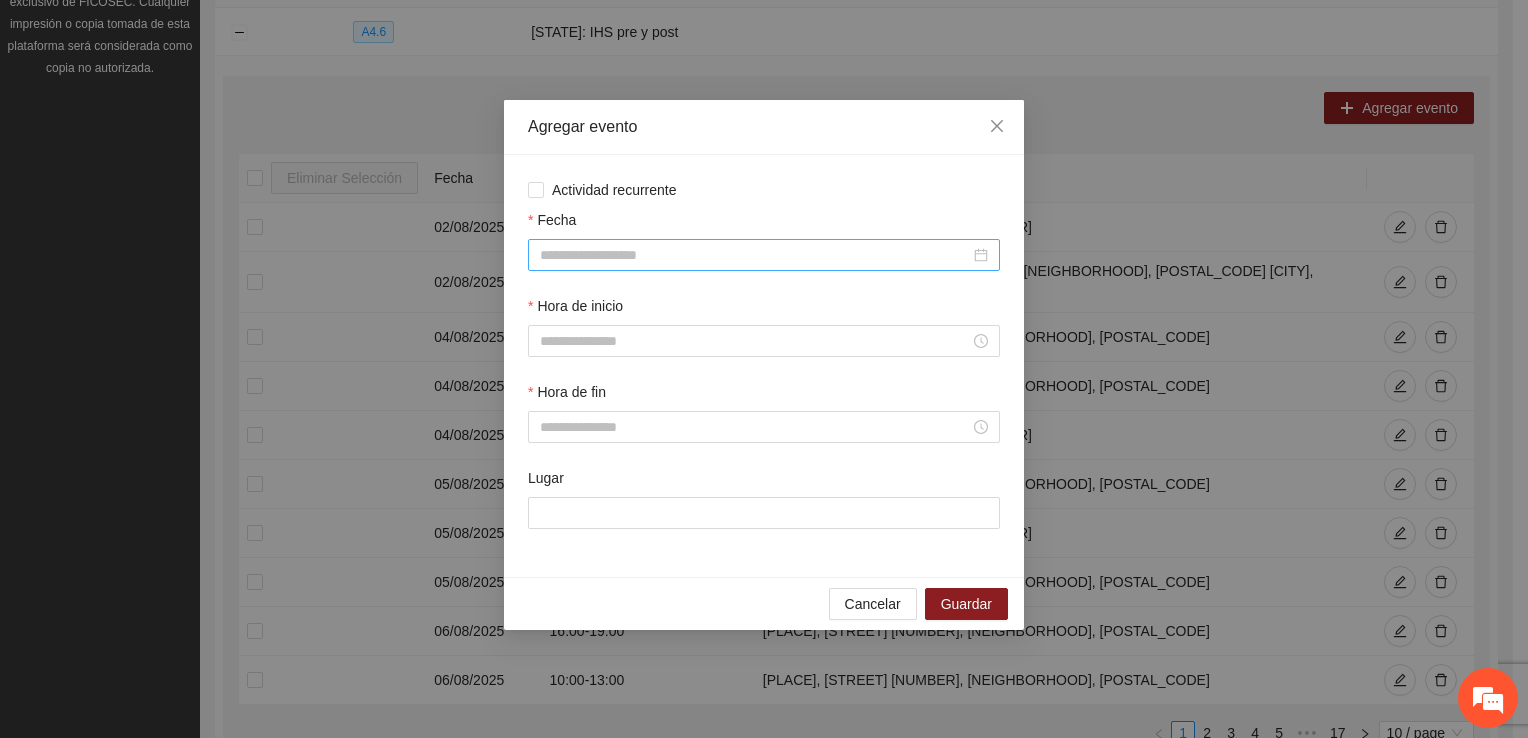 click on "Fecha" at bounding box center [755, 255] 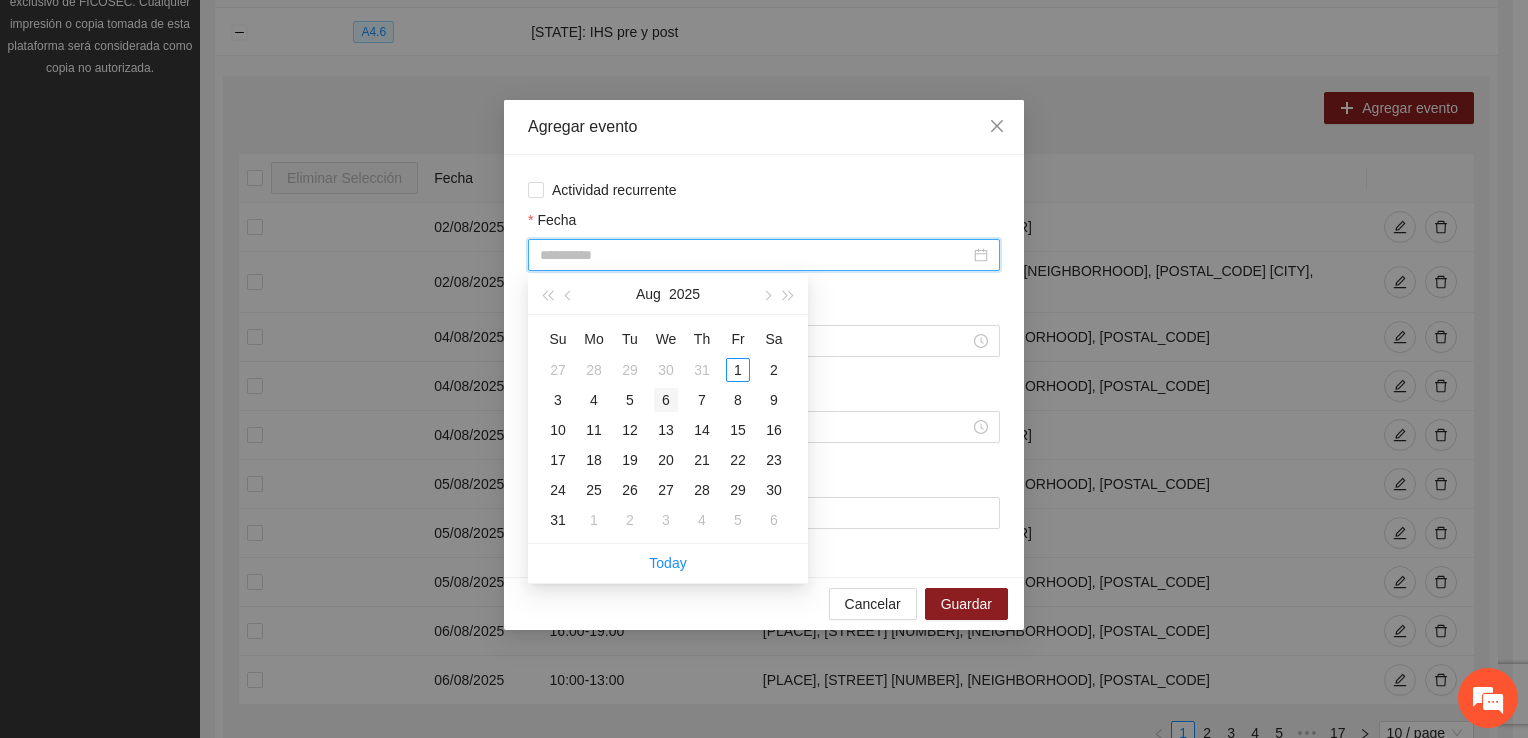 type on "**********" 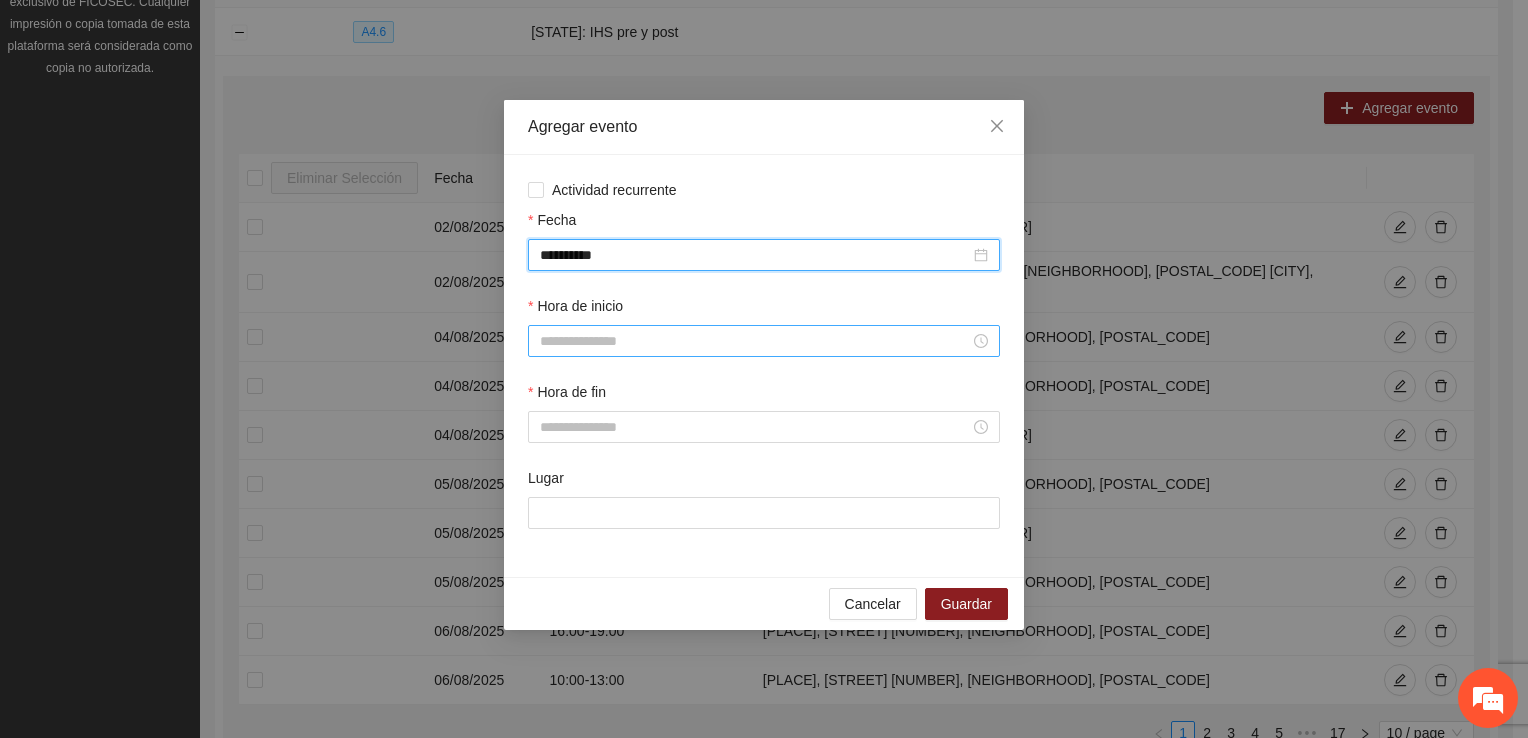 click on "Hora de inicio" at bounding box center (755, 341) 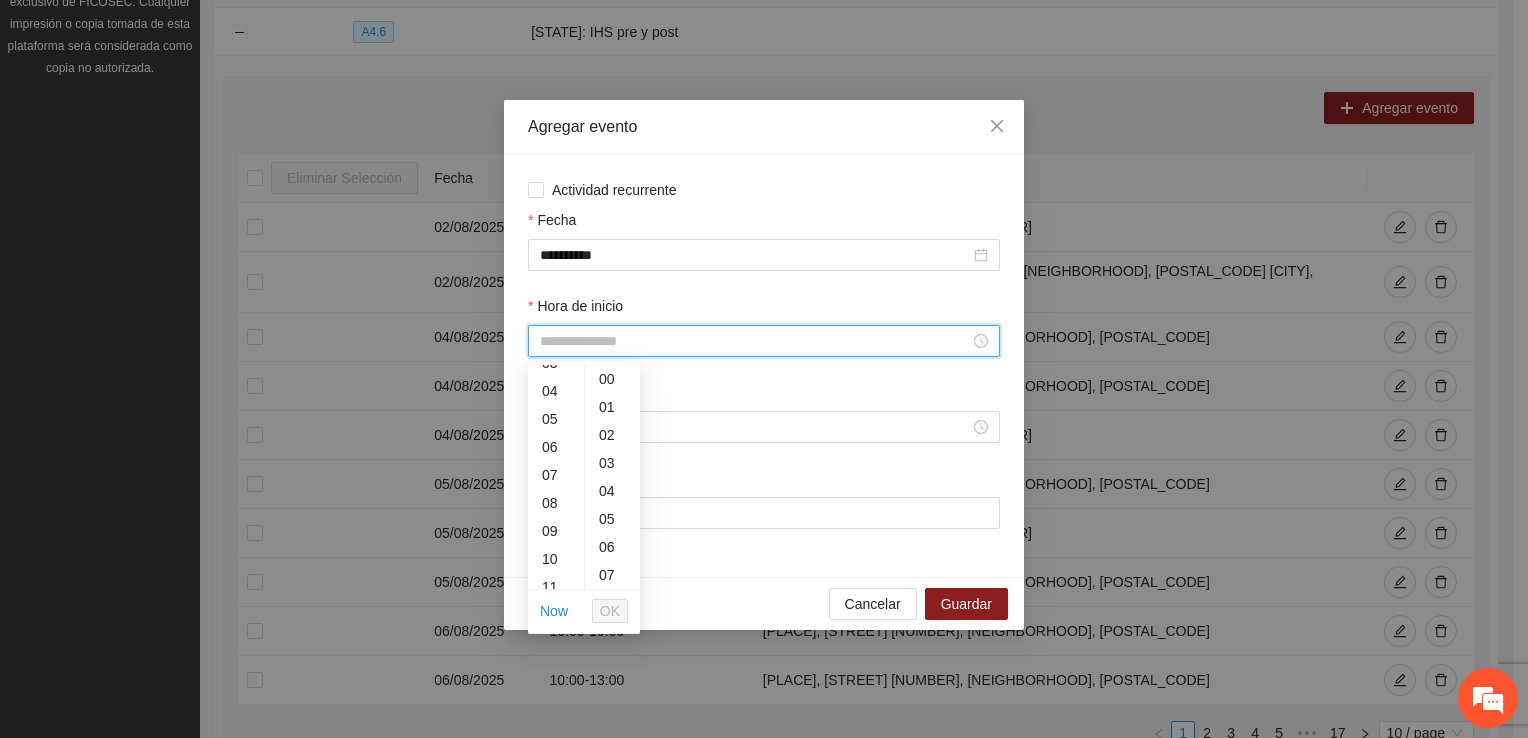 scroll, scrollTop: 196, scrollLeft: 0, axis: vertical 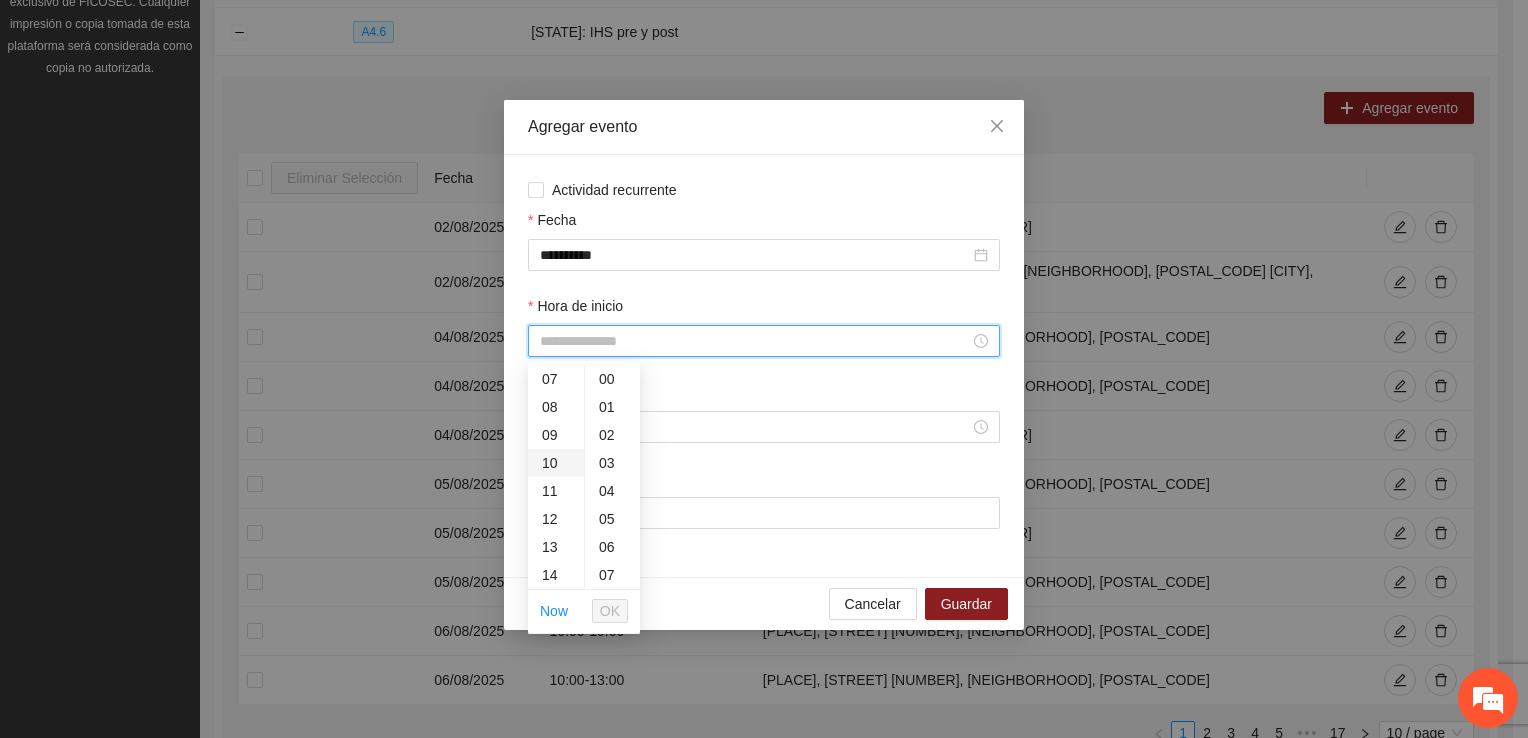 click on "10" at bounding box center (556, 463) 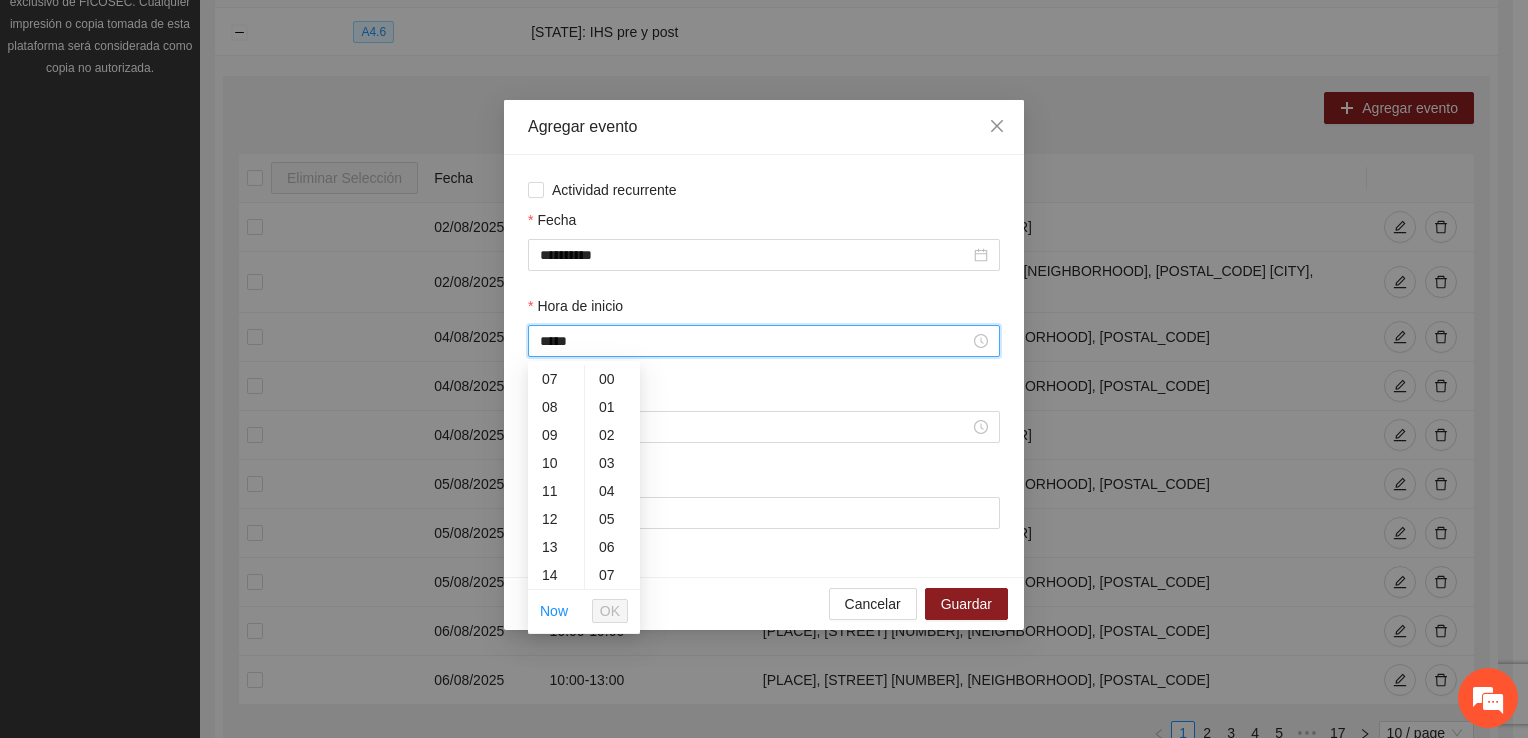 scroll, scrollTop: 280, scrollLeft: 0, axis: vertical 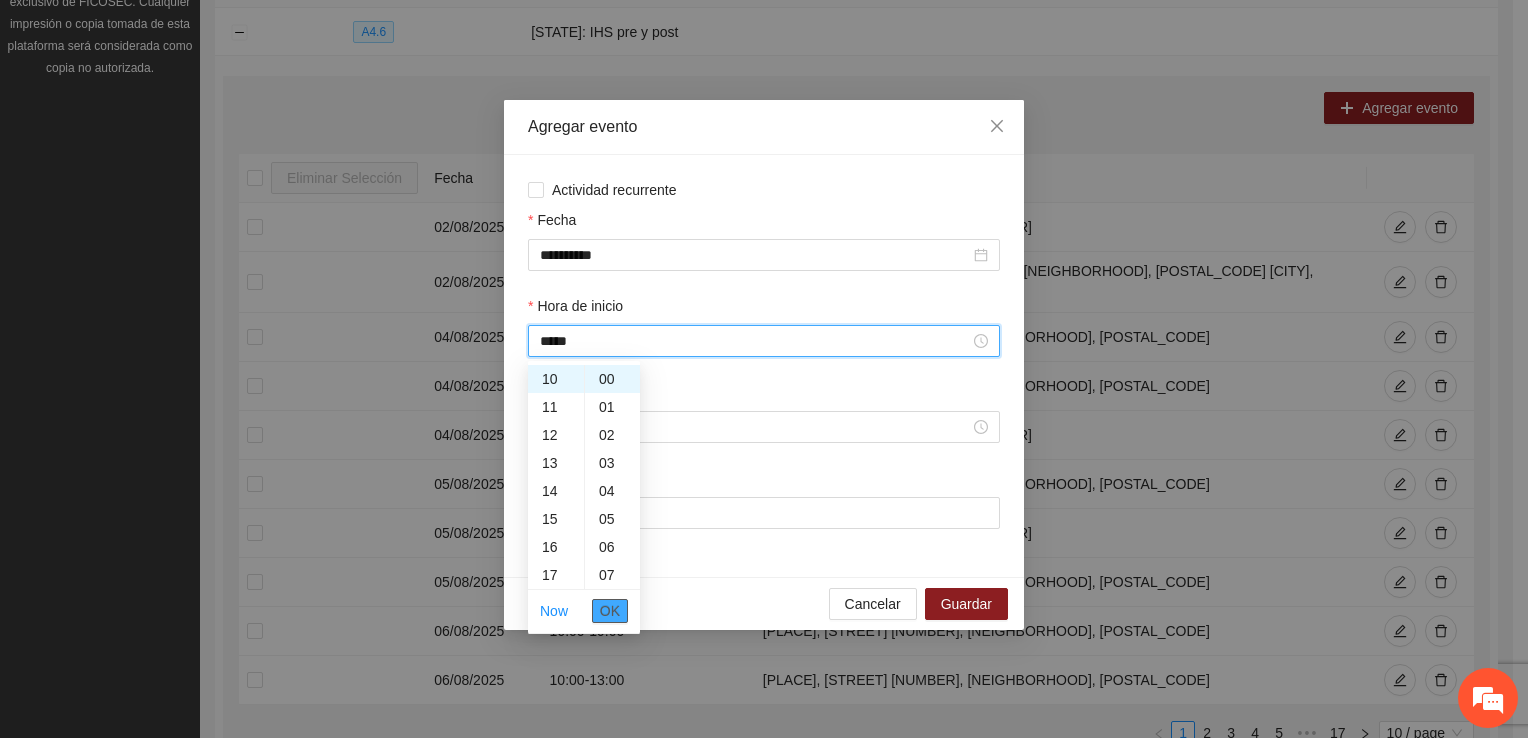 click on "OK" at bounding box center [610, 611] 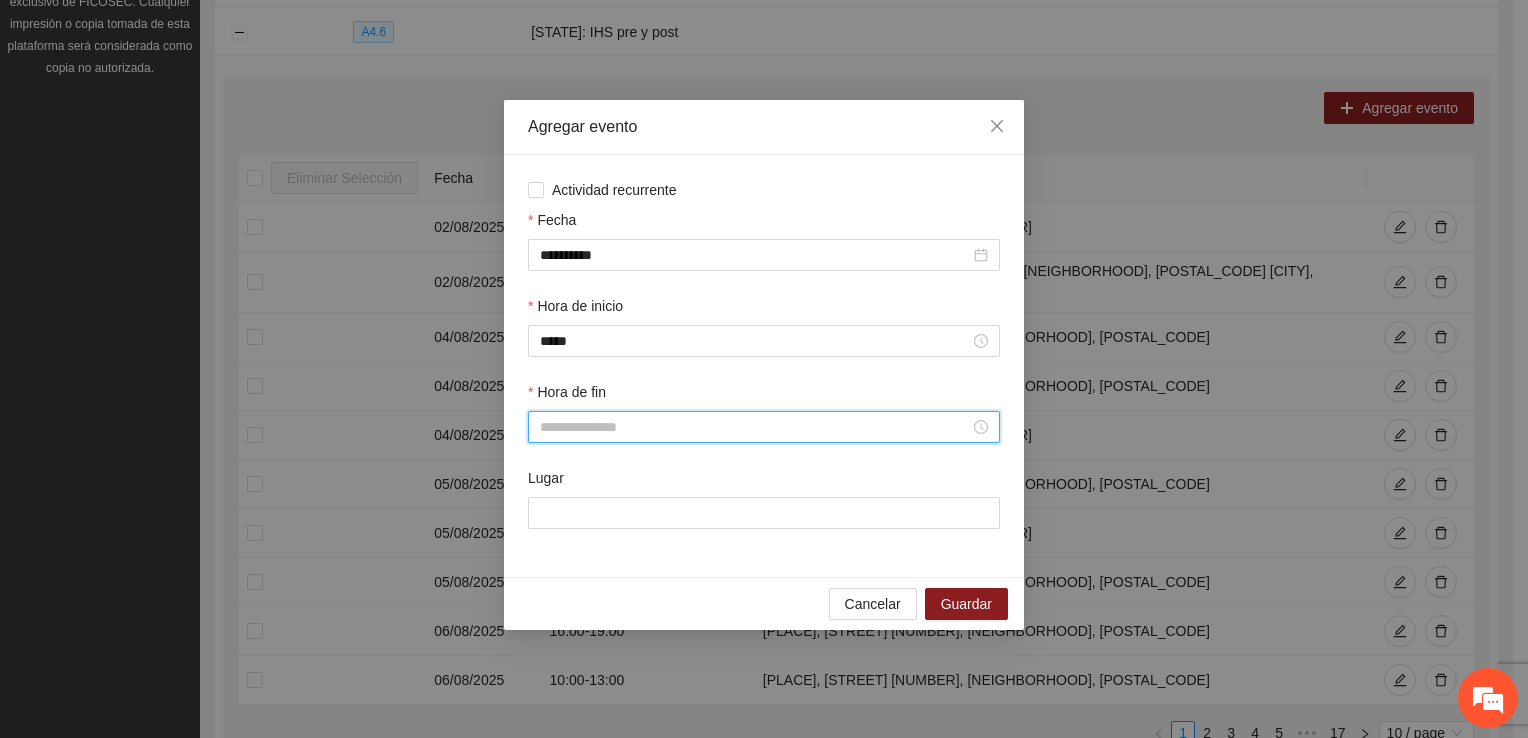 click on "Hora de fin" at bounding box center [755, 427] 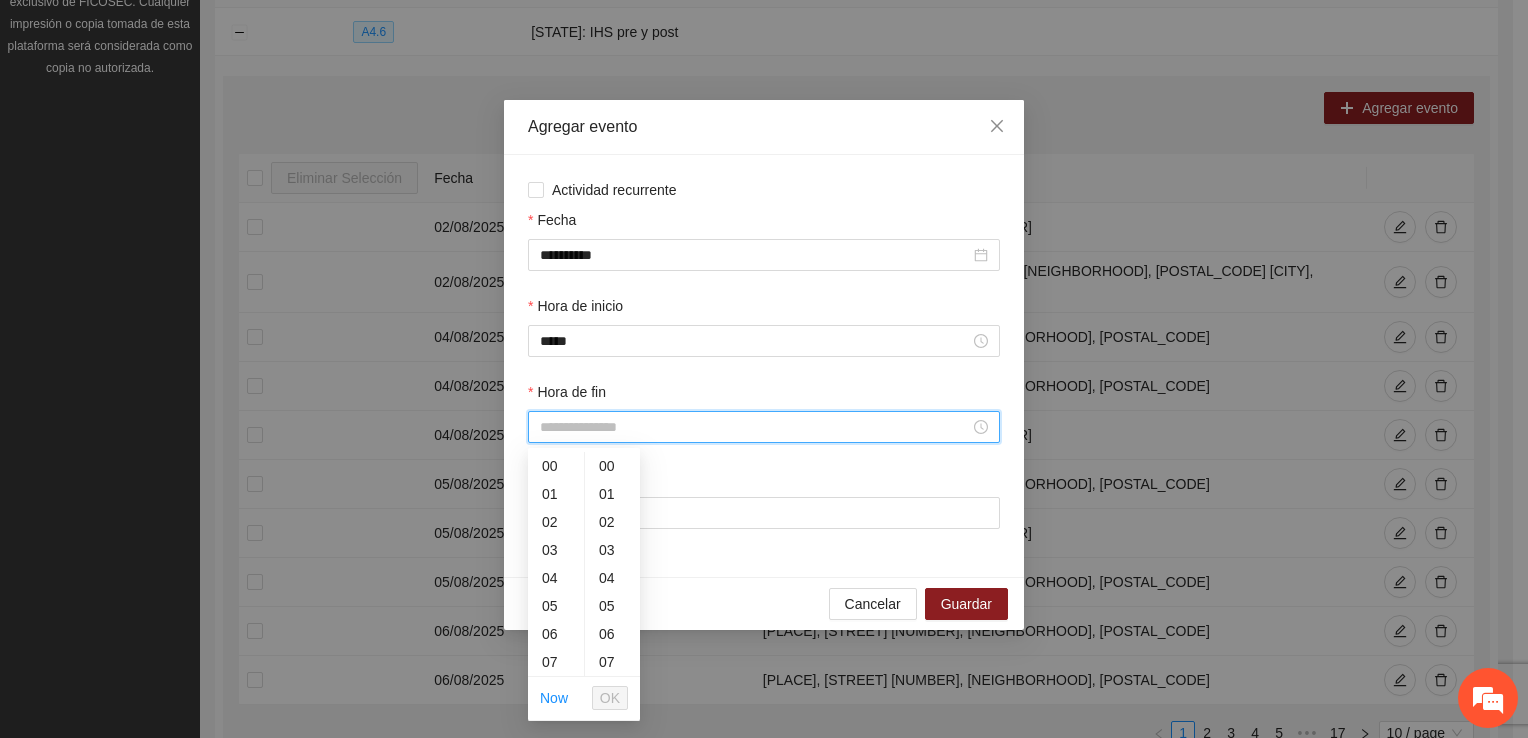 scroll, scrollTop: 196, scrollLeft: 0, axis: vertical 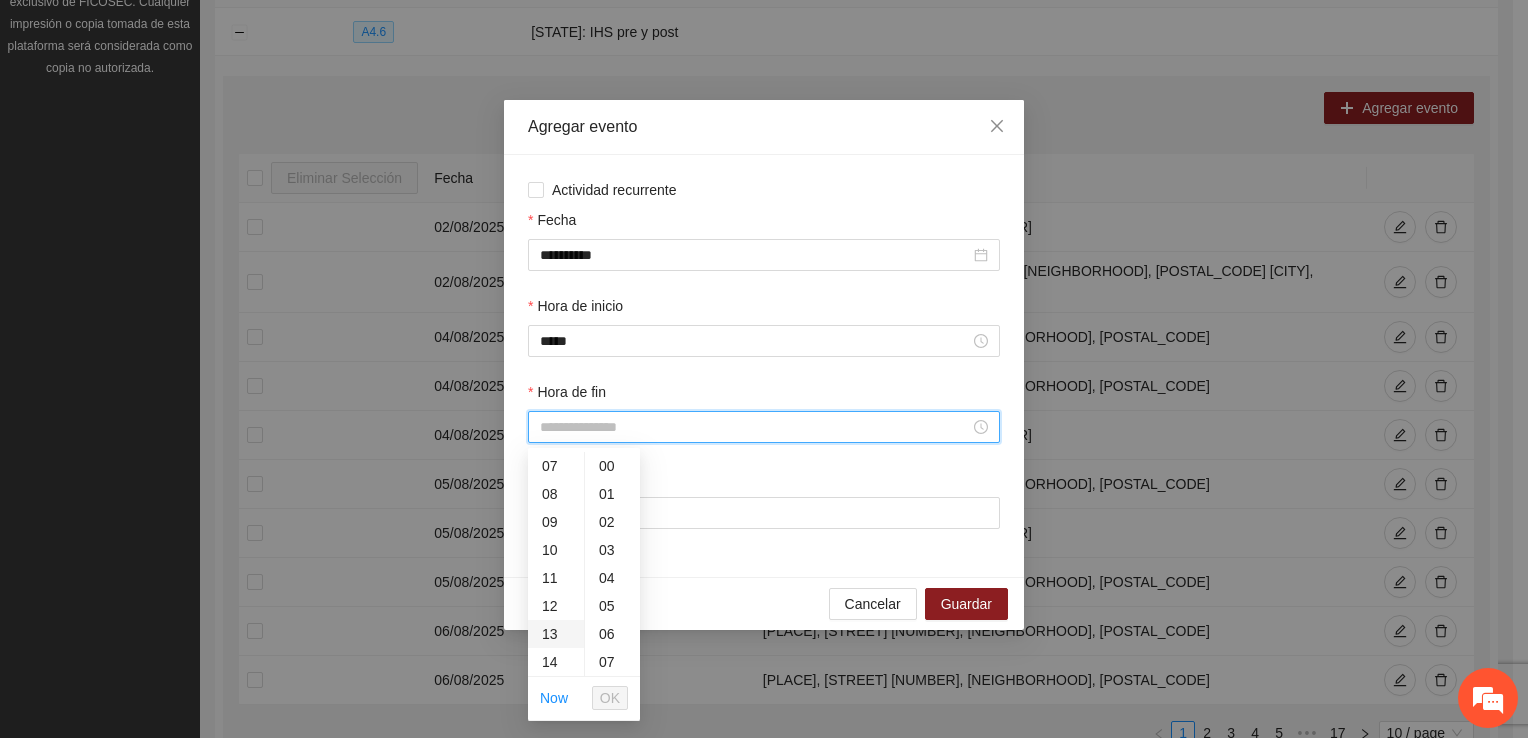 click on "13" at bounding box center [556, 634] 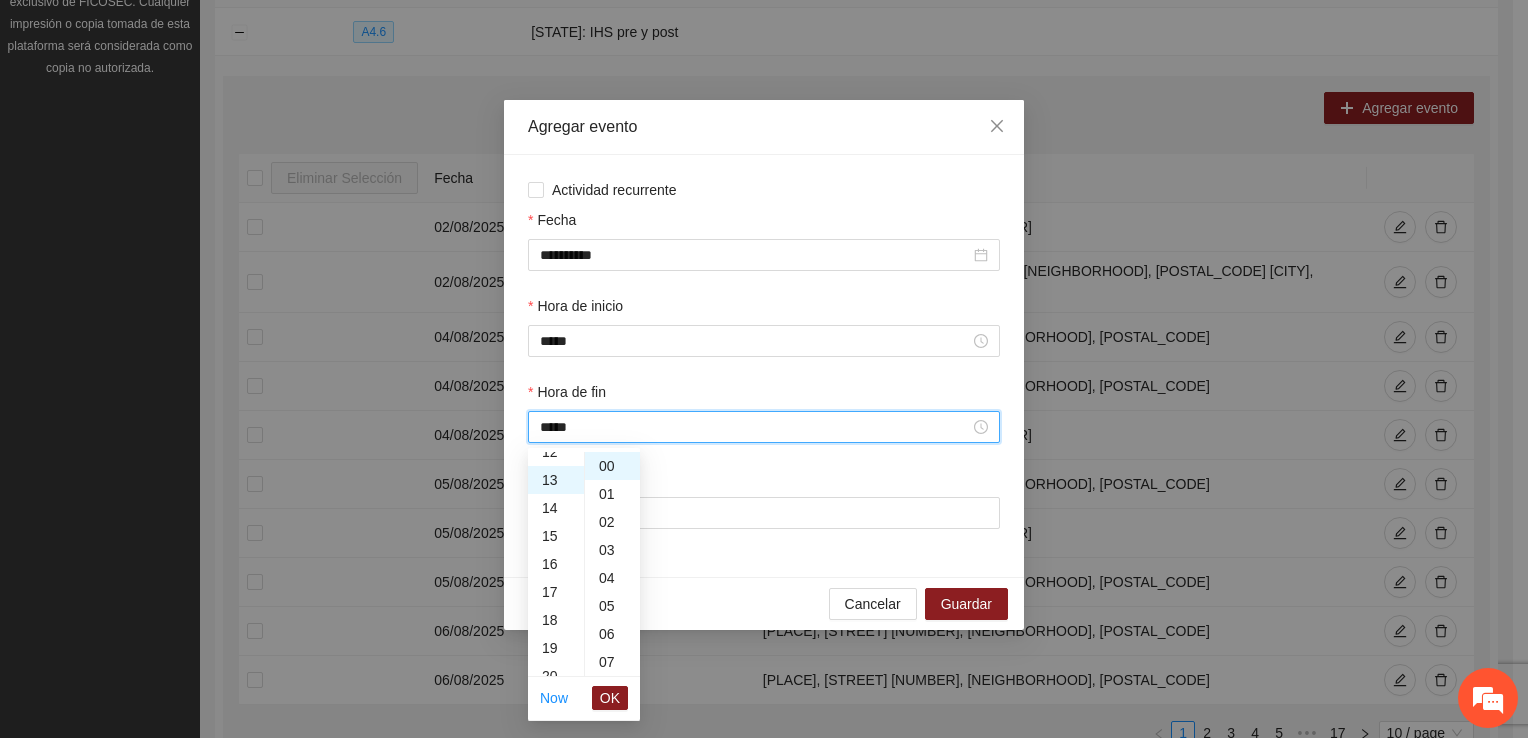 scroll, scrollTop: 364, scrollLeft: 0, axis: vertical 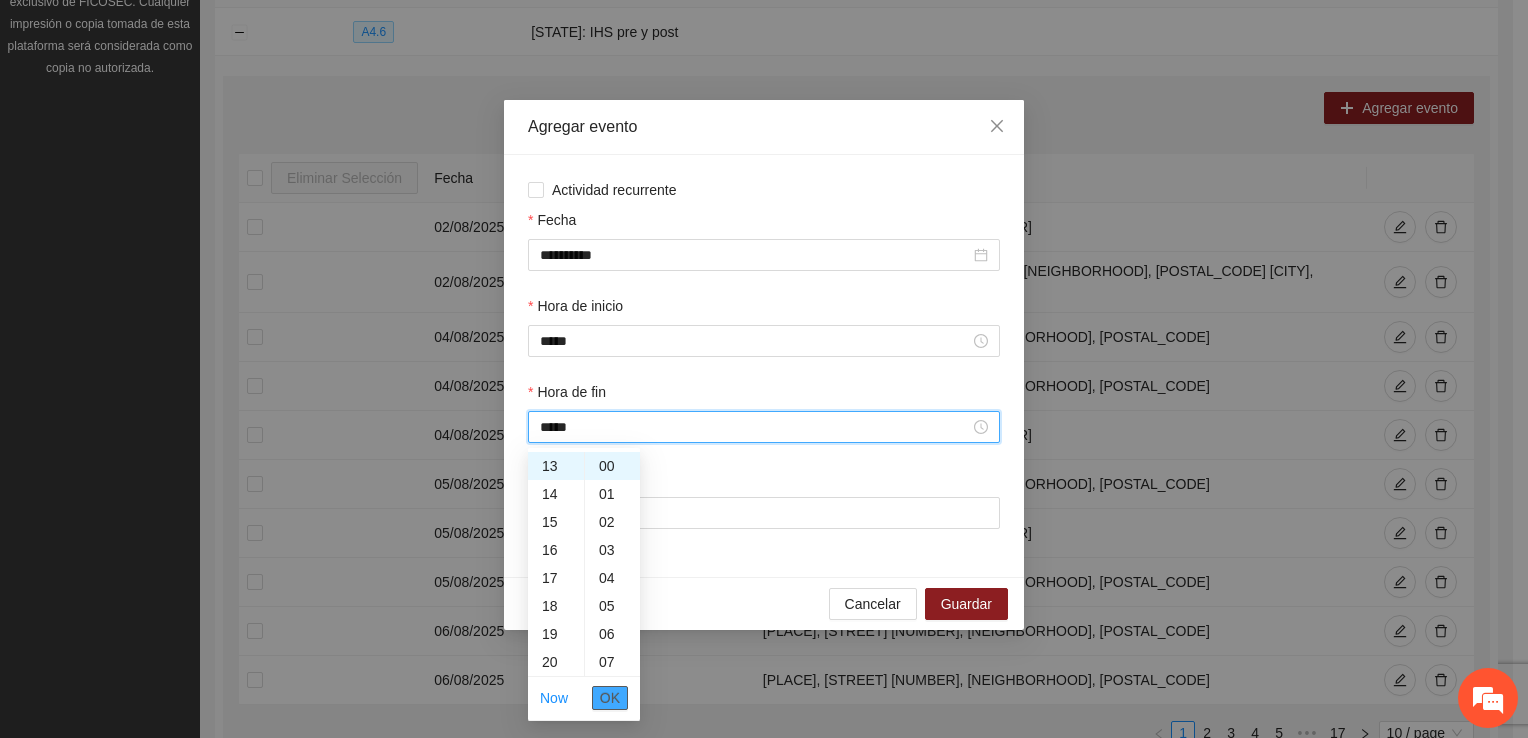 click on "OK" at bounding box center (610, 698) 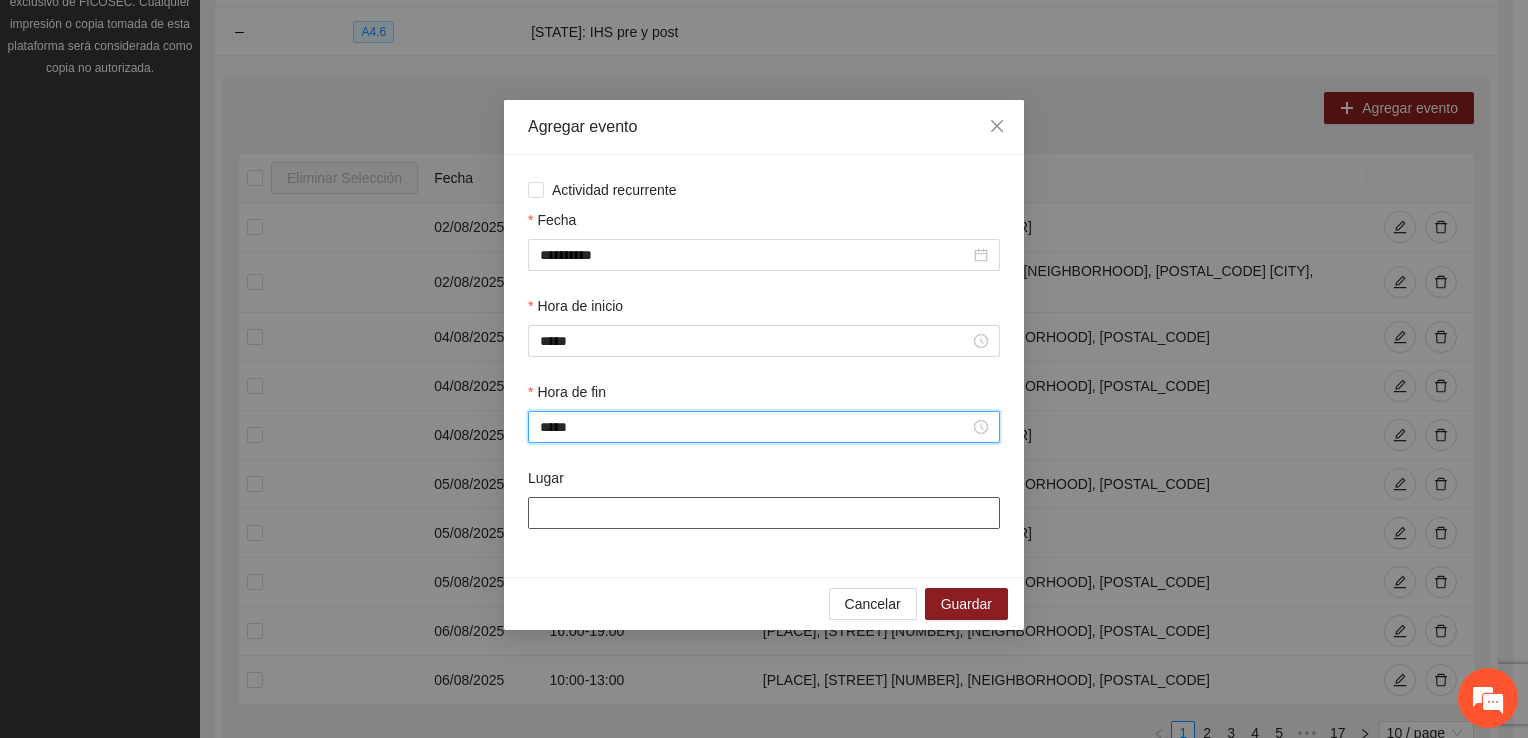 click on "Lugar" at bounding box center [764, 513] 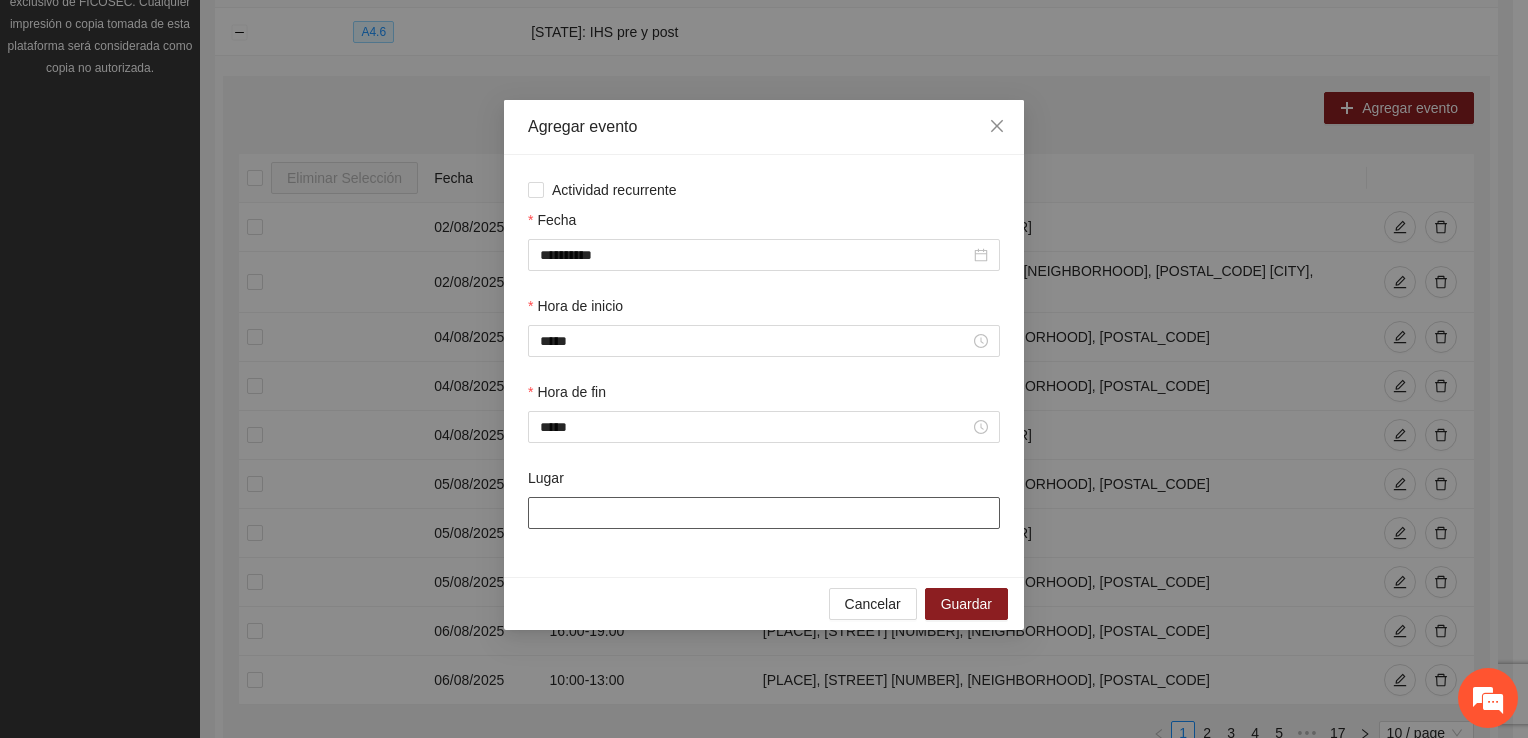 type on "**********" 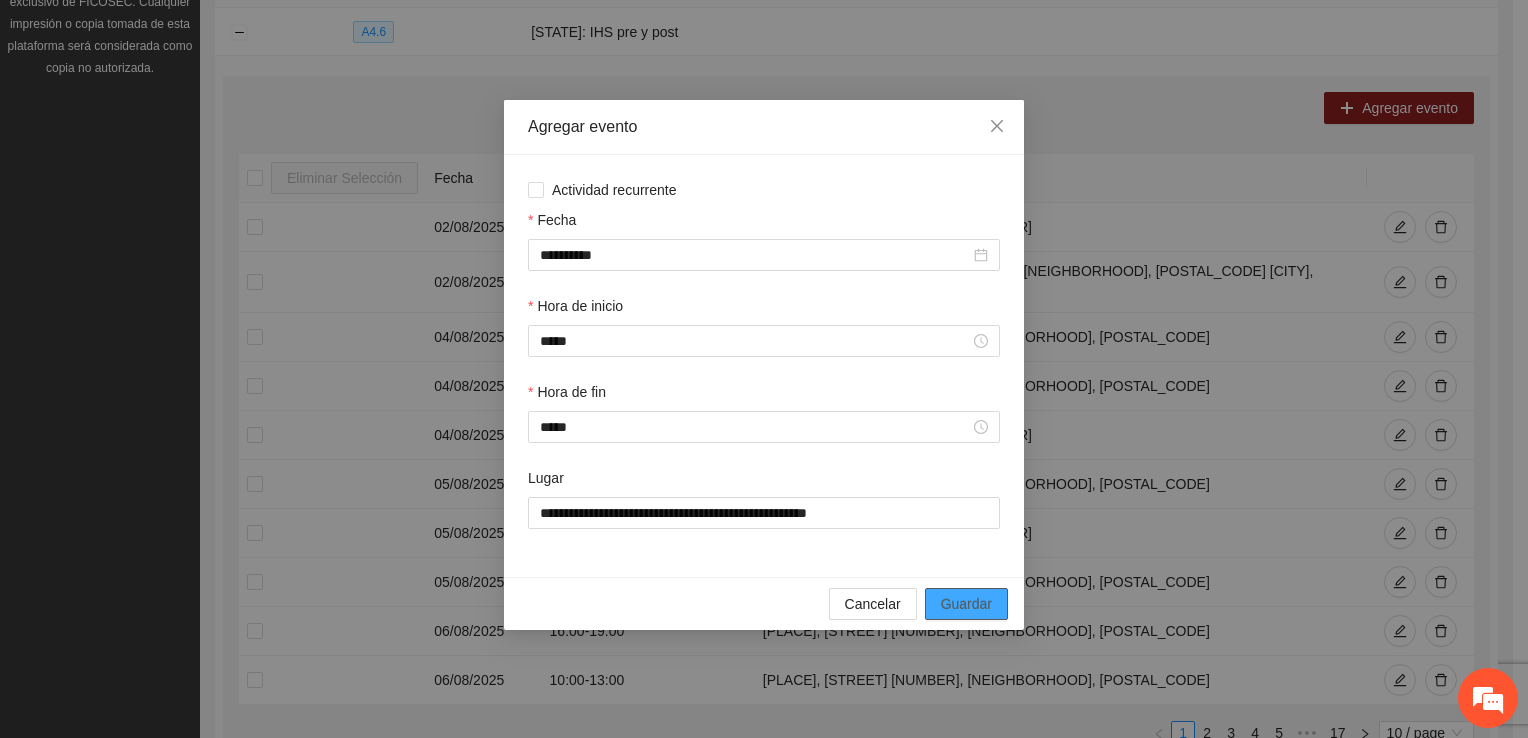 click on "Guardar" at bounding box center [966, 604] 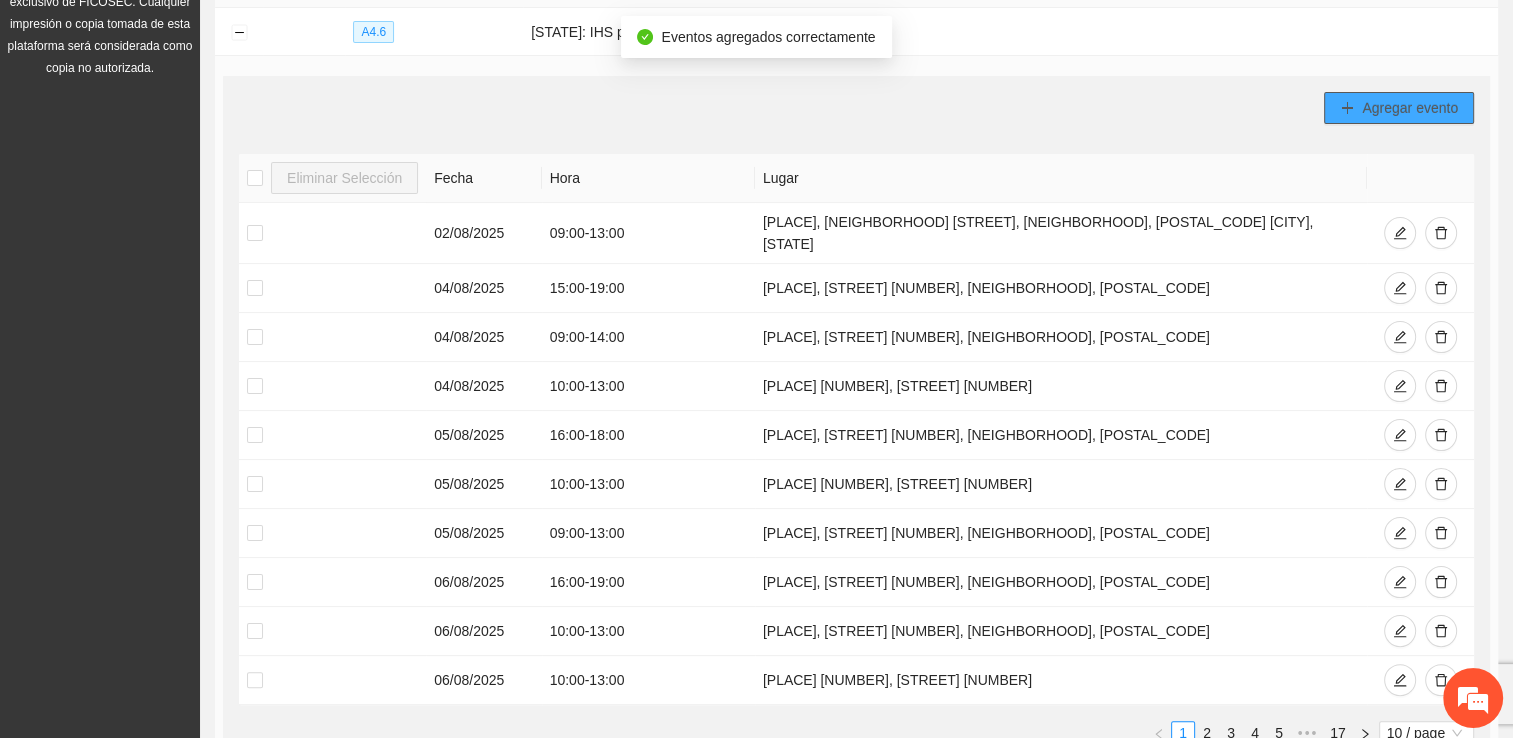click on "Agregar evento" at bounding box center (1410, 108) 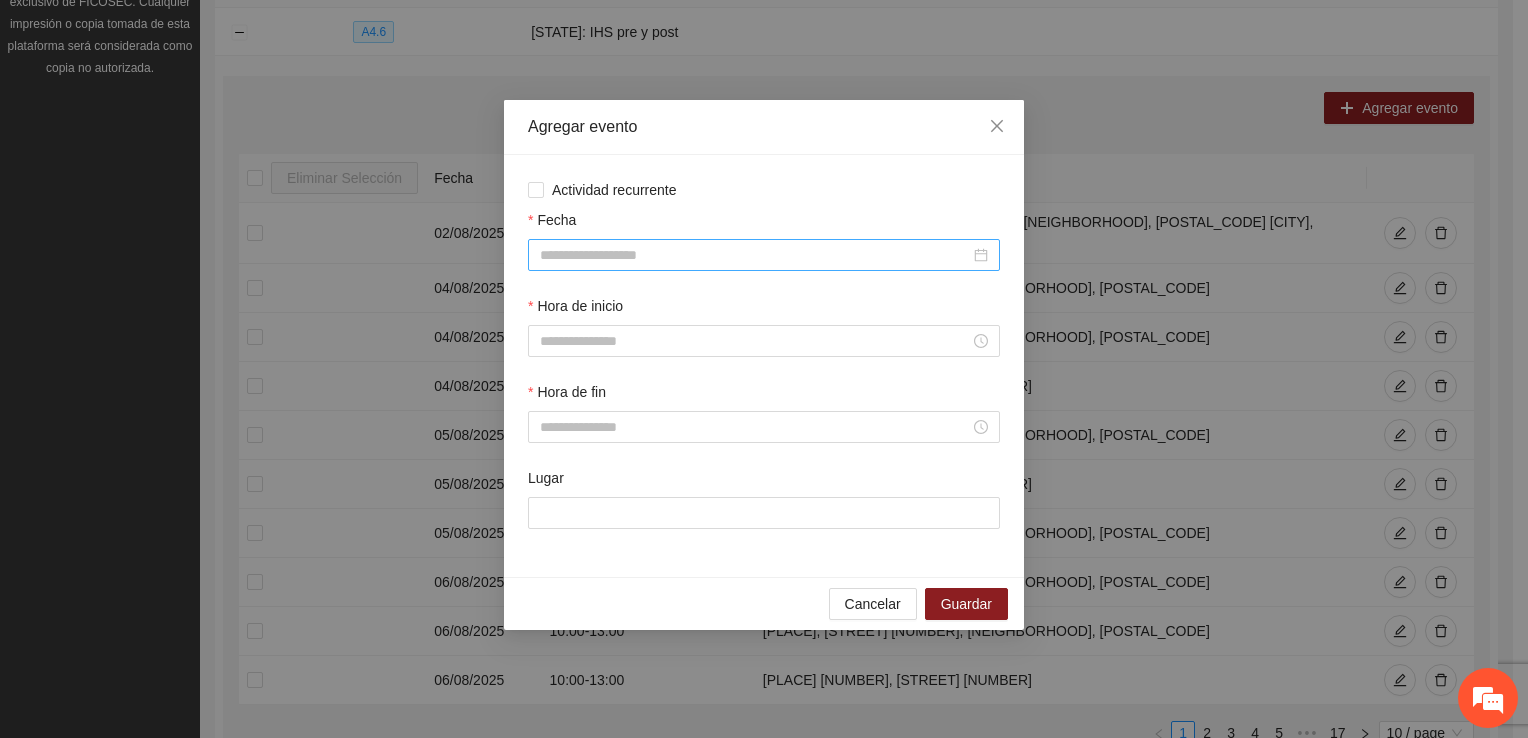 click on "Fecha" at bounding box center (755, 255) 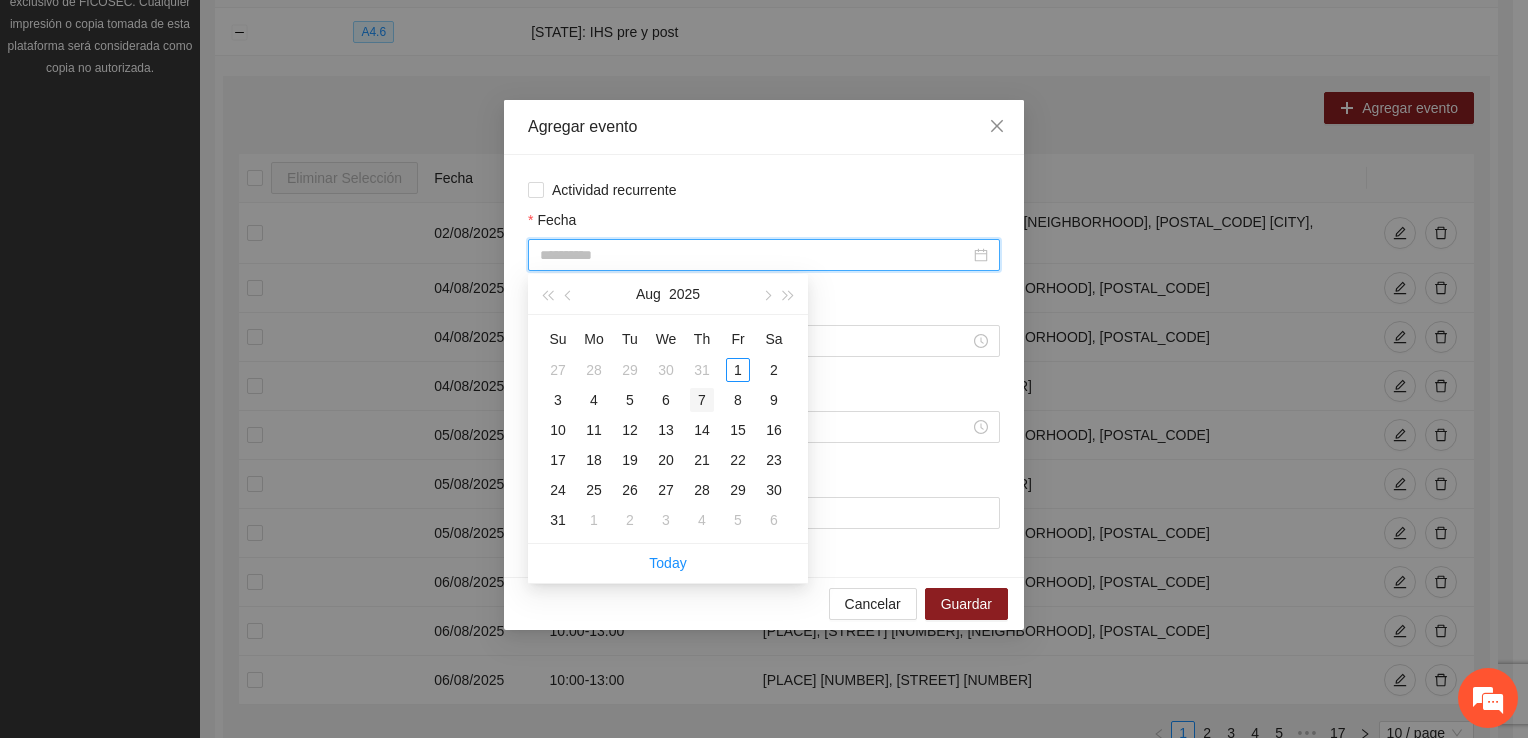 type on "**********" 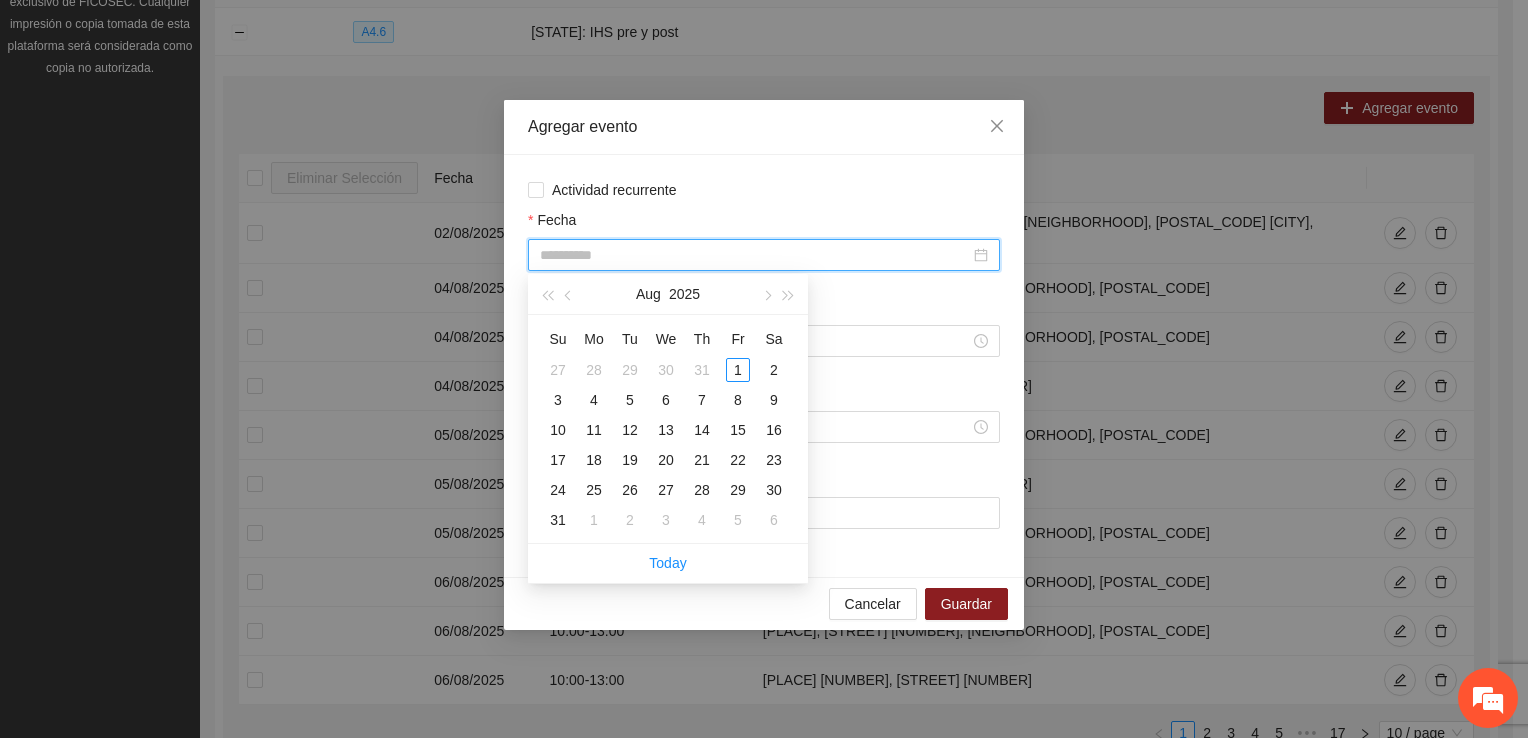 click on "7" at bounding box center [702, 400] 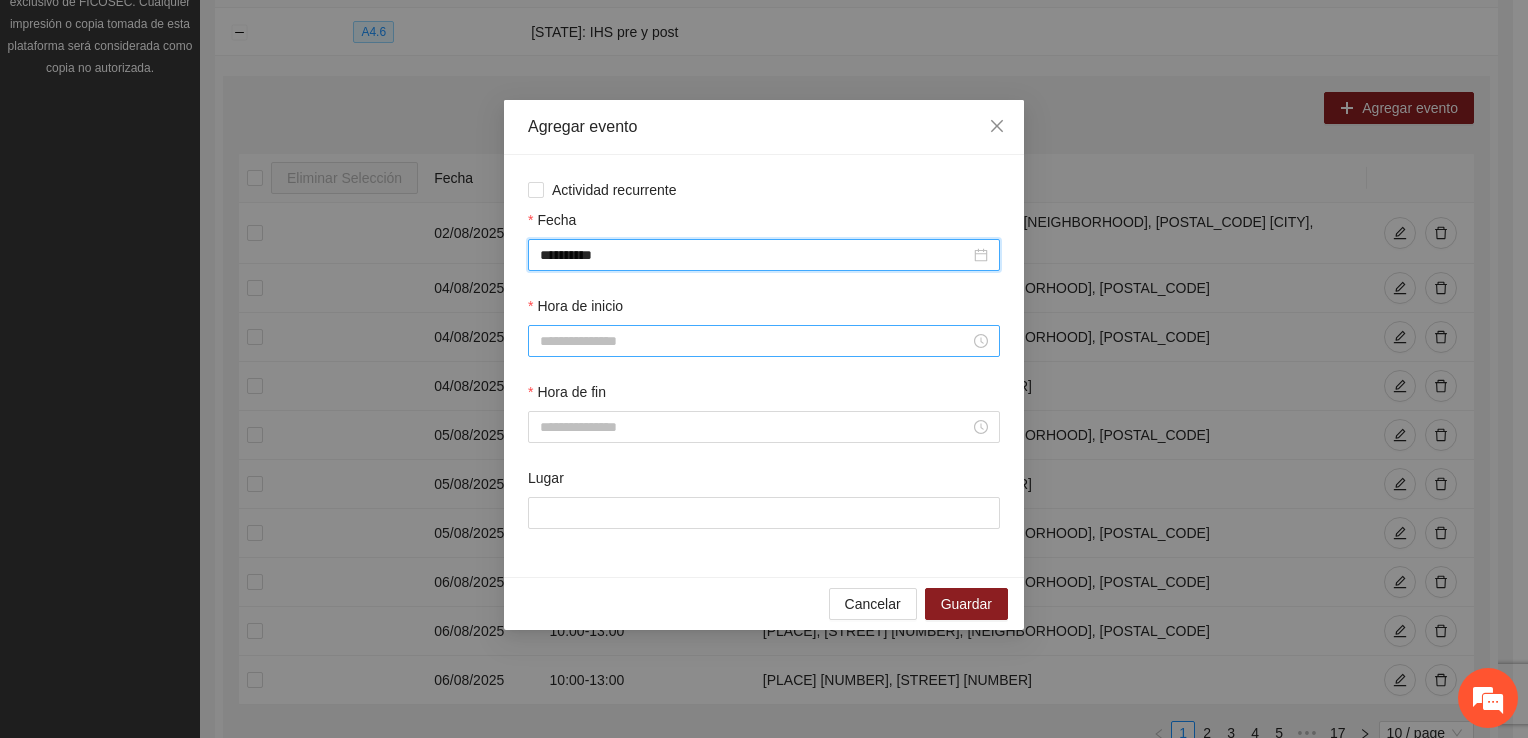 click on "Hora de inicio" at bounding box center (755, 341) 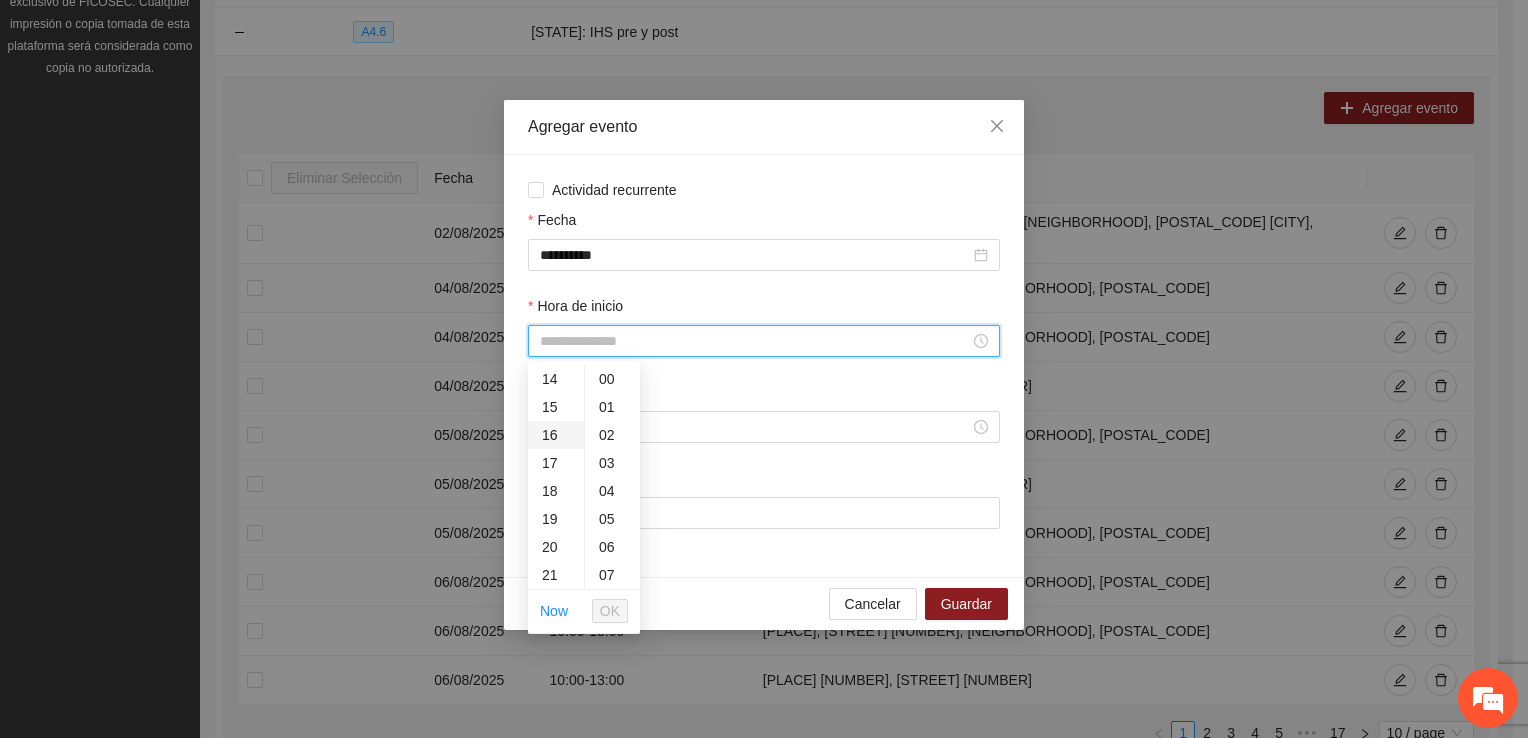 click on "16" at bounding box center (556, 435) 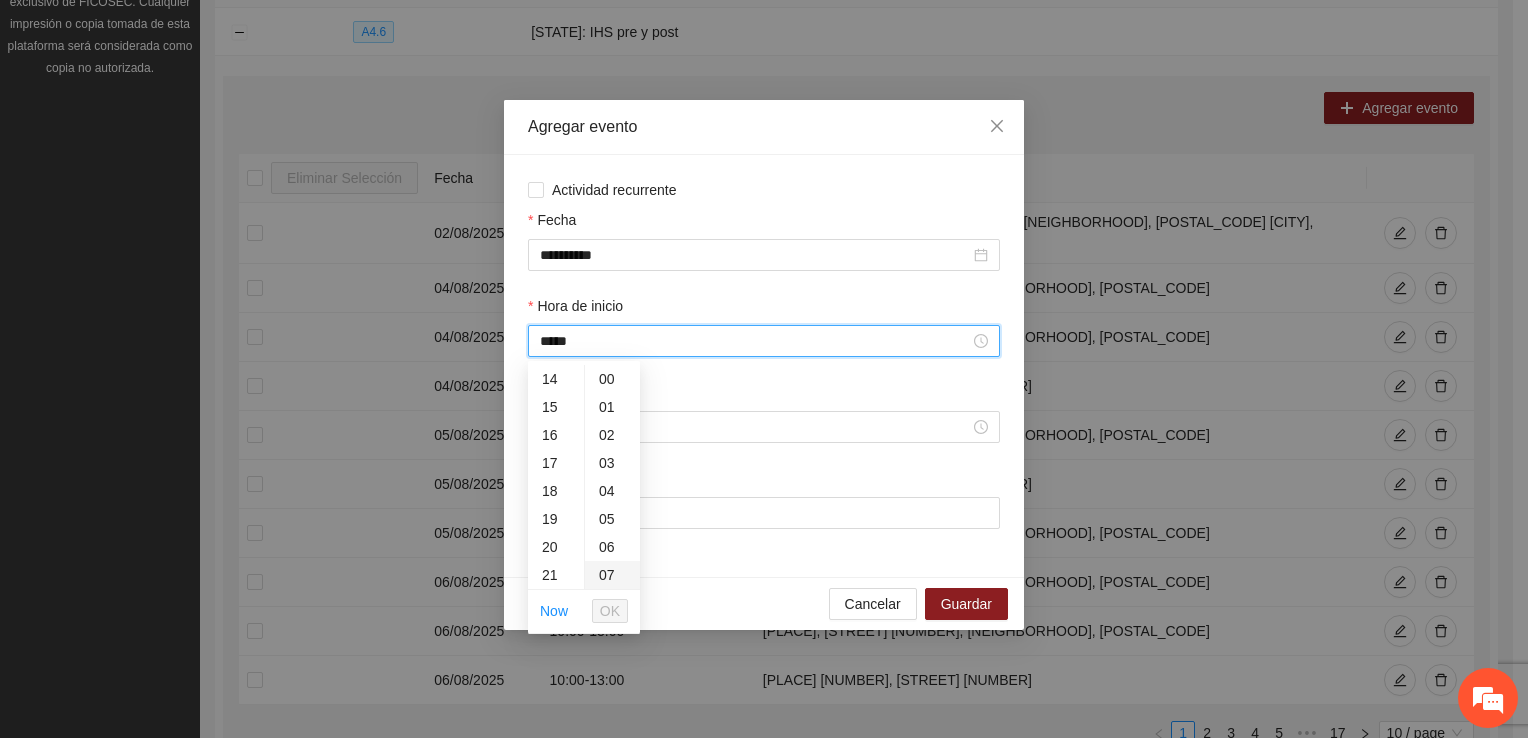 scroll, scrollTop: 448, scrollLeft: 0, axis: vertical 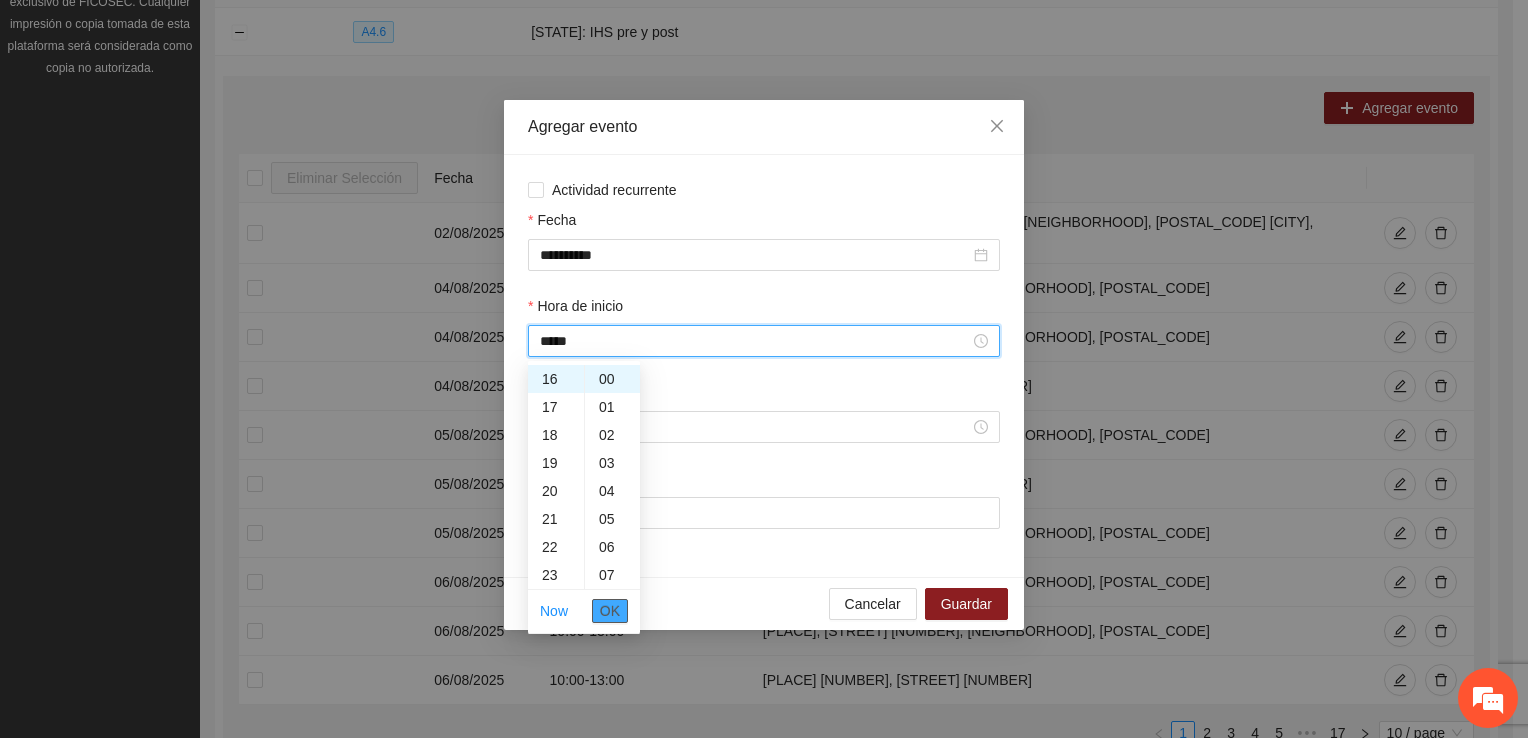 click on "OK" at bounding box center [610, 611] 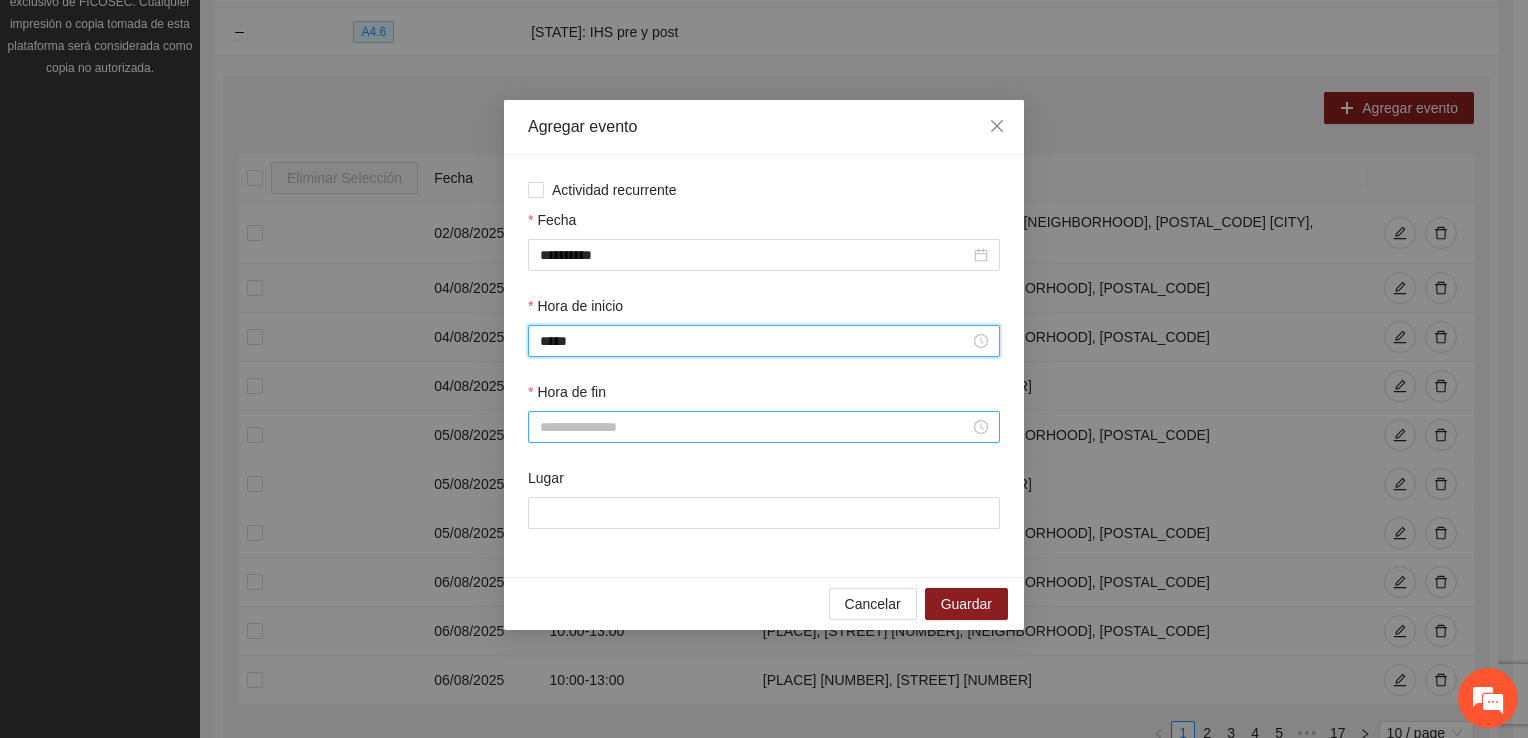 click on "Hora de fin" at bounding box center [755, 427] 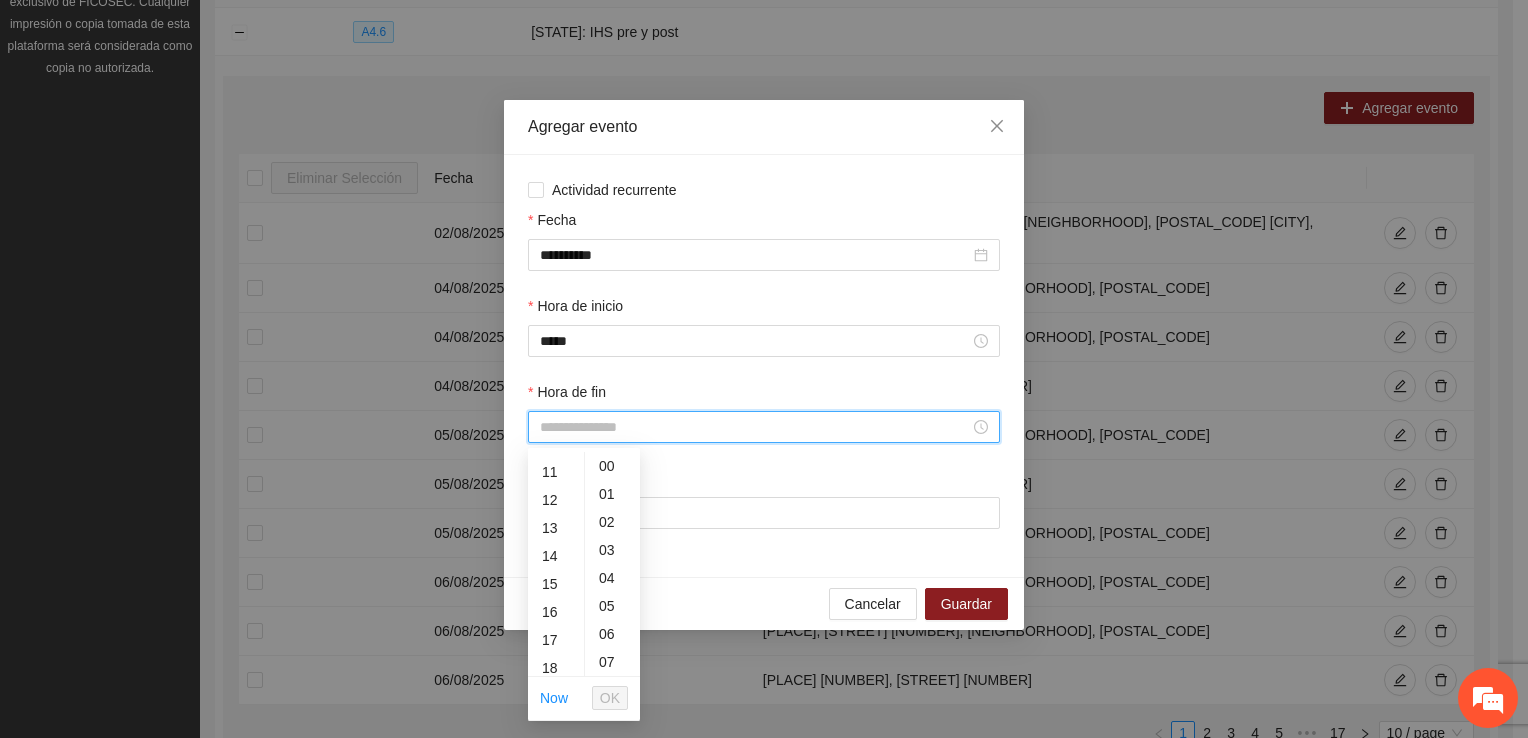 scroll, scrollTop: 392, scrollLeft: 0, axis: vertical 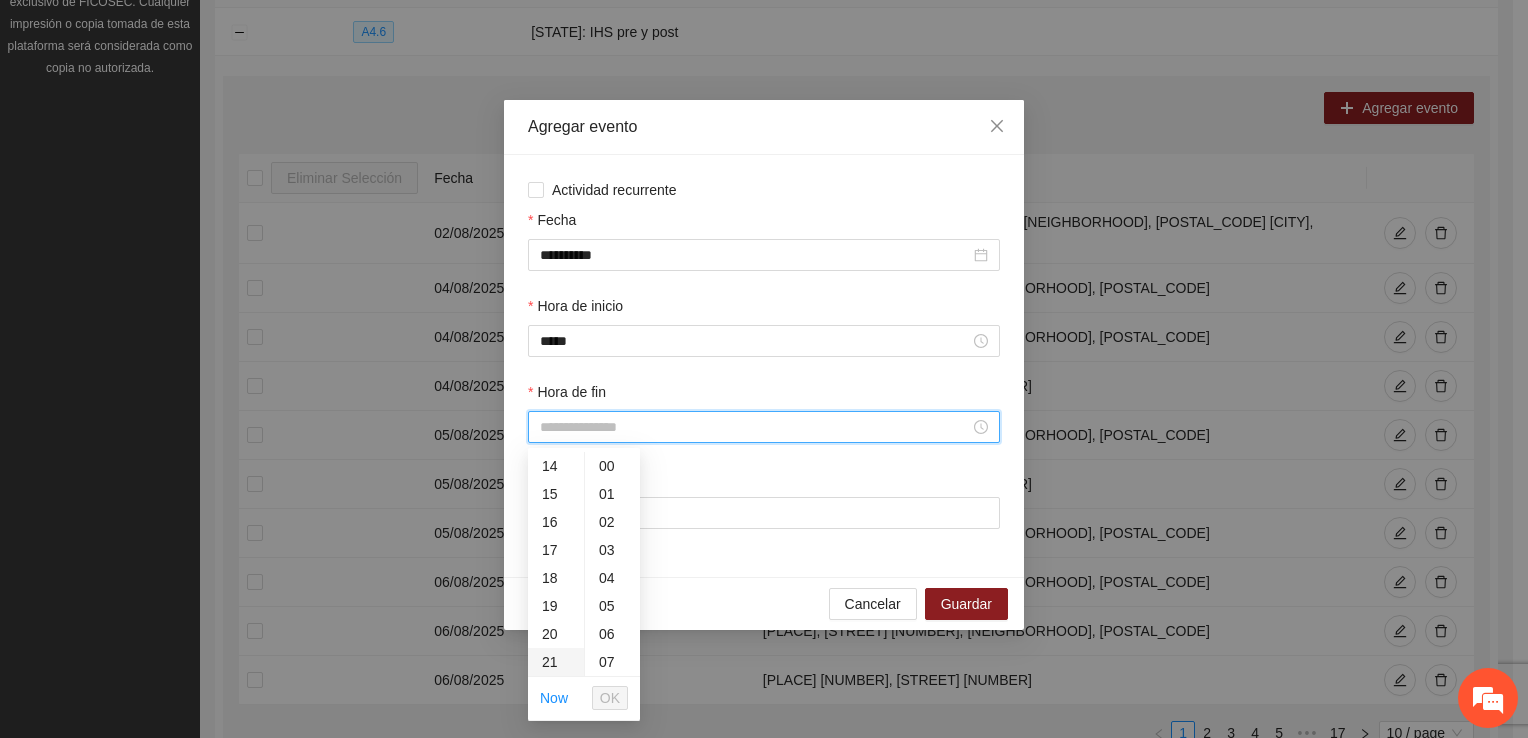 click on "18" at bounding box center [556, 578] 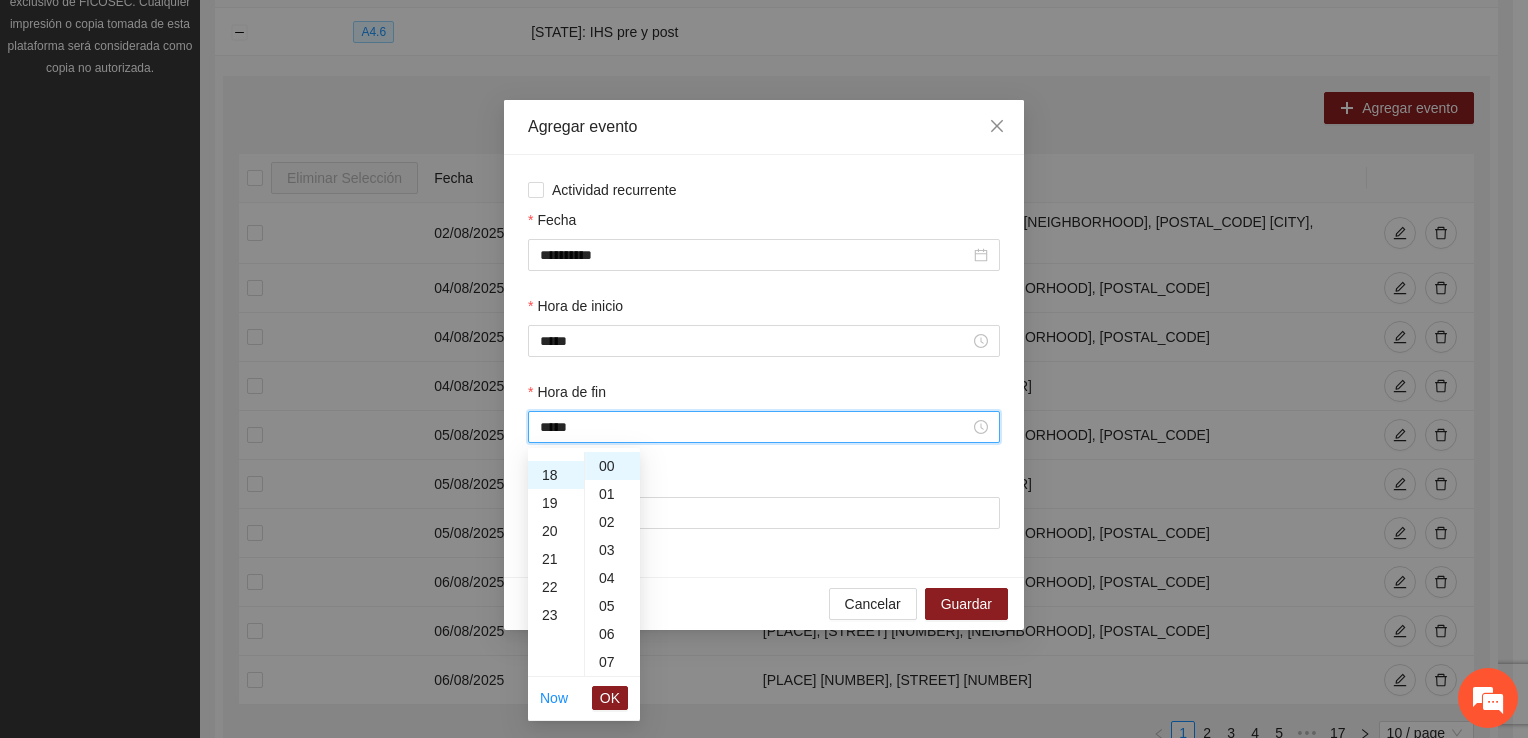 scroll, scrollTop: 504, scrollLeft: 0, axis: vertical 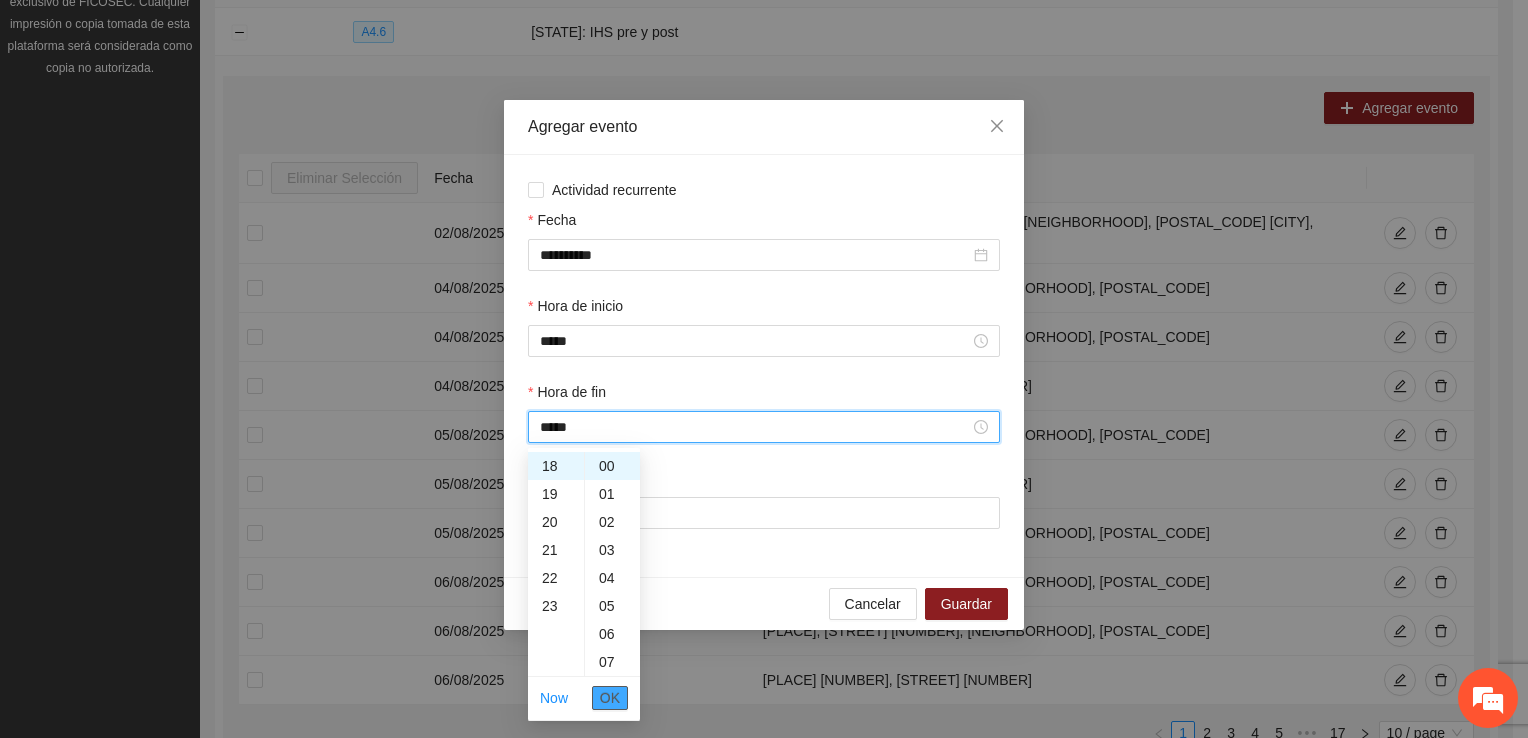 click on "OK" at bounding box center [610, 698] 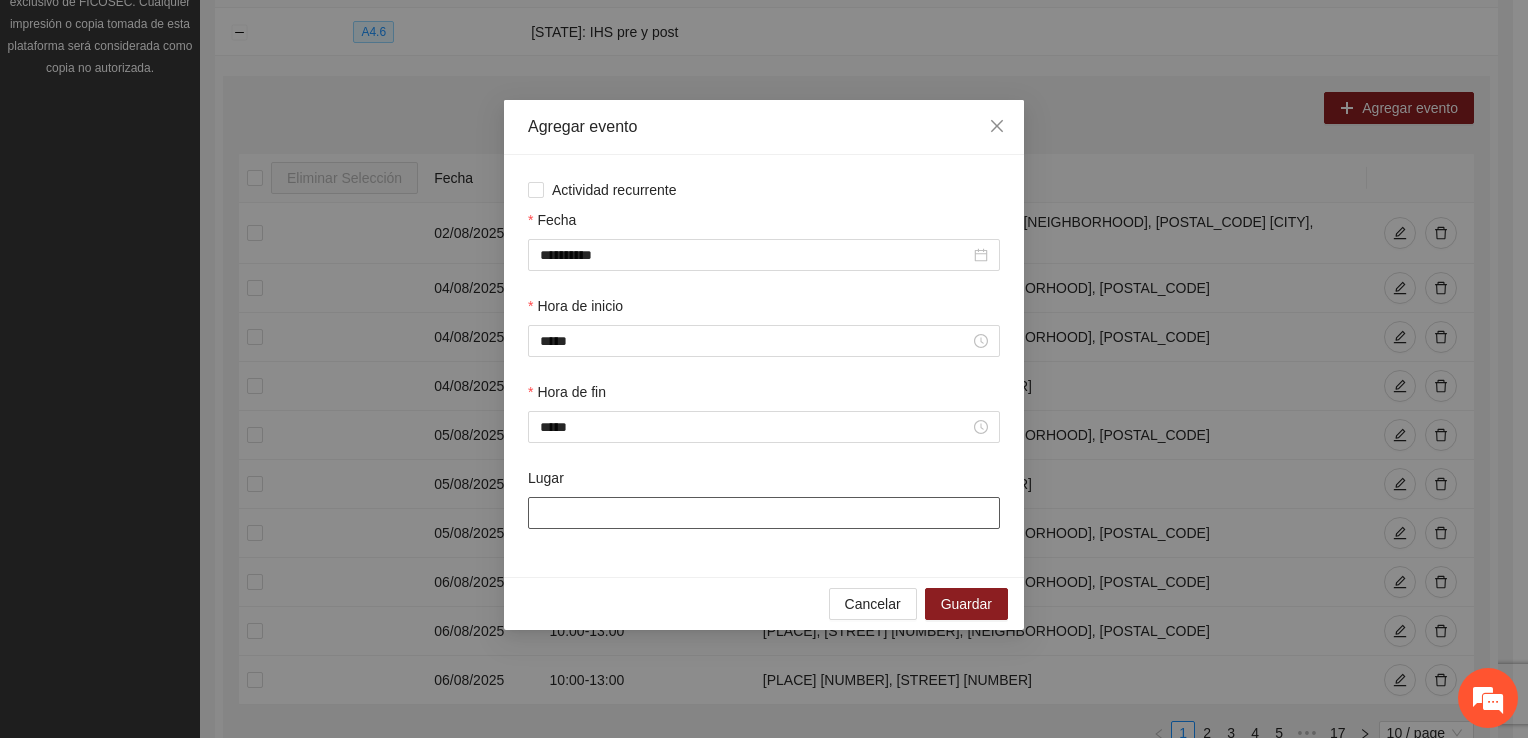 click on "Lugar" at bounding box center [764, 513] 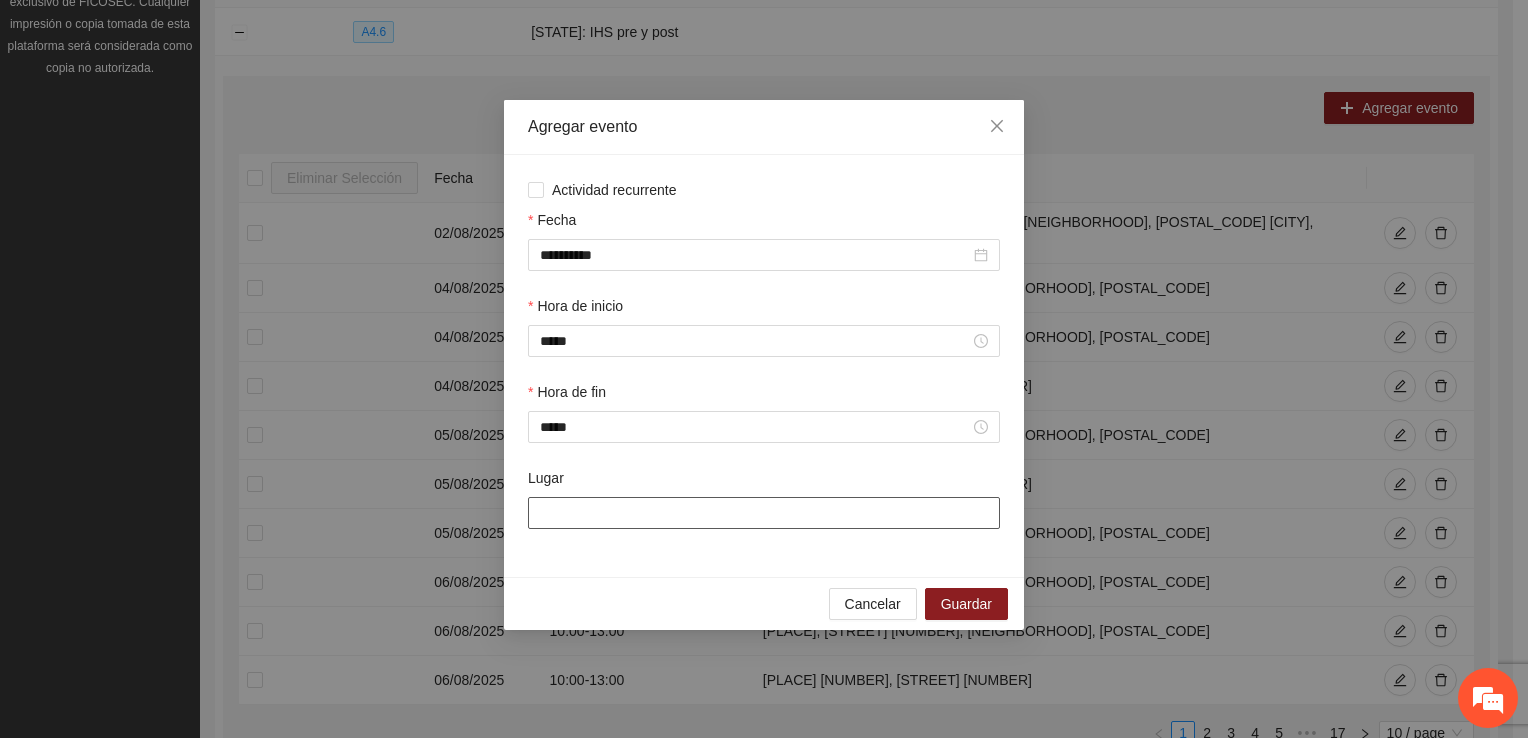 type on "**********" 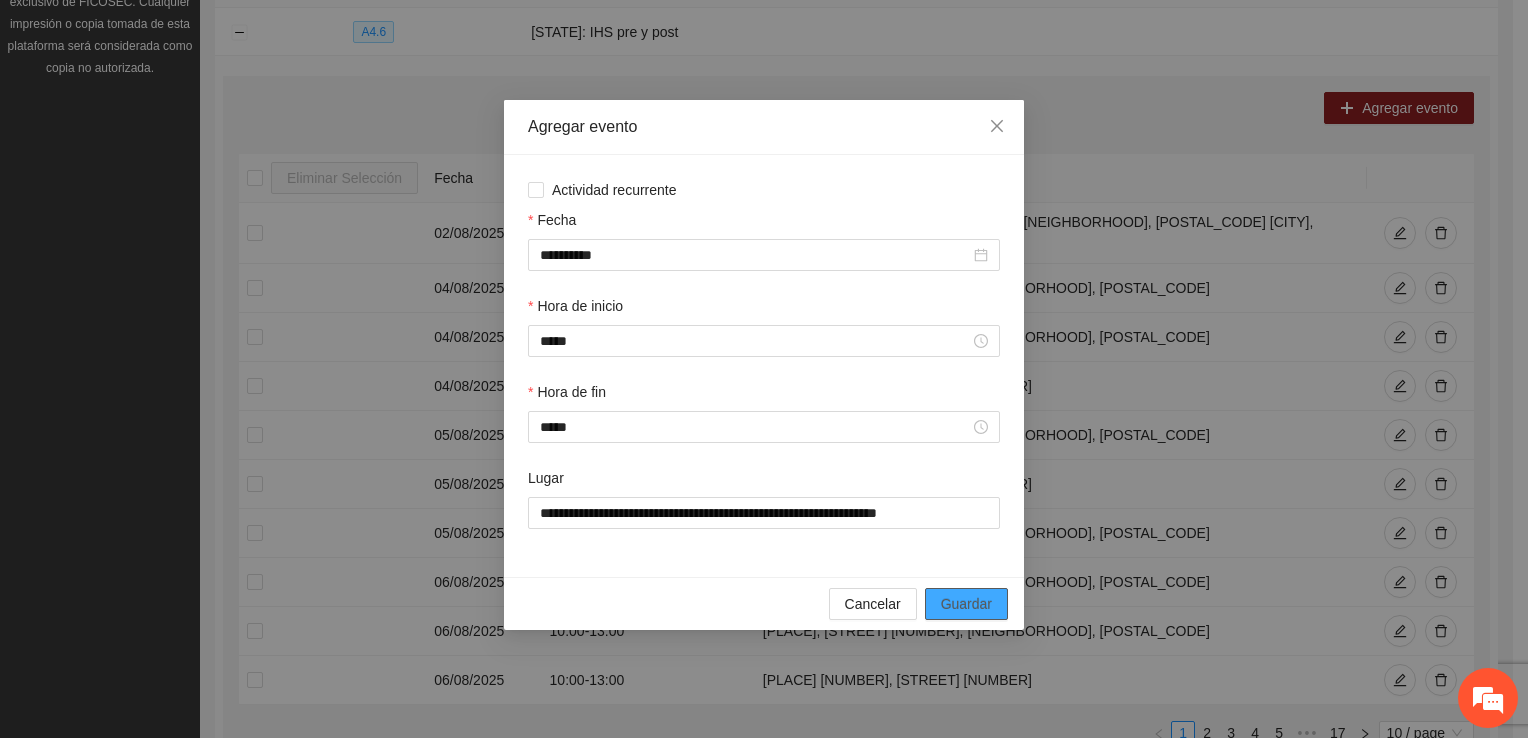 click on "Guardar" at bounding box center [966, 604] 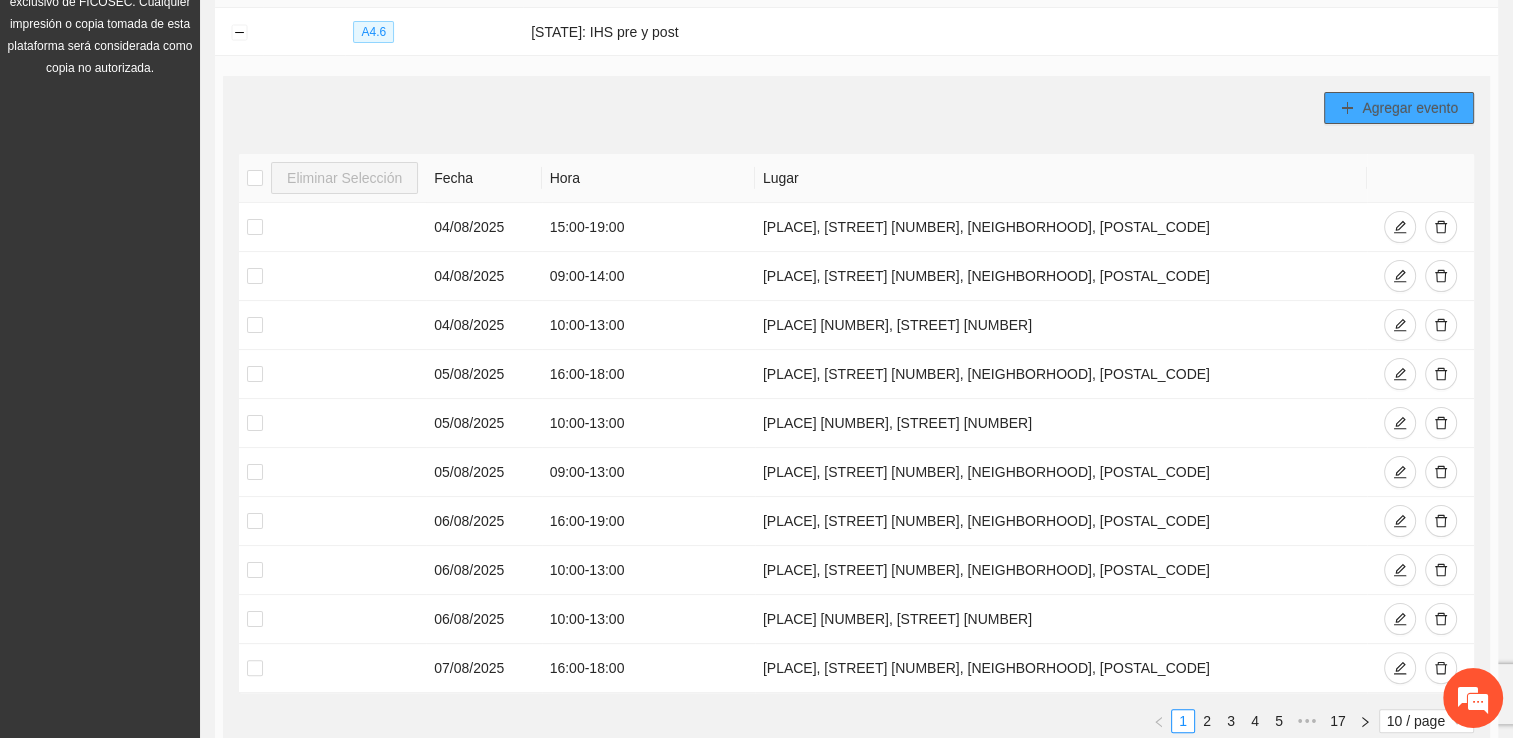click on "Agregar evento" at bounding box center [1410, 108] 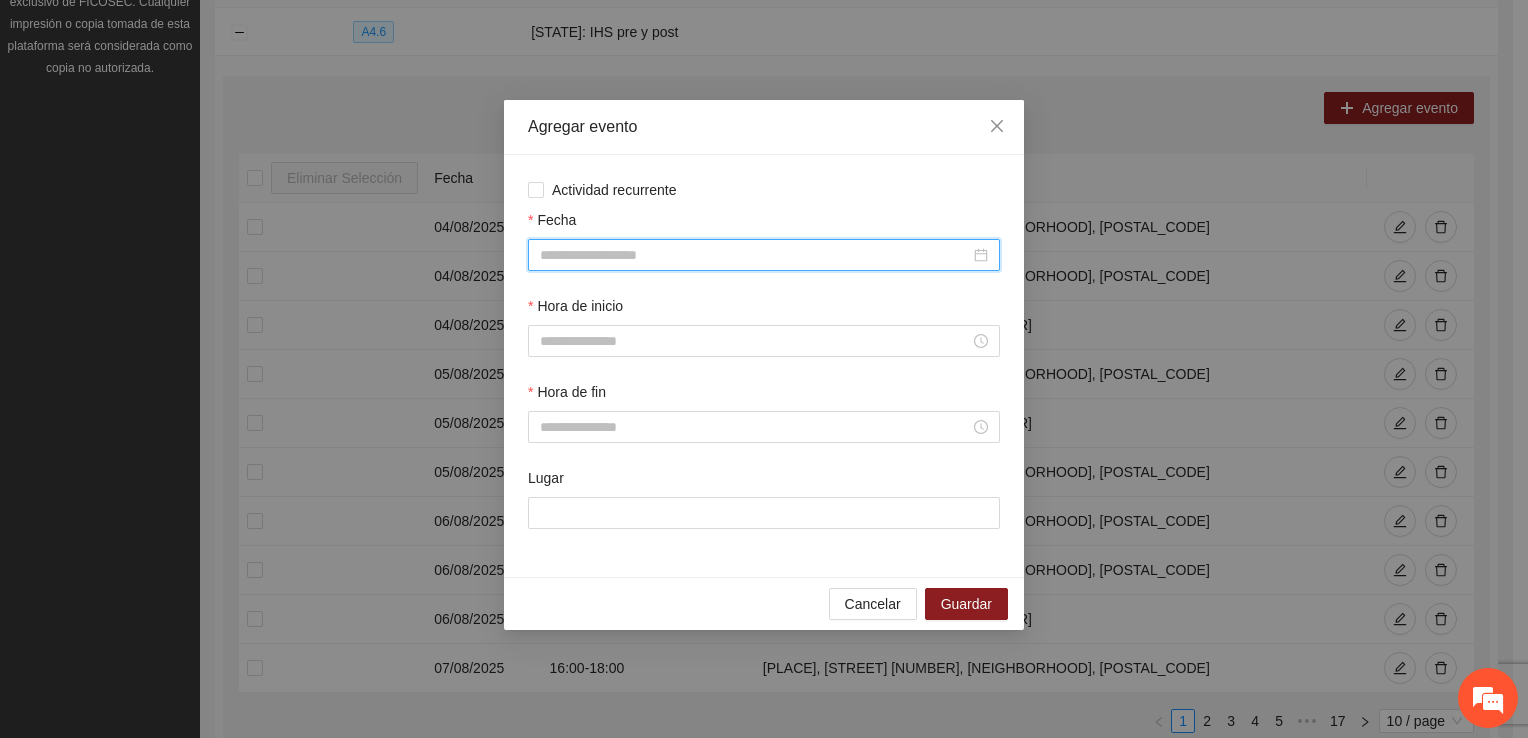 click on "Fecha" at bounding box center (755, 255) 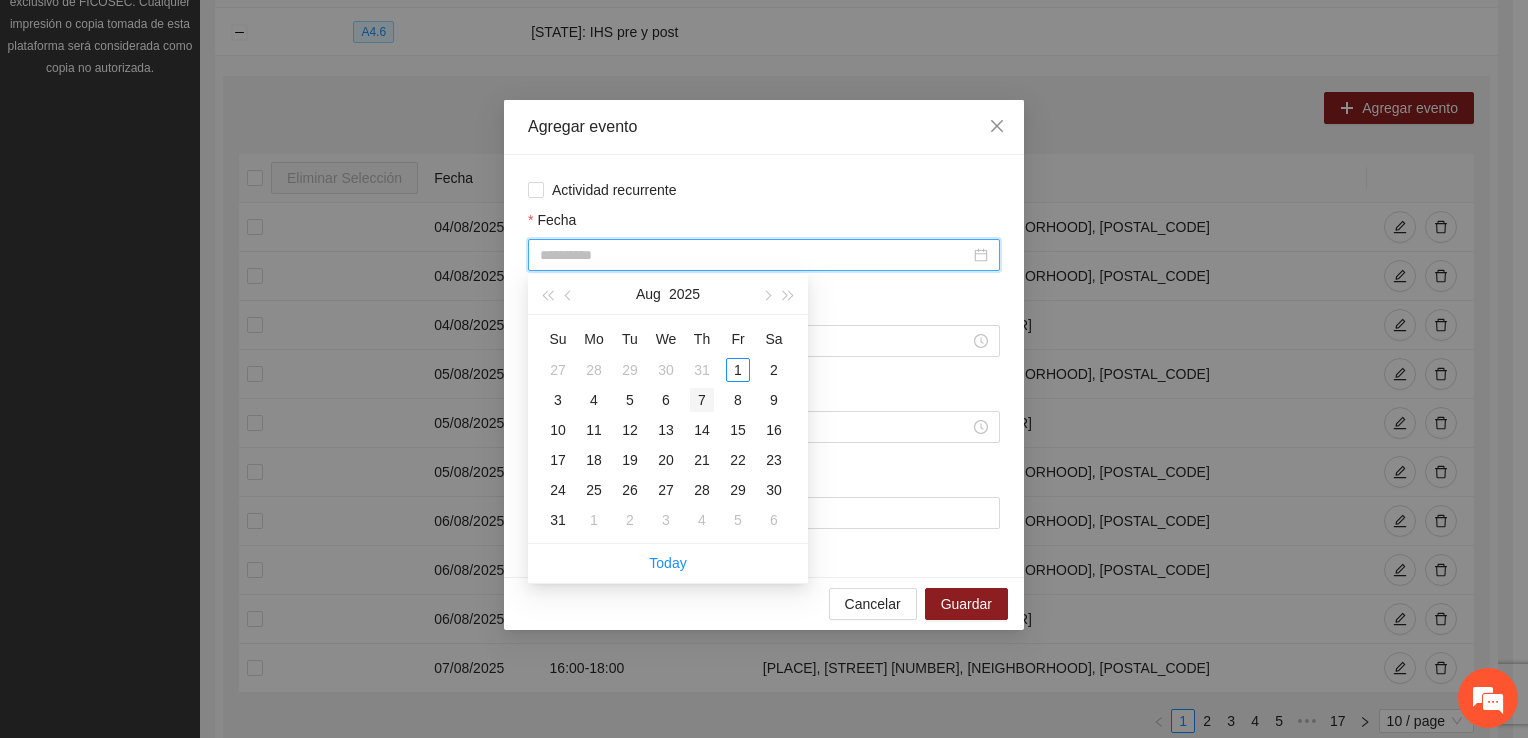 type on "**********" 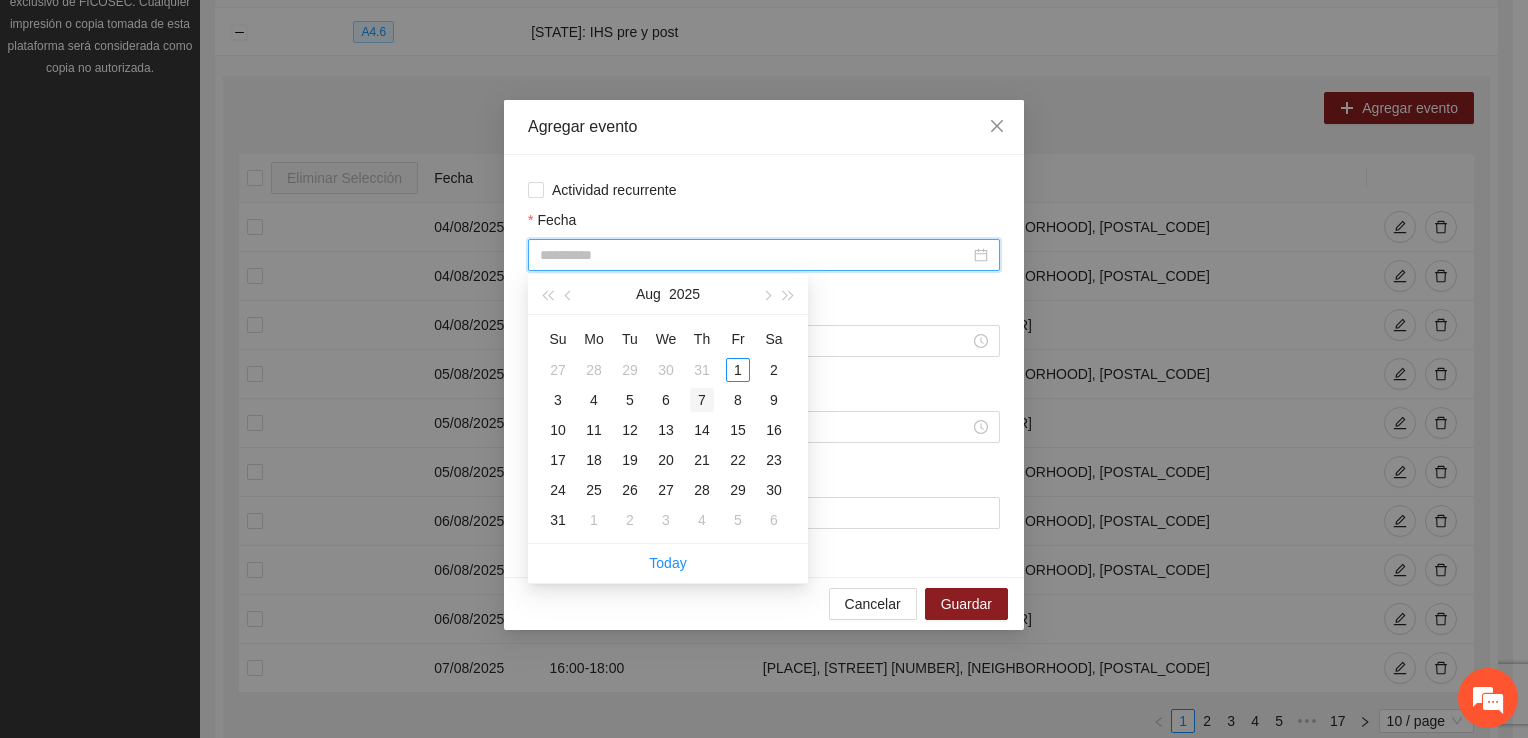 click on "7" at bounding box center (702, 400) 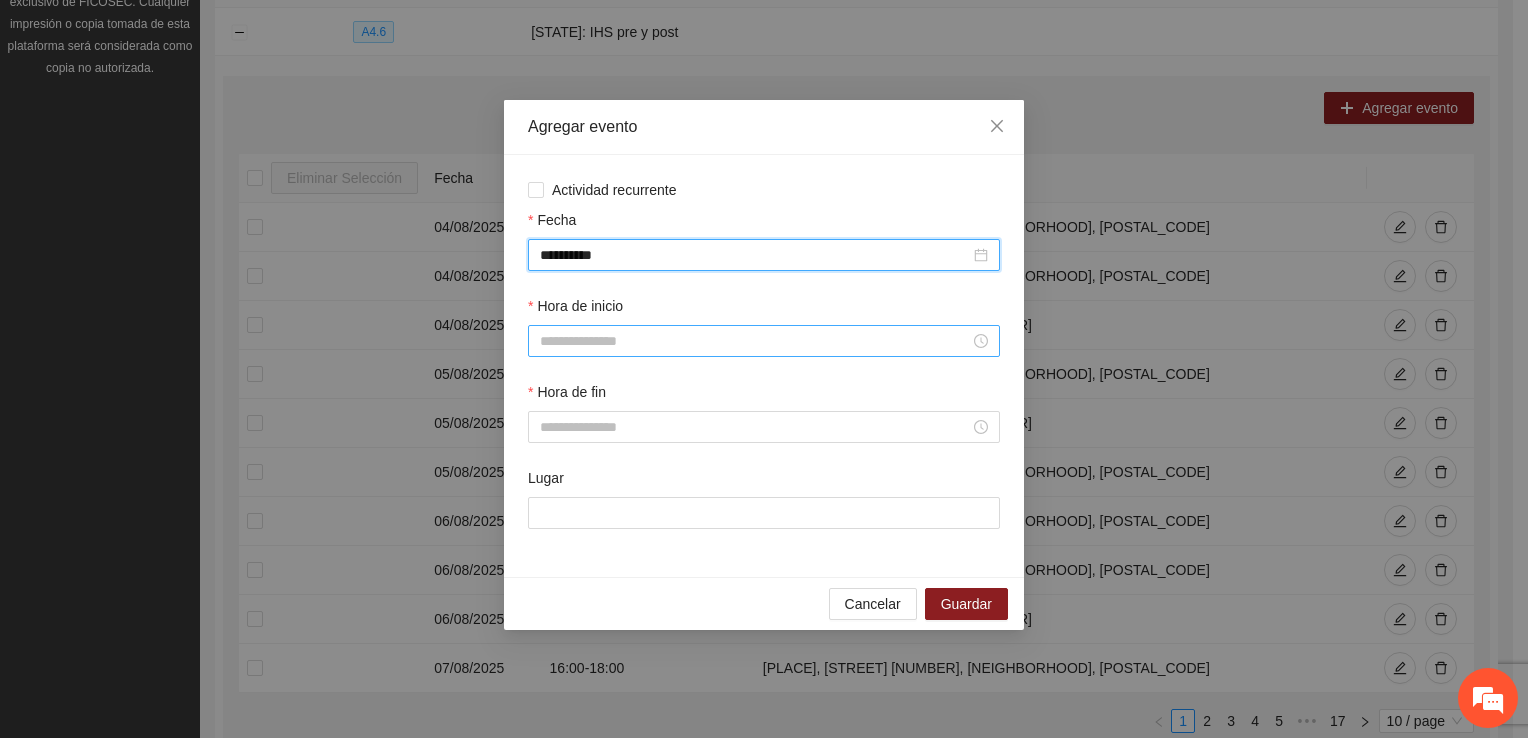 click at bounding box center (764, 341) 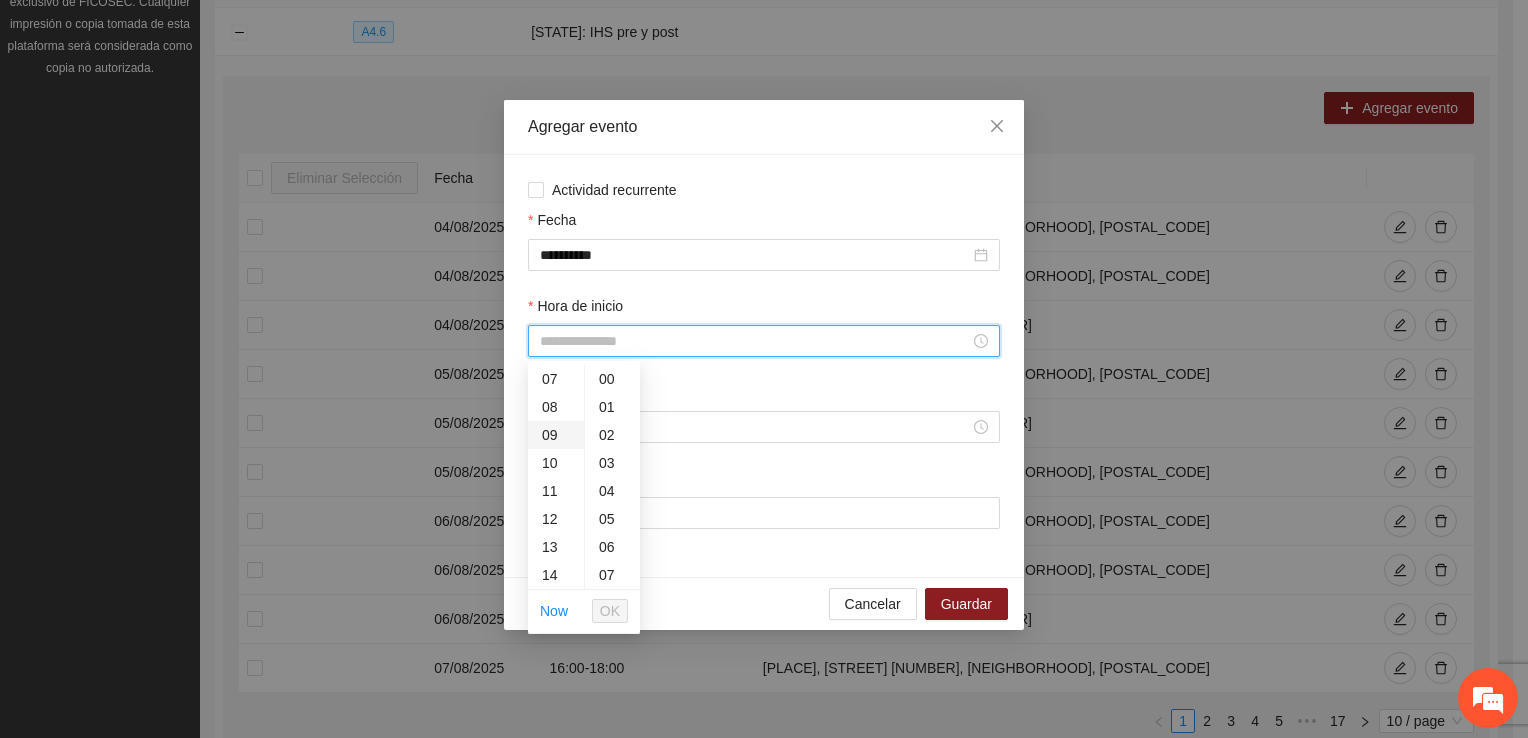 click on "09" at bounding box center (556, 435) 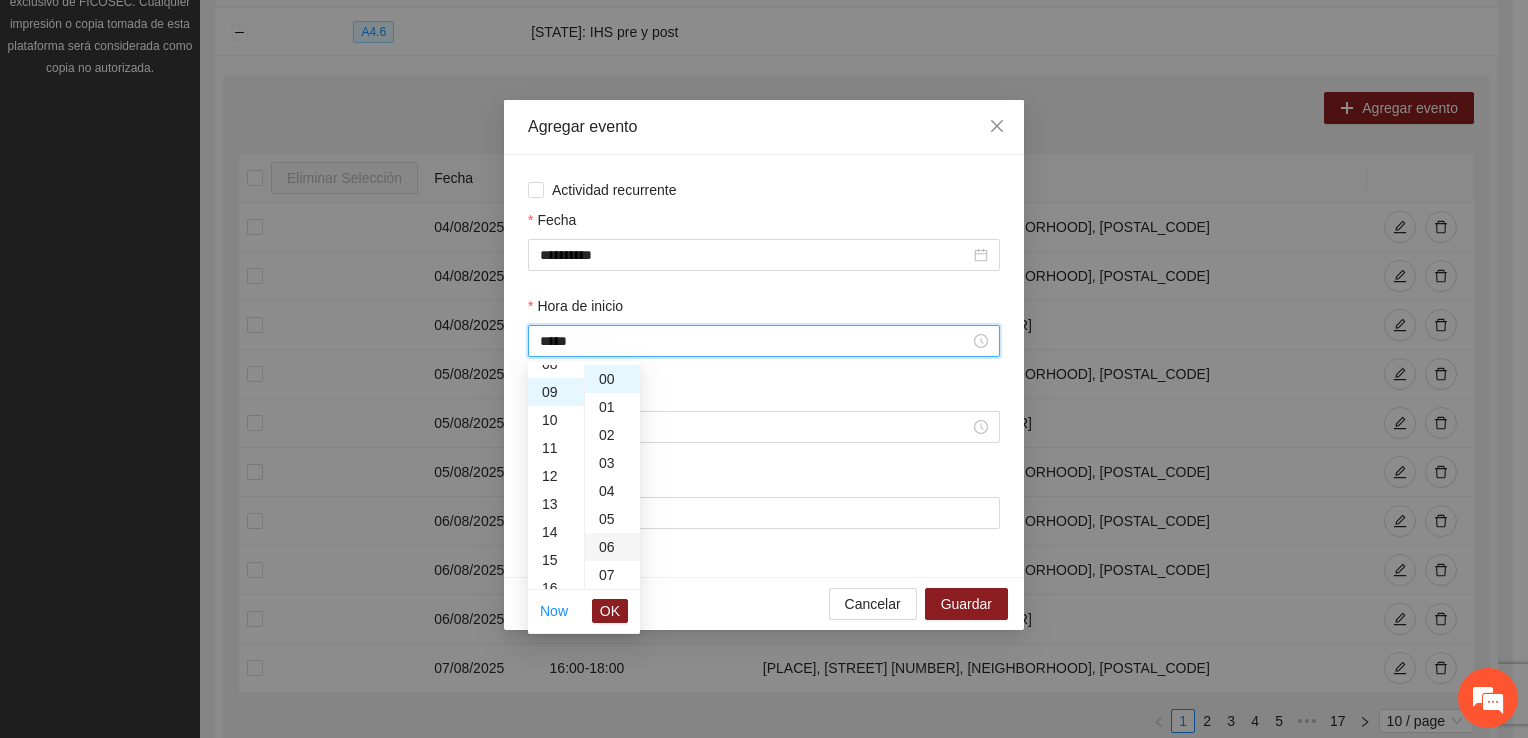 scroll, scrollTop: 252, scrollLeft: 0, axis: vertical 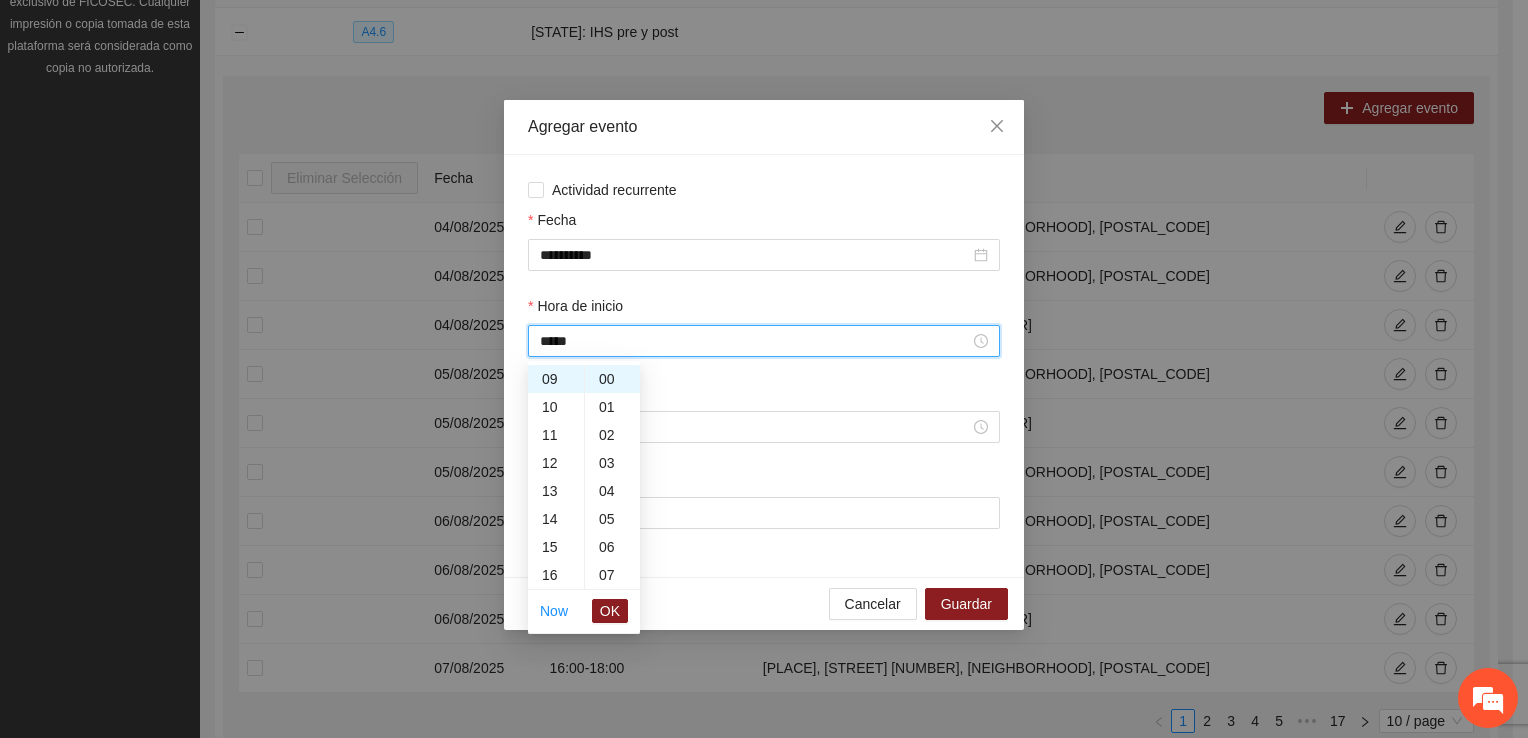 click on "OK" at bounding box center (610, 611) 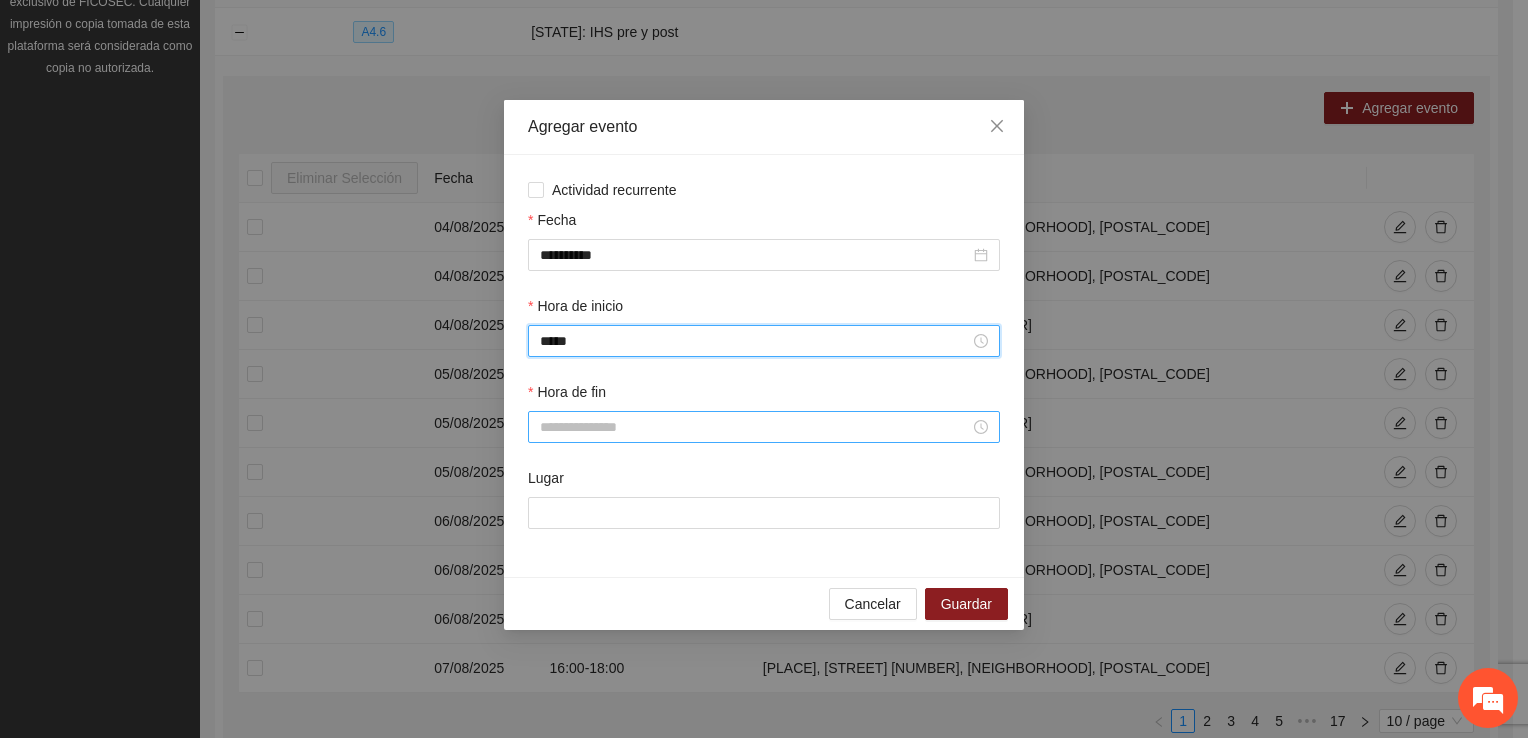 click on "Hora de fin" at bounding box center [755, 427] 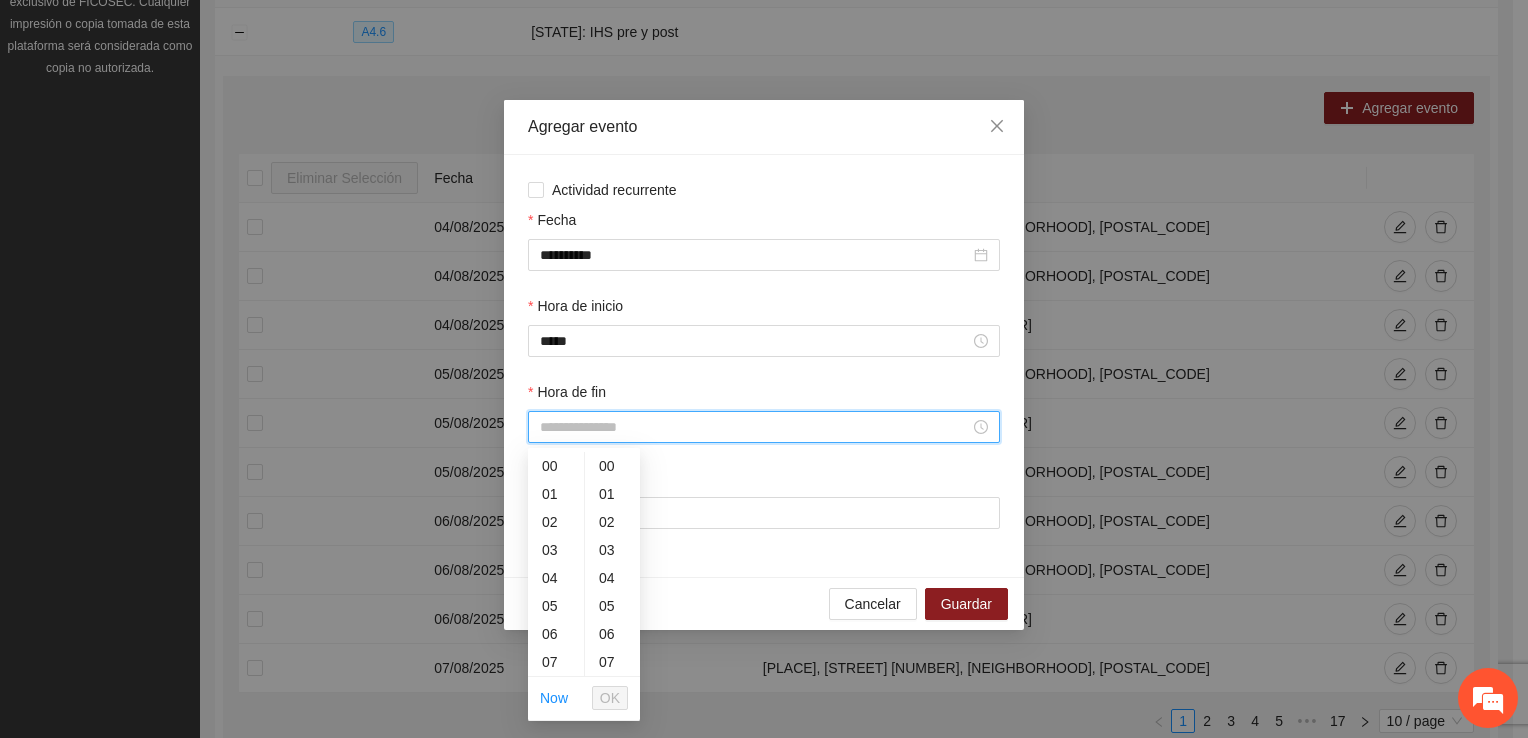 scroll, scrollTop: 196, scrollLeft: 0, axis: vertical 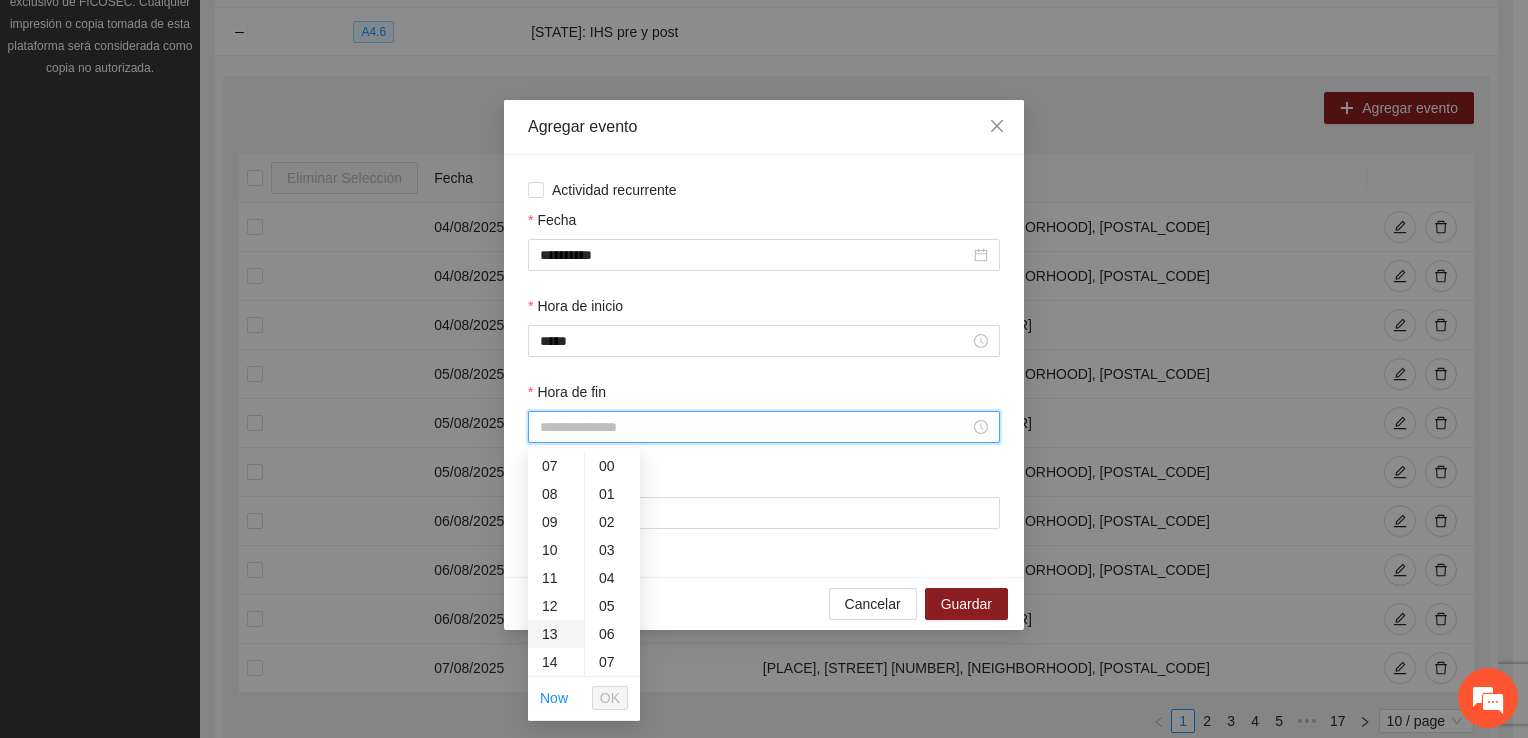 click on "13" at bounding box center (556, 634) 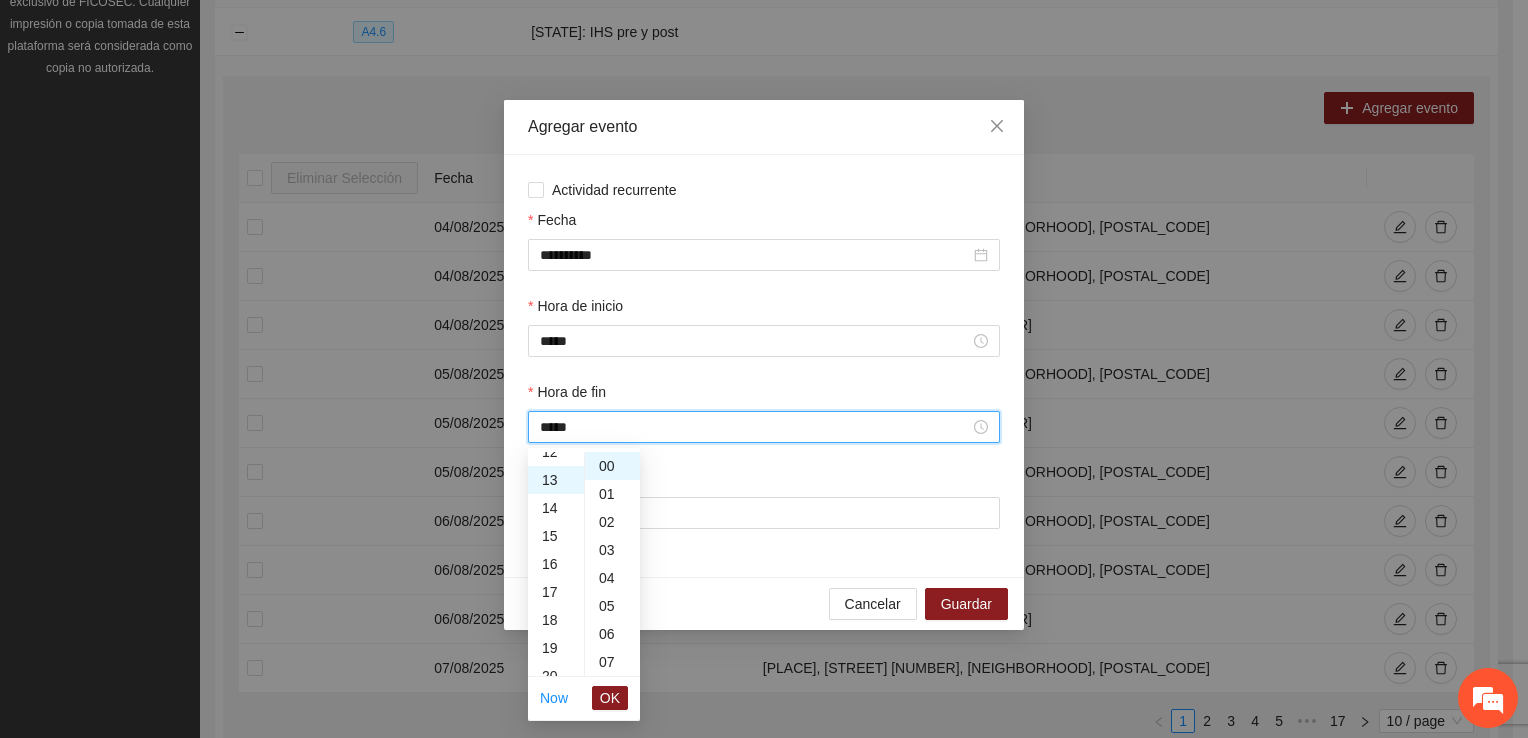 scroll, scrollTop: 364, scrollLeft: 0, axis: vertical 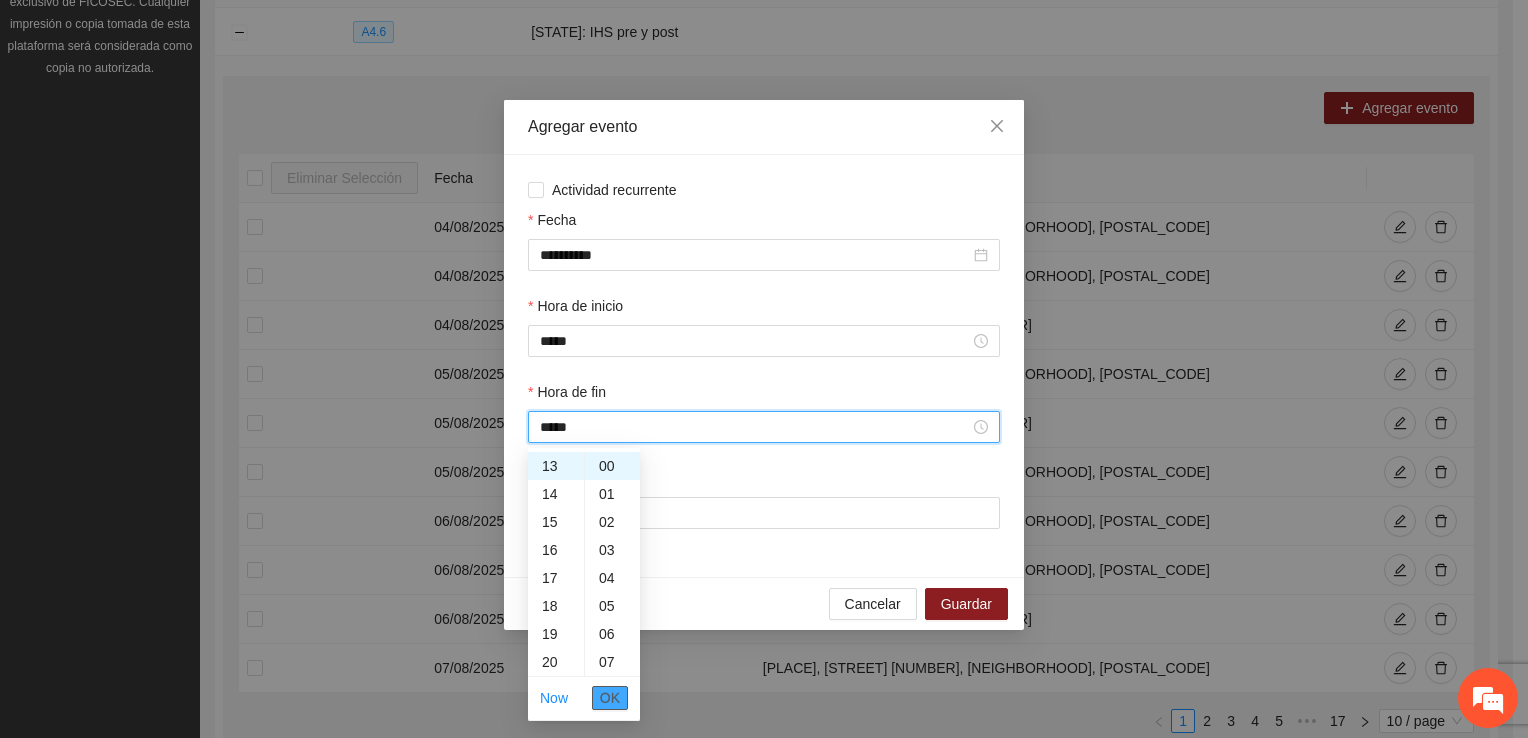 click on "OK" at bounding box center (610, 698) 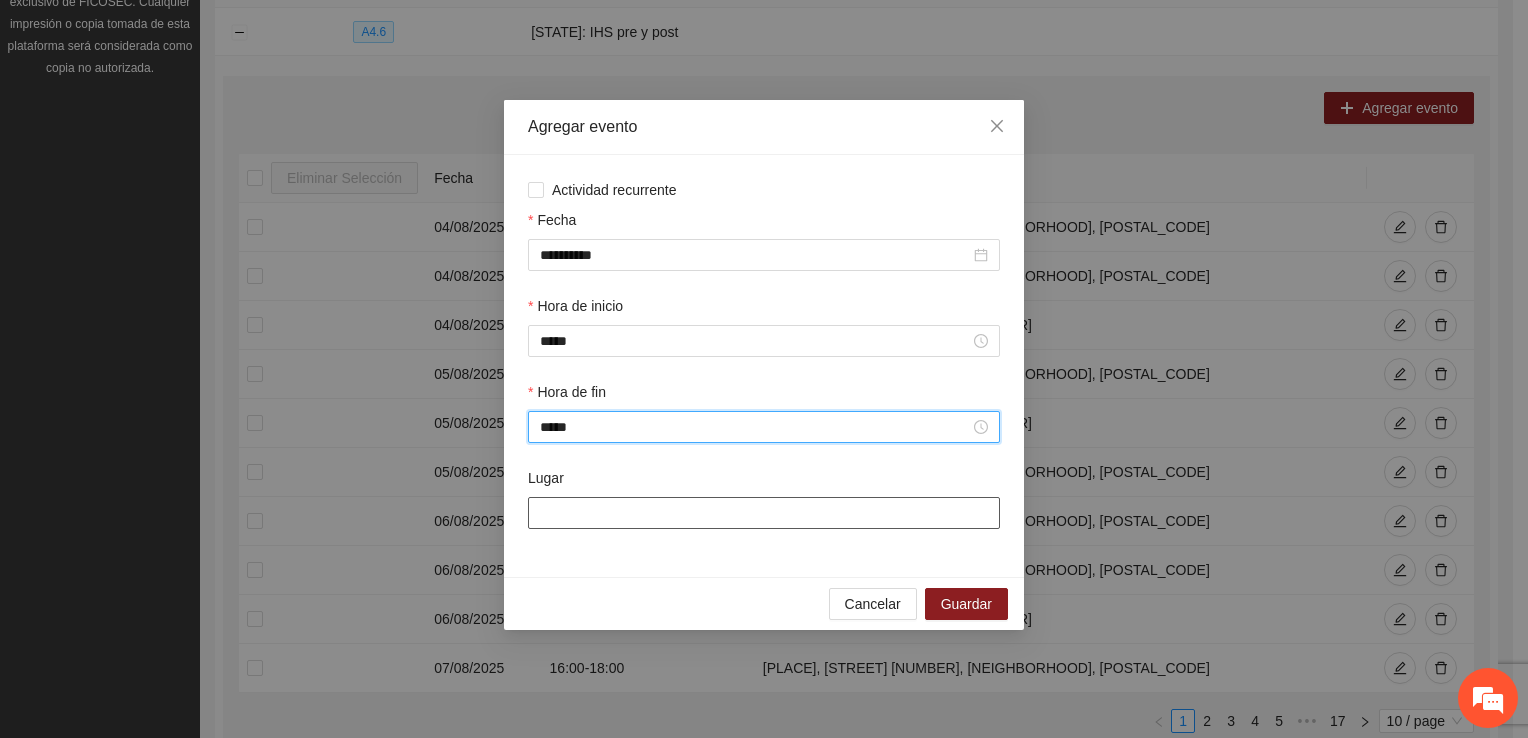 click on "Lugar" at bounding box center (764, 513) 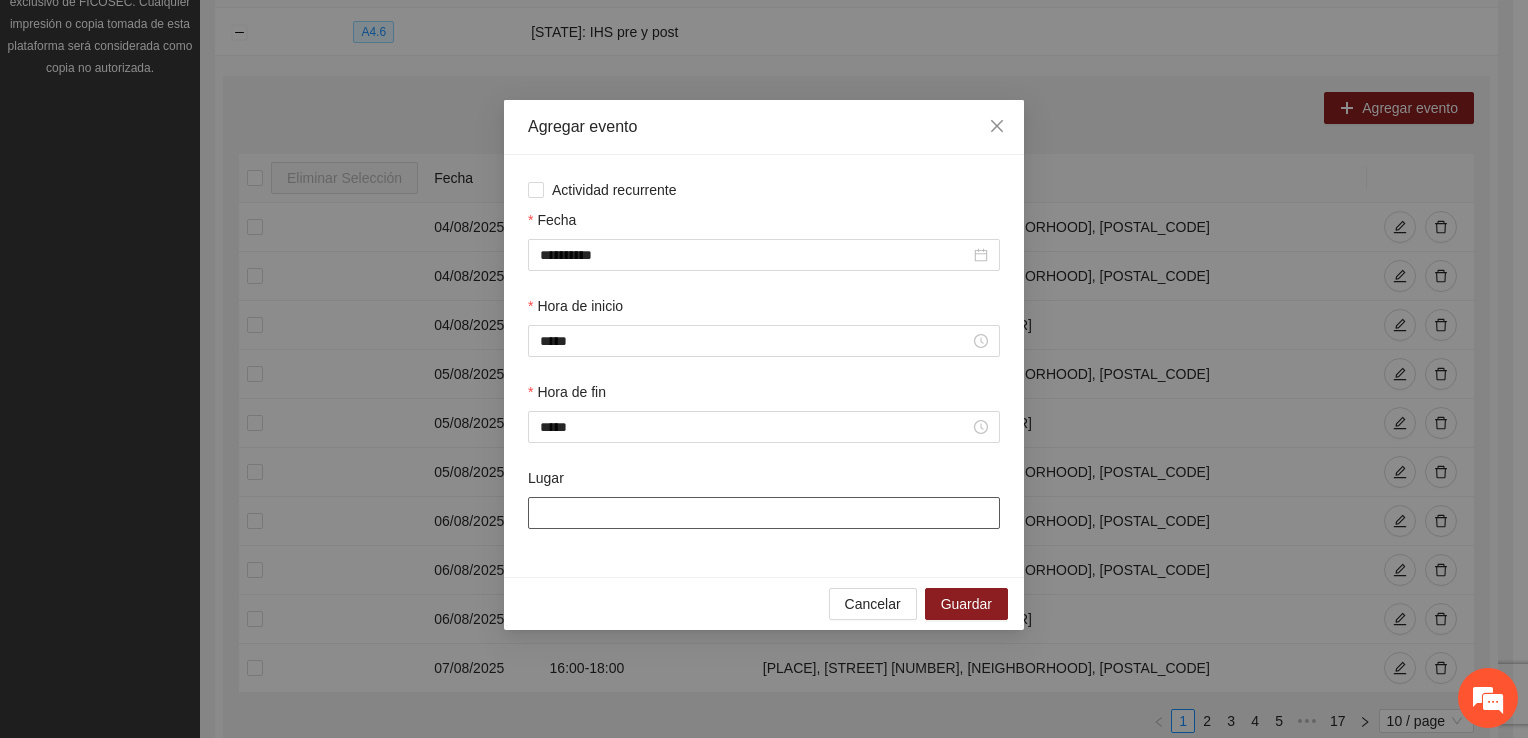 type on "**********" 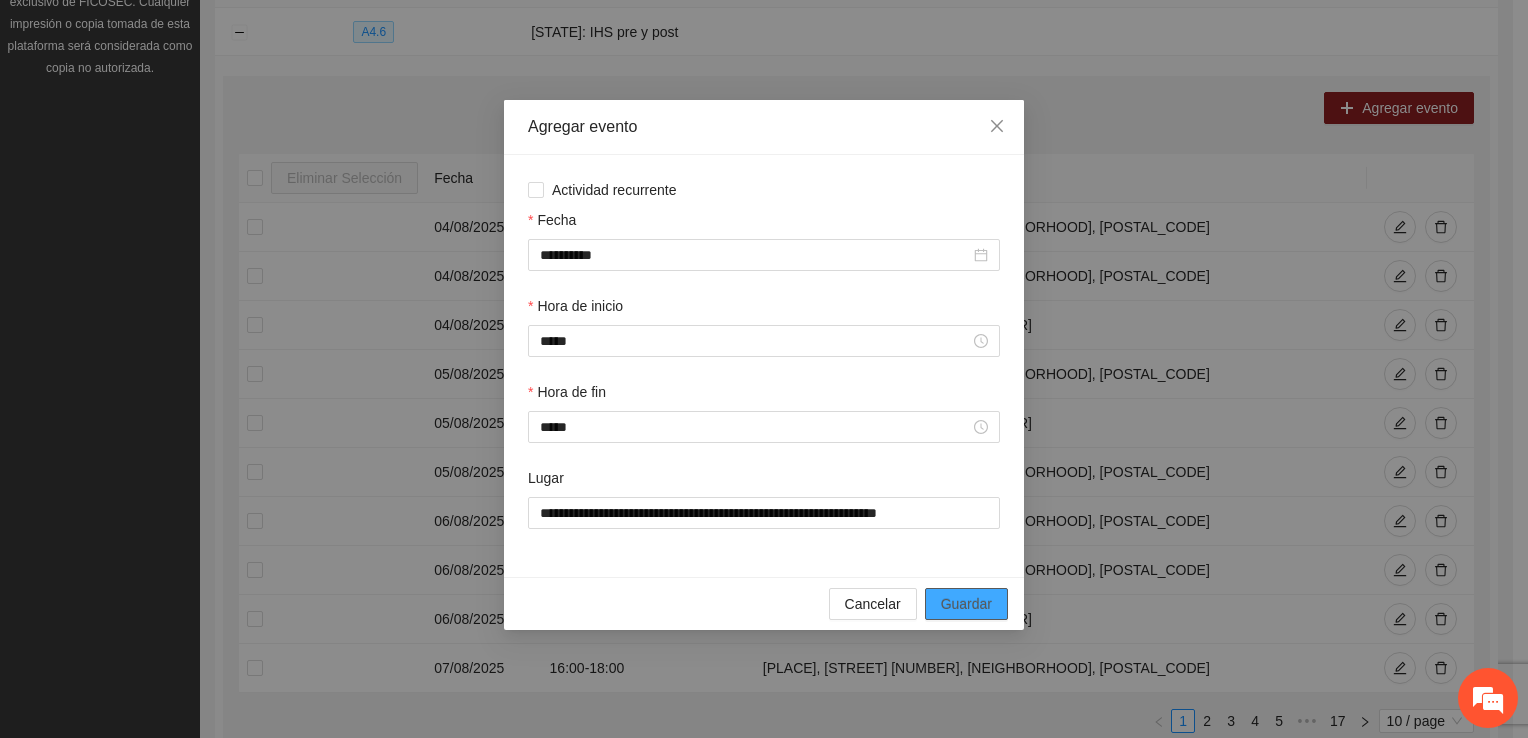 click on "Guardar" at bounding box center (966, 604) 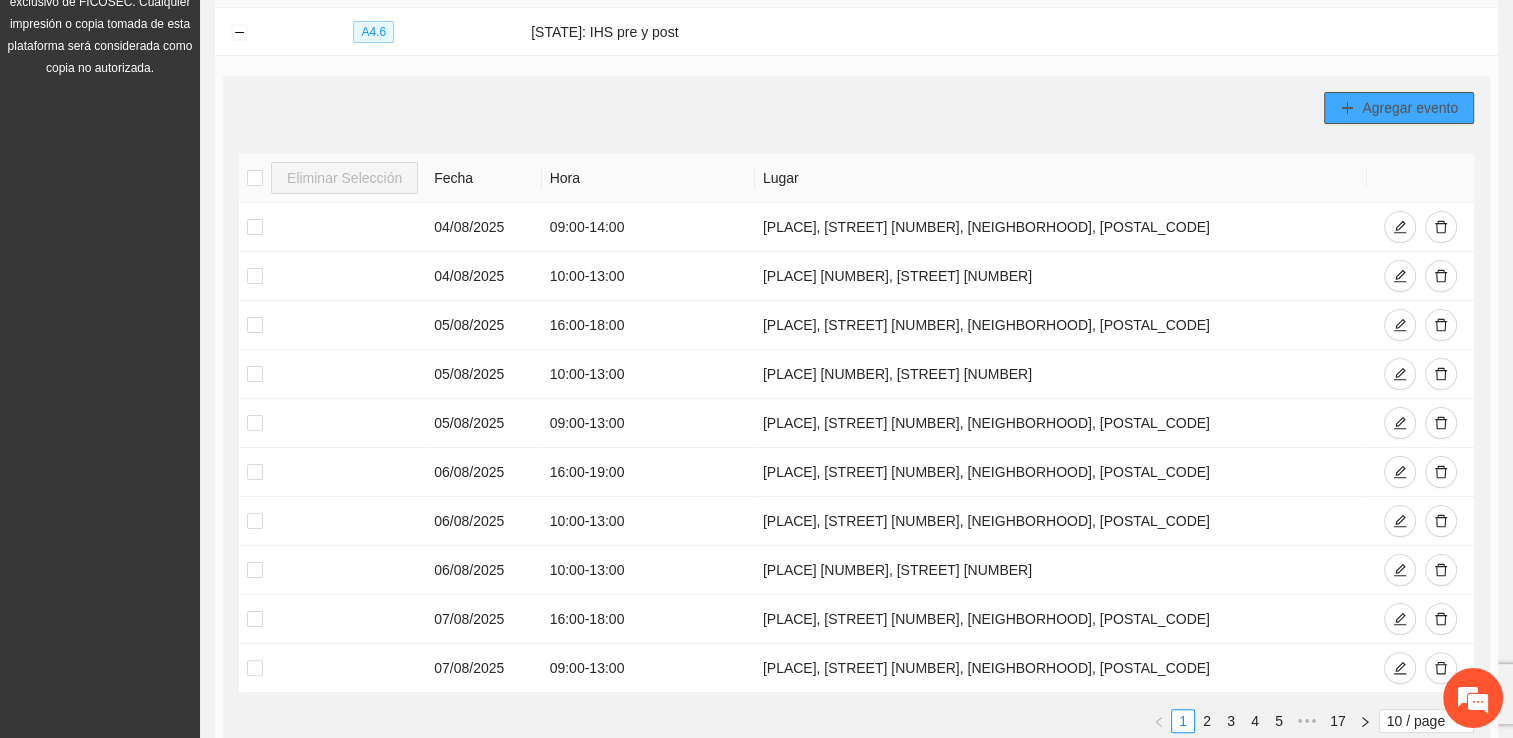 click on "Agregar evento" at bounding box center [1410, 108] 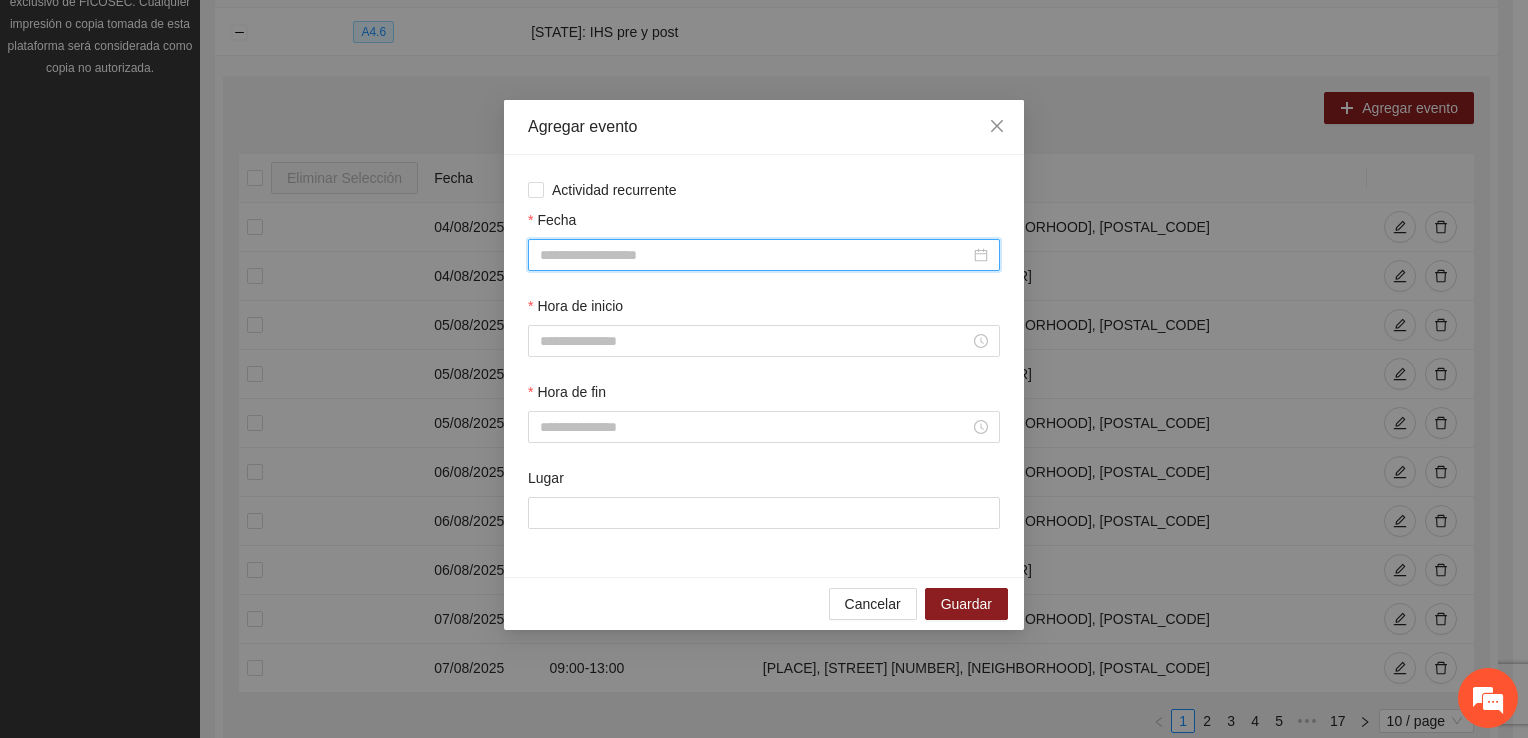click on "Fecha" at bounding box center [755, 255] 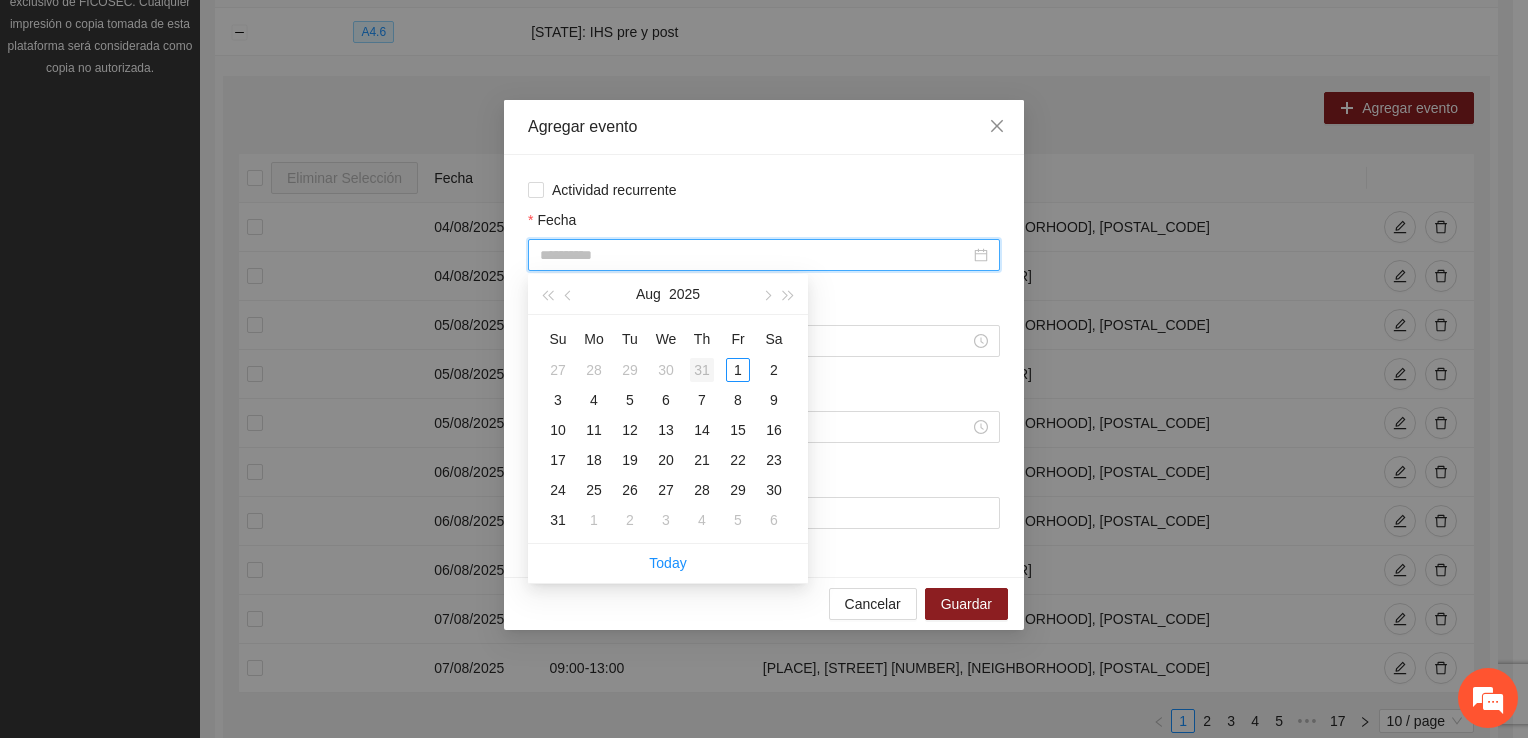 type on "**********" 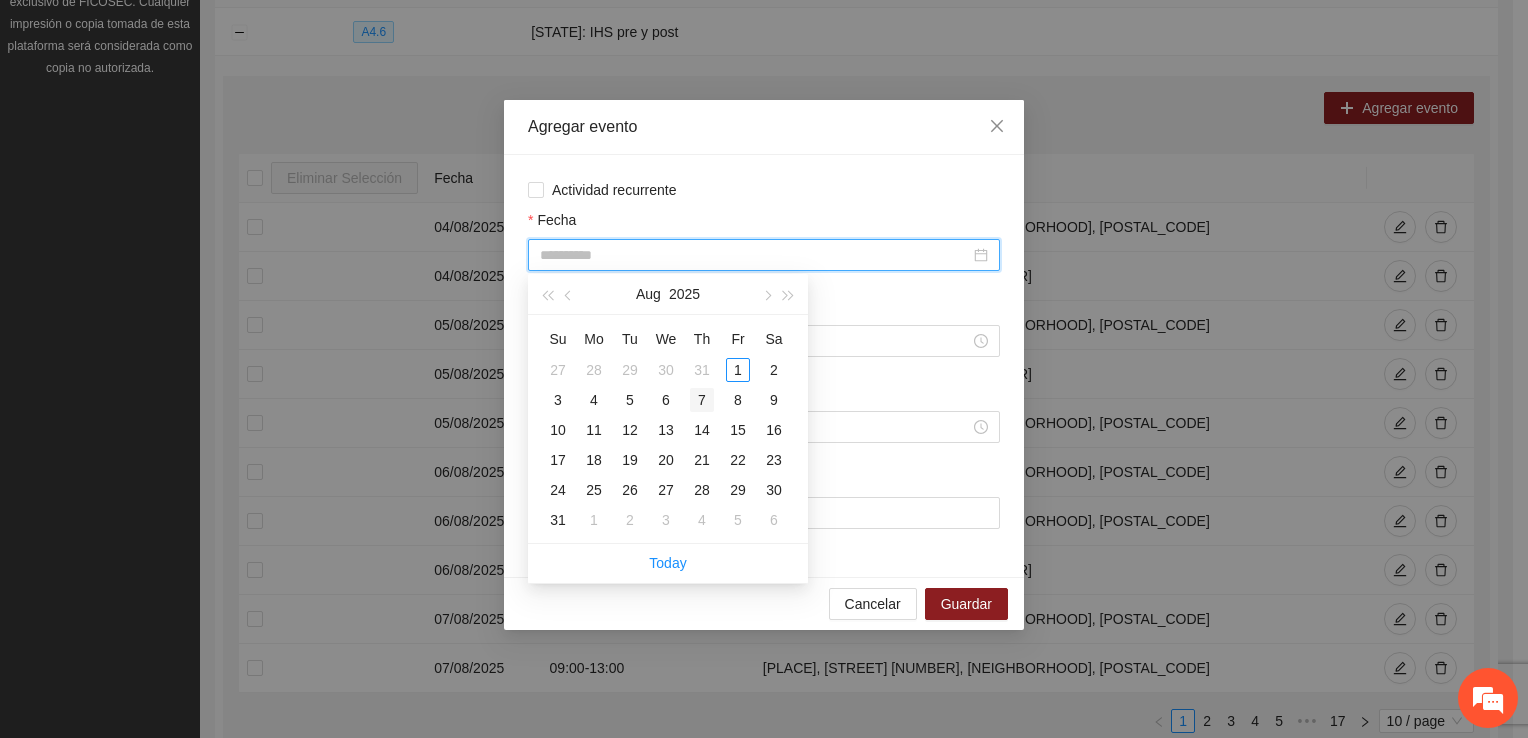 type on "**********" 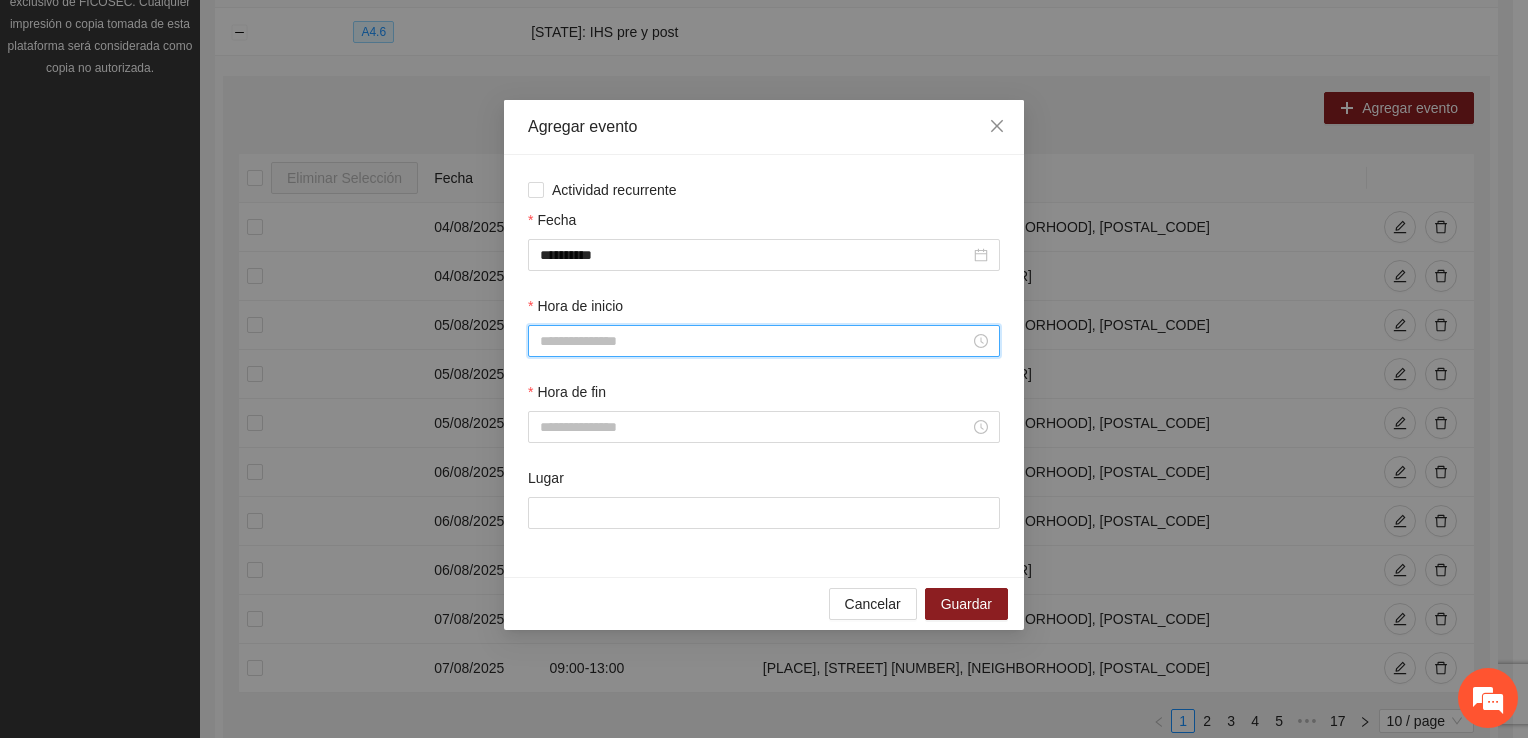 click on "Hora de inicio" at bounding box center [755, 341] 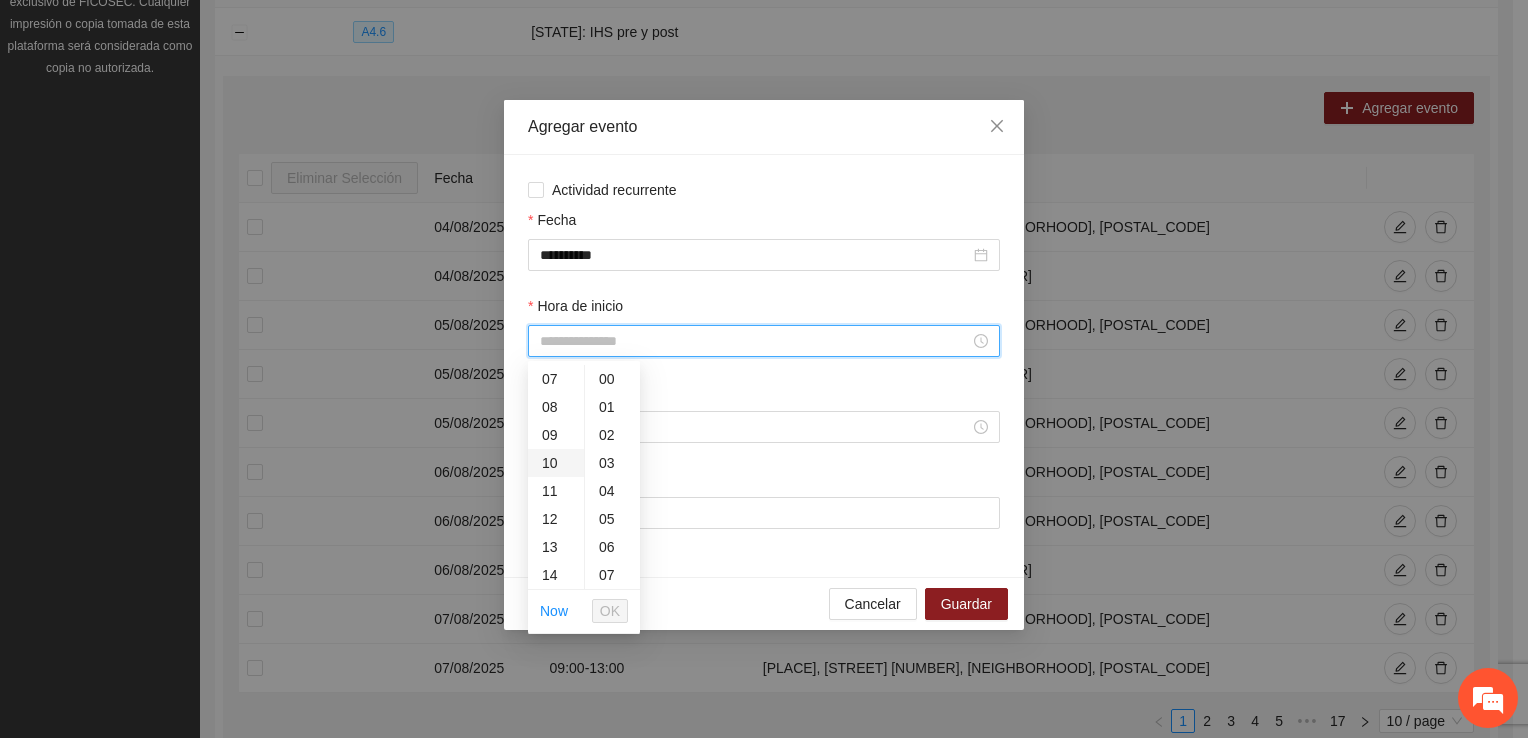 click on "10" at bounding box center [556, 463] 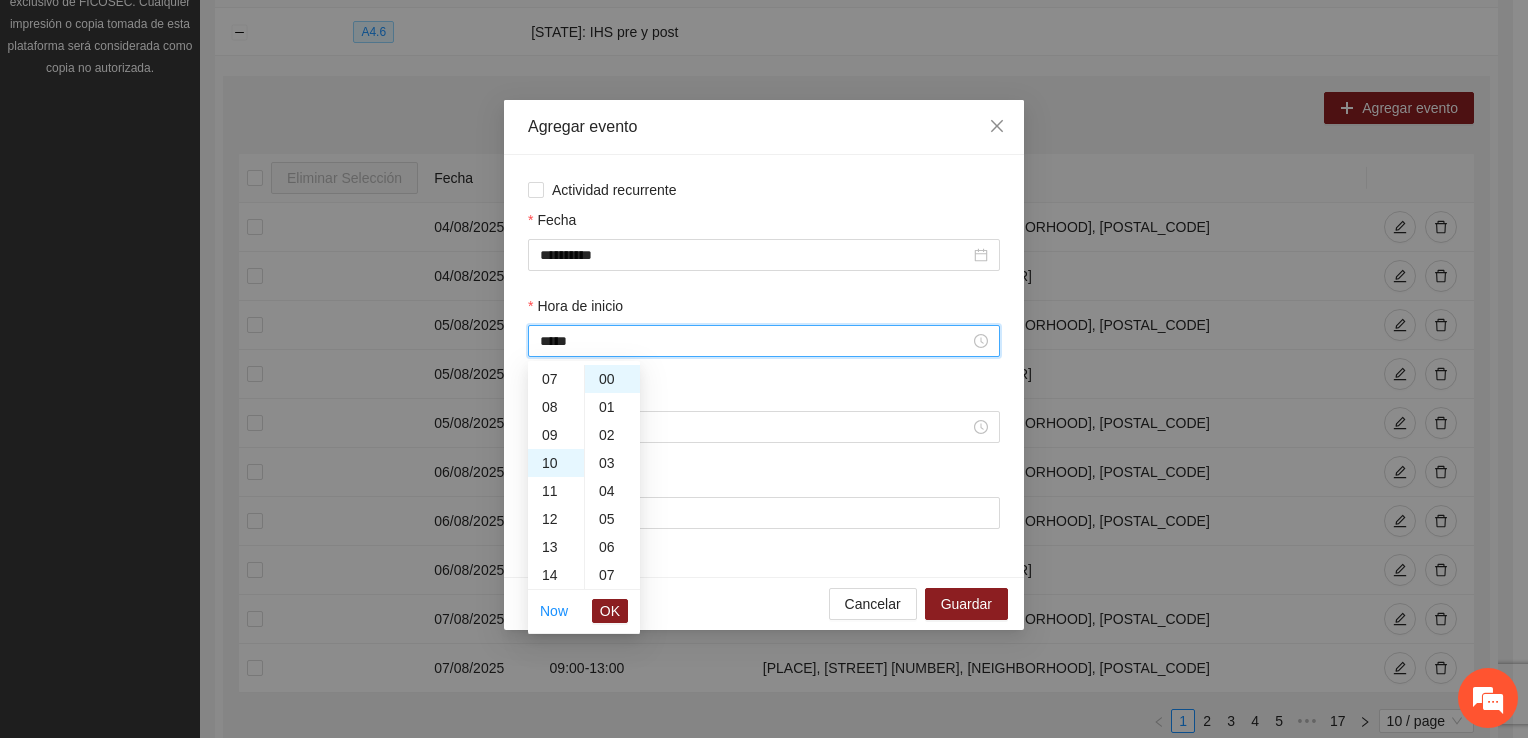 scroll, scrollTop: 280, scrollLeft: 0, axis: vertical 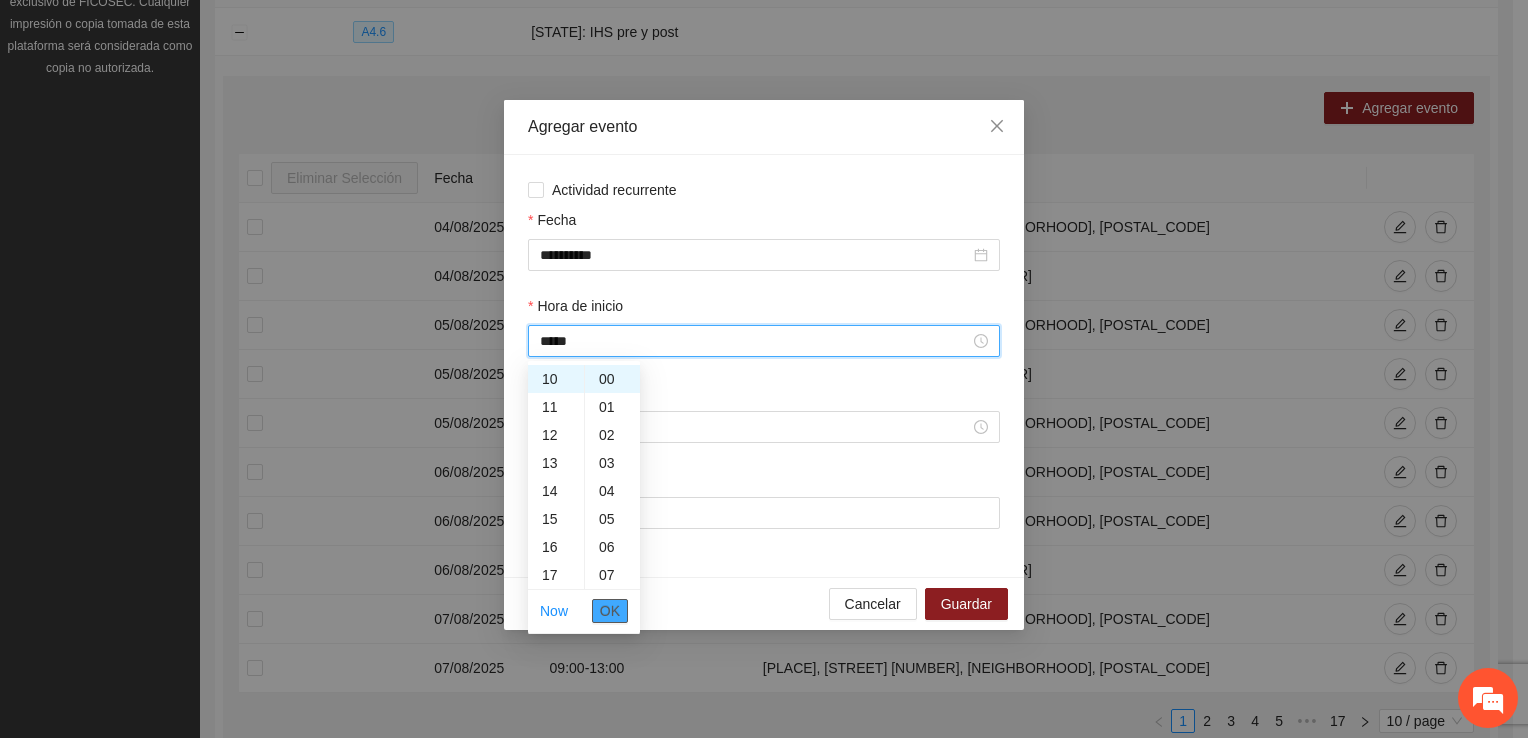 click on "OK" at bounding box center (610, 611) 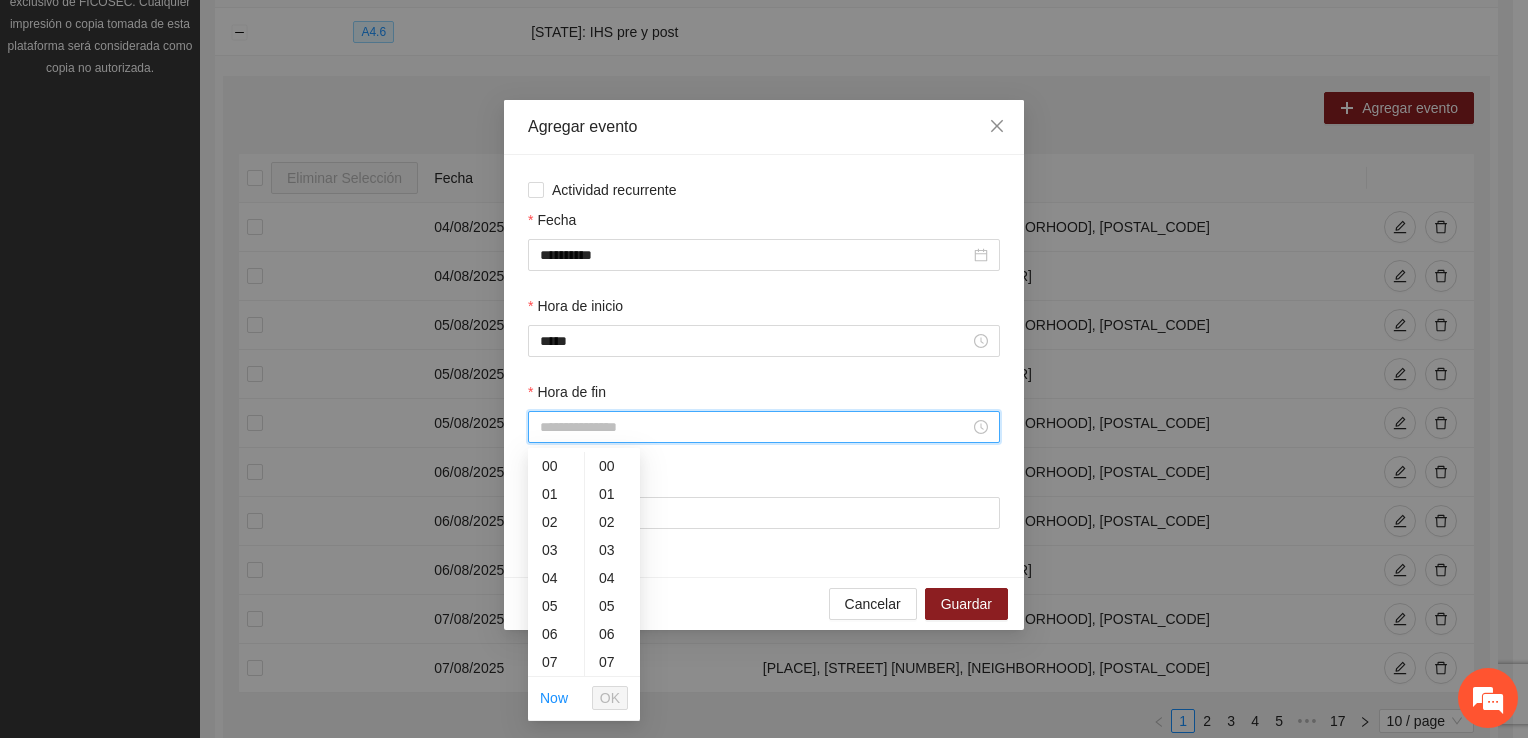 click on "Hora de fin" at bounding box center (755, 427) 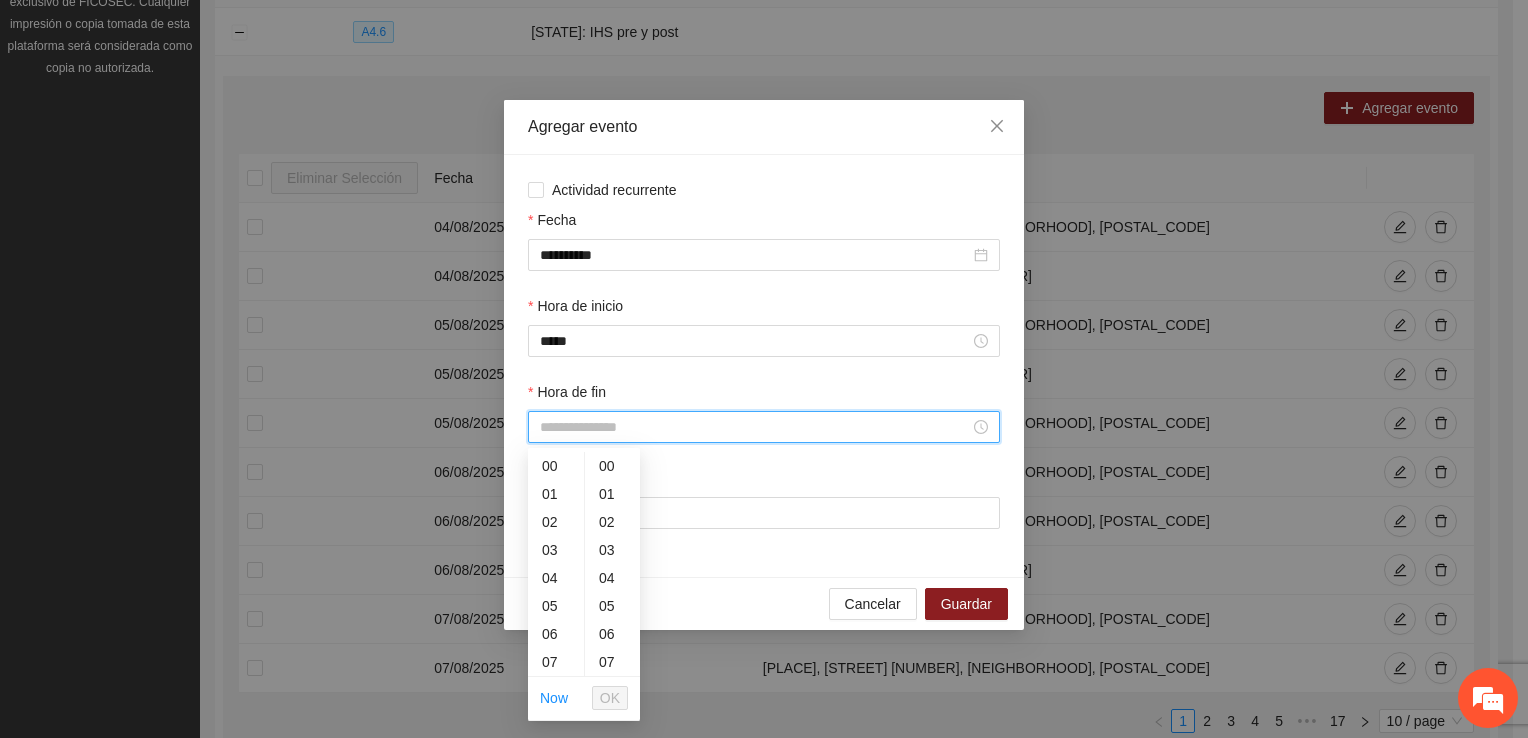 scroll, scrollTop: 196, scrollLeft: 0, axis: vertical 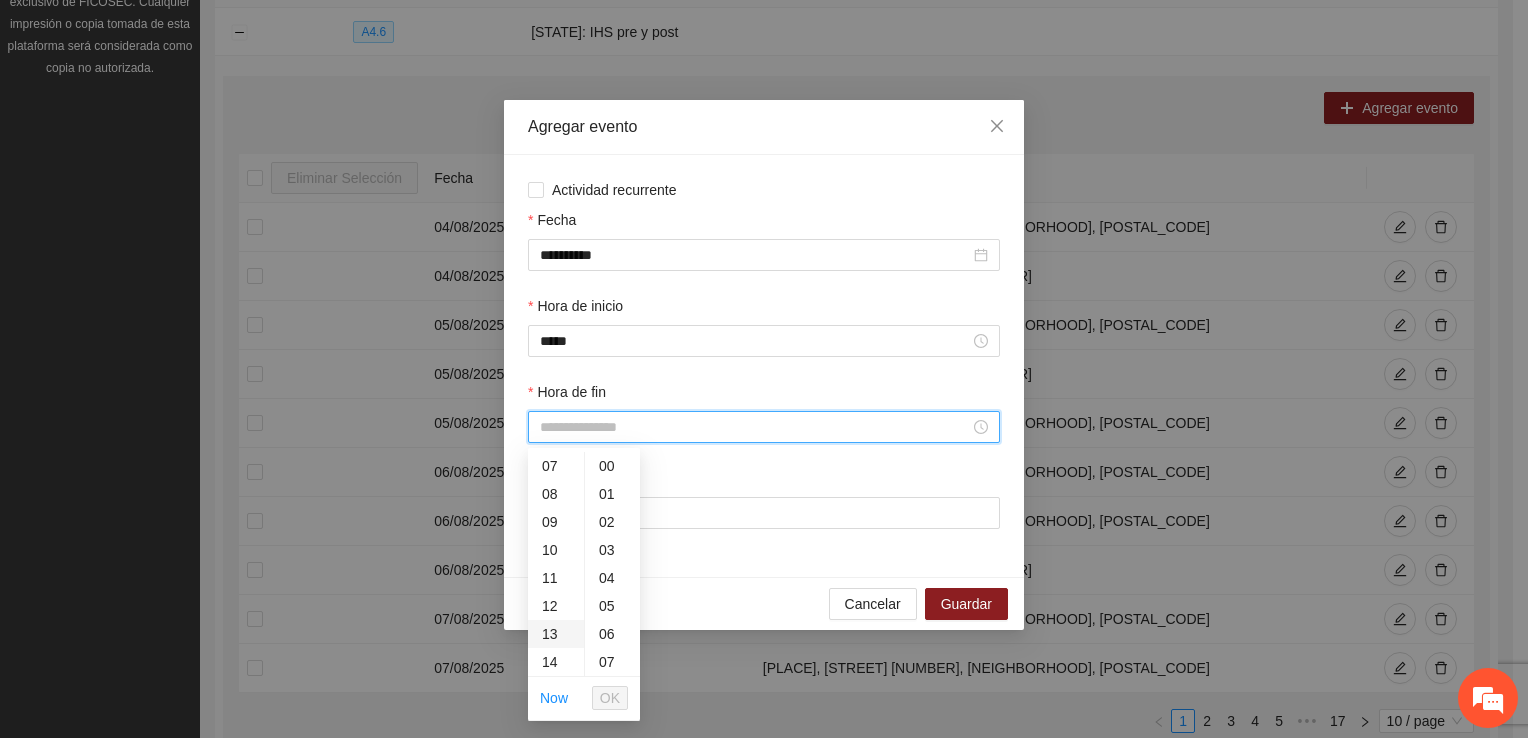click on "13" at bounding box center [556, 634] 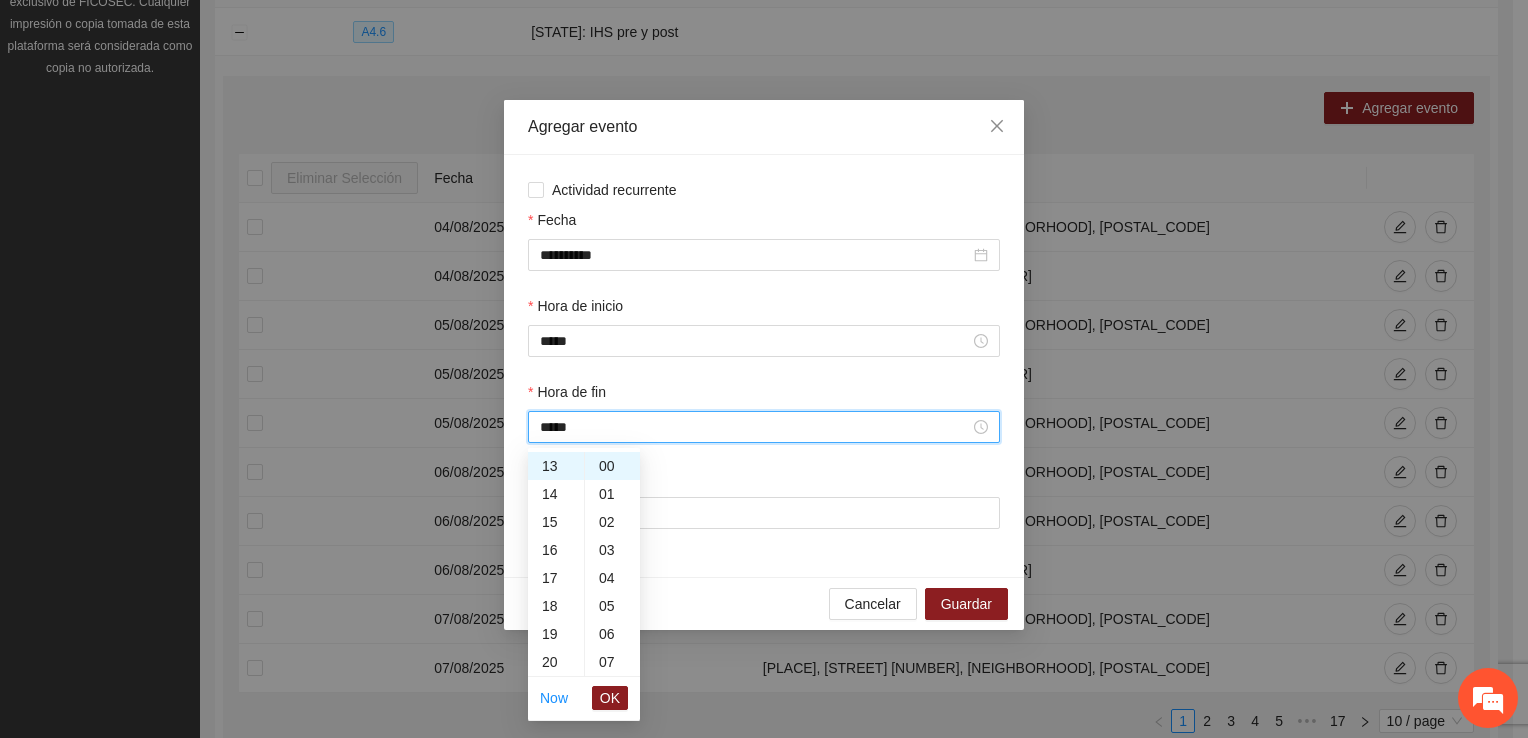 scroll, scrollTop: 364, scrollLeft: 0, axis: vertical 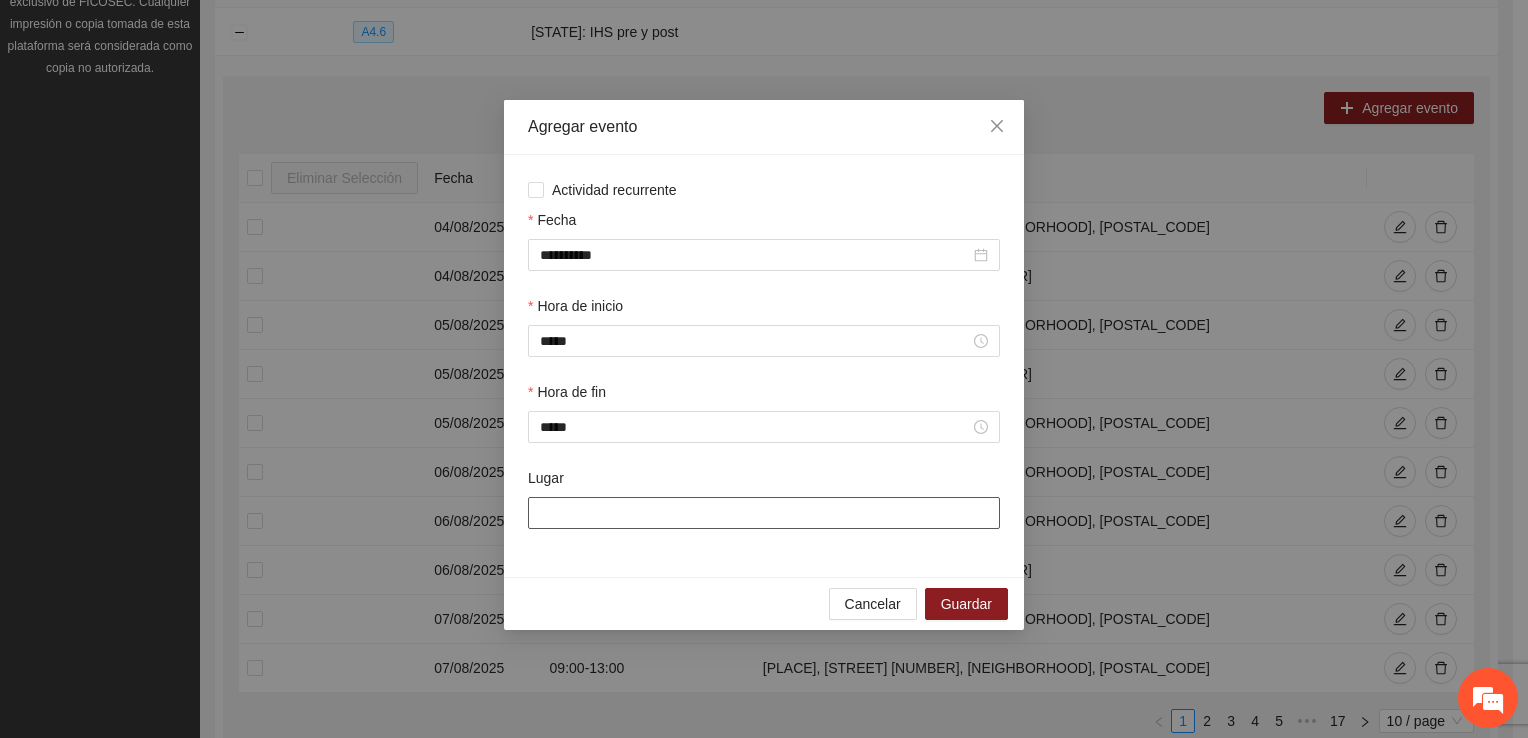 click on "Lugar" at bounding box center [764, 513] 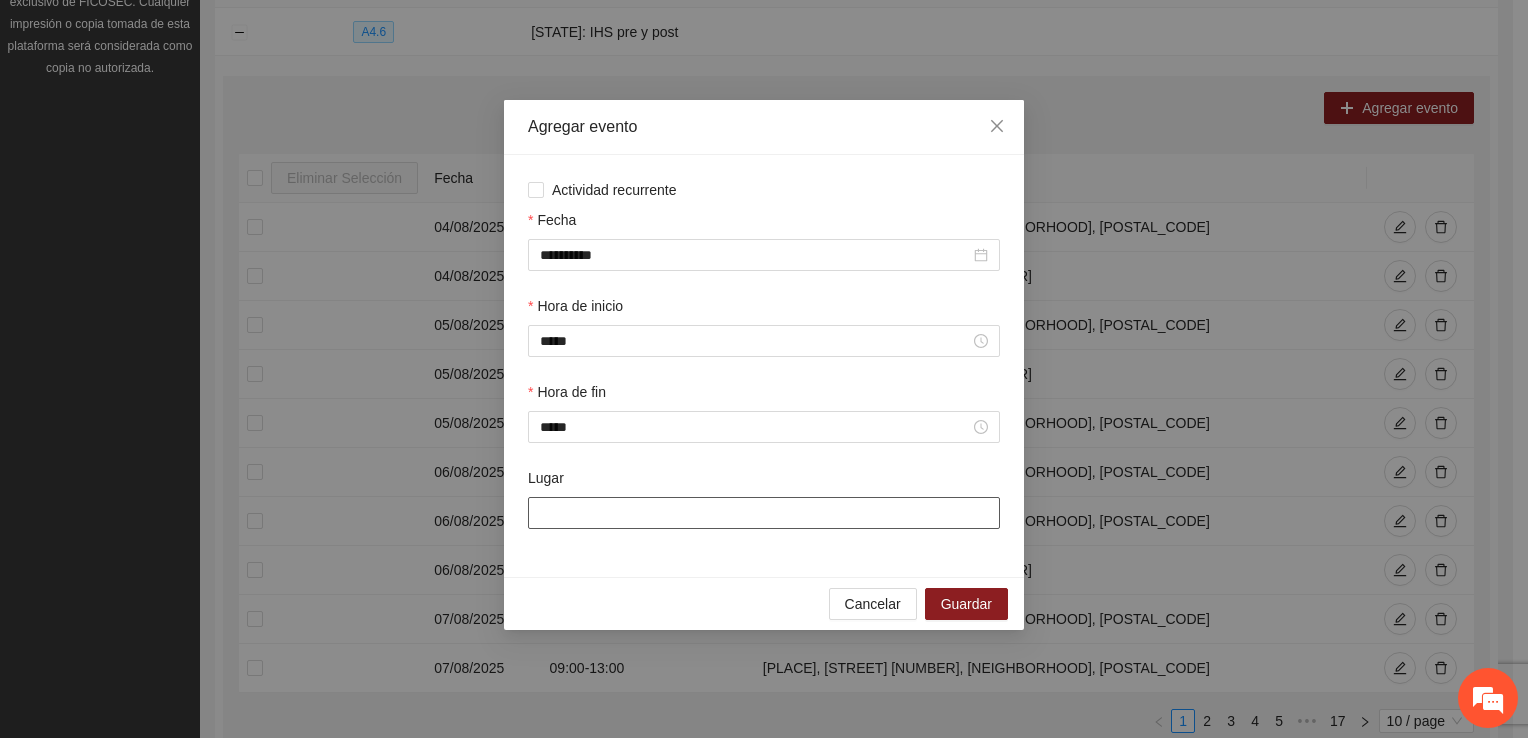 type on "**********" 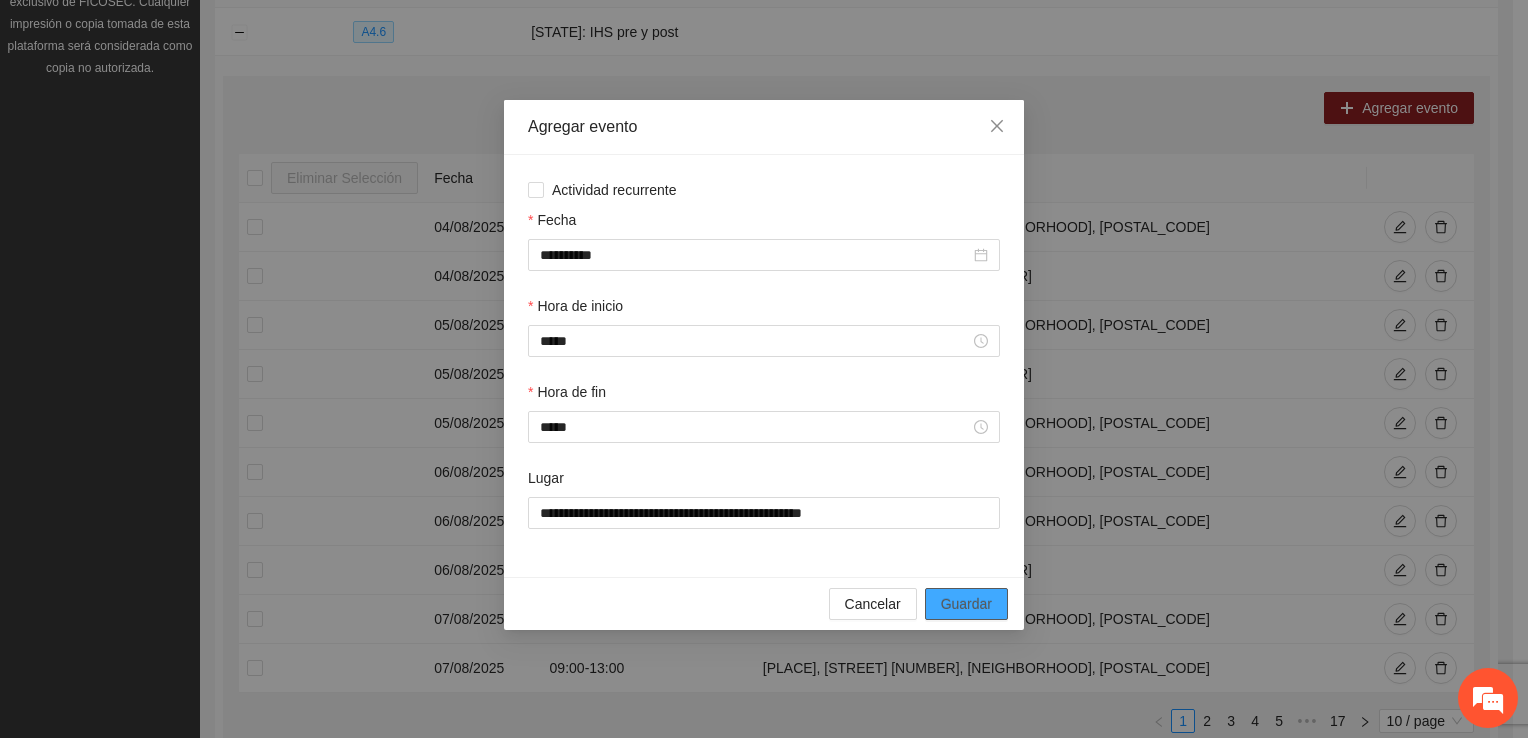 click on "Guardar" at bounding box center (966, 604) 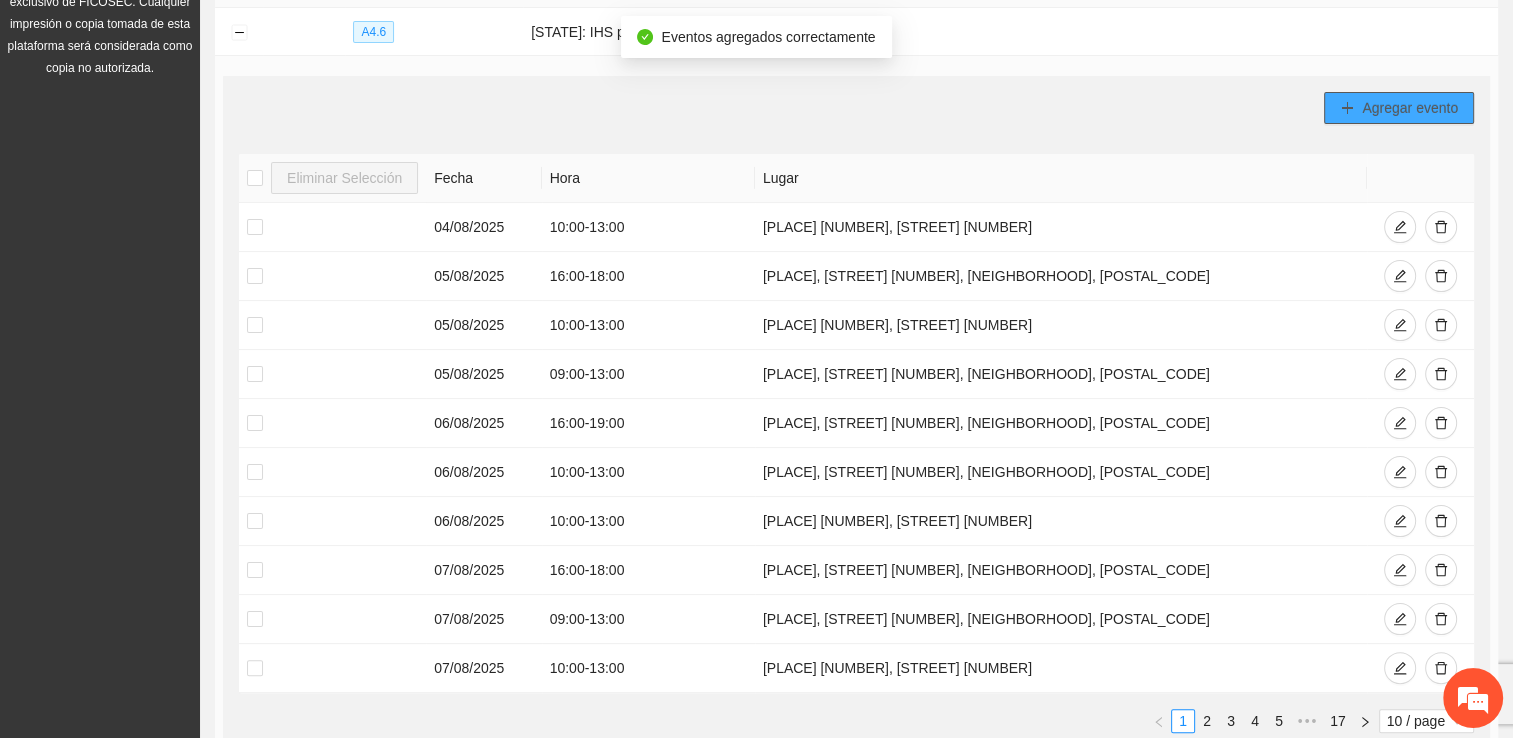 click on "Agregar evento" at bounding box center [1410, 108] 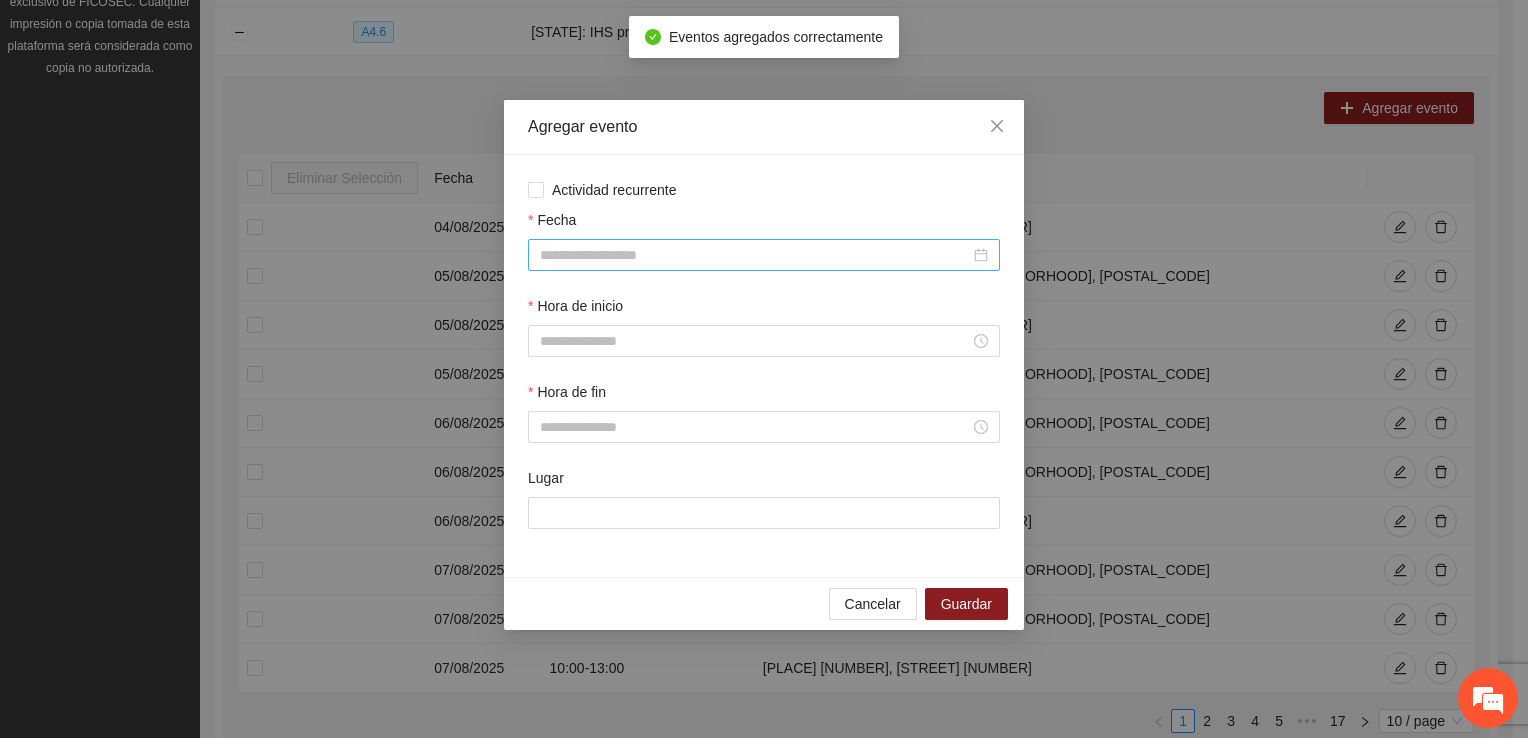 click on "Fecha" at bounding box center (755, 255) 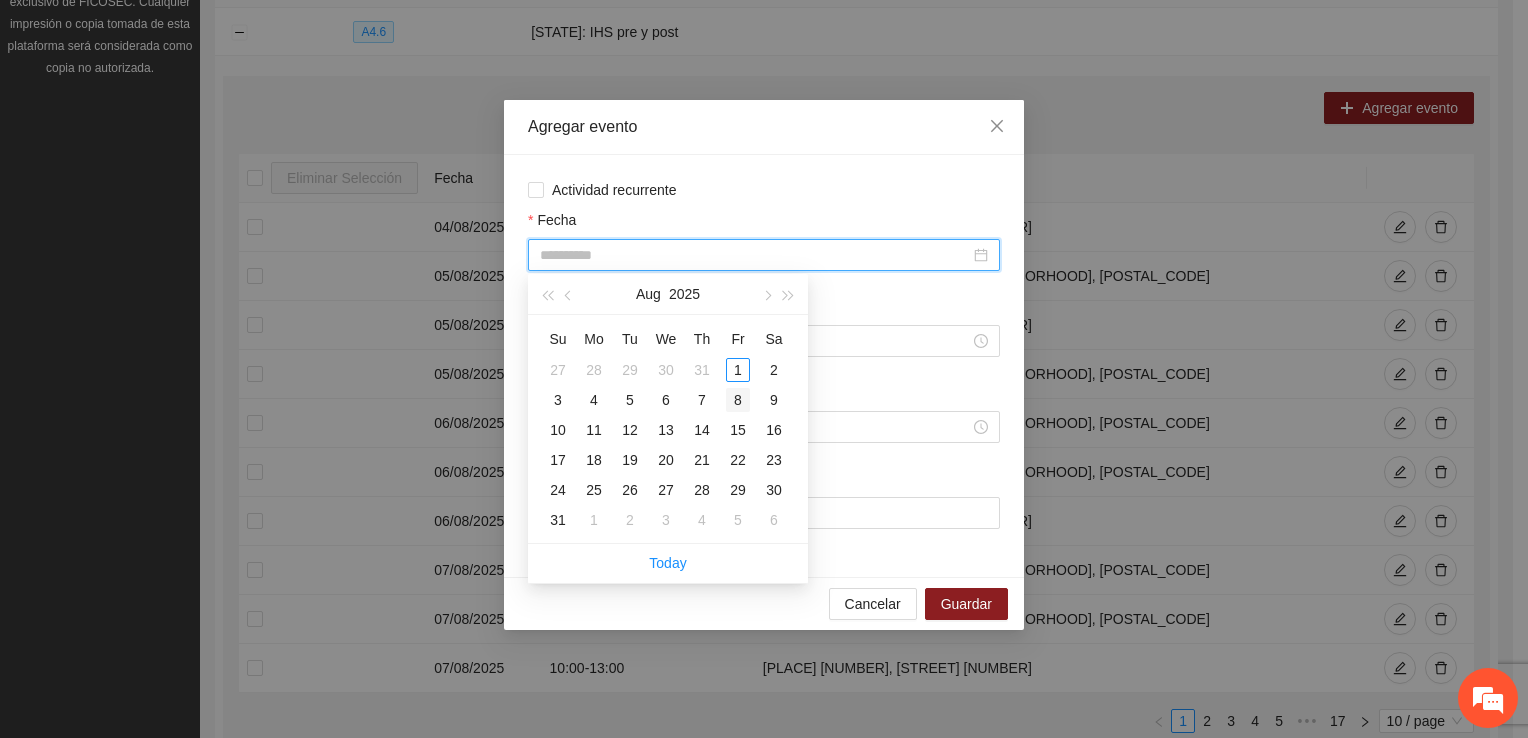 type on "**********" 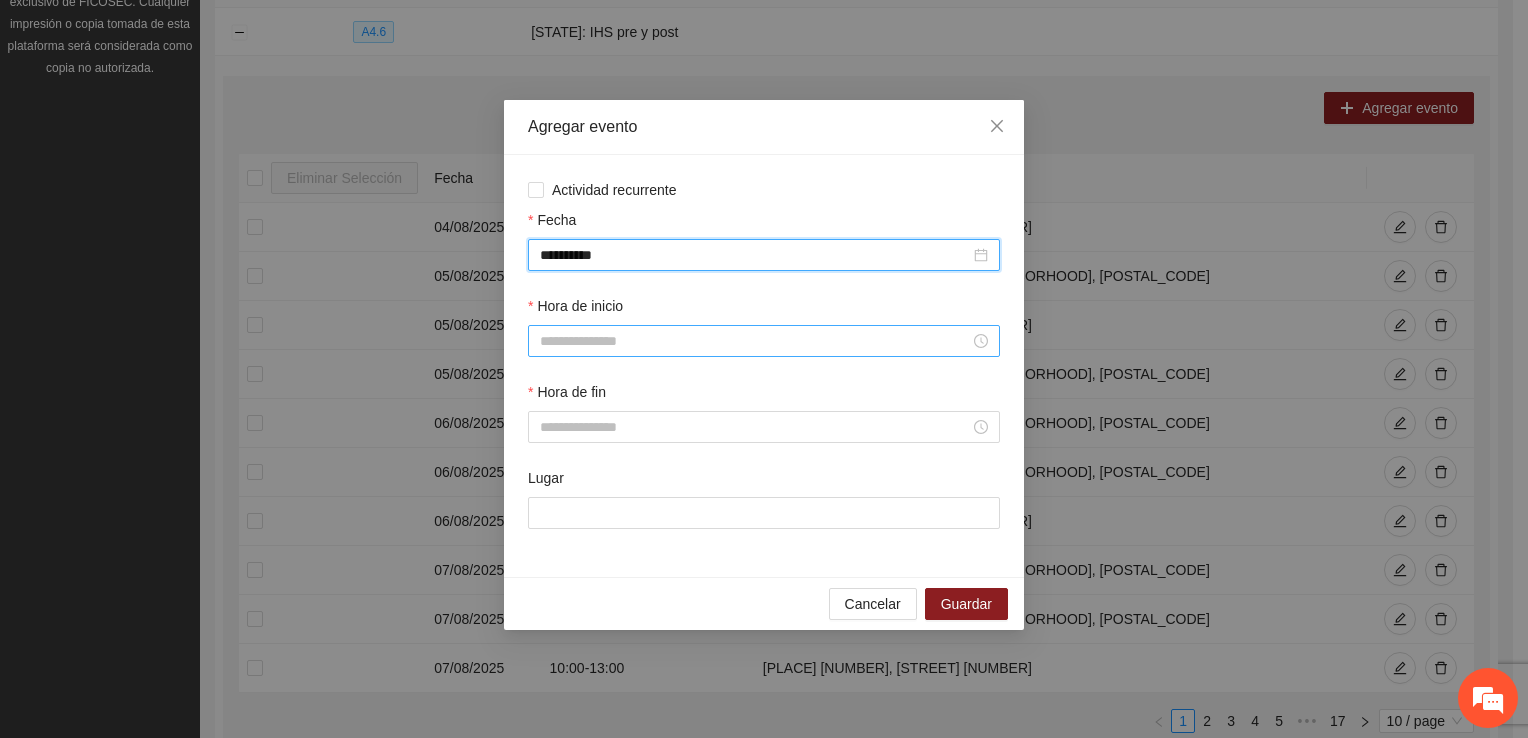 click on "Hora de inicio" at bounding box center (755, 341) 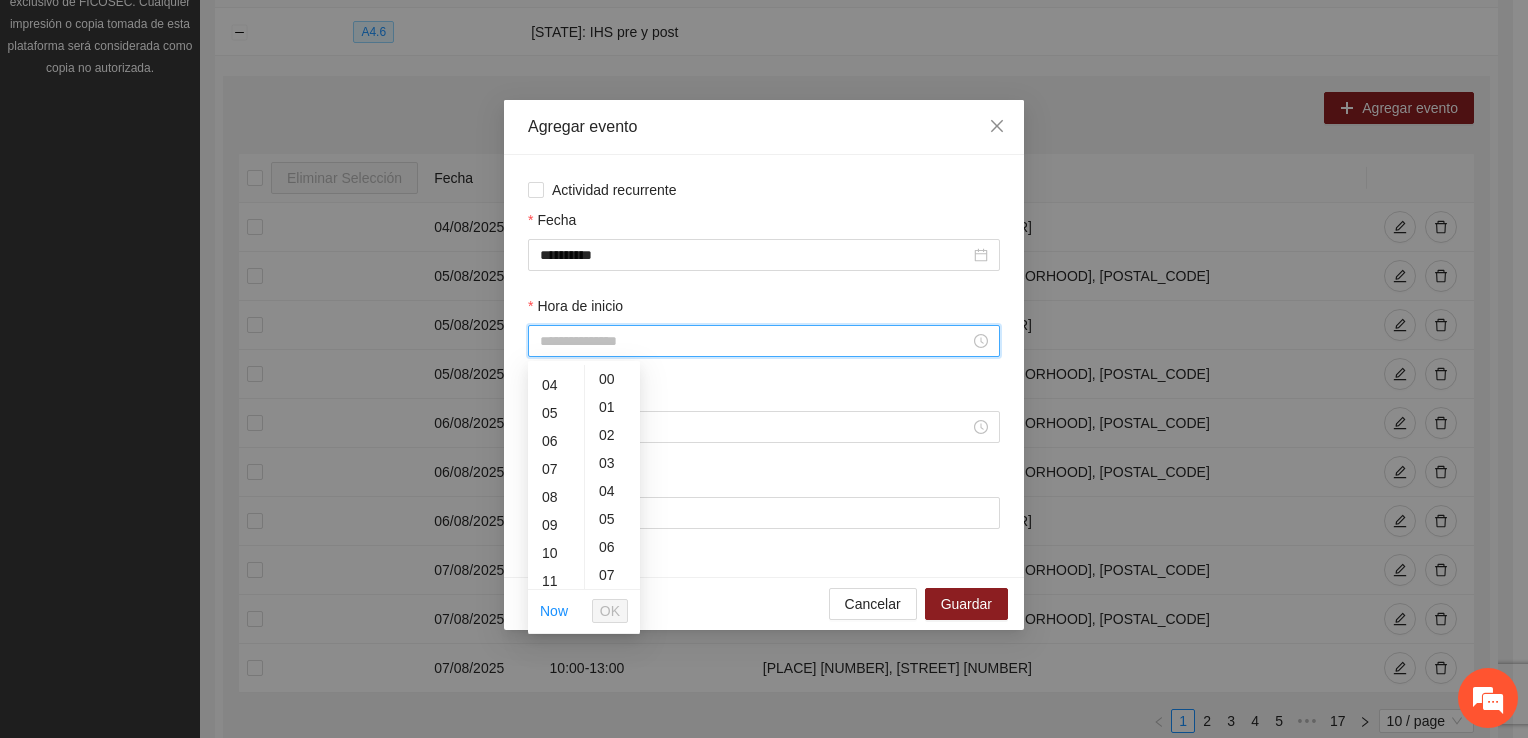 scroll, scrollTop: 196, scrollLeft: 0, axis: vertical 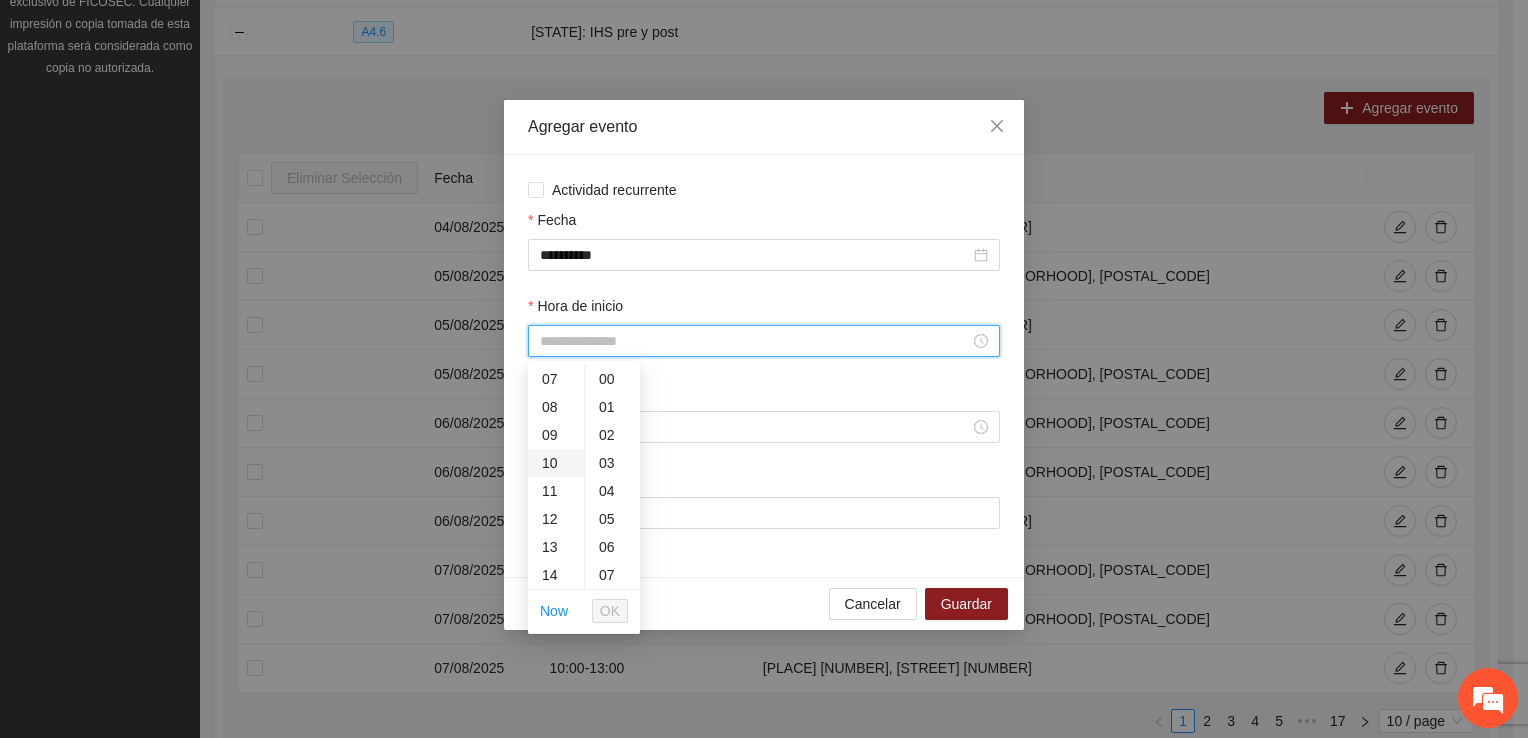 click on "10" at bounding box center [556, 463] 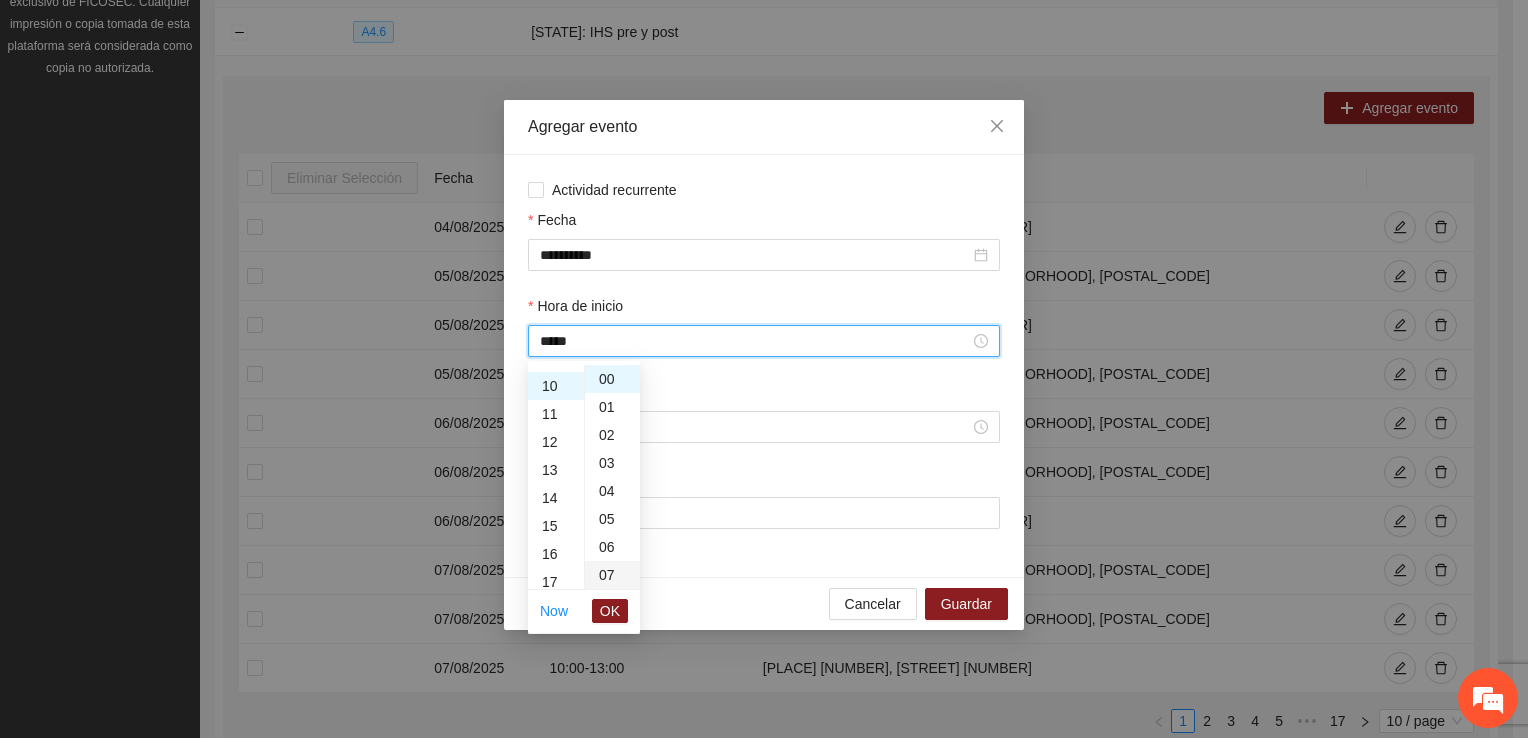 scroll, scrollTop: 280, scrollLeft: 0, axis: vertical 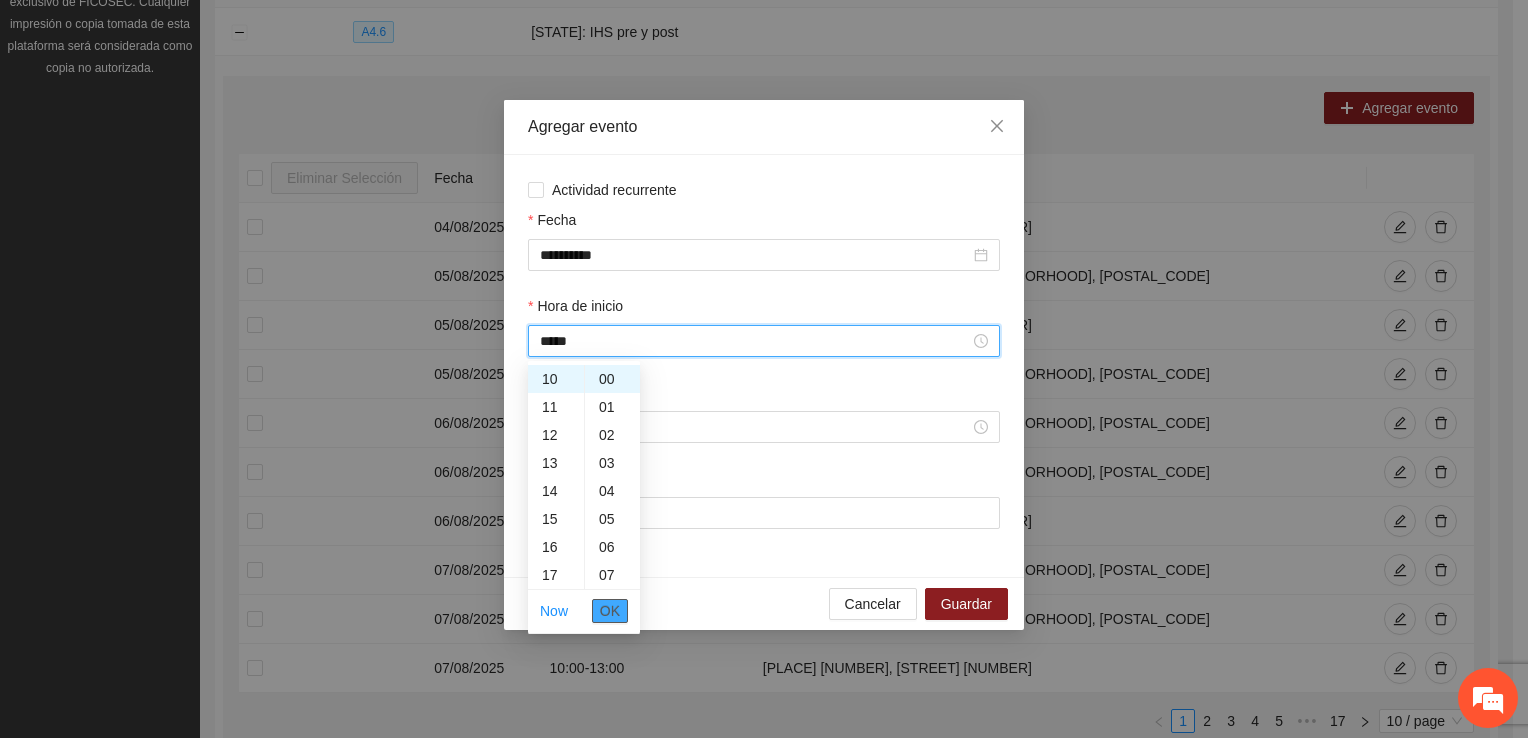 click on "OK" at bounding box center [610, 611] 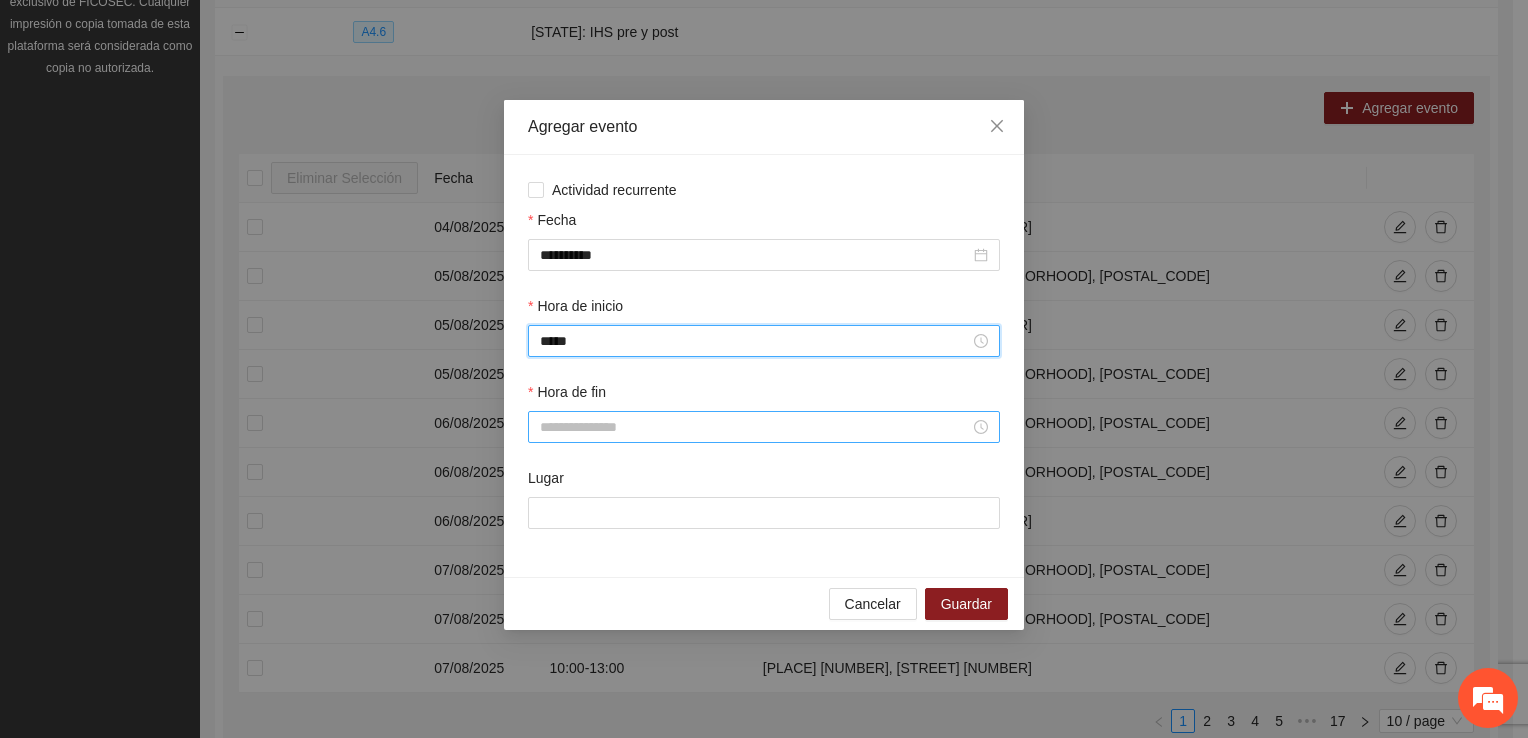 click on "Hora de fin" at bounding box center (755, 427) 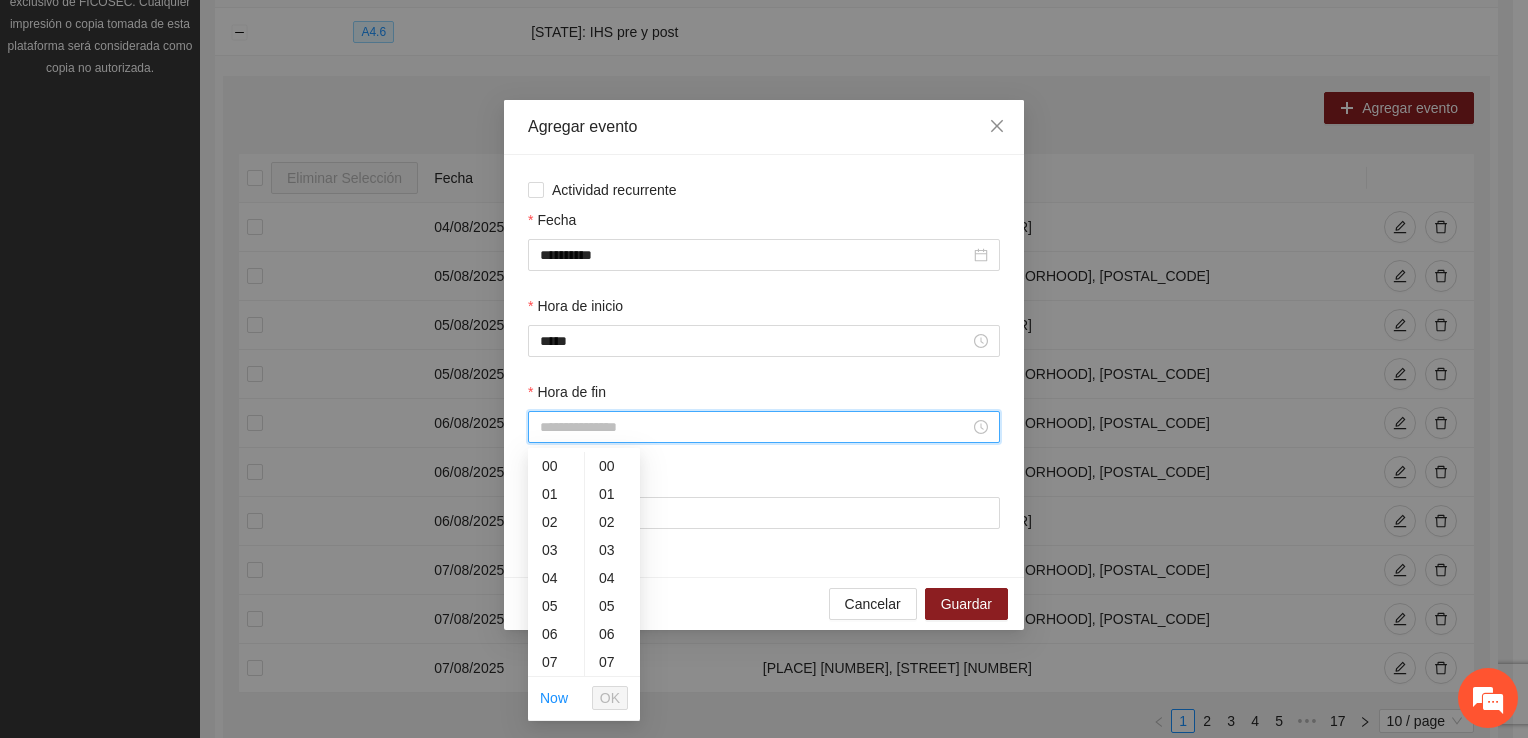 scroll, scrollTop: 196, scrollLeft: 0, axis: vertical 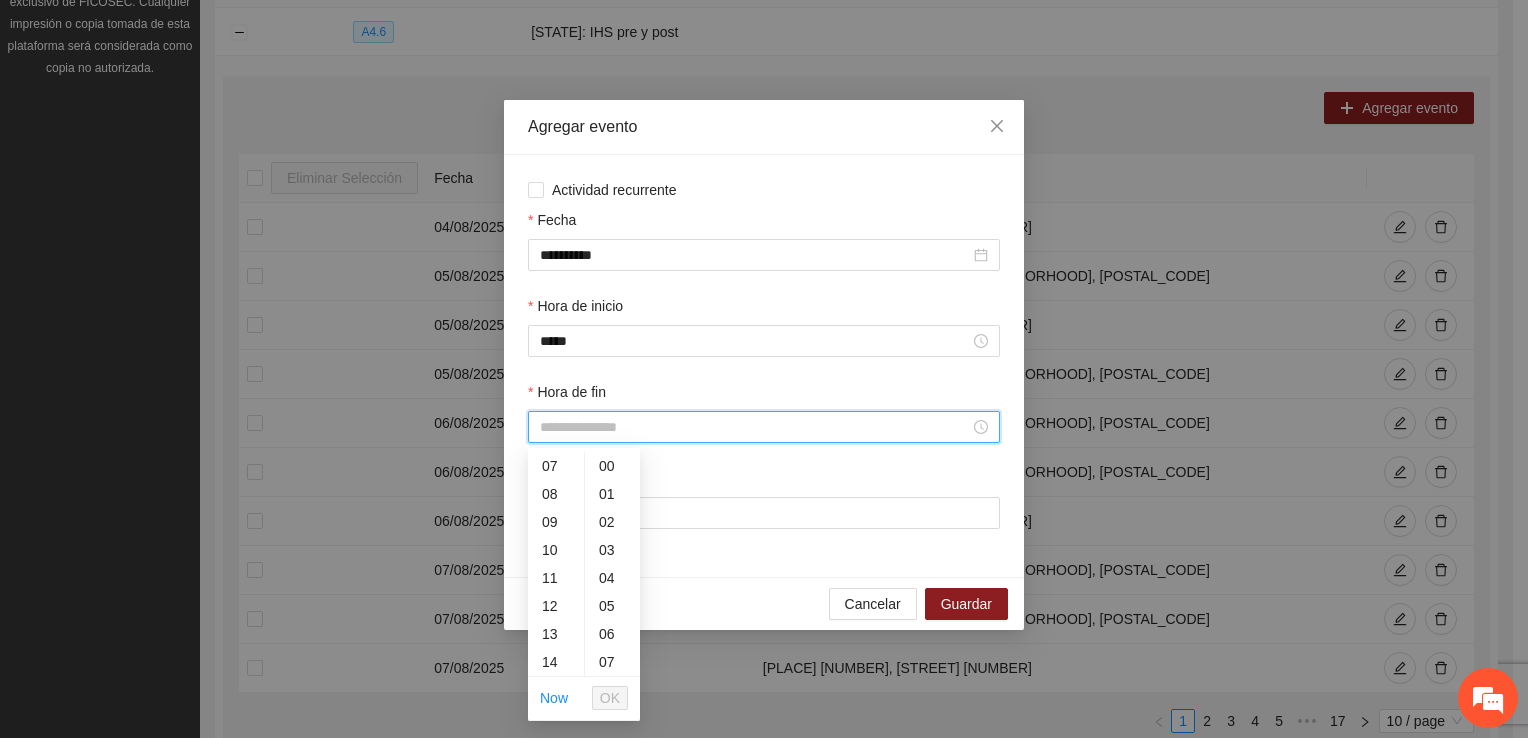 click on "13" at bounding box center [556, 634] 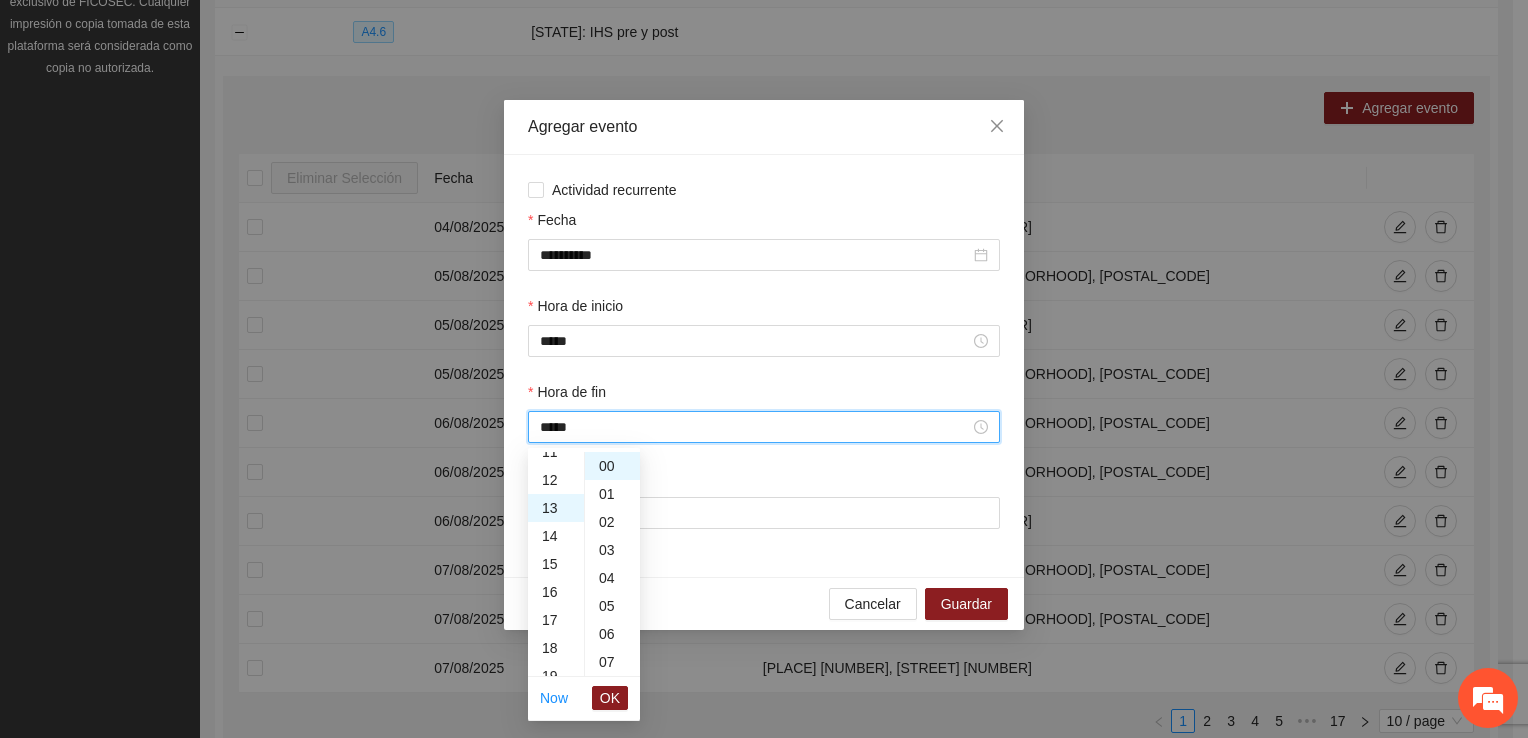 scroll, scrollTop: 364, scrollLeft: 0, axis: vertical 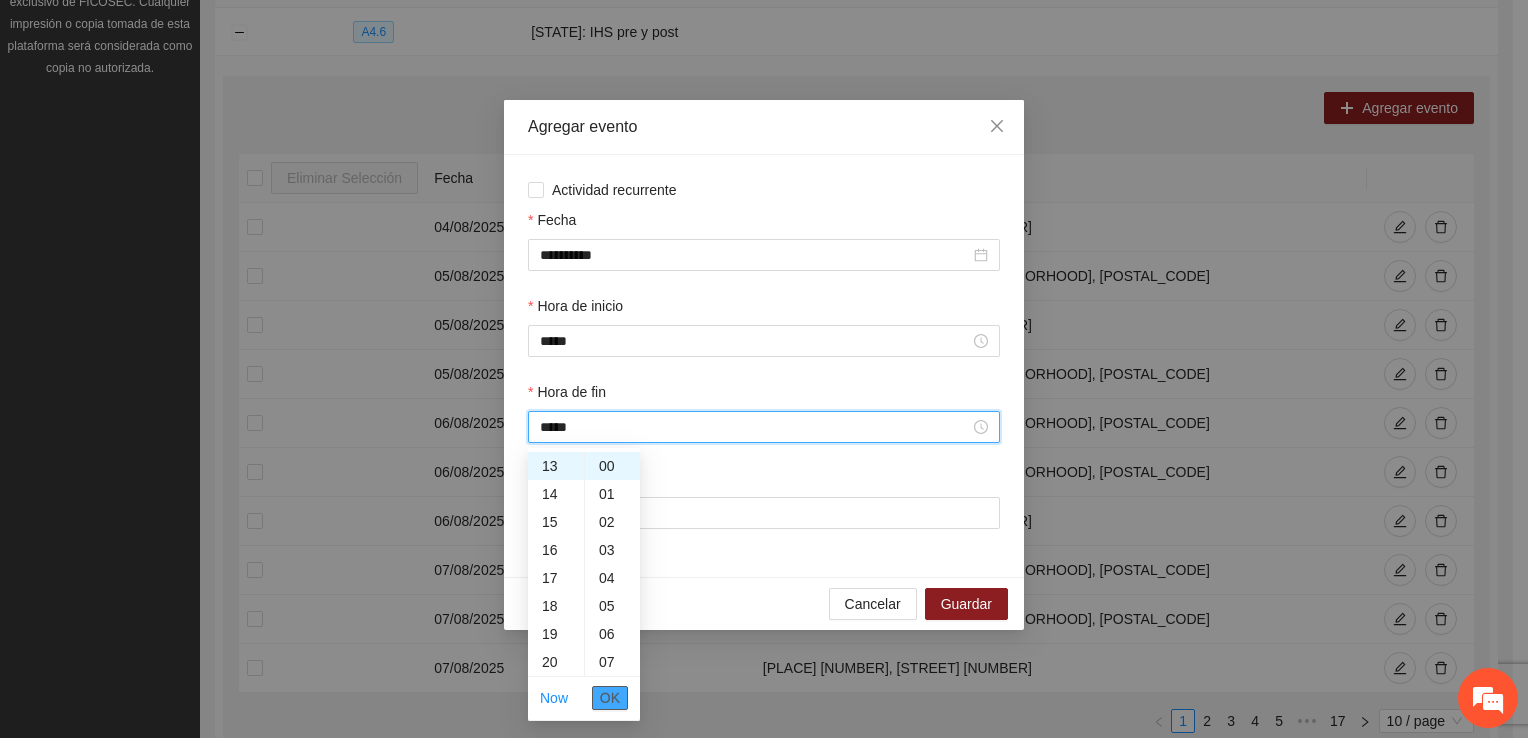 click on "OK" at bounding box center [610, 698] 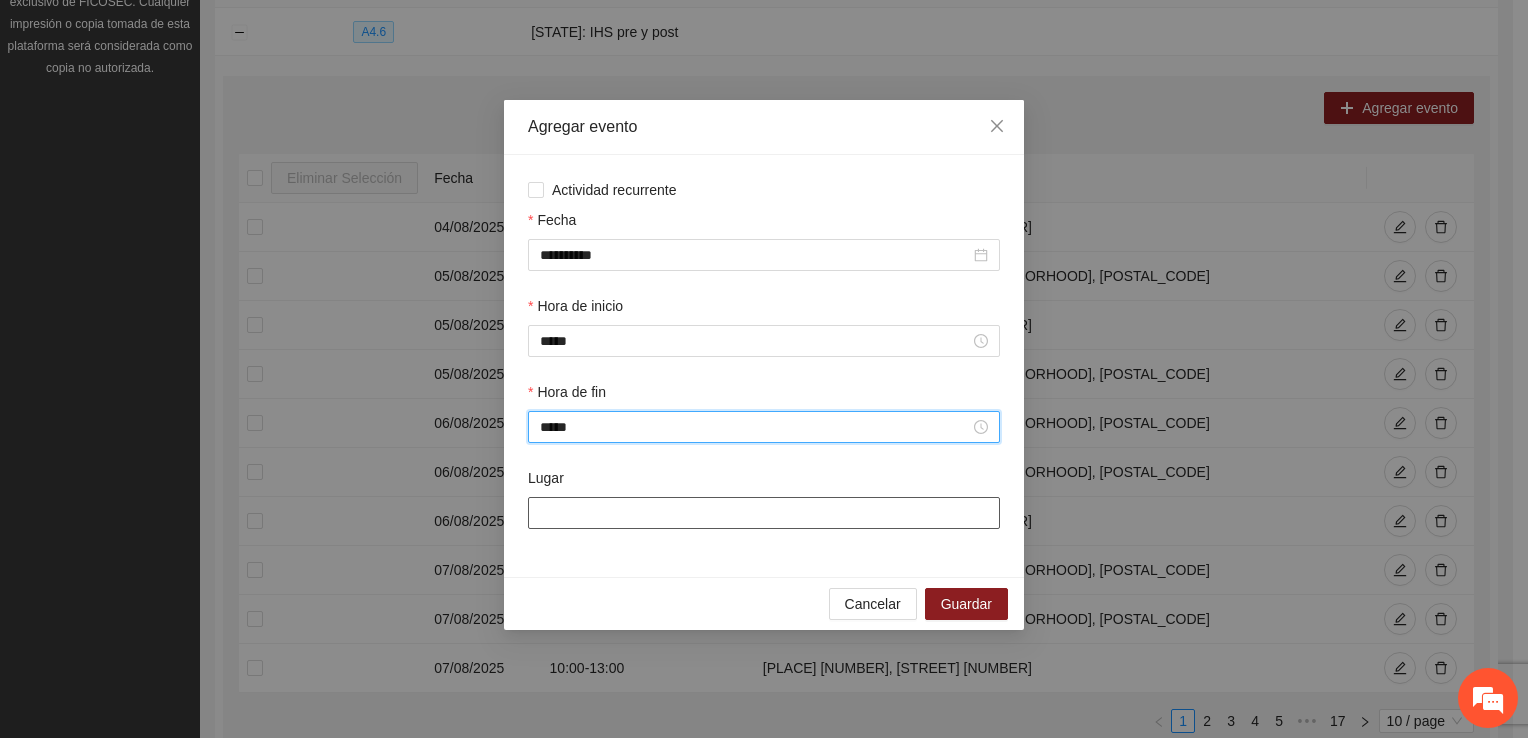 click on "Lugar" at bounding box center (764, 513) 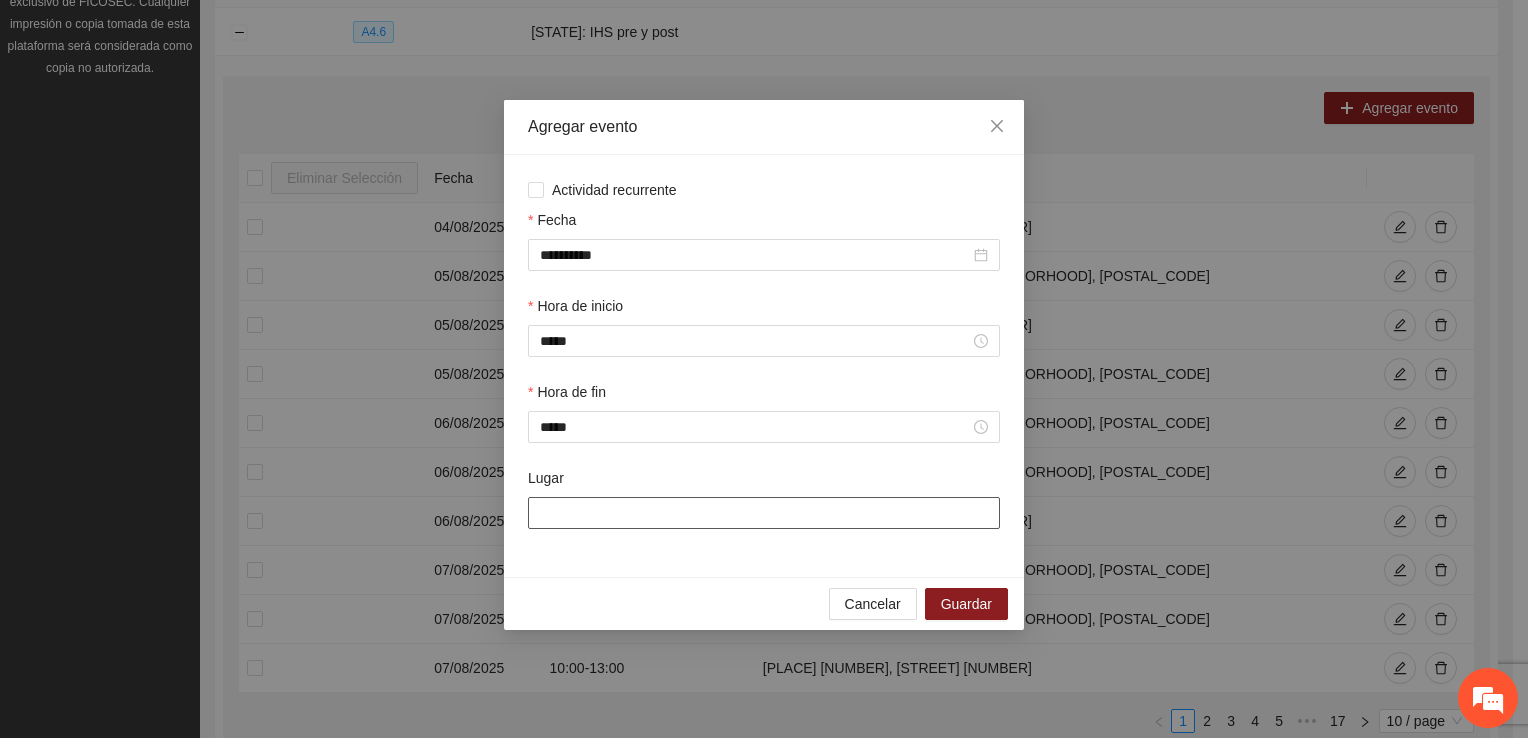 type on "**********" 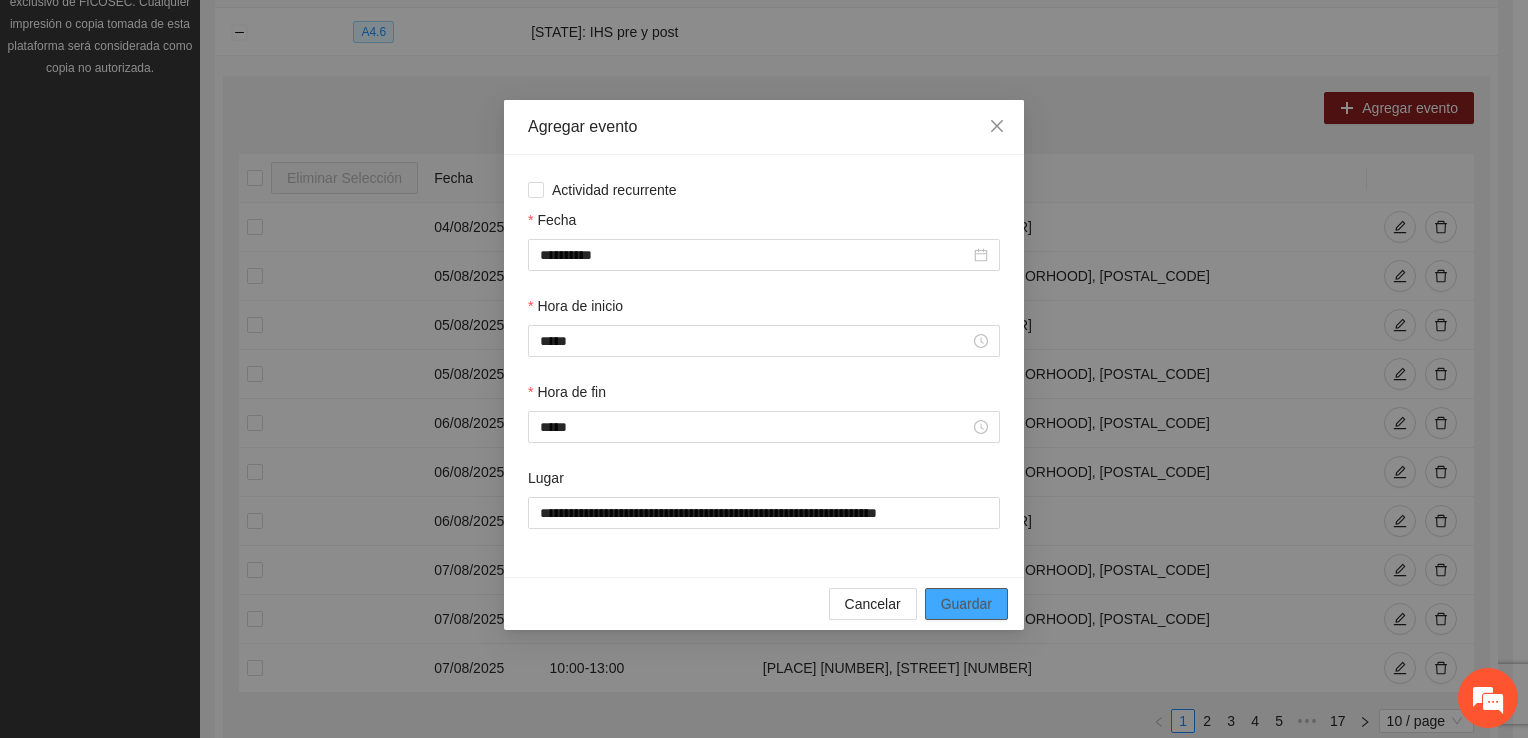 click on "Guardar" at bounding box center [966, 604] 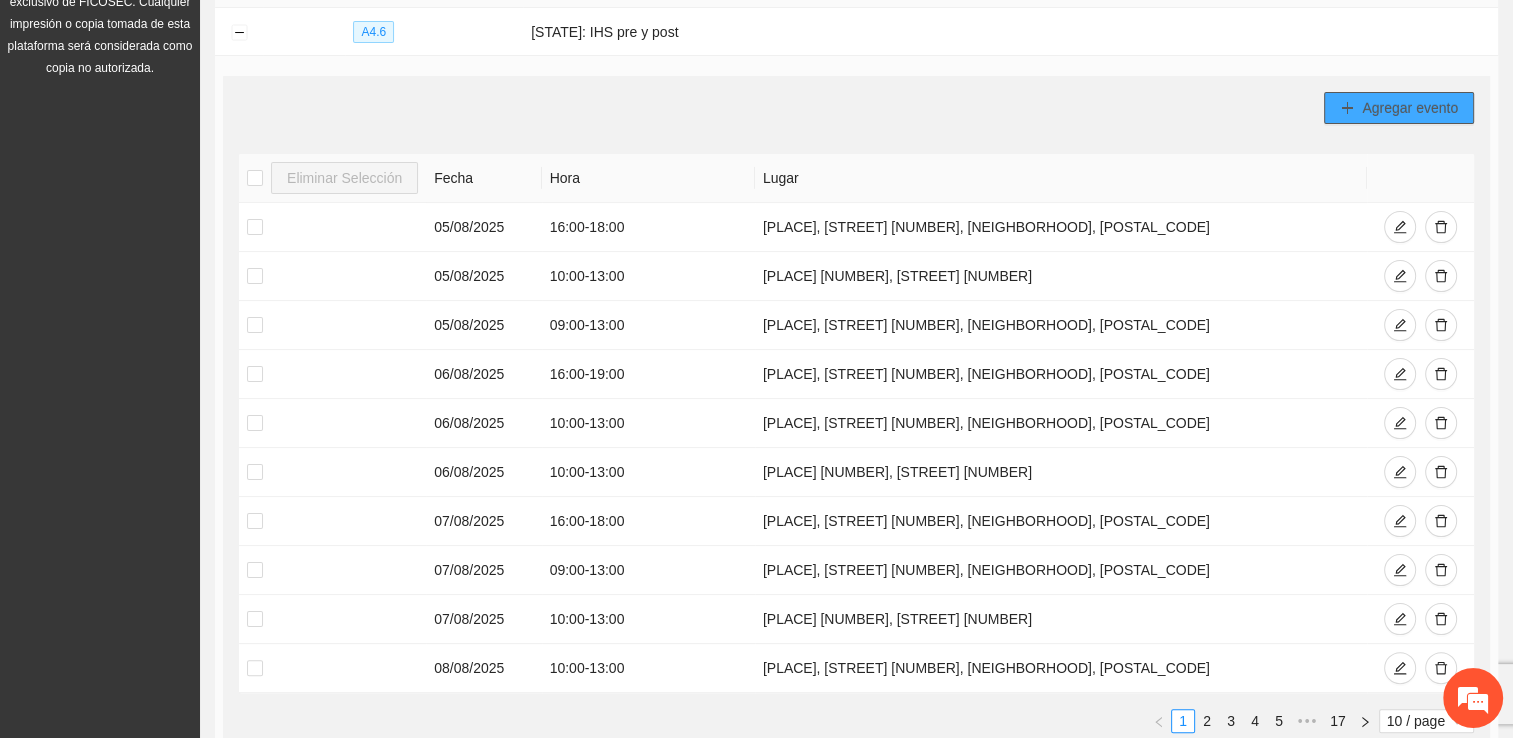 click on "Agregar evento" at bounding box center [1410, 108] 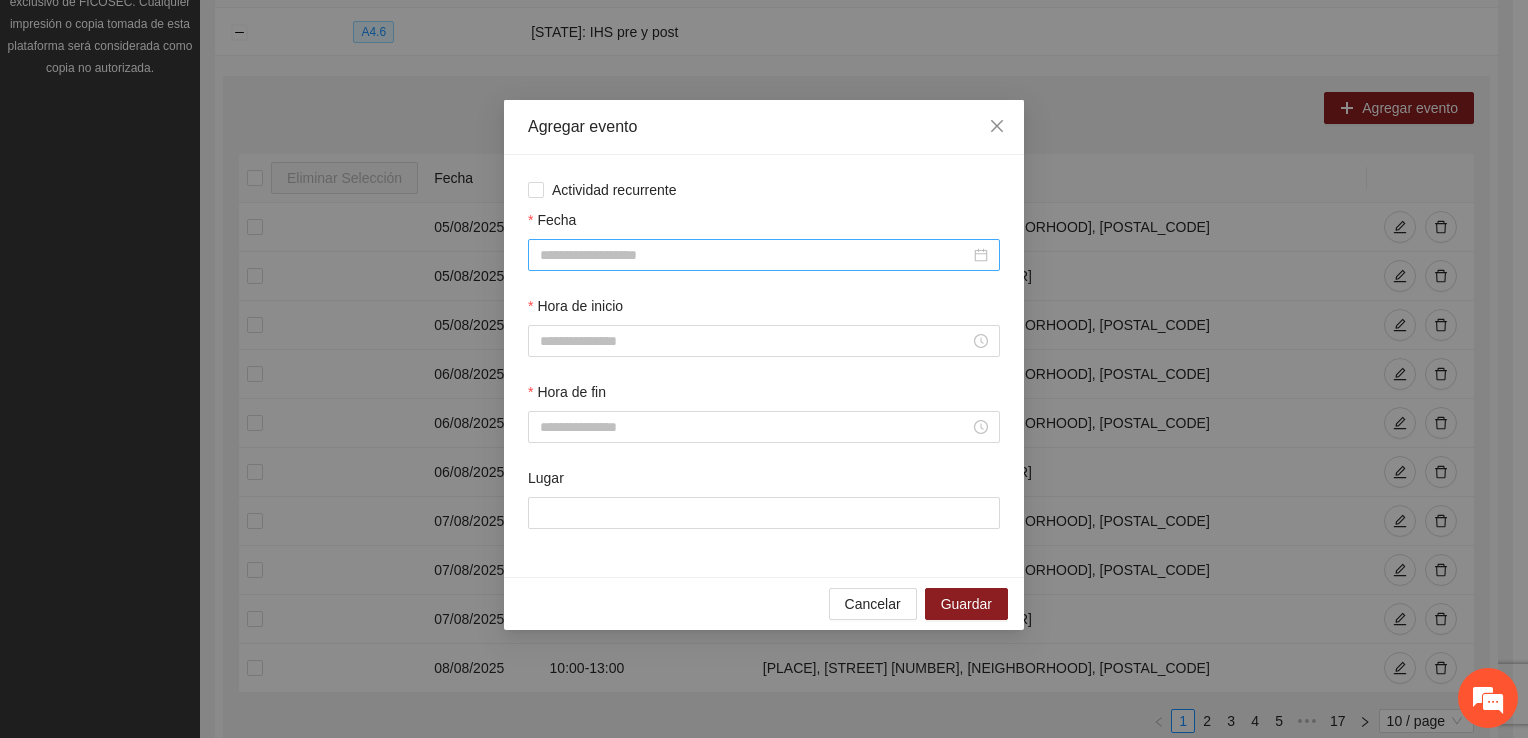 click on "Fecha" at bounding box center (755, 255) 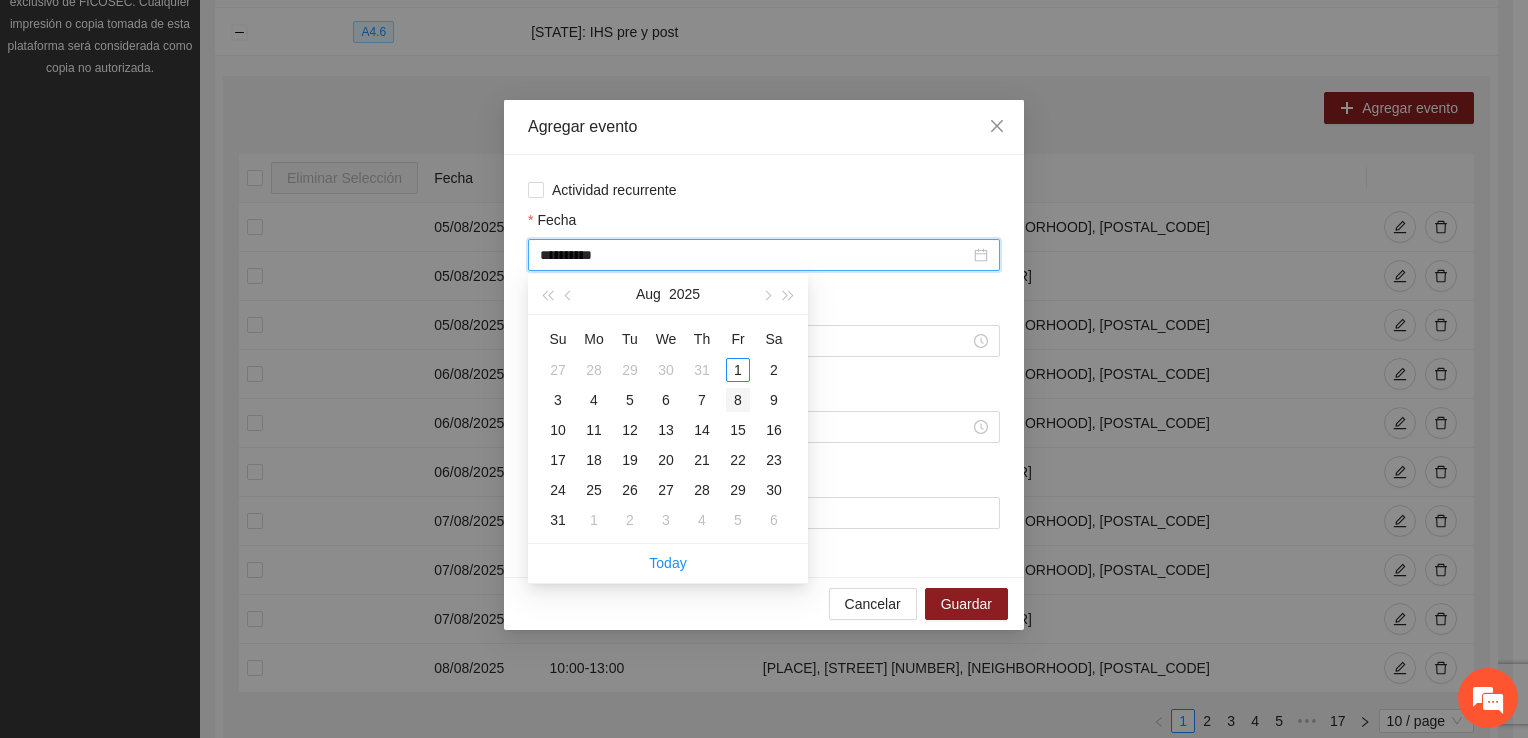 type on "**********" 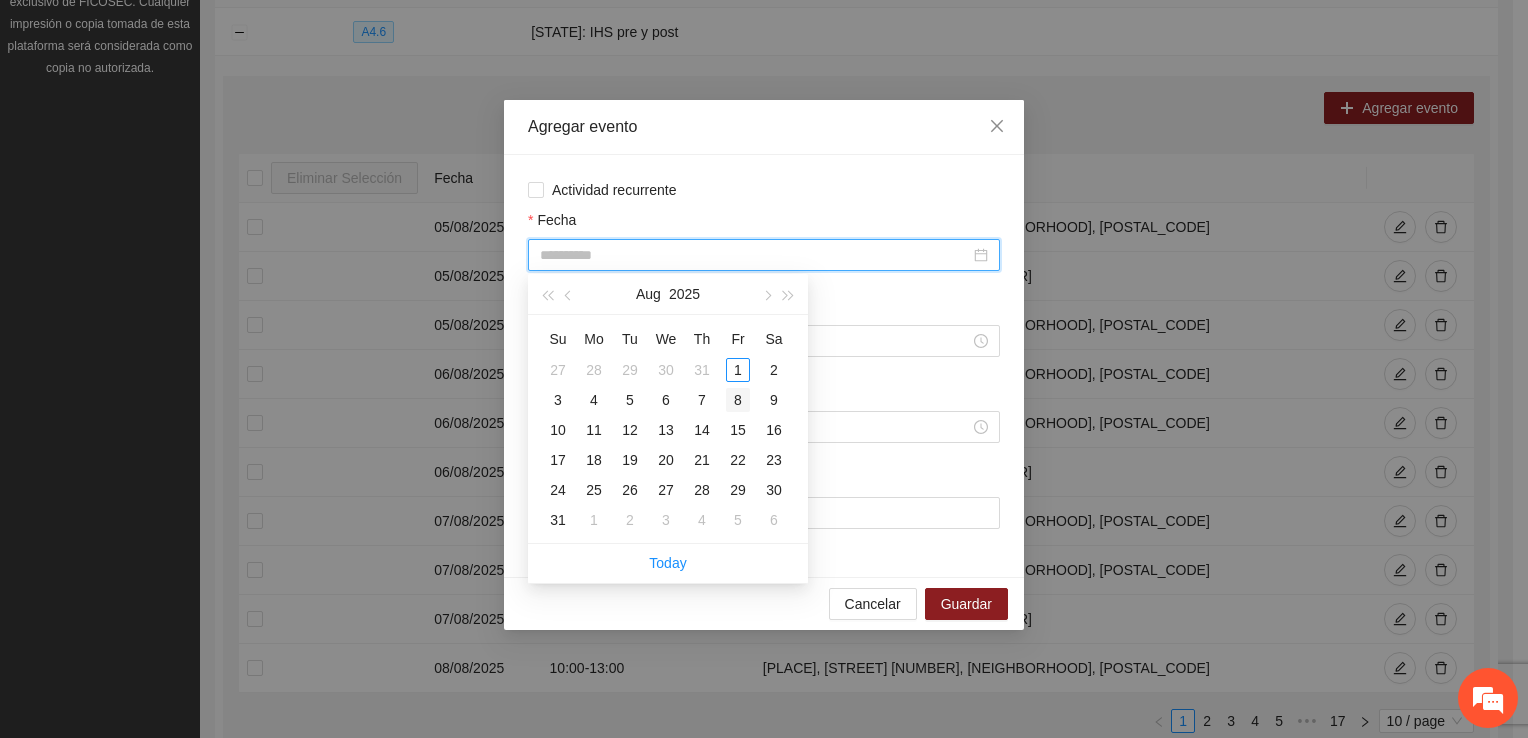 click on "8" at bounding box center (738, 400) 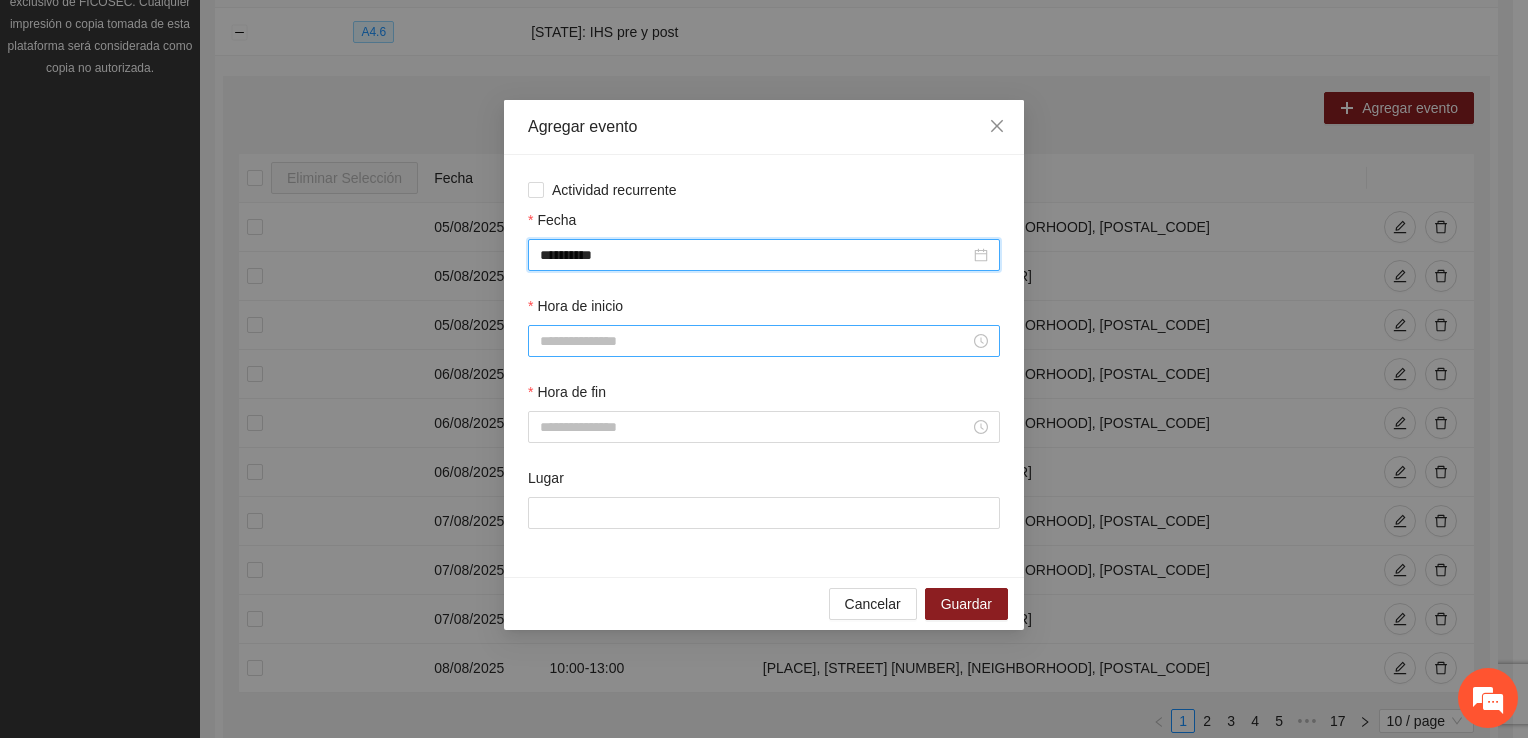 click on "Hora de inicio" at bounding box center (755, 341) 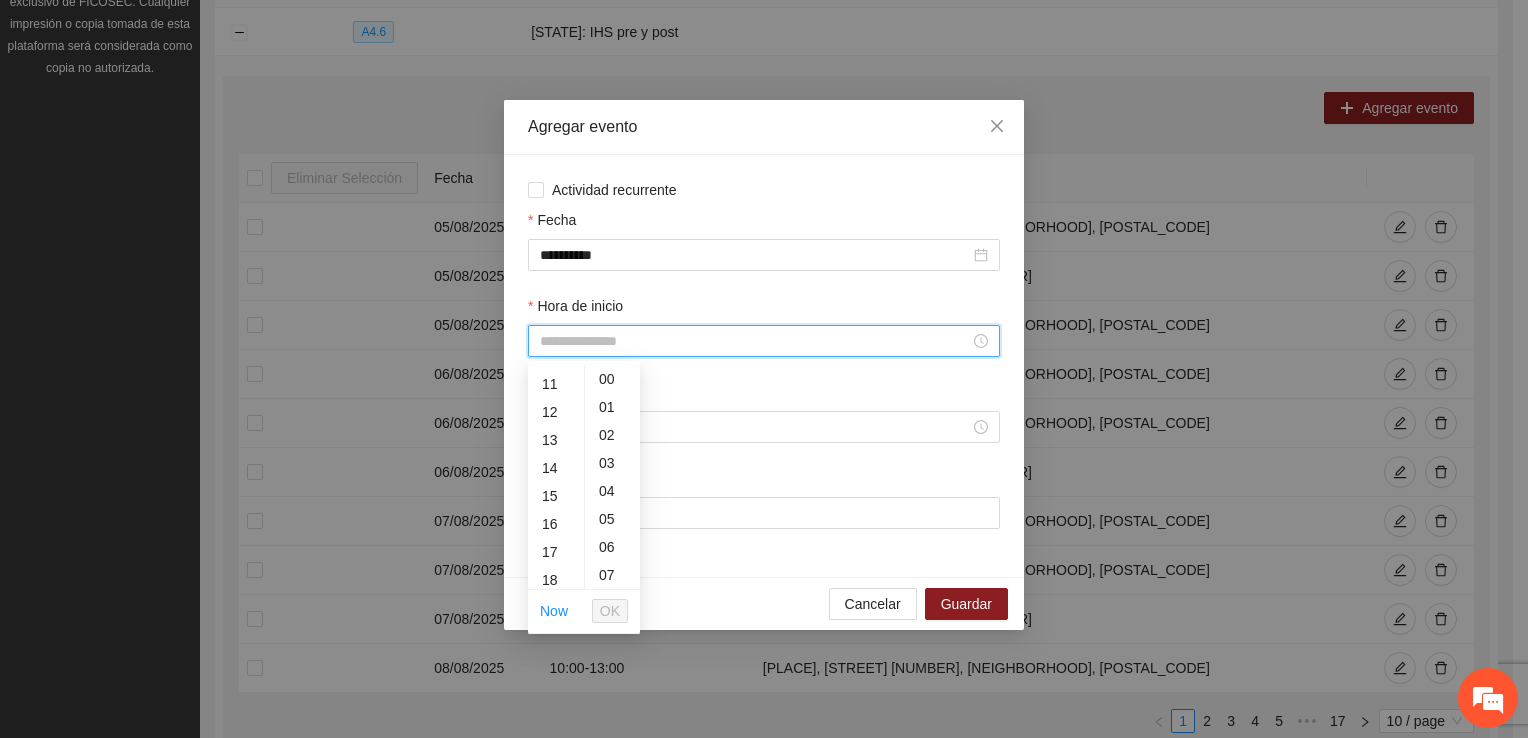 scroll, scrollTop: 392, scrollLeft: 0, axis: vertical 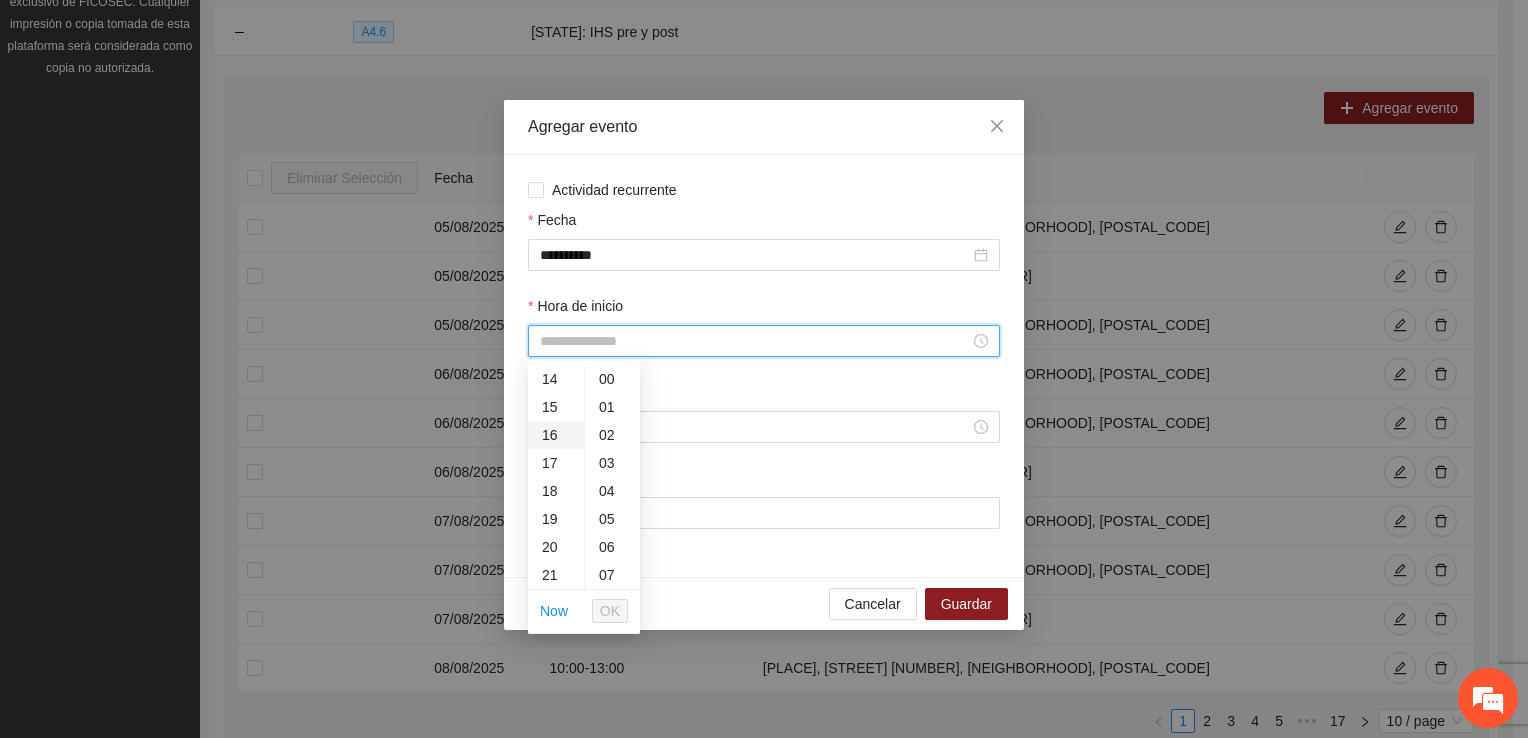 click on "16" at bounding box center [556, 435] 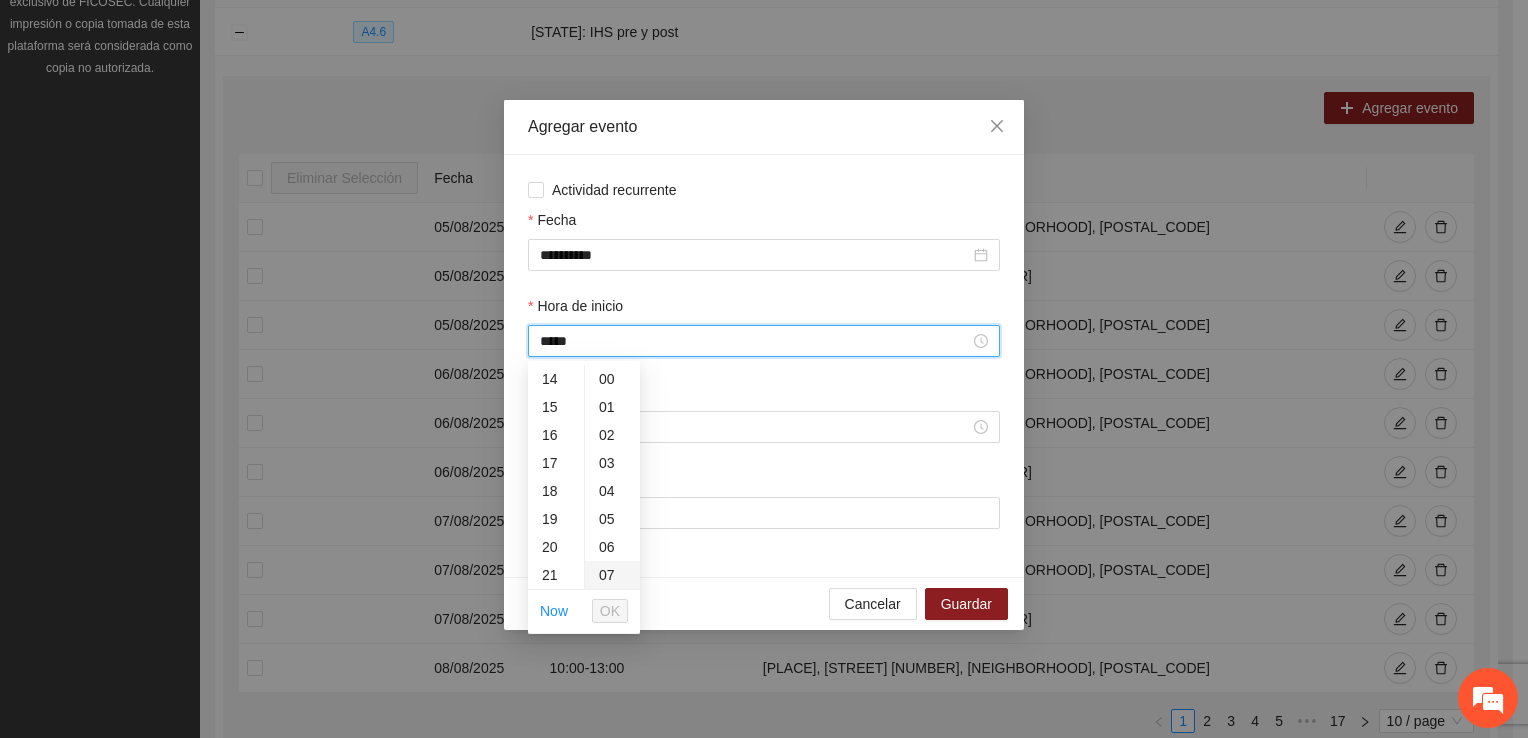 scroll, scrollTop: 448, scrollLeft: 0, axis: vertical 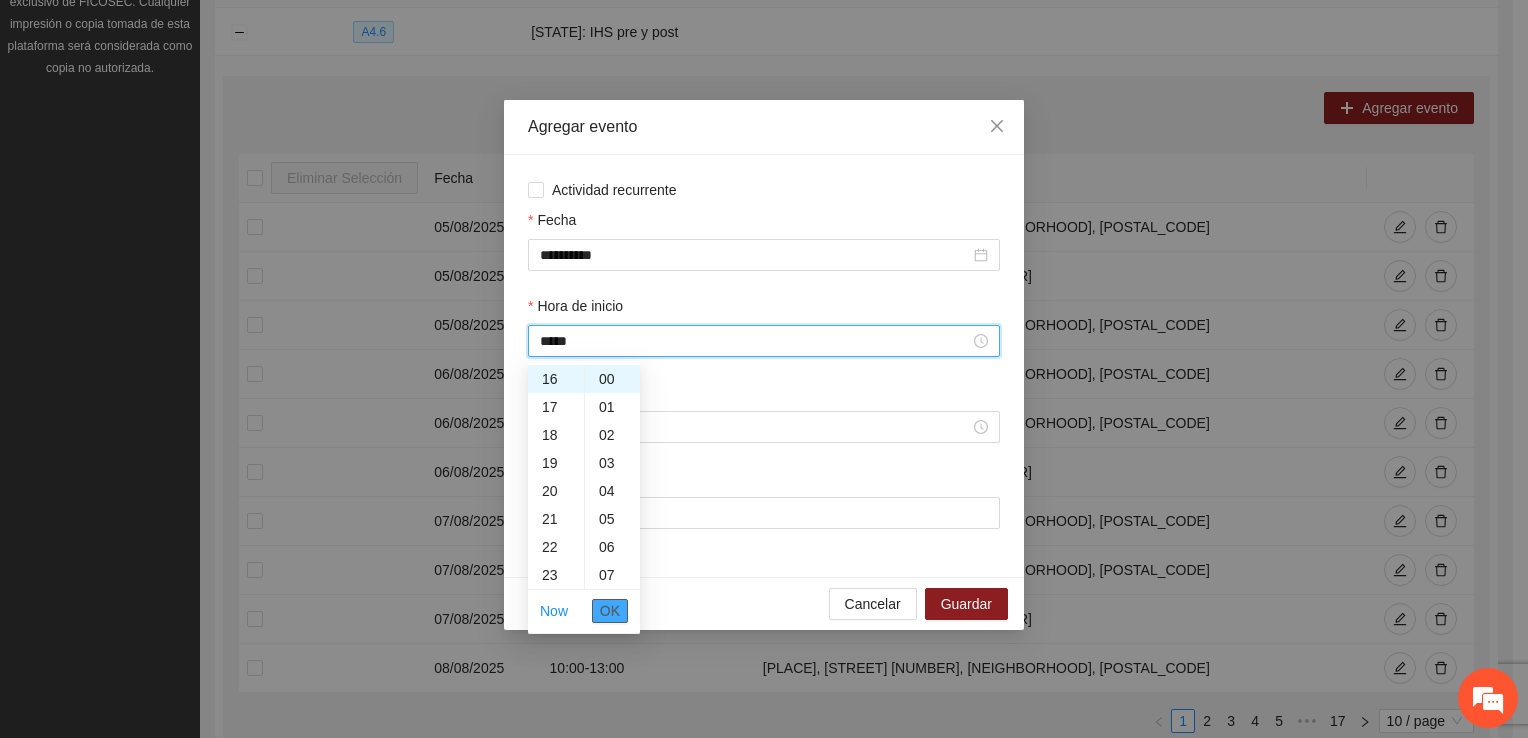 click on "OK" at bounding box center [610, 611] 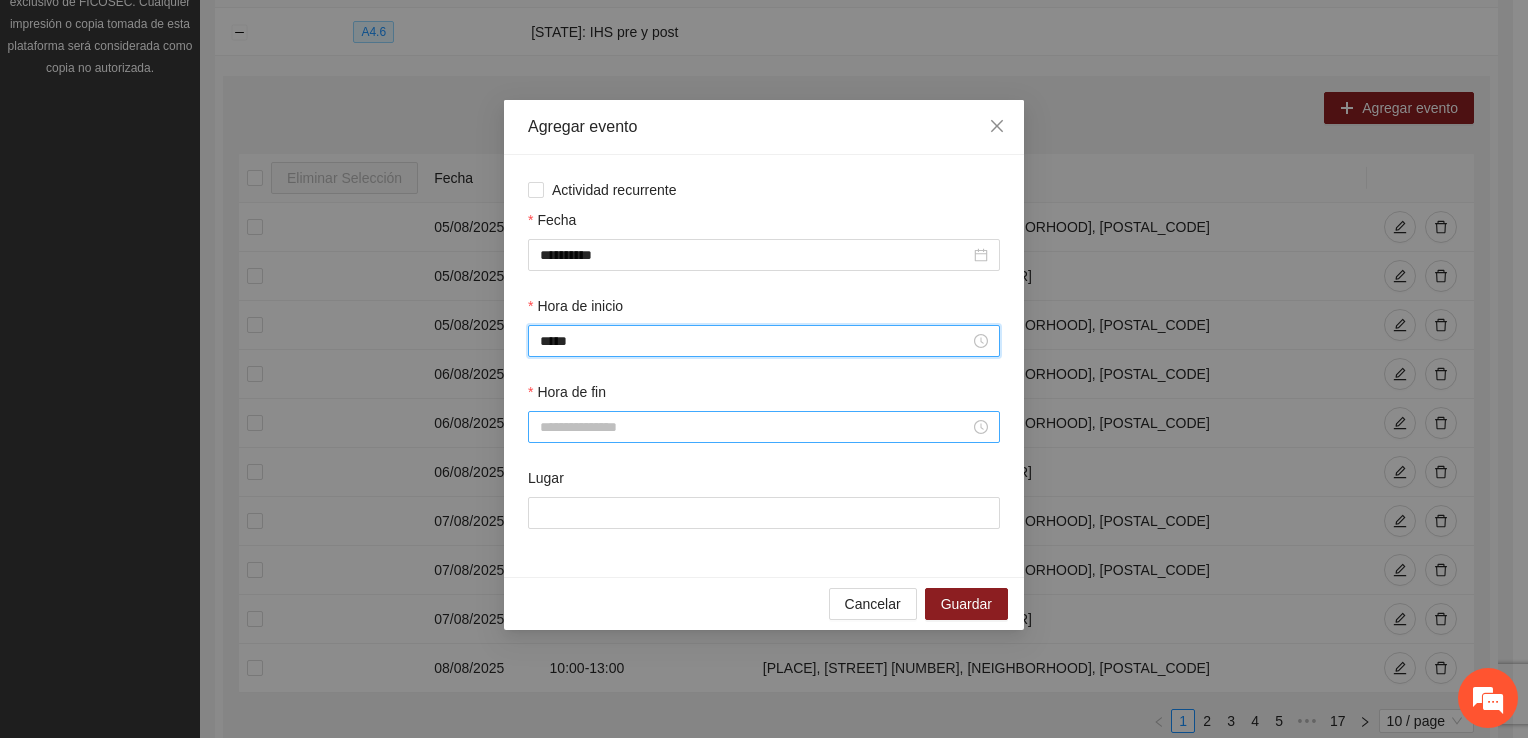 click on "Hora de fin" at bounding box center [755, 427] 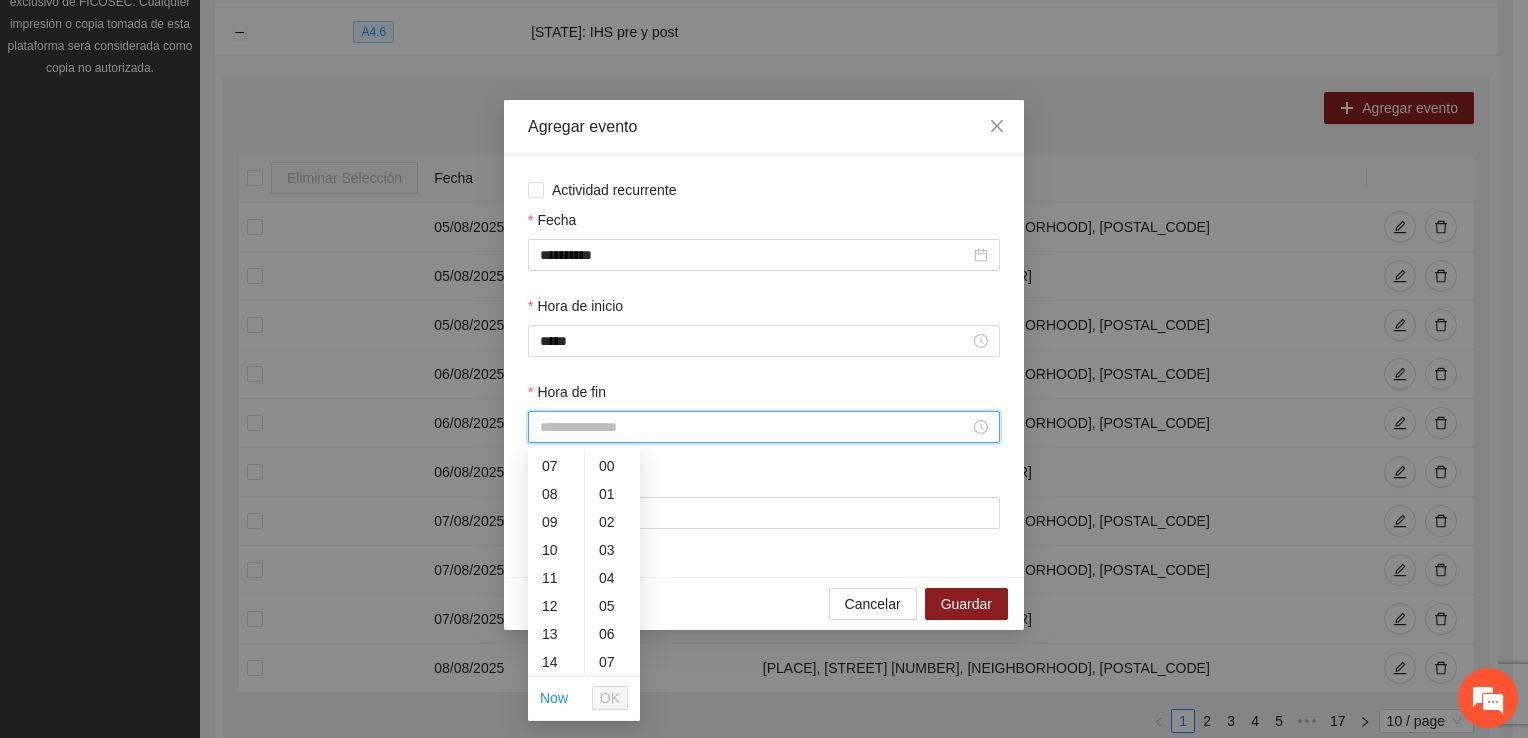 scroll, scrollTop: 392, scrollLeft: 0, axis: vertical 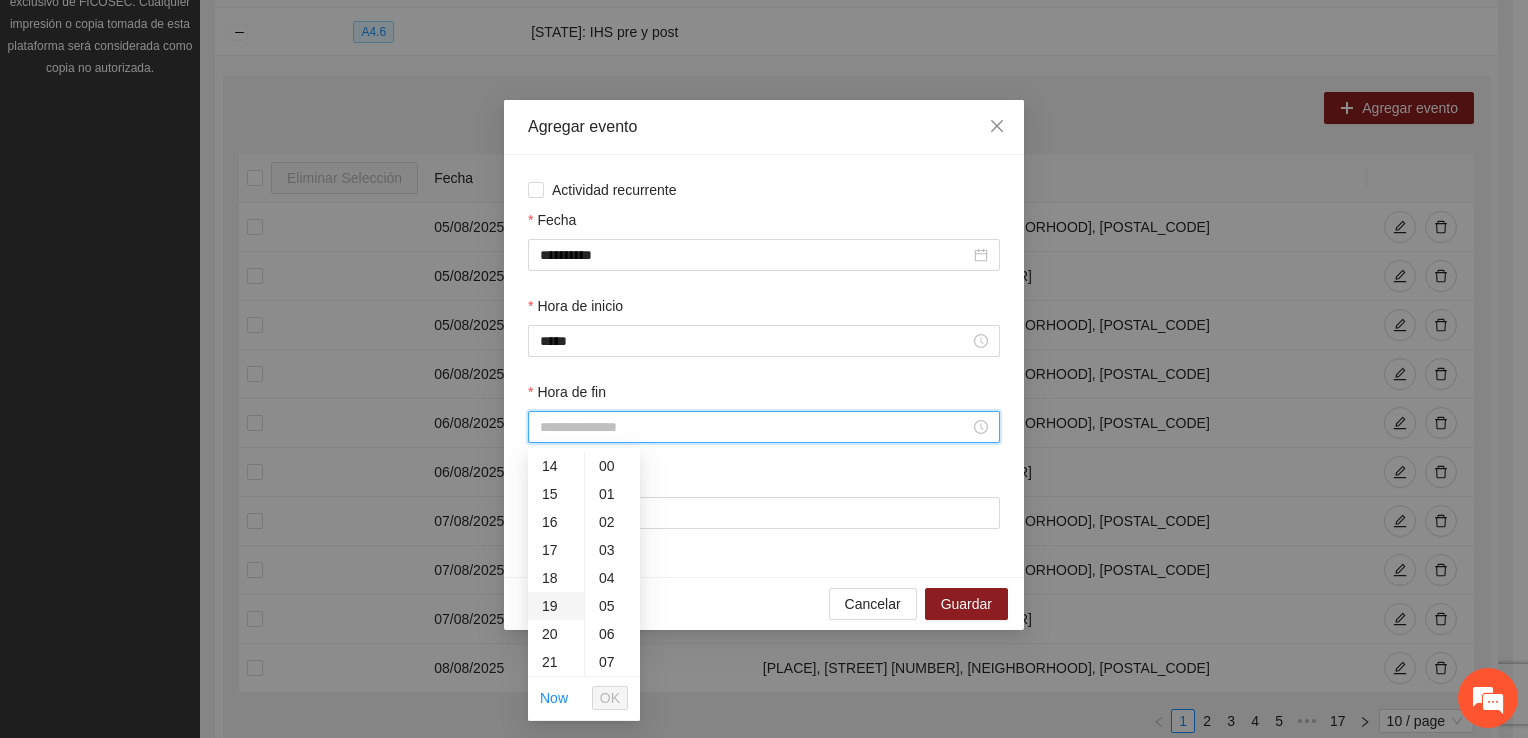 click on "19" at bounding box center (556, 606) 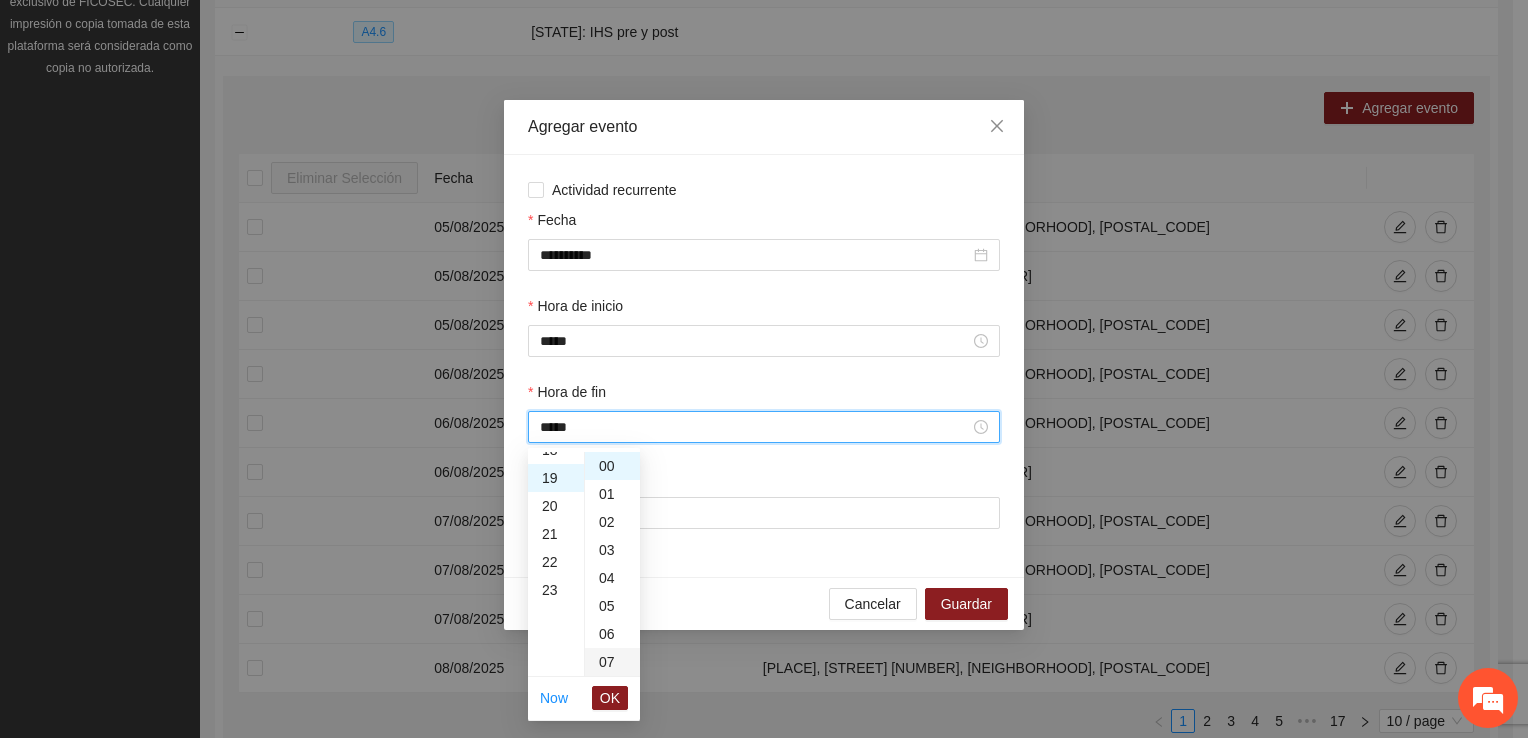 scroll, scrollTop: 532, scrollLeft: 0, axis: vertical 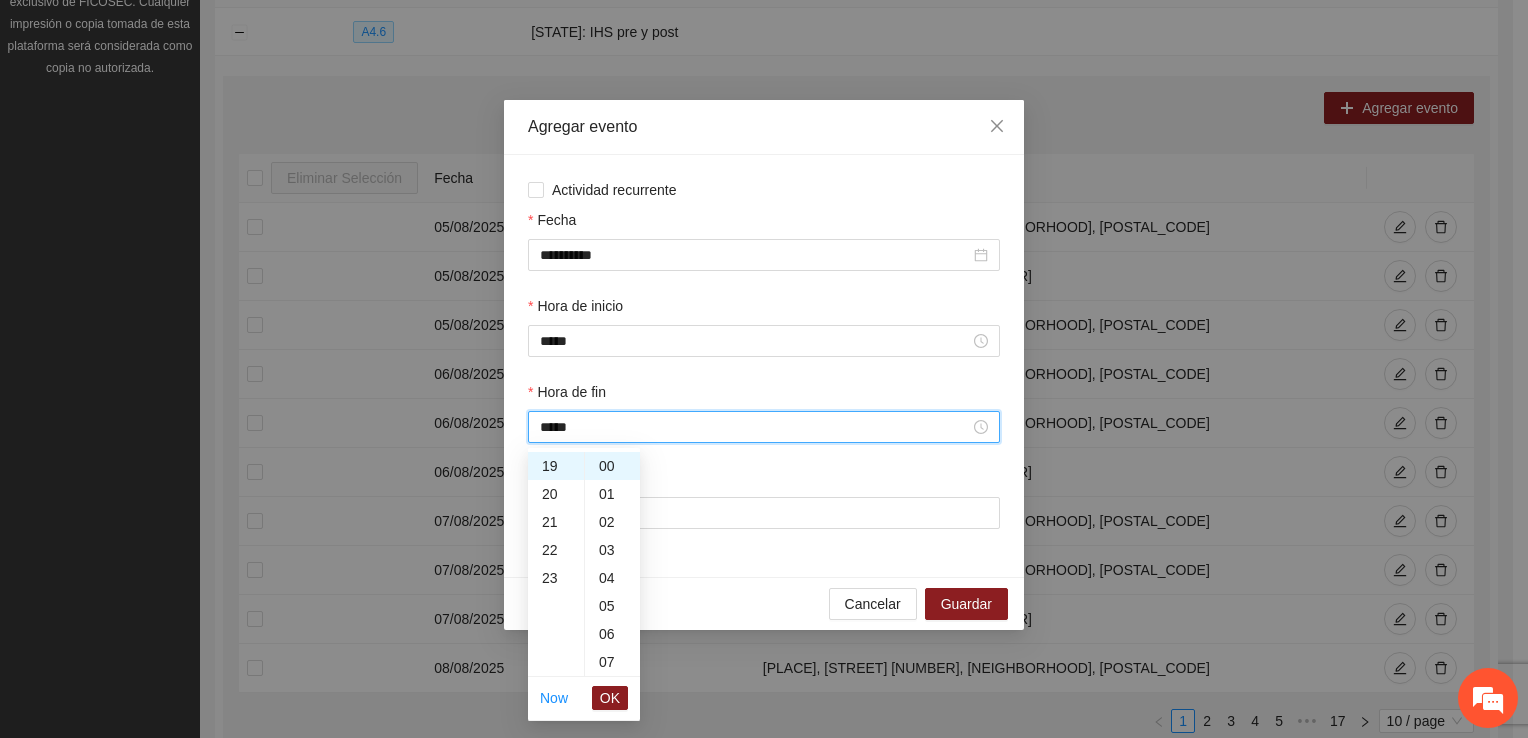 drag, startPoint x: 612, startPoint y: 694, endPoint x: 613, endPoint y: 681, distance: 13.038404 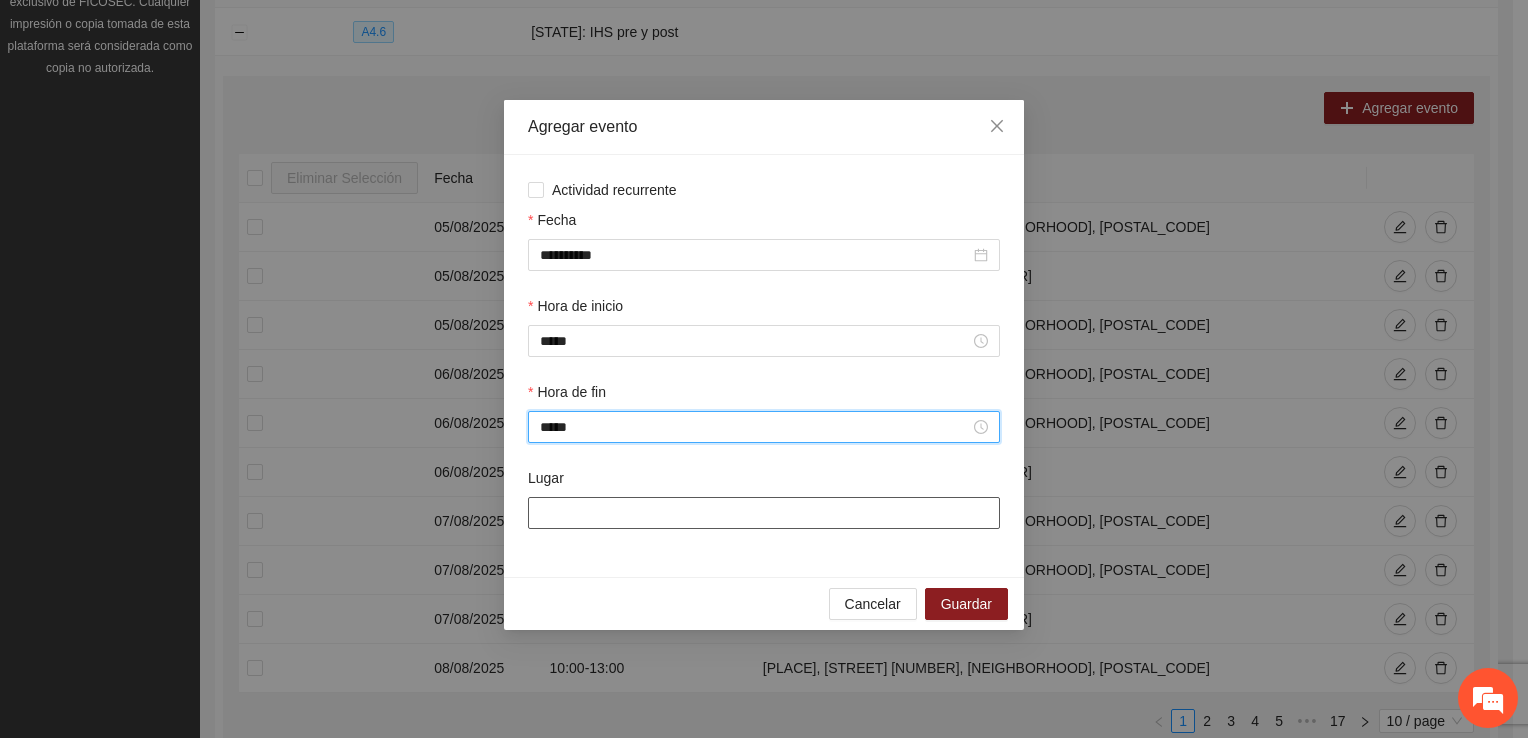 click on "Lugar" at bounding box center (764, 513) 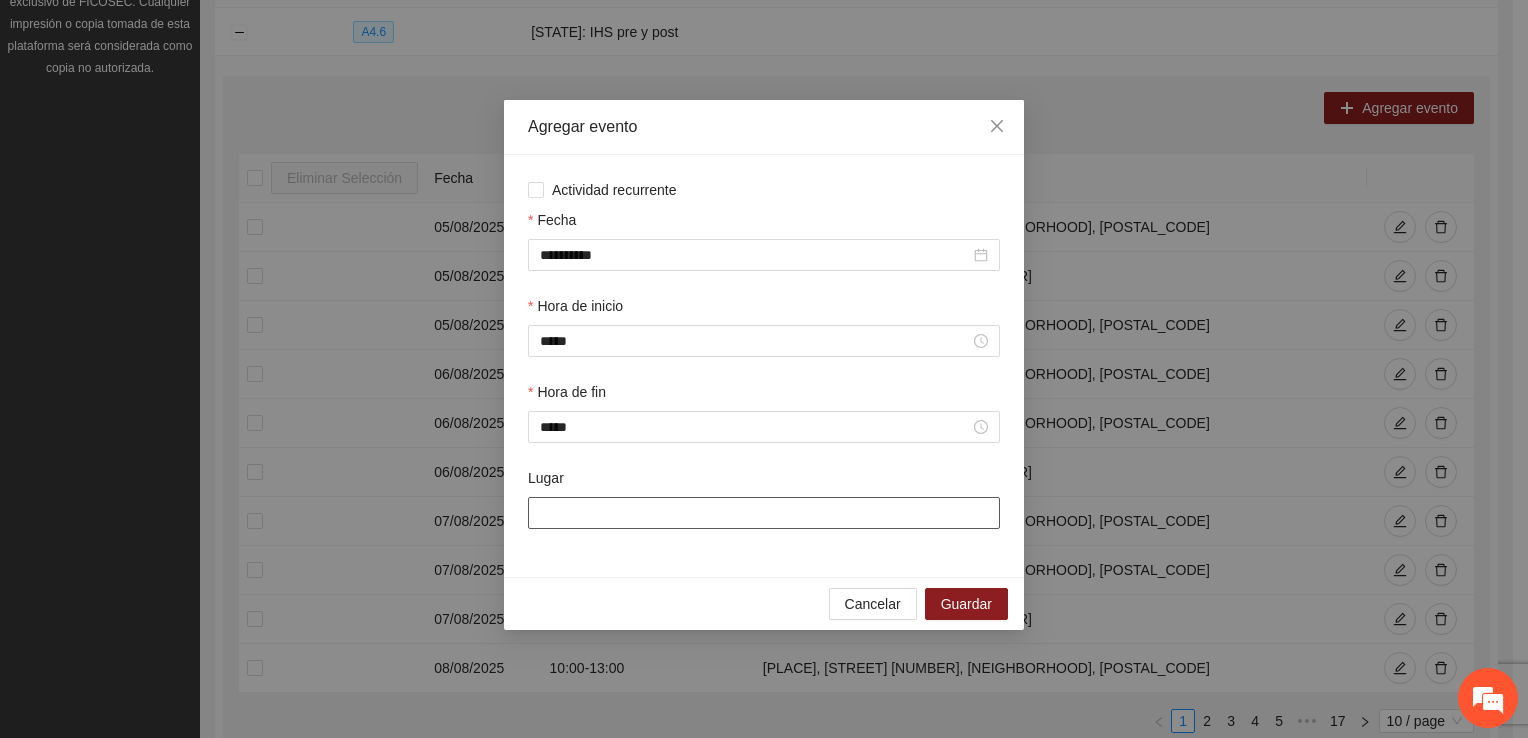 type on "**********" 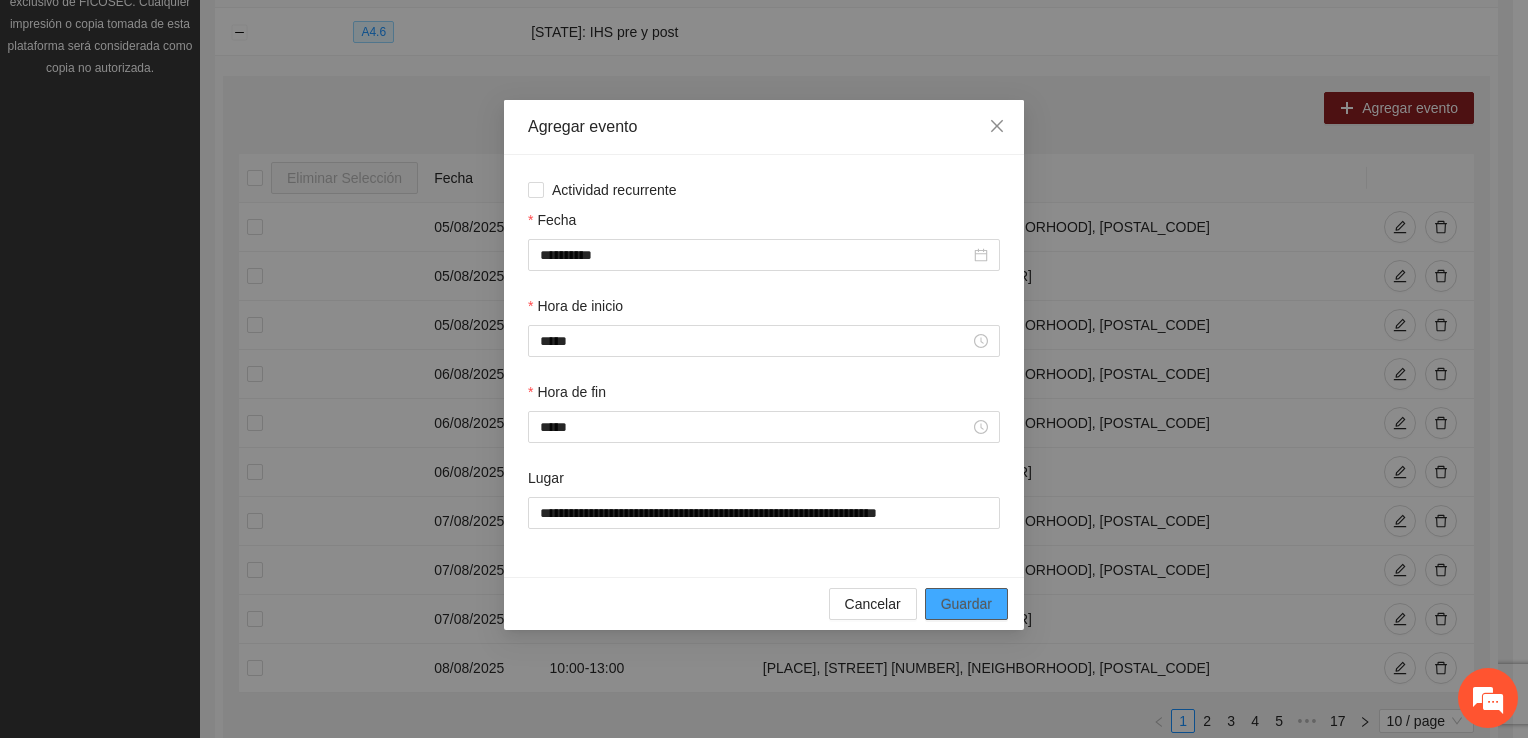 click on "Guardar" at bounding box center [966, 604] 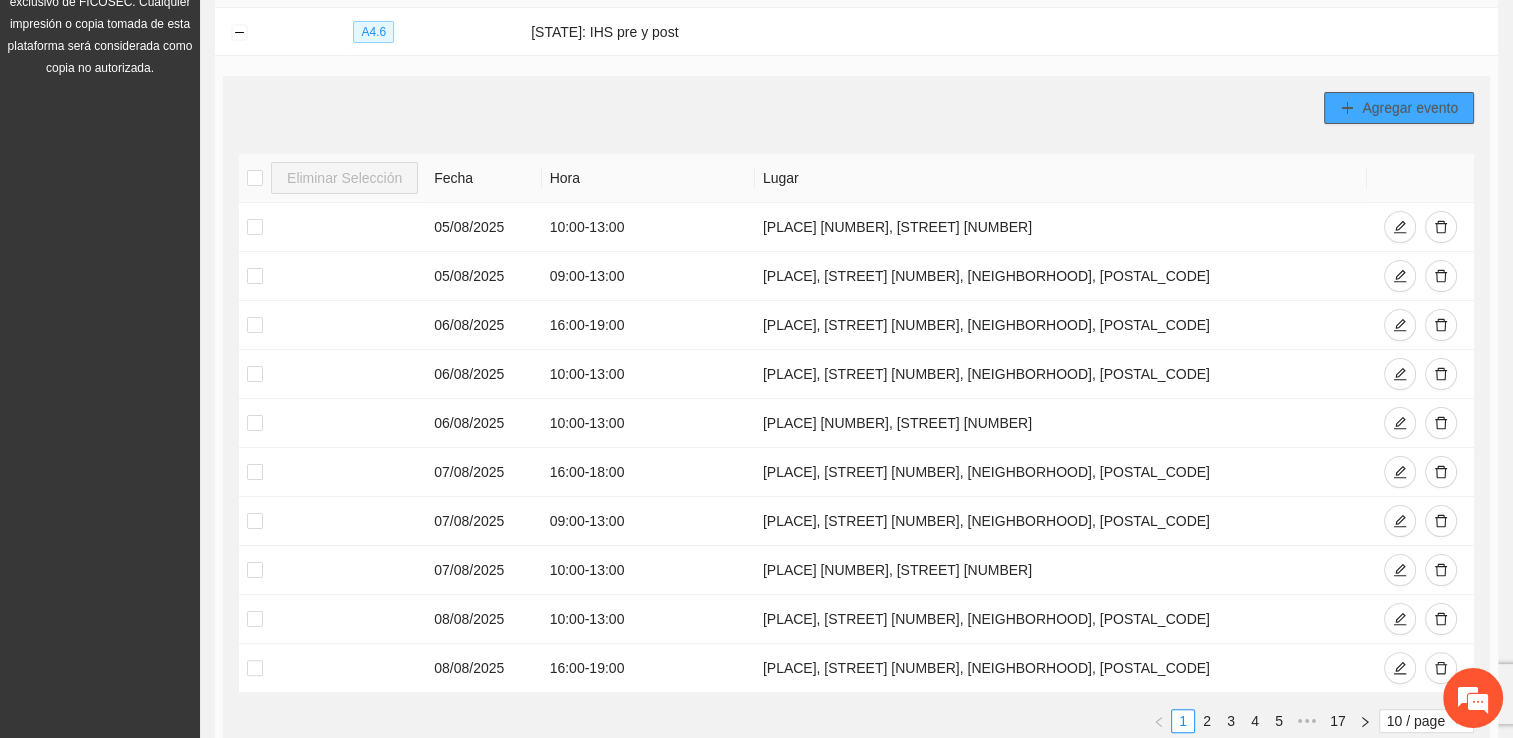 click on "Agregar evento" at bounding box center [1410, 108] 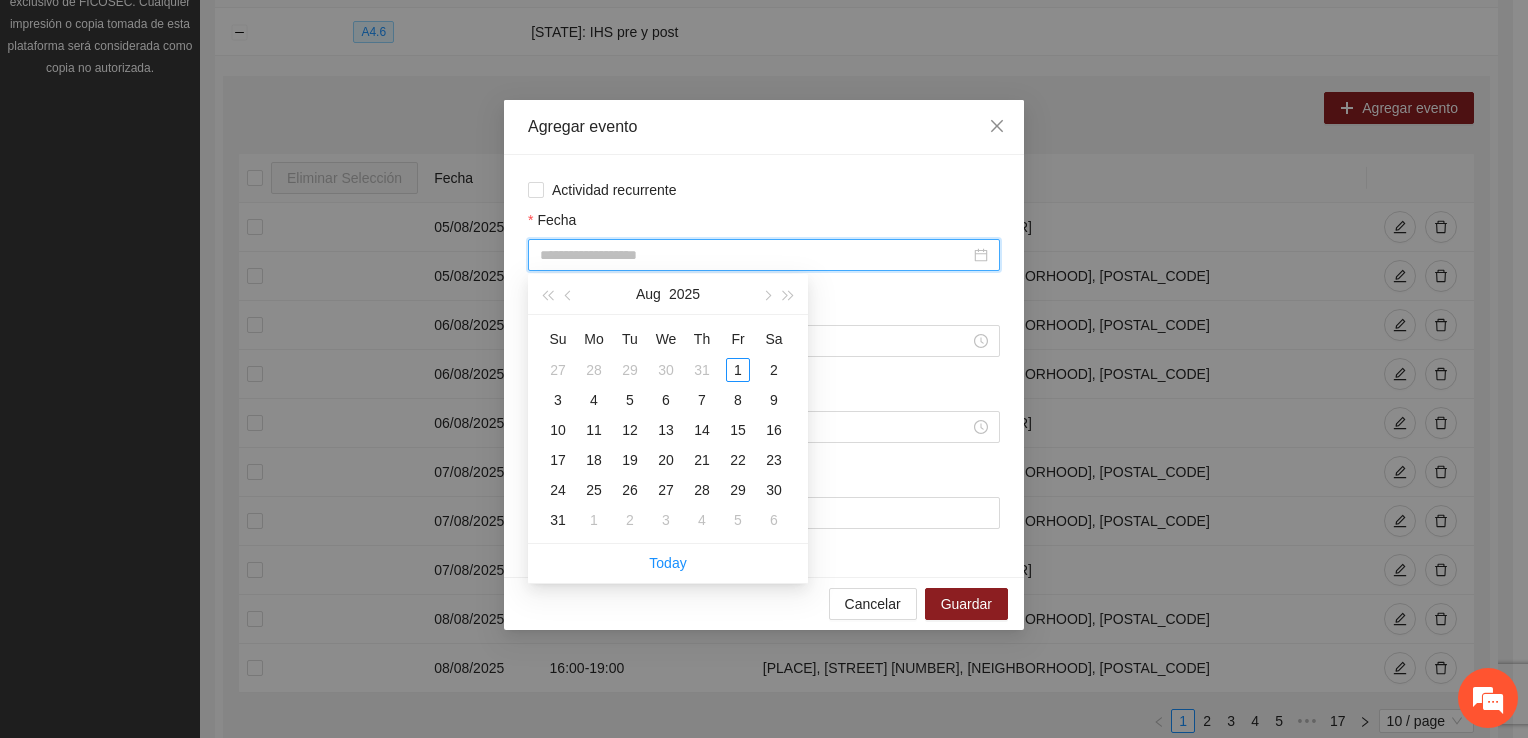 click on "Fecha" at bounding box center [755, 255] 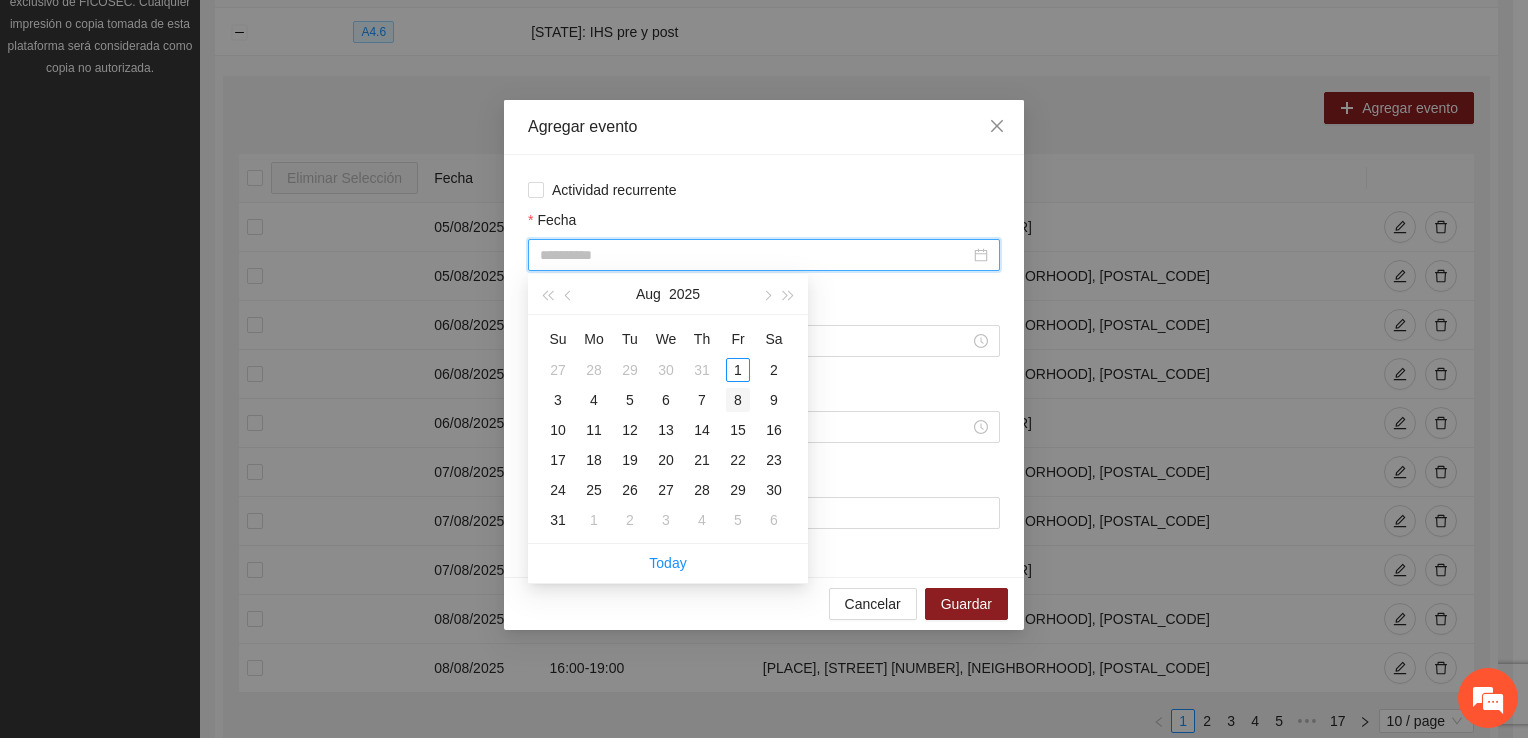 type on "**********" 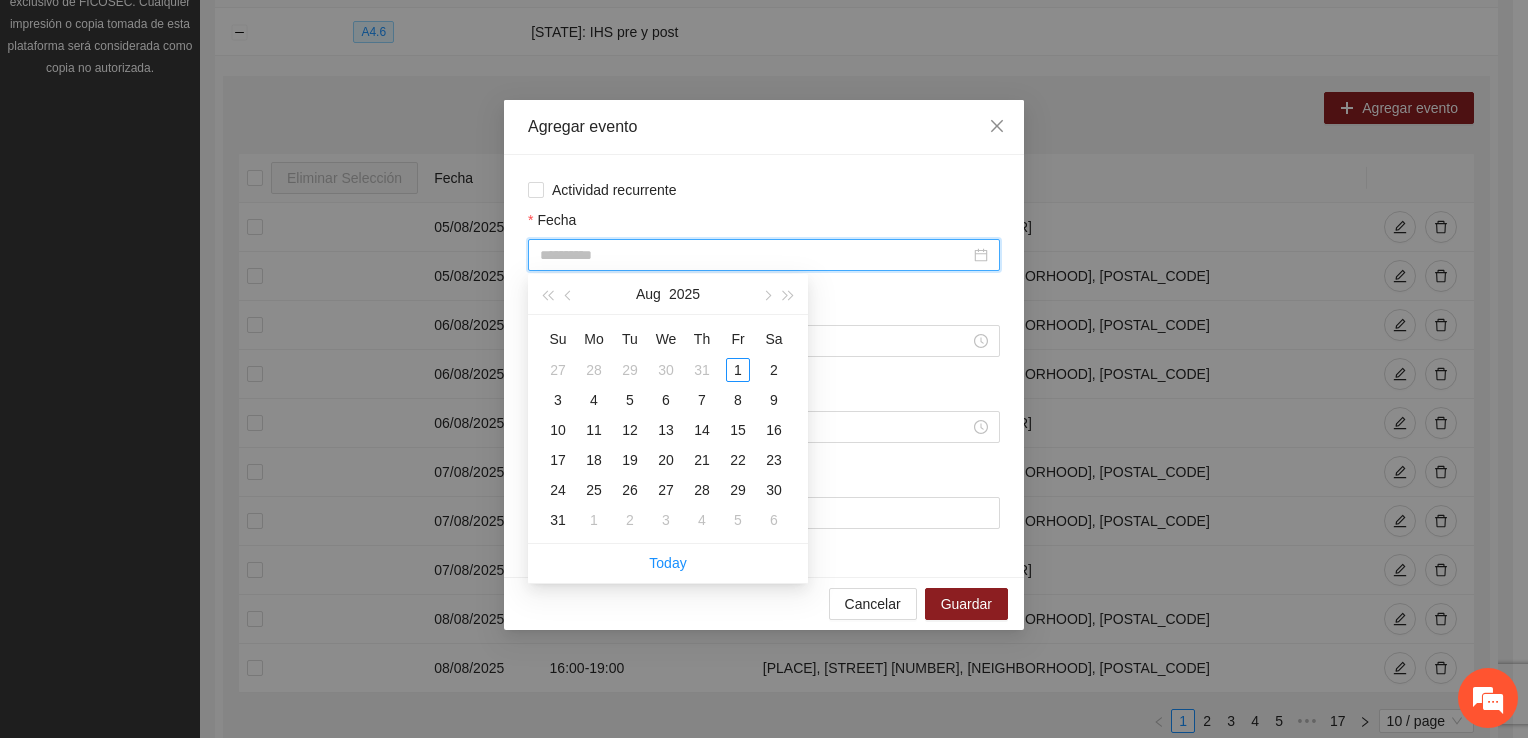 click on "8" at bounding box center [738, 400] 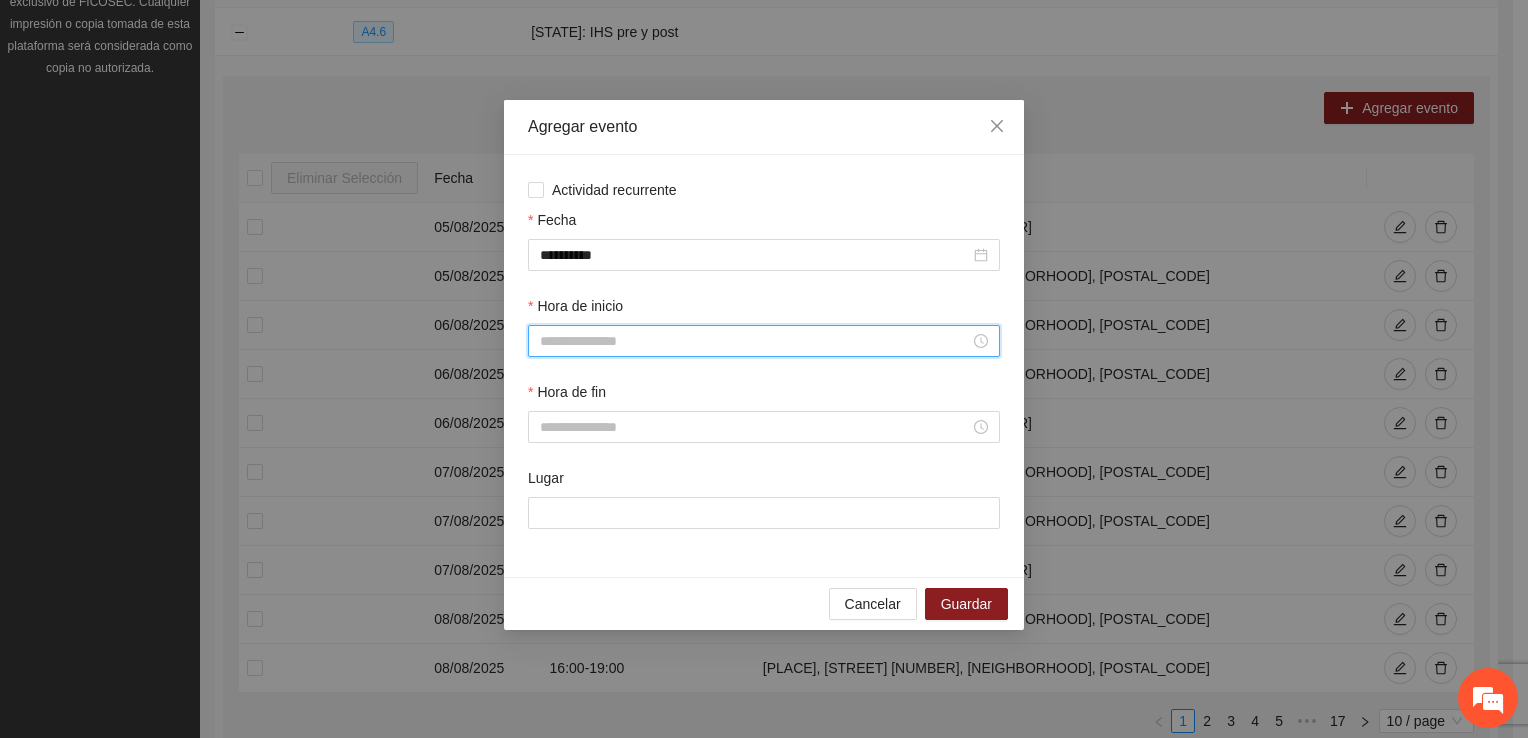 click on "Hora de inicio" at bounding box center (755, 341) 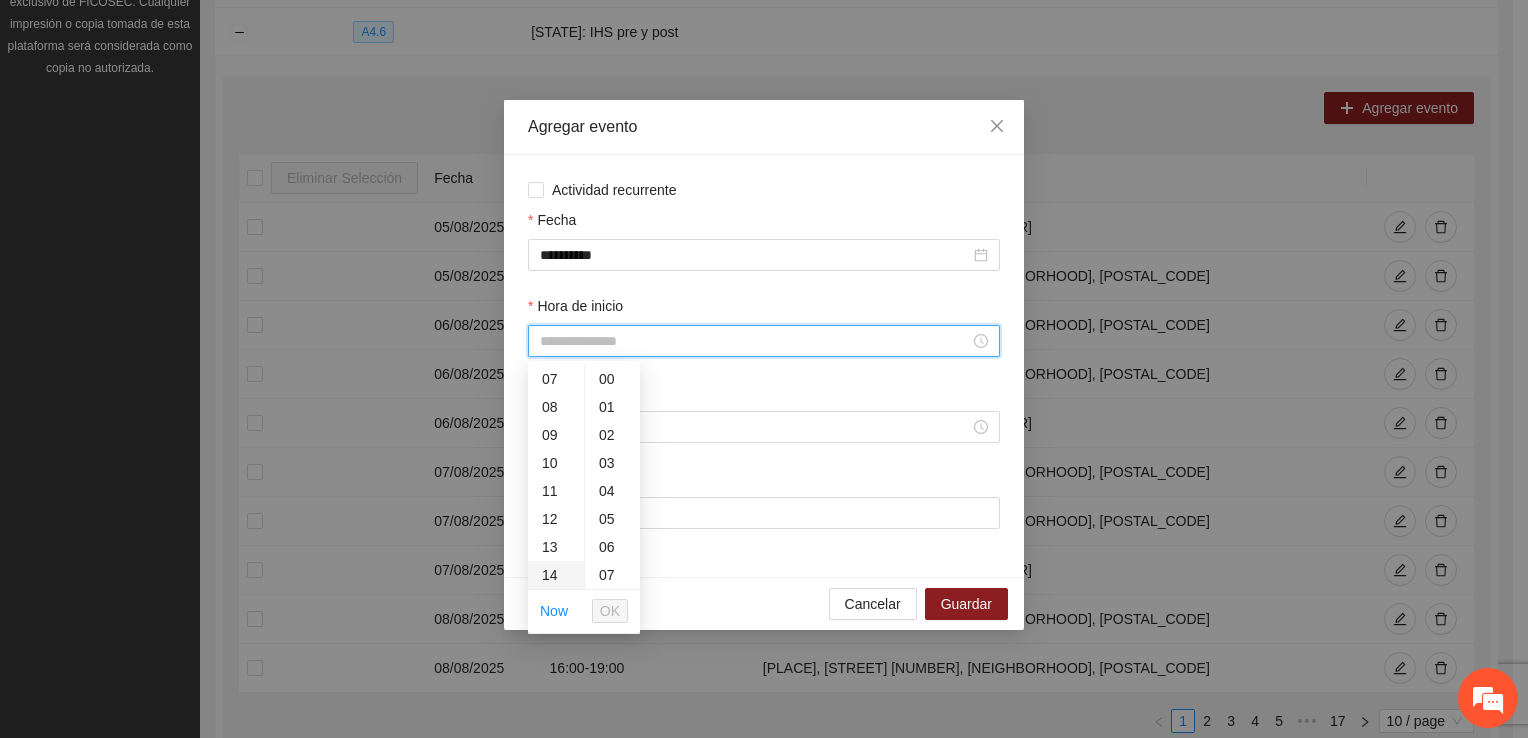 drag, startPoint x: 552, startPoint y: 463, endPoint x: 563, endPoint y: 495, distance: 33.83785 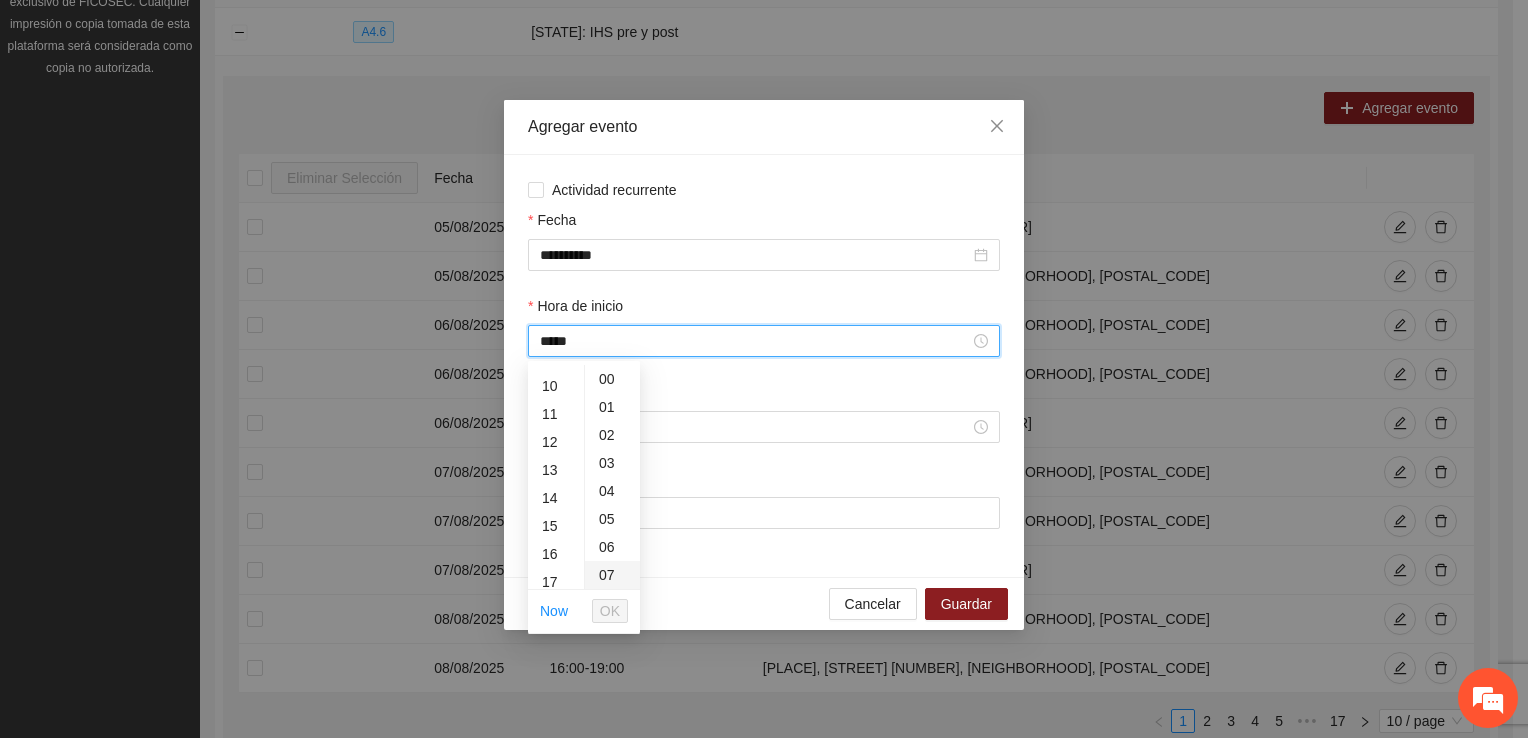 scroll, scrollTop: 280, scrollLeft: 0, axis: vertical 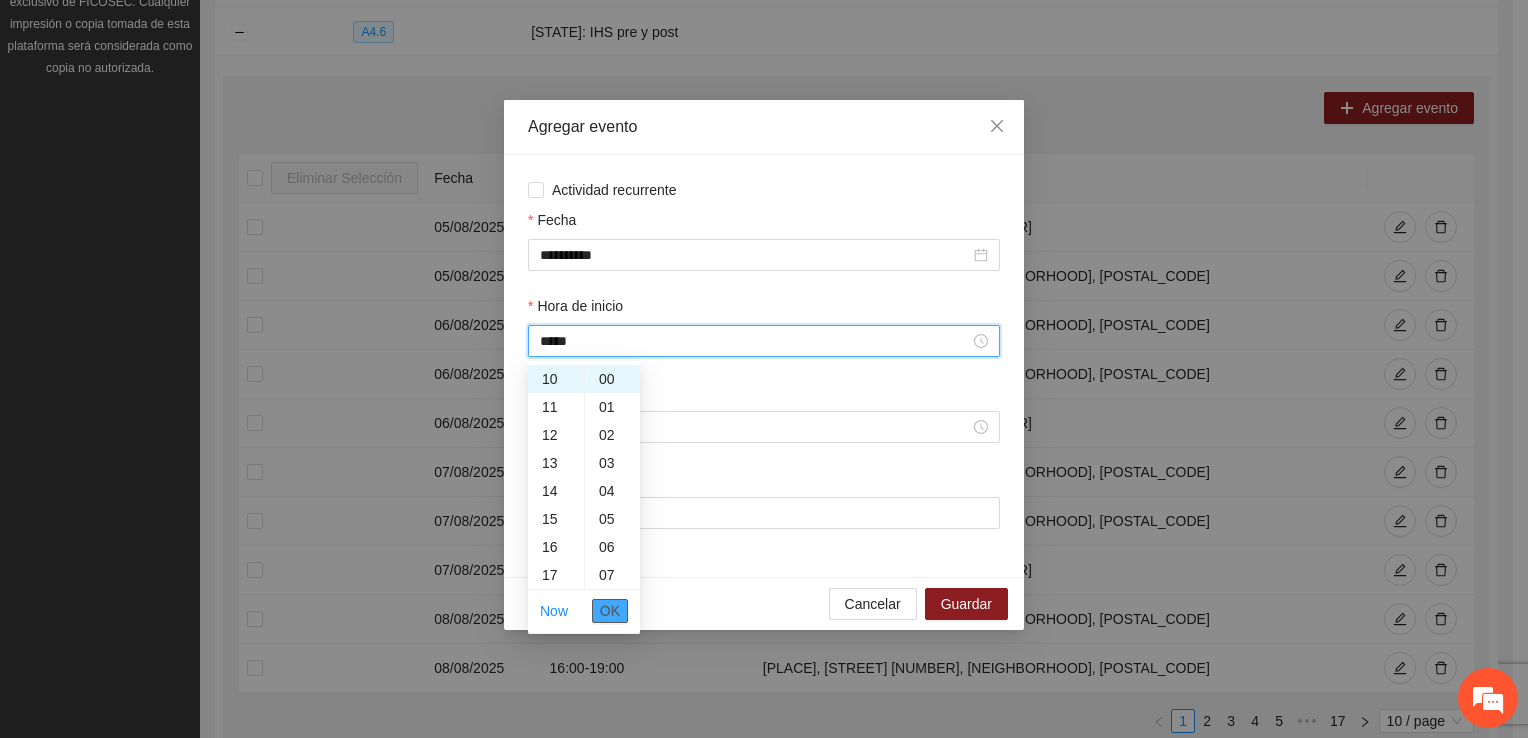 click on "OK" at bounding box center (610, 611) 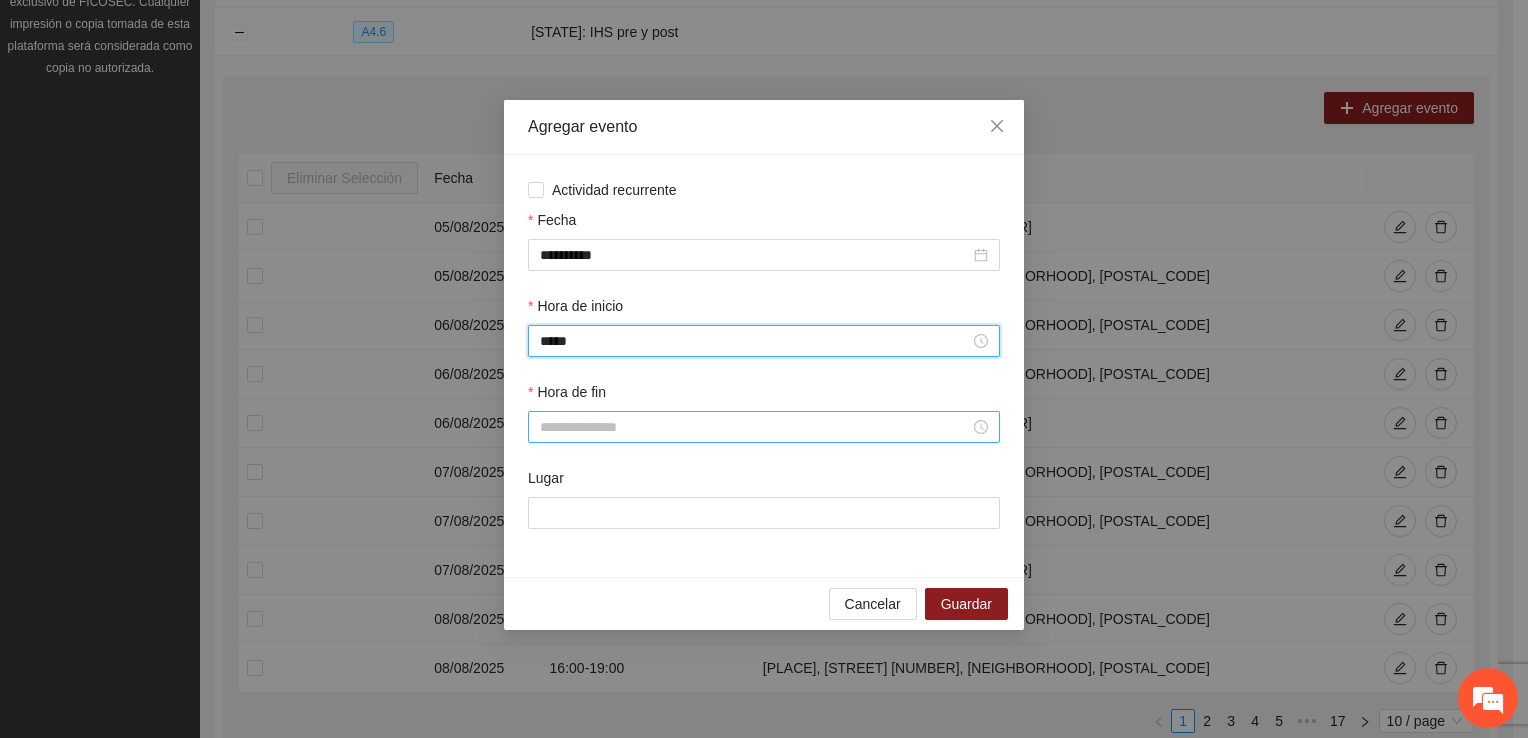 click on "Hora de fin" at bounding box center (755, 427) 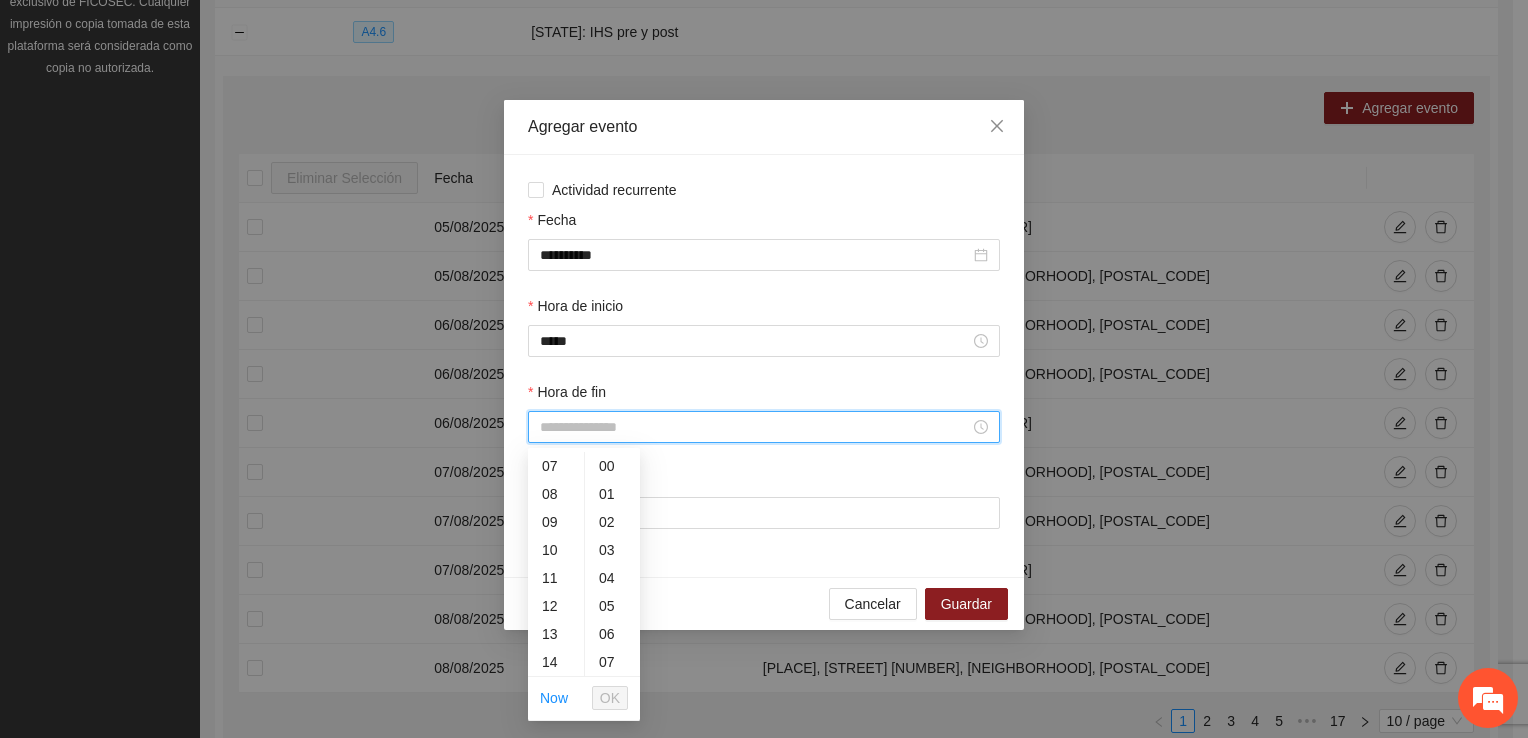 scroll, scrollTop: 224, scrollLeft: 0, axis: vertical 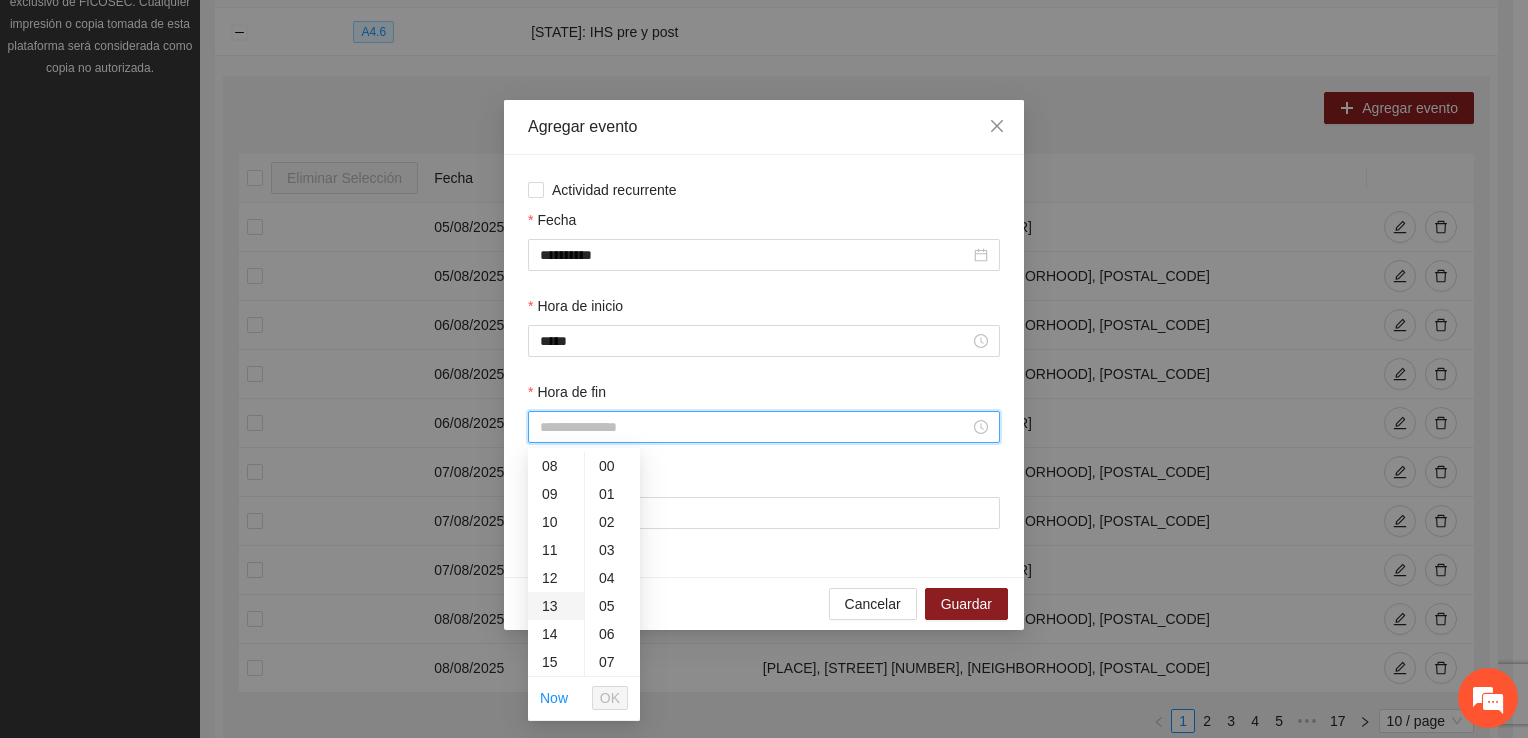 click on "13" at bounding box center (556, 606) 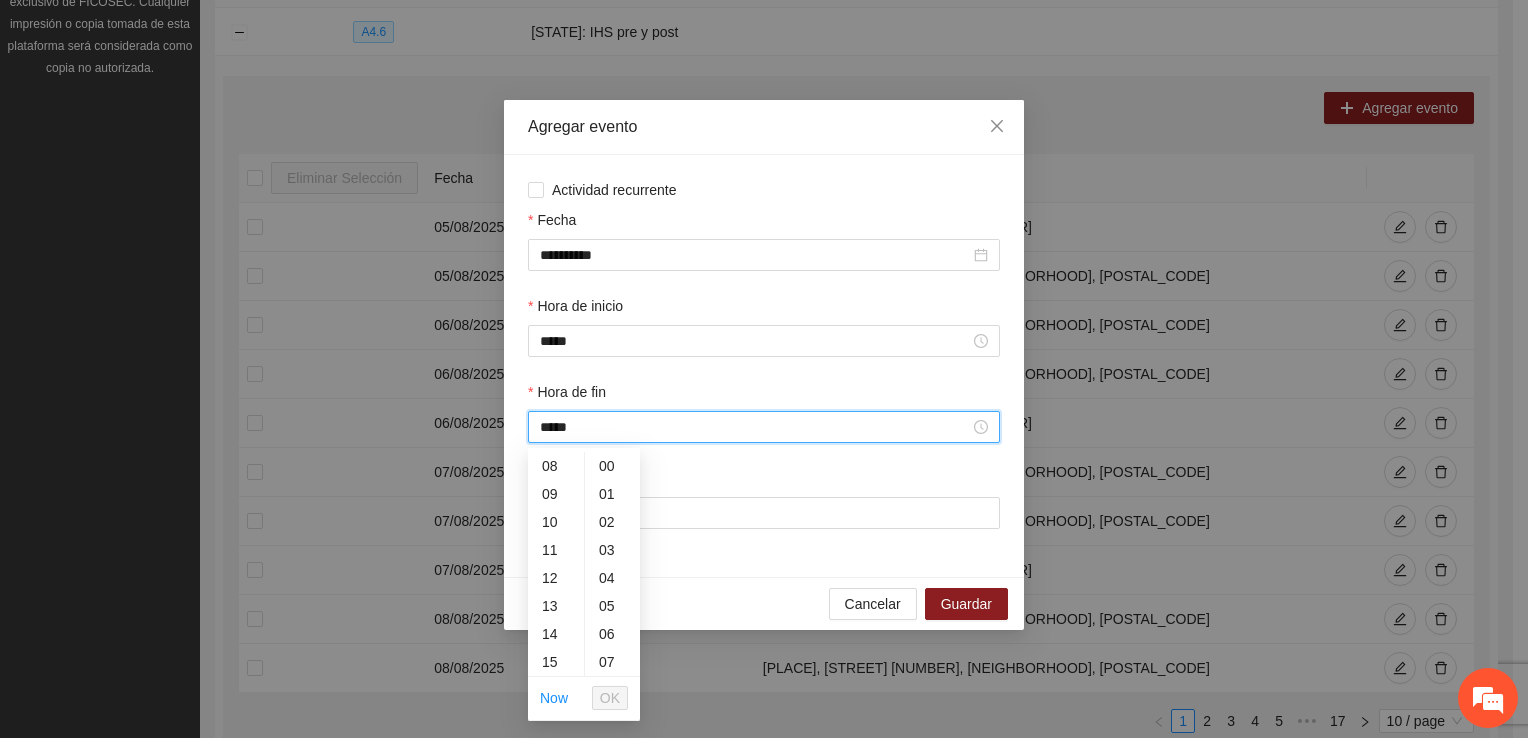 scroll, scrollTop: 364, scrollLeft: 0, axis: vertical 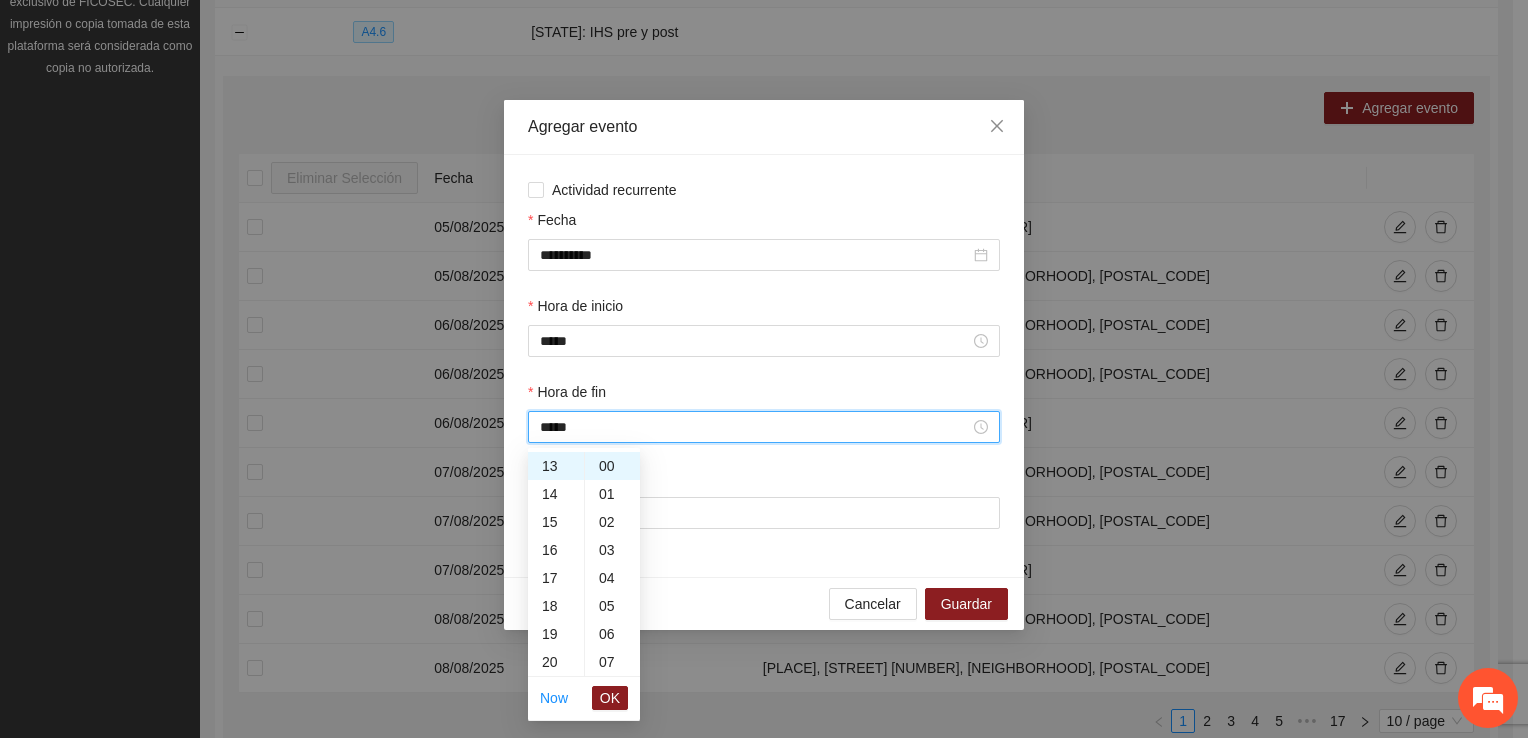 click on "OK" at bounding box center [610, 698] 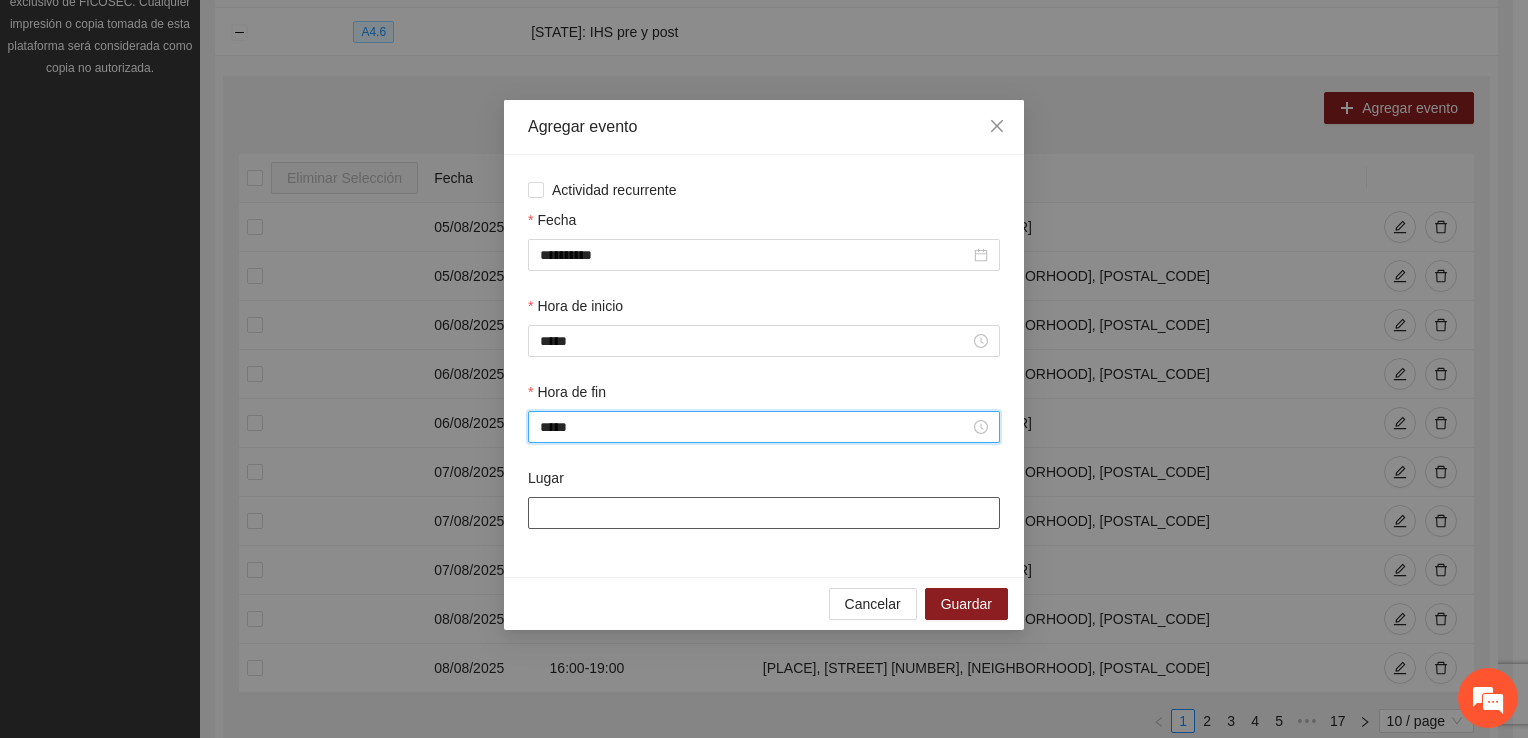 click on "Lugar" at bounding box center [764, 513] 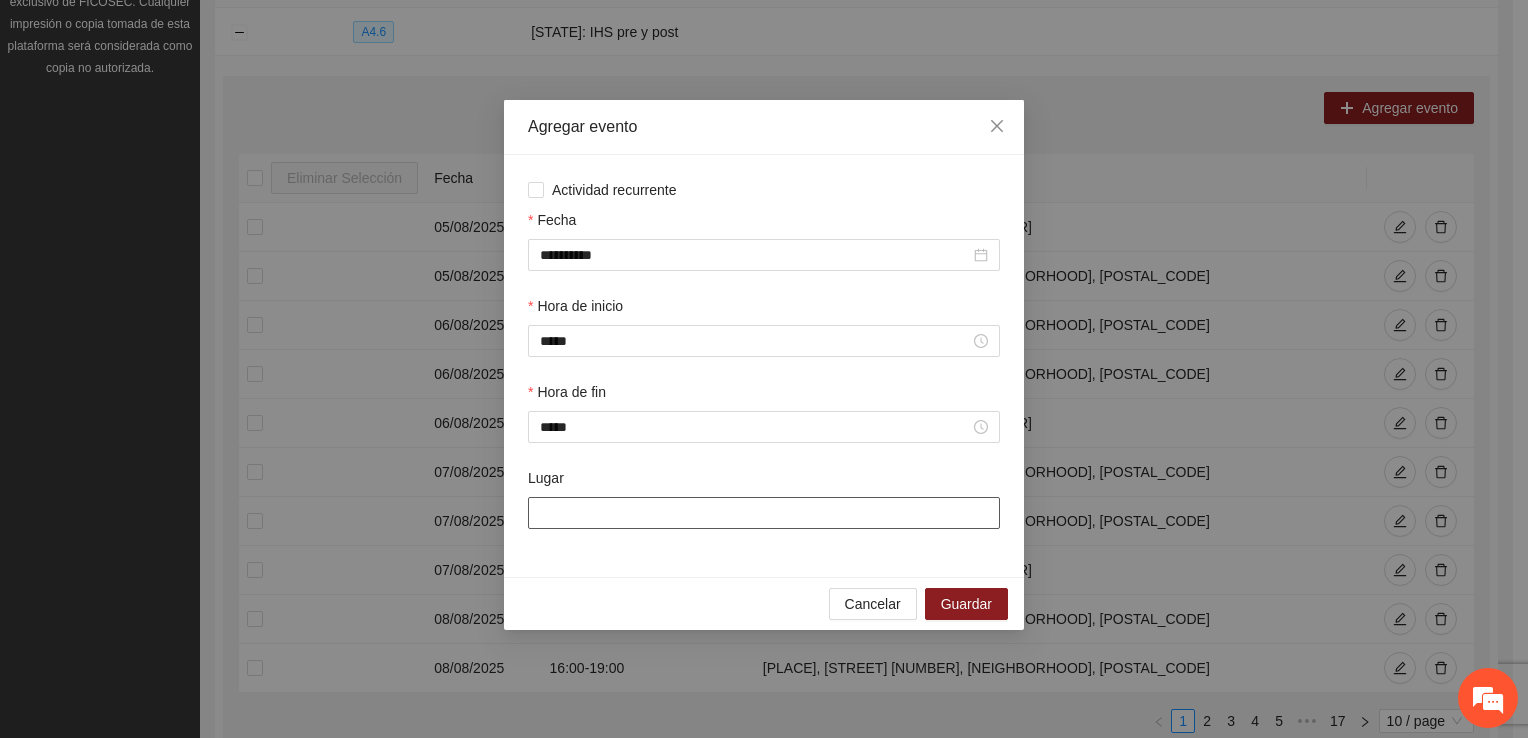 type on "**********" 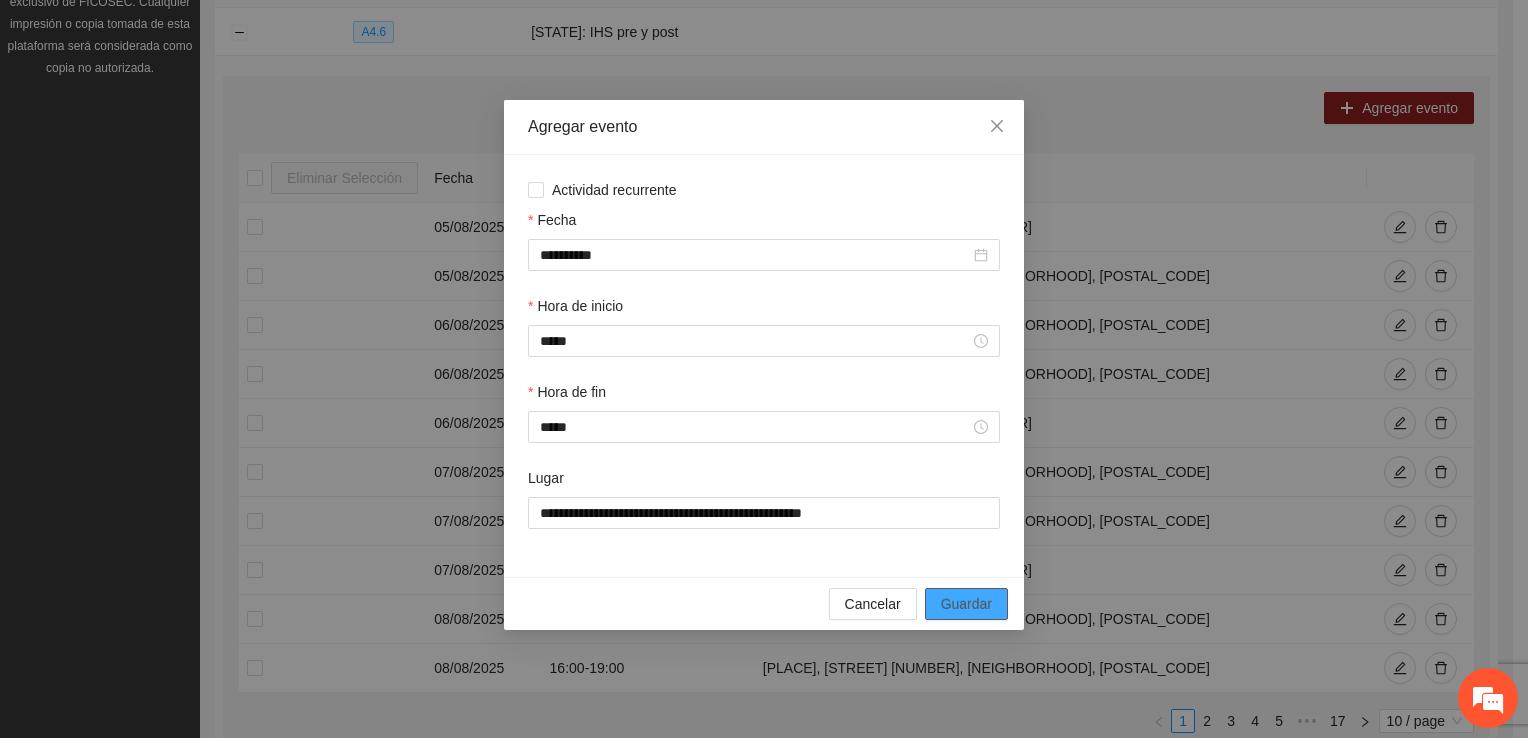 click on "Guardar" at bounding box center [966, 604] 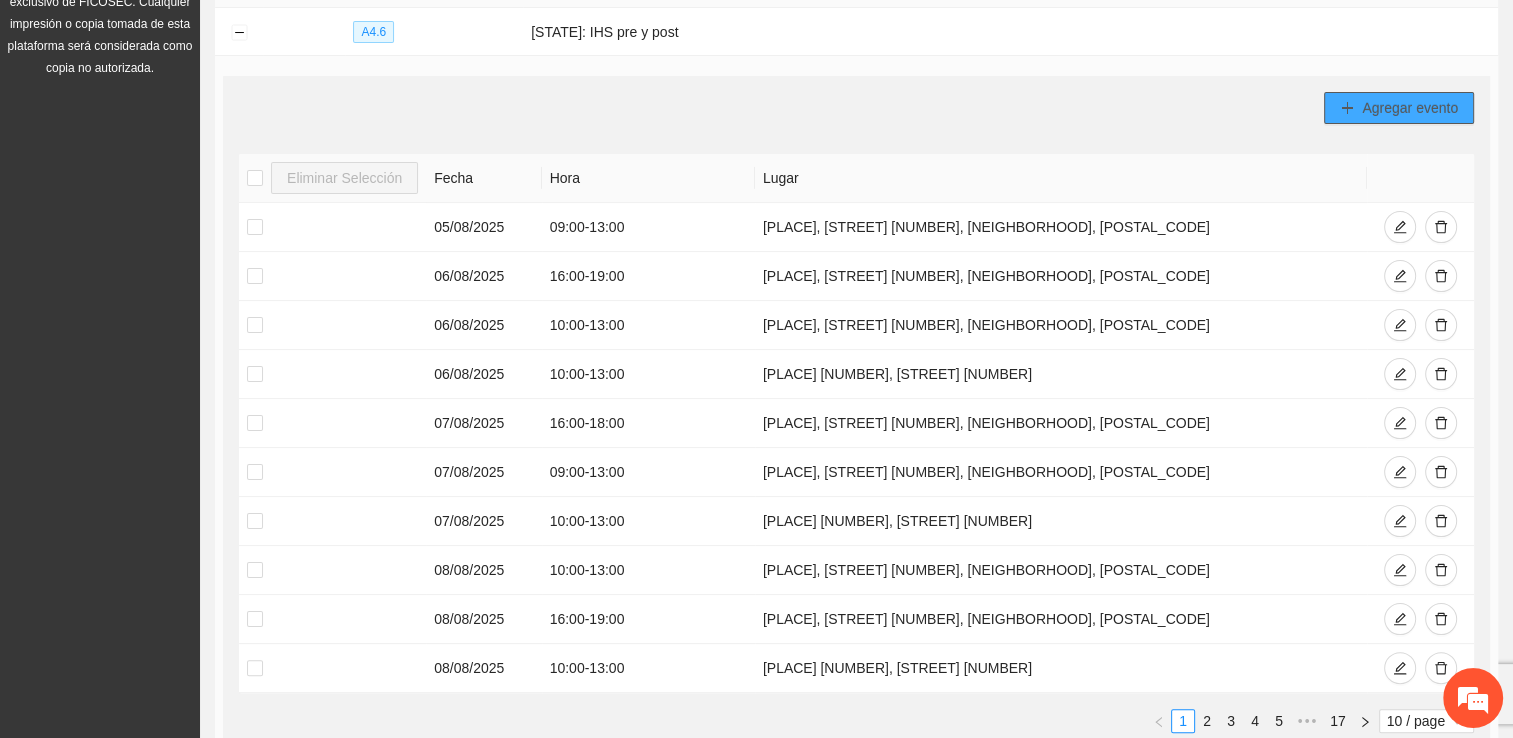 click on "Agregar evento" at bounding box center (1410, 108) 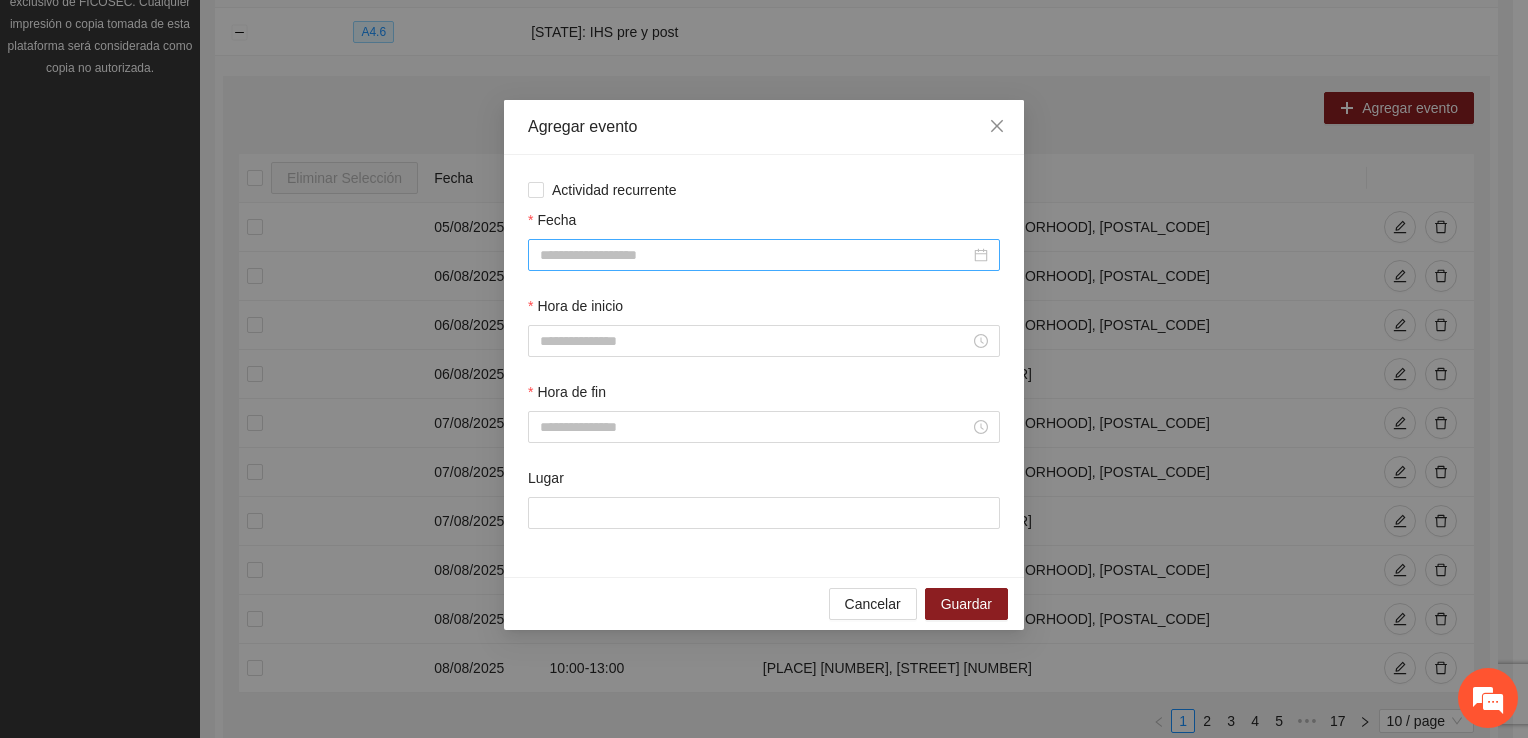 click on "Fecha" at bounding box center (755, 255) 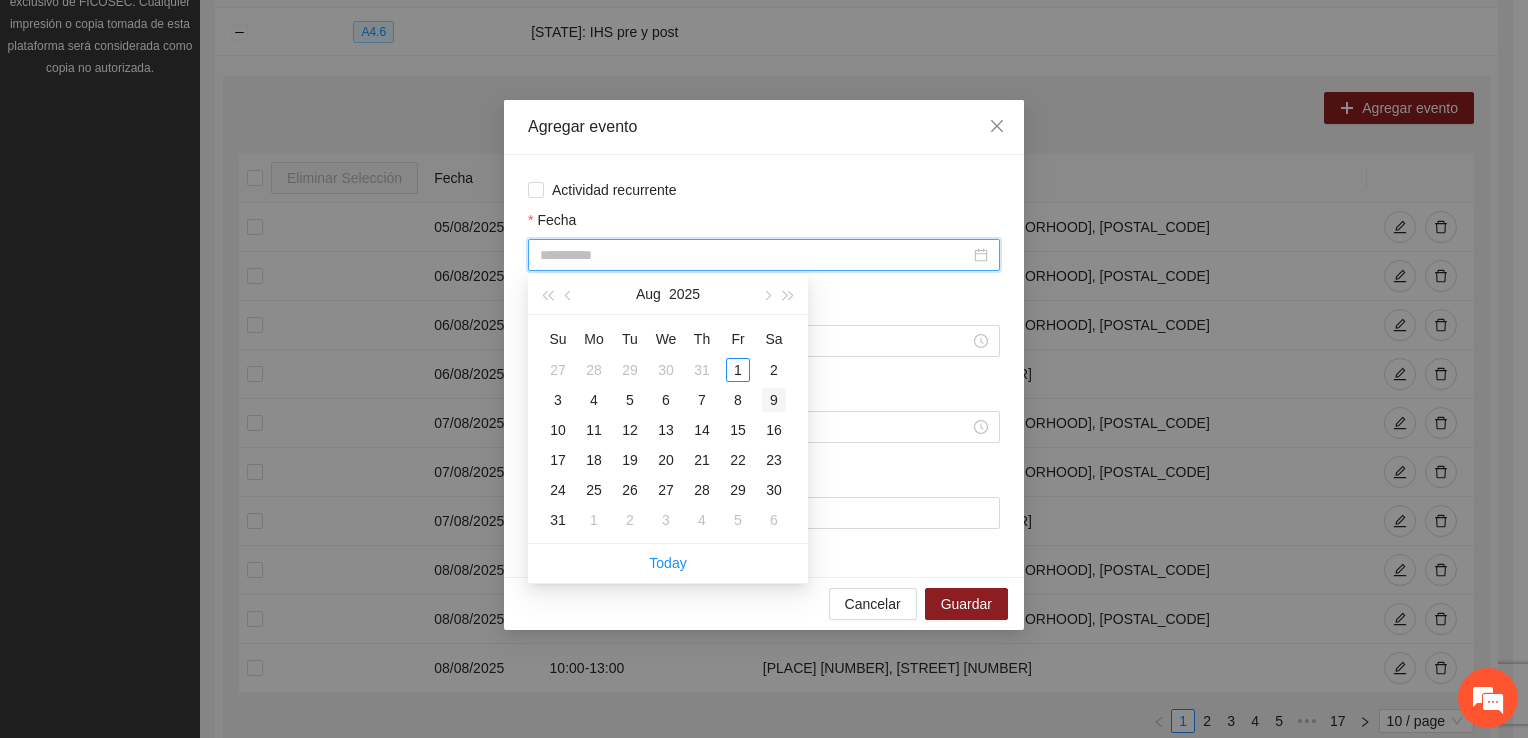 type on "**********" 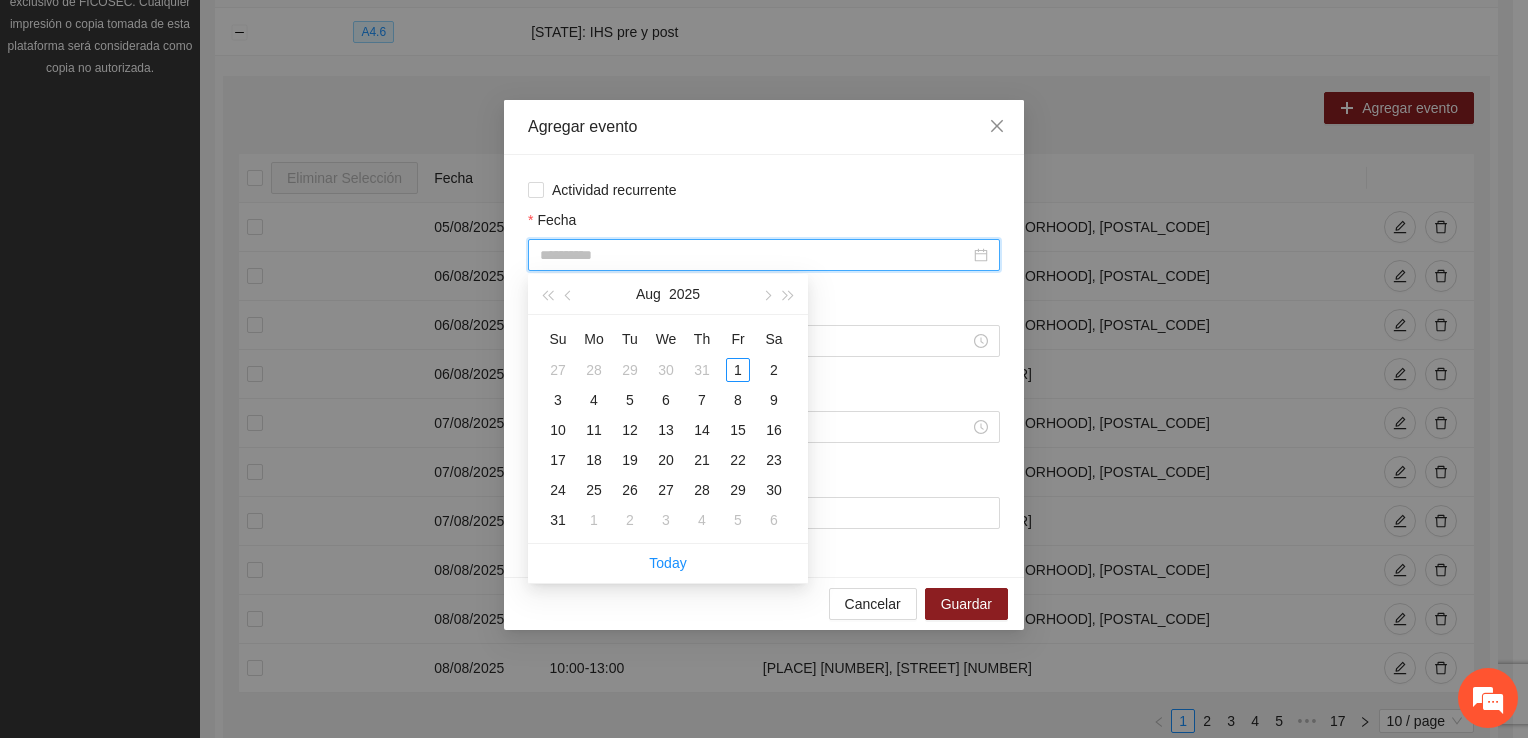 click on "9" at bounding box center [774, 400] 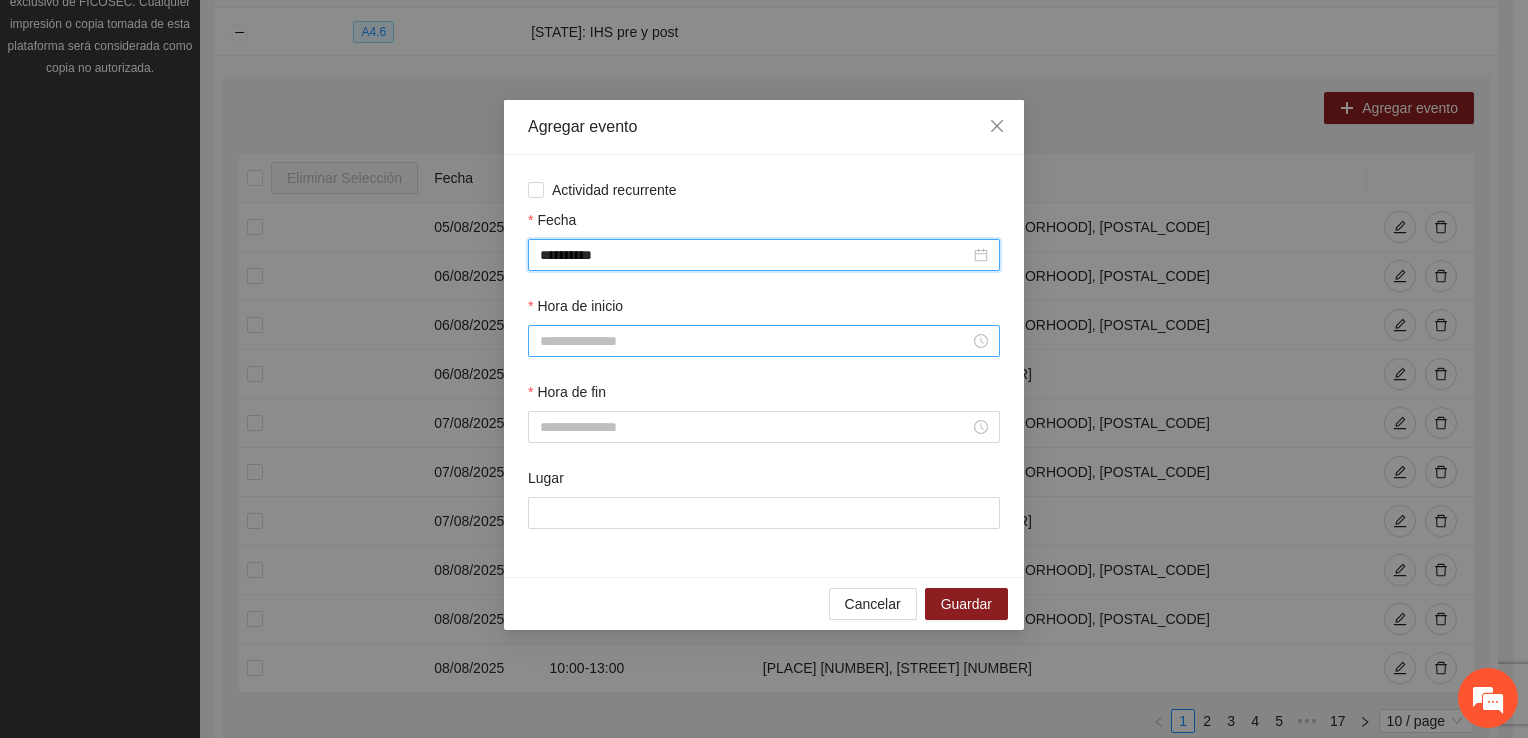 click on "Hora de inicio" at bounding box center [755, 341] 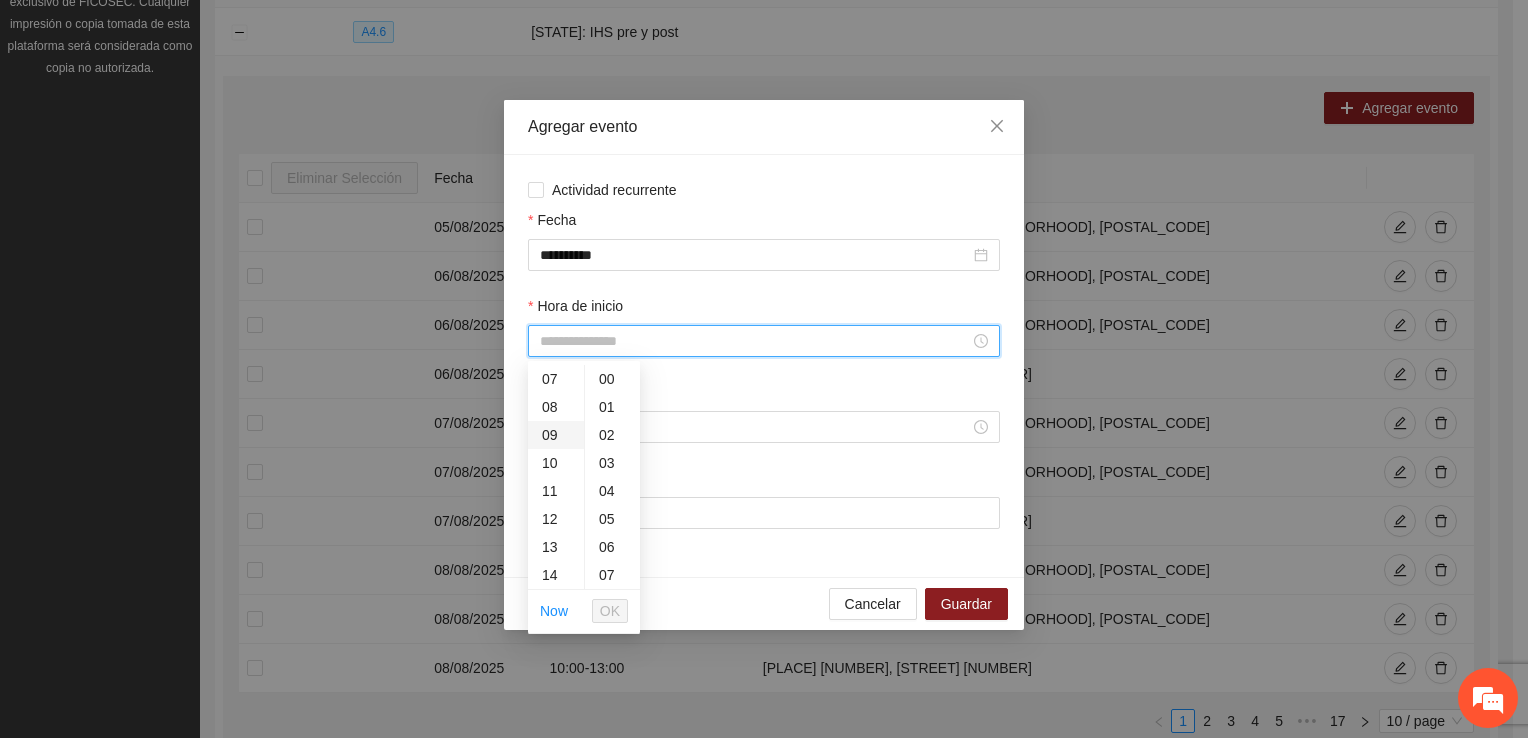click on "09" at bounding box center [556, 435] 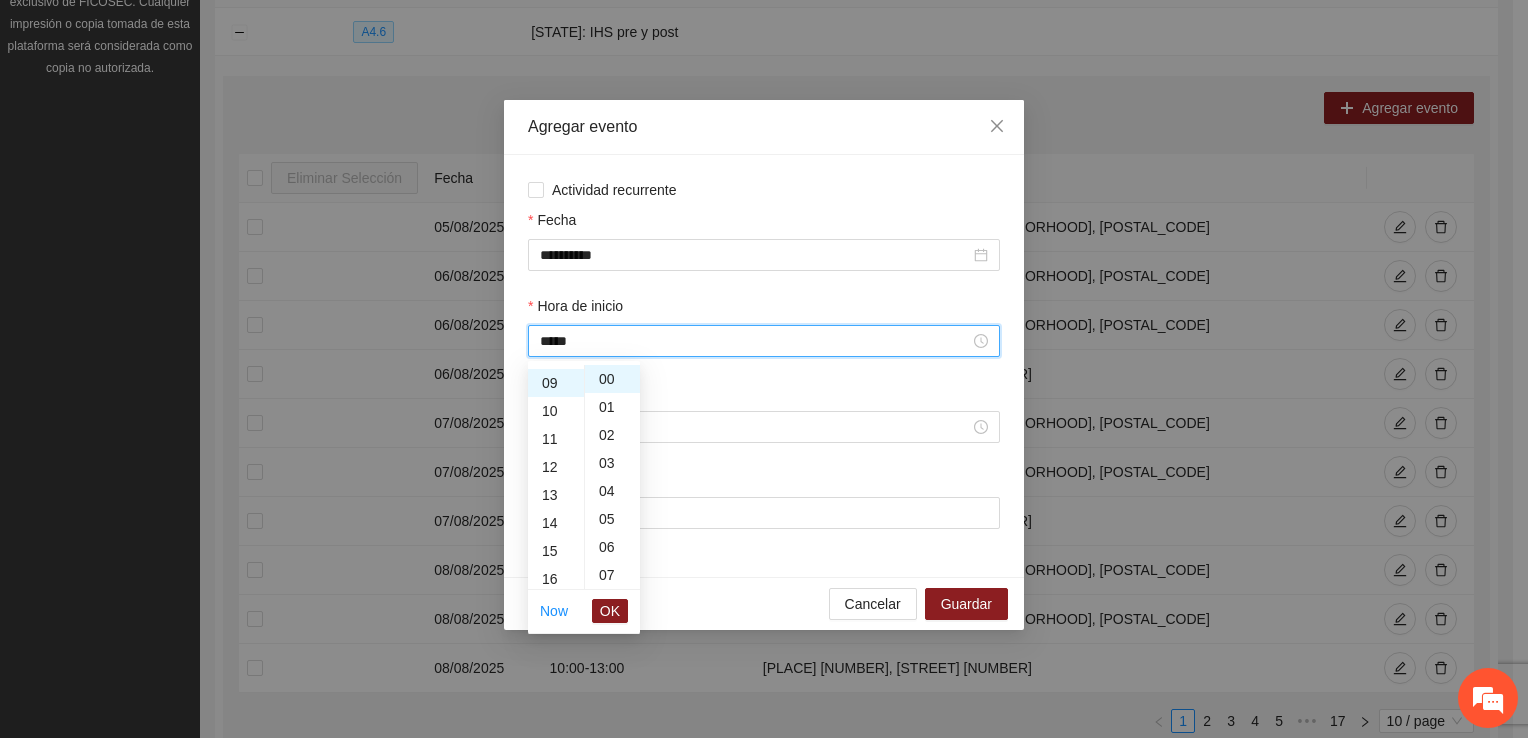 scroll, scrollTop: 252, scrollLeft: 0, axis: vertical 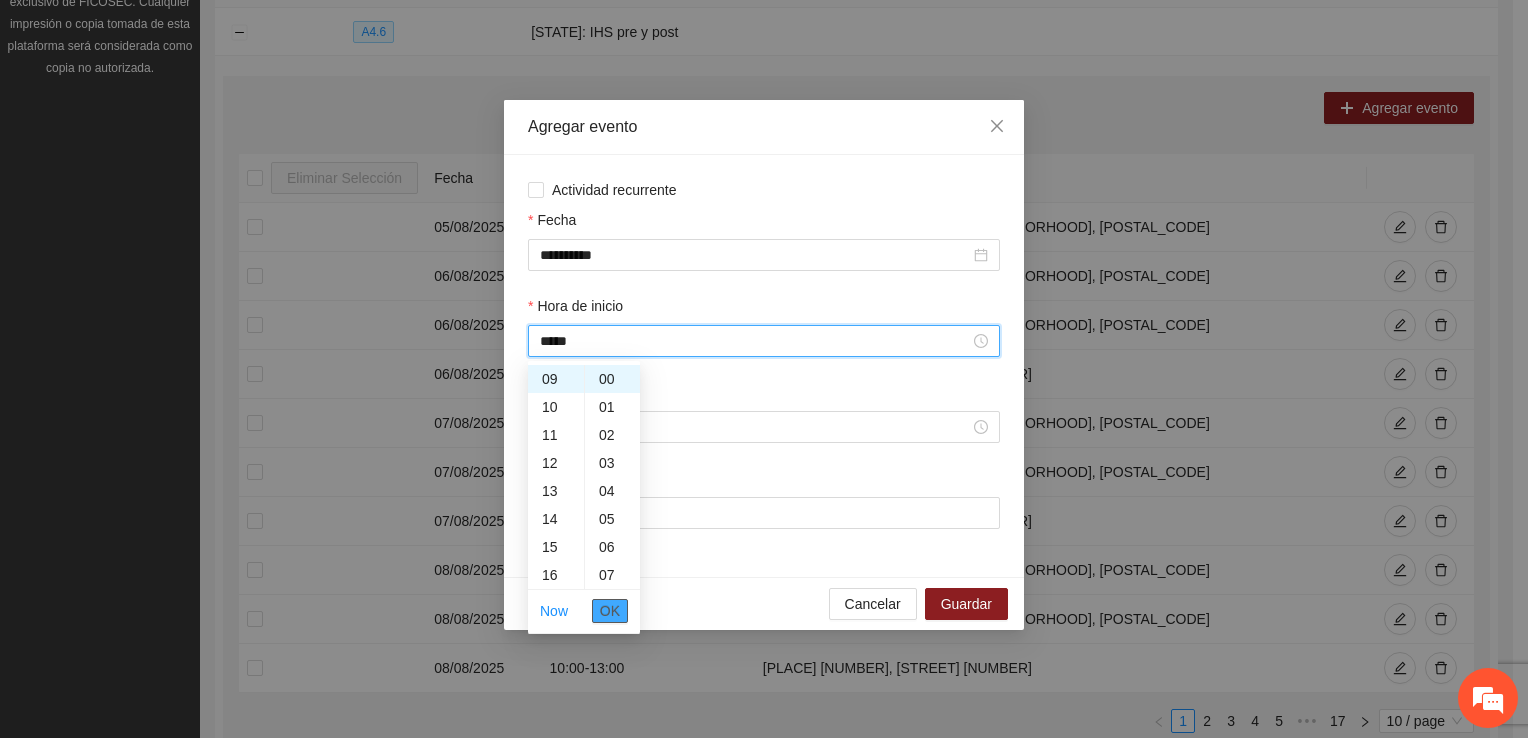 click on "OK" at bounding box center [610, 611] 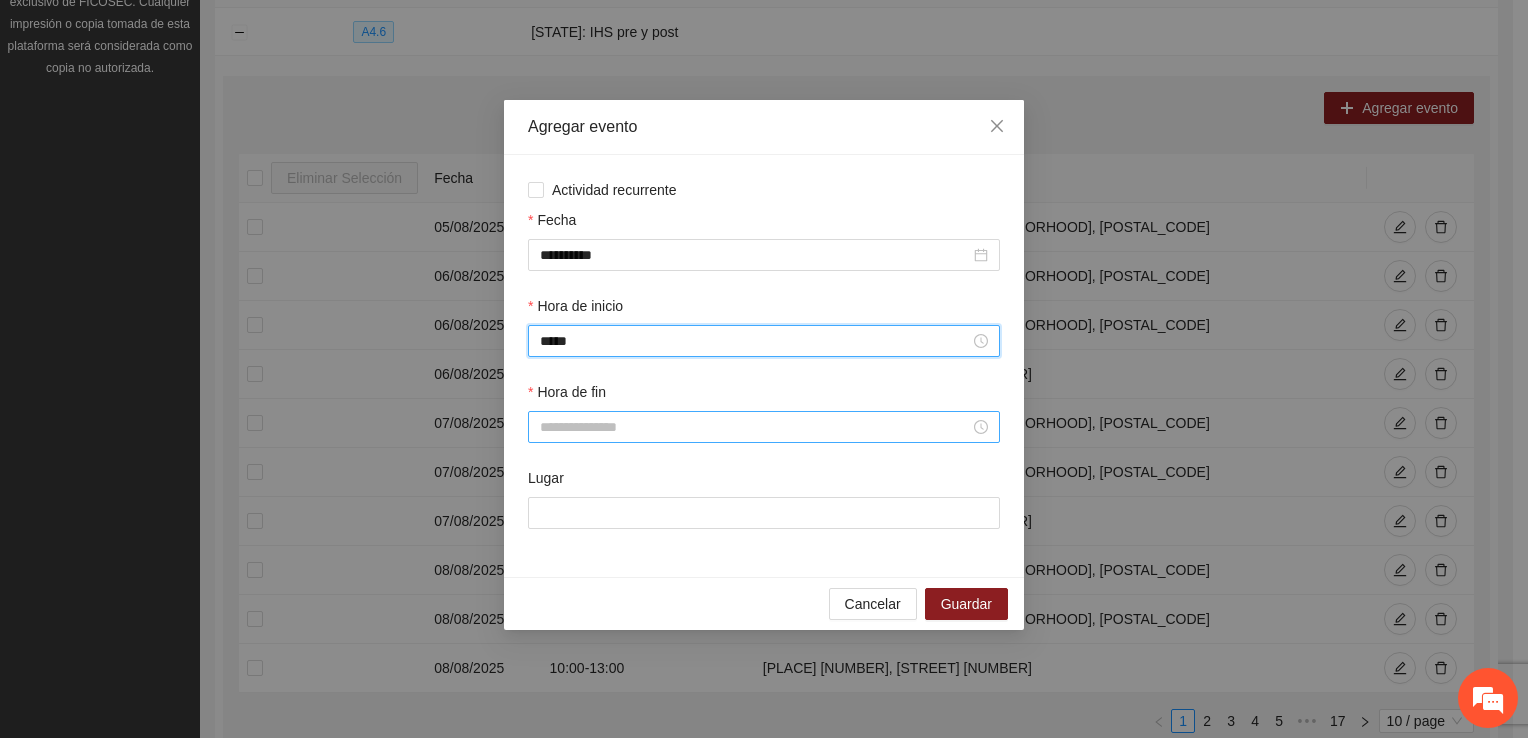click on "Hora de fin" at bounding box center (755, 427) 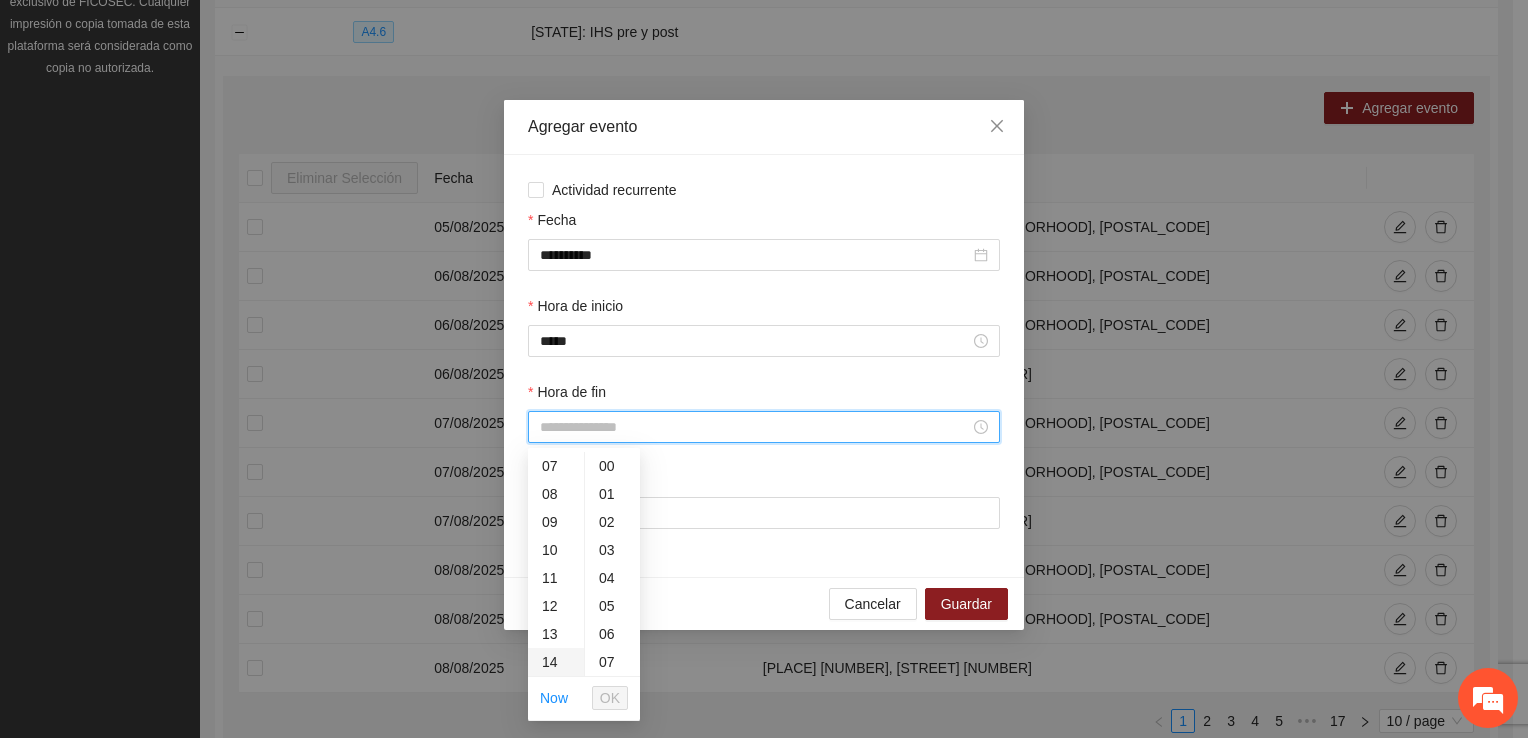 click on "13" at bounding box center [556, 634] 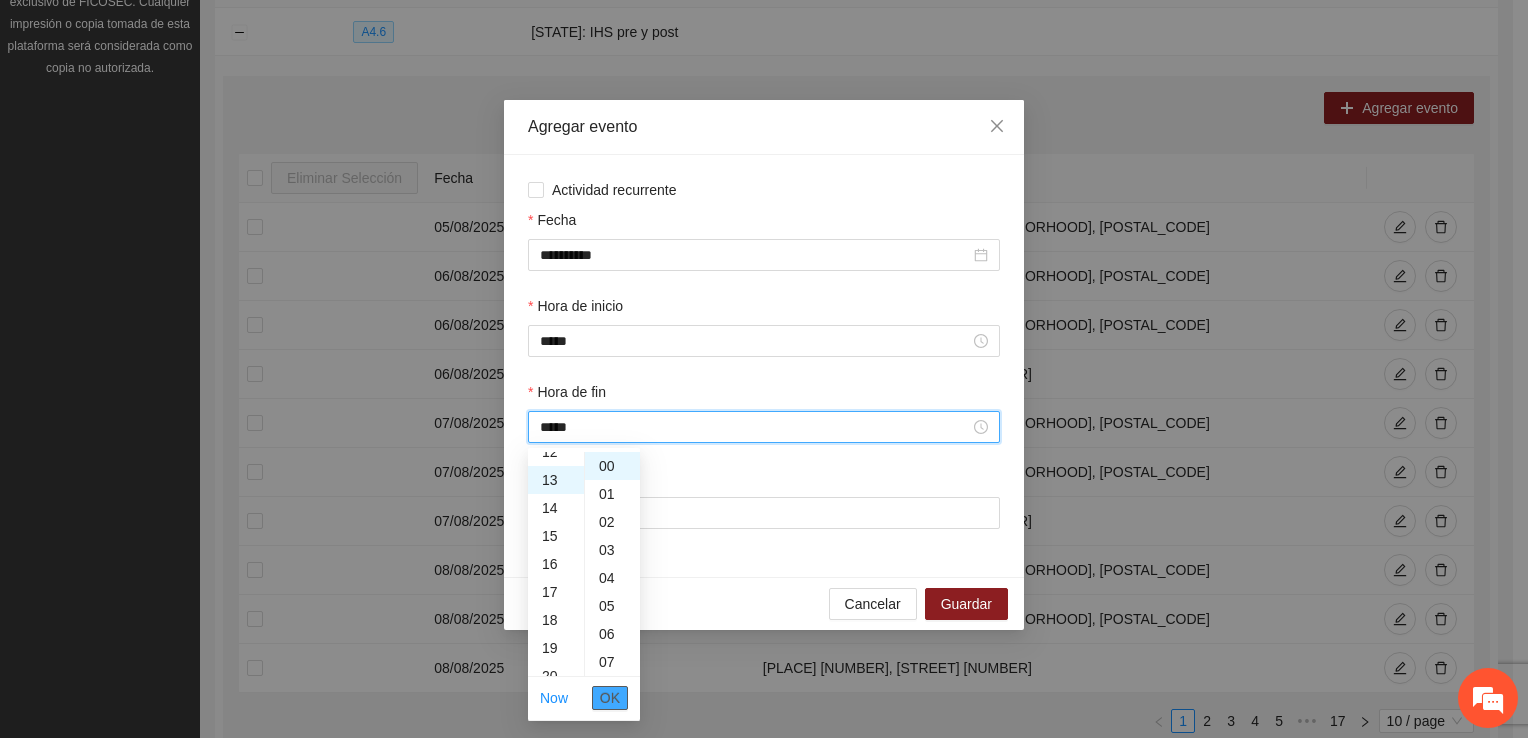 scroll, scrollTop: 364, scrollLeft: 0, axis: vertical 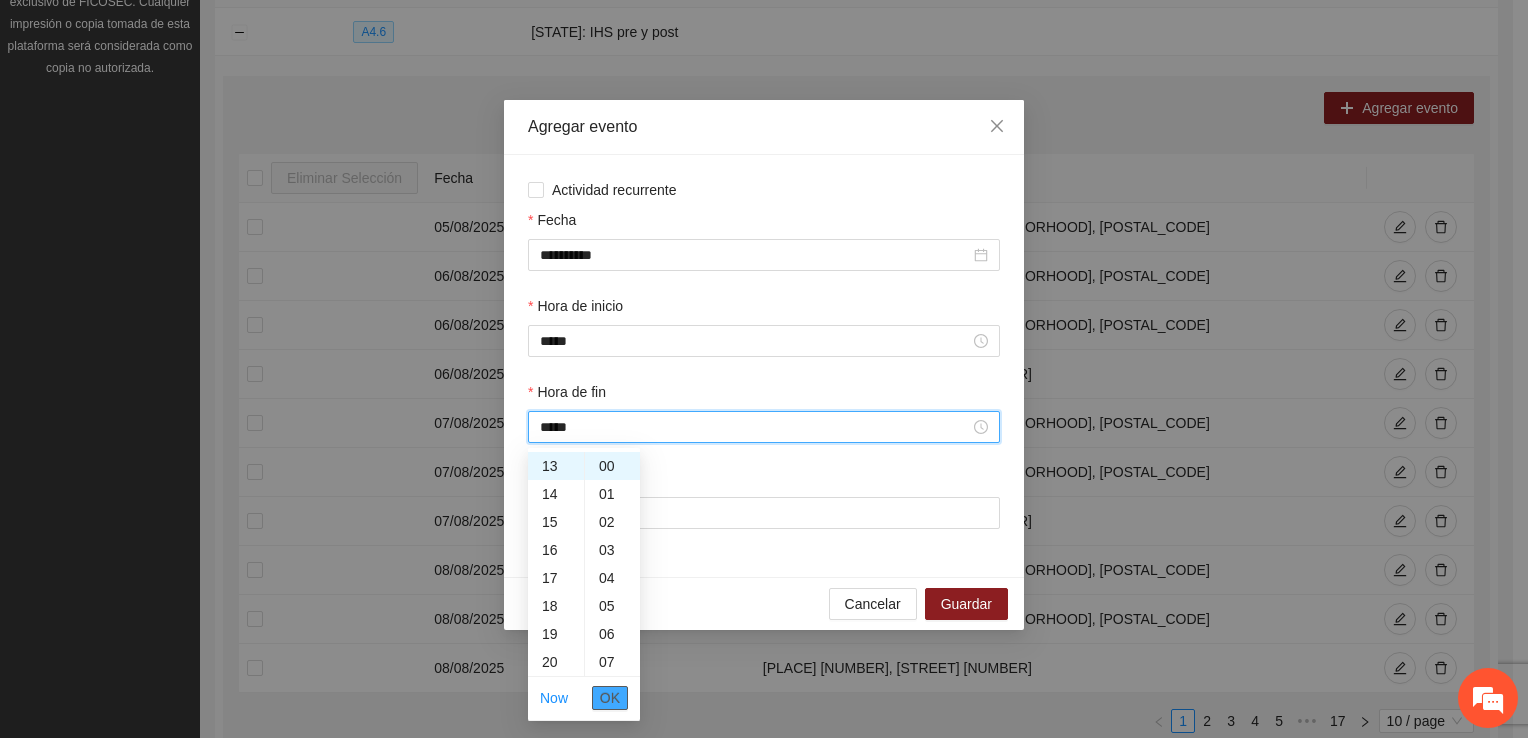 click on "OK" at bounding box center (610, 698) 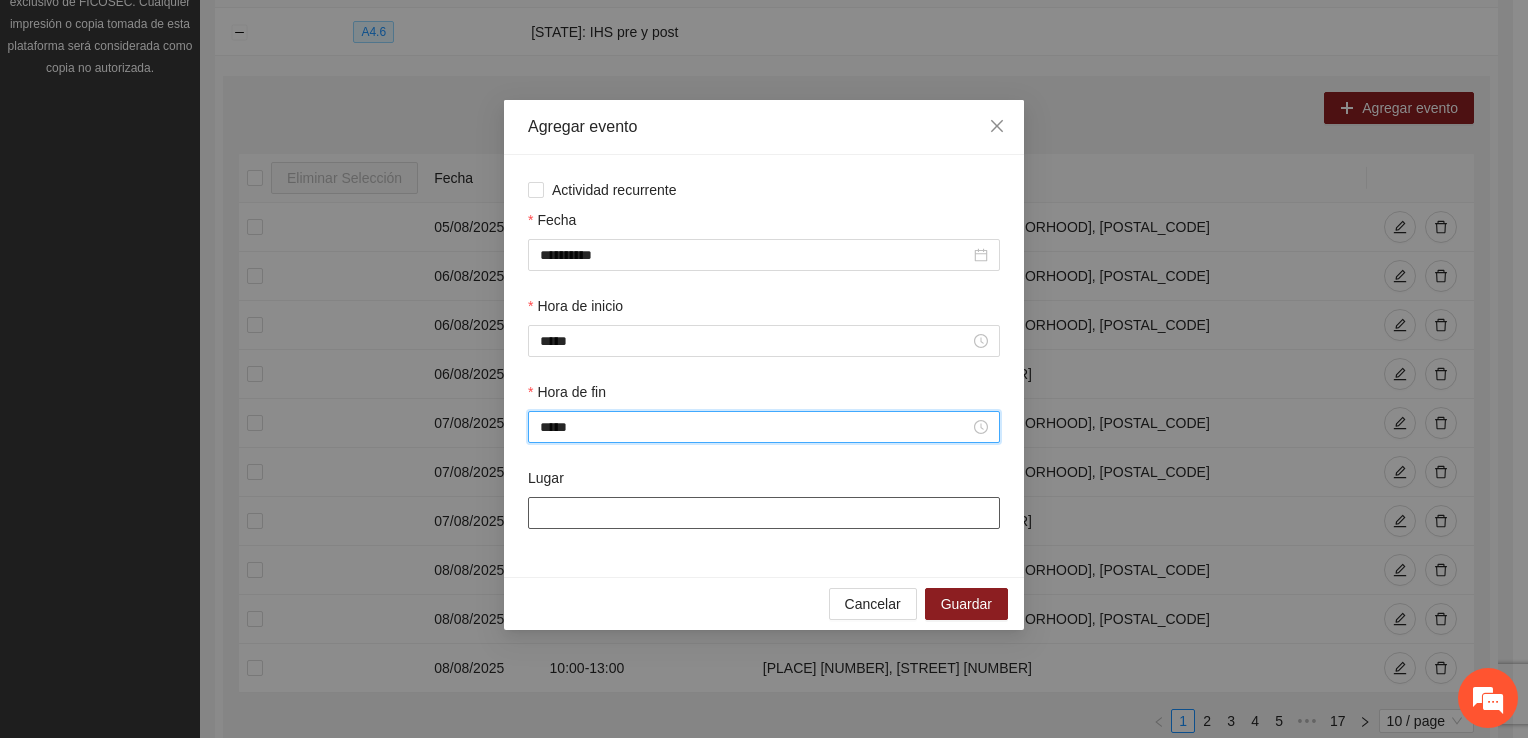 click on "Lugar" at bounding box center [764, 513] 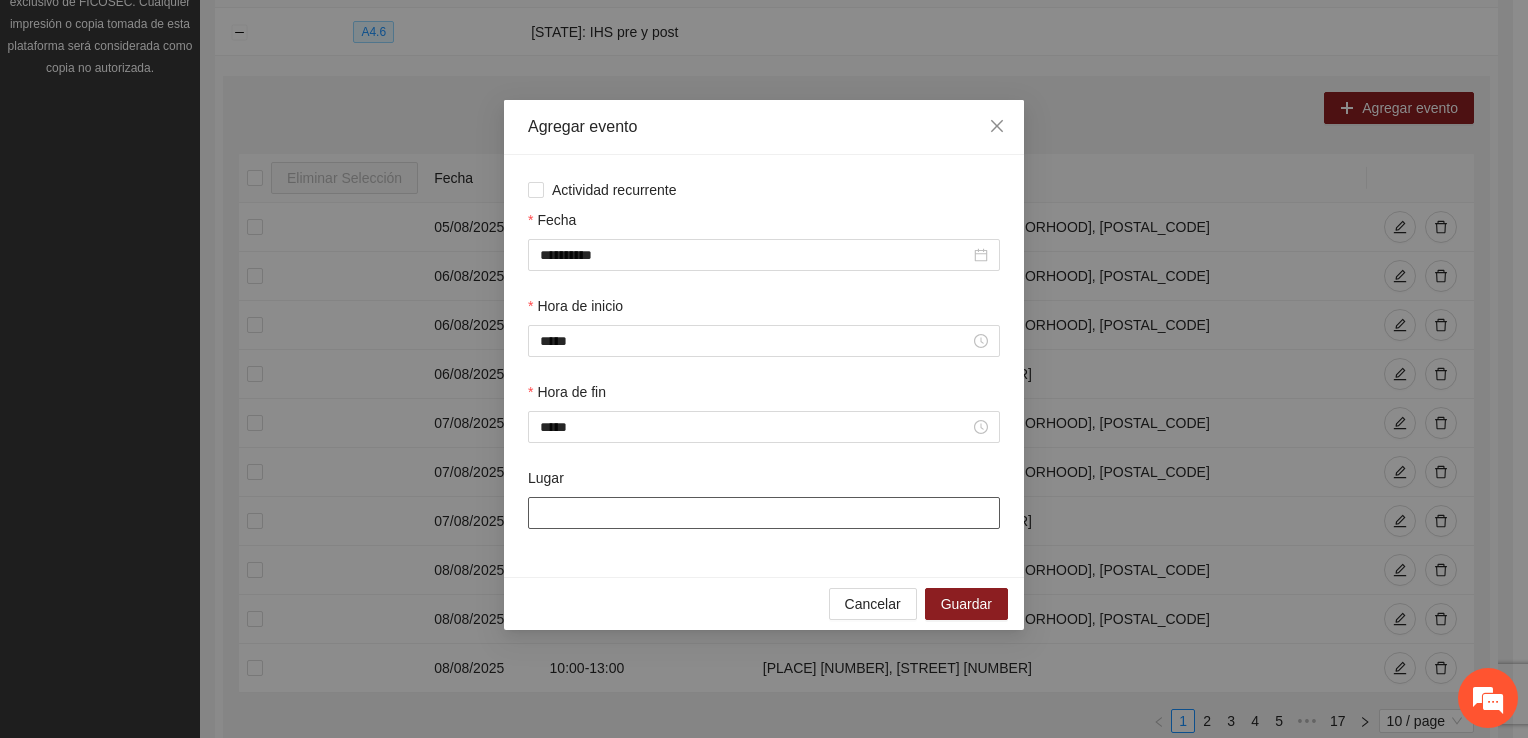 type on "**********" 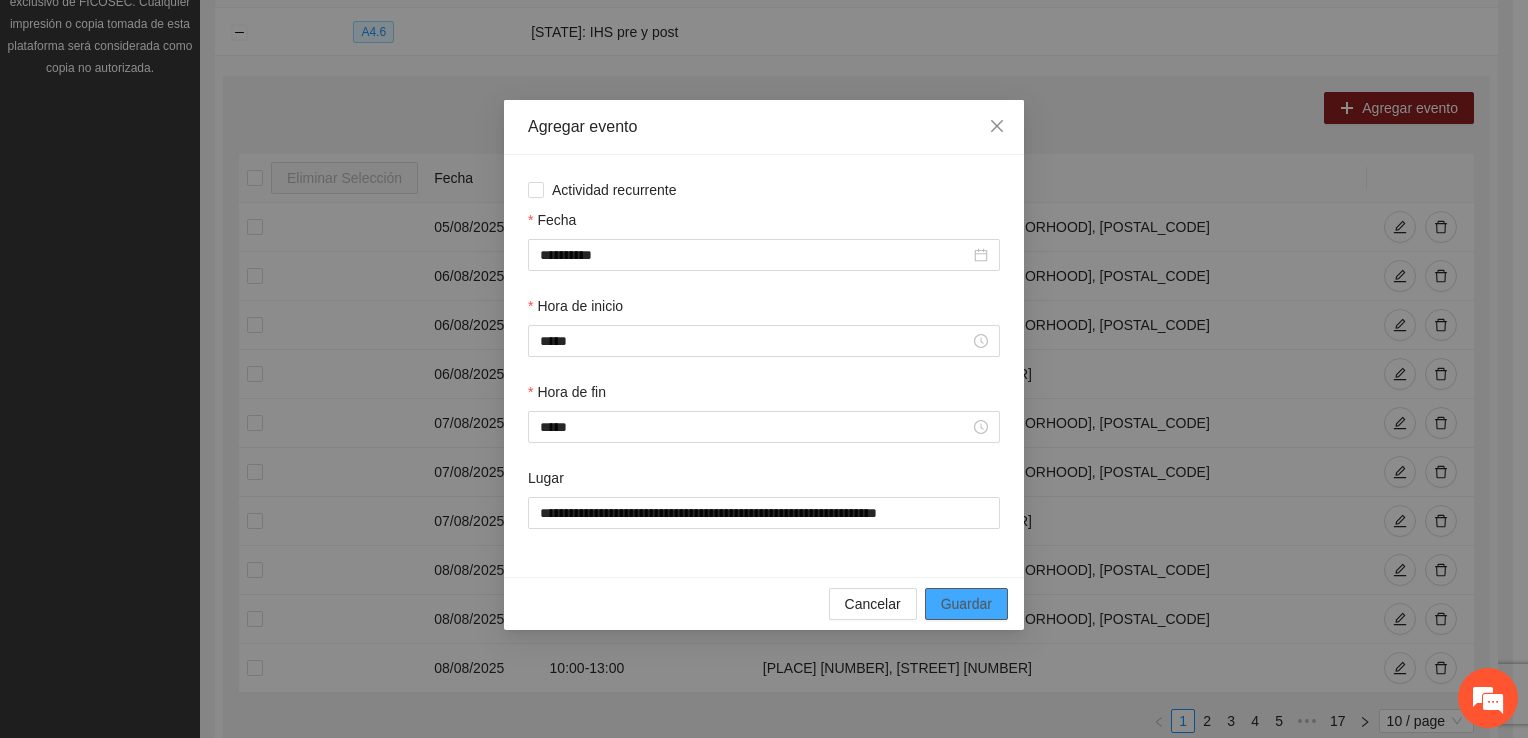 click on "Guardar" at bounding box center (966, 604) 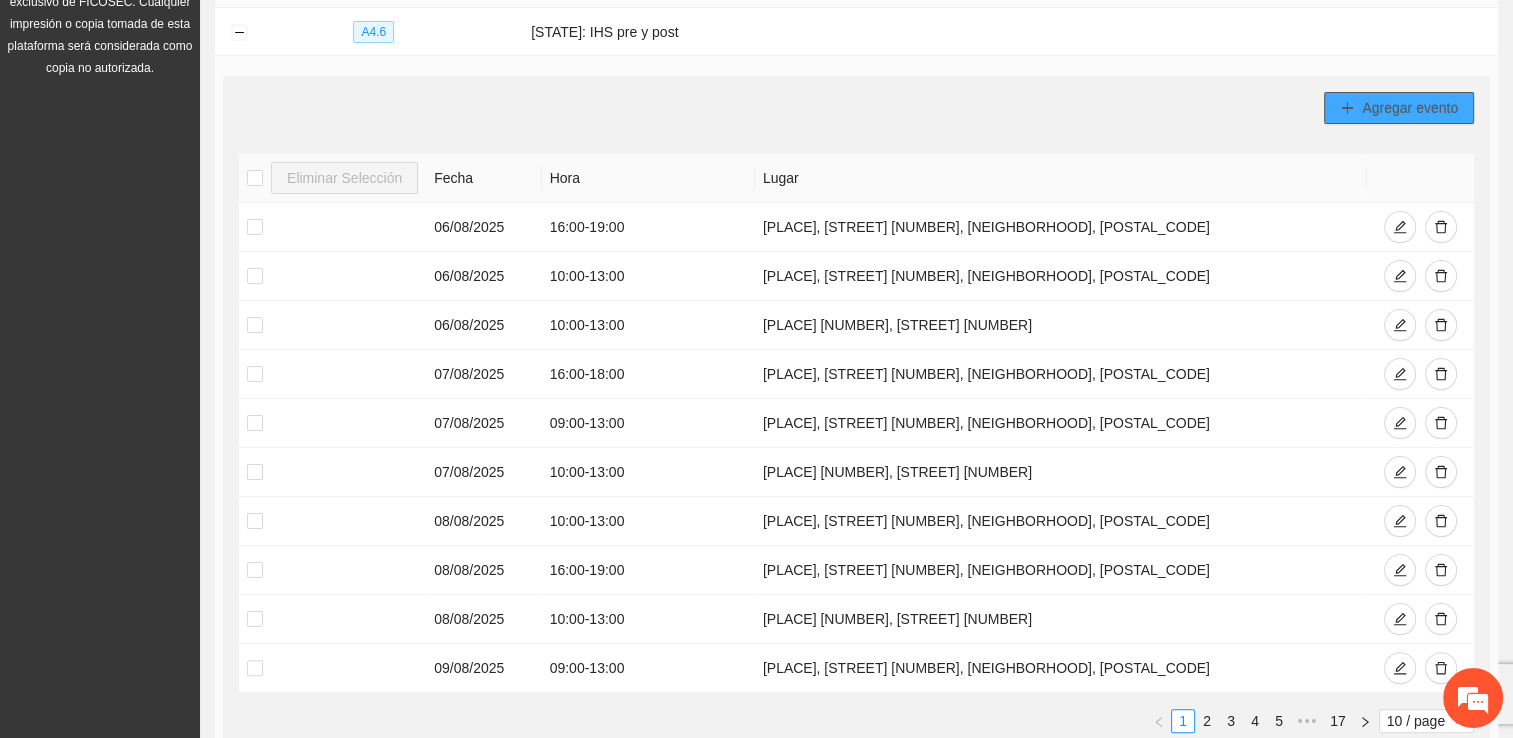 click on "Agregar evento" at bounding box center [1410, 108] 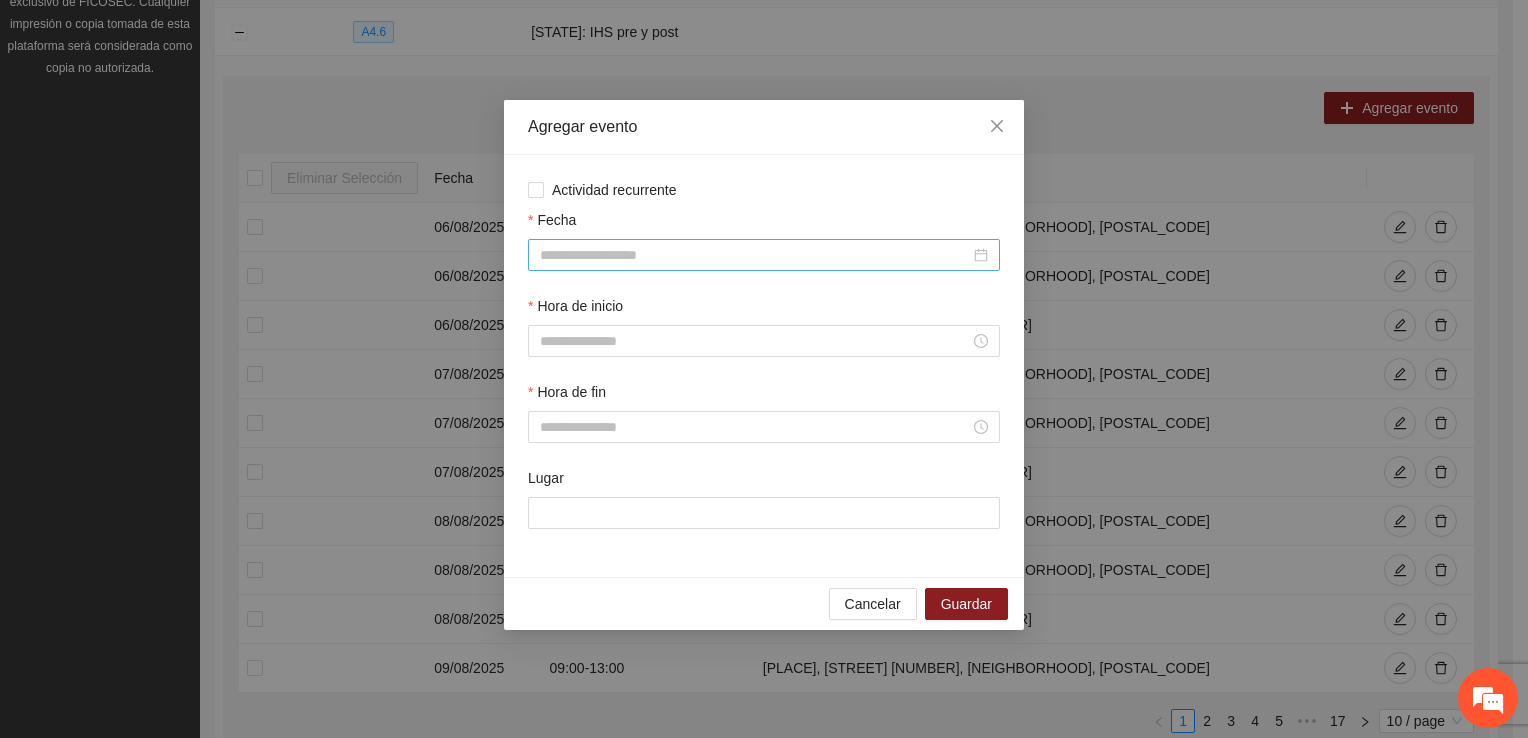 click on "Fecha" at bounding box center (755, 255) 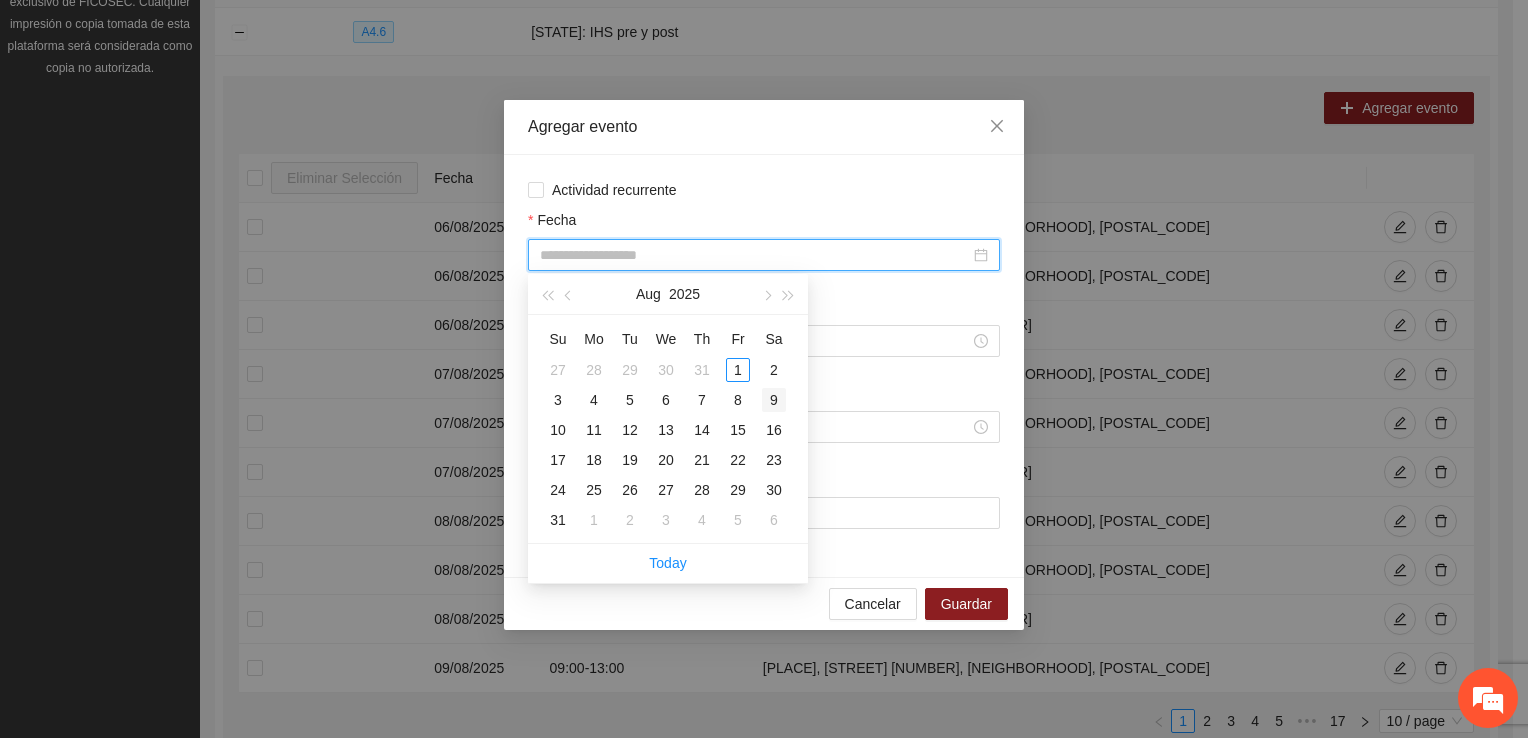 type on "**********" 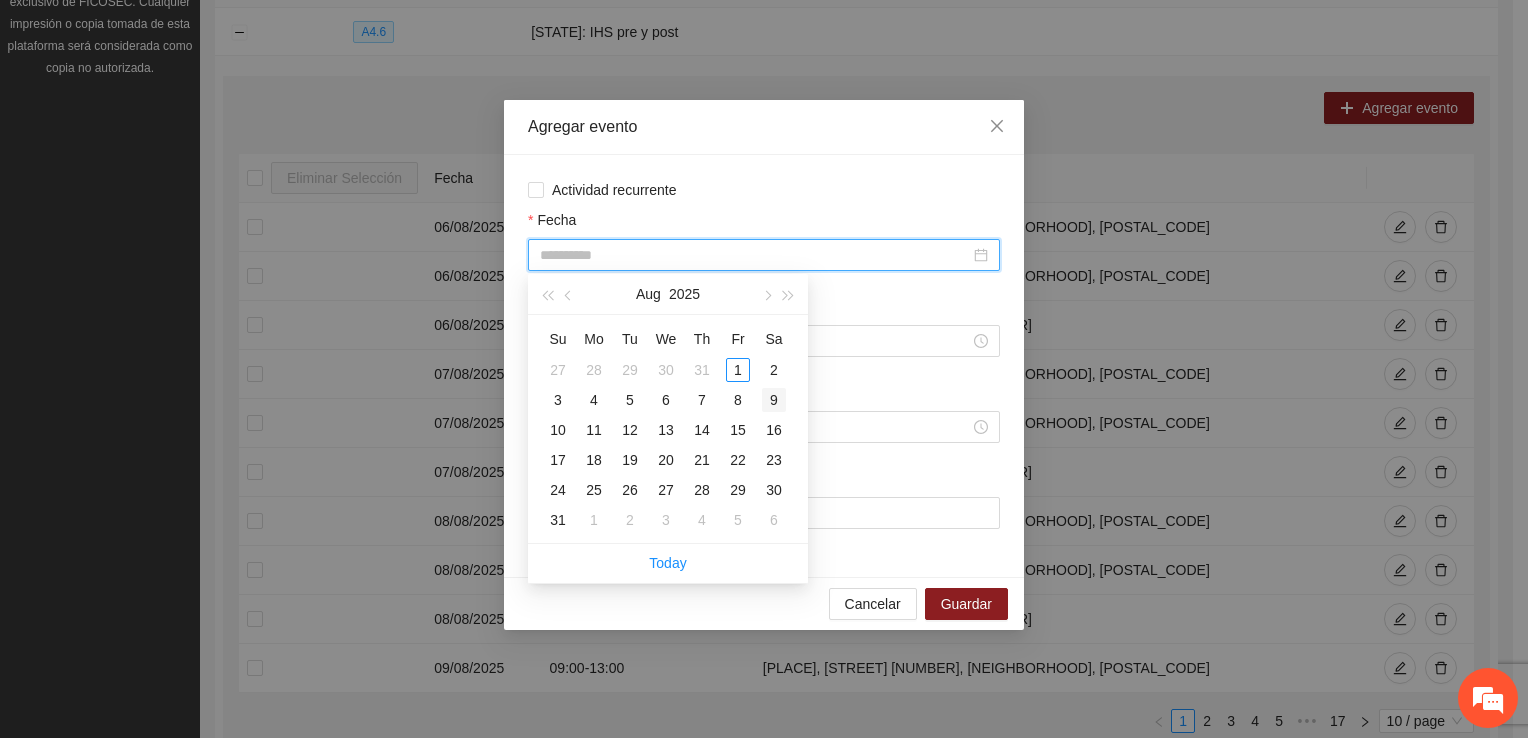 click on "9" at bounding box center (774, 400) 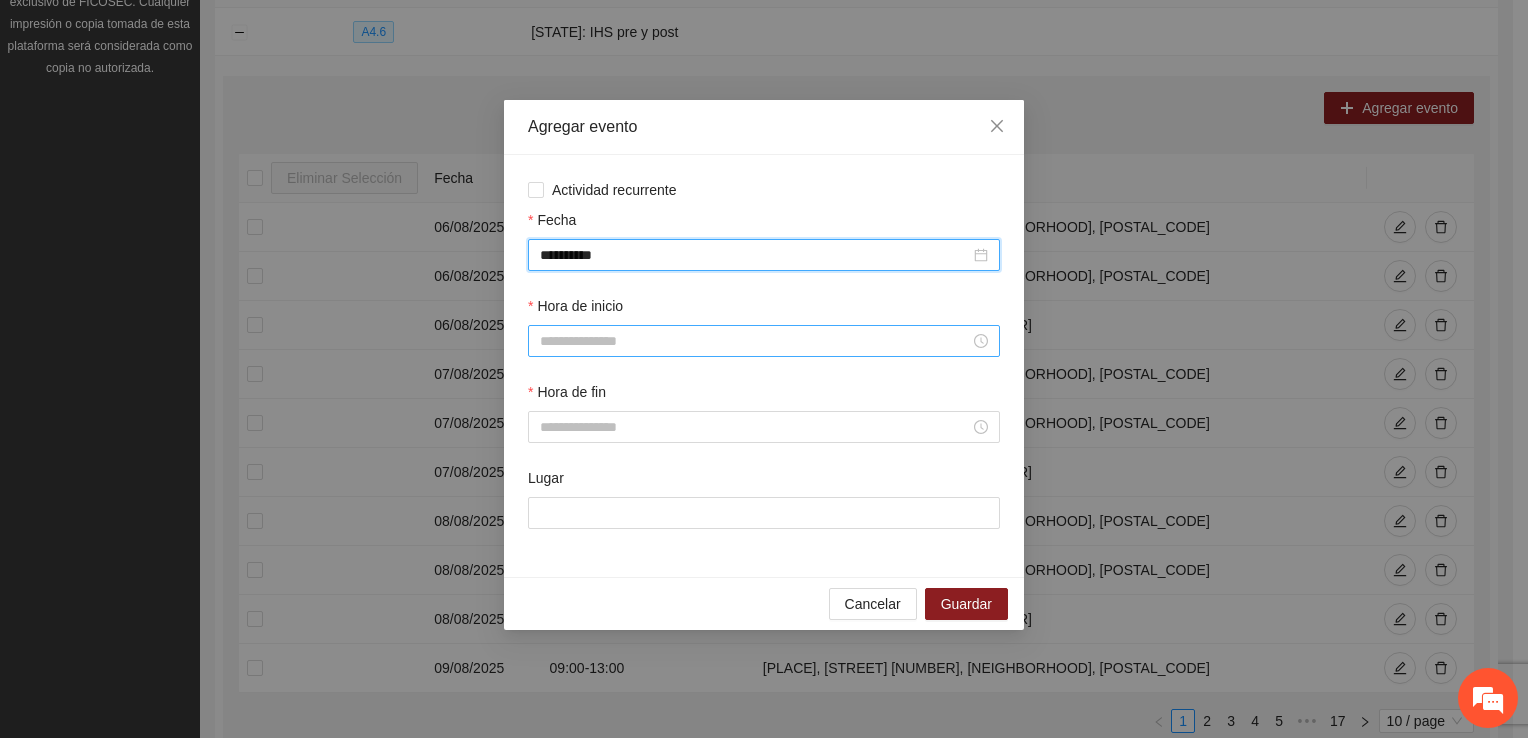 click on "Hora de inicio" at bounding box center [755, 341] 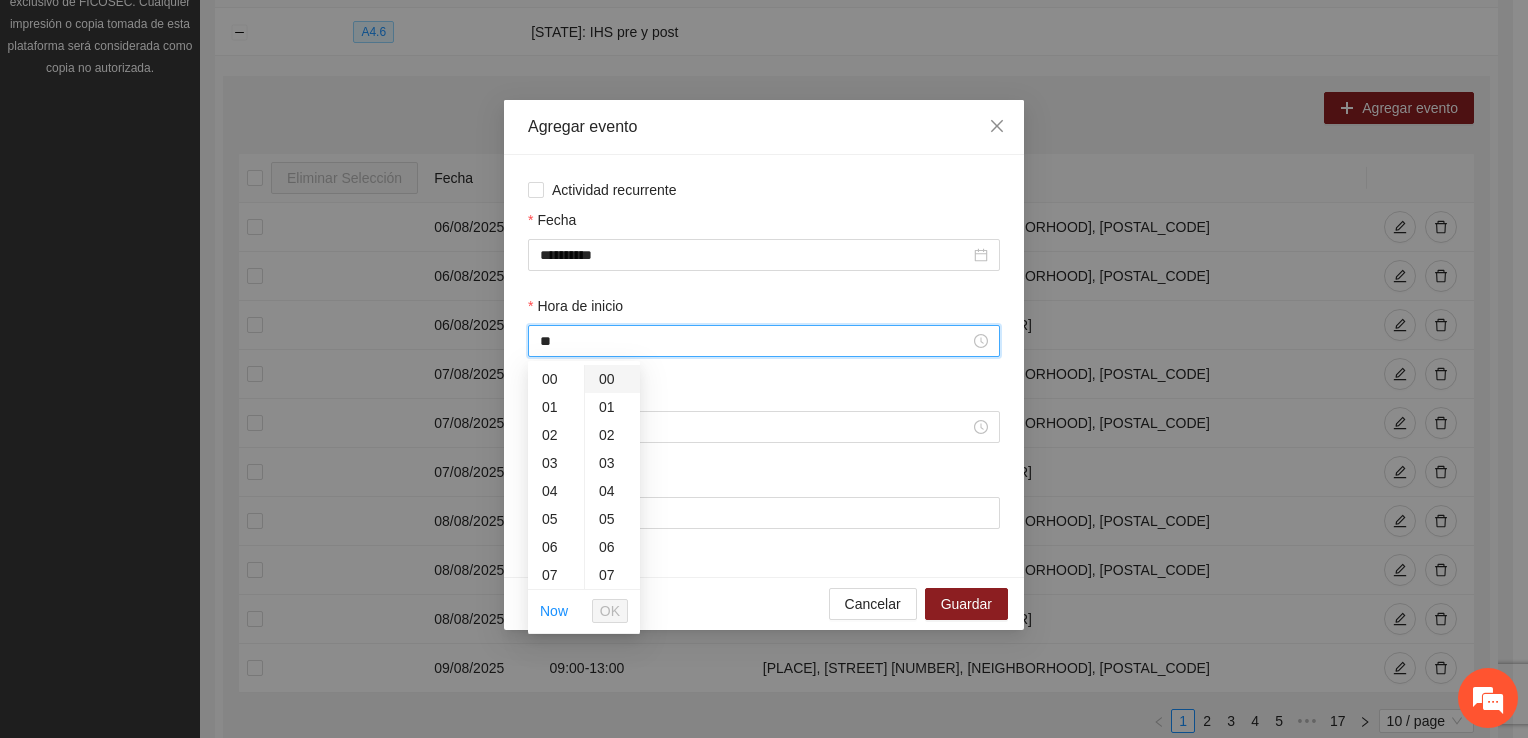 click on "00" at bounding box center (612, 379) 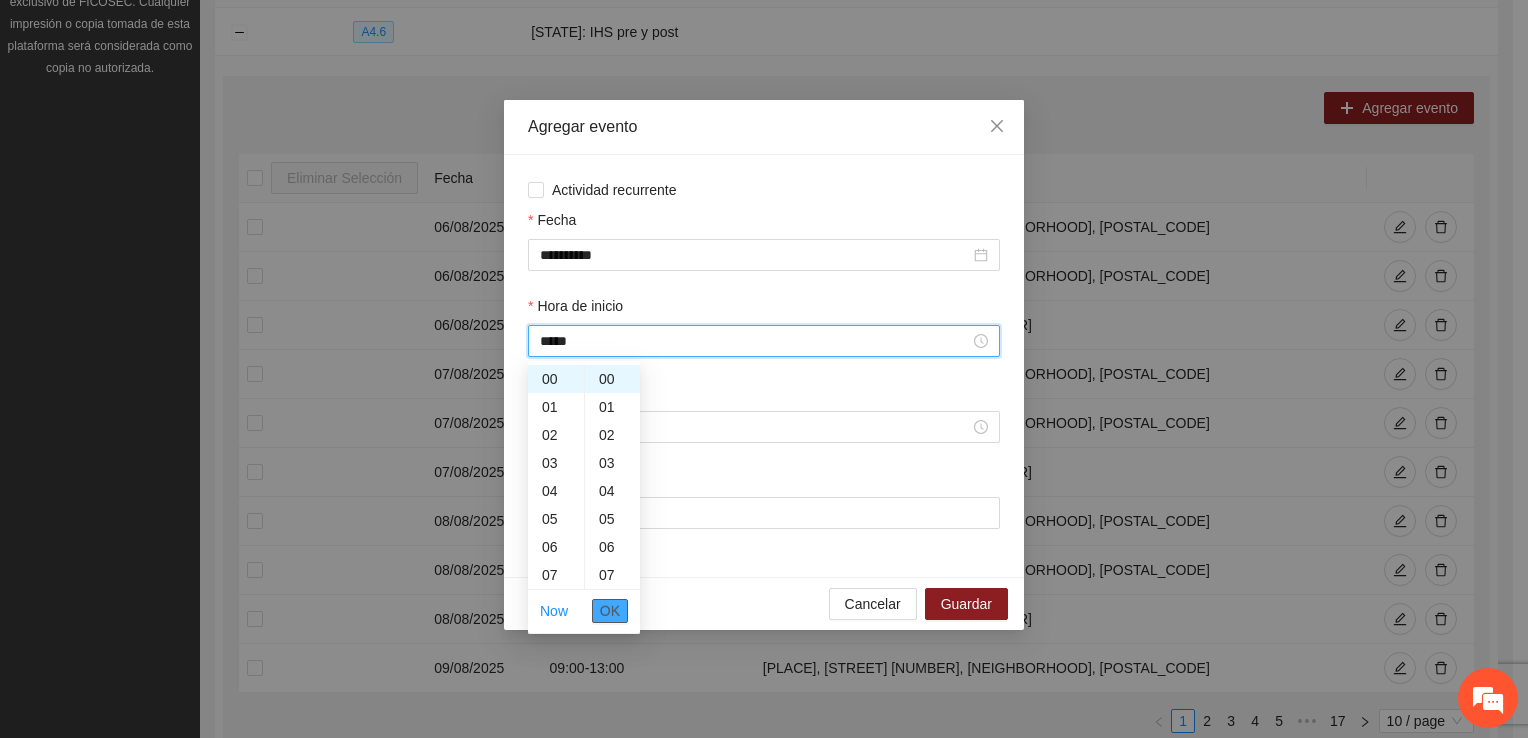 click on "OK" at bounding box center [610, 611] 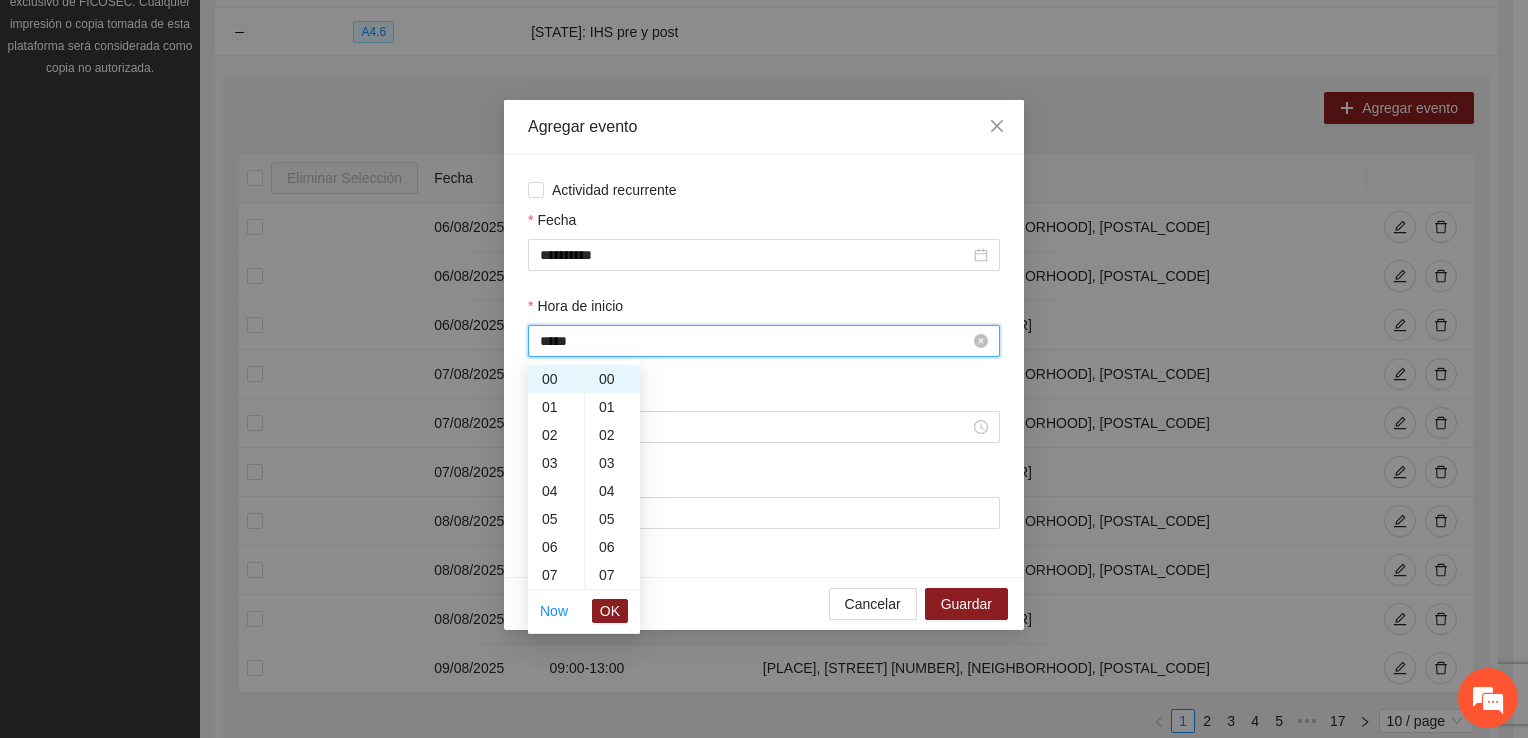 click on "*****" at bounding box center (755, 341) 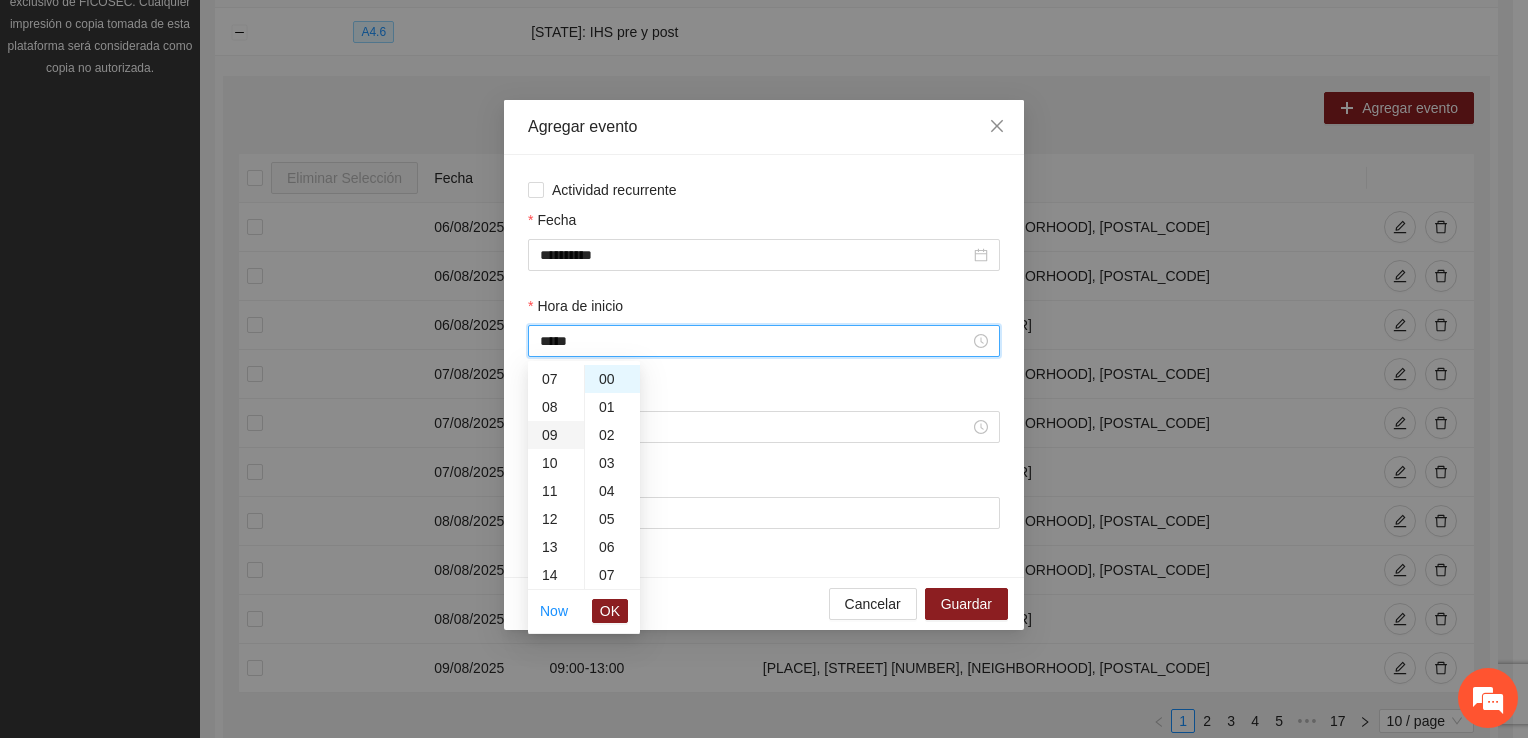 click on "09" at bounding box center (556, 435) 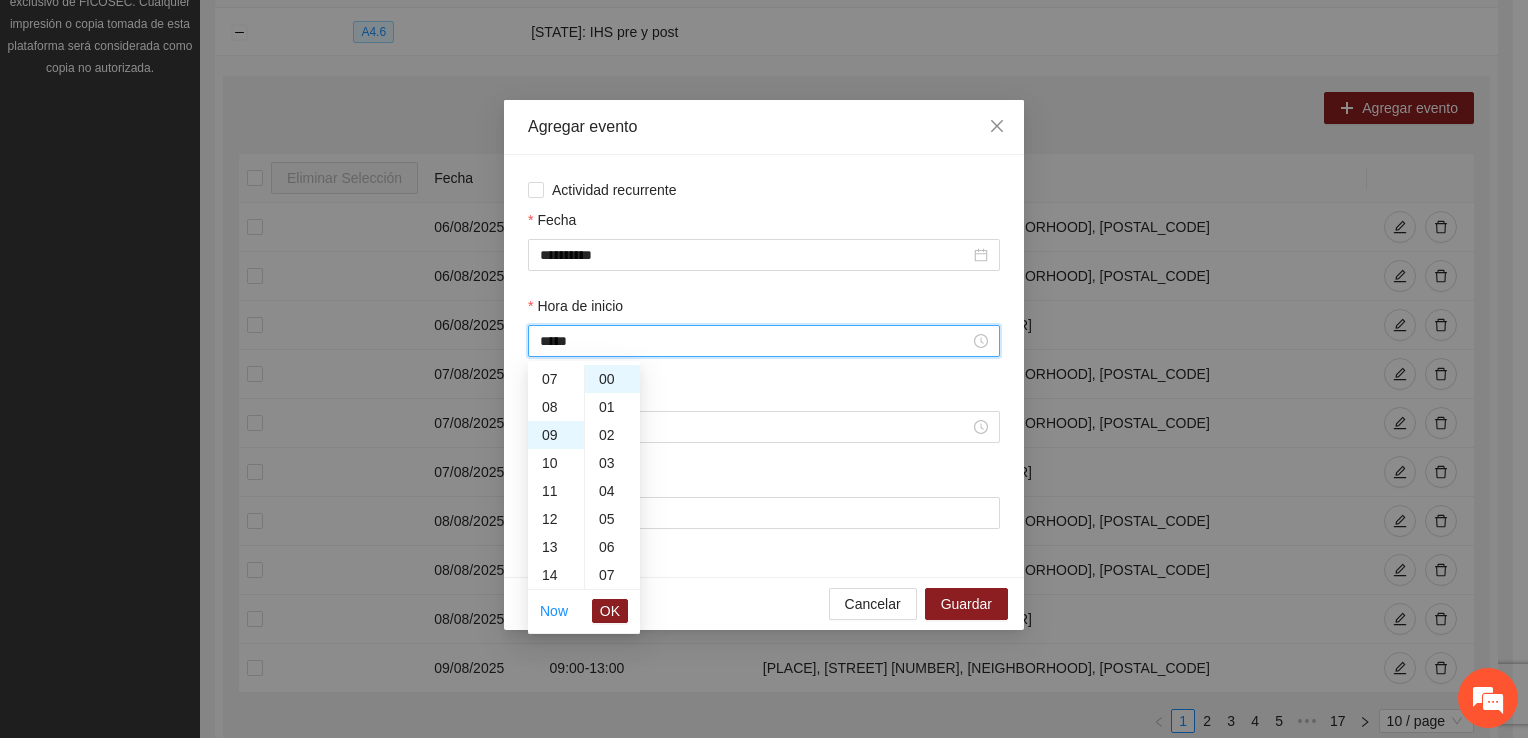 scroll, scrollTop: 252, scrollLeft: 0, axis: vertical 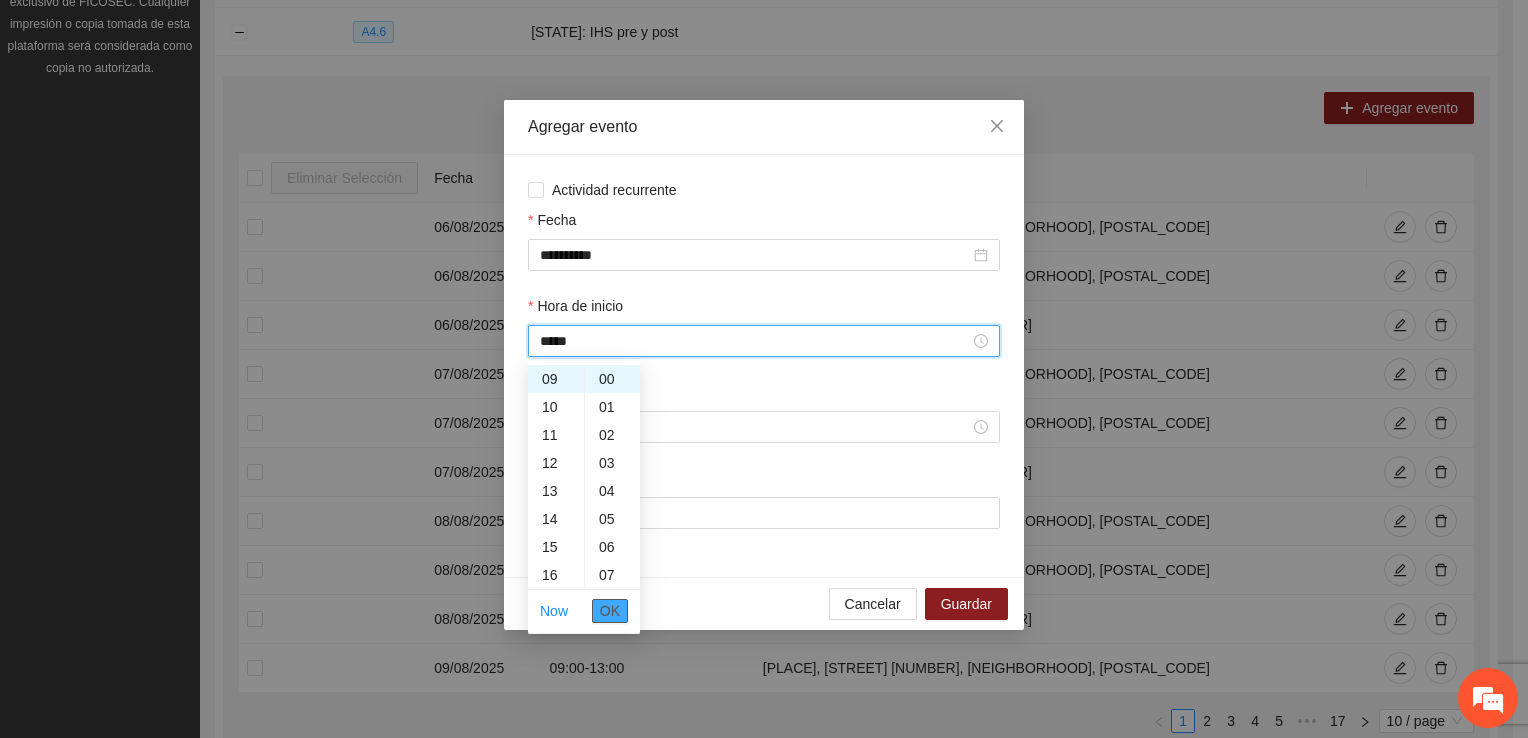 click on "OK" at bounding box center (610, 611) 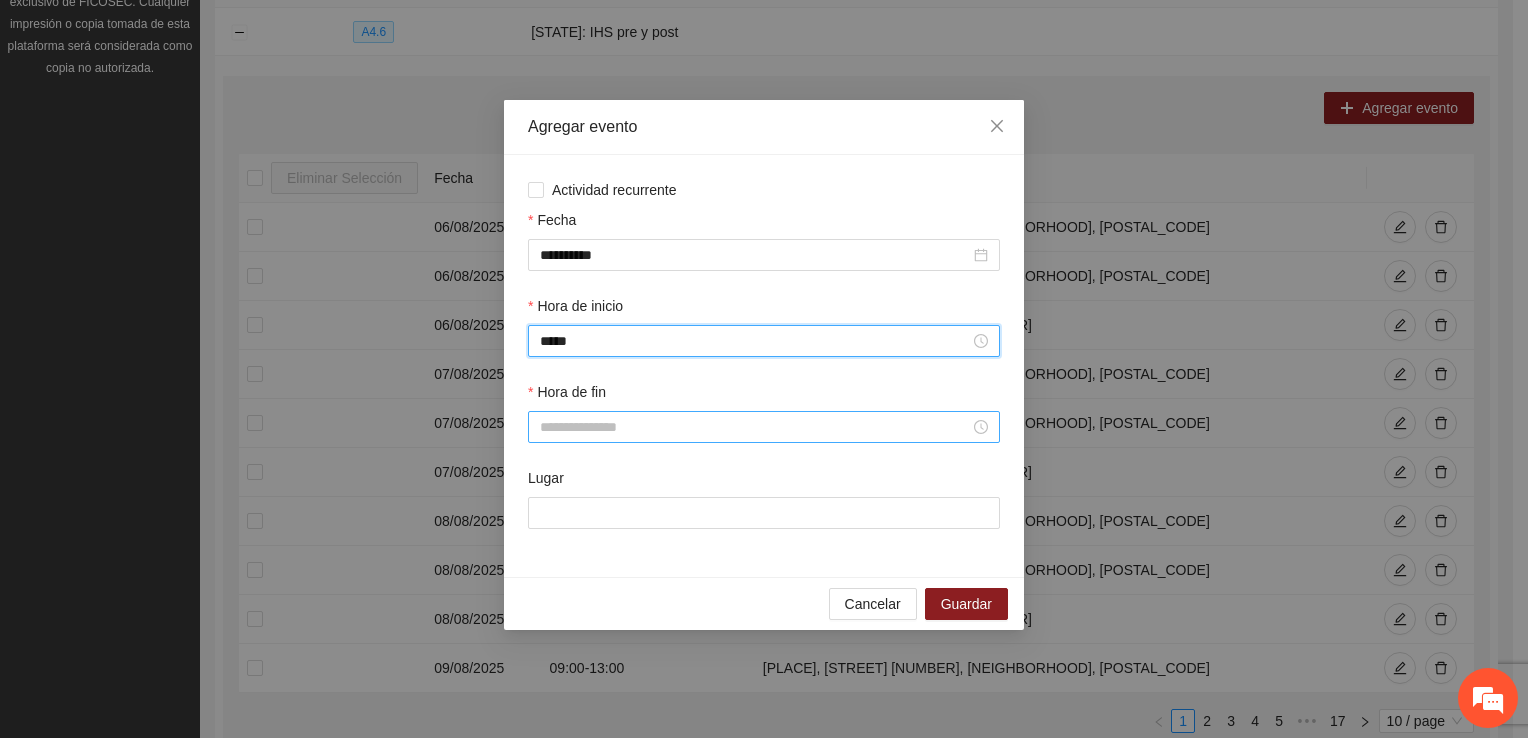 type on "*****" 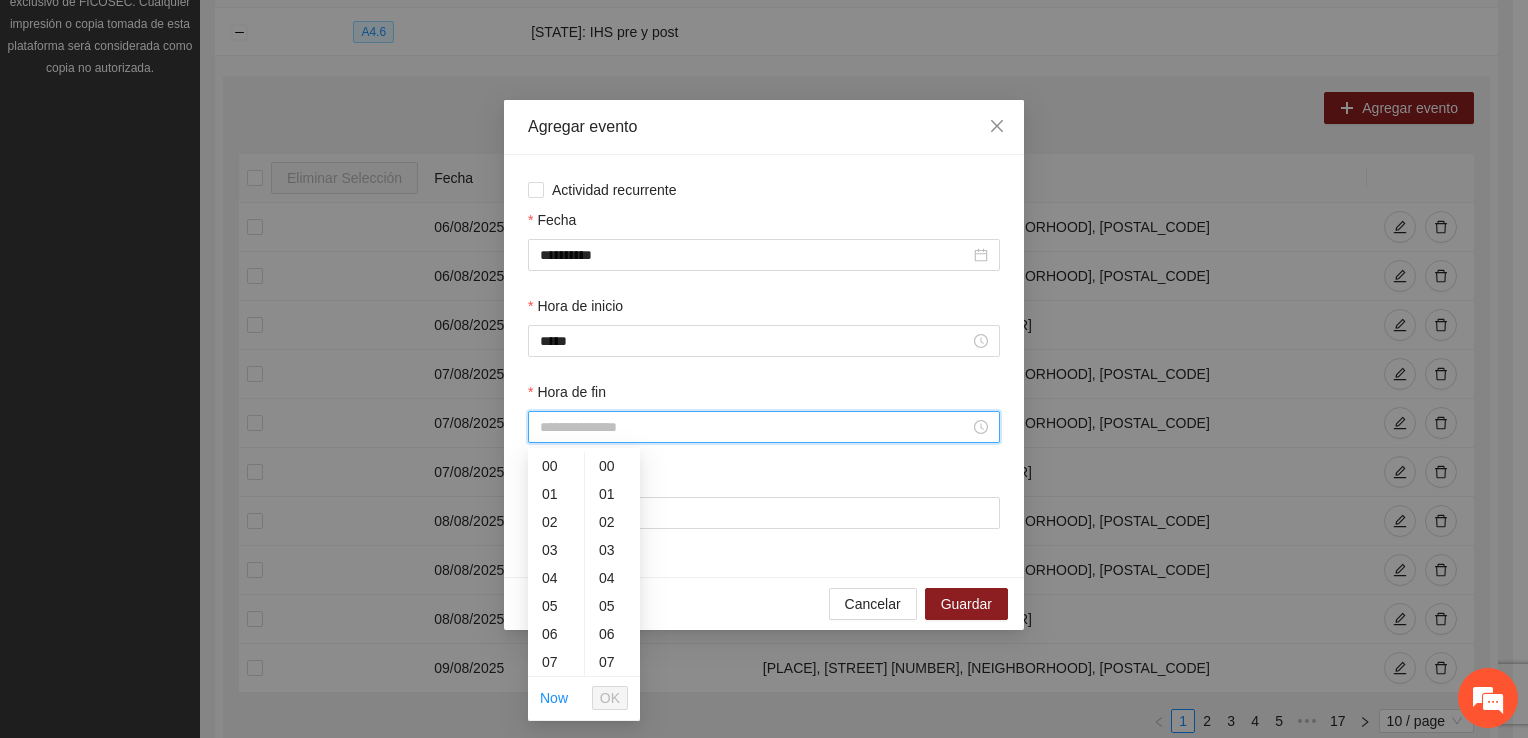 scroll, scrollTop: 196, scrollLeft: 0, axis: vertical 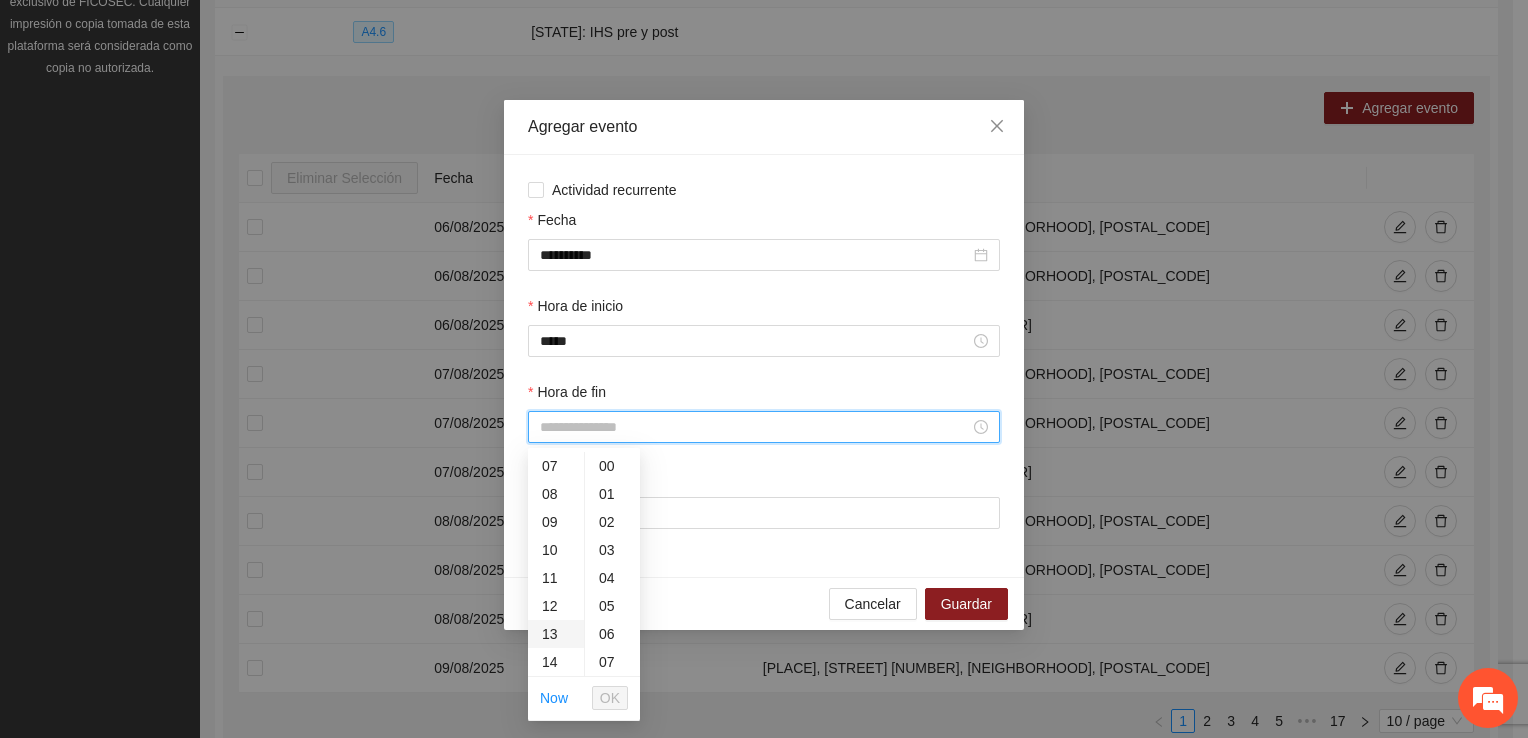 click on "13" at bounding box center [556, 634] 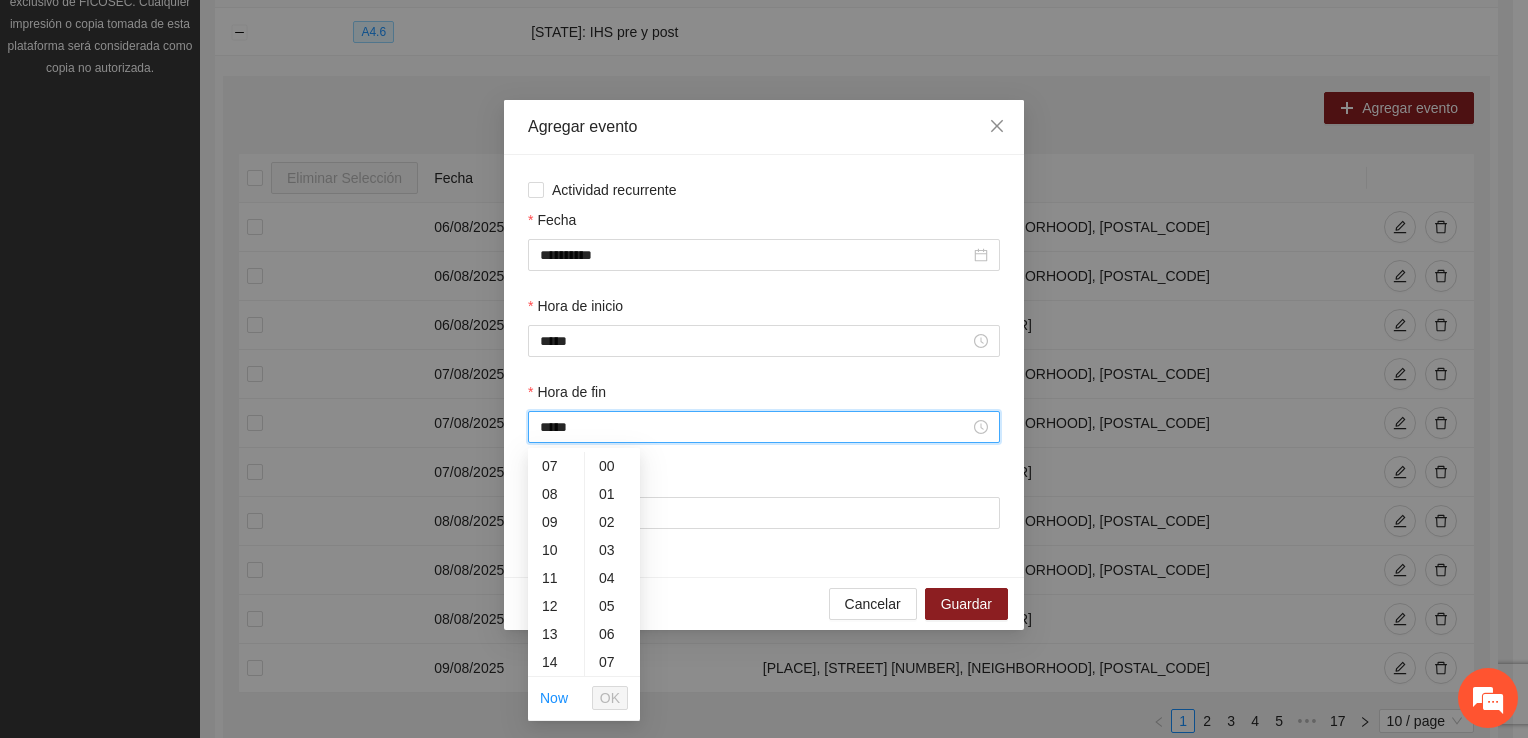 scroll, scrollTop: 364, scrollLeft: 0, axis: vertical 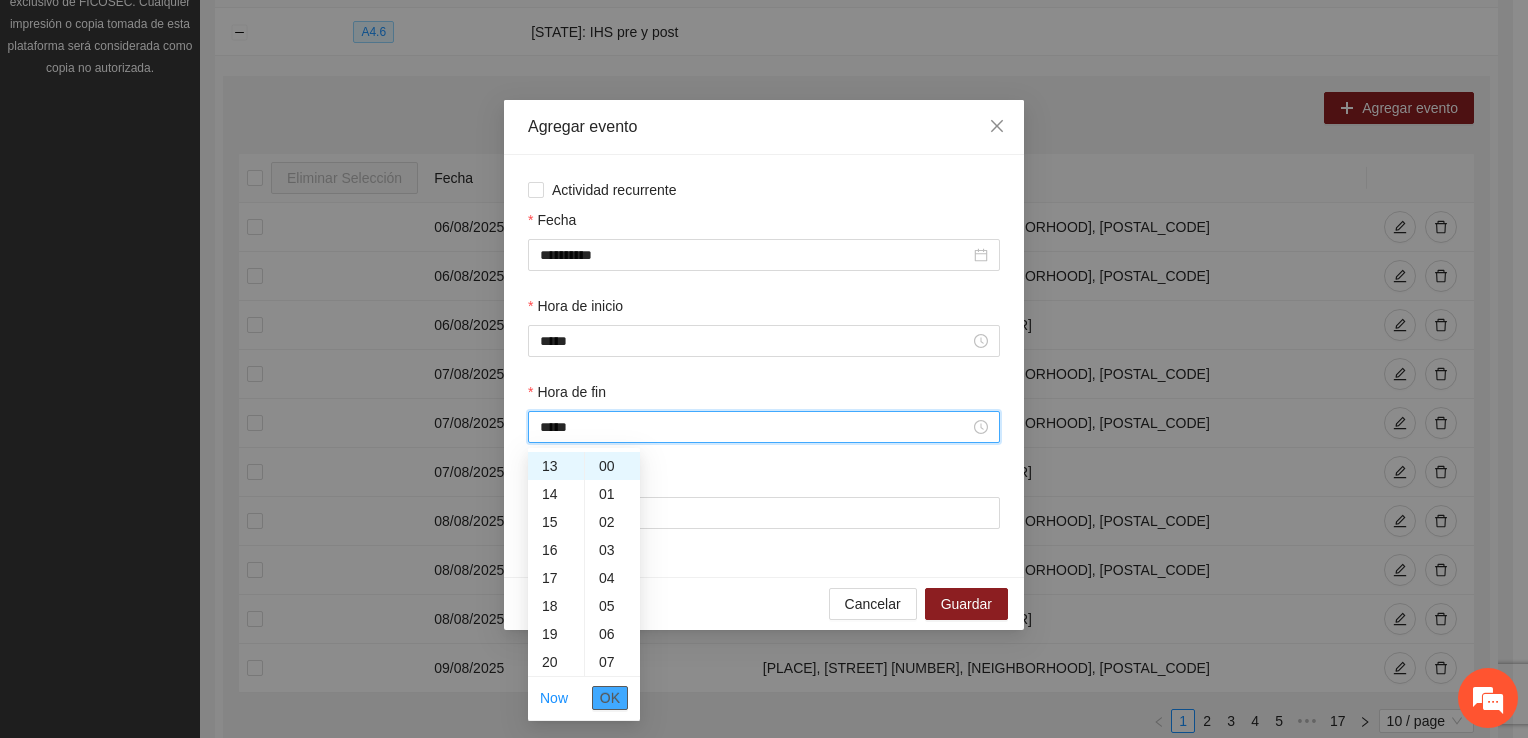 click on "OK" at bounding box center [610, 698] 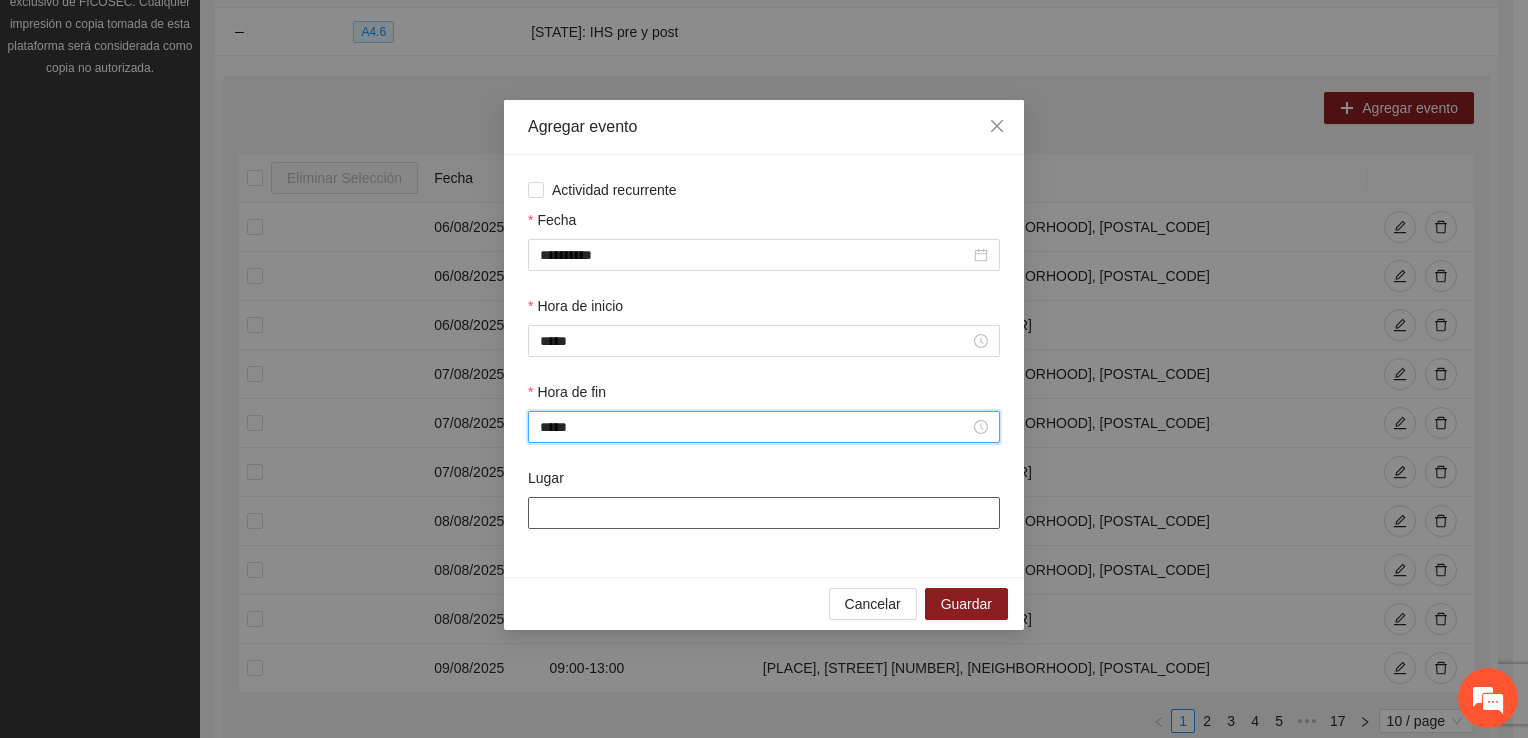 click on "Lugar" at bounding box center (764, 513) 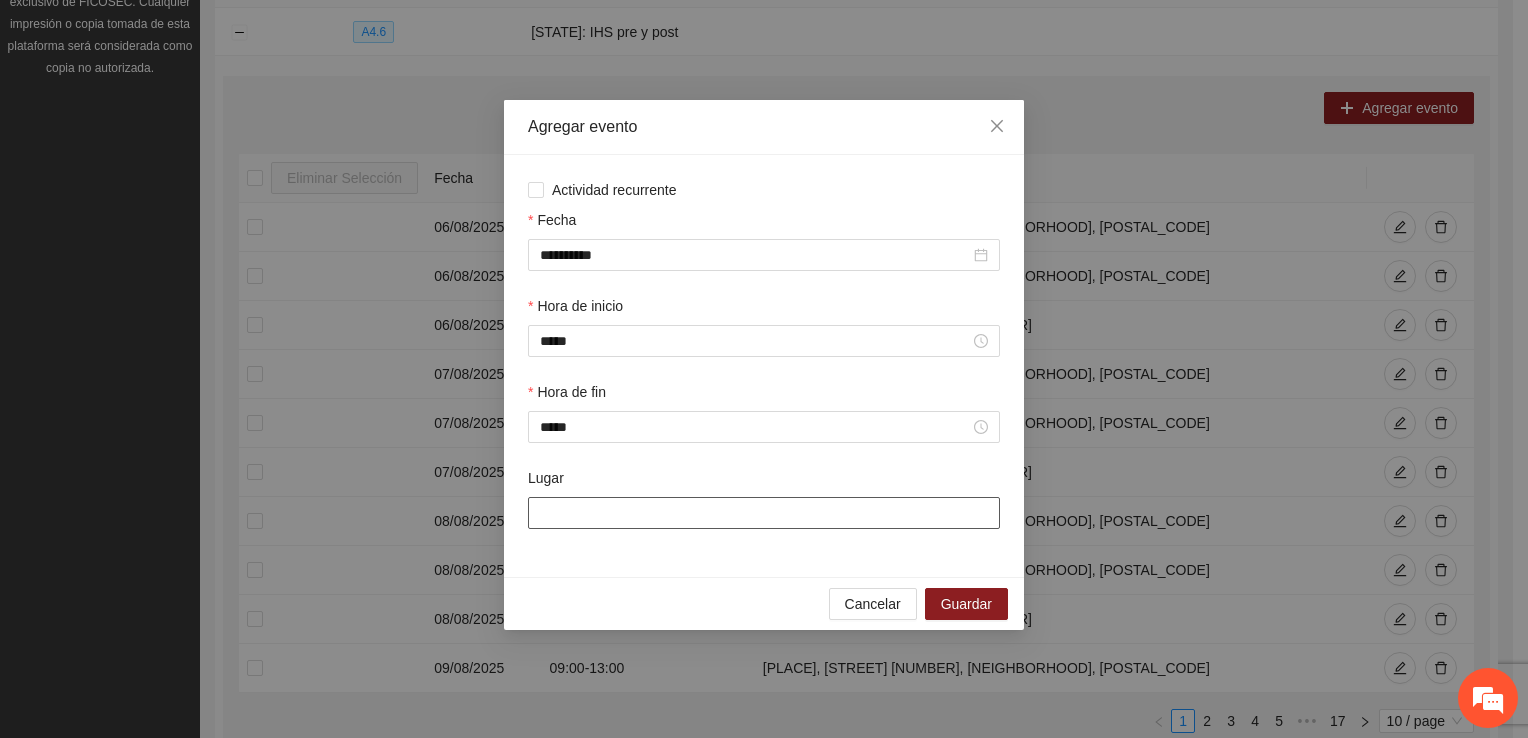 type on "**********" 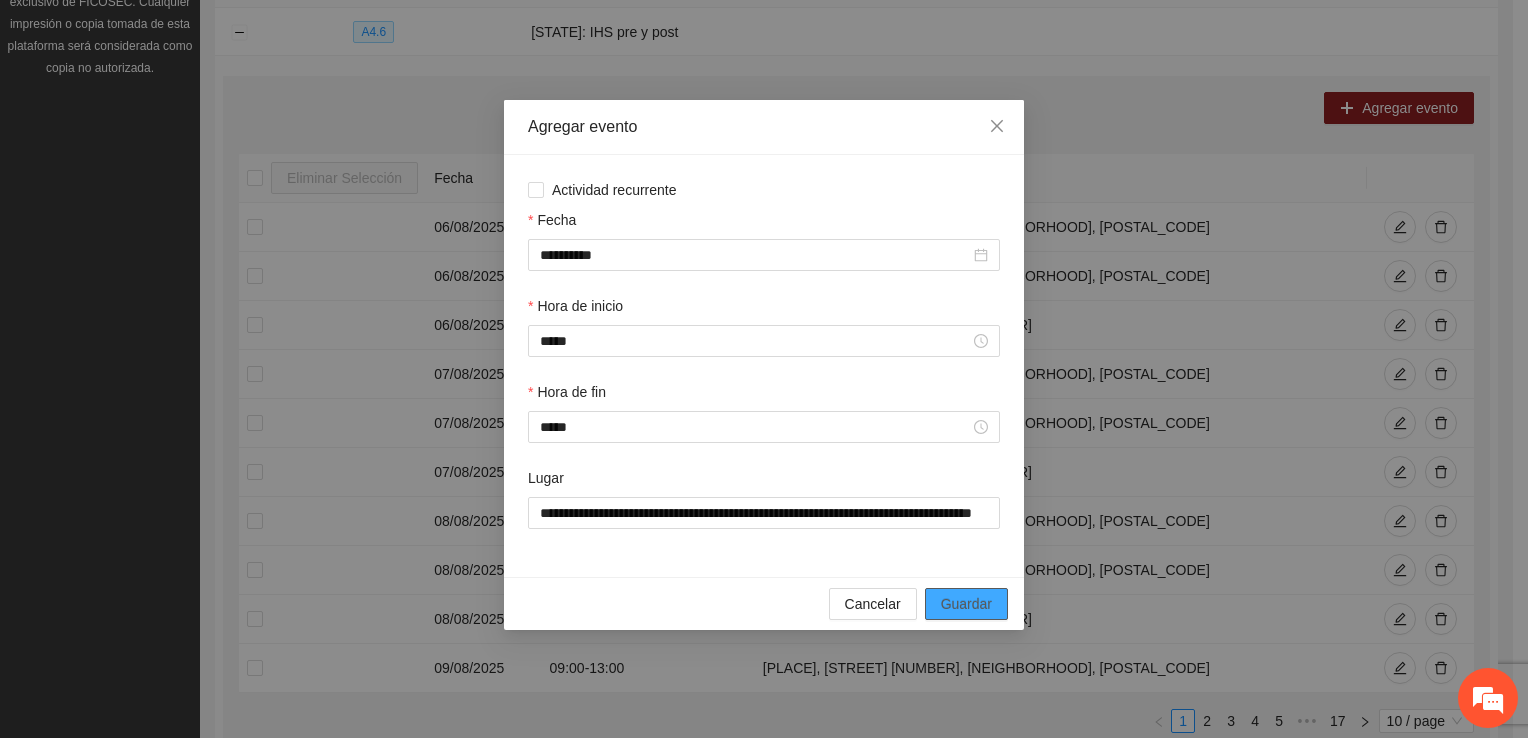 click on "Guardar" at bounding box center [966, 604] 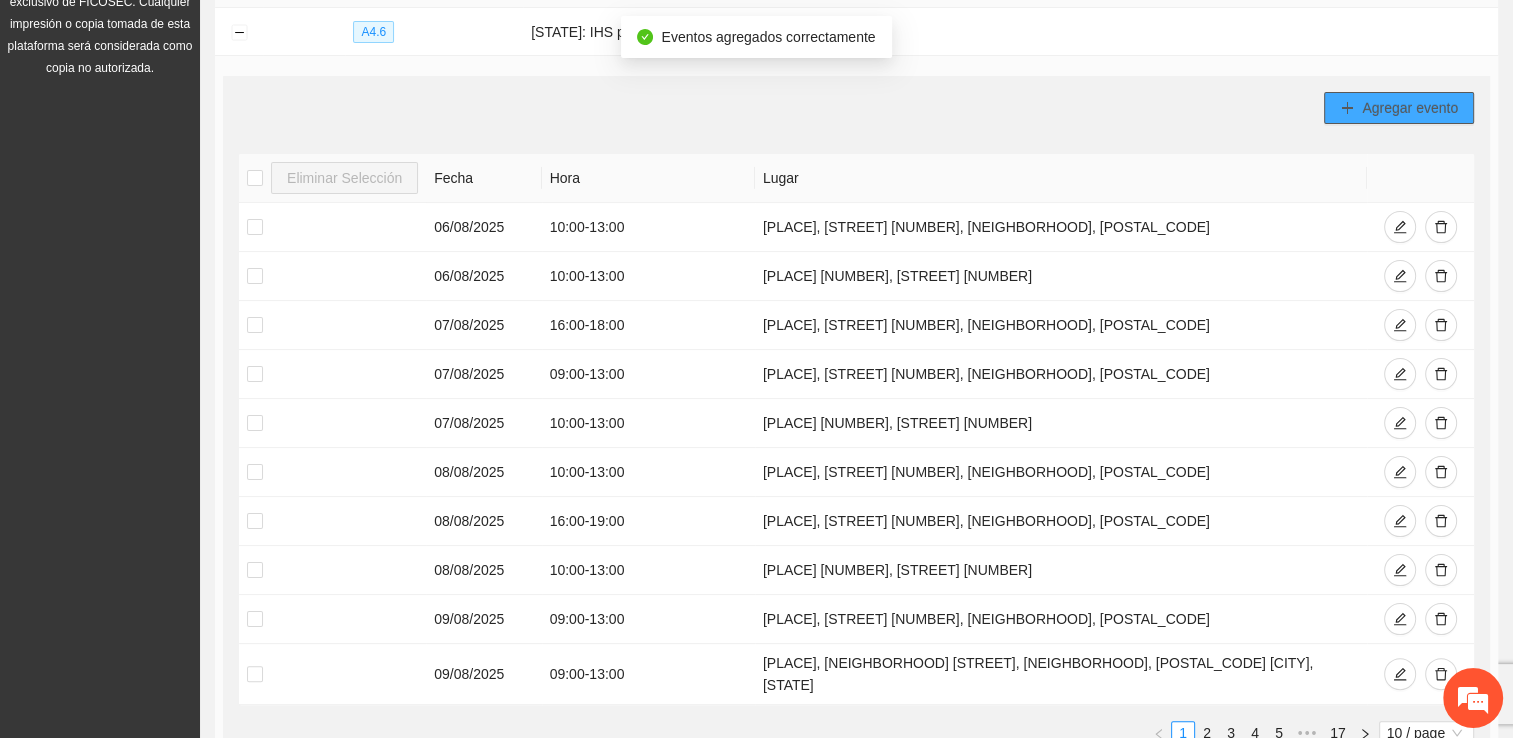 click on "Agregar evento" at bounding box center (1410, 108) 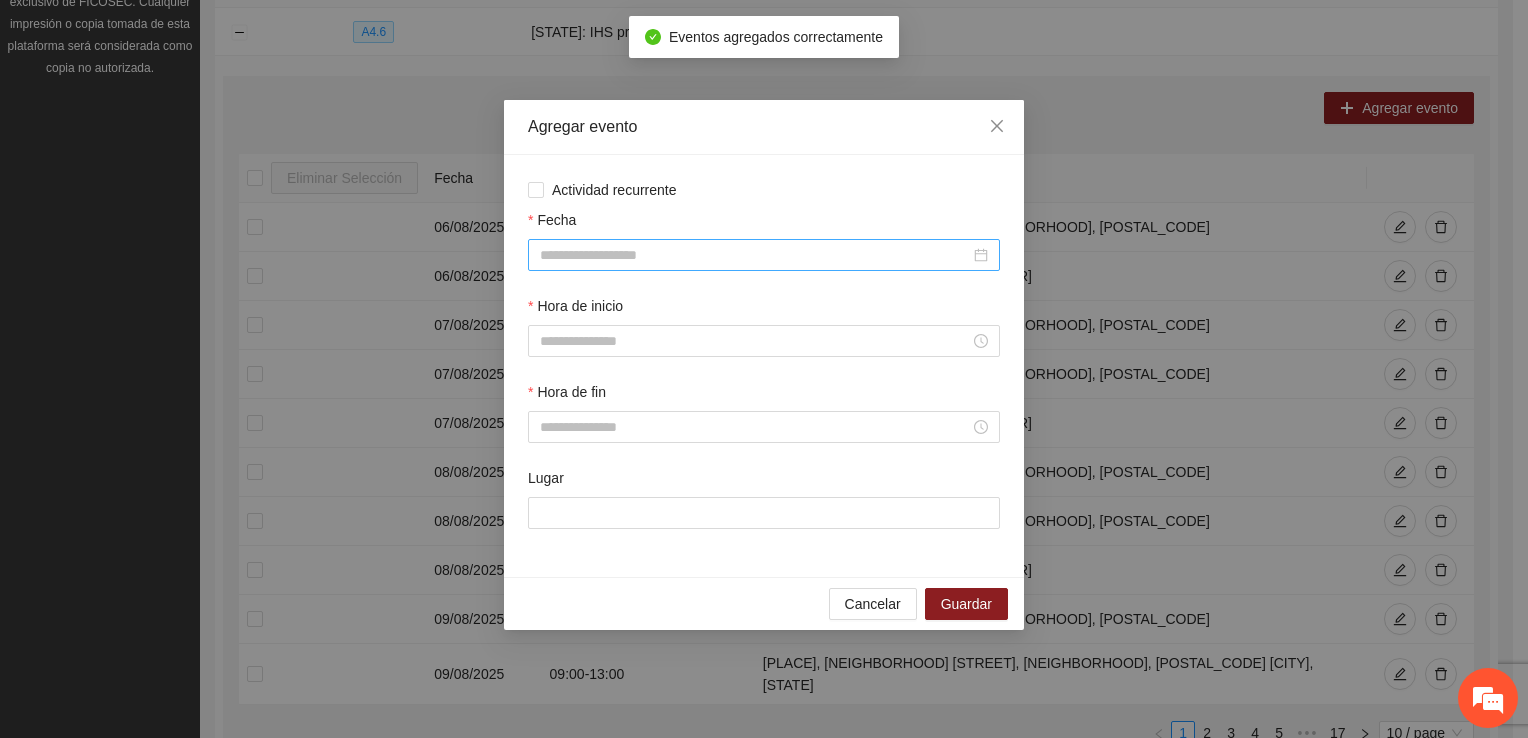 click on "Fecha" at bounding box center [755, 255] 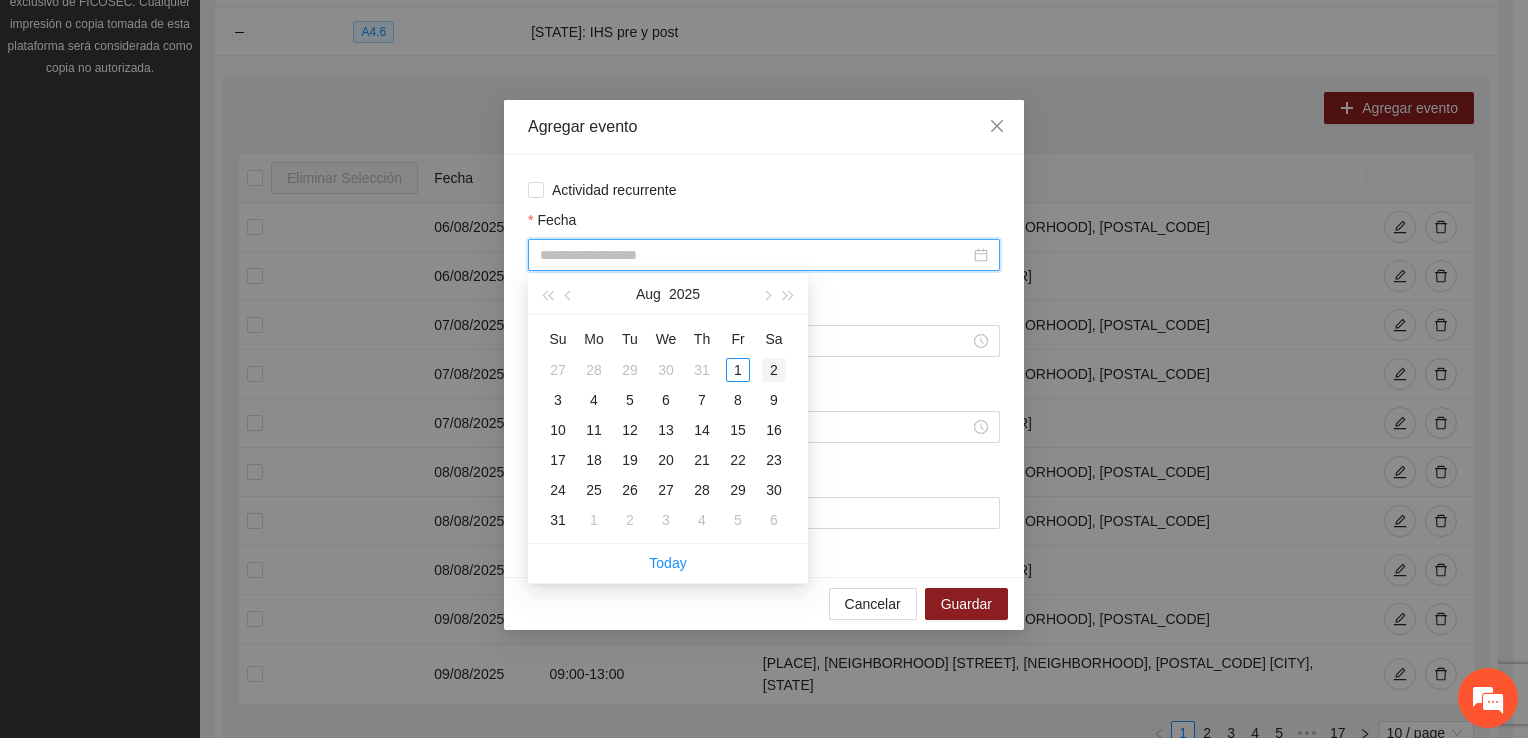type on "**********" 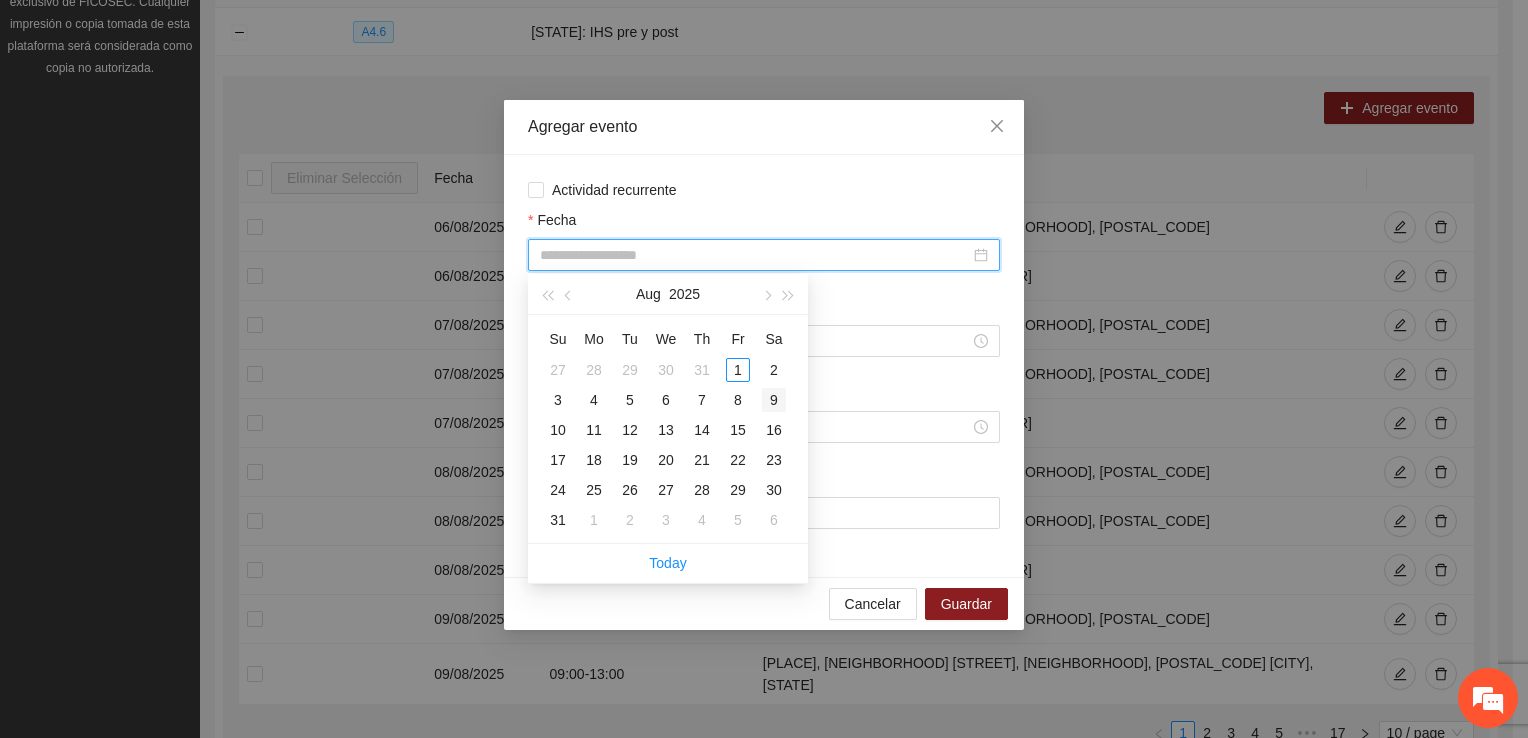 type on "**********" 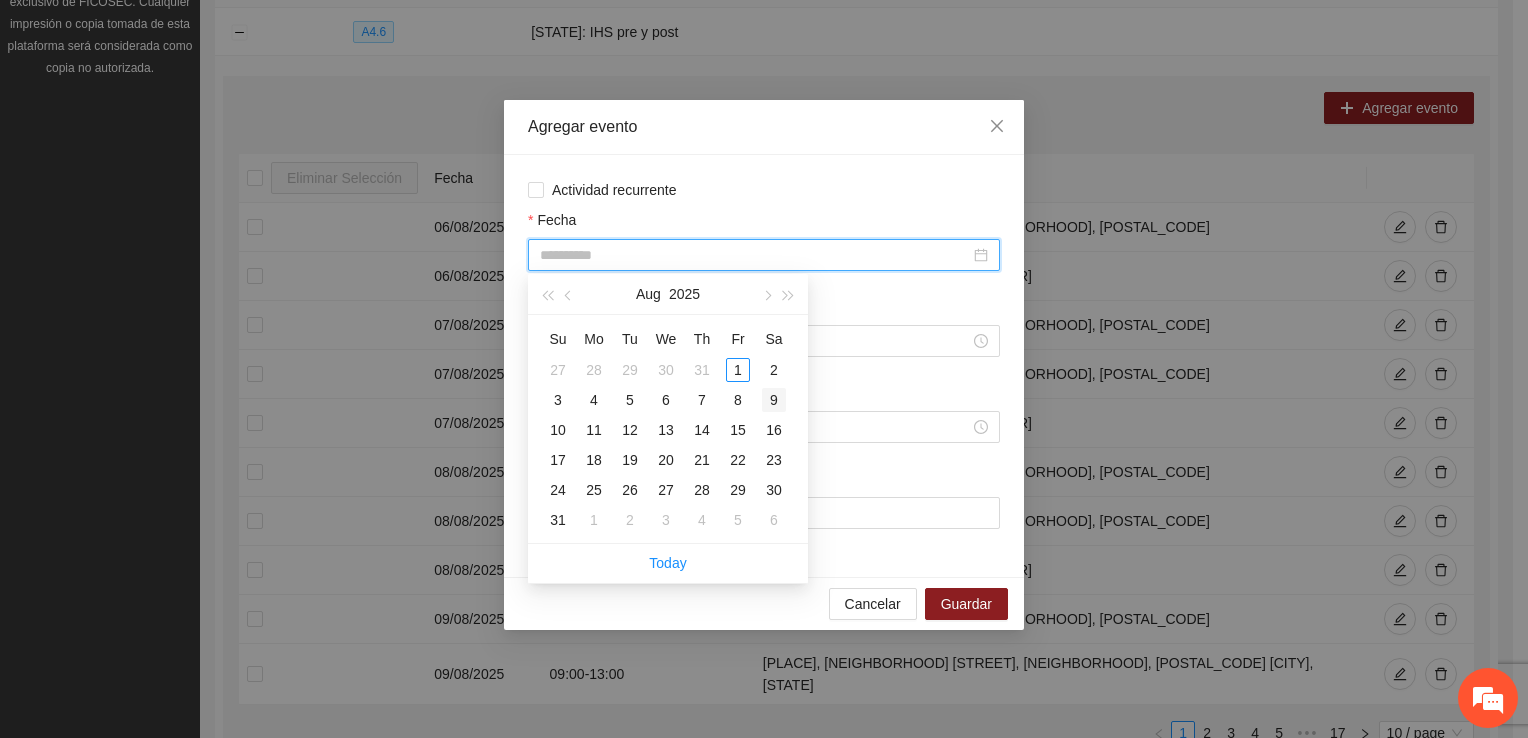 click on "9" at bounding box center (774, 400) 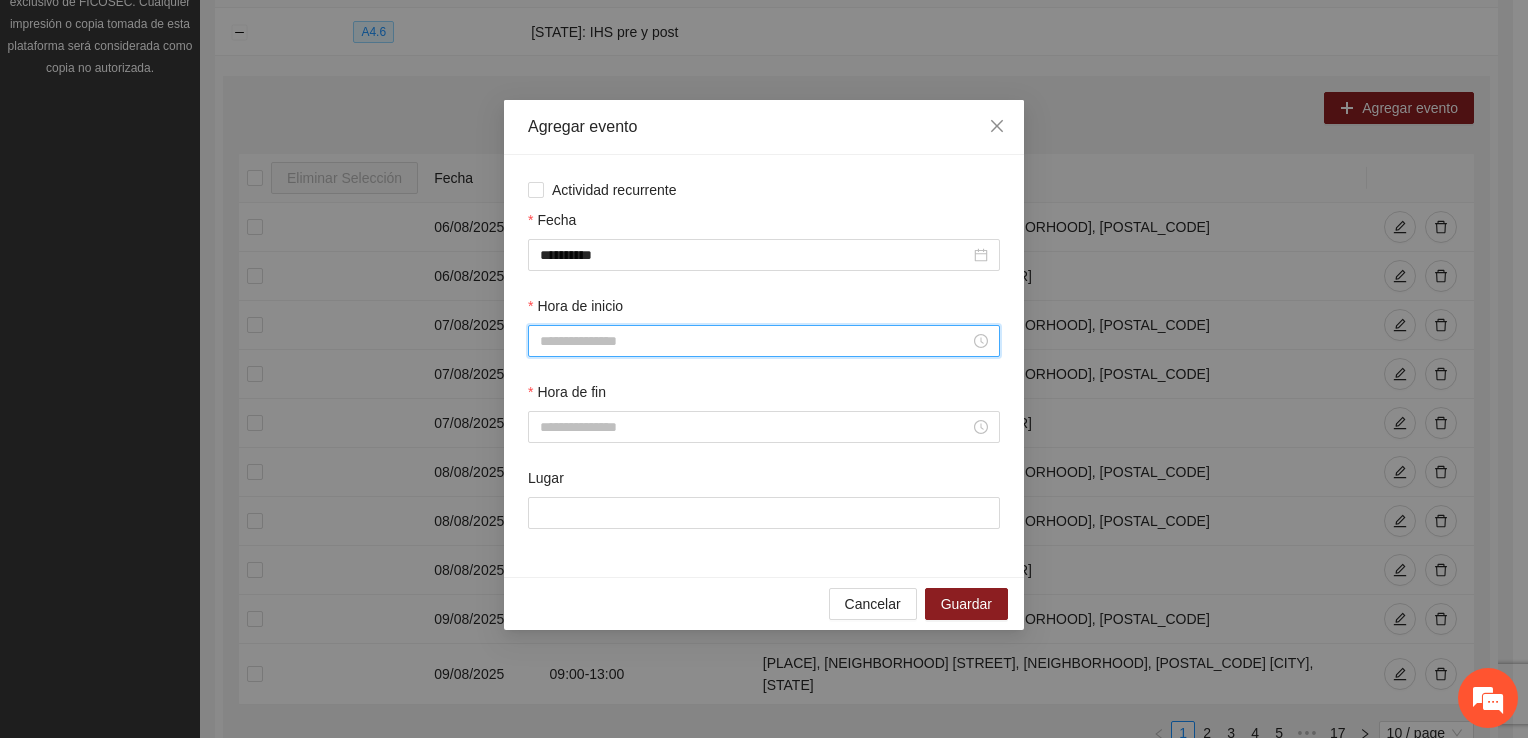 click on "Hora de inicio" at bounding box center (755, 341) 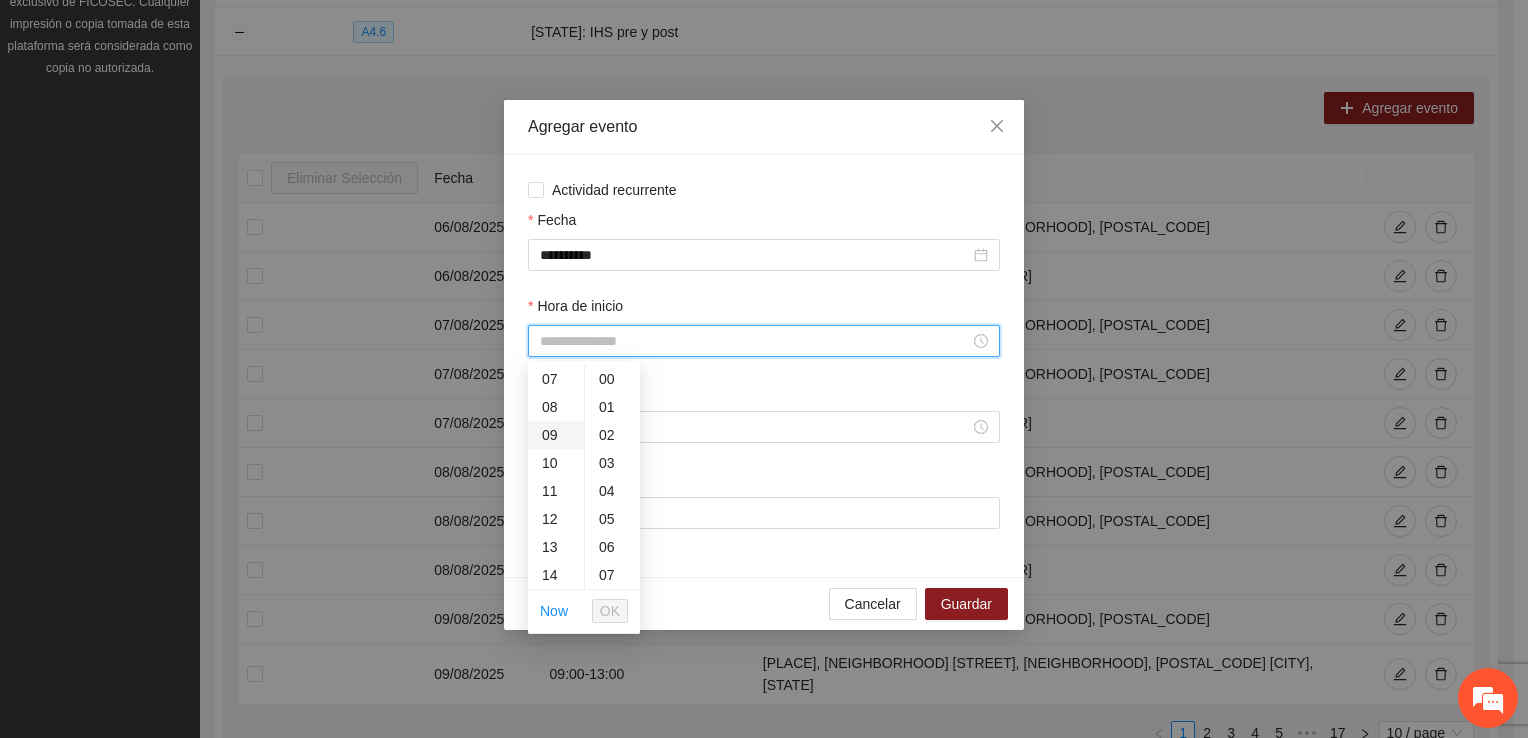 click on "09" at bounding box center (556, 435) 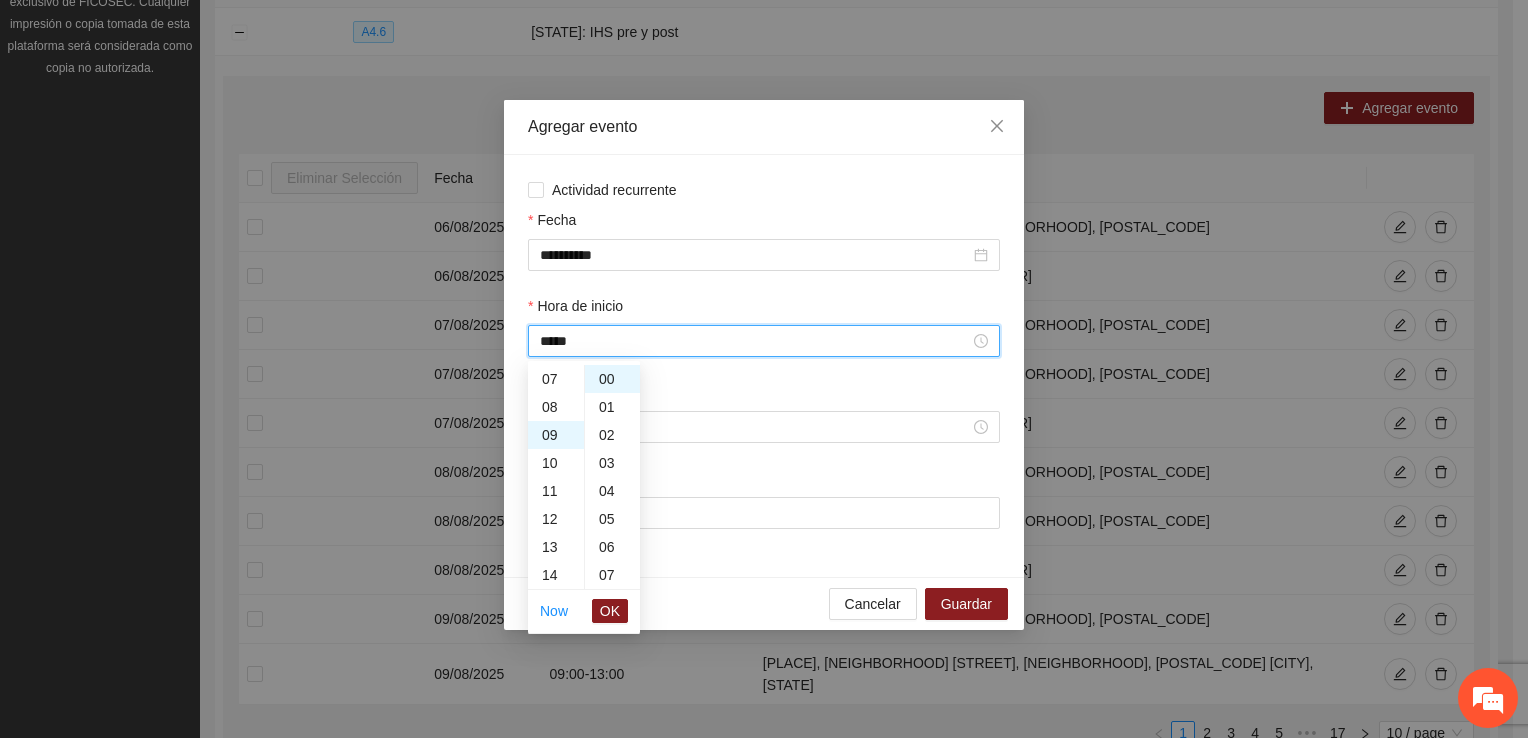 scroll, scrollTop: 252, scrollLeft: 0, axis: vertical 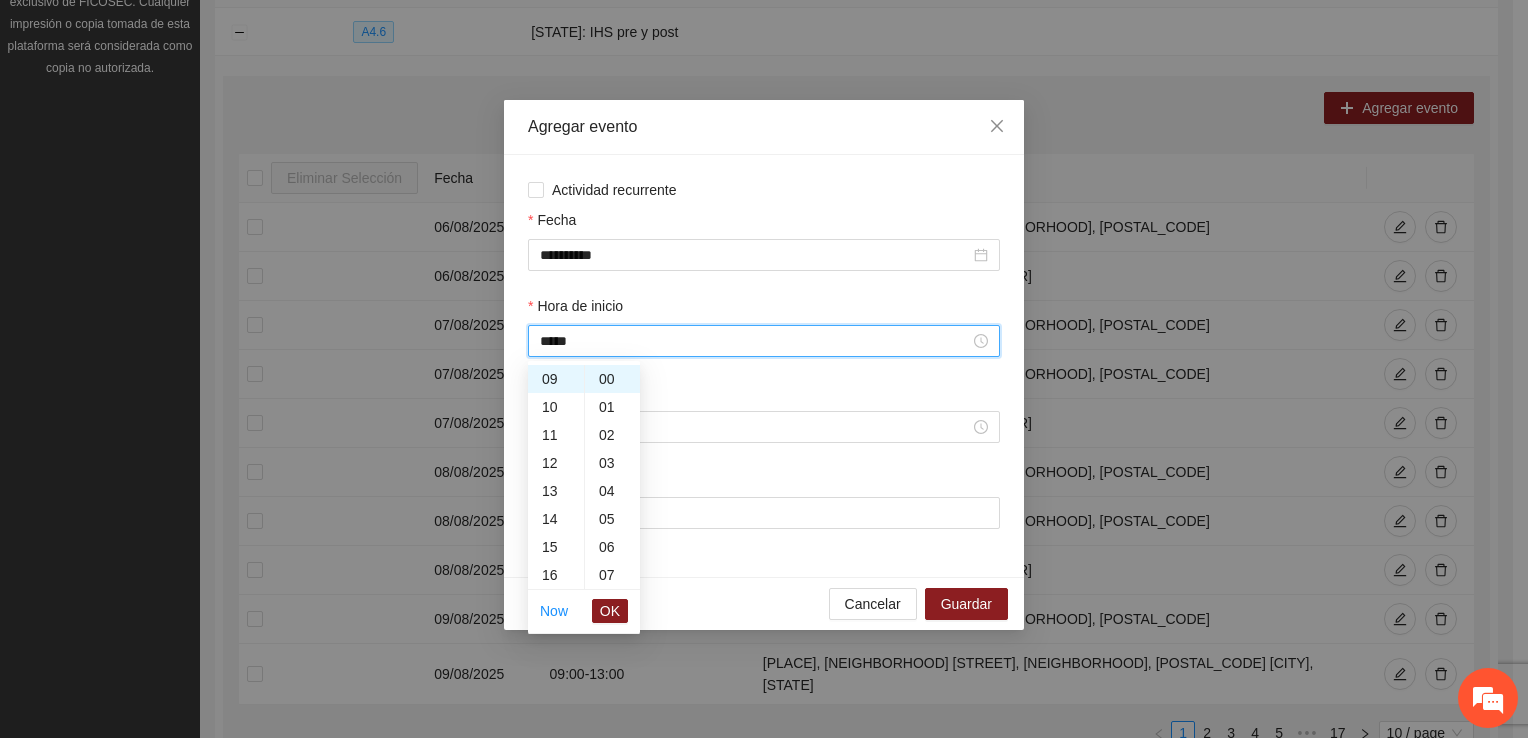 drag, startPoint x: 608, startPoint y: 607, endPoint x: 604, endPoint y: 597, distance: 10.770329 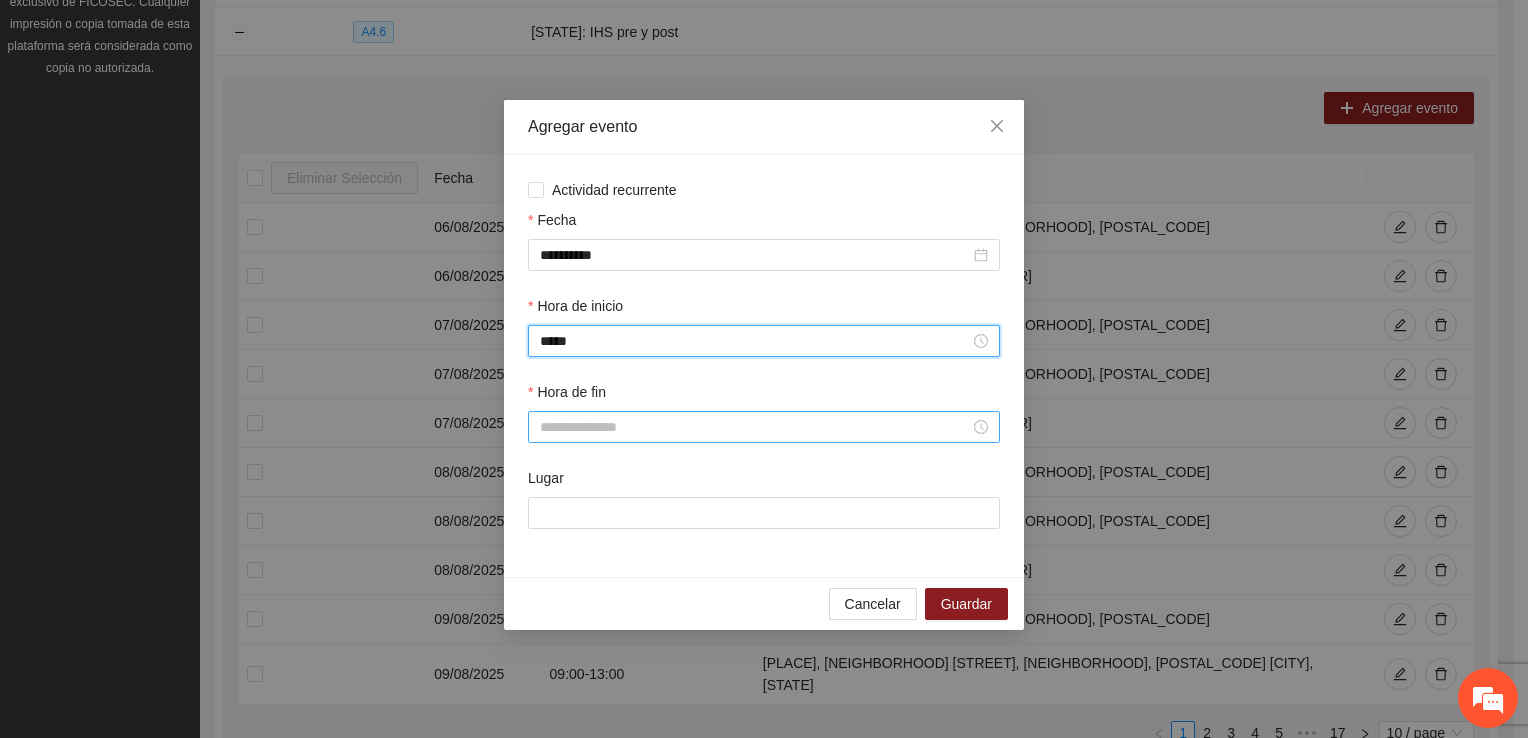 click on "Hora de fin" at bounding box center (755, 427) 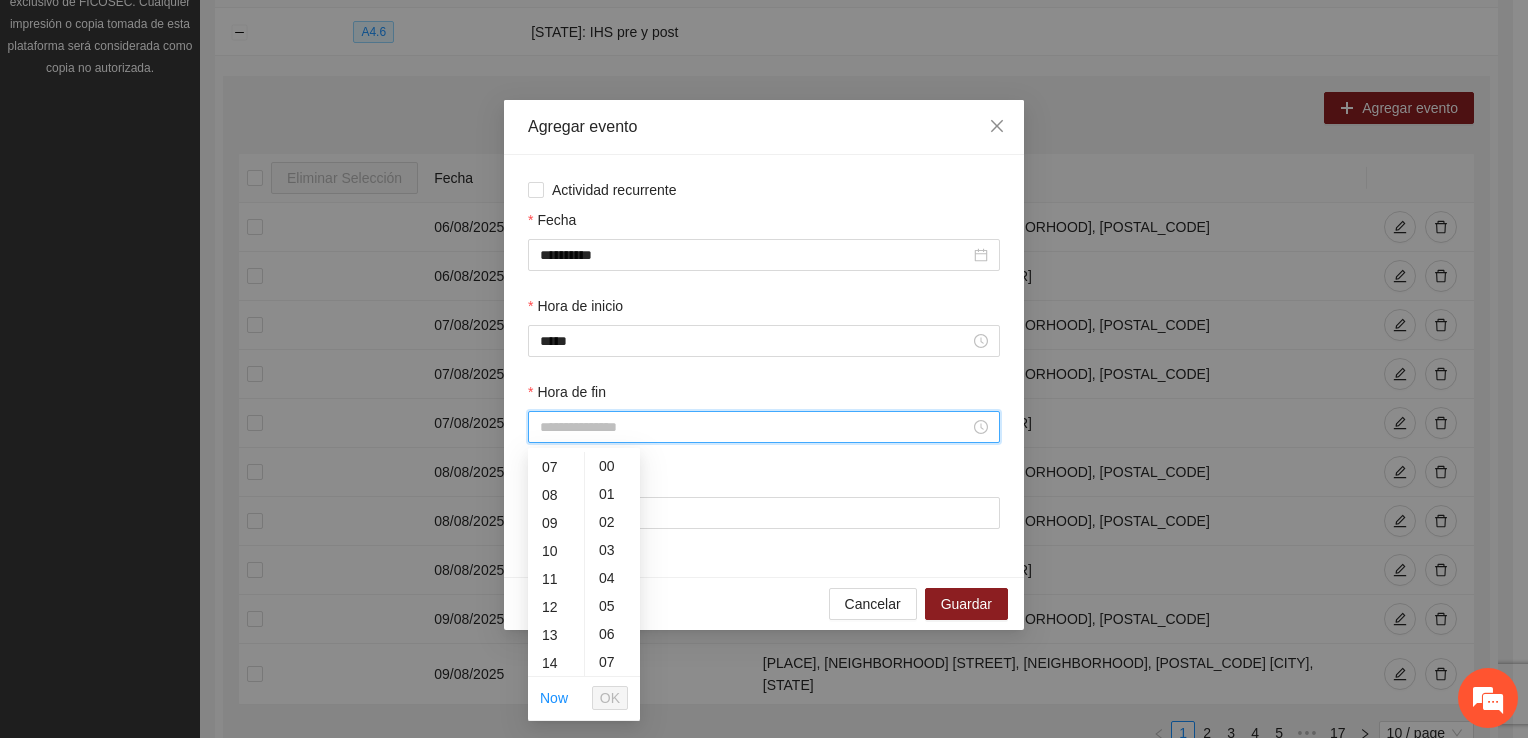 scroll, scrollTop: 196, scrollLeft: 0, axis: vertical 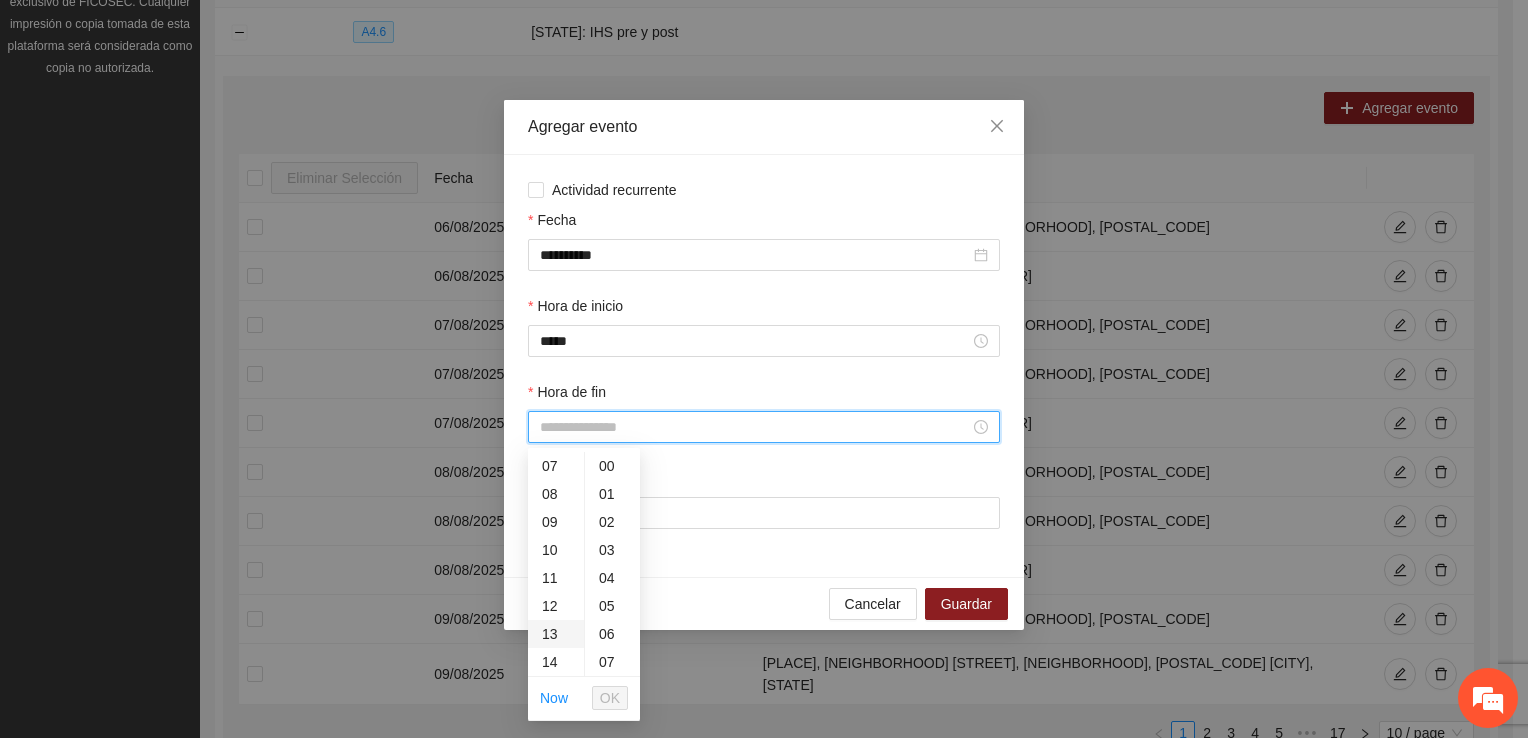 click on "13" at bounding box center (556, 634) 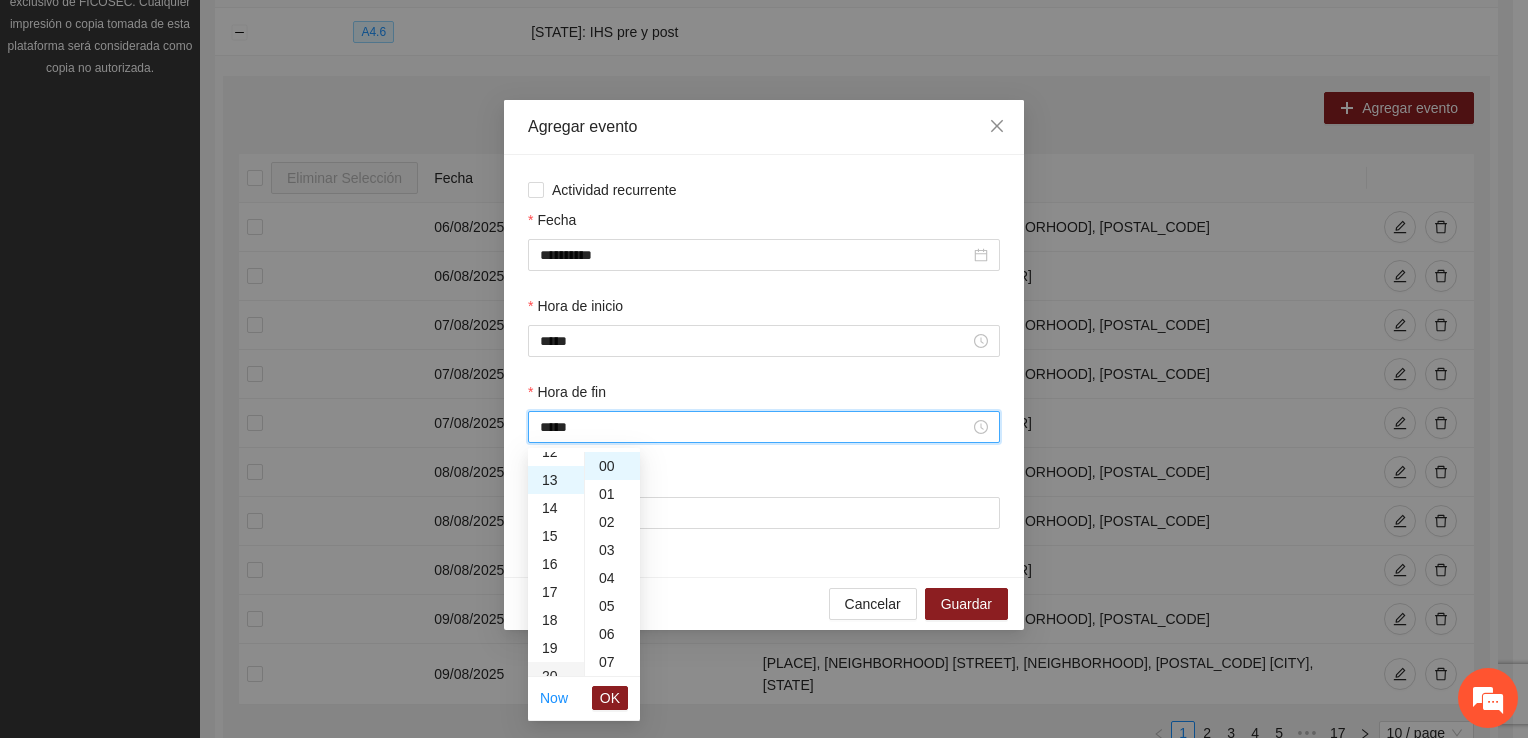 scroll, scrollTop: 364, scrollLeft: 0, axis: vertical 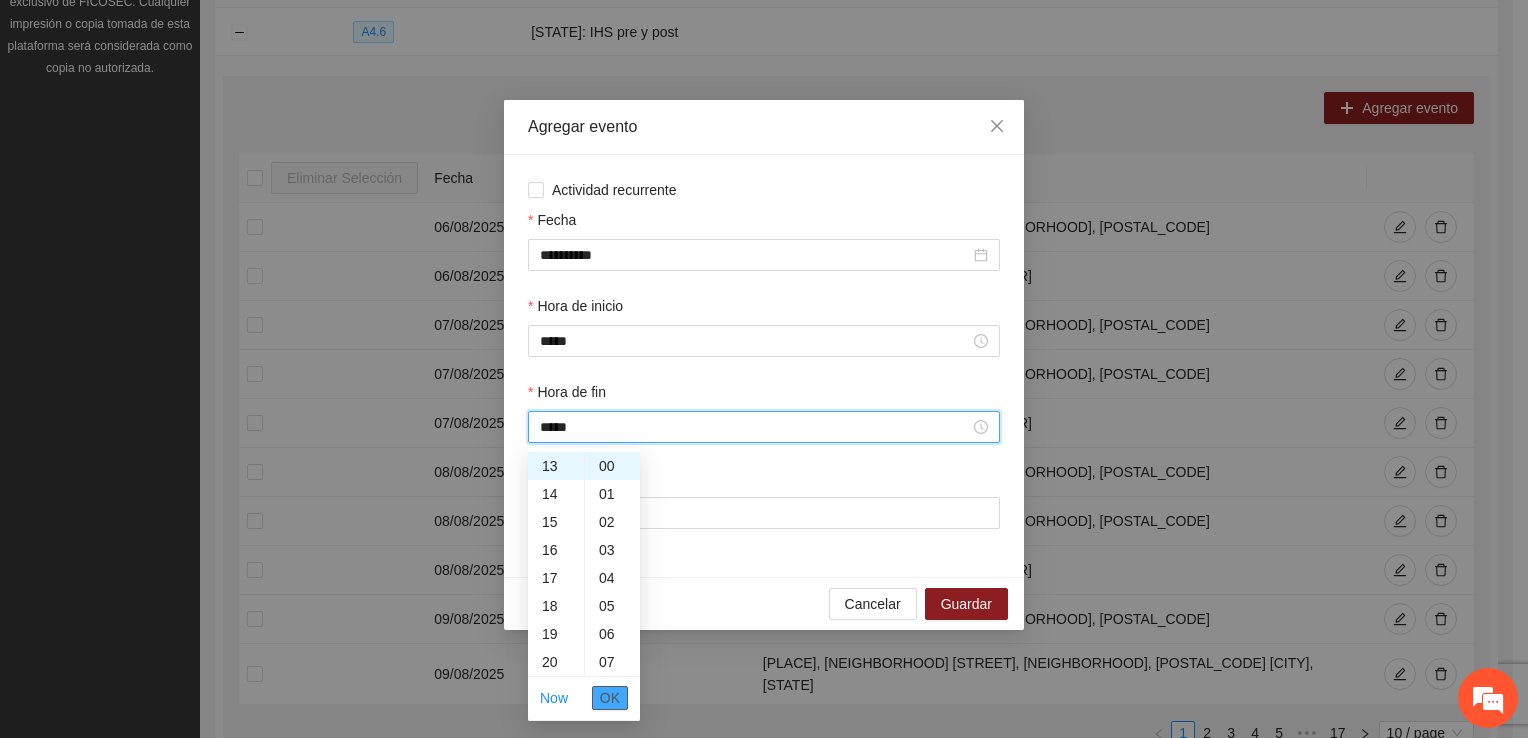click on "OK" at bounding box center (610, 698) 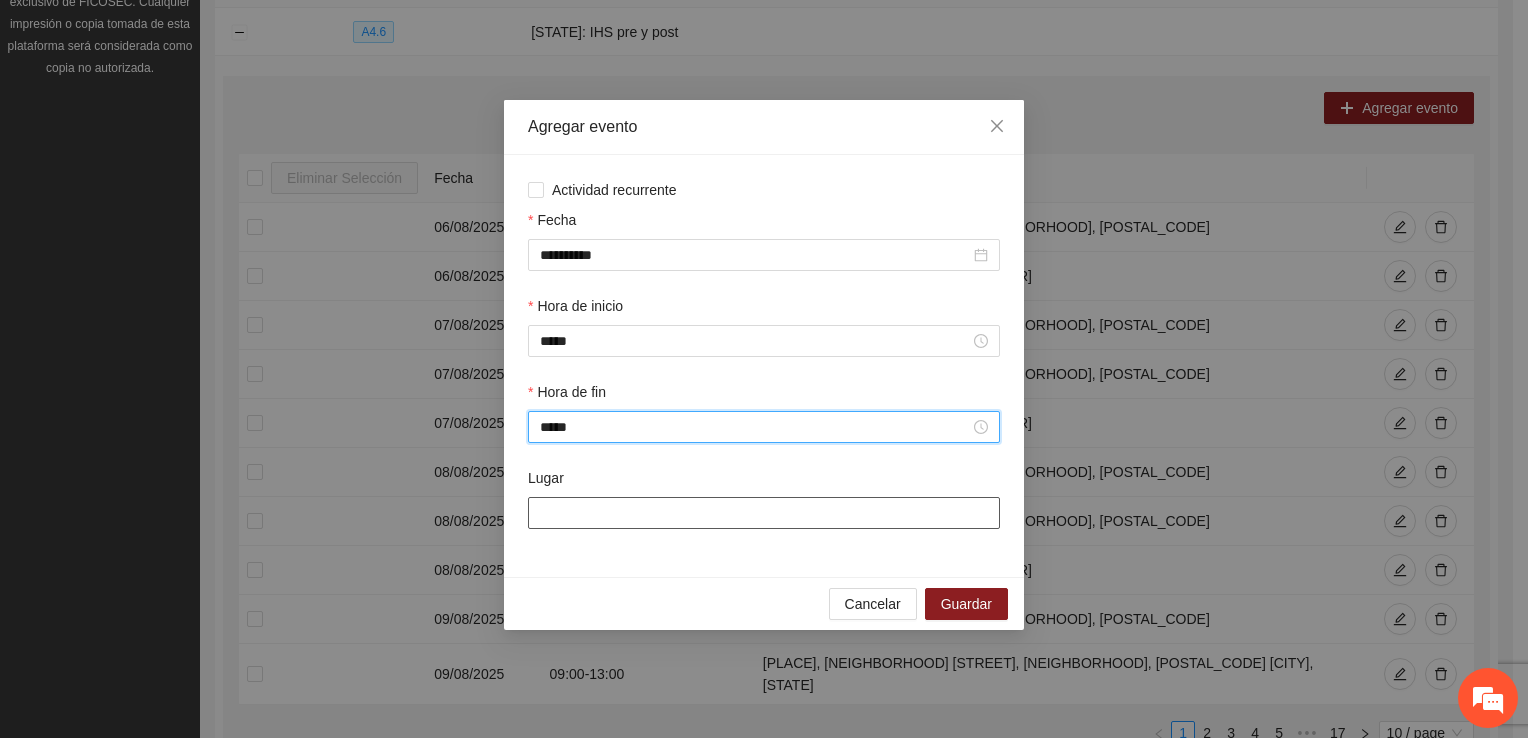 click on "Lugar" at bounding box center (764, 513) 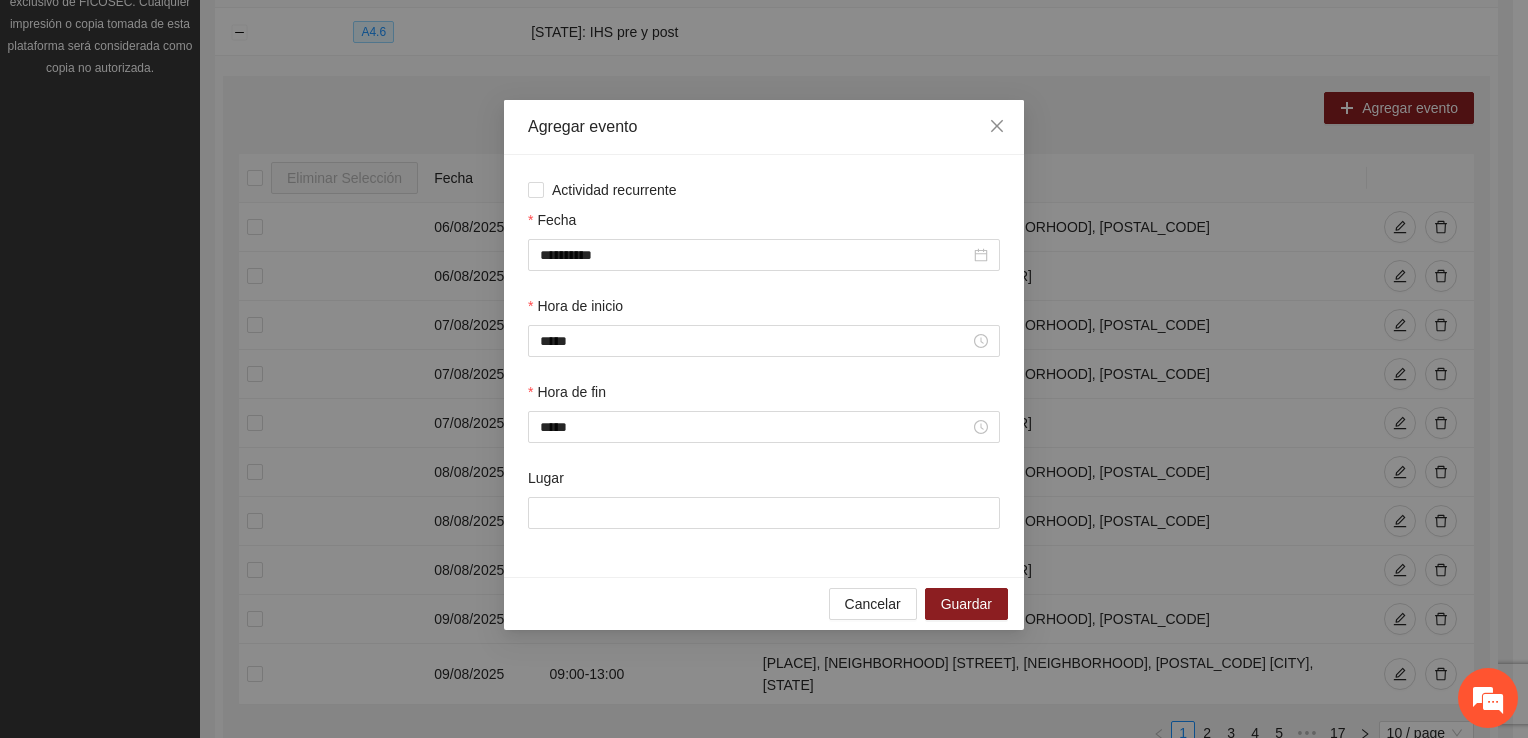 click on "Agregar evento" at bounding box center (764, 127) 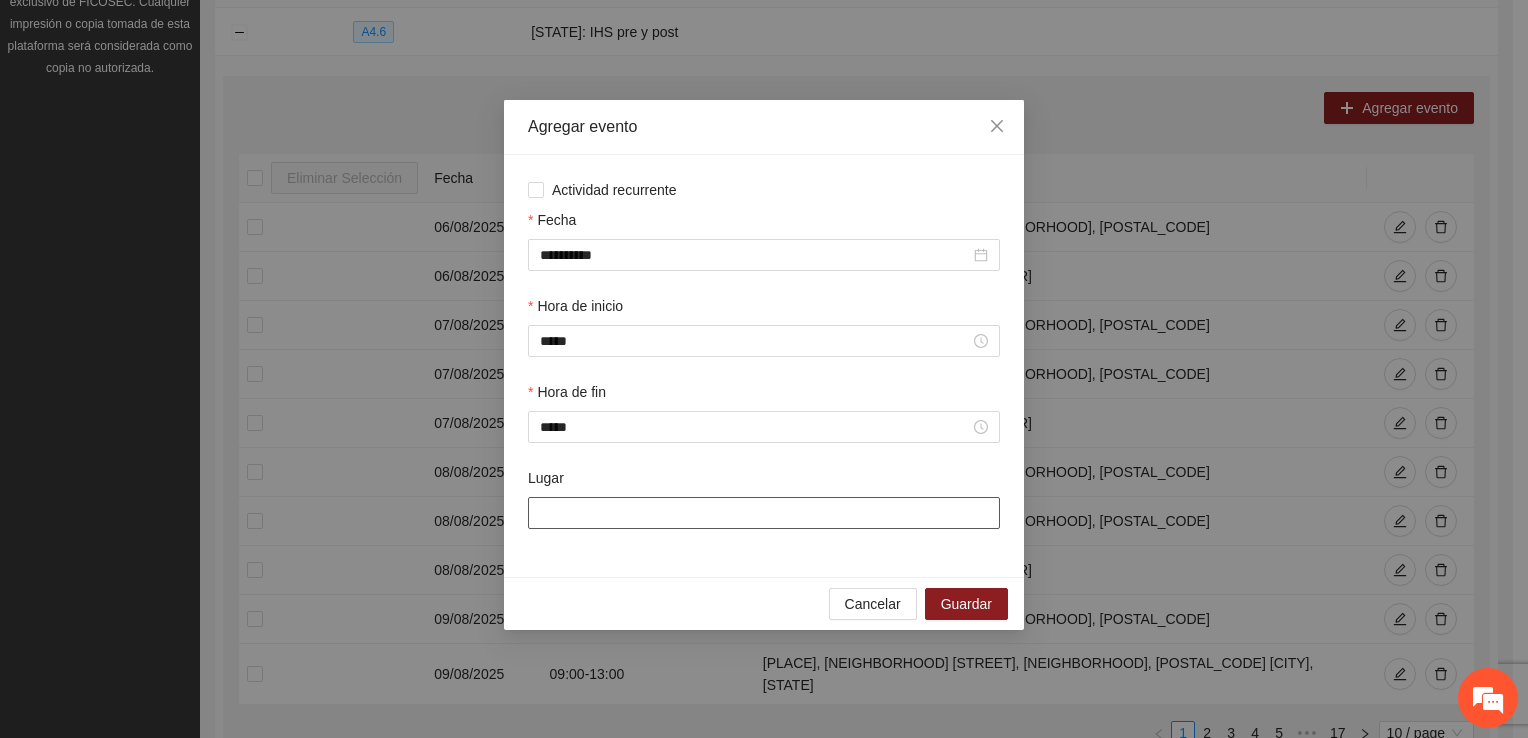 click on "Lugar" at bounding box center [764, 513] 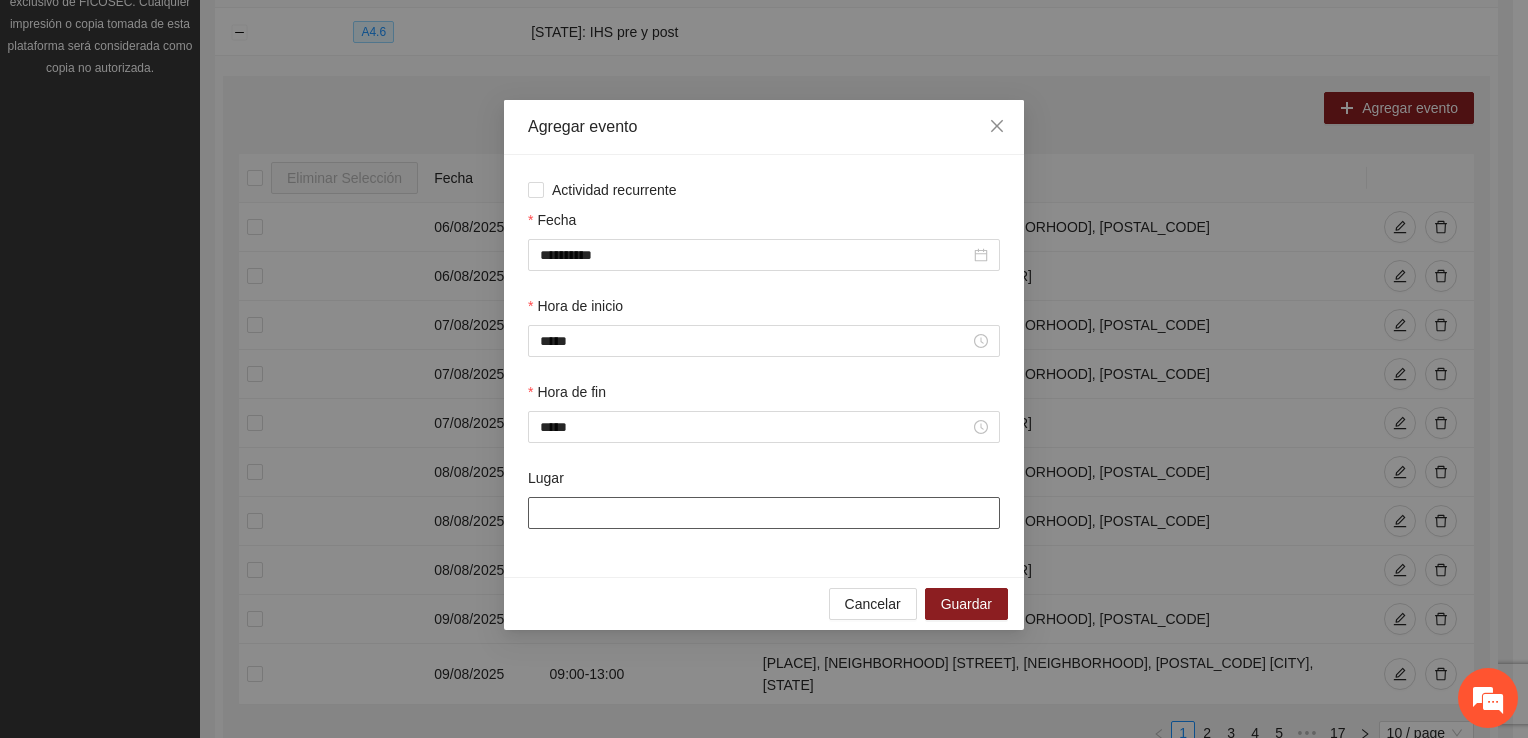 type on "**********" 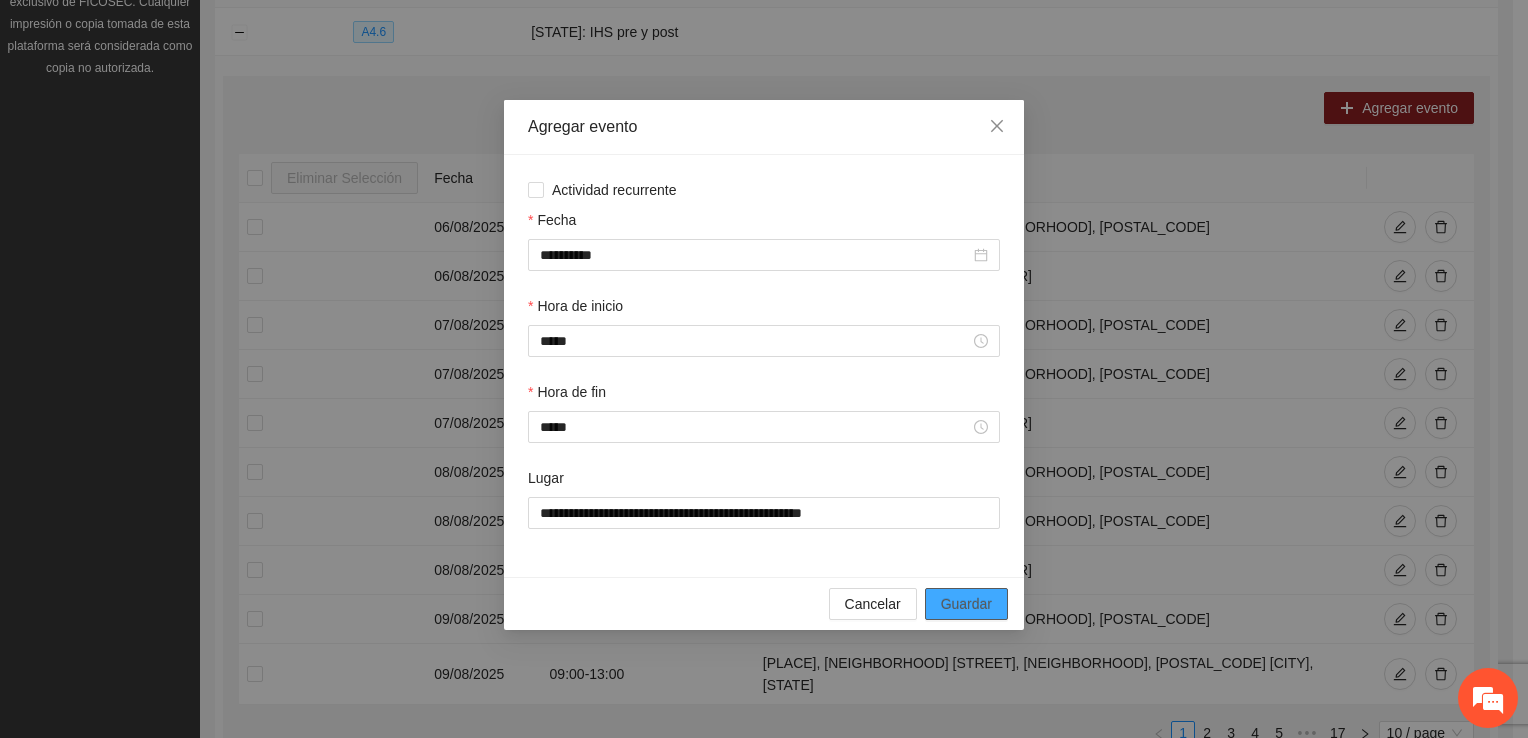 click on "Guardar" at bounding box center (966, 604) 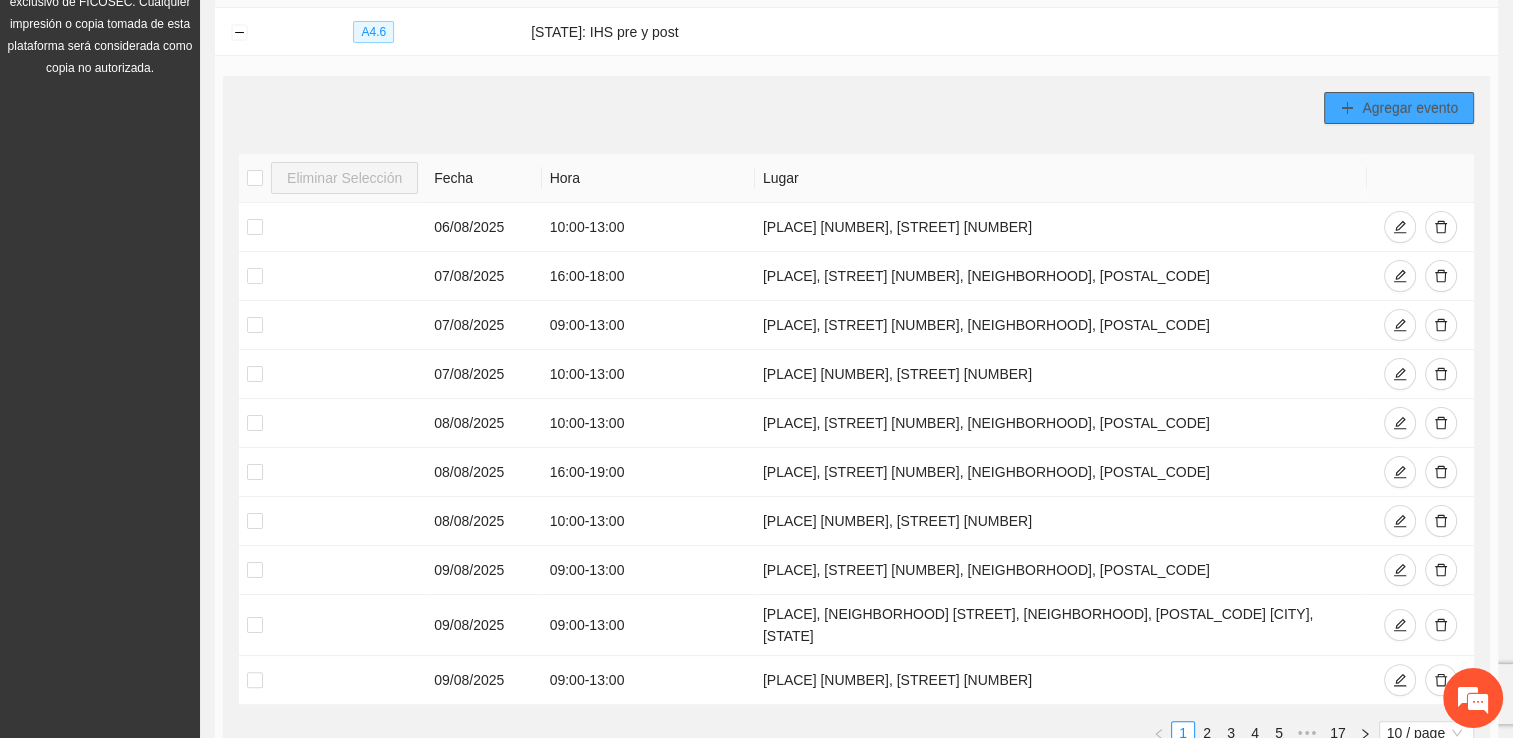 click on "Agregar evento" at bounding box center (1410, 108) 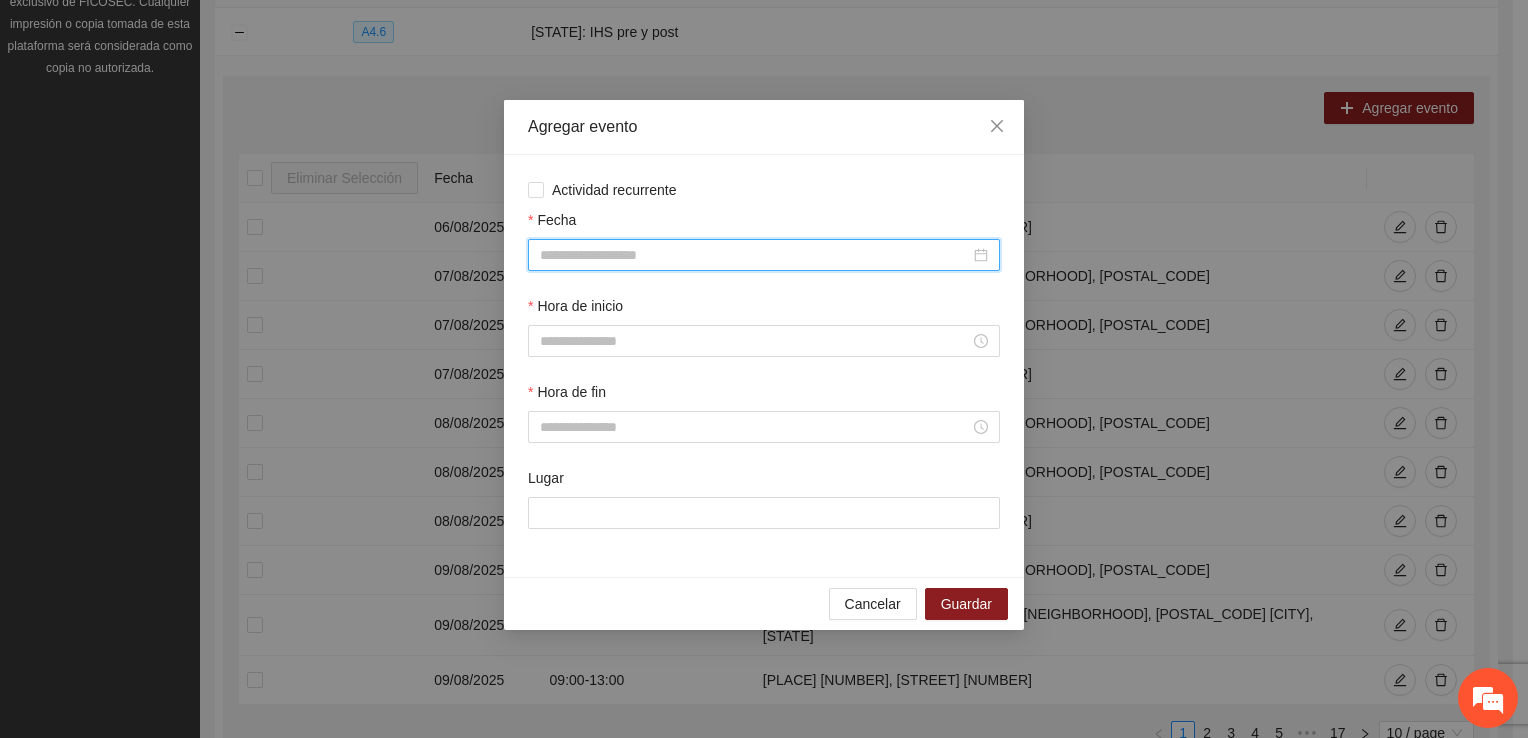 click on "Fecha" at bounding box center [755, 255] 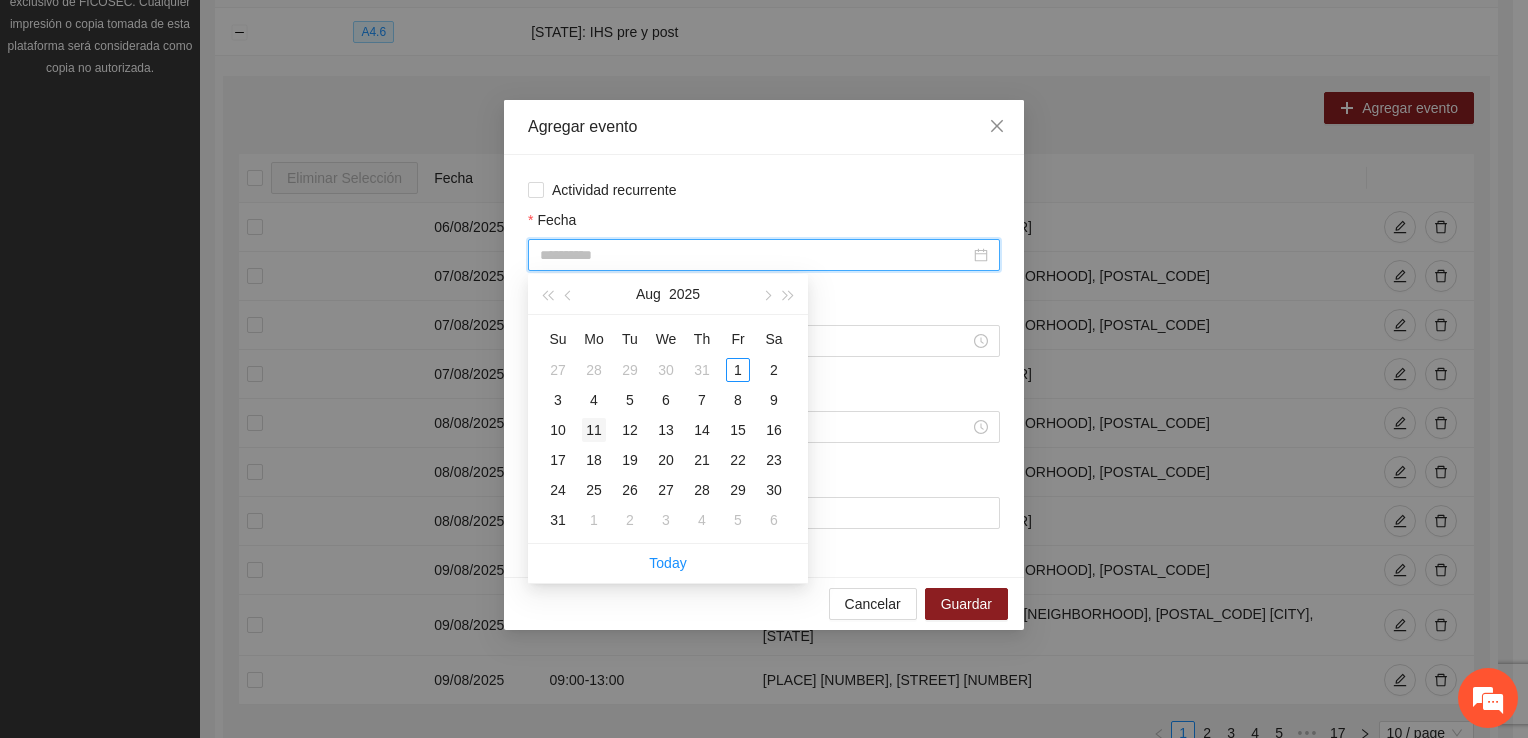 type on "**********" 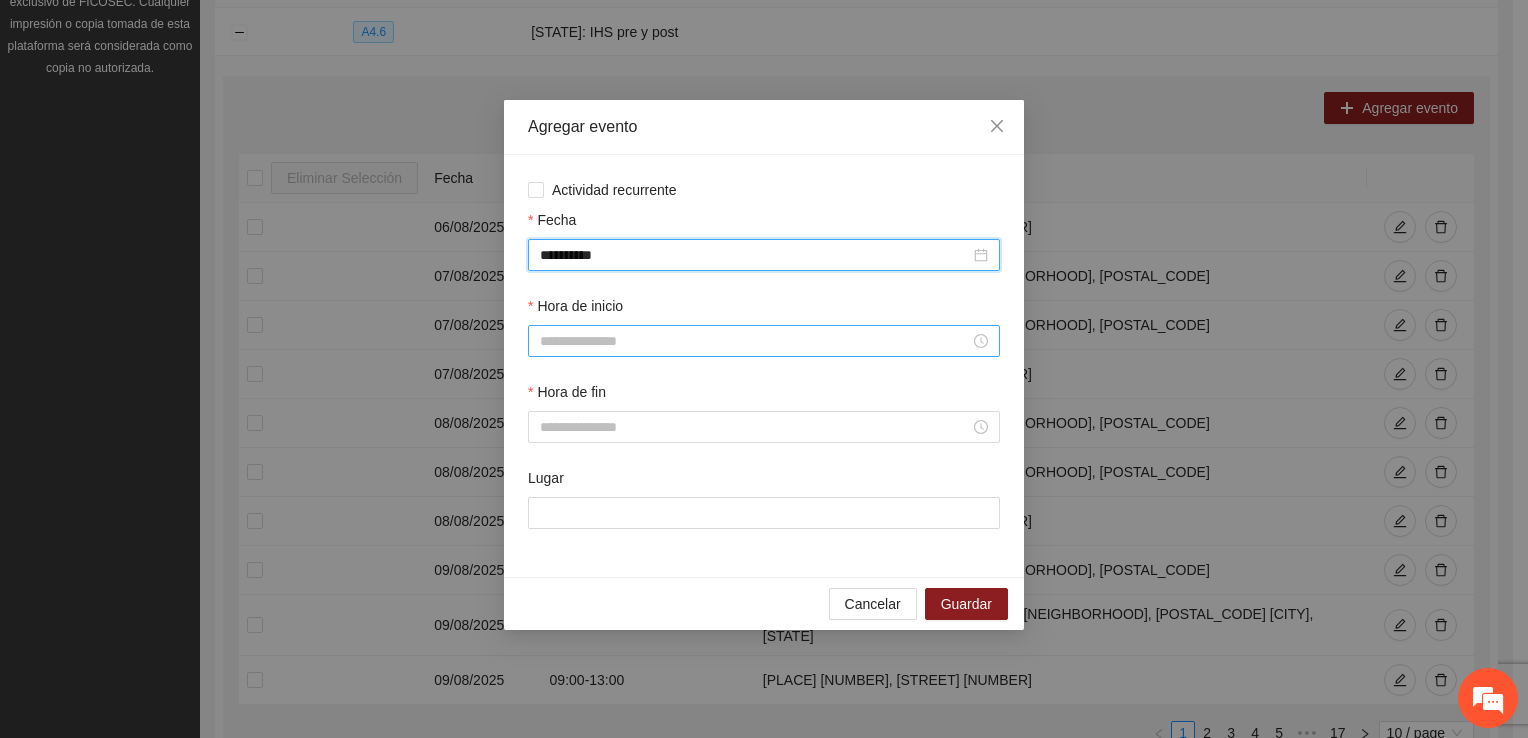 click on "Hora de inicio" at bounding box center [755, 341] 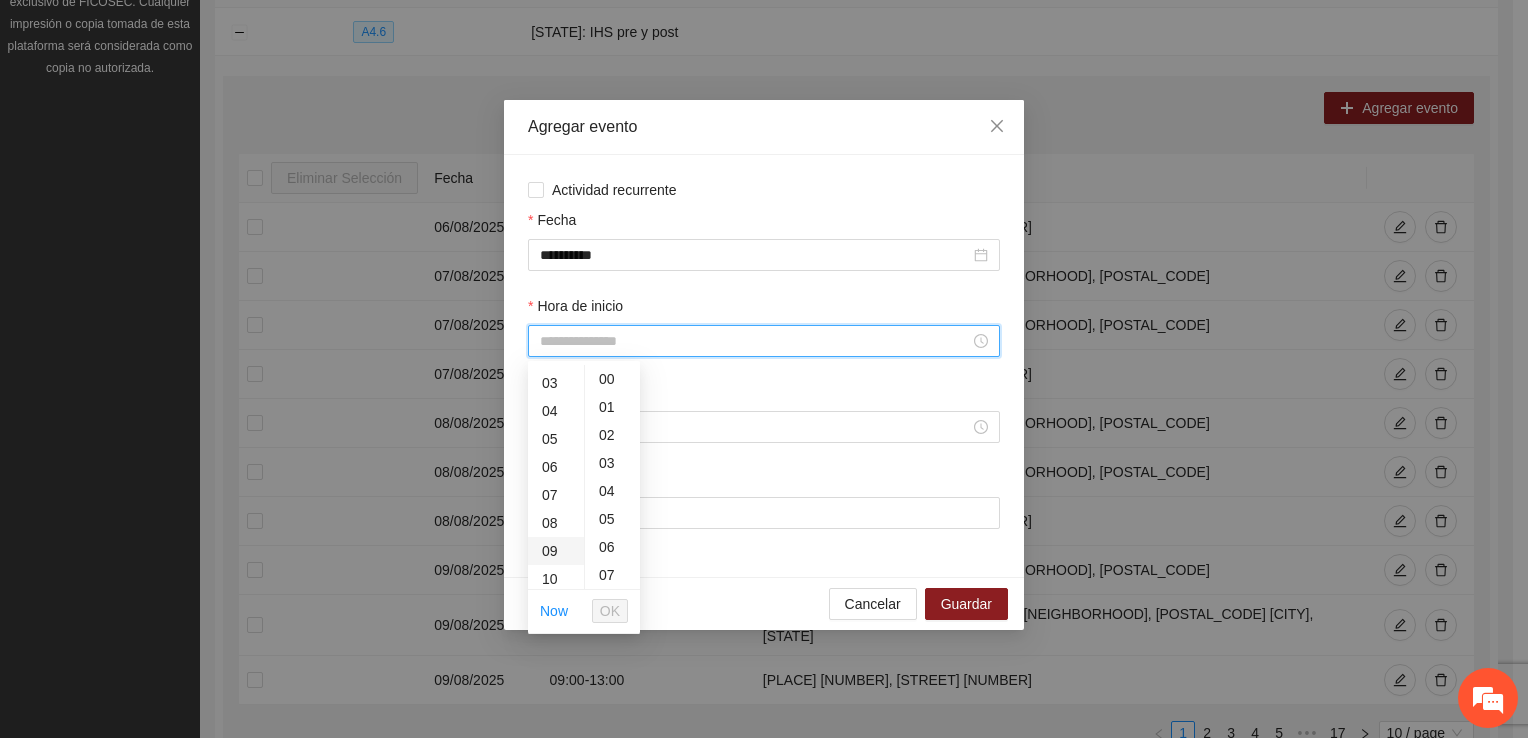 click on "09" at bounding box center (556, 551) 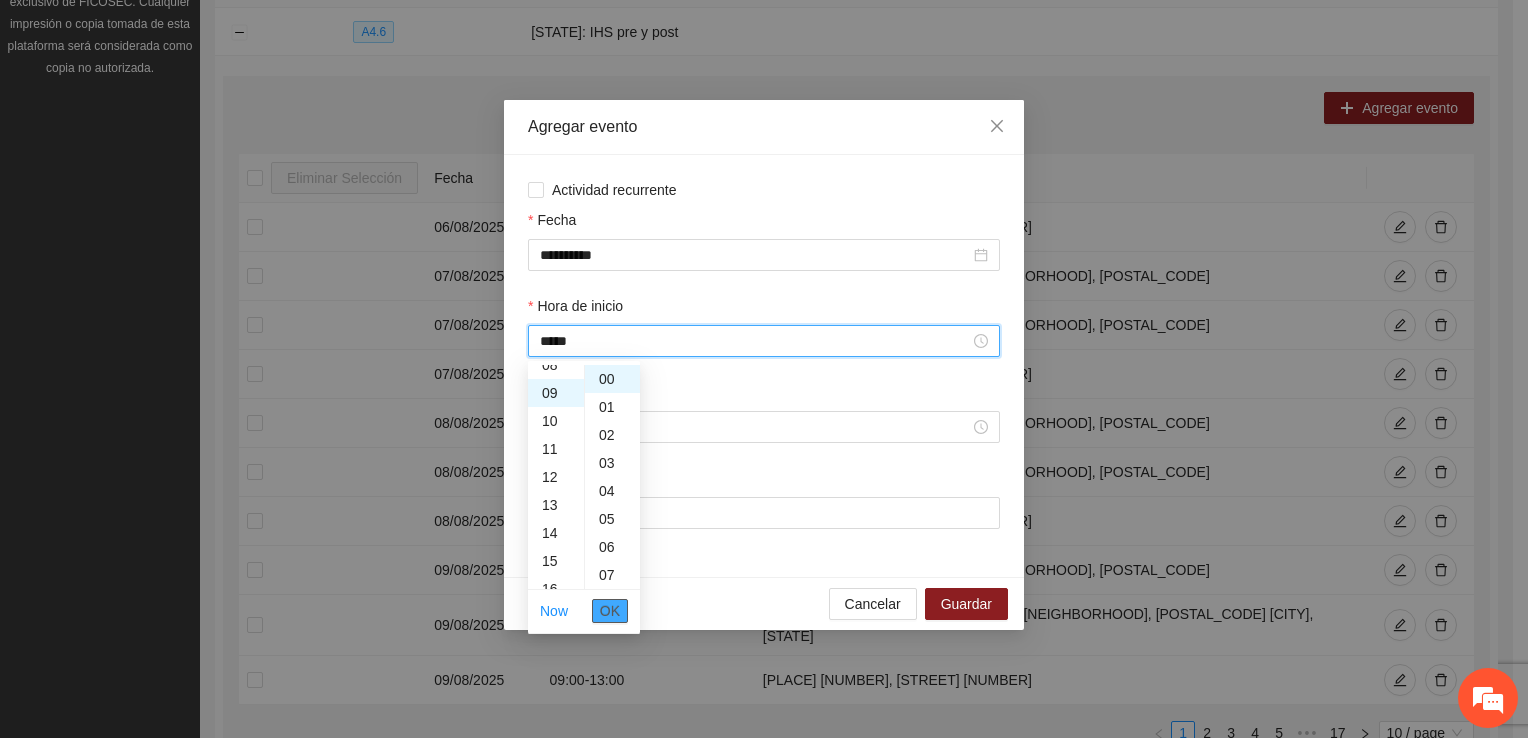 scroll, scrollTop: 252, scrollLeft: 0, axis: vertical 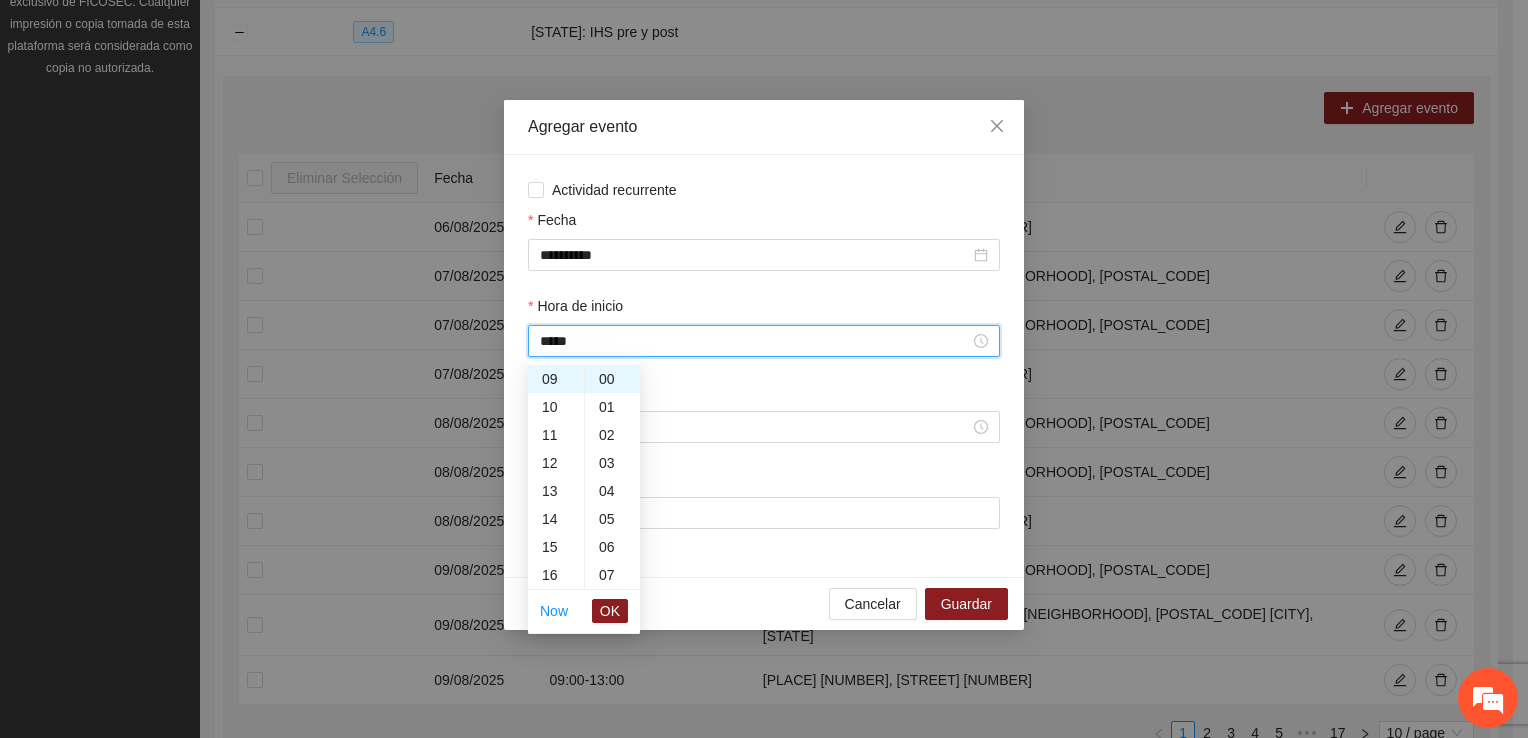 drag, startPoint x: 604, startPoint y: 612, endPoint x: 596, endPoint y: 542, distance: 70.45566 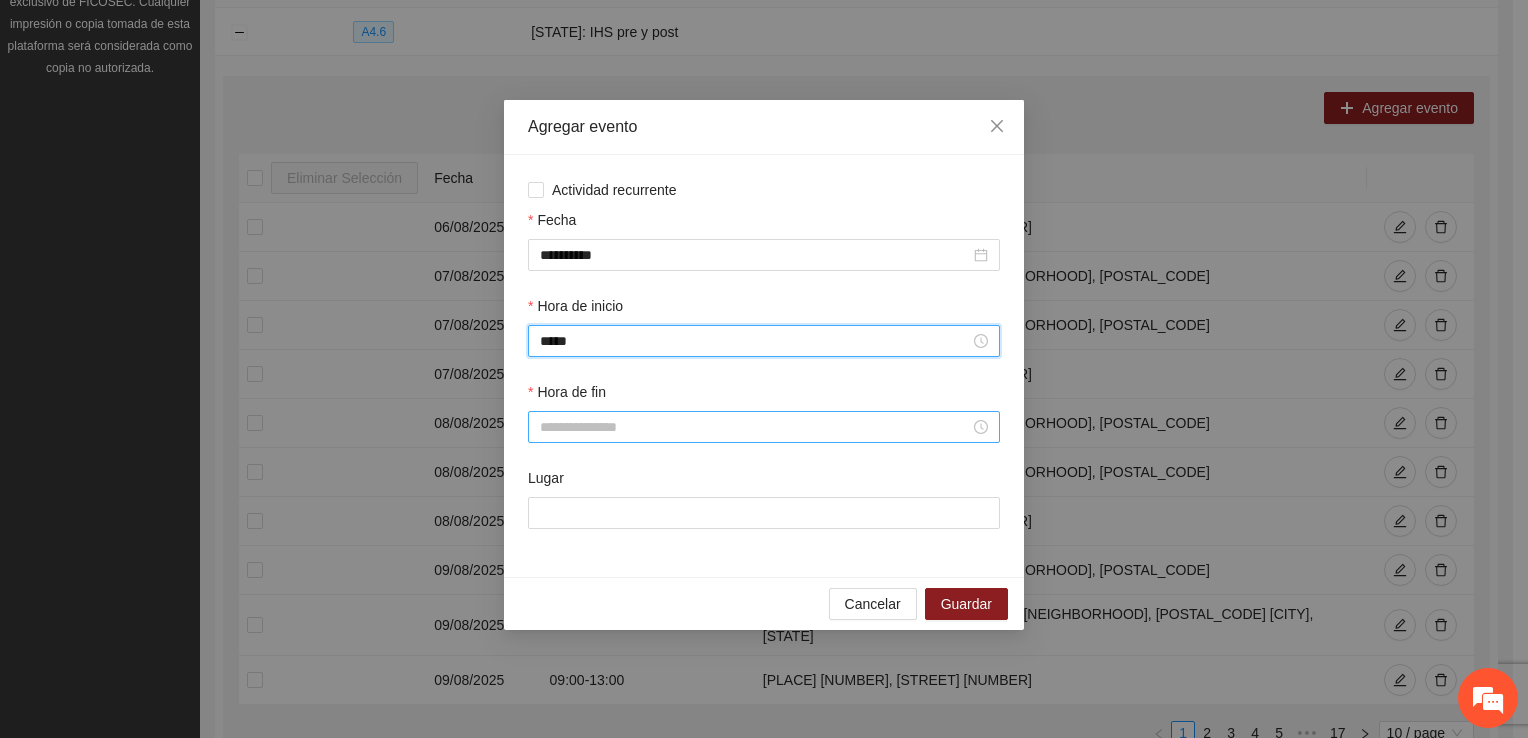 click on "Hora de fin" at bounding box center [755, 427] 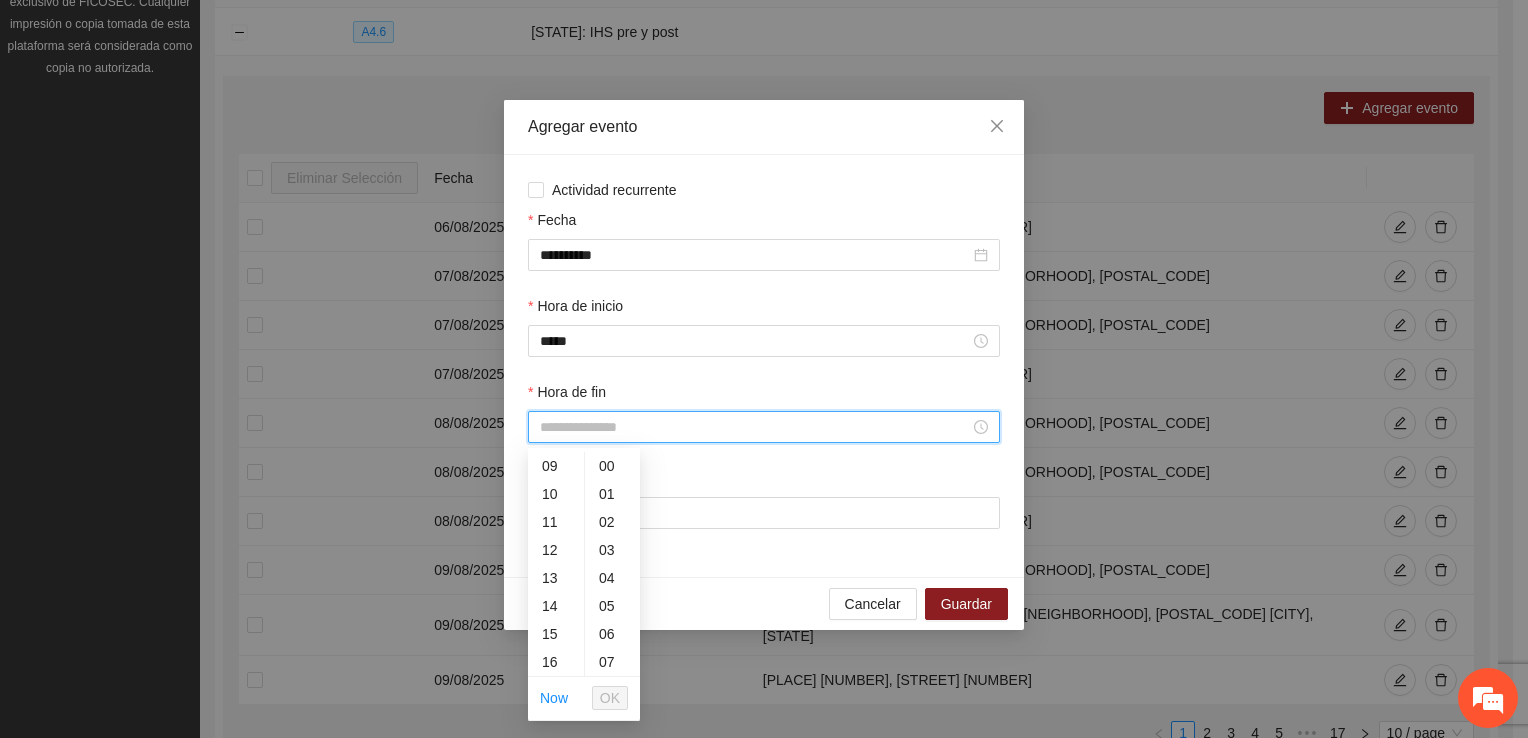 scroll, scrollTop: 431, scrollLeft: 0, axis: vertical 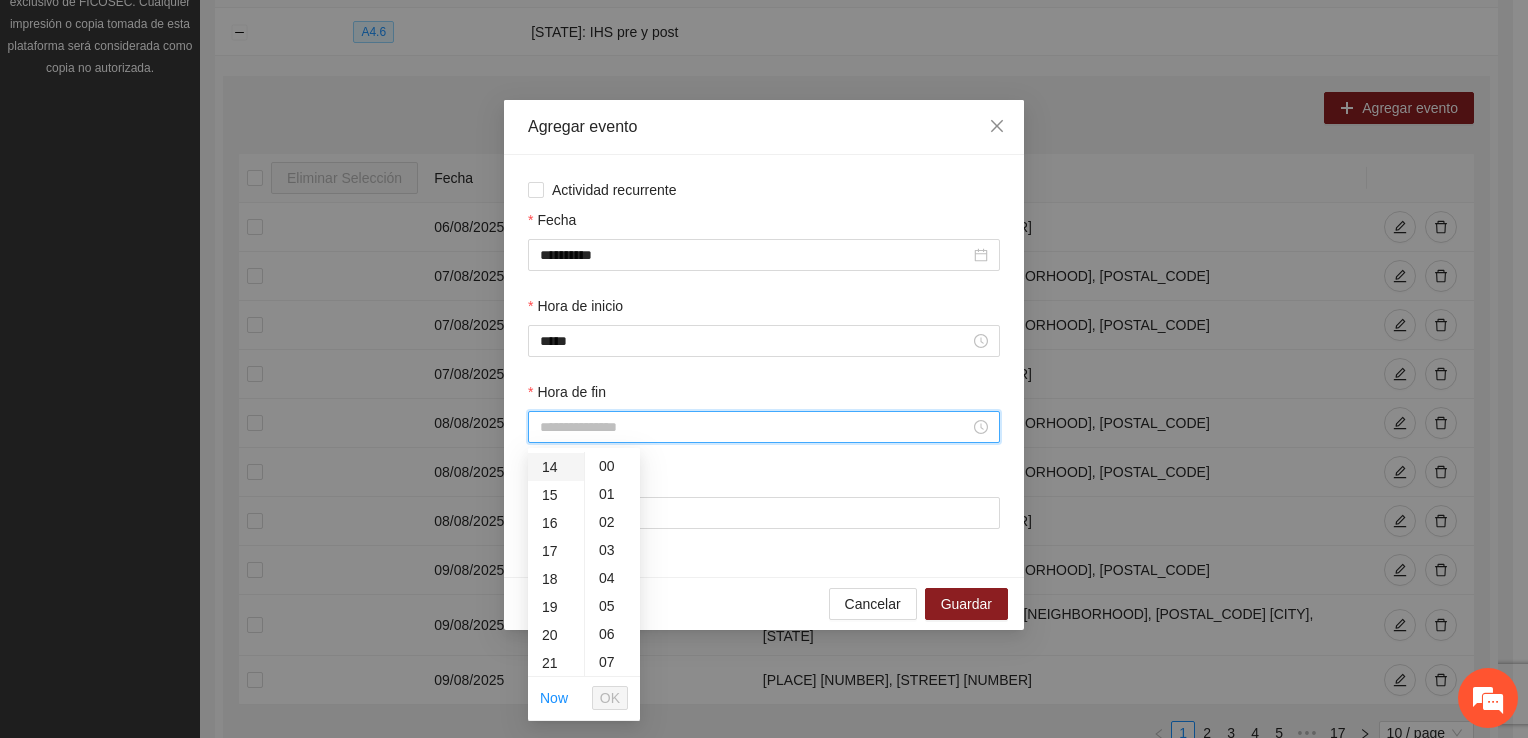 click on "14" at bounding box center [556, 467] 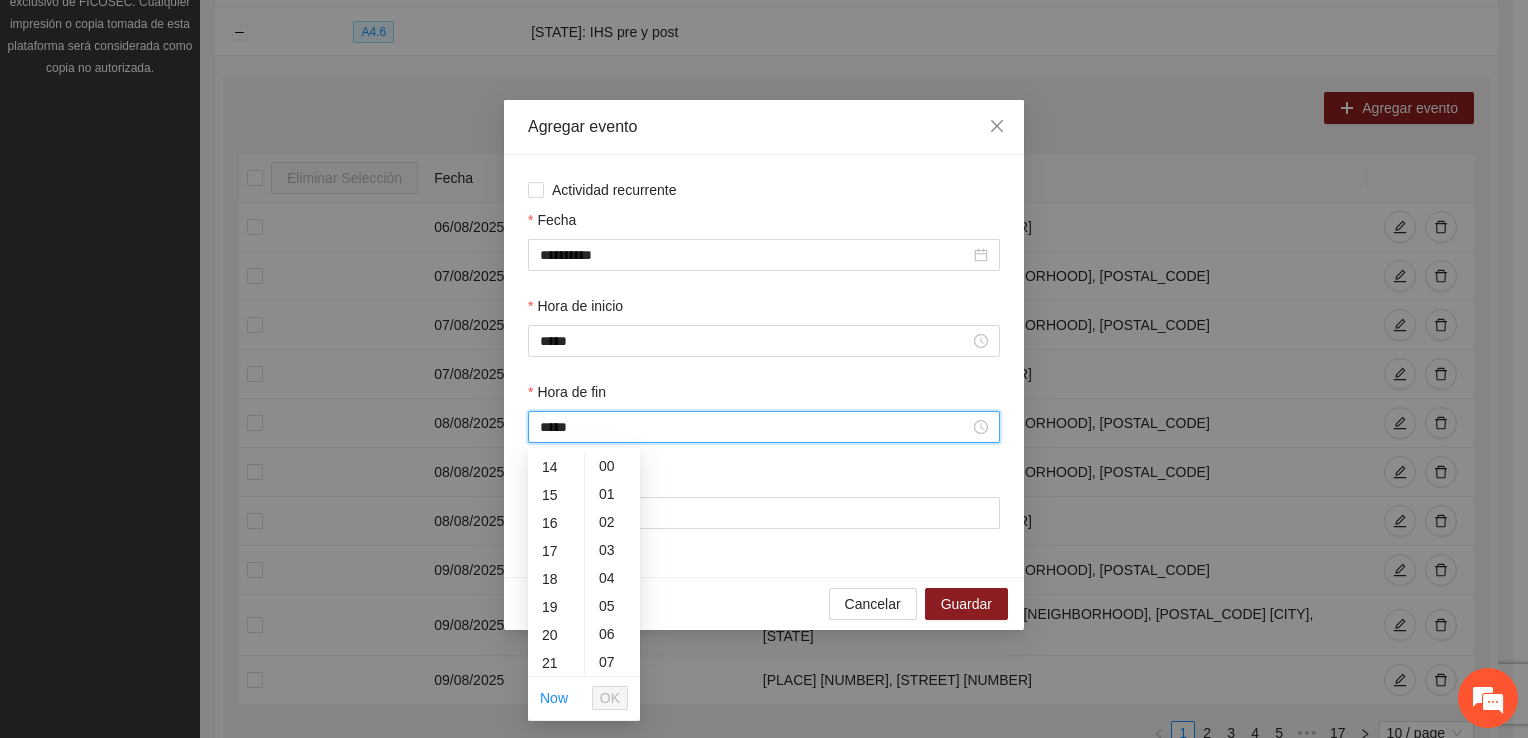 scroll, scrollTop: 392, scrollLeft: 0, axis: vertical 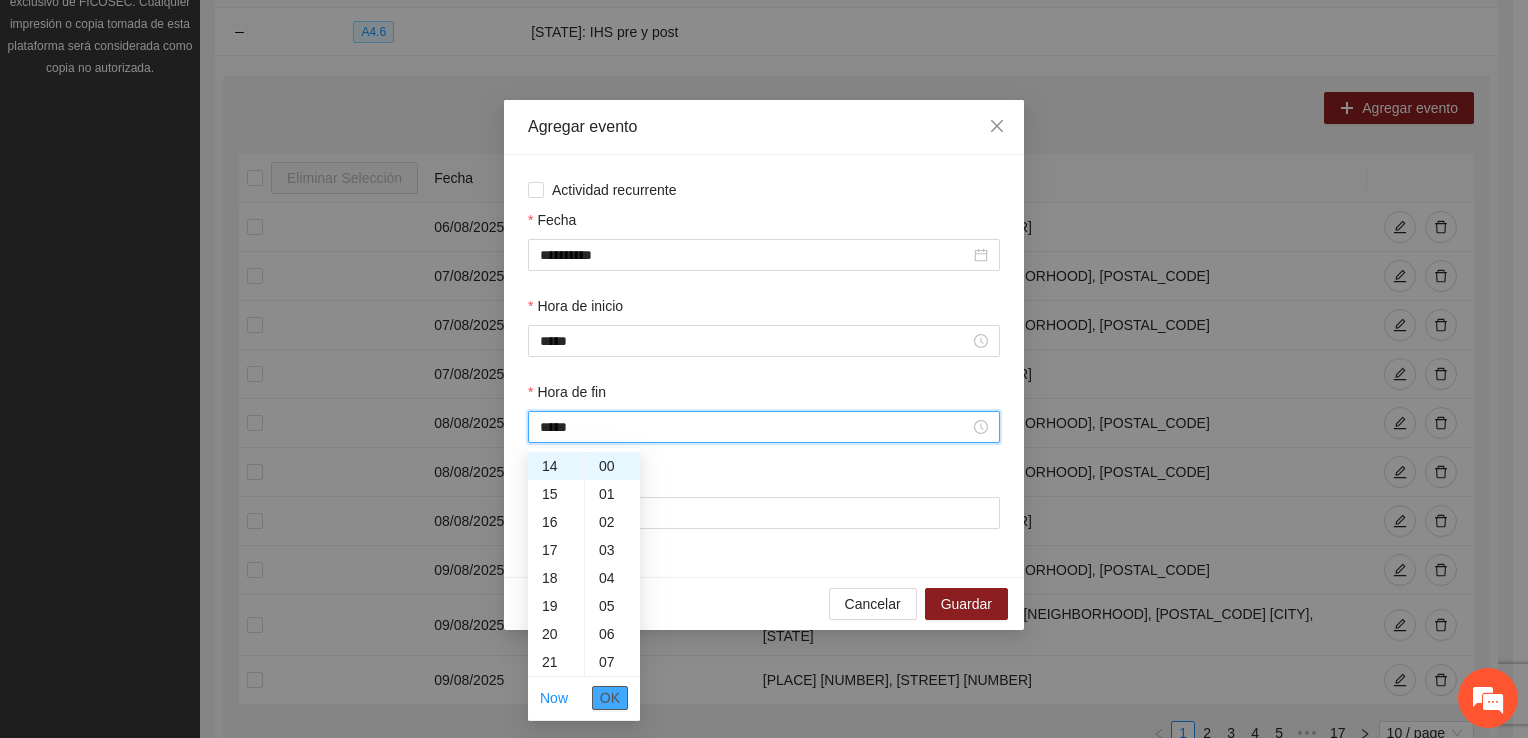 click on "OK" at bounding box center (610, 698) 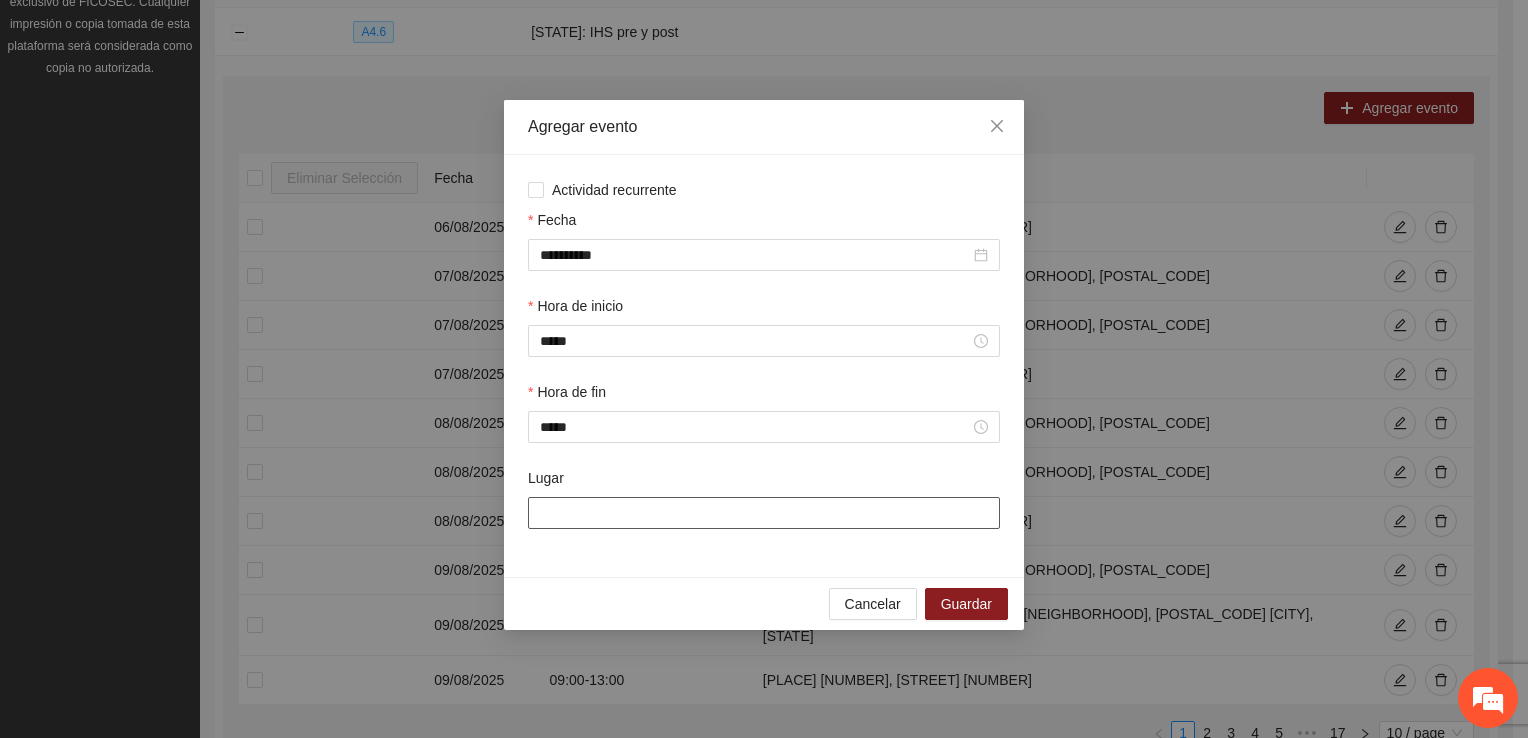 click on "Lugar" at bounding box center [764, 513] 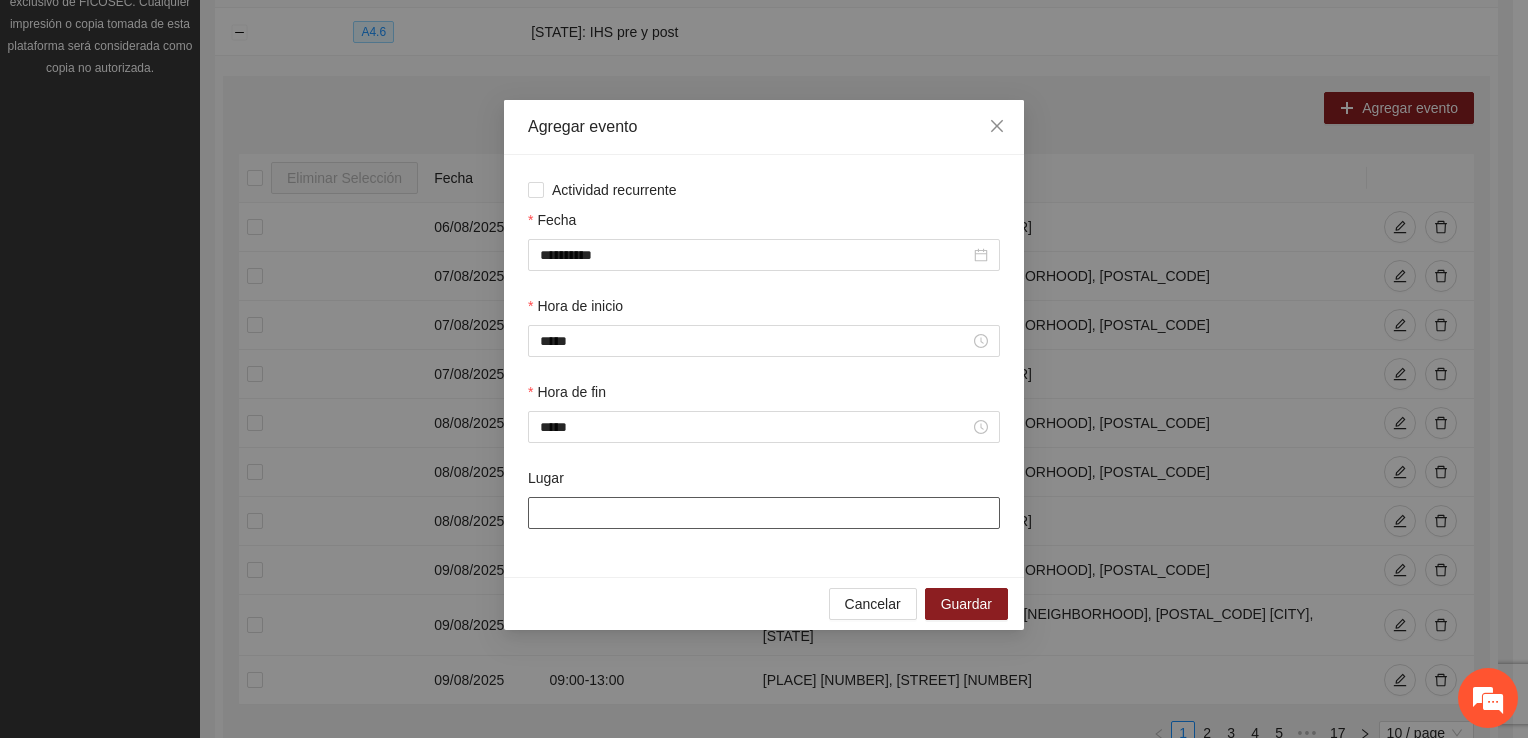 type on "**********" 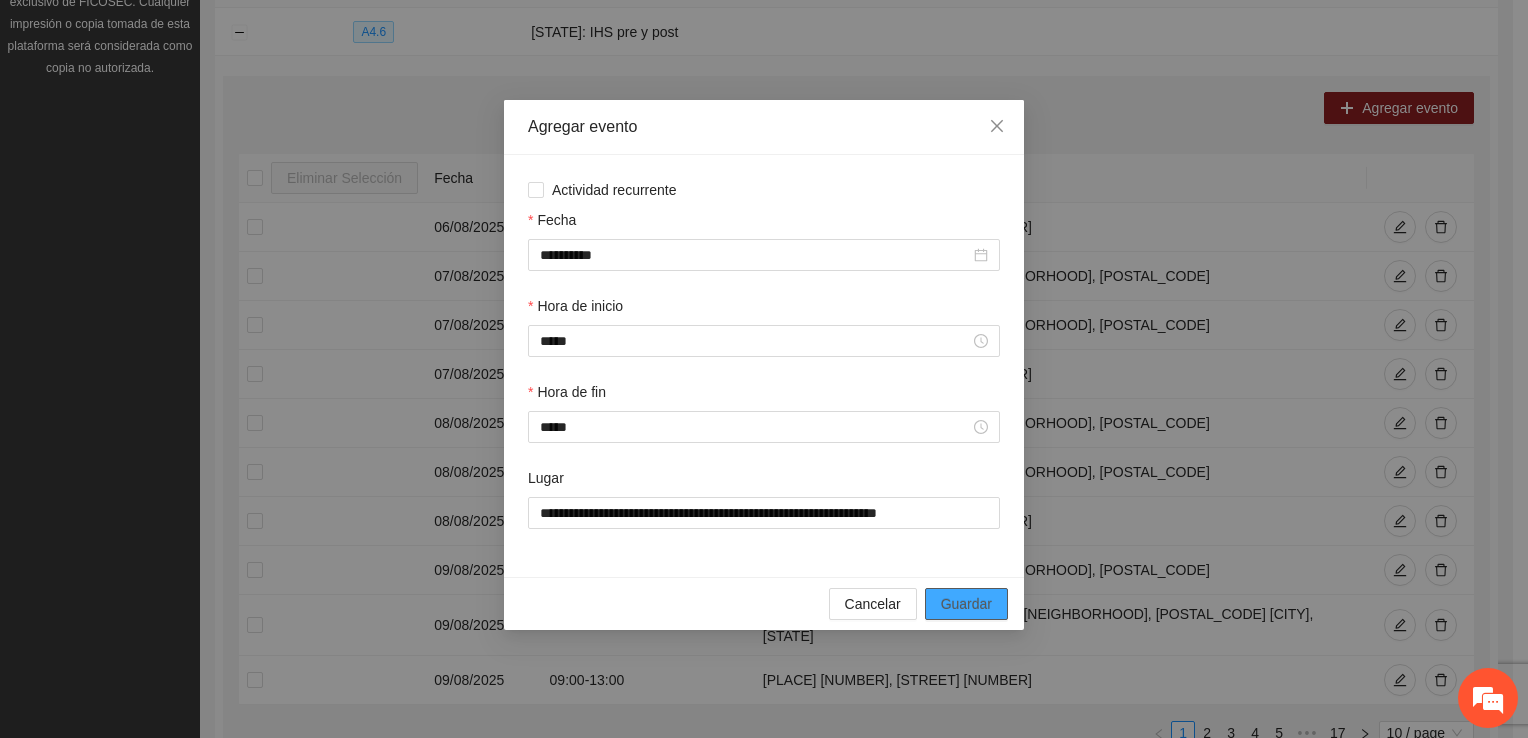 click on "Guardar" at bounding box center (966, 604) 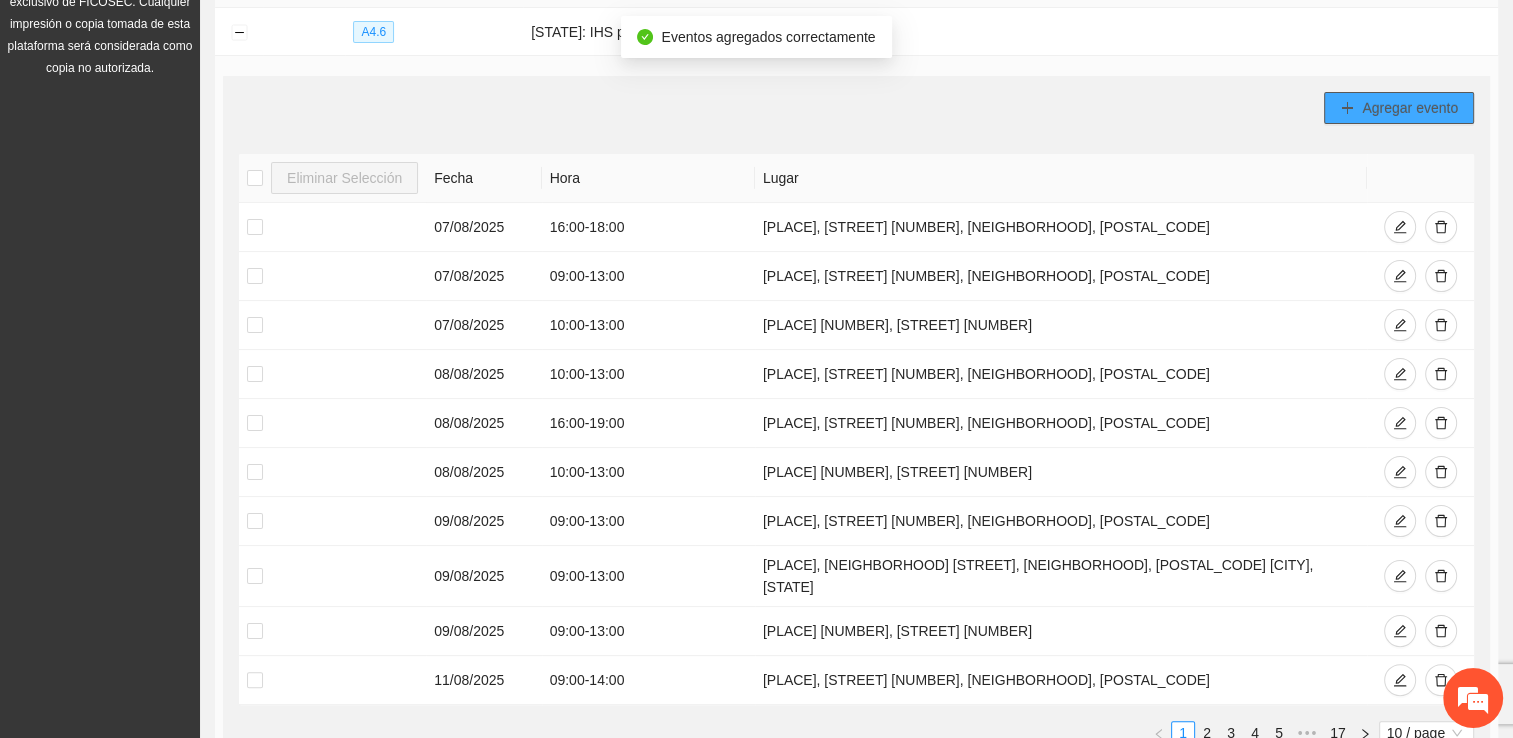 click on "Agregar evento" at bounding box center [1410, 108] 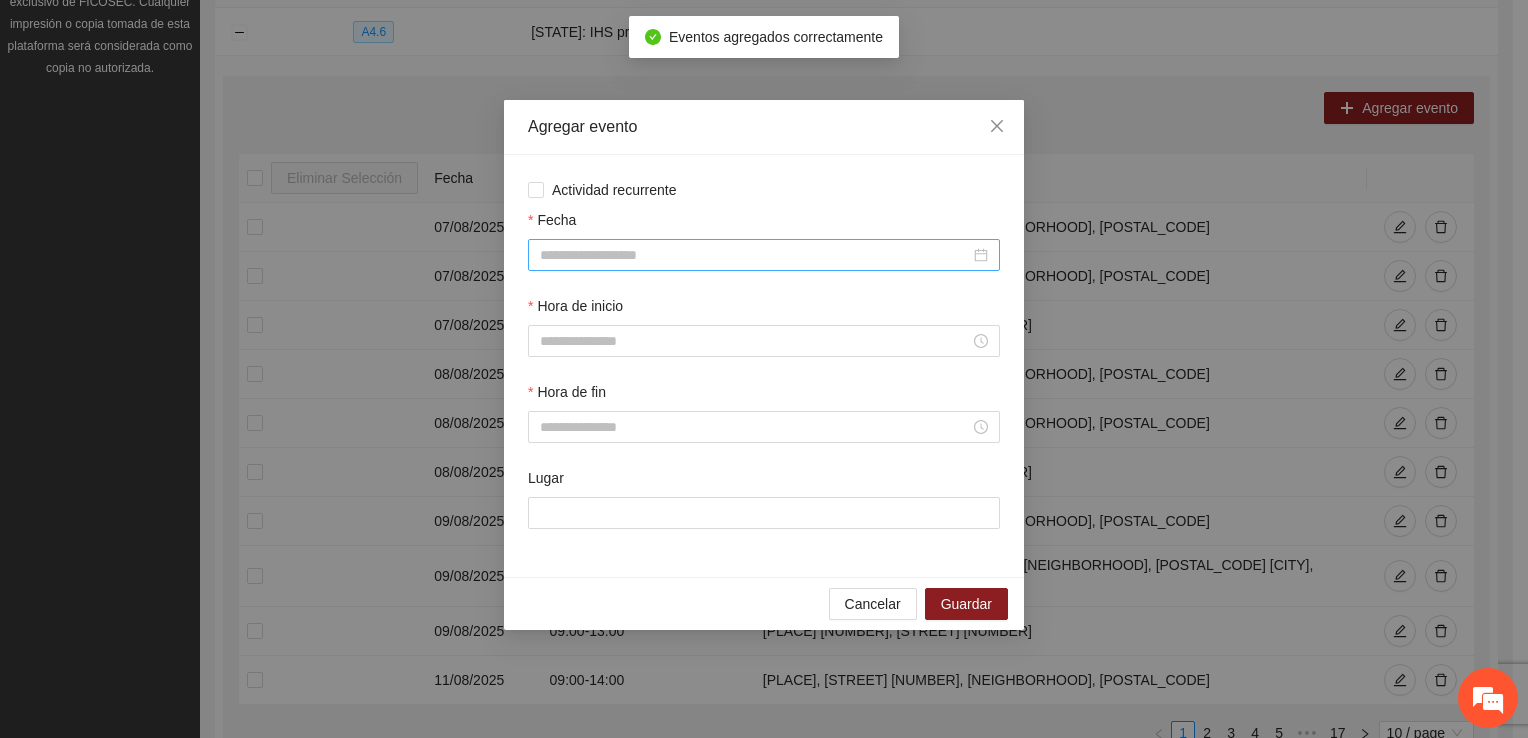 click at bounding box center (764, 255) 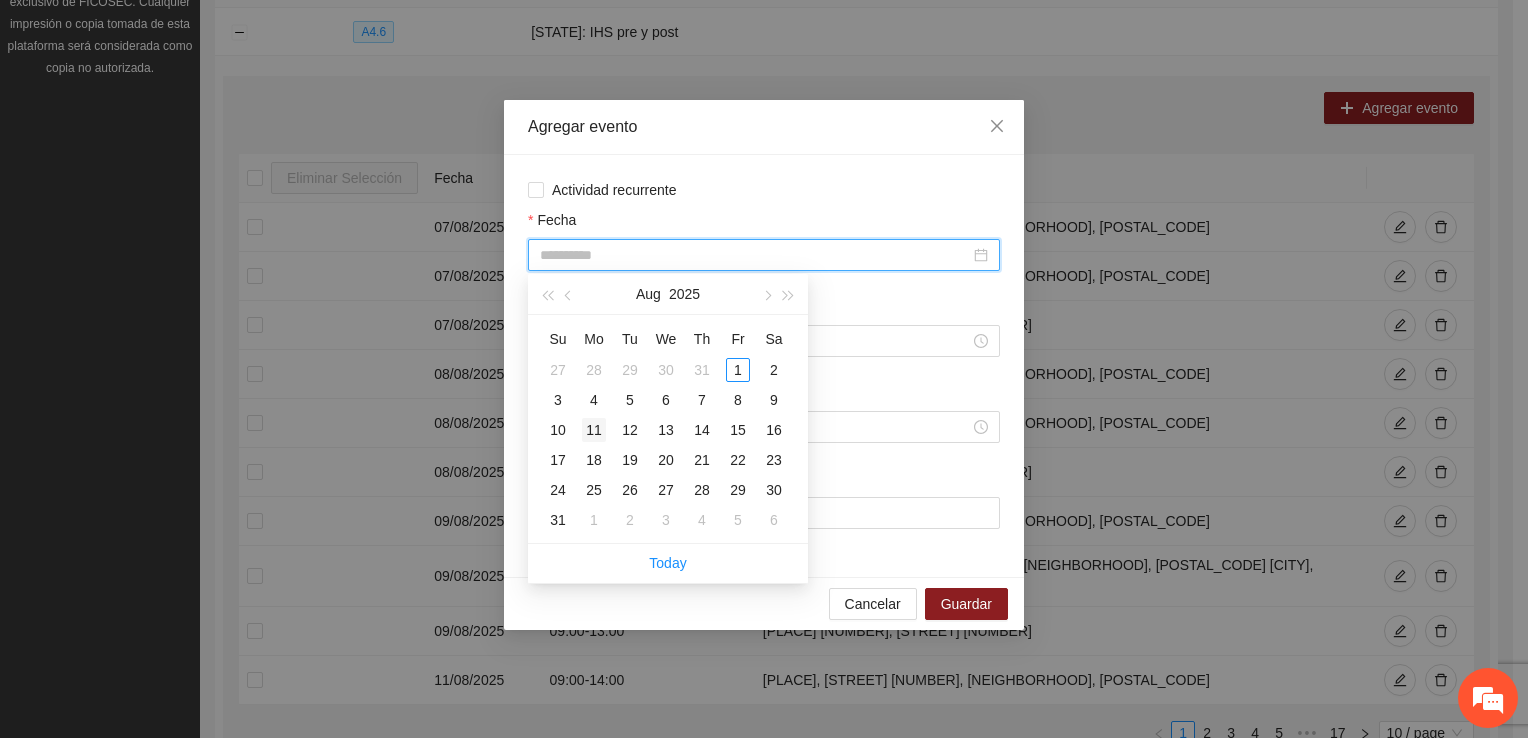type on "**********" 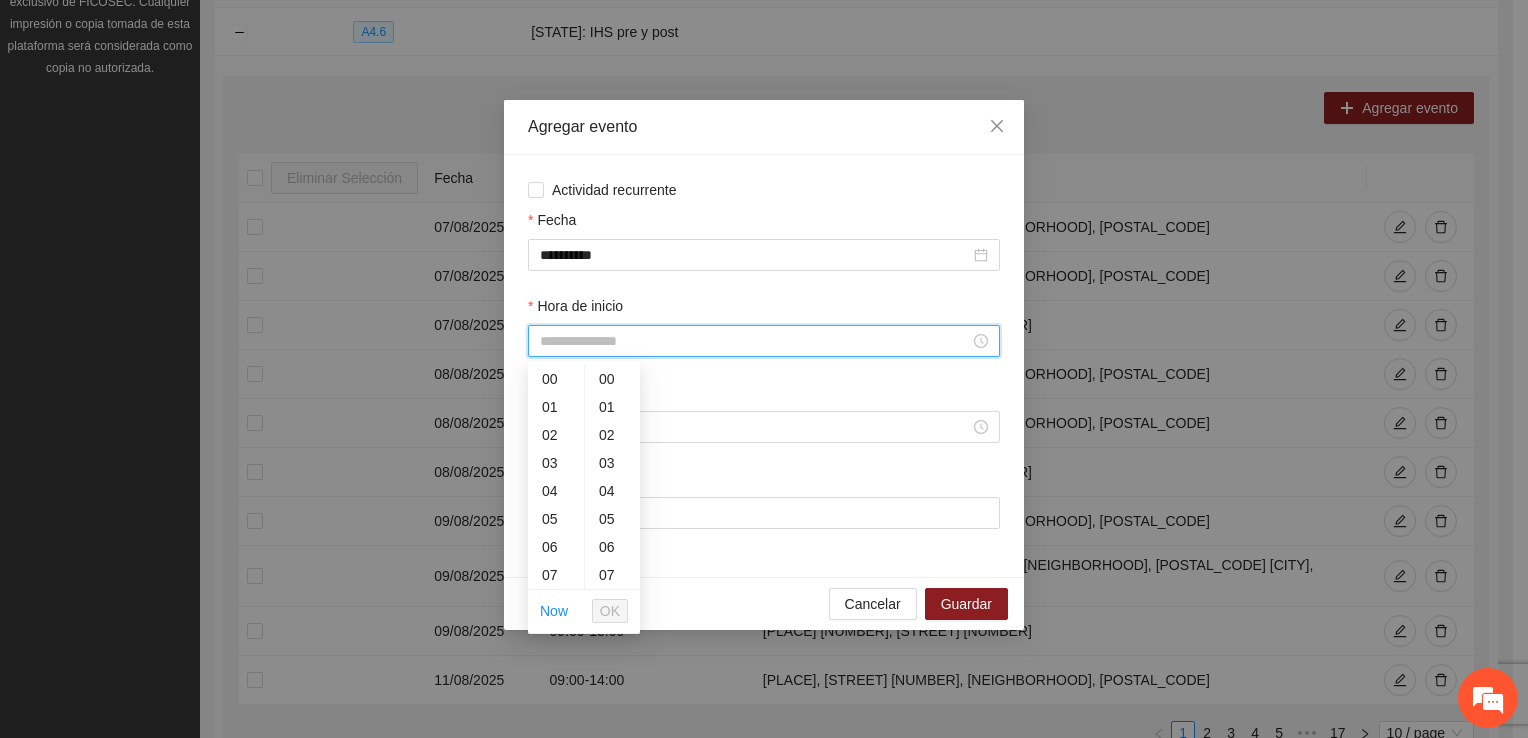 click on "Hora de inicio" at bounding box center (755, 341) 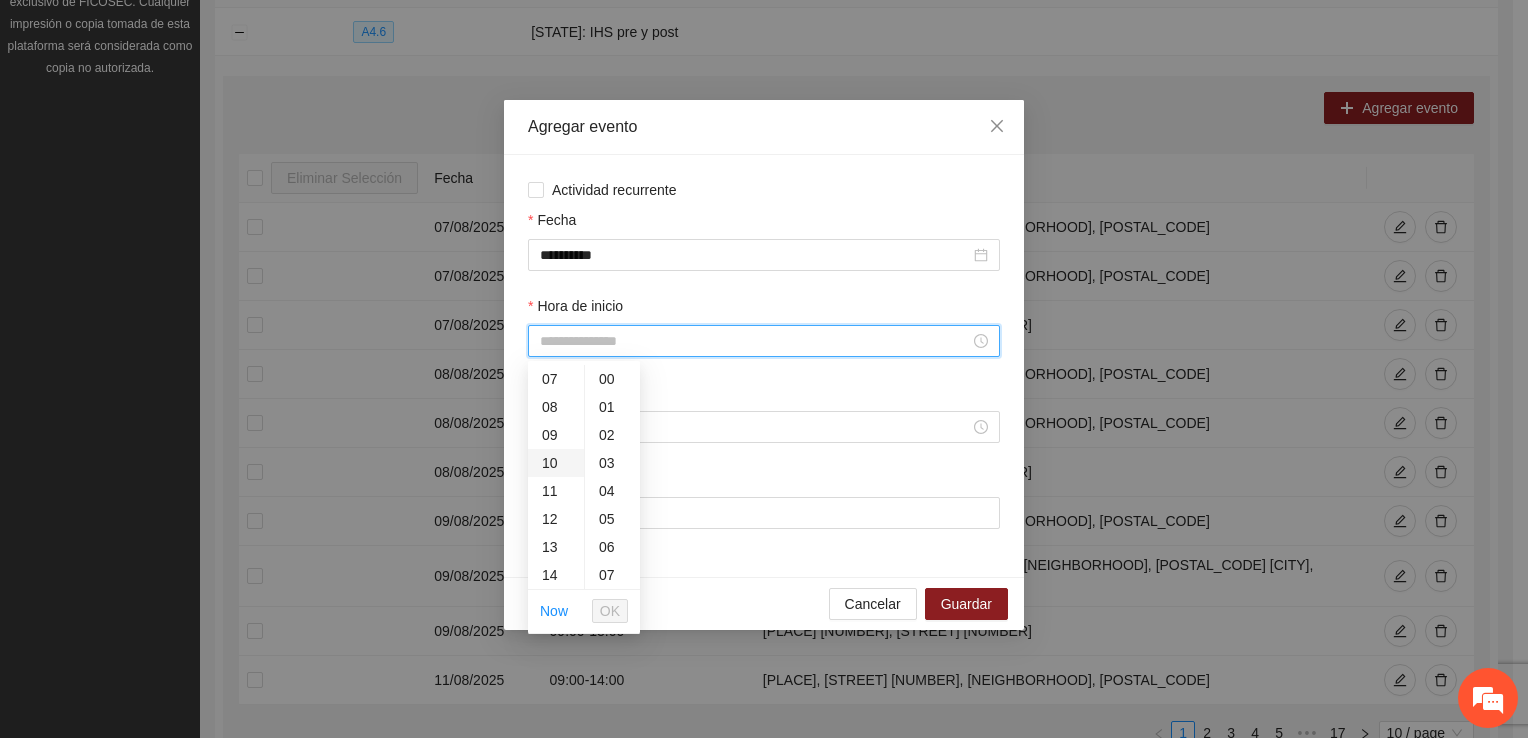 click on "10" at bounding box center [556, 463] 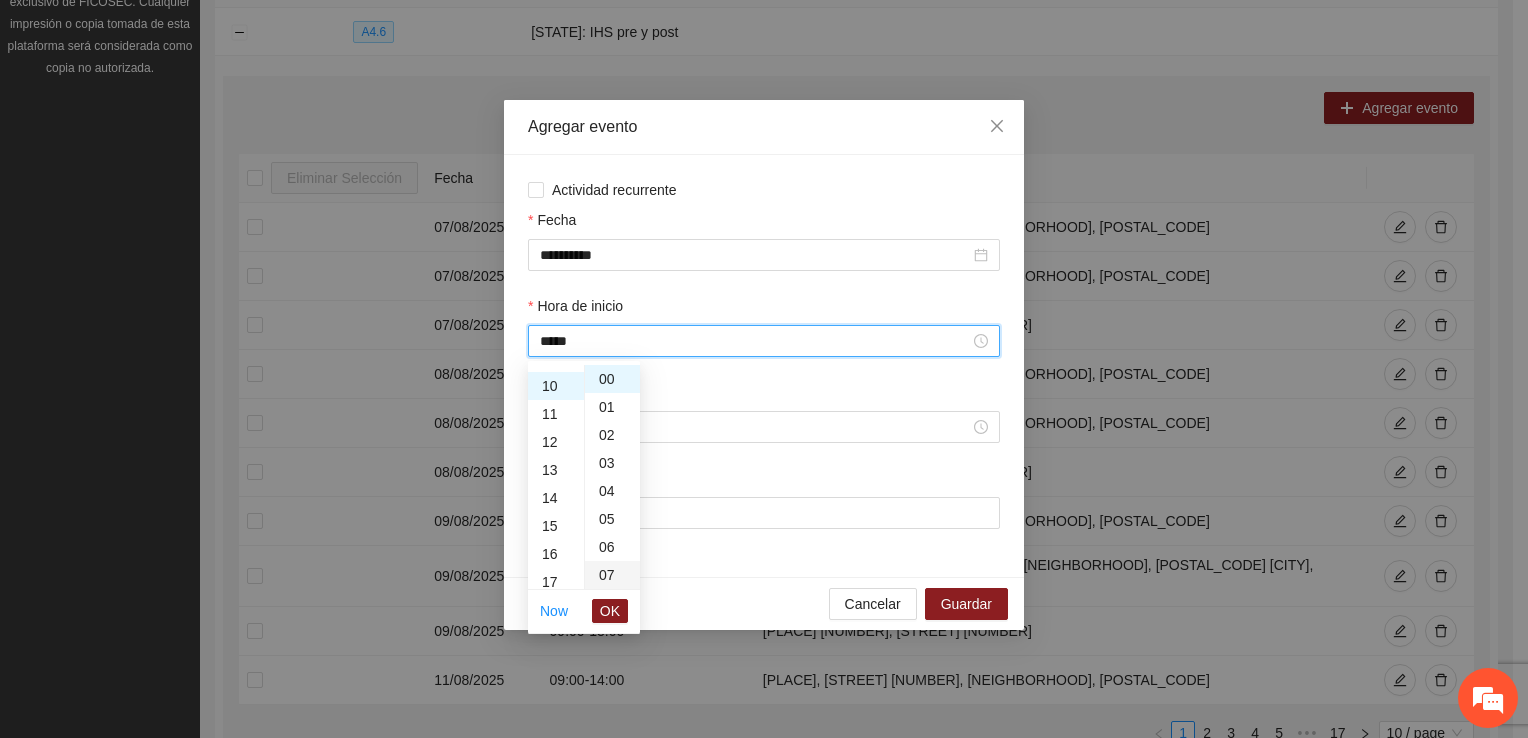 scroll, scrollTop: 280, scrollLeft: 0, axis: vertical 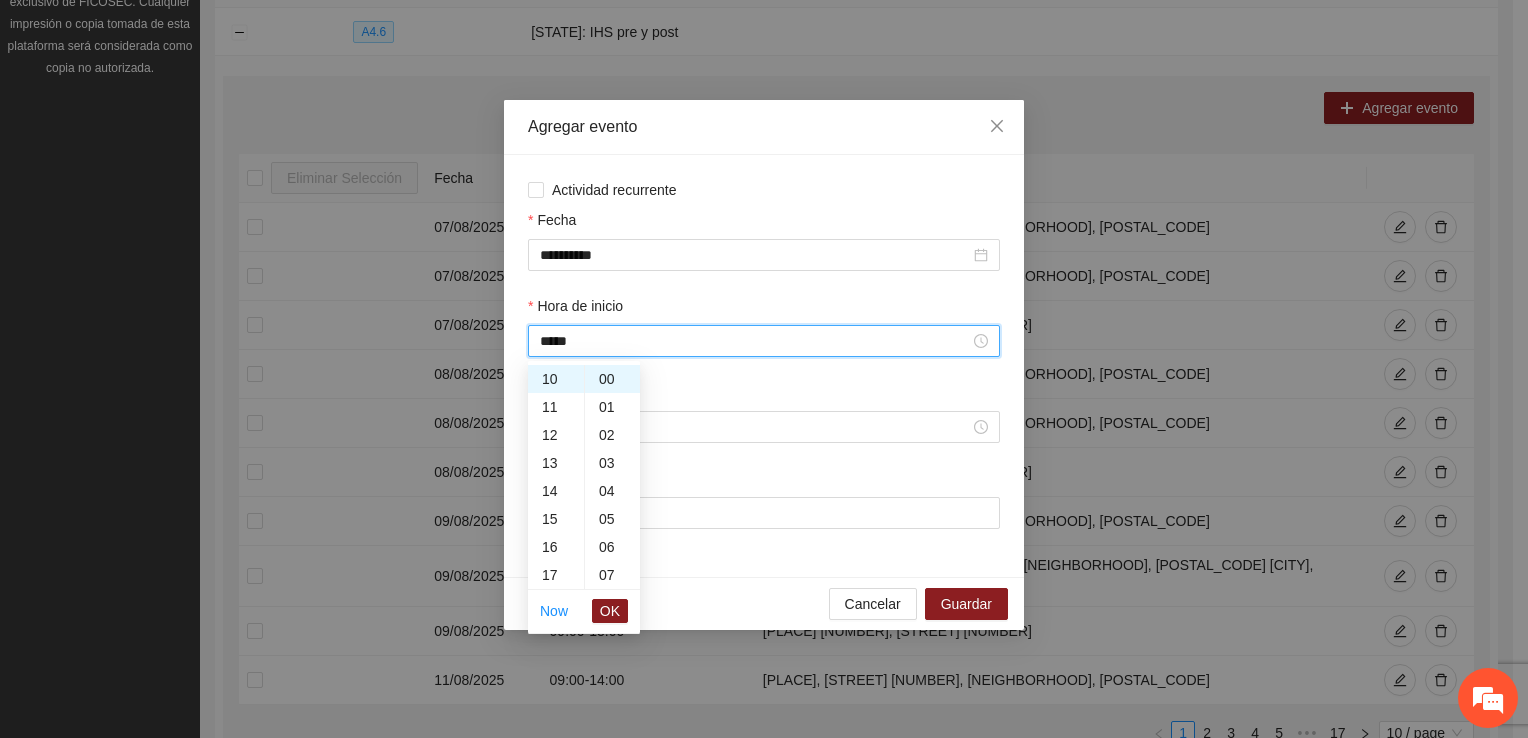 drag, startPoint x: 602, startPoint y: 610, endPoint x: 595, endPoint y: 574, distance: 36.67424 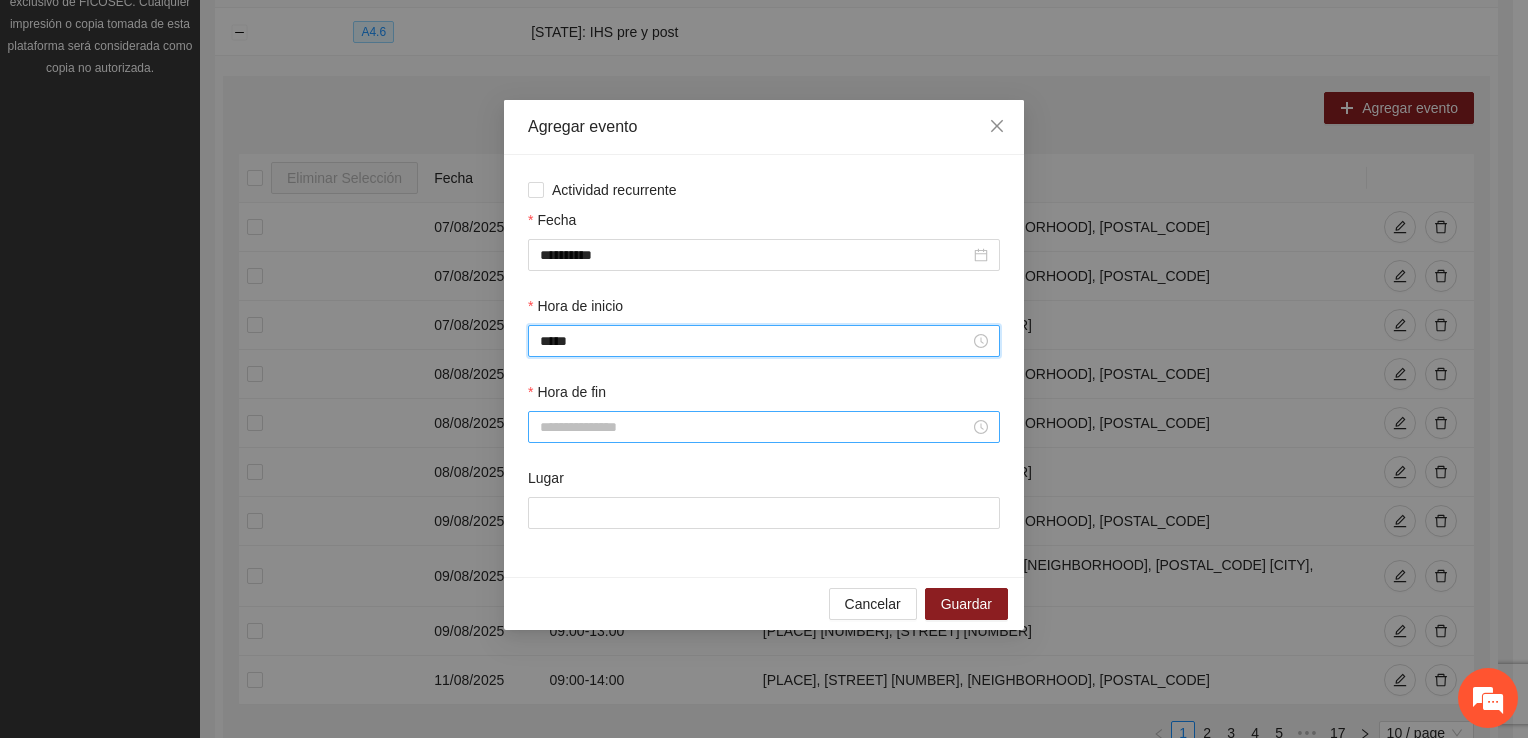 click on "Hora de fin" at bounding box center [755, 427] 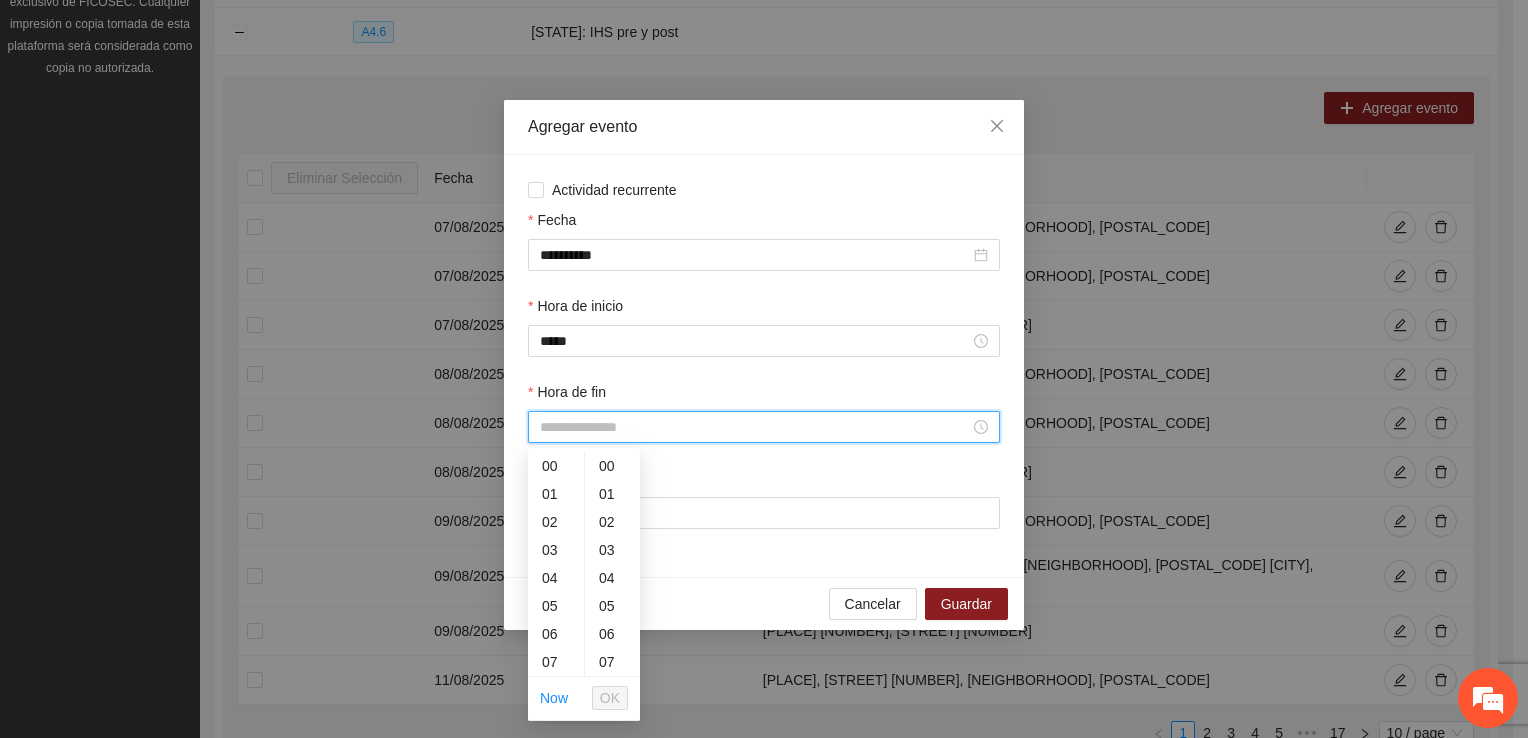 scroll, scrollTop: 196, scrollLeft: 0, axis: vertical 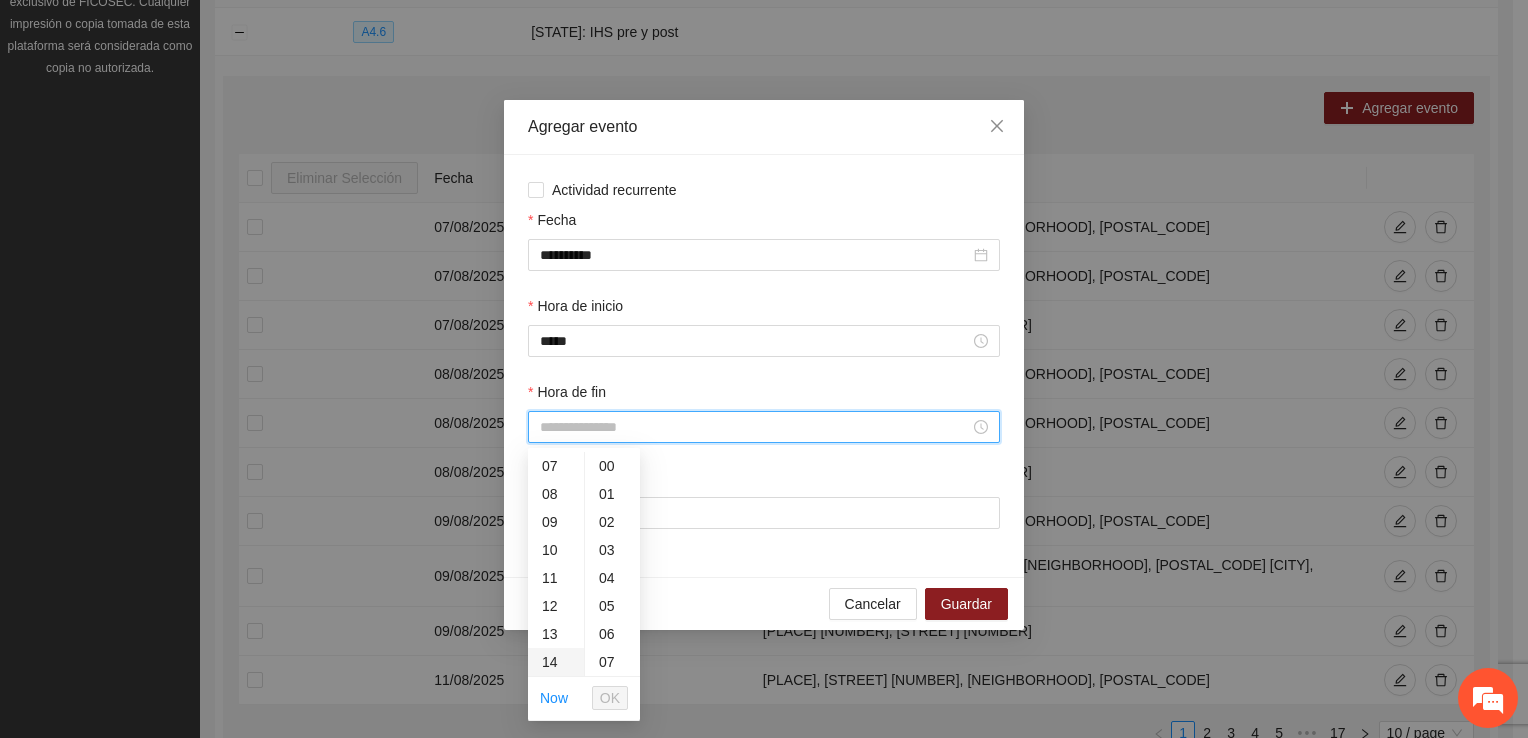click on "13" at bounding box center [556, 634] 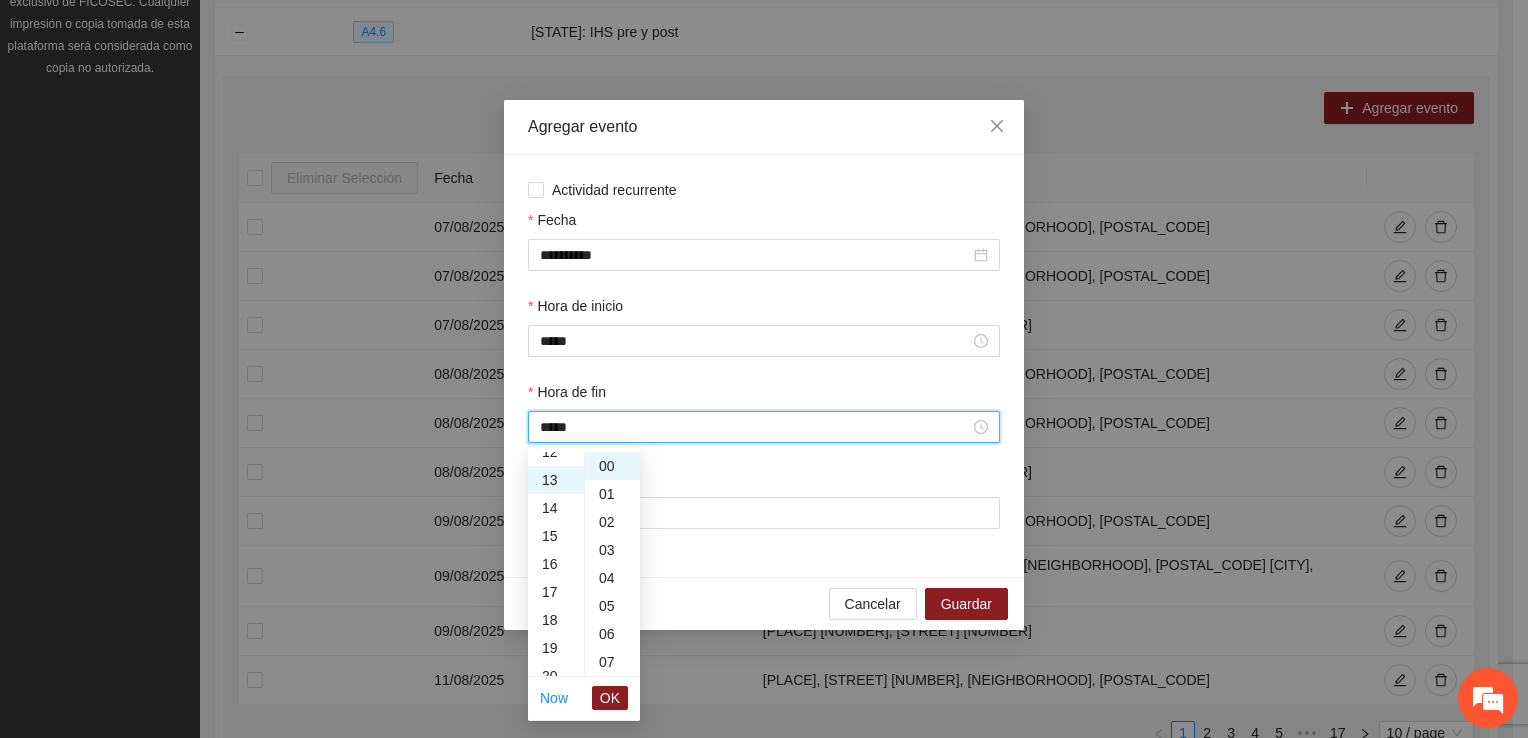 scroll, scrollTop: 364, scrollLeft: 0, axis: vertical 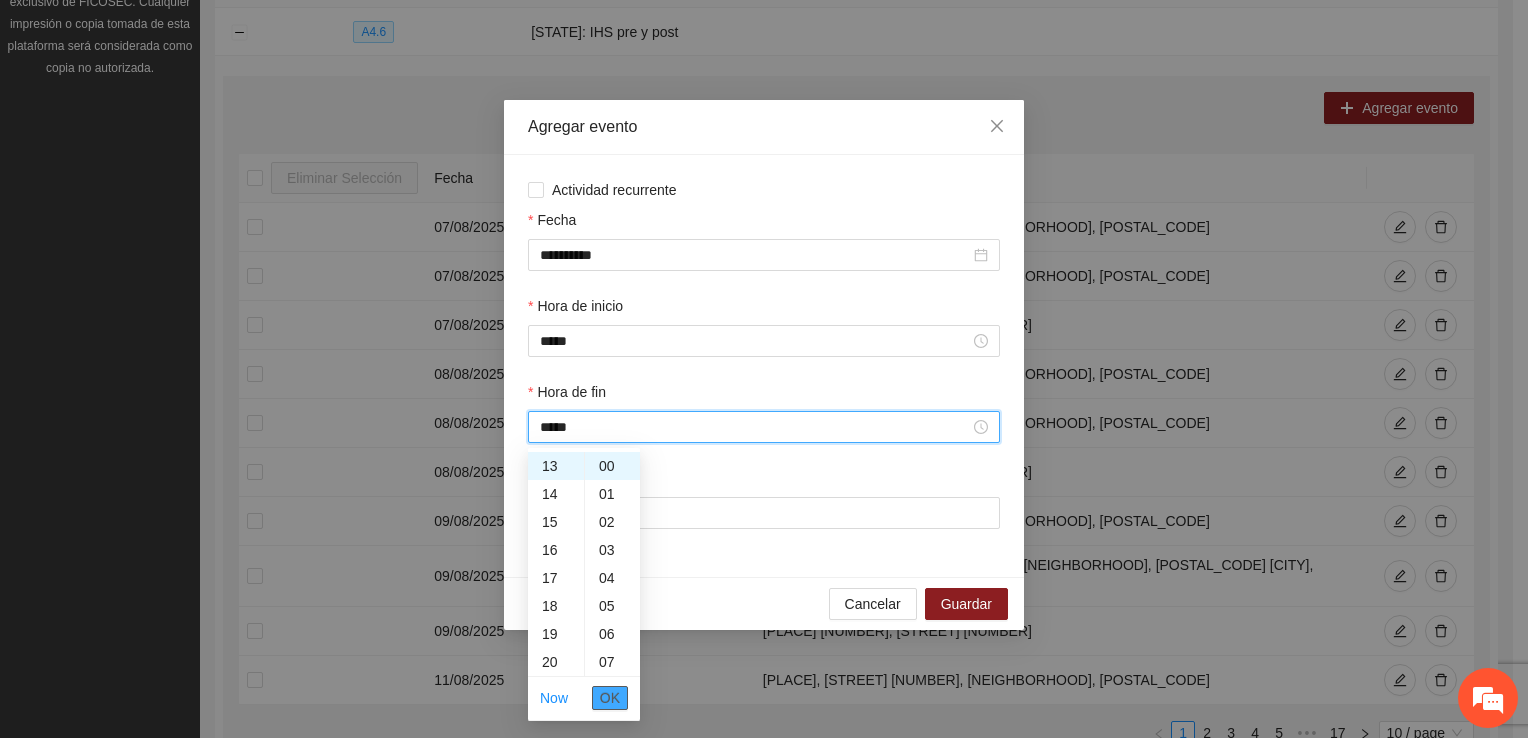 click on "OK" at bounding box center [610, 698] 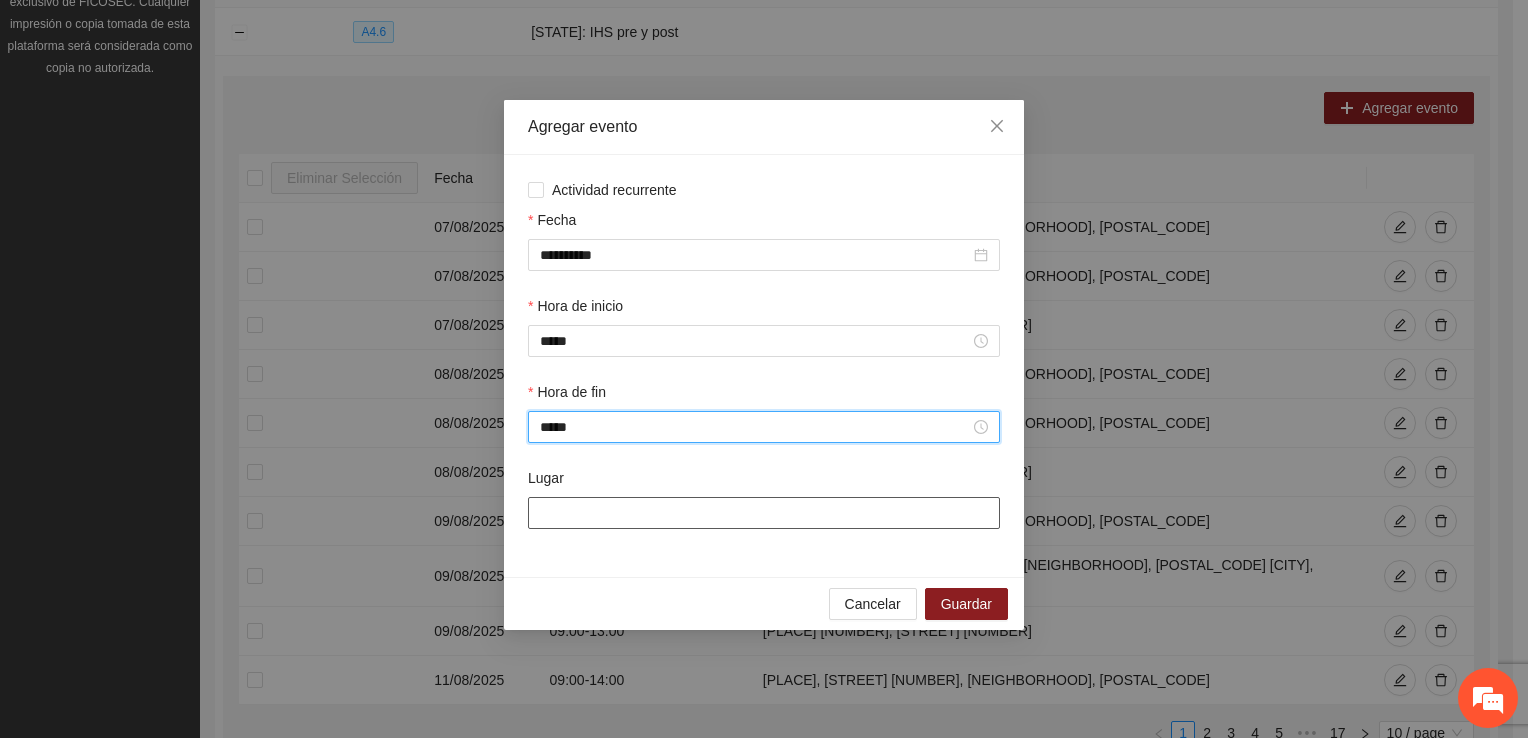 click on "Lugar" at bounding box center [764, 513] 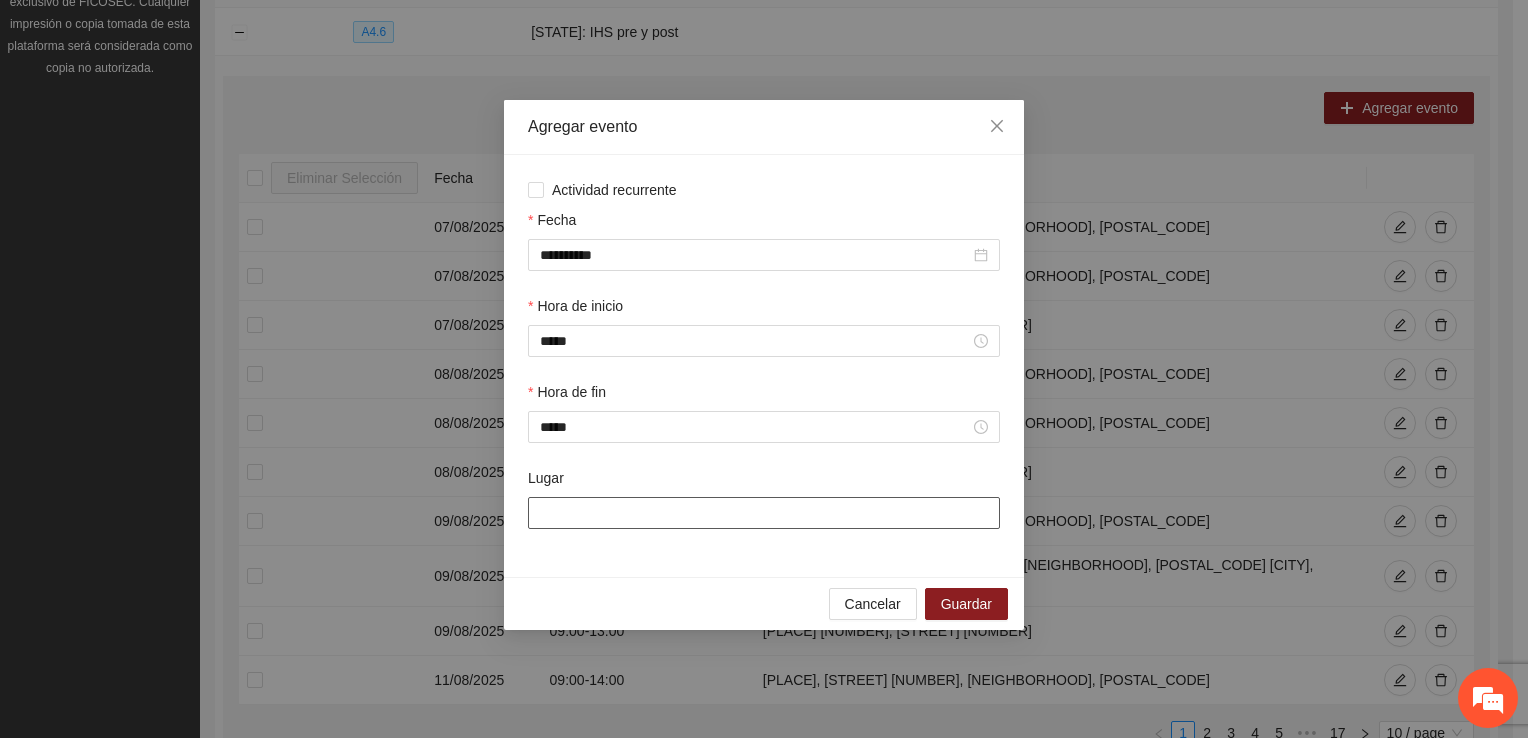 type on "**********" 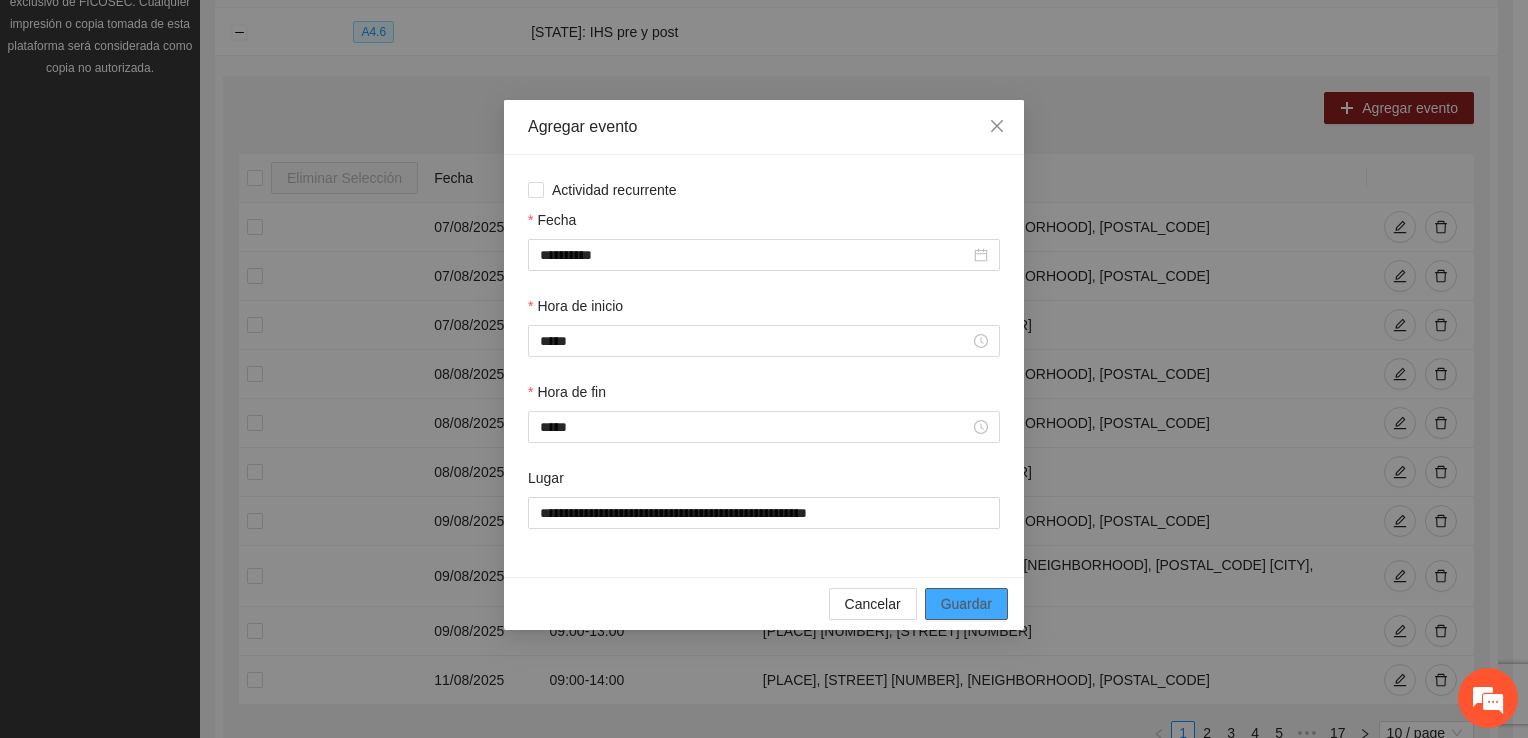 click on "Guardar" at bounding box center [966, 604] 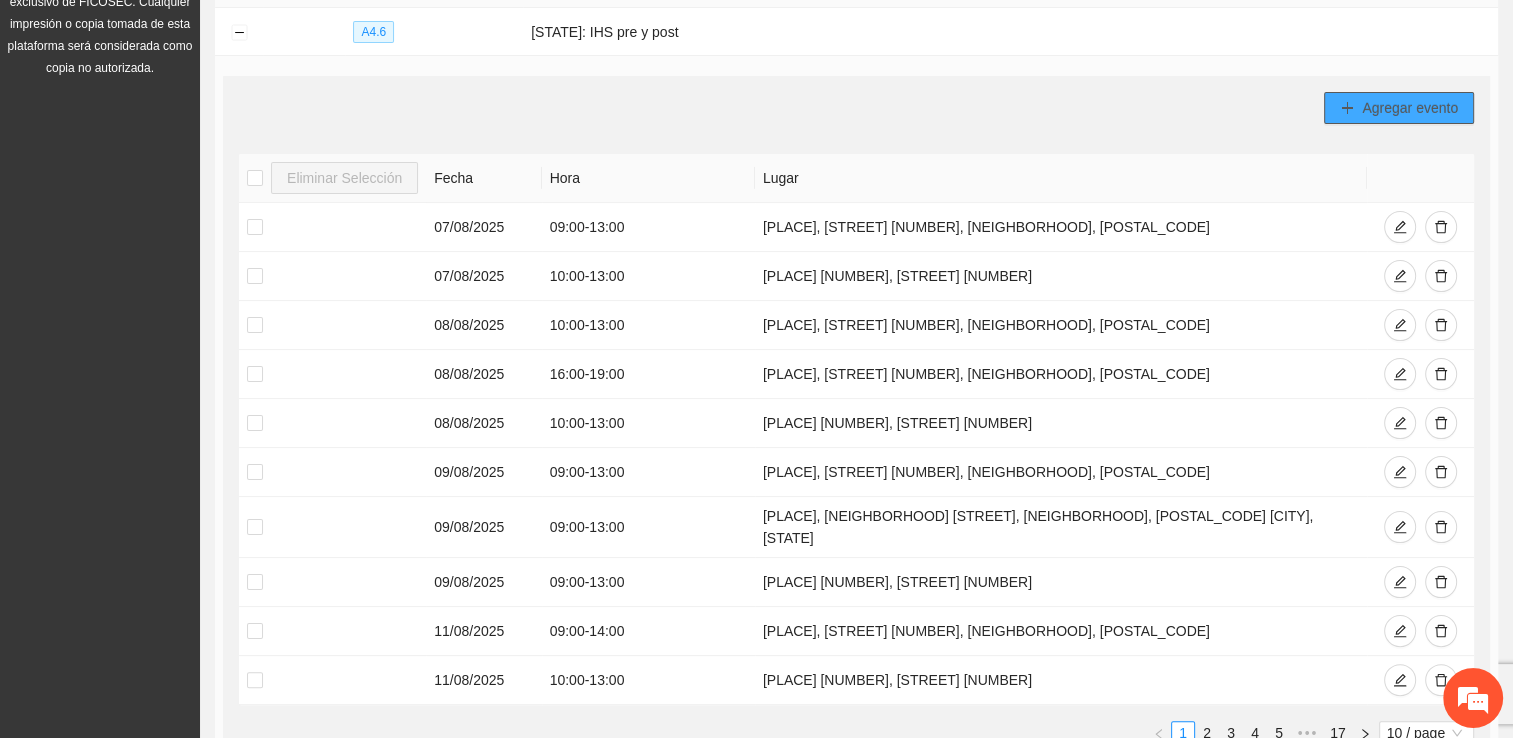 click on "Agregar evento" at bounding box center (1410, 108) 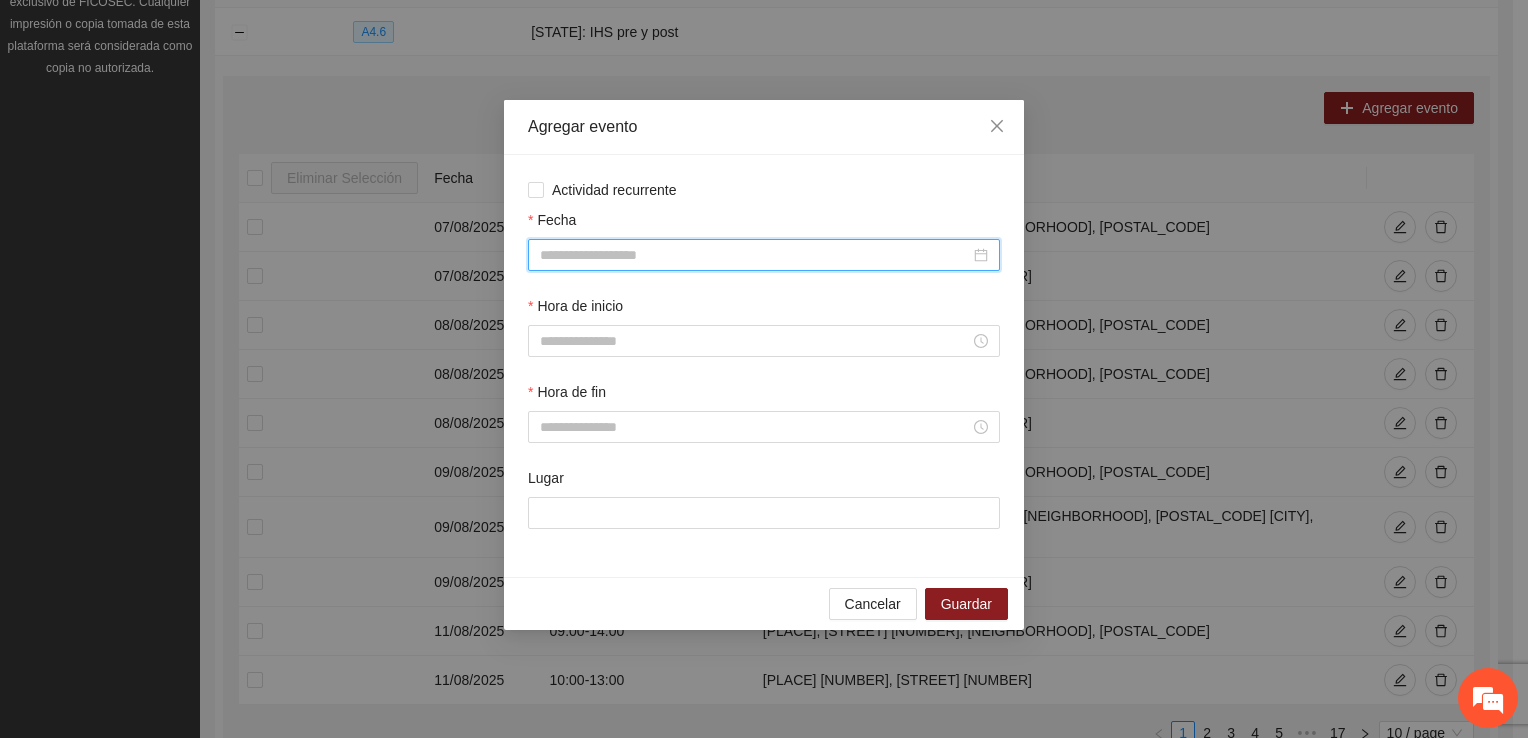 click on "Fecha" at bounding box center (755, 255) 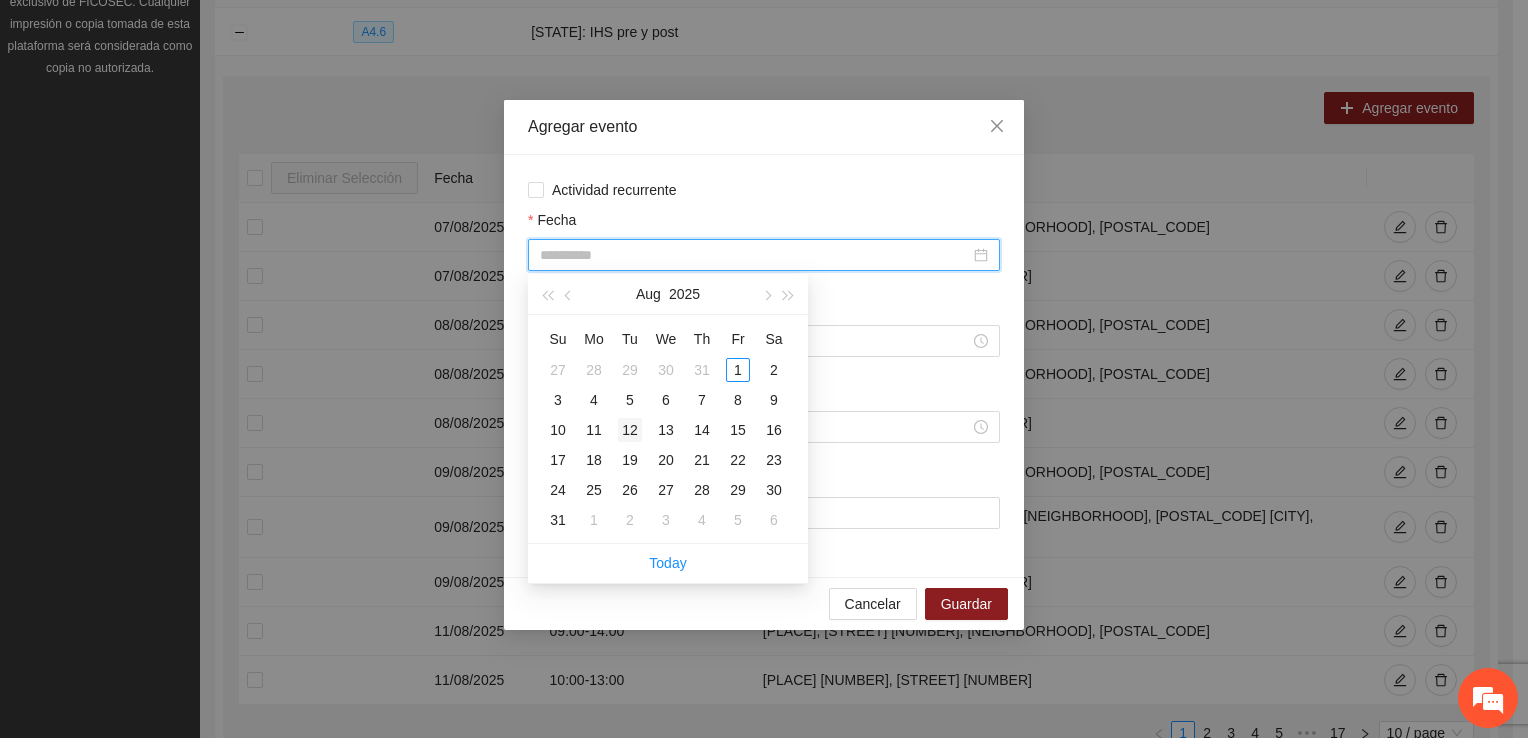 type on "**********" 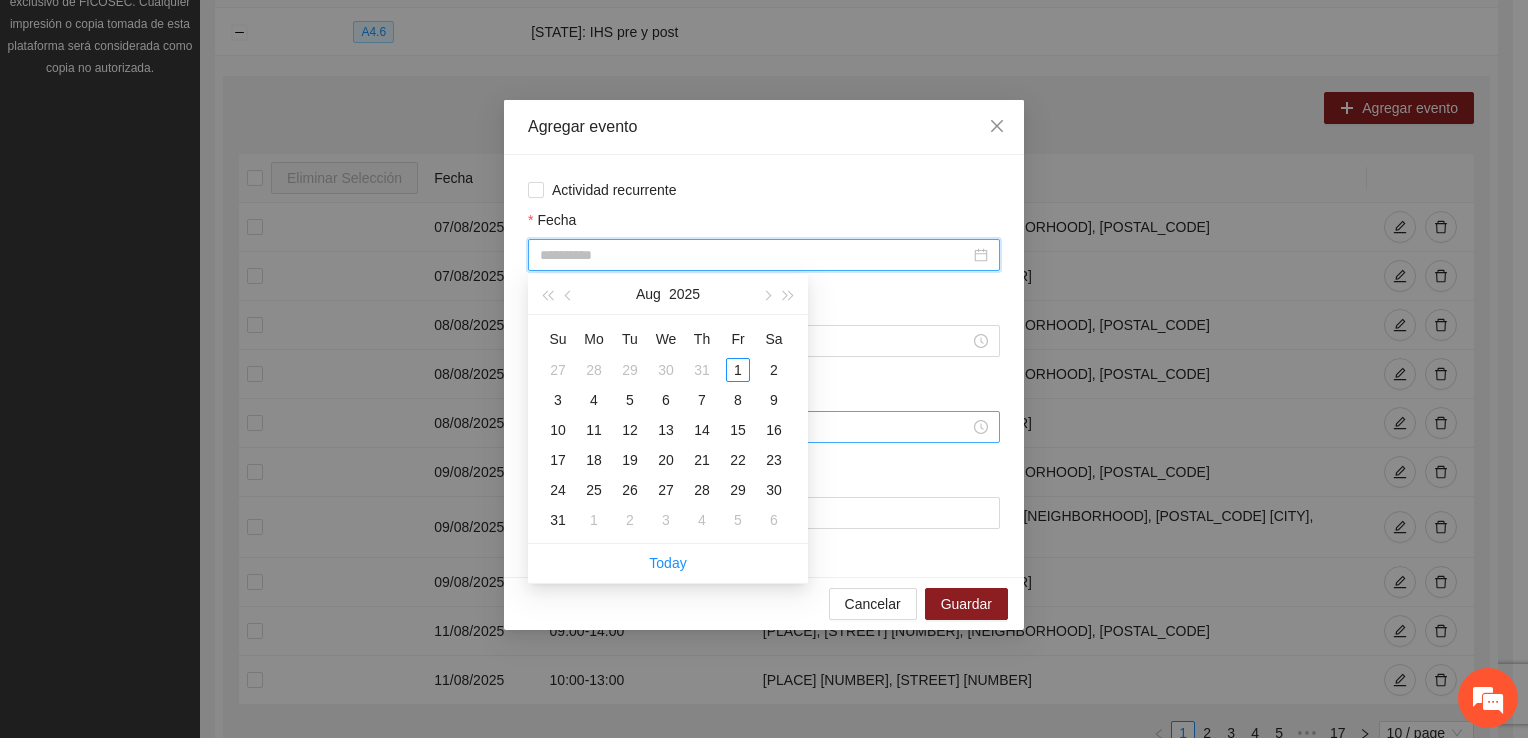 click on "12" at bounding box center (630, 430) 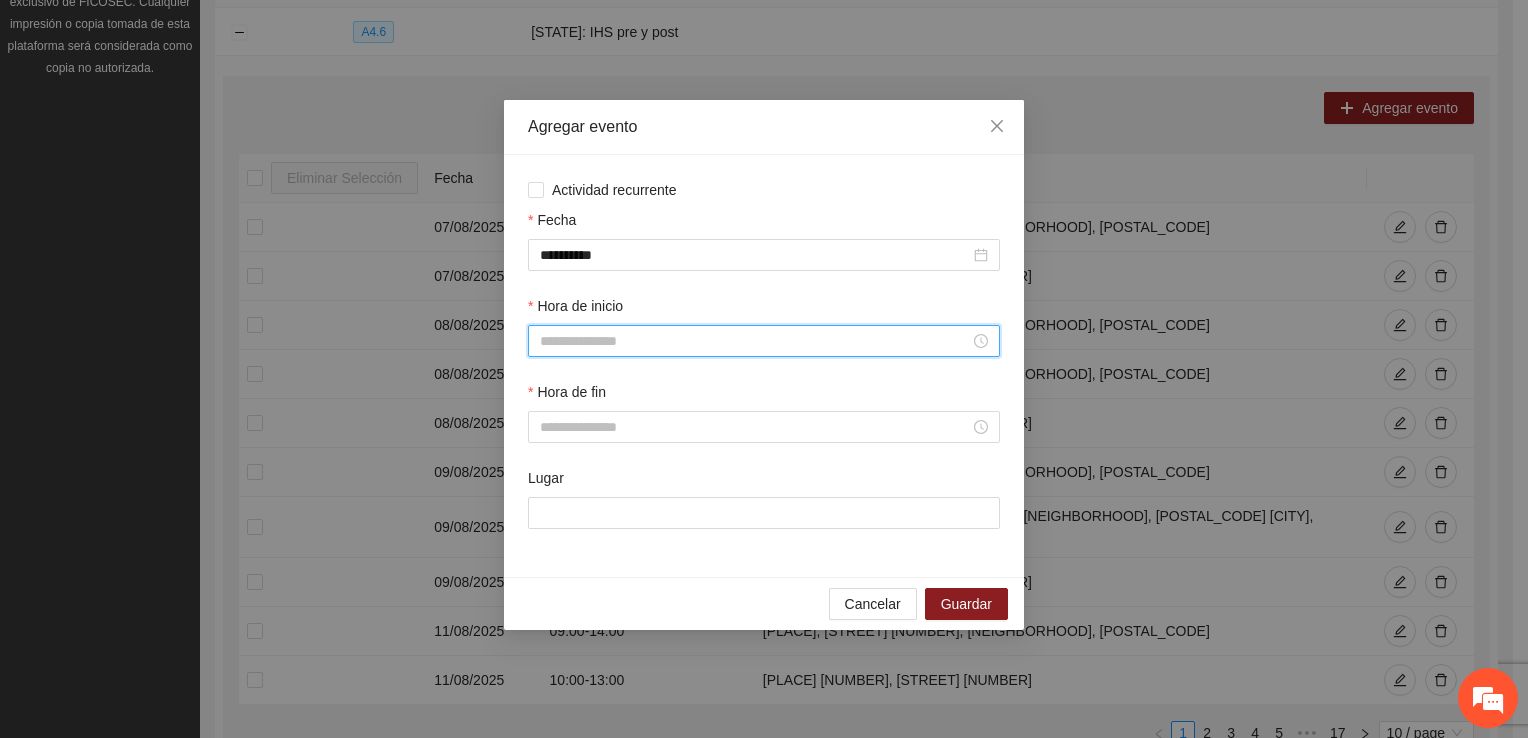 click on "Hora de inicio" at bounding box center (755, 341) 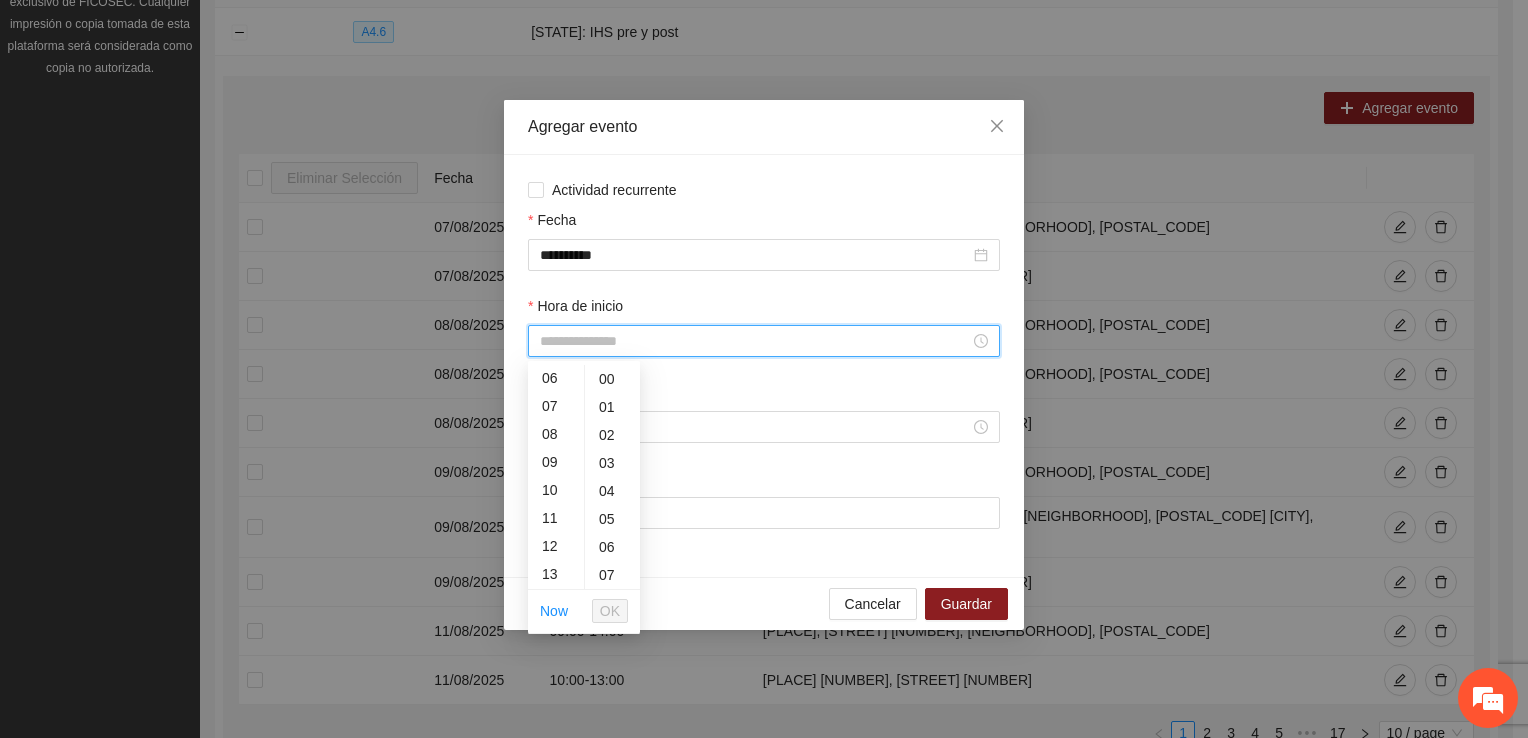 scroll, scrollTop: 196, scrollLeft: 0, axis: vertical 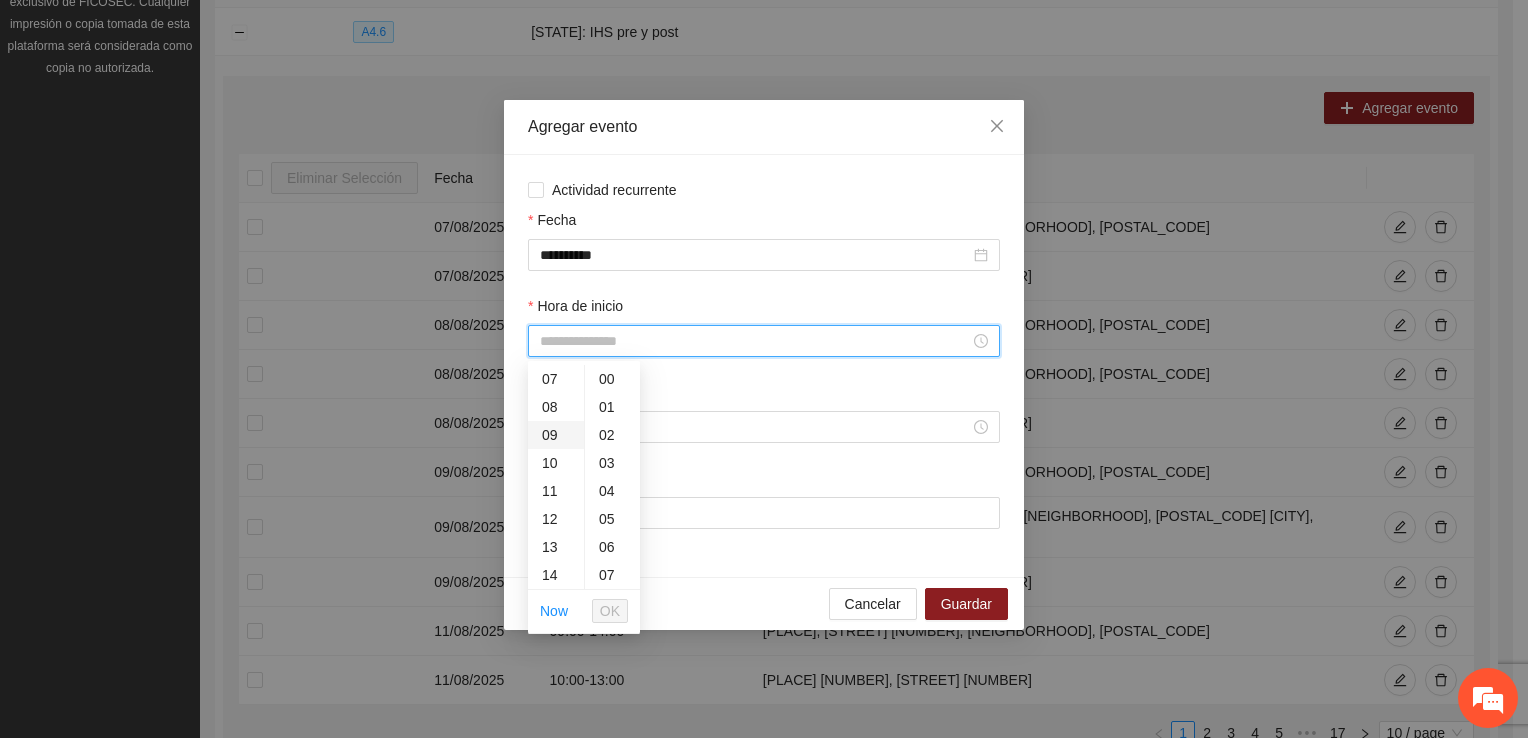 click on "09" at bounding box center [556, 435] 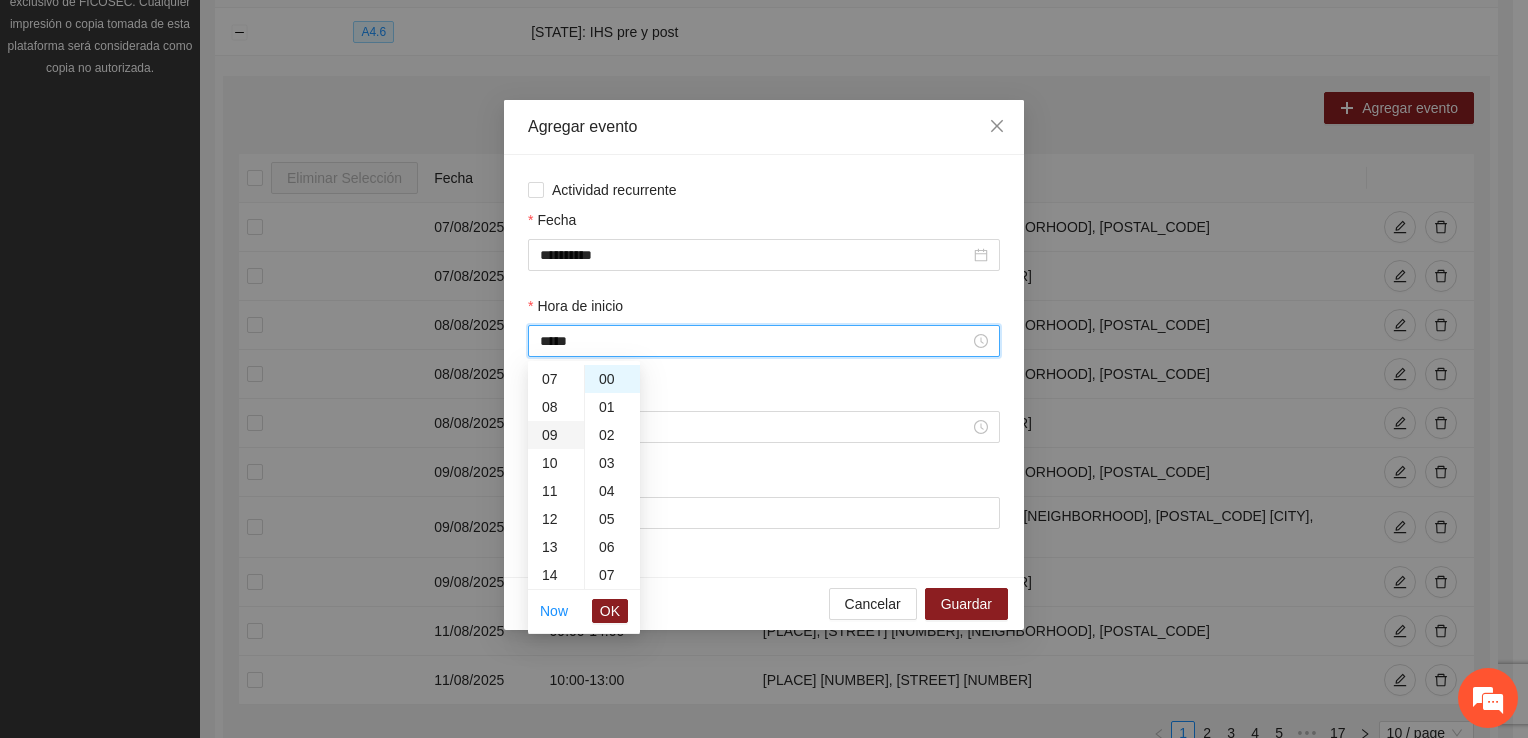 scroll, scrollTop: 252, scrollLeft: 0, axis: vertical 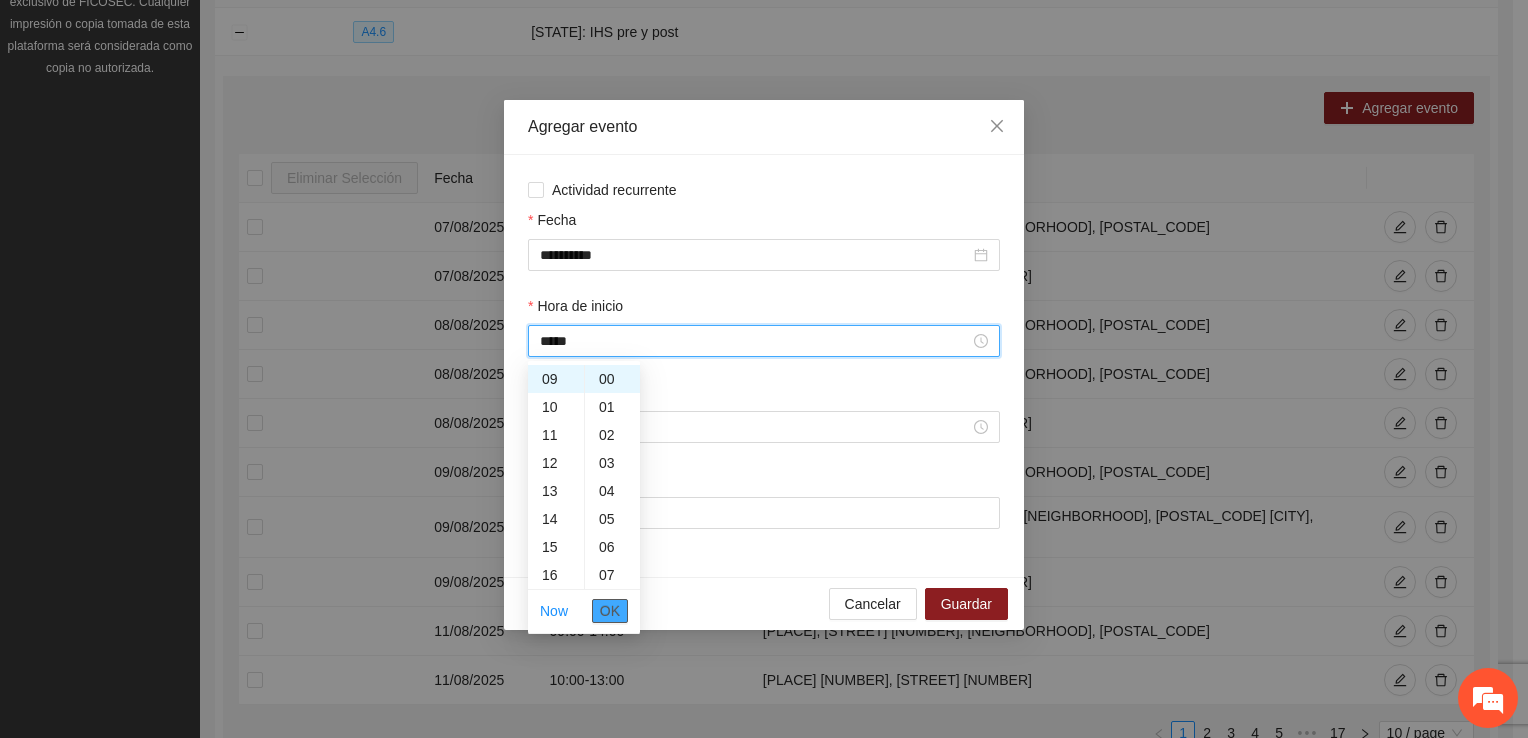 click on "OK" at bounding box center [610, 611] 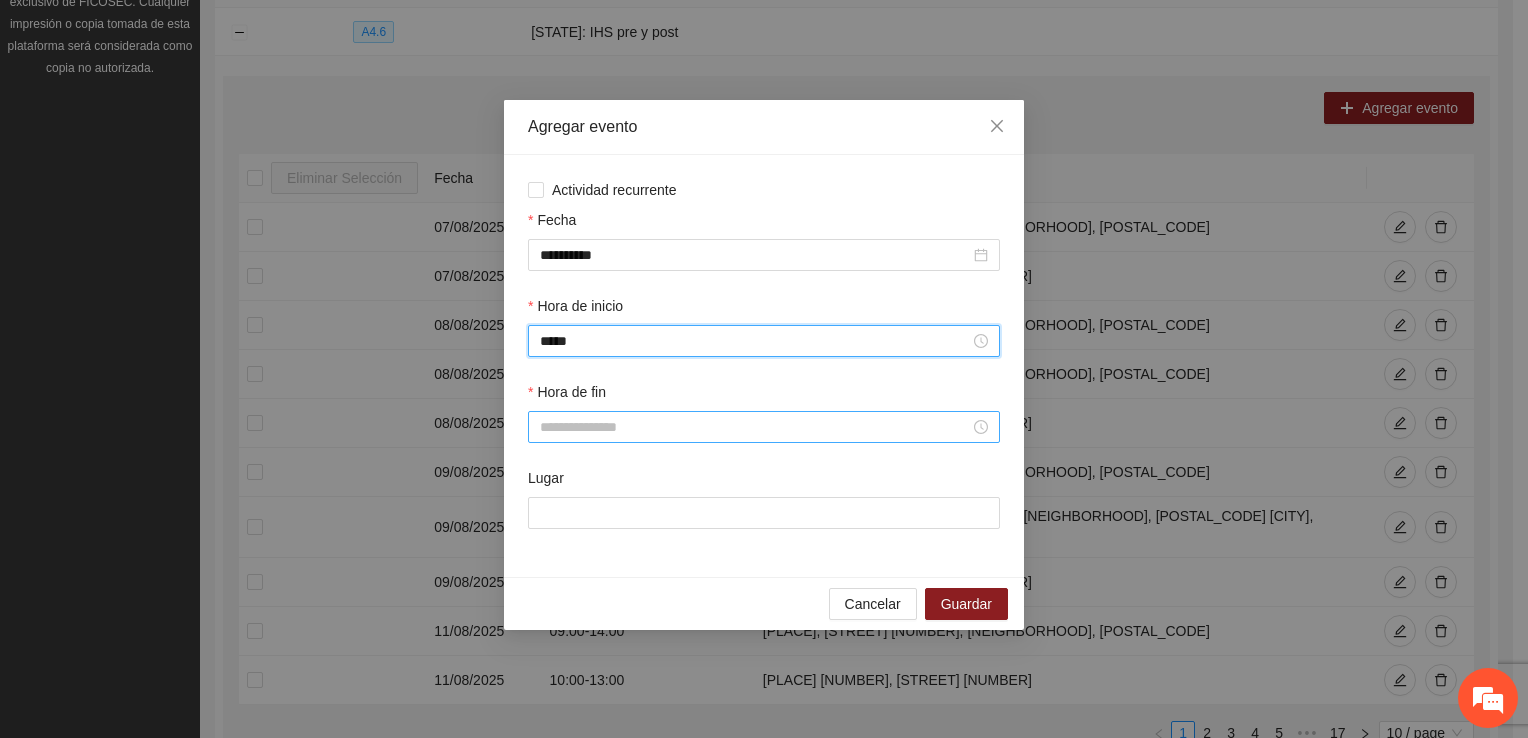 click on "Hora de fin" at bounding box center [755, 427] 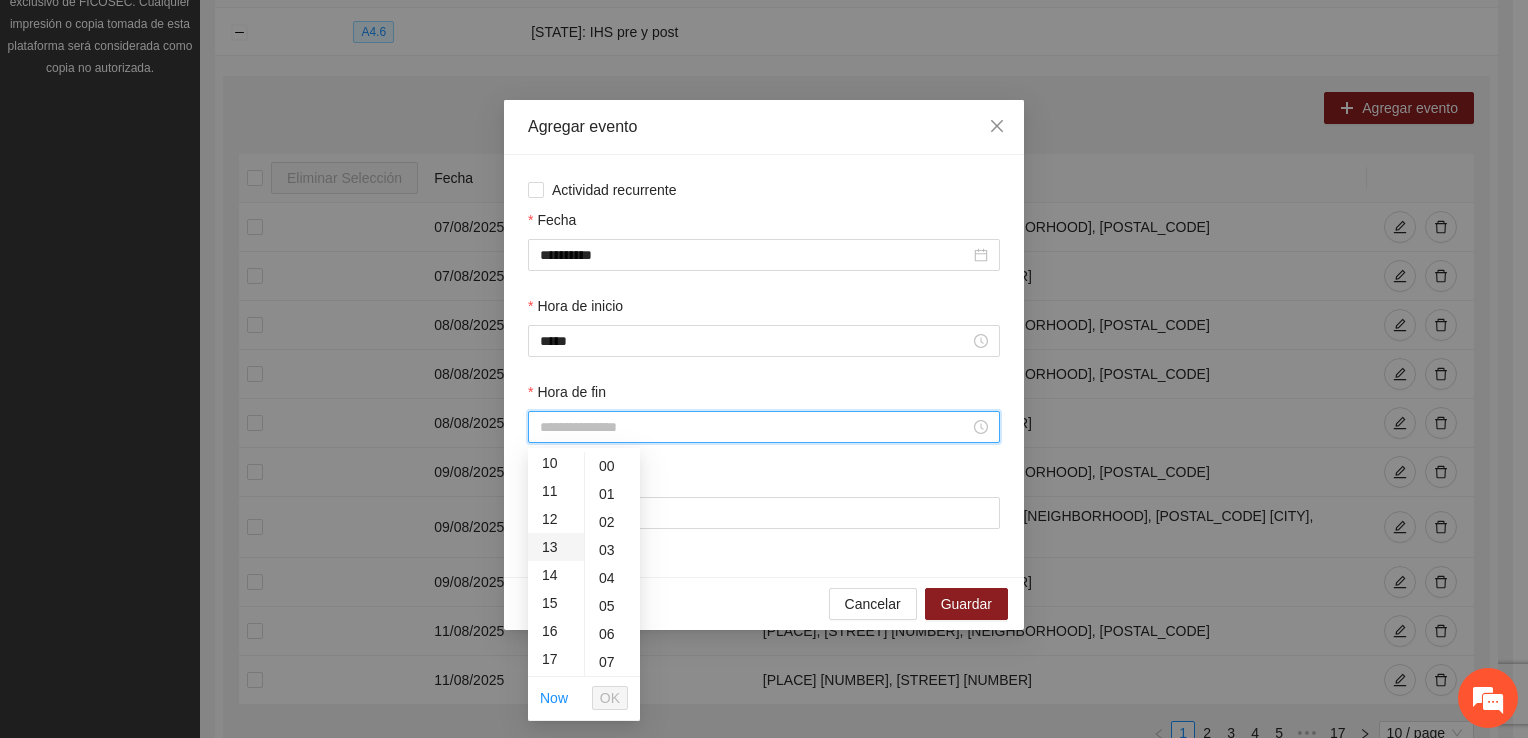 click on "13" at bounding box center [556, 547] 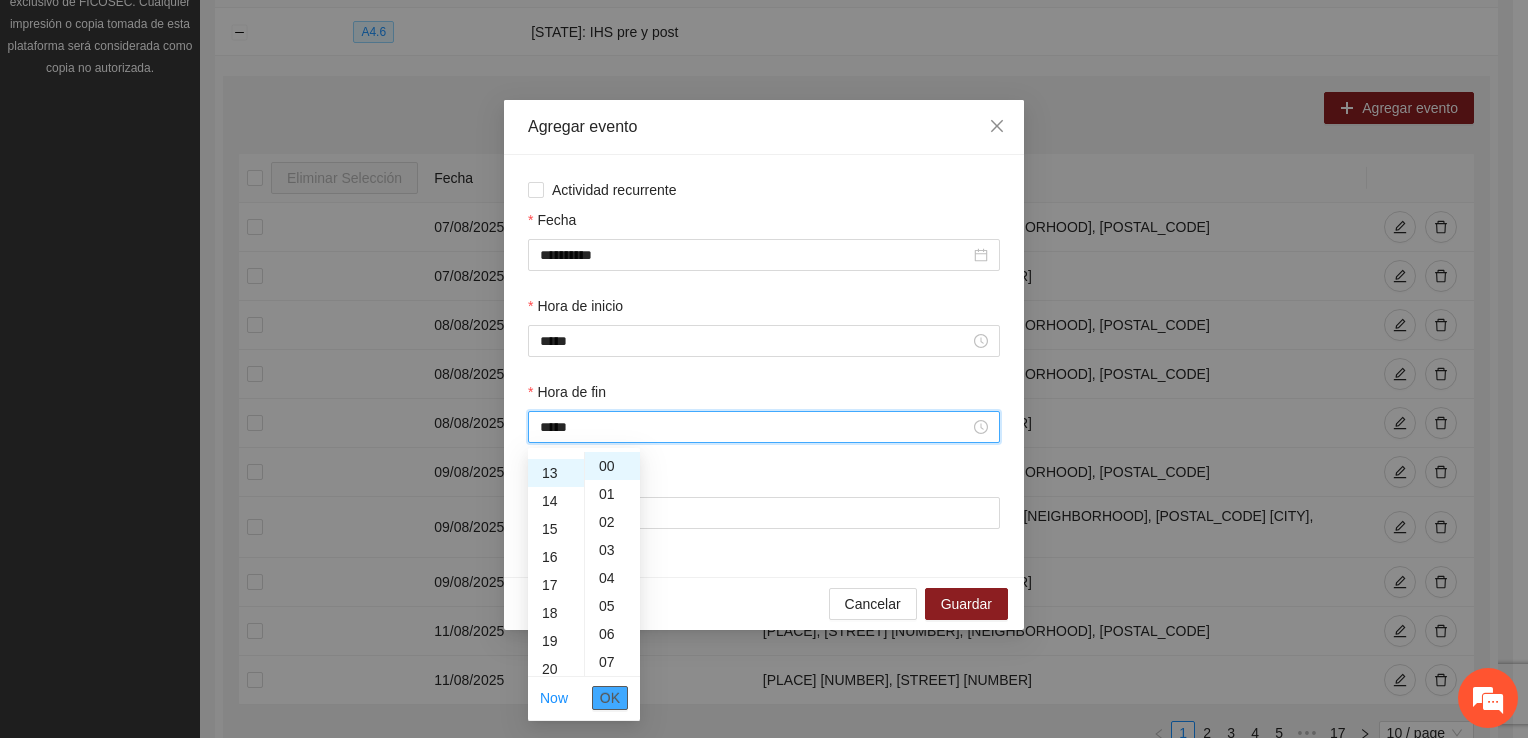 scroll, scrollTop: 364, scrollLeft: 0, axis: vertical 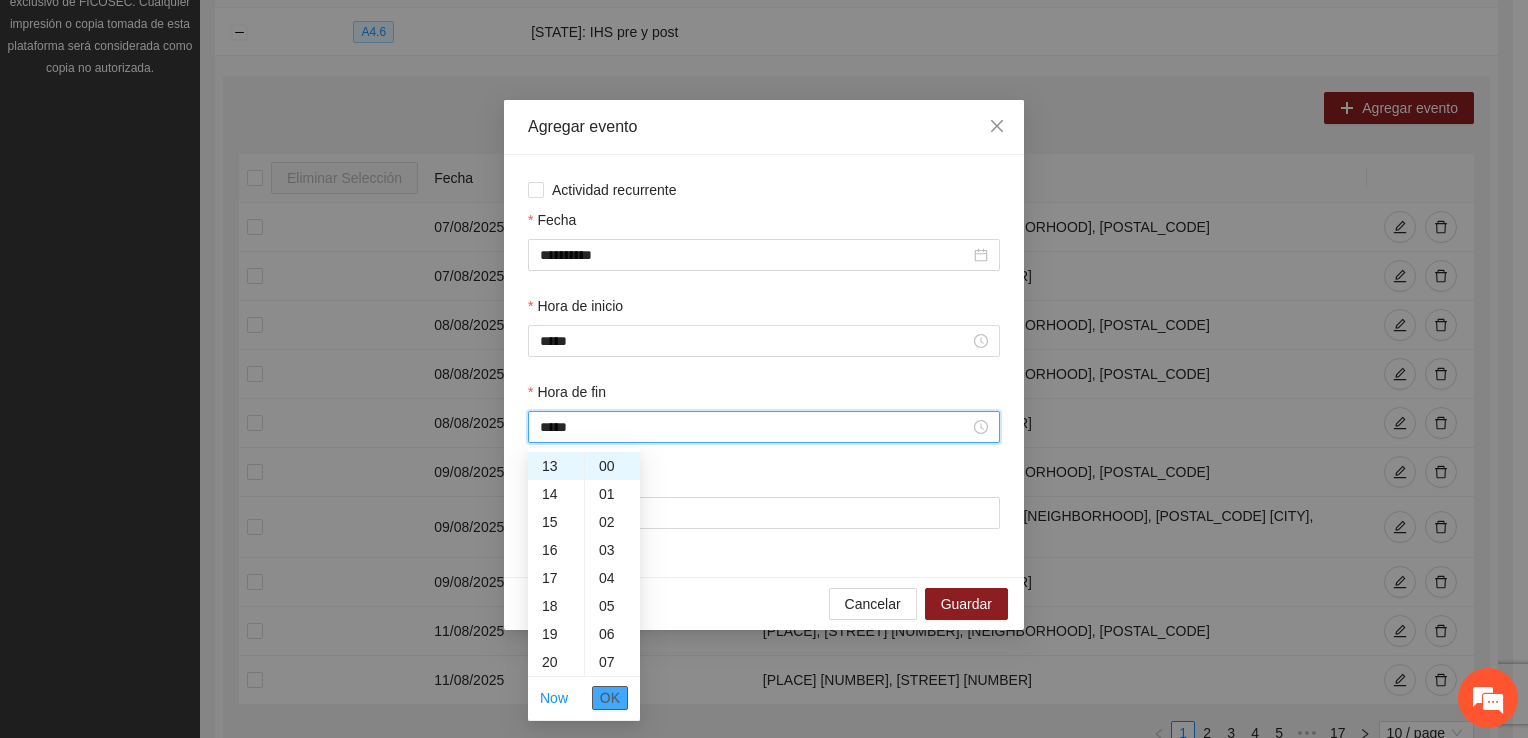 click on "OK" at bounding box center [610, 698] 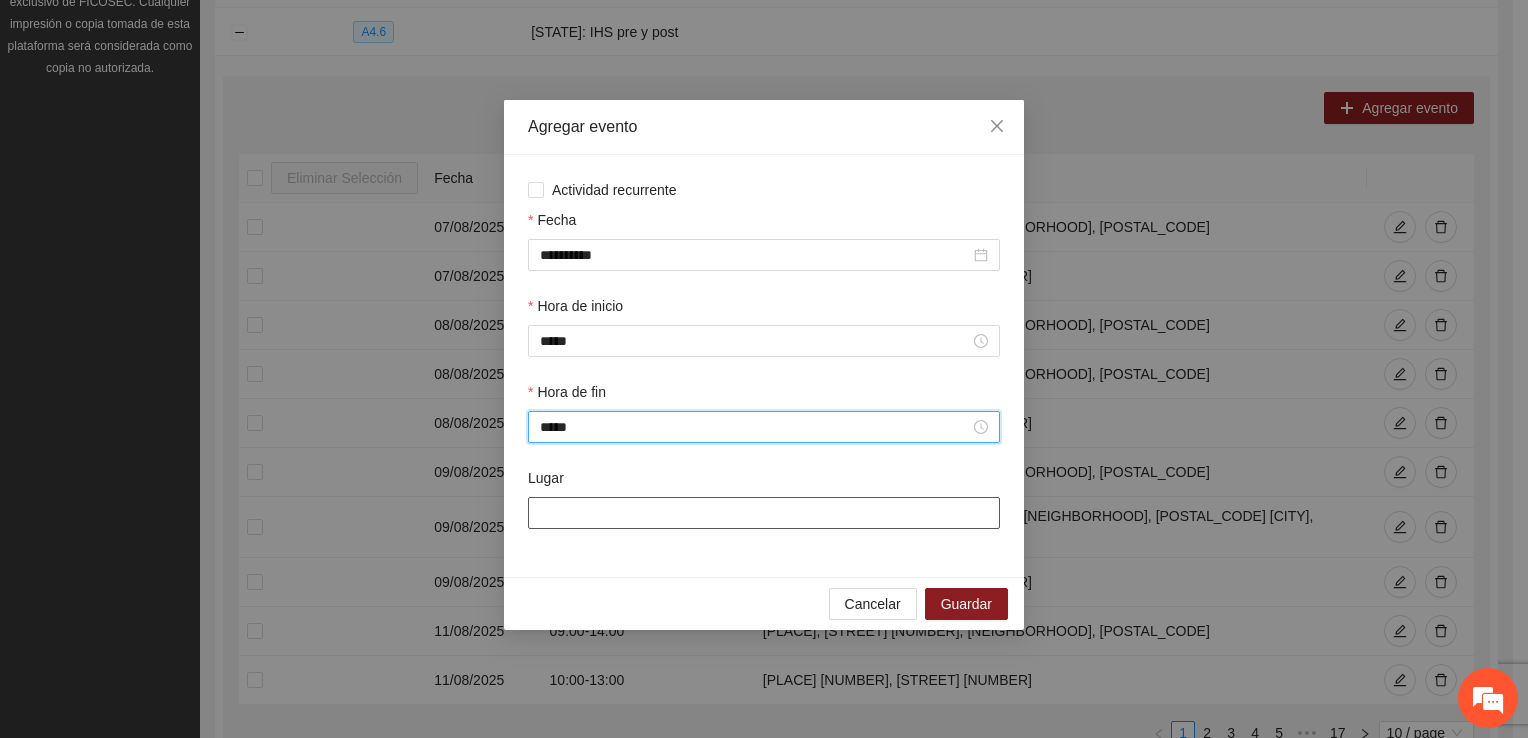 click on "Lugar" at bounding box center [764, 513] 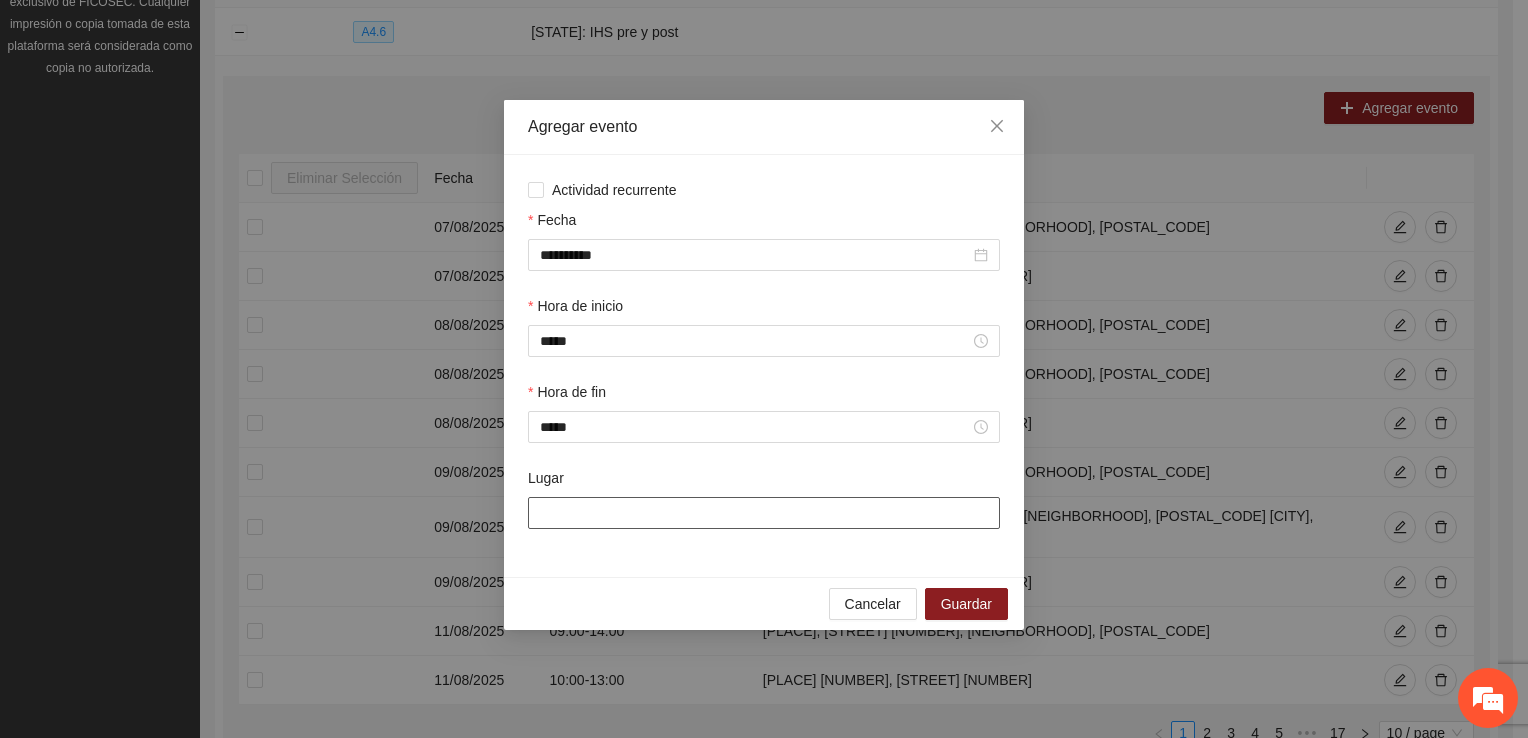 type on "**********" 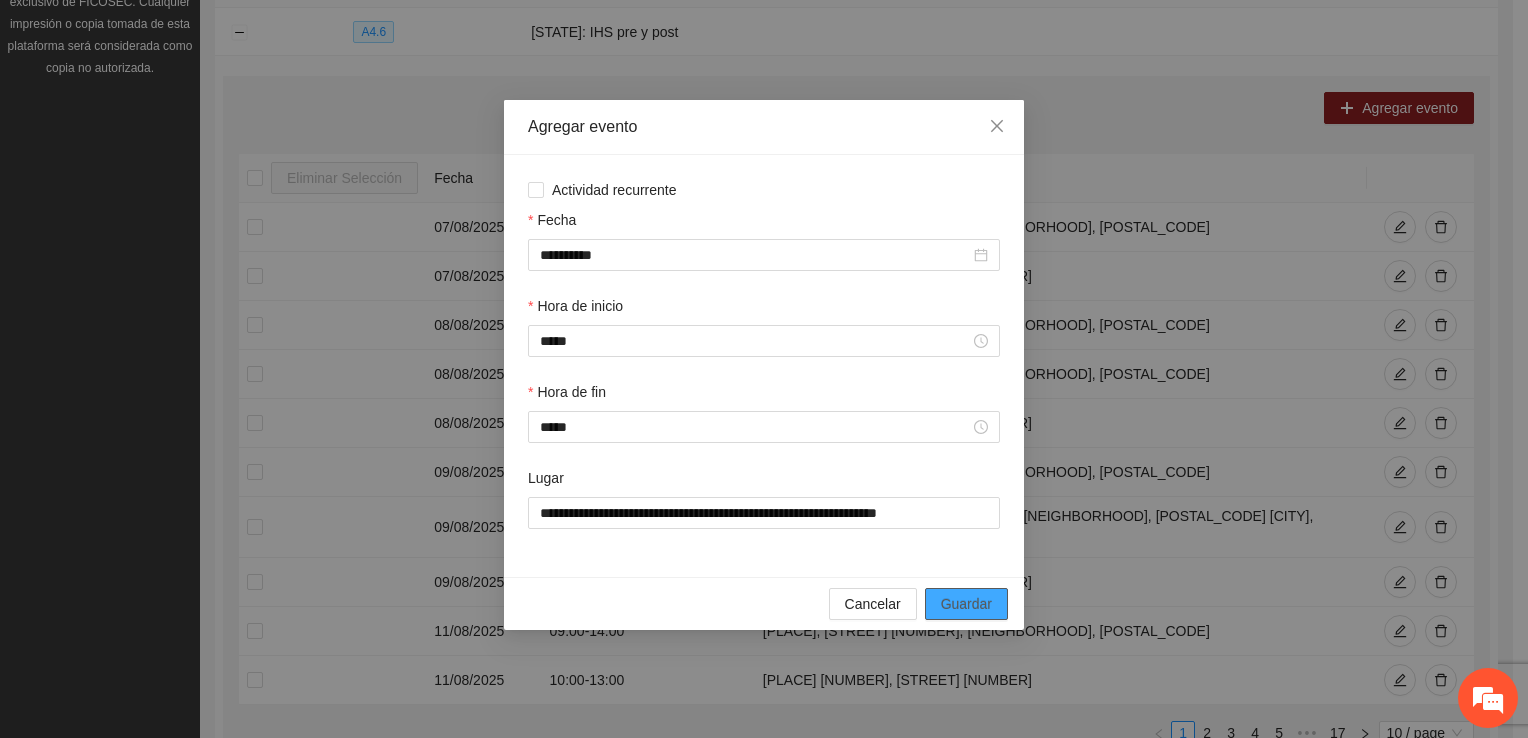 click on "Guardar" at bounding box center (966, 604) 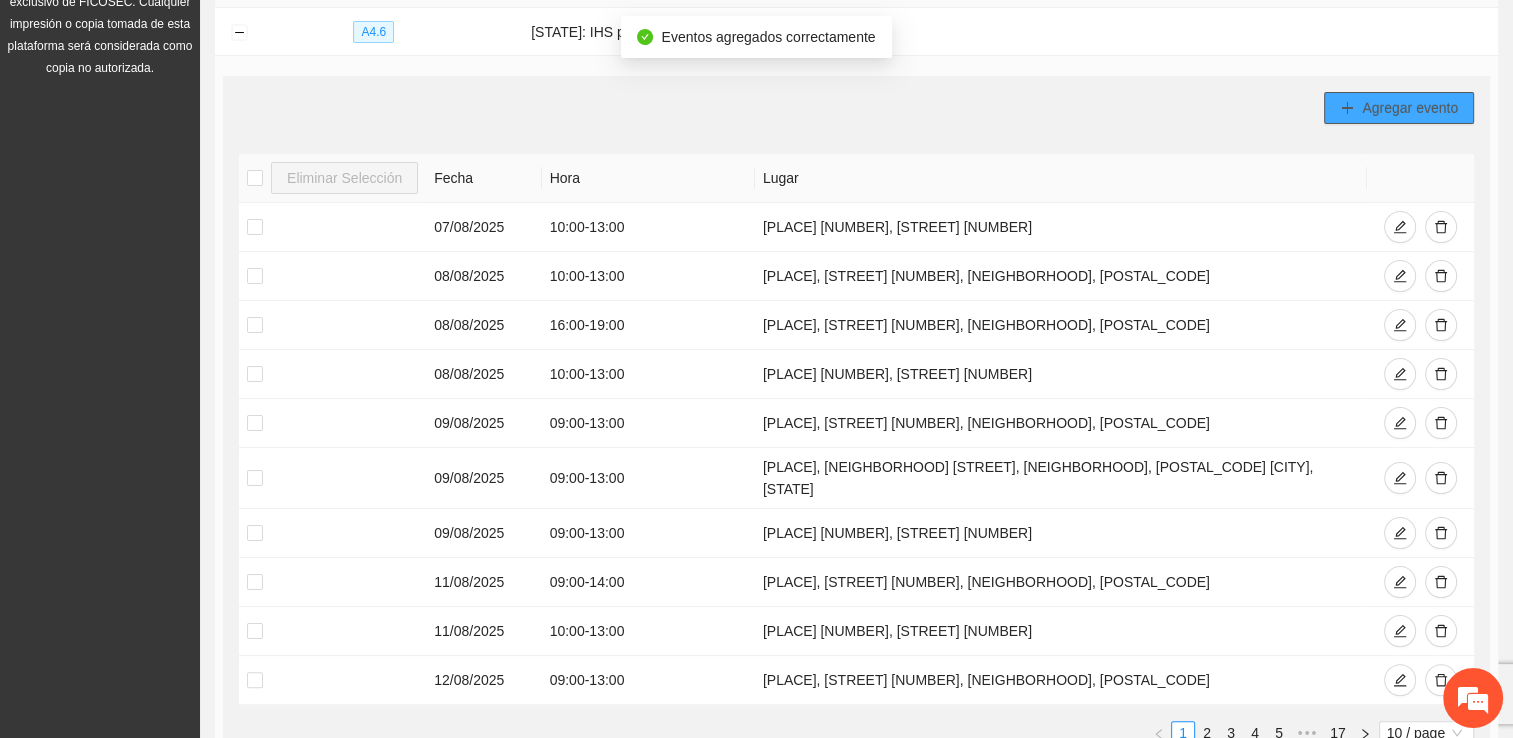 click on "Agregar evento" at bounding box center [1410, 108] 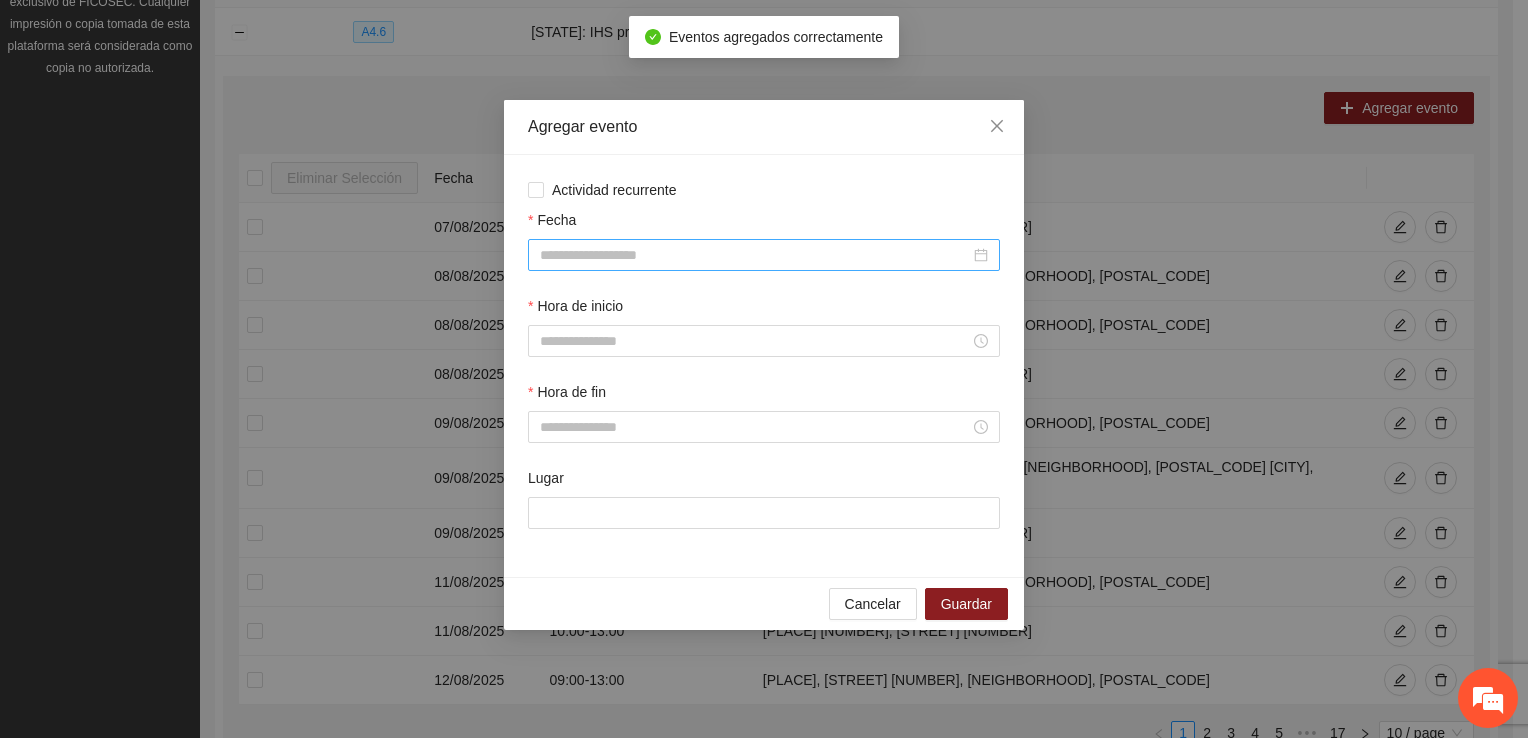 click on "Fecha" at bounding box center (755, 255) 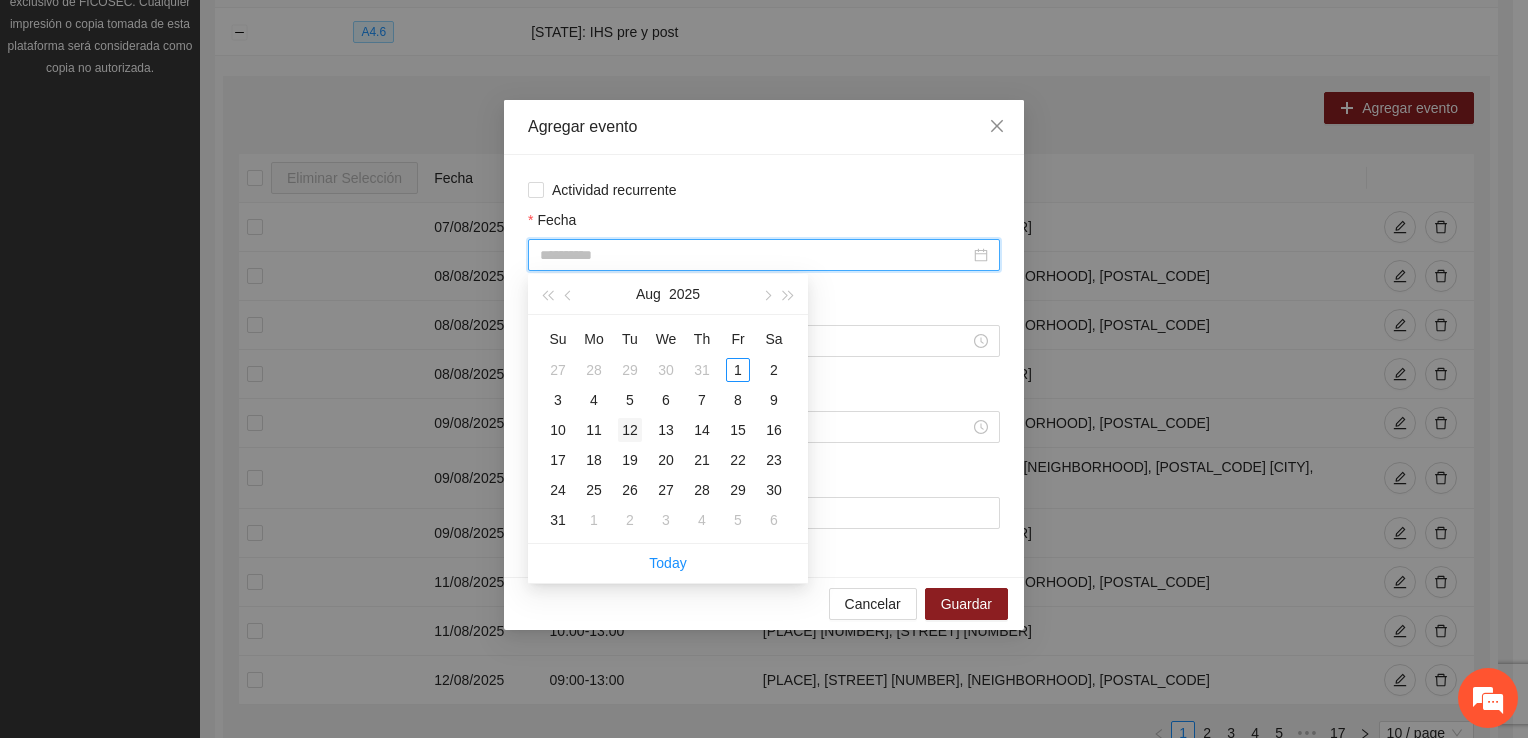 type on "**********" 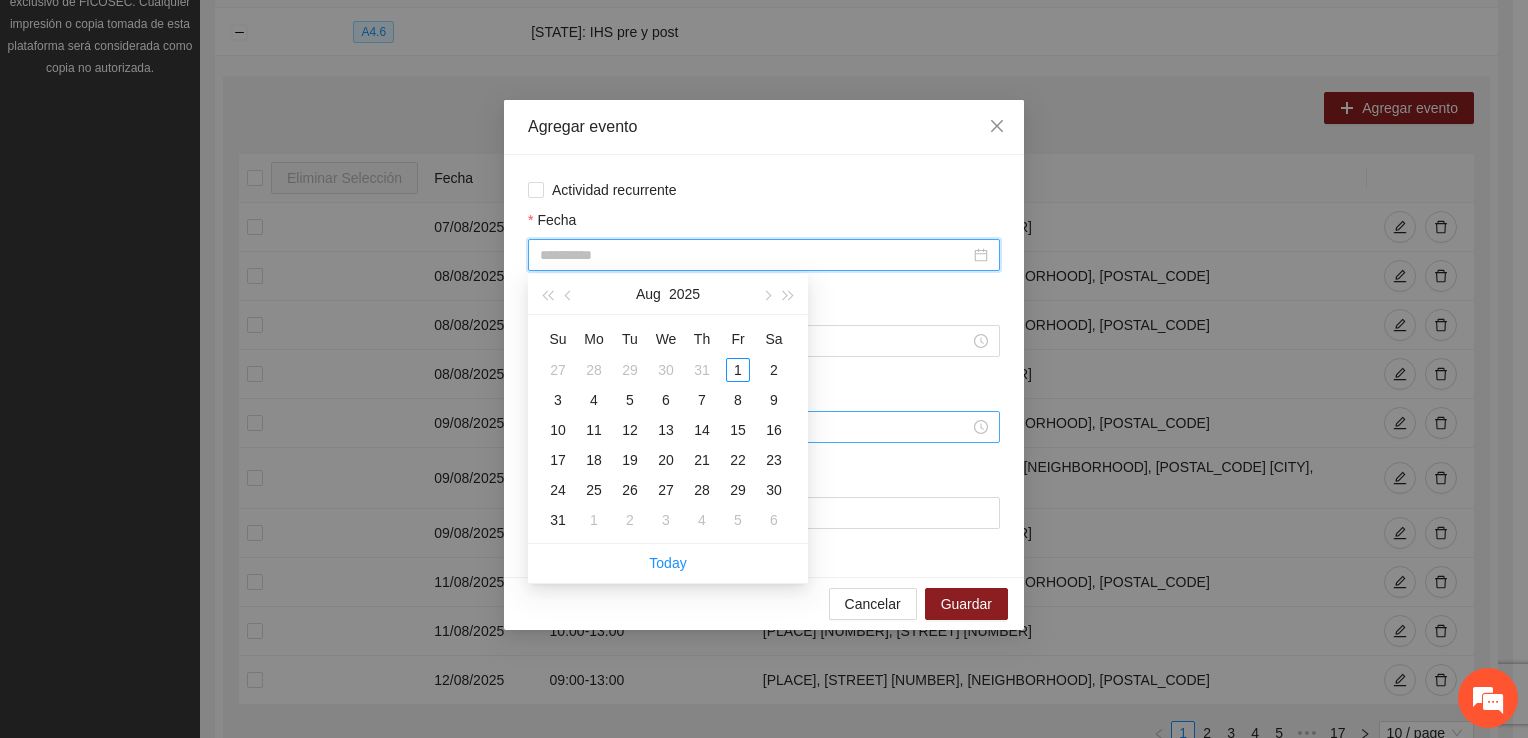 click on "12" at bounding box center [630, 430] 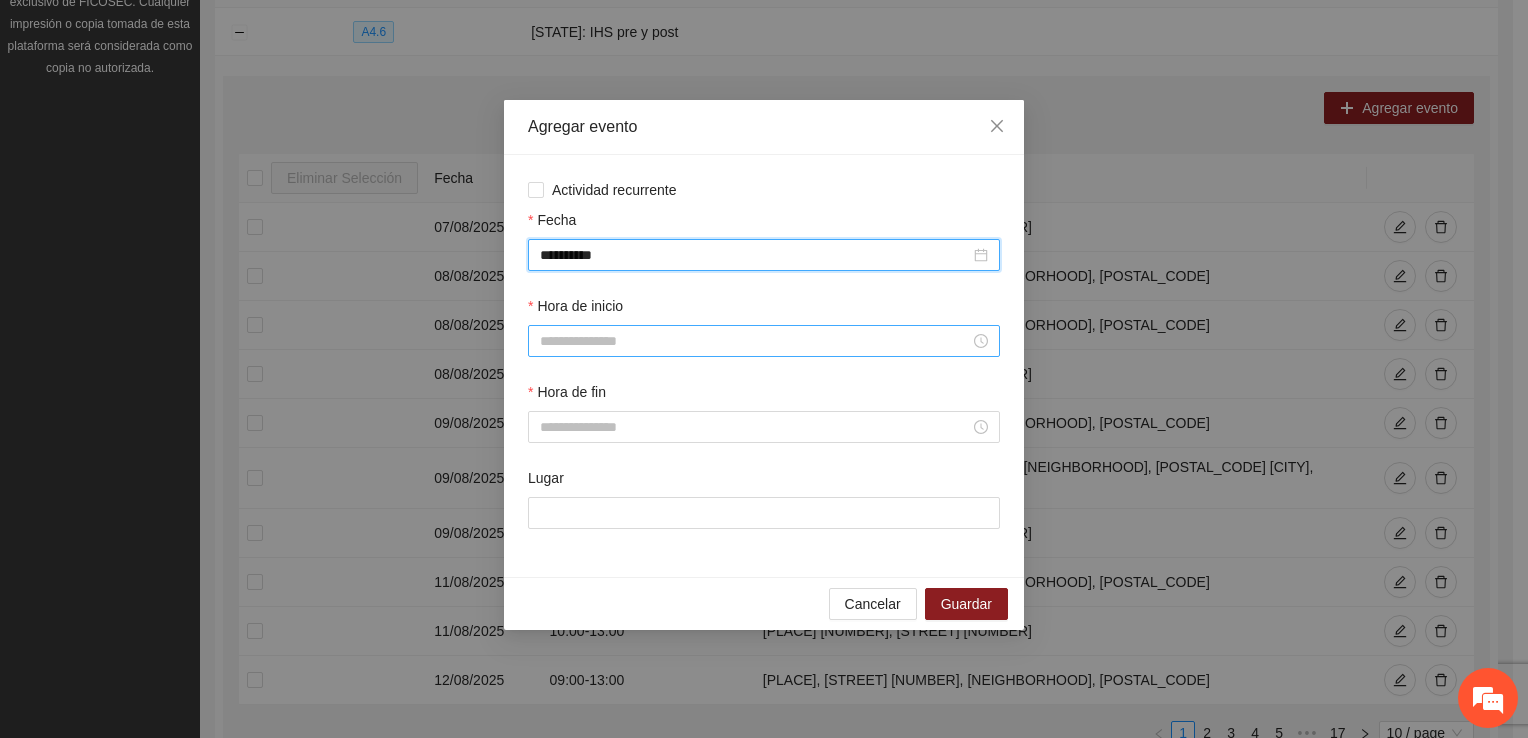 click on "Hora de inicio" at bounding box center [755, 341] 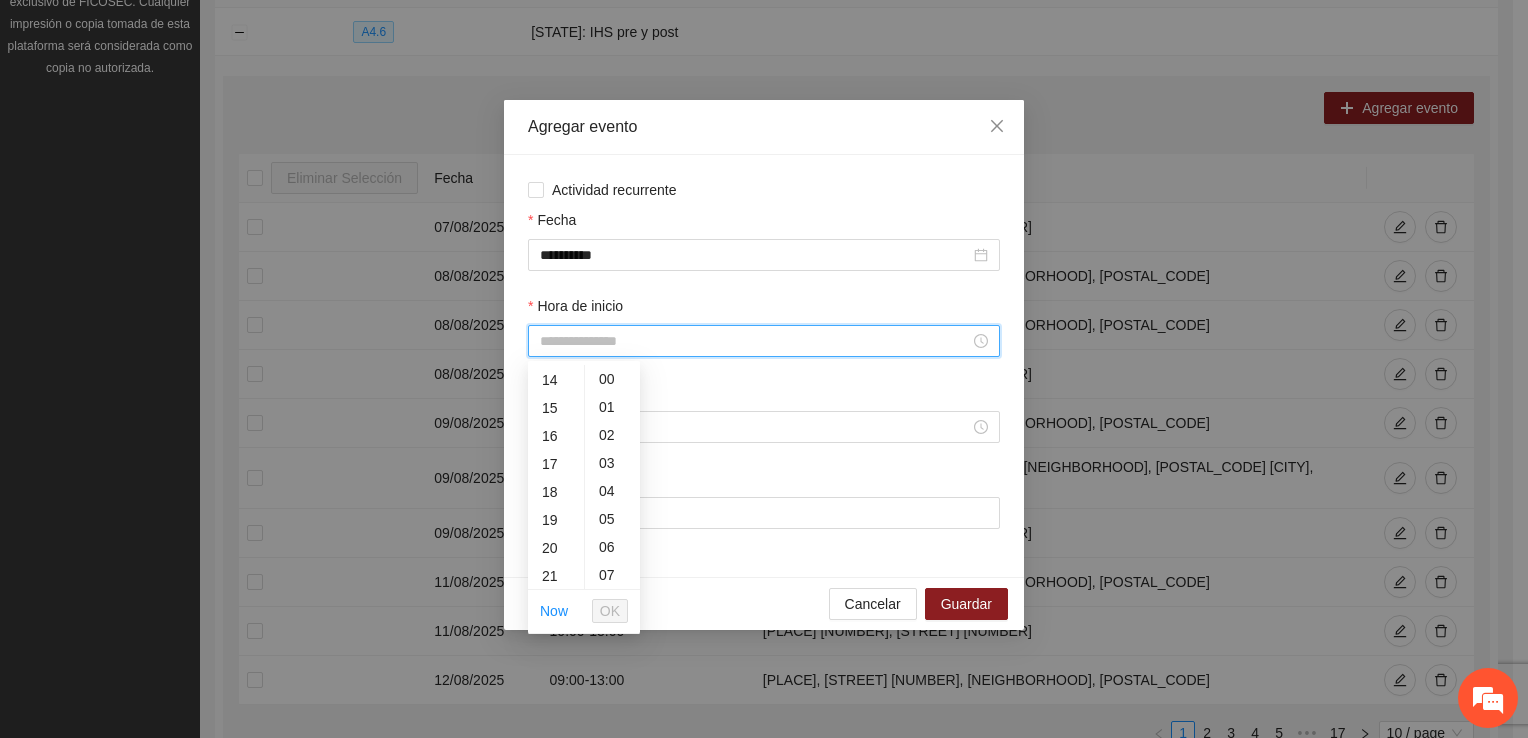 scroll, scrollTop: 392, scrollLeft: 0, axis: vertical 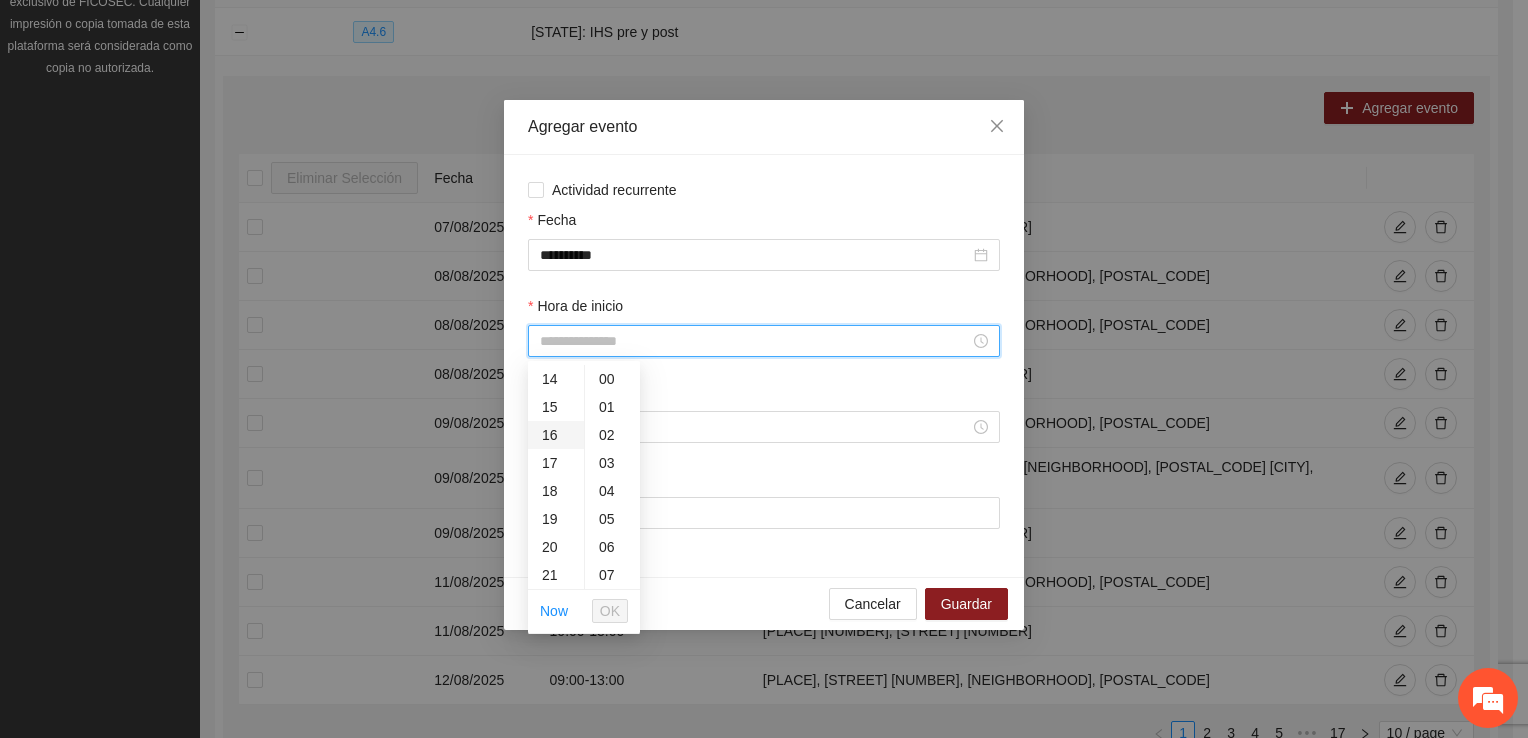 click on "16" at bounding box center (556, 435) 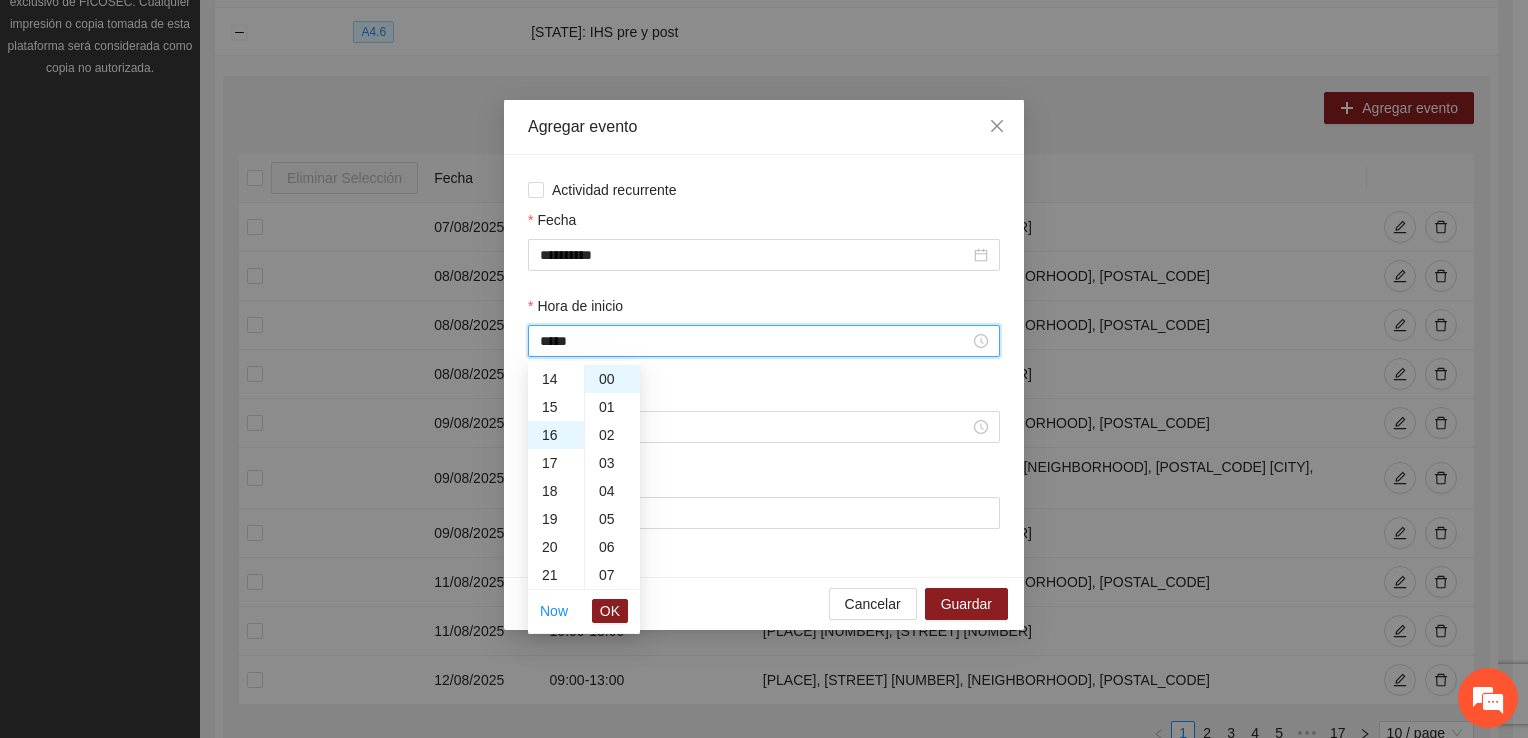 scroll, scrollTop: 448, scrollLeft: 0, axis: vertical 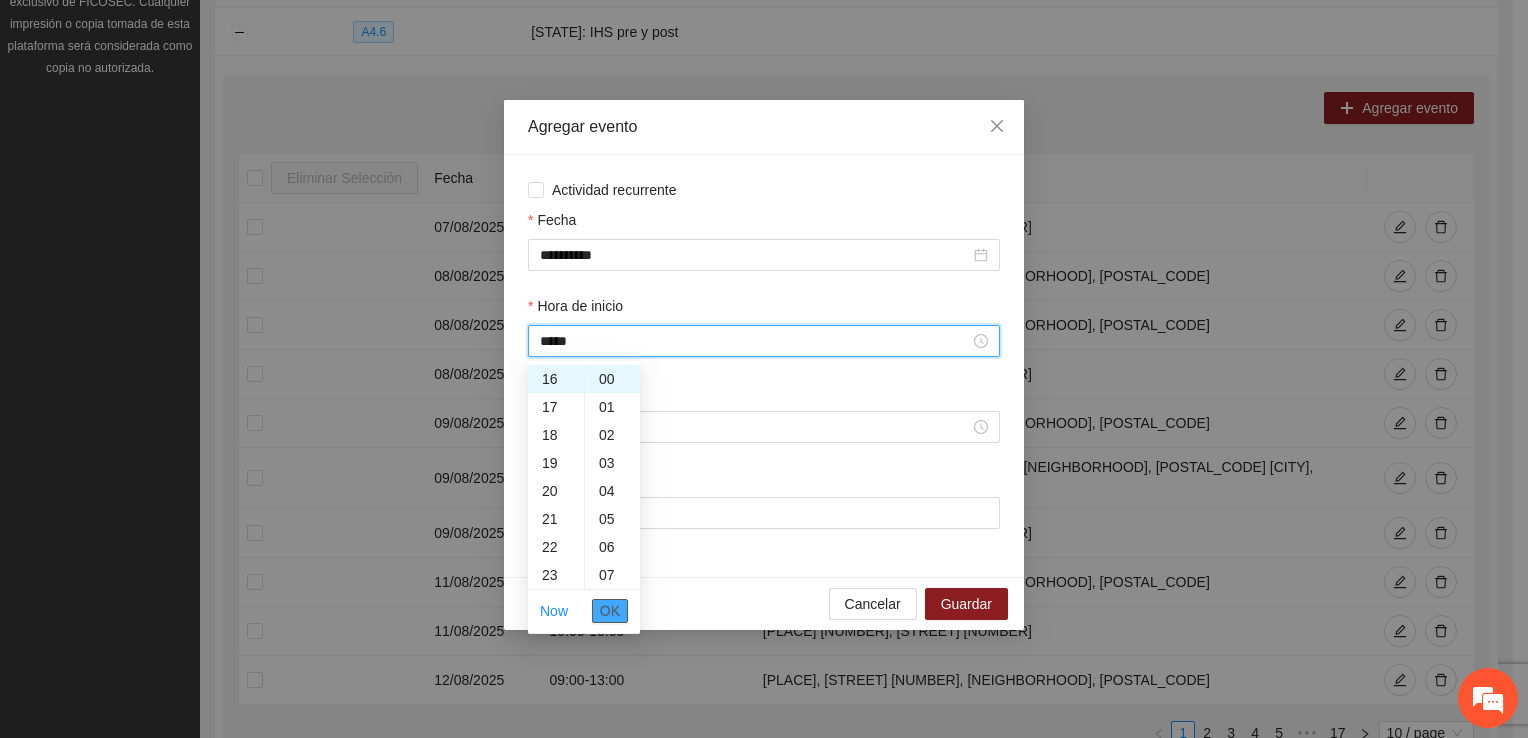 click on "OK" at bounding box center (610, 611) 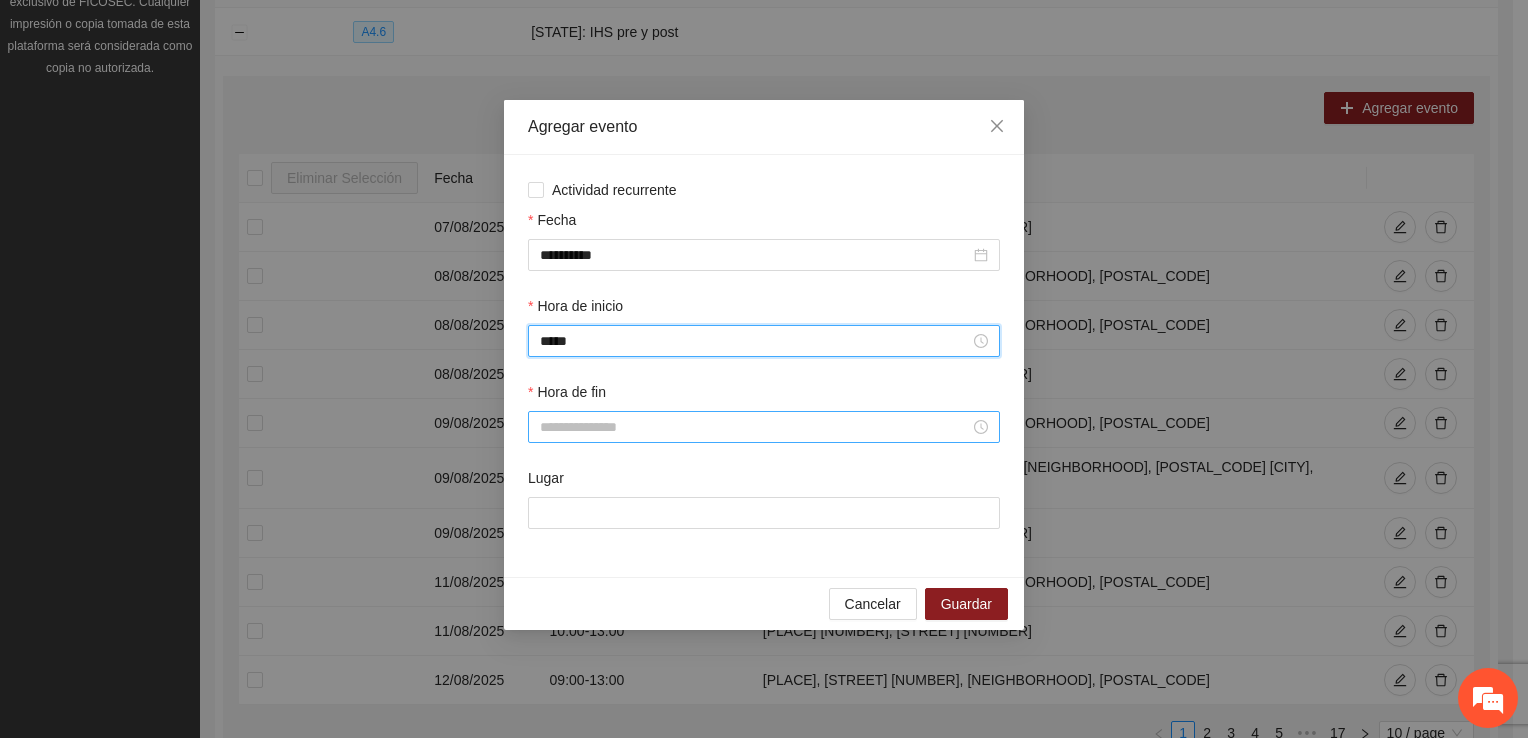 click on "Hora de fin" at bounding box center [755, 427] 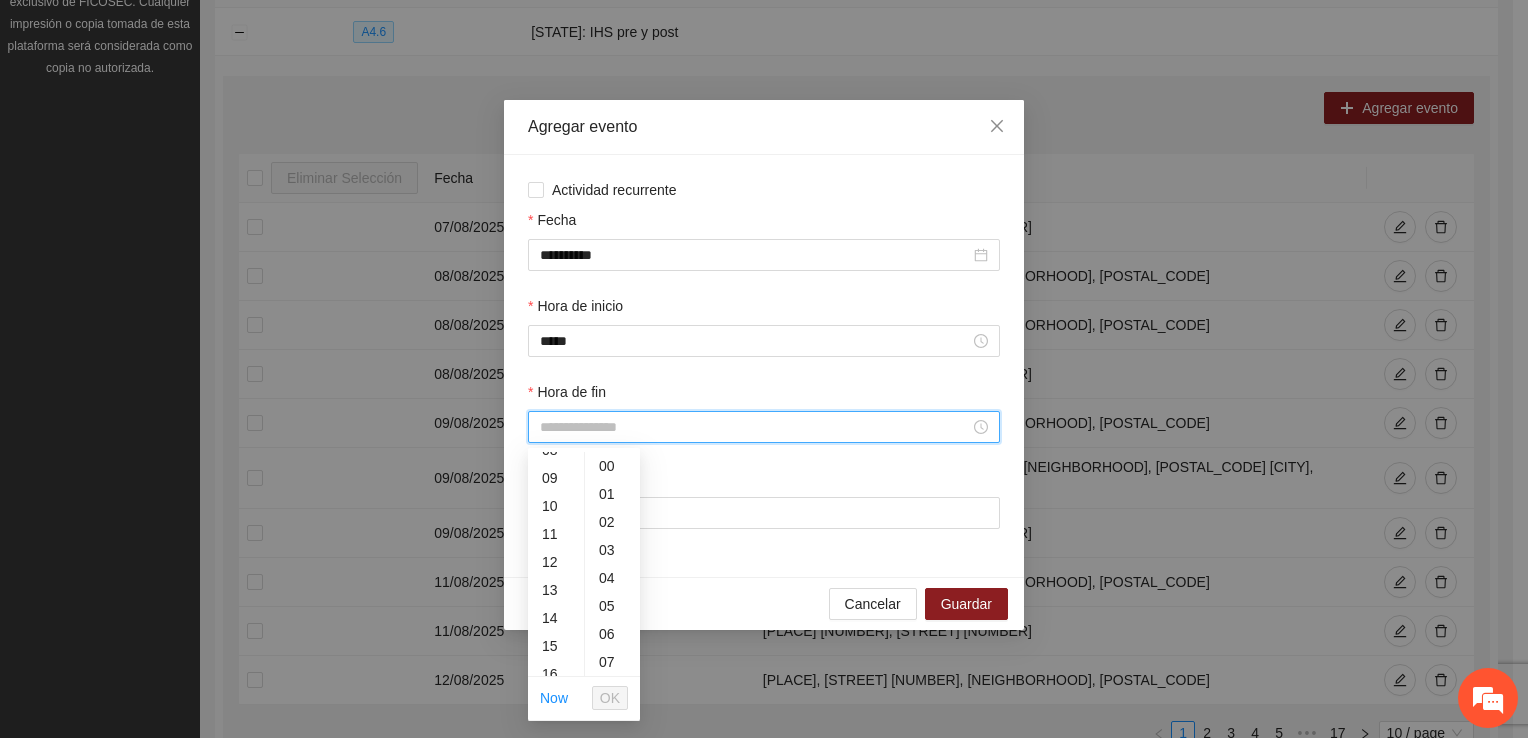 scroll, scrollTop: 275, scrollLeft: 0, axis: vertical 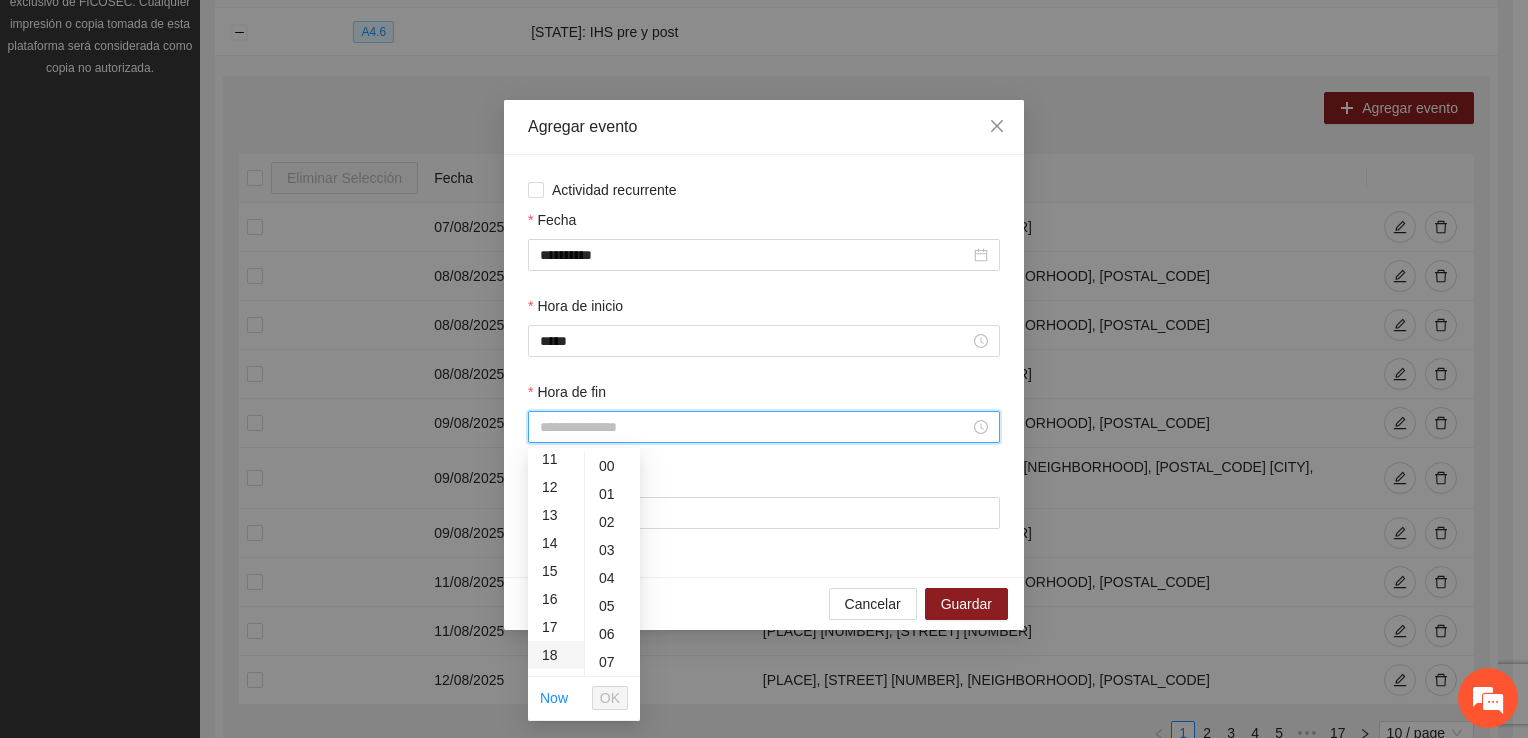 click on "18" at bounding box center [556, 655] 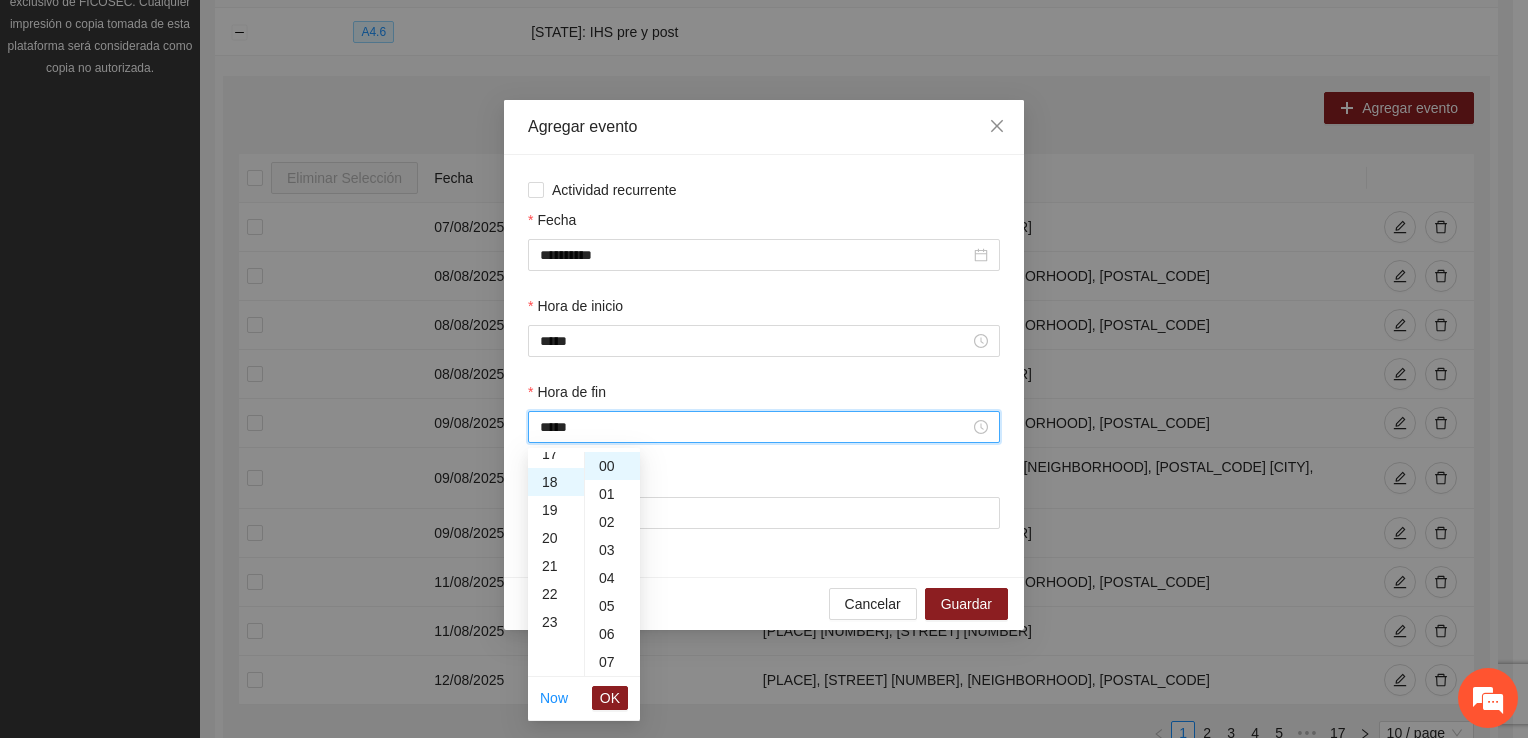 scroll, scrollTop: 504, scrollLeft: 0, axis: vertical 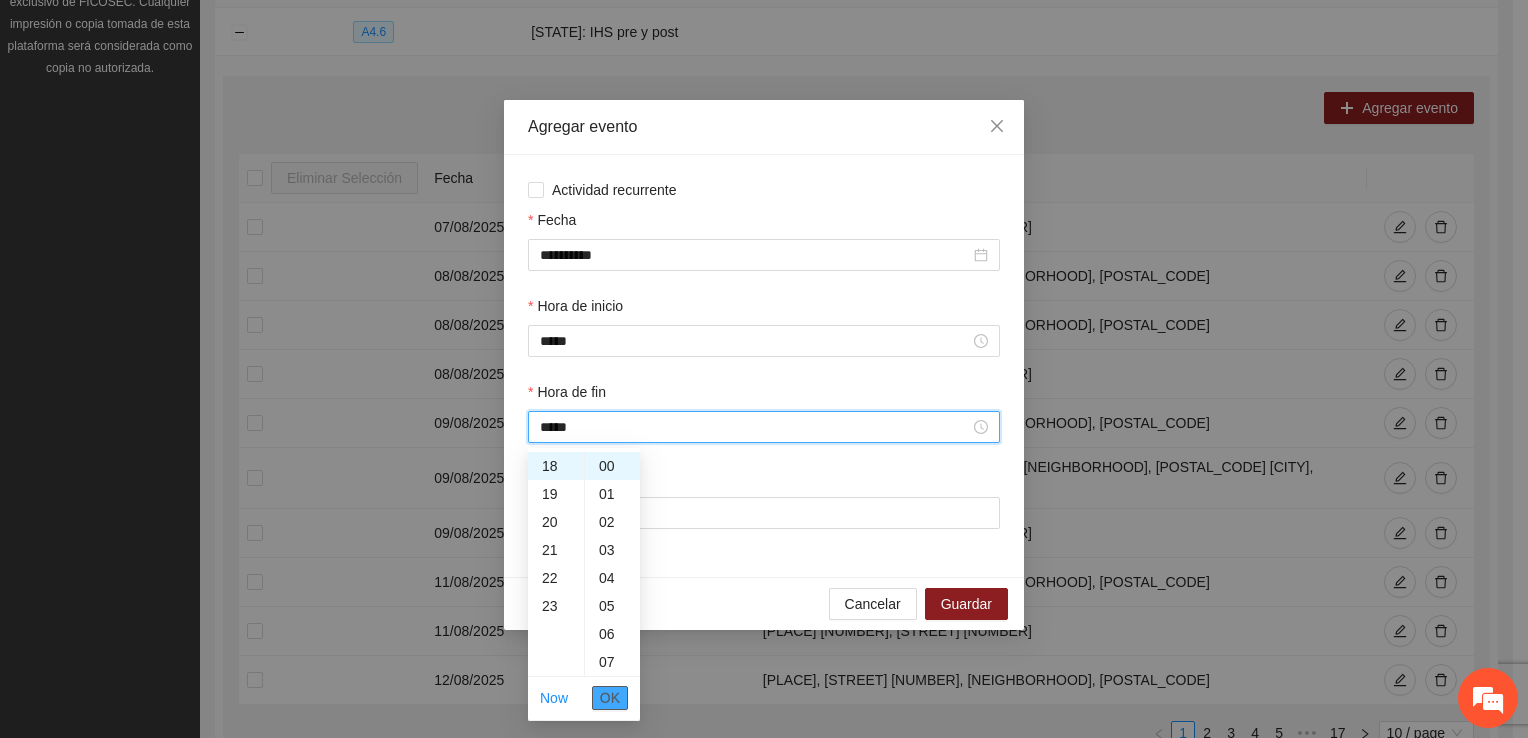 click on "OK" at bounding box center [610, 698] 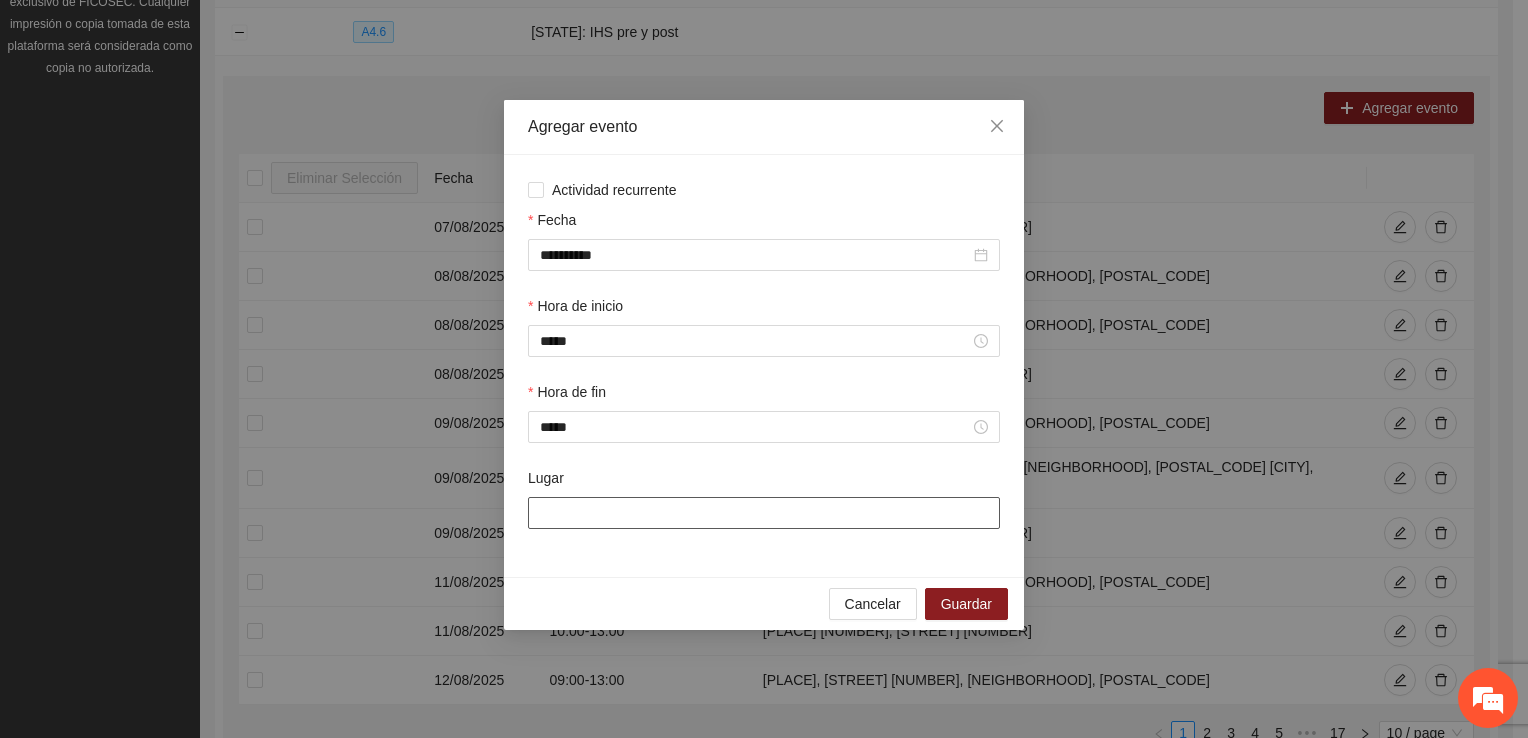 click on "Lugar" at bounding box center (764, 513) 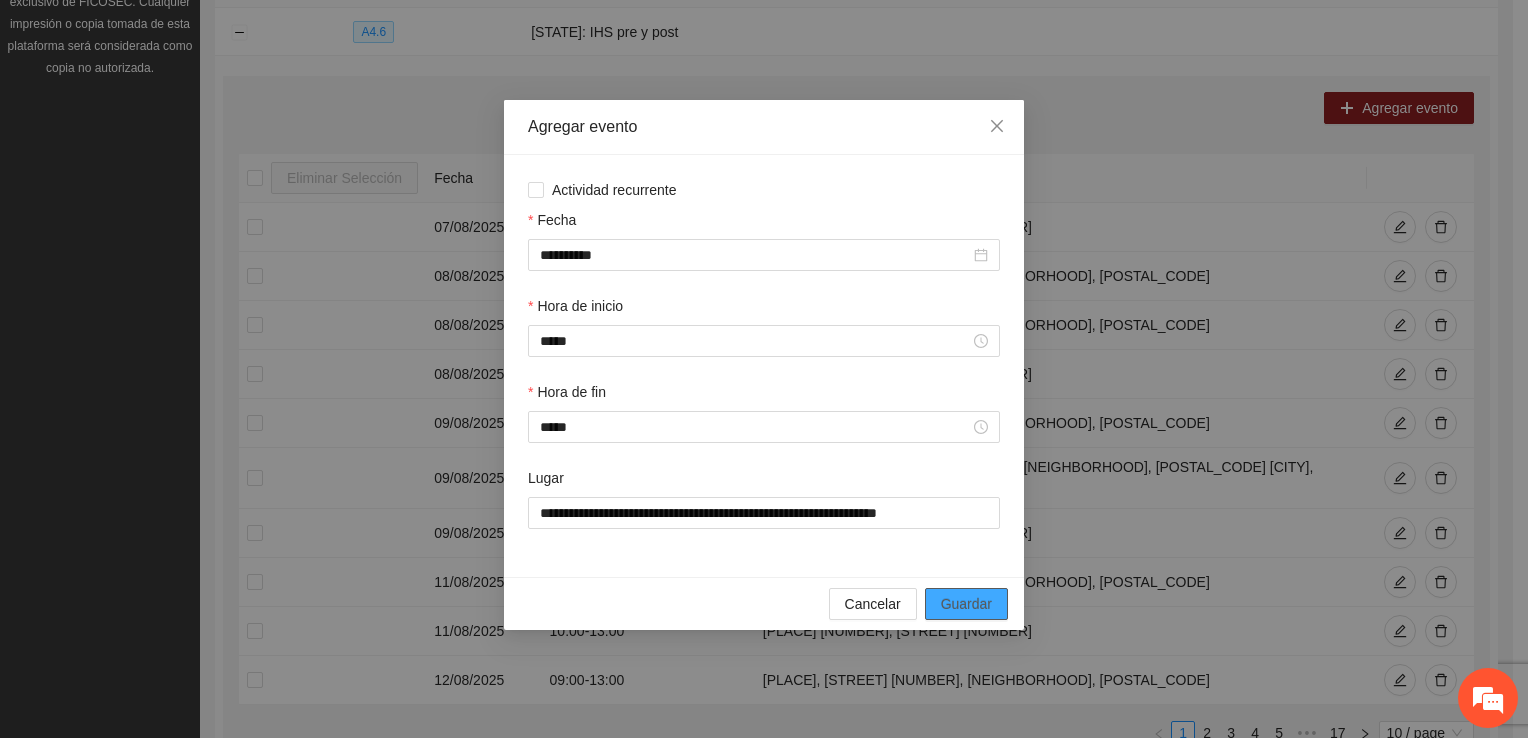 click on "Guardar" at bounding box center (966, 604) 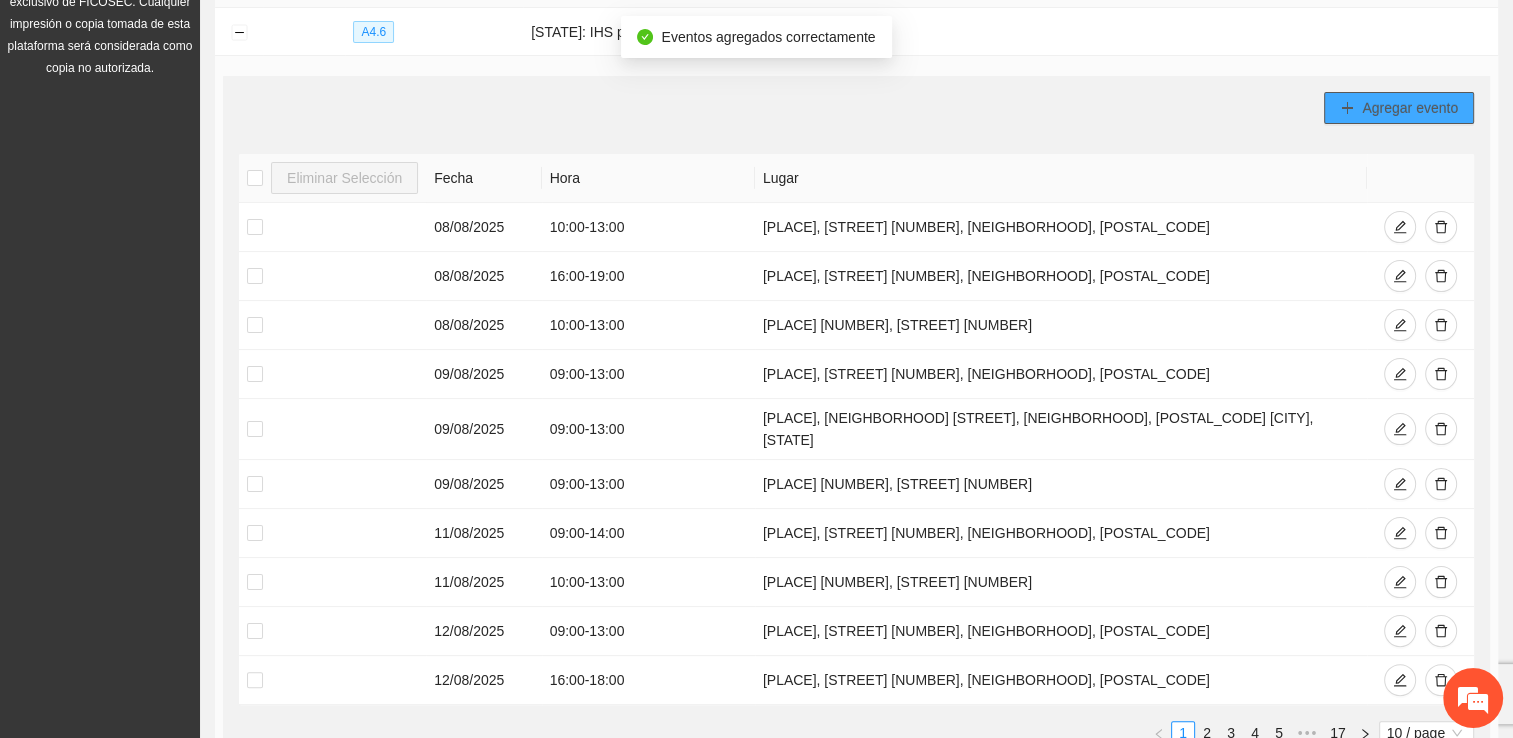 click on "Agregar evento" at bounding box center (1410, 108) 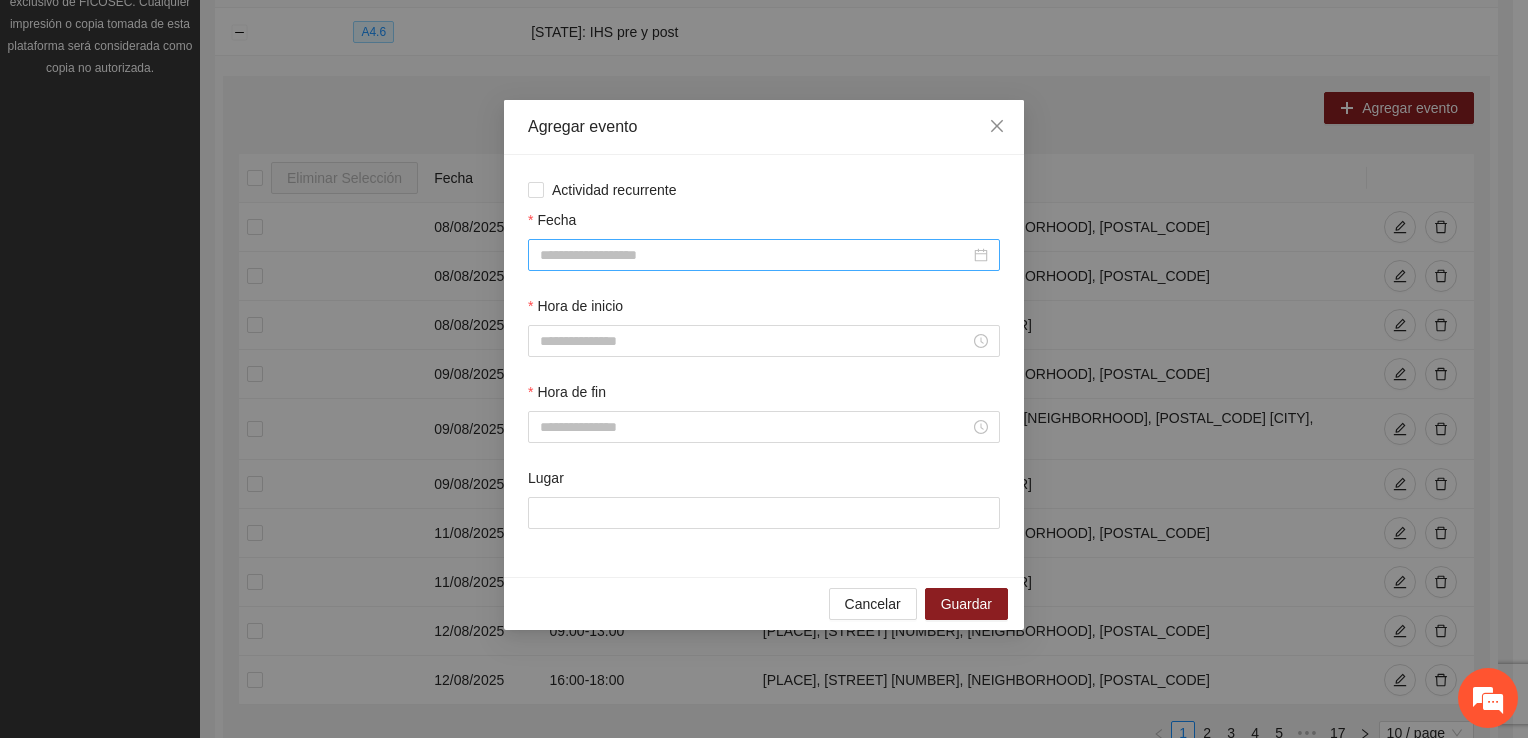 click on "Fecha" at bounding box center [755, 255] 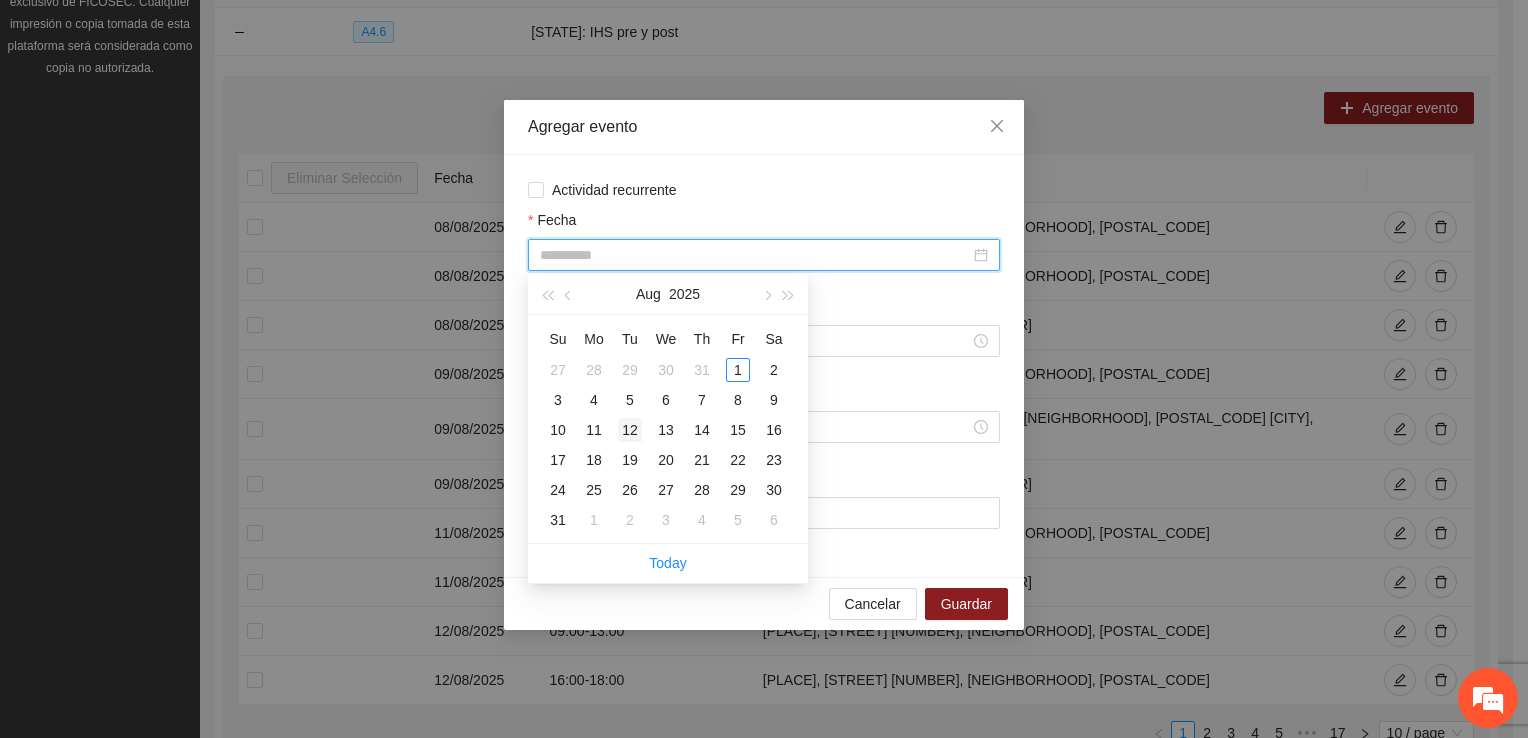 type on "**********" 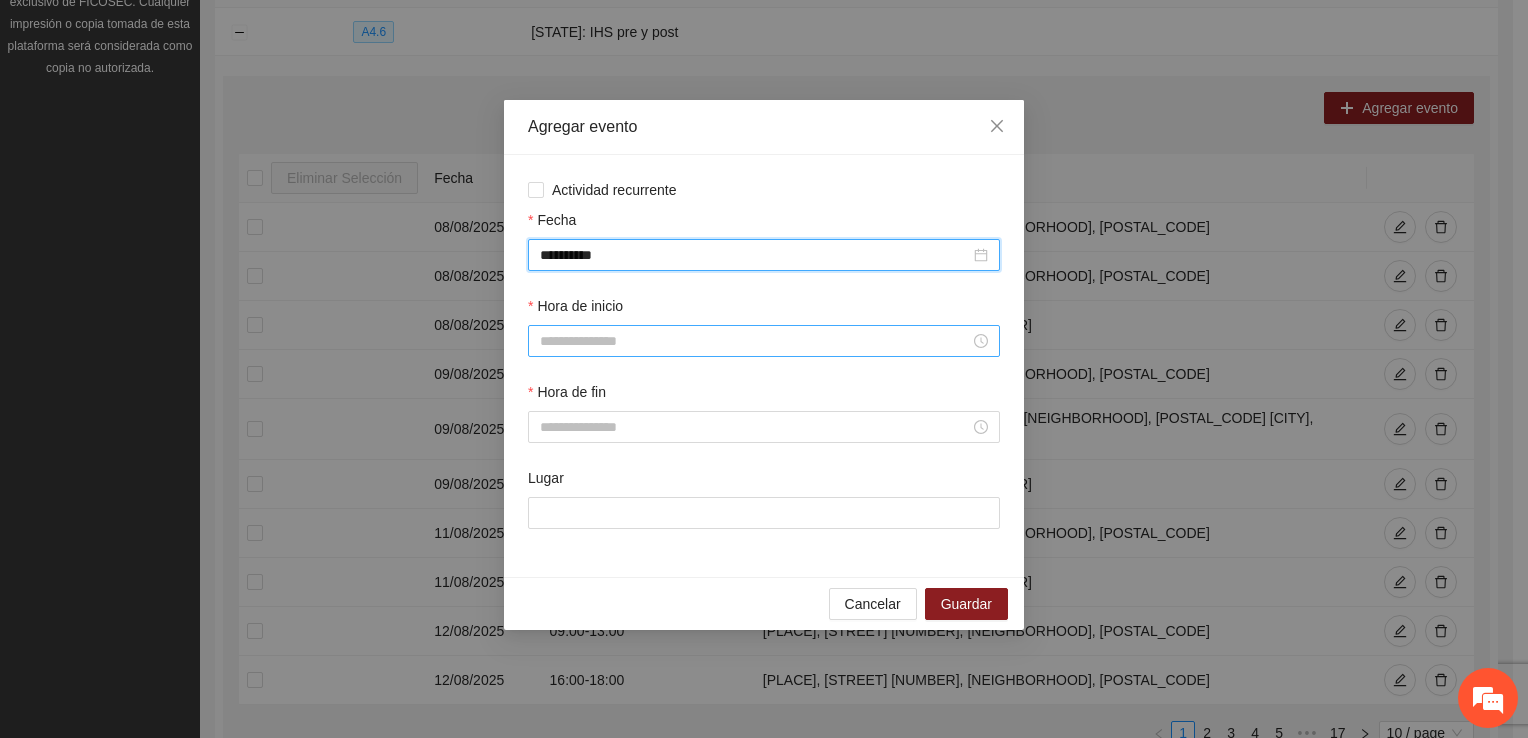 click on "Hora de inicio" at bounding box center [755, 341] 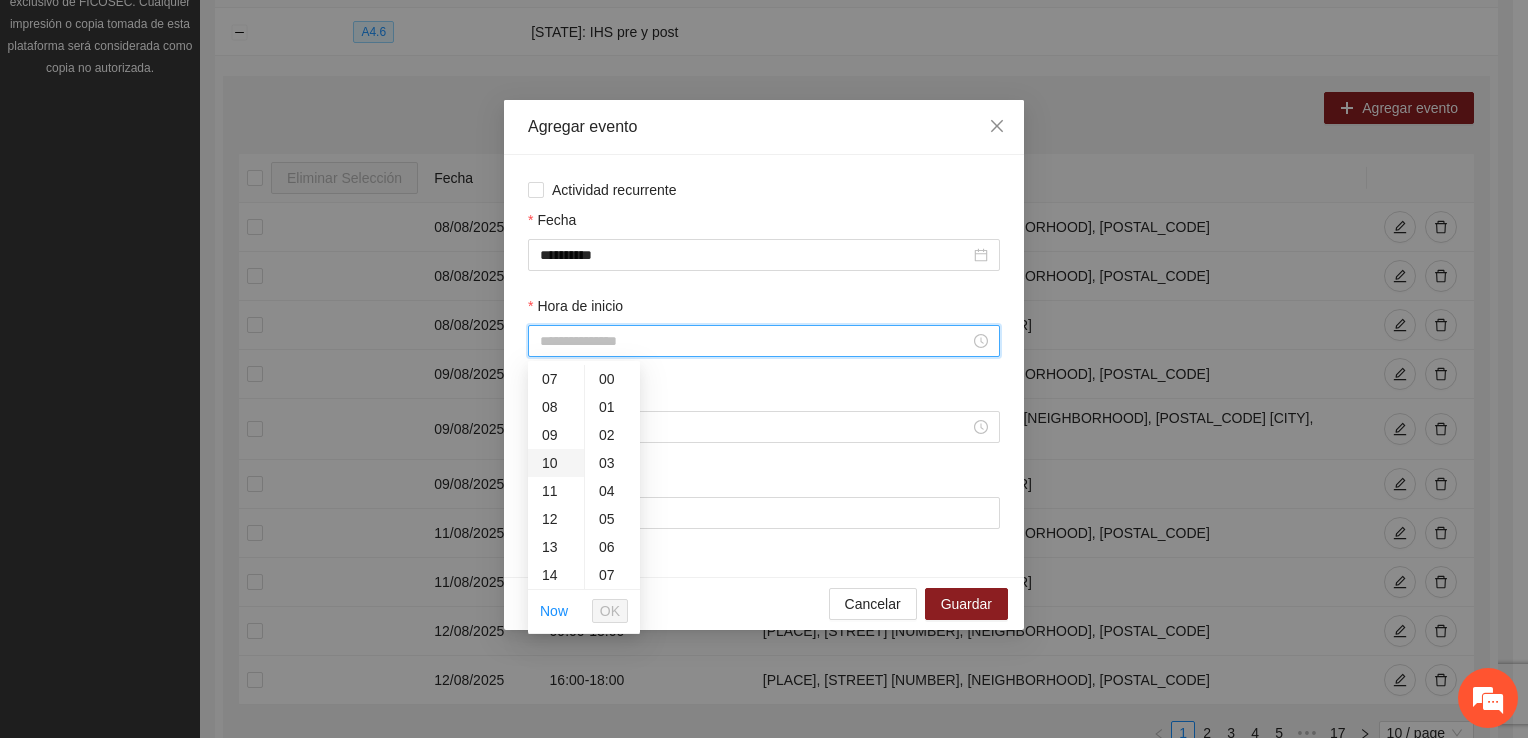 click on "10" at bounding box center (556, 463) 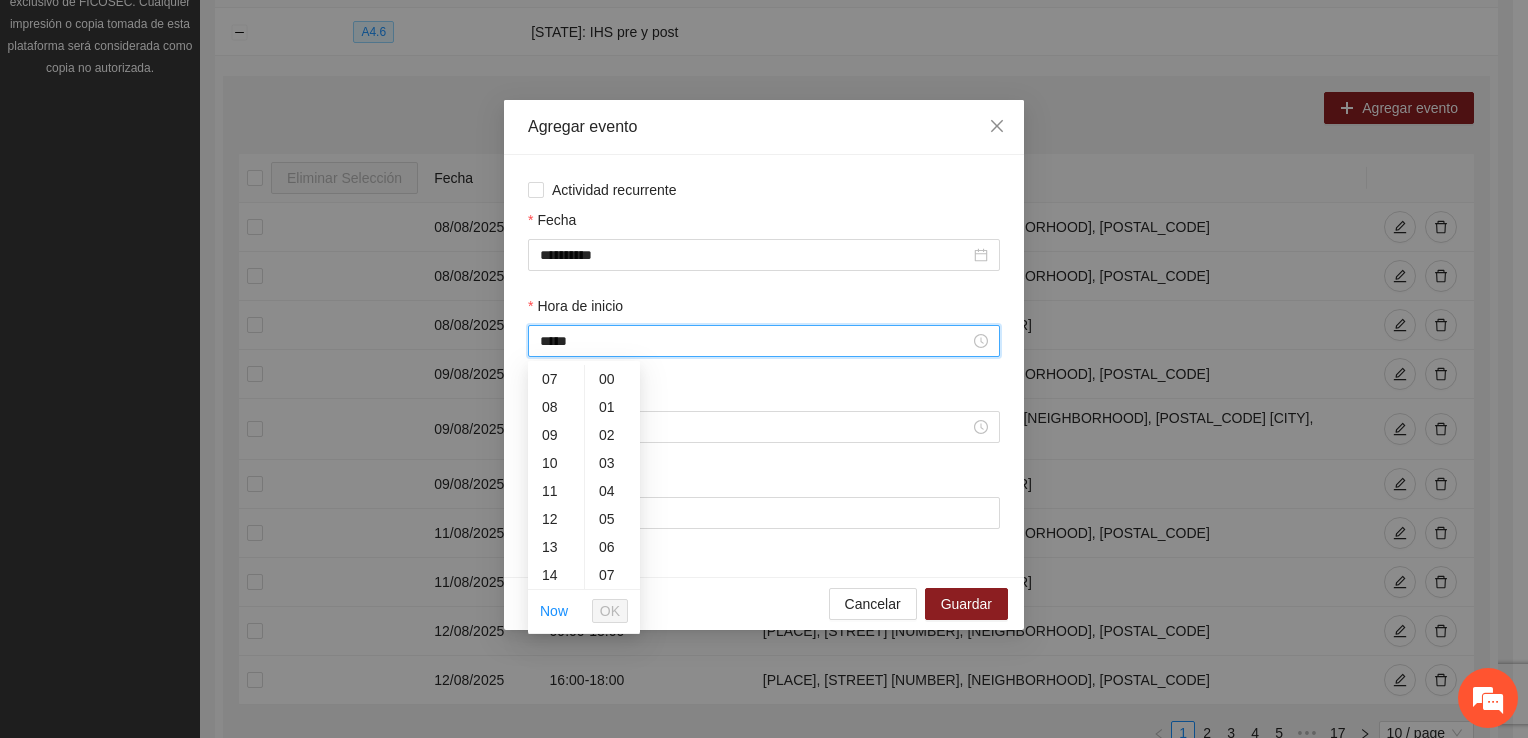 scroll, scrollTop: 280, scrollLeft: 0, axis: vertical 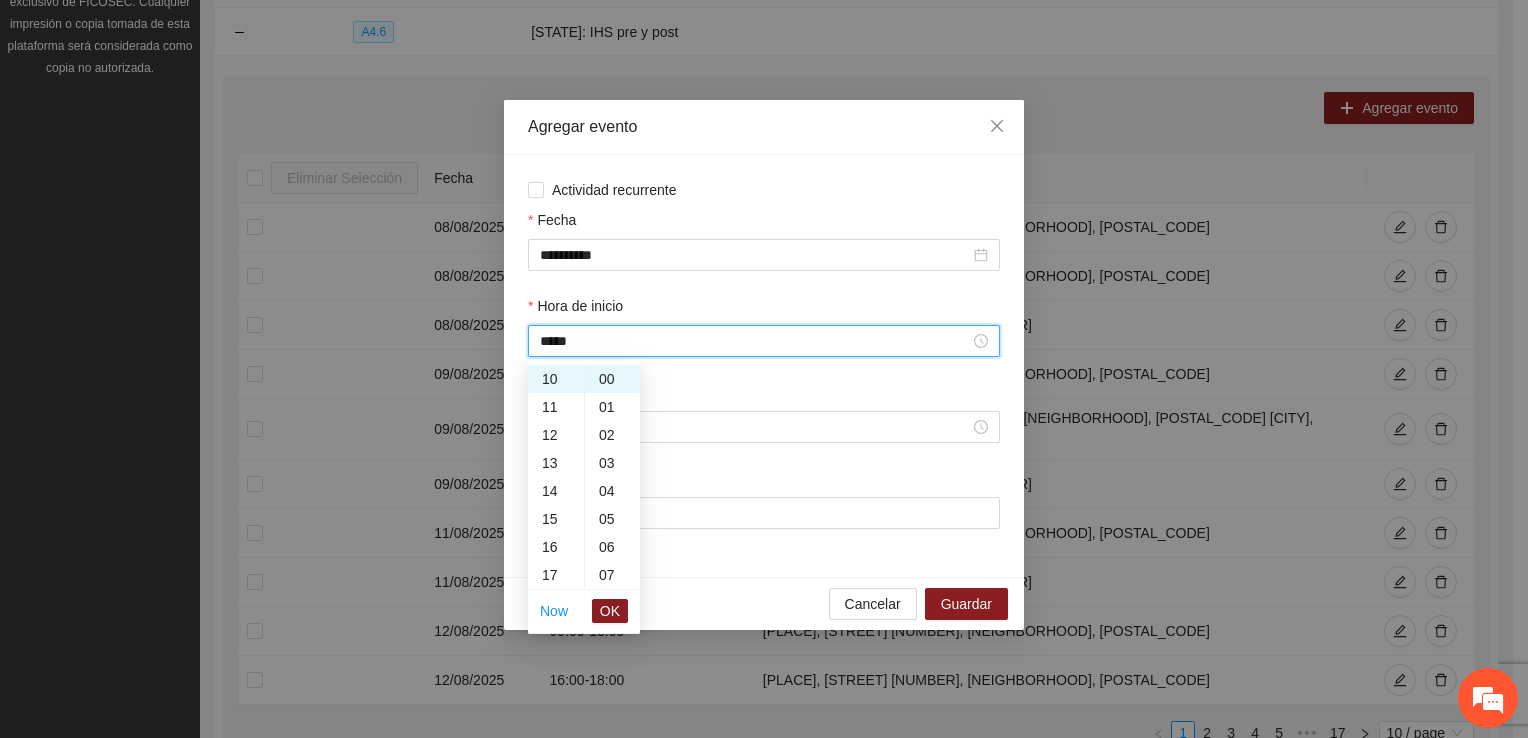 drag, startPoint x: 612, startPoint y: 608, endPoint x: 581, endPoint y: 539, distance: 75.643906 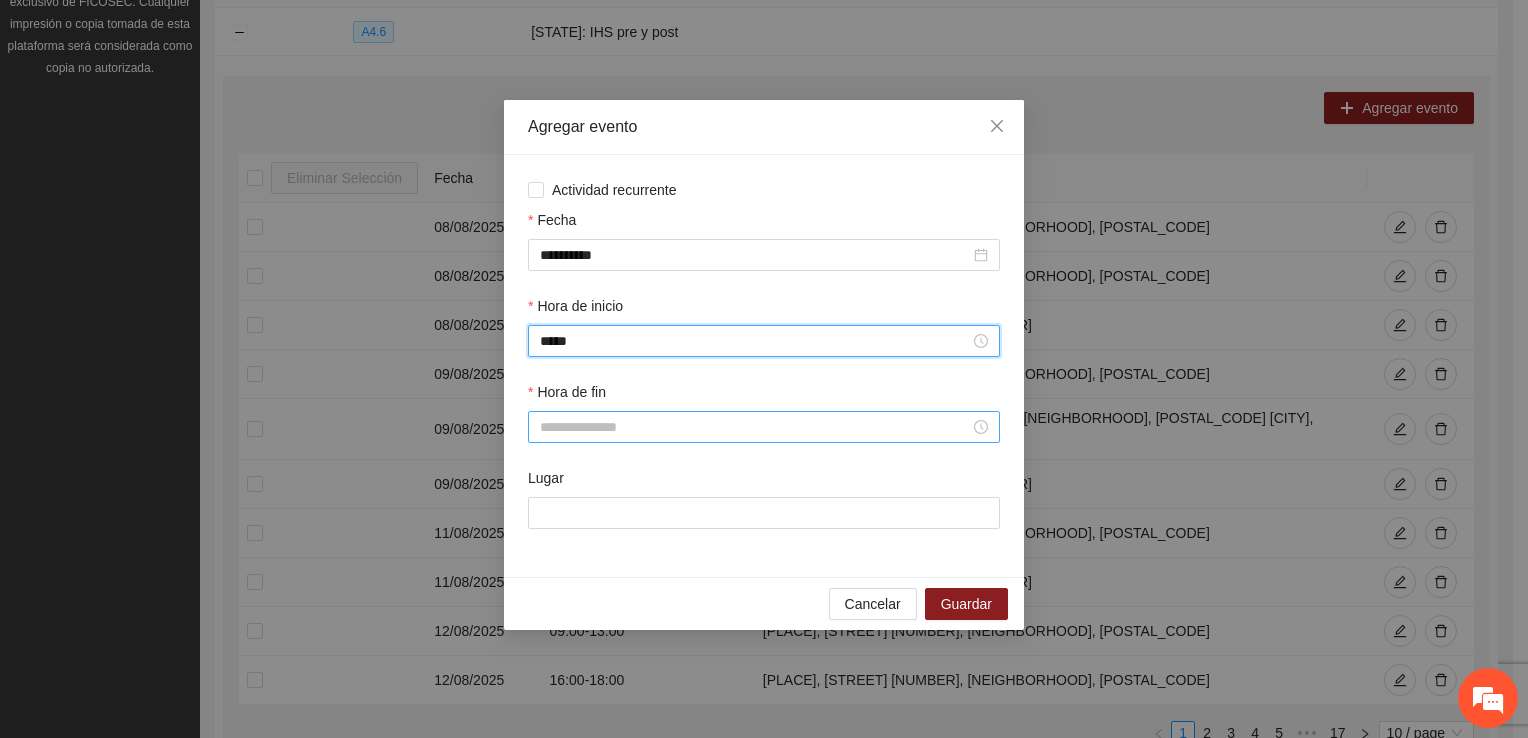 click on "Hora de fin" at bounding box center (755, 427) 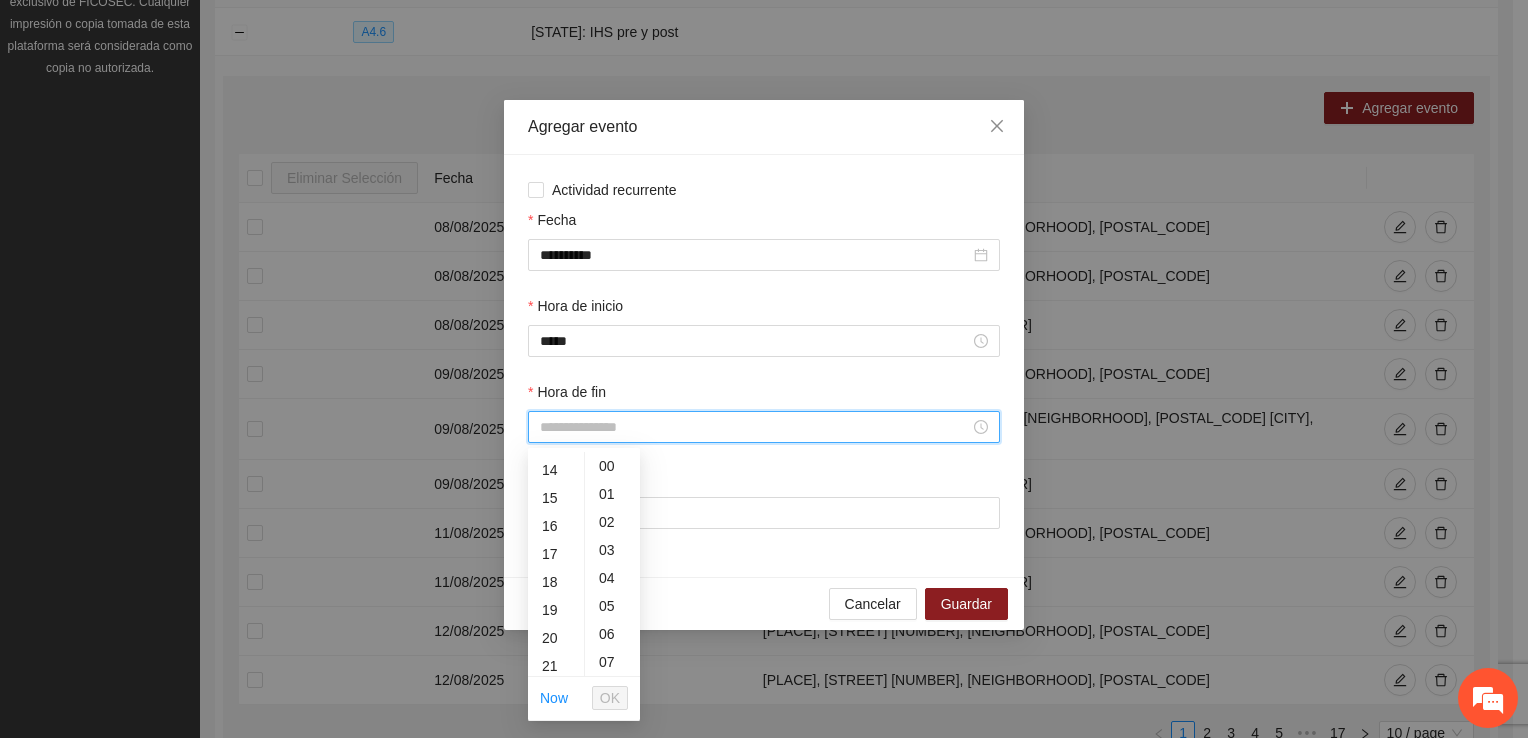 scroll, scrollTop: 396, scrollLeft: 0, axis: vertical 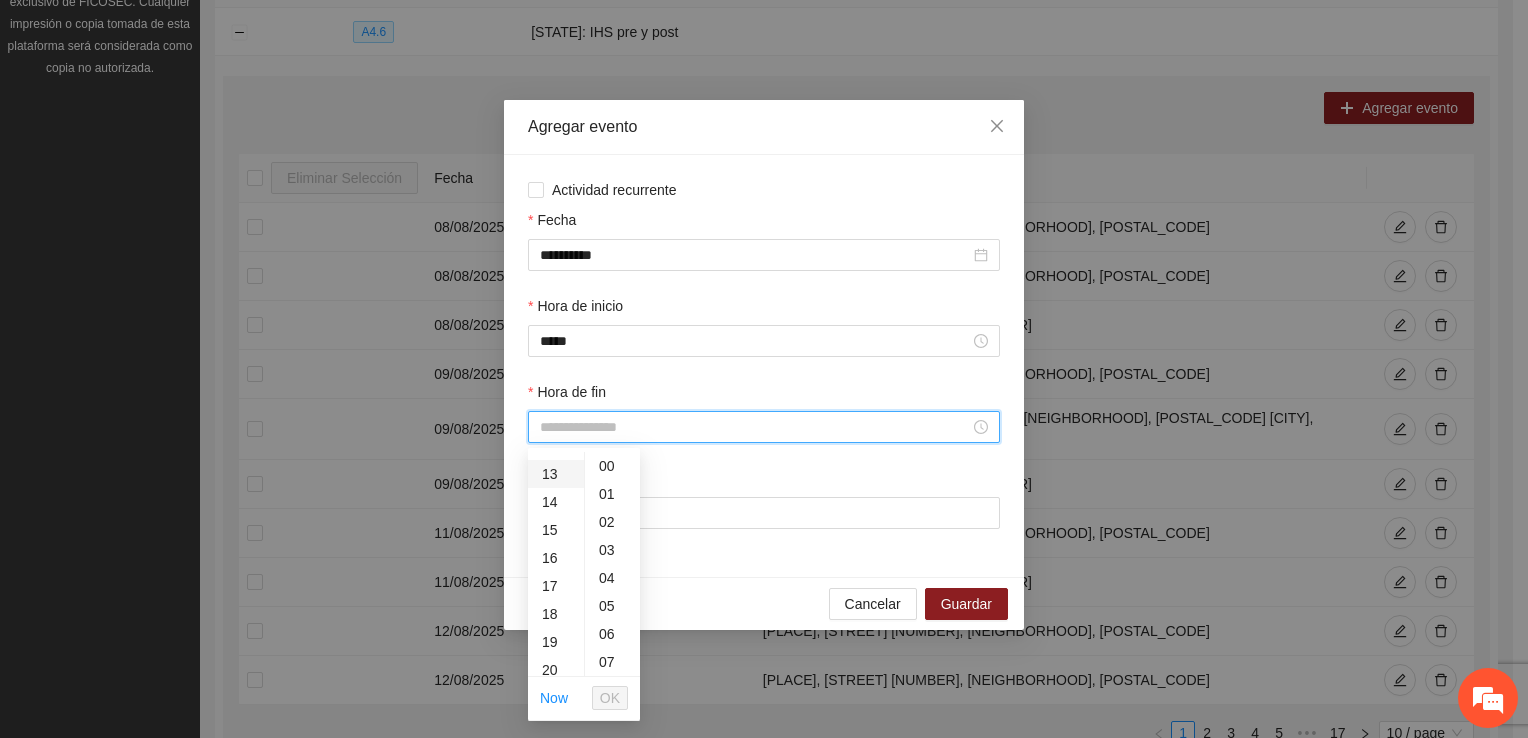 click on "13" at bounding box center (556, 474) 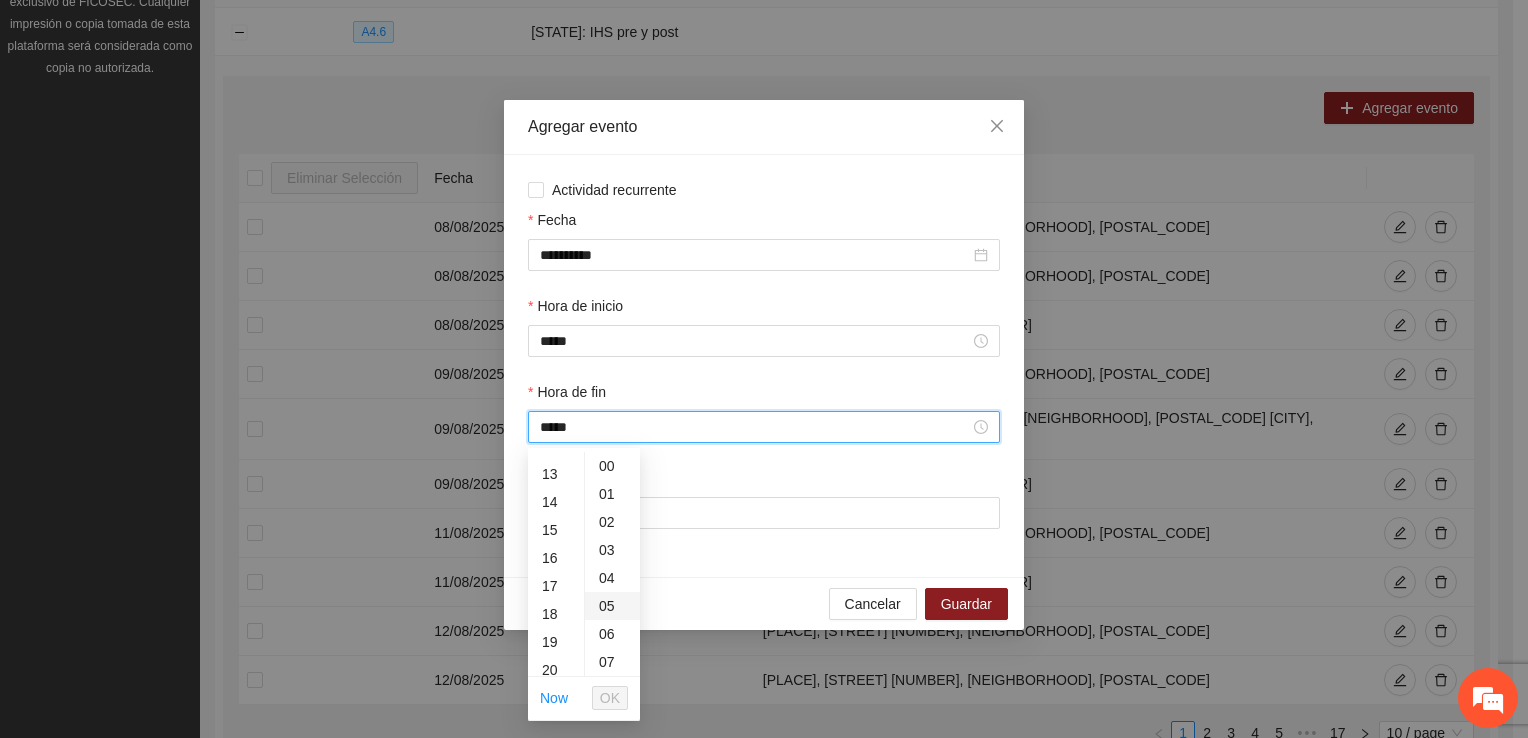 scroll, scrollTop: 364, scrollLeft: 0, axis: vertical 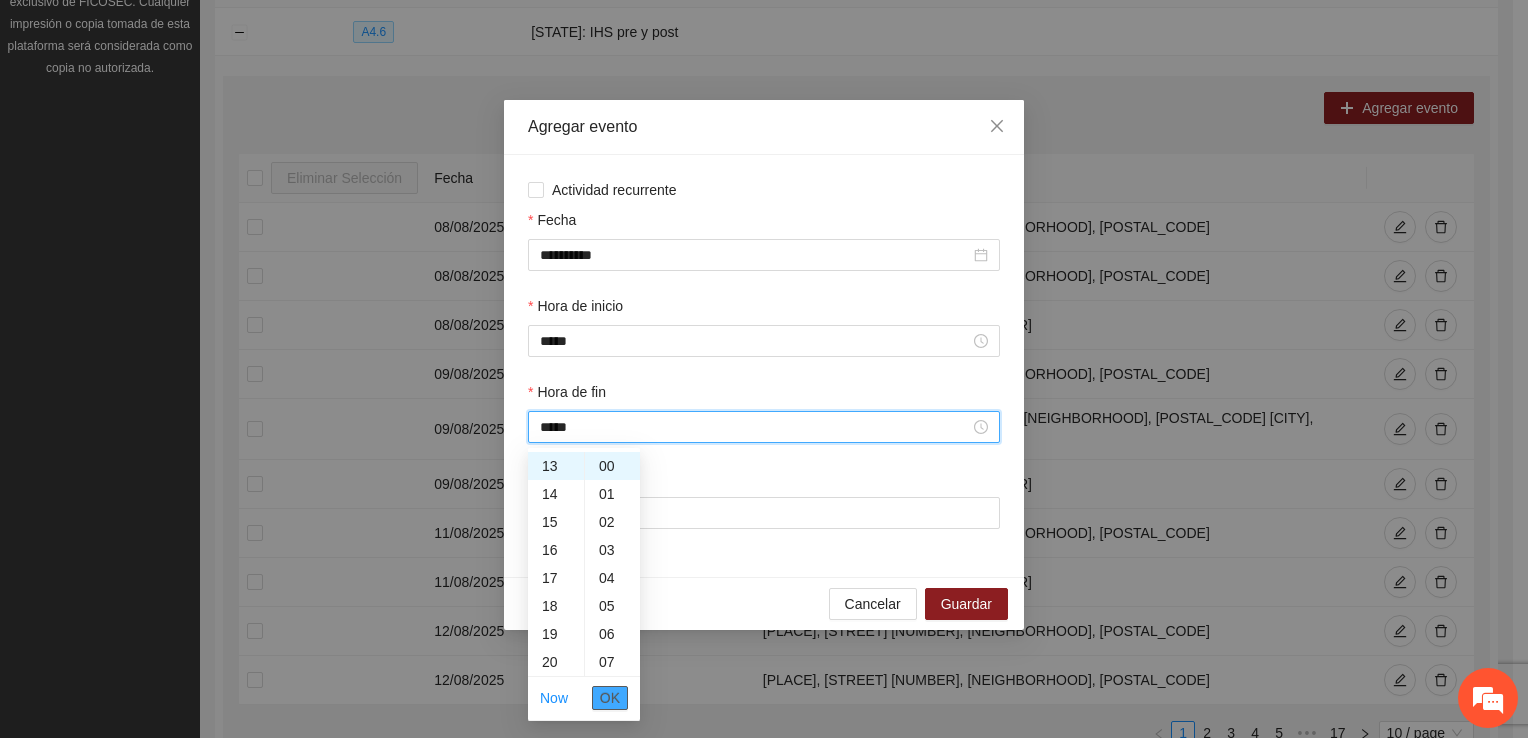 click on "OK" at bounding box center (610, 698) 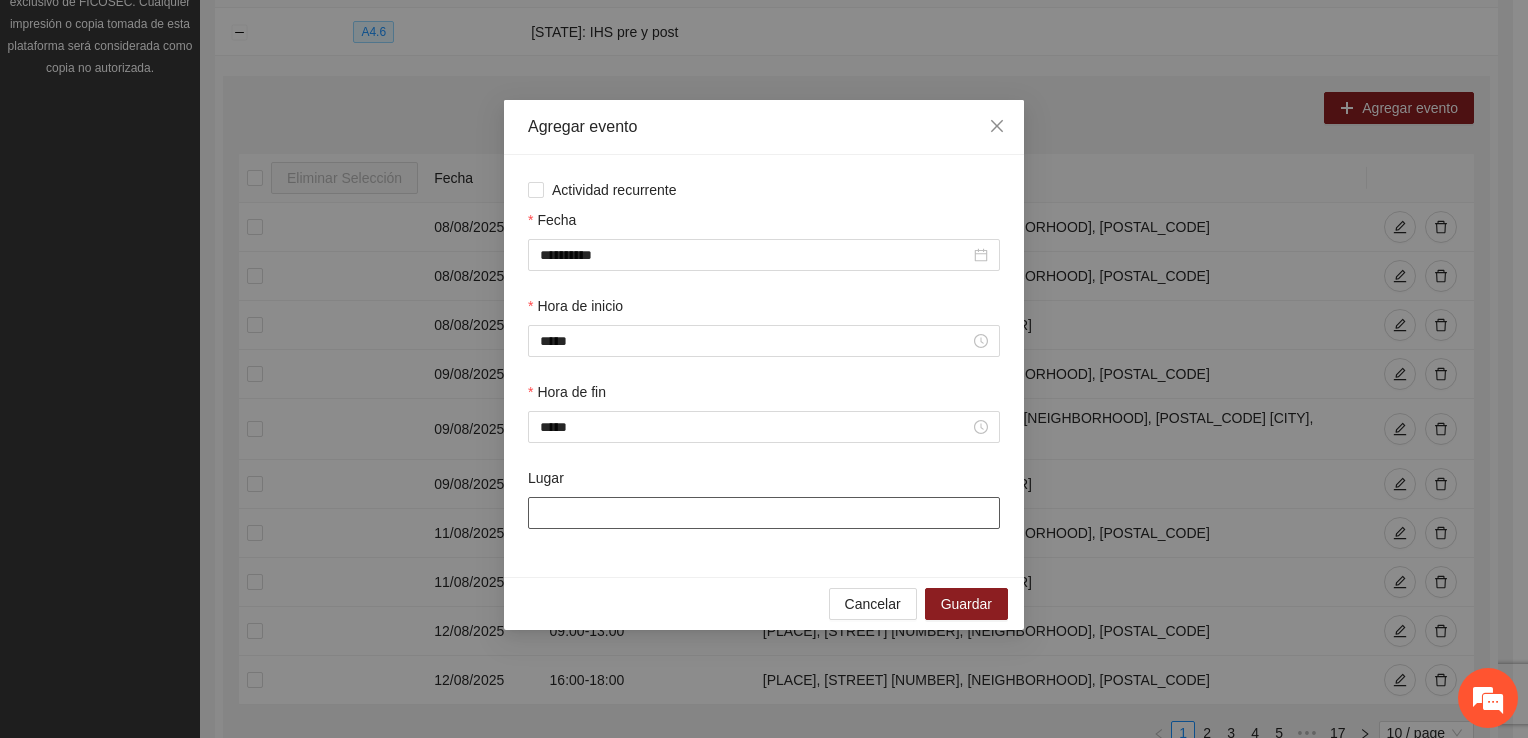 click on "Lugar" at bounding box center (764, 513) 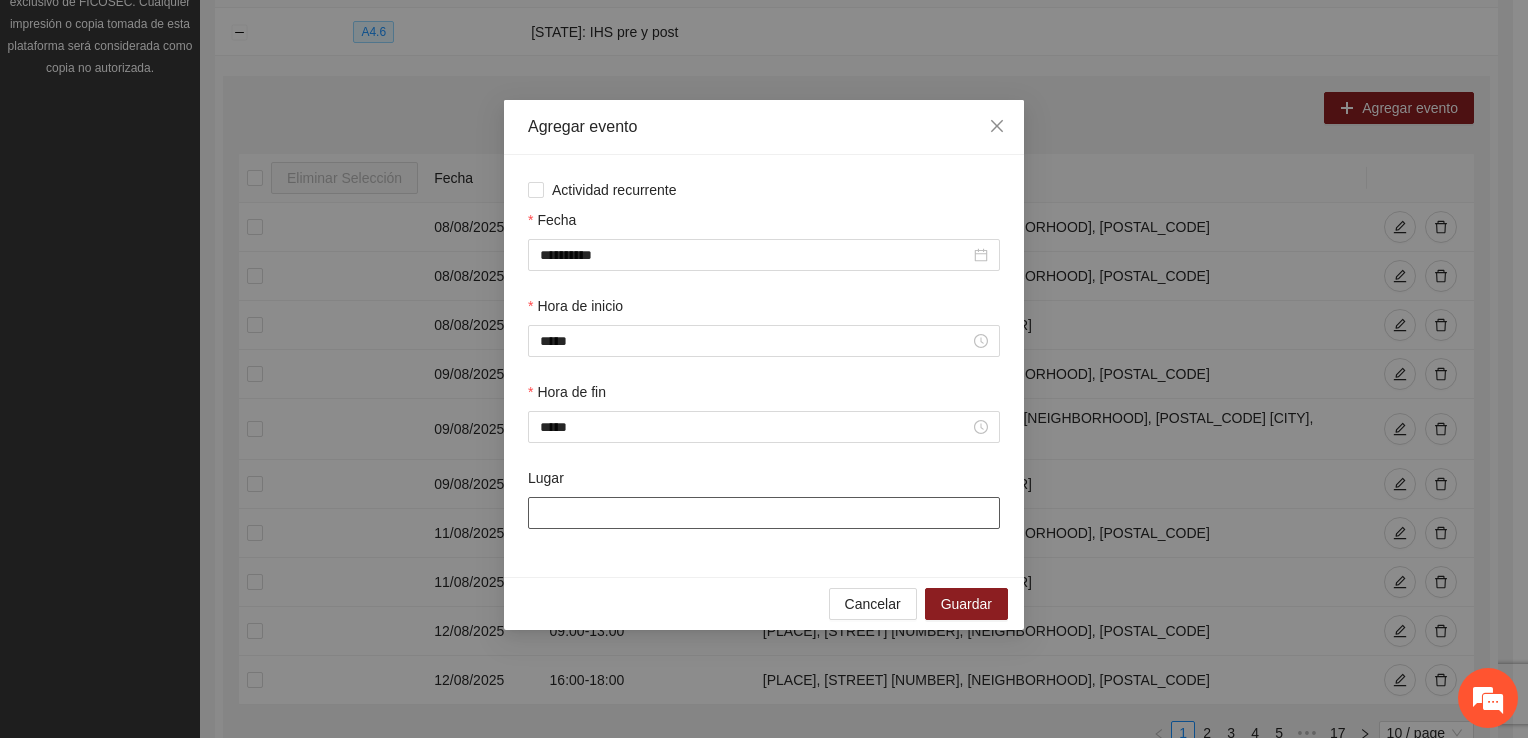 type on "**********" 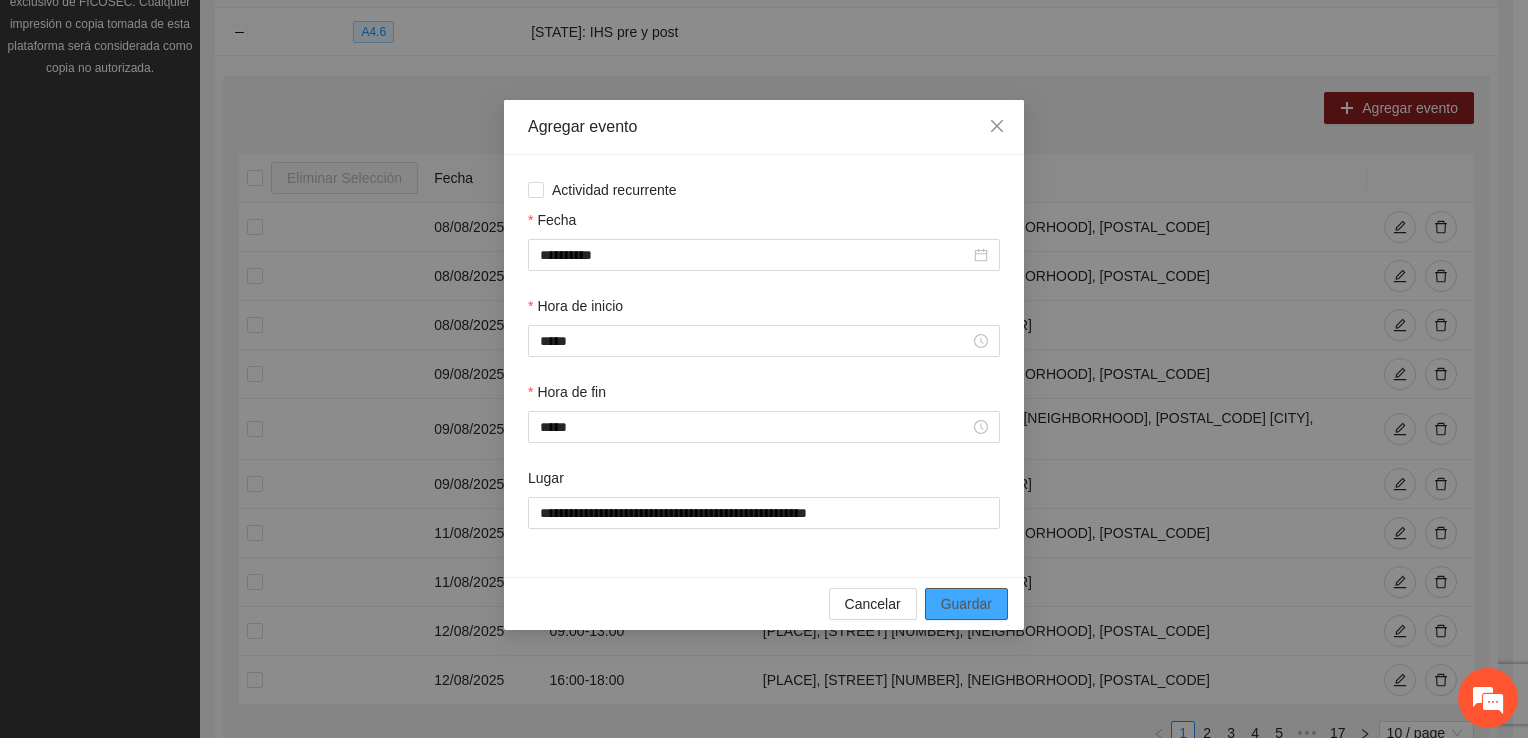 click on "Guardar" at bounding box center (966, 604) 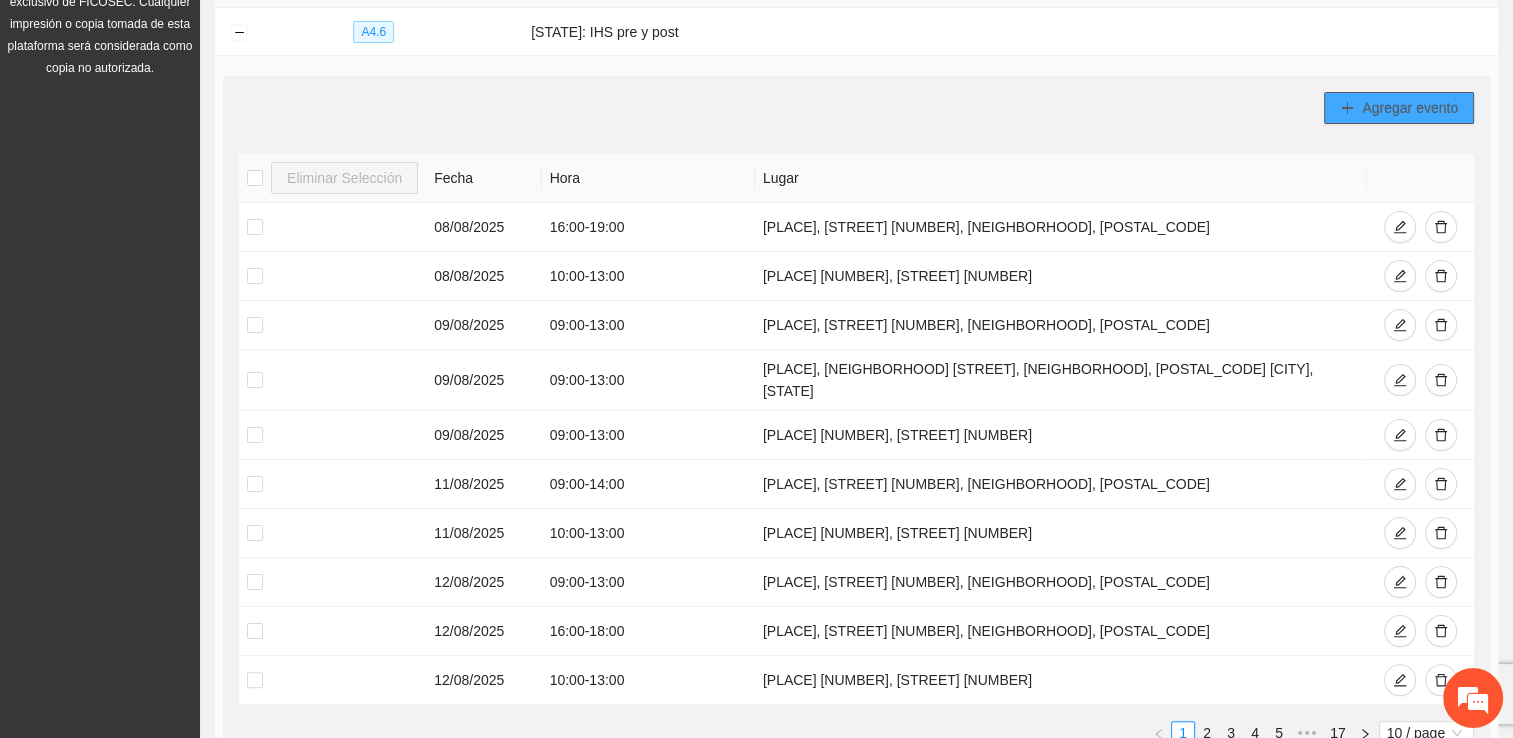 click on "Agregar evento" at bounding box center [1399, 108] 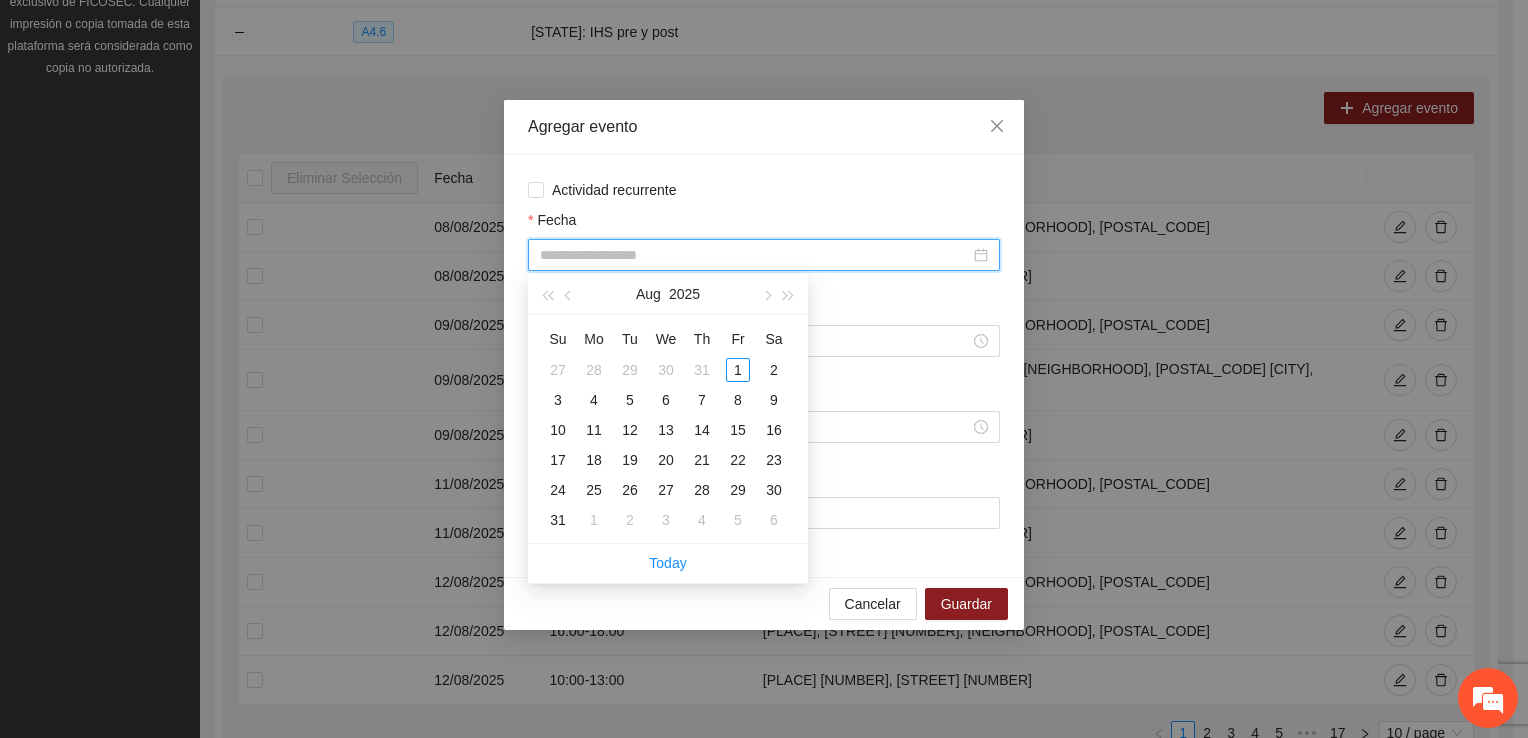 click on "Fecha" at bounding box center (755, 255) 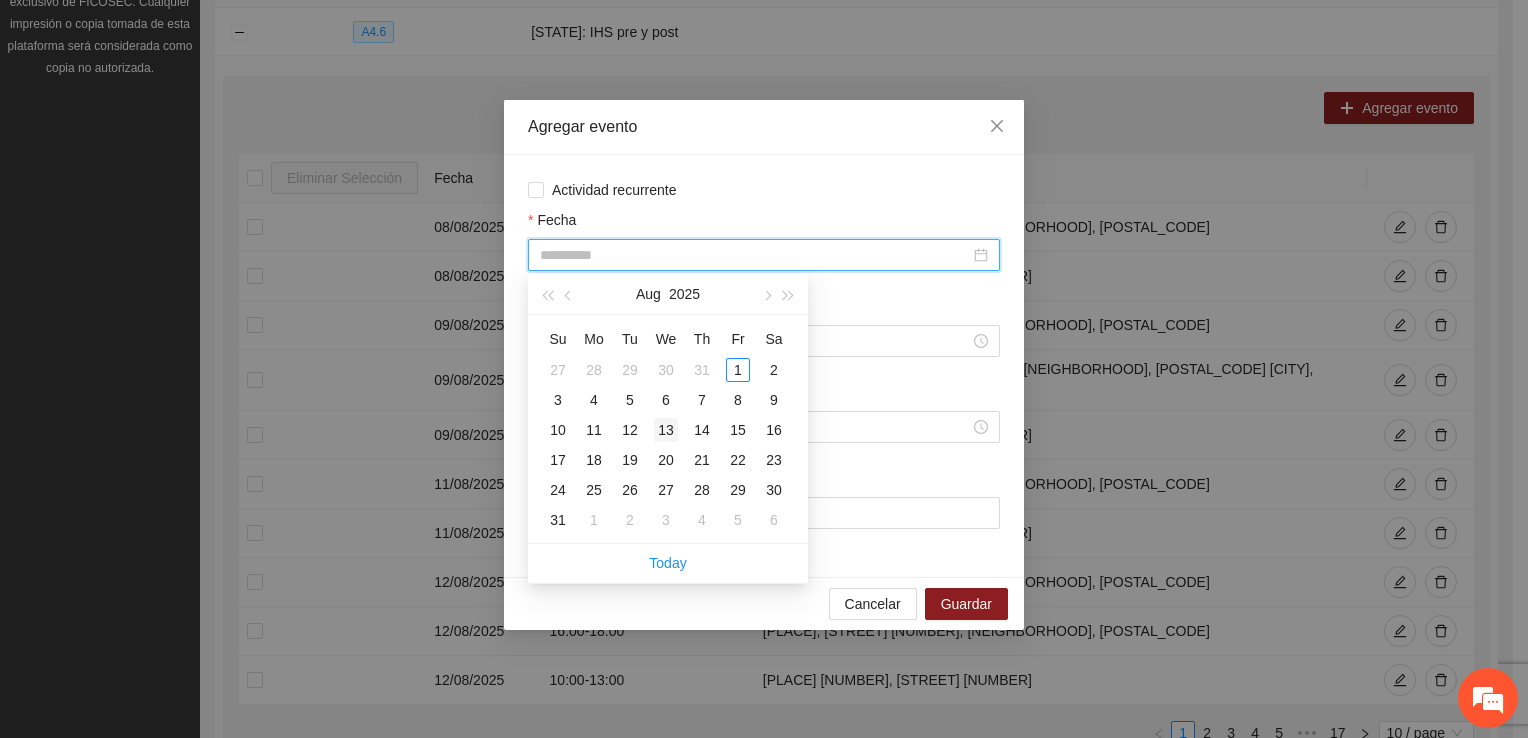 type on "**********" 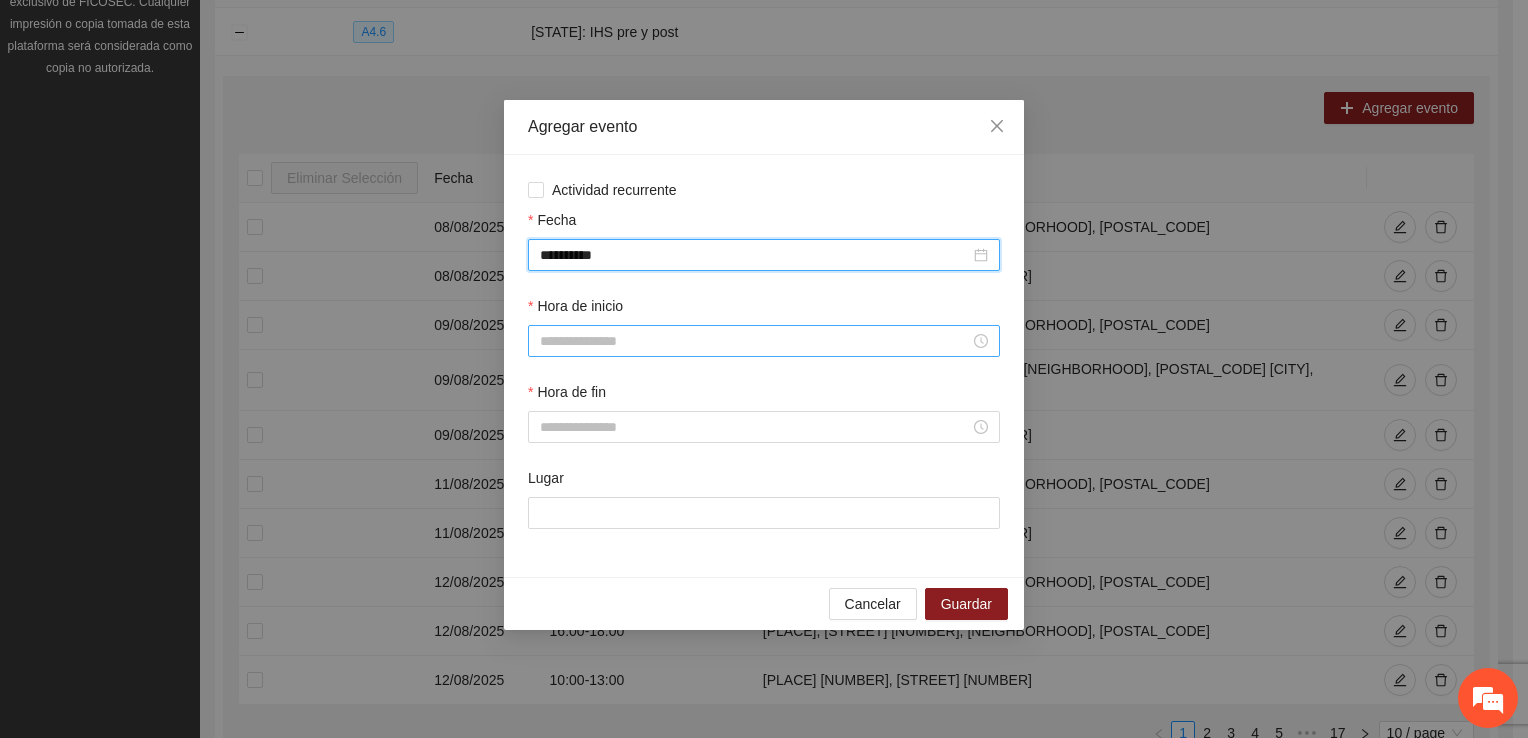 click at bounding box center (764, 341) 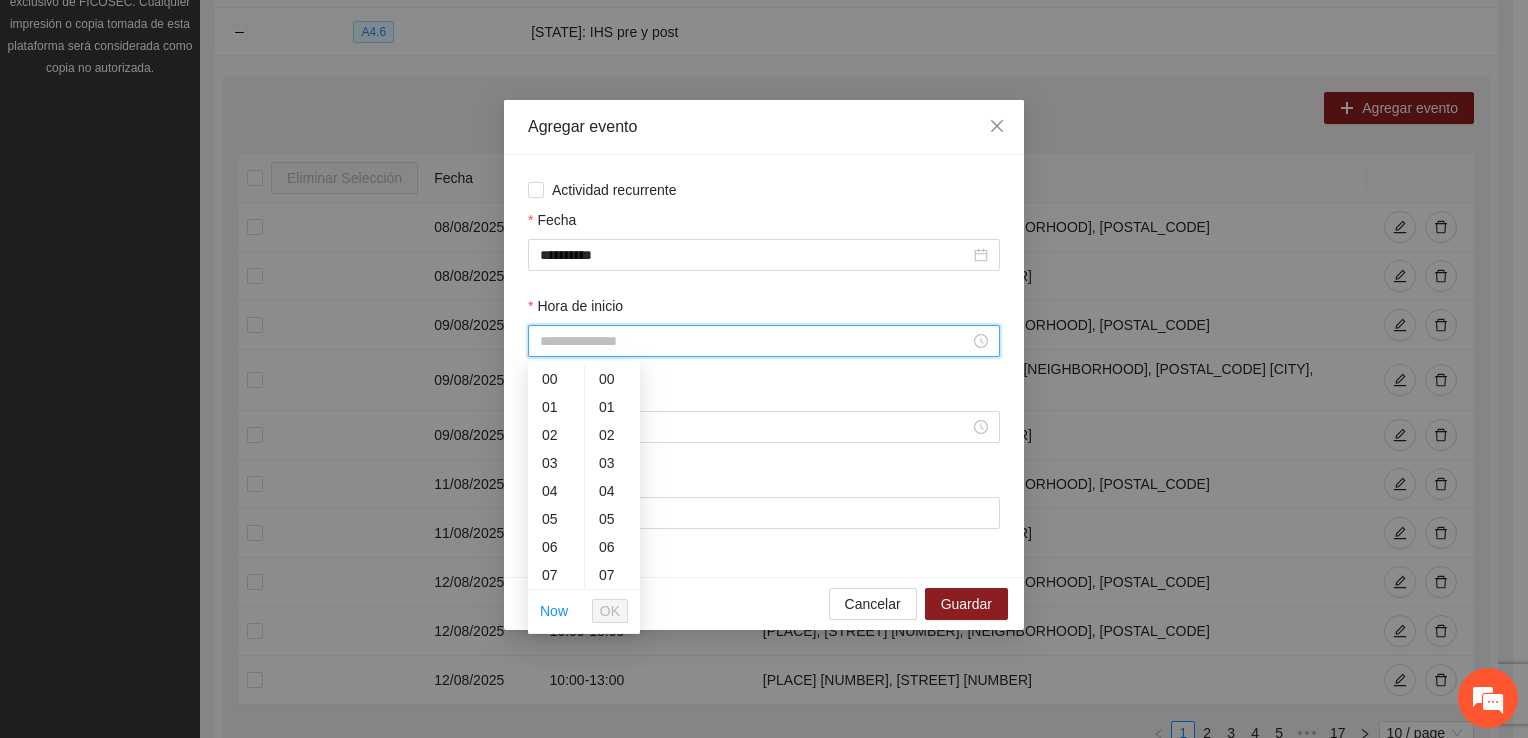 scroll, scrollTop: 196, scrollLeft: 0, axis: vertical 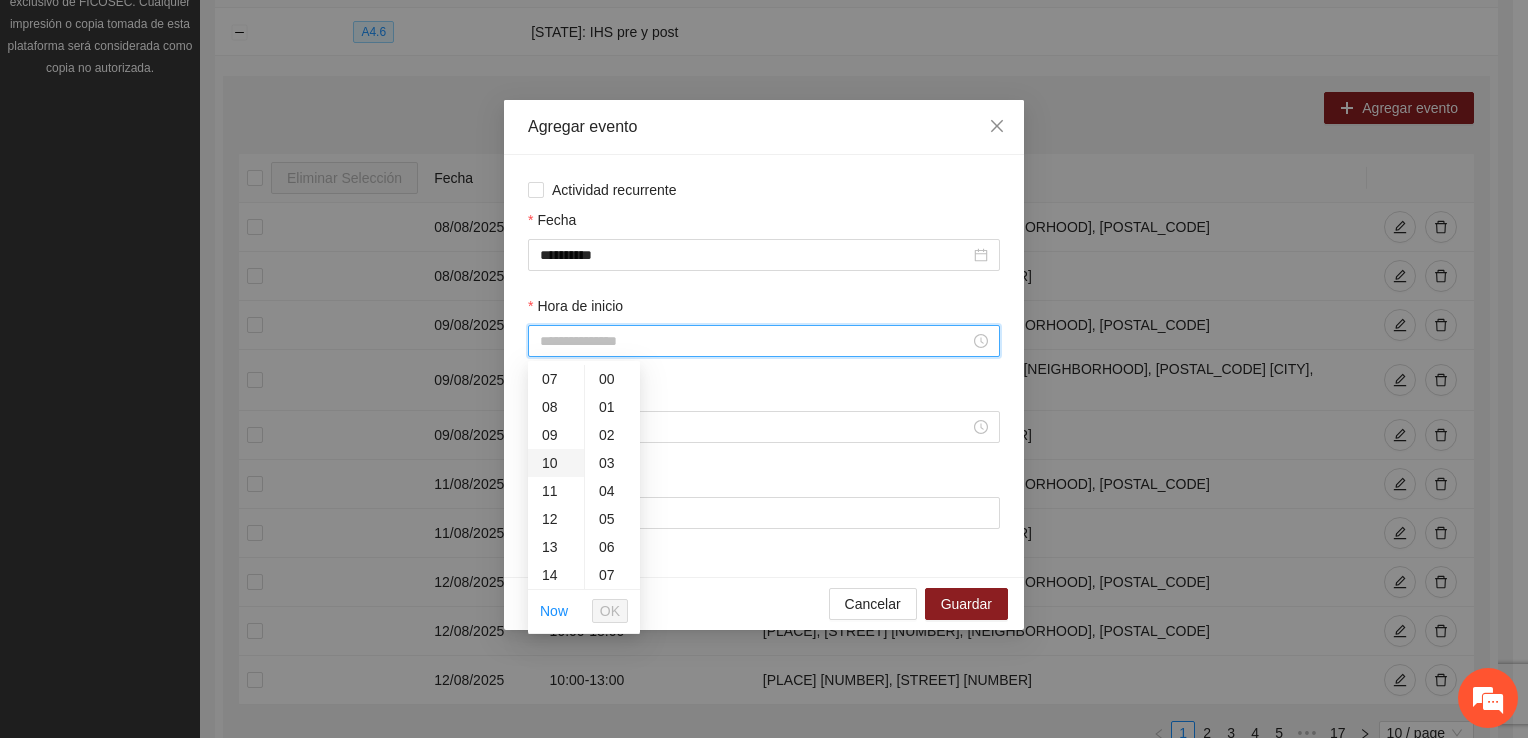 click on "10" at bounding box center [556, 463] 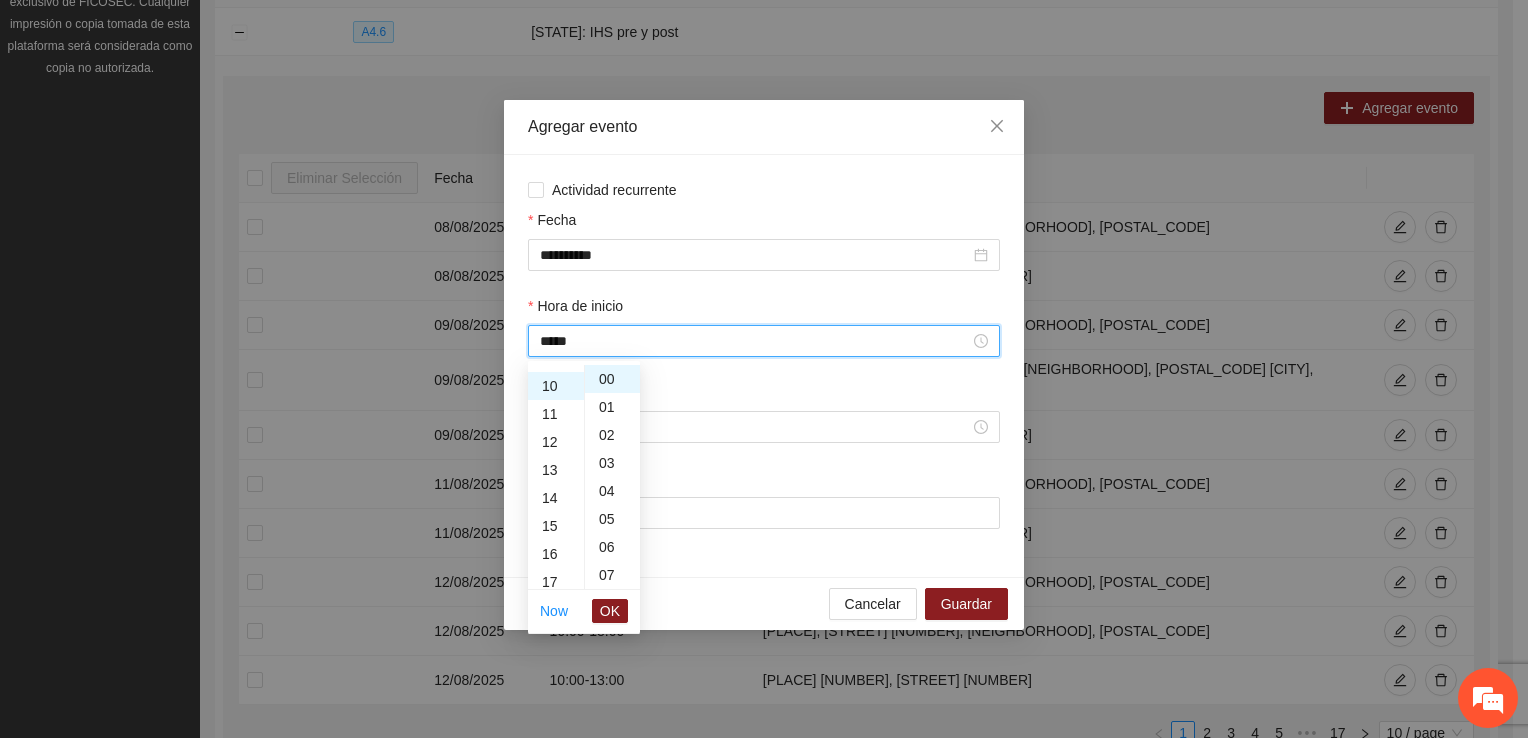 scroll, scrollTop: 280, scrollLeft: 0, axis: vertical 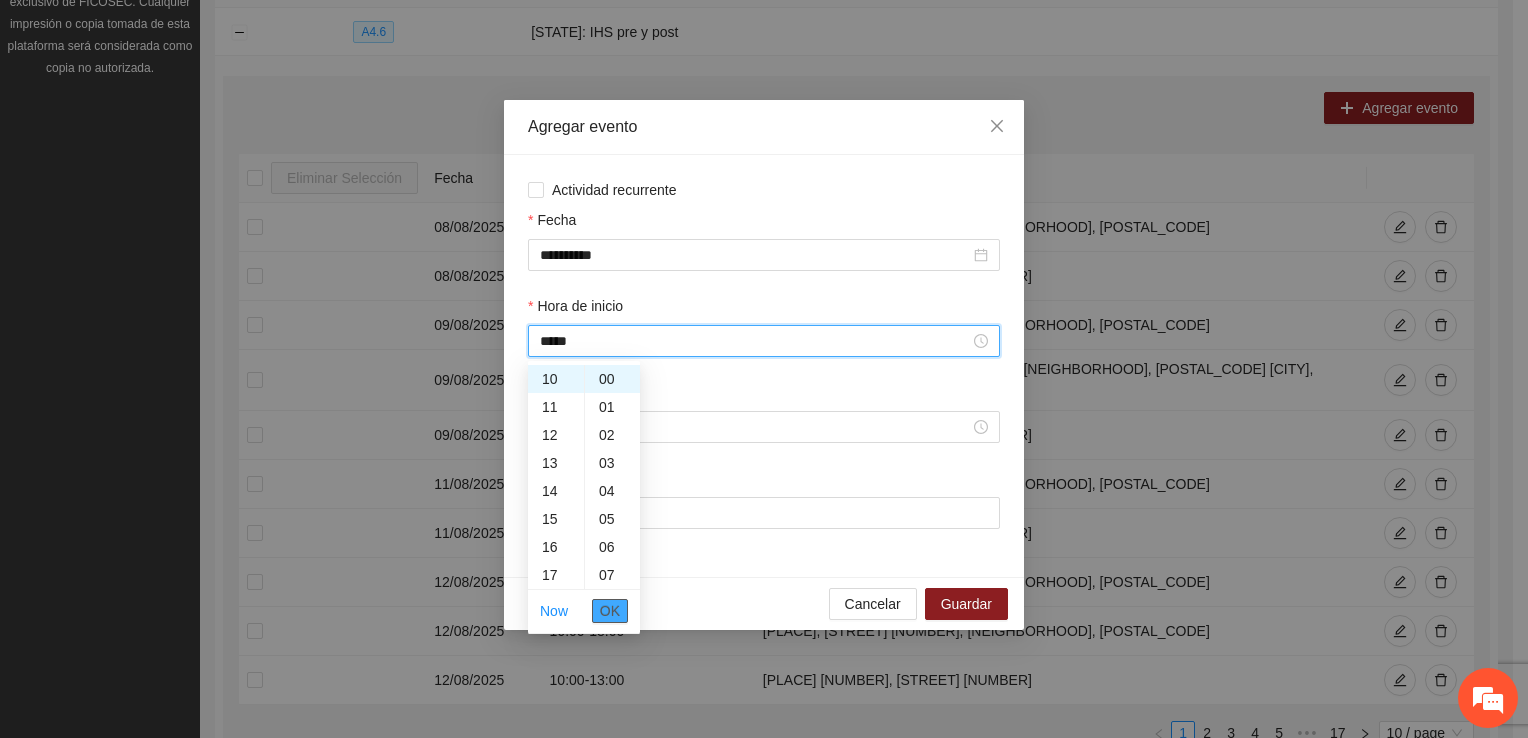 click on "OK" at bounding box center (610, 611) 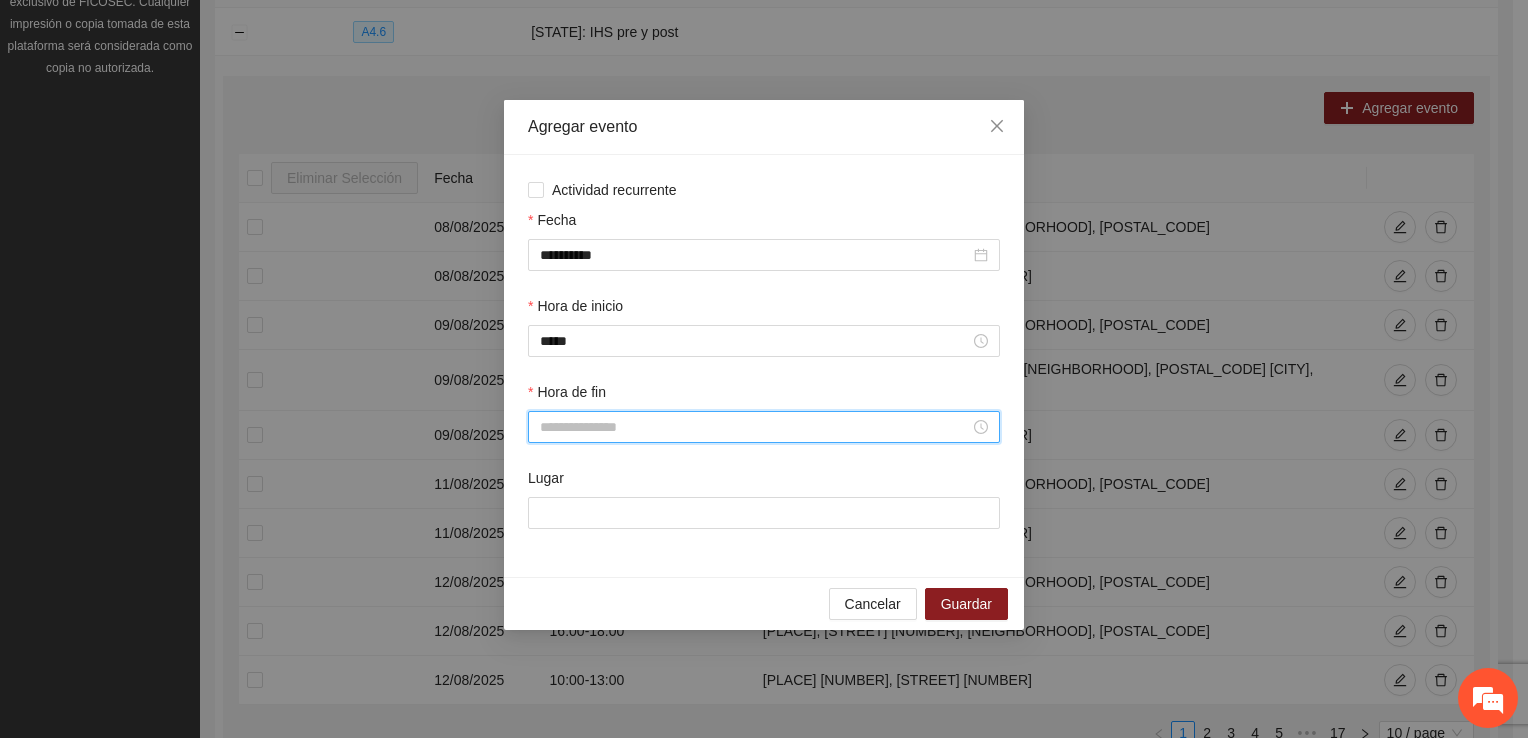 drag, startPoint x: 580, startPoint y: 433, endPoint x: 578, endPoint y: 453, distance: 20.09975 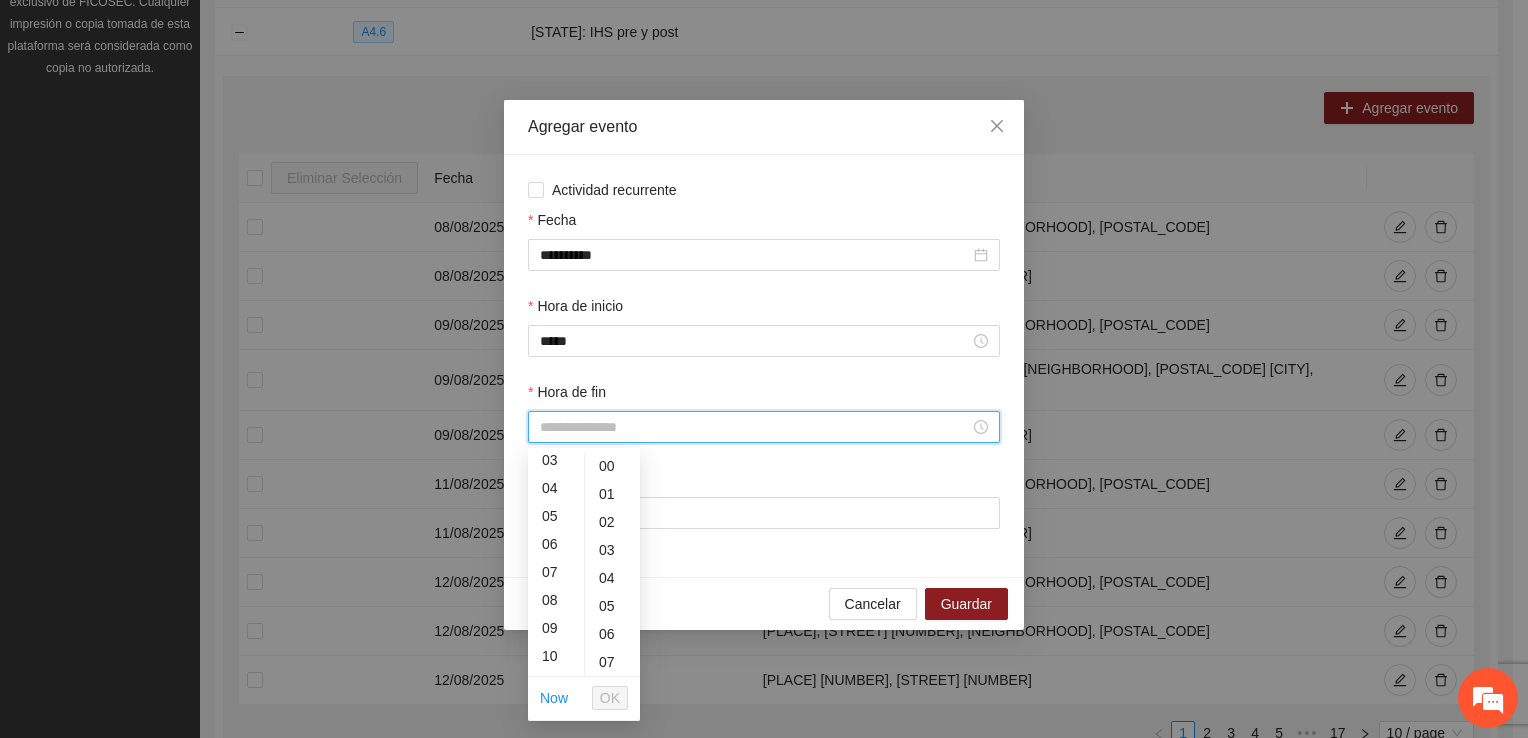 scroll, scrollTop: 196, scrollLeft: 0, axis: vertical 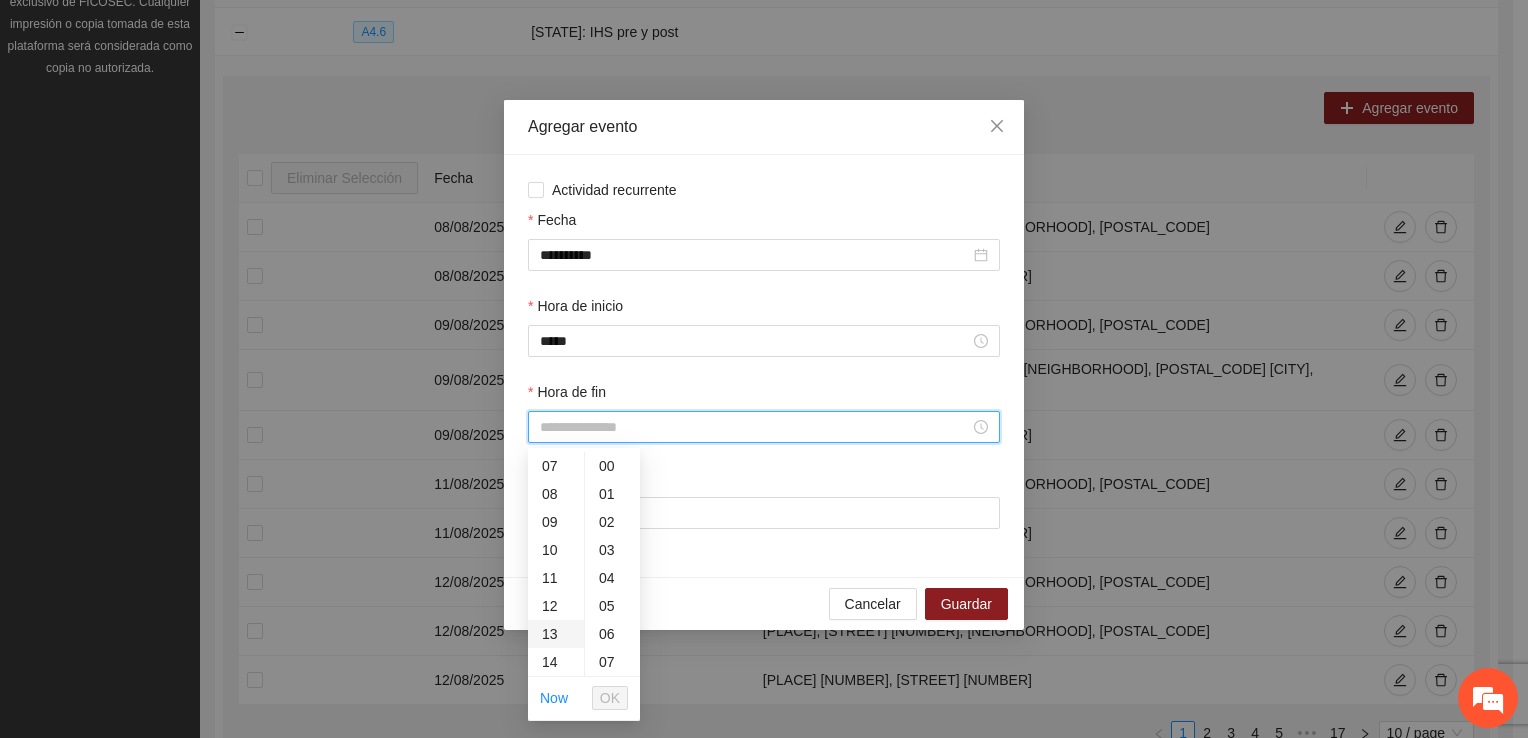 click on "13" at bounding box center [556, 634] 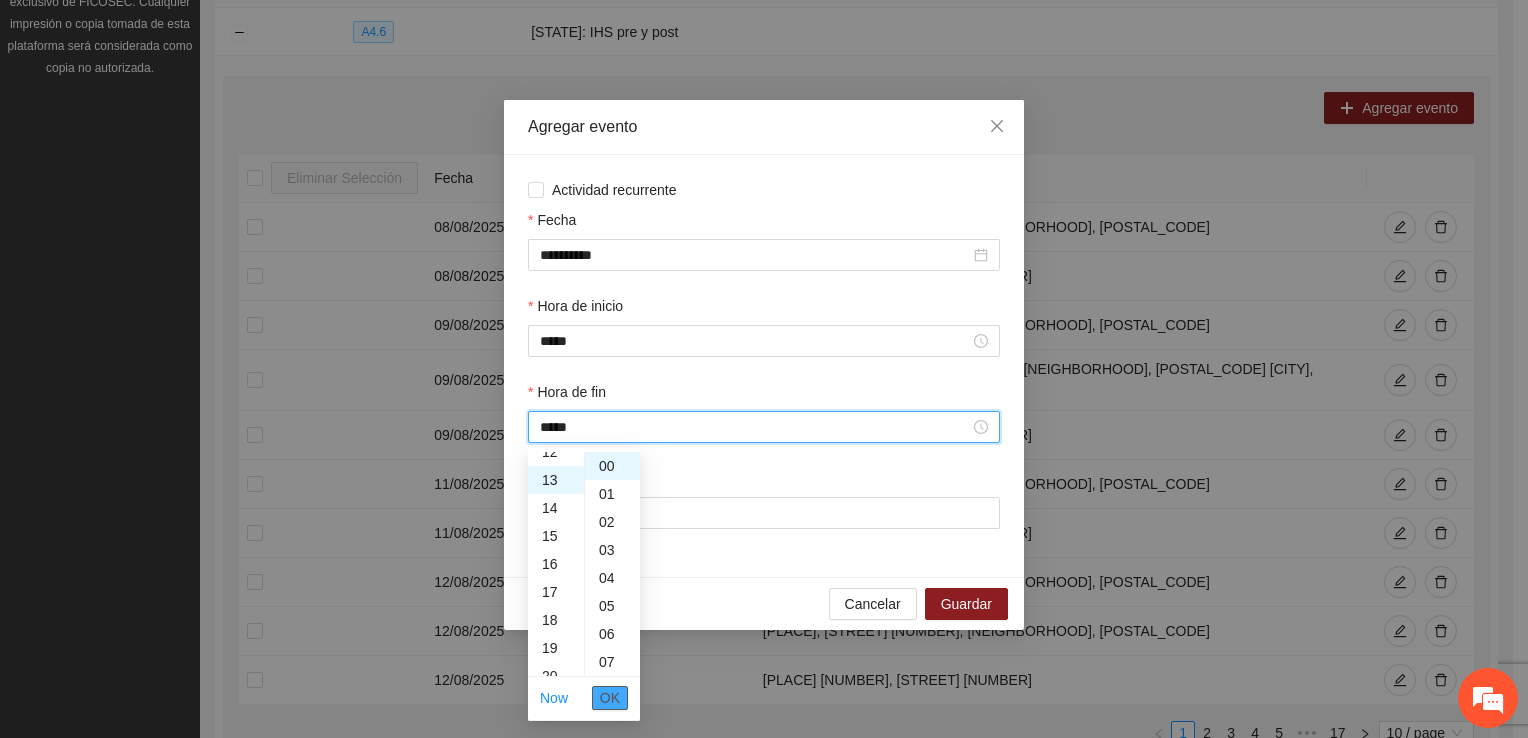 scroll, scrollTop: 364, scrollLeft: 0, axis: vertical 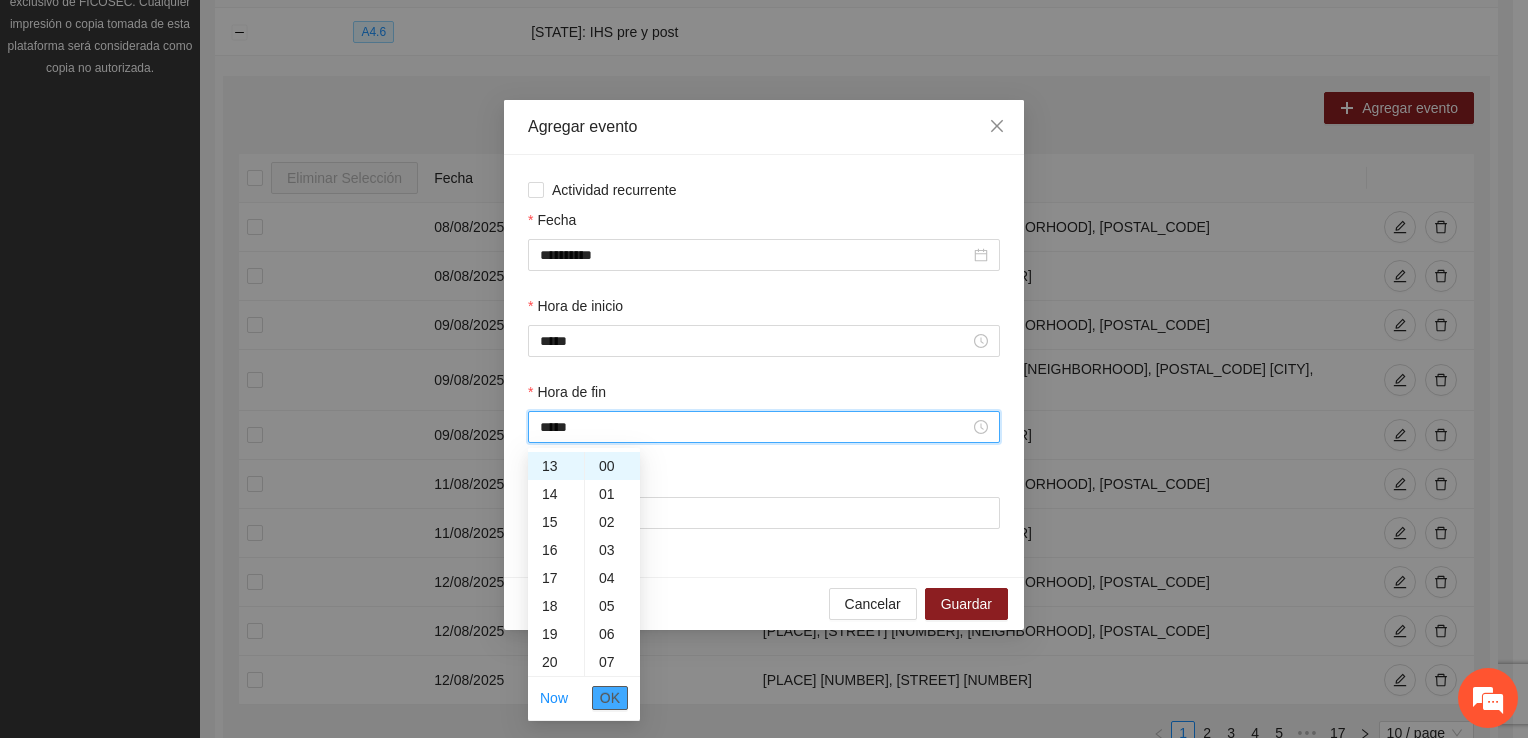 click on "OK" at bounding box center (610, 698) 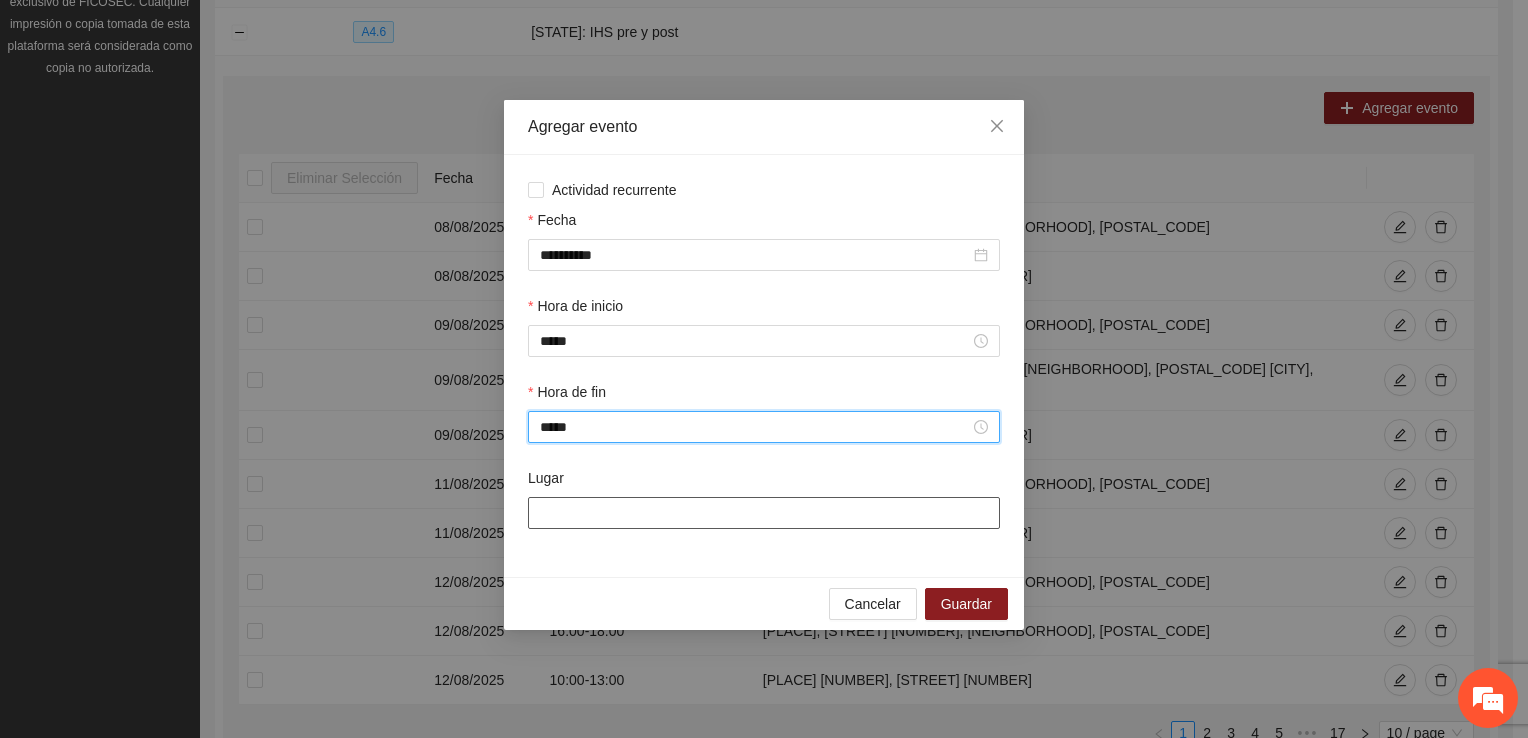 click on "Lugar" at bounding box center (764, 513) 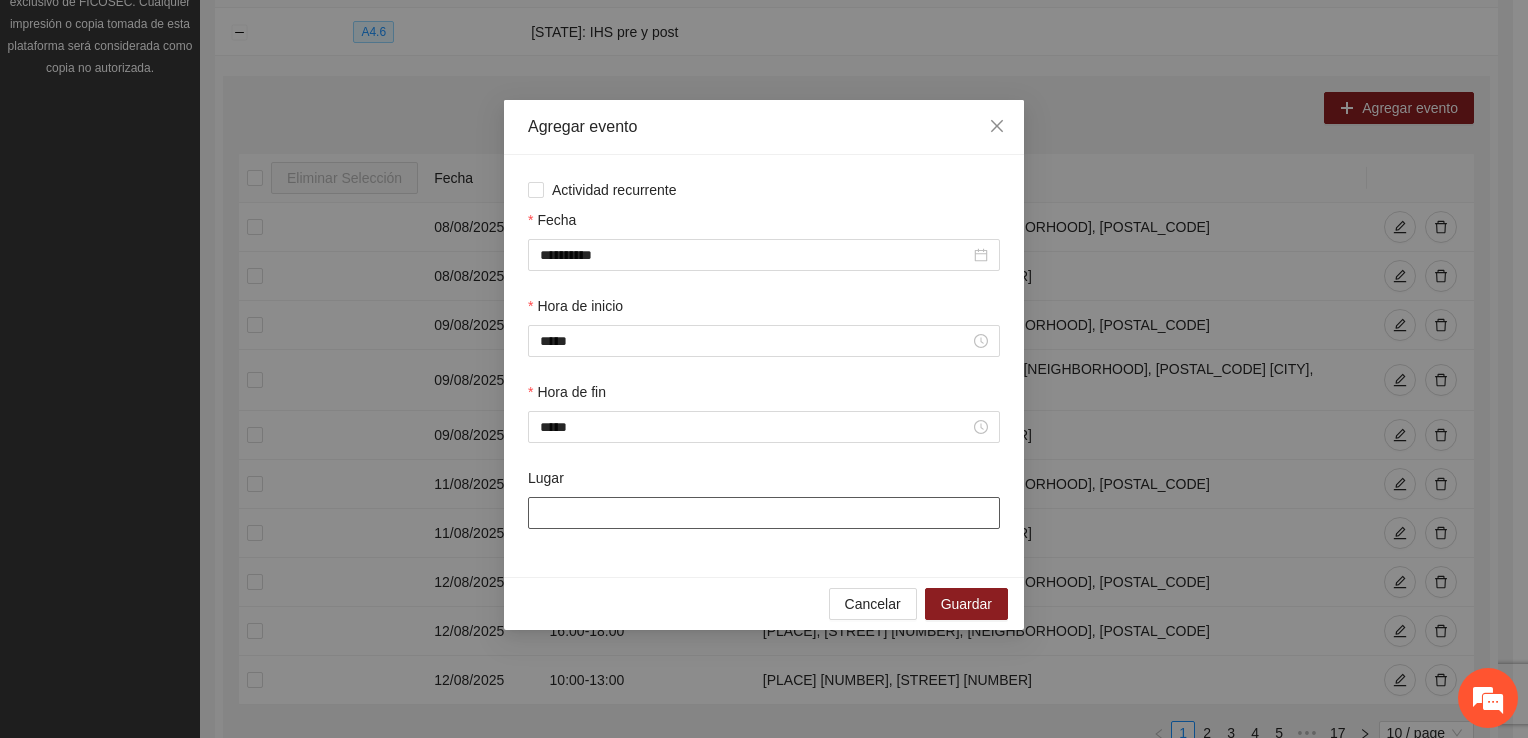 type on "**********" 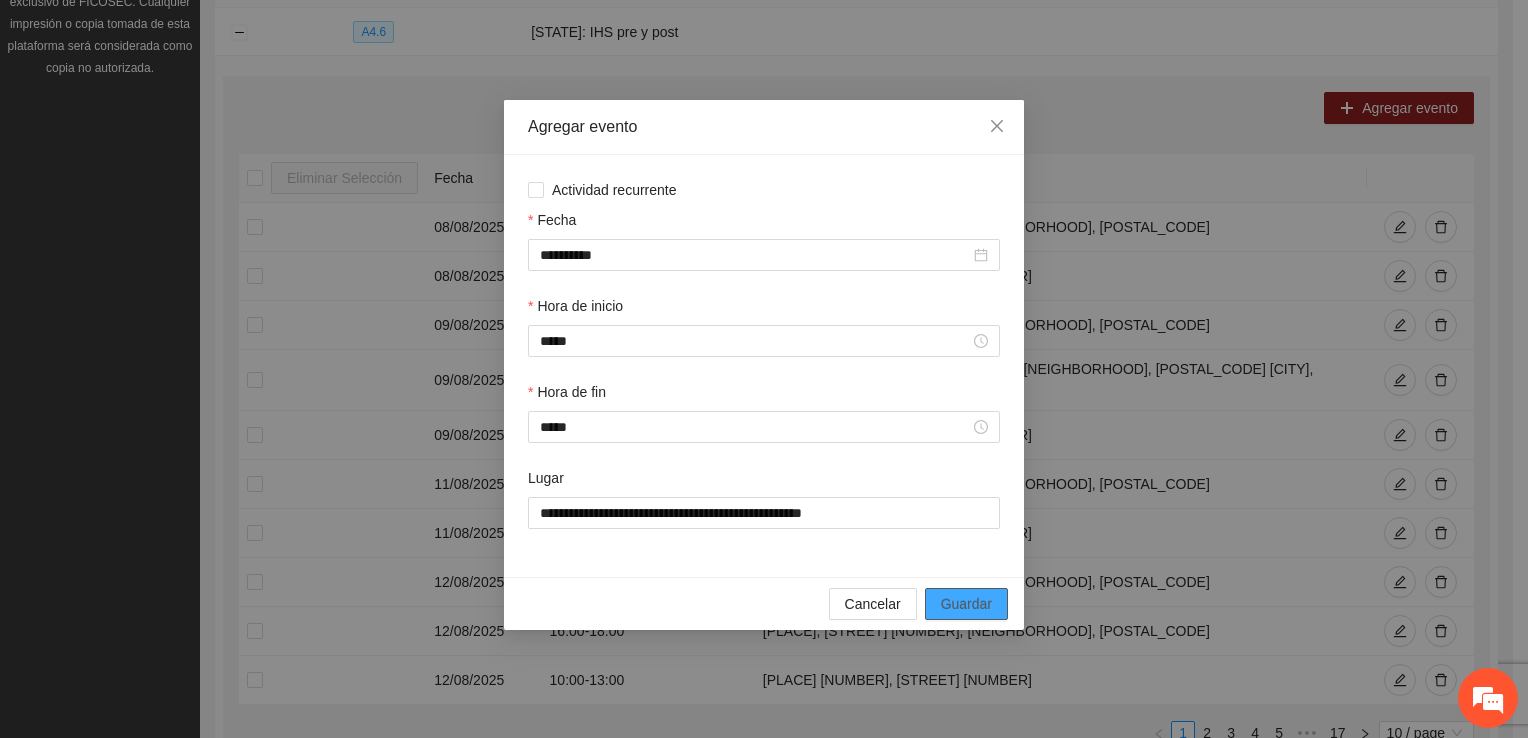 click on "Guardar" at bounding box center (966, 604) 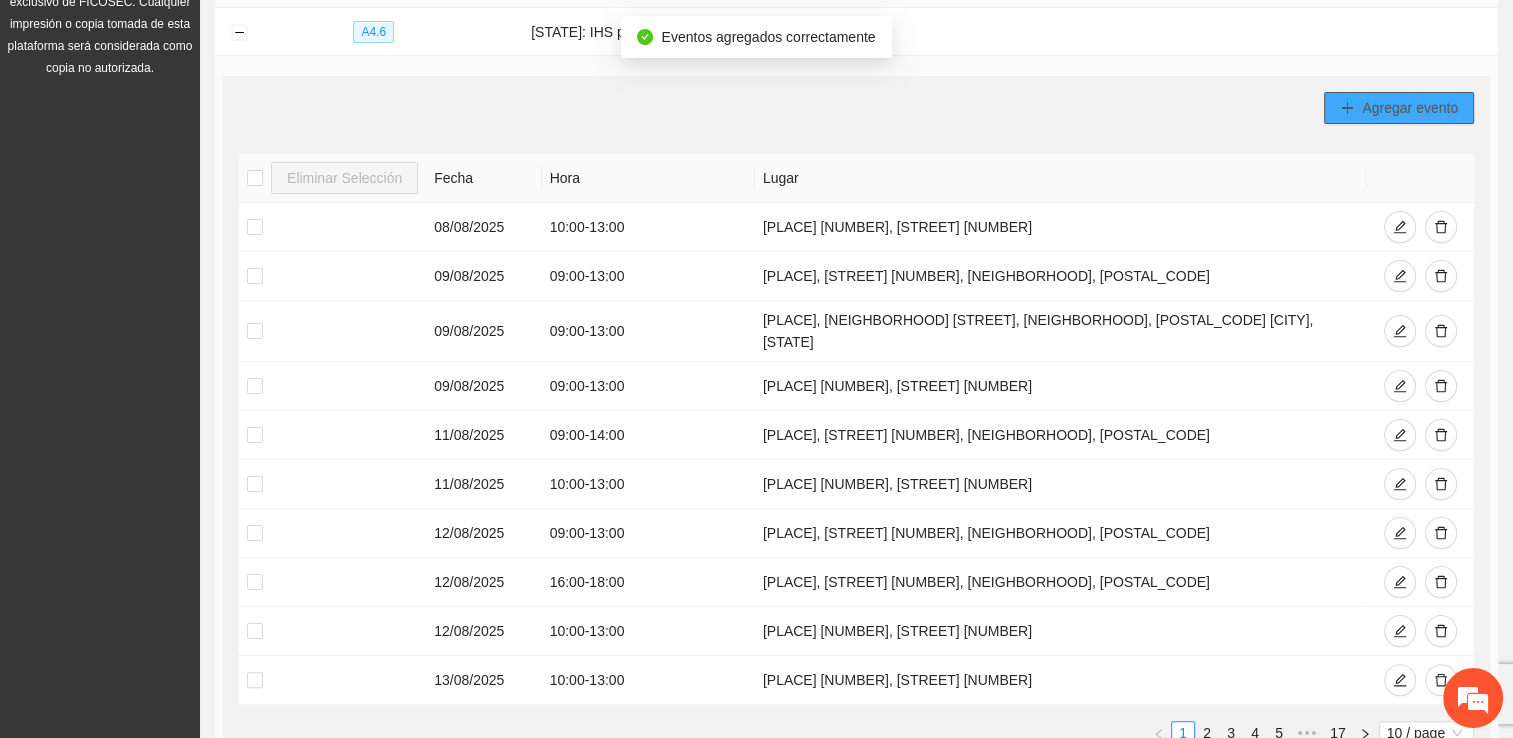 click on "Agregar evento" at bounding box center [1399, 108] 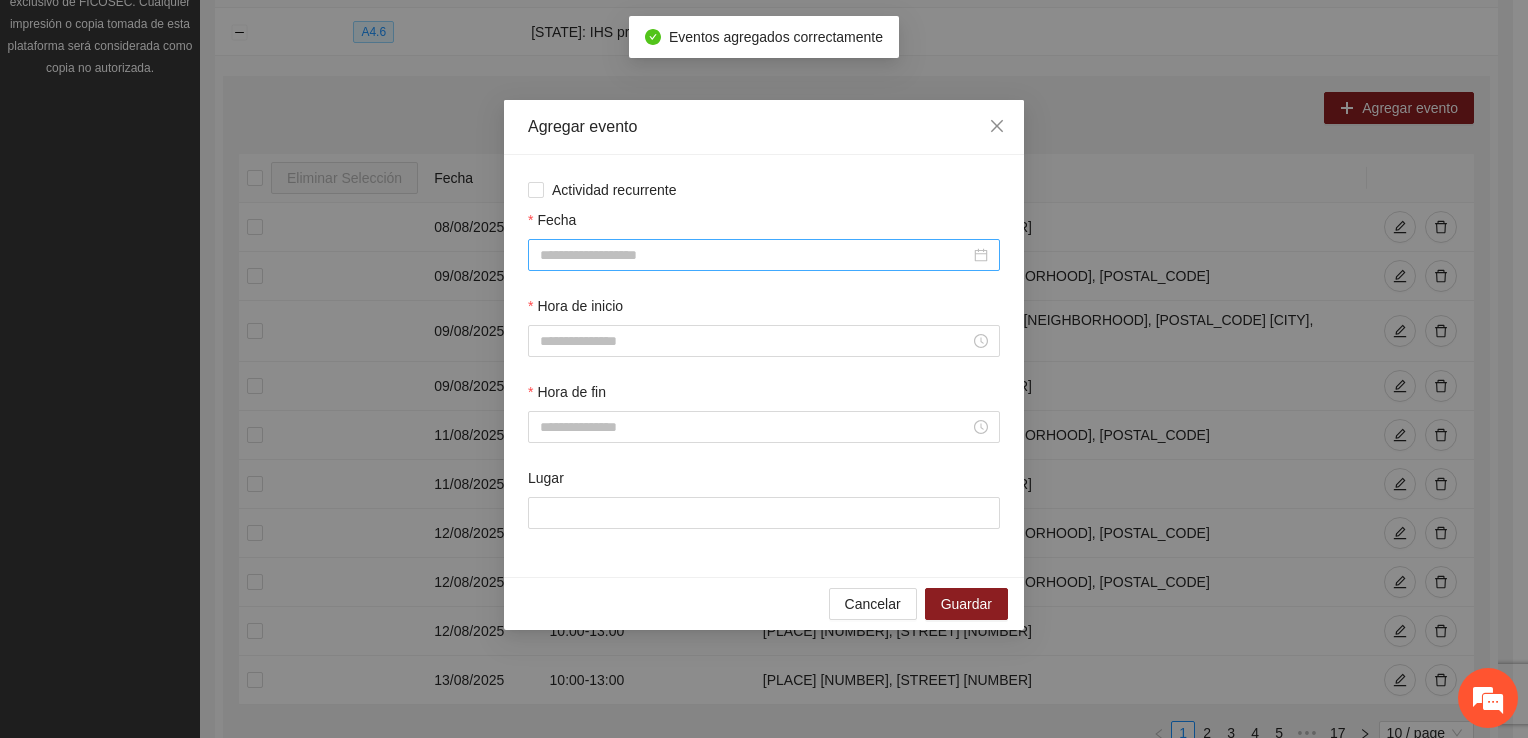 click on "Fecha" at bounding box center (755, 255) 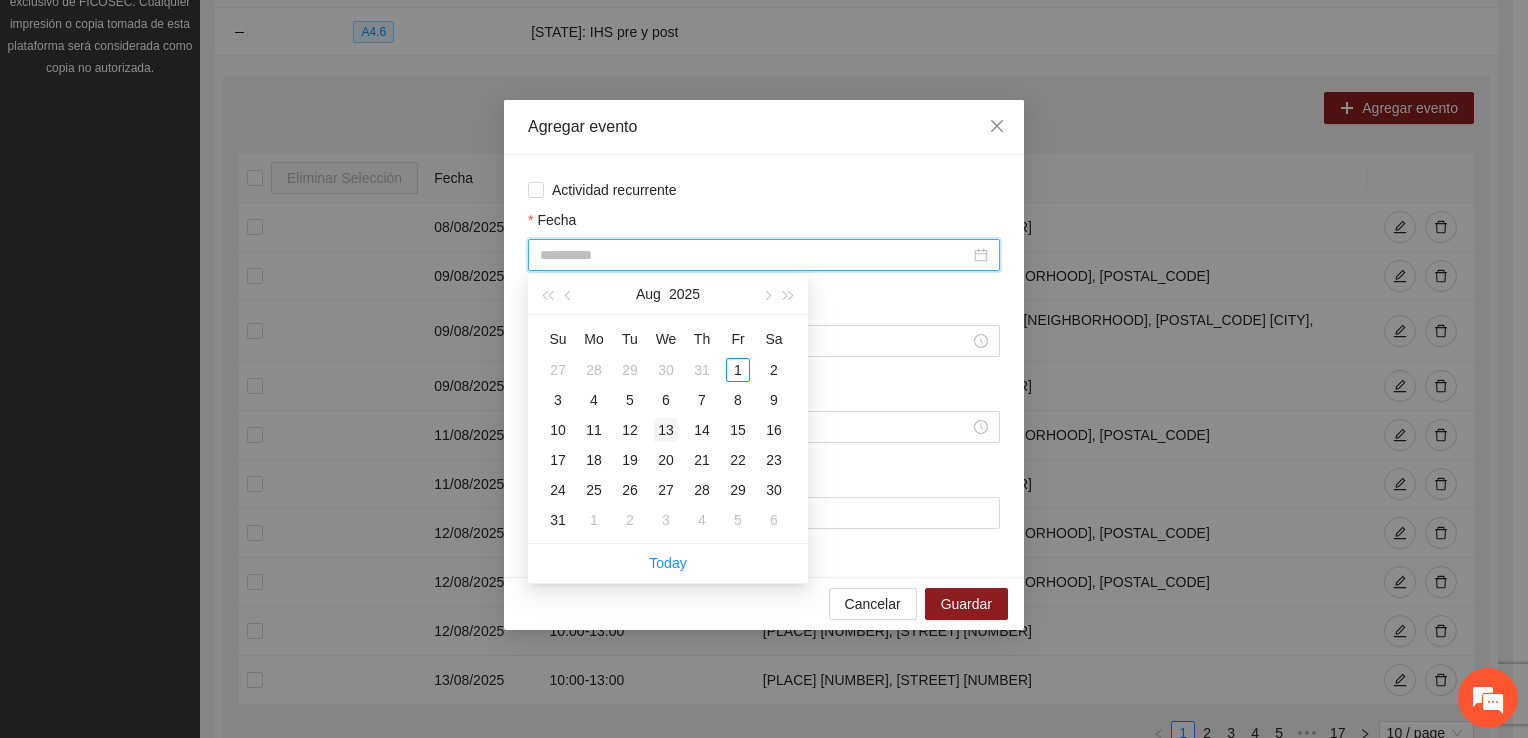 type on "**********" 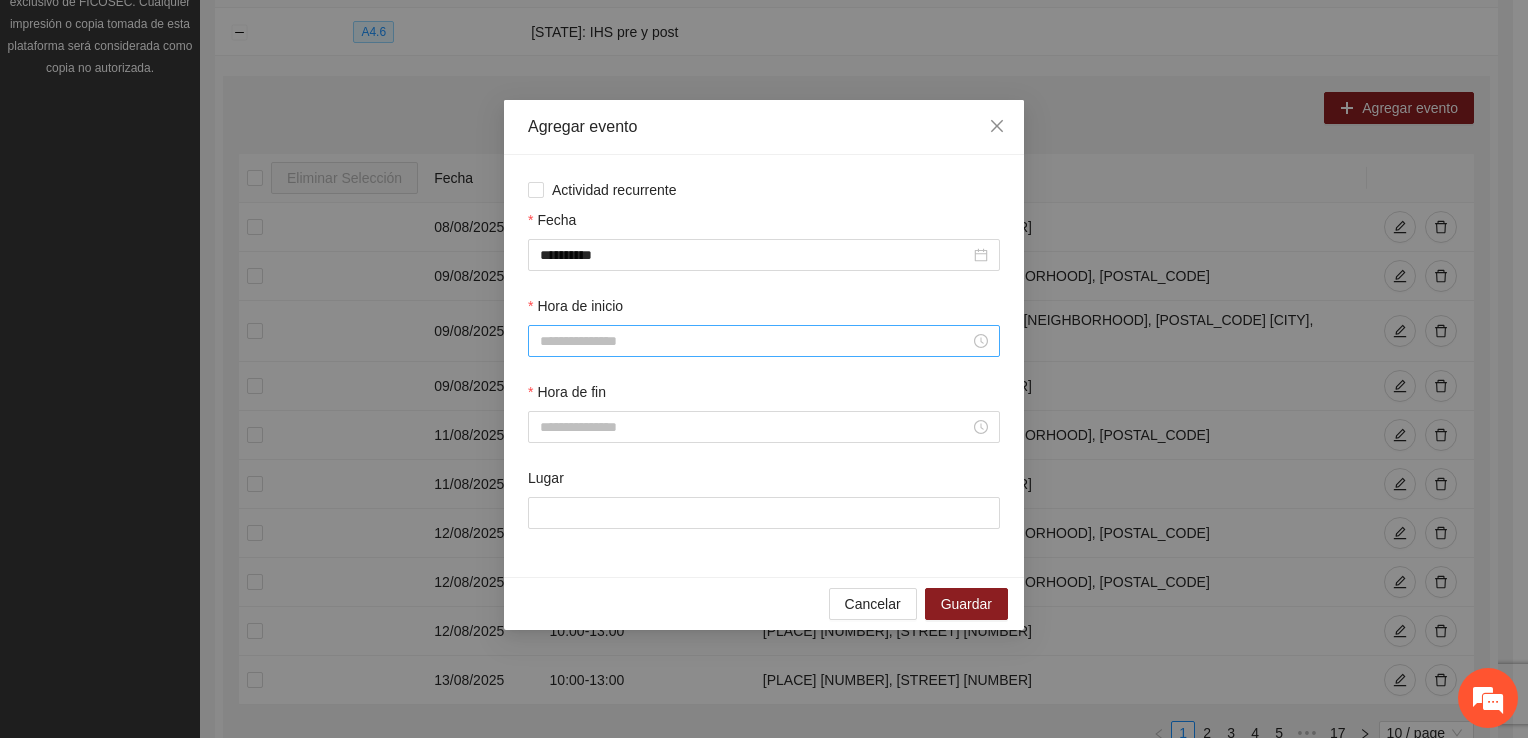 click at bounding box center [764, 341] 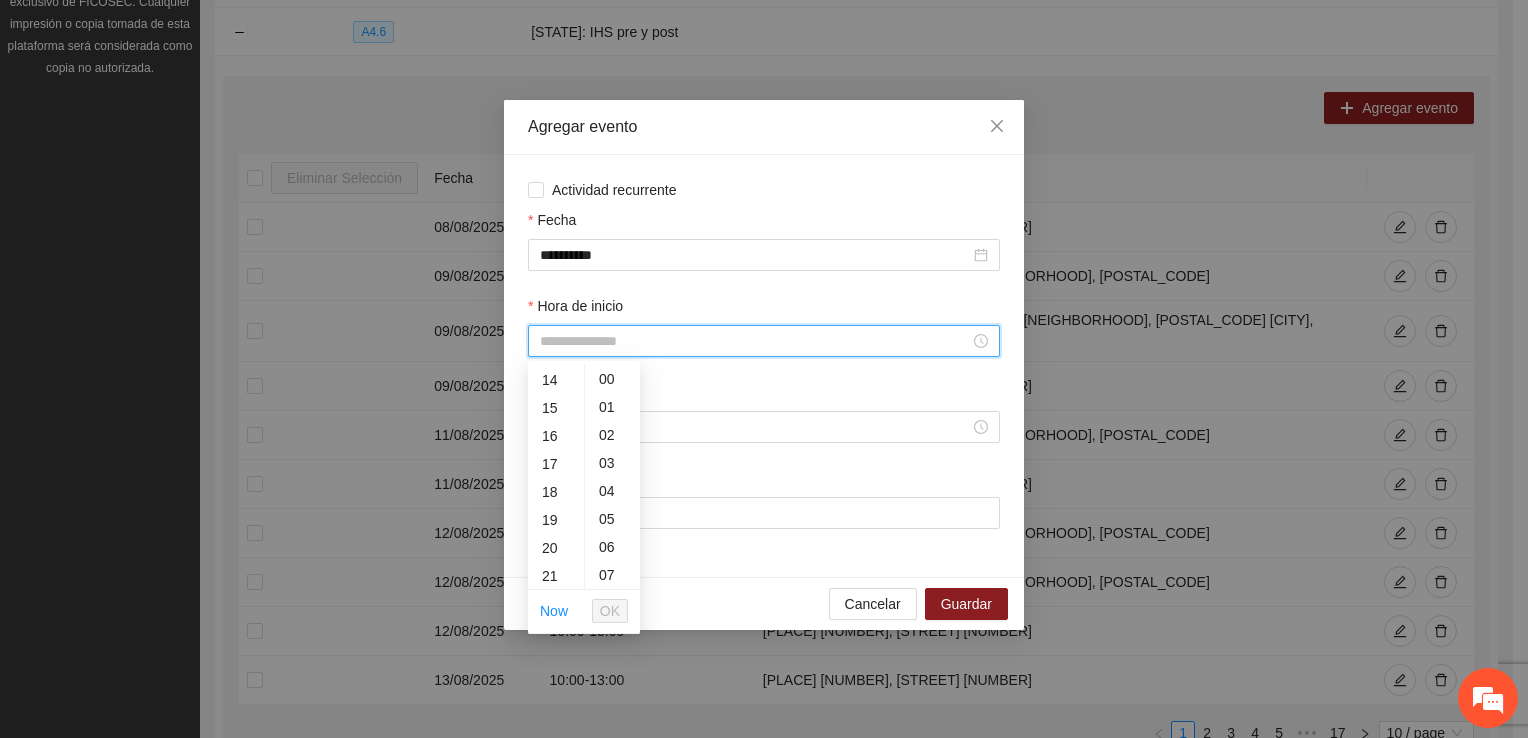 scroll, scrollTop: 392, scrollLeft: 0, axis: vertical 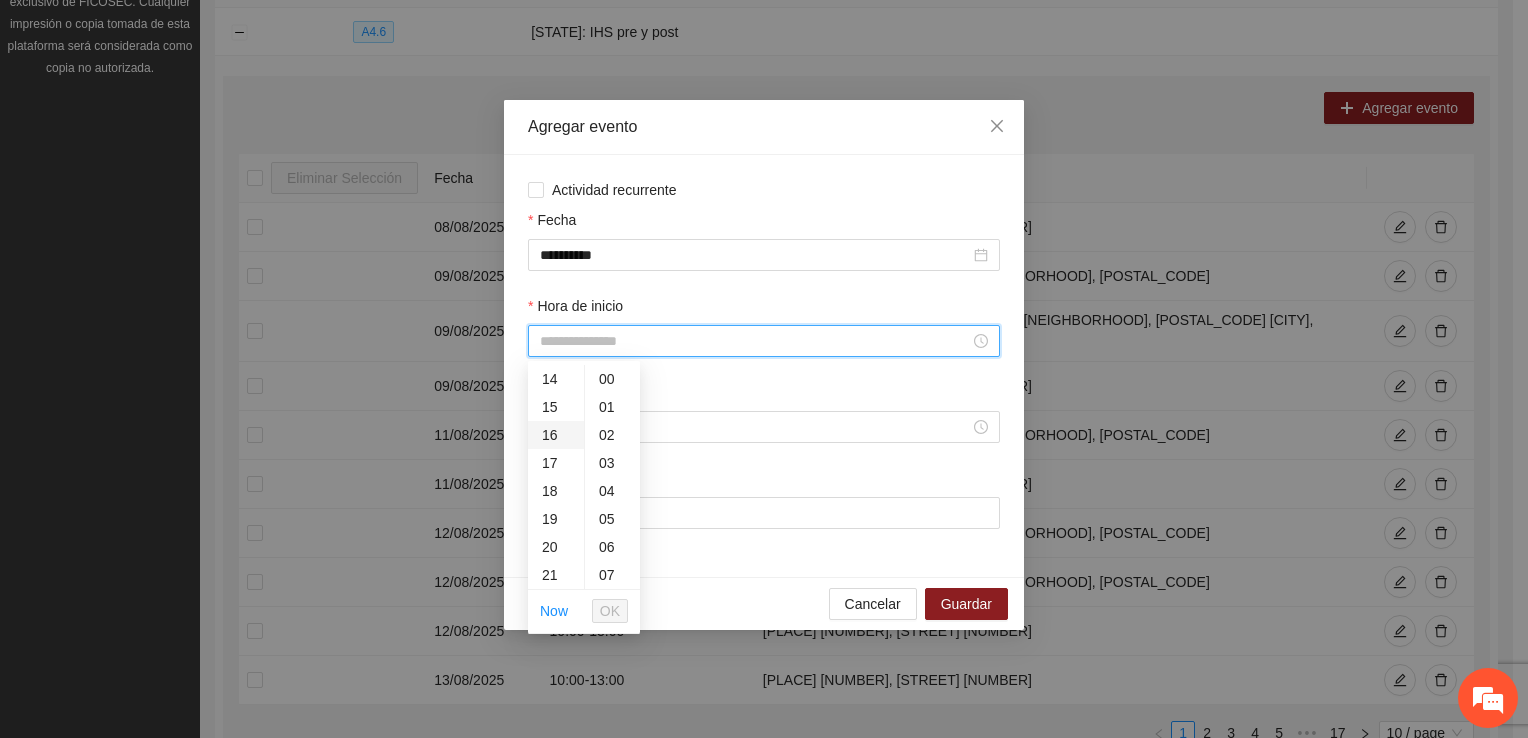 click on "16" at bounding box center [556, 435] 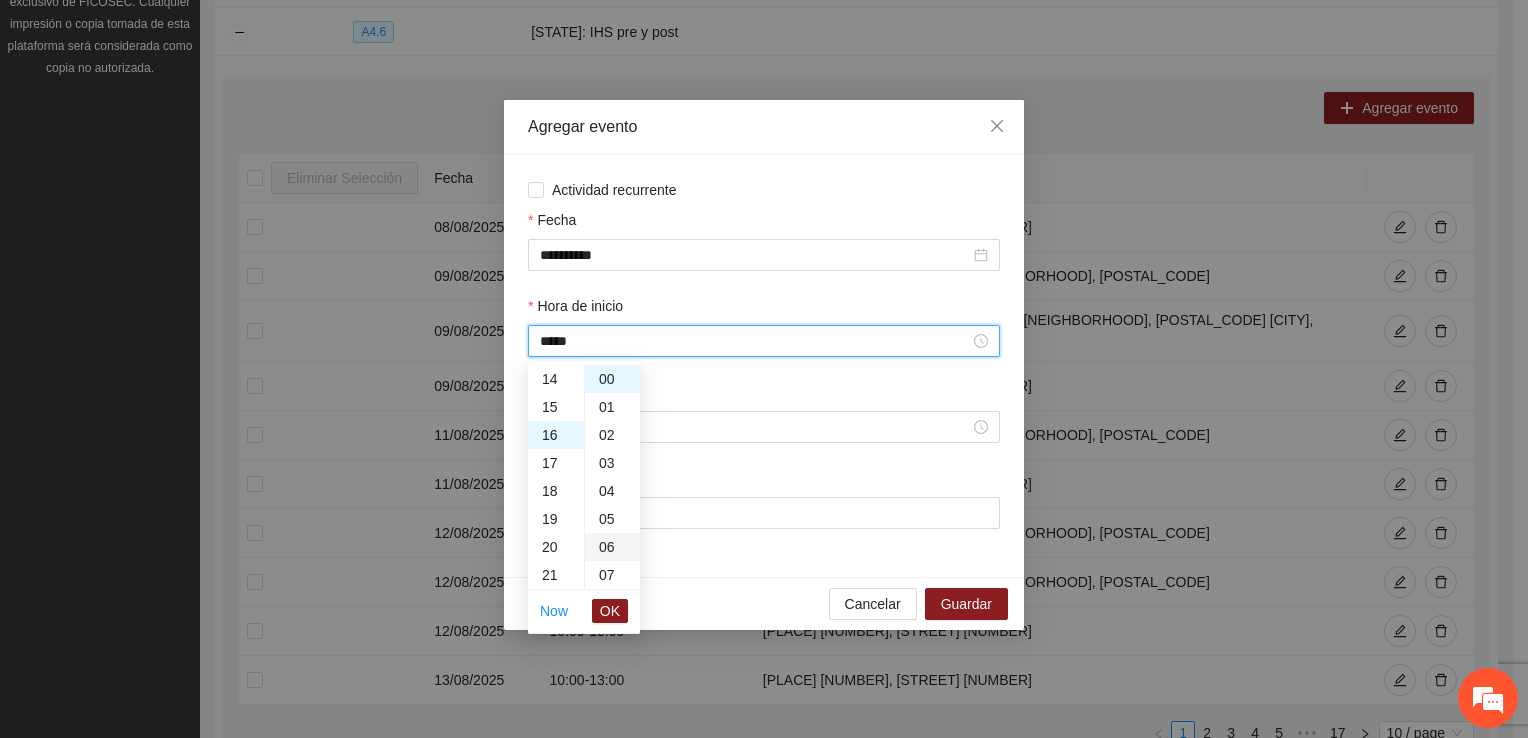 scroll, scrollTop: 448, scrollLeft: 0, axis: vertical 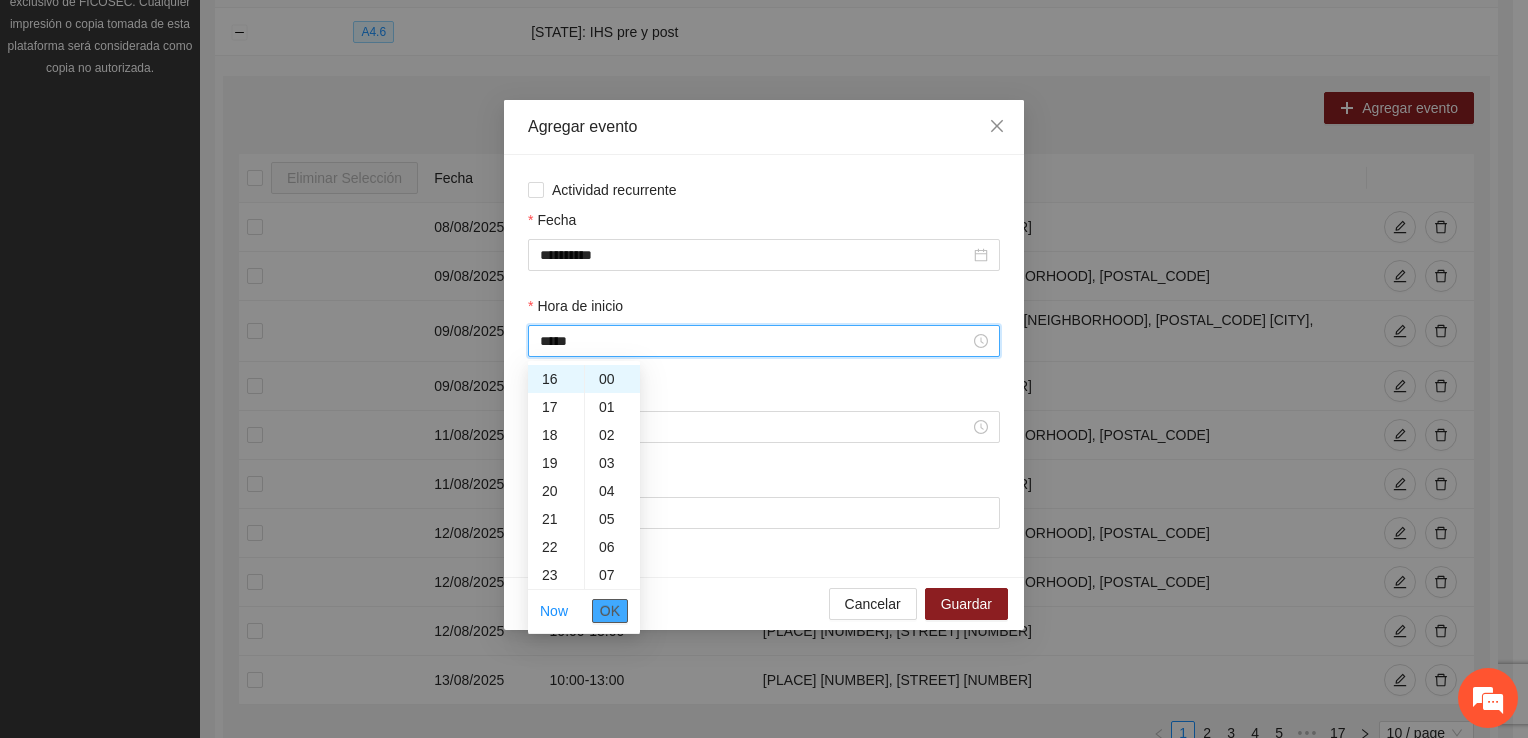 click on "OK" at bounding box center (610, 611) 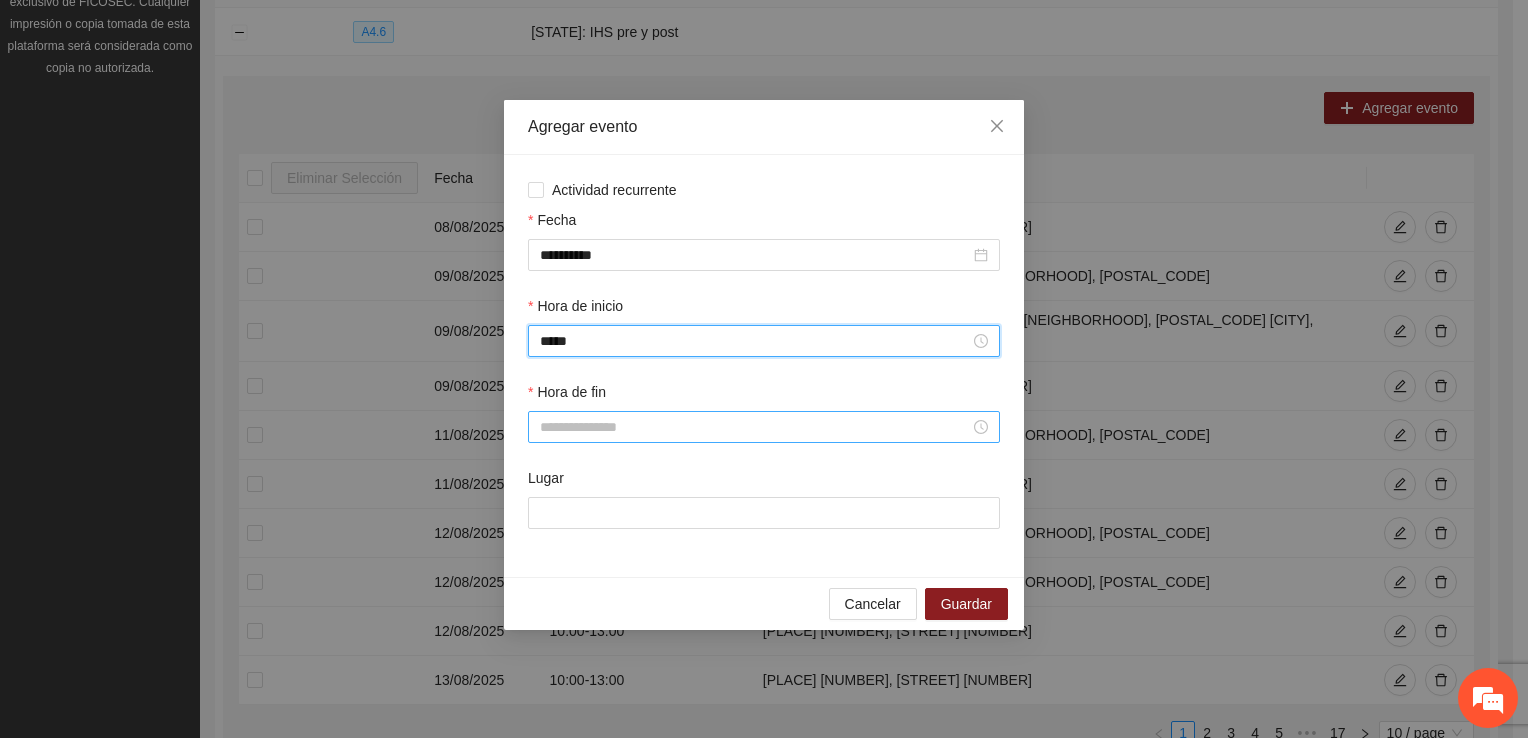 click on "Hora de fin" at bounding box center [755, 427] 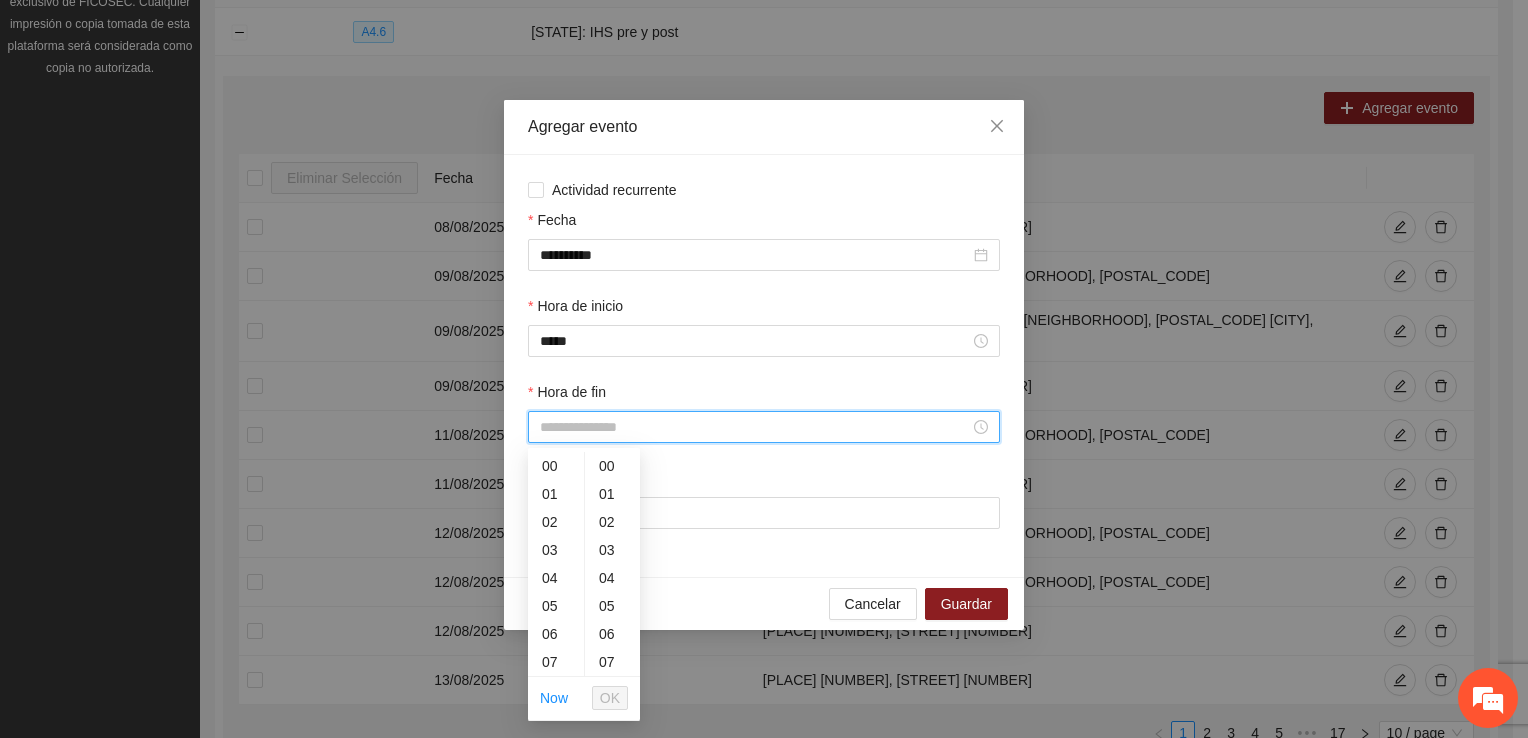 scroll, scrollTop: 196, scrollLeft: 0, axis: vertical 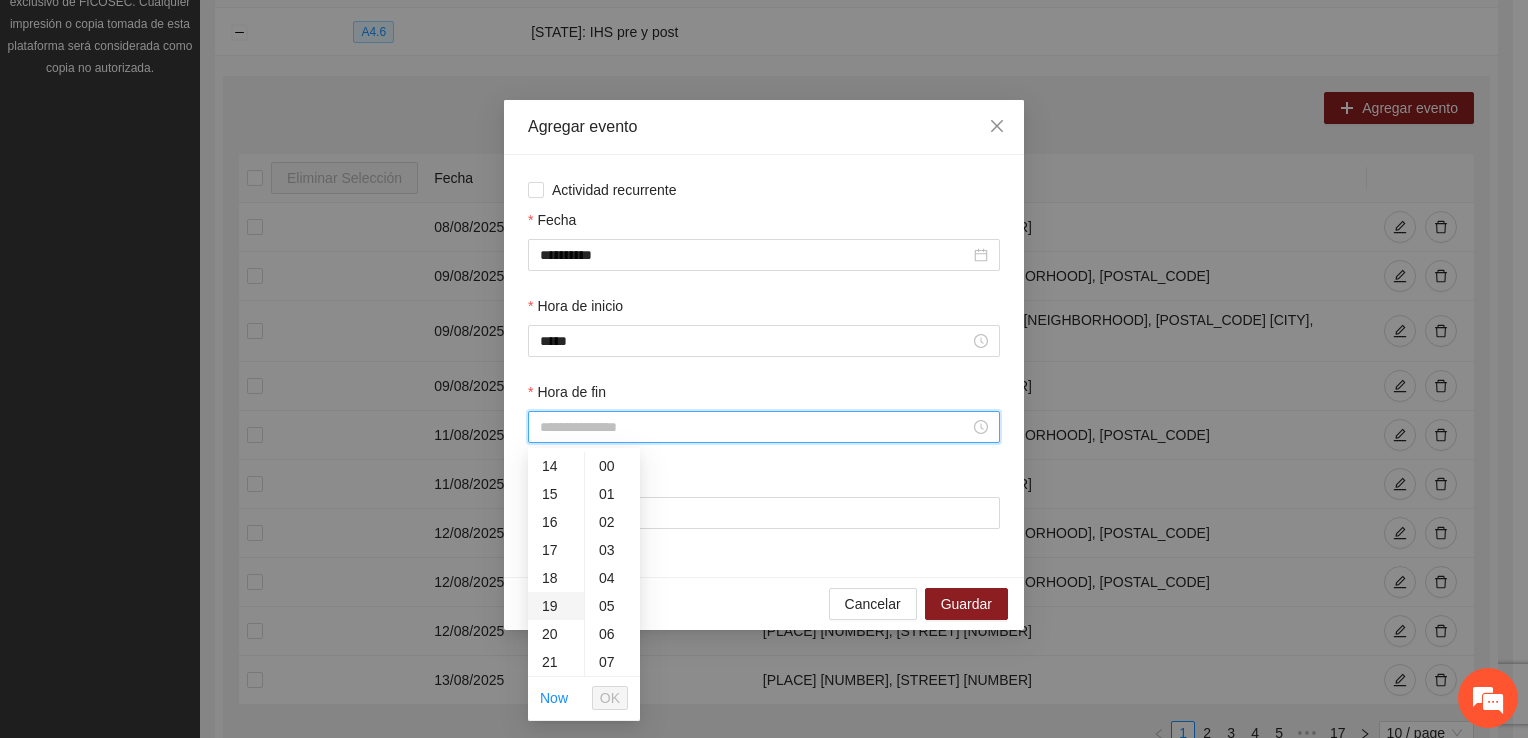 click on "19" at bounding box center (556, 606) 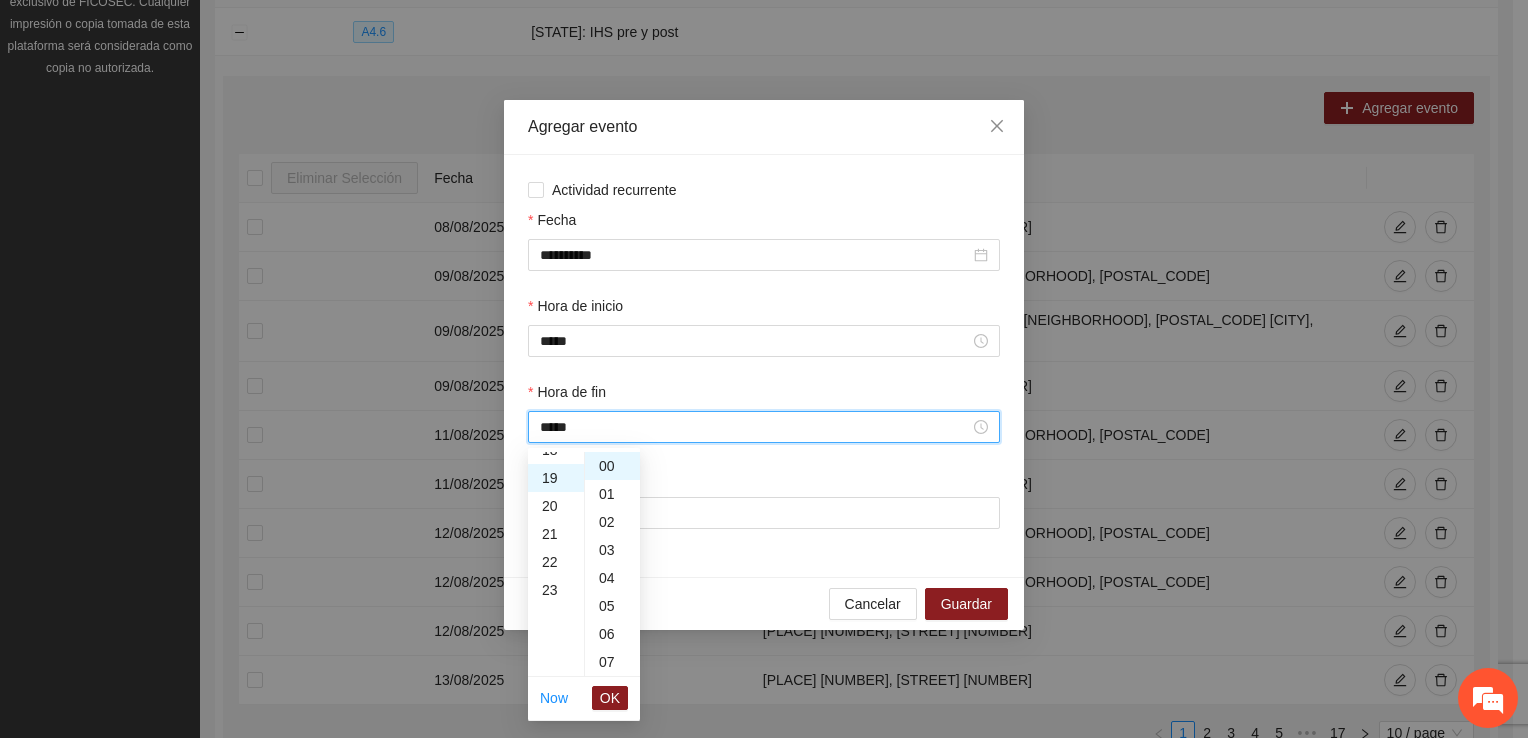 scroll, scrollTop: 532, scrollLeft: 0, axis: vertical 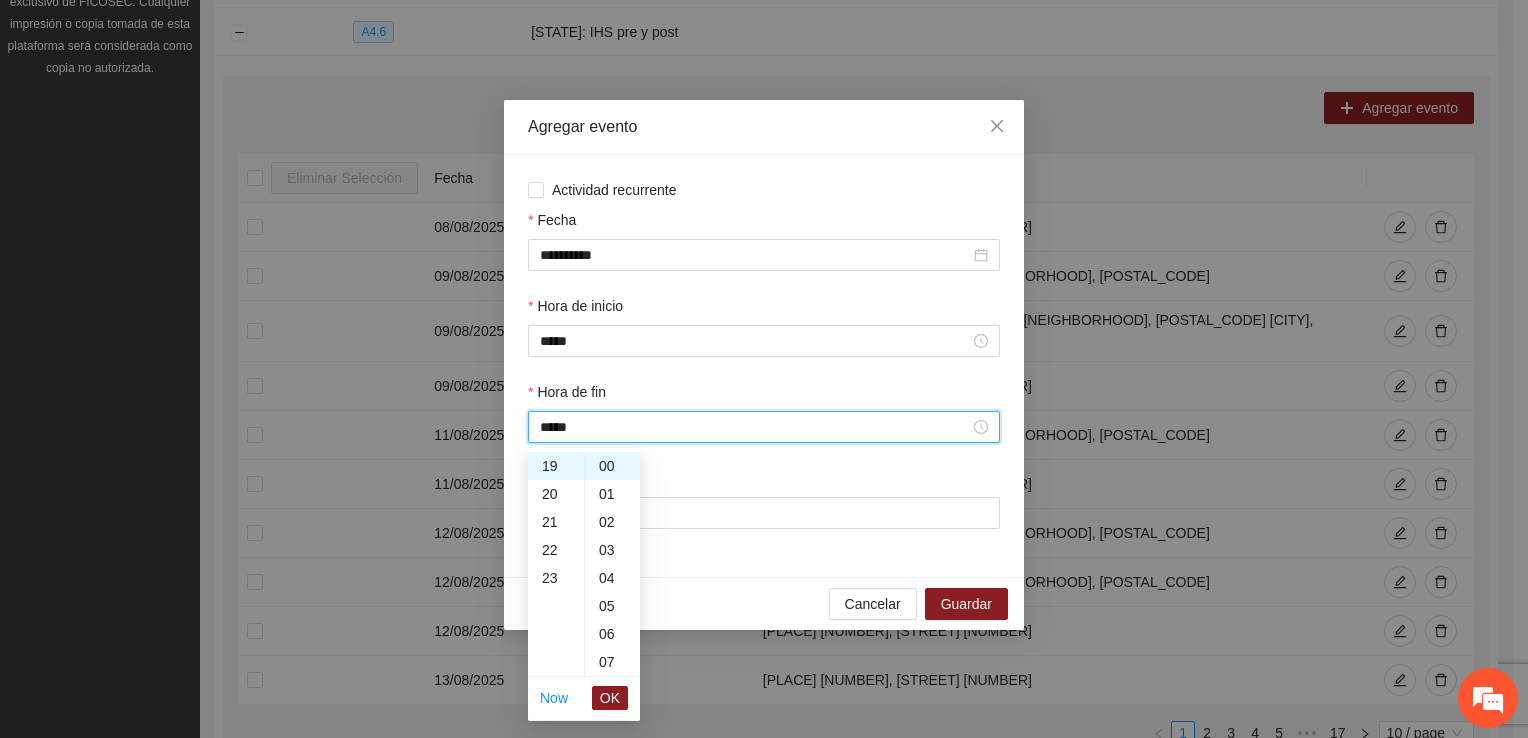 click on "OK" at bounding box center (610, 698) 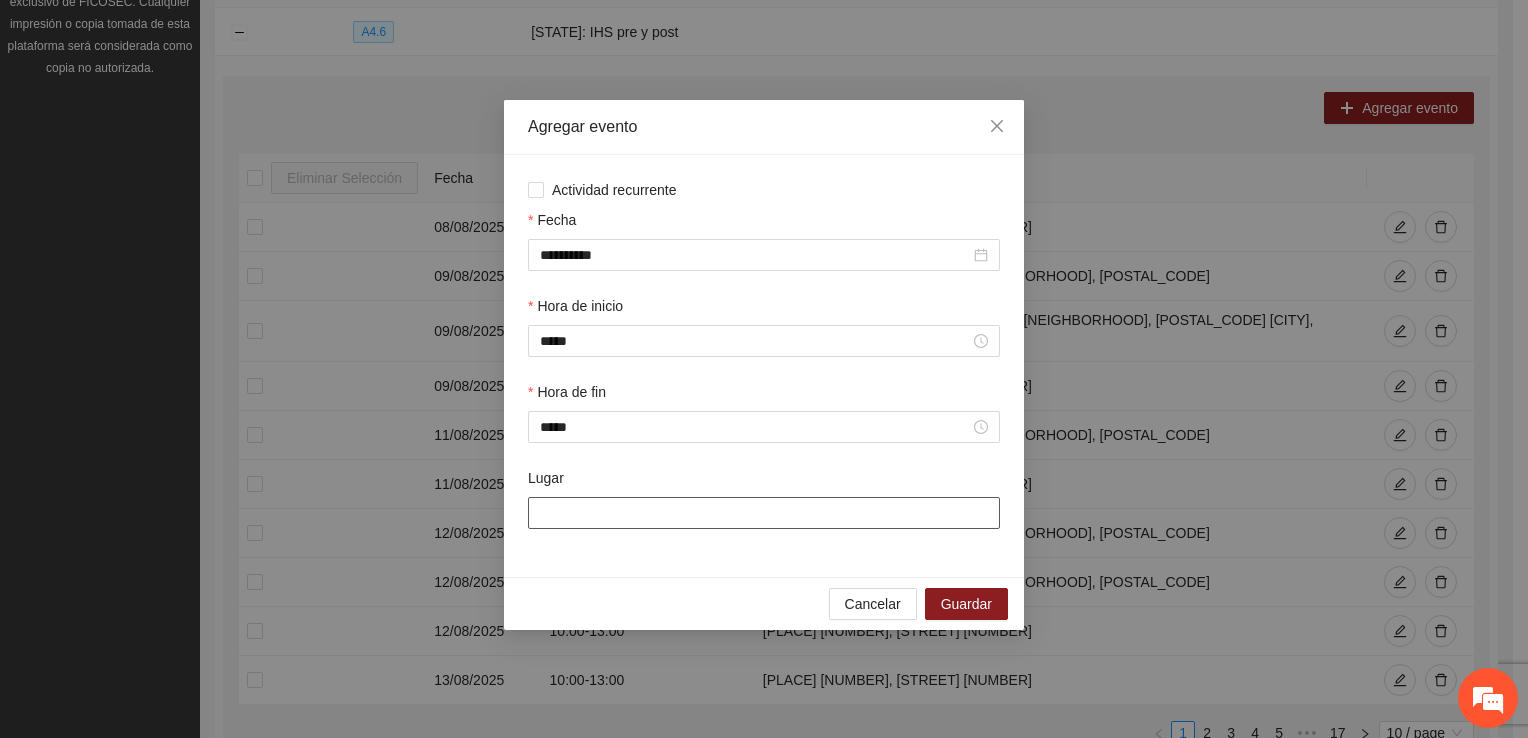 click on "Lugar" at bounding box center [764, 513] 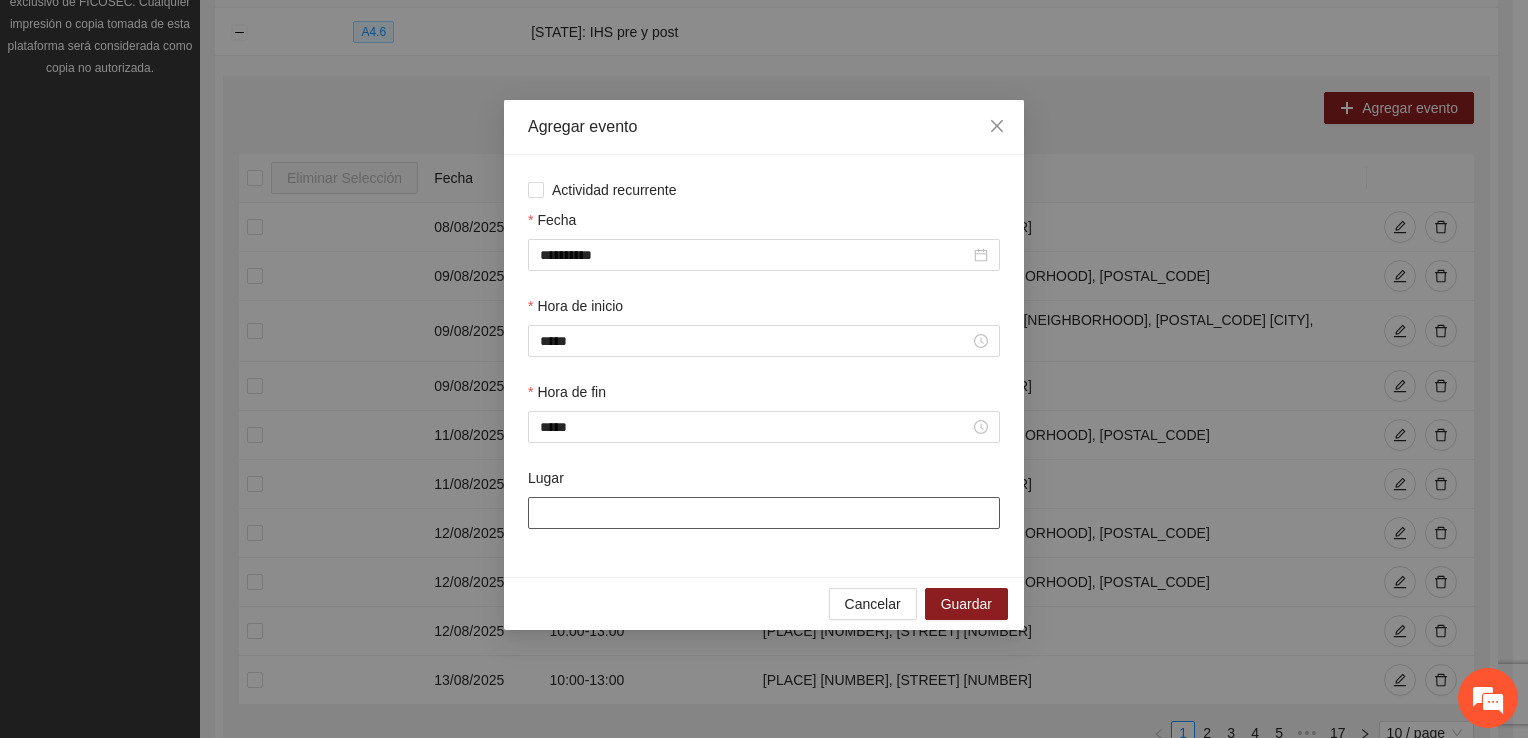 type on "**********" 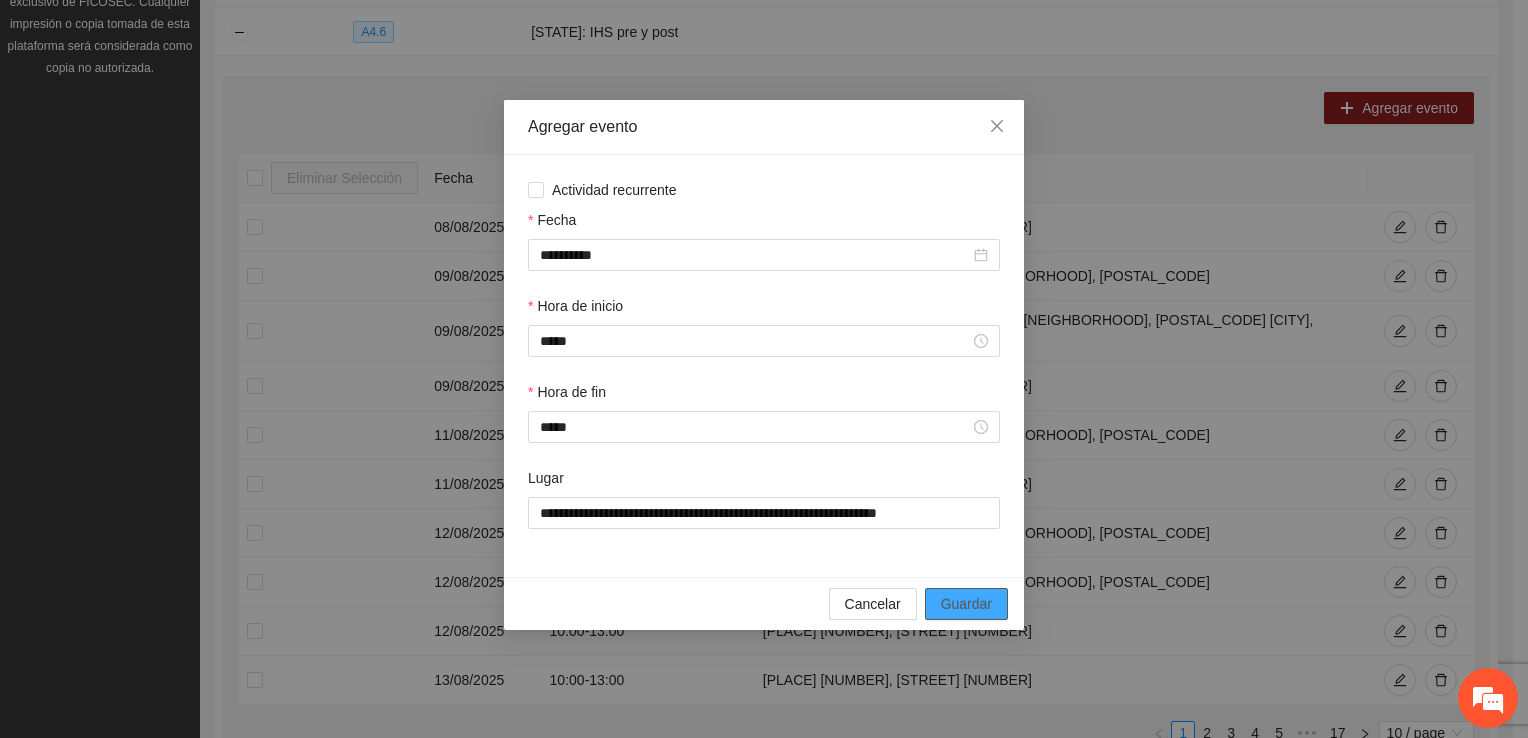 click on "Guardar" at bounding box center [966, 604] 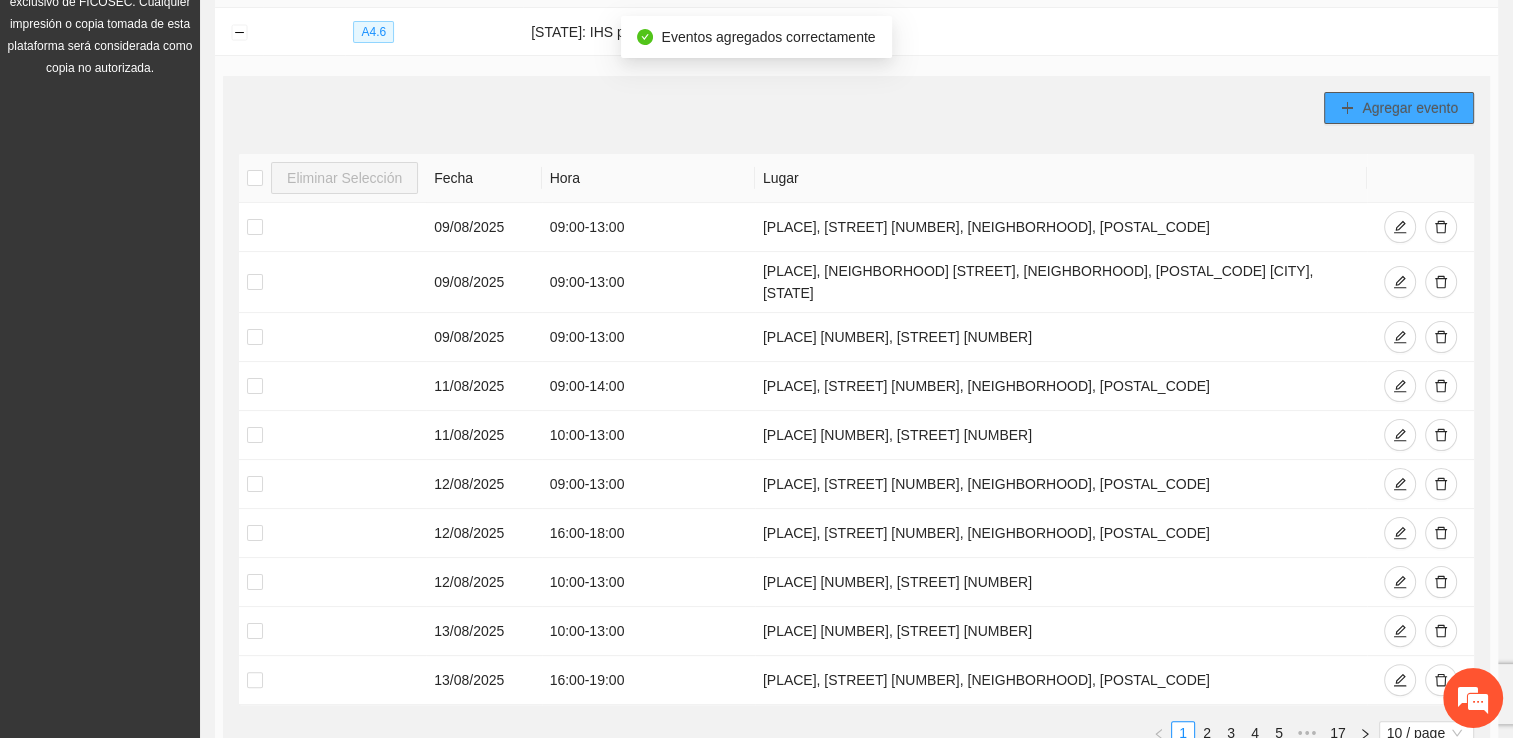 click on "Agregar evento" at bounding box center [1399, 108] 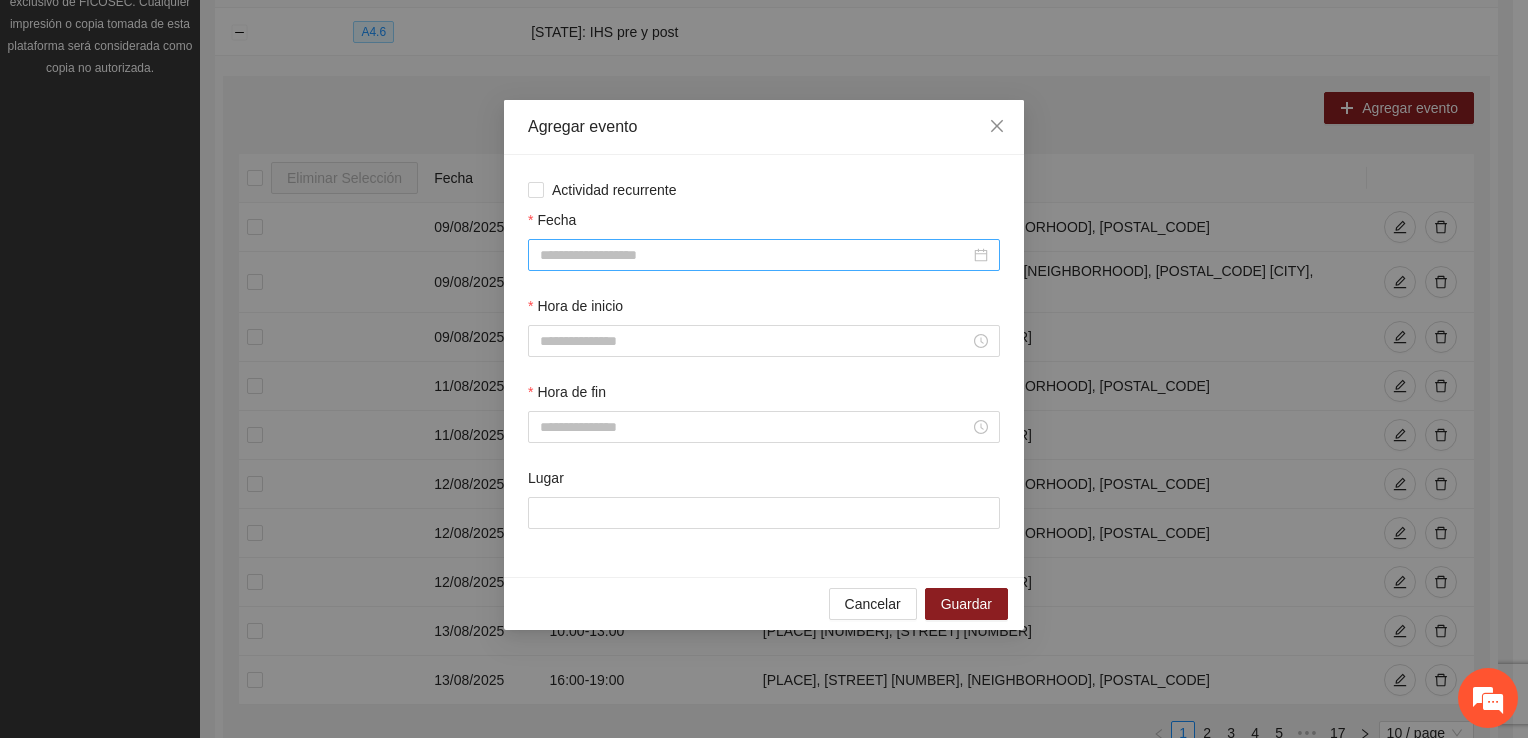 click on "Fecha" at bounding box center [755, 255] 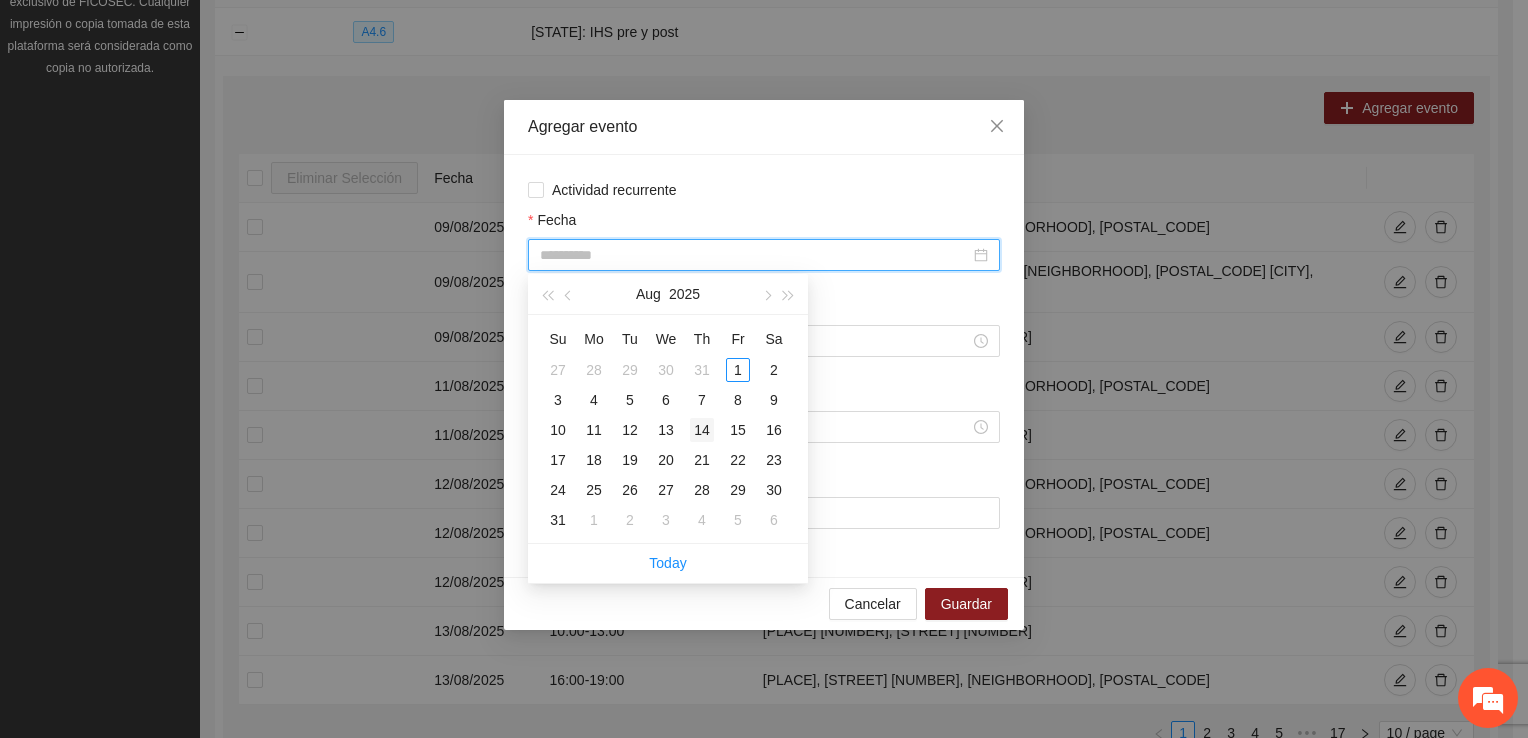 type on "**********" 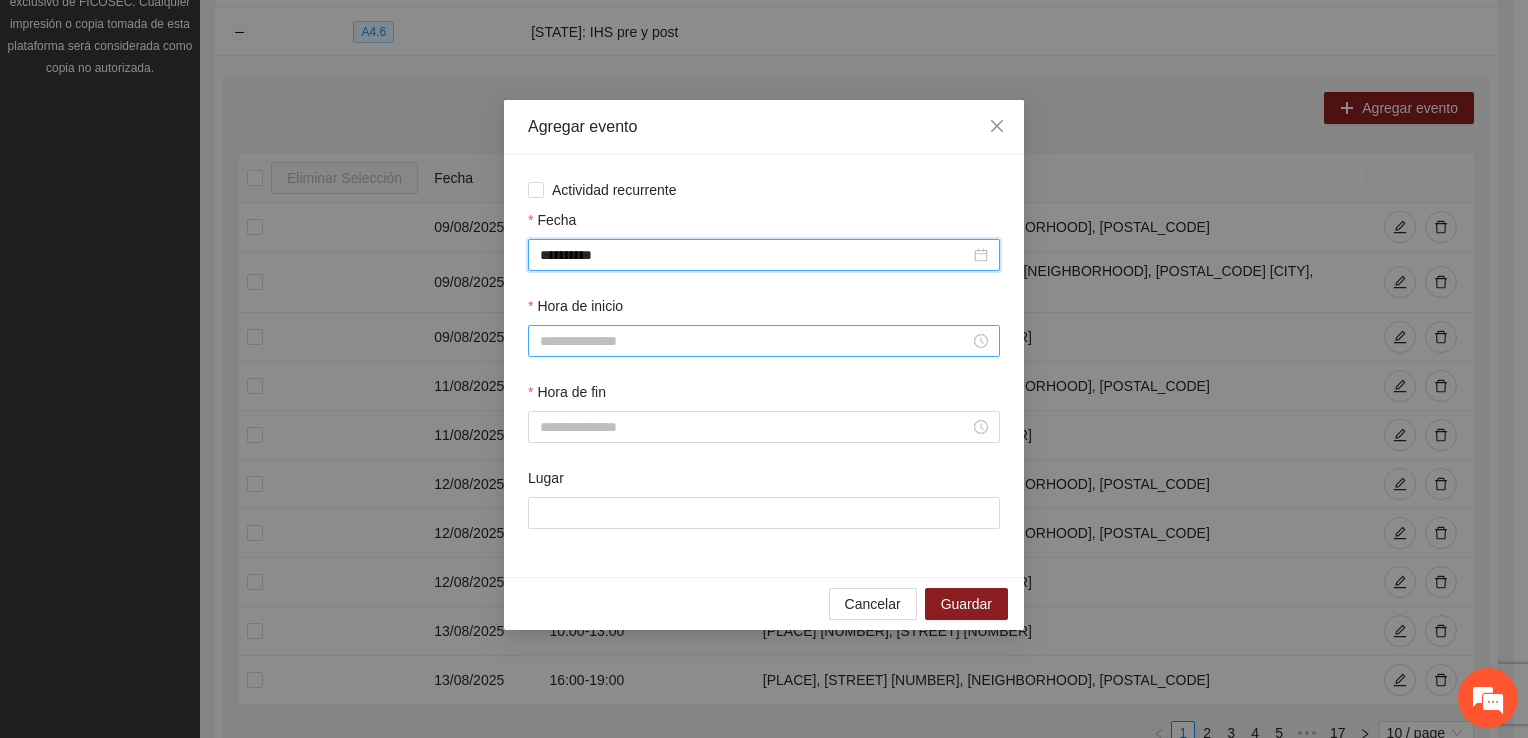 click on "Hora de inicio" at bounding box center (755, 341) 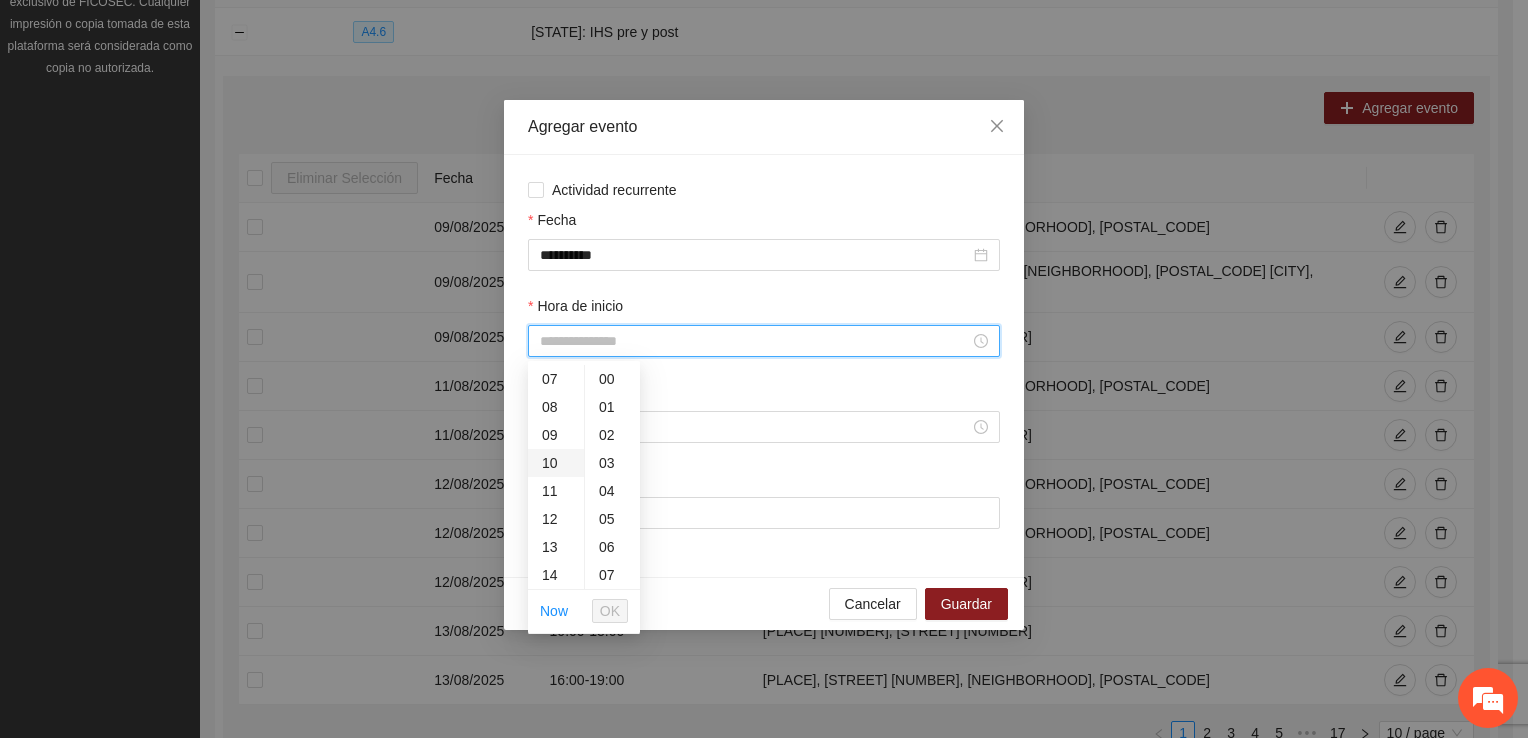 click on "10" at bounding box center (556, 463) 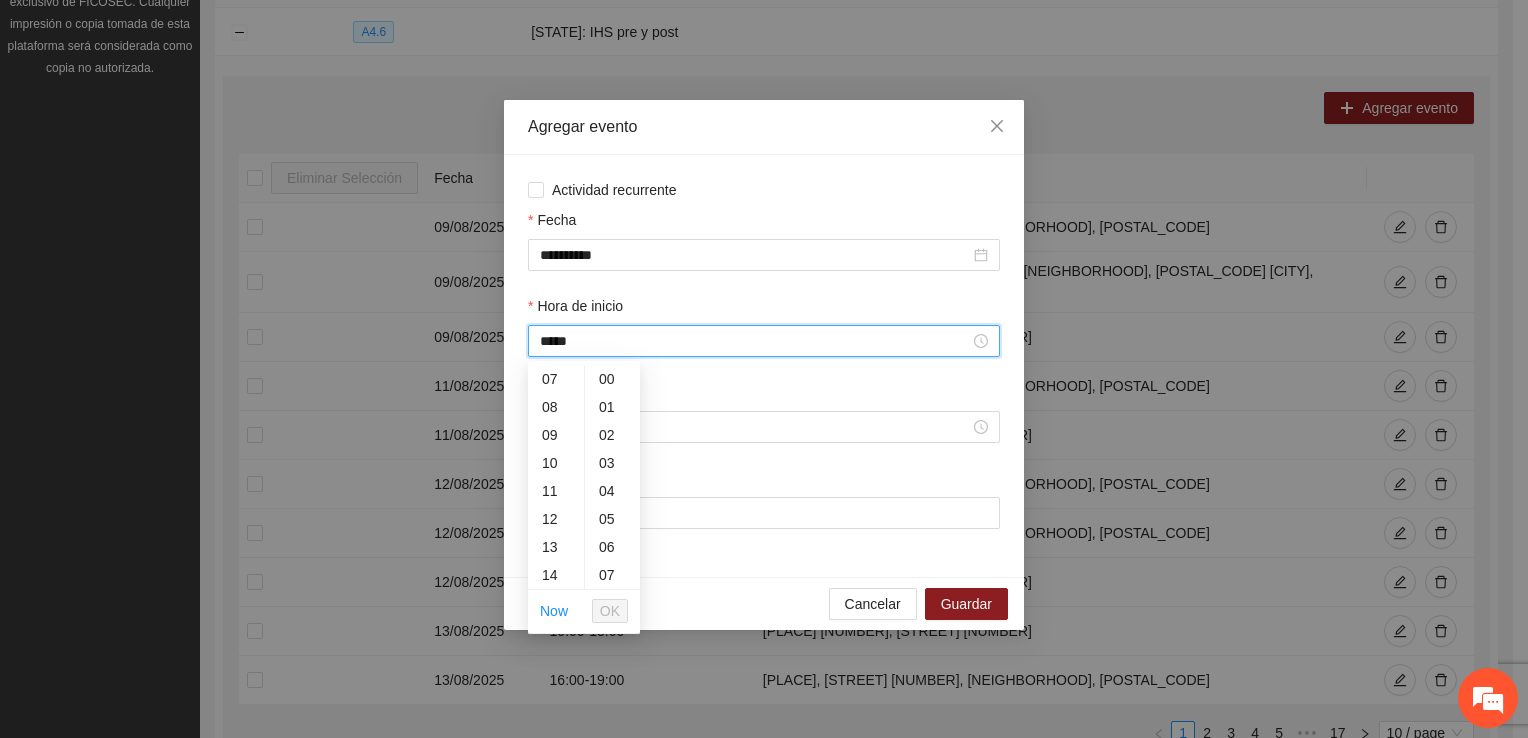 scroll, scrollTop: 280, scrollLeft: 0, axis: vertical 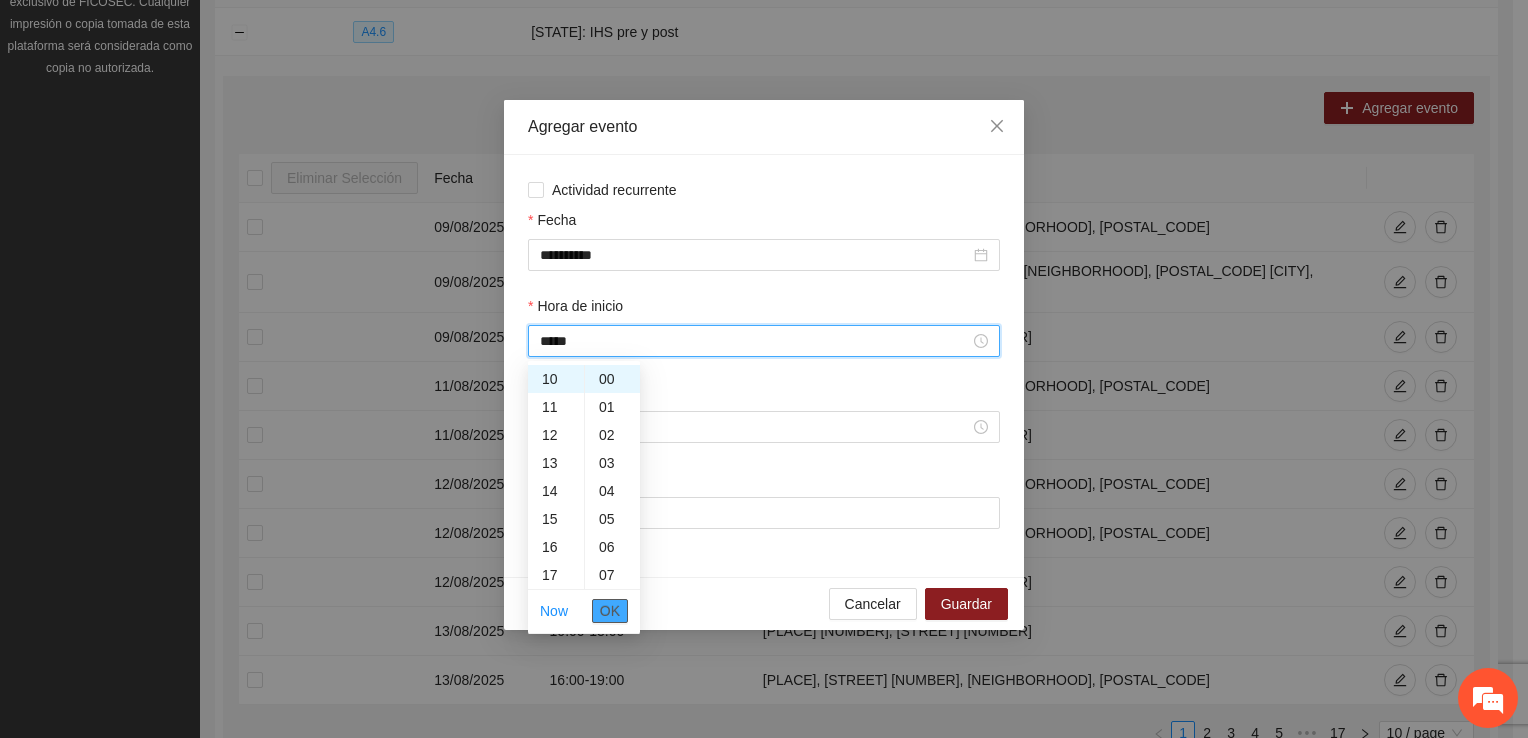 click on "OK" at bounding box center (610, 611) 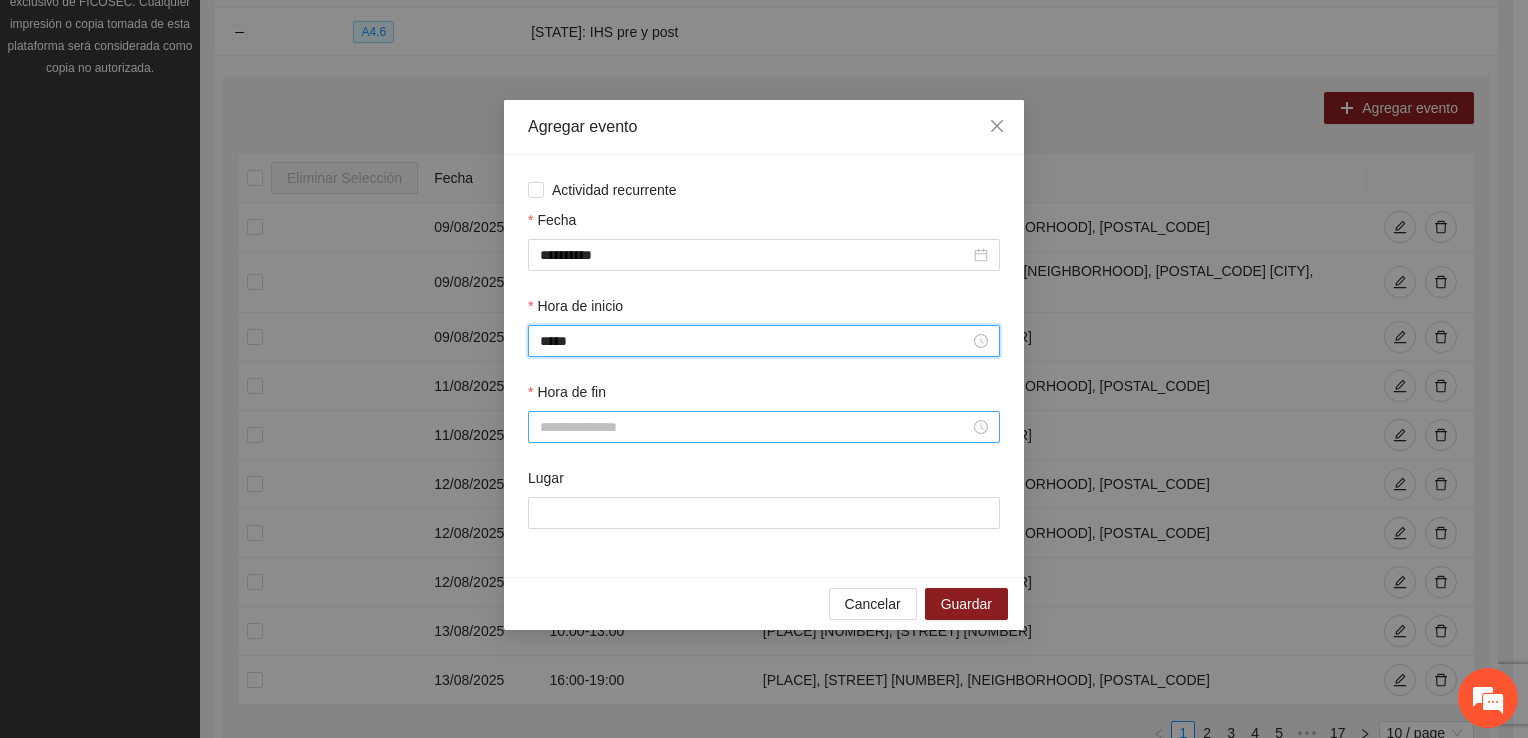 click at bounding box center [764, 427] 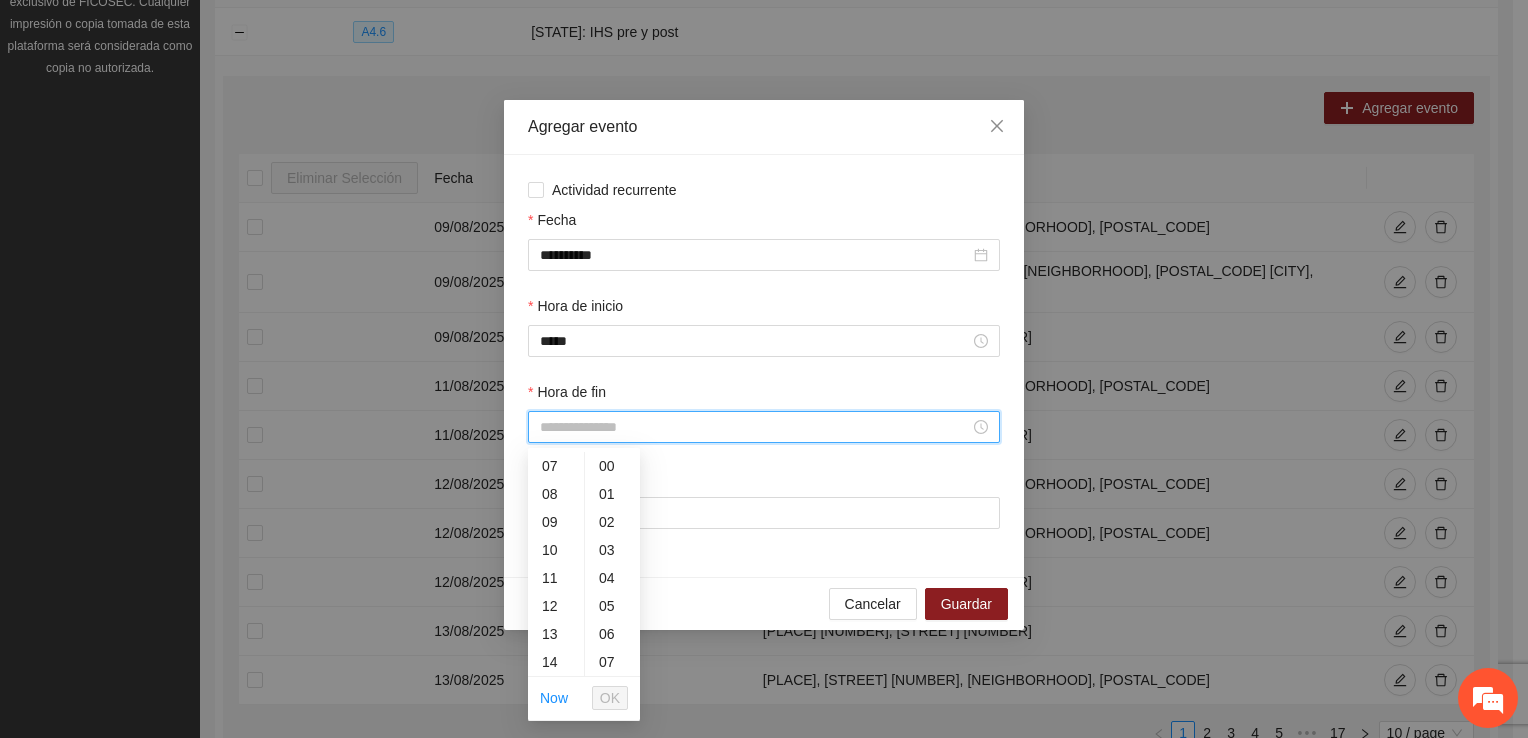 click on "13" at bounding box center (556, 634) 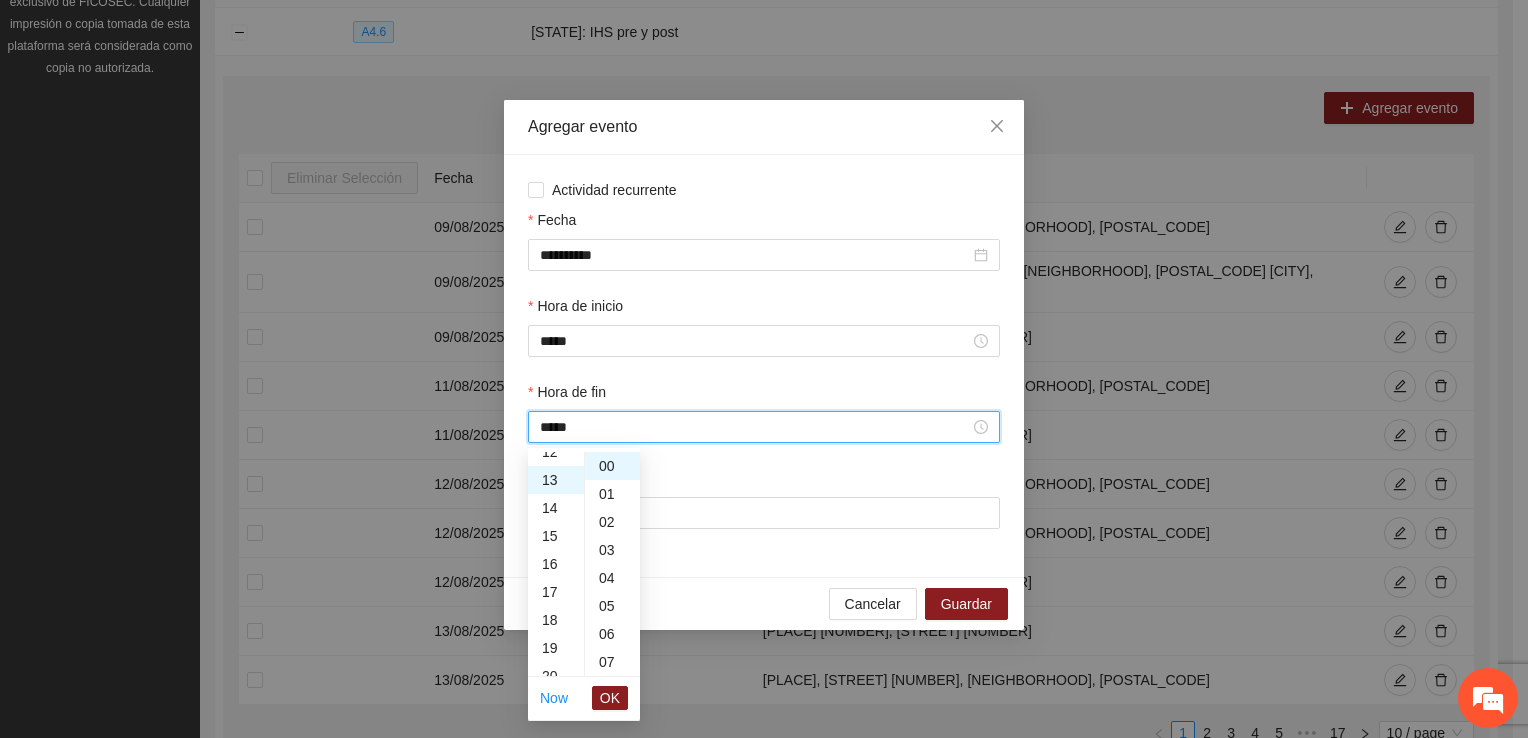 scroll, scrollTop: 364, scrollLeft: 0, axis: vertical 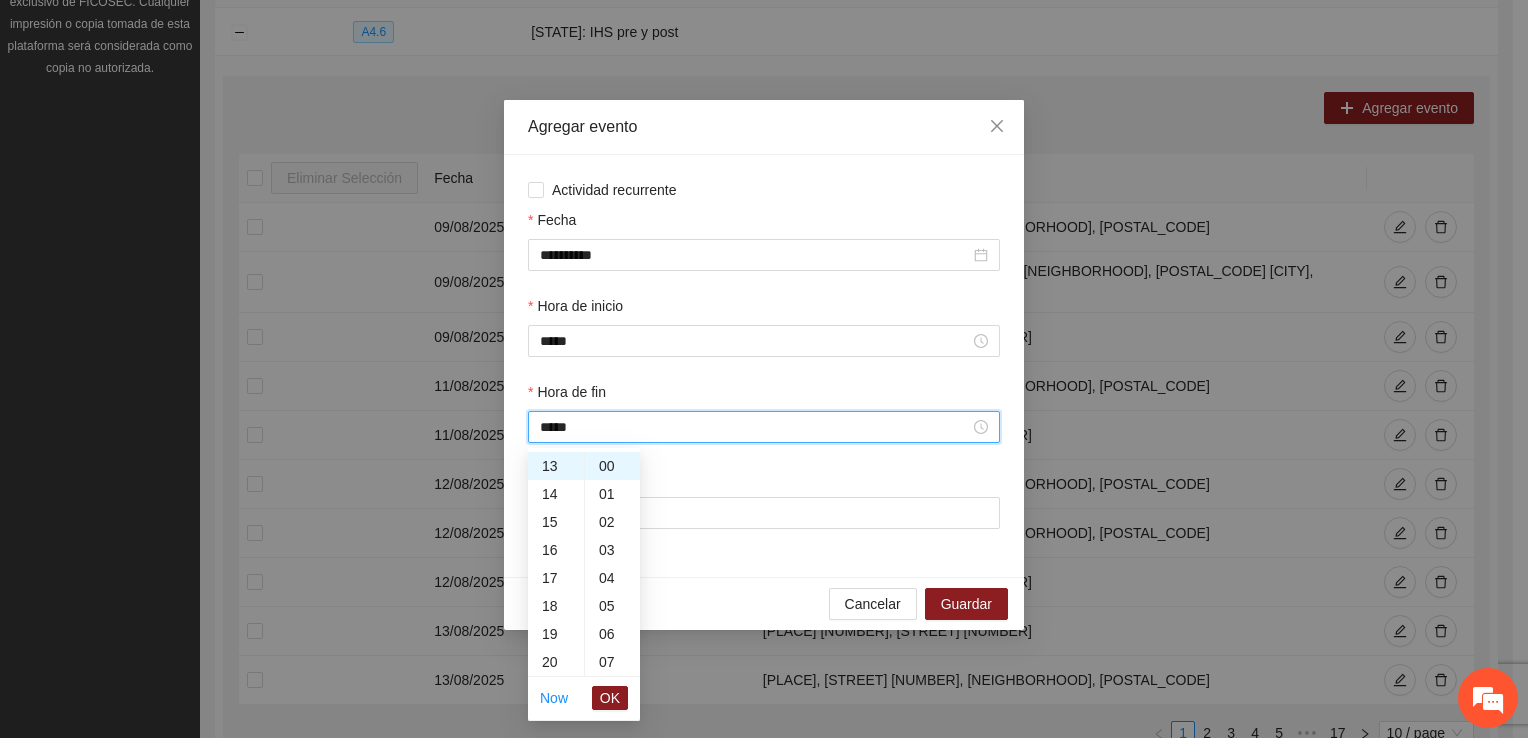 click on "OK" at bounding box center (610, 698) 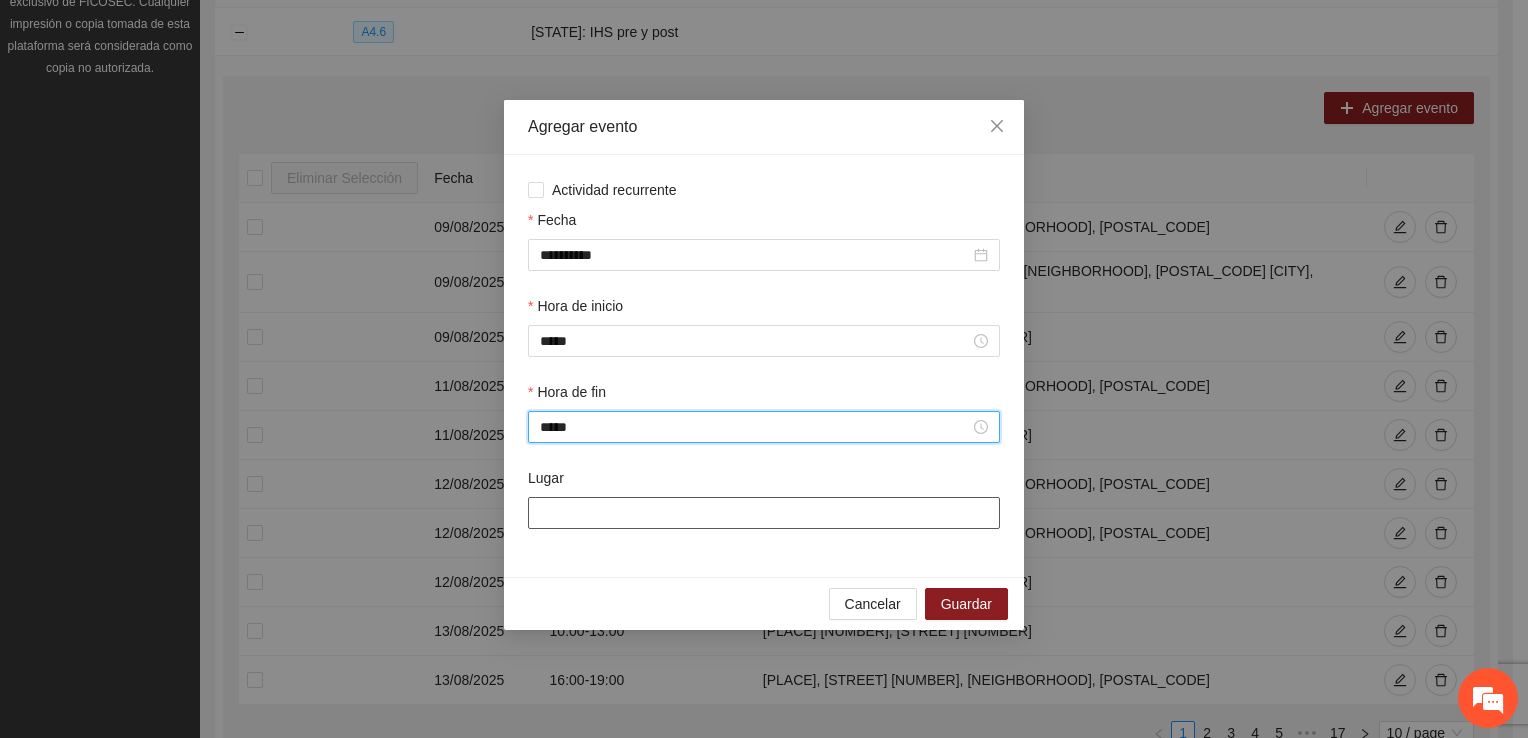 click on "Lugar" at bounding box center [764, 513] 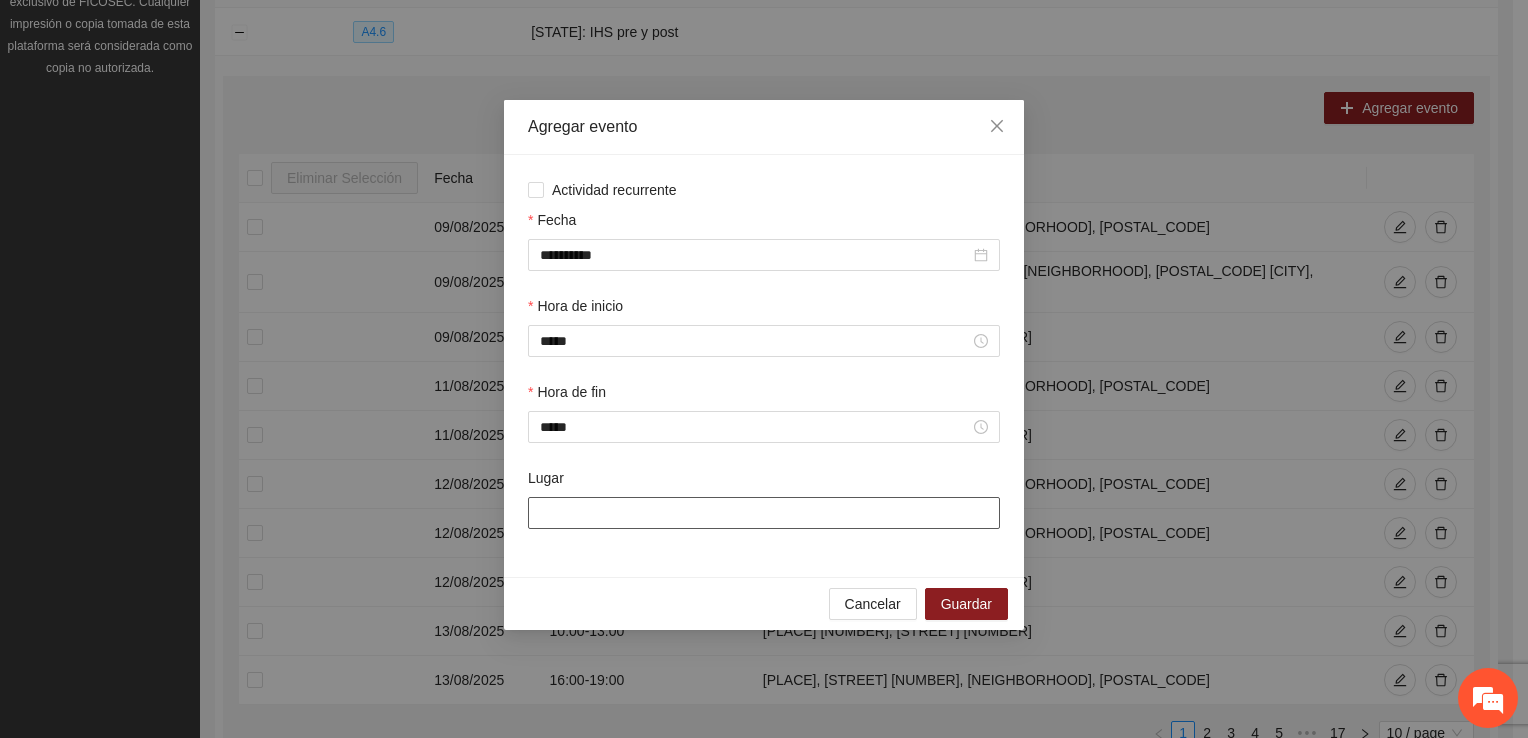 type on "**********" 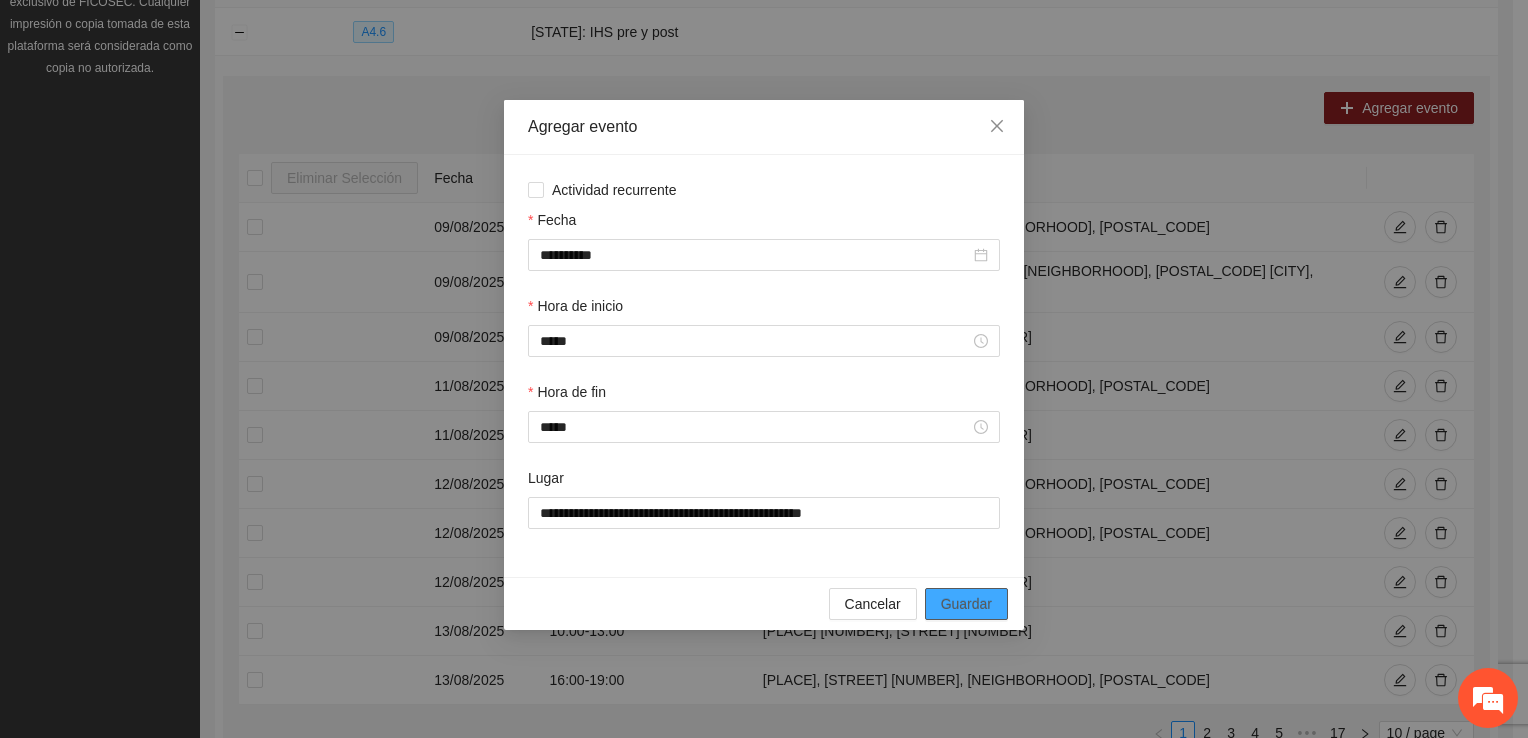 click on "Guardar" at bounding box center (966, 604) 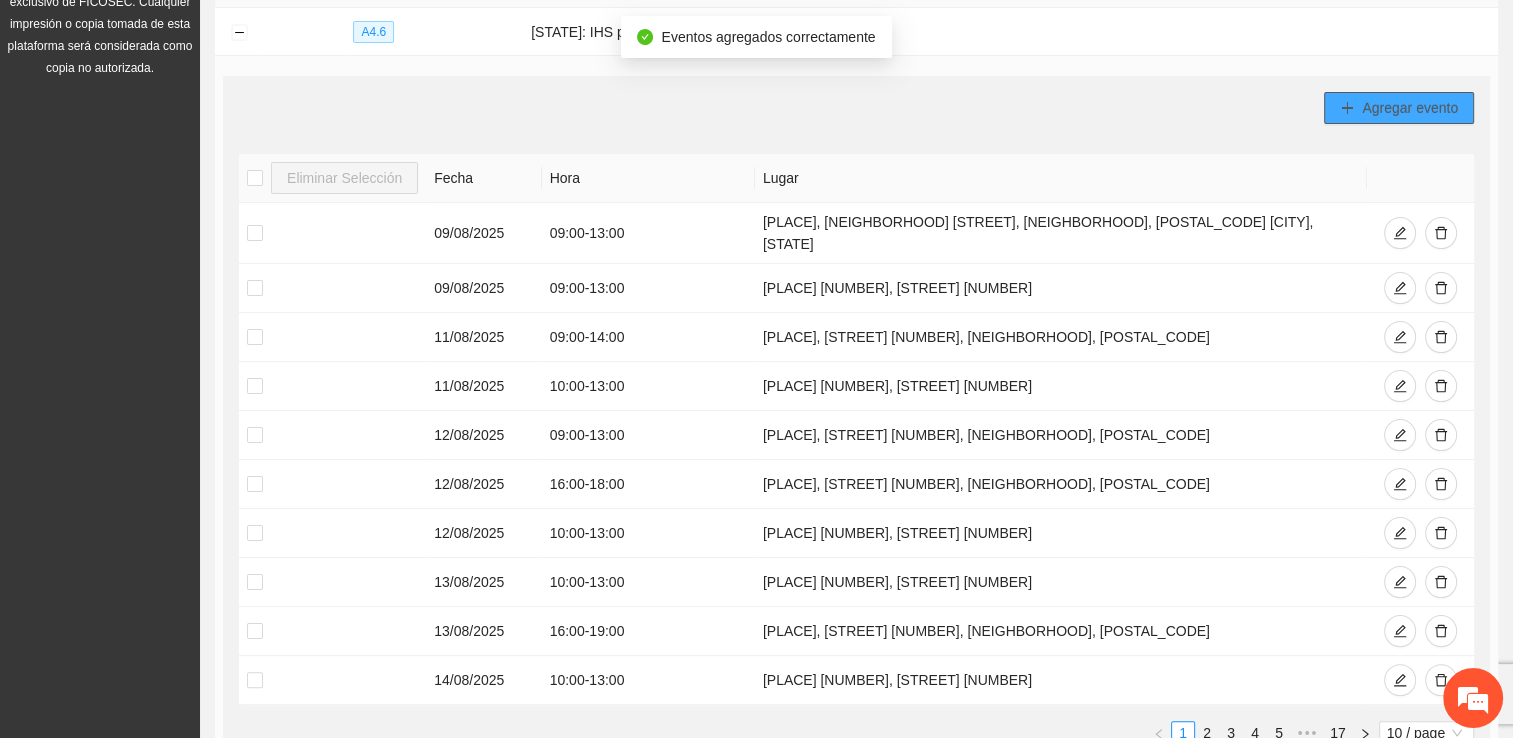 click on "Agregar evento" at bounding box center [1410, 108] 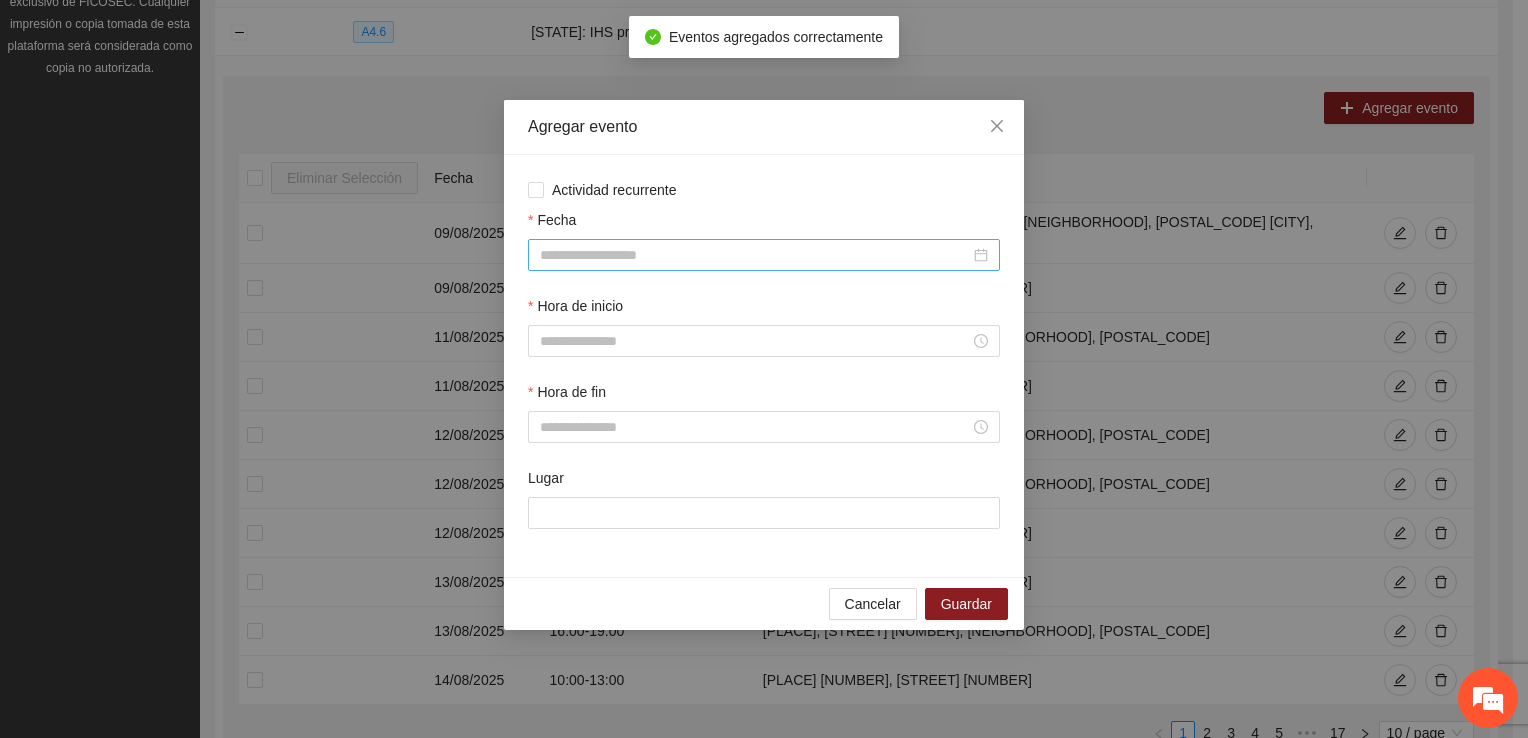 click on "Fecha" at bounding box center (755, 255) 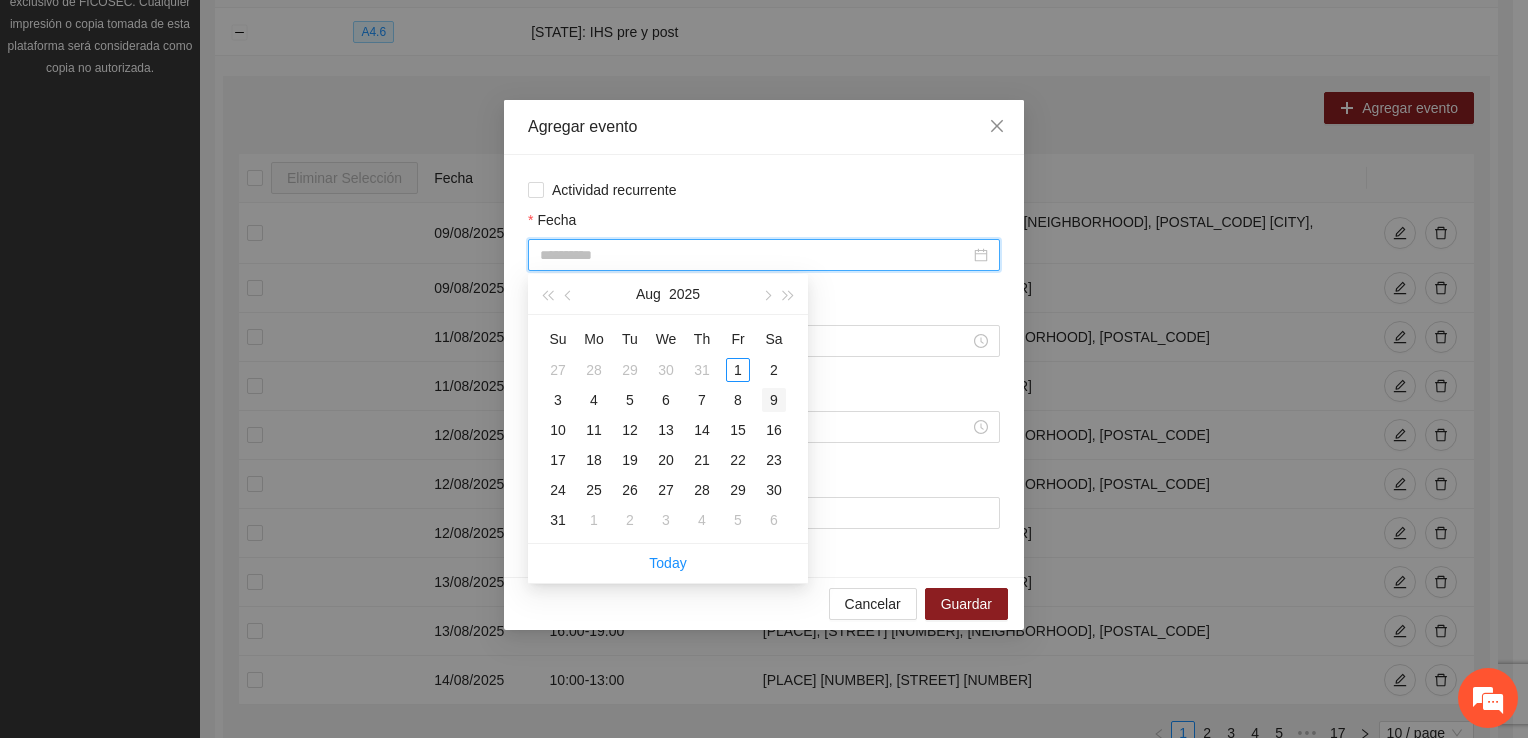click on "9" at bounding box center [774, 400] 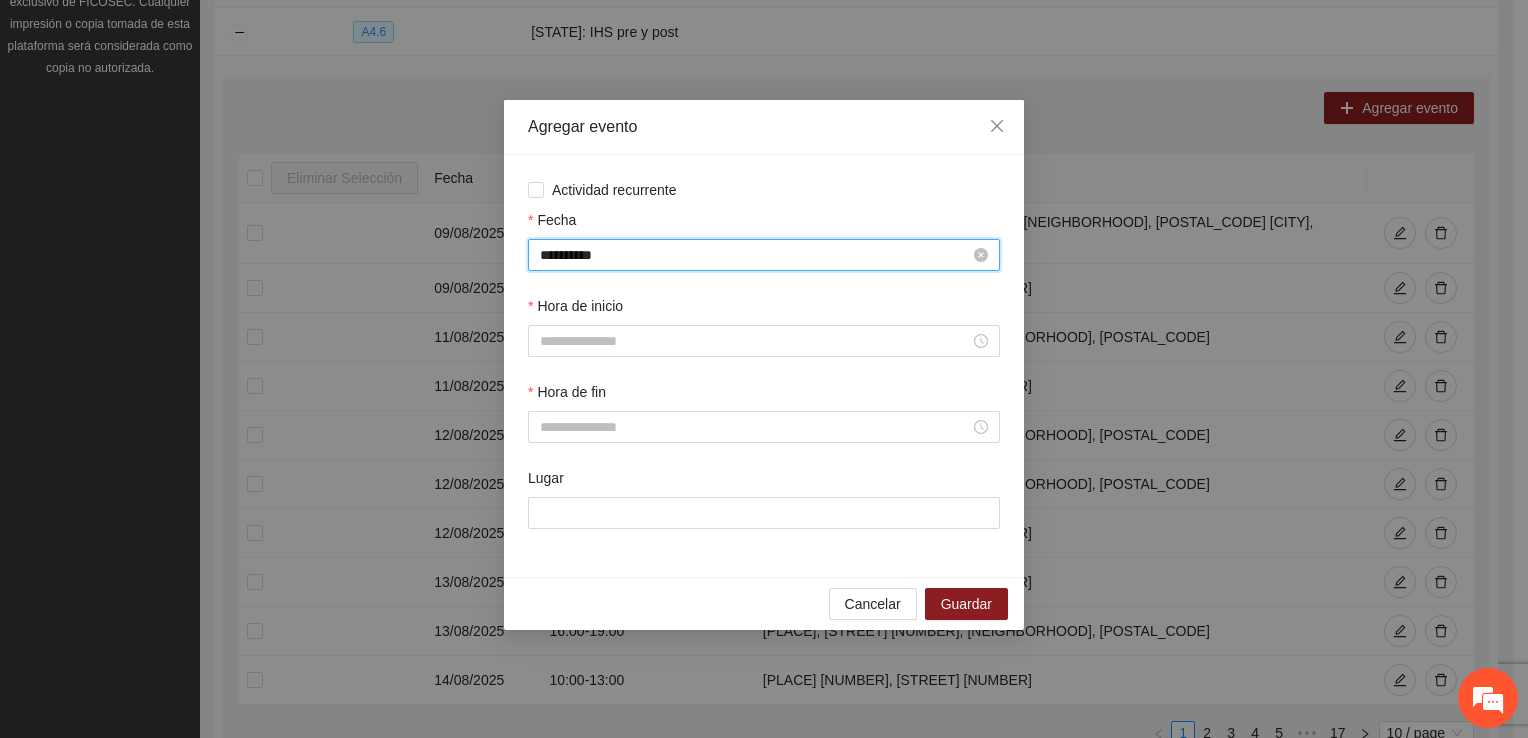 click on "**********" at bounding box center (755, 255) 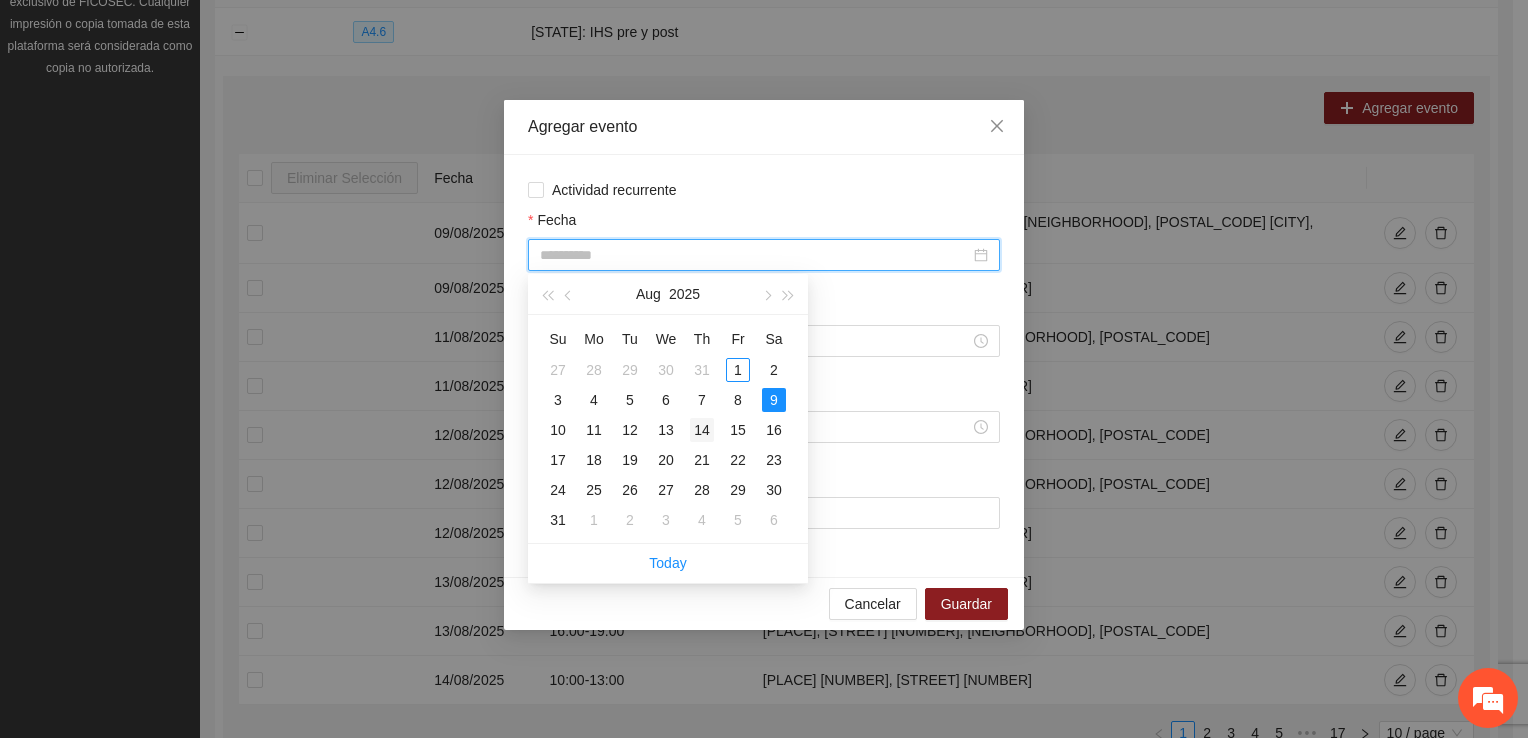 type on "**********" 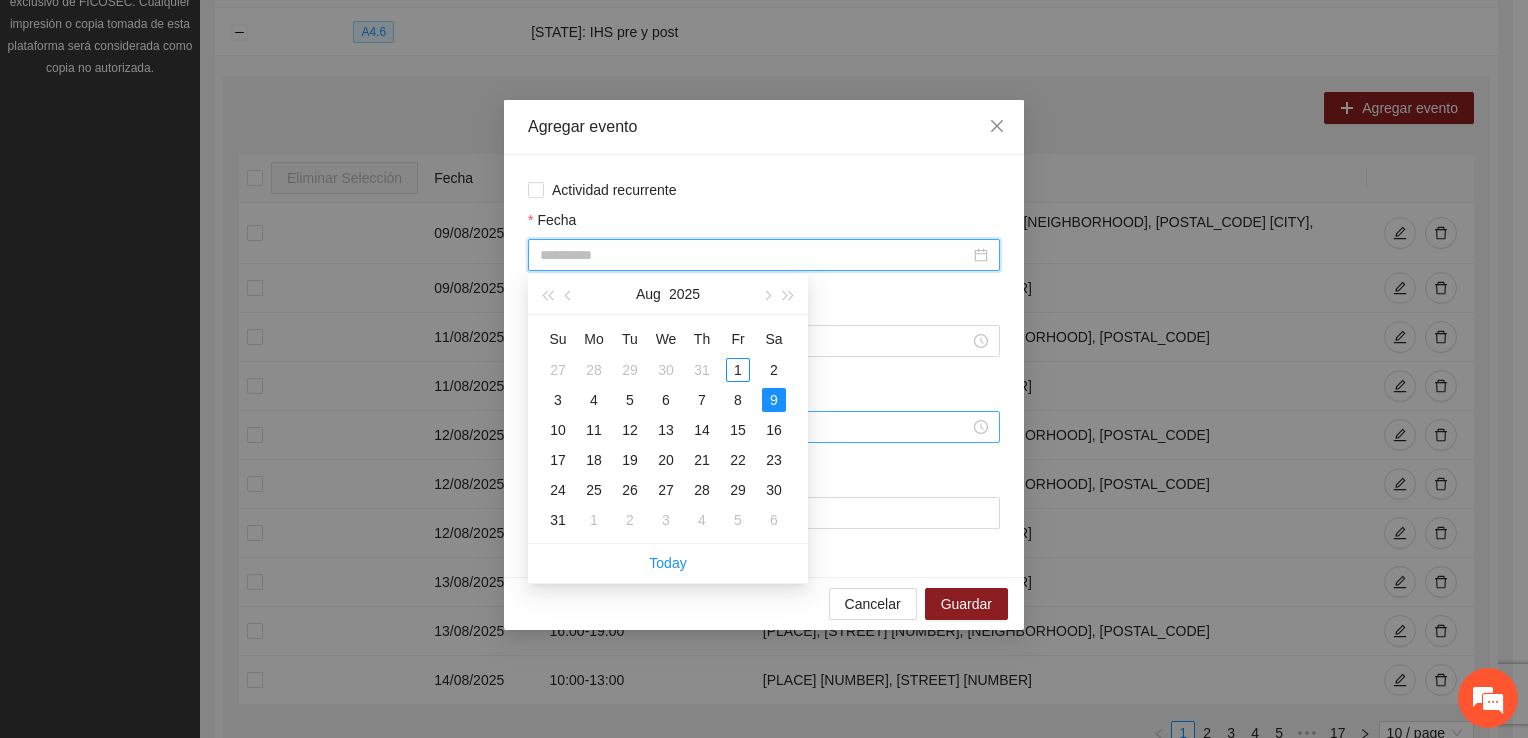 click on "14" at bounding box center (702, 430) 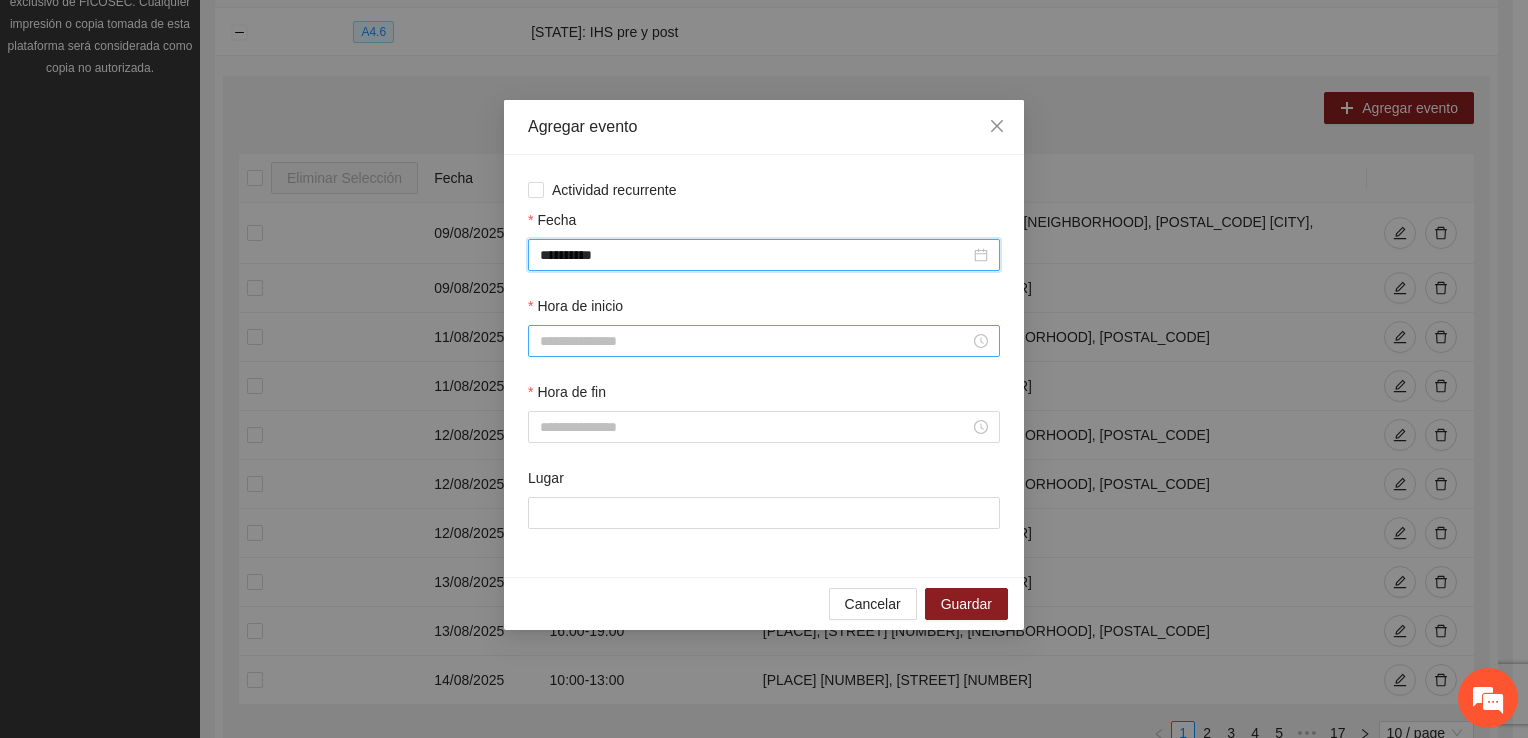 click on "Hora de inicio" at bounding box center [755, 341] 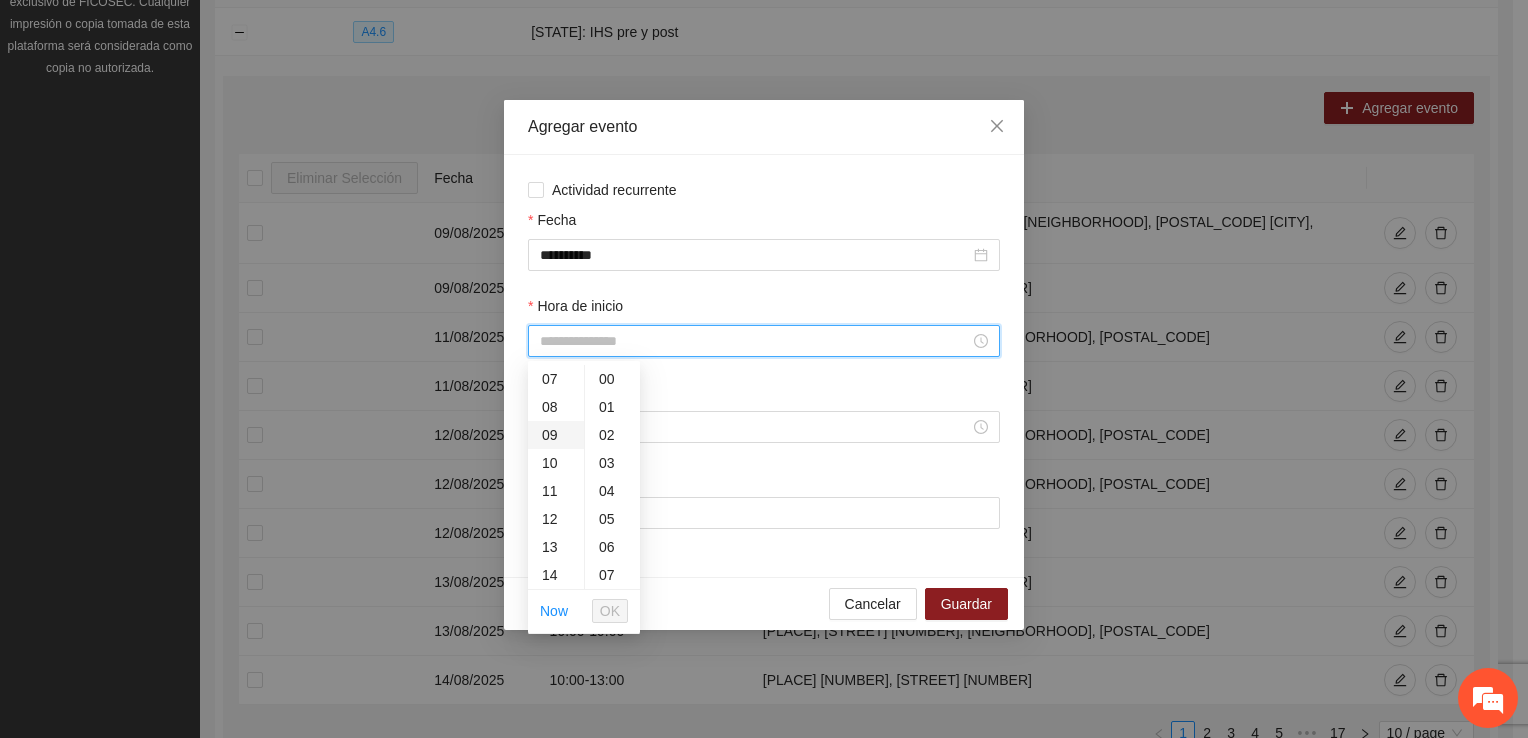click on "09" at bounding box center [556, 435] 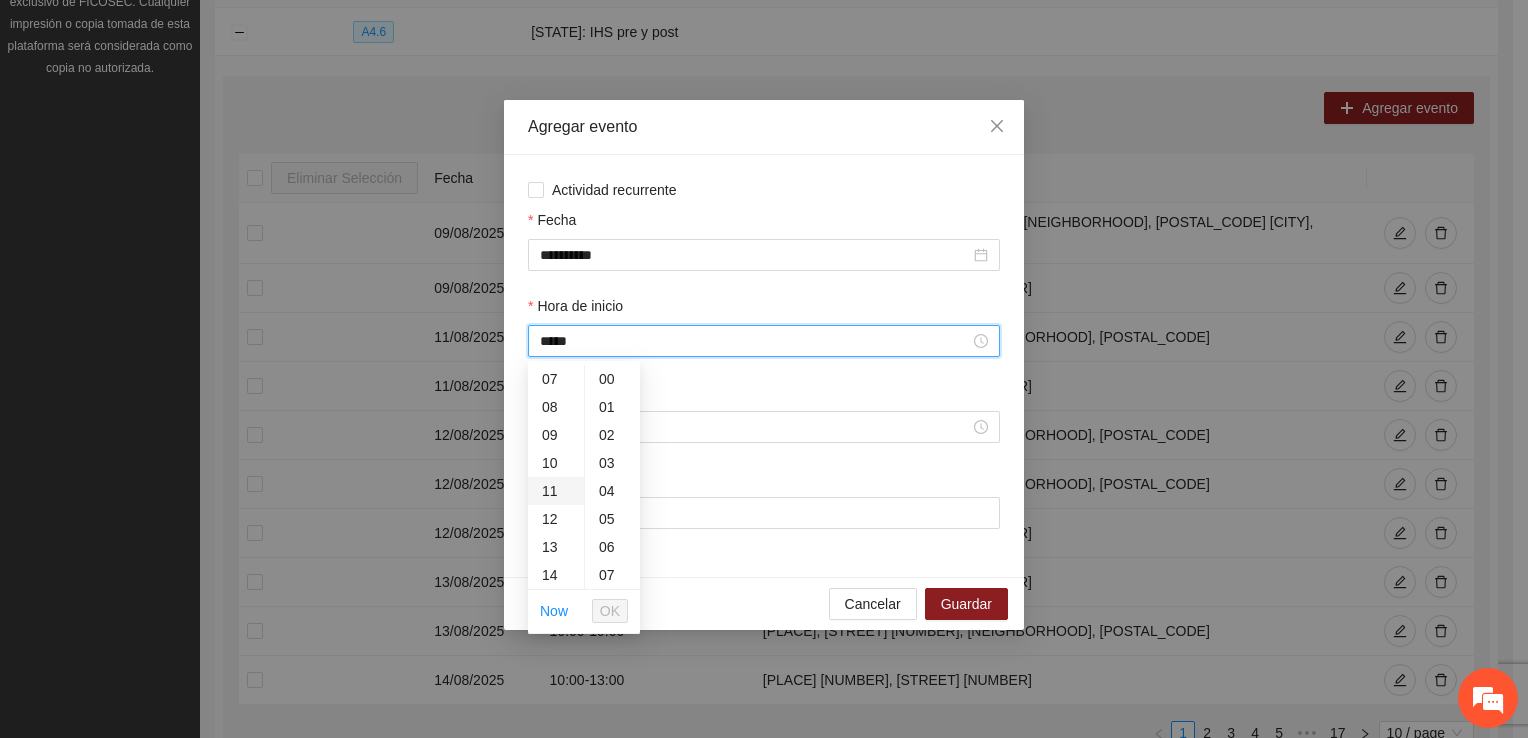 scroll, scrollTop: 252, scrollLeft: 0, axis: vertical 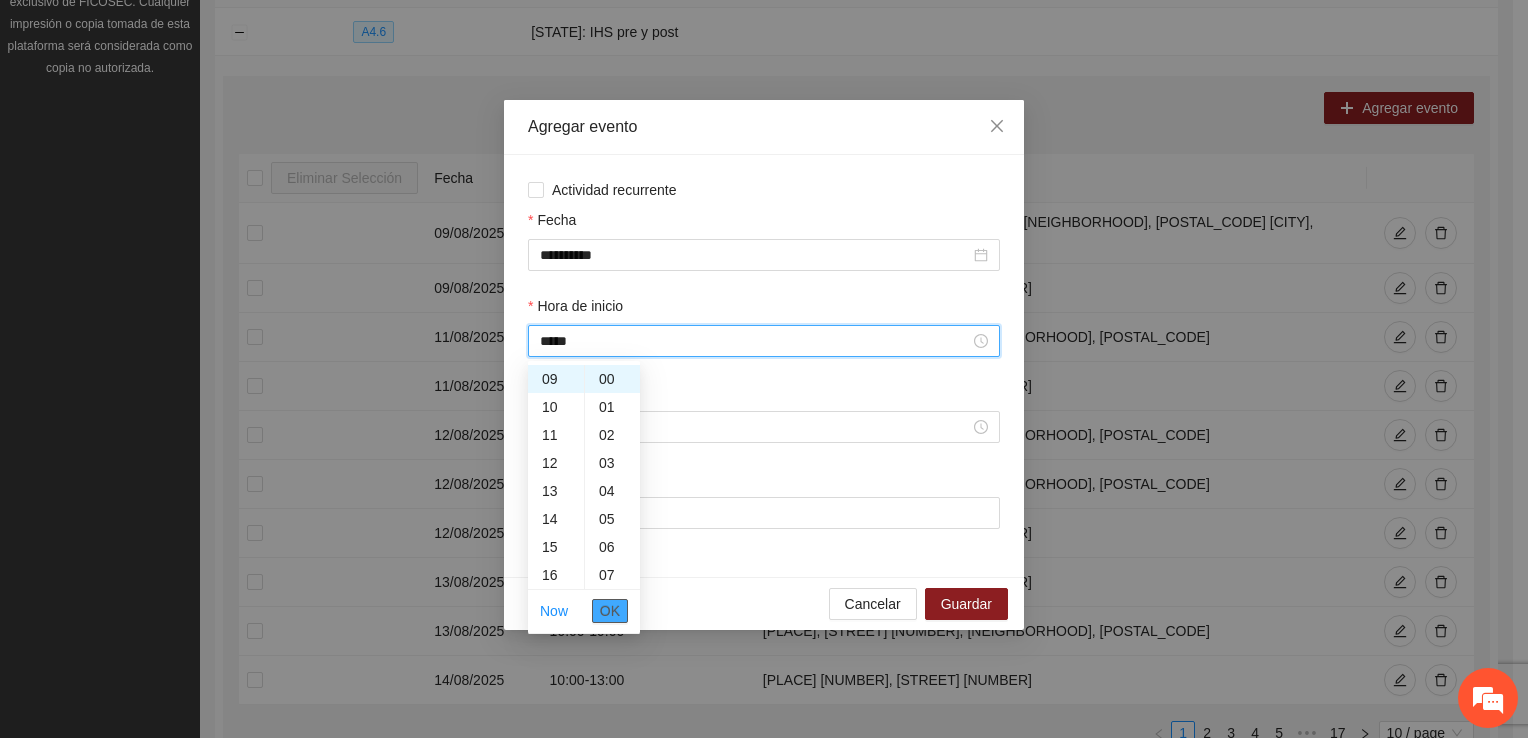 click on "OK" at bounding box center [610, 611] 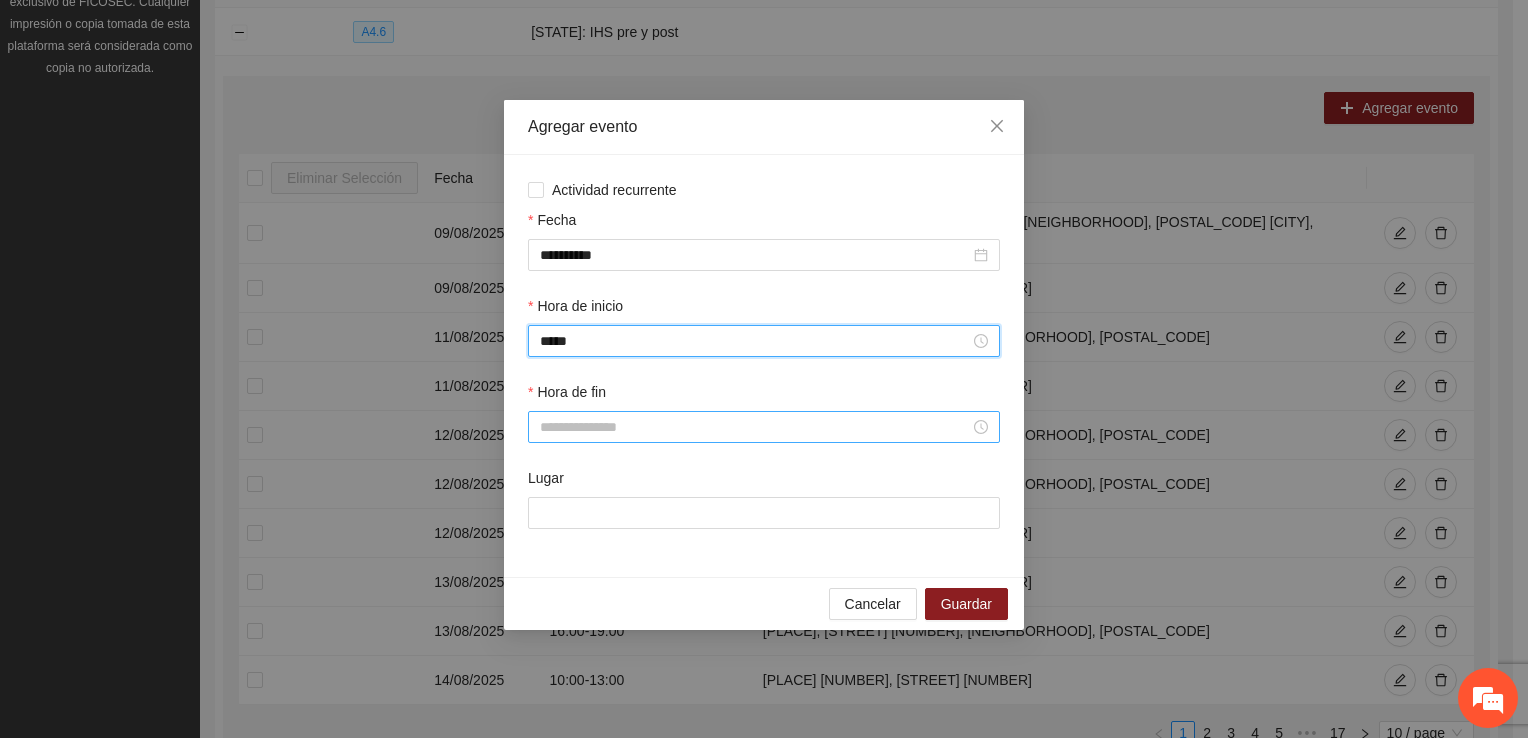 click on "Hora de fin" at bounding box center (755, 427) 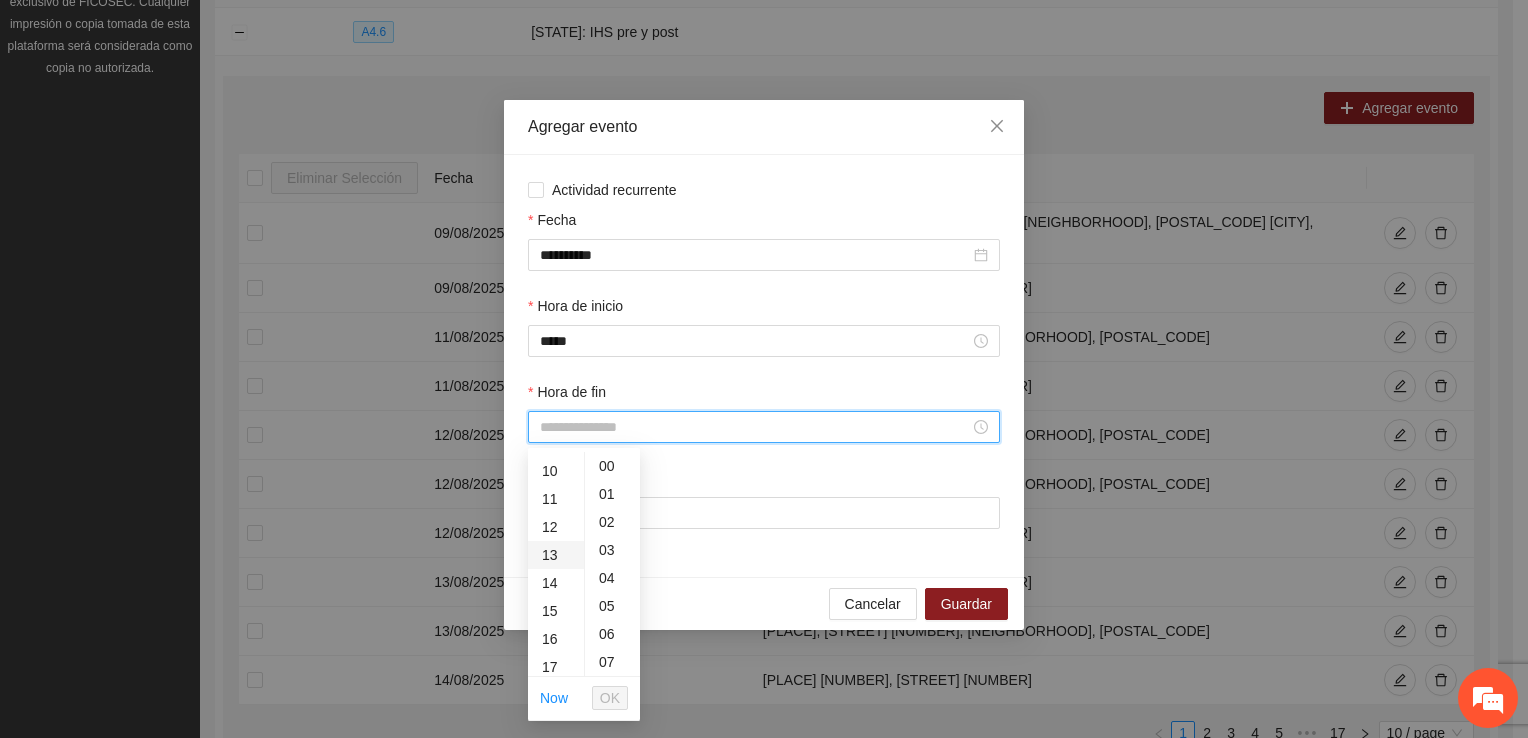 click on "13" at bounding box center (556, 555) 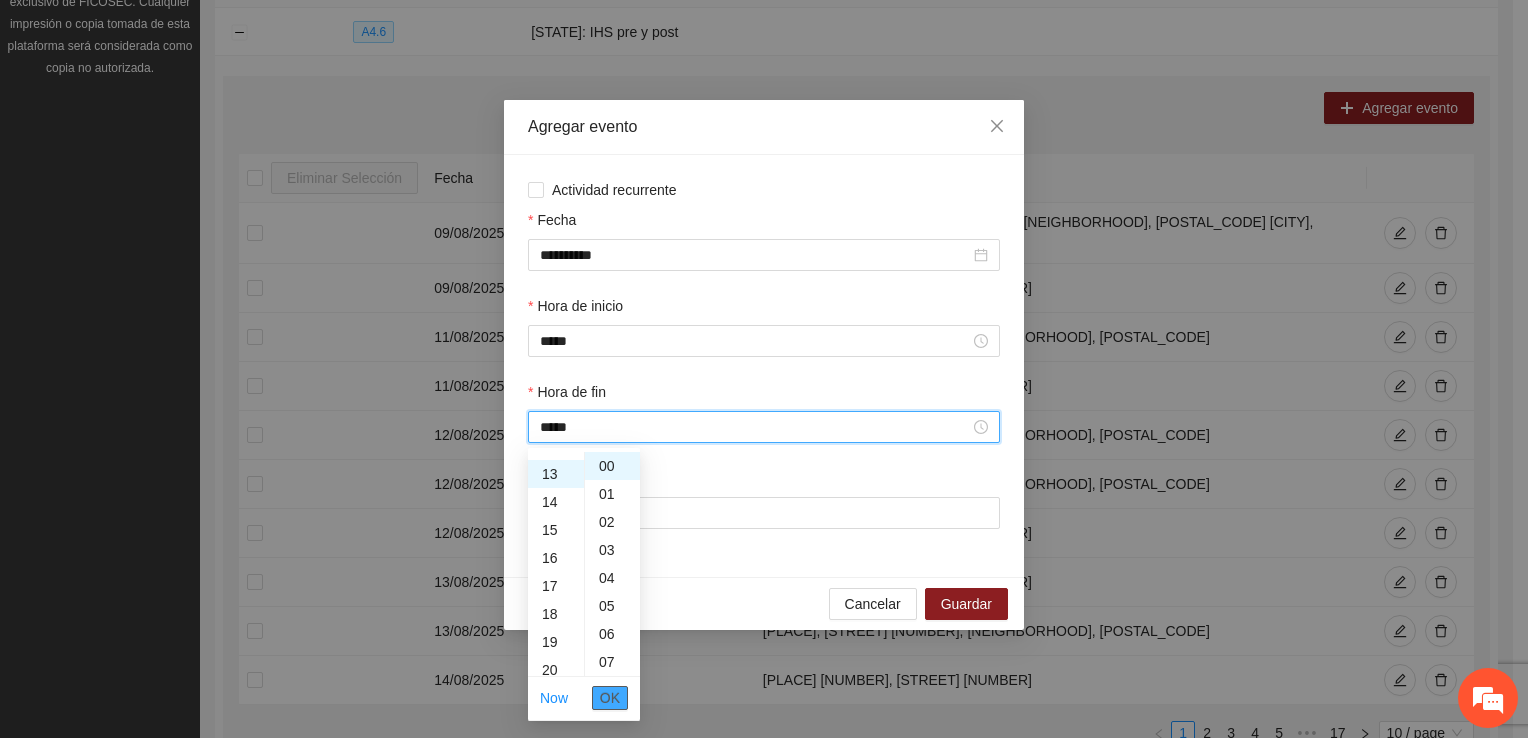 scroll, scrollTop: 364, scrollLeft: 0, axis: vertical 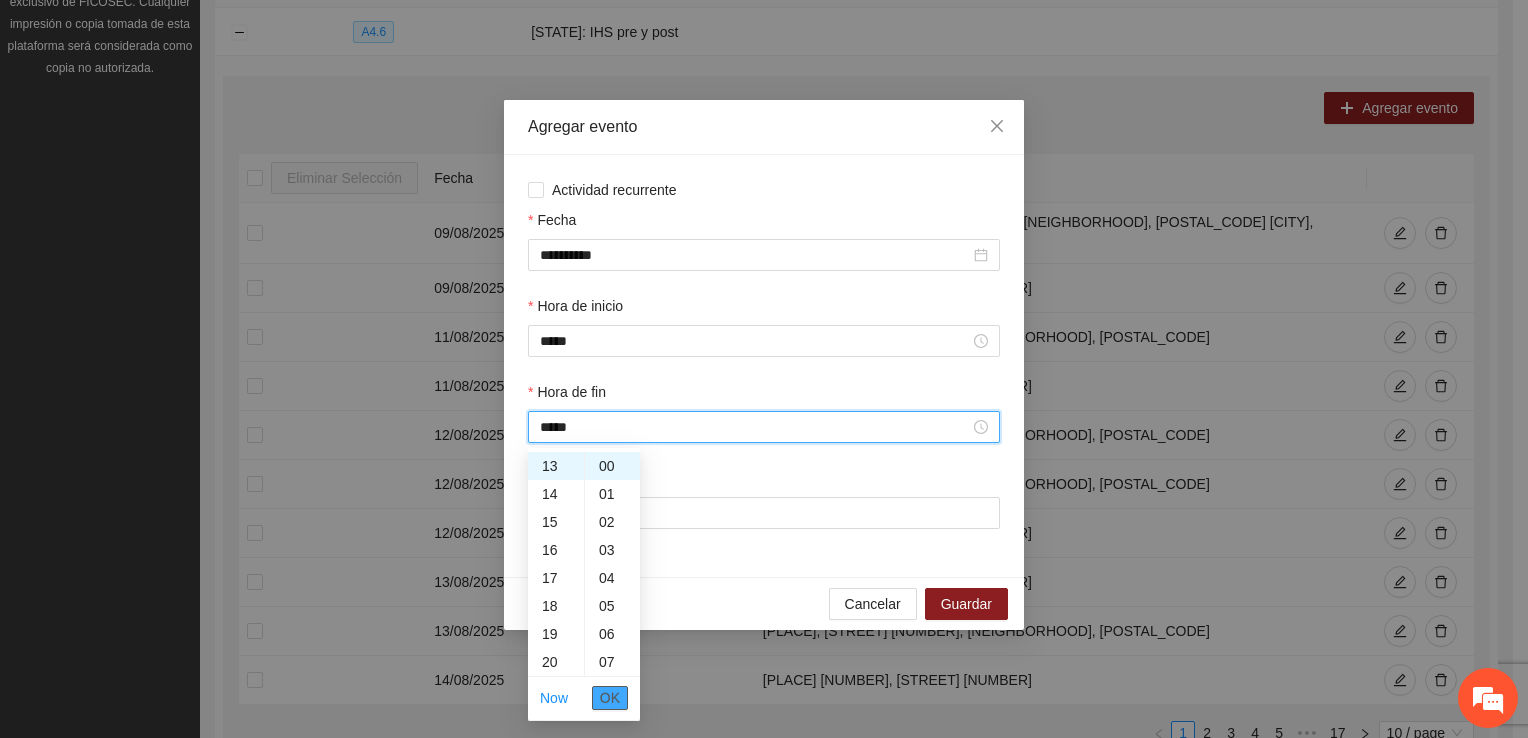 click on "OK" at bounding box center (610, 698) 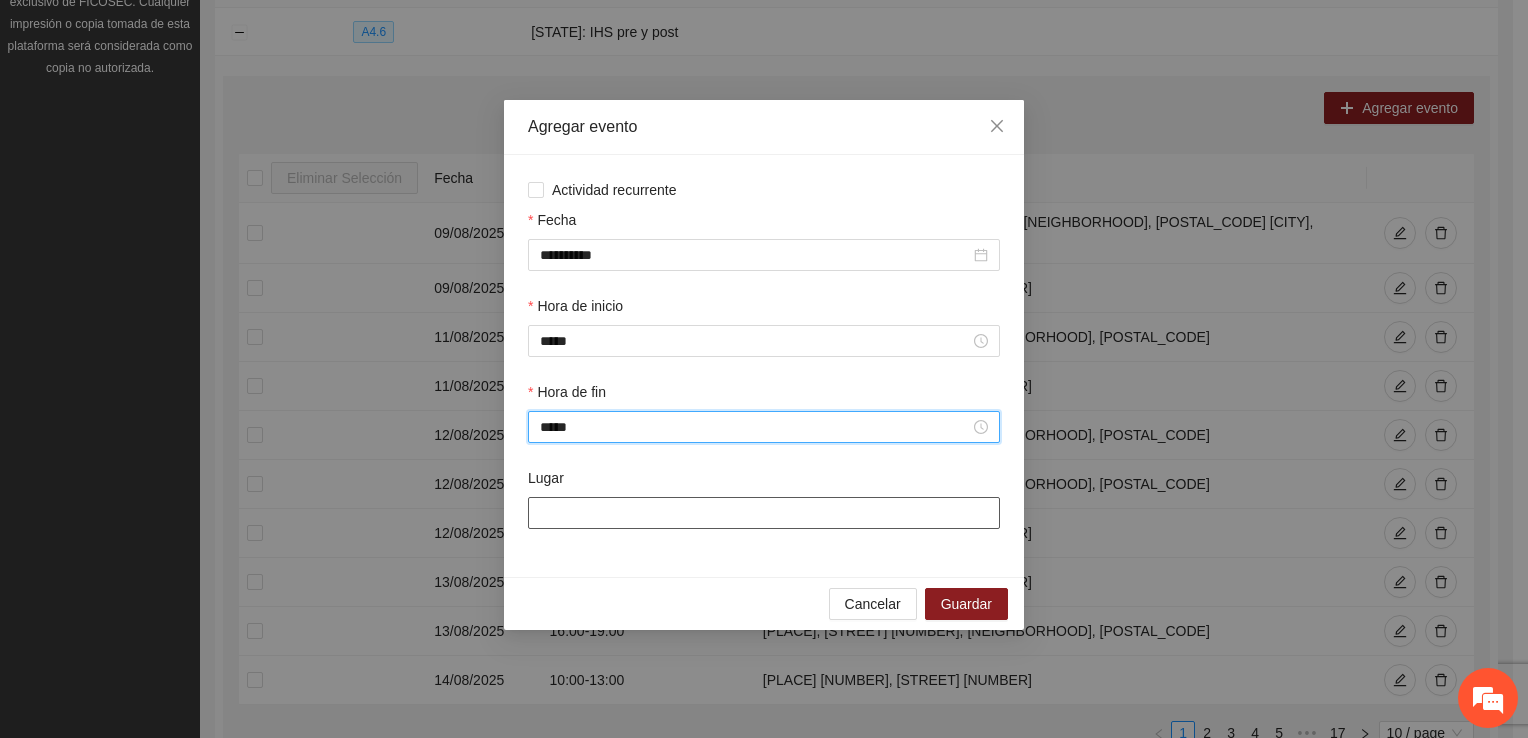 click on "Lugar" at bounding box center (764, 513) 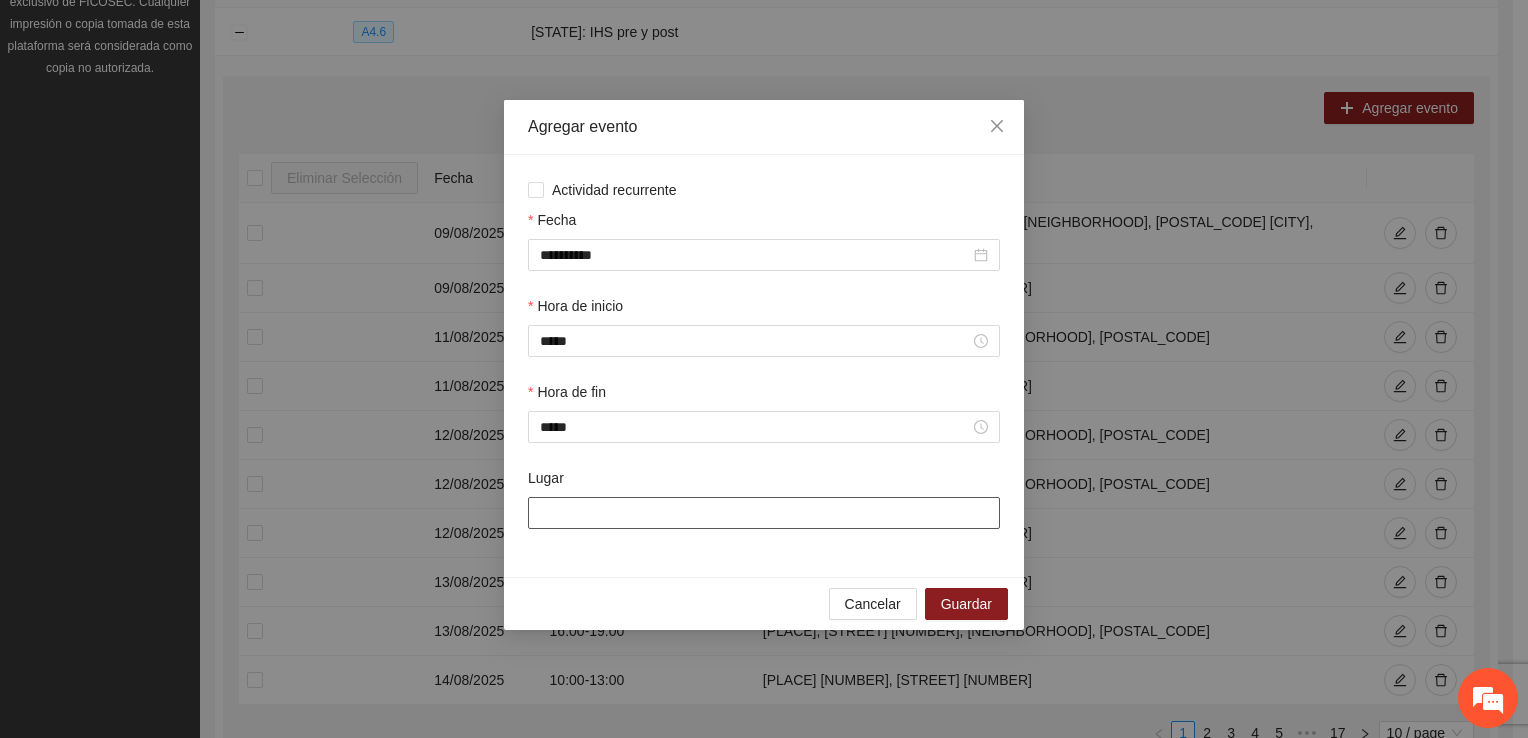 type on "**********" 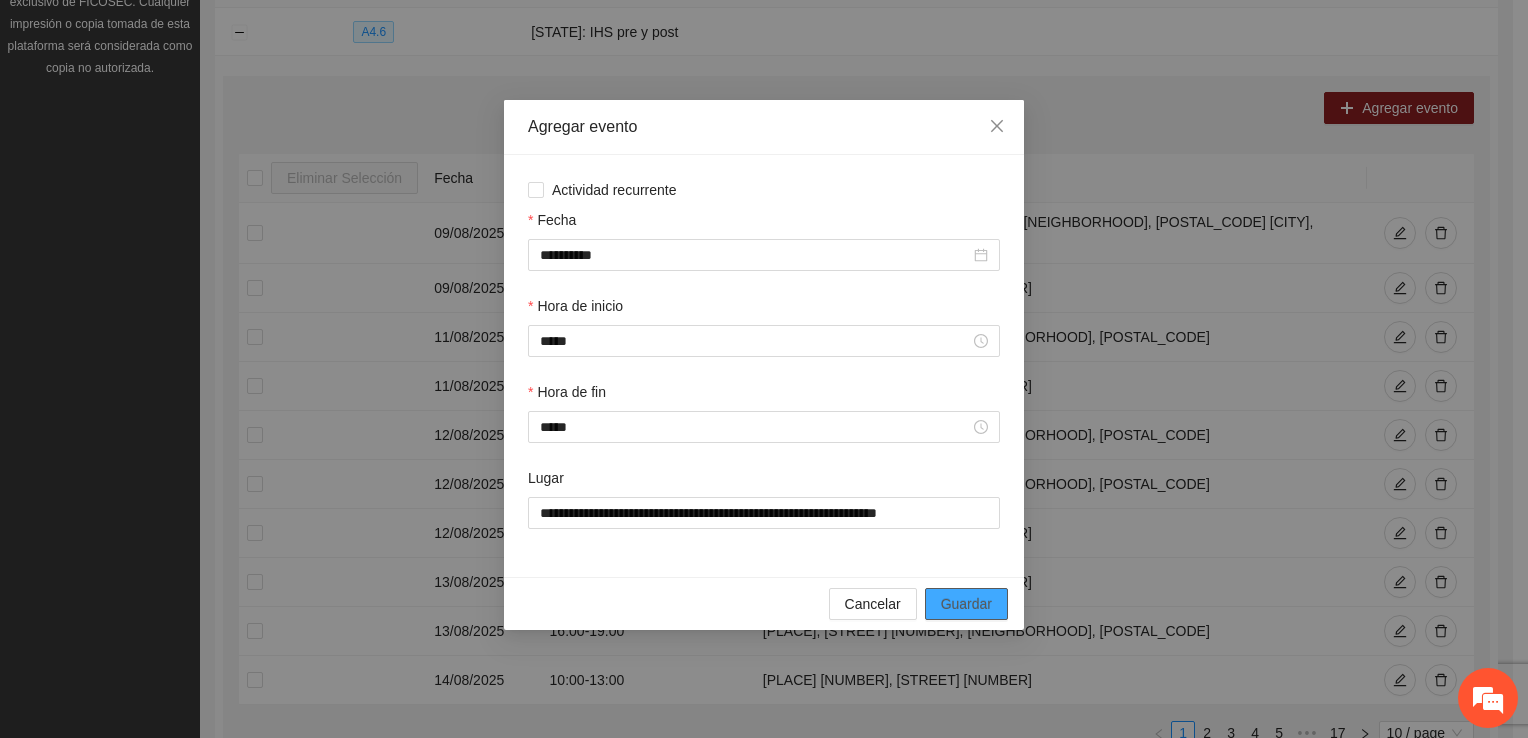 click on "Guardar" at bounding box center [966, 604] 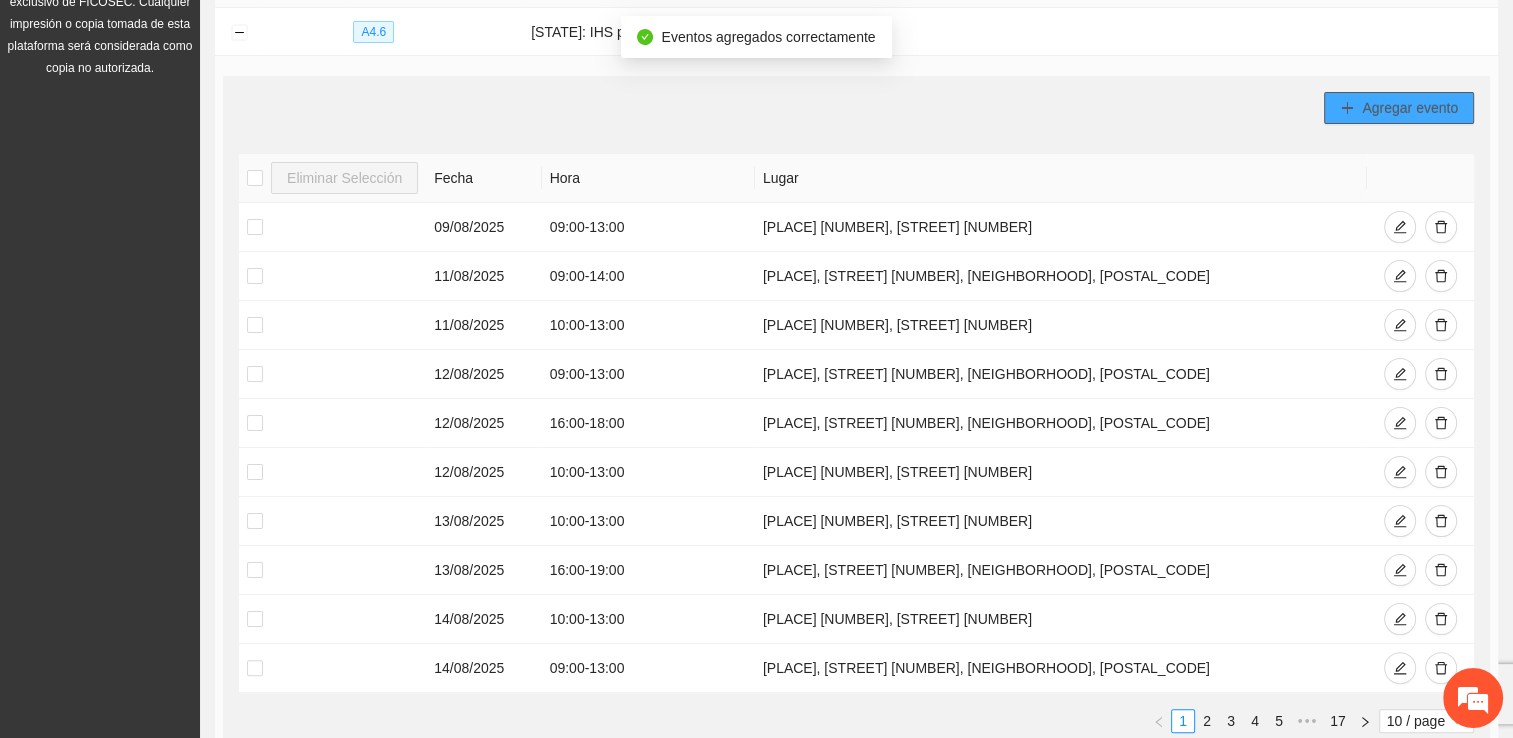click on "Agregar evento" at bounding box center [1410, 108] 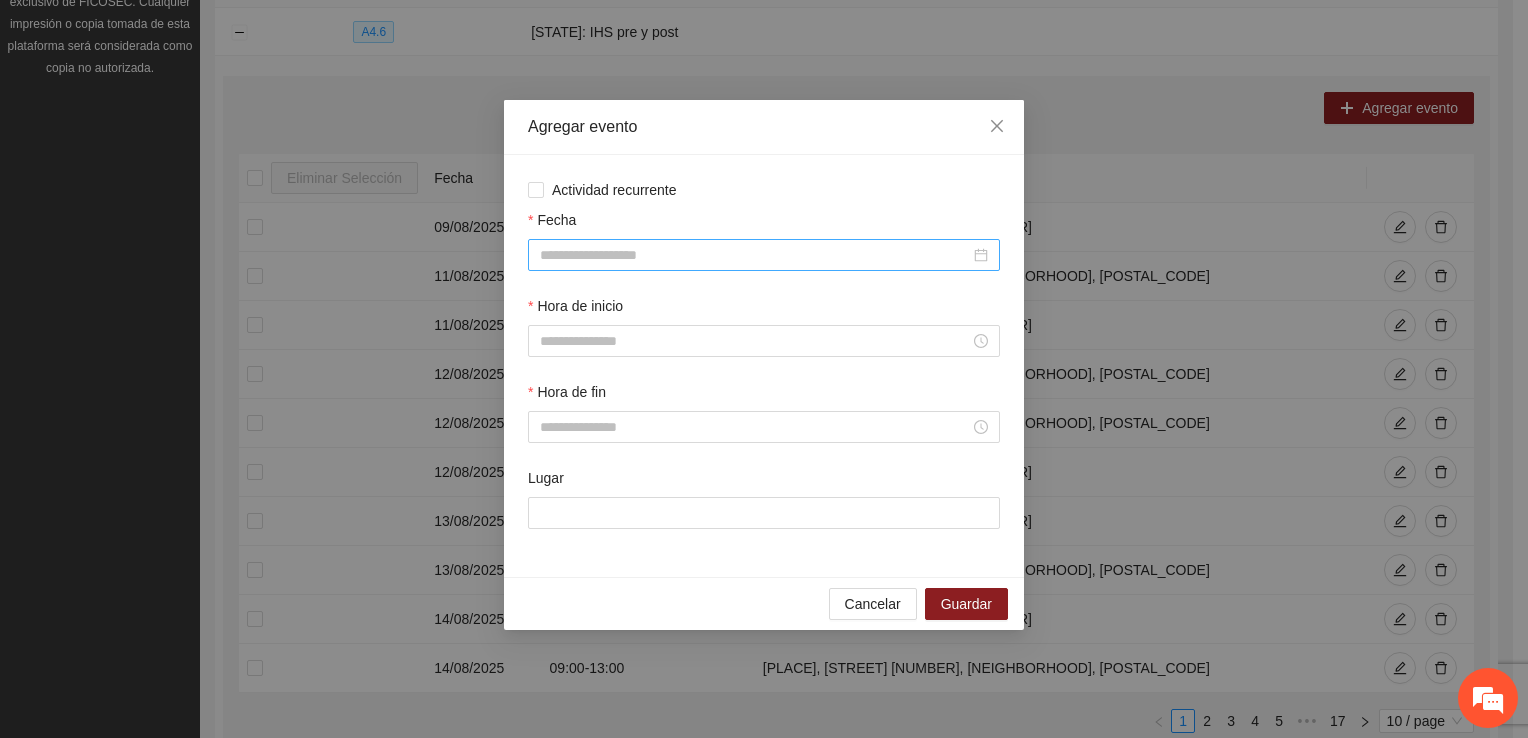 click on "Fecha" at bounding box center (755, 255) 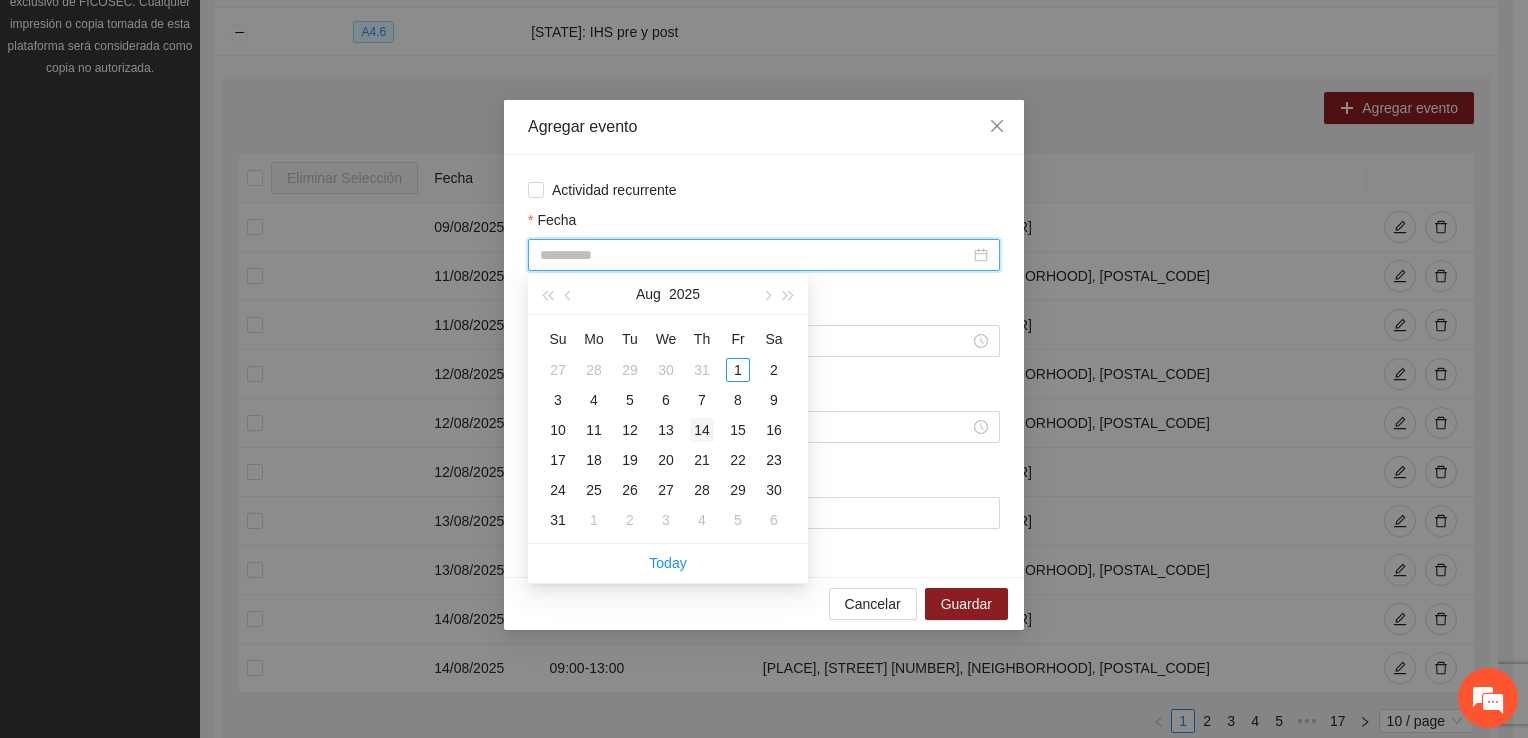 type on "**********" 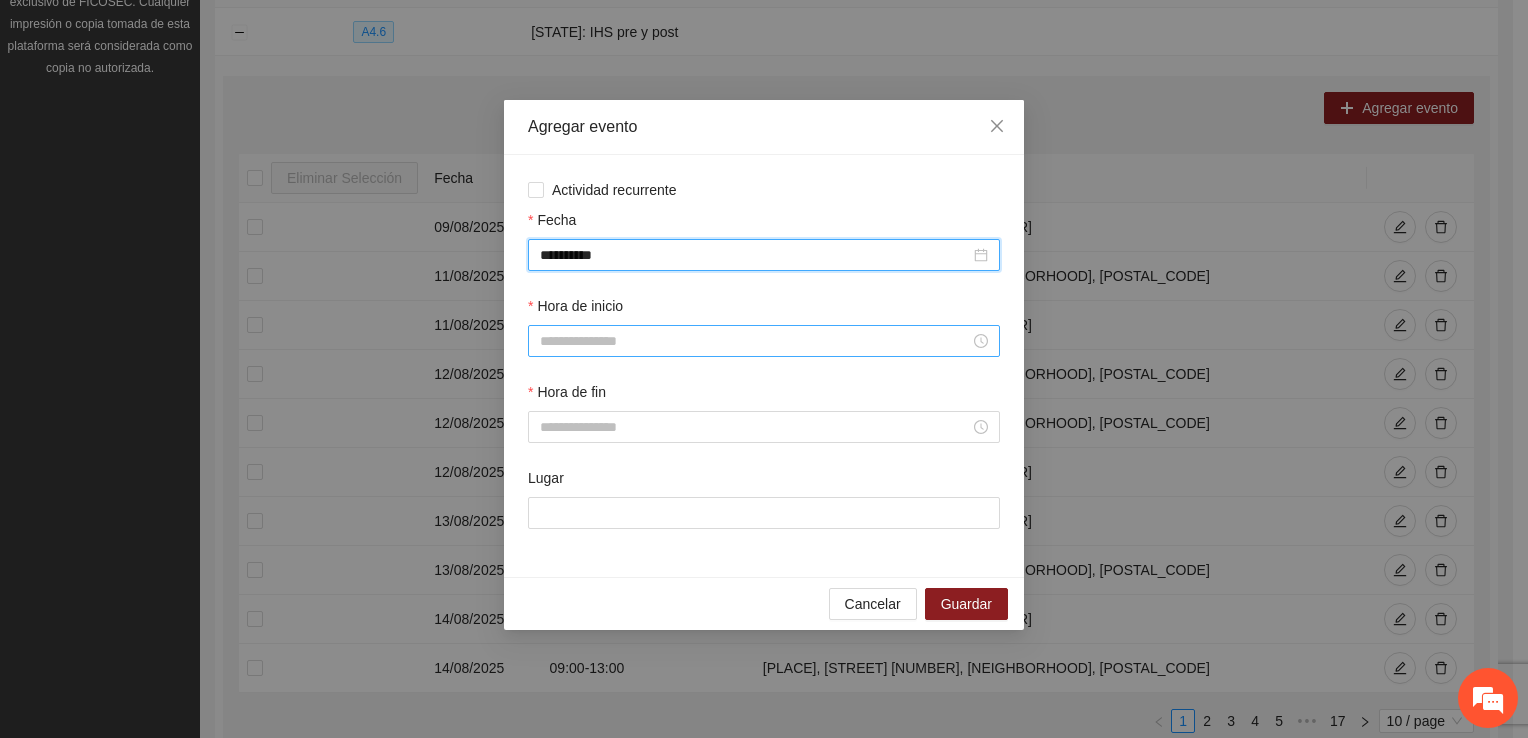 click on "Hora de inicio" at bounding box center [755, 341] 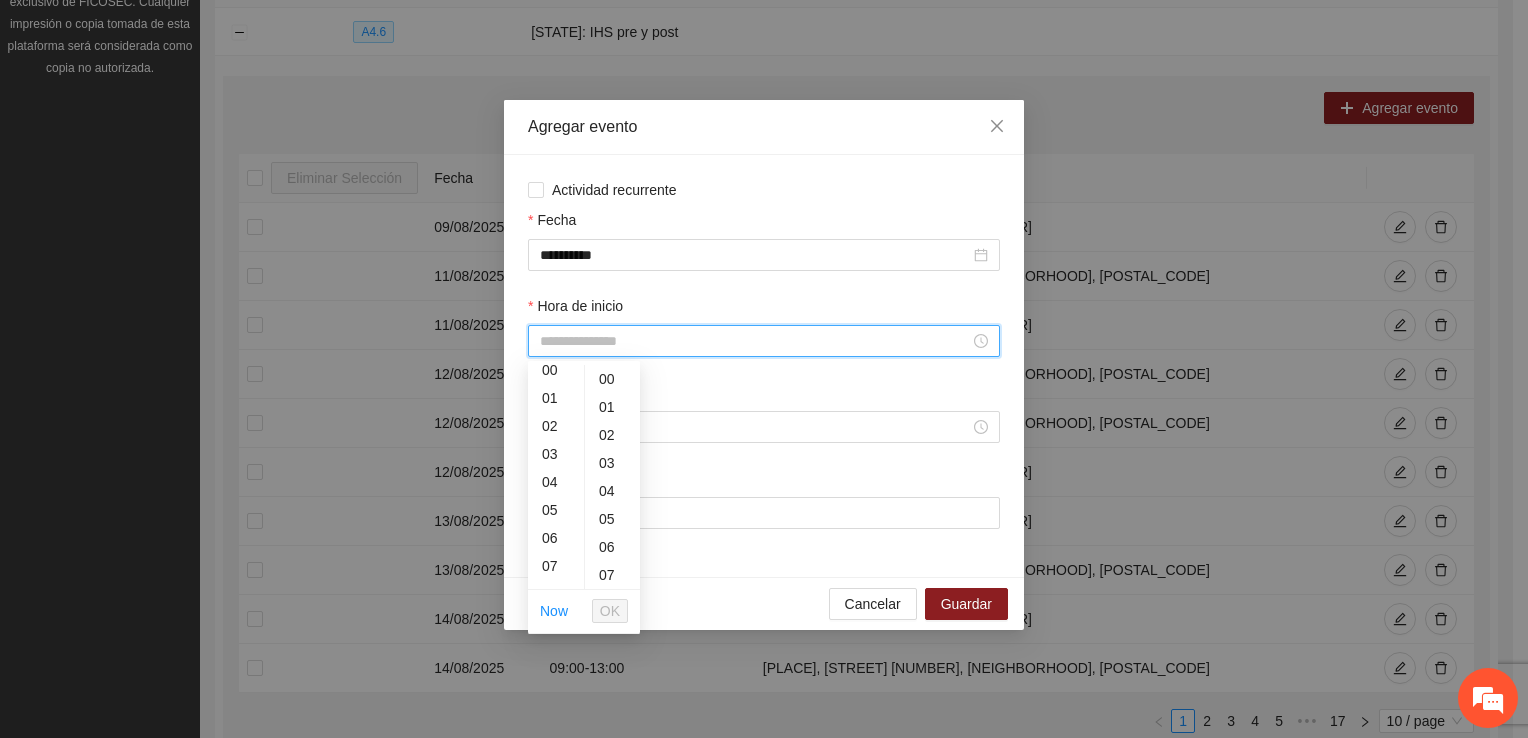 scroll, scrollTop: 205, scrollLeft: 0, axis: vertical 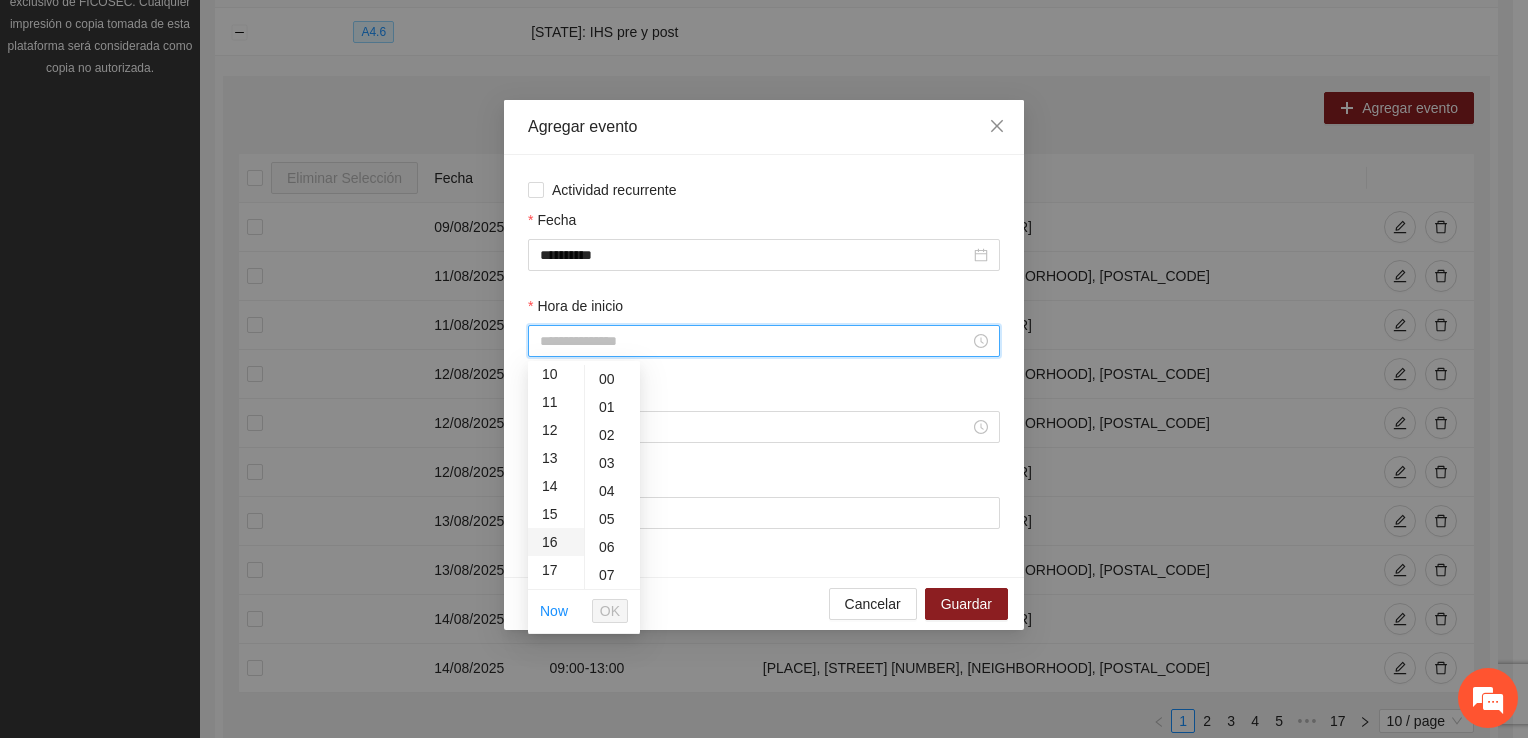 click on "16" at bounding box center [556, 542] 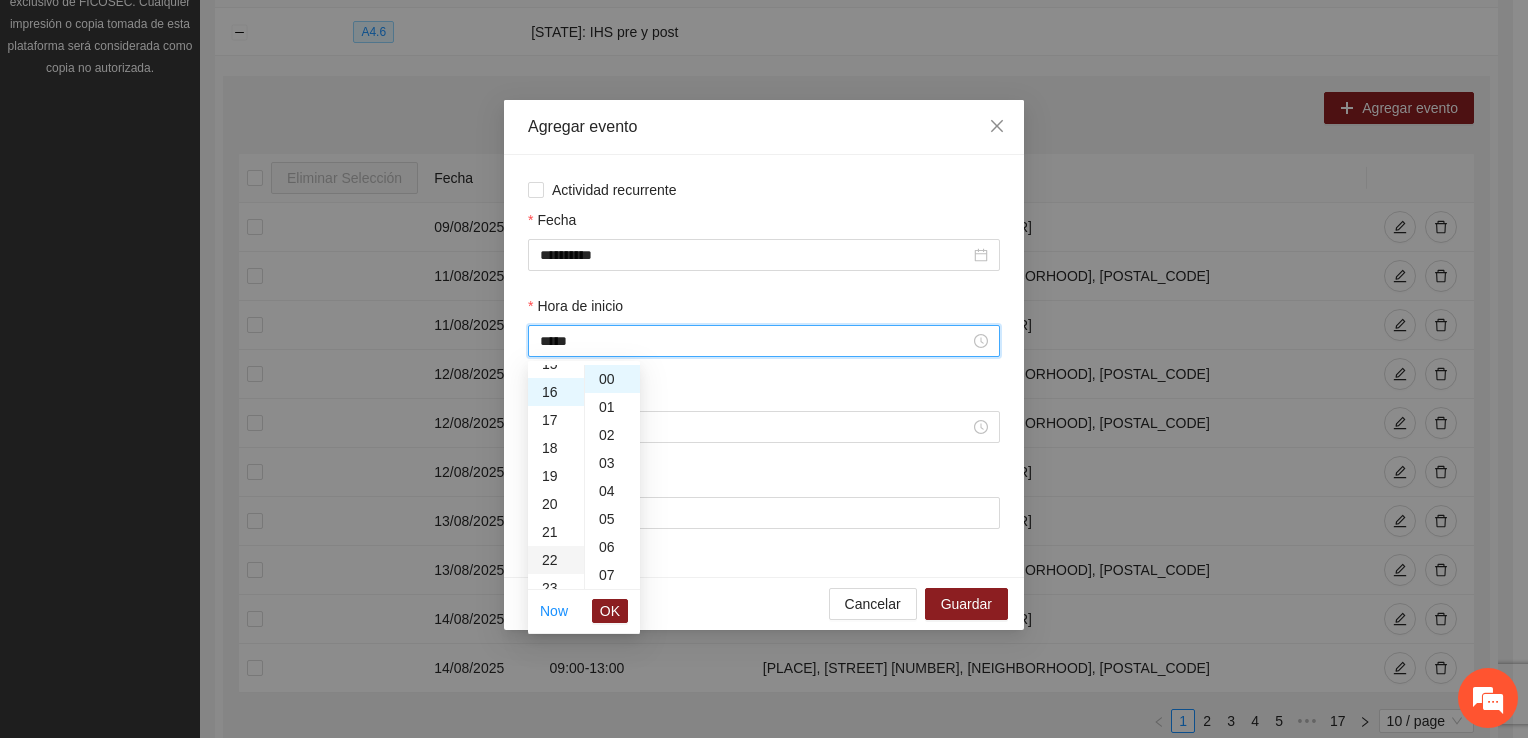 scroll, scrollTop: 448, scrollLeft: 0, axis: vertical 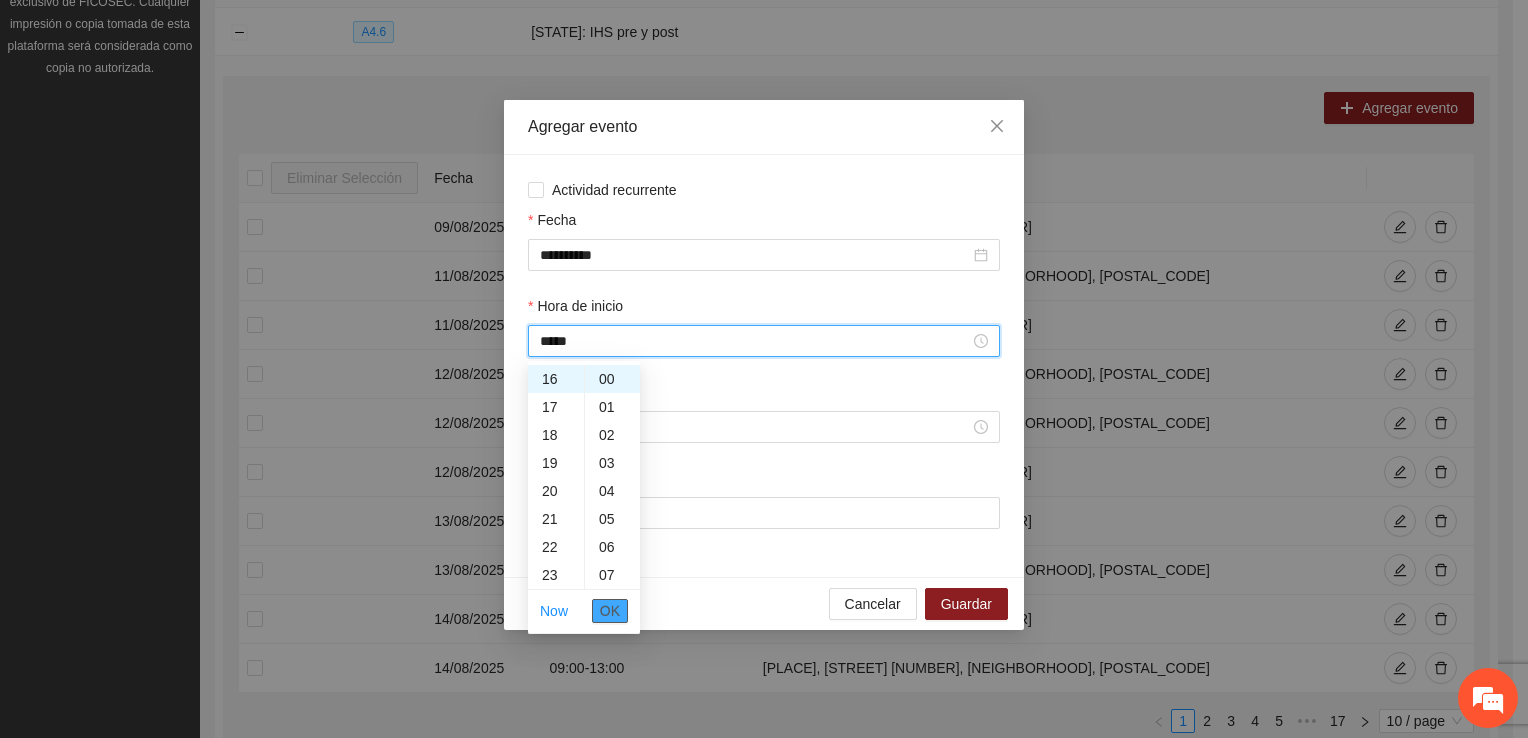 click on "OK" at bounding box center [610, 611] 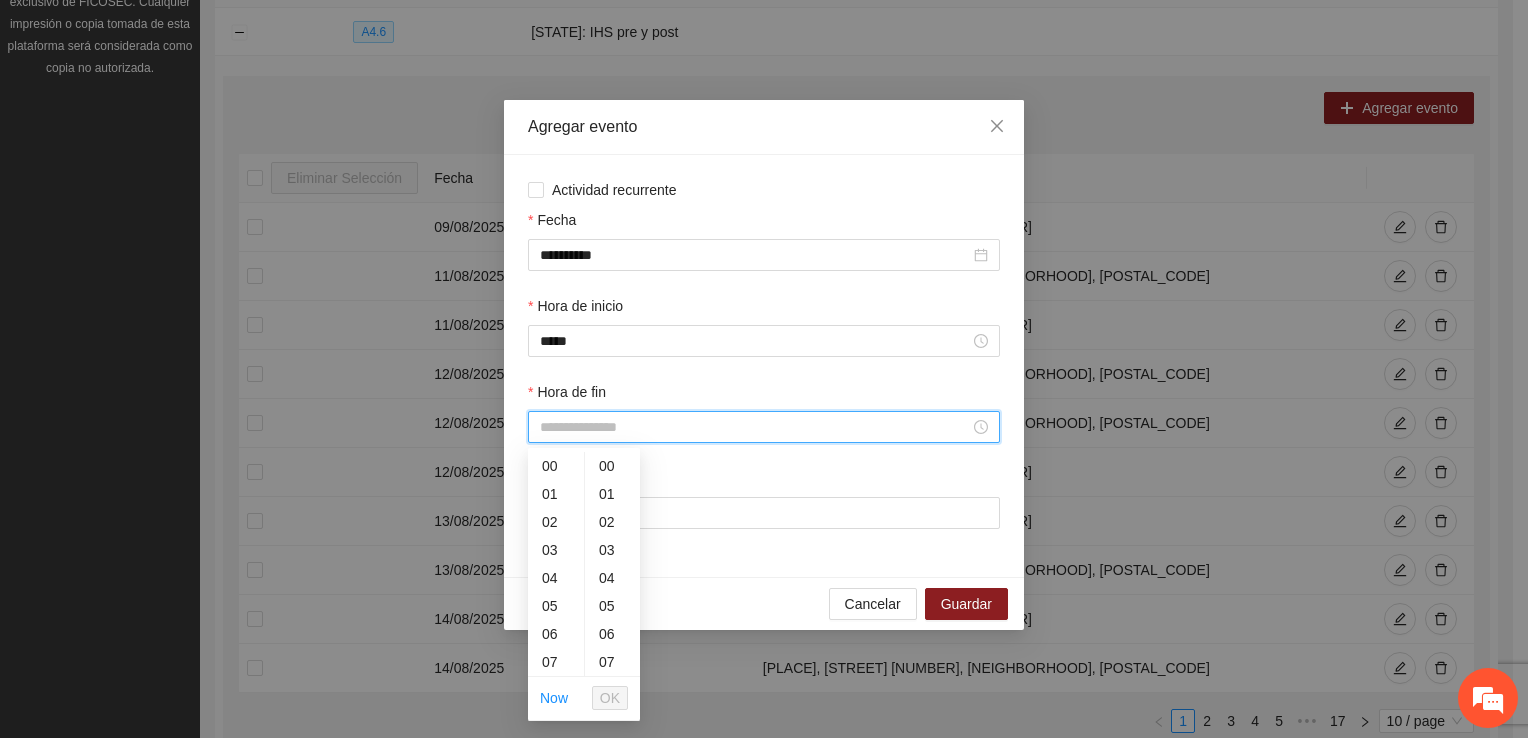 click on "Hora de fin" at bounding box center (755, 427) 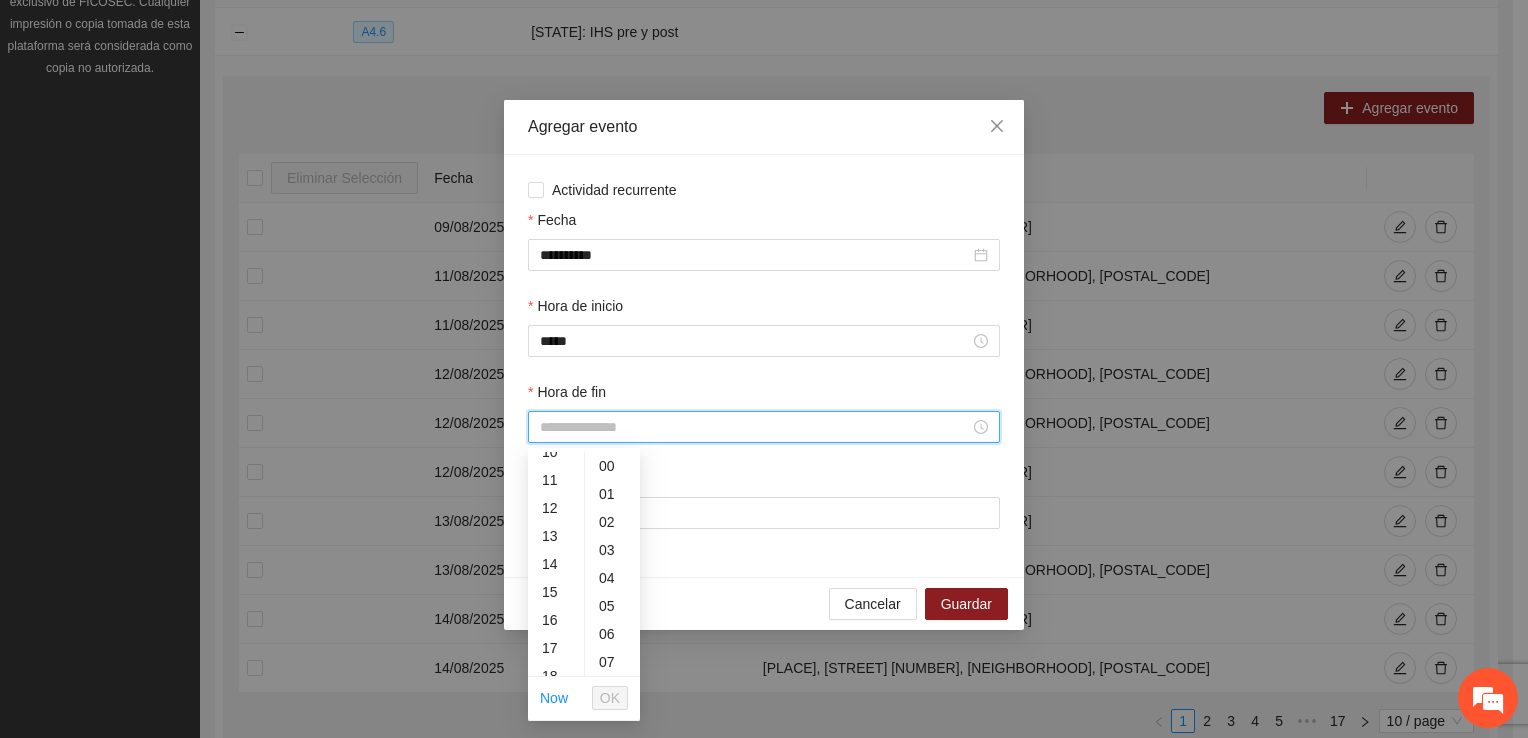 scroll, scrollTop: 329, scrollLeft: 0, axis: vertical 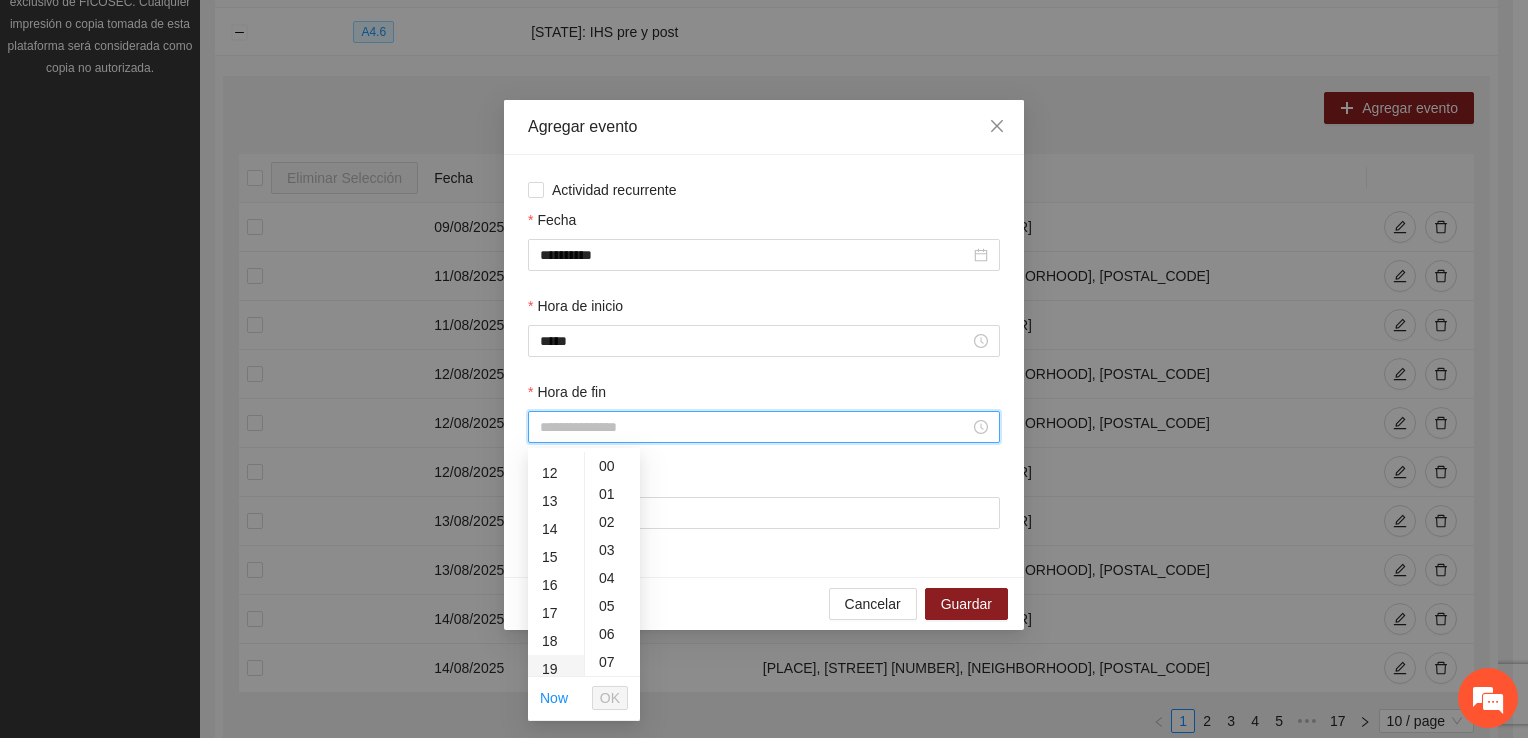 click on "18" at bounding box center [556, 641] 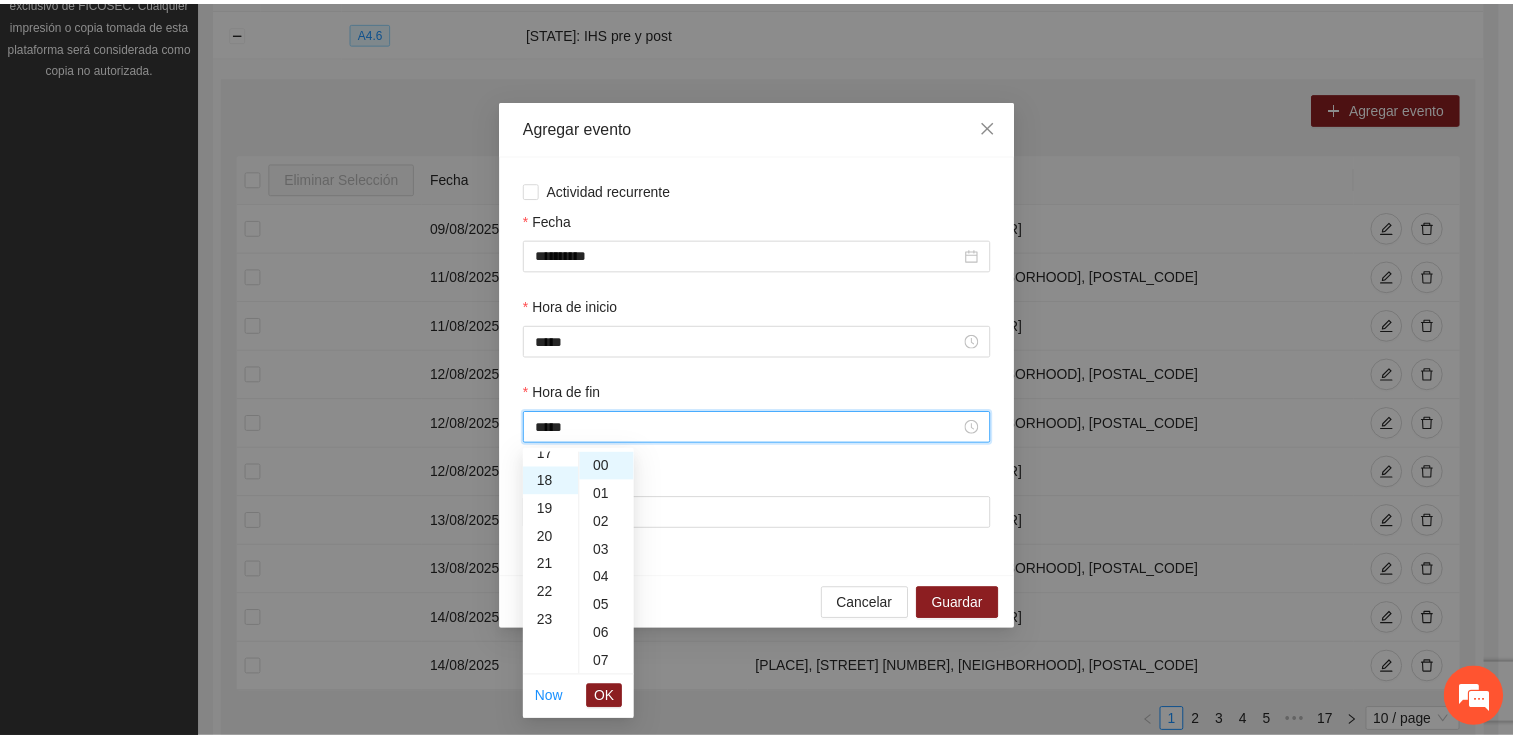 scroll, scrollTop: 504, scrollLeft: 0, axis: vertical 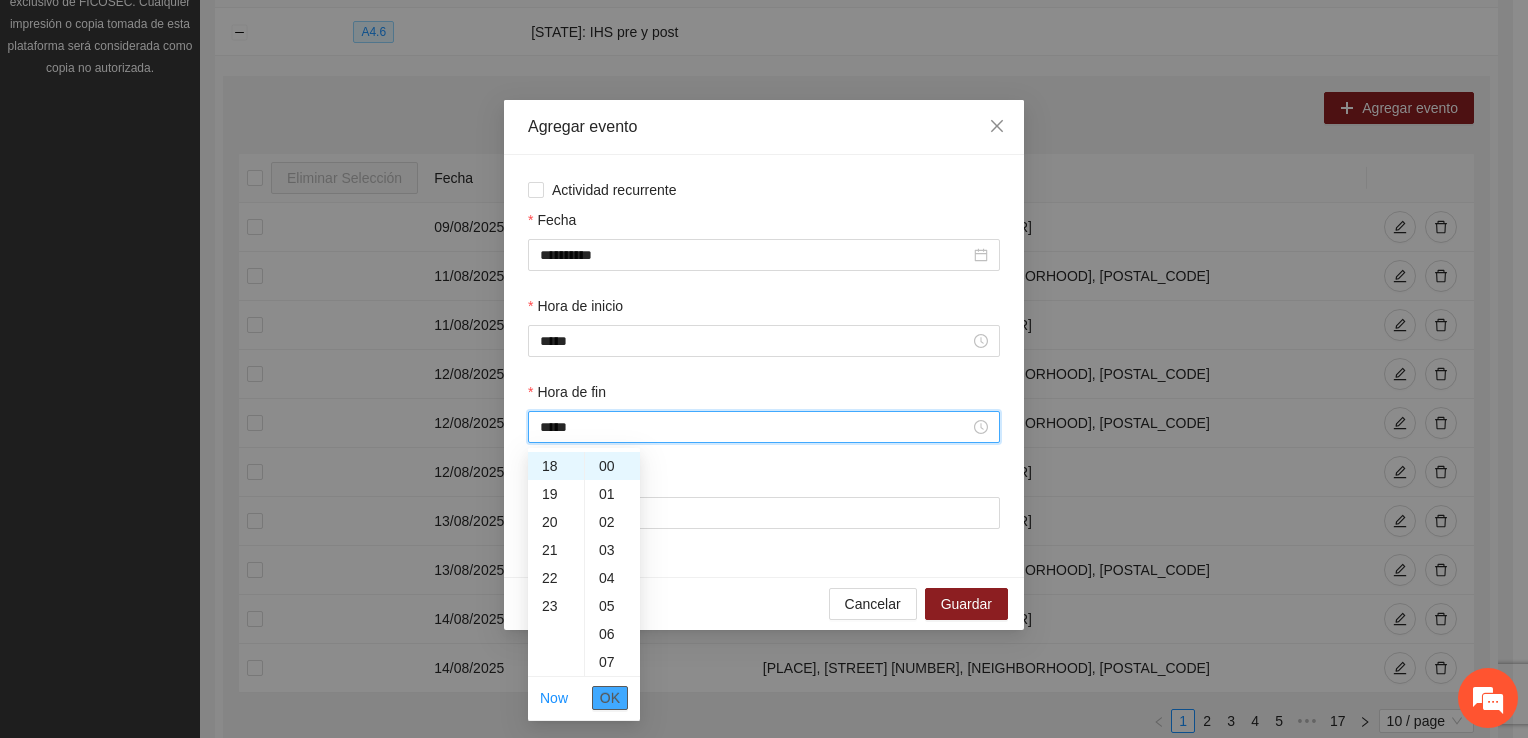 click on "OK" at bounding box center [610, 698] 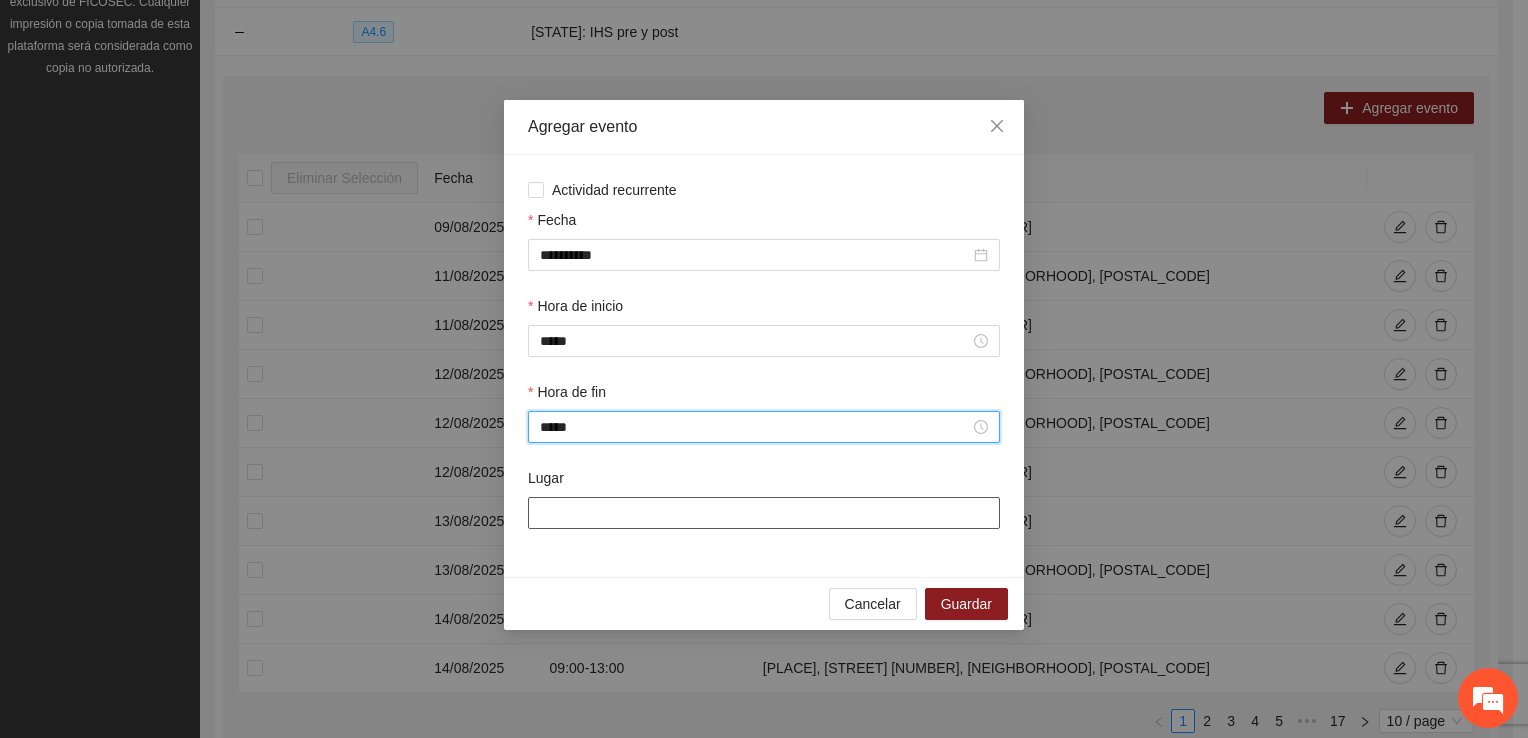 click on "Lugar" at bounding box center (764, 513) 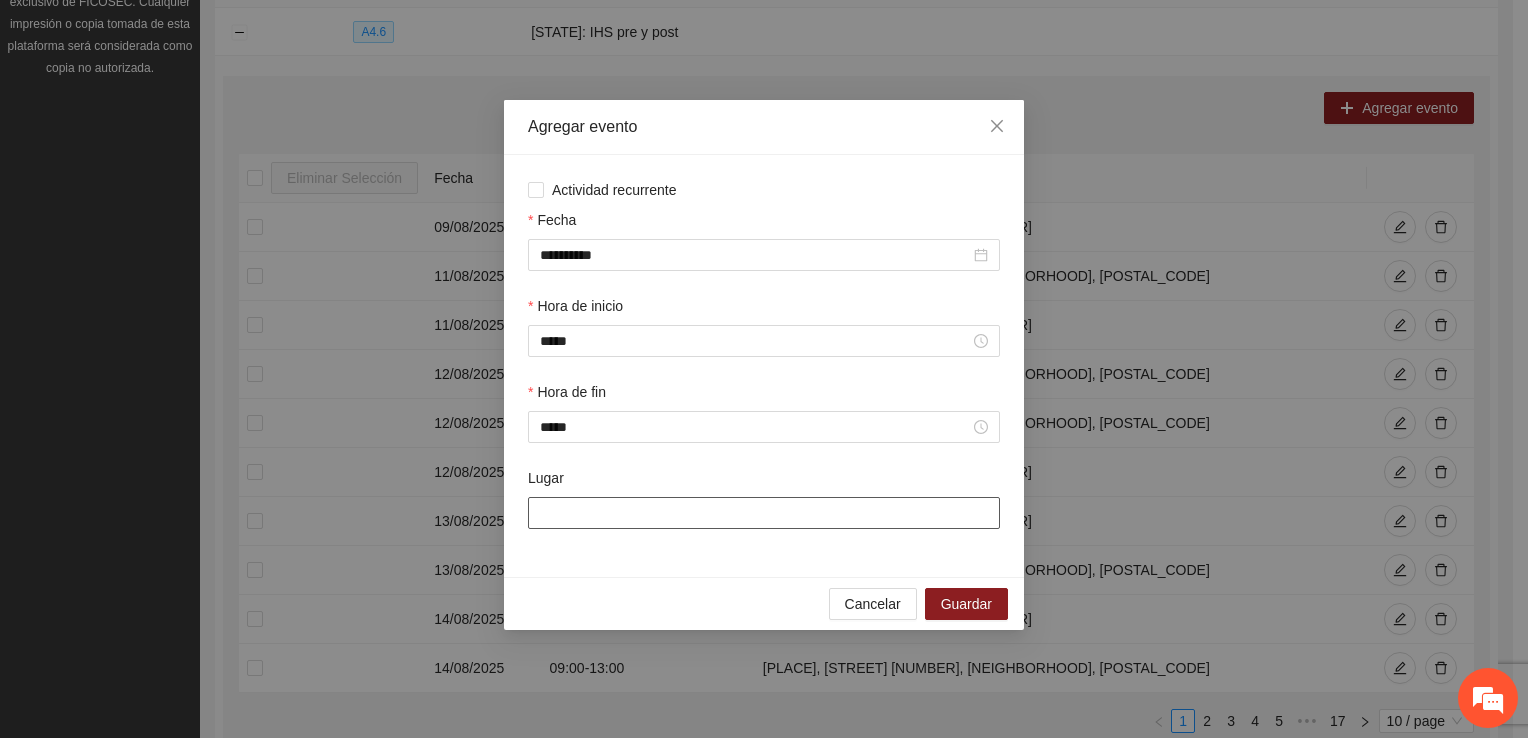 type on "**********" 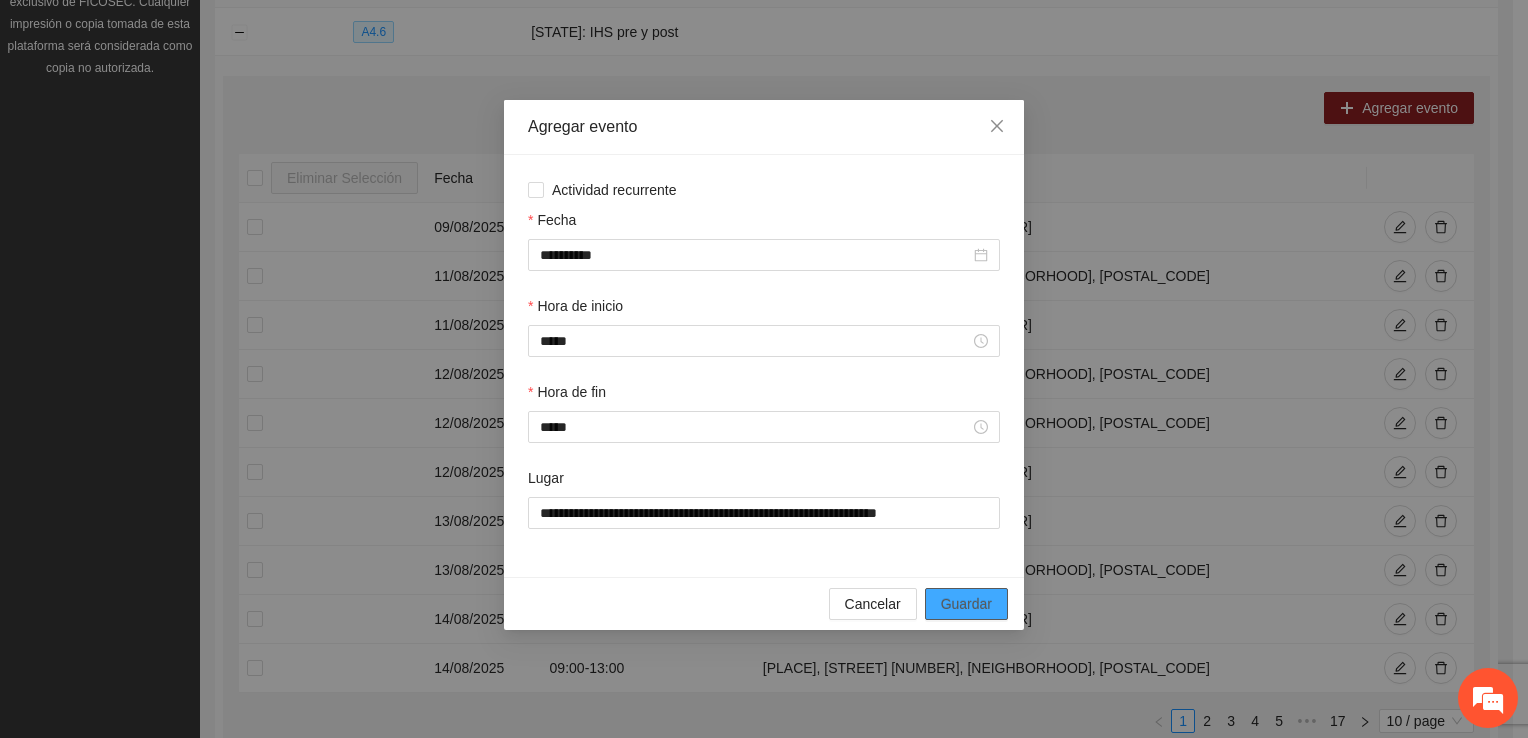 click on "Guardar" at bounding box center [966, 604] 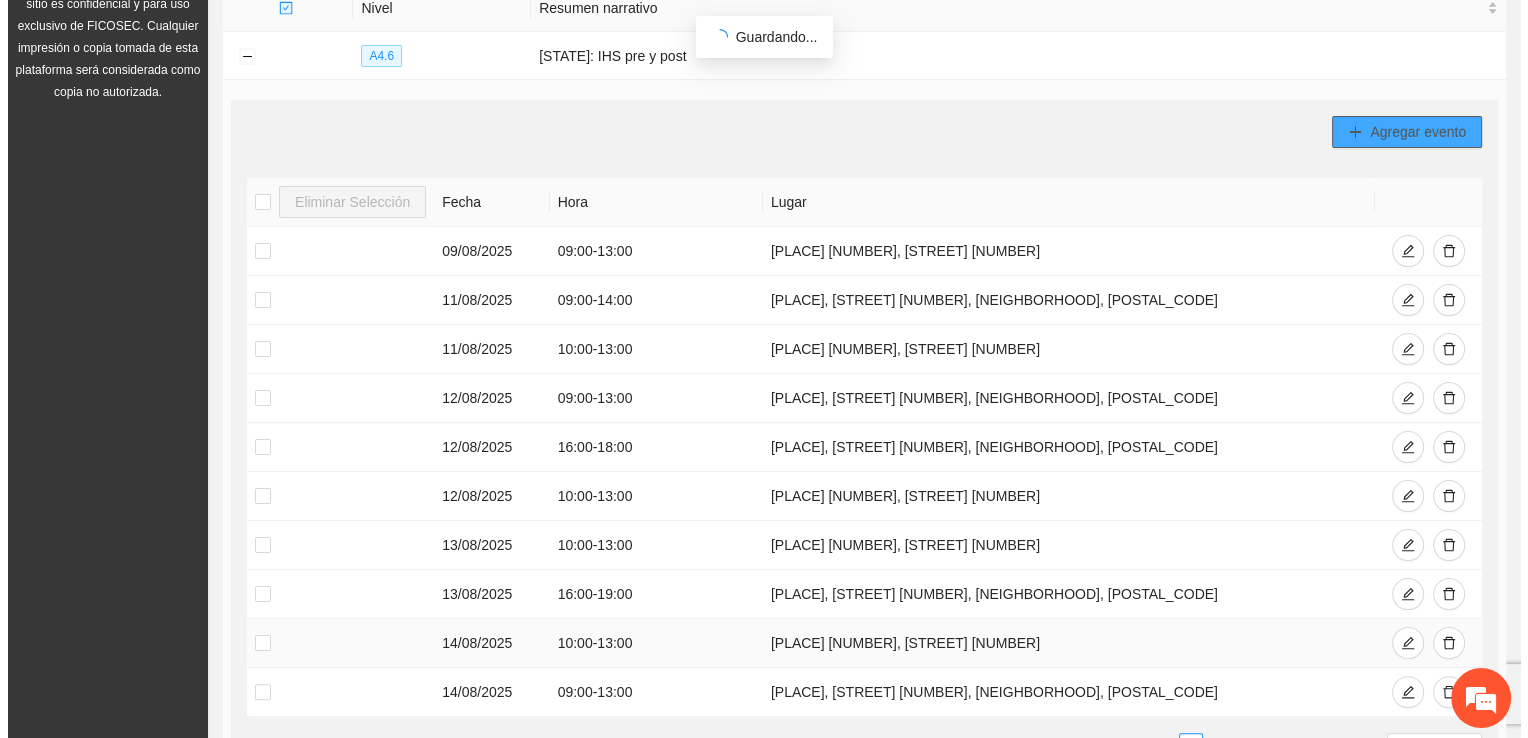 scroll, scrollTop: 200, scrollLeft: 0, axis: vertical 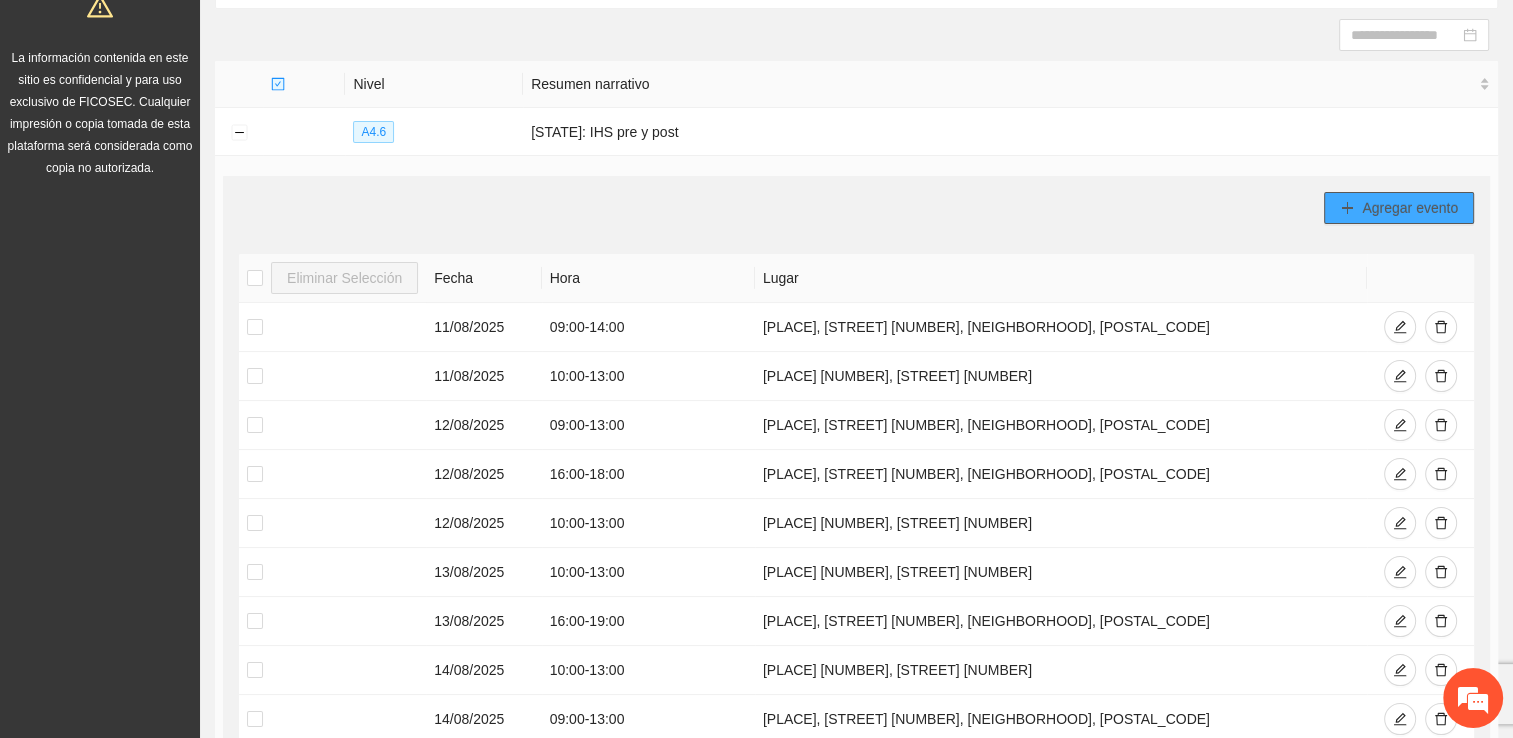 click on "Agregar evento" at bounding box center [1410, 208] 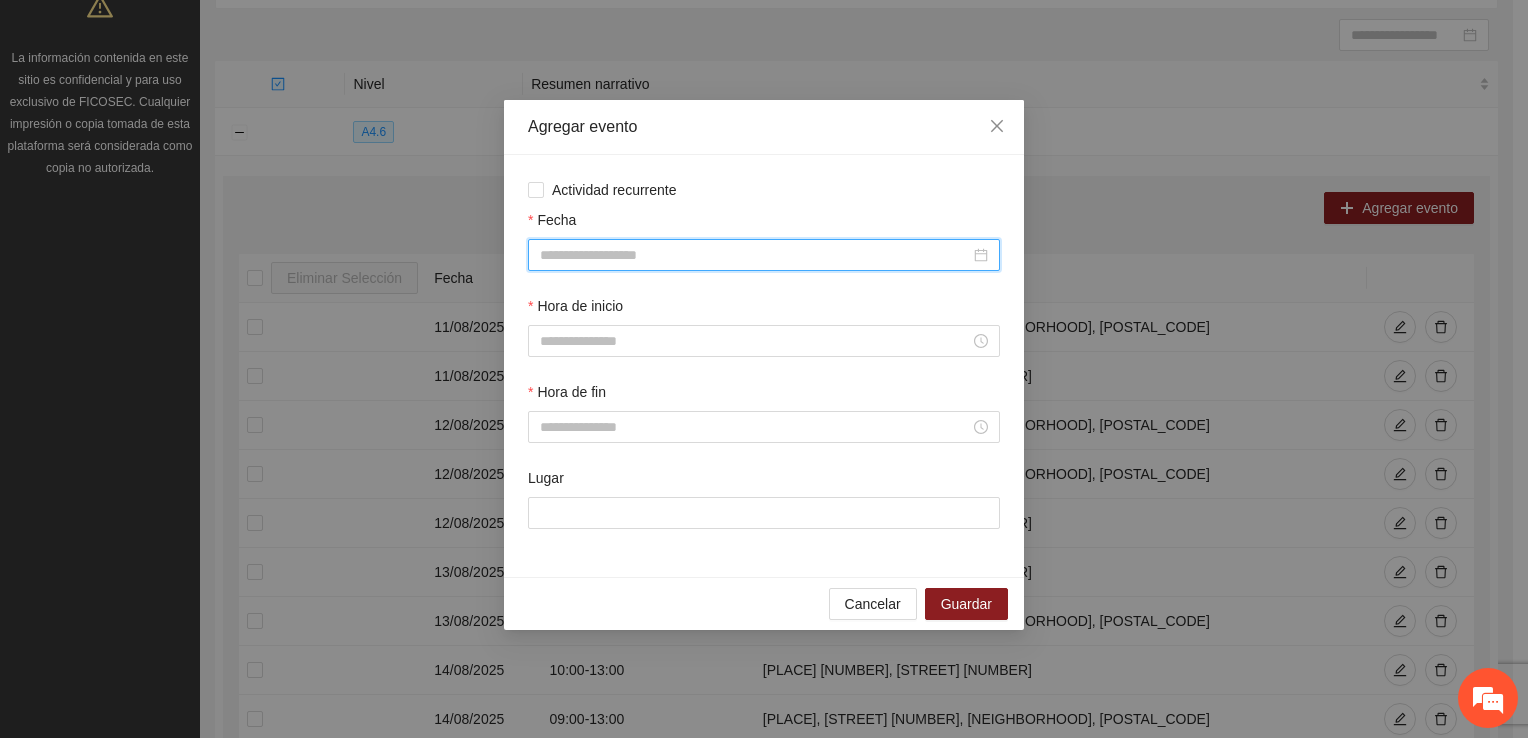 click on "Fecha" at bounding box center (755, 255) 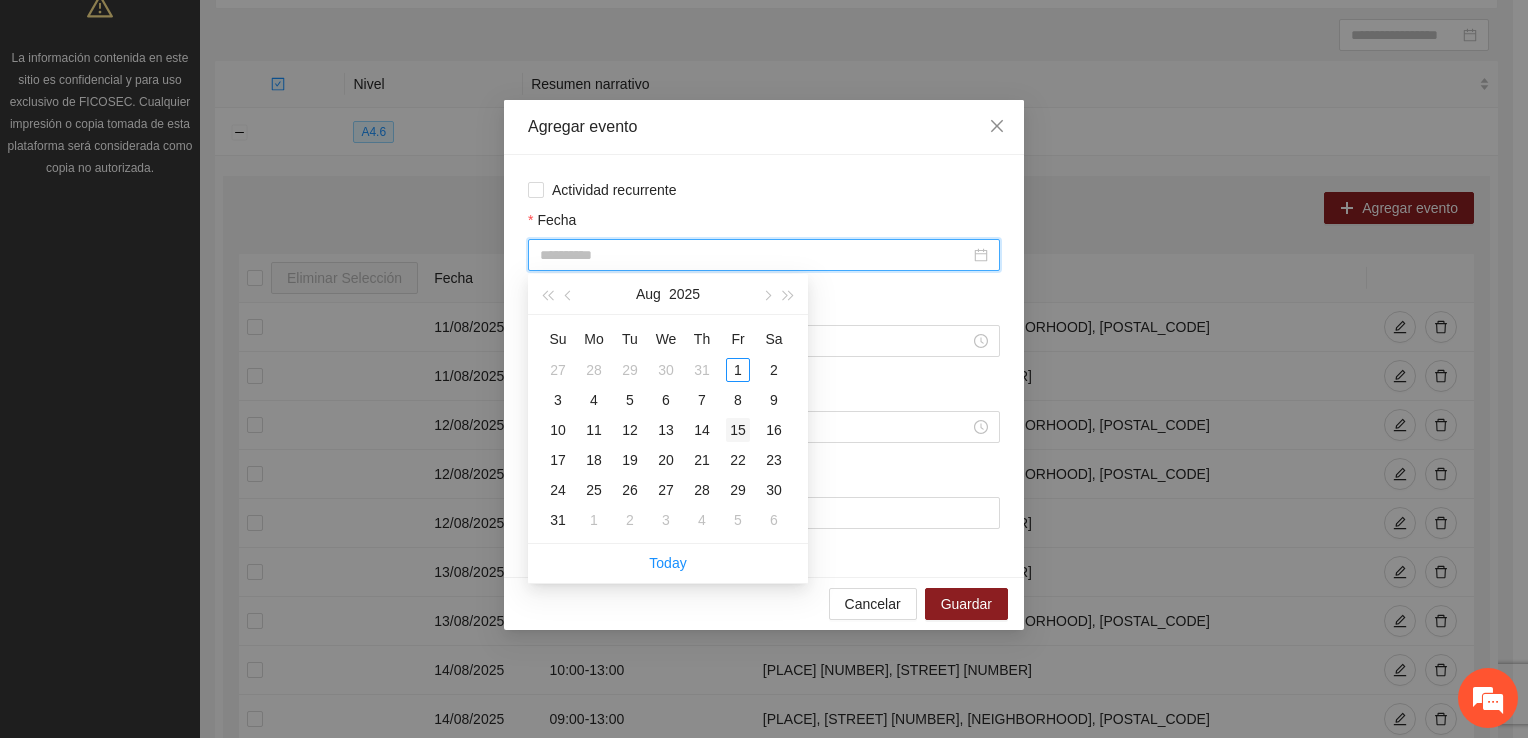 type on "**********" 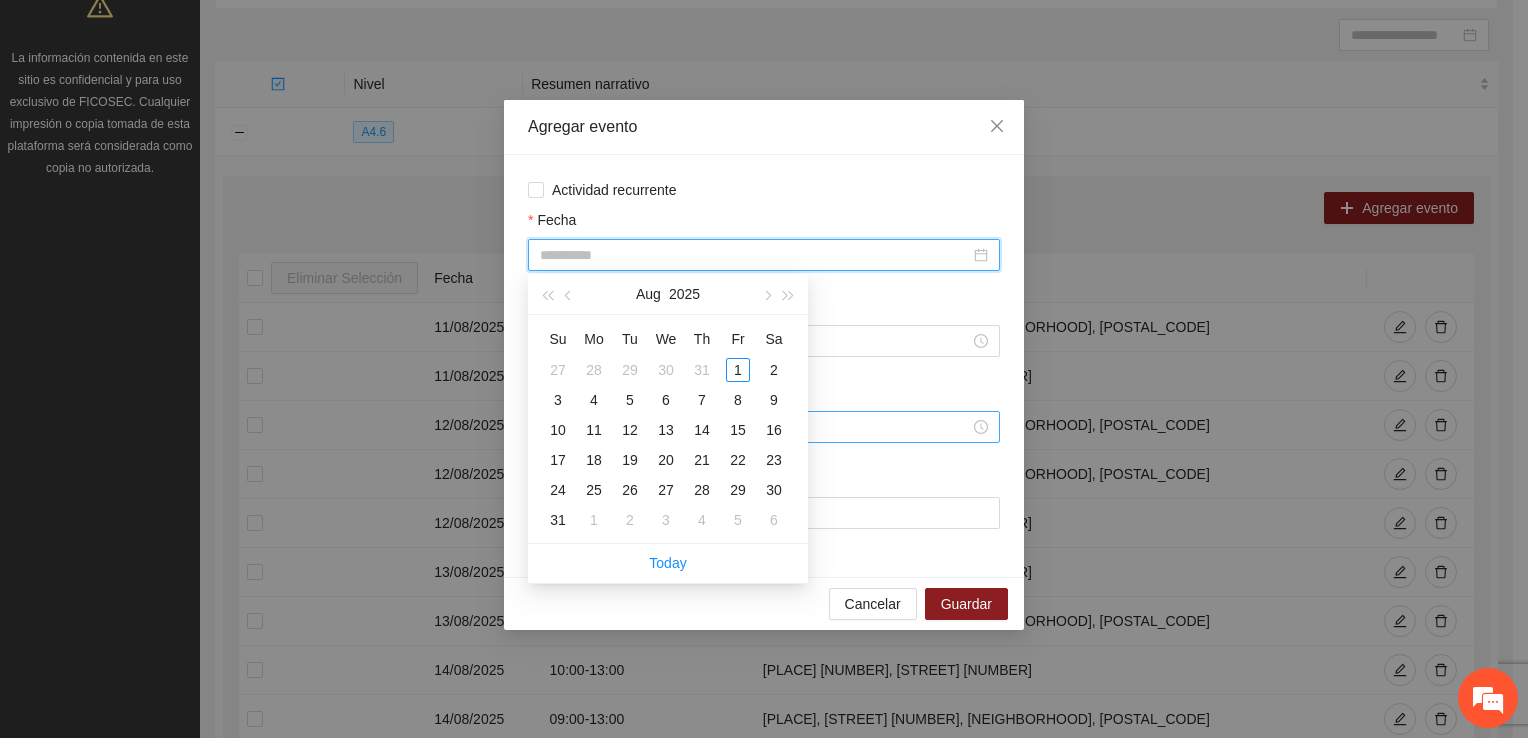 click on "15" at bounding box center [738, 430] 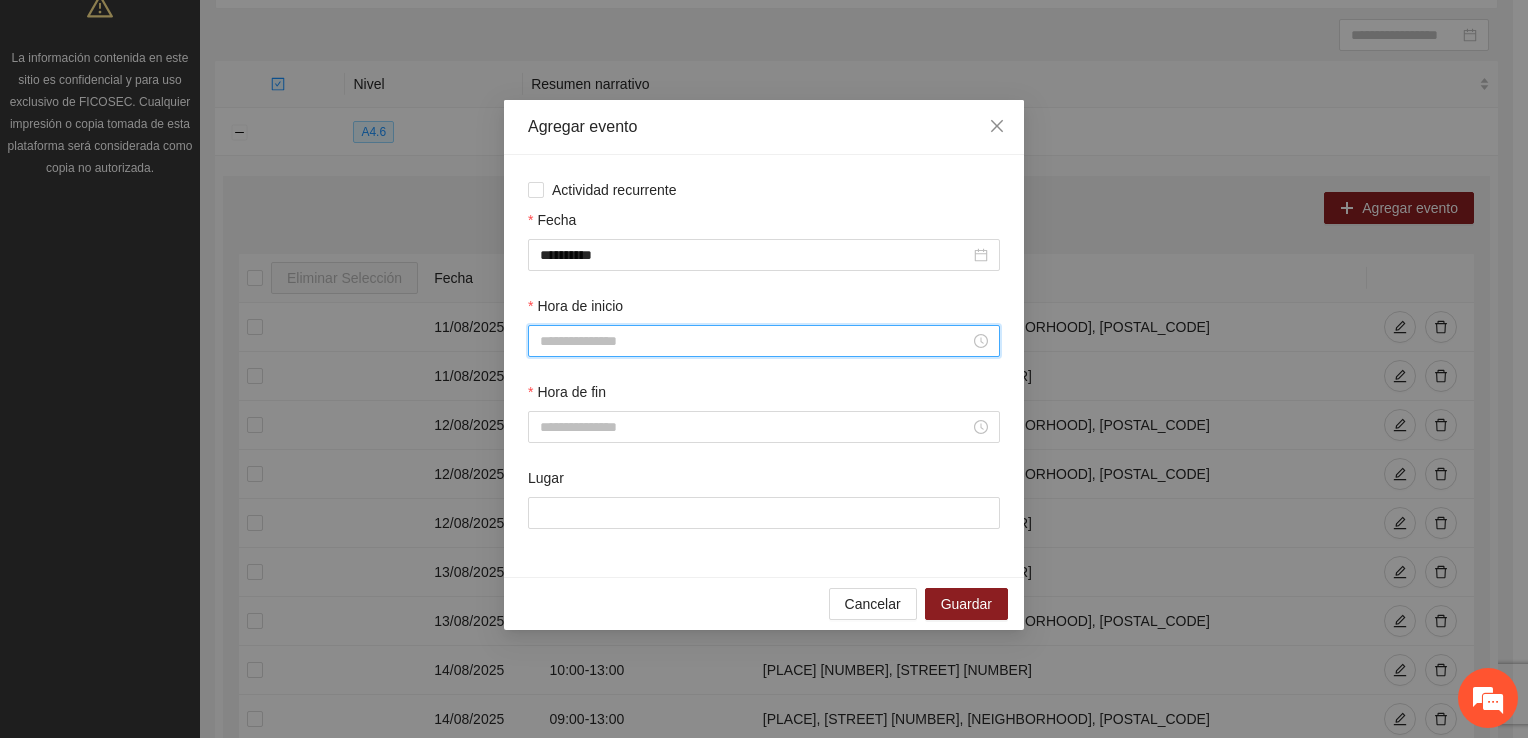 click on "Hora de inicio" at bounding box center (755, 341) 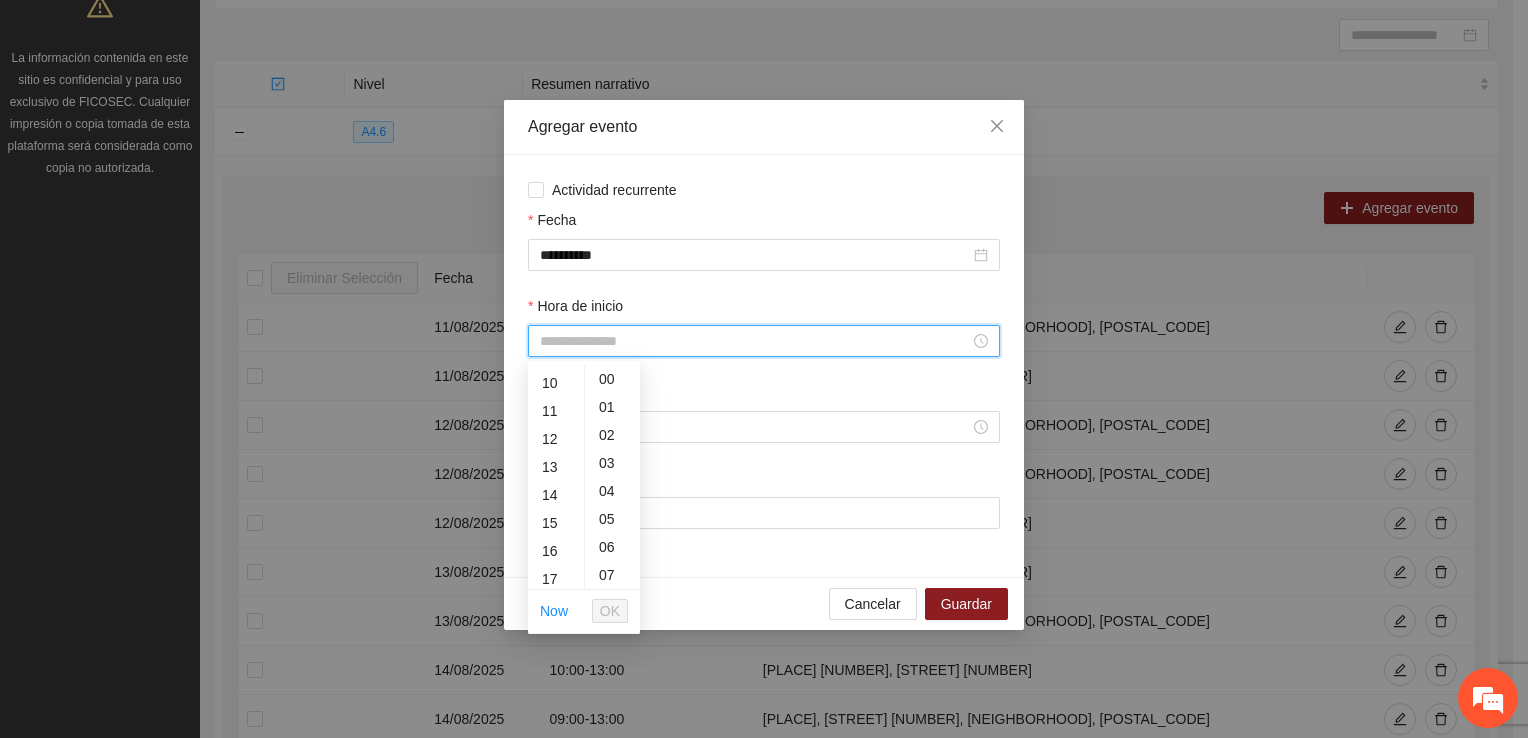 click on "16" at bounding box center [556, 551] 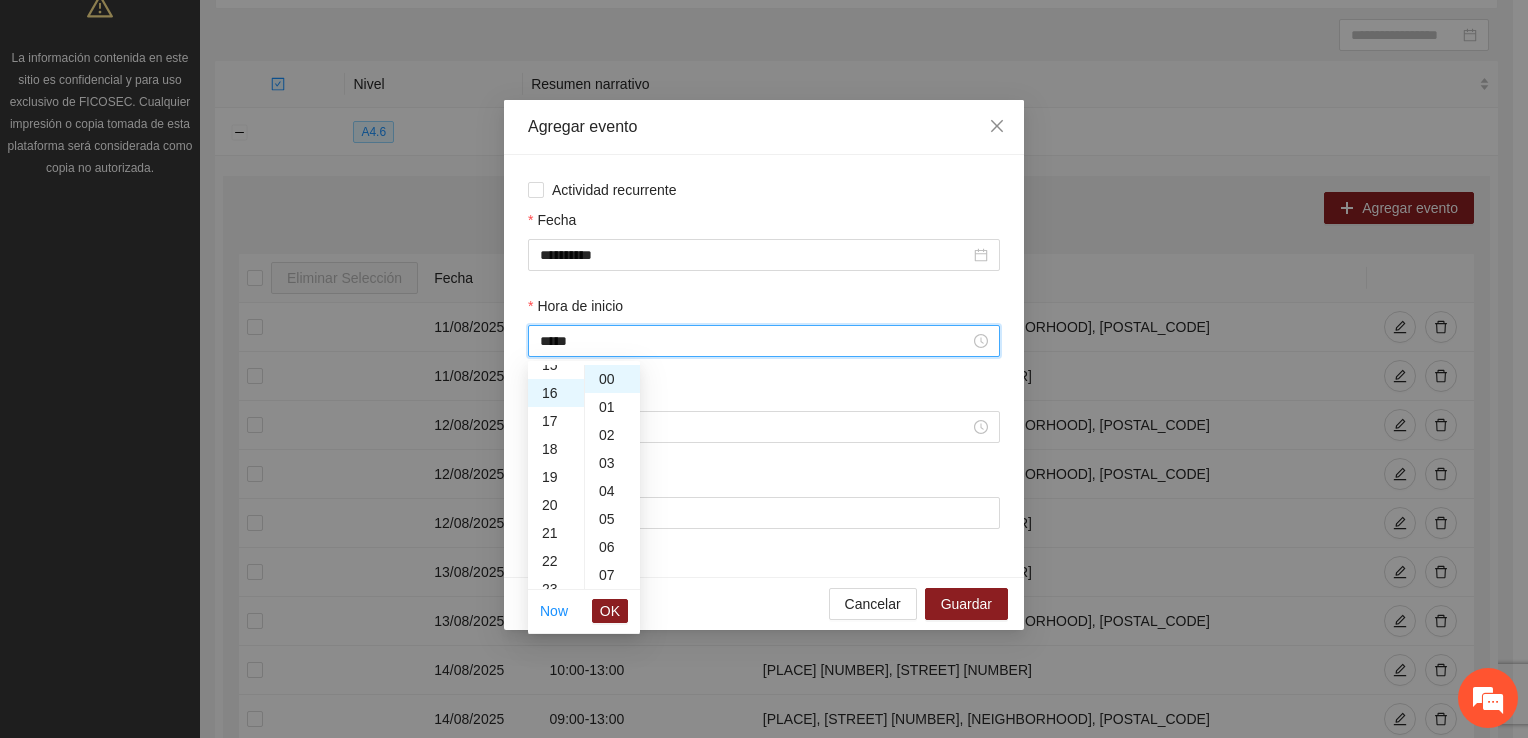 scroll, scrollTop: 448, scrollLeft: 0, axis: vertical 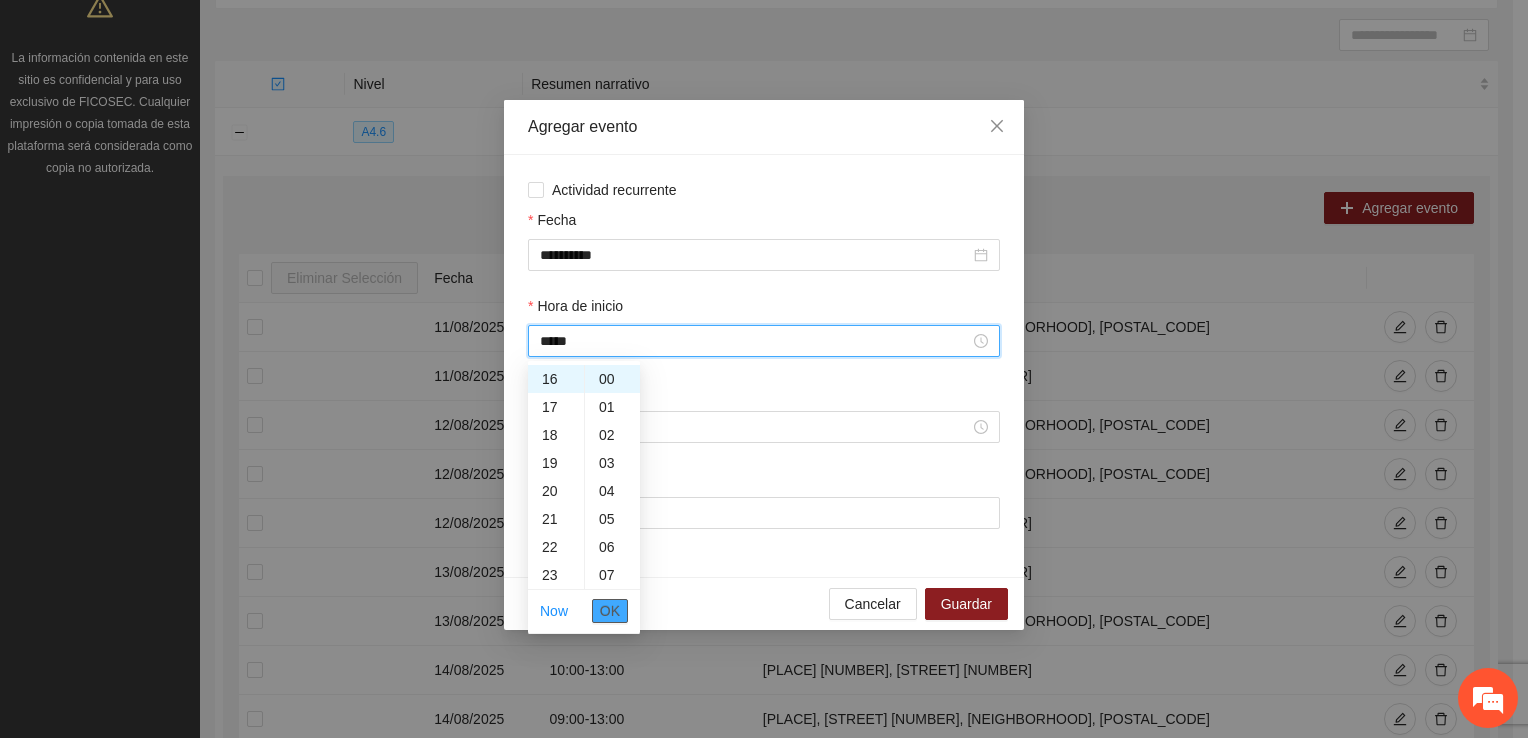 click on "OK" at bounding box center [610, 611] 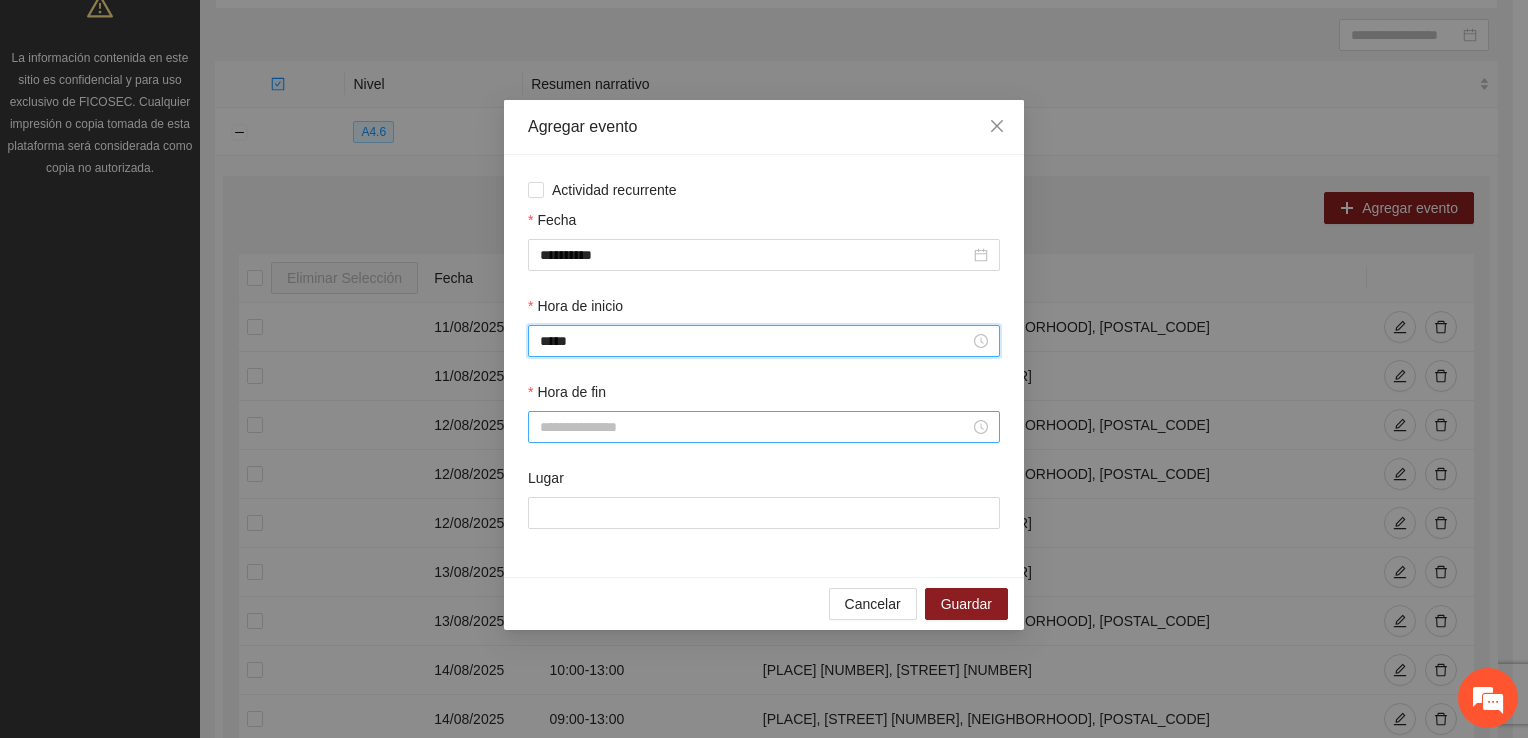 click on "Hora de fin" at bounding box center (755, 427) 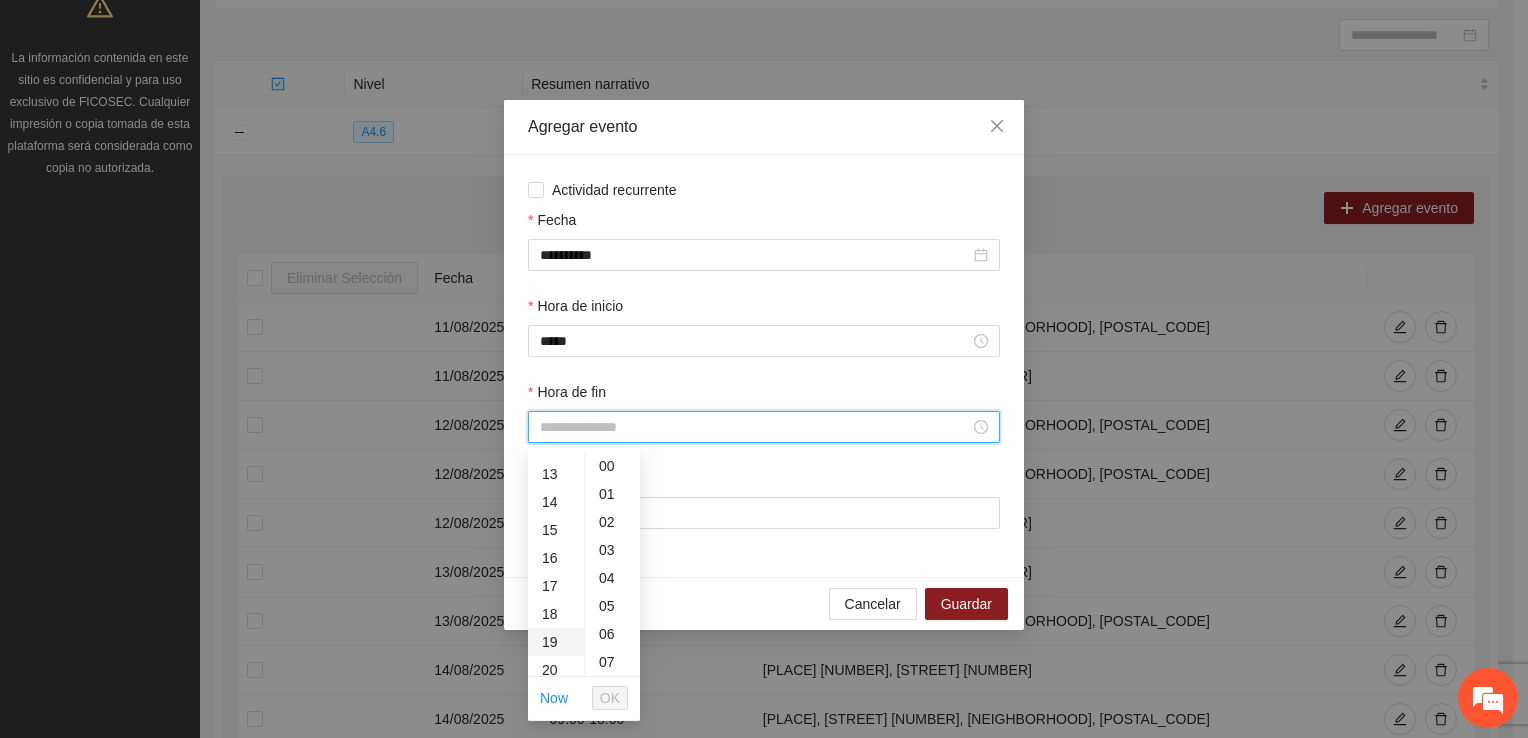 click on "19" at bounding box center [556, 642] 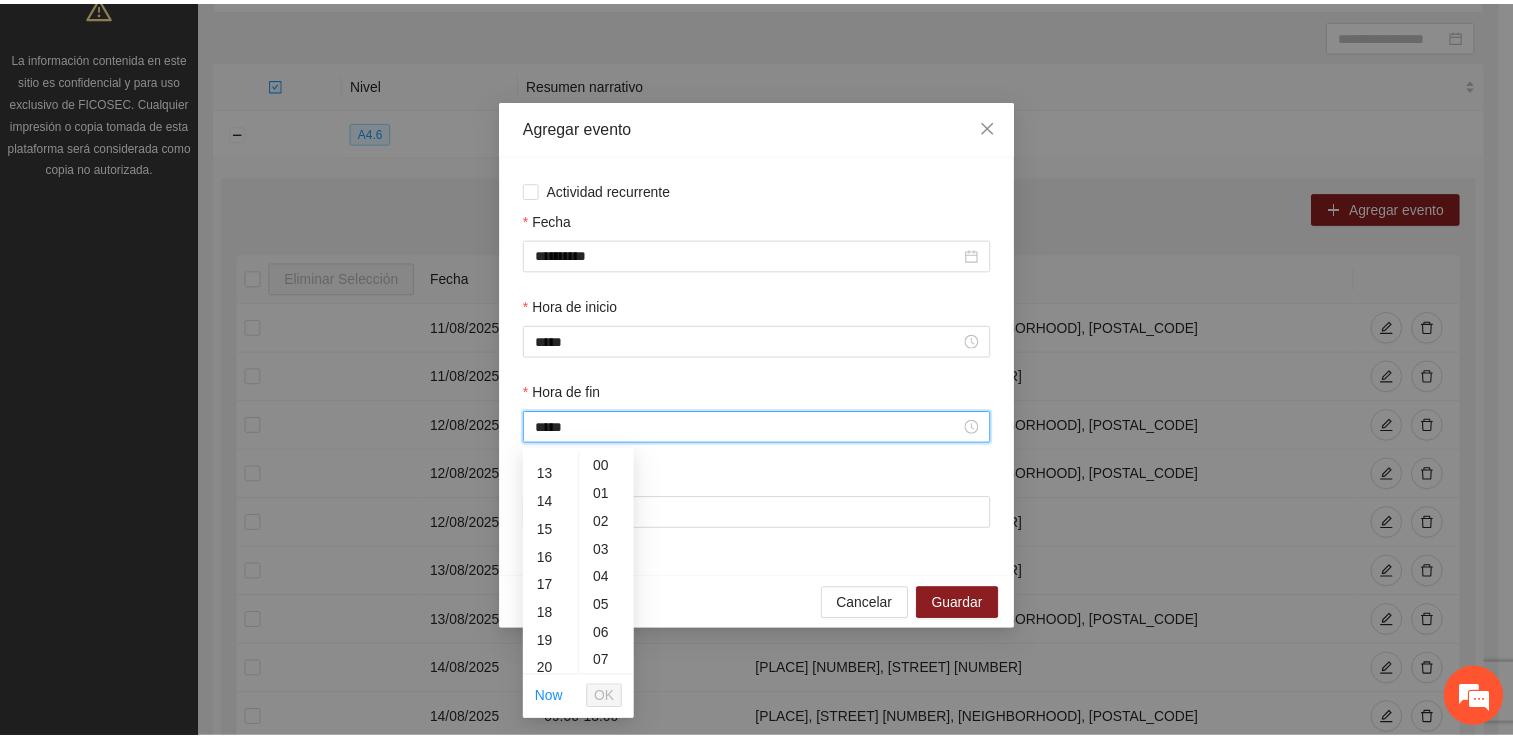 scroll, scrollTop: 532, scrollLeft: 0, axis: vertical 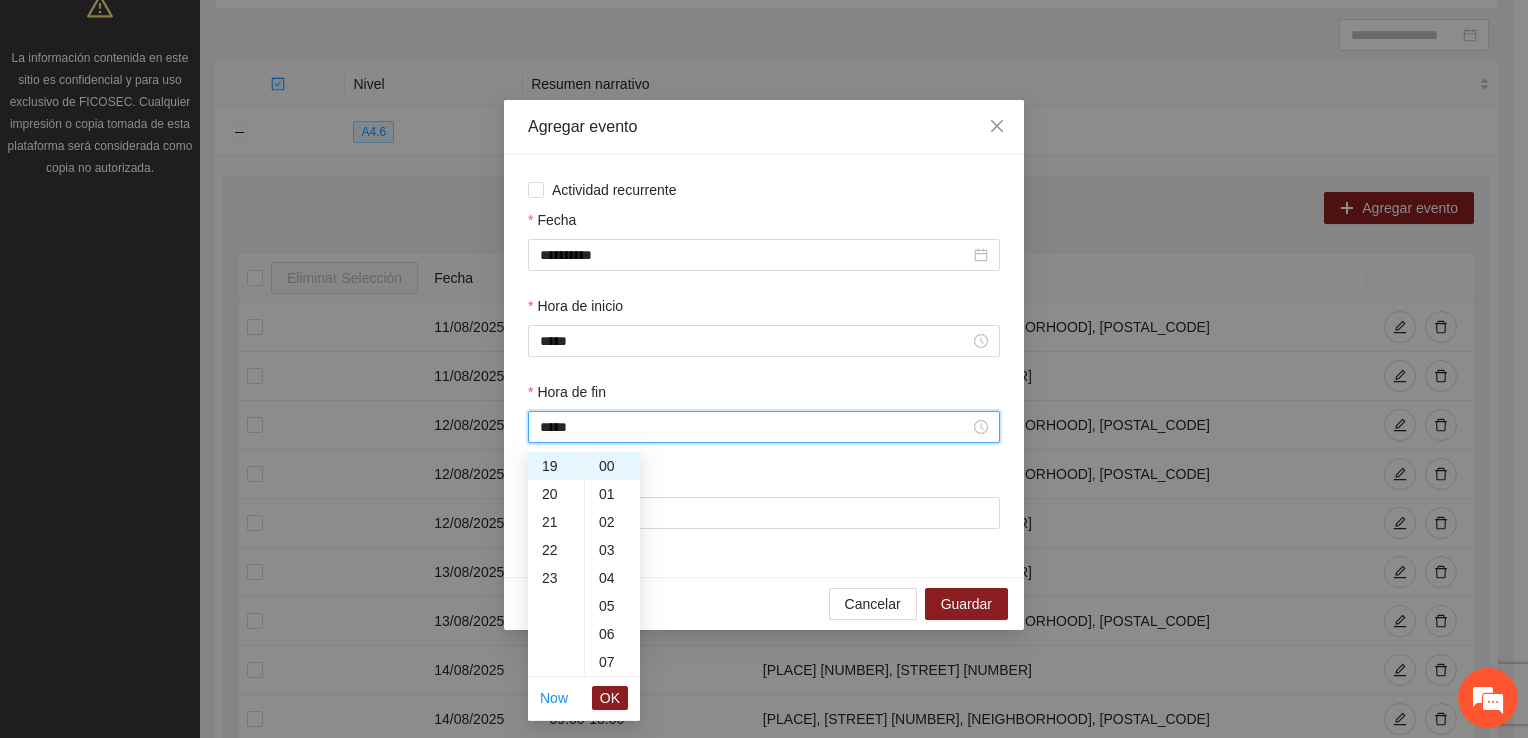 click on "OK" at bounding box center (610, 698) 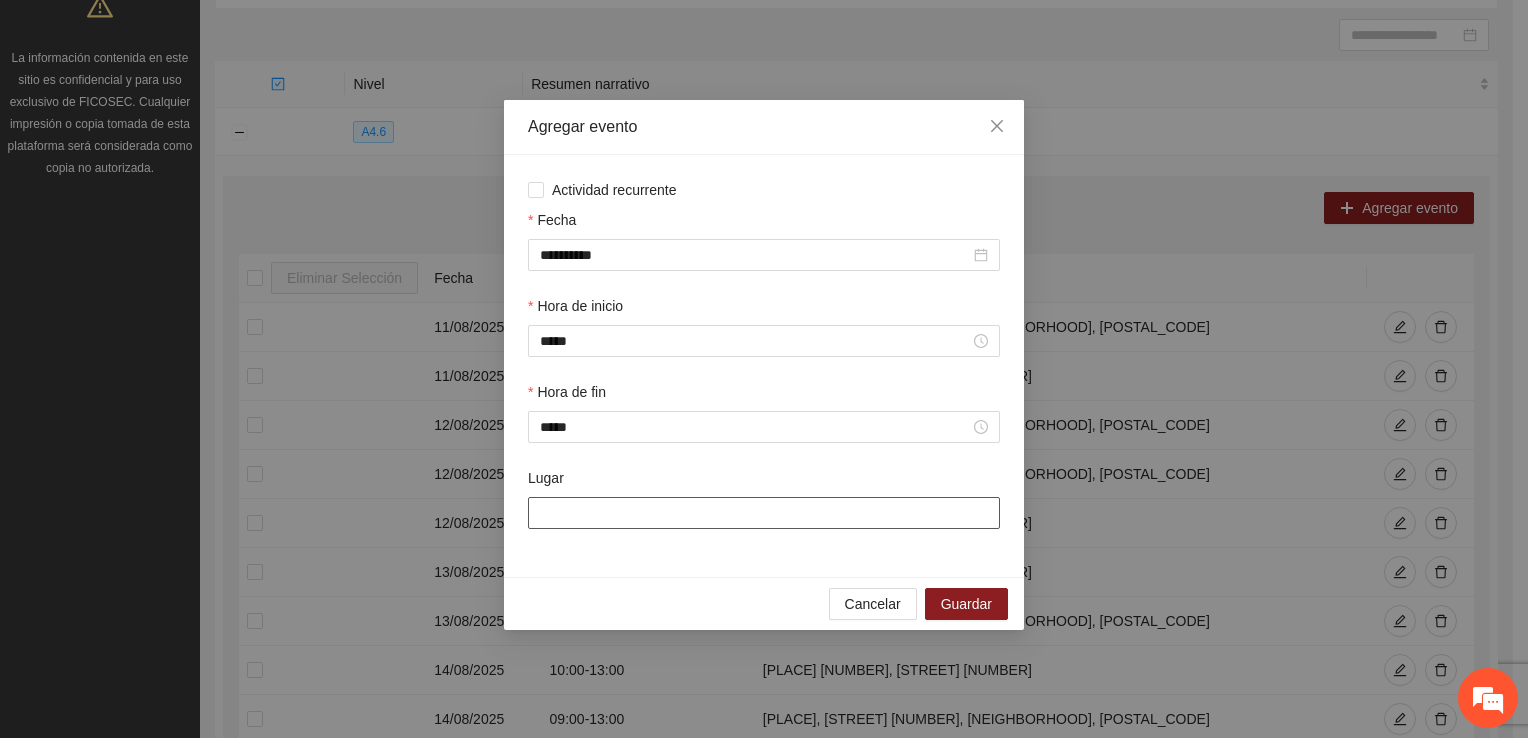 click on "Lugar" at bounding box center [764, 513] 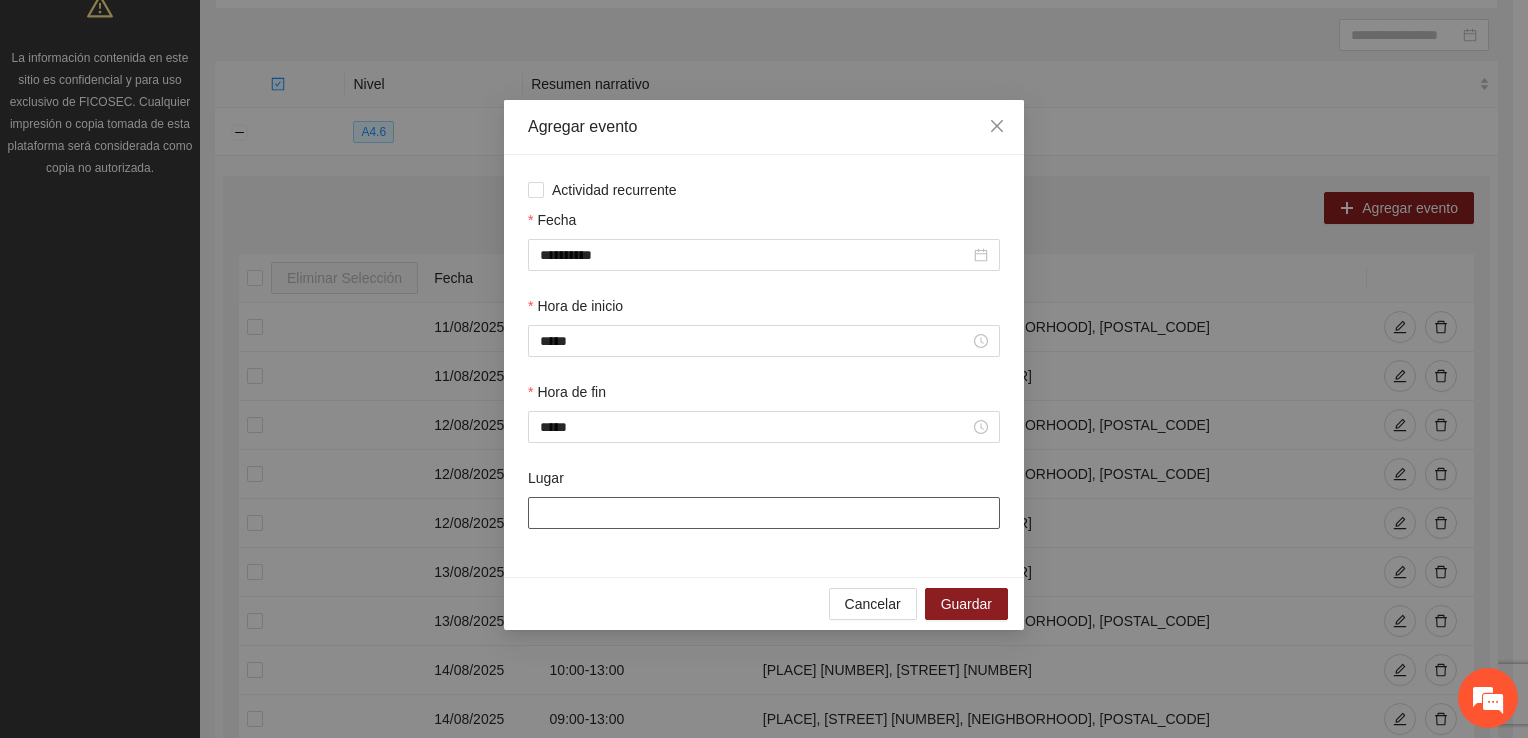 type on "**********" 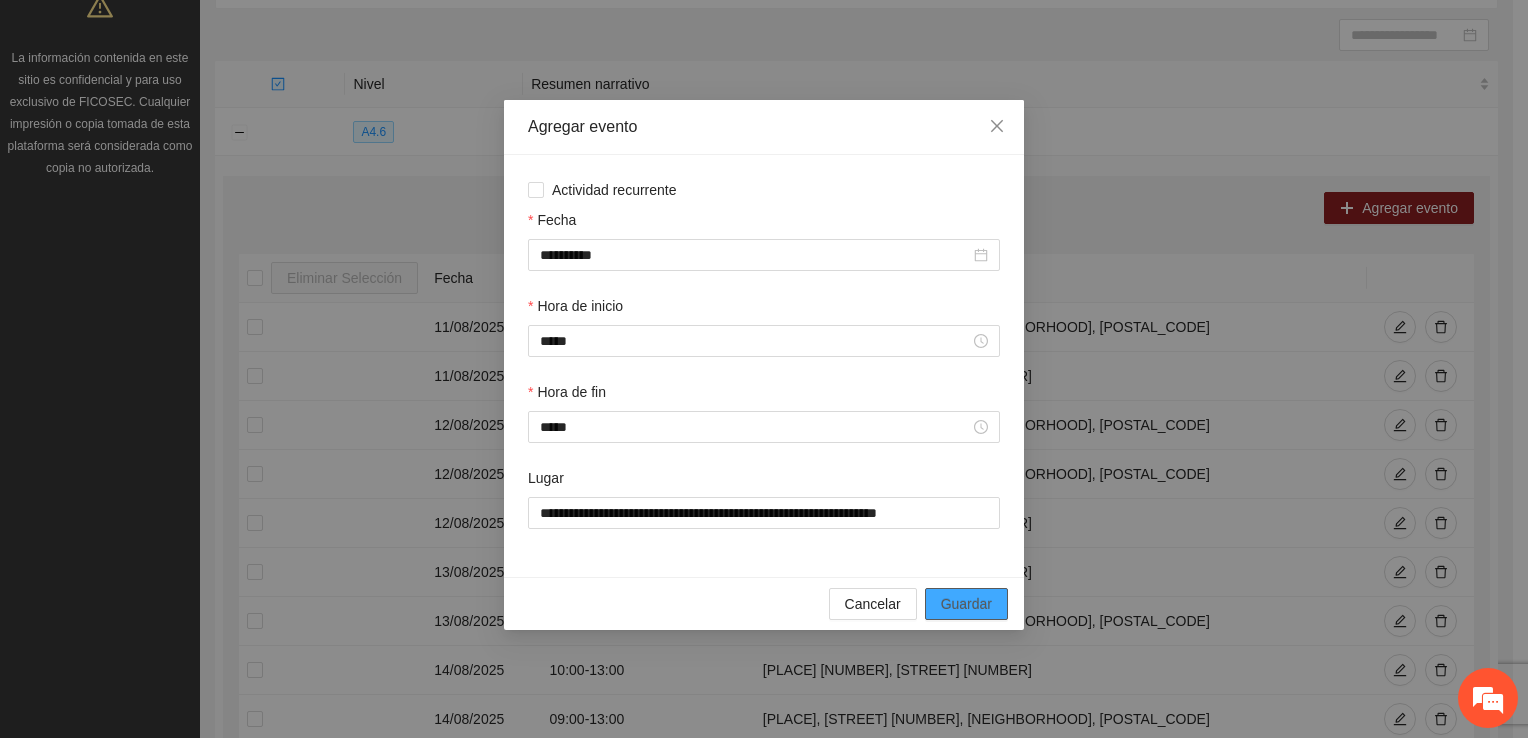 click on "Guardar" at bounding box center [966, 604] 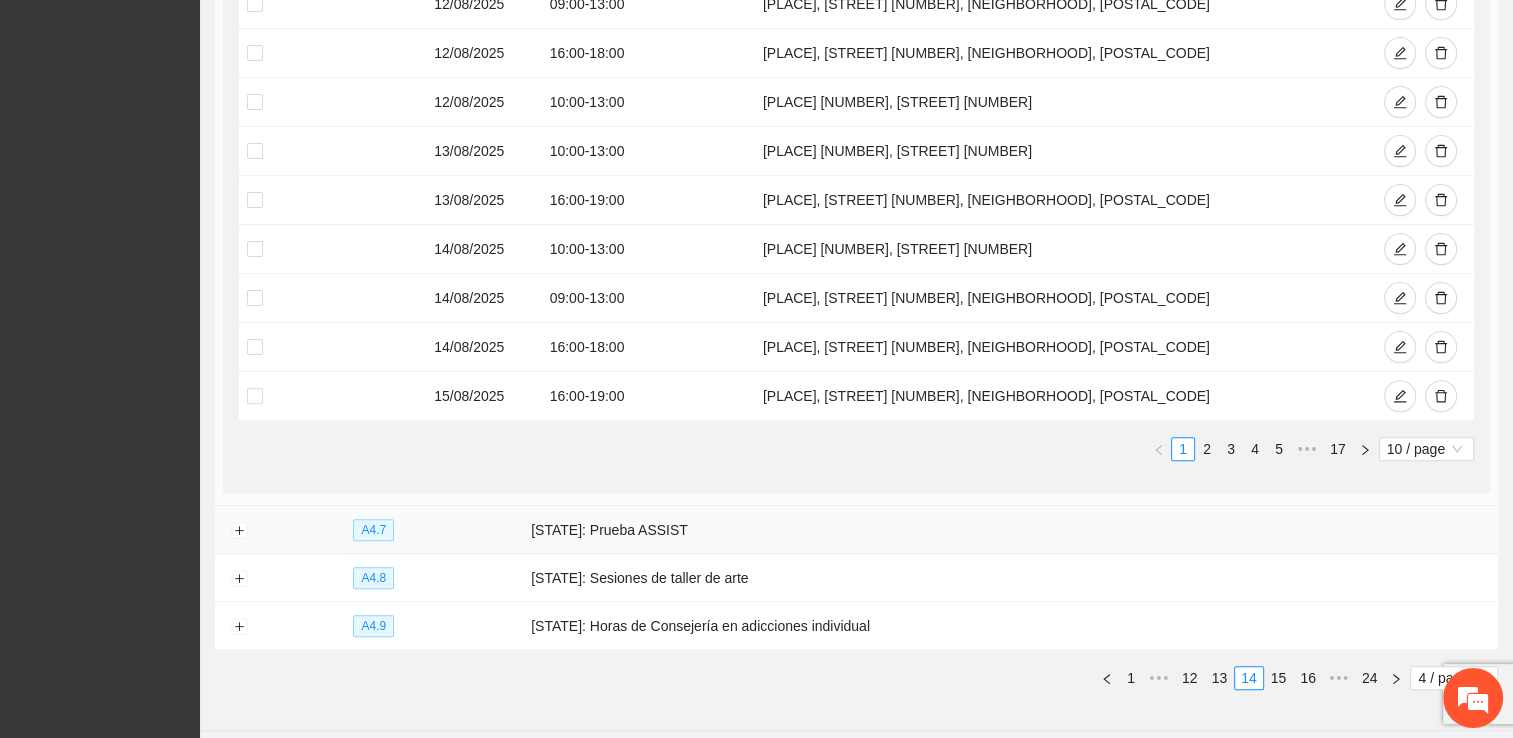 scroll, scrollTop: 540, scrollLeft: 0, axis: vertical 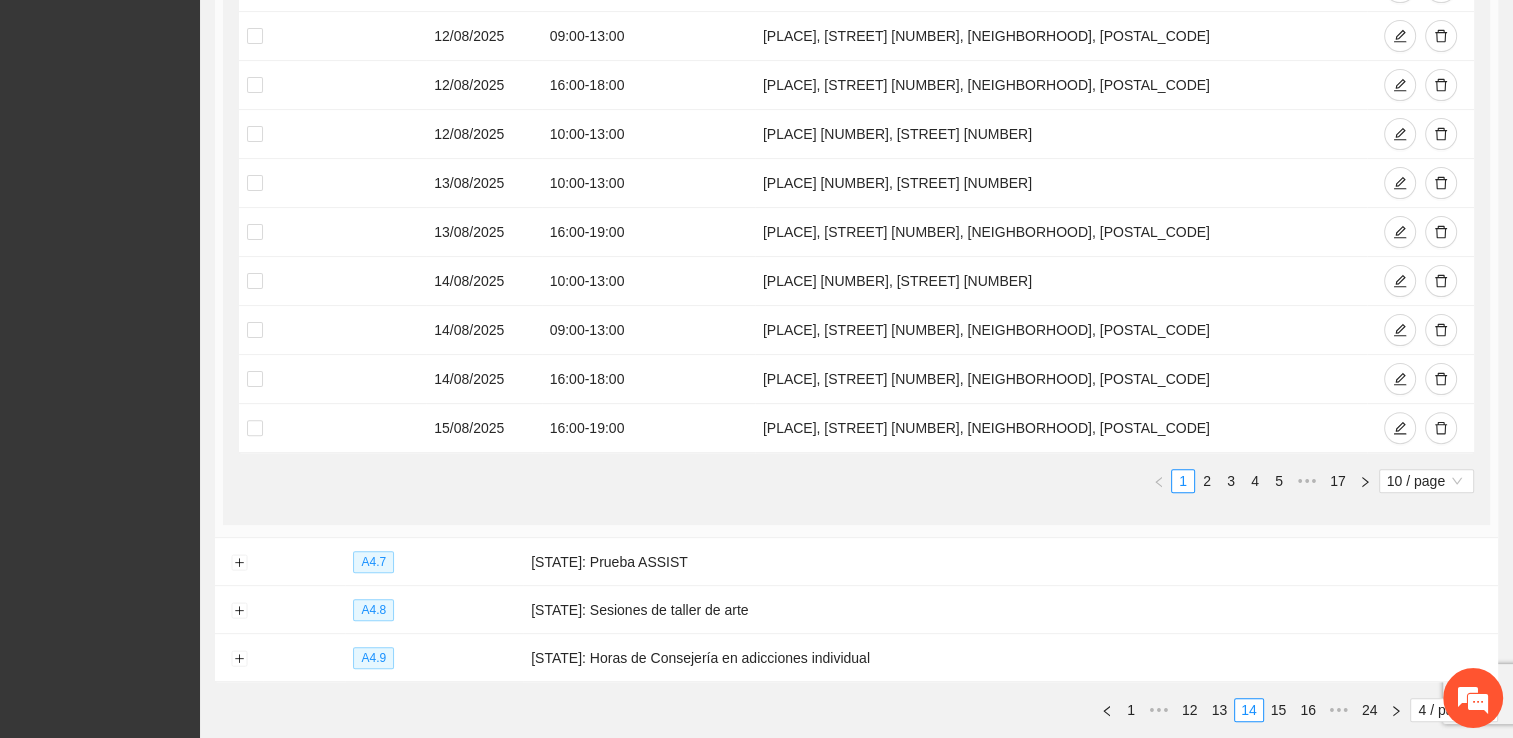 type 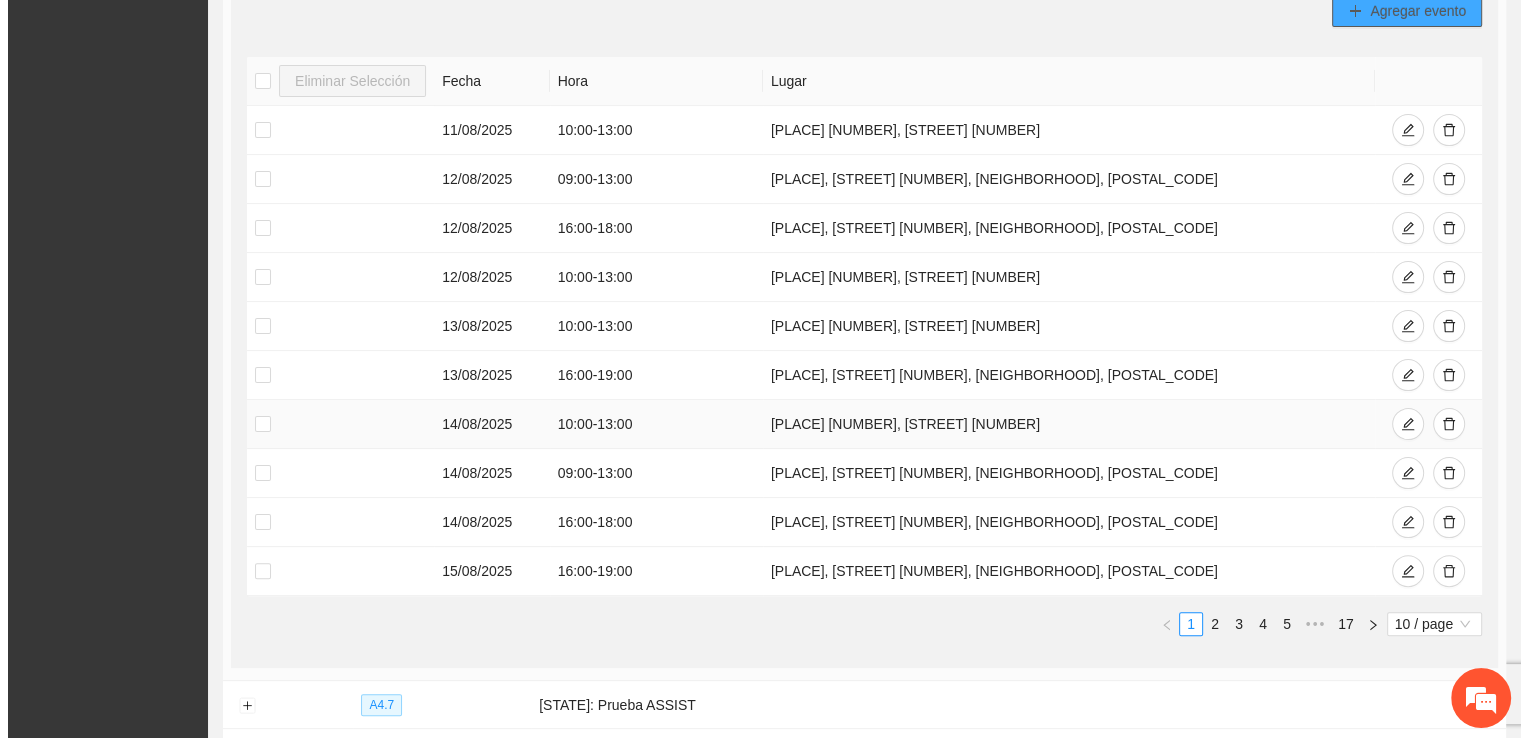 scroll, scrollTop: 140, scrollLeft: 0, axis: vertical 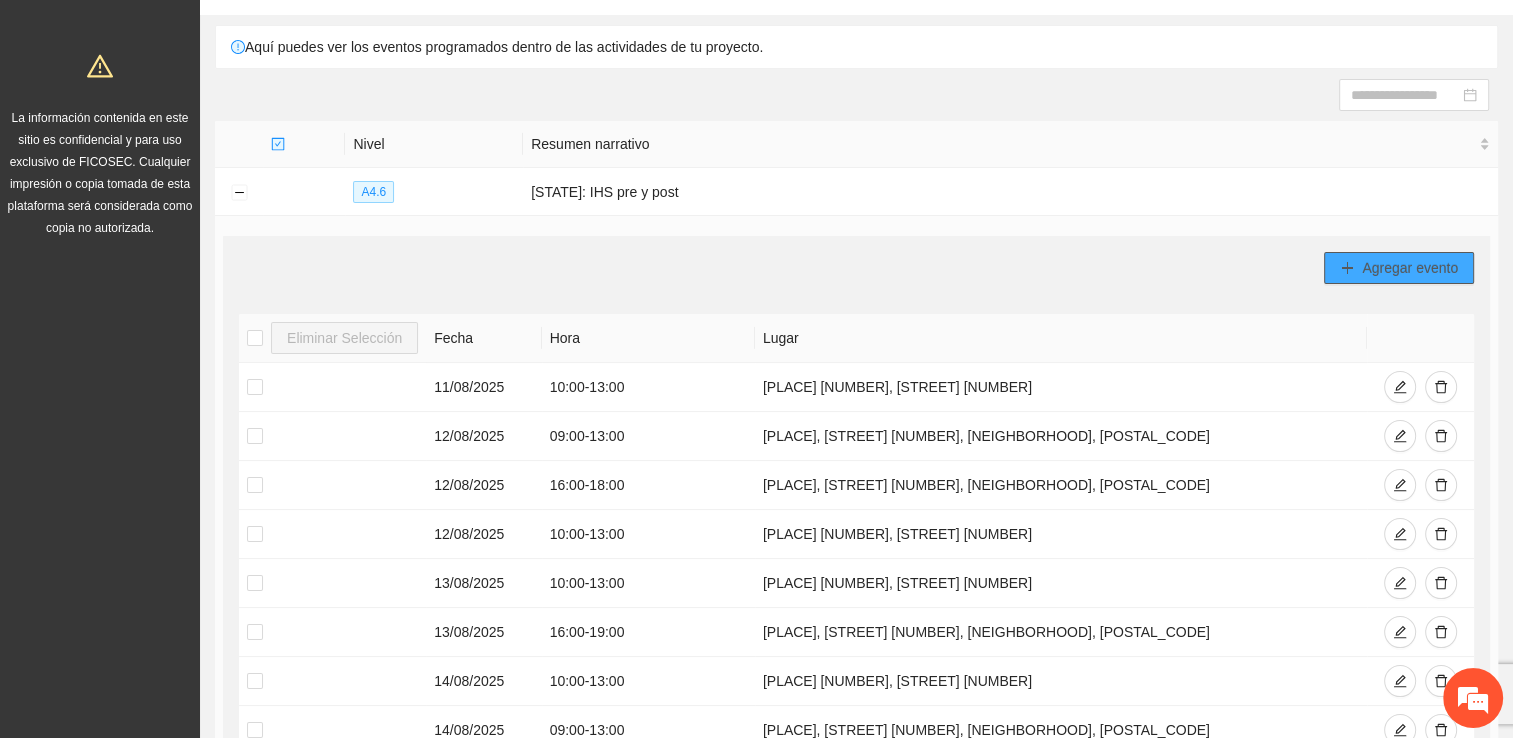 click on "Agregar evento" at bounding box center (1399, 268) 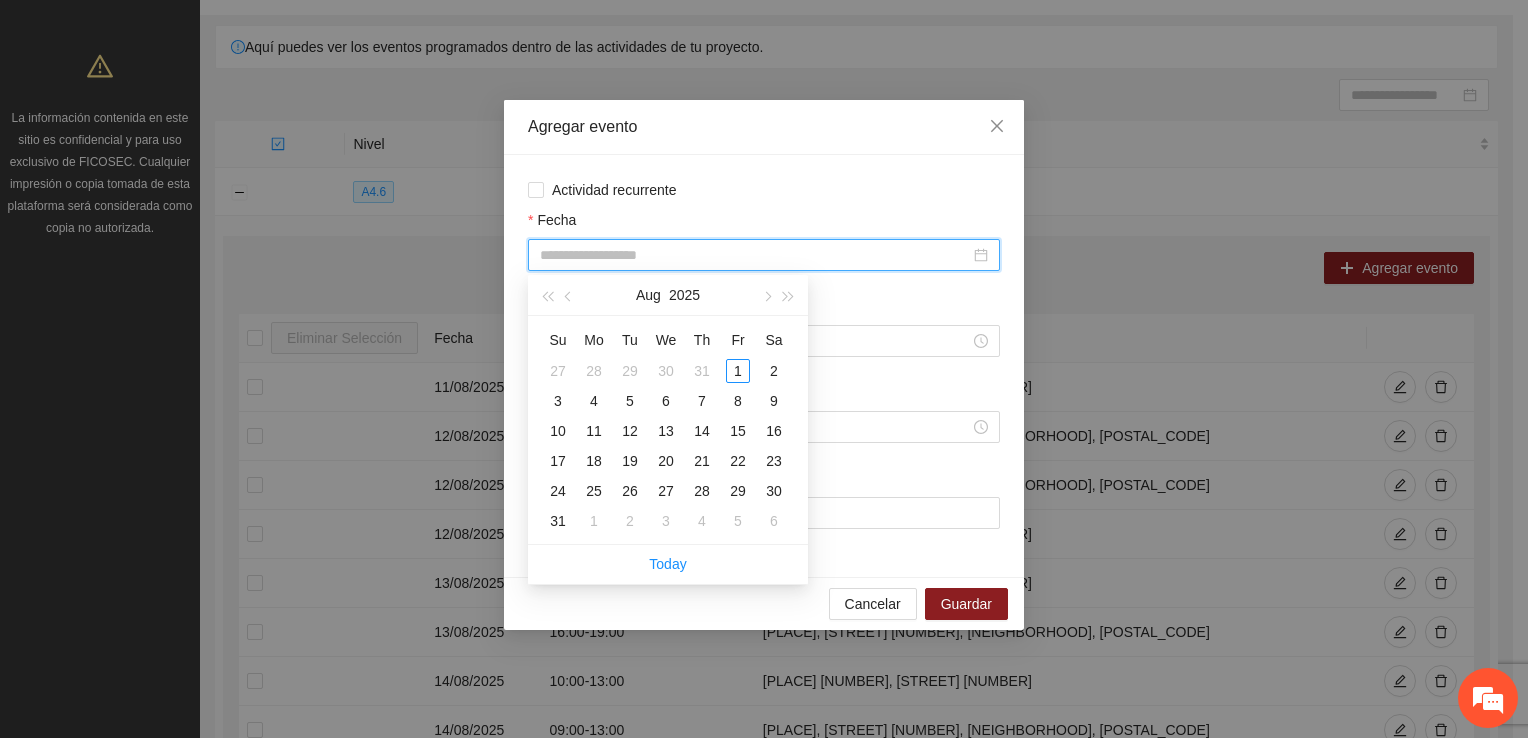 click on "Fecha" at bounding box center (755, 255) 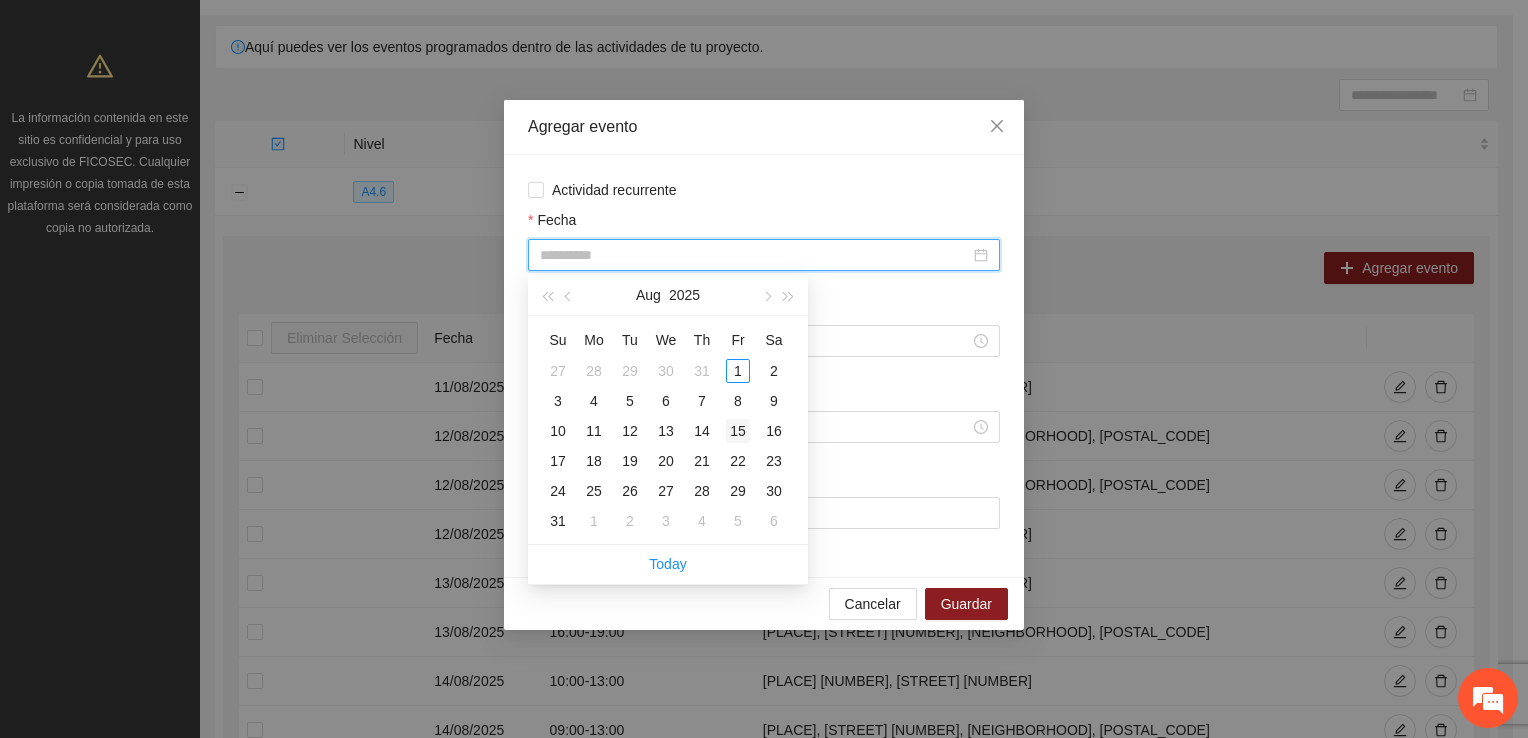 type on "**********" 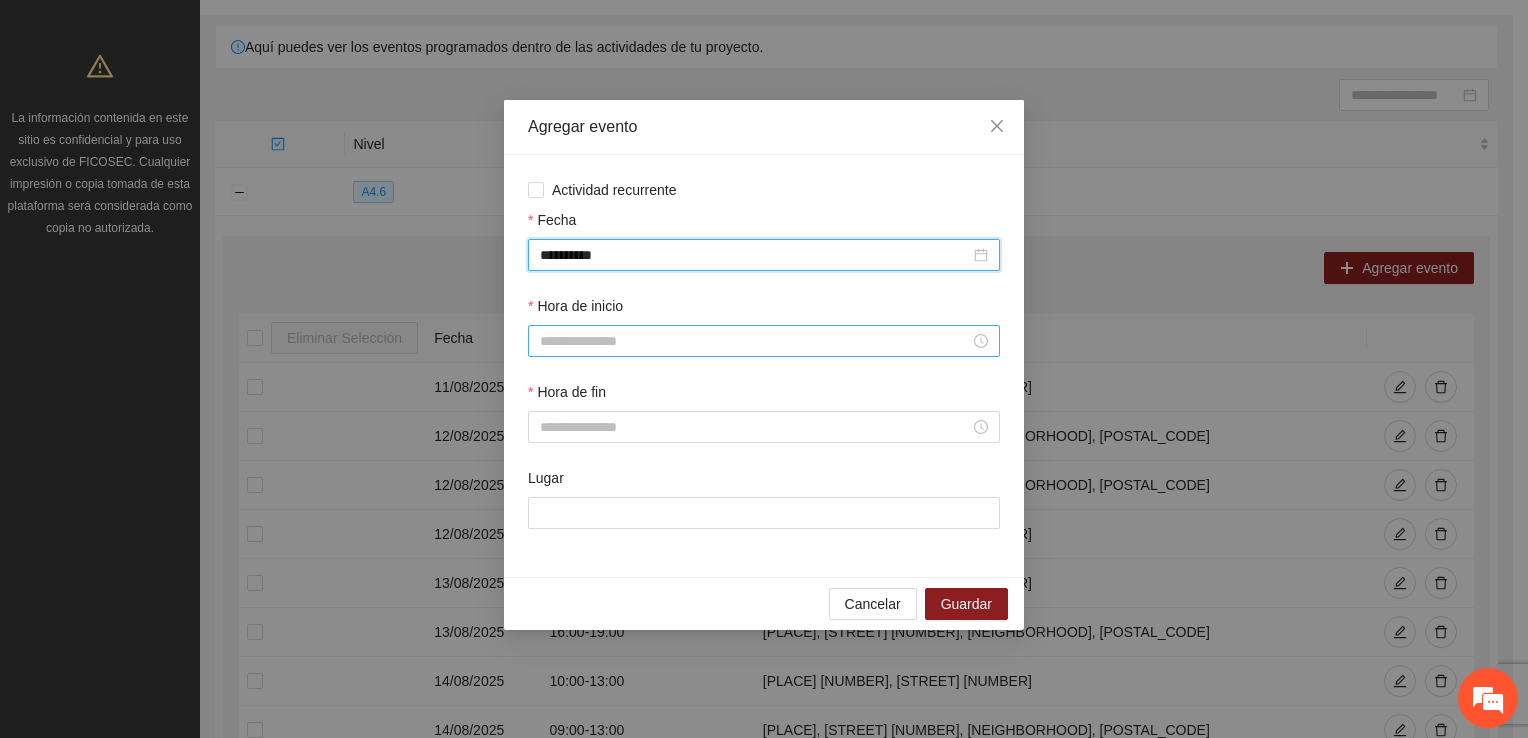 click on "Hora de inicio" at bounding box center [755, 341] 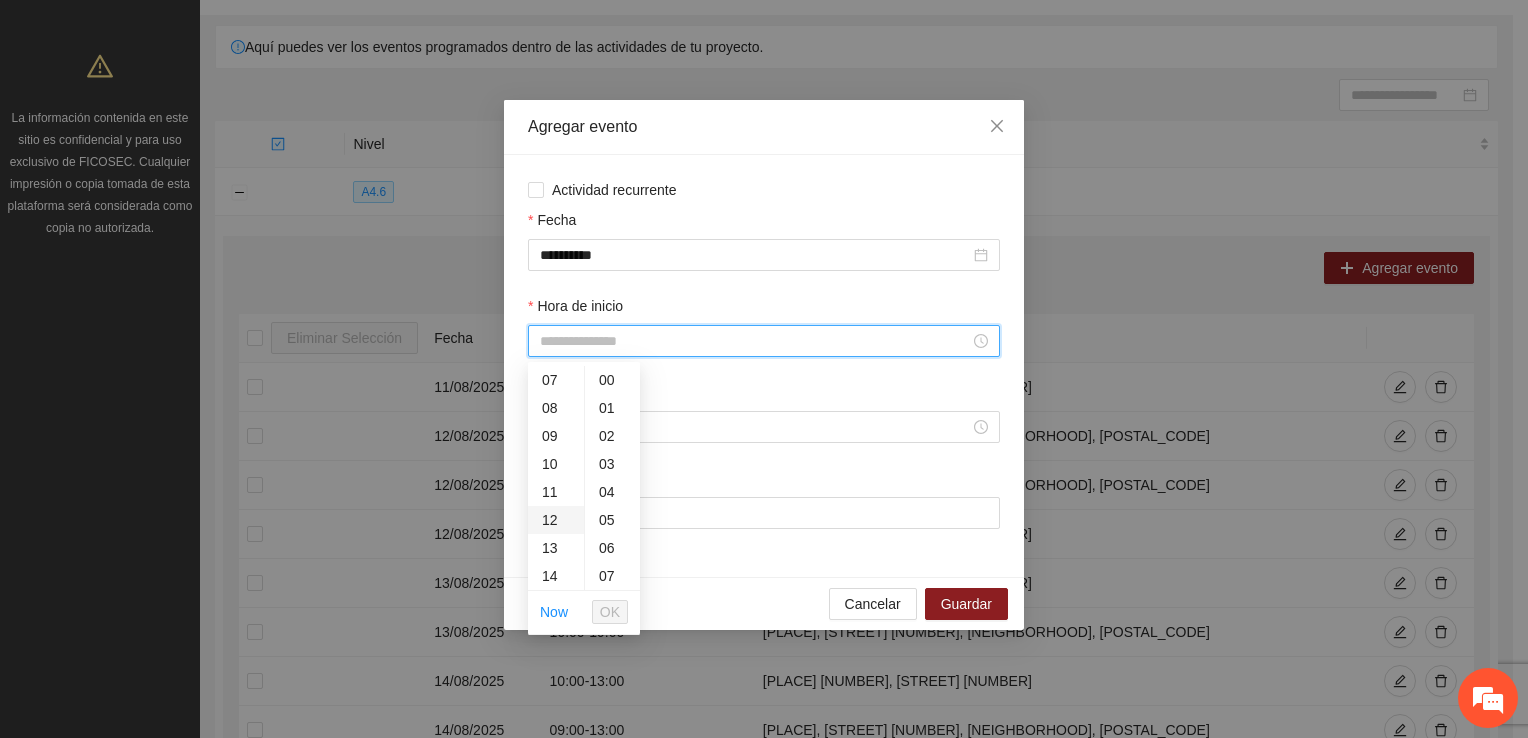 click on "10" at bounding box center [556, 464] 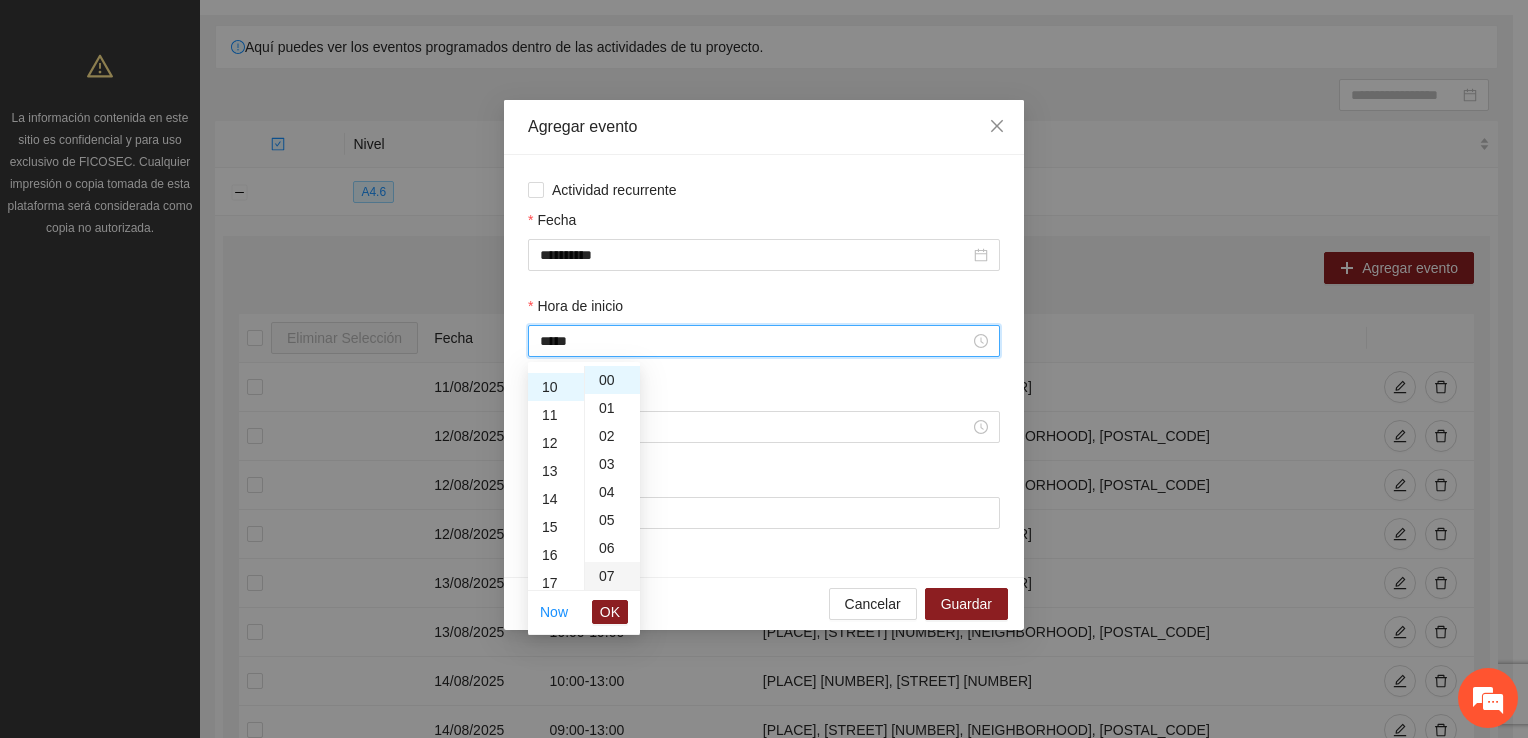 scroll, scrollTop: 280, scrollLeft: 0, axis: vertical 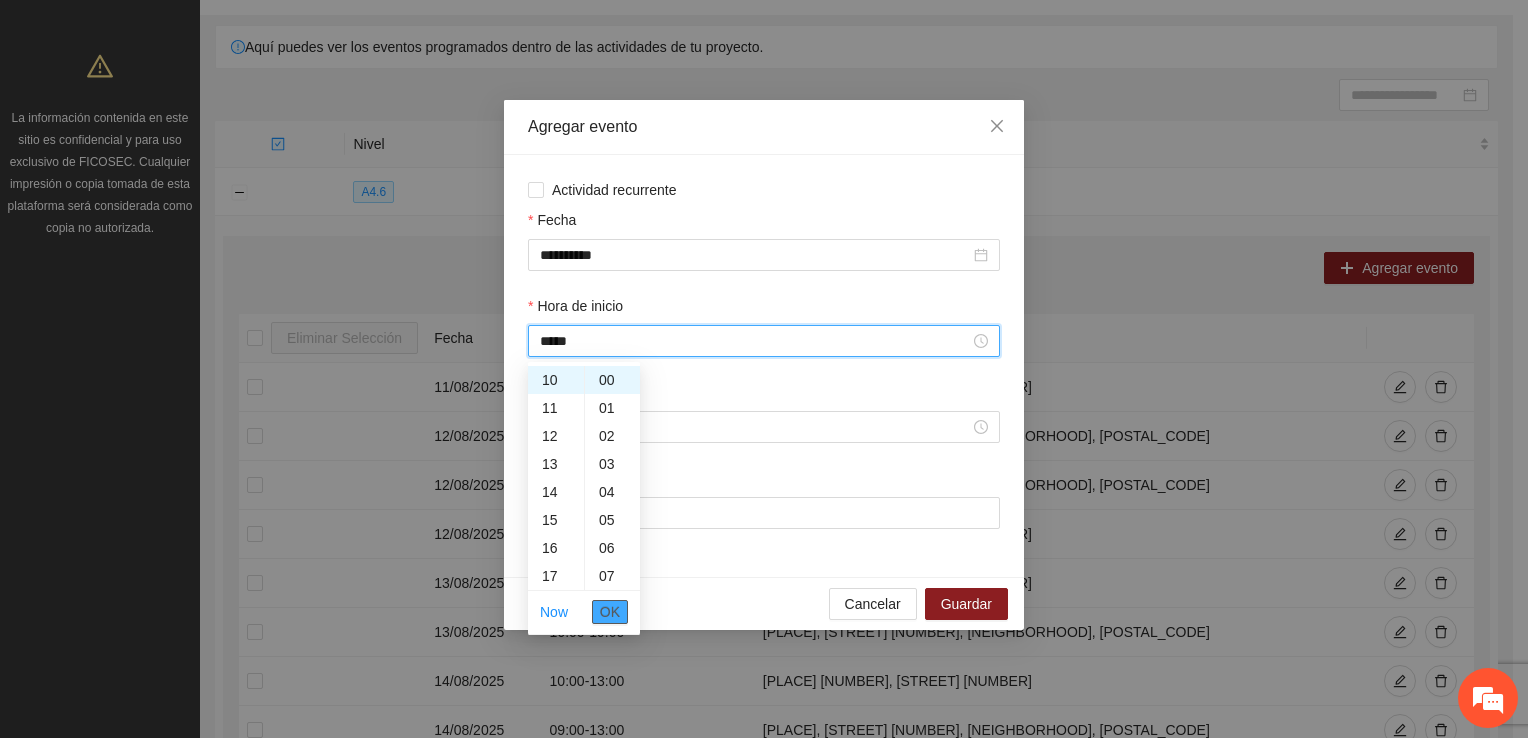 click on "OK" at bounding box center (610, 612) 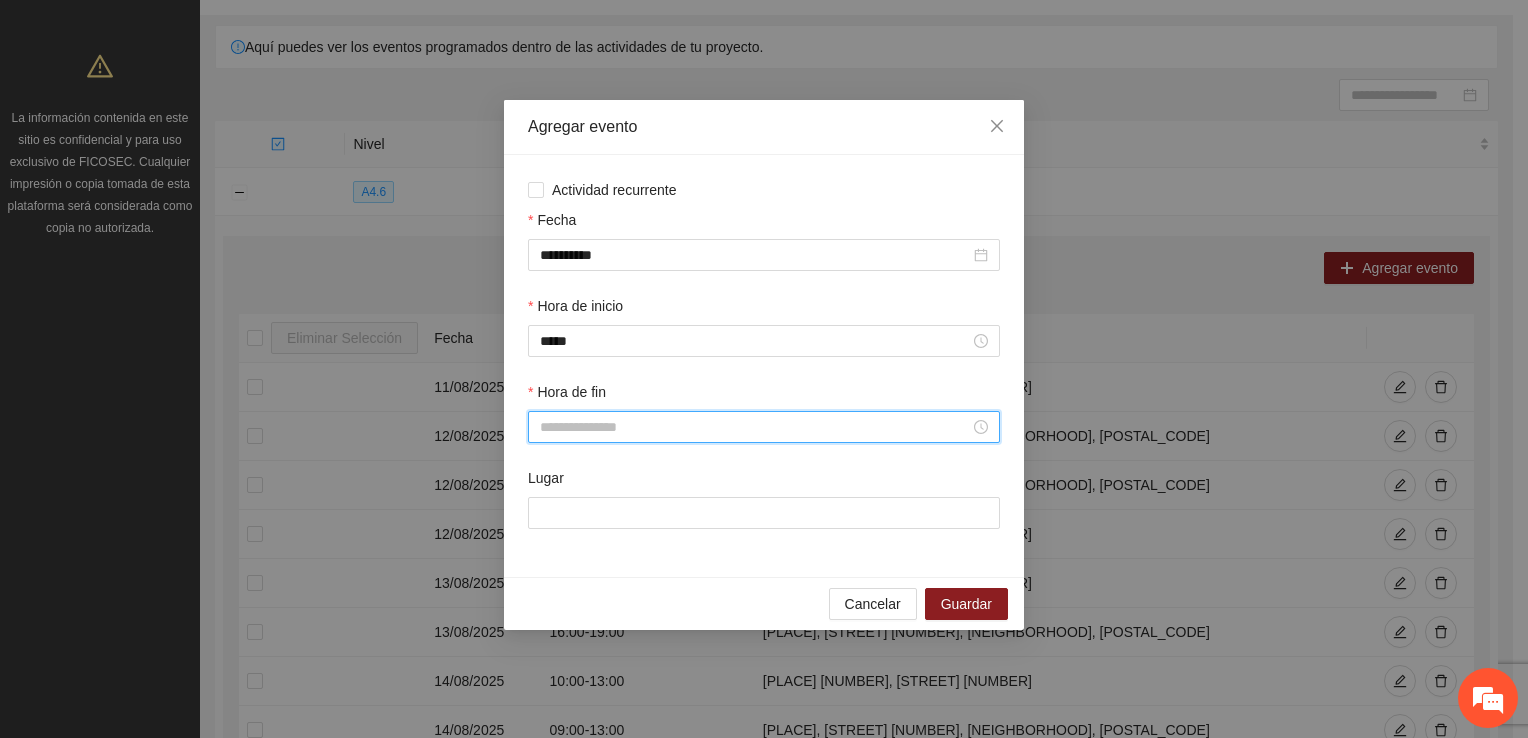 click on "Hora de fin" at bounding box center [755, 427] 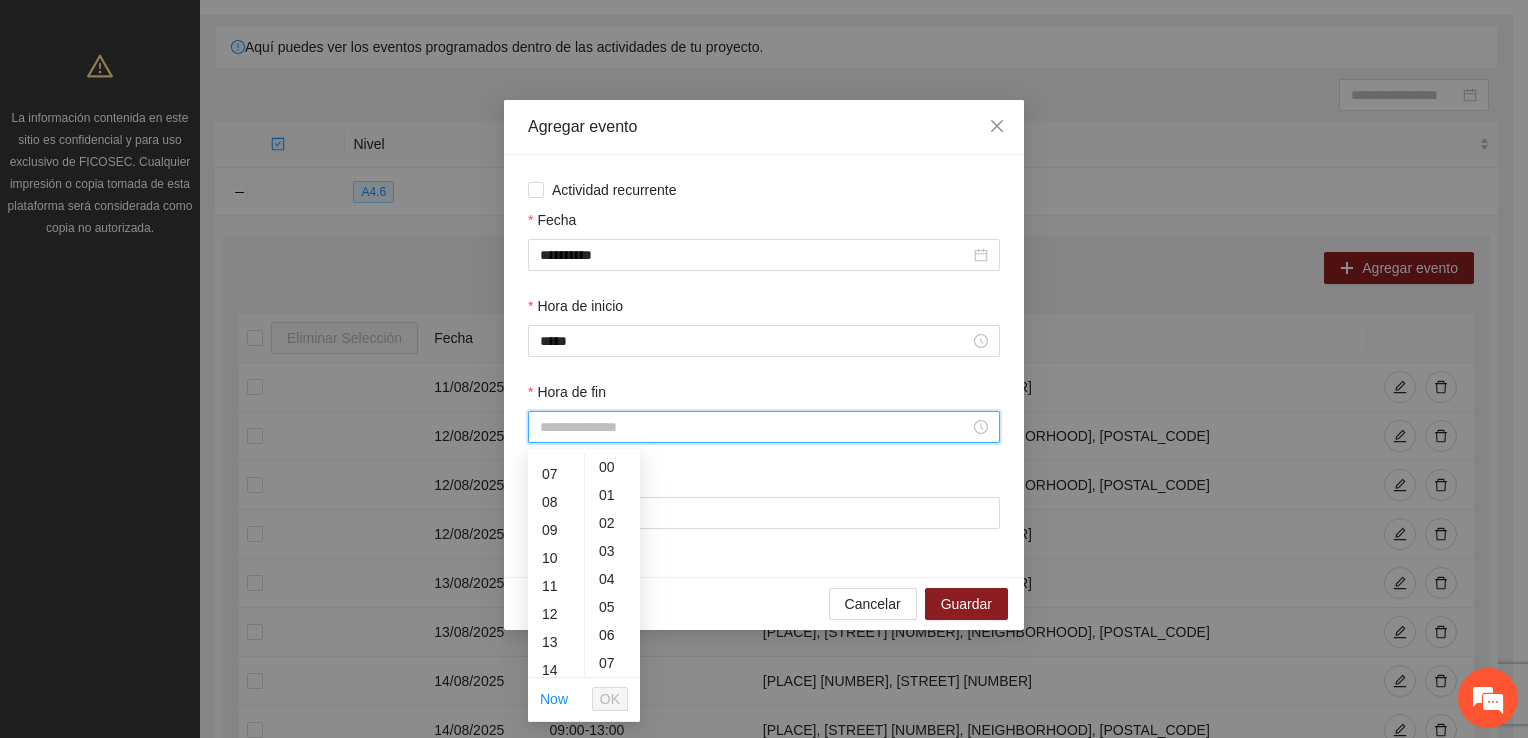 scroll, scrollTop: 196, scrollLeft: 0, axis: vertical 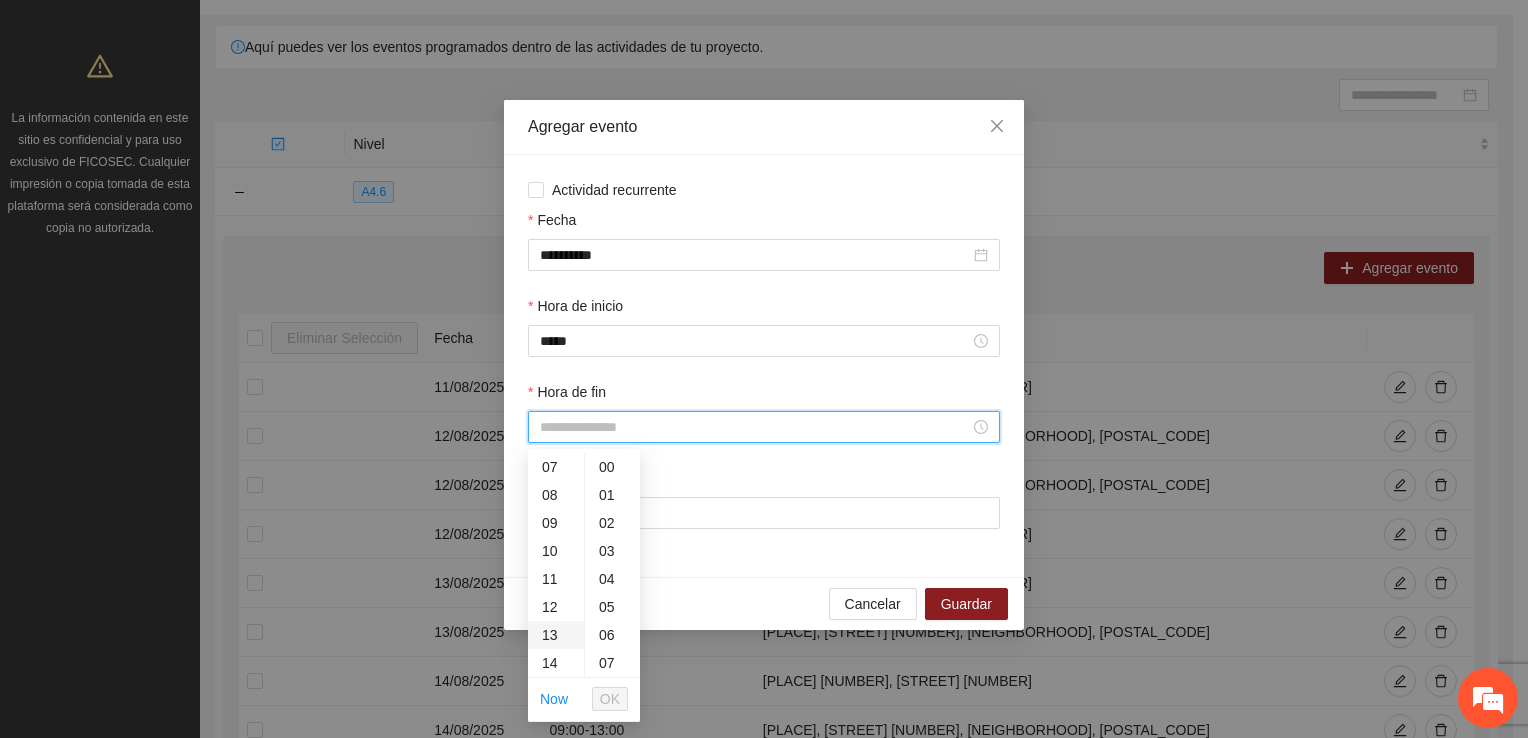 click on "13" at bounding box center [556, 635] 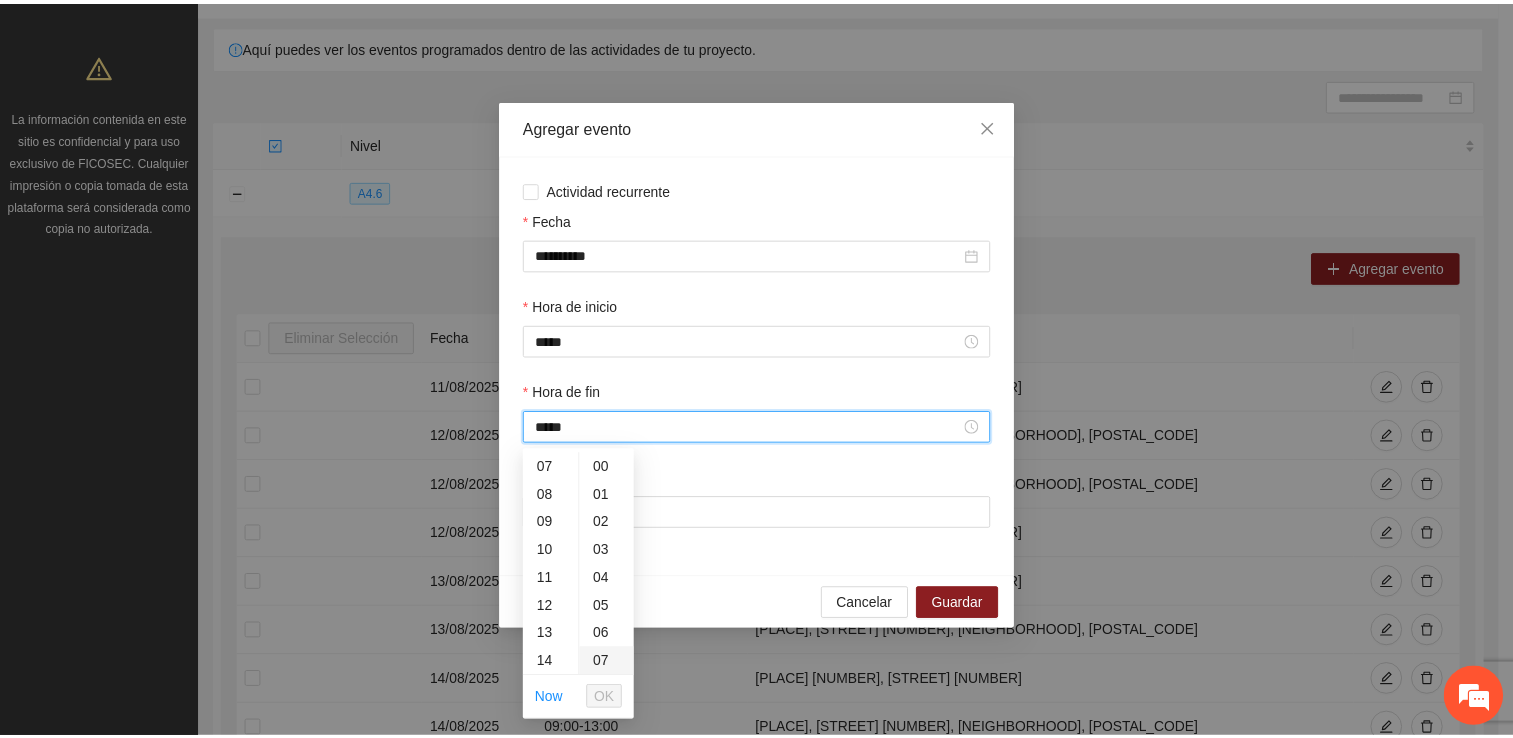 scroll, scrollTop: 364, scrollLeft: 0, axis: vertical 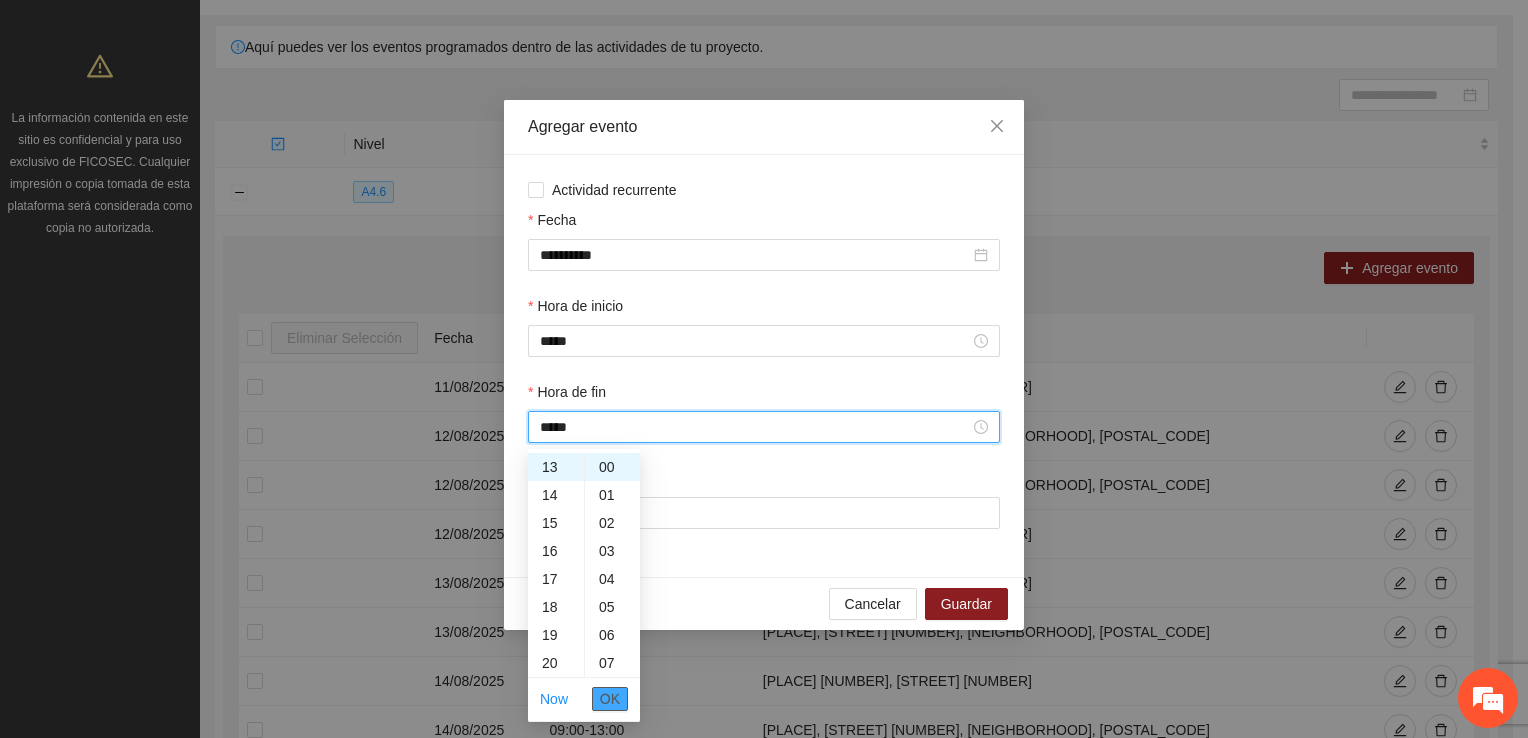 click on "OK" at bounding box center (610, 699) 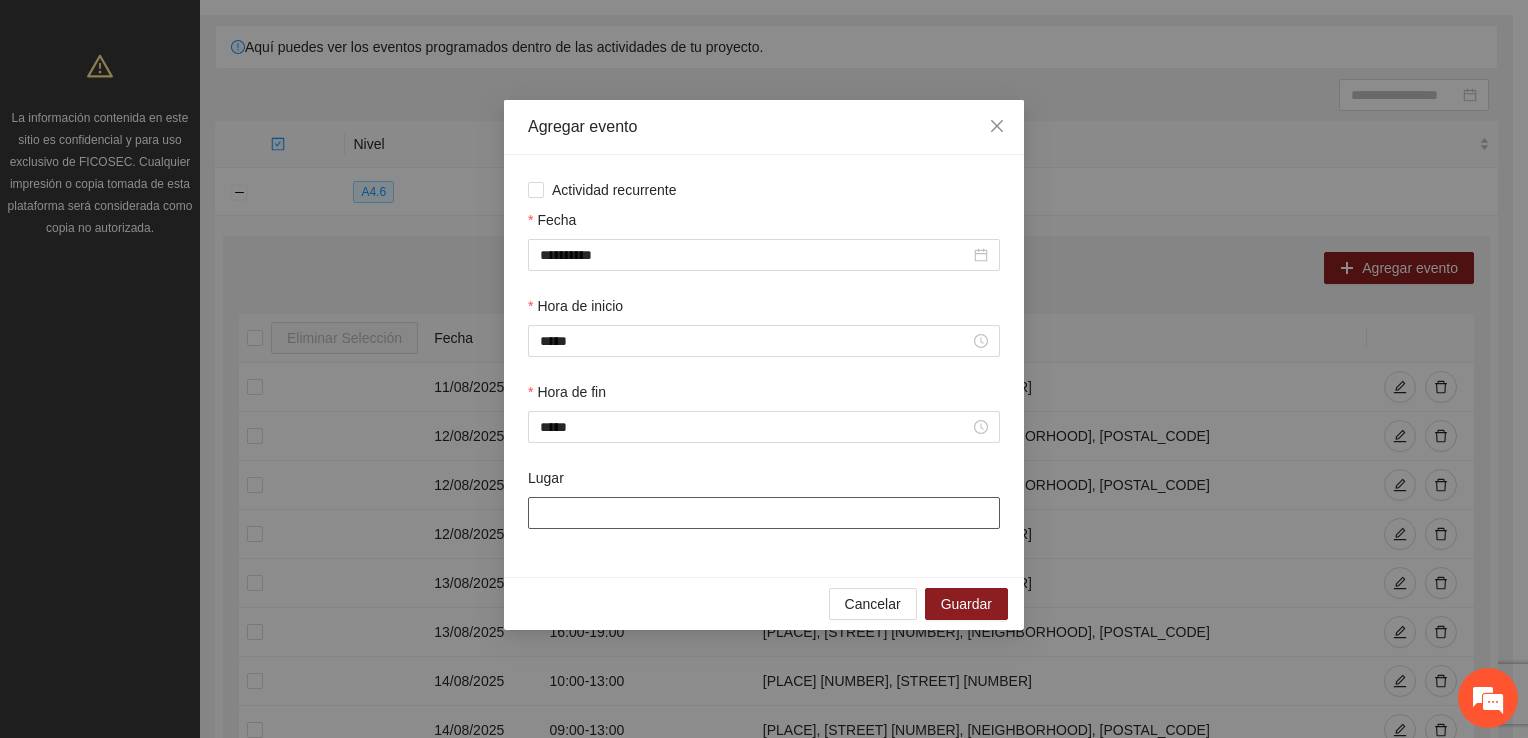 click on "Lugar" at bounding box center [764, 513] 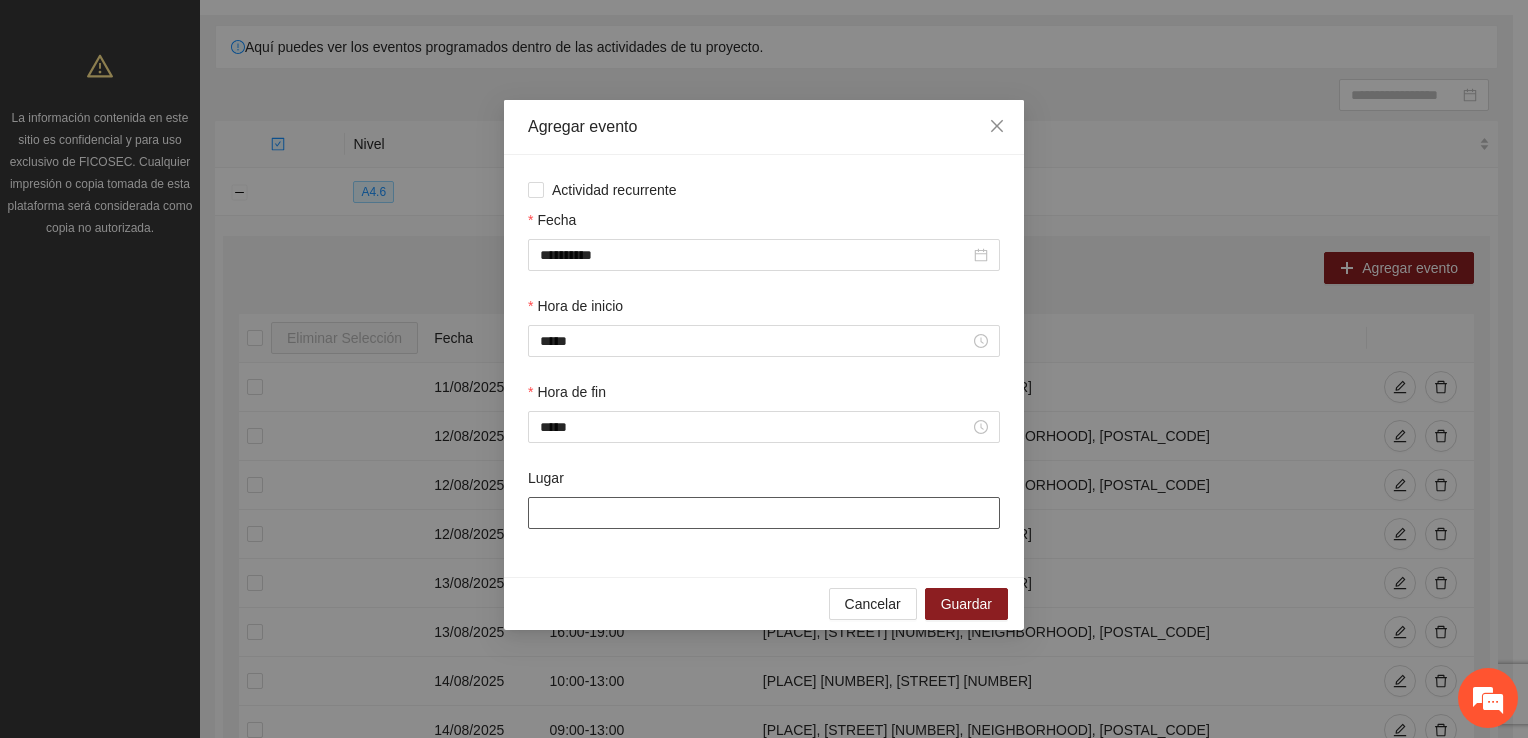 type on "**********" 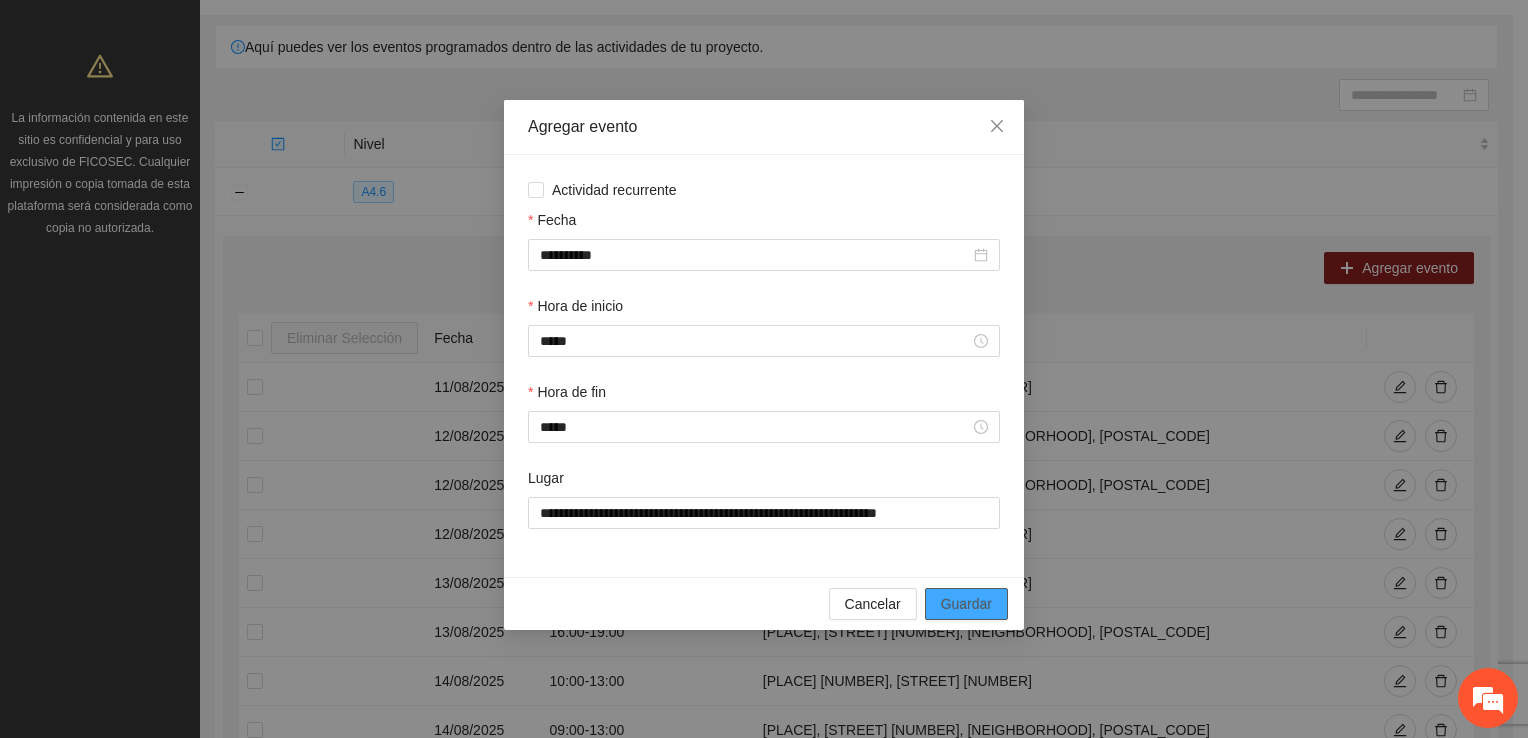 click on "Guardar" at bounding box center (966, 604) 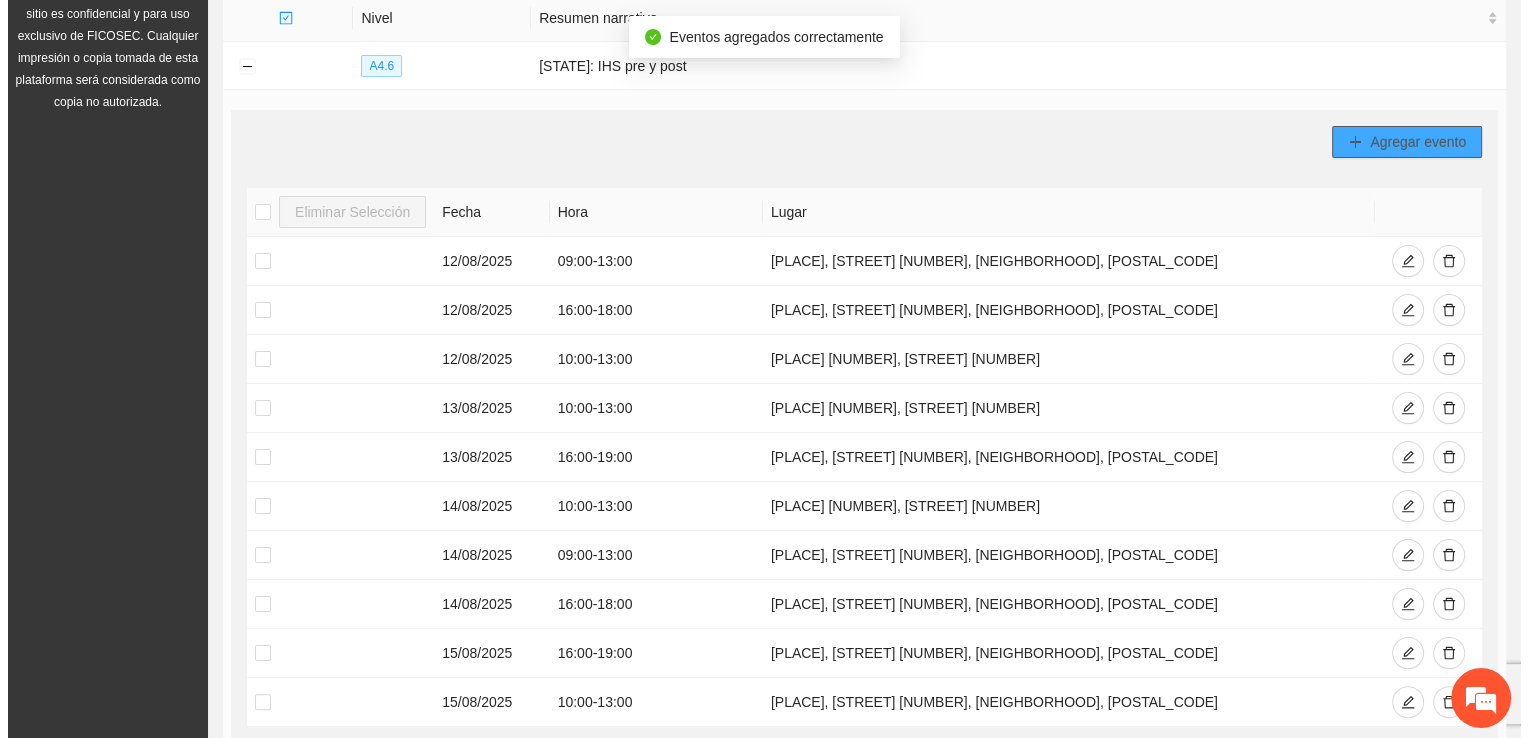 scroll, scrollTop: 140, scrollLeft: 0, axis: vertical 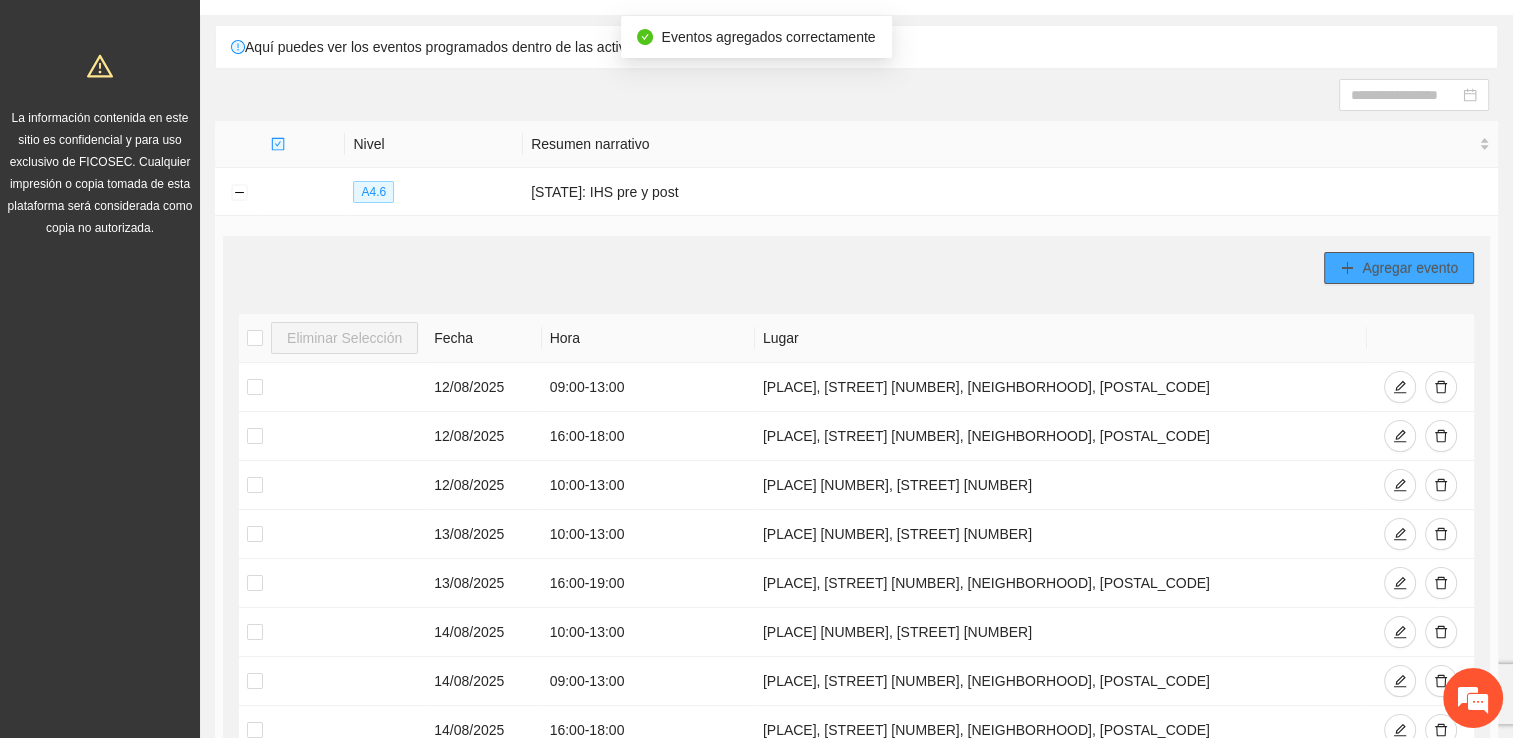 click on "Agregar evento" at bounding box center (1410, 268) 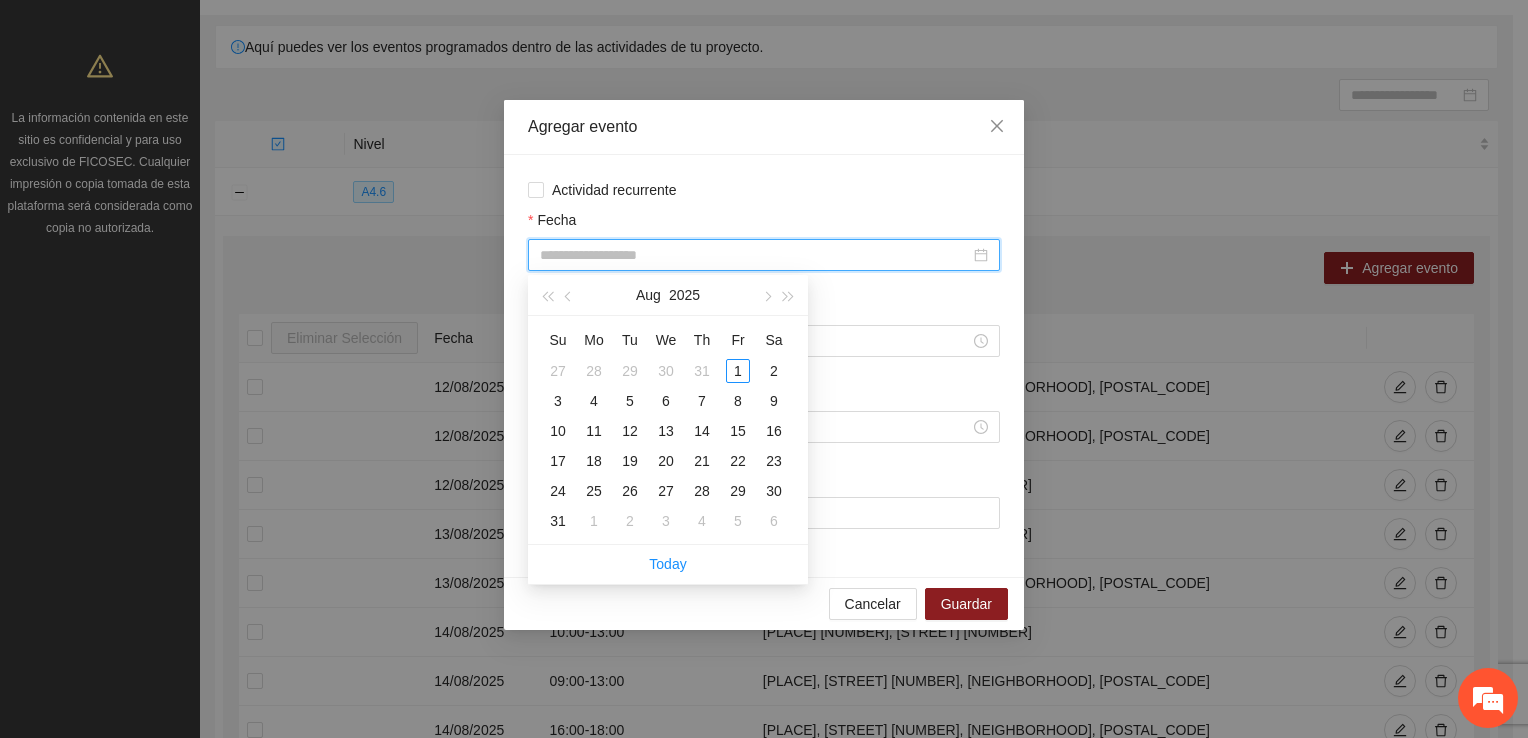 click on "Fecha" at bounding box center (755, 255) 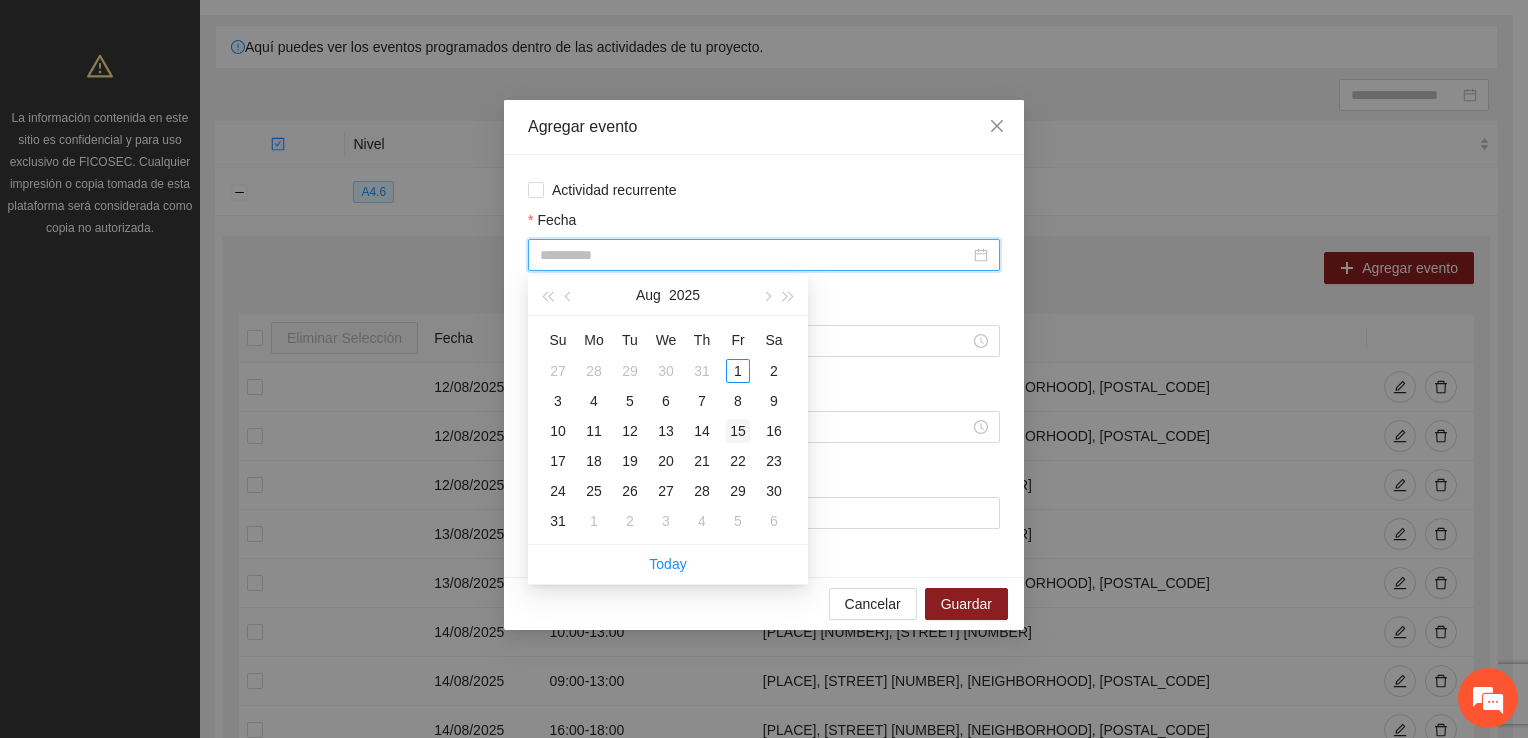type on "**********" 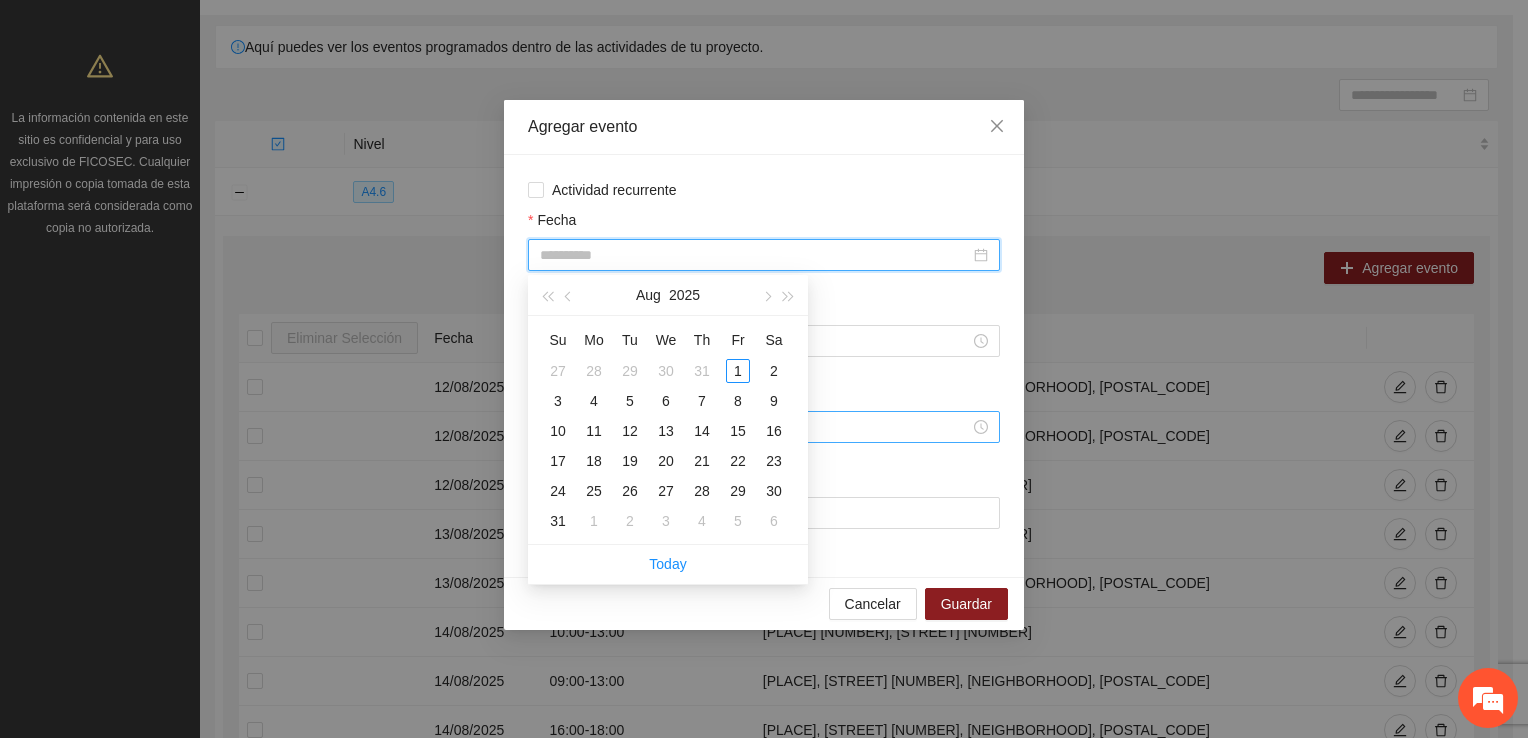 click on "15" at bounding box center [738, 431] 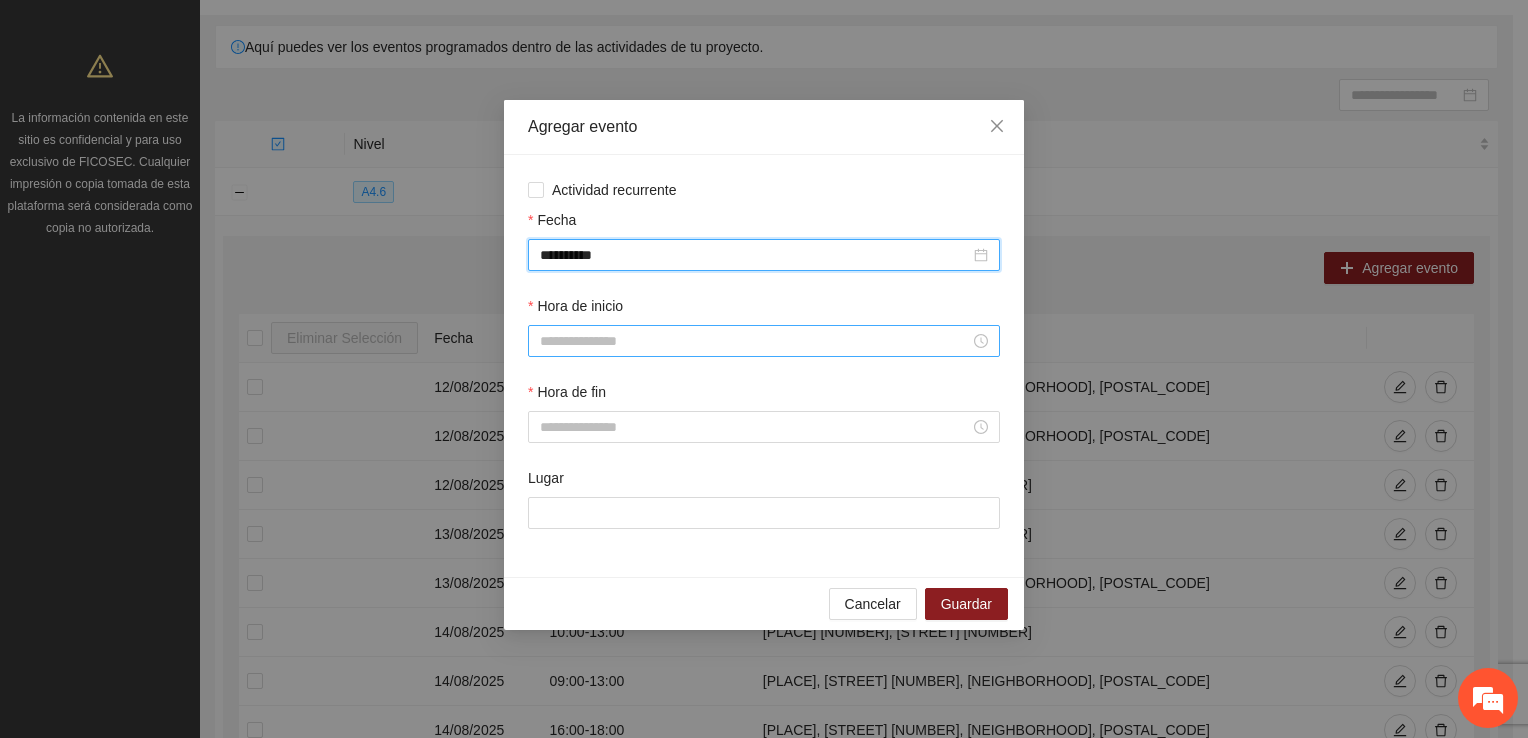 click on "Hora de inicio" at bounding box center (755, 341) 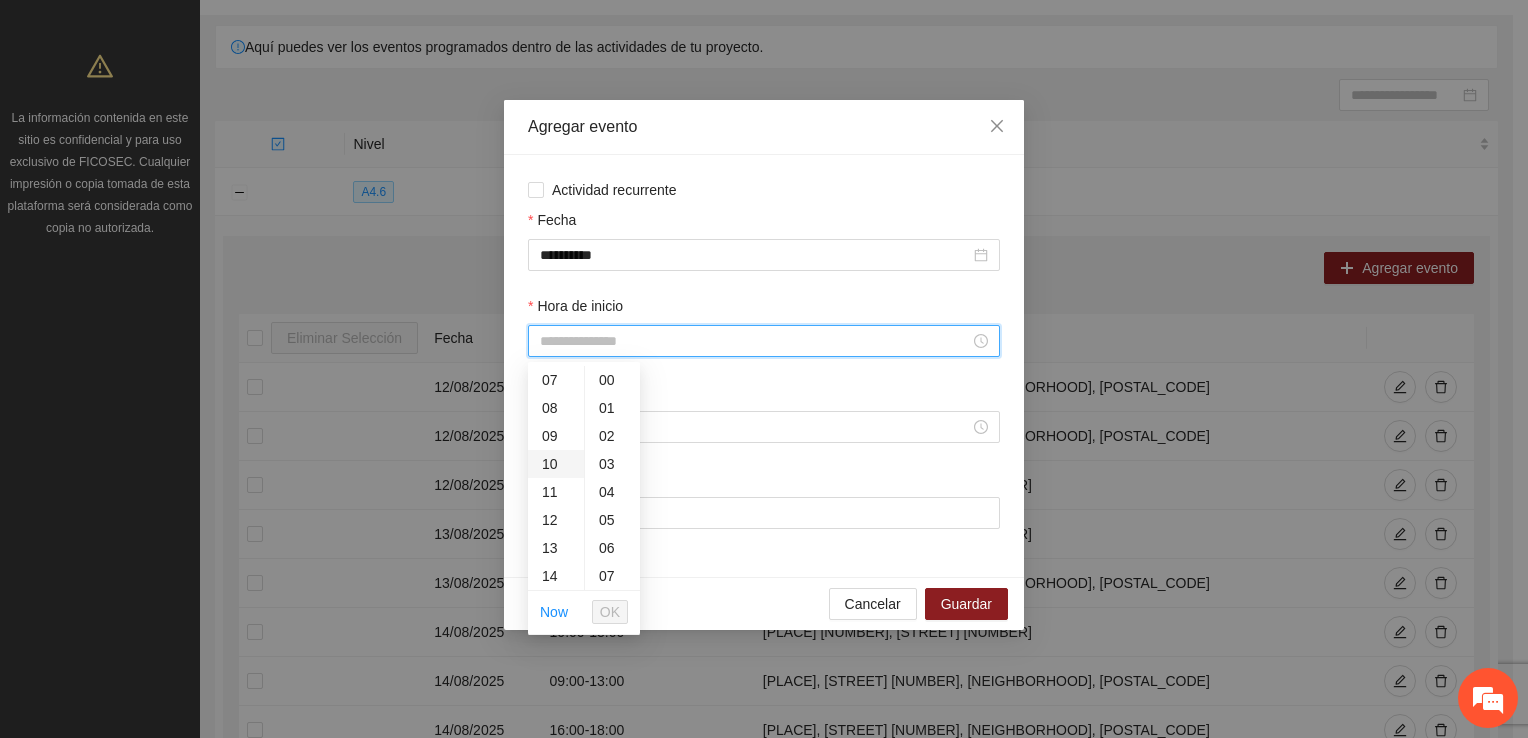 click on "10" at bounding box center (556, 464) 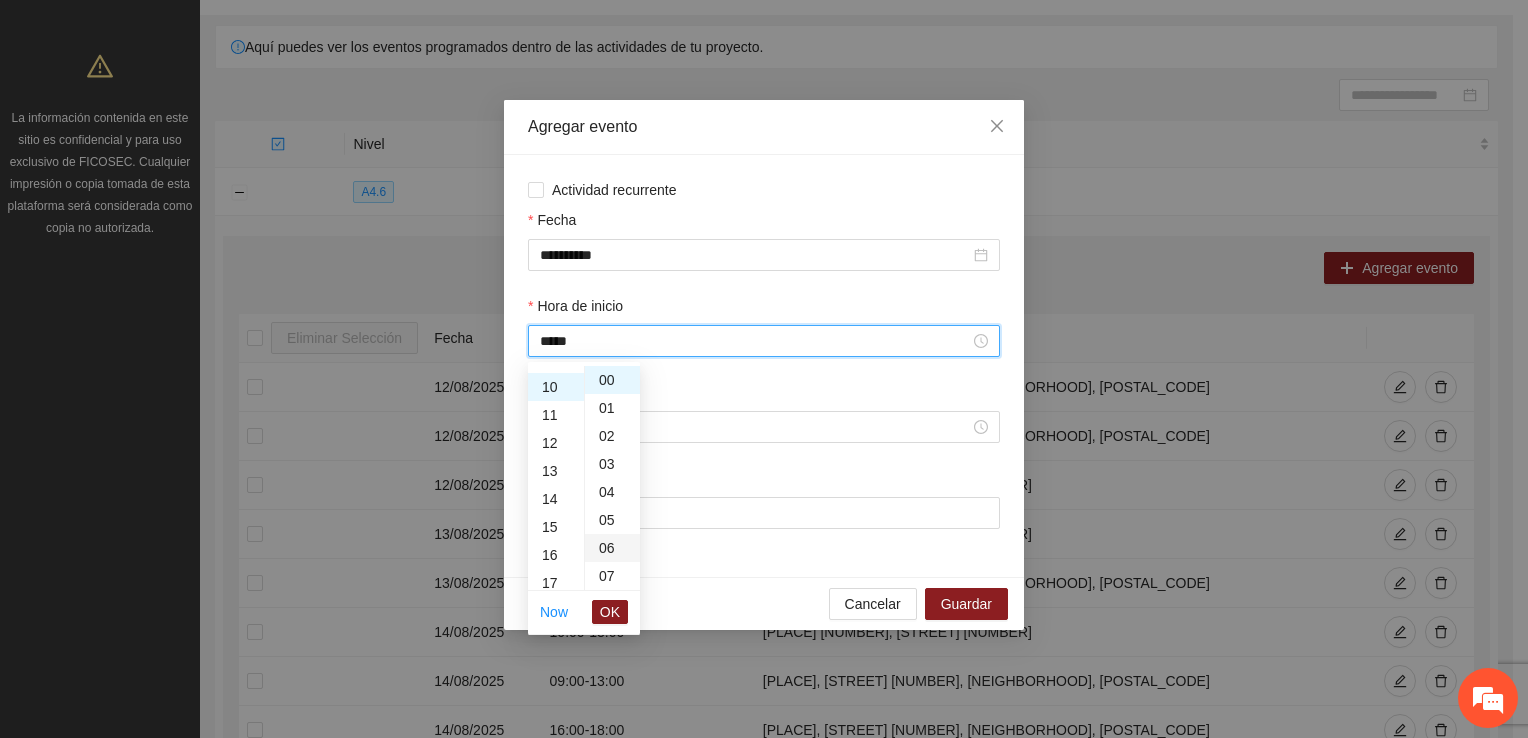 scroll, scrollTop: 280, scrollLeft: 0, axis: vertical 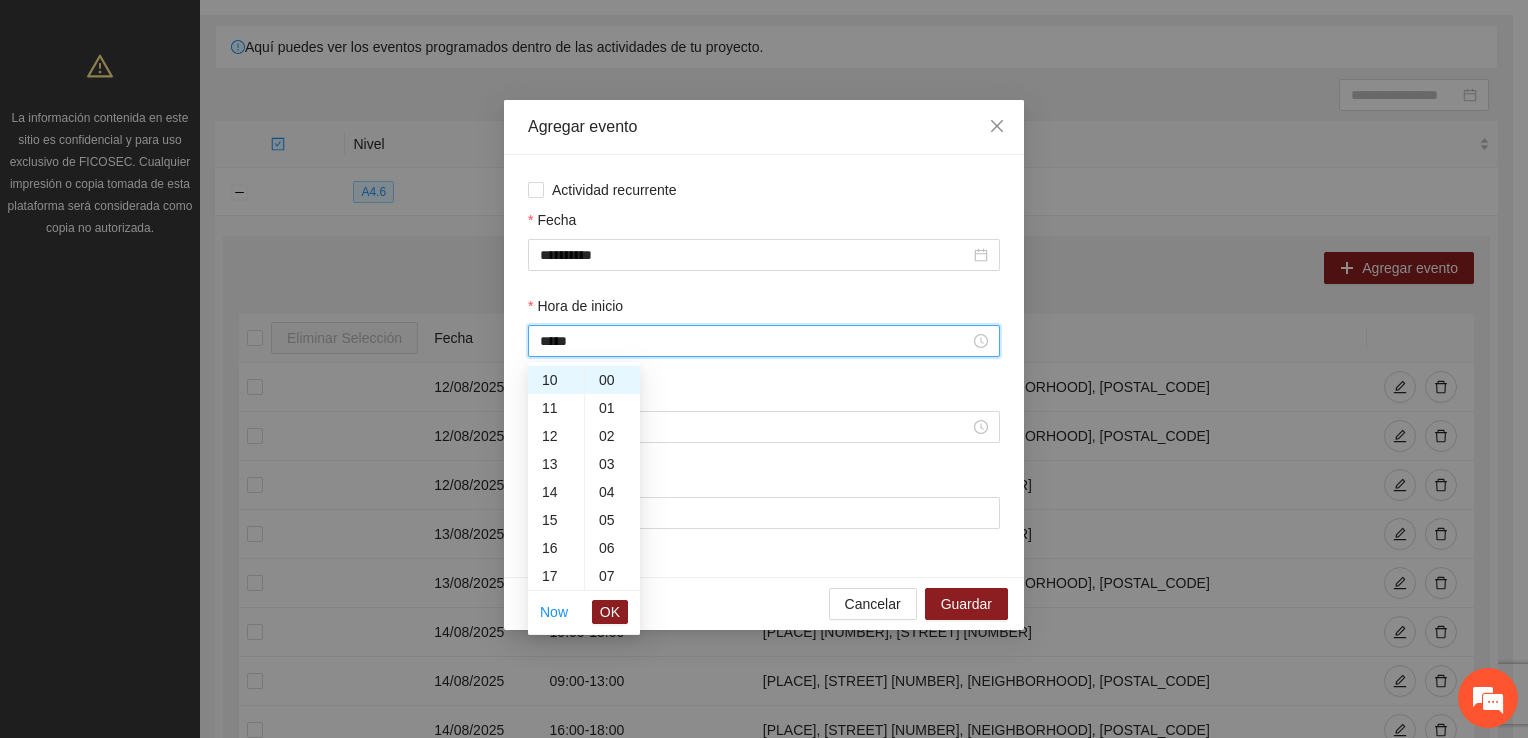 click on "OK" at bounding box center [610, 612] 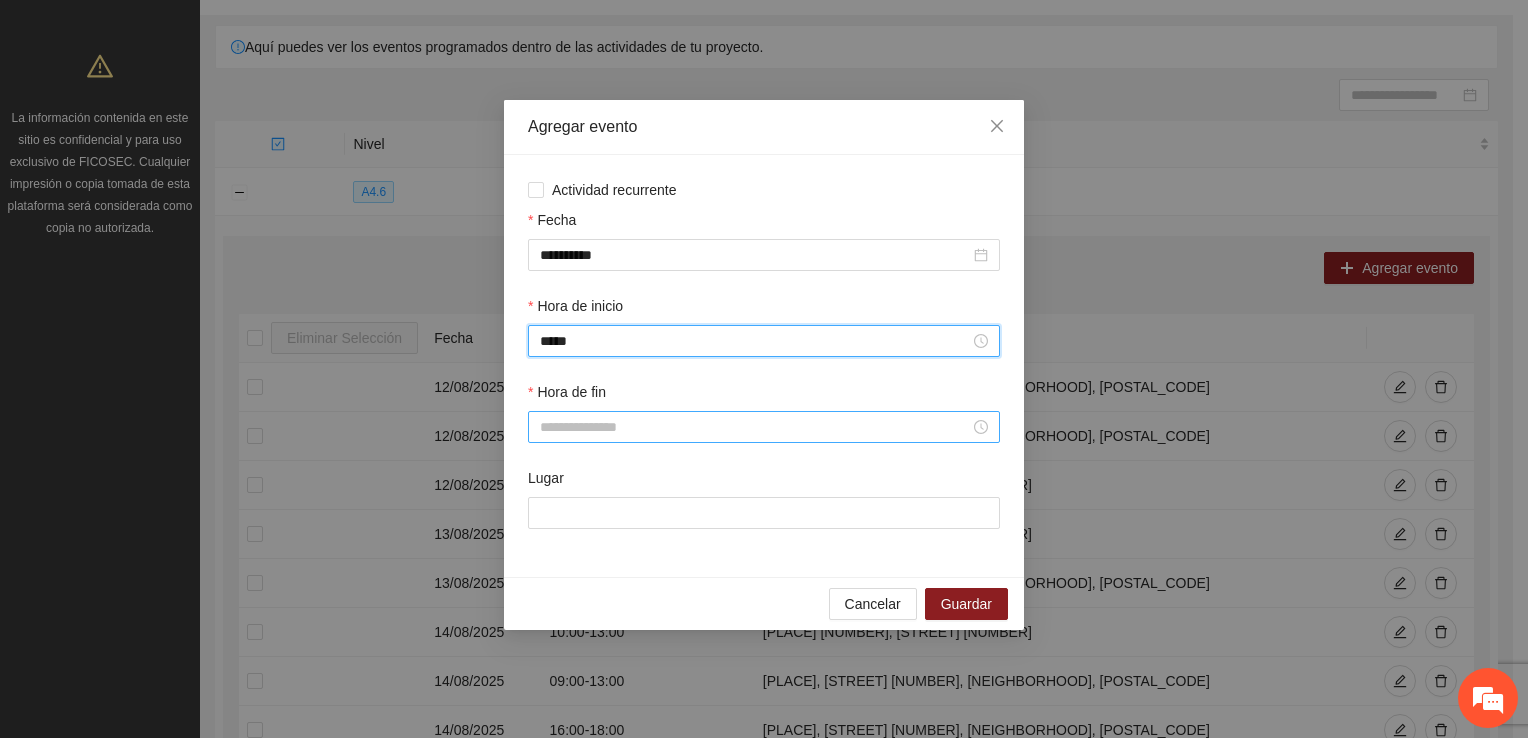 click on "Hora de fin" at bounding box center (755, 427) 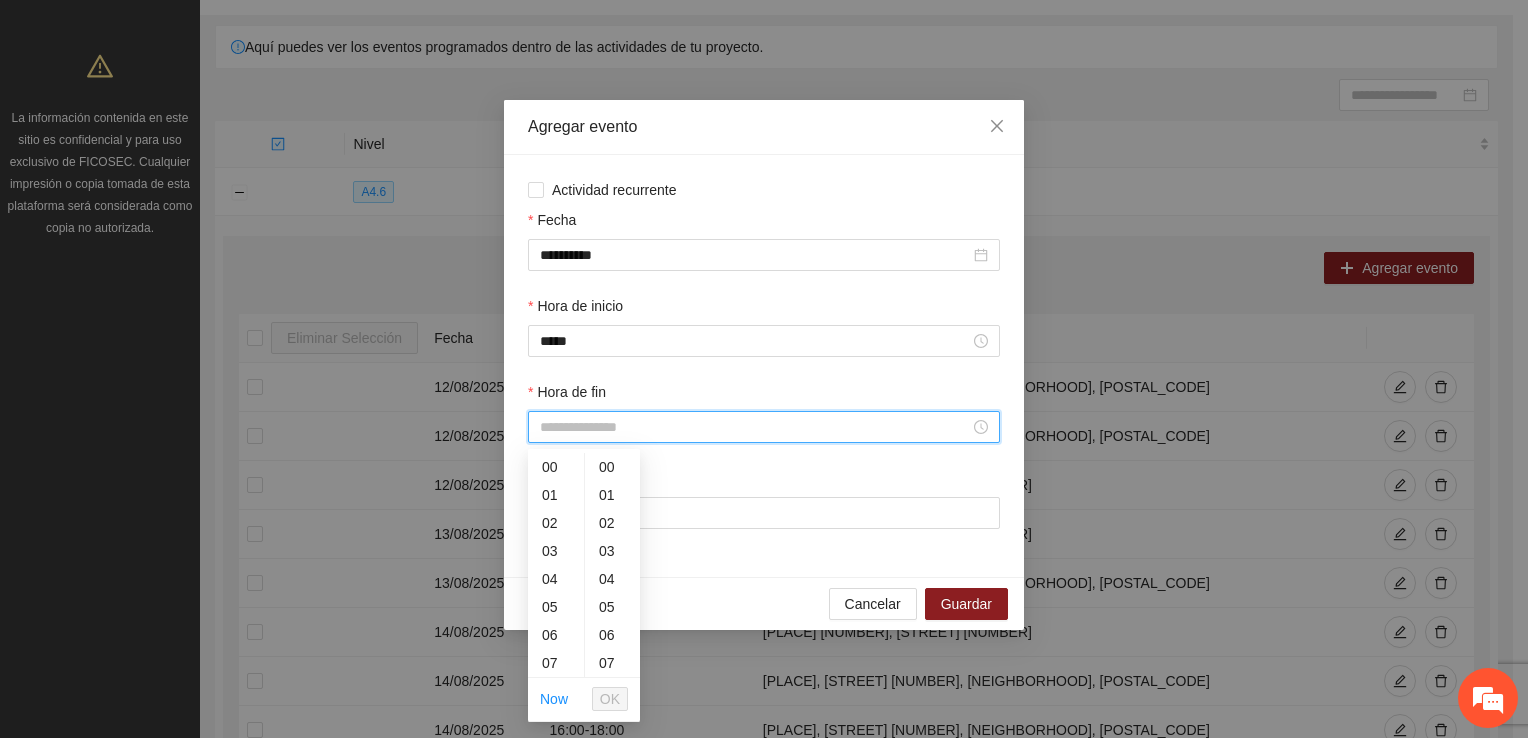 scroll, scrollTop: 196, scrollLeft: 0, axis: vertical 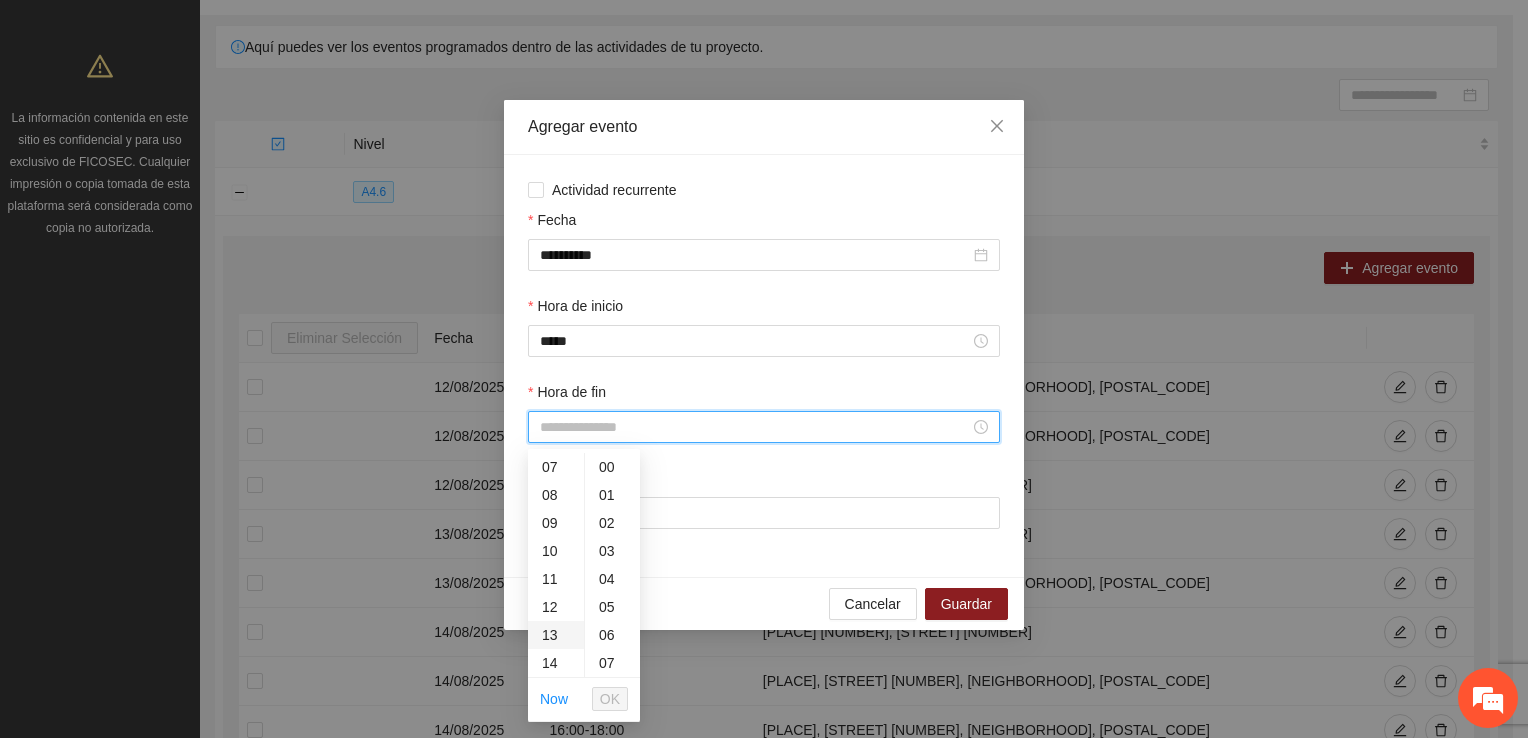 click on "13" at bounding box center [556, 635] 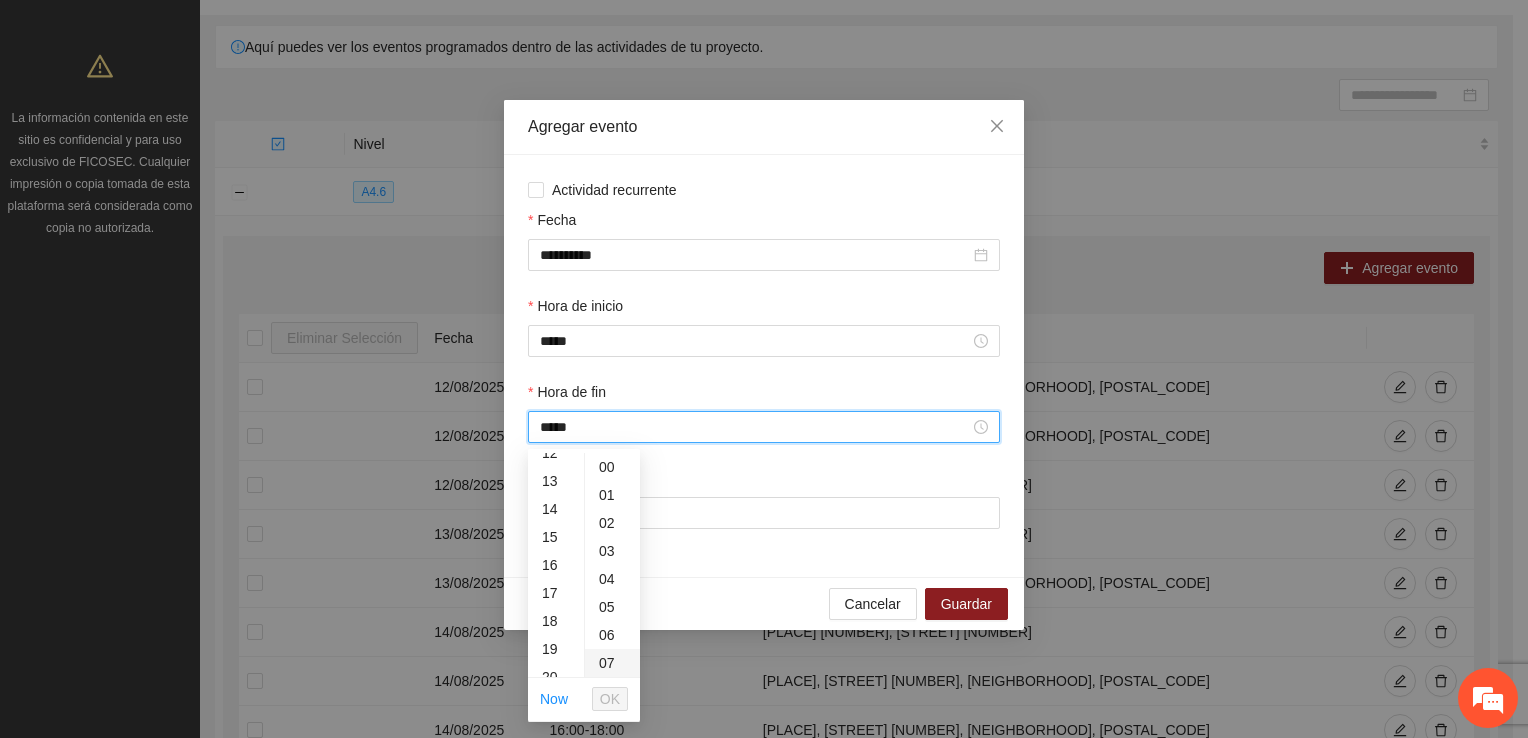 scroll, scrollTop: 364, scrollLeft: 0, axis: vertical 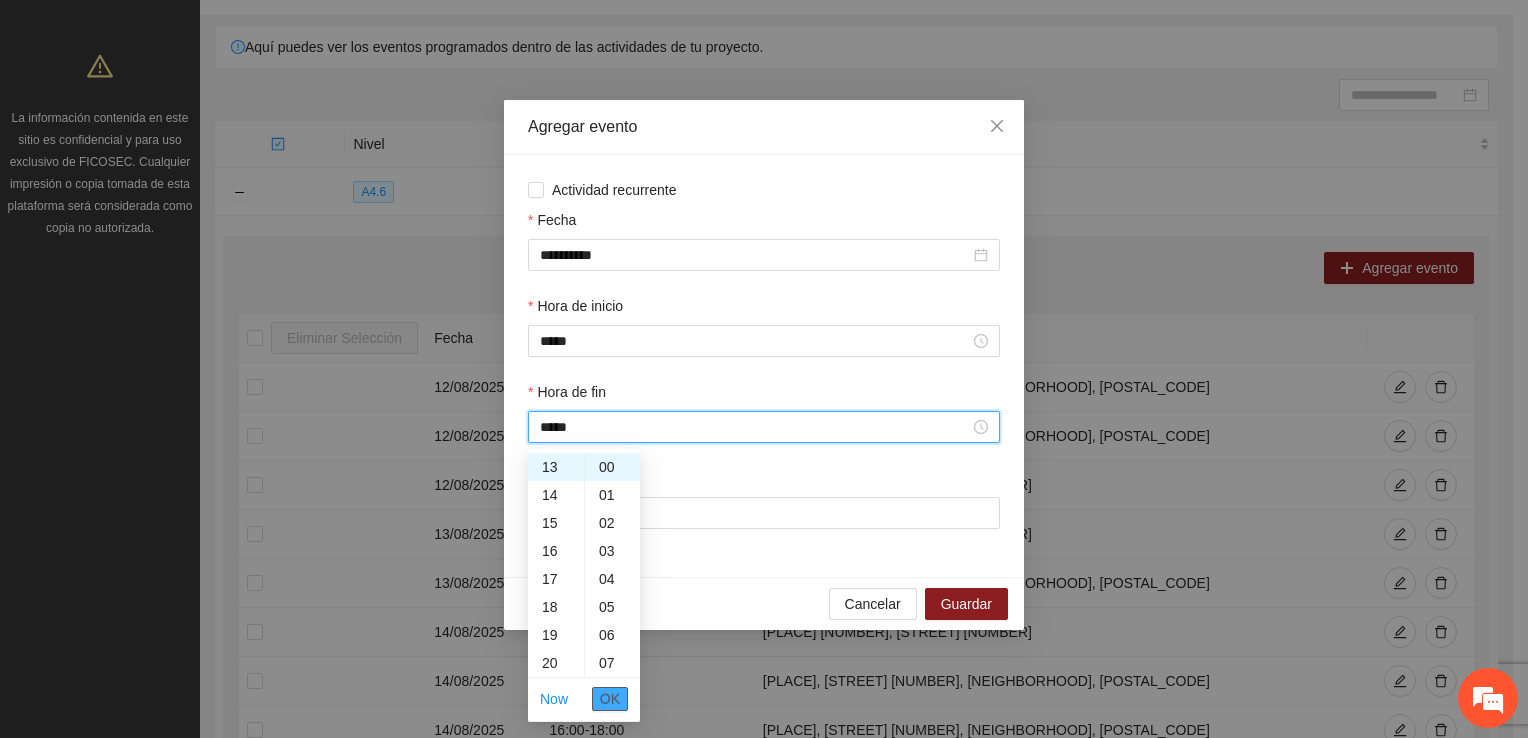 click on "OK" at bounding box center (610, 699) 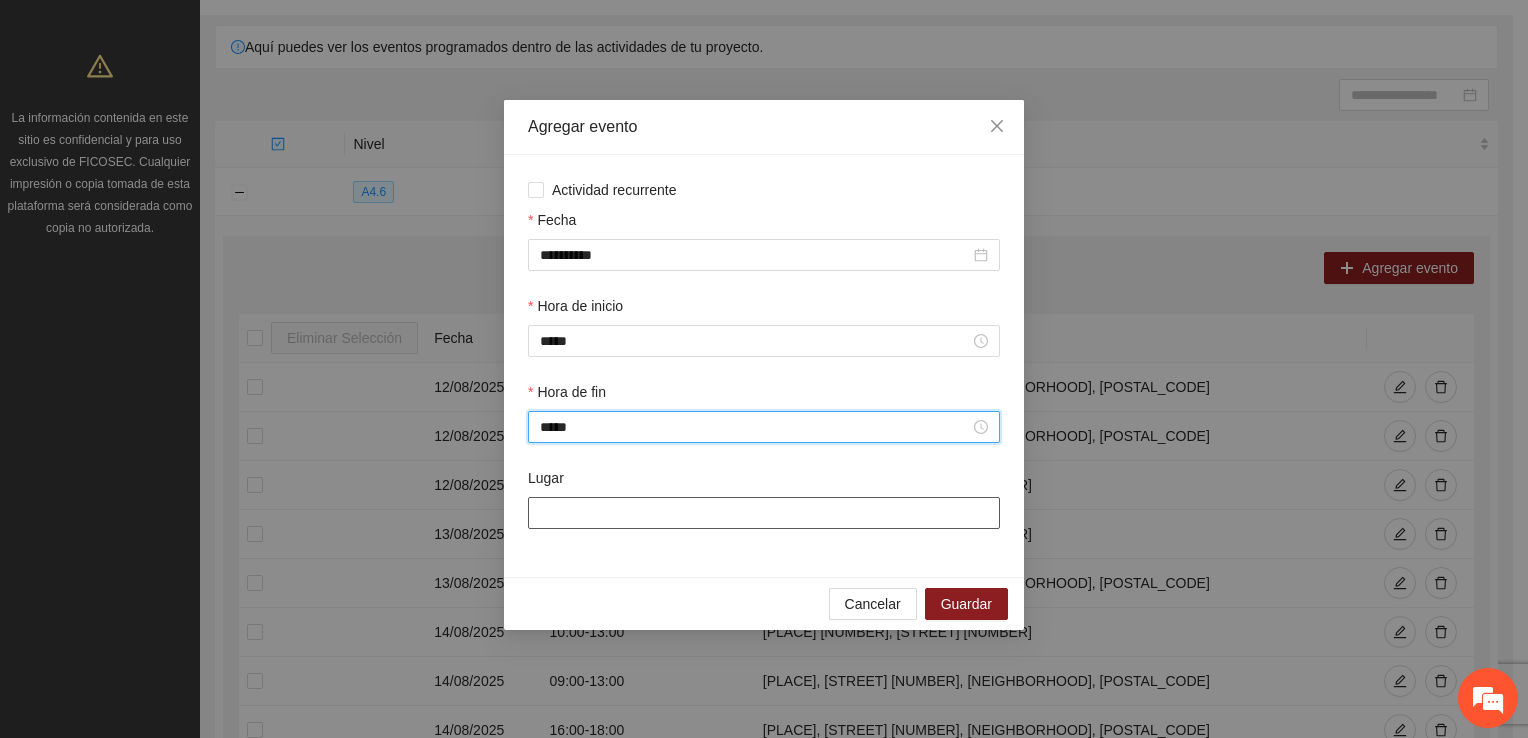 click on "Lugar" at bounding box center (764, 513) 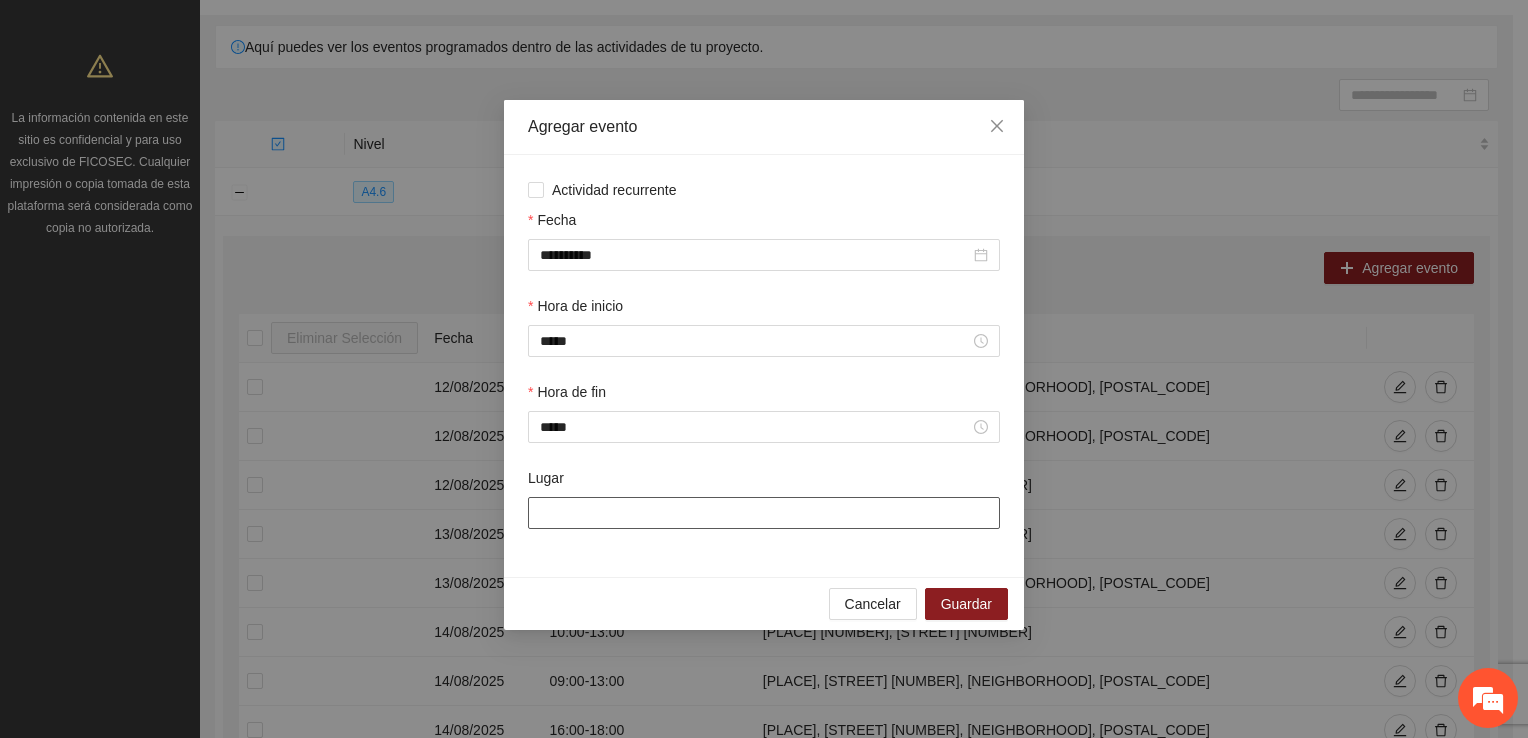 type on "**********" 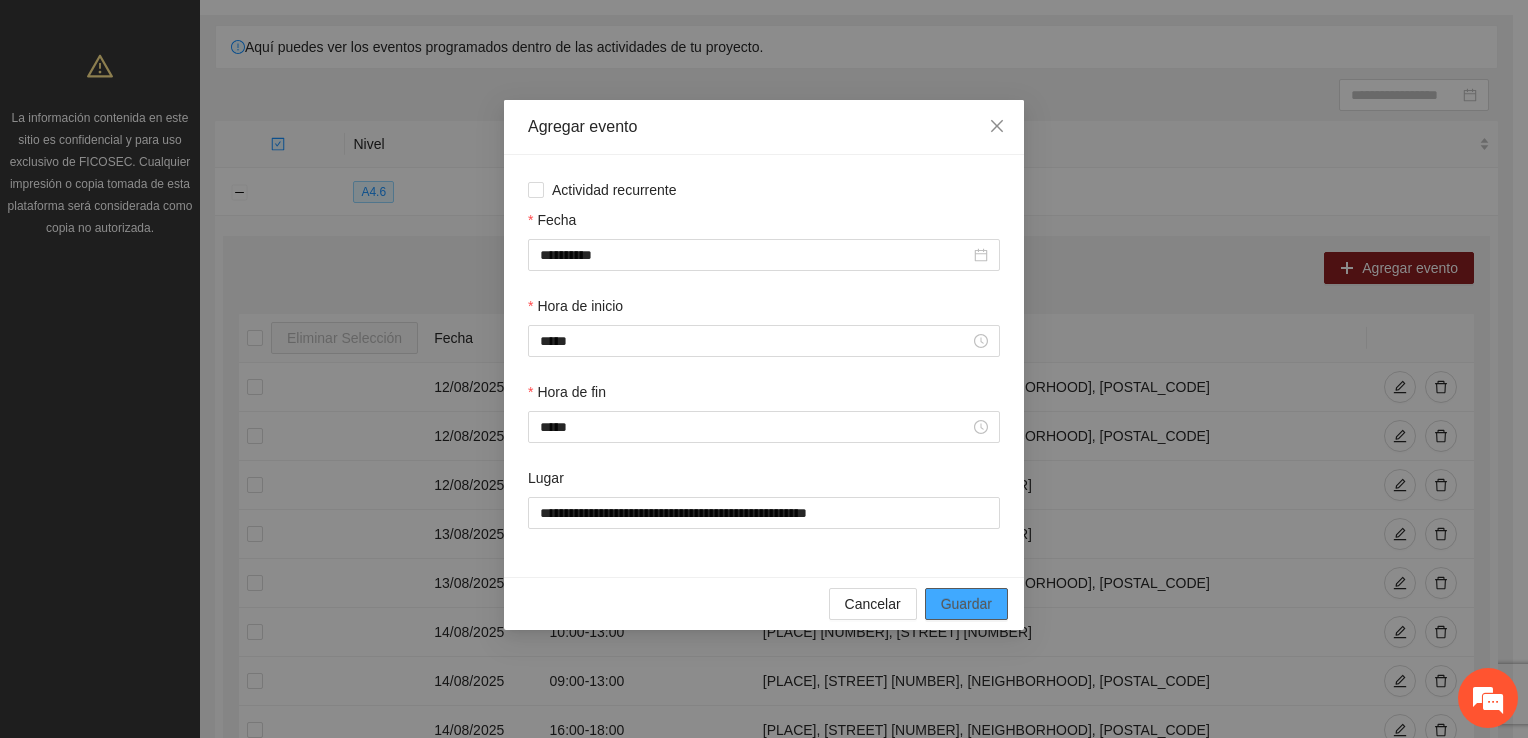 click on "Guardar" at bounding box center (966, 604) 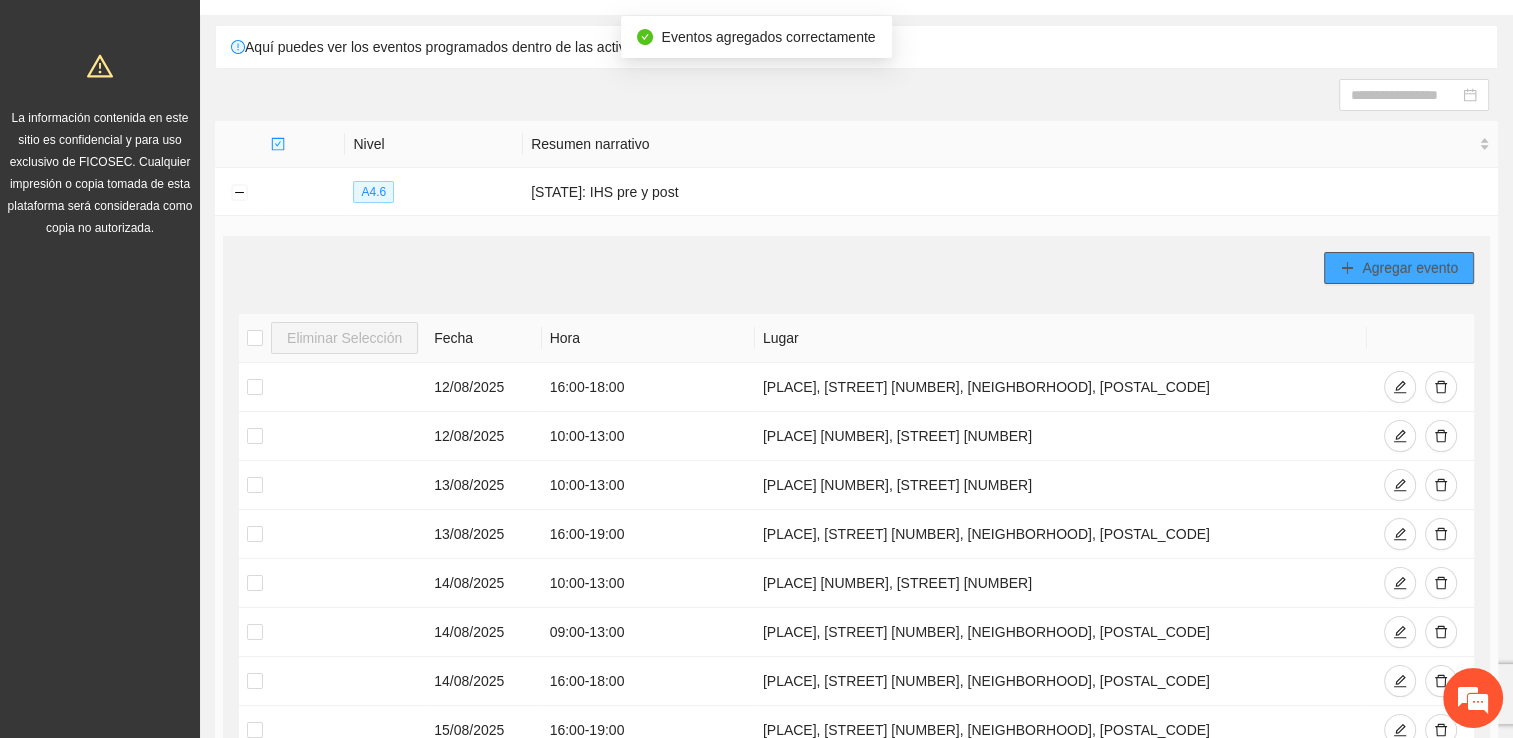 click on "Agregar evento" at bounding box center [1399, 268] 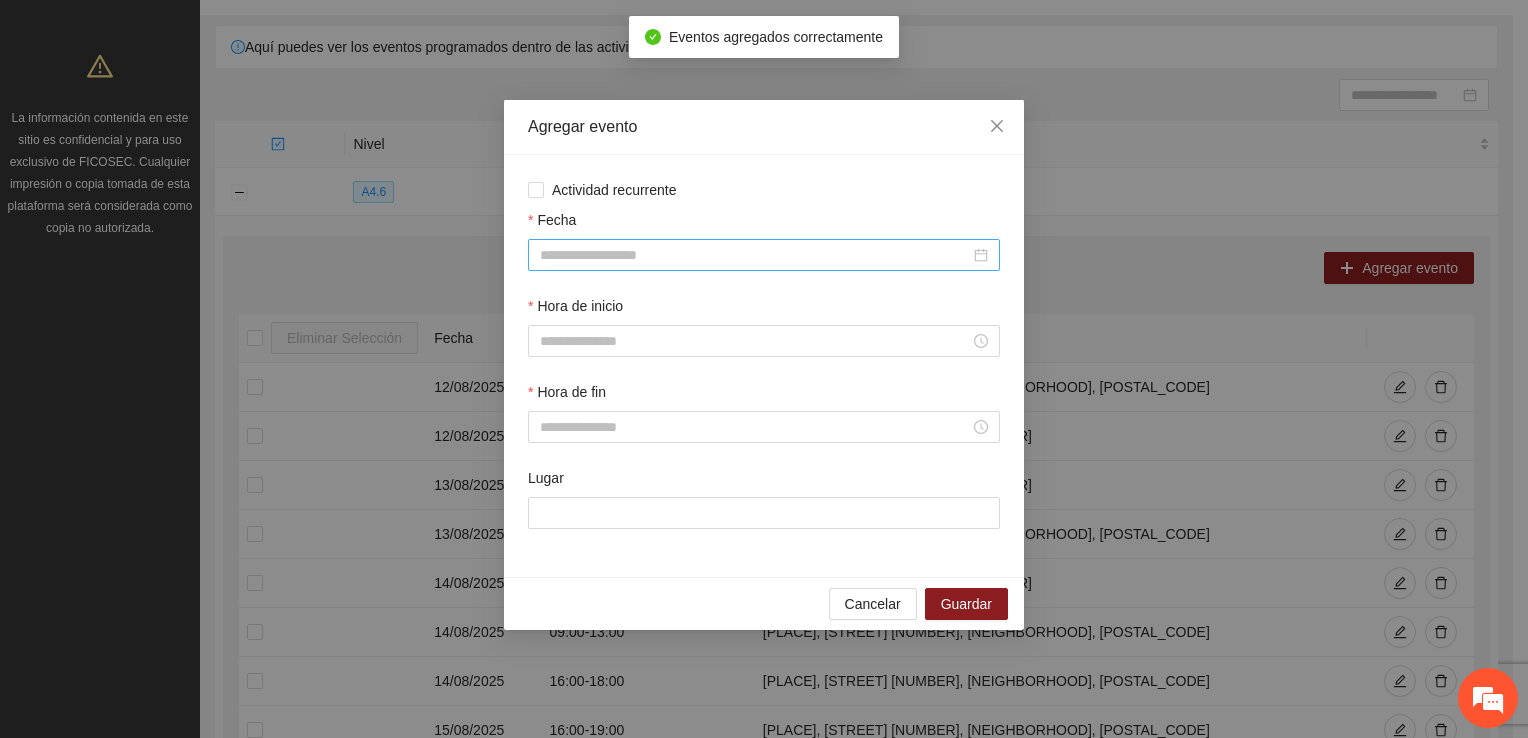 click on "Fecha" at bounding box center [755, 255] 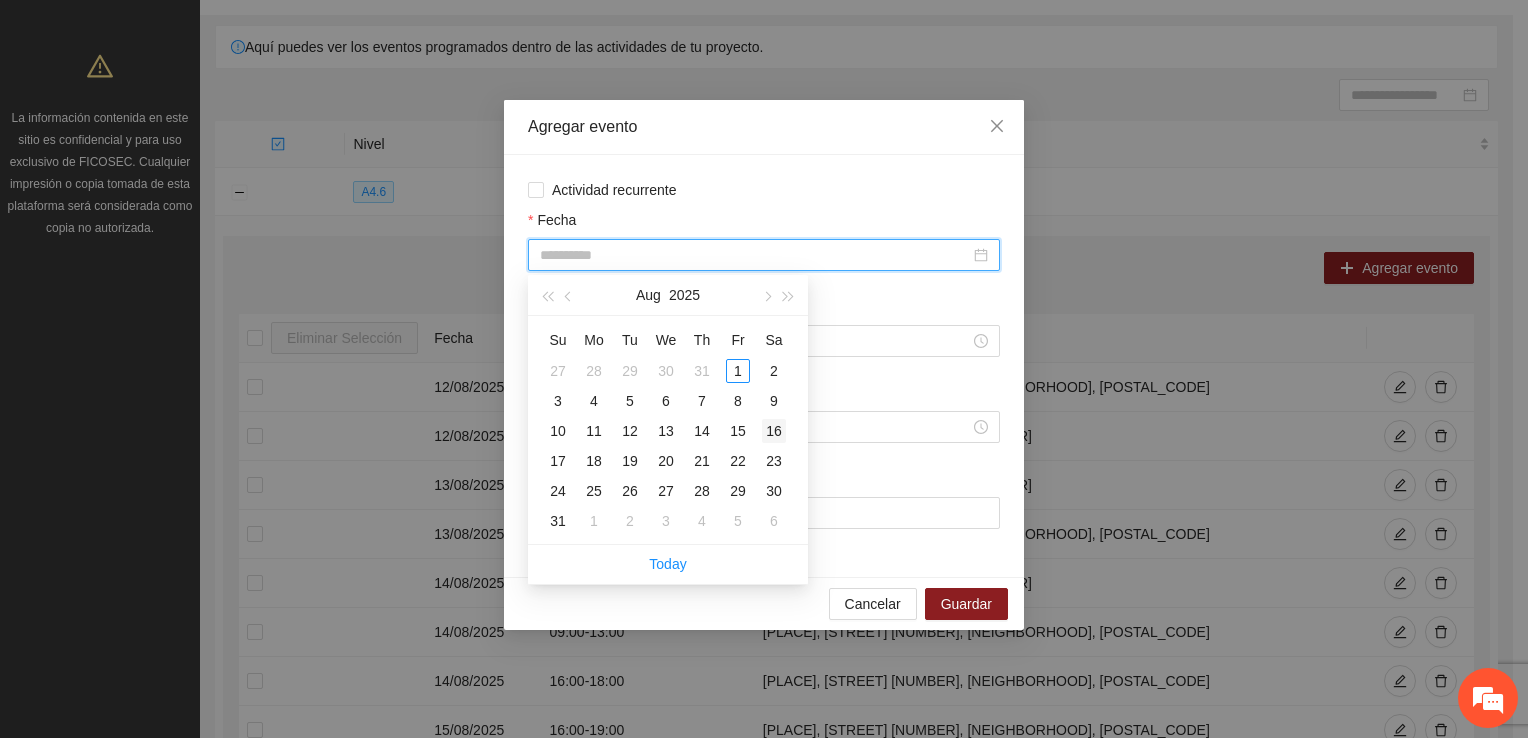 type on "**********" 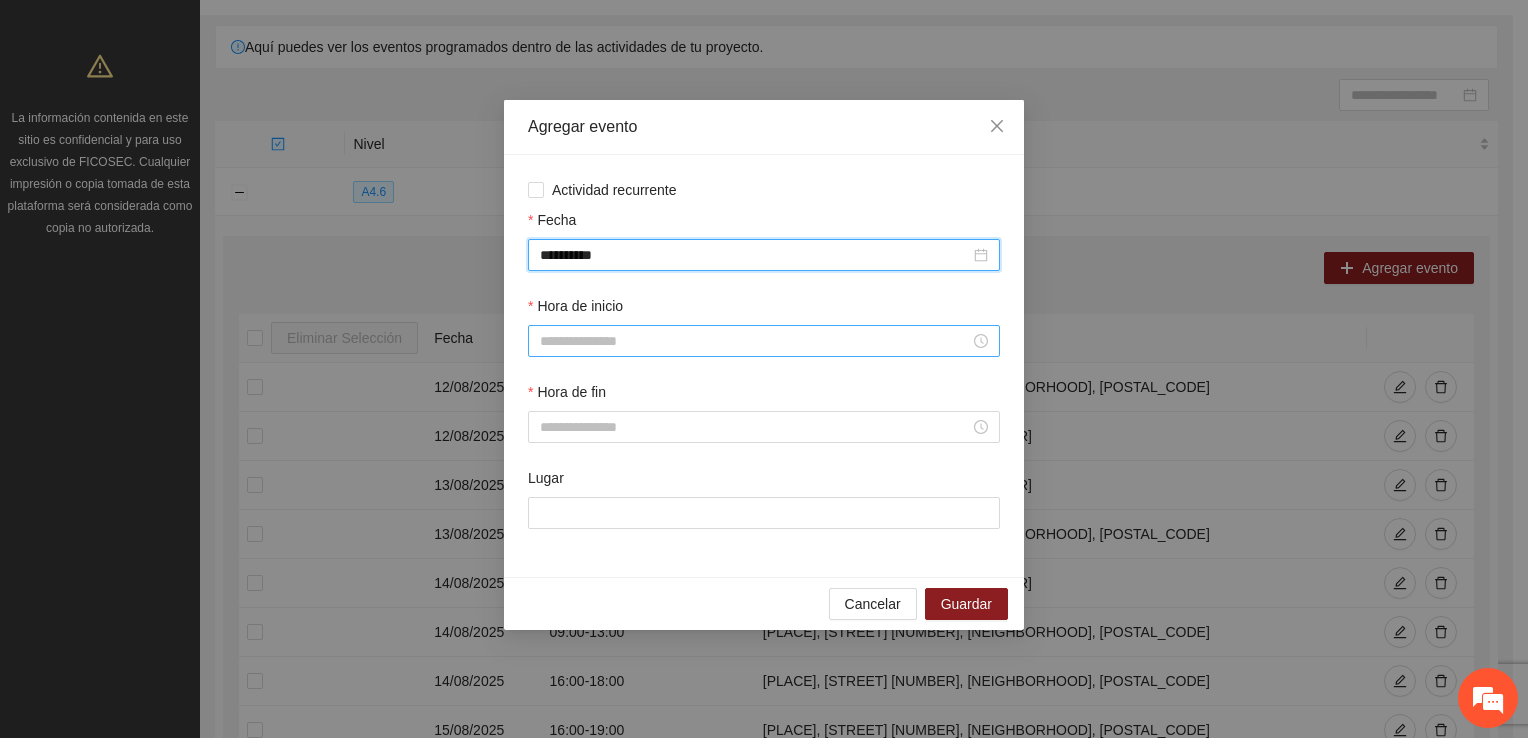 click on "Hora de inicio" at bounding box center [755, 341] 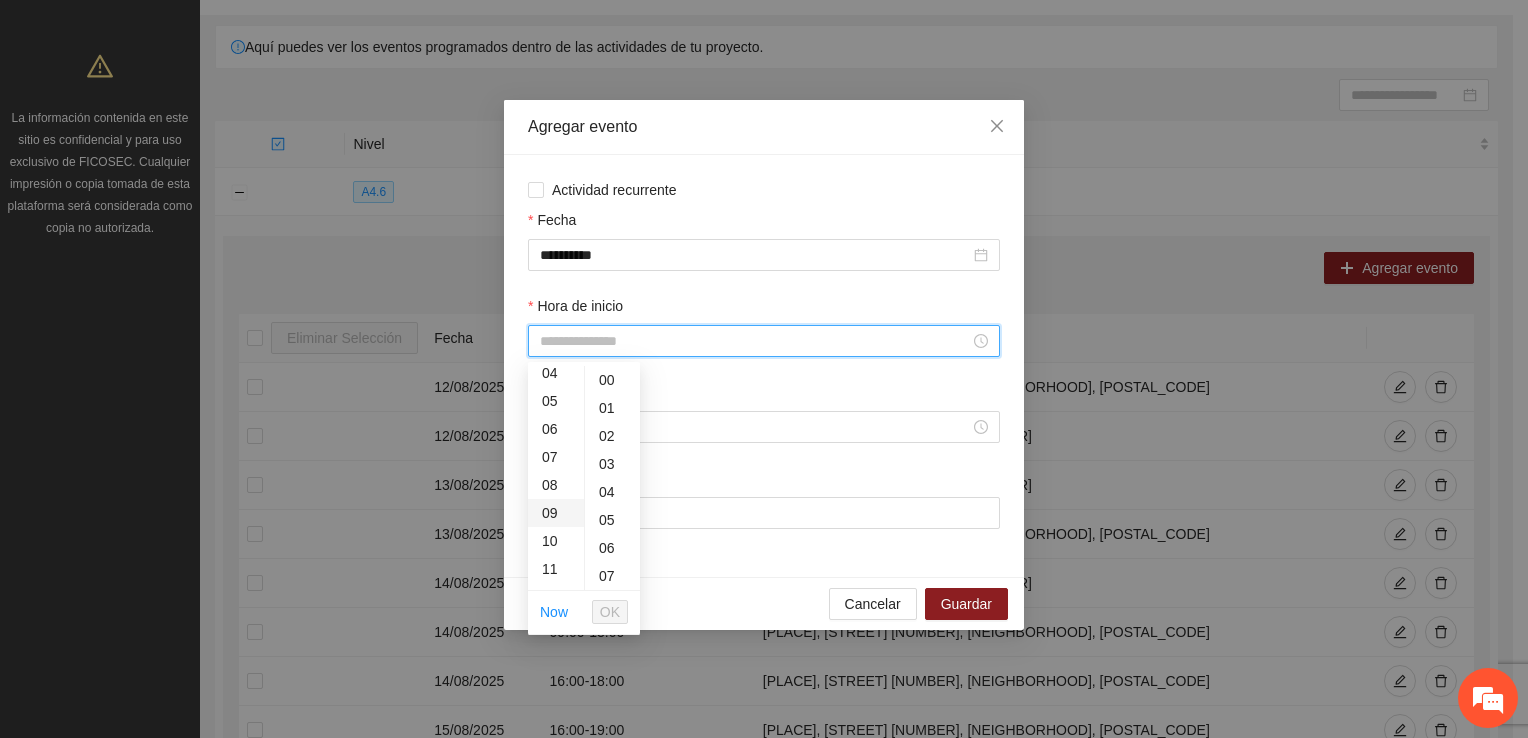 click on "09" at bounding box center (556, 513) 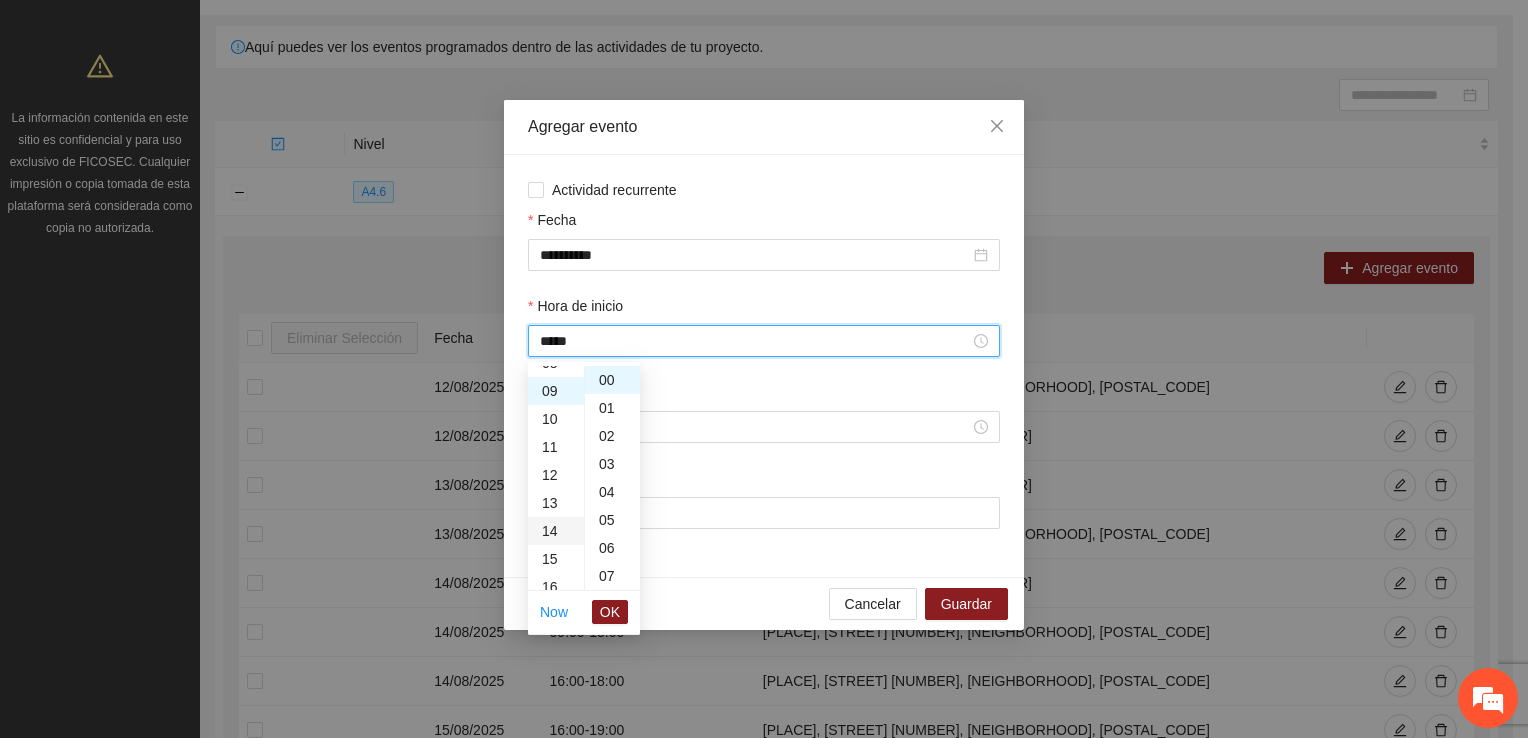 scroll, scrollTop: 252, scrollLeft: 0, axis: vertical 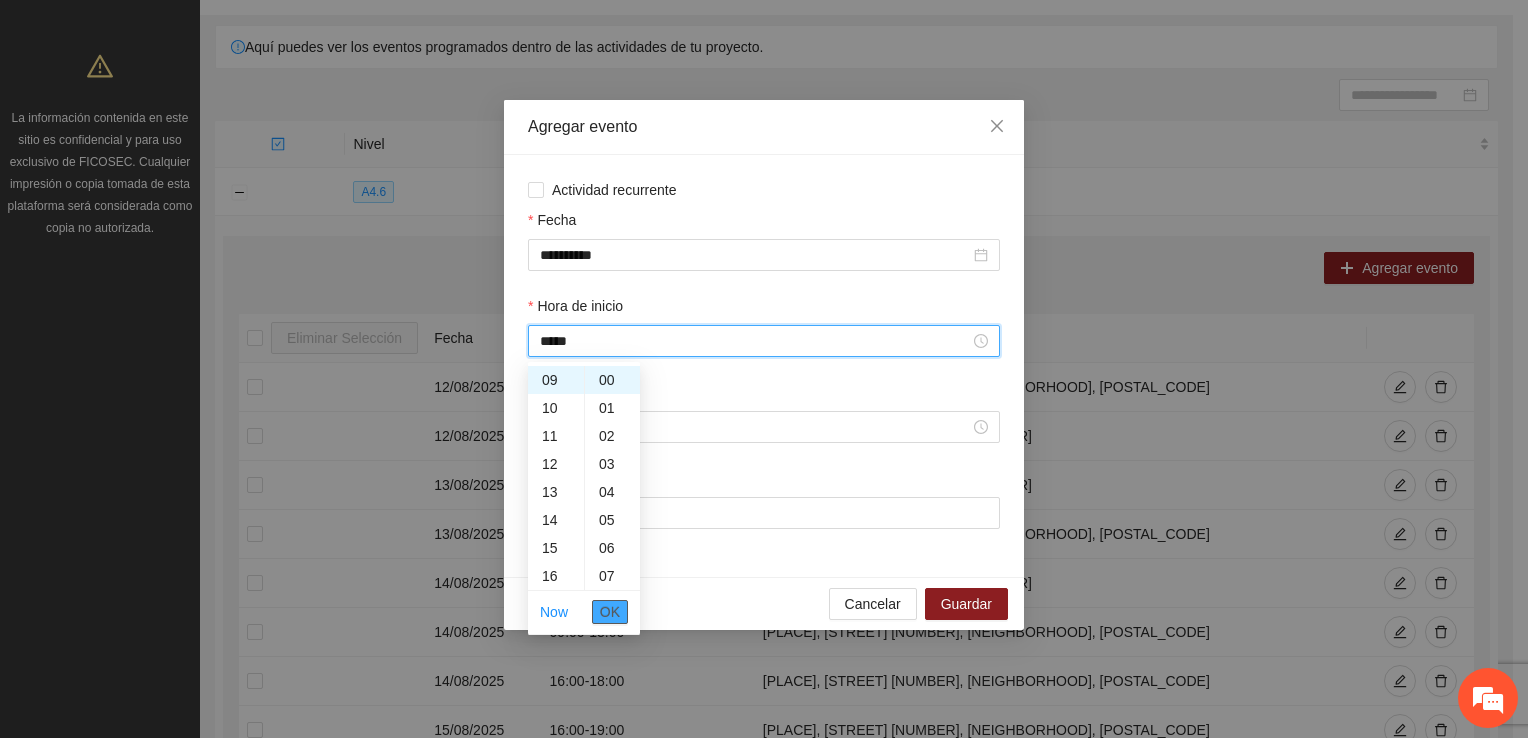 click on "OK" at bounding box center [610, 612] 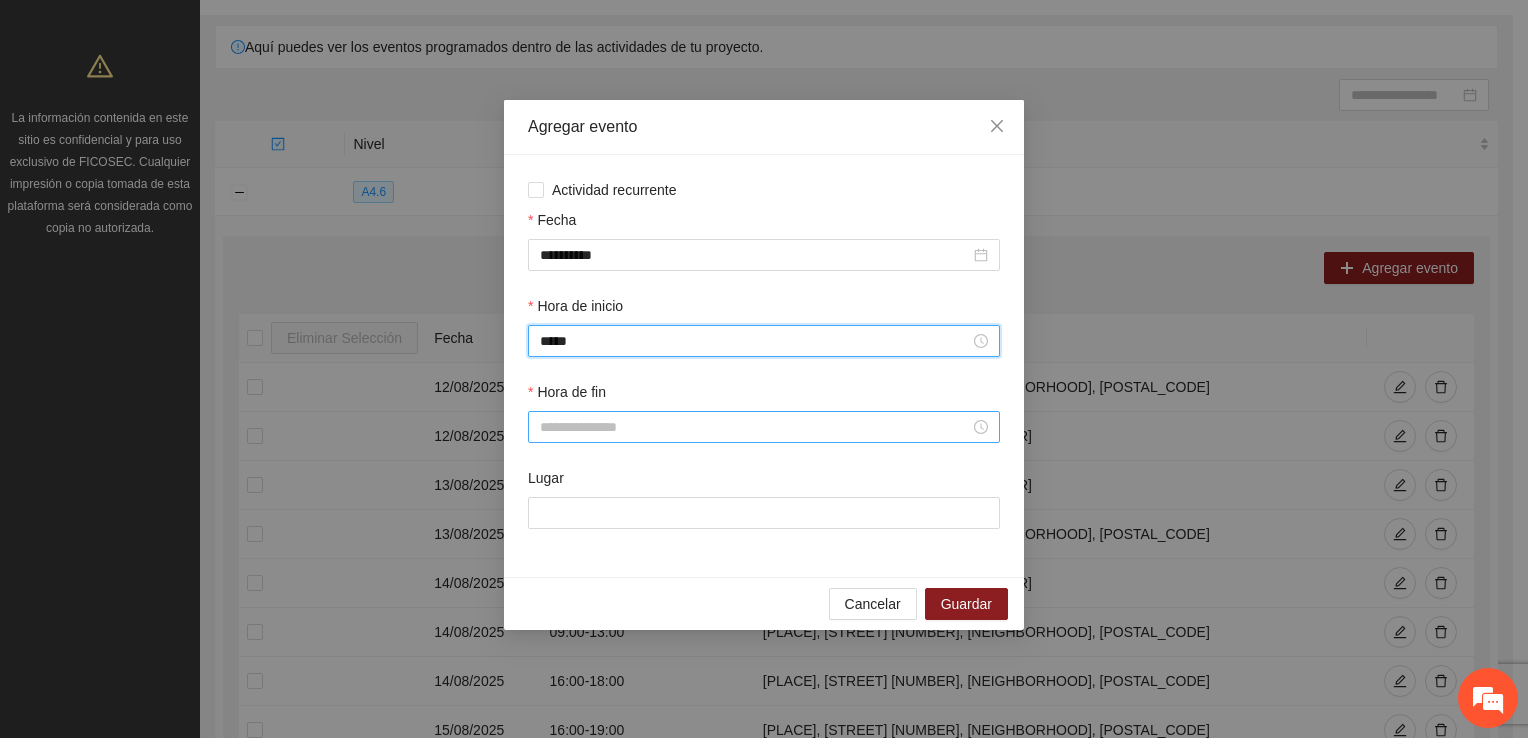 click on "Hora de fin" at bounding box center [755, 427] 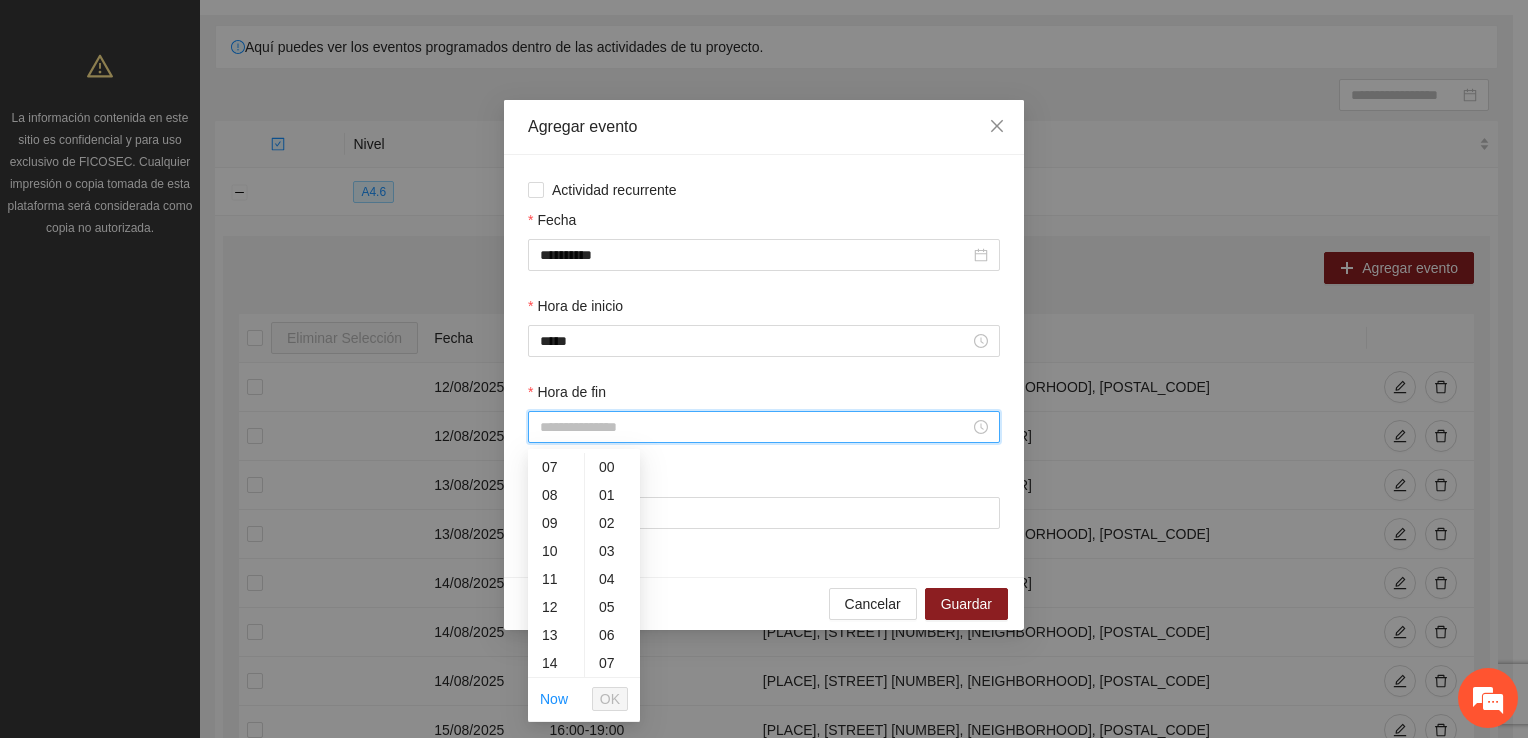 click on "13" at bounding box center [556, 635] 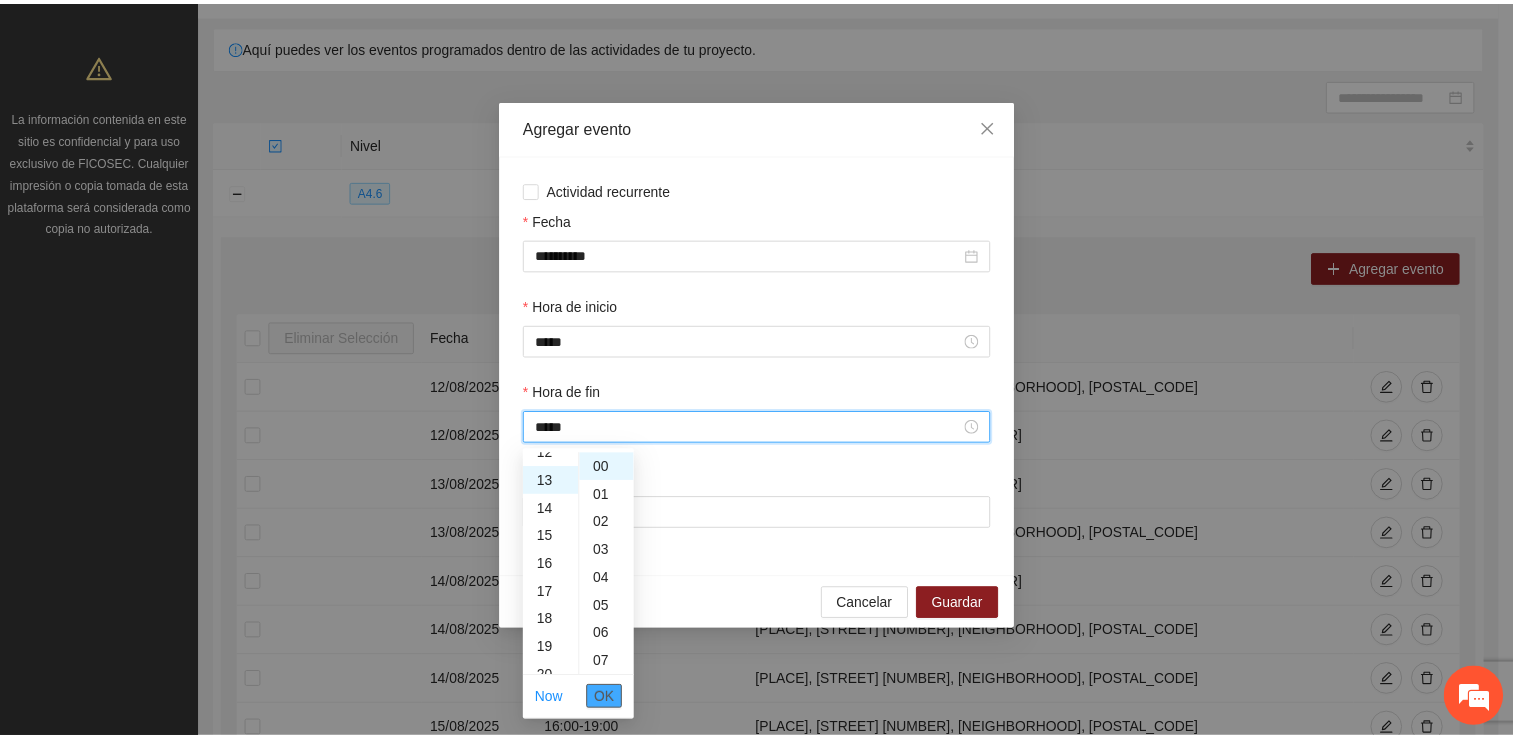 scroll, scrollTop: 364, scrollLeft: 0, axis: vertical 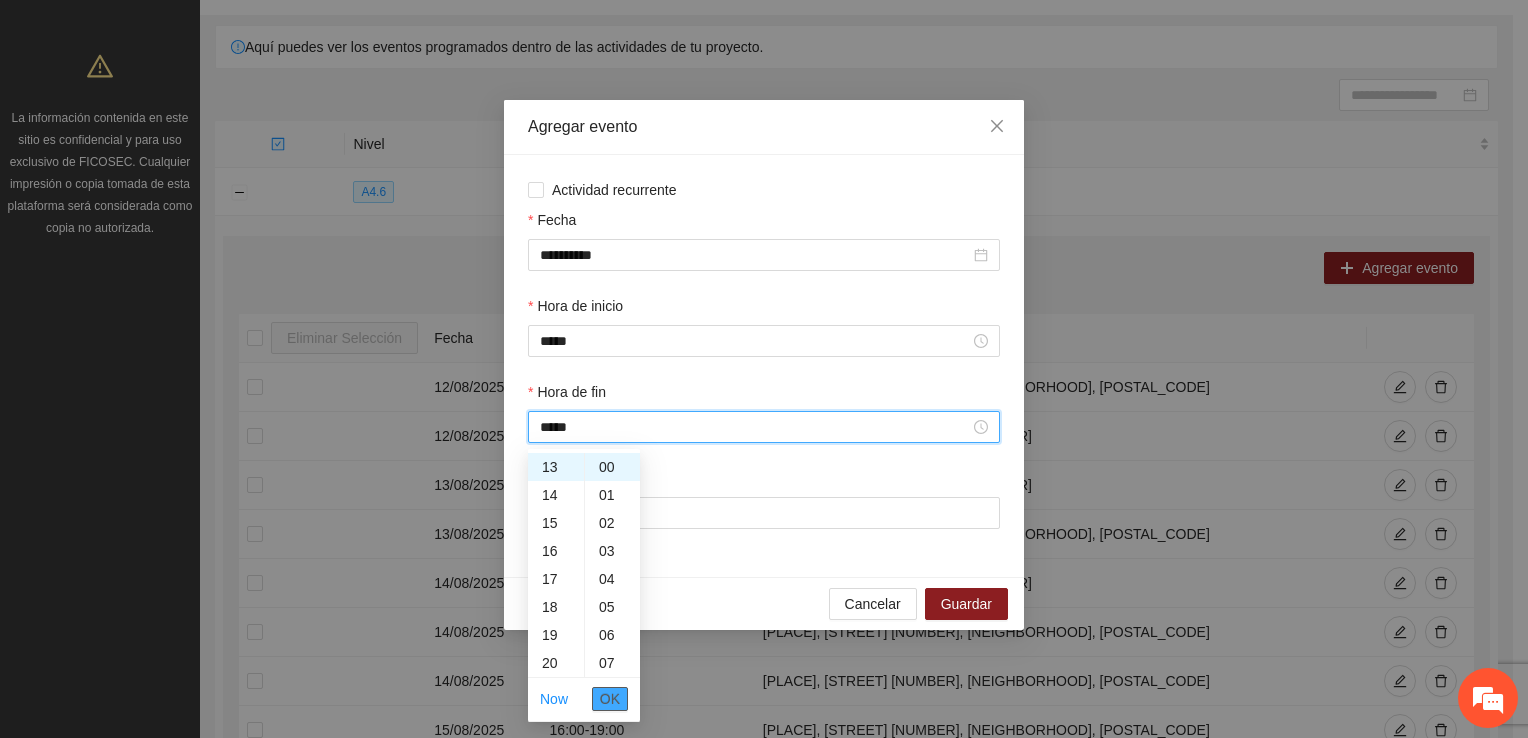 click on "OK" at bounding box center (610, 699) 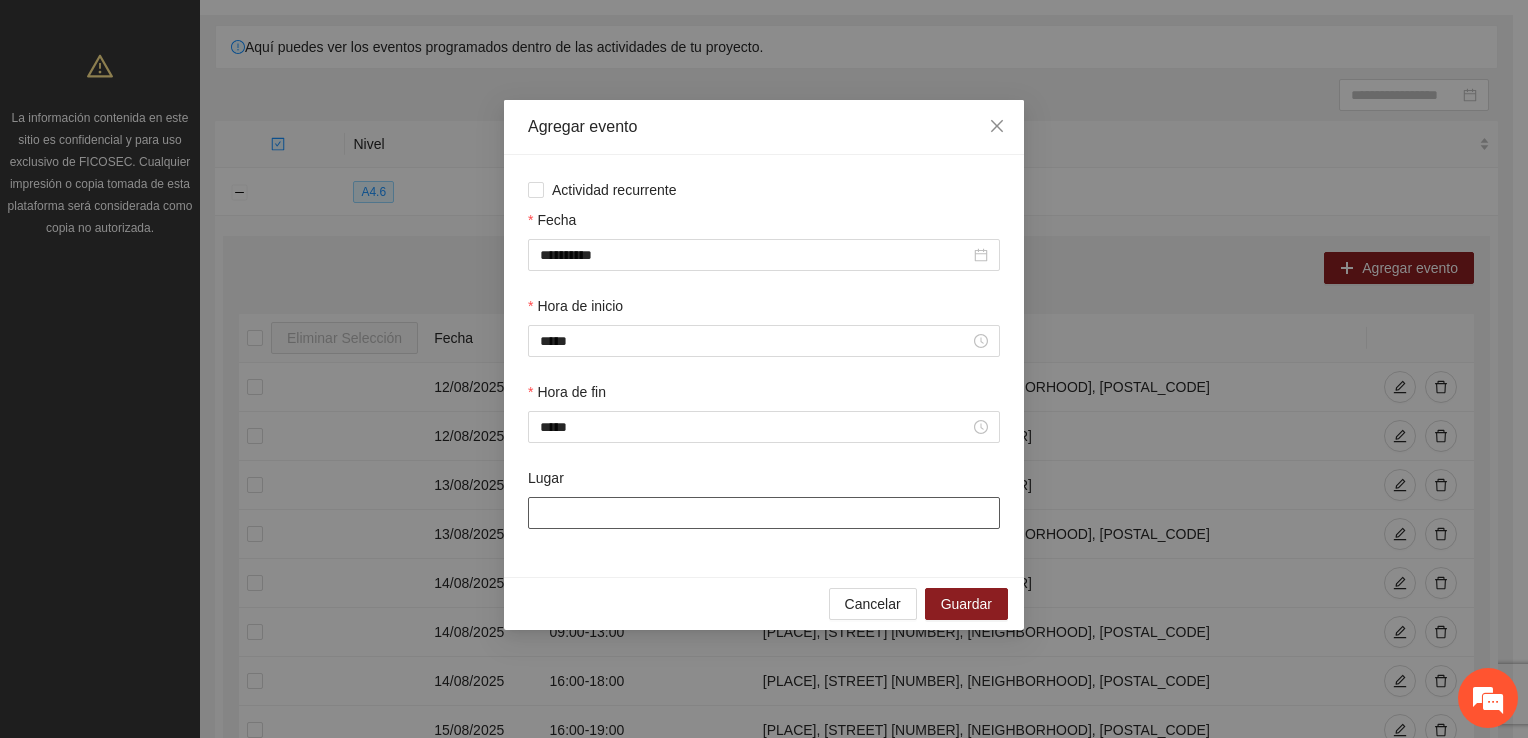 click on "Lugar" at bounding box center [764, 513] 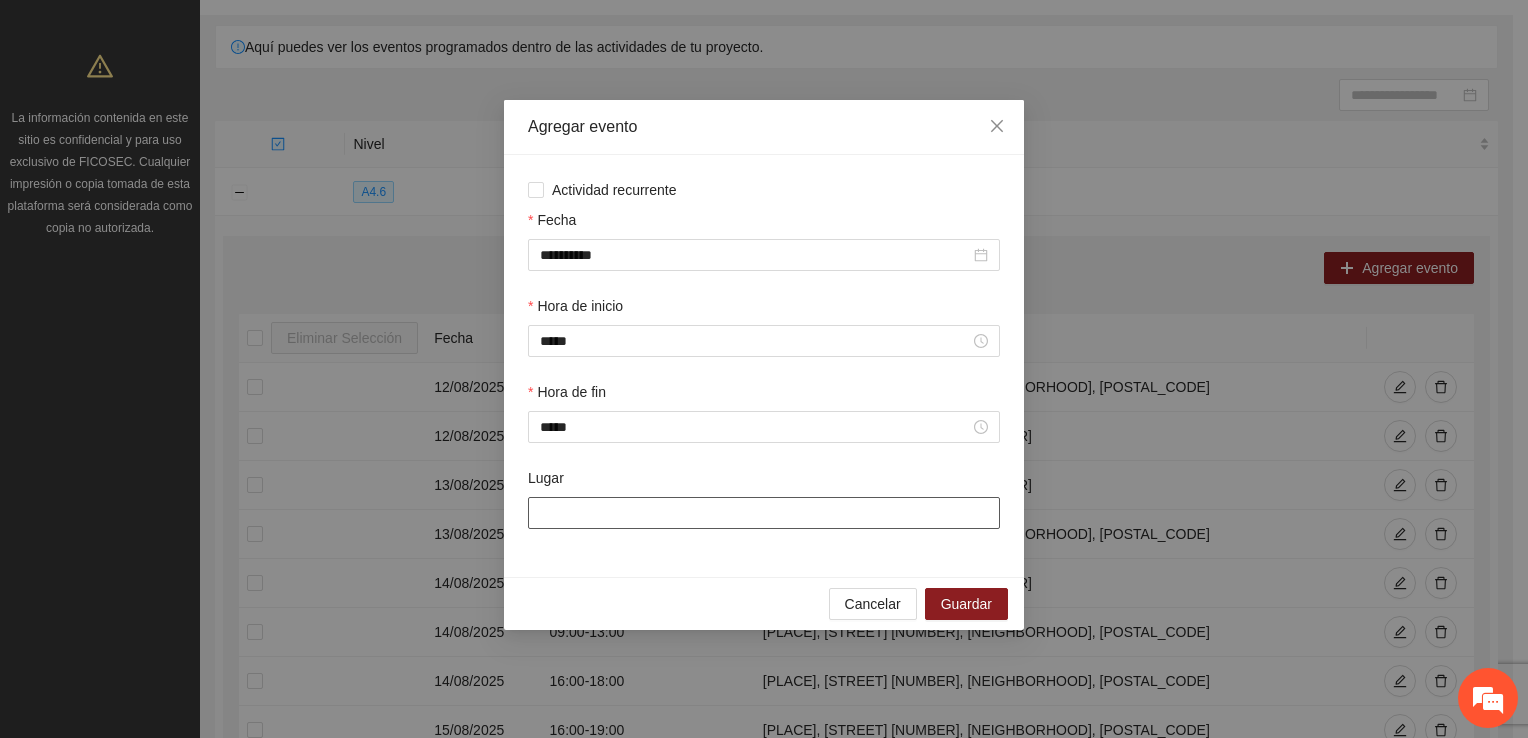 type on "**********" 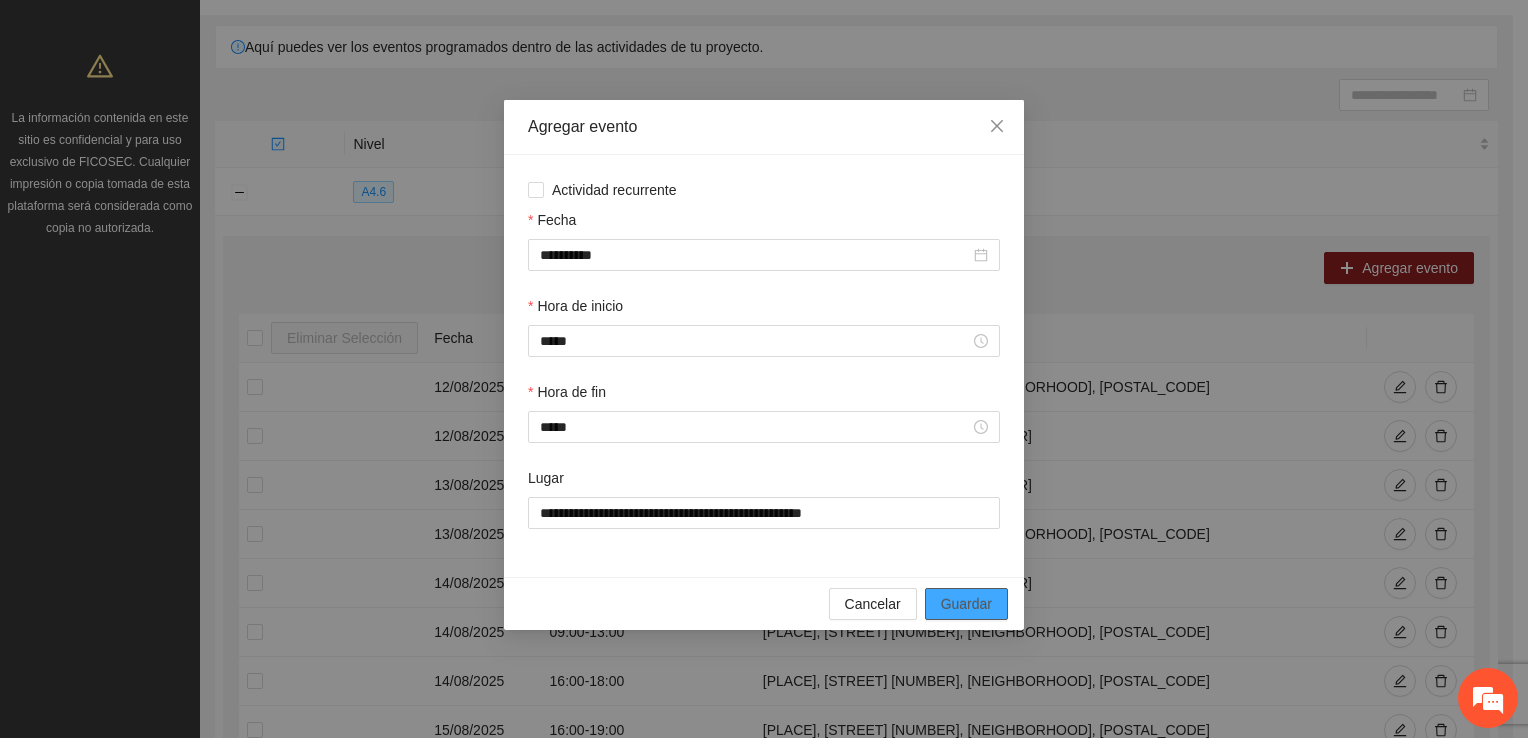 click on "Guardar" at bounding box center [966, 604] 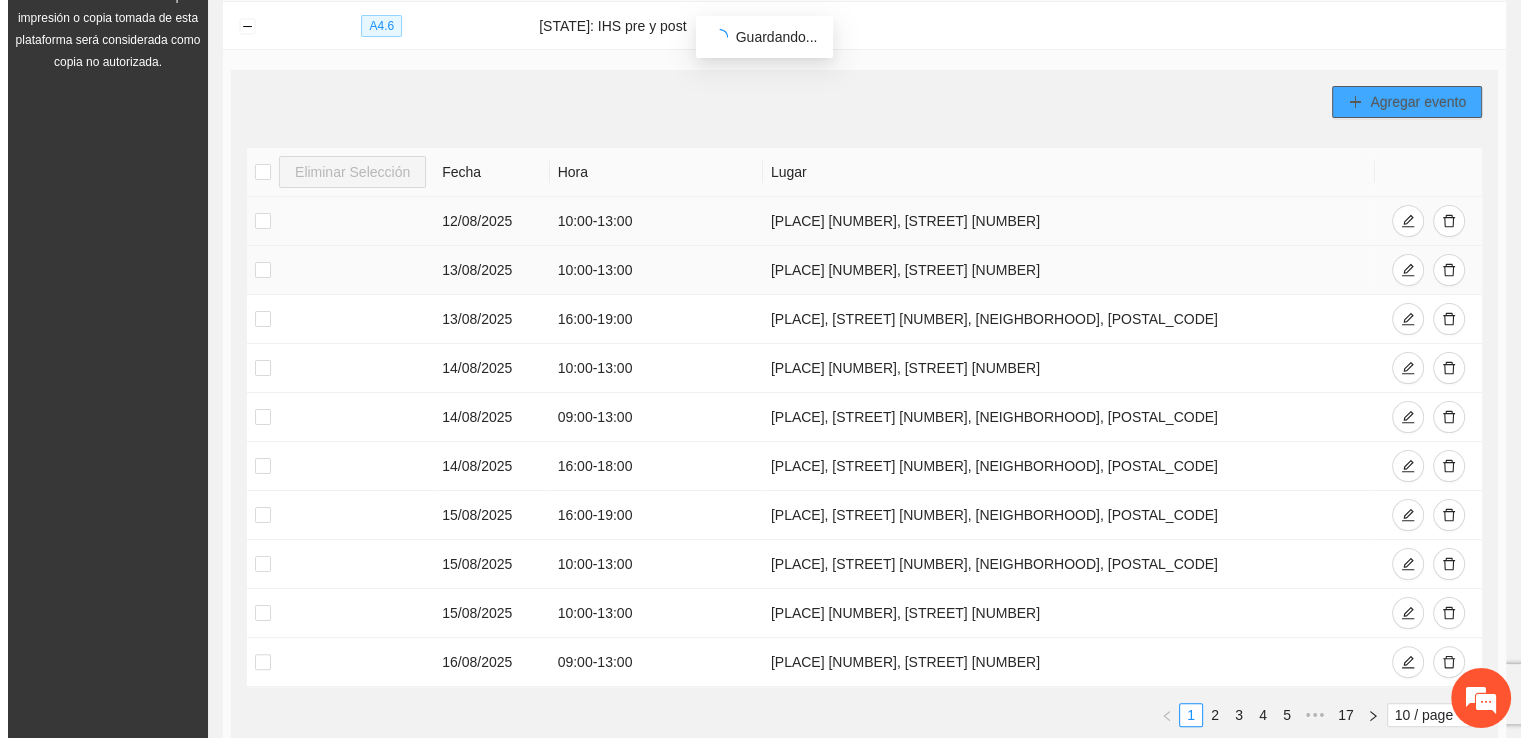 scroll, scrollTop: 340, scrollLeft: 0, axis: vertical 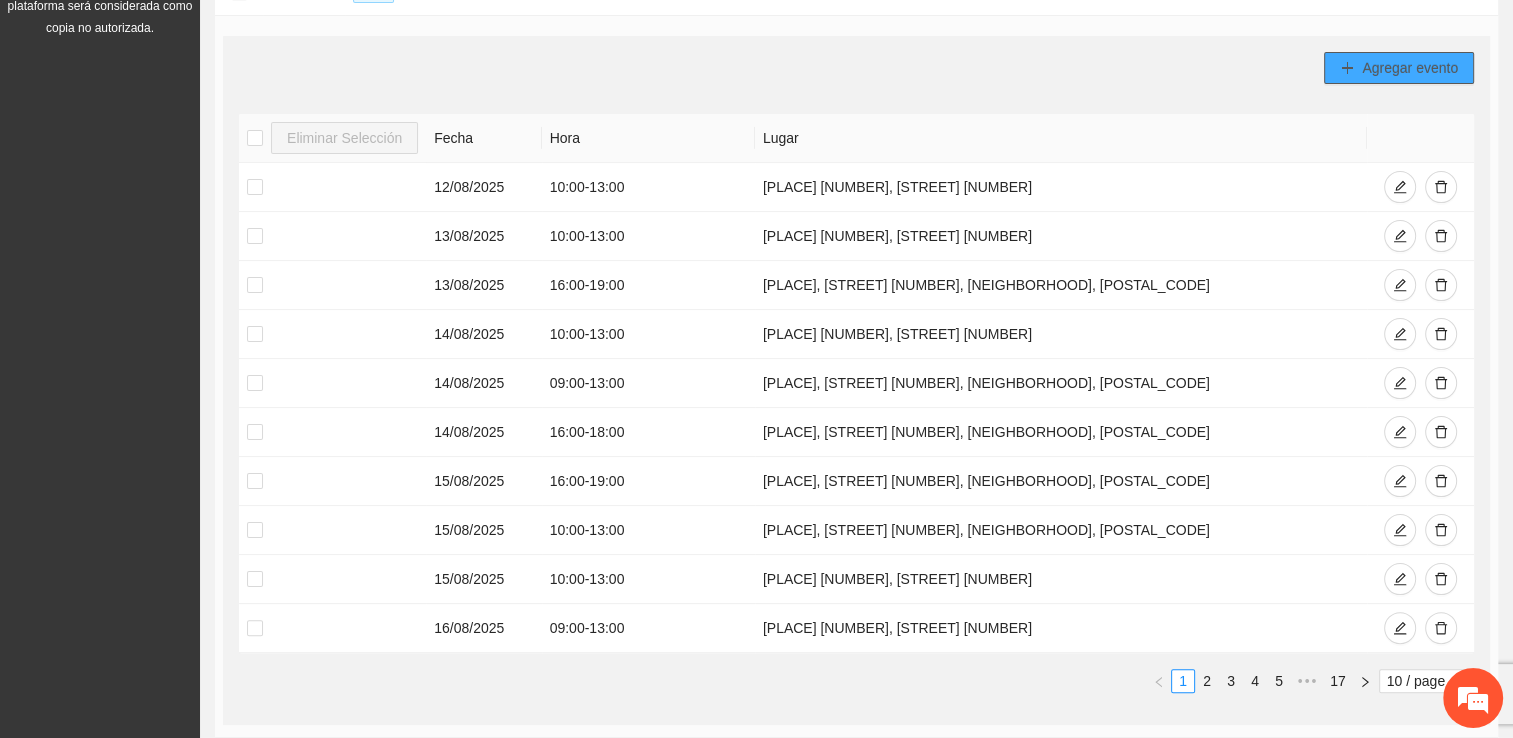 click on "Agregar evento" at bounding box center (1410, 68) 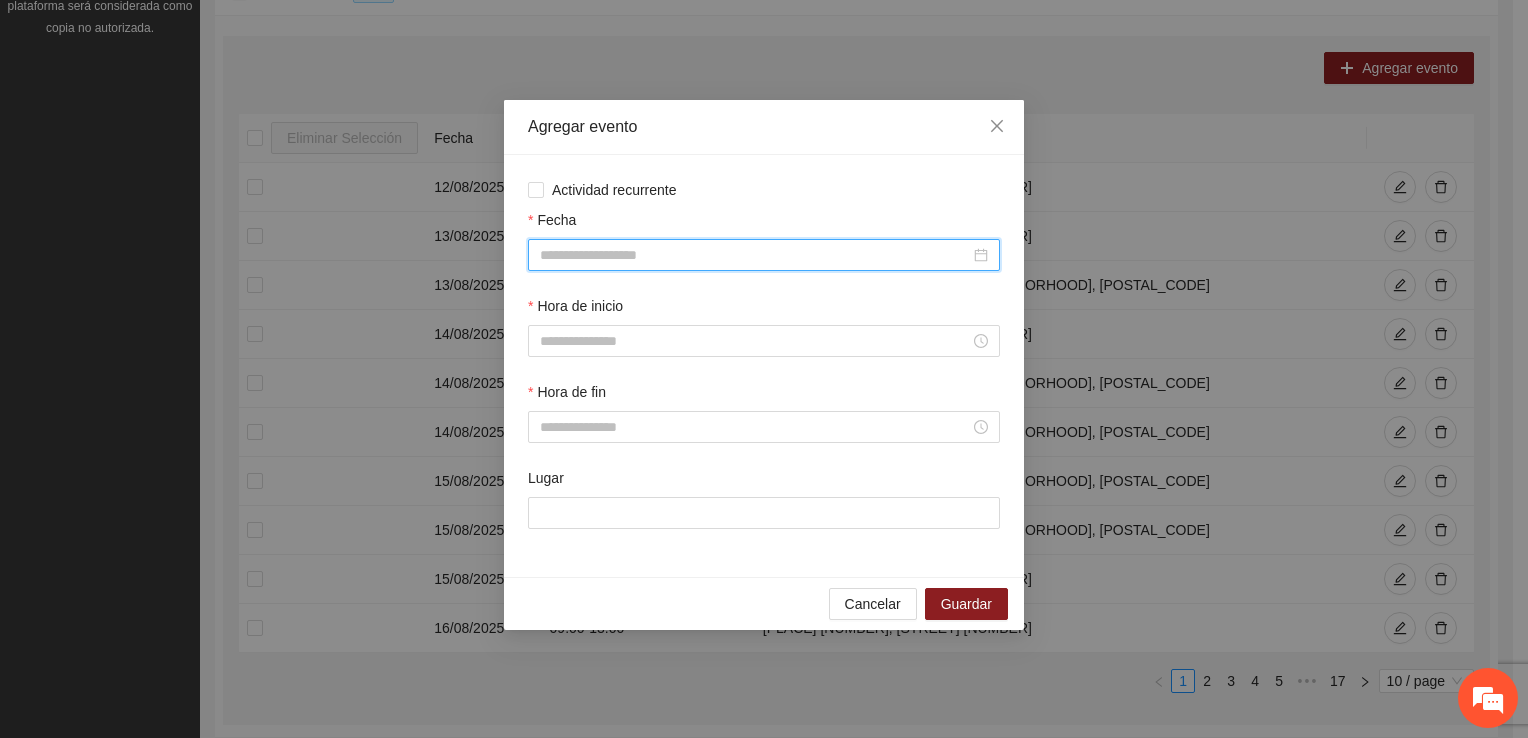 click on "Fecha" at bounding box center [755, 255] 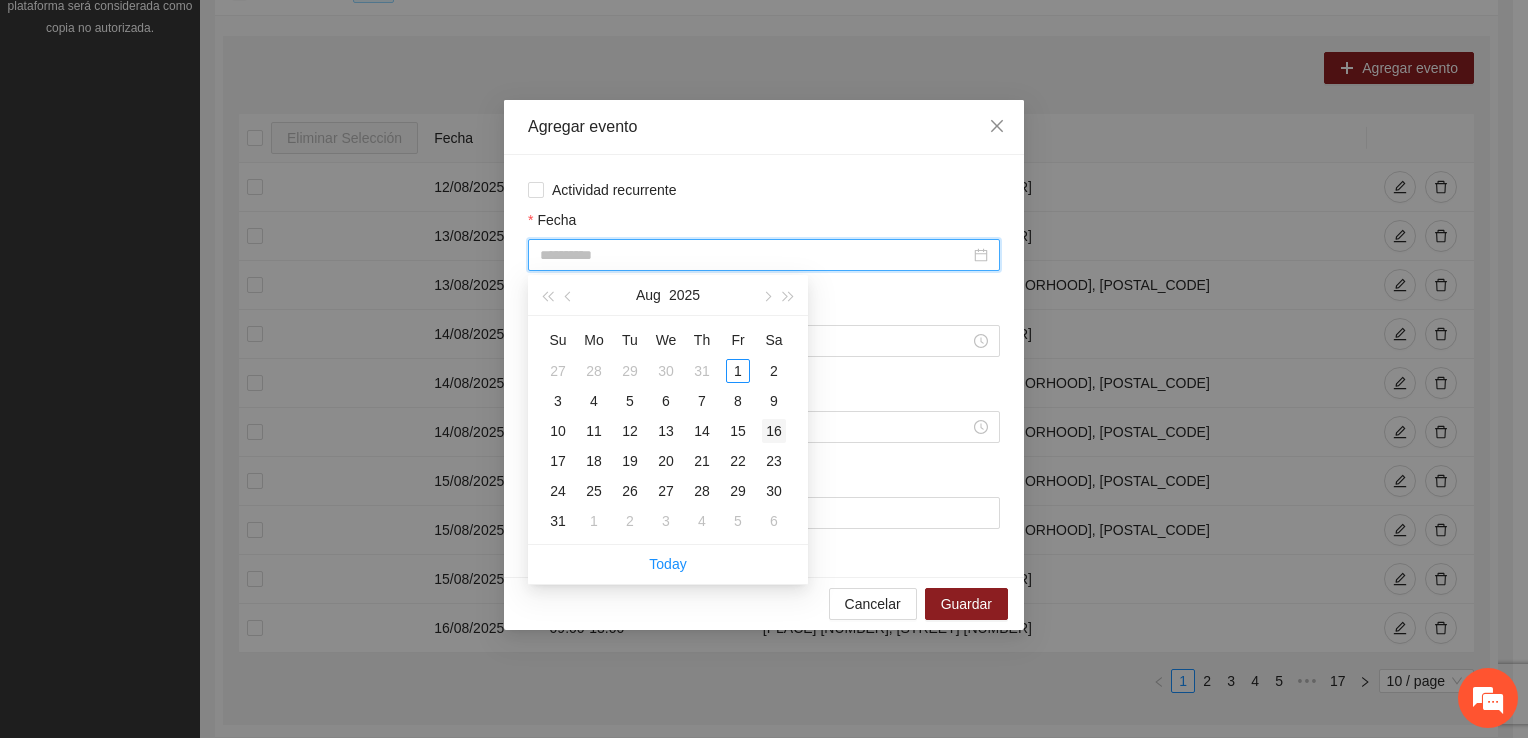 type on "**********" 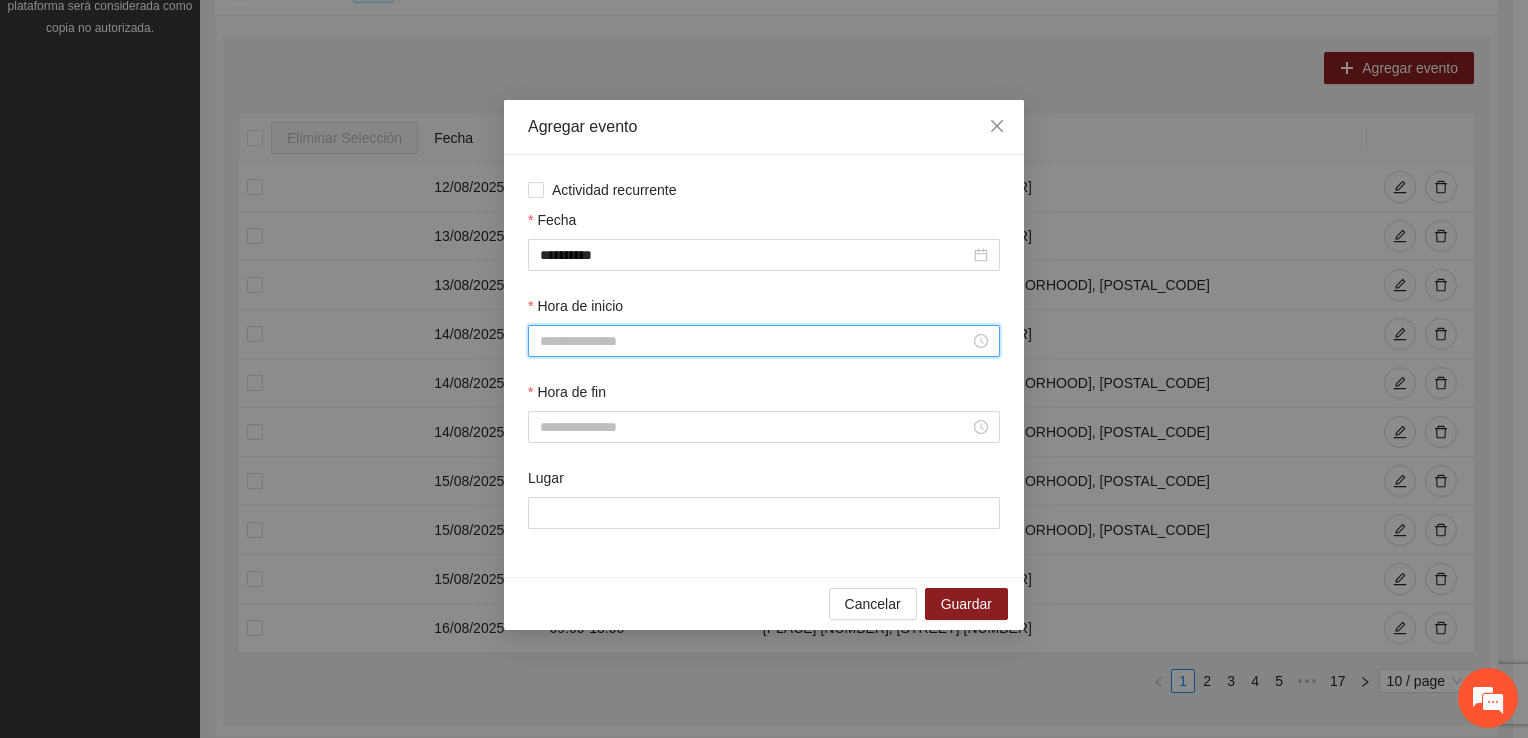 click on "Hora de inicio" at bounding box center (755, 341) 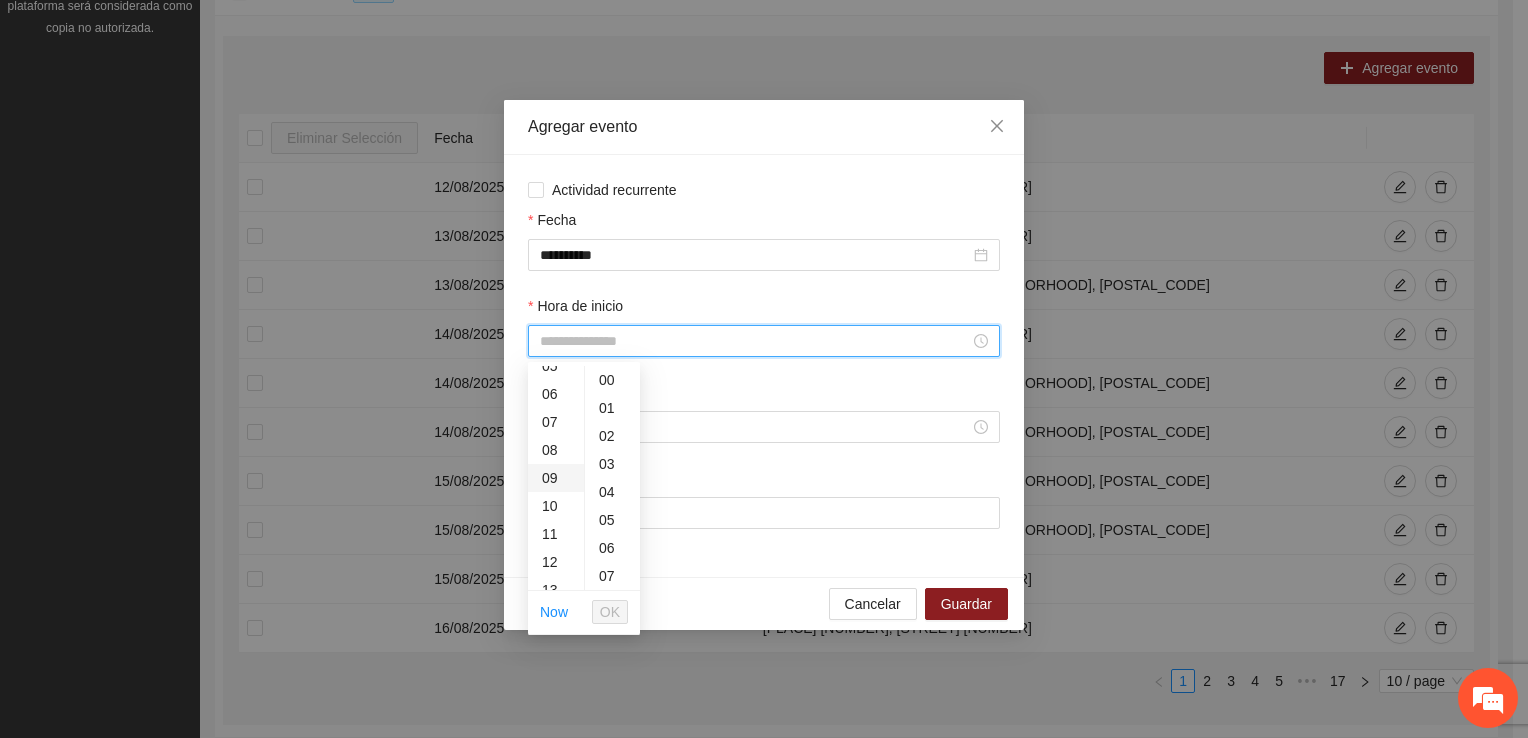 click on "09" at bounding box center [556, 478] 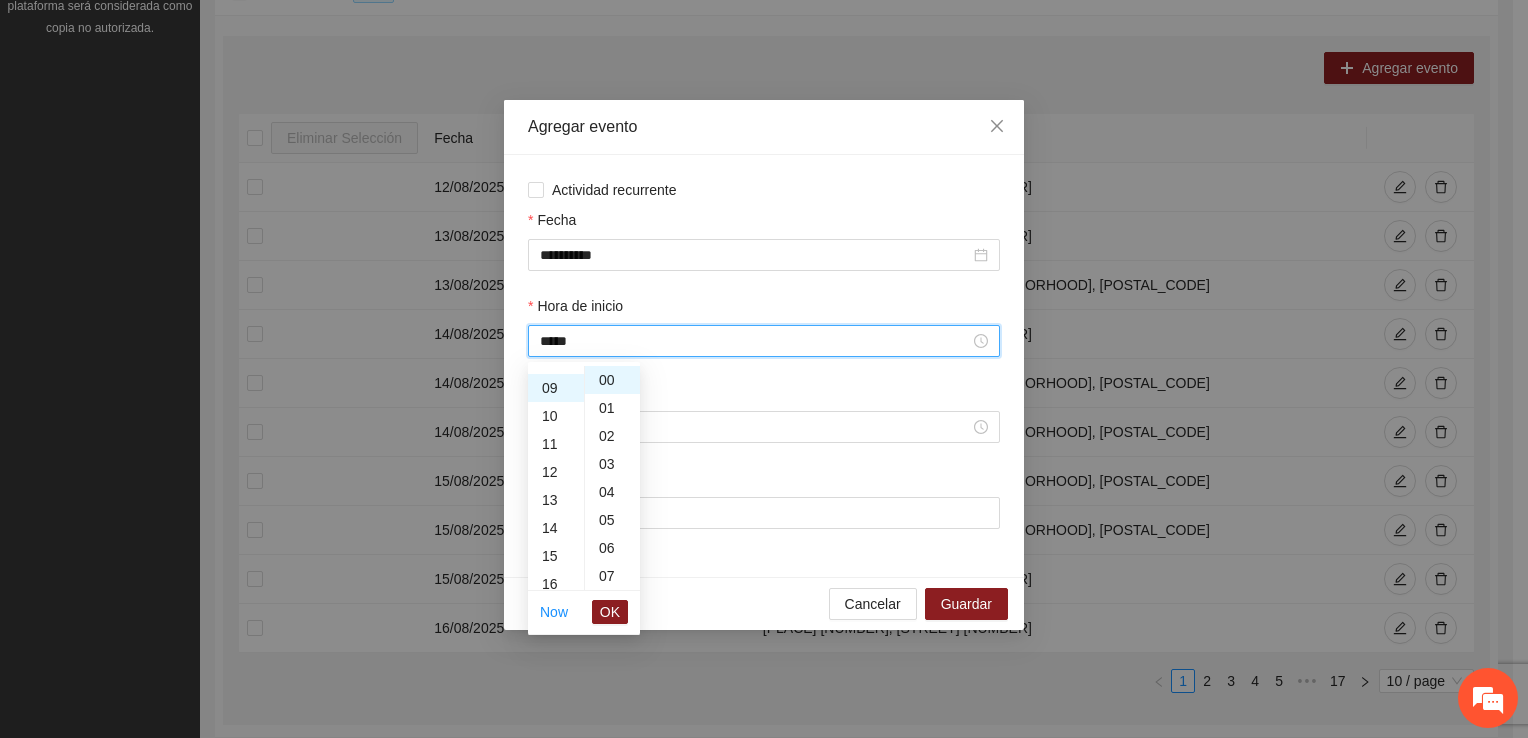 scroll, scrollTop: 252, scrollLeft: 0, axis: vertical 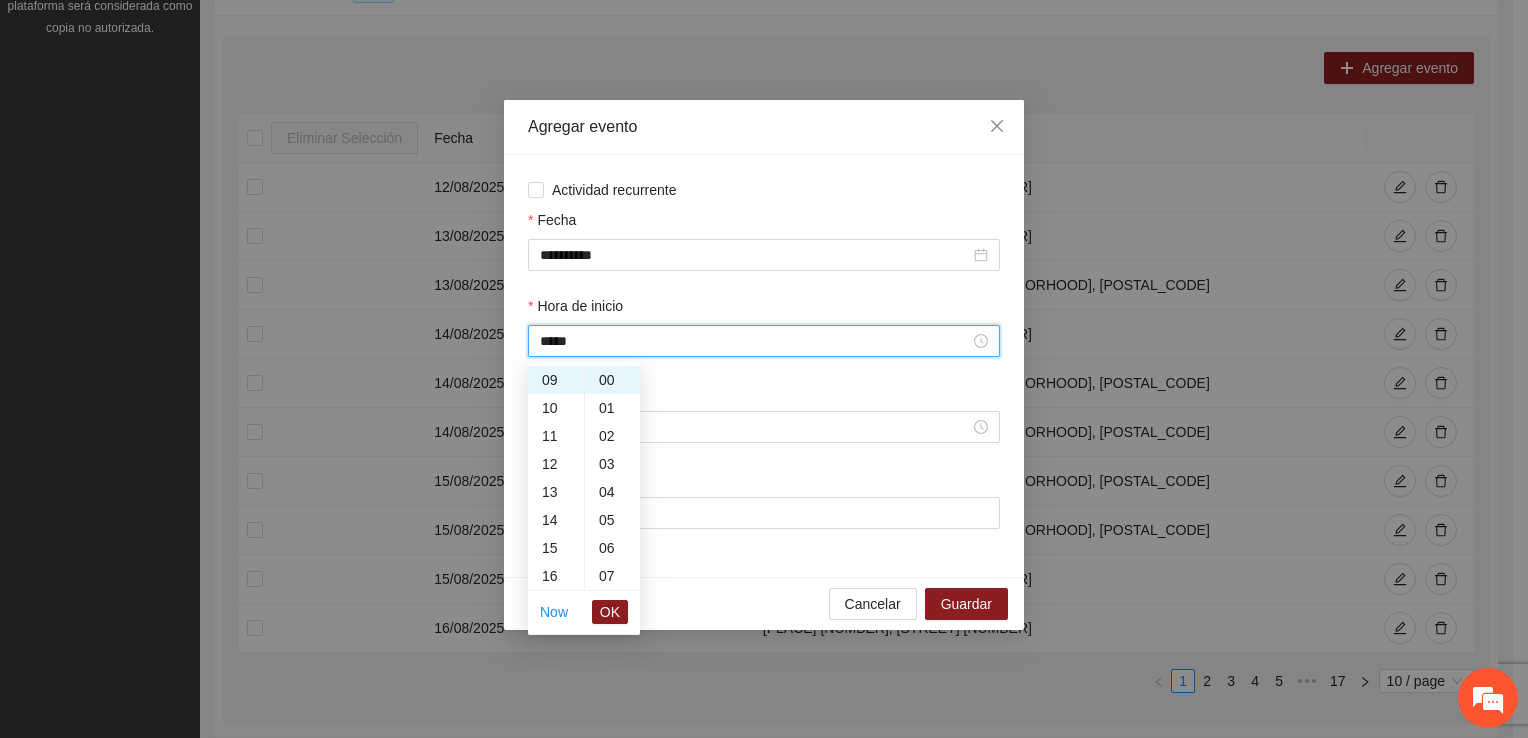 drag, startPoint x: 611, startPoint y: 612, endPoint x: 600, endPoint y: 582, distance: 31.95309 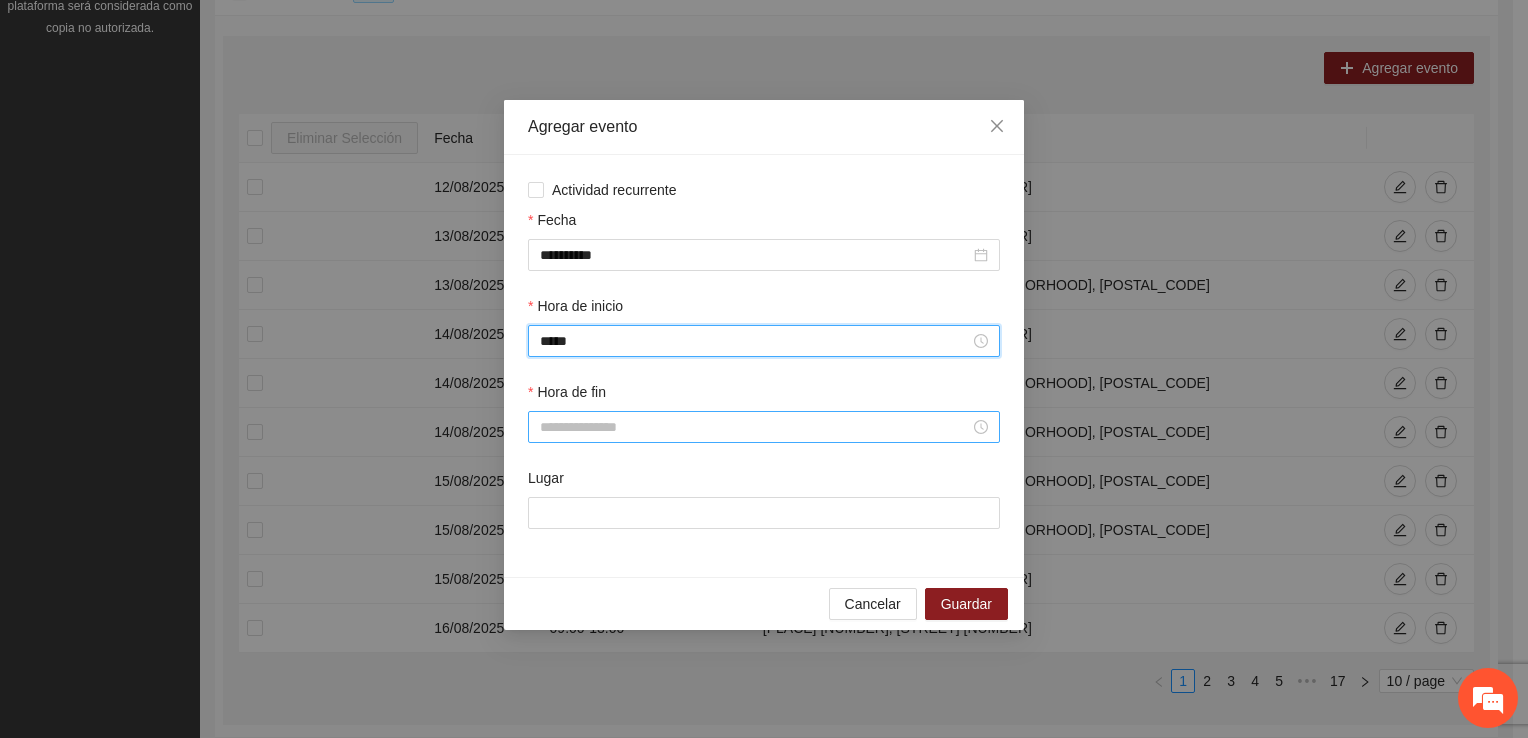 click on "Hora de fin" at bounding box center (755, 427) 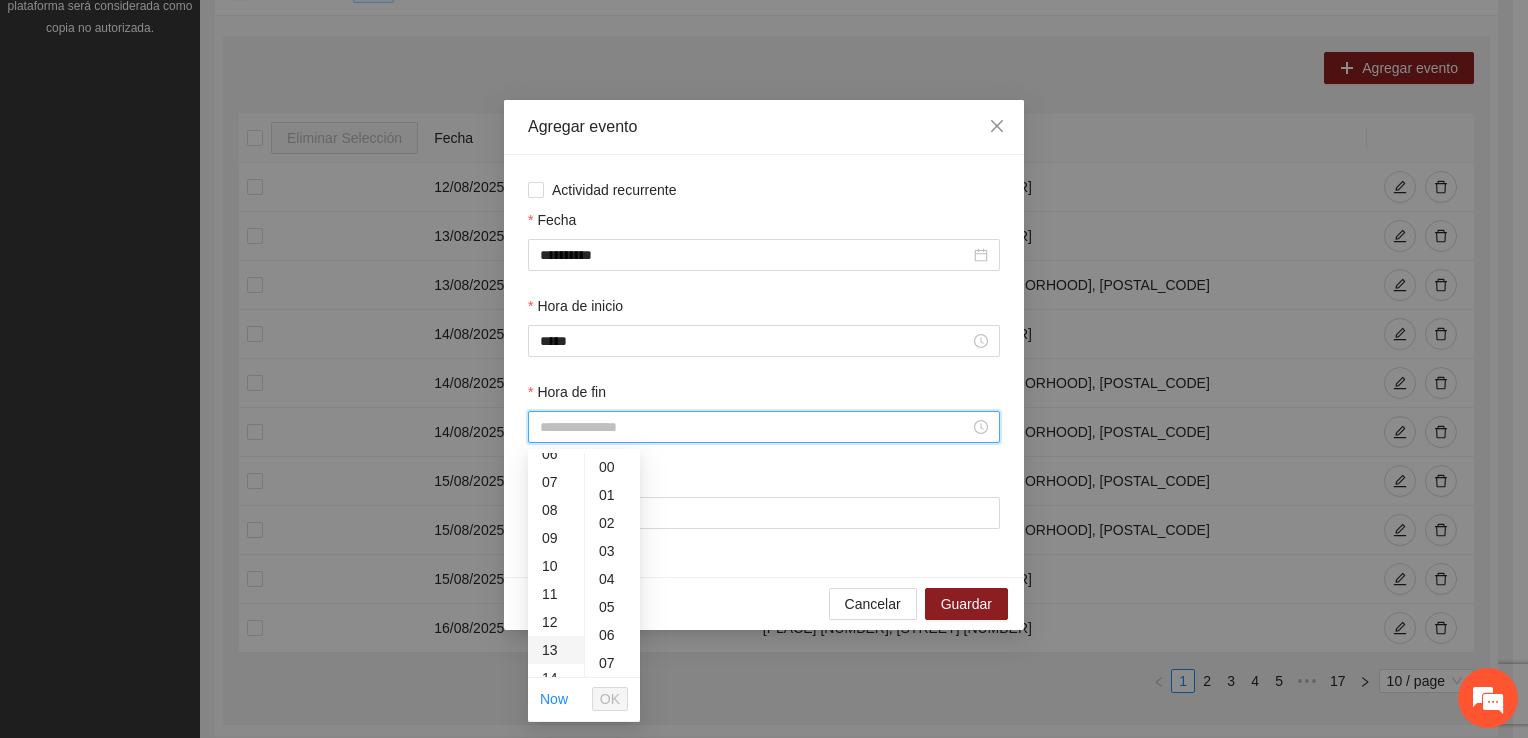 click on "13" at bounding box center [556, 650] 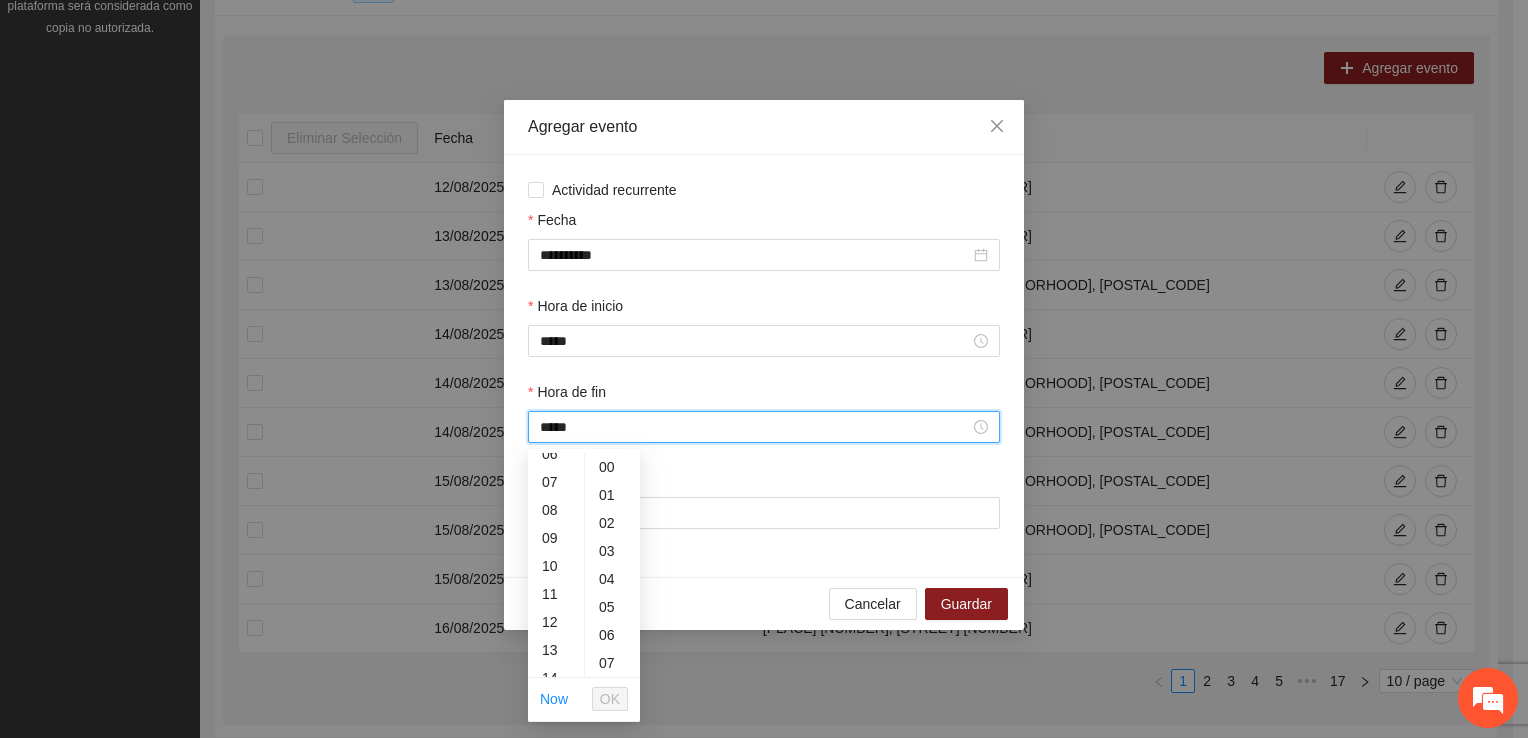 scroll, scrollTop: 364, scrollLeft: 0, axis: vertical 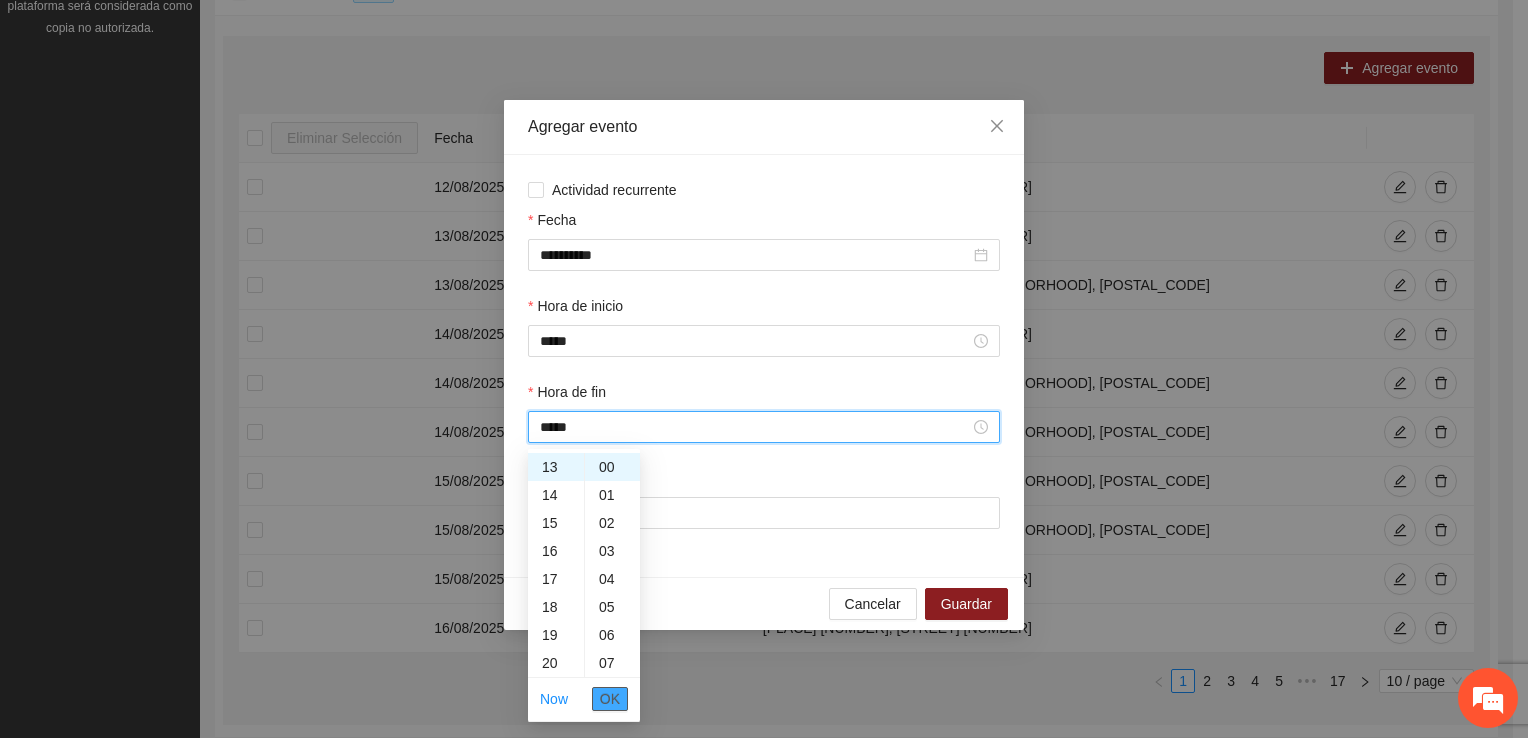 click on "OK" at bounding box center (610, 699) 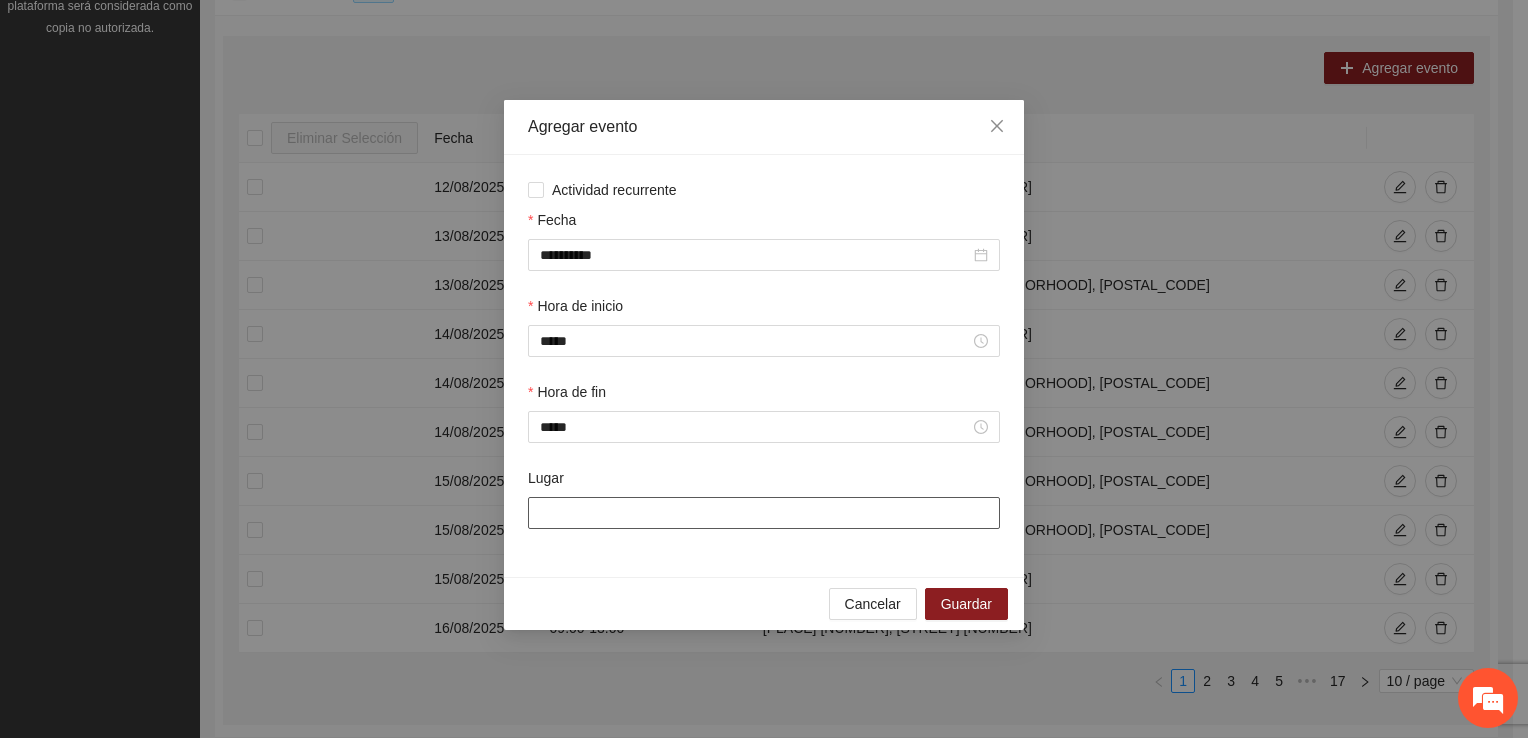 click on "Lugar" at bounding box center (764, 513) 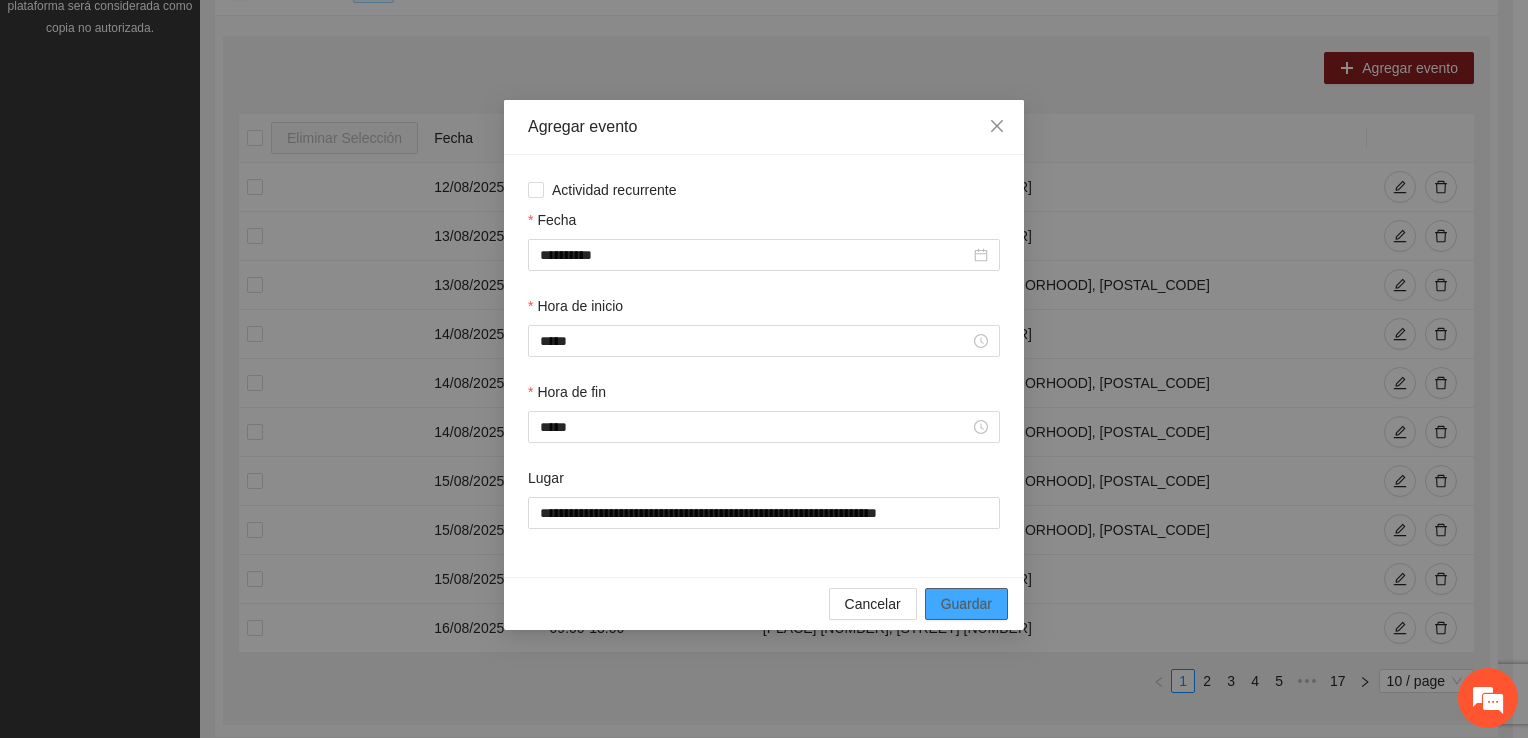 click on "Guardar" at bounding box center [966, 604] 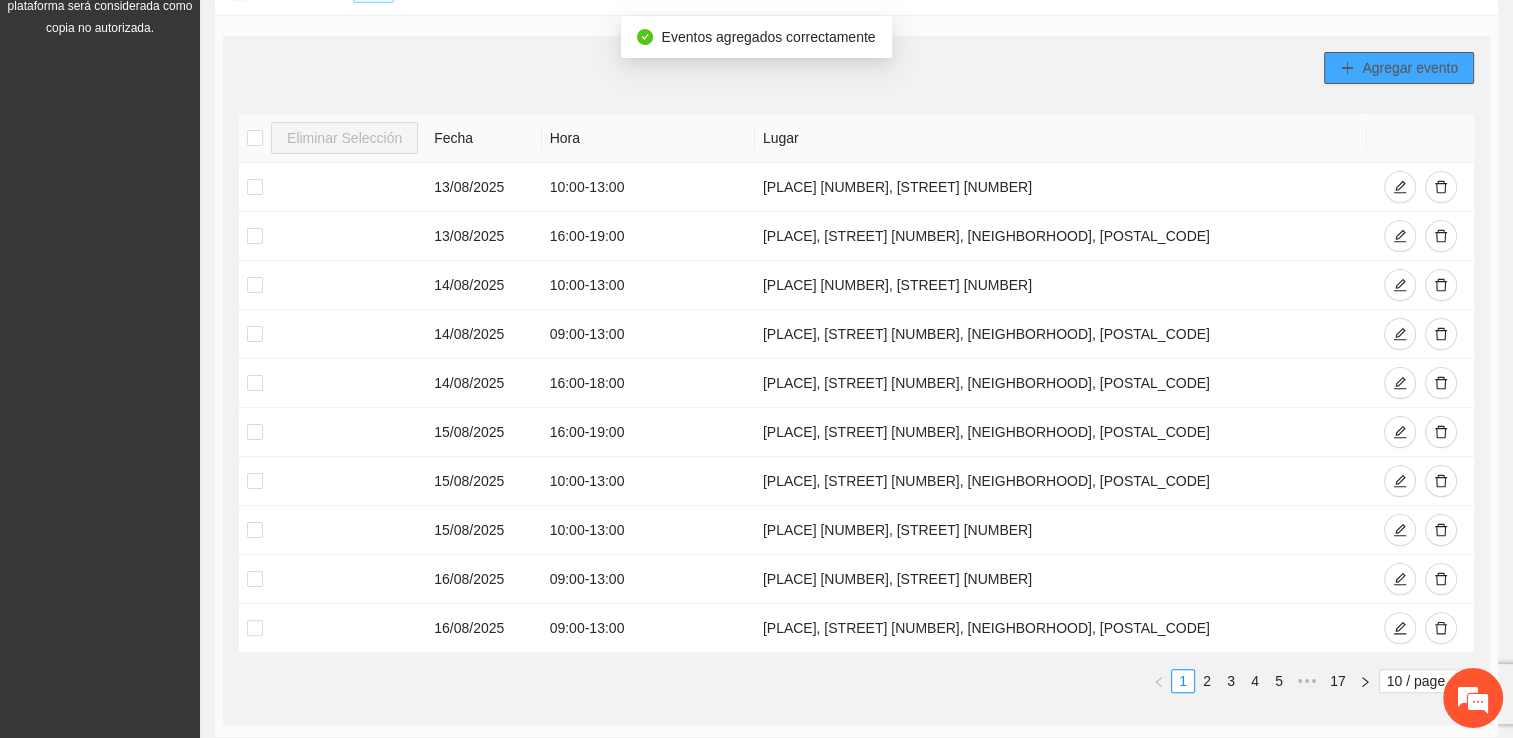 click on "Agregar evento" at bounding box center (1410, 68) 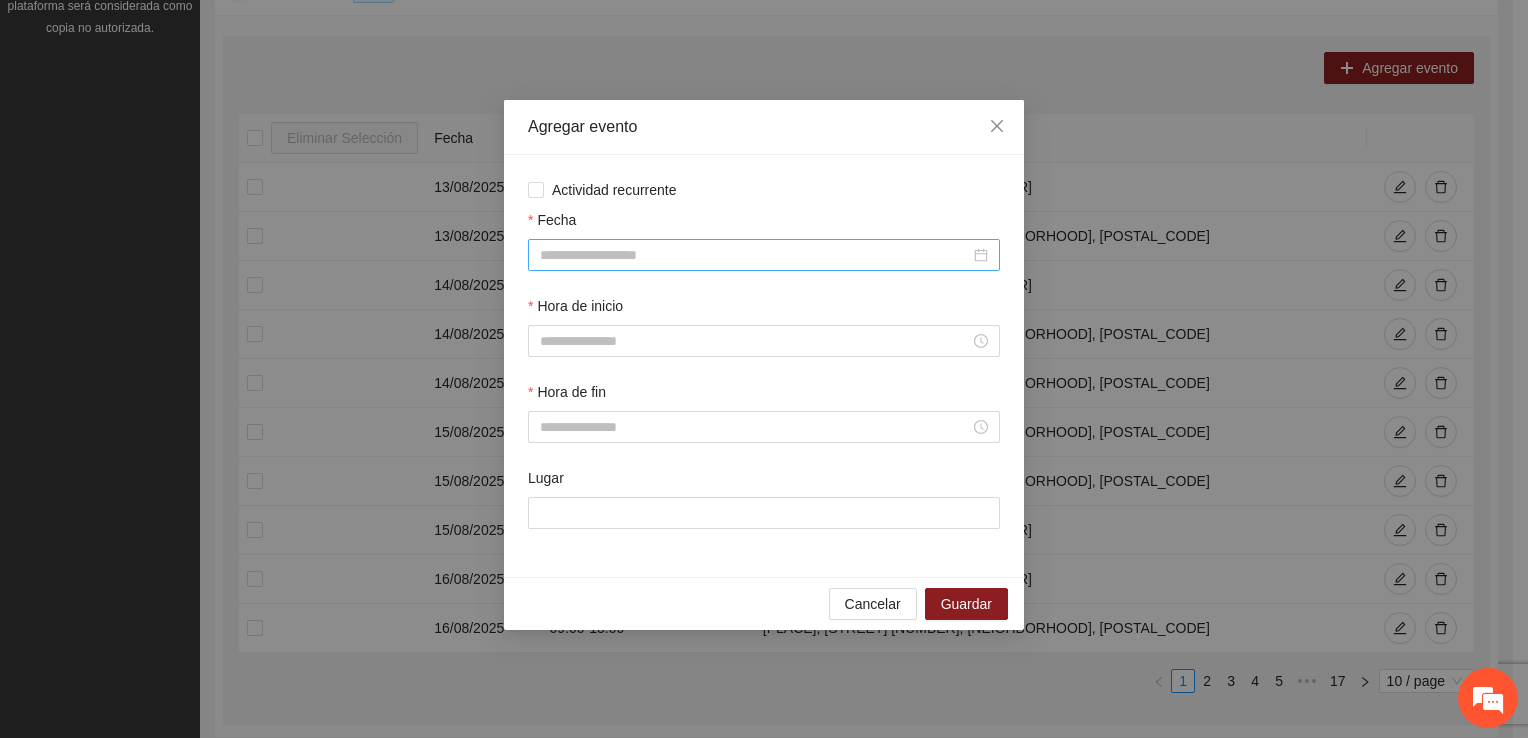 click on "Fecha" at bounding box center [755, 255] 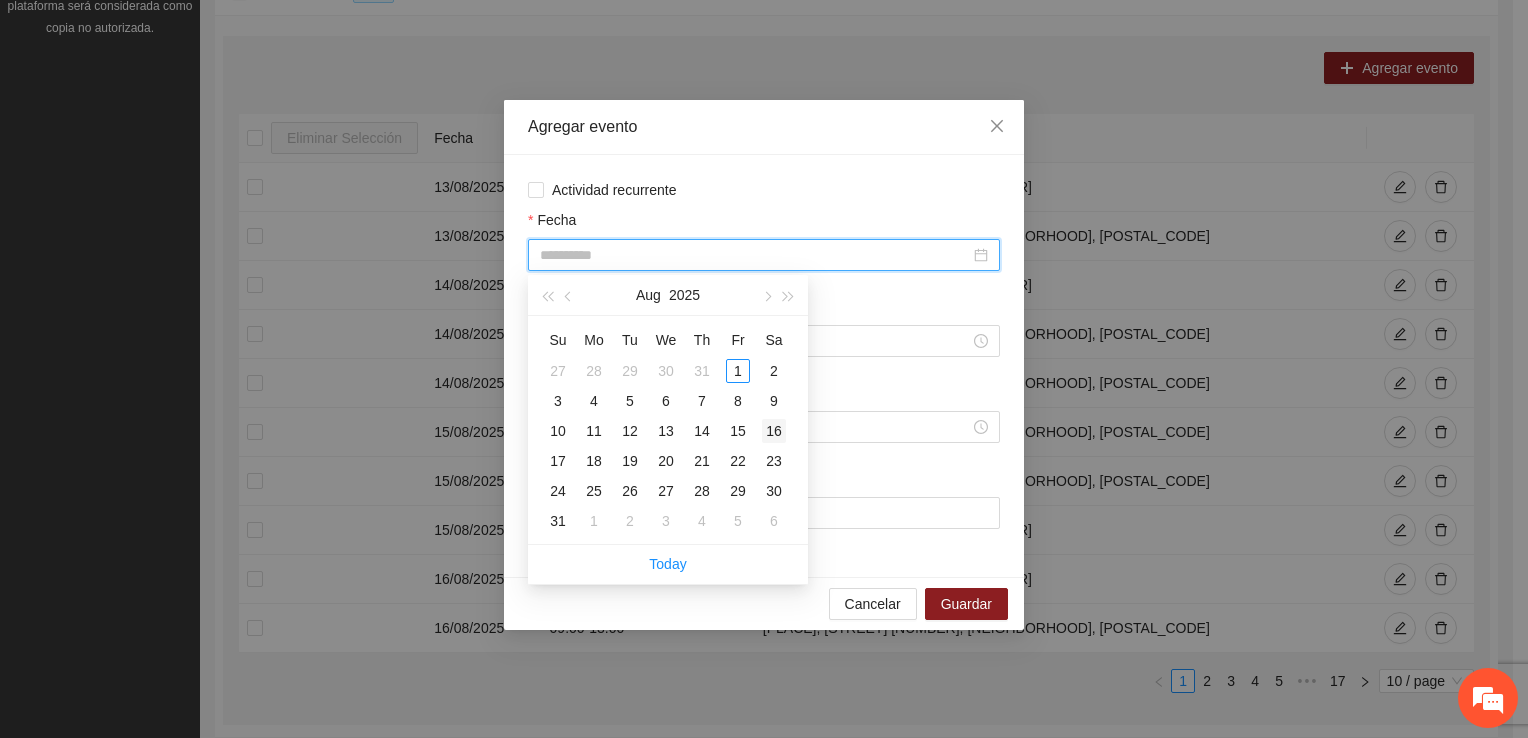 type on "**********" 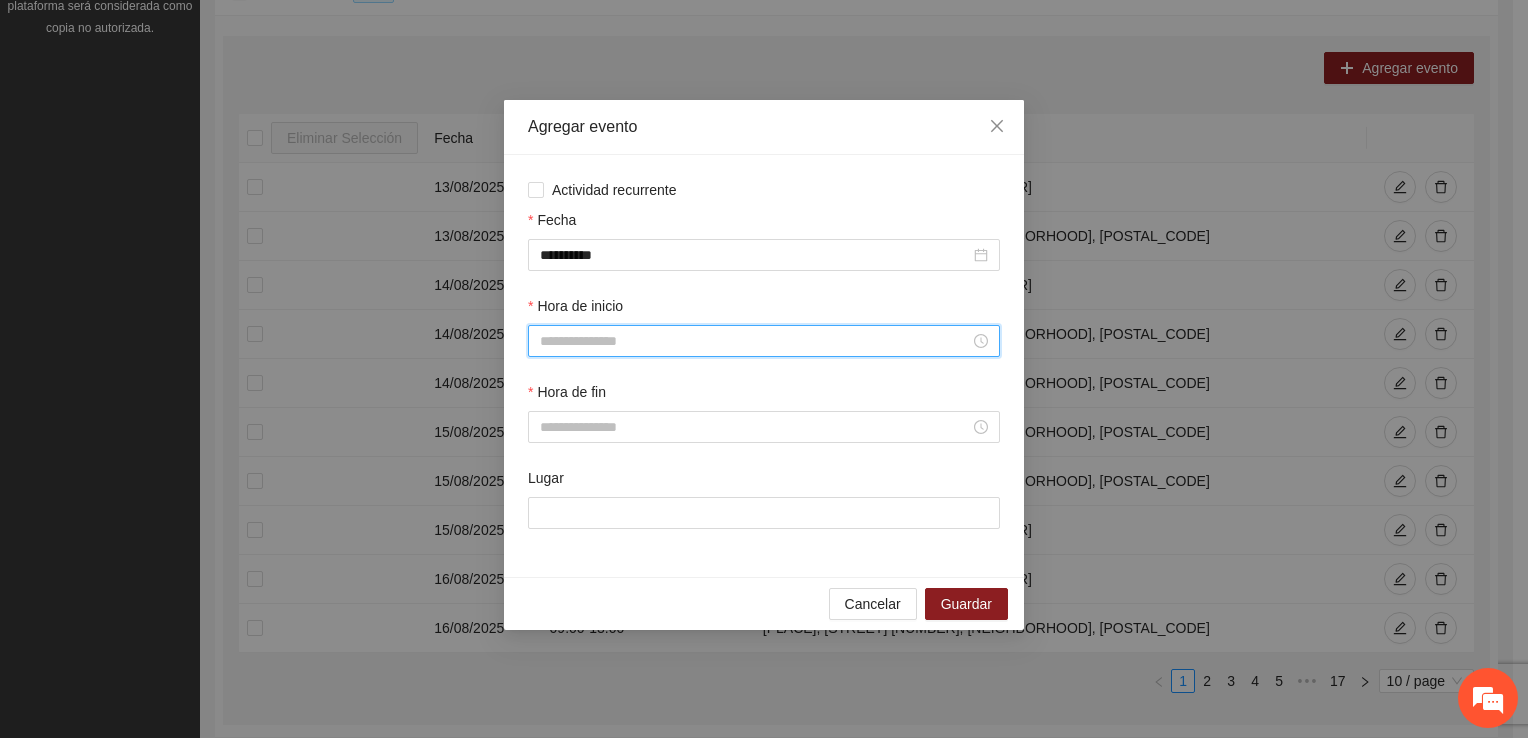 click on "Hora de inicio" at bounding box center [755, 341] 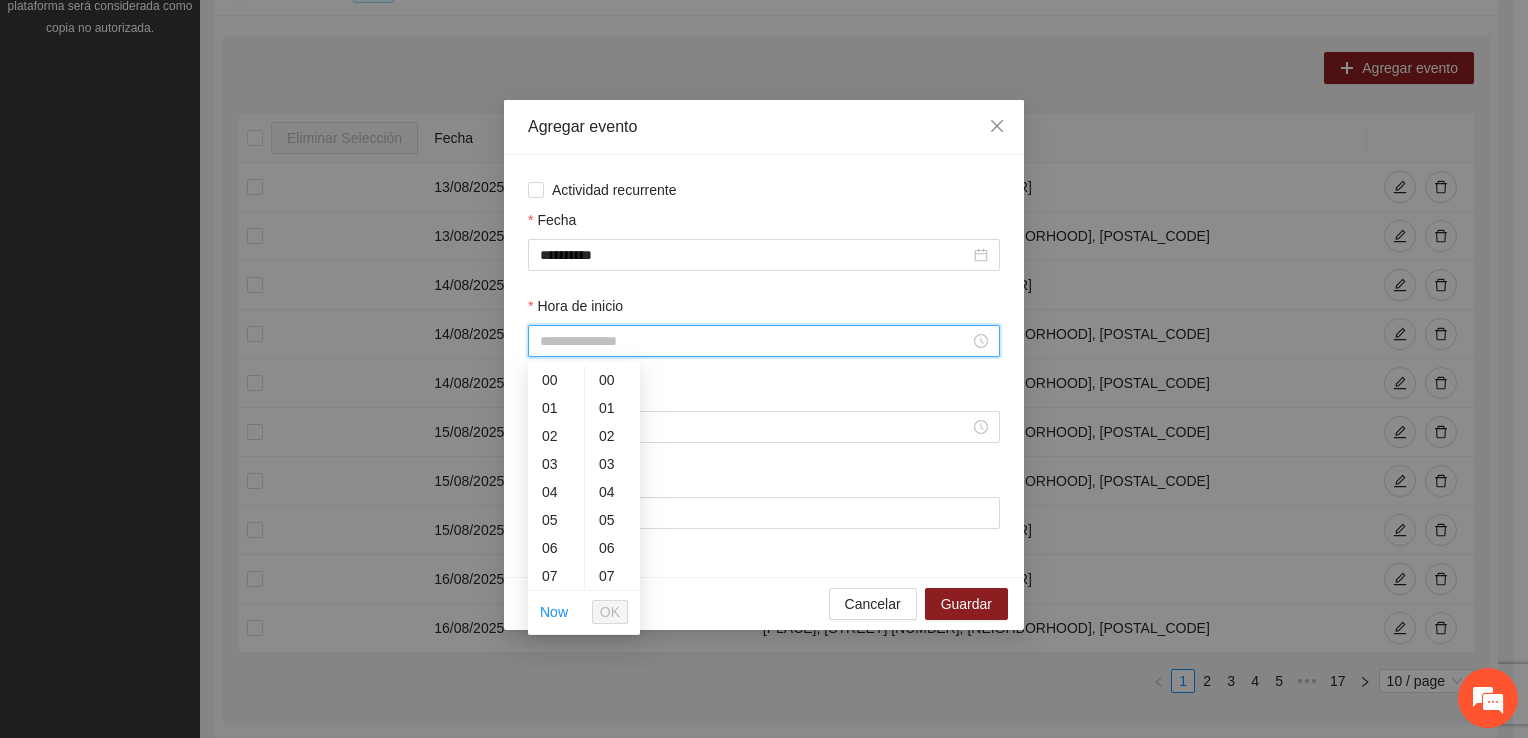 scroll, scrollTop: 196, scrollLeft: 0, axis: vertical 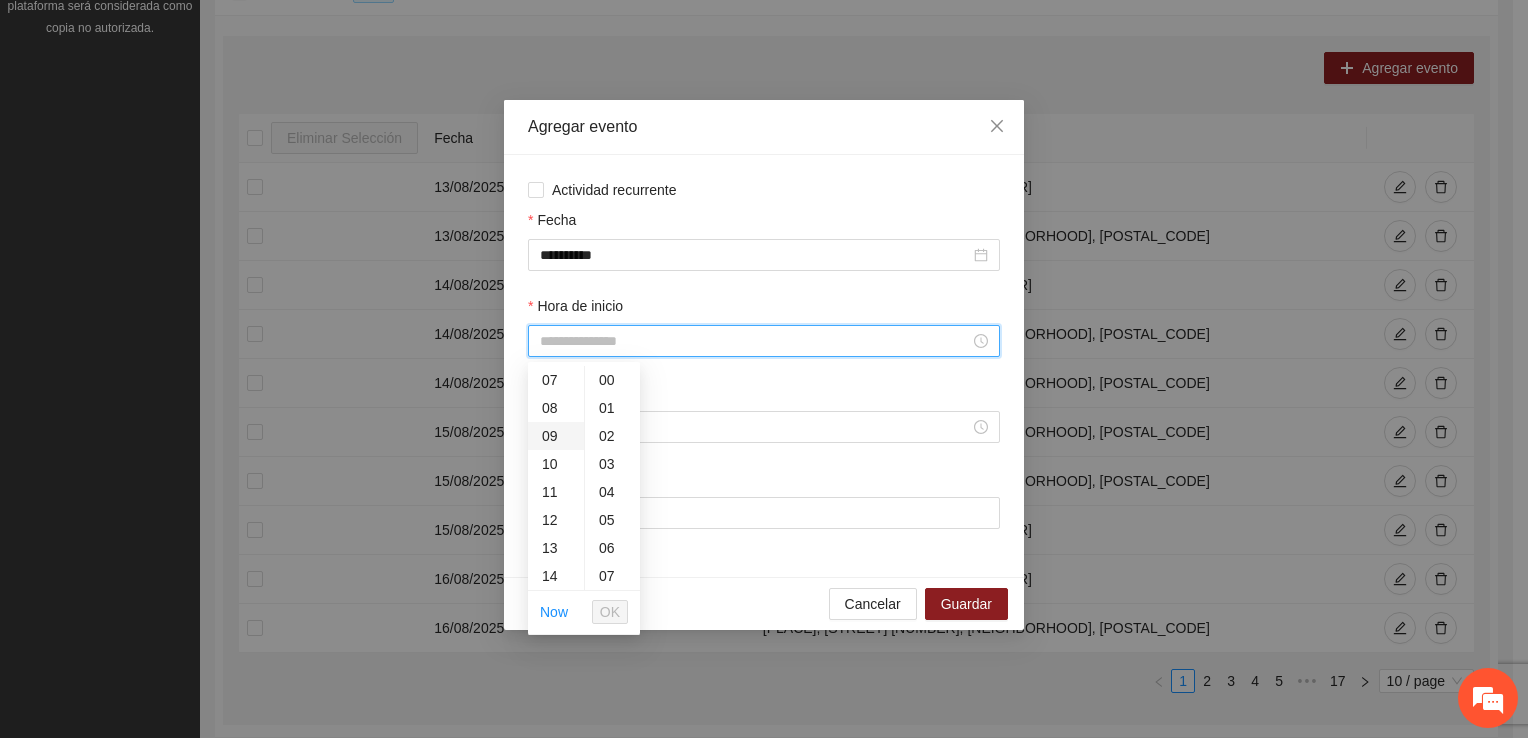 click on "09" at bounding box center (556, 436) 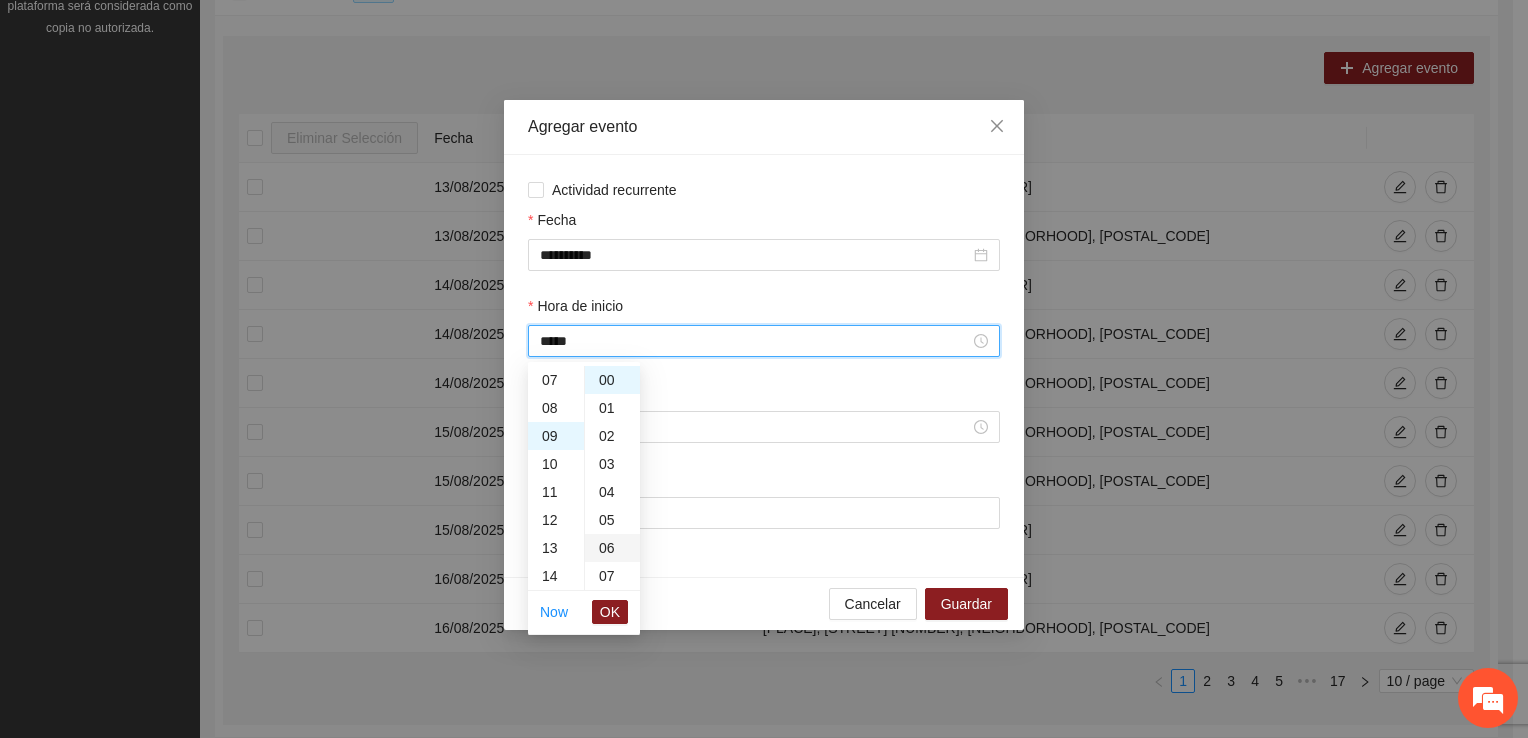 scroll, scrollTop: 252, scrollLeft: 0, axis: vertical 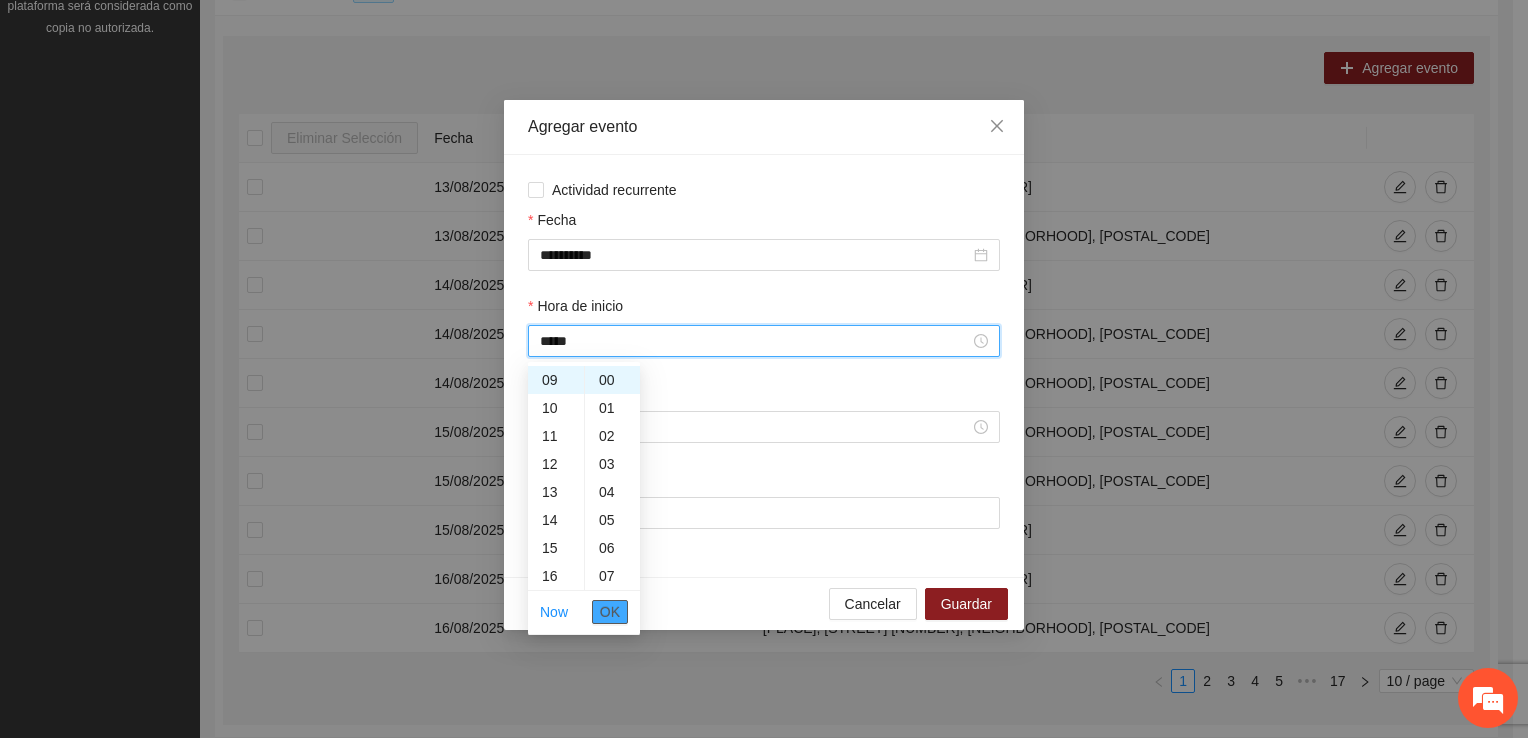 click on "OK" at bounding box center (610, 612) 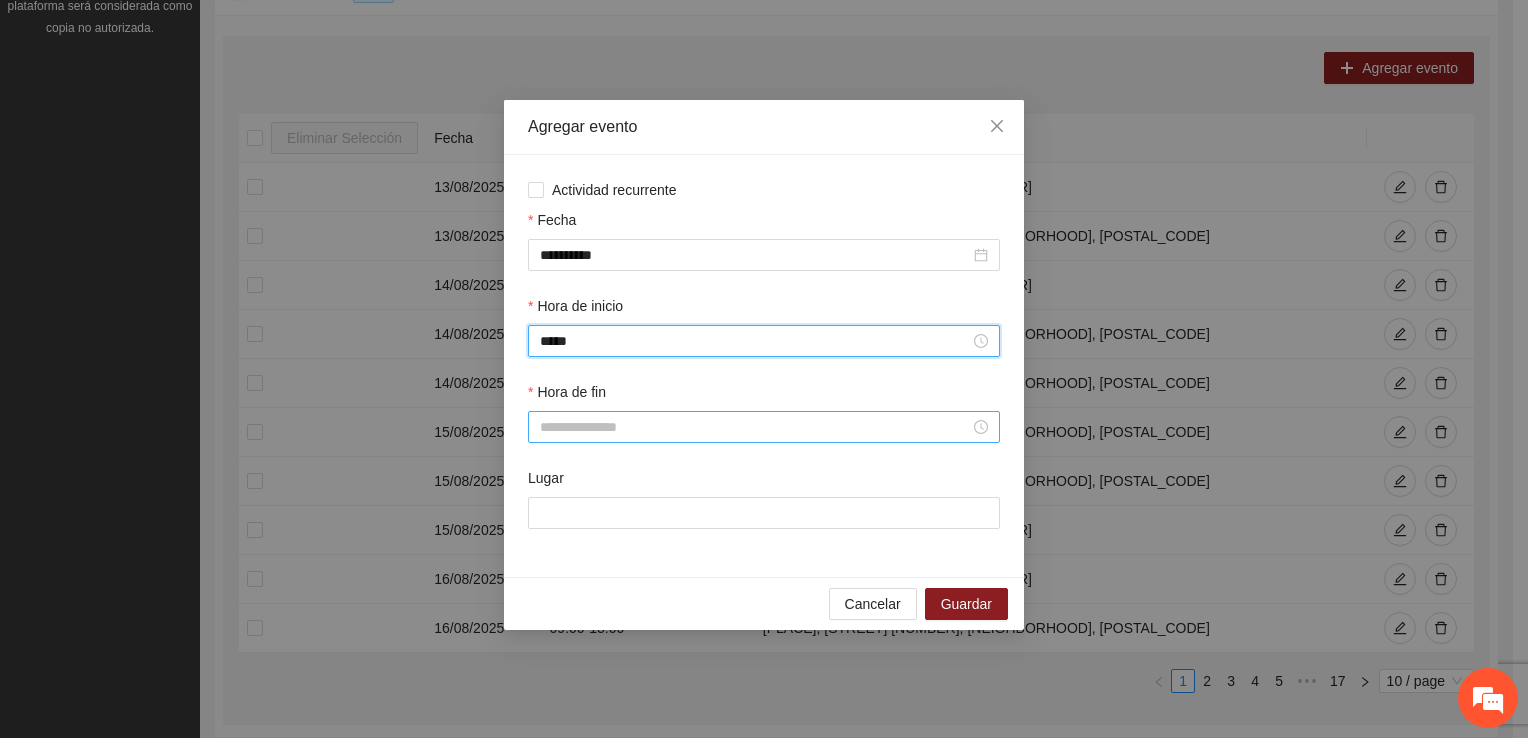 click on "Hora de fin" at bounding box center (755, 427) 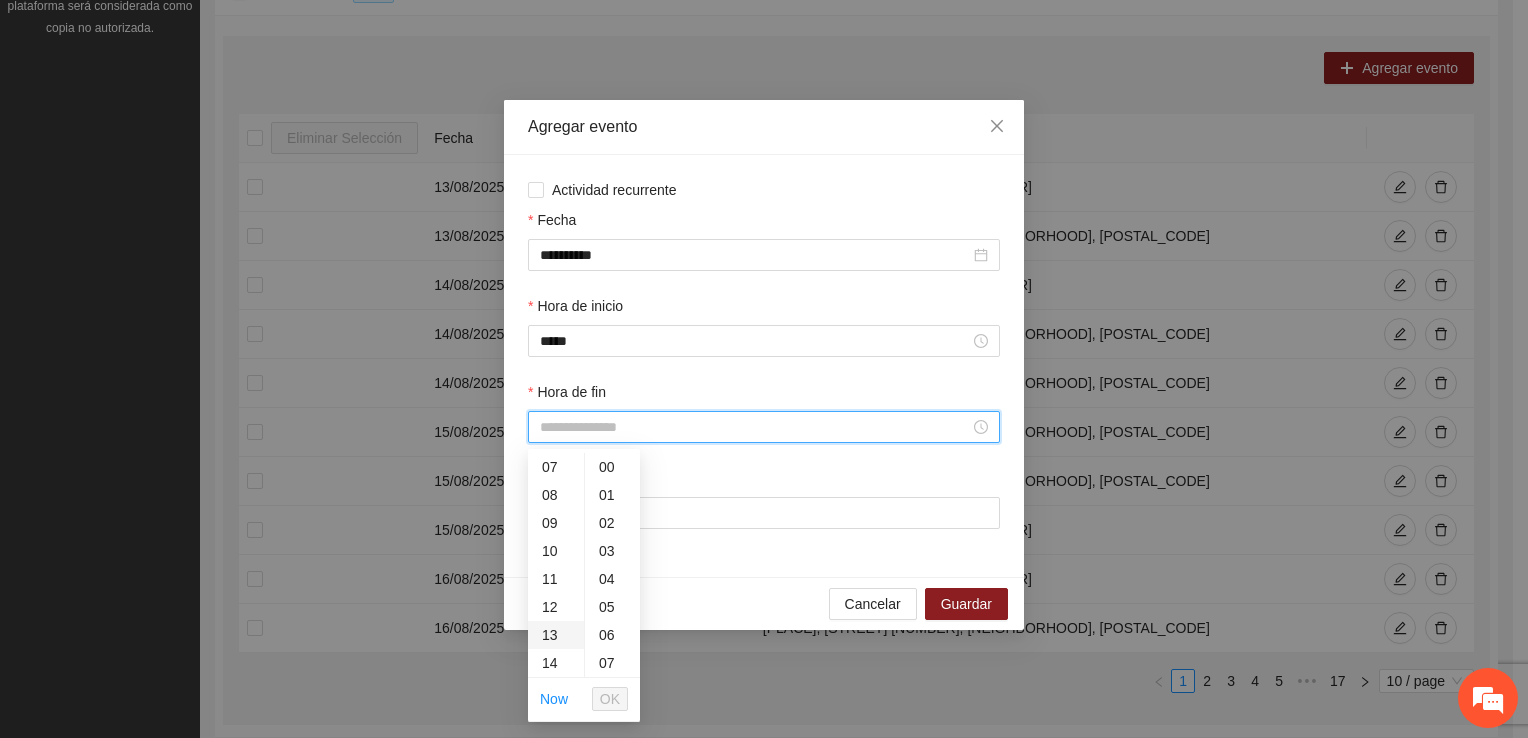 click on "13" at bounding box center [556, 635] 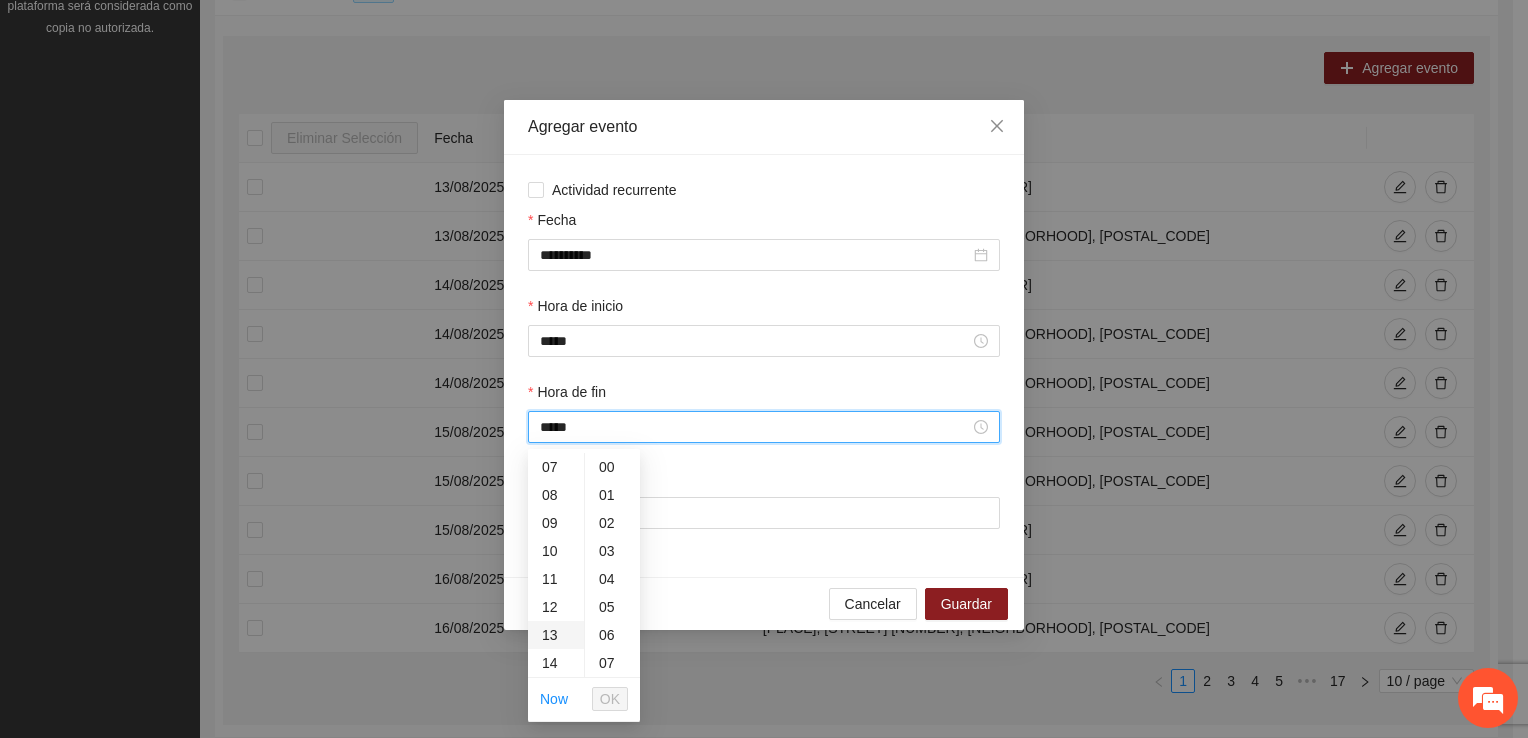 scroll, scrollTop: 364, scrollLeft: 0, axis: vertical 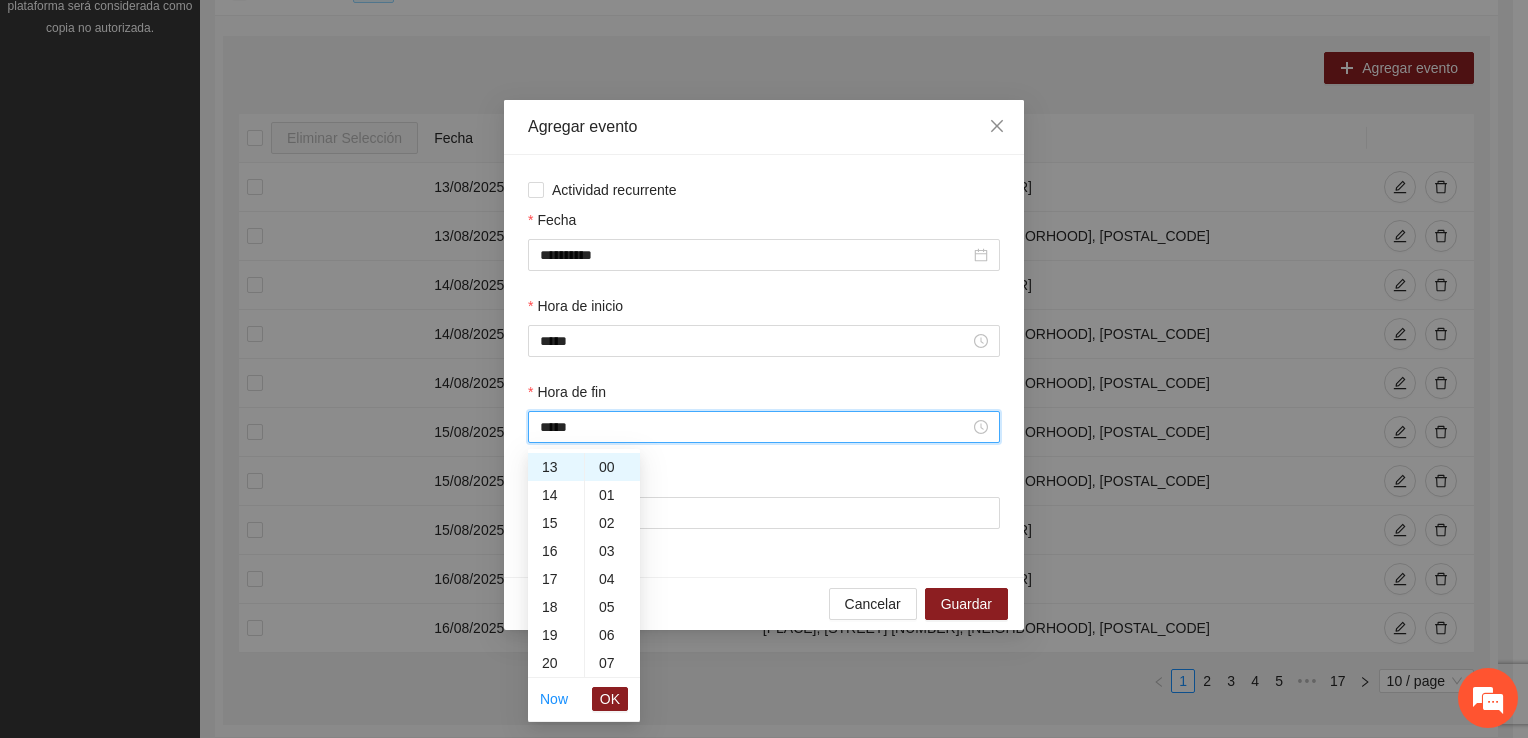 click on "OK" at bounding box center (610, 699) 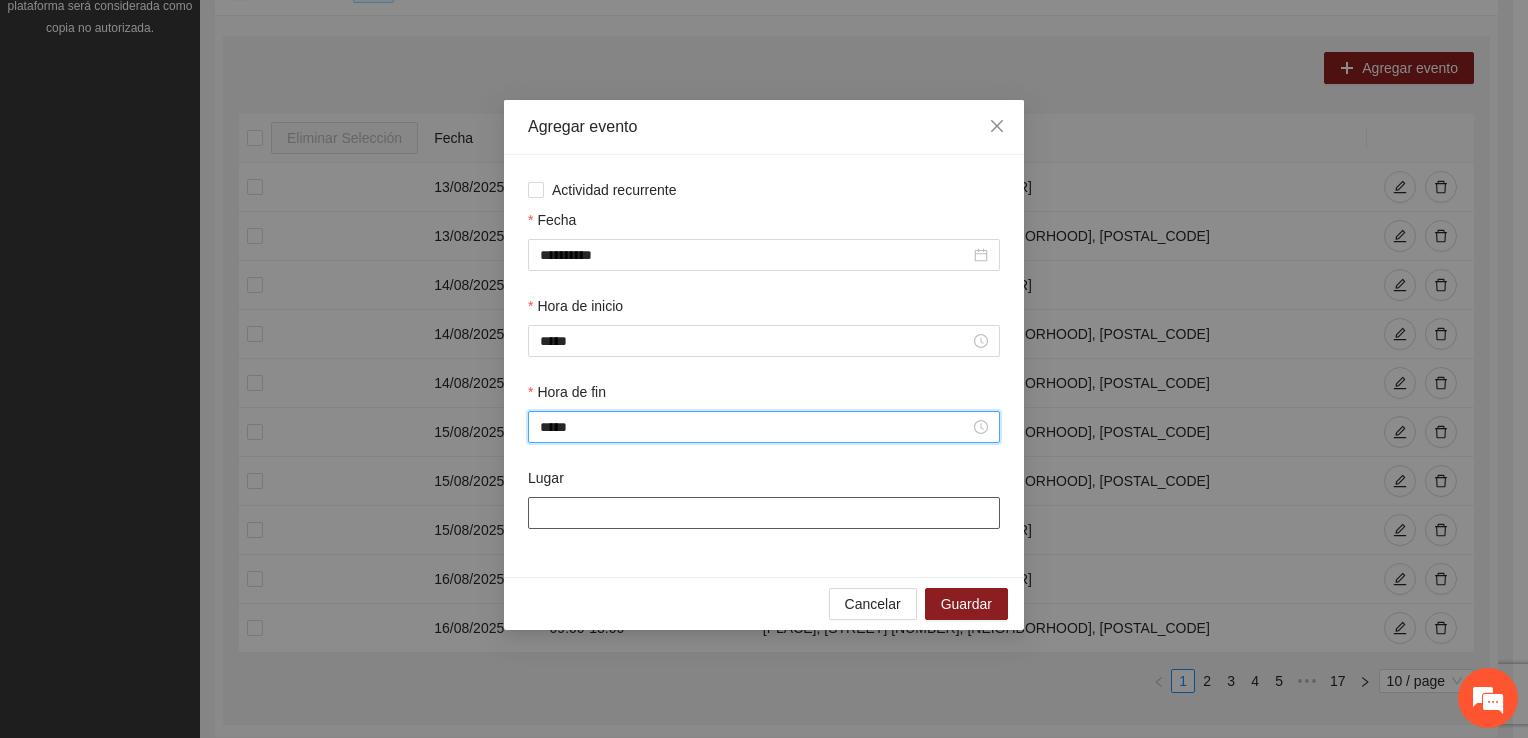 click on "Lugar" at bounding box center (764, 513) 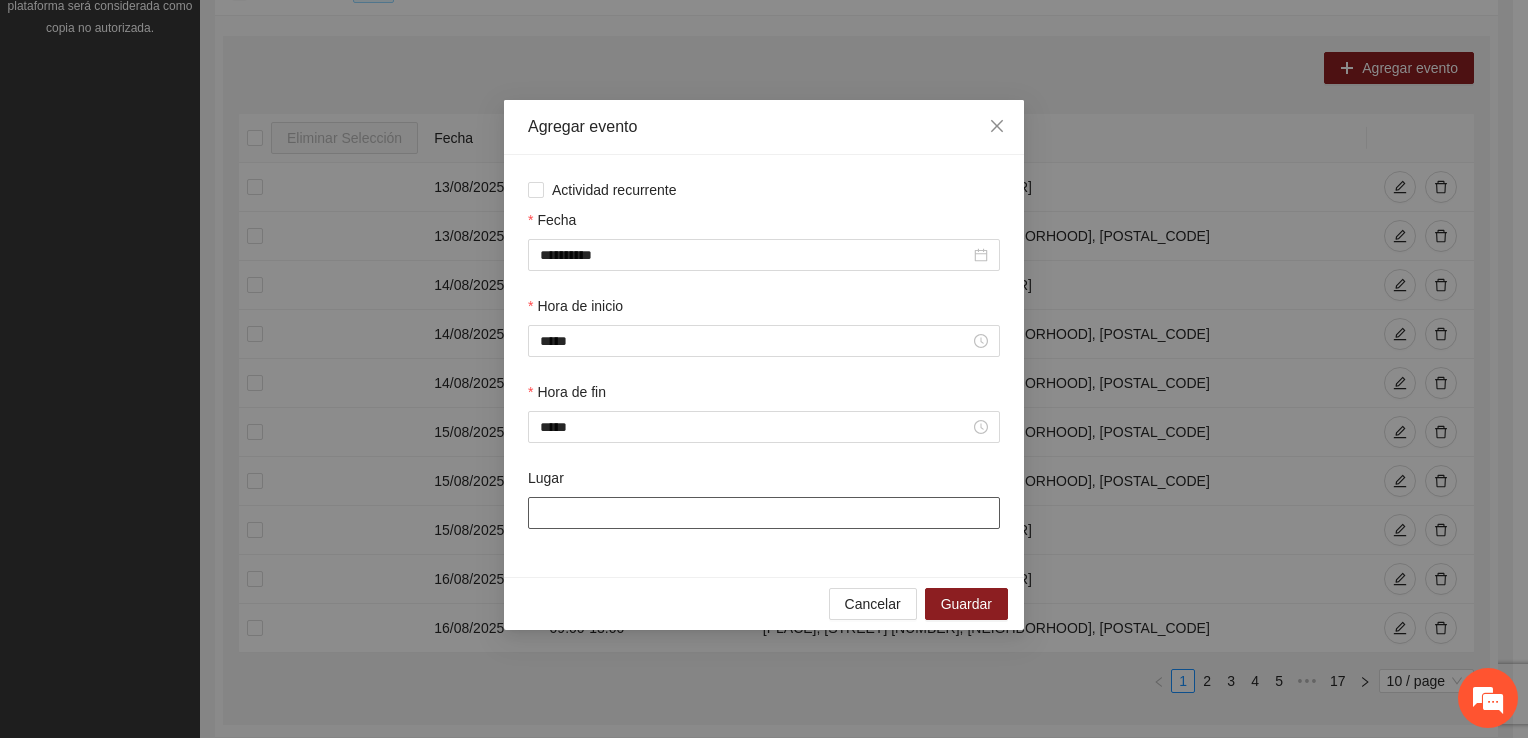 type on "**********" 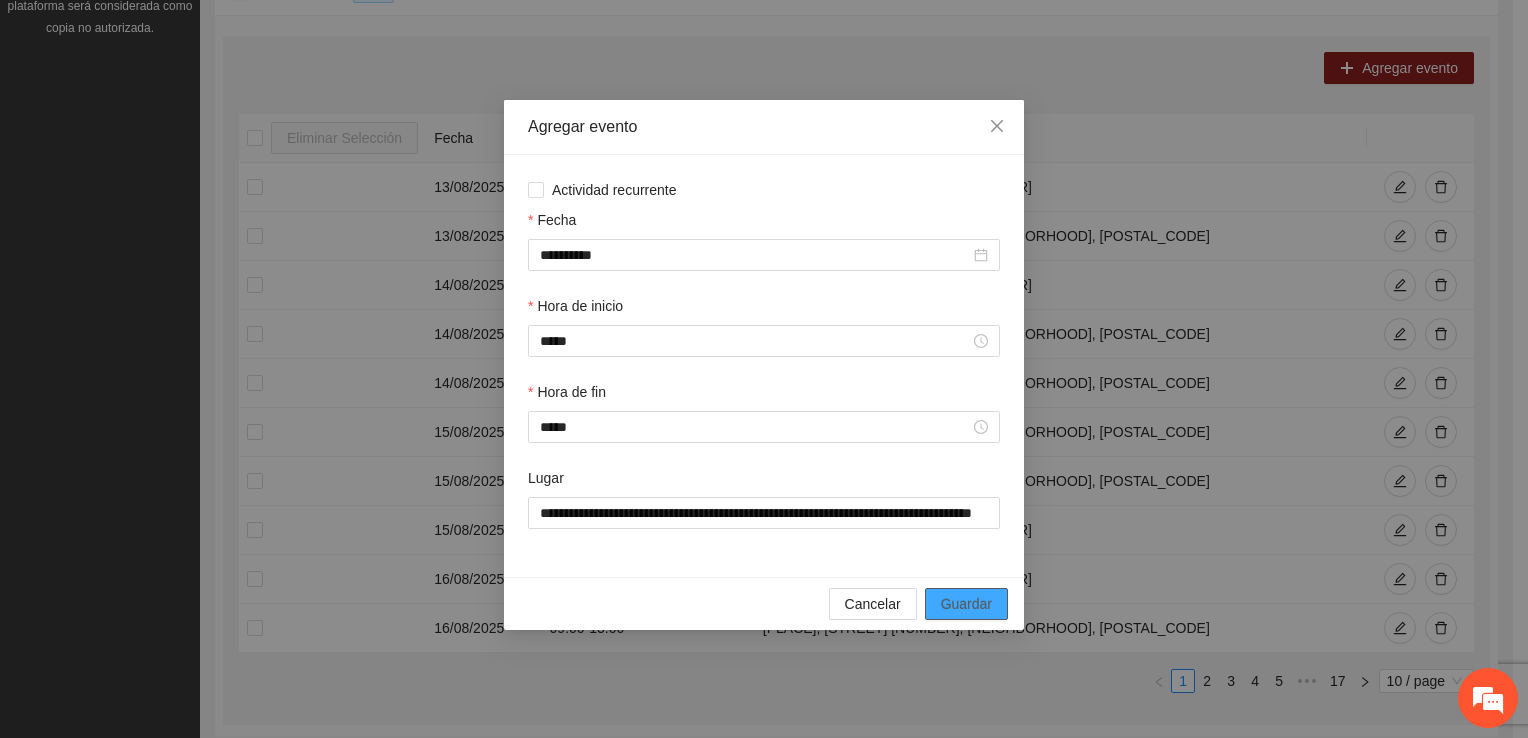 click on "Guardar" at bounding box center [966, 604] 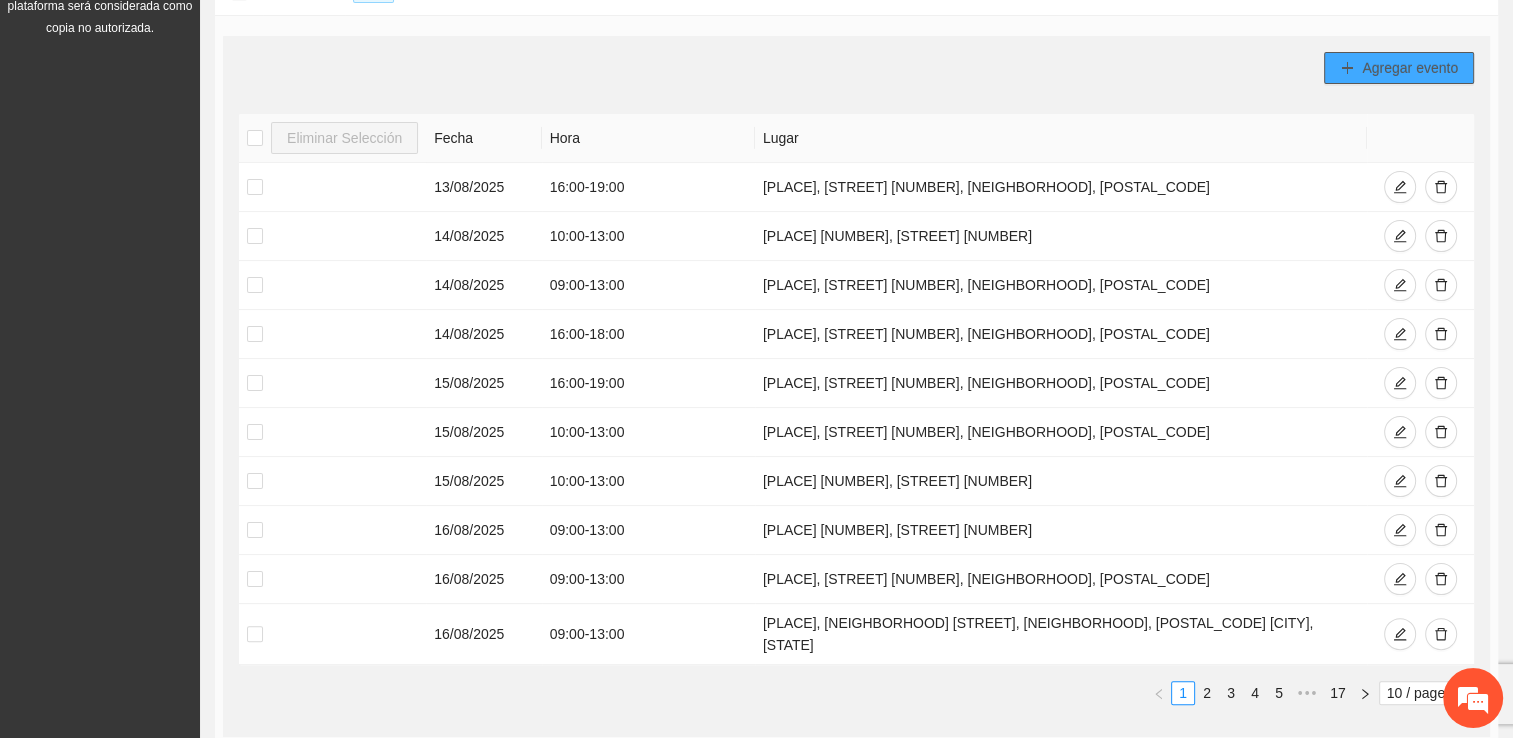 click on "Agregar evento" at bounding box center (1410, 68) 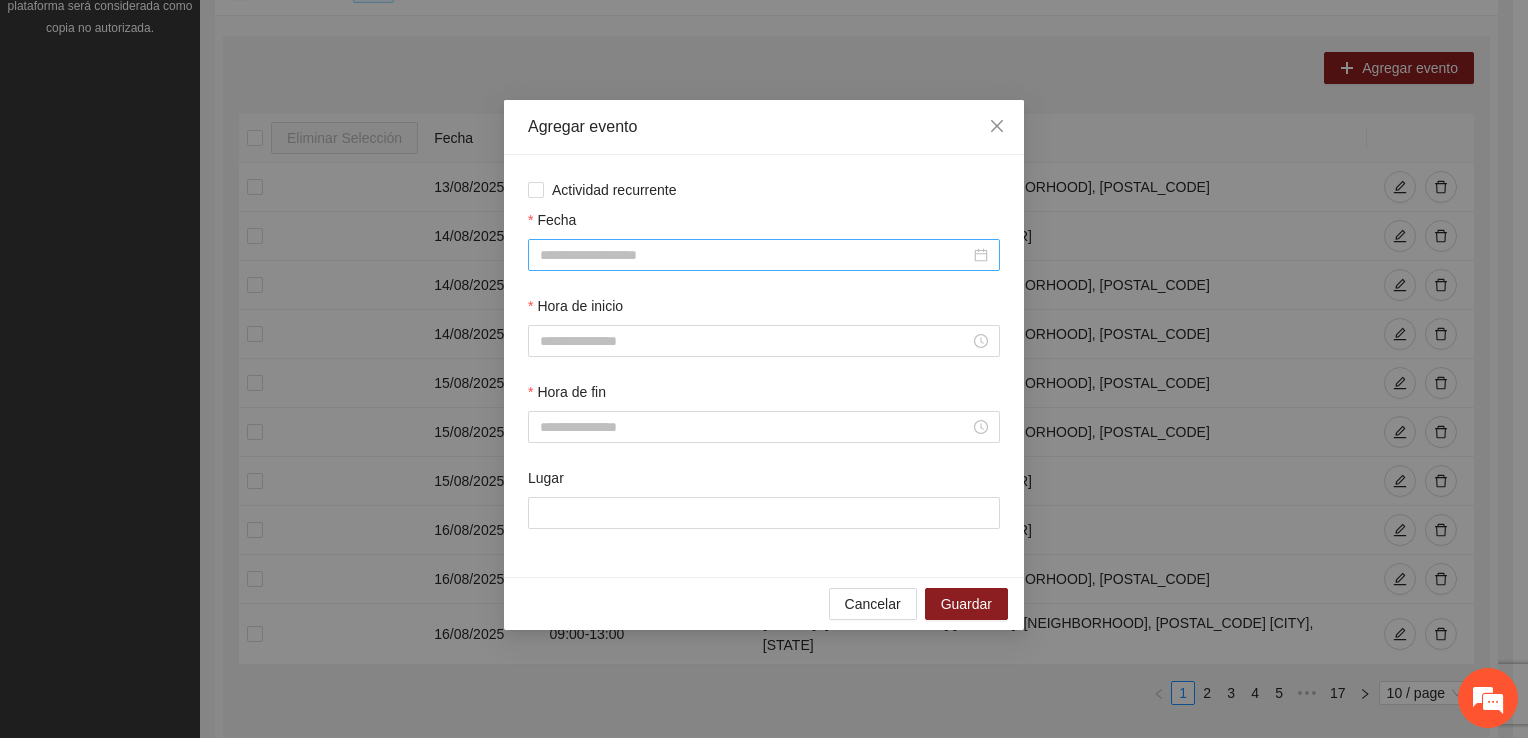 click on "Fecha" at bounding box center [755, 255] 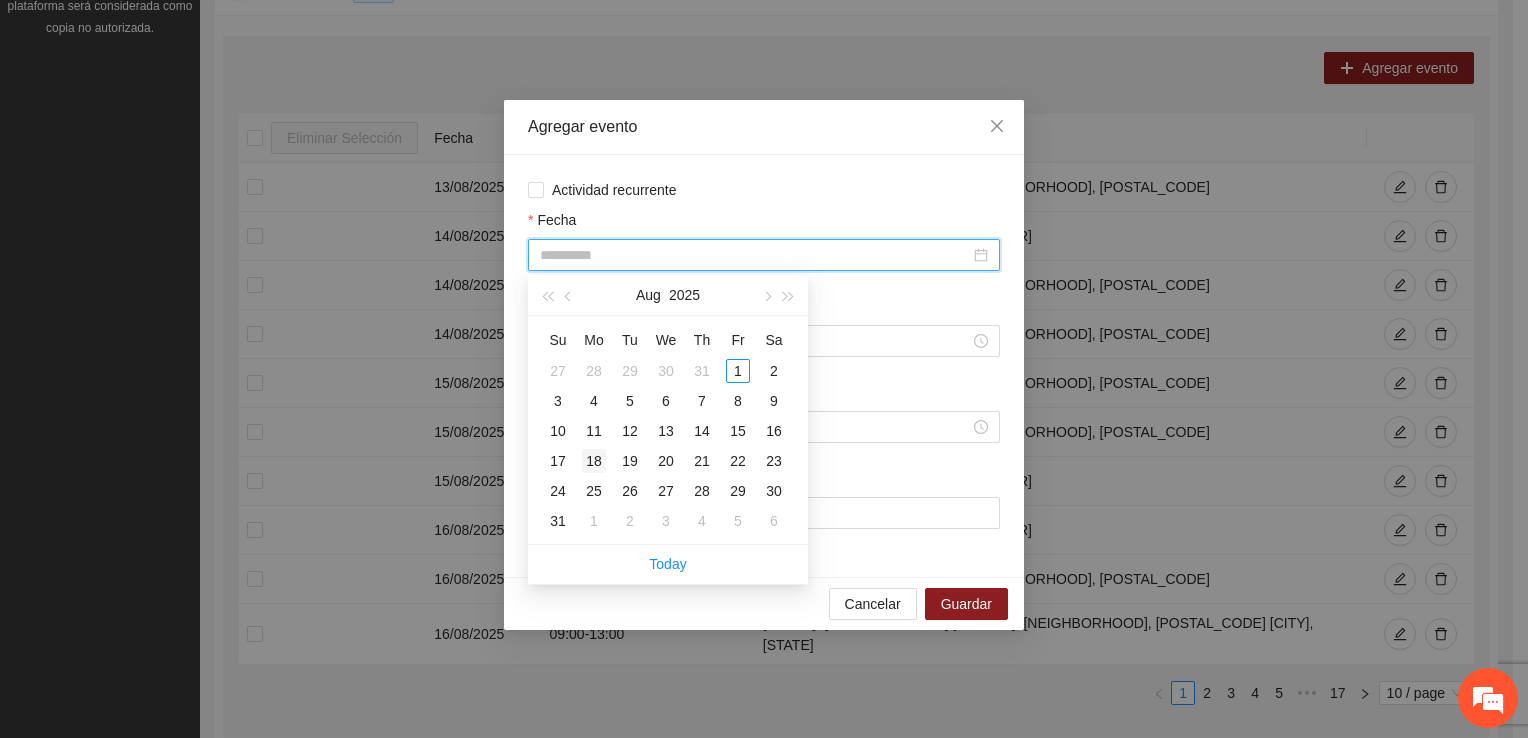 type on "**********" 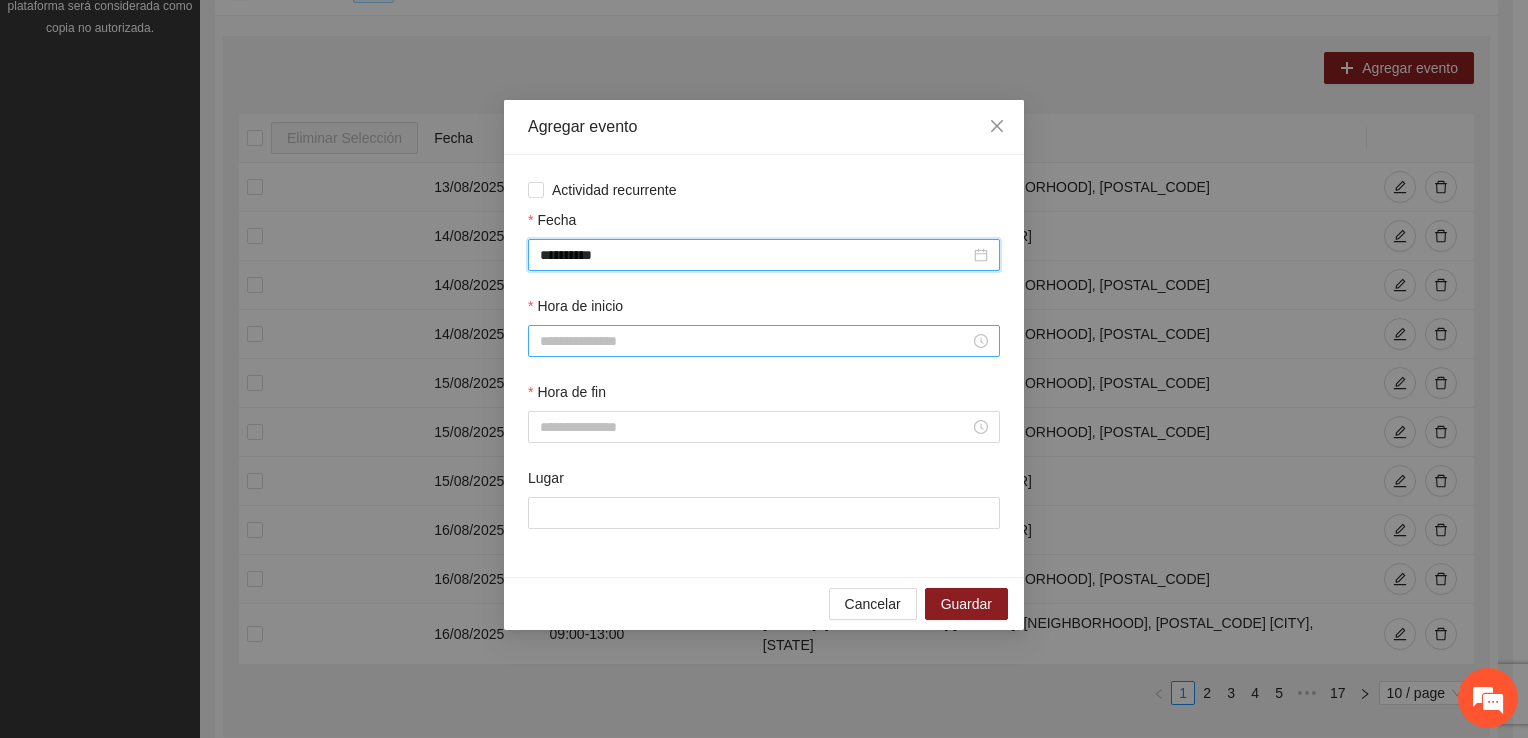 click on "Hora de inicio" at bounding box center (755, 341) 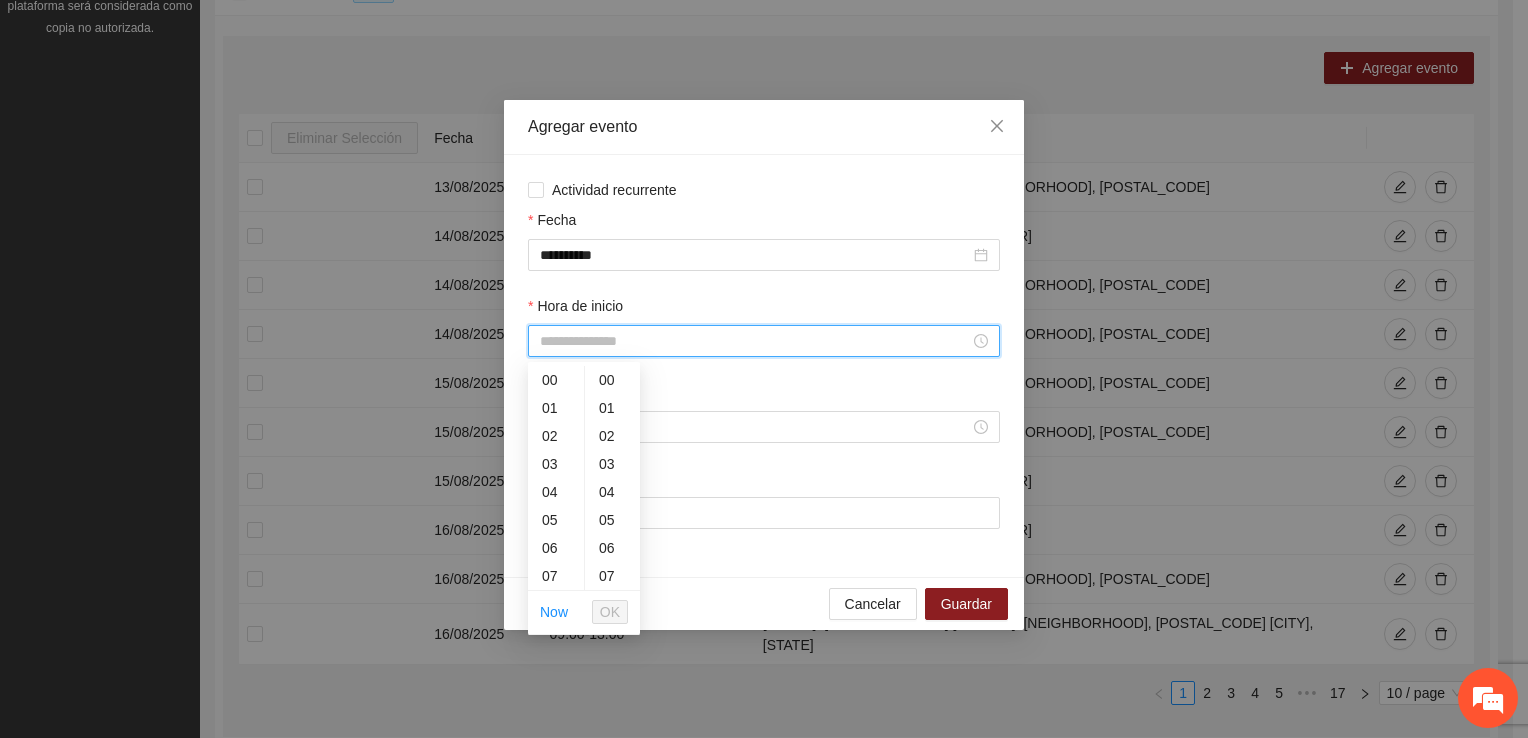 scroll, scrollTop: 196, scrollLeft: 0, axis: vertical 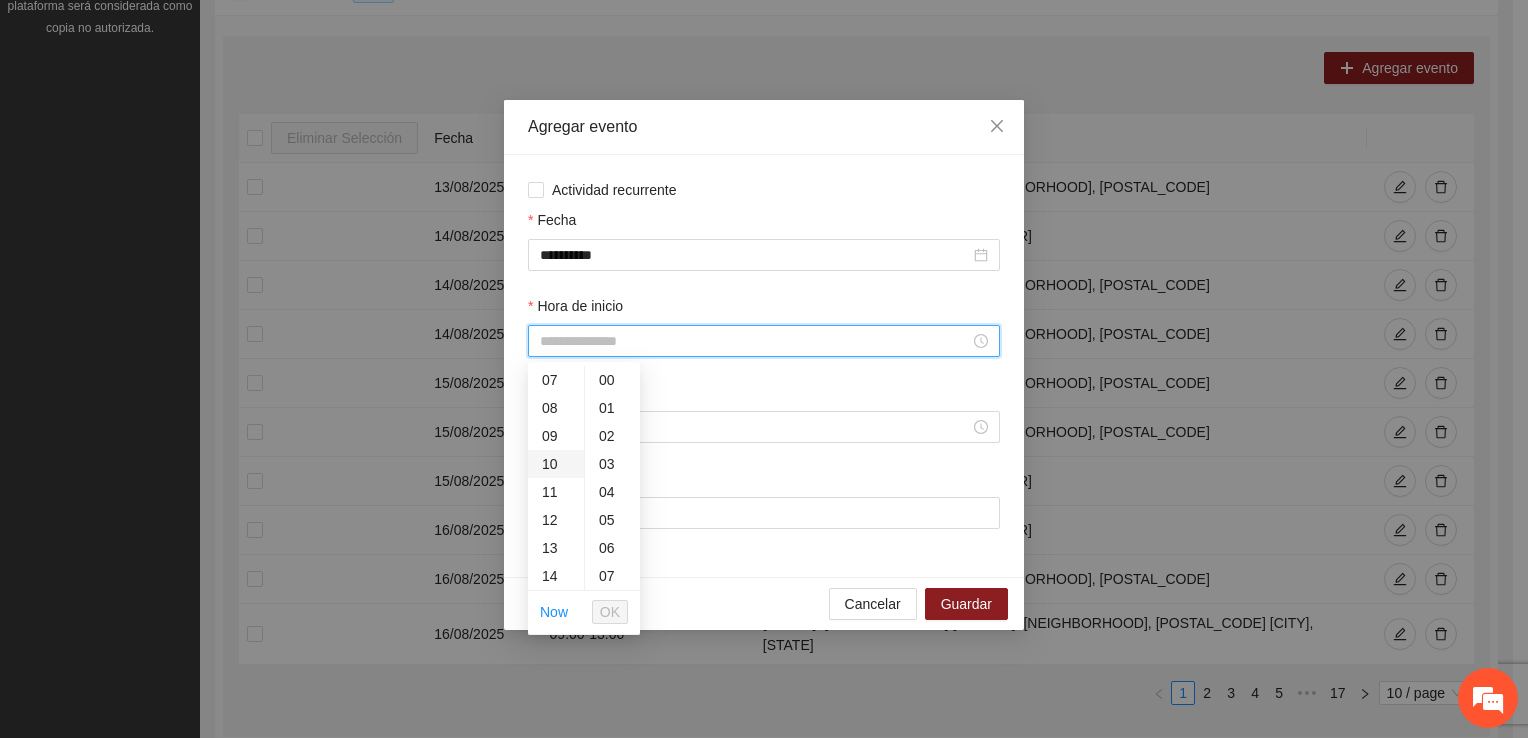 click on "09" at bounding box center [556, 436] 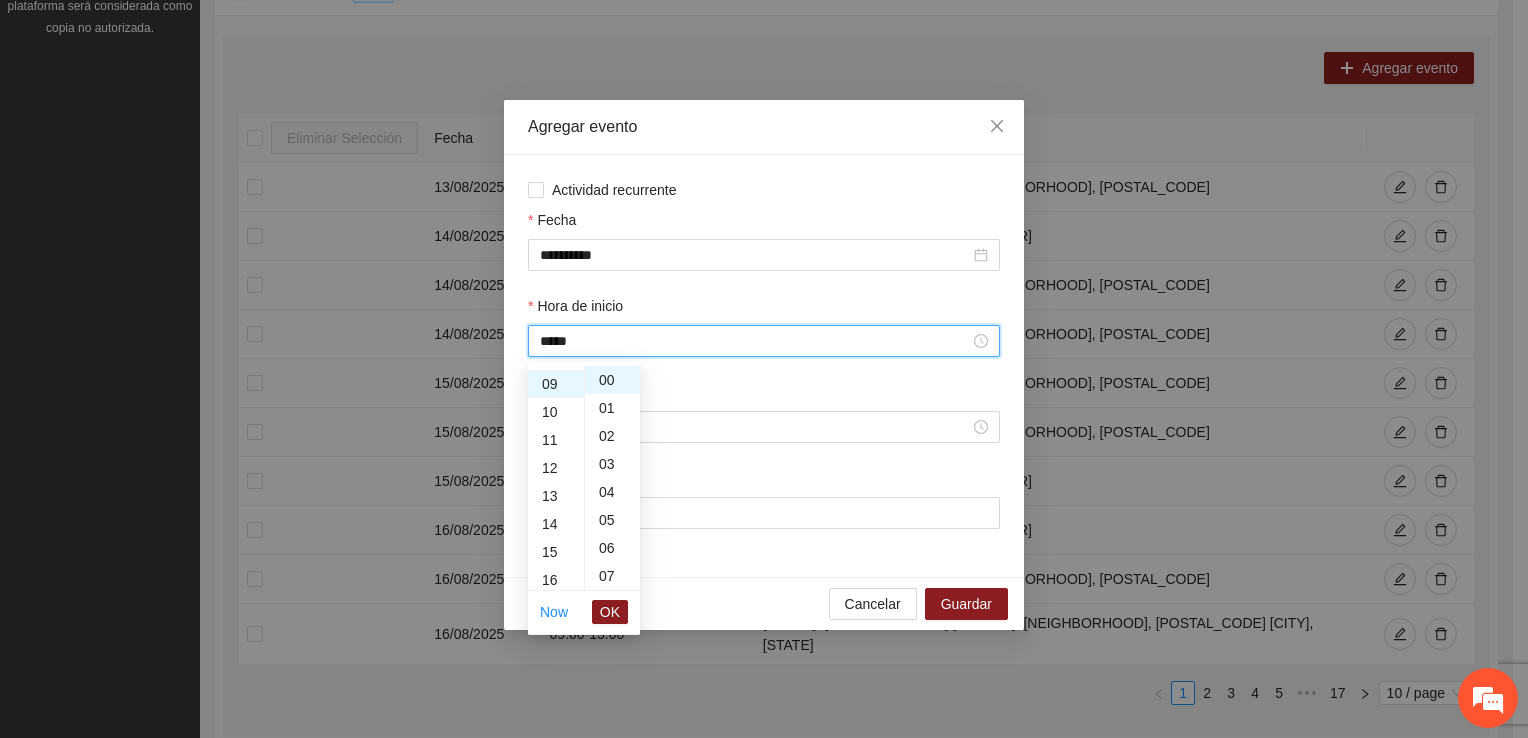scroll, scrollTop: 252, scrollLeft: 0, axis: vertical 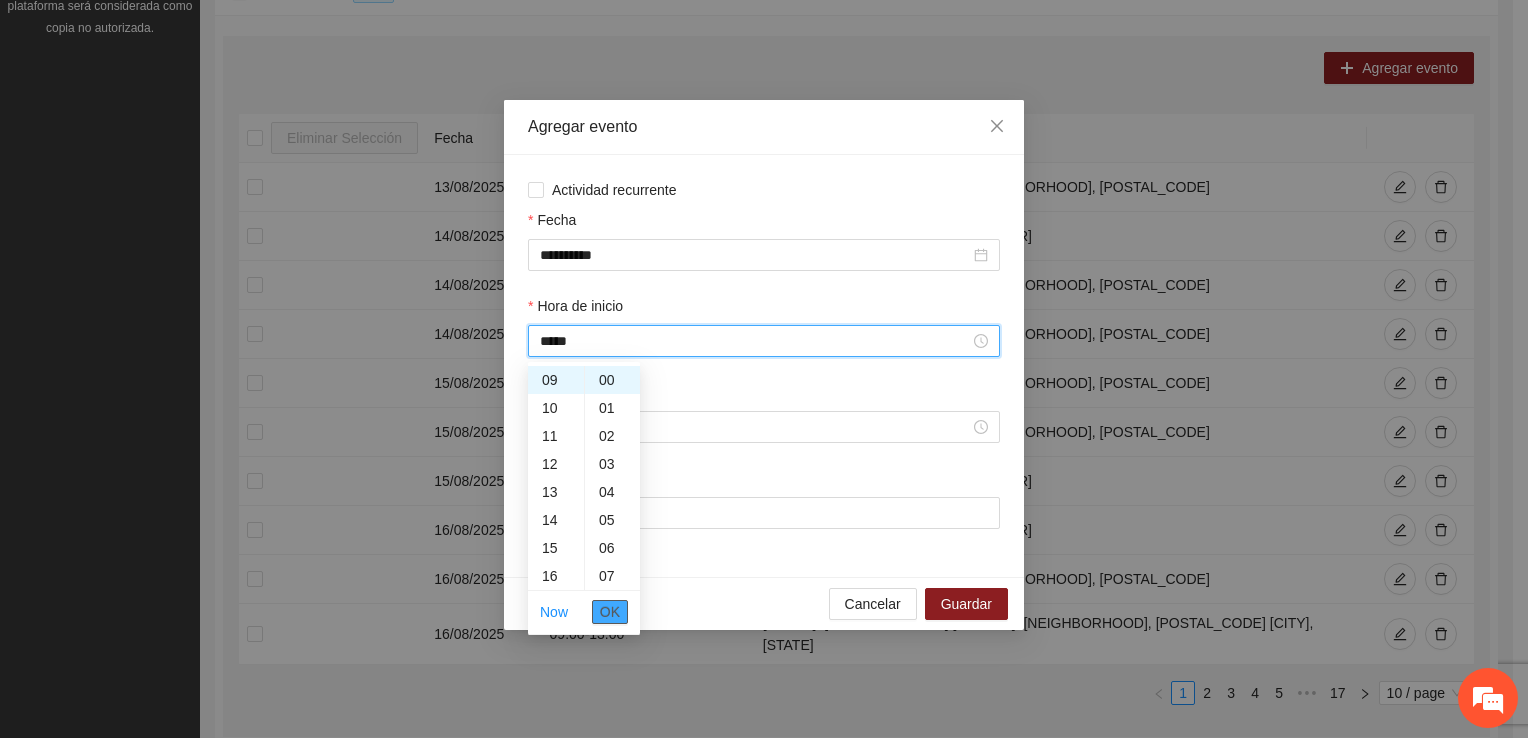 click on "OK" at bounding box center (610, 612) 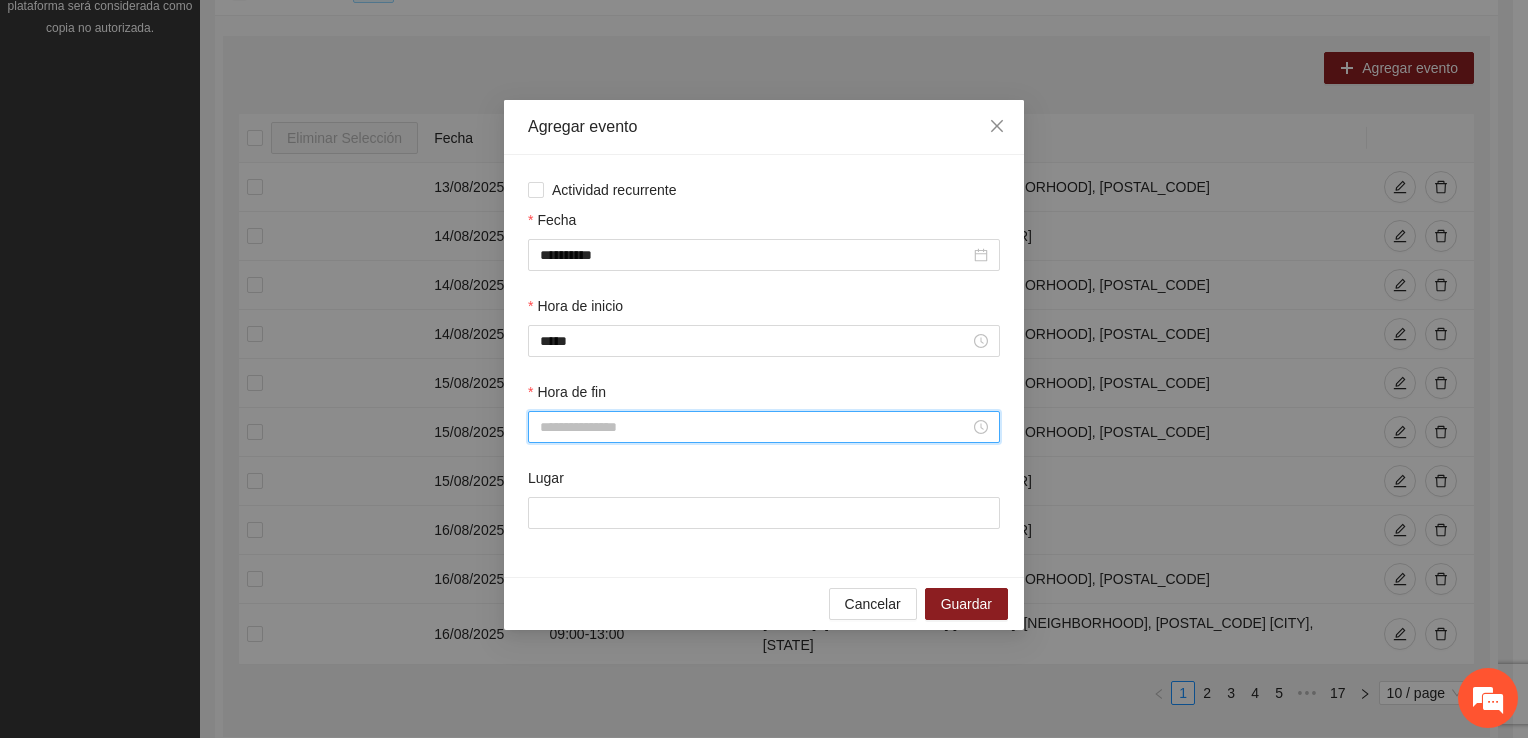 click on "Hora de fin" at bounding box center (755, 427) 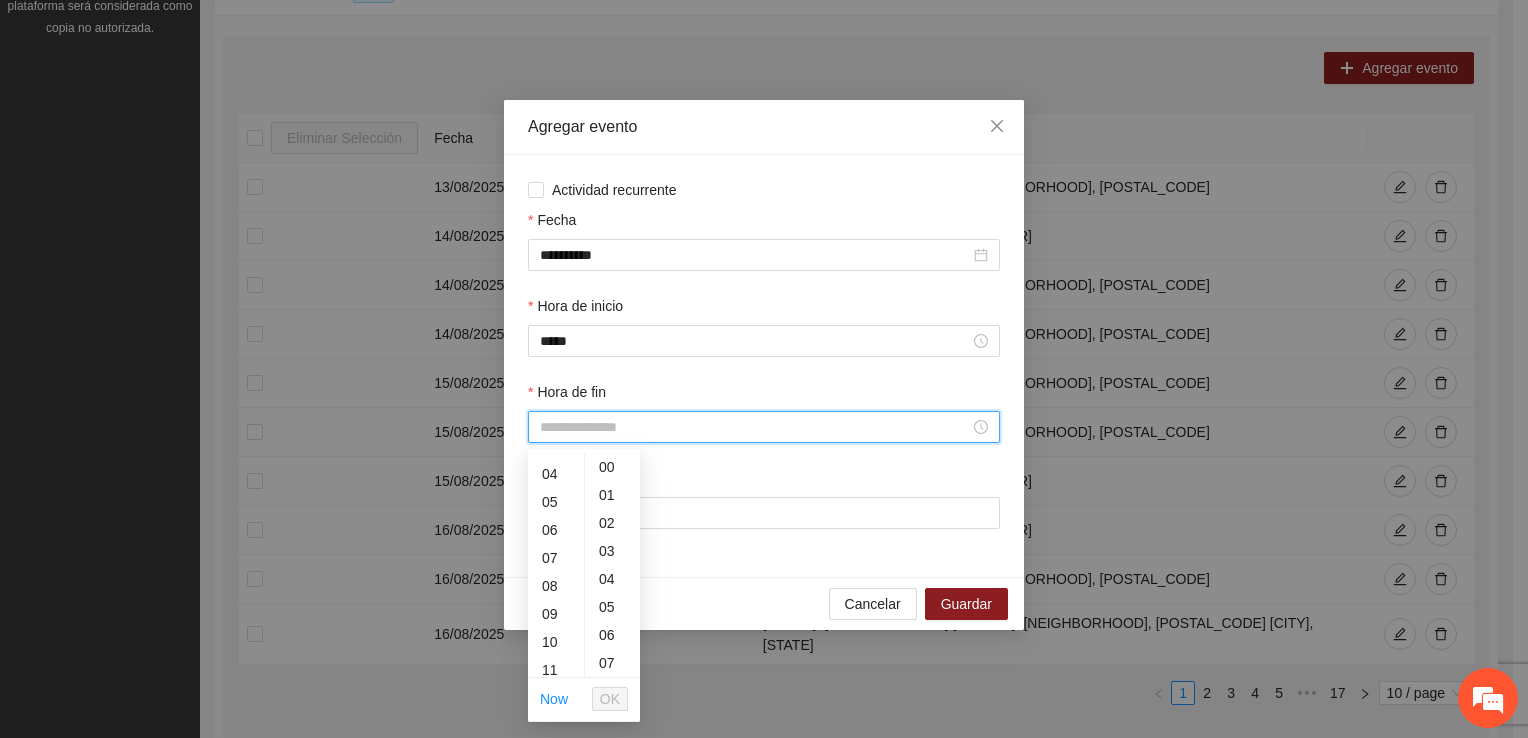 scroll, scrollTop: 196, scrollLeft: 0, axis: vertical 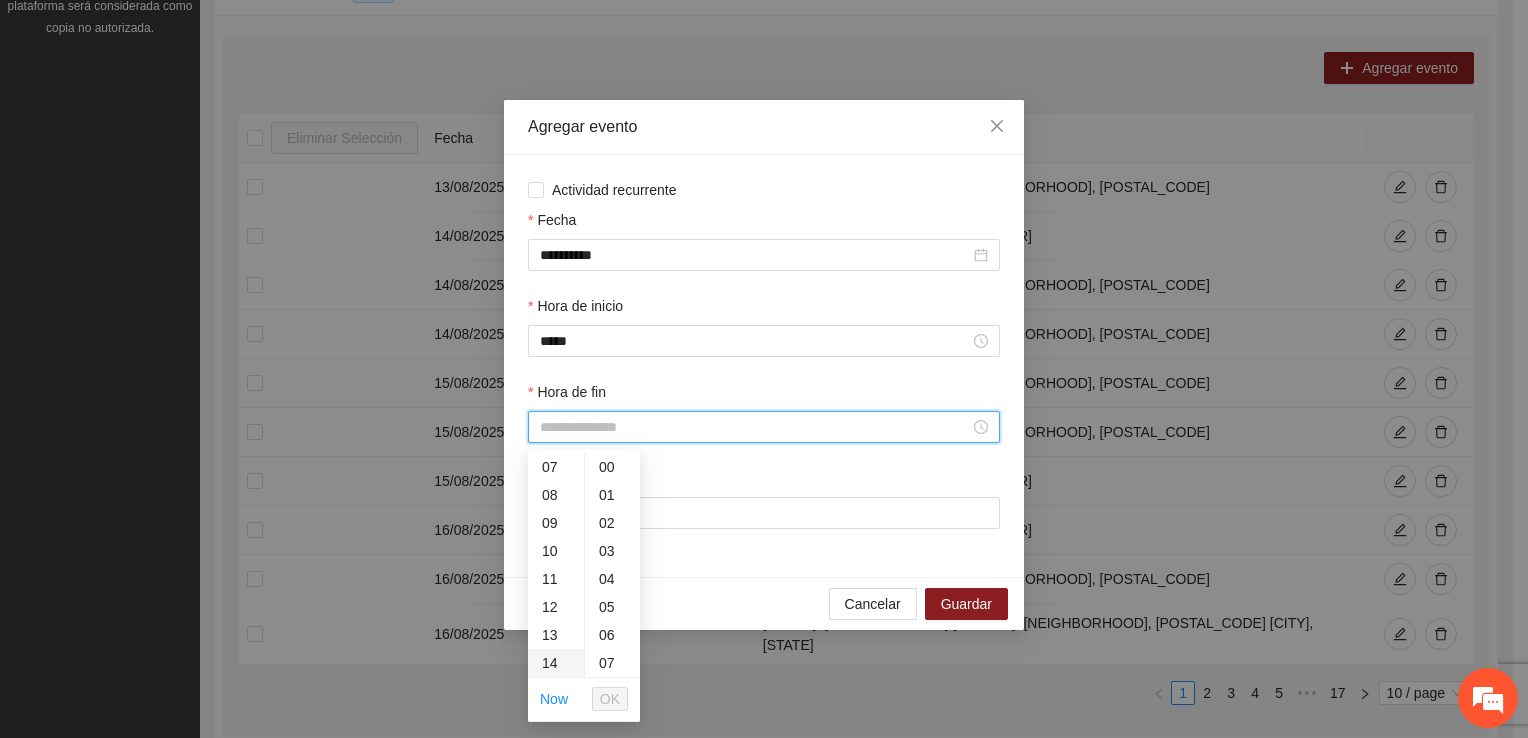 click on "14" at bounding box center [556, 663] 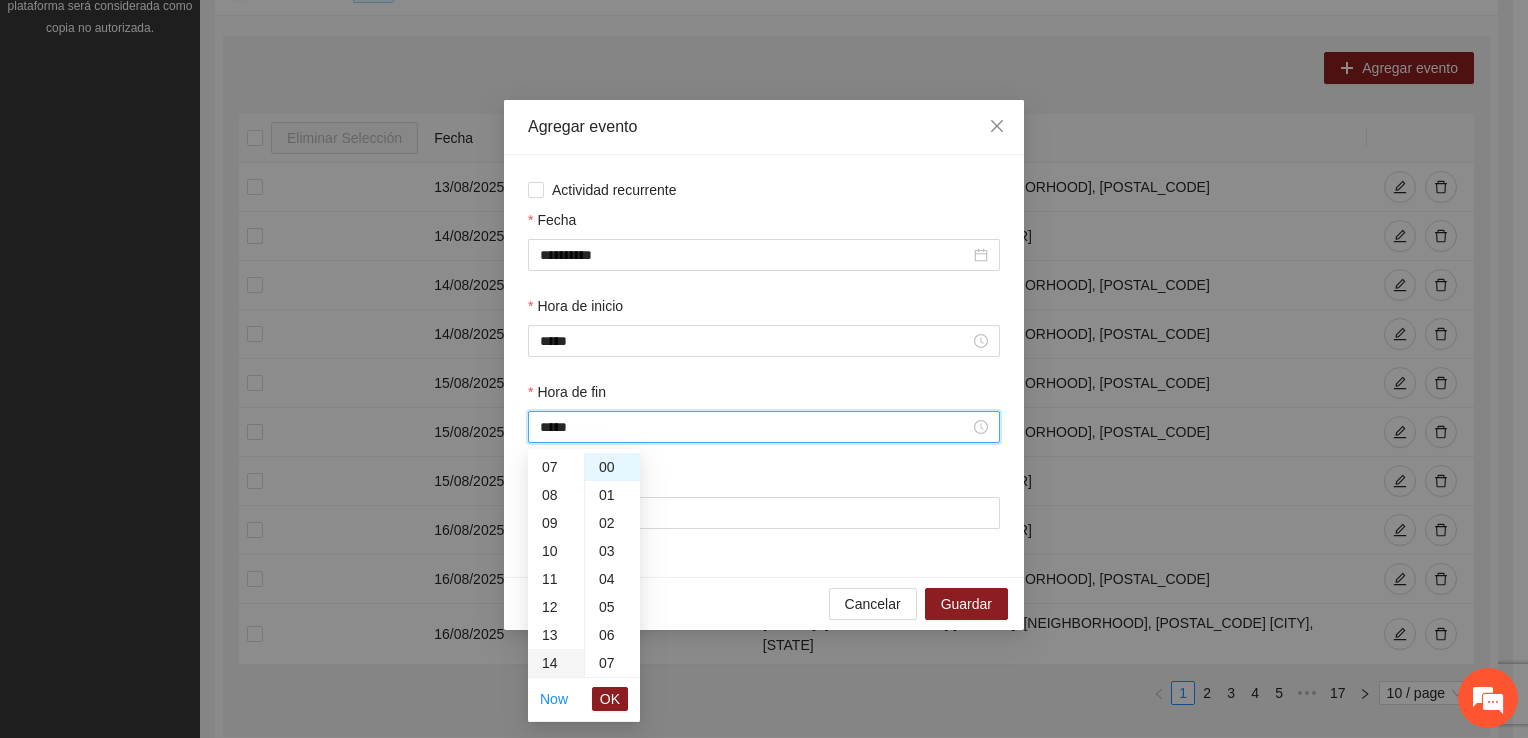 type on "*****" 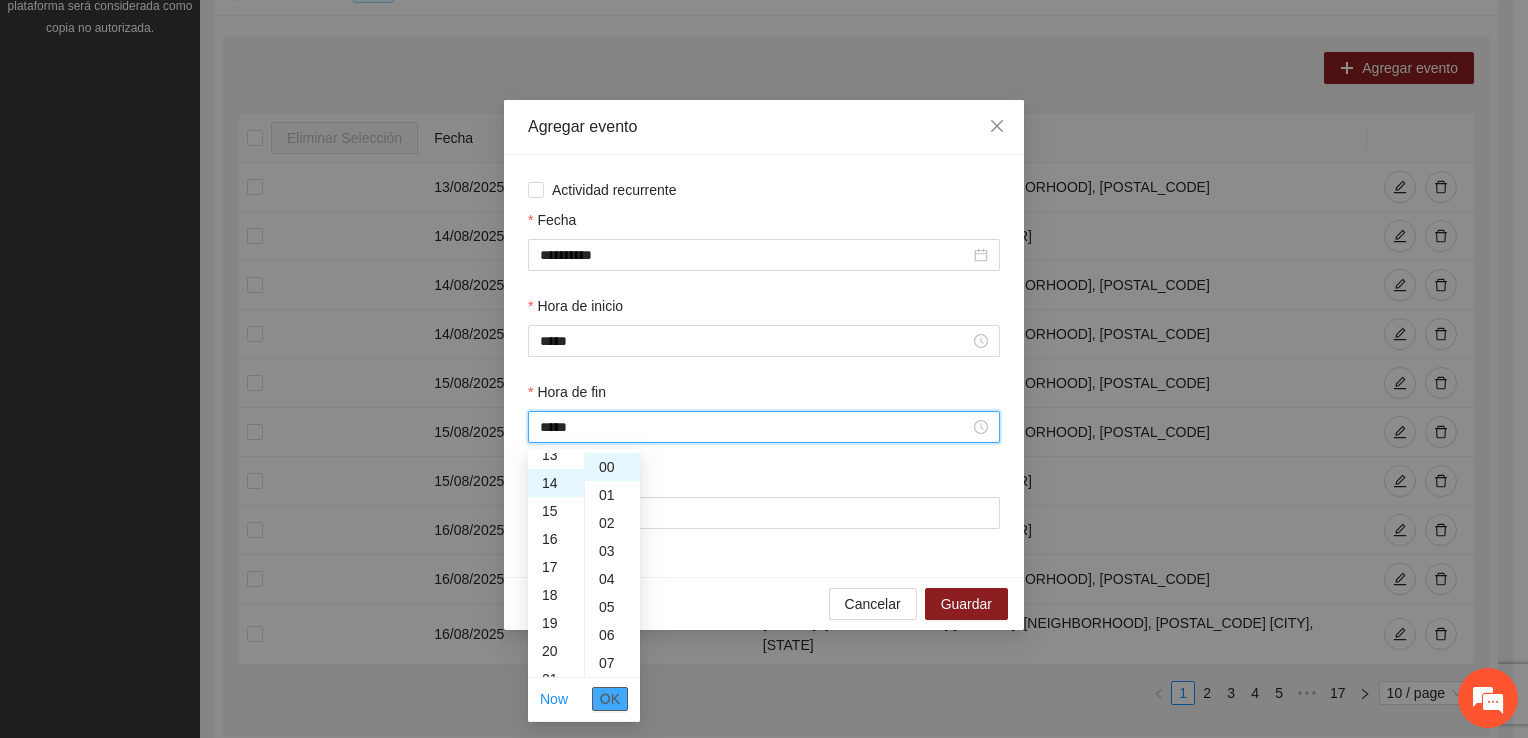 scroll, scrollTop: 392, scrollLeft: 0, axis: vertical 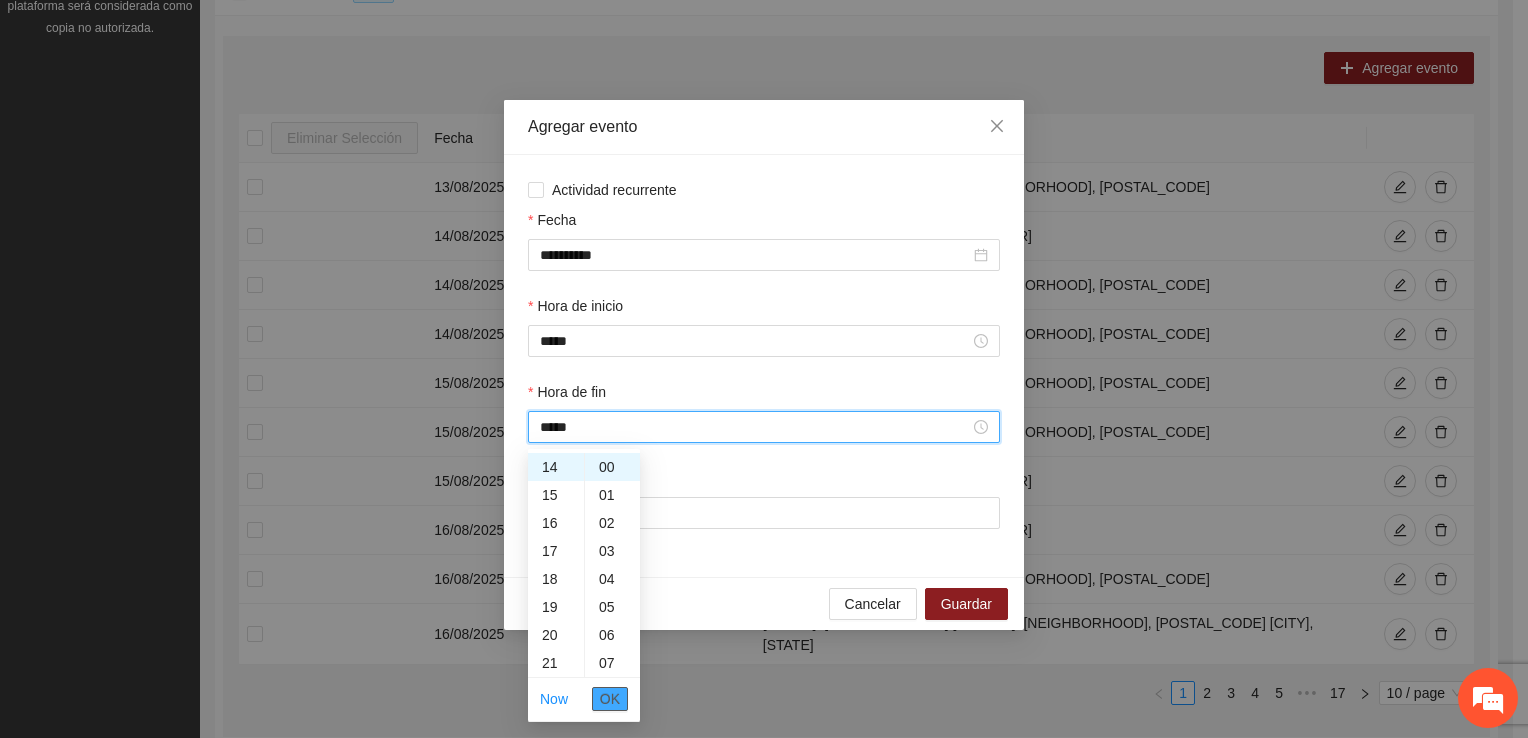 click on "OK" at bounding box center (610, 699) 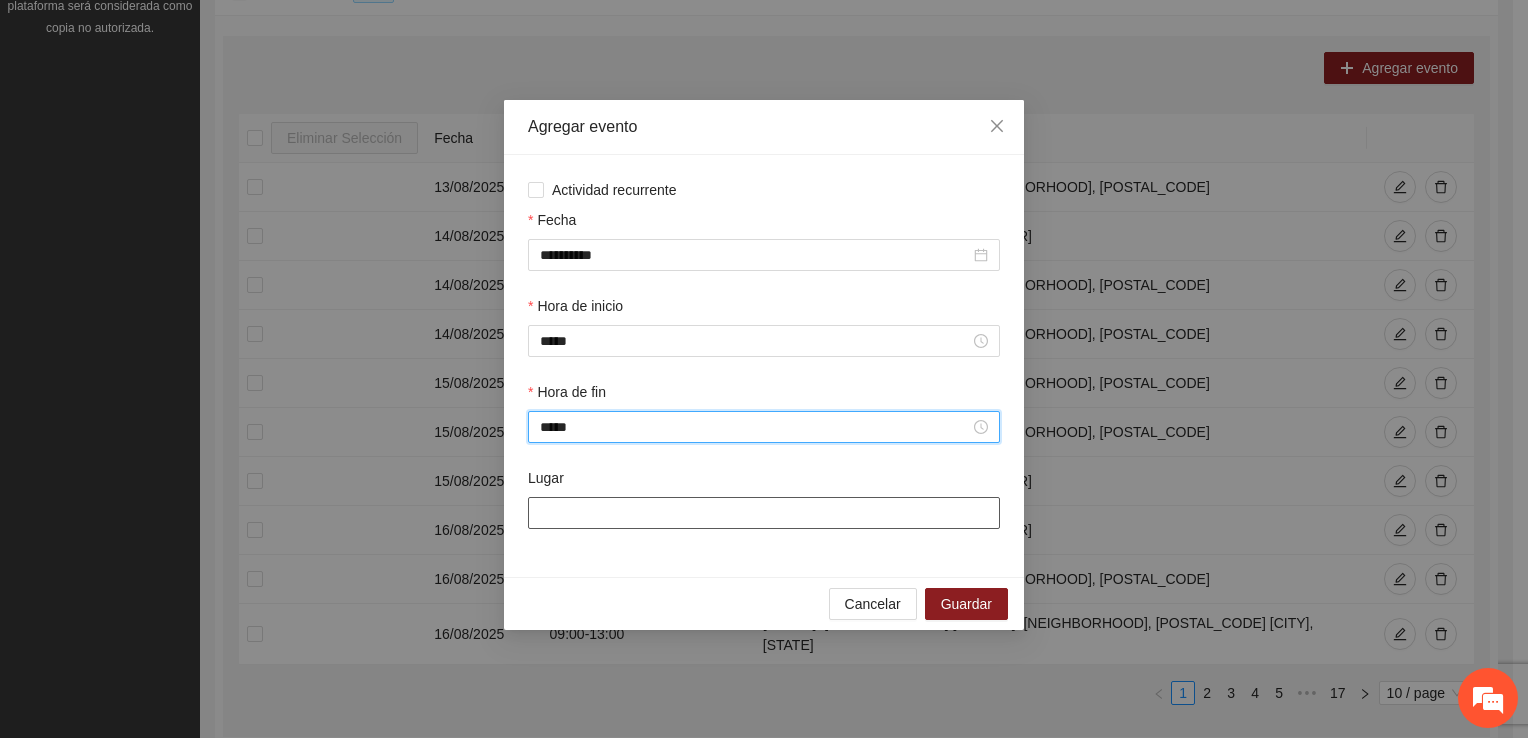 click on "Lugar" at bounding box center [764, 513] 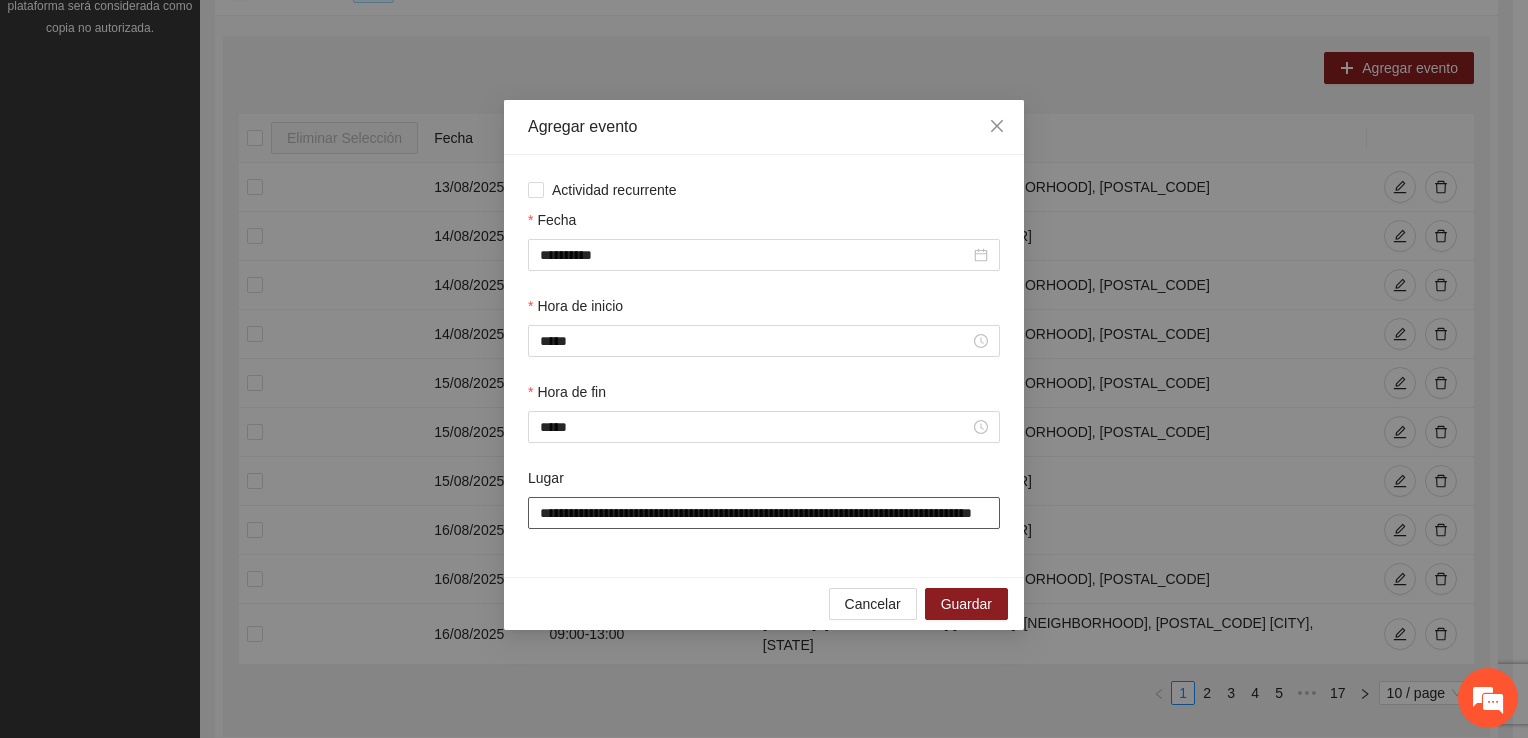 click on "**********" at bounding box center (764, 513) 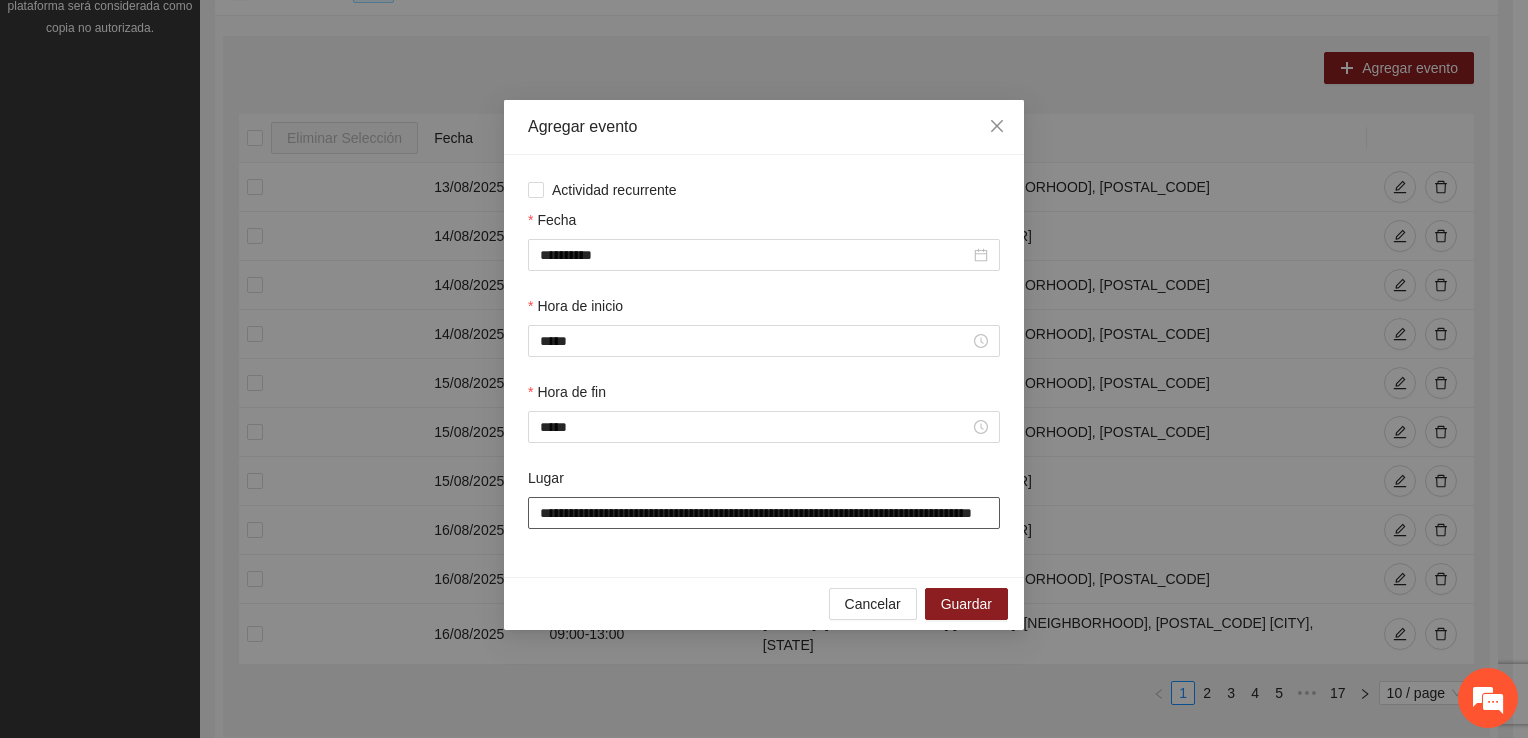 scroll, scrollTop: 0, scrollLeft: 0, axis: both 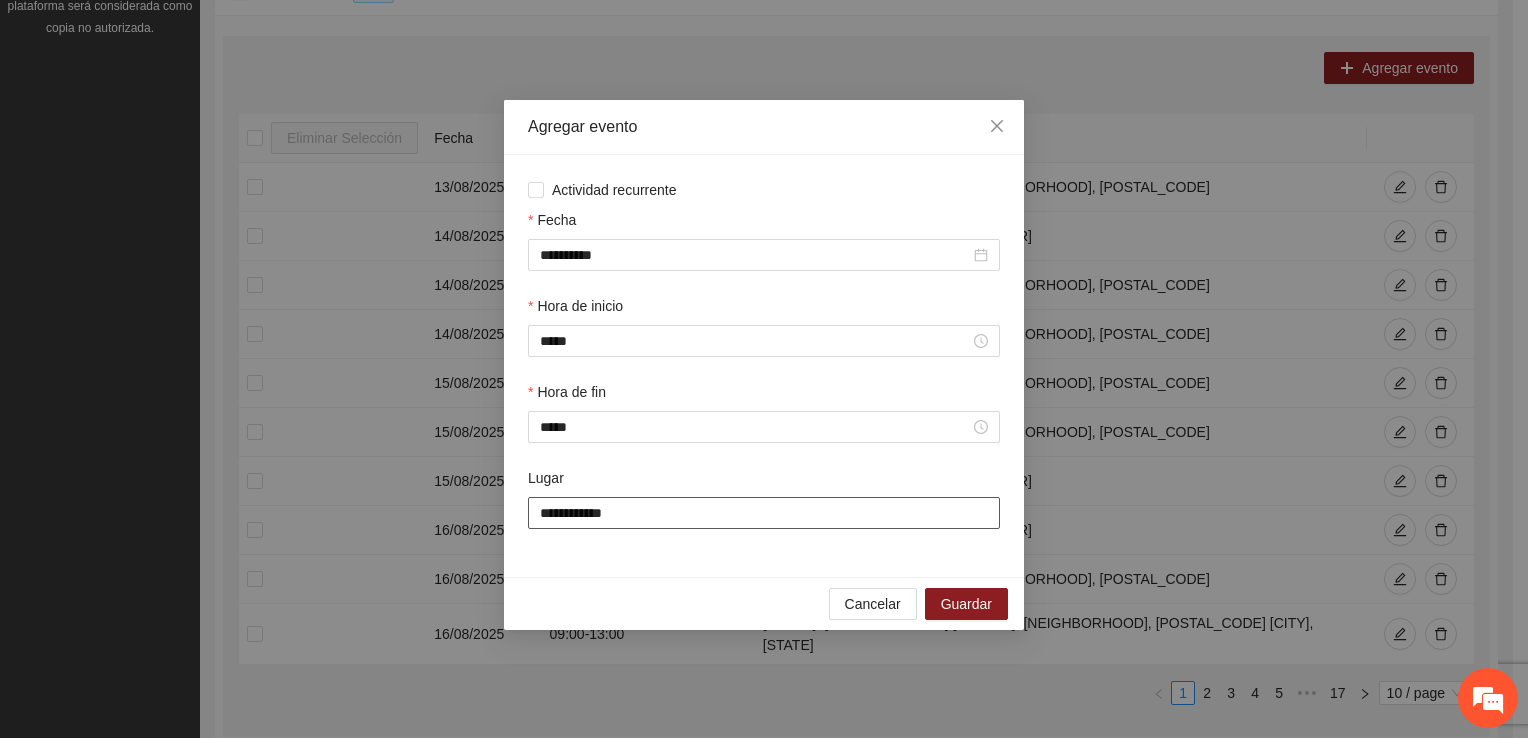 drag, startPoint x: 636, startPoint y: 524, endPoint x: 433, endPoint y: 514, distance: 203.24615 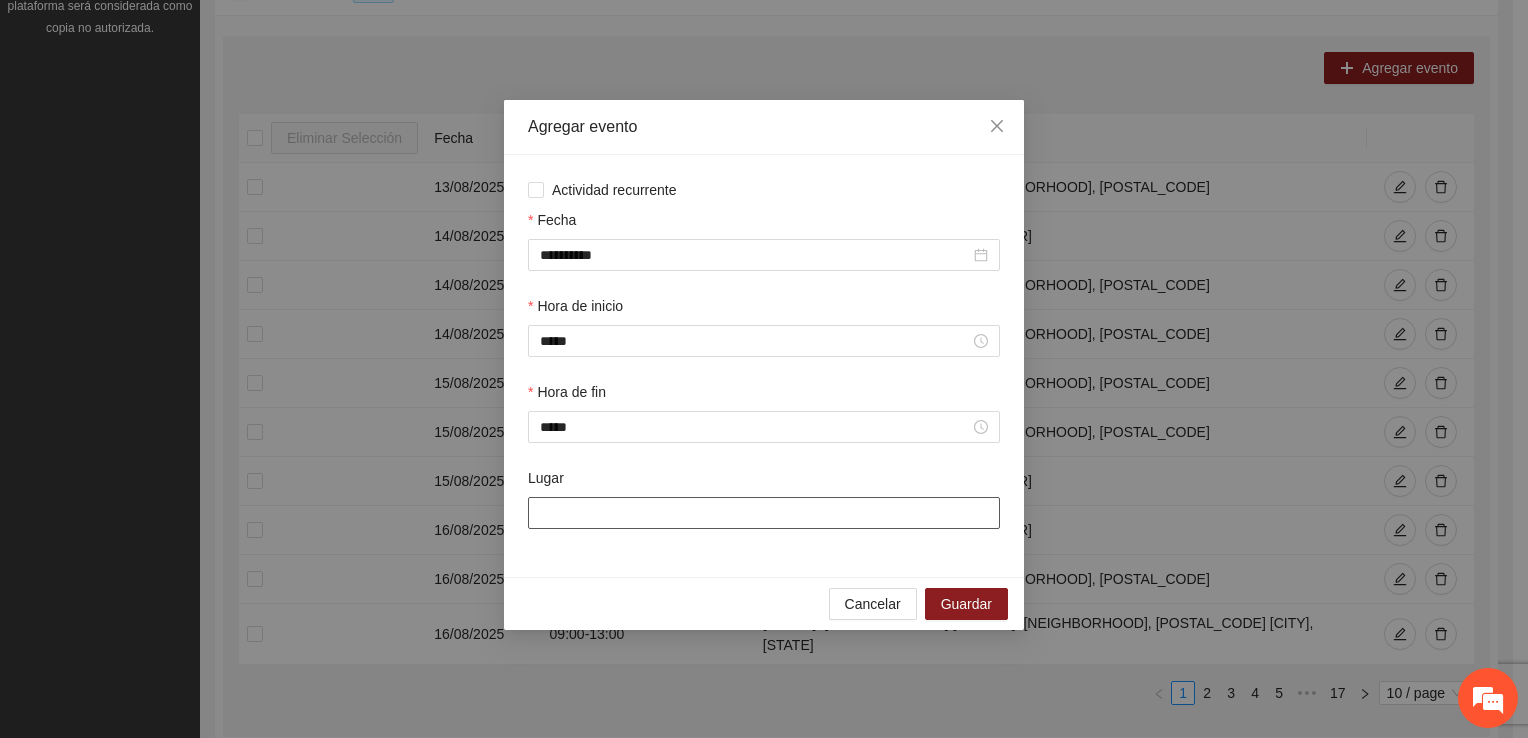 click on "Lugar" at bounding box center (764, 513) 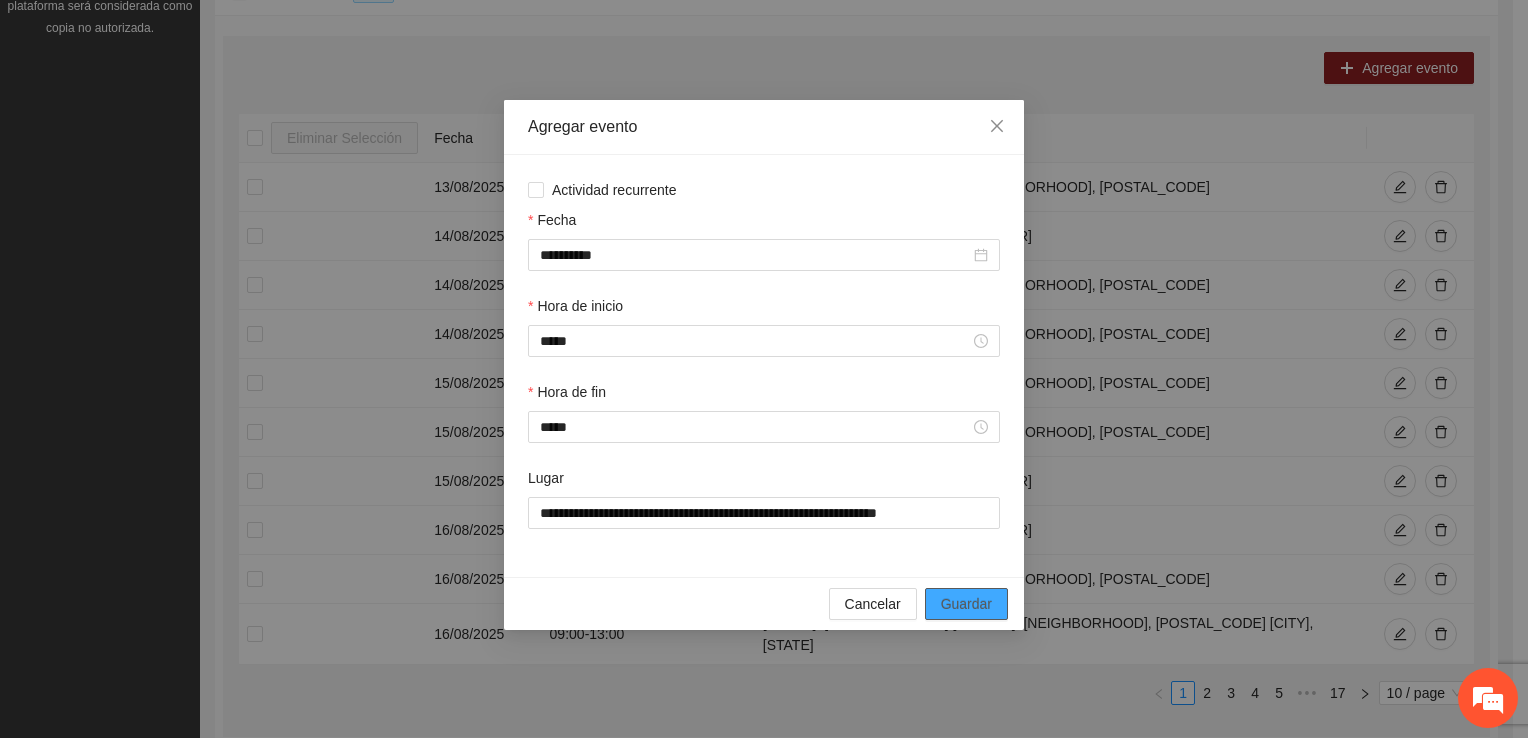 click on "Guardar" at bounding box center [966, 604] 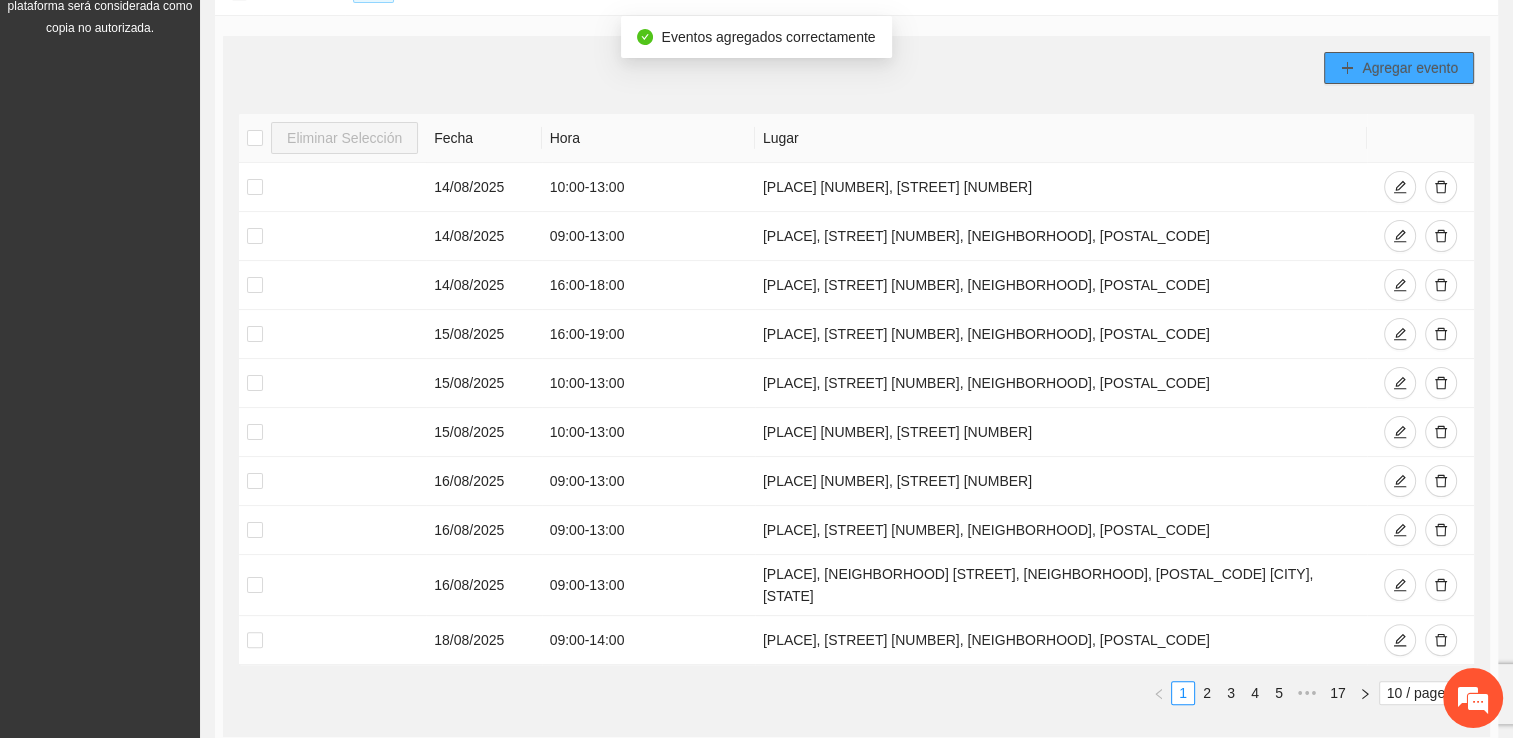 click on "Agregar evento" at bounding box center (1410, 68) 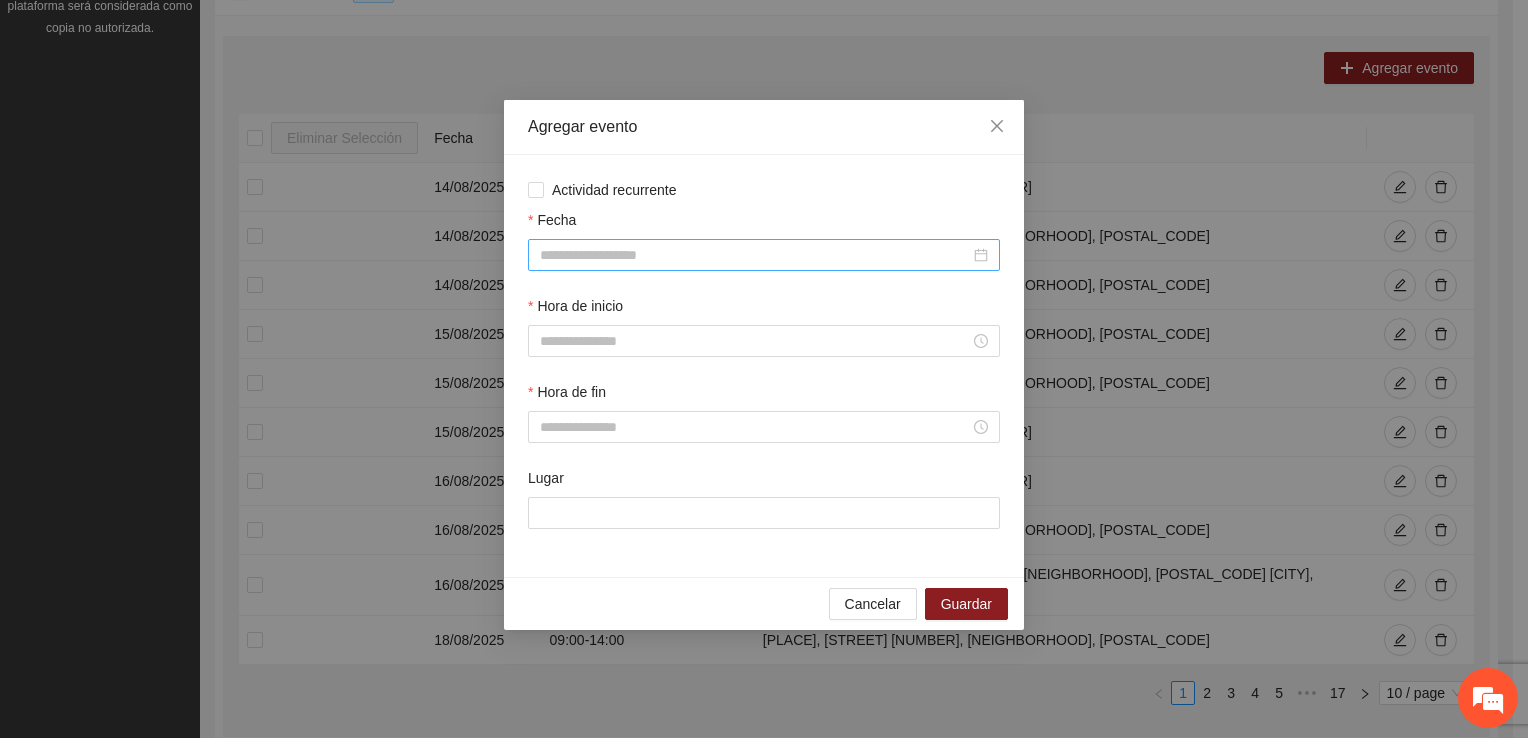 click on "Fecha" at bounding box center [755, 255] 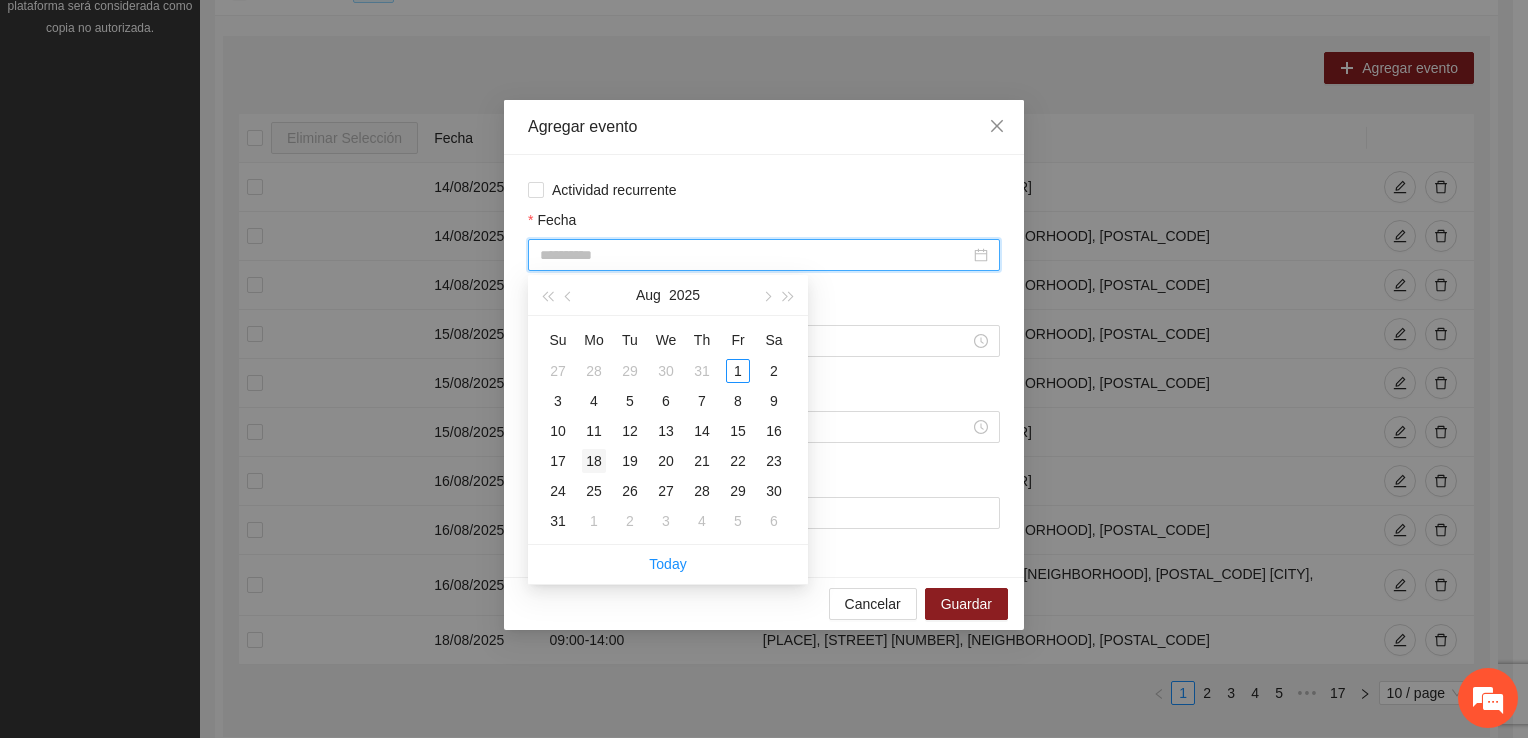 type on "**********" 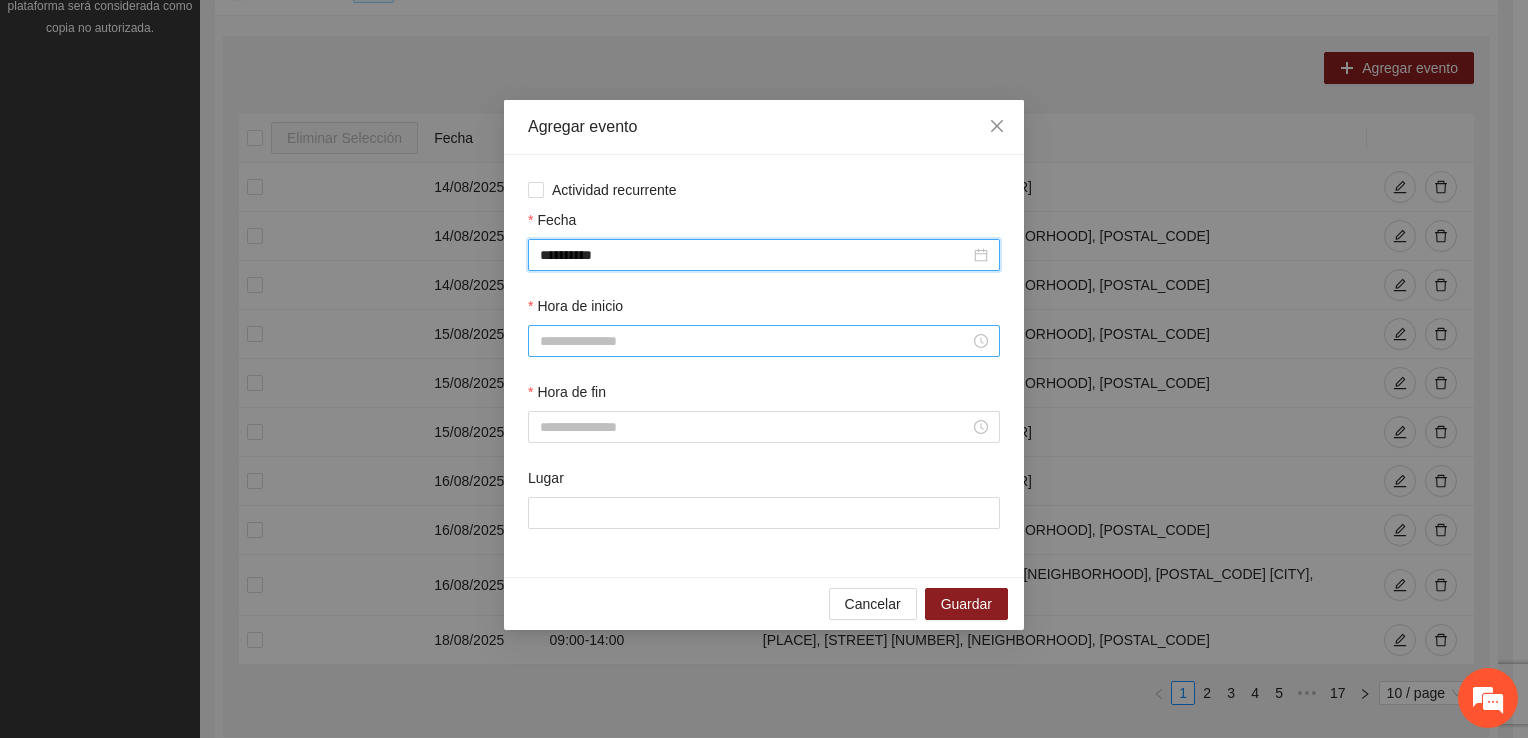 click on "Hora de inicio" at bounding box center (755, 341) 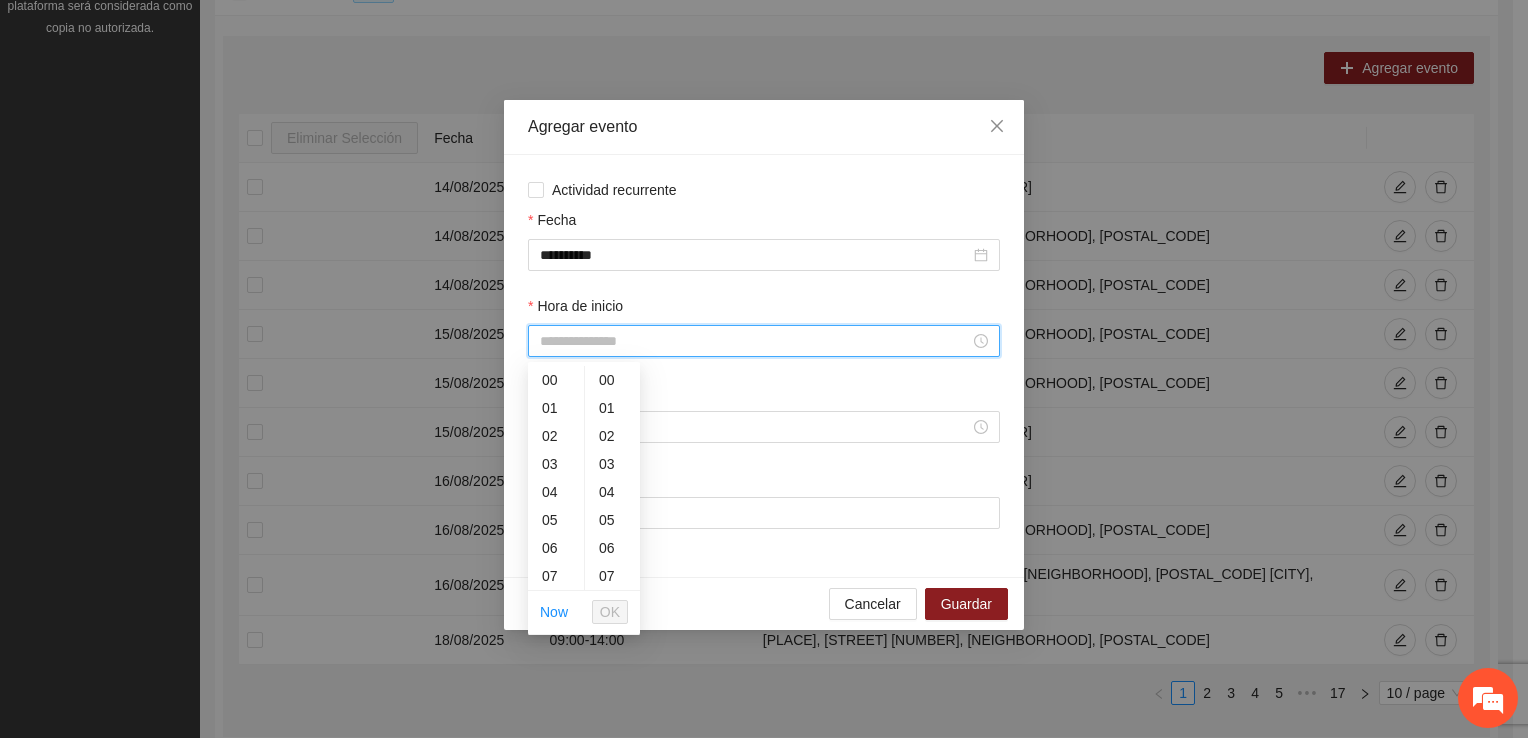 scroll, scrollTop: 196, scrollLeft: 0, axis: vertical 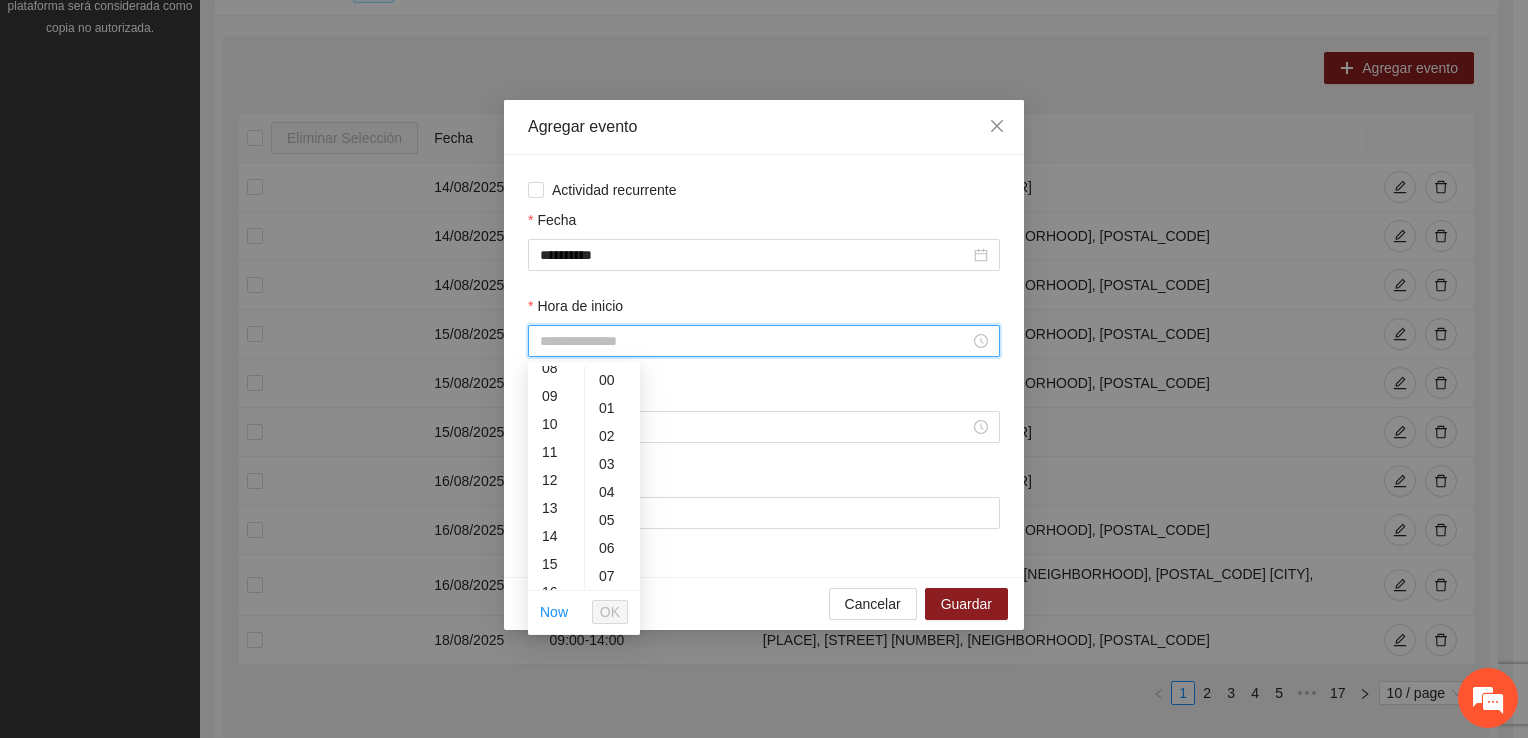 click on "15" at bounding box center [556, 564] 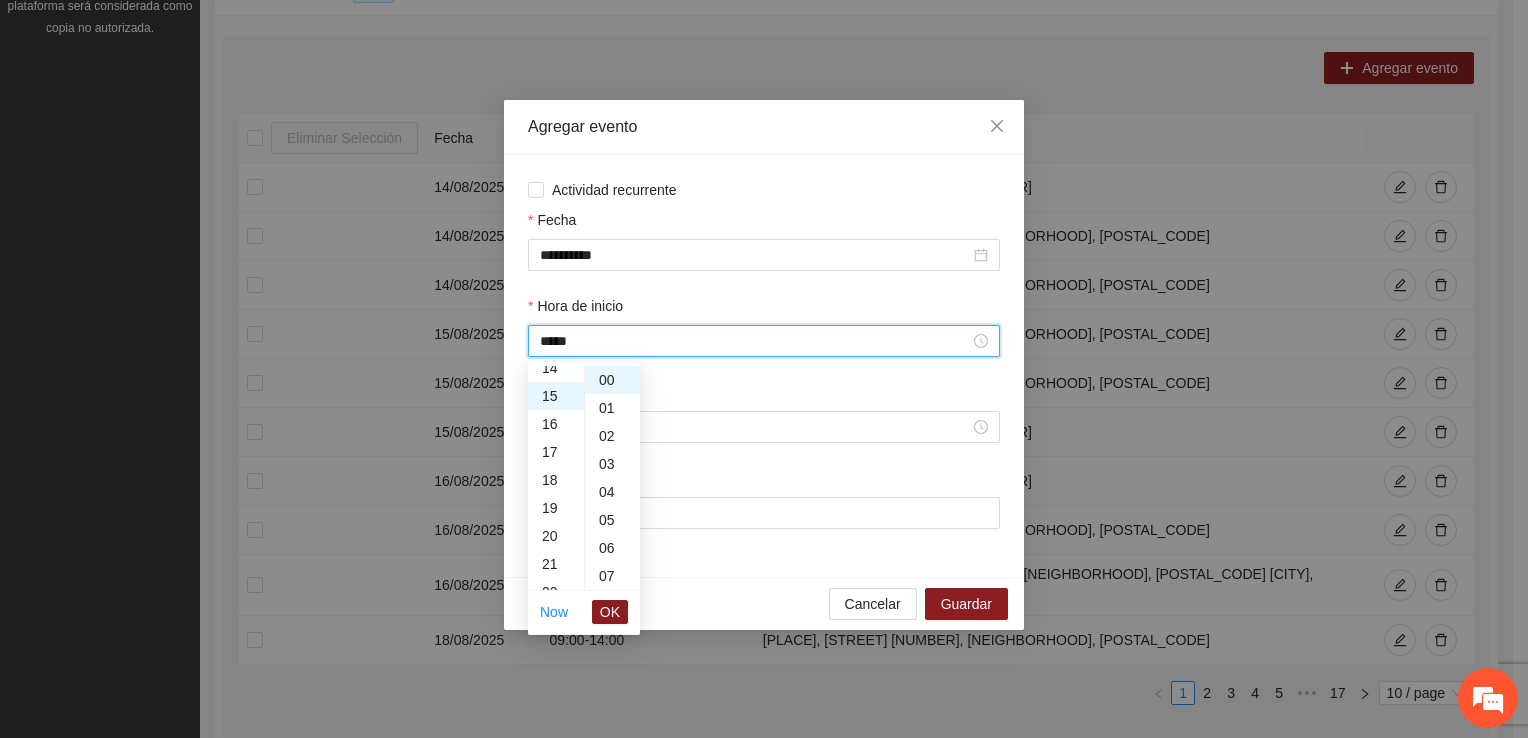 scroll, scrollTop: 420, scrollLeft: 0, axis: vertical 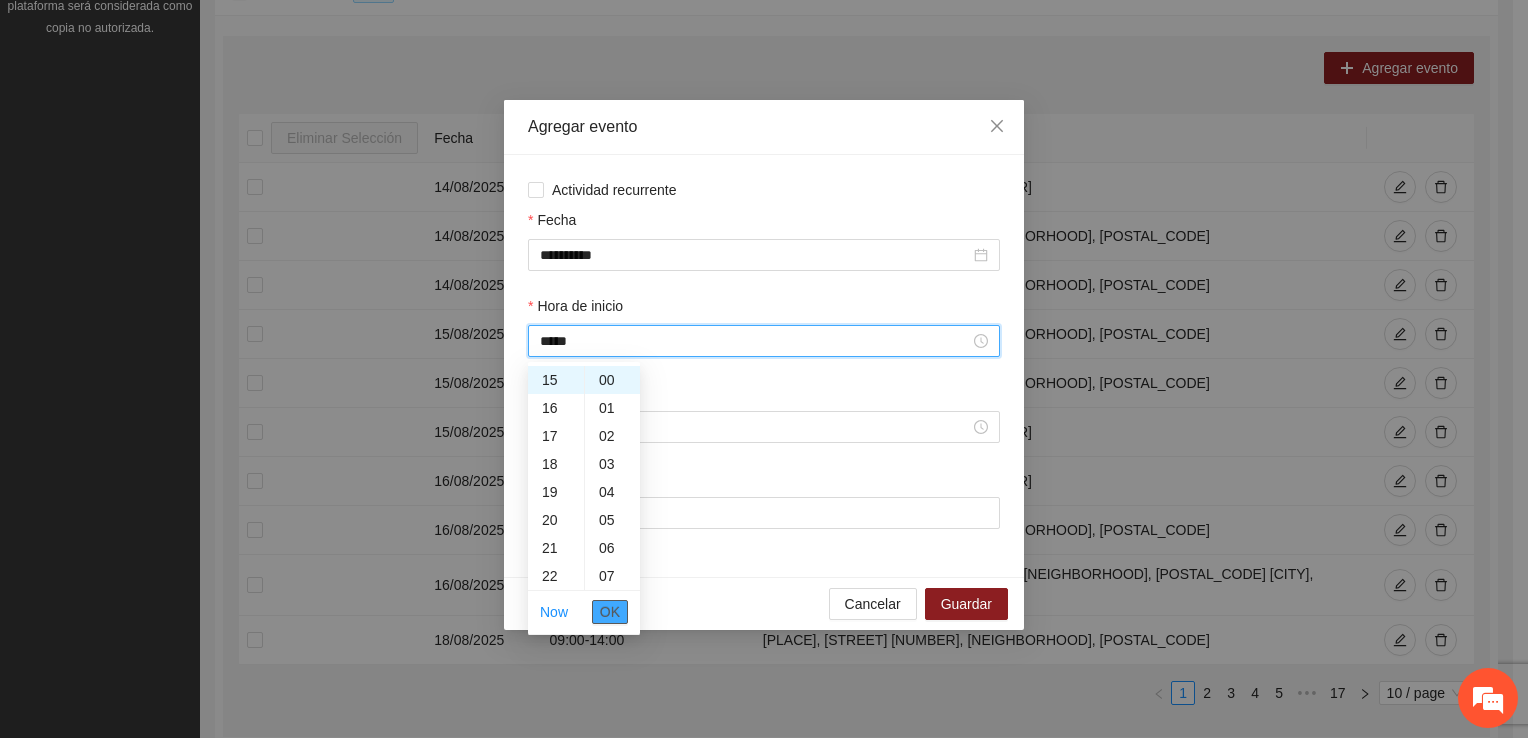 click on "OK" at bounding box center (610, 612) 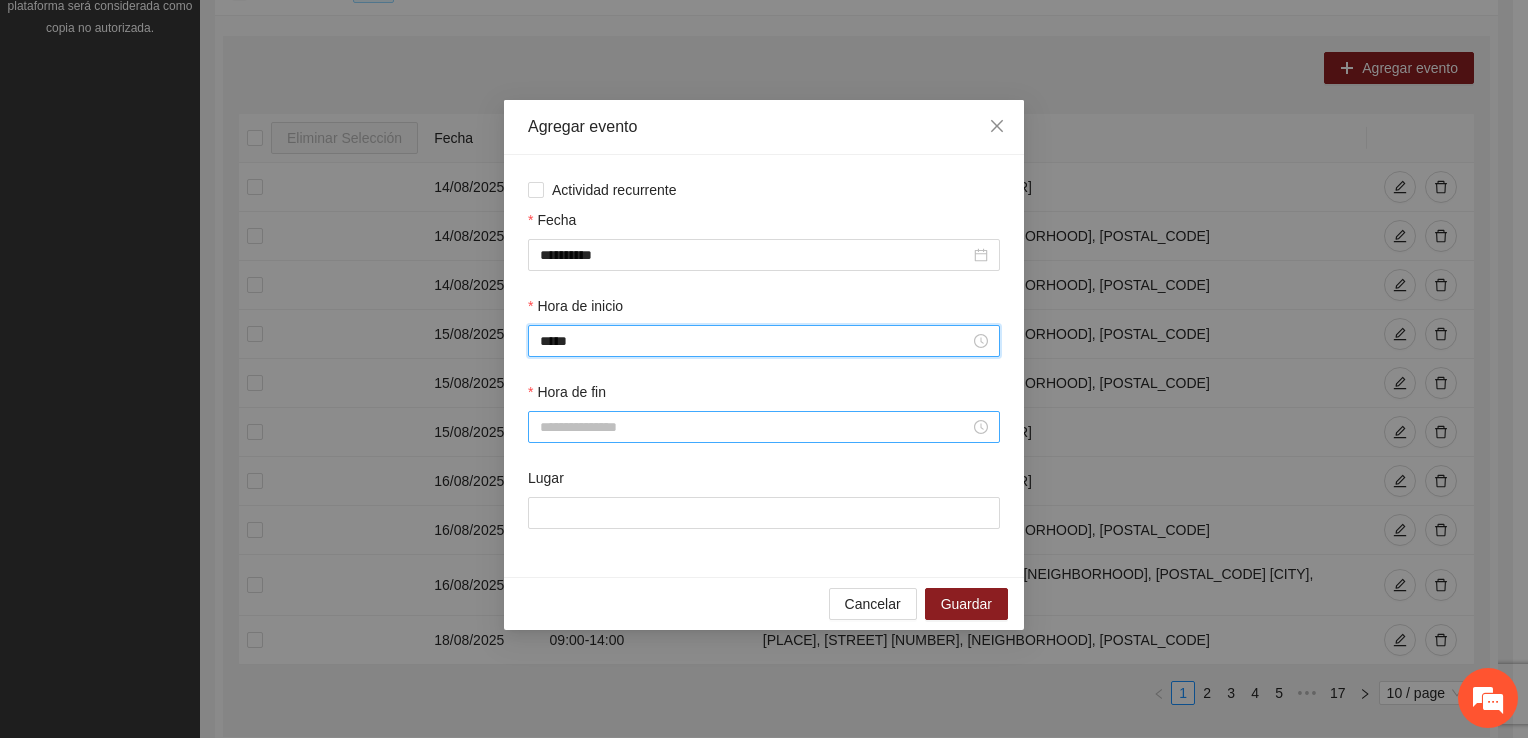 click on "Hora de fin" at bounding box center [755, 427] 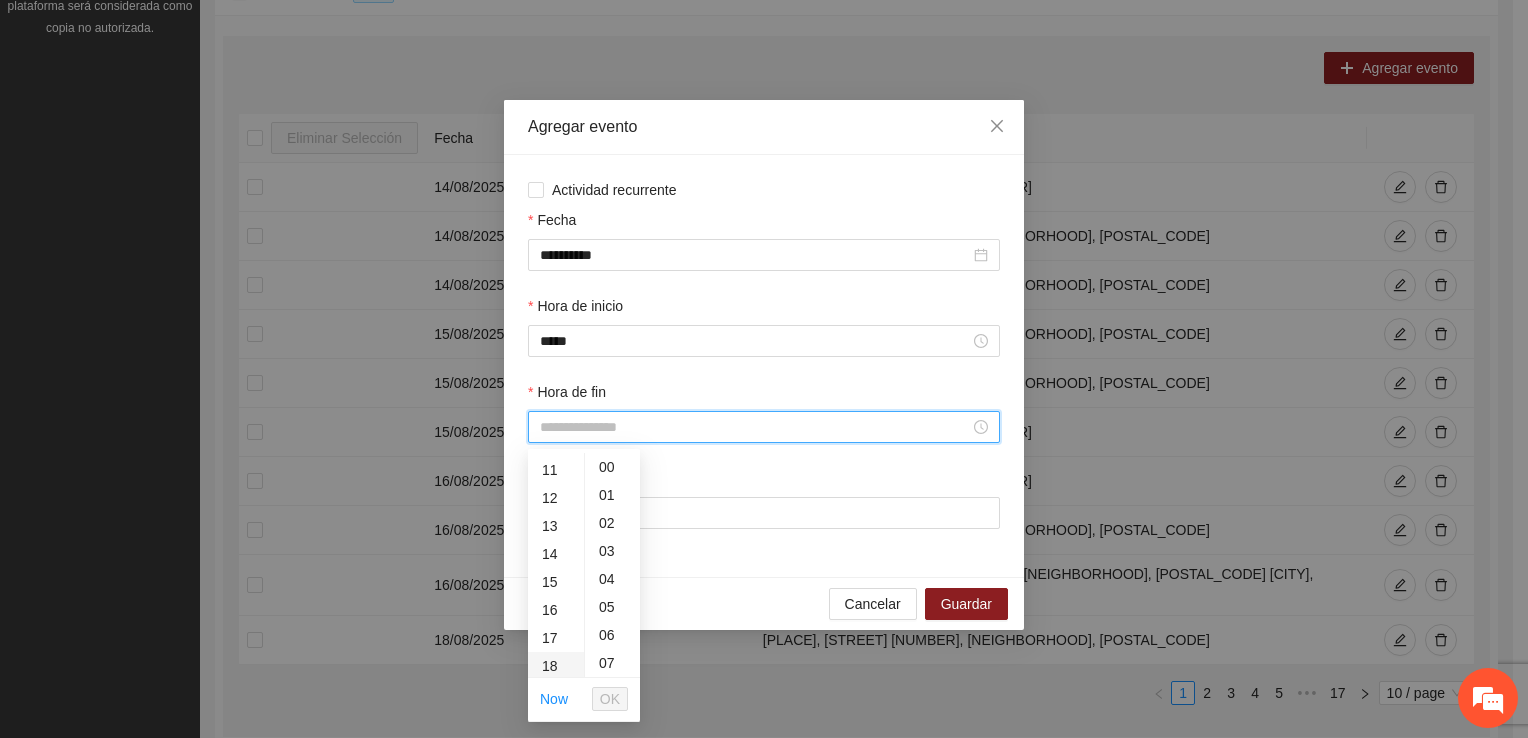 scroll, scrollTop: 316, scrollLeft: 0, axis: vertical 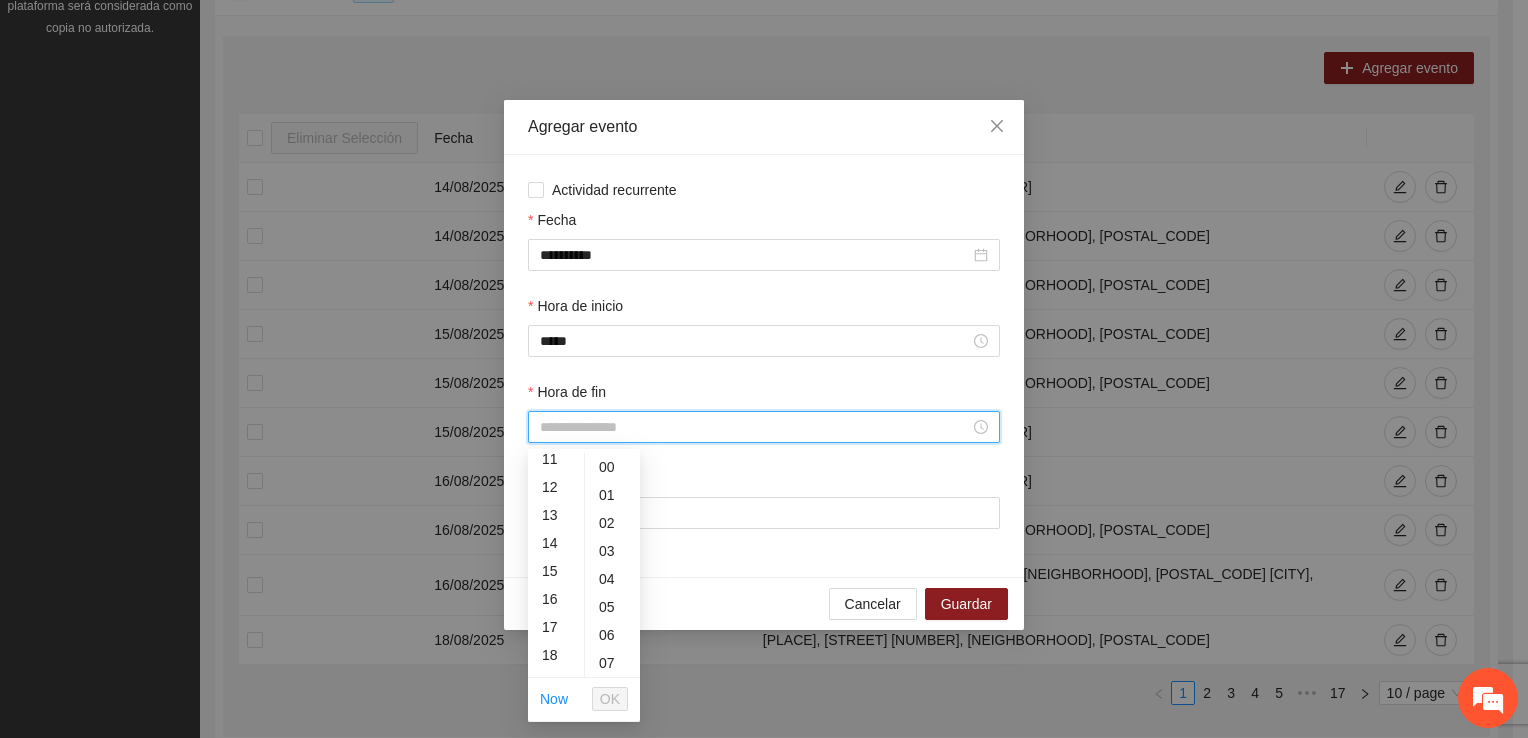 click on "00 01 02 03 04 05 06 07 08 09 10 11 12 13 14 15 16 17 18 19 20 21 22 23" at bounding box center (556, 565) 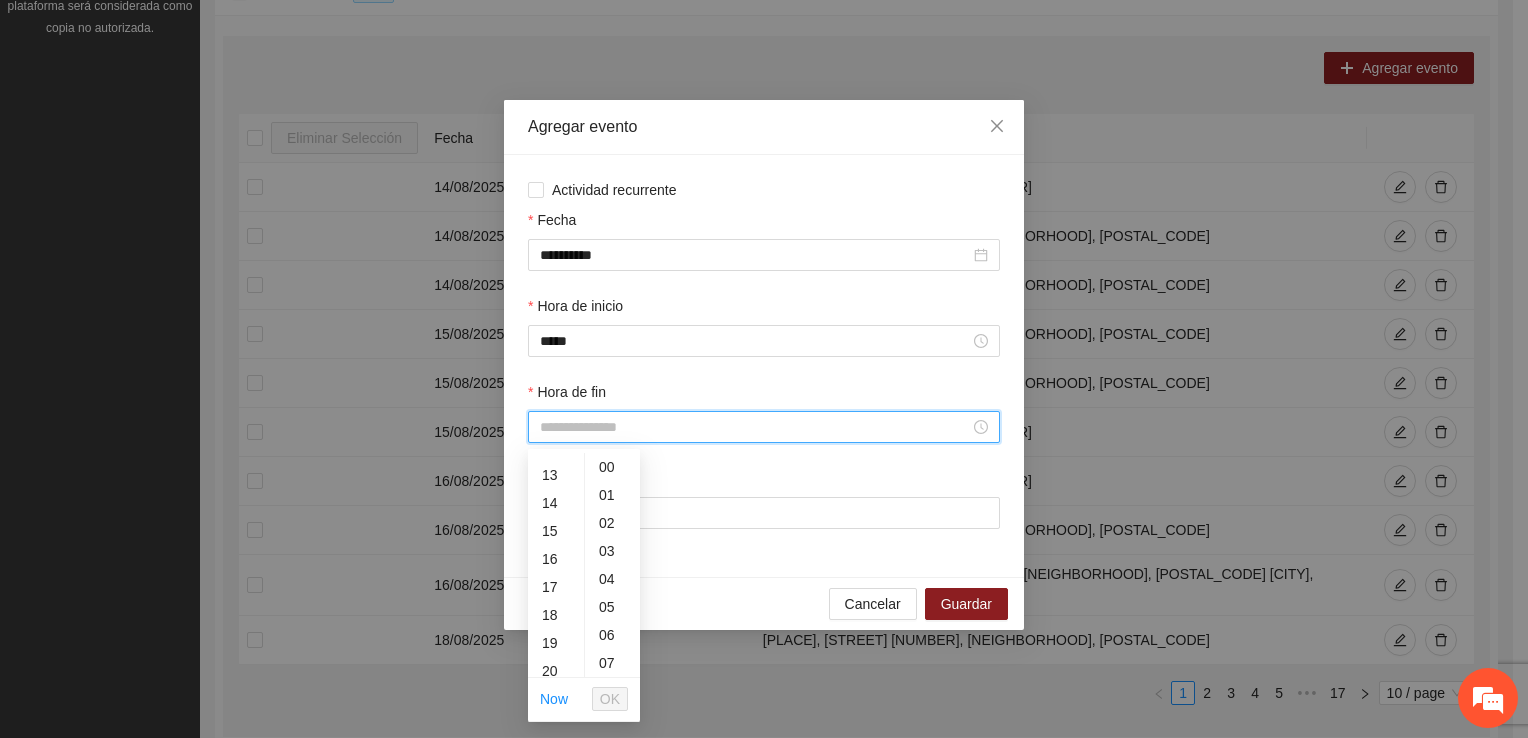 drag, startPoint x: 555, startPoint y: 645, endPoint x: 582, endPoint y: 665, distance: 33.600594 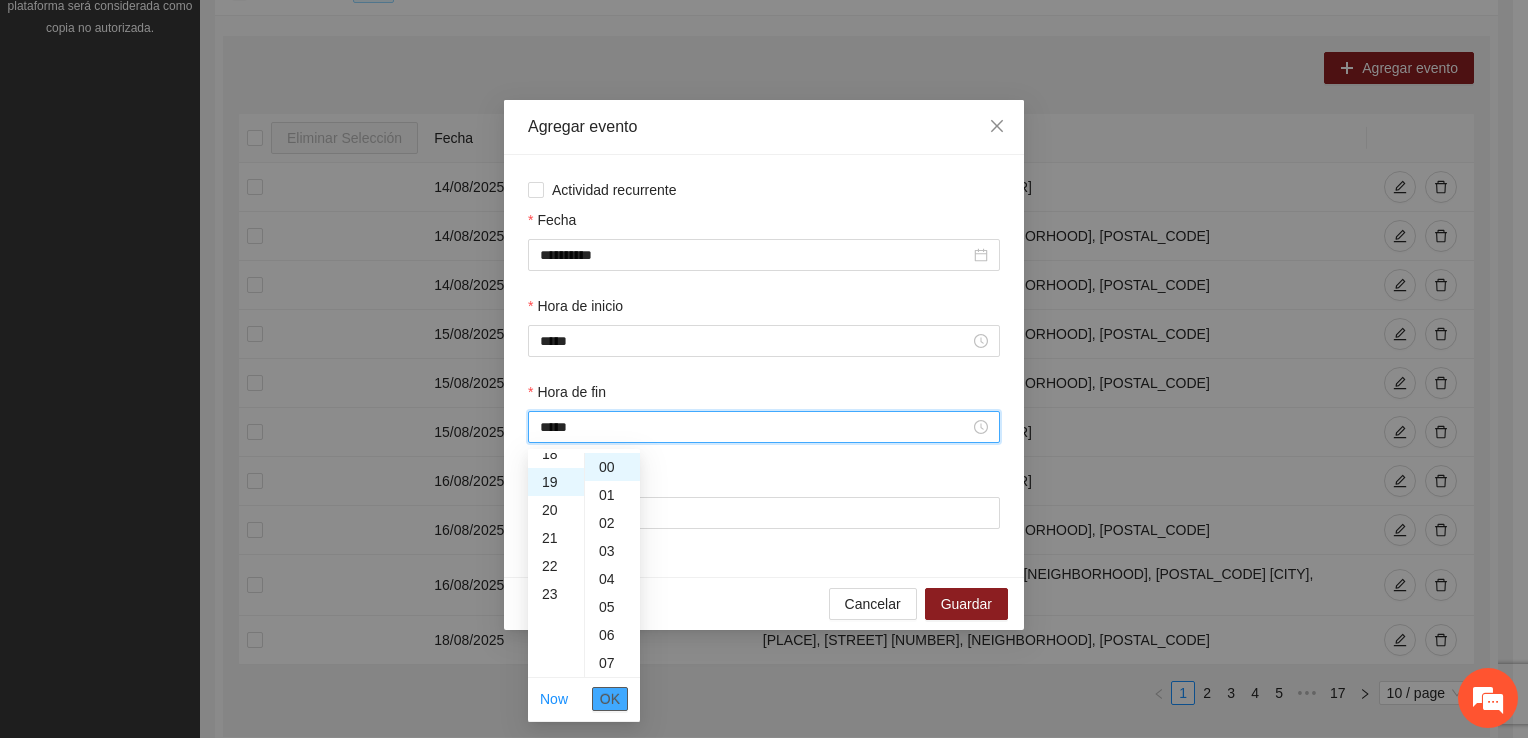 scroll, scrollTop: 532, scrollLeft: 0, axis: vertical 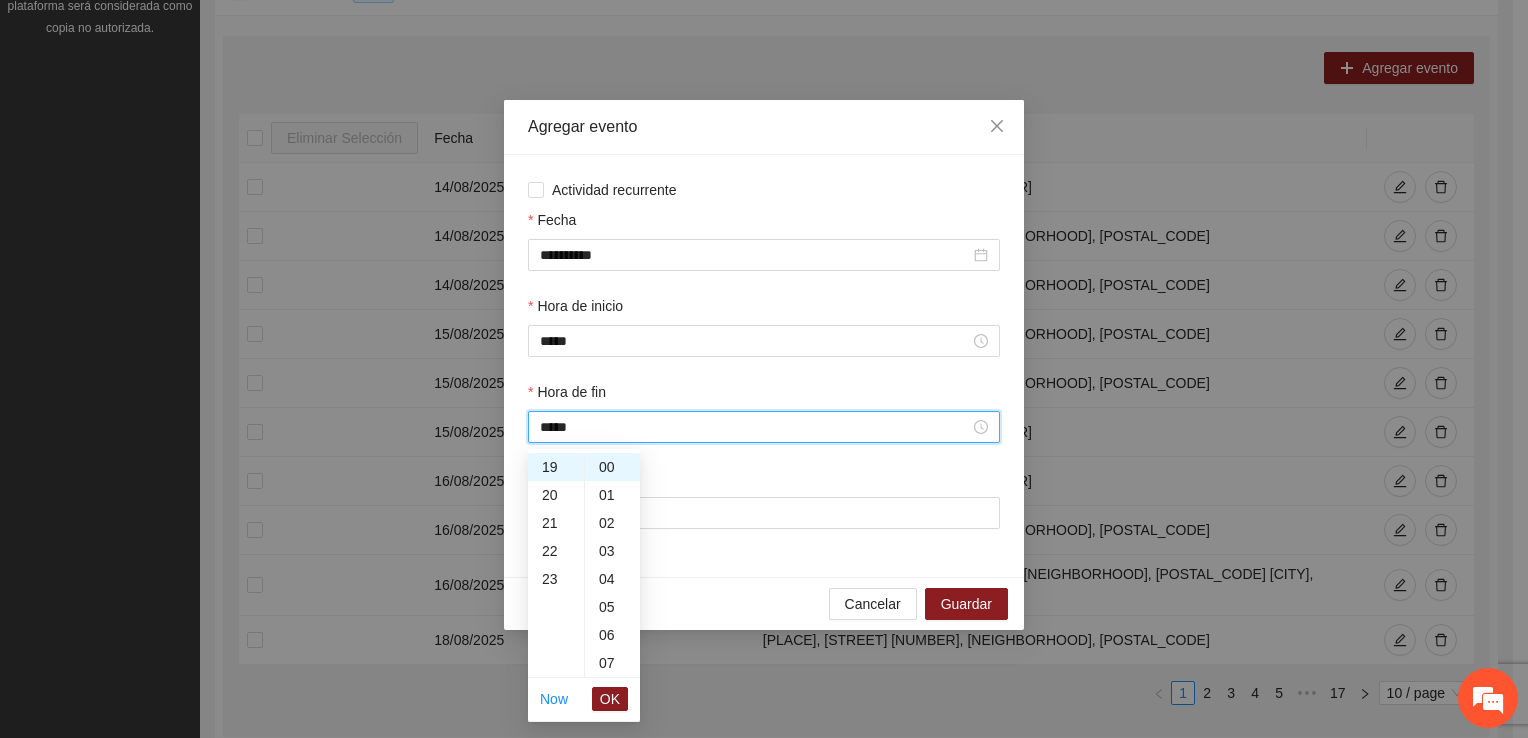 drag, startPoint x: 605, startPoint y: 693, endPoint x: 607, endPoint y: 648, distance: 45.044422 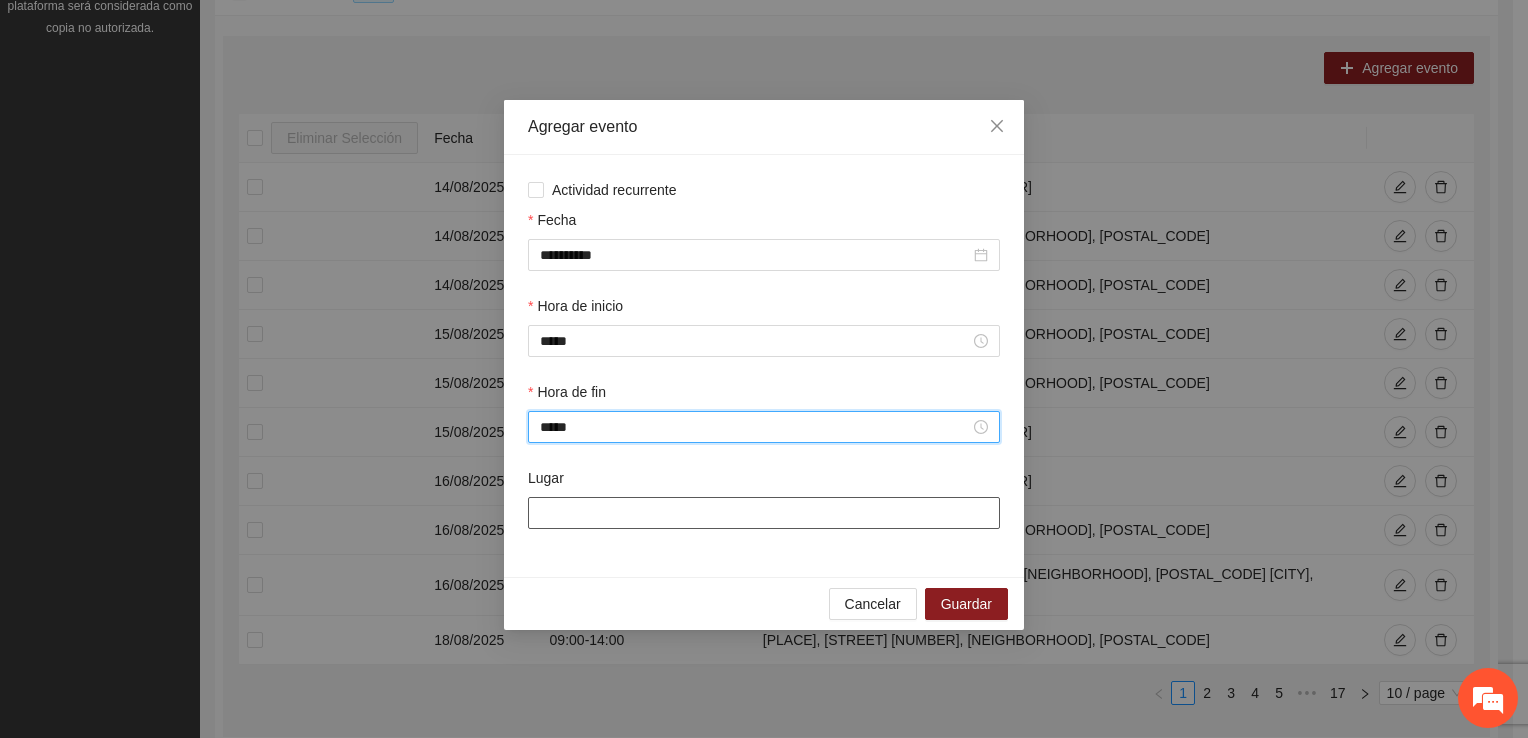 click on "Lugar" at bounding box center [764, 513] 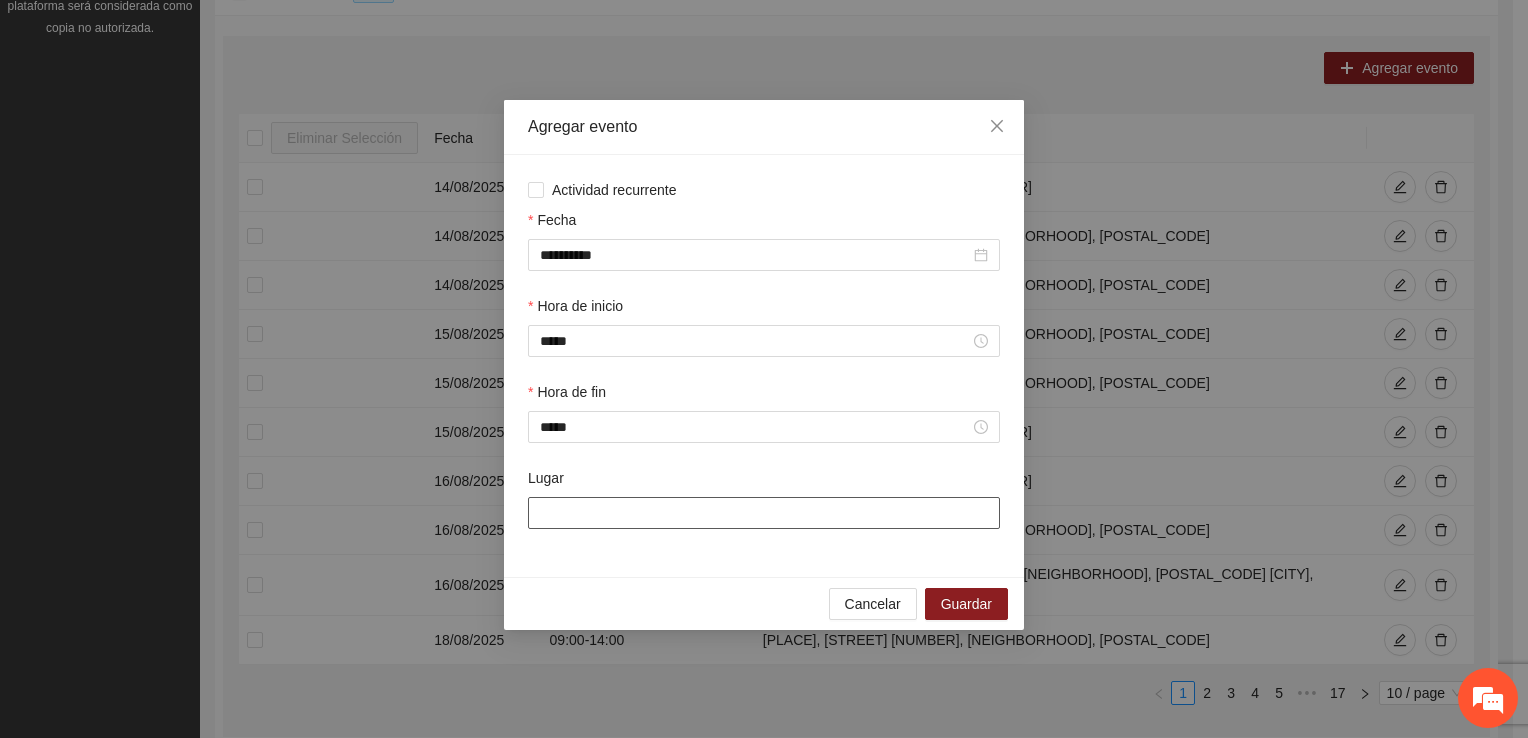 type on "**********" 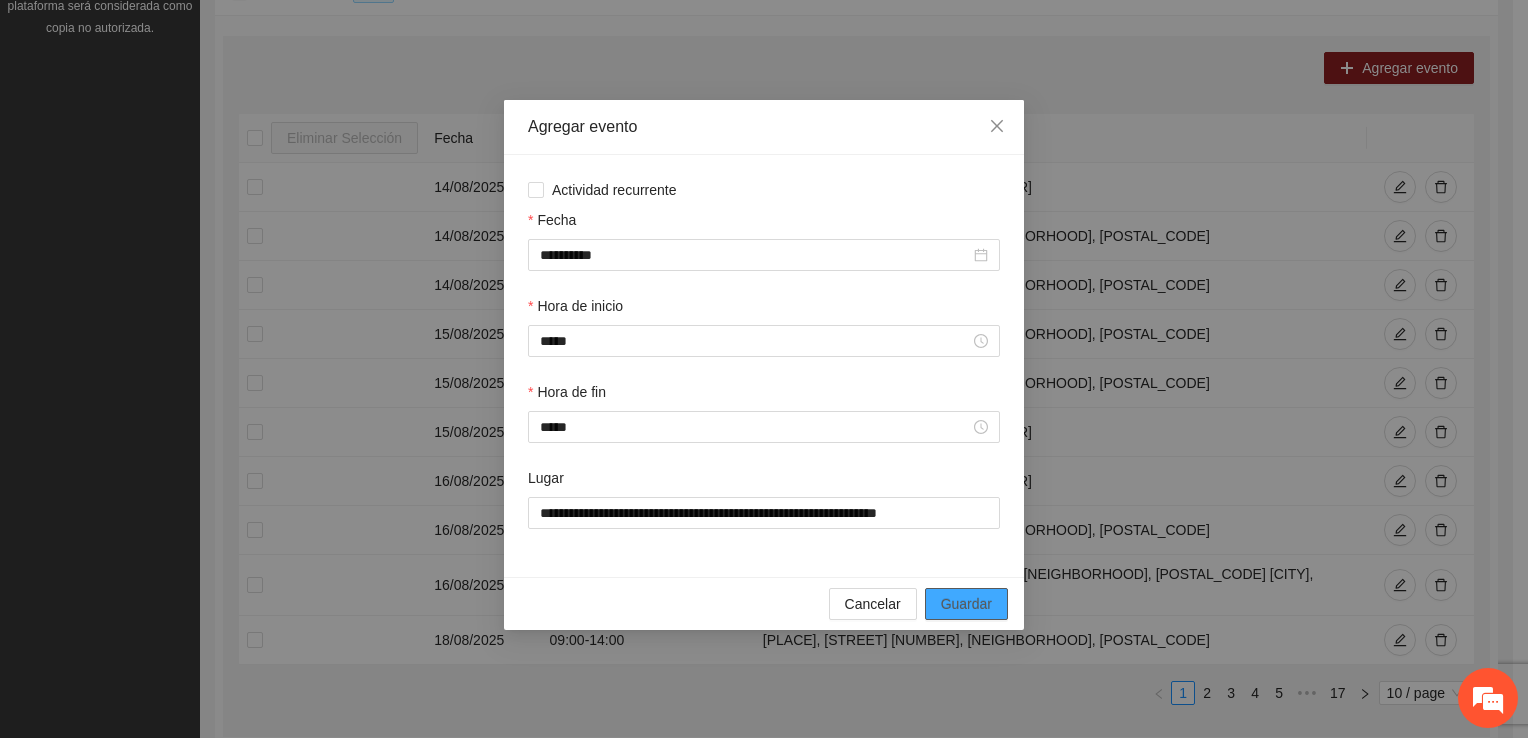 click on "Guardar" at bounding box center [966, 604] 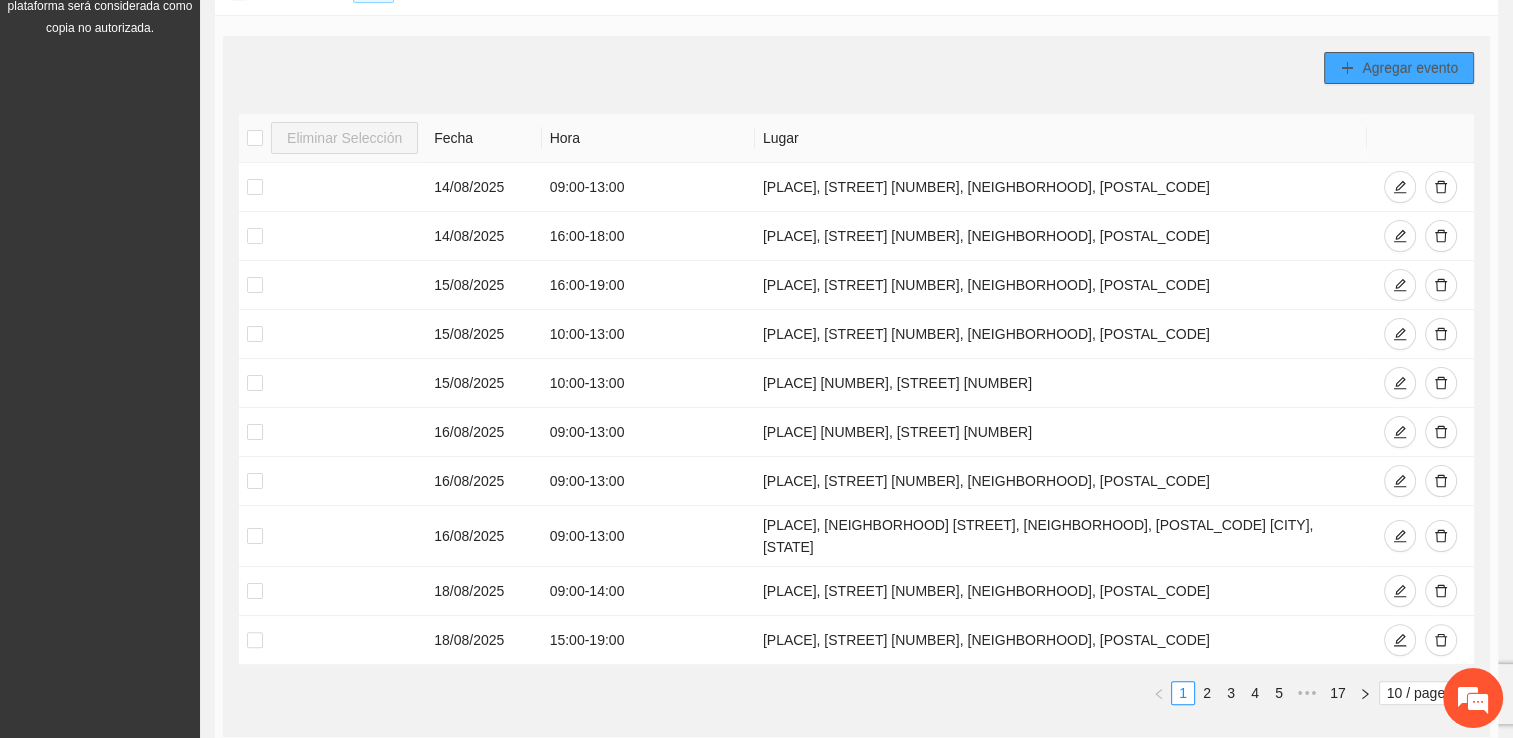 click on "Agregar evento" at bounding box center [1410, 68] 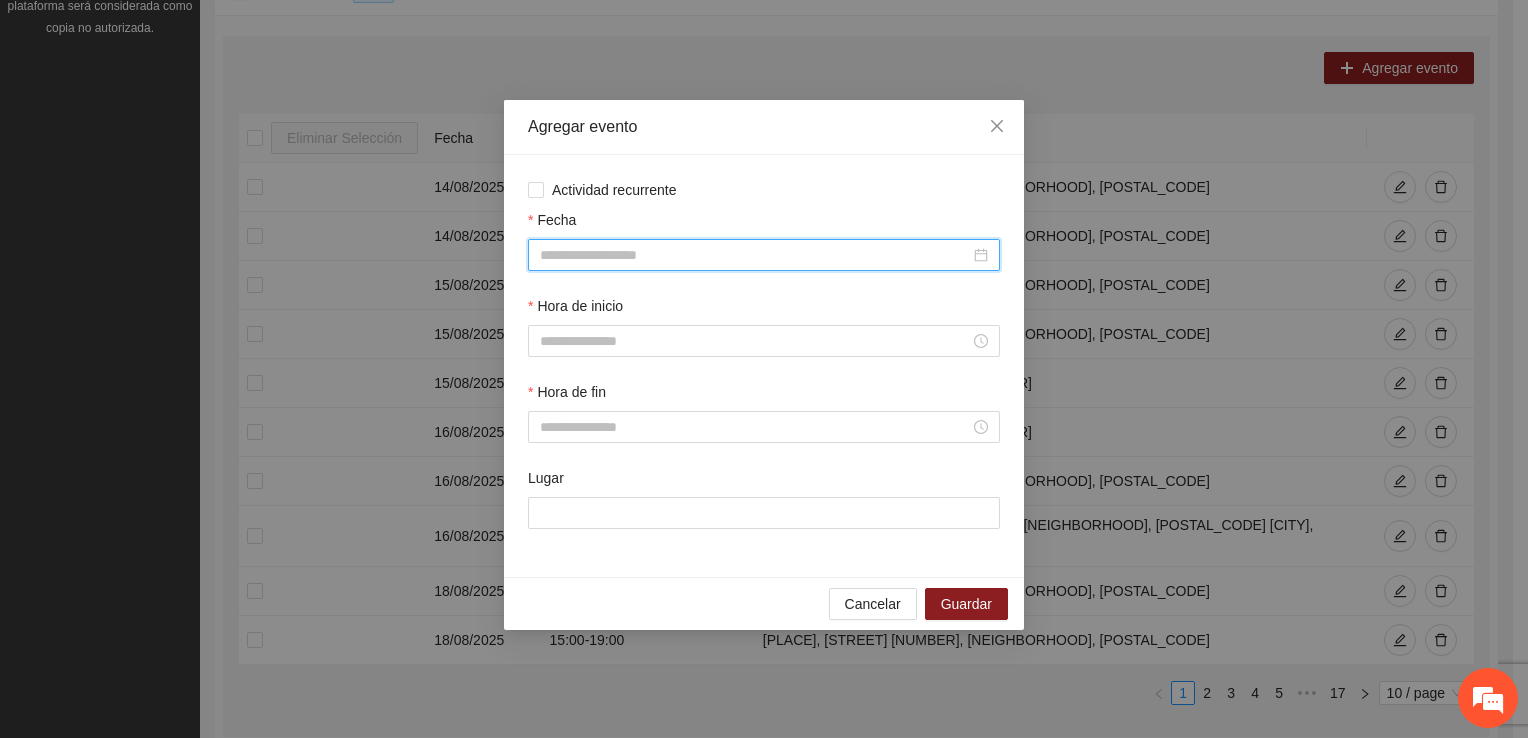 click on "Fecha" at bounding box center (755, 255) 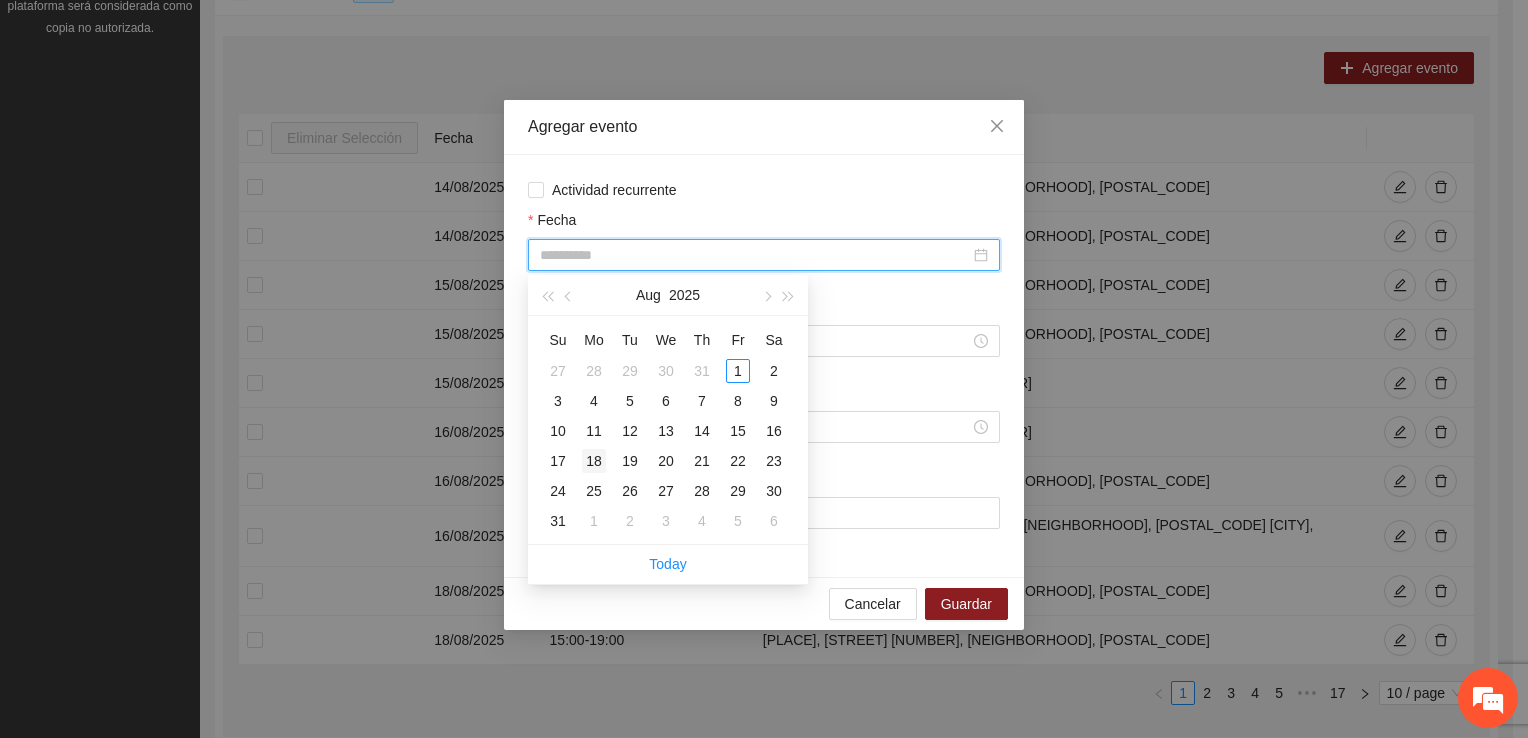 type on "**********" 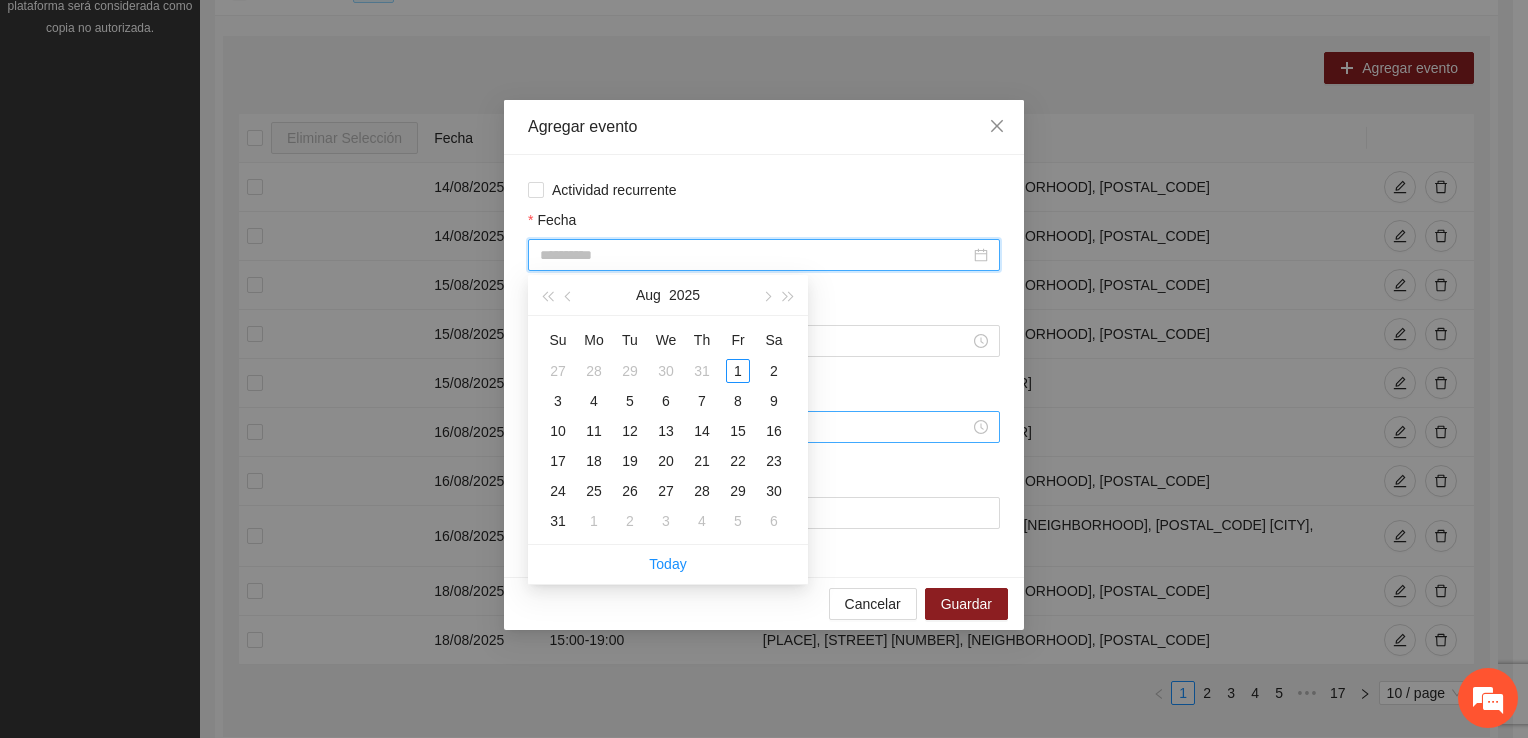 drag, startPoint x: 592, startPoint y: 464, endPoint x: 588, endPoint y: 443, distance: 21.377558 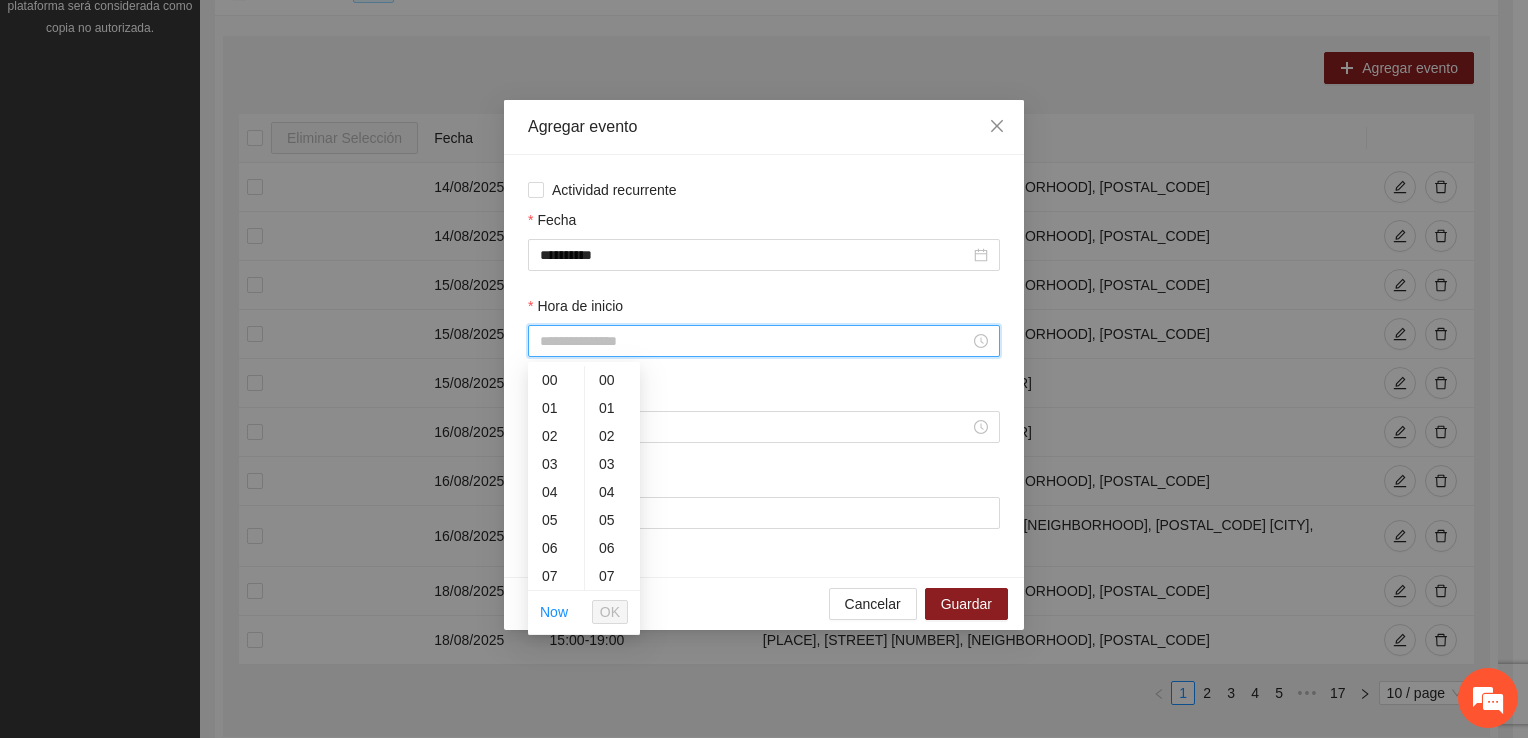 click on "Hora de inicio" at bounding box center [755, 341] 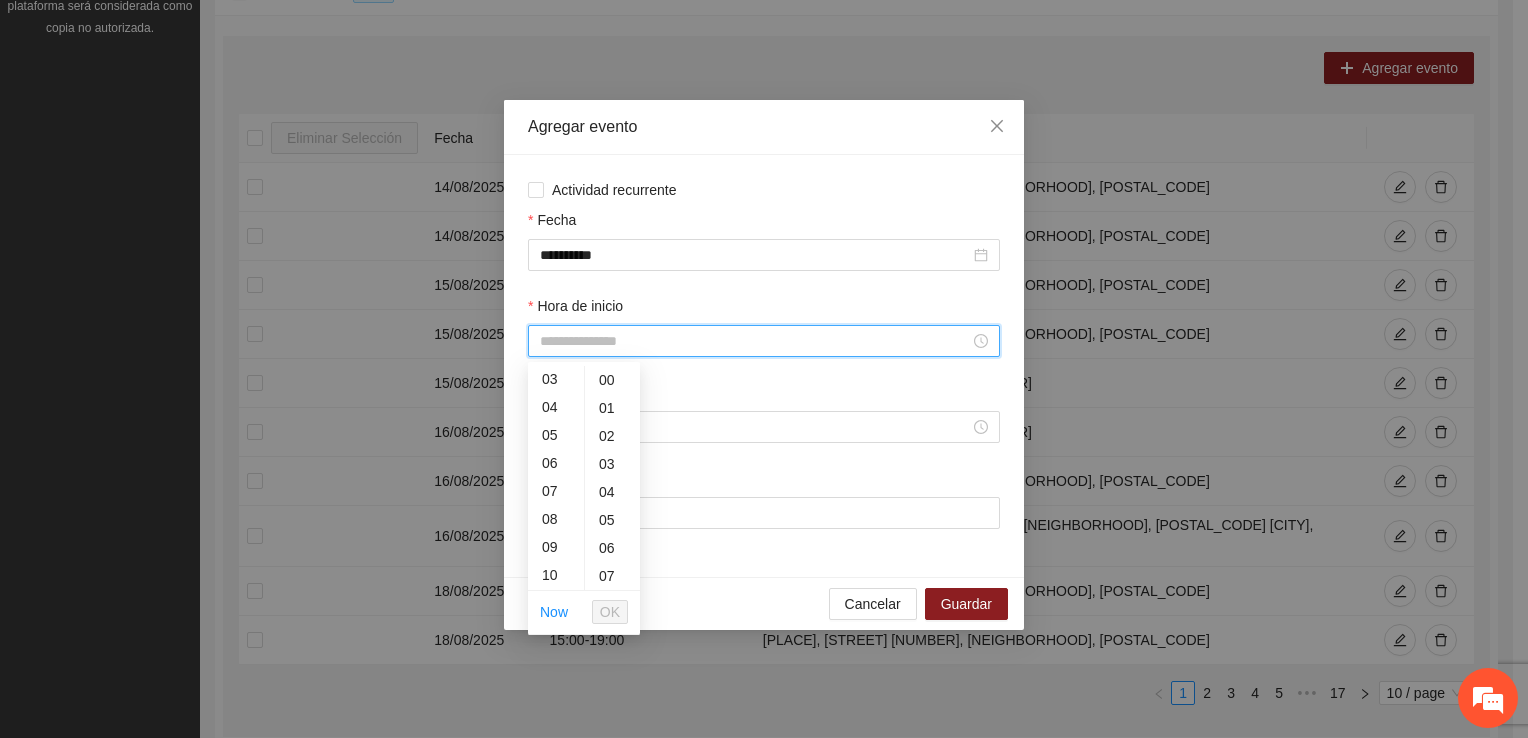 scroll, scrollTop: 196, scrollLeft: 0, axis: vertical 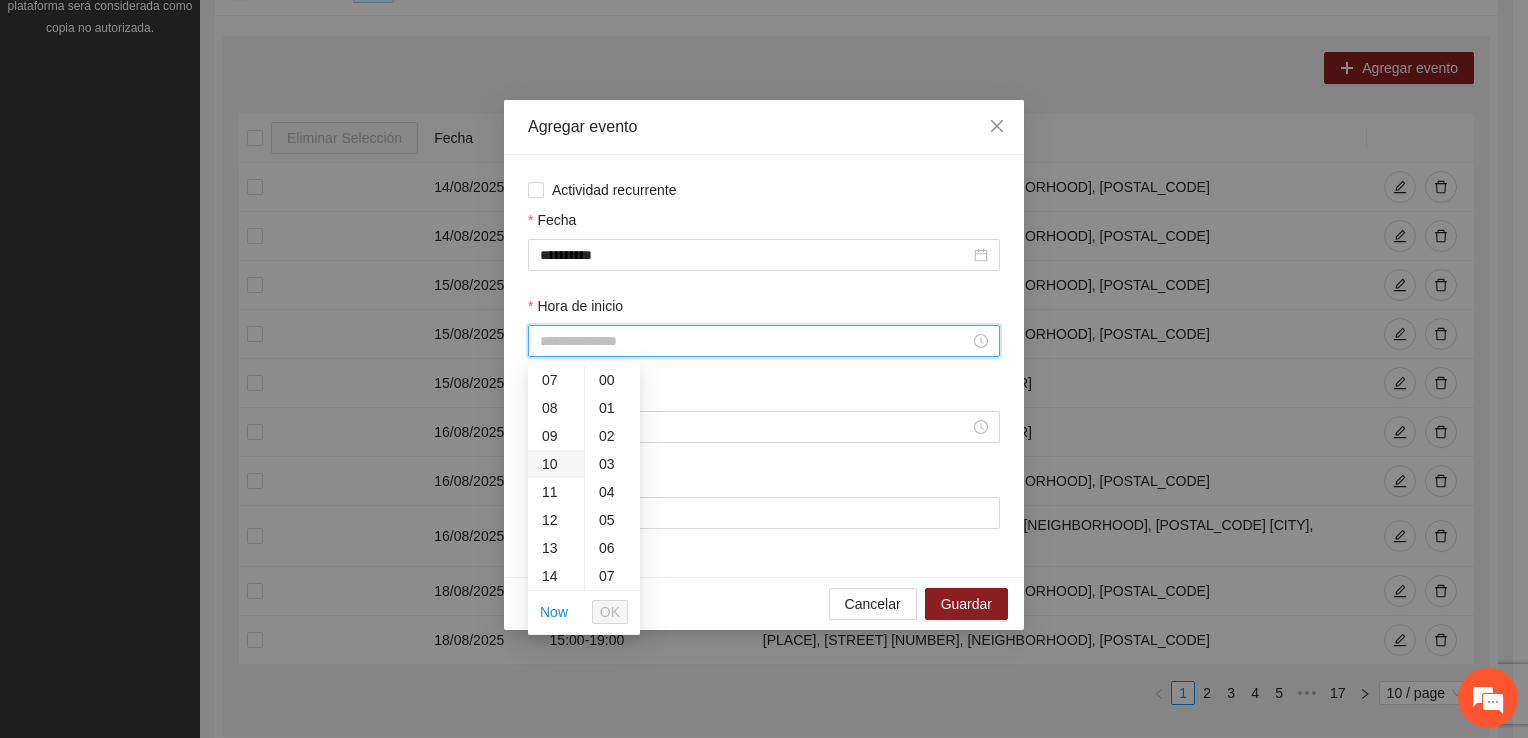 click on "10" at bounding box center [556, 464] 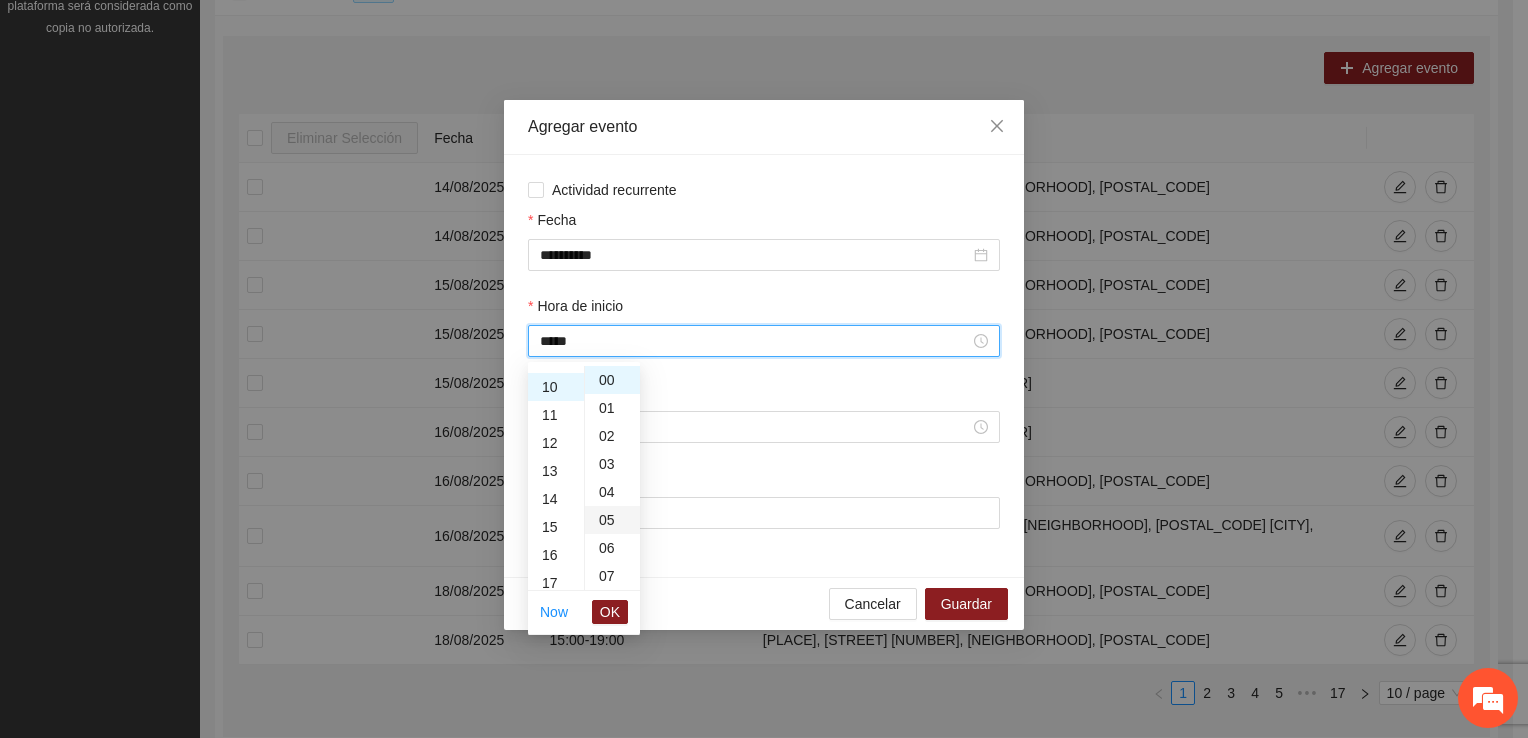 scroll, scrollTop: 280, scrollLeft: 0, axis: vertical 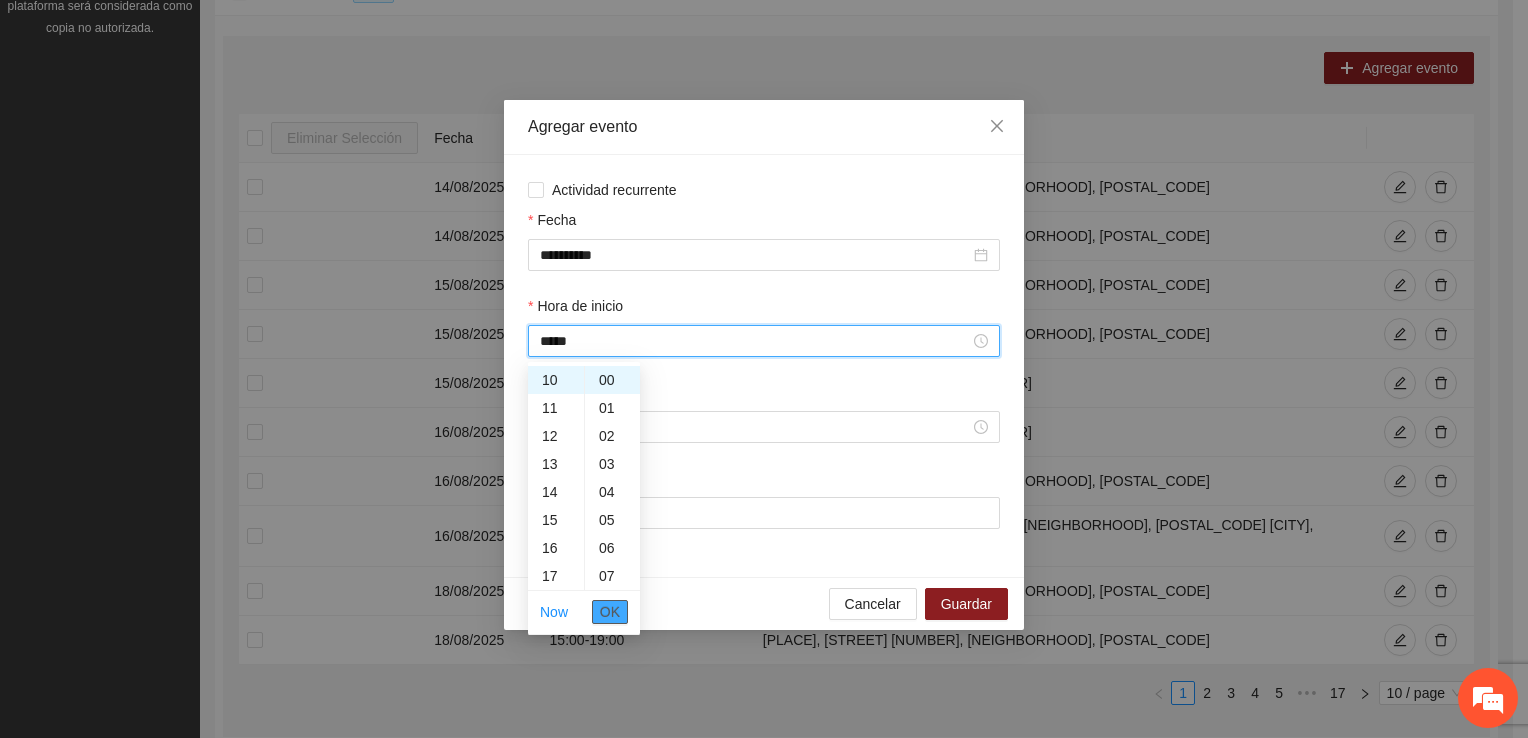 click on "OK" at bounding box center [610, 612] 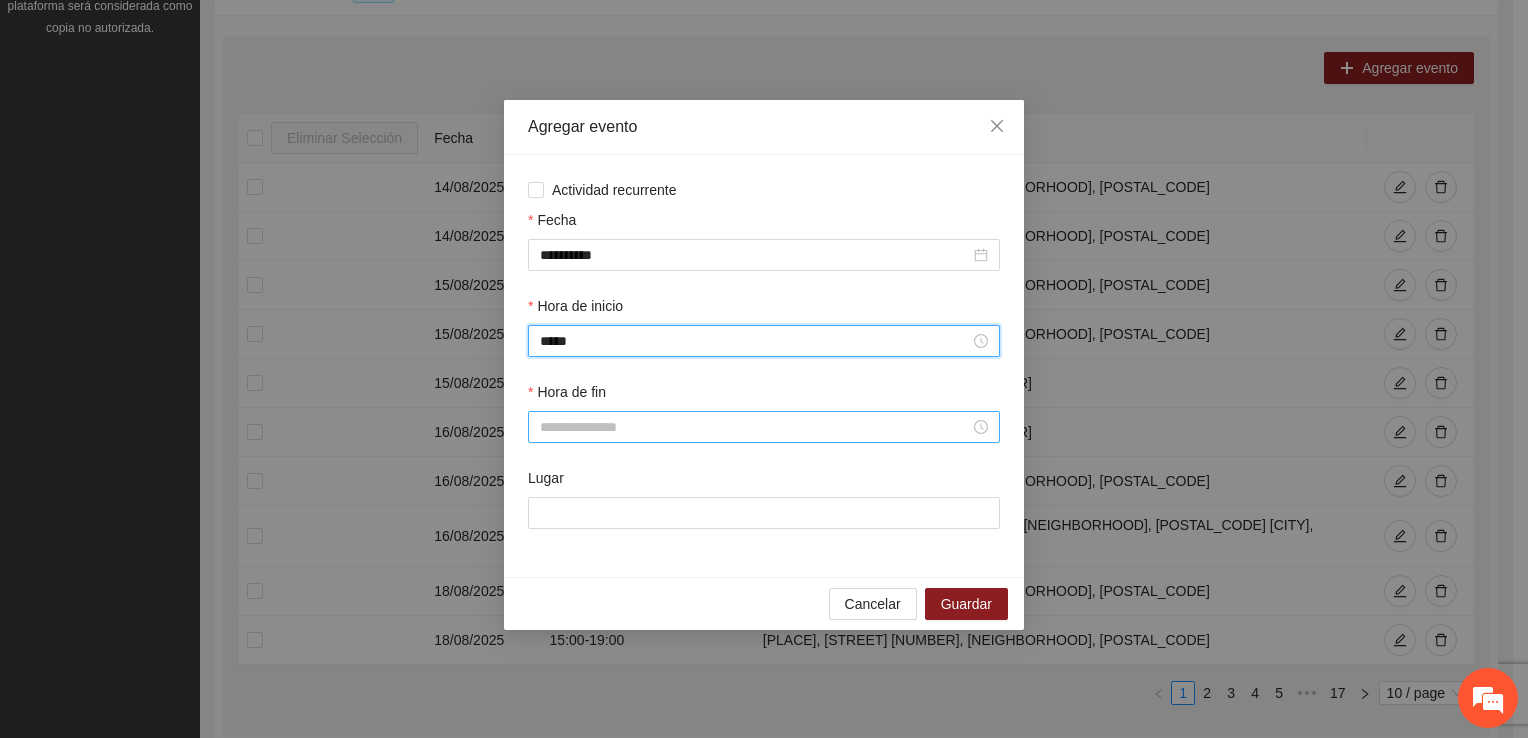 click on "Hora de fin" at bounding box center [755, 427] 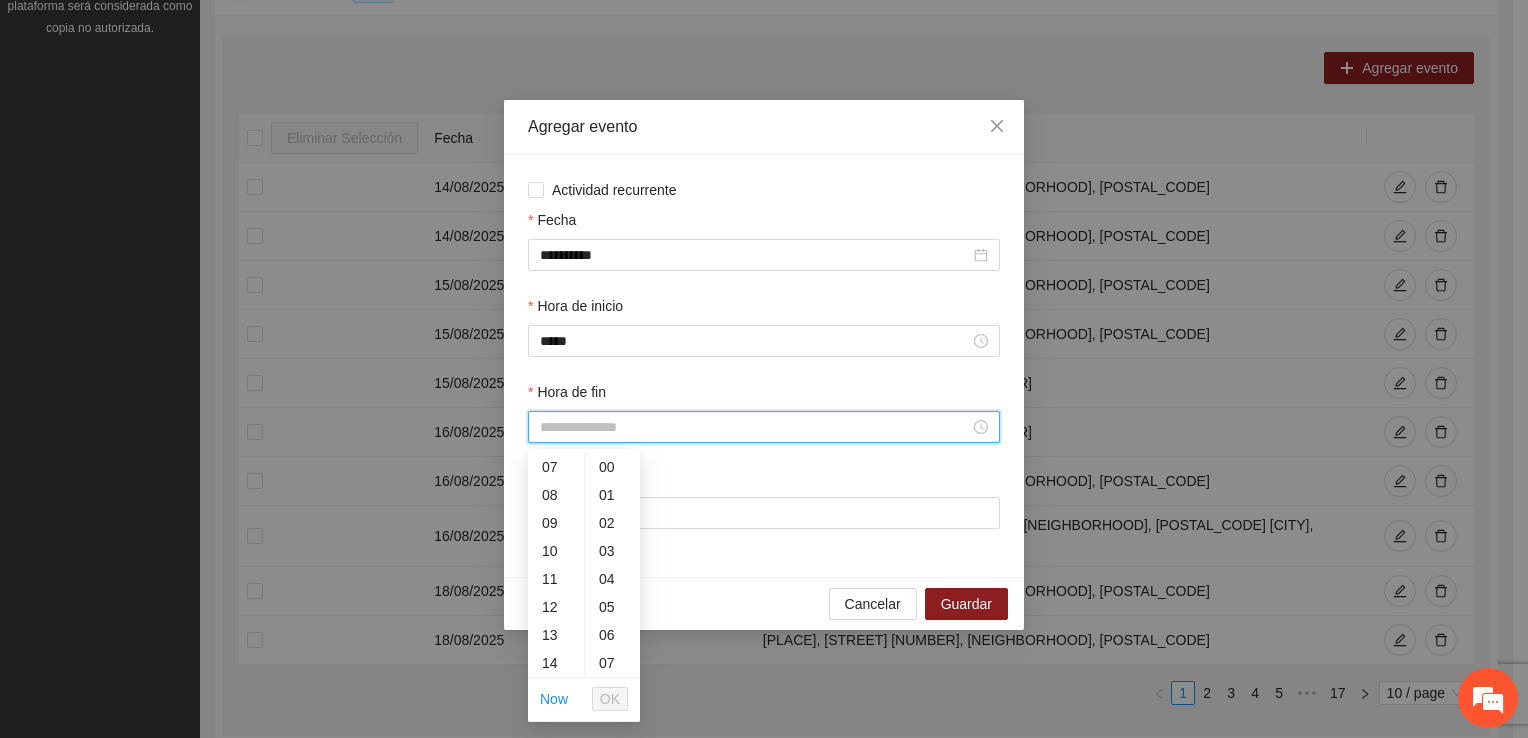 click on "13" at bounding box center [556, 635] 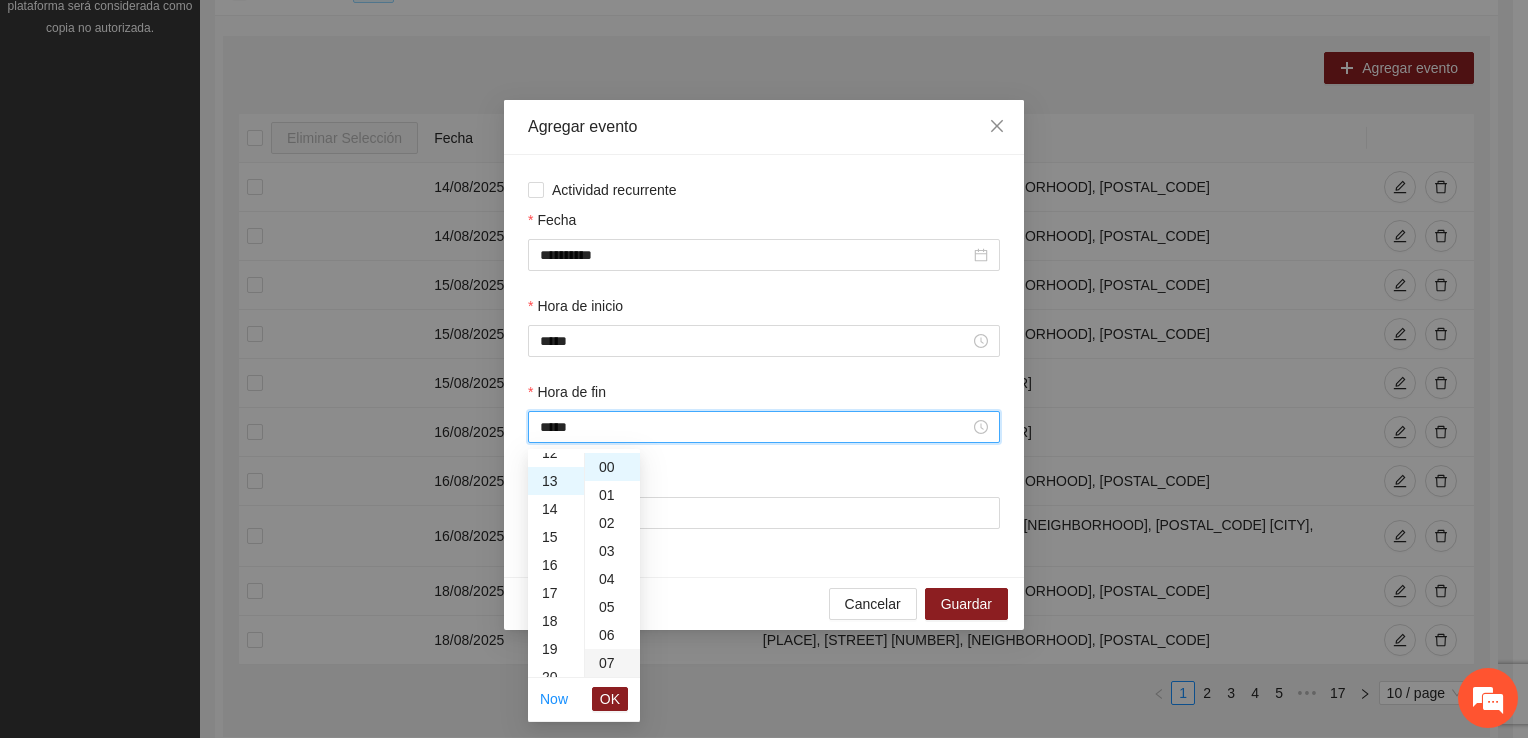 scroll, scrollTop: 364, scrollLeft: 0, axis: vertical 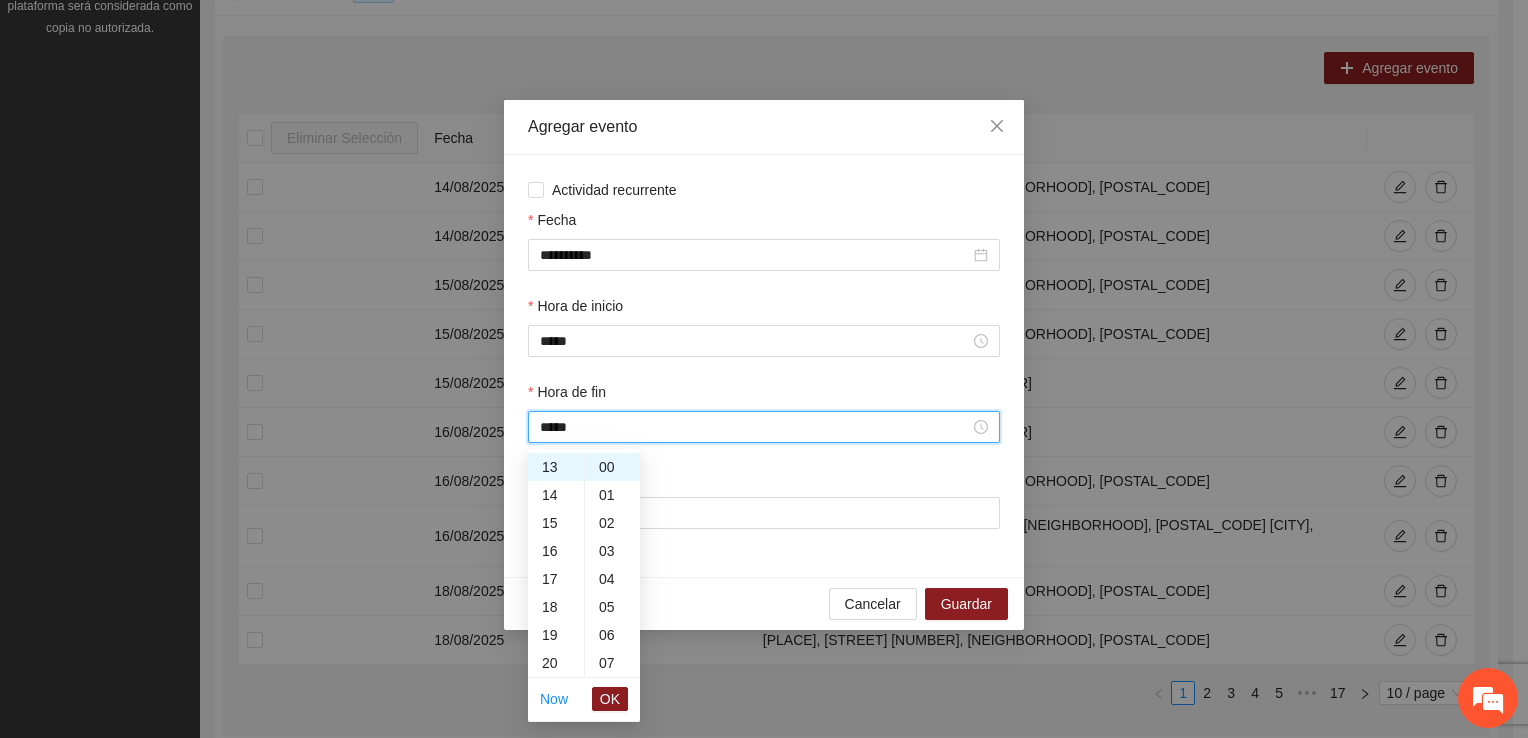 click on "OK" at bounding box center (610, 699) 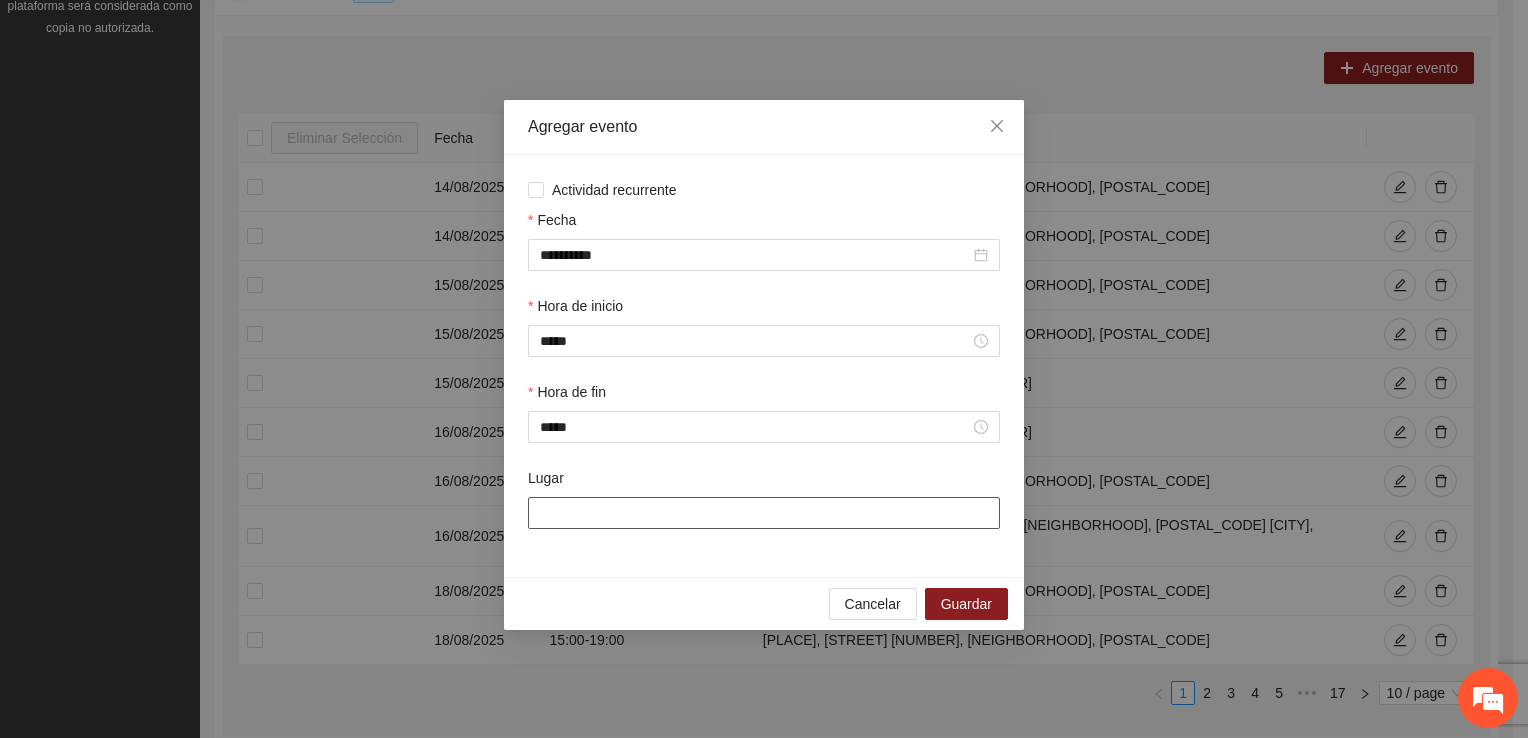 click on "Lugar" at bounding box center [764, 513] 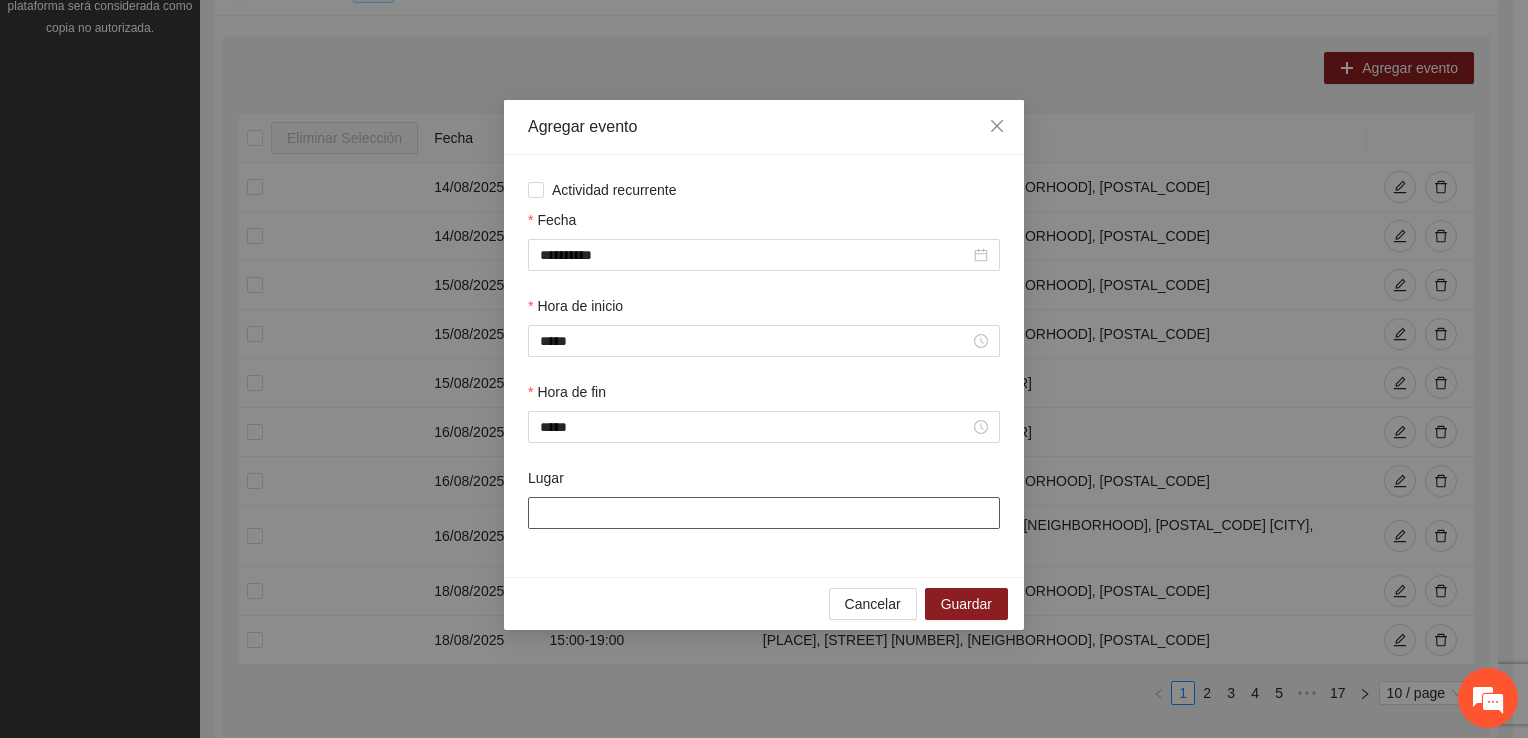 type on "**********" 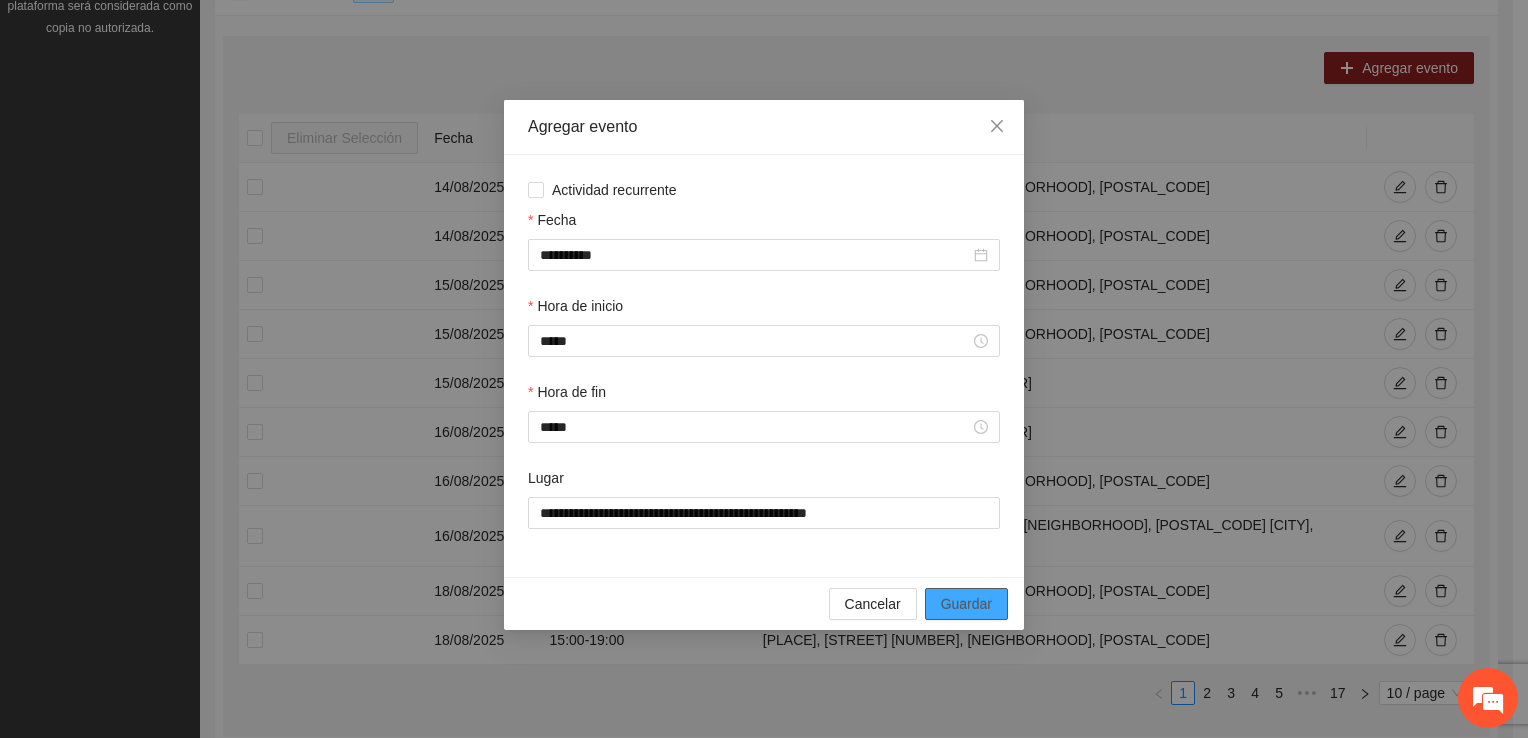 click on "Guardar" at bounding box center [966, 604] 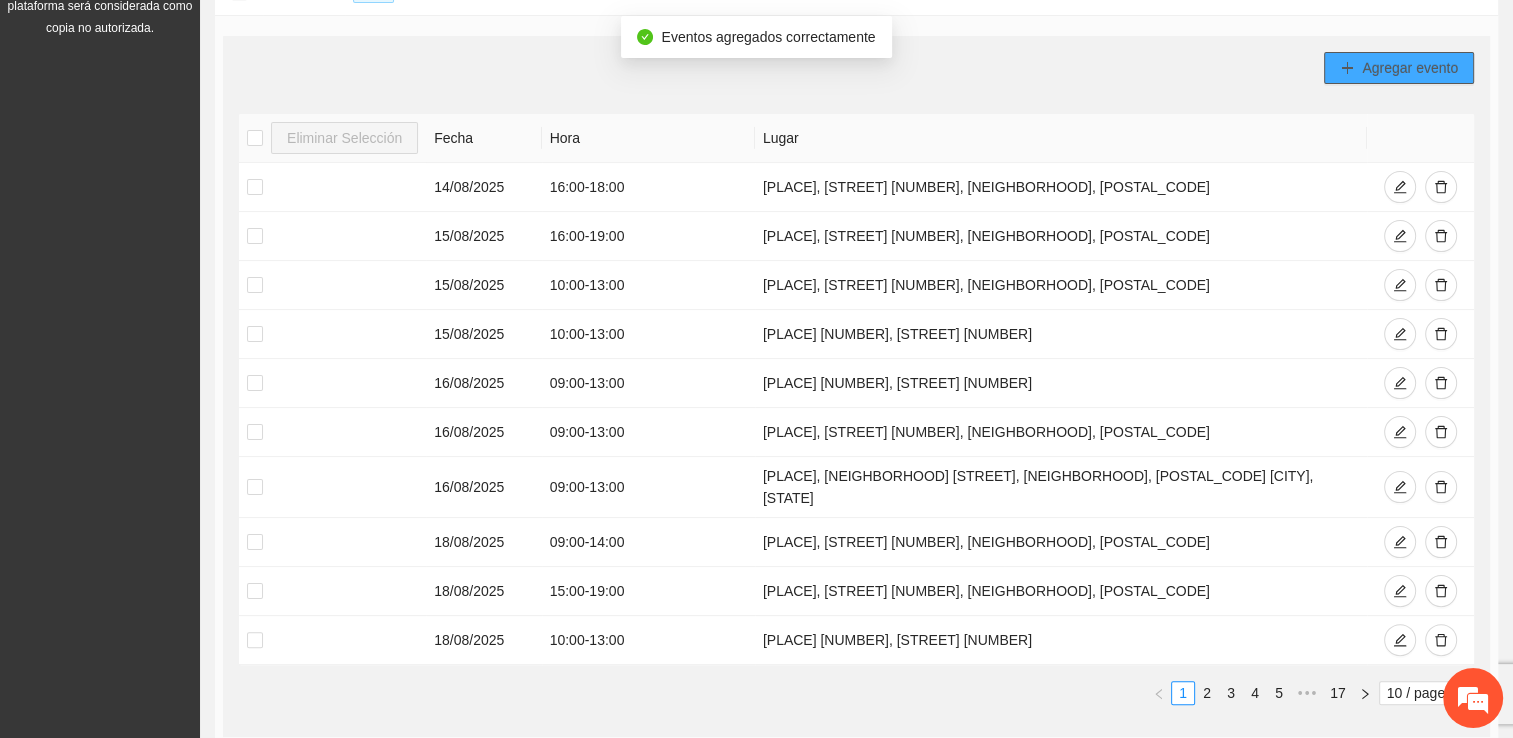 click on "Agregar evento" at bounding box center [1410, 68] 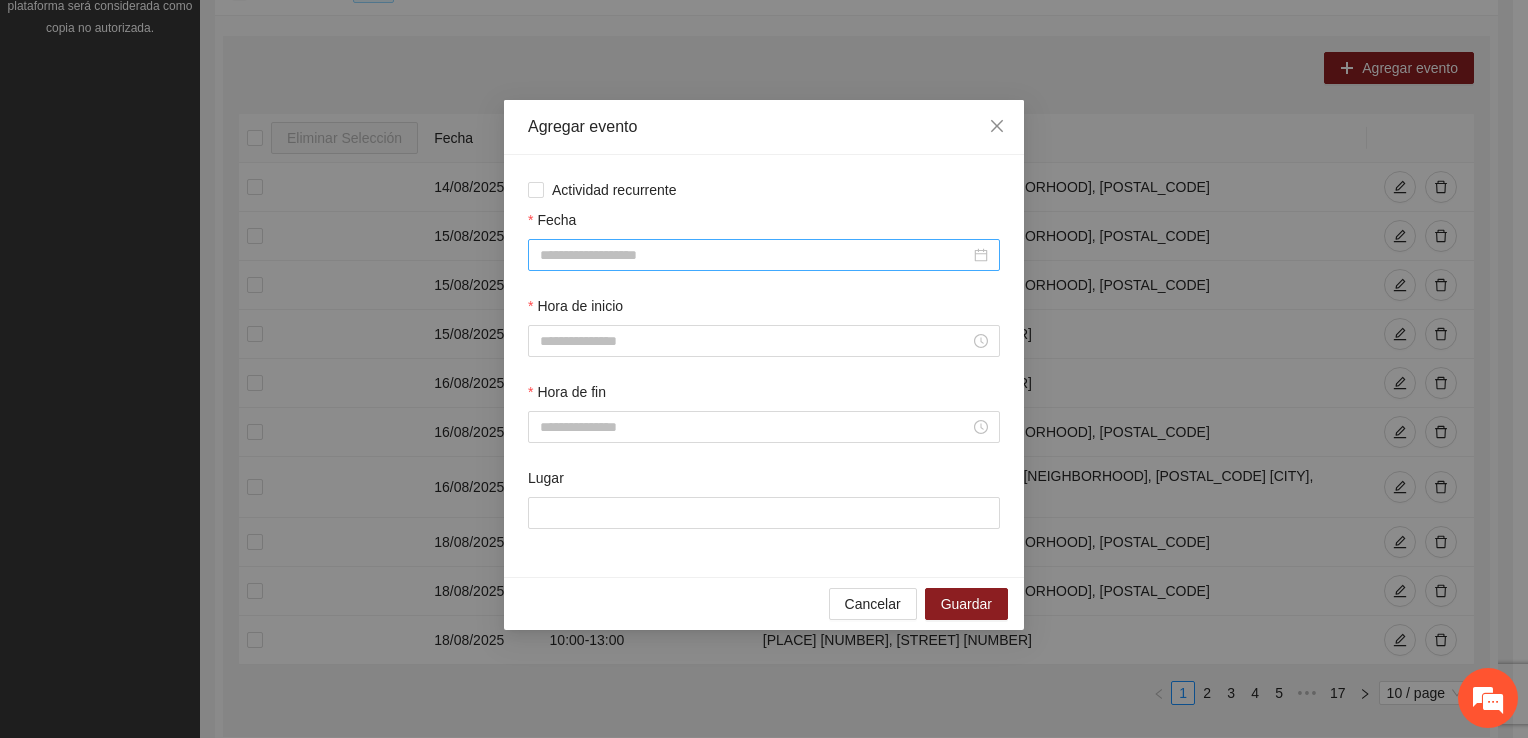 click on "Fecha" at bounding box center [755, 255] 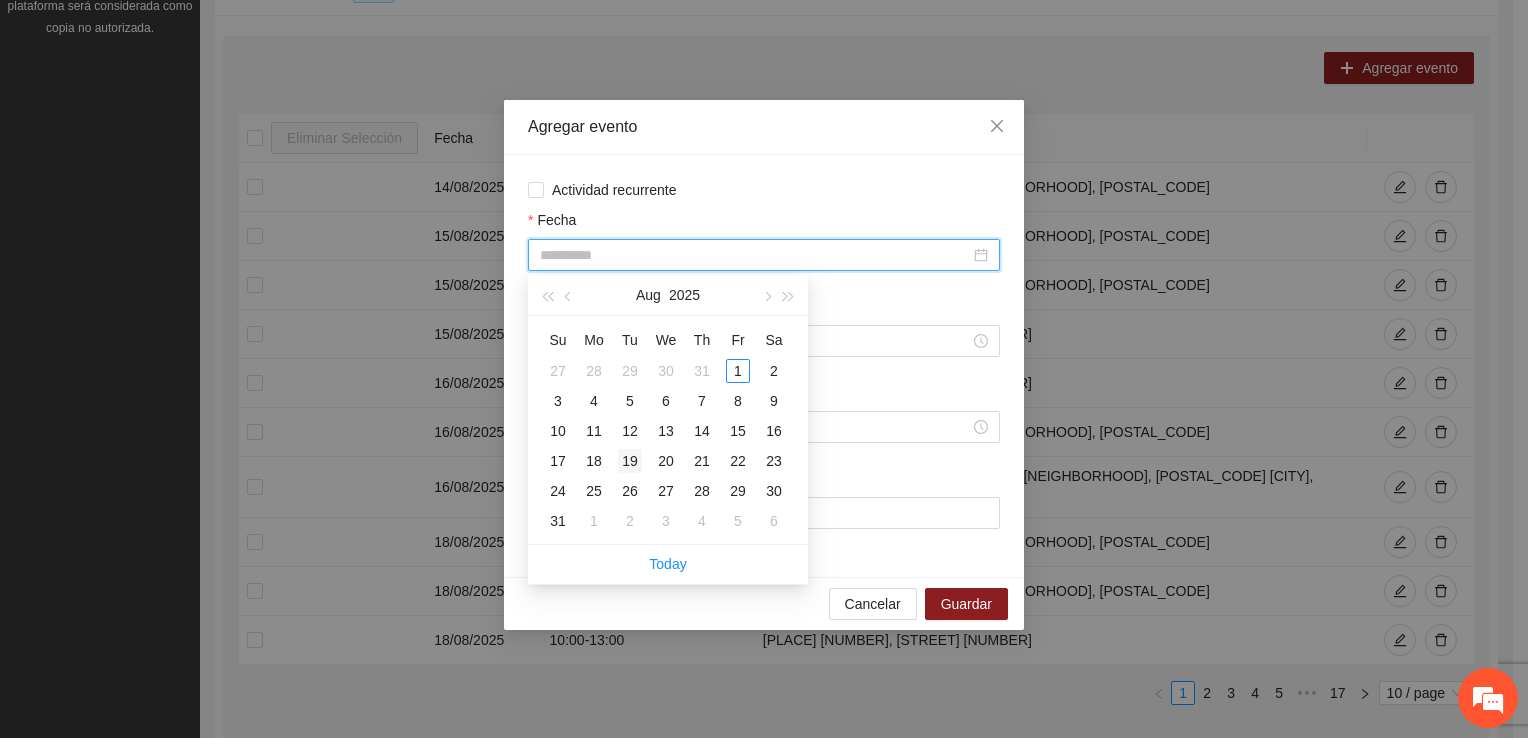 type on "**********" 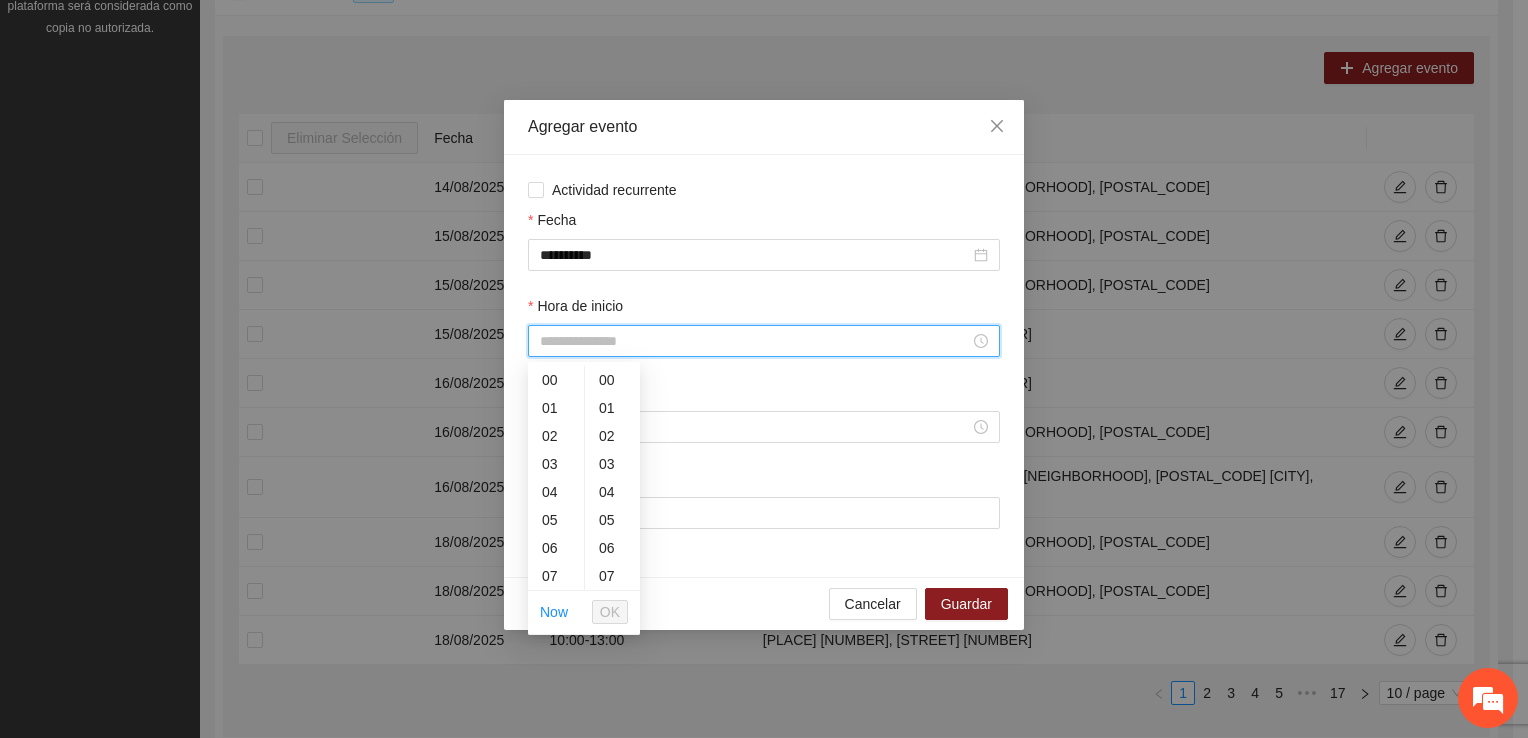 click on "Hora de inicio" at bounding box center (755, 341) 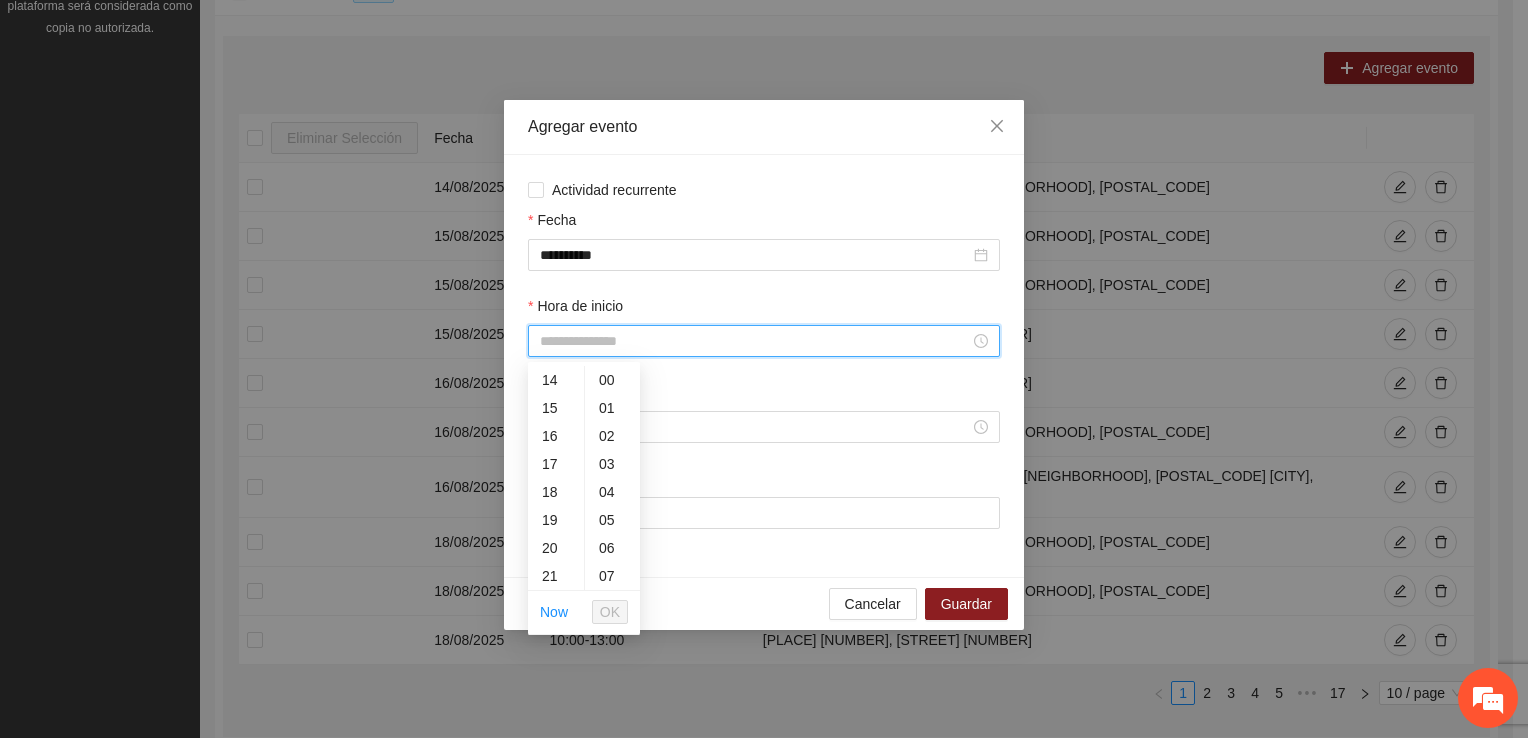 scroll, scrollTop: 196, scrollLeft: 0, axis: vertical 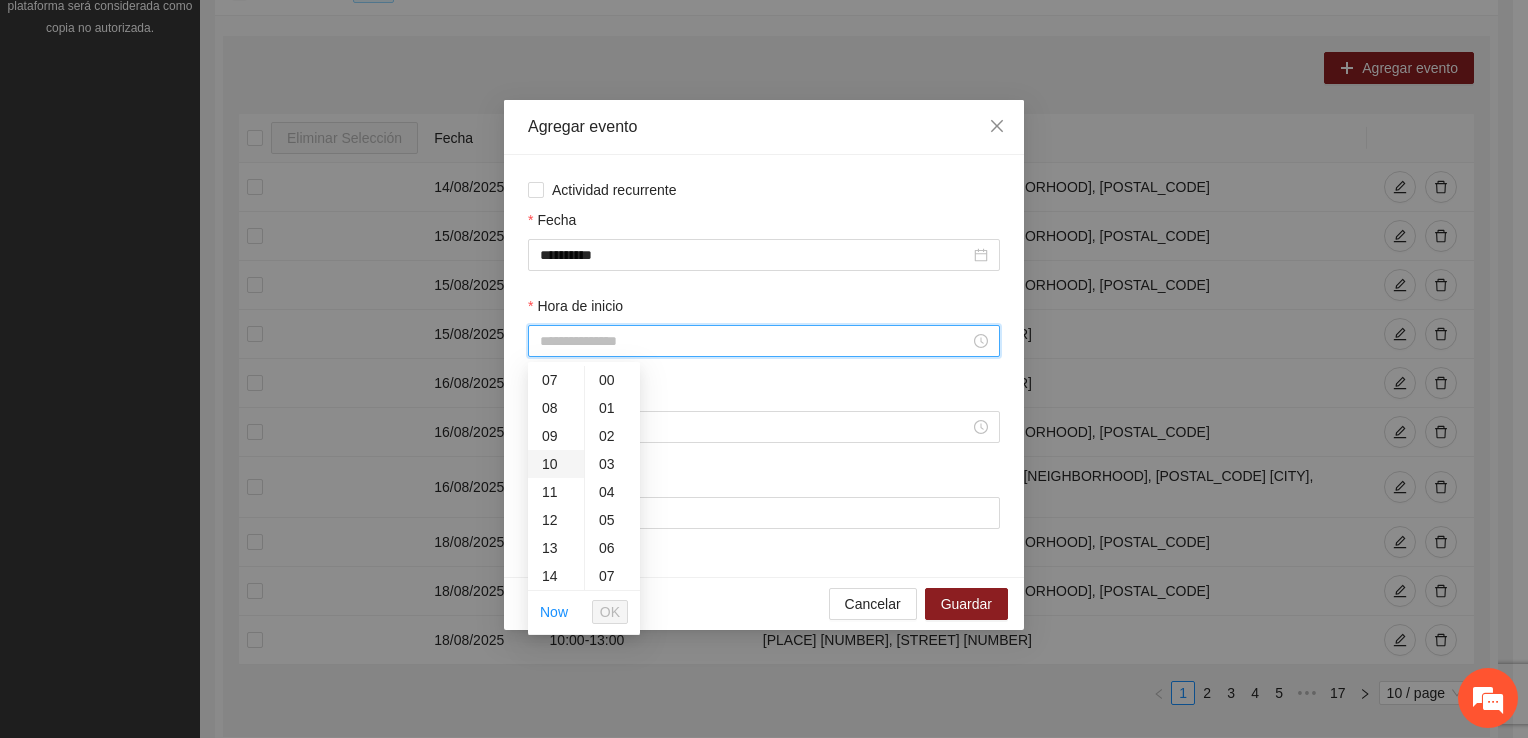 click on "10" at bounding box center [556, 464] 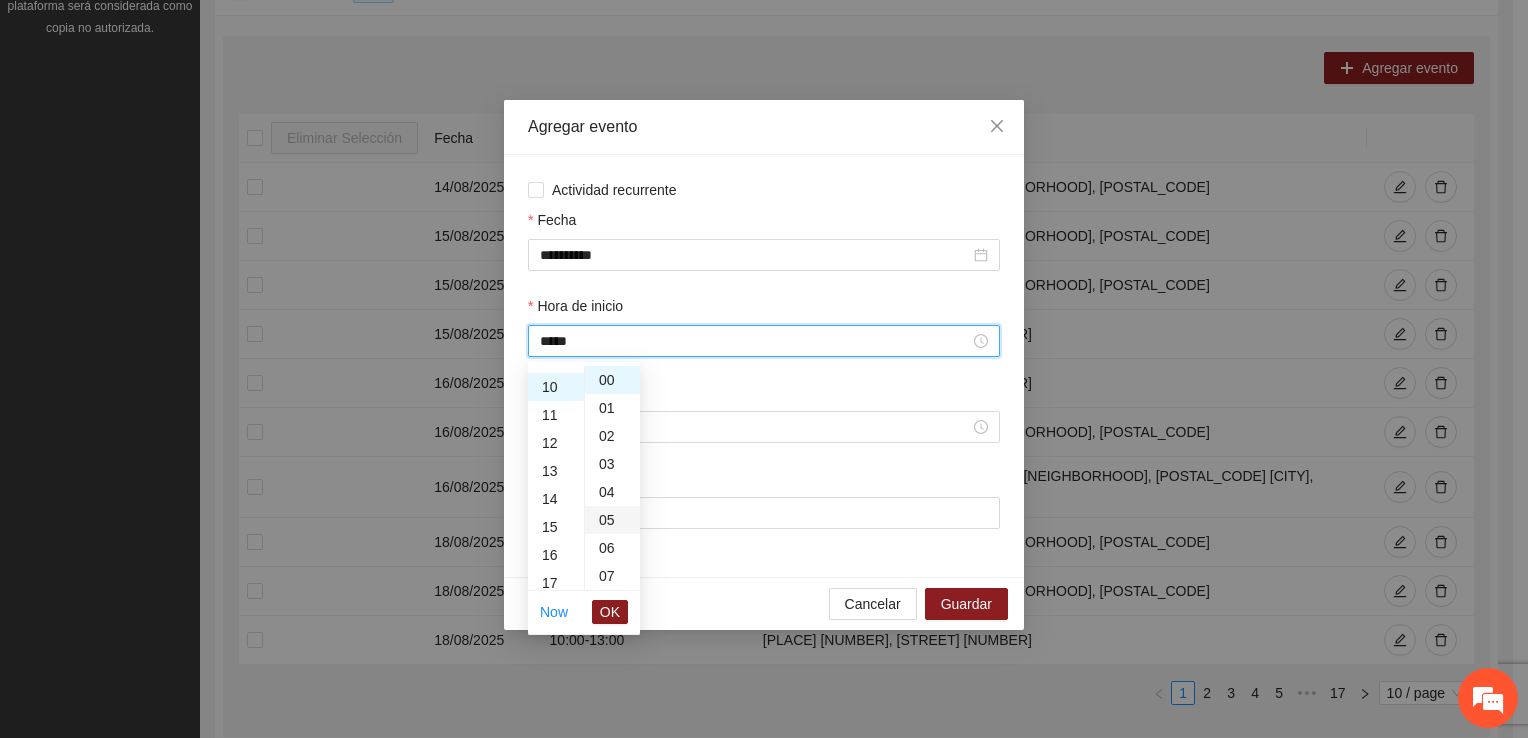 scroll, scrollTop: 280, scrollLeft: 0, axis: vertical 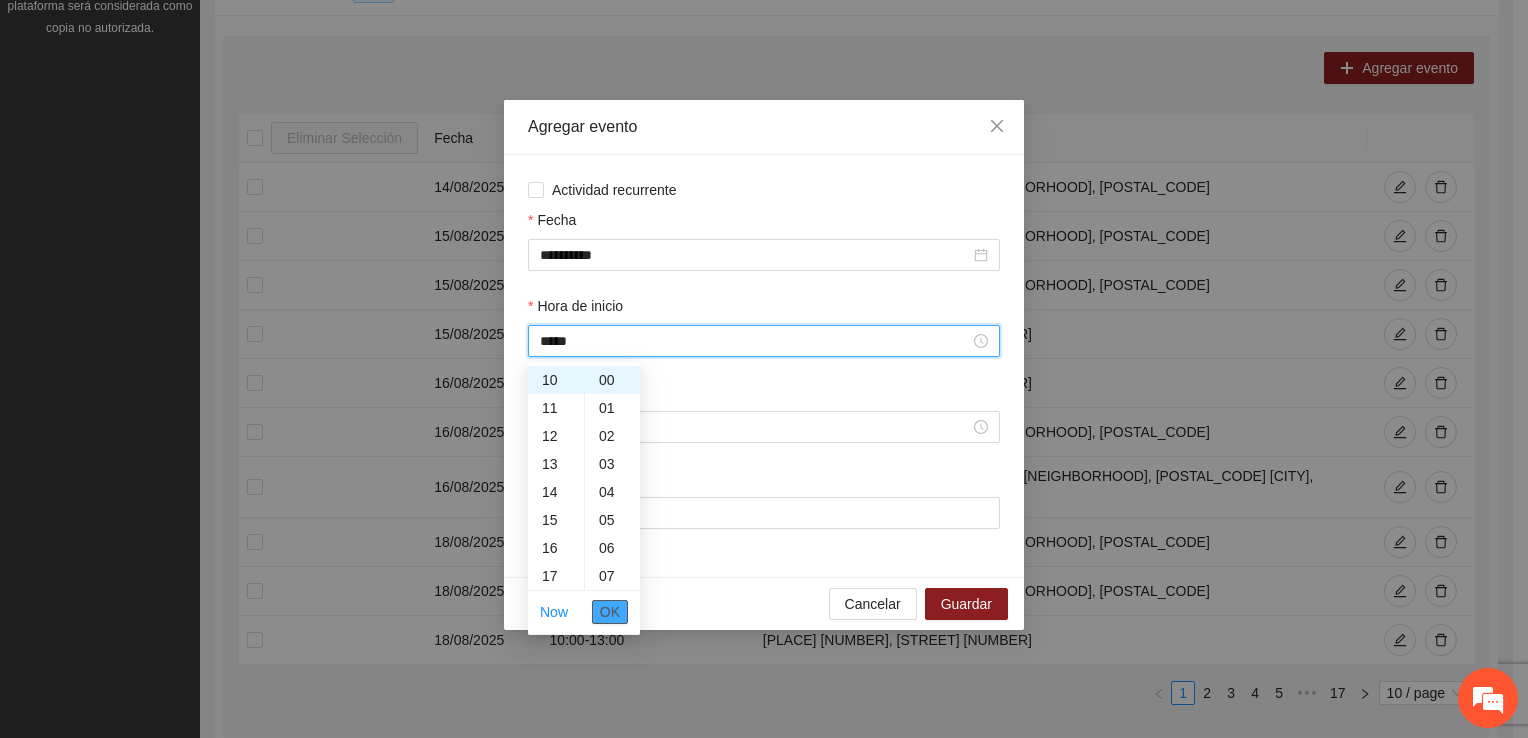 click on "OK" at bounding box center [610, 612] 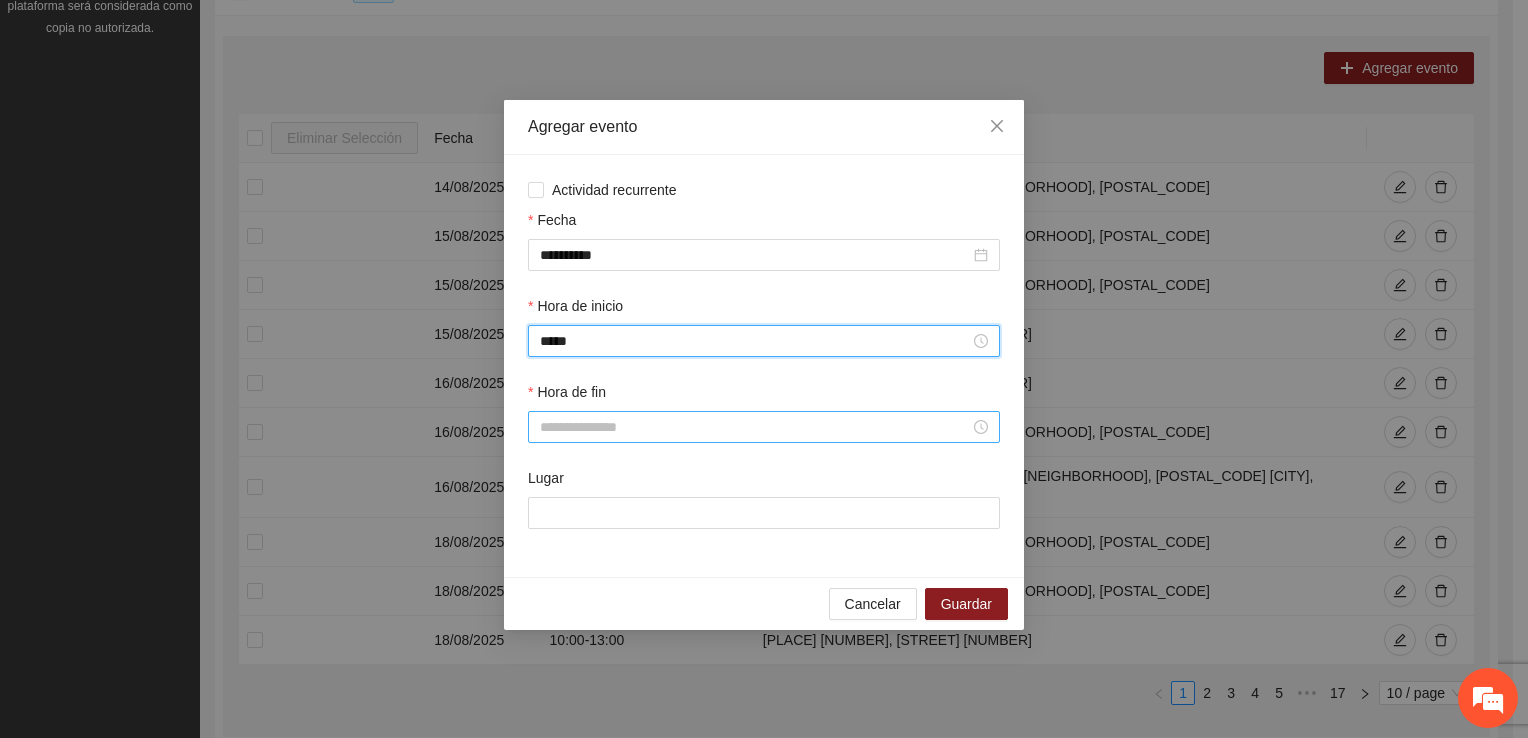 click on "Hora de fin" at bounding box center (755, 427) 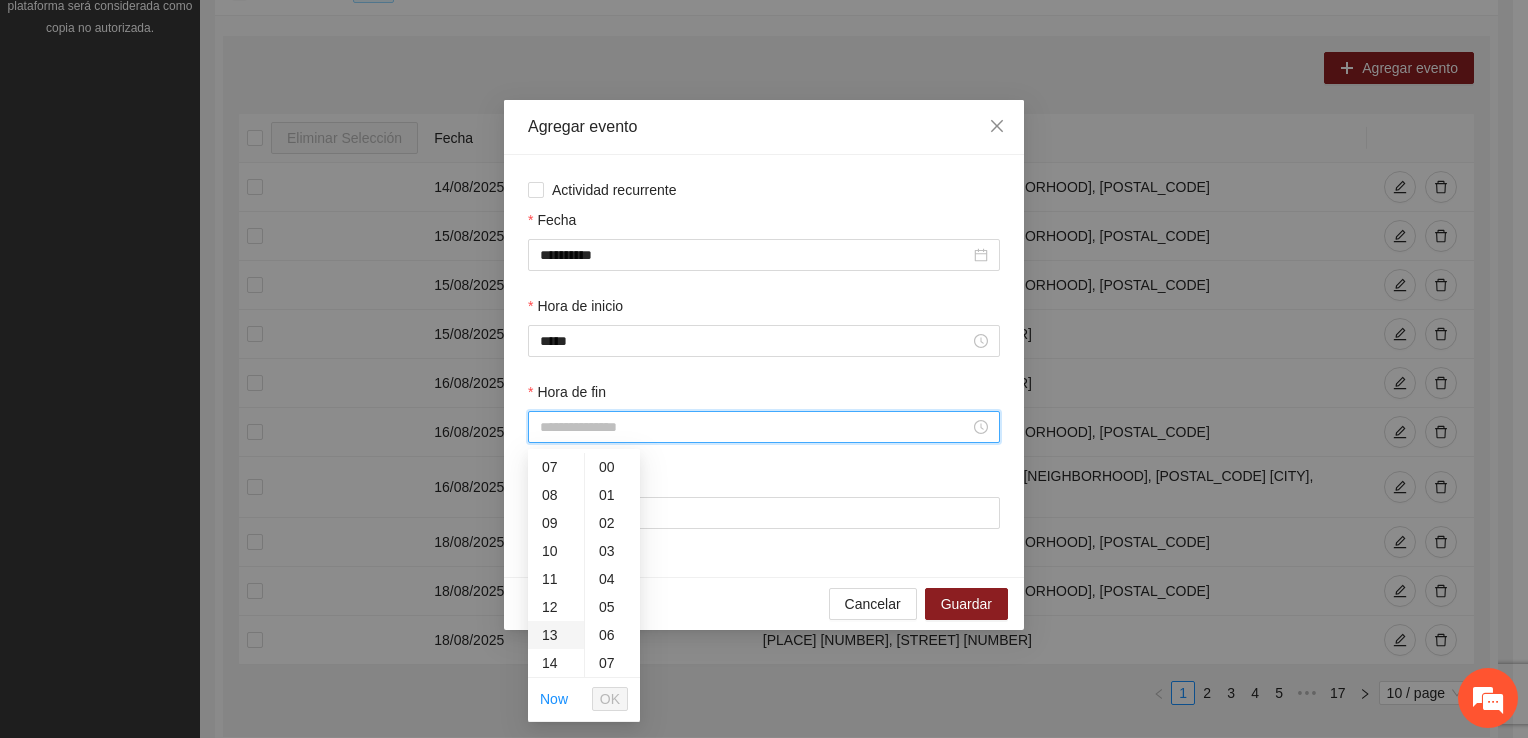 click on "13" at bounding box center [556, 635] 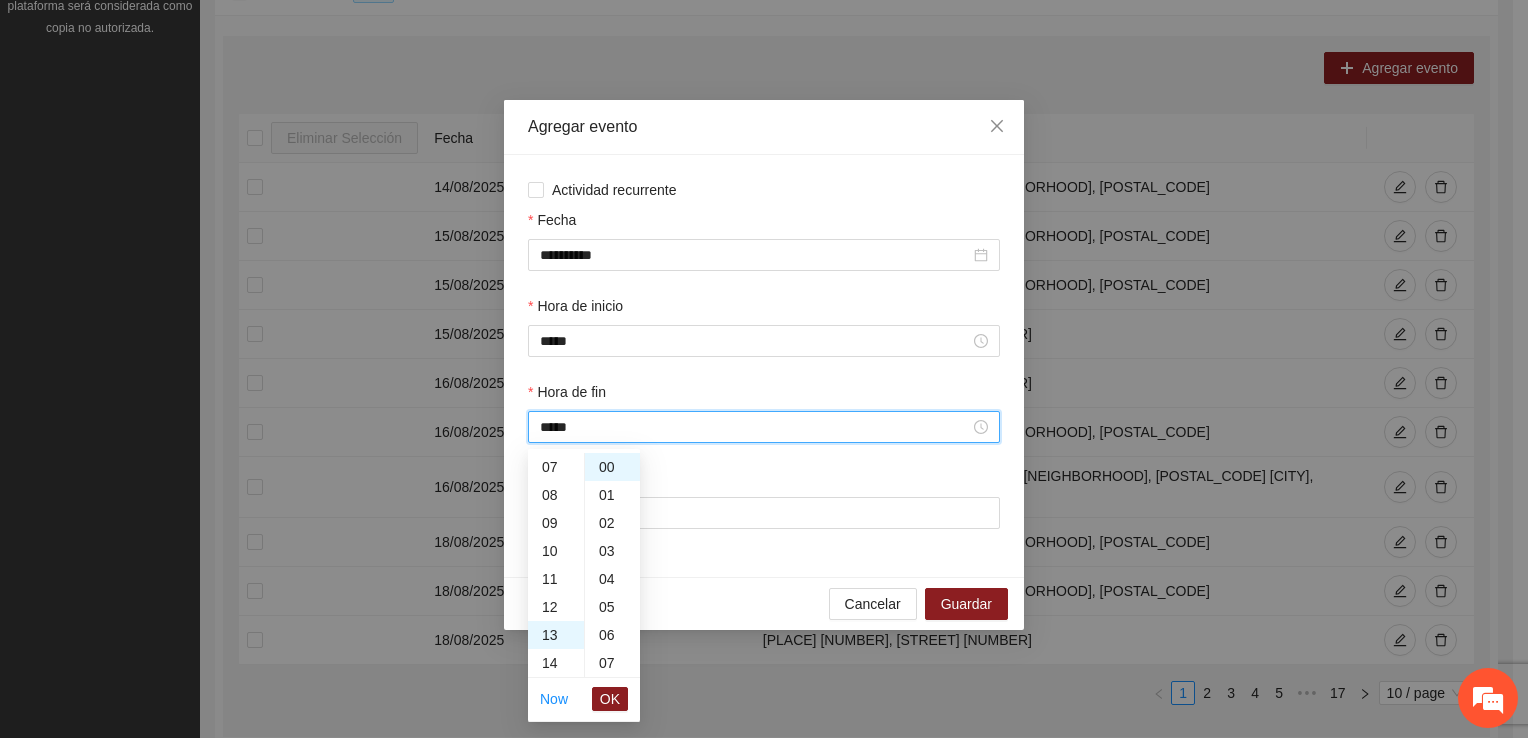 scroll, scrollTop: 364, scrollLeft: 0, axis: vertical 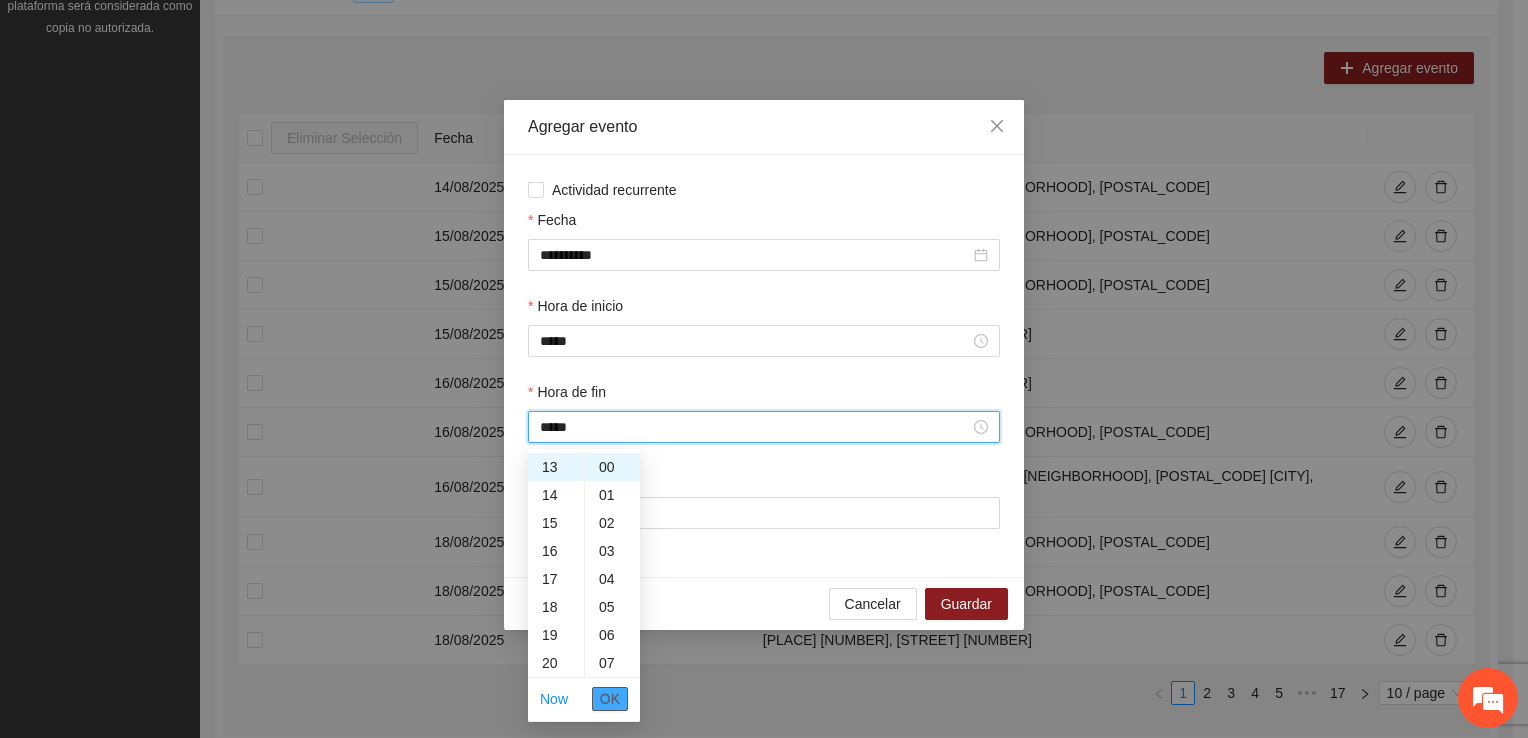 click on "OK" at bounding box center (610, 699) 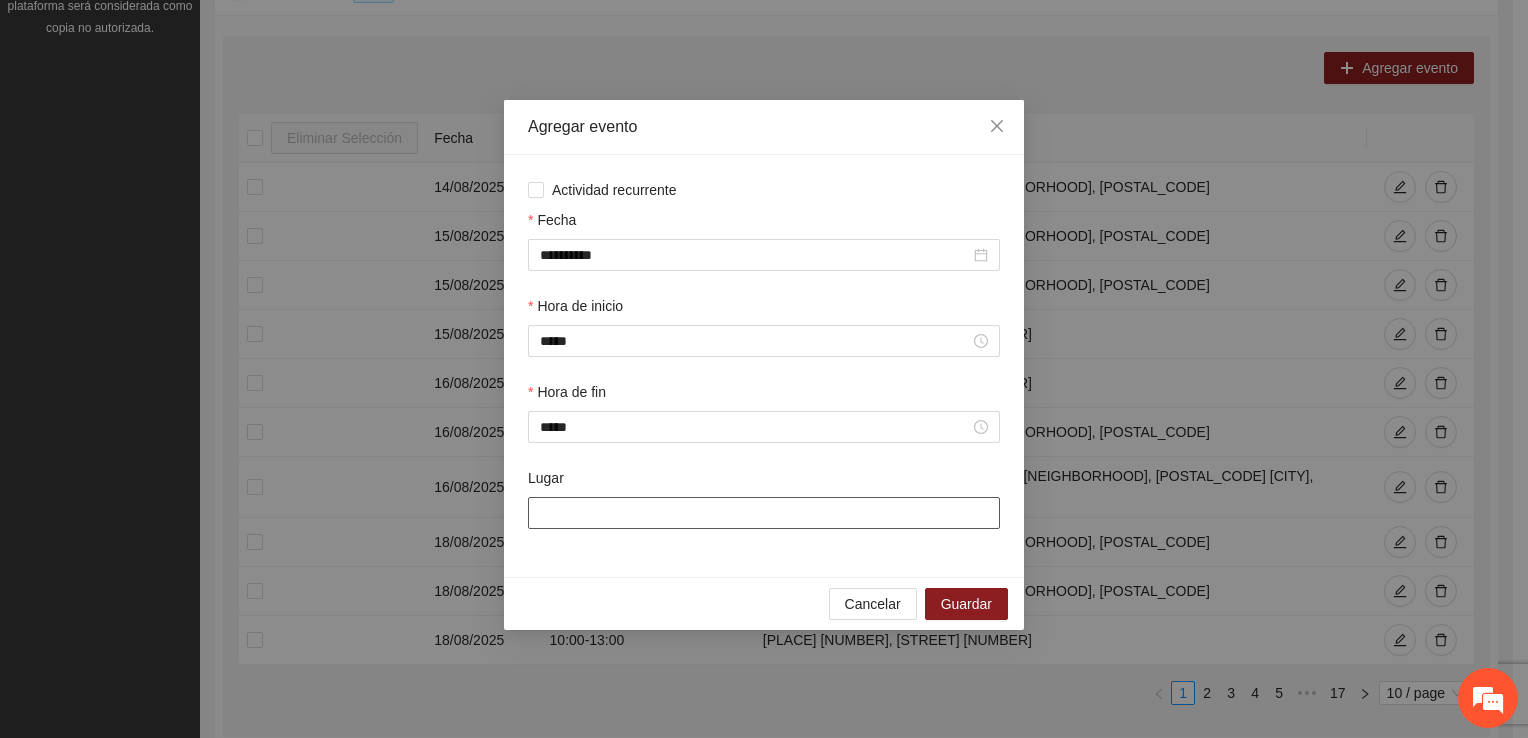 click on "Lugar" at bounding box center [764, 513] 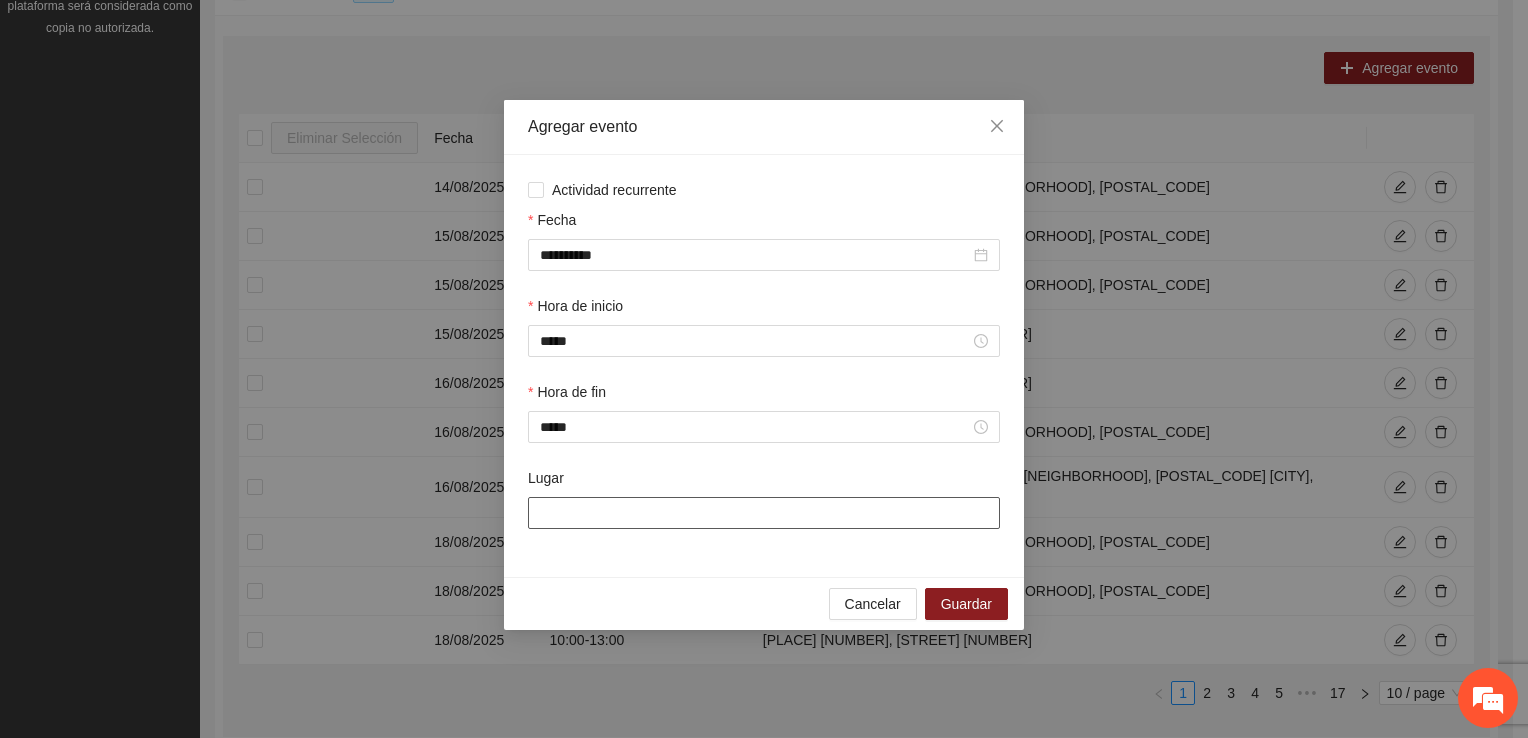 type on "**********" 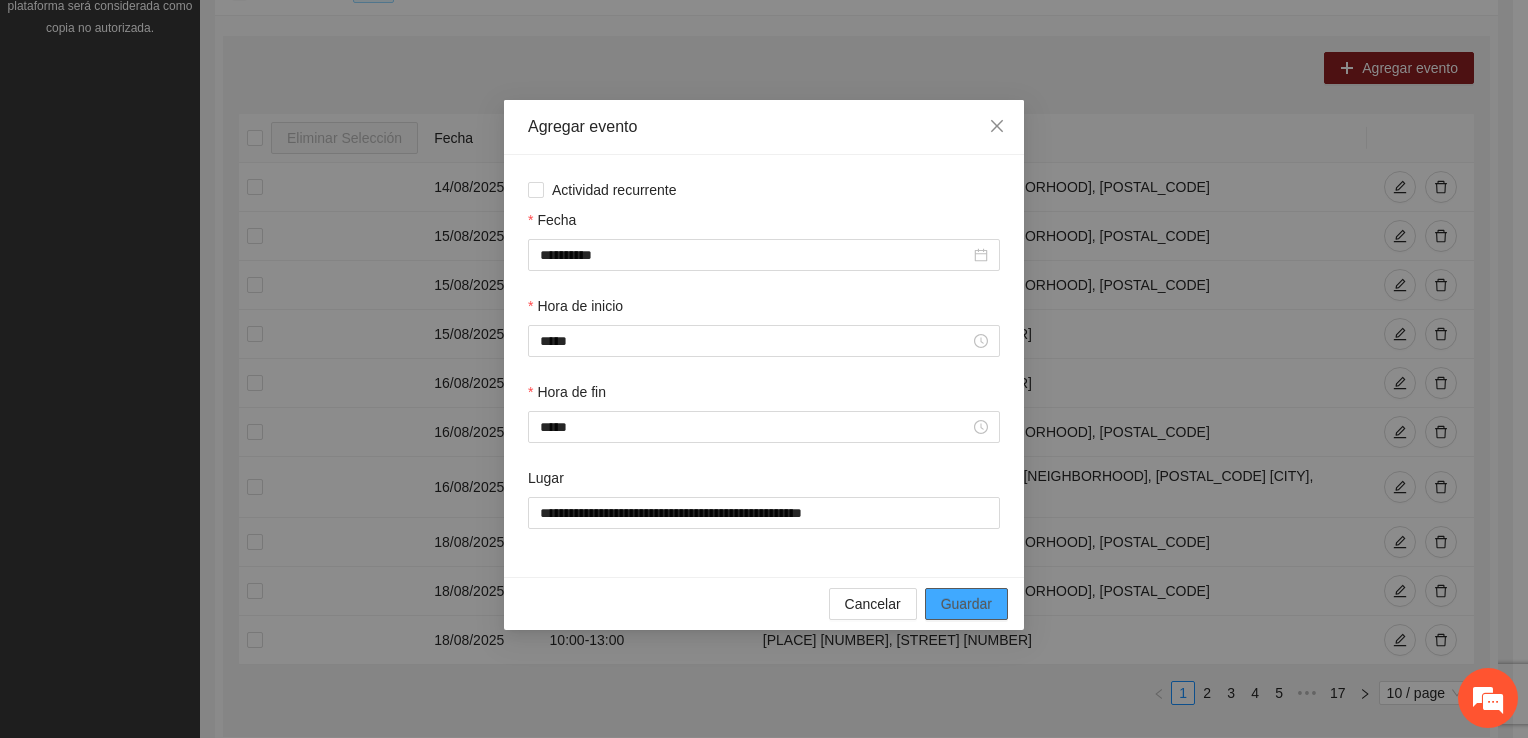 click on "Guardar" at bounding box center (966, 604) 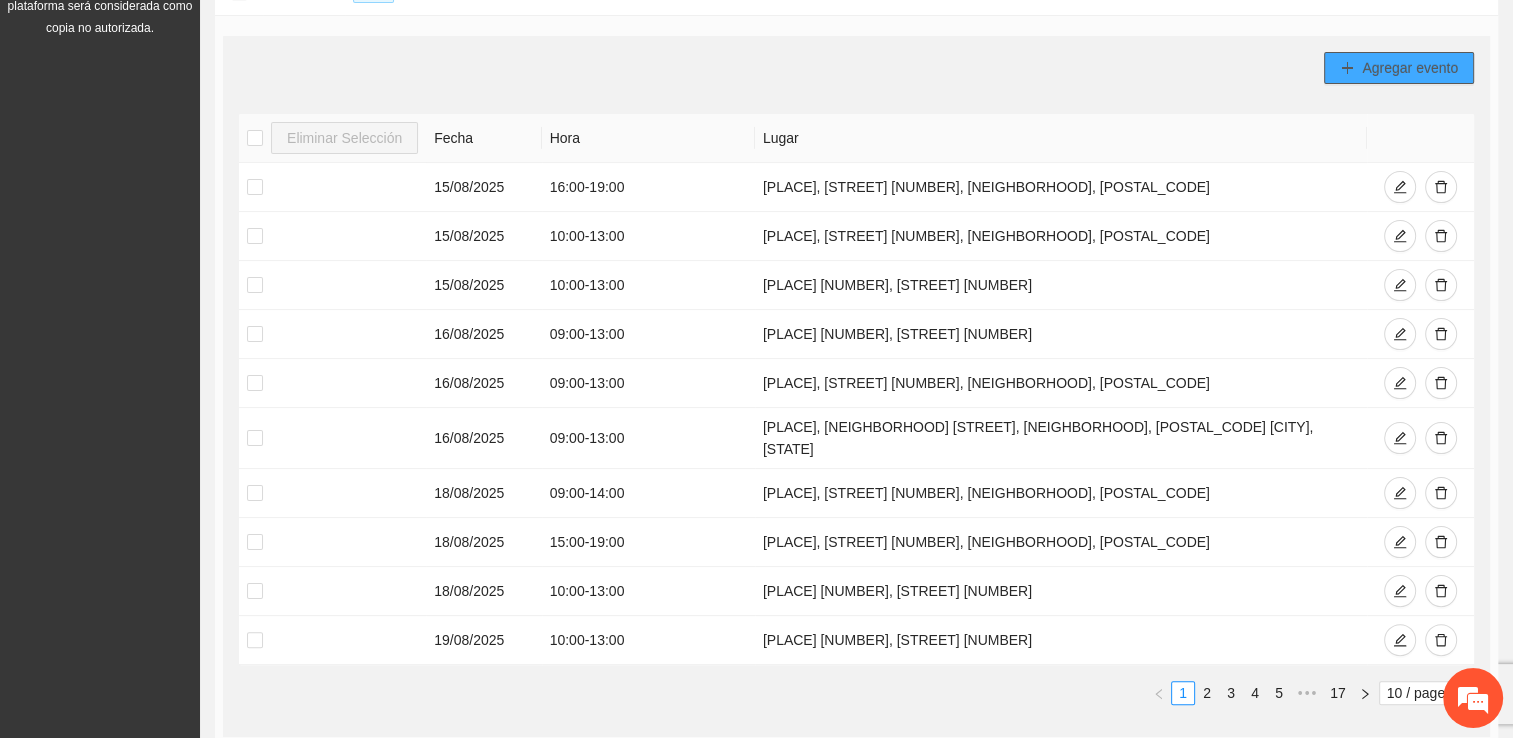 click on "Agregar evento" at bounding box center [1410, 68] 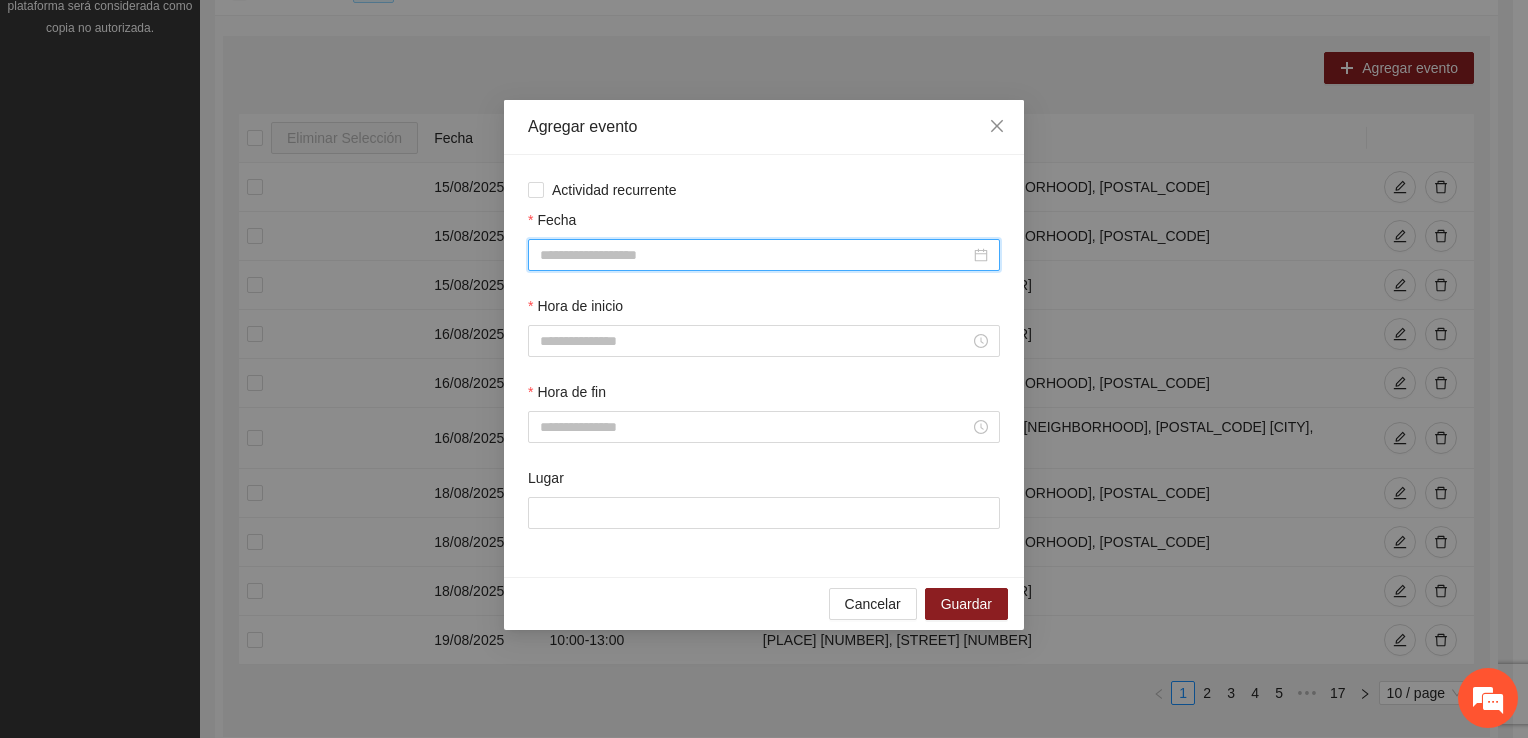 click on "Fecha" at bounding box center (755, 255) 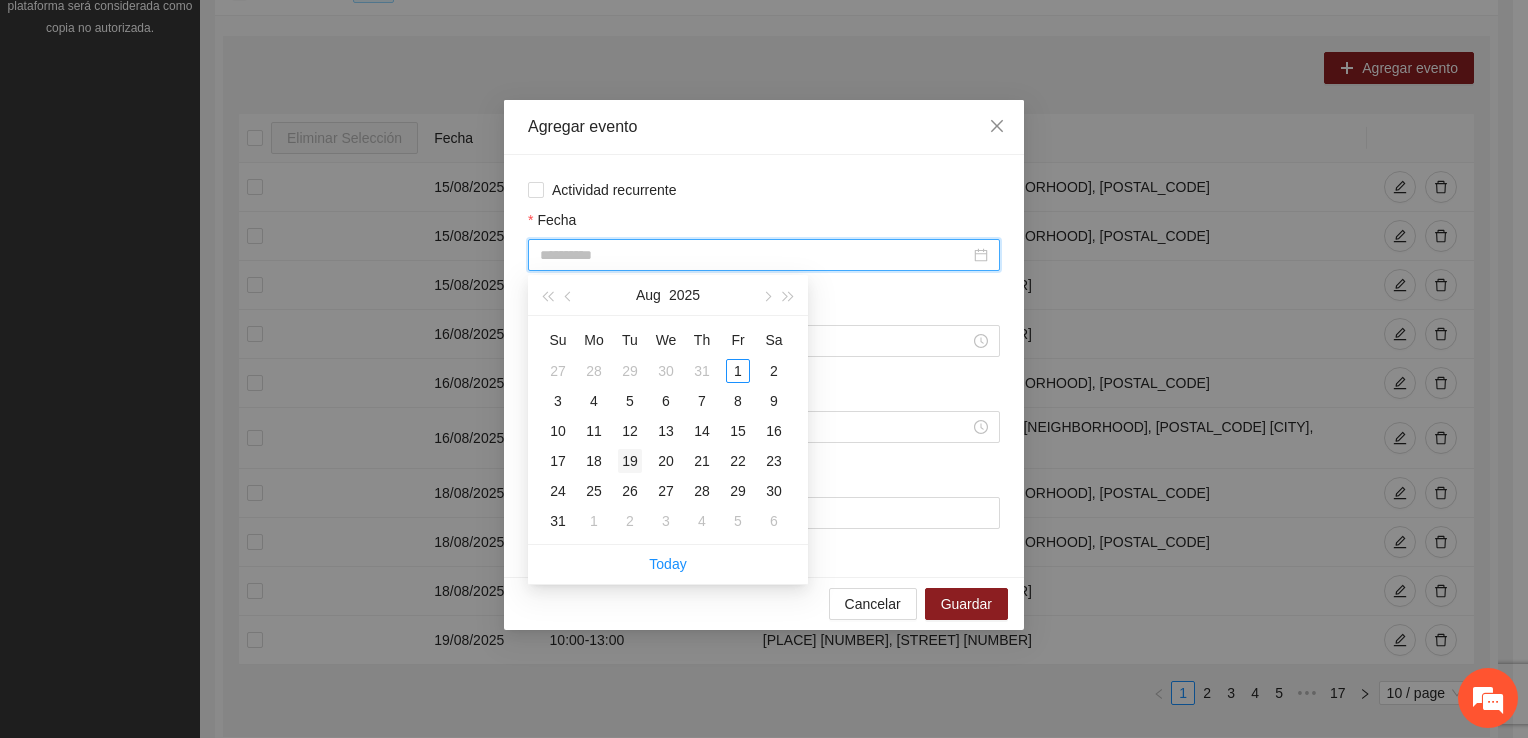 type on "**********" 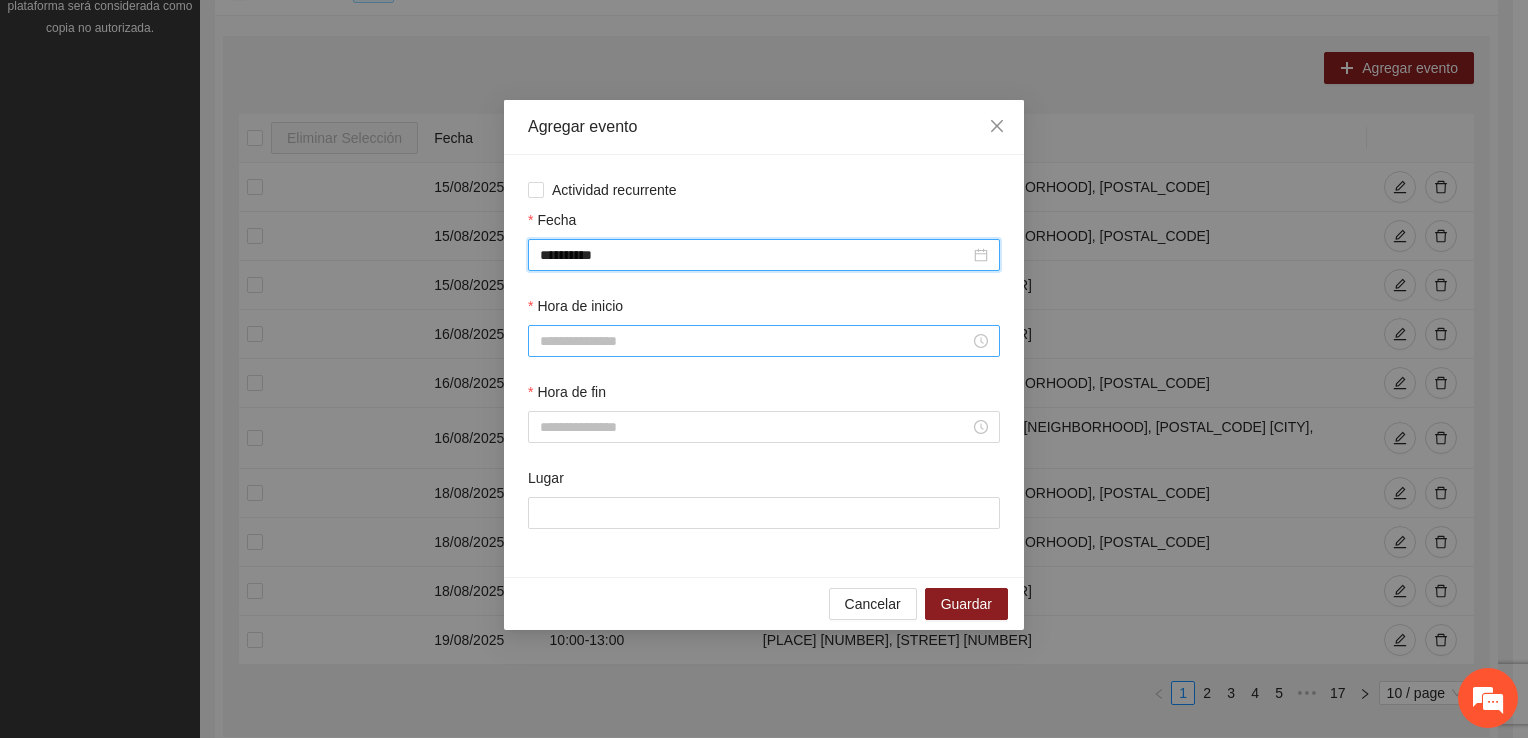 click on "Hora de inicio" at bounding box center [755, 341] 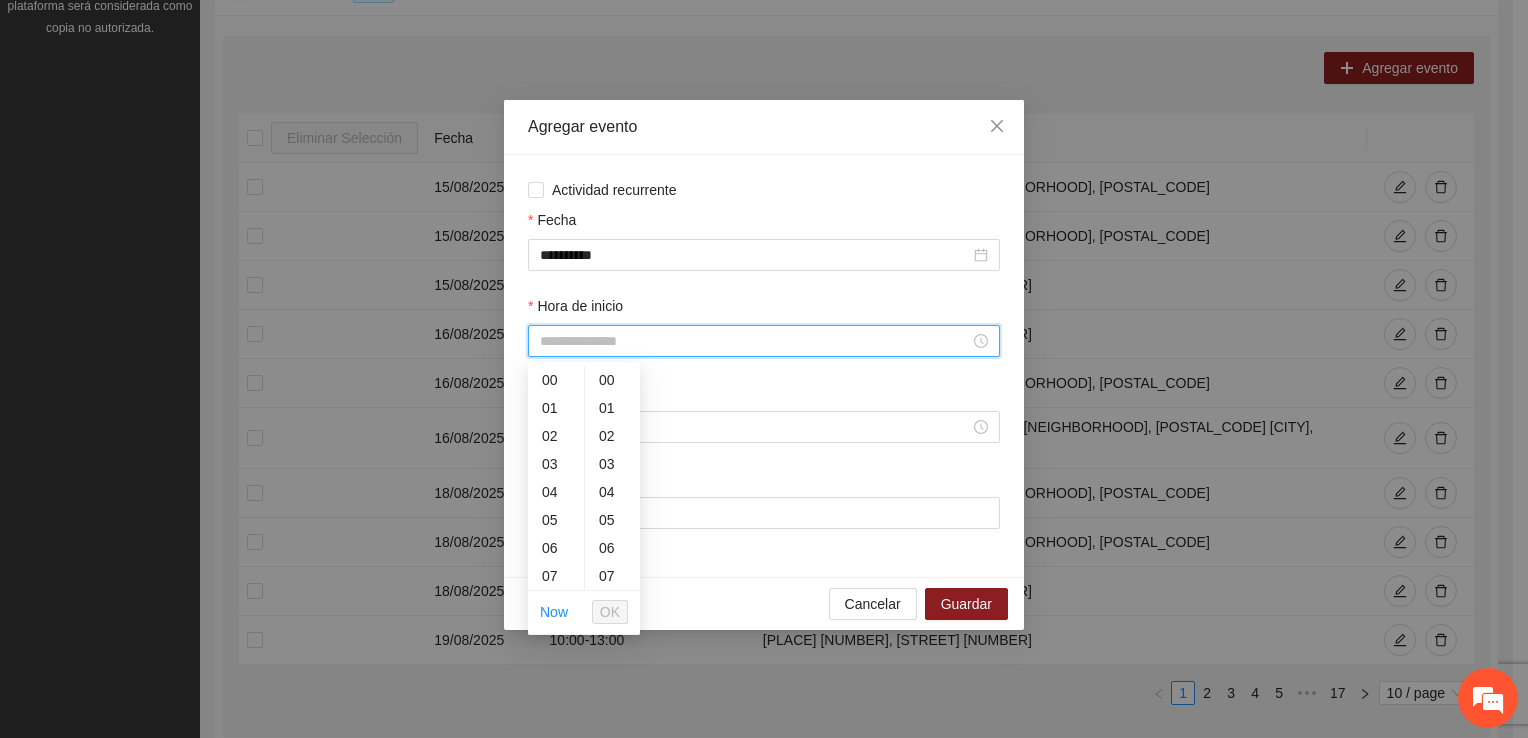 scroll, scrollTop: 196, scrollLeft: 0, axis: vertical 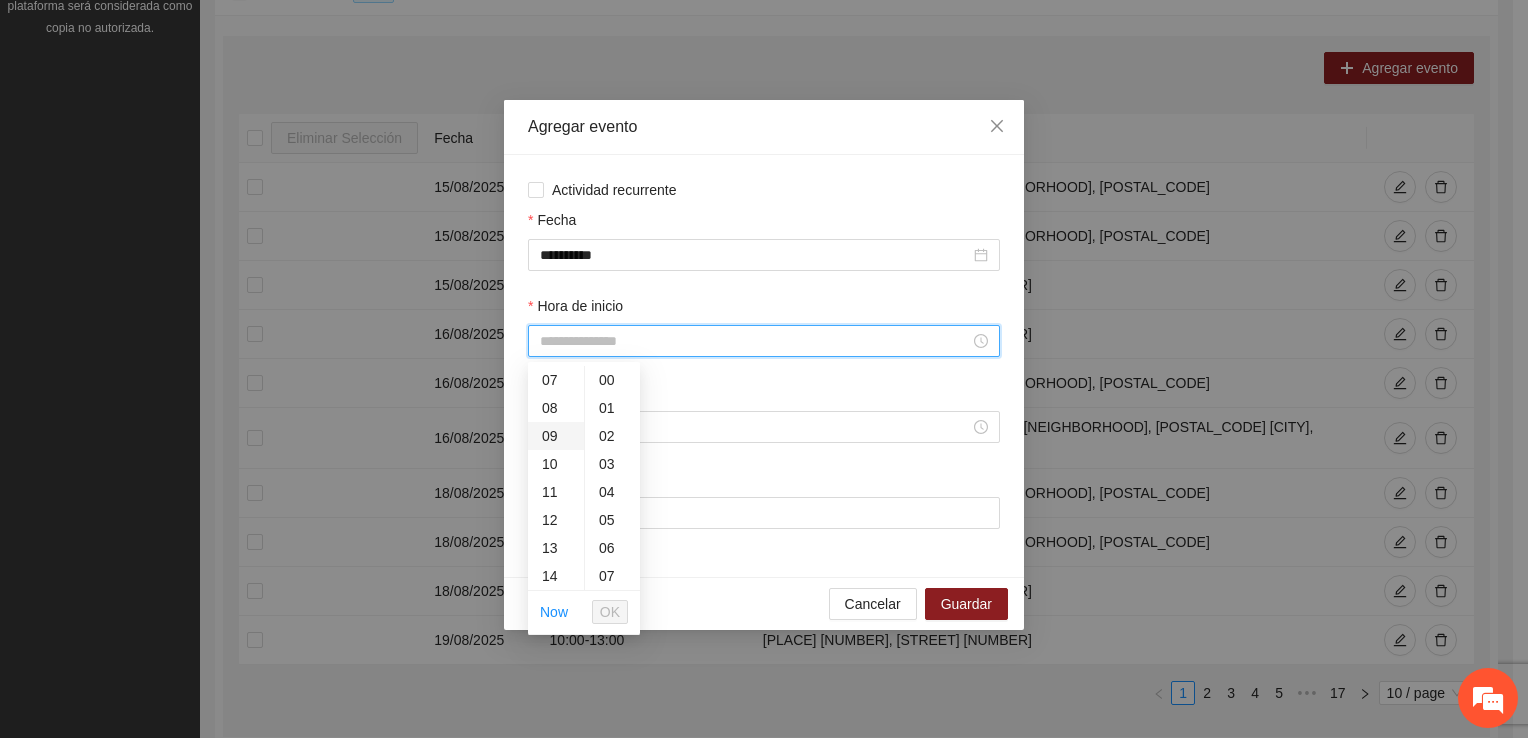 click on "09" at bounding box center (556, 436) 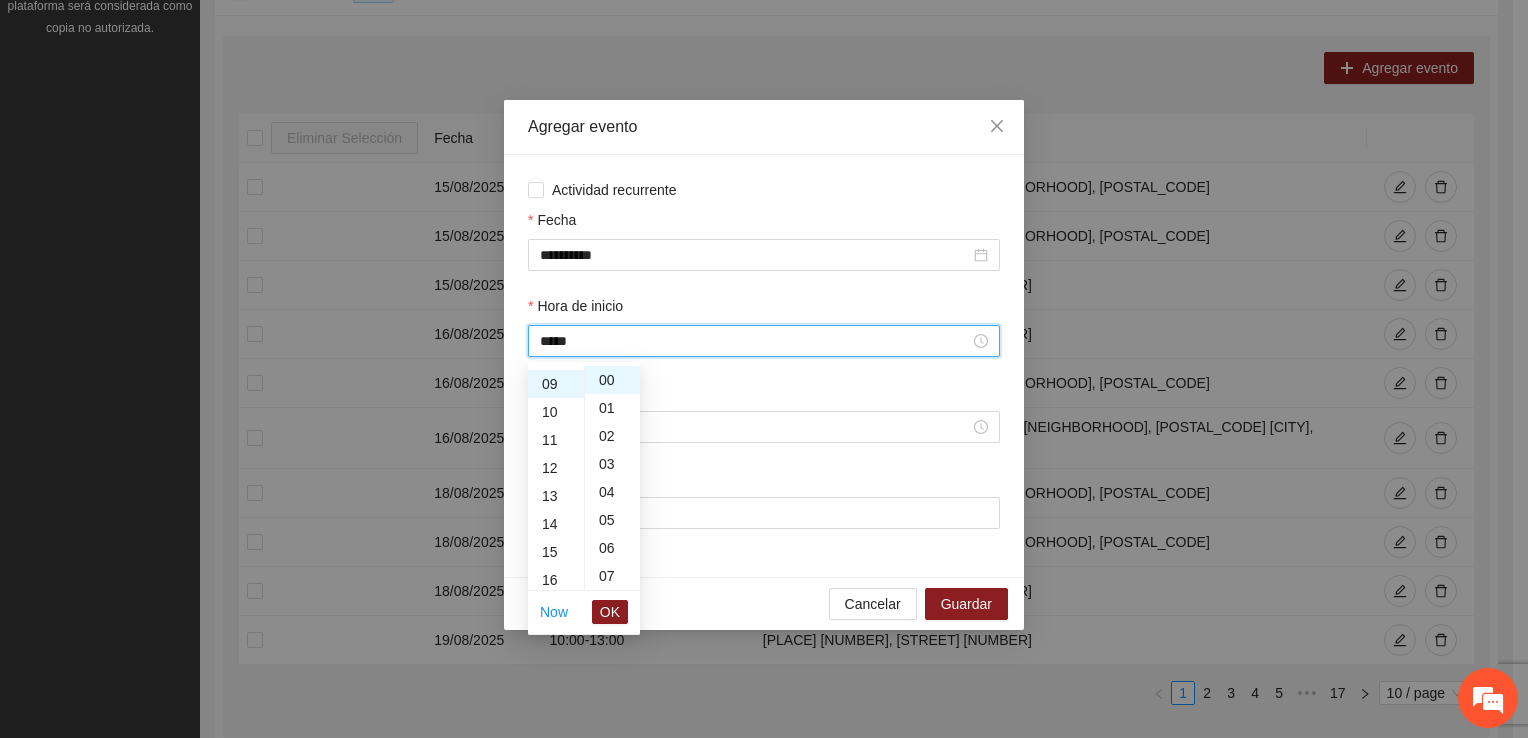 scroll, scrollTop: 252, scrollLeft: 0, axis: vertical 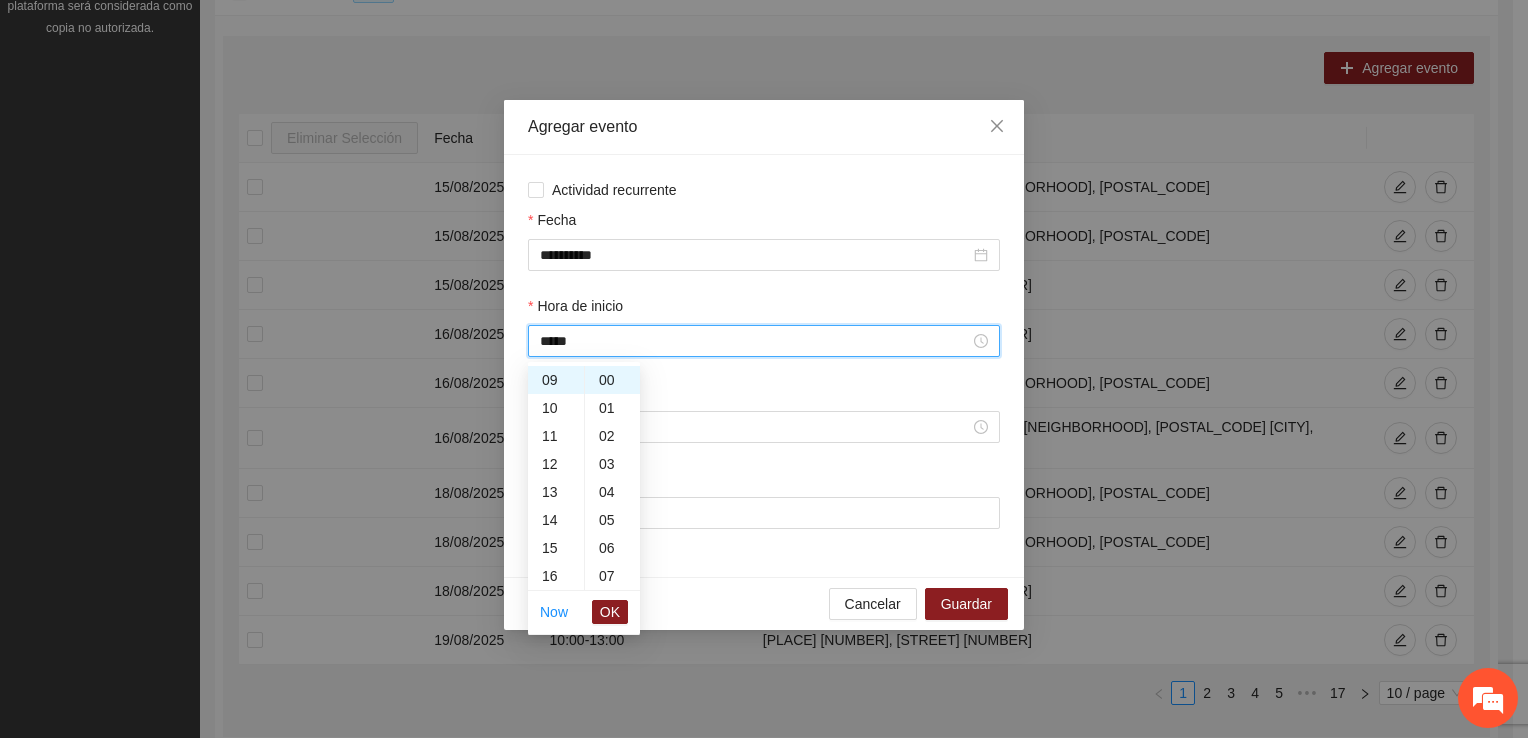 click on "OK" at bounding box center [610, 612] 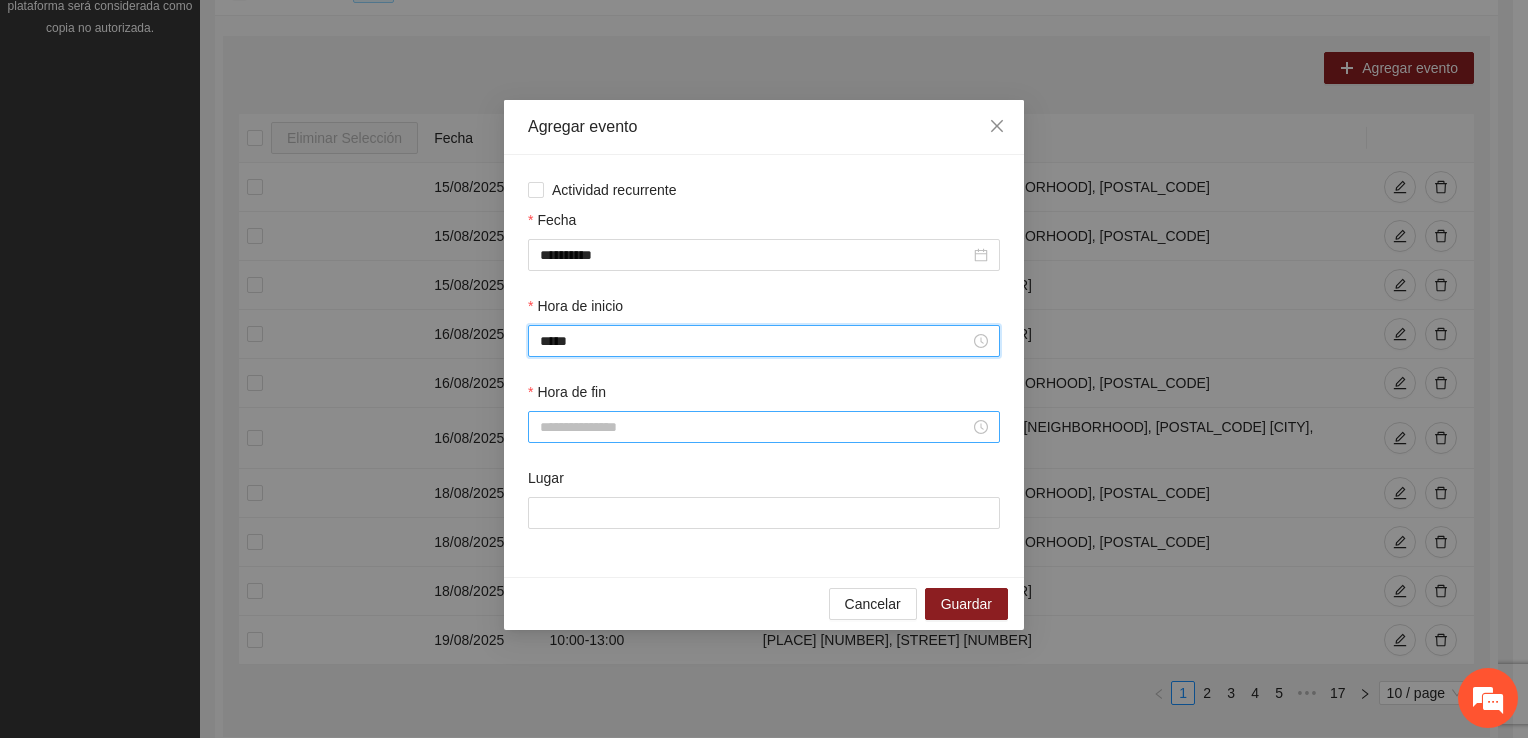 click on "Hora de fin" at bounding box center (755, 427) 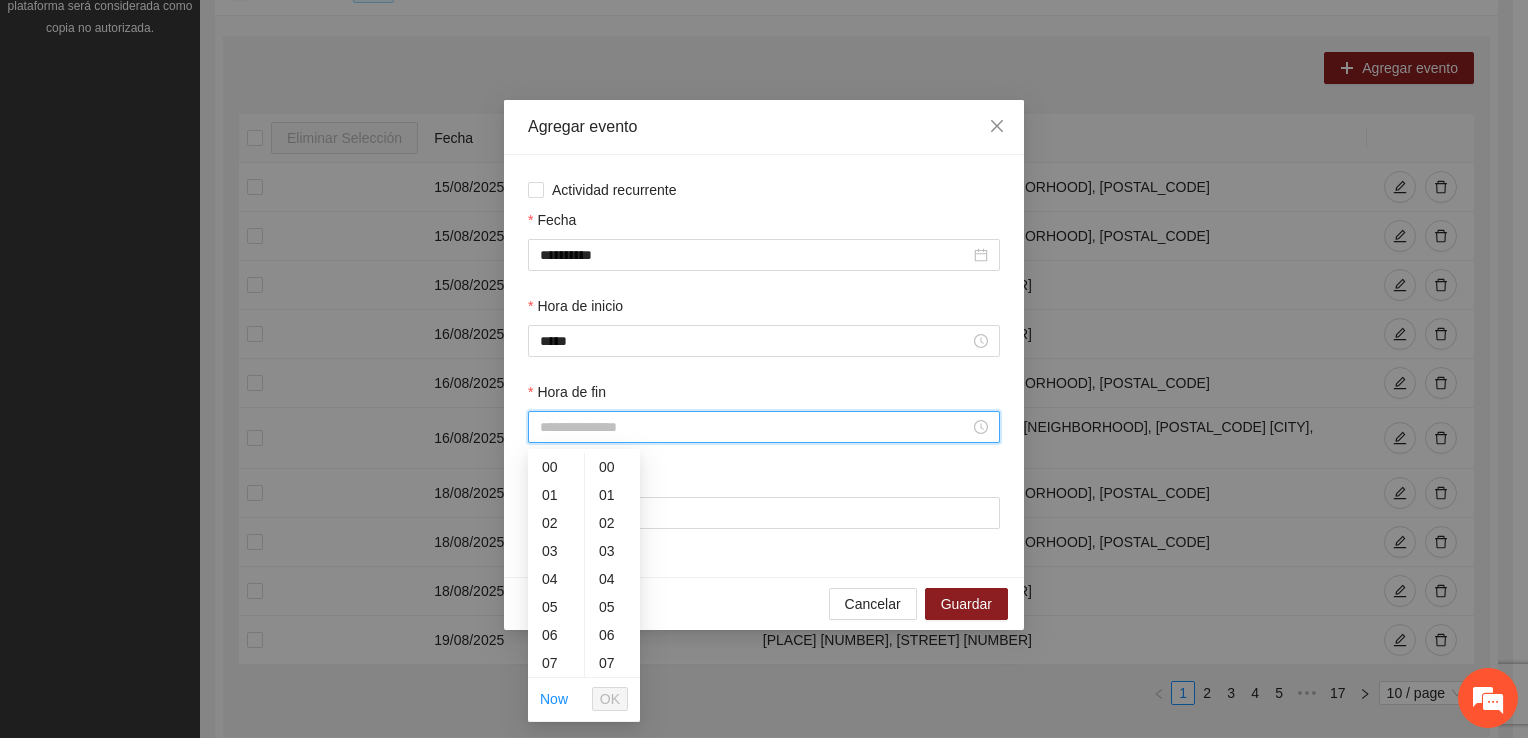 scroll, scrollTop: 196, scrollLeft: 0, axis: vertical 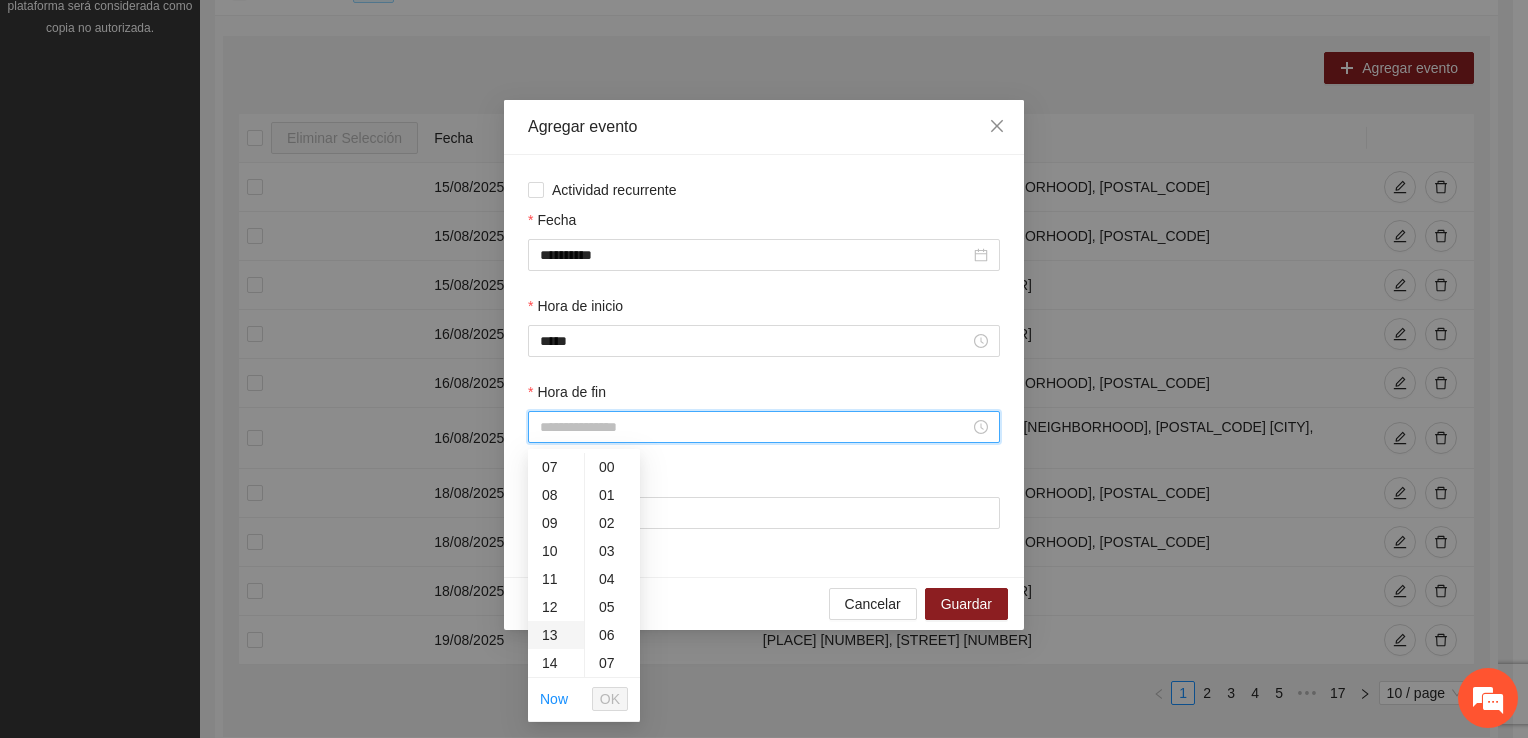 click on "13" at bounding box center (556, 635) 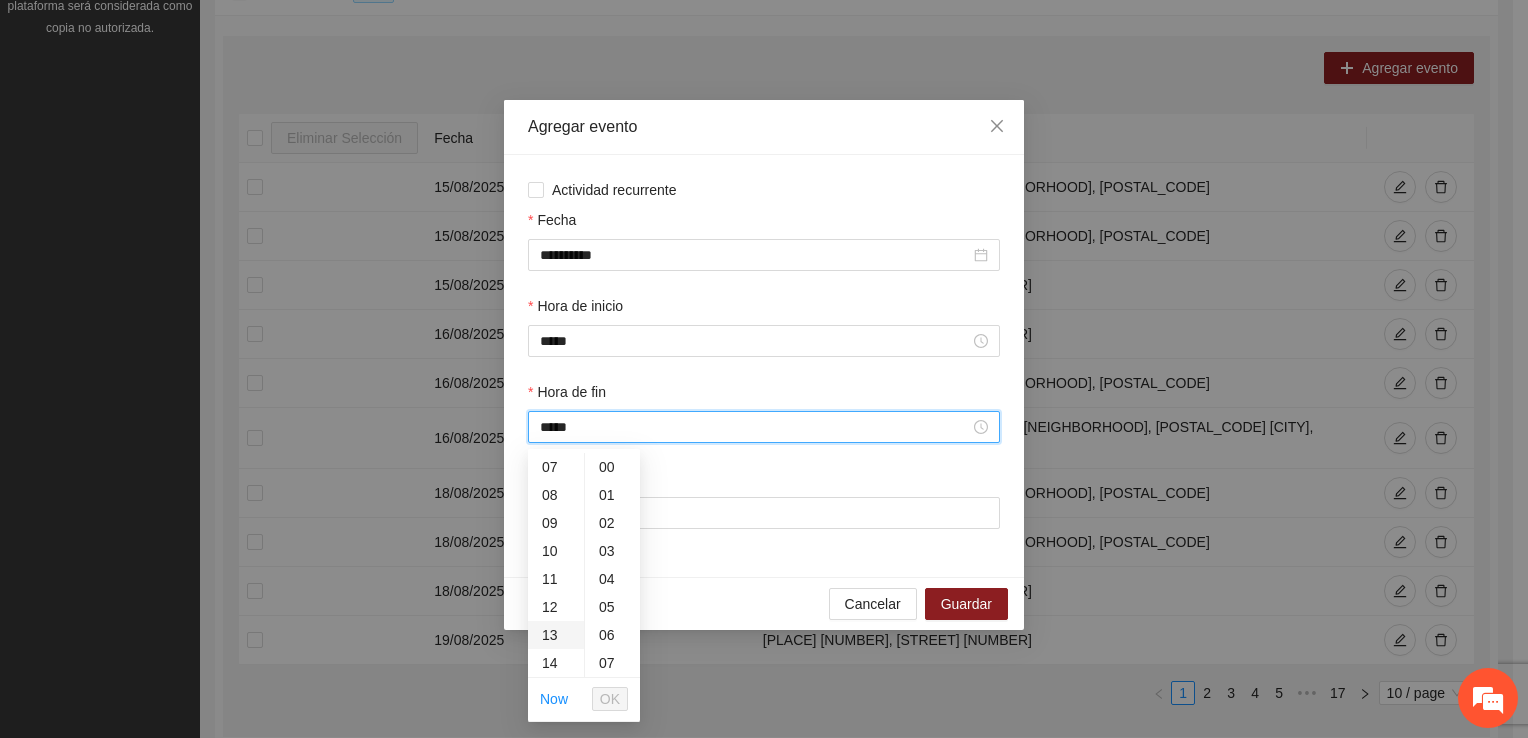 scroll, scrollTop: 364, scrollLeft: 0, axis: vertical 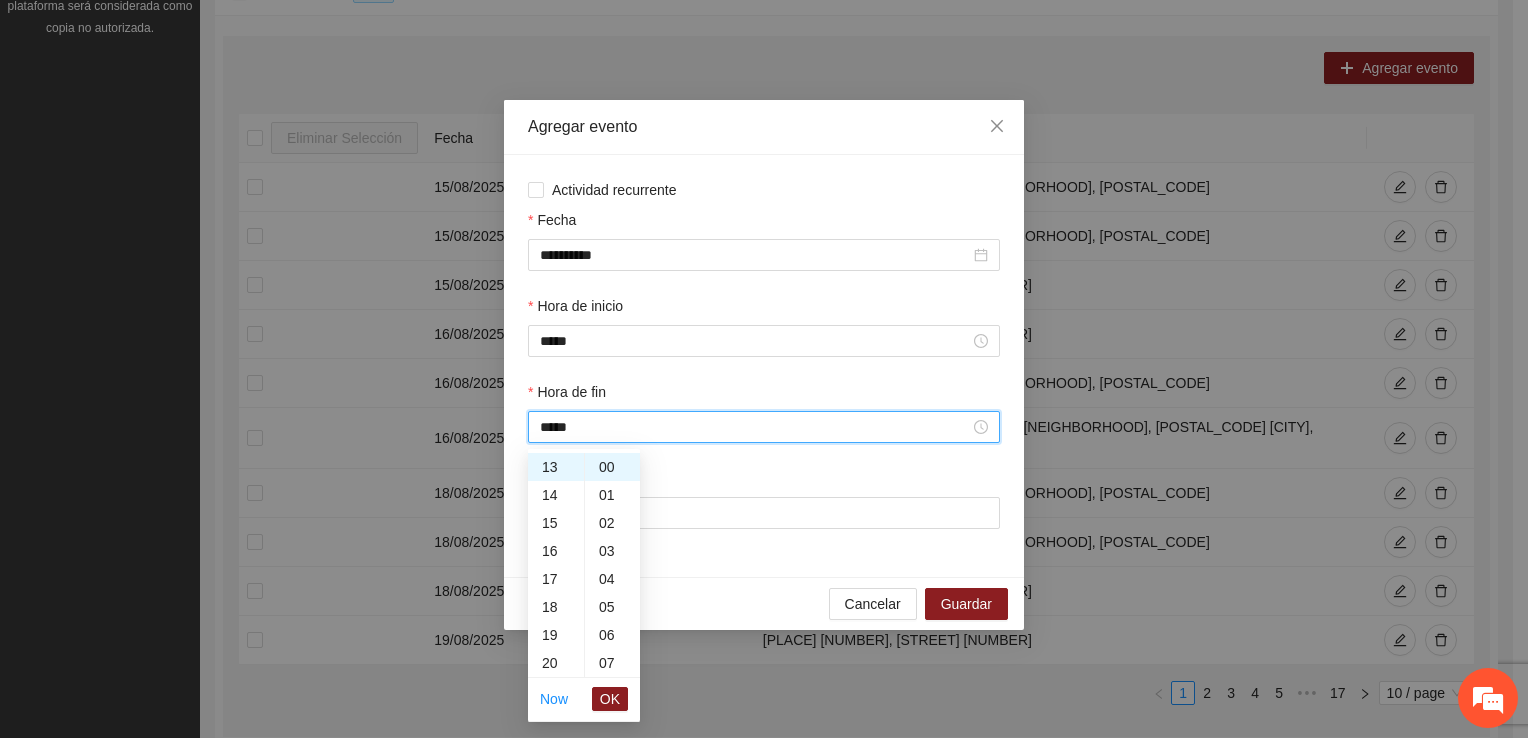 click on "OK" at bounding box center (610, 699) 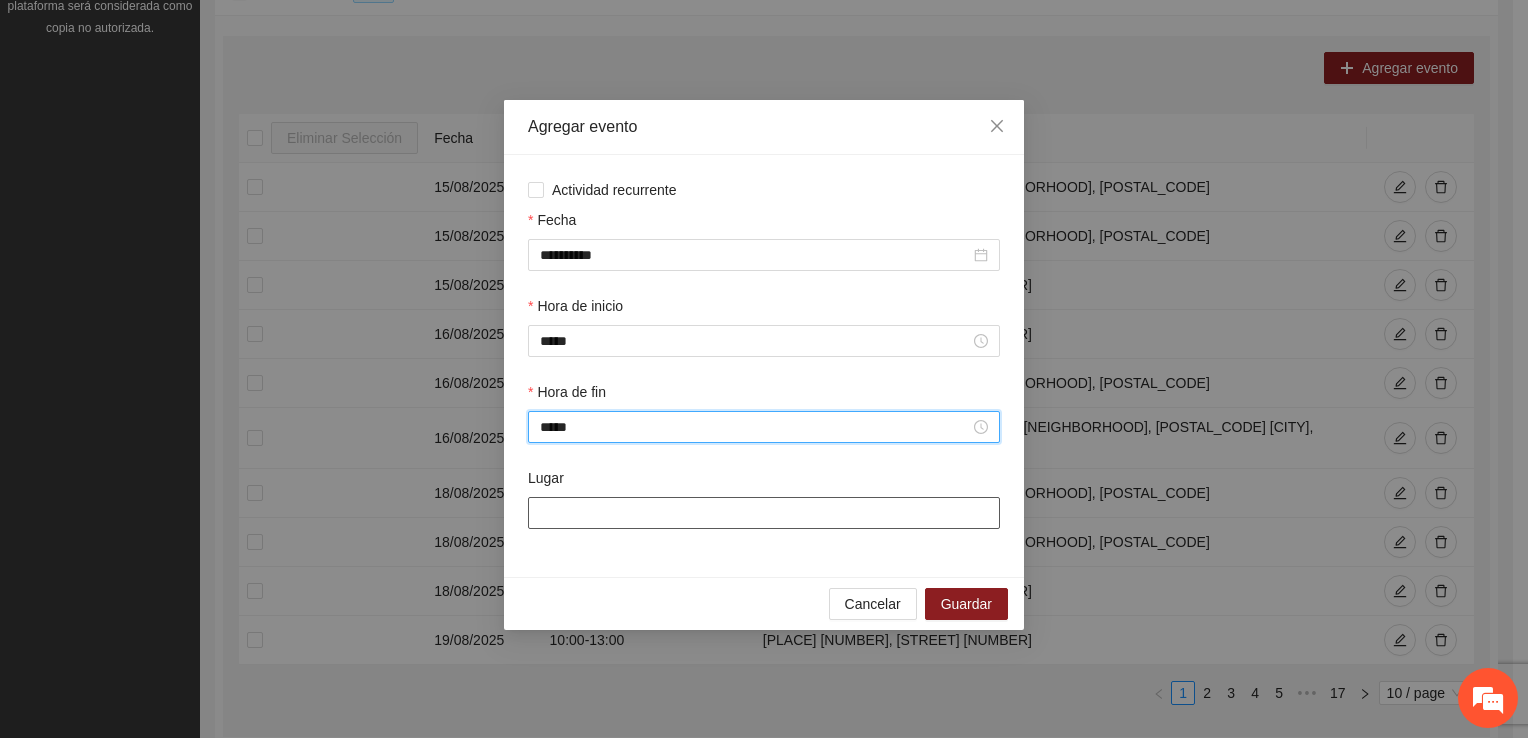 click on "Lugar" at bounding box center [764, 513] 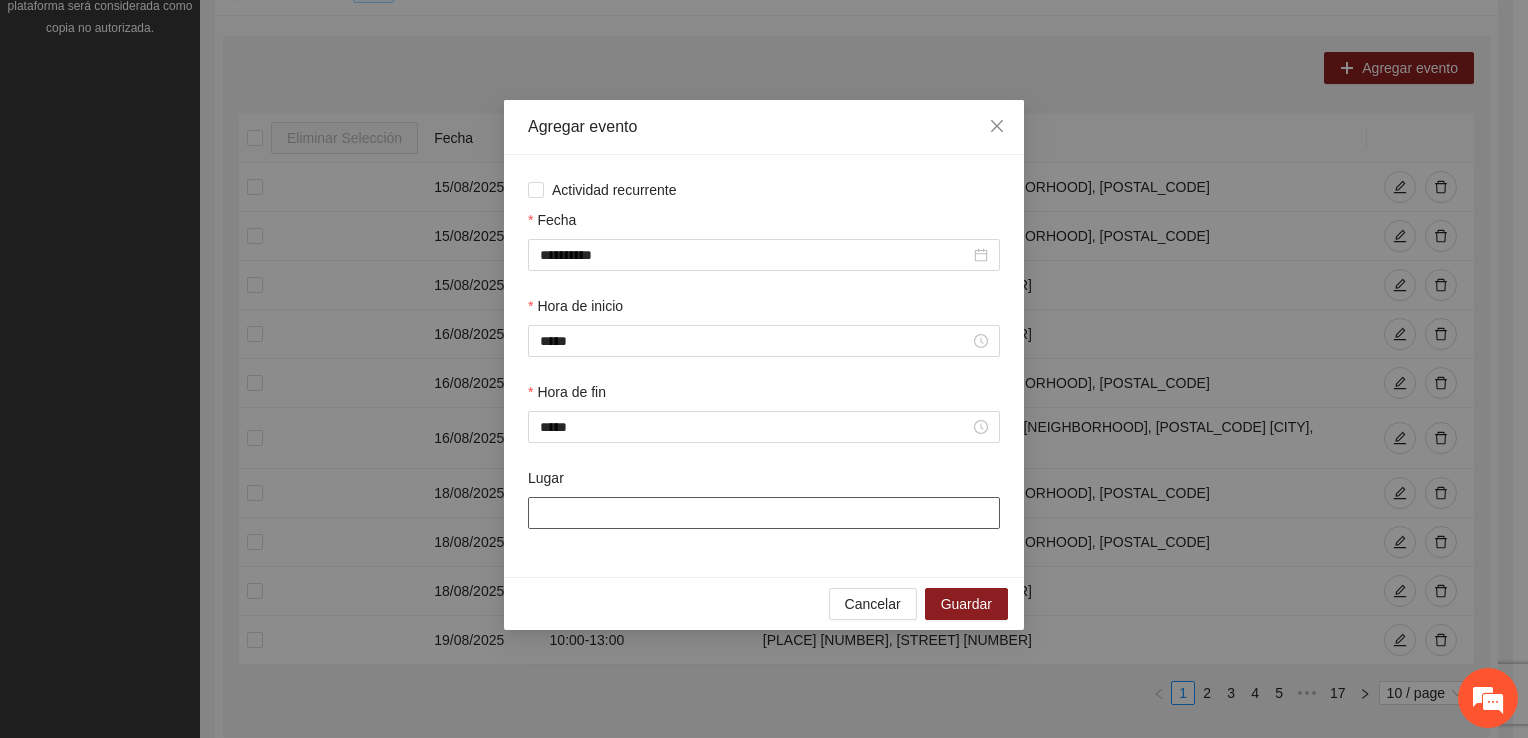 type on "**********" 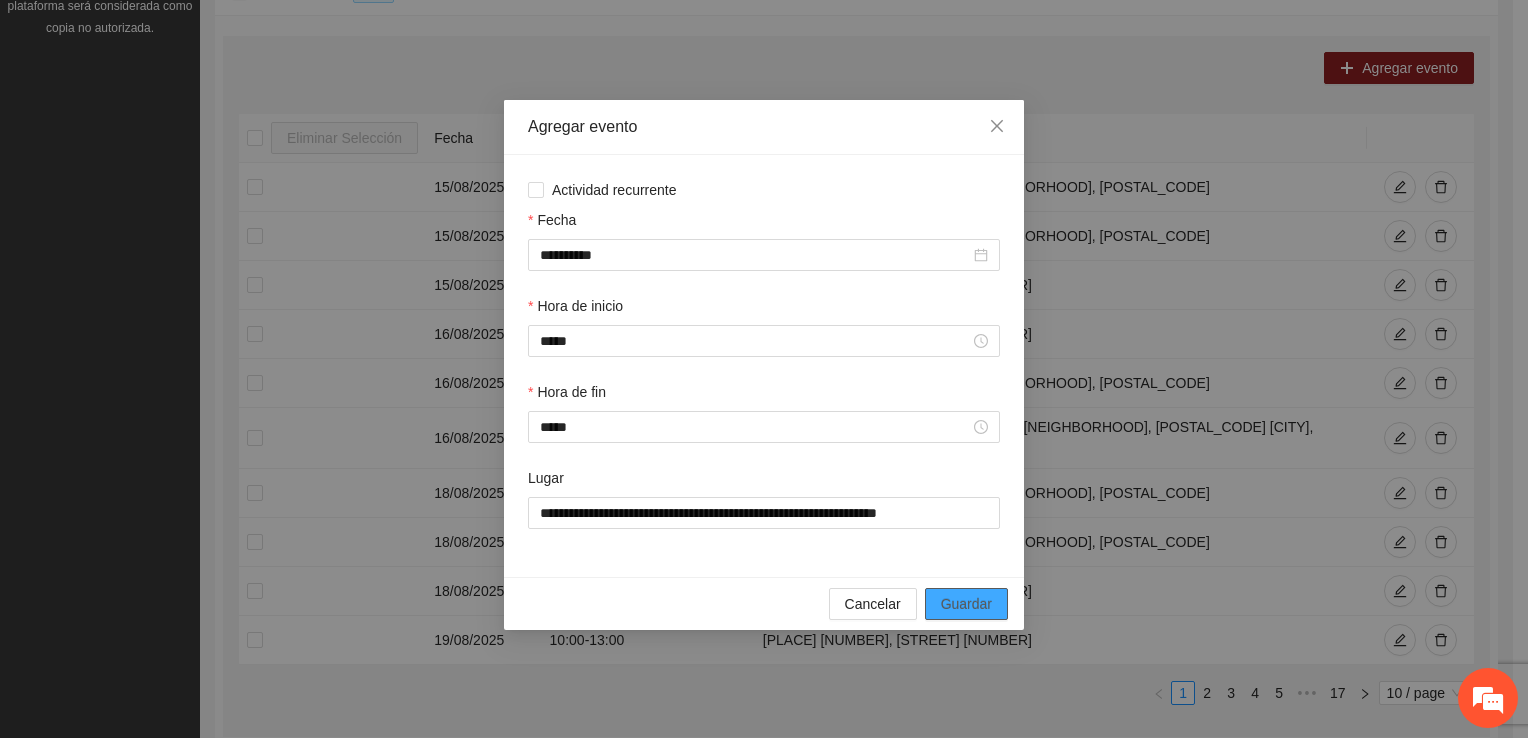 click on "Guardar" at bounding box center [966, 604] 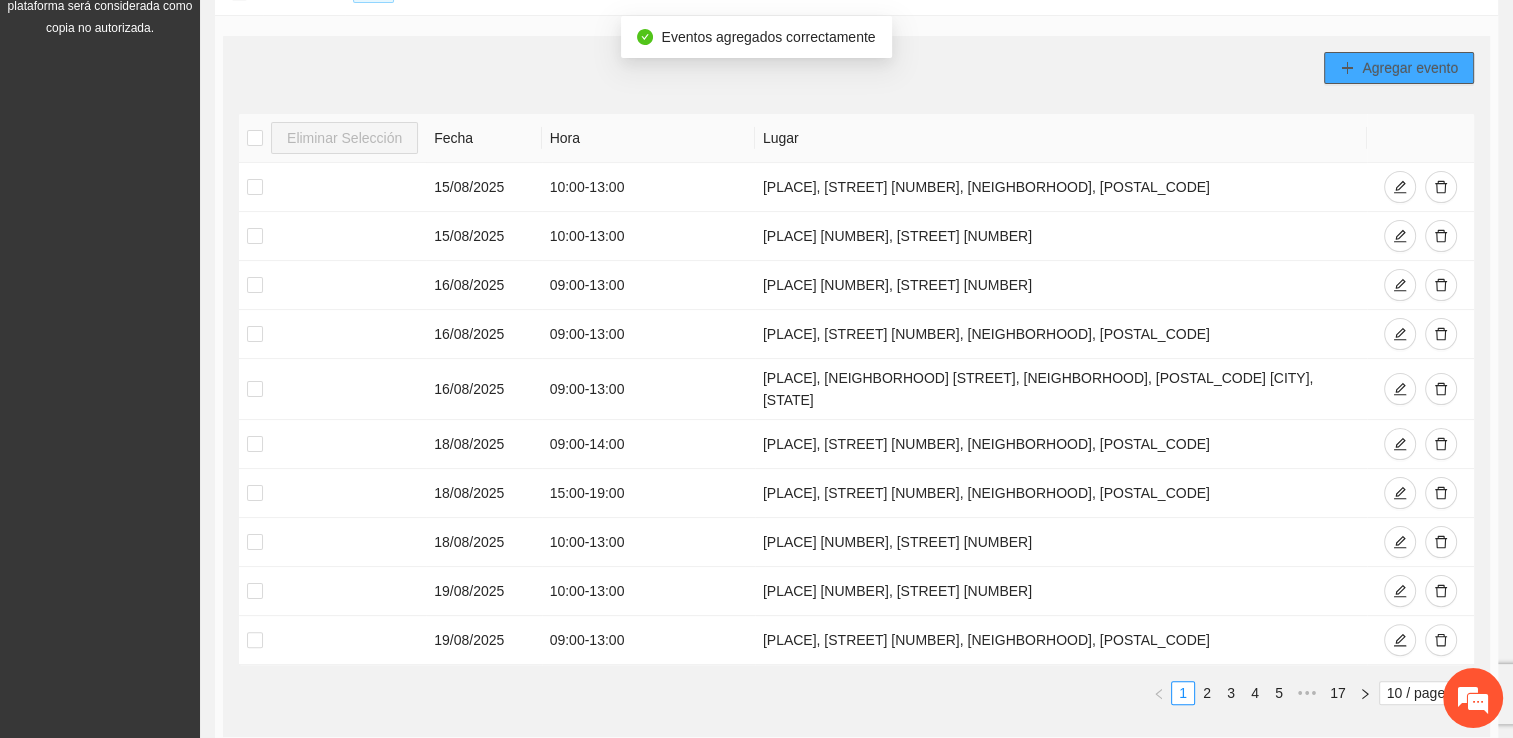 click on "Agregar evento" at bounding box center (1410, 68) 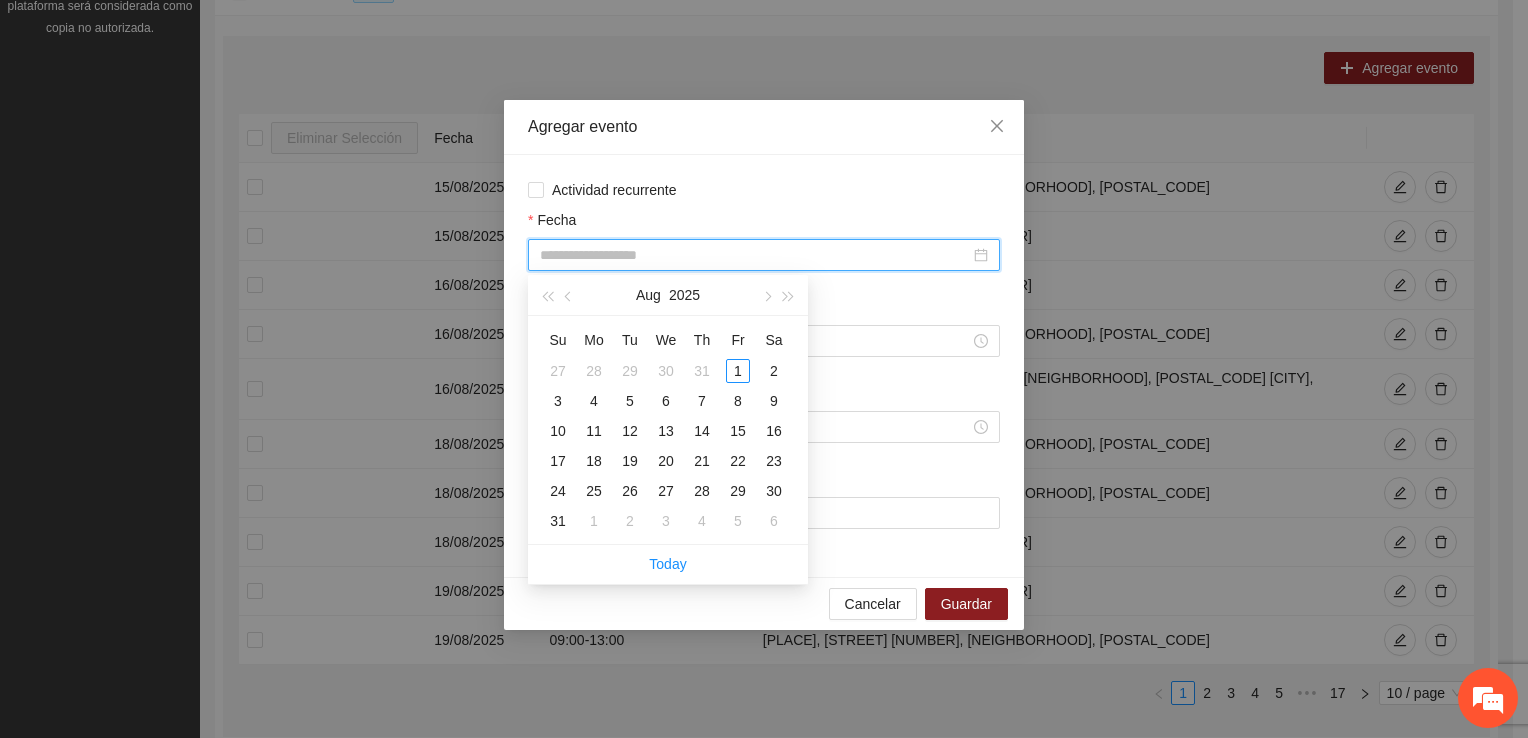 click on "Fecha" at bounding box center (755, 255) 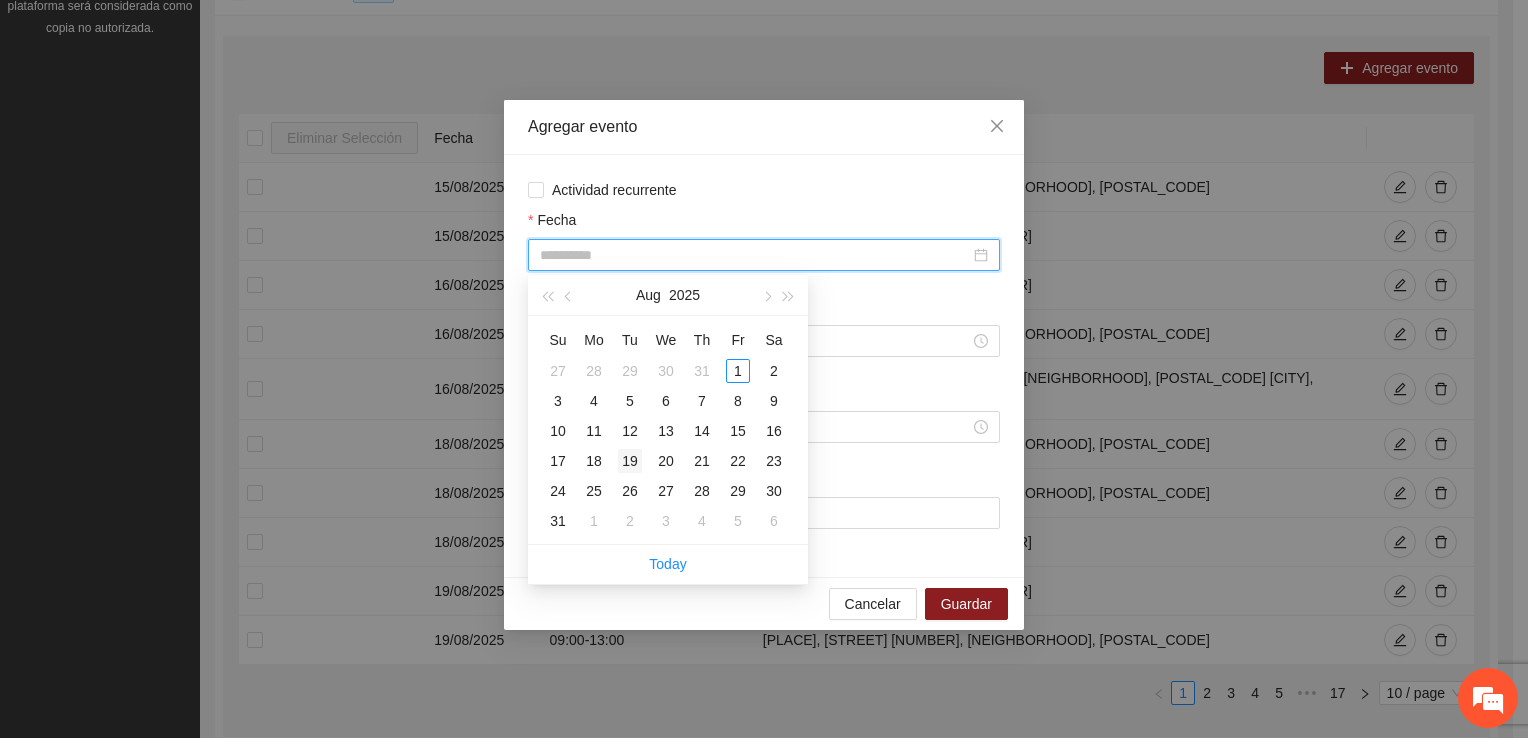 type on "**********" 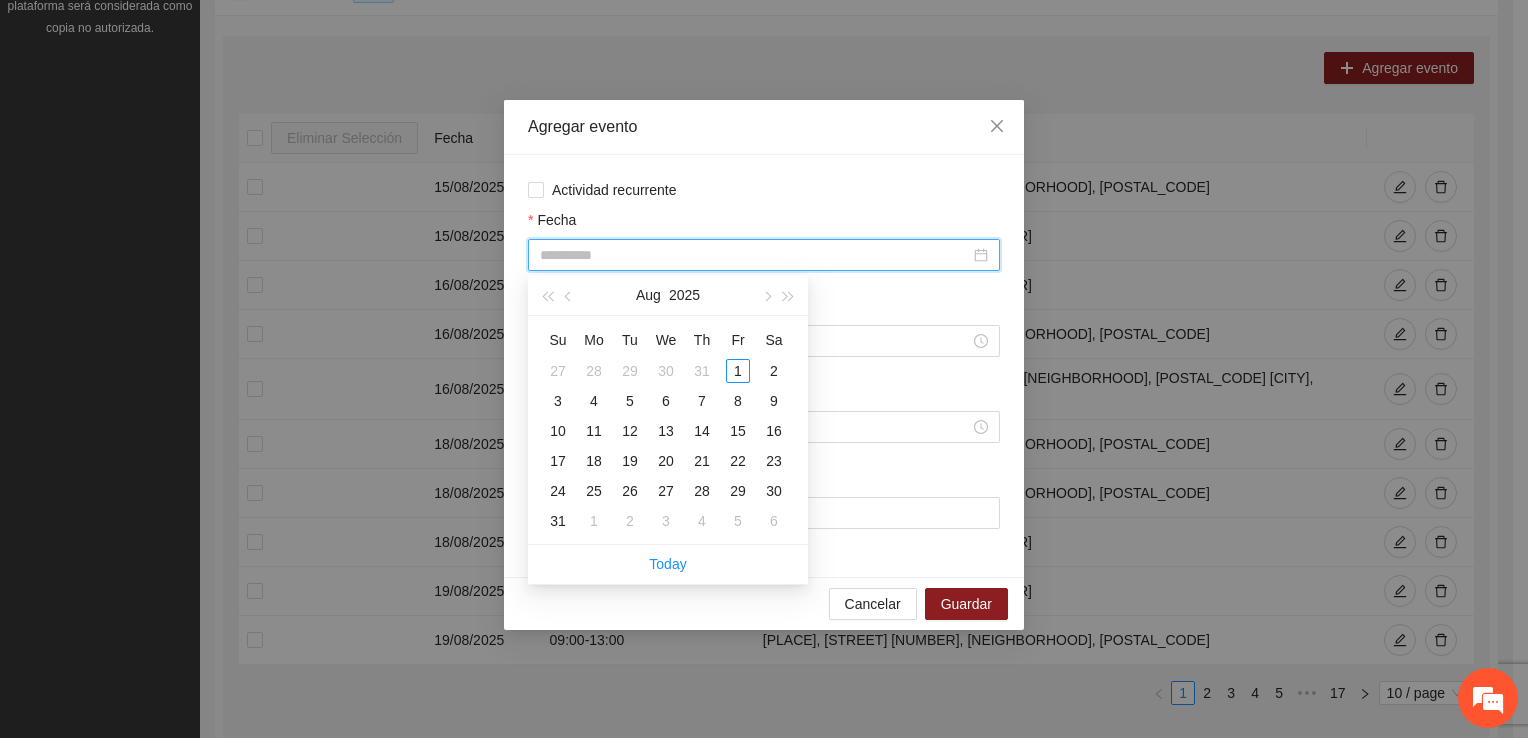 click on "19" at bounding box center [630, 461] 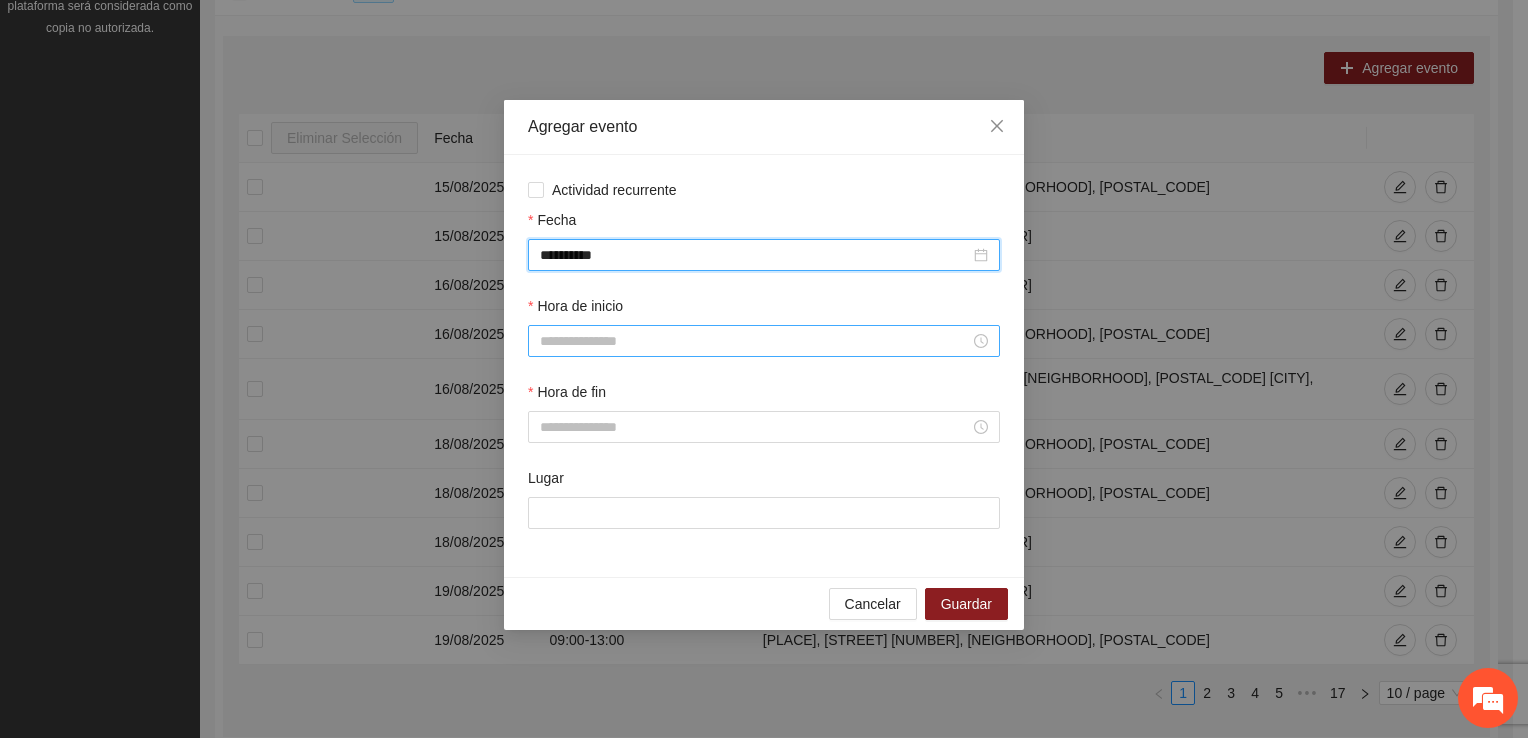 click on "Hora de inicio" at bounding box center (755, 341) 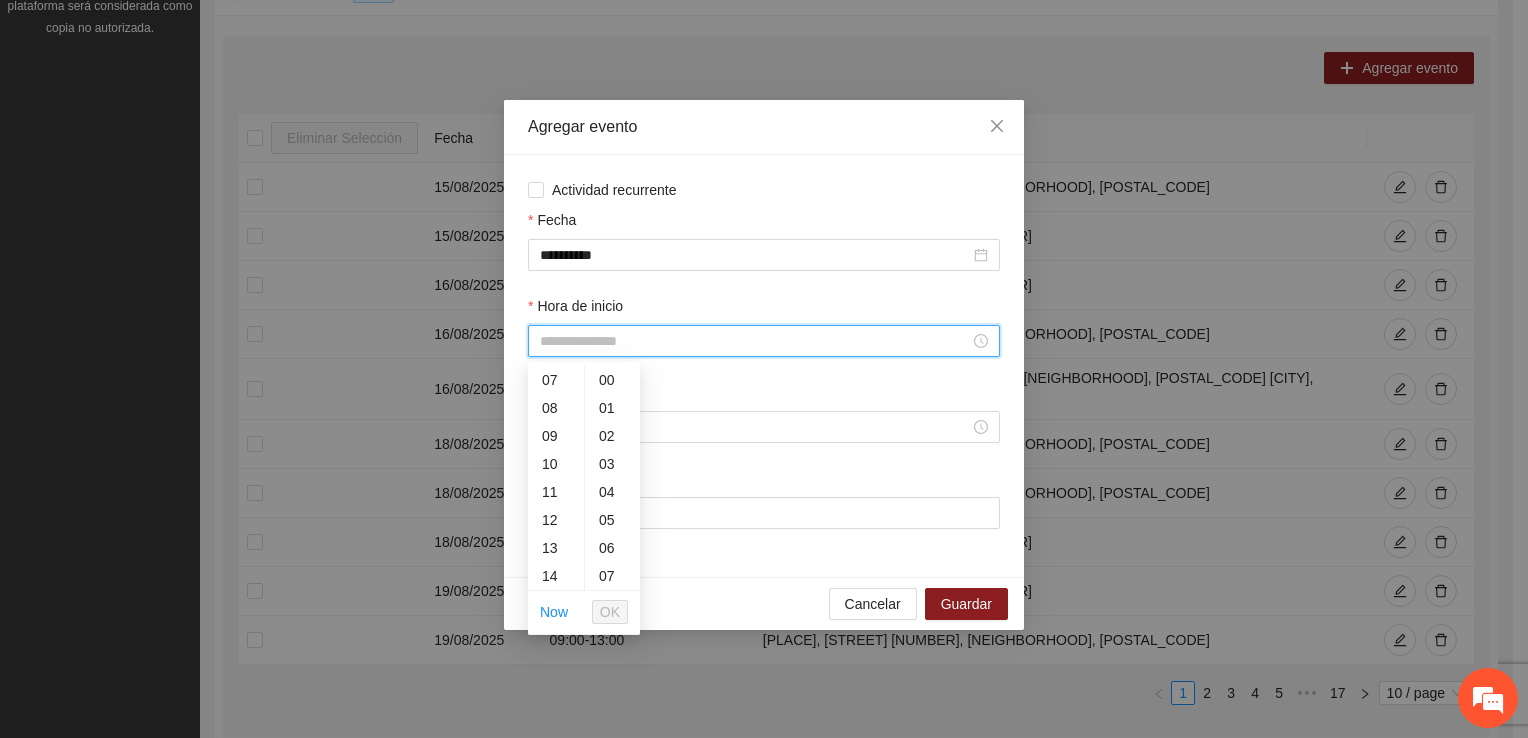 scroll, scrollTop: 392, scrollLeft: 0, axis: vertical 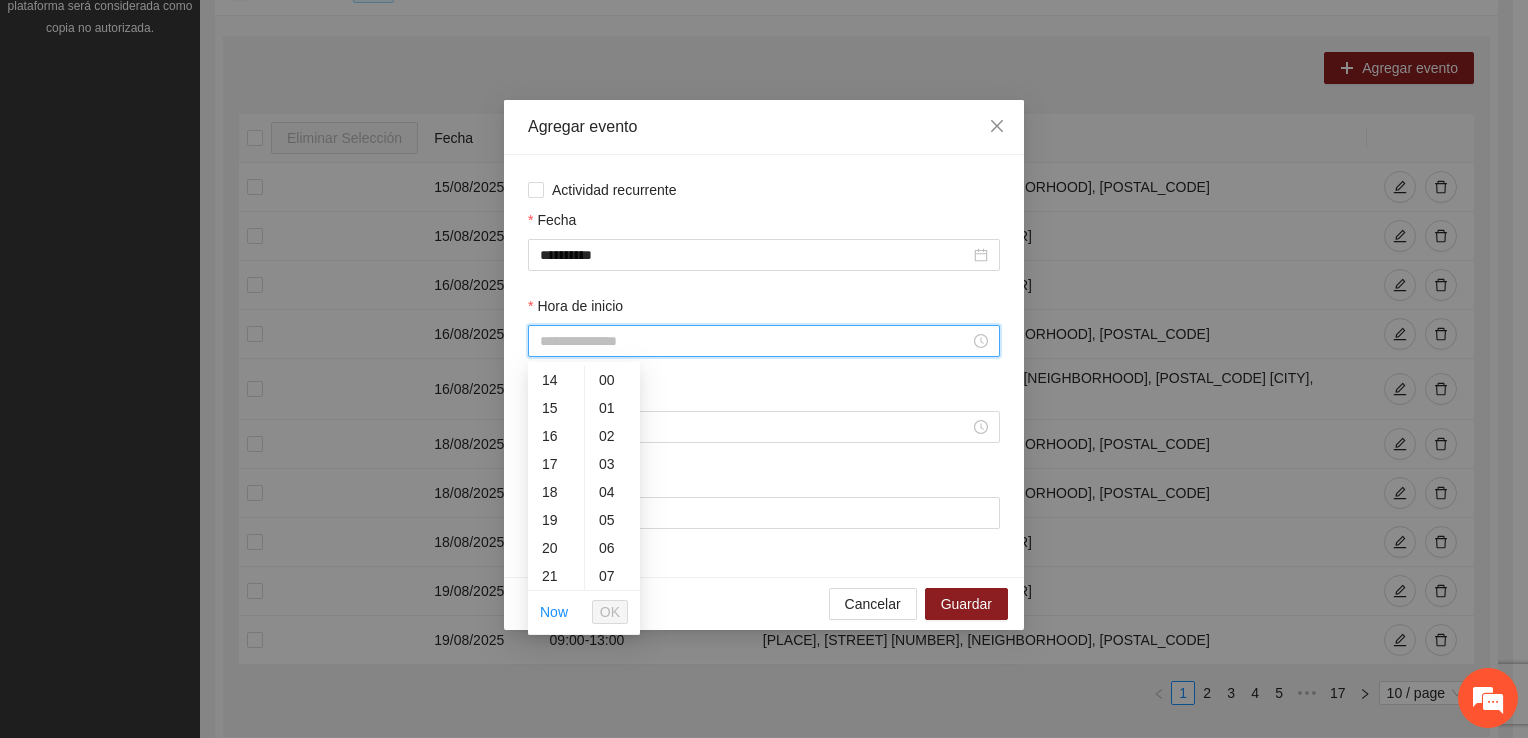 drag, startPoint x: 559, startPoint y: 437, endPoint x: 572, endPoint y: 478, distance: 43.011627 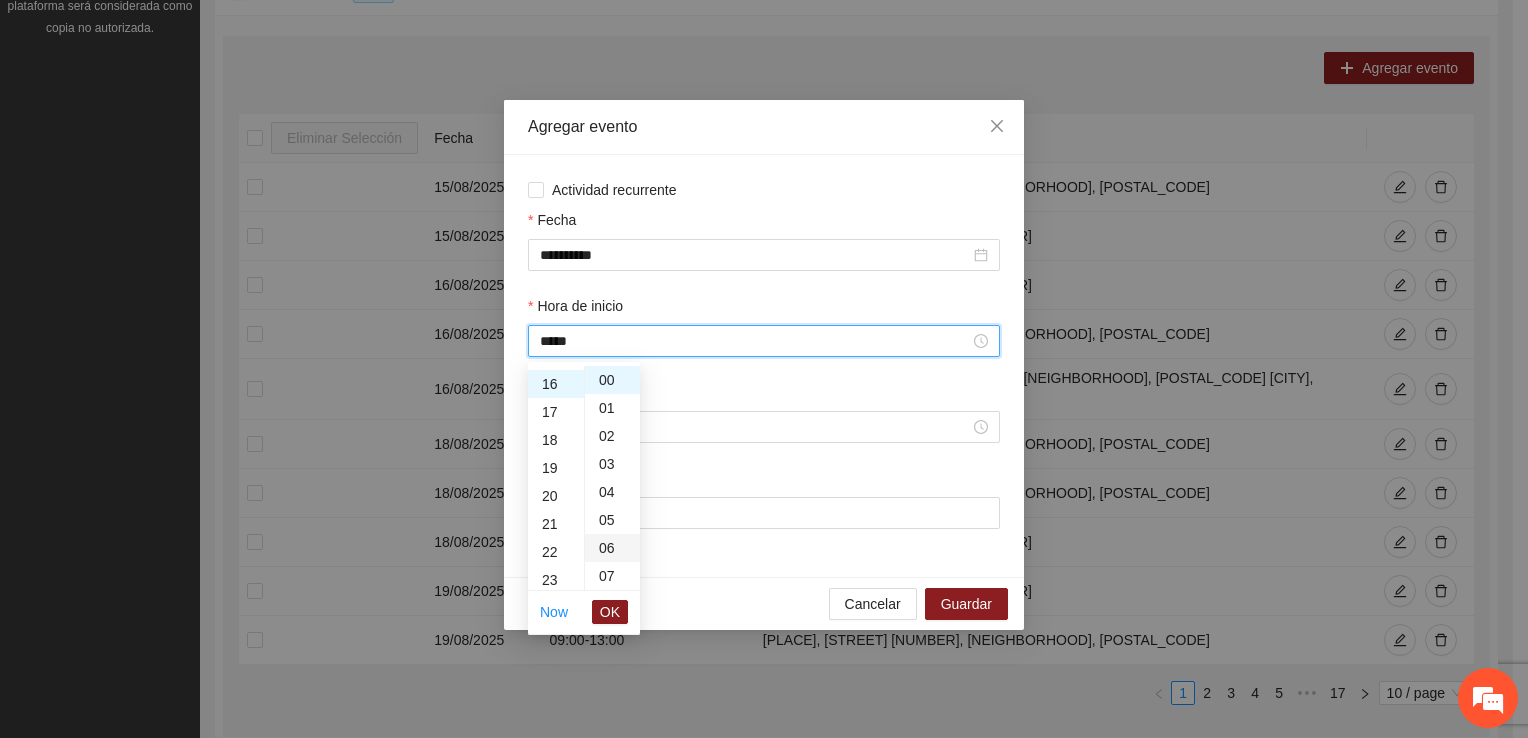 scroll, scrollTop: 448, scrollLeft: 0, axis: vertical 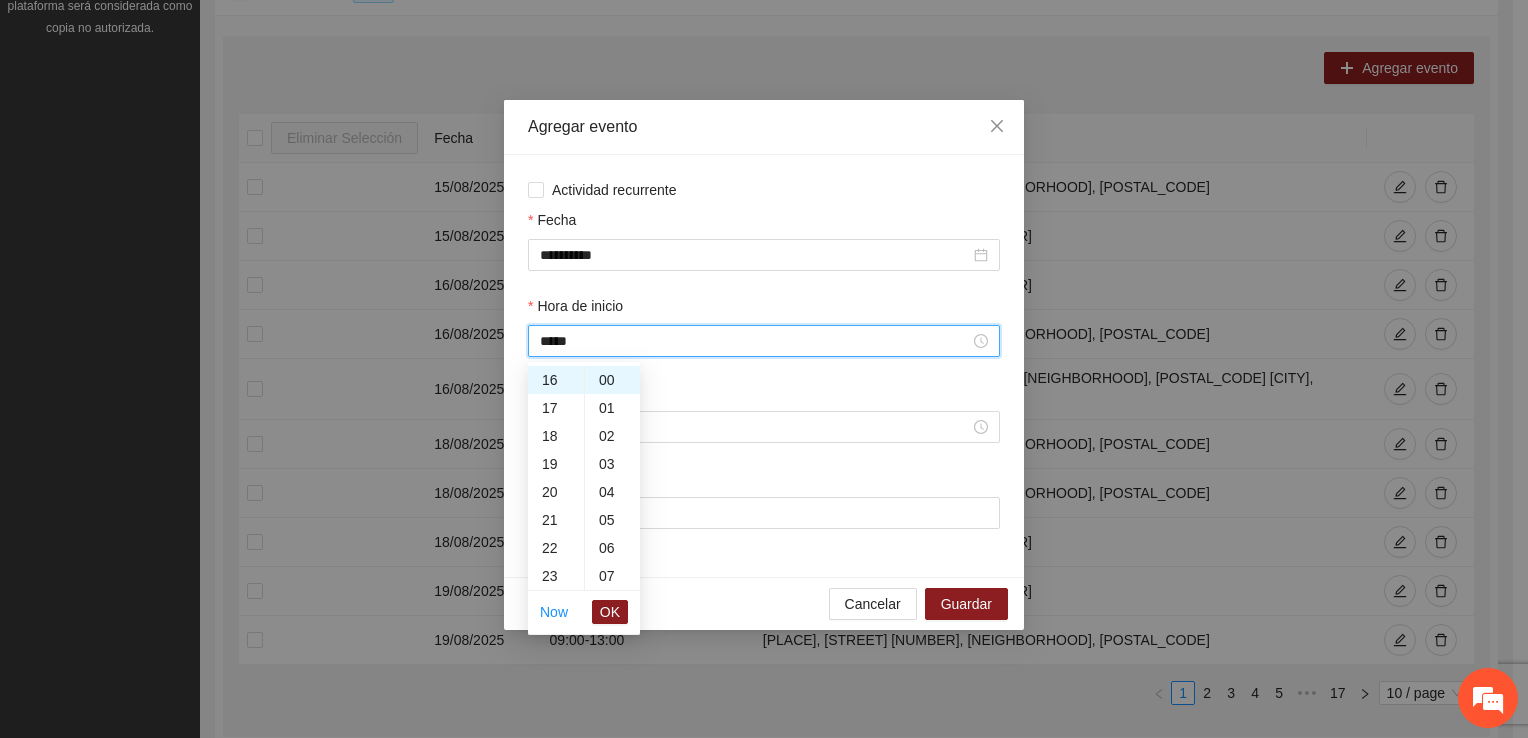 click on "OK" at bounding box center (610, 612) 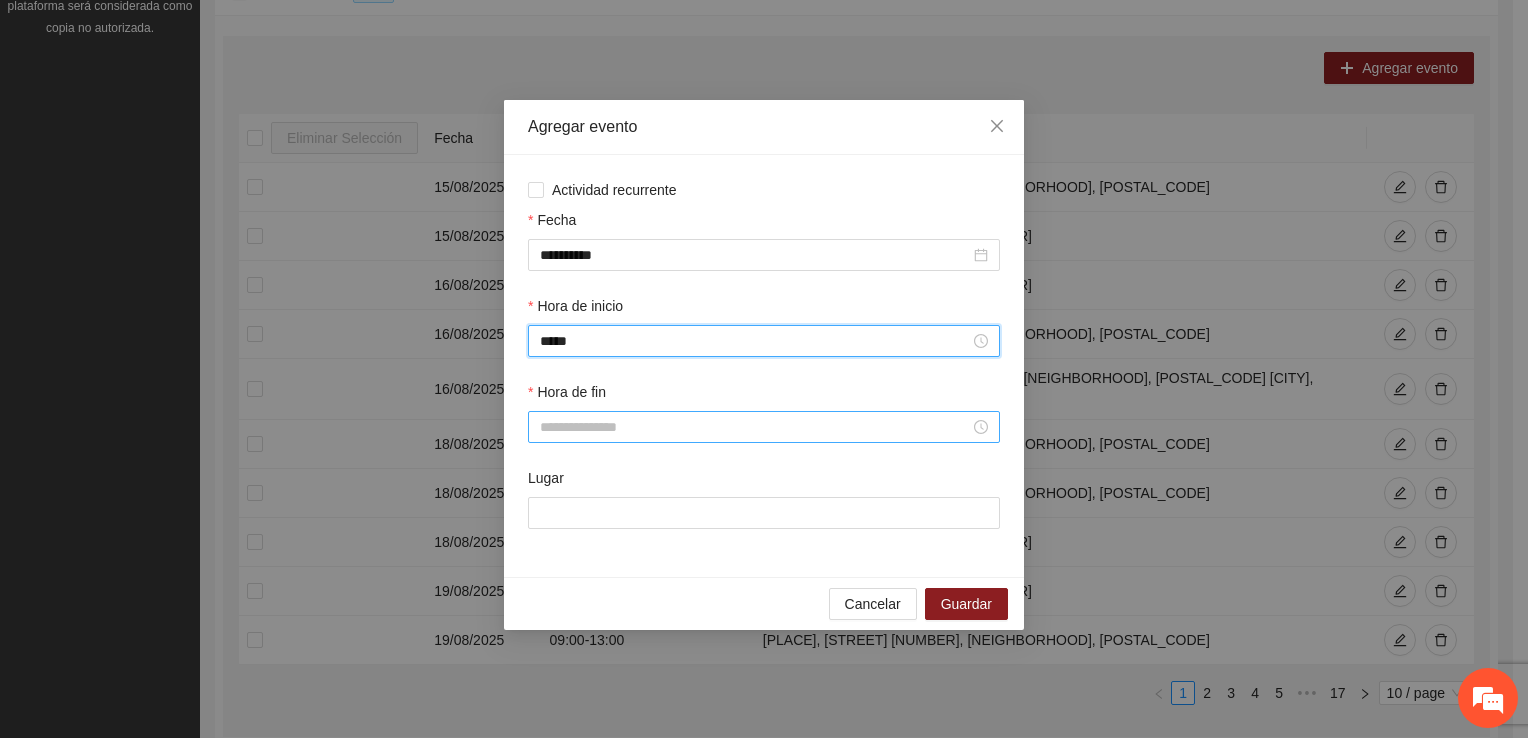 click on "Hora de fin" at bounding box center [755, 427] 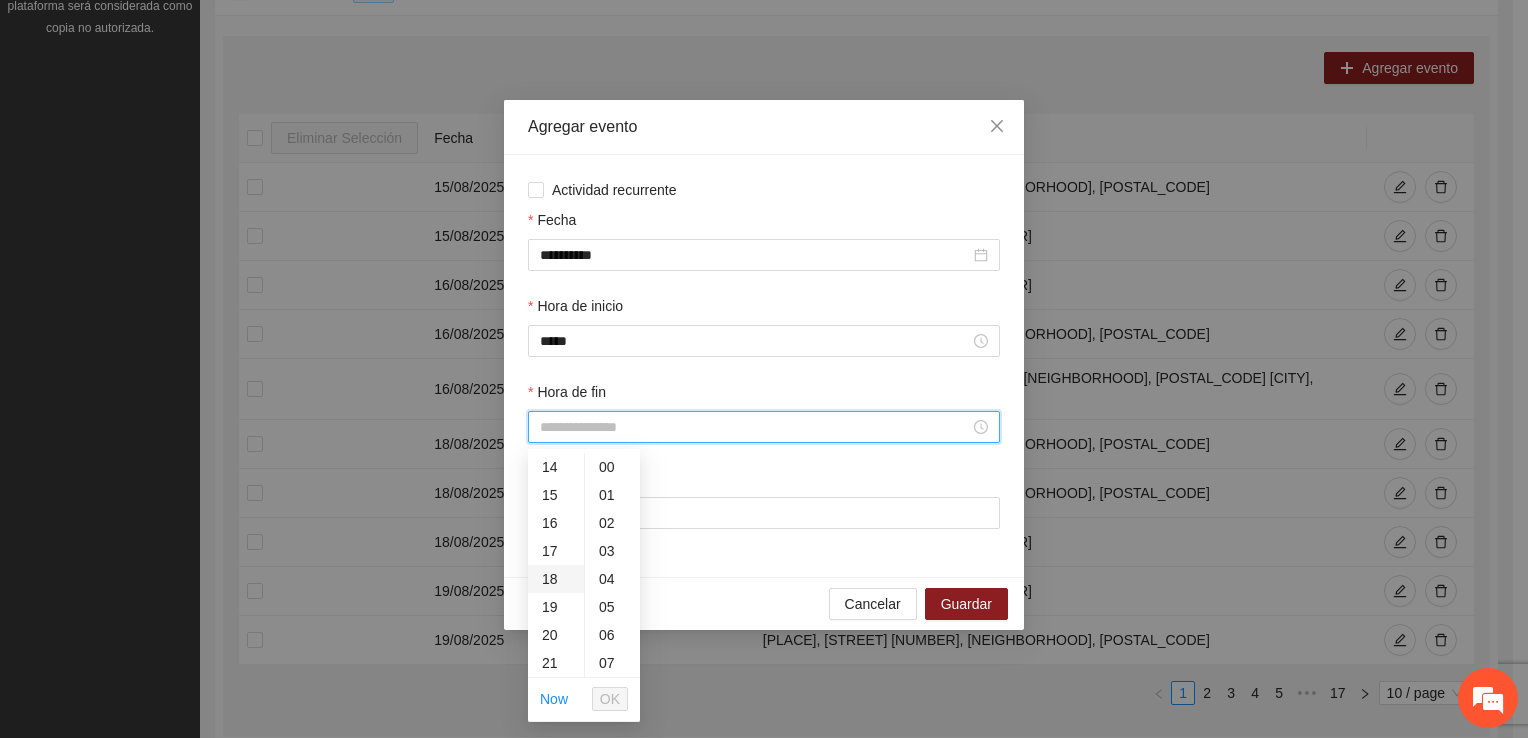 click on "18" at bounding box center (556, 579) 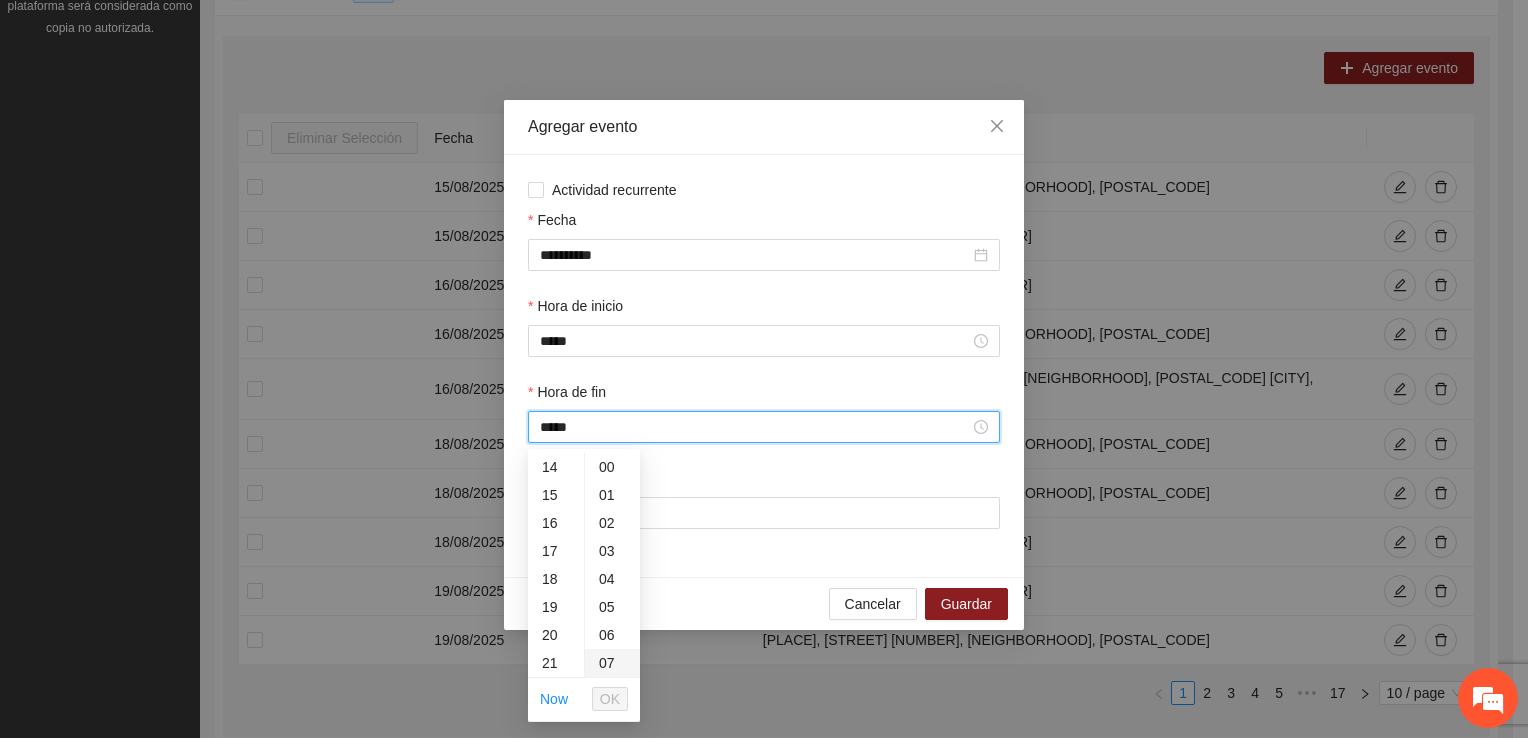 scroll, scrollTop: 504, scrollLeft: 0, axis: vertical 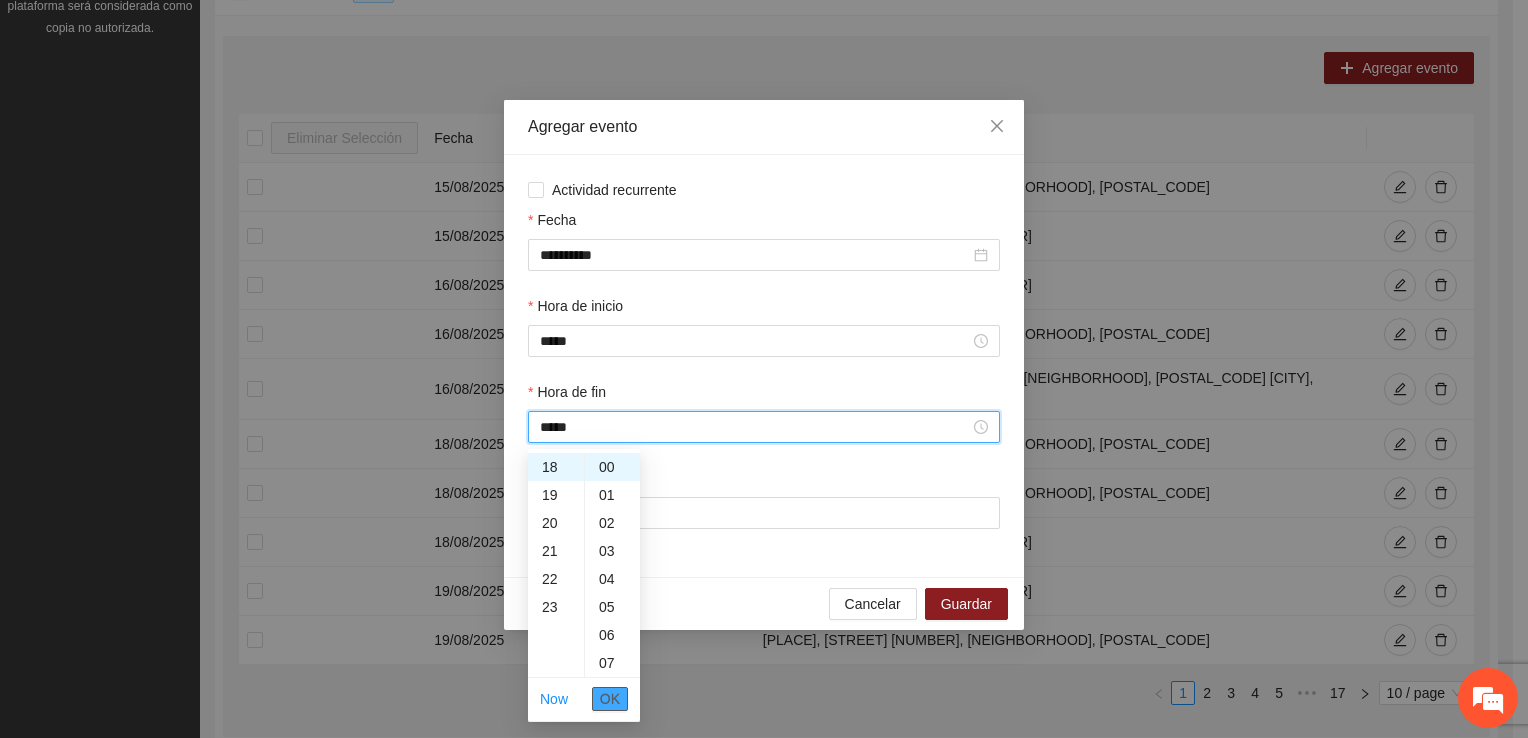 click on "OK" at bounding box center (610, 699) 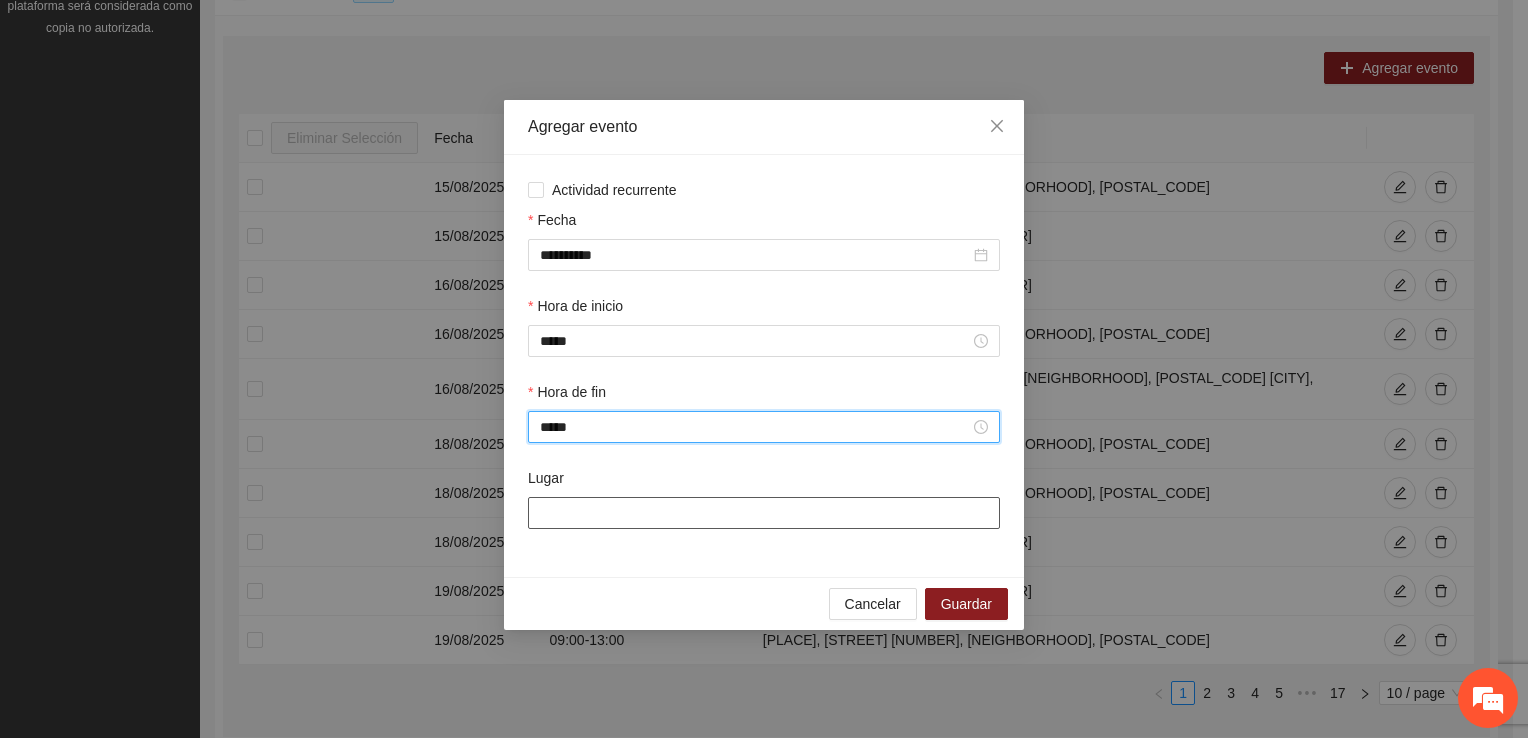 click on "Lugar" at bounding box center (764, 513) 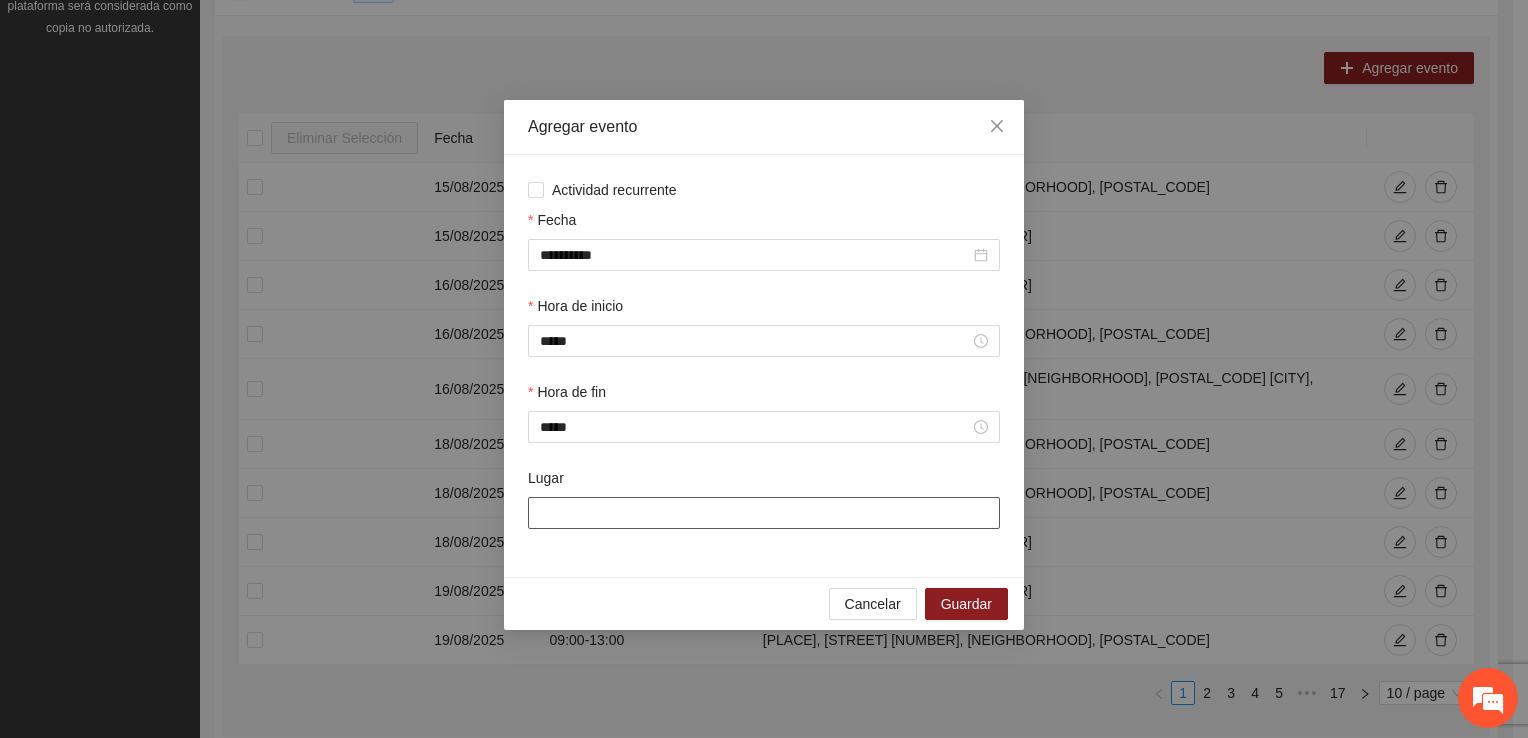 type on "**********" 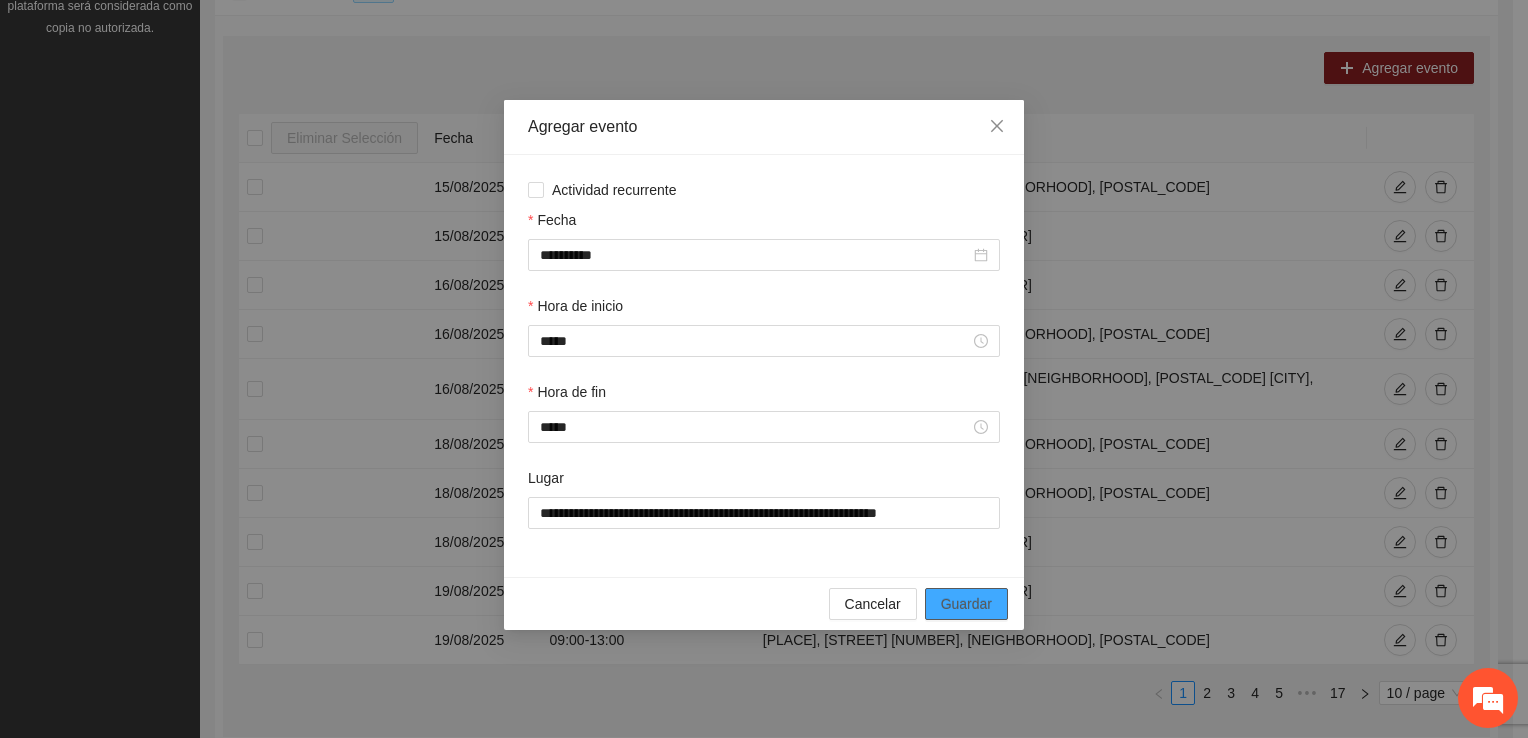click on "Guardar" at bounding box center (966, 604) 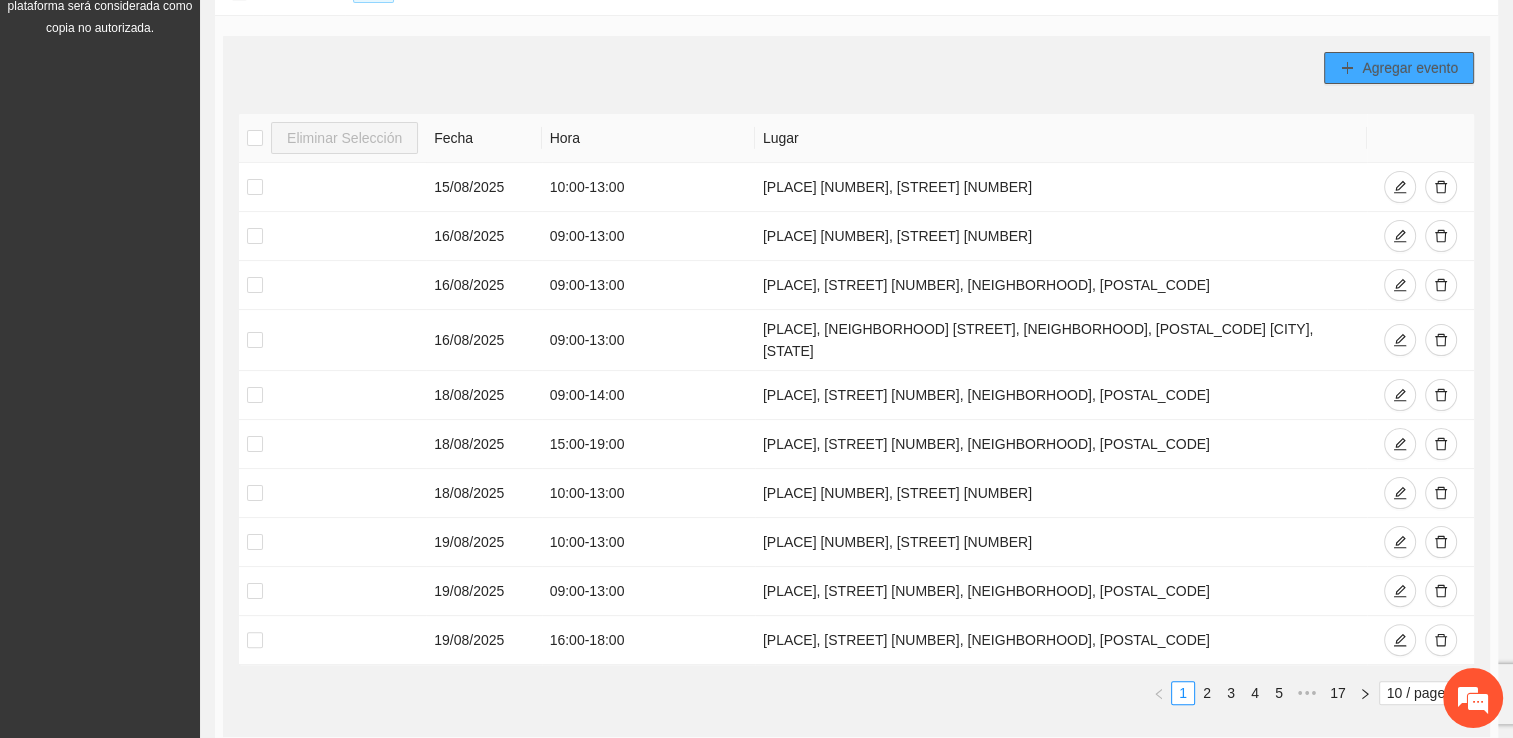 click on "Agregar evento" at bounding box center (1410, 68) 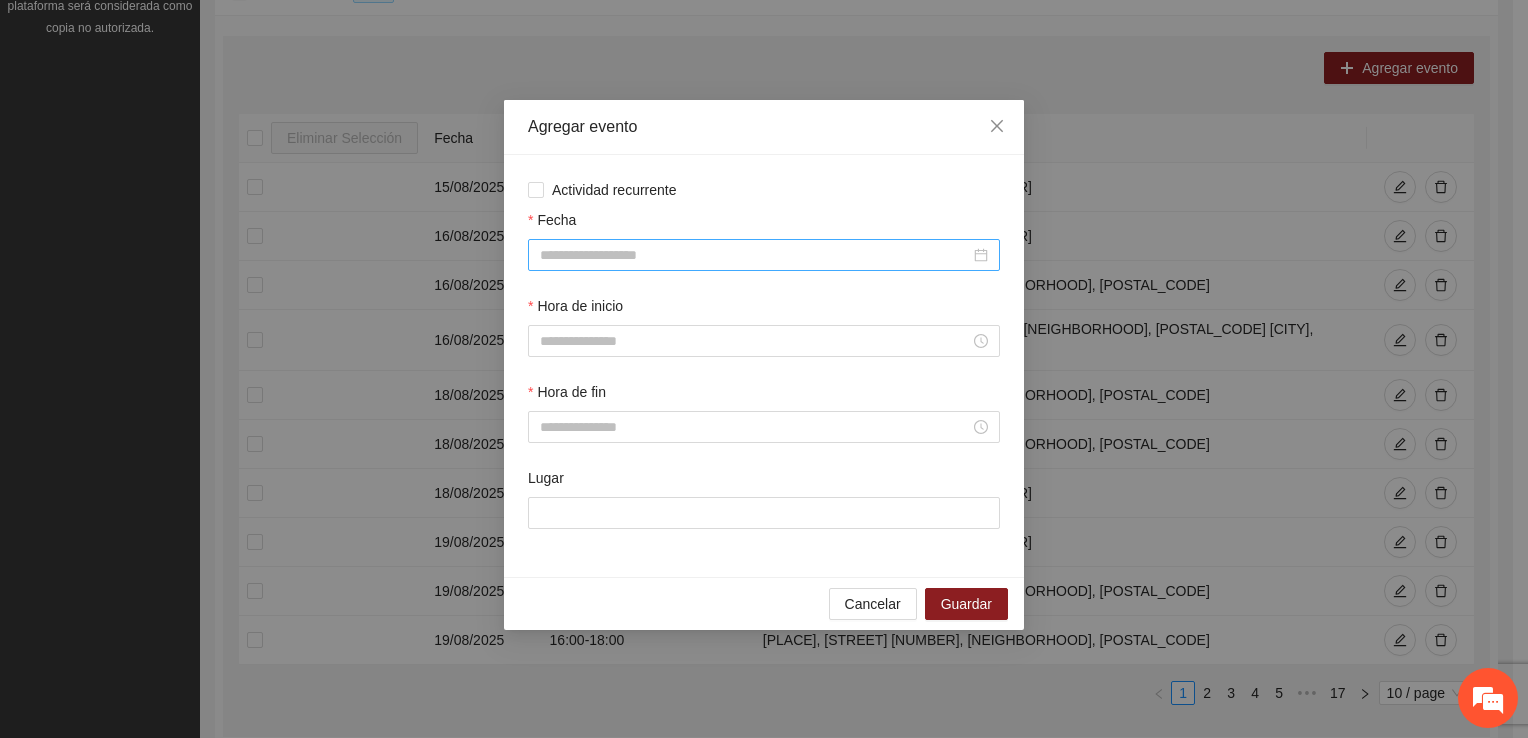click on "Fecha" at bounding box center (755, 255) 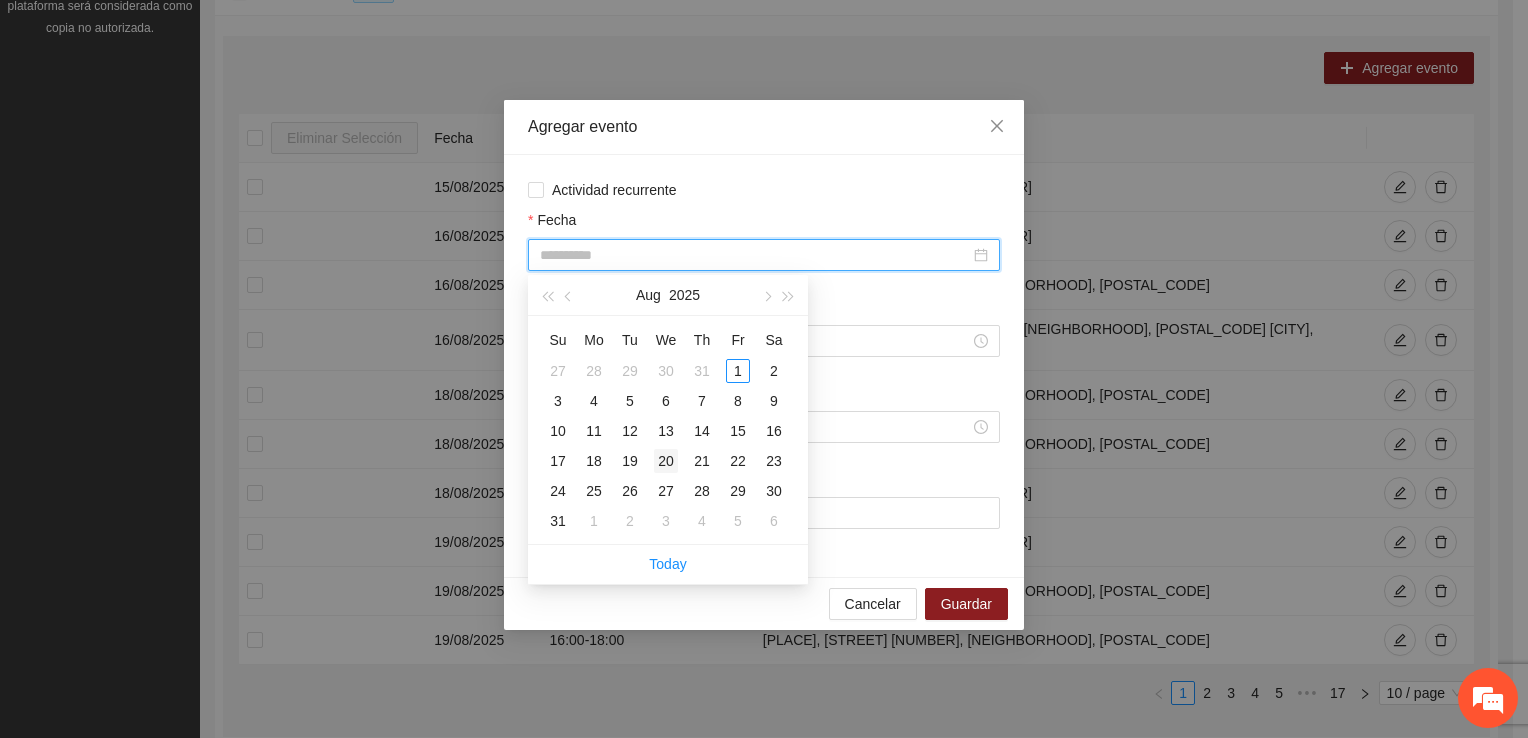 type on "**********" 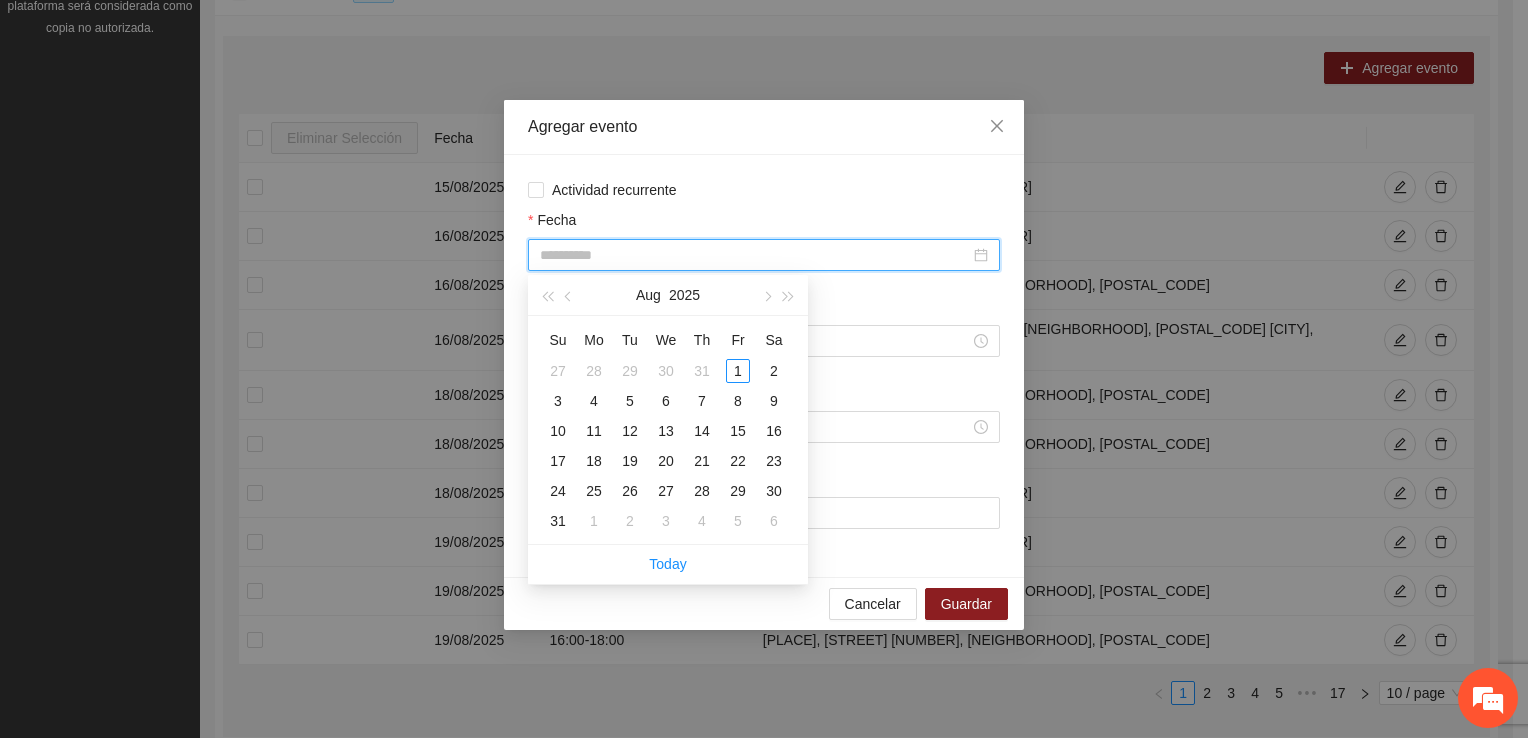 drag, startPoint x: 671, startPoint y: 464, endPoint x: 675, endPoint y: 412, distance: 52.153618 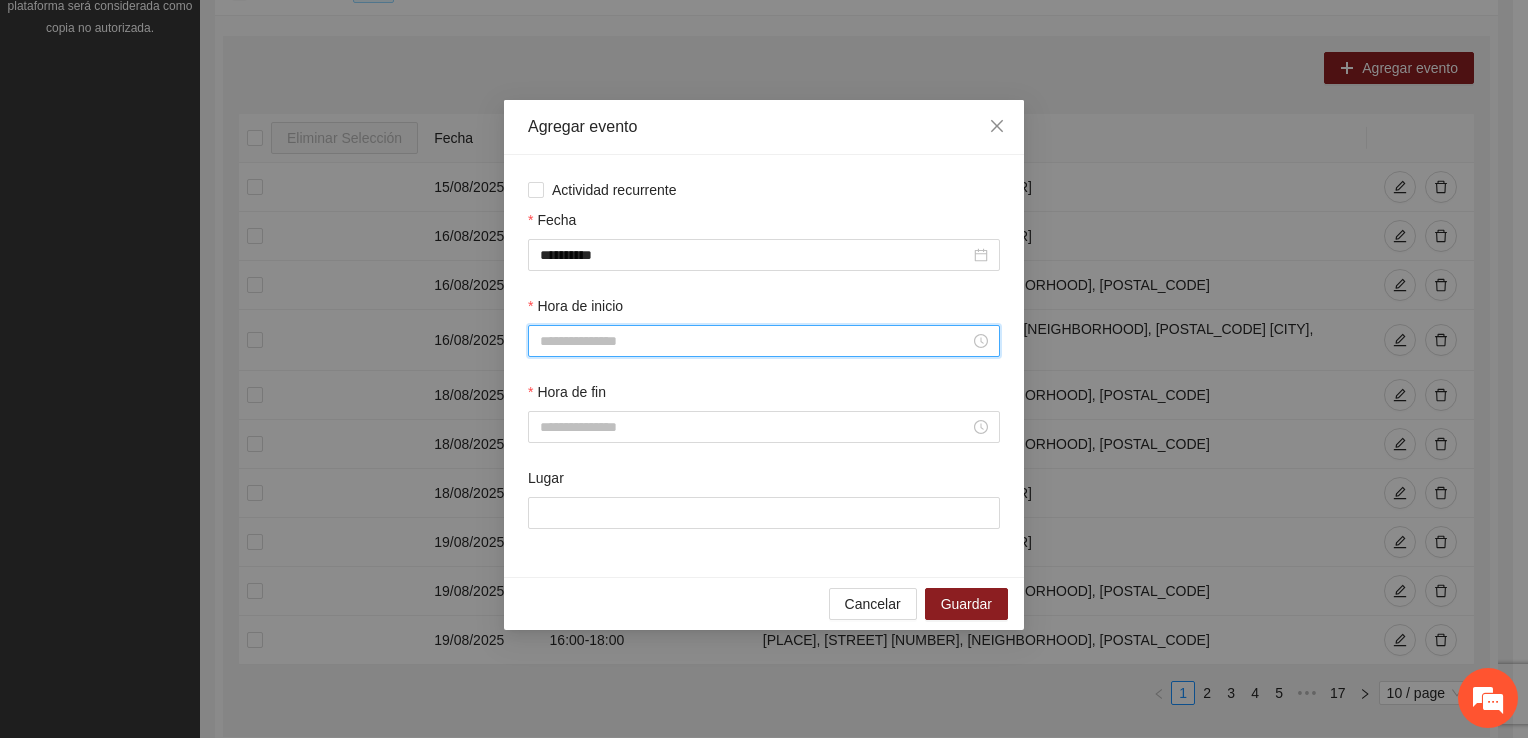 click on "Hora de inicio" at bounding box center [755, 341] 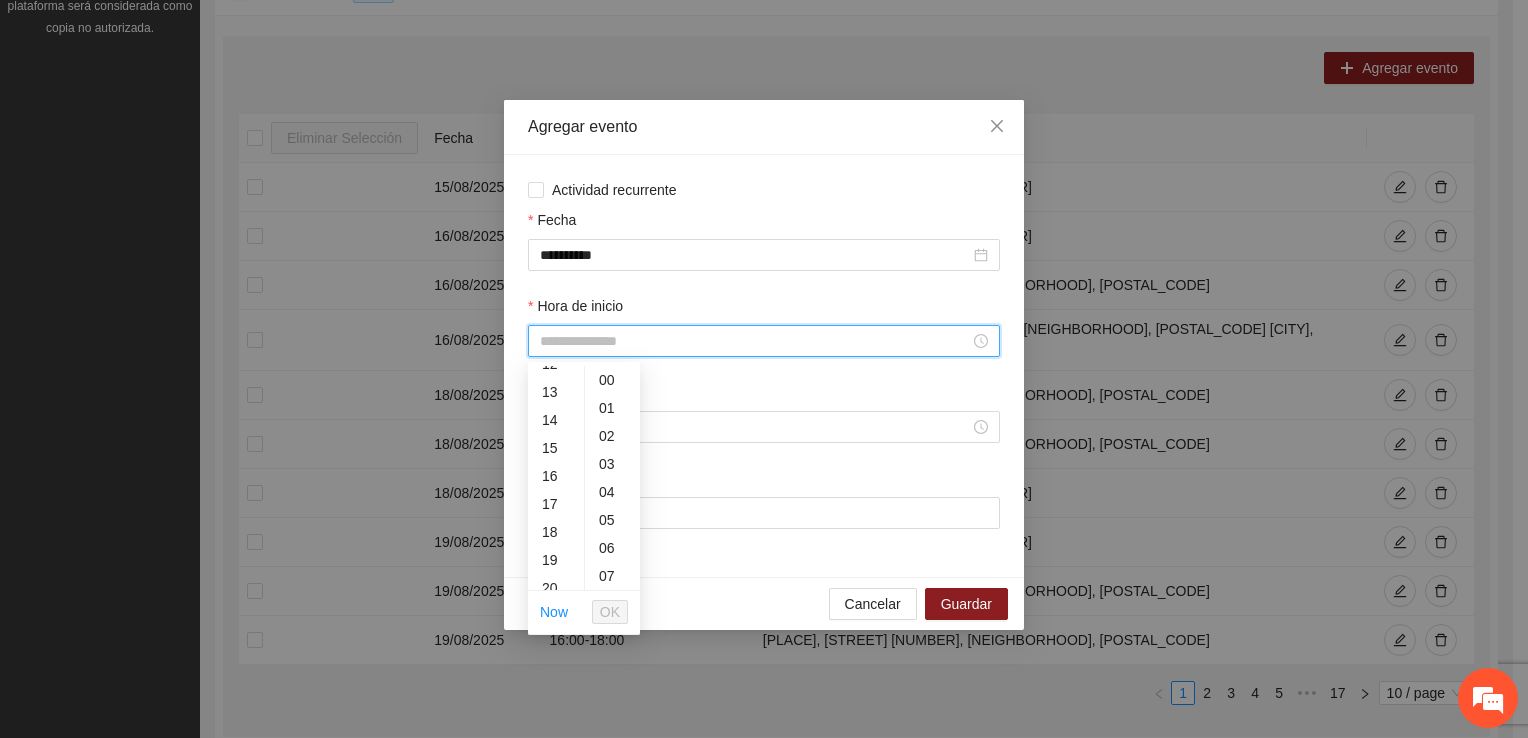 scroll, scrollTop: 352, scrollLeft: 0, axis: vertical 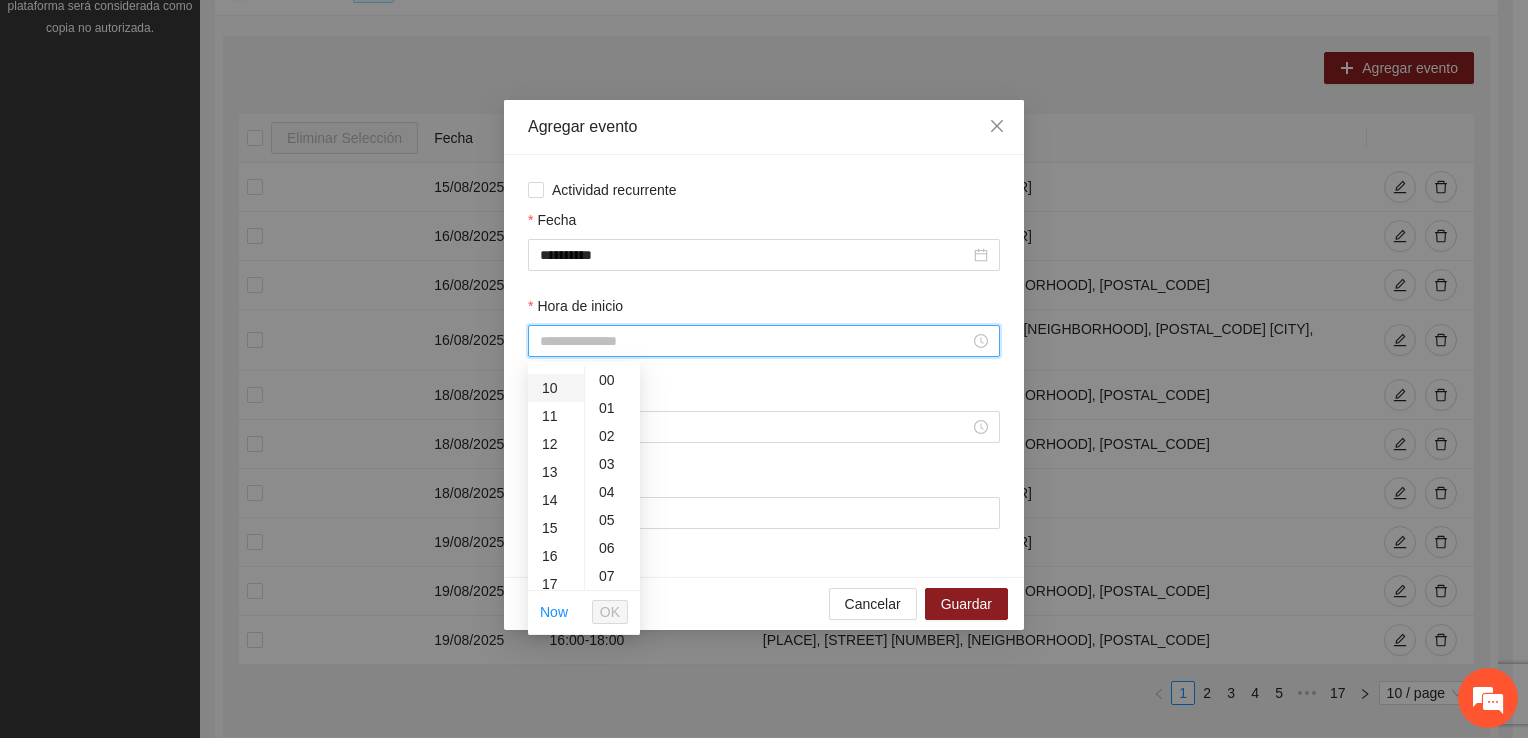 click on "10" at bounding box center (556, 388) 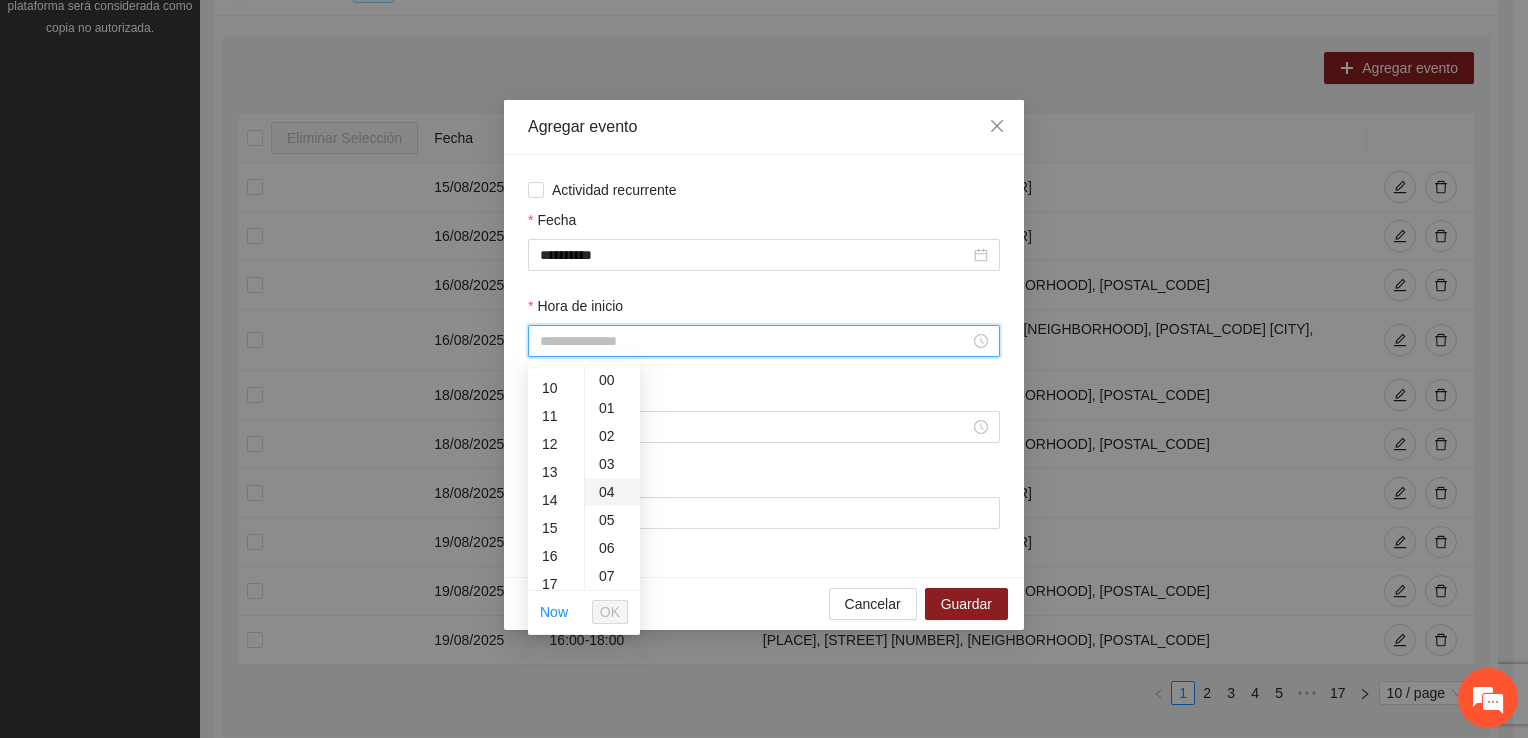 type on "*****" 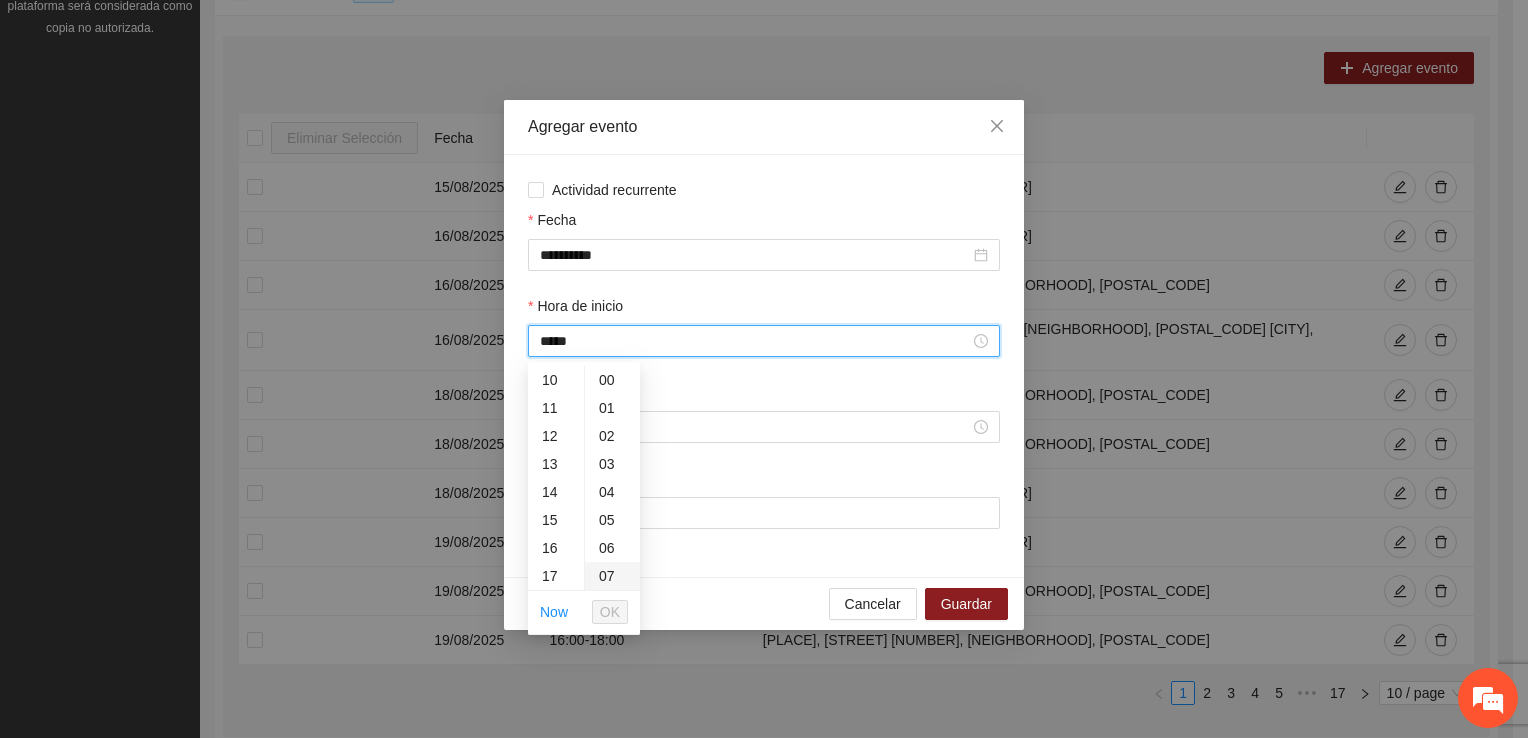 scroll, scrollTop: 280, scrollLeft: 0, axis: vertical 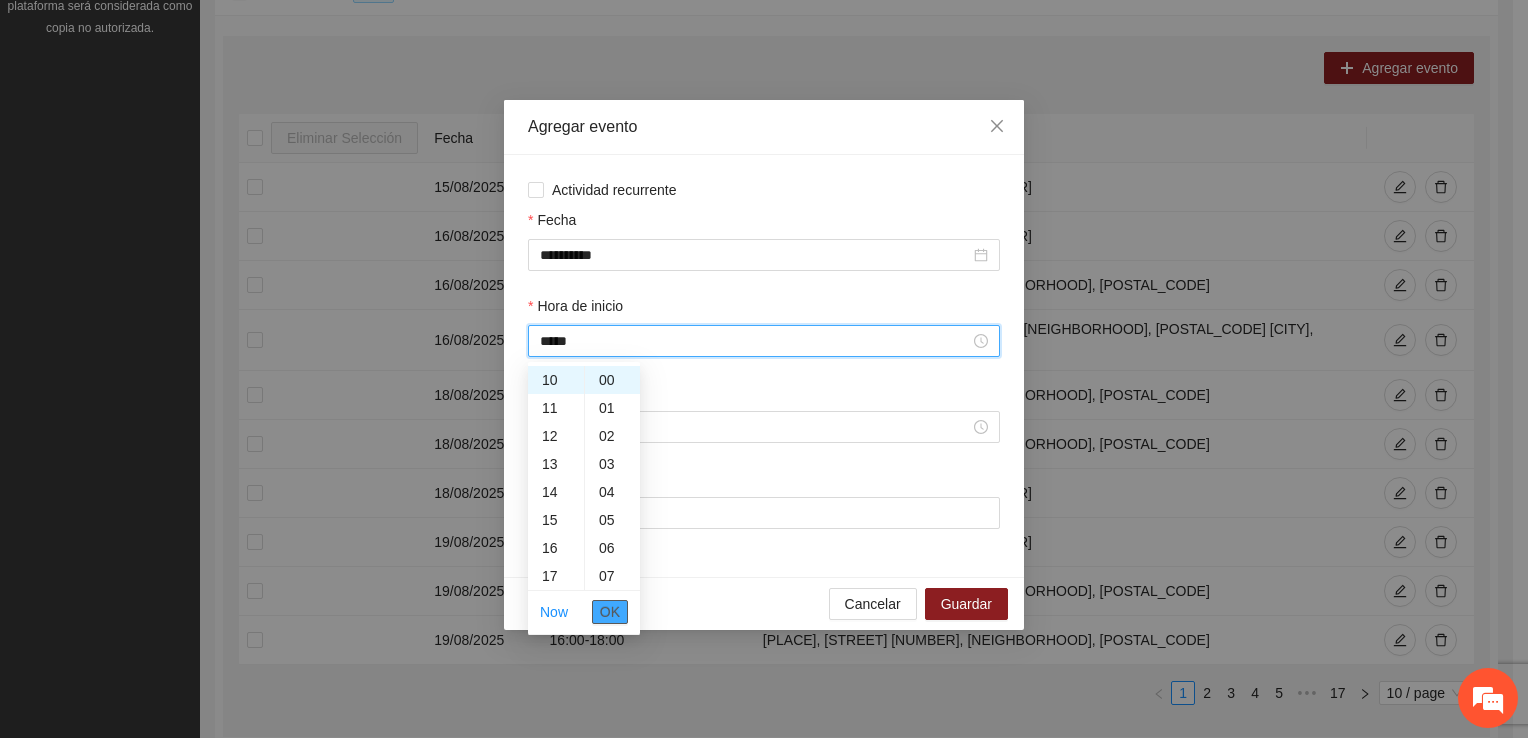 click on "OK" at bounding box center (610, 612) 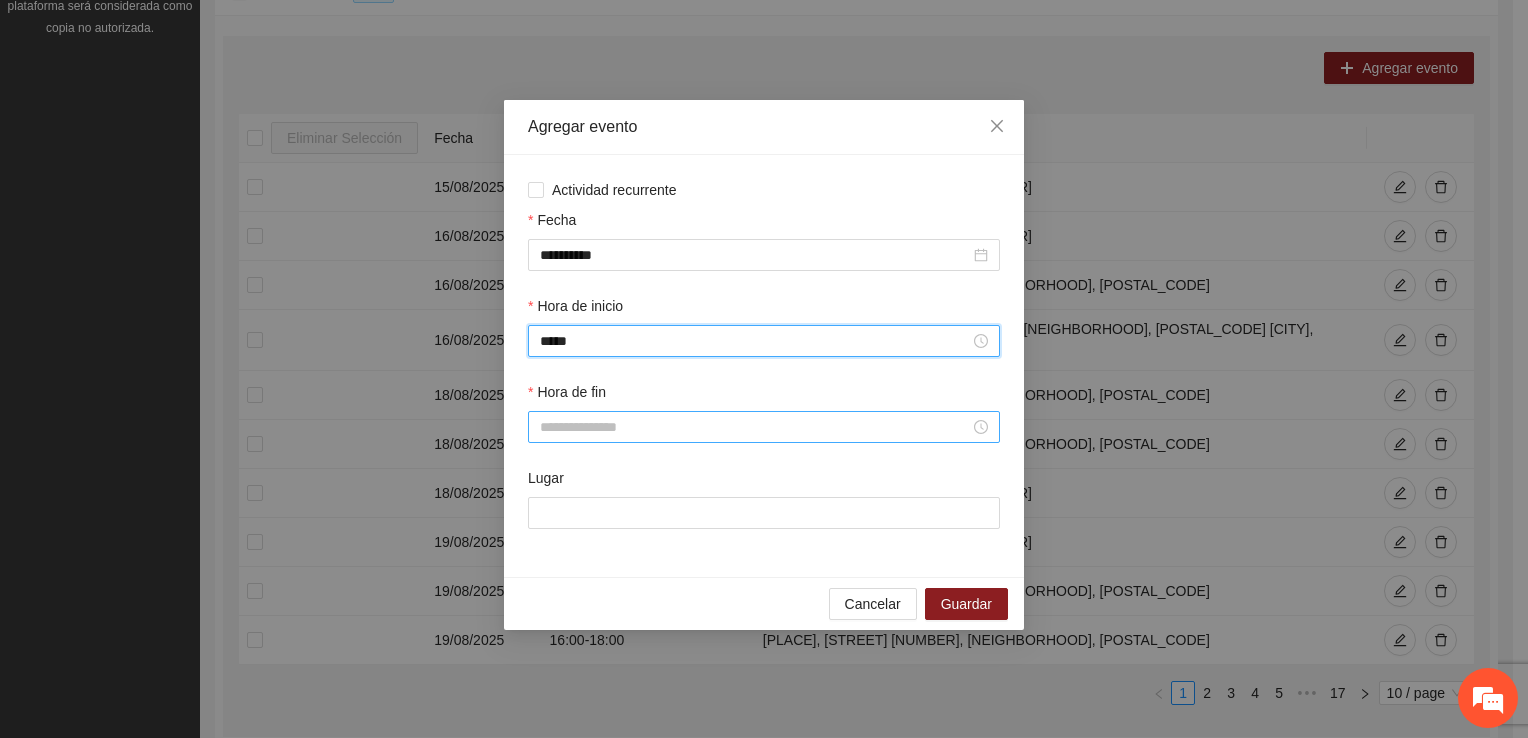 click on "Hora de fin" at bounding box center (755, 427) 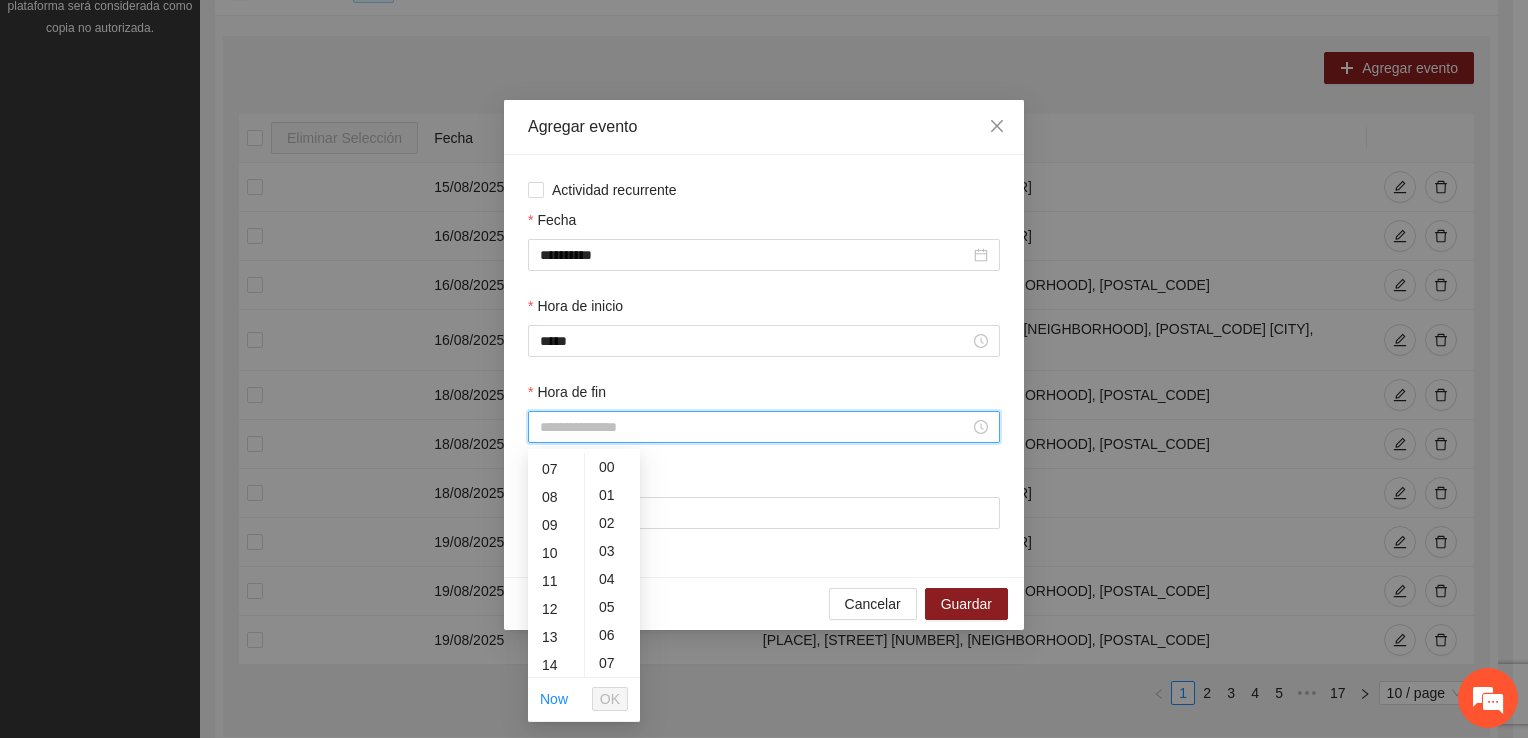 scroll, scrollTop: 196, scrollLeft: 0, axis: vertical 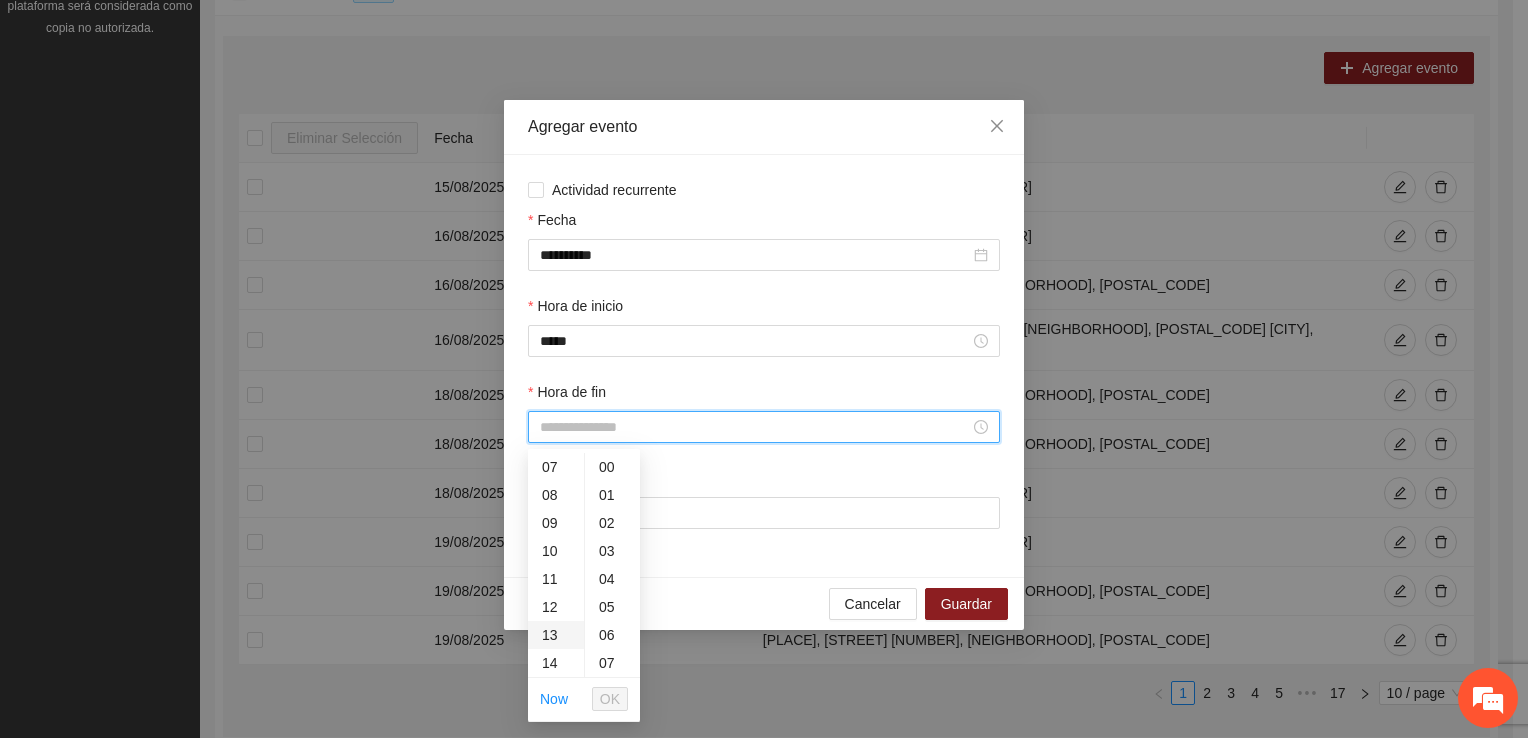 click on "13" at bounding box center (556, 635) 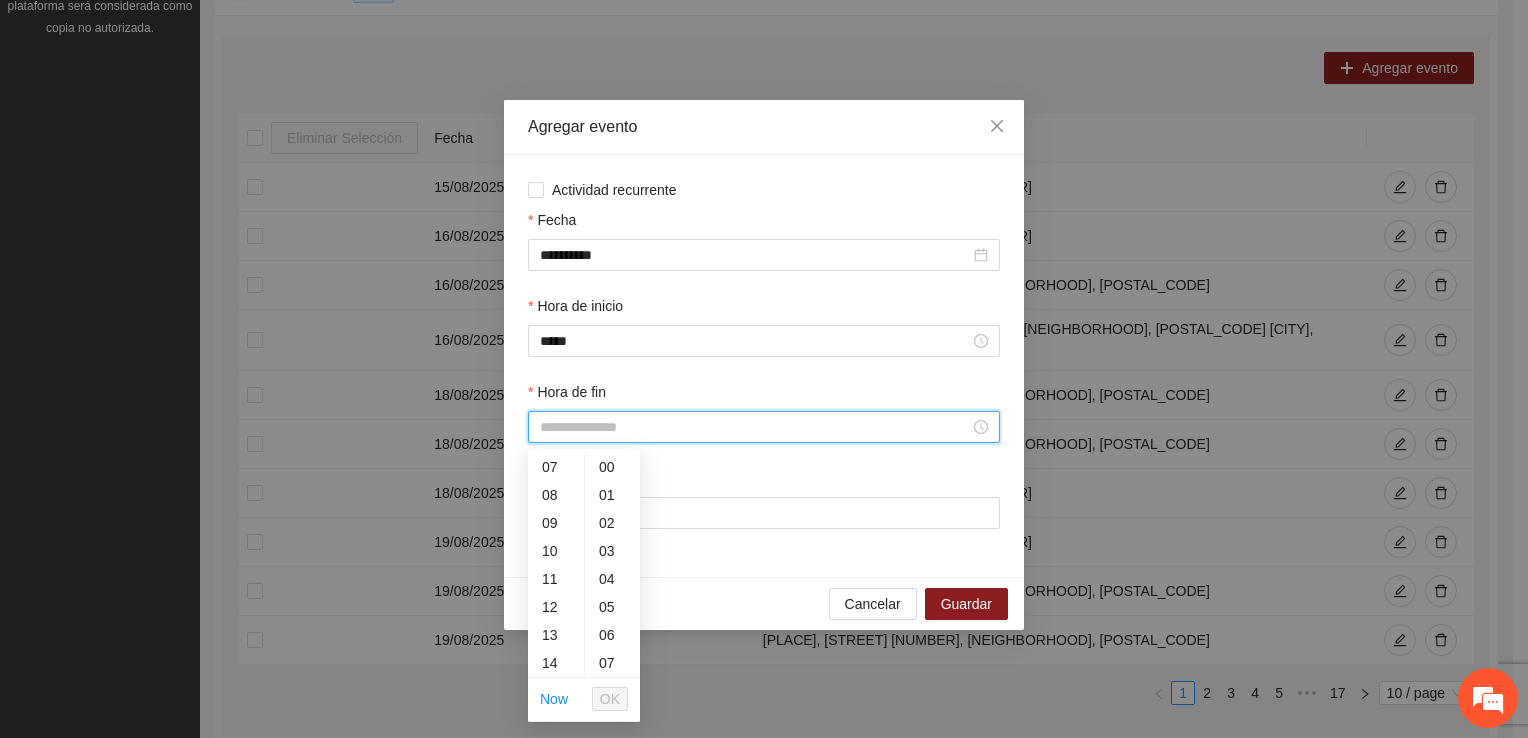 type on "*****" 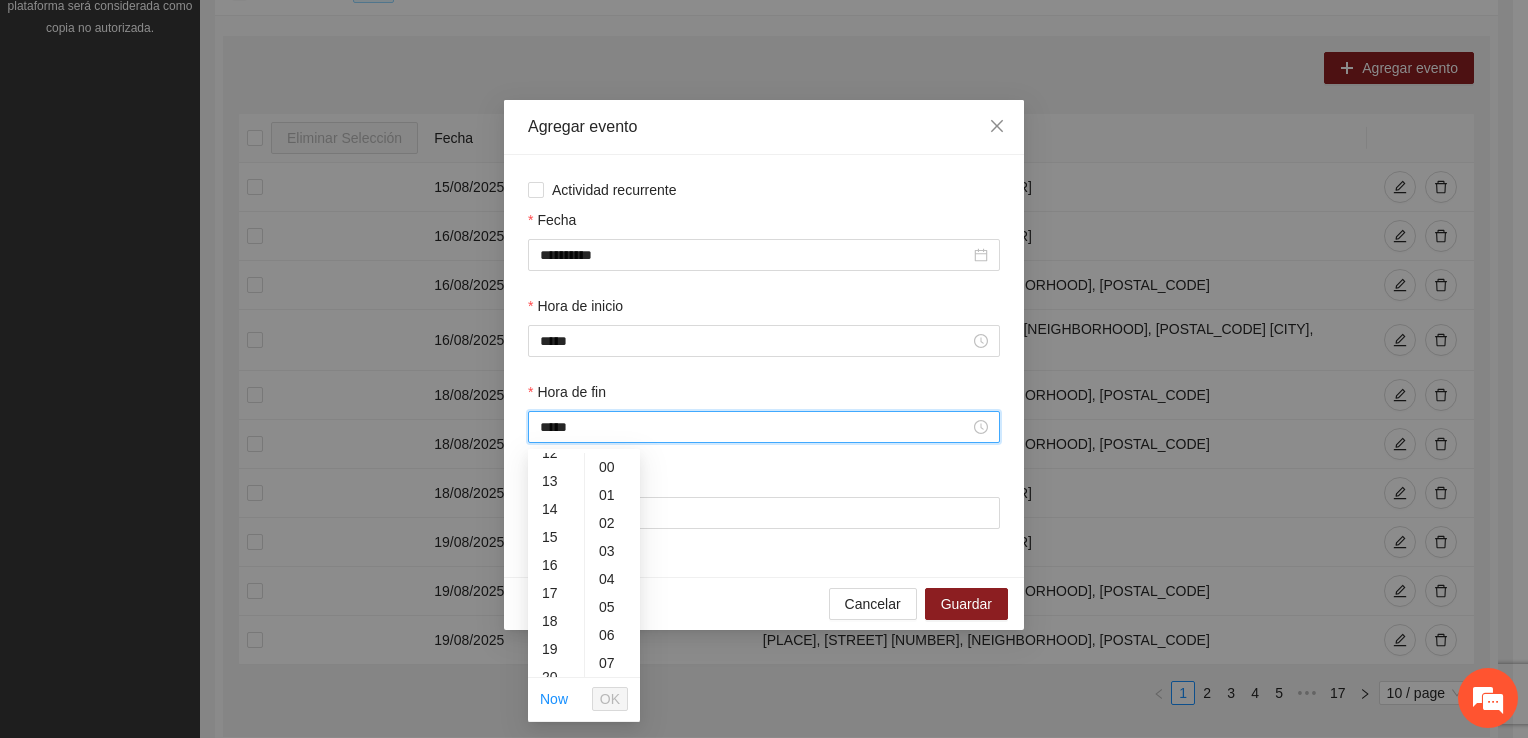 scroll, scrollTop: 364, scrollLeft: 0, axis: vertical 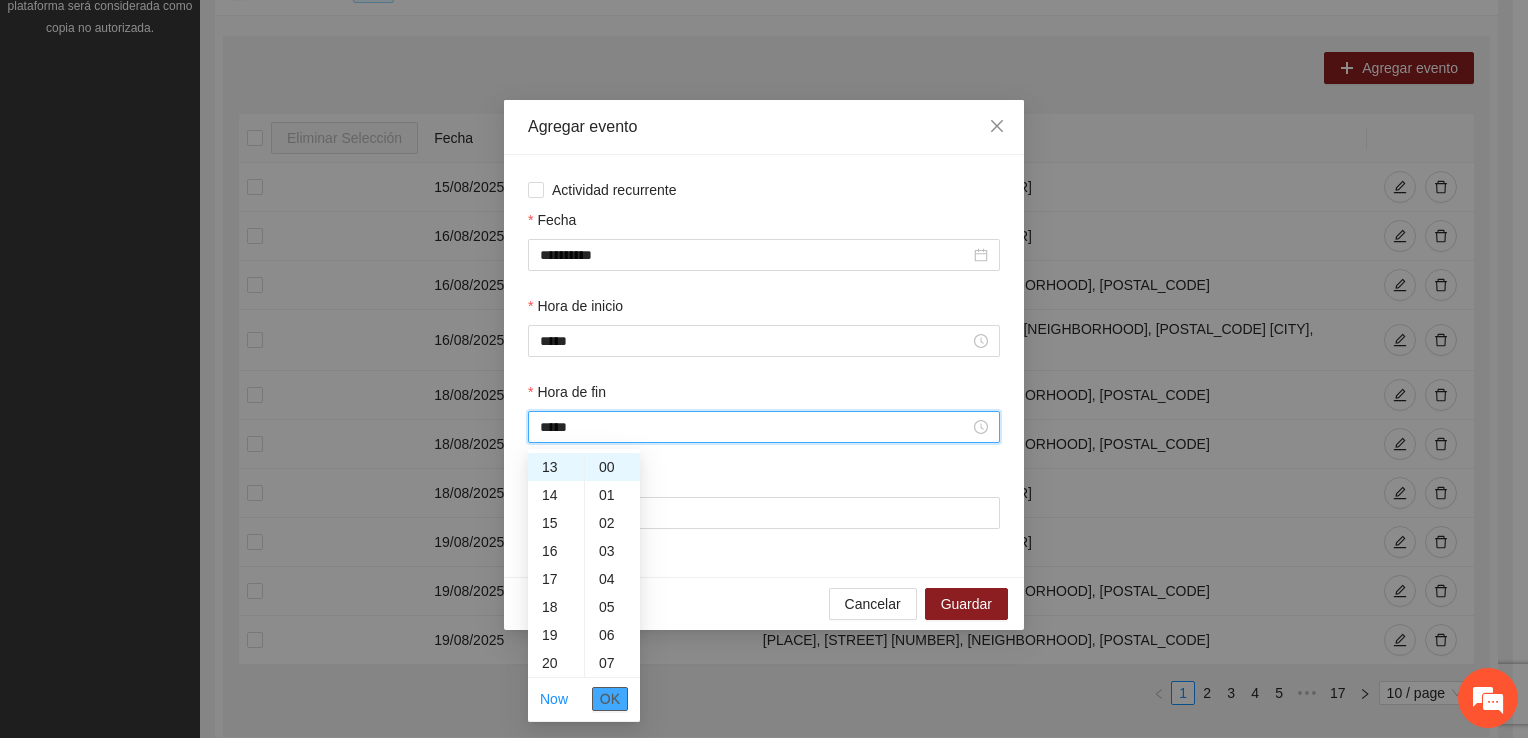 click on "OK" at bounding box center [610, 699] 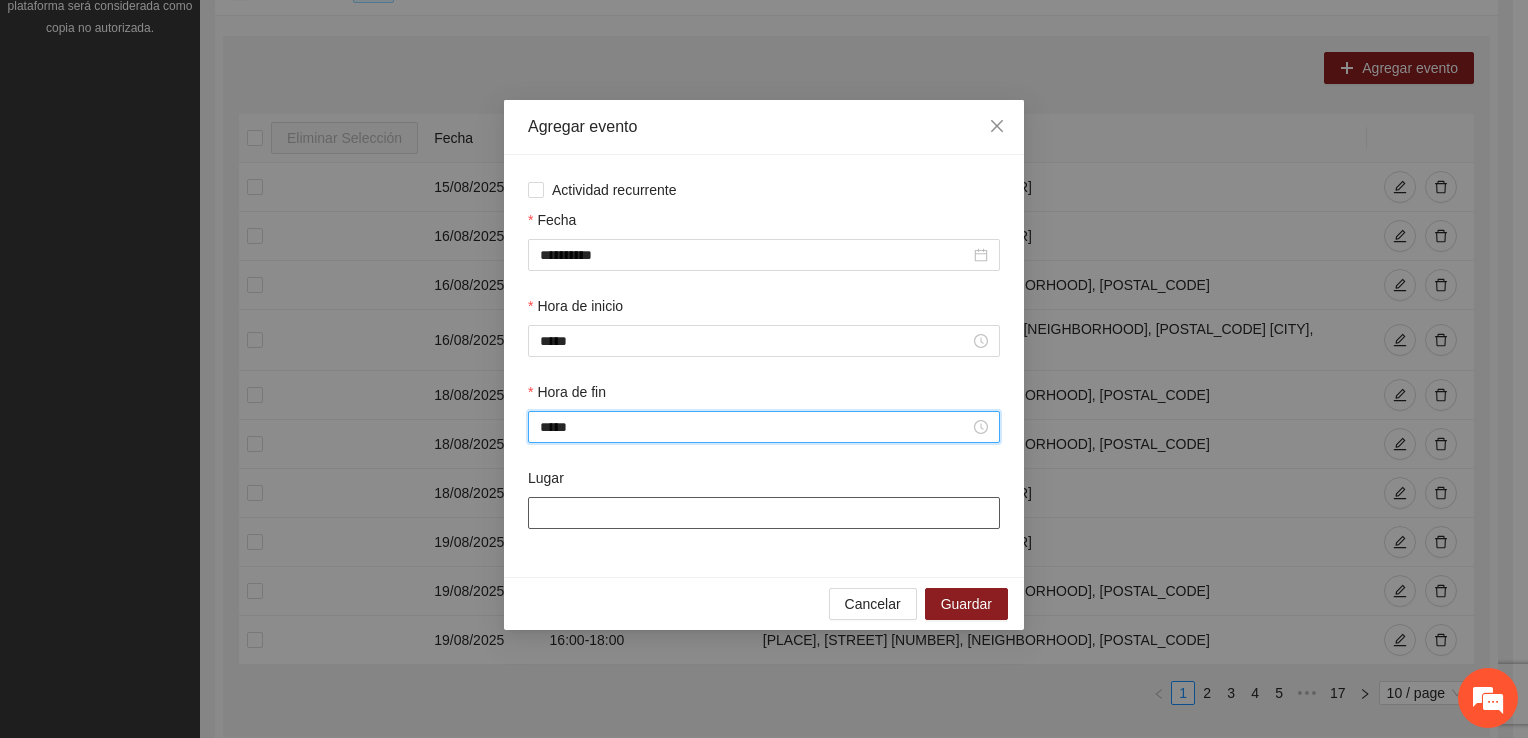 click on "Lugar" at bounding box center (764, 513) 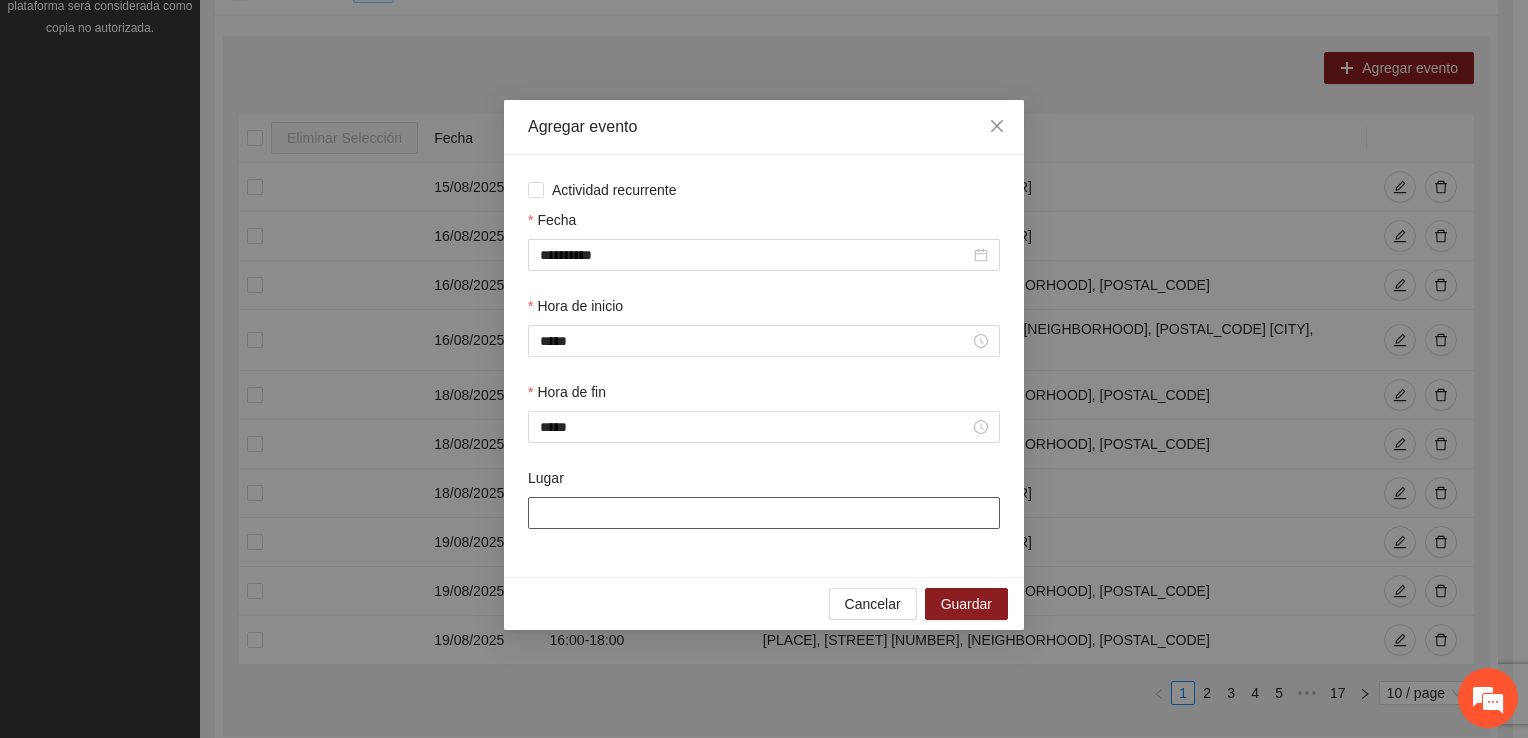 type on "**********" 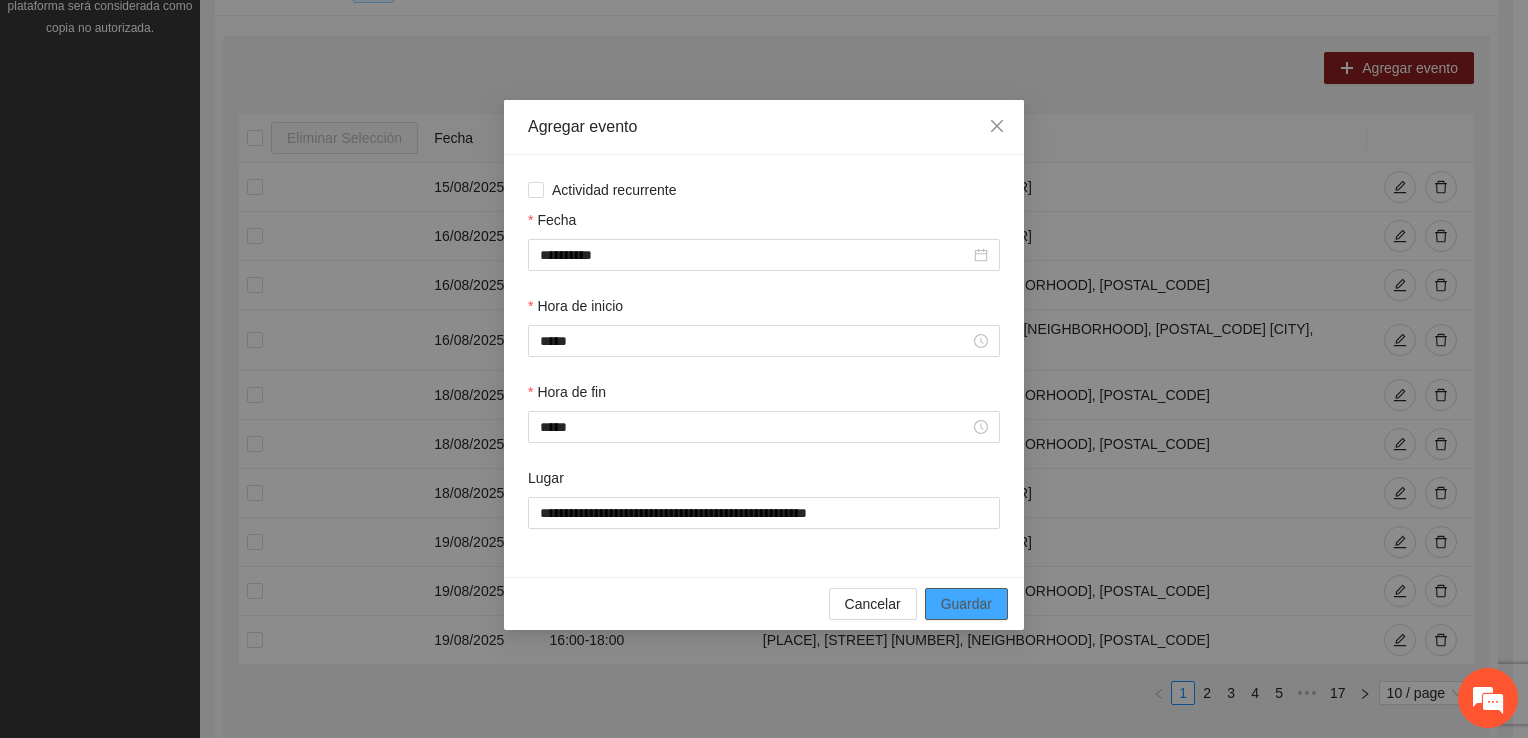 click on "Guardar" at bounding box center [966, 604] 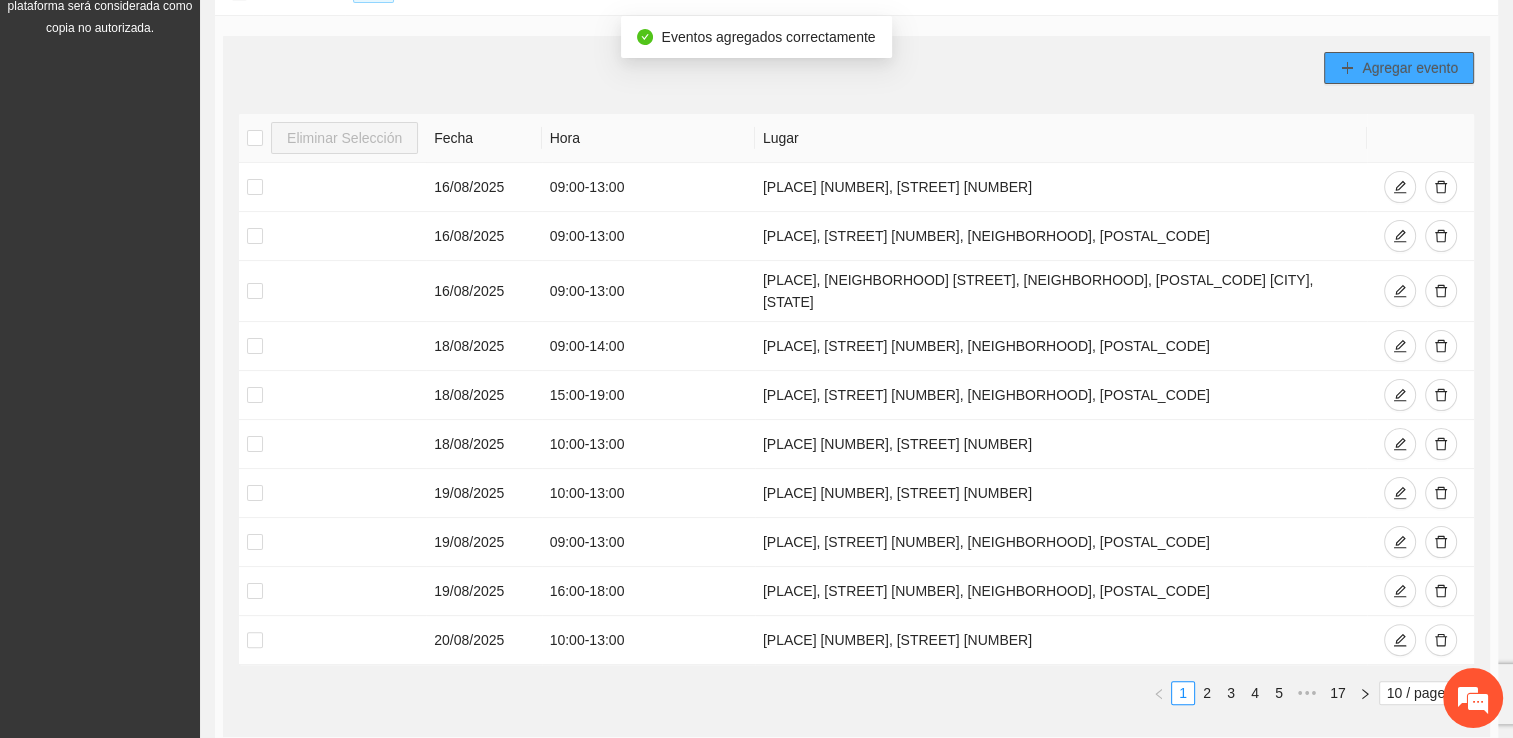click on "Agregar evento" at bounding box center (1399, 68) 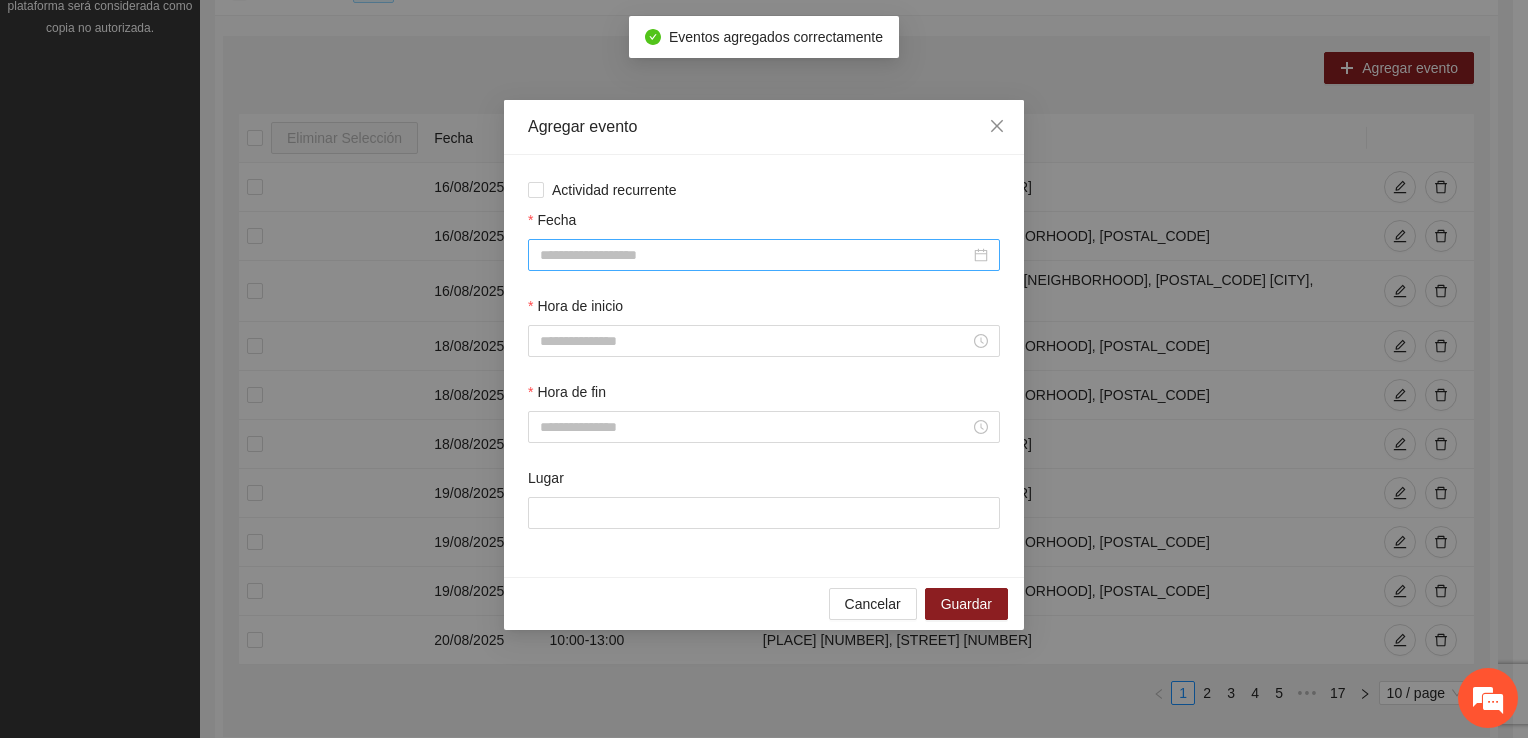 click on "Fecha" at bounding box center [755, 255] 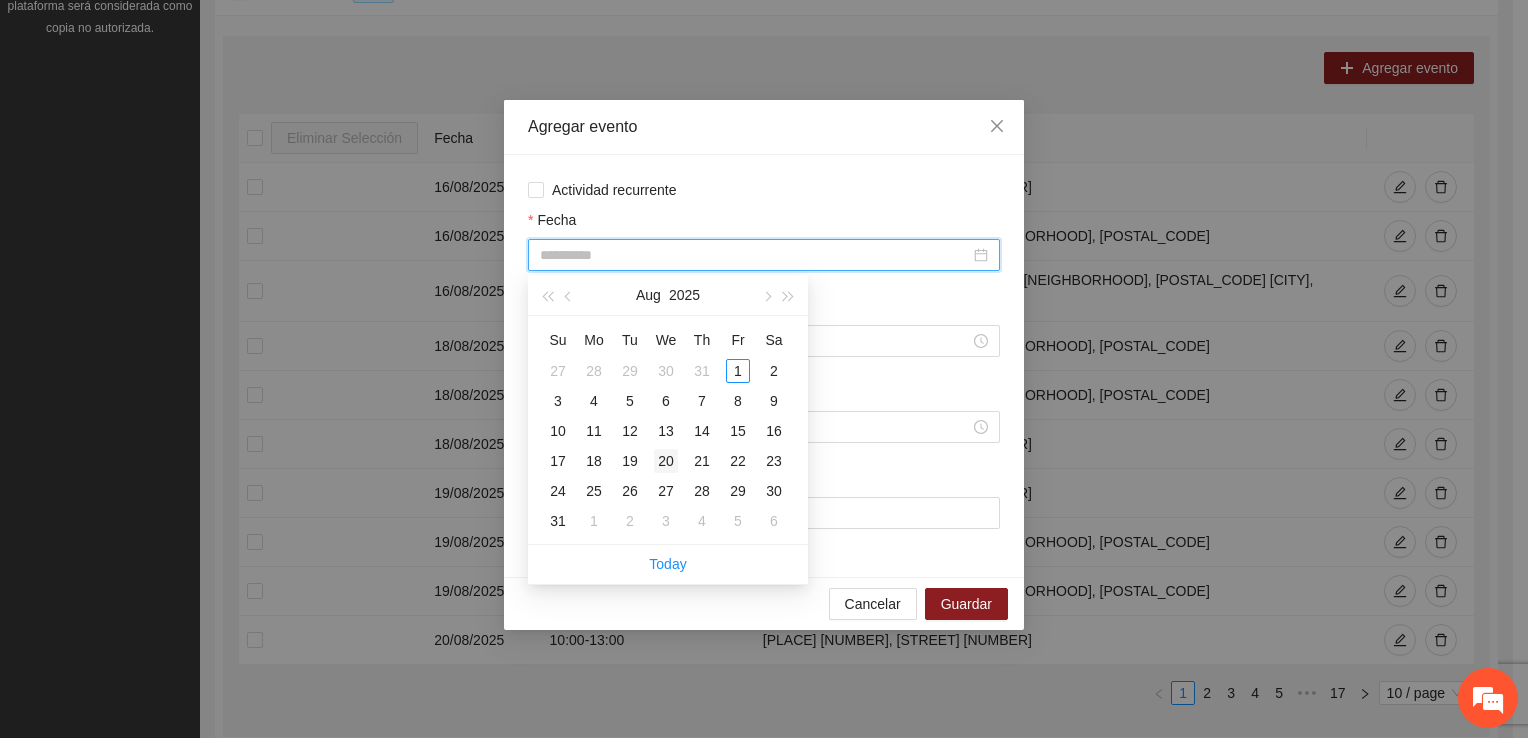 type on "**********" 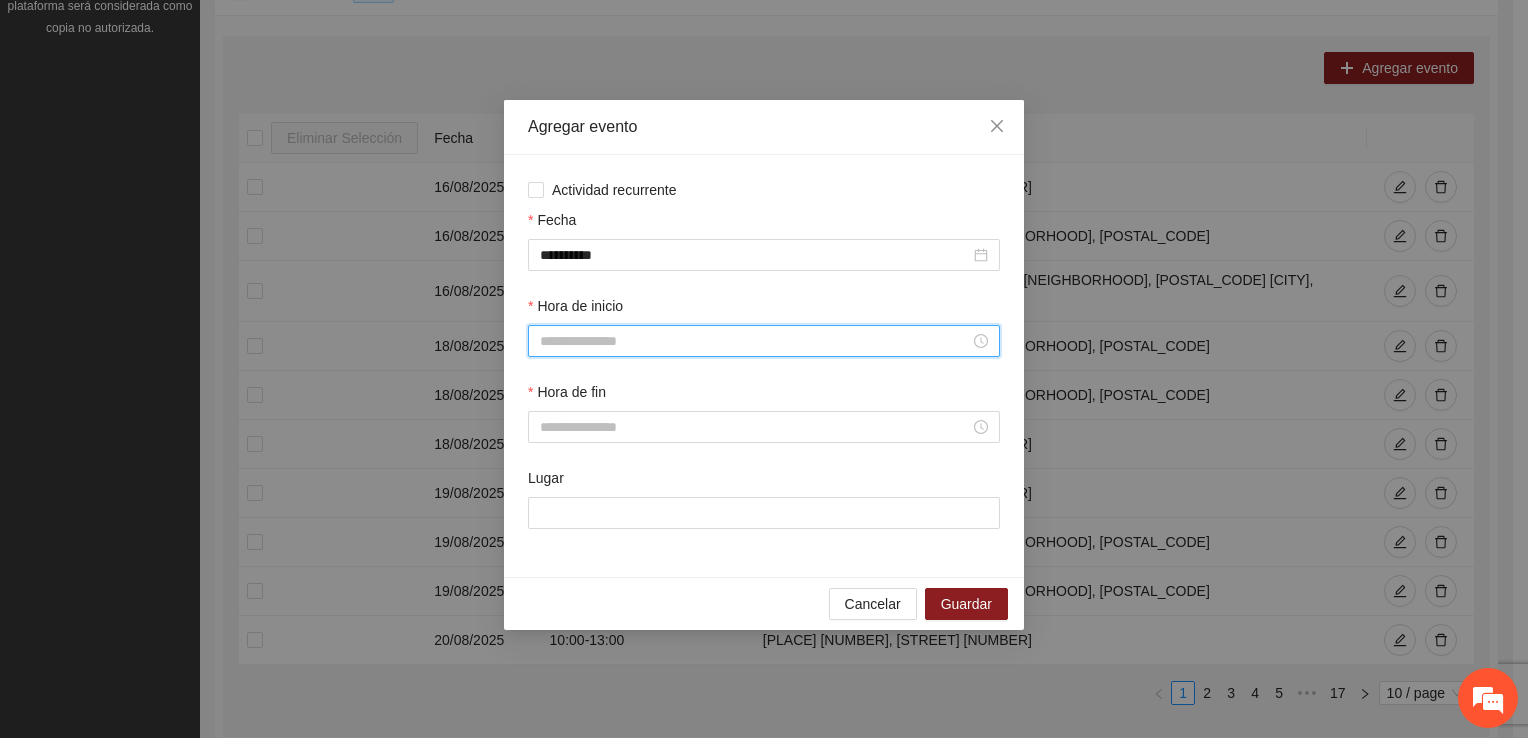 click on "Hora de inicio" at bounding box center [755, 341] 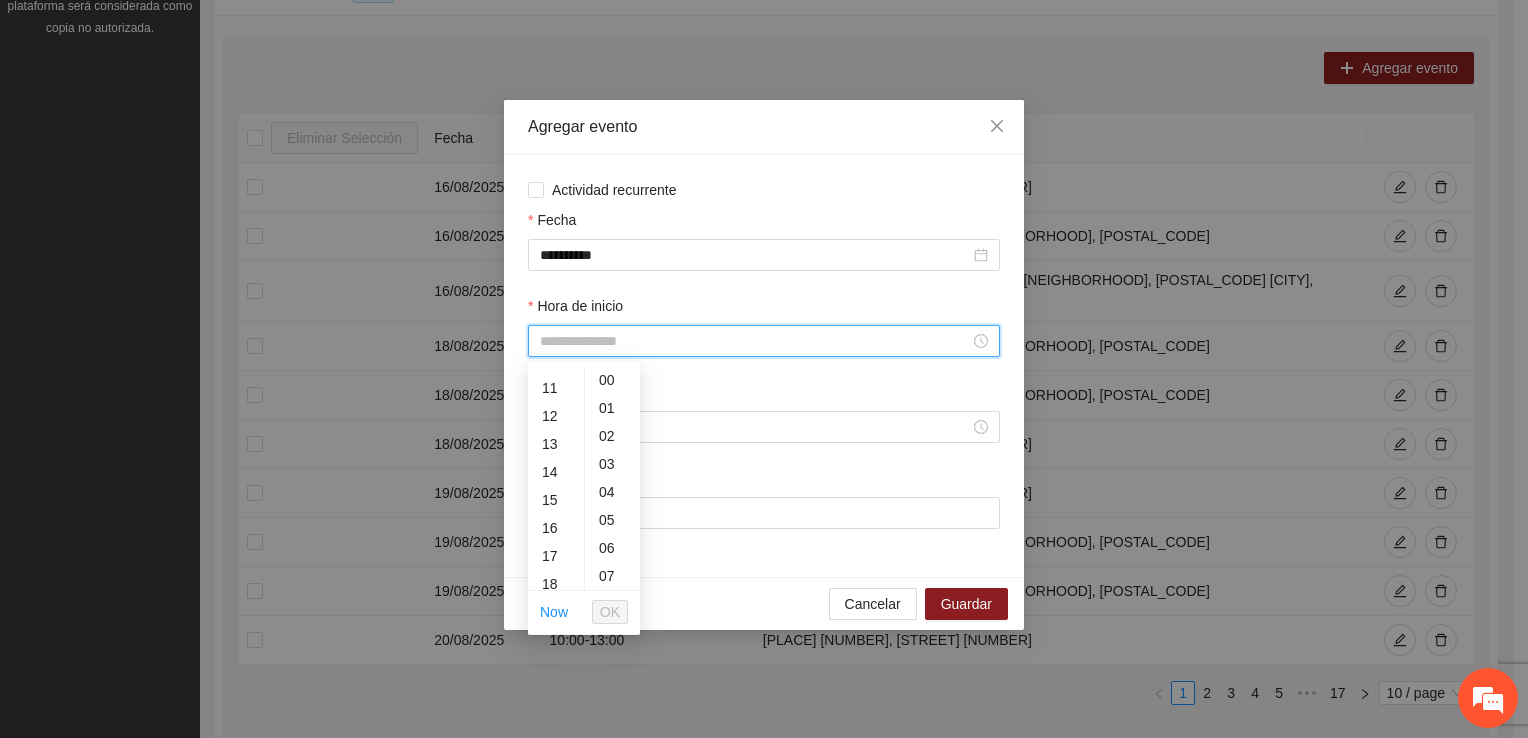 scroll, scrollTop: 392, scrollLeft: 0, axis: vertical 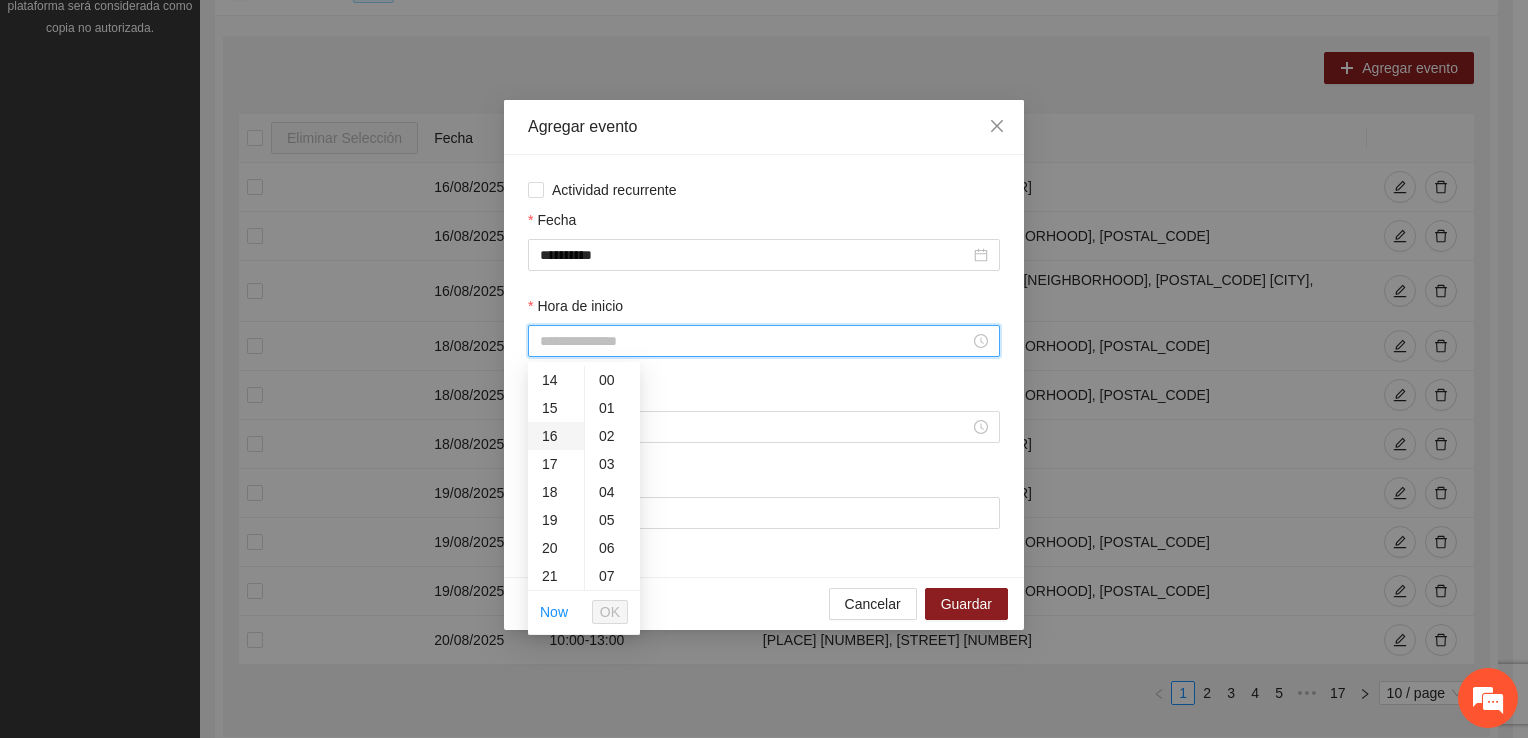 click on "16" at bounding box center [556, 436] 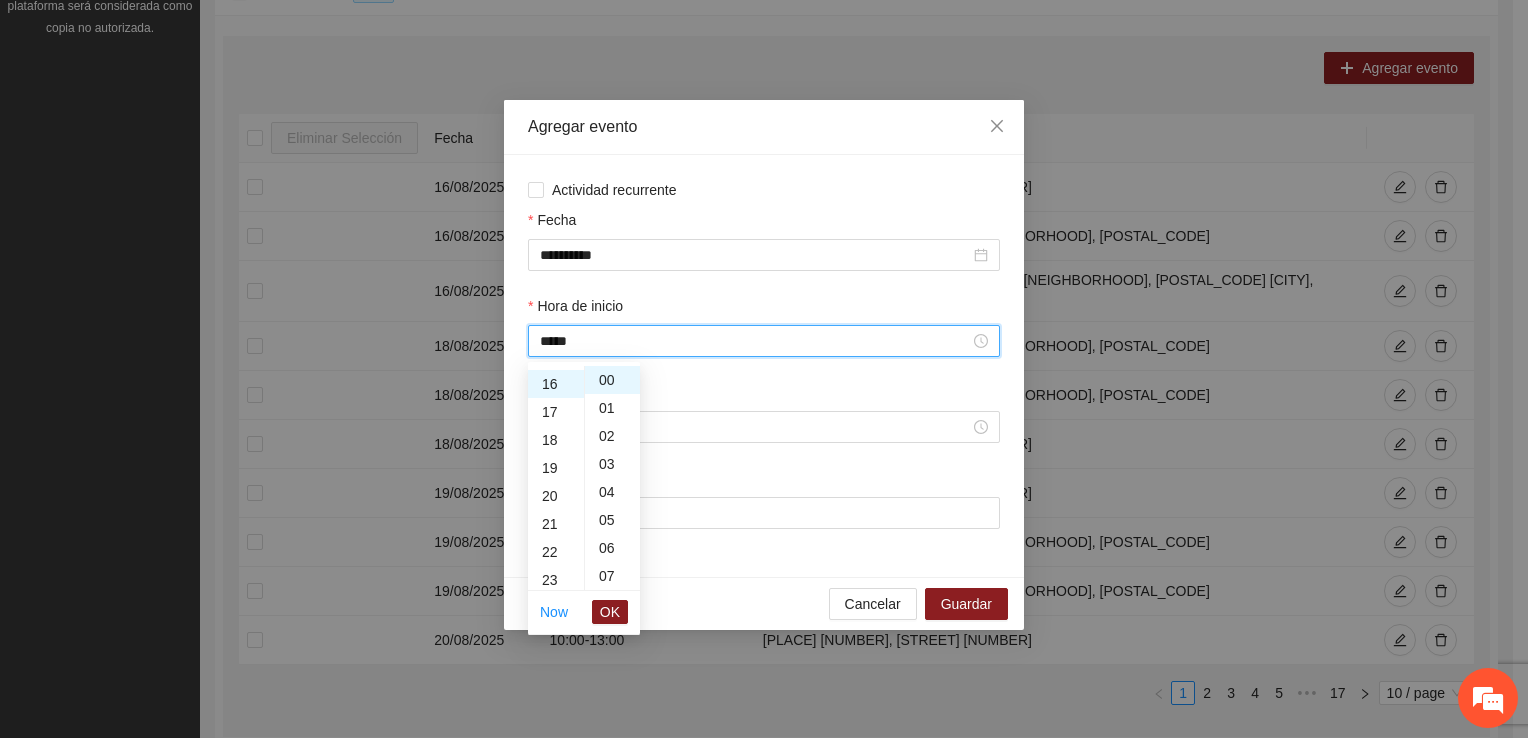 scroll, scrollTop: 448, scrollLeft: 0, axis: vertical 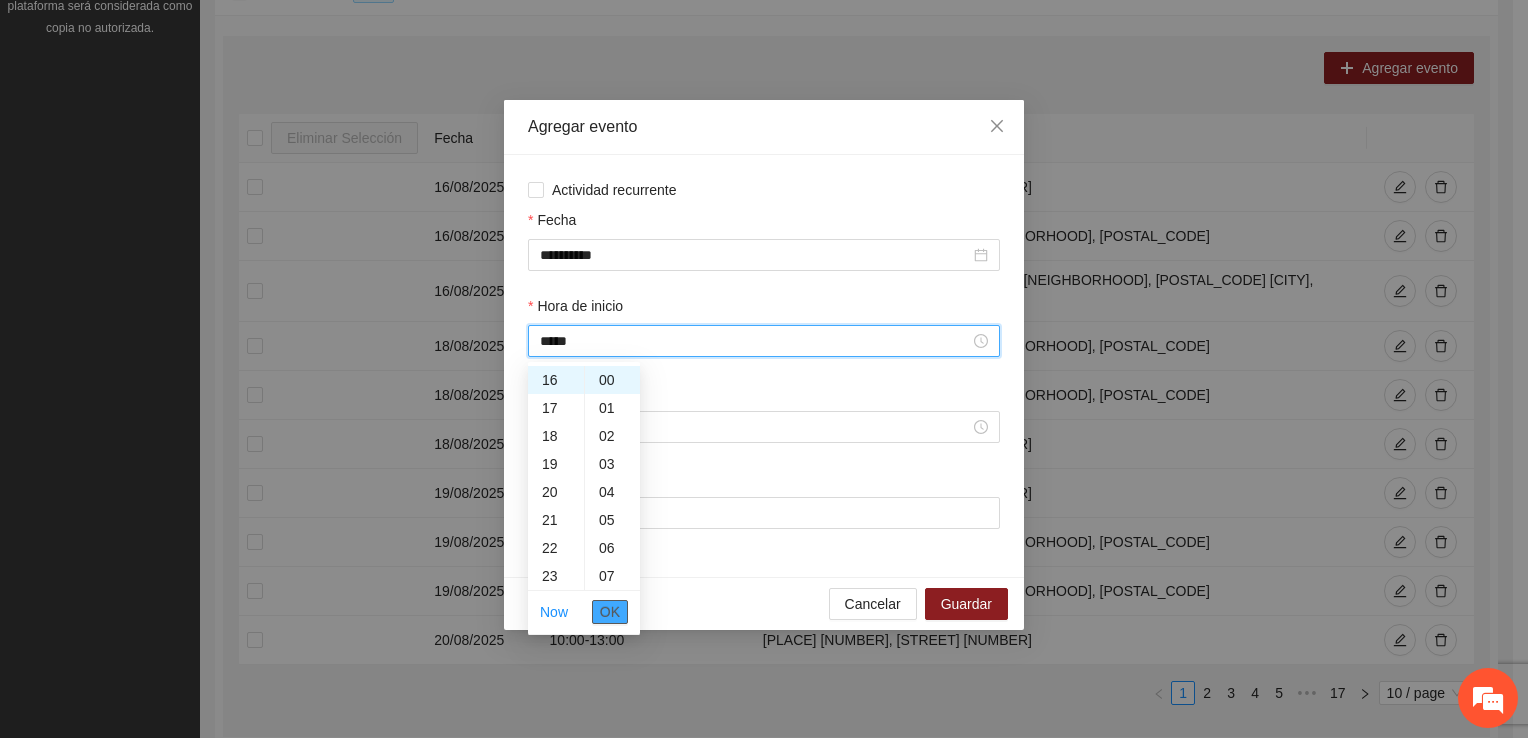 click on "OK" at bounding box center [610, 612] 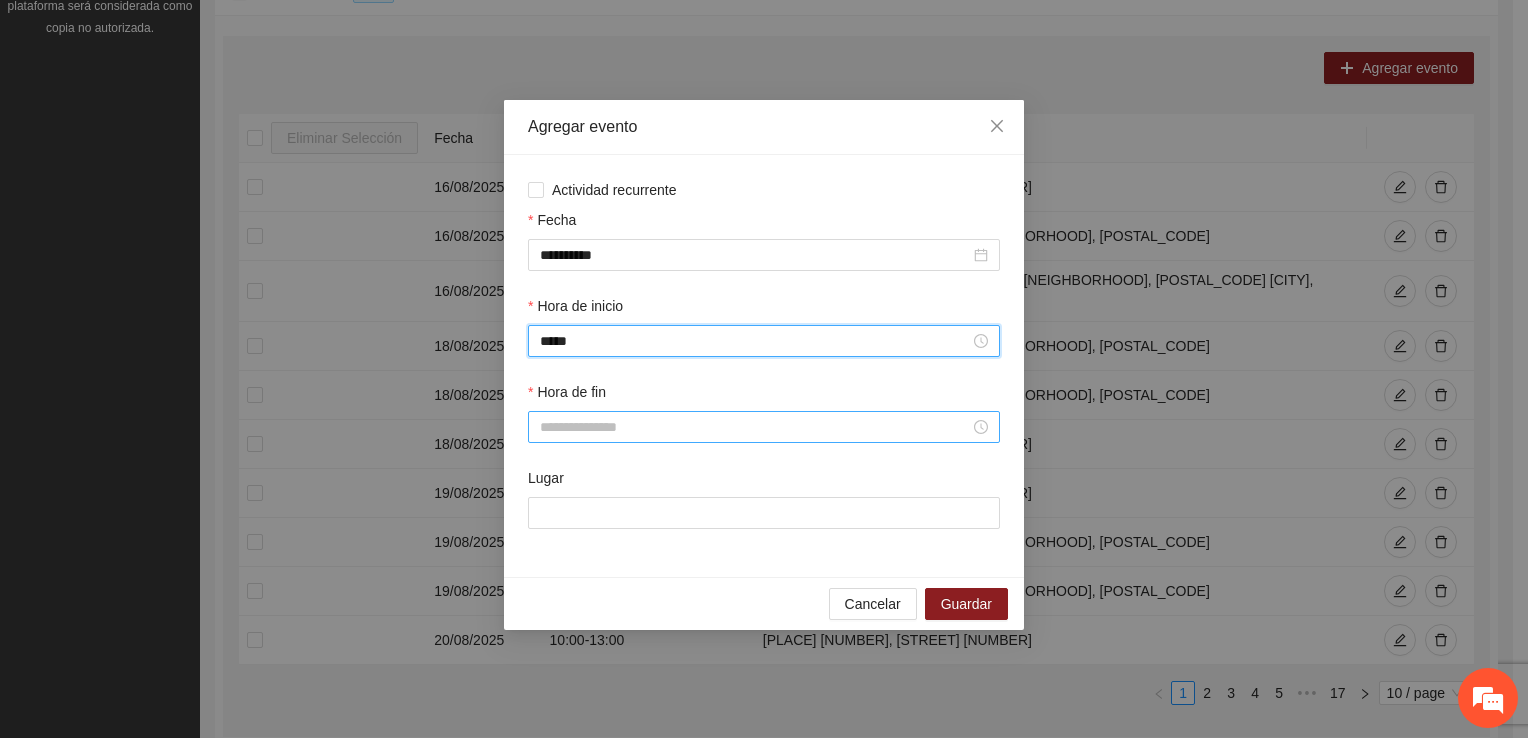 click on "Hora de fin" at bounding box center (755, 427) 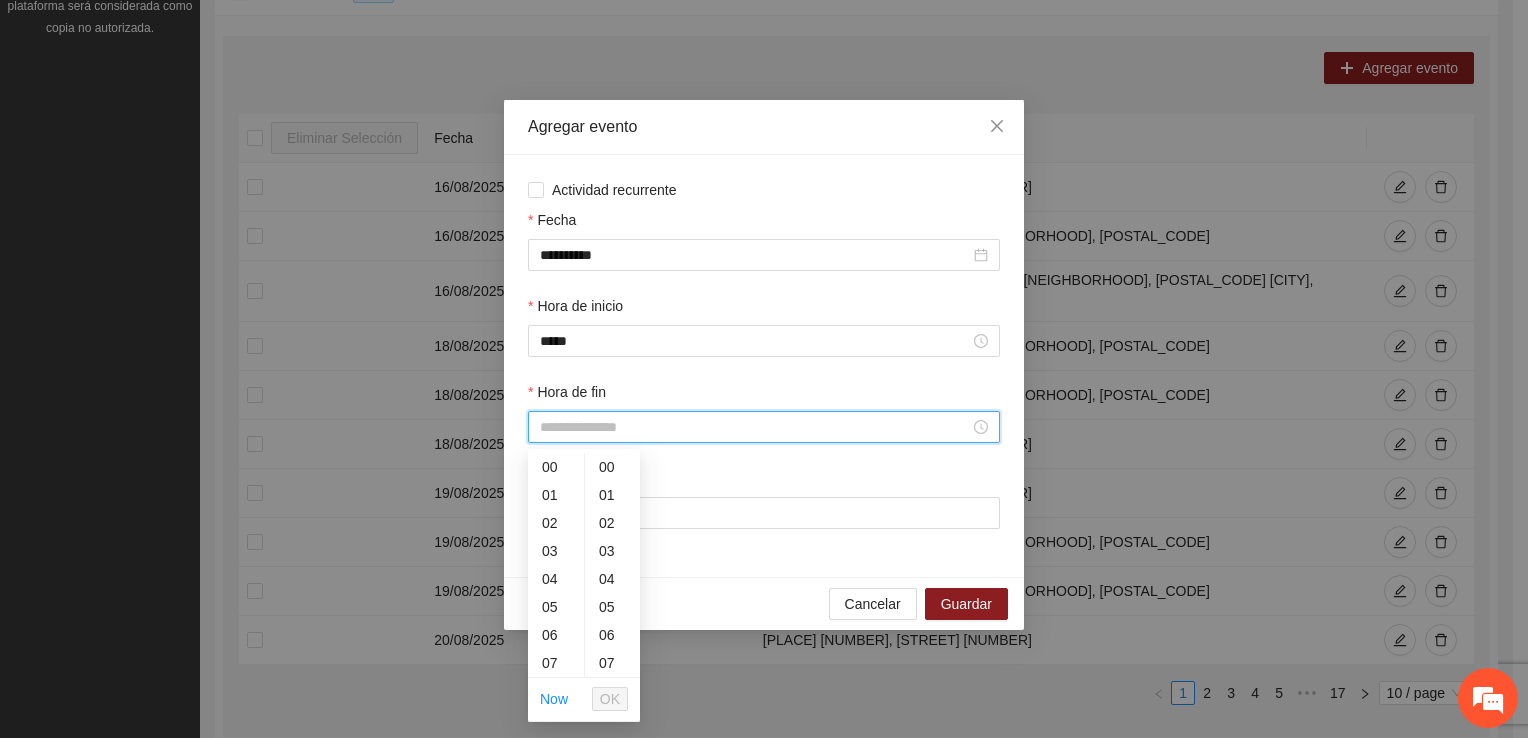 scroll, scrollTop: 196, scrollLeft: 0, axis: vertical 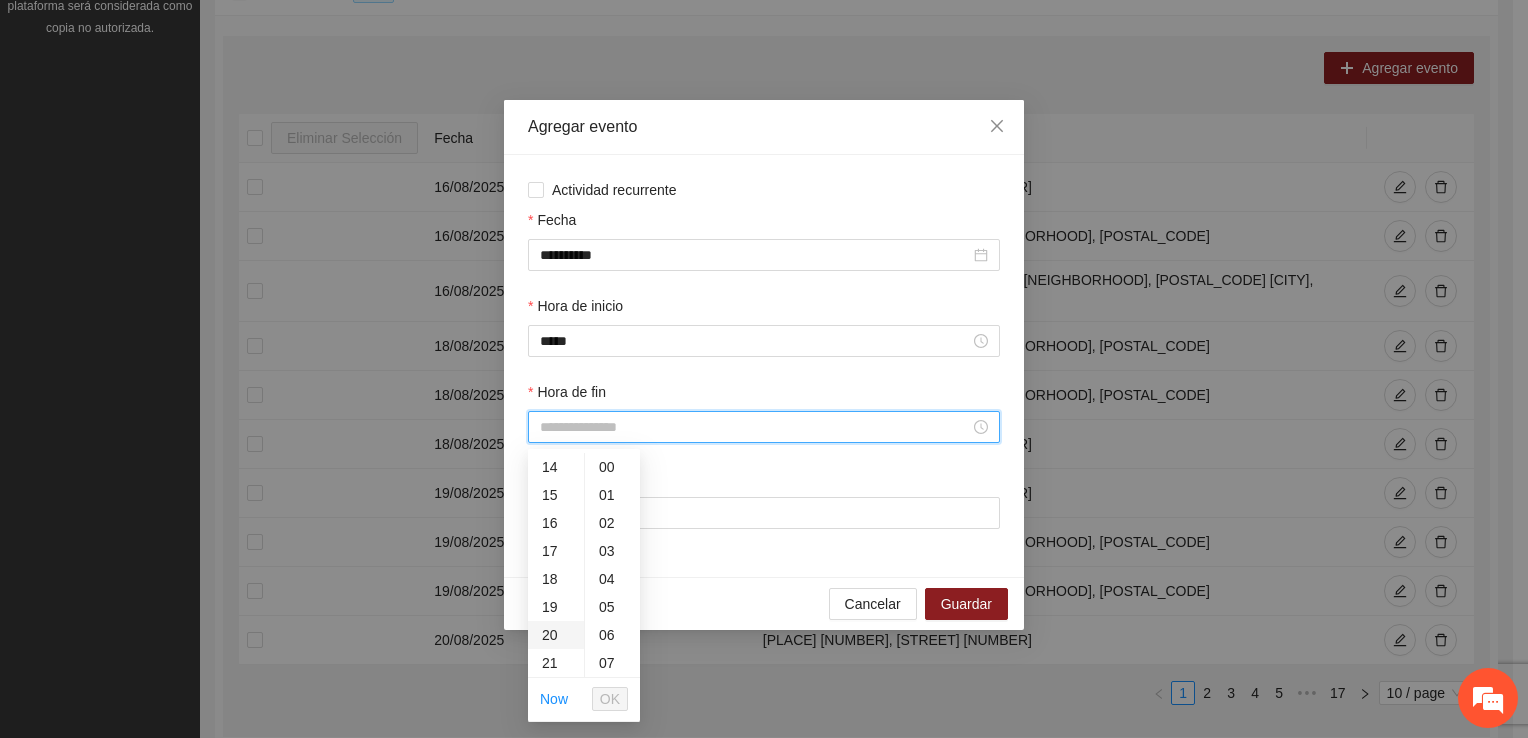 click on "19" at bounding box center [556, 607] 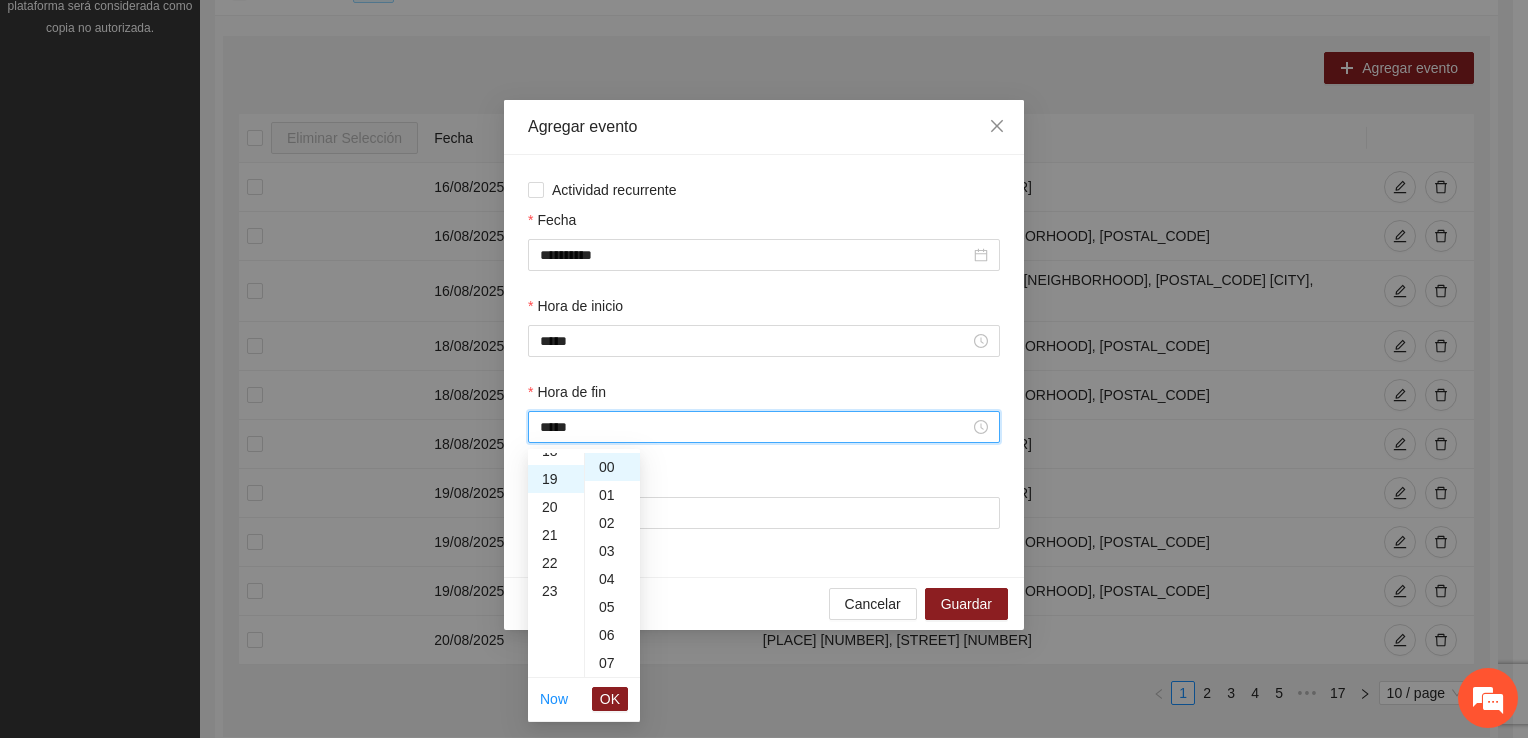 scroll, scrollTop: 532, scrollLeft: 0, axis: vertical 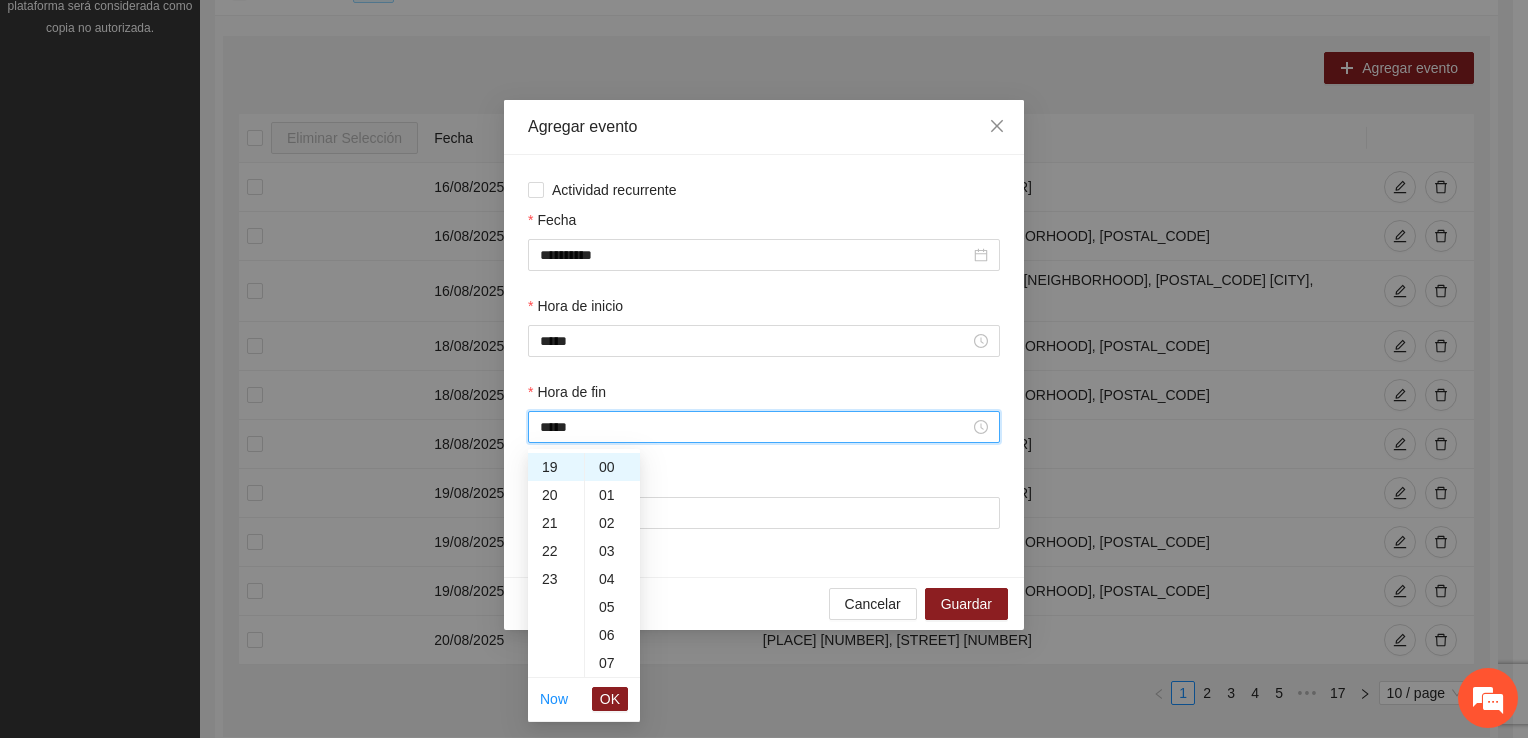 drag, startPoint x: 614, startPoint y: 694, endPoint x: 616, endPoint y: 682, distance: 12.165525 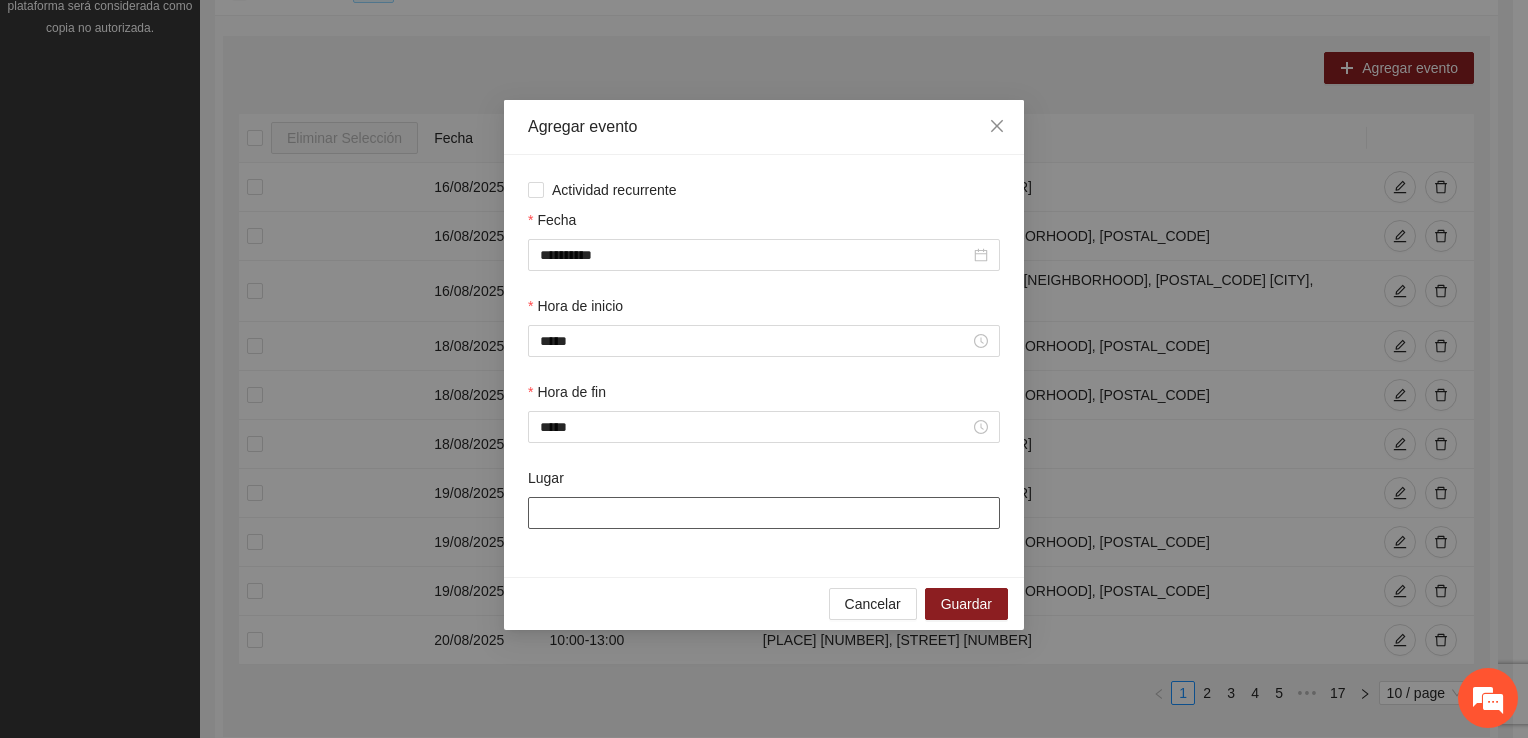 click on "Lugar" at bounding box center [764, 513] 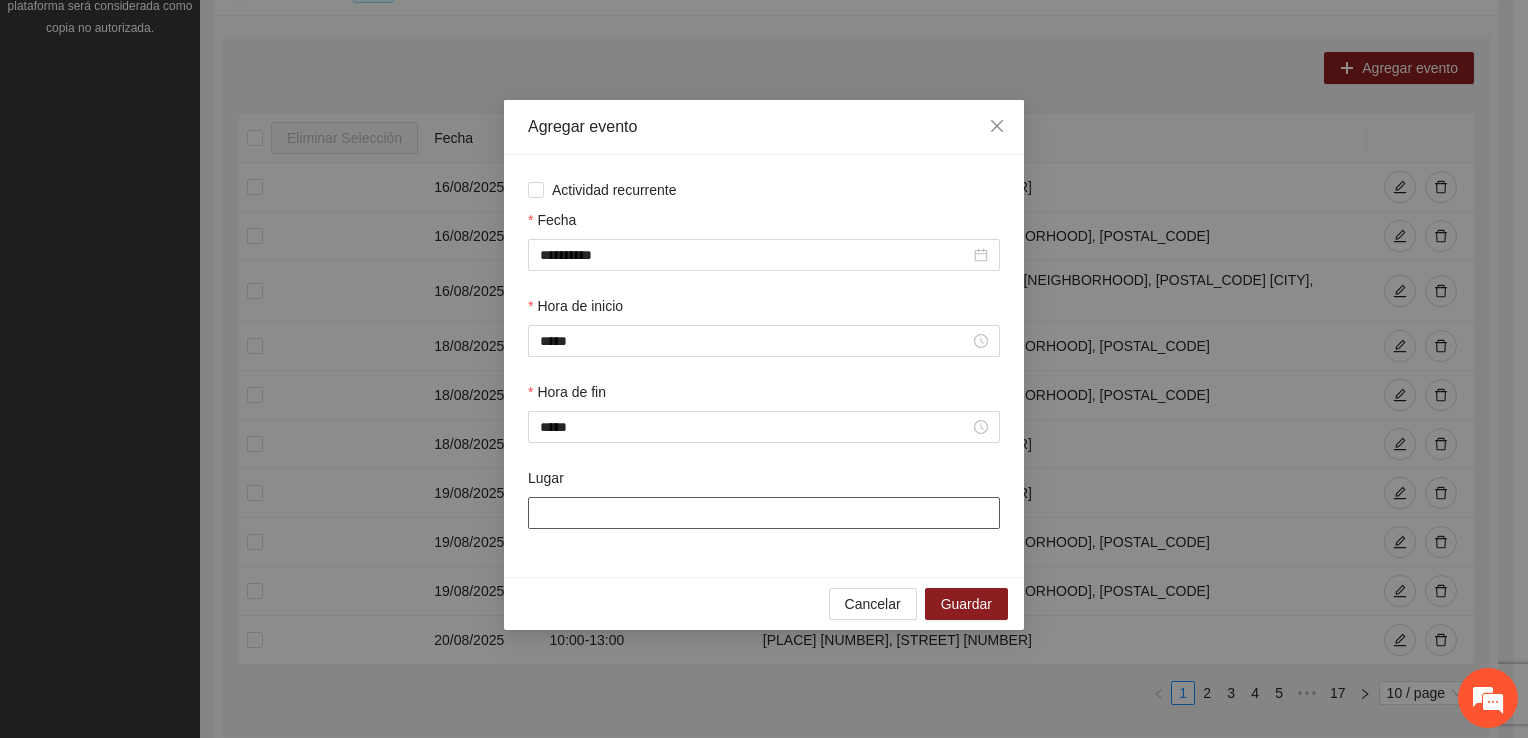 type on "**********" 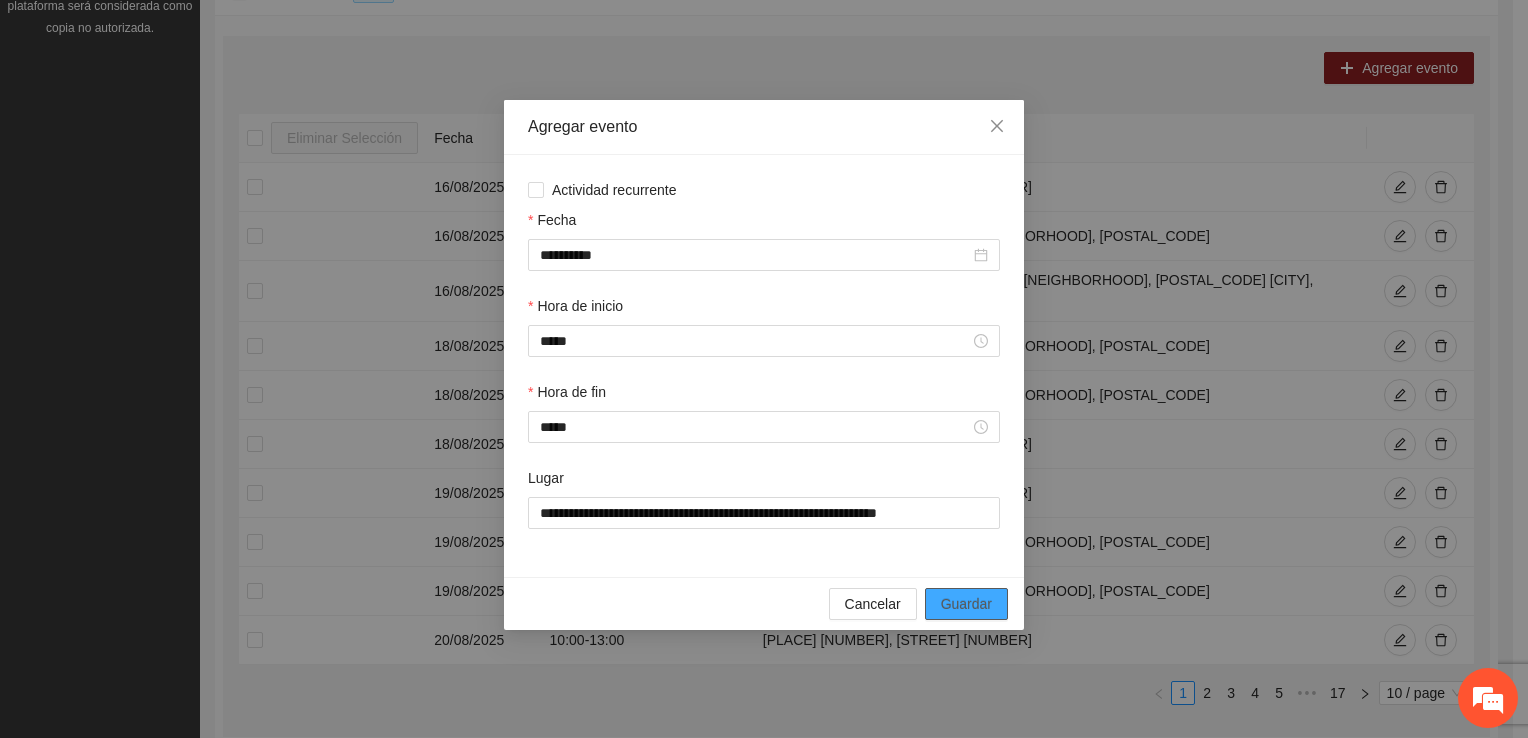 click on "Guardar" at bounding box center [966, 604] 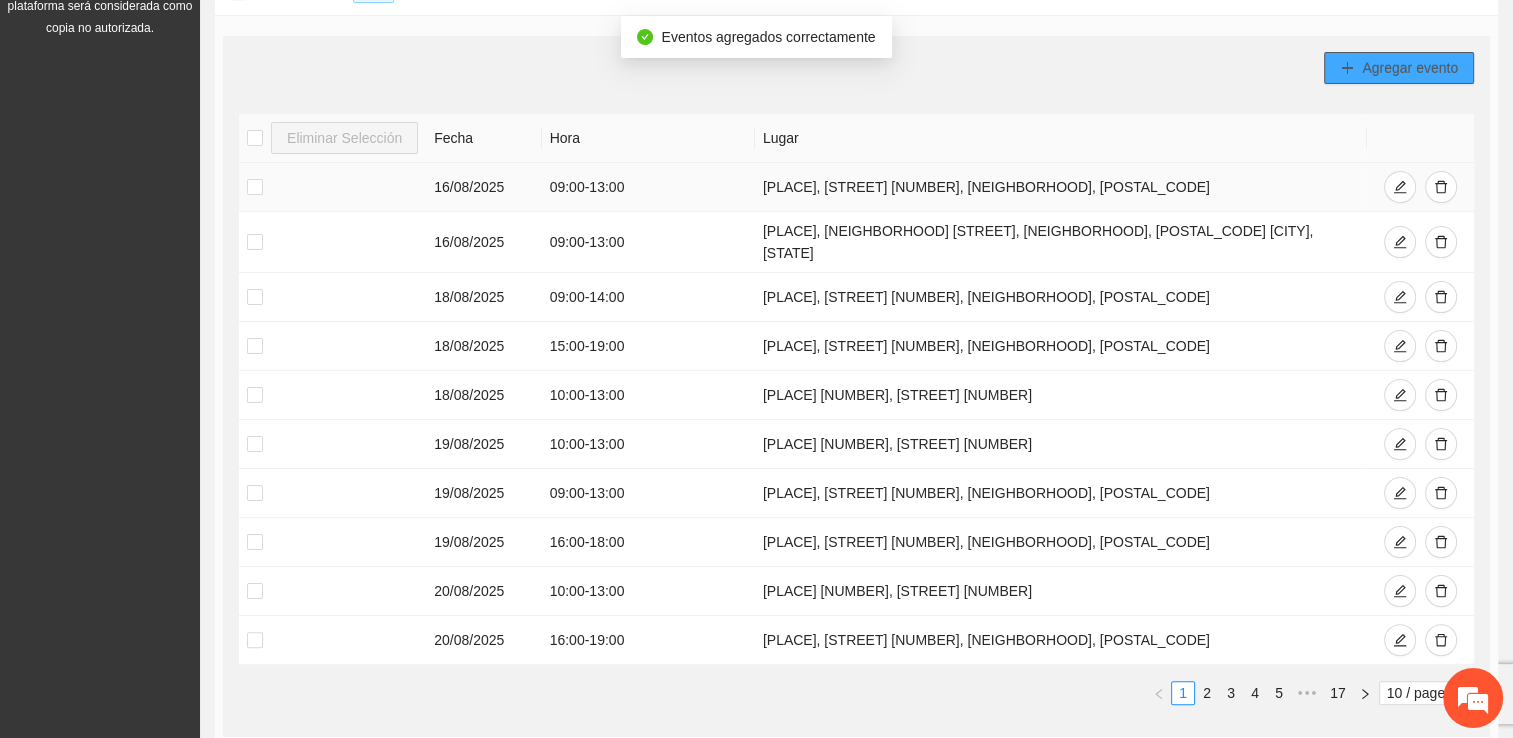 click on "Agregar evento" at bounding box center [1410, 68] 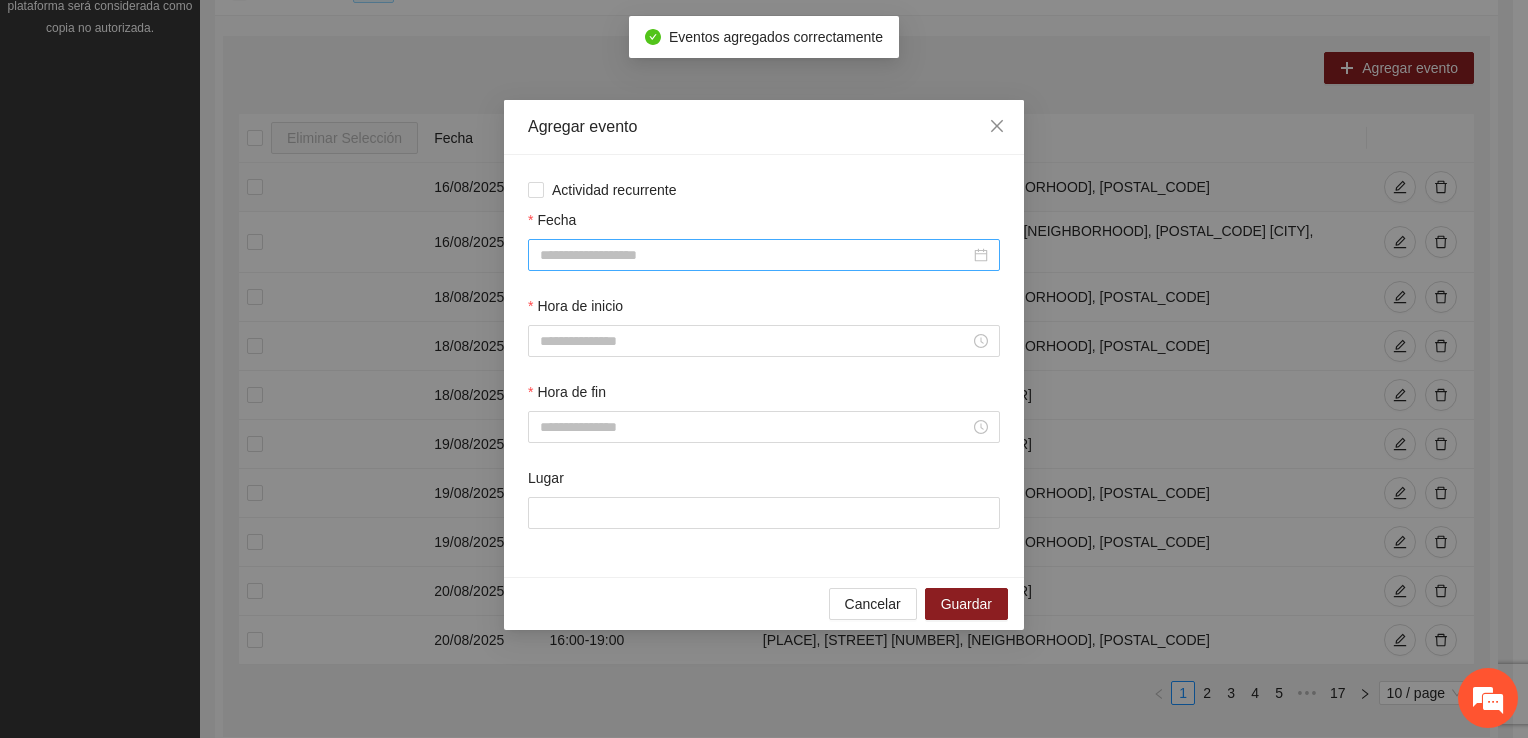 click on "Fecha" at bounding box center [755, 255] 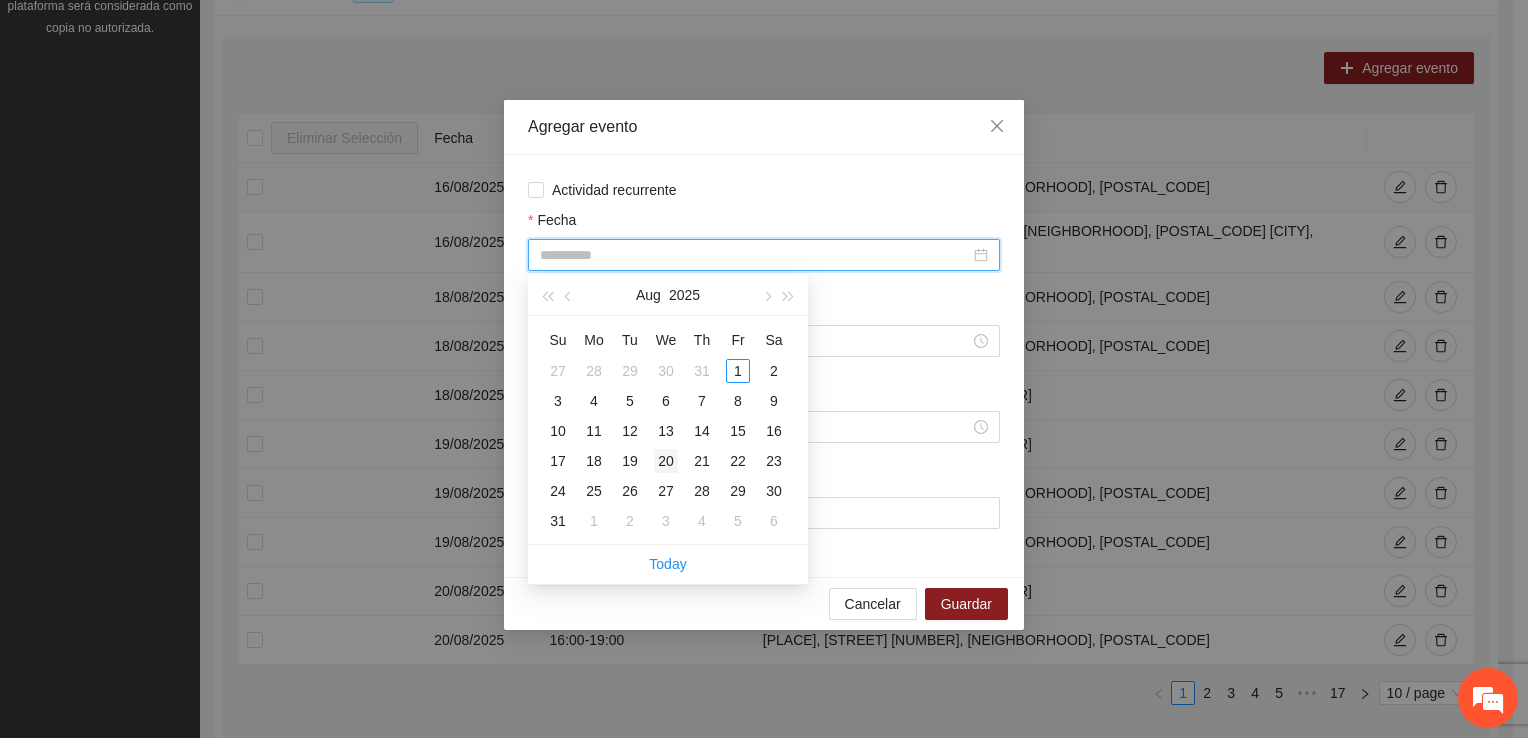 type on "**********" 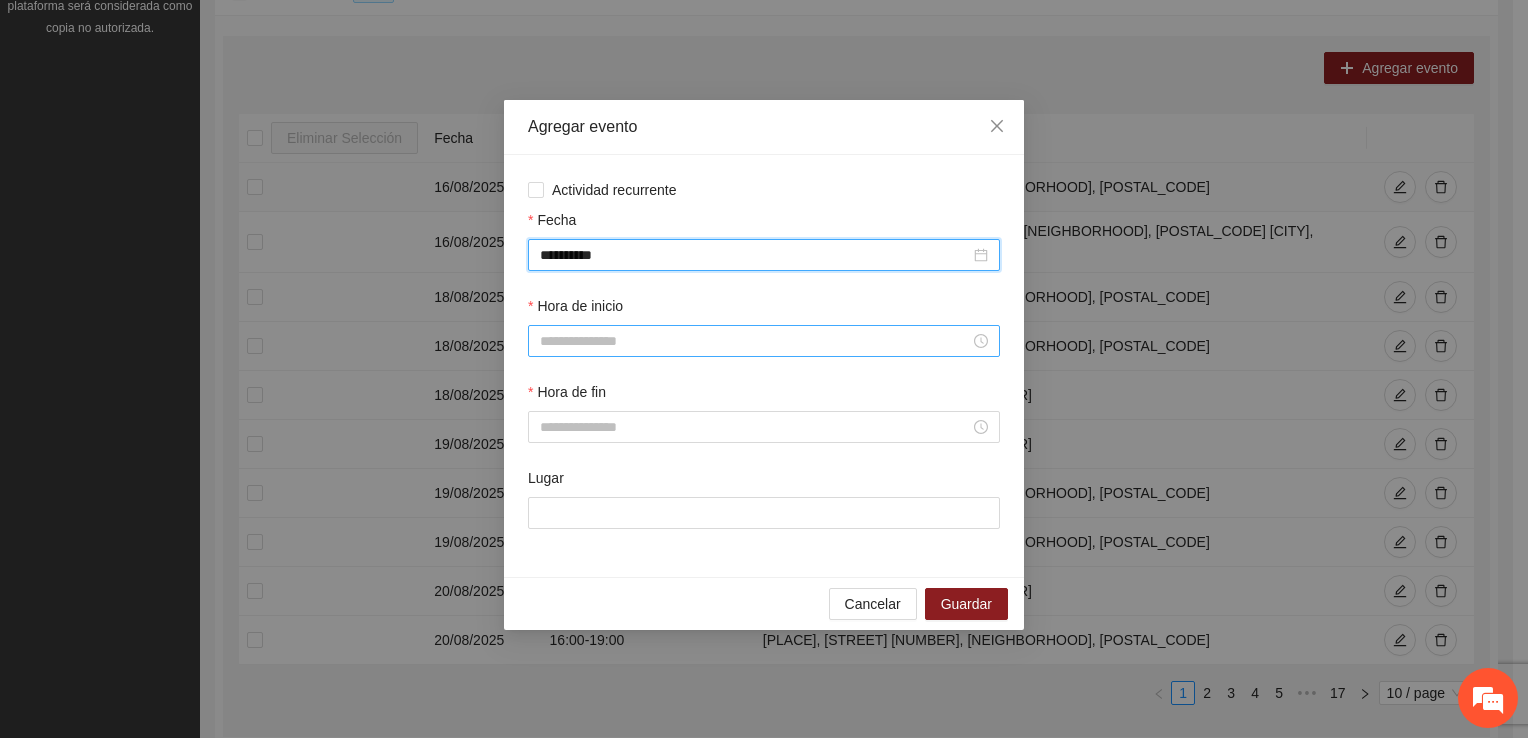 click on "Hora de inicio" at bounding box center [755, 341] 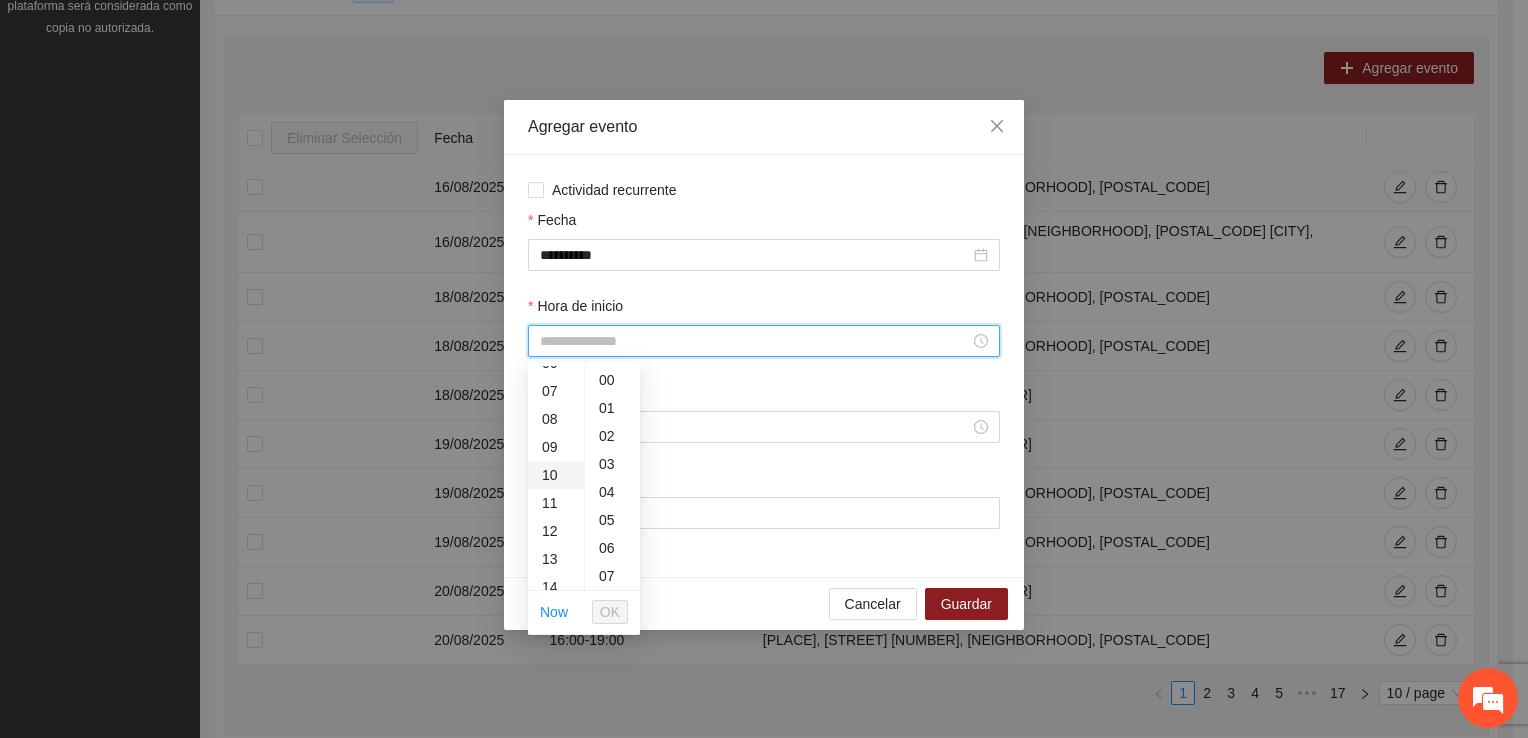 click on "10" at bounding box center [556, 475] 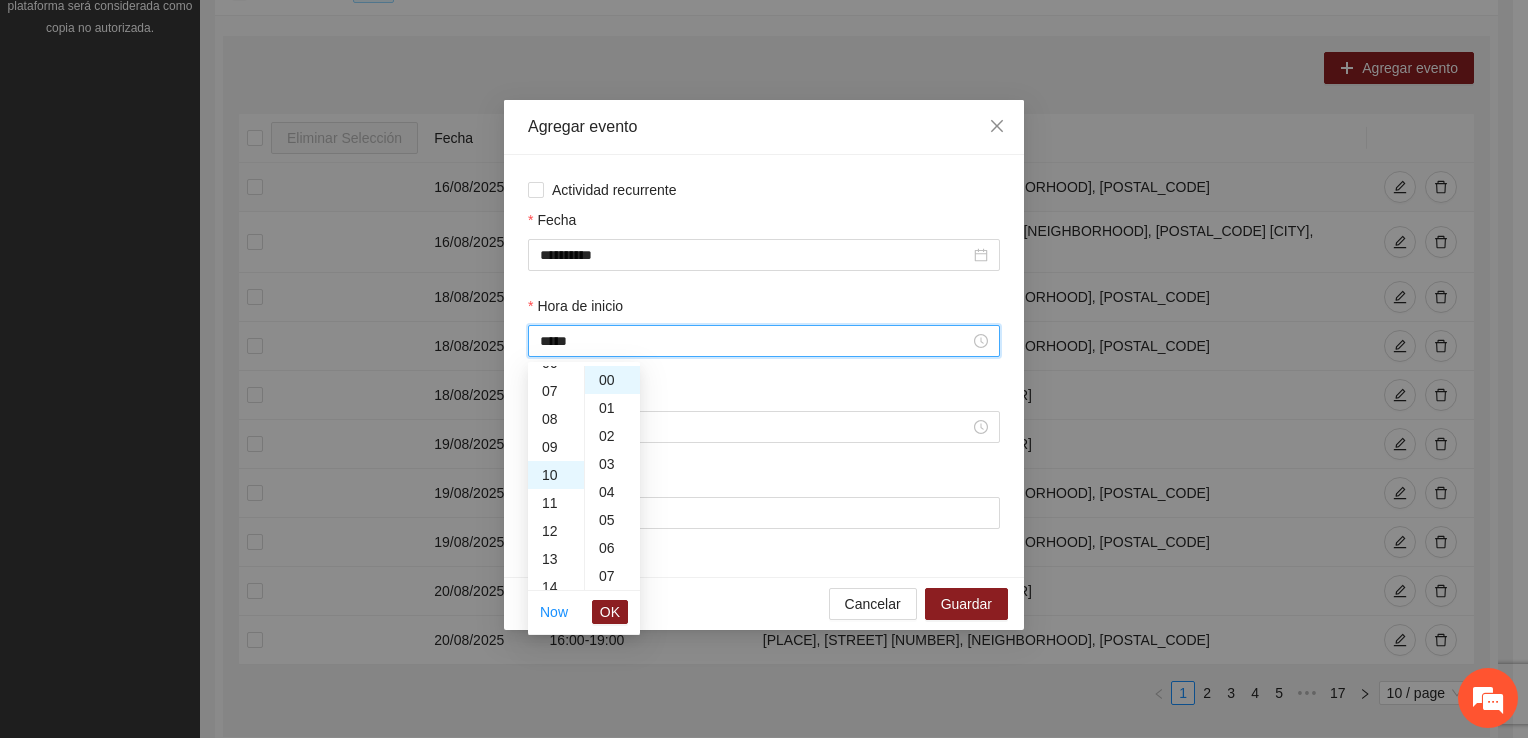 scroll, scrollTop: 280, scrollLeft: 0, axis: vertical 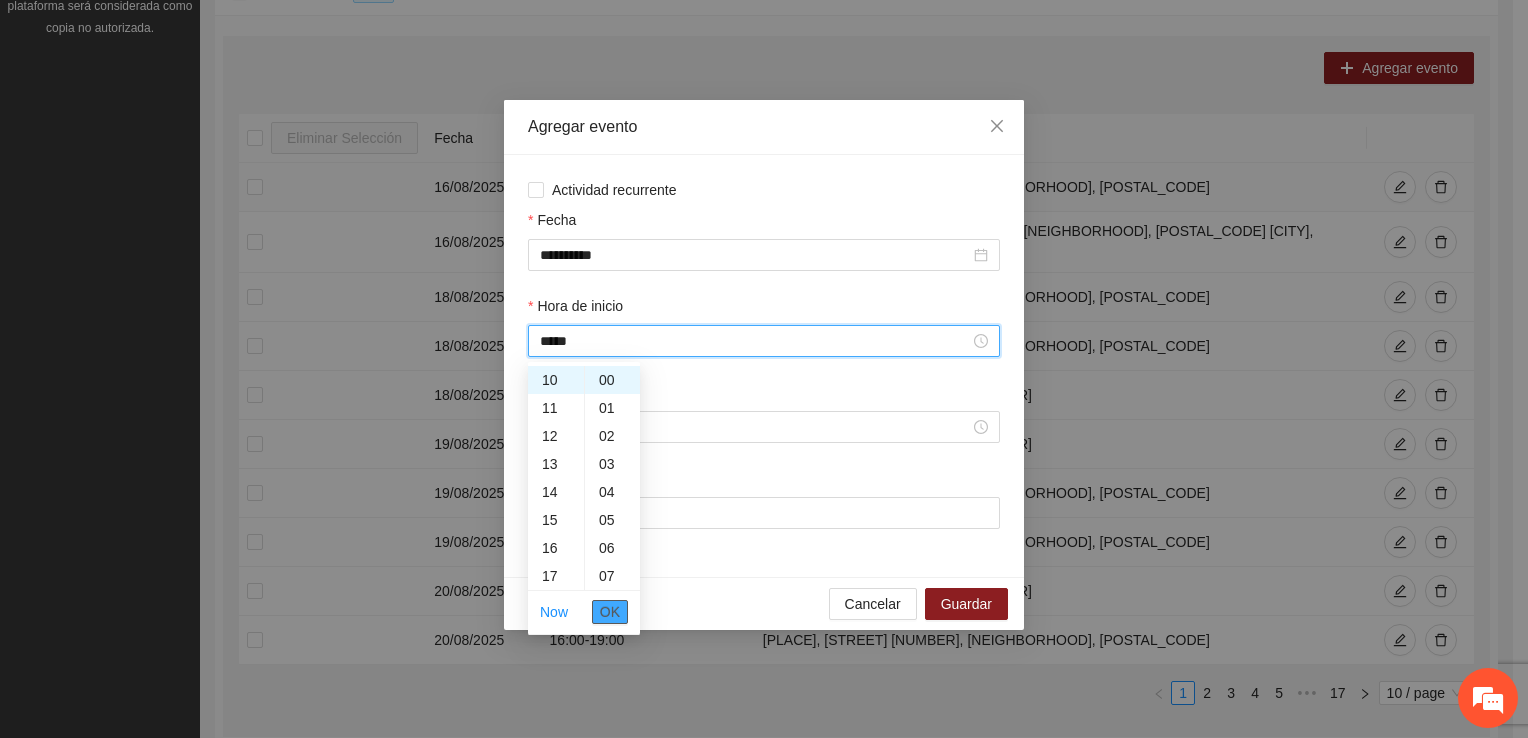click on "OK" at bounding box center (610, 612) 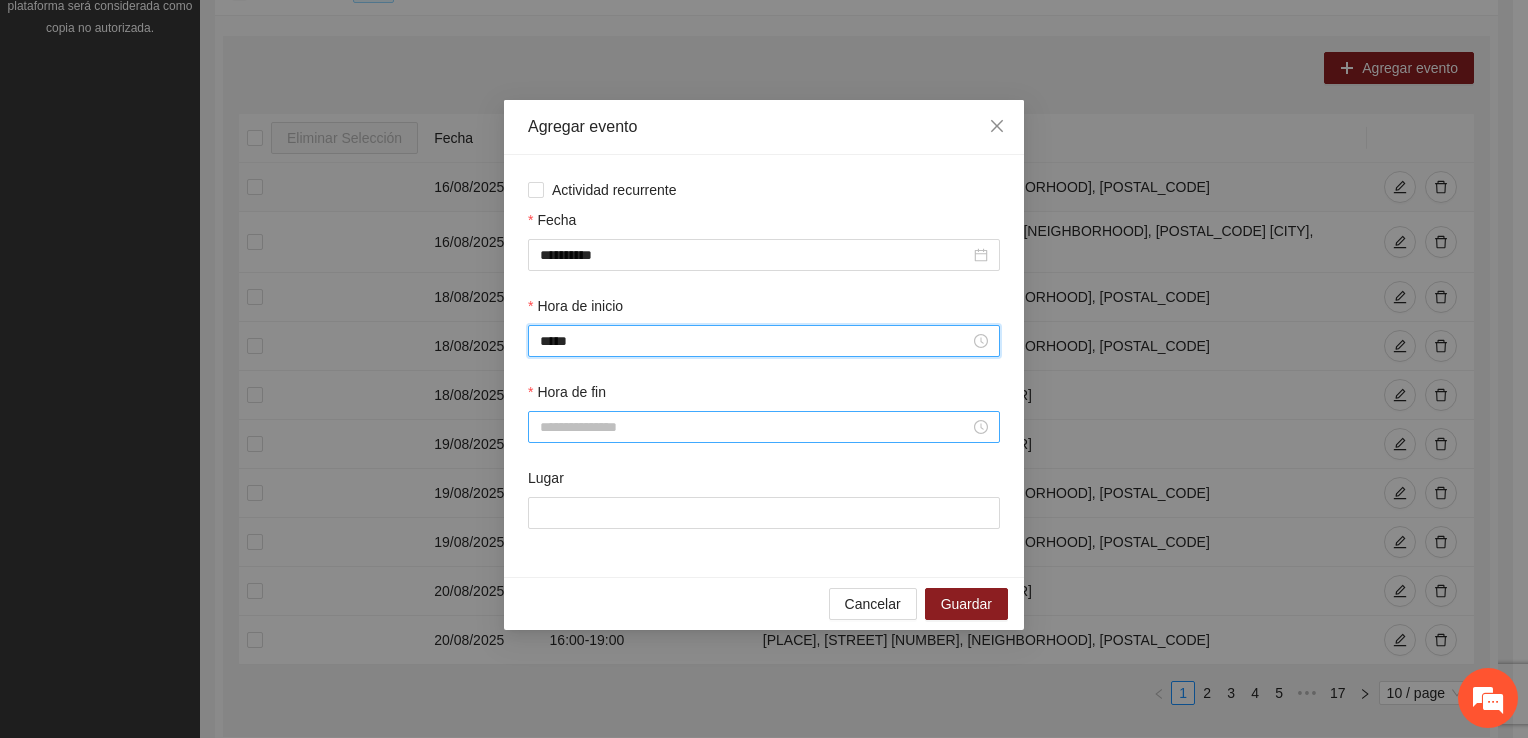 click at bounding box center [764, 427] 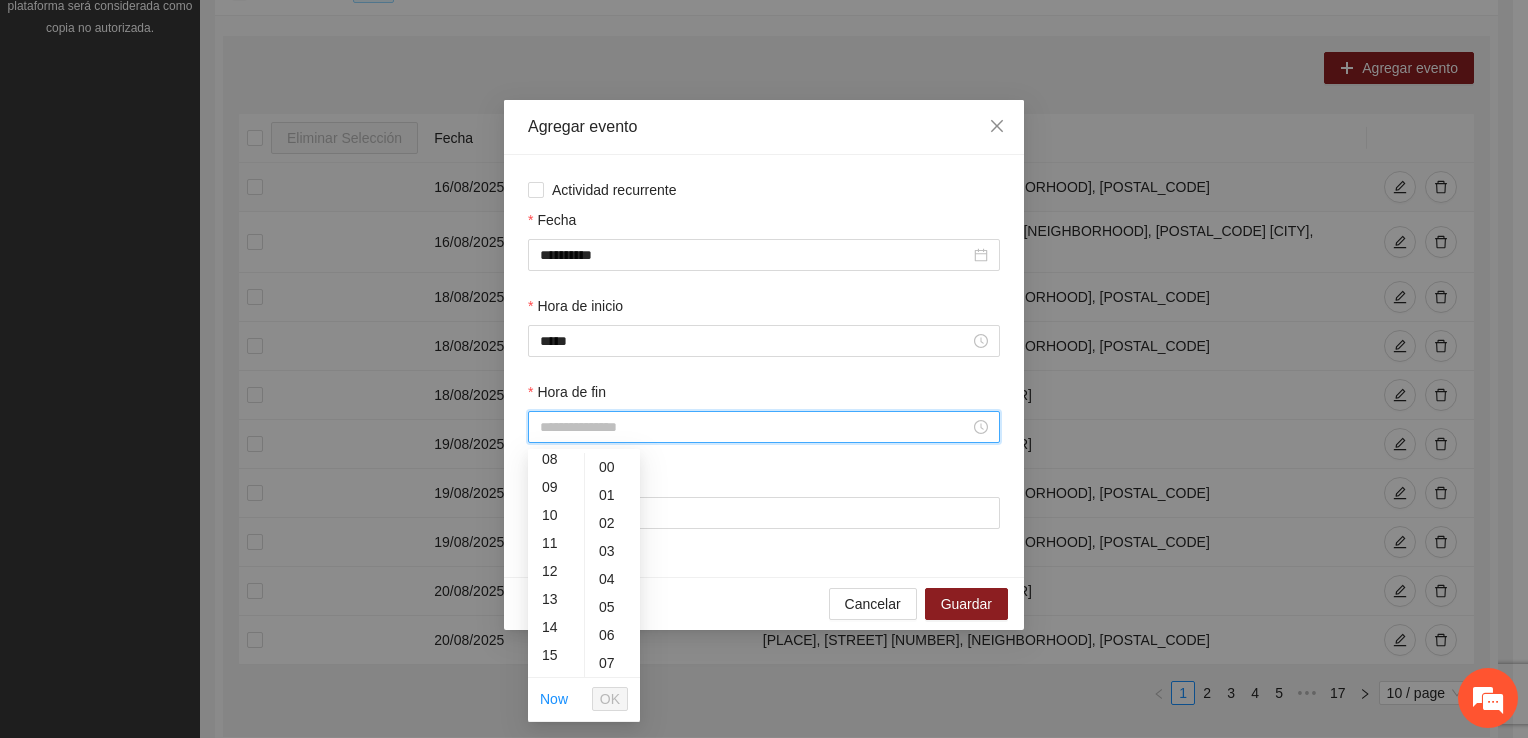 scroll, scrollTop: 323, scrollLeft: 0, axis: vertical 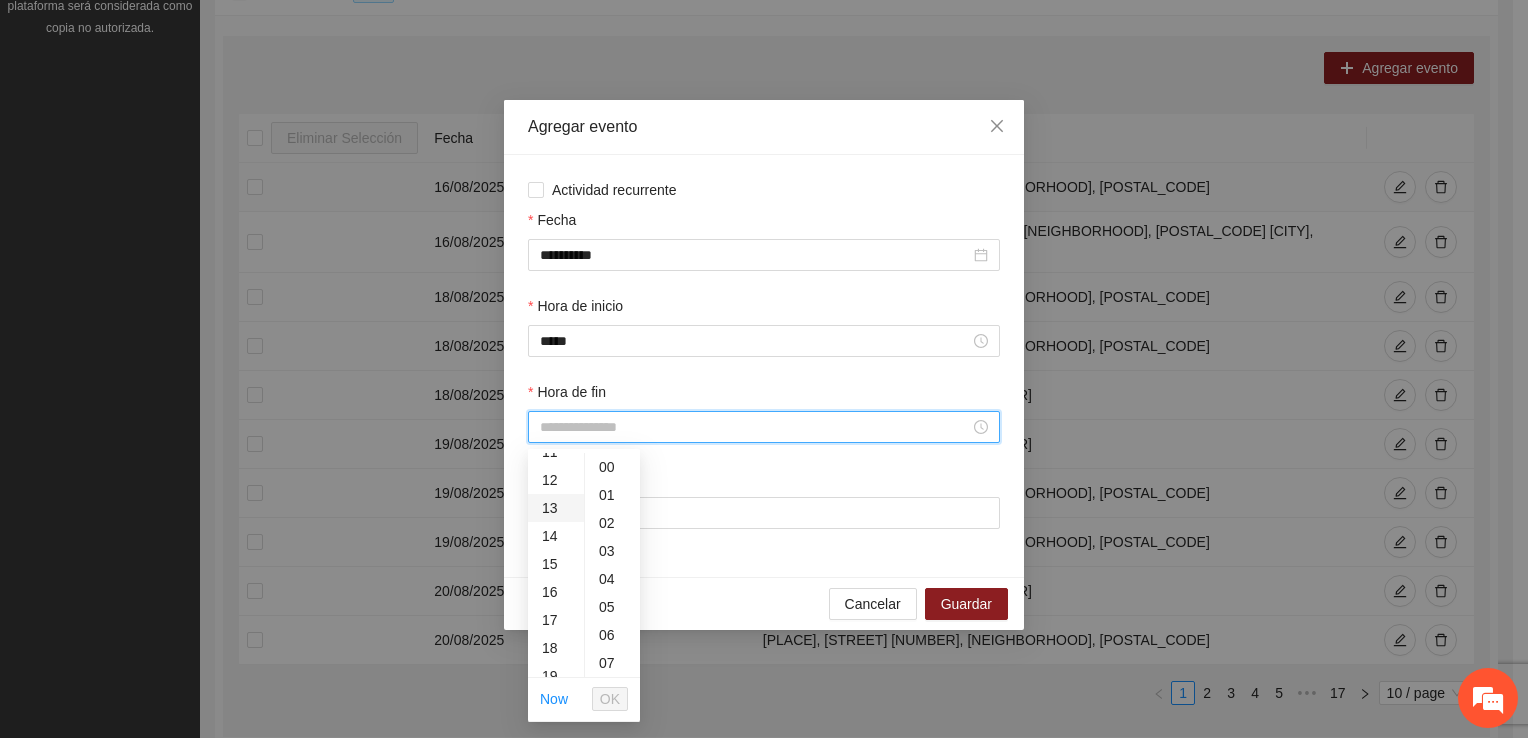 click on "13" at bounding box center [556, 508] 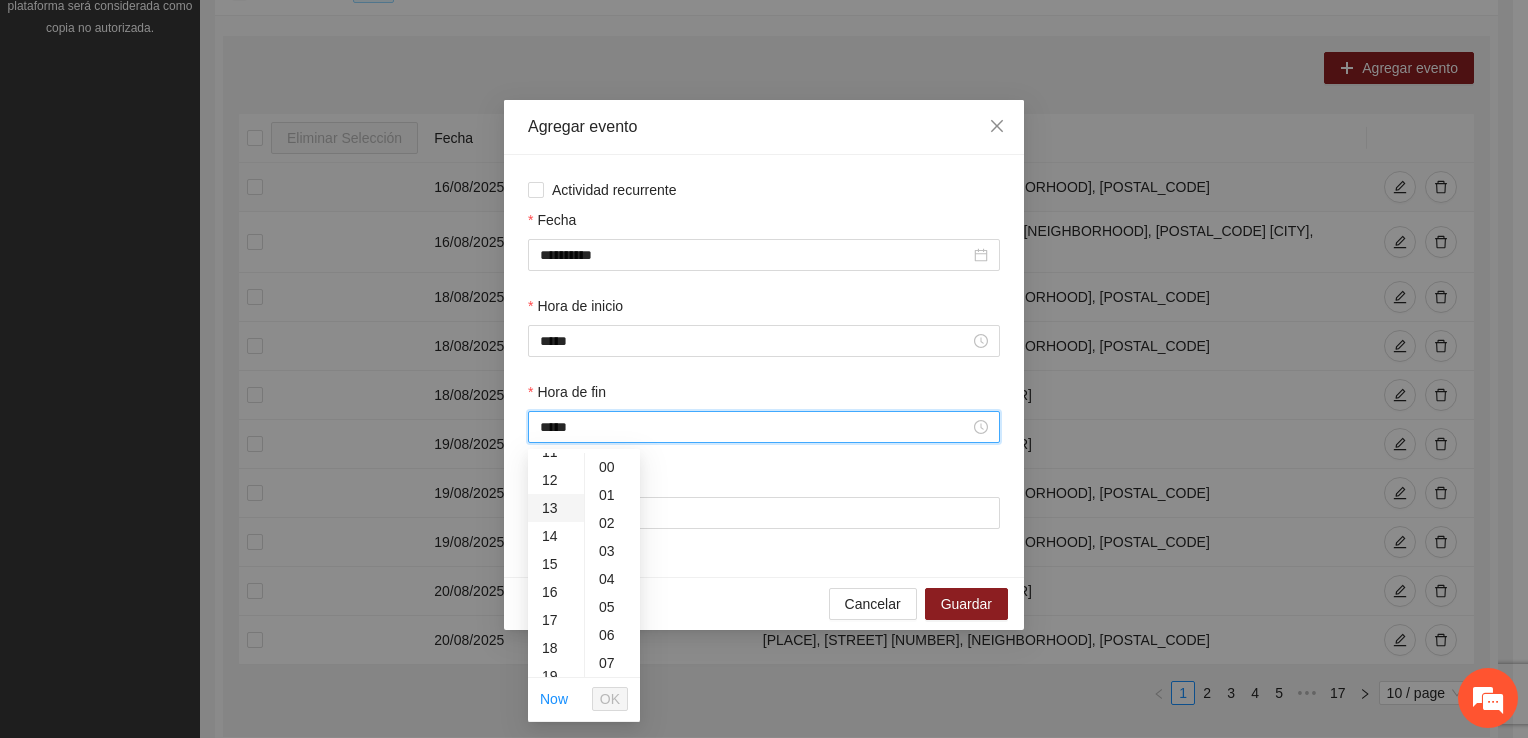 scroll, scrollTop: 364, scrollLeft: 0, axis: vertical 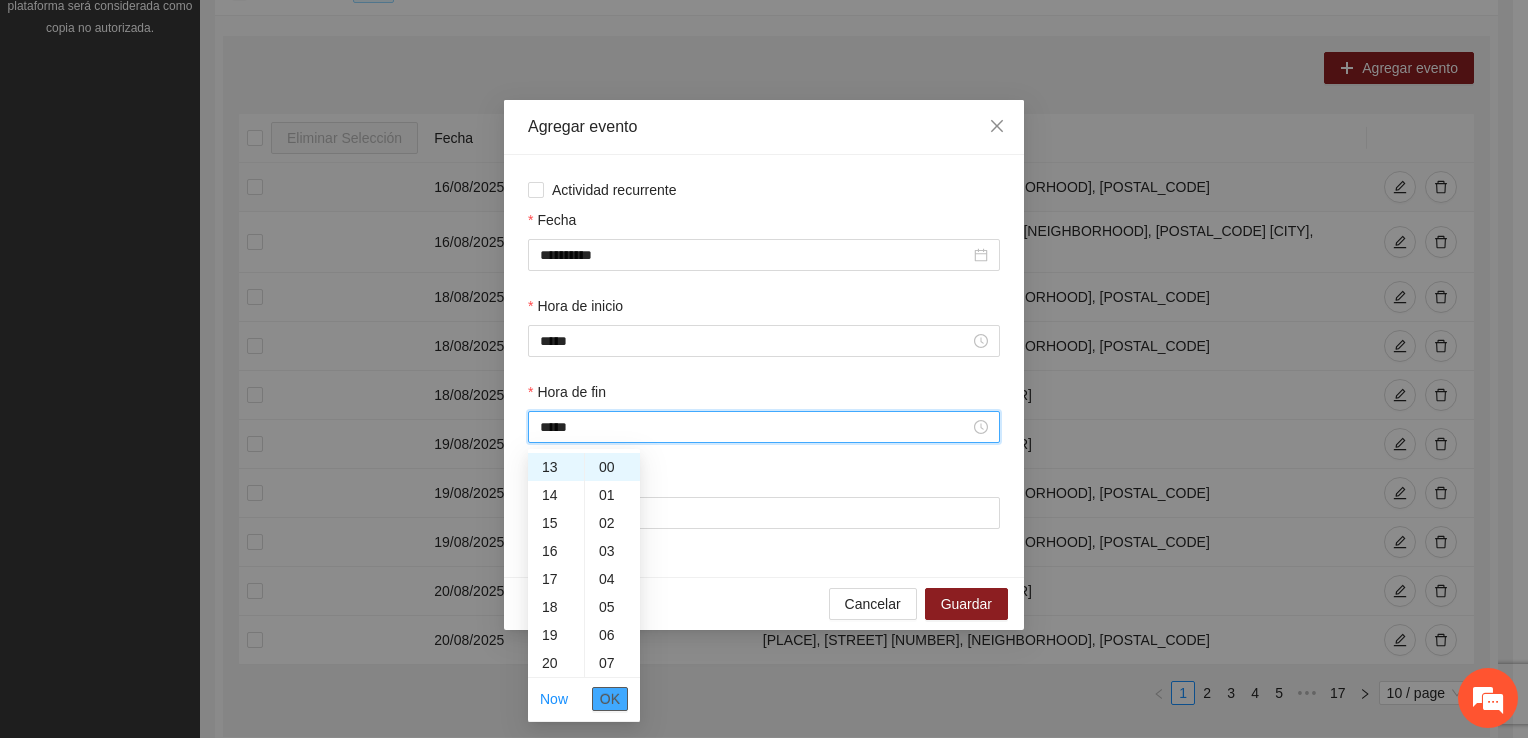 click on "OK" at bounding box center [610, 699] 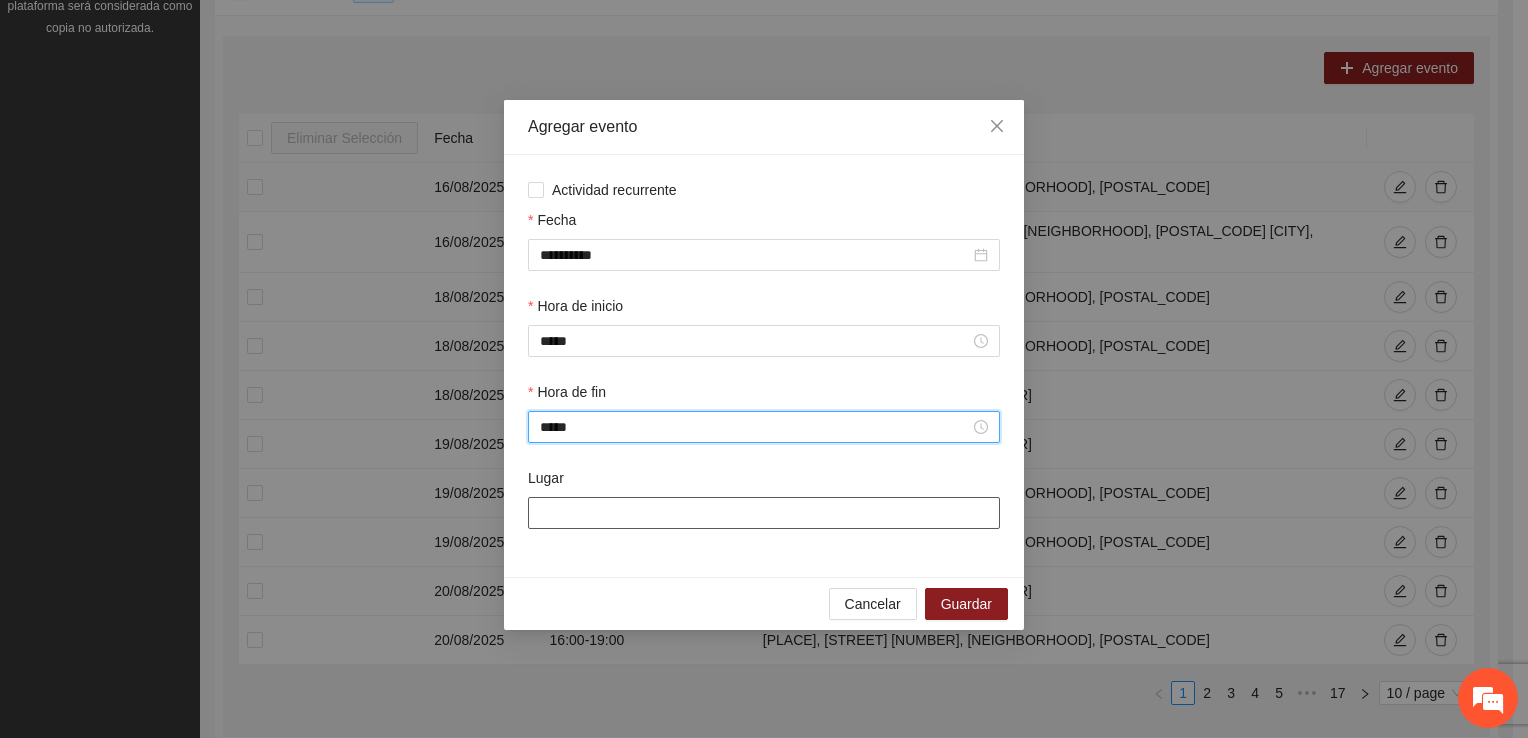 click on "Lugar" at bounding box center [764, 513] 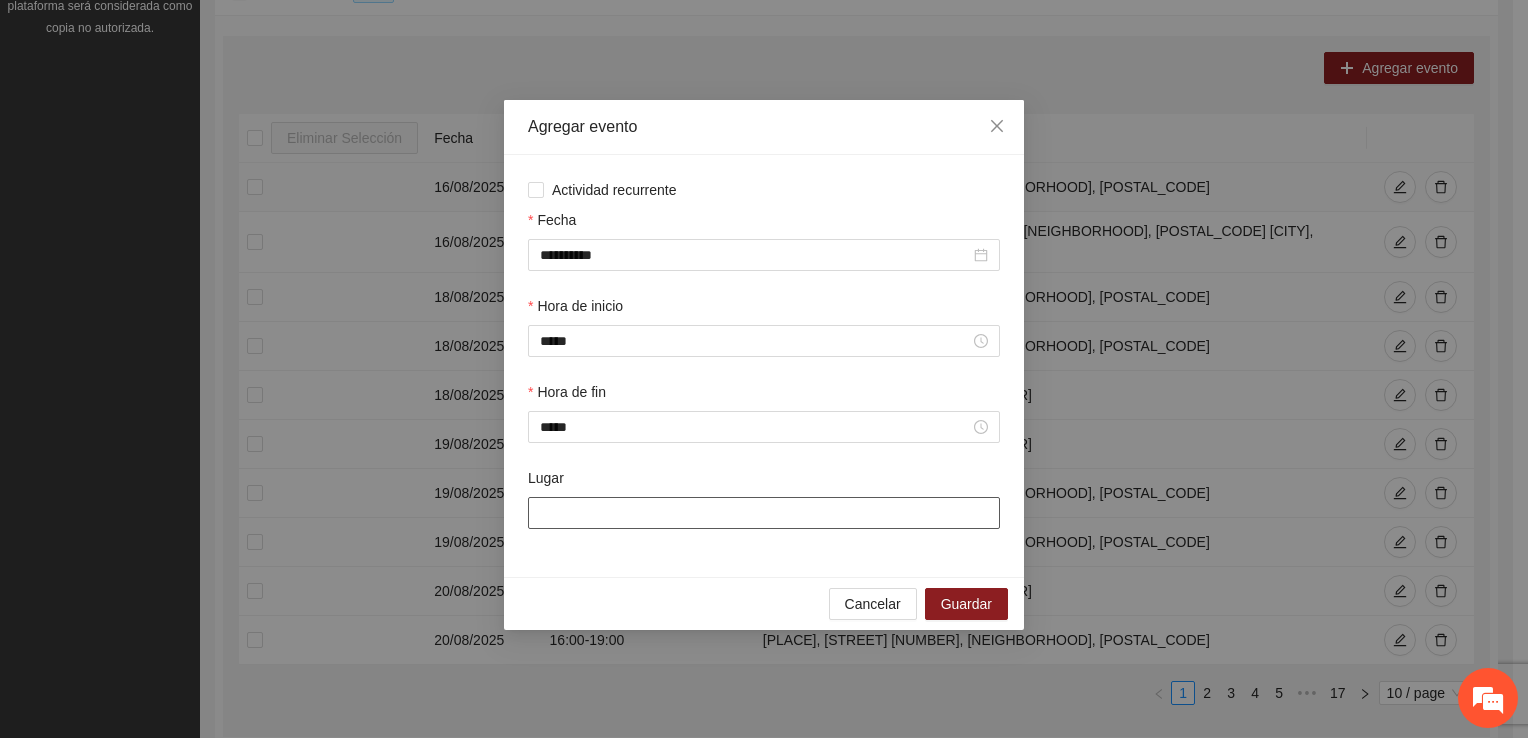type on "**********" 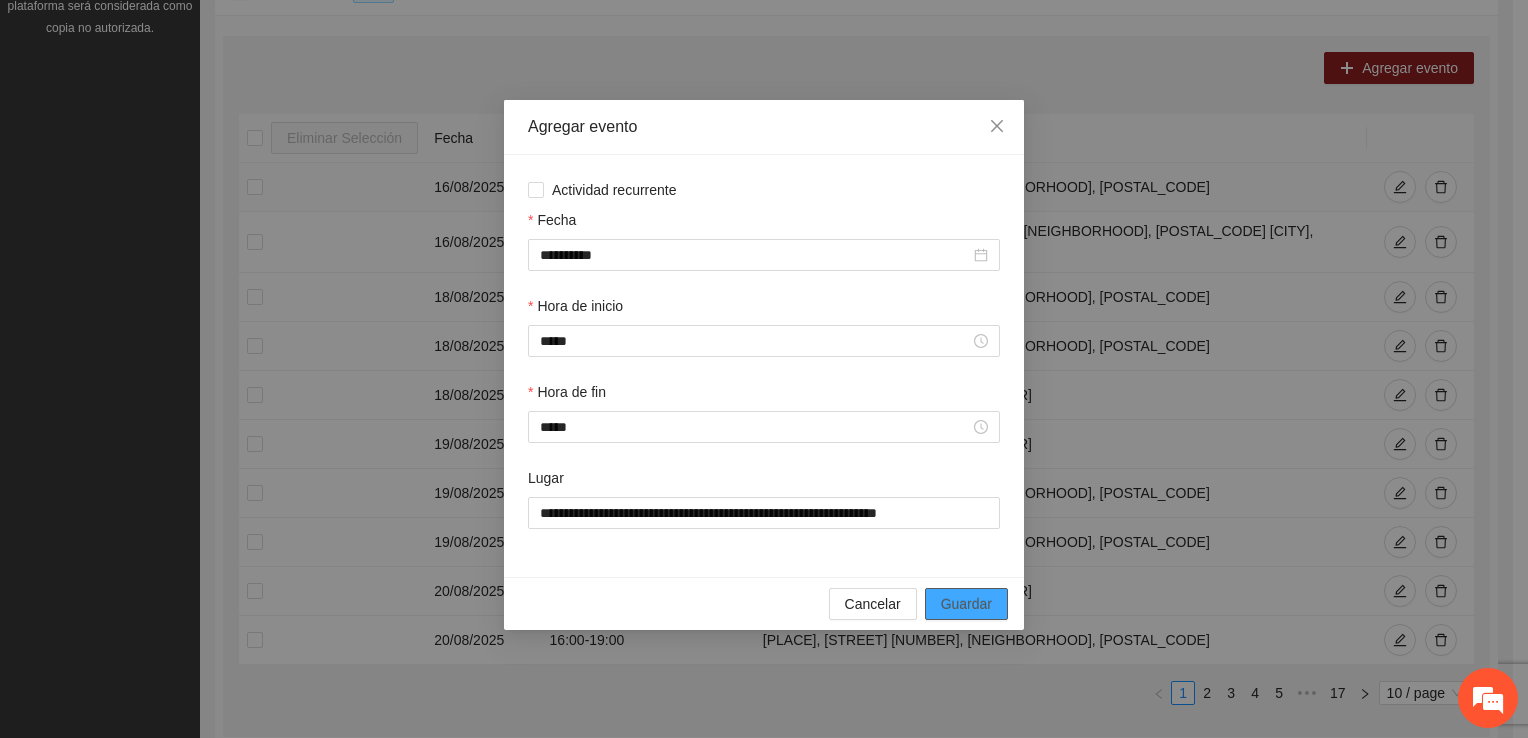 click on "Guardar" at bounding box center [966, 604] 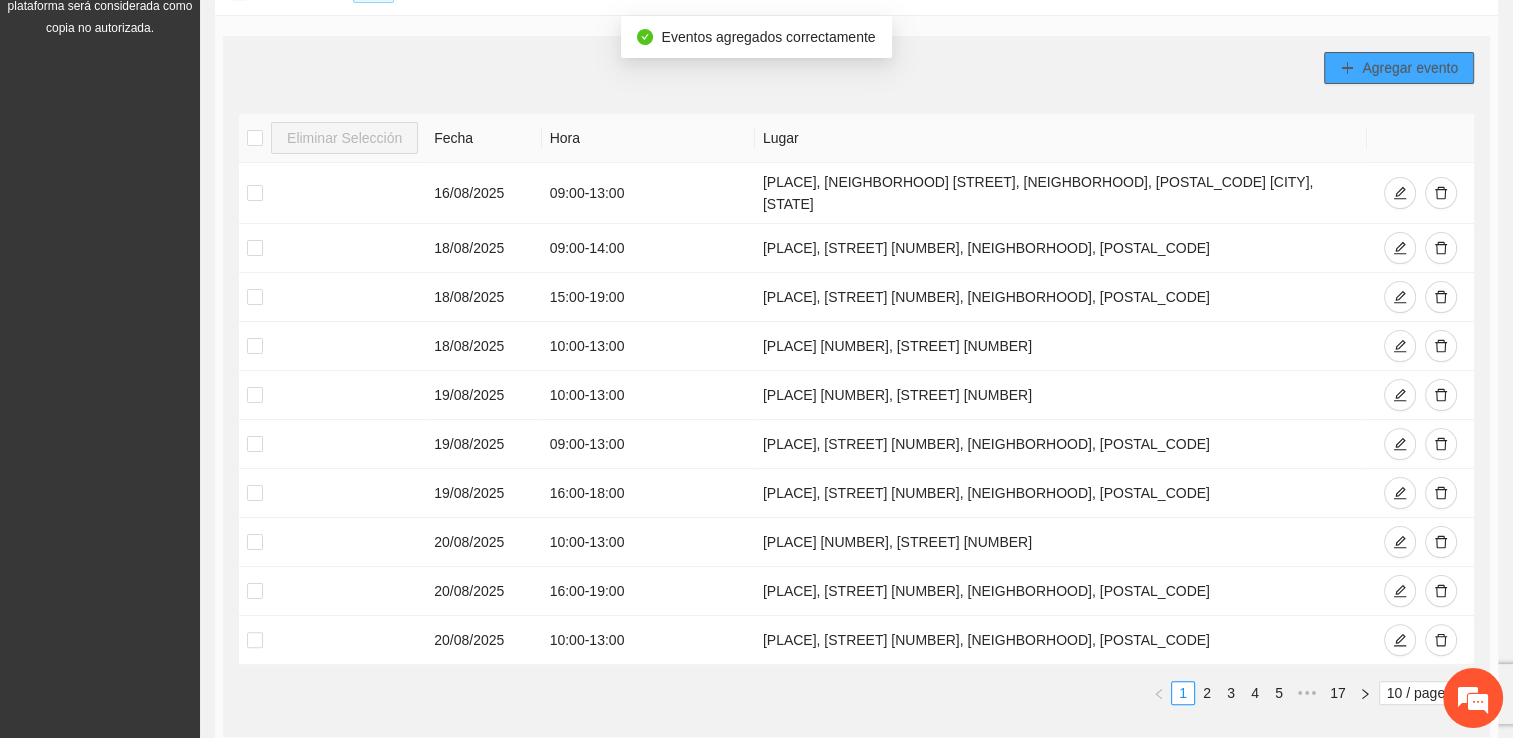click on "Agregar evento" at bounding box center [1410, 68] 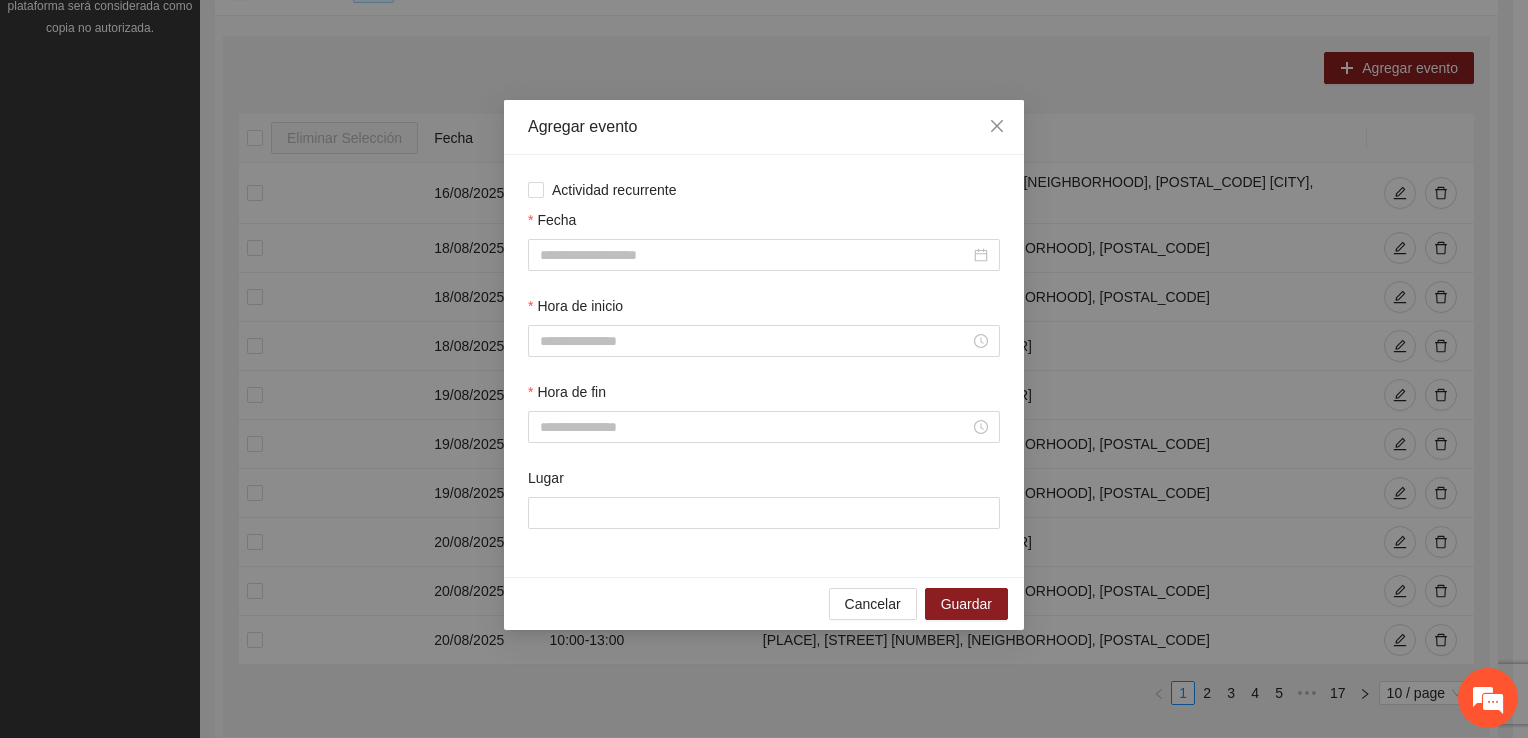 click on "Fecha" at bounding box center (764, 224) 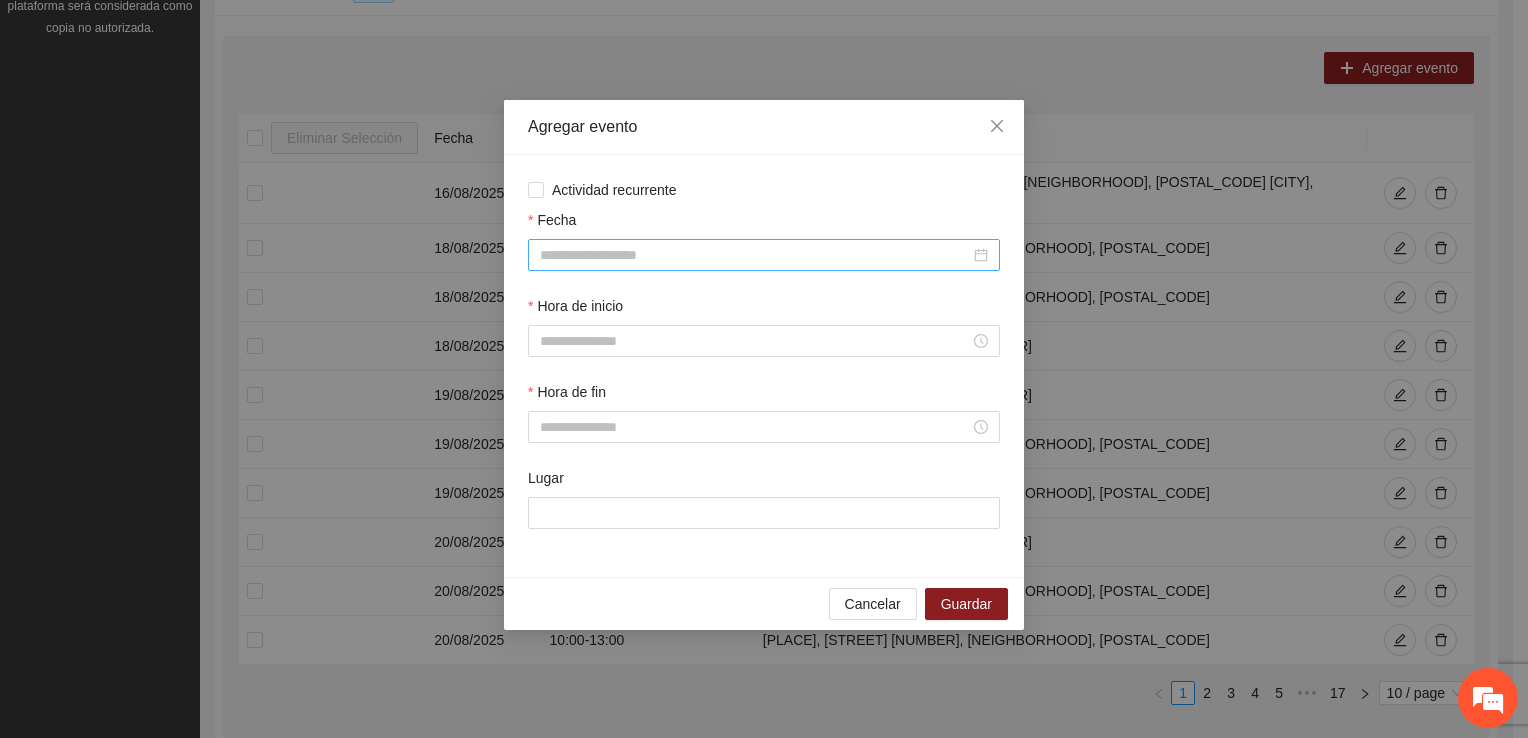 click on "Fecha" at bounding box center [755, 255] 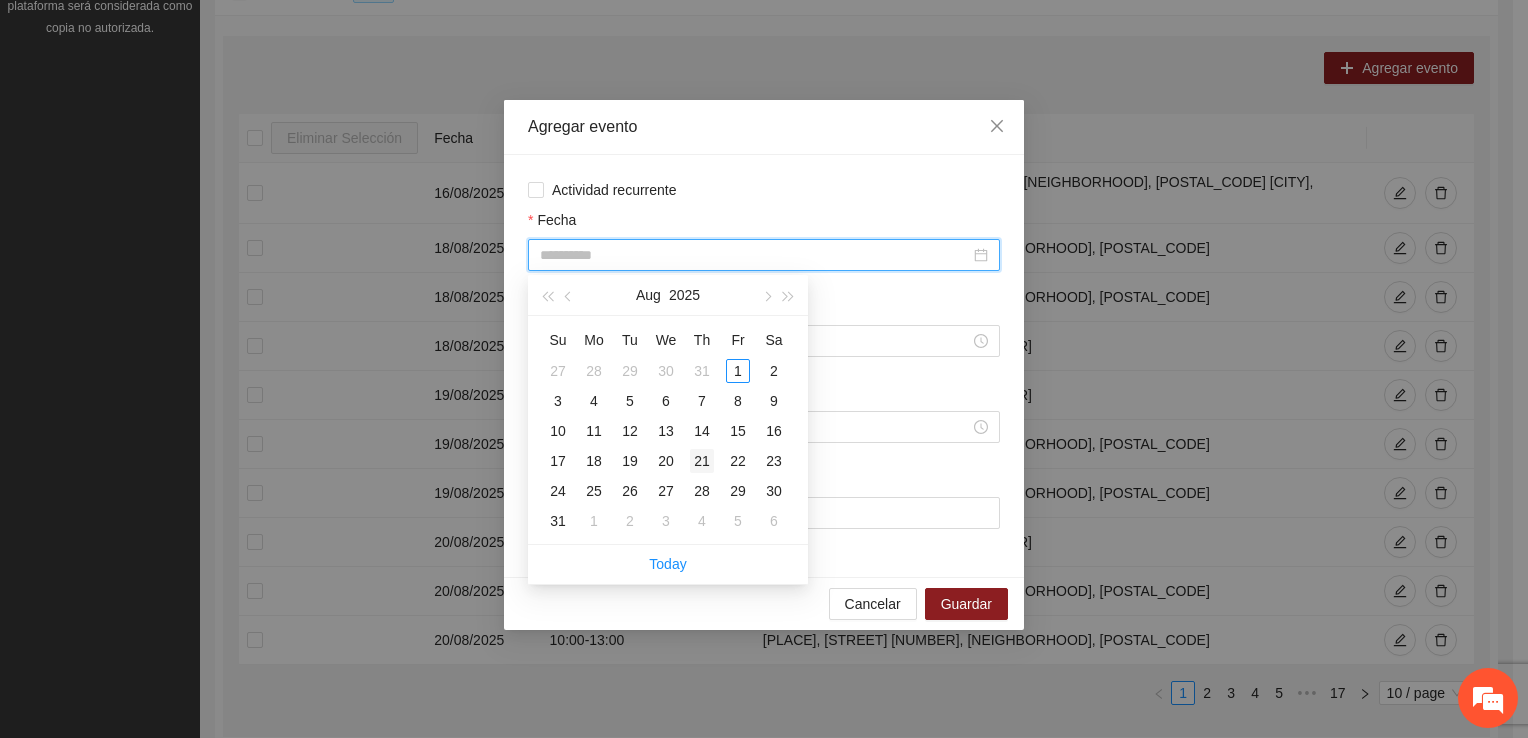 type on "**********" 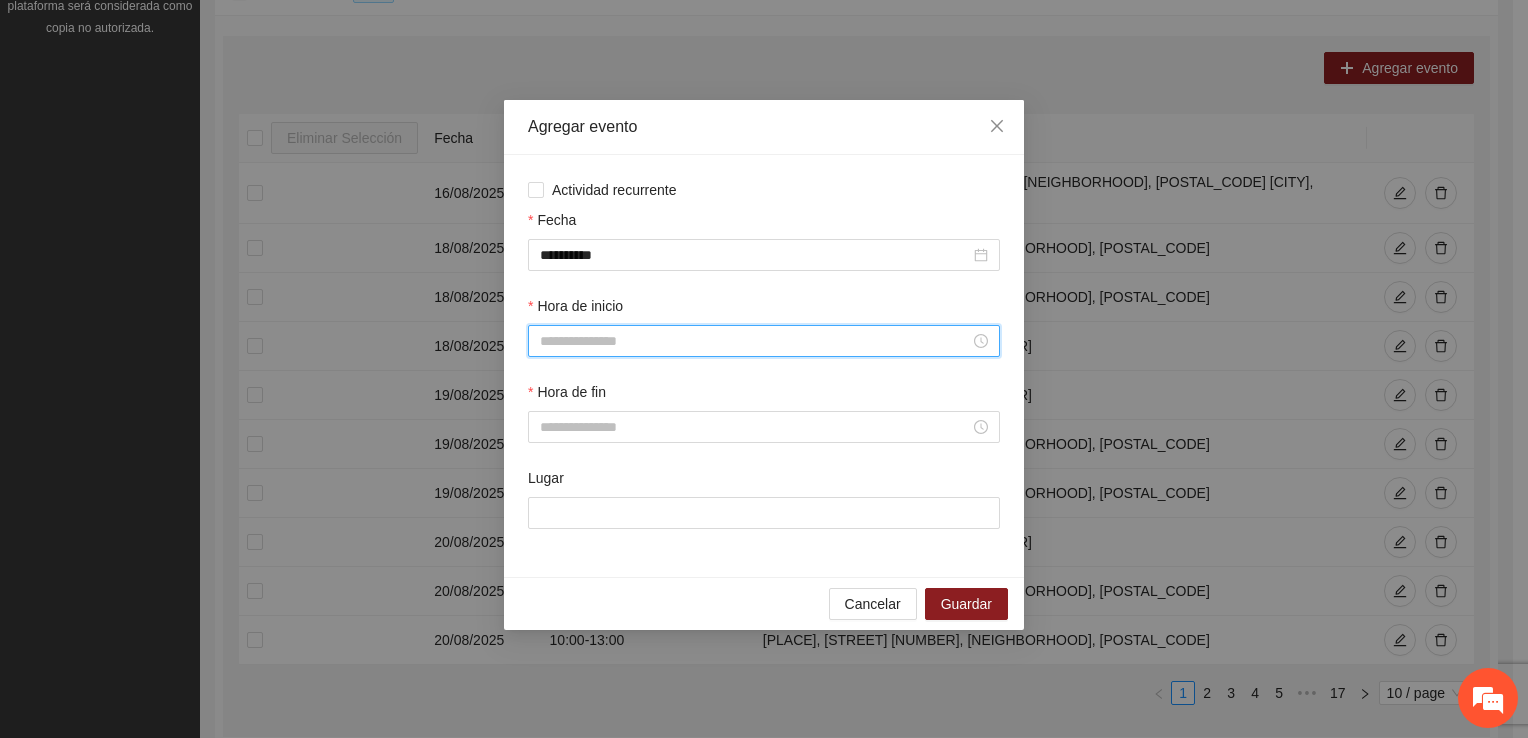 click on "Hora de inicio" at bounding box center [755, 341] 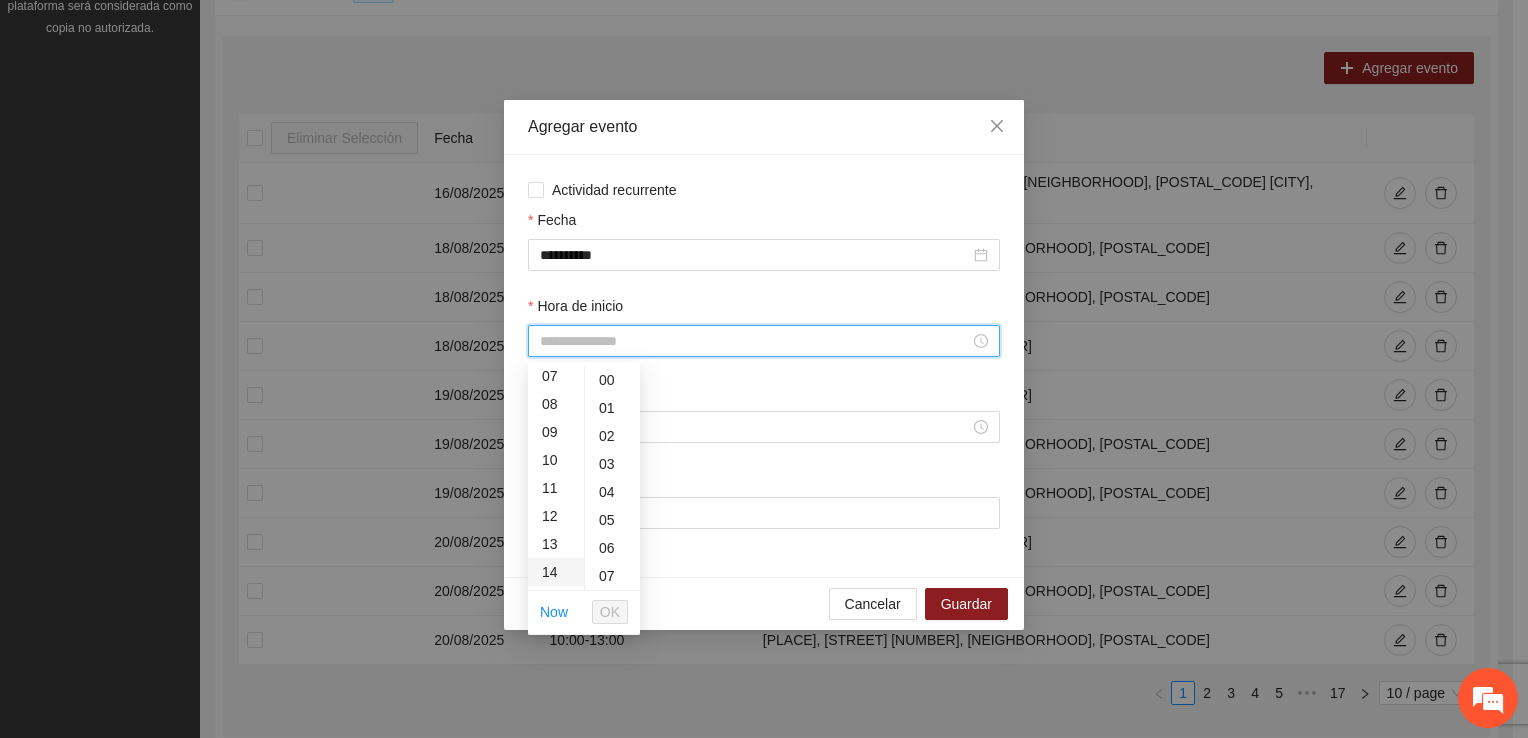 click on "14" at bounding box center [556, 572] 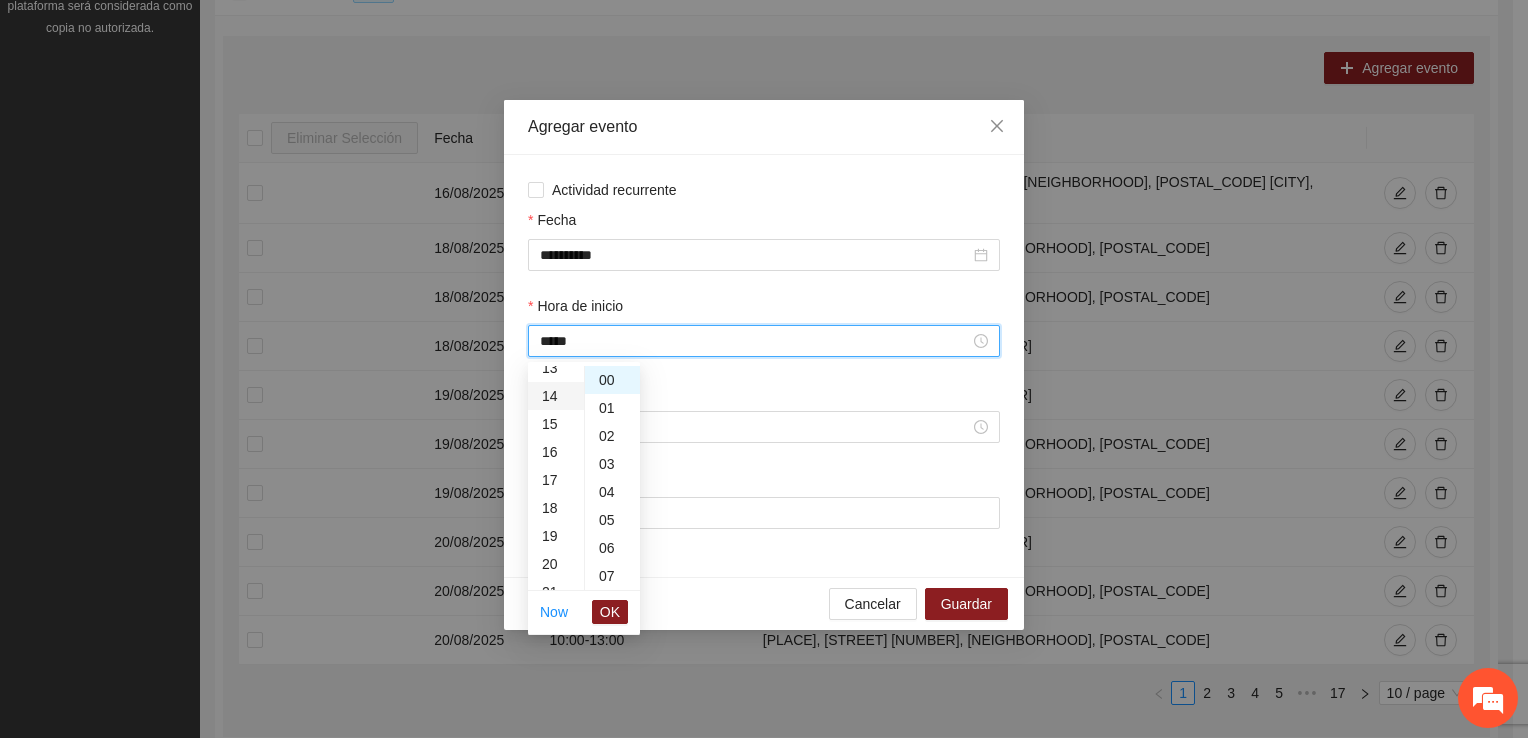scroll, scrollTop: 392, scrollLeft: 0, axis: vertical 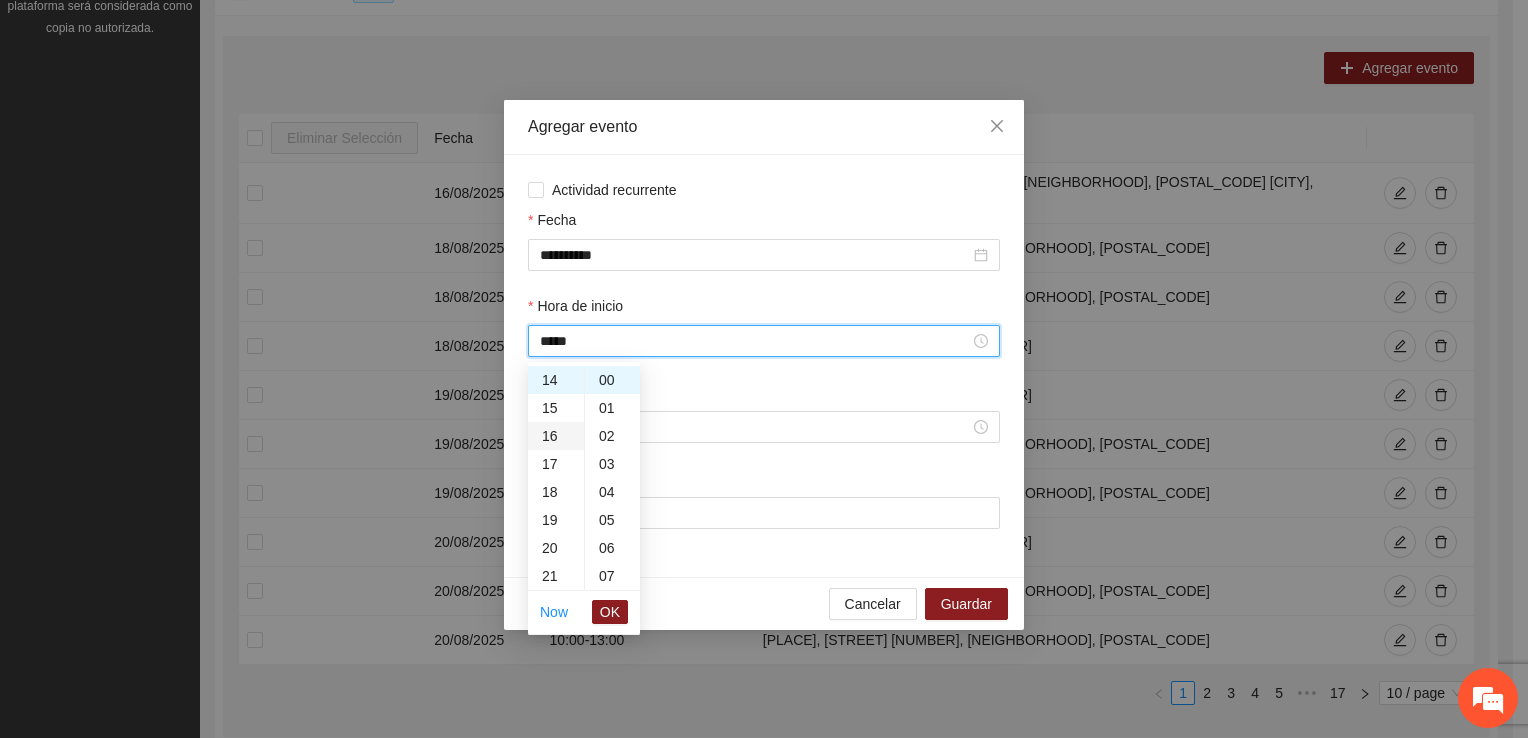 click on "16" at bounding box center (556, 436) 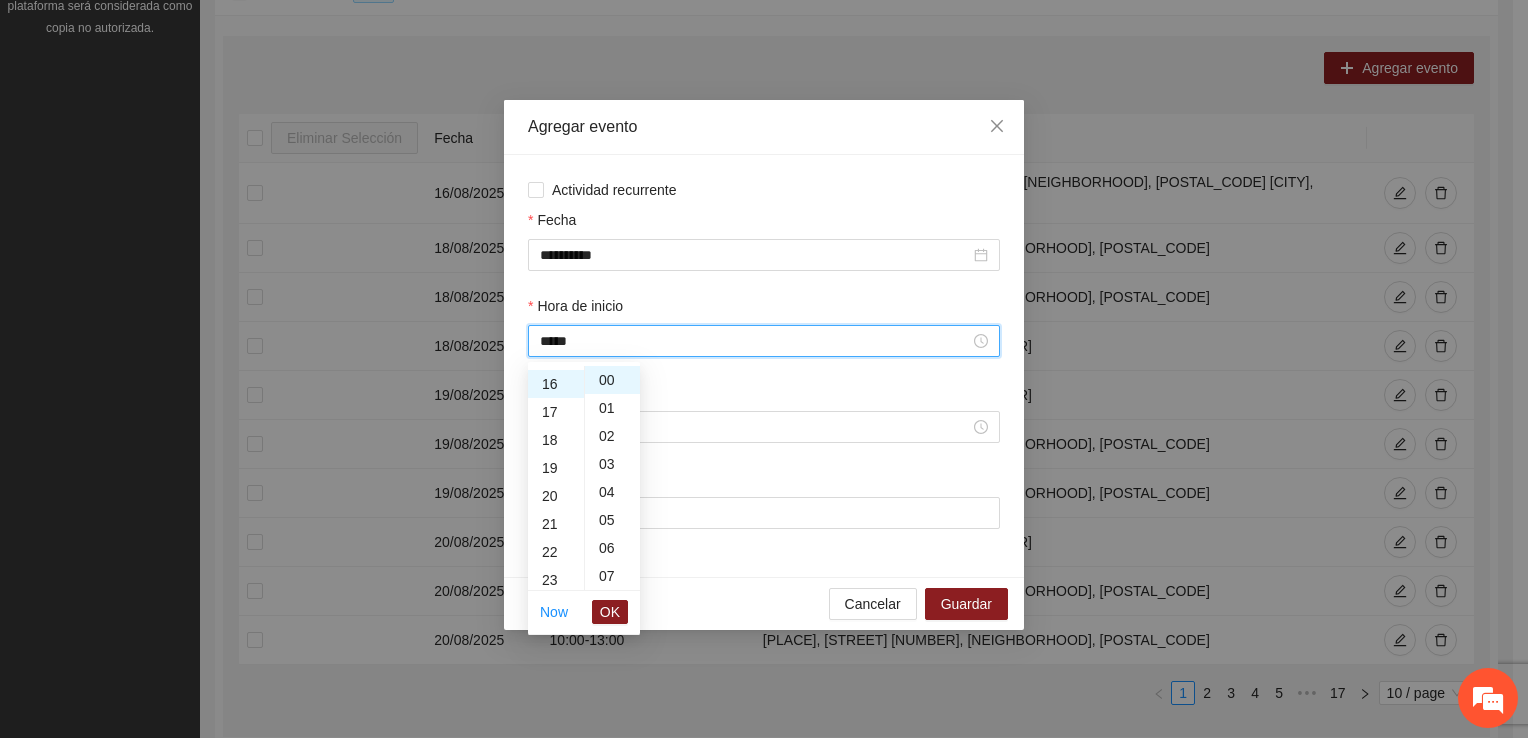 scroll, scrollTop: 448, scrollLeft: 0, axis: vertical 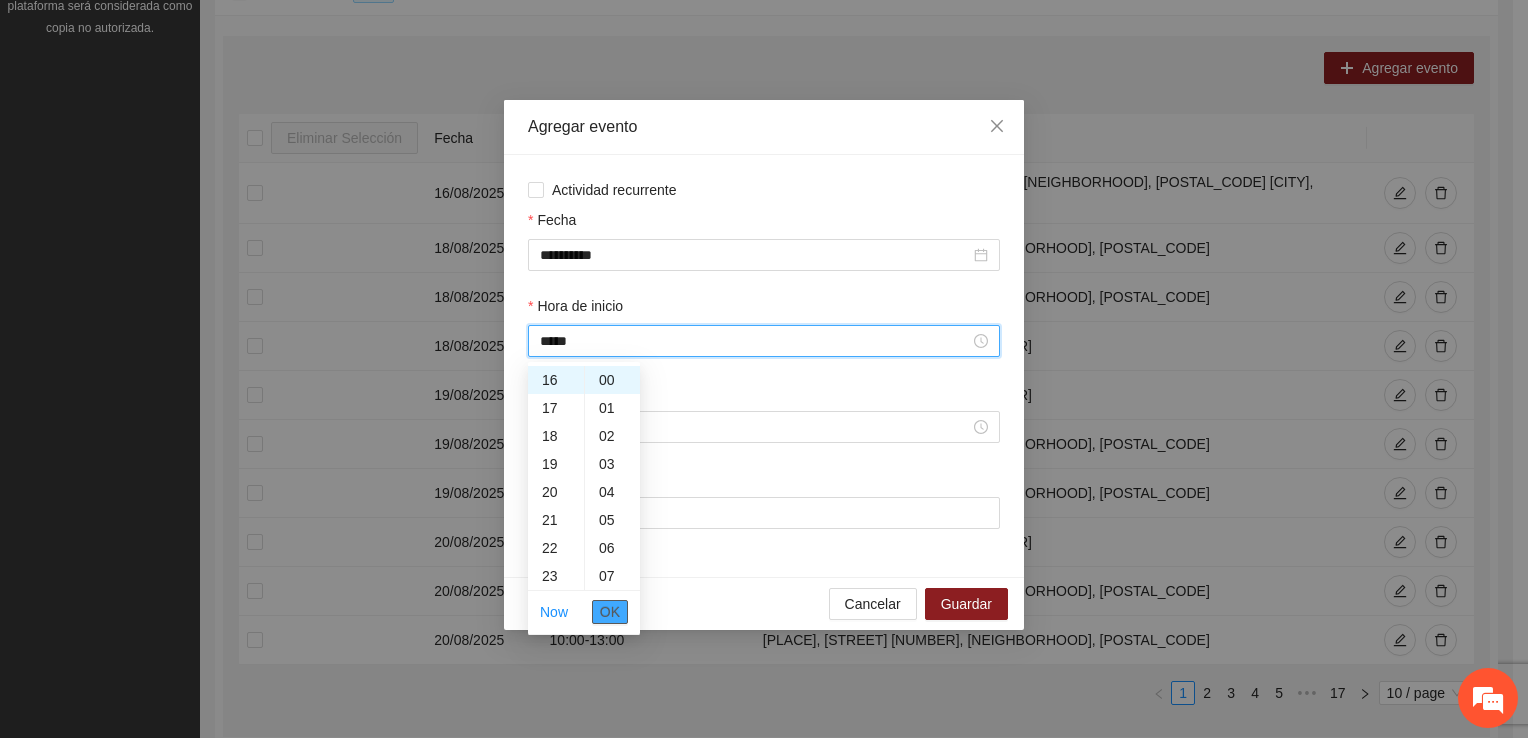 click on "OK" at bounding box center [610, 612] 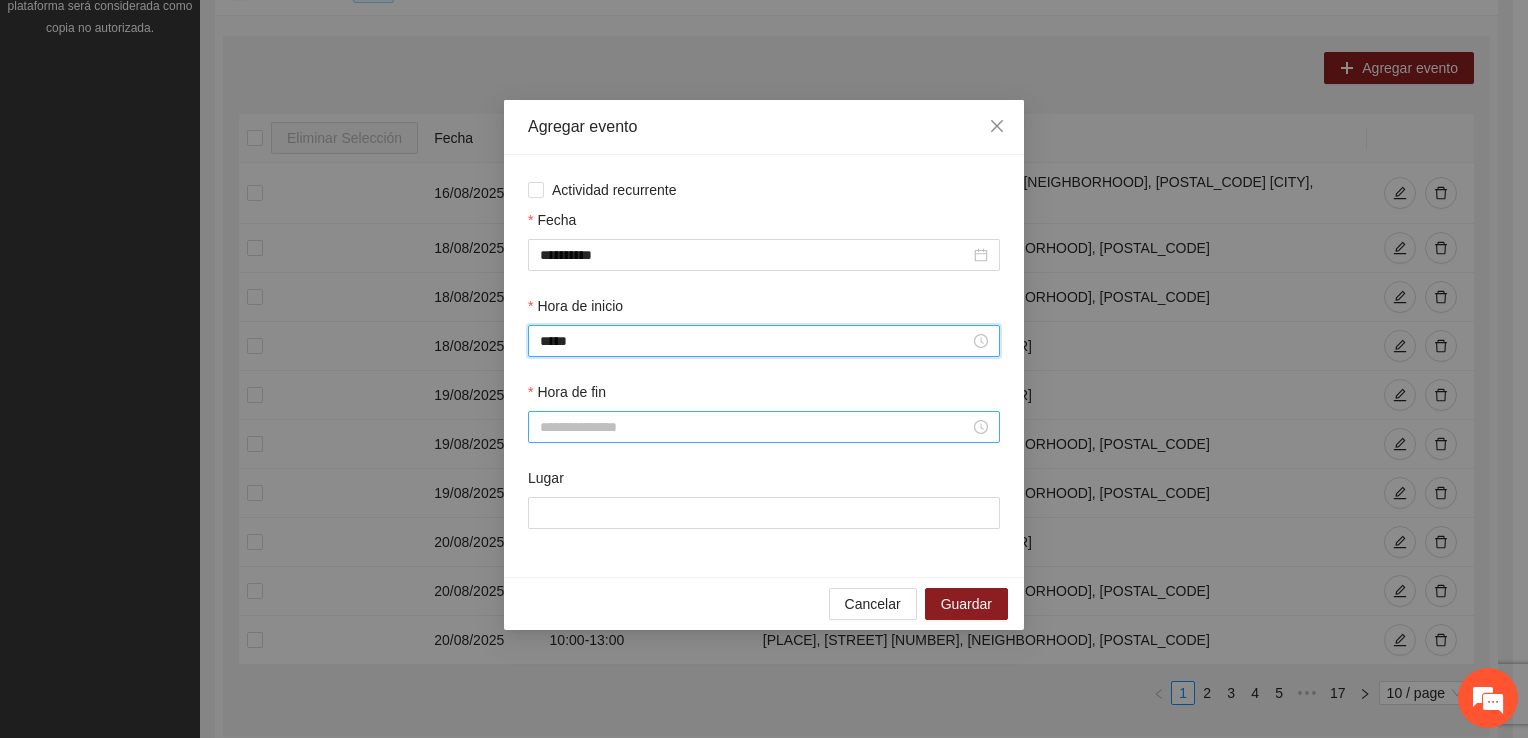 click on "Hora de fin" at bounding box center [755, 427] 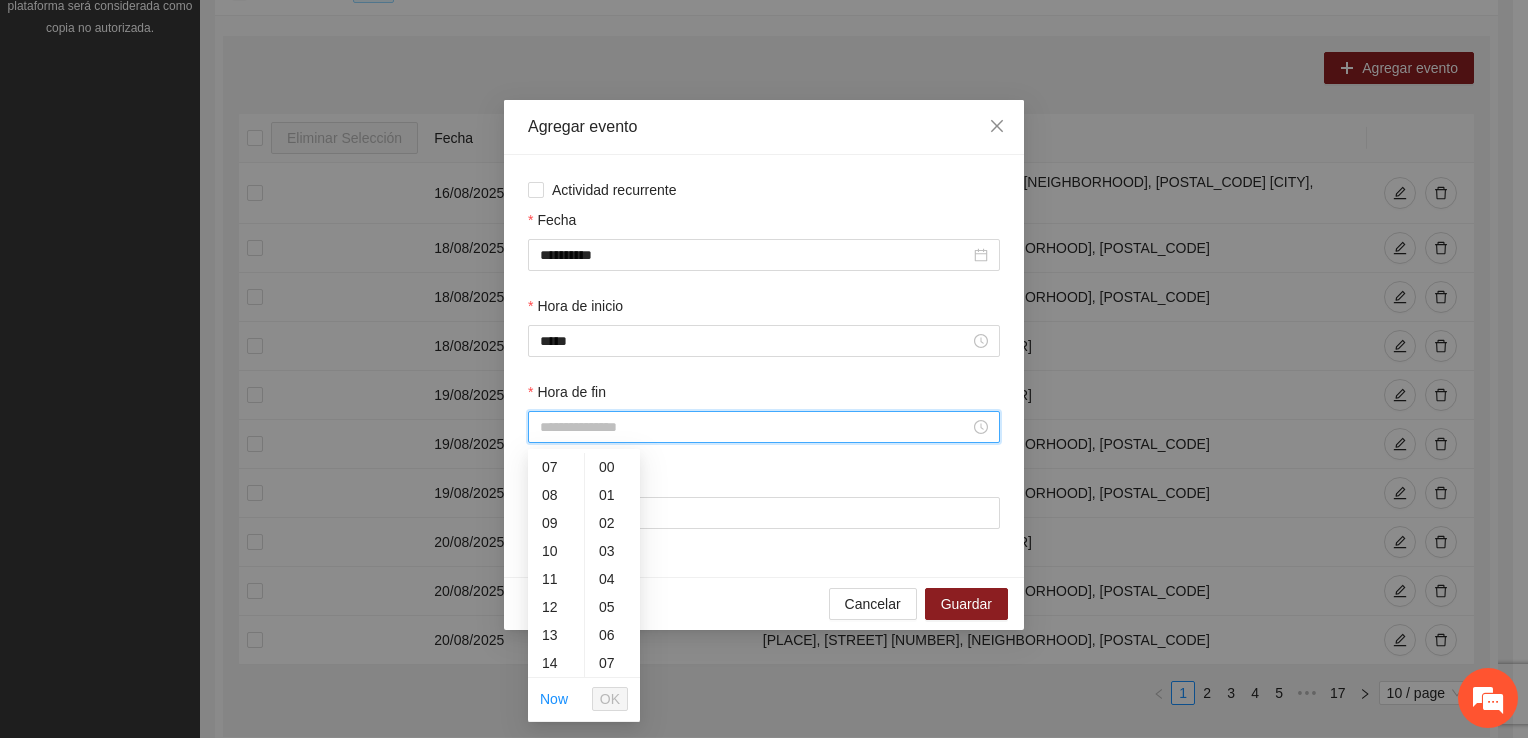 scroll, scrollTop: 392, scrollLeft: 0, axis: vertical 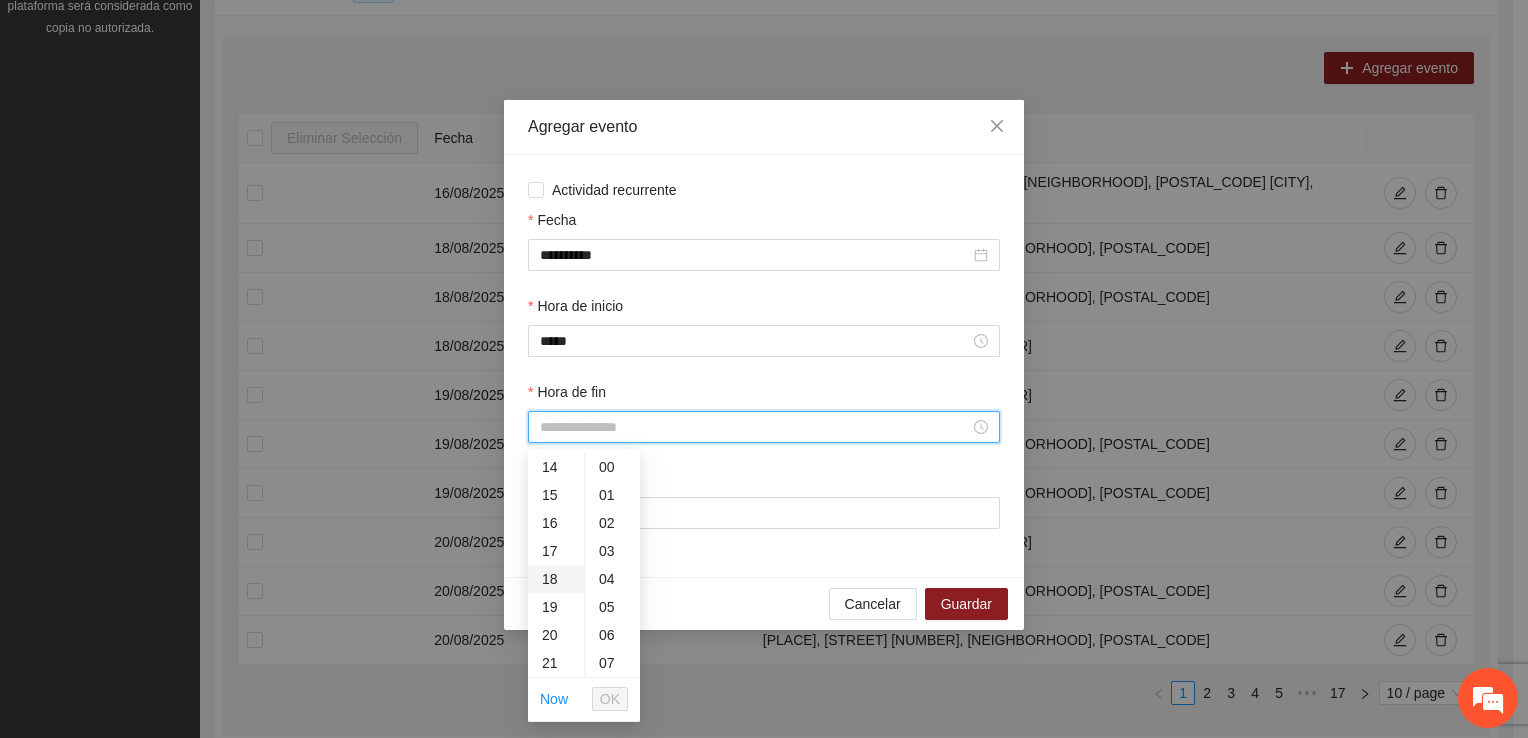 click on "18" at bounding box center [556, 579] 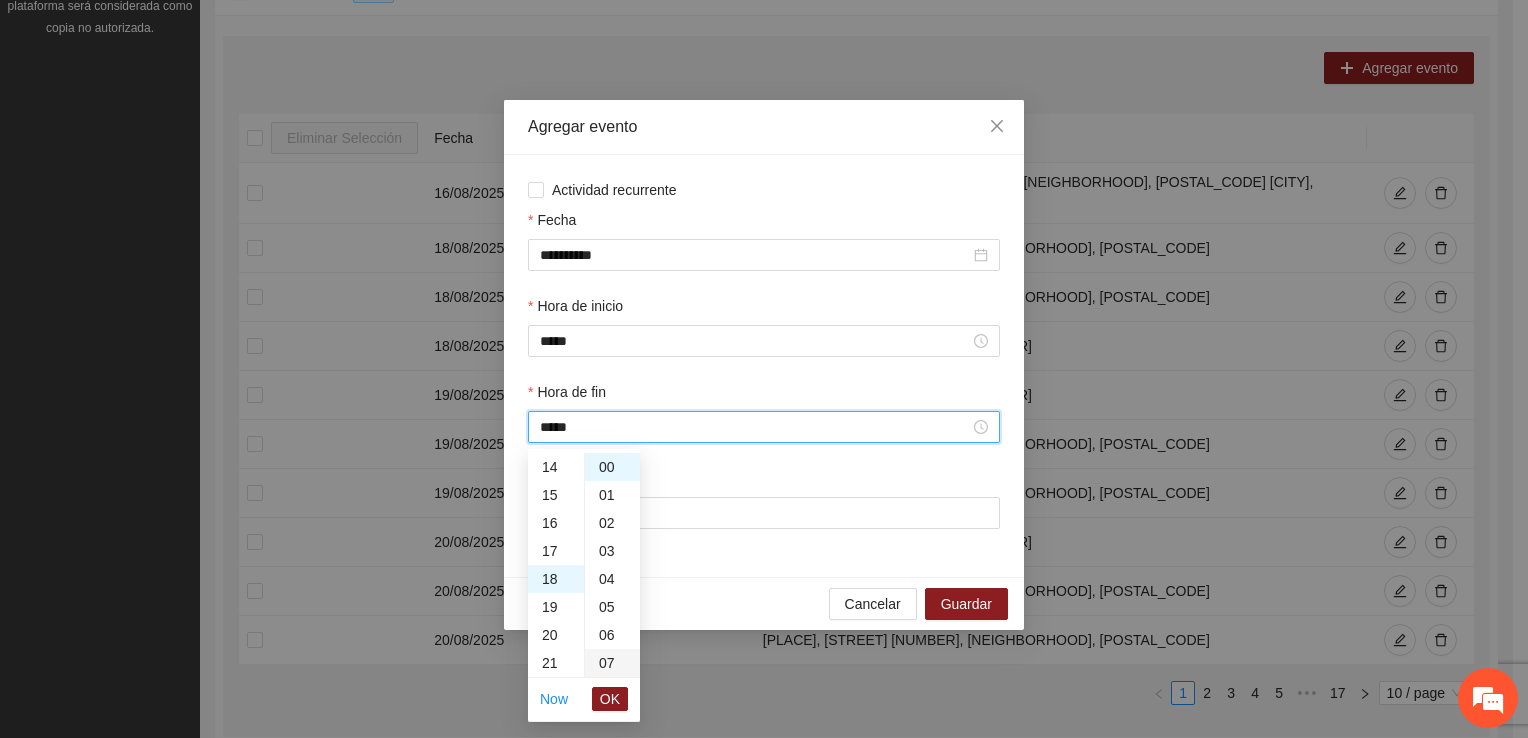 scroll, scrollTop: 504, scrollLeft: 0, axis: vertical 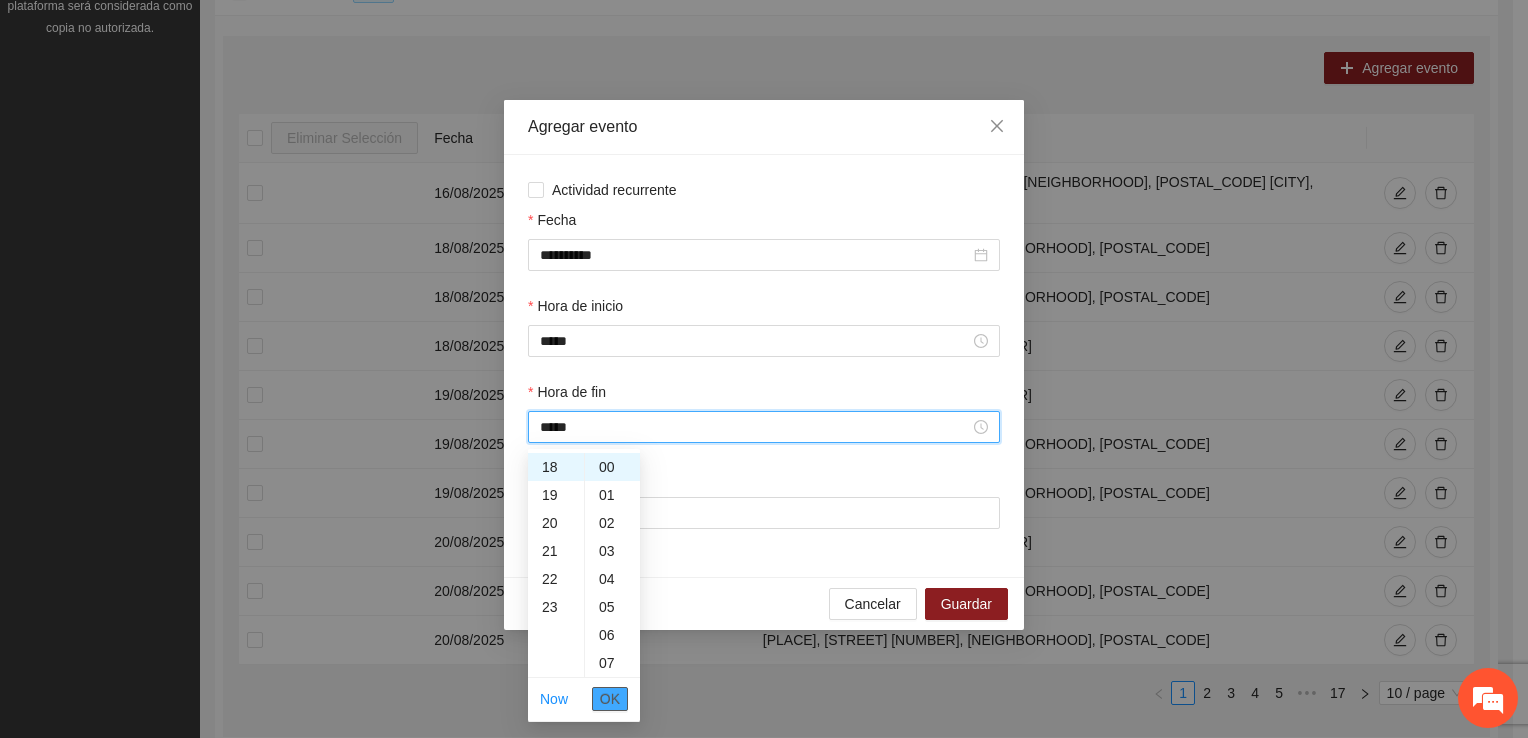 click on "OK" at bounding box center (610, 699) 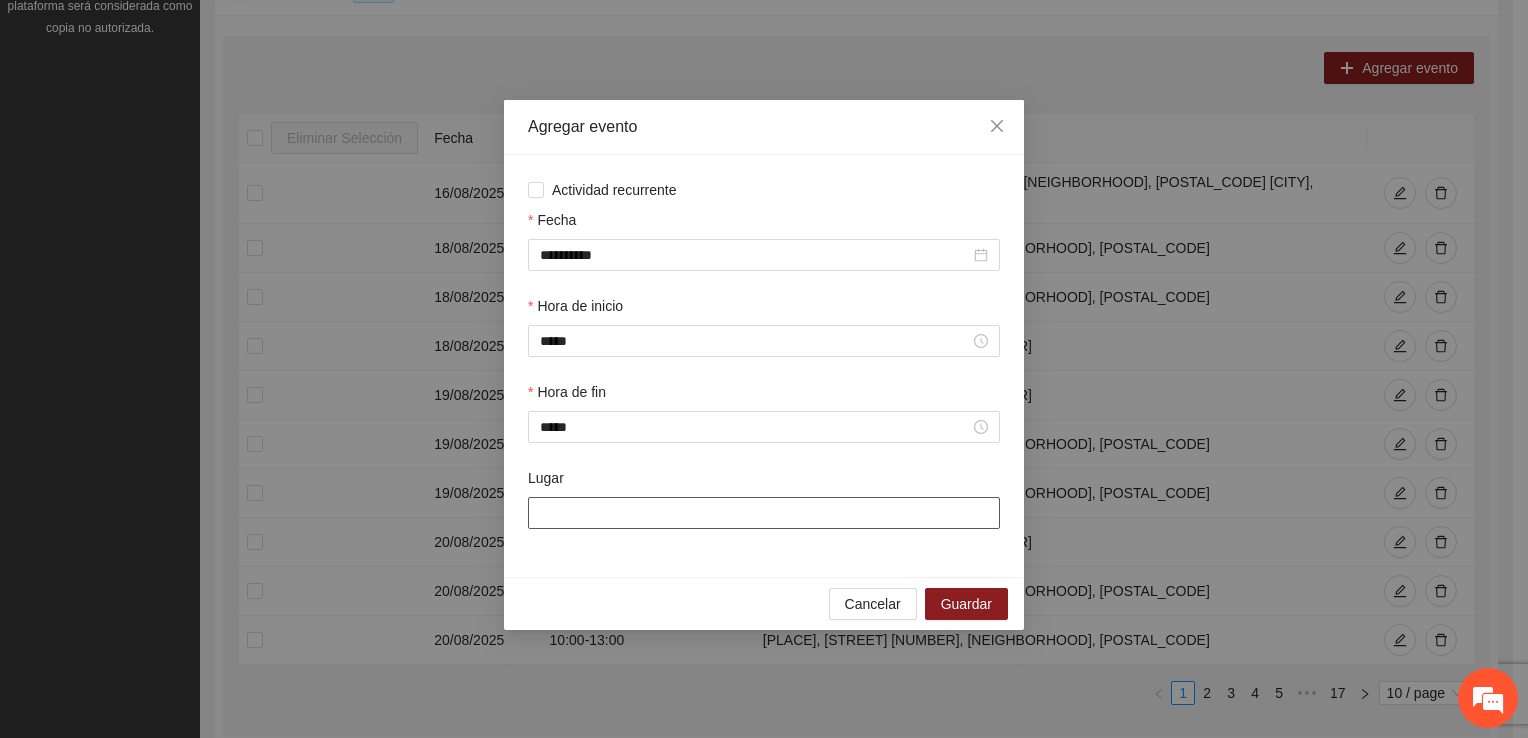 click on "Lugar" at bounding box center (764, 513) 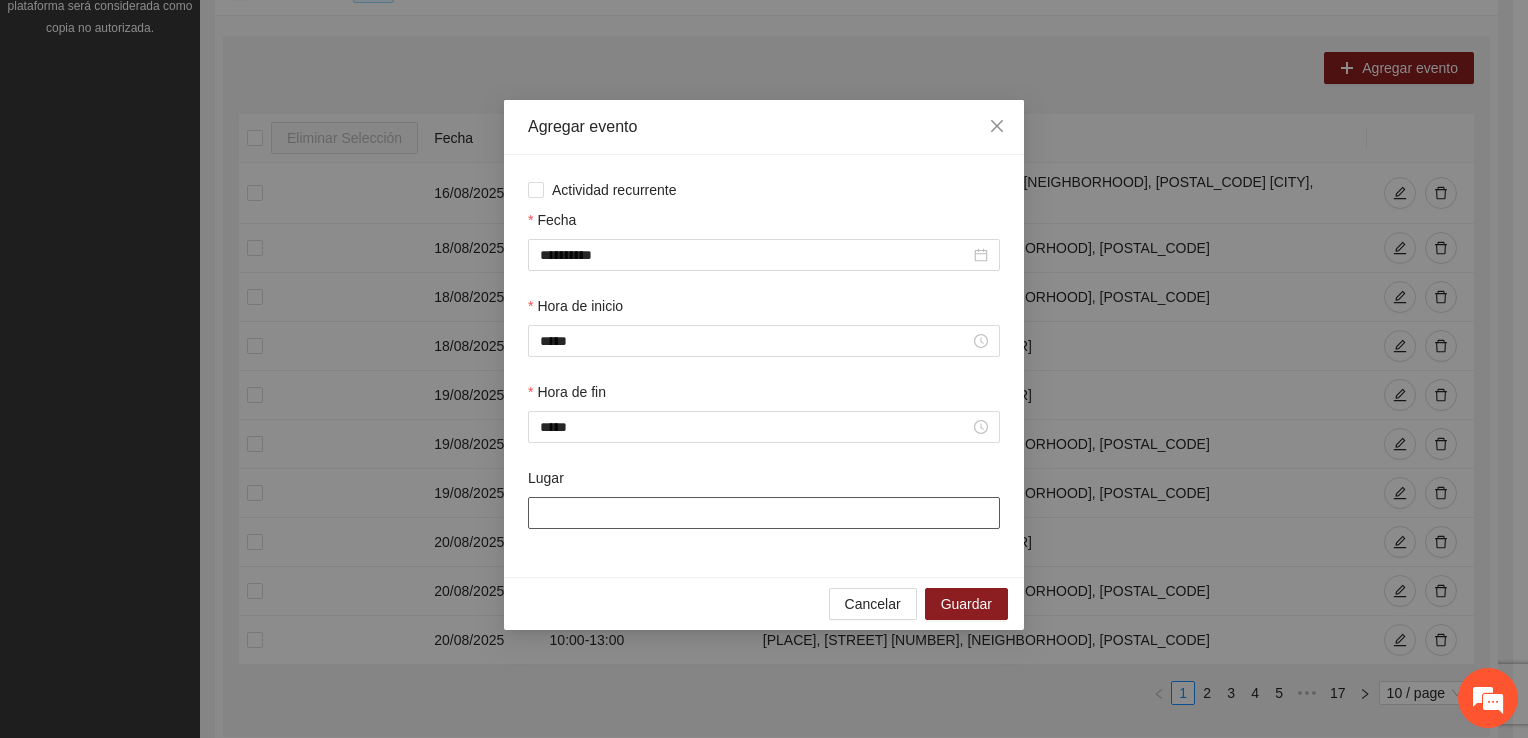 type on "**********" 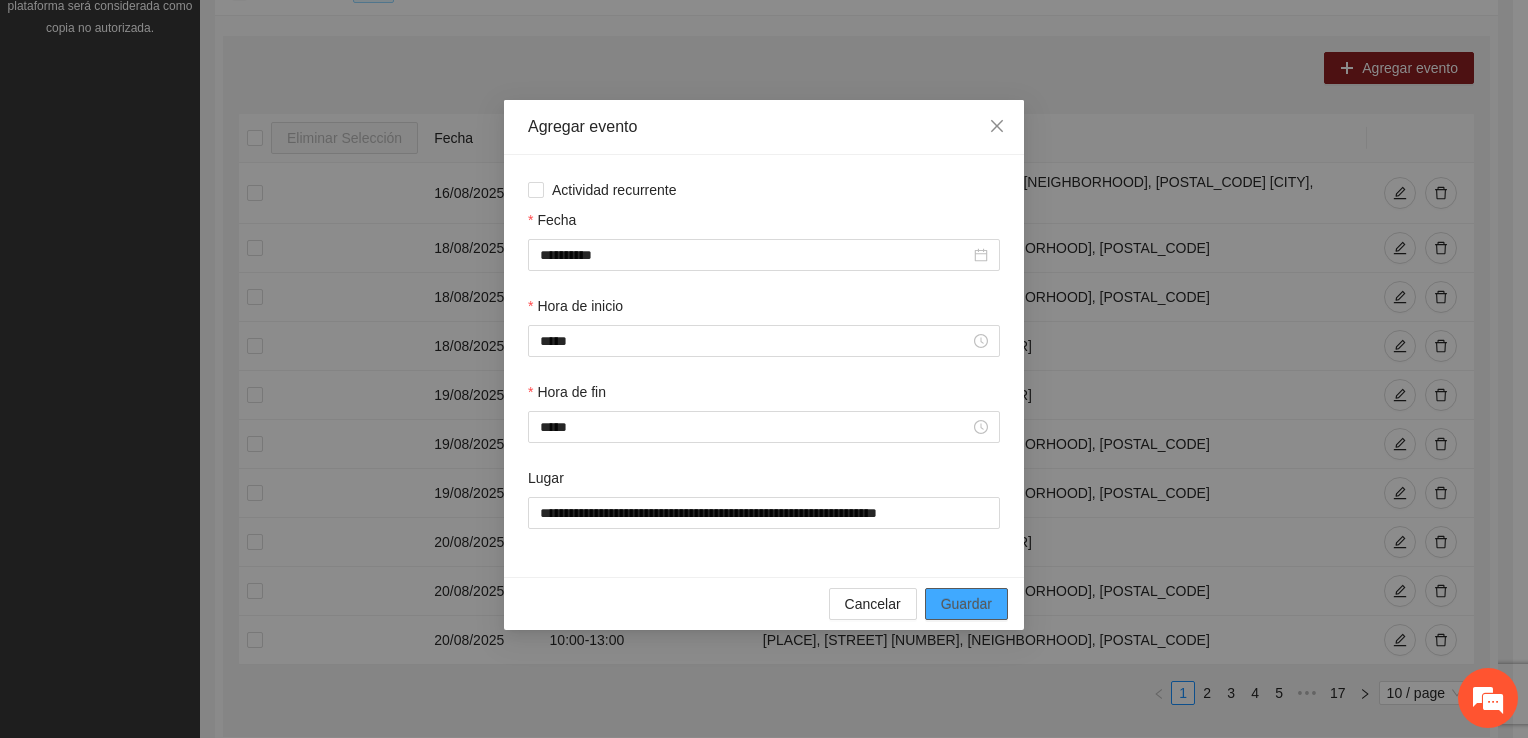 click on "Guardar" at bounding box center [966, 604] 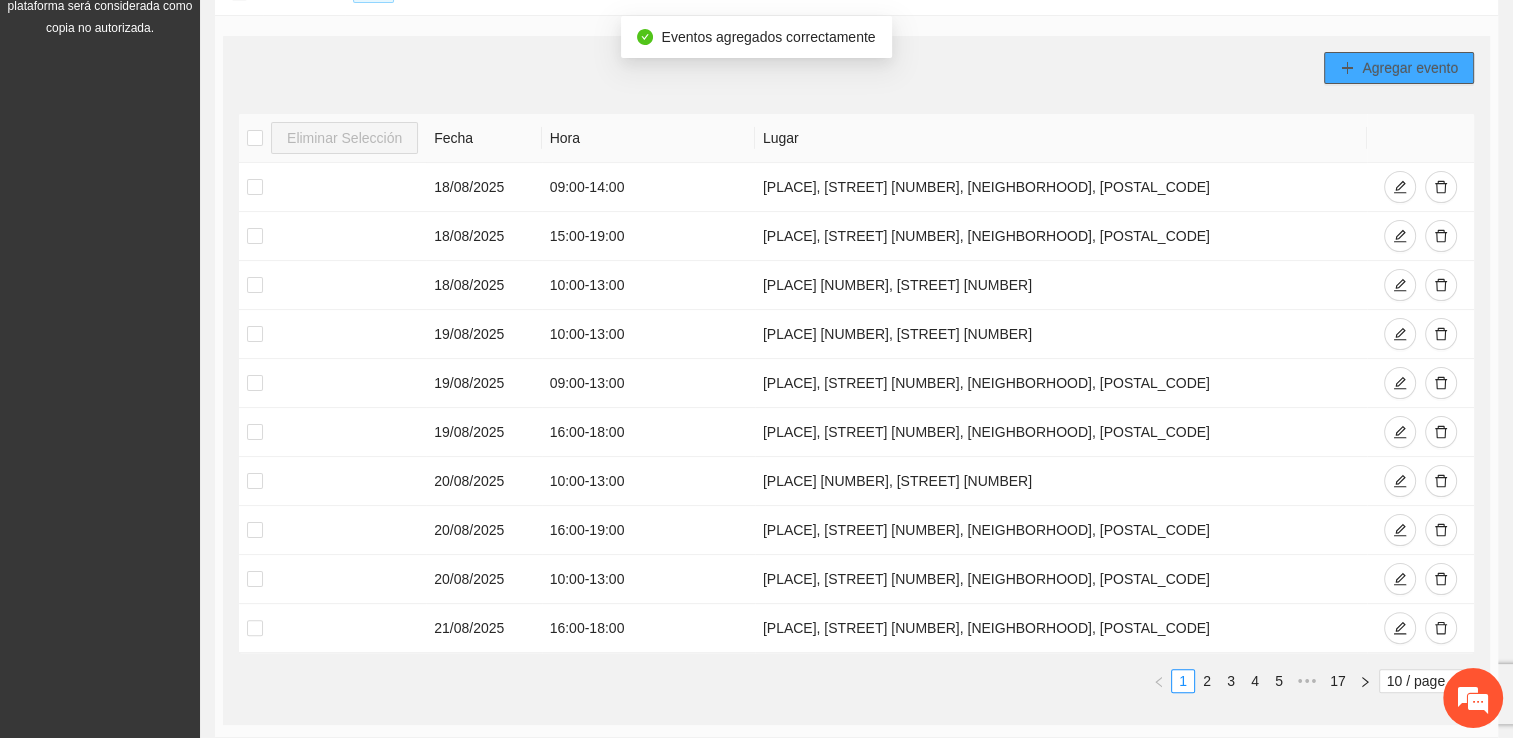 click on "Agregar evento" at bounding box center (1410, 68) 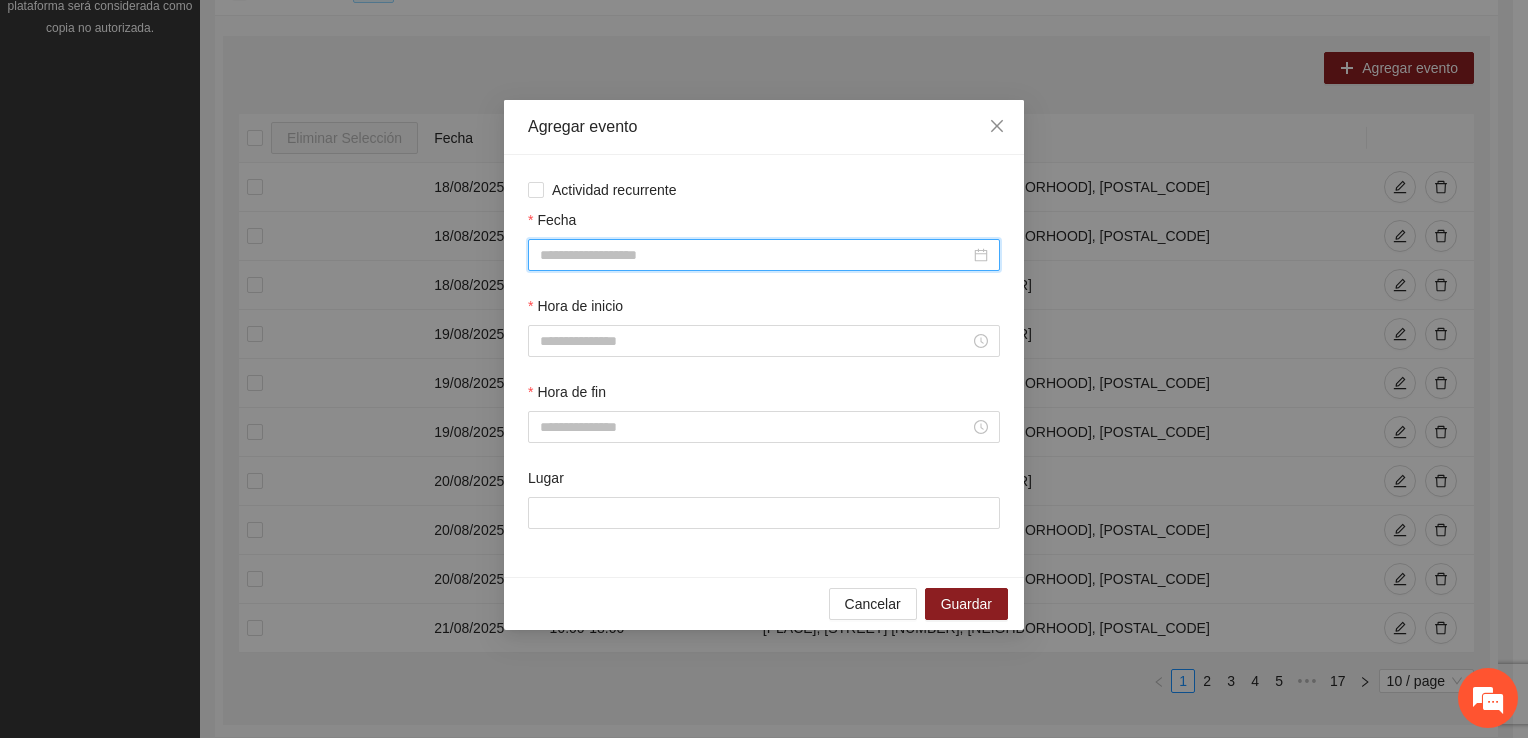 click on "Fecha" at bounding box center (755, 255) 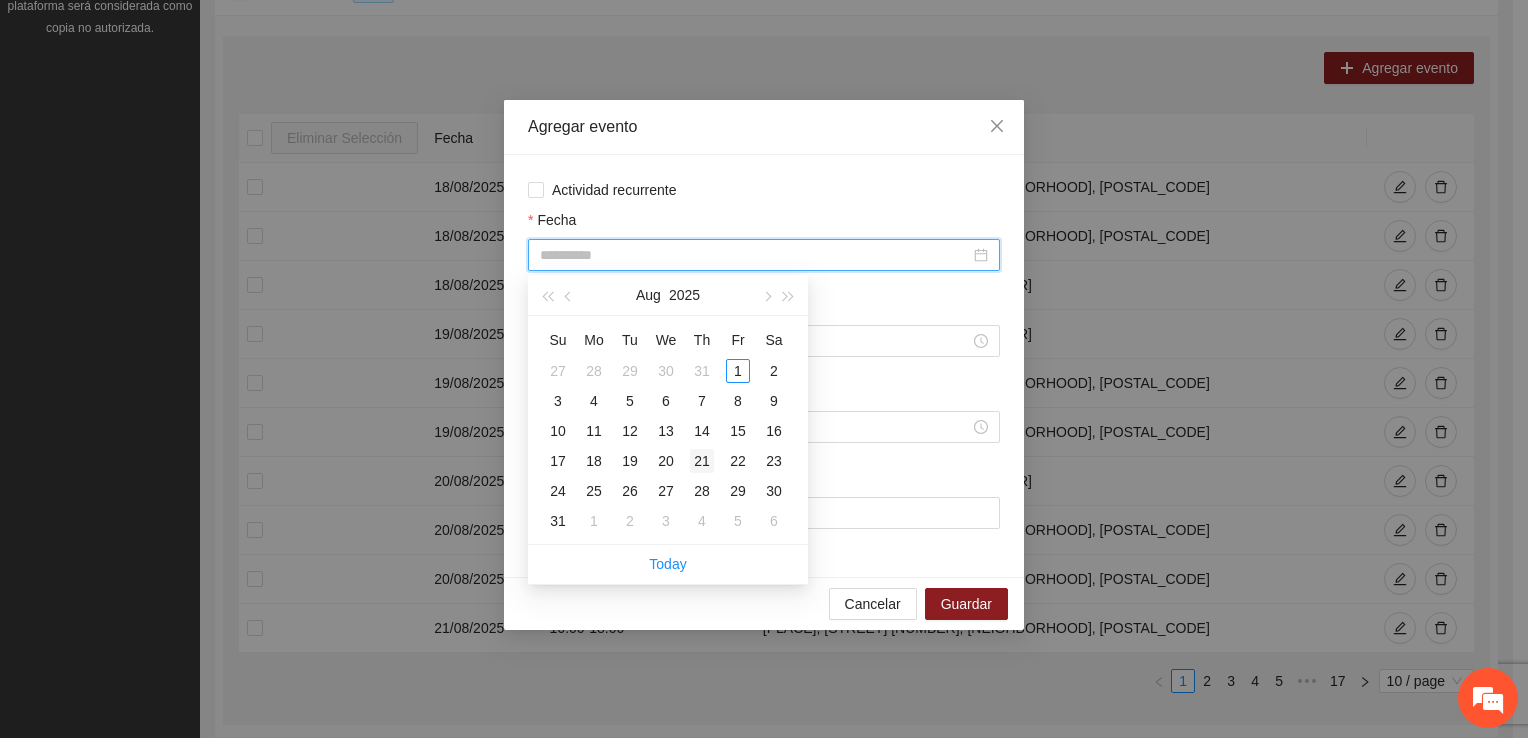type on "**********" 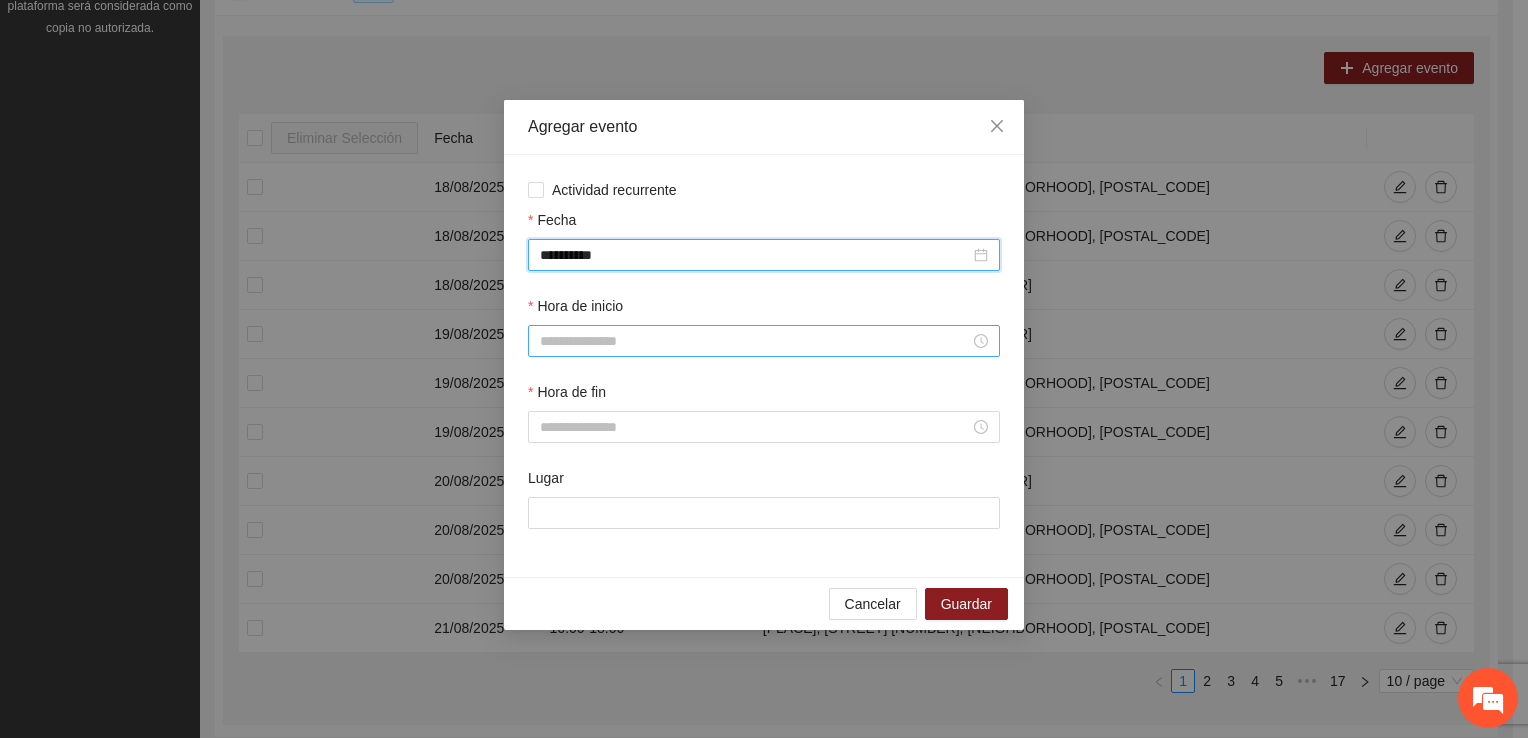 click on "Hora de inicio" at bounding box center [755, 341] 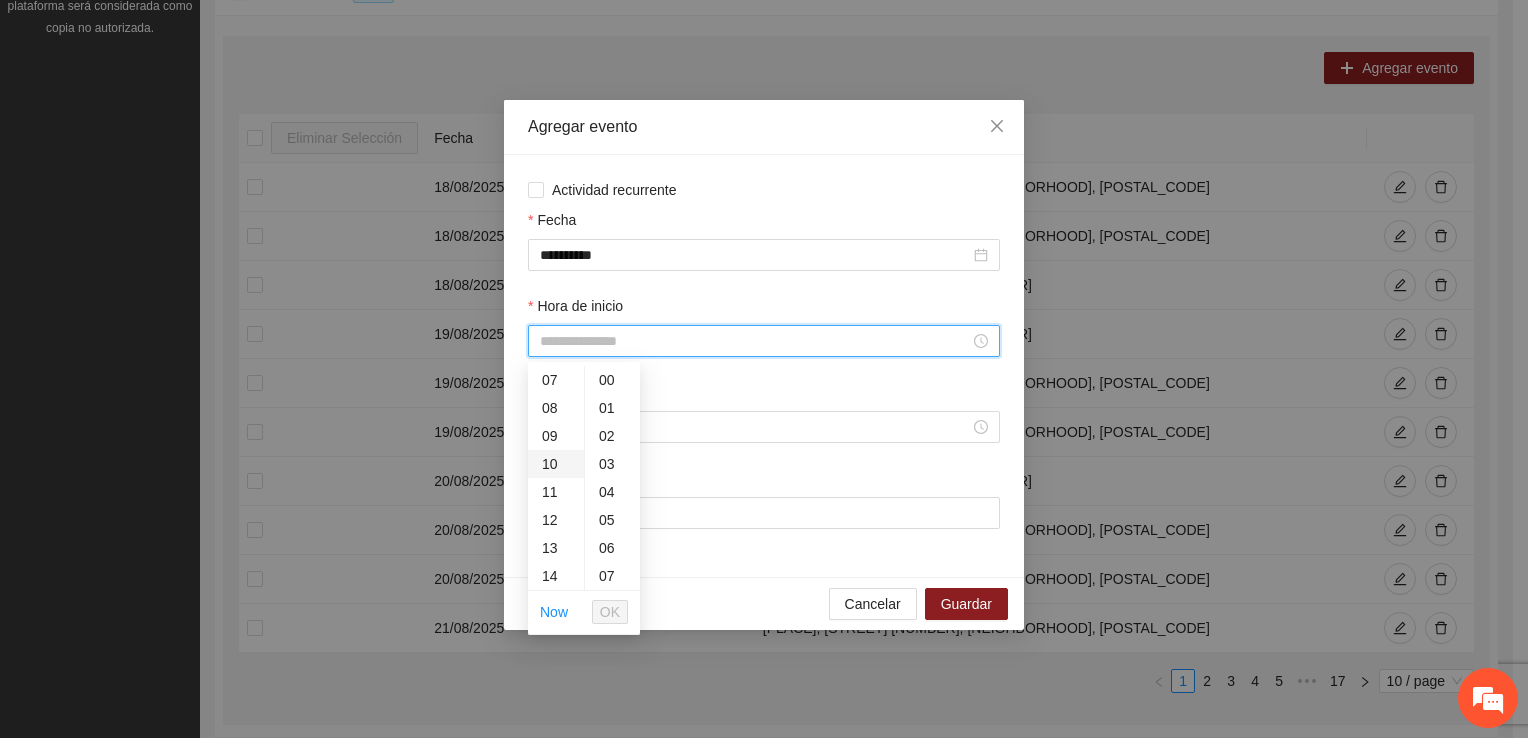 click on "10" at bounding box center (556, 464) 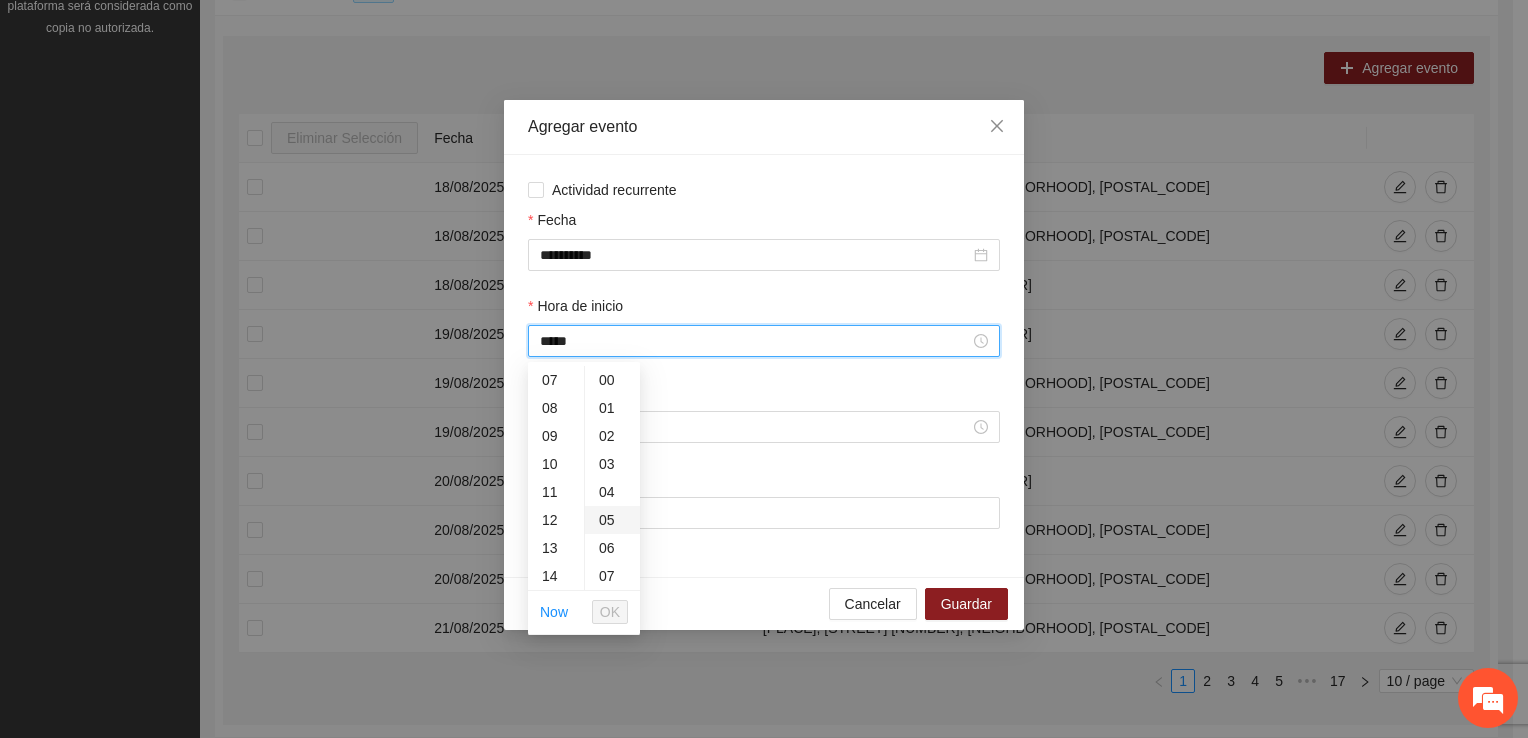 scroll, scrollTop: 280, scrollLeft: 0, axis: vertical 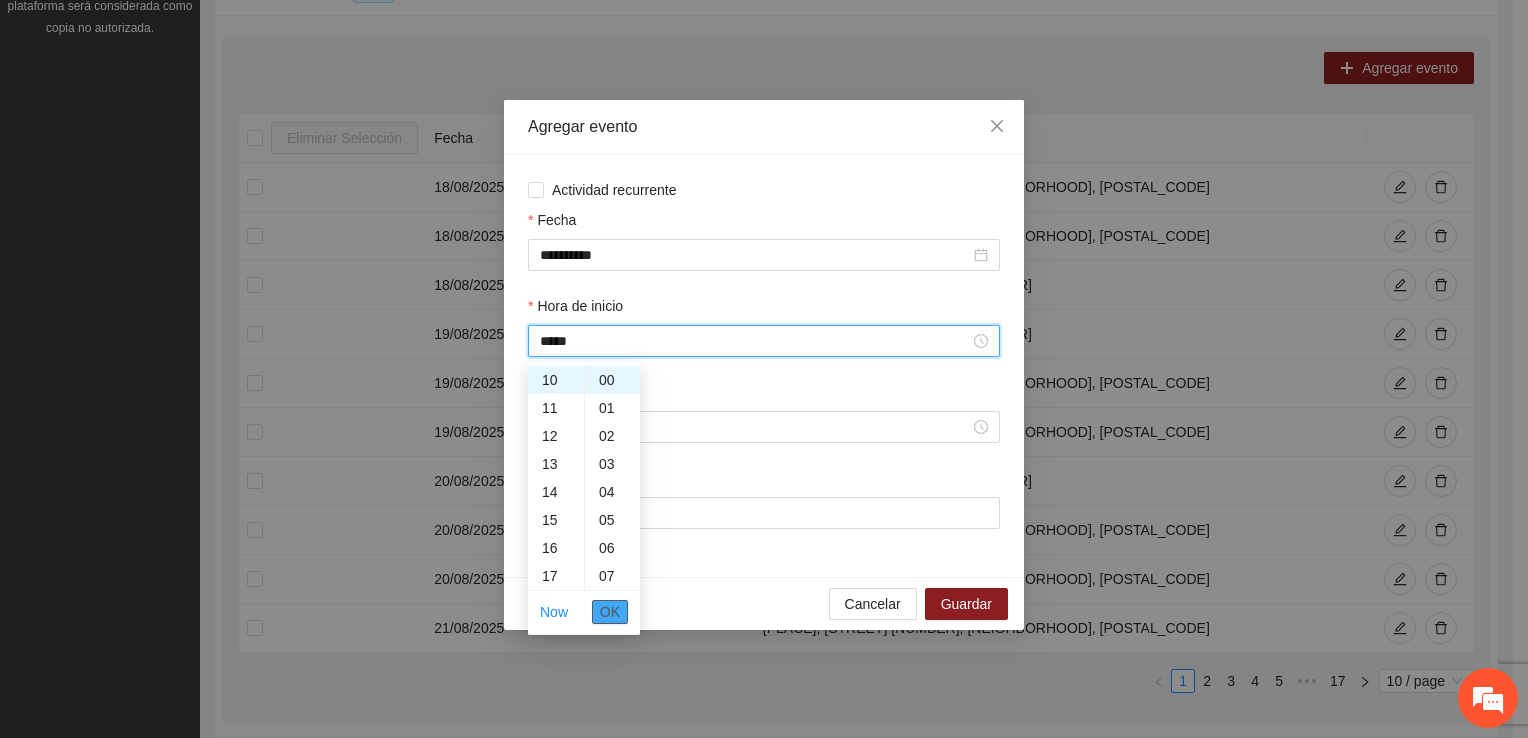 click on "OK" at bounding box center [610, 612] 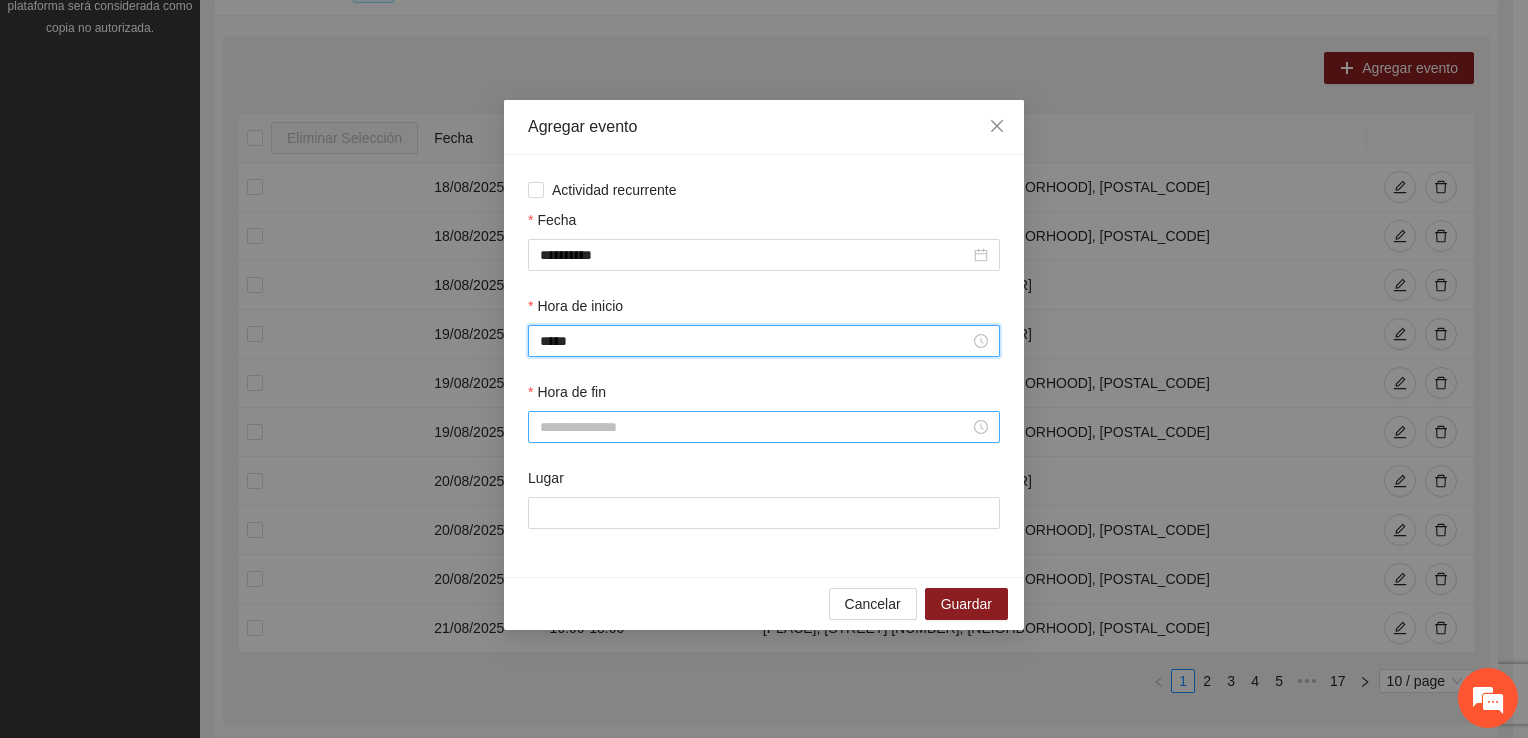 click on "Hora de fin" at bounding box center [755, 427] 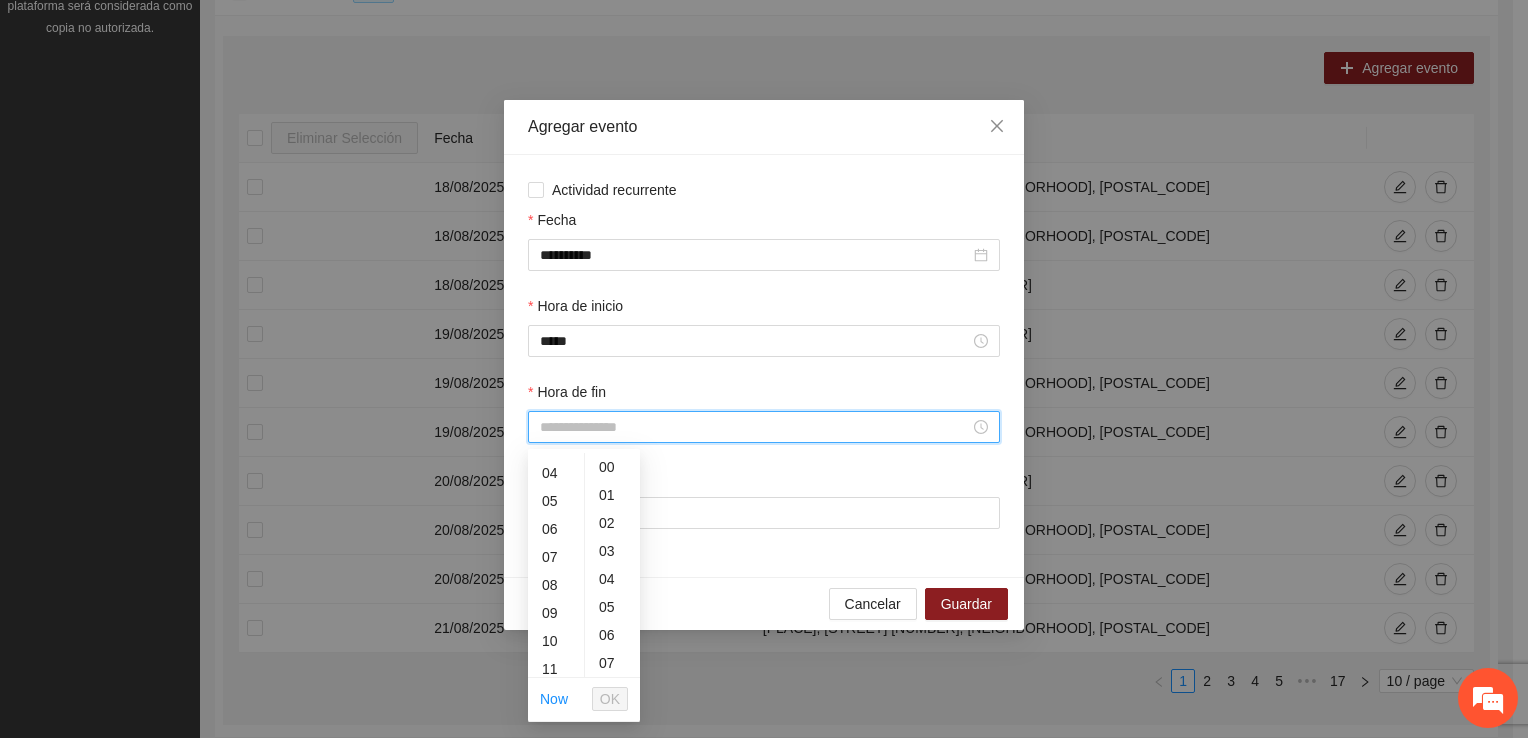 scroll, scrollTop: 196, scrollLeft: 0, axis: vertical 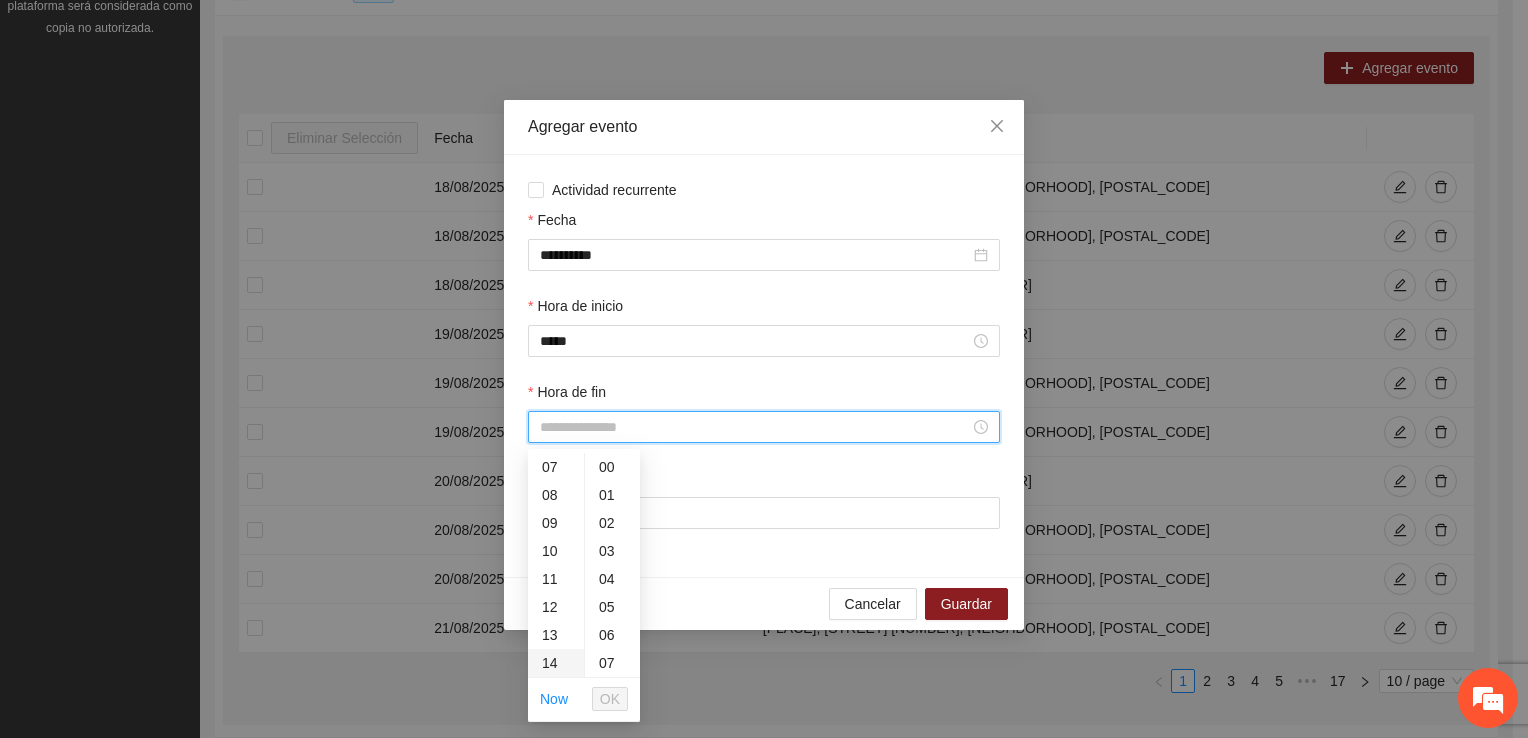 click on "13" at bounding box center [556, 635] 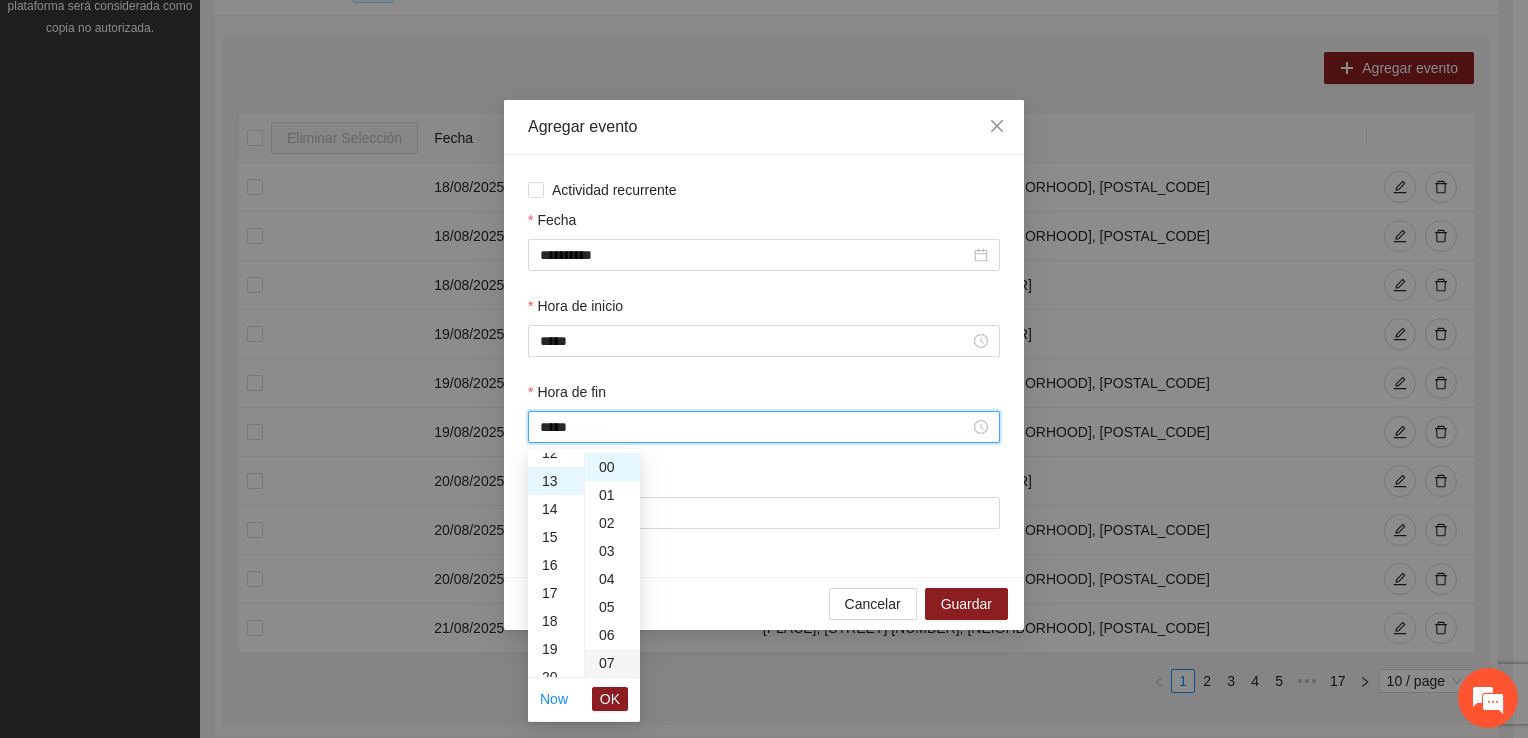 scroll, scrollTop: 364, scrollLeft: 0, axis: vertical 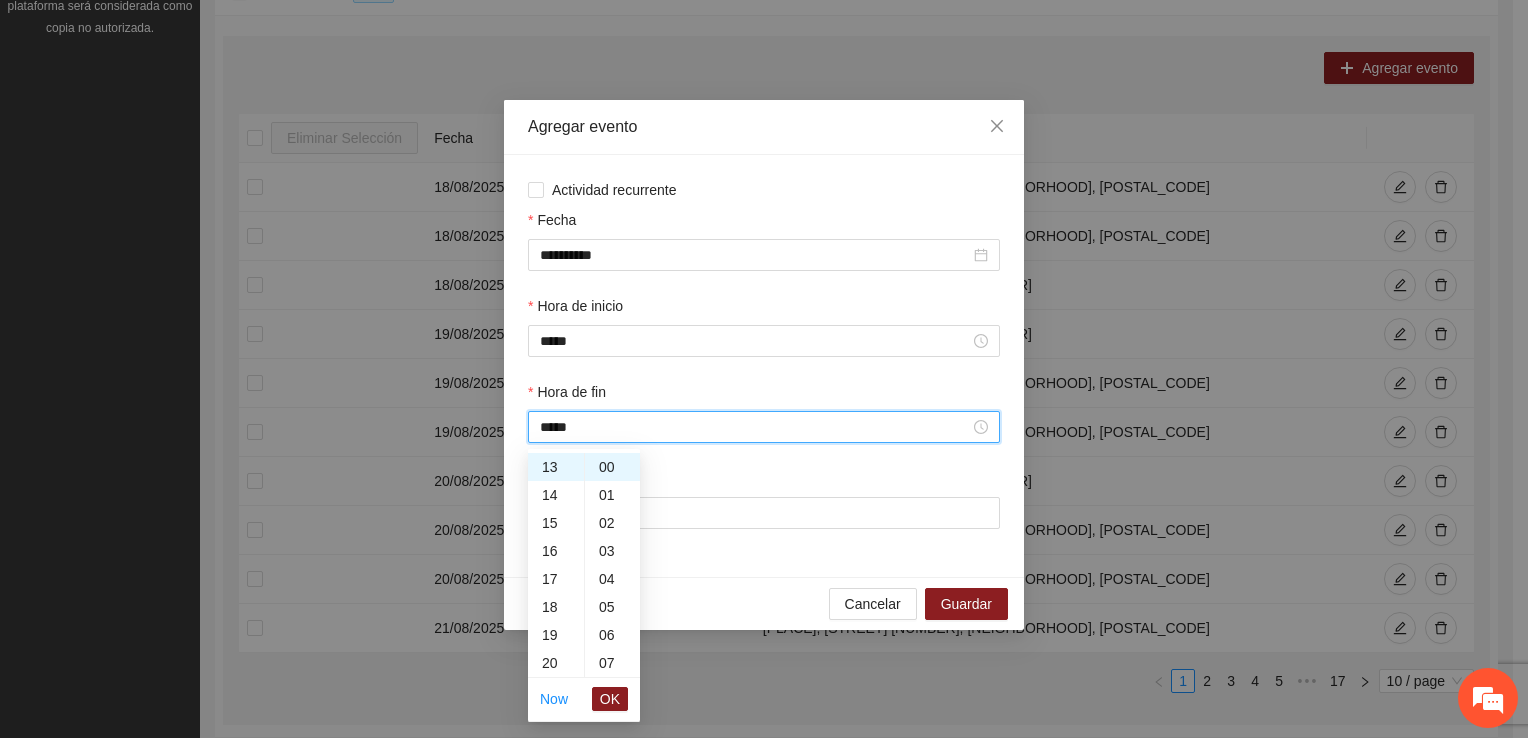 click on "OK" at bounding box center [610, 699] 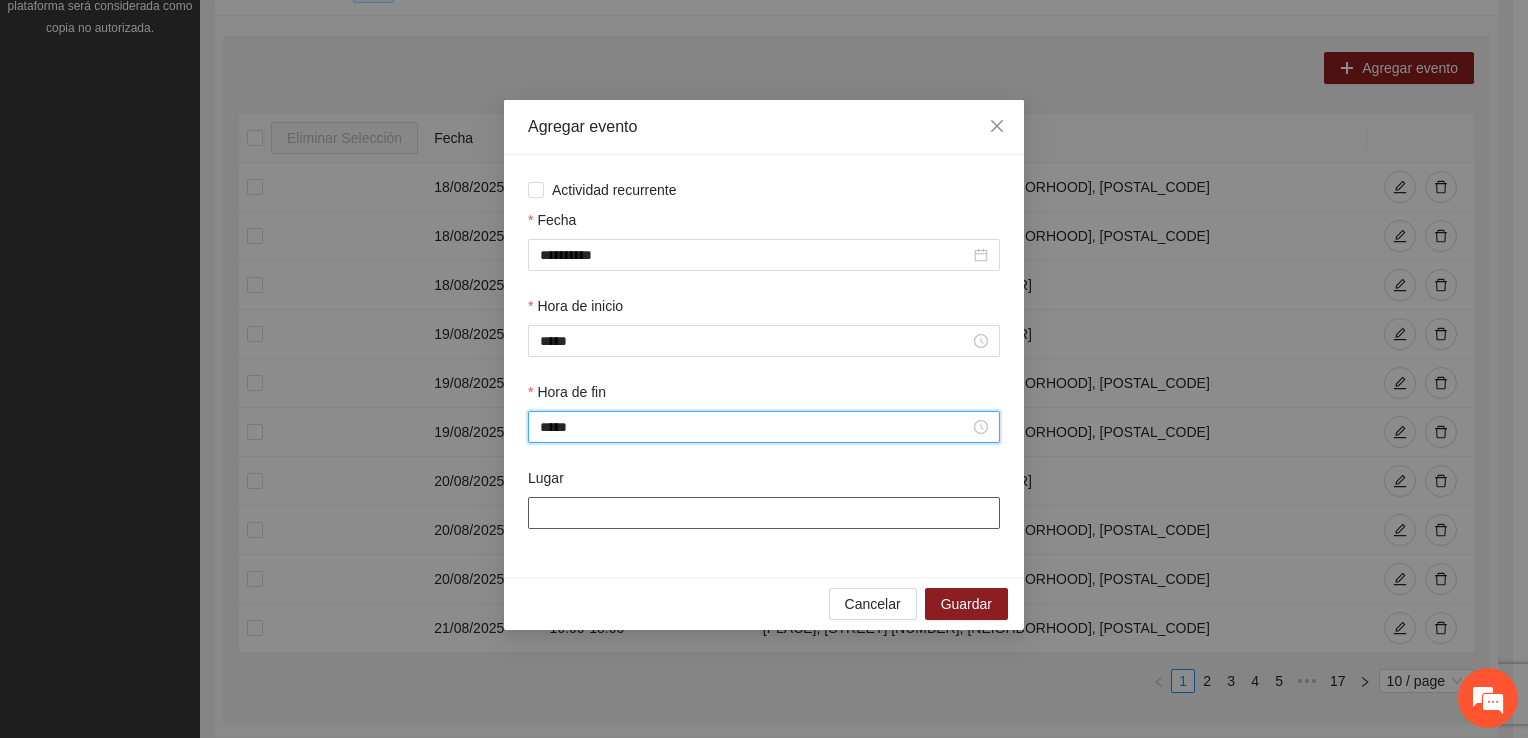 click on "Lugar" at bounding box center [764, 513] 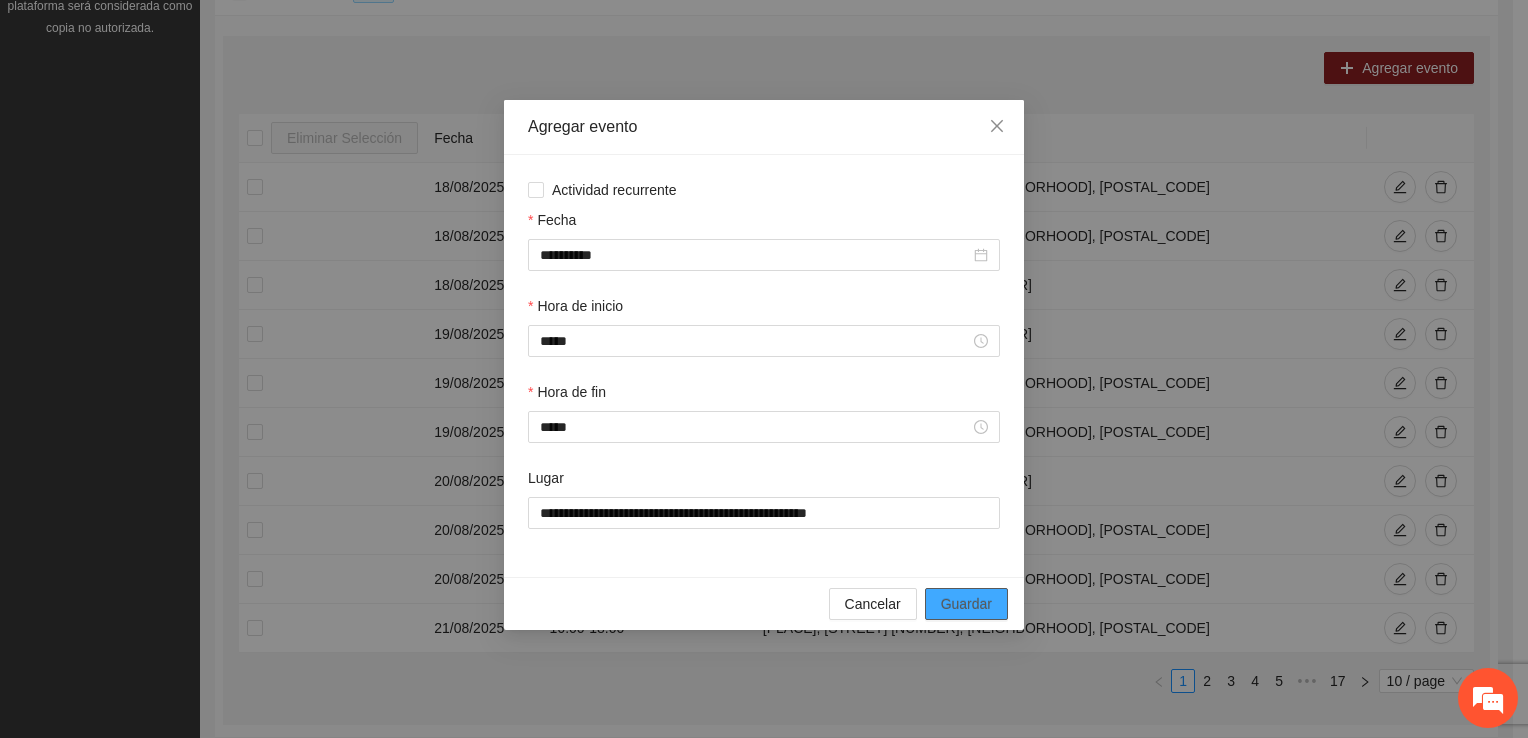 click on "Guardar" at bounding box center [966, 604] 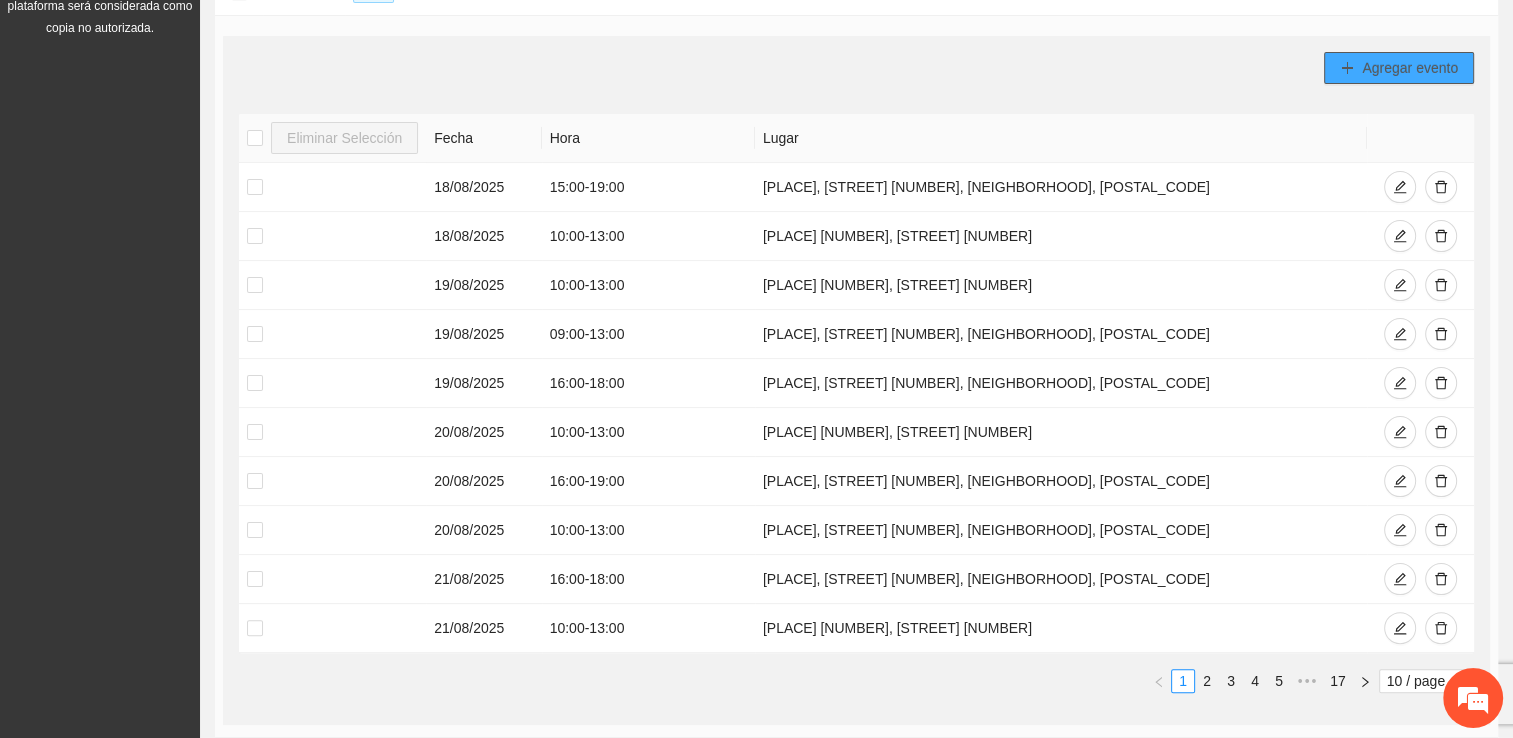 click on "Agregar evento" at bounding box center [1410, 68] 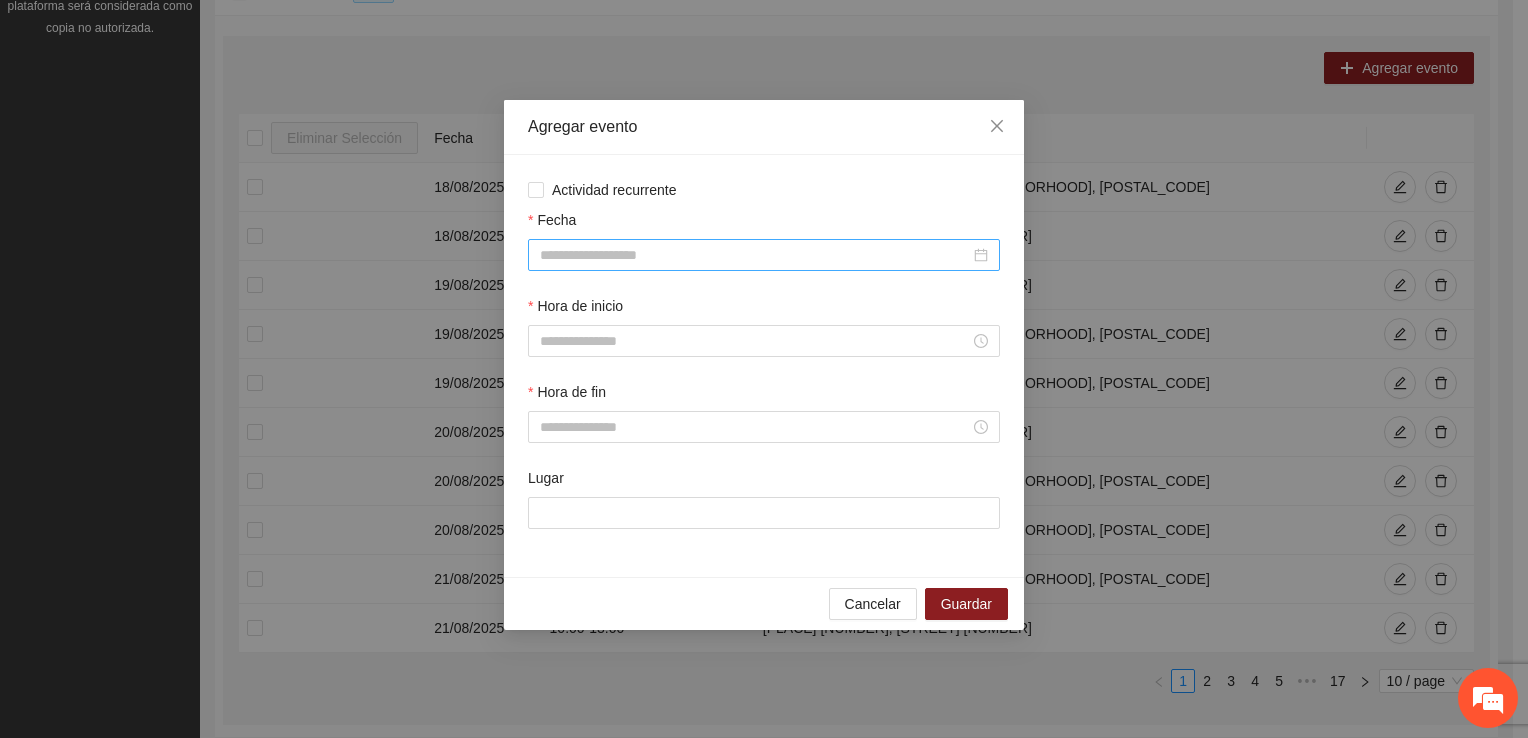 click on "Fecha" at bounding box center [755, 255] 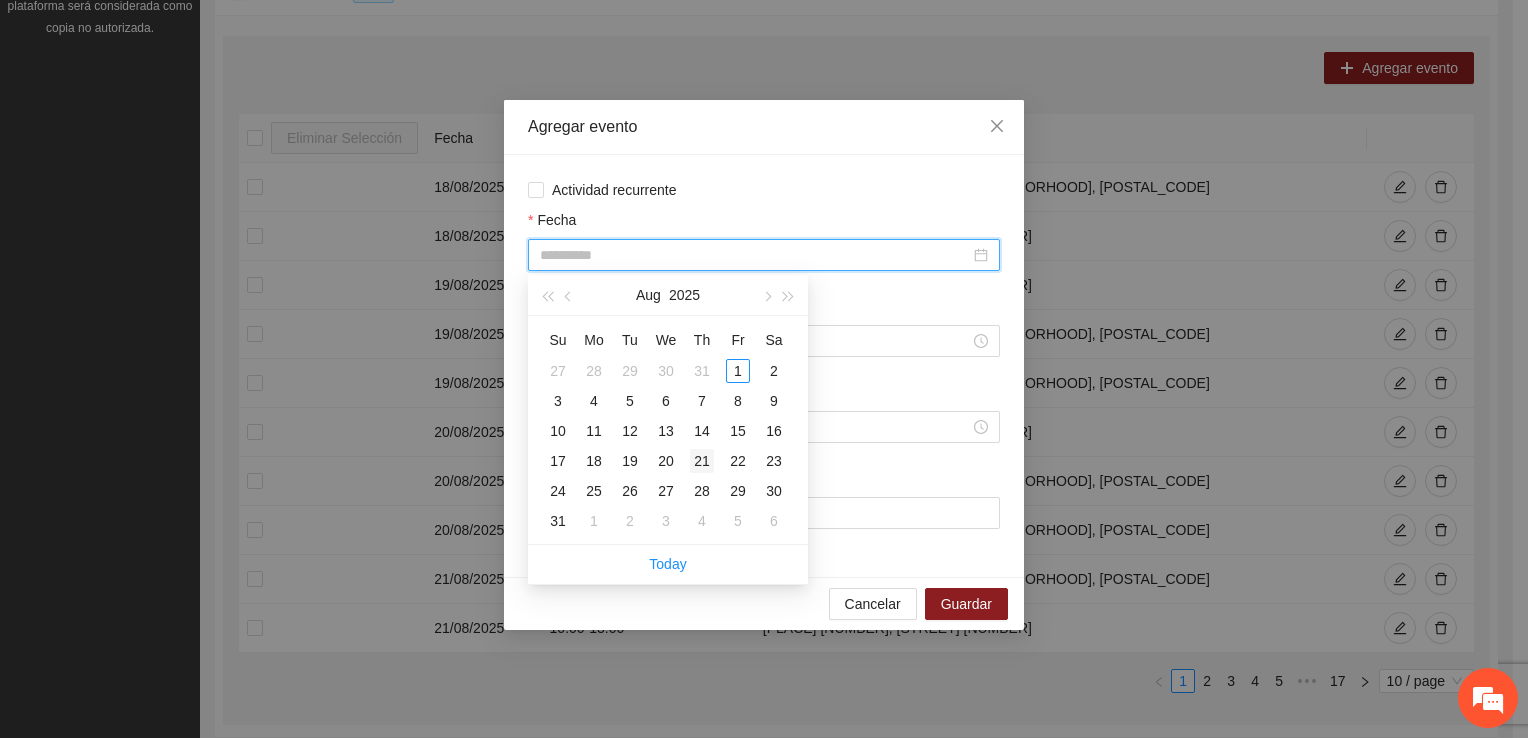 click on "21" at bounding box center [702, 461] 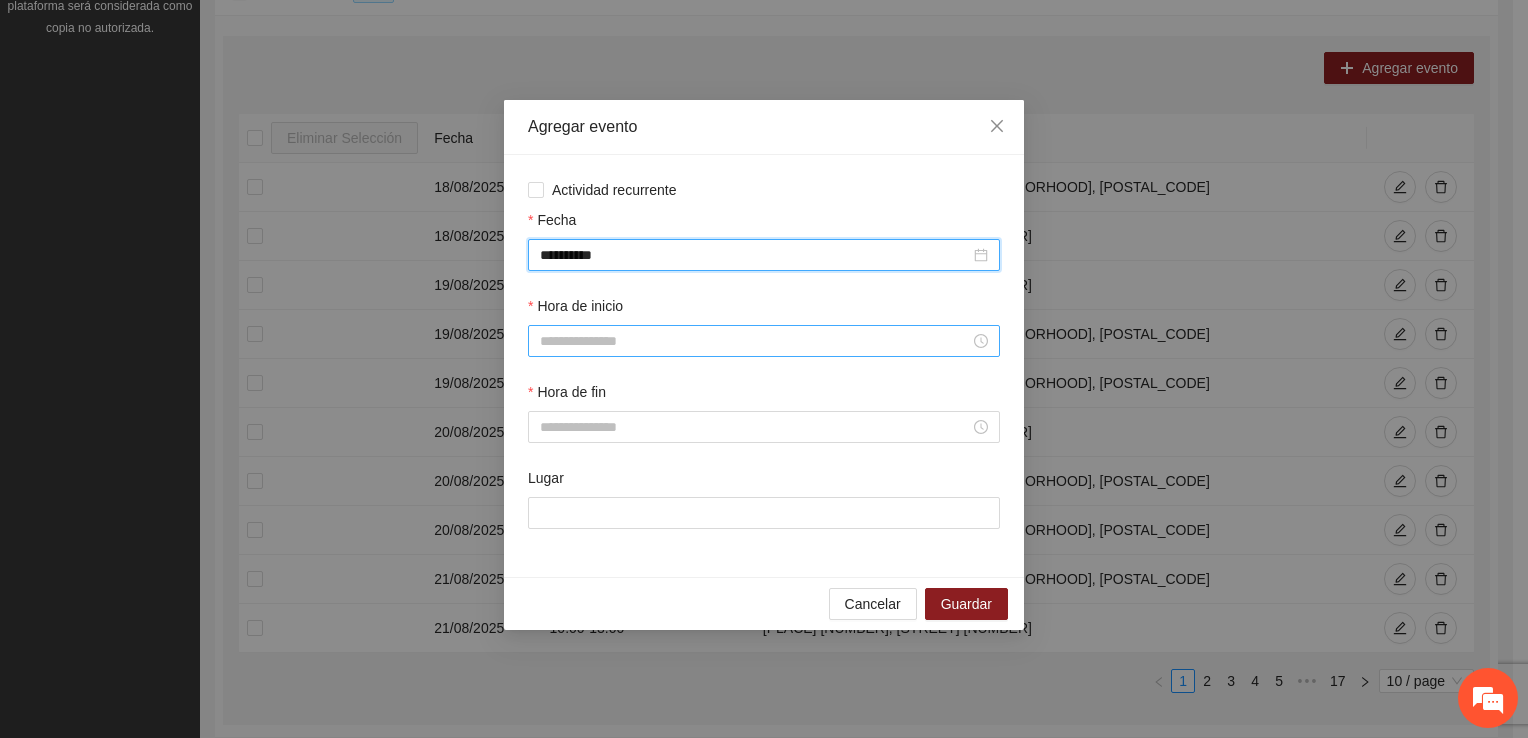 click on "Hora de inicio" at bounding box center [755, 341] 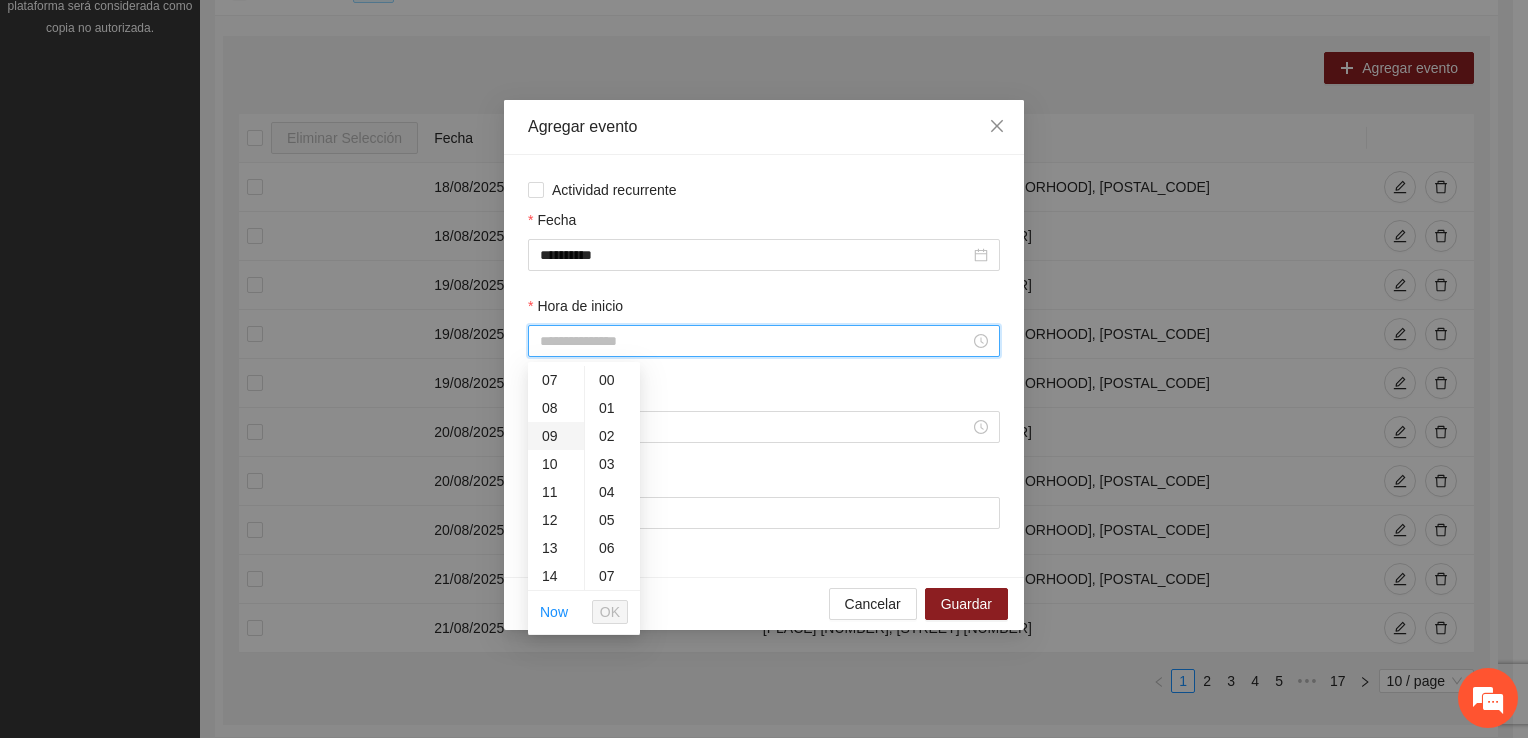 click on "09" at bounding box center (556, 436) 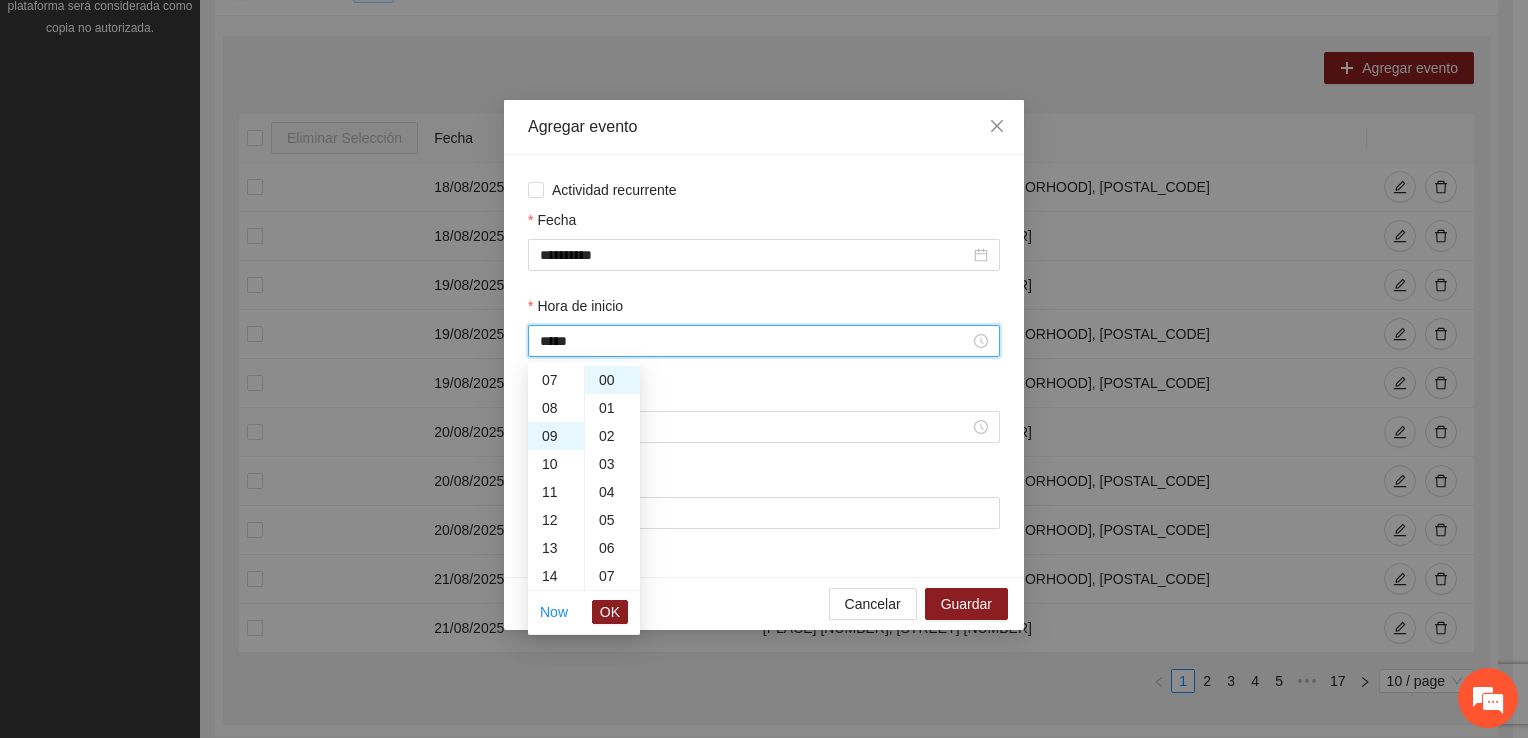 scroll, scrollTop: 252, scrollLeft: 0, axis: vertical 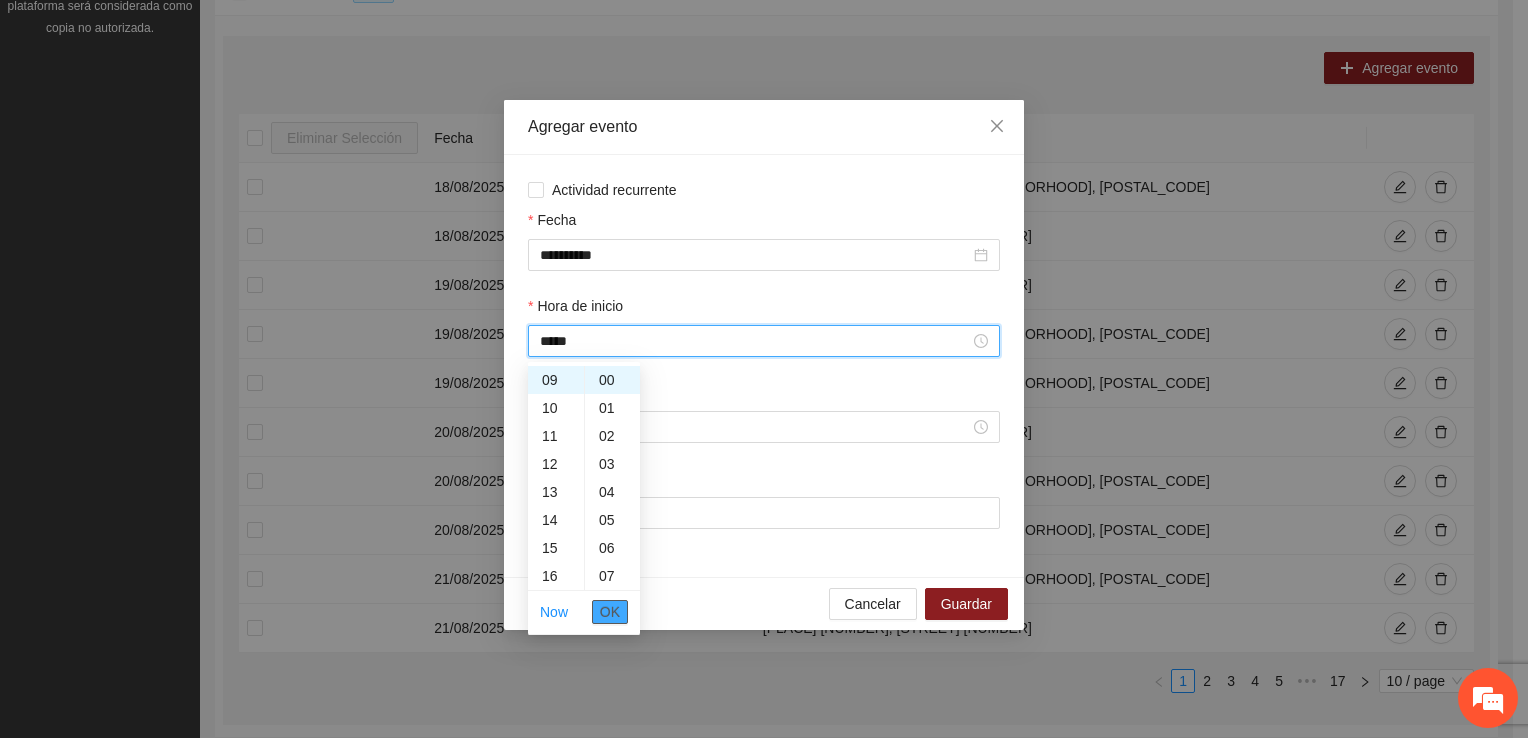 click on "OK" at bounding box center (610, 612) 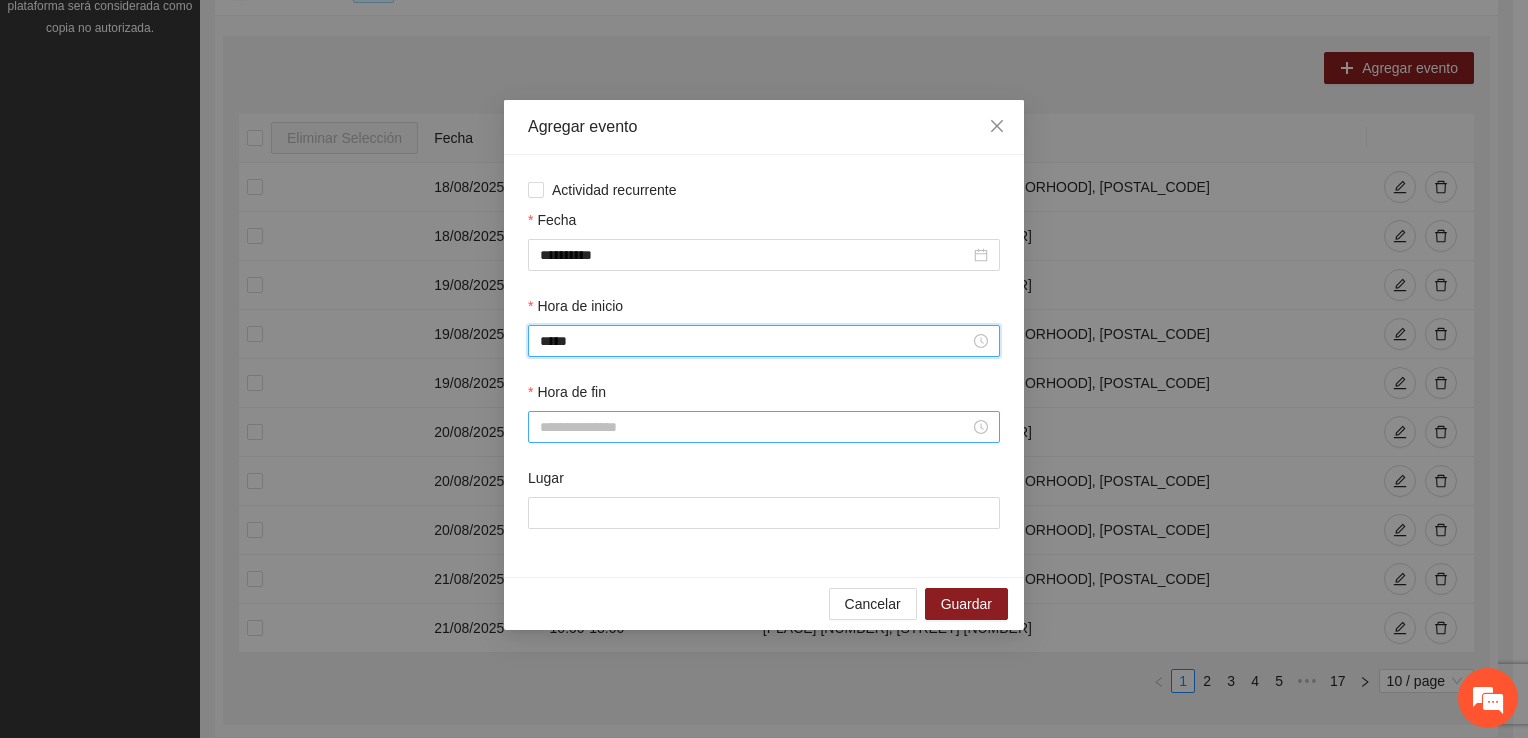 click on "Hora de fin" at bounding box center [755, 427] 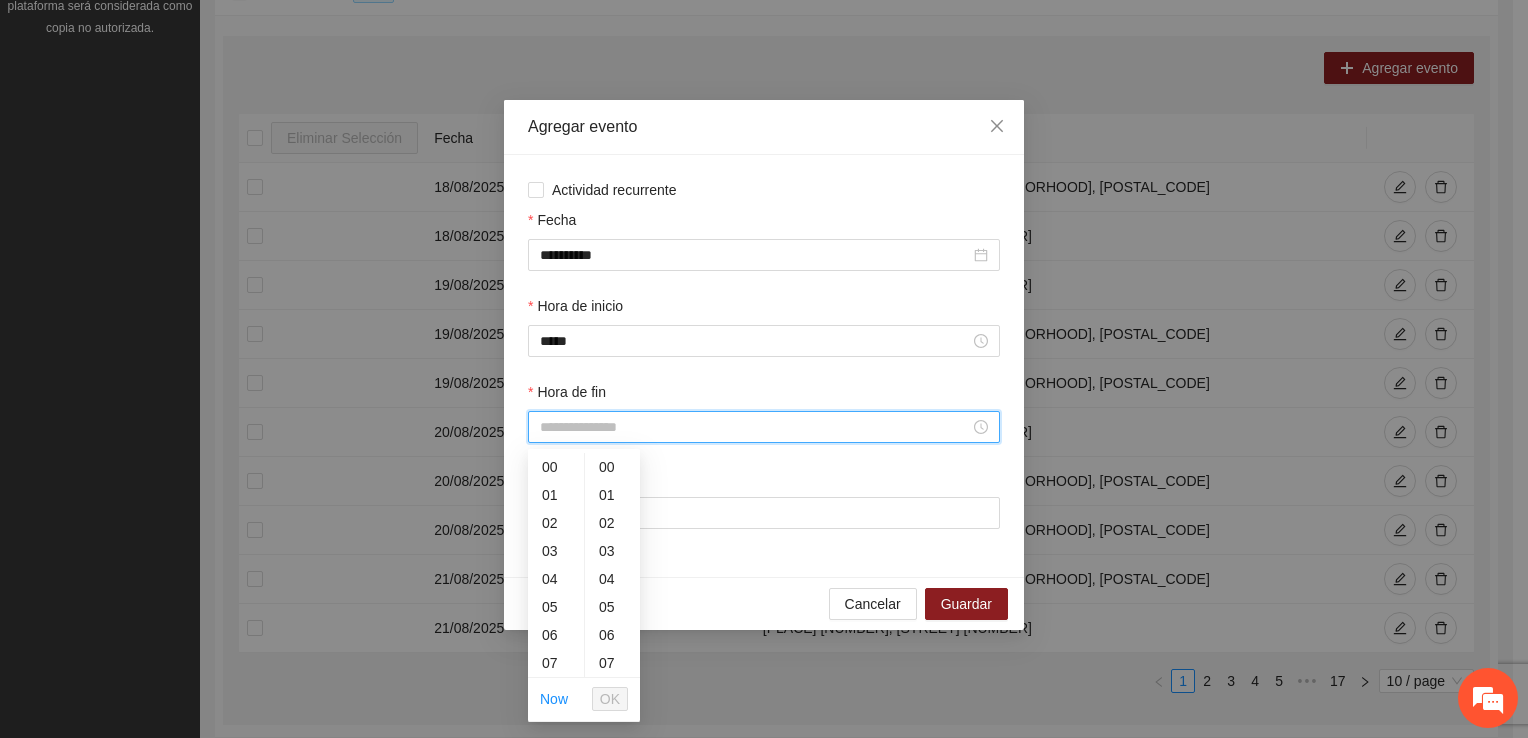 scroll, scrollTop: 196, scrollLeft: 0, axis: vertical 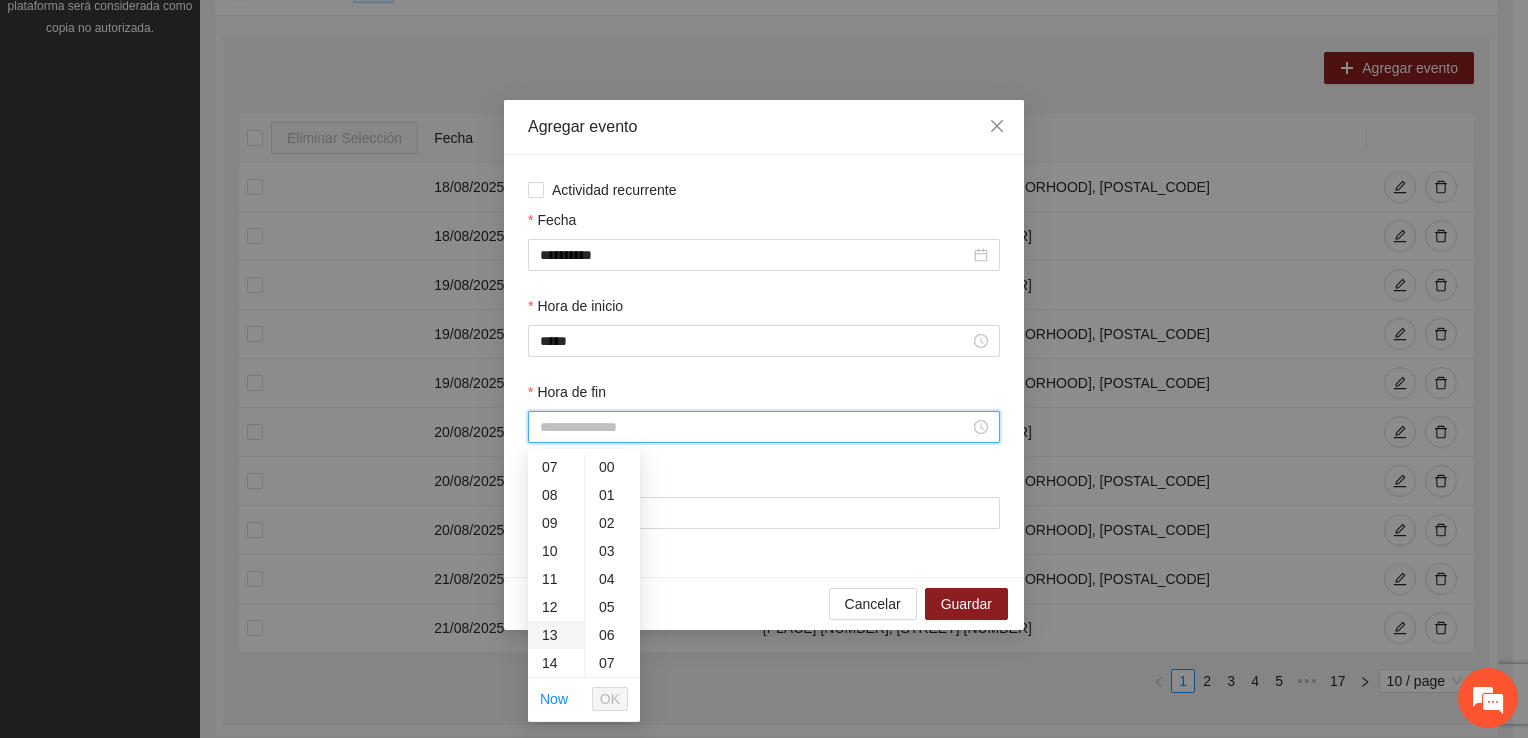 click on "13" at bounding box center (556, 635) 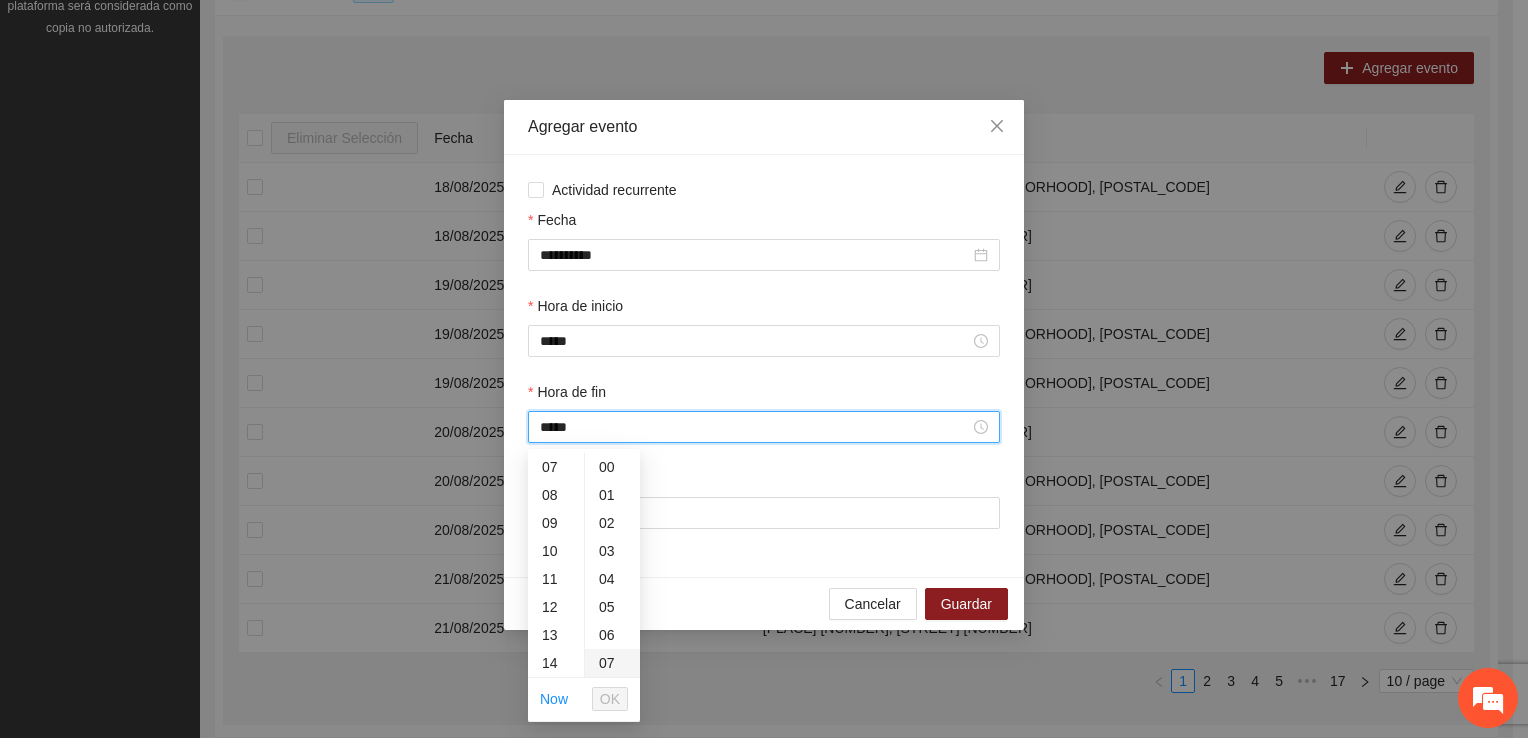 scroll, scrollTop: 364, scrollLeft: 0, axis: vertical 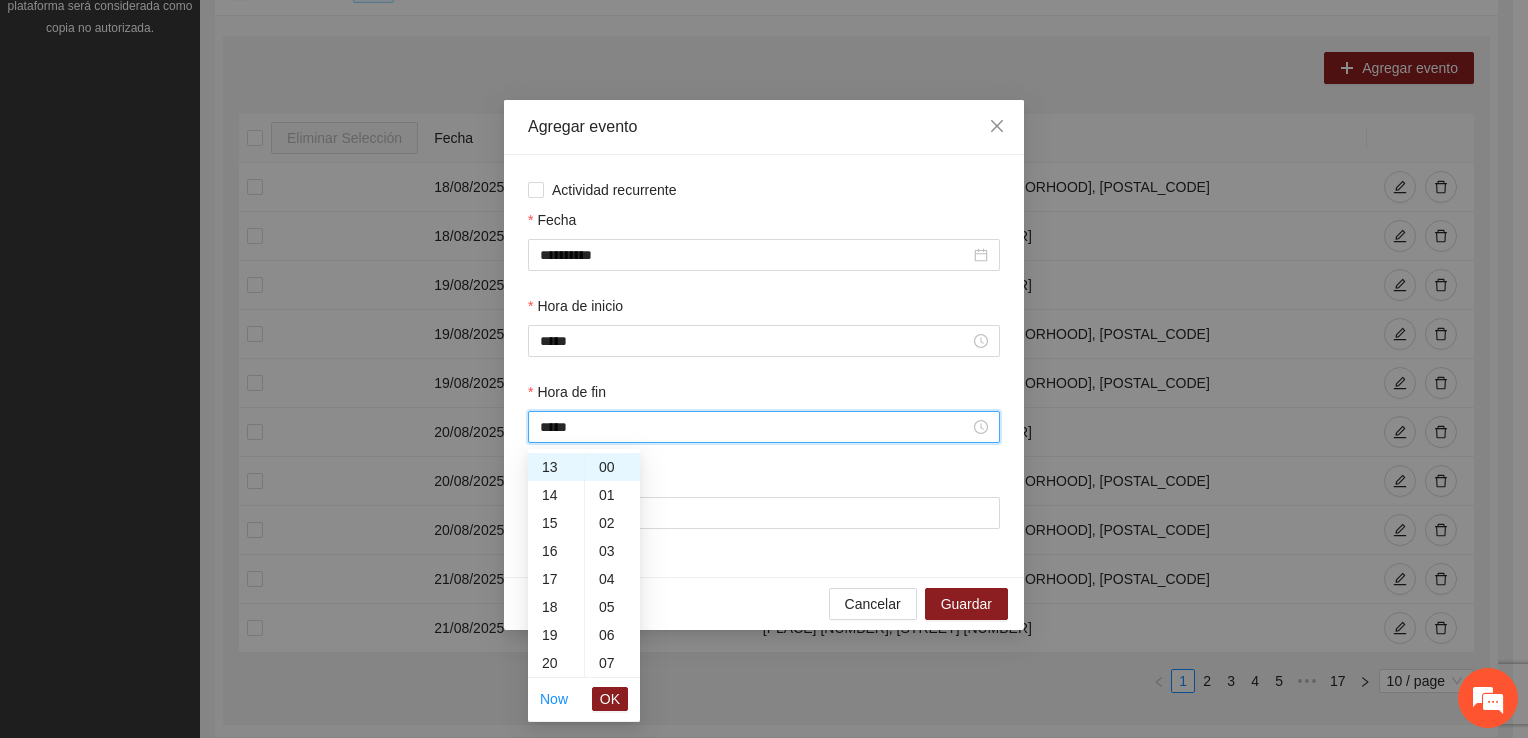 click on "OK" at bounding box center (610, 699) 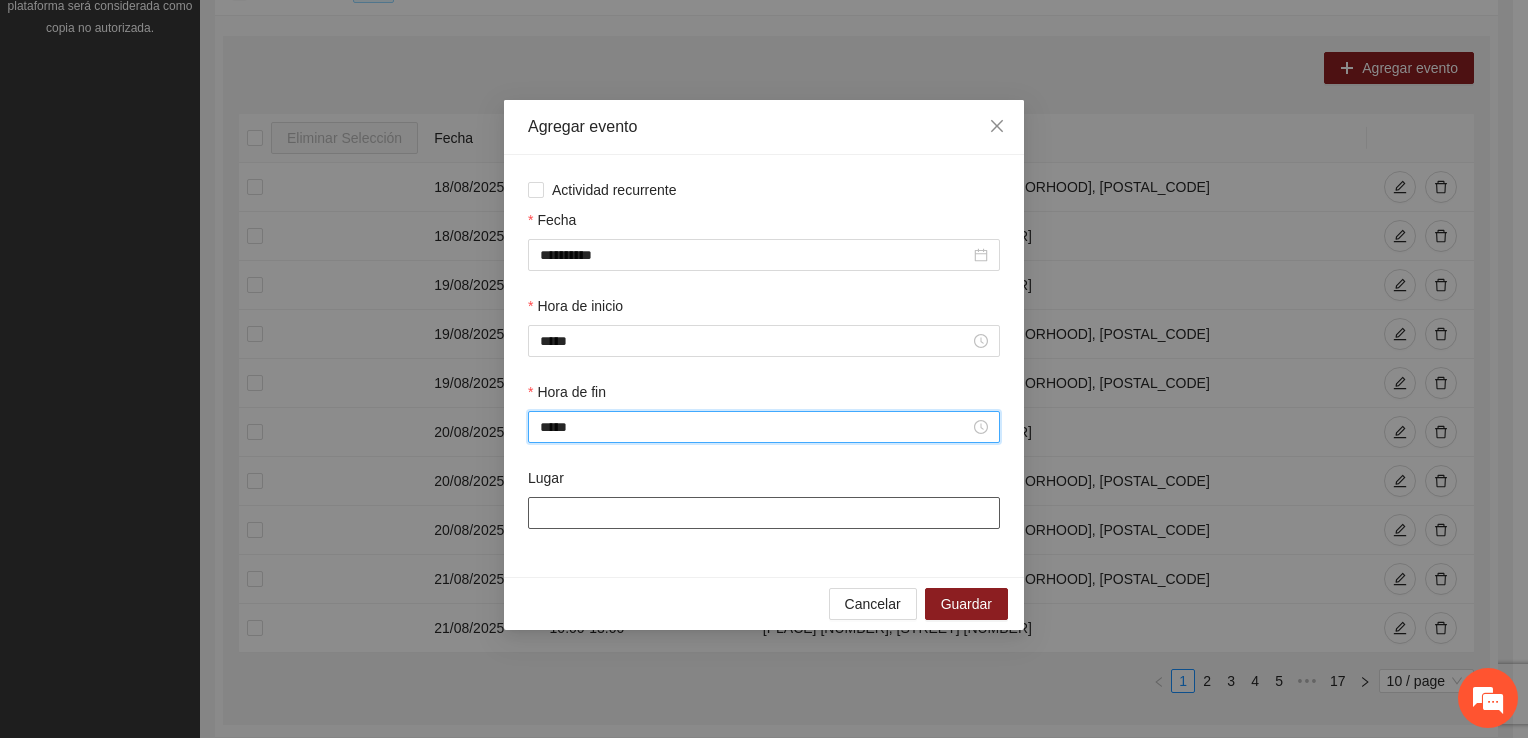 click on "Lugar" at bounding box center (764, 513) 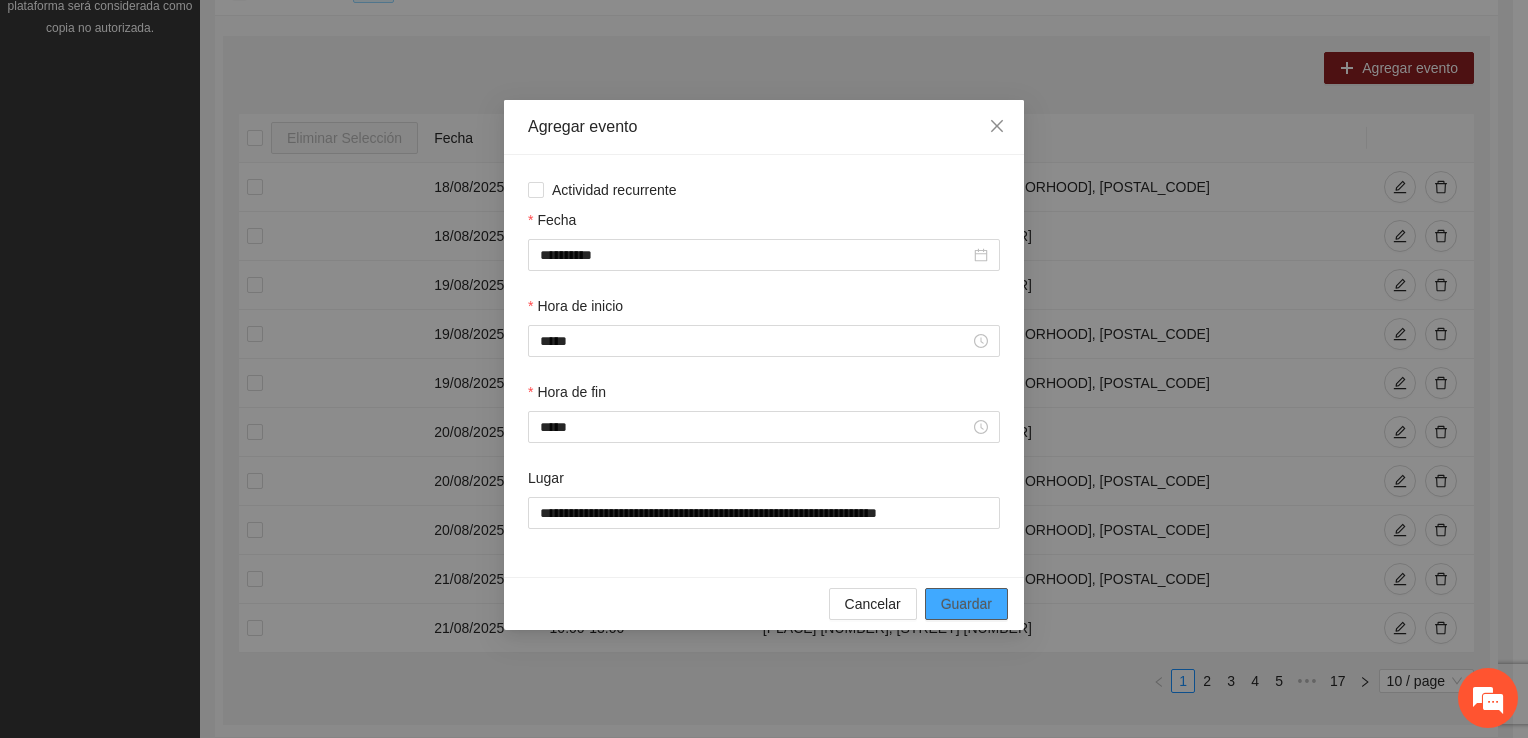click on "Guardar" at bounding box center [966, 604] 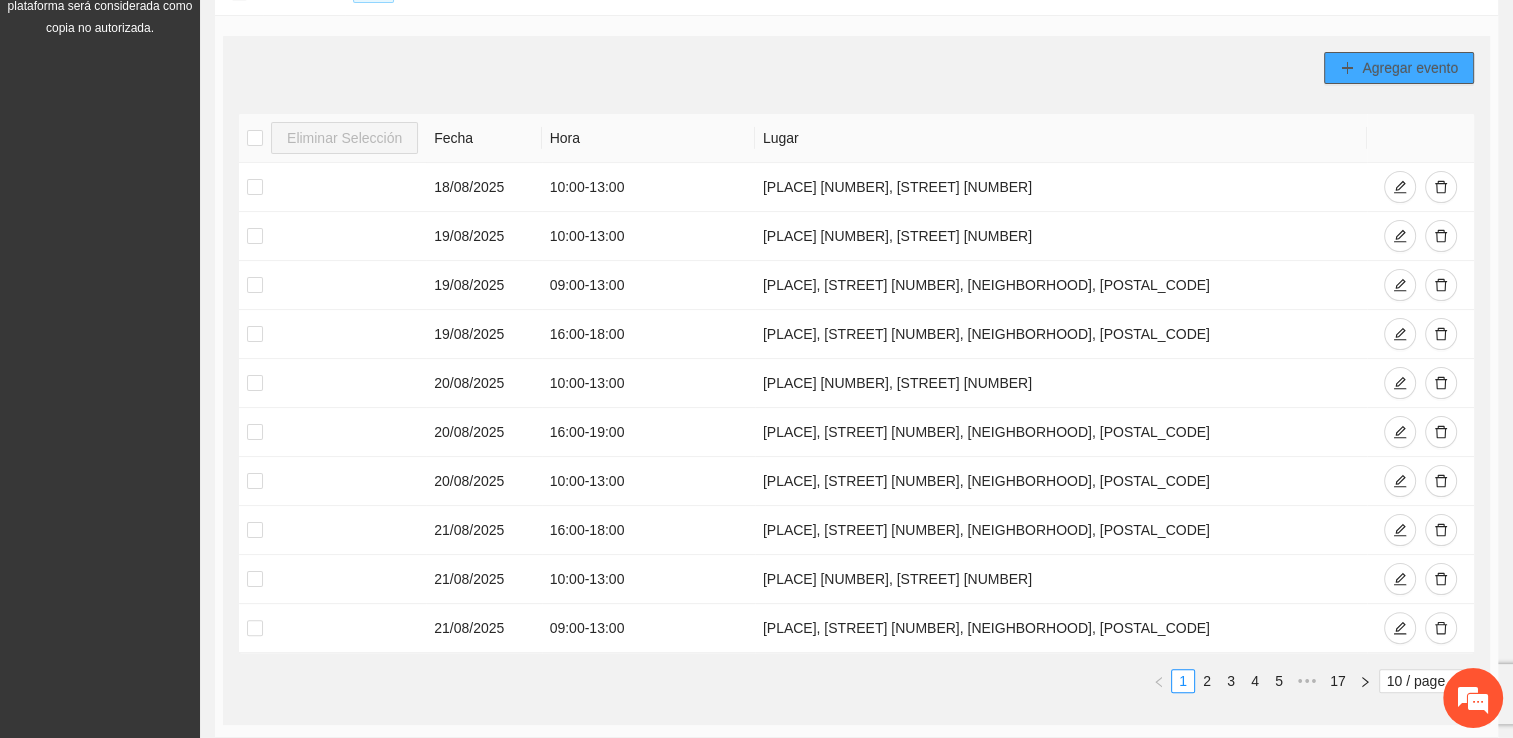 click on "Agregar evento" at bounding box center (1410, 68) 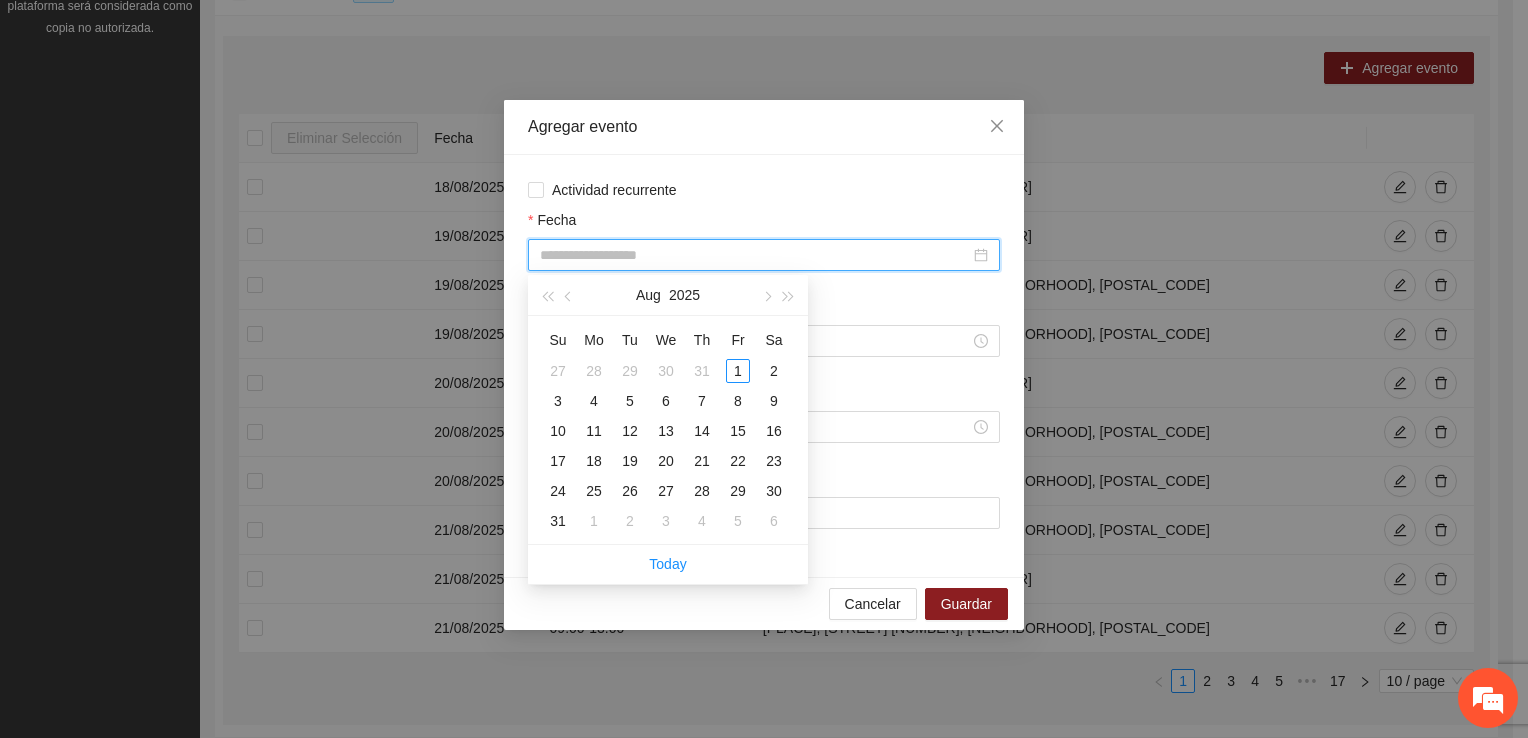 click on "Fecha" at bounding box center (755, 255) 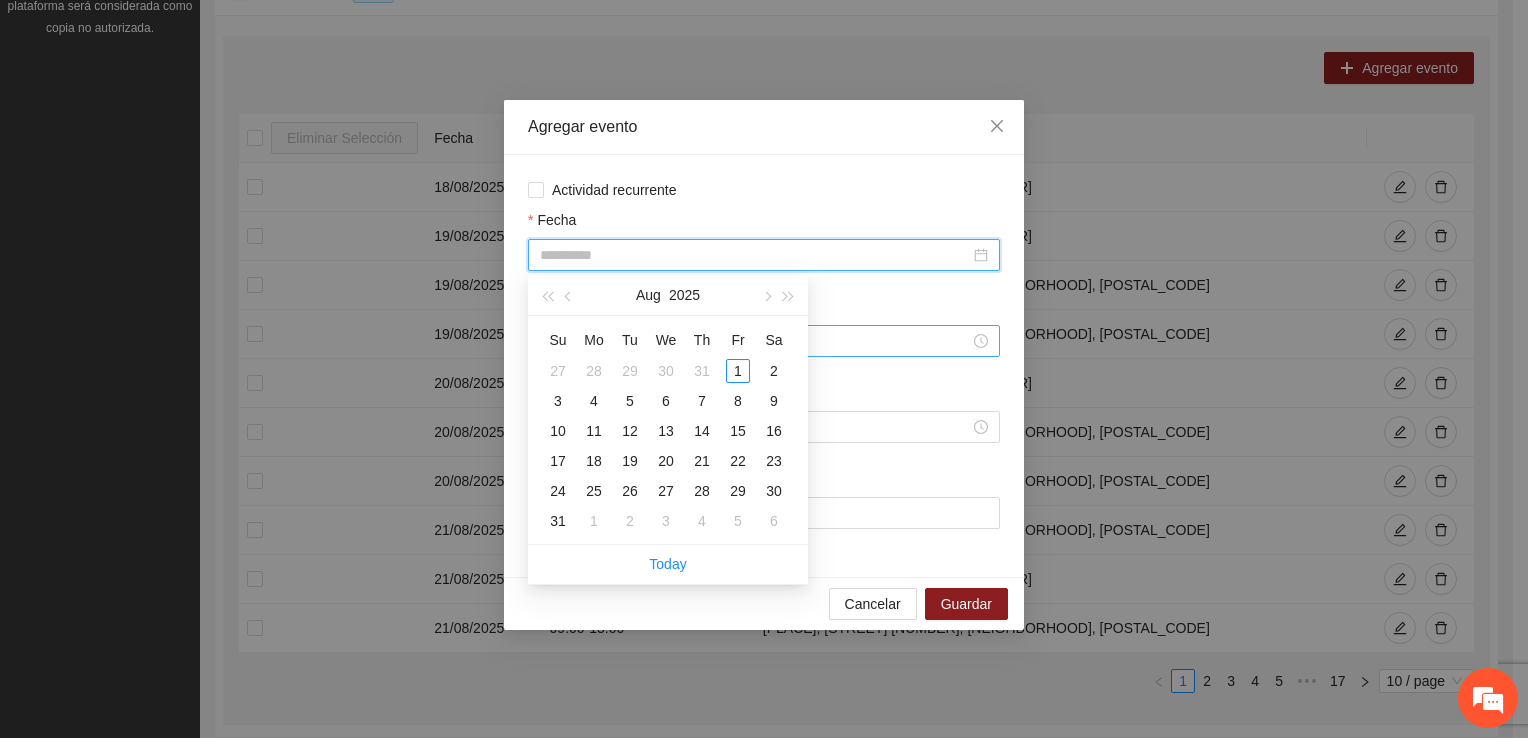 drag, startPoint x: 741, startPoint y: 458, endPoint x: 664, endPoint y: 342, distance: 139.23003 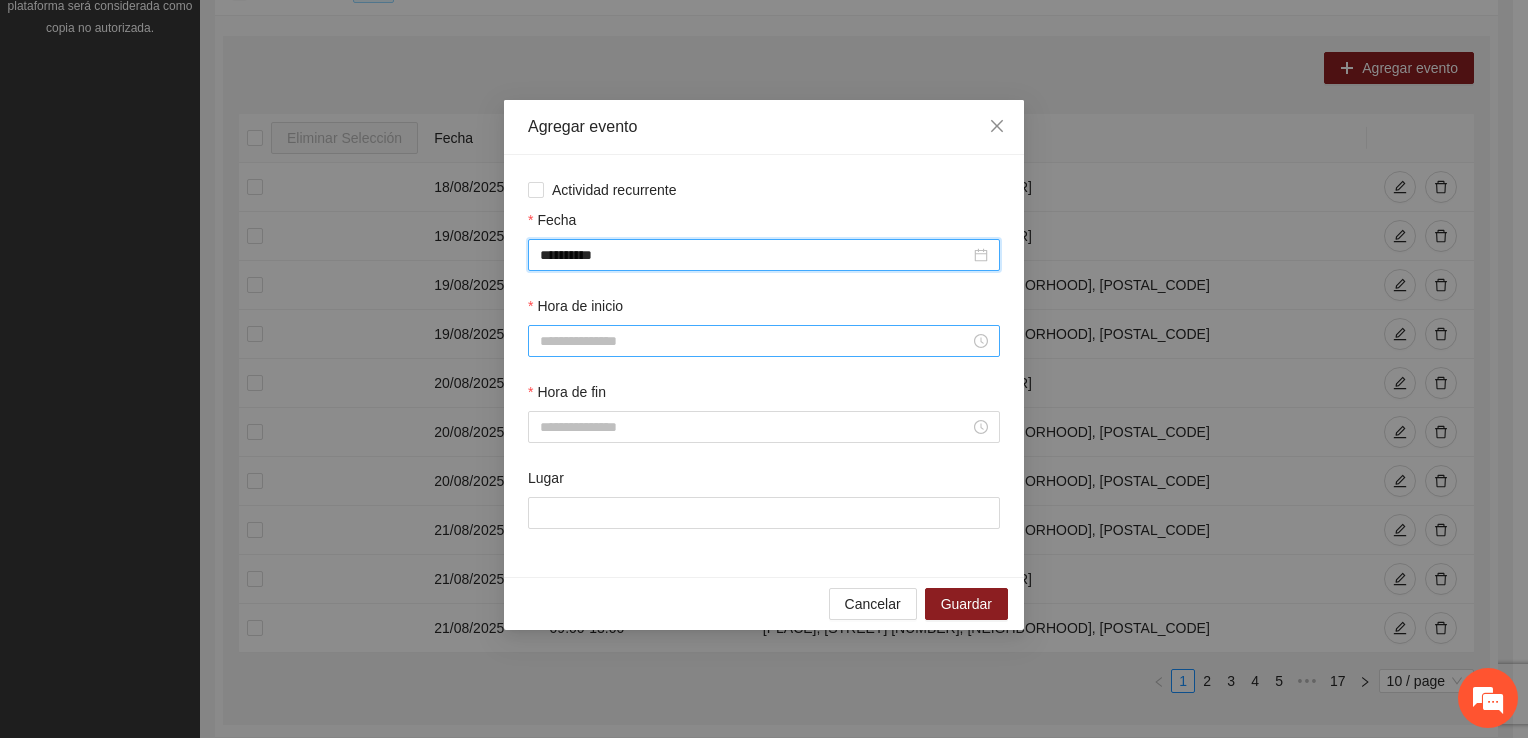 click on "Hora de inicio" at bounding box center [755, 341] 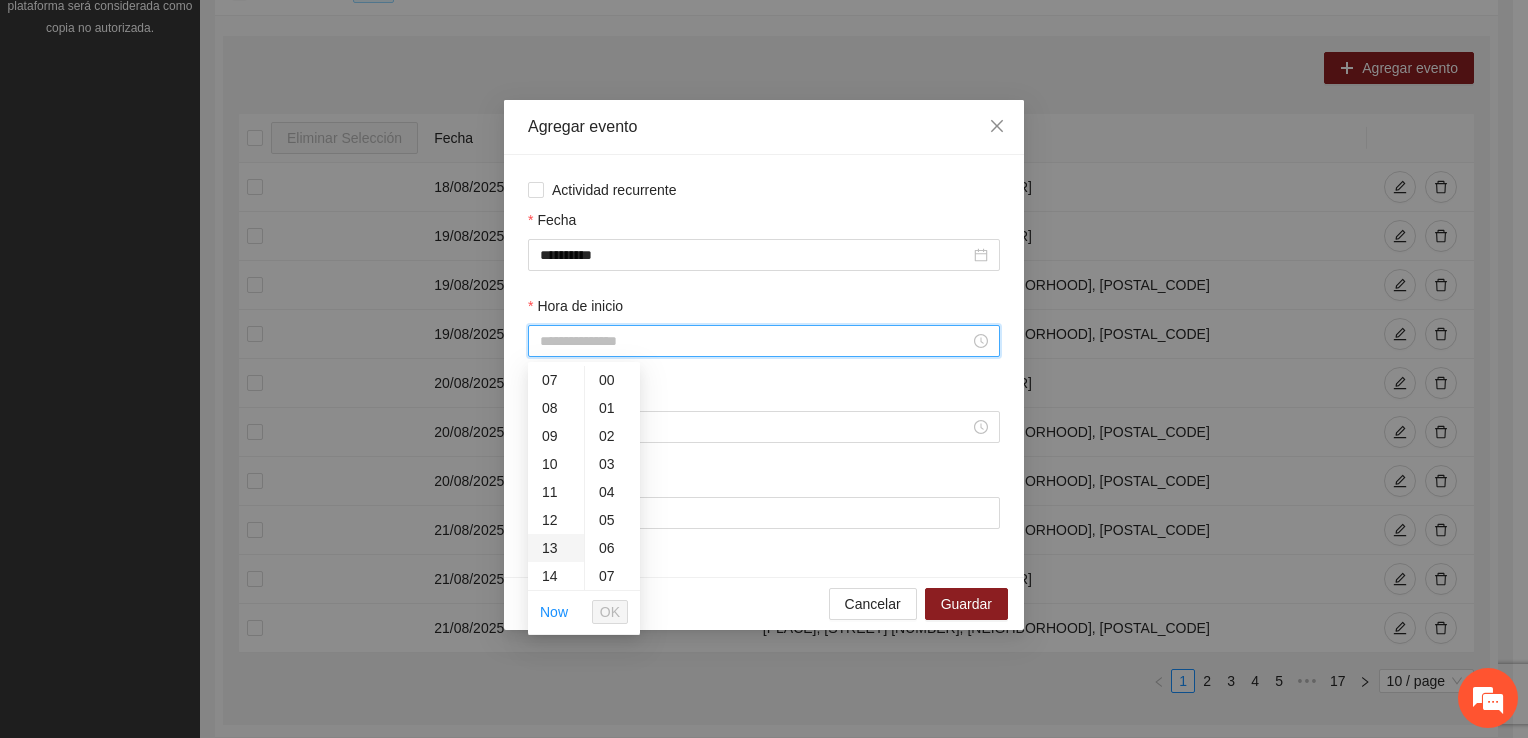 click on "10" at bounding box center [556, 464] 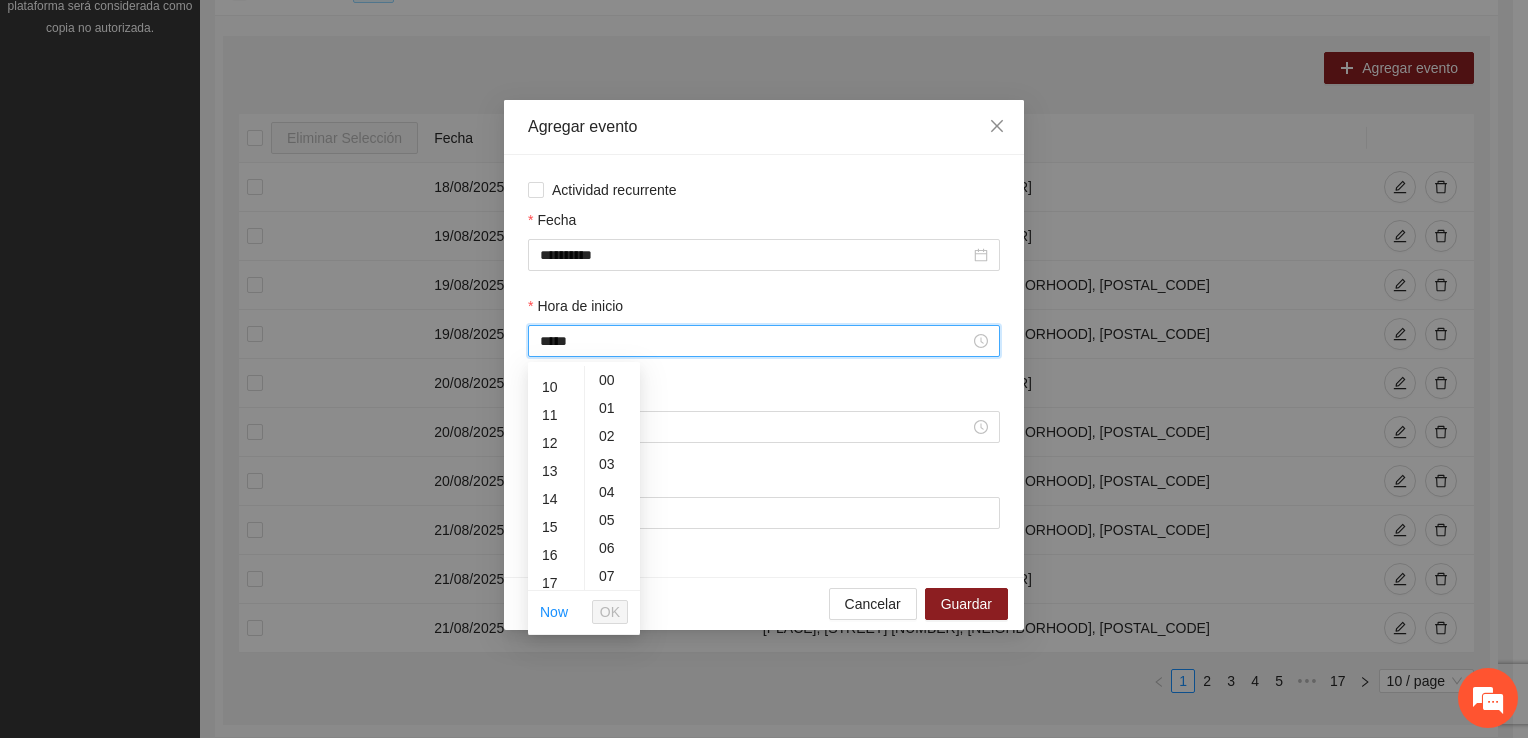 scroll, scrollTop: 280, scrollLeft: 0, axis: vertical 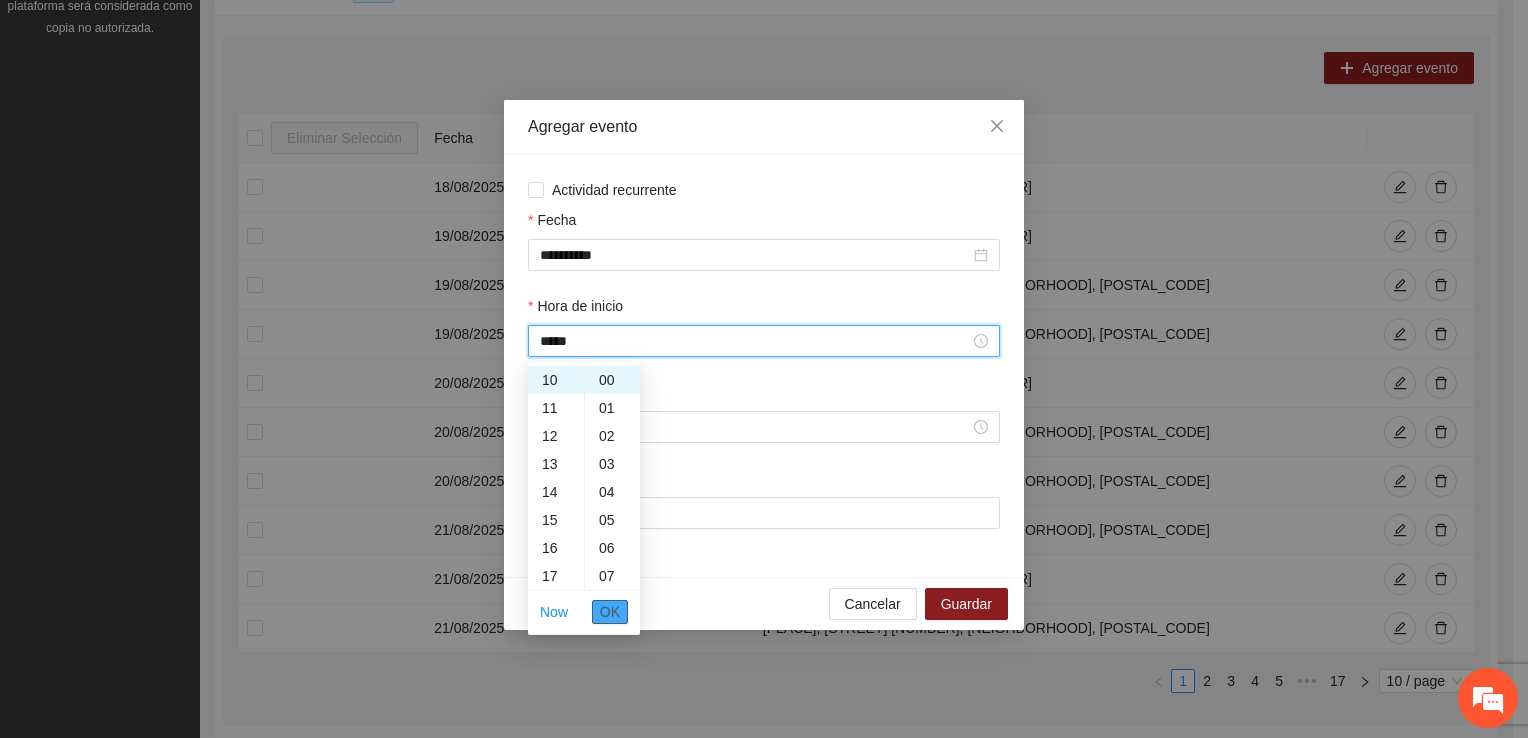 click on "OK" at bounding box center [610, 612] 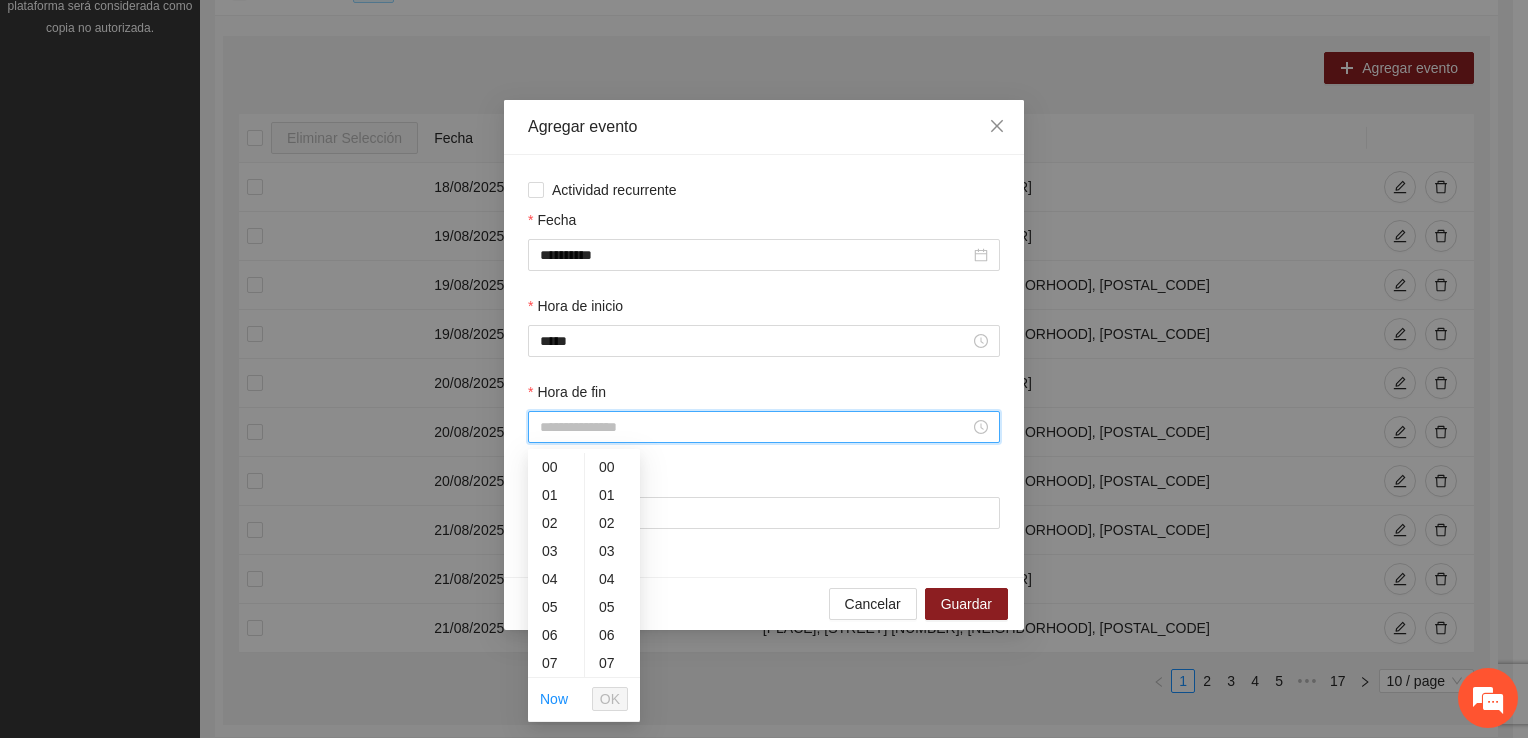 click on "Hora de fin" at bounding box center [755, 427] 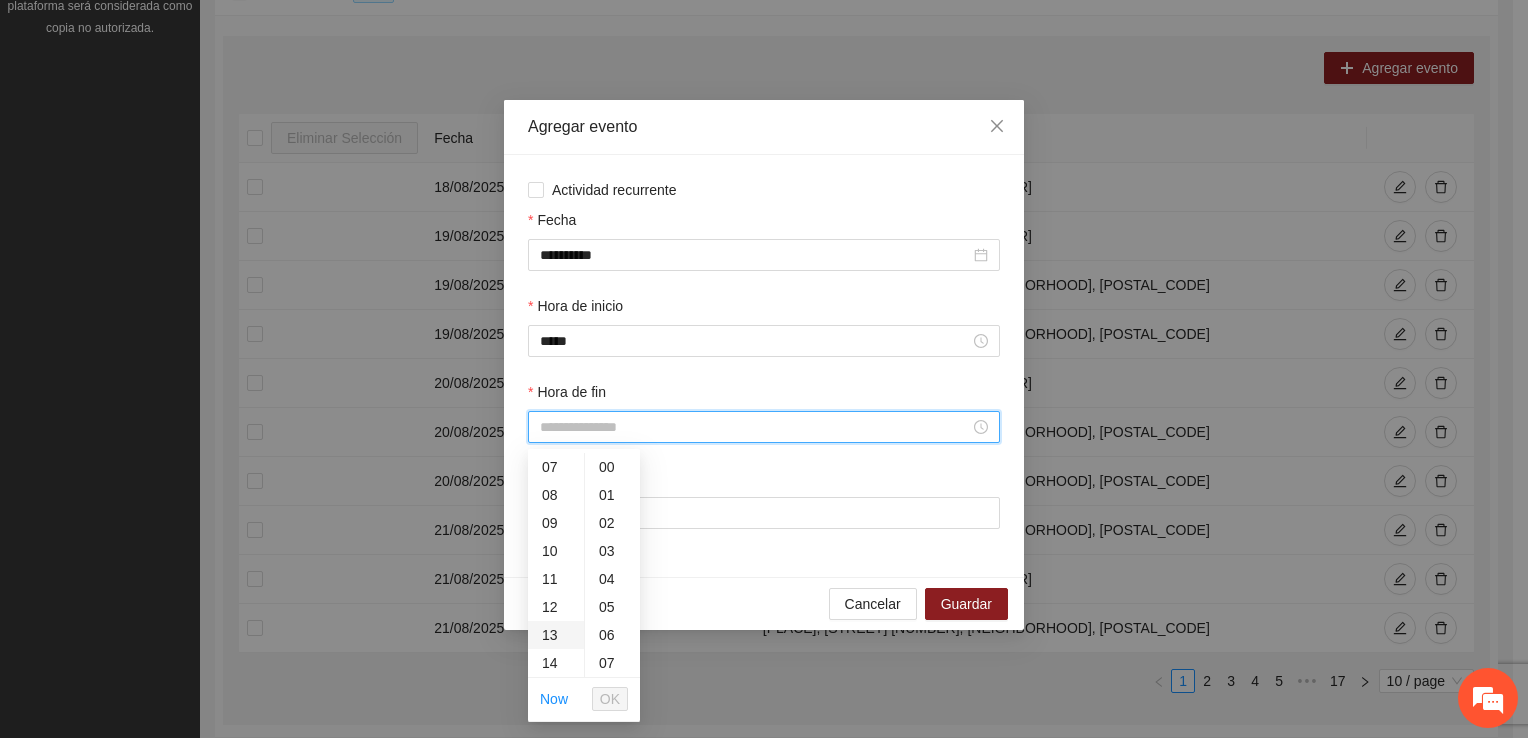 click on "13" at bounding box center (556, 635) 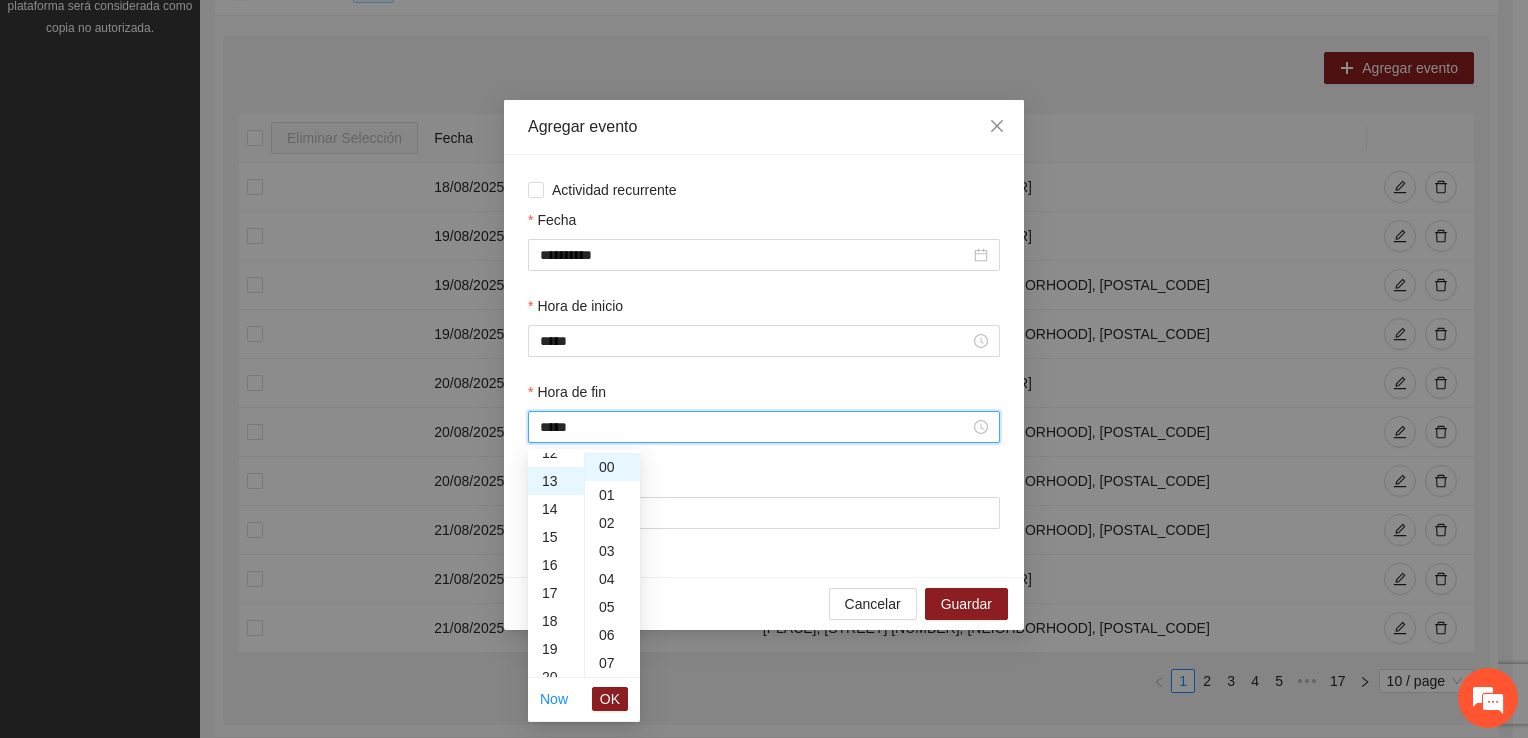 scroll, scrollTop: 364, scrollLeft: 0, axis: vertical 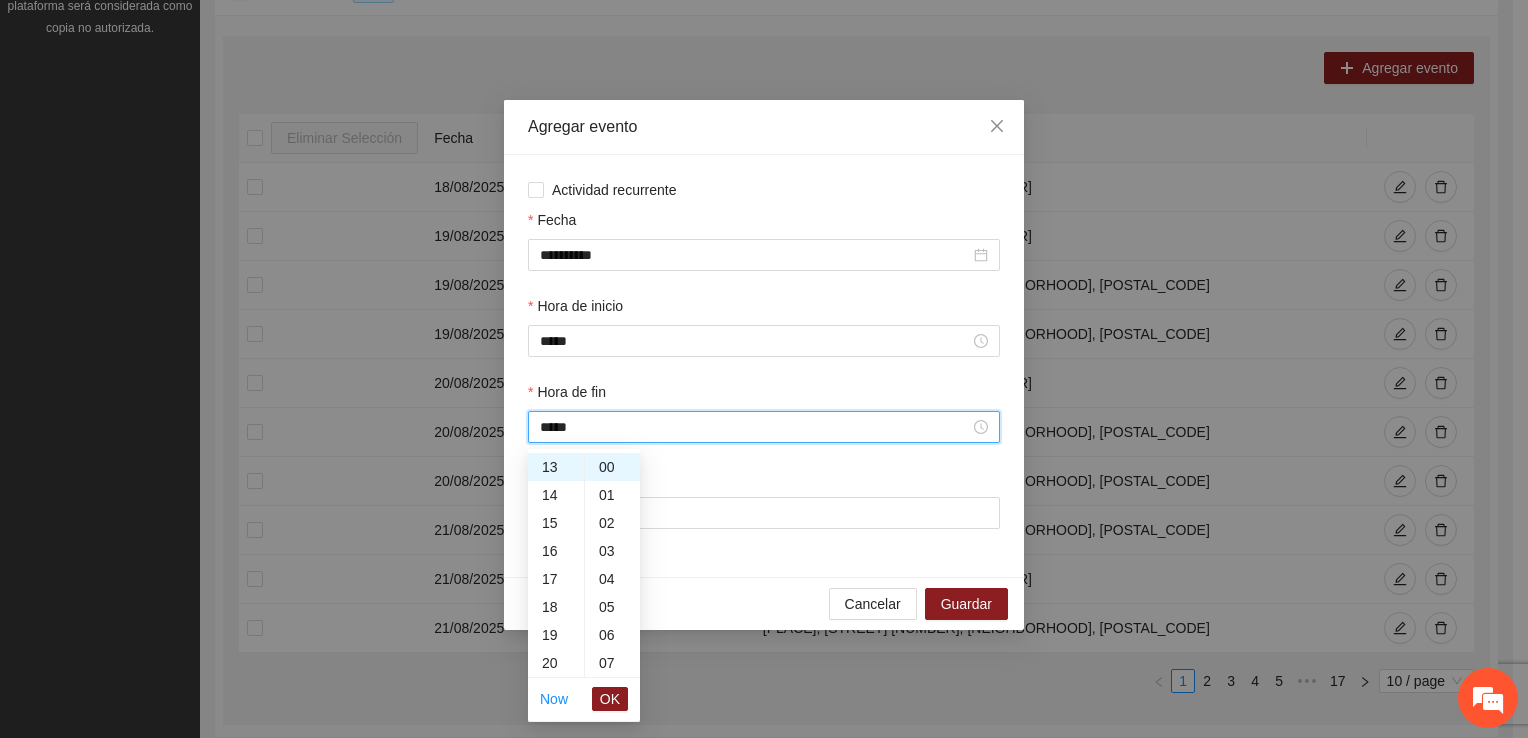 click on "OK" at bounding box center [610, 699] 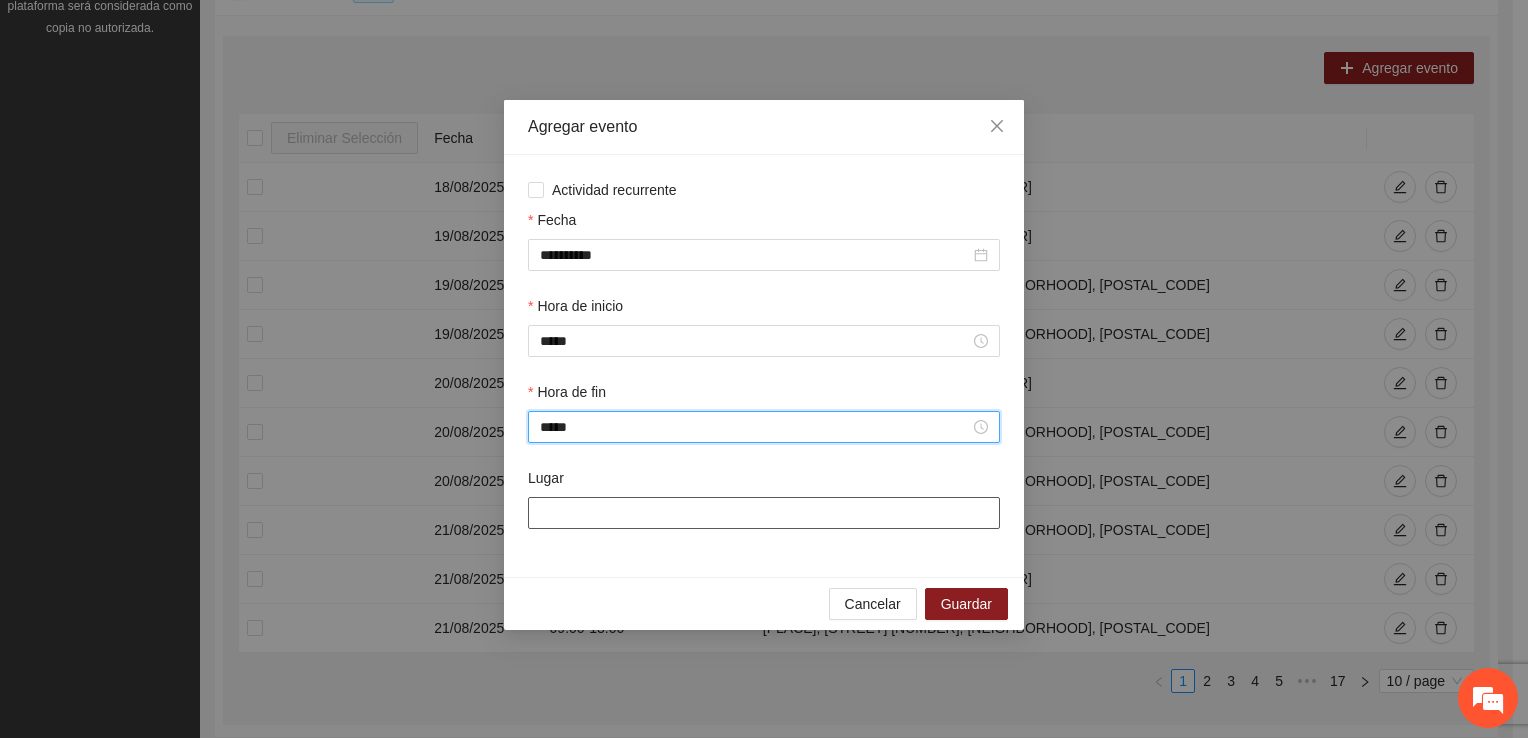 click on "Lugar" at bounding box center [764, 513] 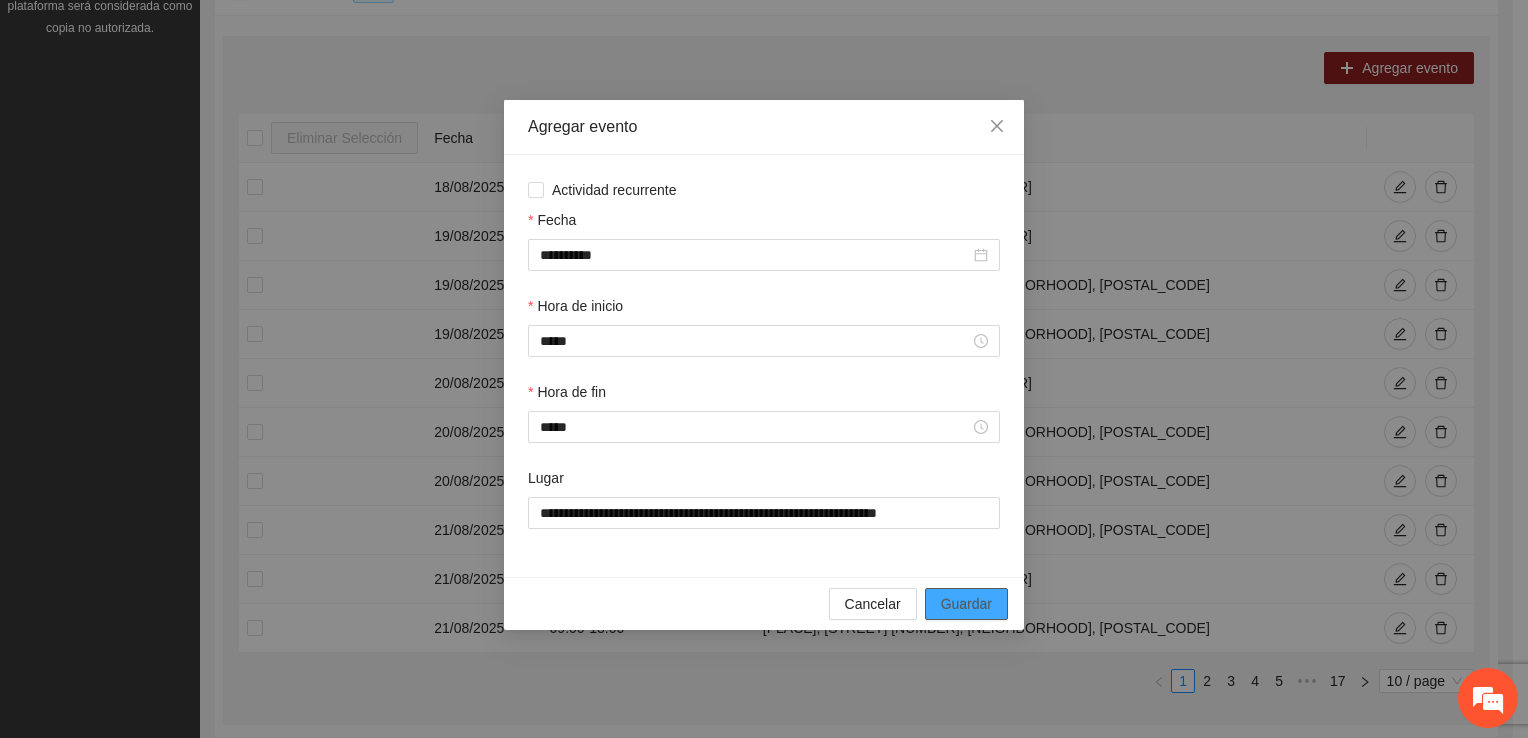 click on "Guardar" at bounding box center (966, 604) 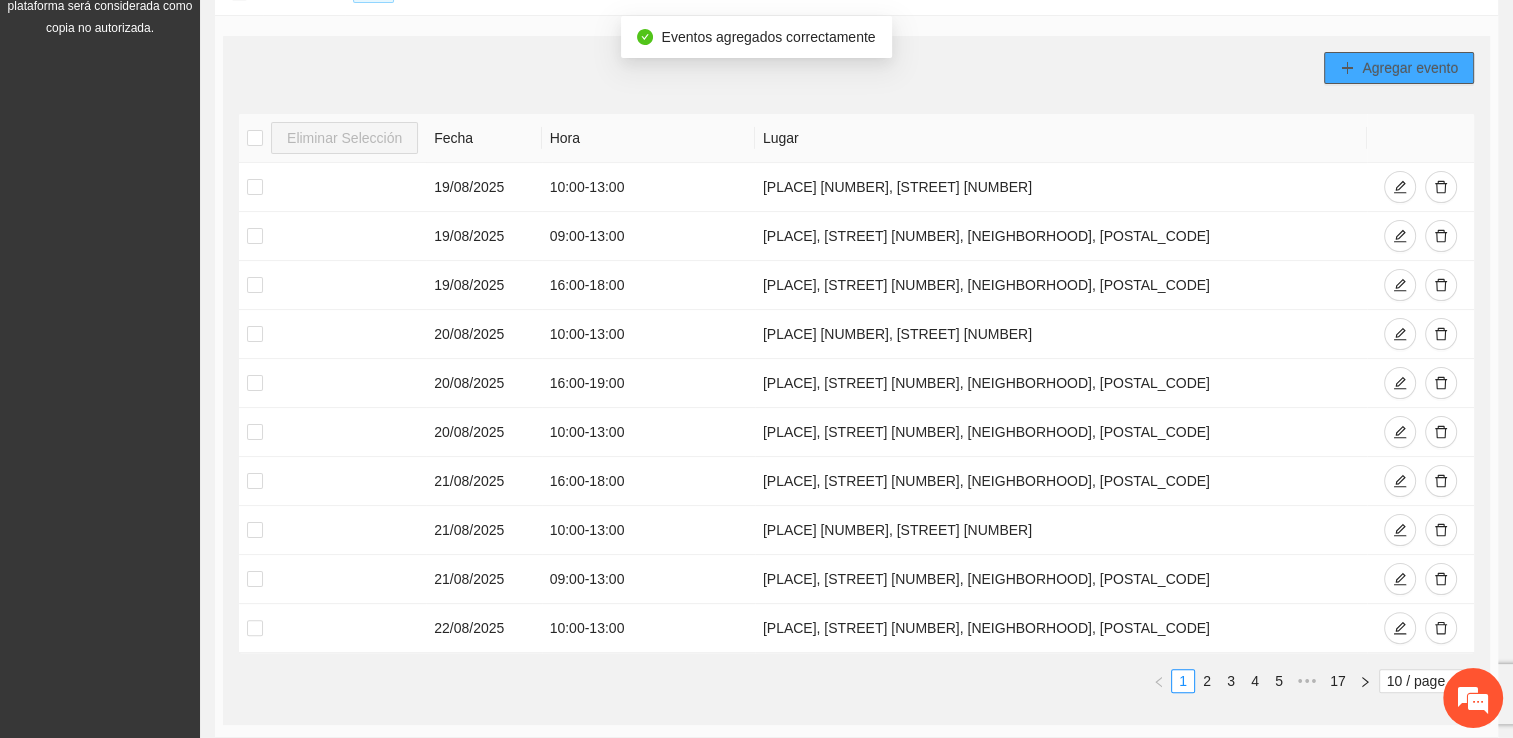 click on "Agregar evento" at bounding box center (1410, 68) 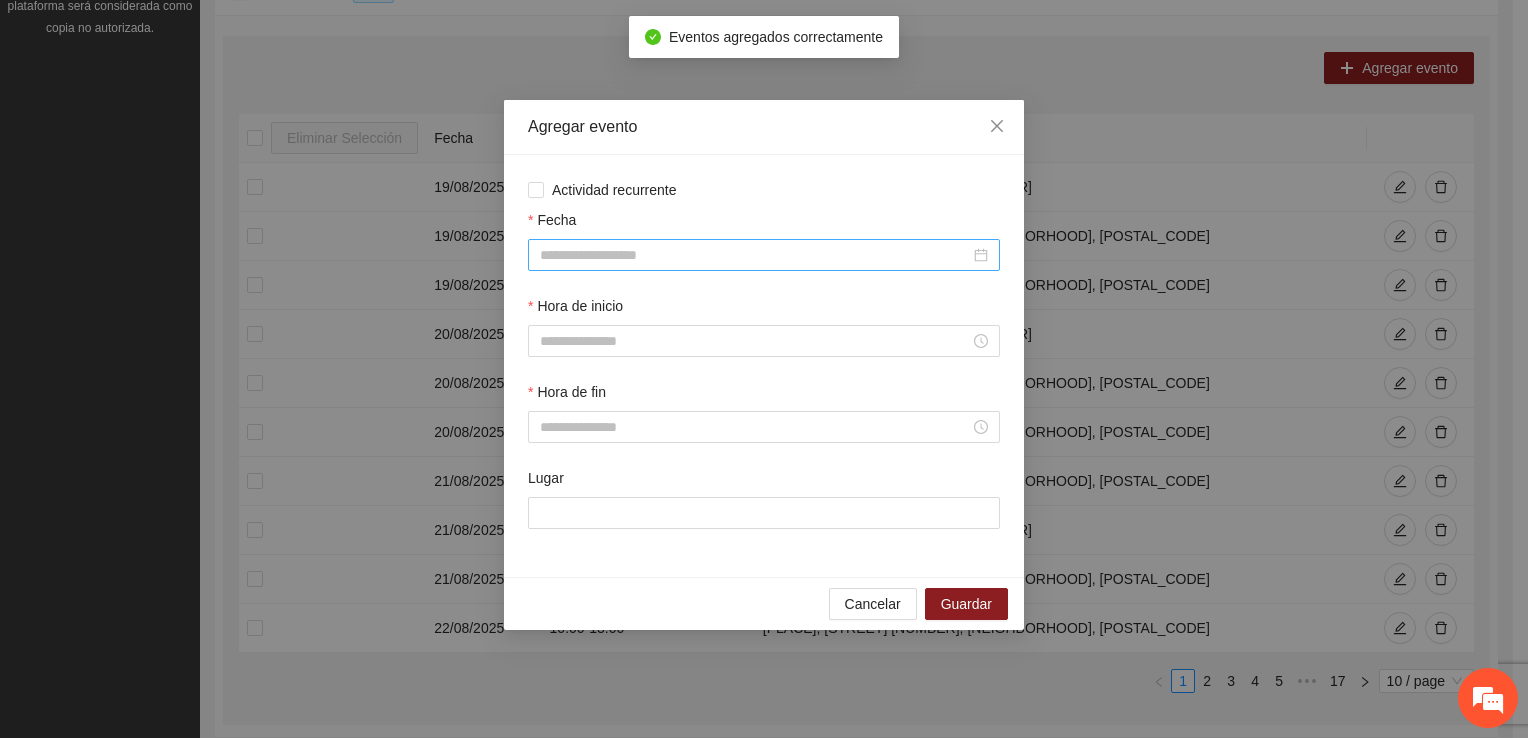 click on "Fecha" at bounding box center [755, 255] 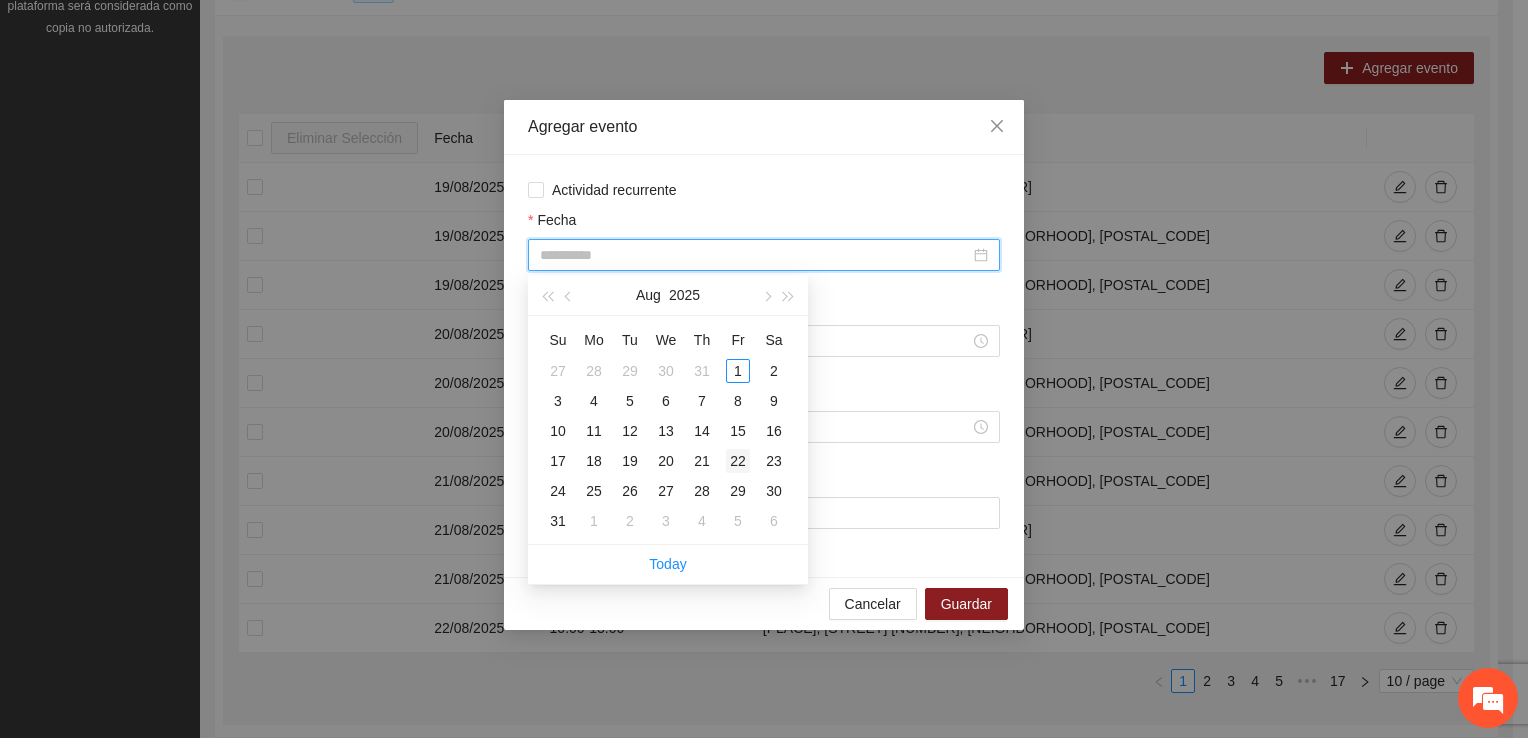 click on "22" at bounding box center [738, 461] 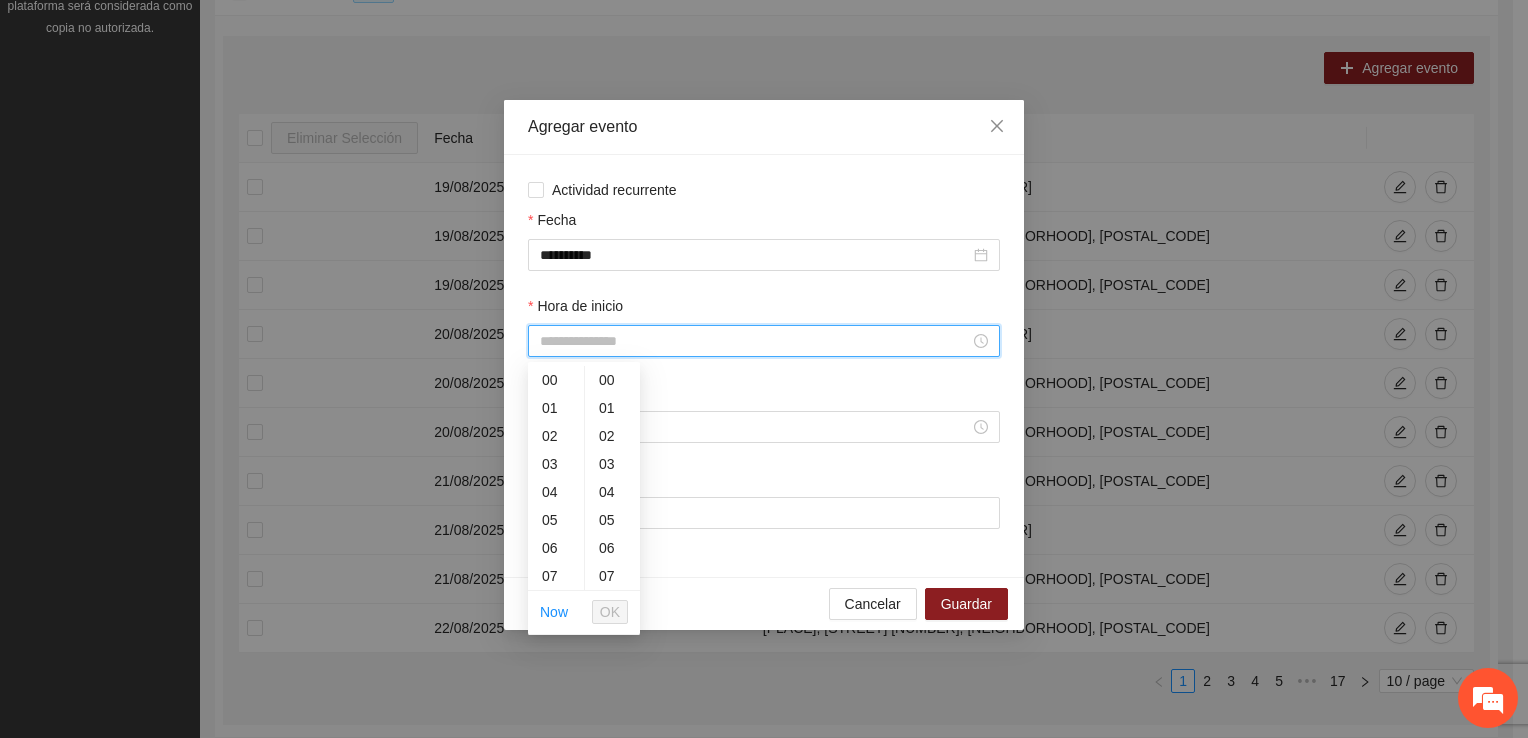 click on "Hora de inicio" at bounding box center [755, 341] 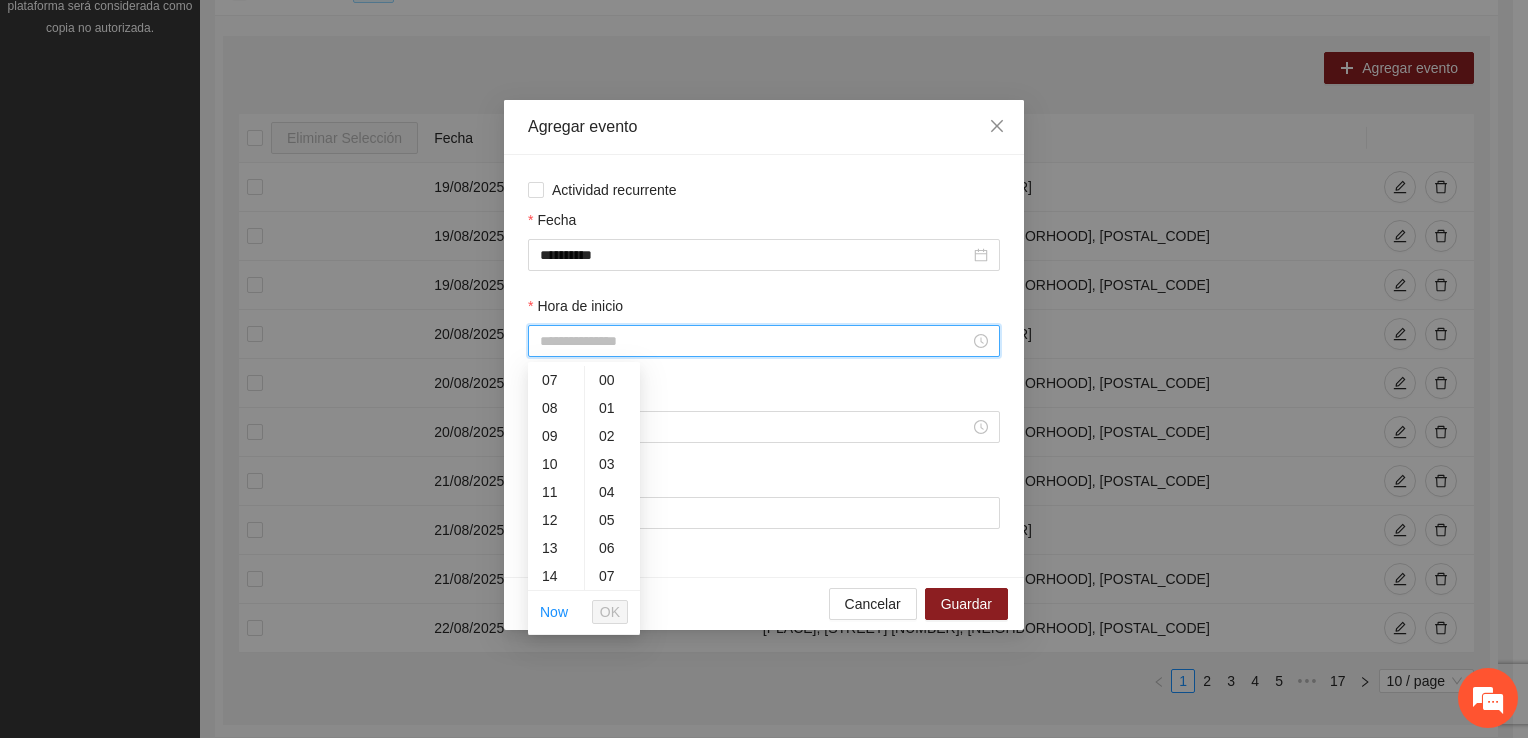scroll, scrollTop: 392, scrollLeft: 0, axis: vertical 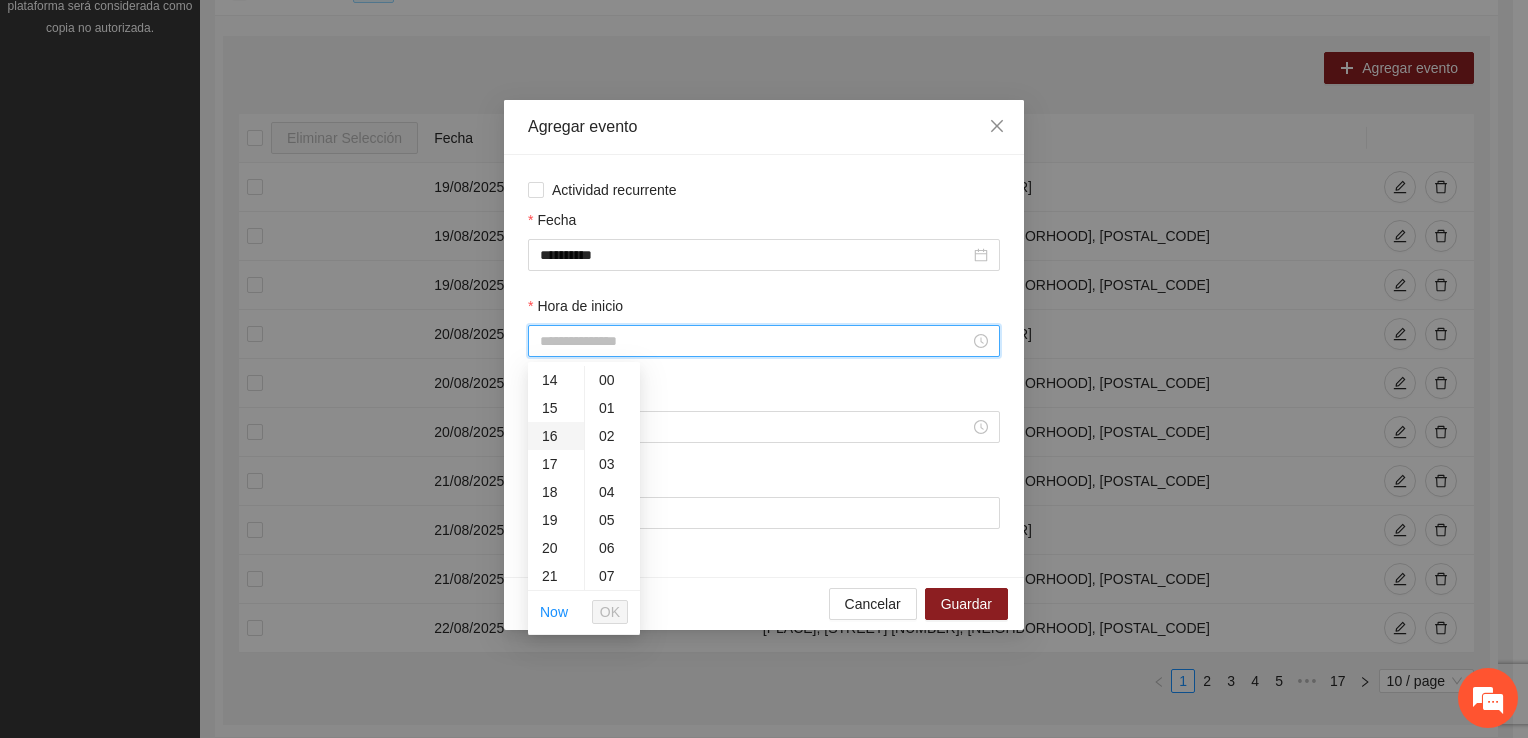 click on "16" at bounding box center (556, 436) 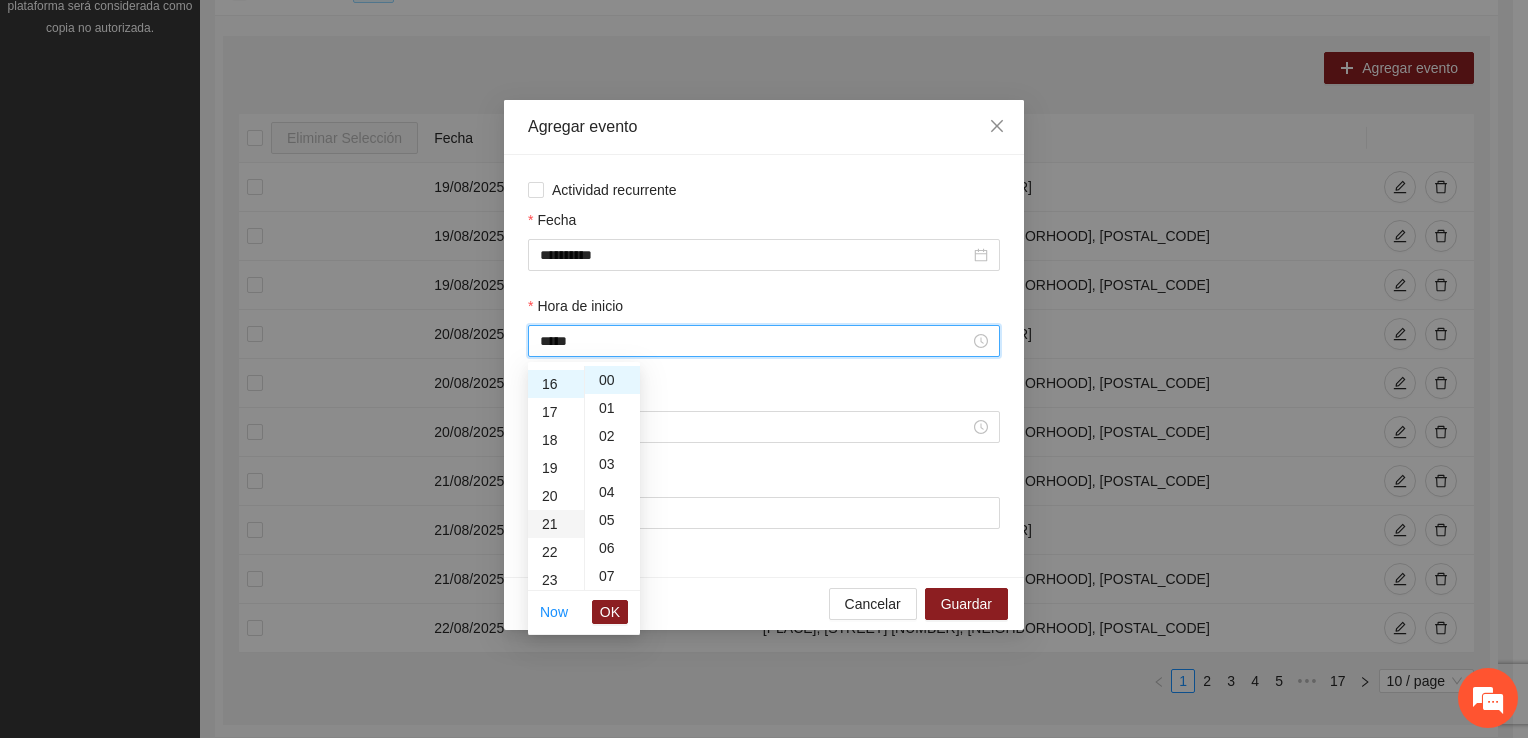 scroll, scrollTop: 448, scrollLeft: 0, axis: vertical 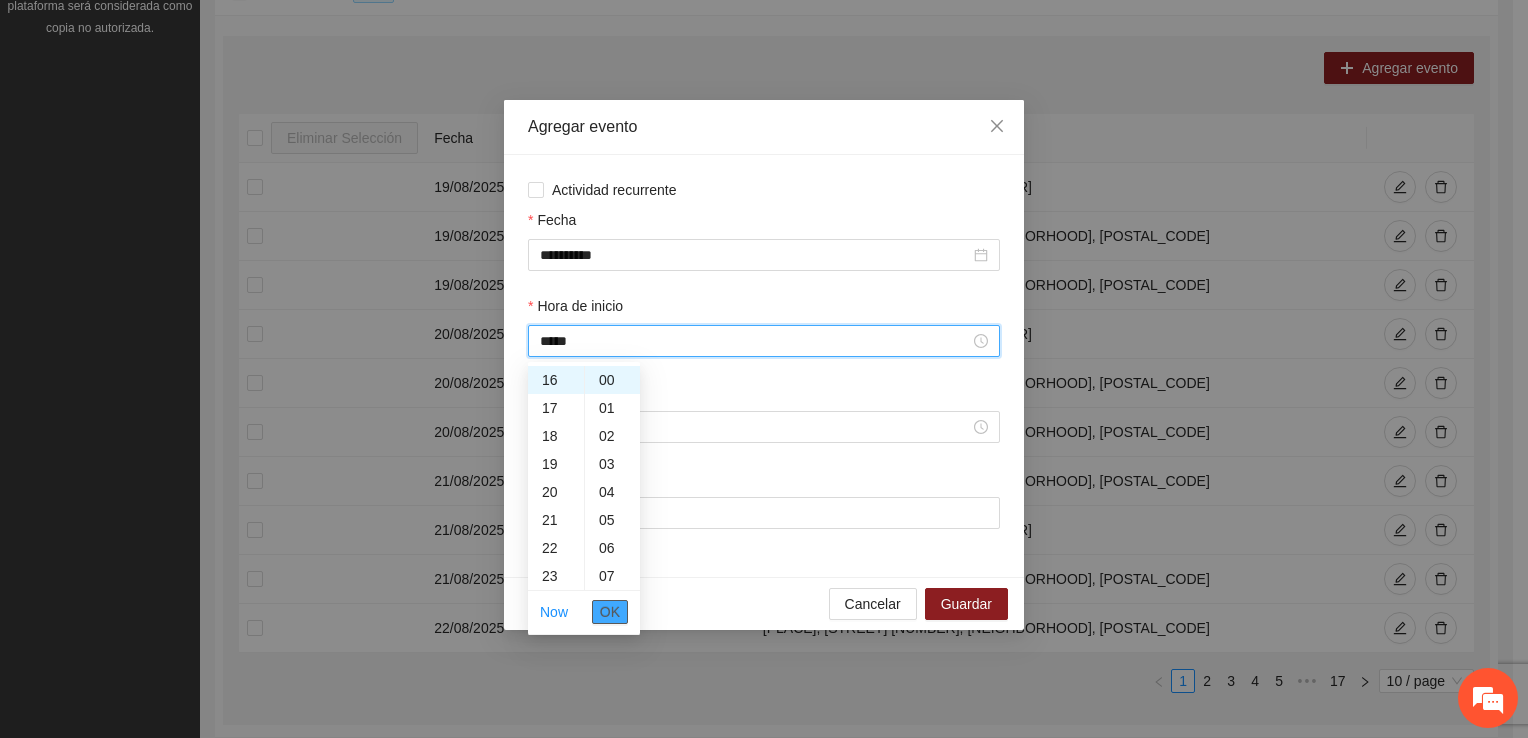 click on "OK" at bounding box center [610, 612] 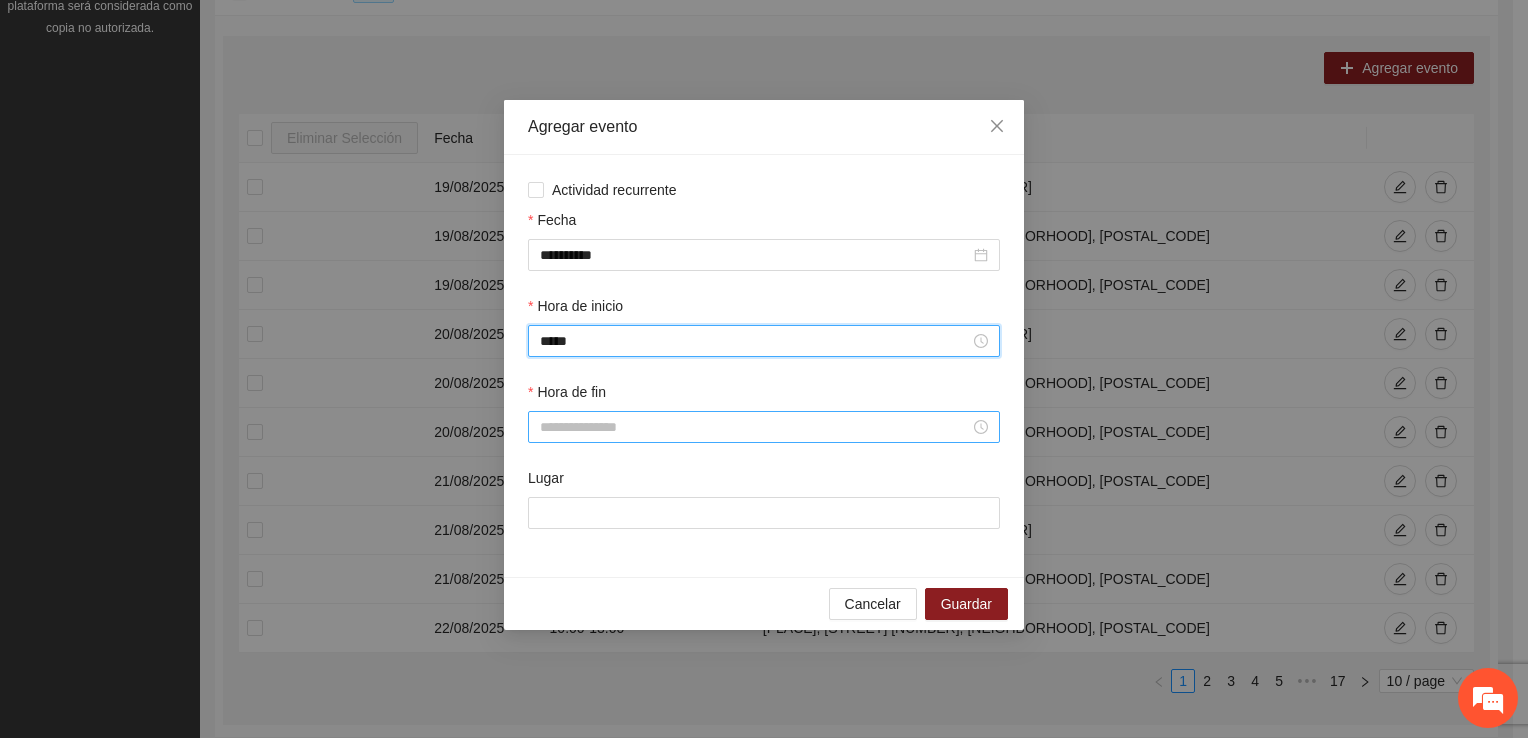 click on "Hora de fin" at bounding box center (755, 427) 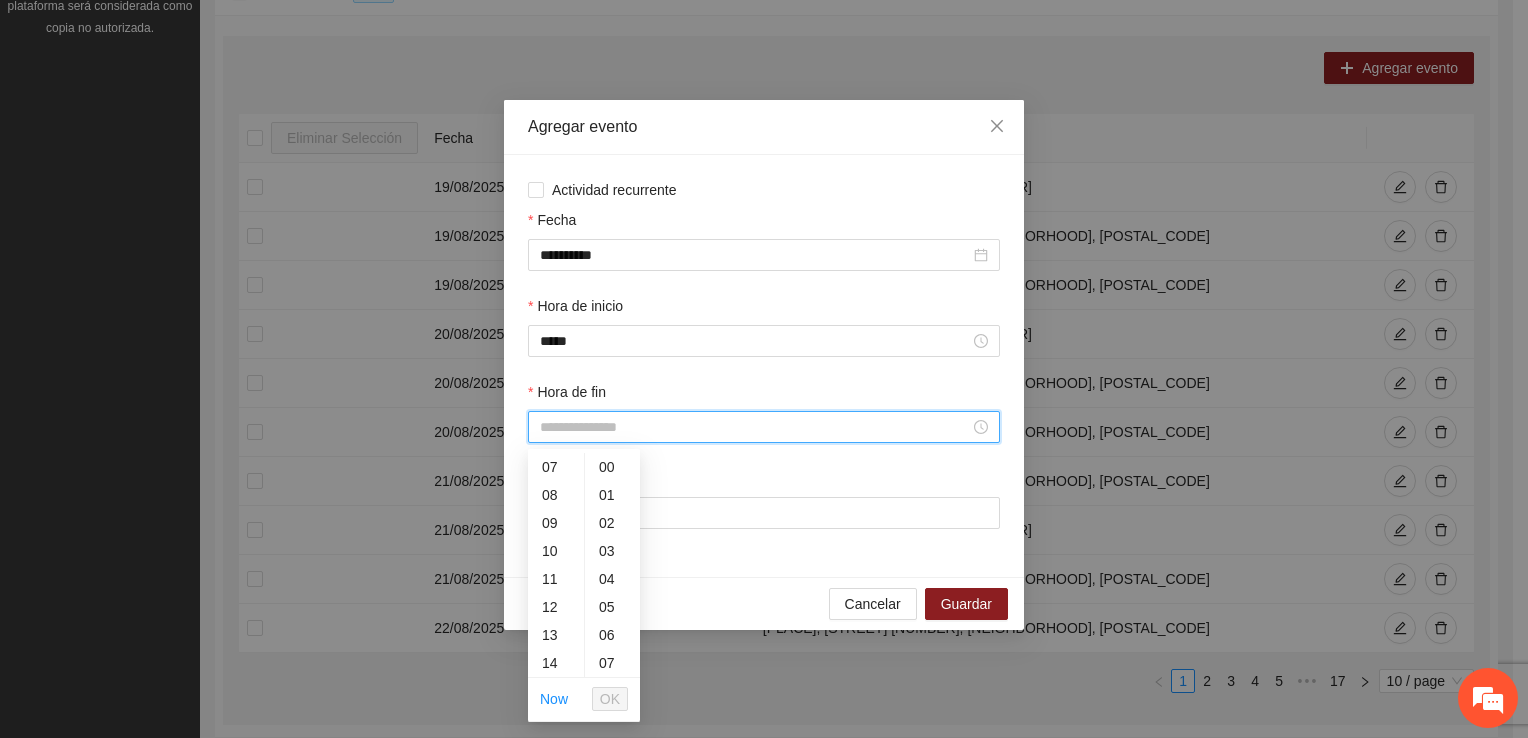 scroll, scrollTop: 392, scrollLeft: 0, axis: vertical 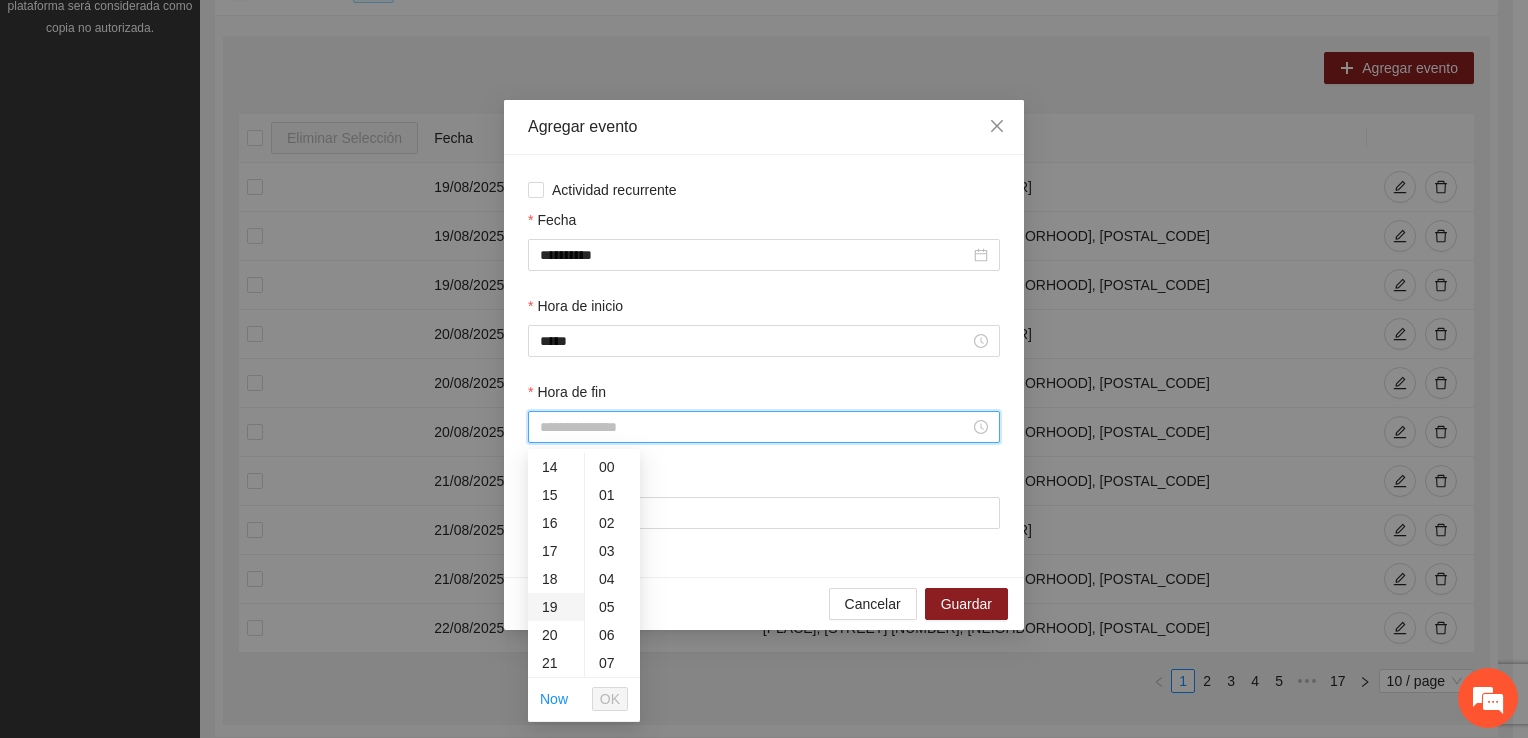 click on "19" at bounding box center [556, 607] 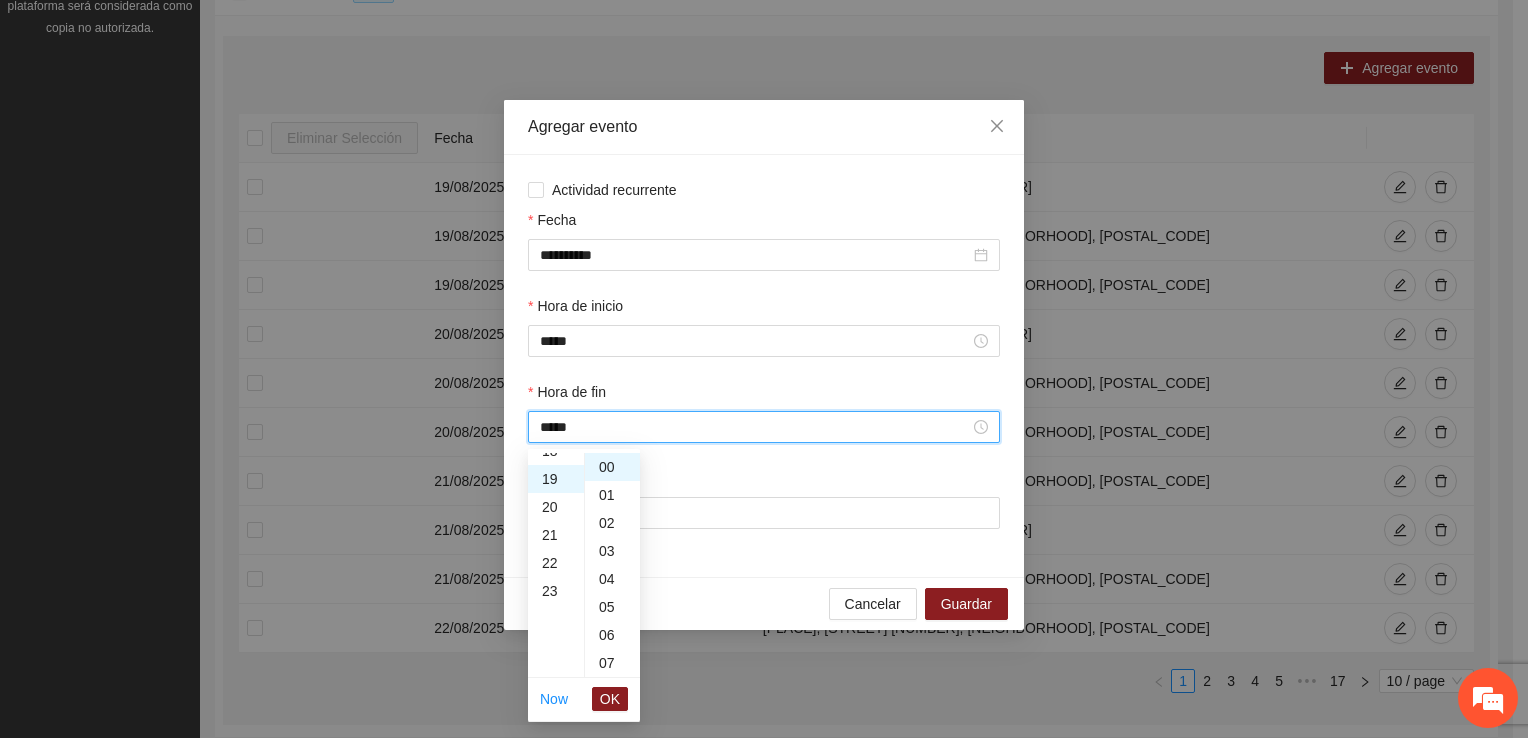 scroll, scrollTop: 532, scrollLeft: 0, axis: vertical 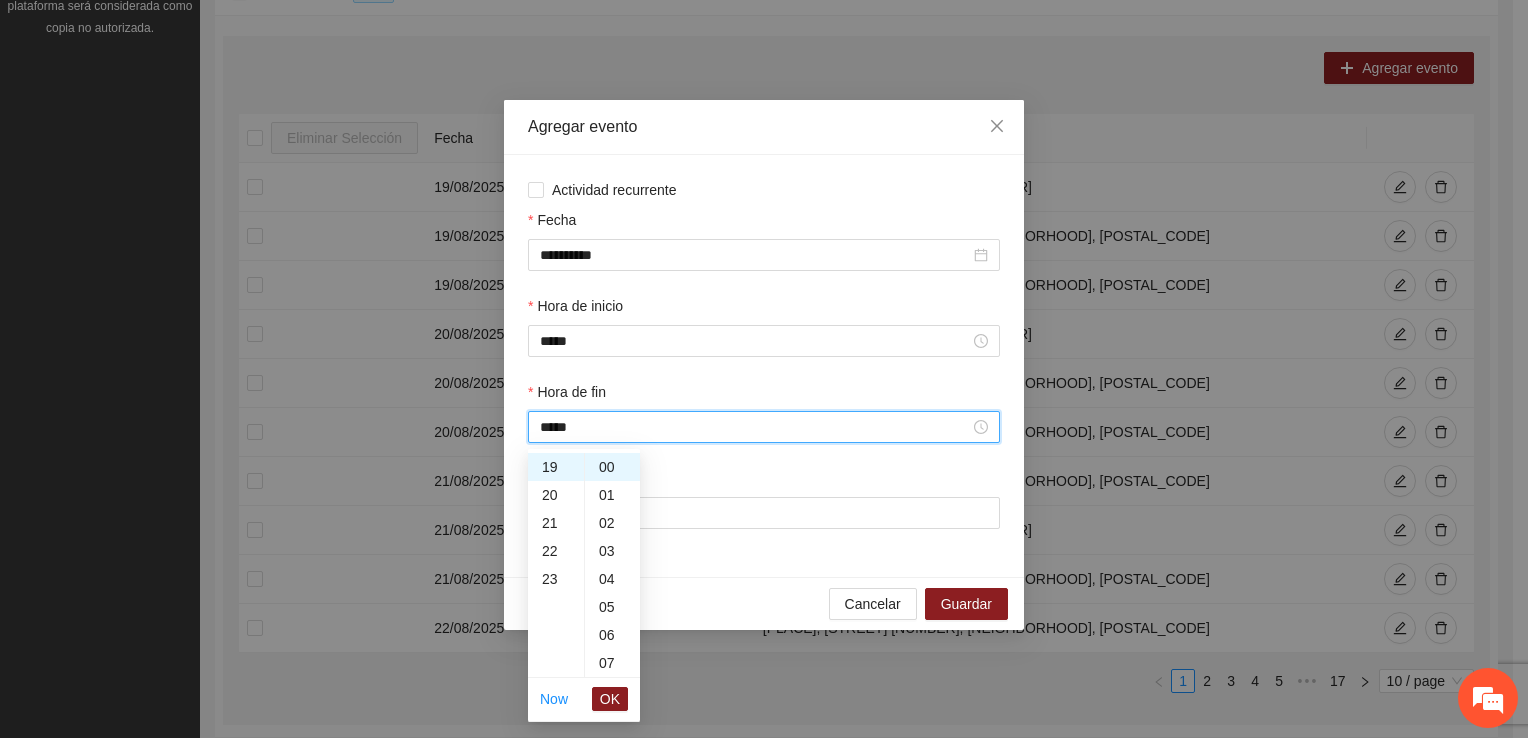 click on "OK" at bounding box center (610, 699) 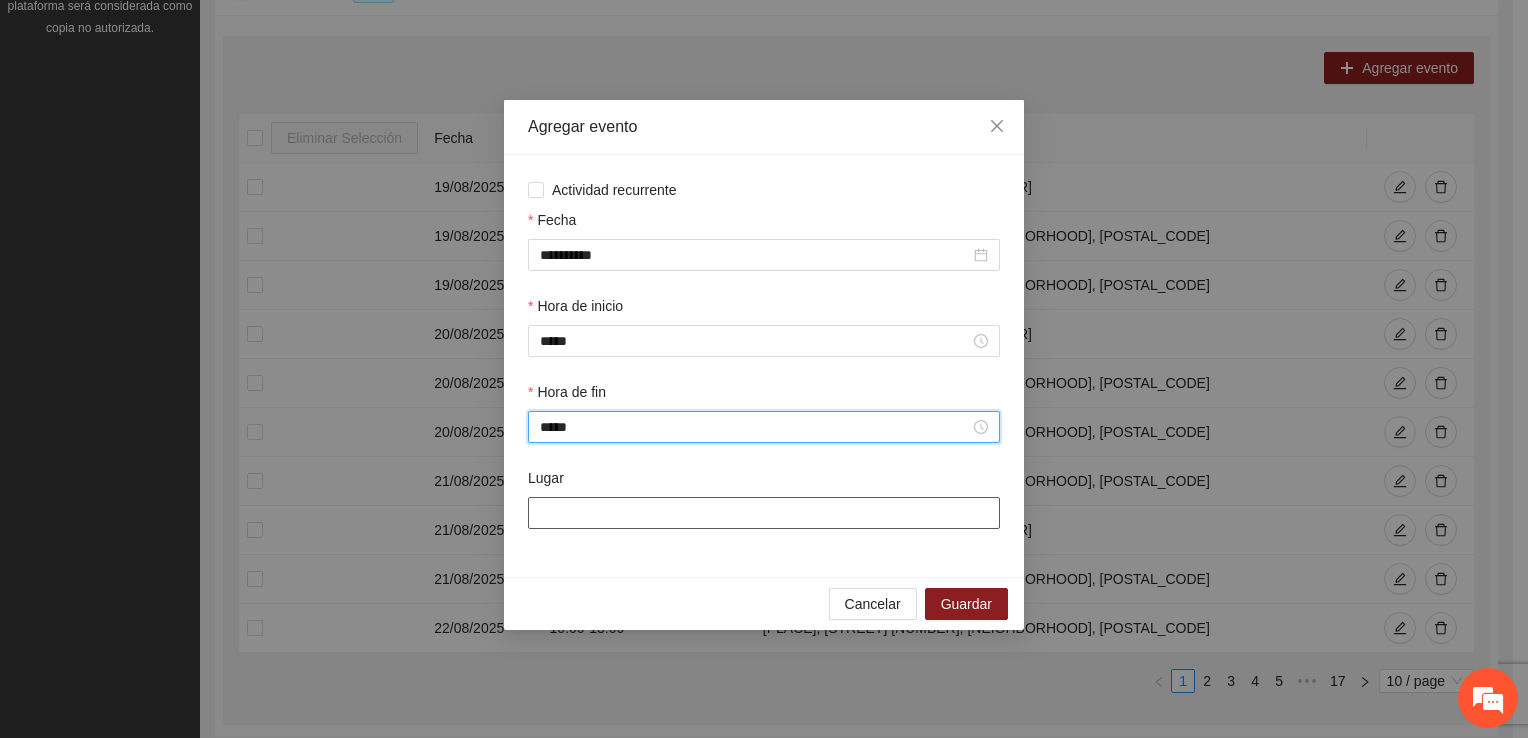 click on "Lugar" at bounding box center [764, 513] 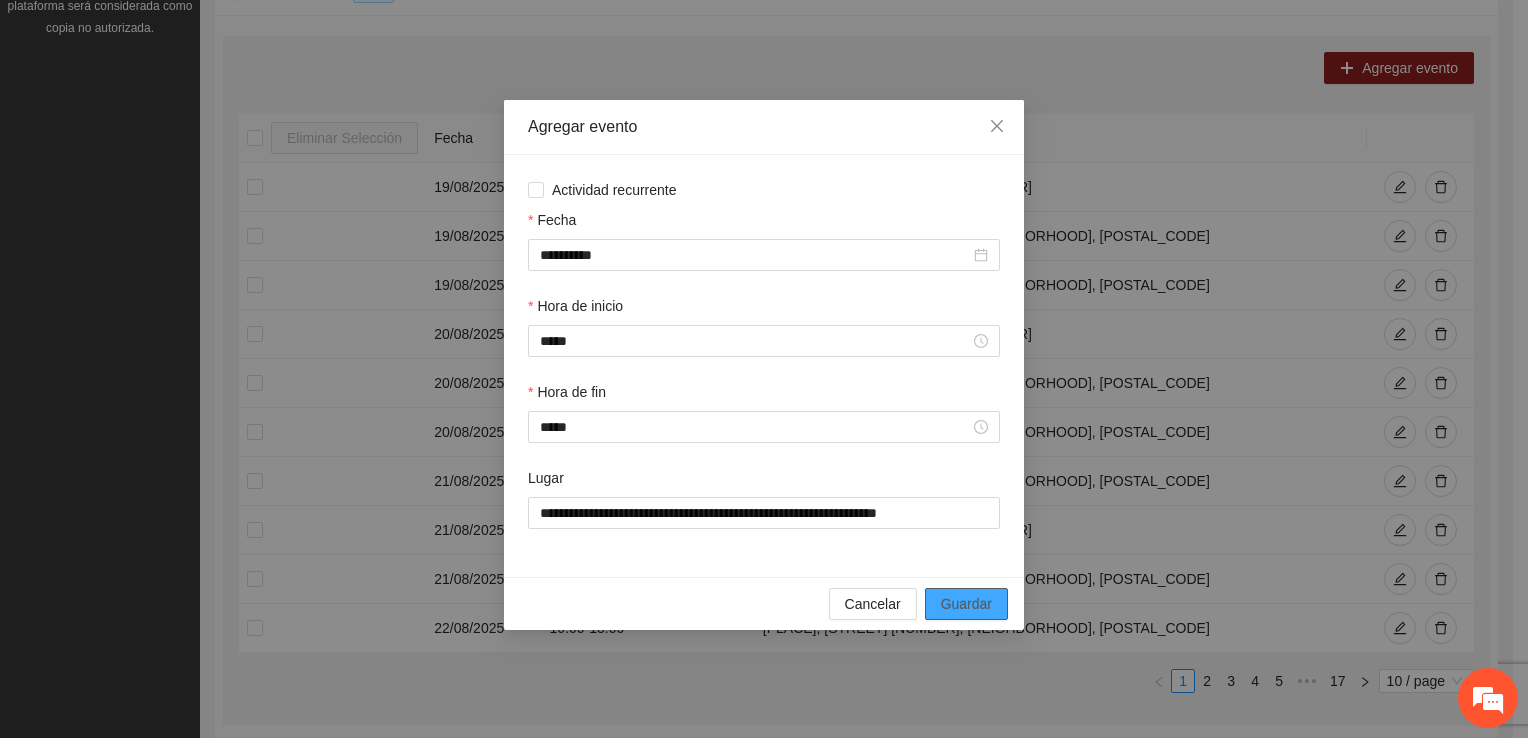click on "Guardar" at bounding box center (966, 604) 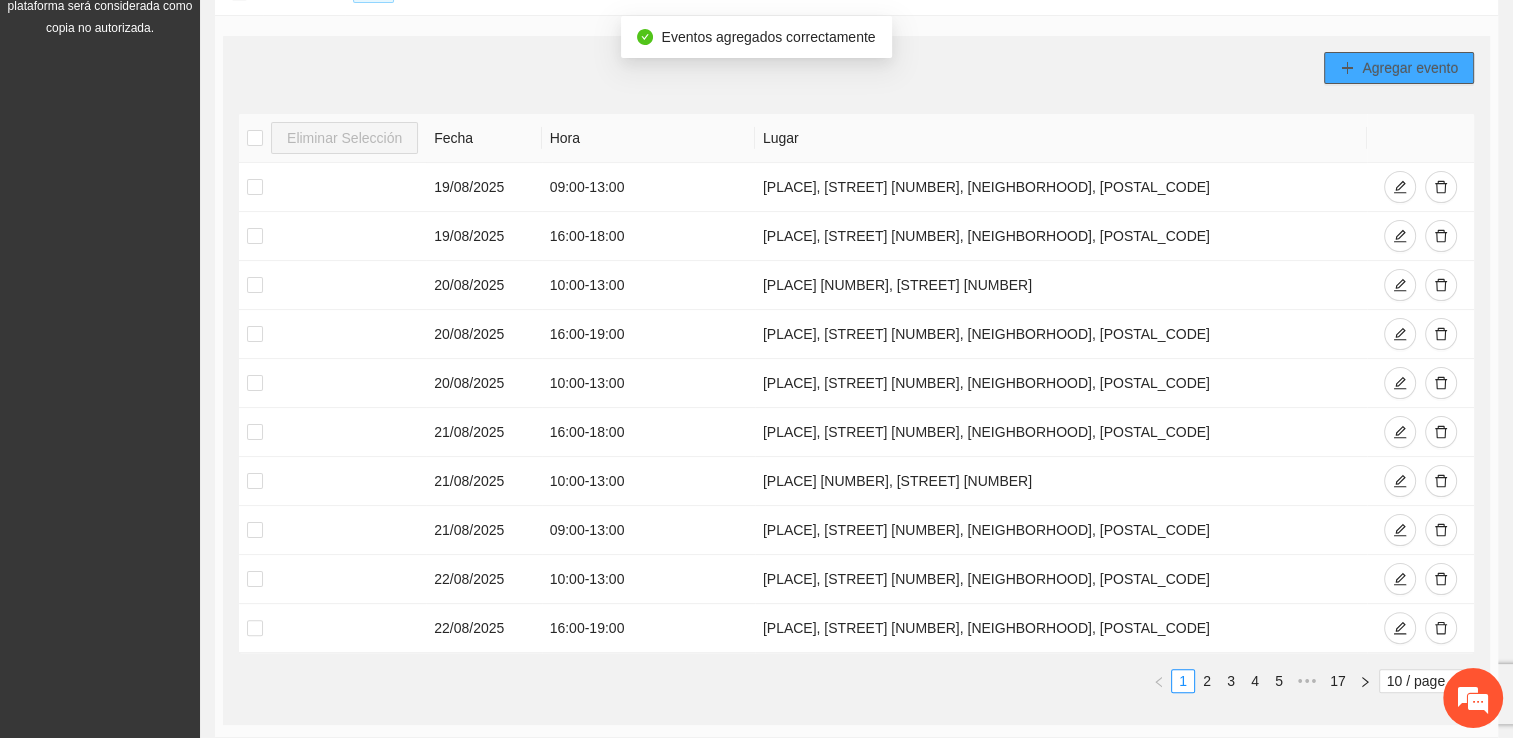 click on "Agregar evento" at bounding box center [1410, 68] 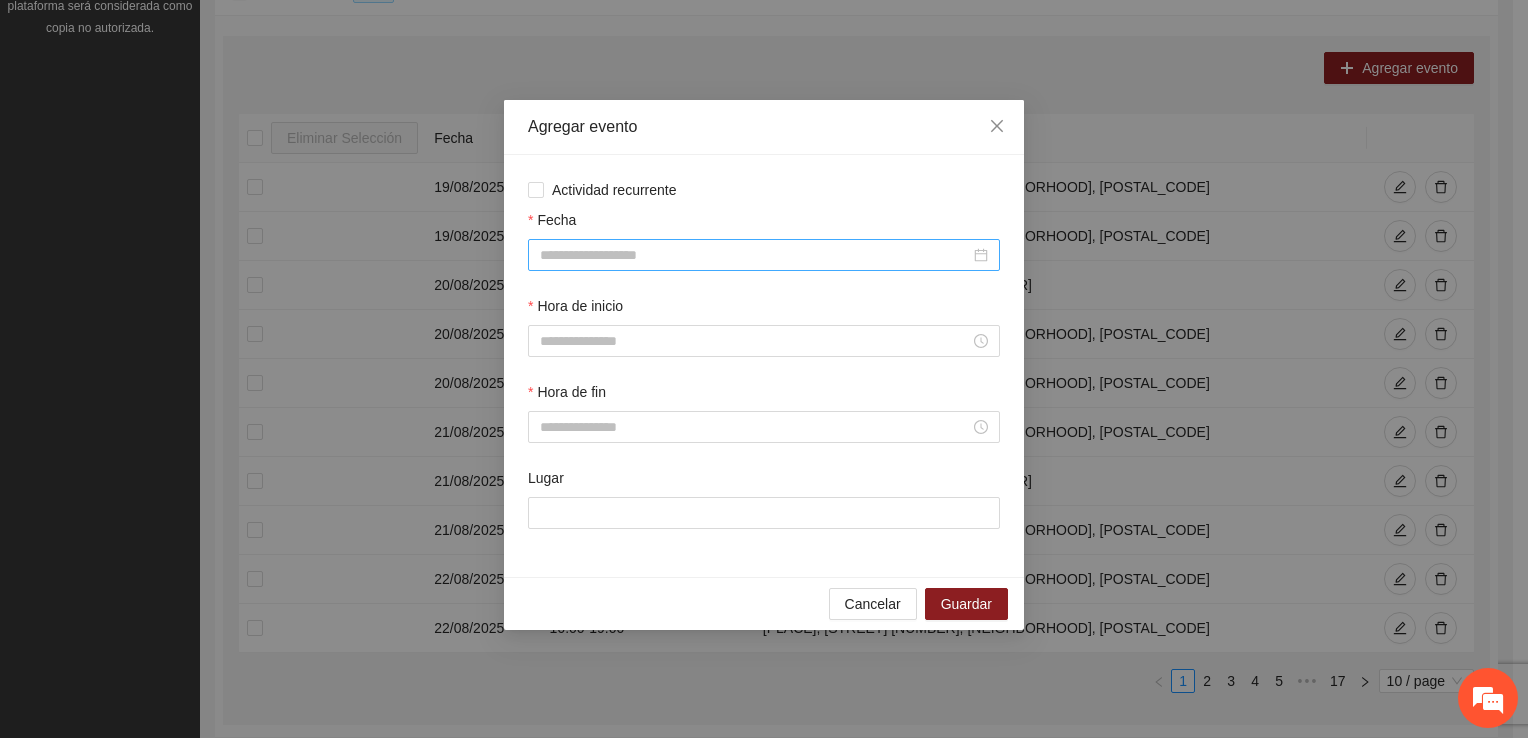 click on "Fecha" at bounding box center [755, 255] 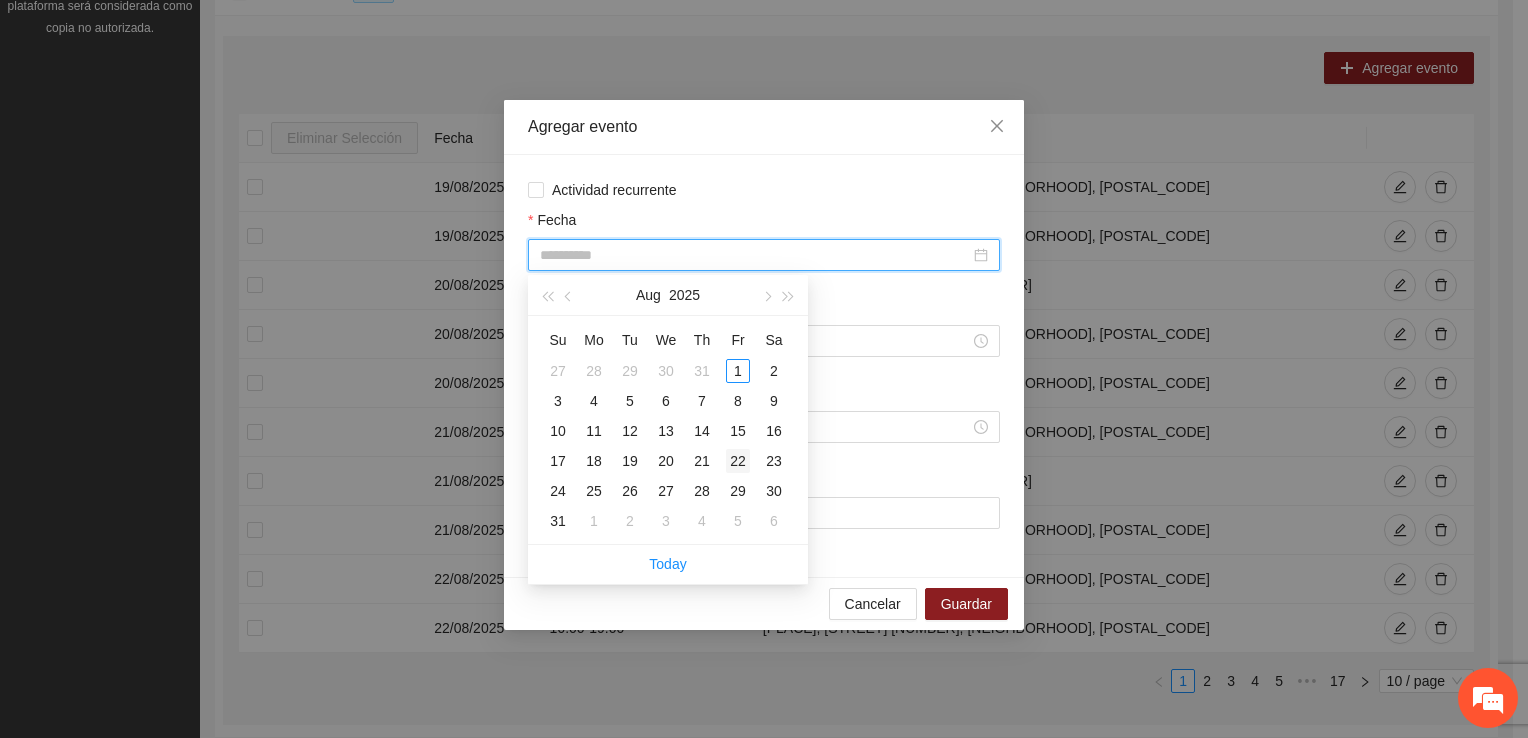 click on "22" at bounding box center [738, 461] 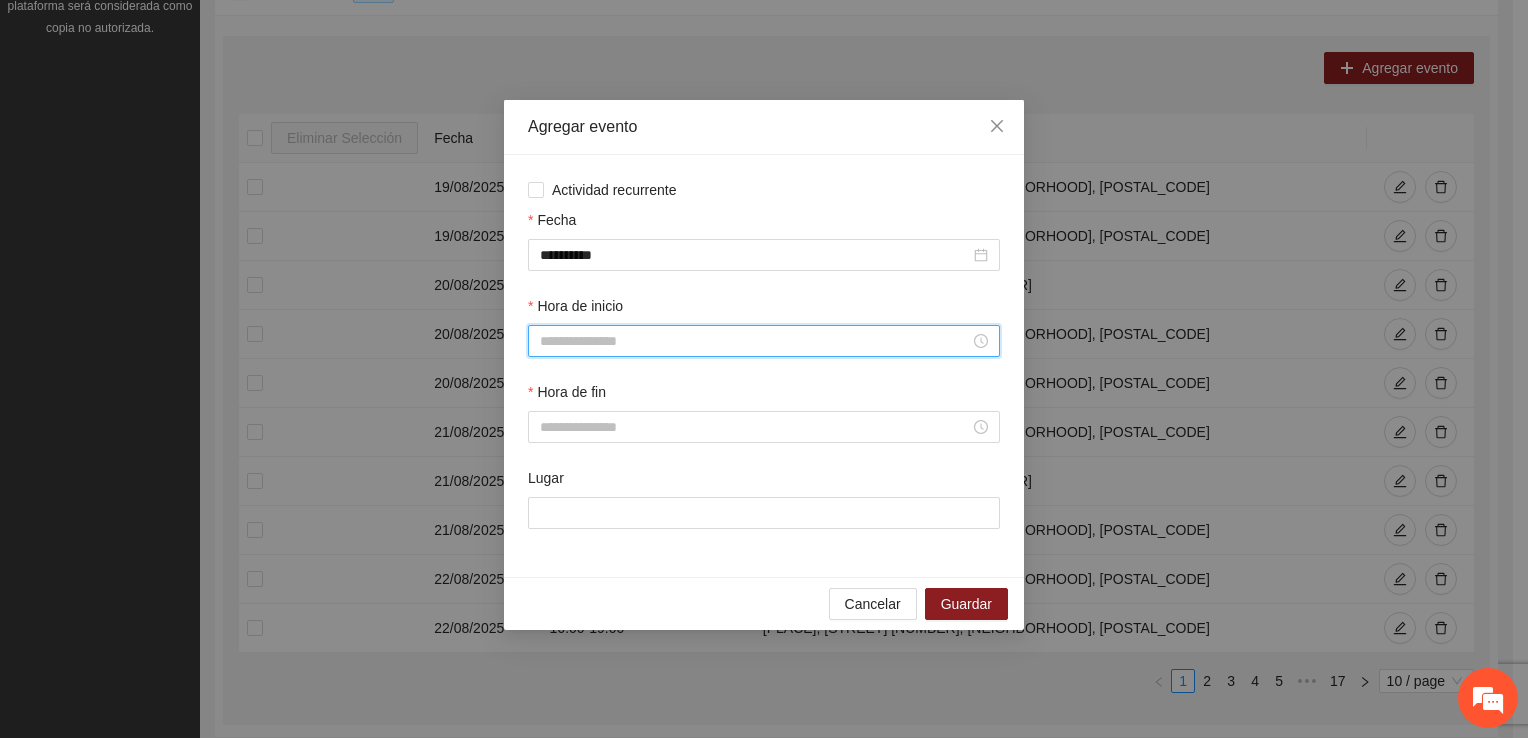 click on "Hora de inicio" at bounding box center (755, 341) 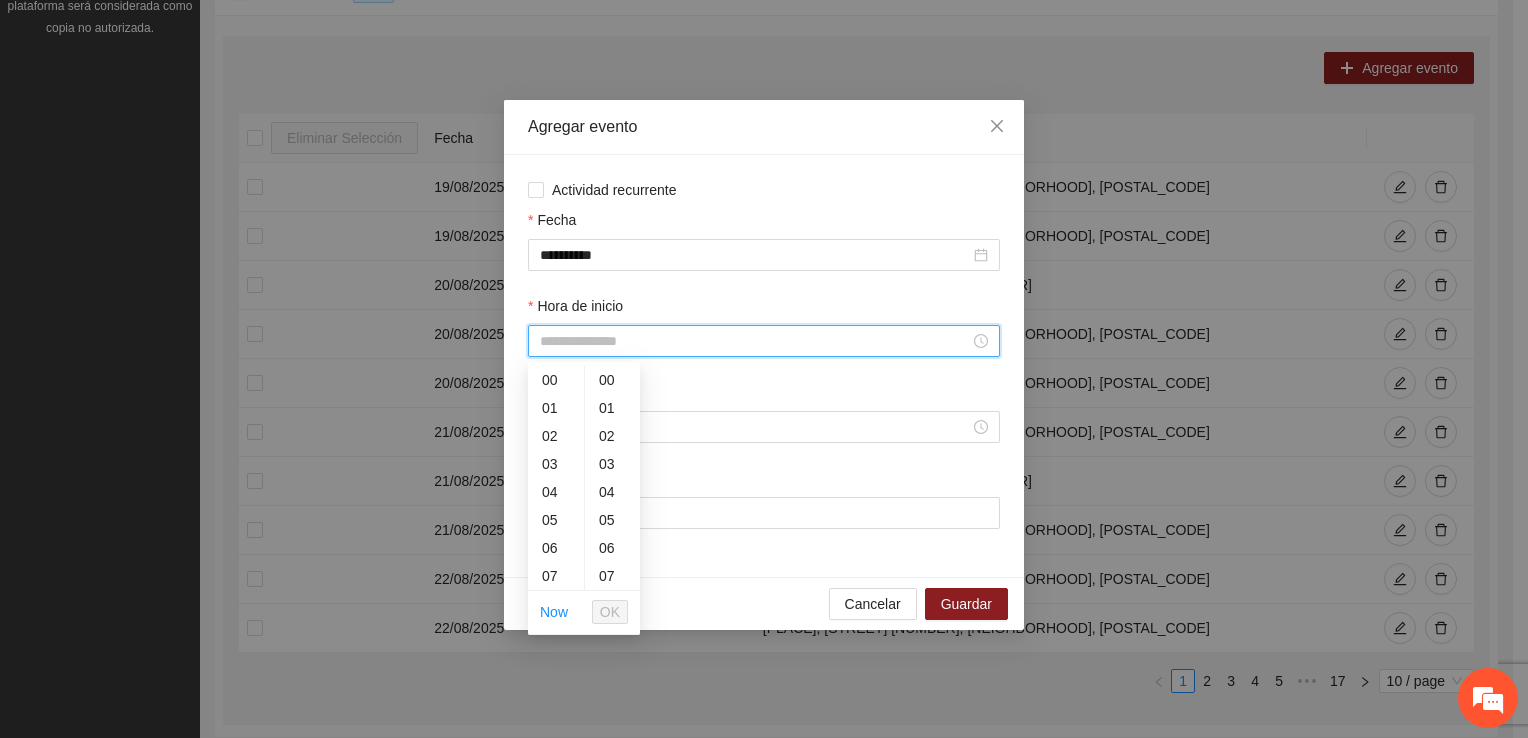 scroll, scrollTop: 196, scrollLeft: 0, axis: vertical 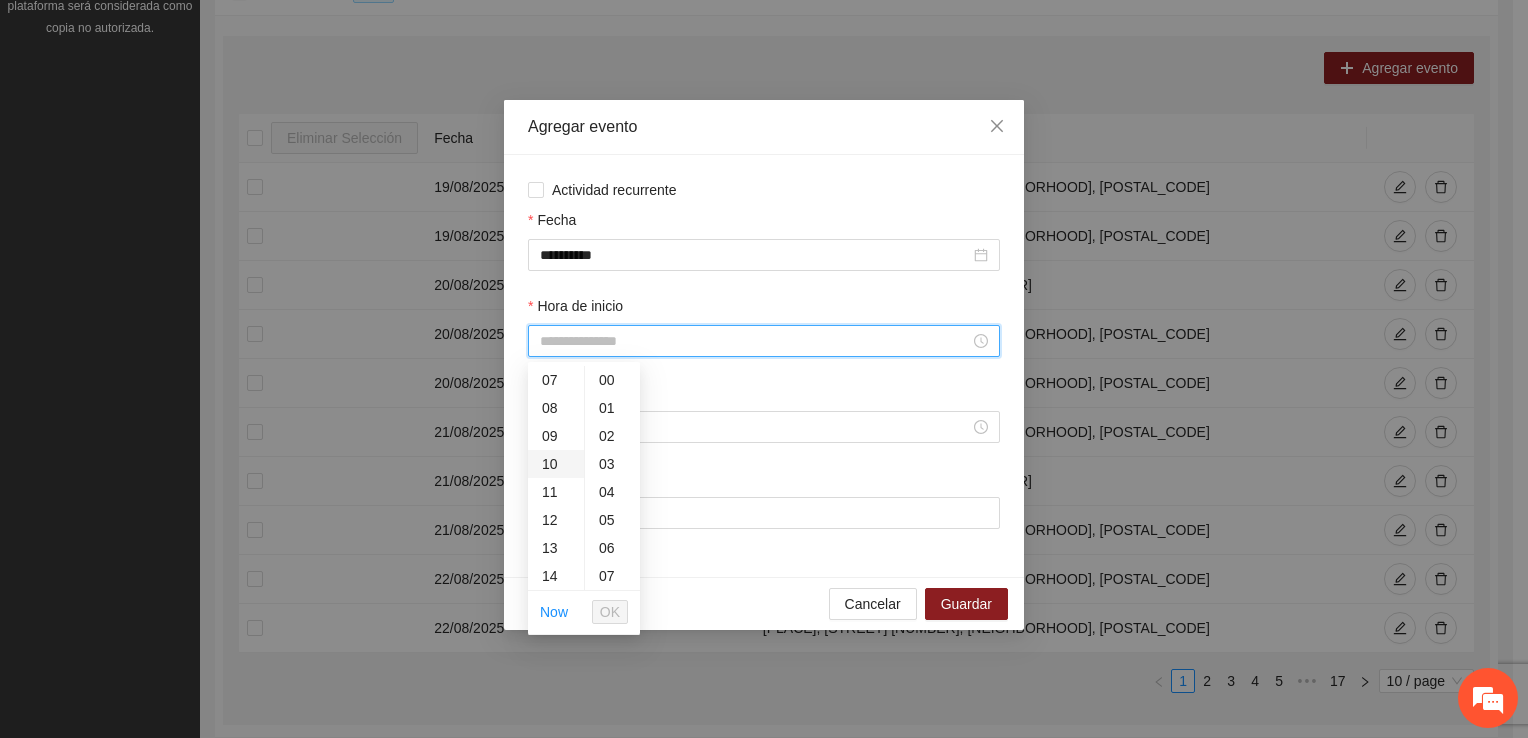 click on "10" at bounding box center (556, 464) 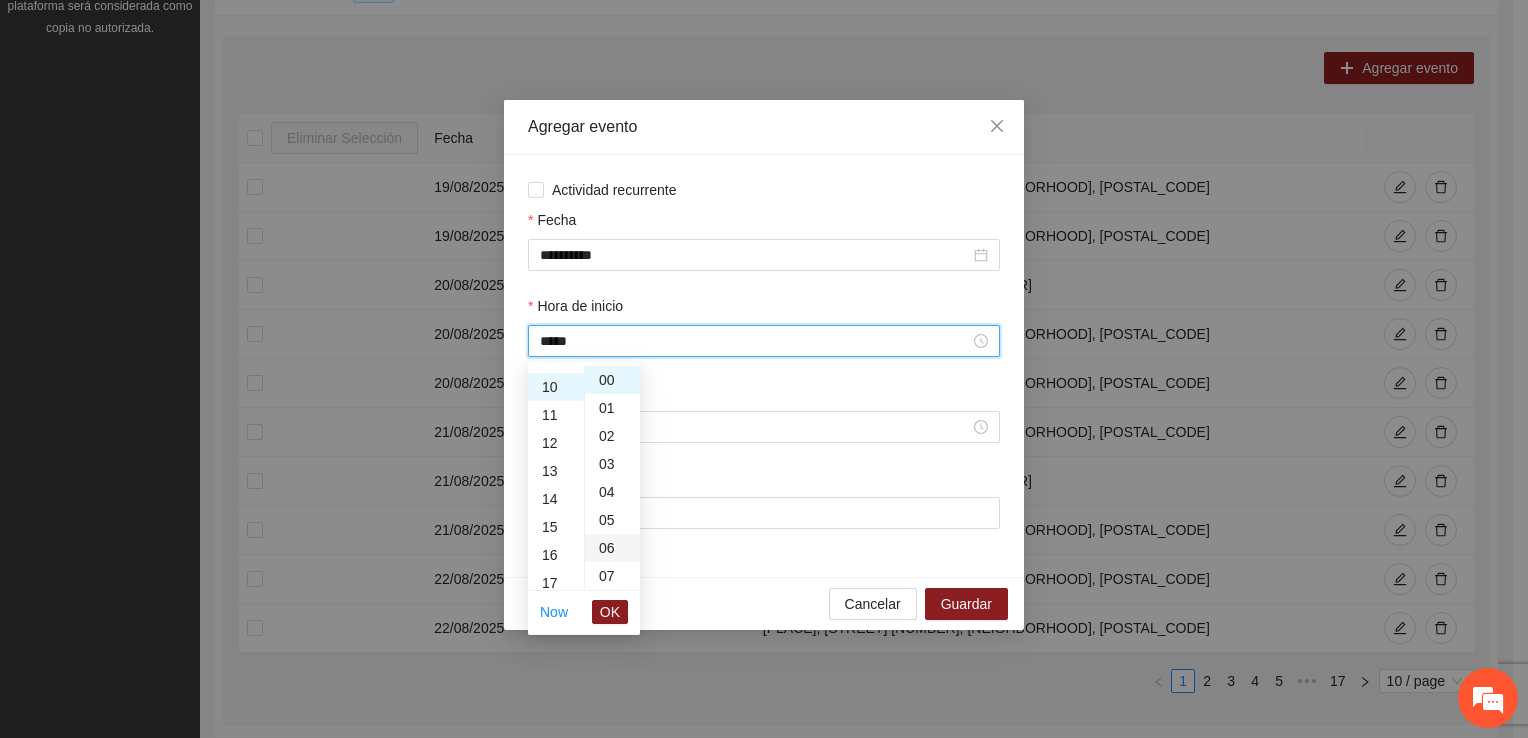 scroll, scrollTop: 280, scrollLeft: 0, axis: vertical 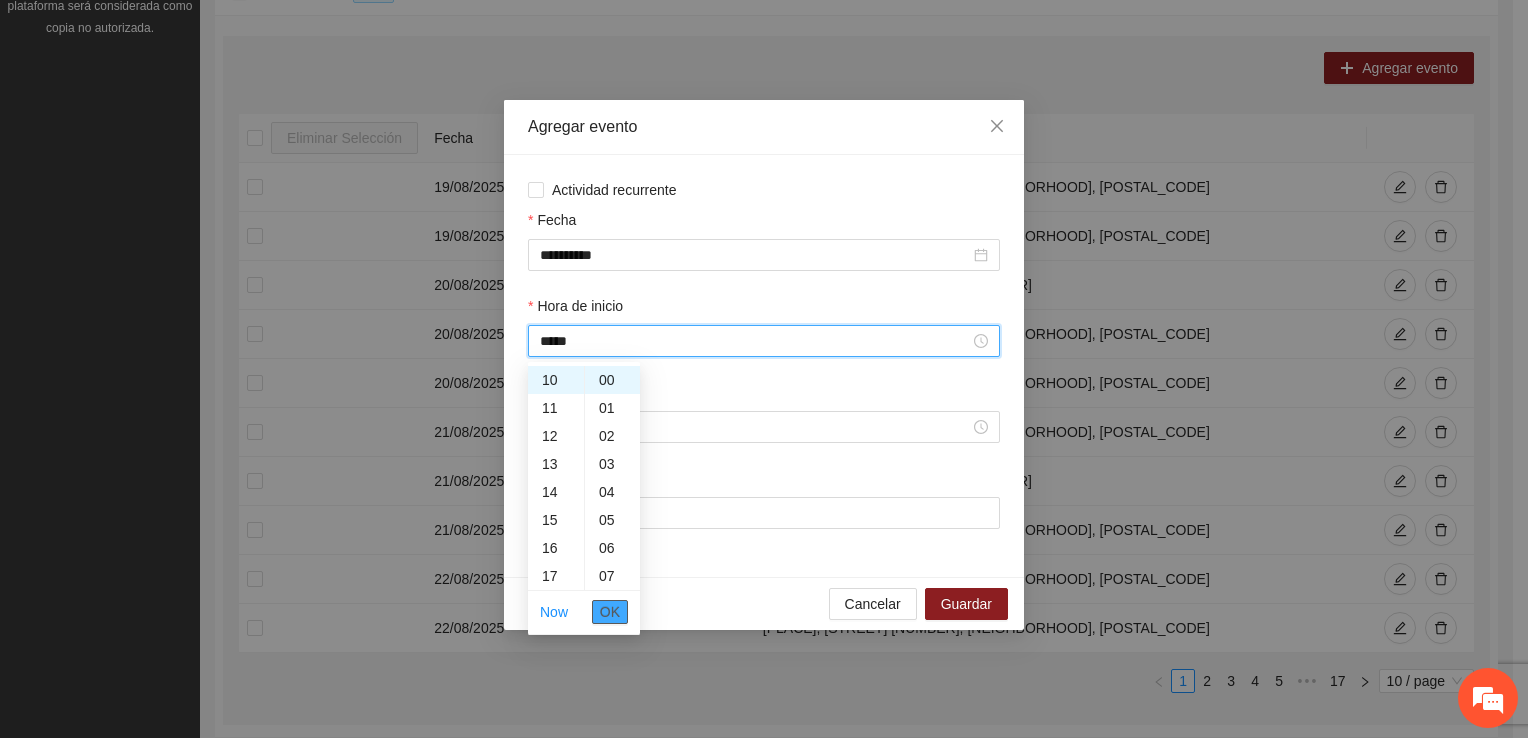 click on "OK" at bounding box center (610, 612) 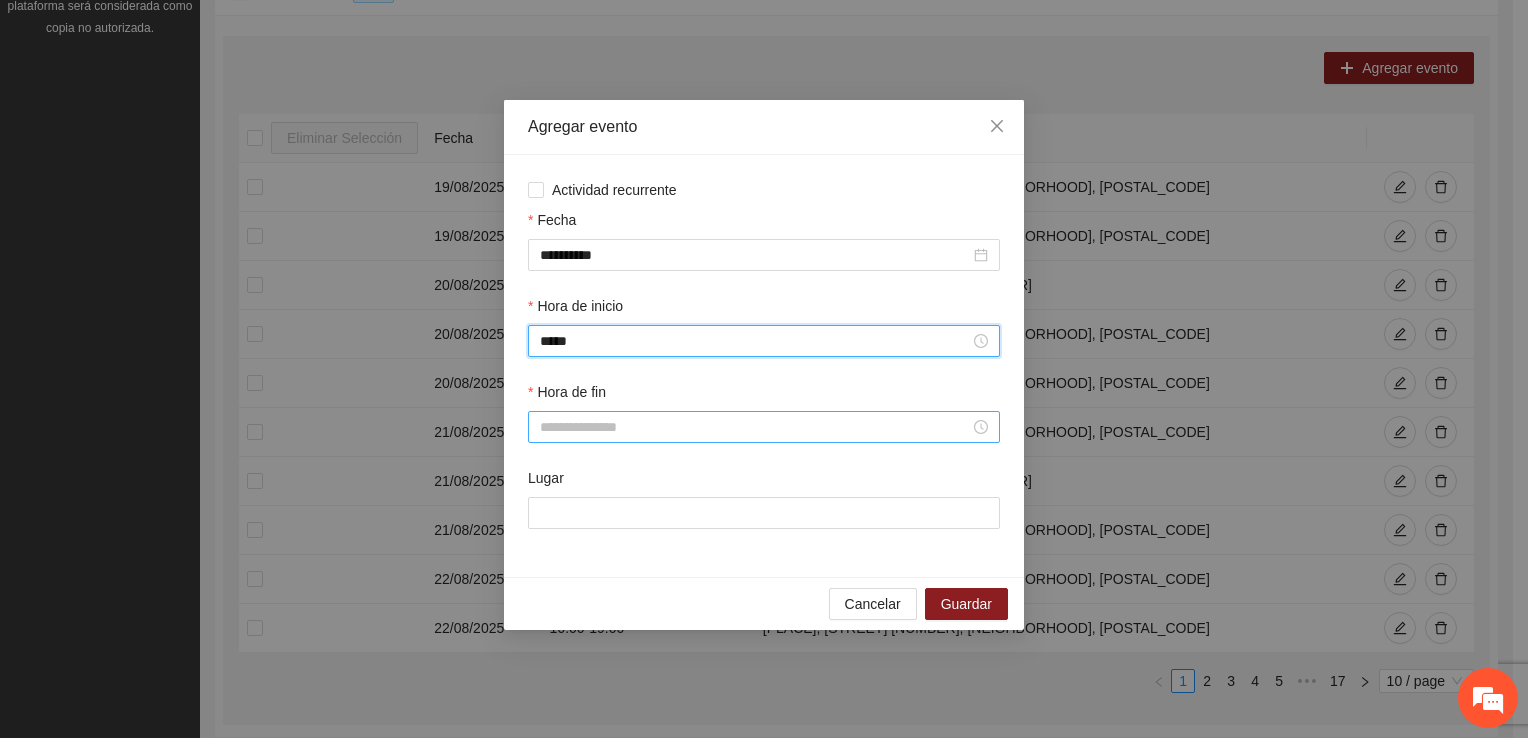 click on "Hora de fin" at bounding box center (755, 427) 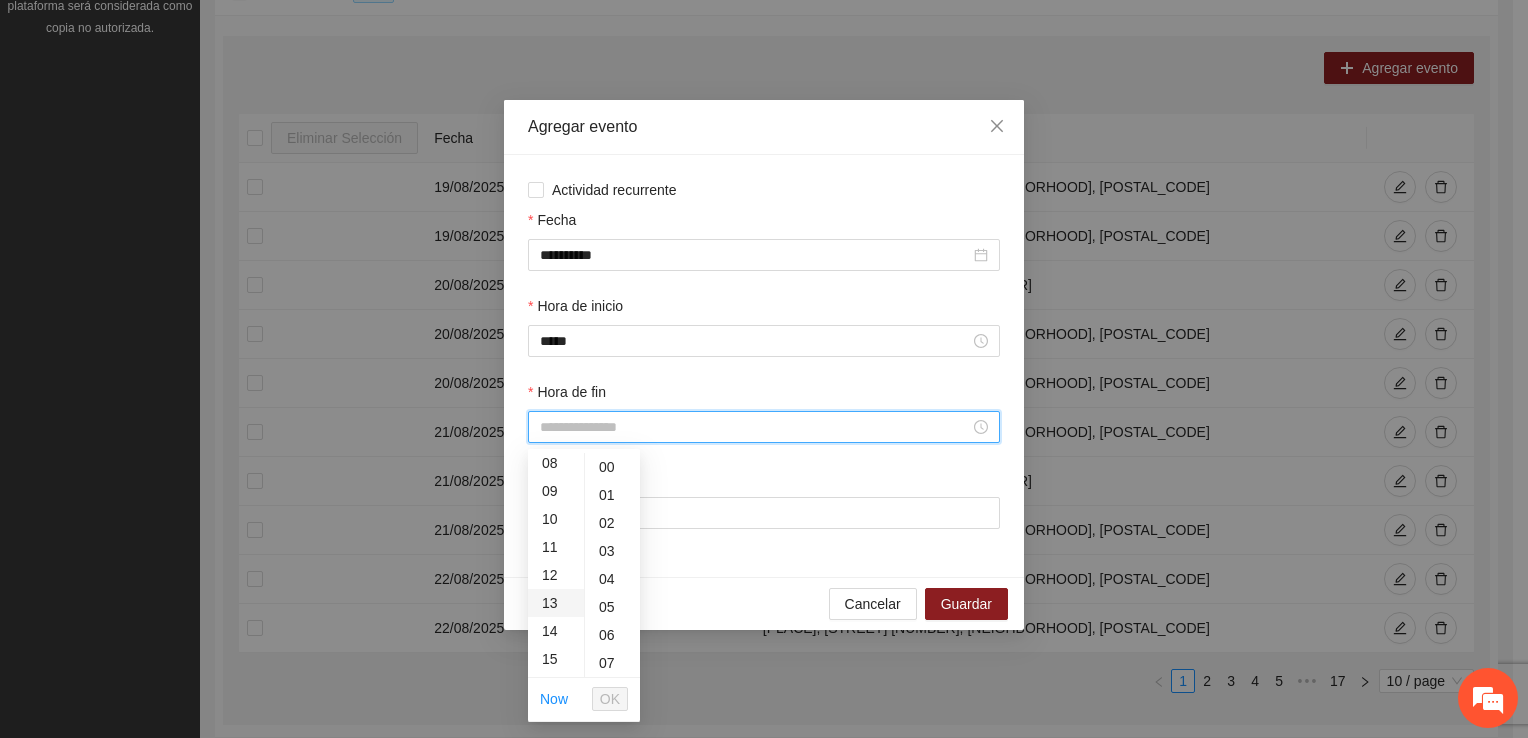 click on "13" at bounding box center (556, 603) 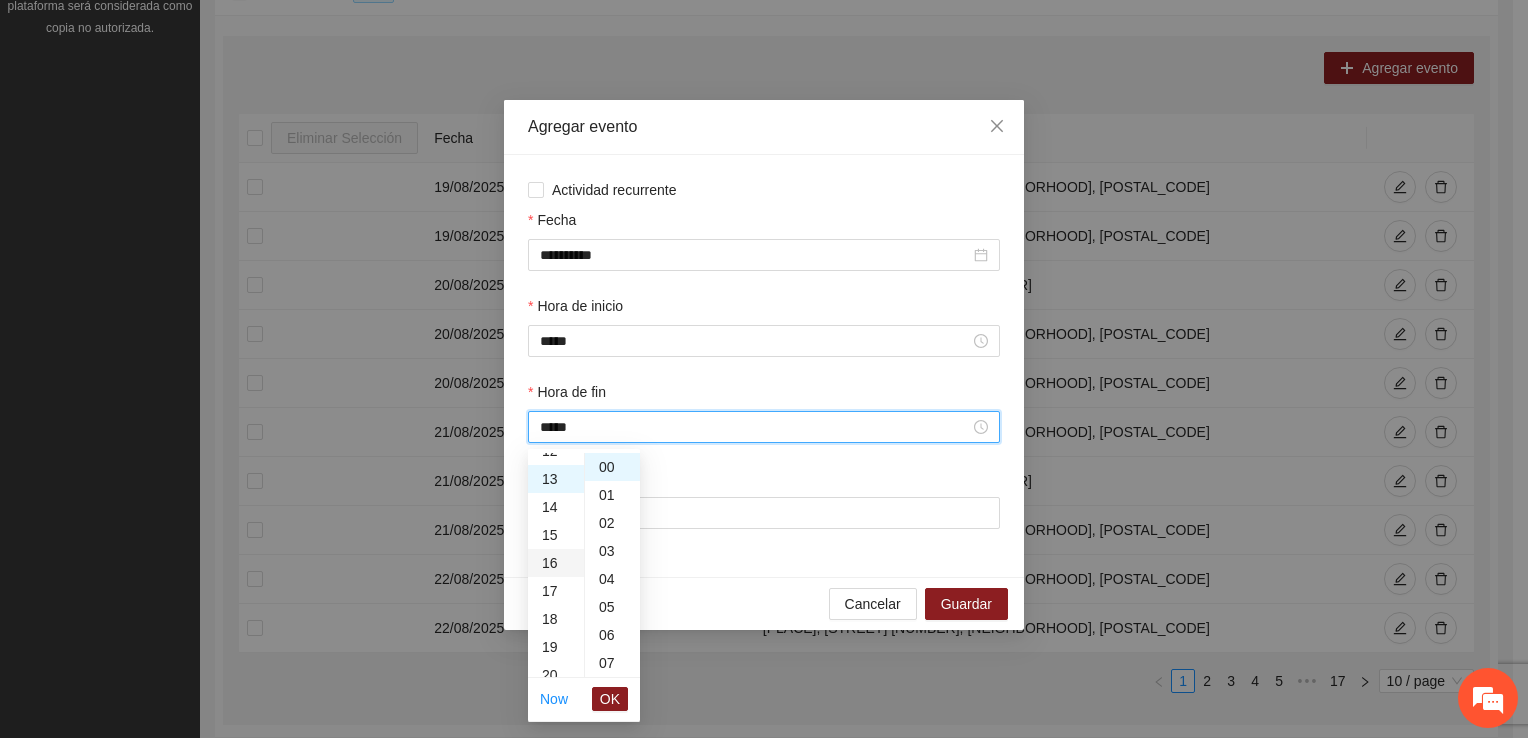 scroll, scrollTop: 364, scrollLeft: 0, axis: vertical 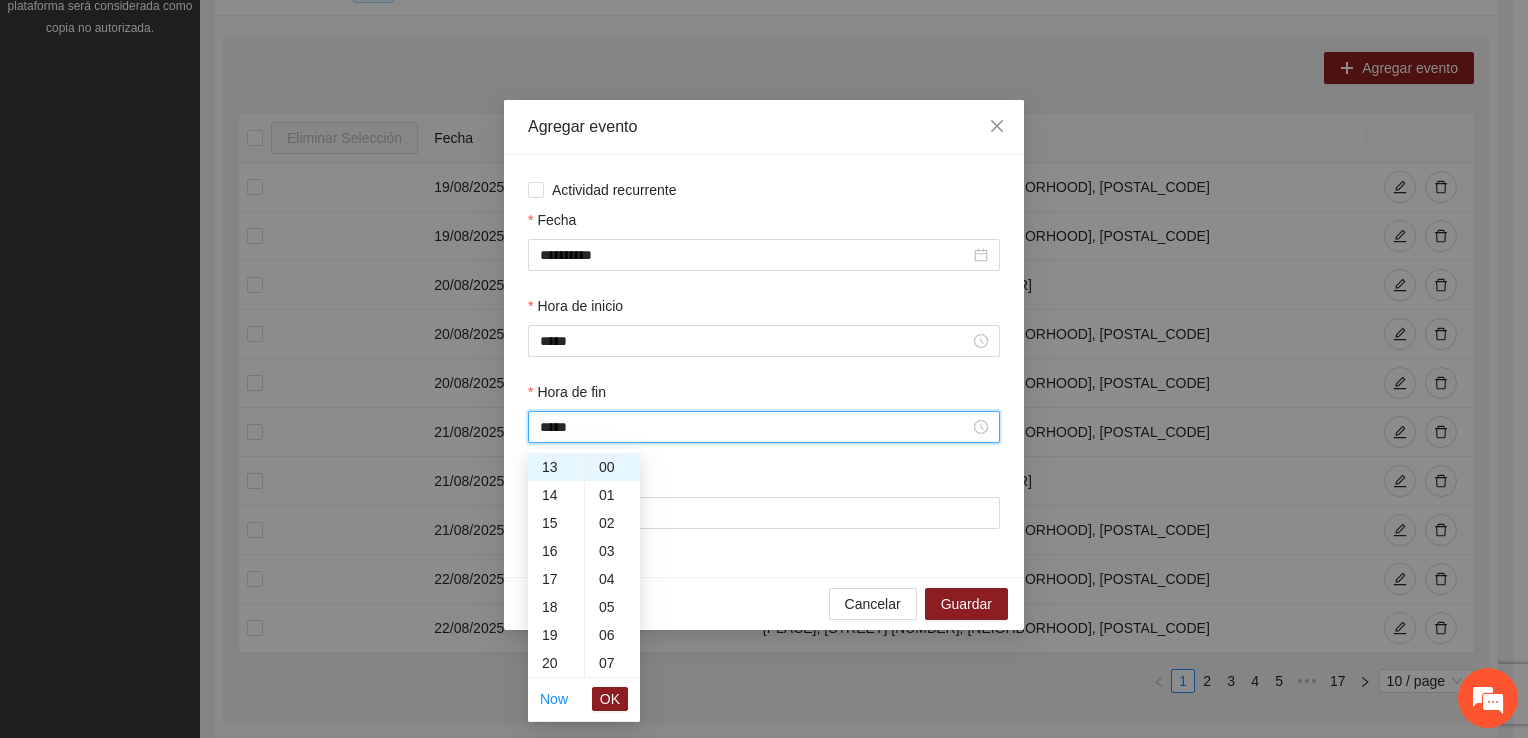 click on "OK" at bounding box center [610, 699] 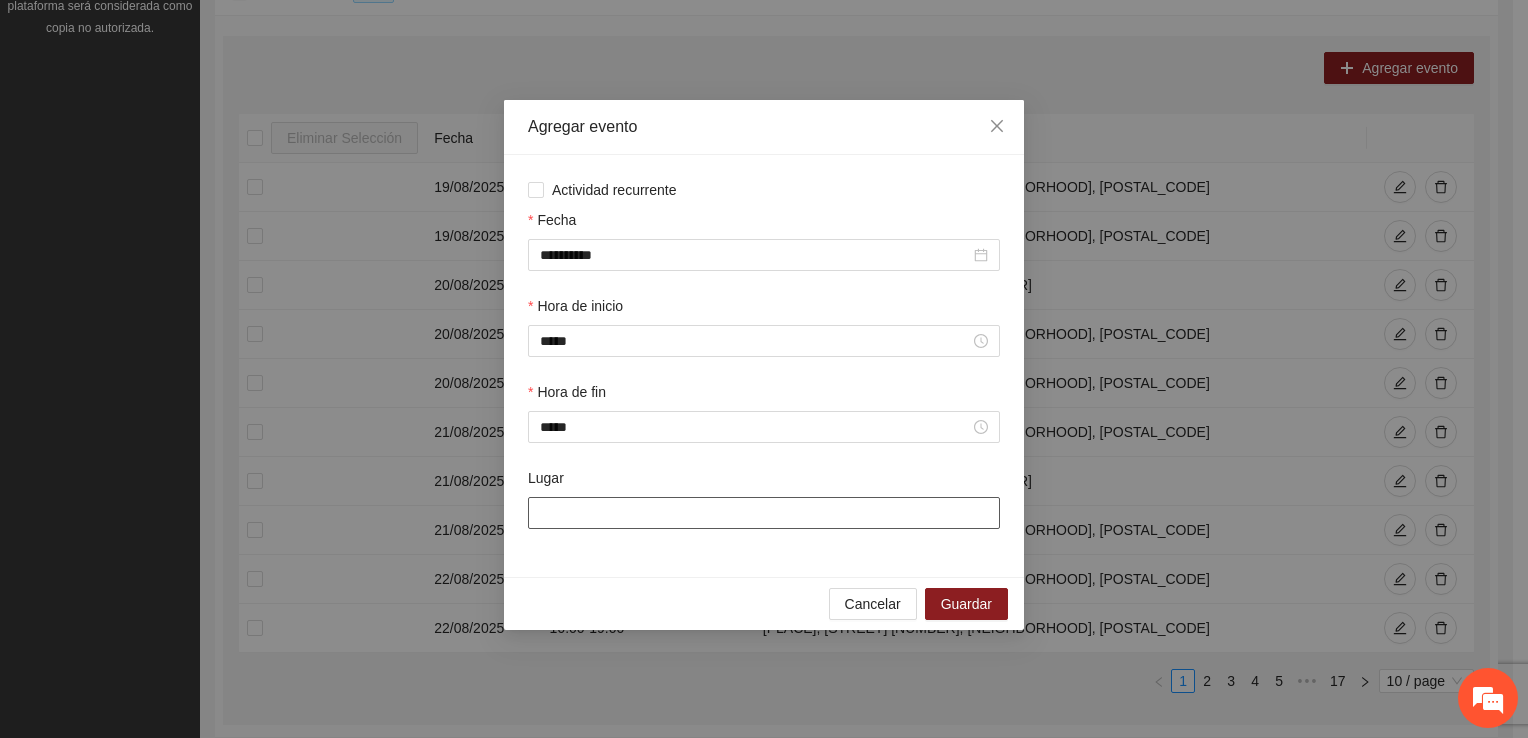 click on "Lugar" at bounding box center [764, 513] 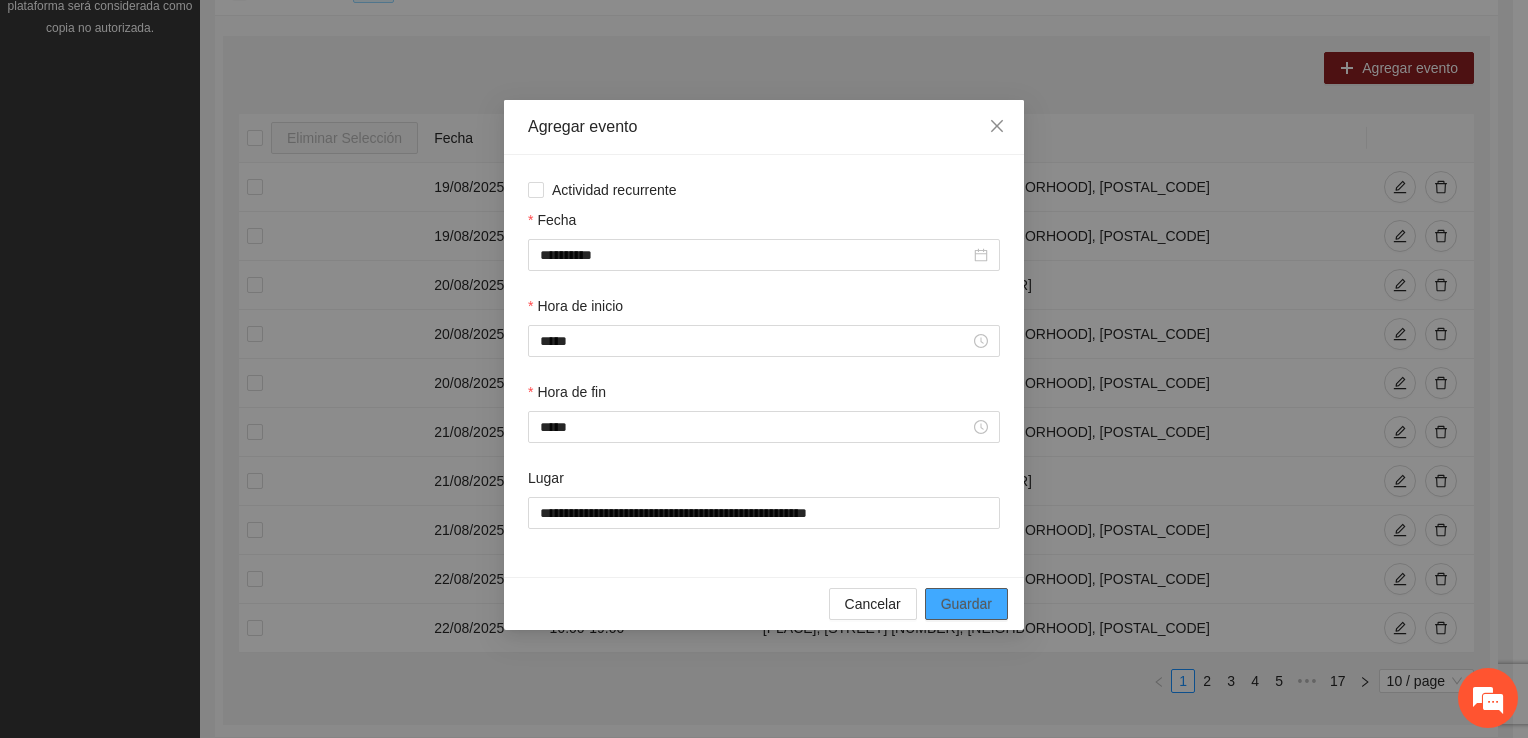 click on "Guardar" at bounding box center [966, 604] 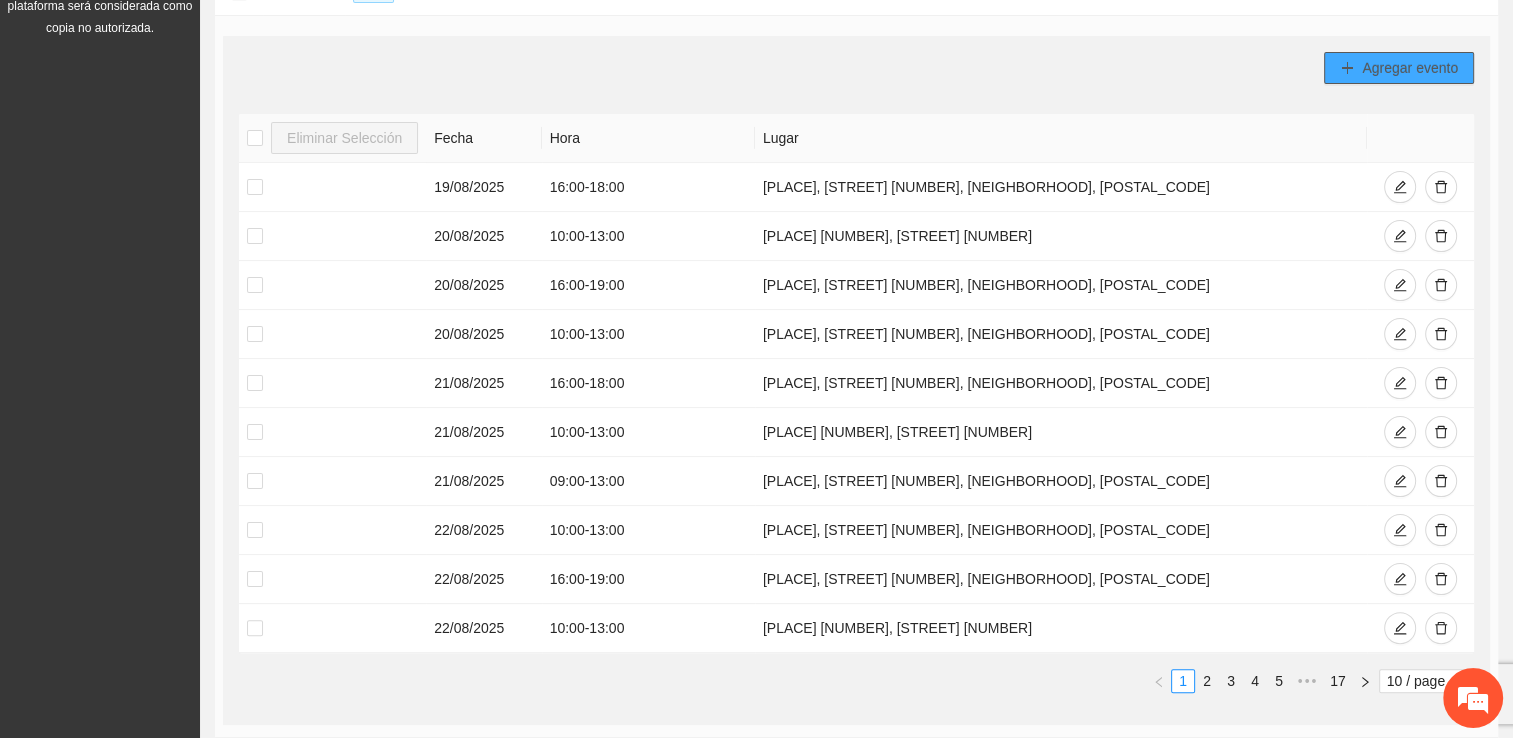 click on "Agregar evento" at bounding box center (1410, 68) 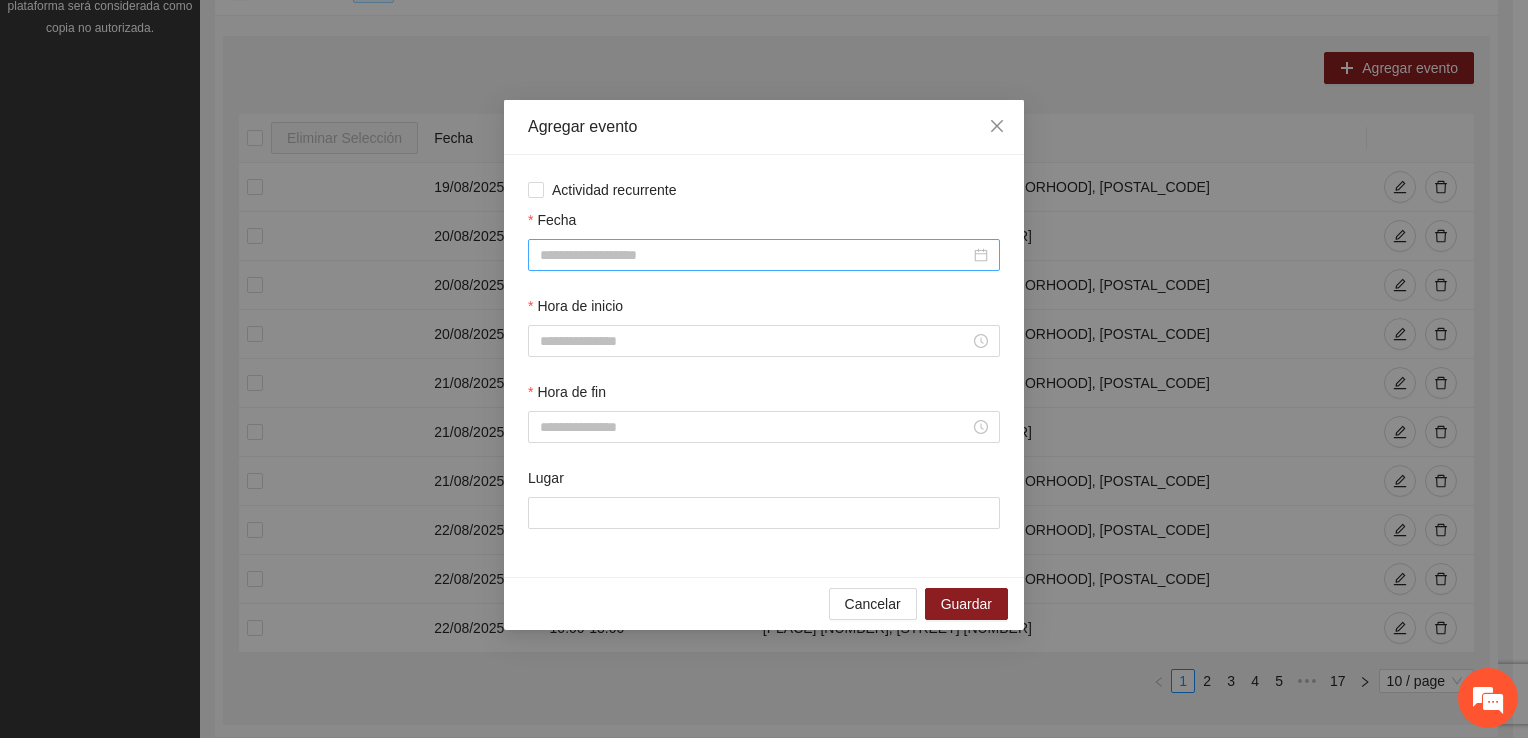 click on "Fecha" at bounding box center (755, 255) 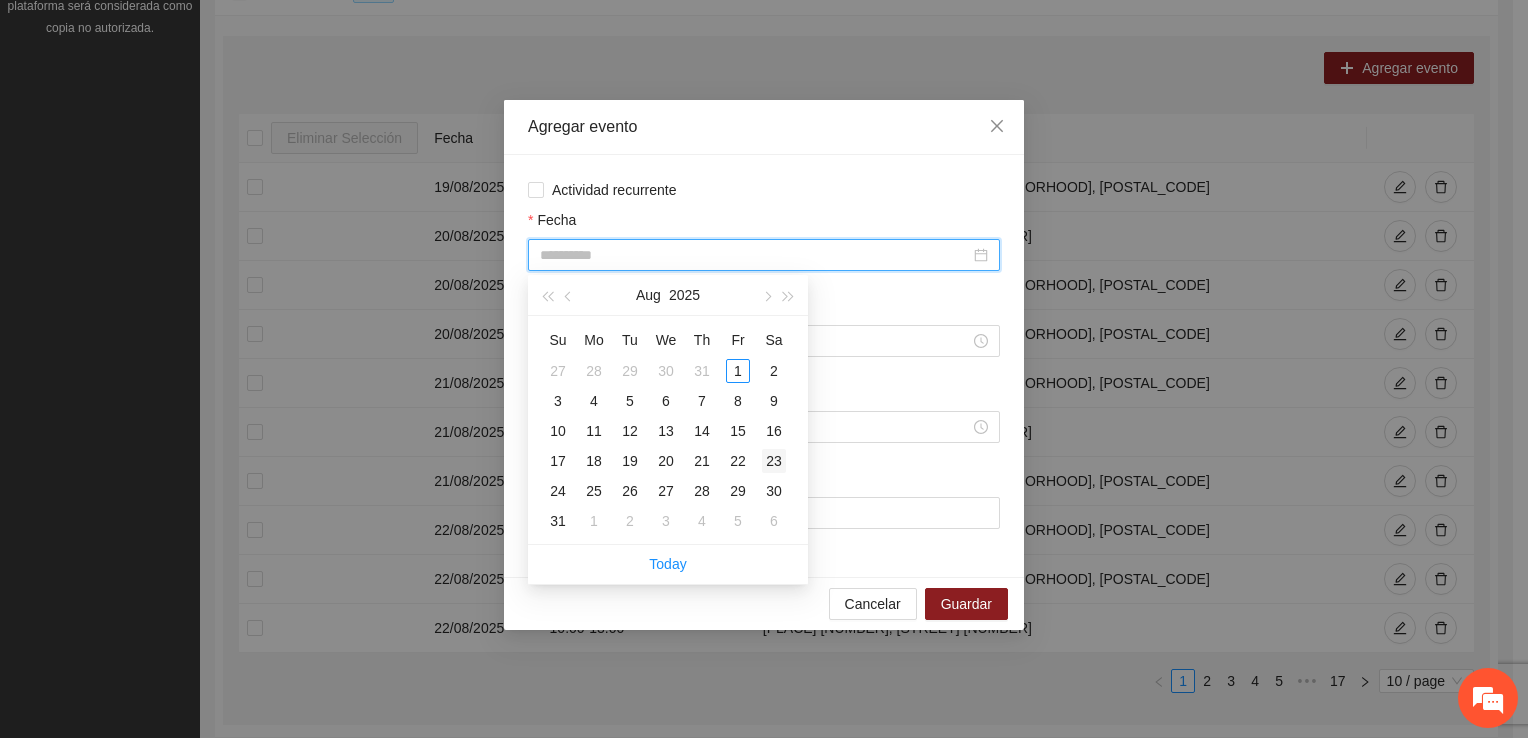 click on "23" at bounding box center (774, 461) 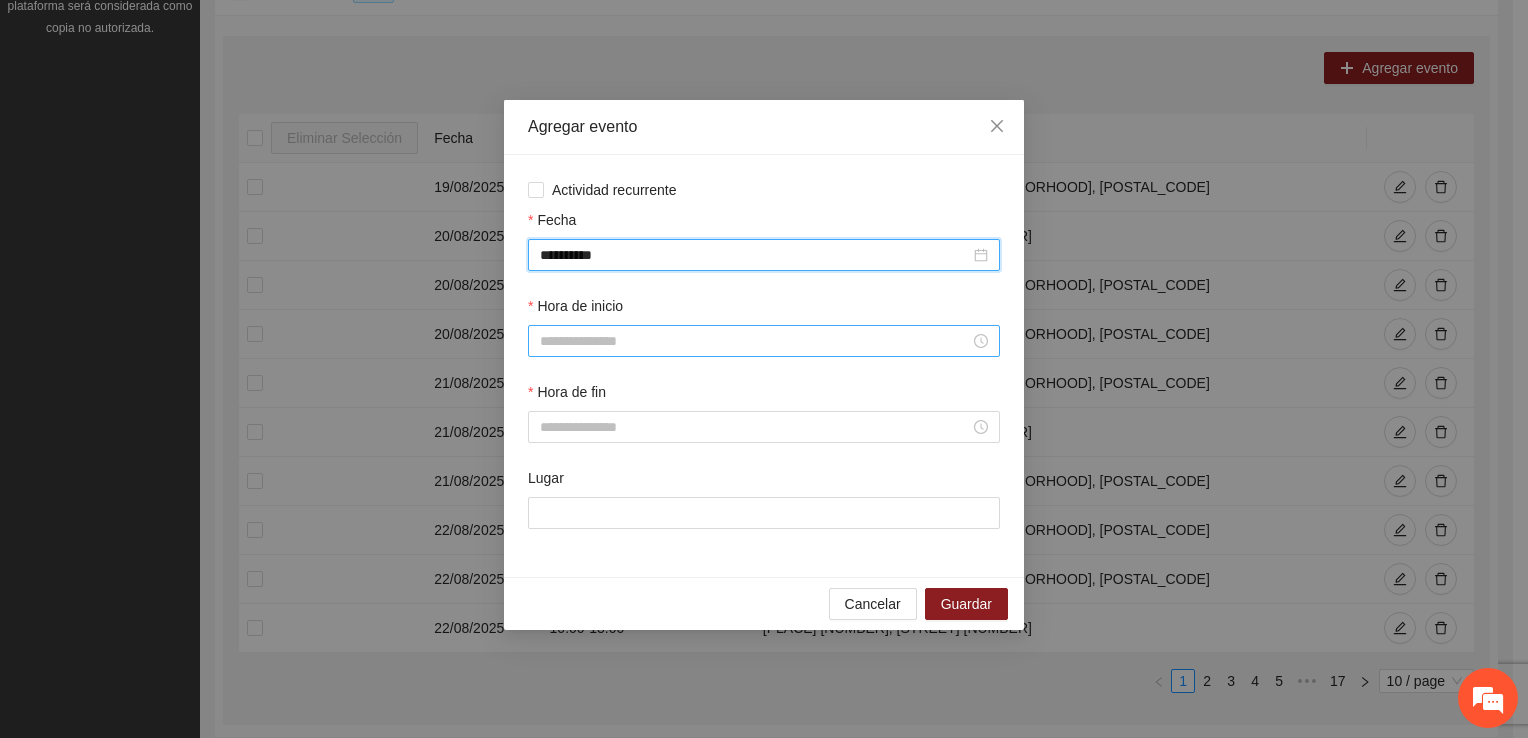 click on "Hora de inicio" at bounding box center (755, 341) 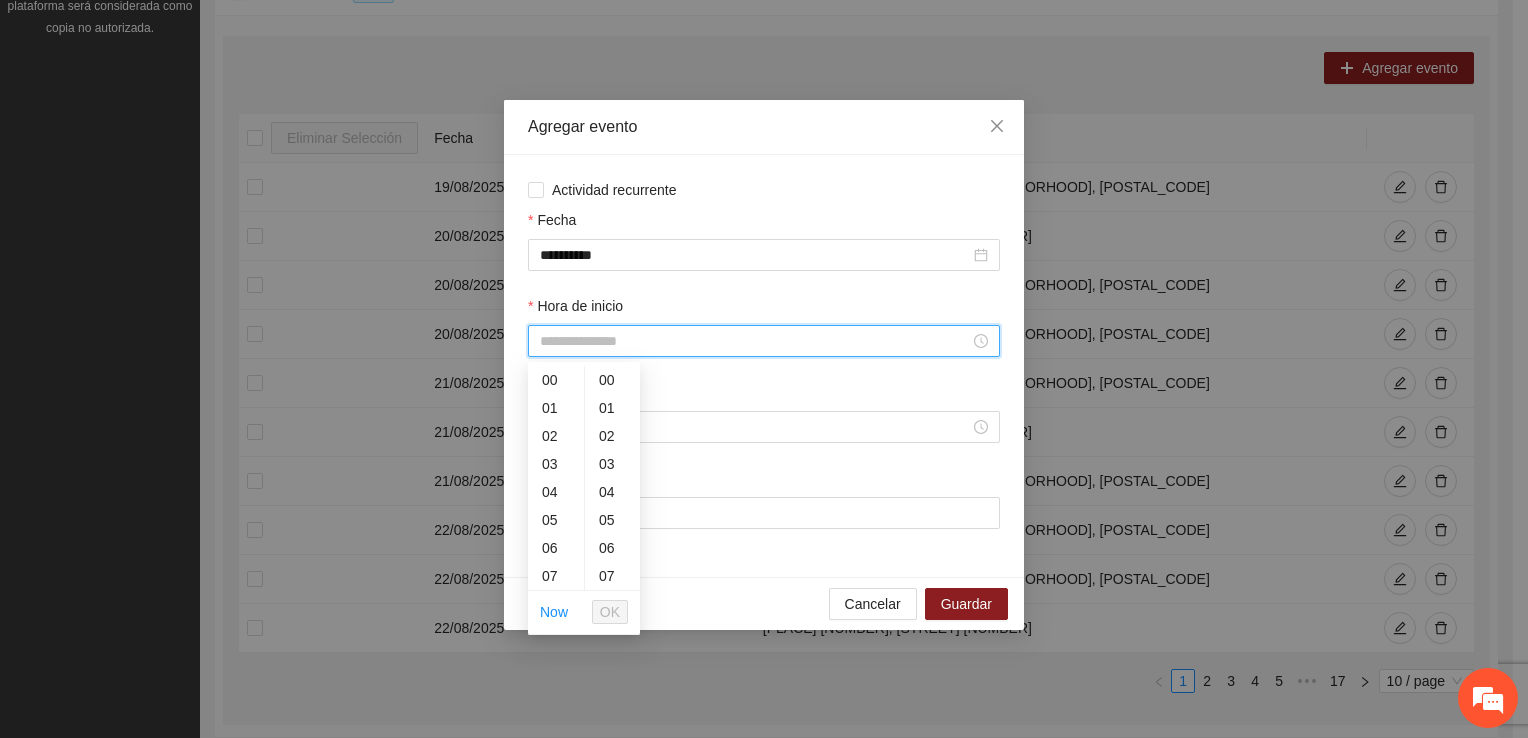 scroll, scrollTop: 48, scrollLeft: 0, axis: vertical 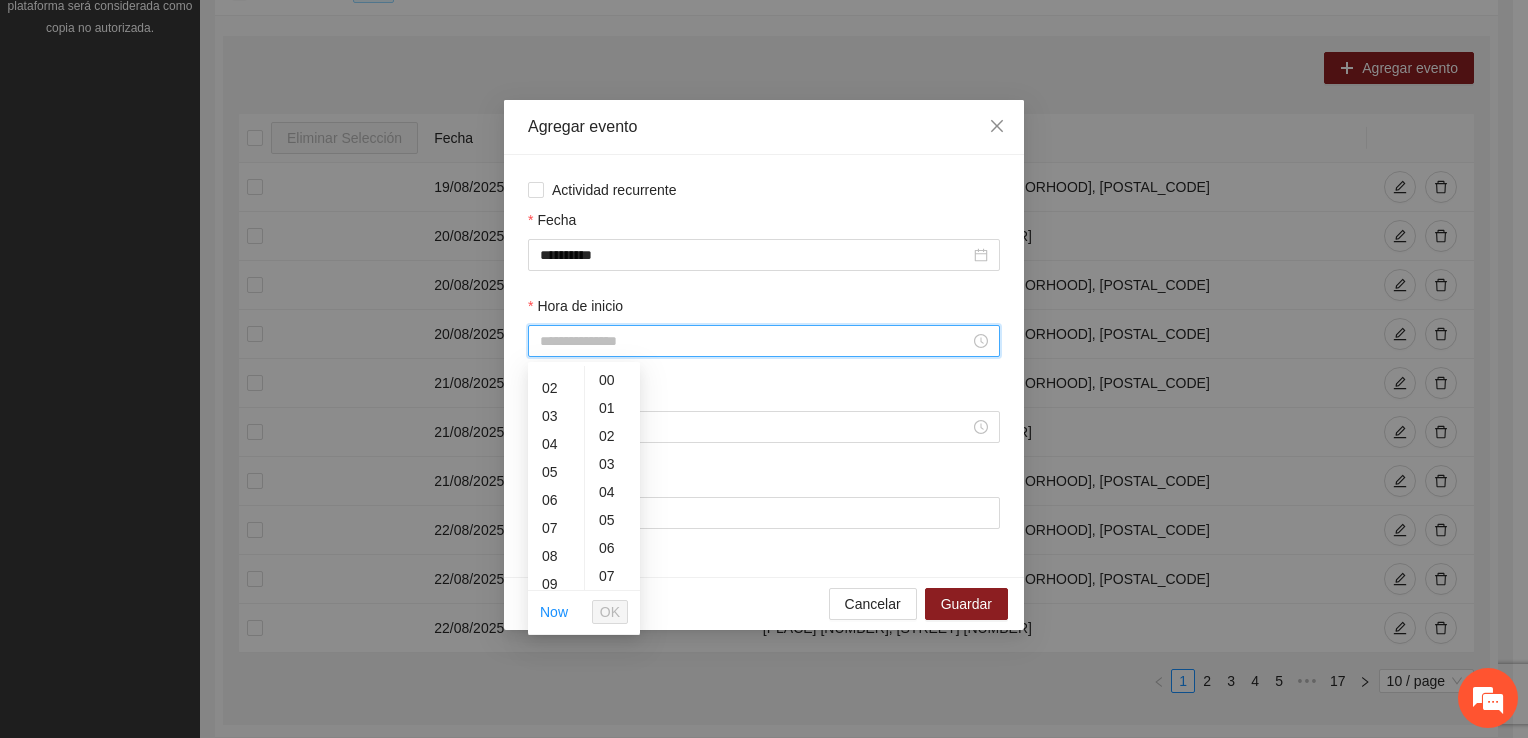 click on "09" at bounding box center [556, 584] 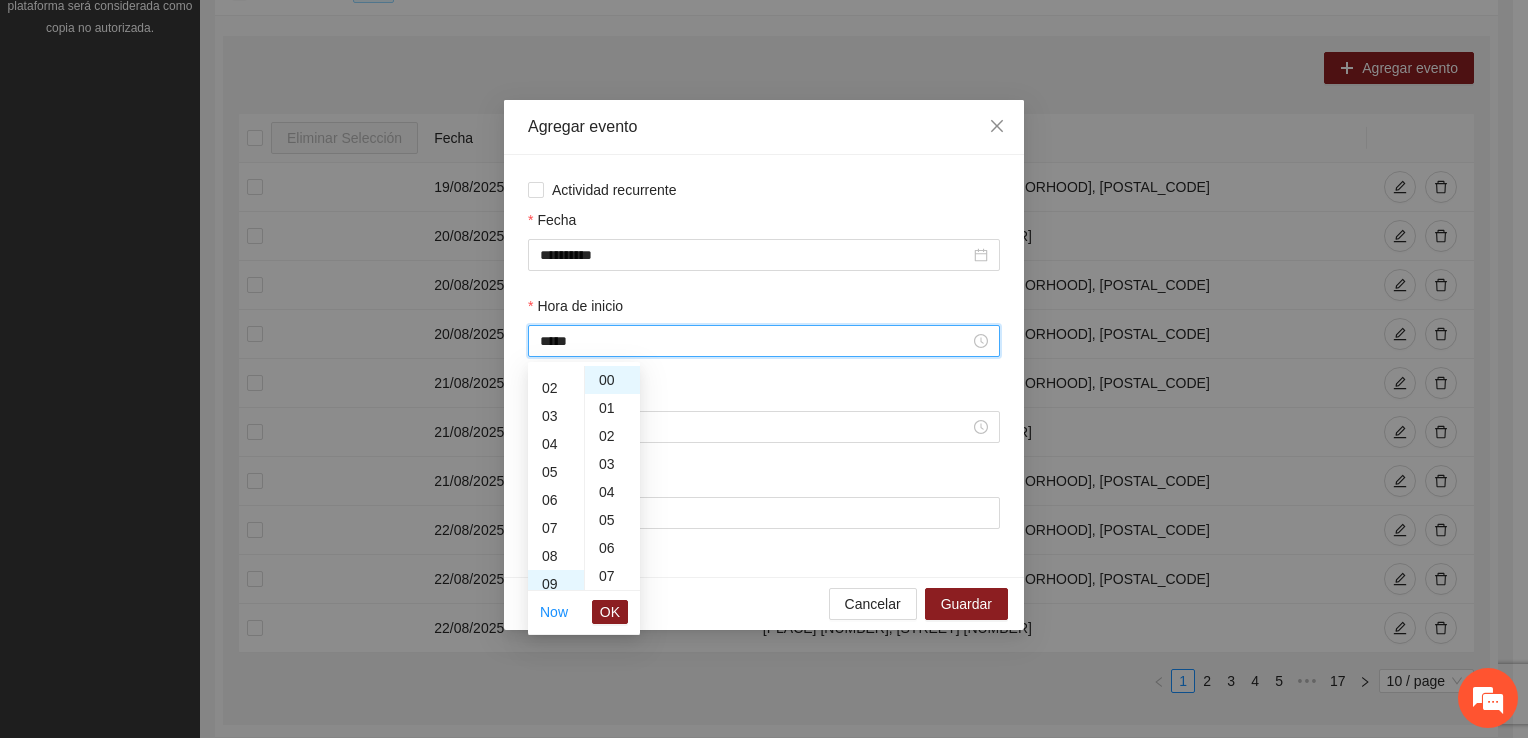 scroll, scrollTop: 252, scrollLeft: 0, axis: vertical 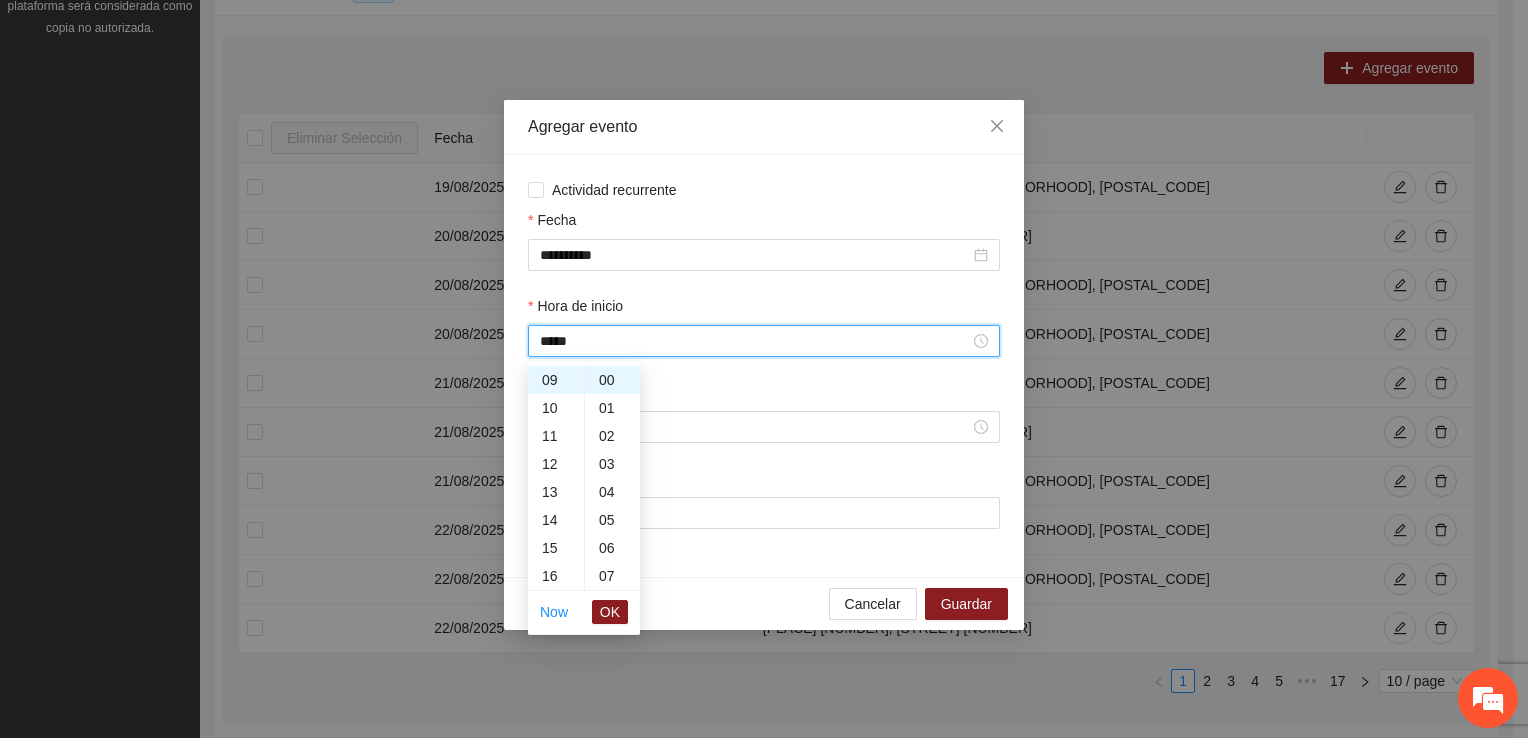 drag, startPoint x: 612, startPoint y: 609, endPoint x: 572, endPoint y: 537, distance: 82.36504 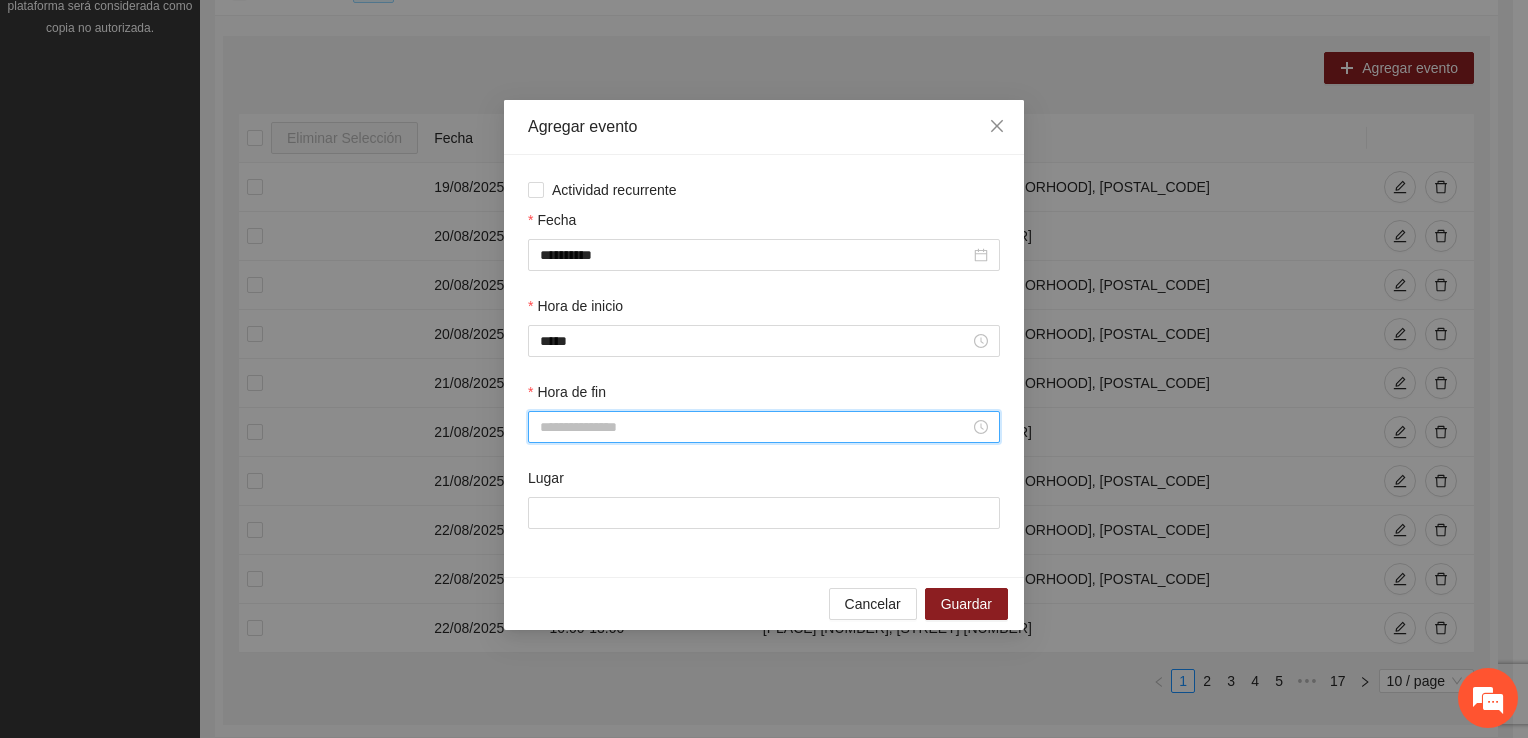 click on "Hora de fin" at bounding box center [755, 427] 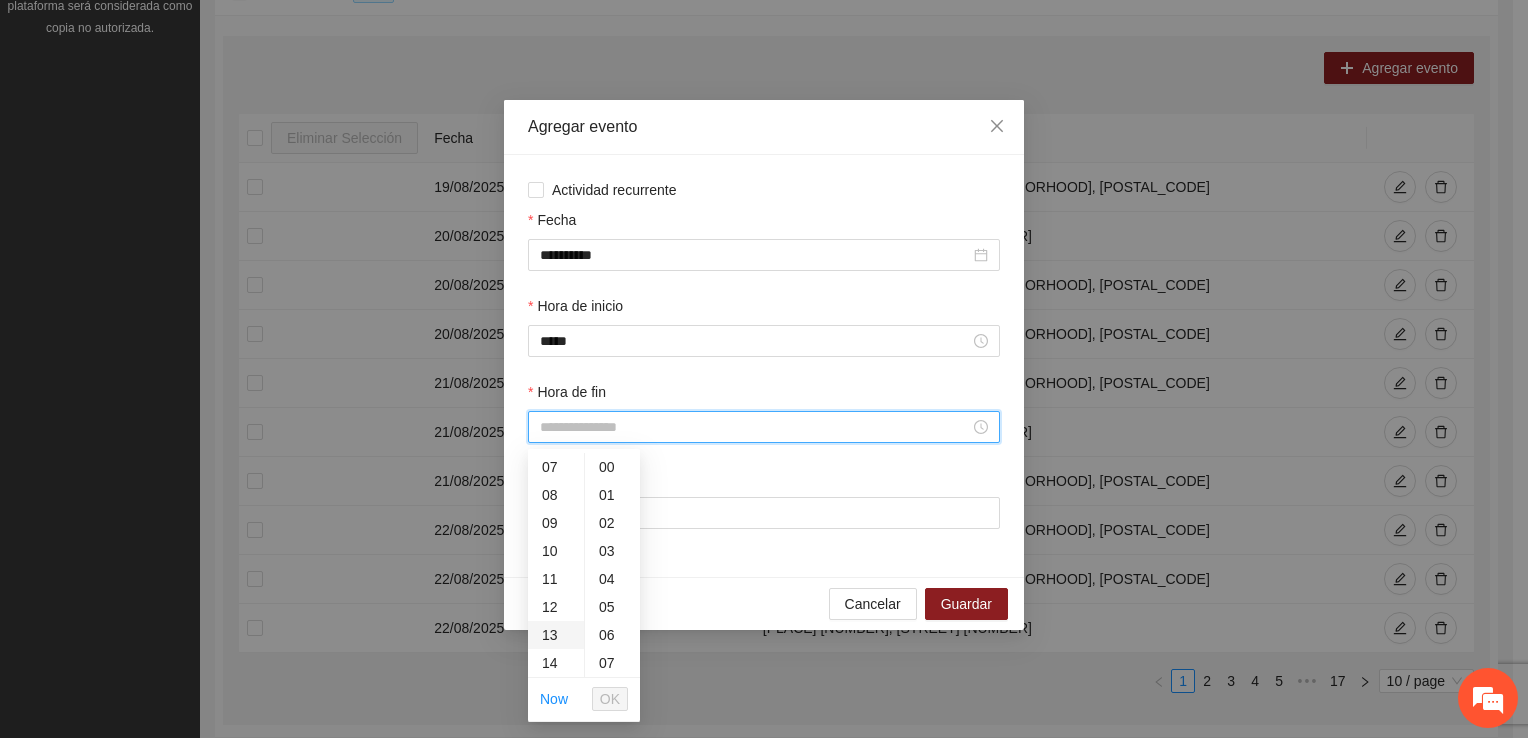 click on "13" at bounding box center (556, 635) 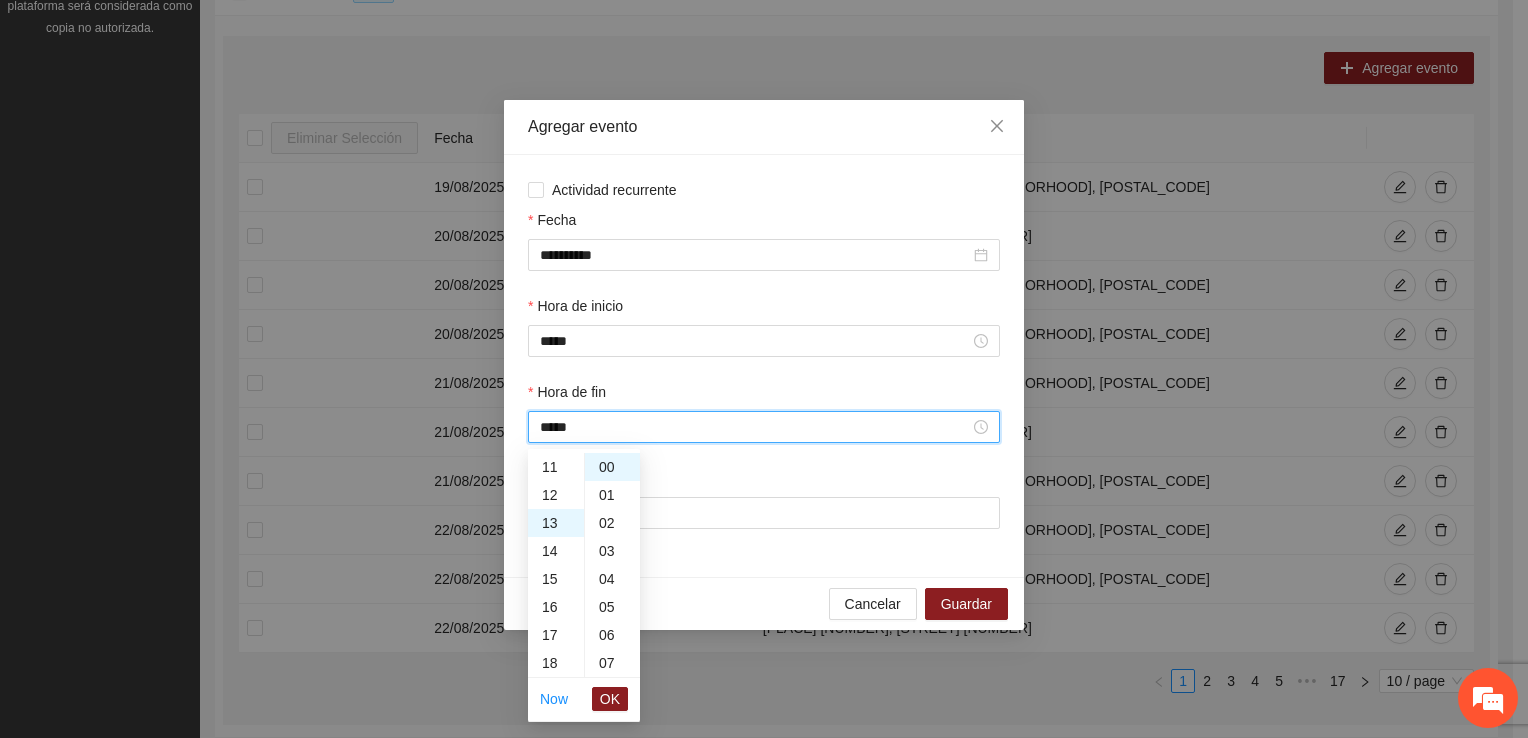 scroll, scrollTop: 364, scrollLeft: 0, axis: vertical 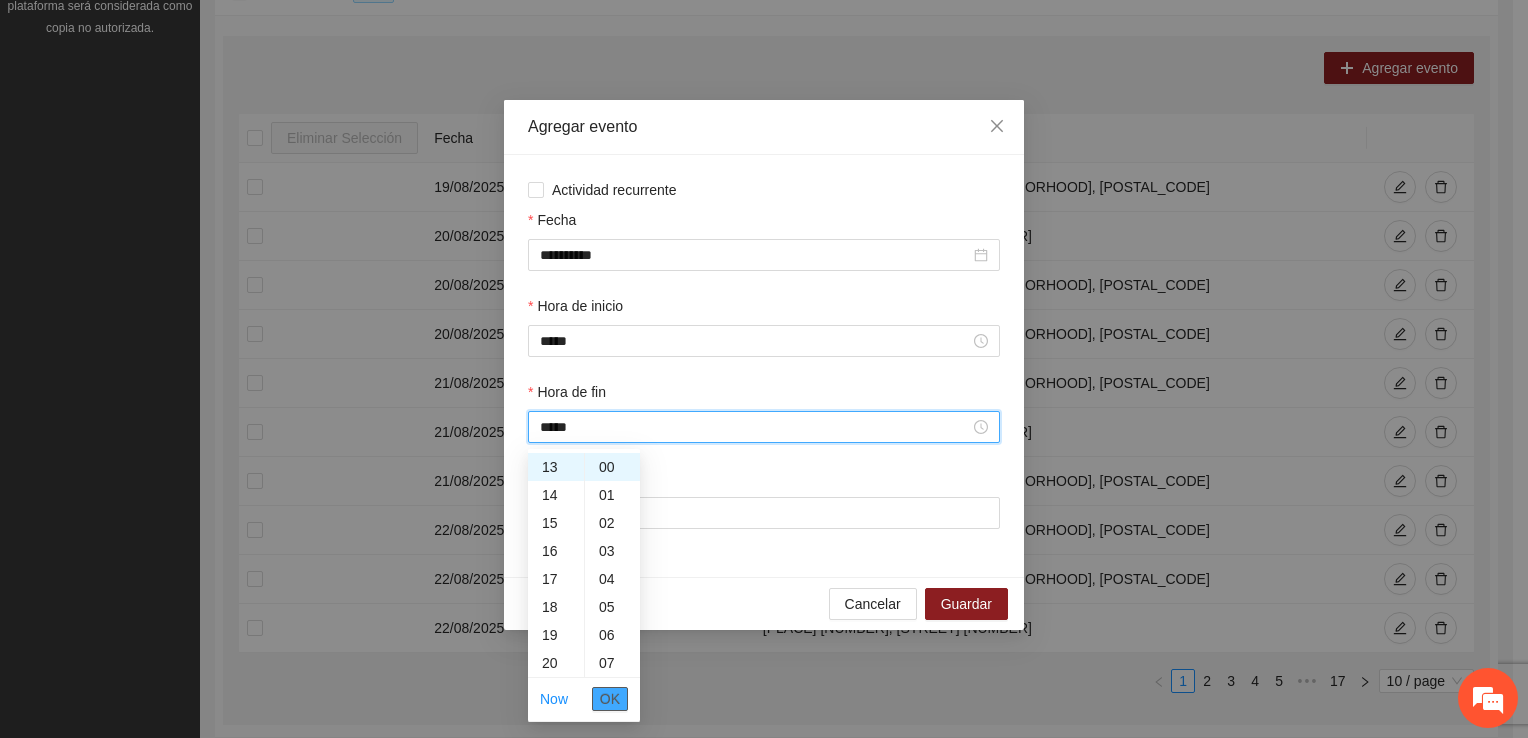 click on "OK" at bounding box center (610, 699) 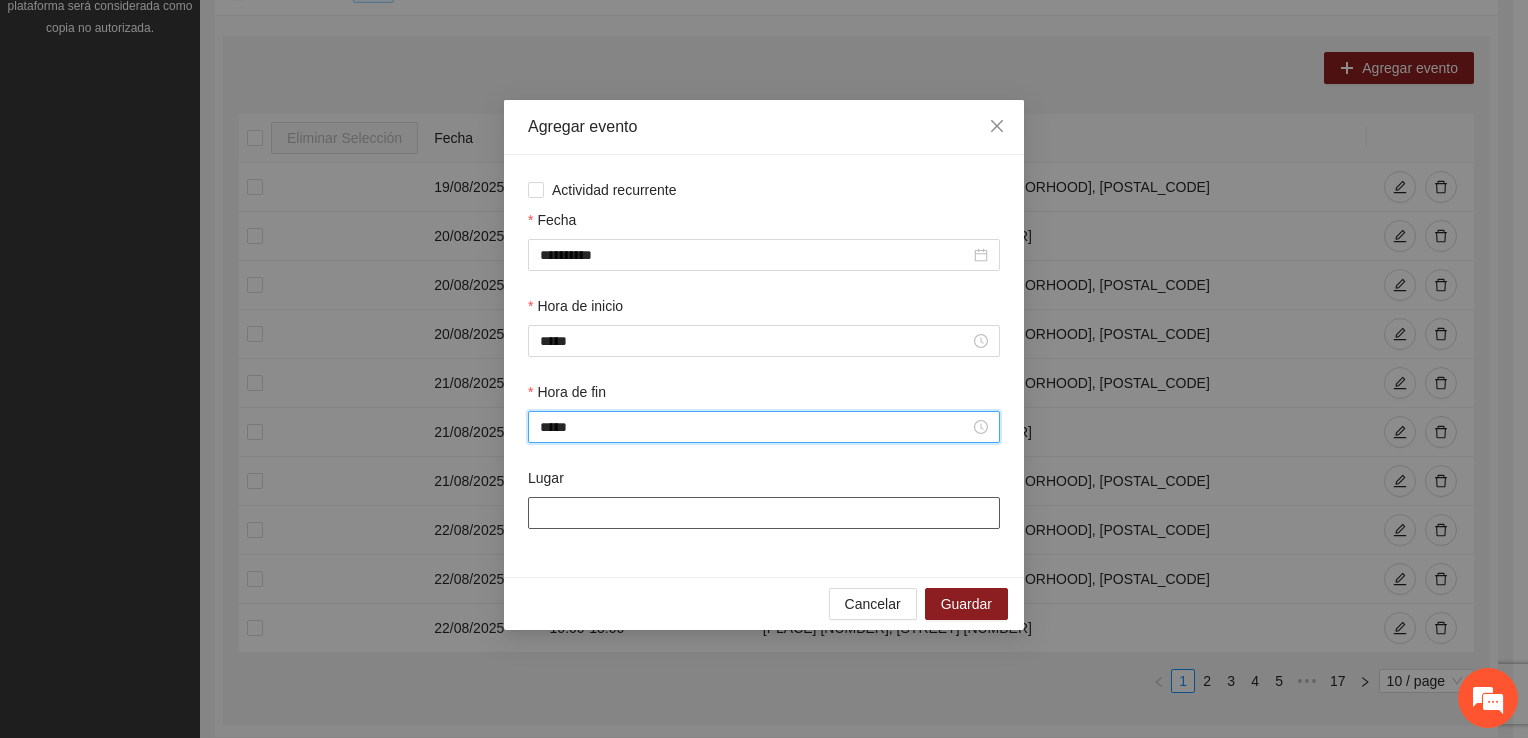 click on "Lugar" at bounding box center [764, 513] 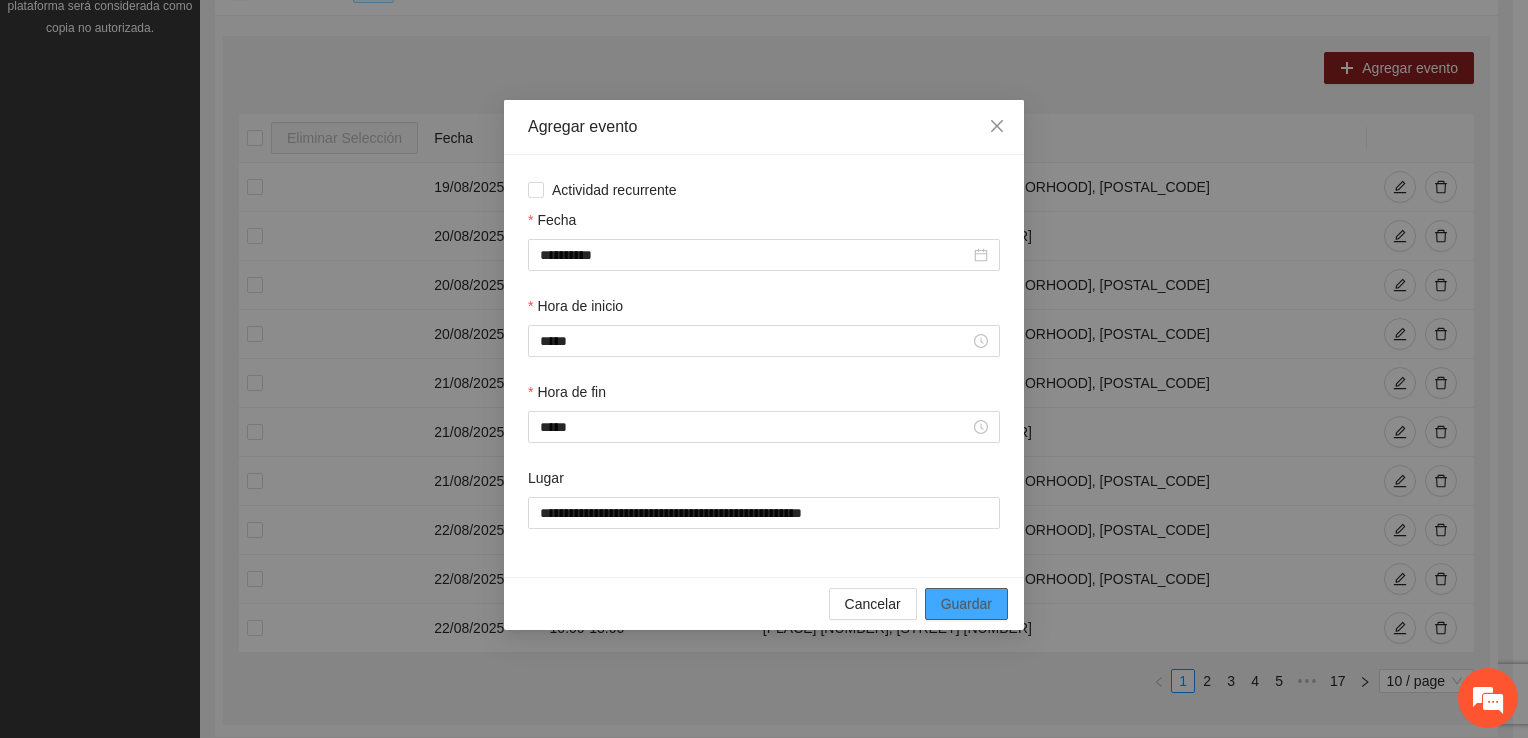 click on "Guardar" at bounding box center (966, 604) 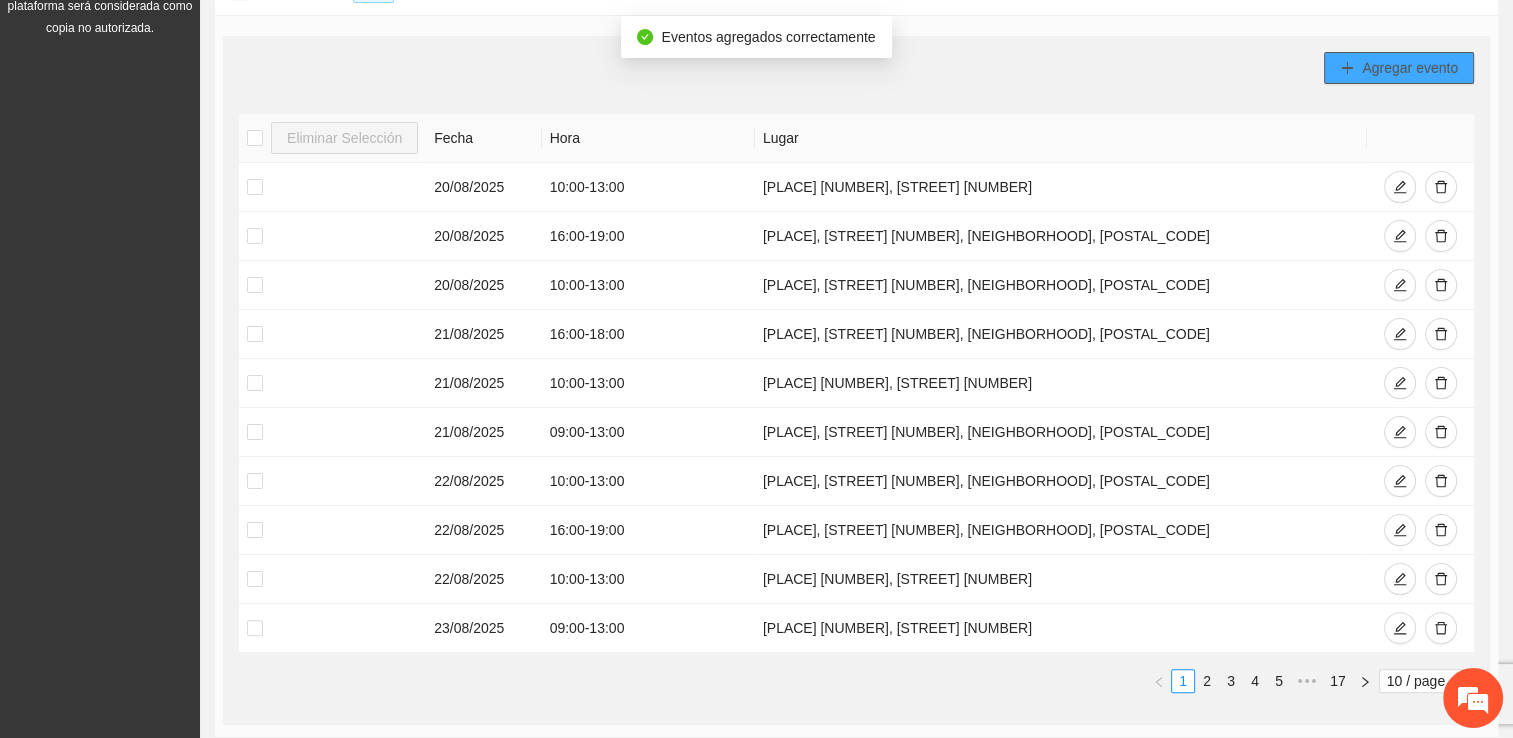 click on "Agregar evento" at bounding box center [1410, 68] 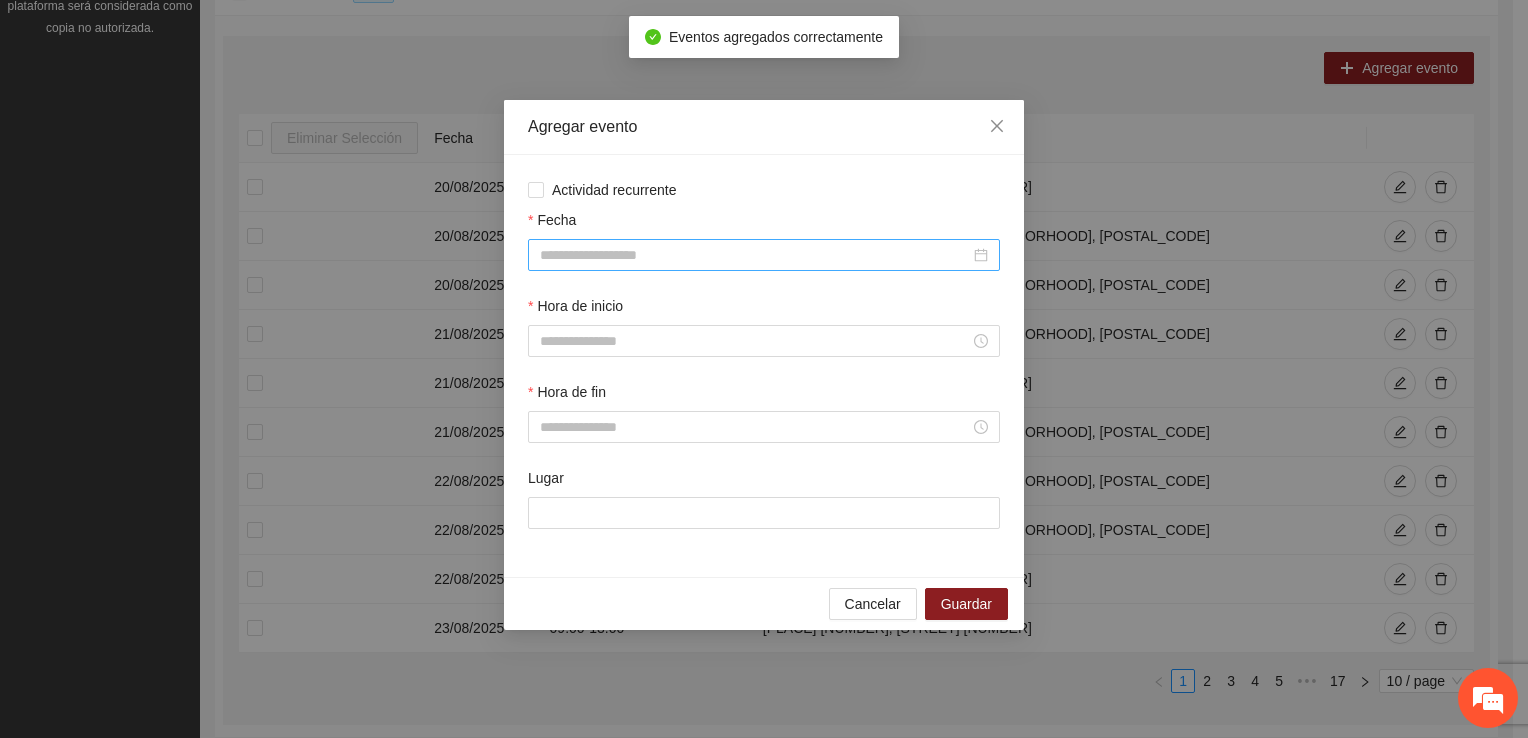 click on "Fecha" at bounding box center [755, 255] 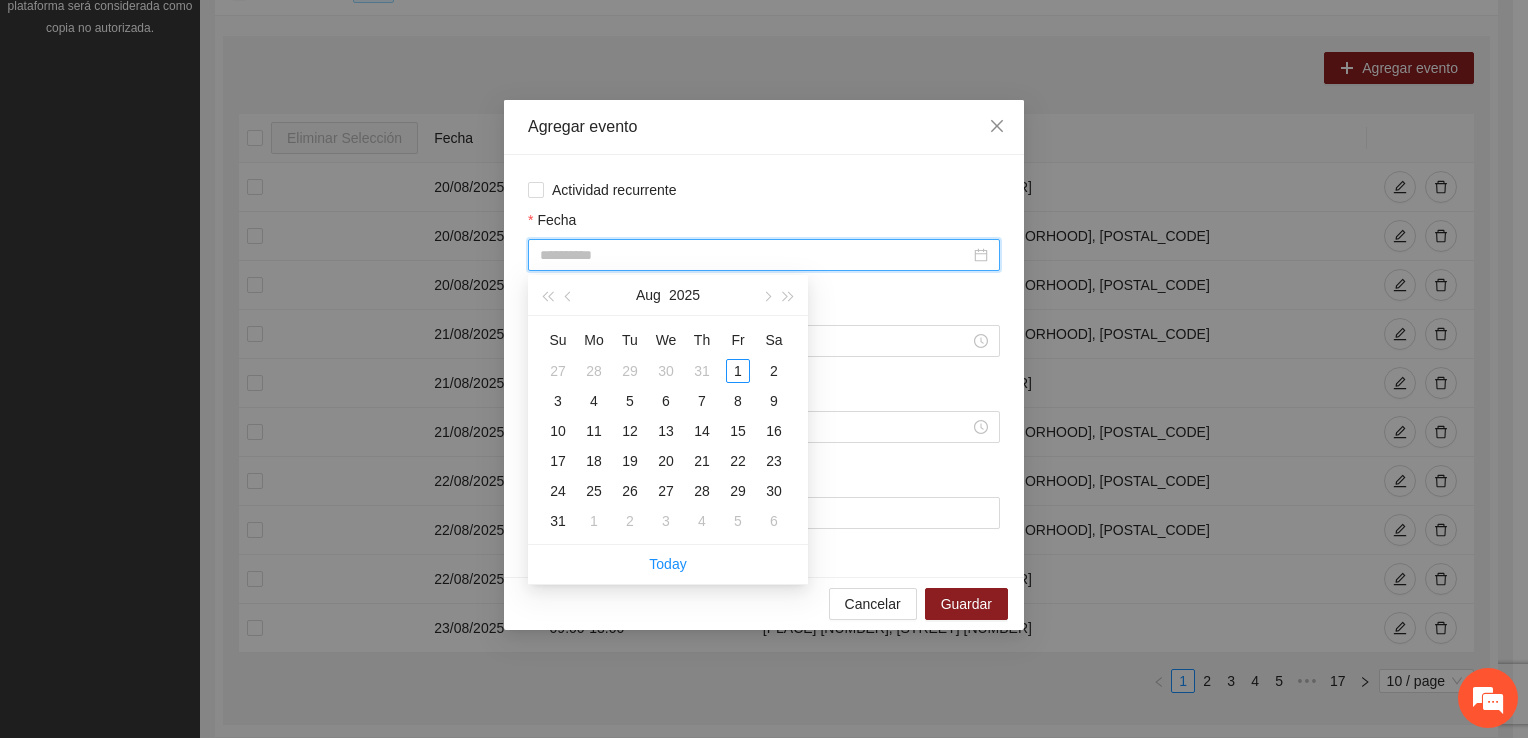 click on "23" at bounding box center (774, 461) 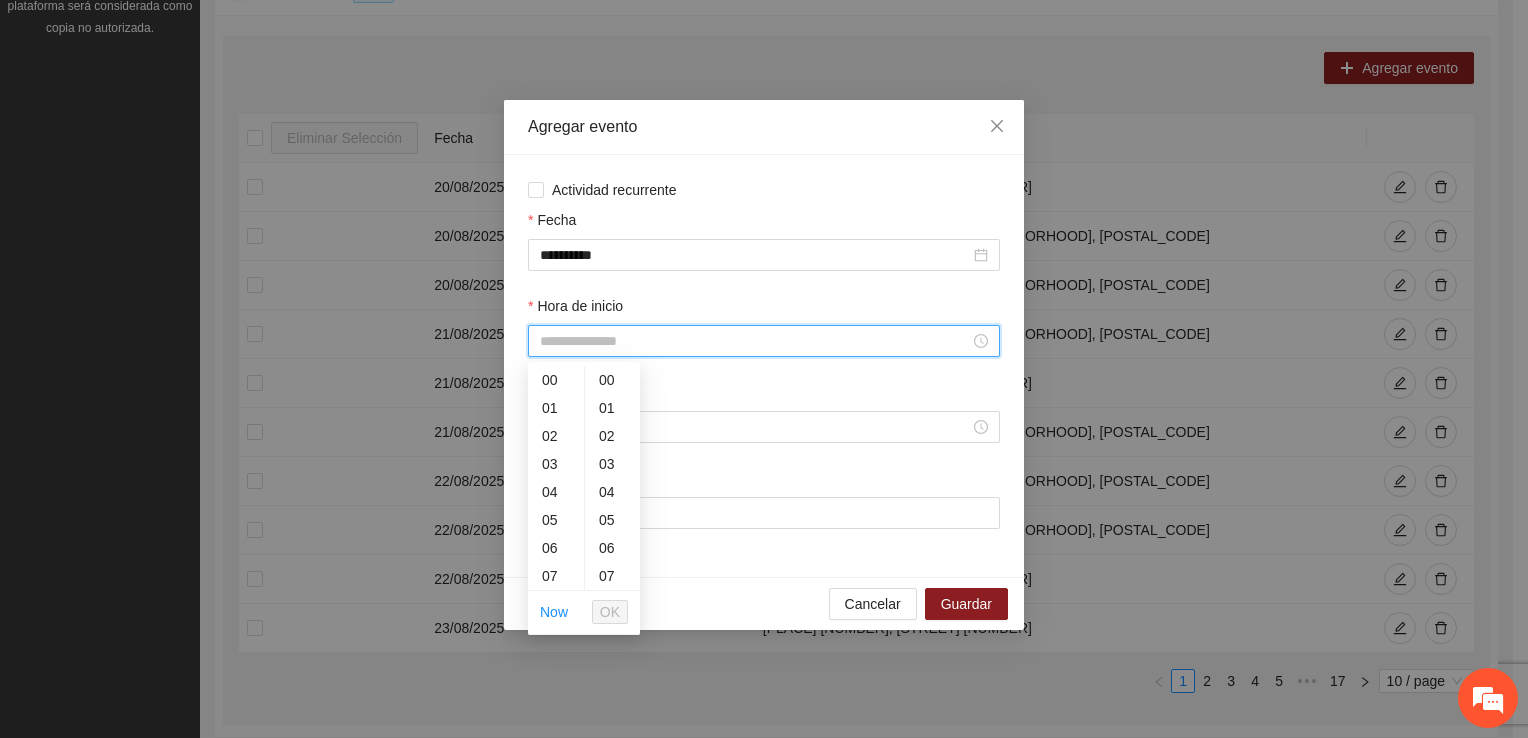 click on "Hora de inicio" at bounding box center [755, 341] 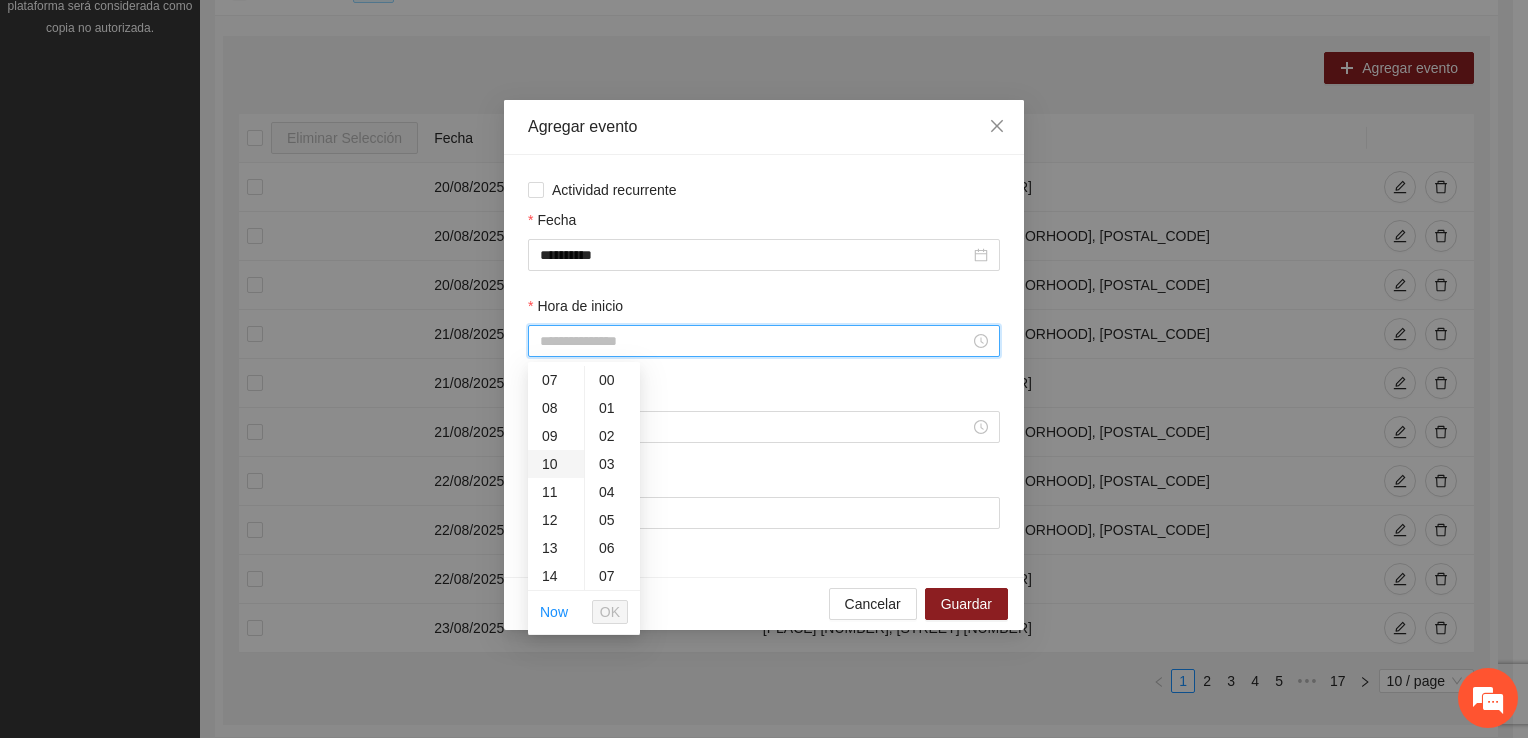 click on "09" at bounding box center [556, 436] 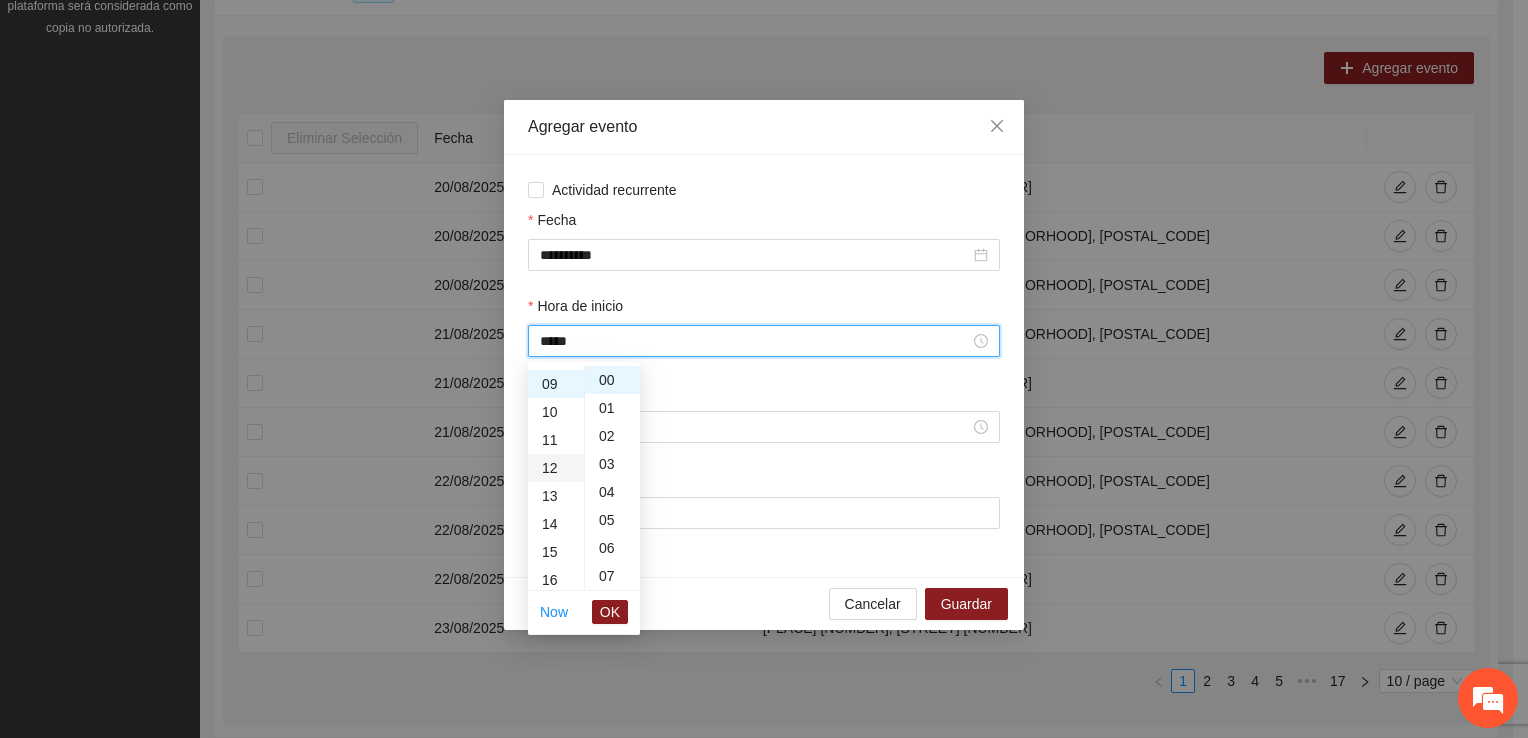 scroll, scrollTop: 252, scrollLeft: 0, axis: vertical 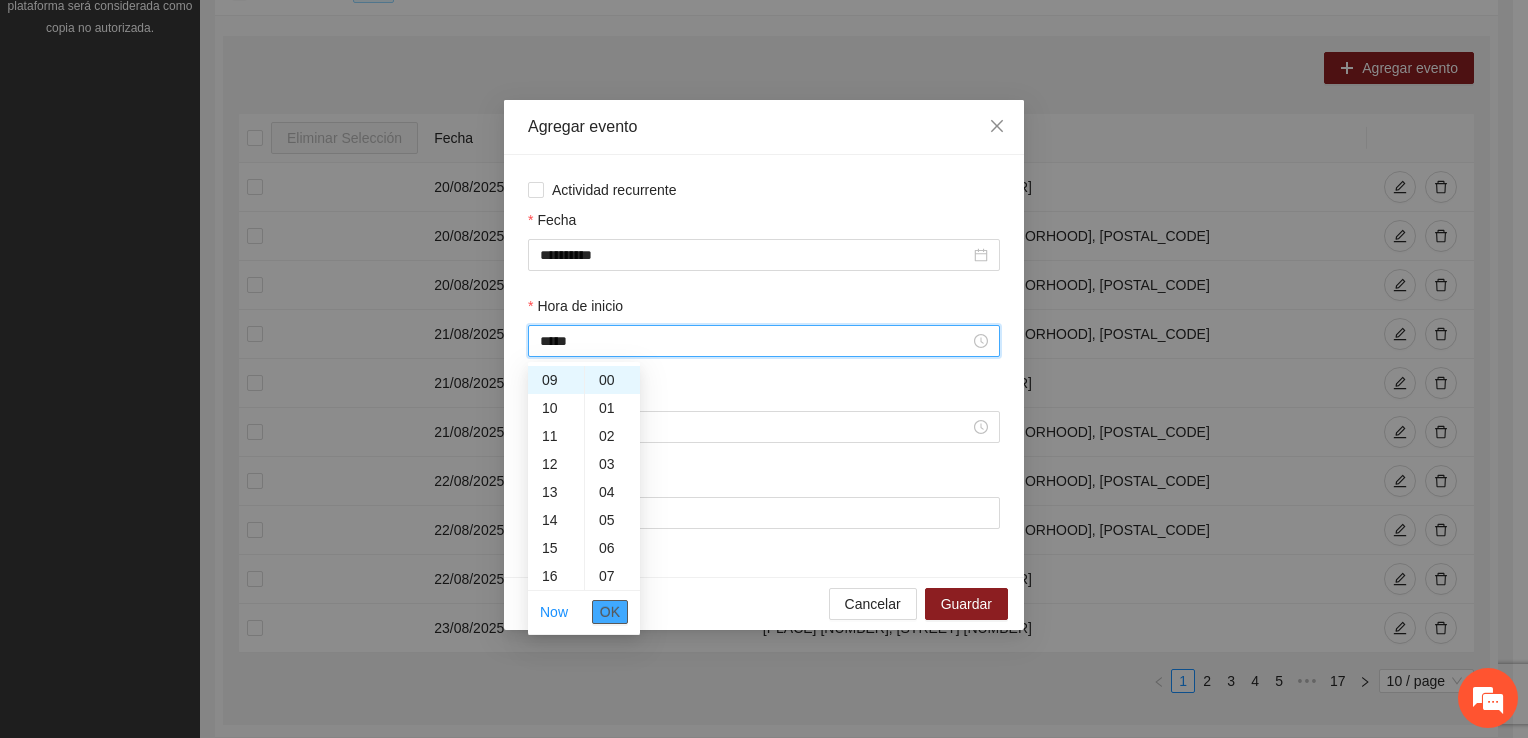 click on "OK" at bounding box center [610, 612] 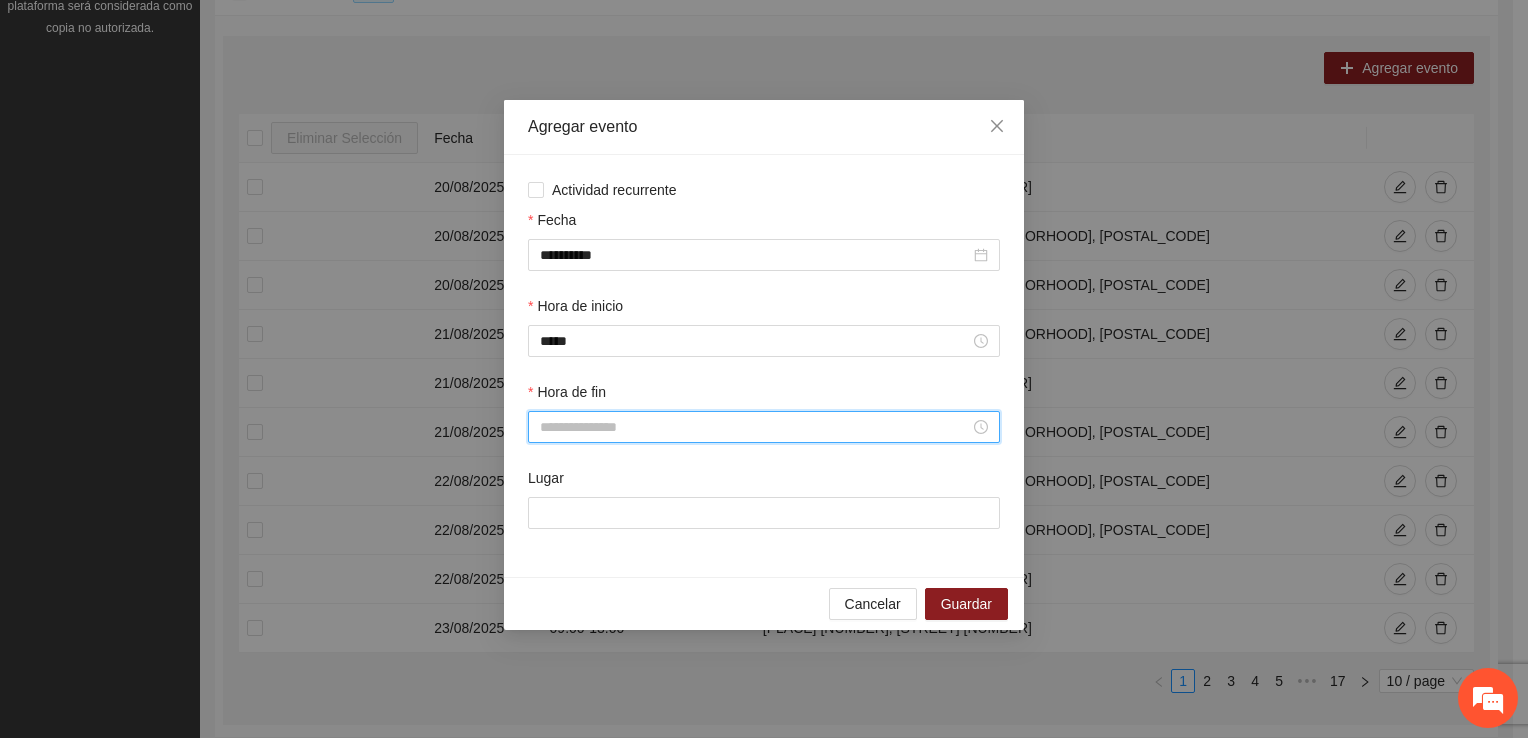 click on "Hora de fin" at bounding box center (755, 427) 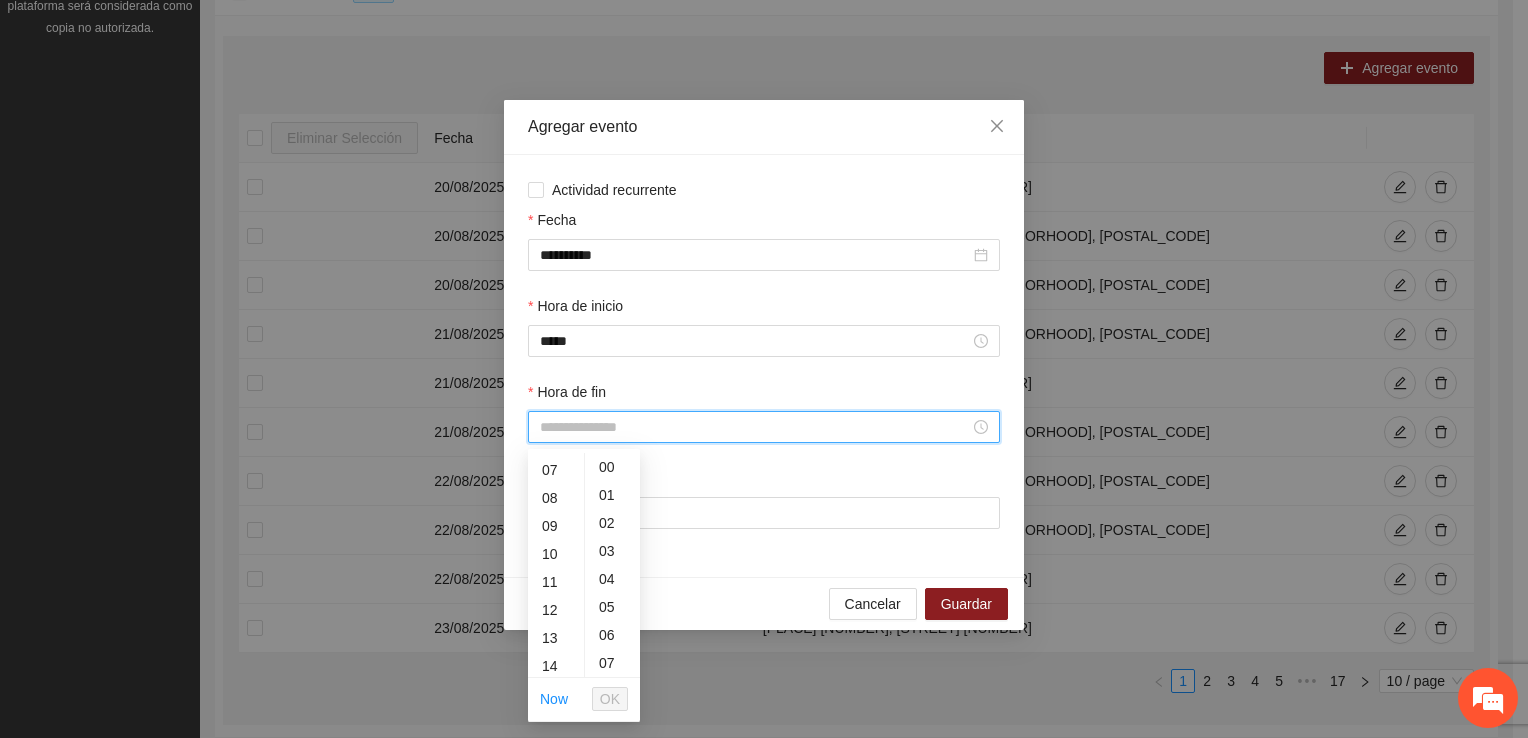 scroll, scrollTop: 196, scrollLeft: 0, axis: vertical 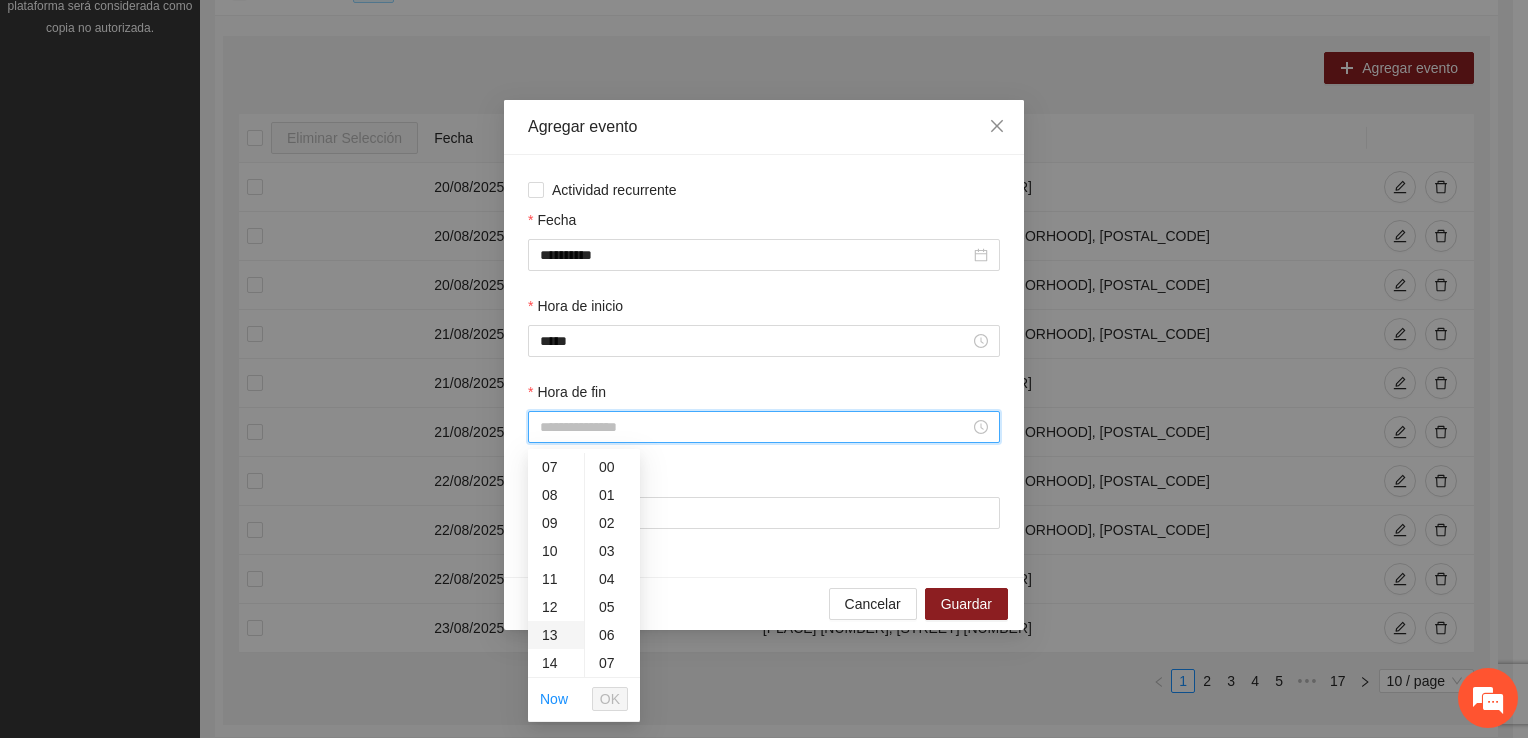 click on "13" at bounding box center (556, 635) 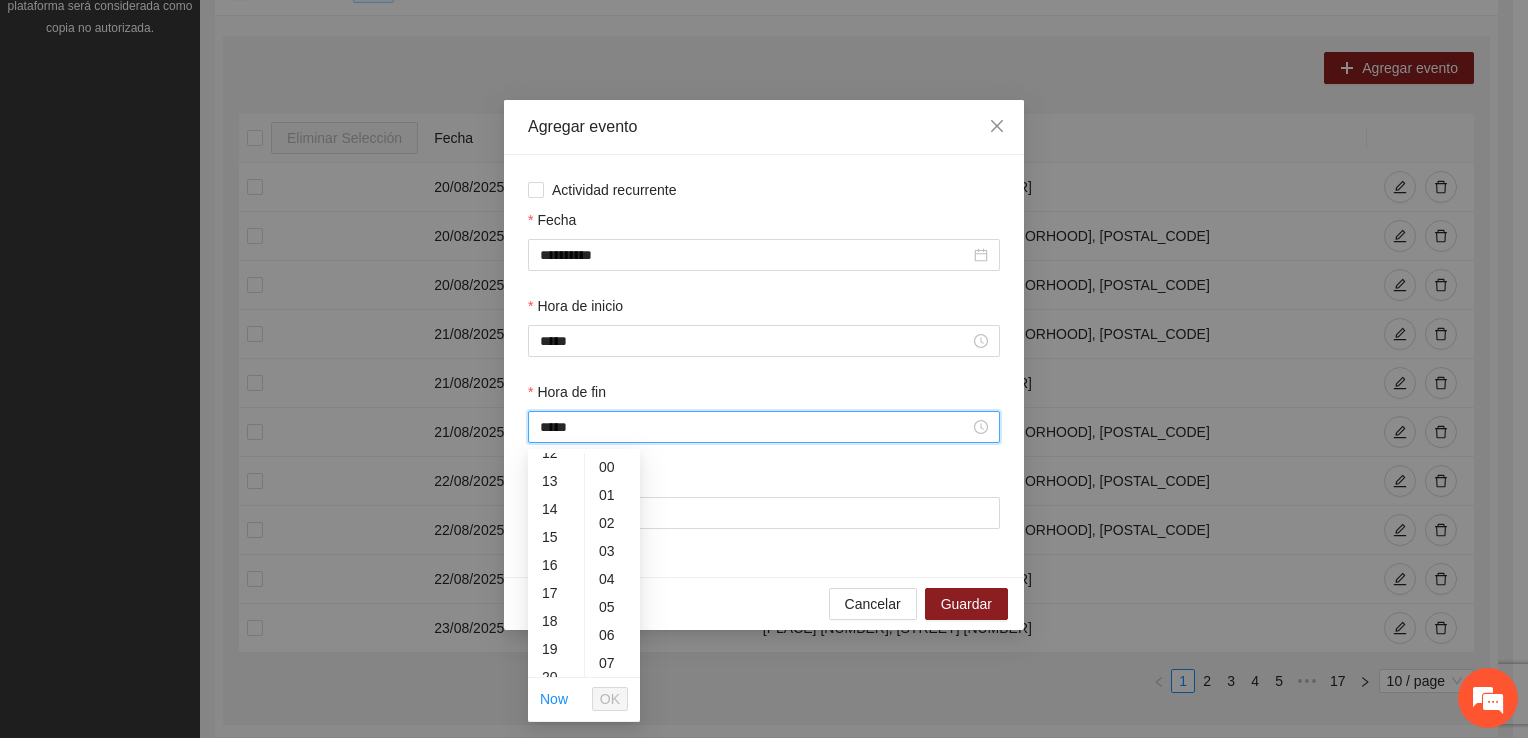 scroll, scrollTop: 364, scrollLeft: 0, axis: vertical 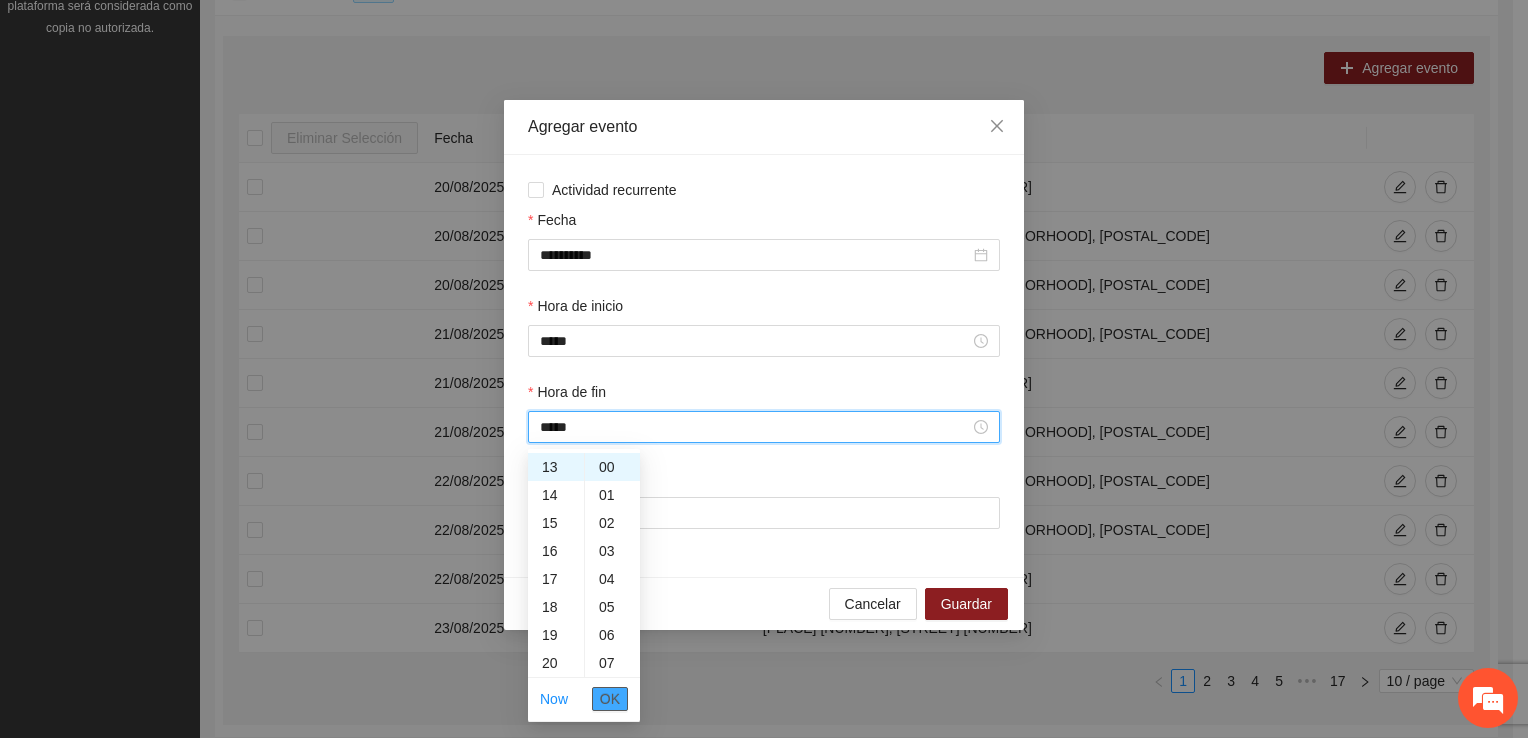 click on "OK" at bounding box center (610, 699) 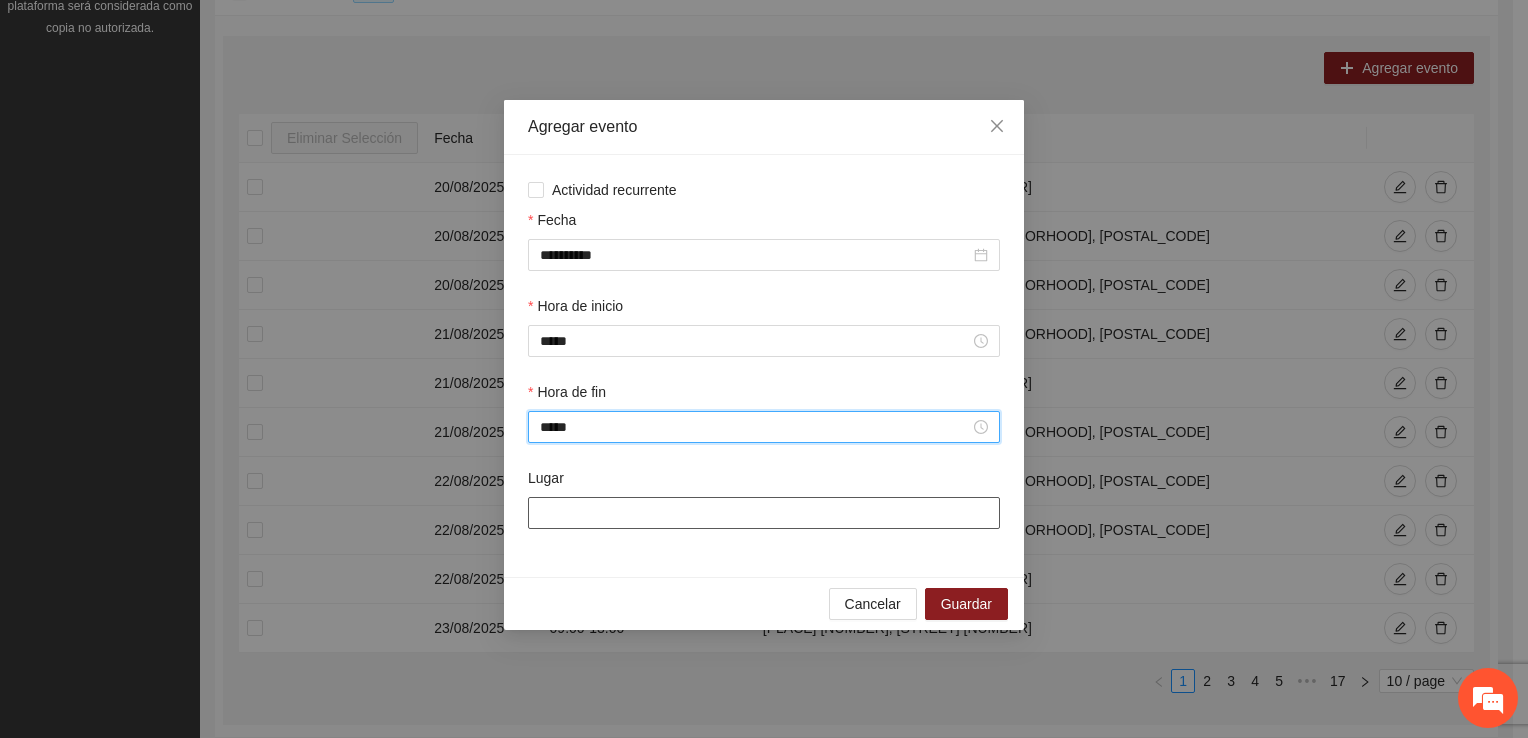 click on "Lugar" at bounding box center [764, 513] 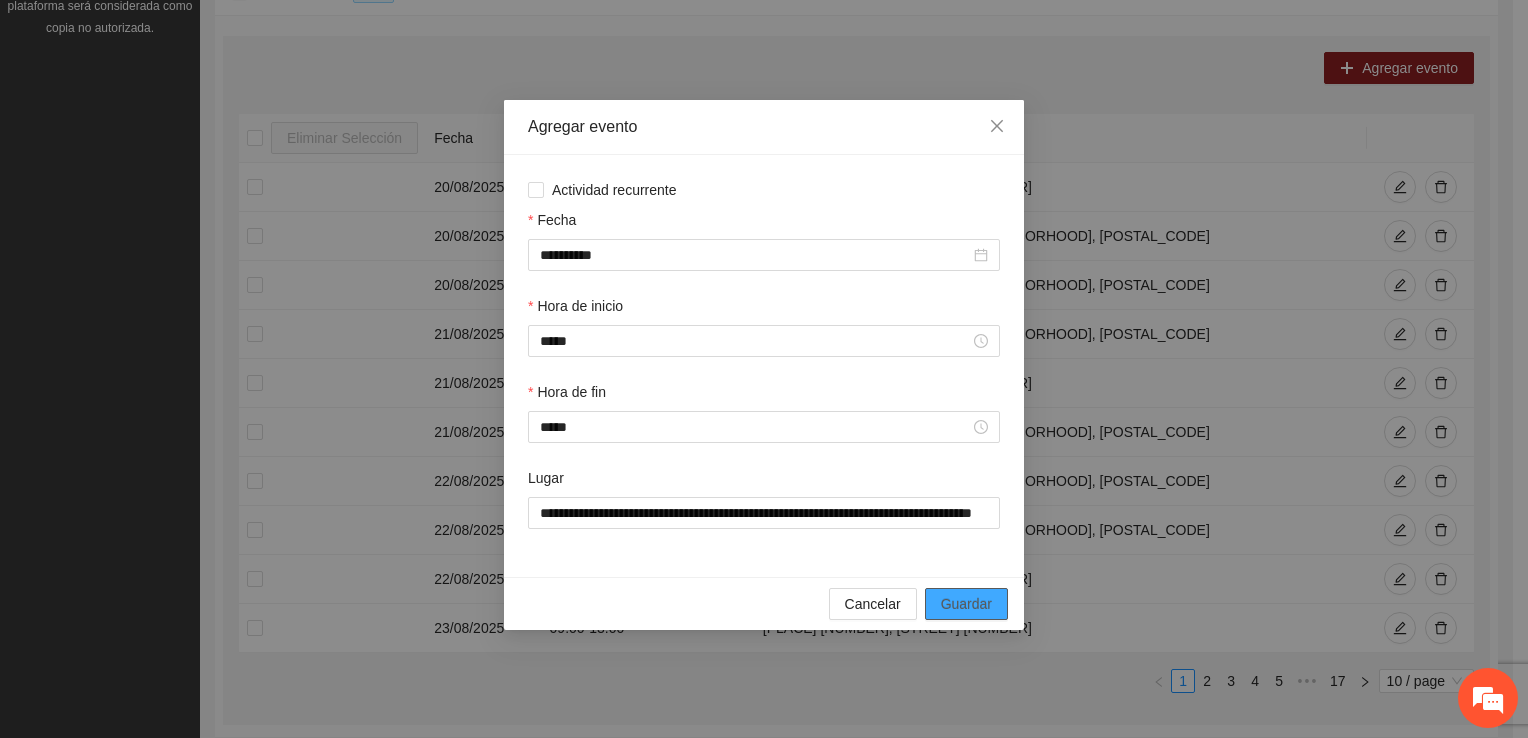 click on "Guardar" at bounding box center [966, 604] 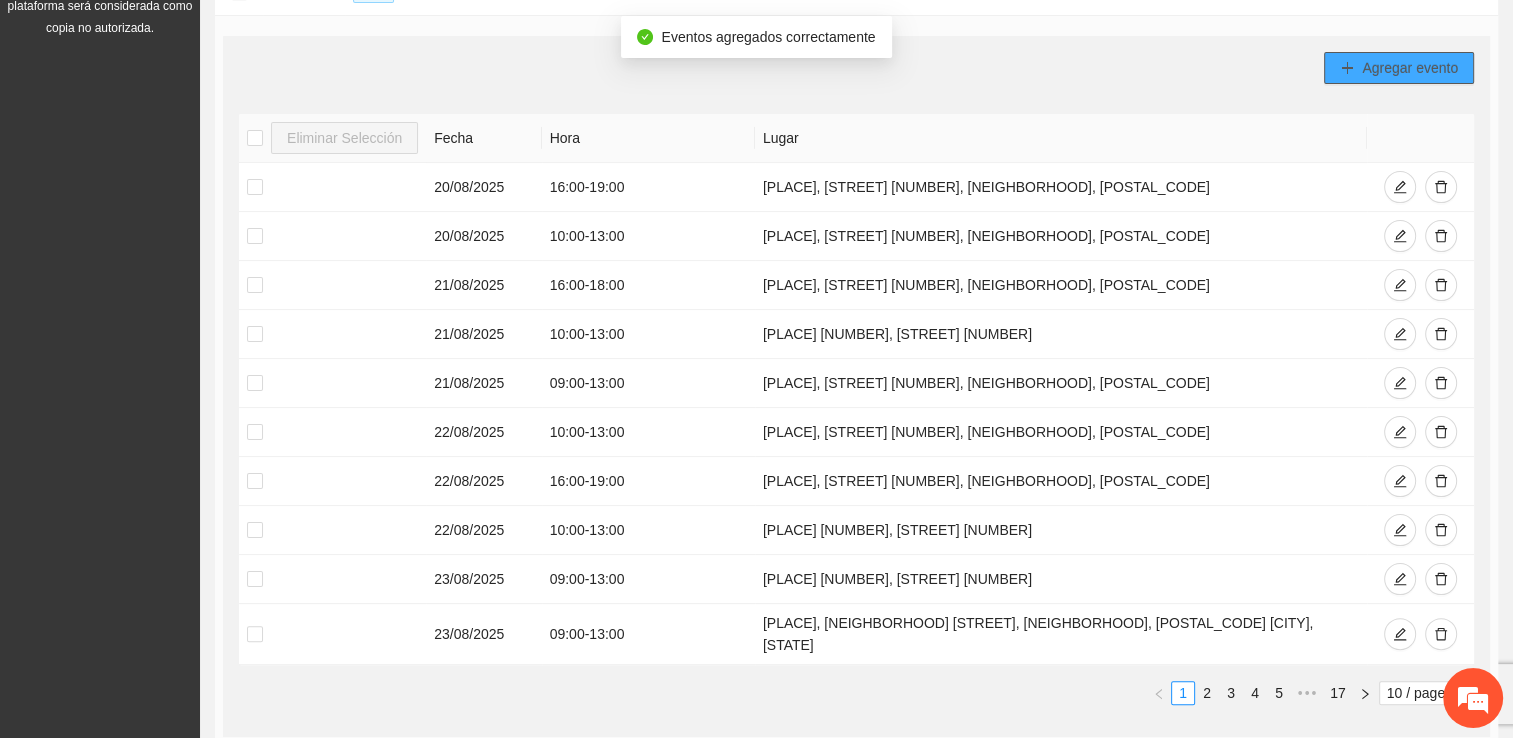 click on "Agregar evento" at bounding box center [1399, 68] 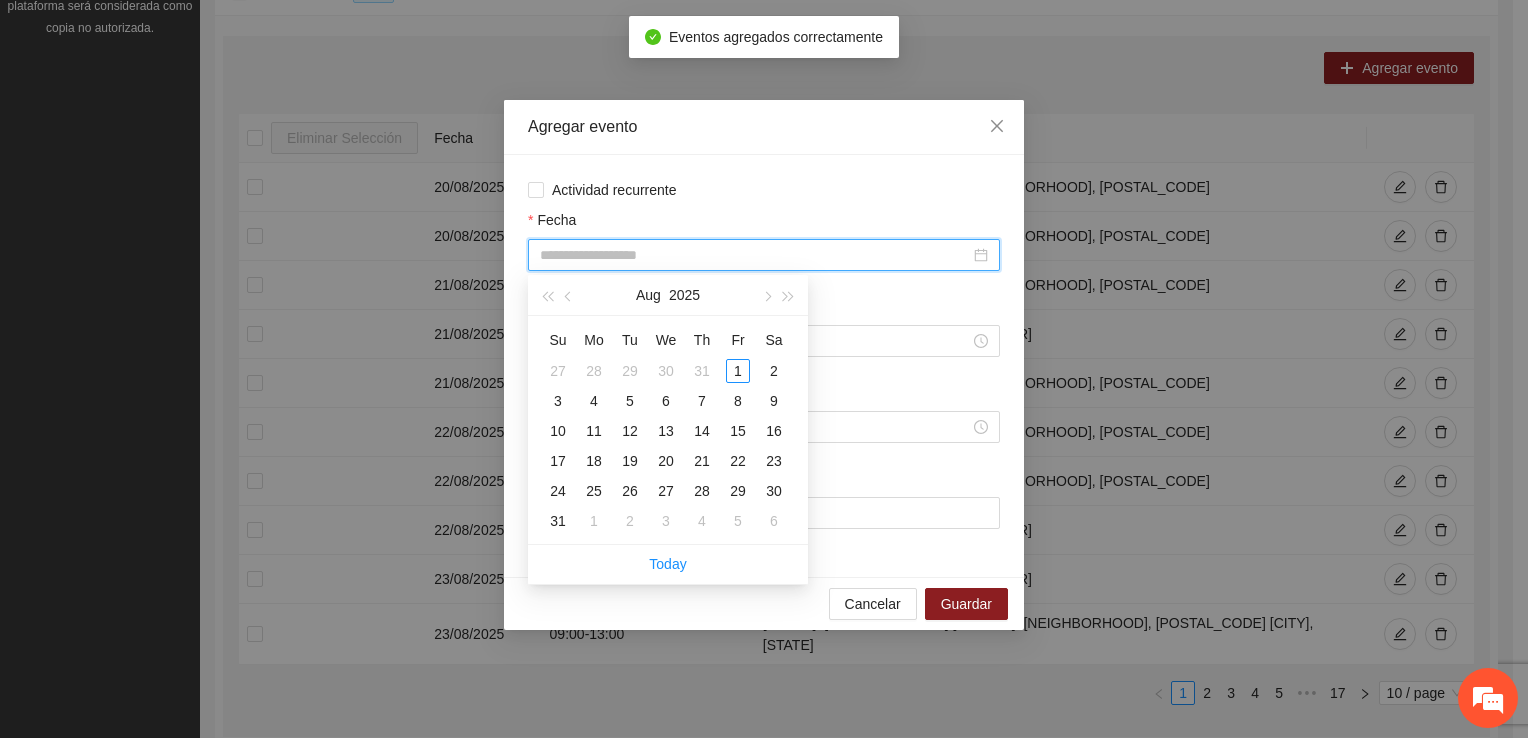 click on "Fecha" at bounding box center (755, 255) 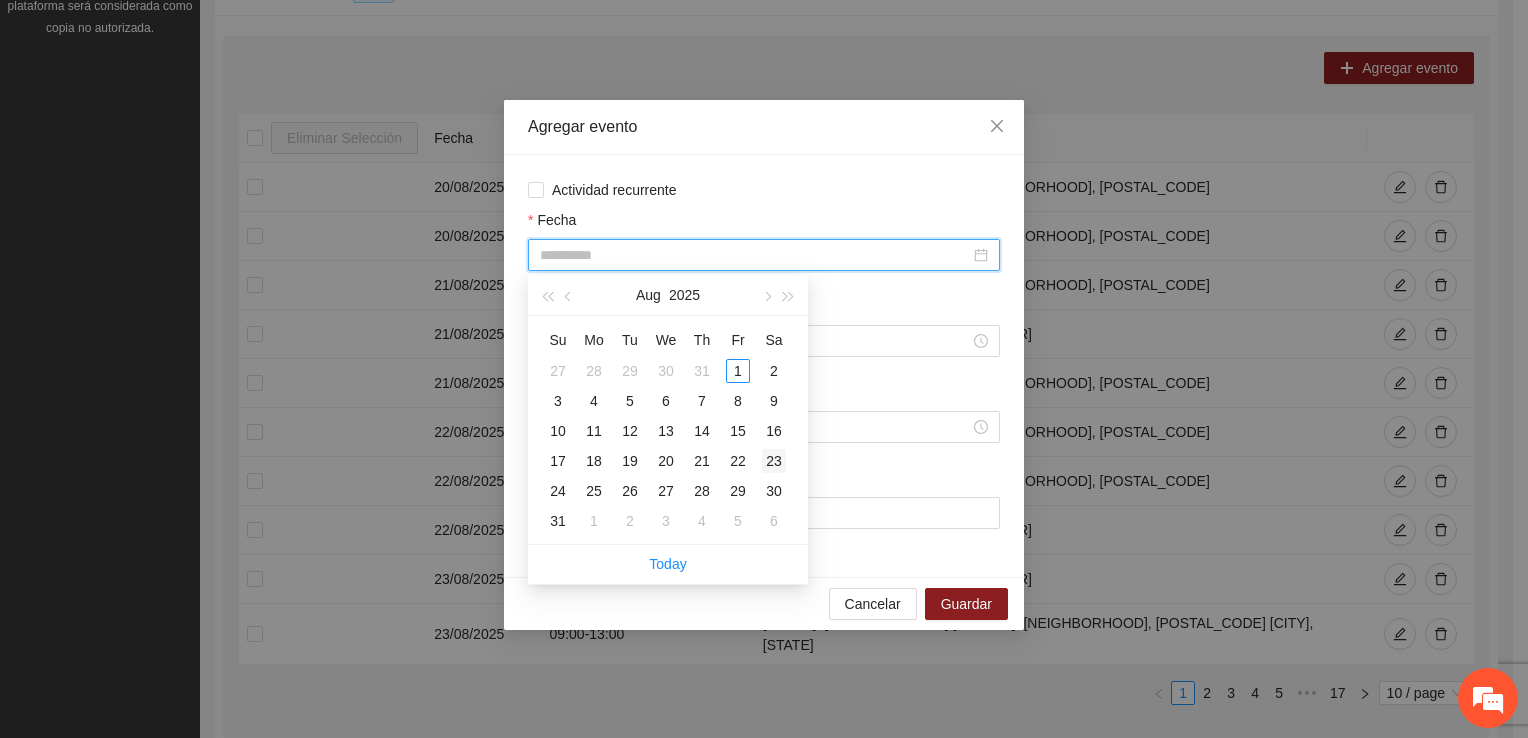 click on "23" at bounding box center [774, 461] 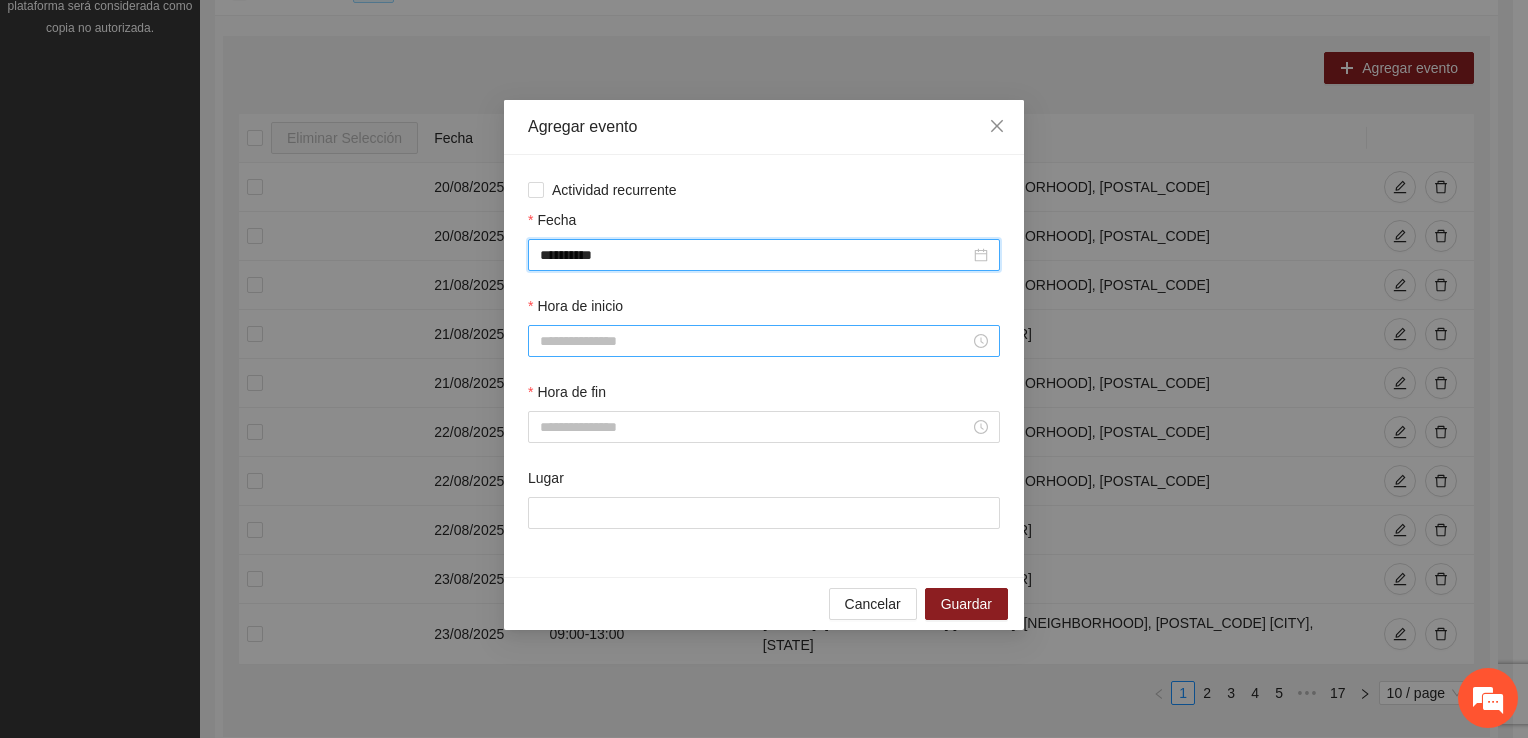 click at bounding box center (764, 341) 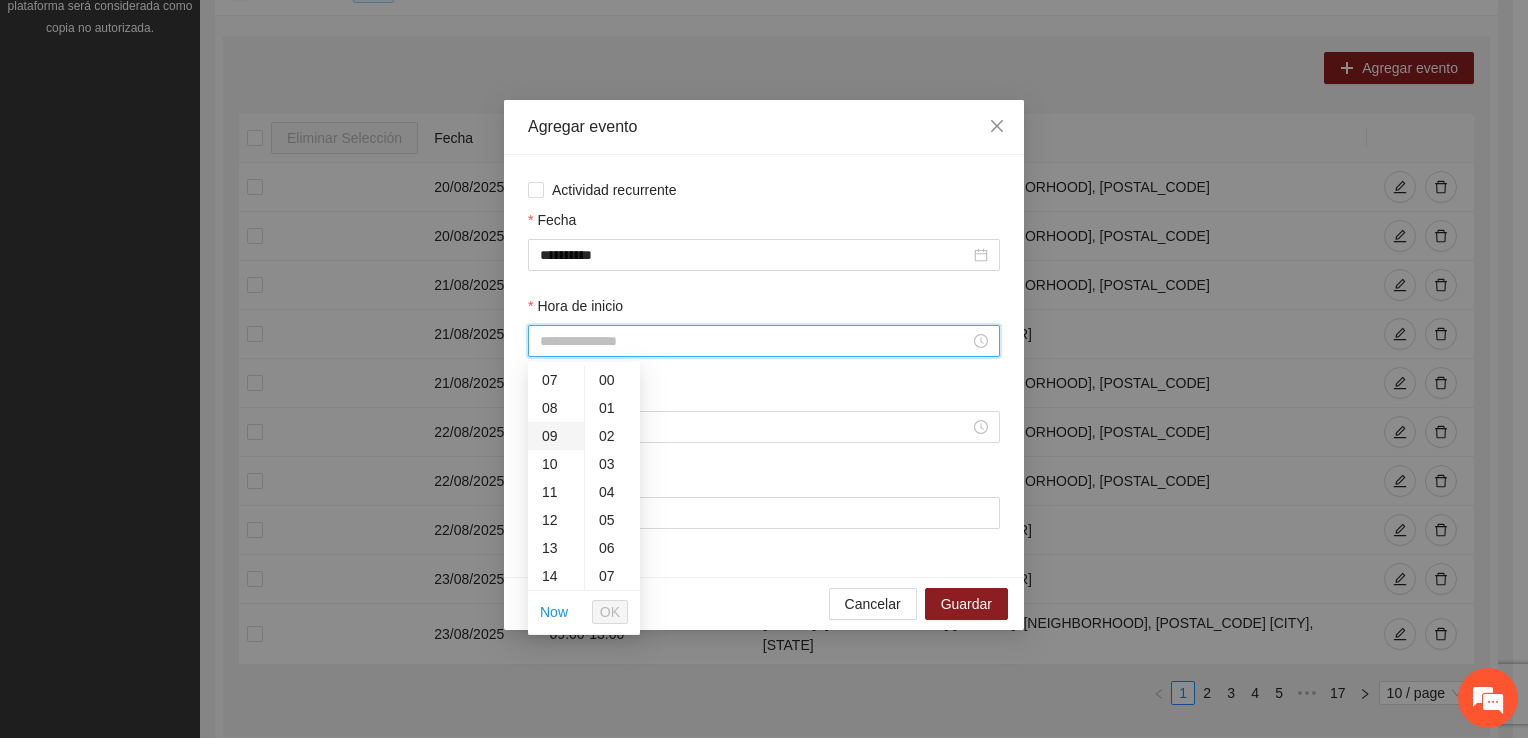 click on "09" at bounding box center [556, 436] 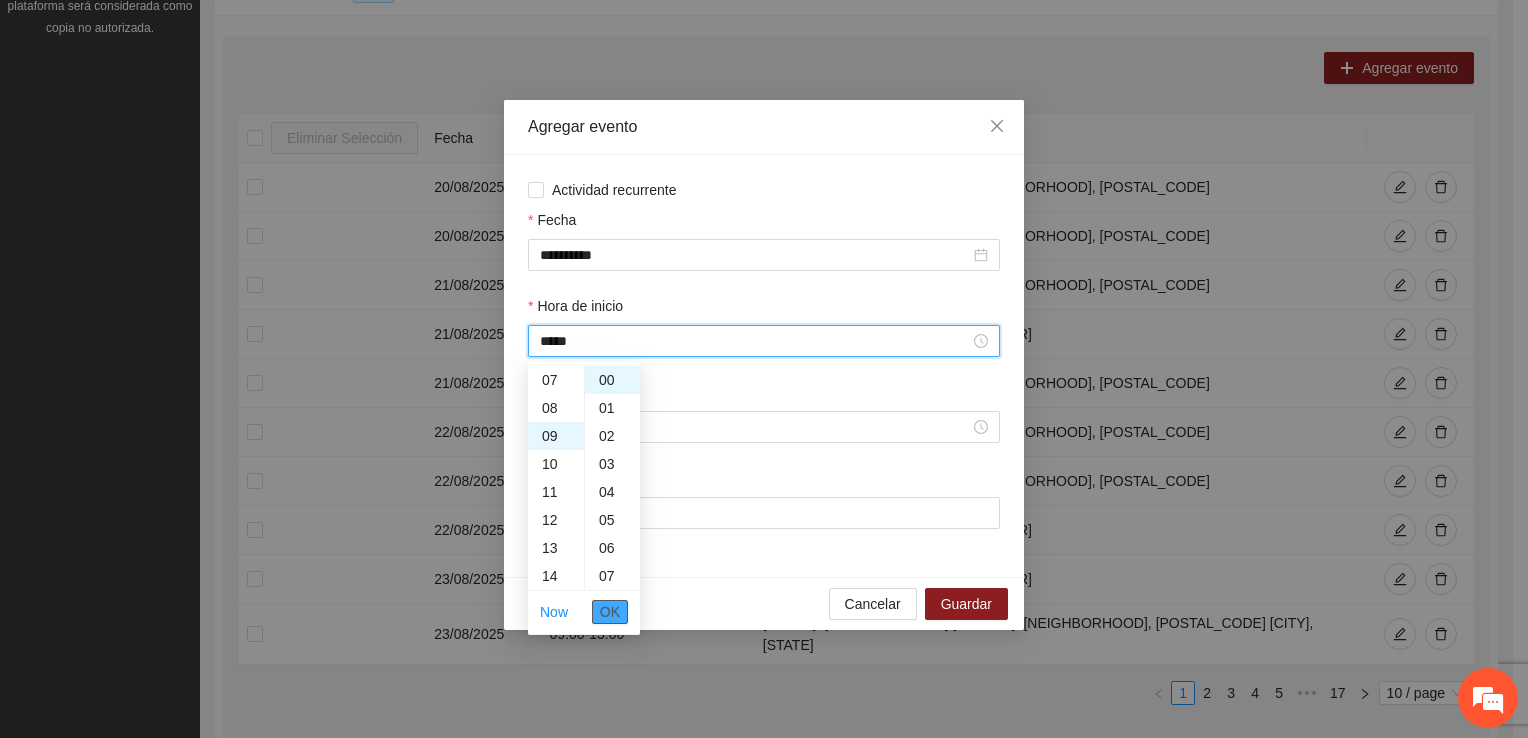 scroll, scrollTop: 252, scrollLeft: 0, axis: vertical 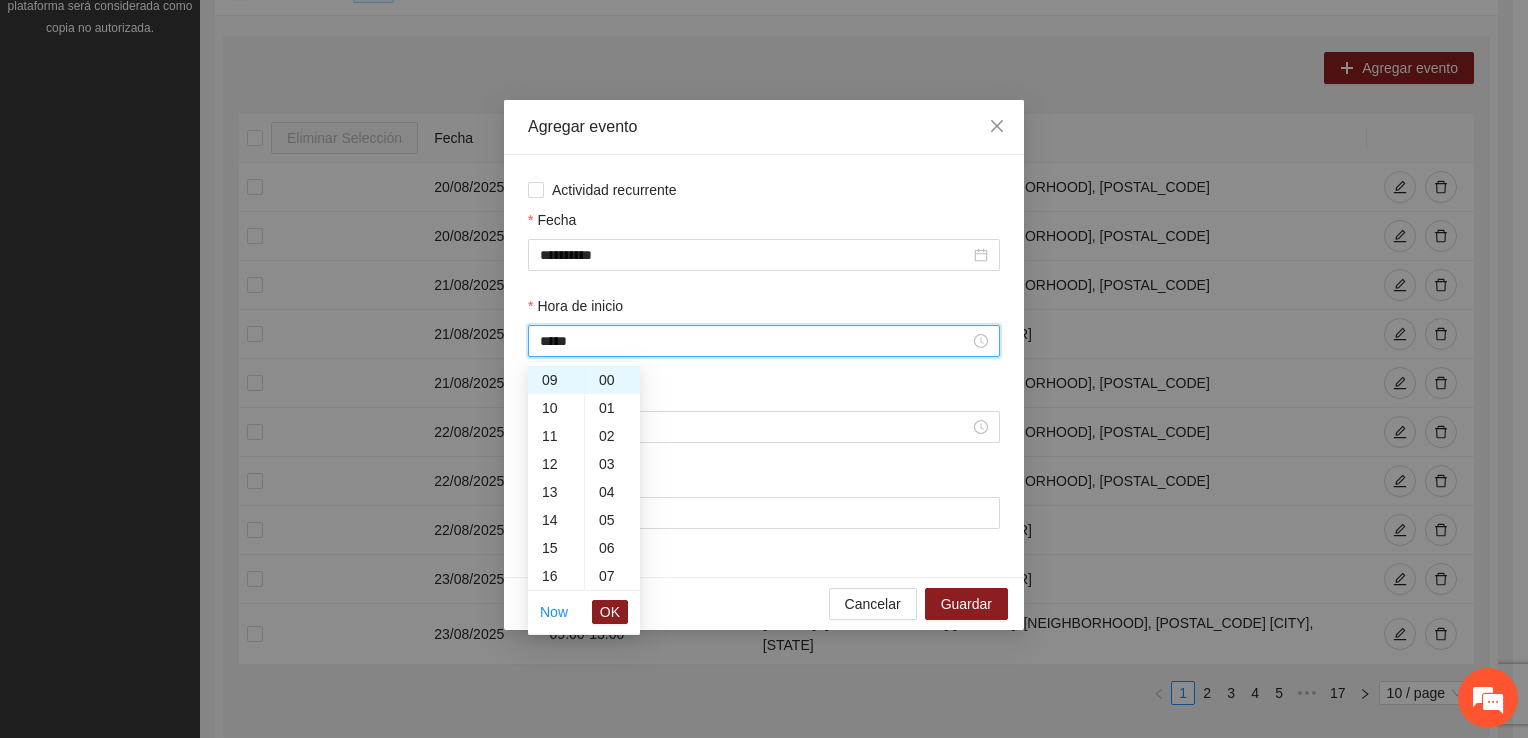 click on "OK" at bounding box center (610, 612) 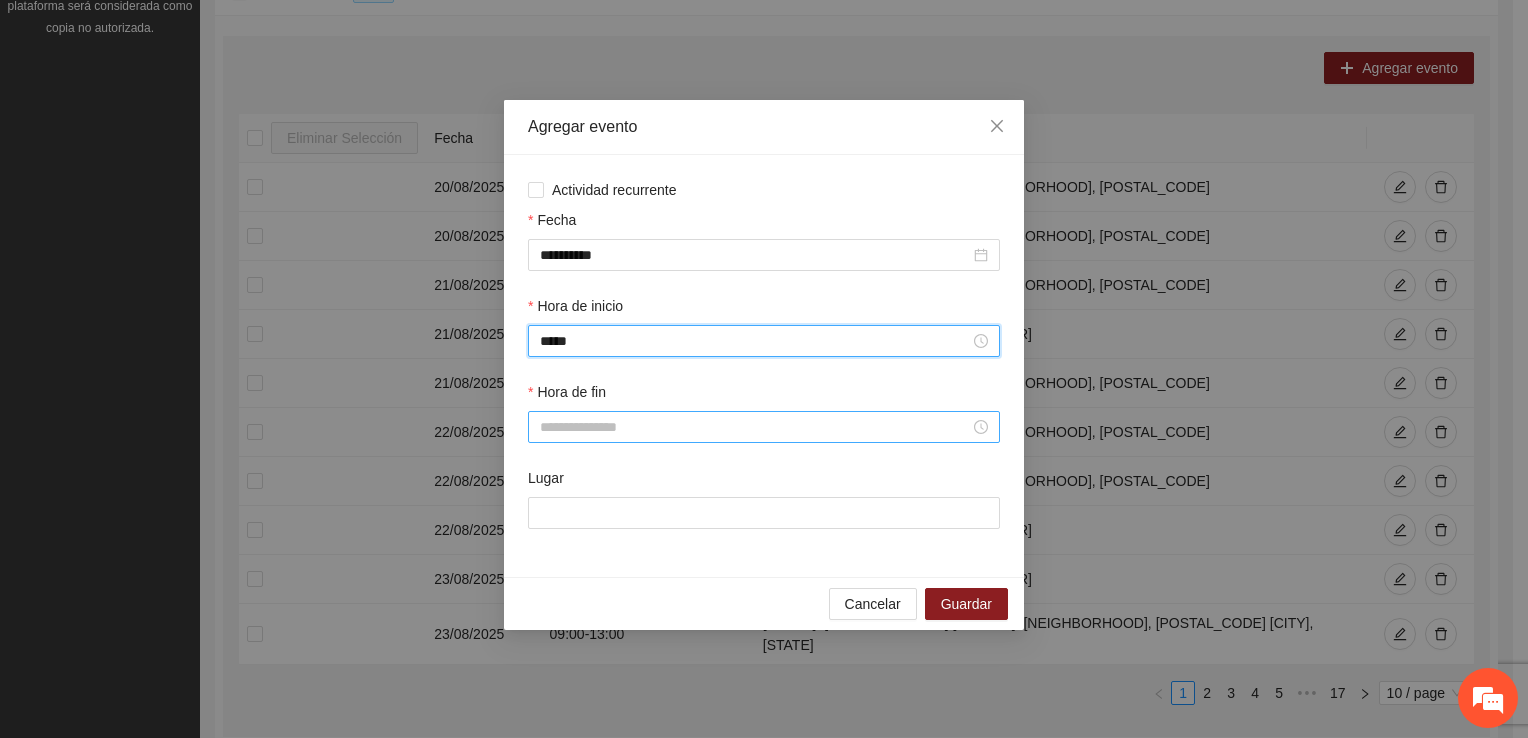 click on "Hora de fin" at bounding box center (755, 427) 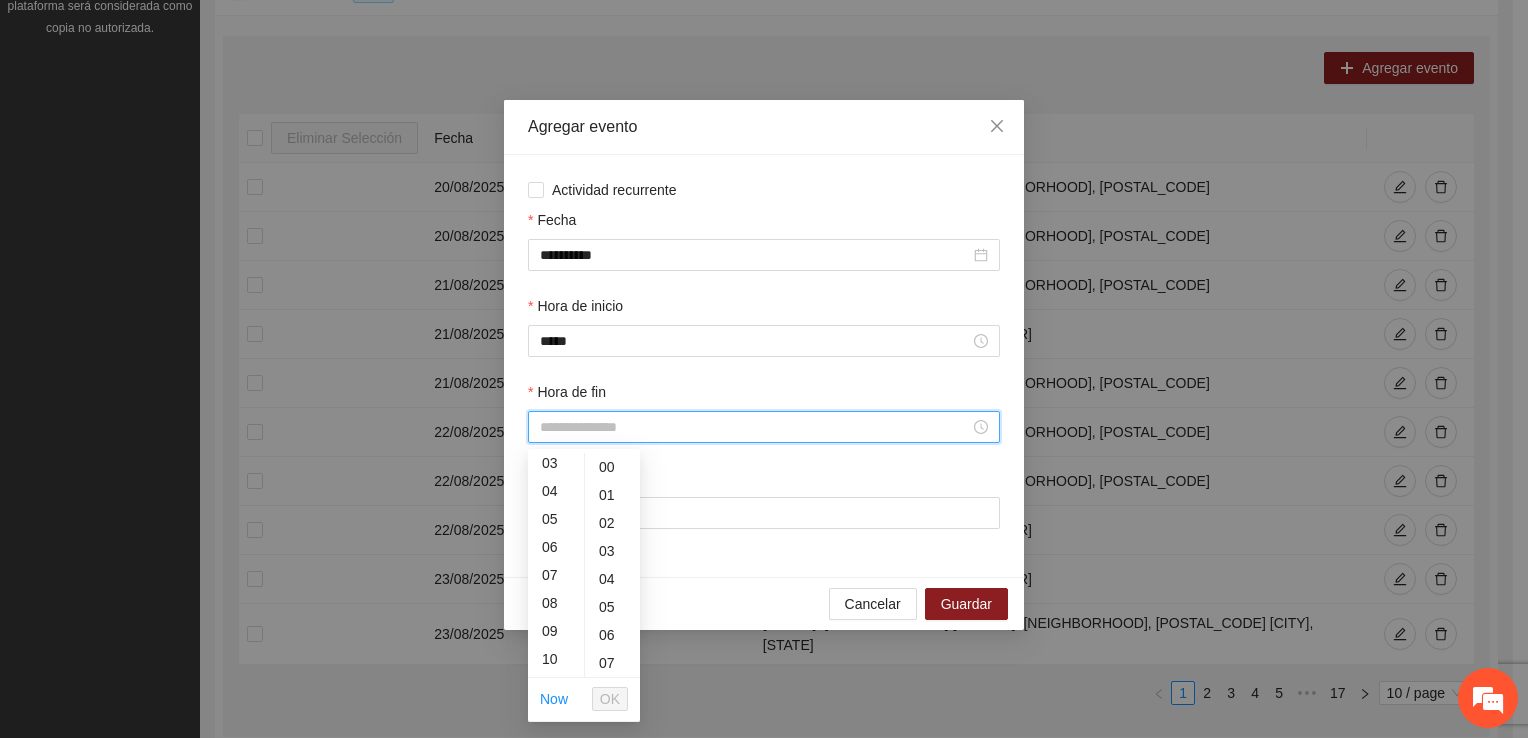 scroll, scrollTop: 196, scrollLeft: 0, axis: vertical 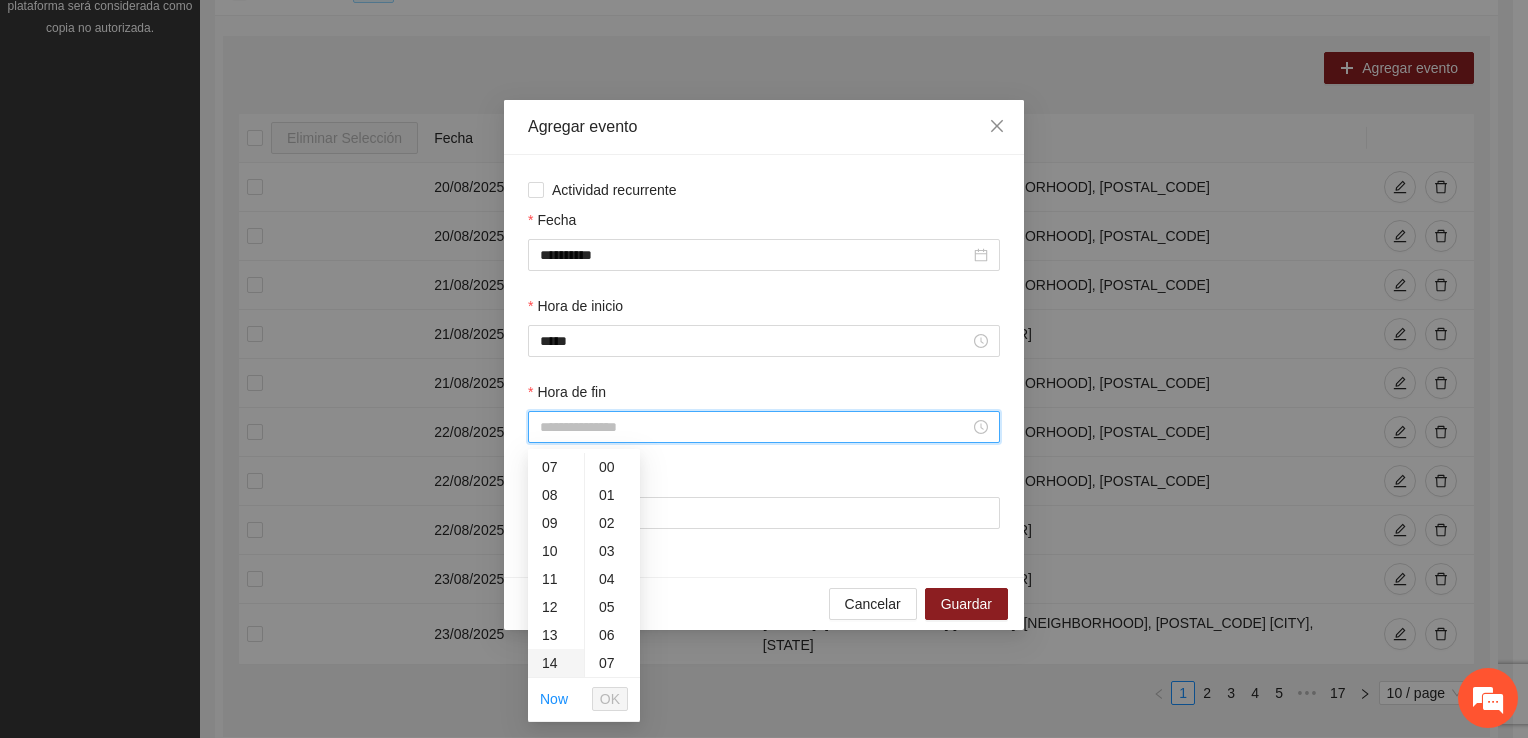 click on "13" at bounding box center [556, 635] 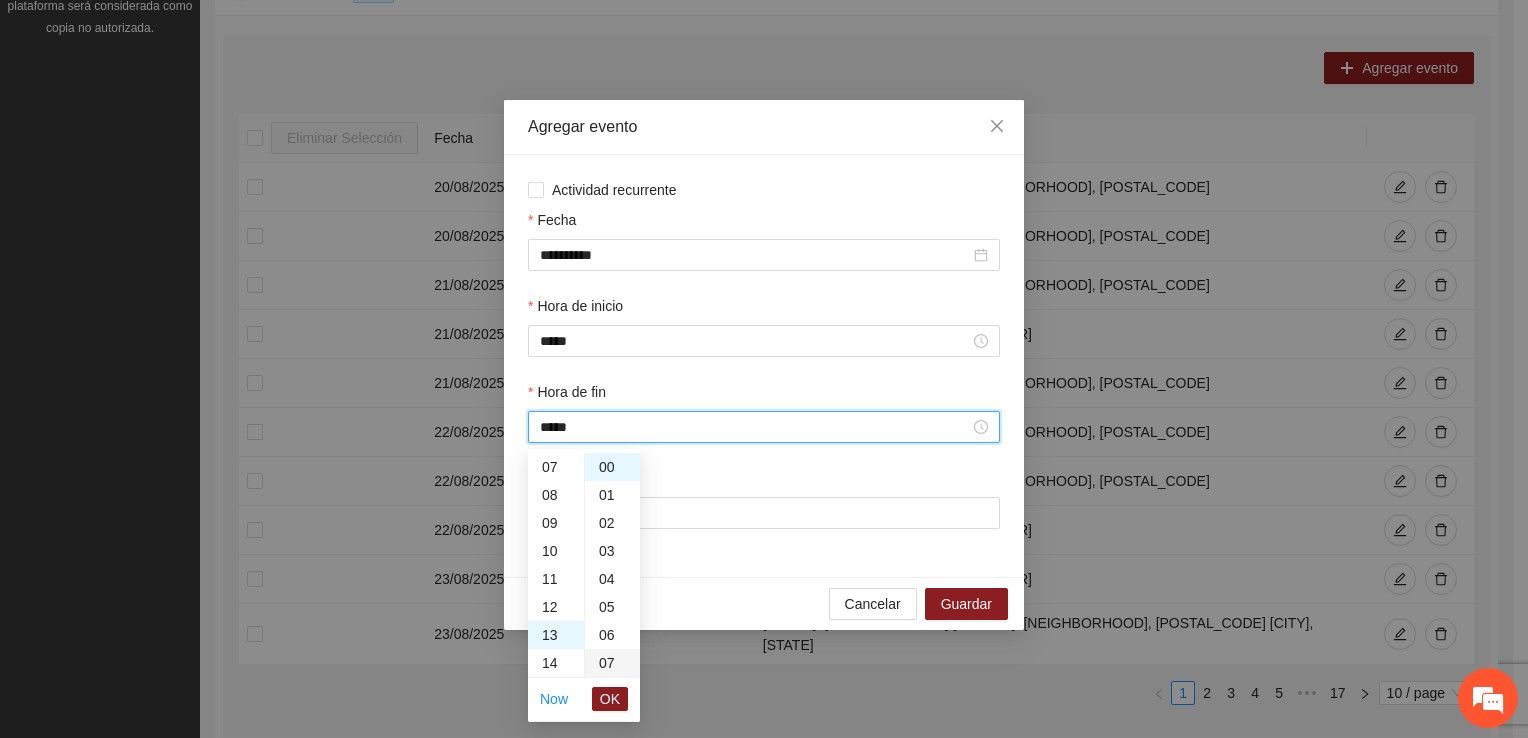 scroll, scrollTop: 364, scrollLeft: 0, axis: vertical 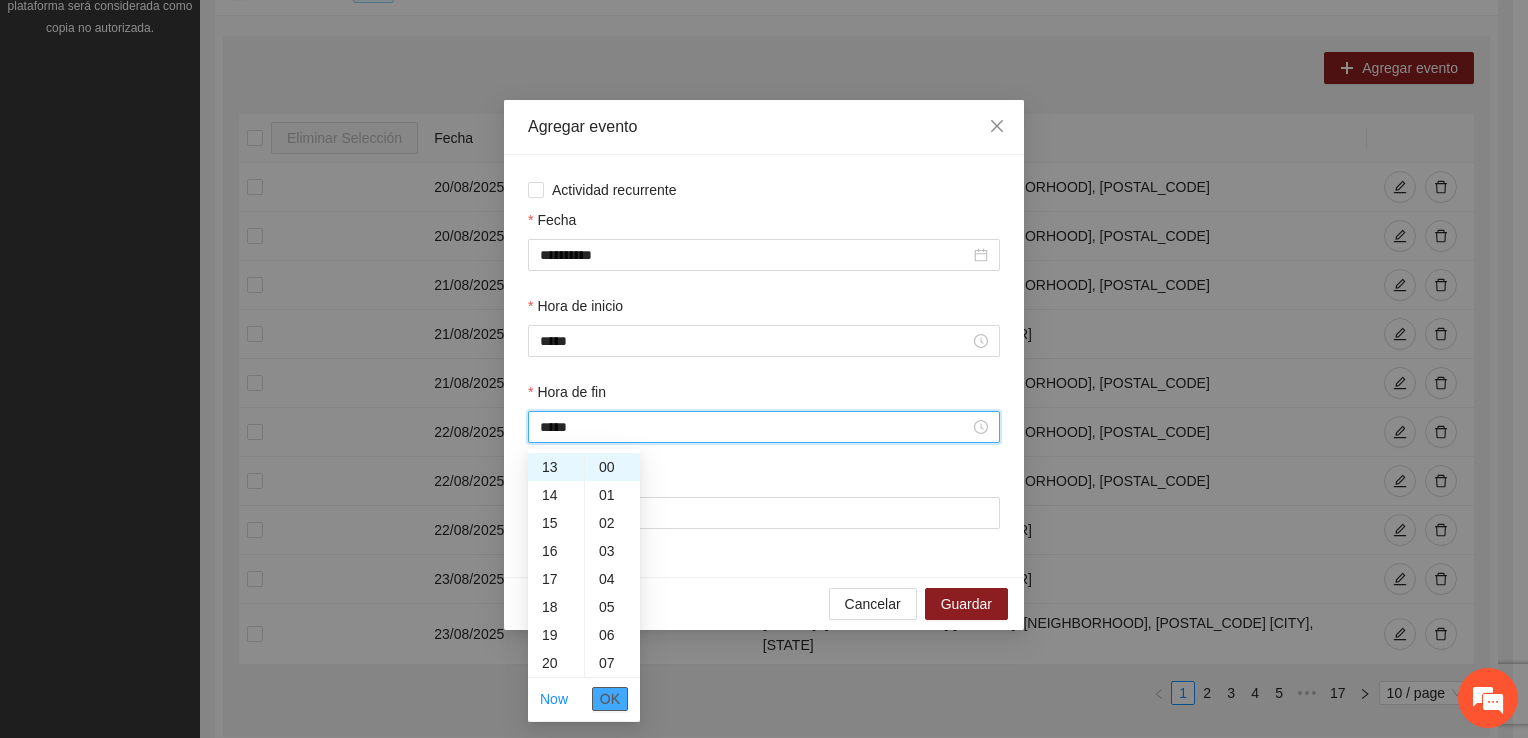 click on "OK" at bounding box center (610, 699) 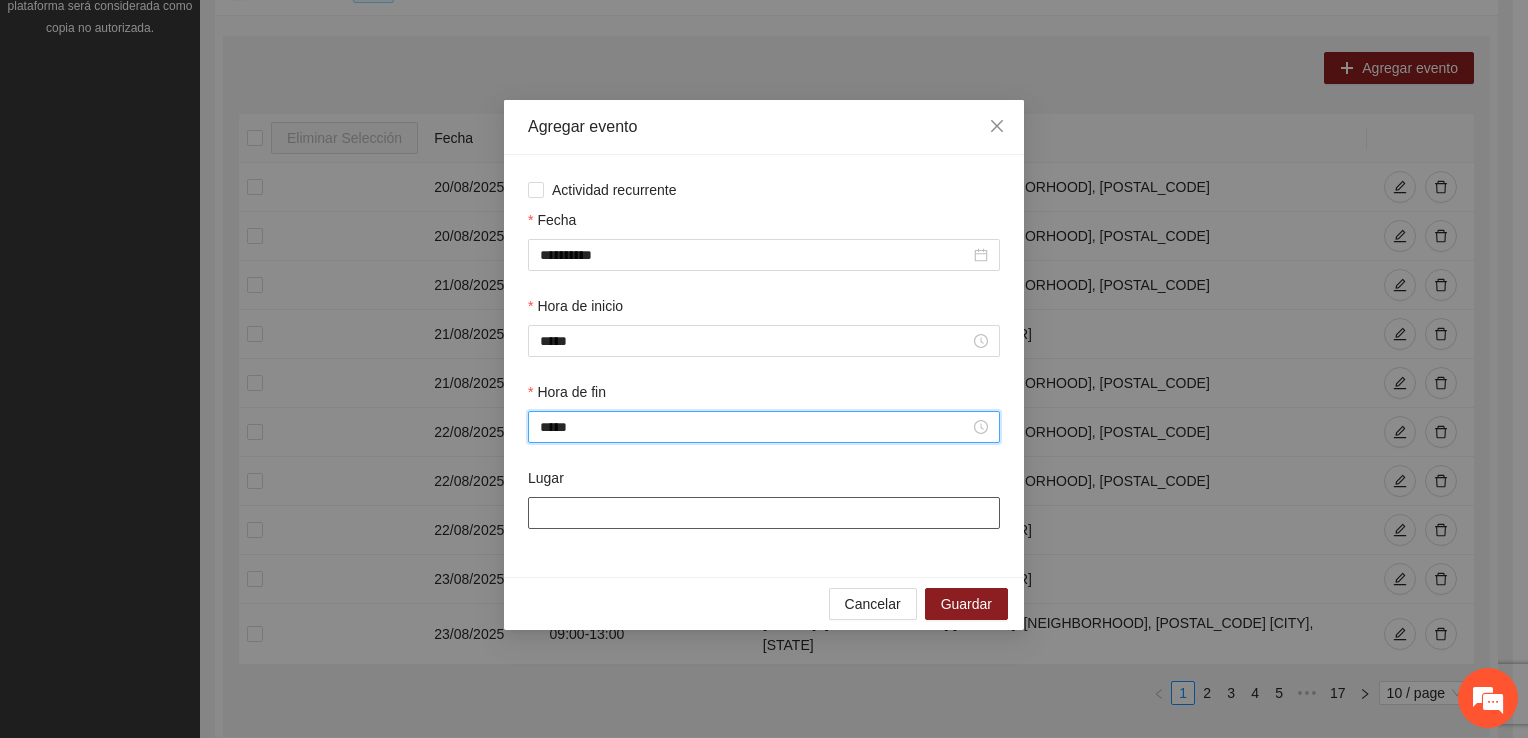 click on "Lugar" at bounding box center [764, 513] 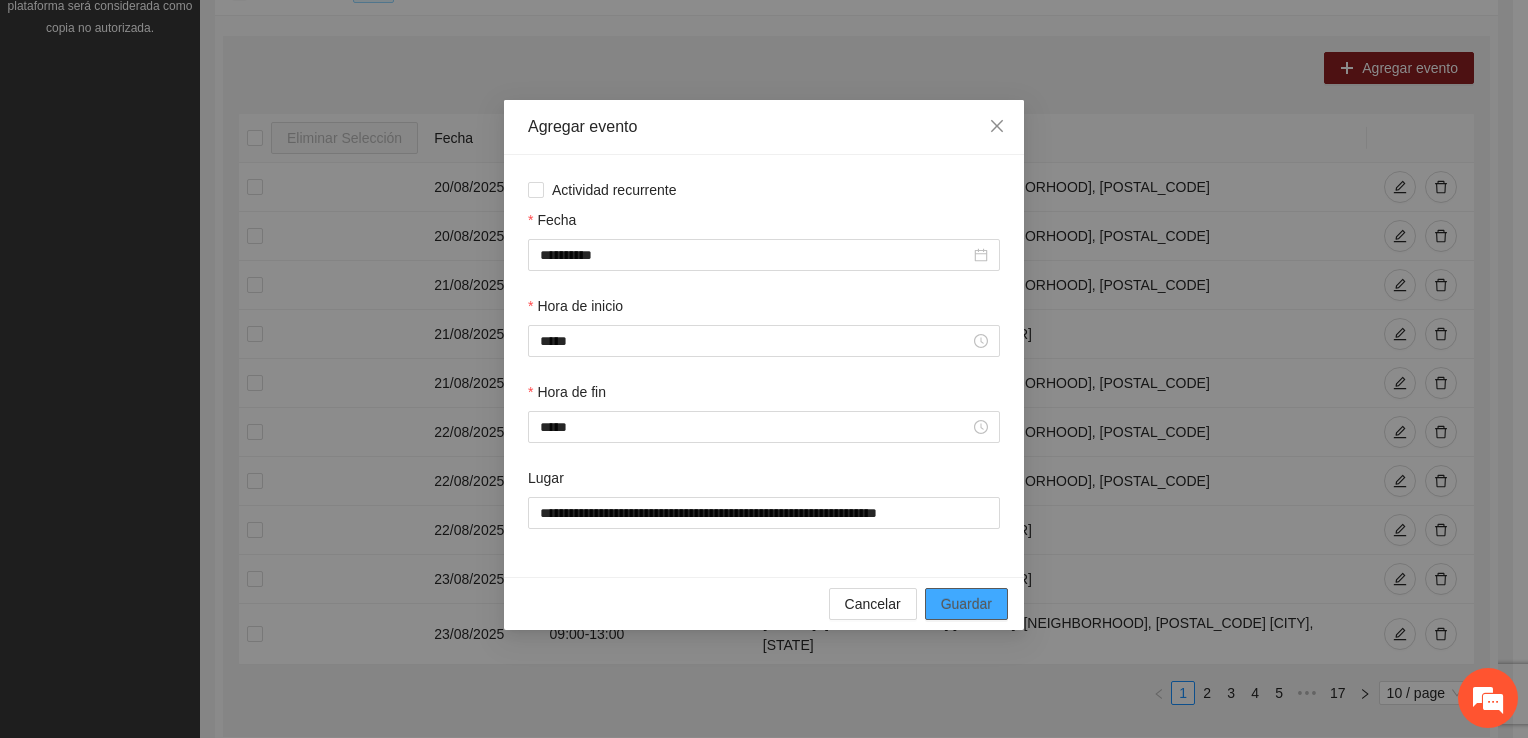 click on "Guardar" at bounding box center (966, 604) 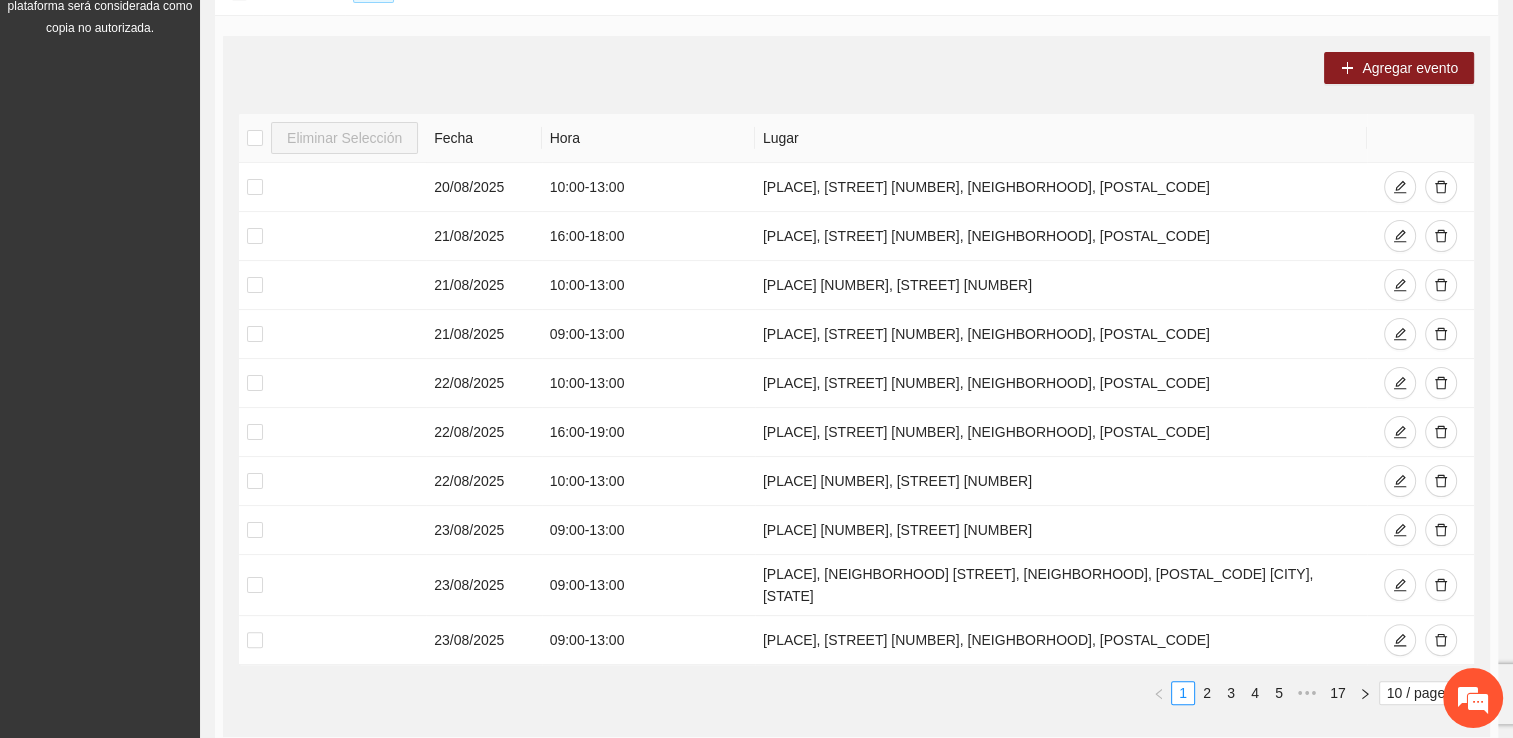 drag, startPoint x: 1300, startPoint y: 454, endPoint x: 714, endPoint y: 66, distance: 702.80865 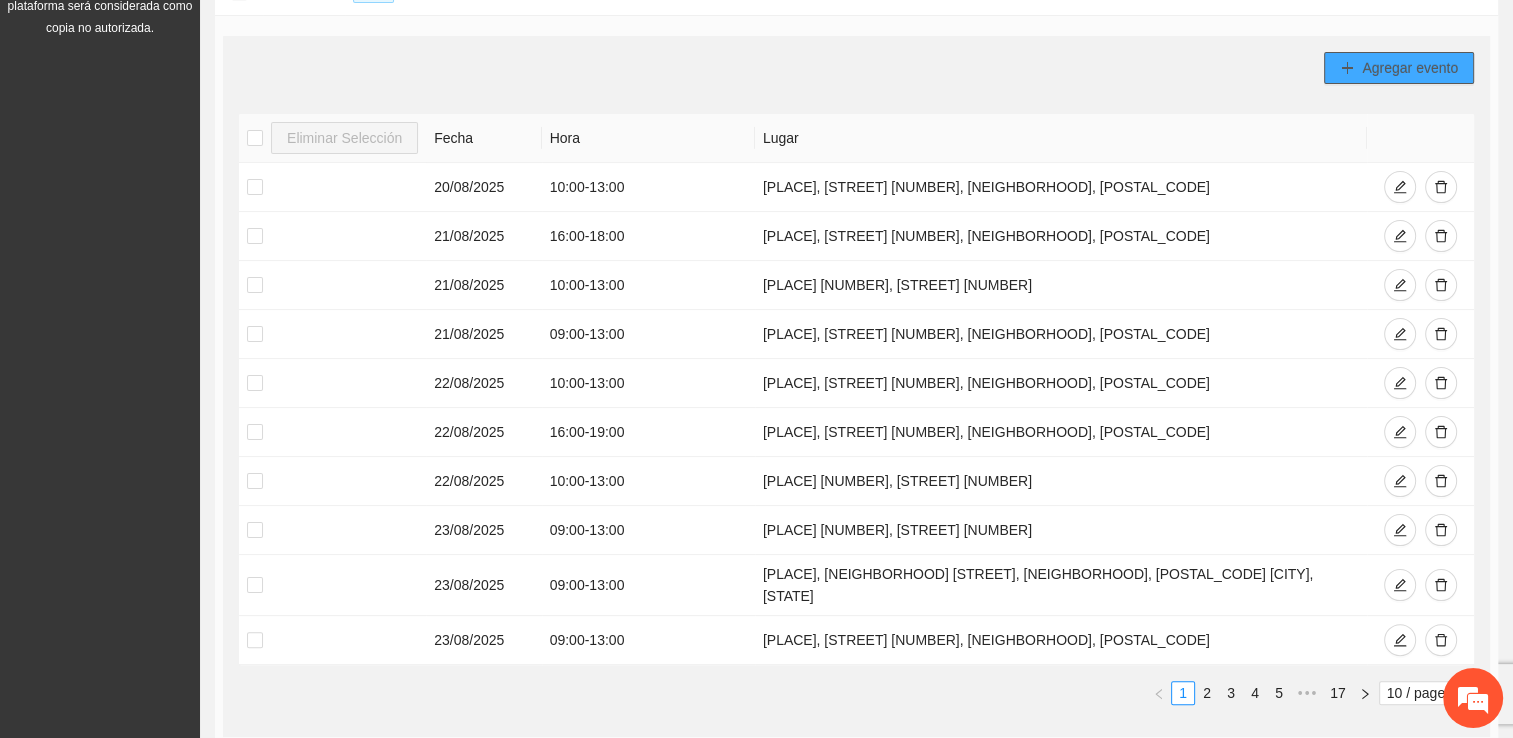 click on "Agregar evento" at bounding box center [1410, 68] 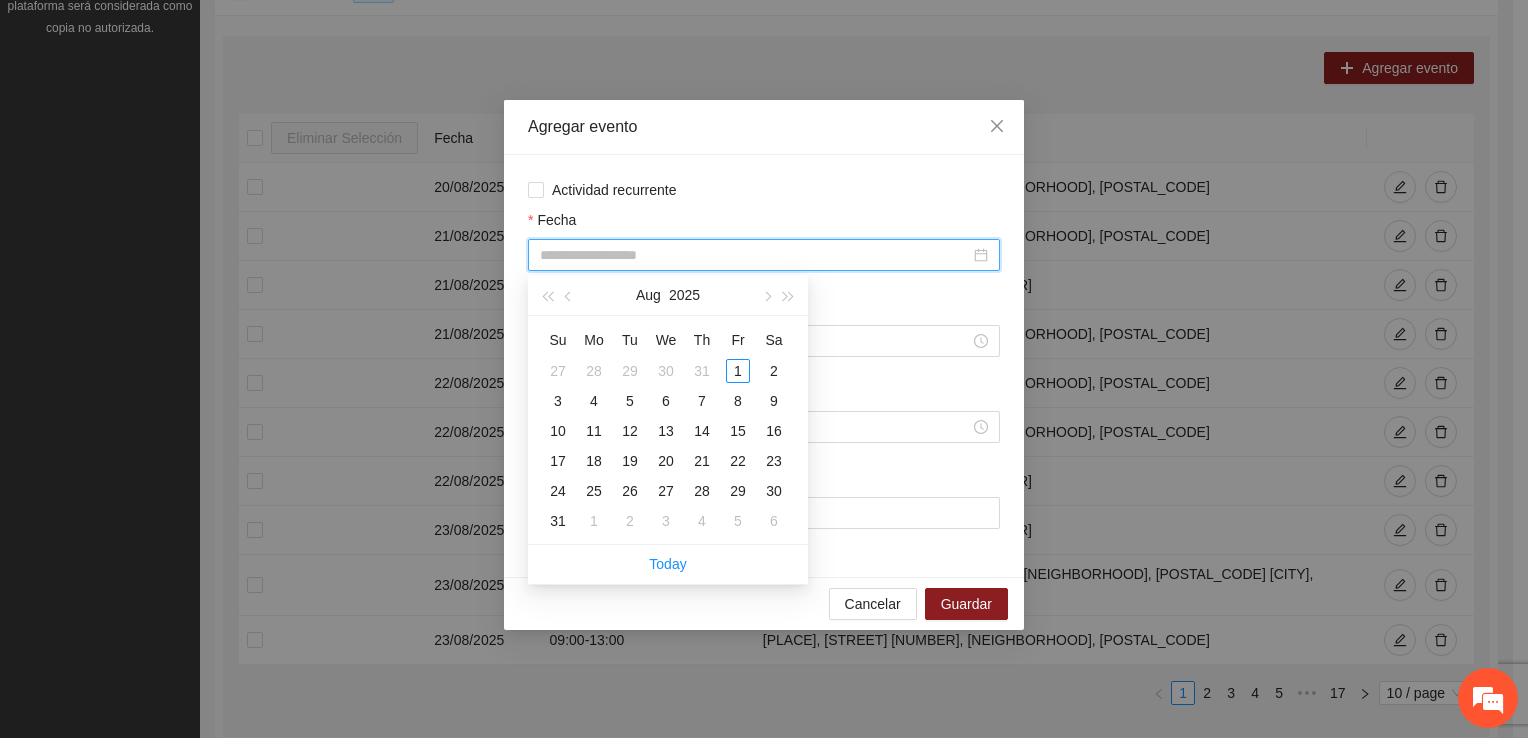 click on "Fecha" at bounding box center (755, 255) 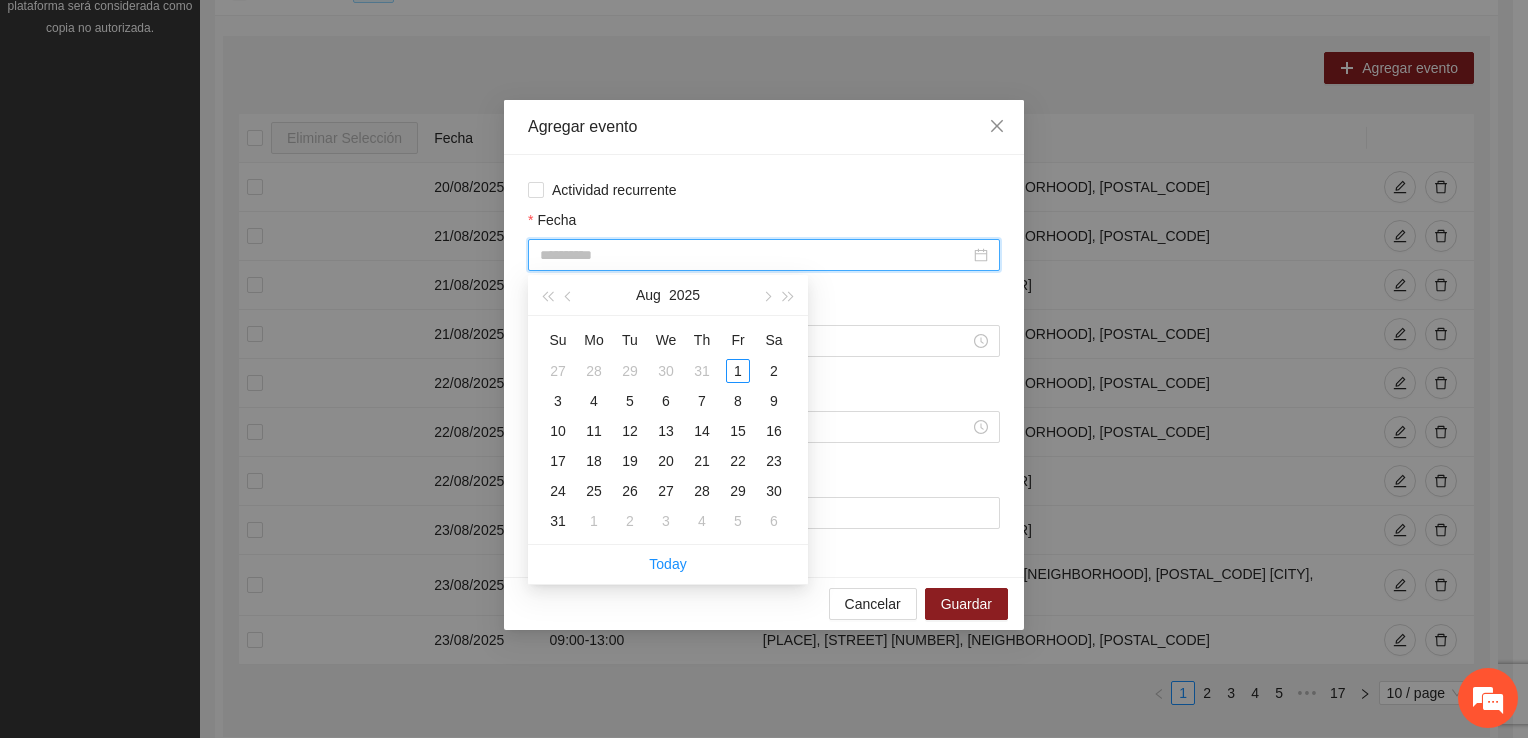 click on "25" at bounding box center [594, 491] 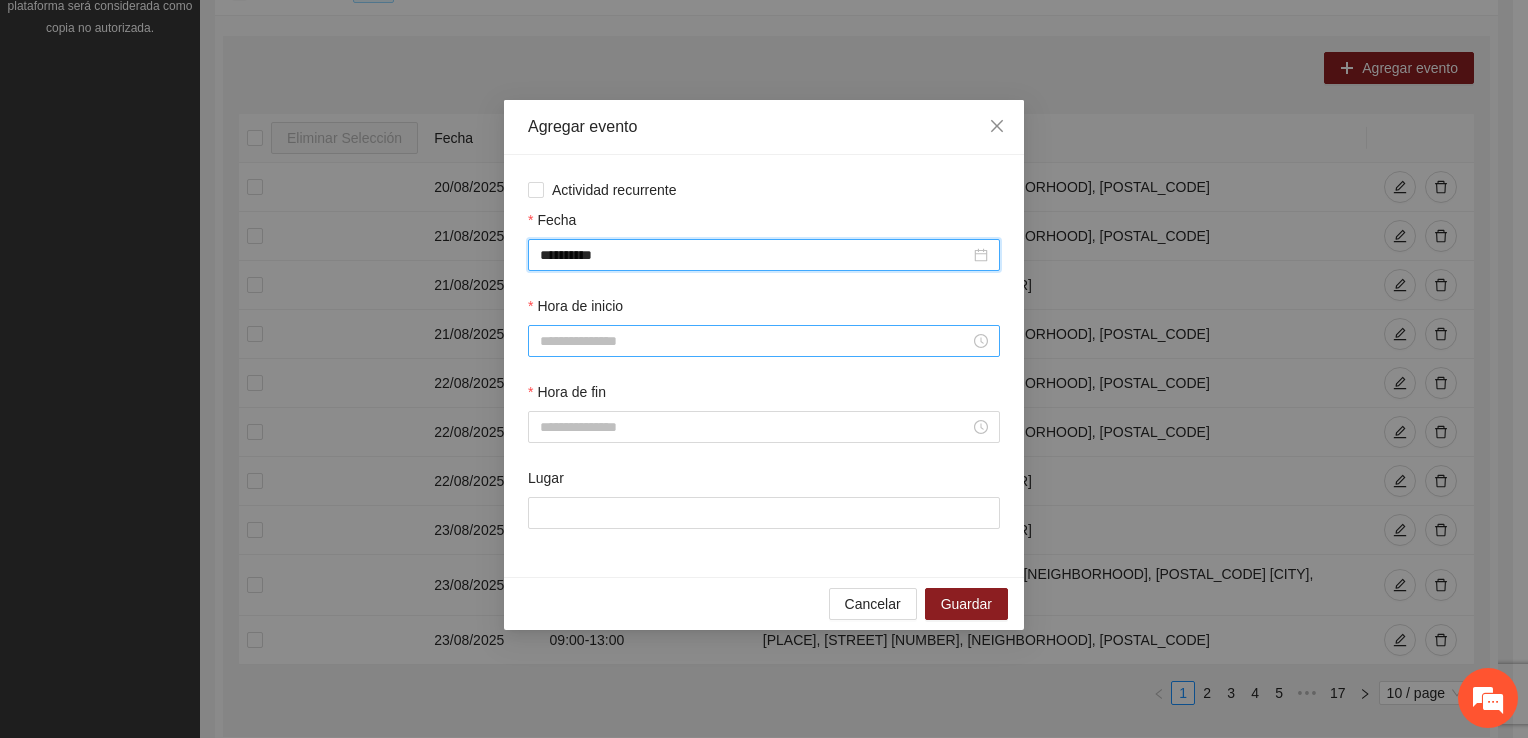 click on "Hora de inicio" at bounding box center [755, 341] 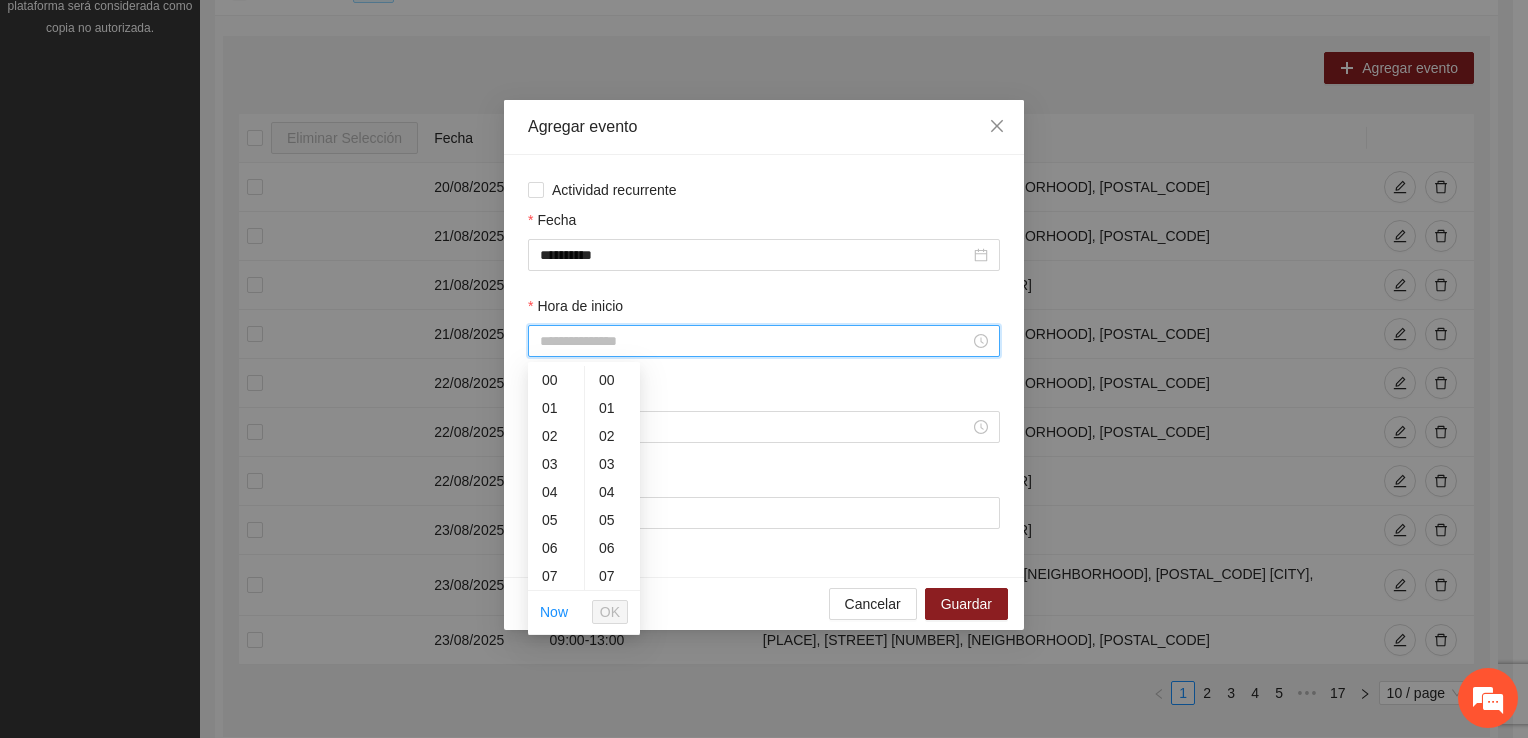 scroll, scrollTop: 196, scrollLeft: 0, axis: vertical 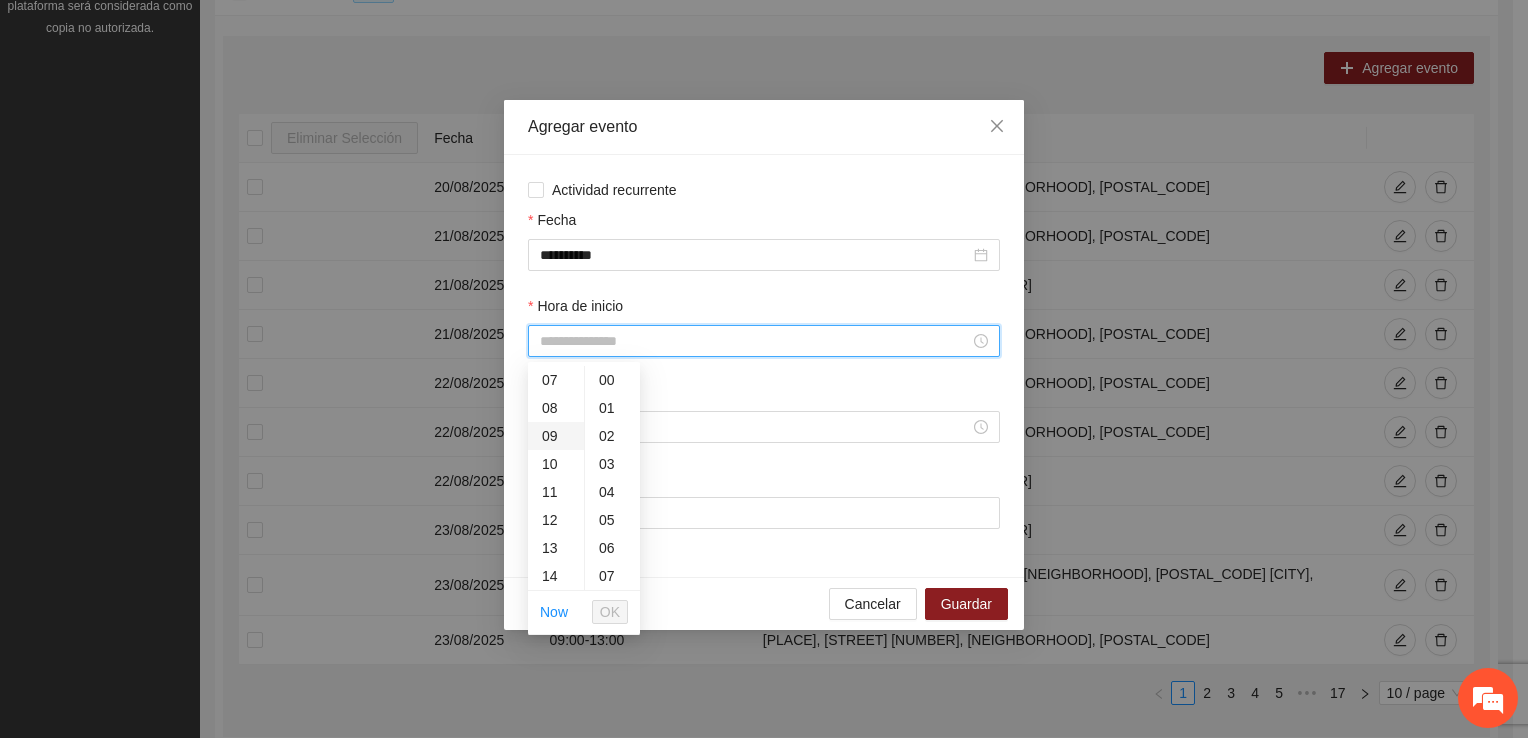 click on "09" at bounding box center (556, 436) 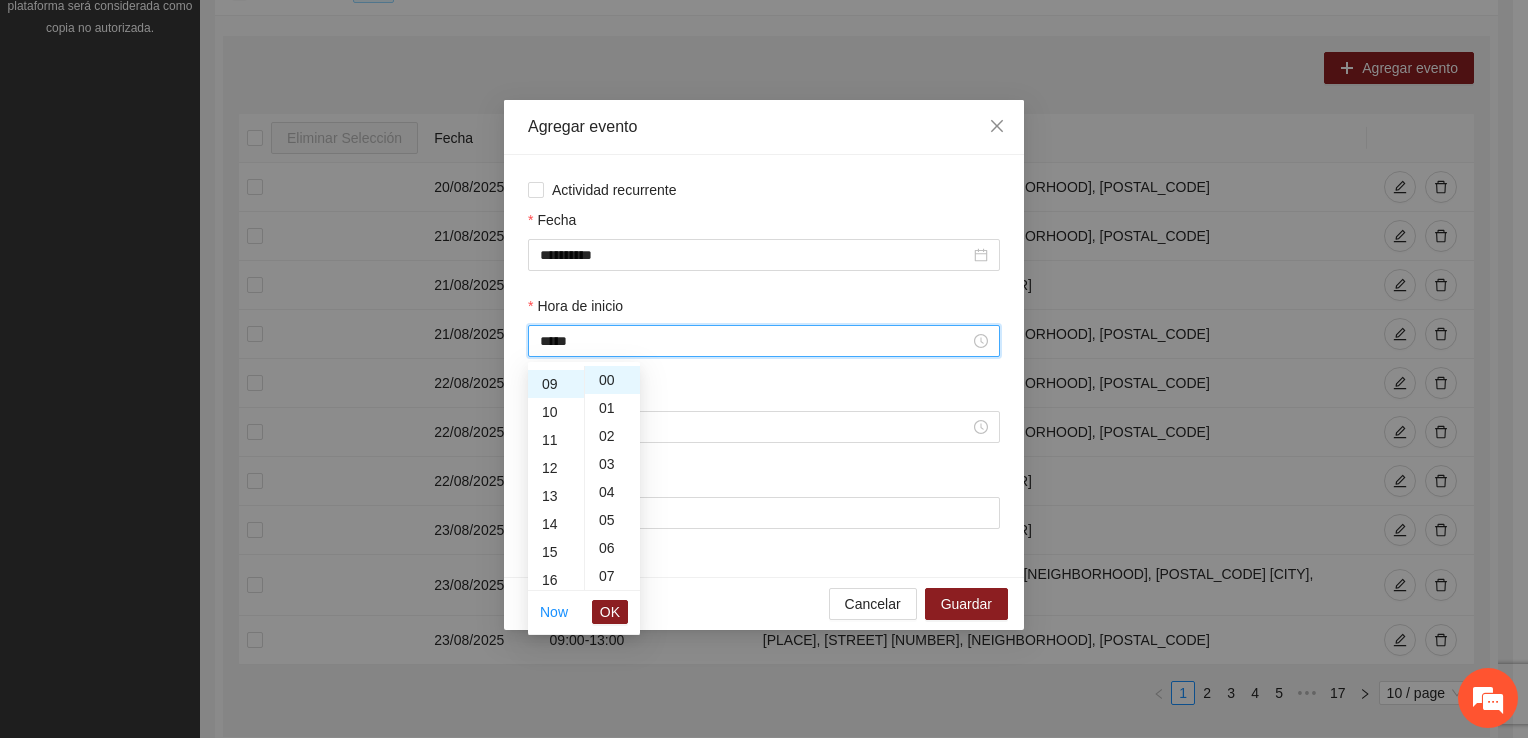 scroll, scrollTop: 252, scrollLeft: 0, axis: vertical 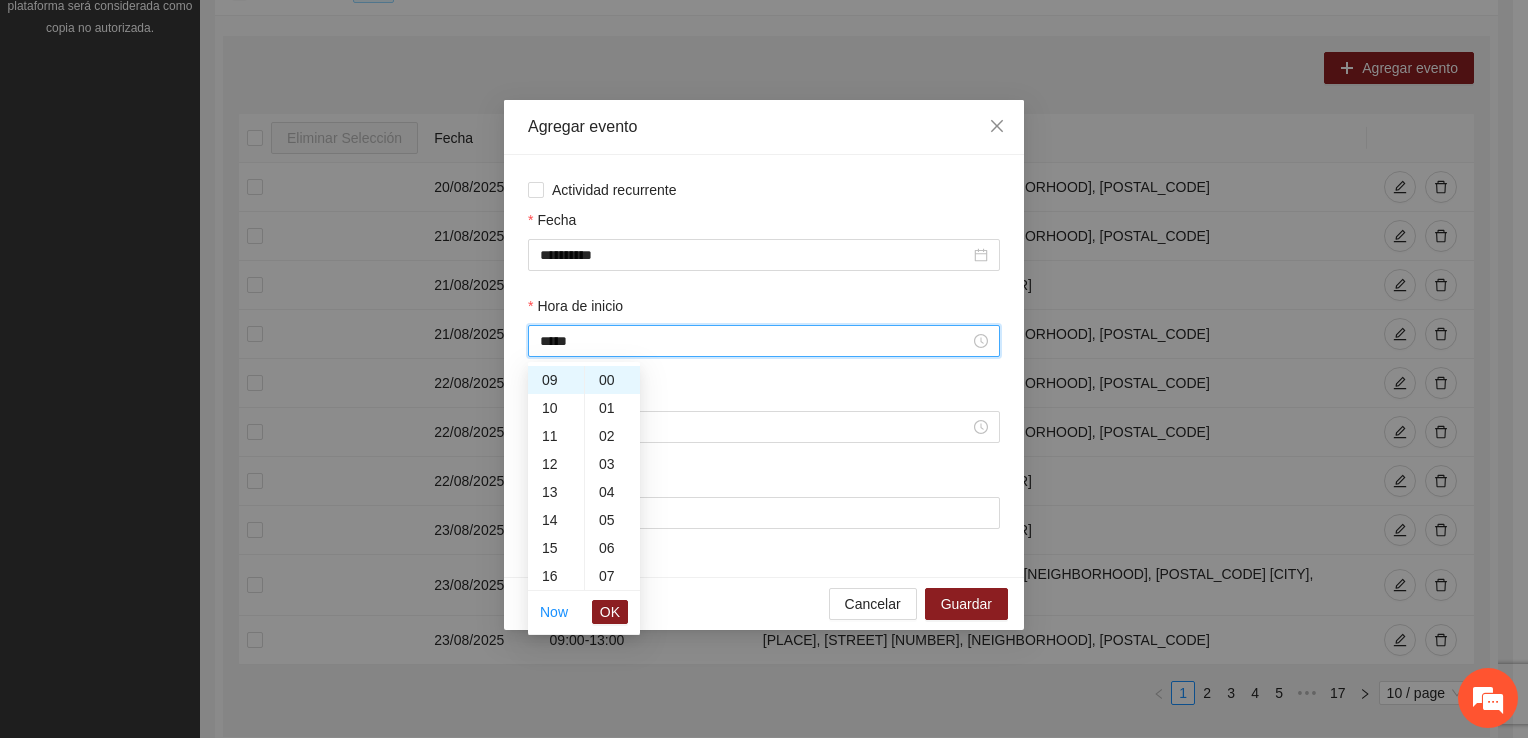 drag, startPoint x: 618, startPoint y: 612, endPoint x: 607, endPoint y: 606, distance: 12.529964 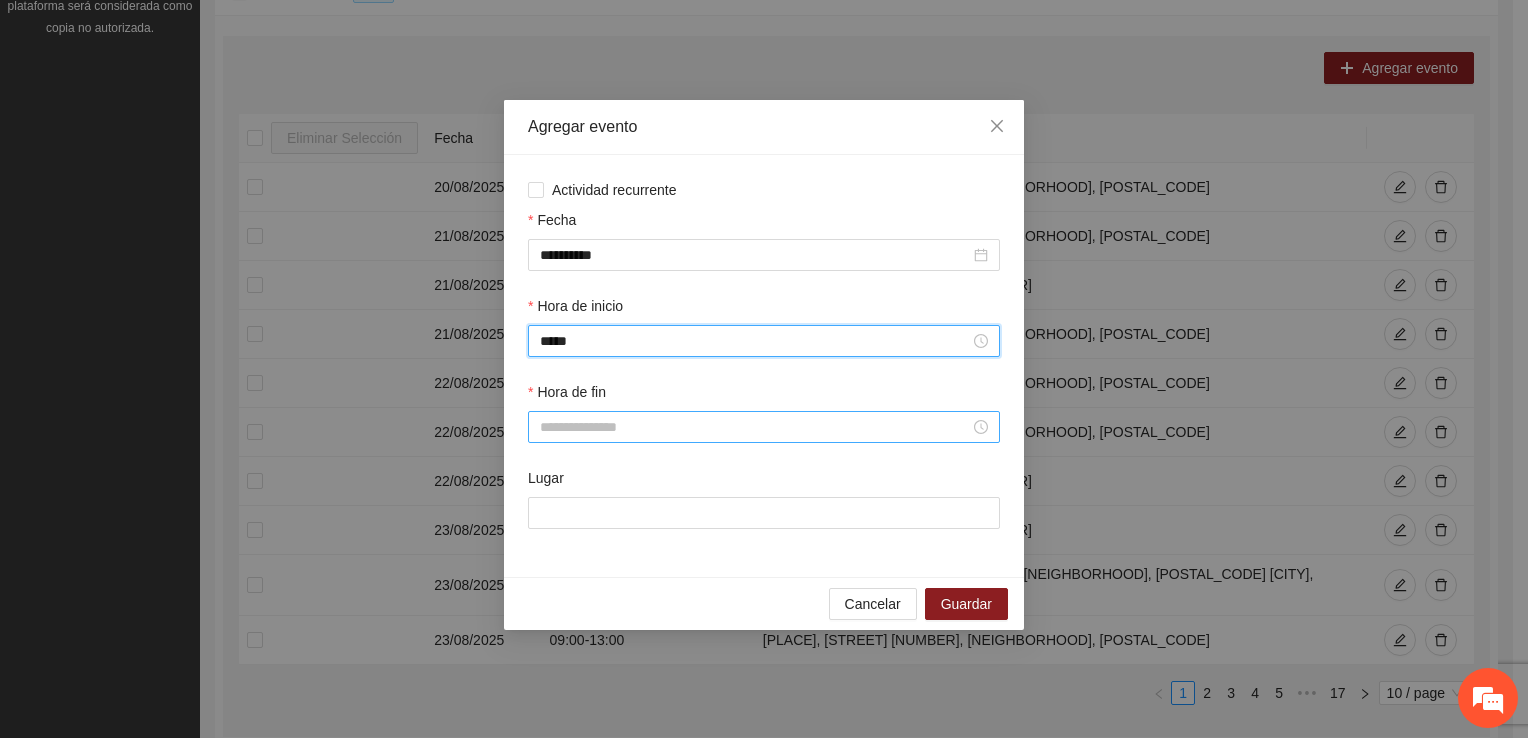 click on "Hora de fin" at bounding box center [755, 427] 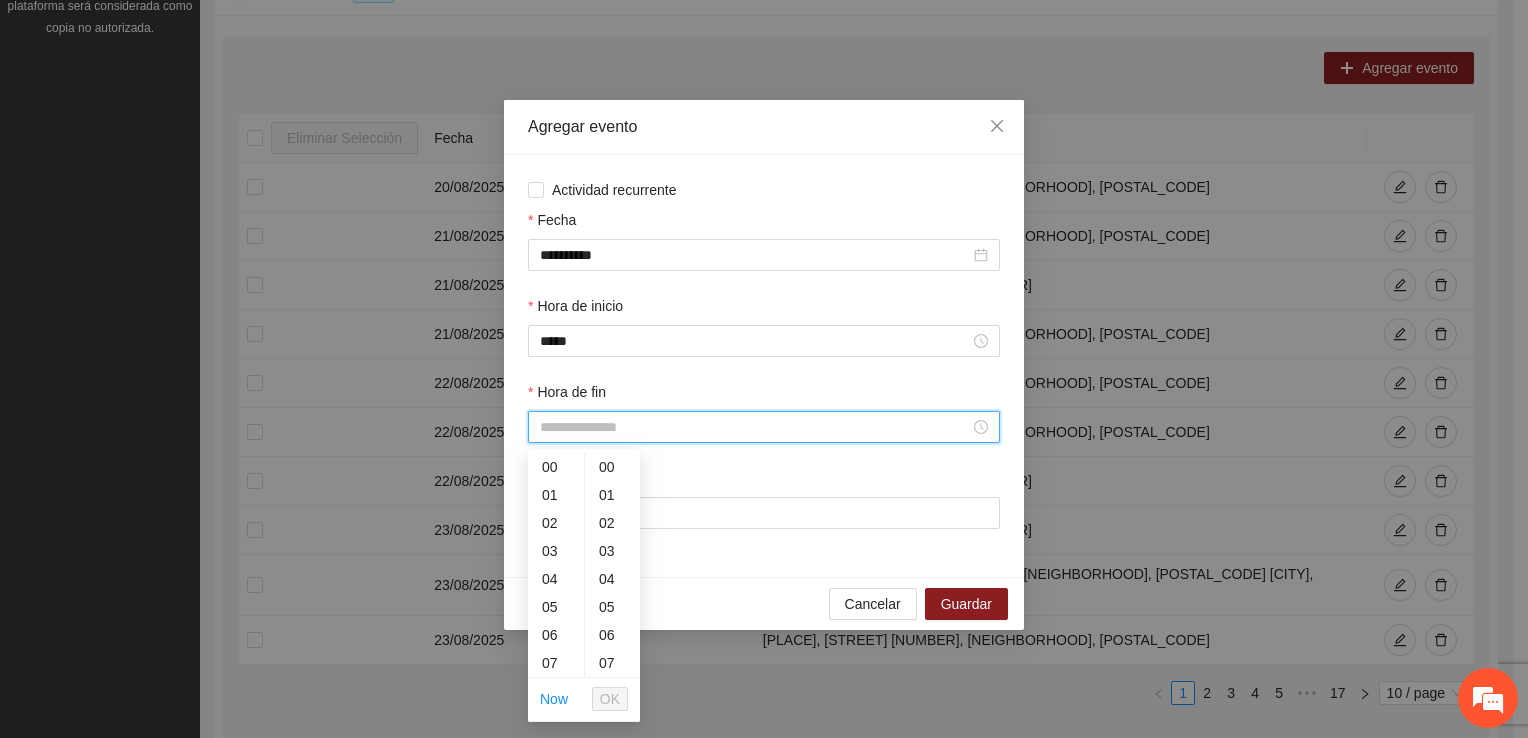 scroll, scrollTop: 196, scrollLeft: 0, axis: vertical 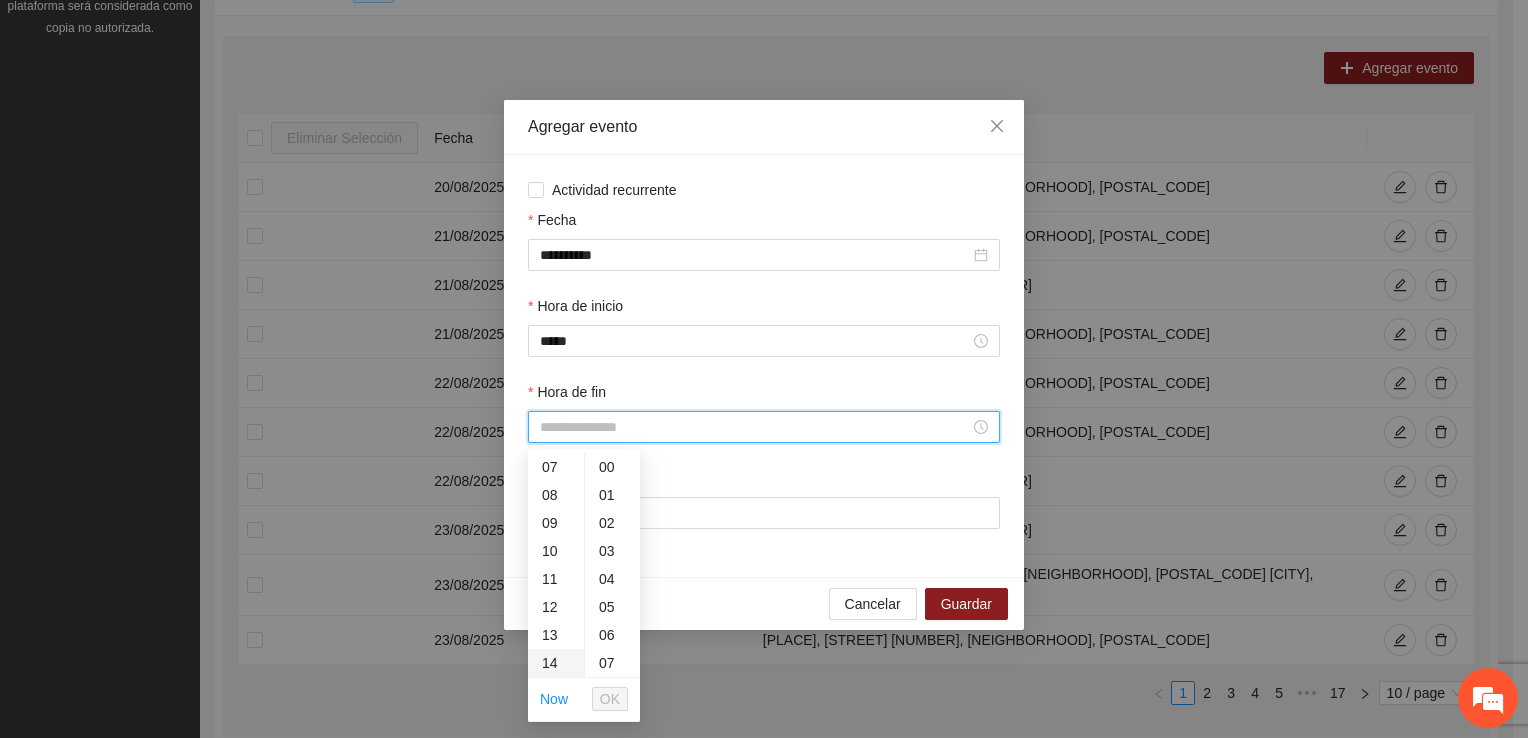 click on "14" at bounding box center [556, 663] 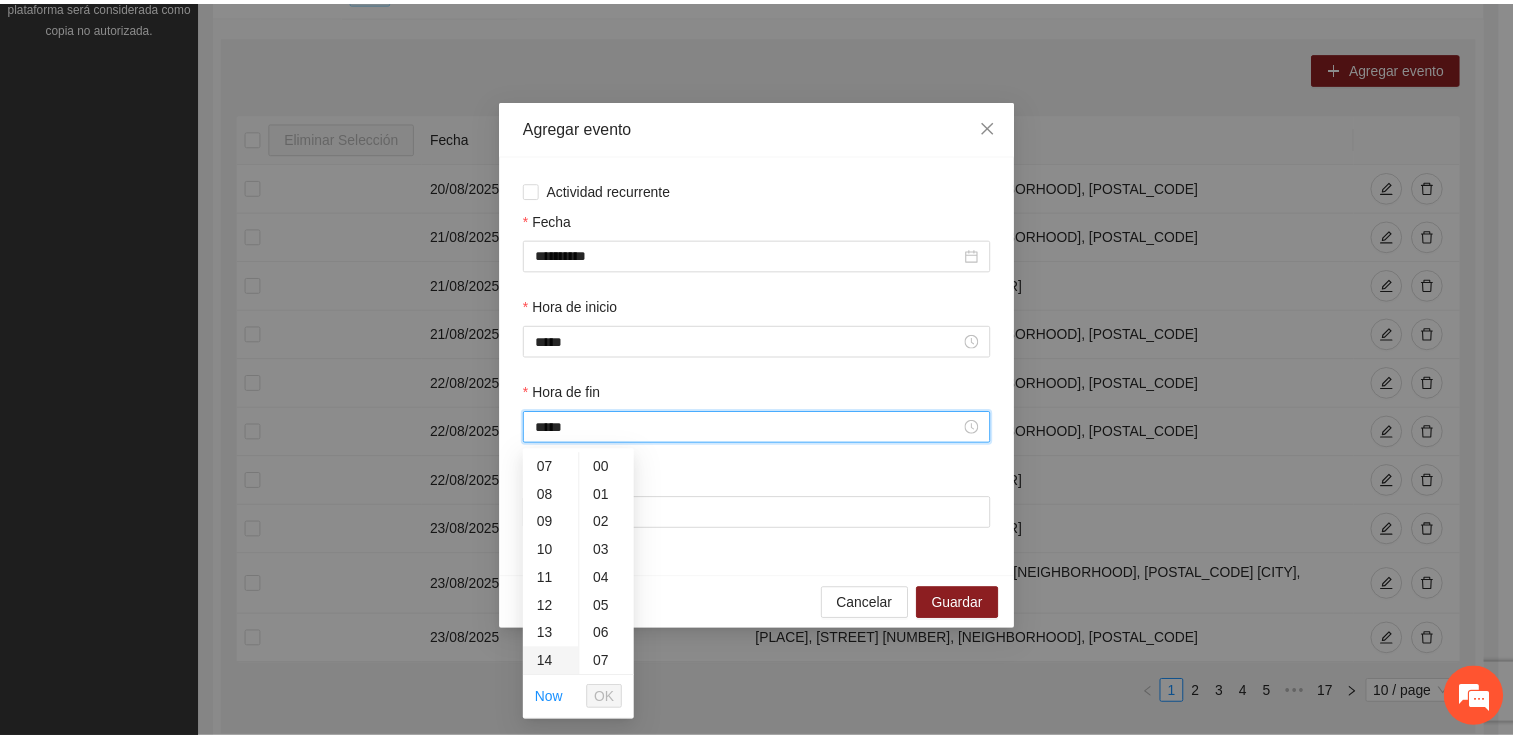 scroll, scrollTop: 392, scrollLeft: 0, axis: vertical 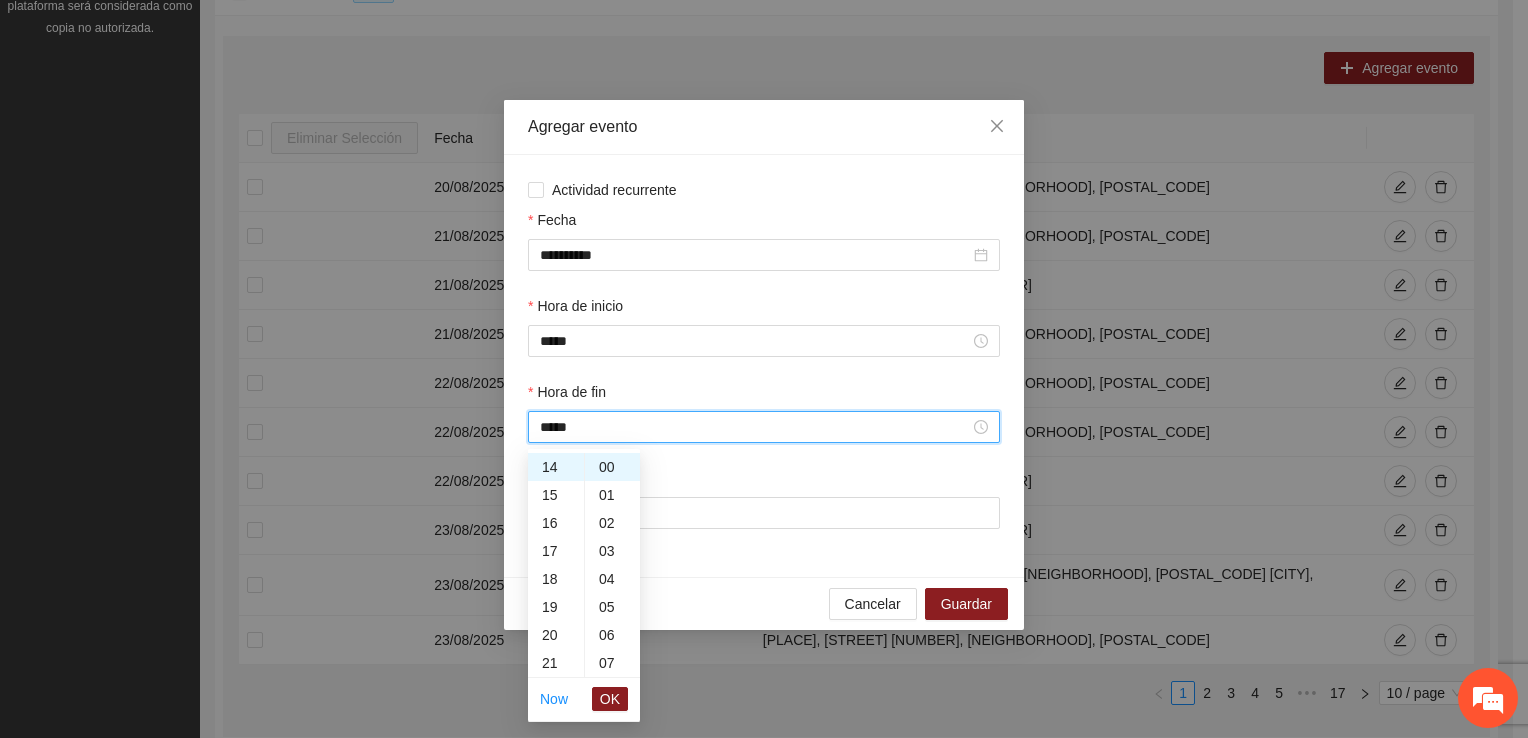 click on "OK" at bounding box center (610, 699) 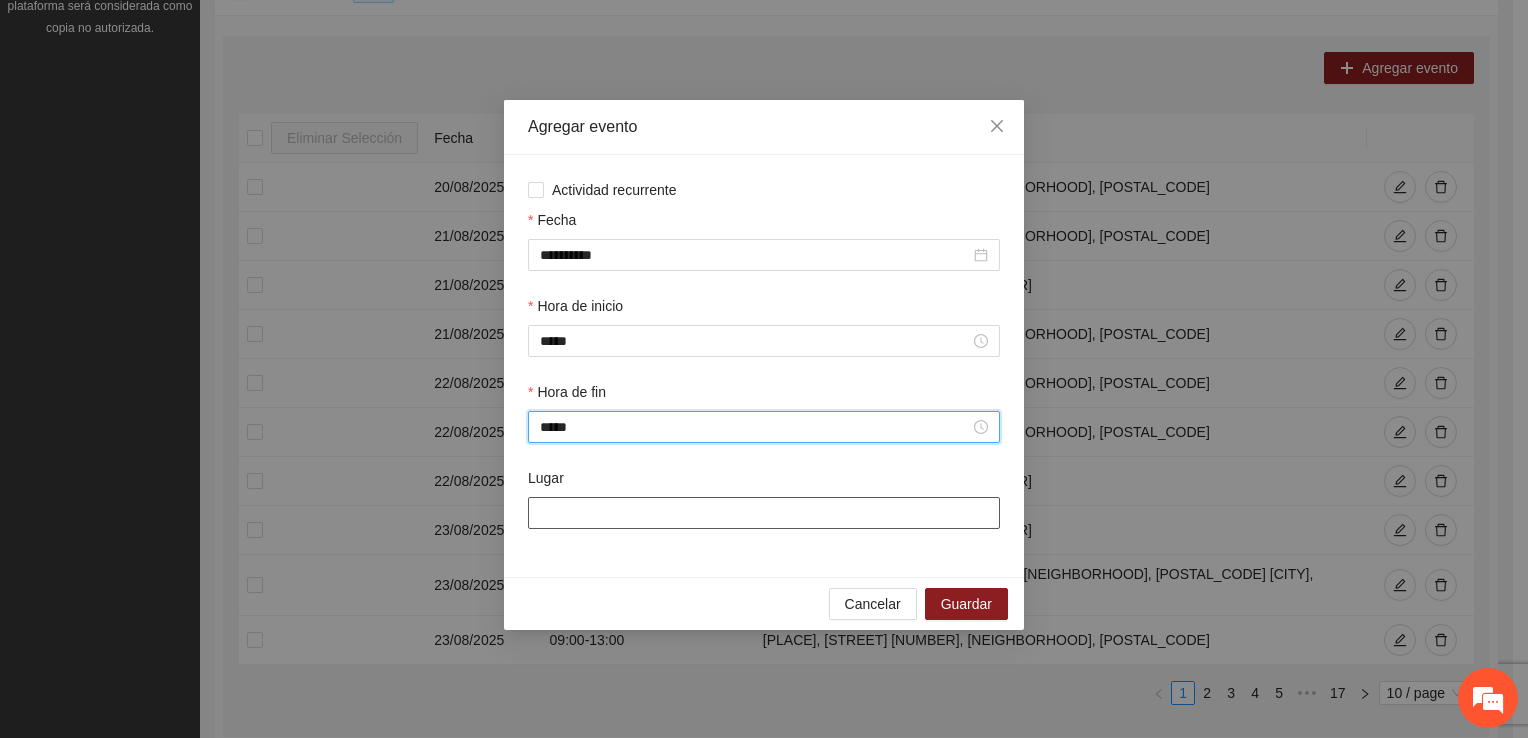click on "Lugar" at bounding box center [764, 513] 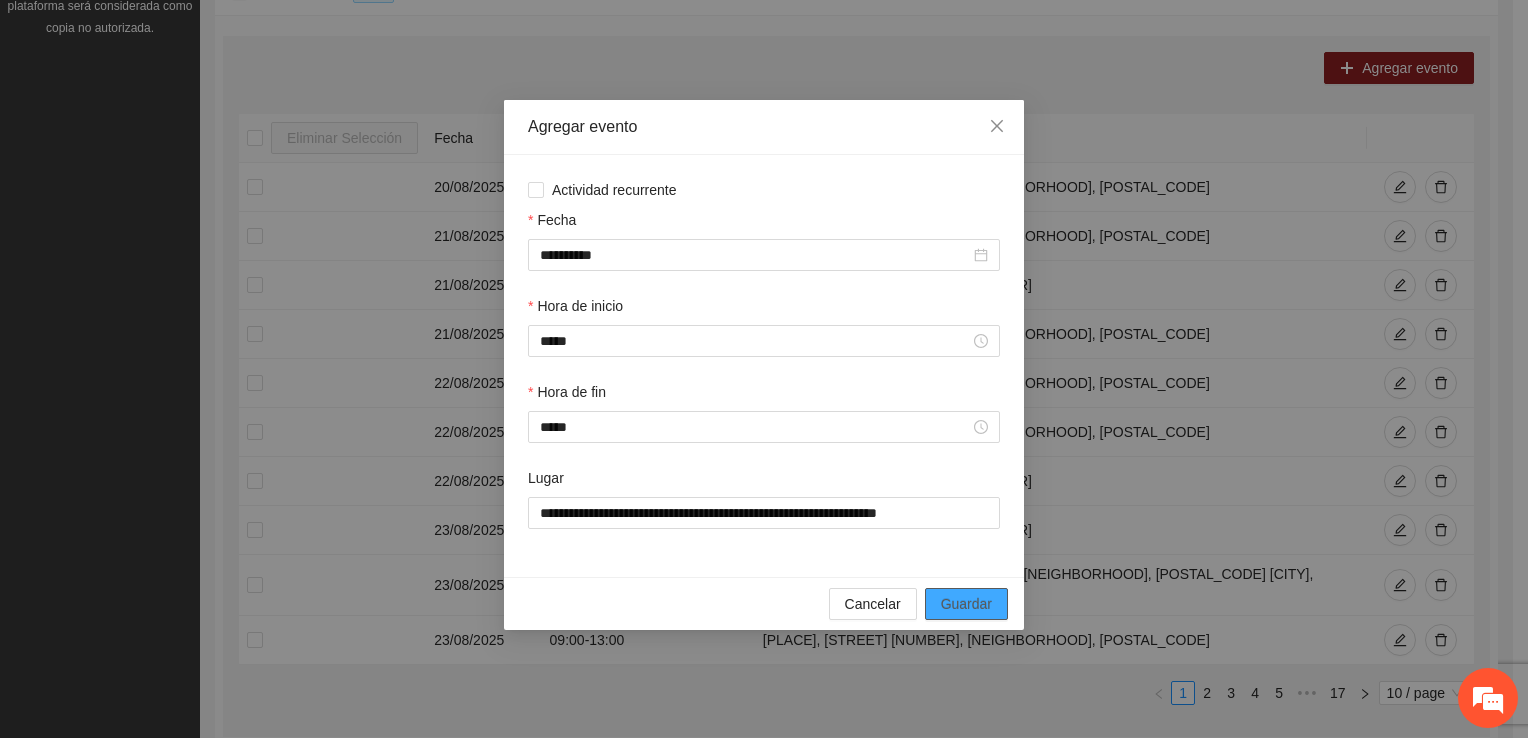click on "Guardar" at bounding box center (966, 604) 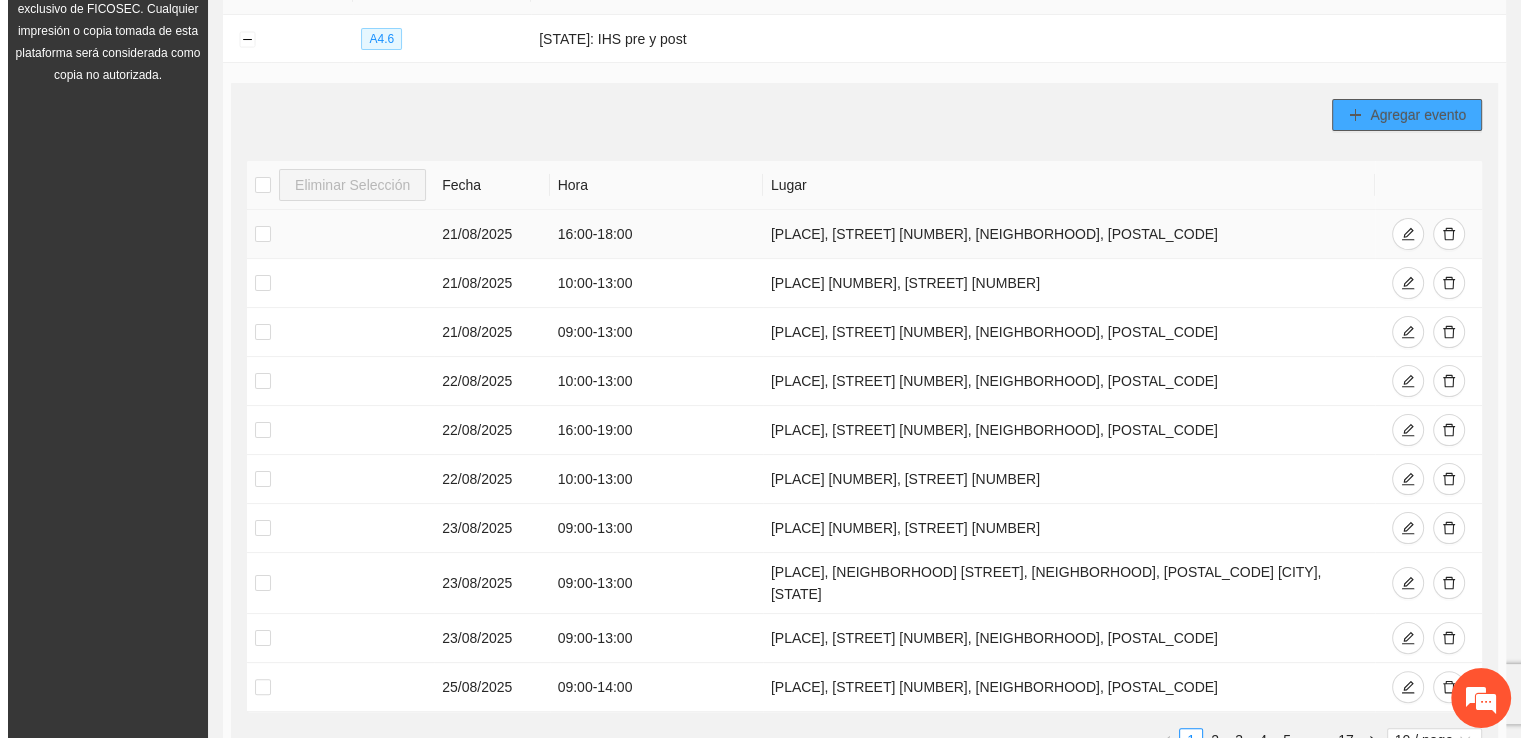 scroll, scrollTop: 320, scrollLeft: 0, axis: vertical 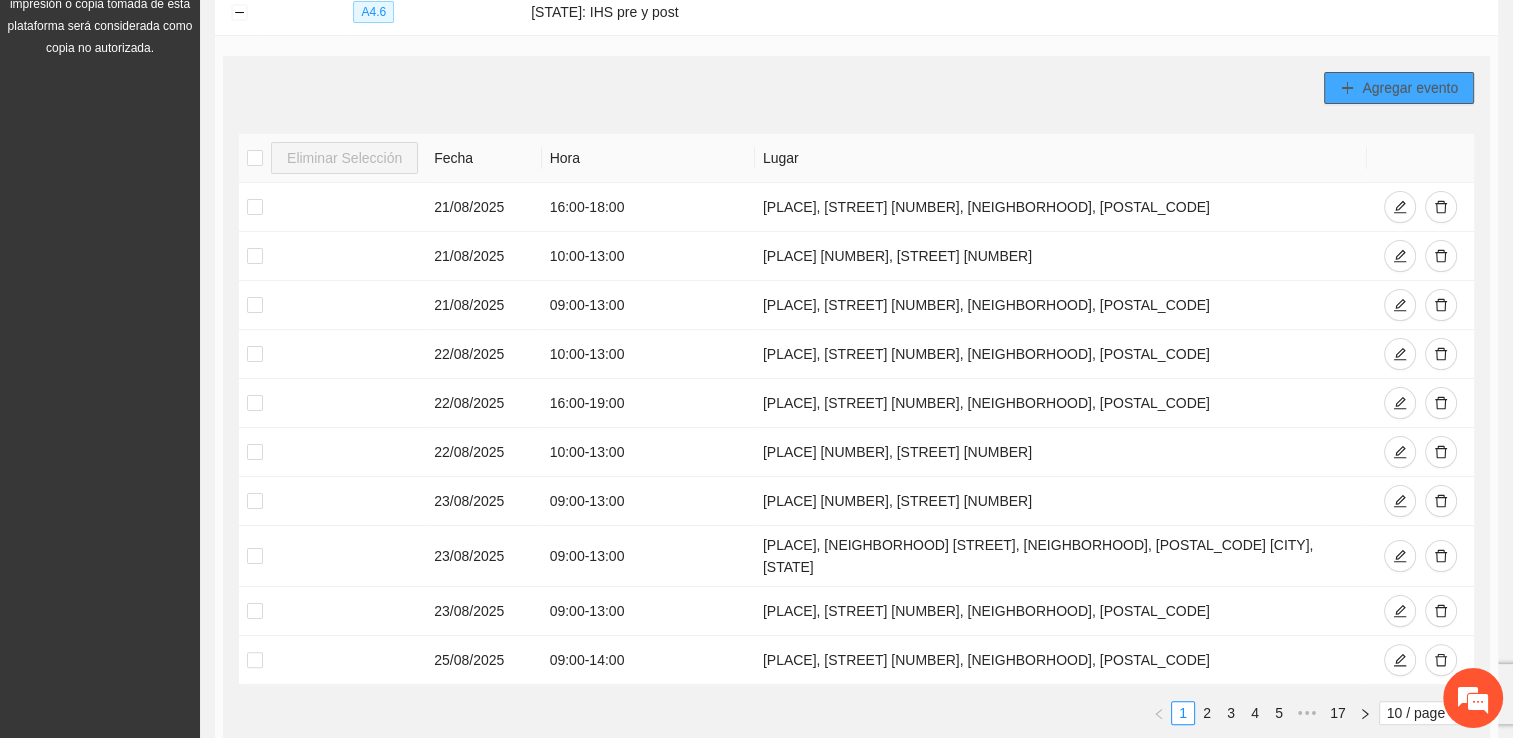 click on "Agregar evento" at bounding box center [1410, 88] 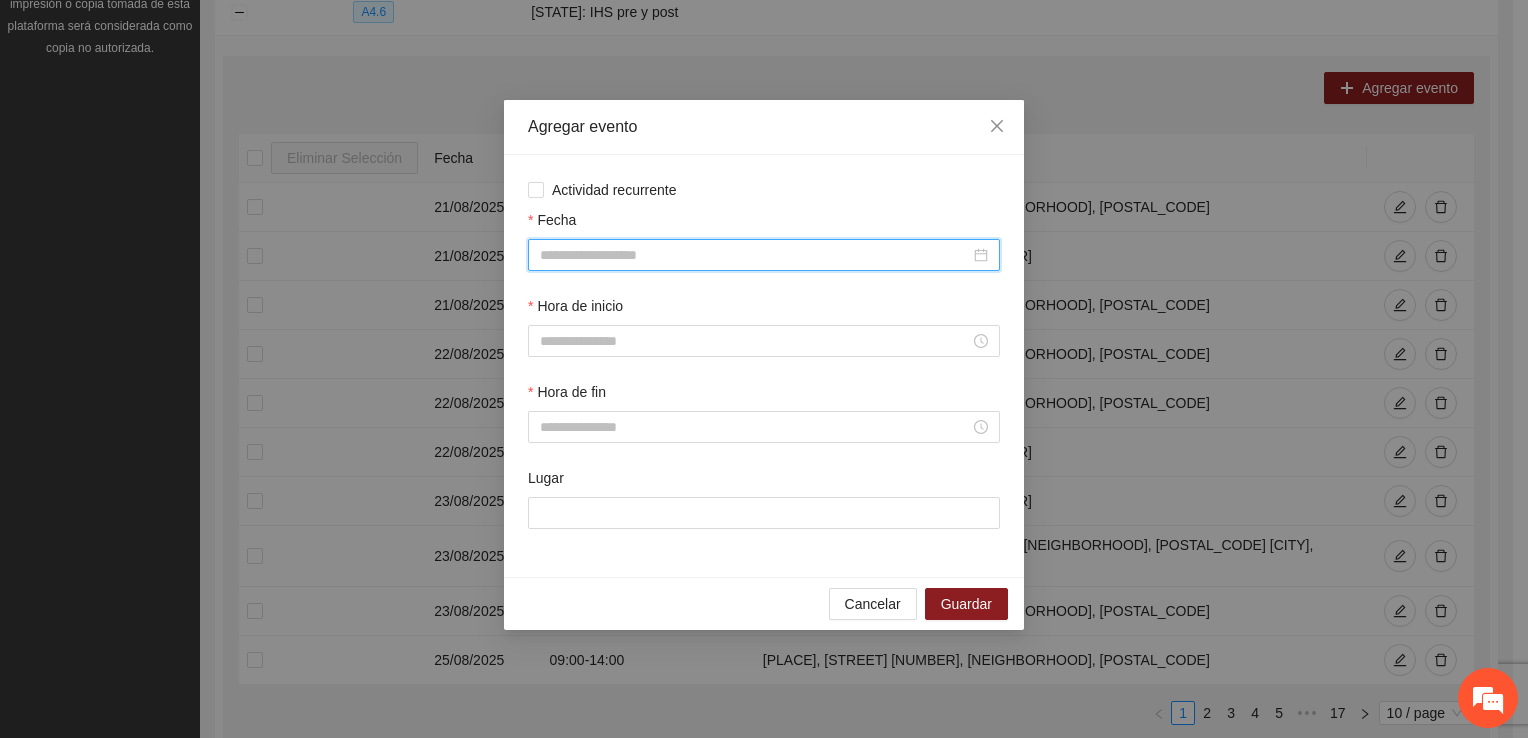 click on "Fecha" at bounding box center (755, 255) 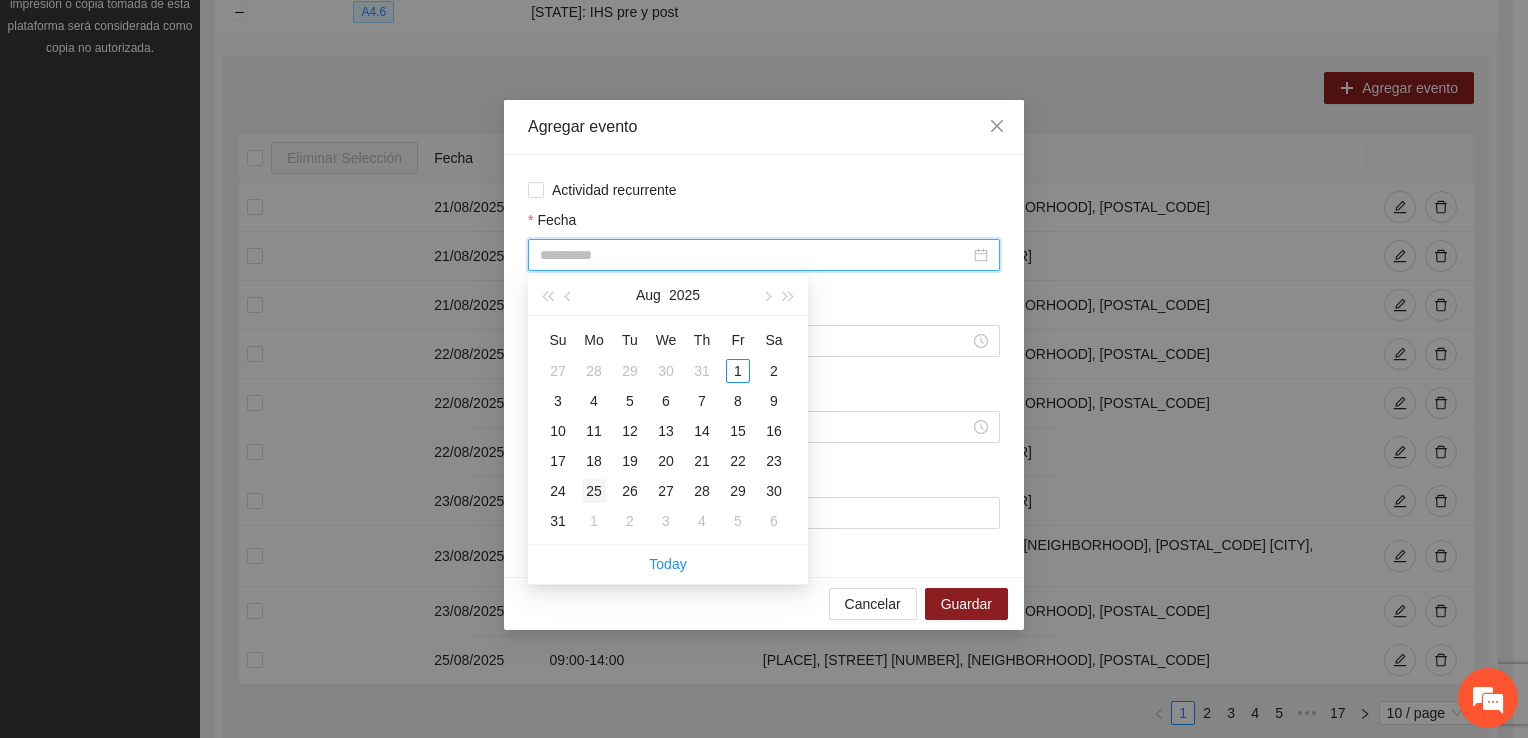 click on "25" at bounding box center [594, 491] 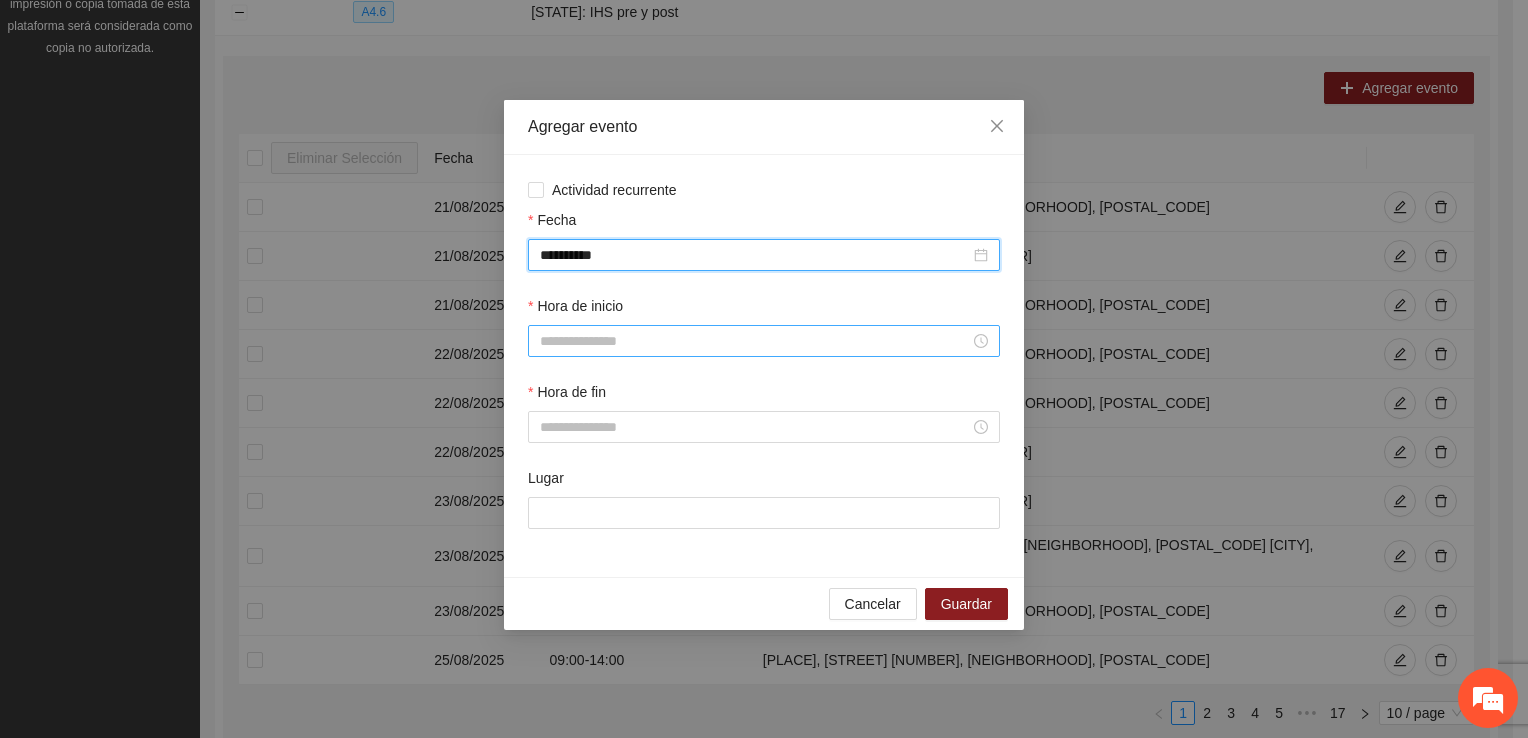 click on "Hora de inicio" at bounding box center (755, 341) 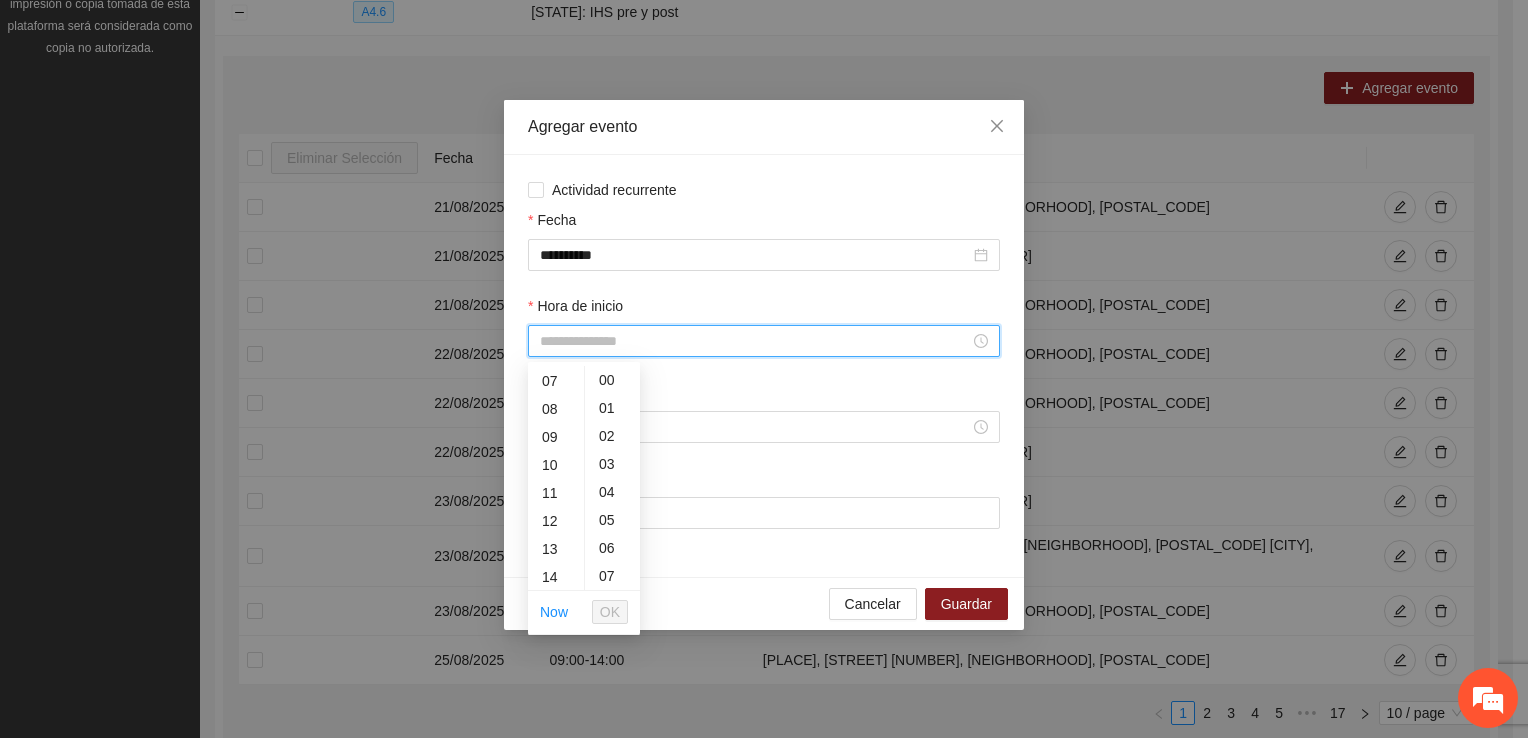 scroll, scrollTop: 196, scrollLeft: 0, axis: vertical 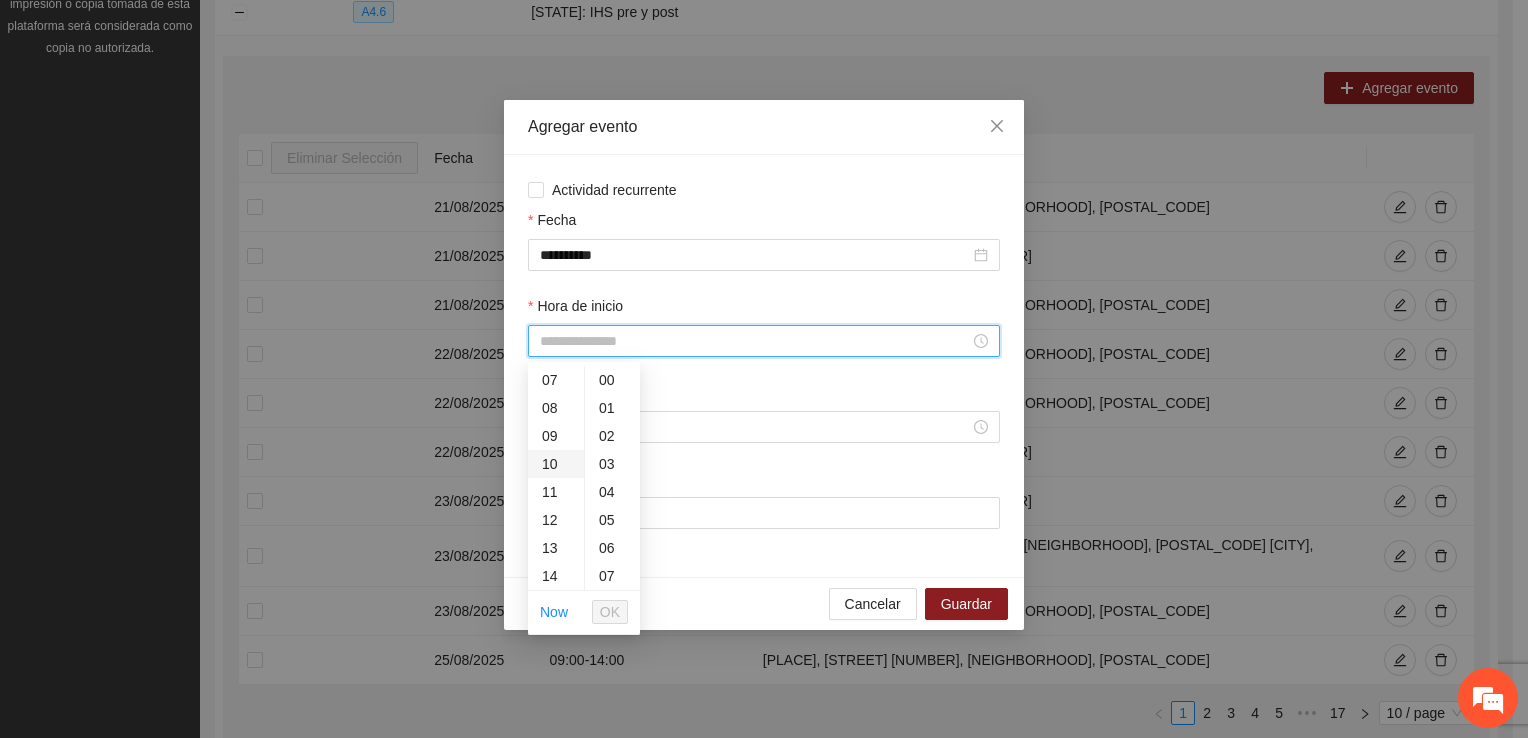 click on "10" at bounding box center [556, 464] 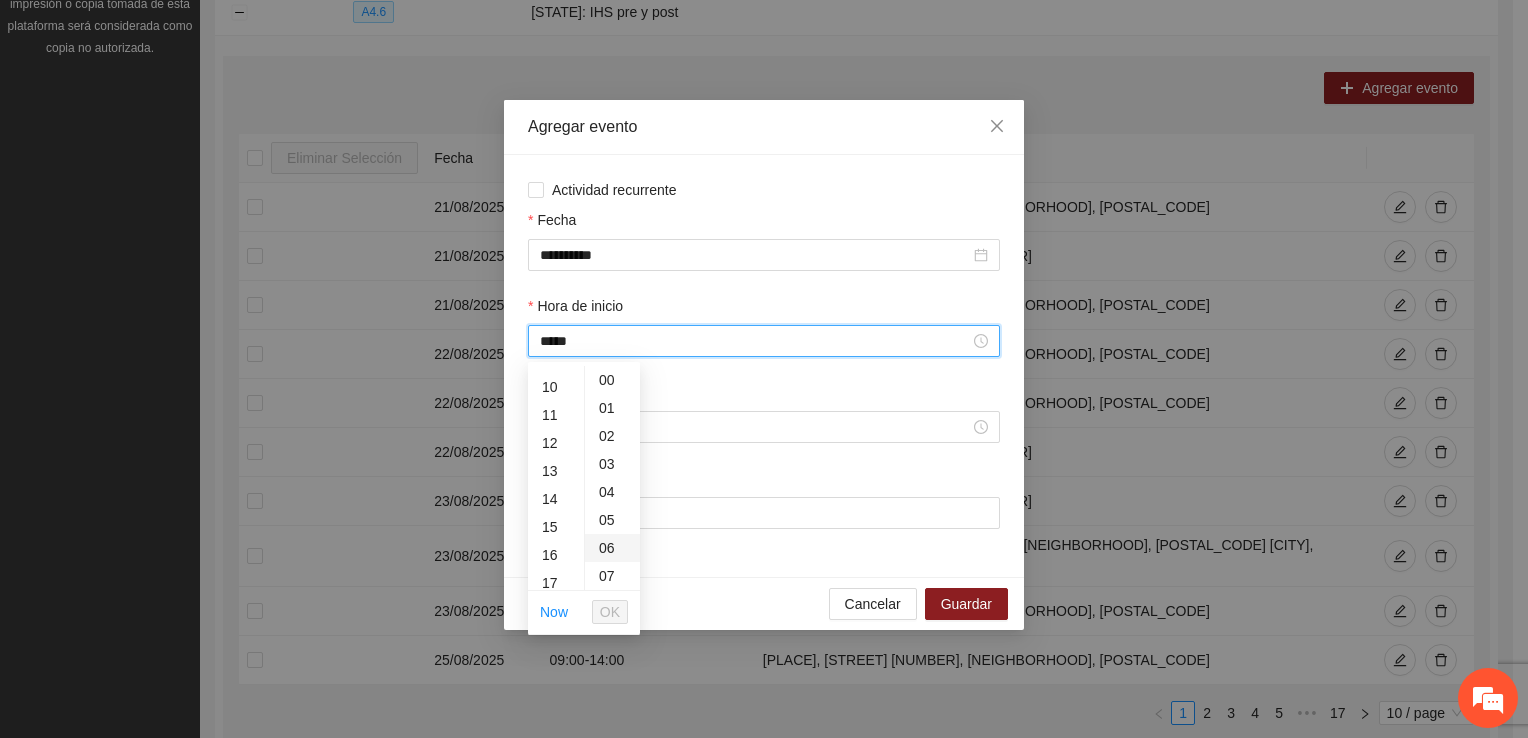 scroll, scrollTop: 280, scrollLeft: 0, axis: vertical 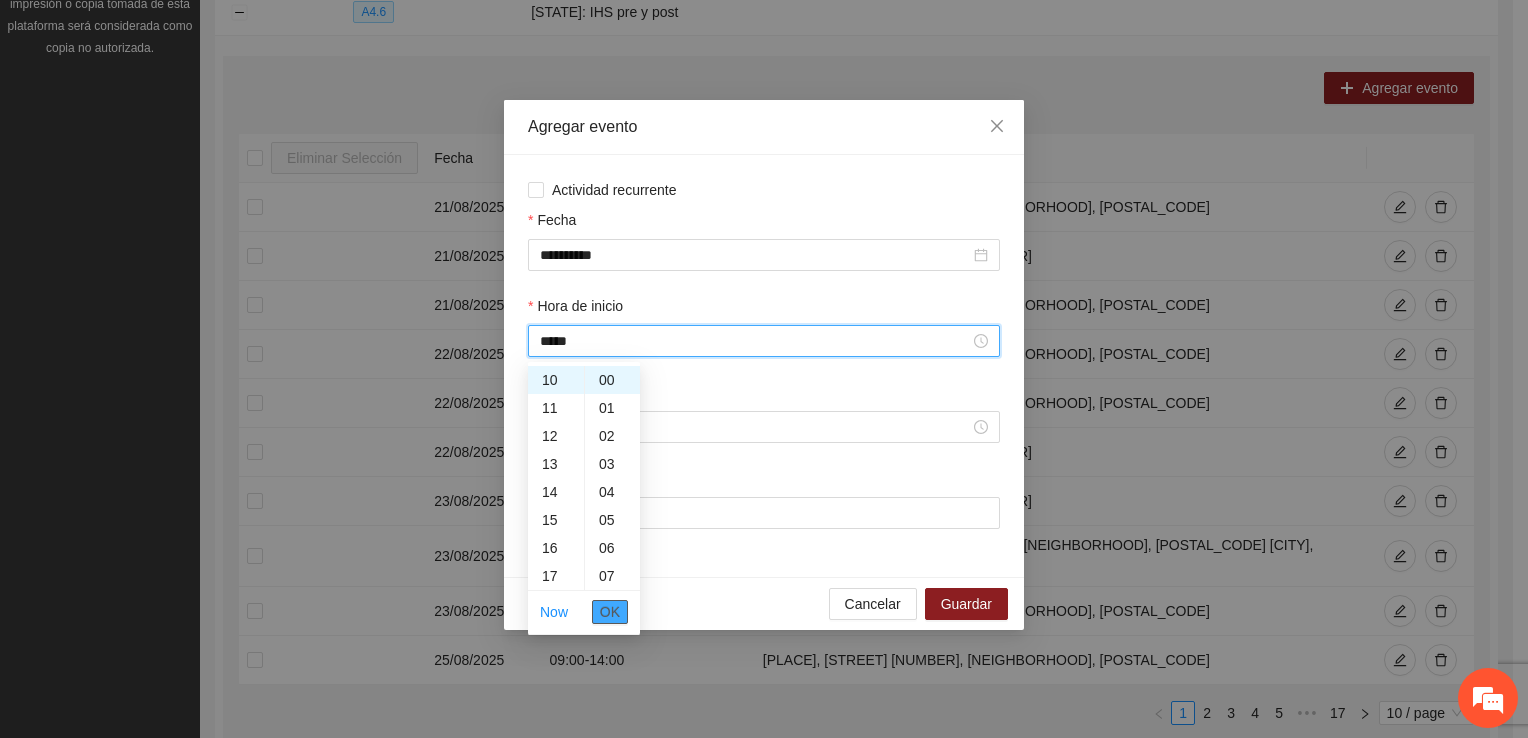 click on "OK" at bounding box center (610, 612) 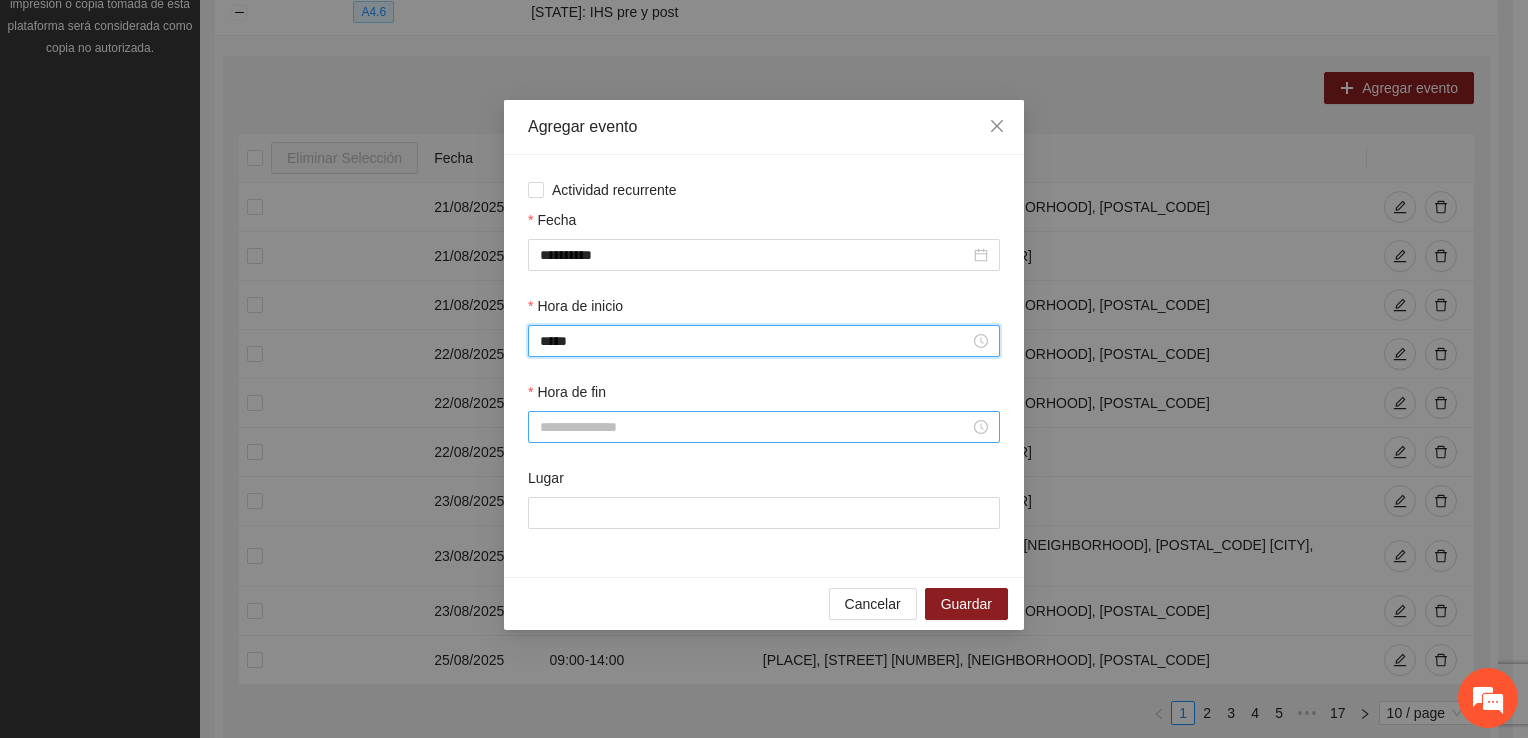 click on "Hora de fin" at bounding box center [755, 427] 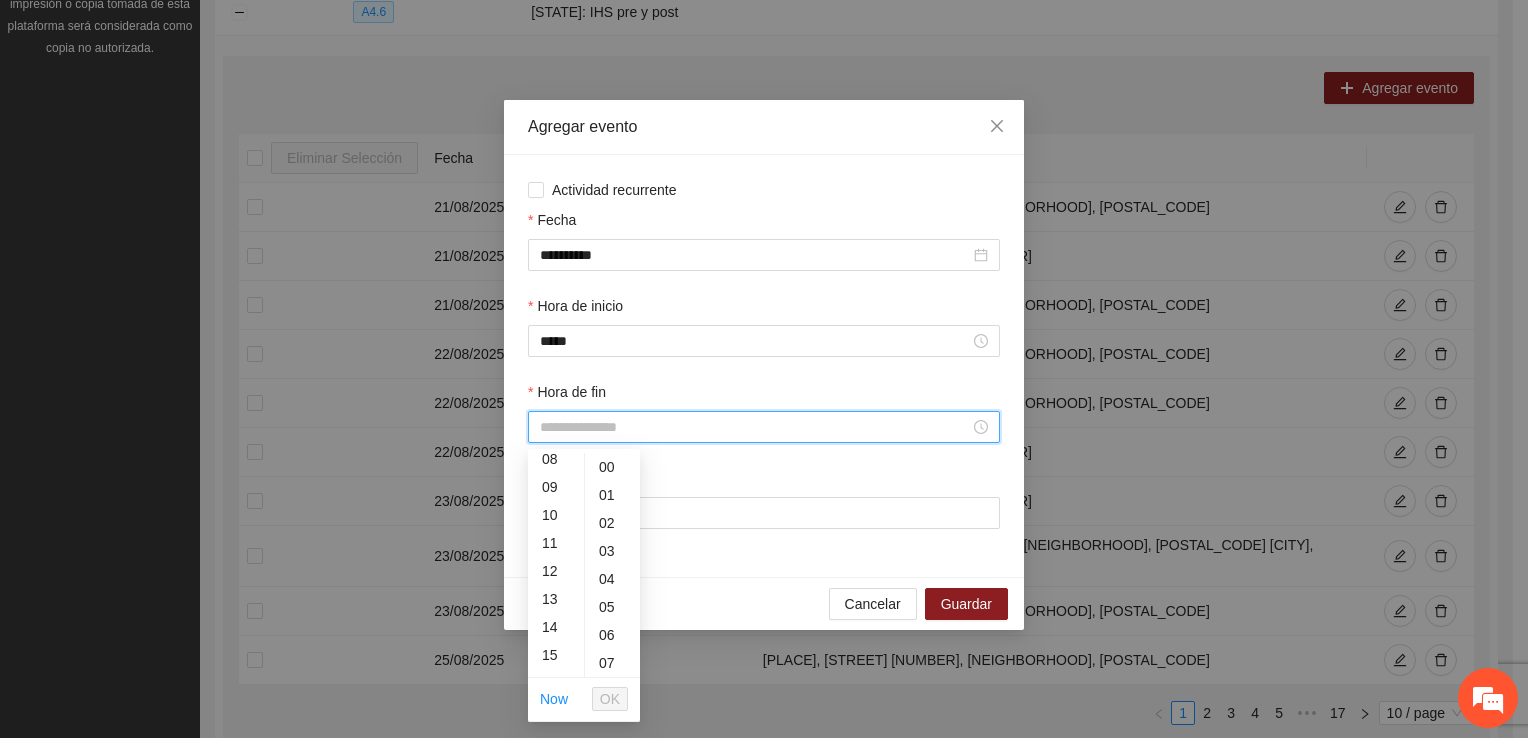 scroll, scrollTop: 310, scrollLeft: 0, axis: vertical 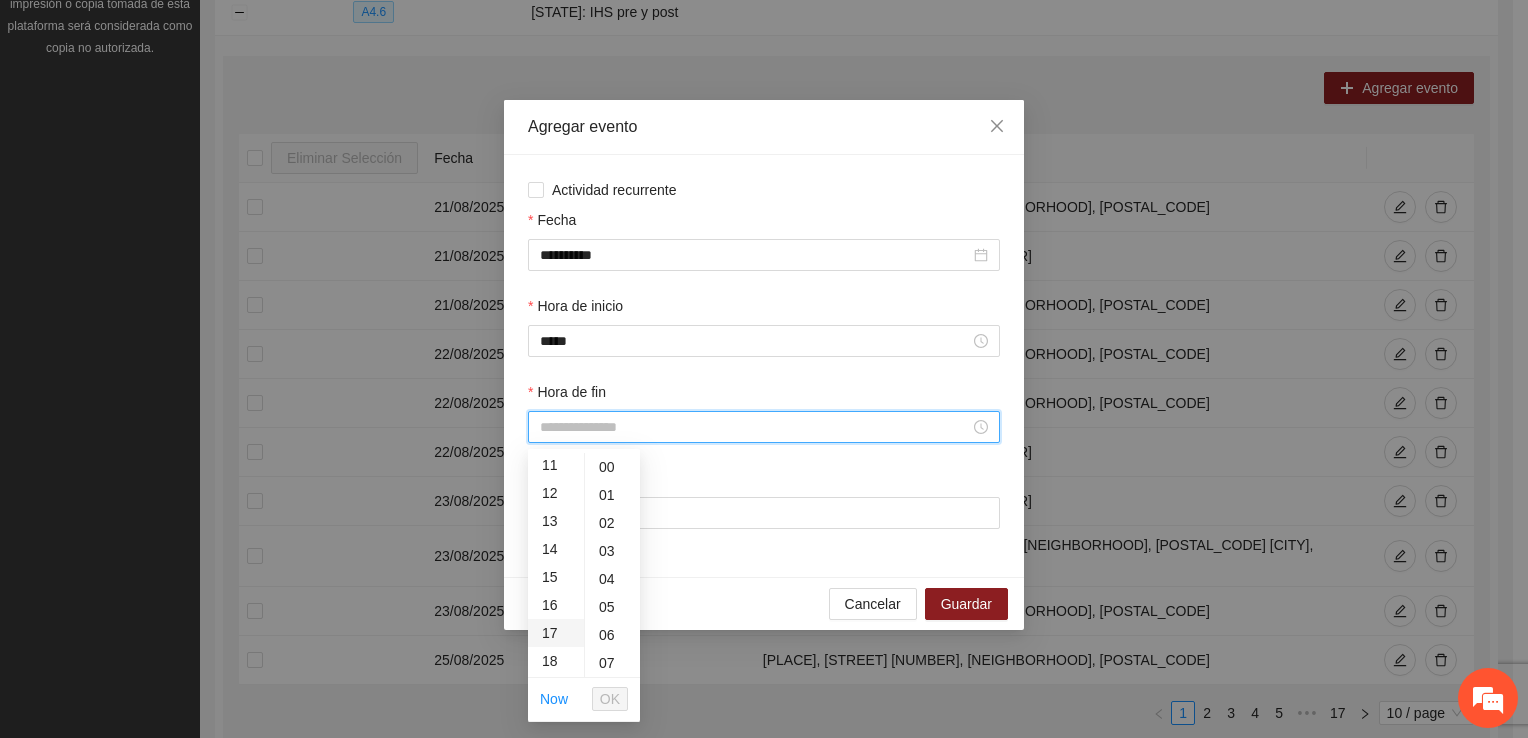 drag, startPoint x: 542, startPoint y: 522, endPoint x: 556, endPoint y: 570, distance: 50 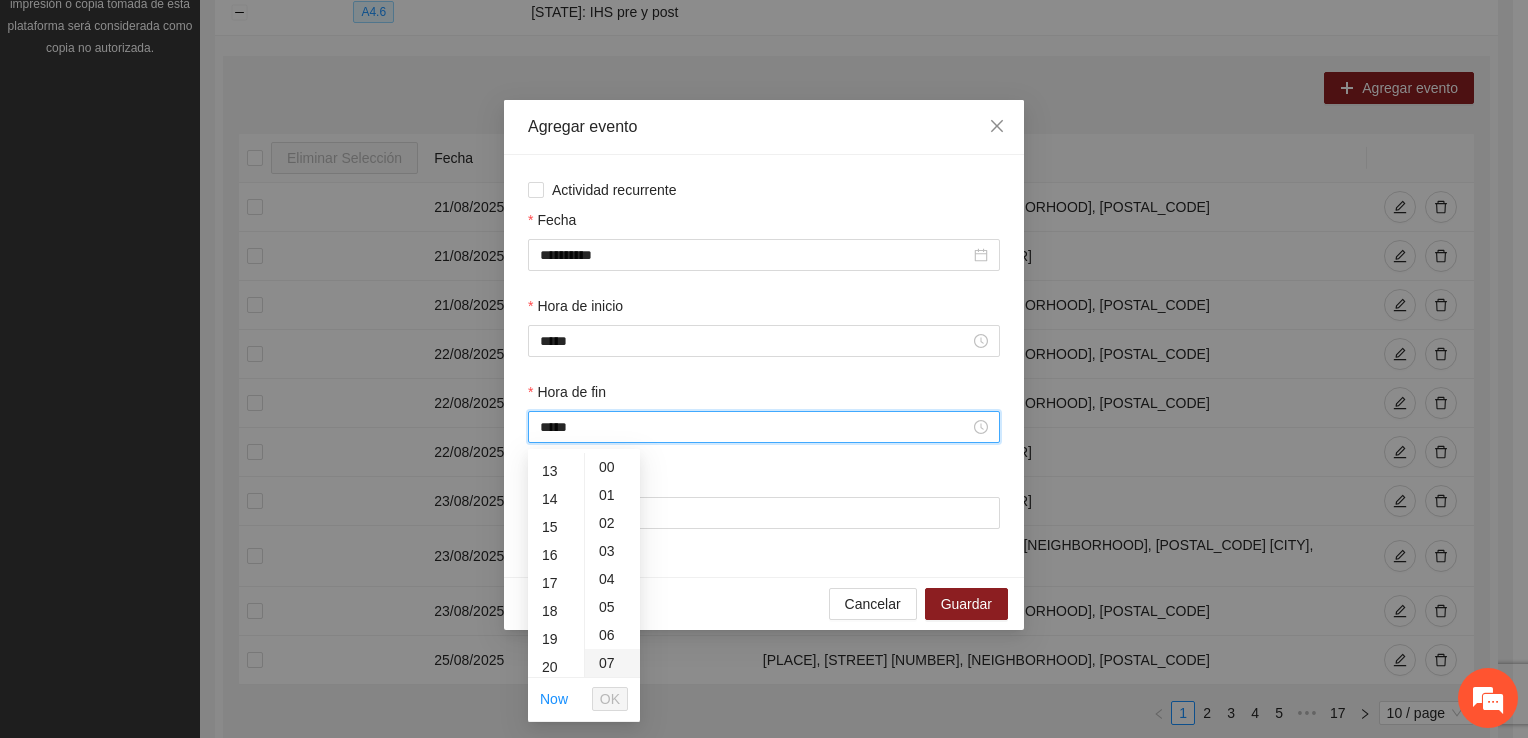 scroll, scrollTop: 364, scrollLeft: 0, axis: vertical 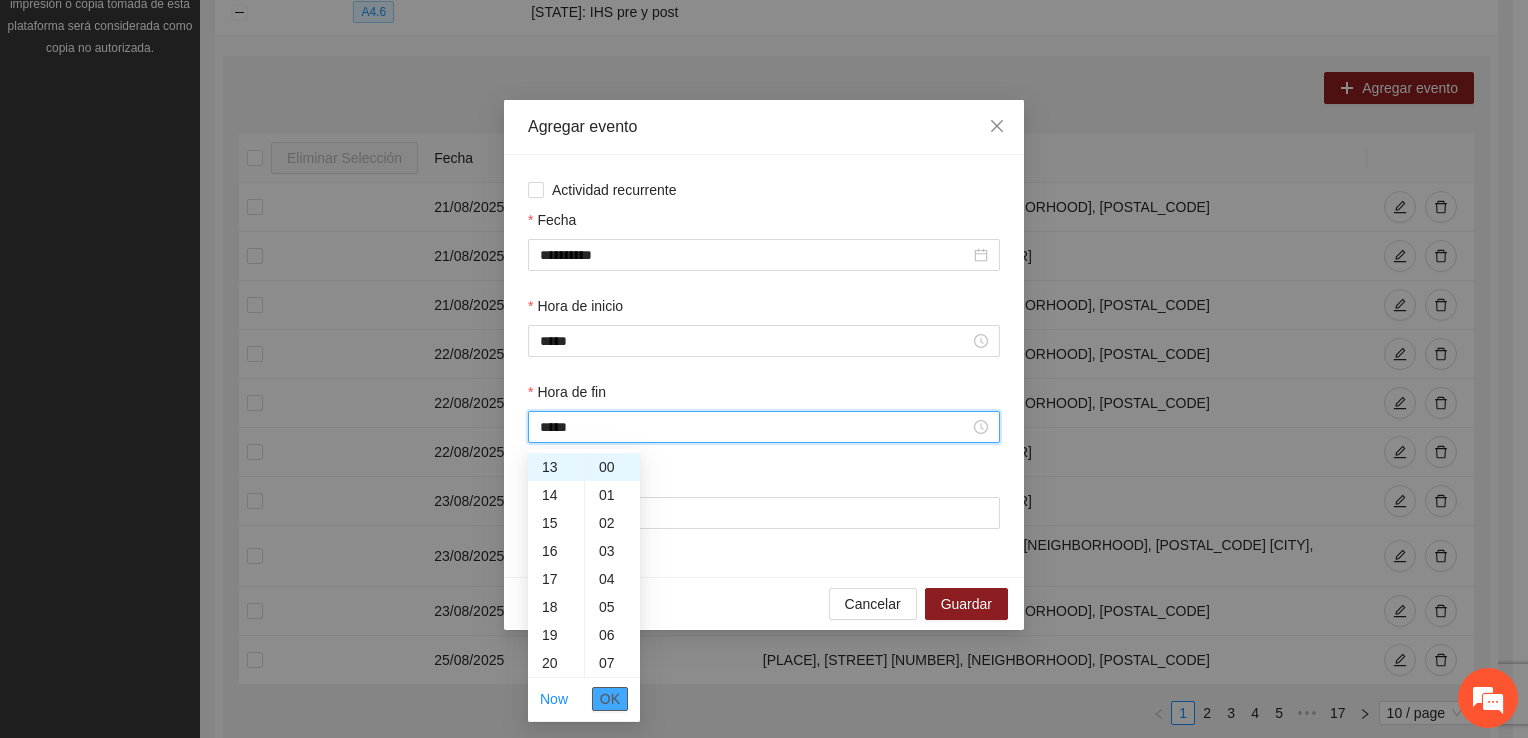 click on "OK" at bounding box center [610, 699] 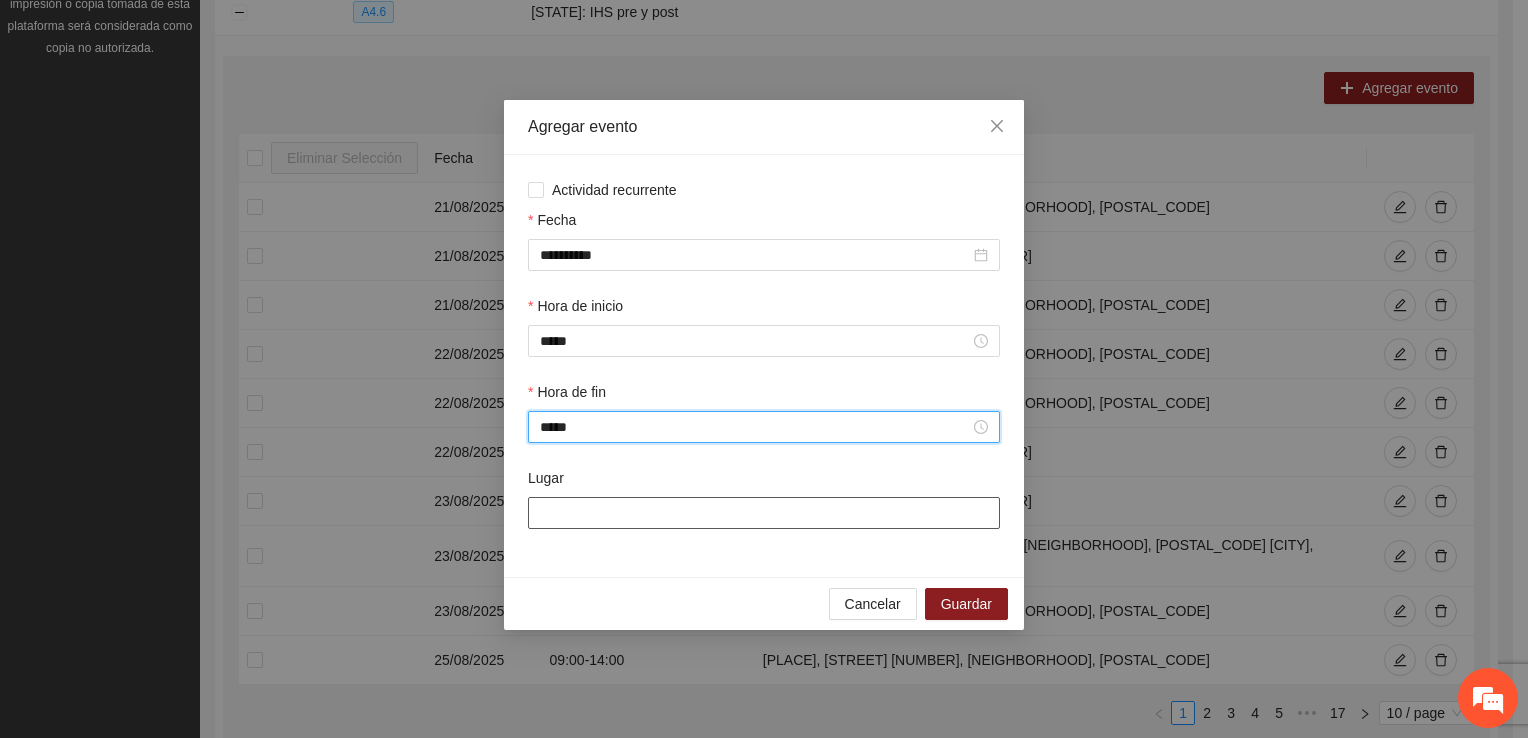 click on "Lugar" at bounding box center [764, 513] 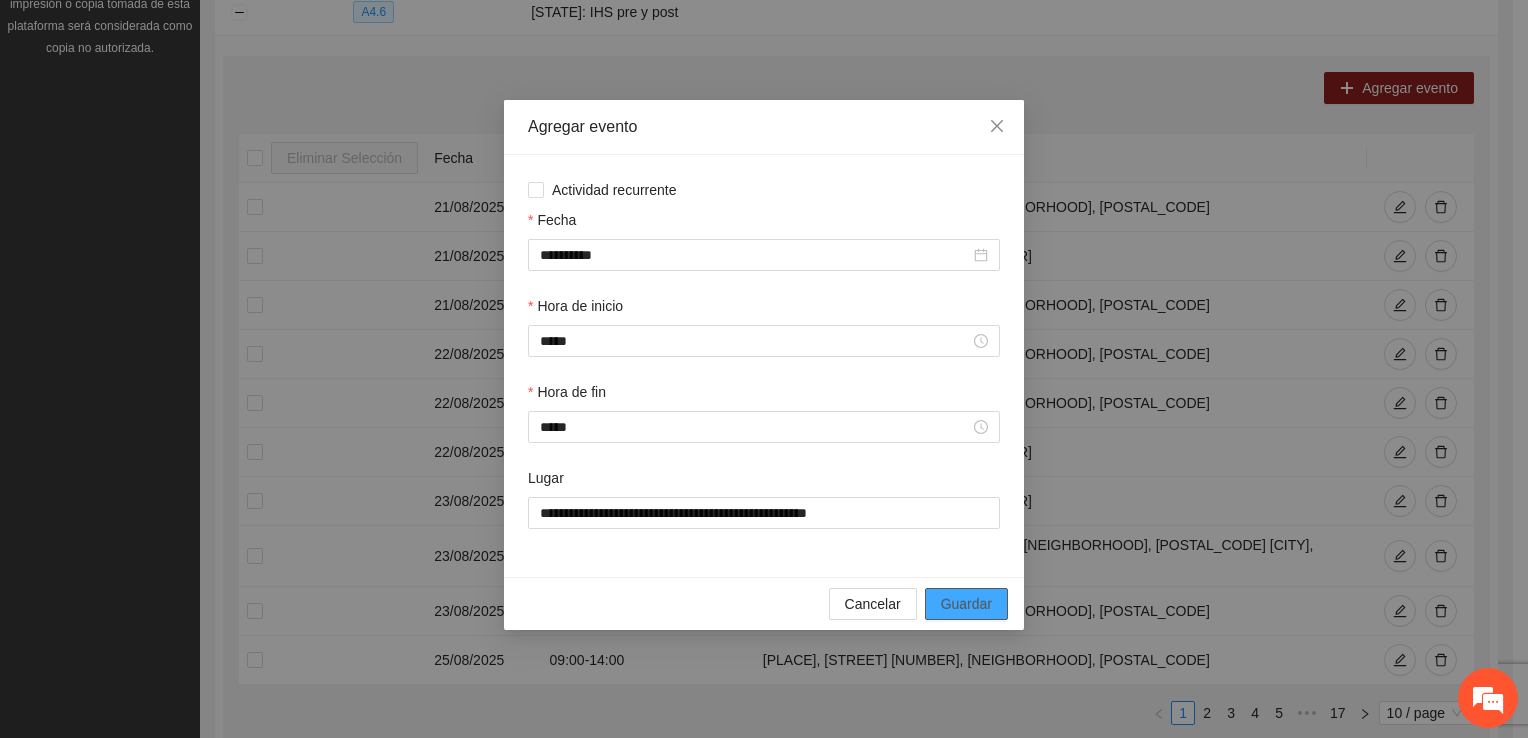 click on "Guardar" at bounding box center [966, 604] 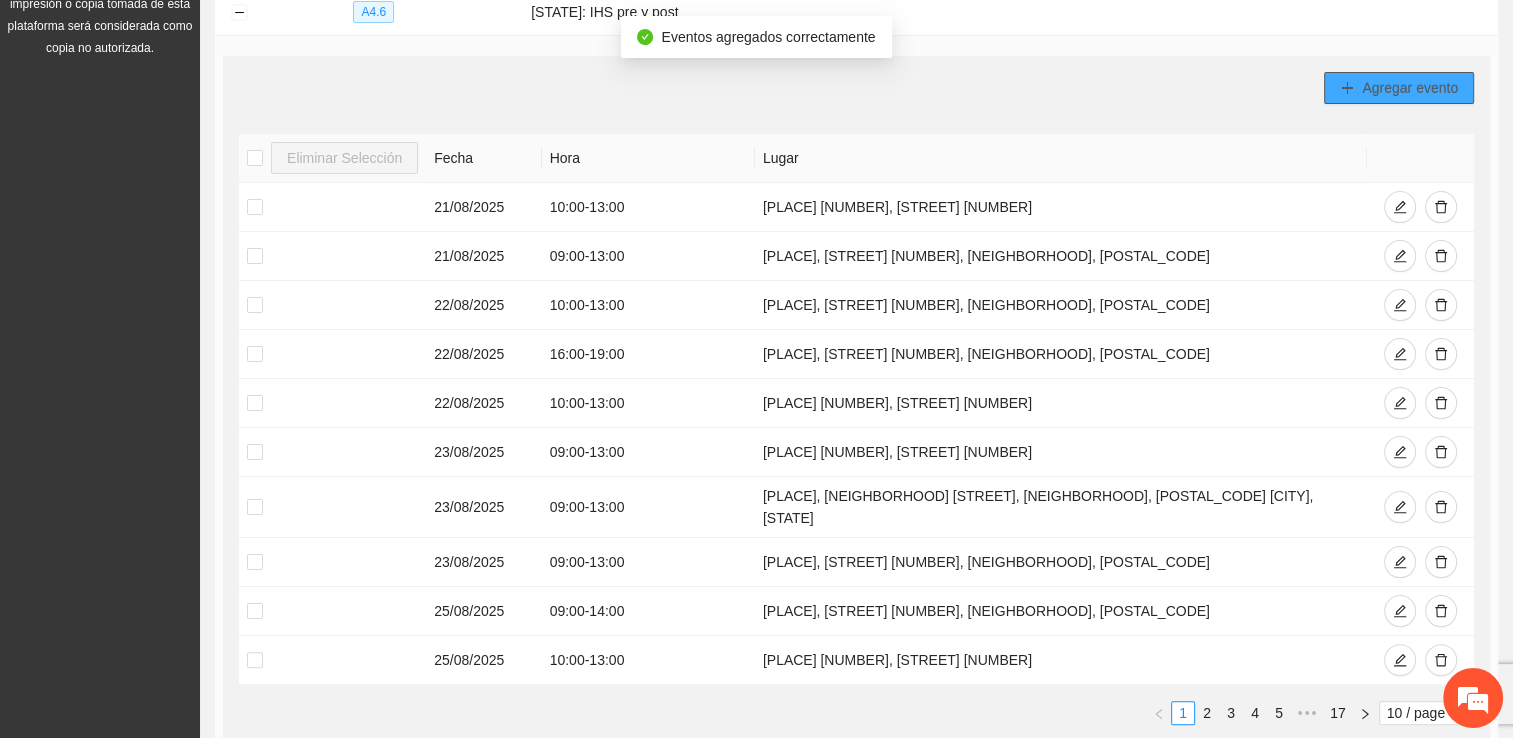 click on "Agregar evento" at bounding box center (1410, 88) 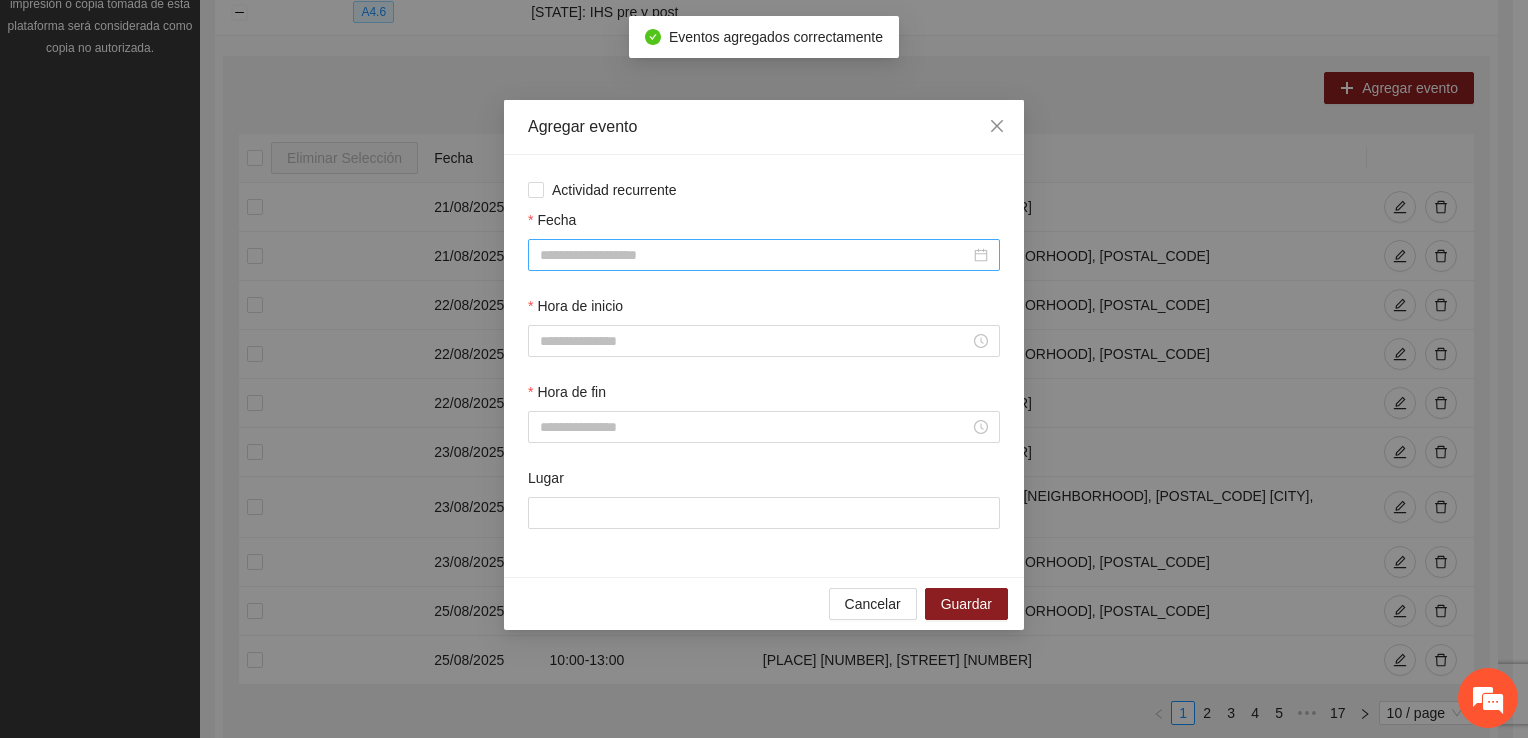 click on "Fecha" at bounding box center (755, 255) 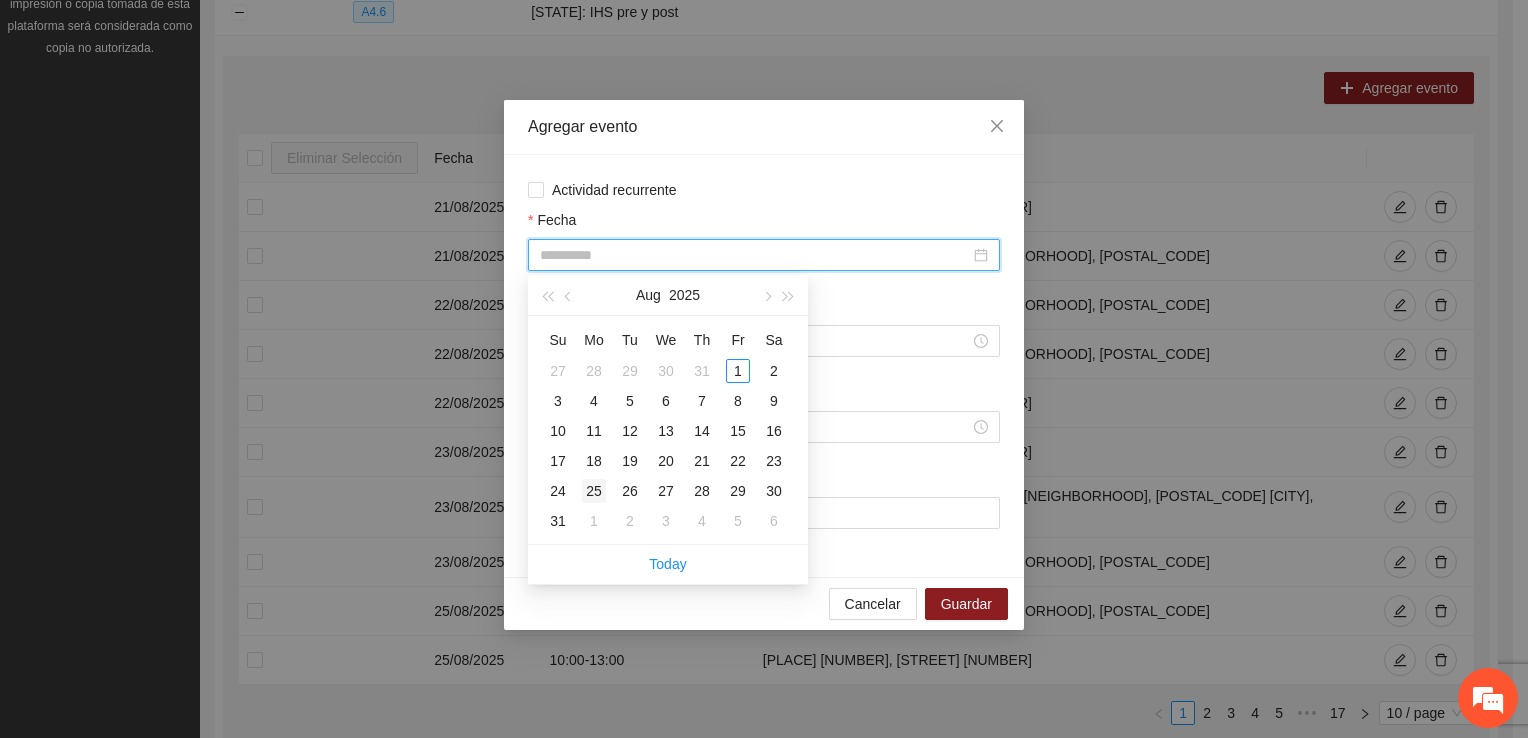 click on "25" at bounding box center [594, 491] 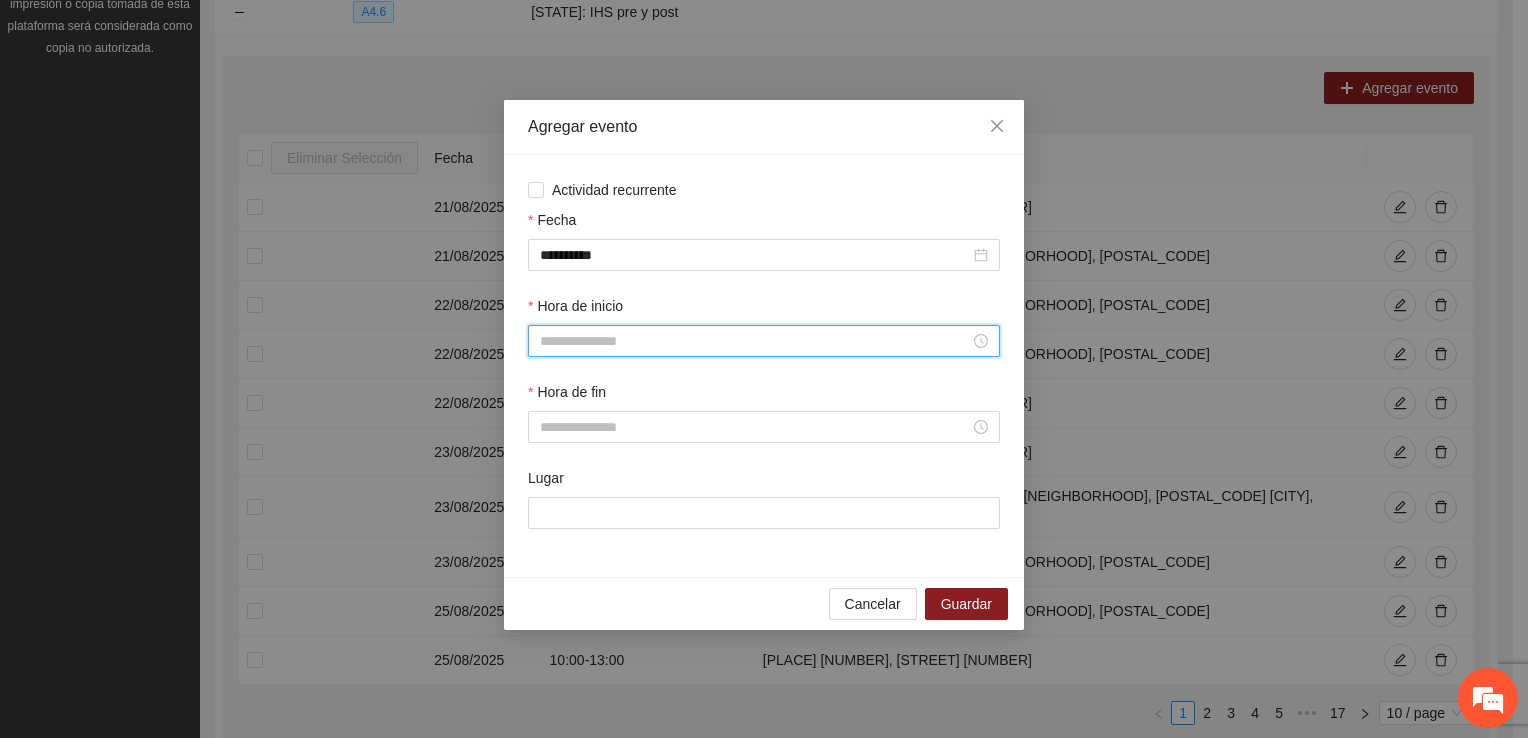 click on "Hora de inicio" at bounding box center (755, 341) 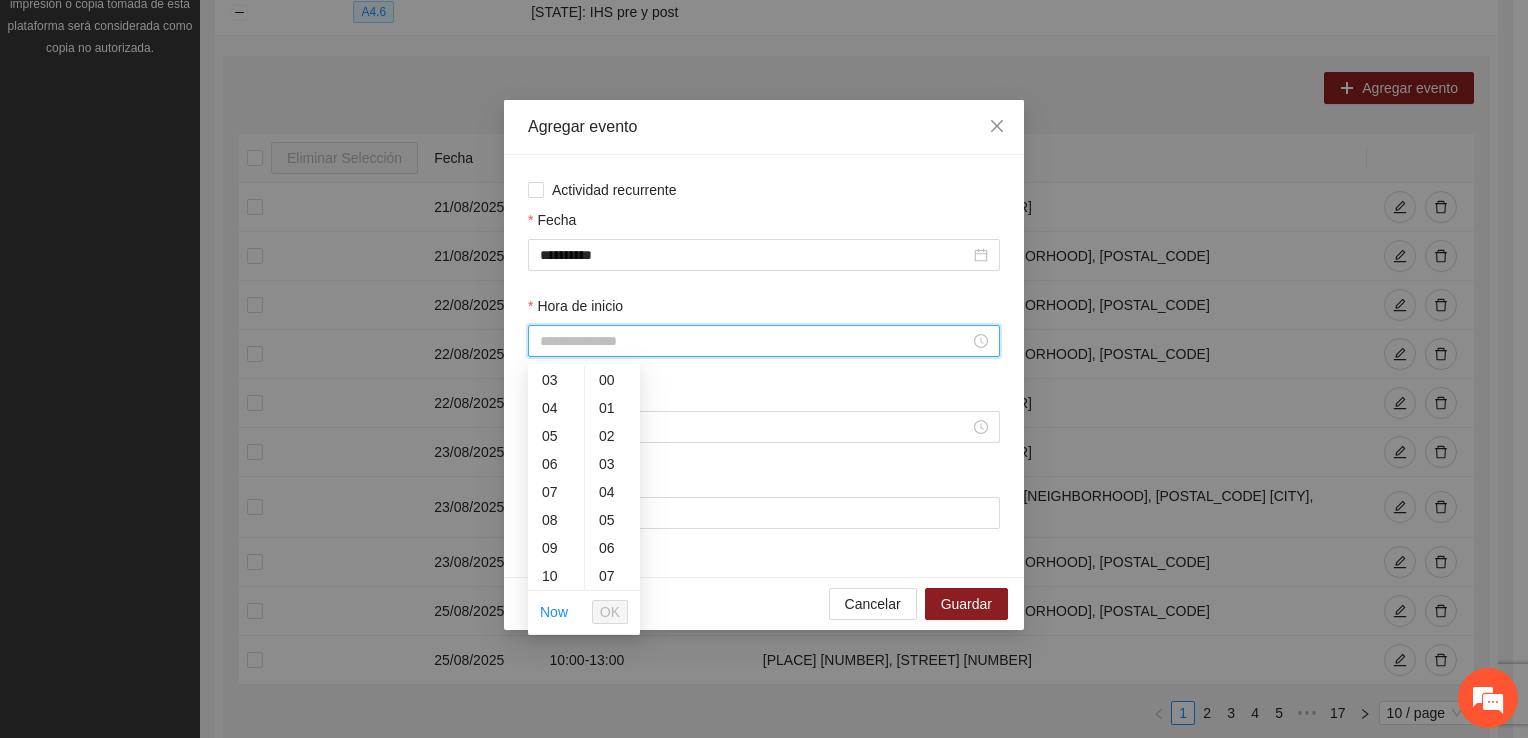 scroll, scrollTop: 196, scrollLeft: 0, axis: vertical 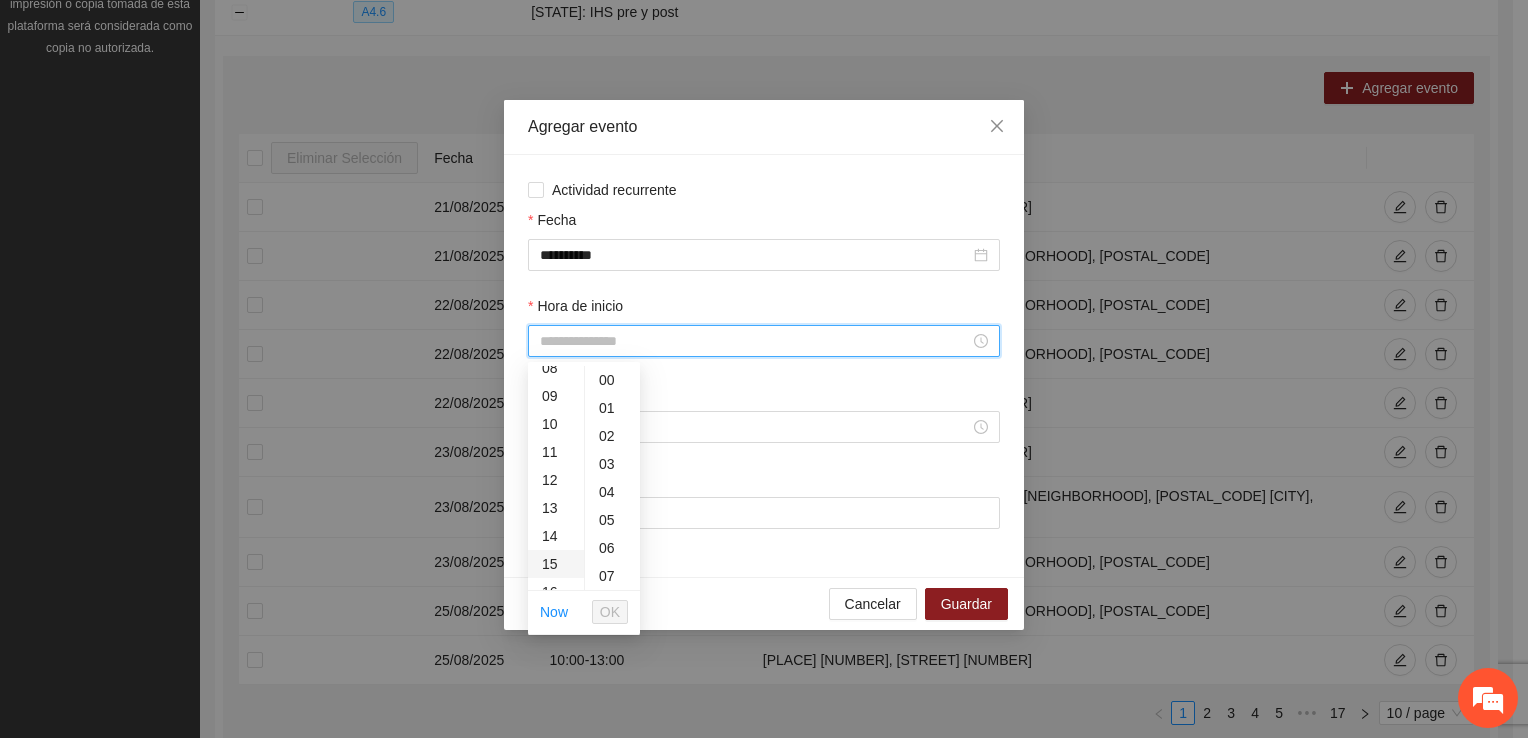 click on "15" at bounding box center (556, 564) 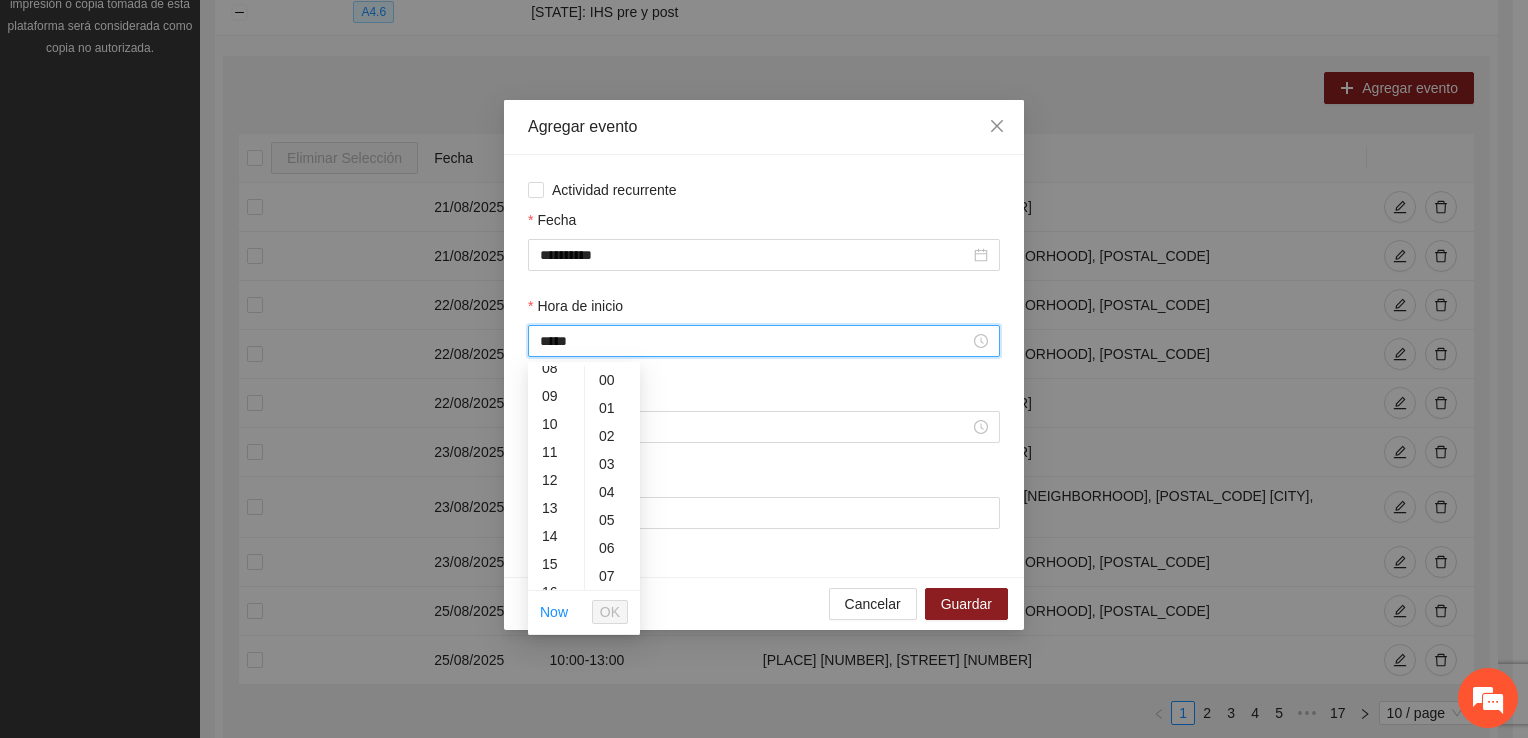 scroll, scrollTop: 420, scrollLeft: 0, axis: vertical 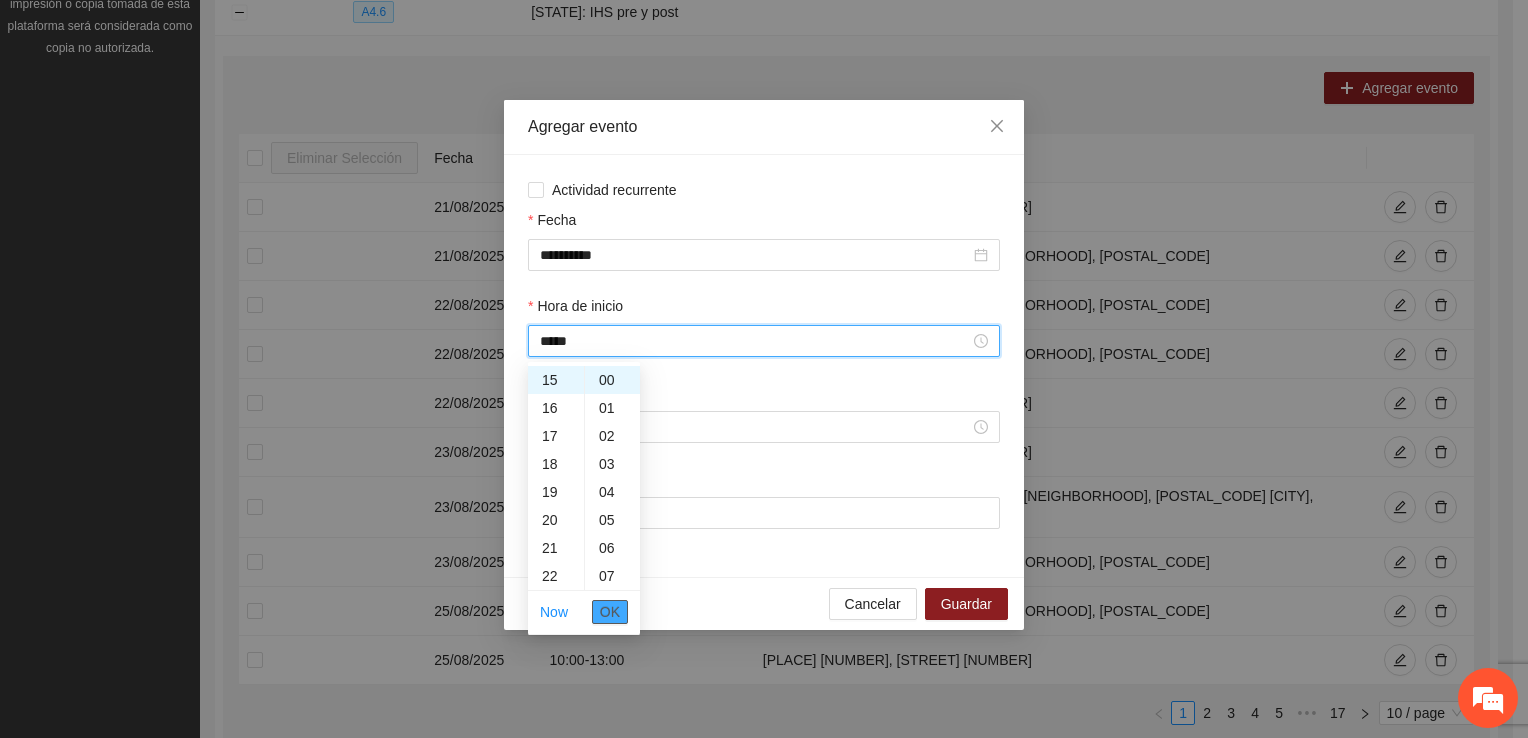 click on "OK" at bounding box center (610, 612) 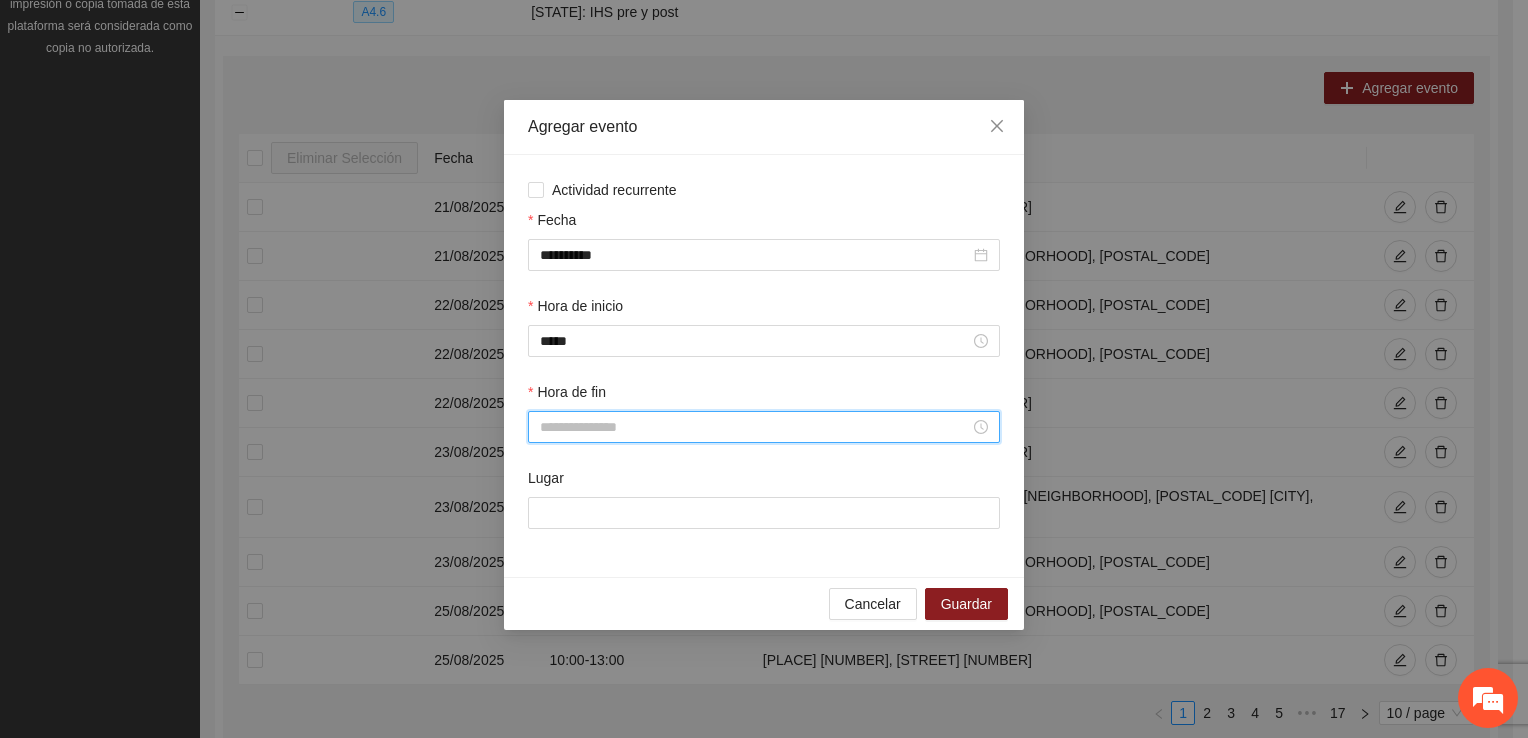 click on "Hora de fin" at bounding box center (755, 427) 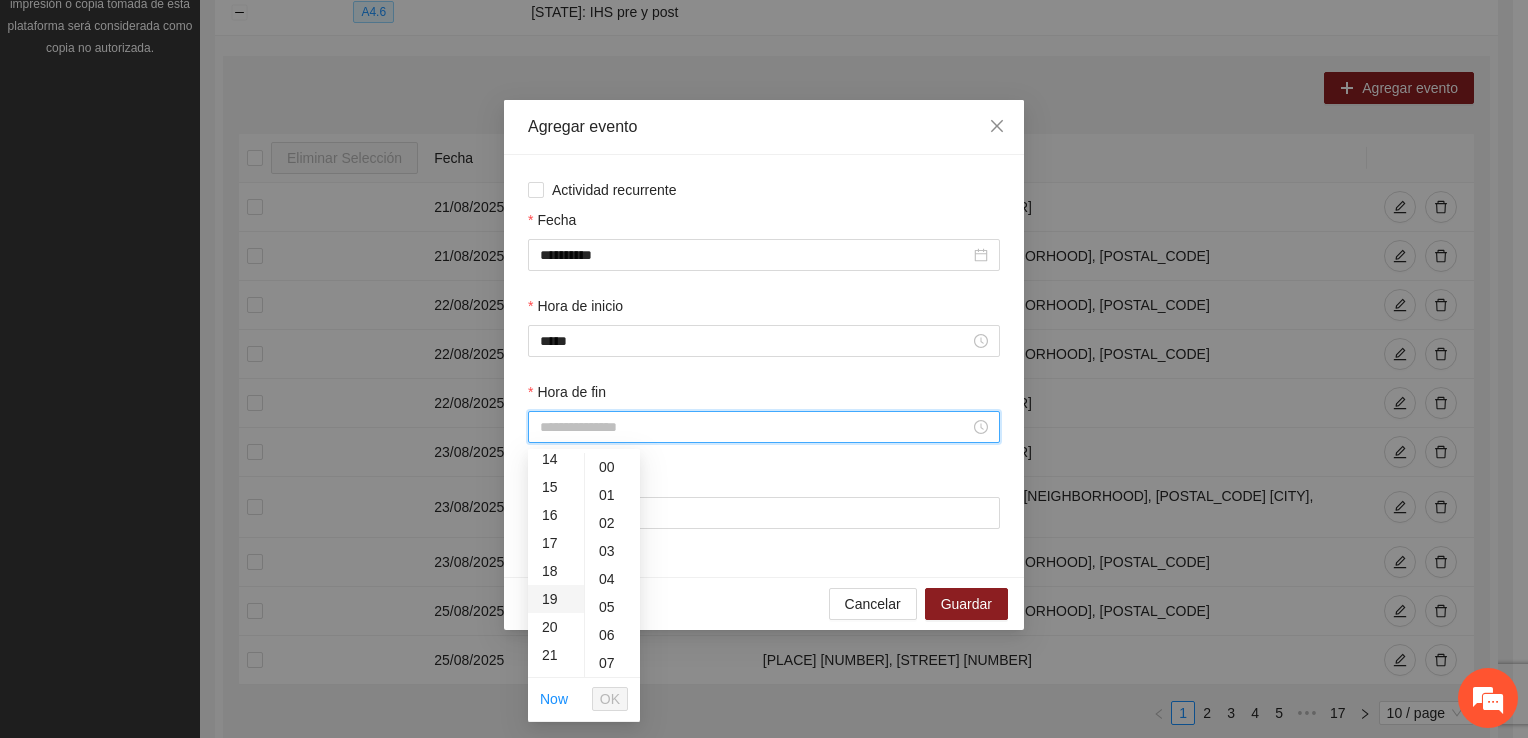click on "19" at bounding box center [556, 599] 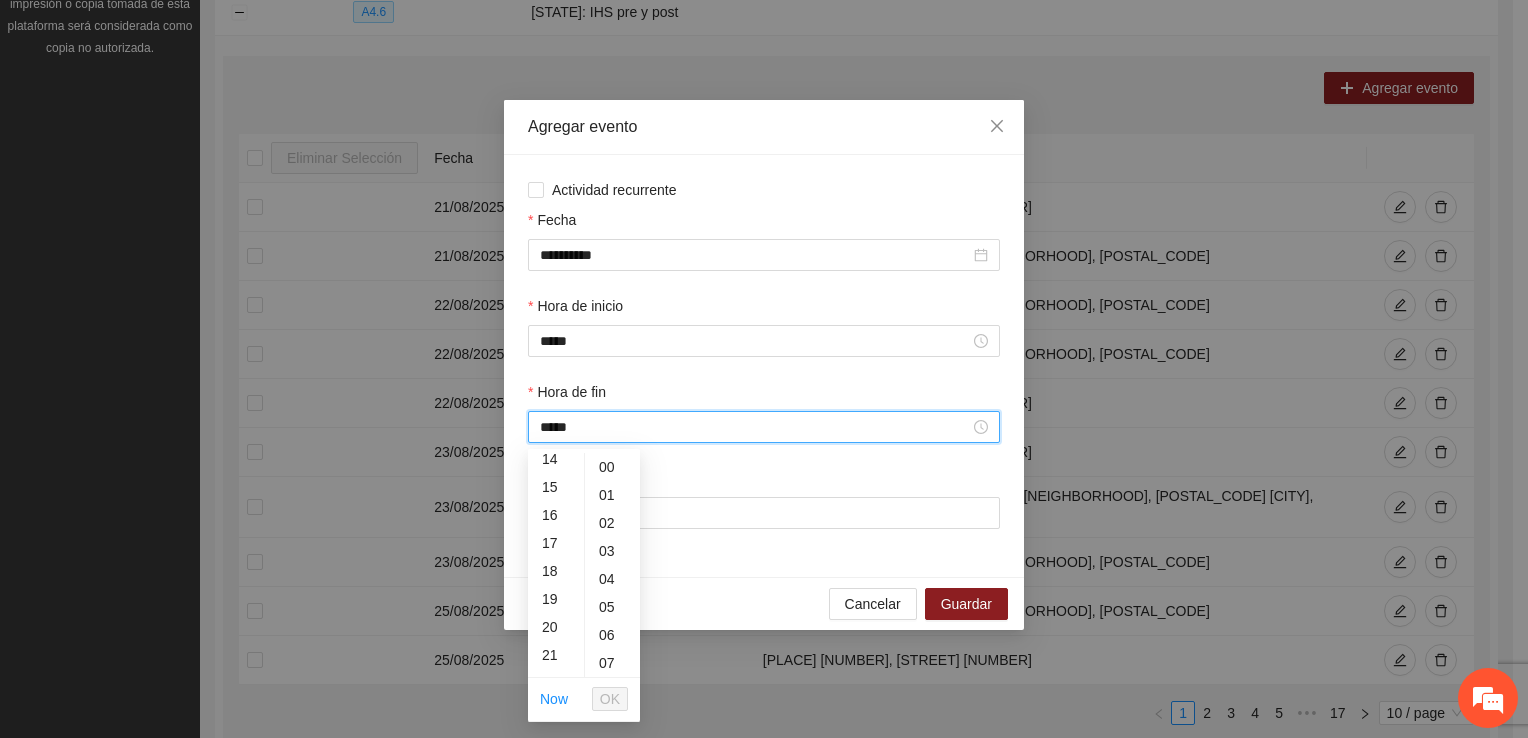 scroll, scrollTop: 532, scrollLeft: 0, axis: vertical 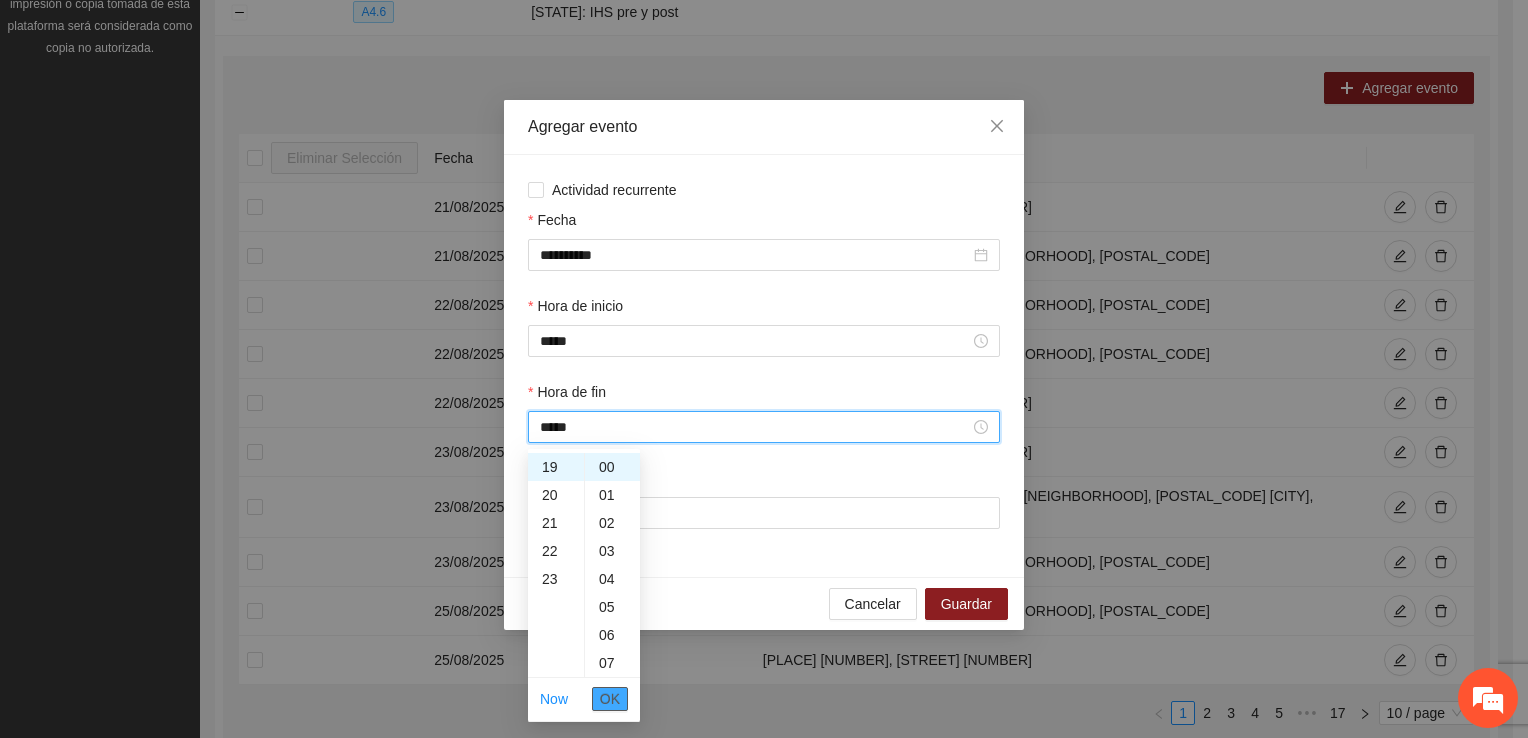 click on "OK" at bounding box center [610, 699] 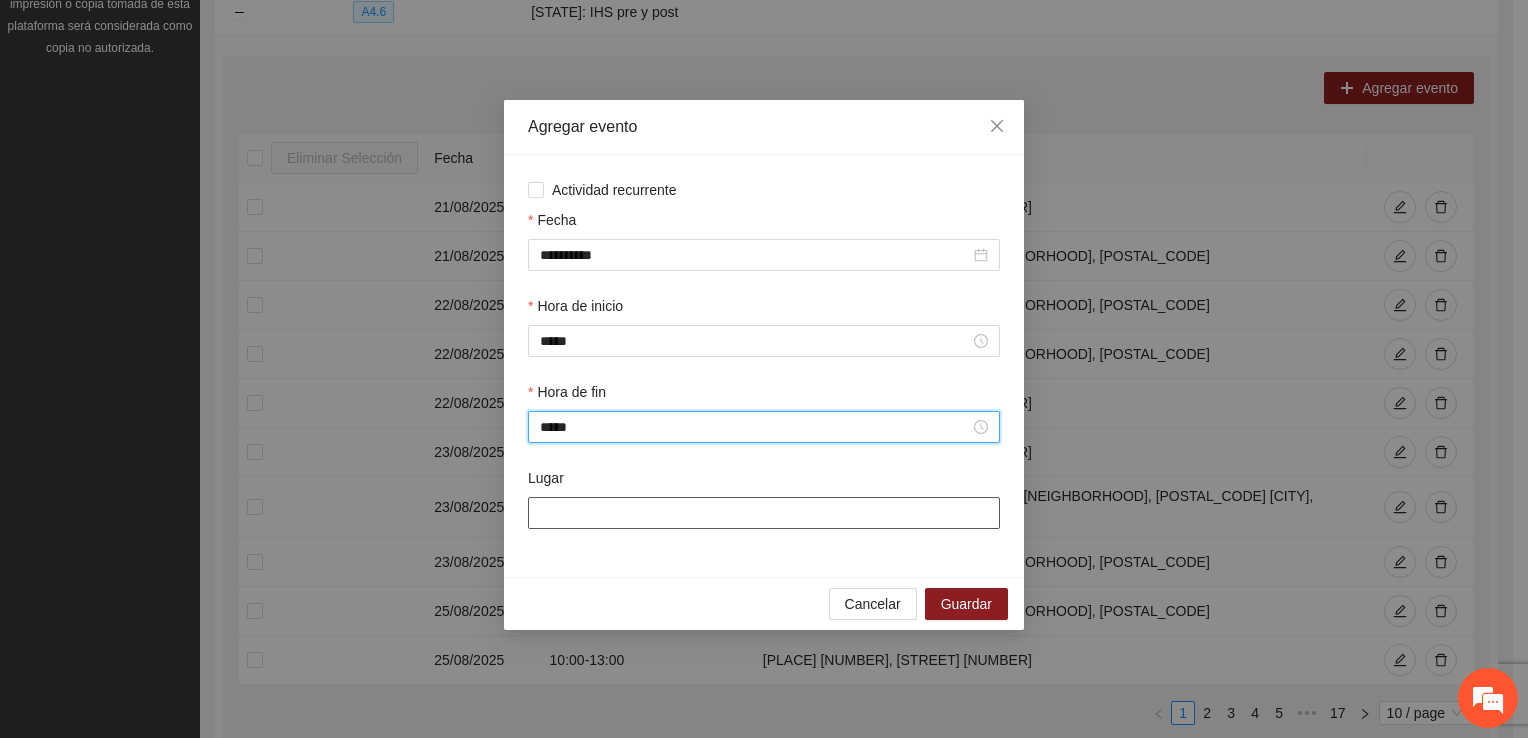 click on "Lugar" at bounding box center [764, 513] 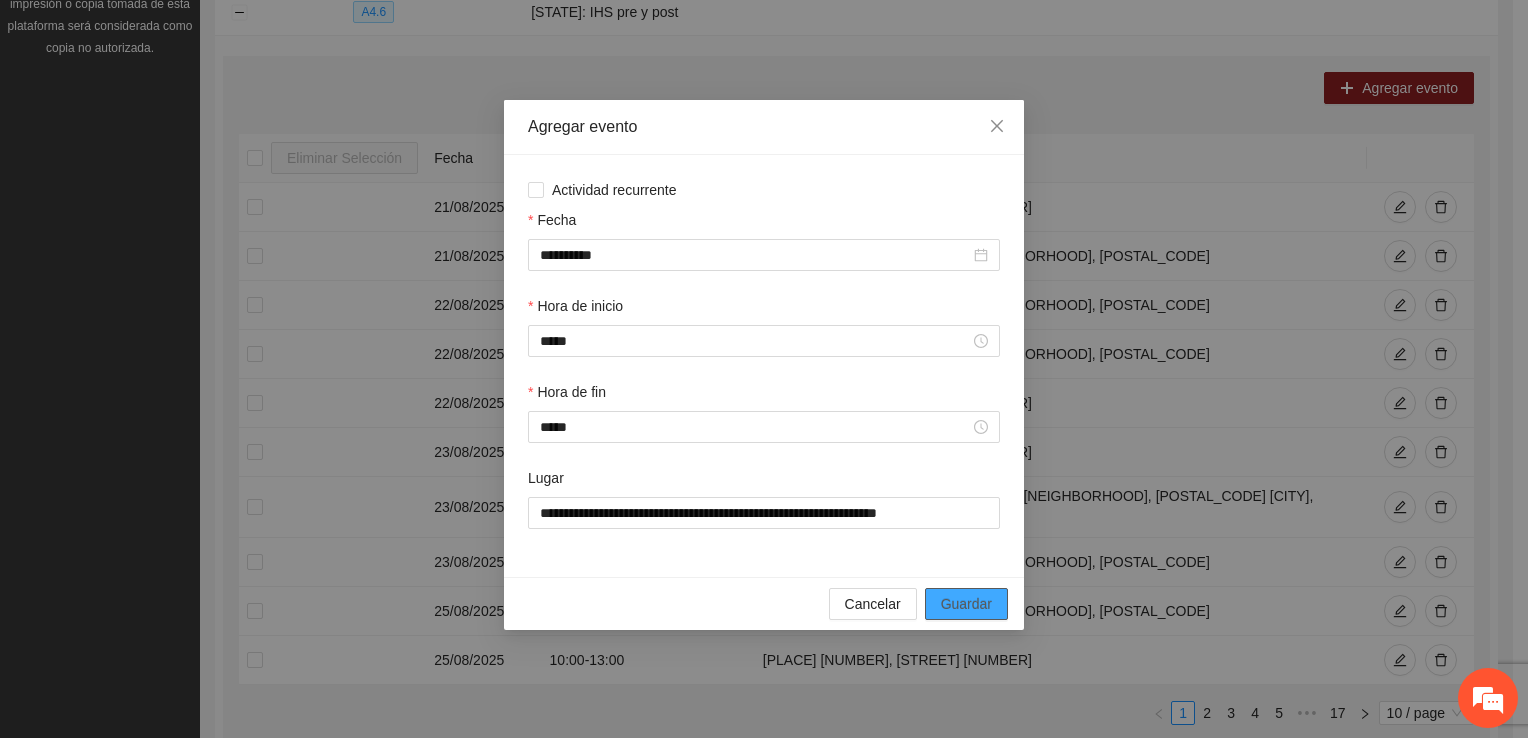 drag, startPoint x: 963, startPoint y: 613, endPoint x: 952, endPoint y: 608, distance: 12.083046 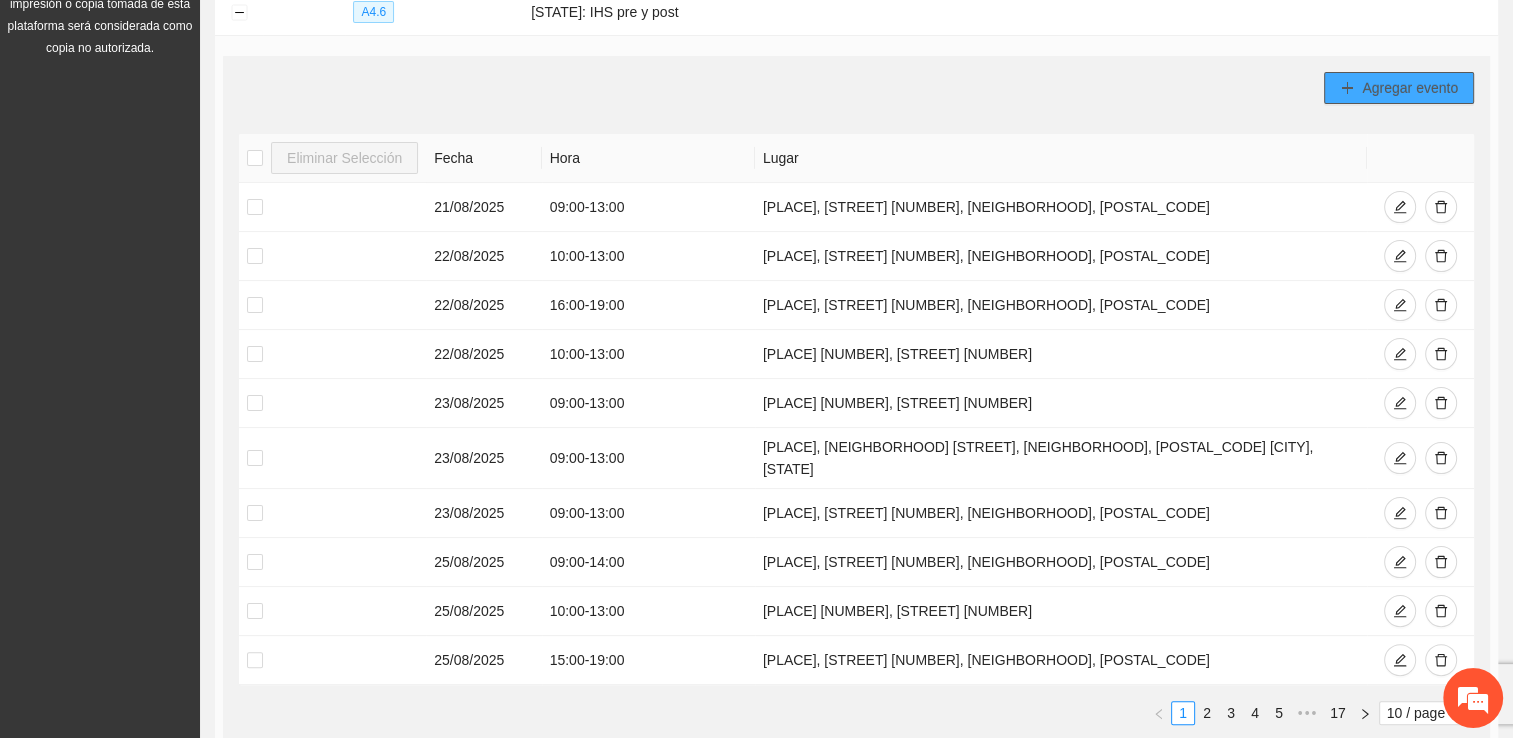 click on "Agregar evento" at bounding box center (1410, 88) 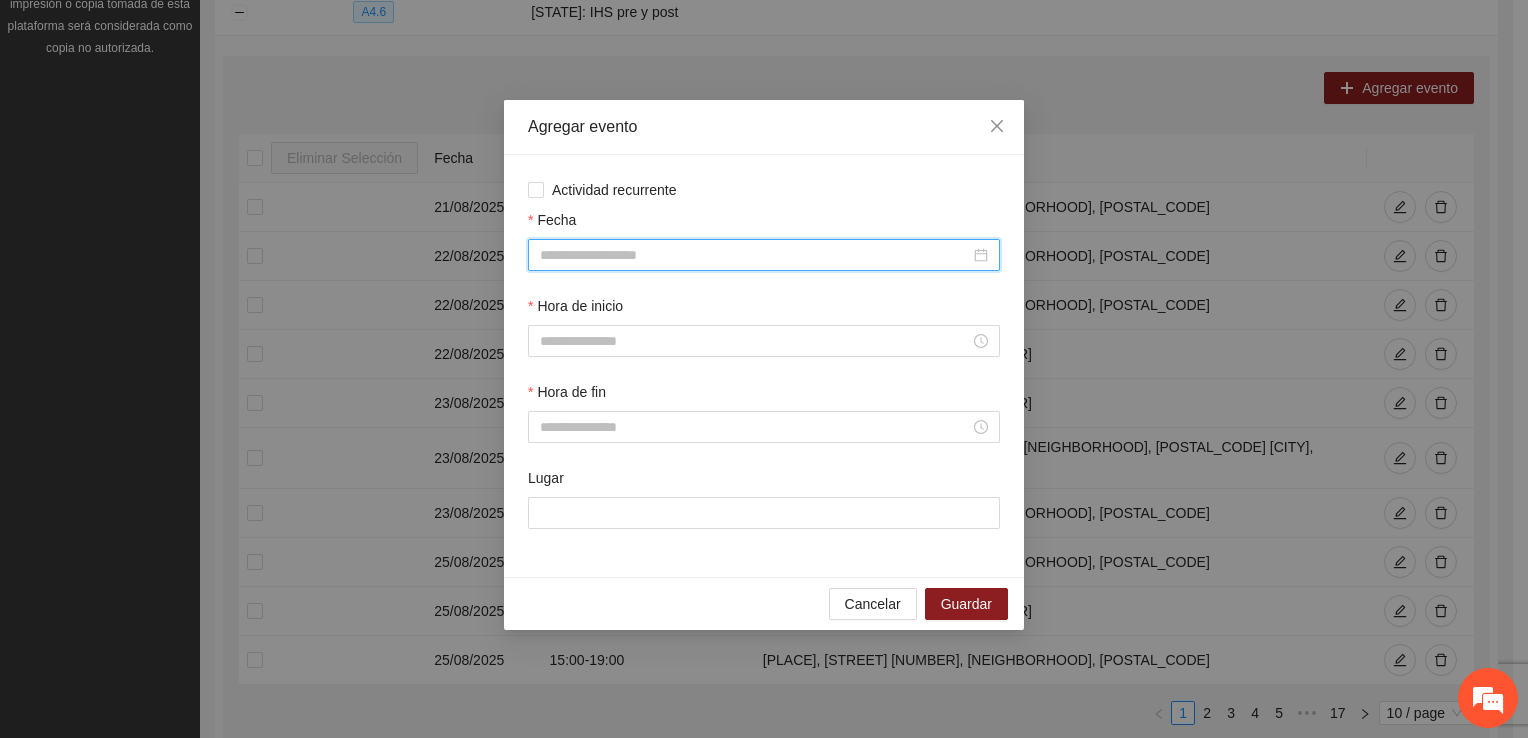 click on "Fecha" at bounding box center (755, 255) 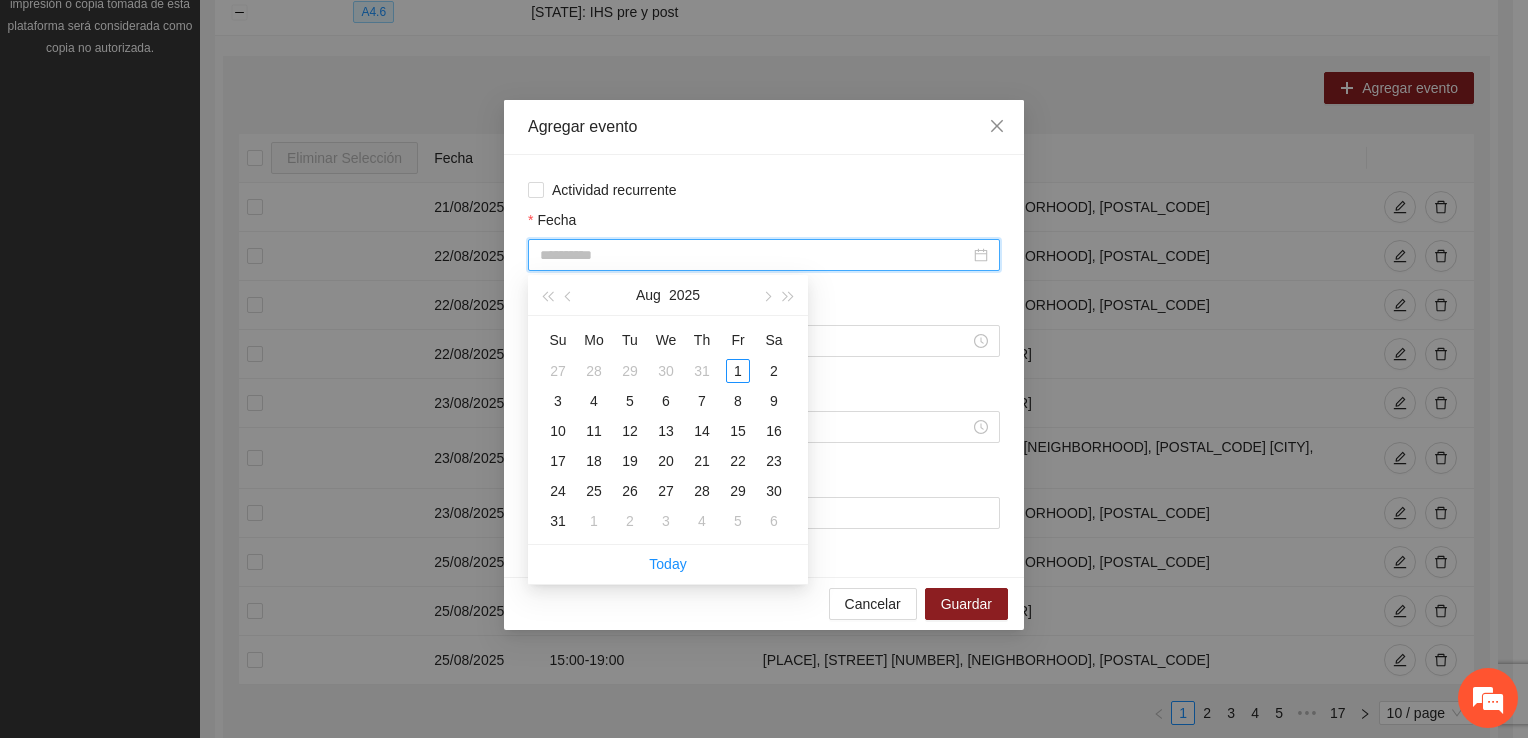 drag, startPoint x: 630, startPoint y: 489, endPoint x: 624, endPoint y: 467, distance: 22.803509 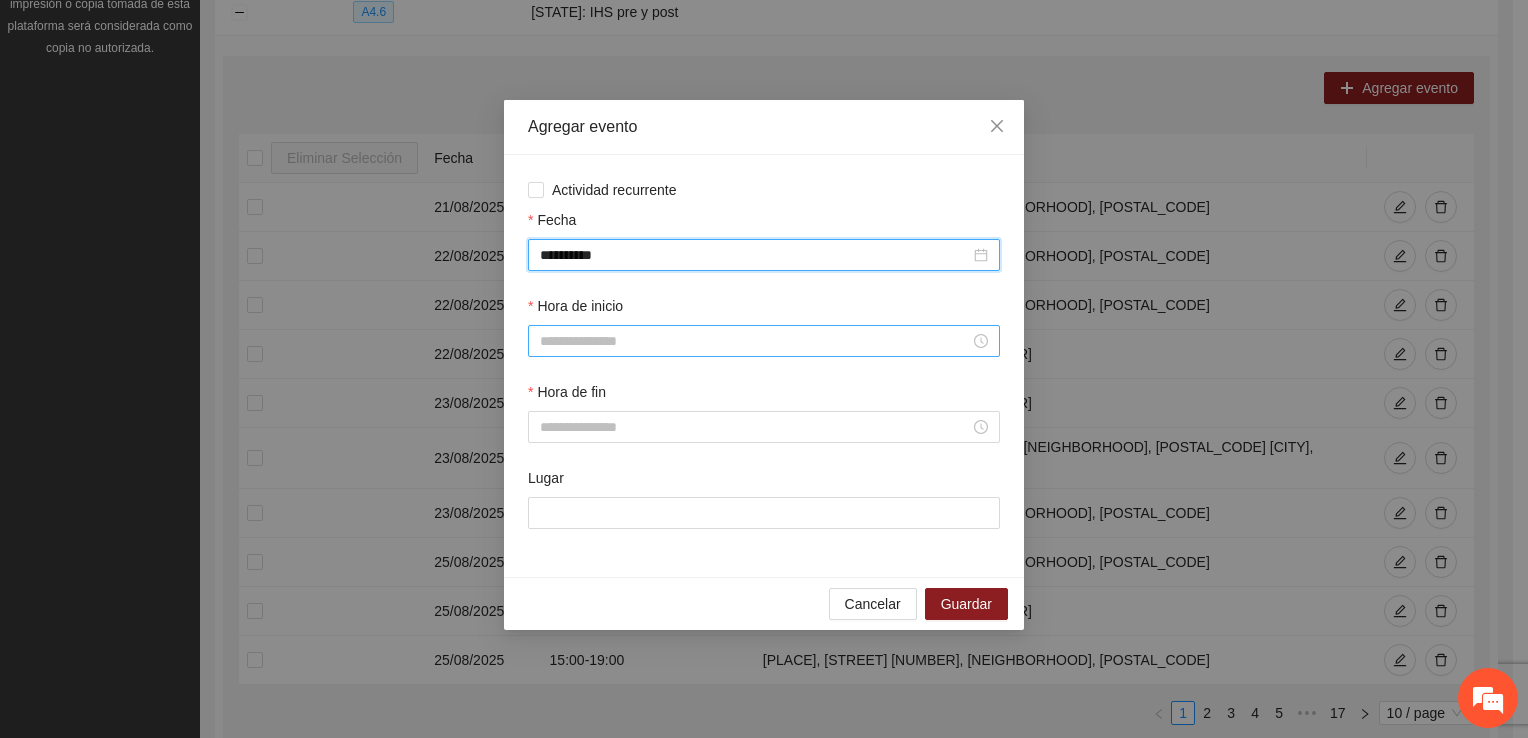 click on "Hora de inicio" at bounding box center (755, 341) 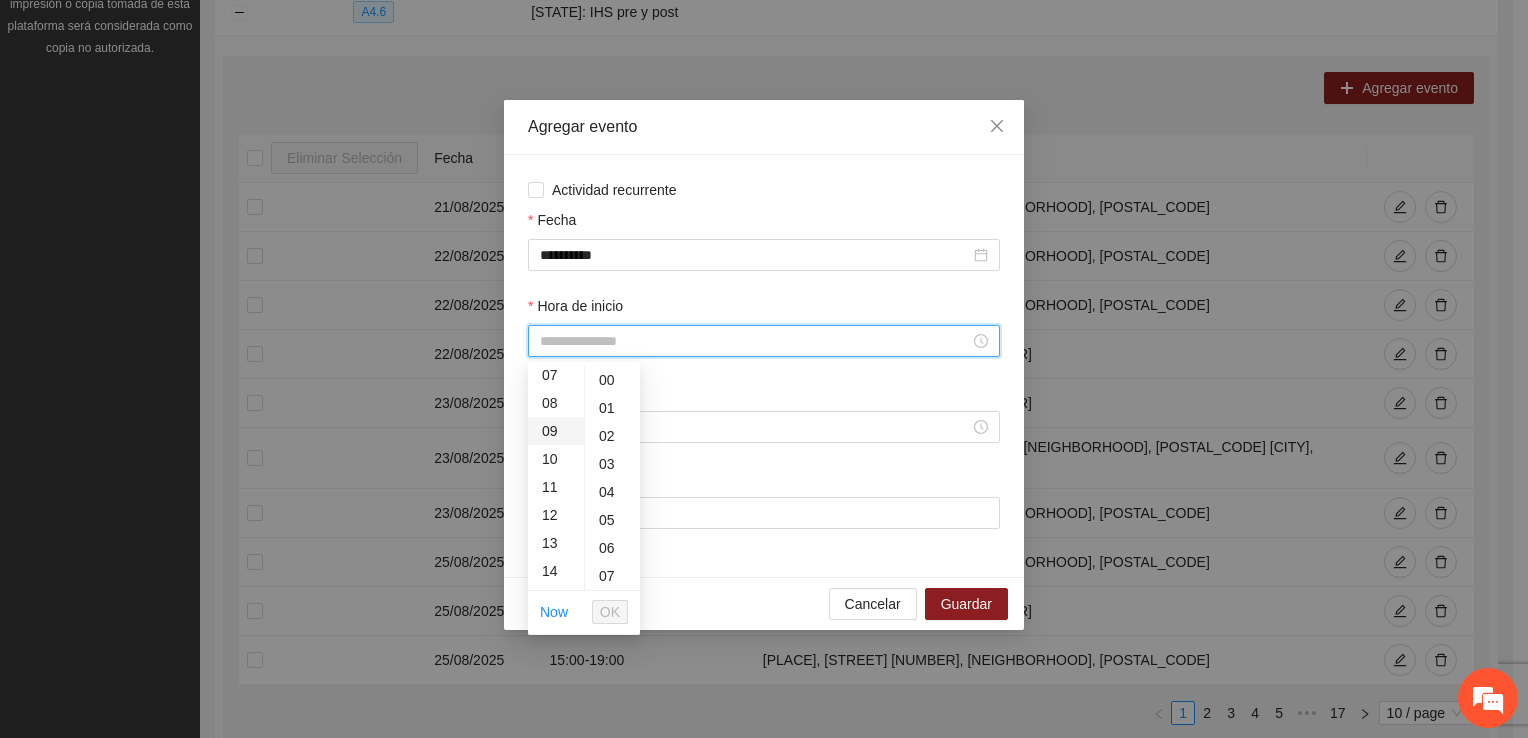 click on "09" at bounding box center (556, 431) 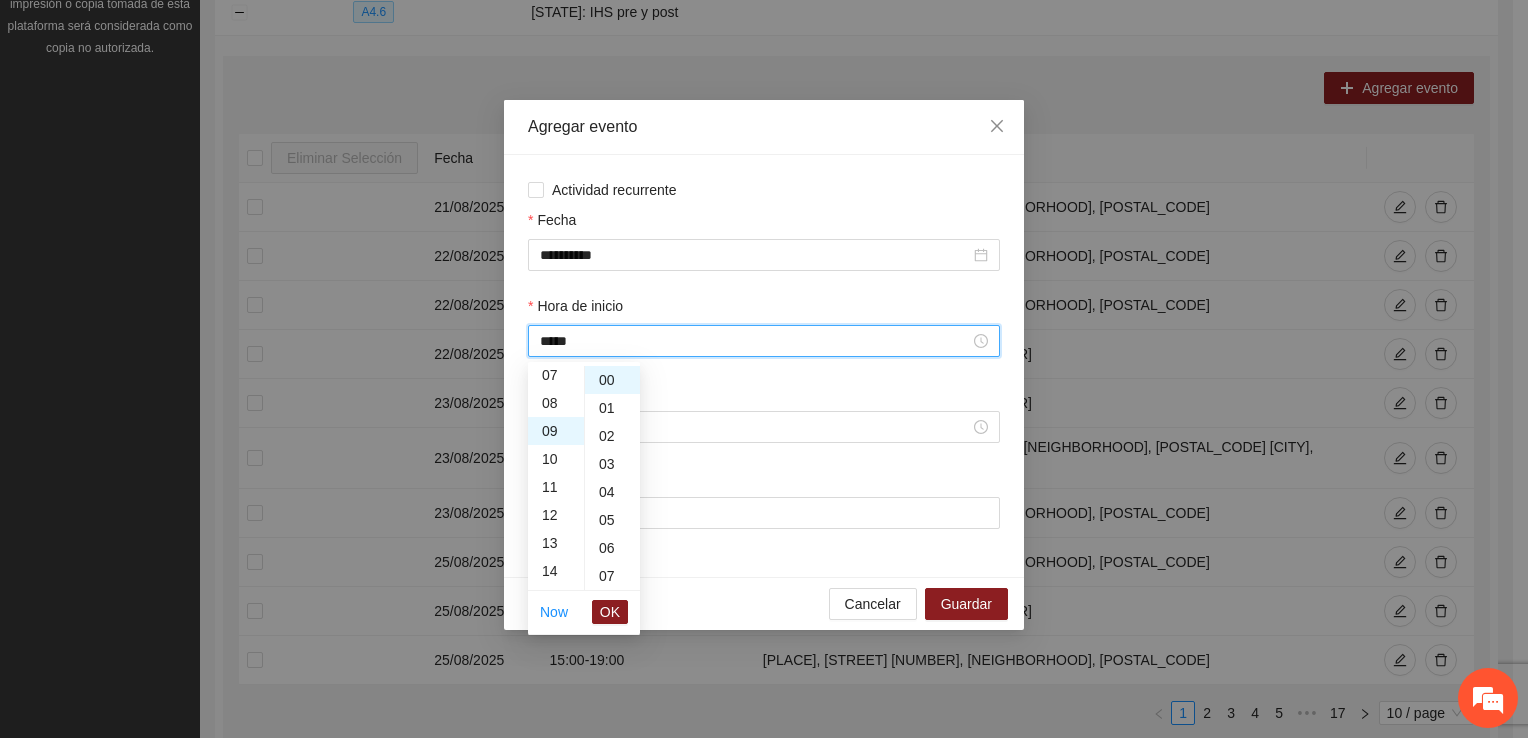 scroll, scrollTop: 252, scrollLeft: 0, axis: vertical 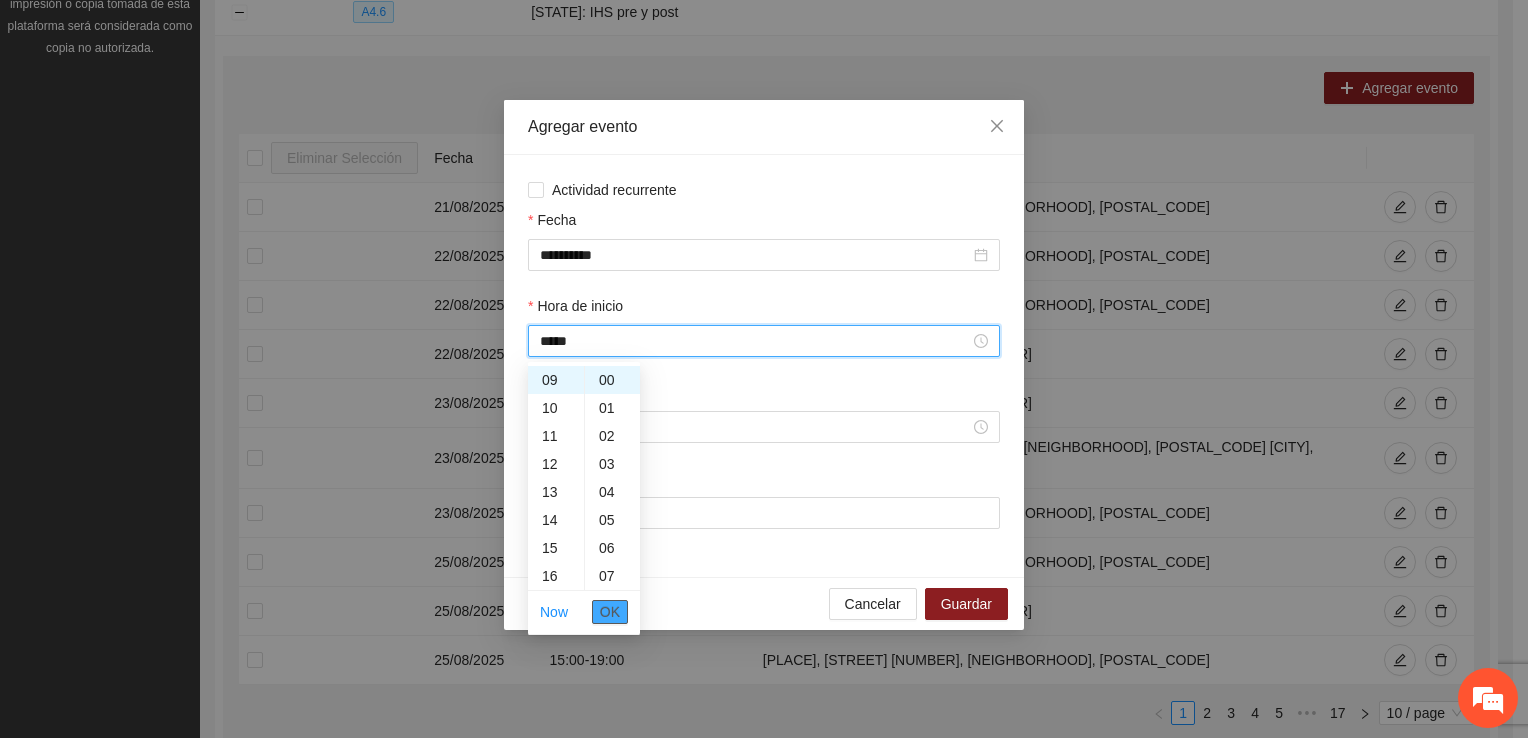 click on "OK" at bounding box center (610, 612) 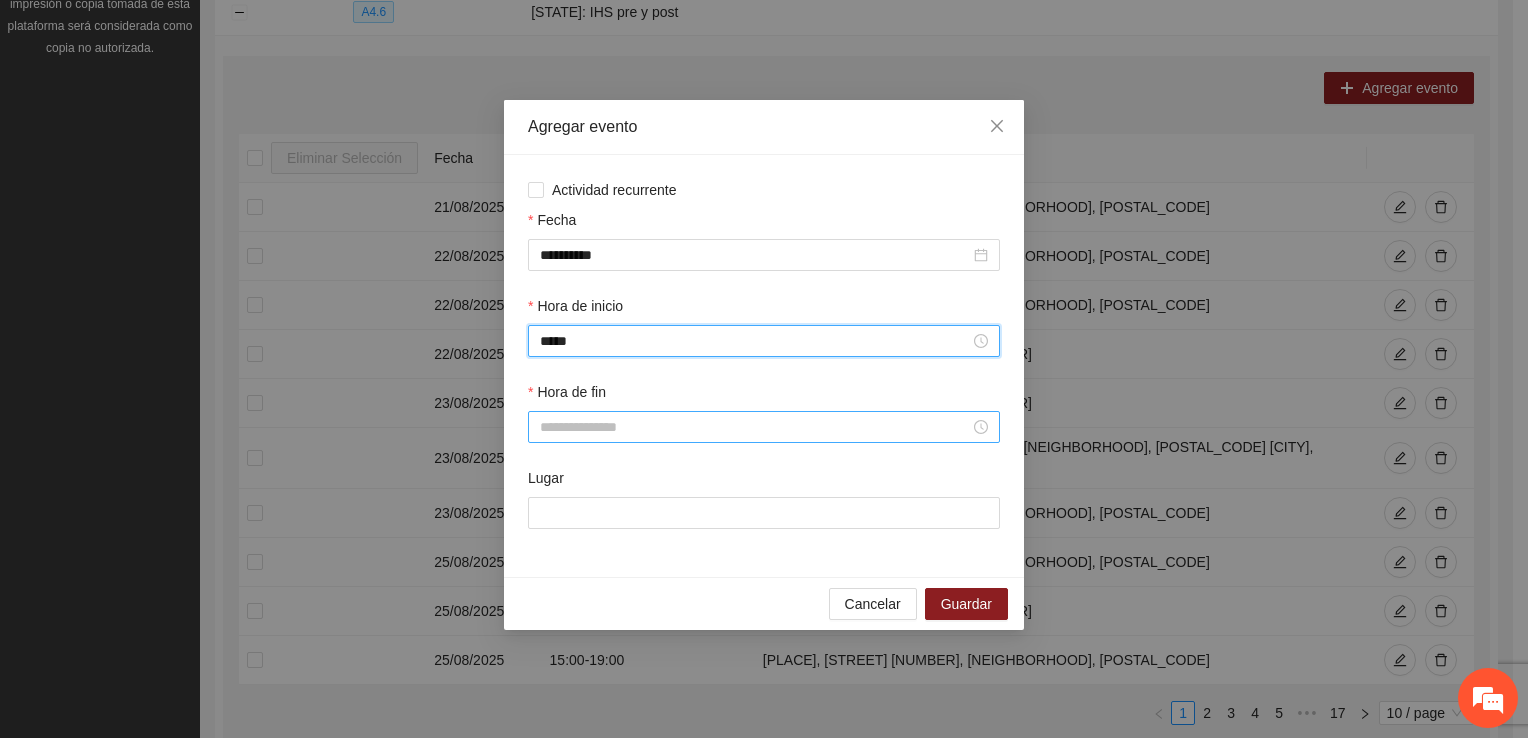 click on "Hora de fin" at bounding box center [755, 427] 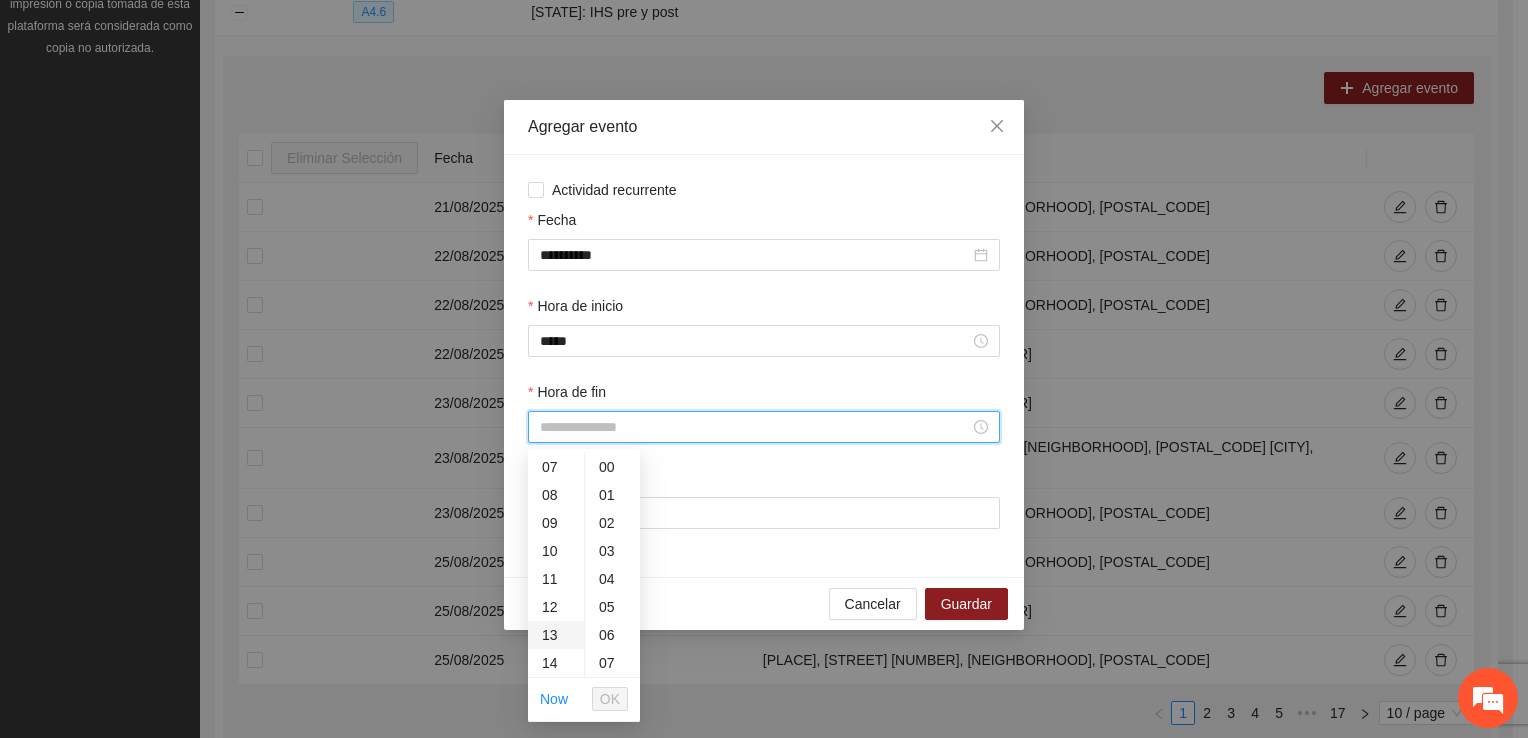 click on "13" at bounding box center (556, 635) 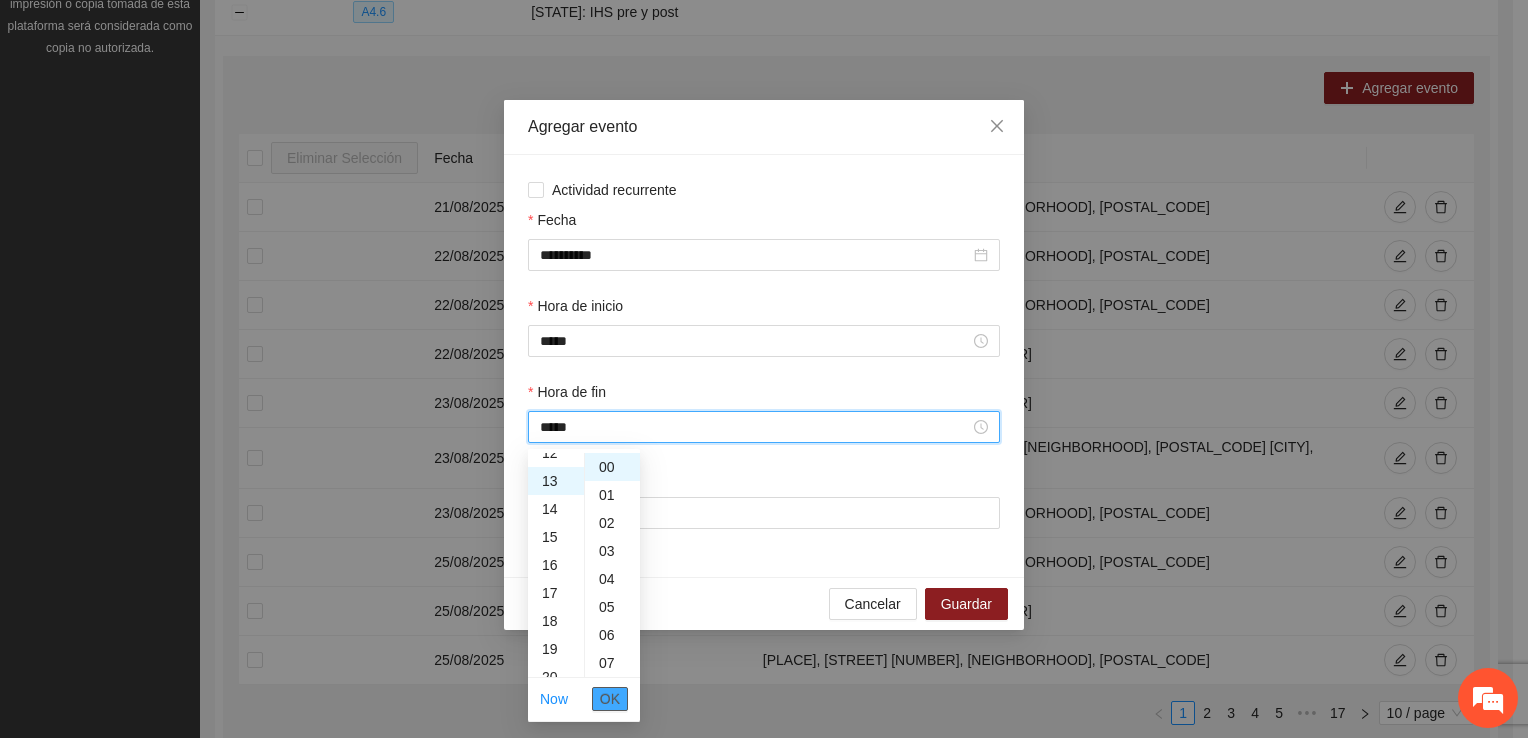 scroll, scrollTop: 364, scrollLeft: 0, axis: vertical 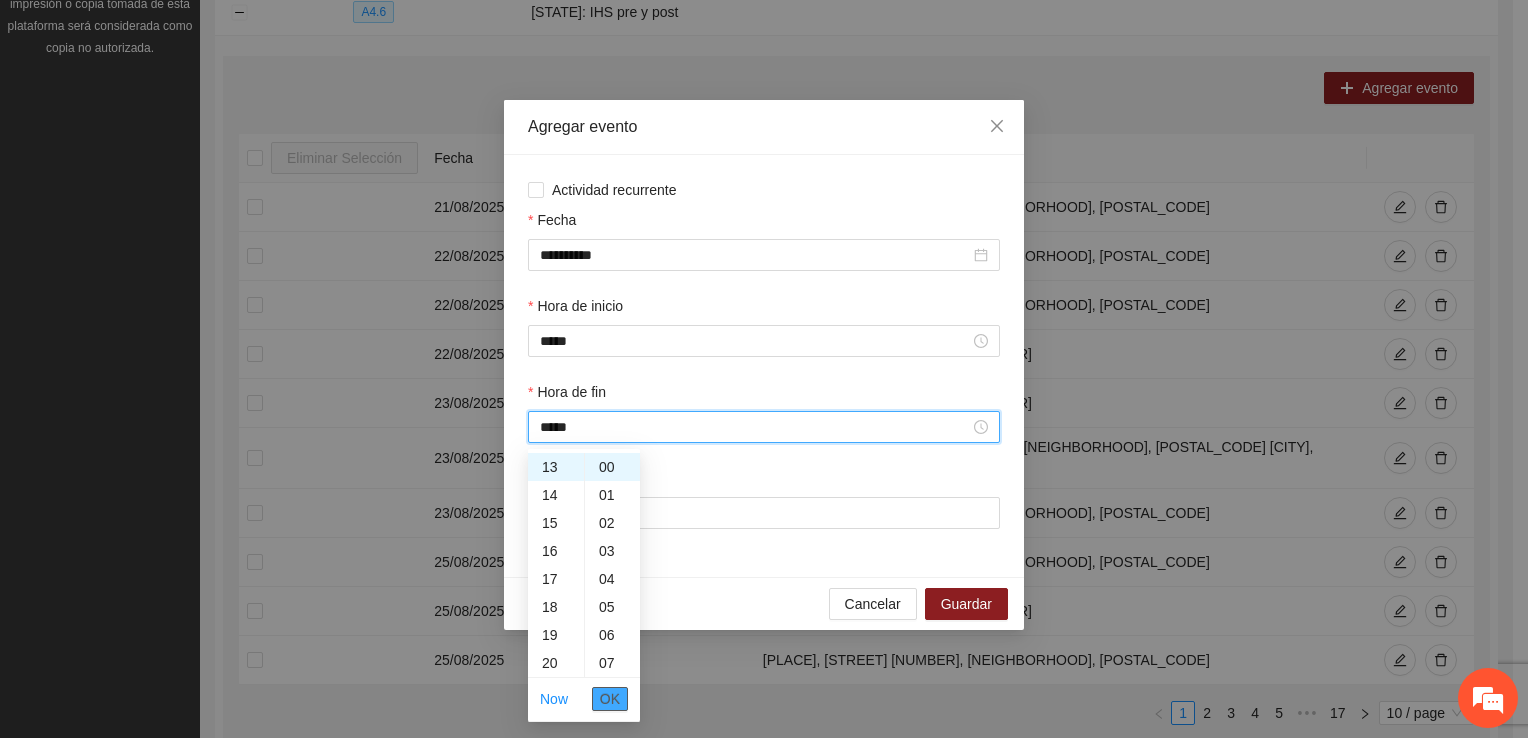 click on "OK" at bounding box center (610, 699) 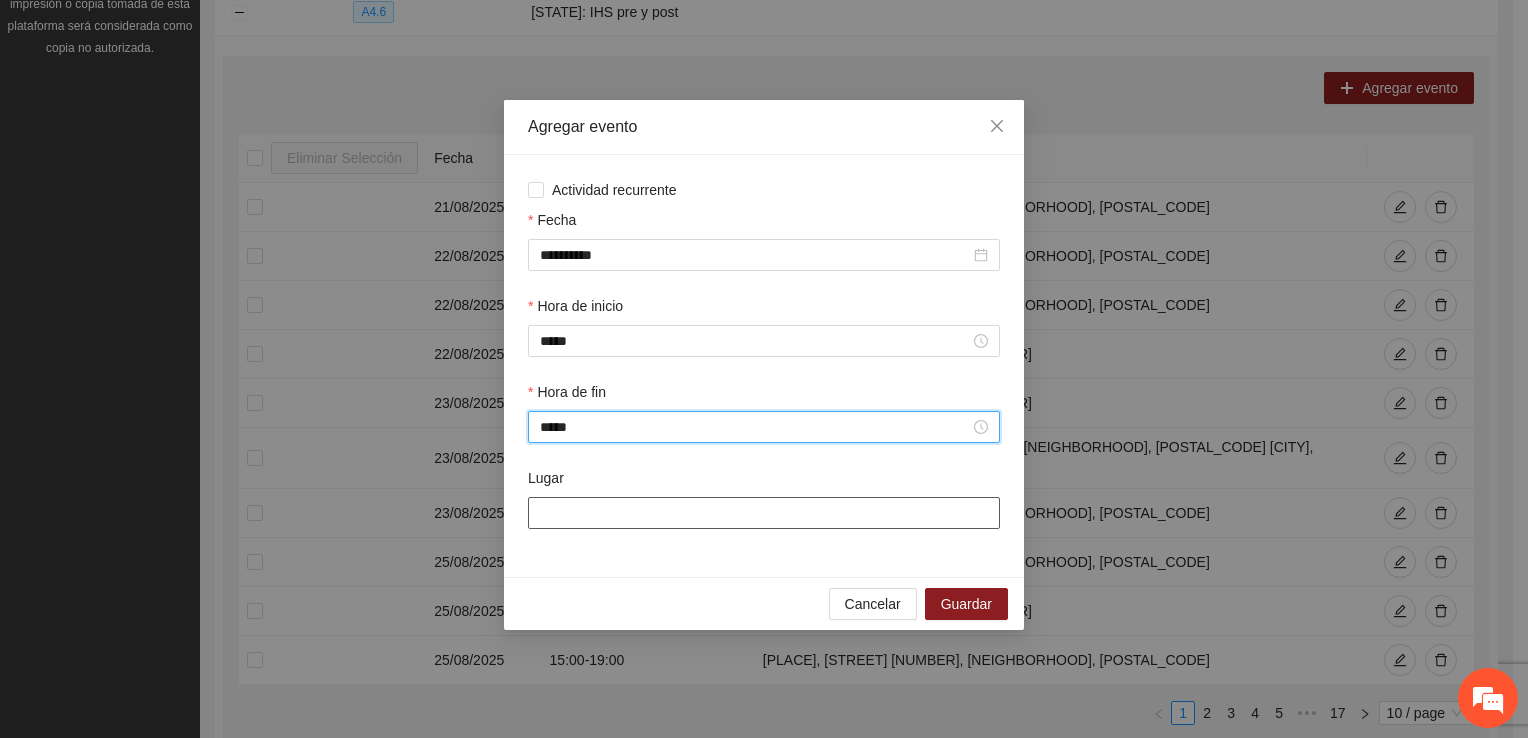 click on "Lugar" at bounding box center (764, 513) 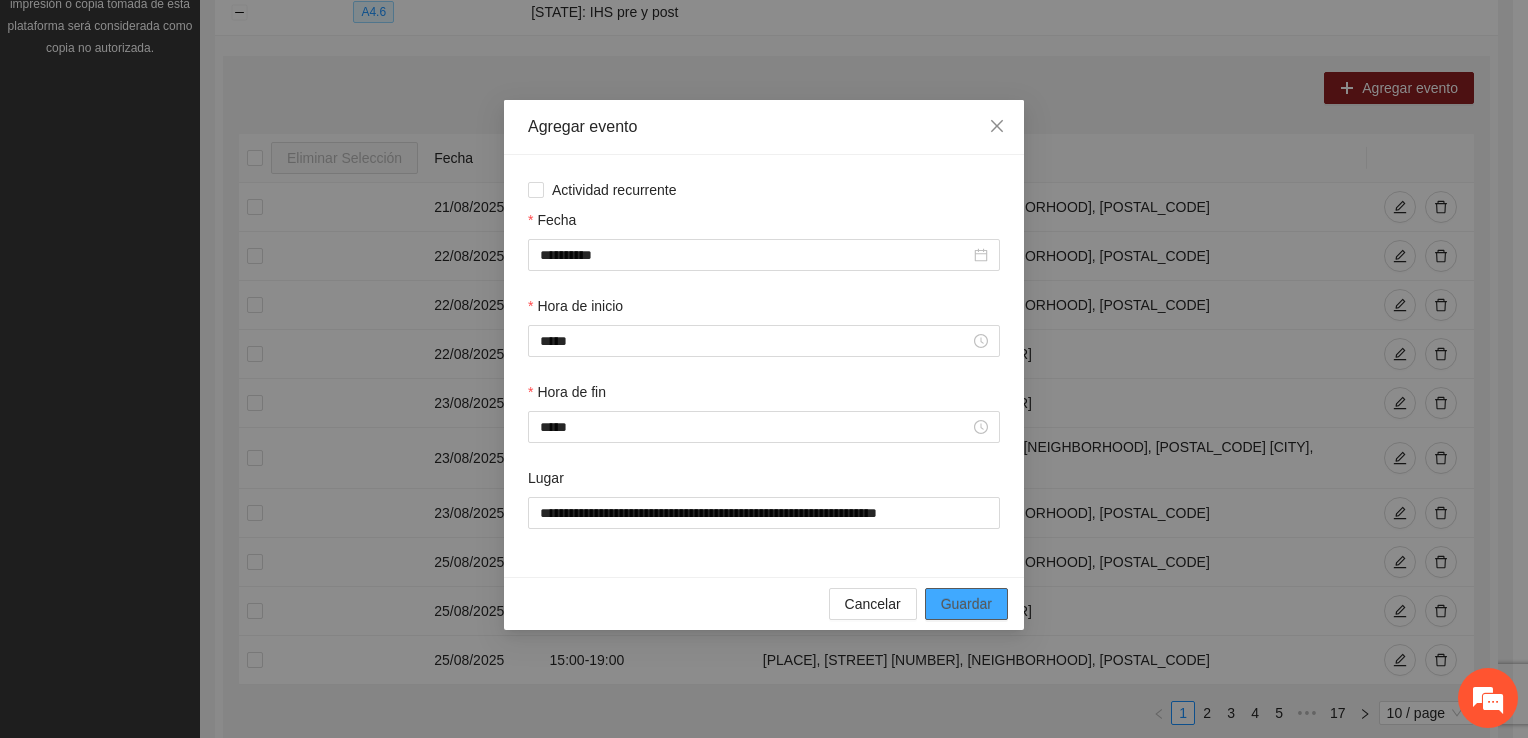 click on "Guardar" at bounding box center [966, 604] 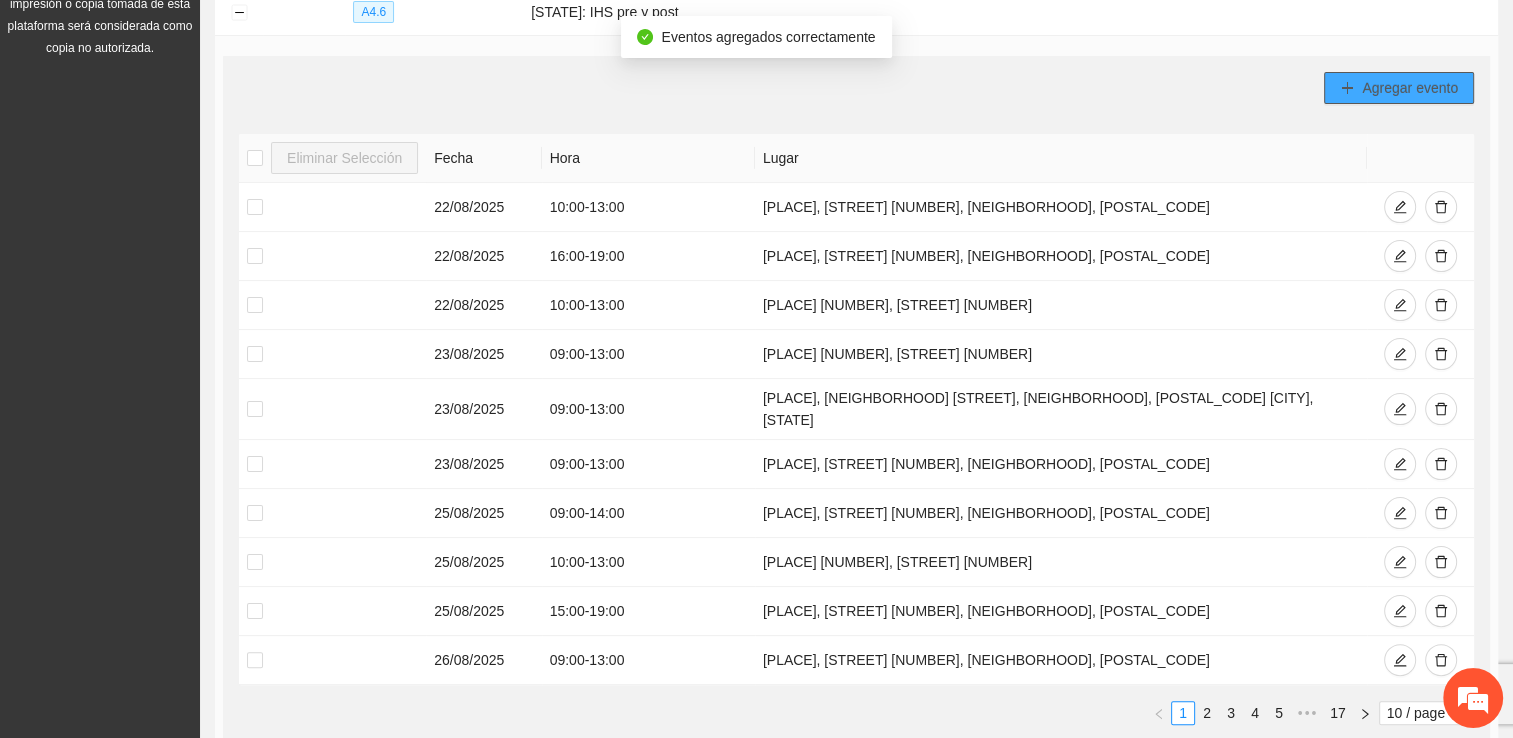 click on "Agregar evento" at bounding box center [1399, 88] 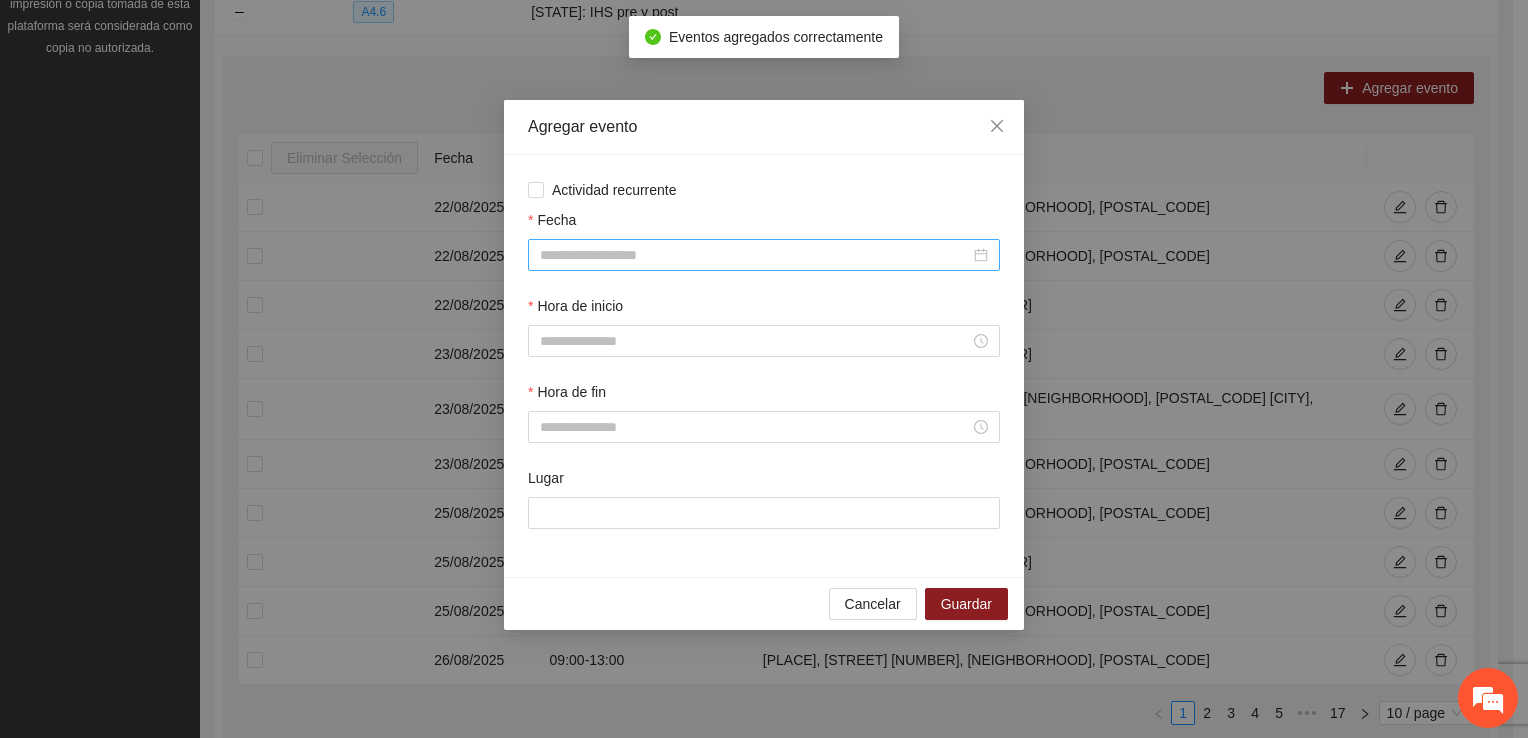 click on "Fecha" at bounding box center [755, 255] 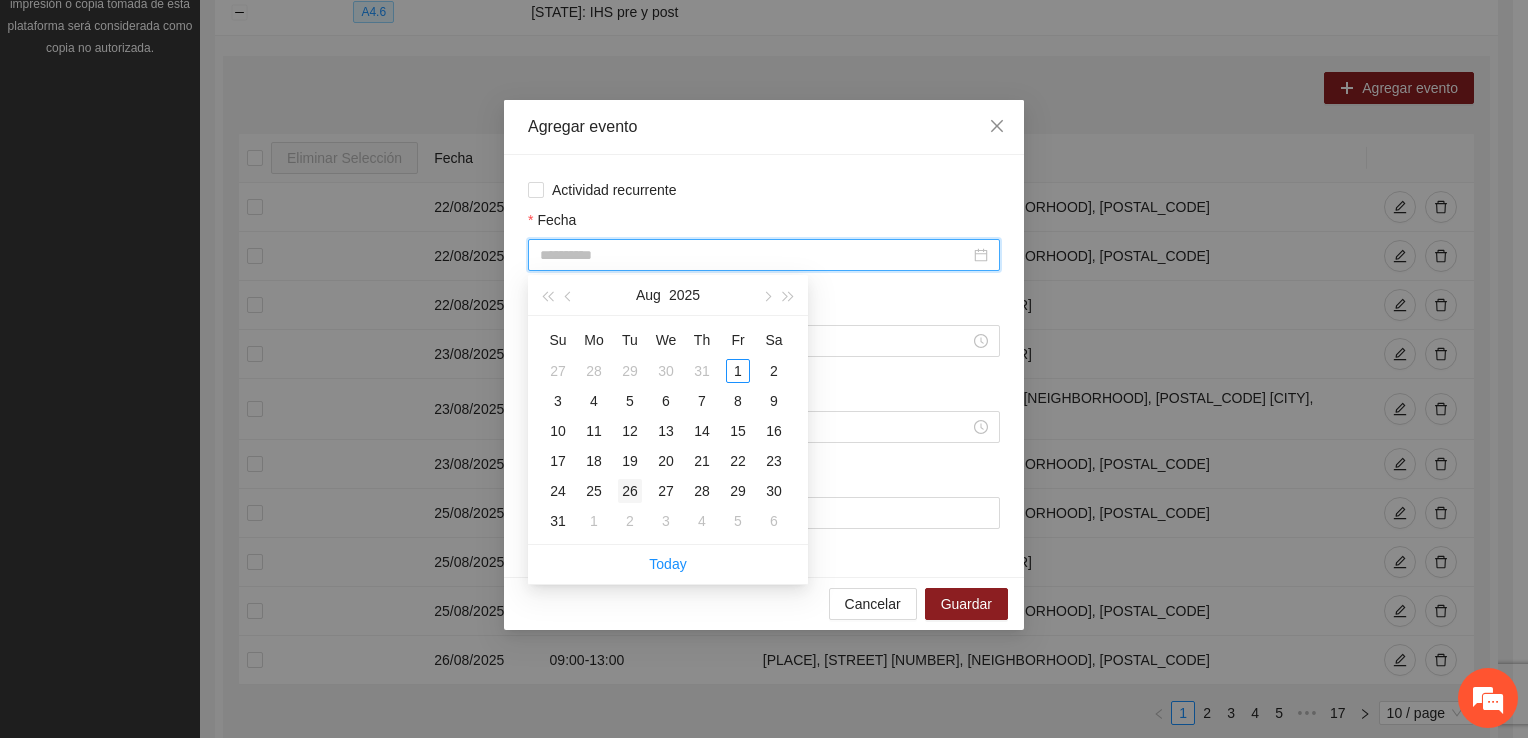 click on "26" at bounding box center (630, 491) 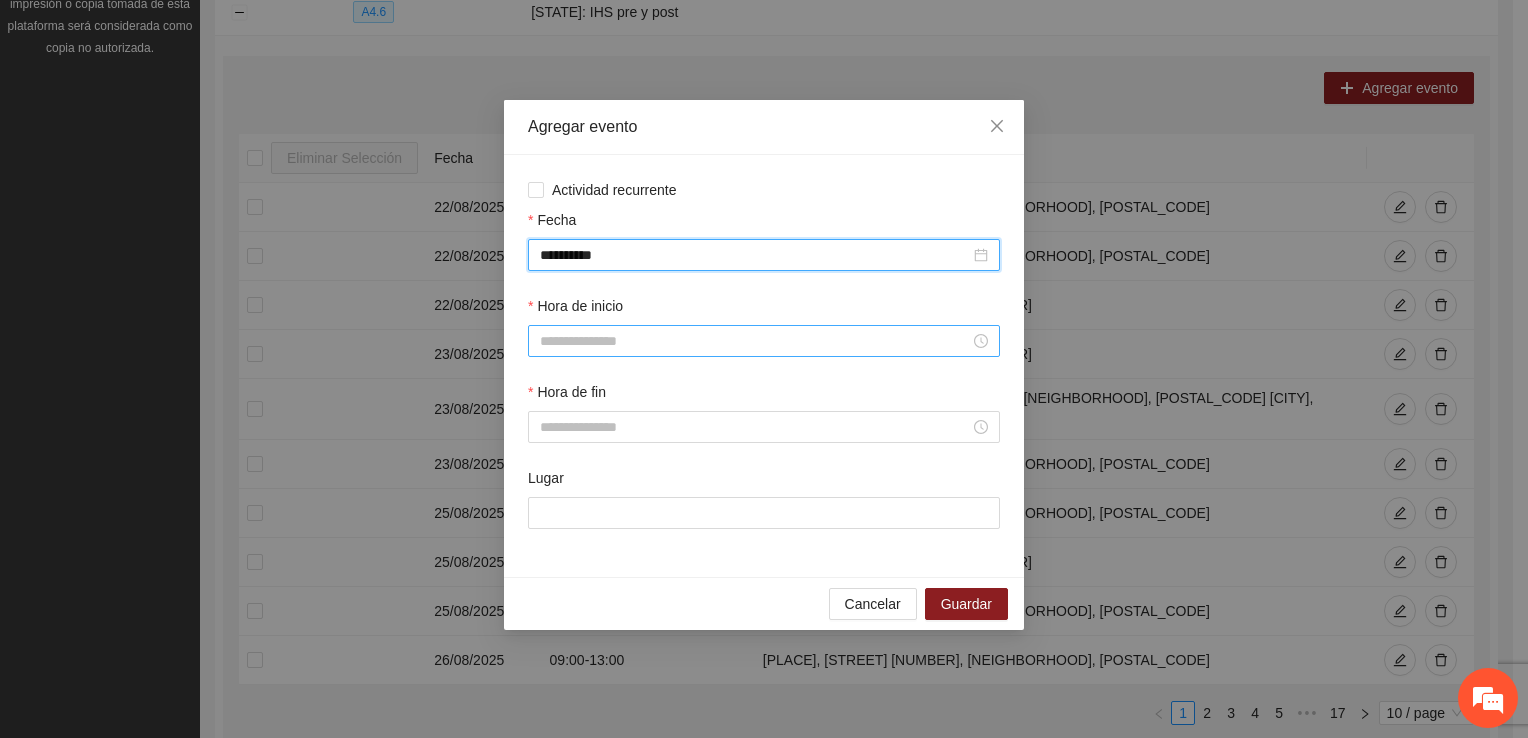 click on "Hora de inicio" at bounding box center [755, 341] 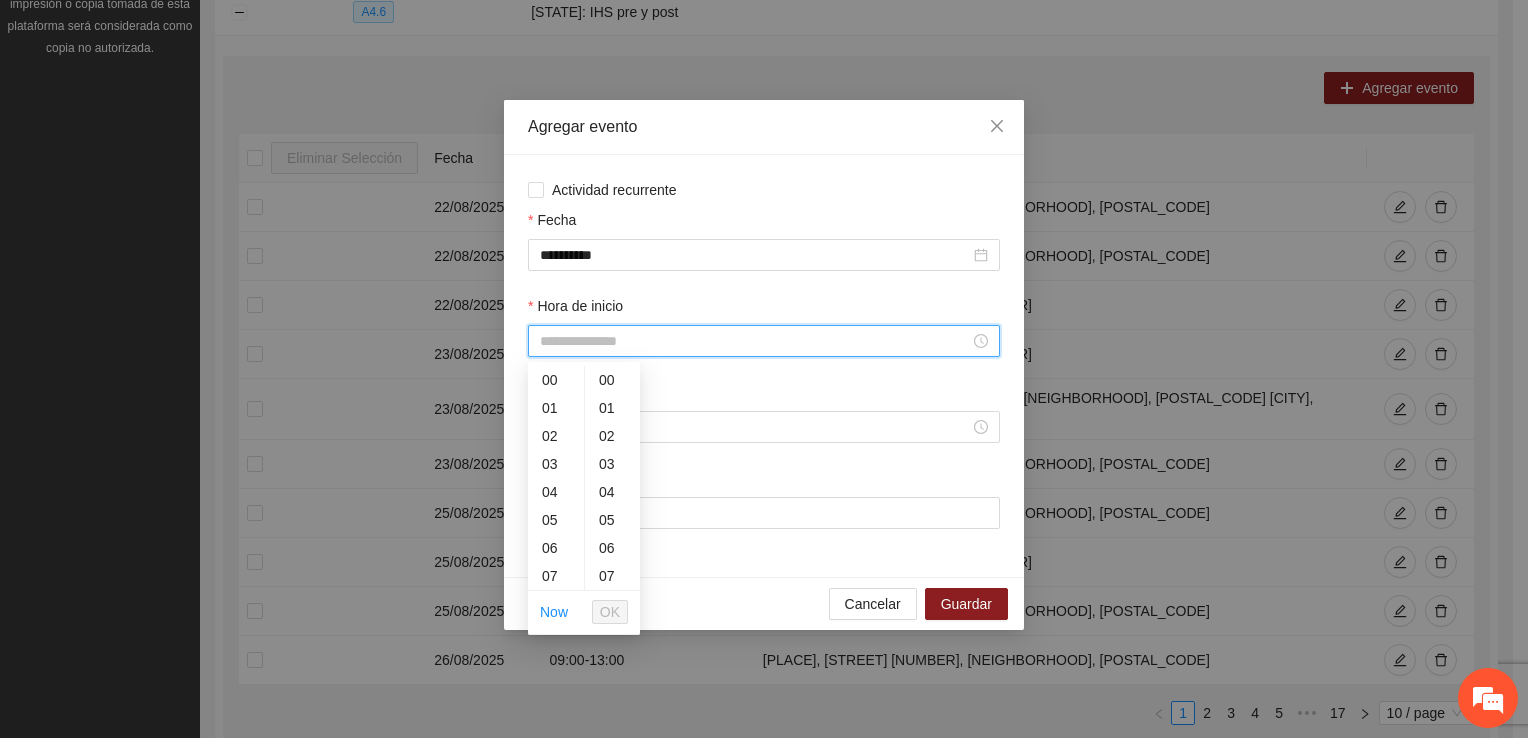 scroll, scrollTop: 196, scrollLeft: 0, axis: vertical 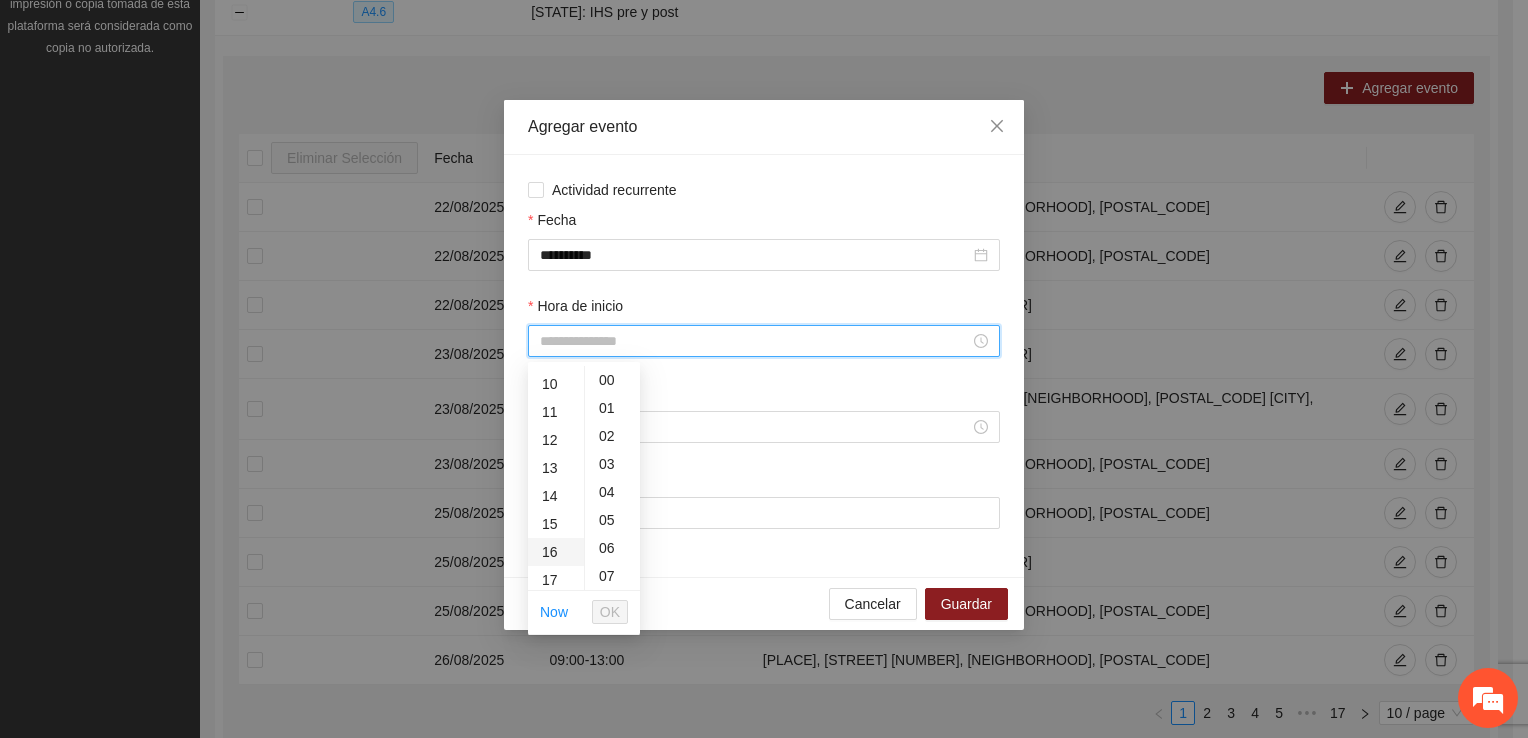 click on "16" at bounding box center [556, 552] 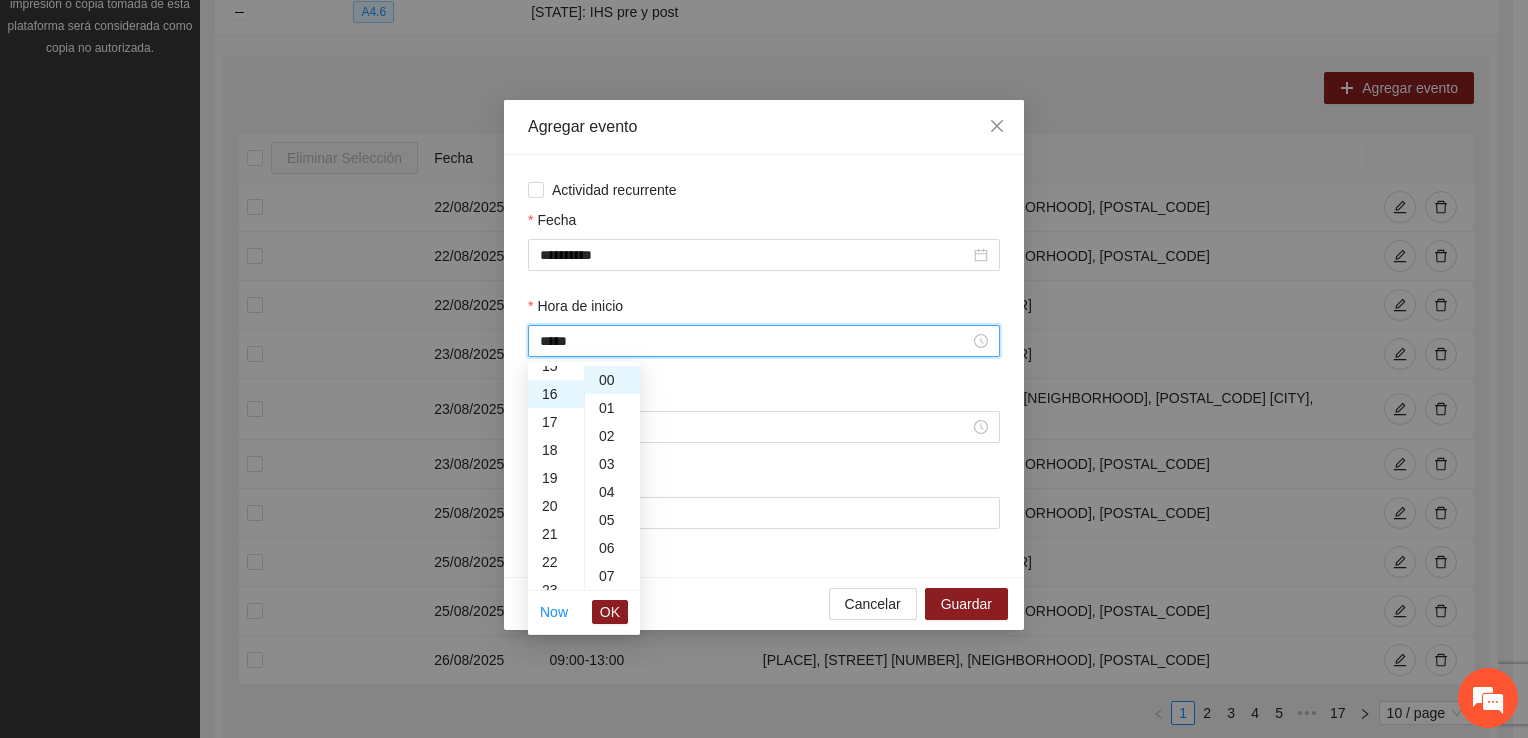 scroll, scrollTop: 448, scrollLeft: 0, axis: vertical 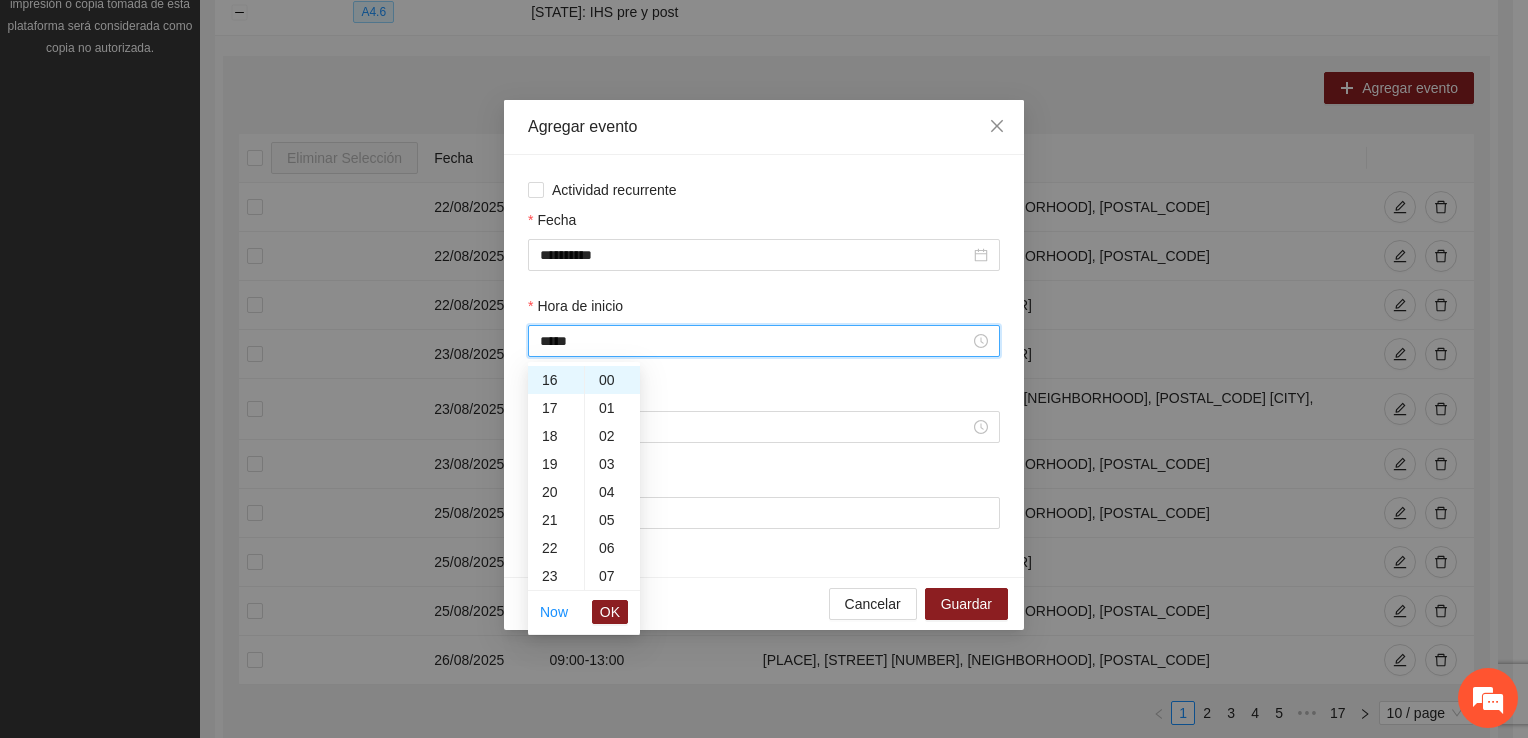 click on "OK" at bounding box center [610, 612] 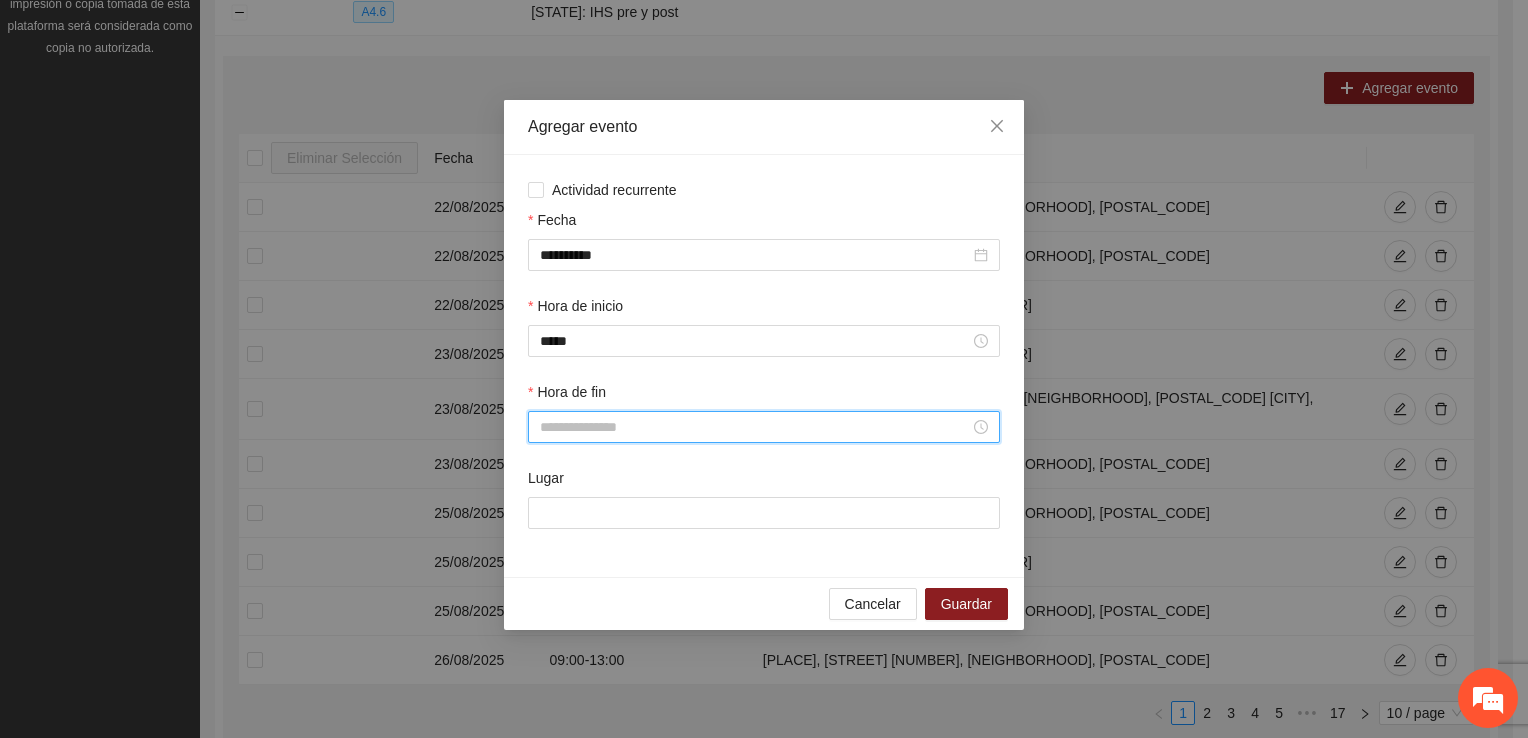 drag, startPoint x: 556, startPoint y: 420, endPoint x: 564, endPoint y: 443, distance: 24.351591 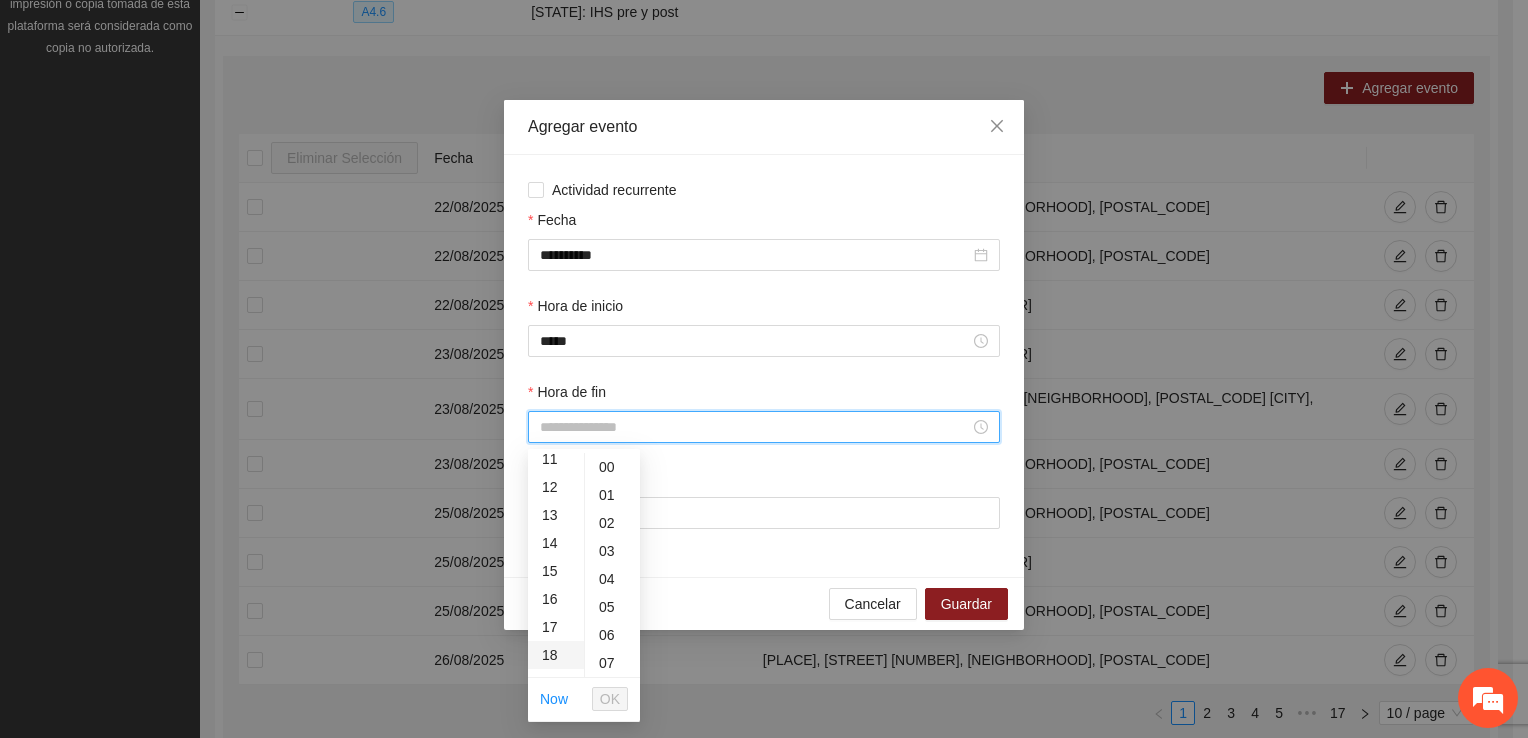 click on "18" at bounding box center [556, 655] 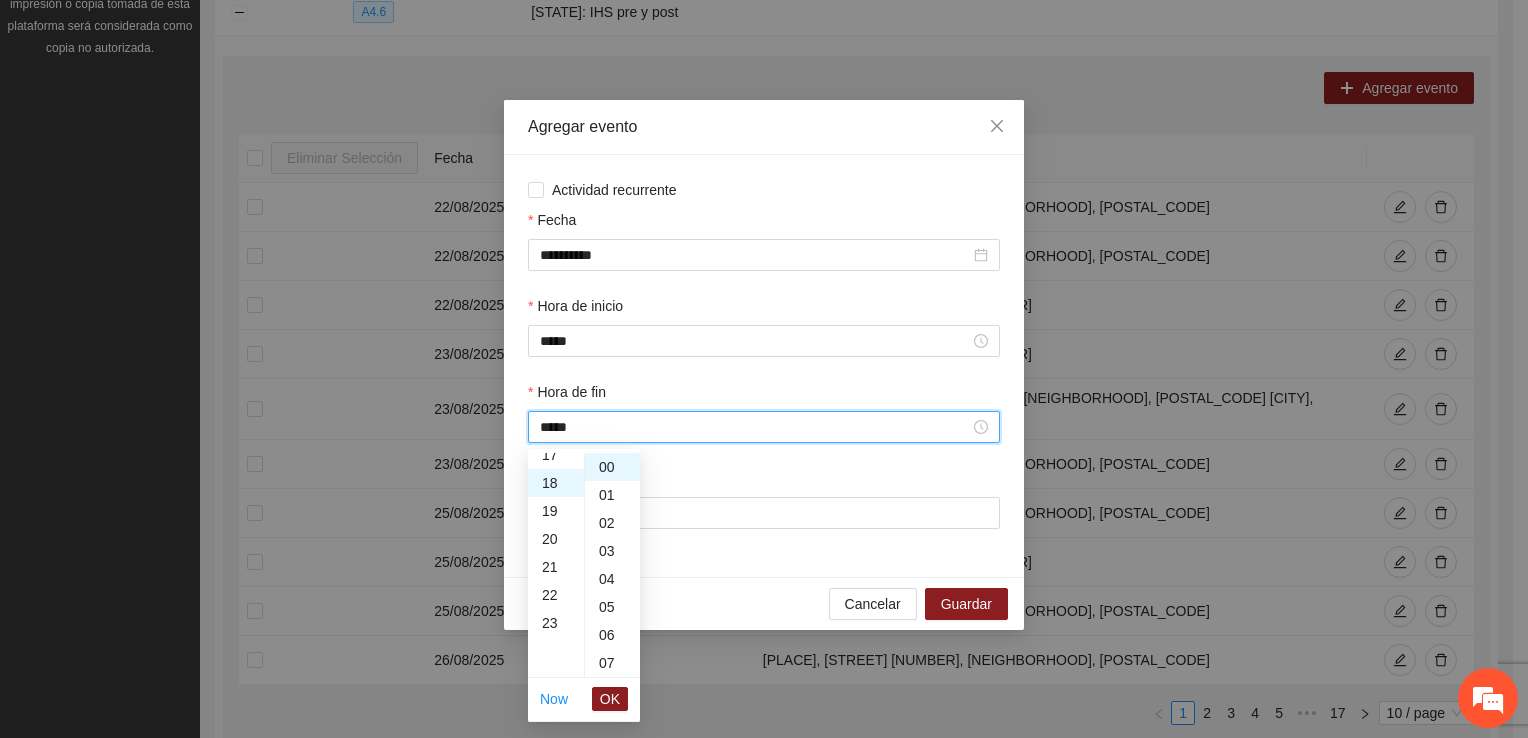 scroll, scrollTop: 504, scrollLeft: 0, axis: vertical 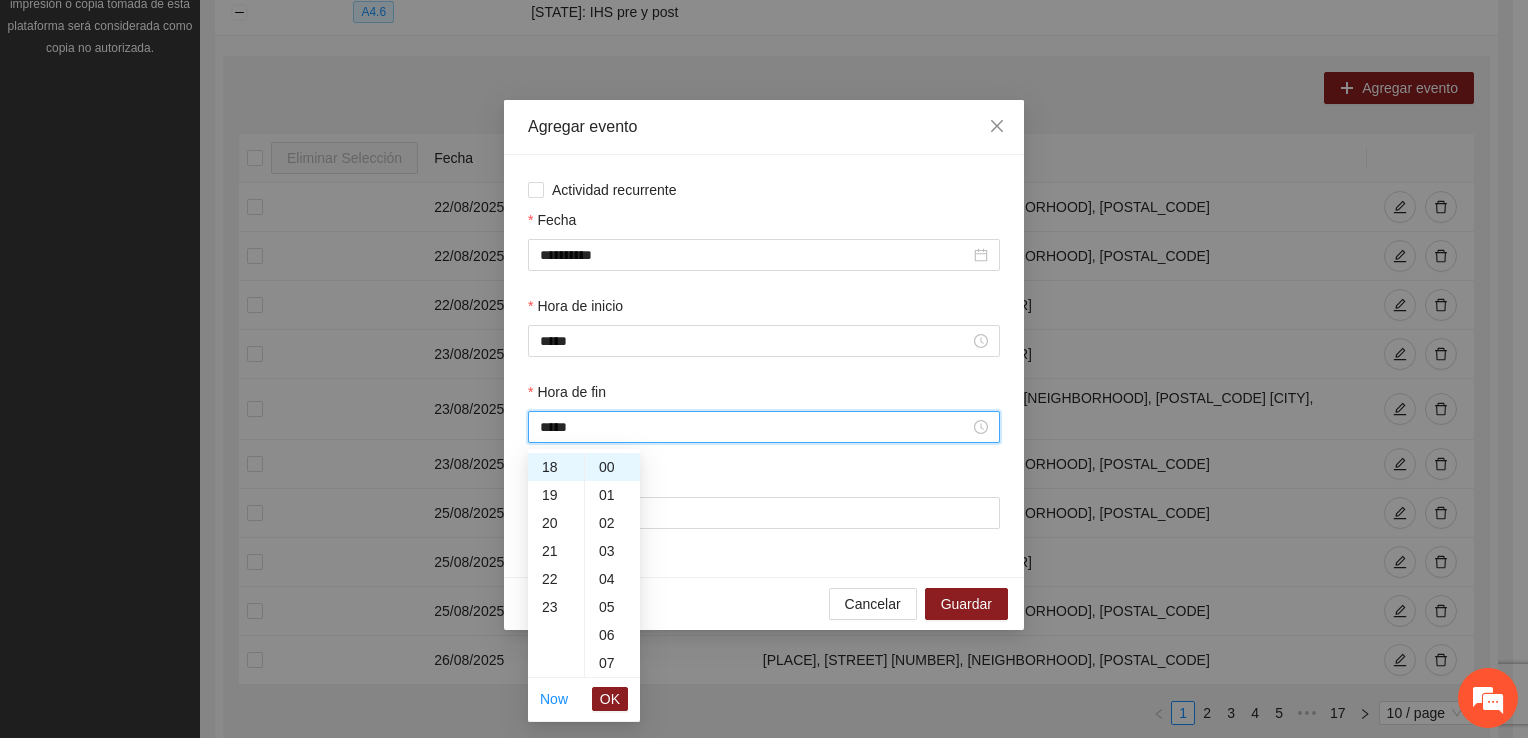 drag, startPoint x: 607, startPoint y: 697, endPoint x: 598, endPoint y: 687, distance: 13.453624 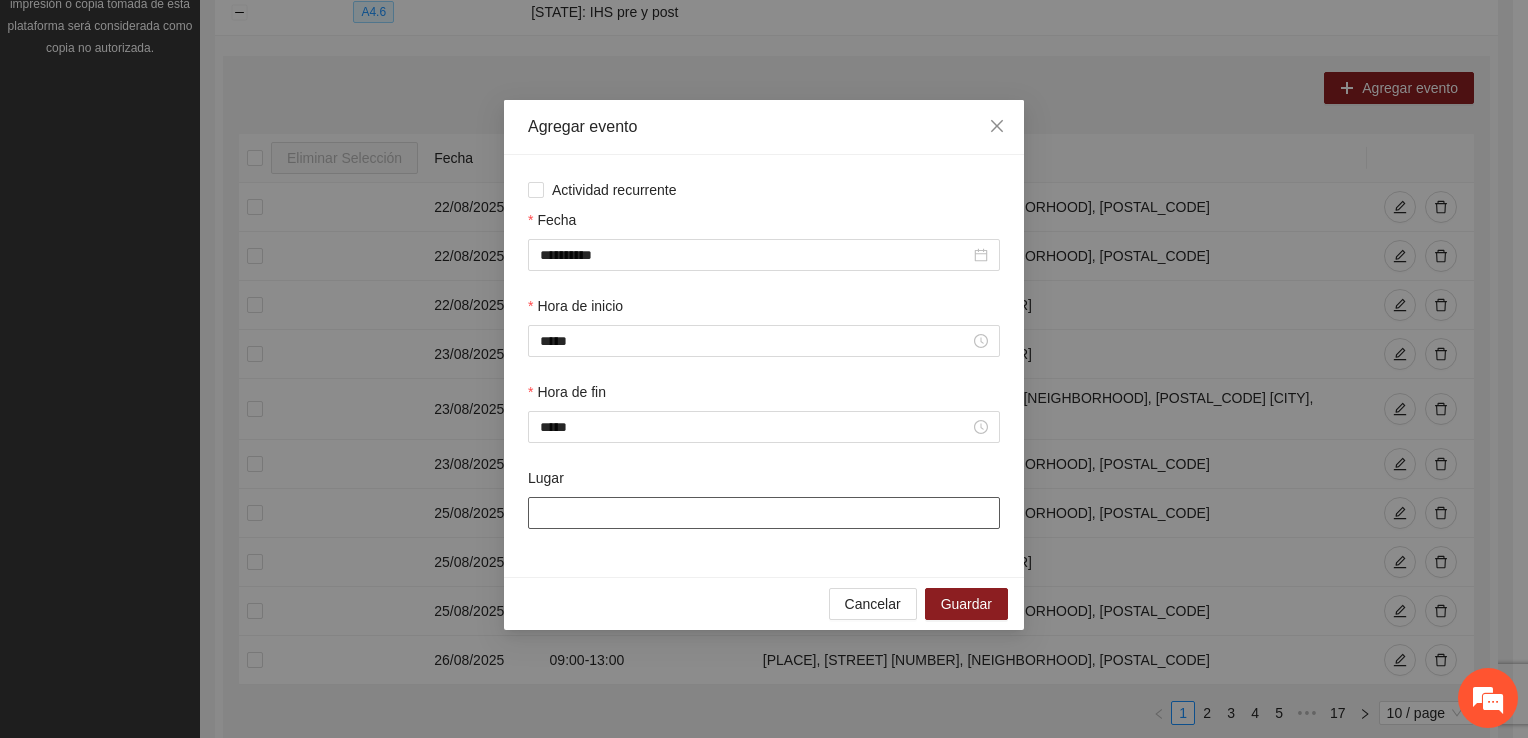 click on "Lugar" at bounding box center [764, 513] 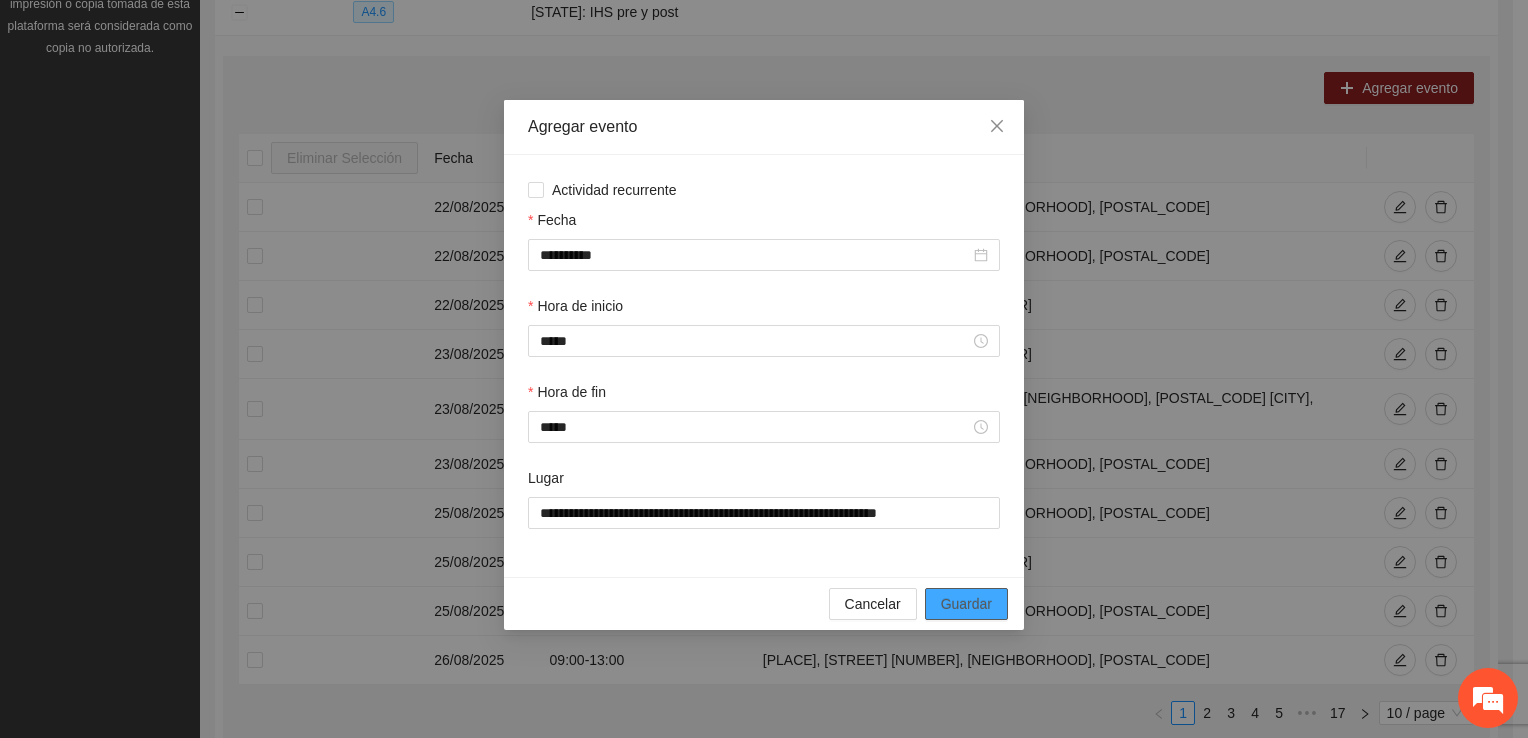 click on "Guardar" at bounding box center (966, 604) 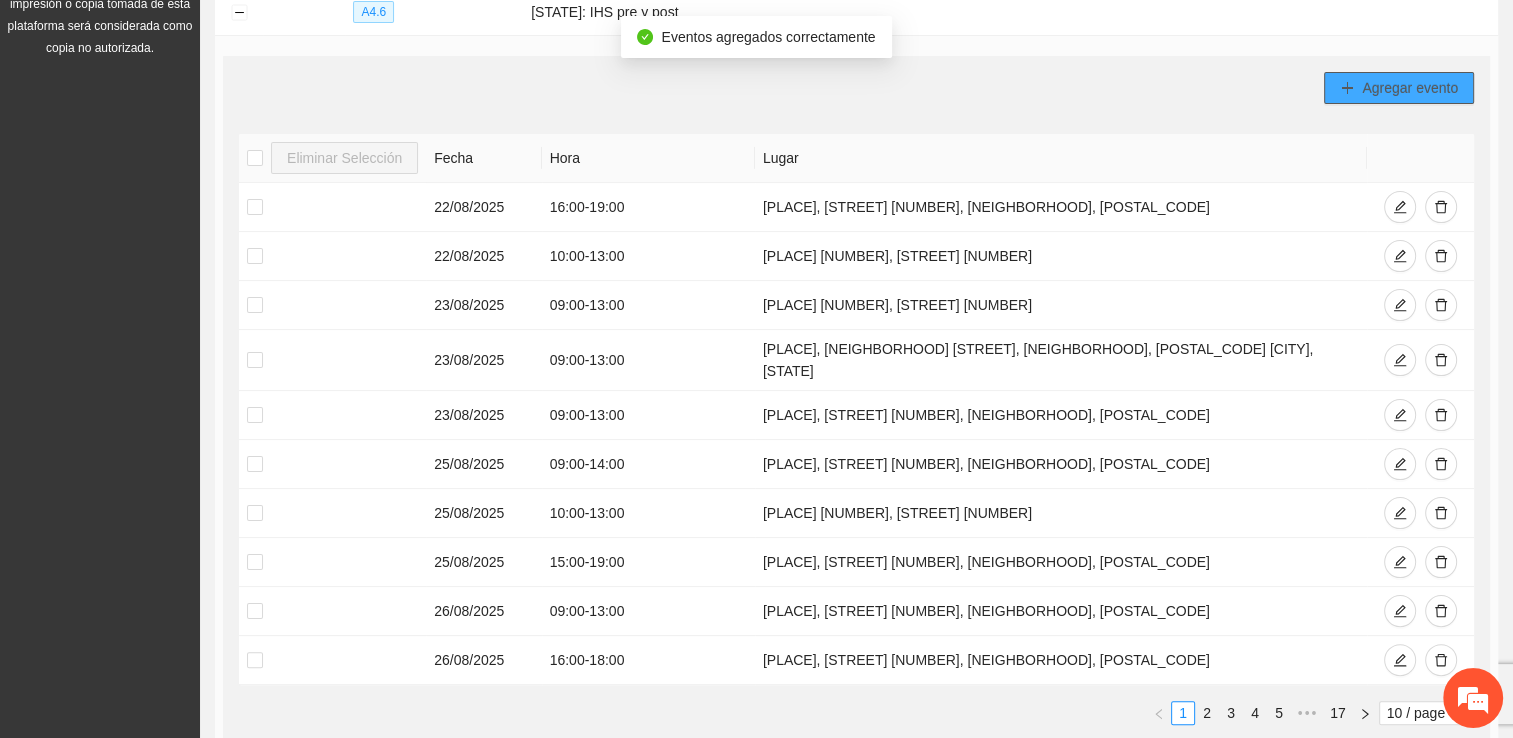 click on "Agregar evento" at bounding box center [1410, 88] 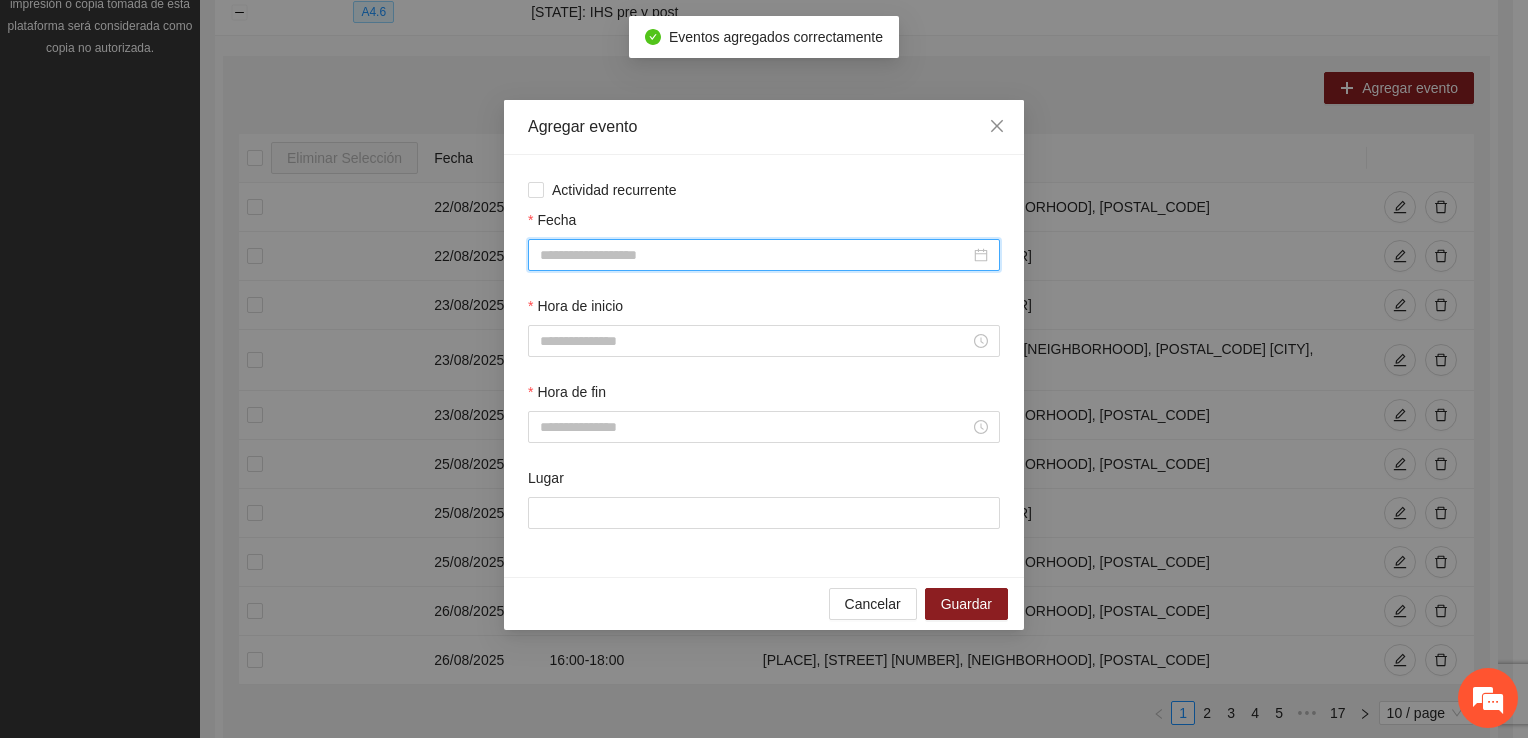 drag, startPoint x: 598, startPoint y: 254, endPoint x: 595, endPoint y: 270, distance: 16.27882 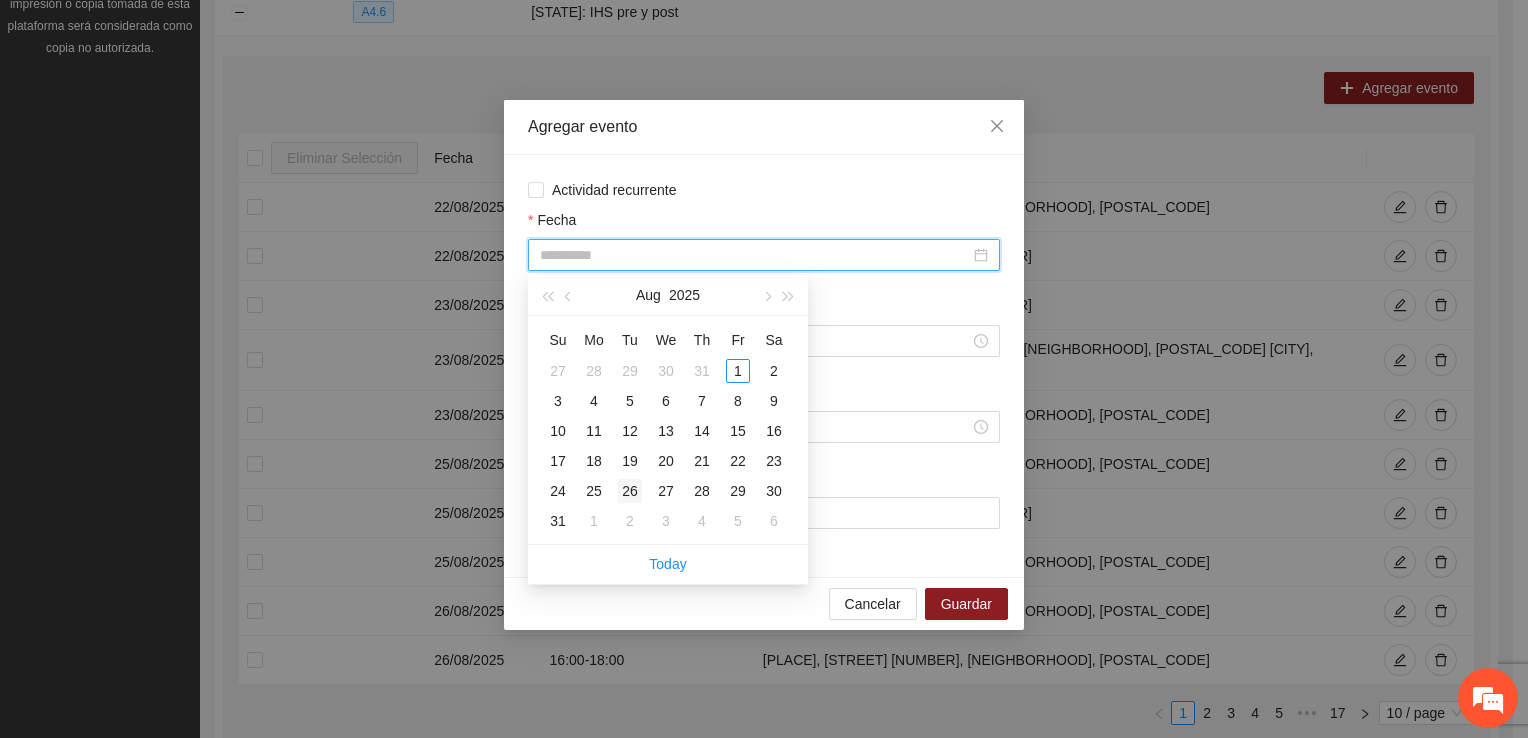 click on "26" at bounding box center [630, 491] 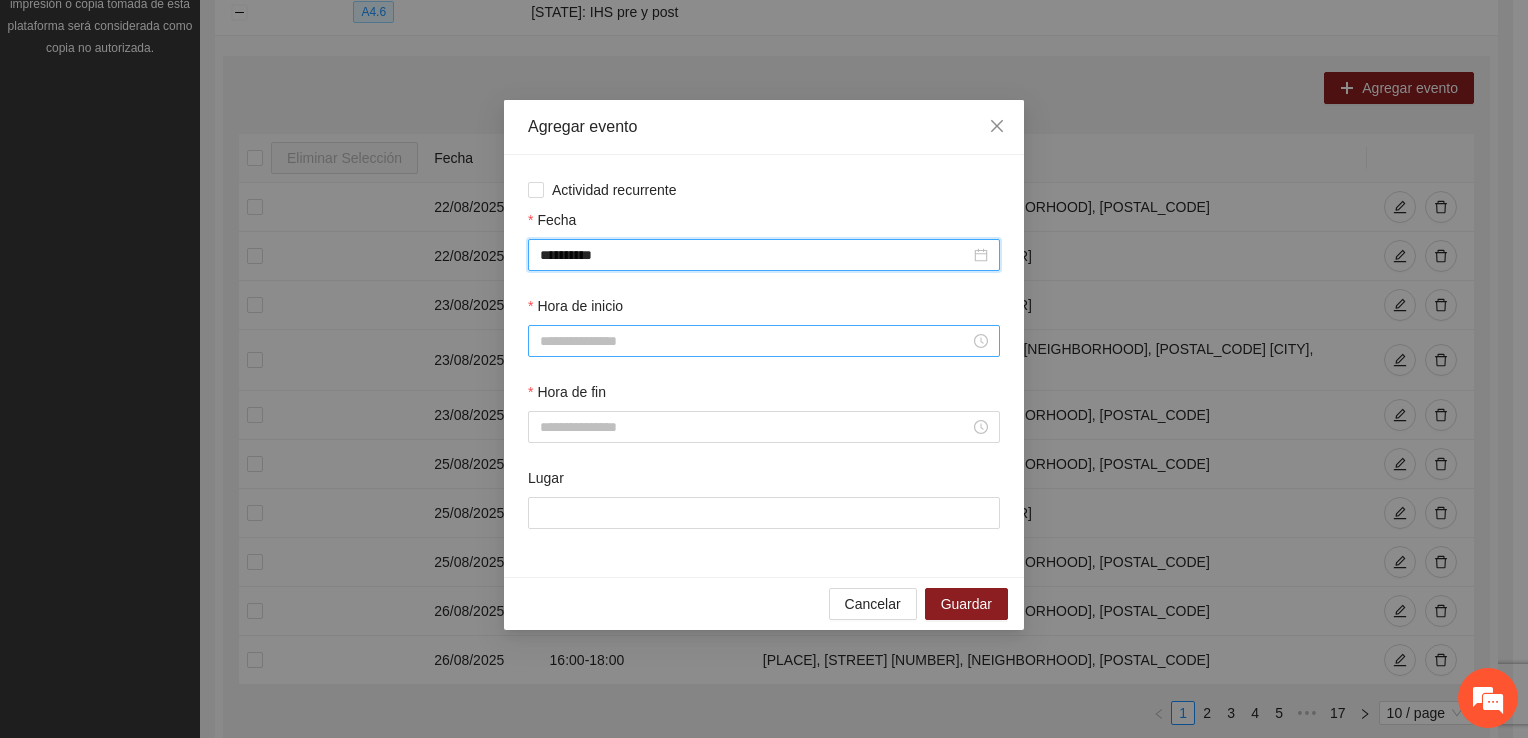 click on "Hora de inicio" at bounding box center (755, 341) 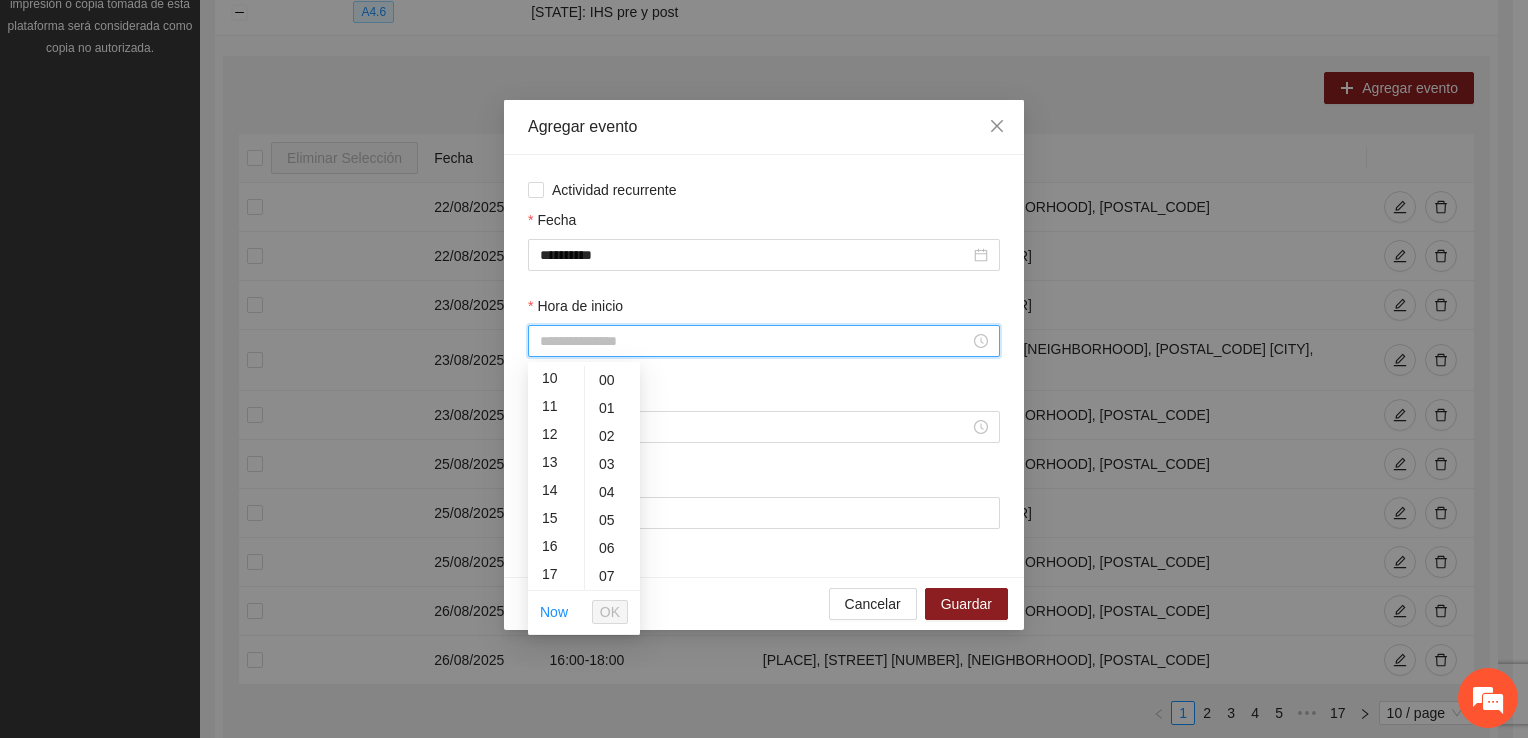 scroll, scrollTop: 392, scrollLeft: 0, axis: vertical 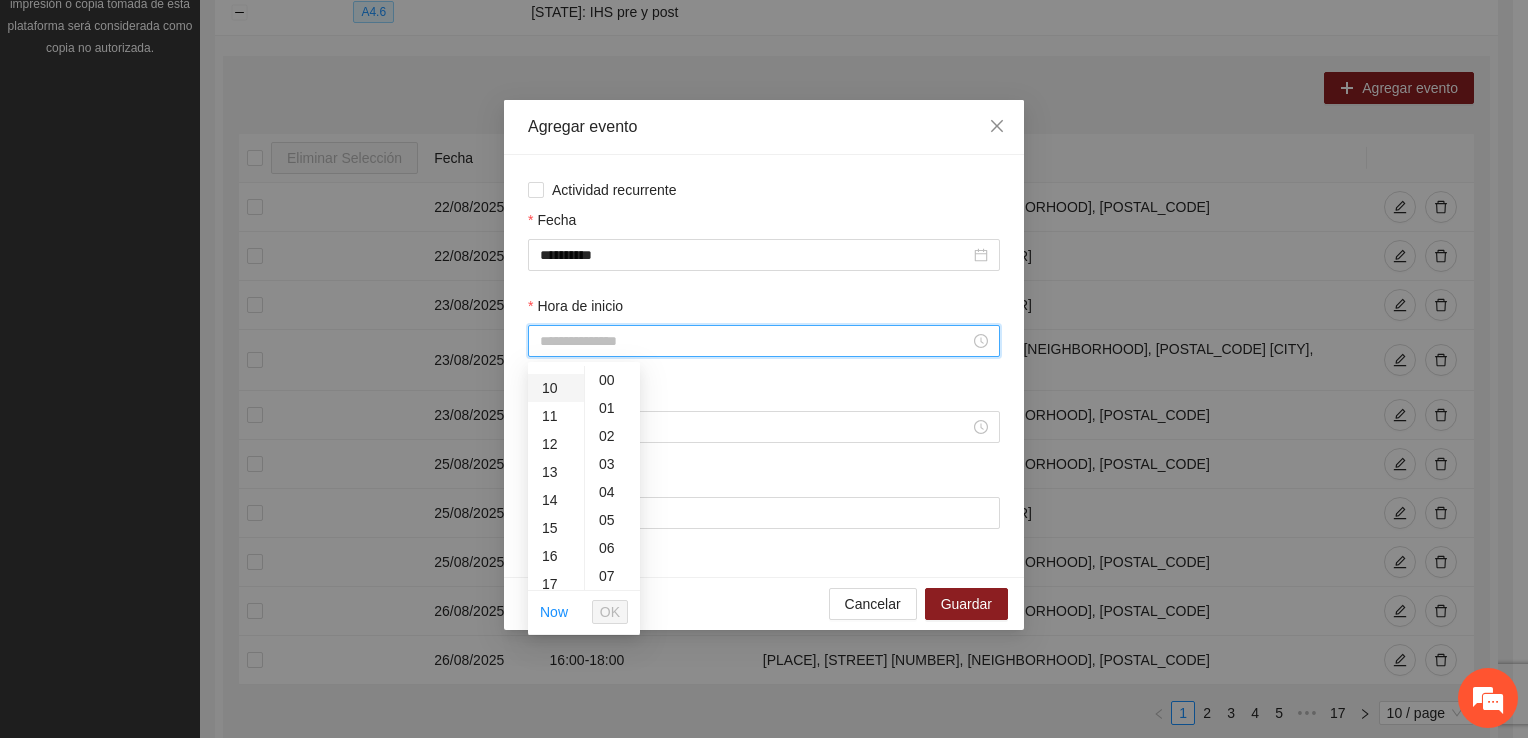 click on "10" at bounding box center [556, 388] 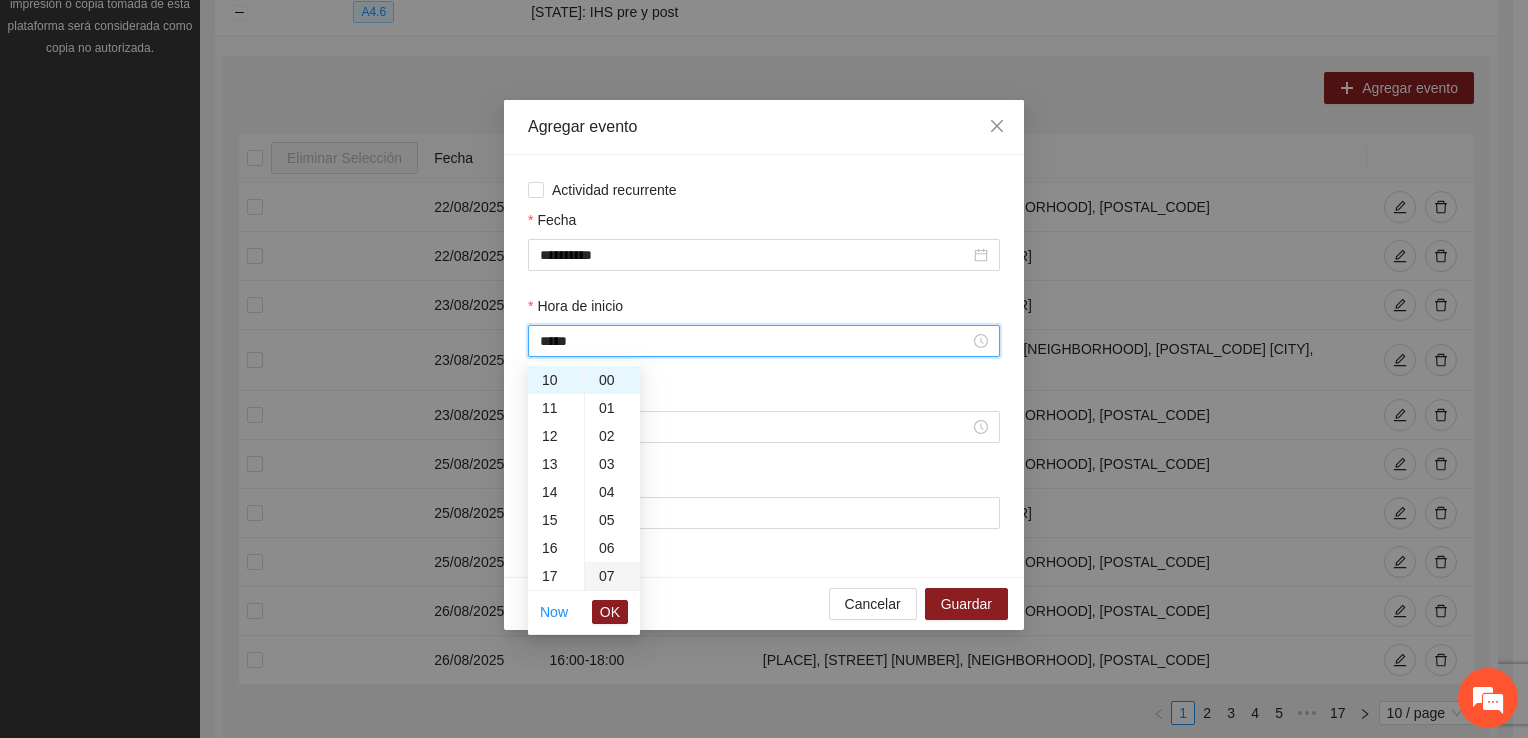scroll, scrollTop: 280, scrollLeft: 0, axis: vertical 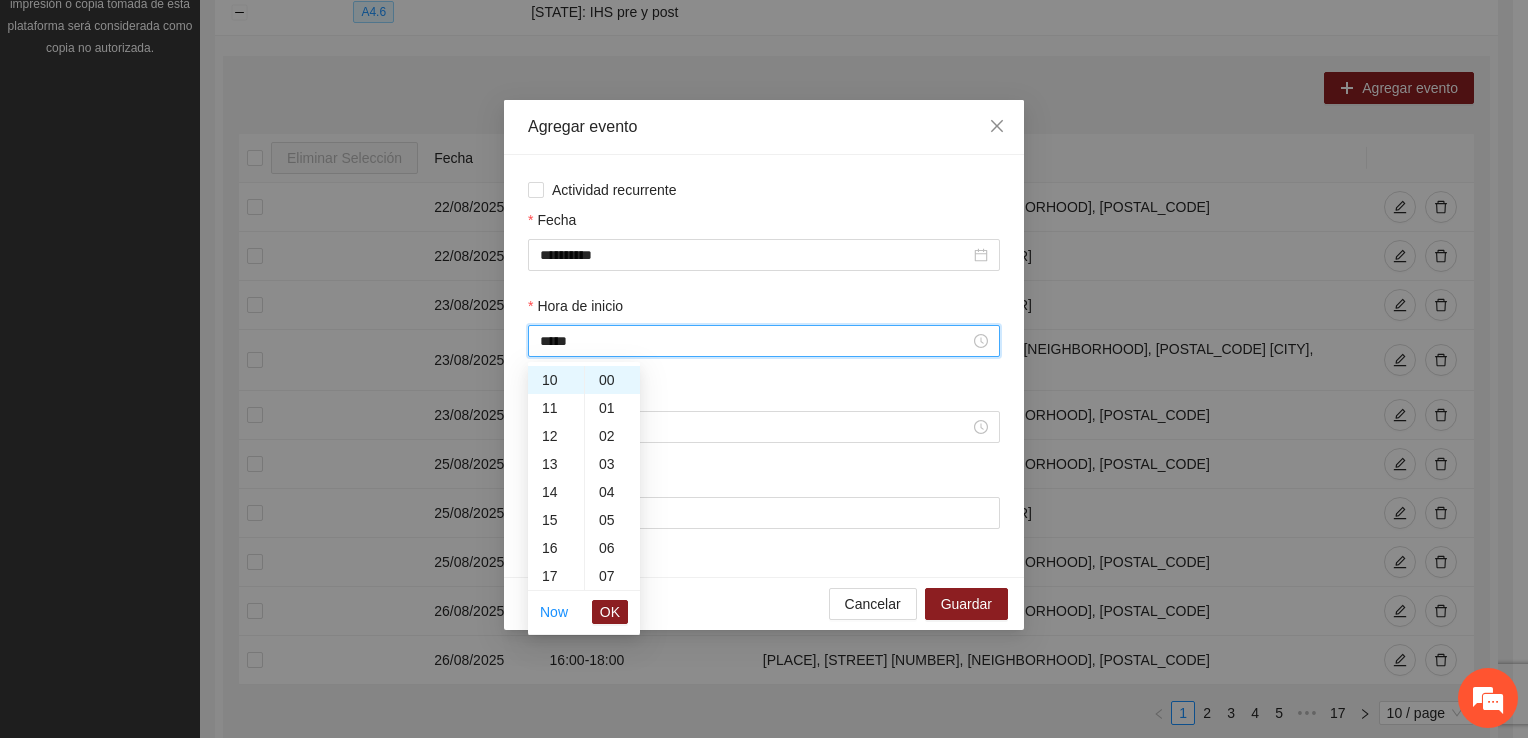 click on "OK" at bounding box center [610, 612] 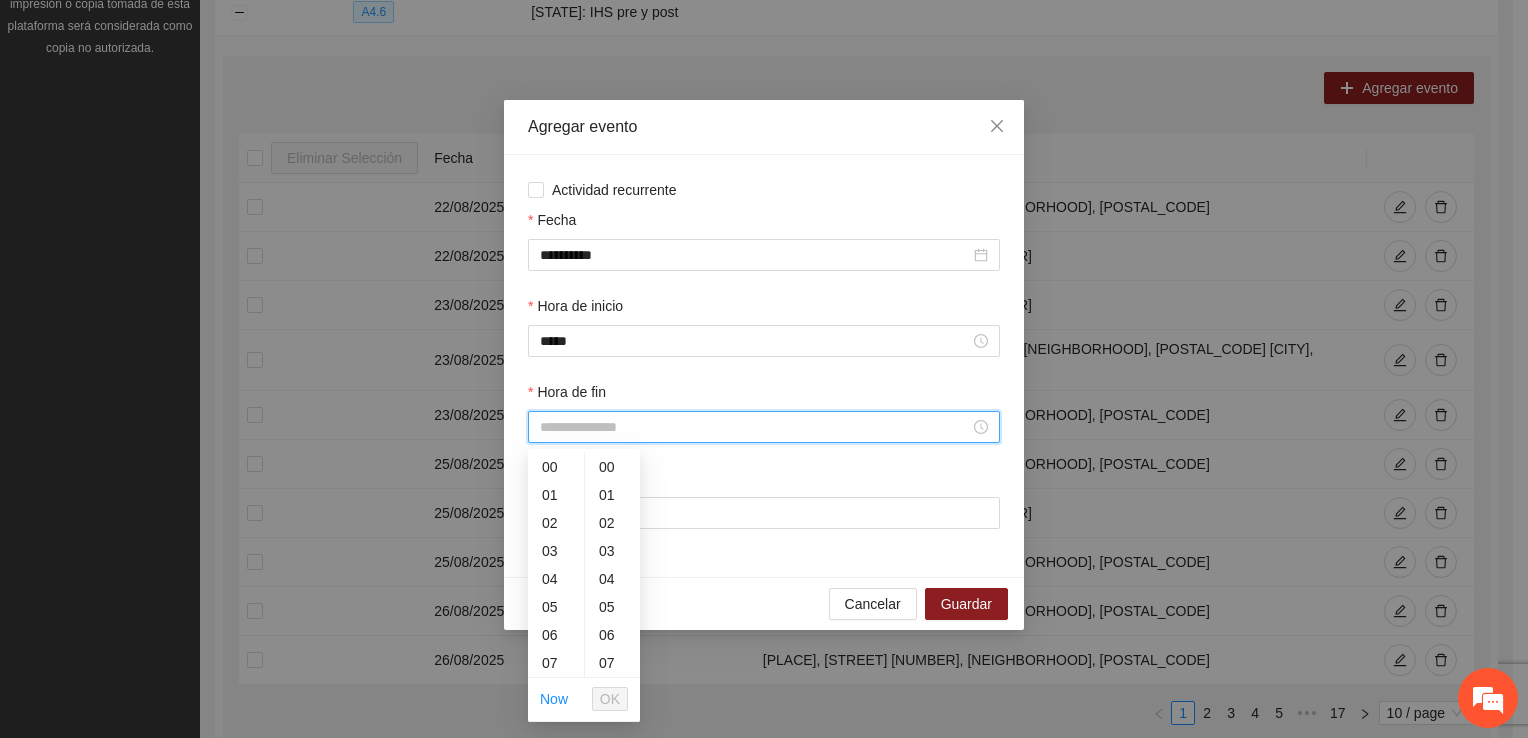 click on "Hora de fin" at bounding box center (755, 427) 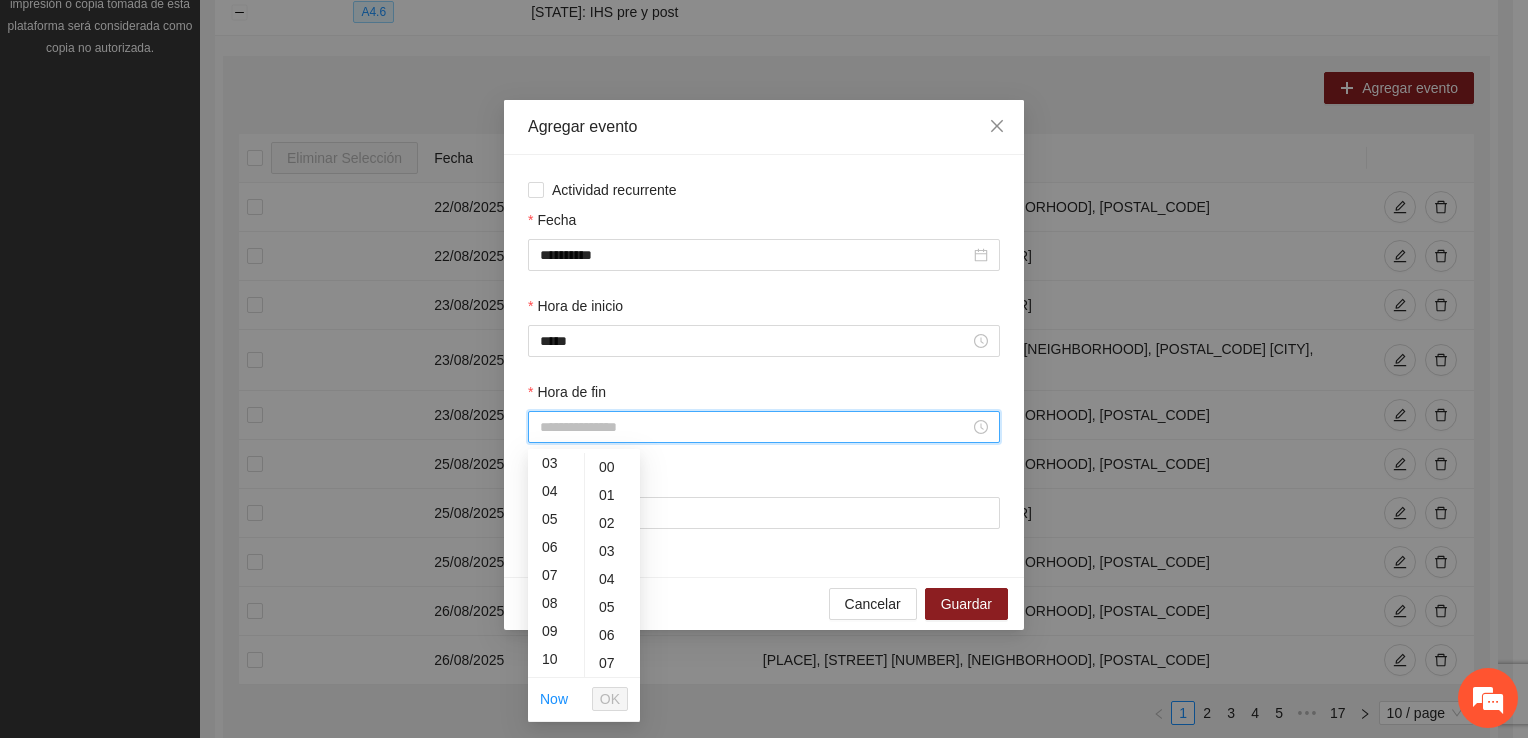 scroll, scrollTop: 196, scrollLeft: 0, axis: vertical 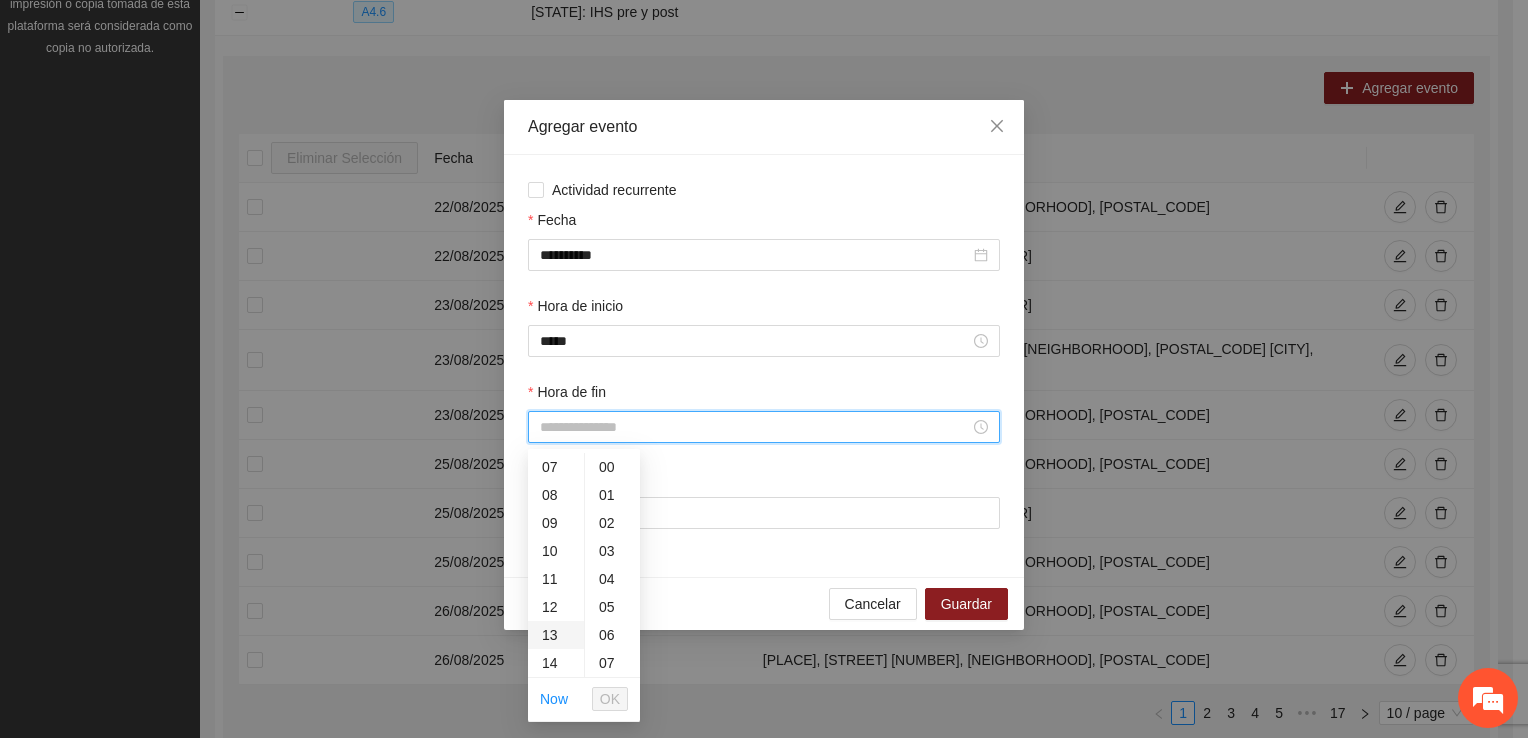 drag, startPoint x: 547, startPoint y: 631, endPoint x: 561, endPoint y: 639, distance: 16.124516 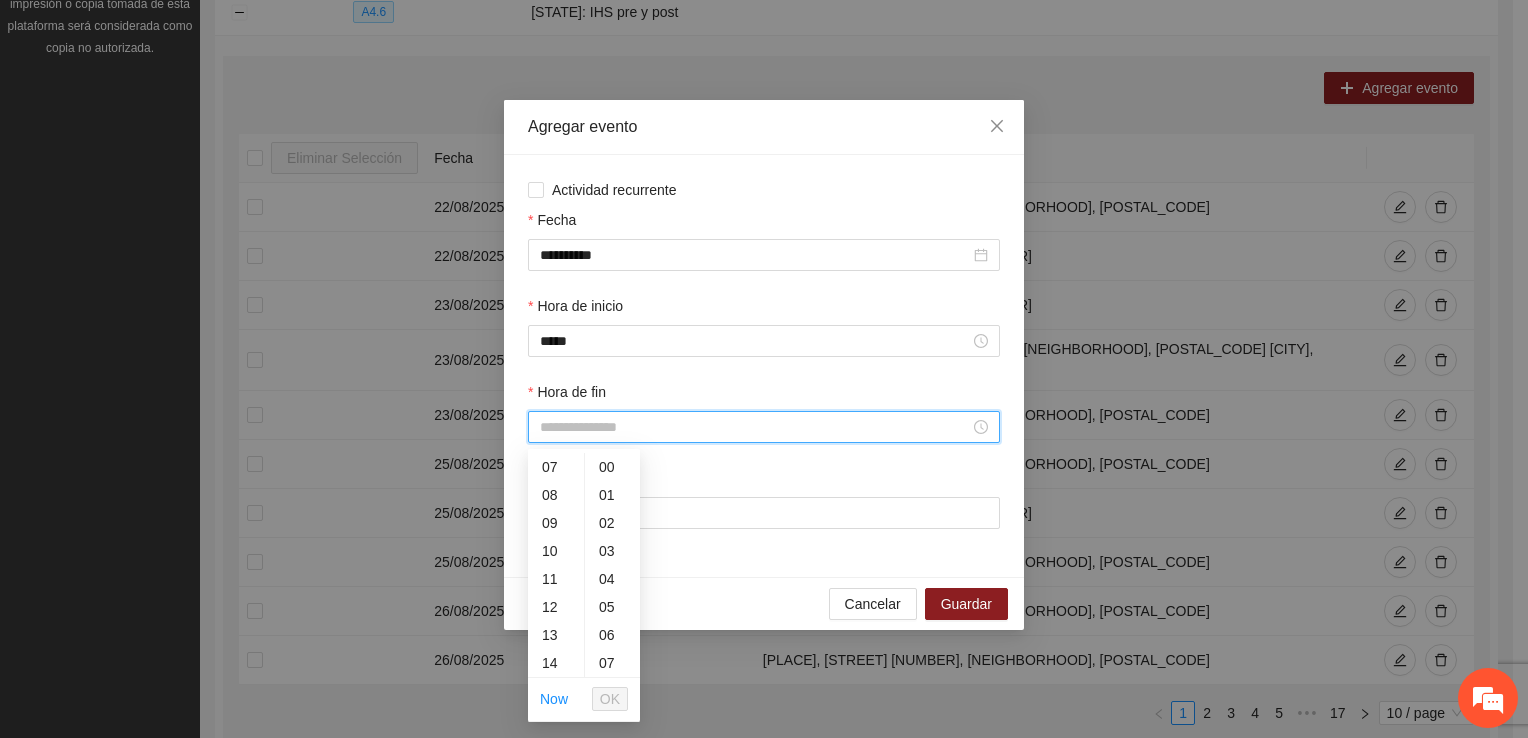 click on "13" at bounding box center [556, 635] 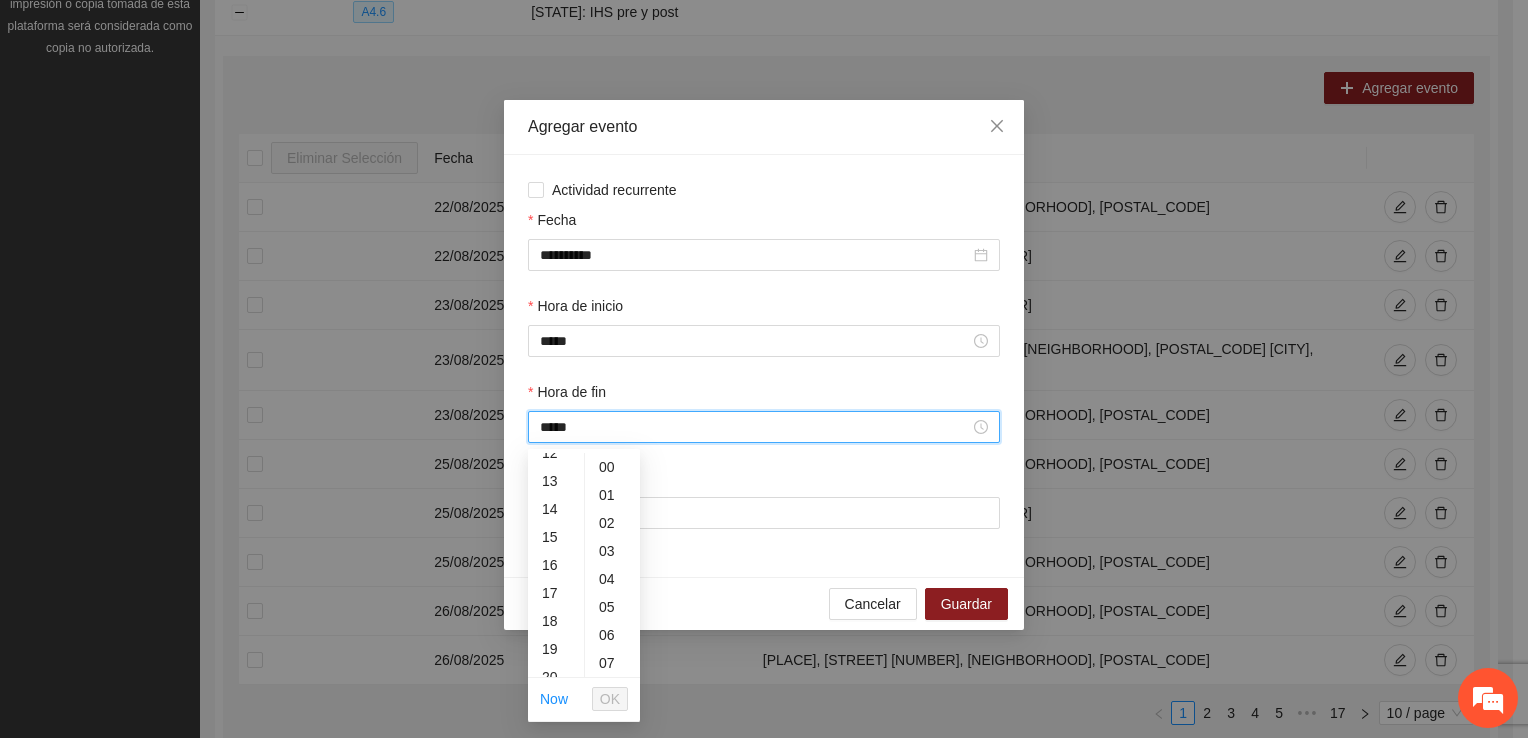 scroll, scrollTop: 364, scrollLeft: 0, axis: vertical 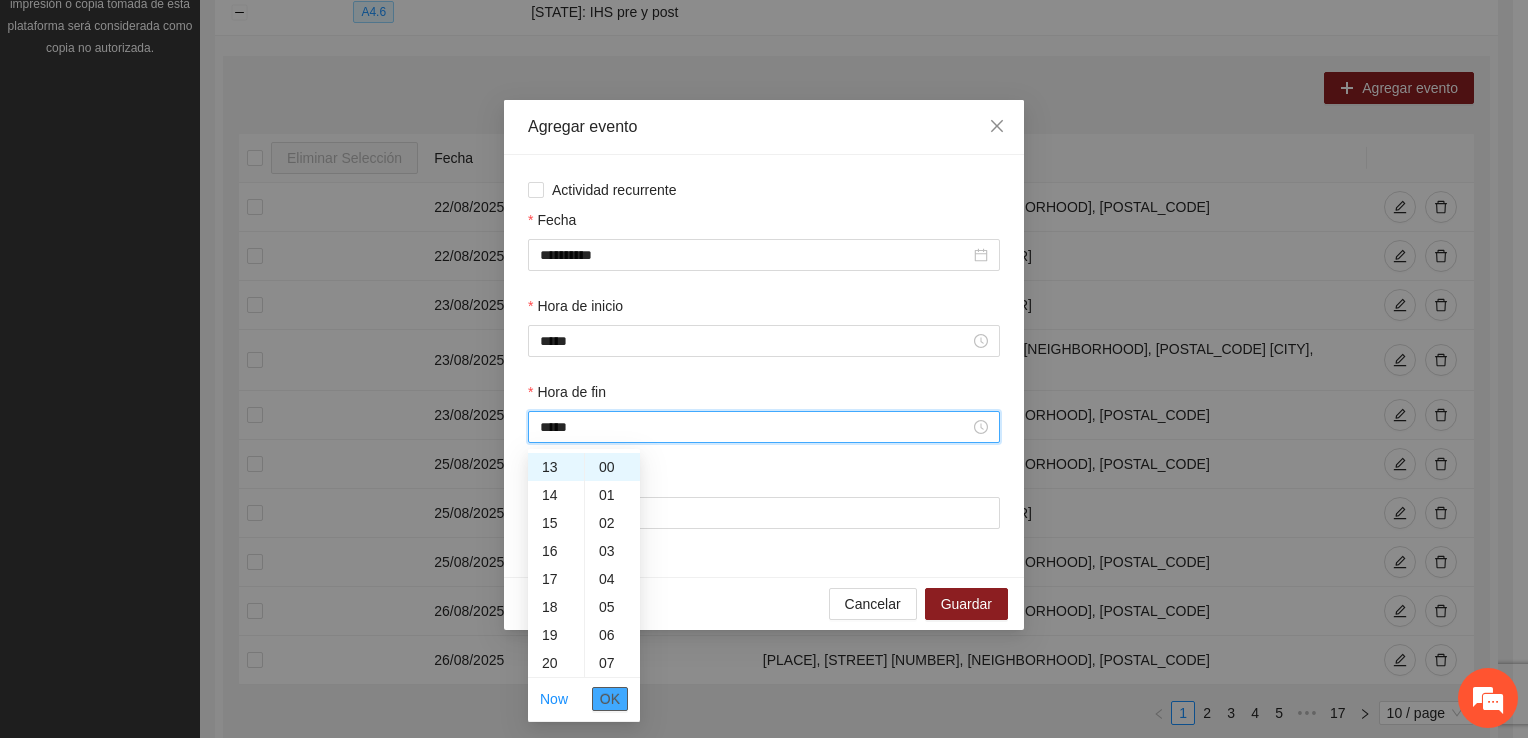 click on "OK" at bounding box center [610, 699] 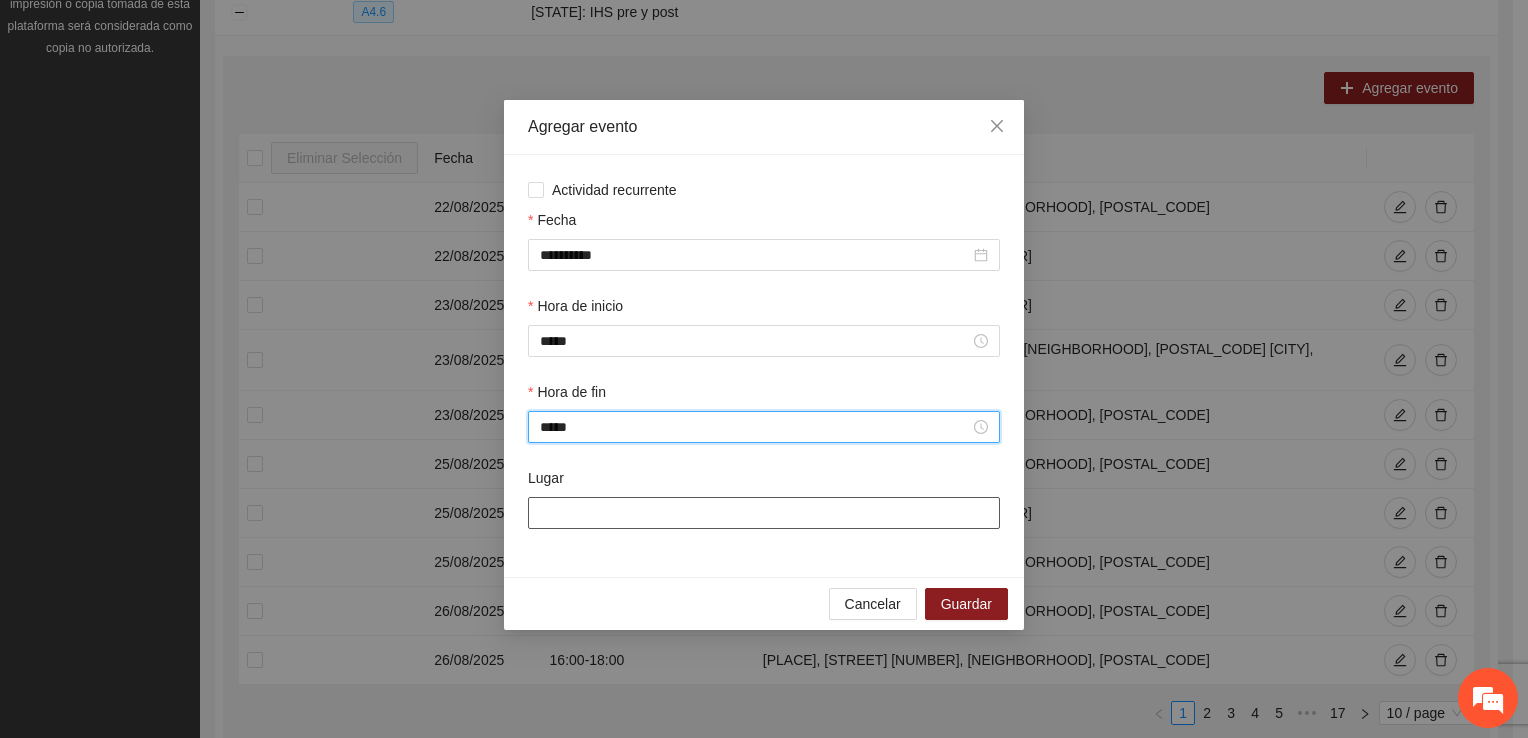 click on "Lugar" at bounding box center [764, 513] 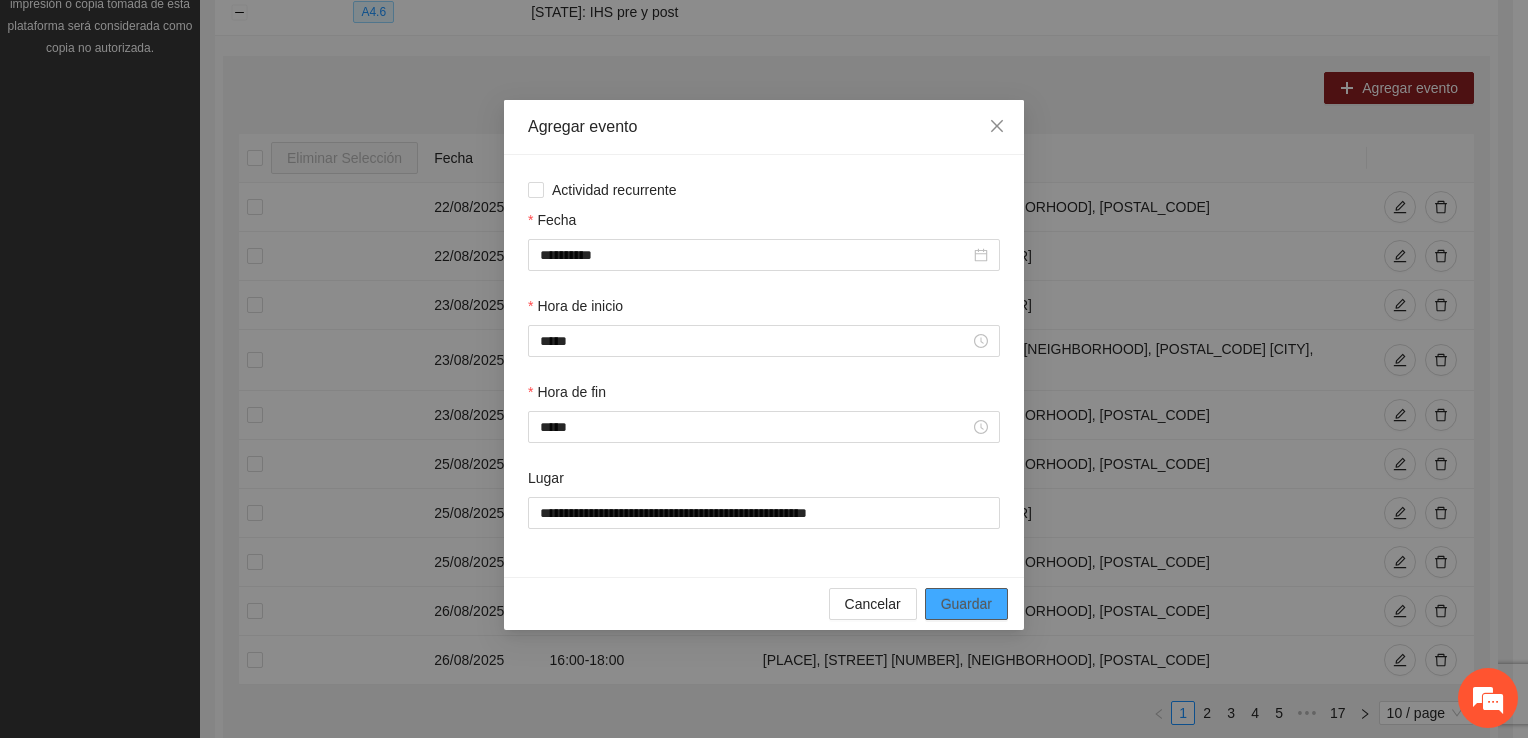 click on "Guardar" at bounding box center [966, 604] 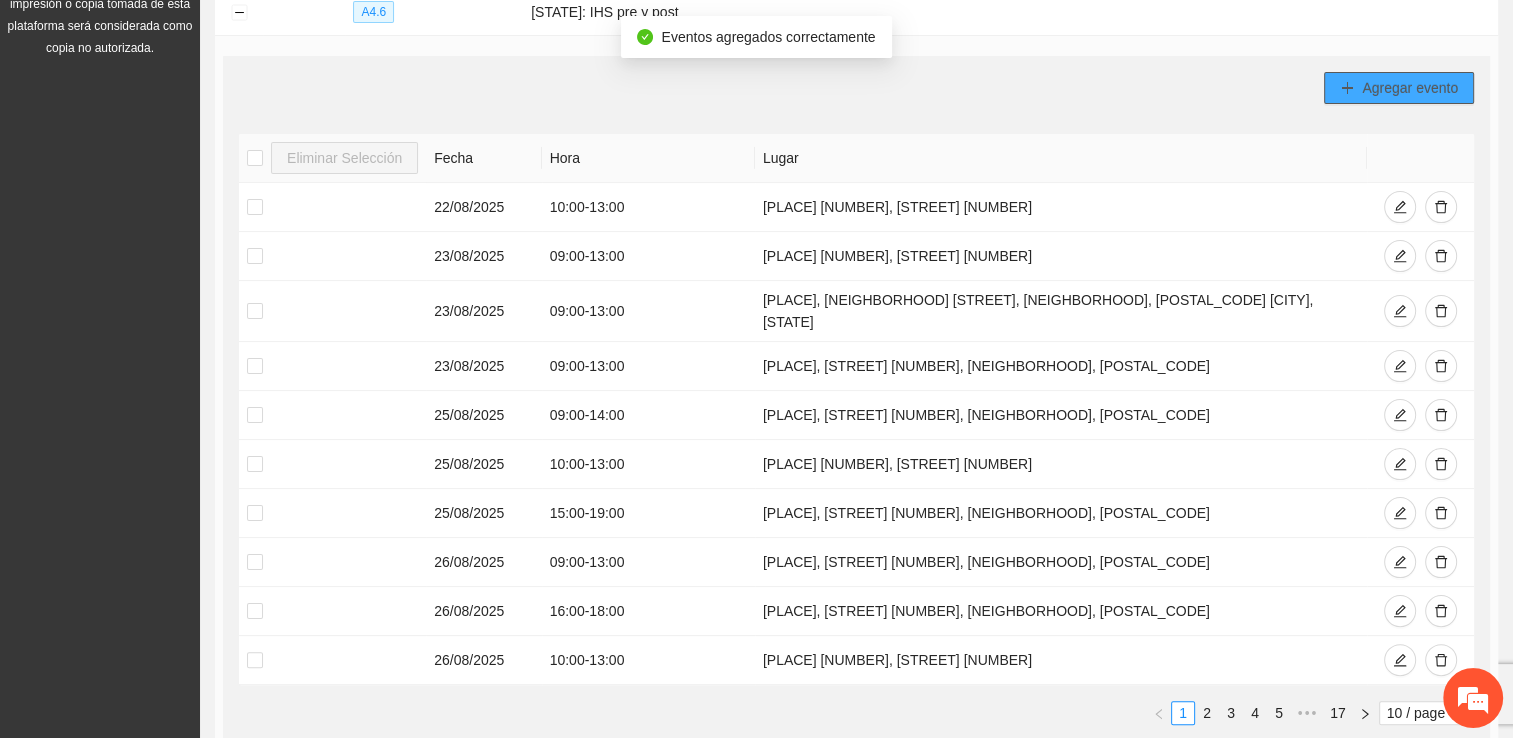 click on "Agregar evento" at bounding box center (1410, 88) 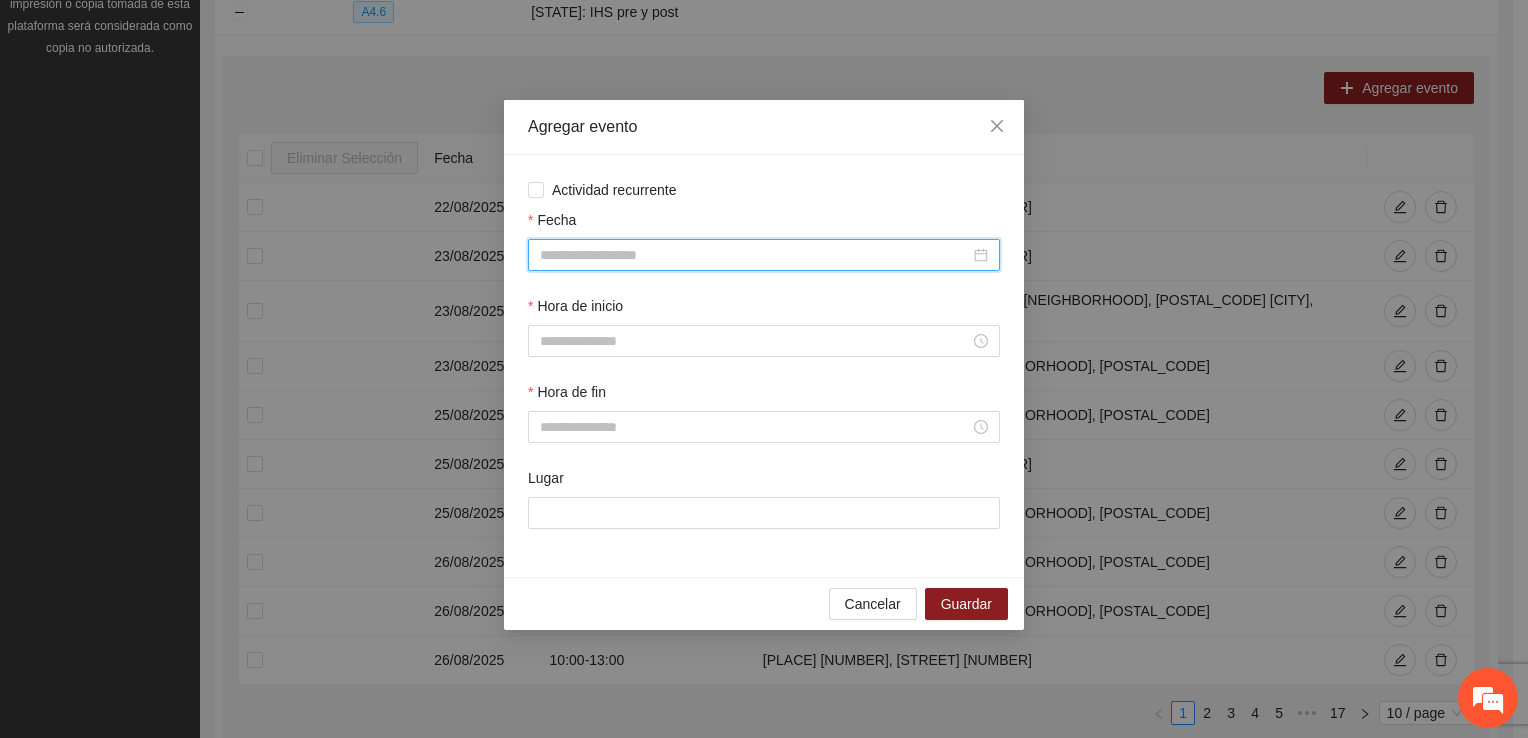 click on "Fecha" at bounding box center (755, 255) 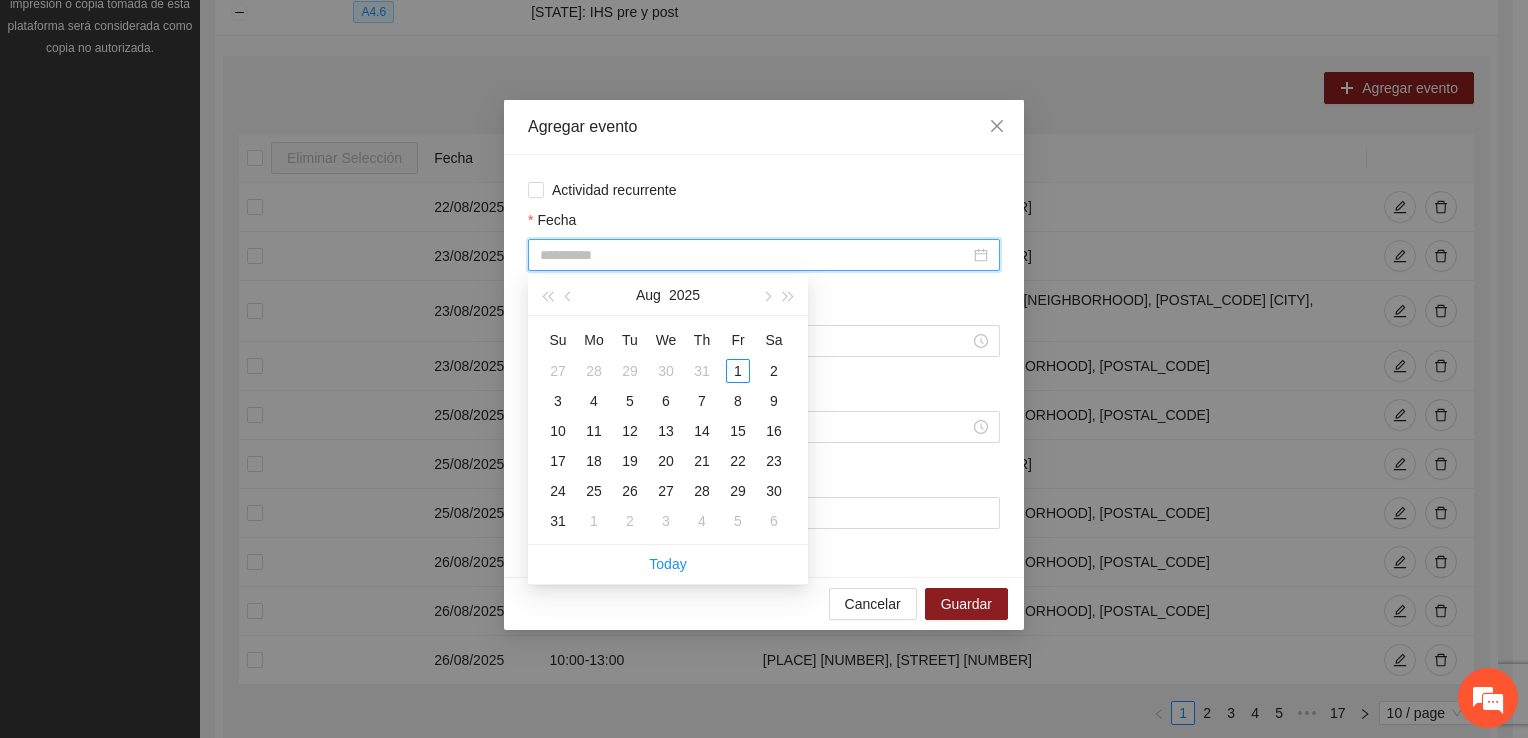click on "27" at bounding box center [666, 491] 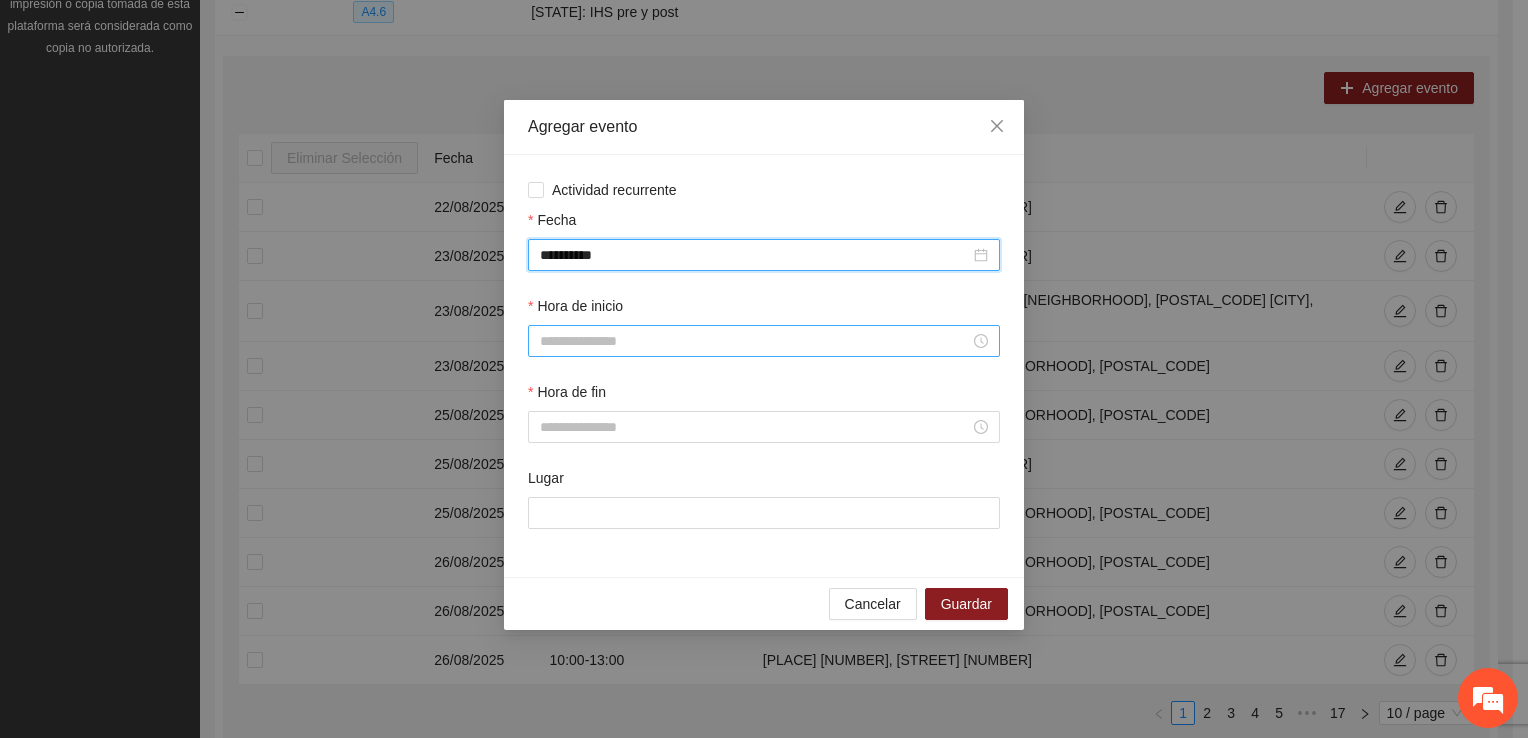 click on "Hora de inicio" at bounding box center [755, 341] 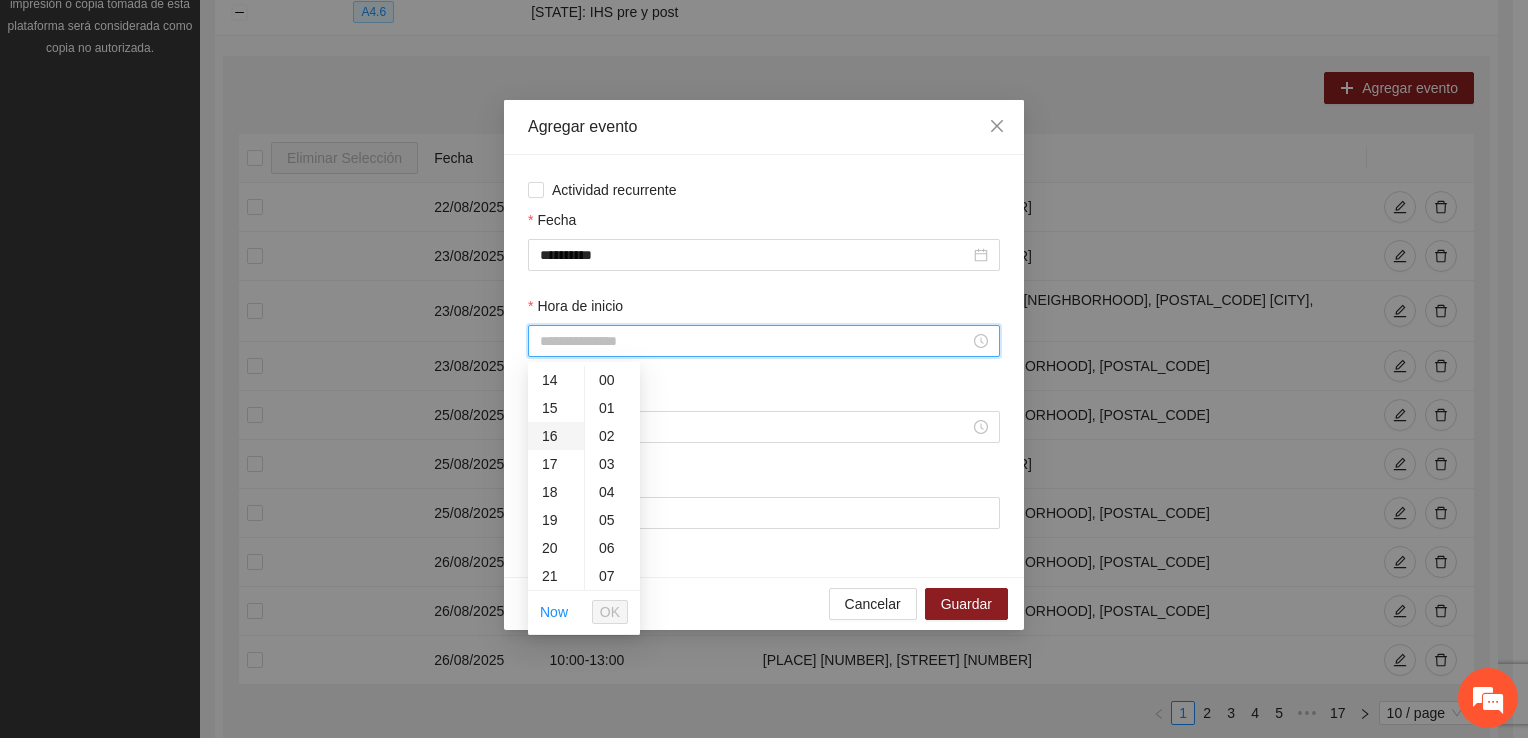 click on "16" at bounding box center (556, 436) 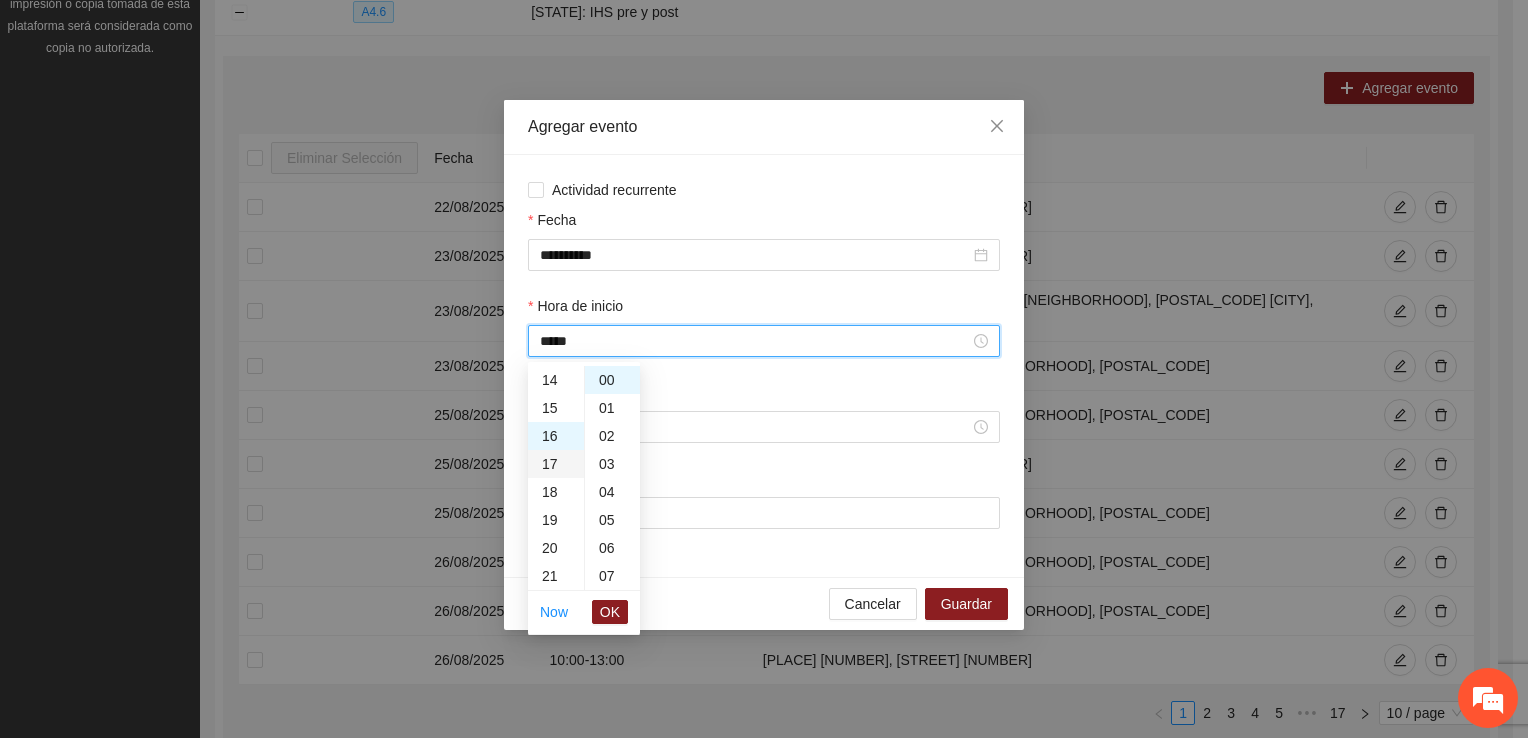 scroll, scrollTop: 448, scrollLeft: 0, axis: vertical 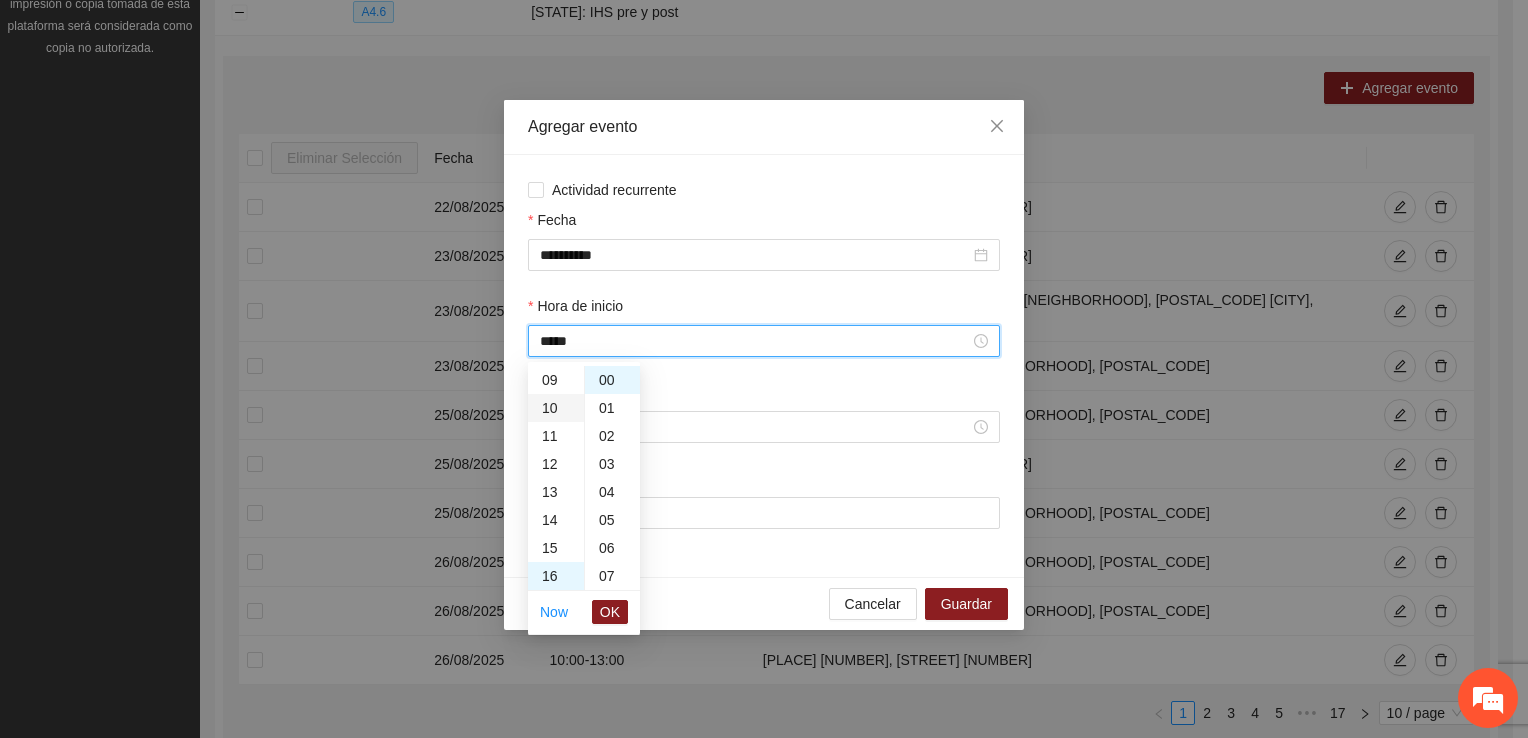click on "10" at bounding box center [556, 408] 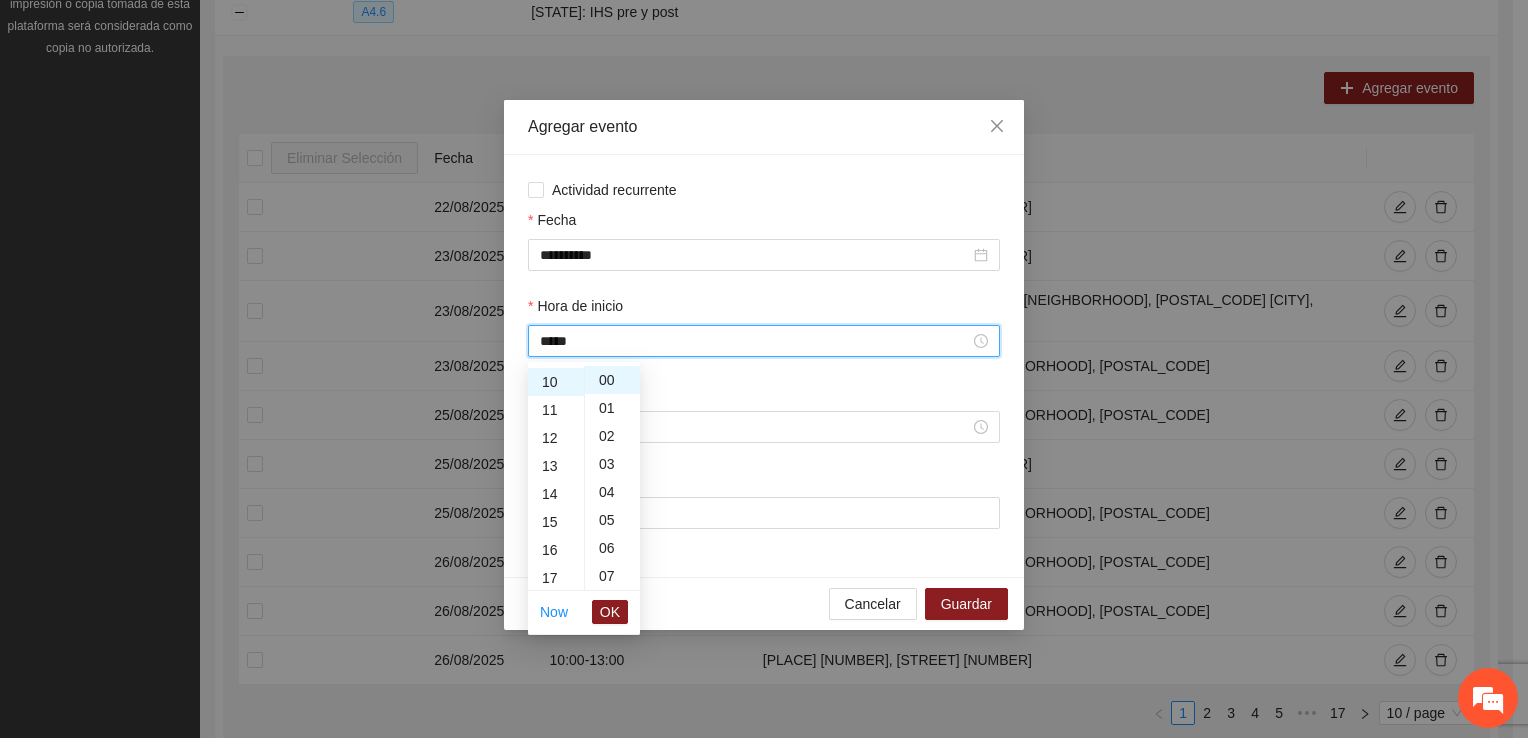 scroll, scrollTop: 280, scrollLeft: 0, axis: vertical 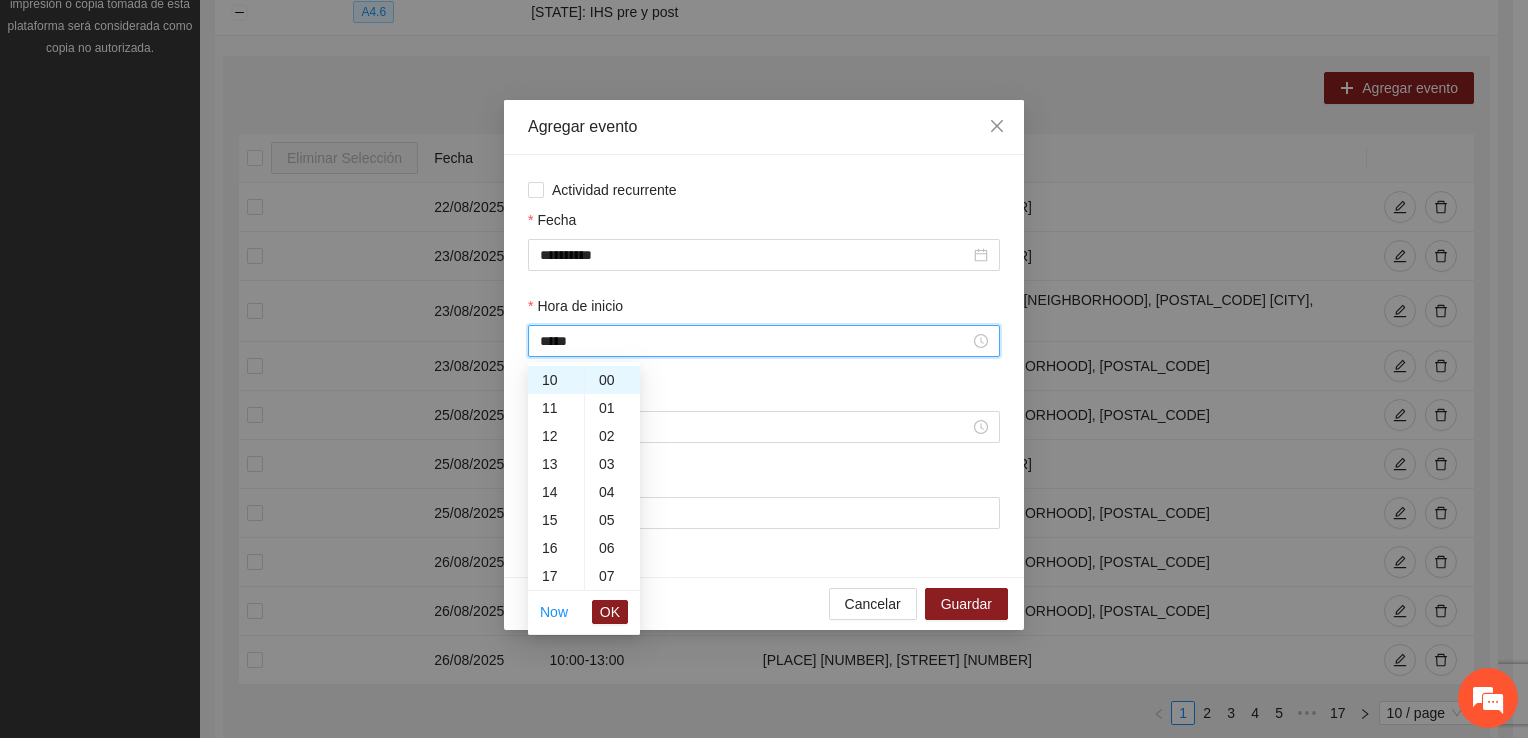 click on "OK" at bounding box center (610, 612) 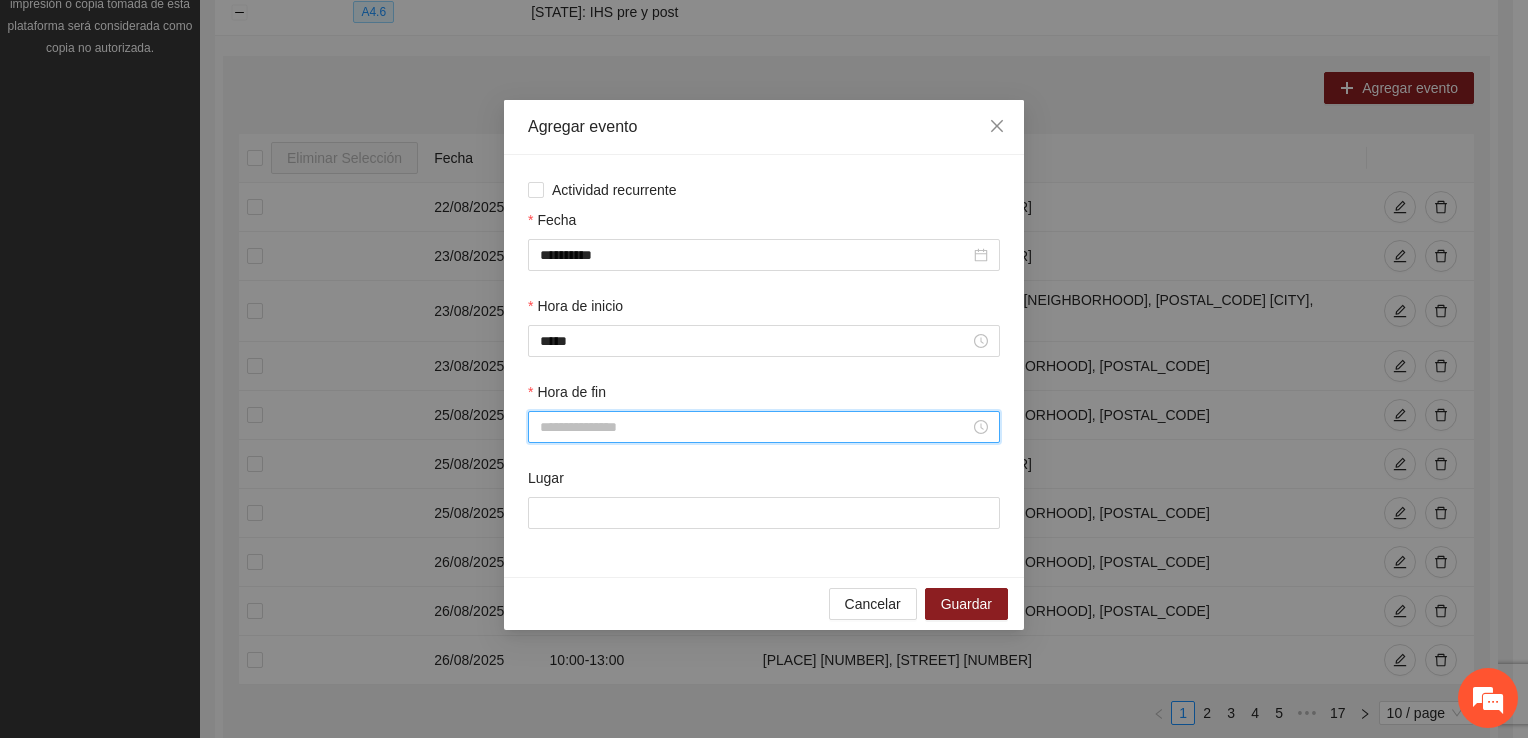click on "Hora de fin" at bounding box center (755, 427) 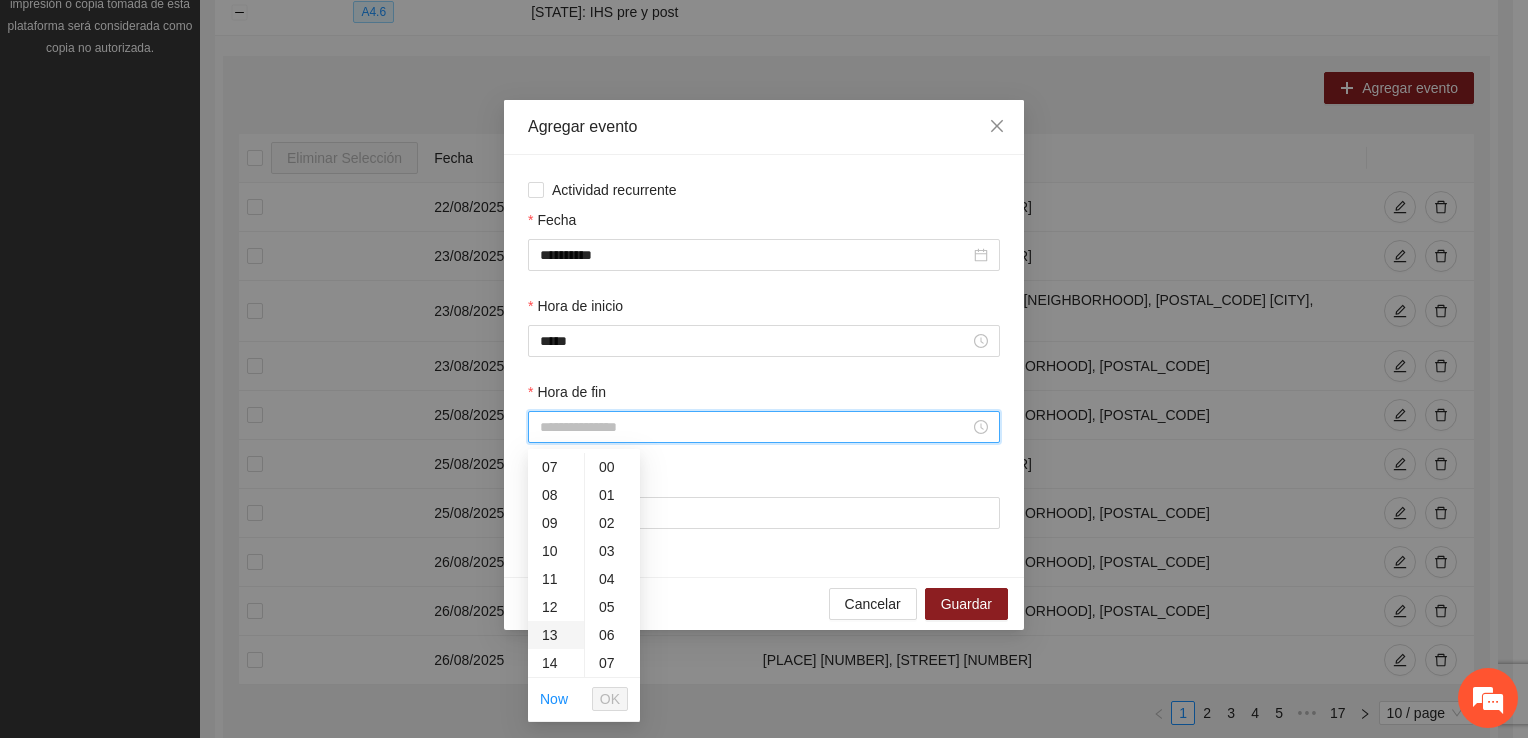 click on "13" at bounding box center (556, 635) 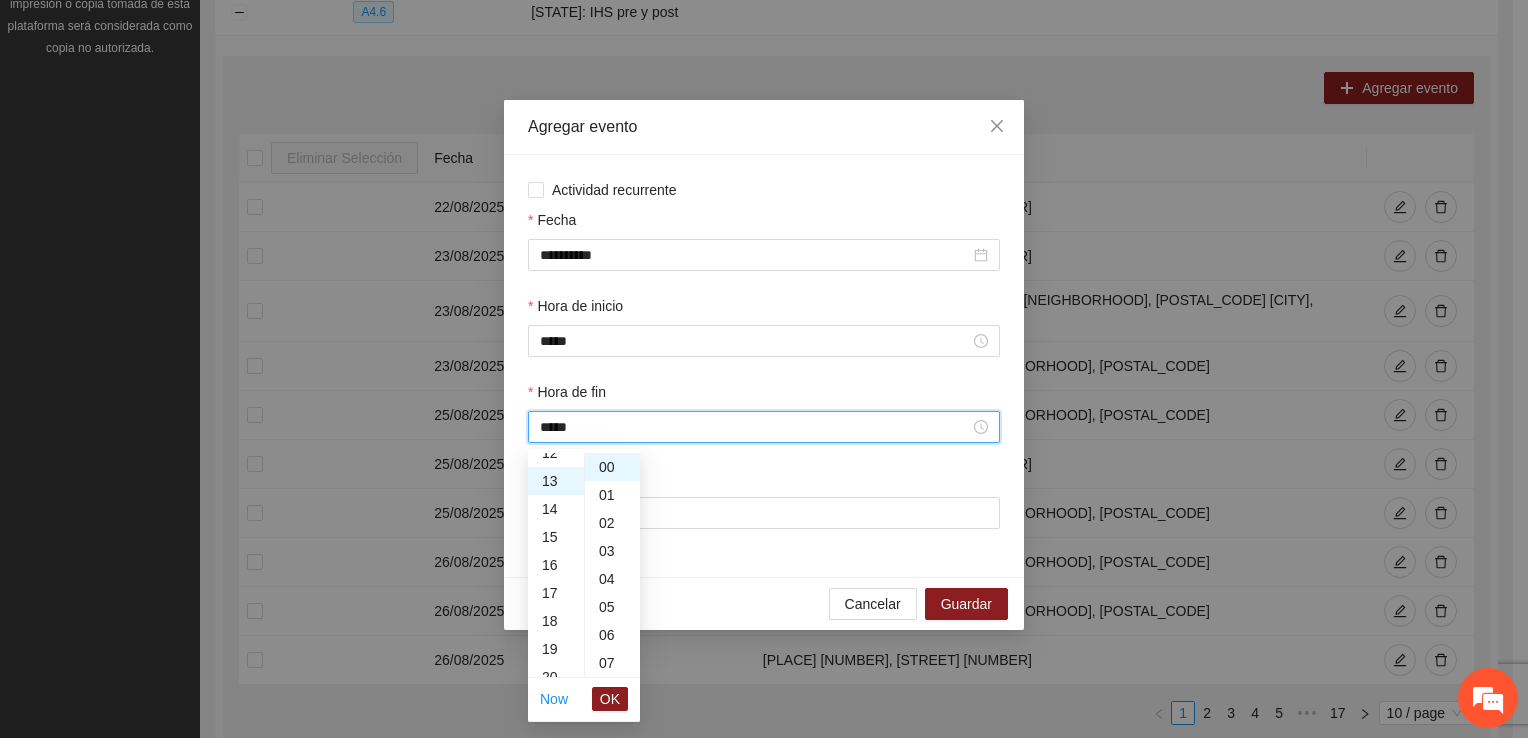 scroll, scrollTop: 364, scrollLeft: 0, axis: vertical 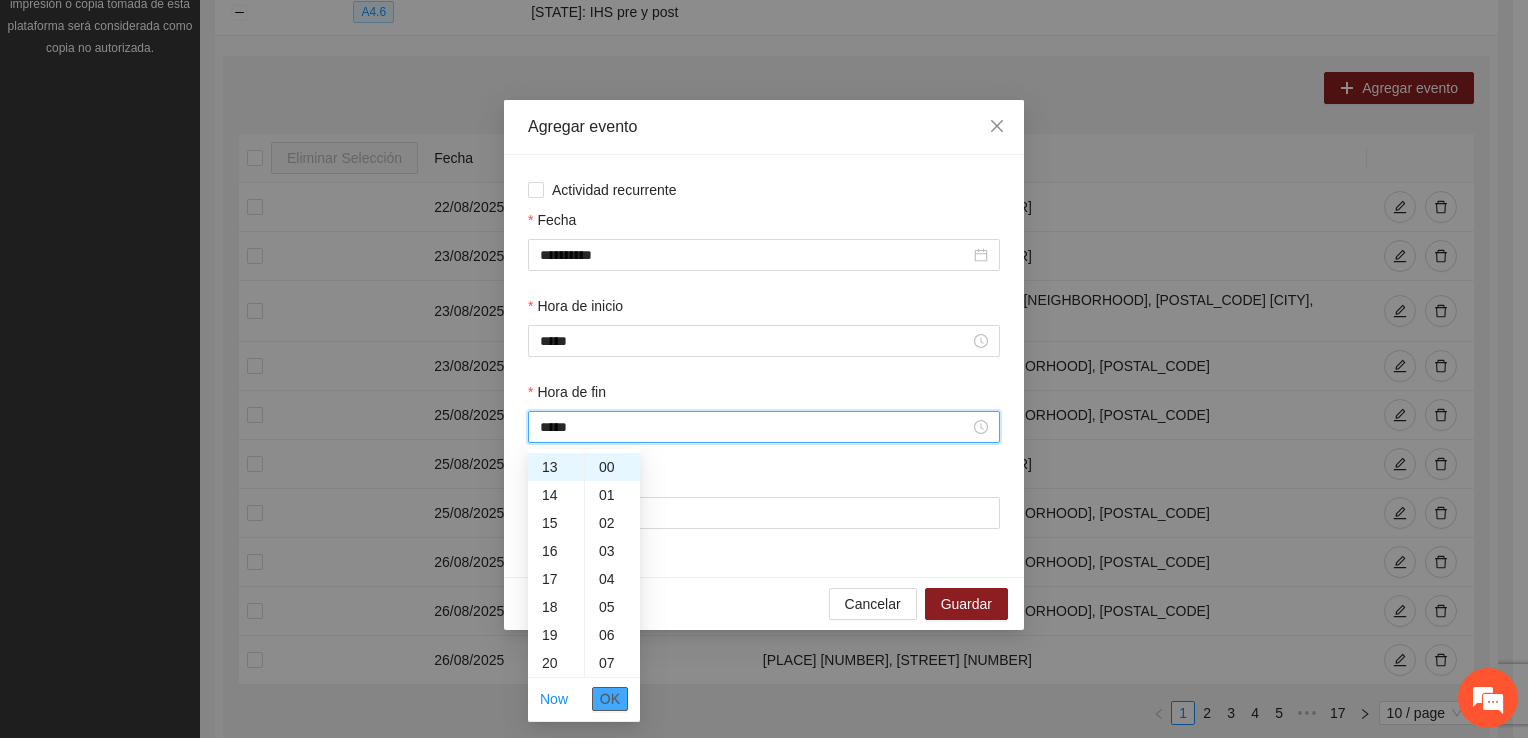 click on "OK" at bounding box center (610, 699) 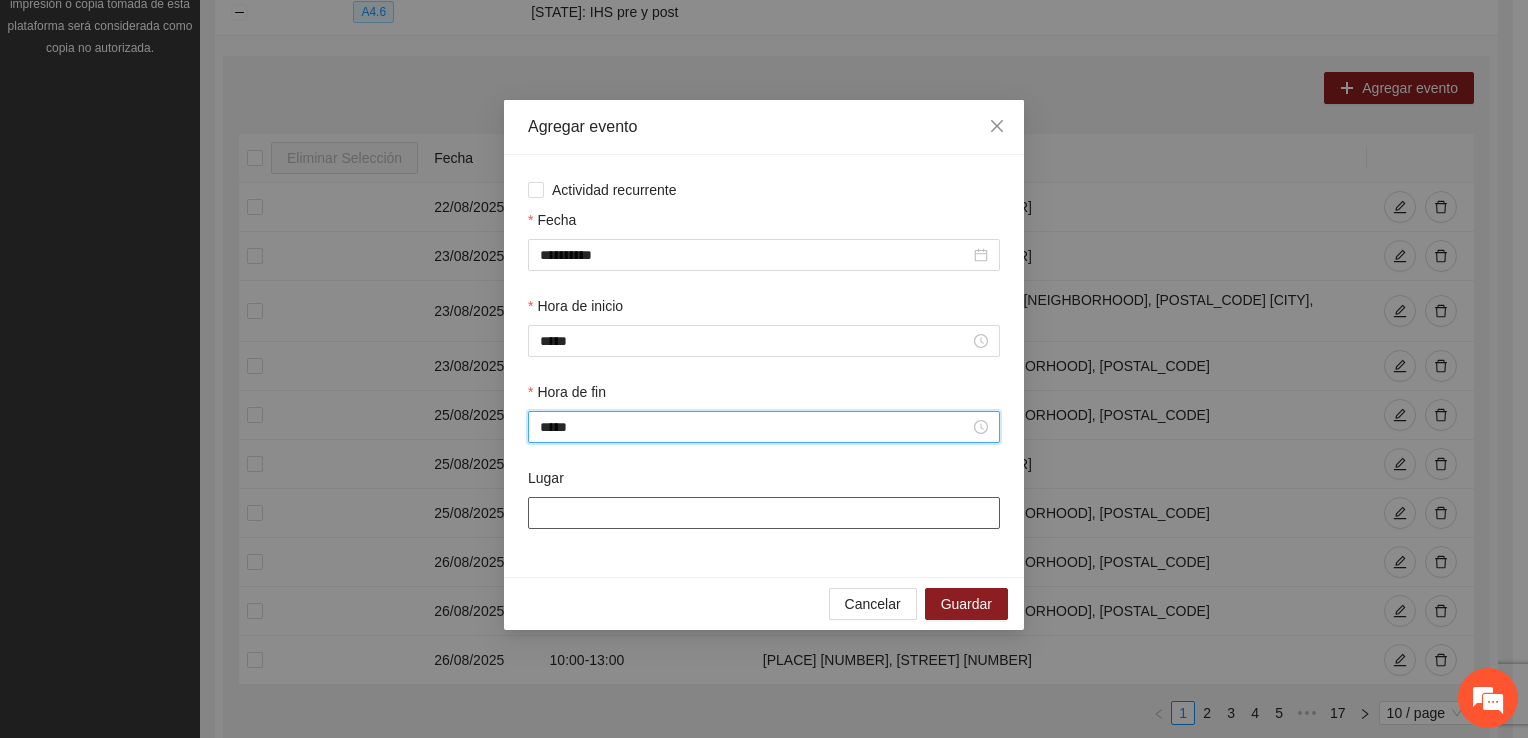 click on "Lugar" at bounding box center (764, 513) 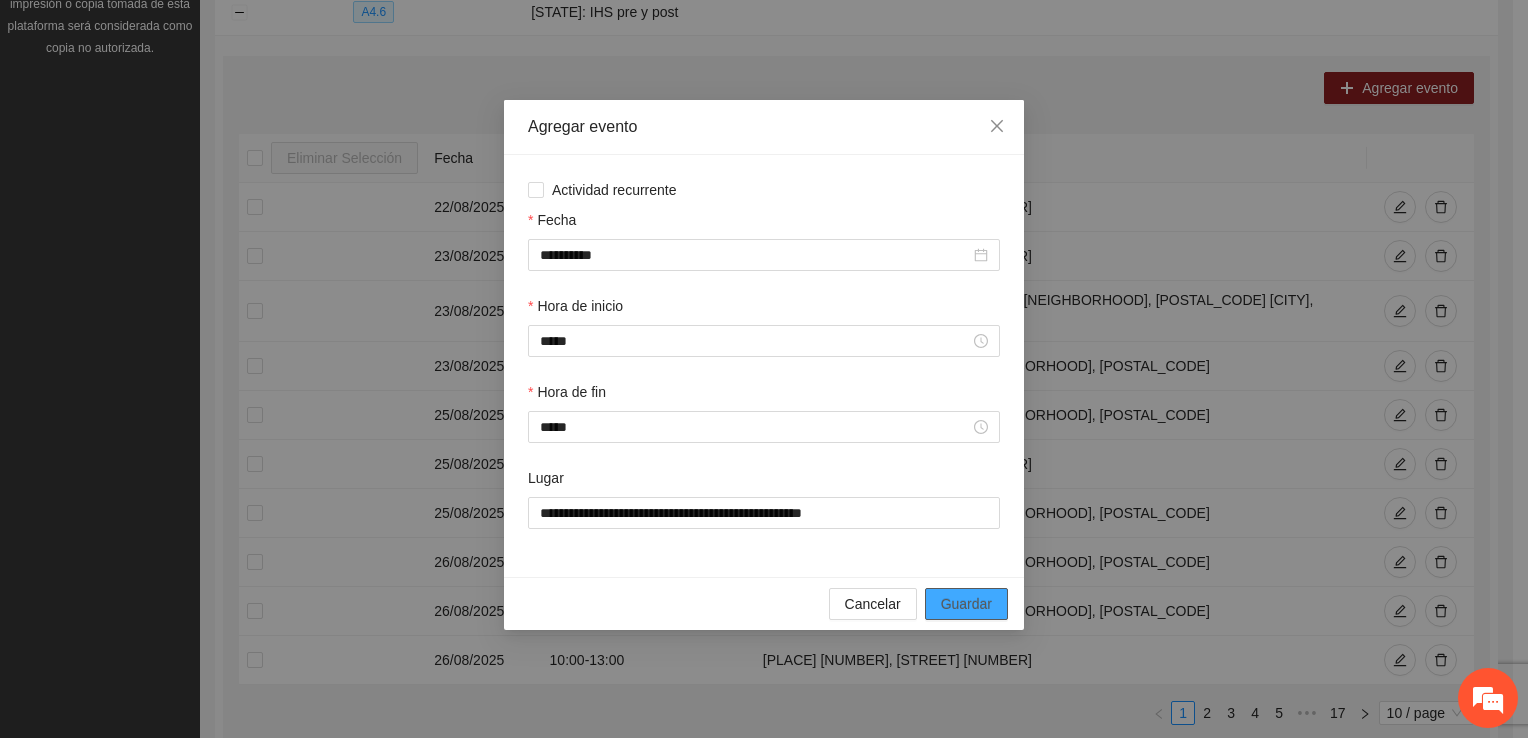 click on "Guardar" at bounding box center (966, 604) 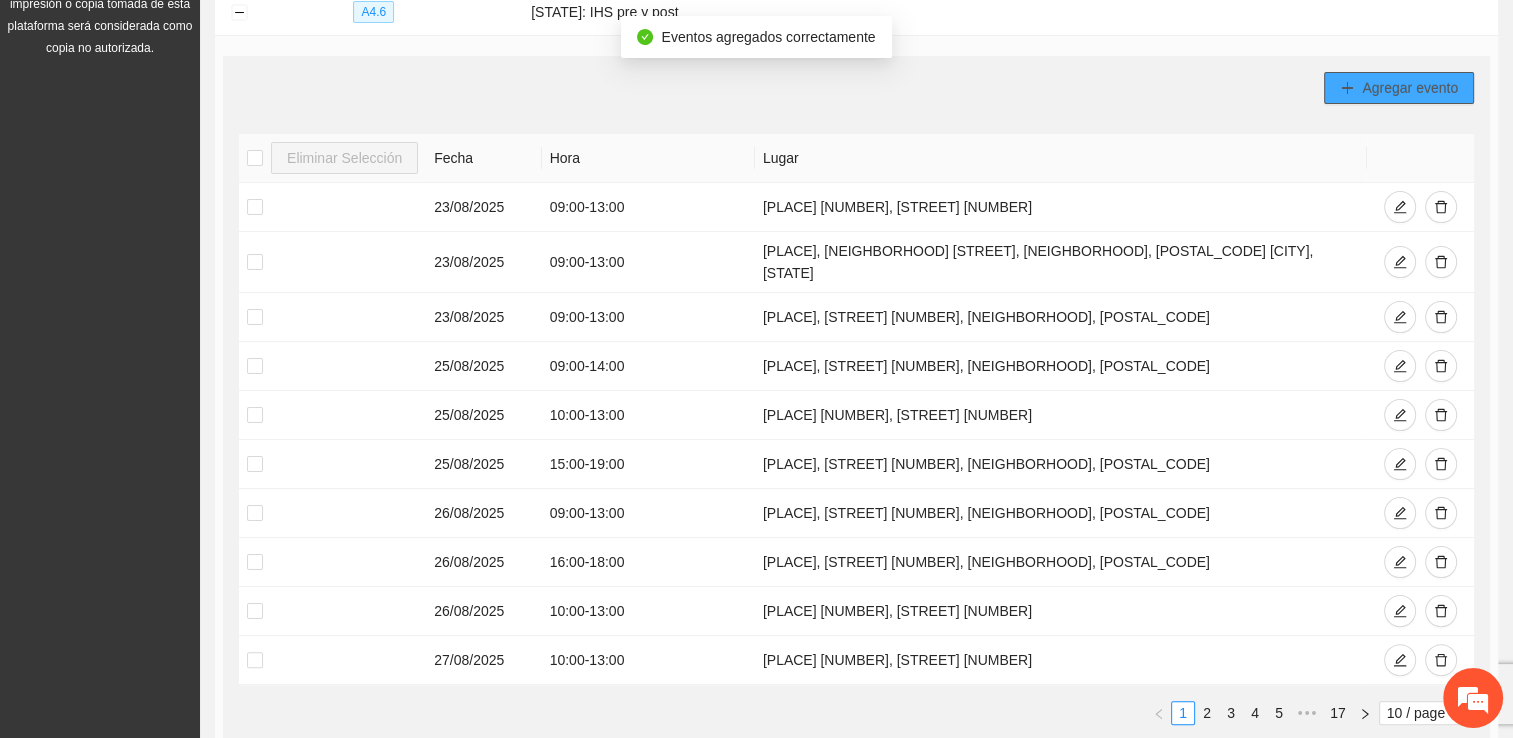 click on "Agregar evento" at bounding box center [1410, 88] 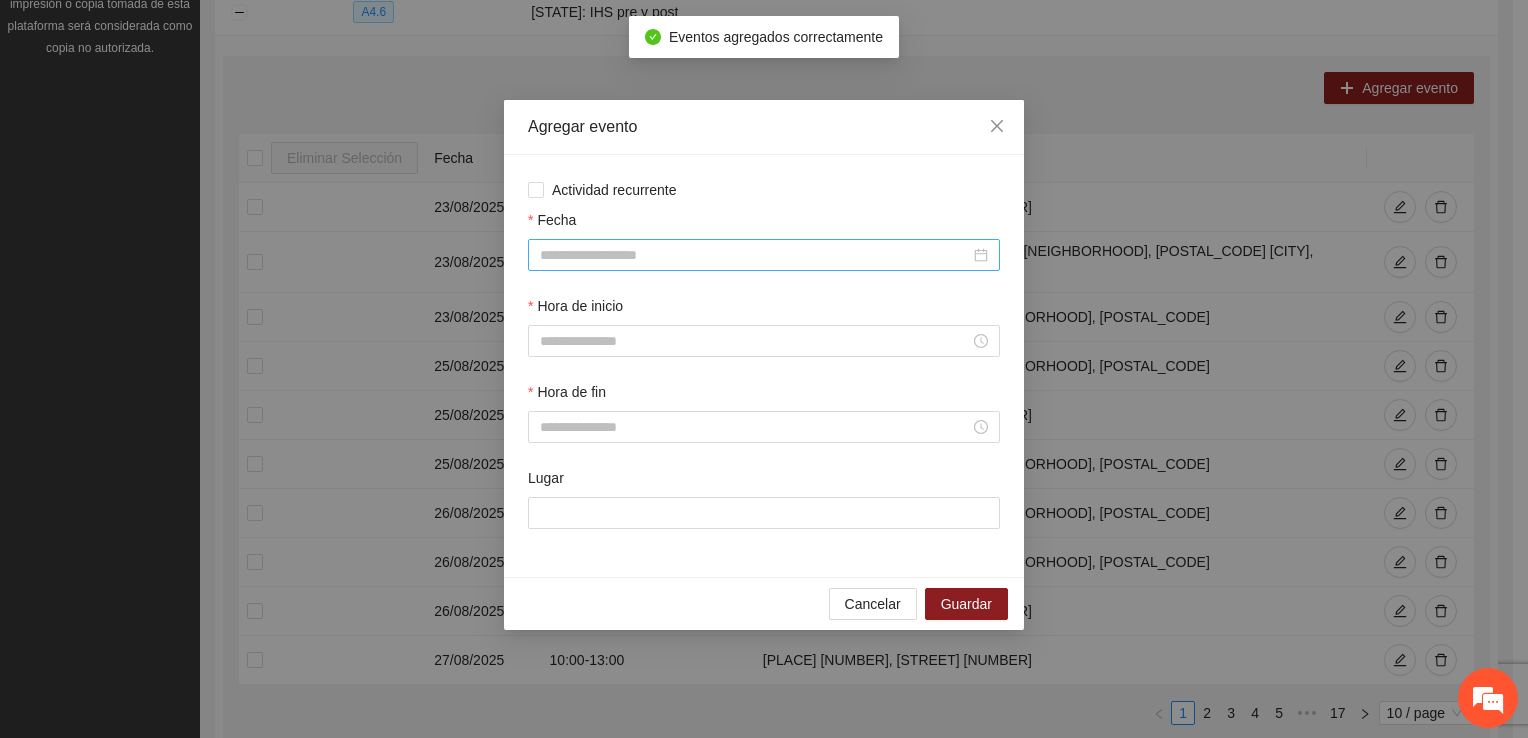 click on "Fecha" at bounding box center [755, 255] 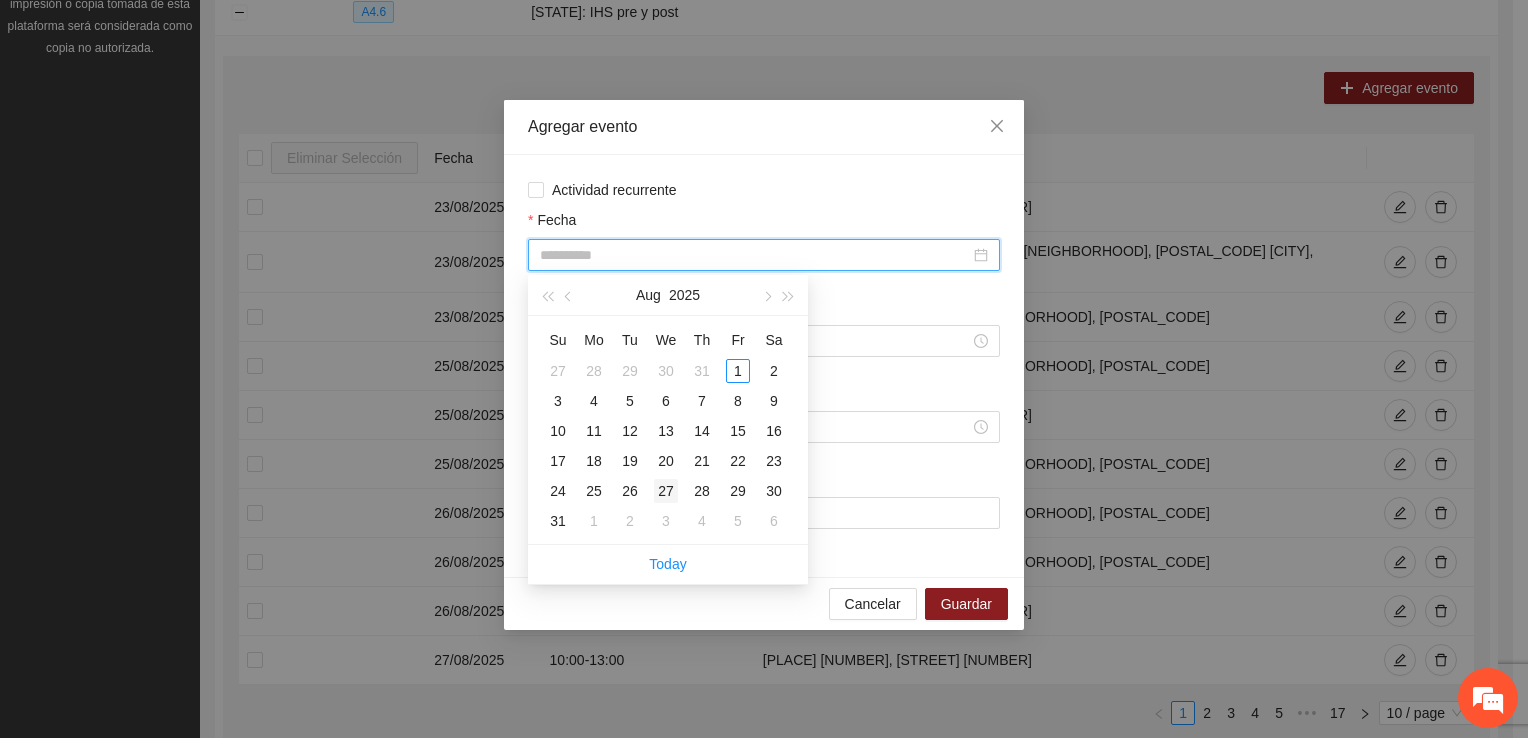 click on "27" at bounding box center (666, 491) 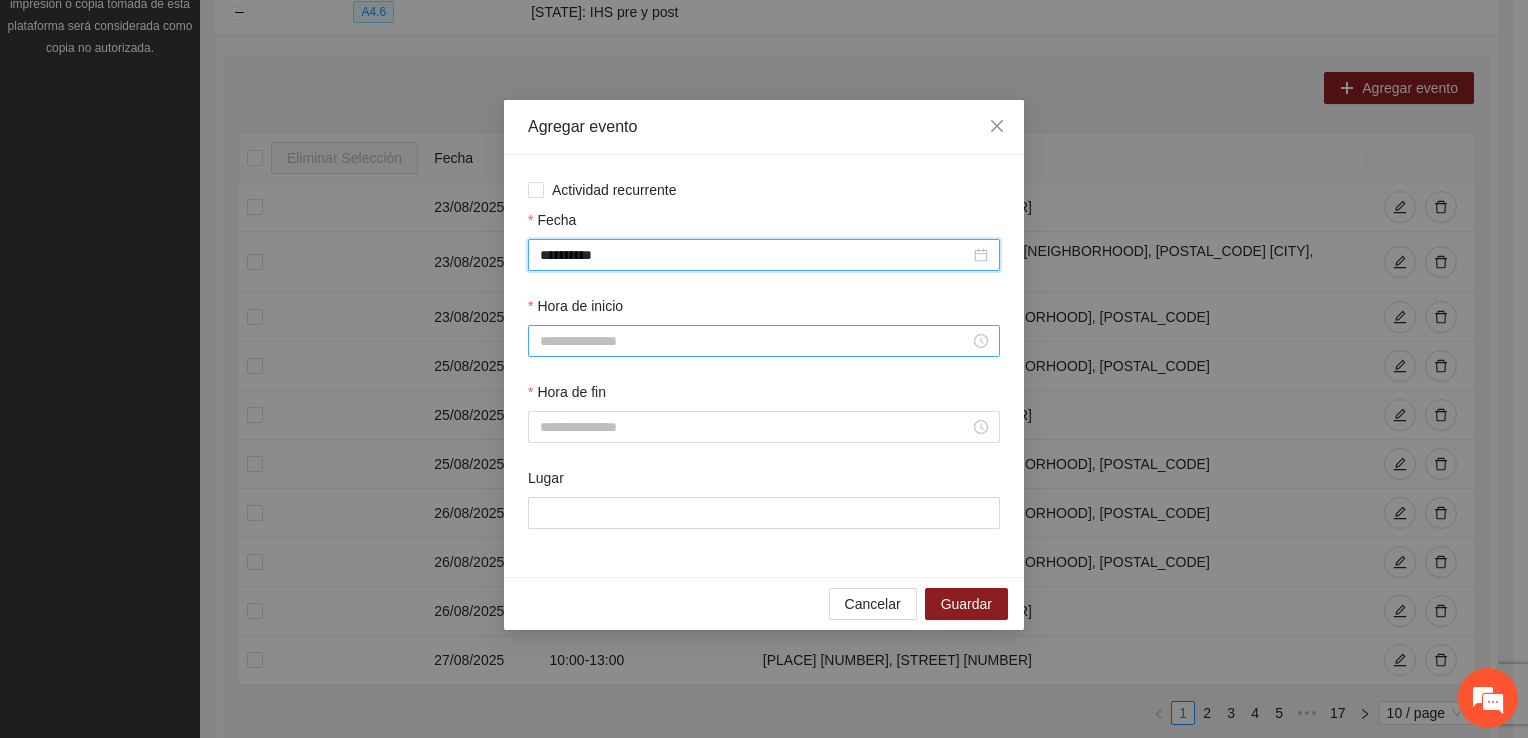 click on "Hora de inicio" at bounding box center (755, 341) 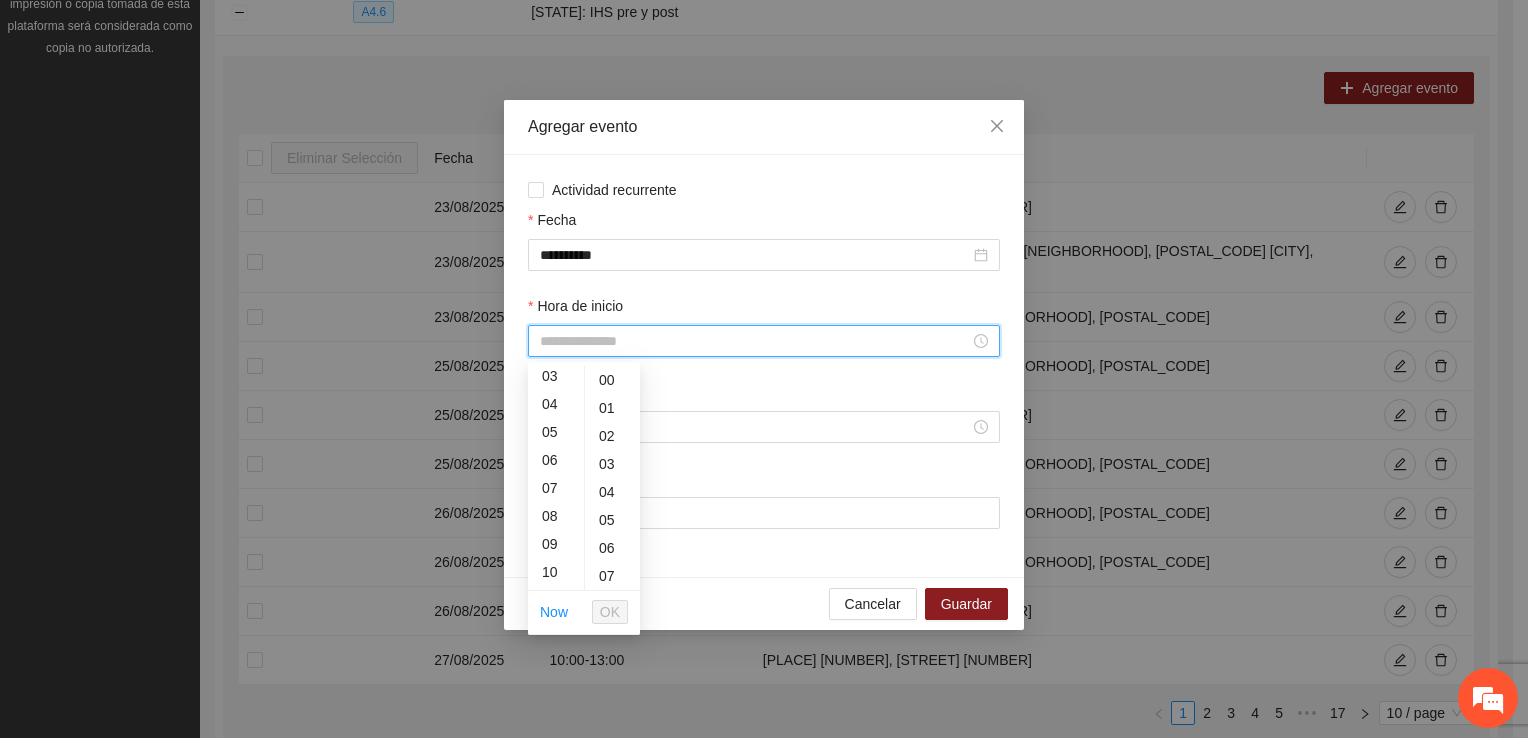 scroll, scrollTop: 196, scrollLeft: 0, axis: vertical 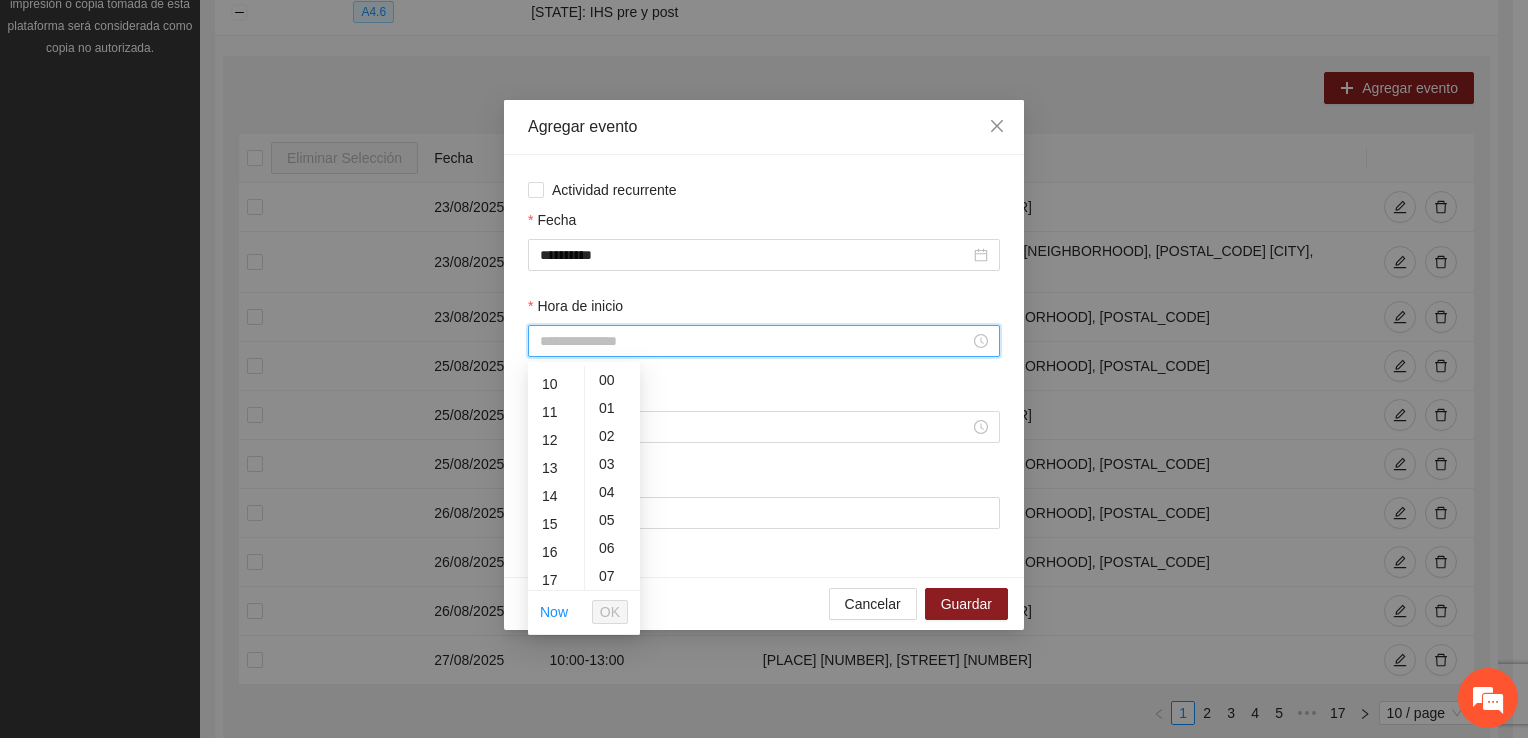 click on "16" at bounding box center [556, 552] 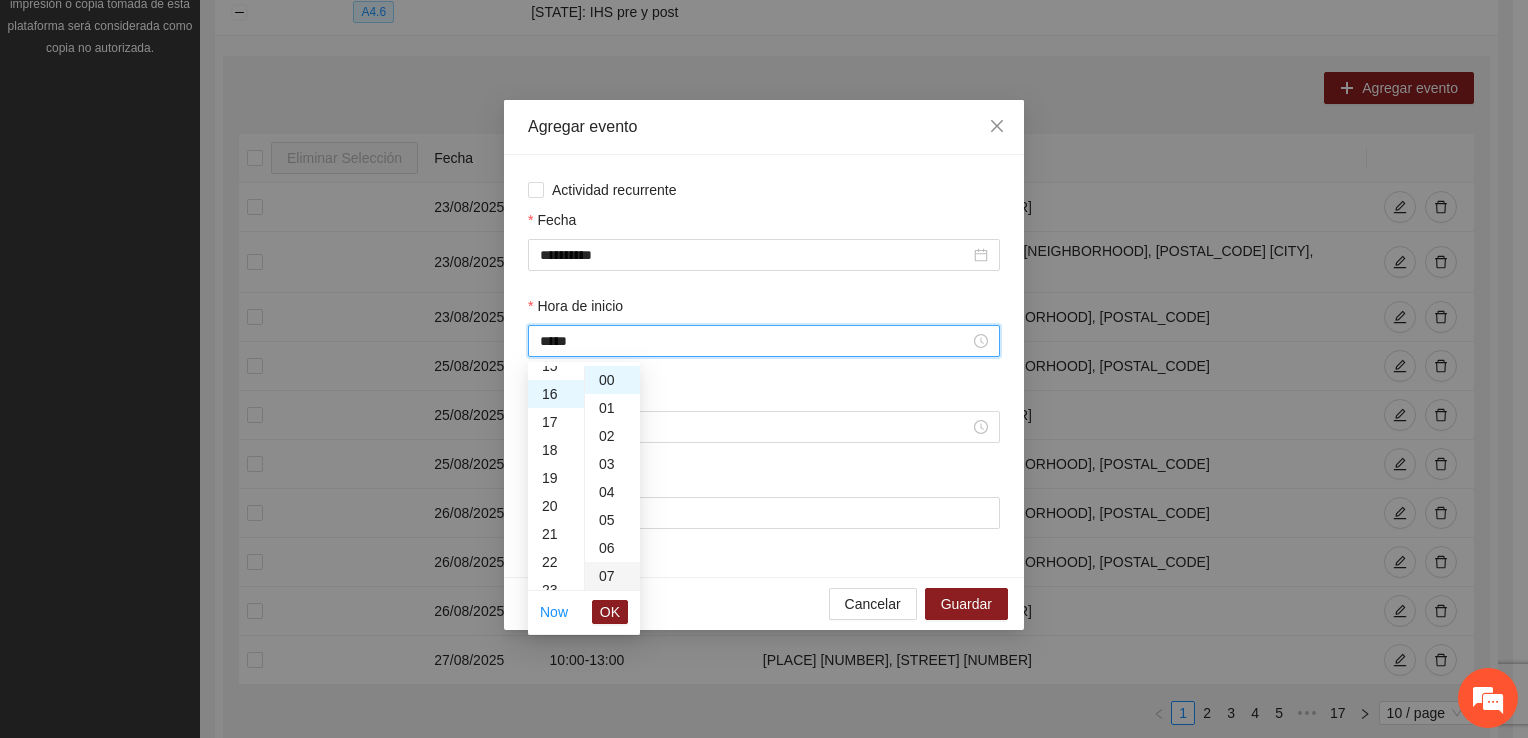 scroll, scrollTop: 448, scrollLeft: 0, axis: vertical 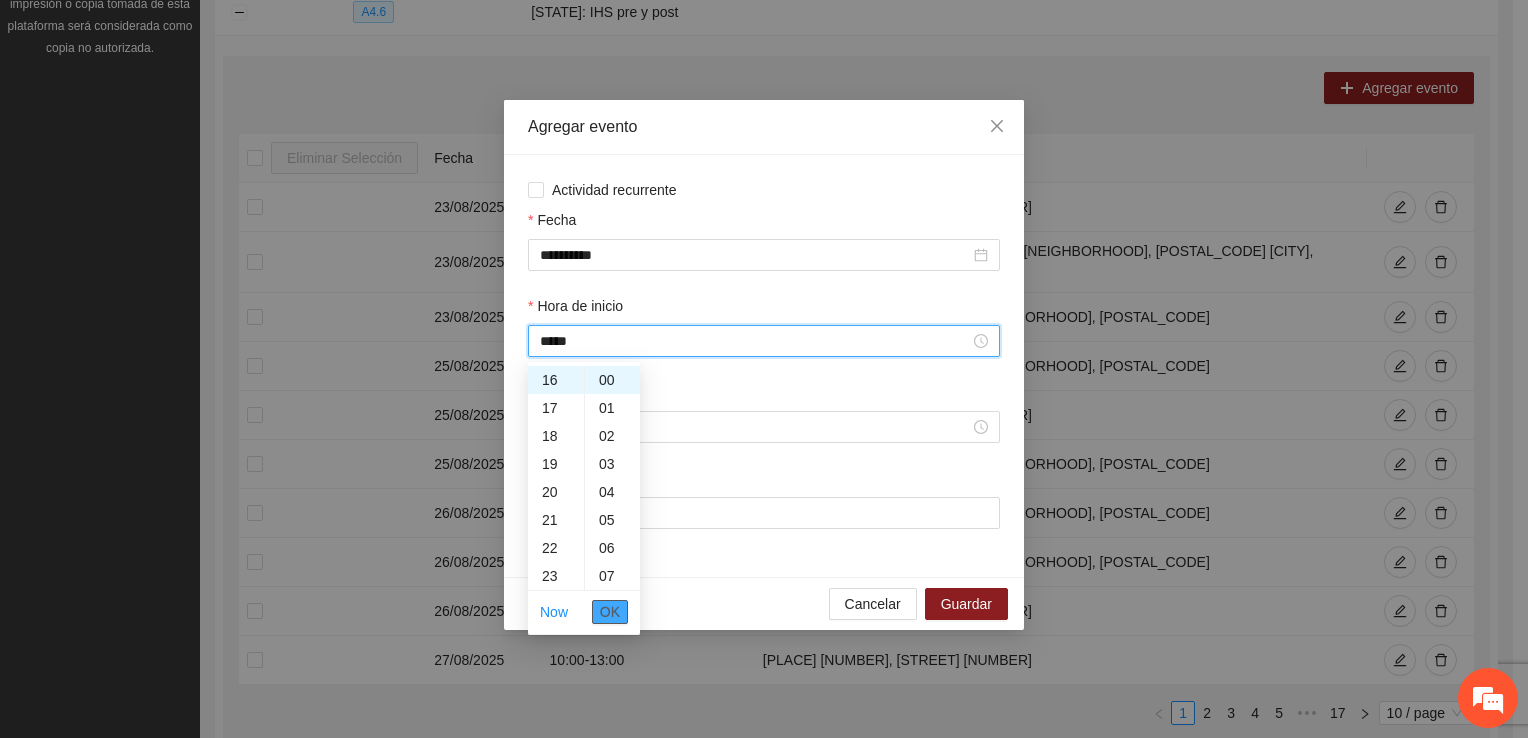 click on "OK" at bounding box center [610, 612] 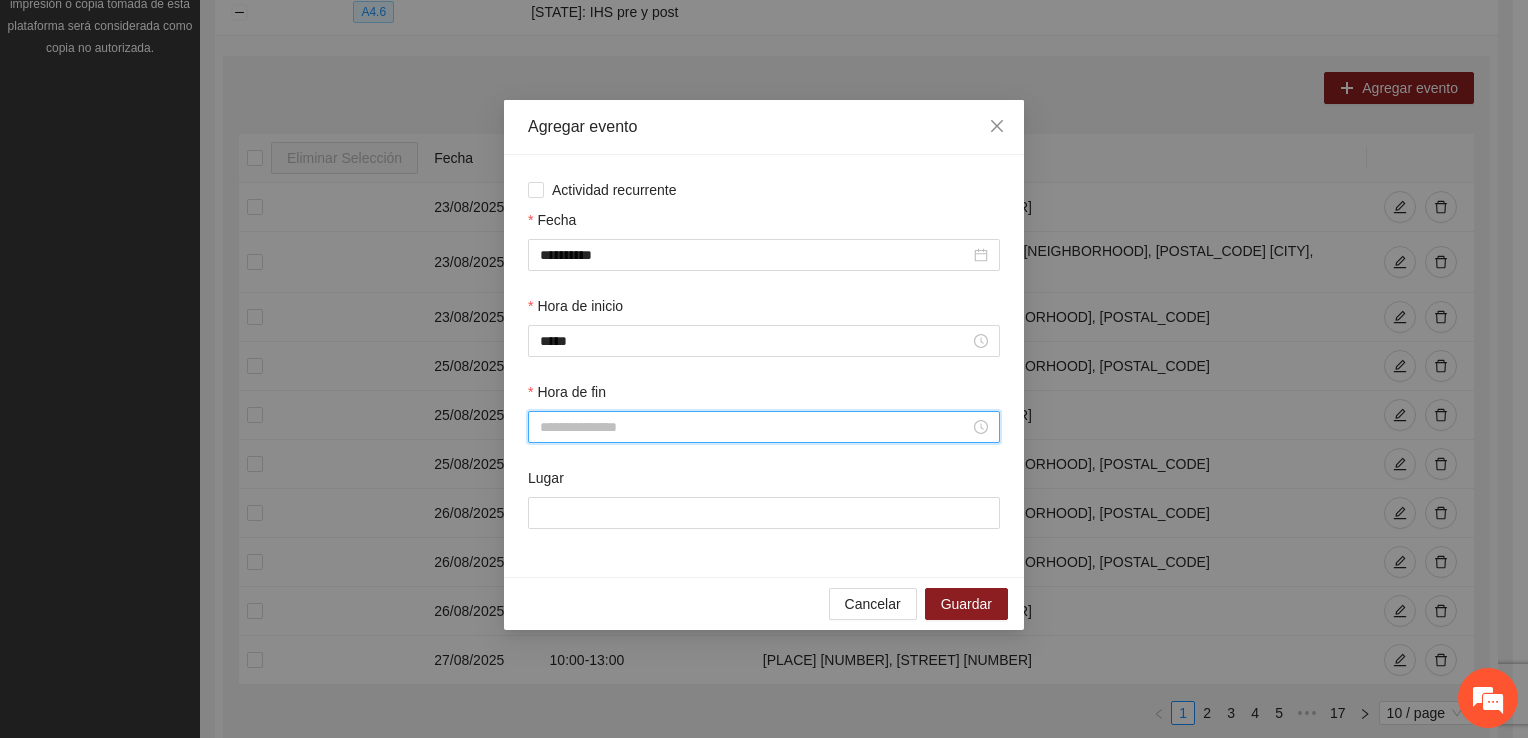 click on "Hora de fin" at bounding box center (755, 427) 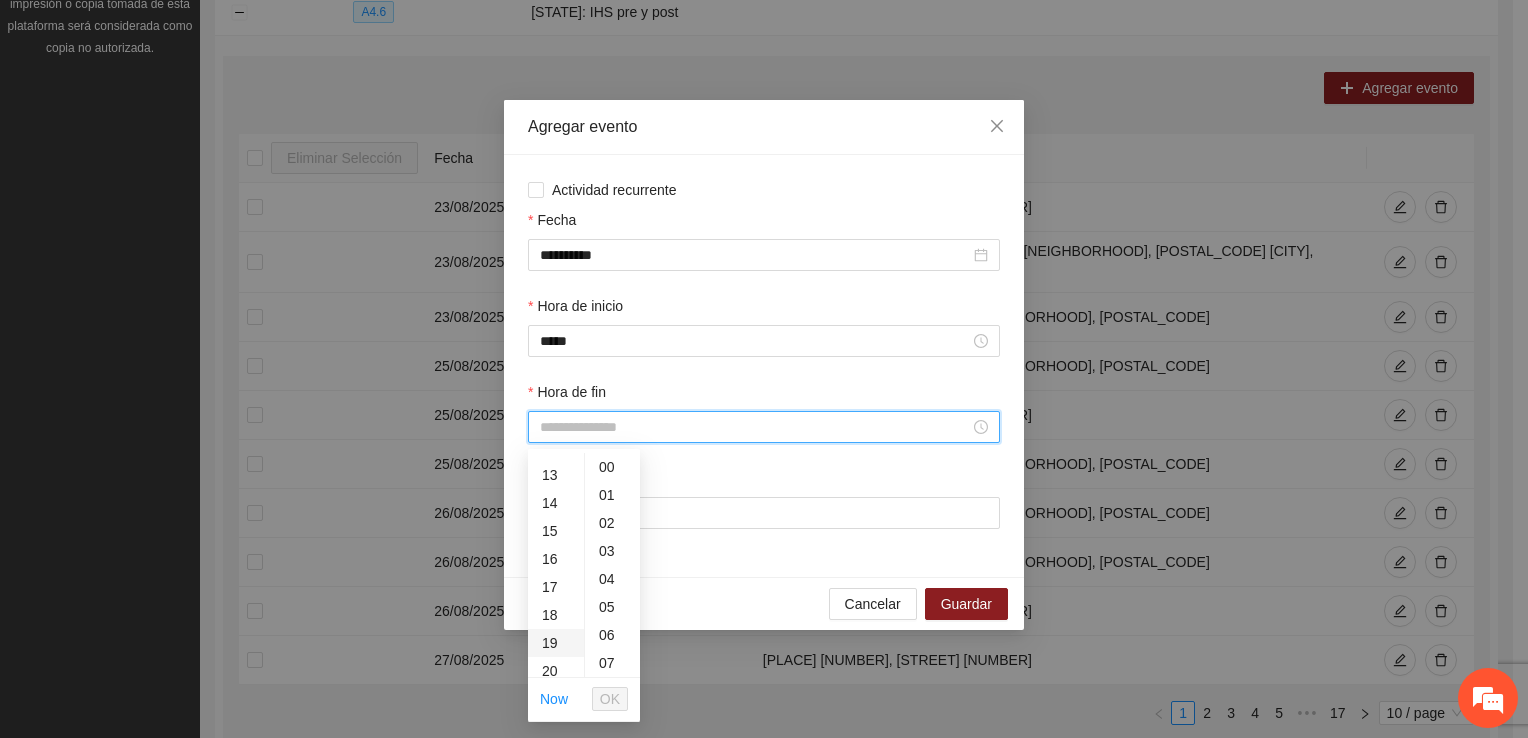 click on "19" at bounding box center (556, 643) 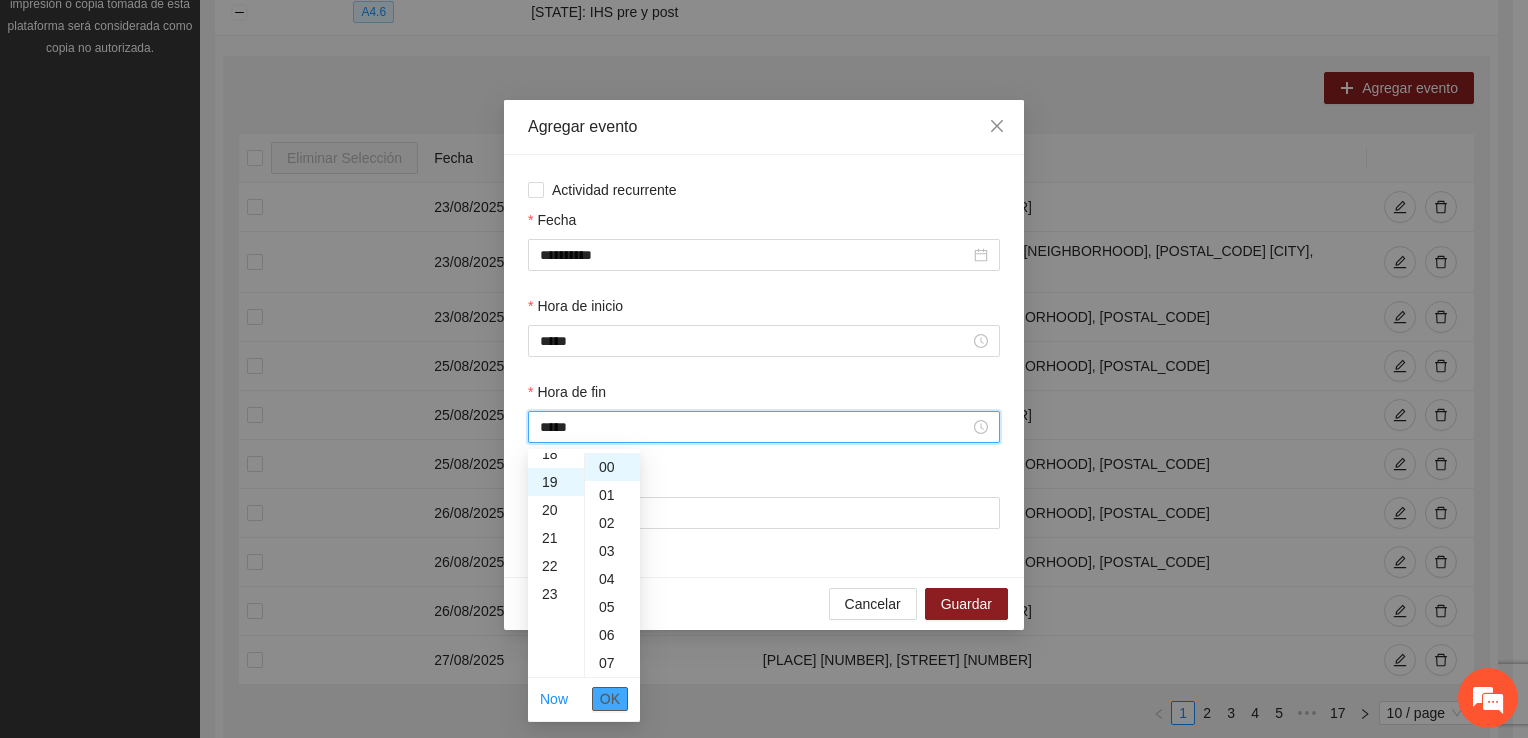 scroll, scrollTop: 532, scrollLeft: 0, axis: vertical 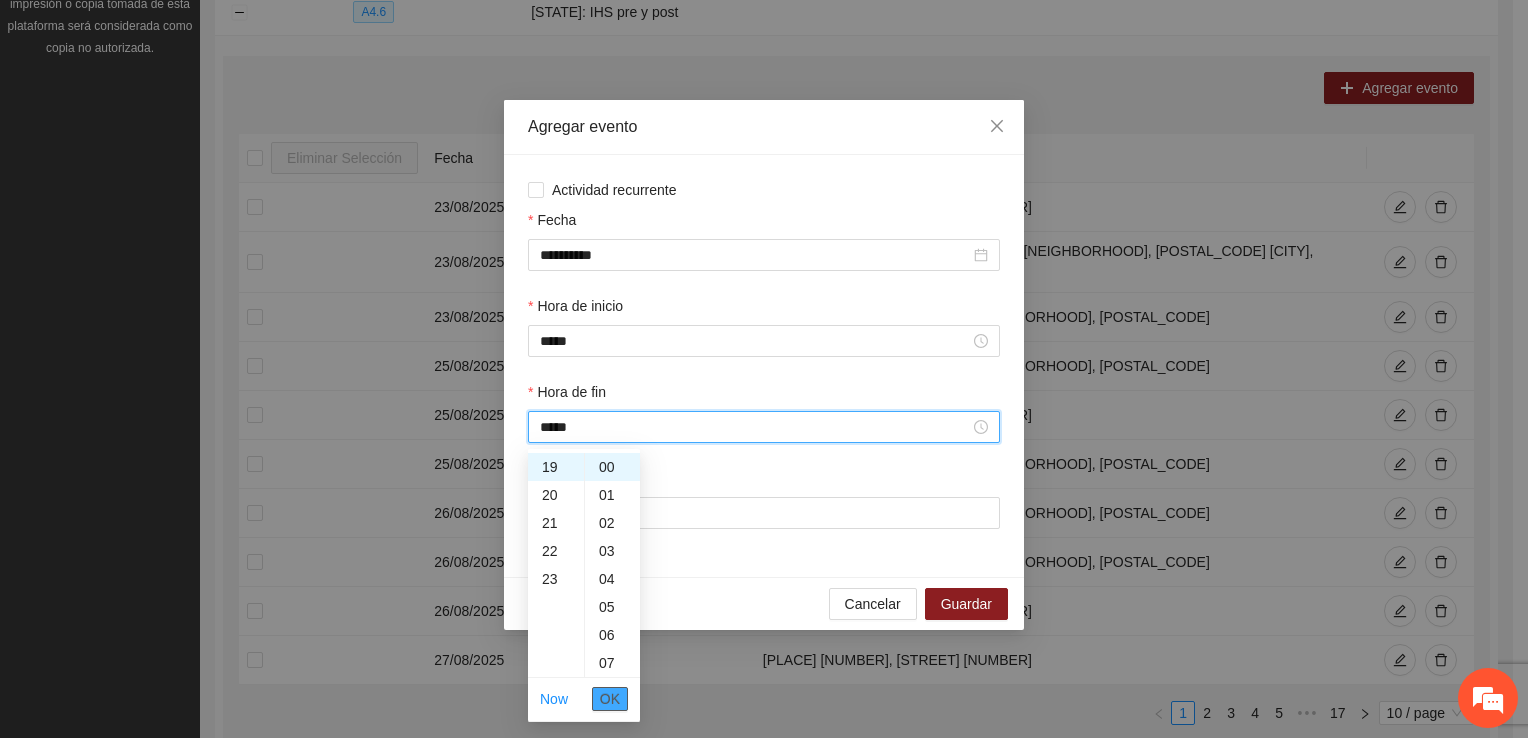 click on "OK" at bounding box center (610, 699) 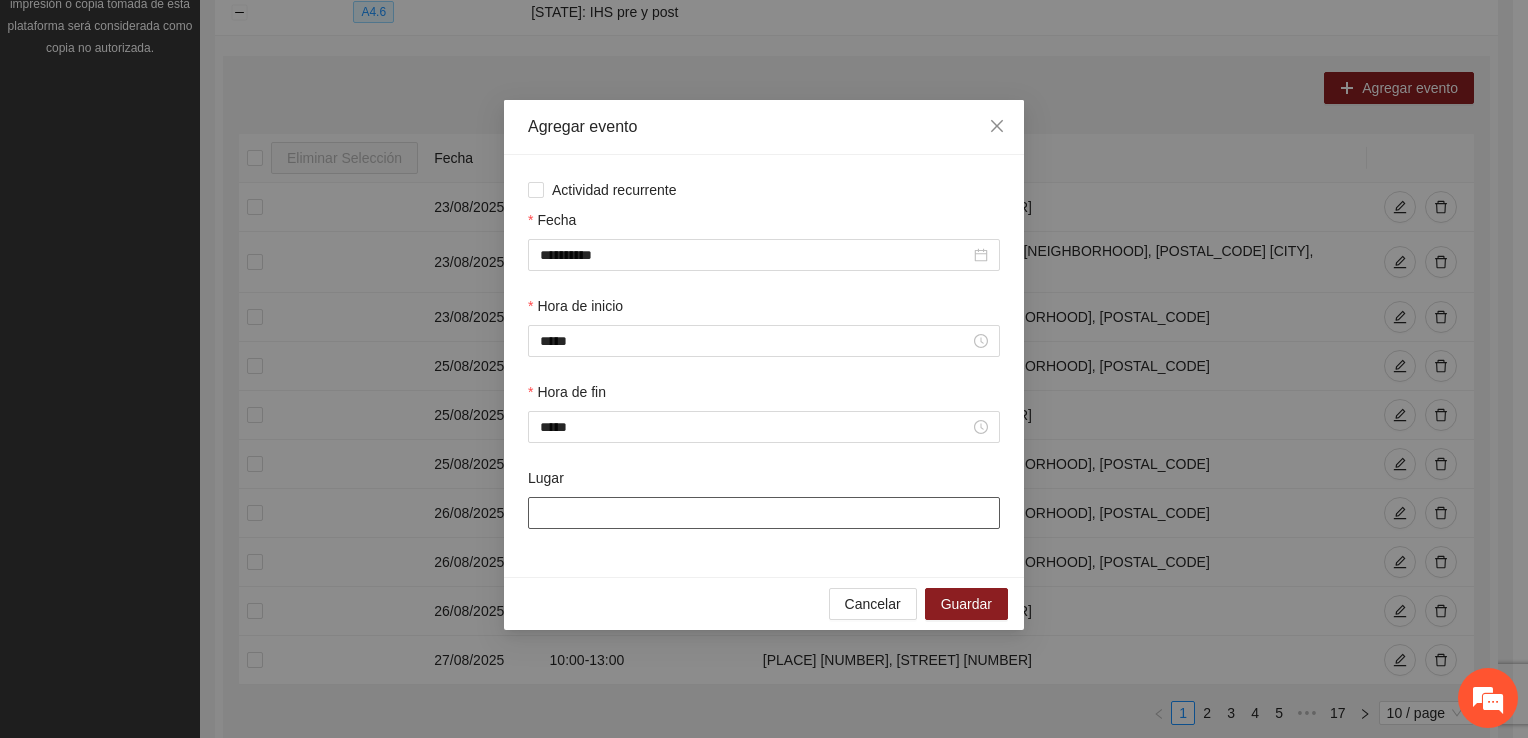 click on "Lugar" at bounding box center (764, 513) 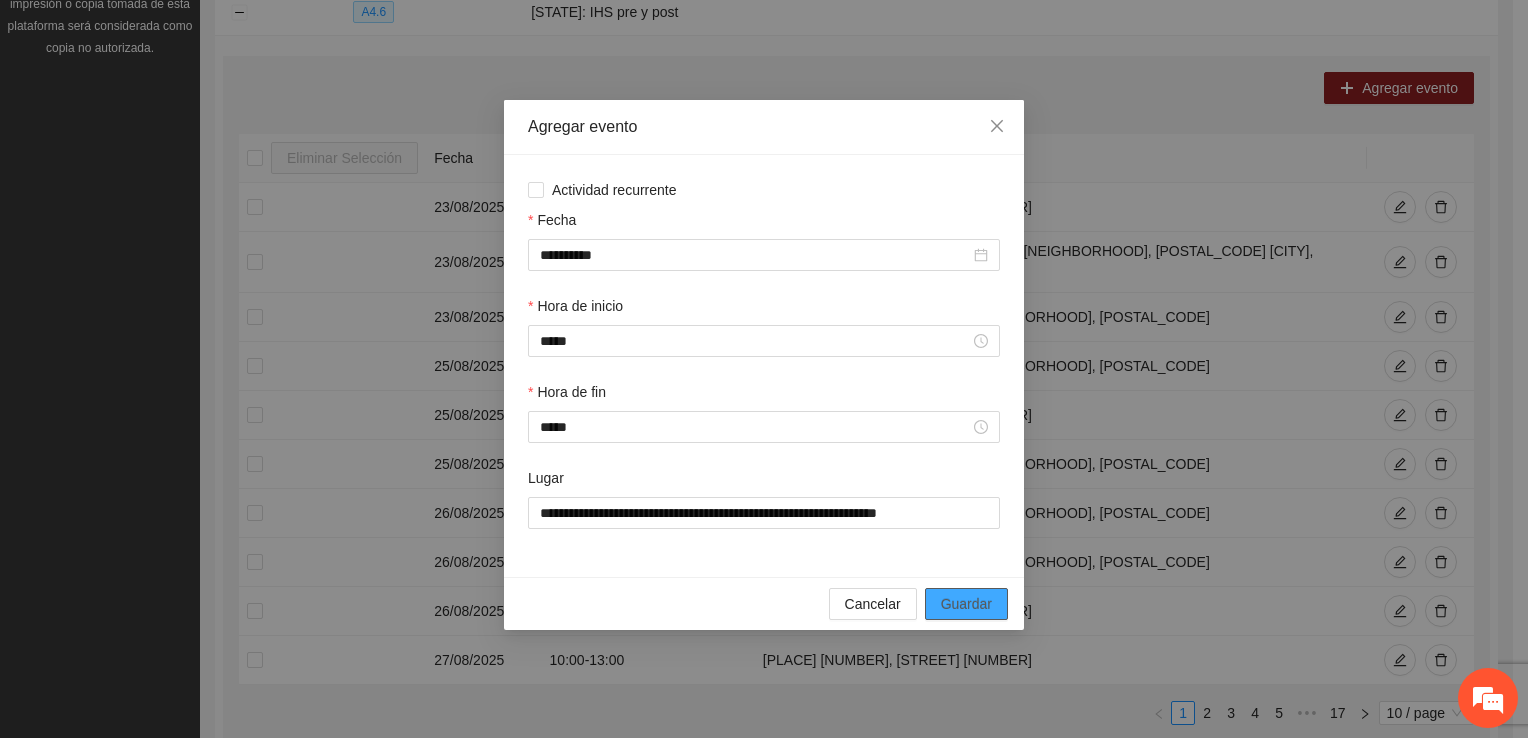 click on "Guardar" at bounding box center [966, 604] 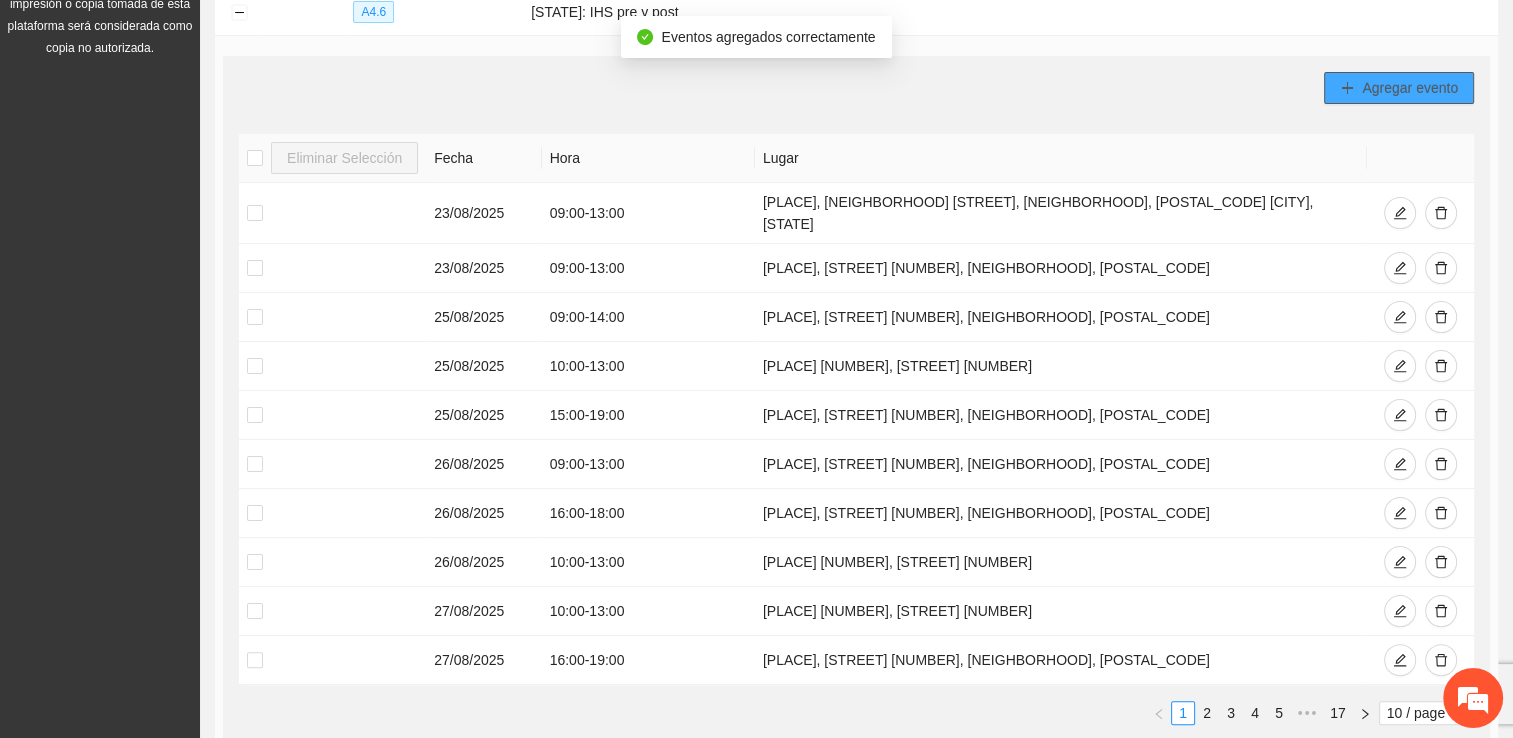 click on "Agregar evento" at bounding box center (1410, 88) 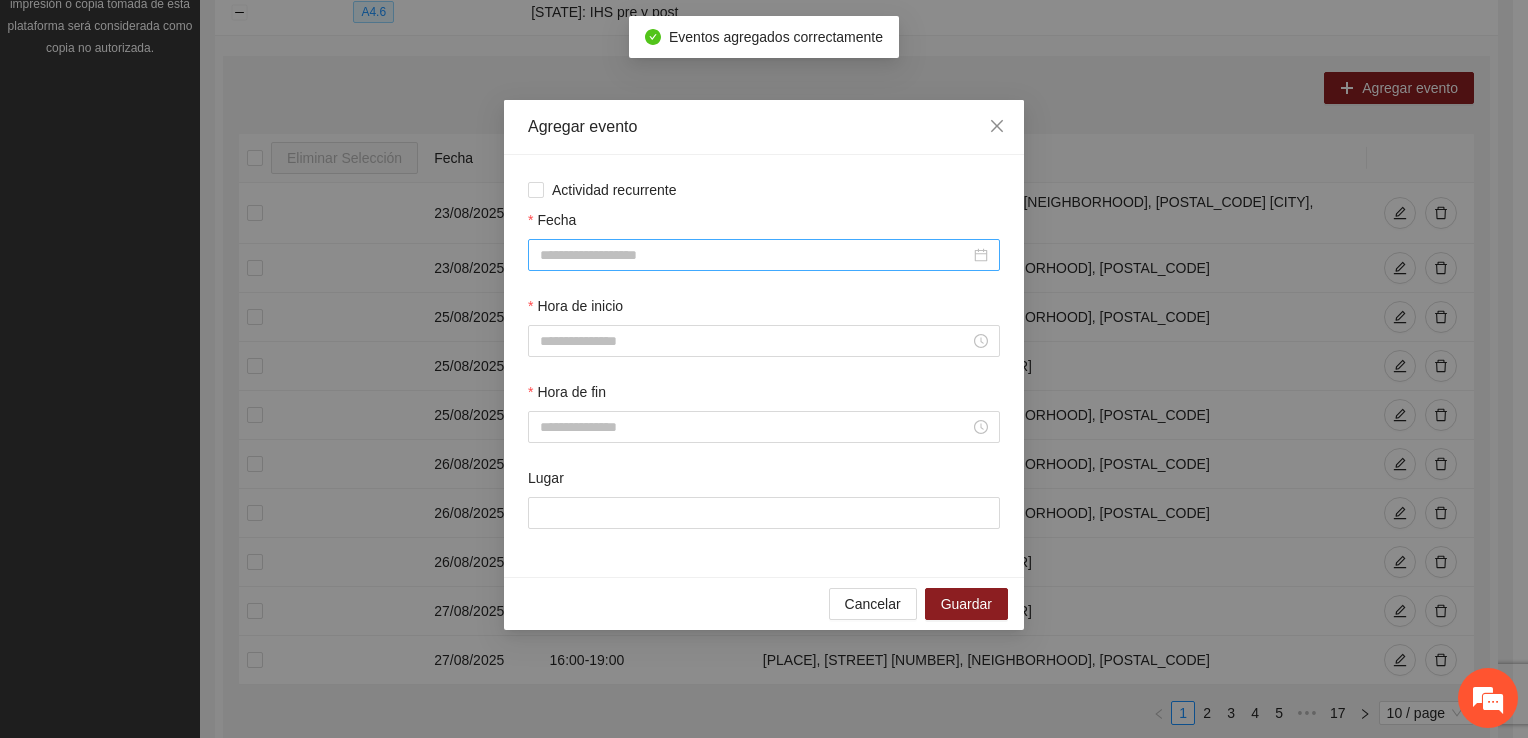 click on "Fecha" at bounding box center [755, 255] 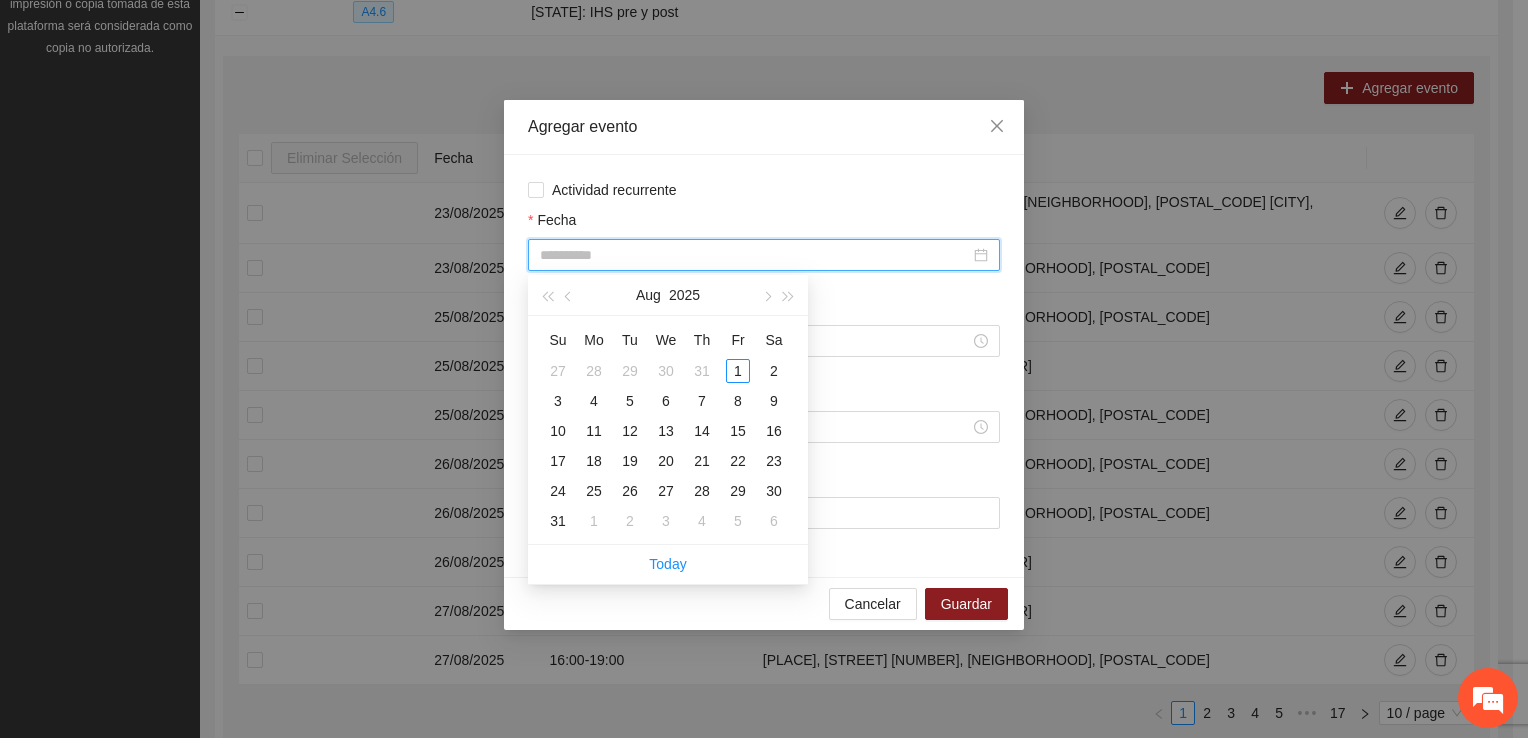 drag, startPoint x: 670, startPoint y: 492, endPoint x: 668, endPoint y: 479, distance: 13.152946 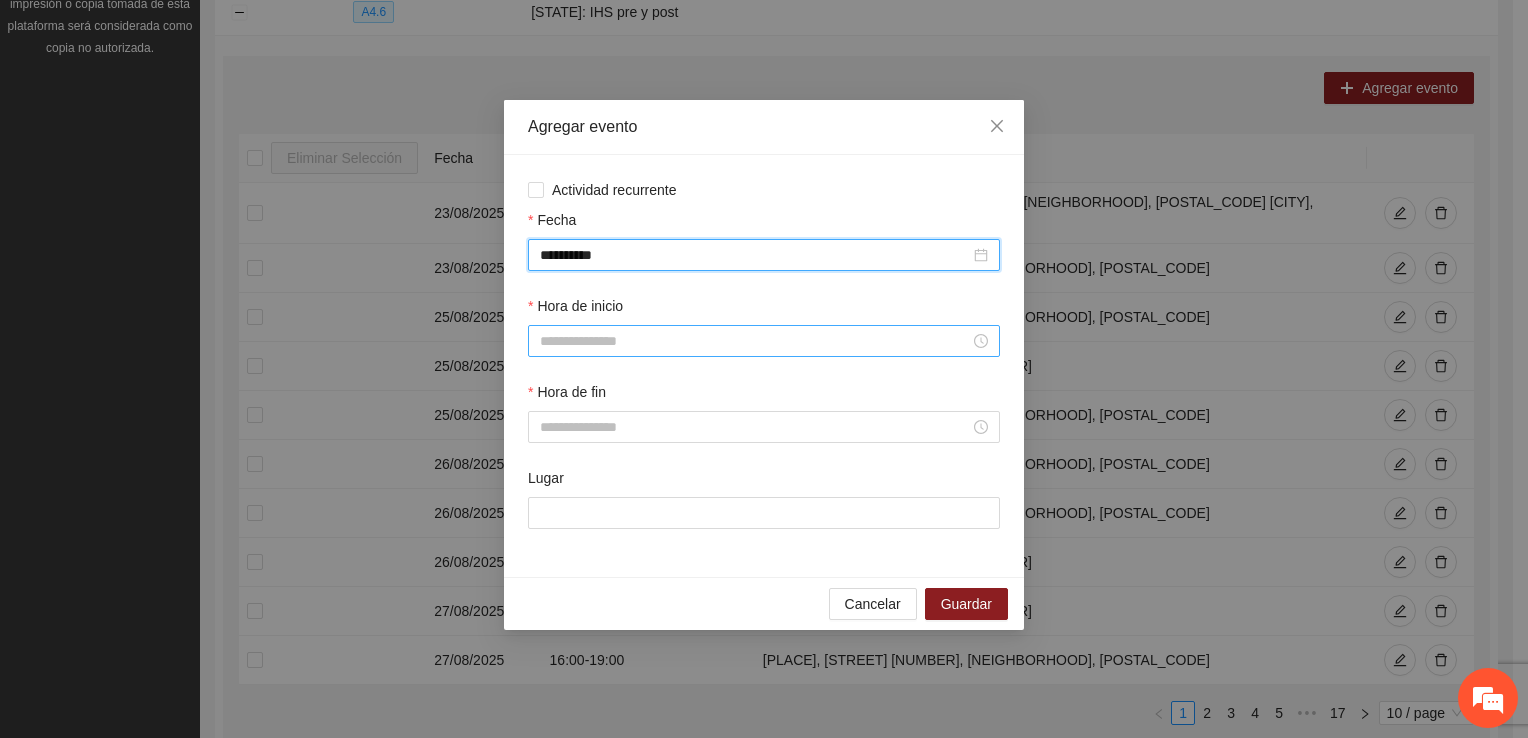 click on "Hora de inicio" at bounding box center (755, 341) 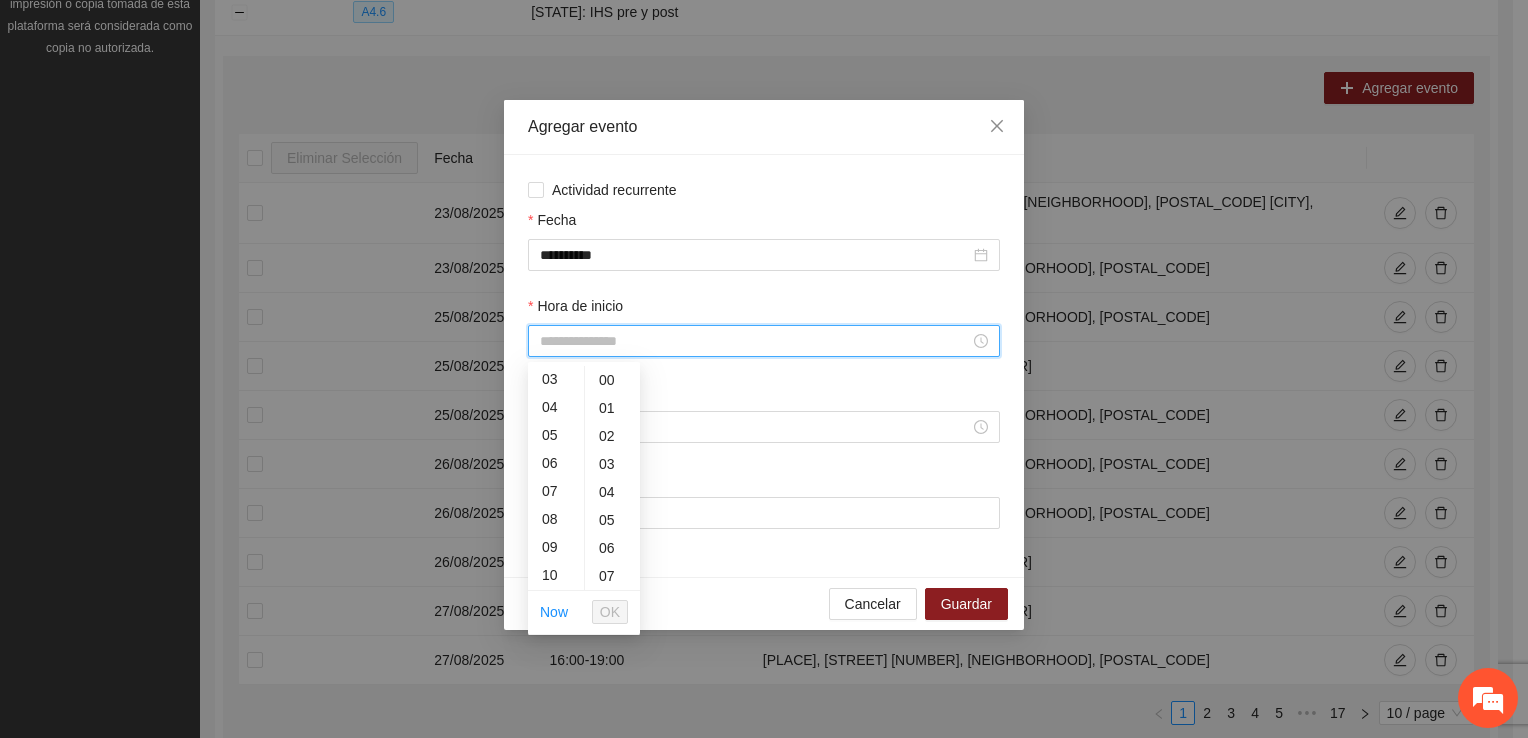 scroll, scrollTop: 196, scrollLeft: 0, axis: vertical 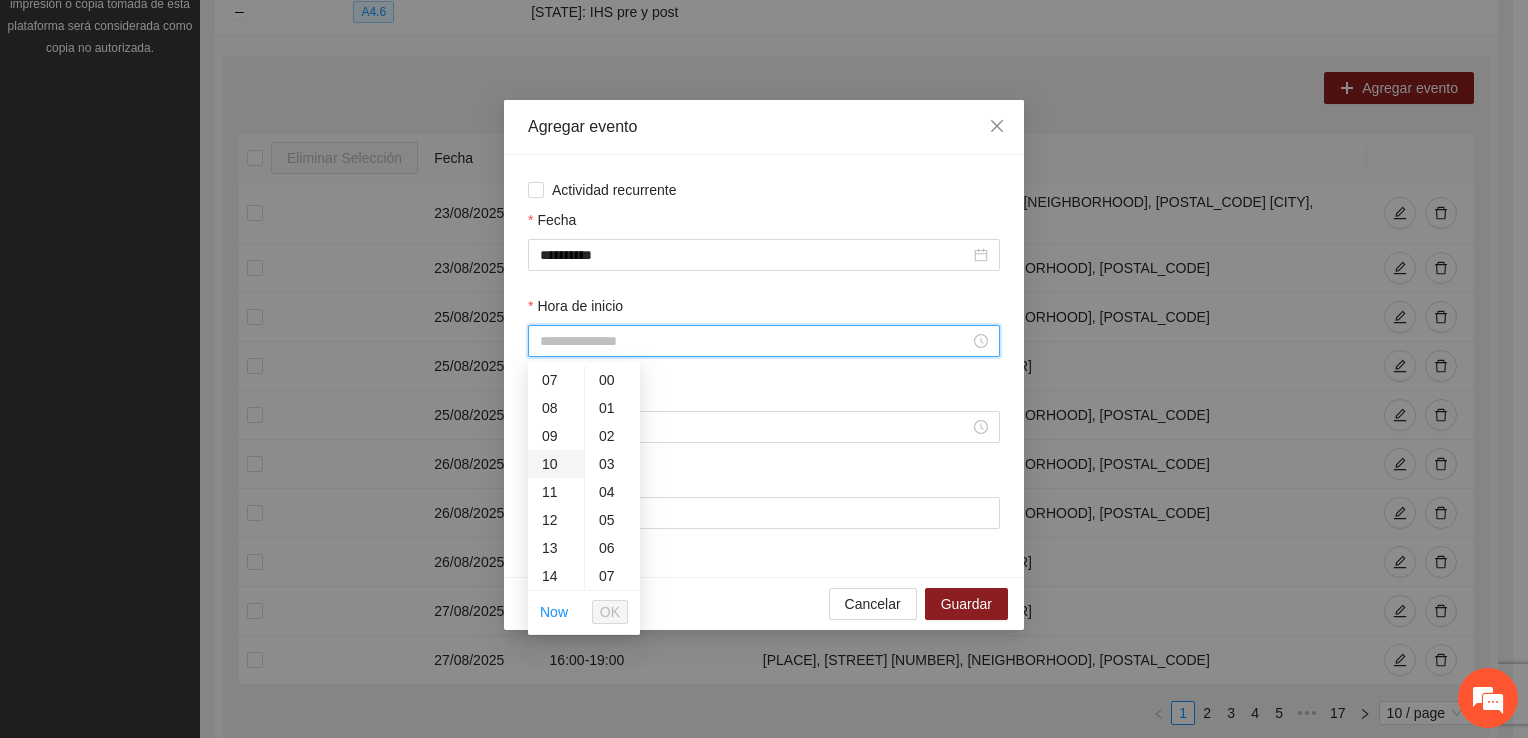 click on "10" at bounding box center (556, 464) 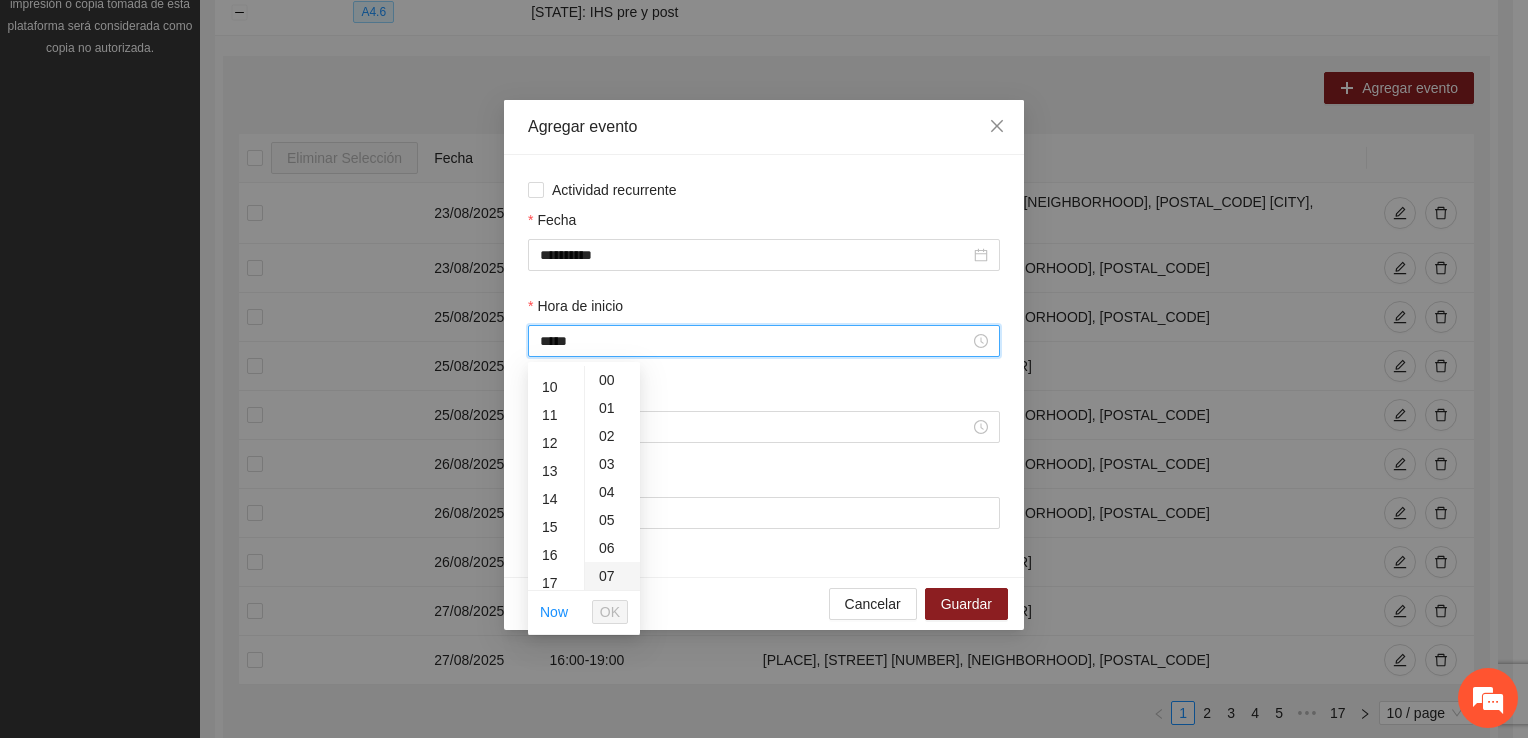scroll, scrollTop: 280, scrollLeft: 0, axis: vertical 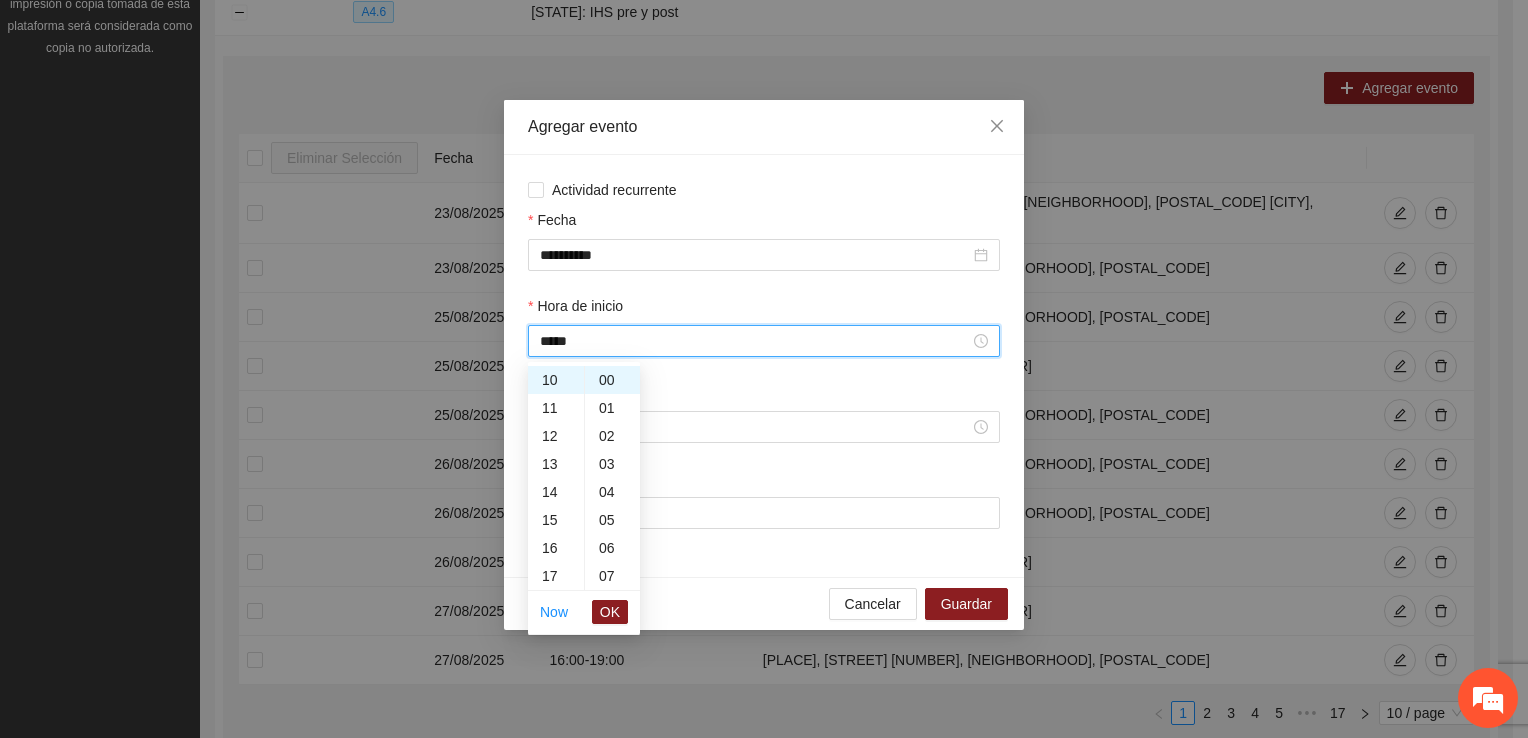 click on "OK" at bounding box center (610, 612) 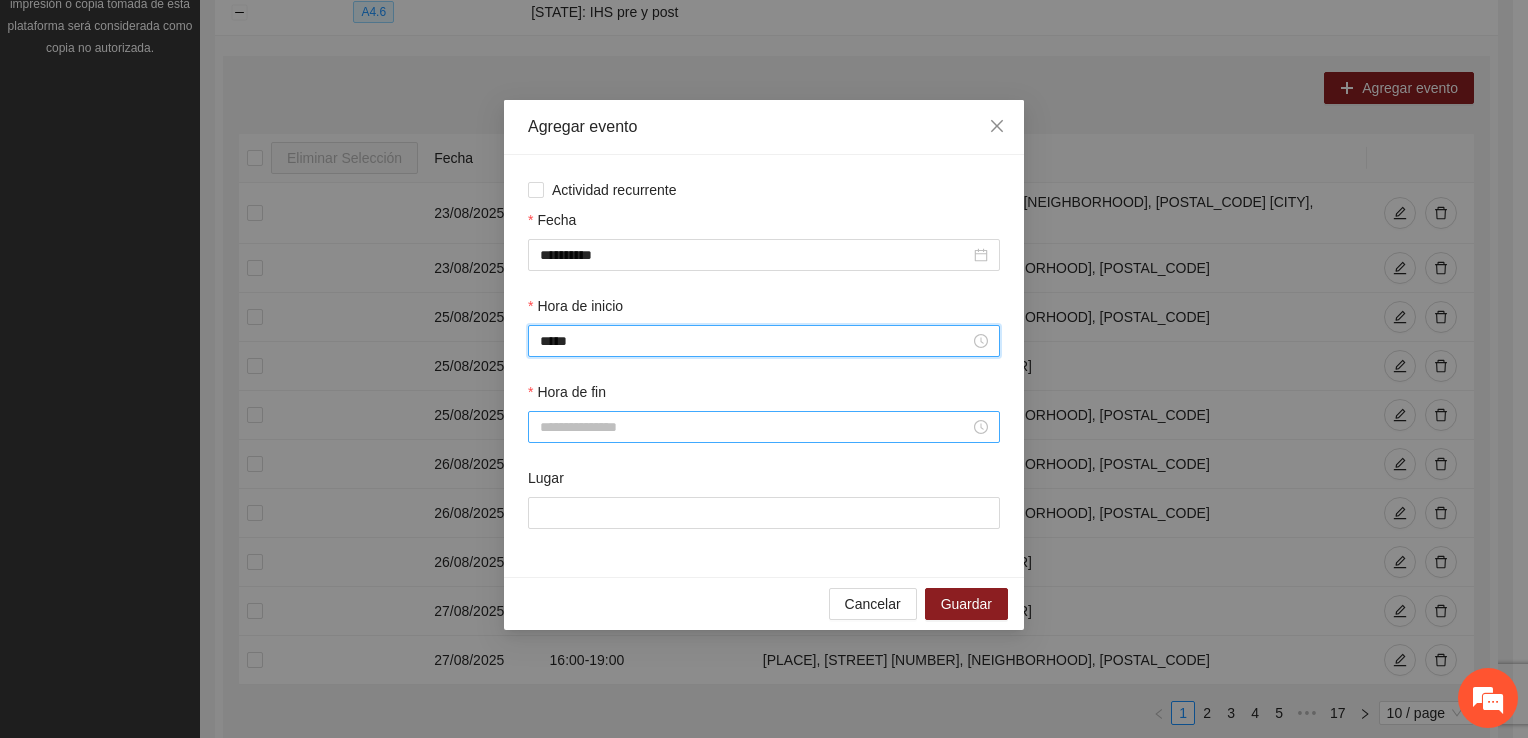 click on "Hora de fin" at bounding box center [755, 427] 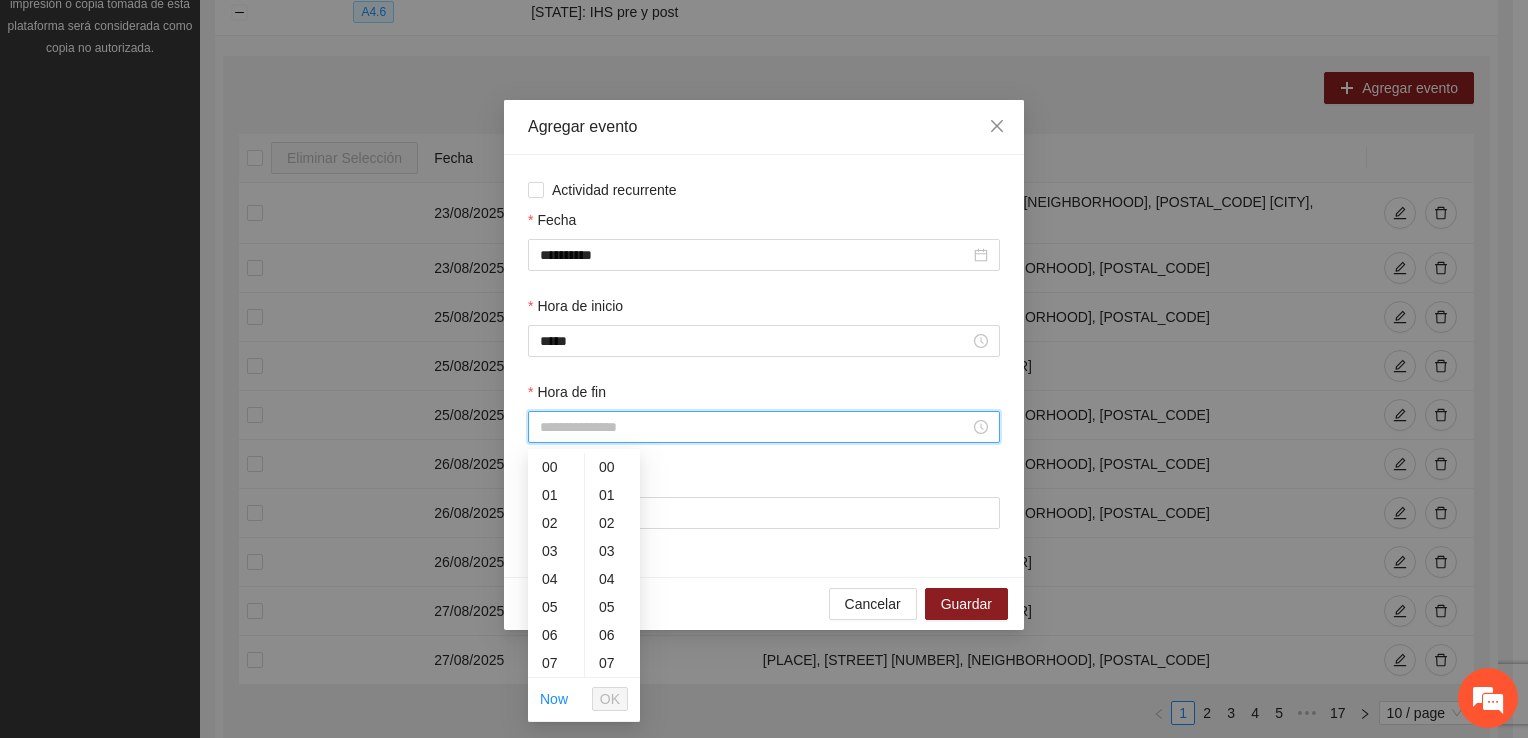 scroll, scrollTop: 196, scrollLeft: 0, axis: vertical 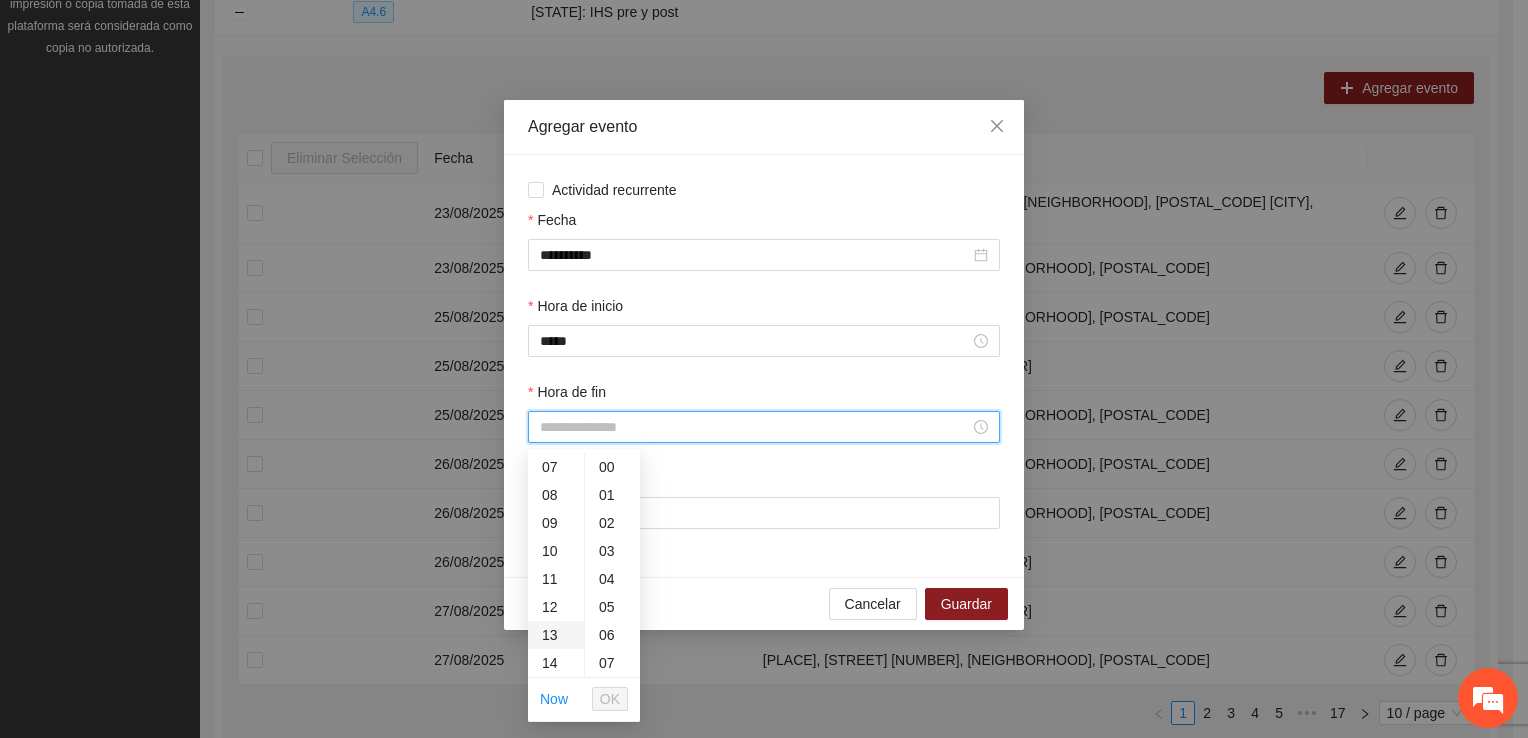click on "13" at bounding box center [556, 635] 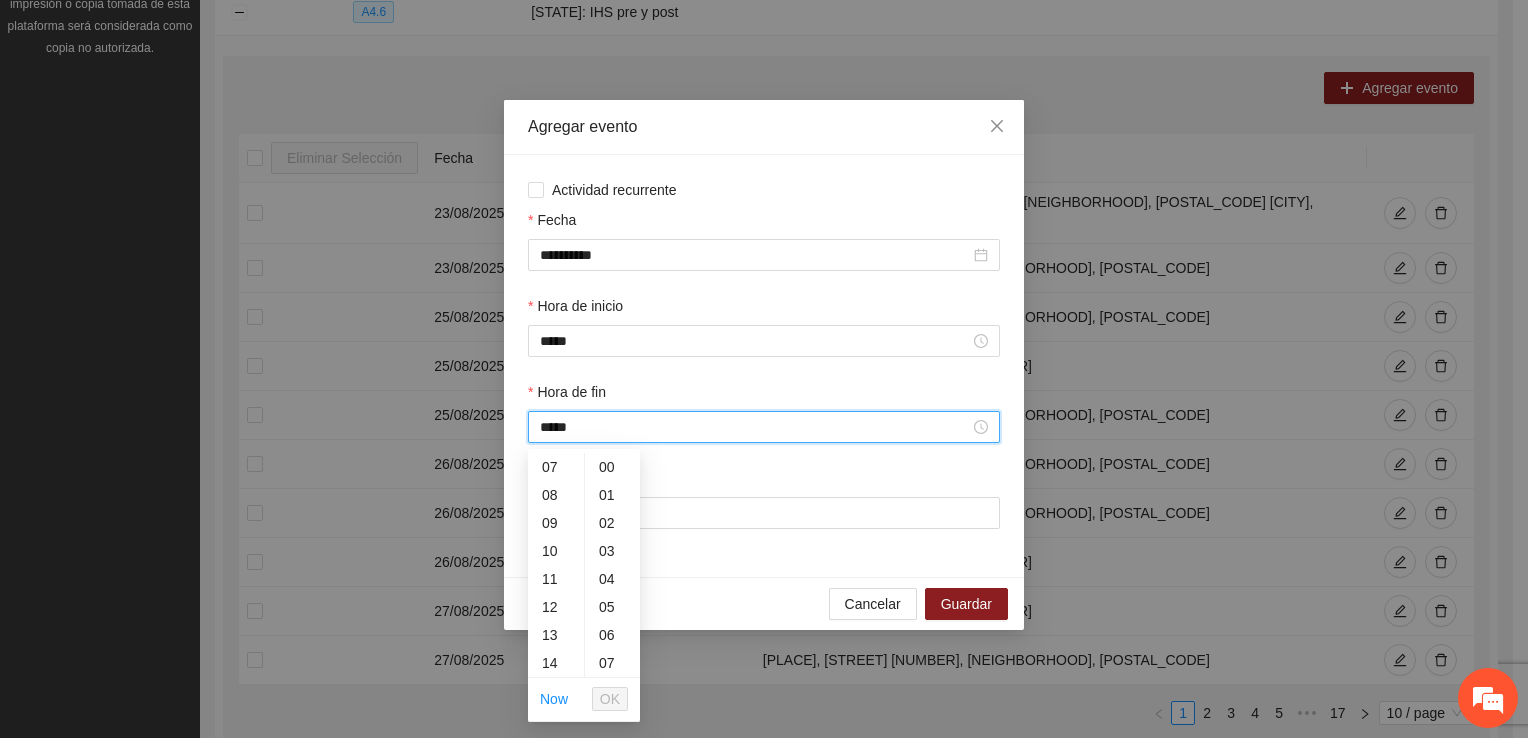 scroll, scrollTop: 364, scrollLeft: 0, axis: vertical 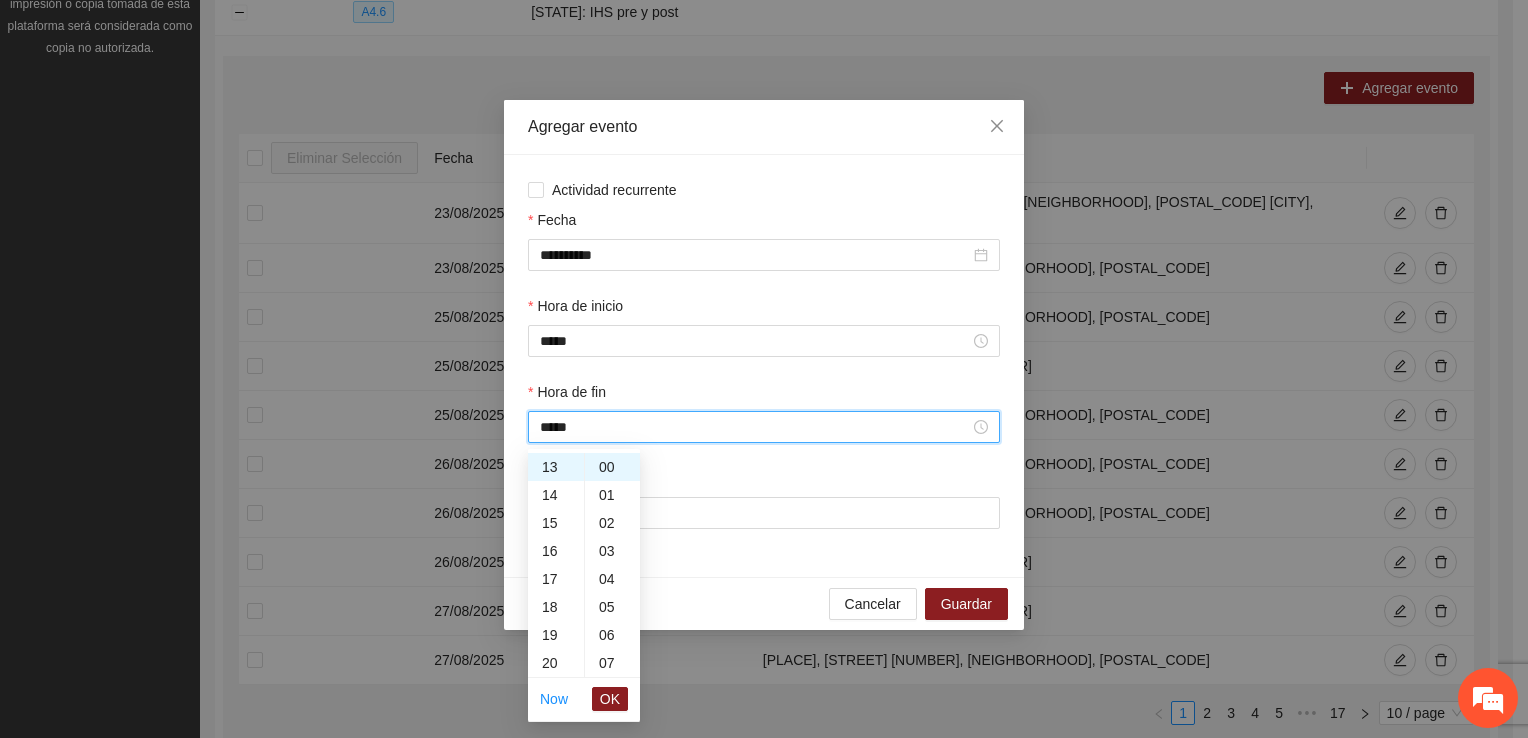 drag, startPoint x: 608, startPoint y: 695, endPoint x: 604, endPoint y: 657, distance: 38.209946 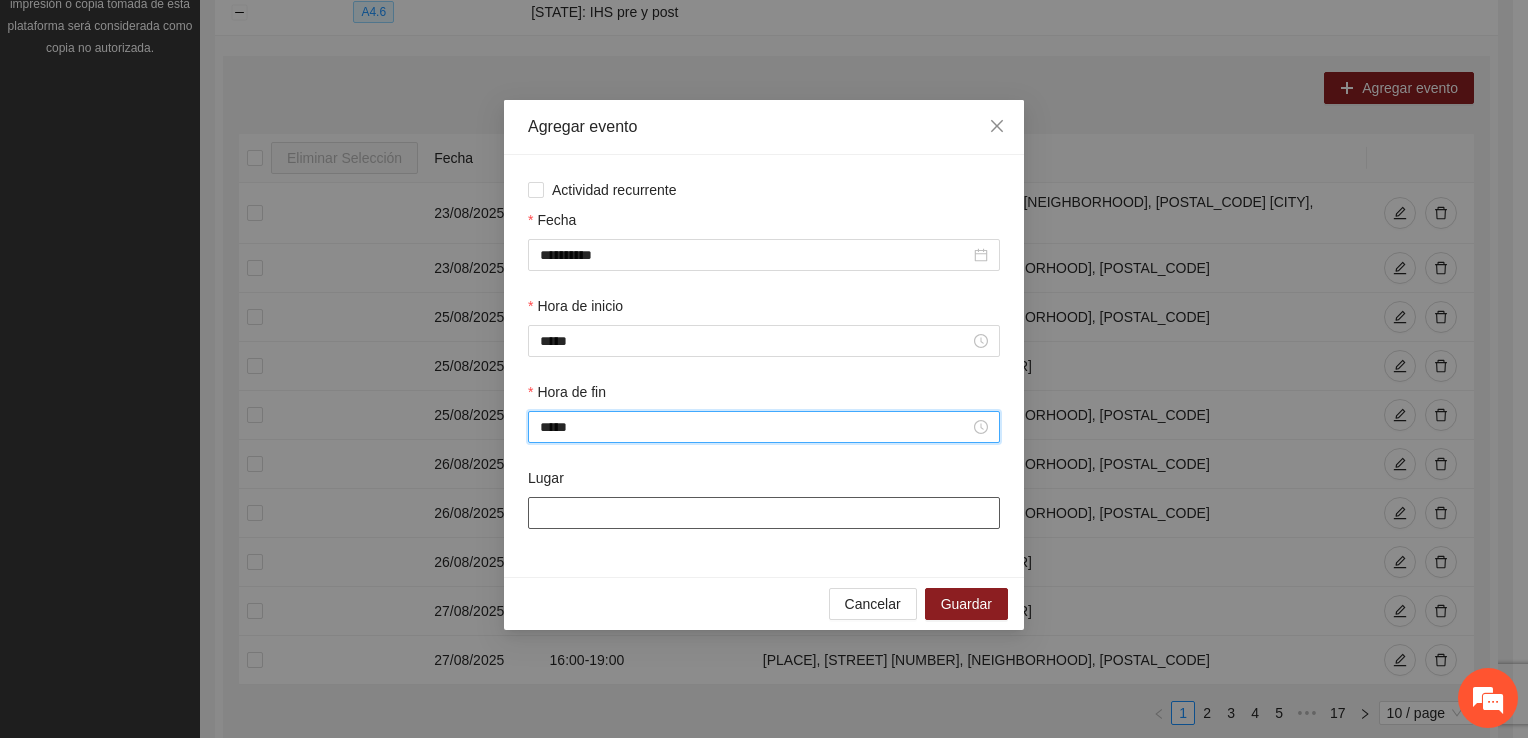 click on "Lugar" at bounding box center [764, 513] 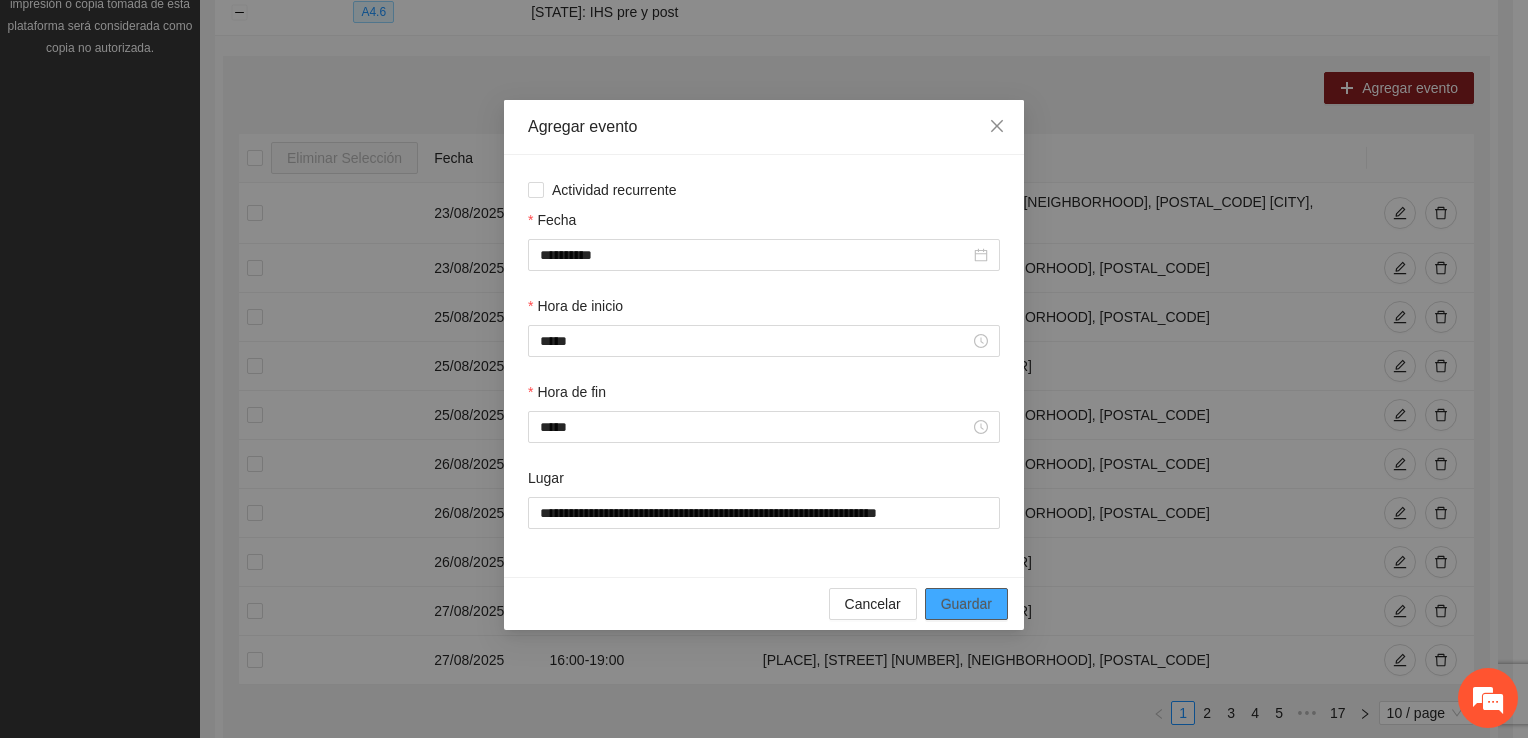 click on "Guardar" at bounding box center (966, 604) 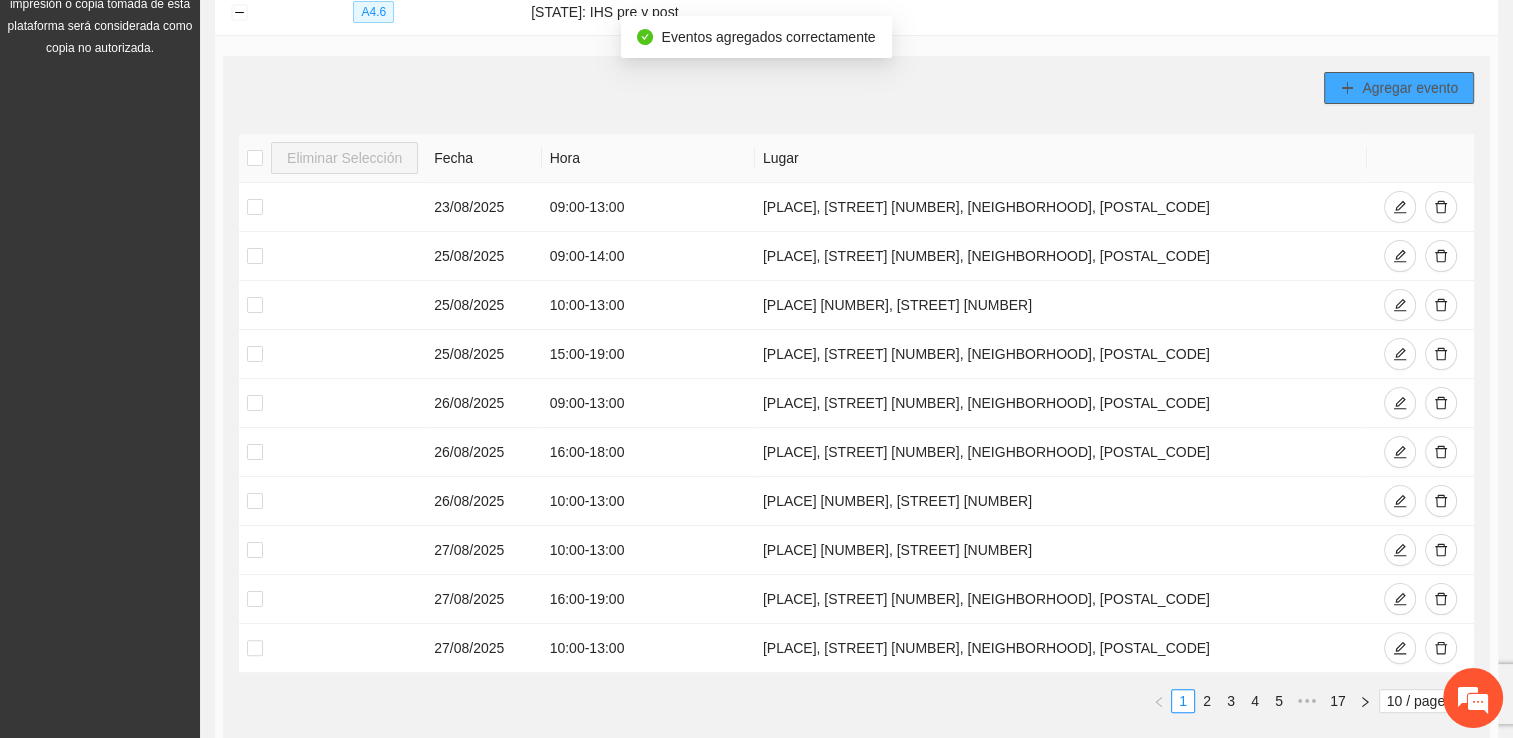 click on "Agregar evento" at bounding box center [1410, 88] 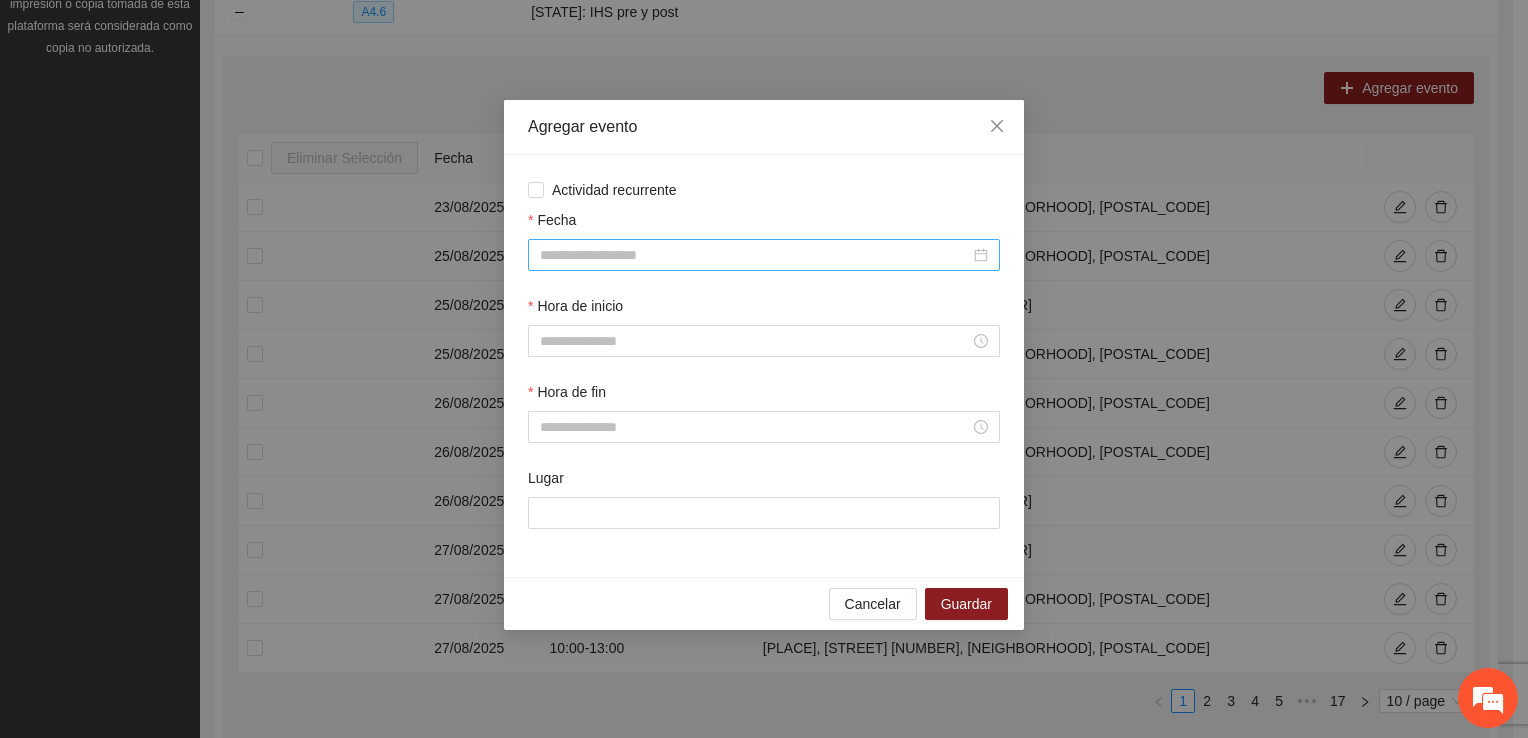 click on "Fecha" at bounding box center [755, 255] 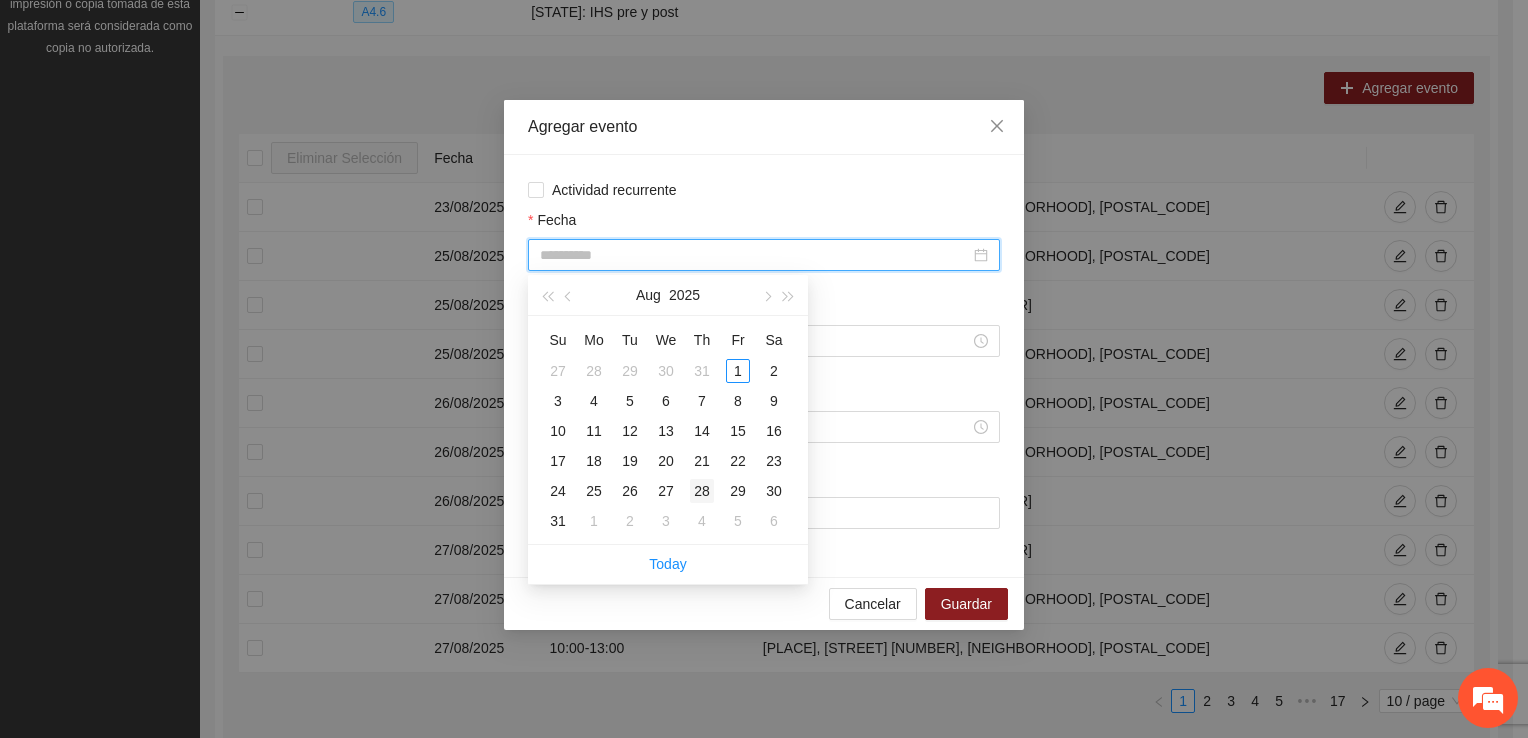 click on "28" at bounding box center [702, 491] 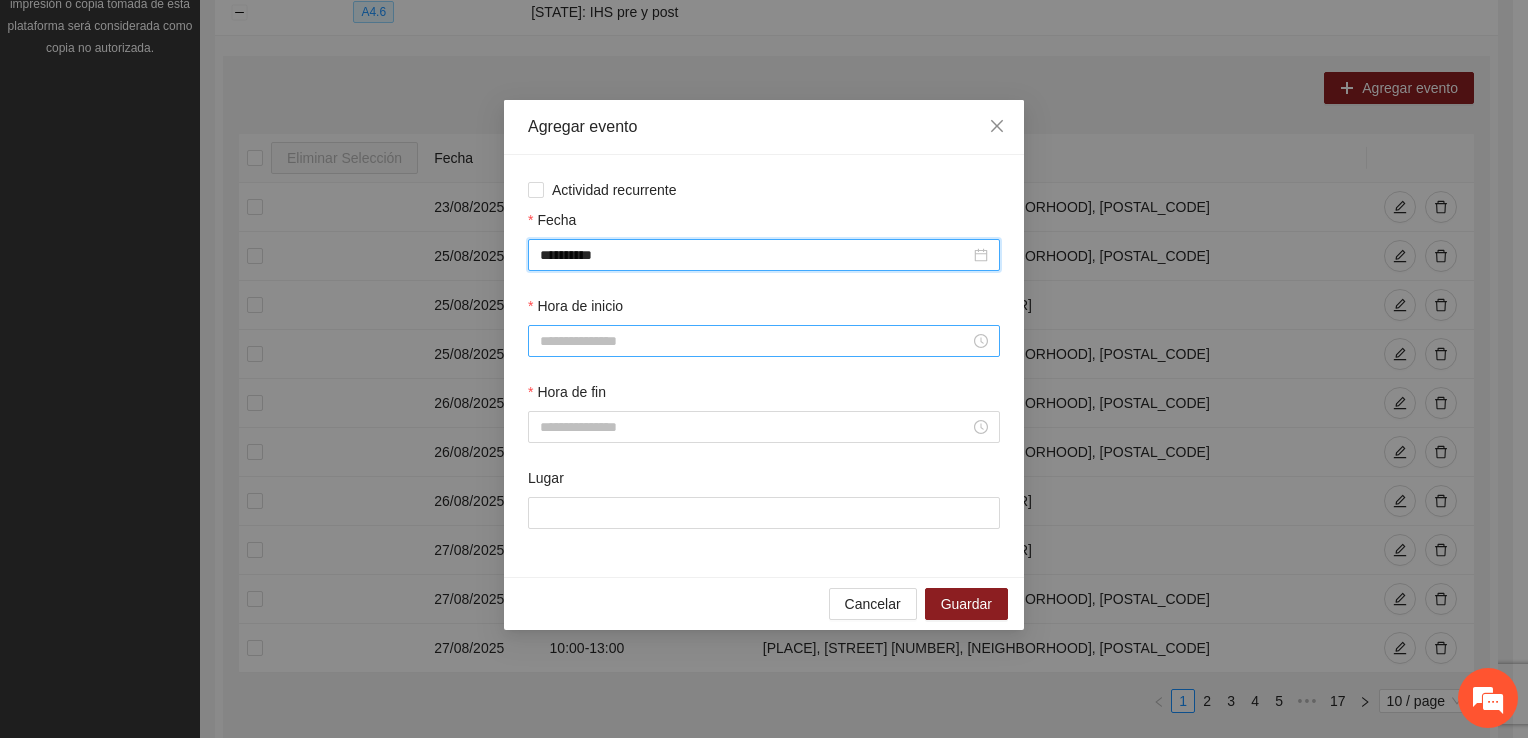click on "Hora de inicio" at bounding box center (755, 341) 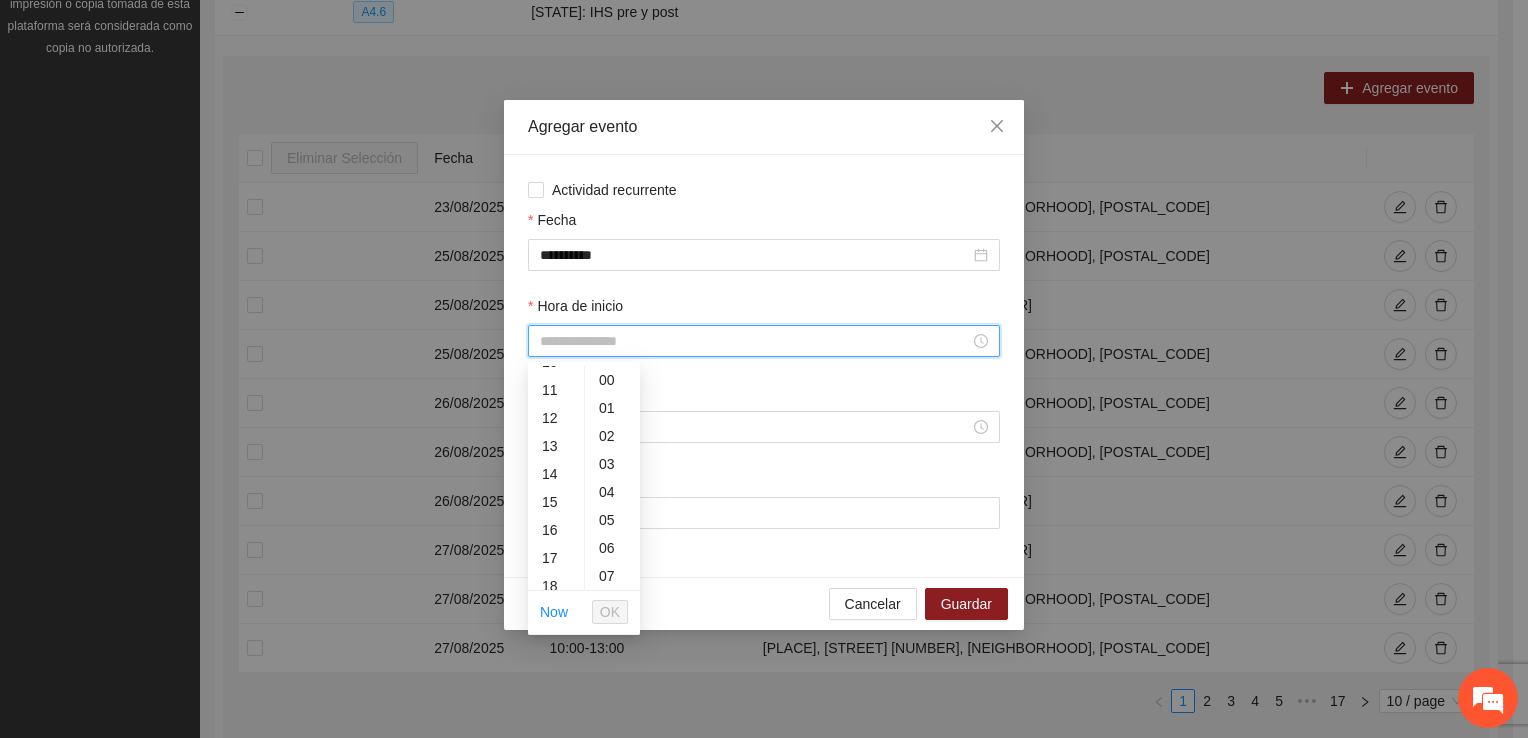 scroll, scrollTop: 392, scrollLeft: 0, axis: vertical 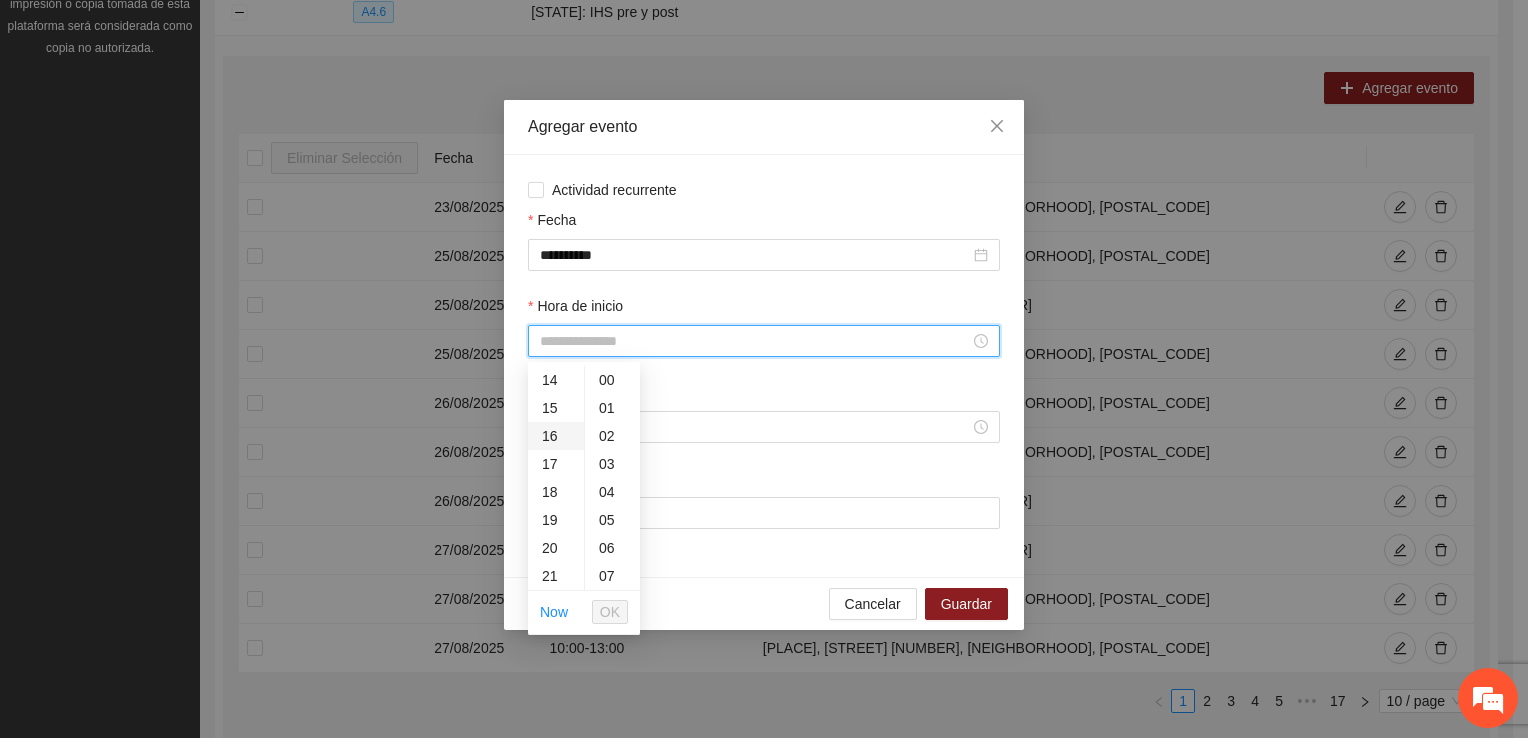 click on "16" at bounding box center (556, 436) 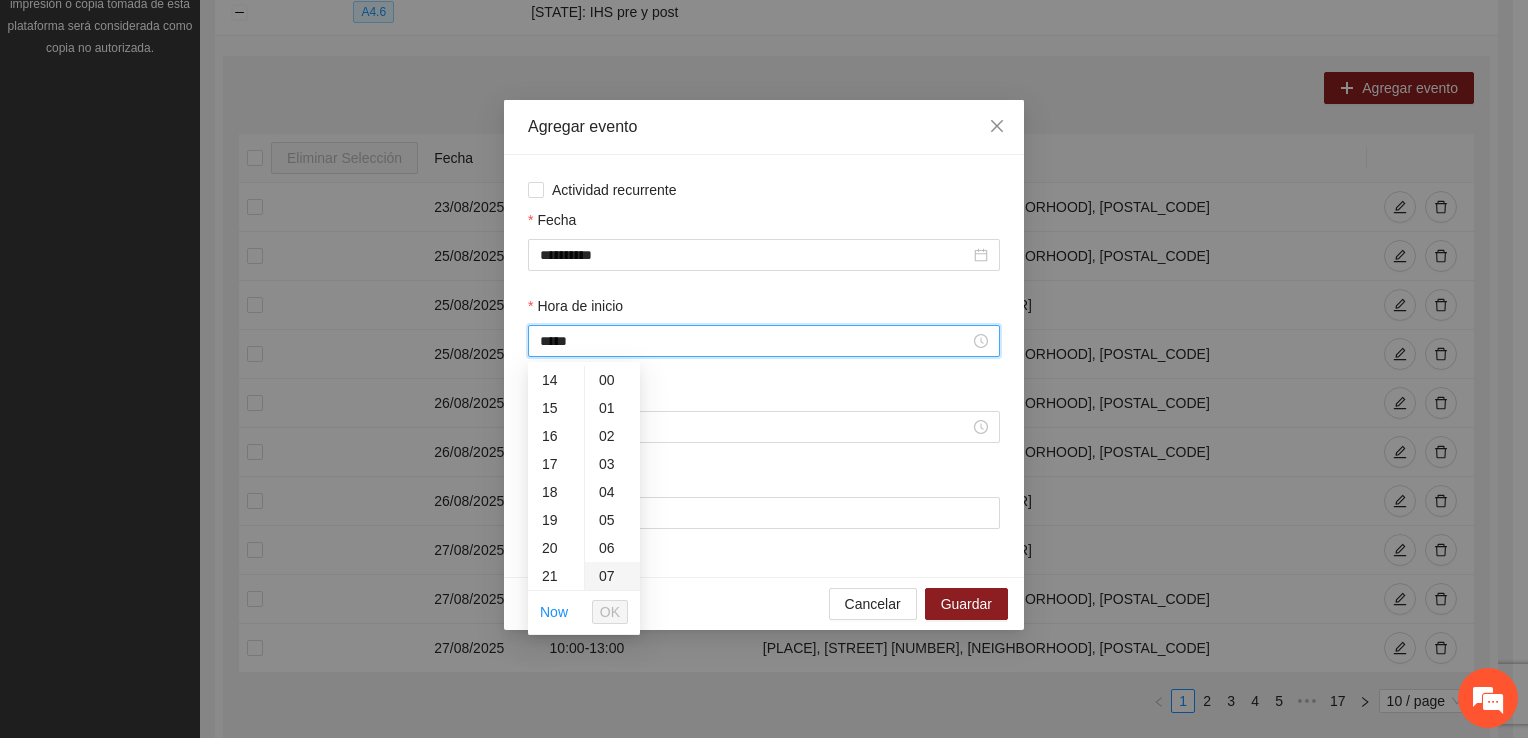 scroll, scrollTop: 448, scrollLeft: 0, axis: vertical 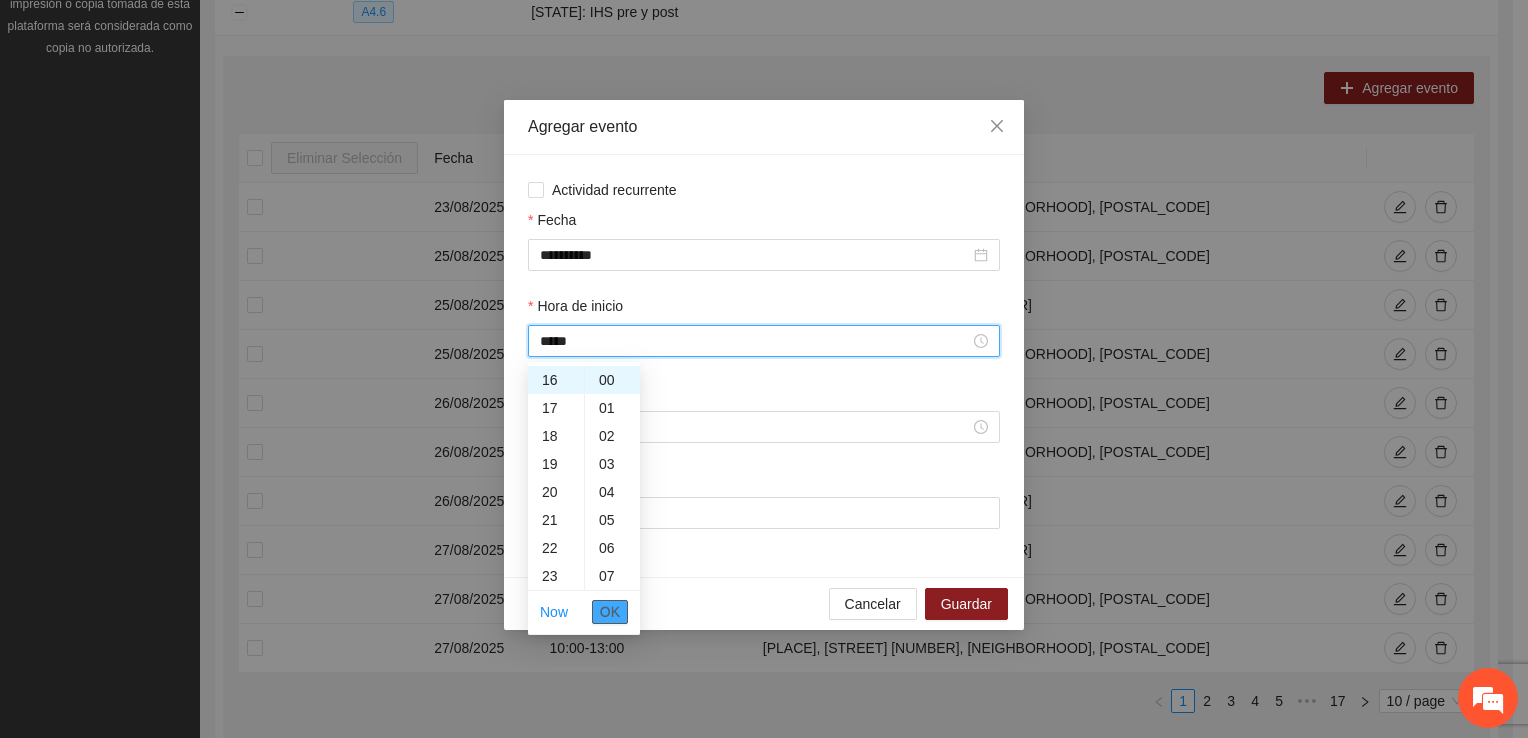 click on "OK" at bounding box center [610, 612] 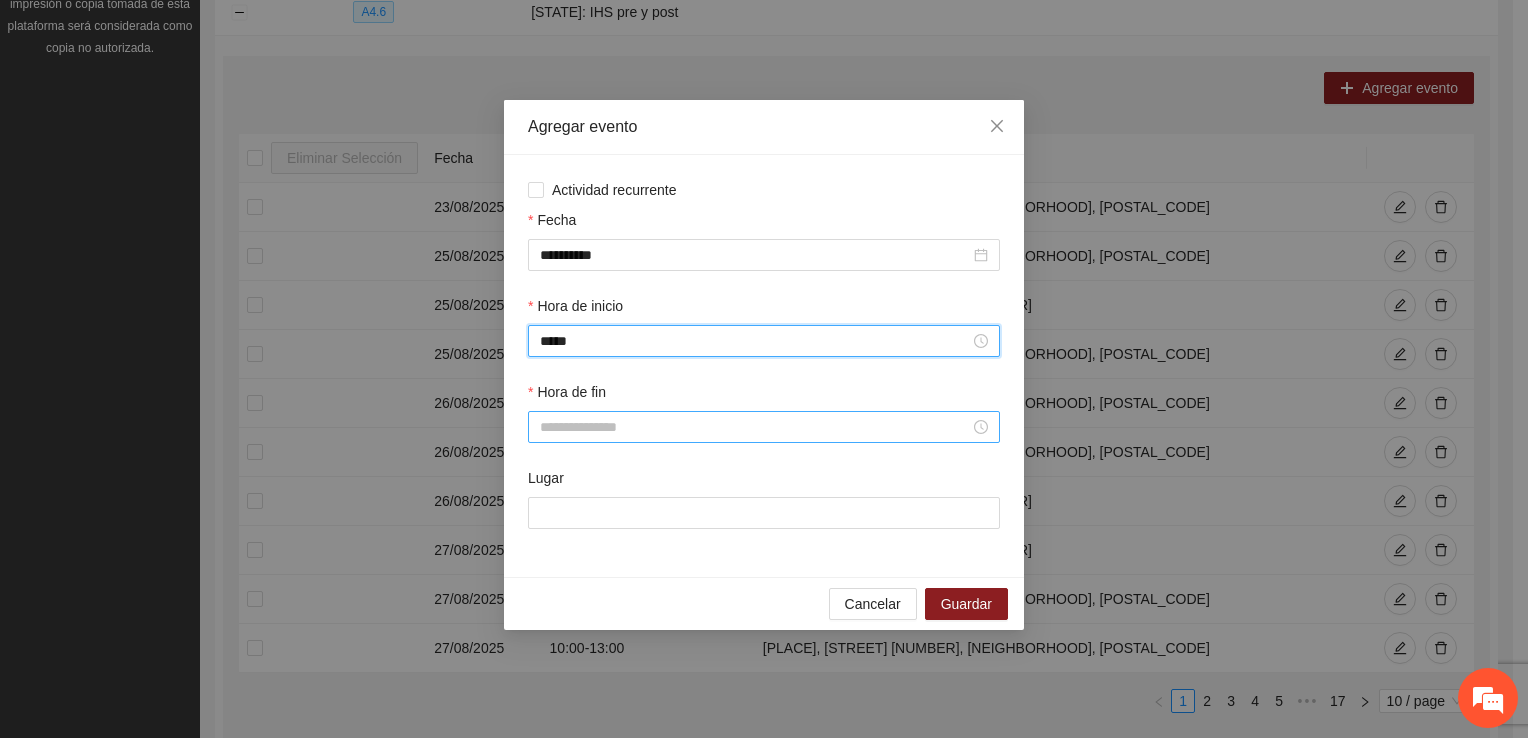 click on "Hora de fin" at bounding box center (755, 427) 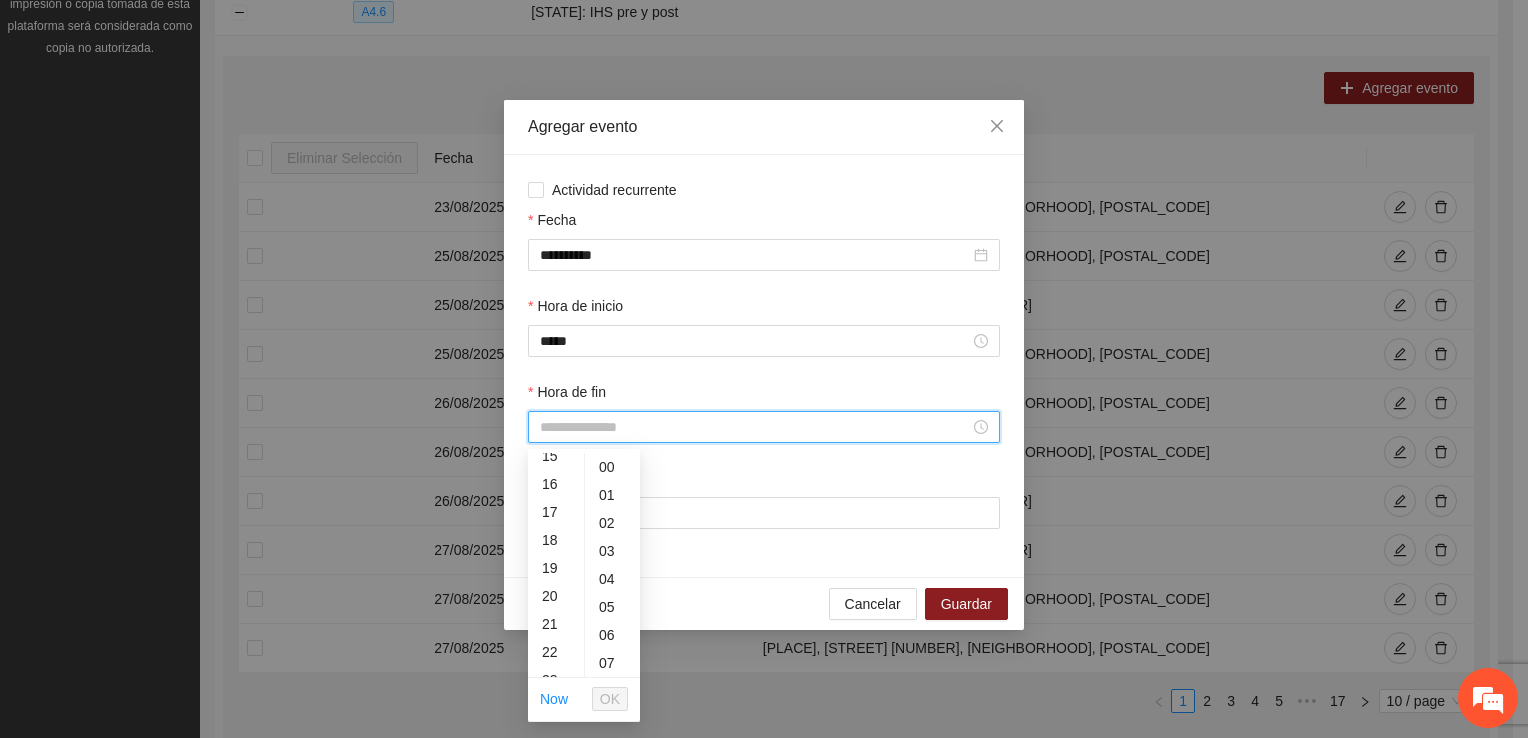 scroll, scrollTop: 236, scrollLeft: 0, axis: vertical 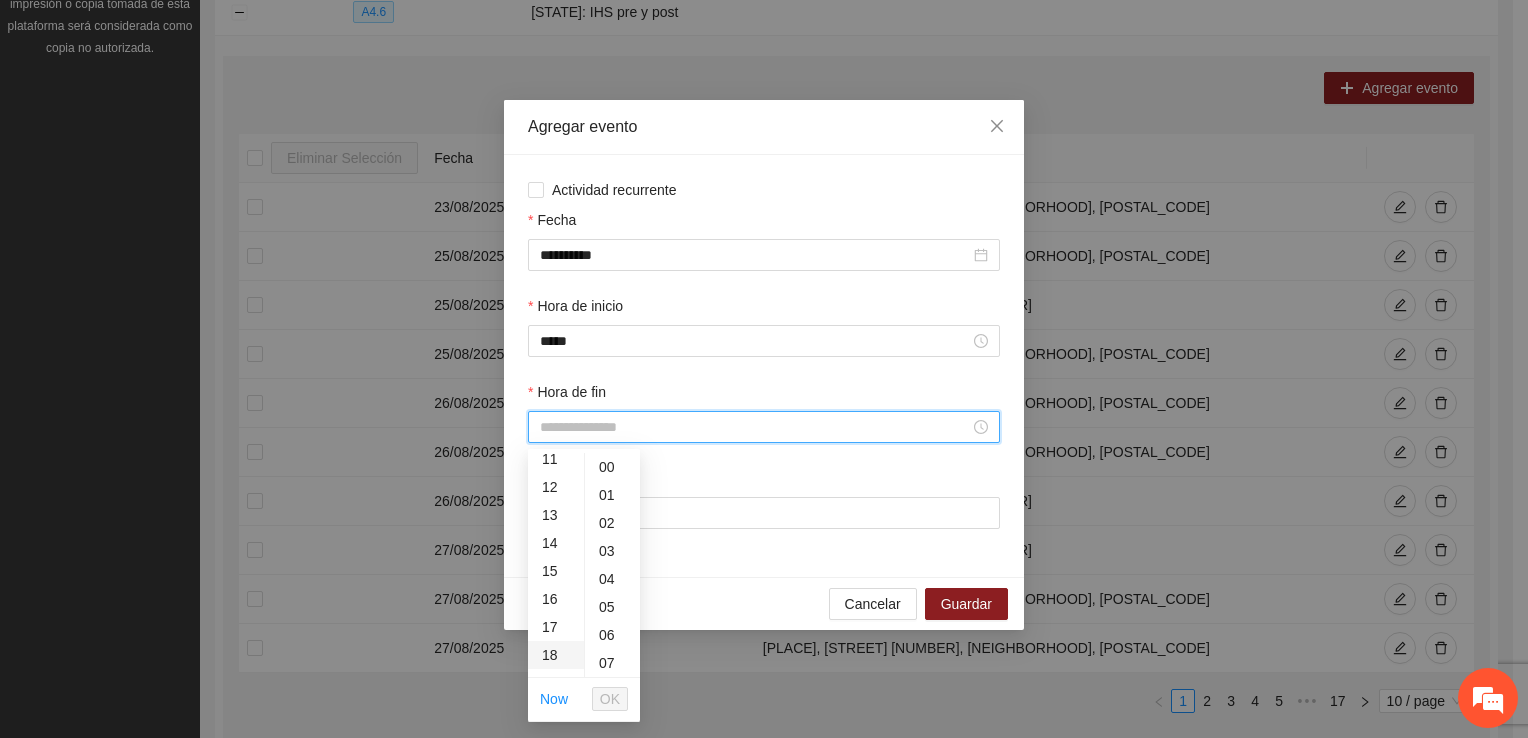 click on "18" at bounding box center [556, 655] 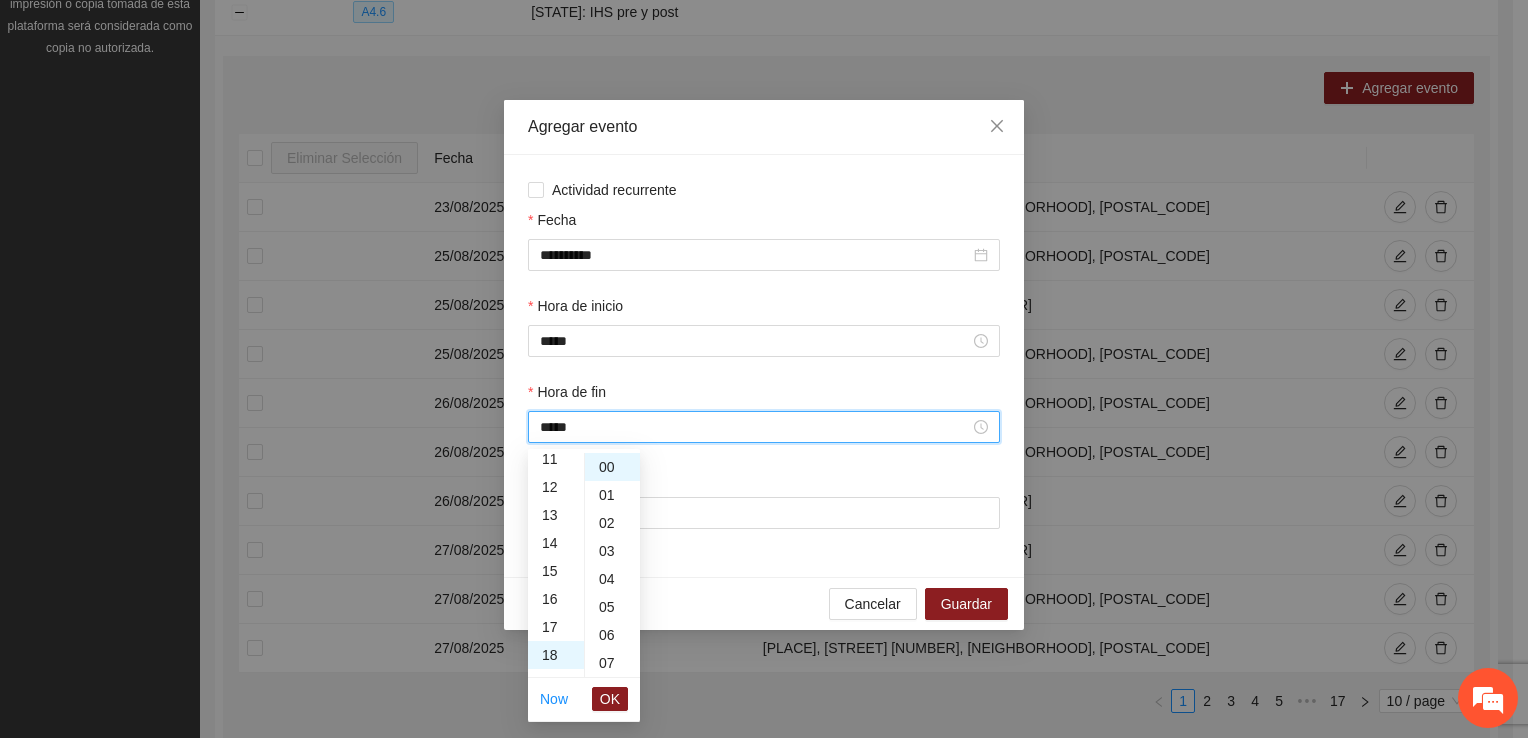 scroll, scrollTop: 504, scrollLeft: 0, axis: vertical 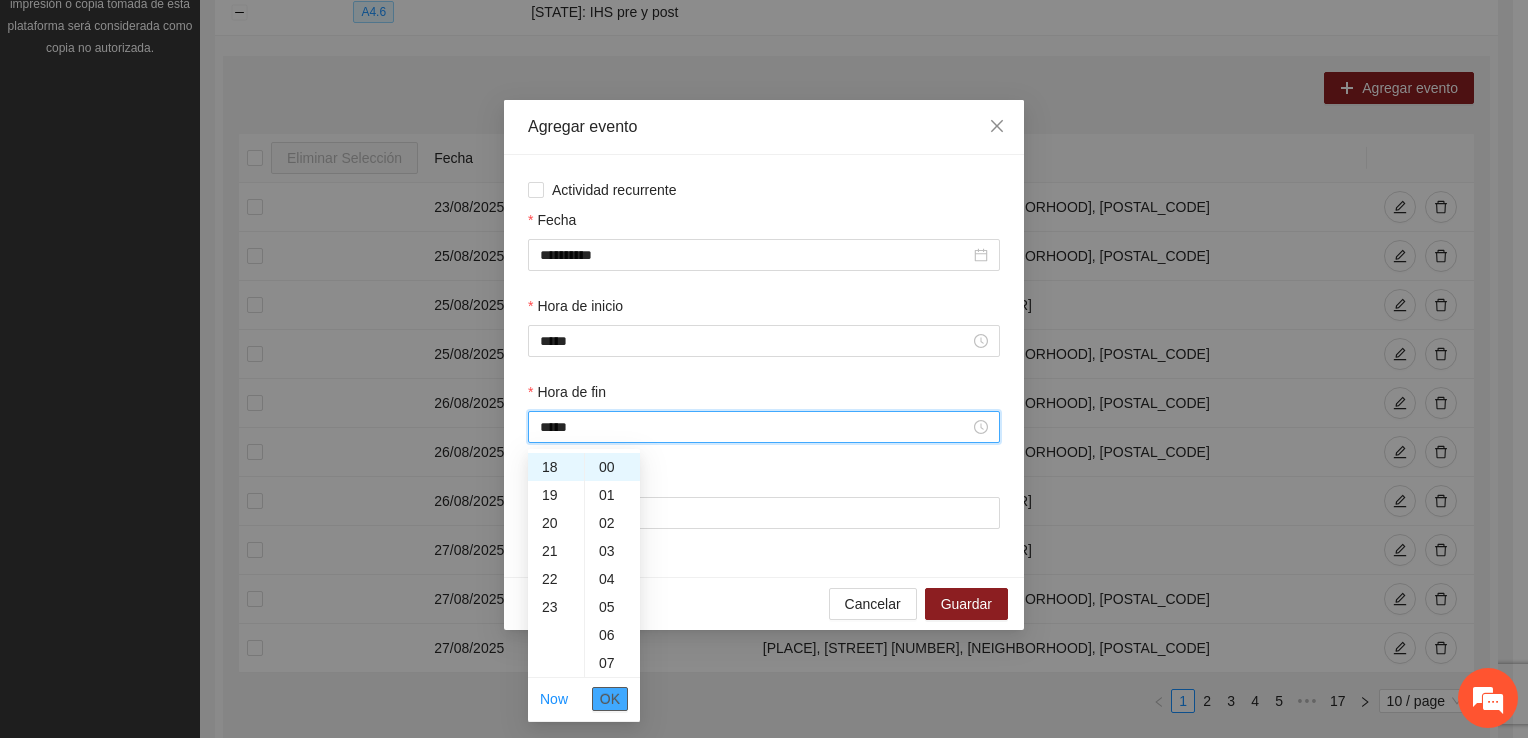 click on "OK" at bounding box center (610, 699) 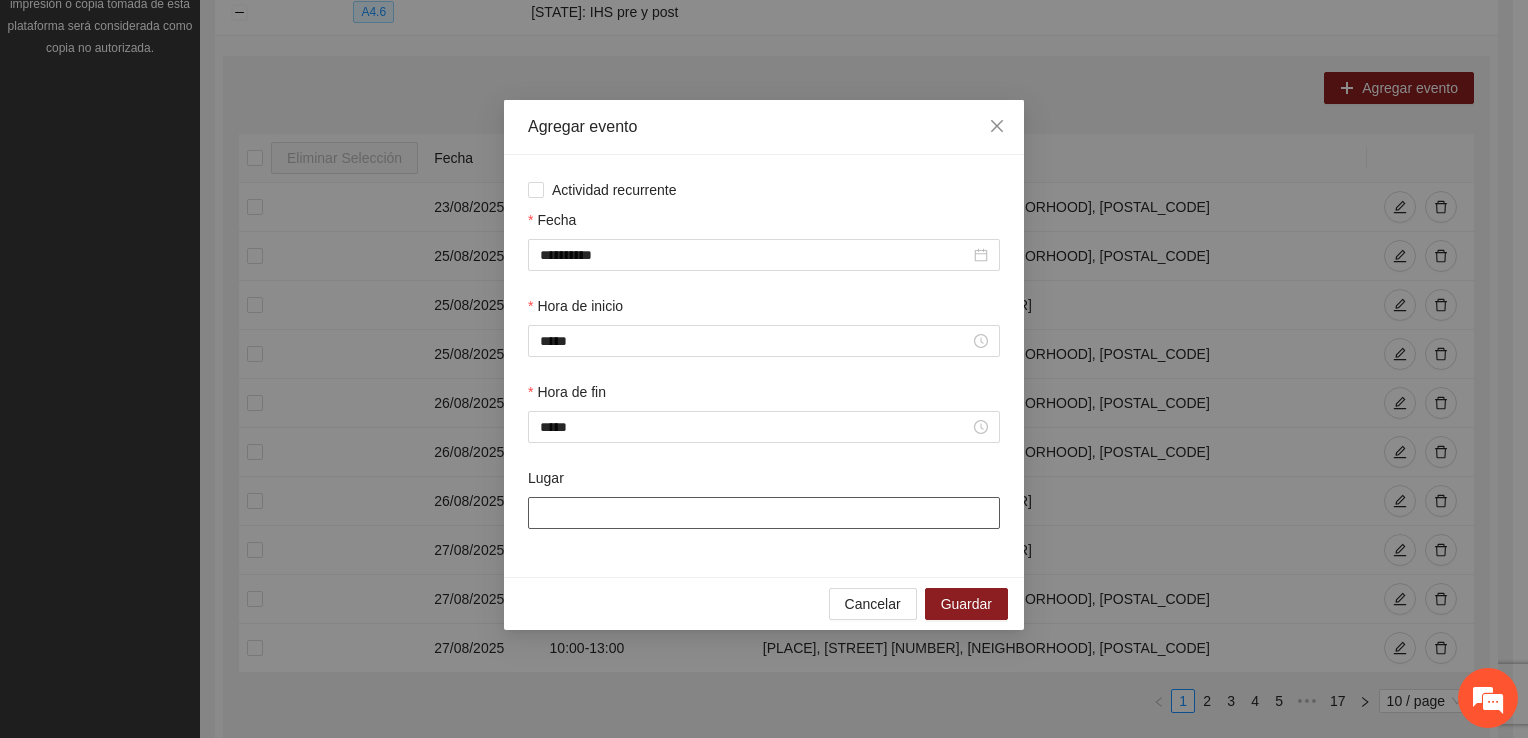 click on "Lugar" at bounding box center [764, 513] 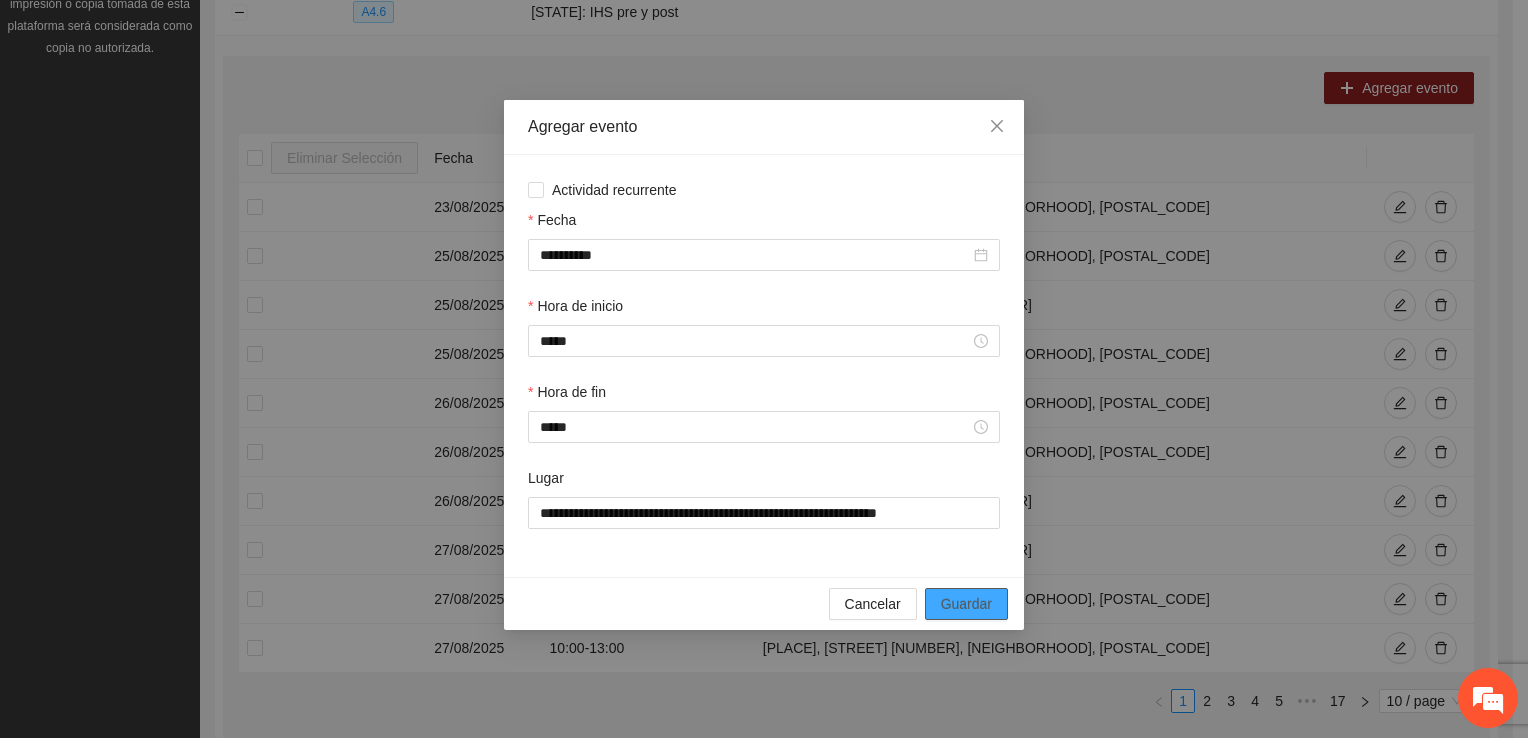 click on "Guardar" at bounding box center [966, 604] 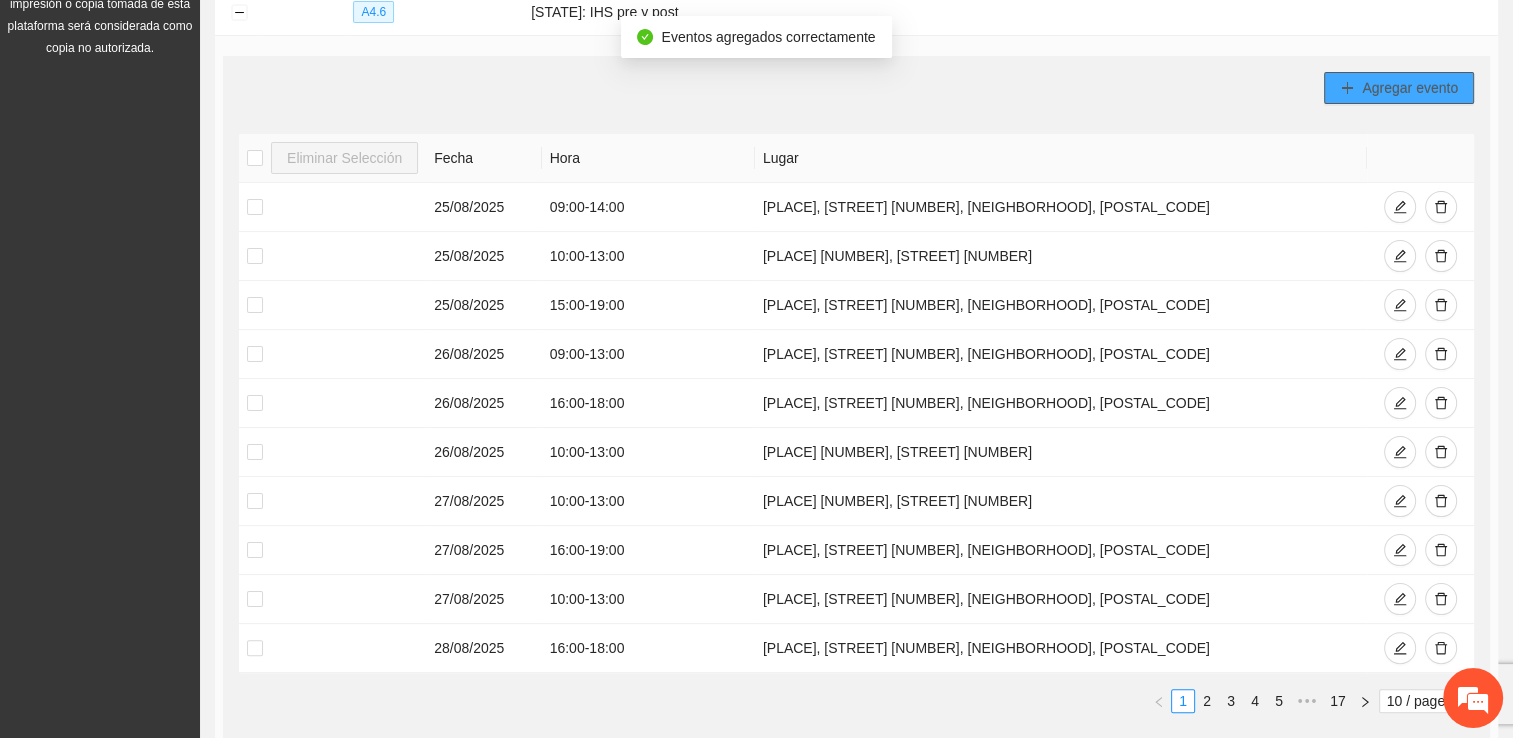 click on "Agregar evento" at bounding box center (1410, 88) 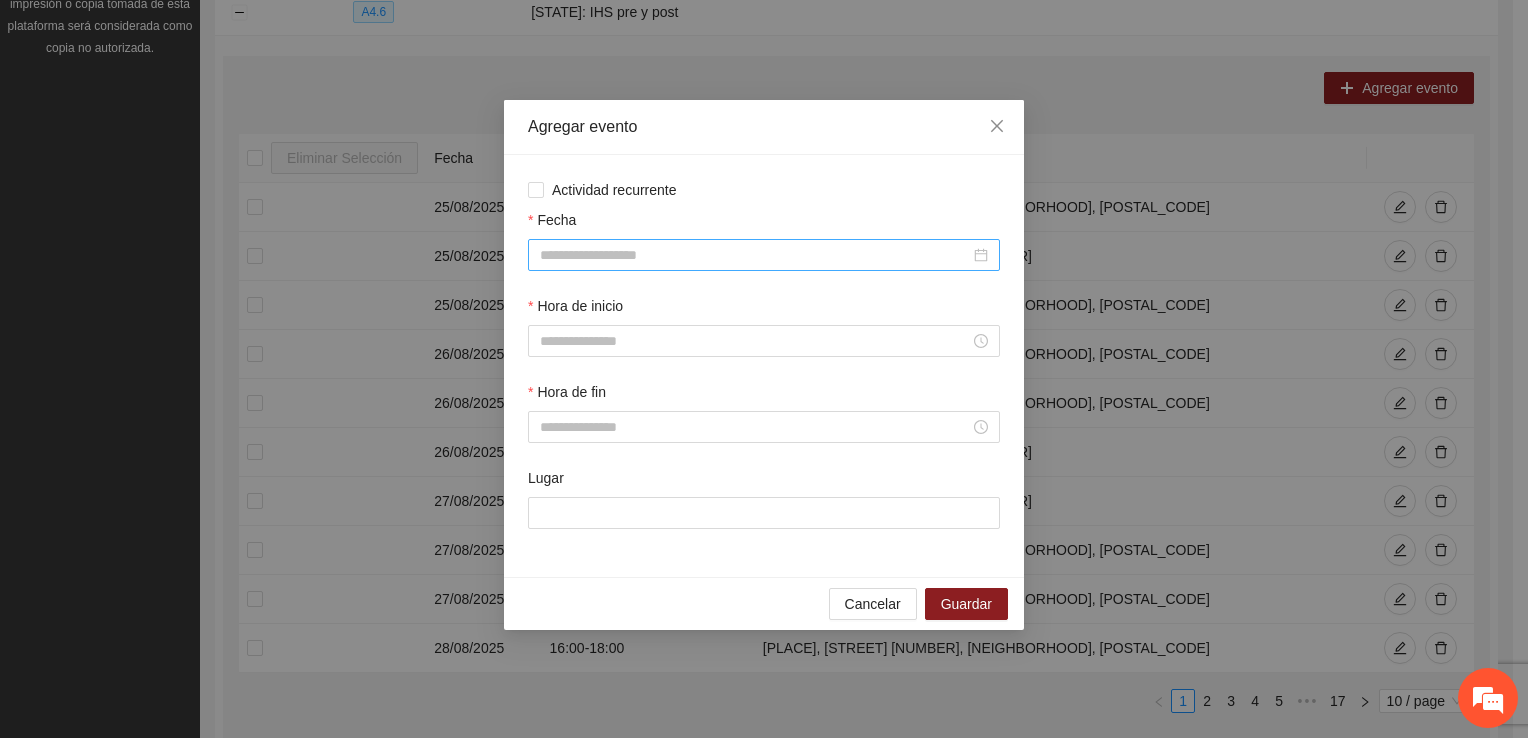 click on "Fecha" at bounding box center (755, 255) 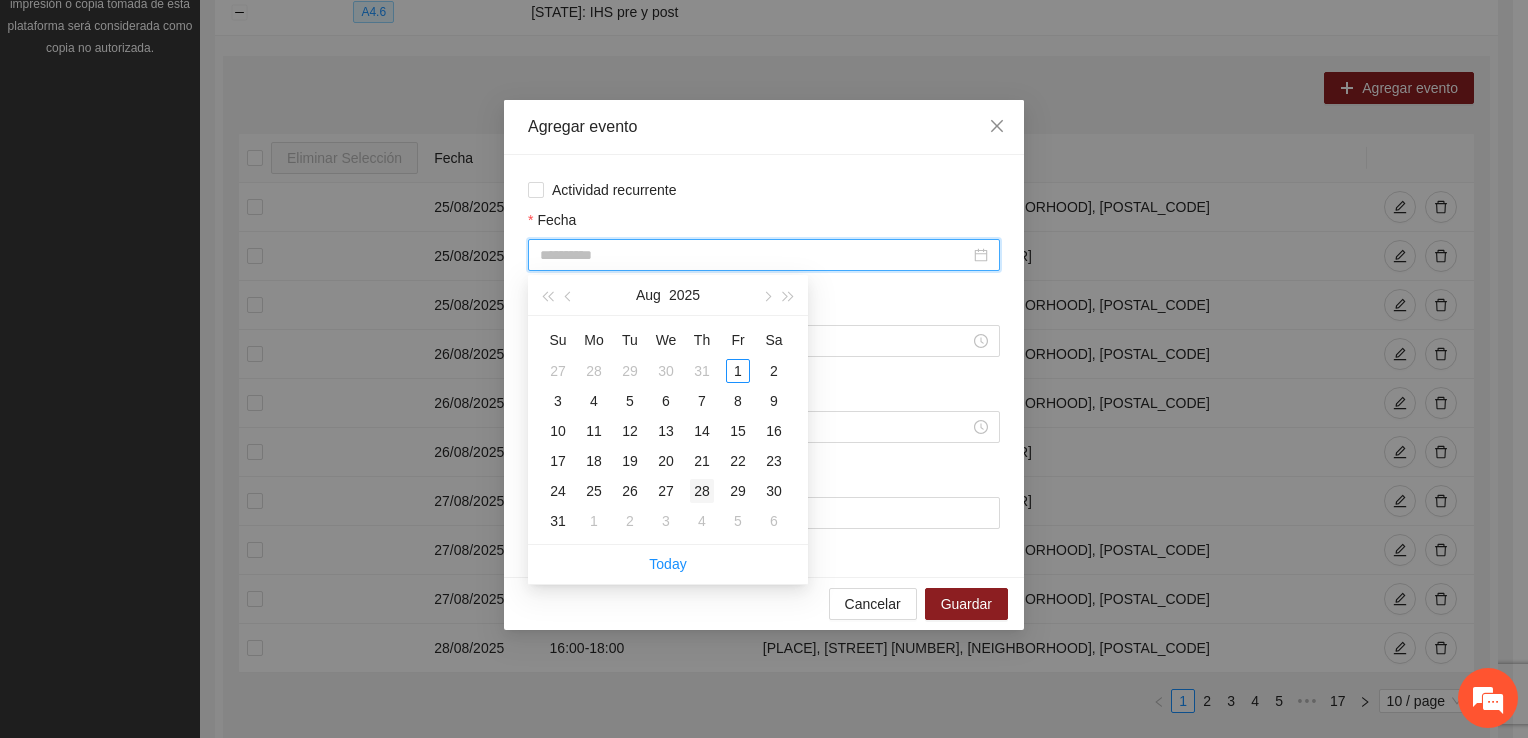 click on "28" at bounding box center [702, 491] 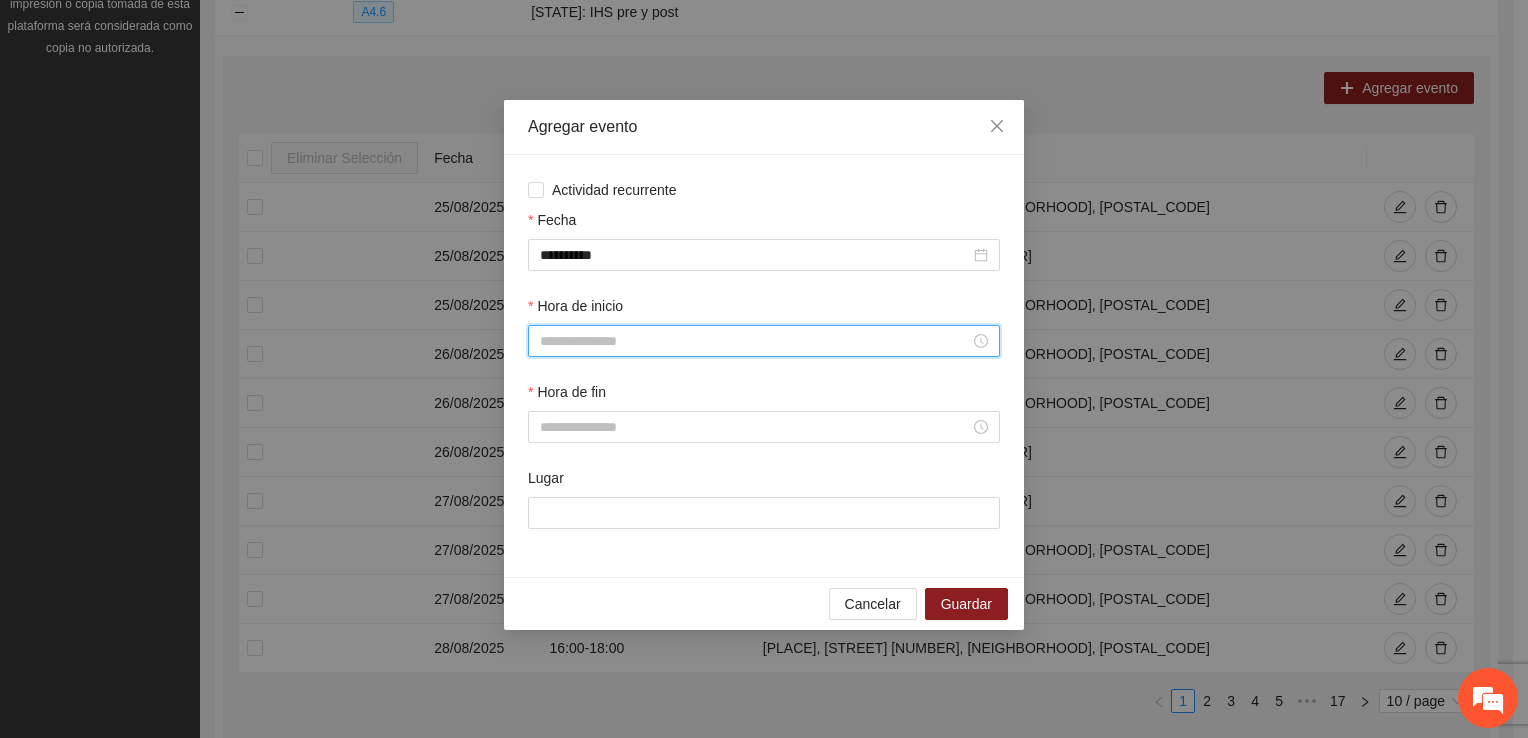 click on "Hora de inicio" at bounding box center (755, 341) 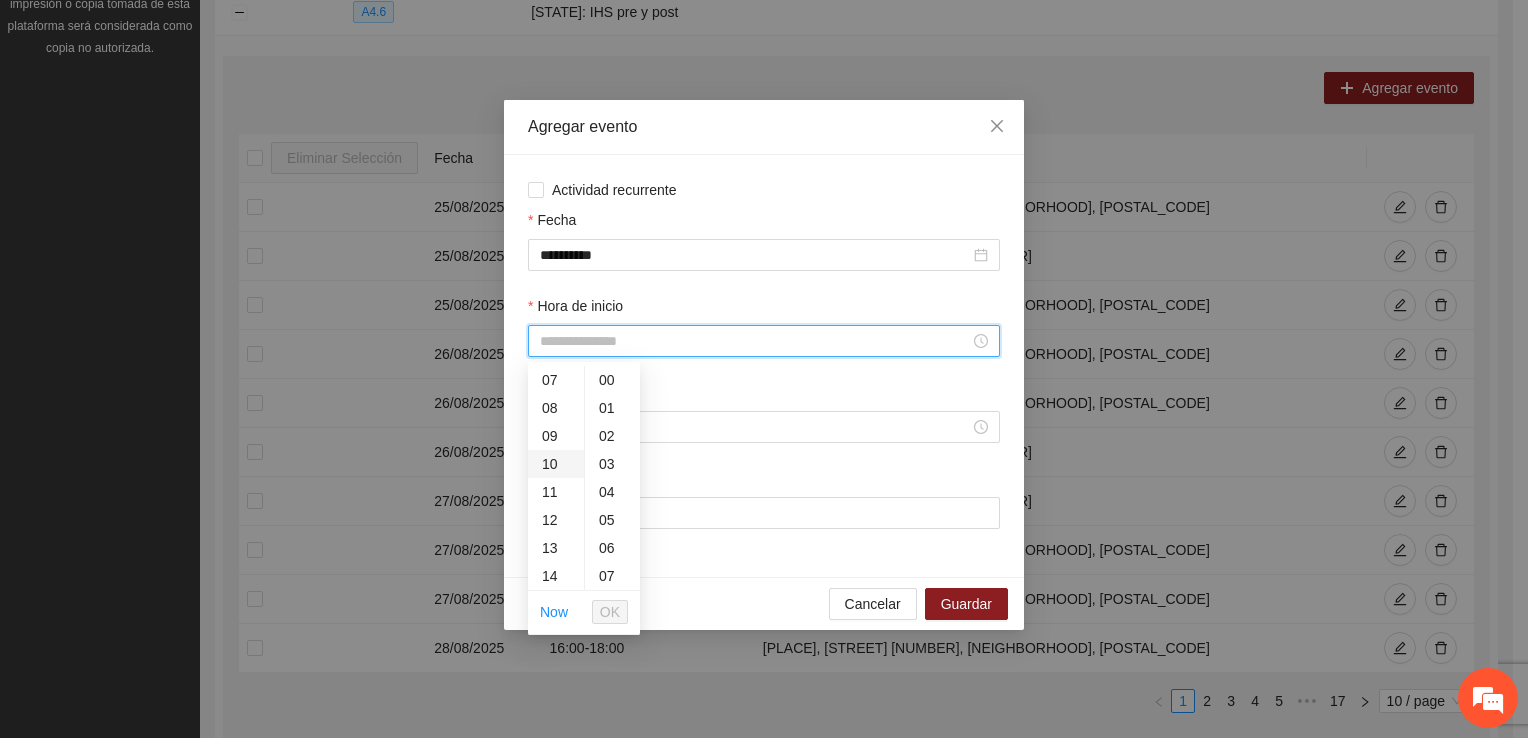 click on "10" at bounding box center [556, 464] 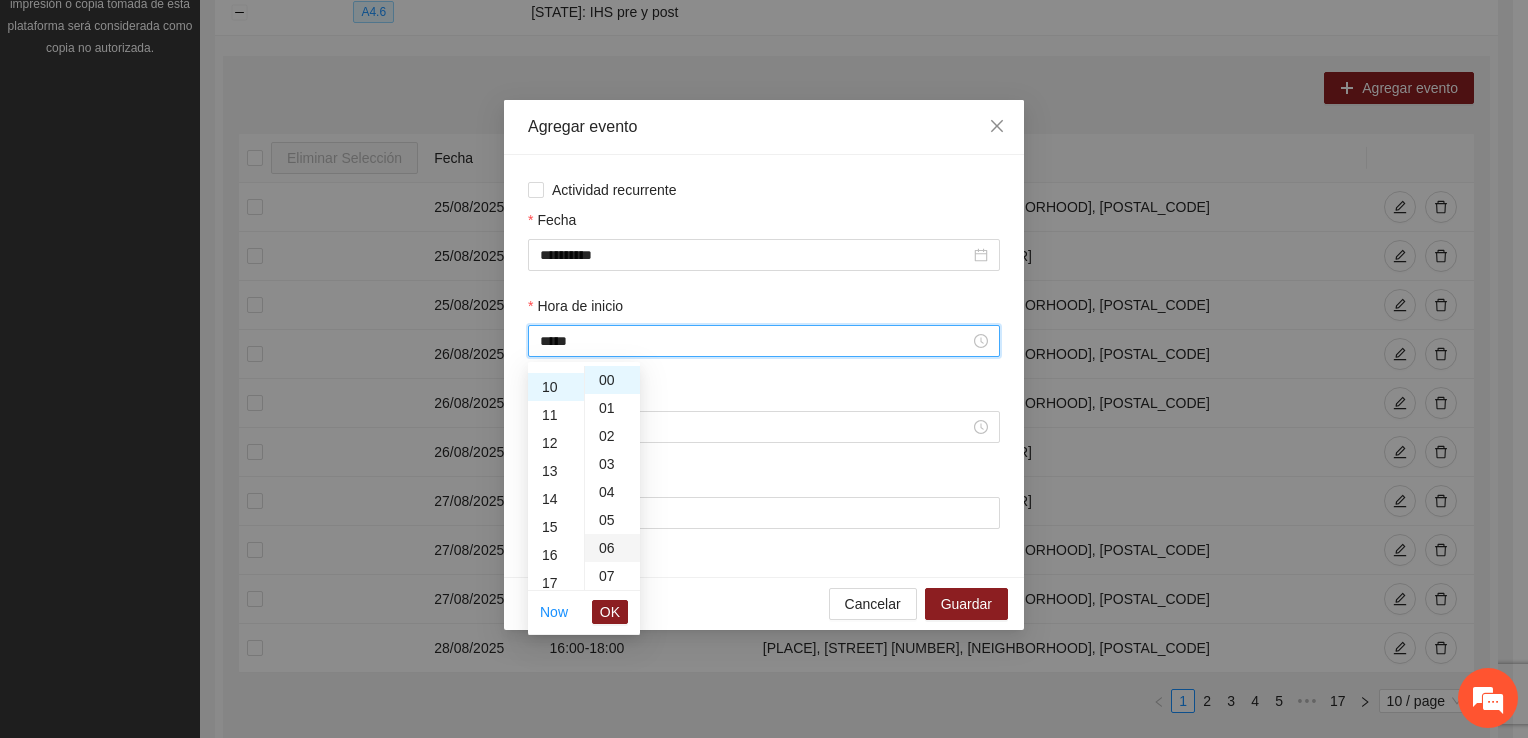 scroll, scrollTop: 280, scrollLeft: 0, axis: vertical 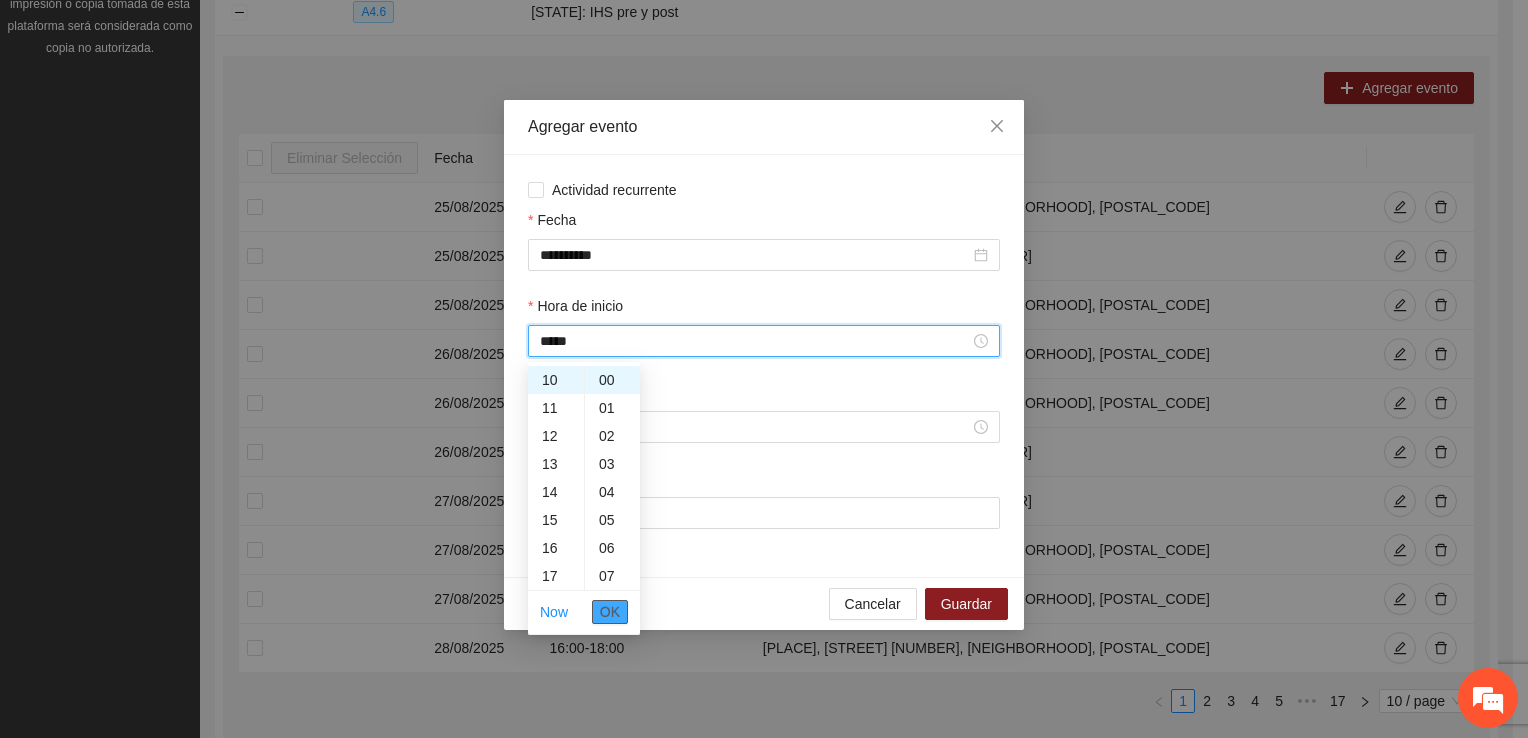 click on "OK" at bounding box center (610, 612) 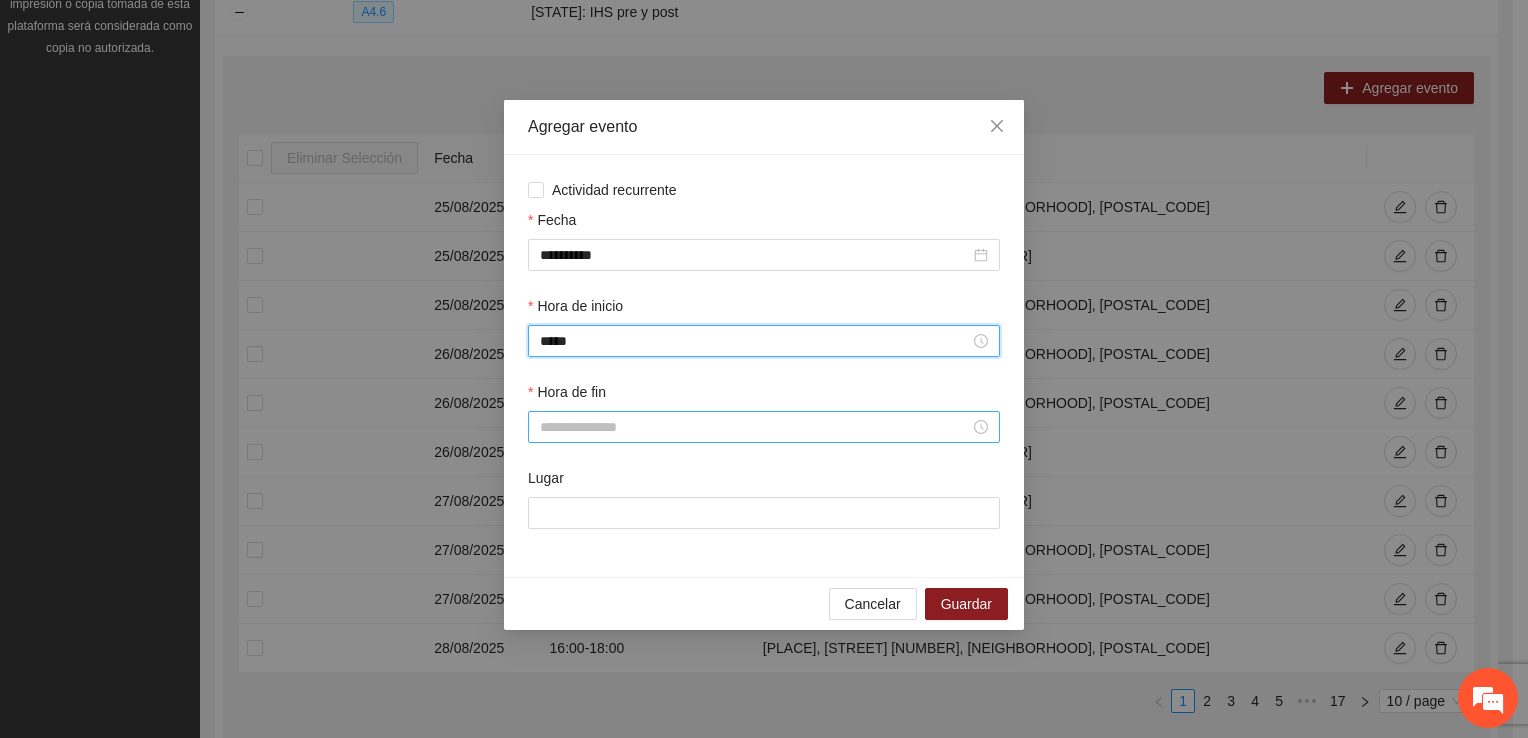 click on "Hora de fin" at bounding box center [755, 427] 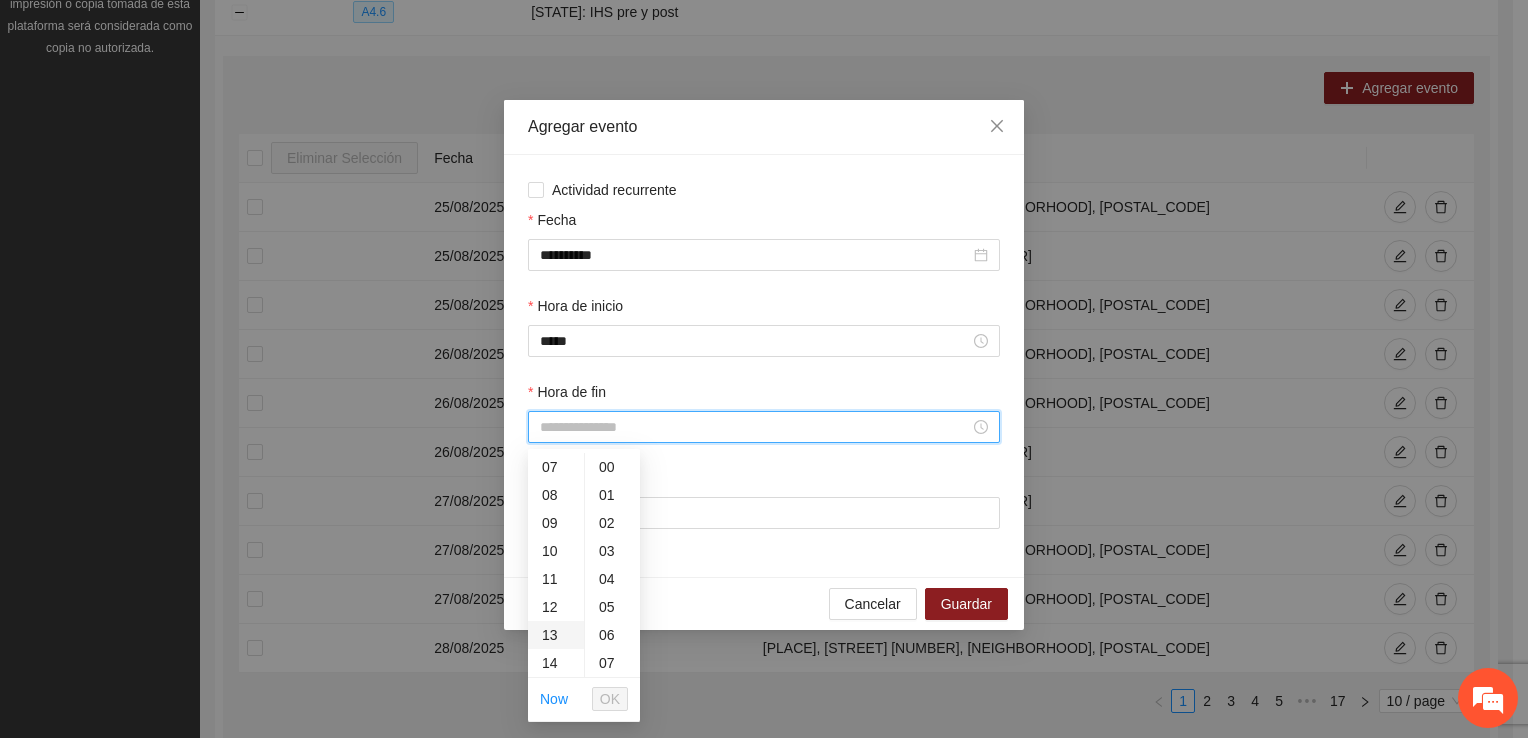 click on "13" at bounding box center [556, 635] 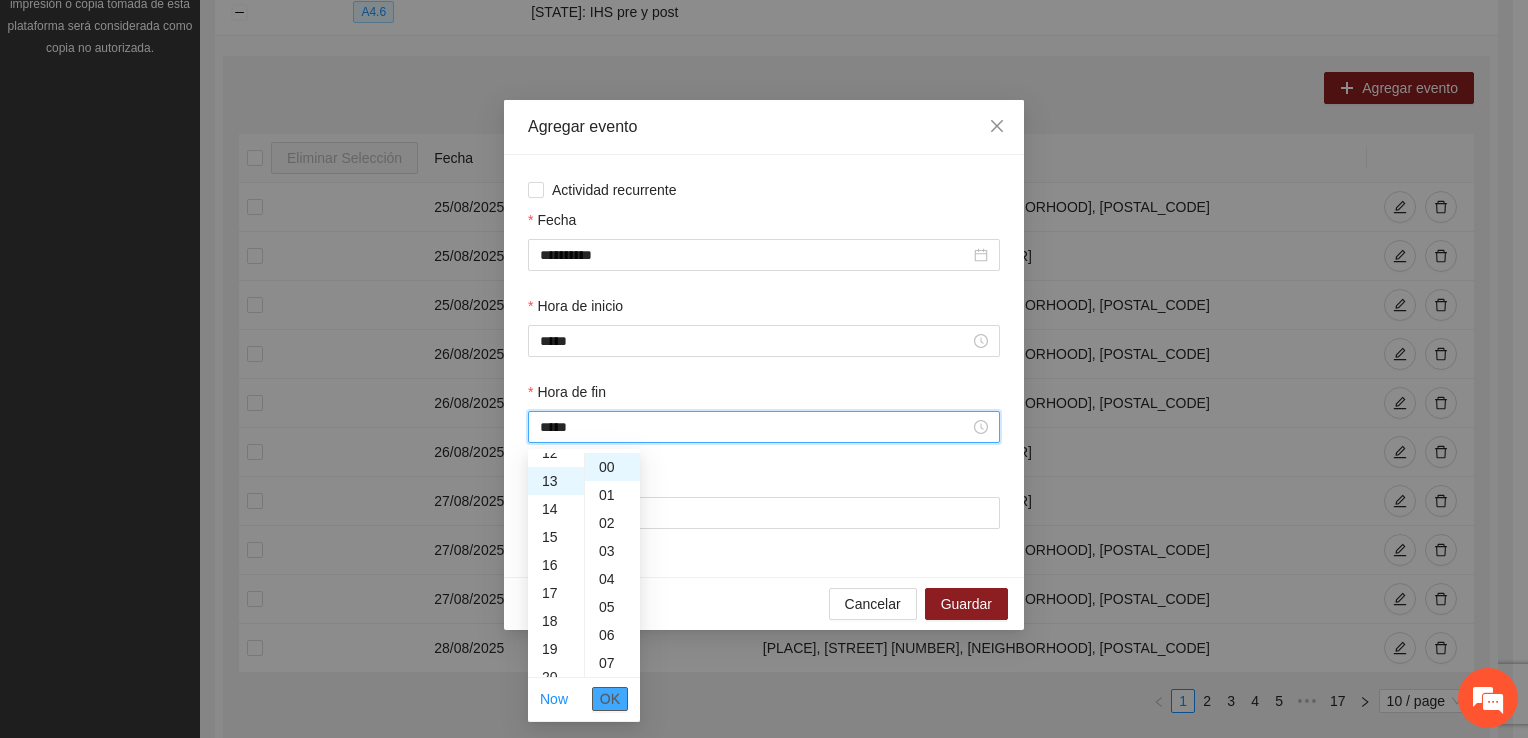 scroll, scrollTop: 364, scrollLeft: 0, axis: vertical 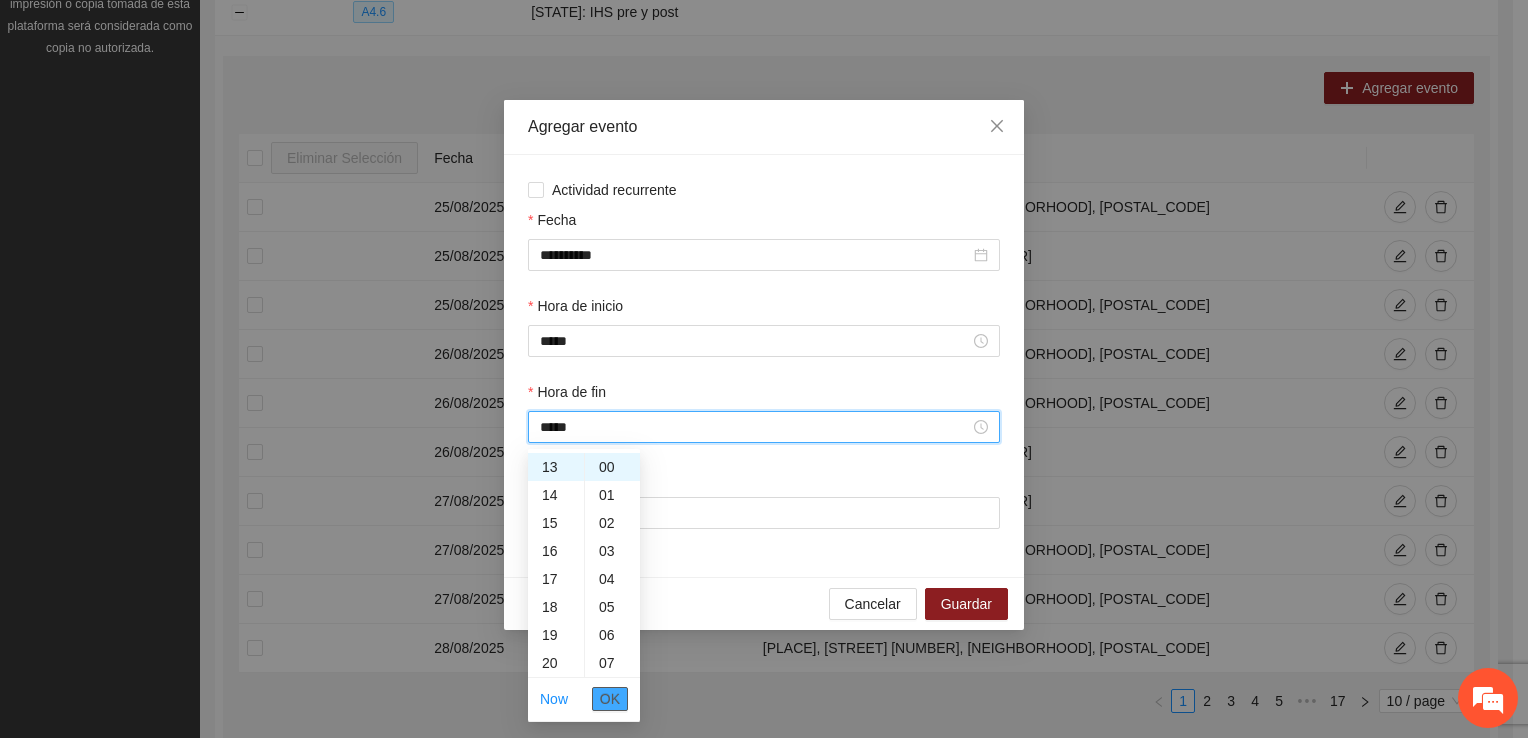 click on "OK" at bounding box center [610, 699] 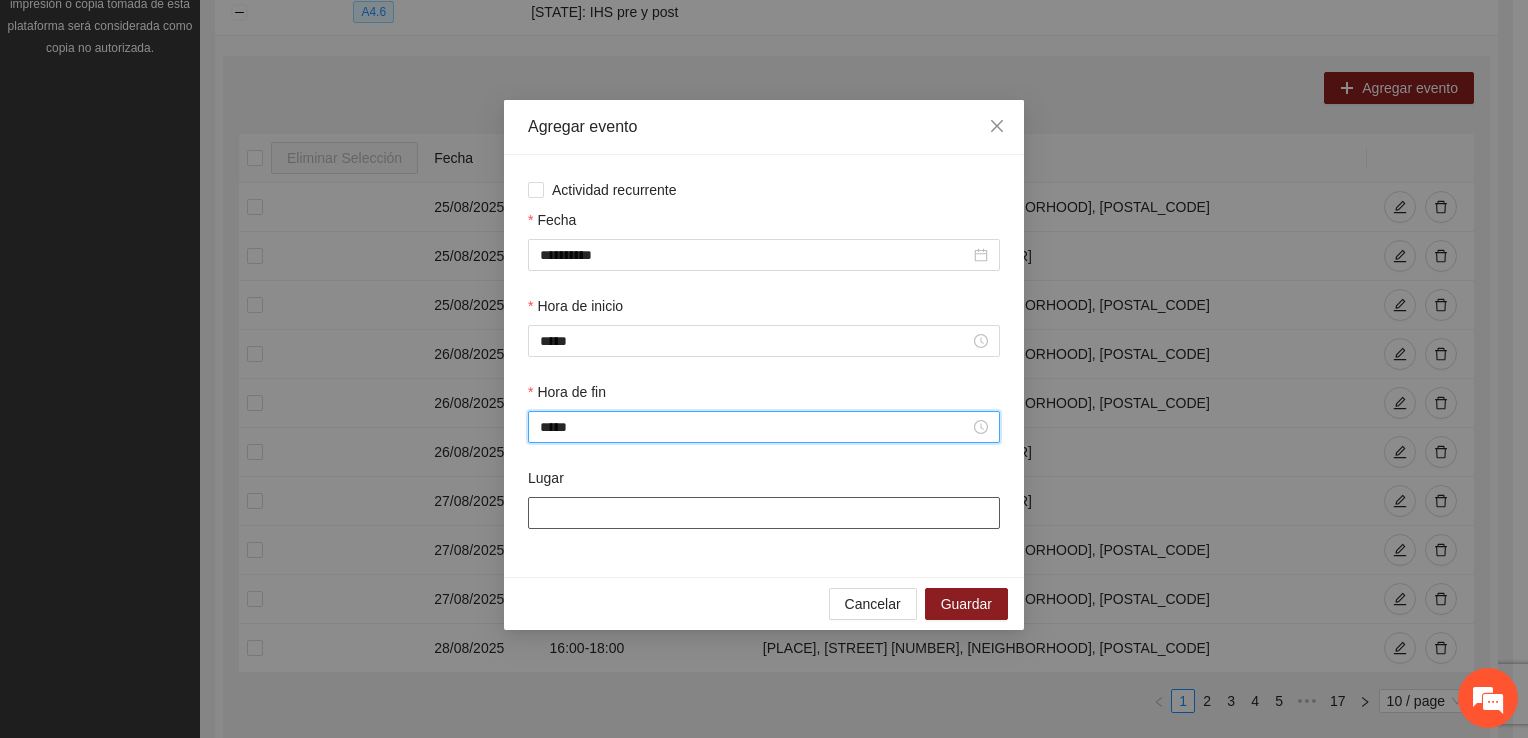 click on "Lugar" at bounding box center (764, 513) 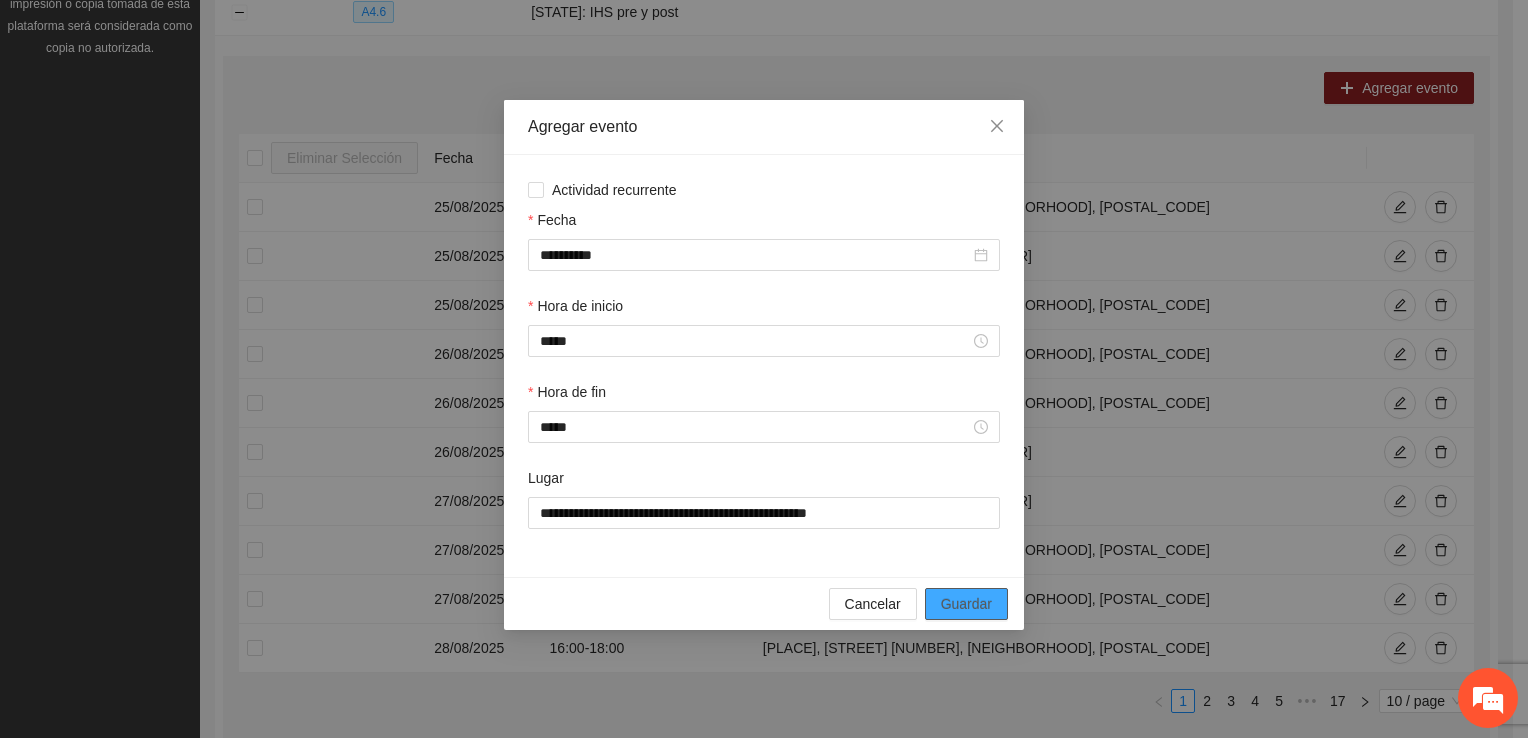 click on "Guardar" at bounding box center (966, 604) 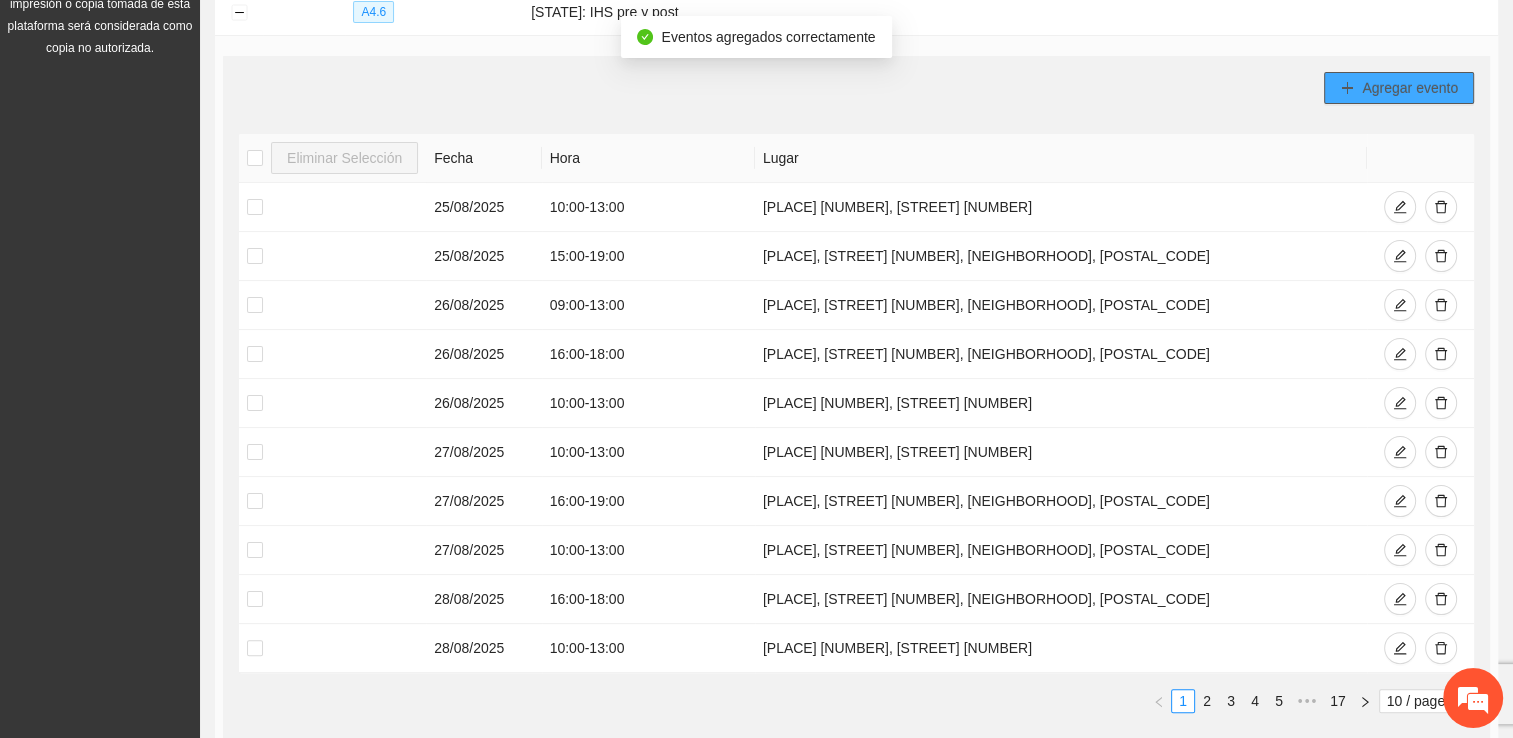 click on "Agregar evento" at bounding box center (1410, 88) 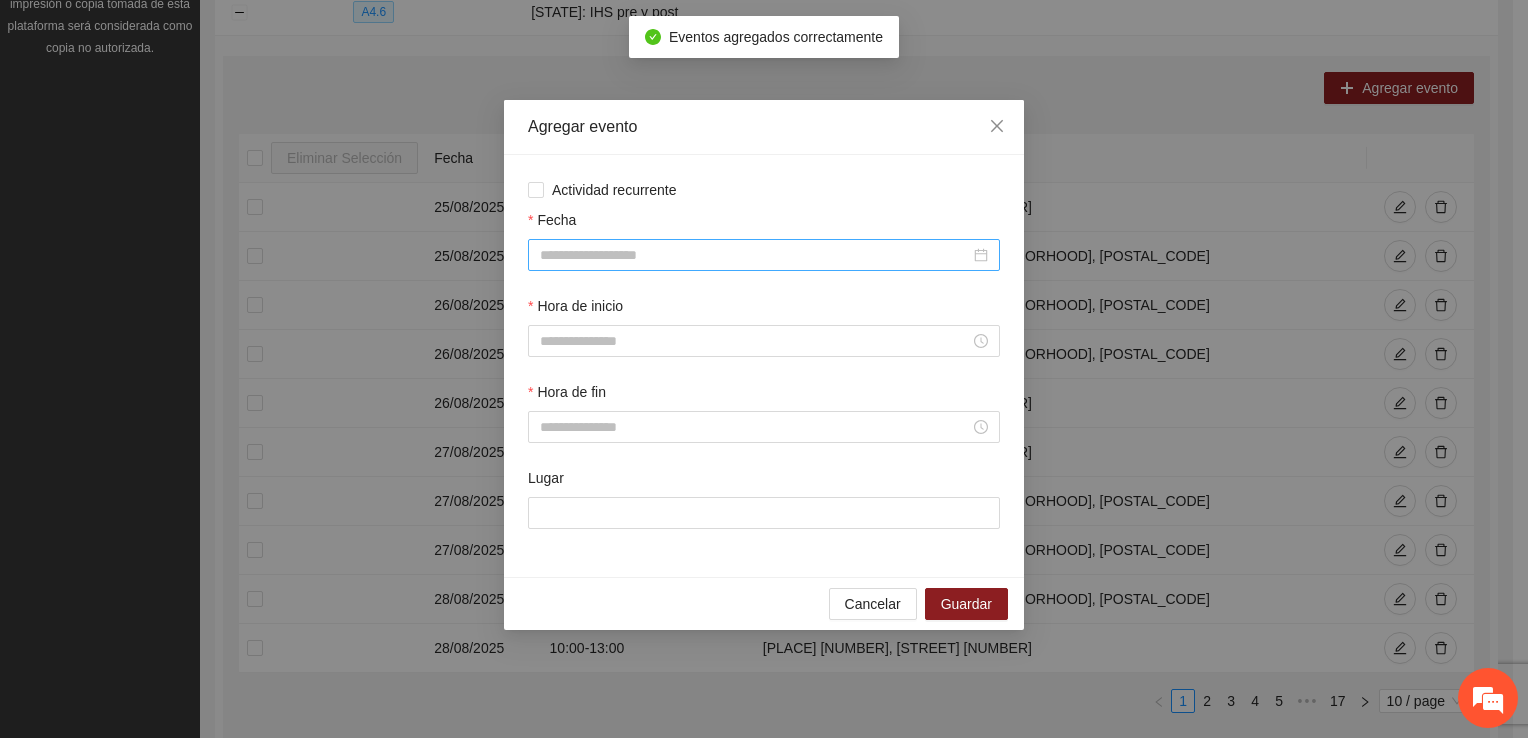 click on "Fecha" at bounding box center [755, 255] 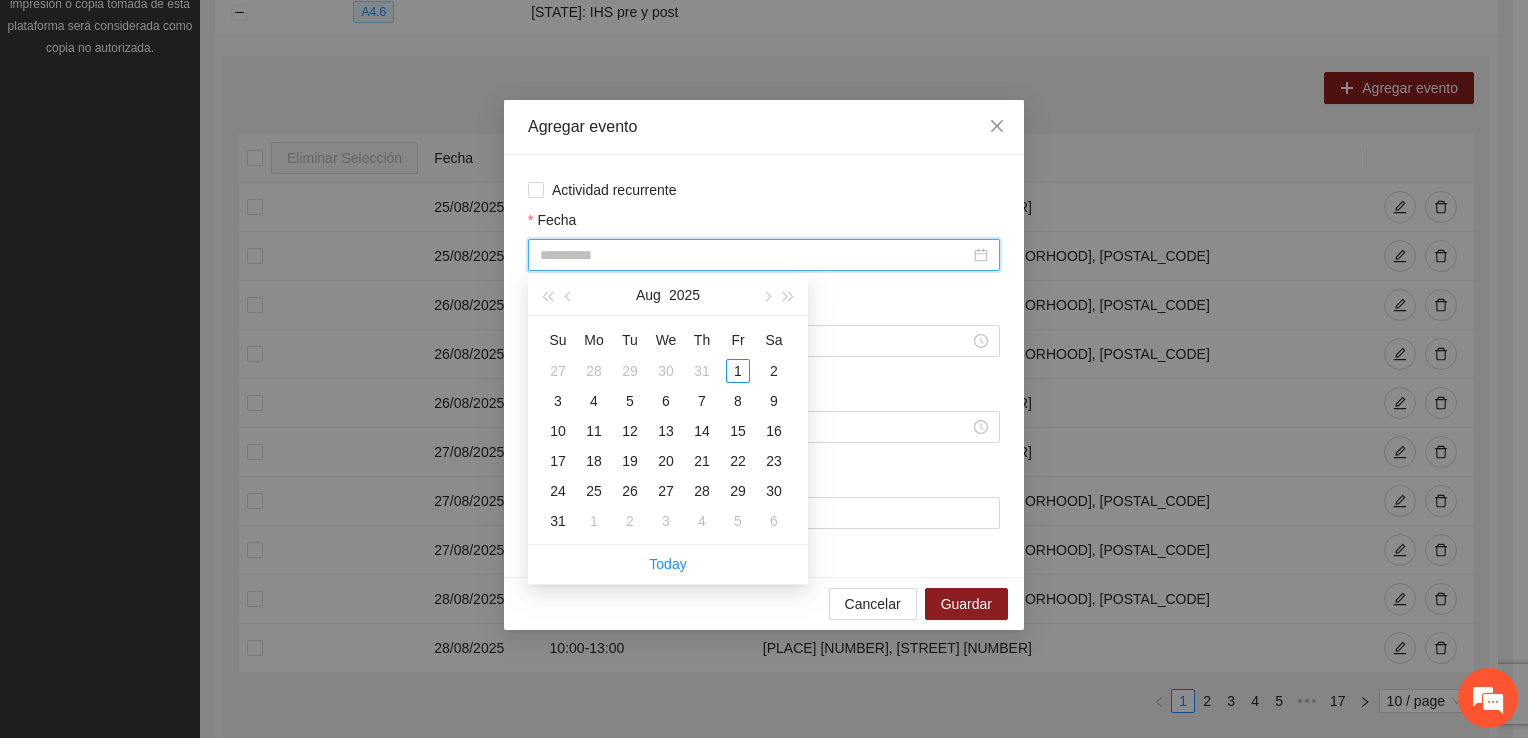 click on "28" at bounding box center [702, 491] 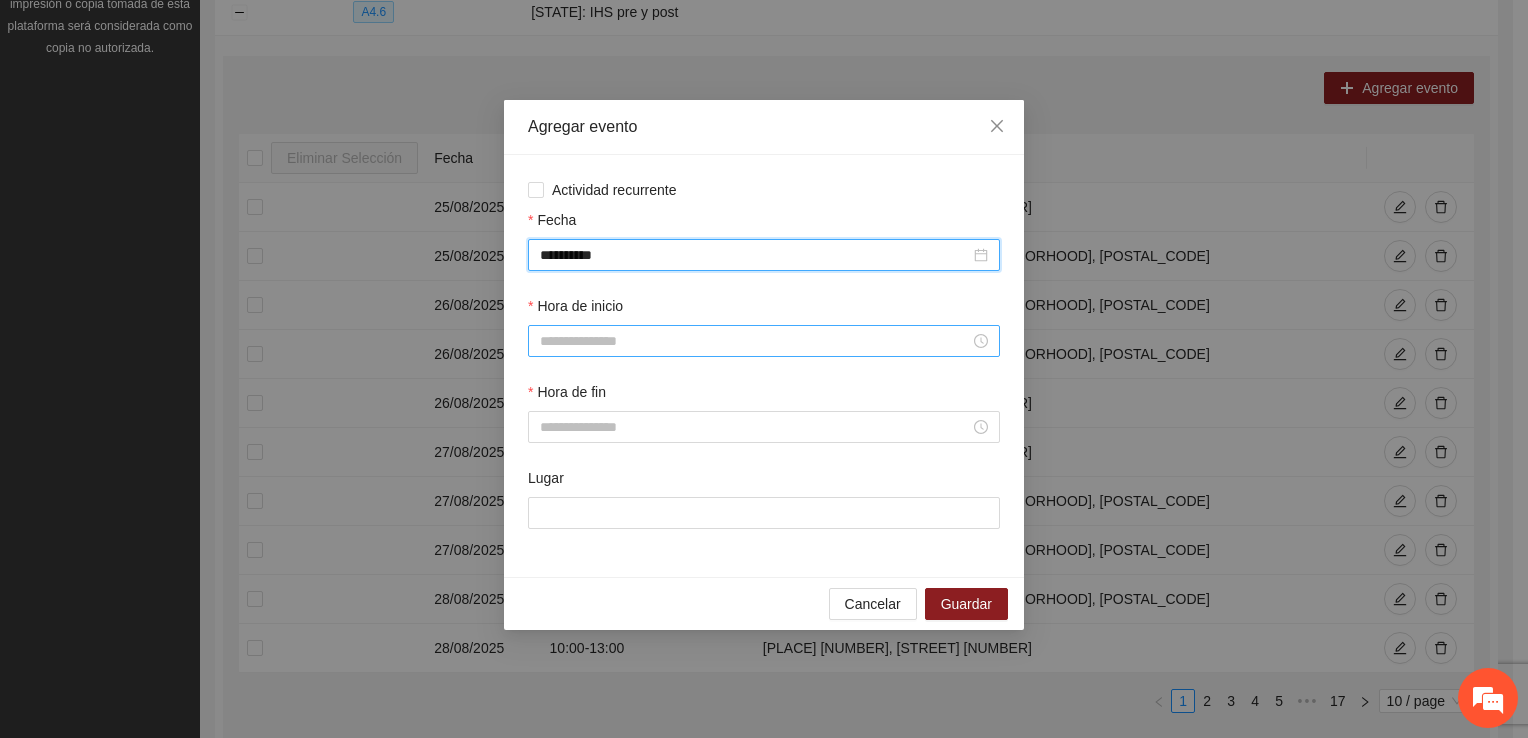 click on "Hora de inicio" at bounding box center [755, 341] 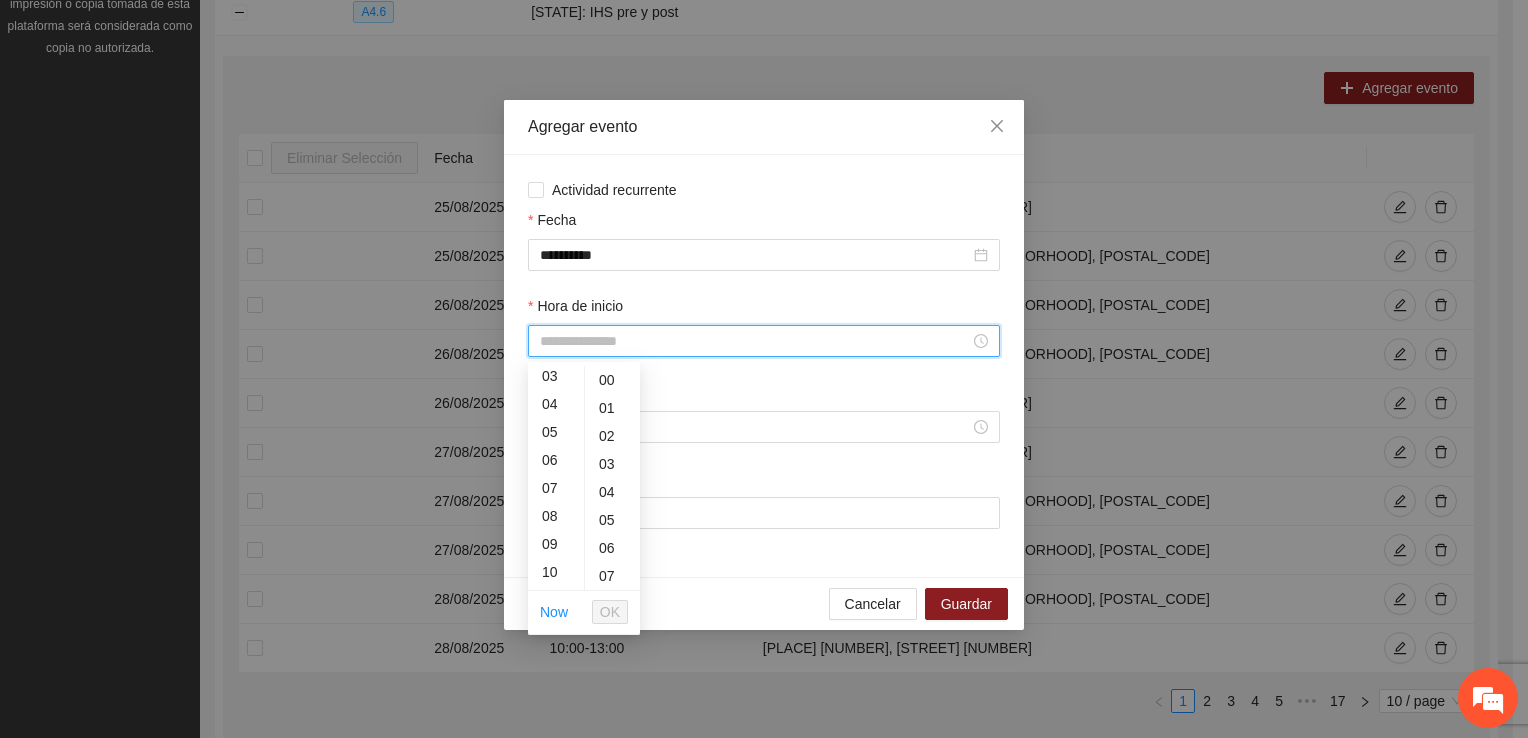 scroll, scrollTop: 196, scrollLeft: 0, axis: vertical 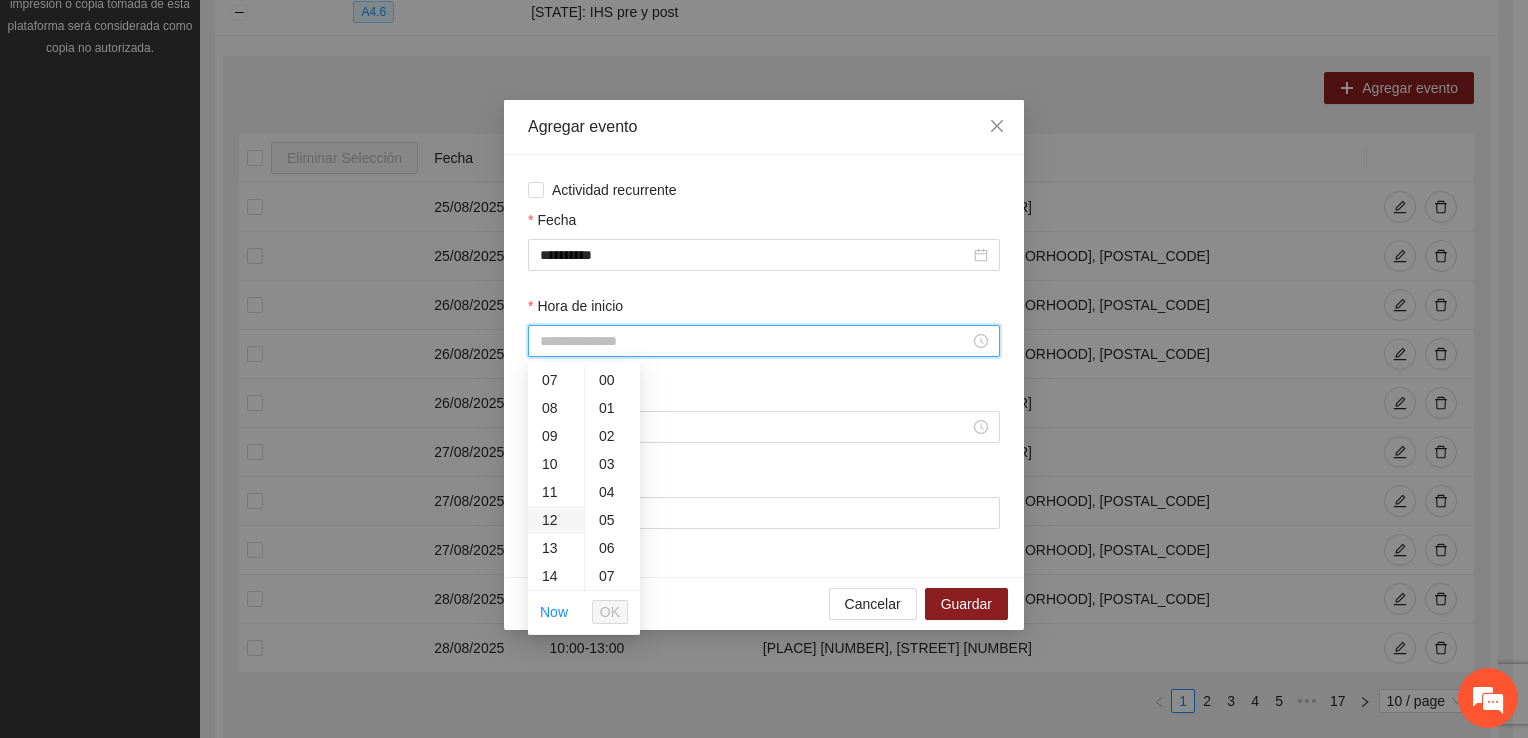 drag, startPoint x: 559, startPoint y: 438, endPoint x: 547, endPoint y: 459, distance: 24.186773 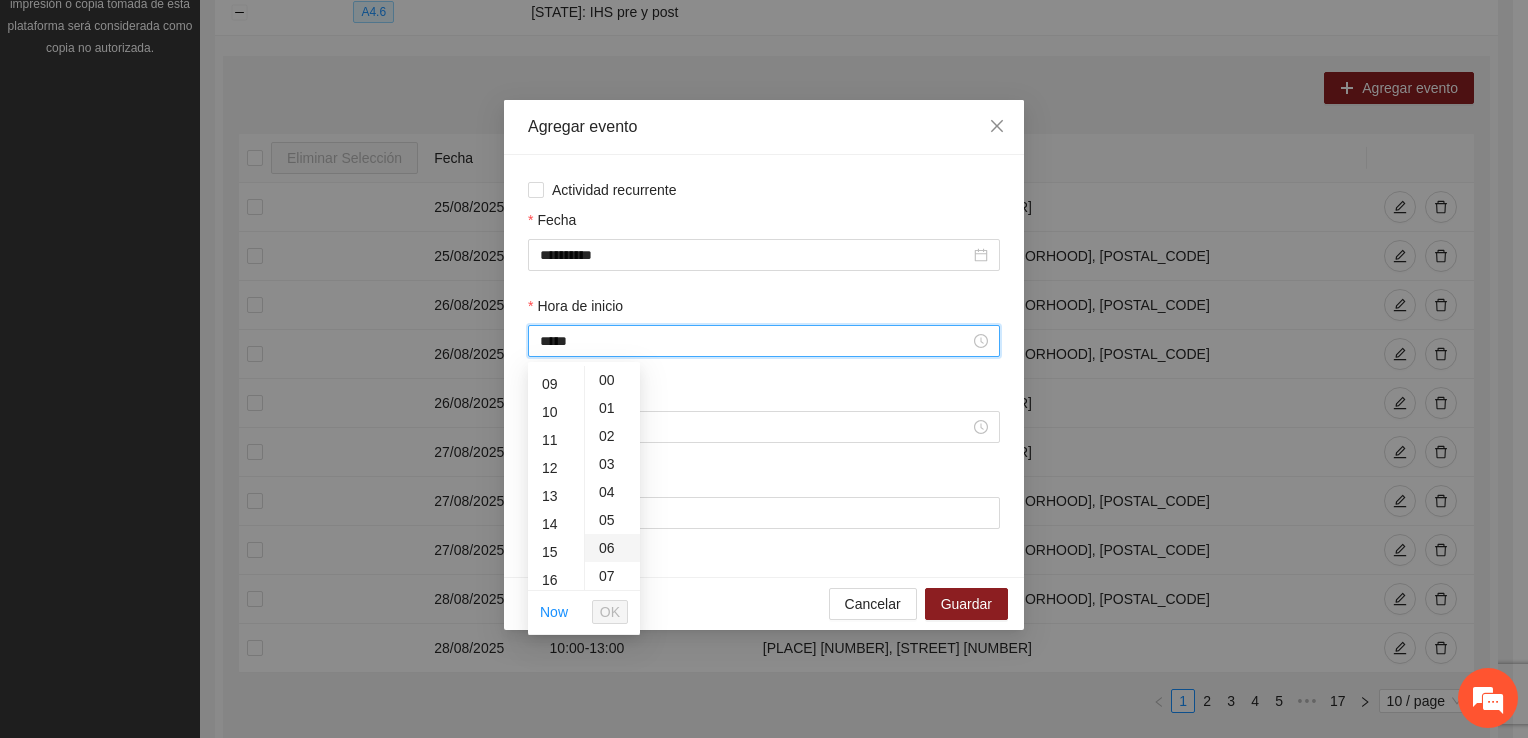 scroll, scrollTop: 252, scrollLeft: 0, axis: vertical 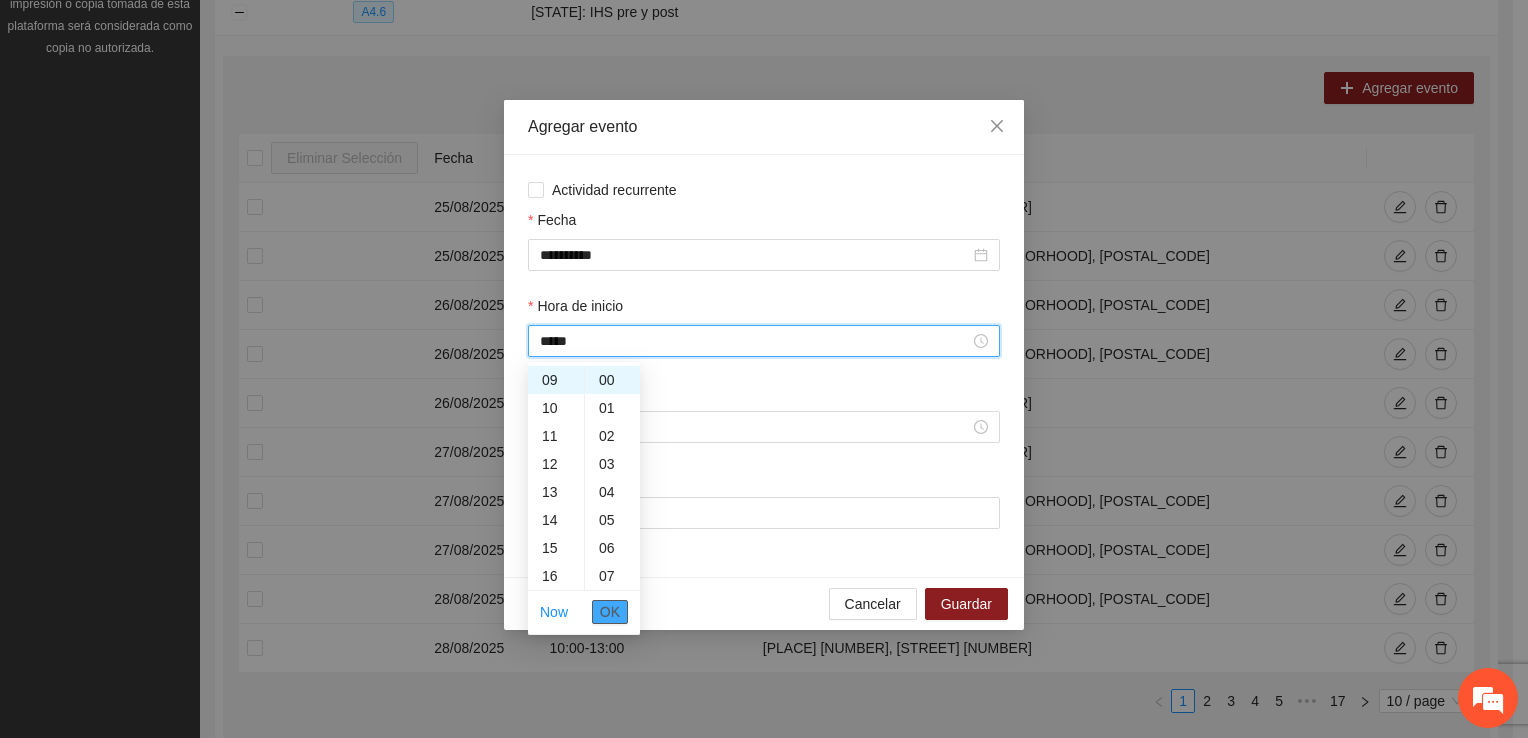click on "OK" at bounding box center (610, 612) 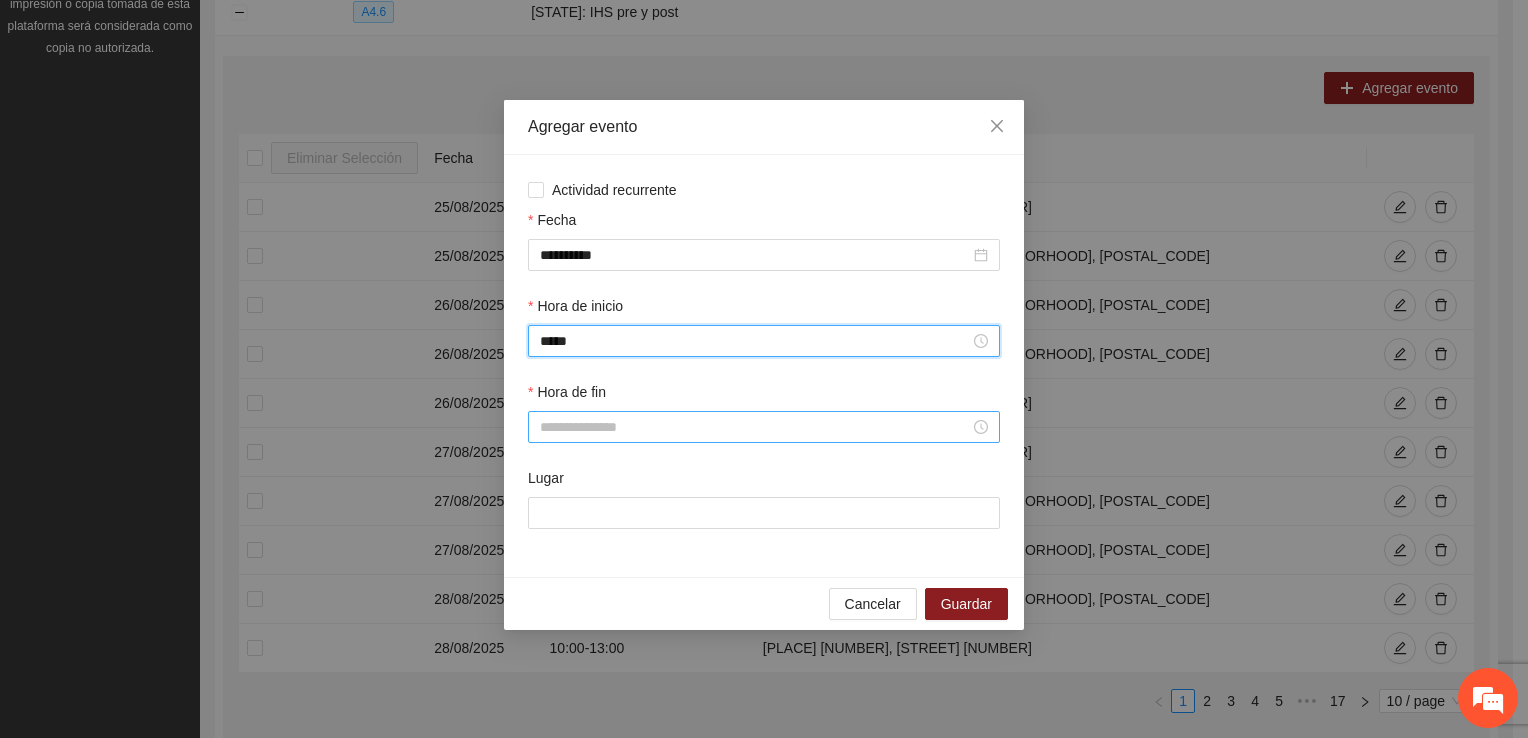 click on "Hora de fin" at bounding box center [755, 427] 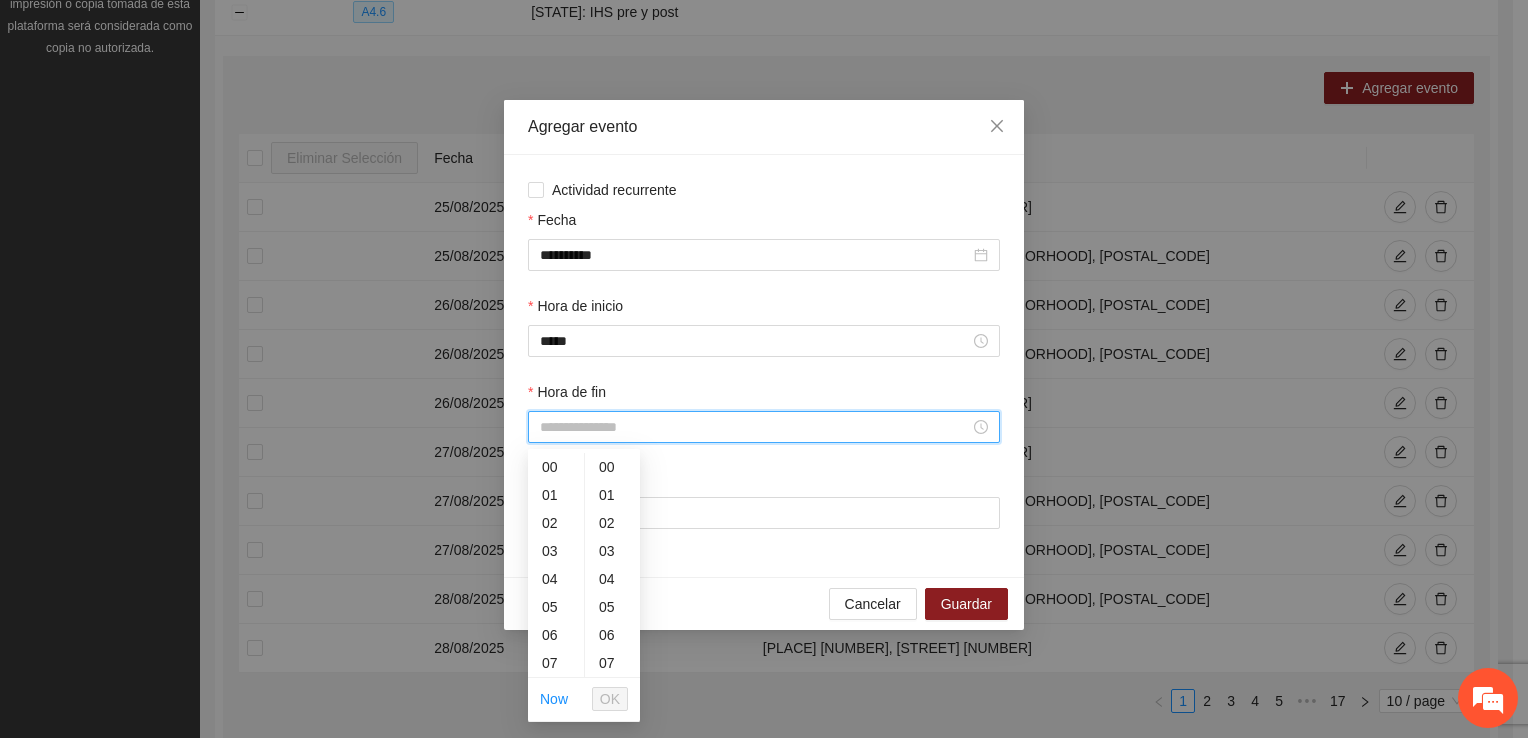 scroll, scrollTop: 196, scrollLeft: 0, axis: vertical 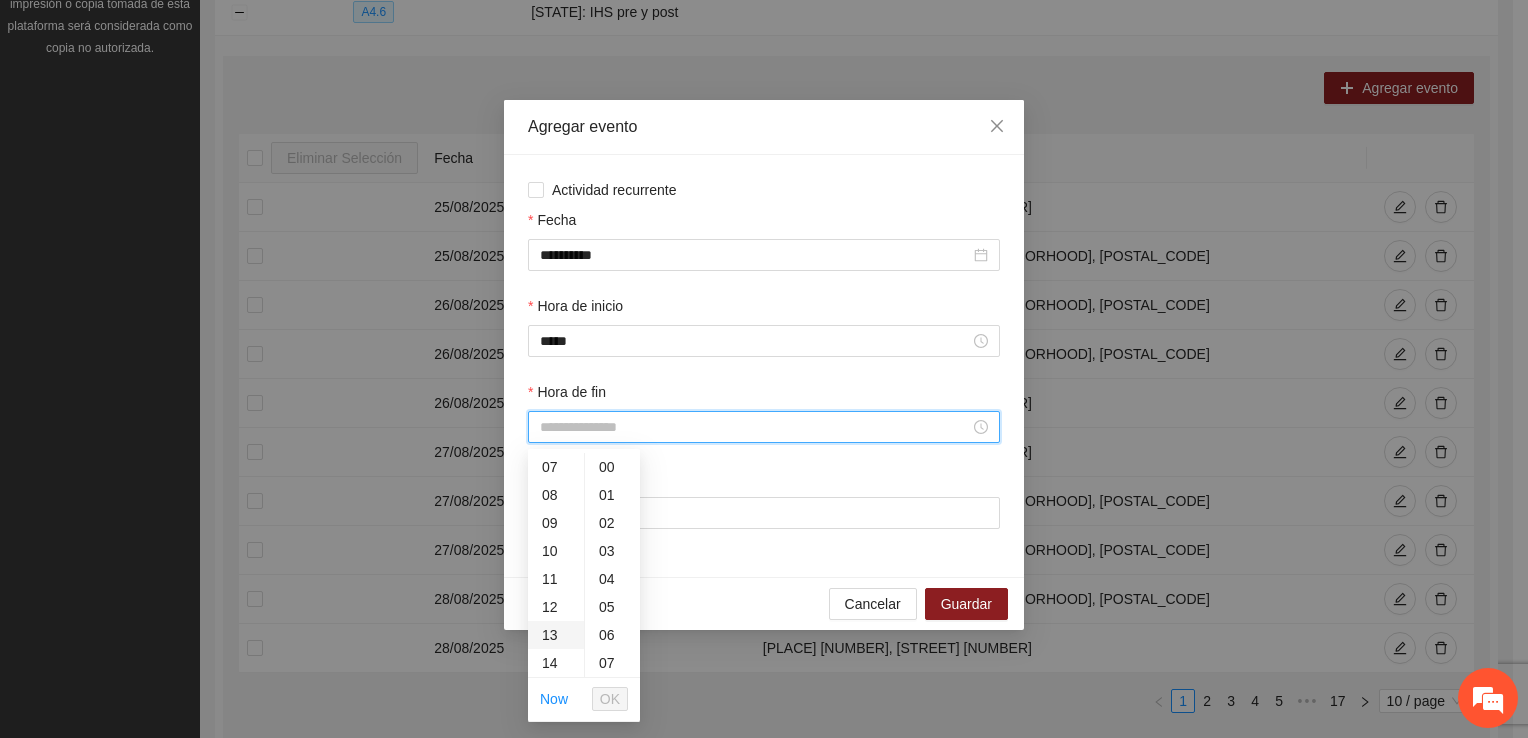 click on "13" at bounding box center (556, 635) 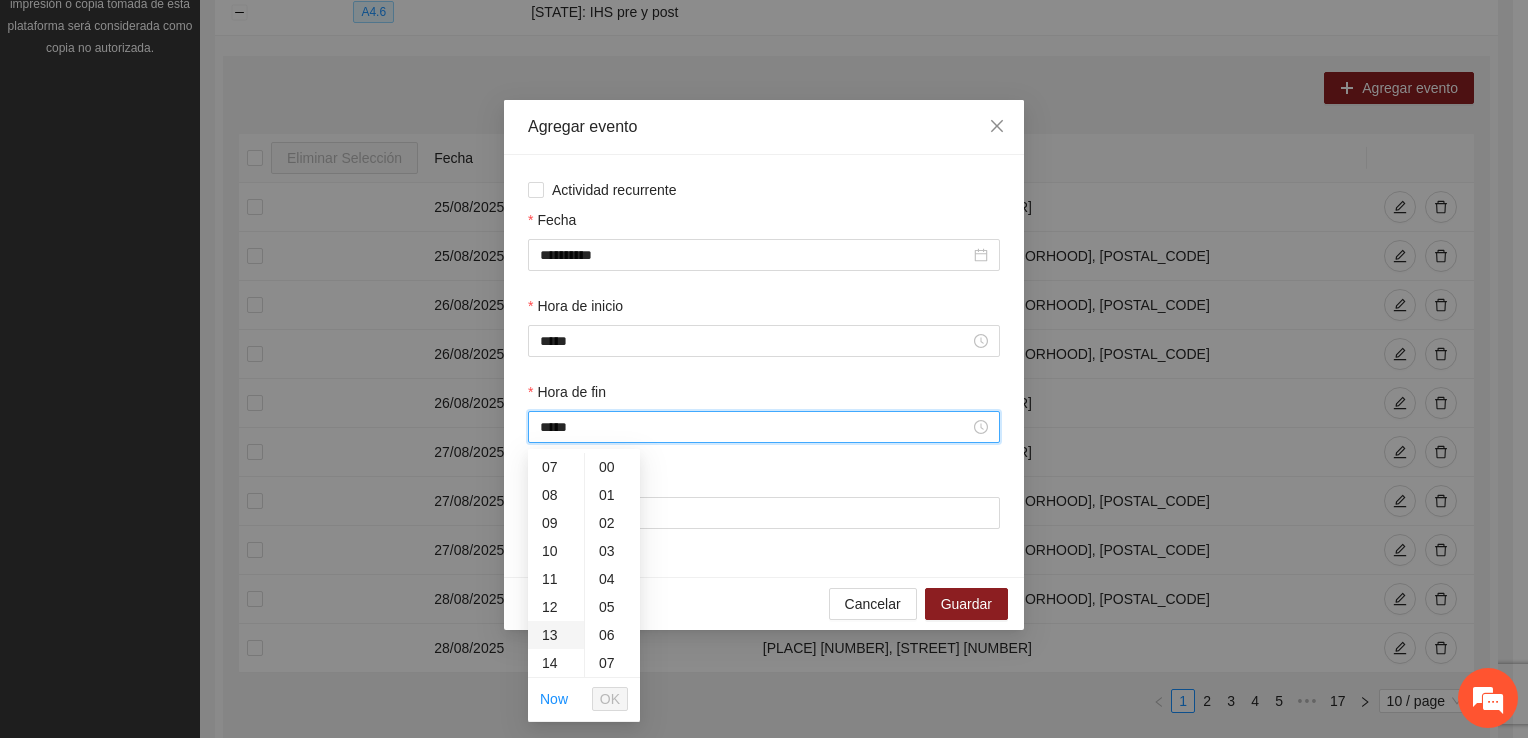 scroll, scrollTop: 364, scrollLeft: 0, axis: vertical 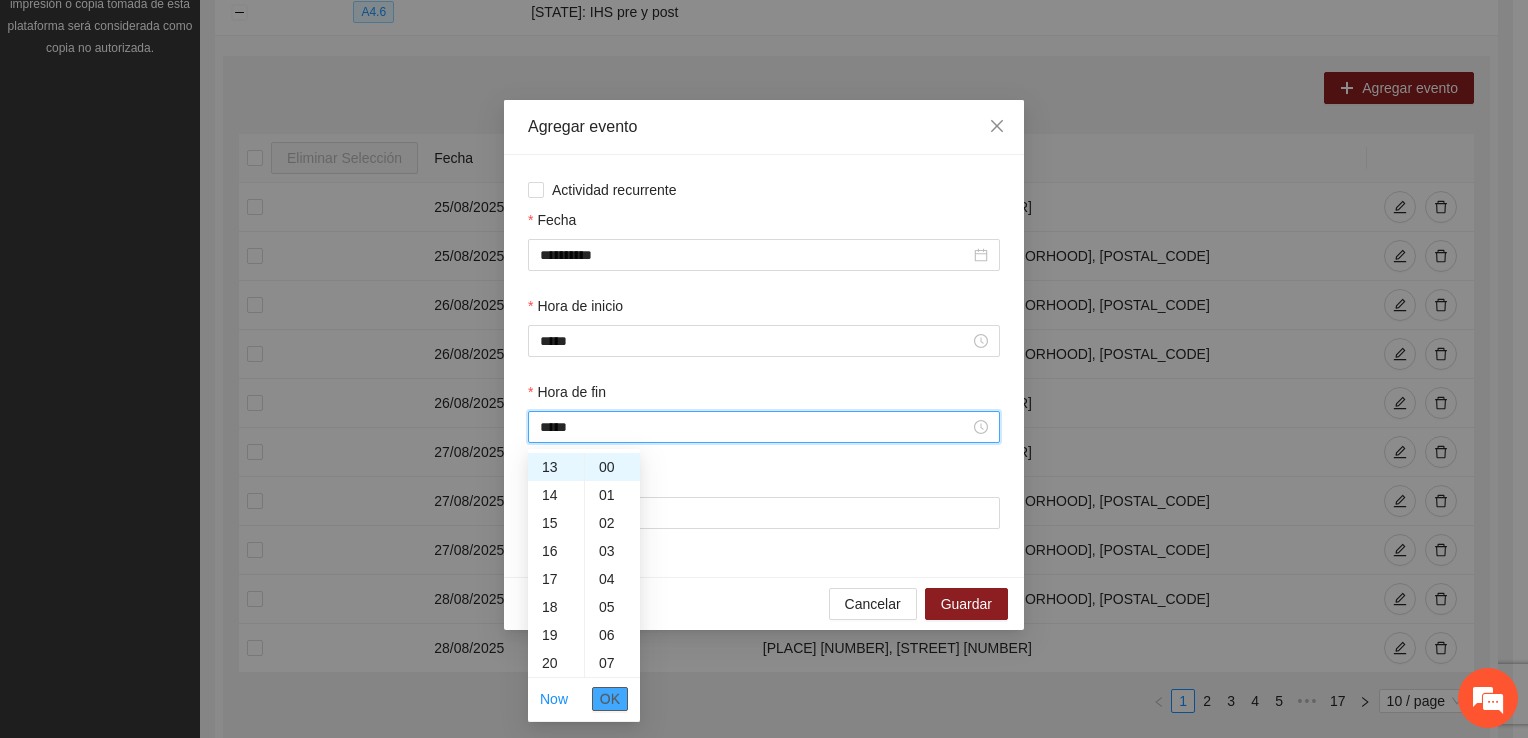 click on "OK" at bounding box center [610, 699] 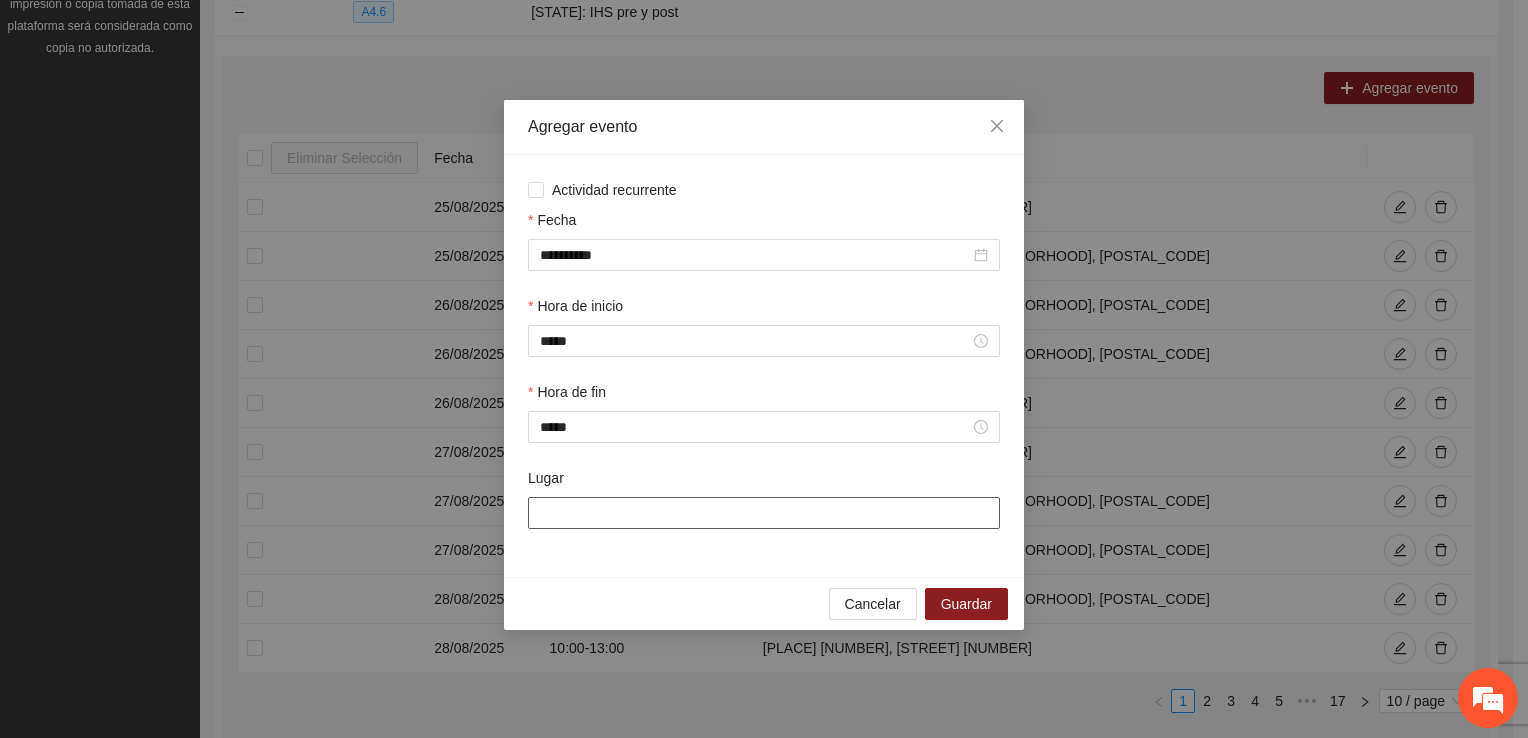 click on "Lugar" at bounding box center (764, 513) 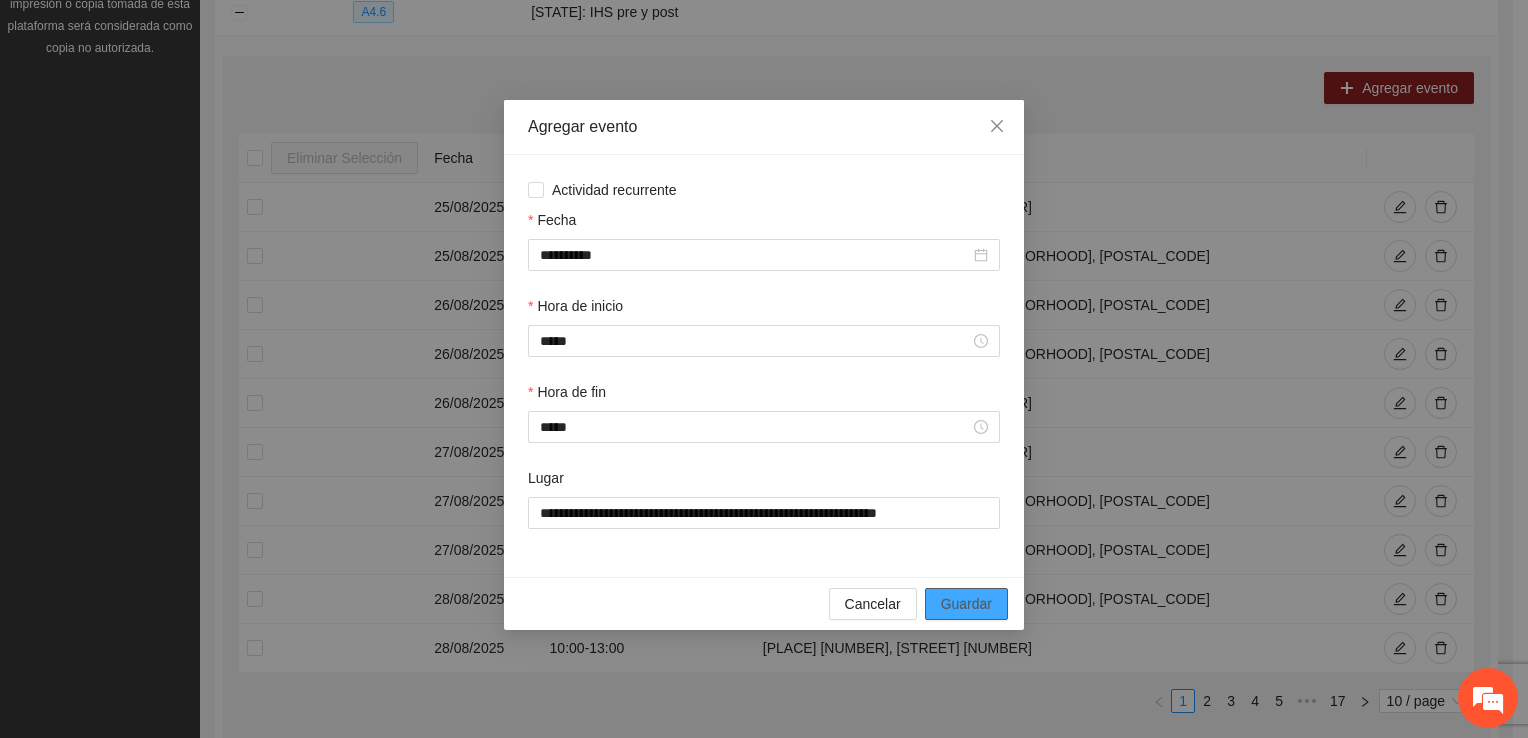 click on "Guardar" at bounding box center [966, 604] 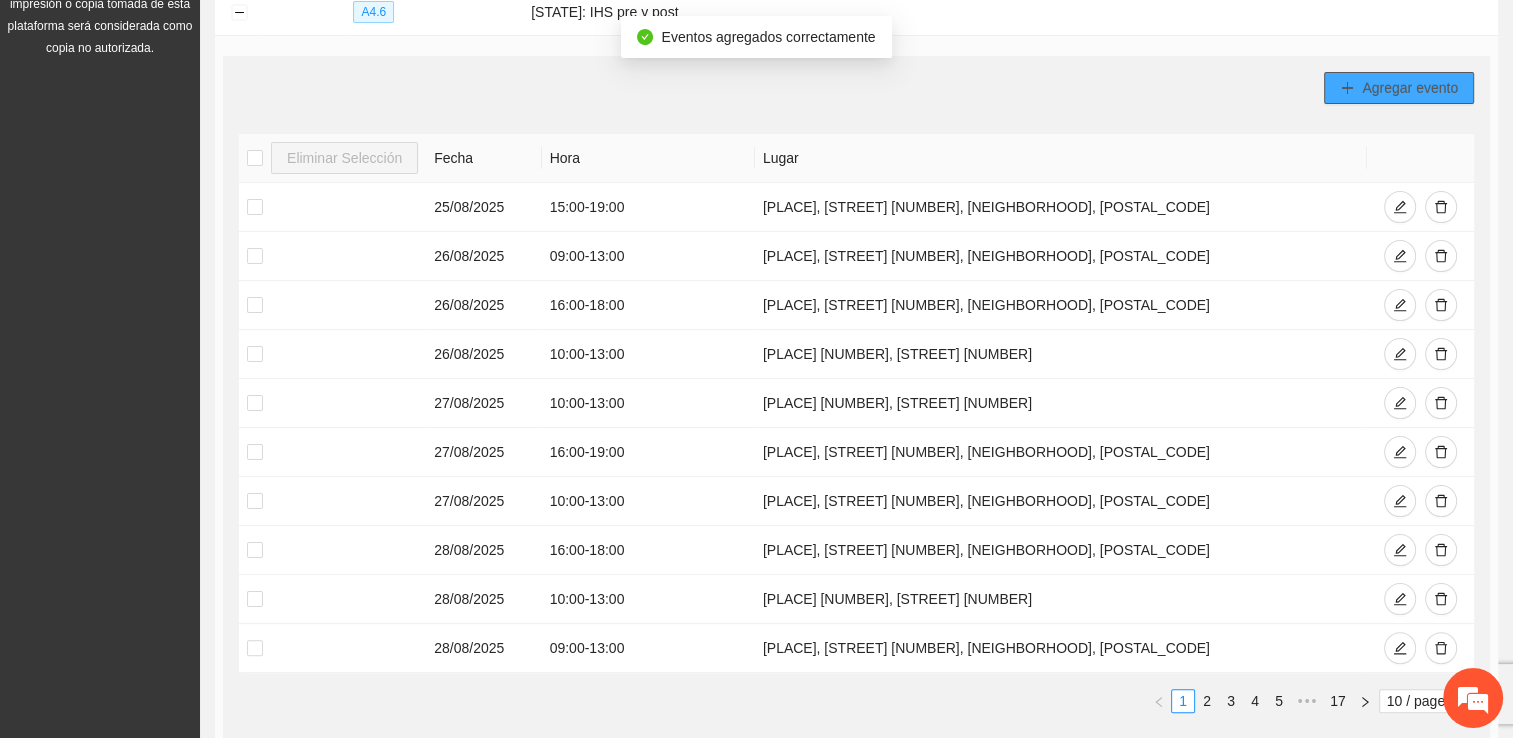click on "Agregar evento" at bounding box center (1410, 88) 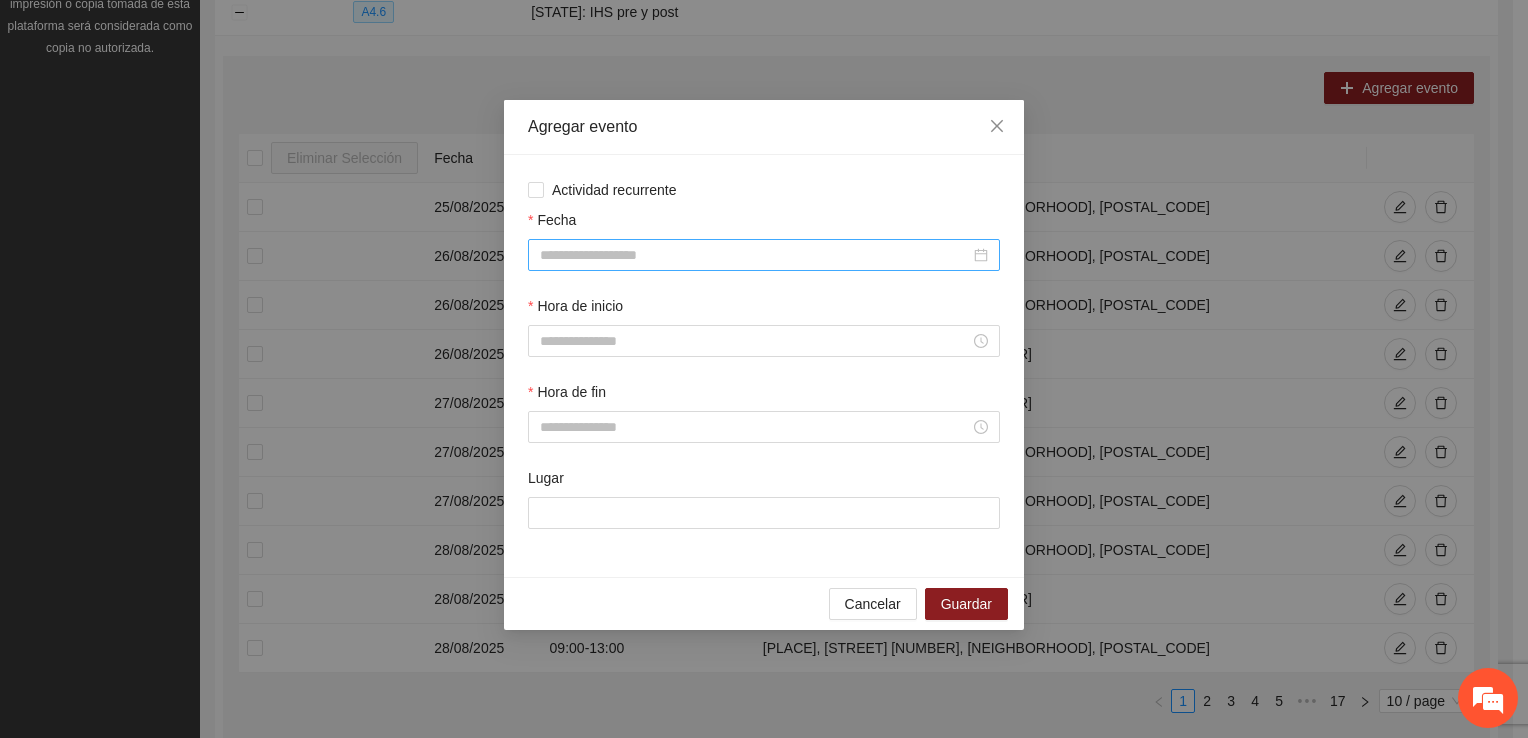 click on "Fecha" at bounding box center (755, 255) 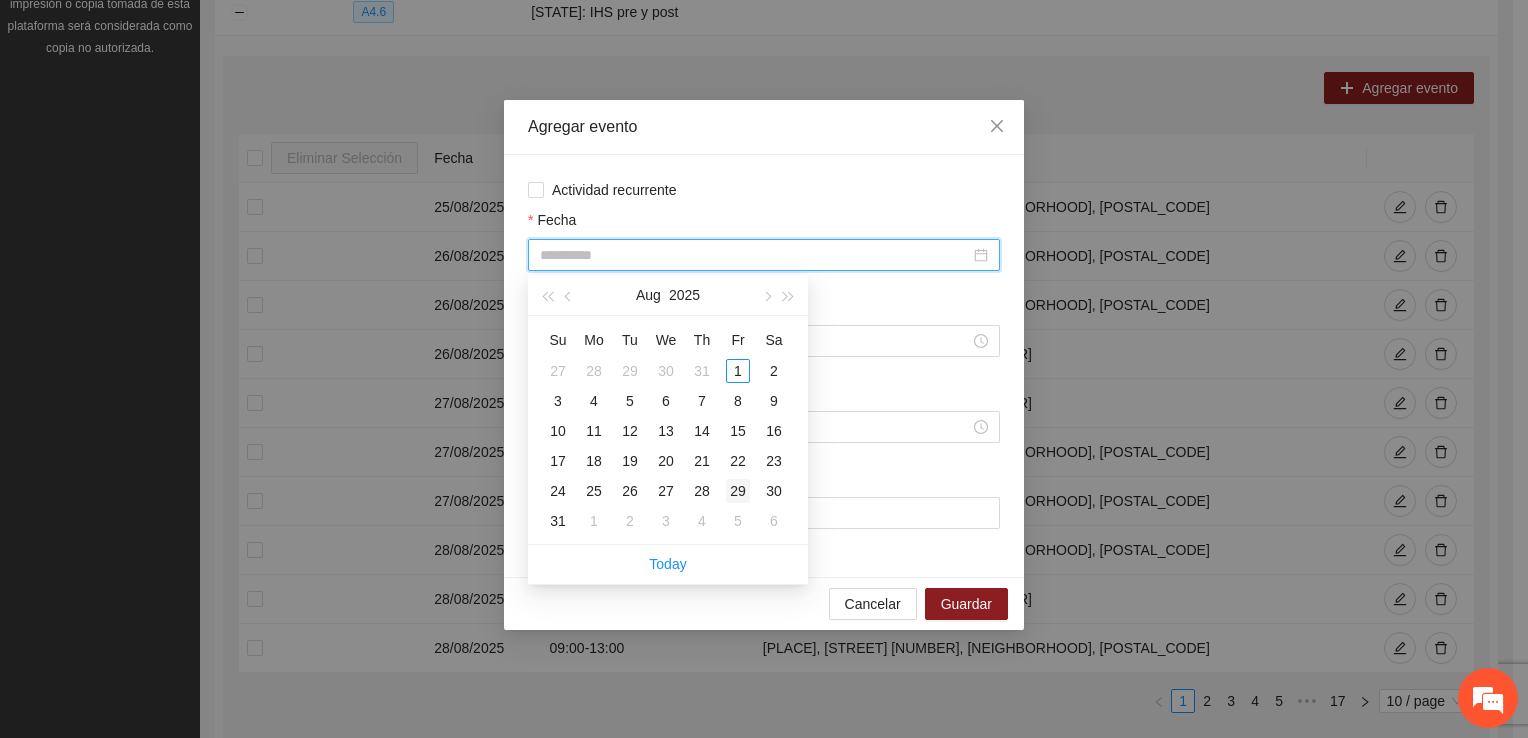 click on "29" at bounding box center [738, 491] 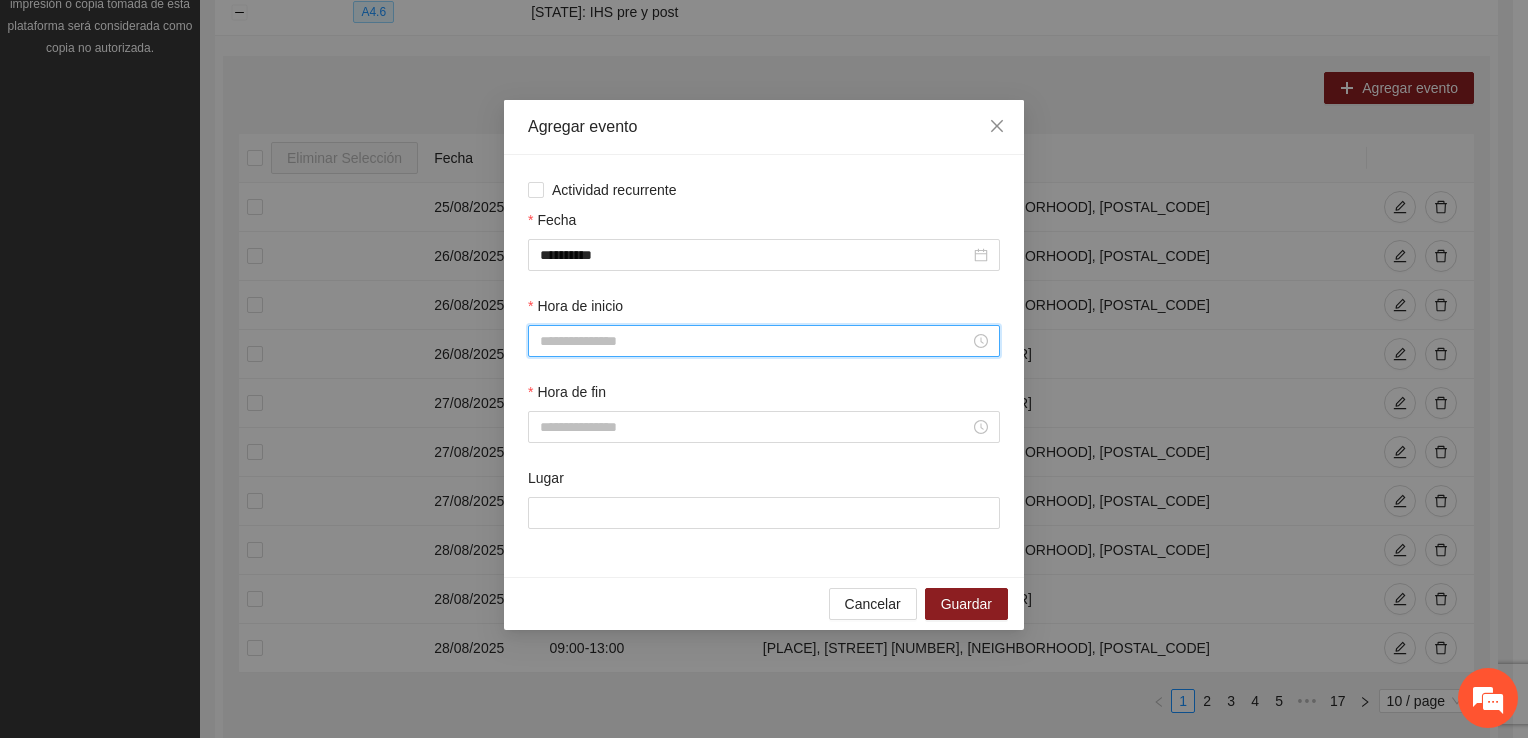 click on "Hora de inicio" at bounding box center [755, 341] 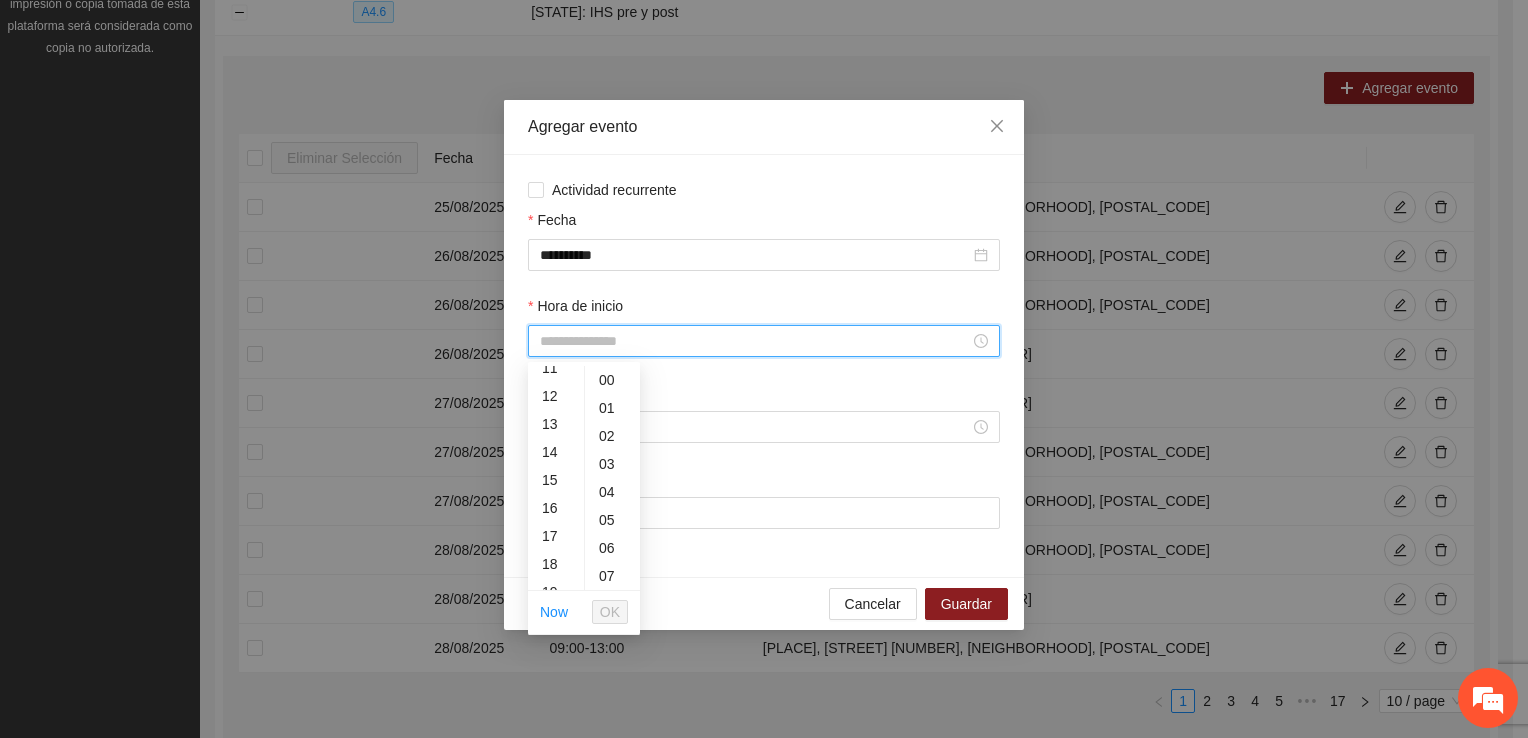 scroll, scrollTop: 432, scrollLeft: 0, axis: vertical 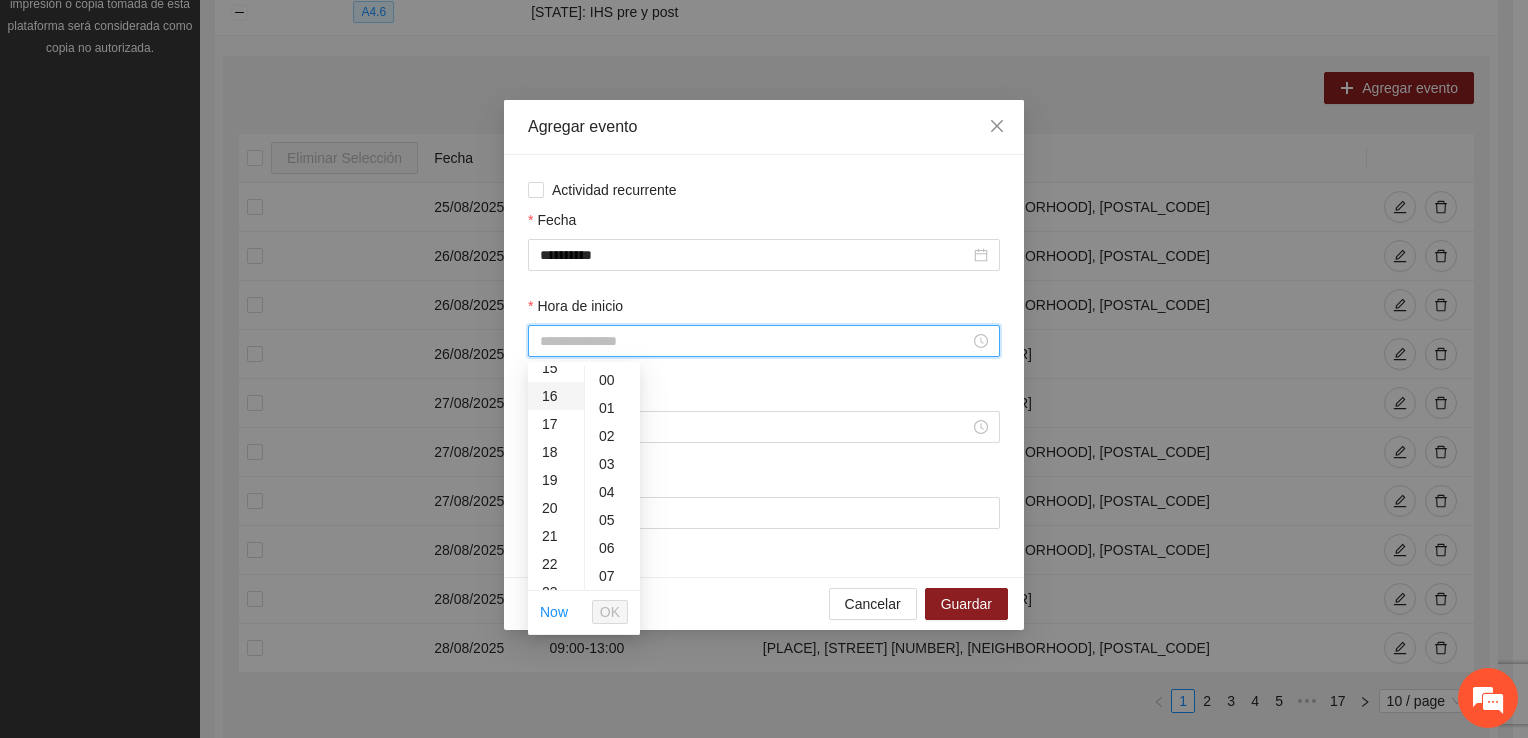 click on "16" at bounding box center (556, 396) 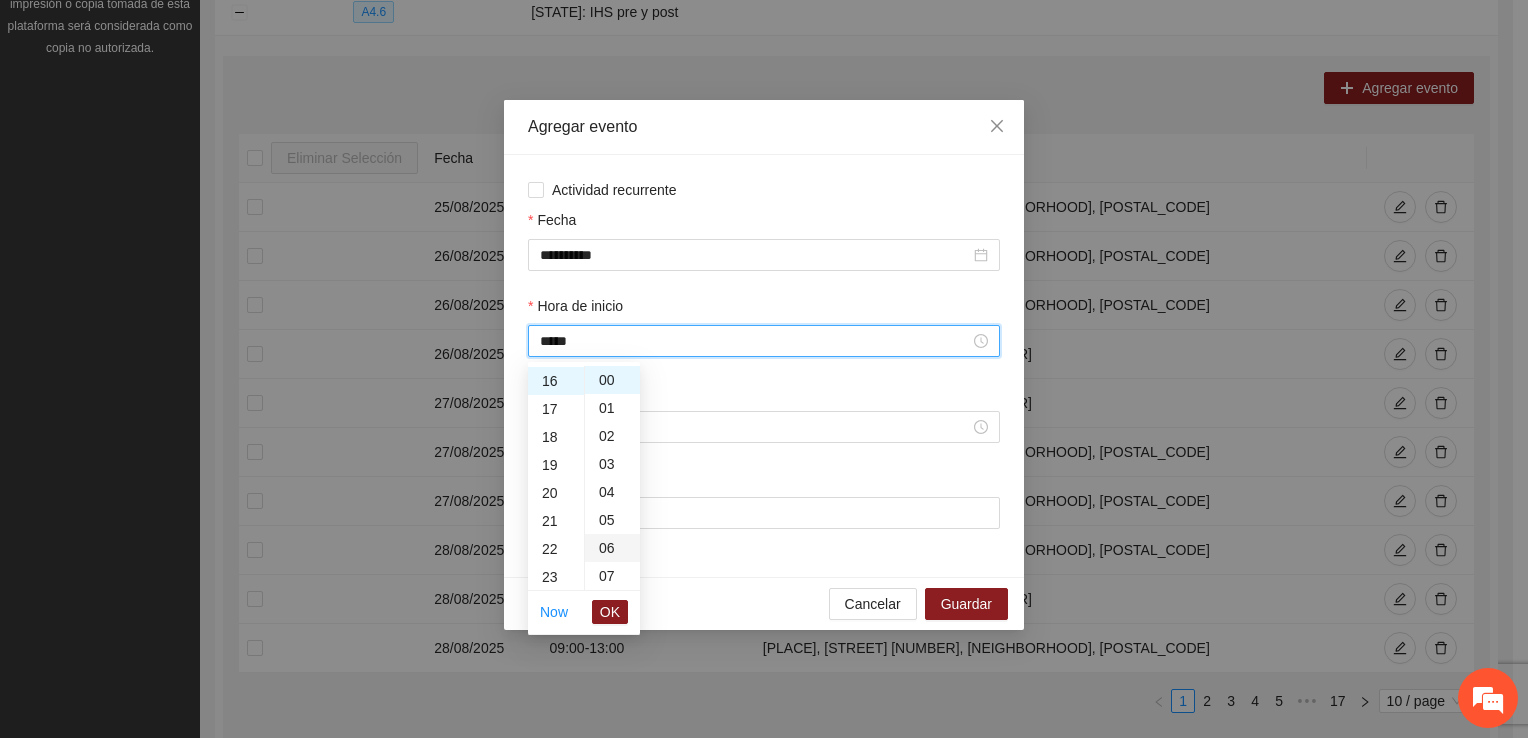 scroll, scrollTop: 448, scrollLeft: 0, axis: vertical 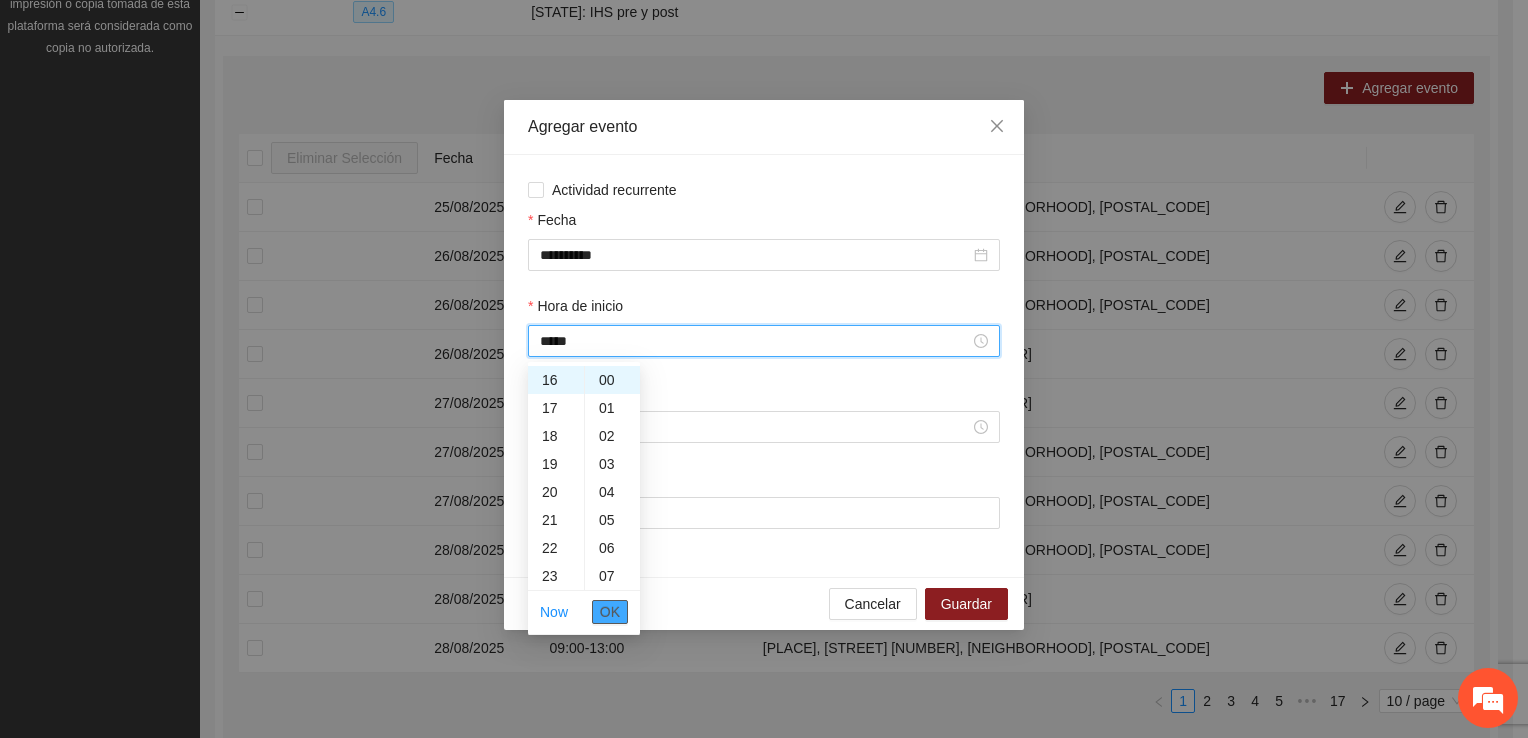 click on "OK" at bounding box center [610, 612] 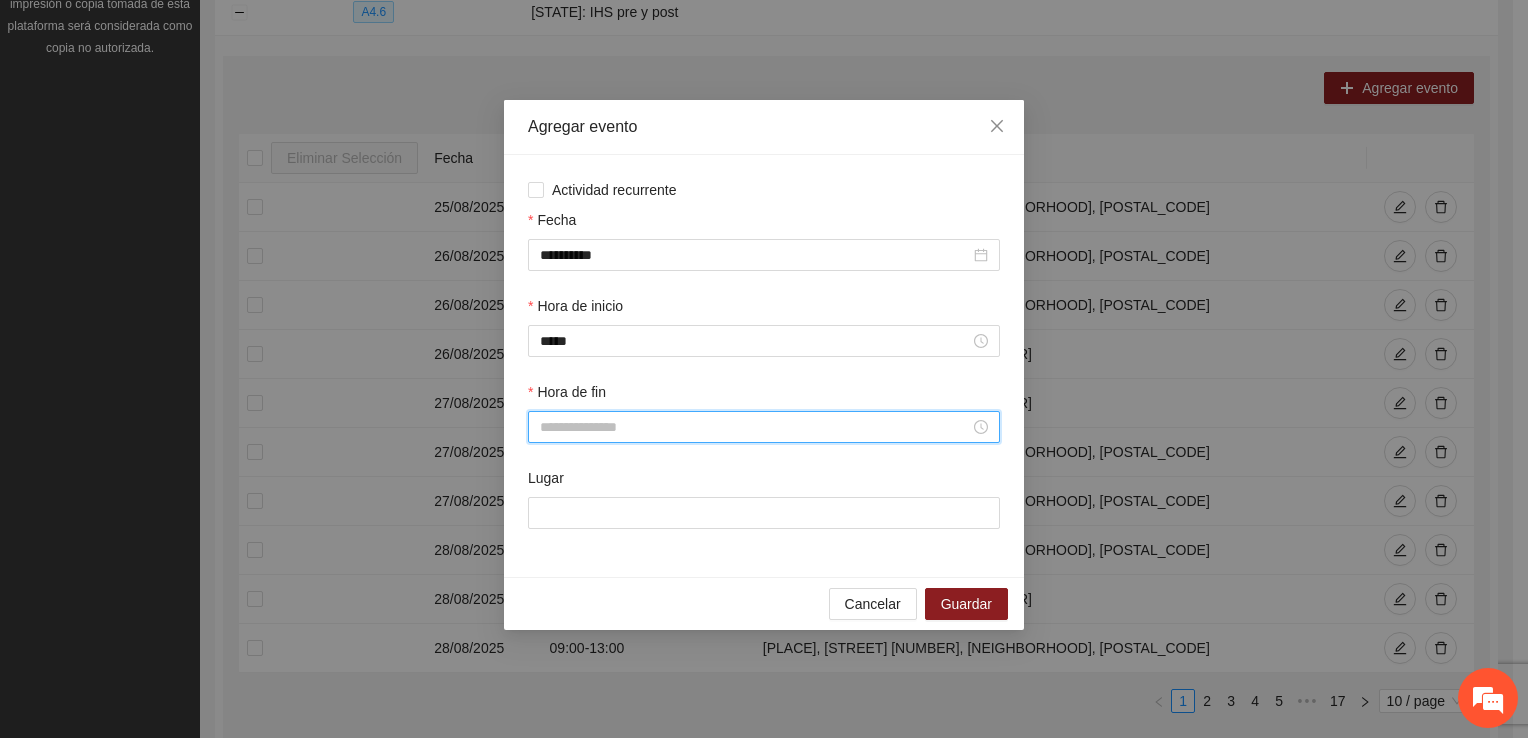 click on "Hora de fin" at bounding box center (755, 427) 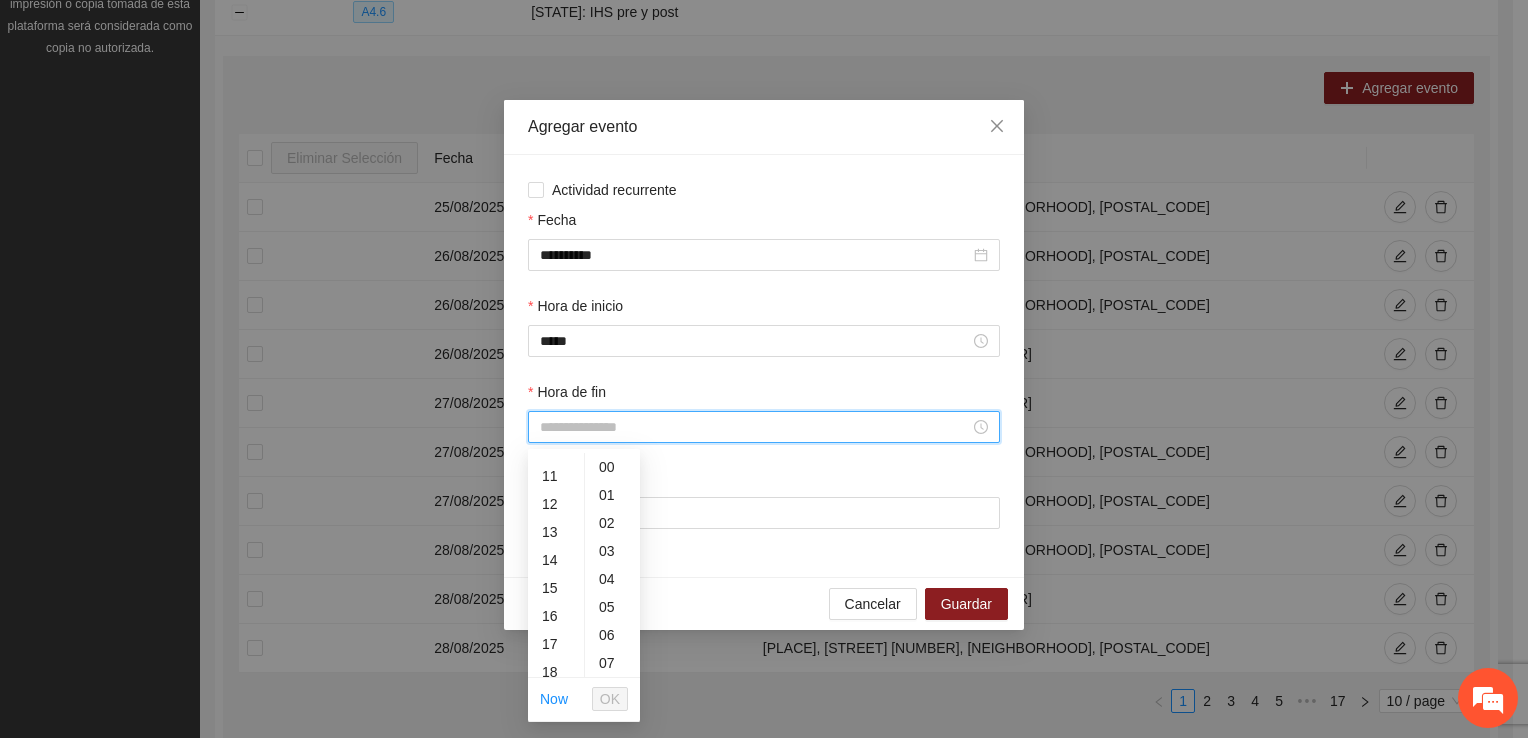 scroll, scrollTop: 392, scrollLeft: 0, axis: vertical 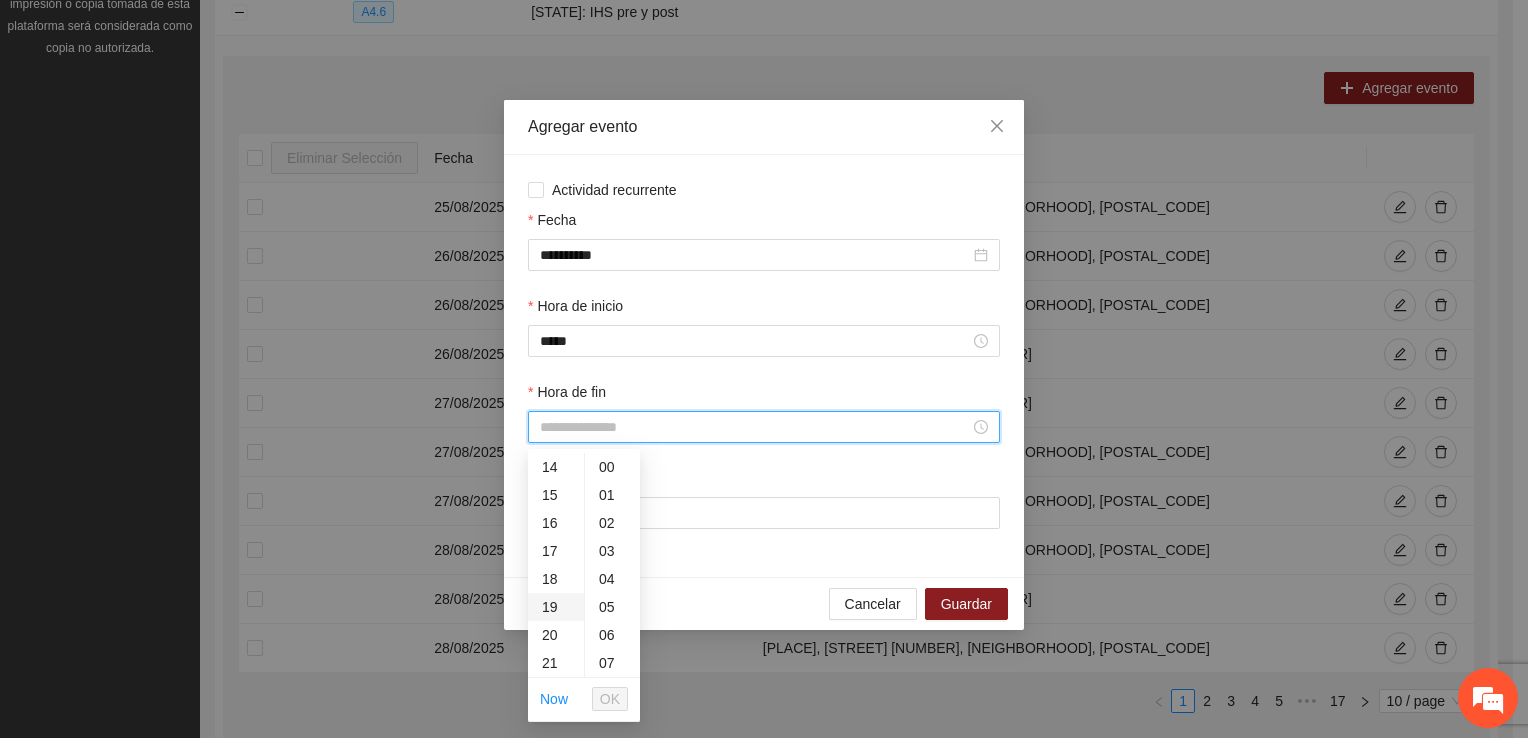click on "19" at bounding box center [556, 607] 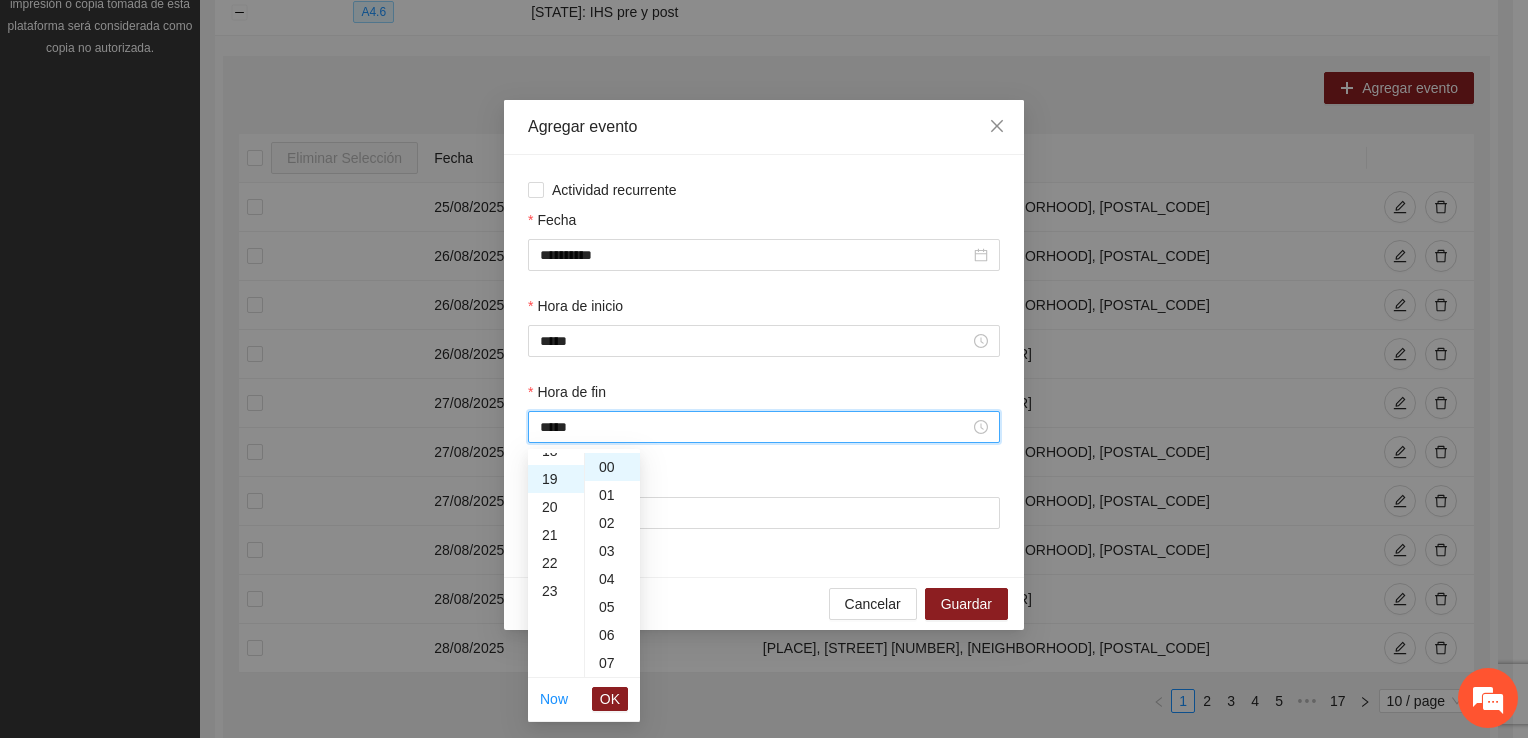 scroll, scrollTop: 532, scrollLeft: 0, axis: vertical 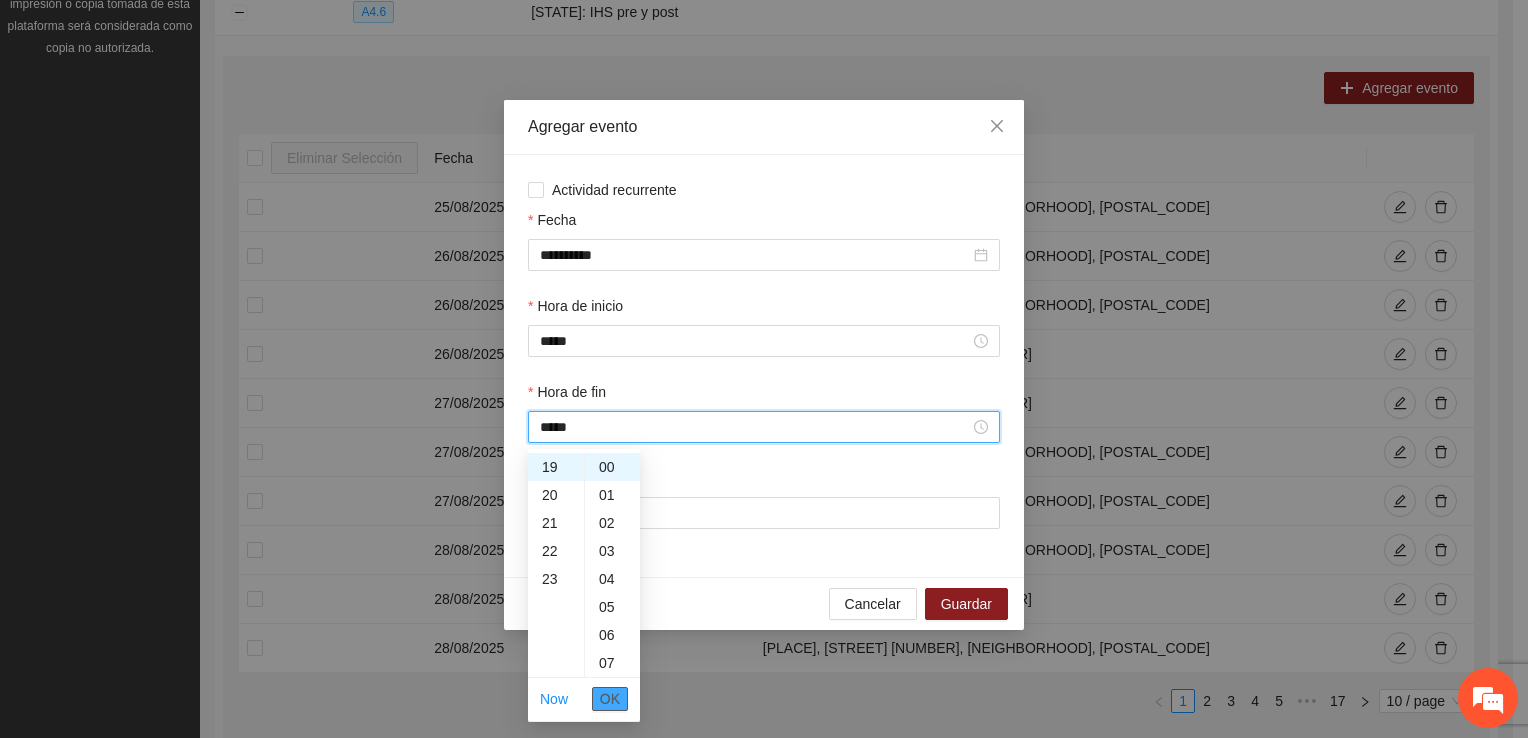 click on "OK" at bounding box center [610, 699] 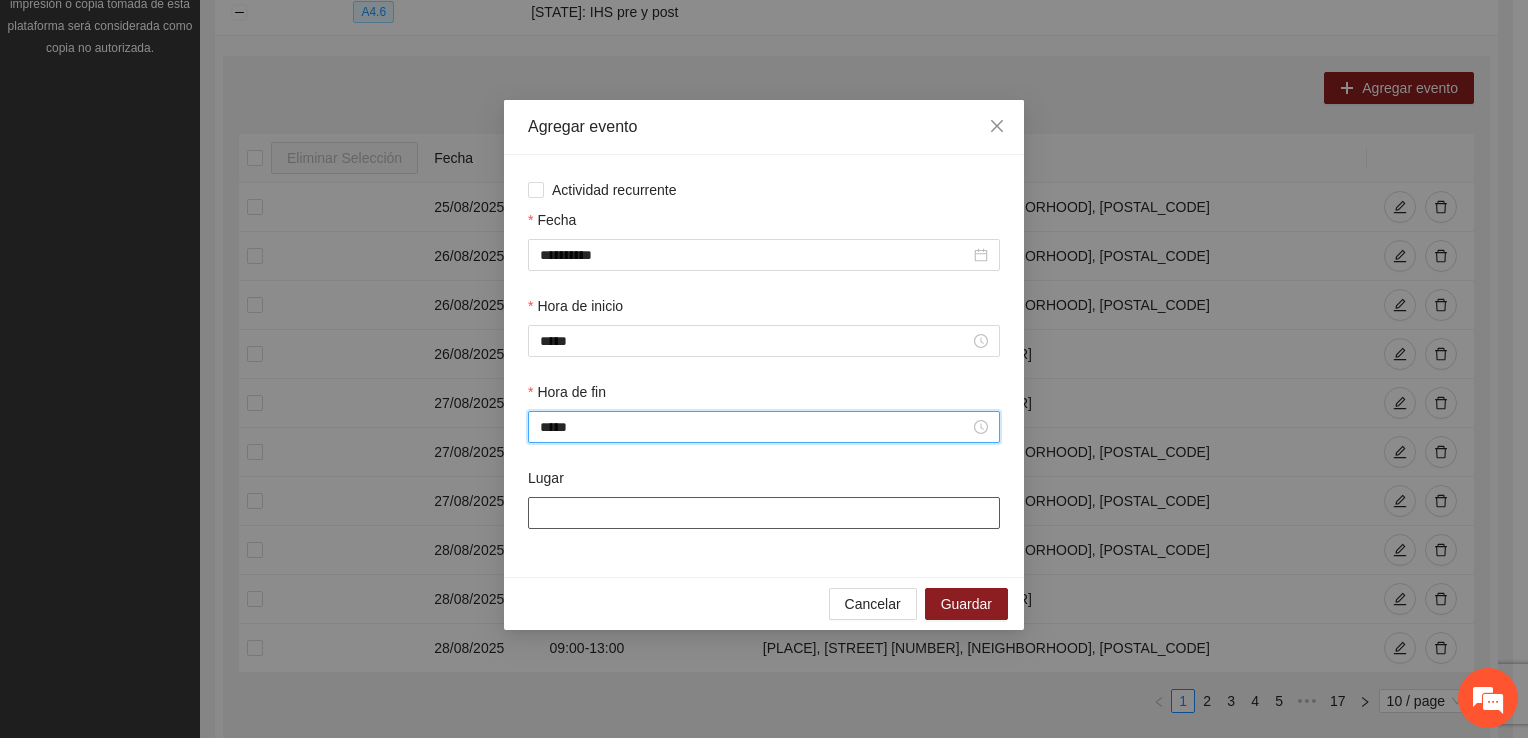 click on "Lugar" at bounding box center (764, 513) 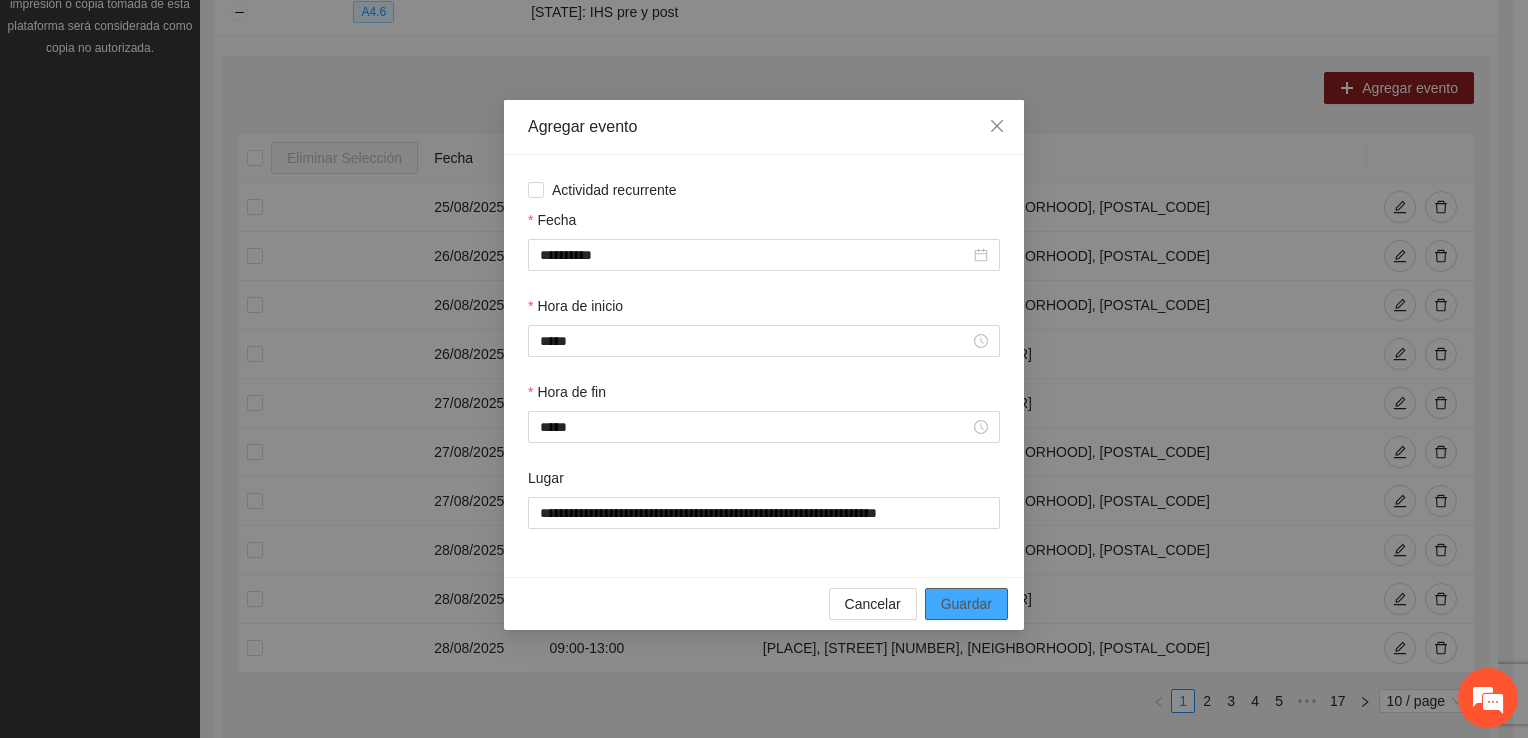 click on "Guardar" at bounding box center [966, 604] 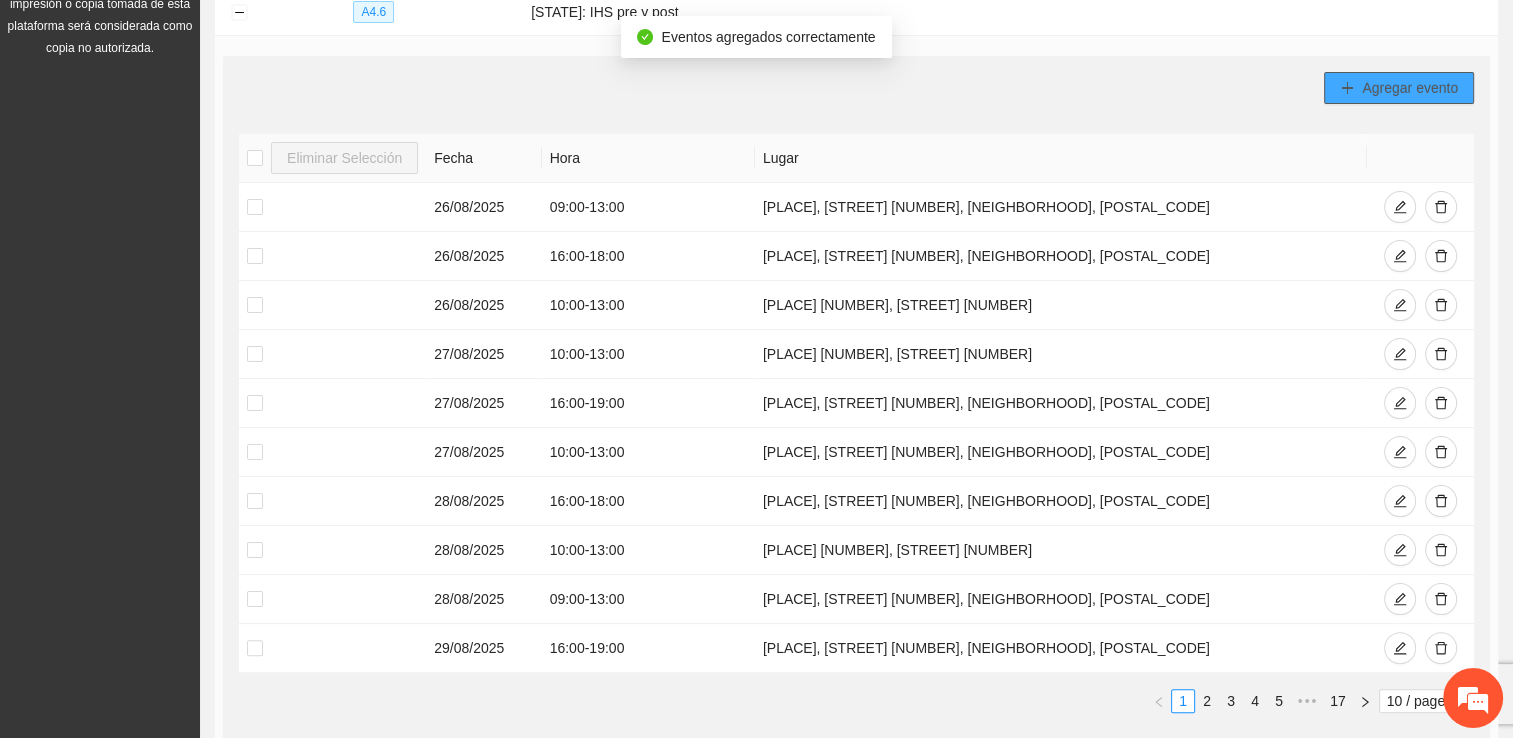 click on "Agregar evento" at bounding box center (1410, 88) 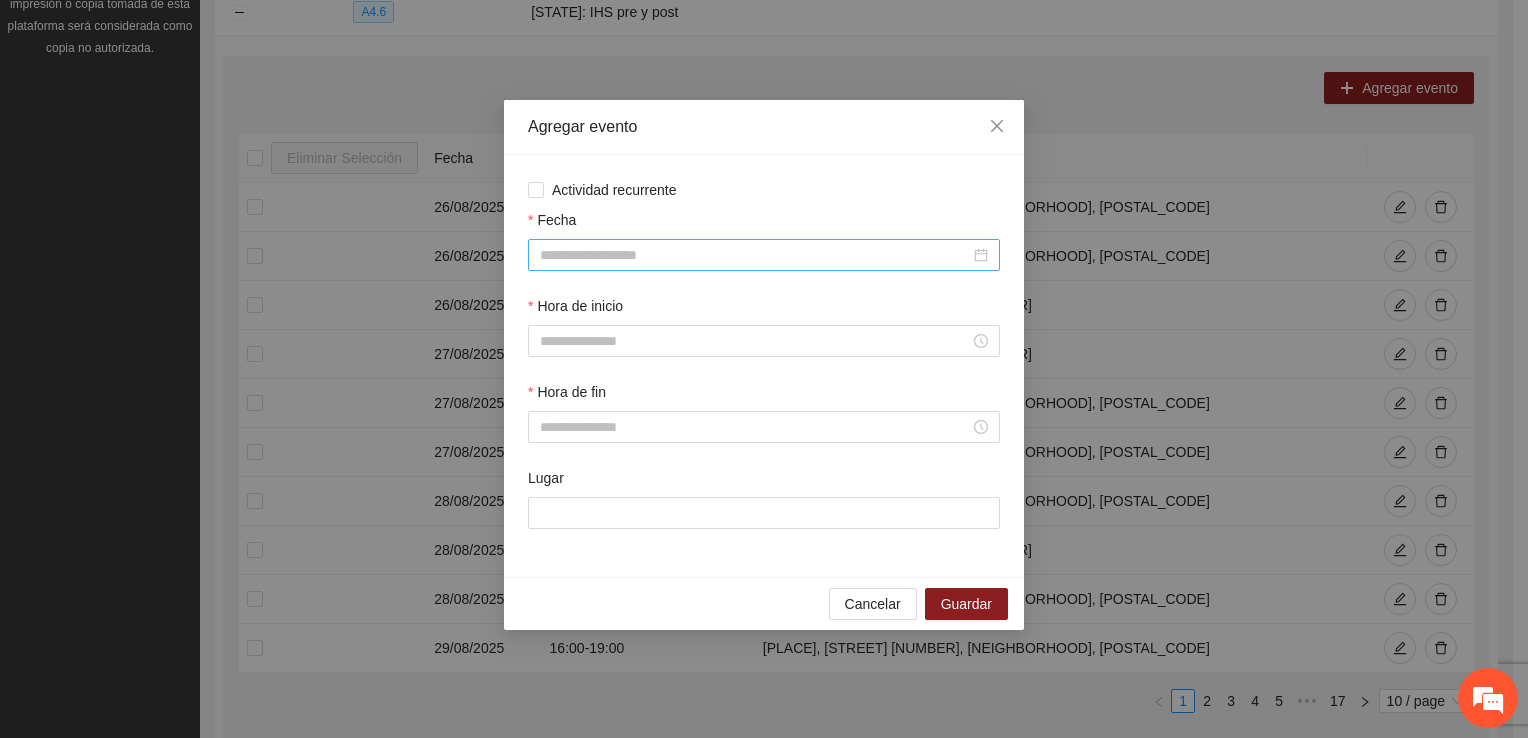 click on "Fecha" at bounding box center (755, 255) 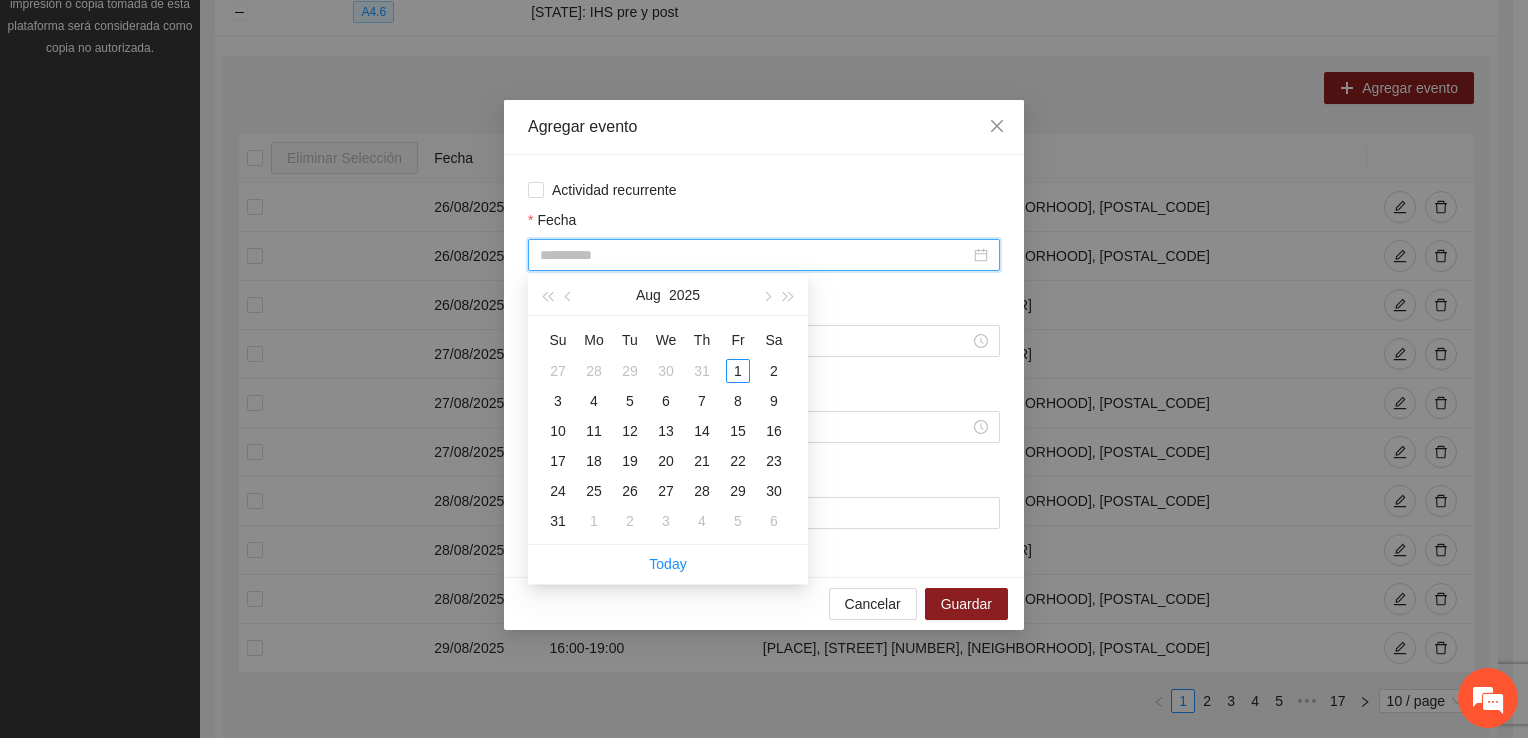 click on "29" at bounding box center [738, 491] 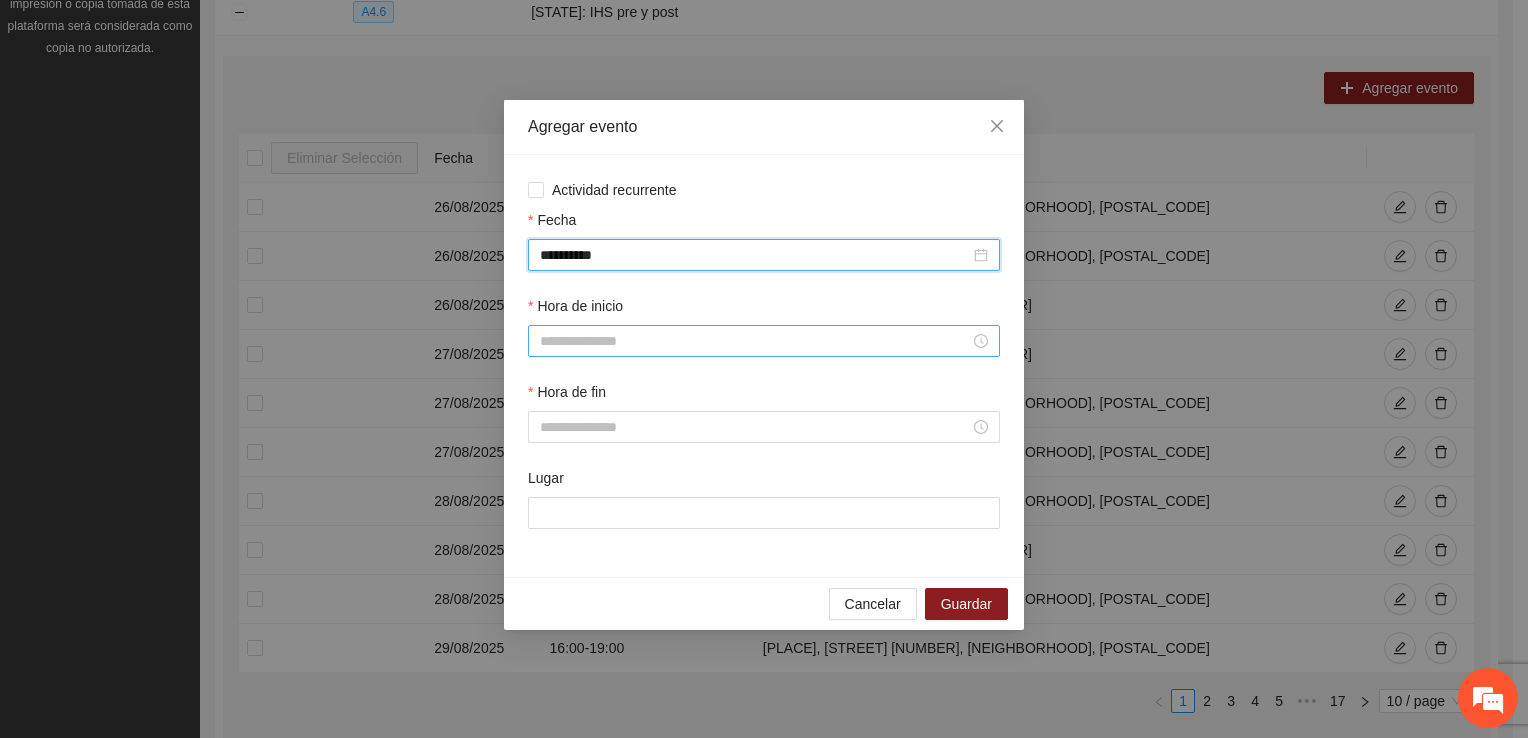 click on "Hora de inicio" at bounding box center (755, 341) 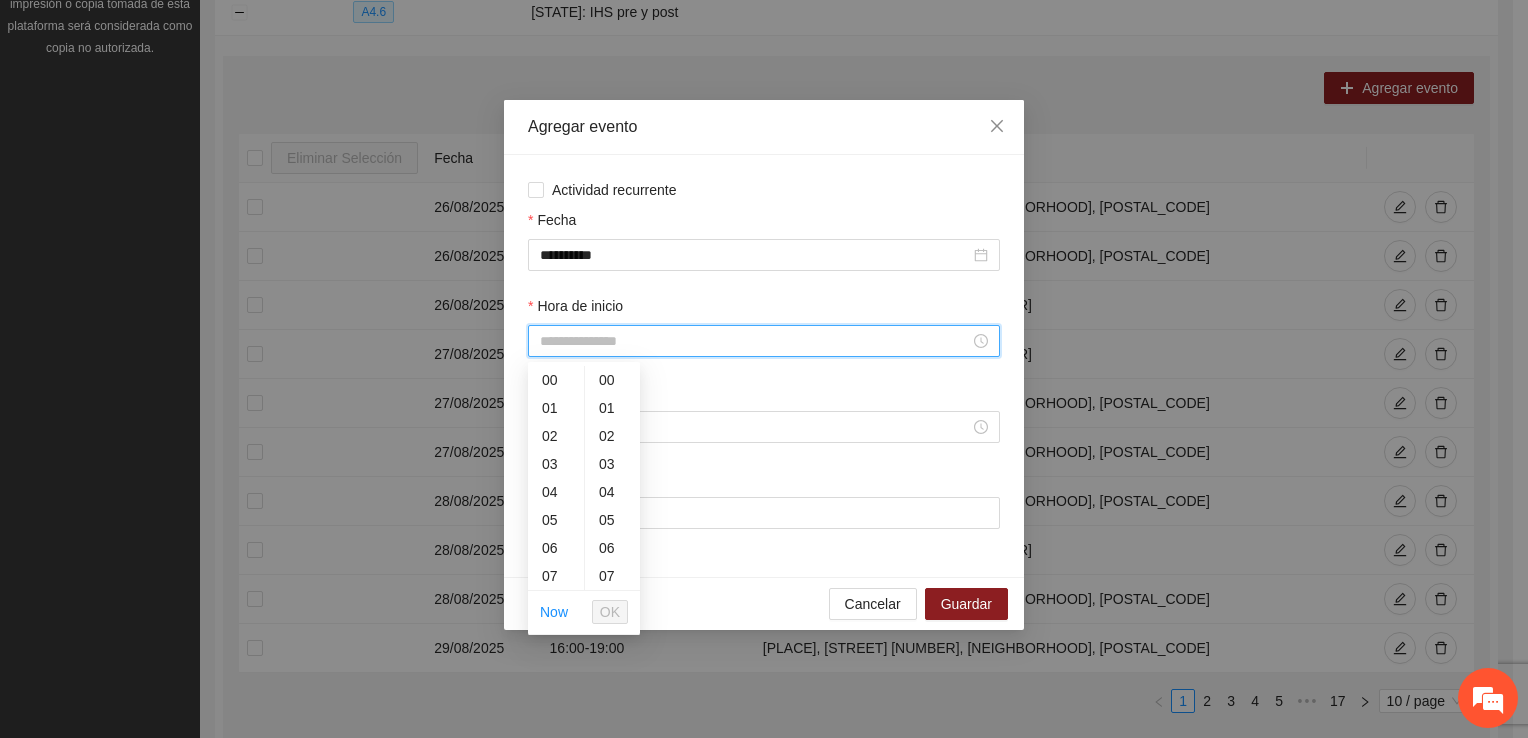 scroll, scrollTop: 196, scrollLeft: 0, axis: vertical 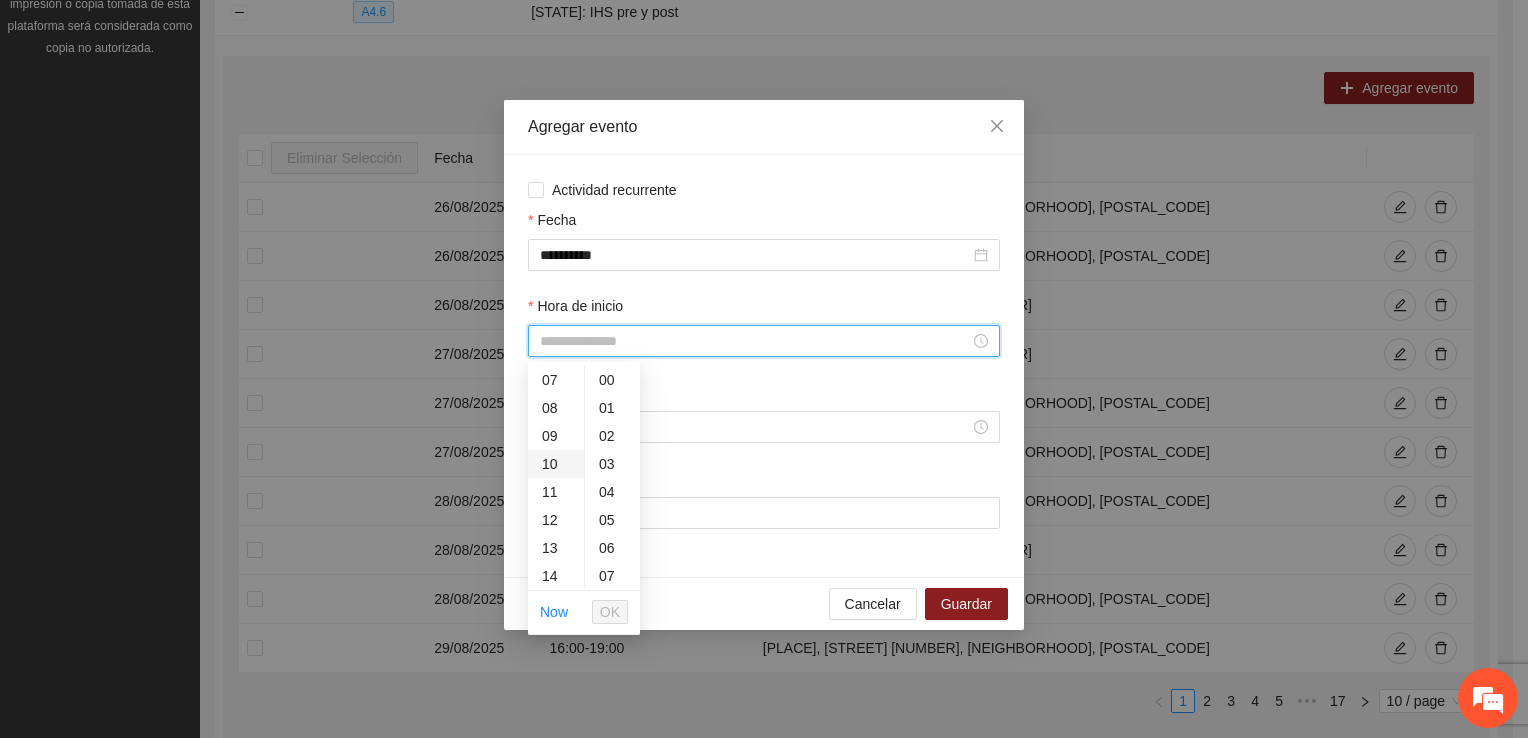 click on "10" at bounding box center [556, 464] 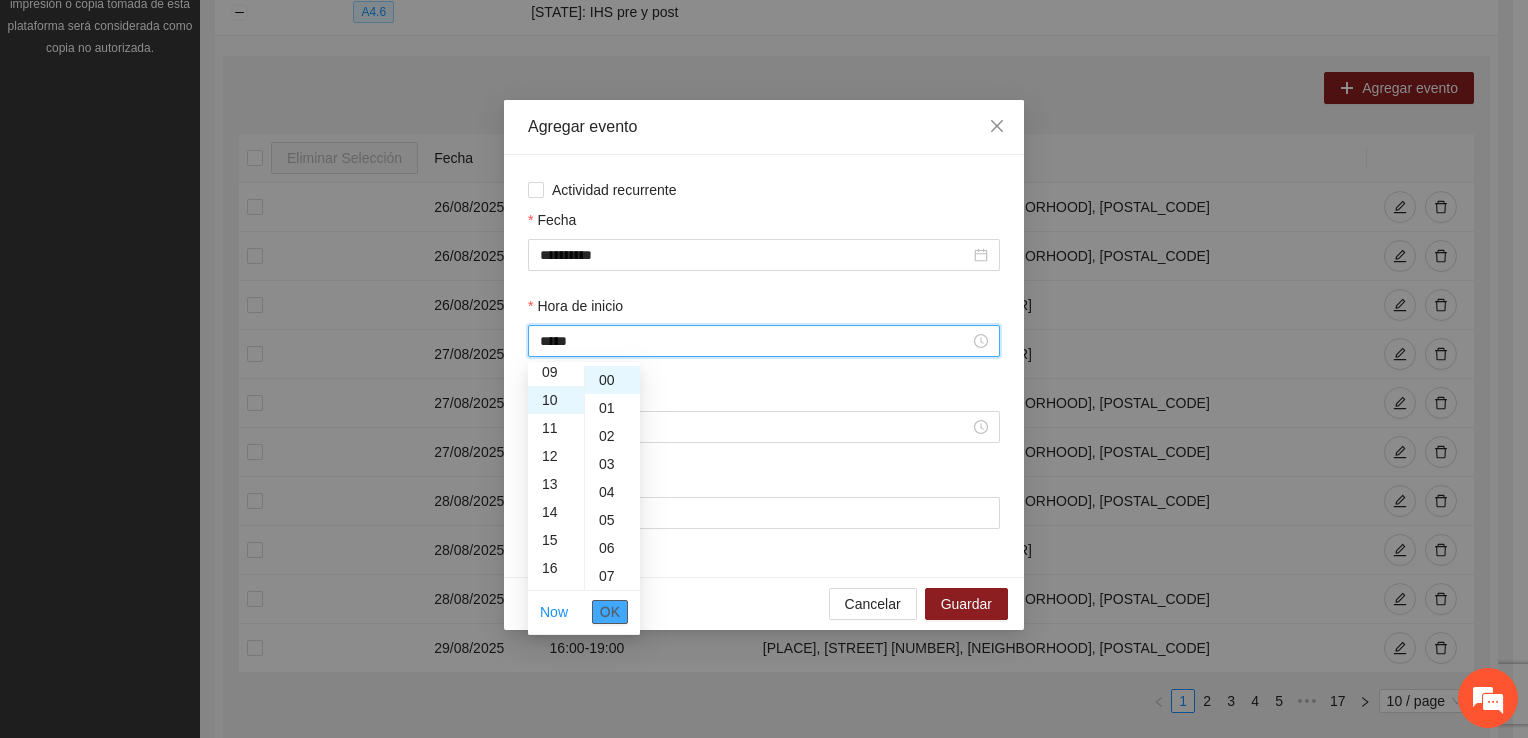 scroll, scrollTop: 280, scrollLeft: 0, axis: vertical 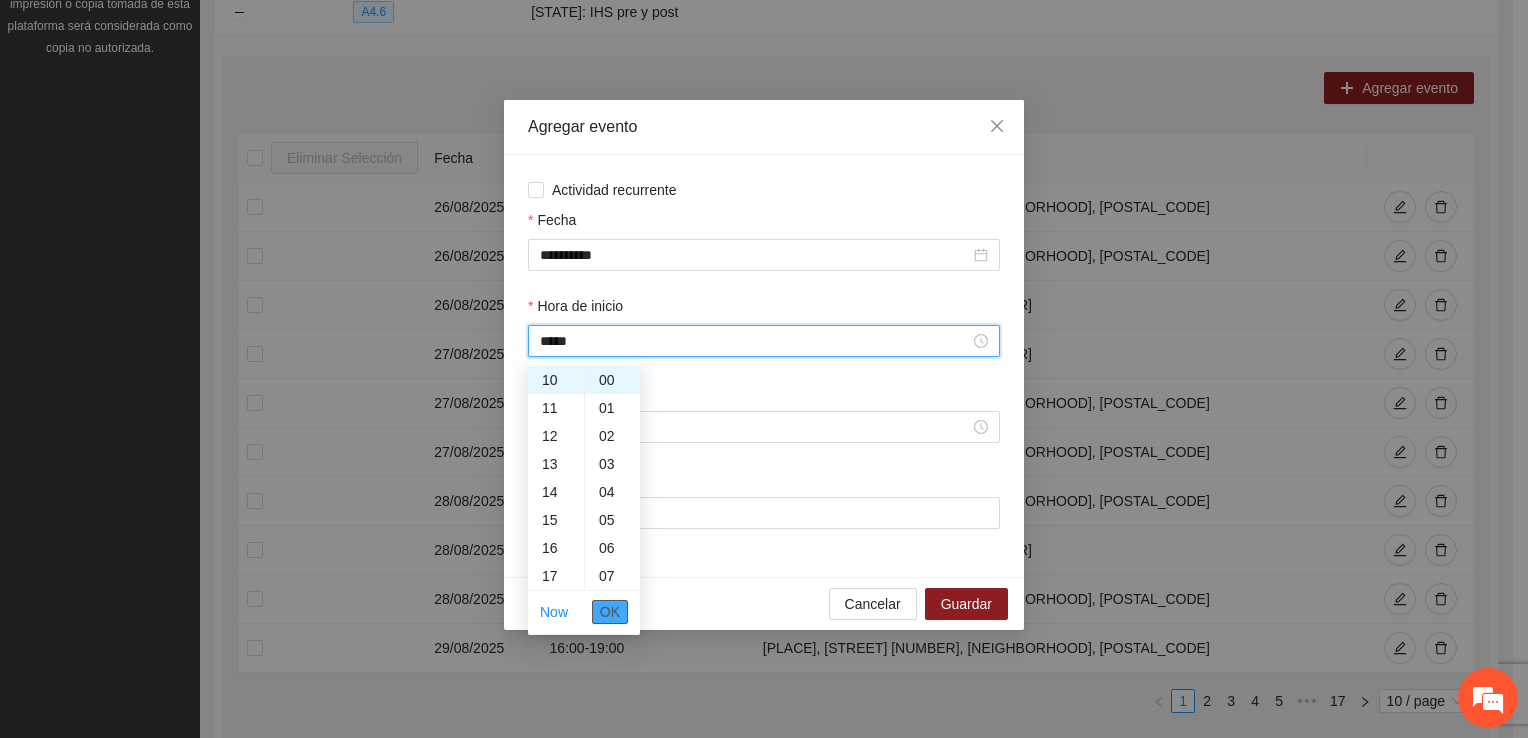 click on "OK" at bounding box center (610, 612) 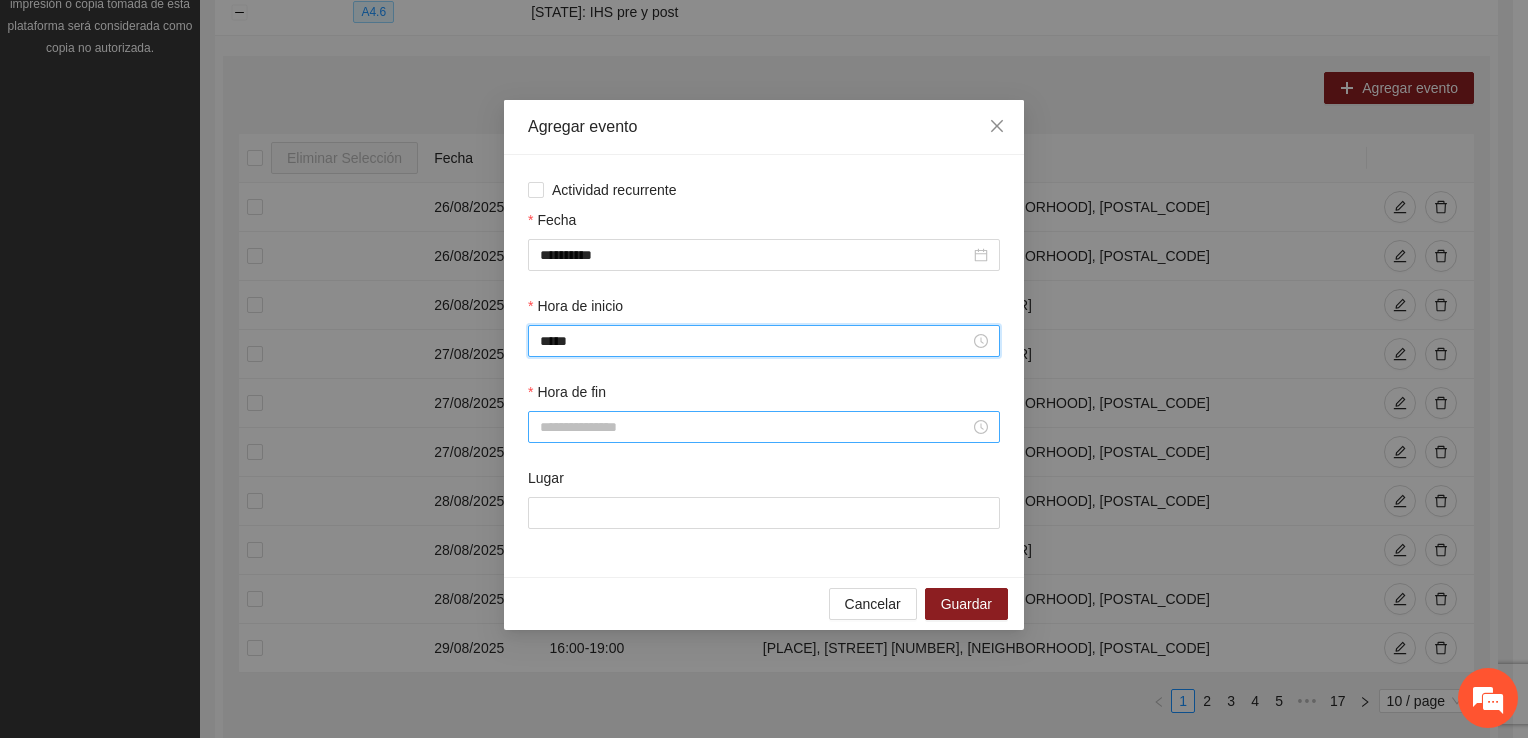 click on "Hora de fin" at bounding box center (755, 427) 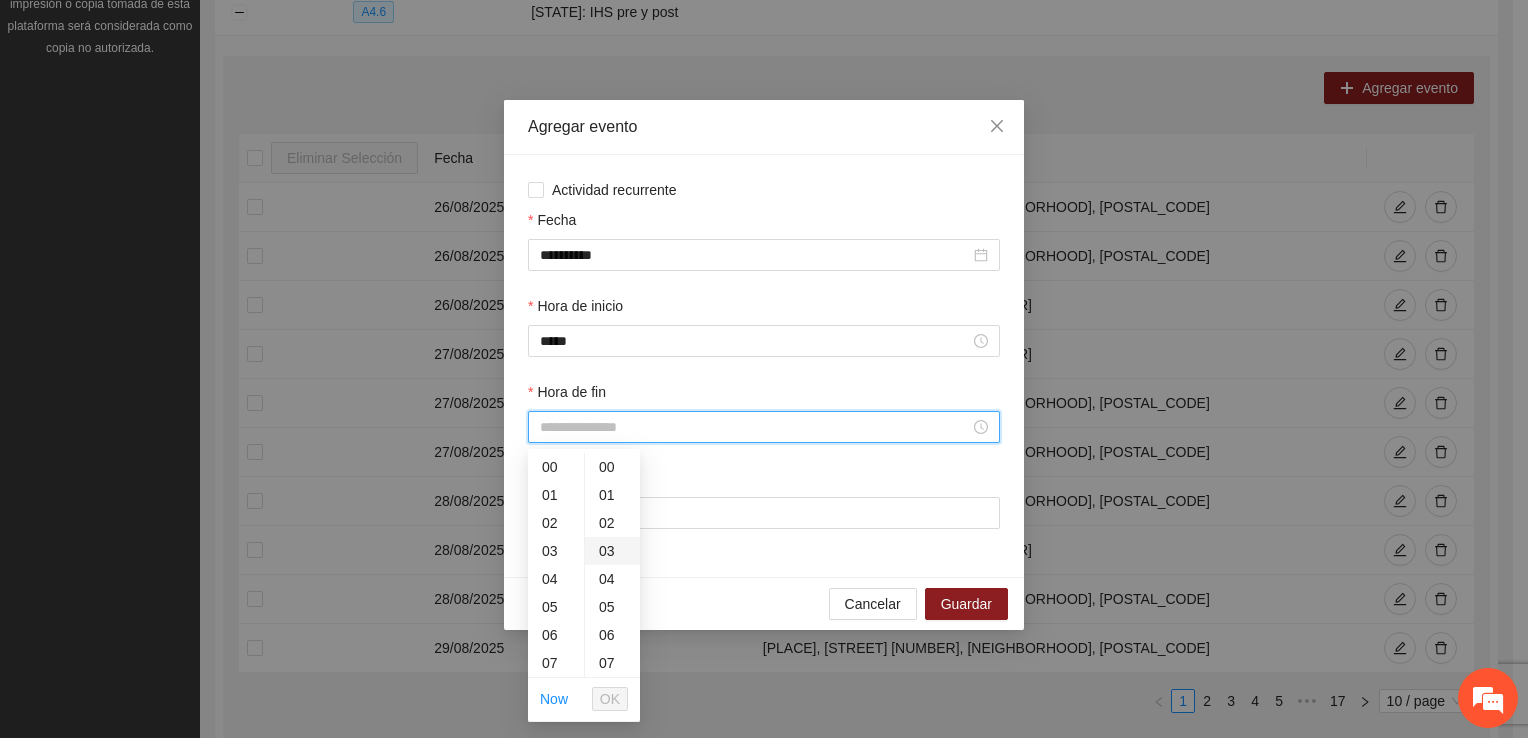 click on "00 01 02 03 04 05 06 07 08 09 10 11 12 13 14 15 16 17 18 19 20 21 22 23 24 25 26 27 28 29 30 31 32 33 34 35 36 37 38 39 40 41 42 43 44 45 46 47 48 49 50 51 52 53 54 55 56 57 58 59" at bounding box center [612, 565] 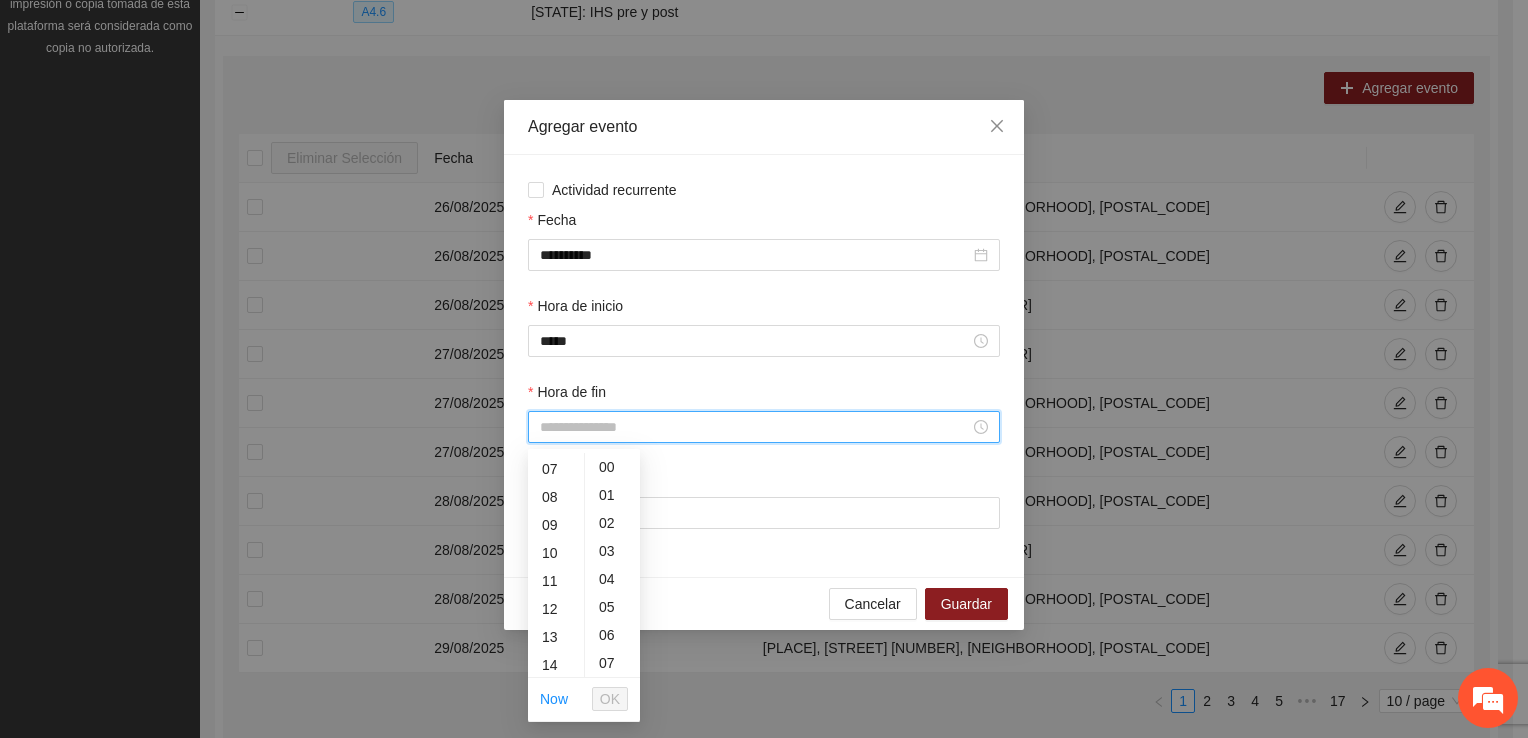 scroll, scrollTop: 196, scrollLeft: 0, axis: vertical 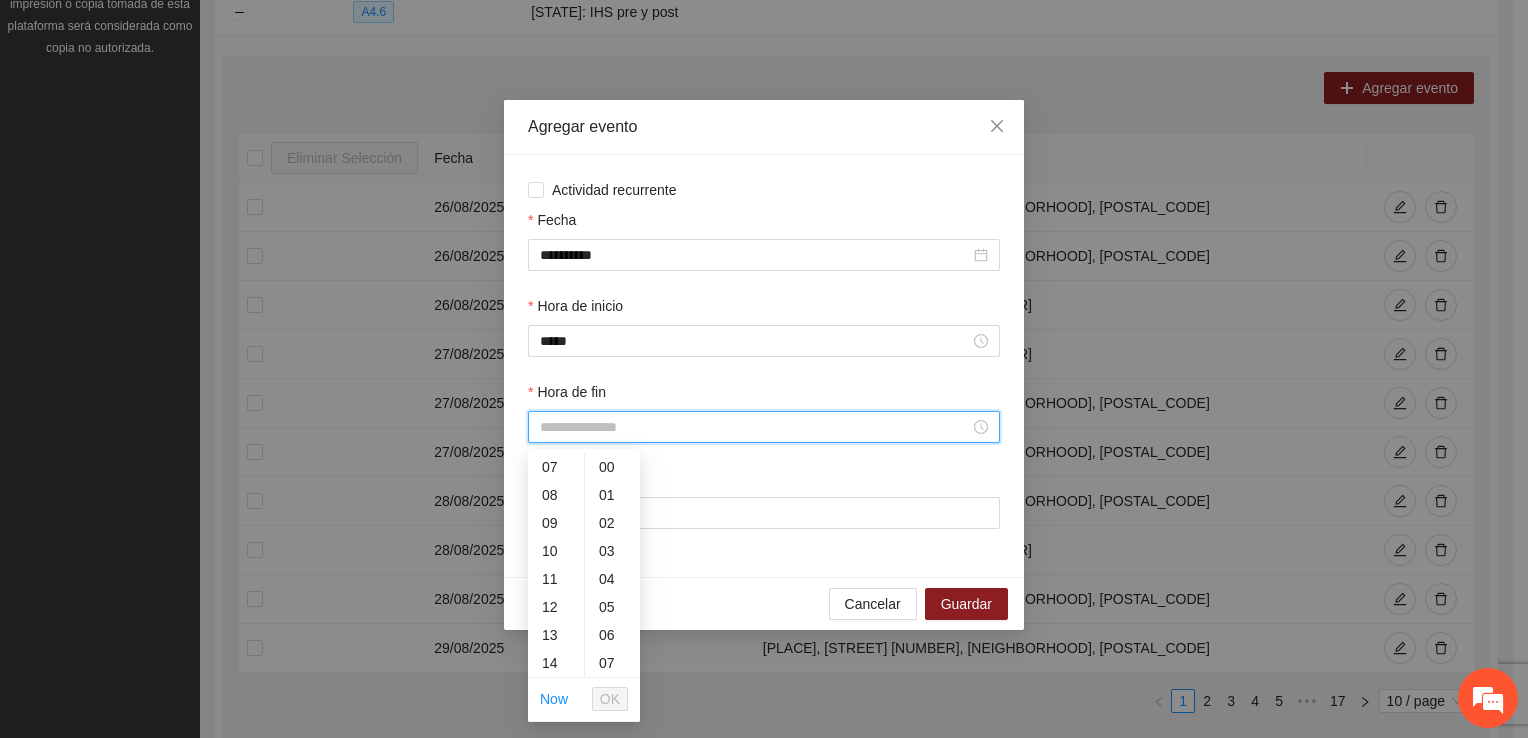 click on "13" at bounding box center (556, 635) 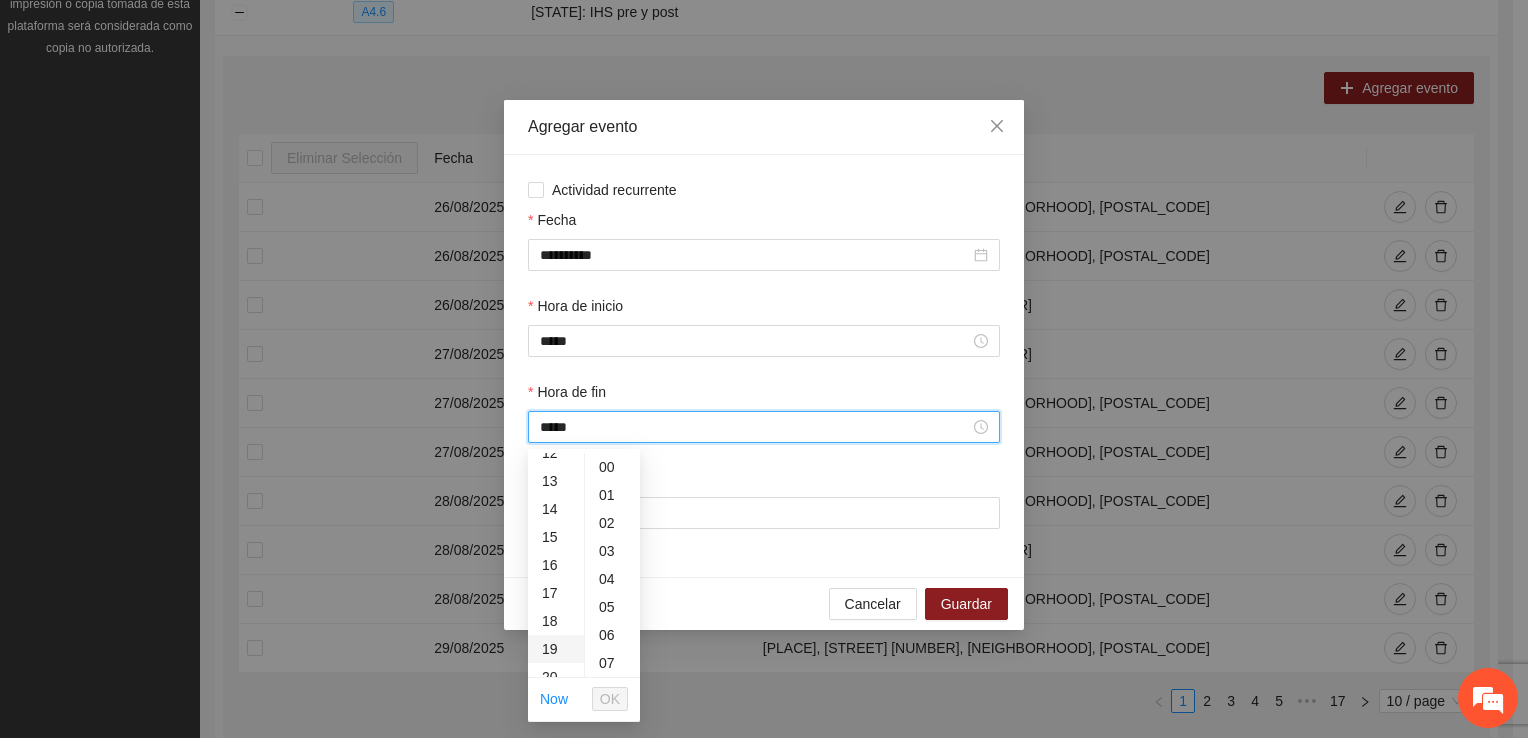 scroll, scrollTop: 364, scrollLeft: 0, axis: vertical 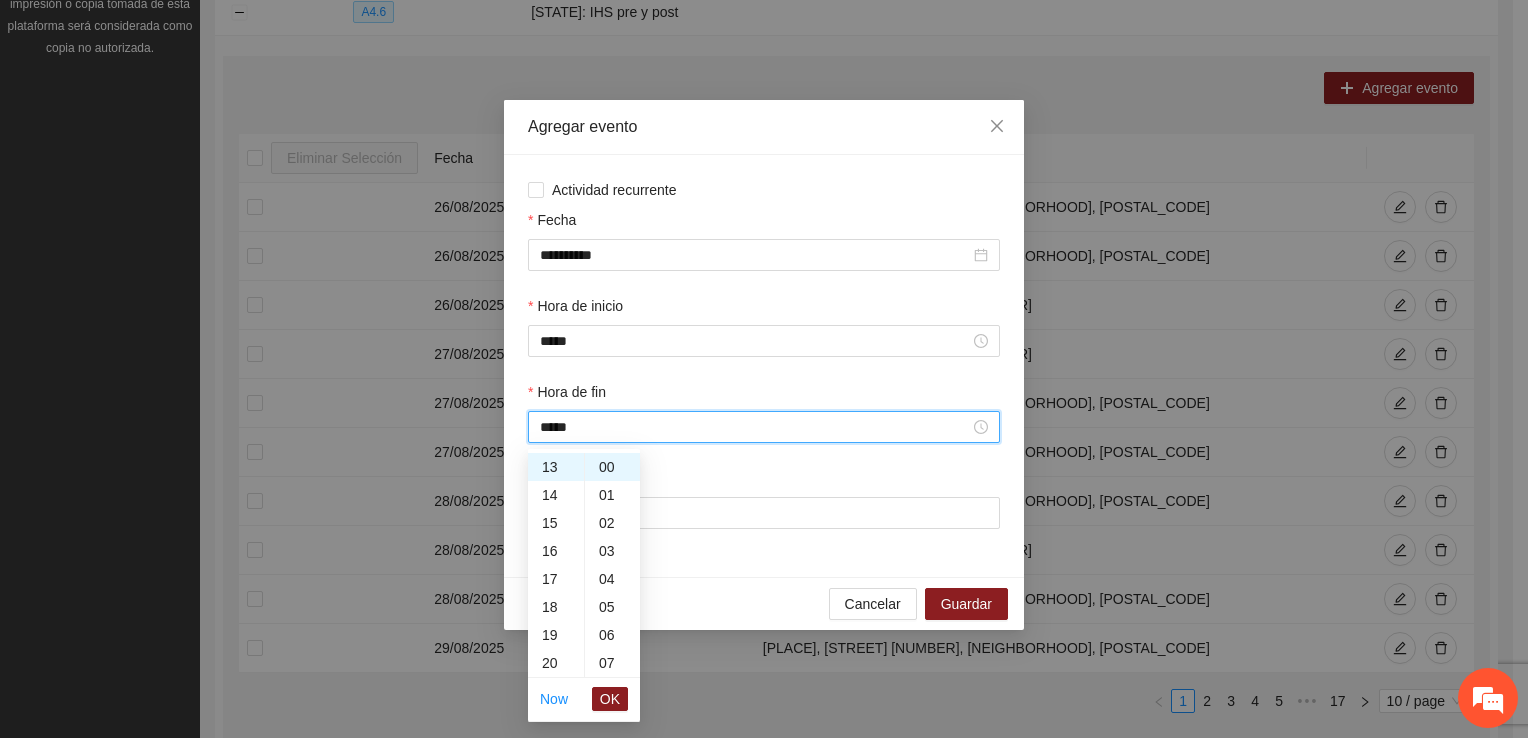 click on "OK" at bounding box center (610, 699) 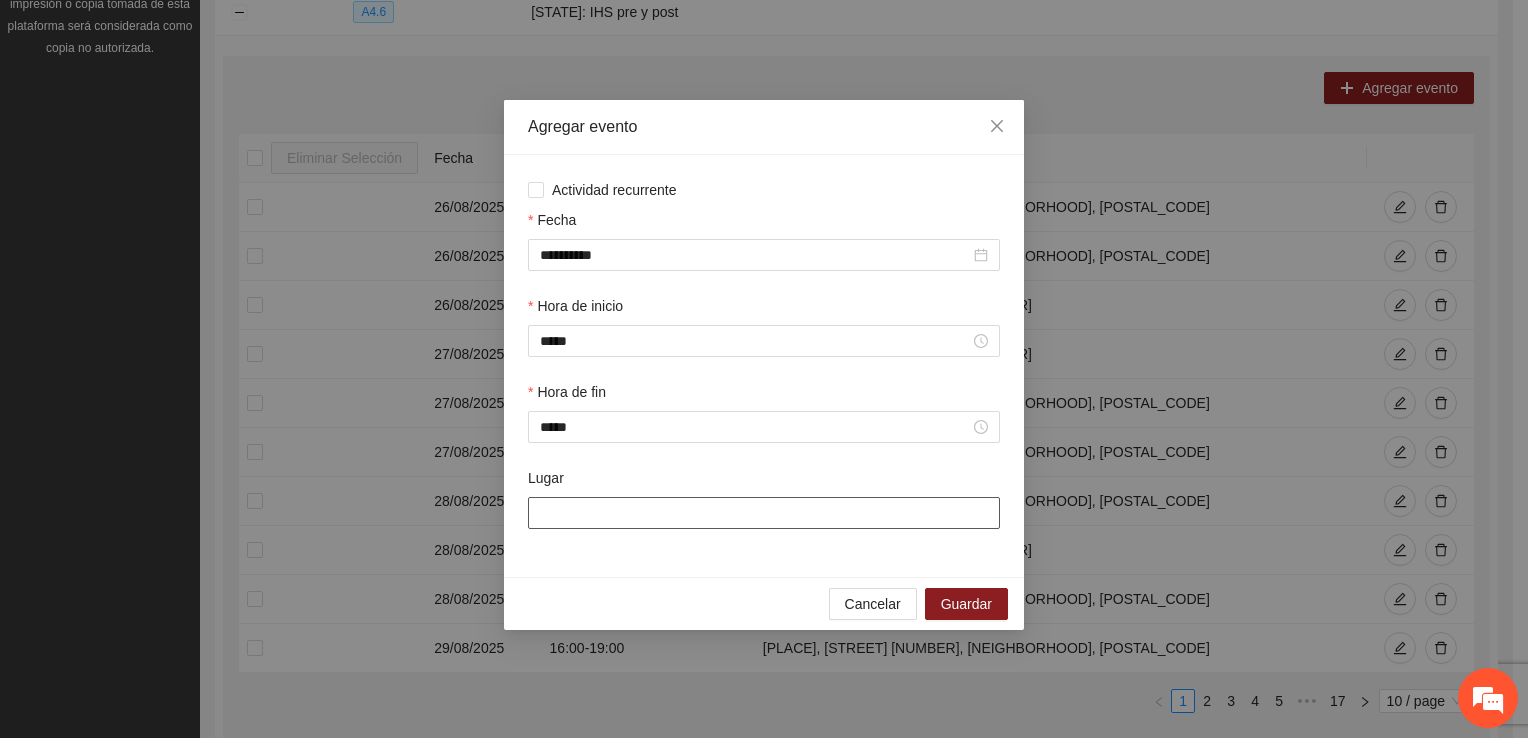 click on "Lugar" at bounding box center [764, 513] 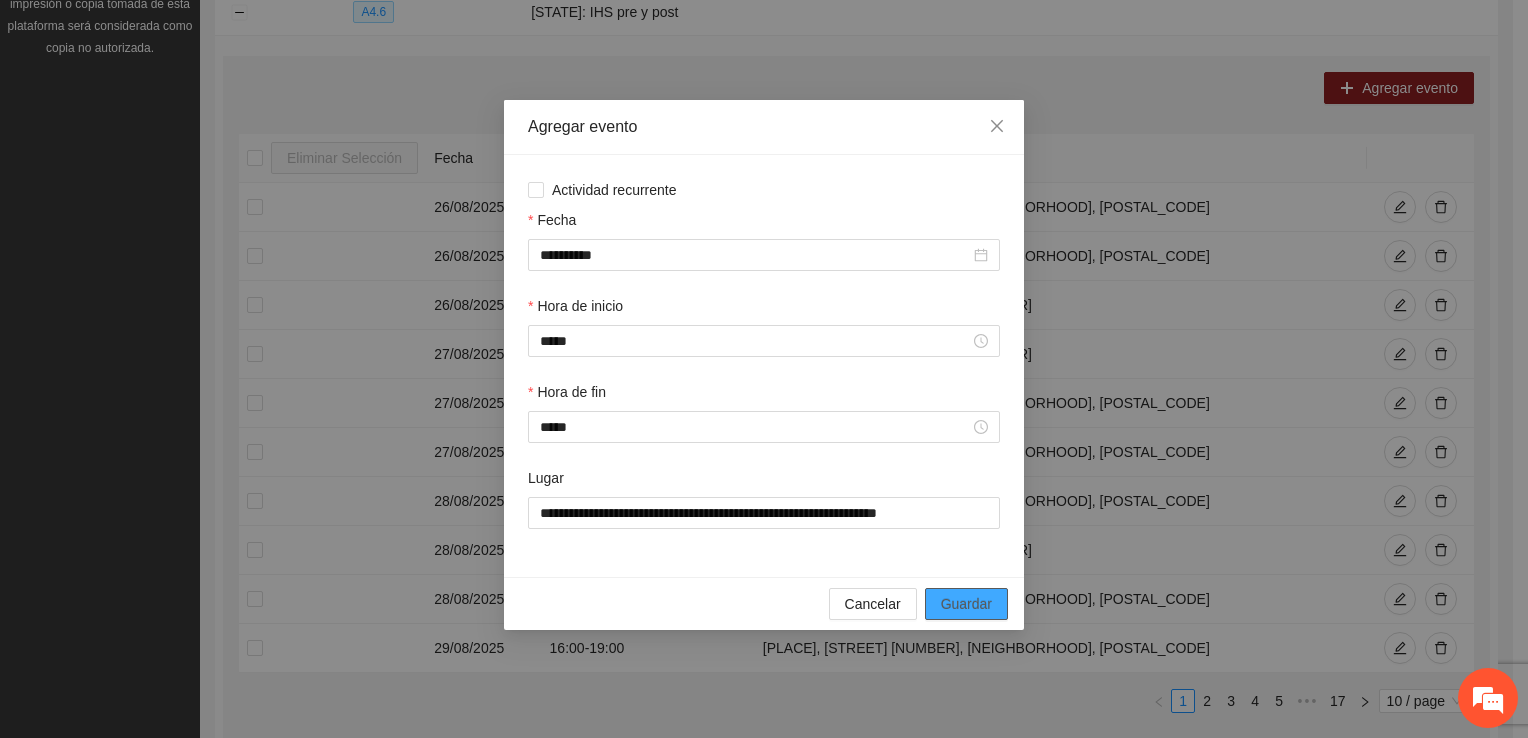 click on "Guardar" at bounding box center (966, 604) 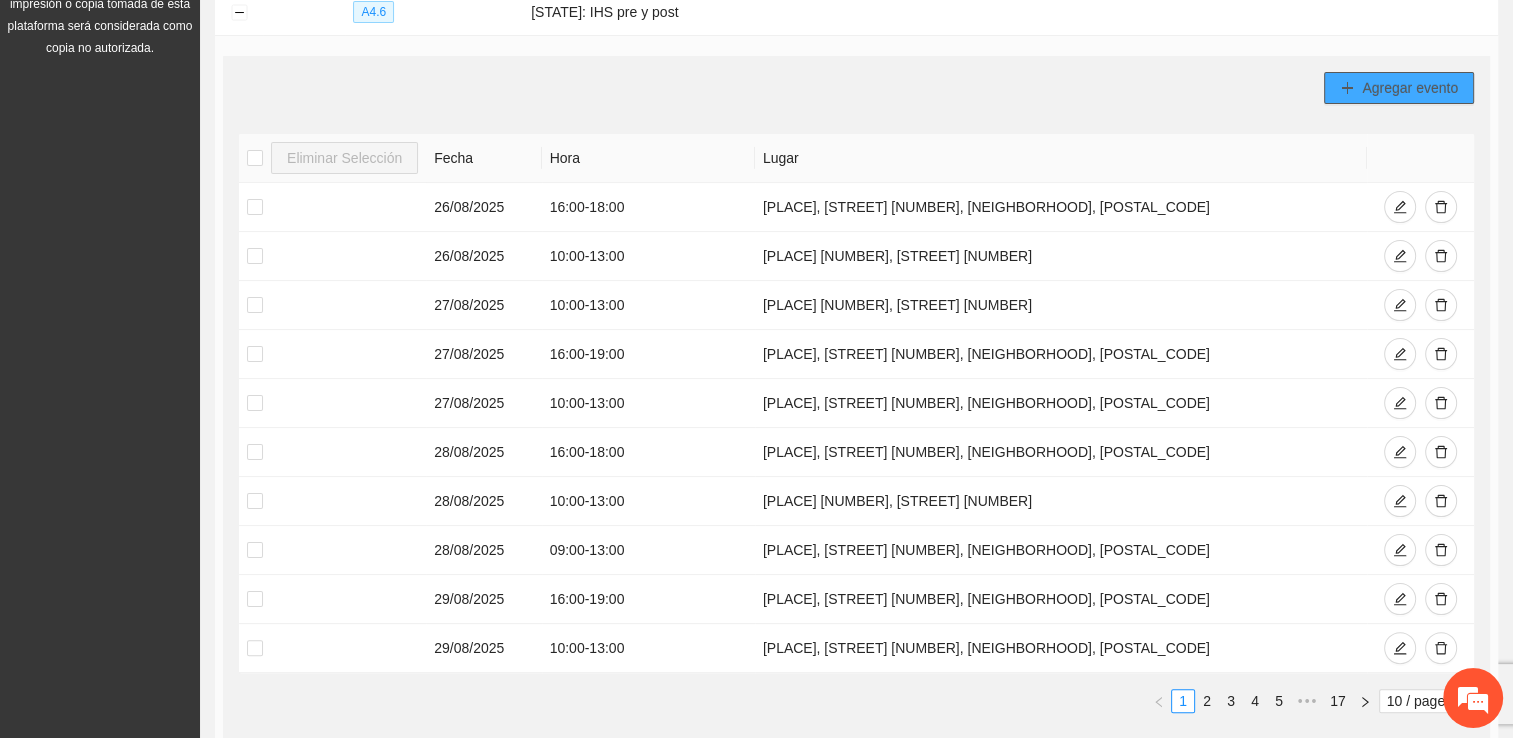 click on "Agregar evento" at bounding box center [1410, 88] 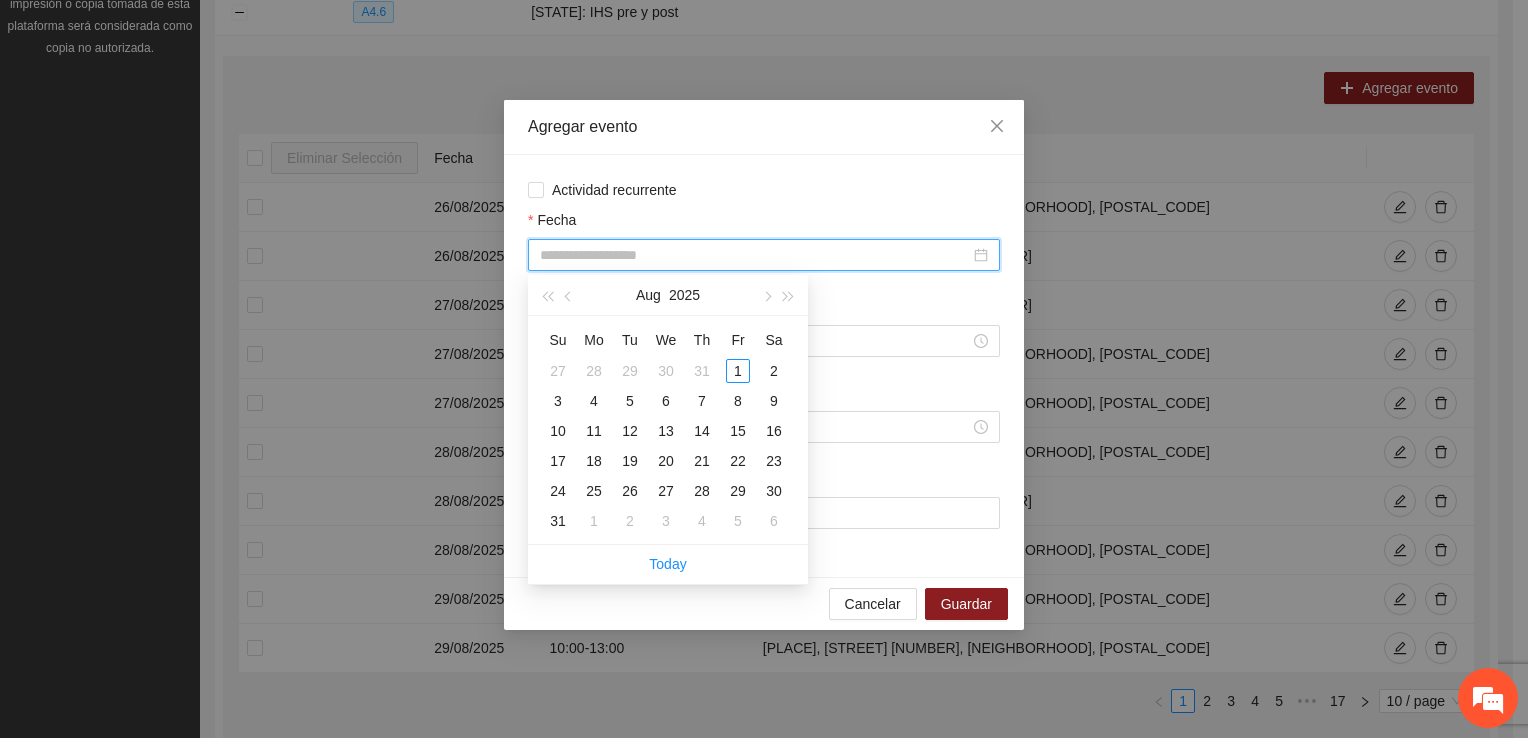click on "Fecha" at bounding box center (755, 255) 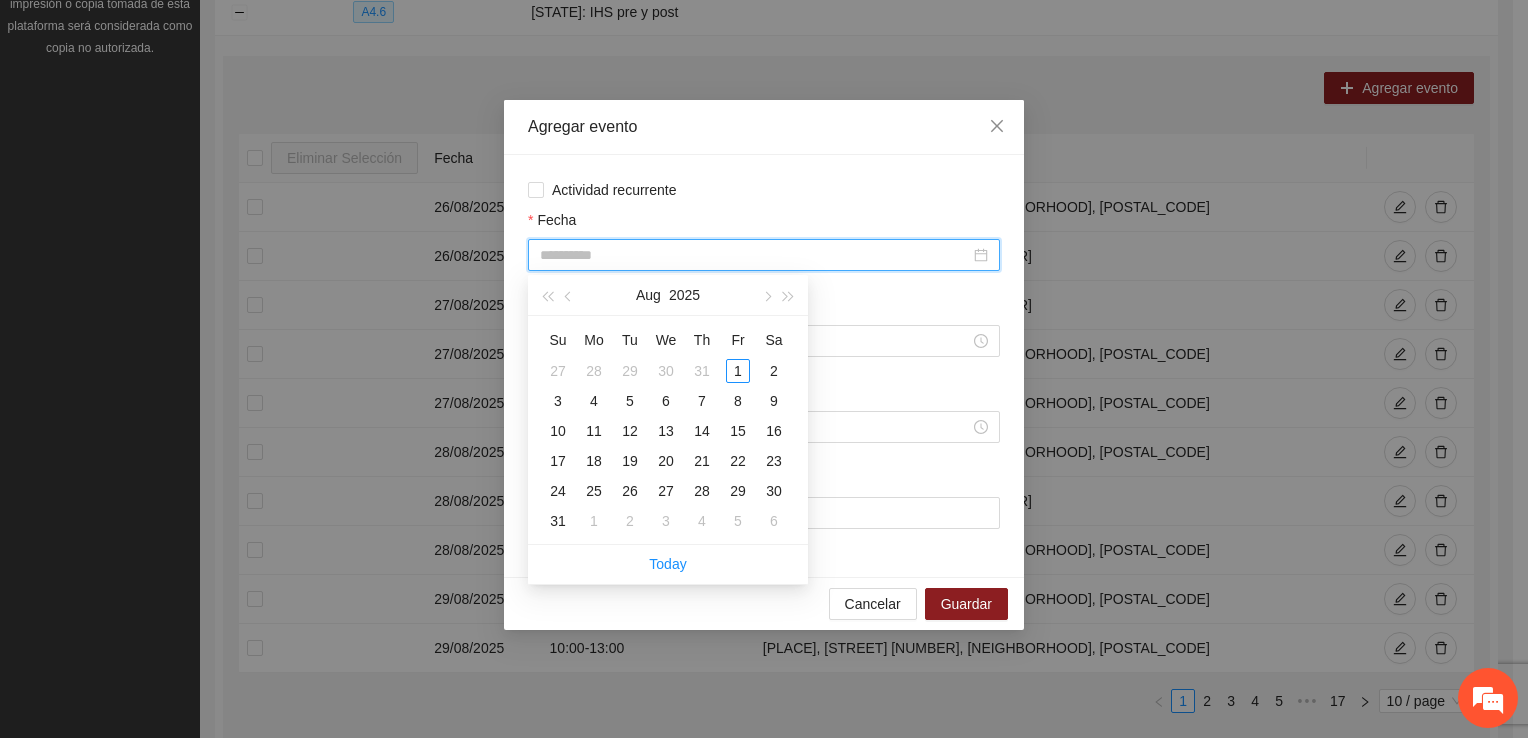 click on "29" at bounding box center (738, 491) 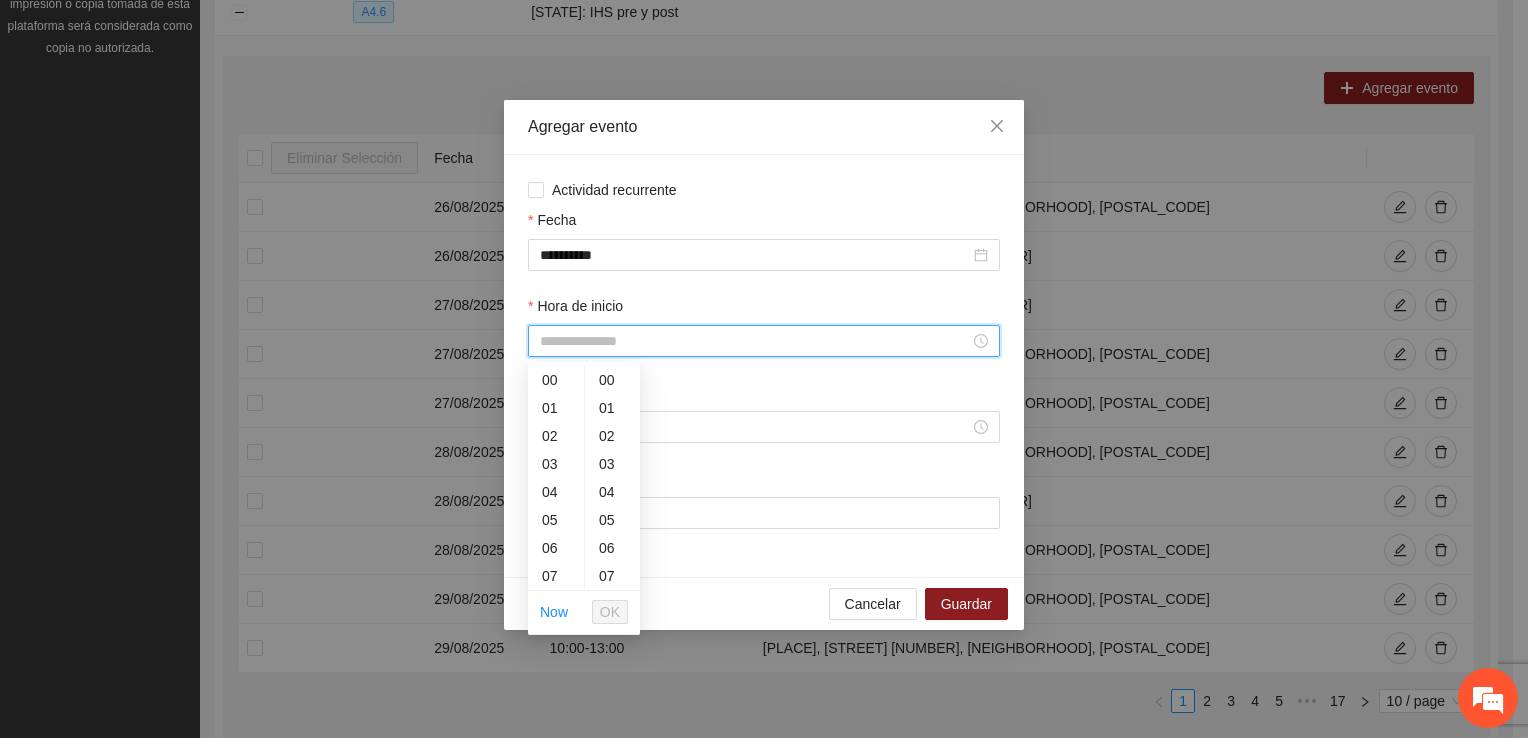 click on "Hora de inicio" at bounding box center (755, 341) 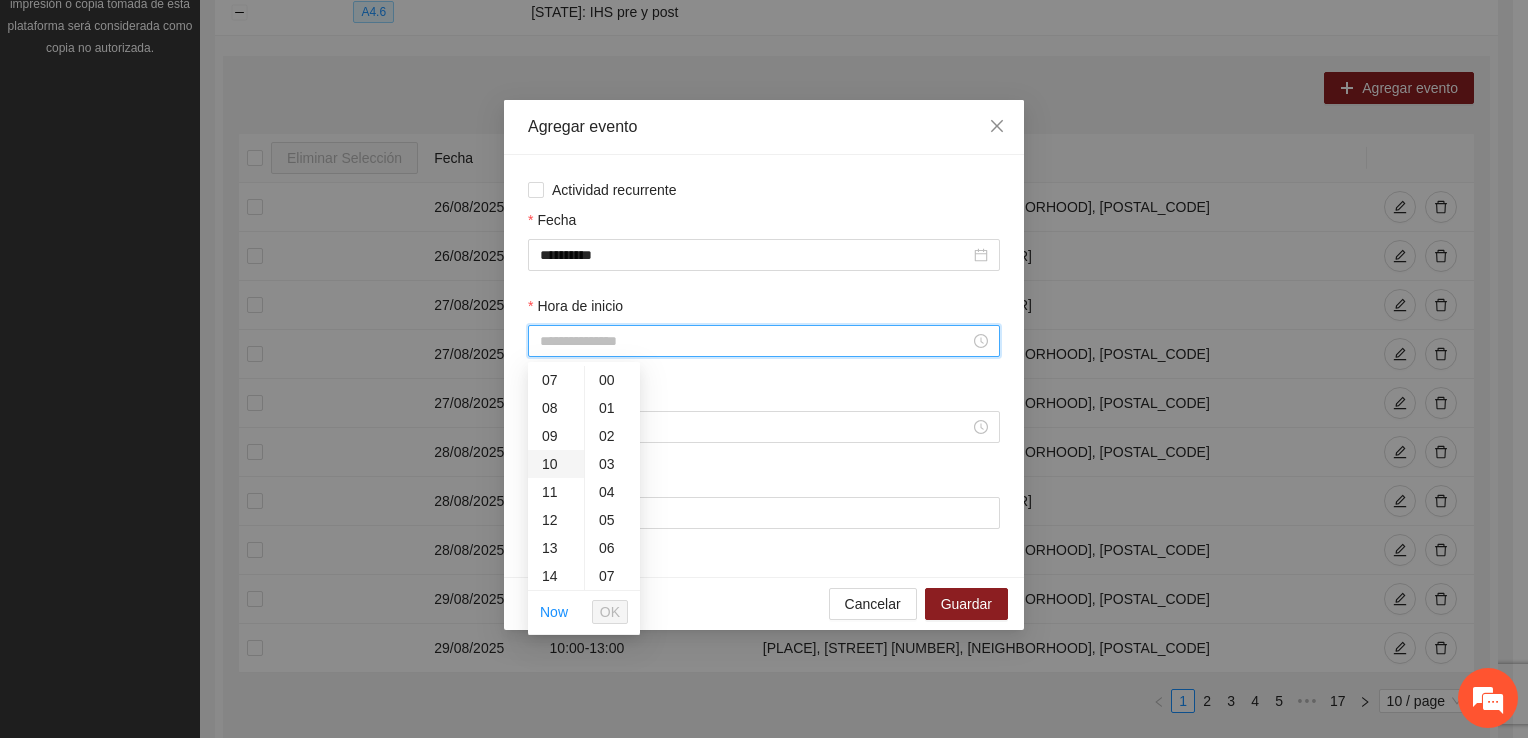 click on "10" at bounding box center [556, 464] 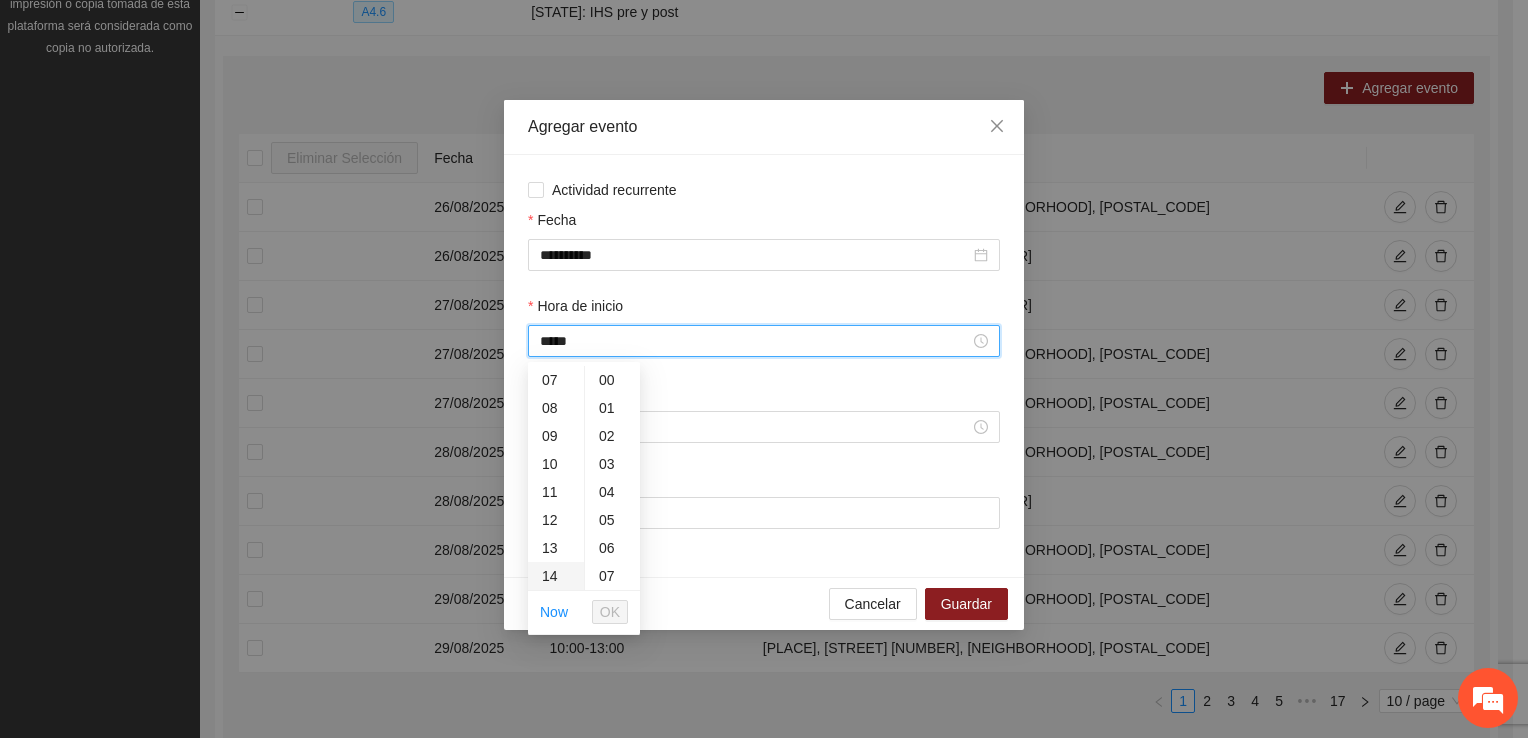 scroll, scrollTop: 280, scrollLeft: 0, axis: vertical 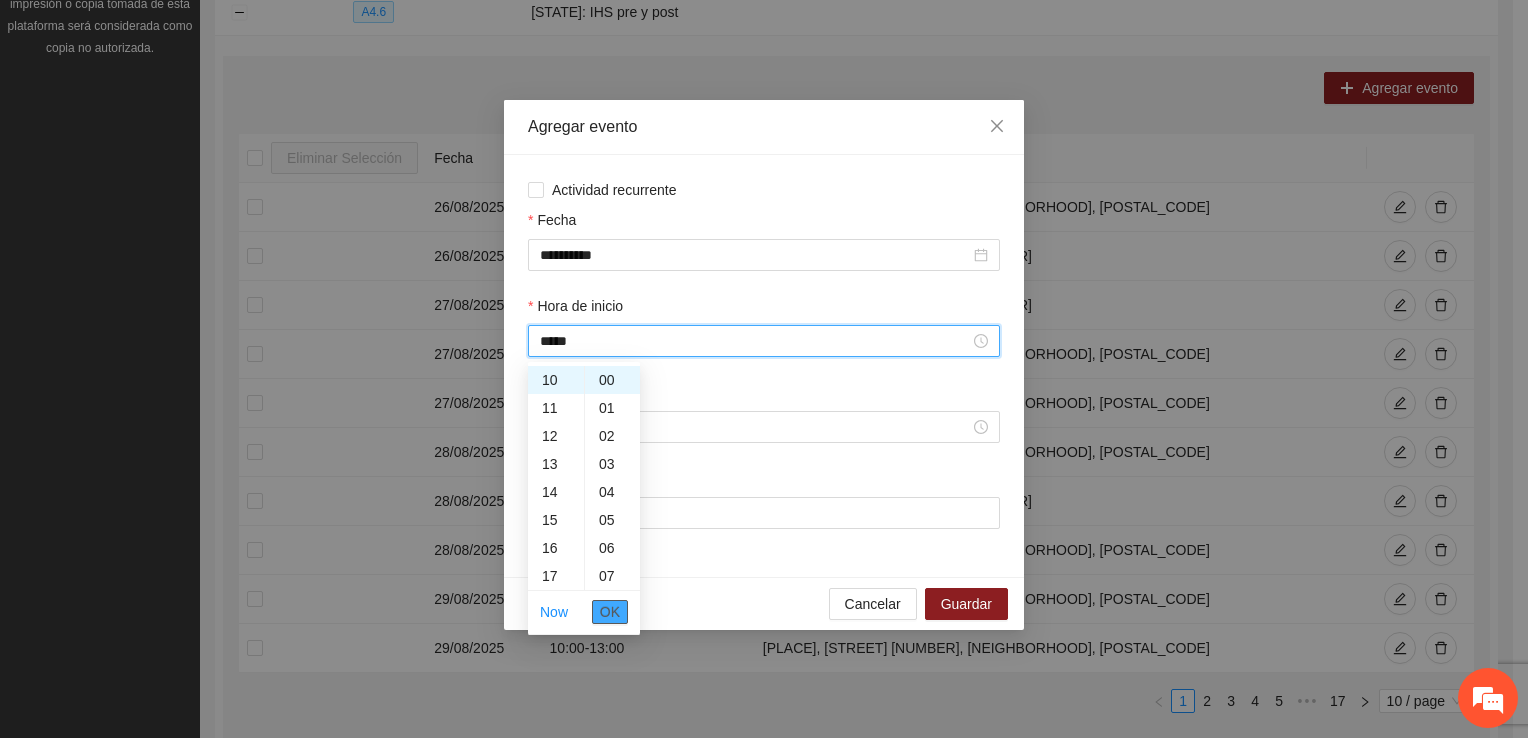 click on "OK" at bounding box center [610, 612] 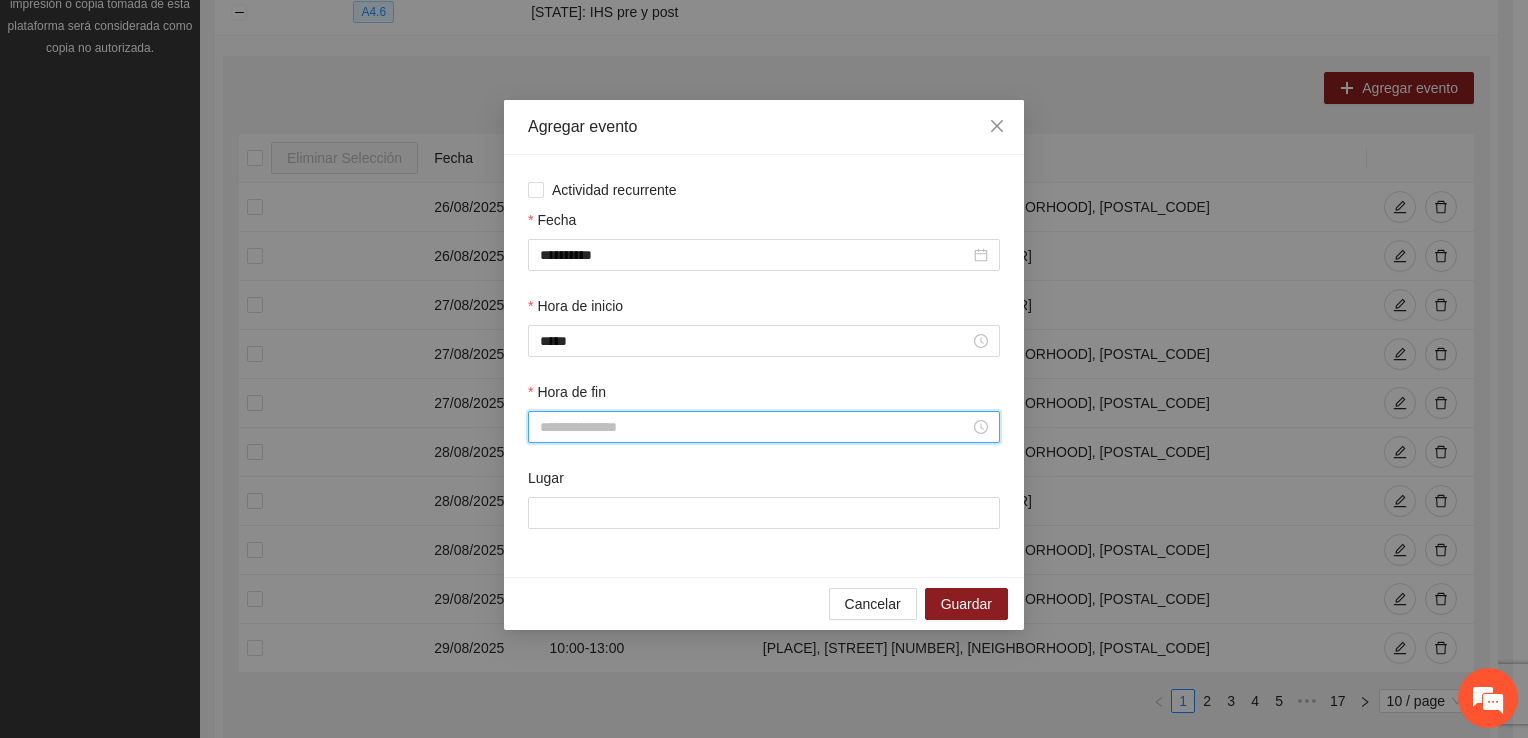 click on "Hora de fin" at bounding box center [755, 427] 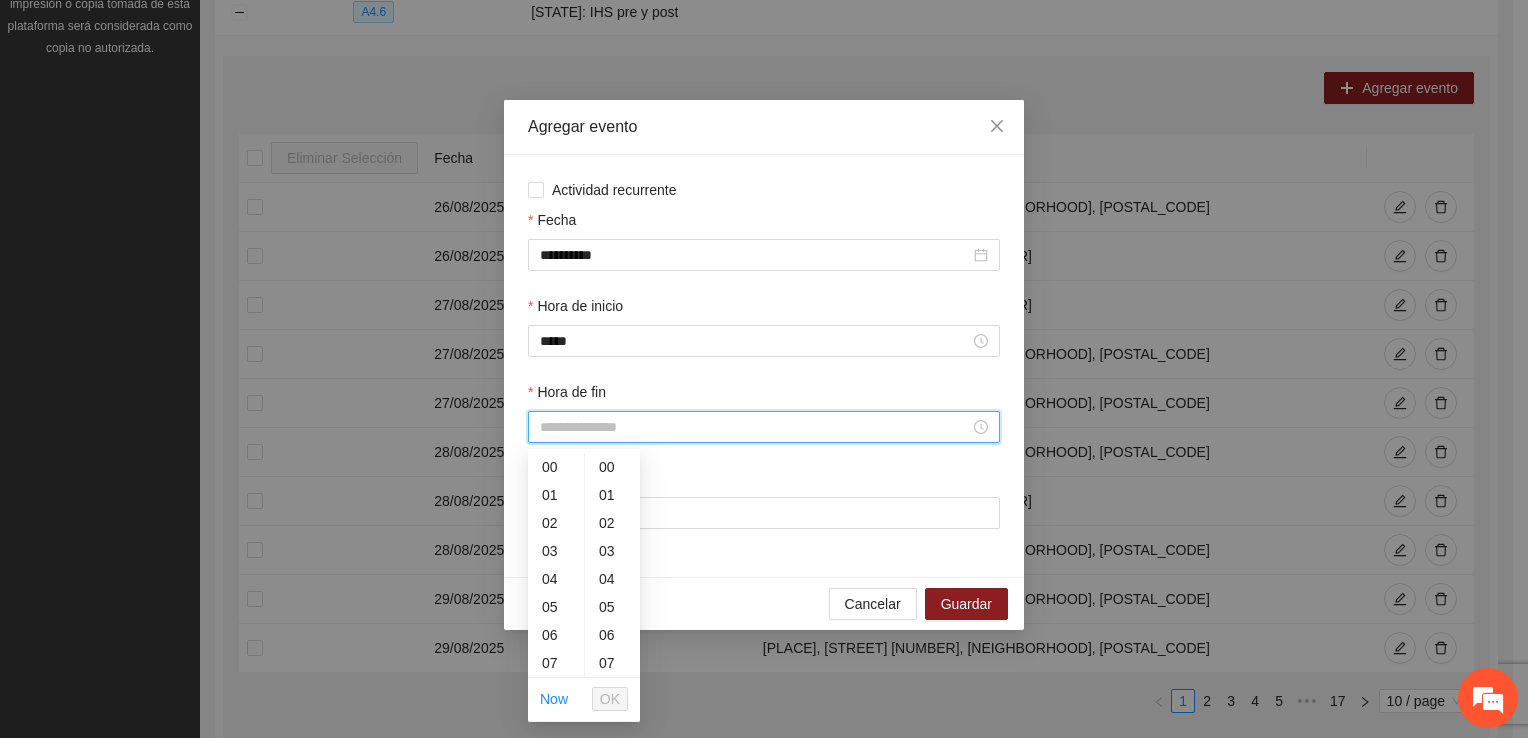 scroll, scrollTop: 196, scrollLeft: 0, axis: vertical 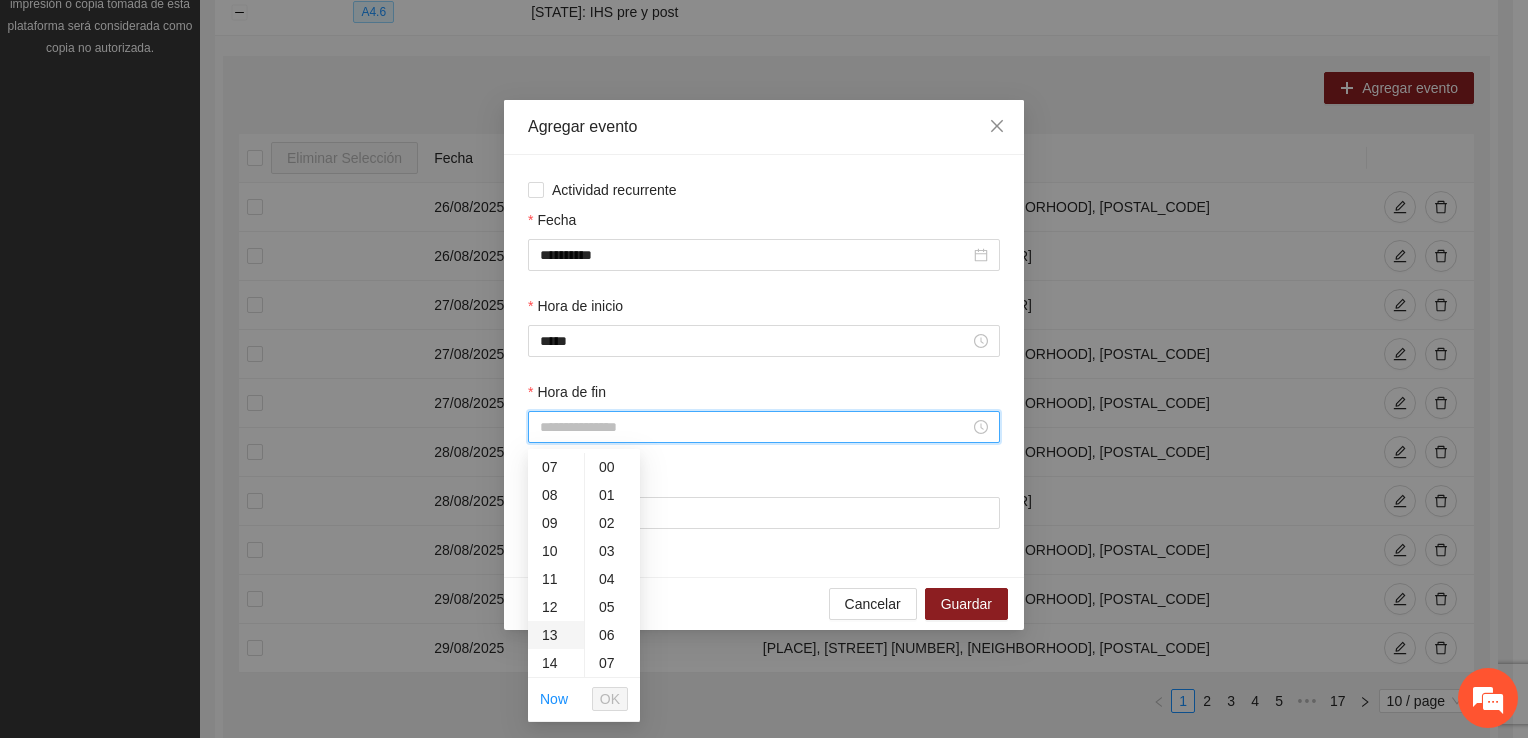 click on "13" at bounding box center [556, 635] 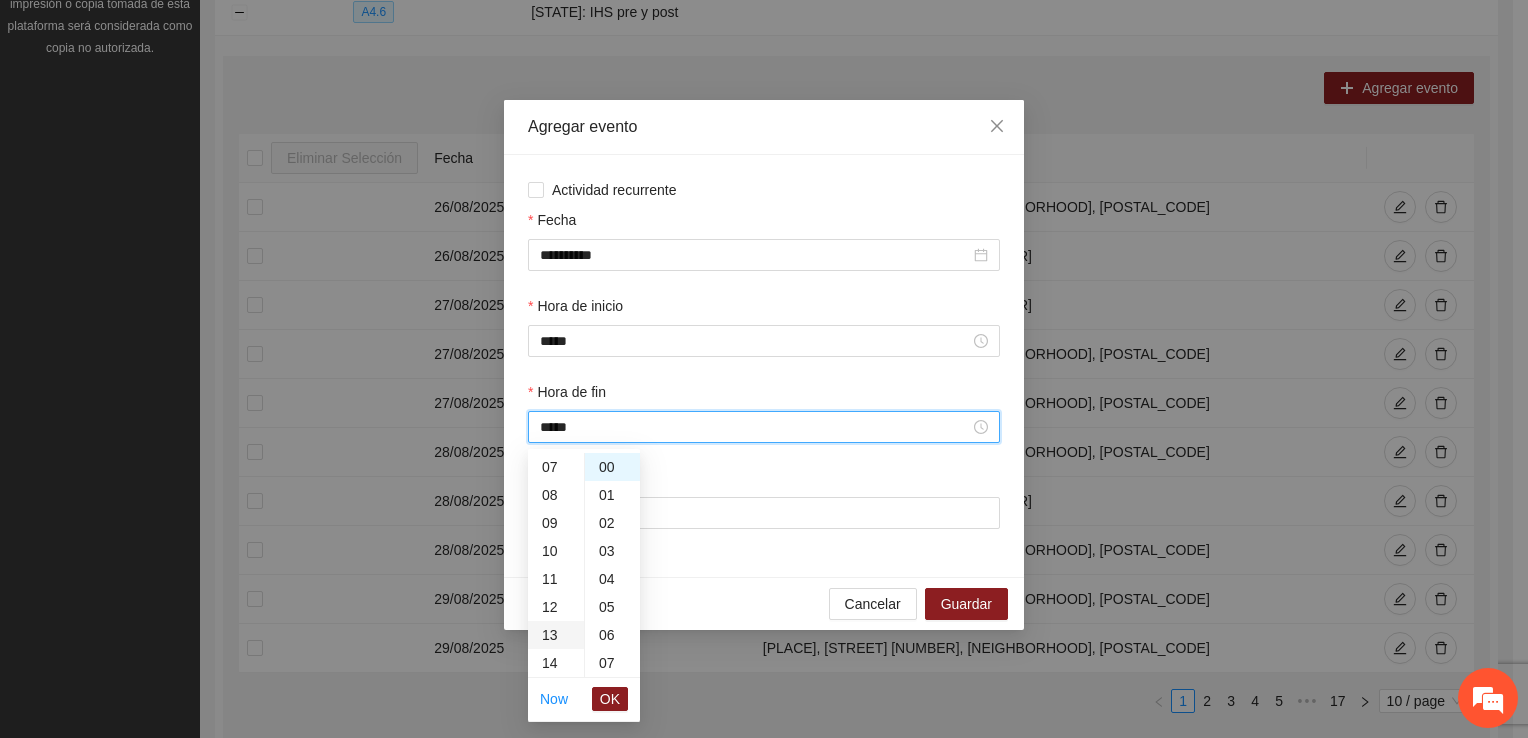 scroll, scrollTop: 364, scrollLeft: 0, axis: vertical 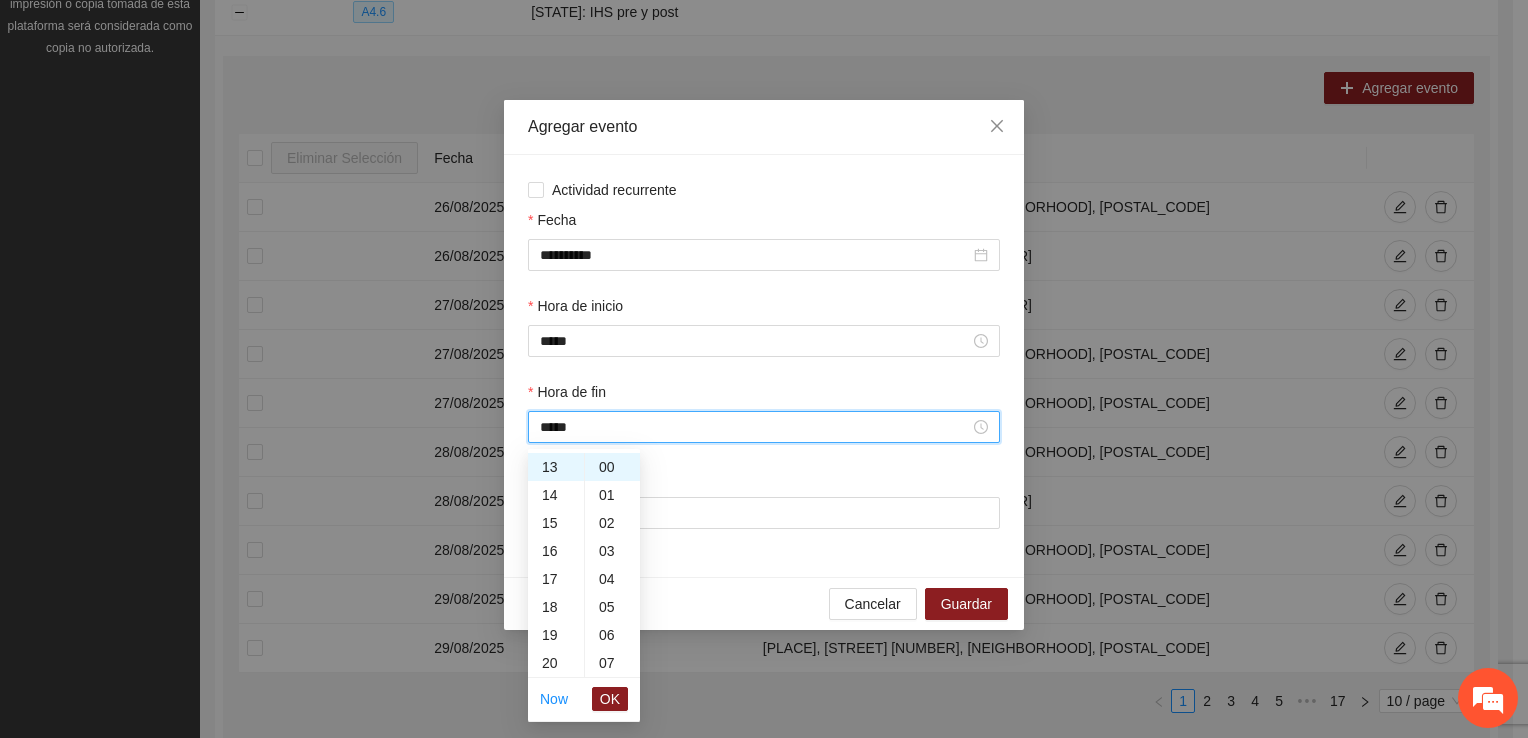 click on "OK" at bounding box center (610, 699) 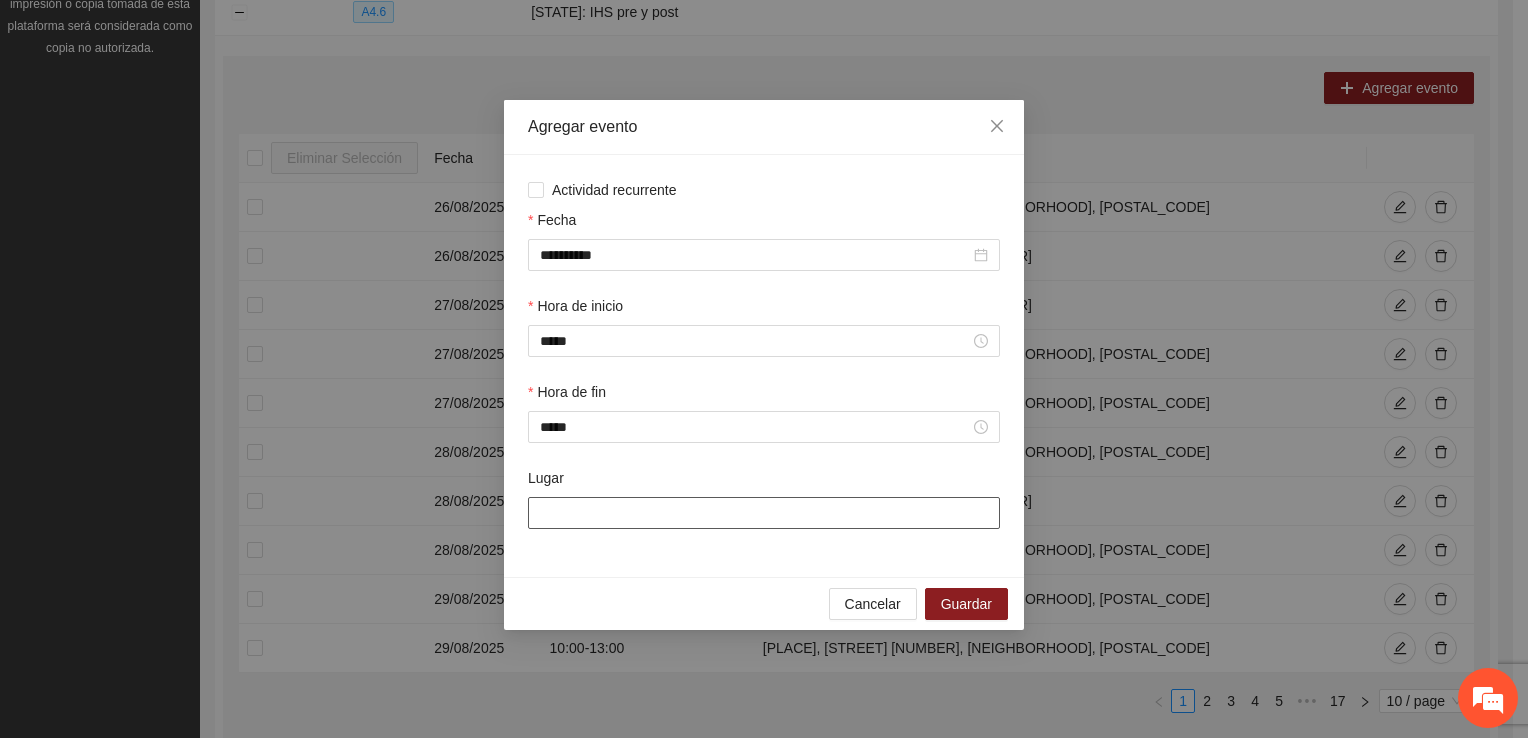 click on "Lugar" at bounding box center [764, 513] 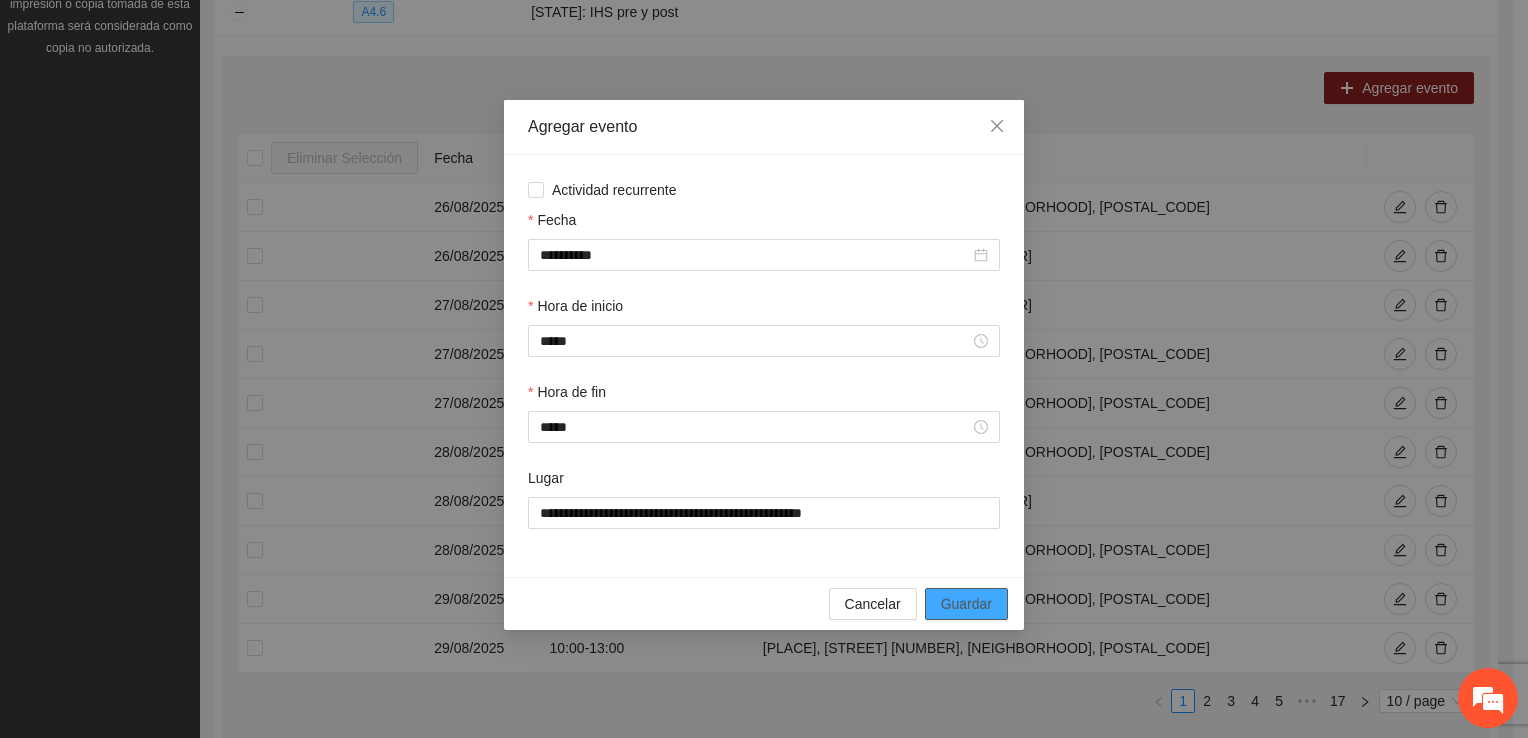click on "Guardar" at bounding box center [966, 604] 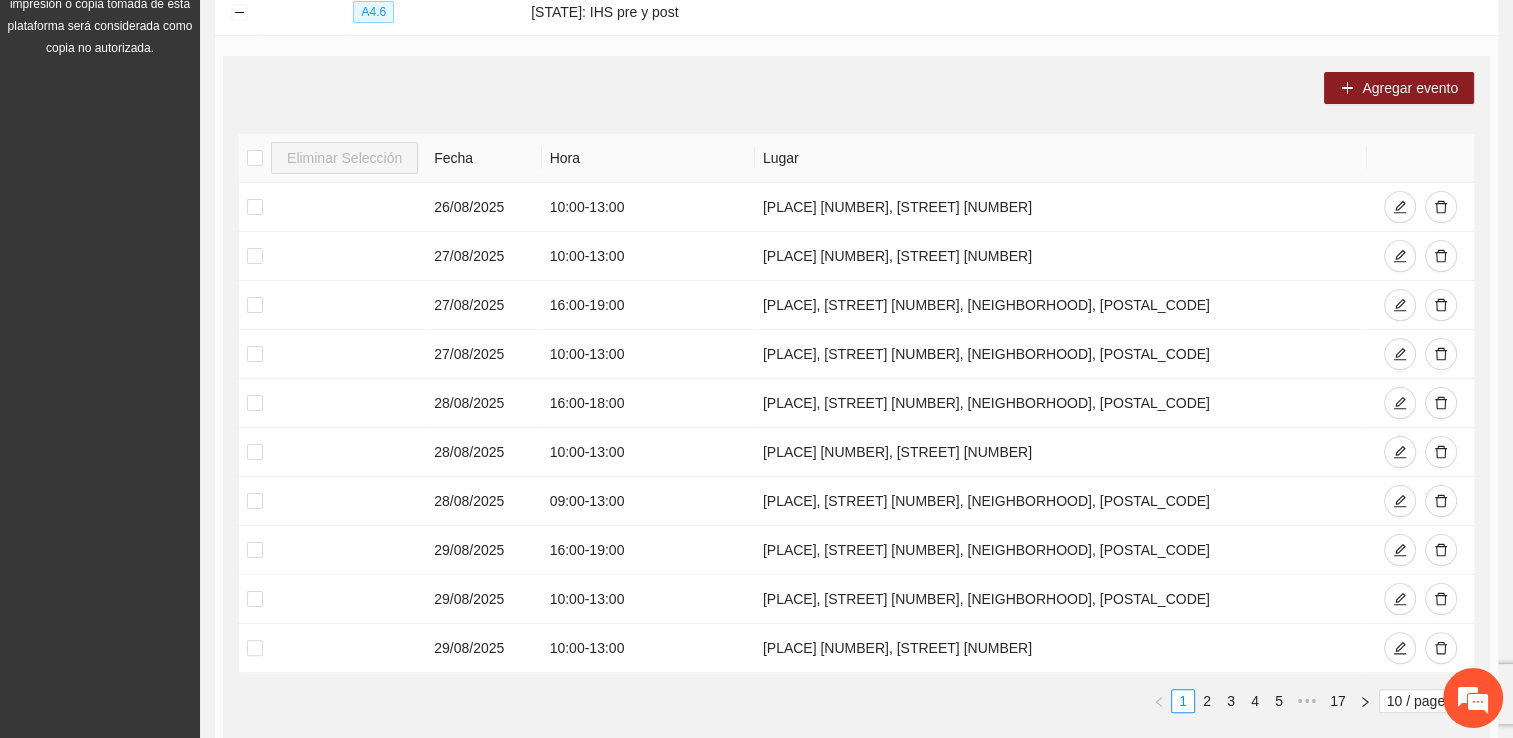click on "Agregar evento Eliminar Selección Fecha Hora Lugar [DATE] [TIME] - [TIME] [PLACE] [NUMBER], [STREET] [NUMBER], [NEIGHBORHOOD], [POSTAL_CODE] [DATE] [TIME] - [TIME] [PLACE] [NUMBER], [STREET] [NUMBER], [NEIGHBORHOOD], [POSTAL_CODE] [DATE] [TIME] - [TIME] [PLACE], [STREET] [NUMBER], [NEIGHBORHOOD], [POSTAL_CODE] [DATE] [TIME] - [TIME] [PLACE], [STREET] [NUMBER], [NEIGHBORHOOD], [POSTAL_CODE] [DATE] [TIME] - [TIME] [PLACE], [STREET] [NUMBER], [NEIGHBORHOOD], [POSTAL_CODE] [DATE] [TIME] - [TIME] [PLACE], [STREET] [NUMBER], [NEIGHBORHOOD], [POSTAL_CODE] [DATE] [TIME] - [TIME] [PLACE], [STREET] [NUMBER], [NEIGHBORHOOD], [POSTAL_CODE] [DATE] [TIME] - [TIME] [PLACE], [STREET] [NUMBER], [NEIGHBORHOOD], [POSTAL_CODE] [DATE] [TIME] - [TIME] [PLACE], [STREET] [NUMBER], [NEIGHBORHOOD], [POSTAL_CODE] 1 2 3 4 5 ••• 17 10 / page" at bounding box center (856, 400) 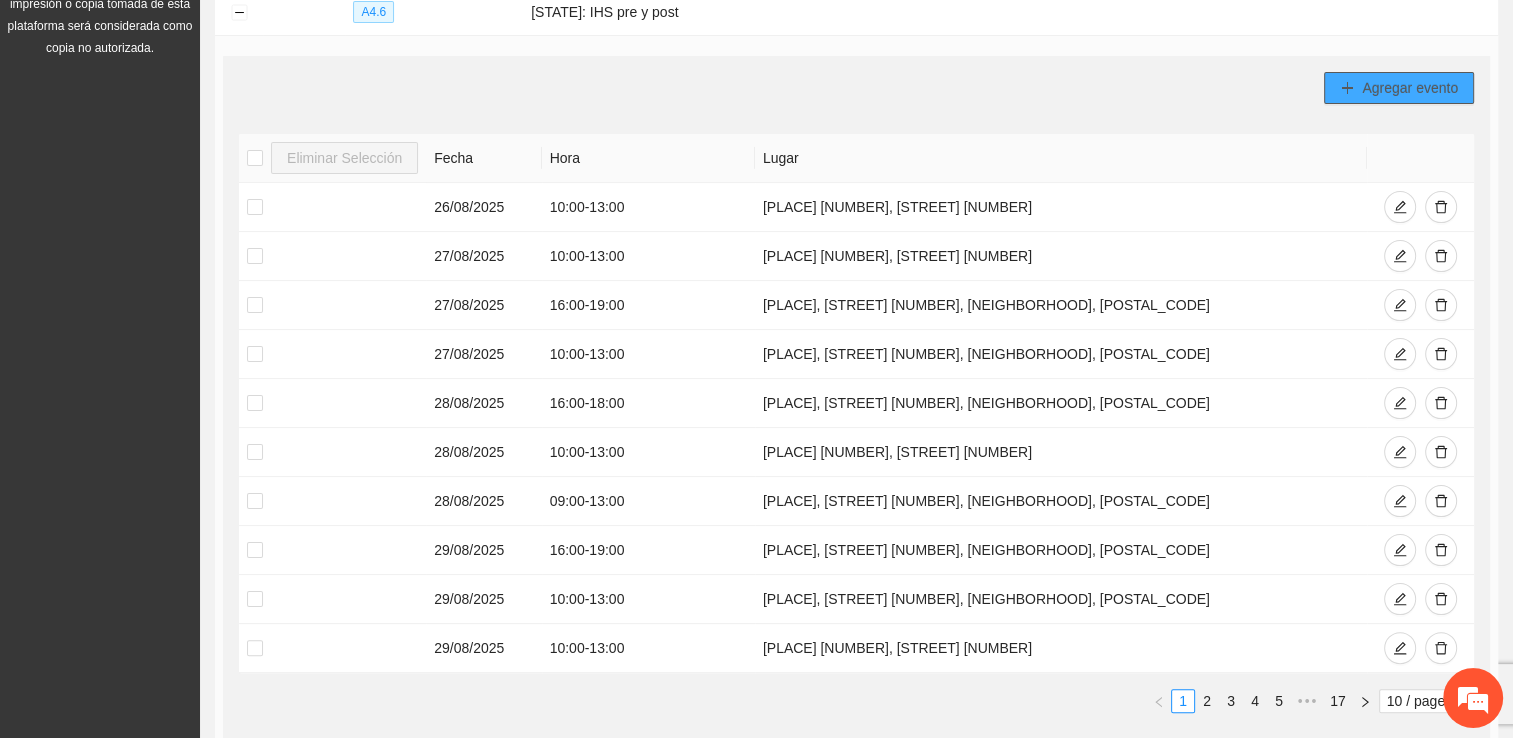 click on "Agregar evento" at bounding box center (1399, 88) 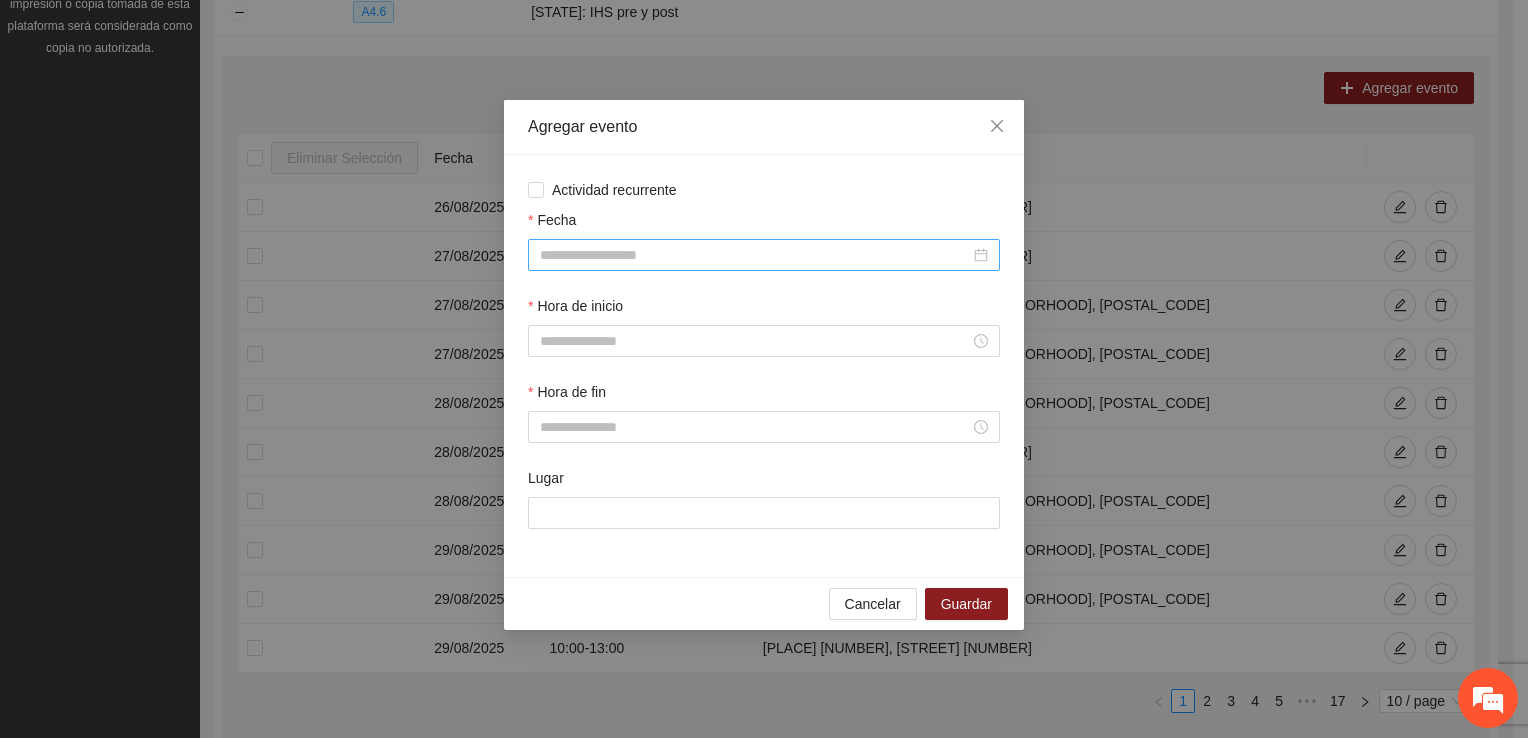 click at bounding box center (764, 255) 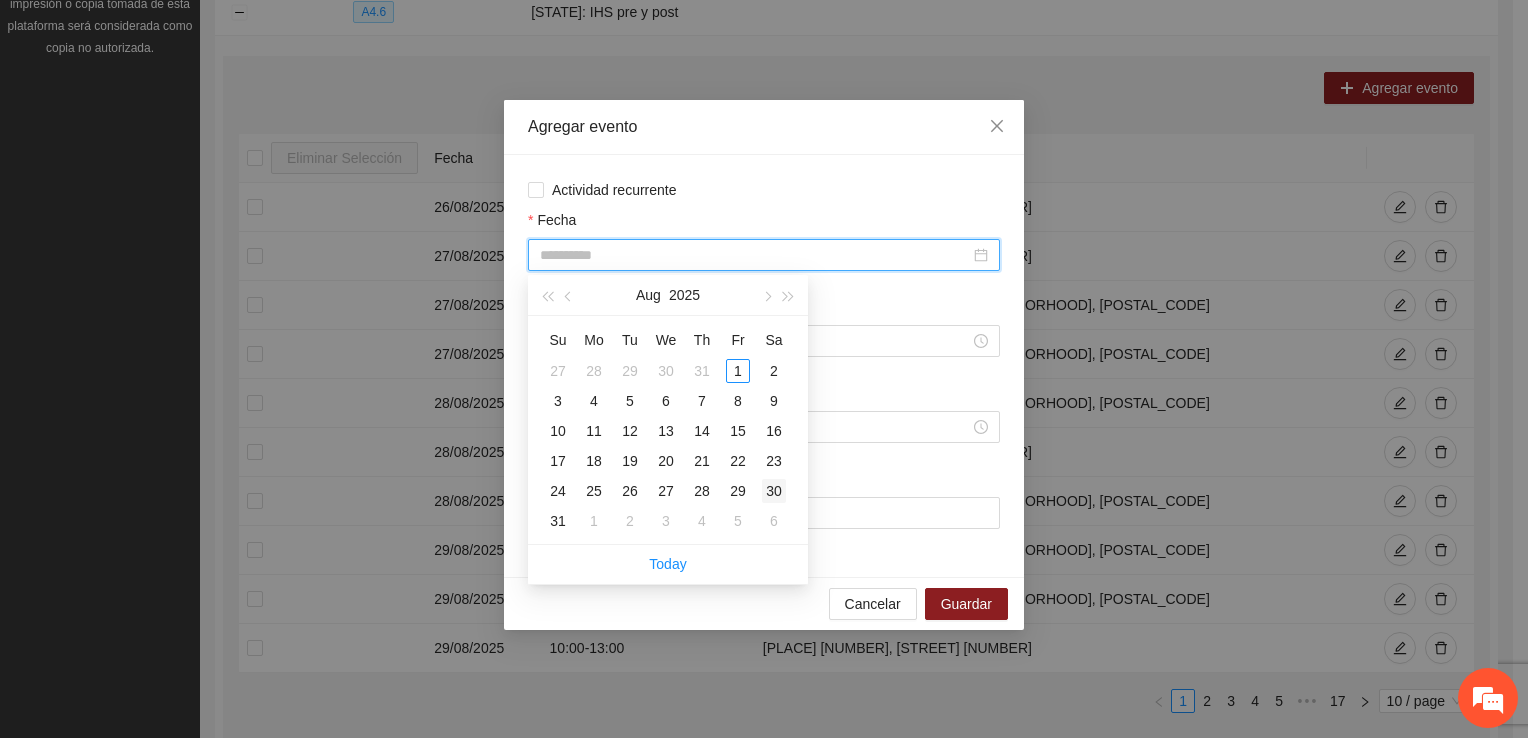 click on "30" at bounding box center [774, 491] 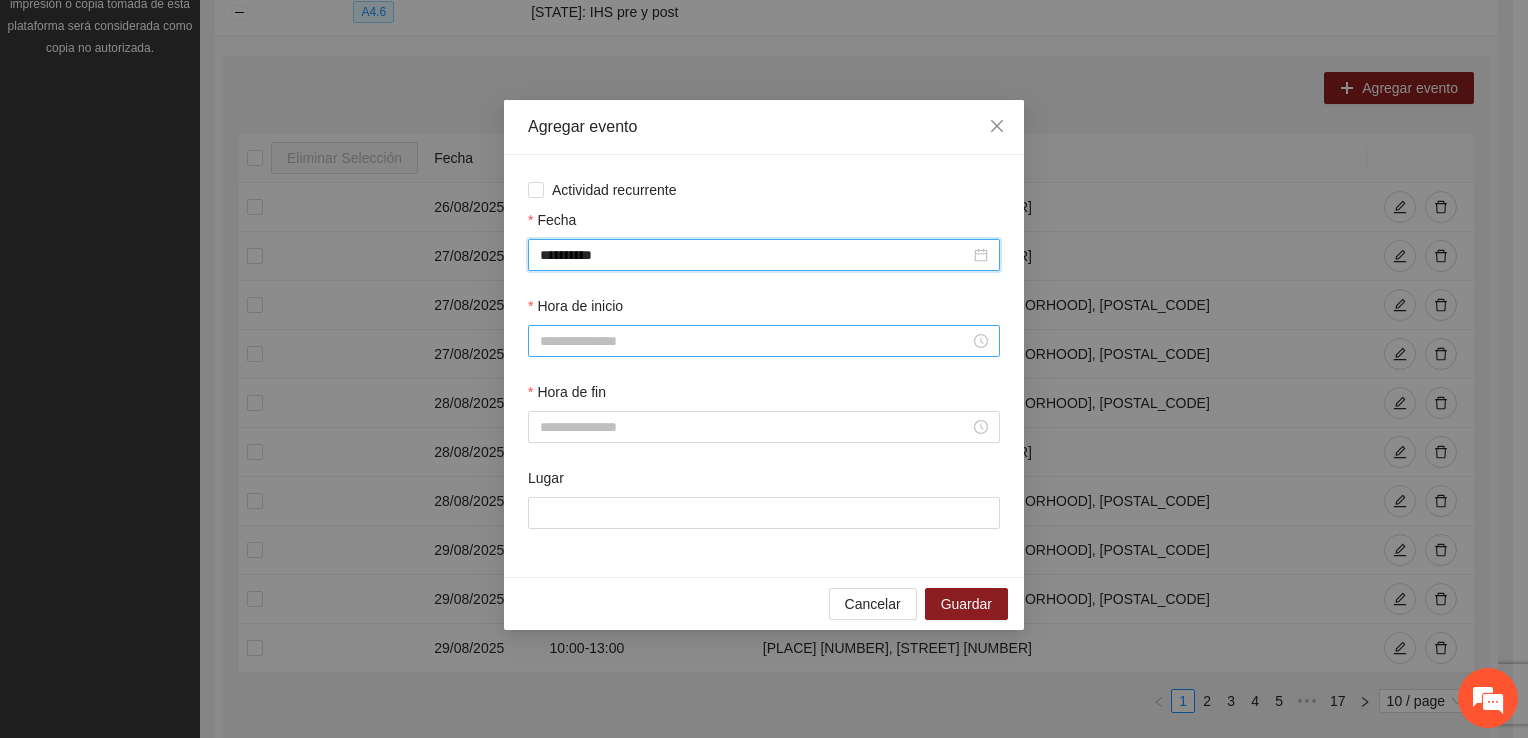click on "Hora de inicio" at bounding box center [755, 341] 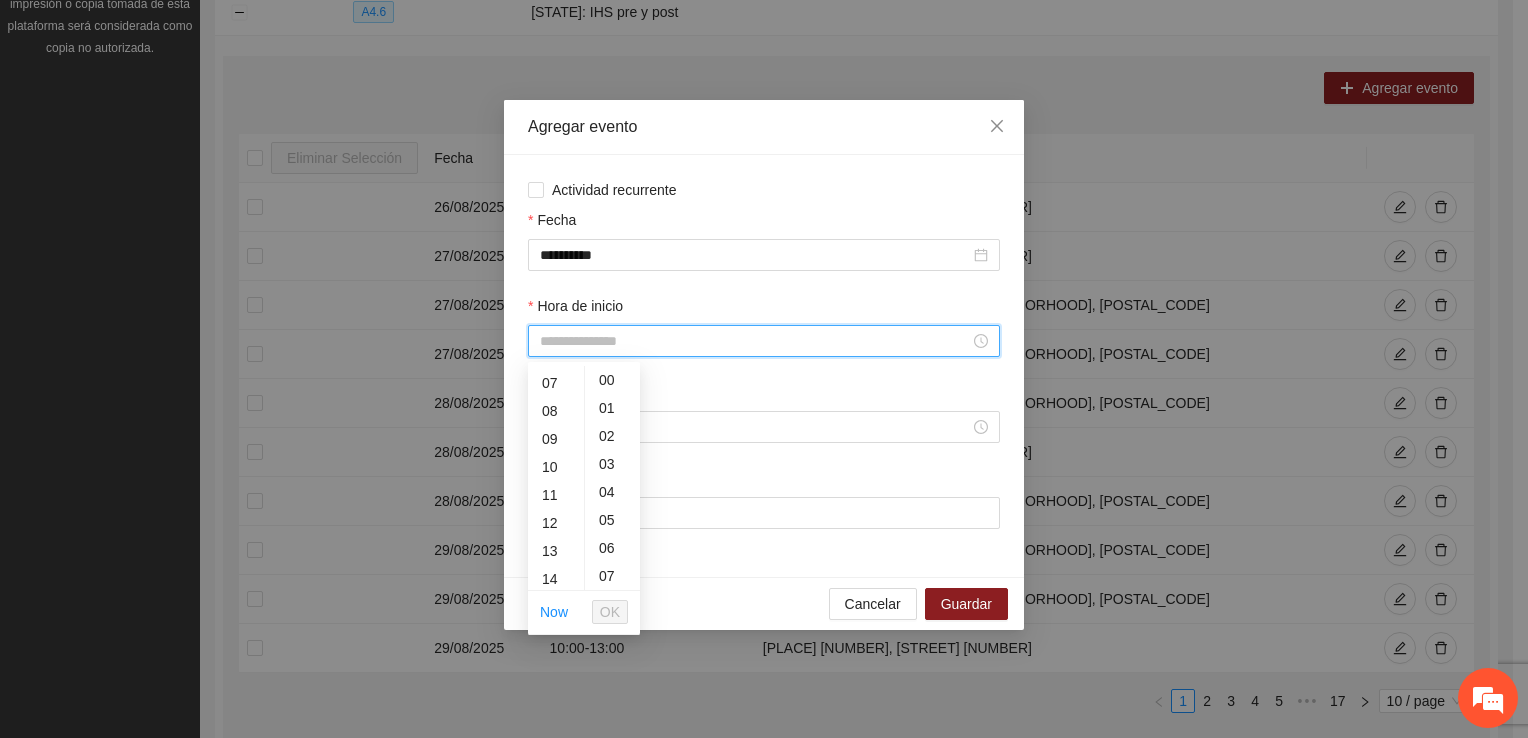 scroll, scrollTop: 196, scrollLeft: 0, axis: vertical 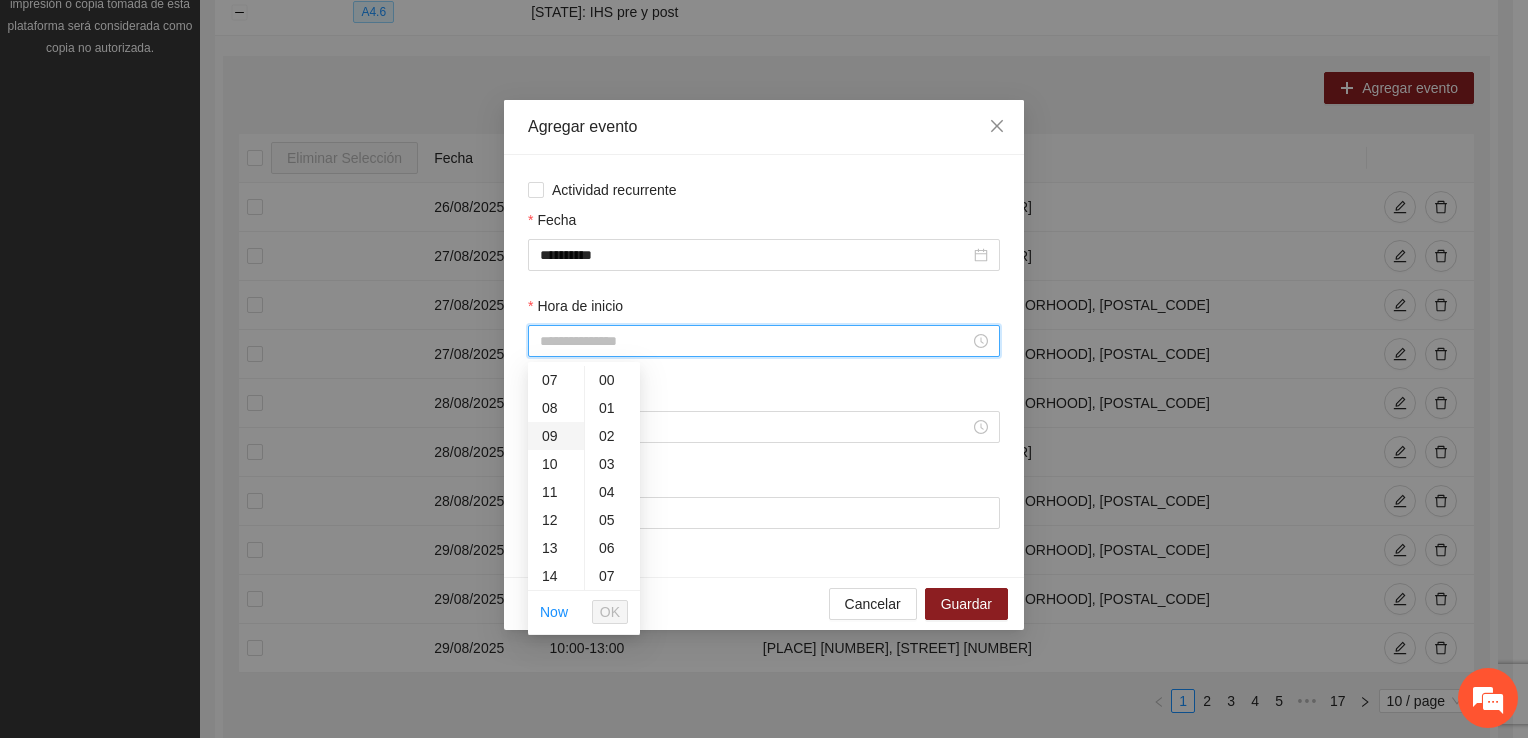 click on "09" at bounding box center [556, 436] 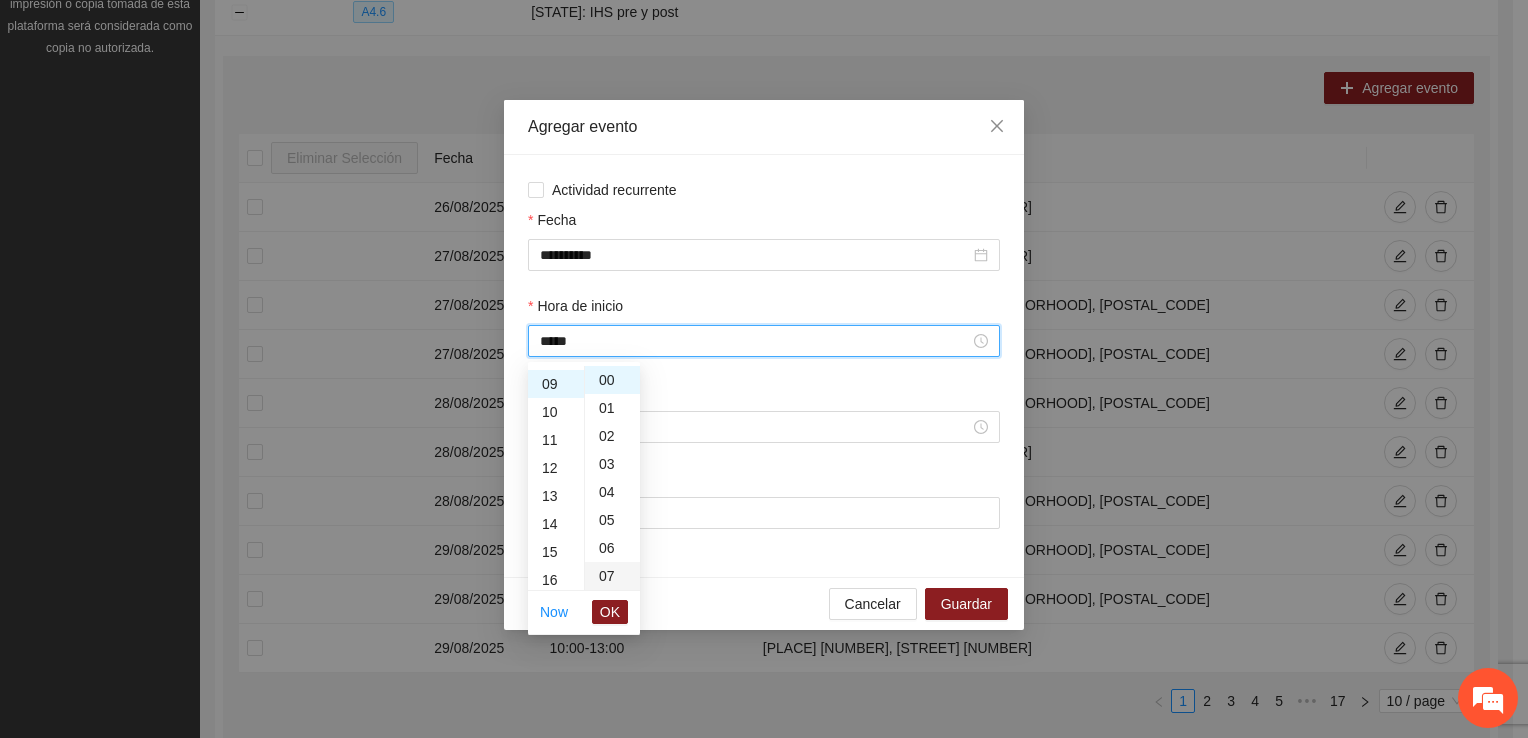 scroll, scrollTop: 252, scrollLeft: 0, axis: vertical 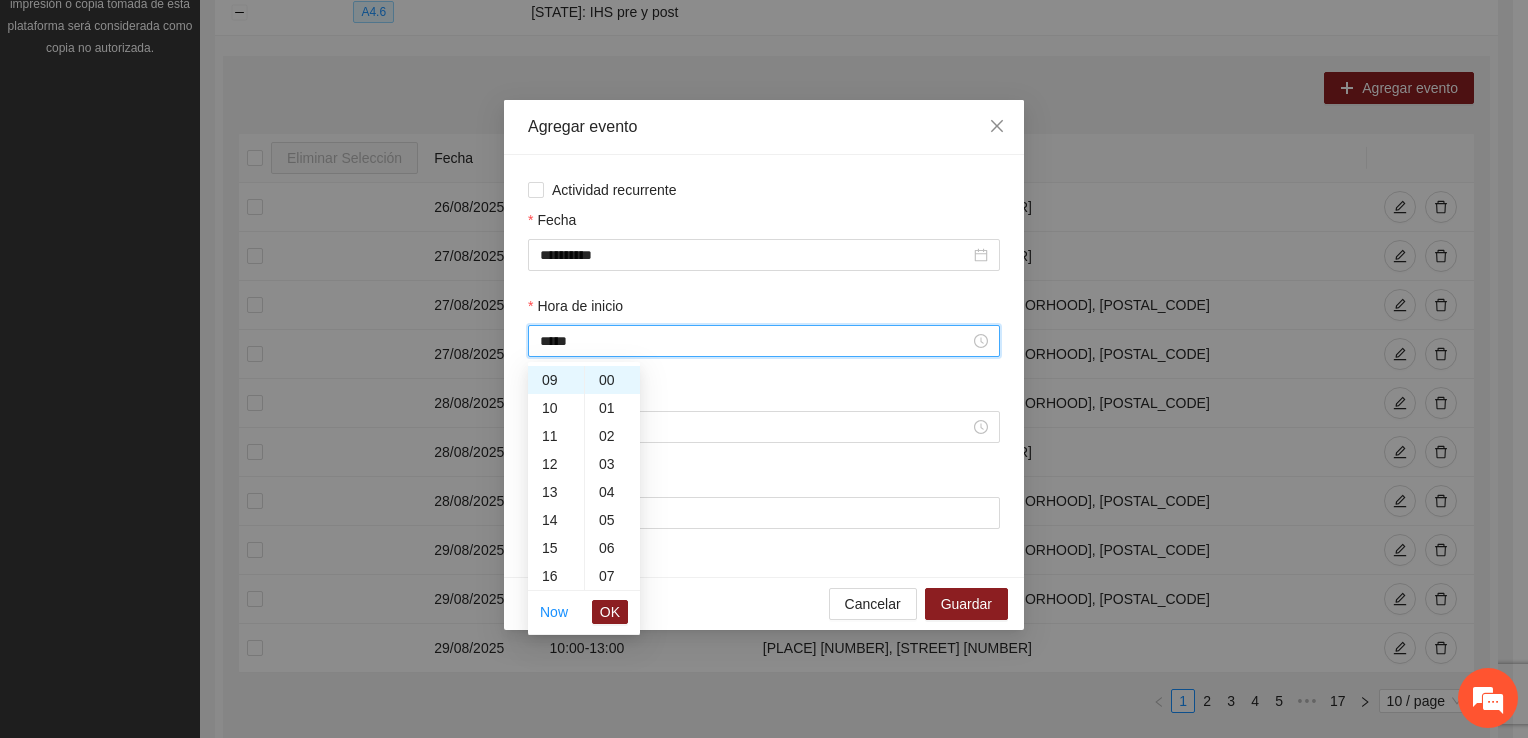 click on "OK" at bounding box center [610, 612] 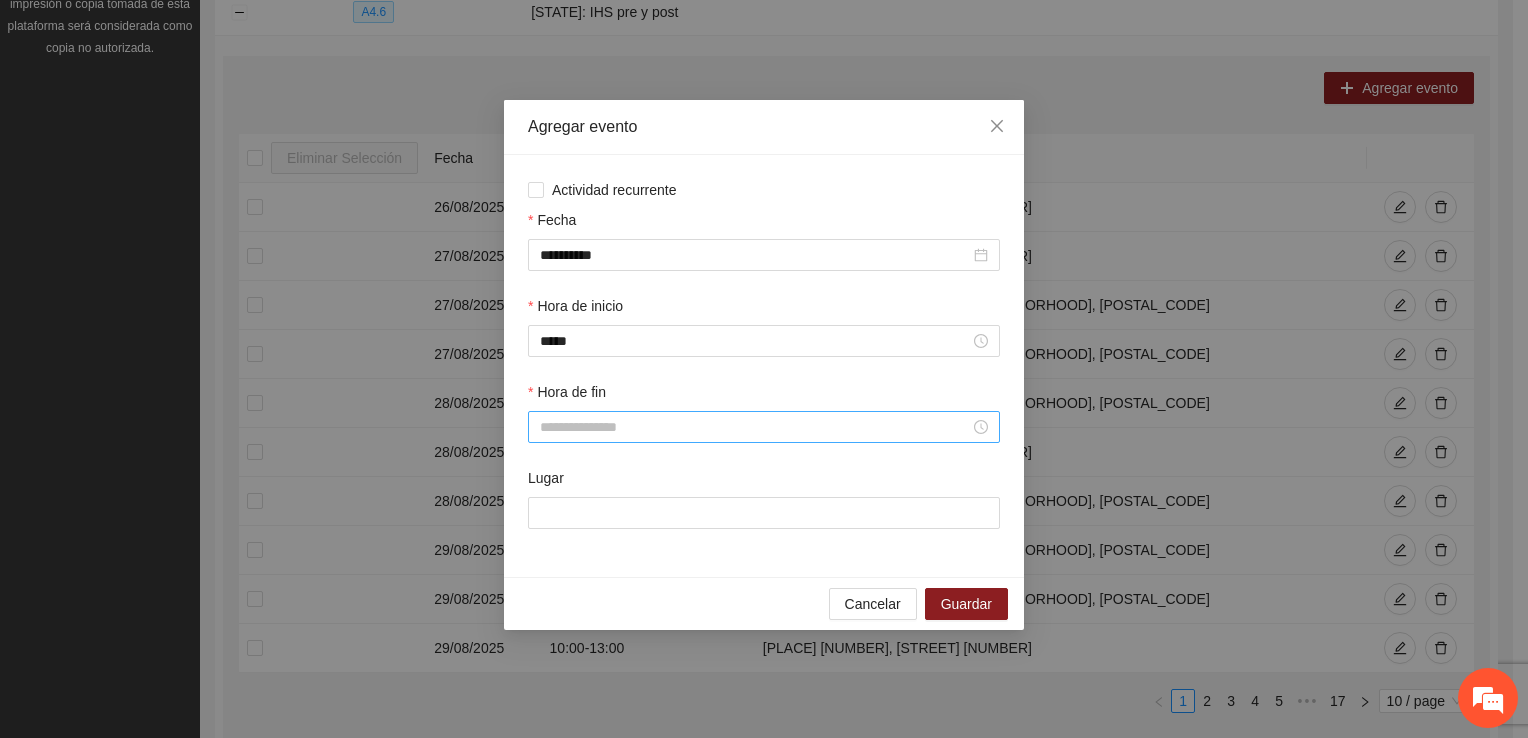 click at bounding box center (764, 427) 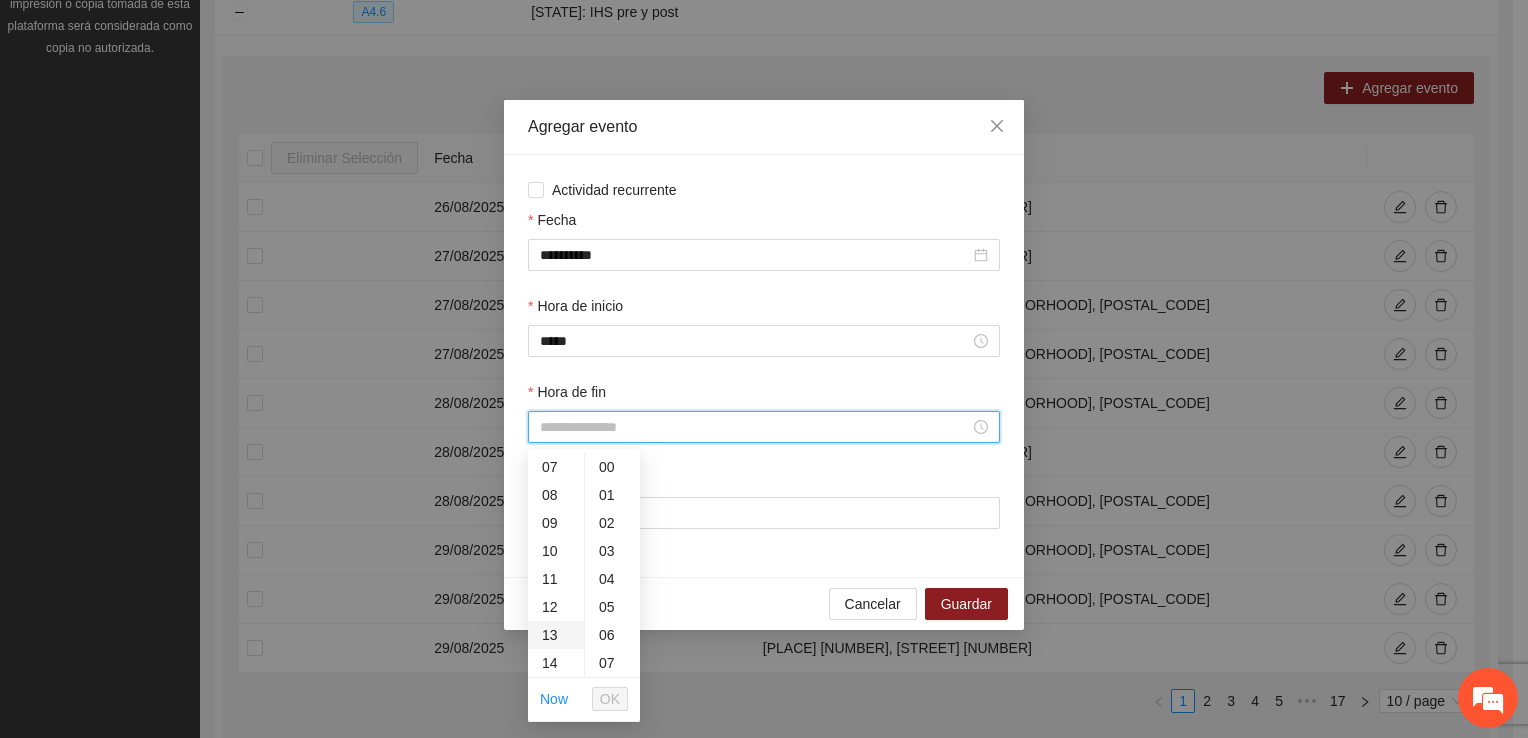 click on "13" at bounding box center (556, 635) 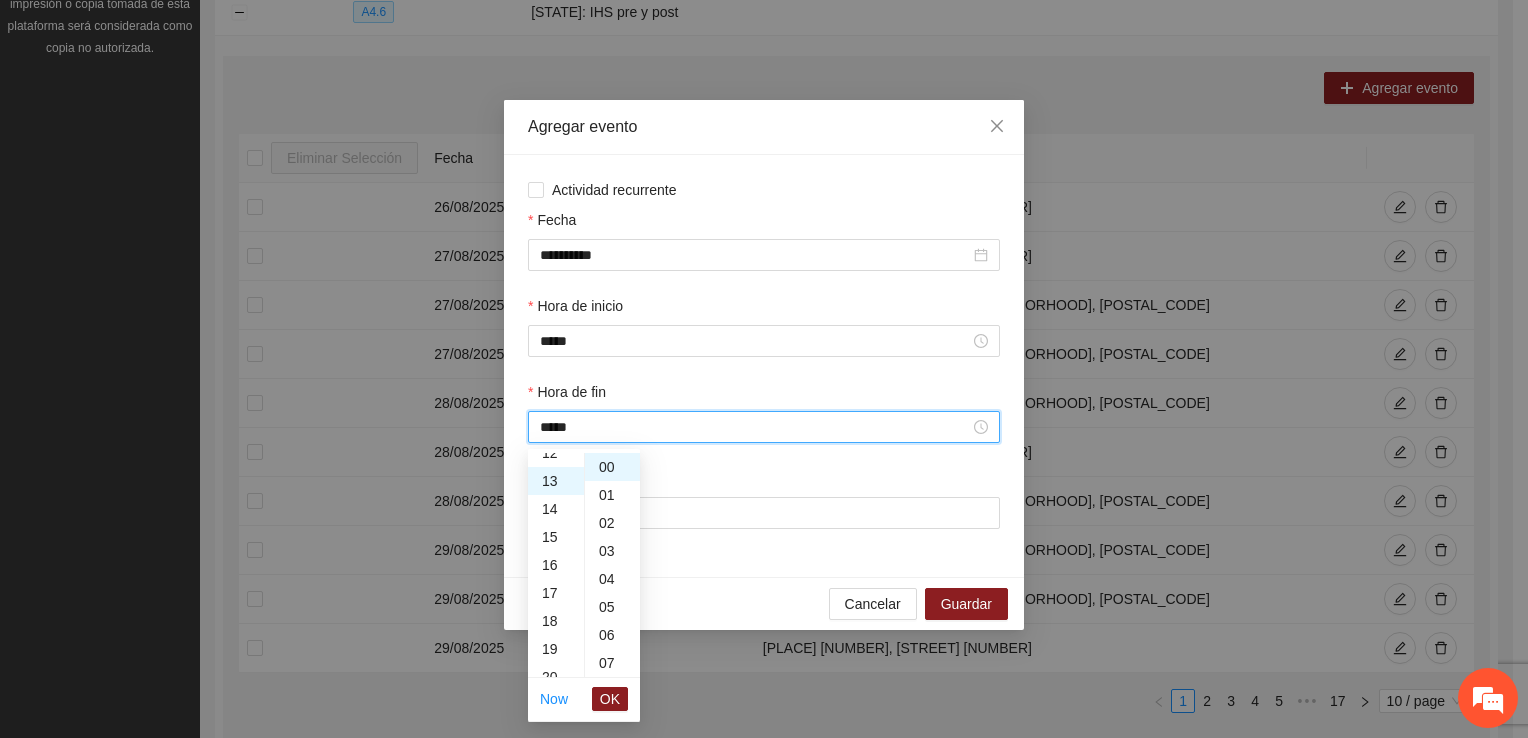 scroll, scrollTop: 364, scrollLeft: 0, axis: vertical 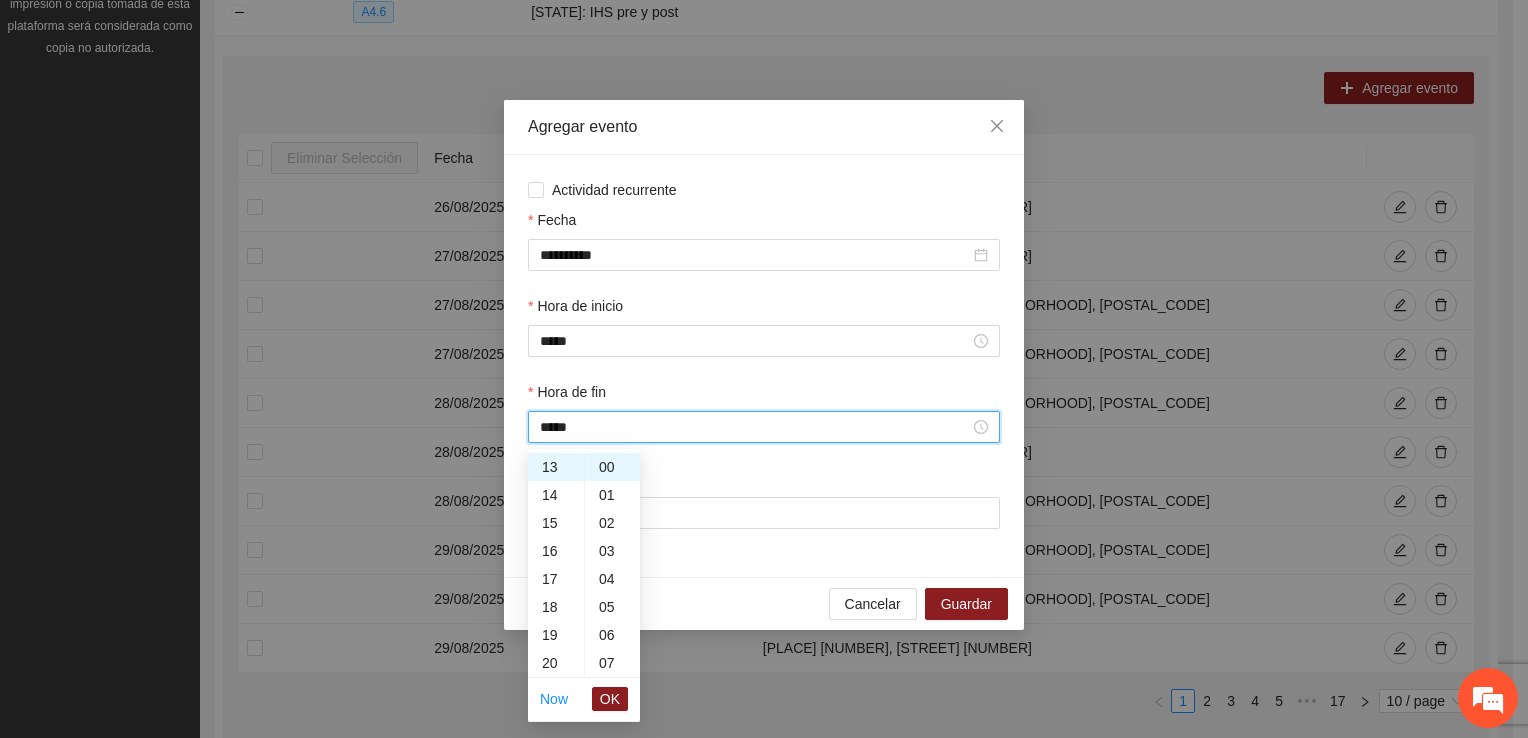 click on "OK" at bounding box center (610, 699) 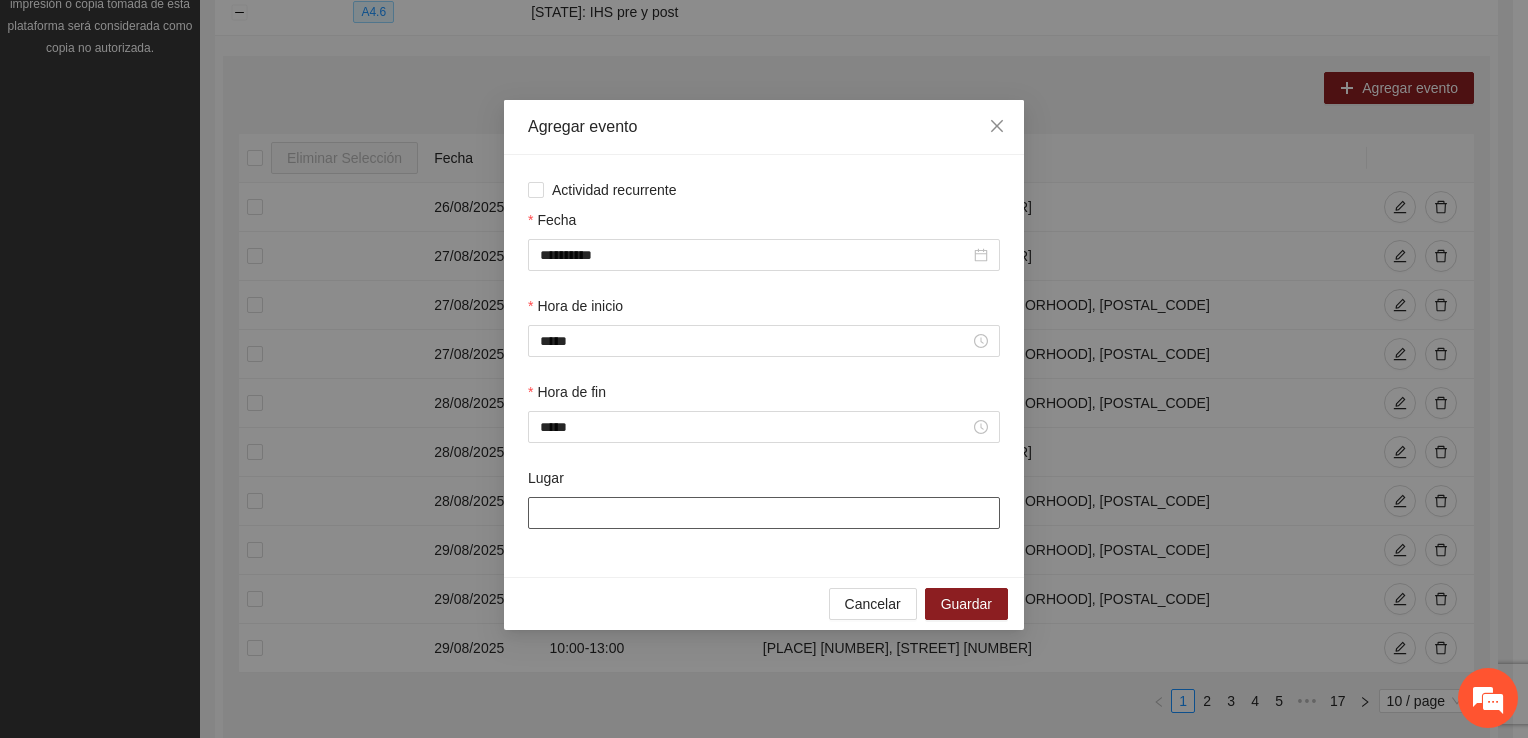 click on "Lugar" at bounding box center (764, 513) 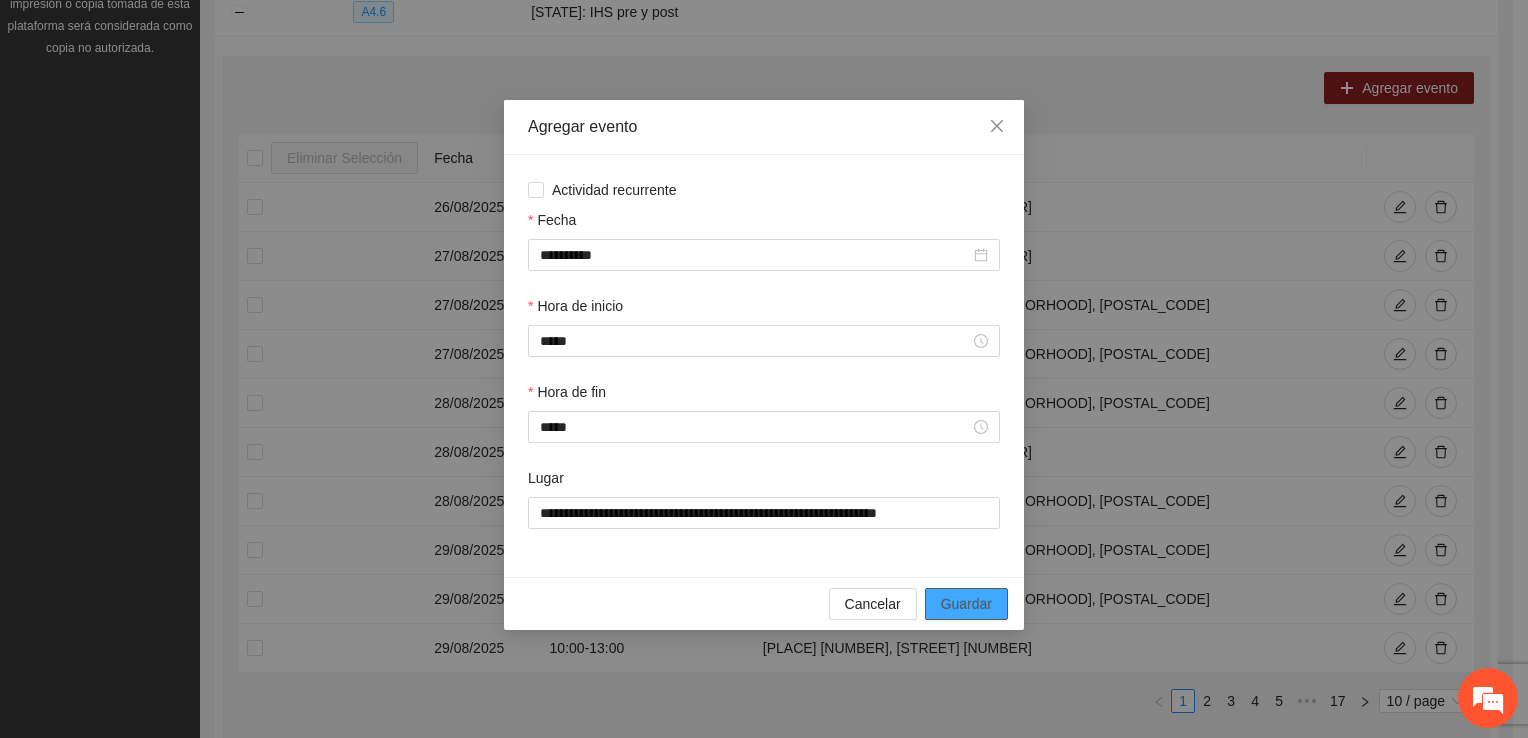 click on "Guardar" at bounding box center [966, 604] 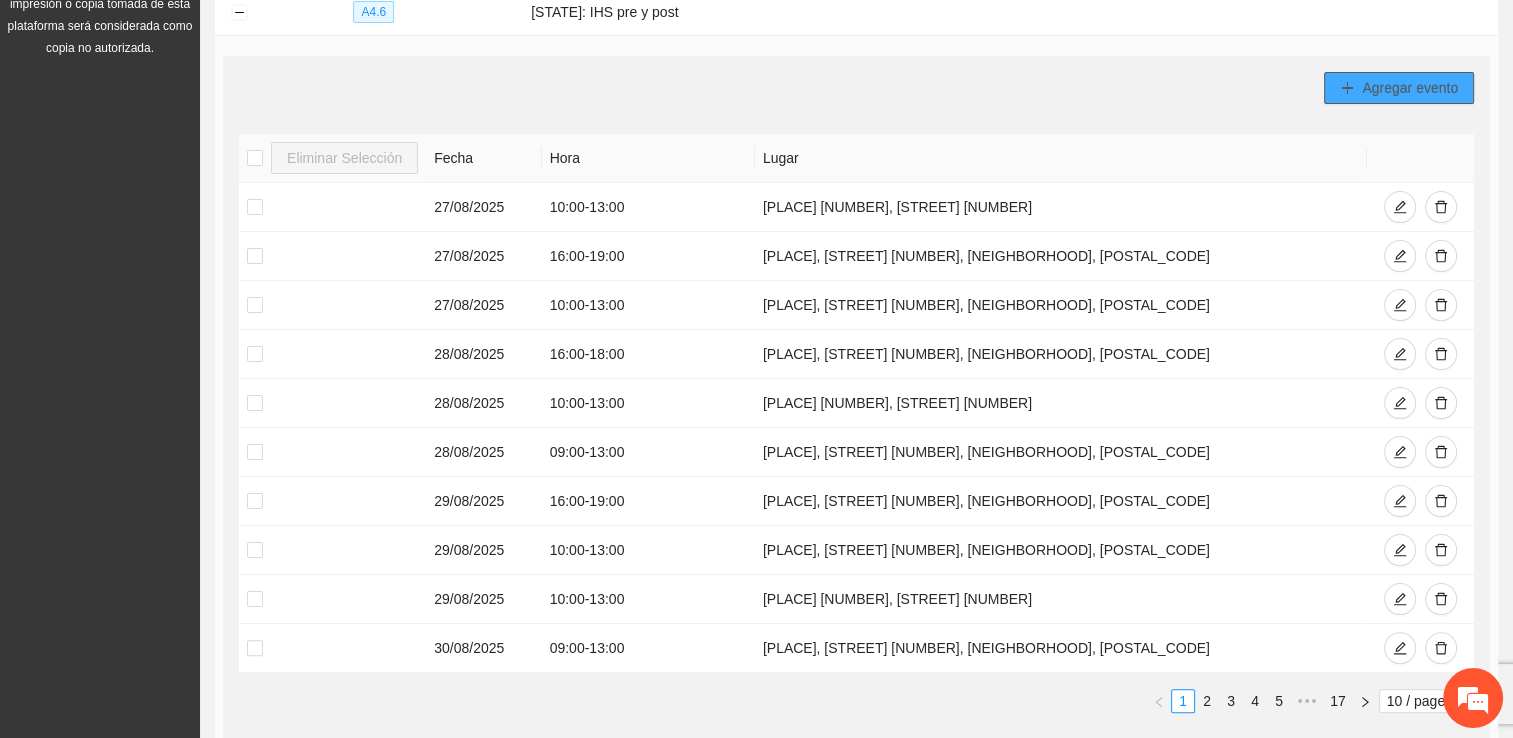 click on "Agregar evento" at bounding box center [1410, 88] 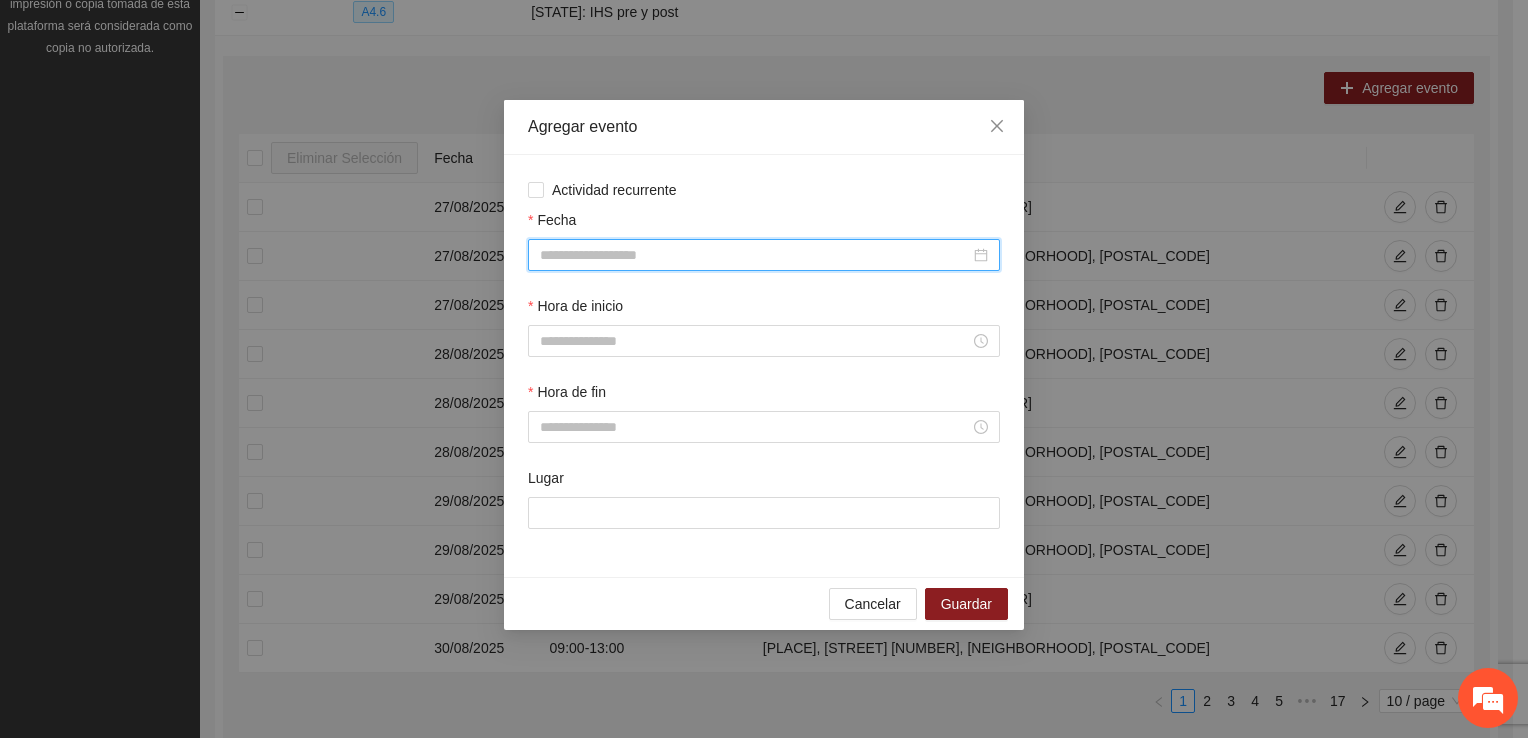 click on "Fecha" at bounding box center [755, 255] 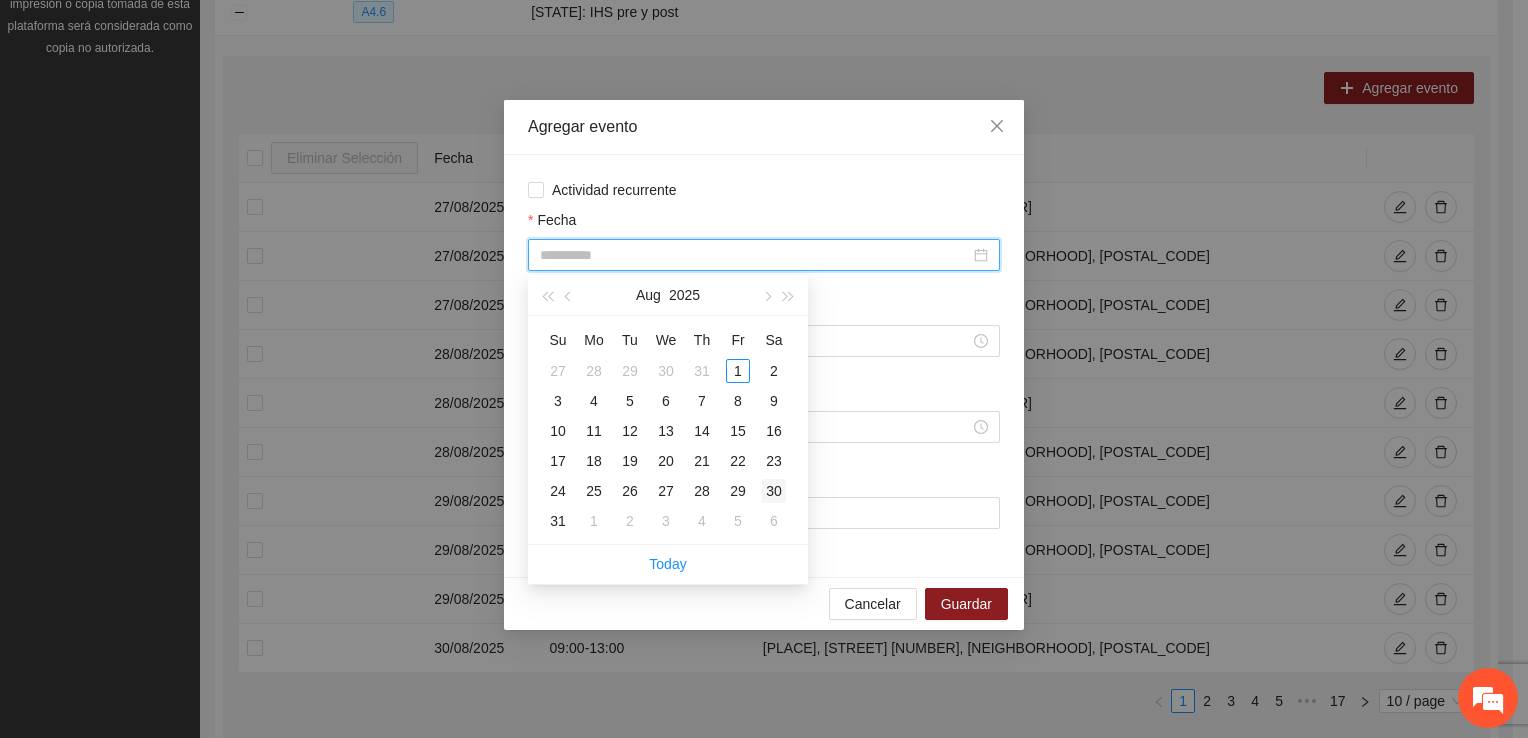 click on "30" at bounding box center [774, 491] 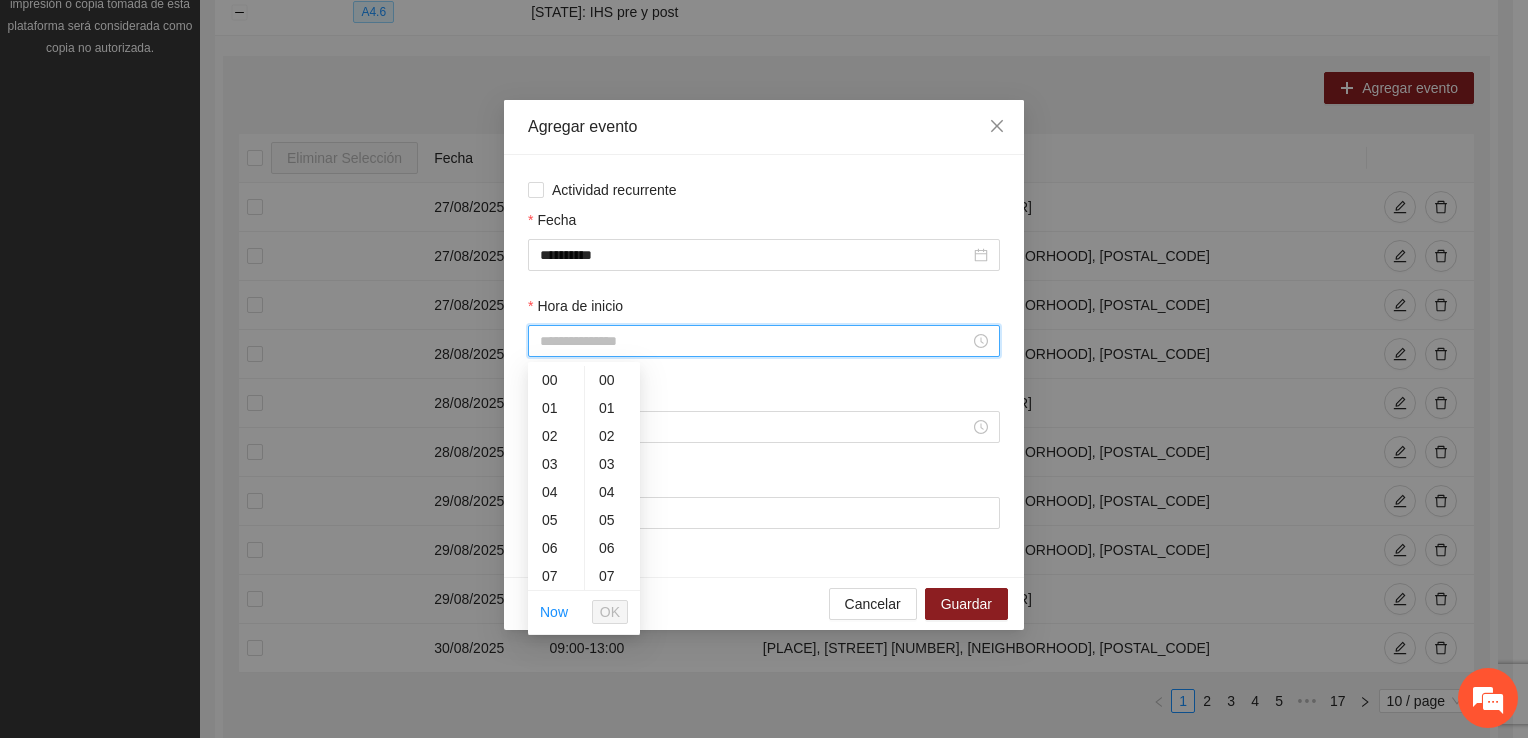 click on "Hora de inicio" at bounding box center [755, 341] 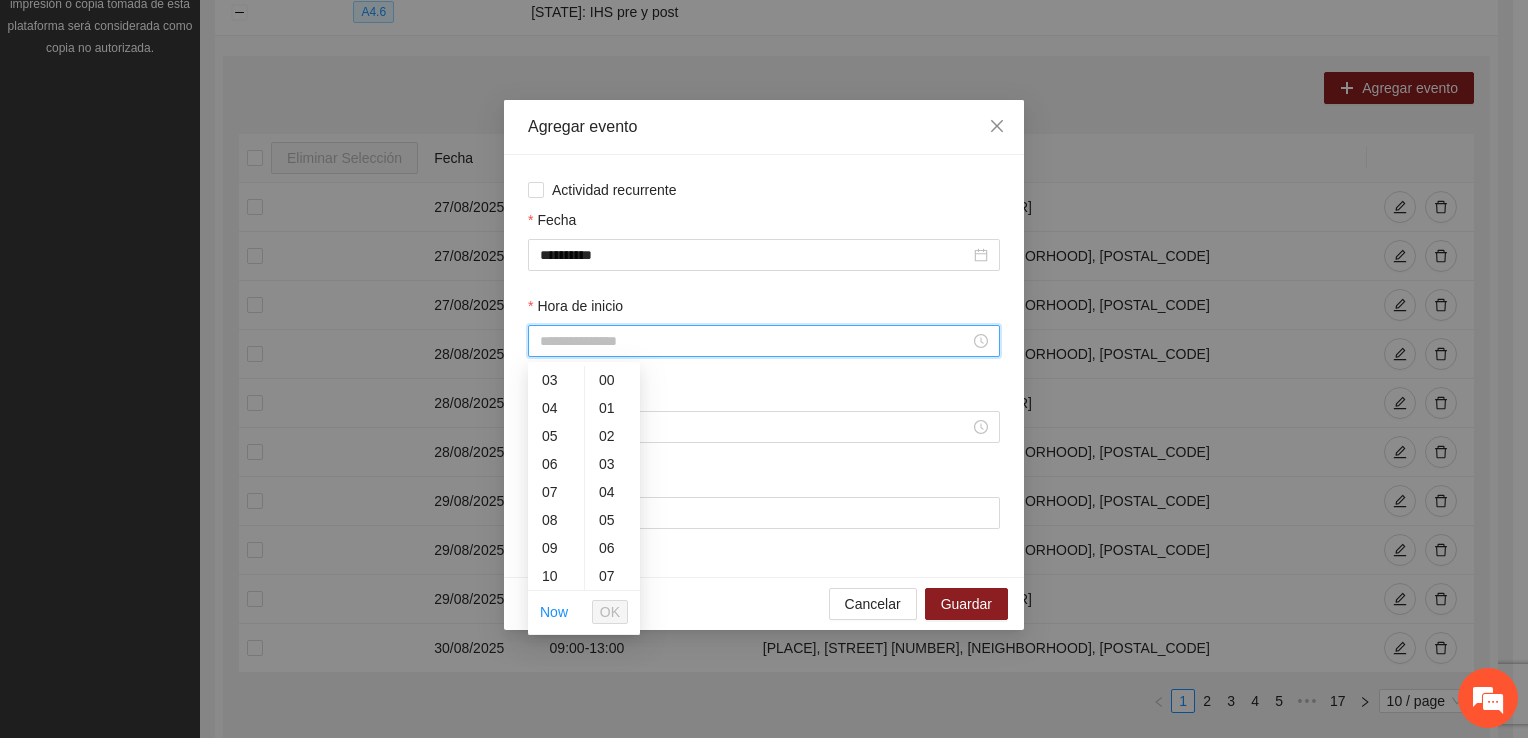 scroll, scrollTop: 196, scrollLeft: 0, axis: vertical 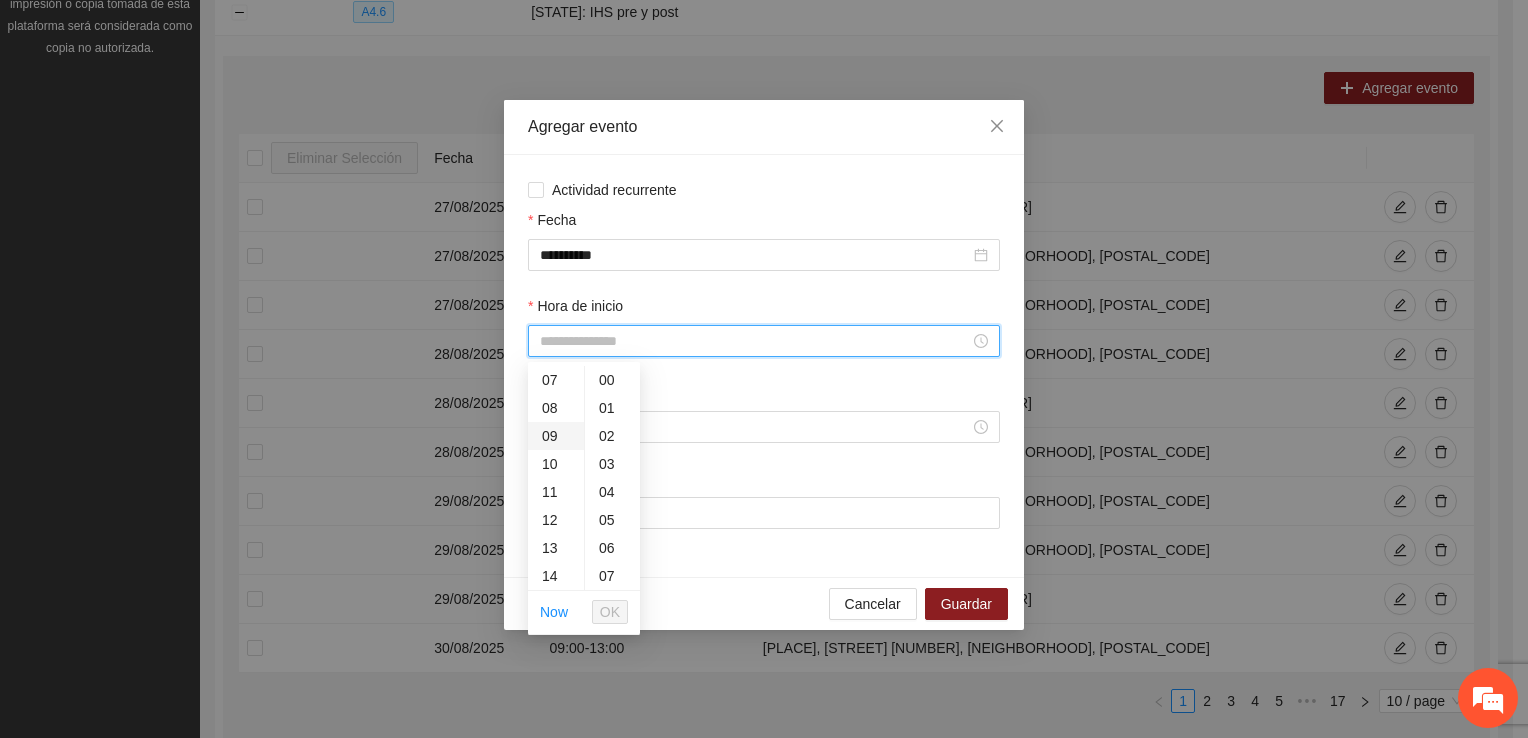 click on "09" at bounding box center (556, 436) 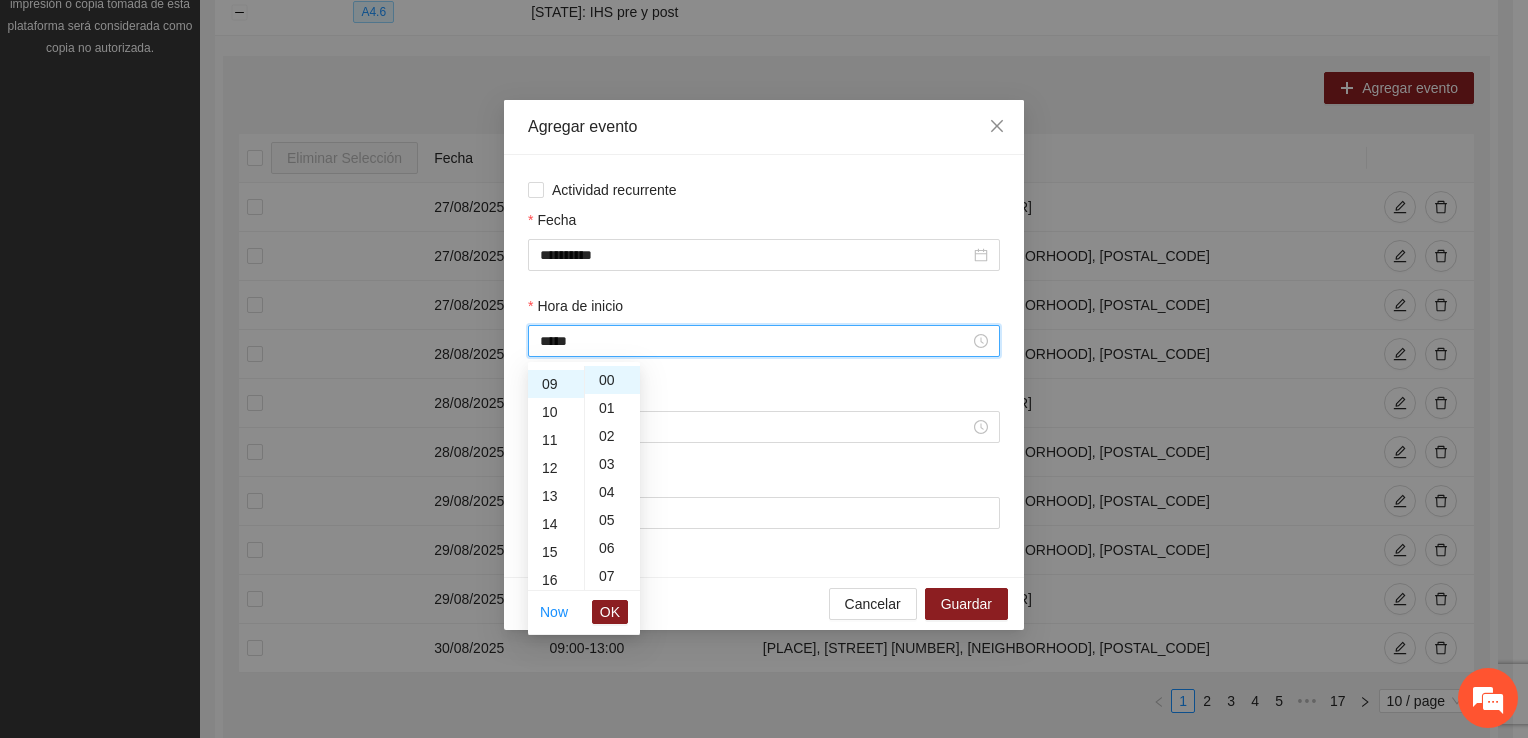 scroll, scrollTop: 252, scrollLeft: 0, axis: vertical 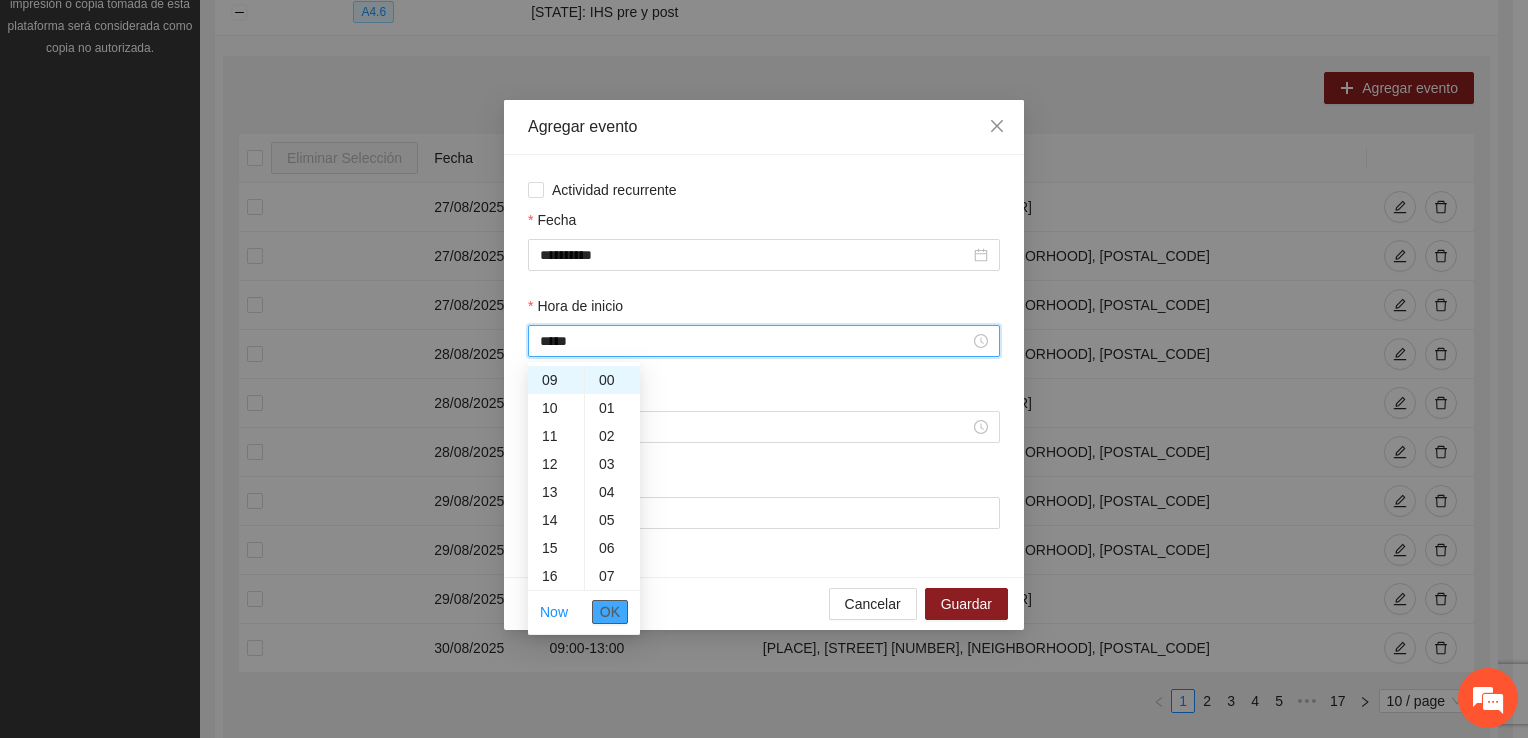 click on "OK" at bounding box center [610, 612] 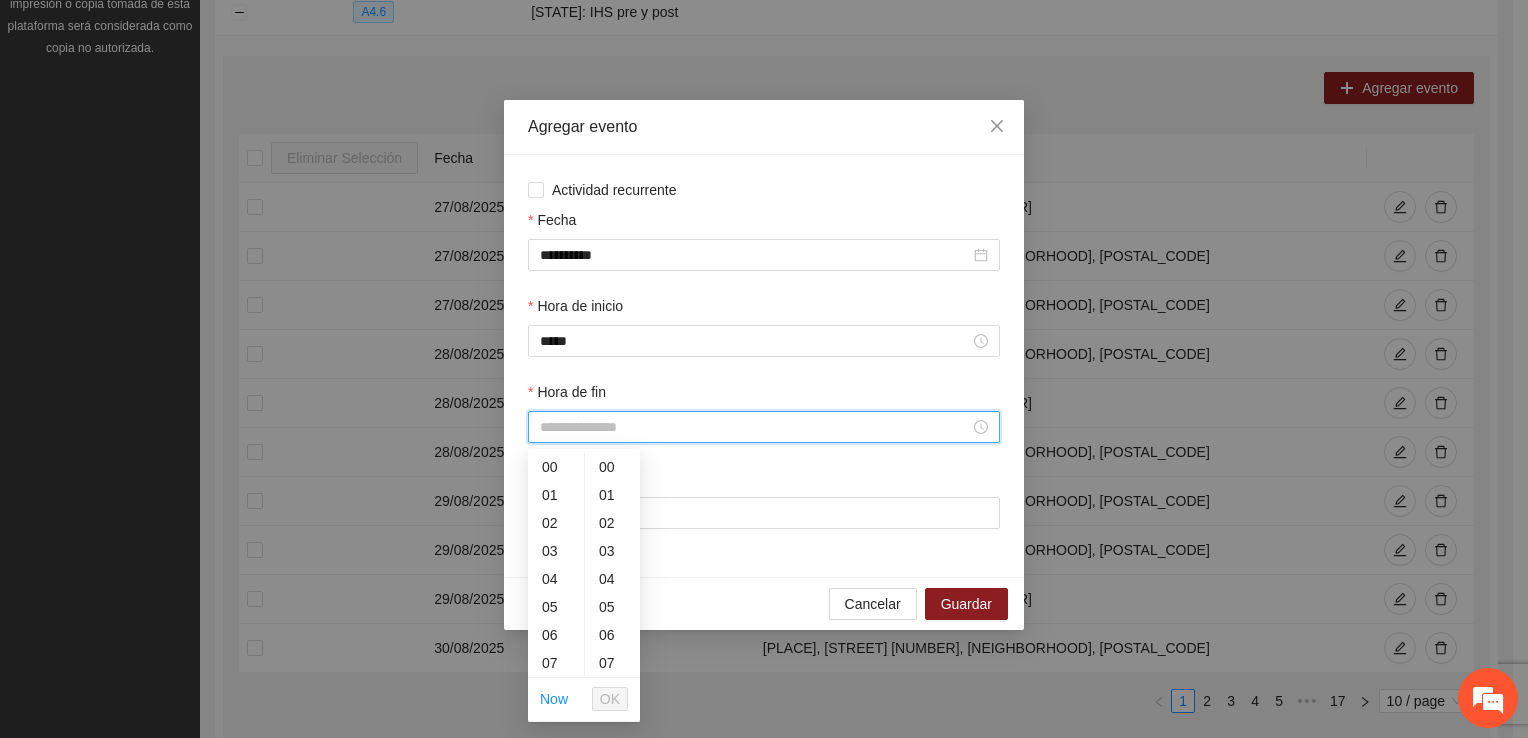 click on "Hora de fin" at bounding box center (755, 427) 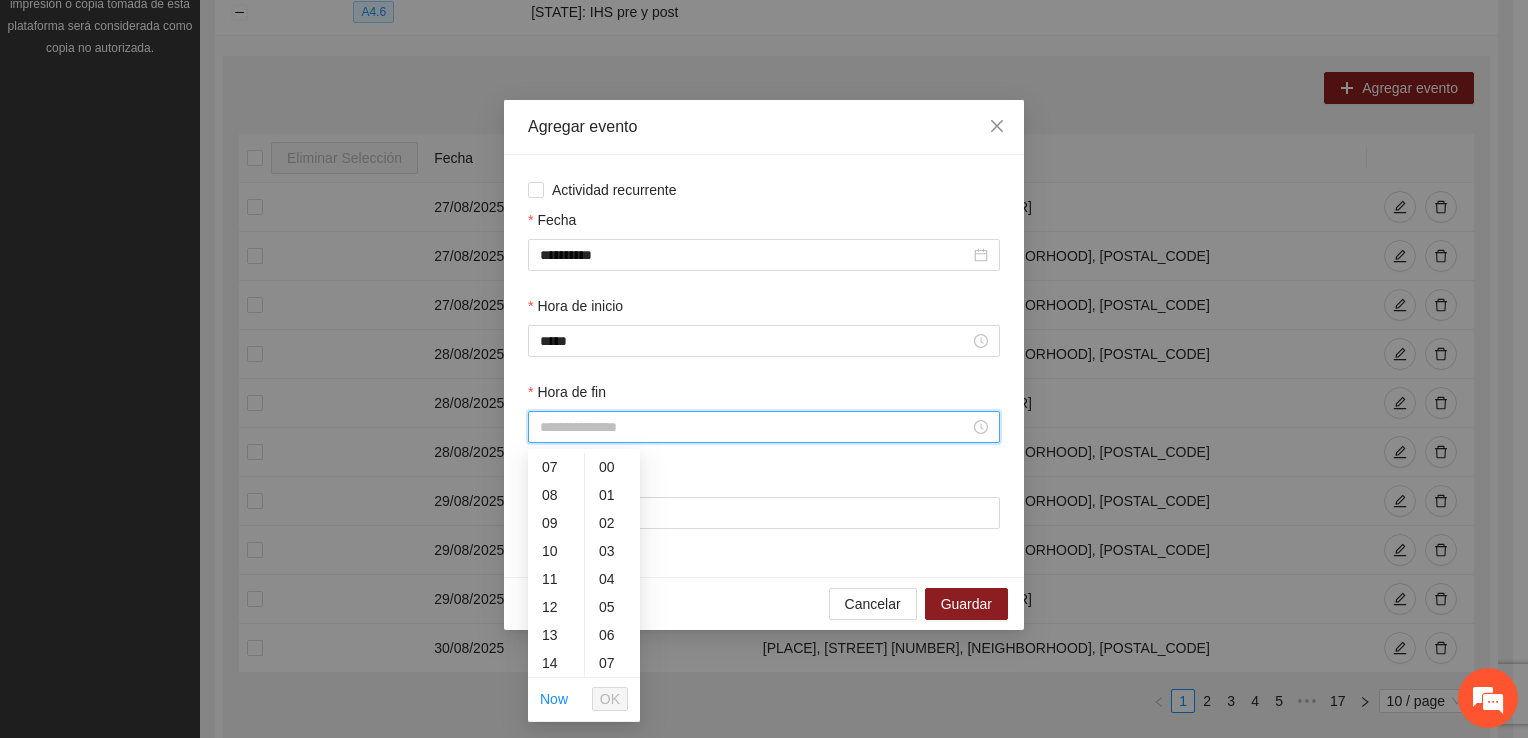 click on "13" at bounding box center (556, 635) 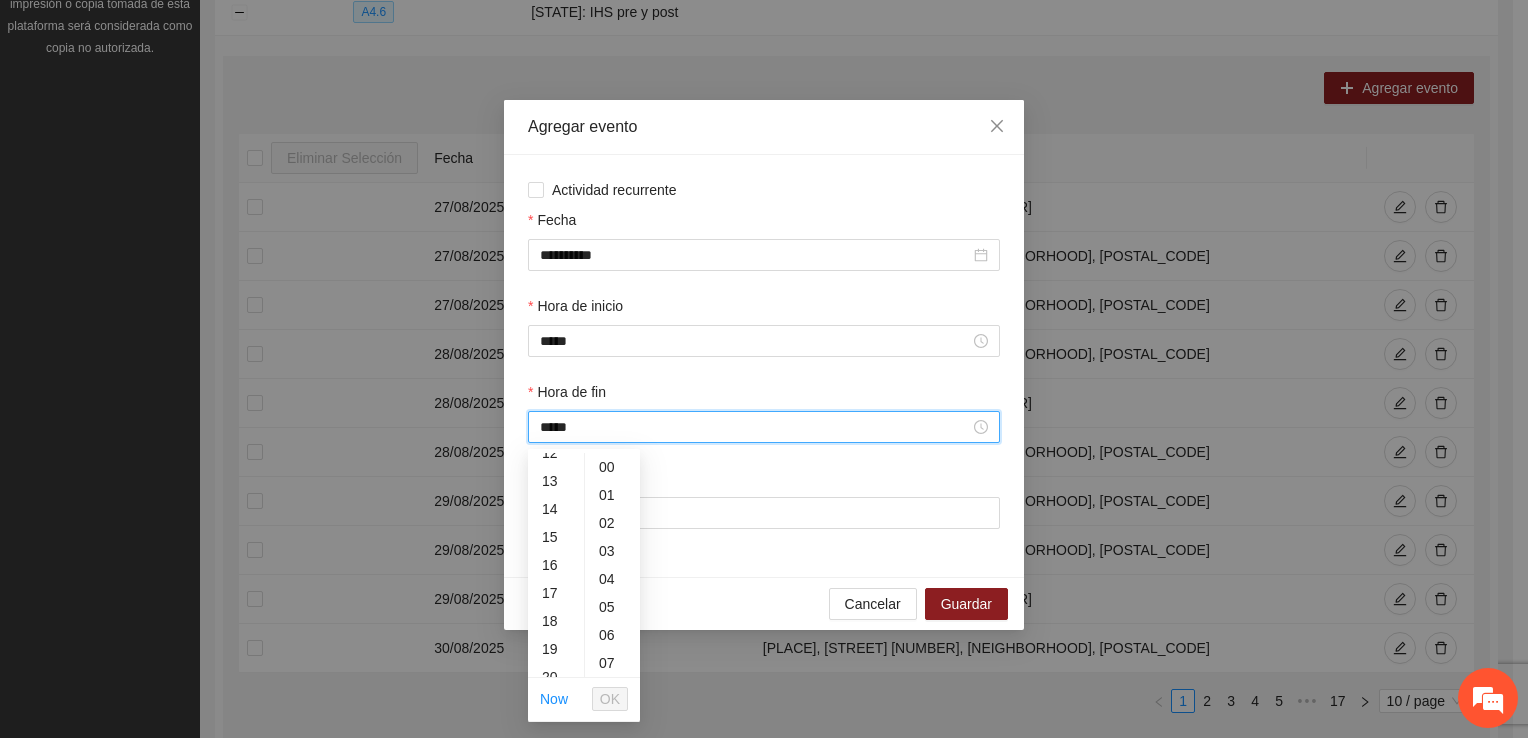 scroll, scrollTop: 364, scrollLeft: 0, axis: vertical 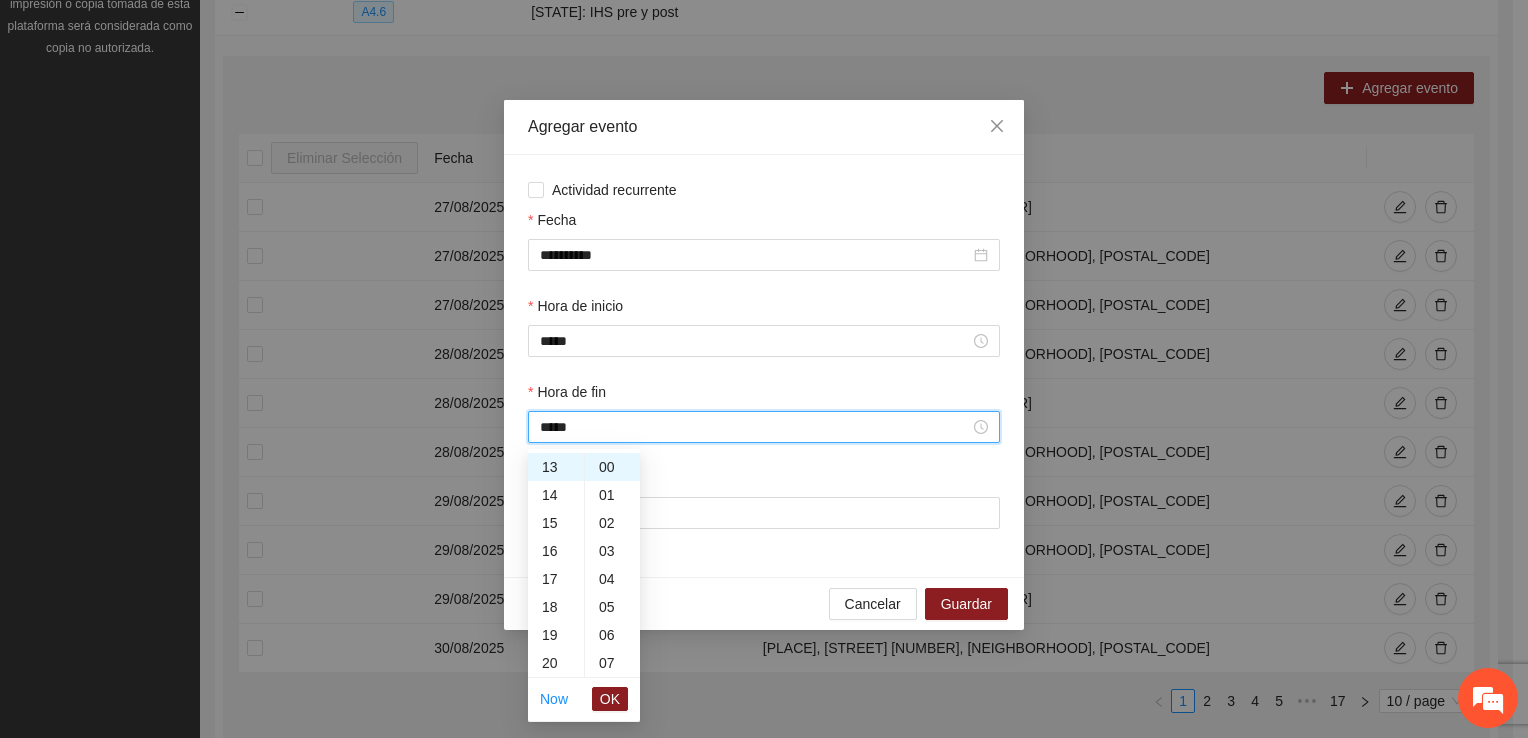 click on "OK" at bounding box center (610, 699) 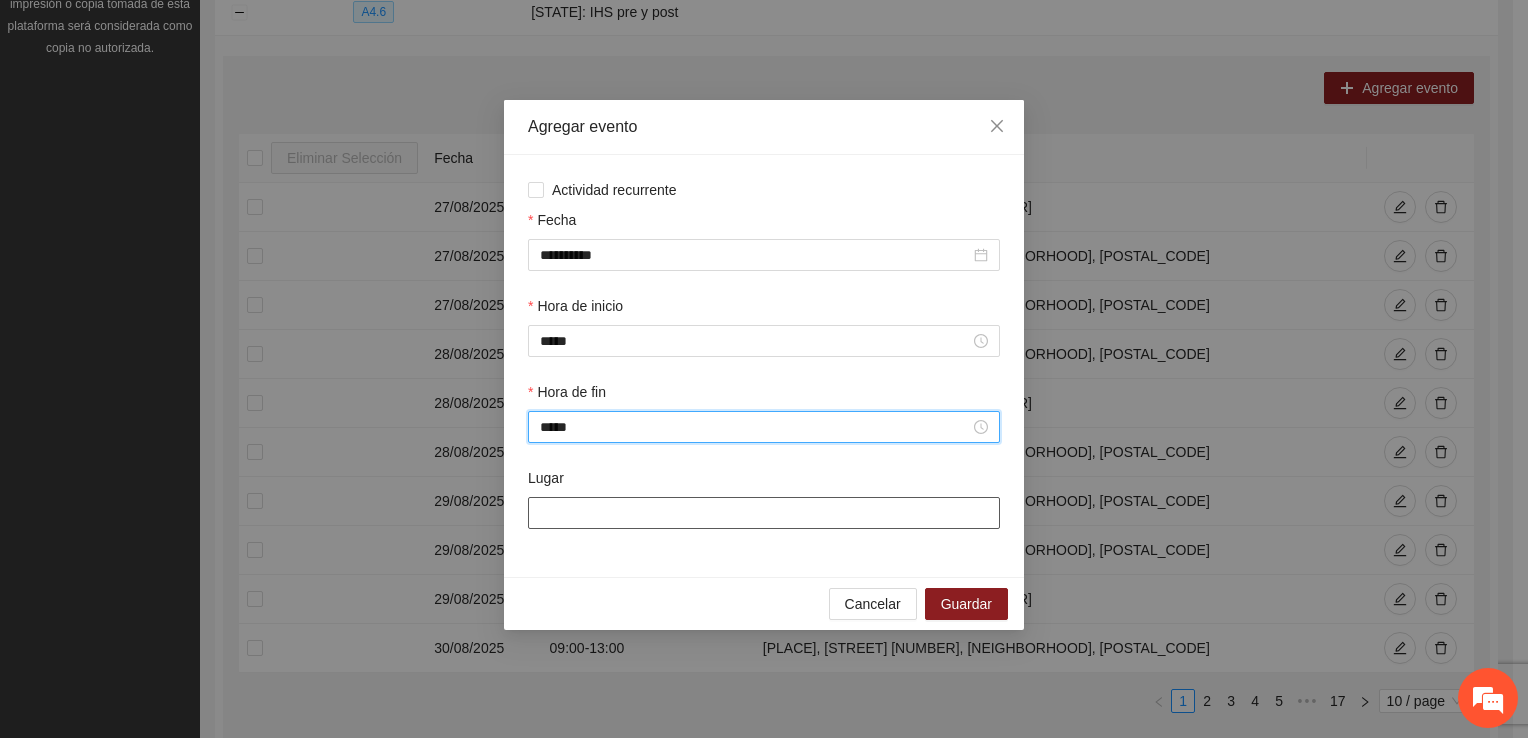 click on "Lugar" at bounding box center (764, 513) 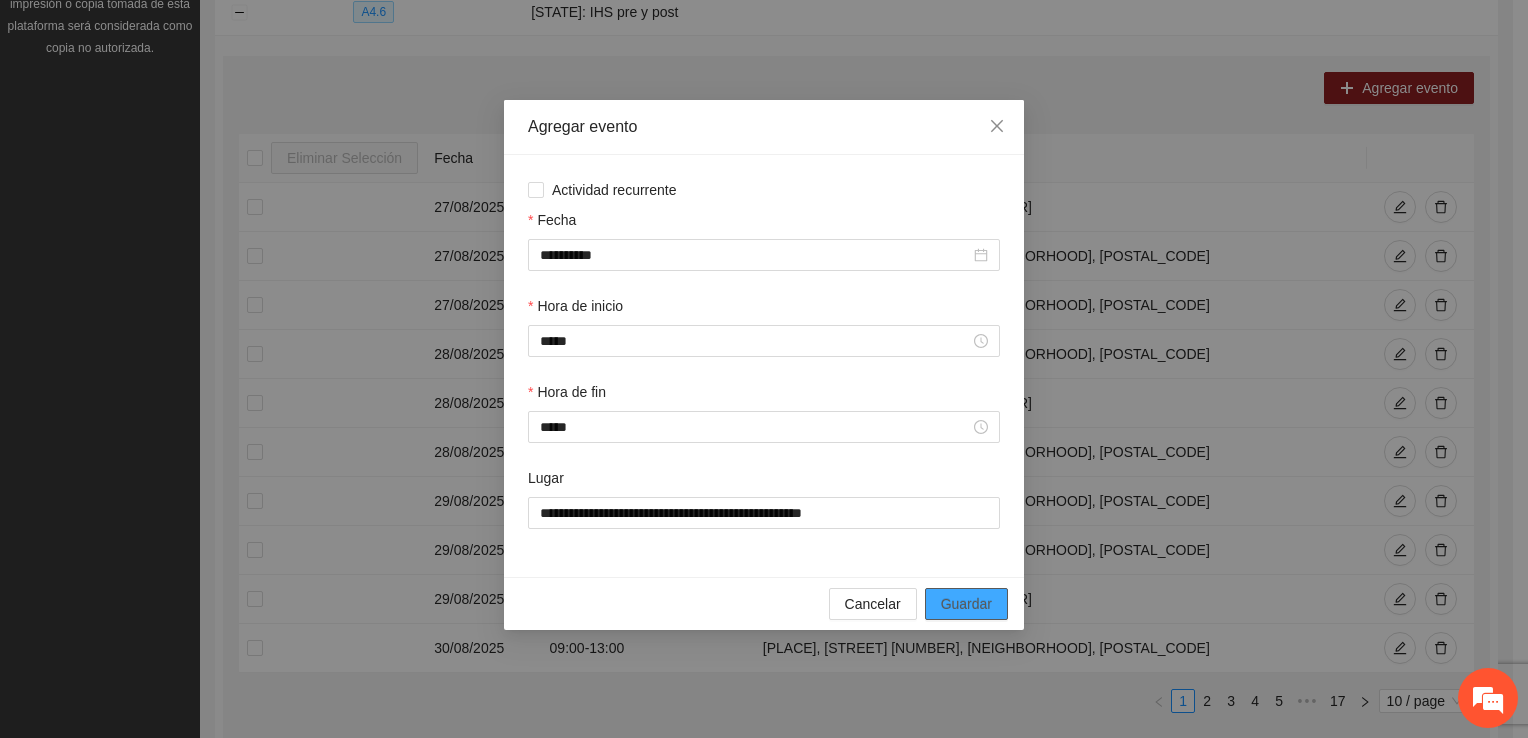 click on "Guardar" at bounding box center (966, 604) 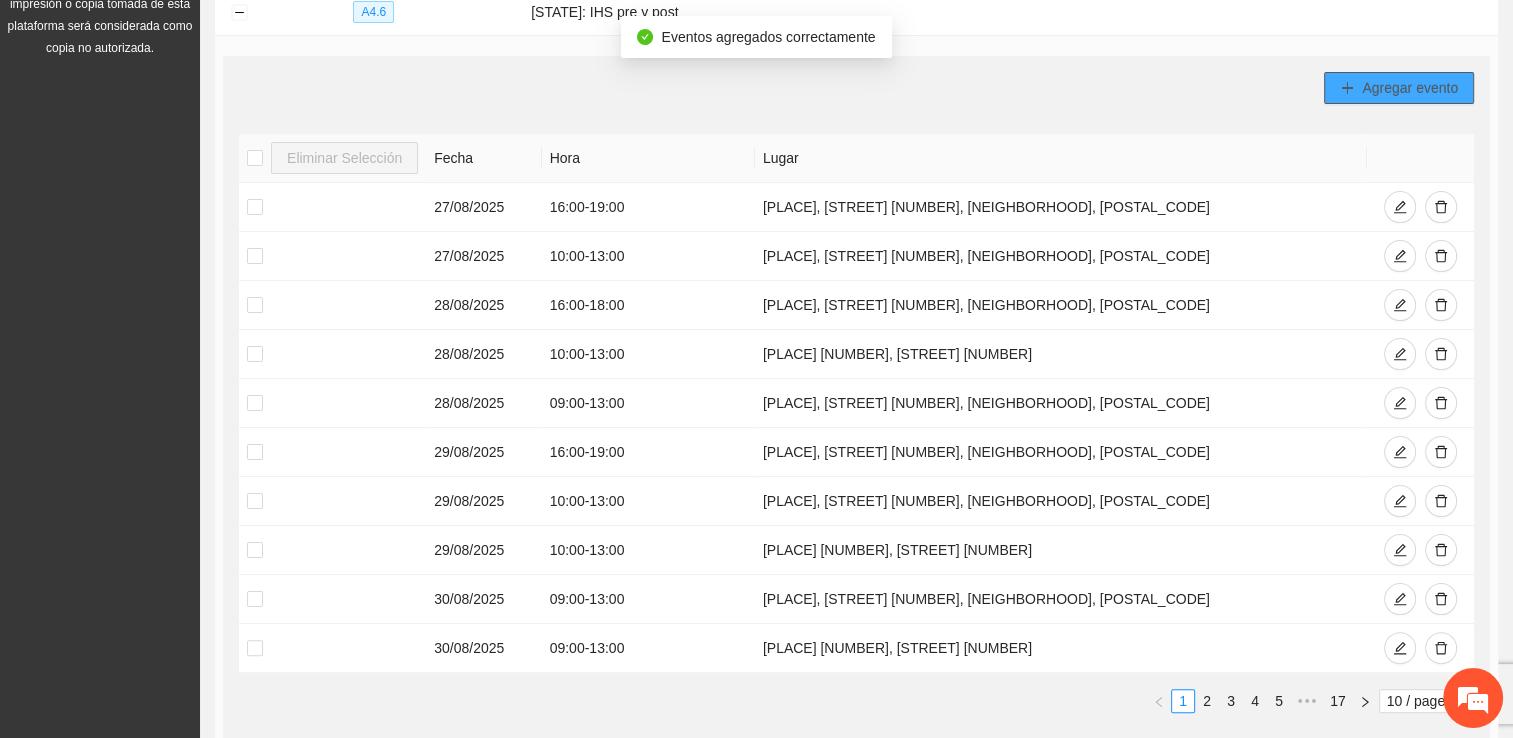 click on "Agregar evento" at bounding box center [1399, 88] 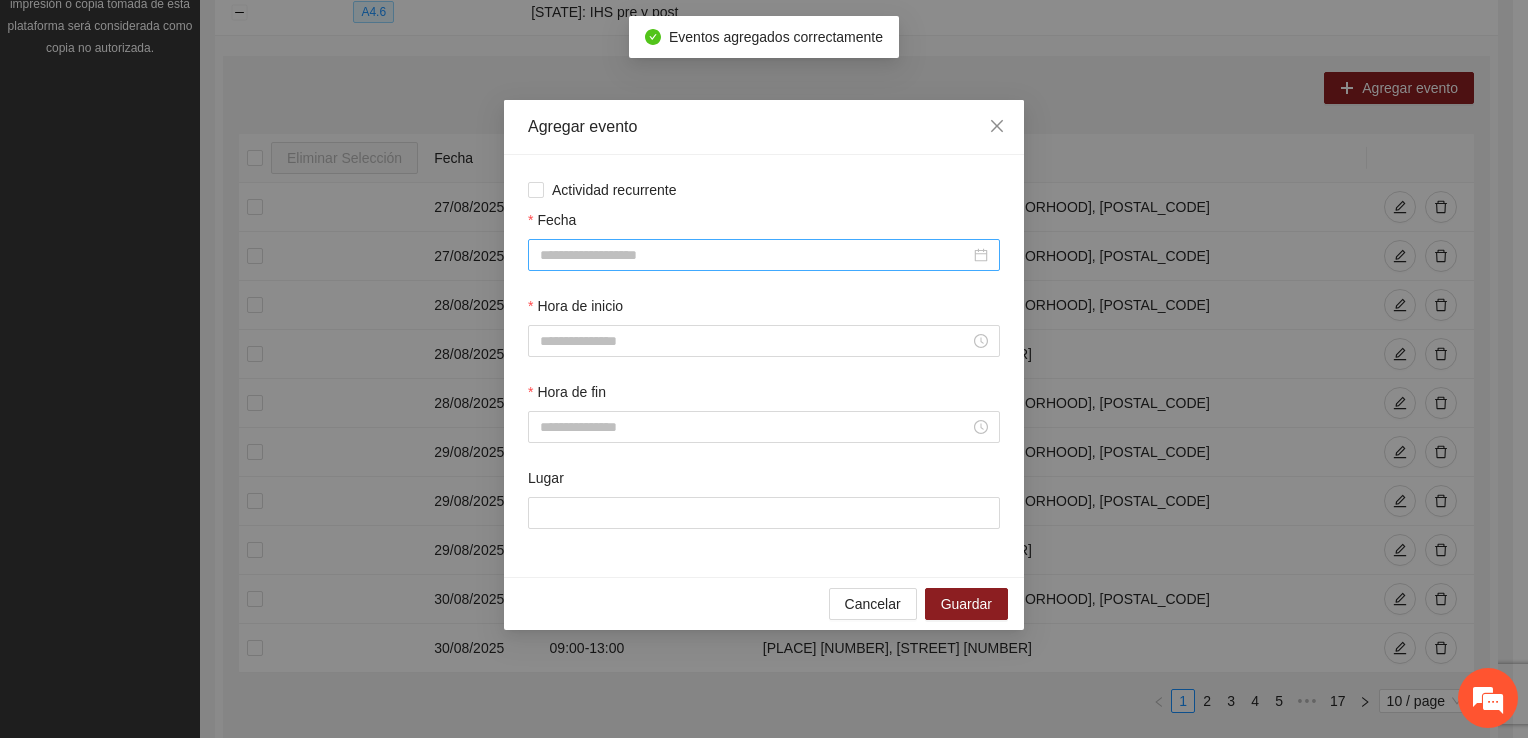 click on "Fecha" at bounding box center (755, 255) 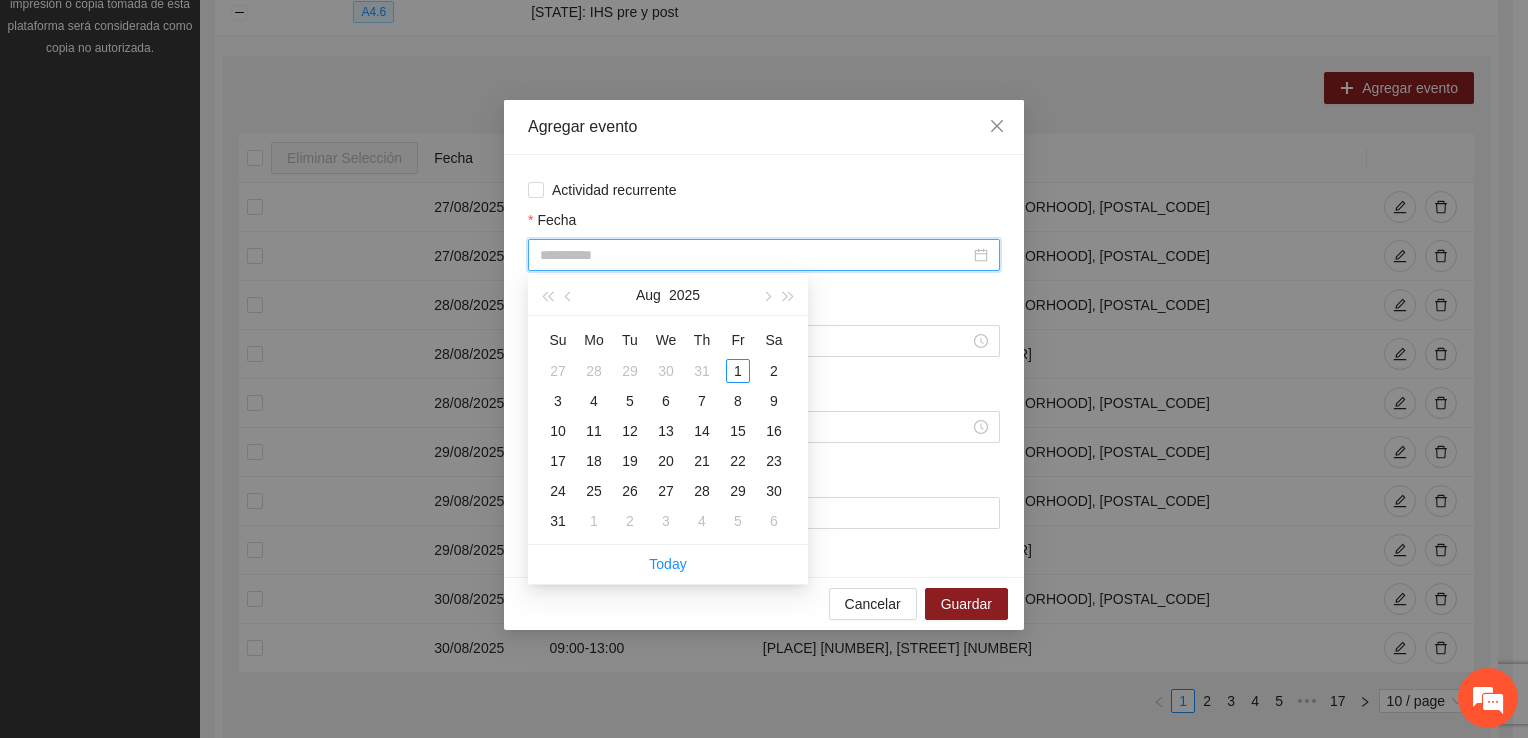 click on "30" at bounding box center (774, 491) 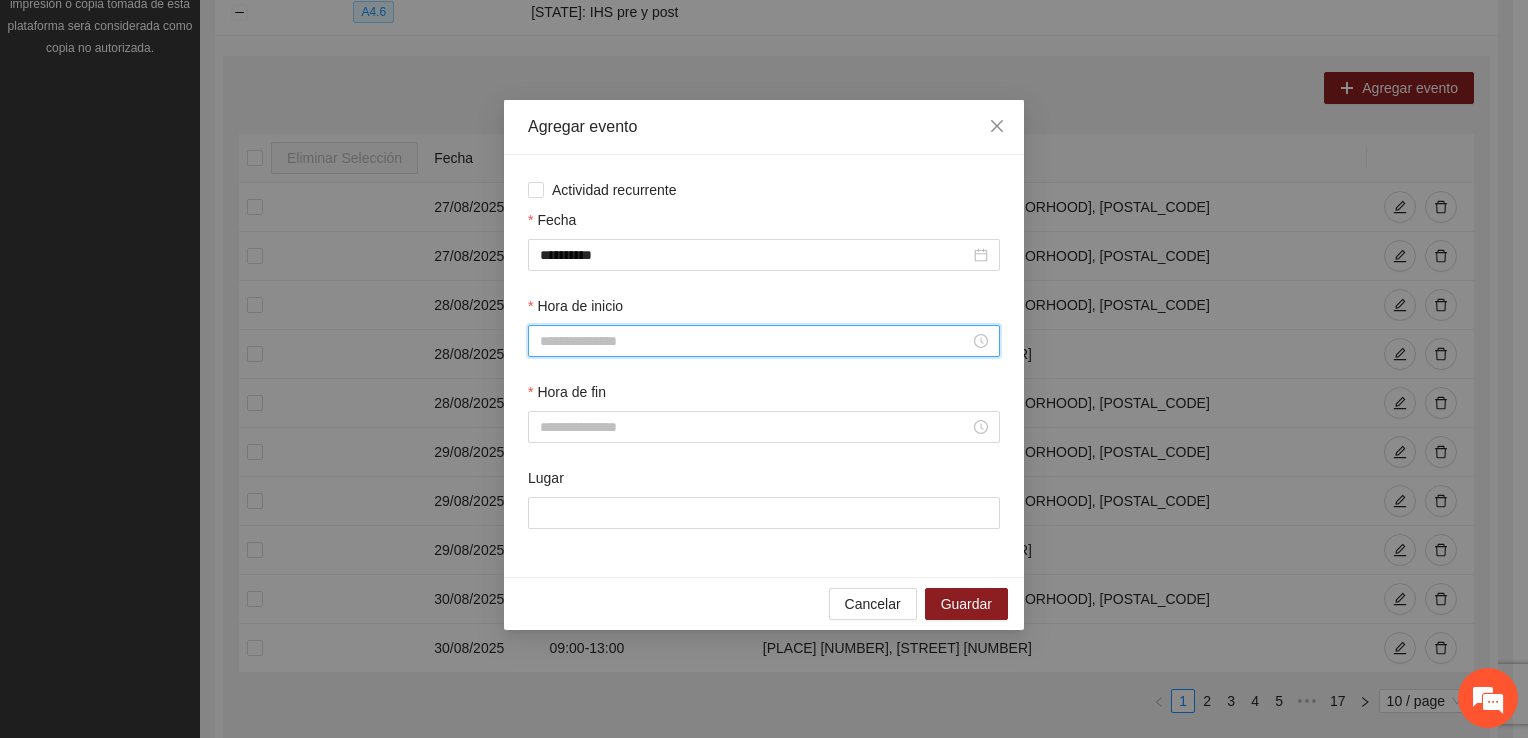 click on "Hora de inicio" at bounding box center [755, 341] 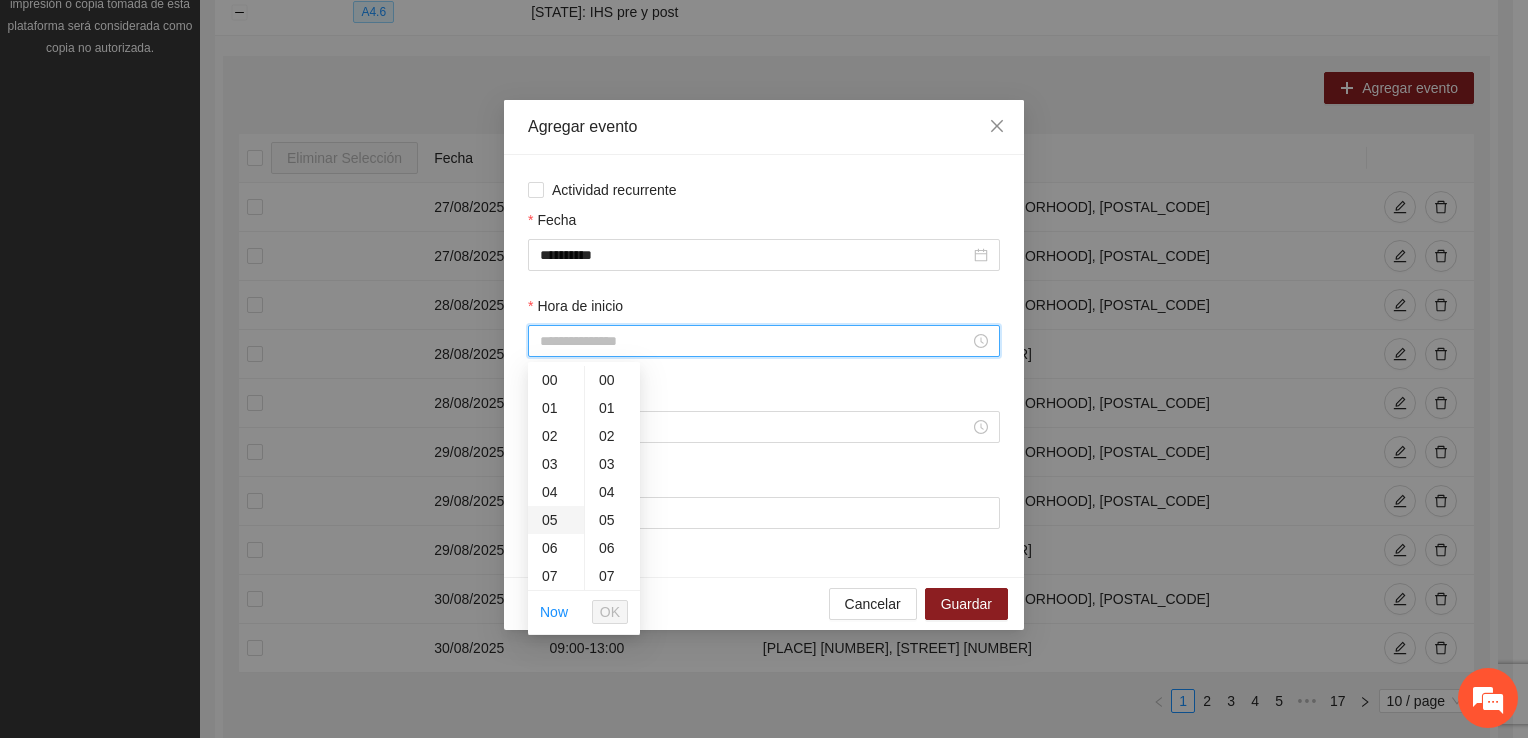 scroll, scrollTop: 196, scrollLeft: 0, axis: vertical 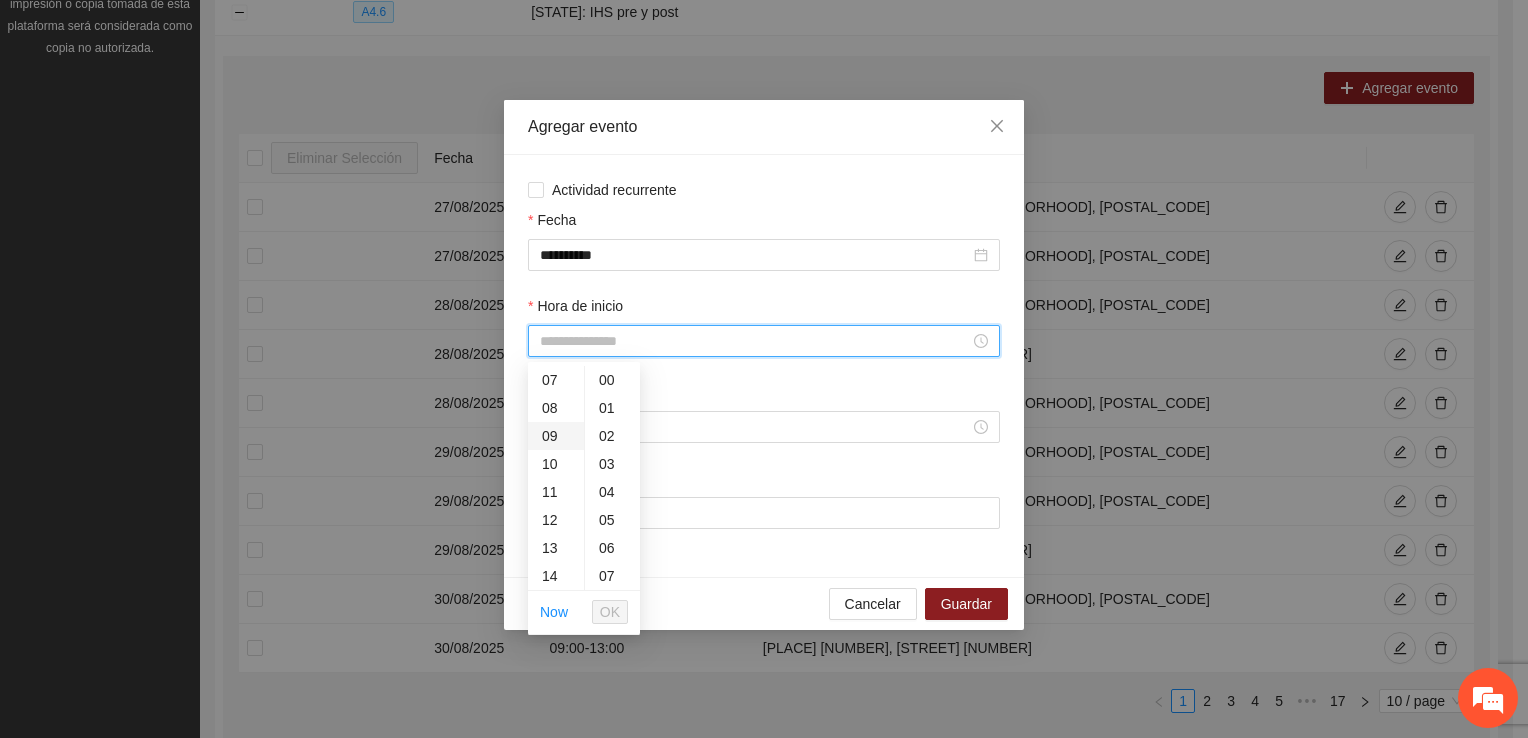 click on "09" at bounding box center (556, 436) 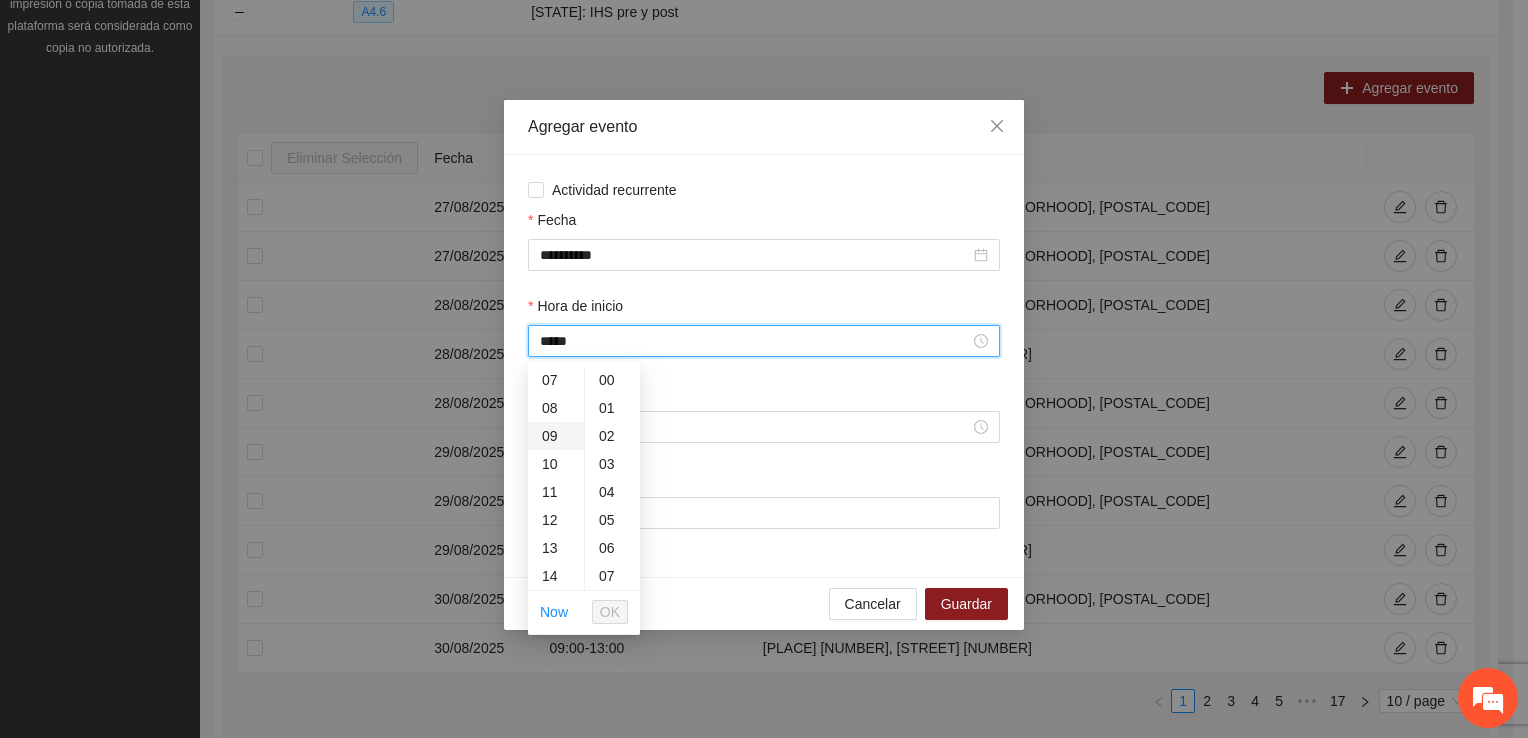 scroll, scrollTop: 252, scrollLeft: 0, axis: vertical 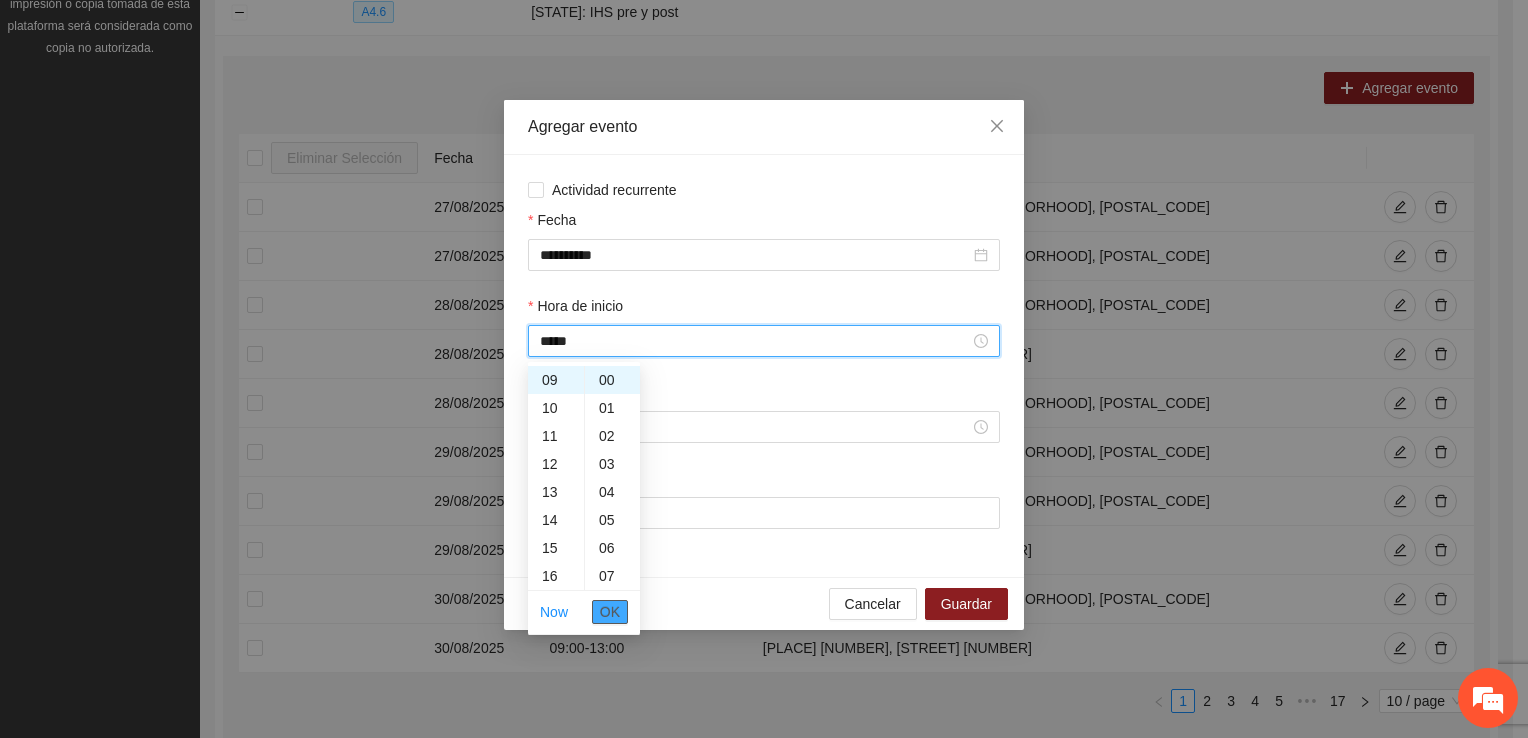 click on "OK" at bounding box center [610, 612] 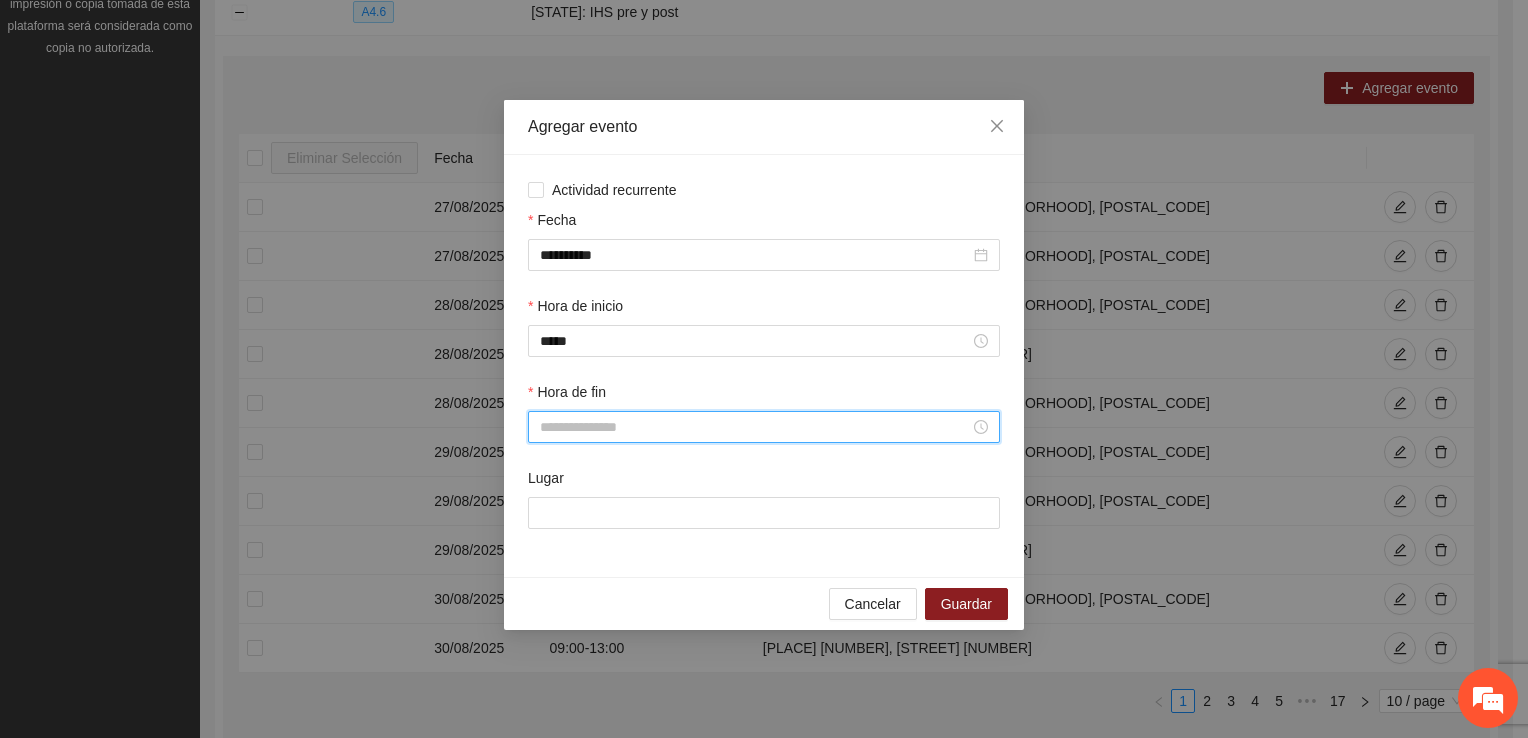 click on "Hora de fin" at bounding box center (755, 427) 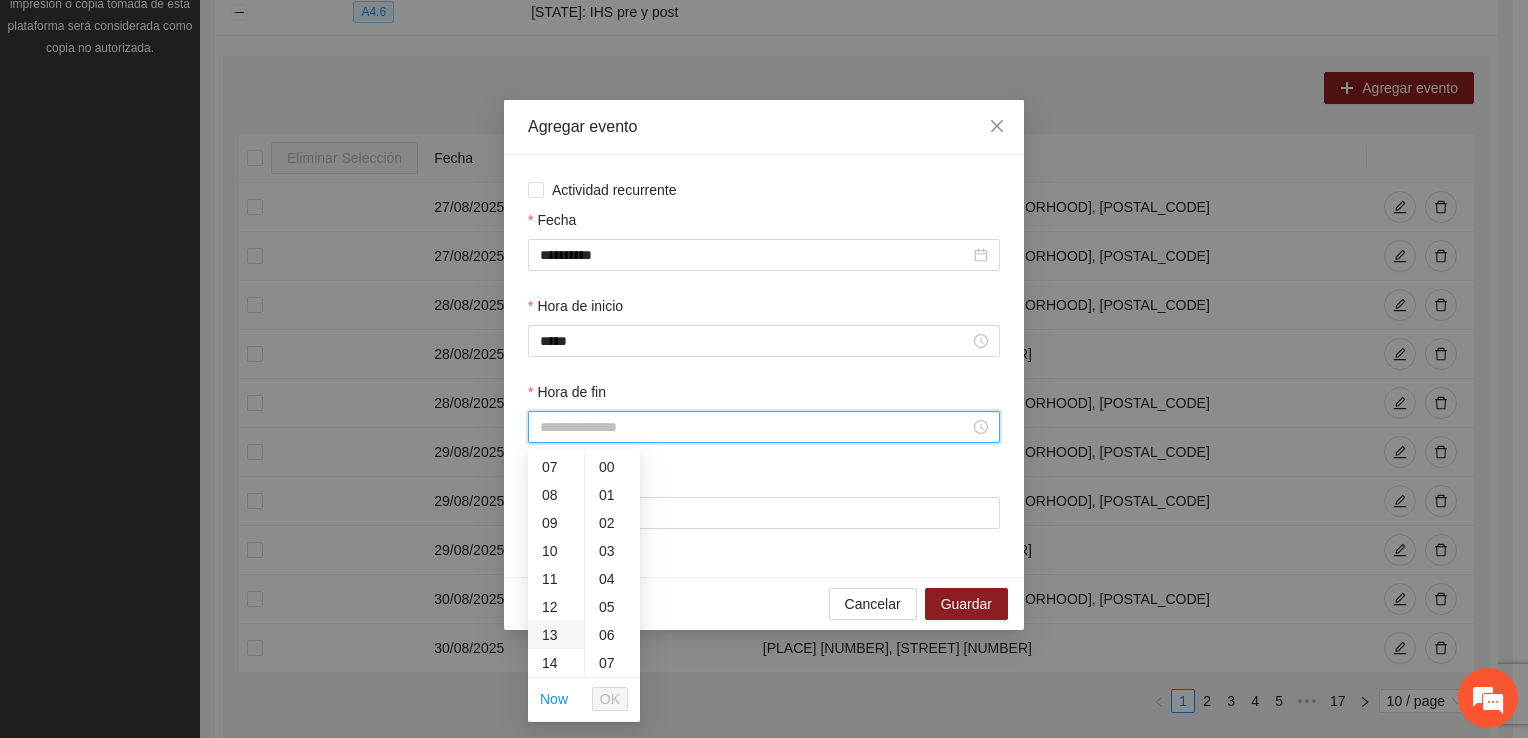 click on "13" at bounding box center [556, 635] 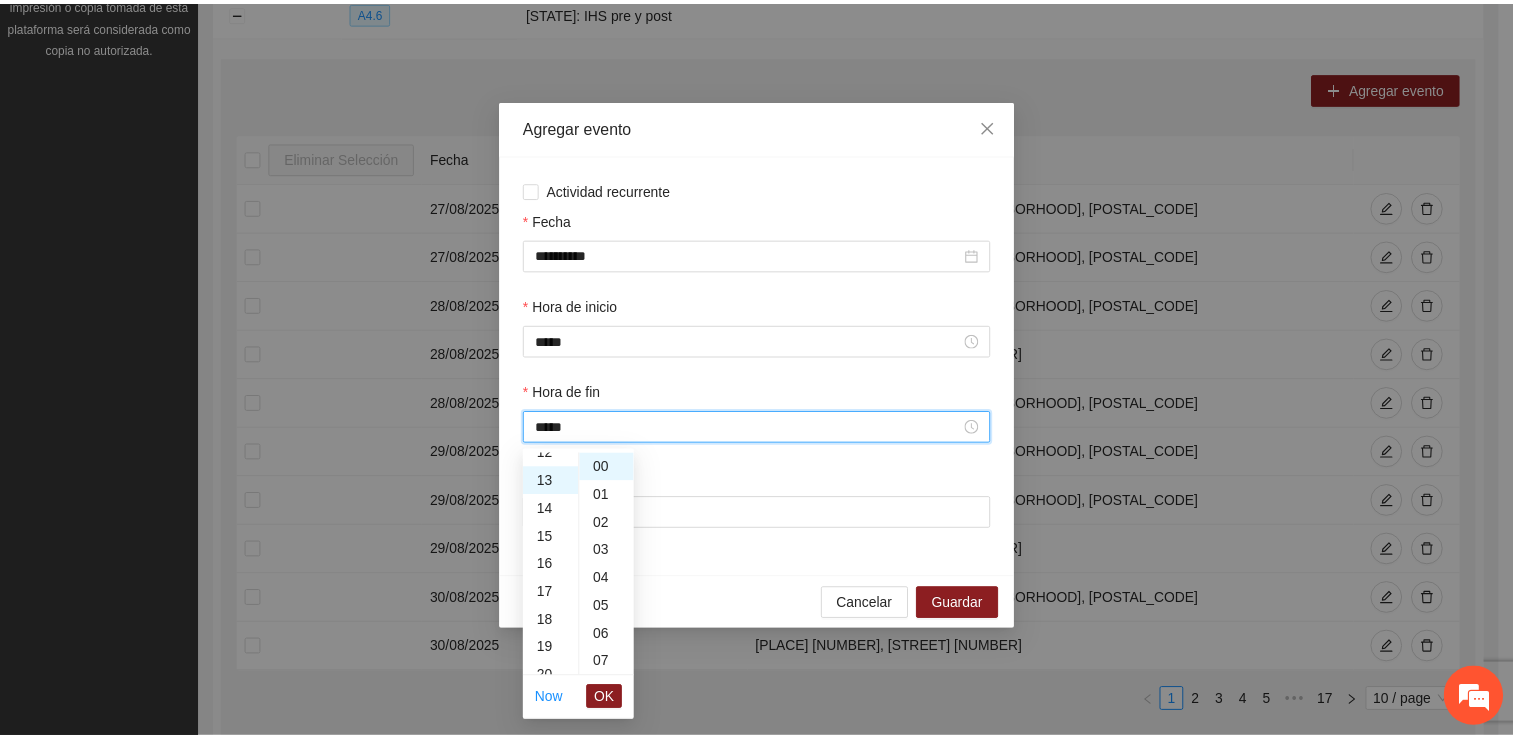 scroll, scrollTop: 364, scrollLeft: 0, axis: vertical 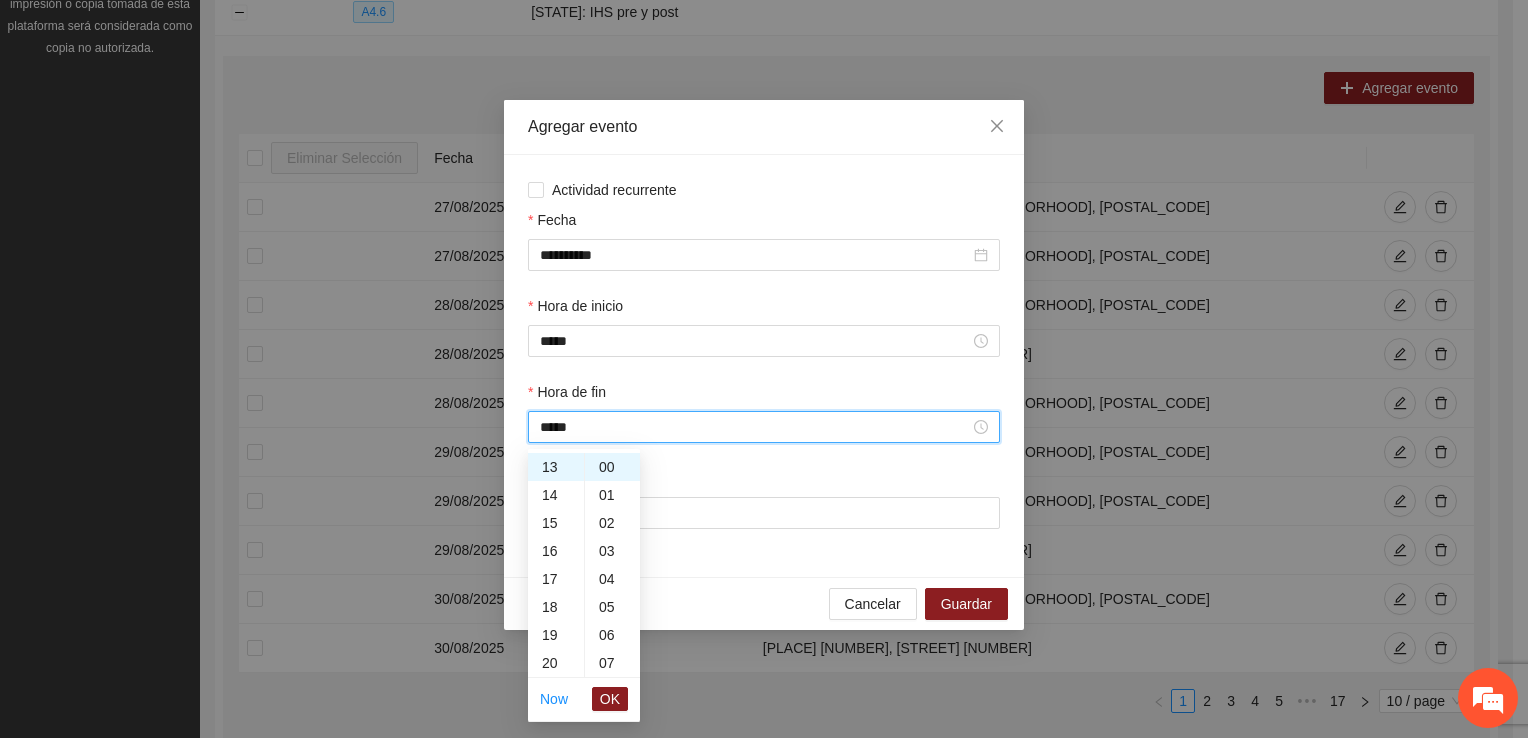 drag, startPoint x: 601, startPoint y: 692, endPoint x: 591, endPoint y: 680, distance: 15.6205 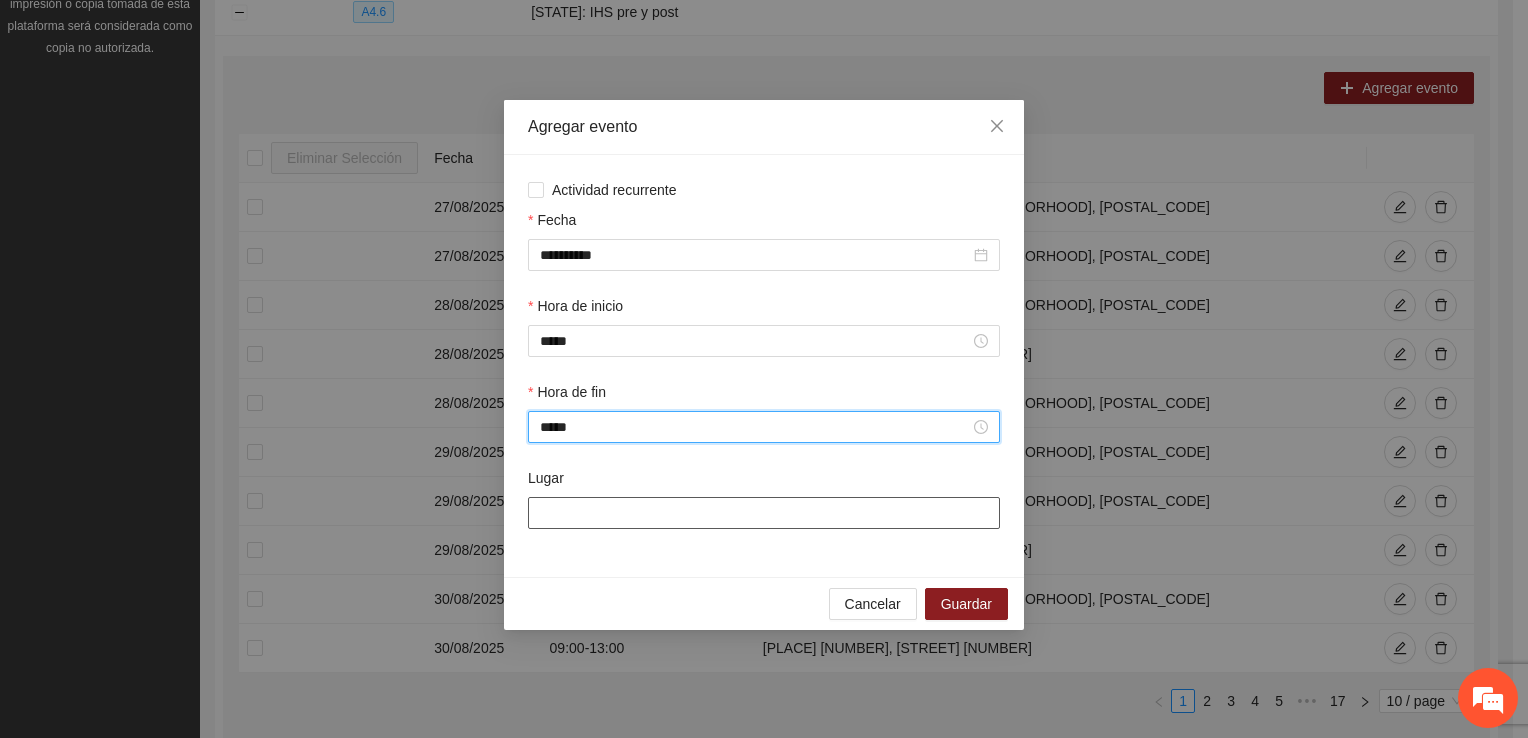 click on "Lugar" at bounding box center [764, 513] 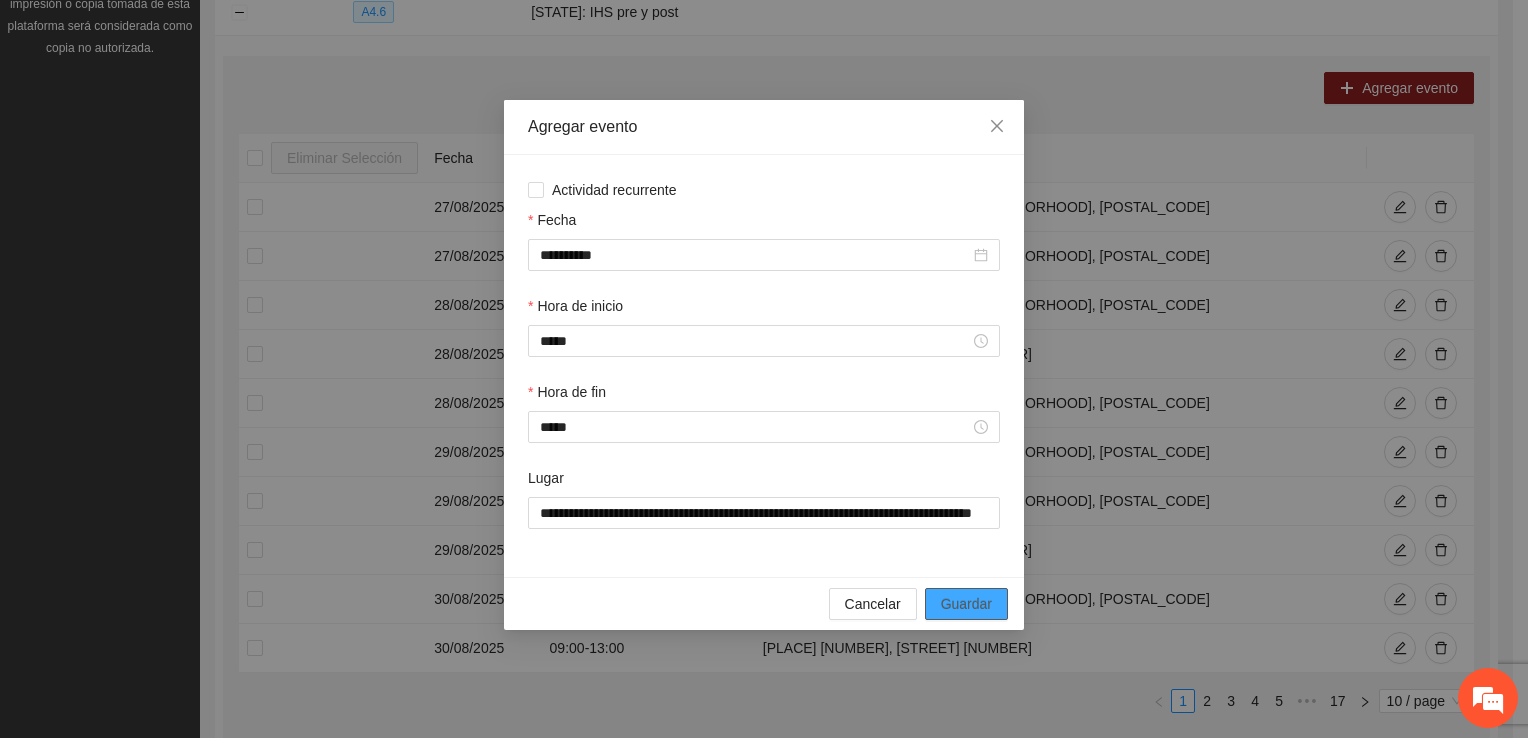 click on "Guardar" at bounding box center [966, 604] 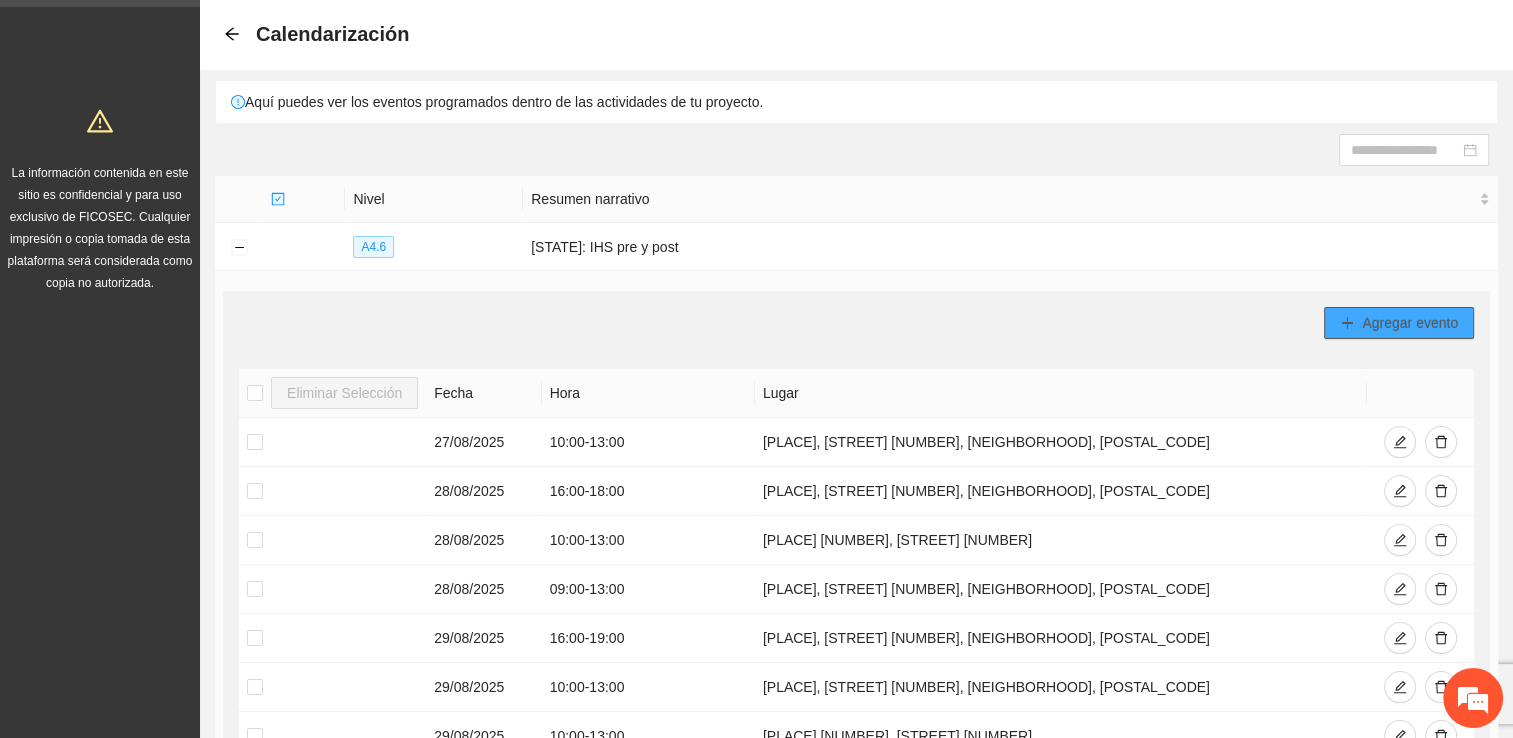 scroll, scrollTop: 20, scrollLeft: 0, axis: vertical 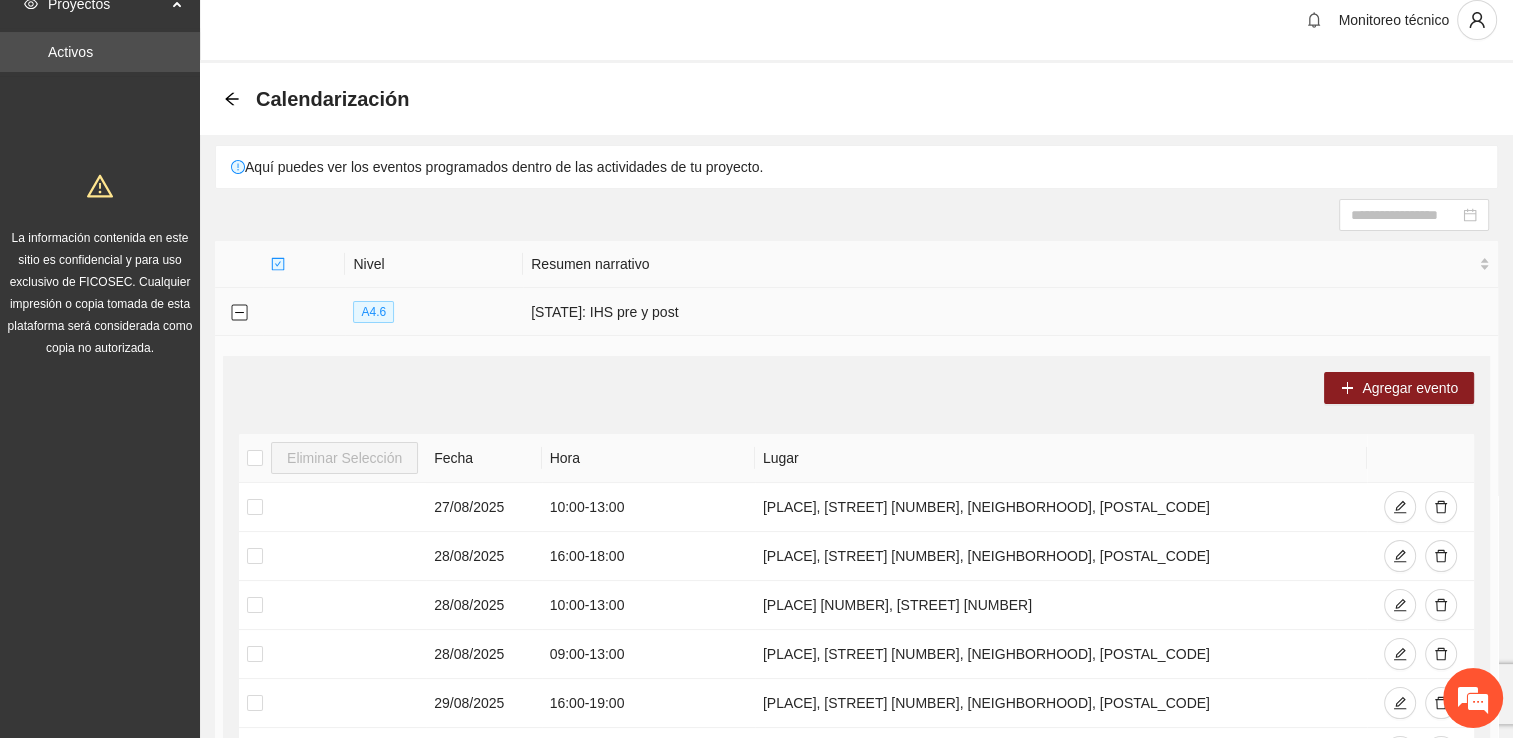 click at bounding box center [239, 313] 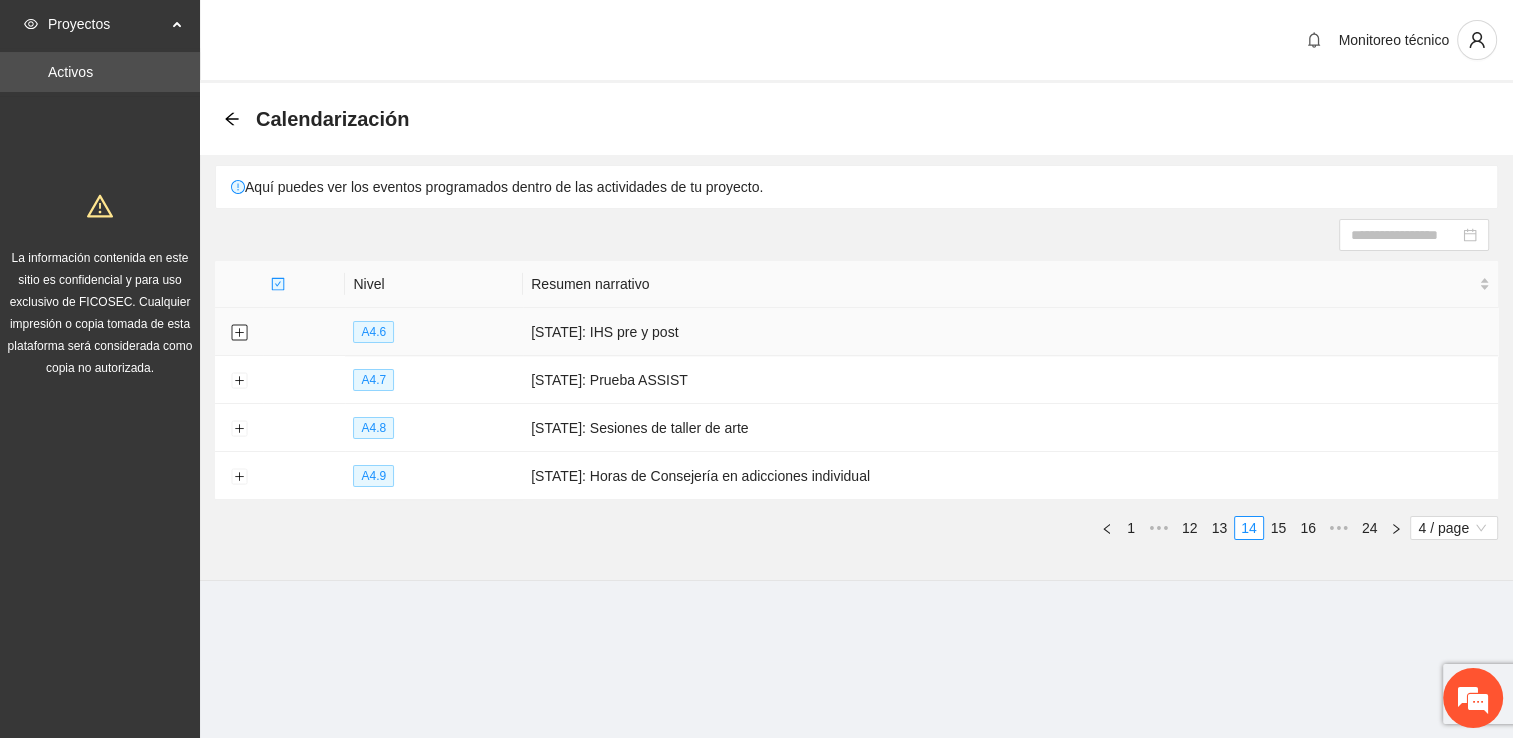 scroll, scrollTop: 0, scrollLeft: 0, axis: both 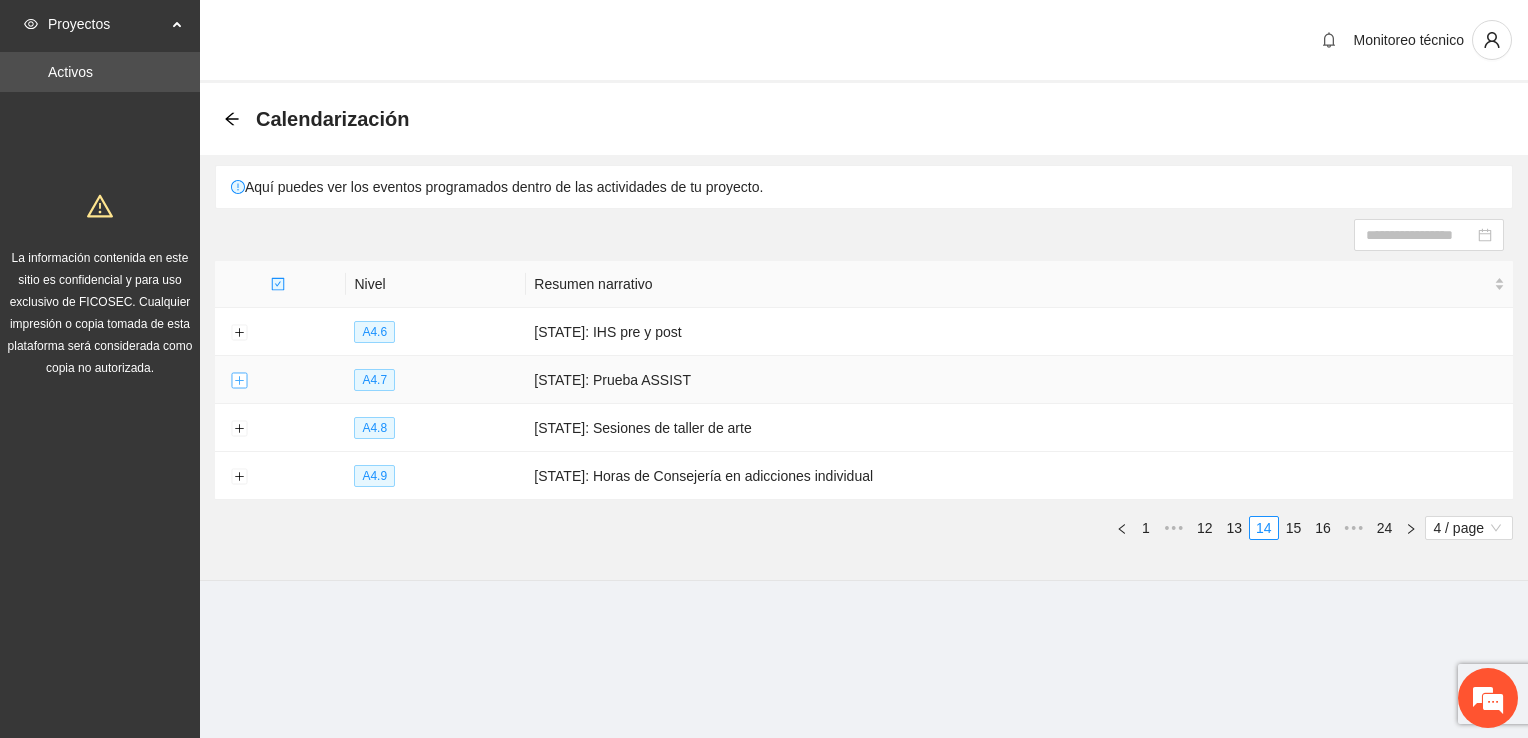 click at bounding box center (239, 381) 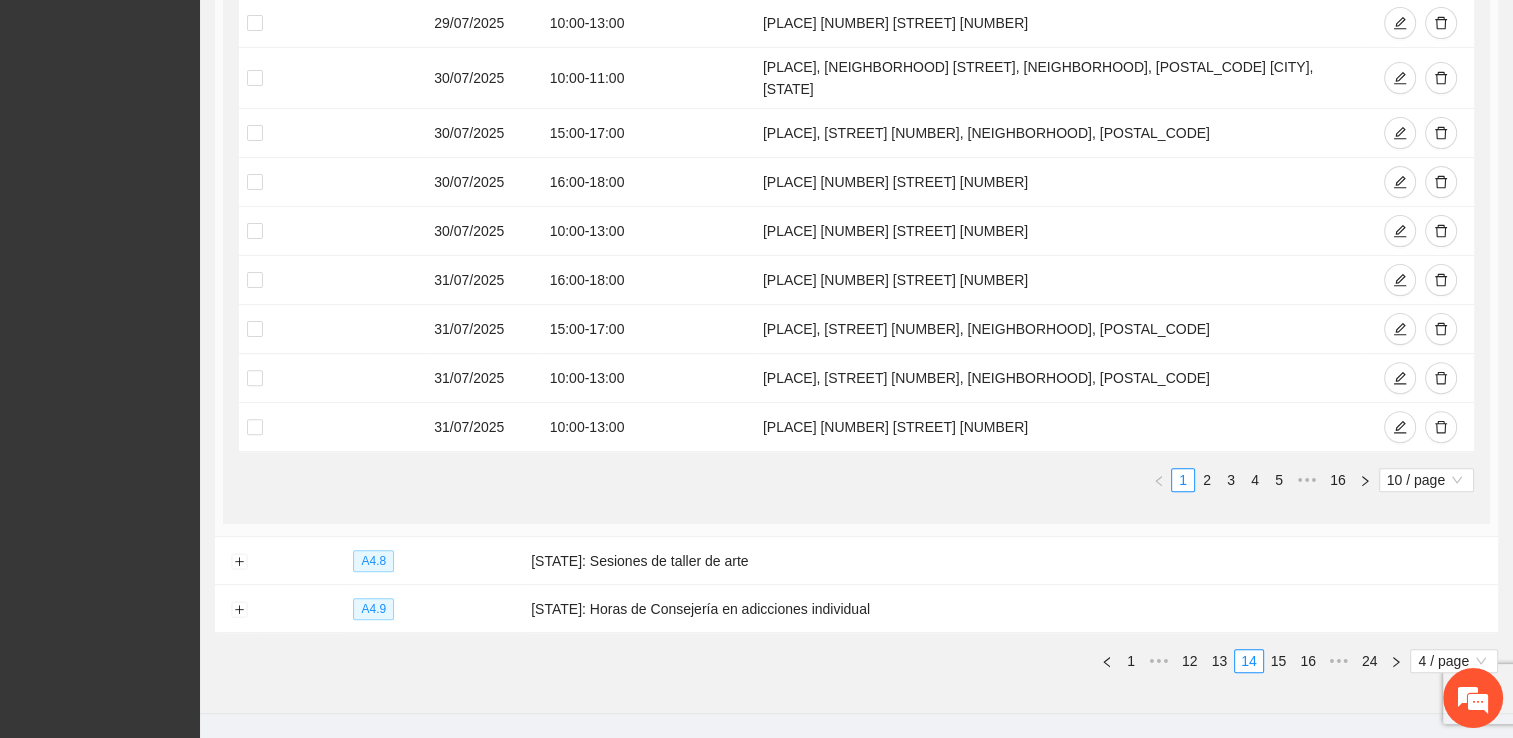 scroll, scrollTop: 640, scrollLeft: 0, axis: vertical 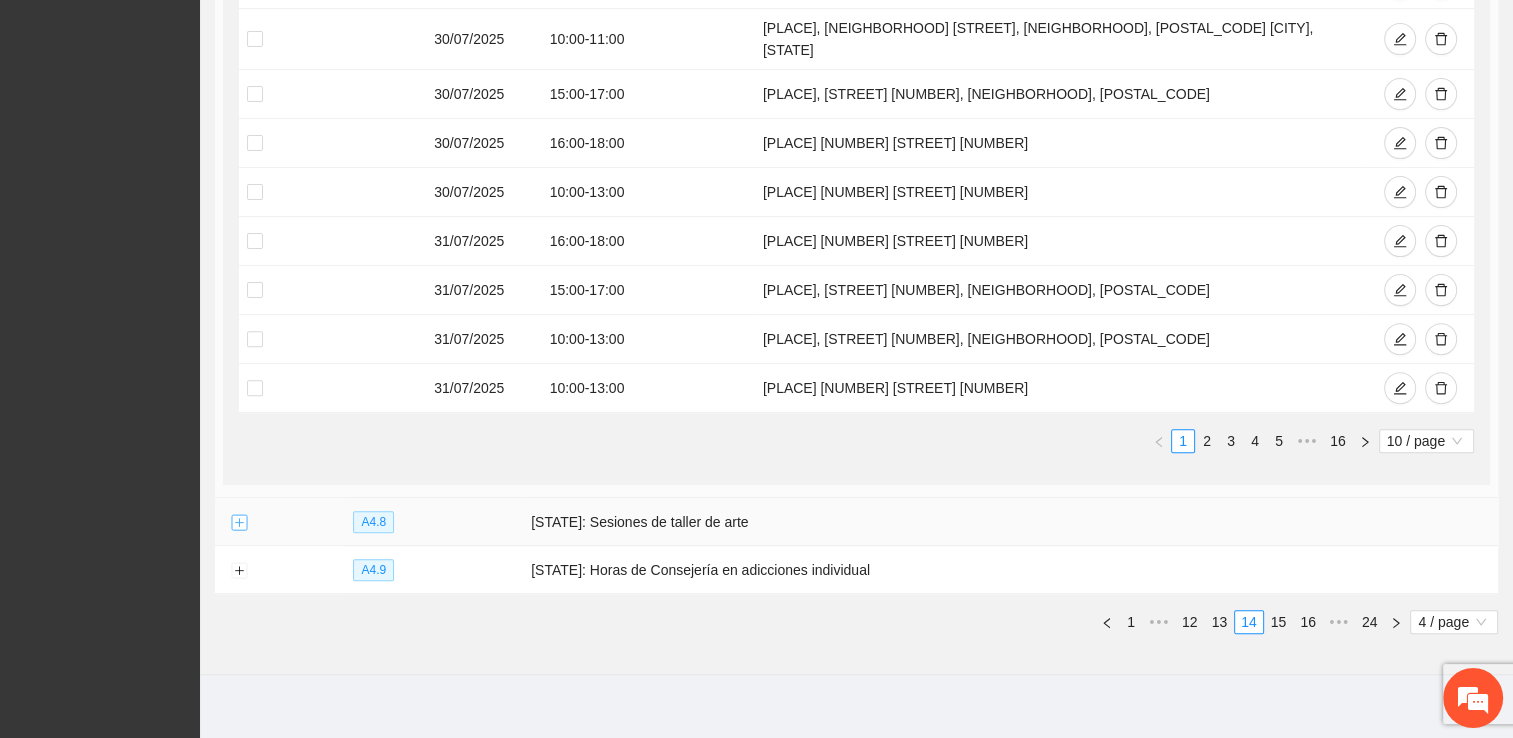 click at bounding box center [239, 523] 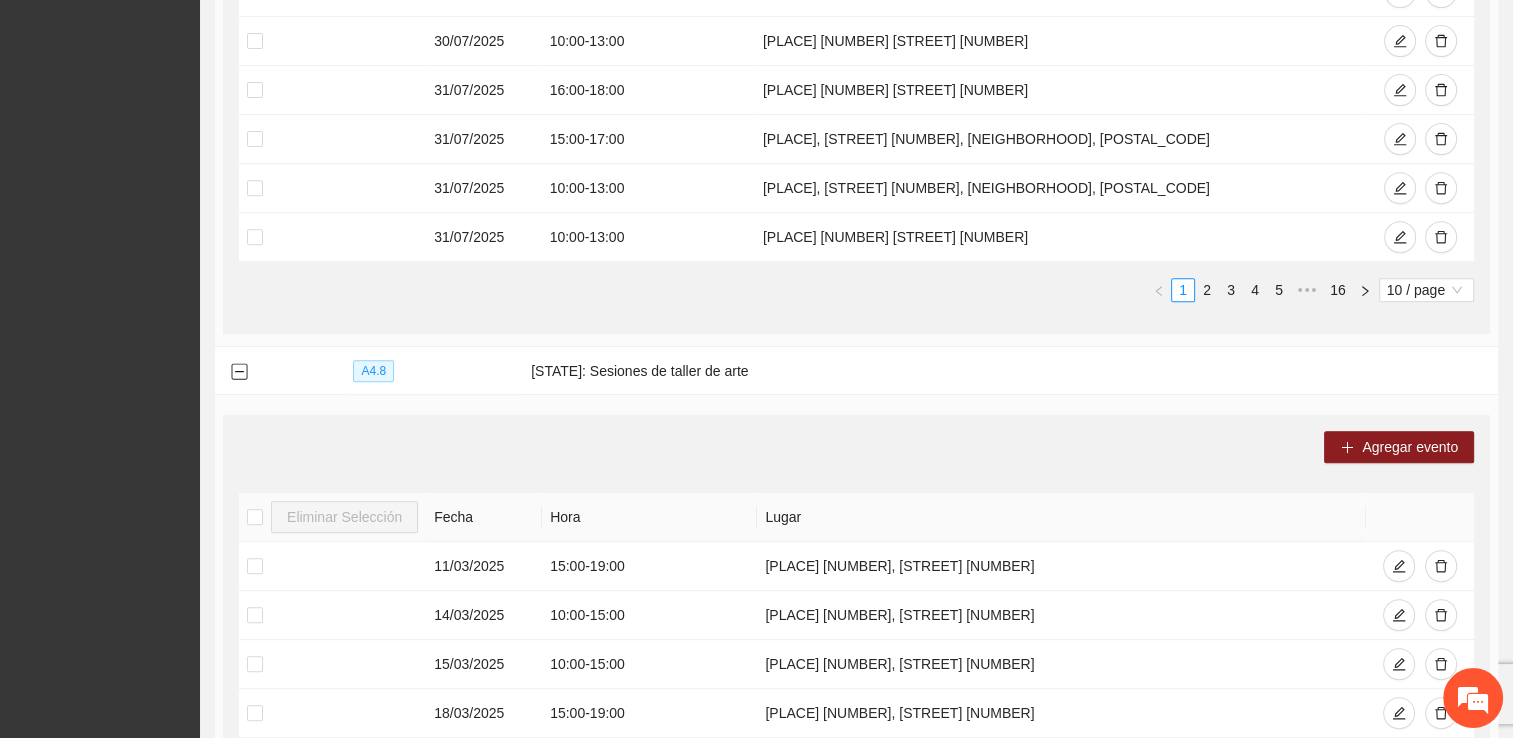 scroll, scrollTop: 740, scrollLeft: 0, axis: vertical 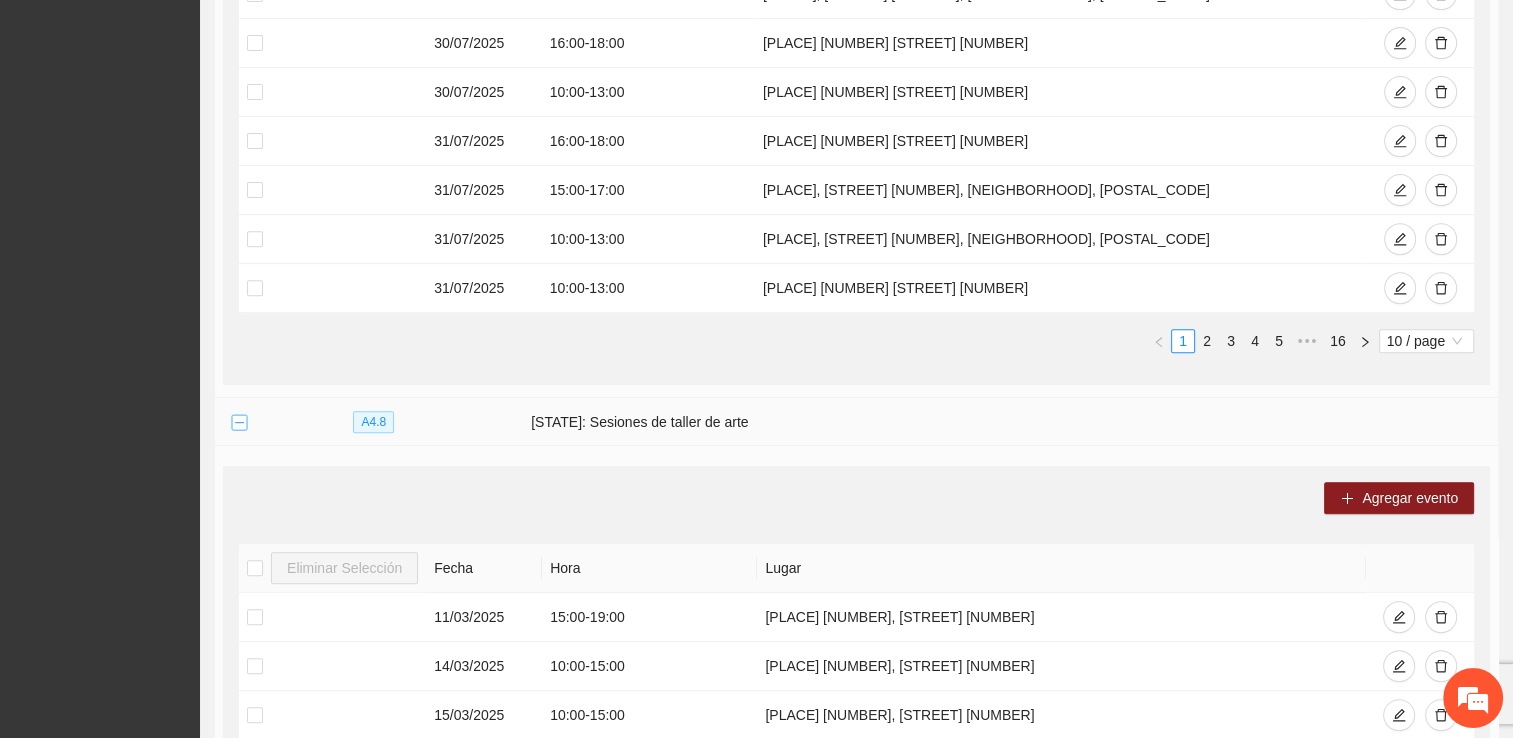 click at bounding box center [239, 423] 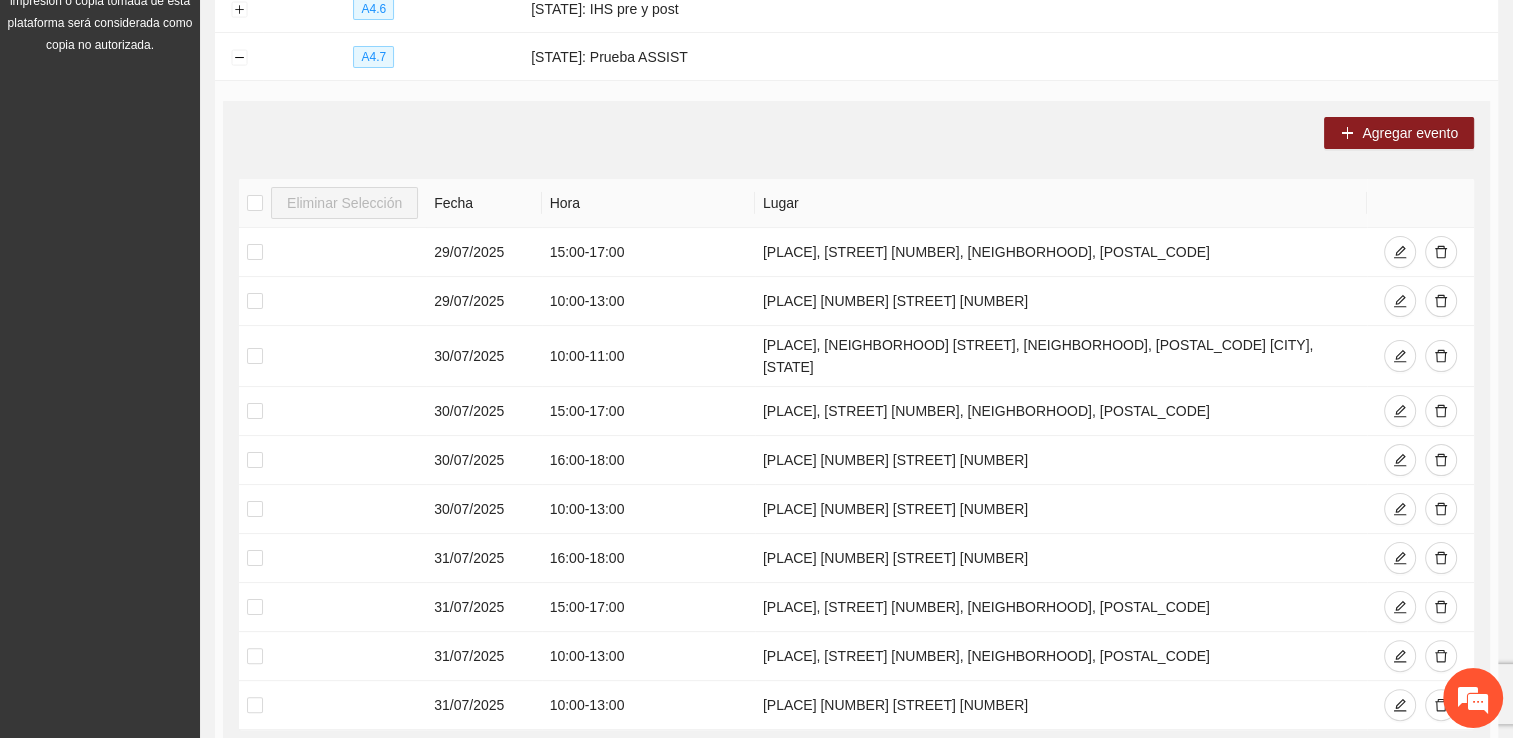 scroll, scrollTop: 400, scrollLeft: 0, axis: vertical 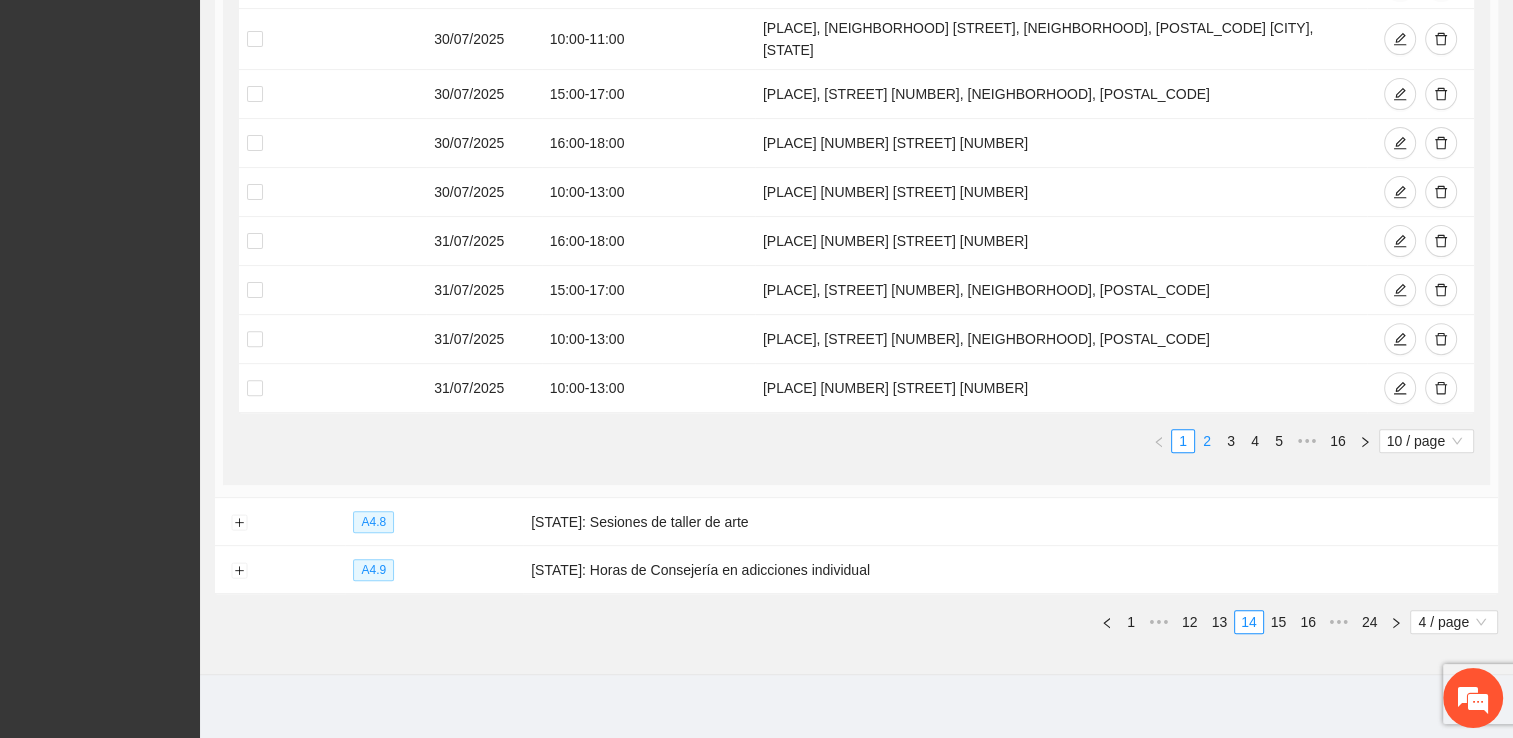 click on "2" at bounding box center [1207, 441] 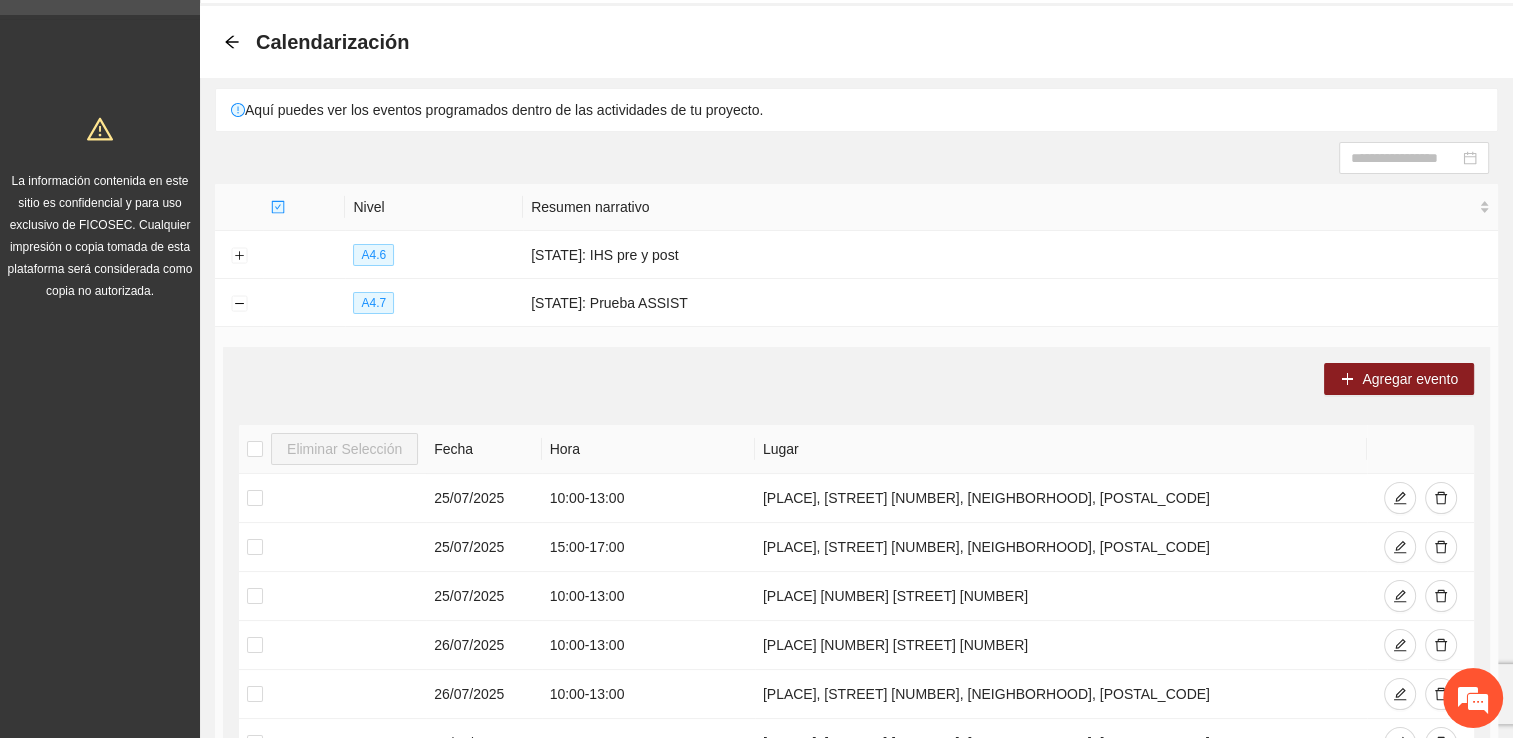 scroll, scrollTop: 40, scrollLeft: 0, axis: vertical 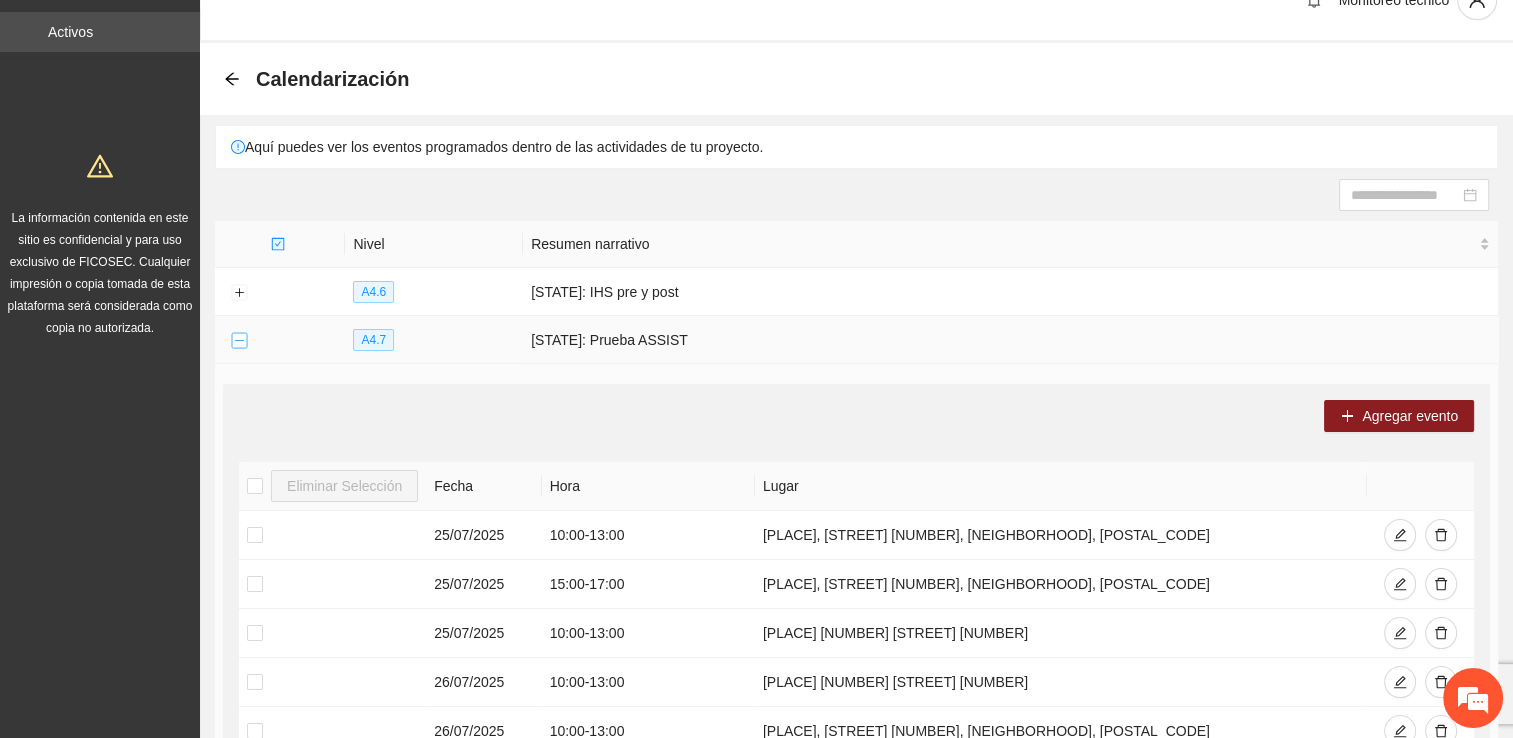 click at bounding box center (239, 341) 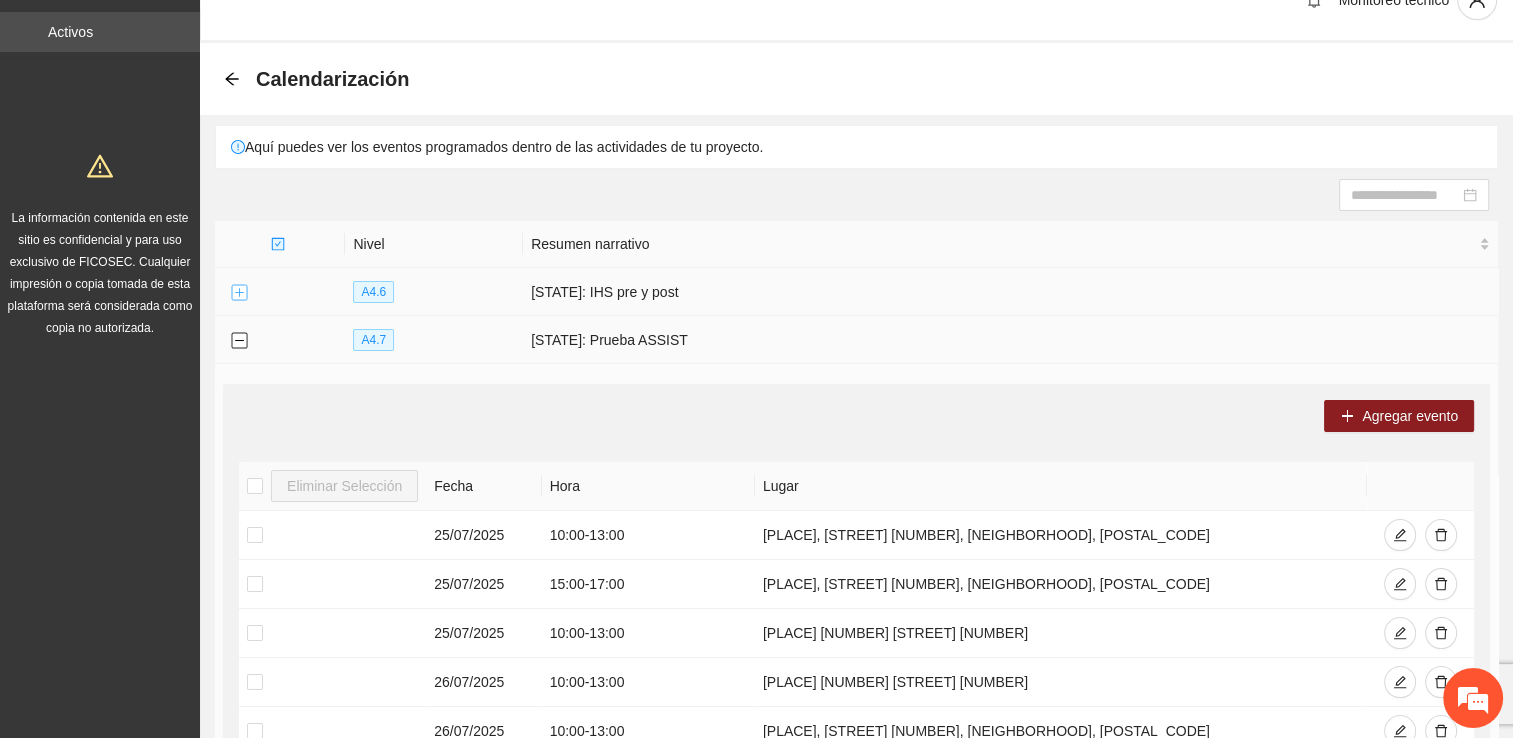scroll, scrollTop: 0, scrollLeft: 0, axis: both 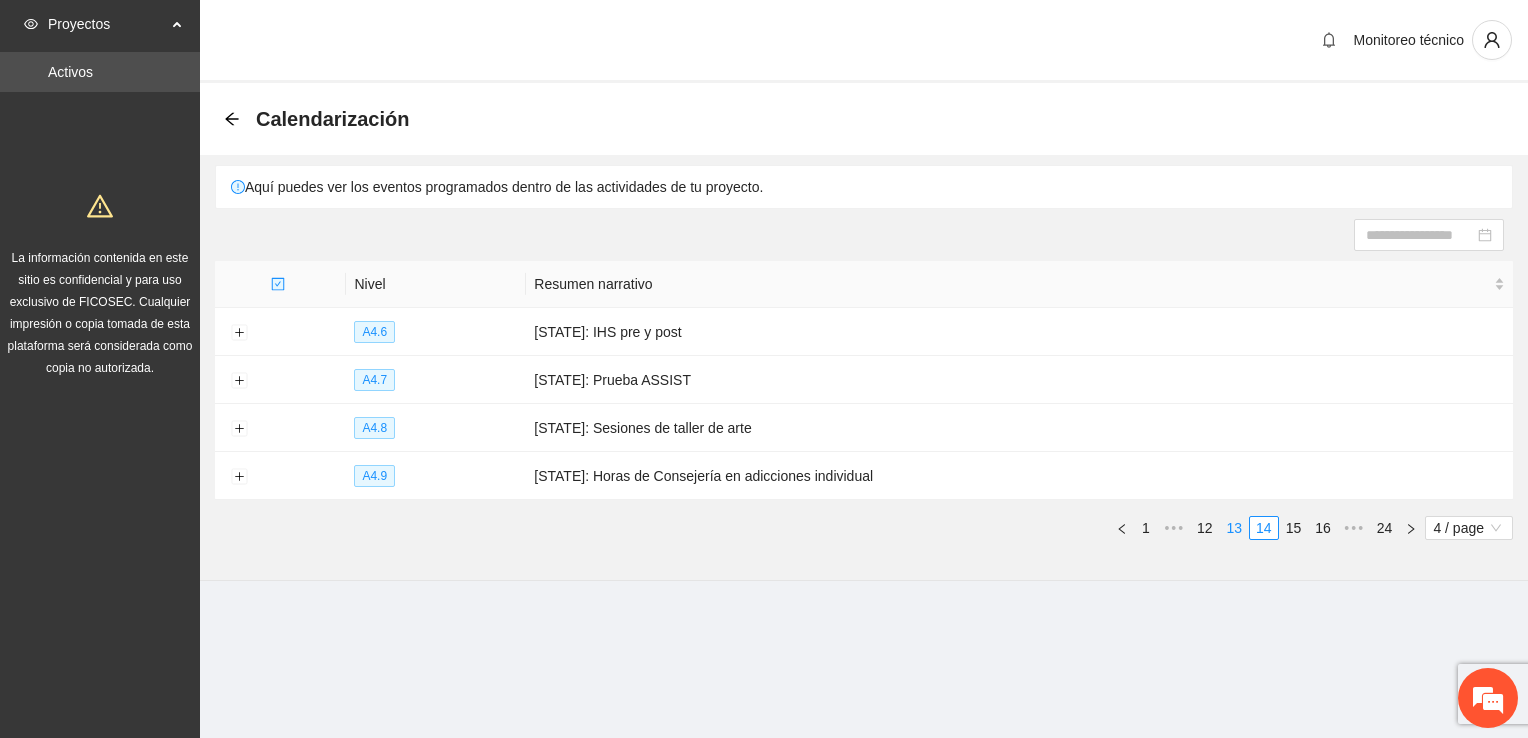 click on "13" at bounding box center [1235, 528] 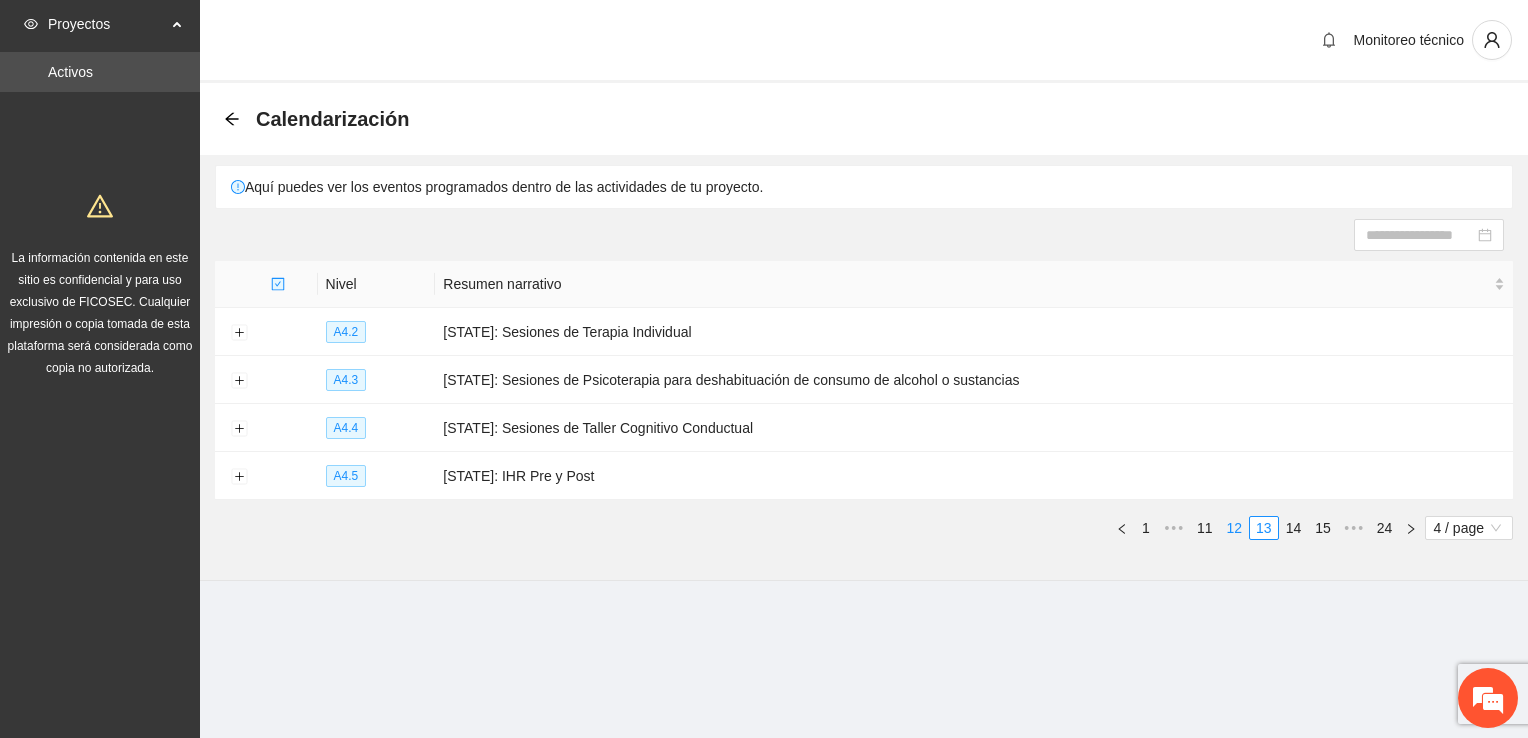 click on "12" at bounding box center (1235, 528) 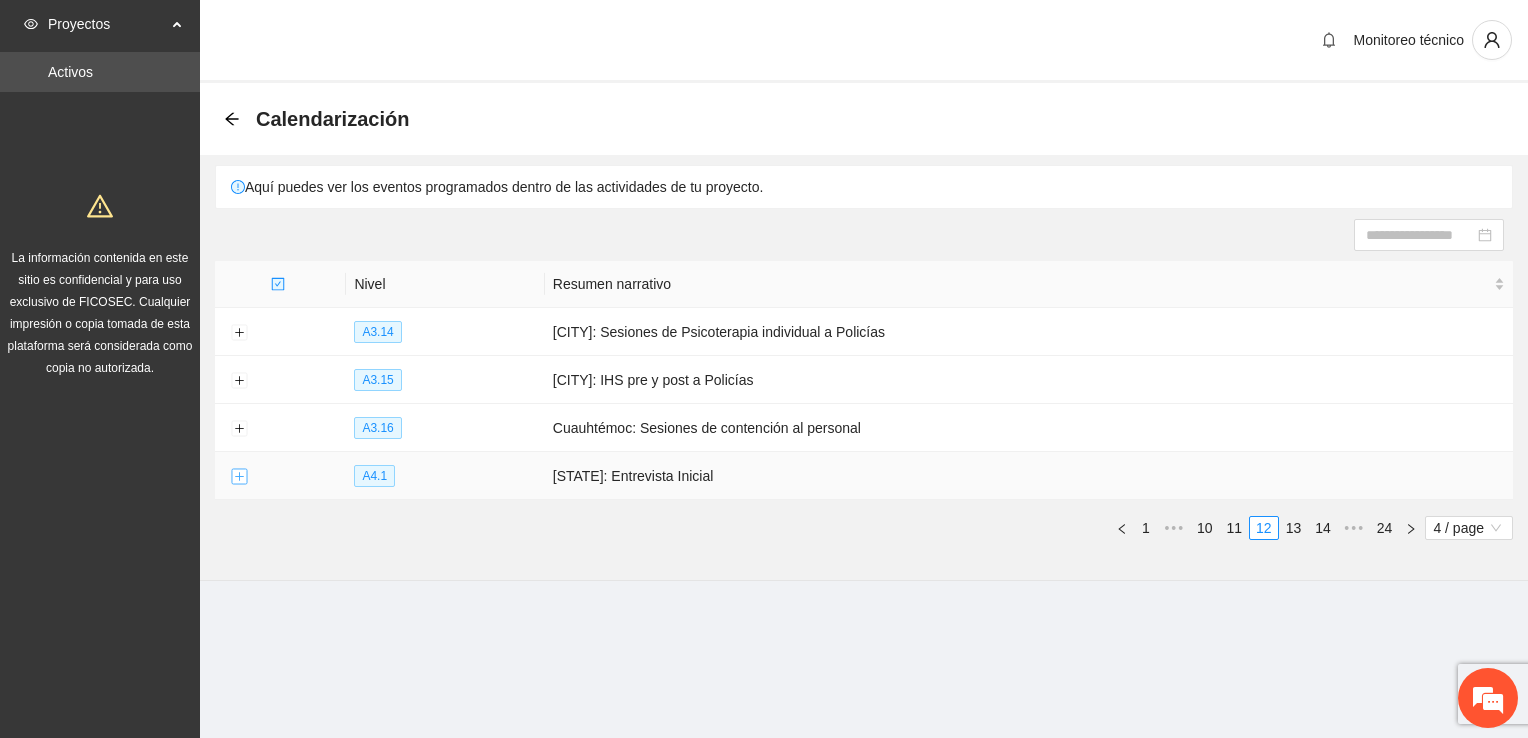 click at bounding box center [239, 477] 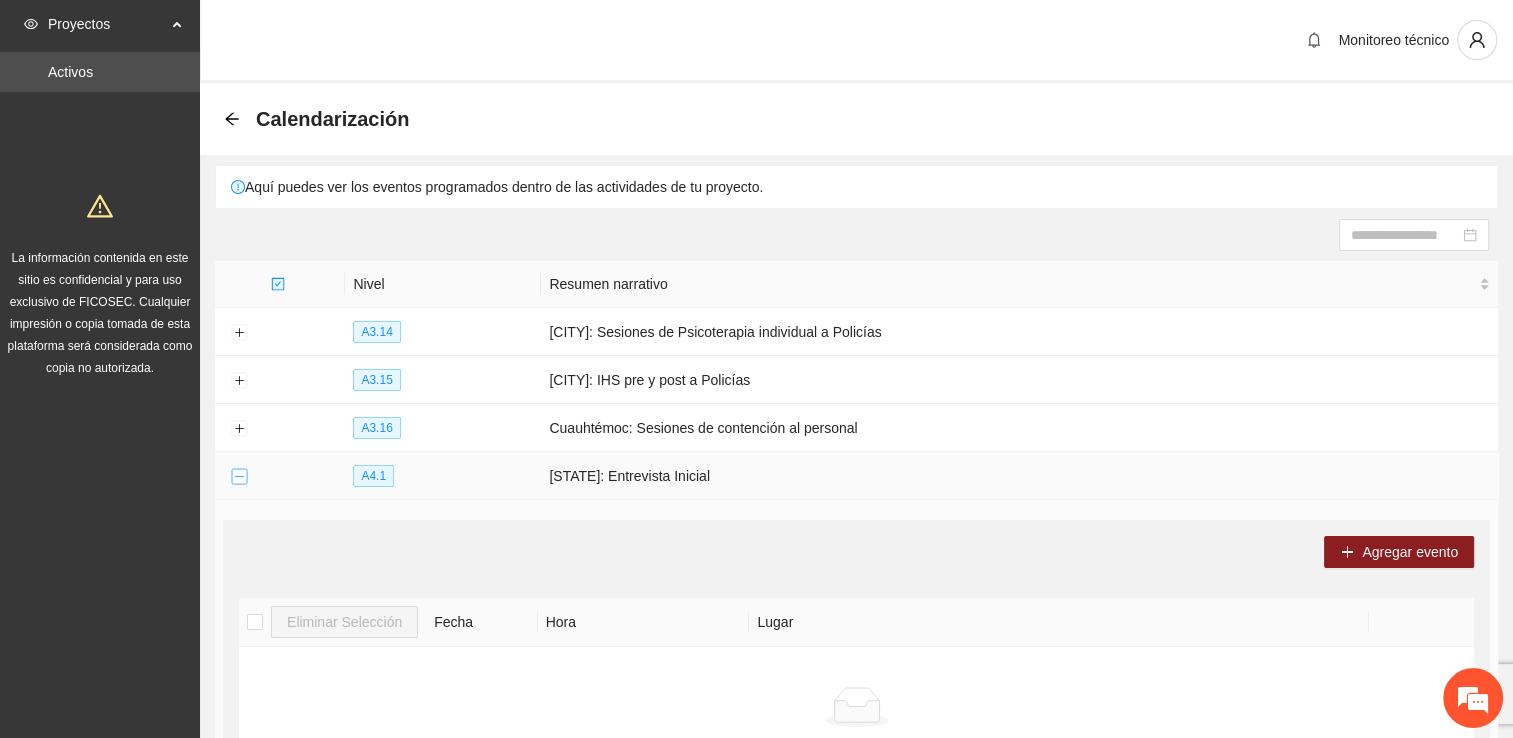 click at bounding box center [239, 477] 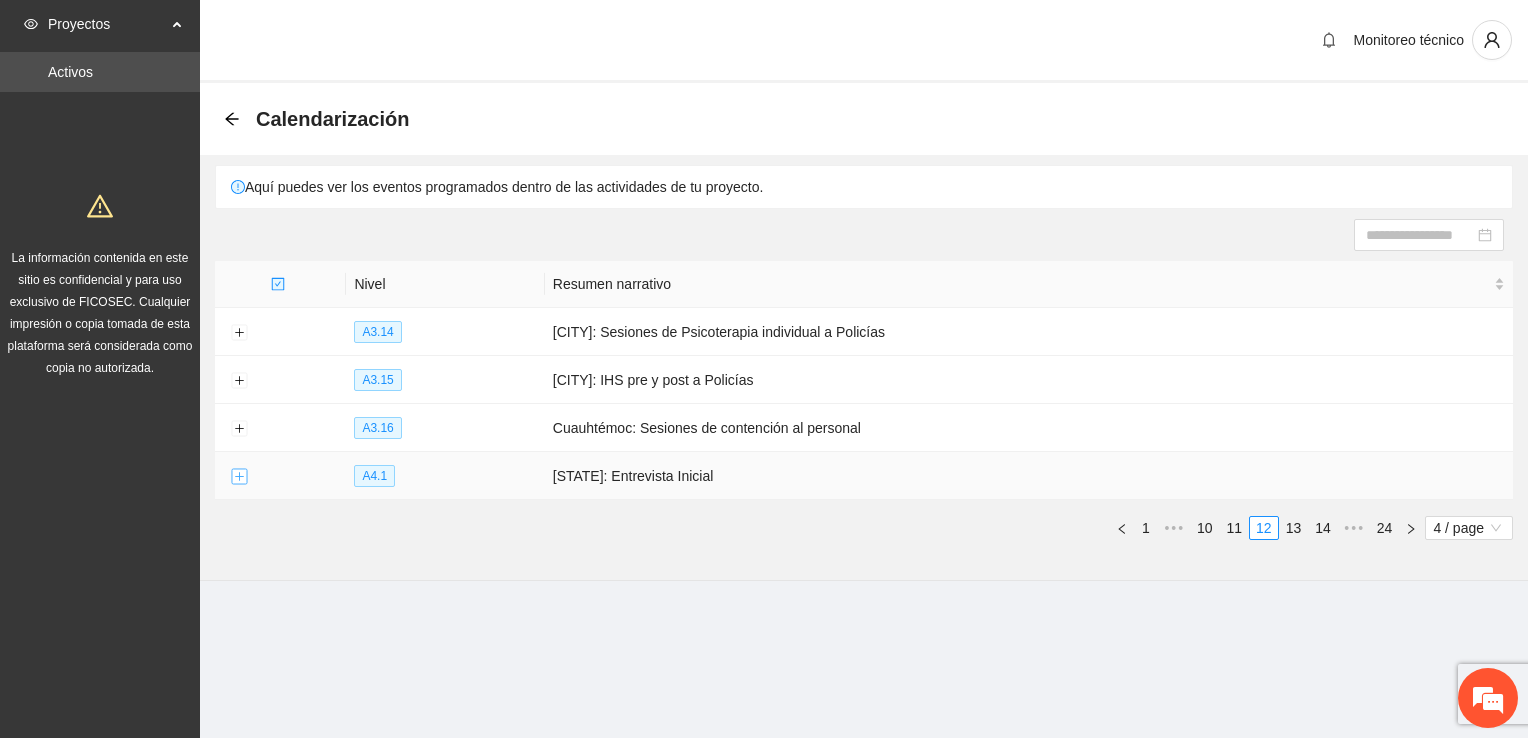 click at bounding box center (239, 477) 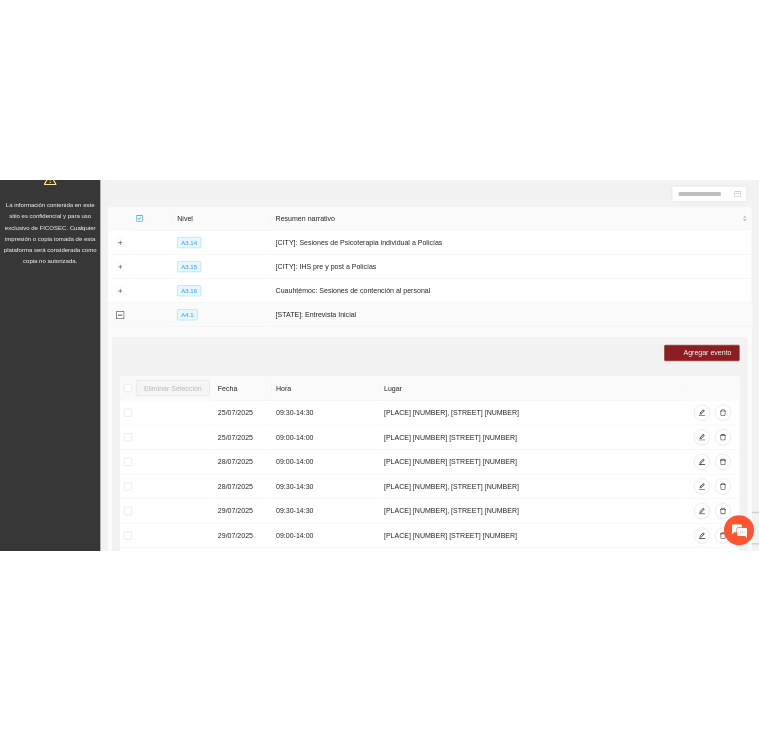 scroll, scrollTop: 140, scrollLeft: 0, axis: vertical 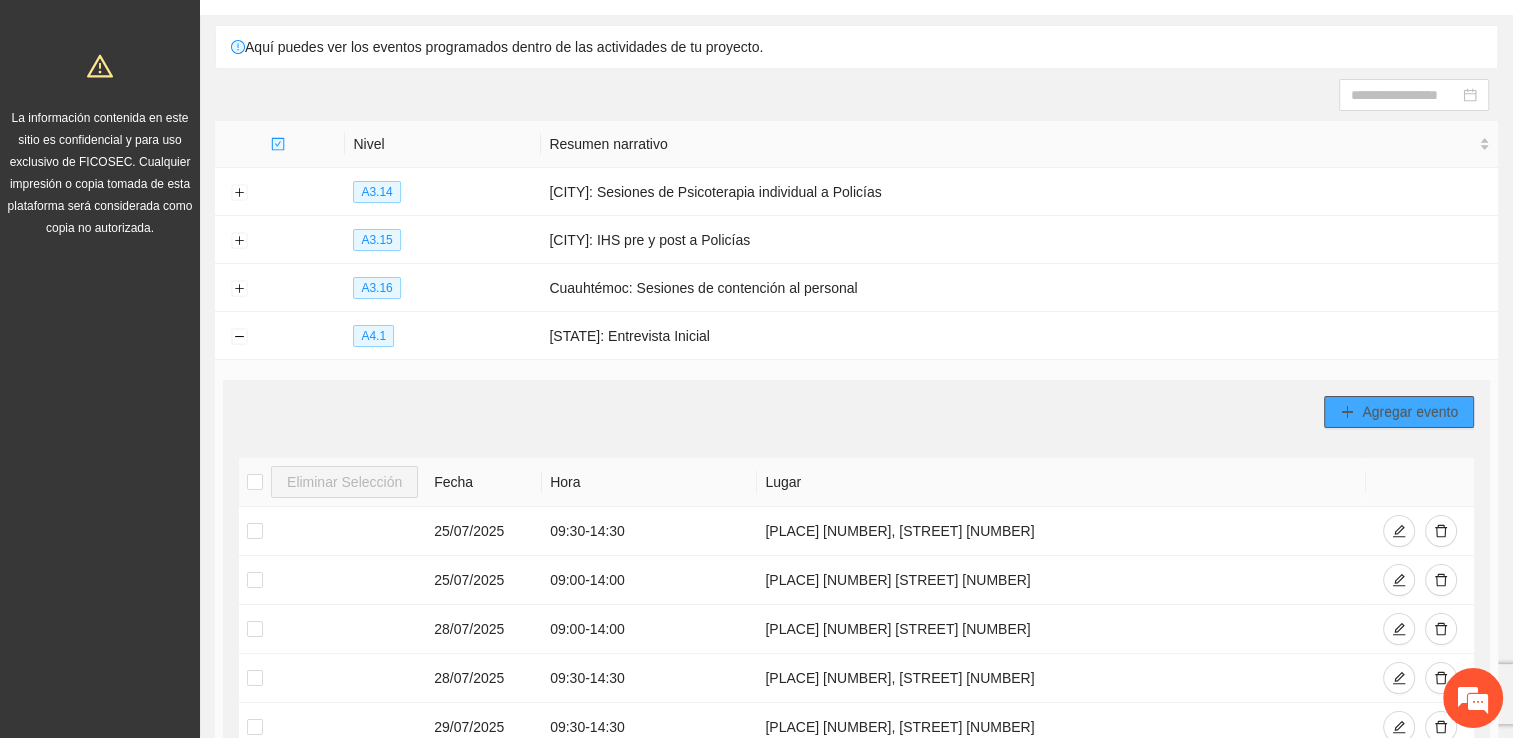 click on "Agregar evento" at bounding box center [1410, 412] 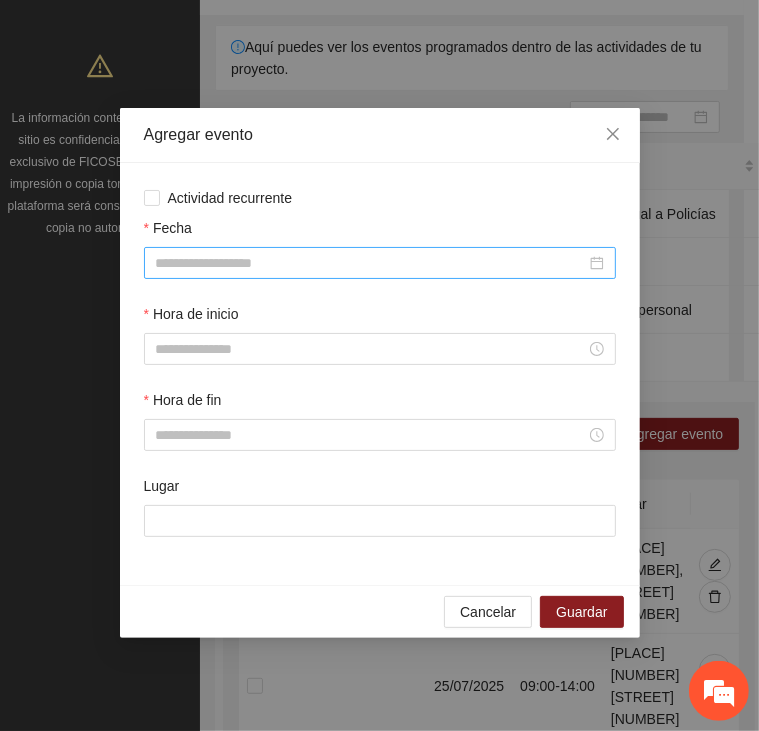 click on "Fecha" at bounding box center (371, 263) 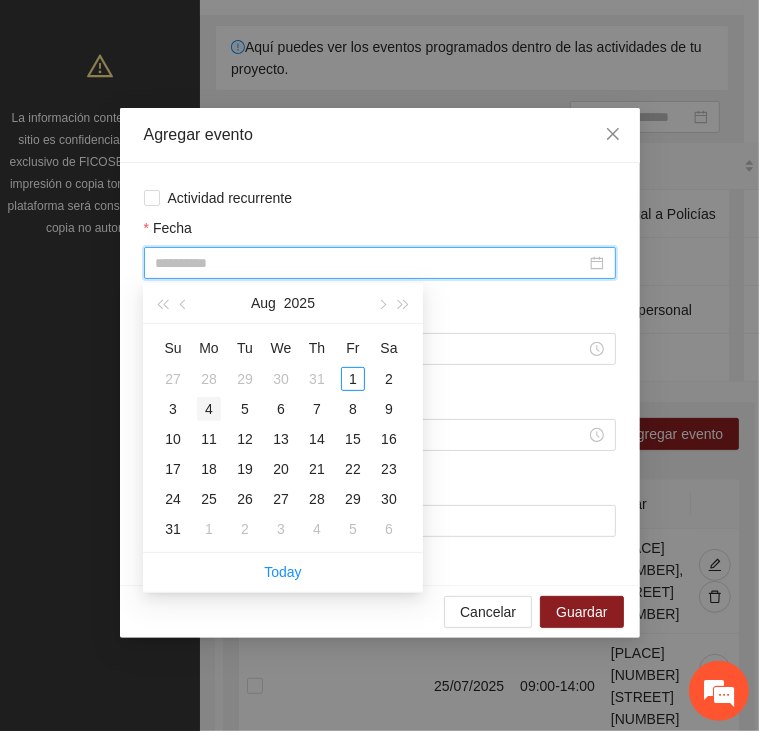 click on "4" at bounding box center (209, 409) 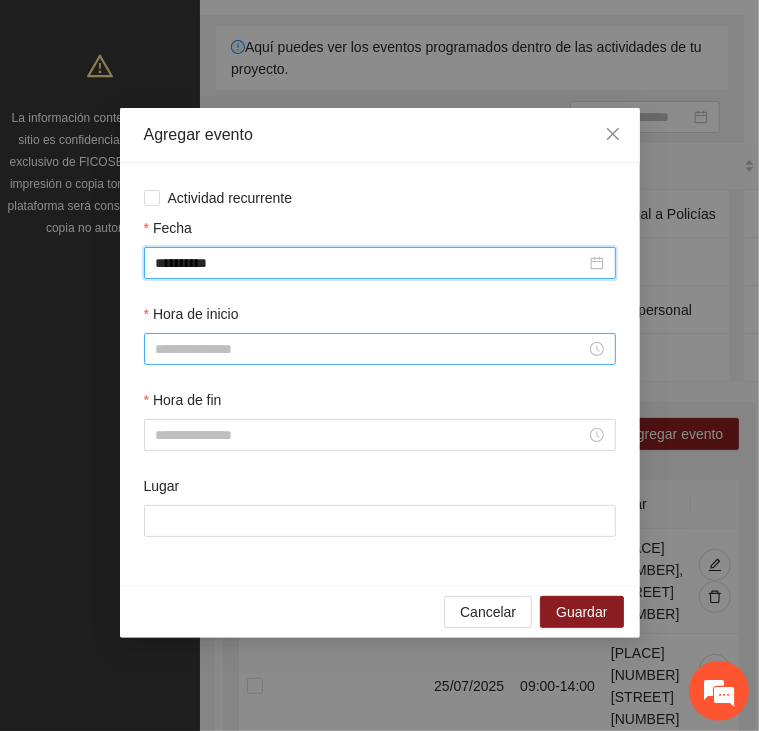 click on "Hora de inicio" at bounding box center [371, 349] 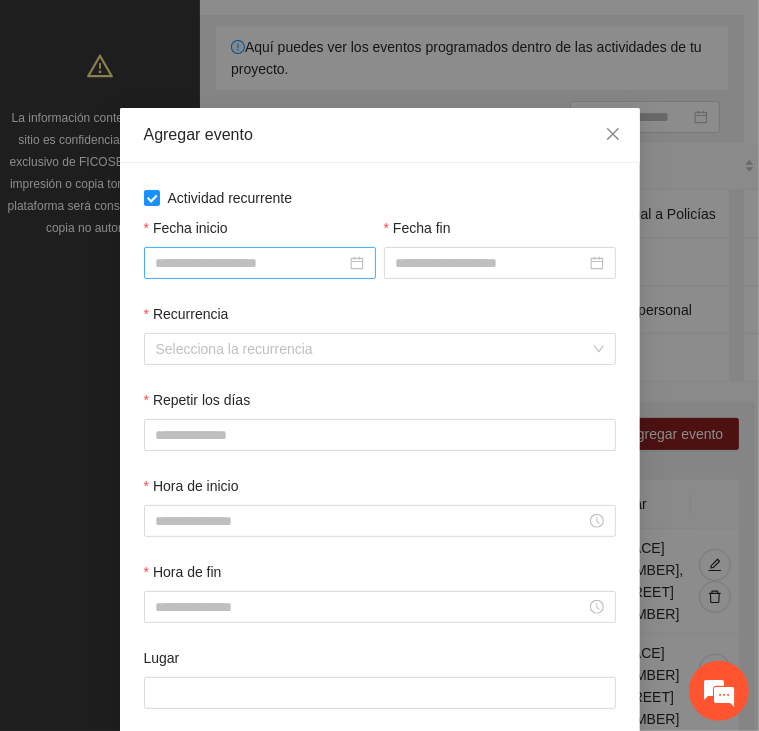 click on "Fecha inicio" at bounding box center (251, 263) 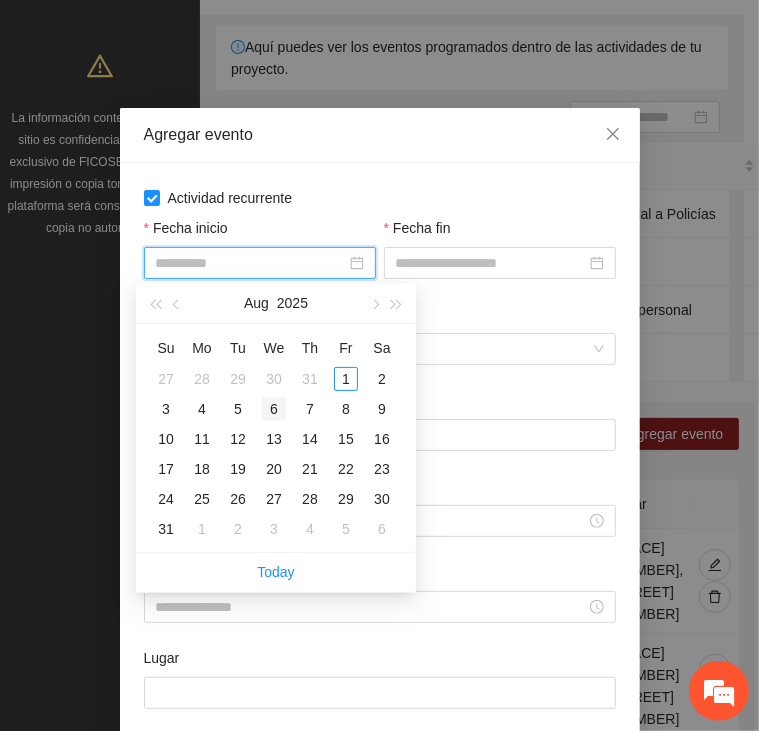 click on "6" at bounding box center [274, 409] 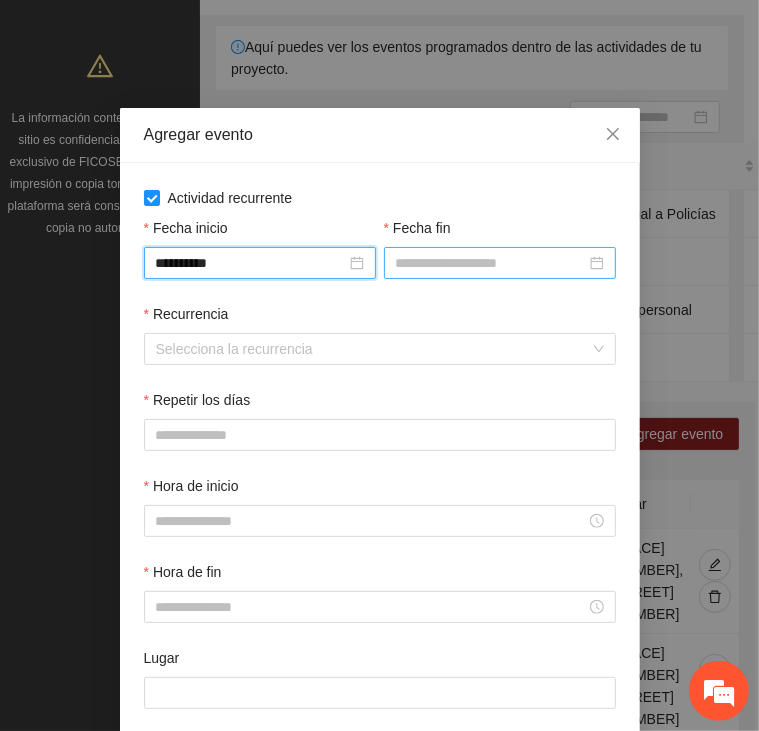 click on "Fecha fin" at bounding box center [491, 263] 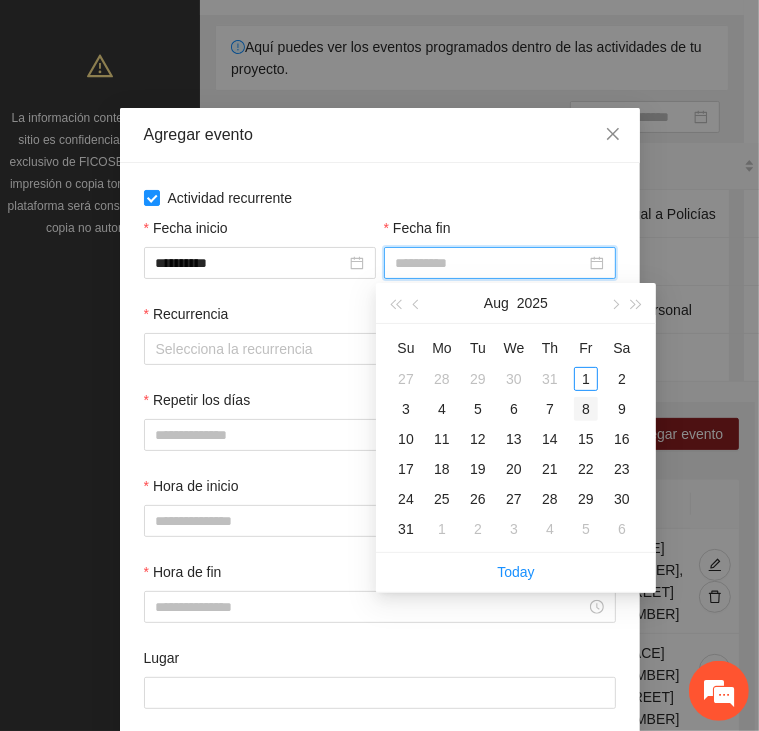 click on "8" at bounding box center [586, 409] 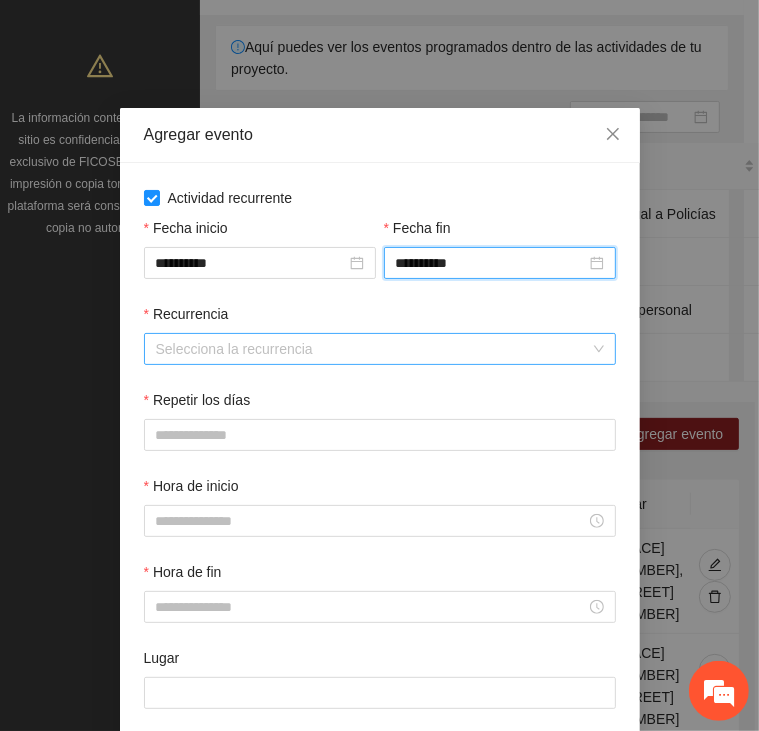 click on "Recurrencia" at bounding box center [373, 349] 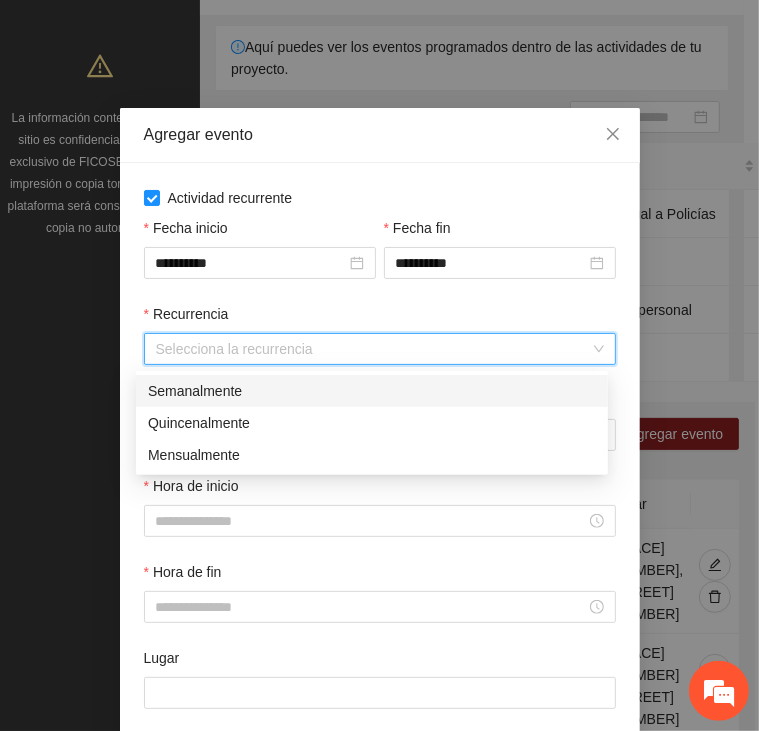 click on "Semanalmente" at bounding box center (372, 391) 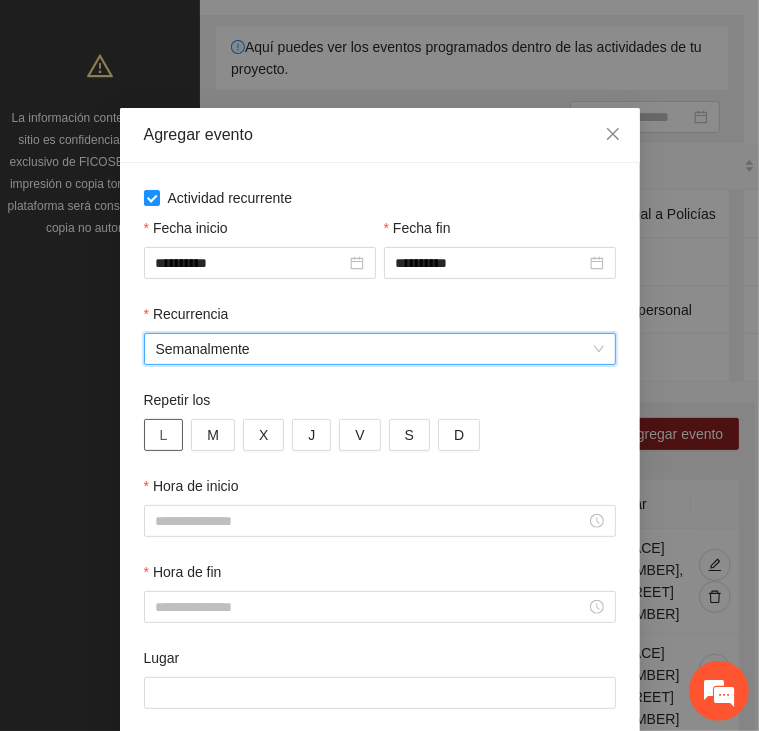 click on "L" at bounding box center (164, 435) 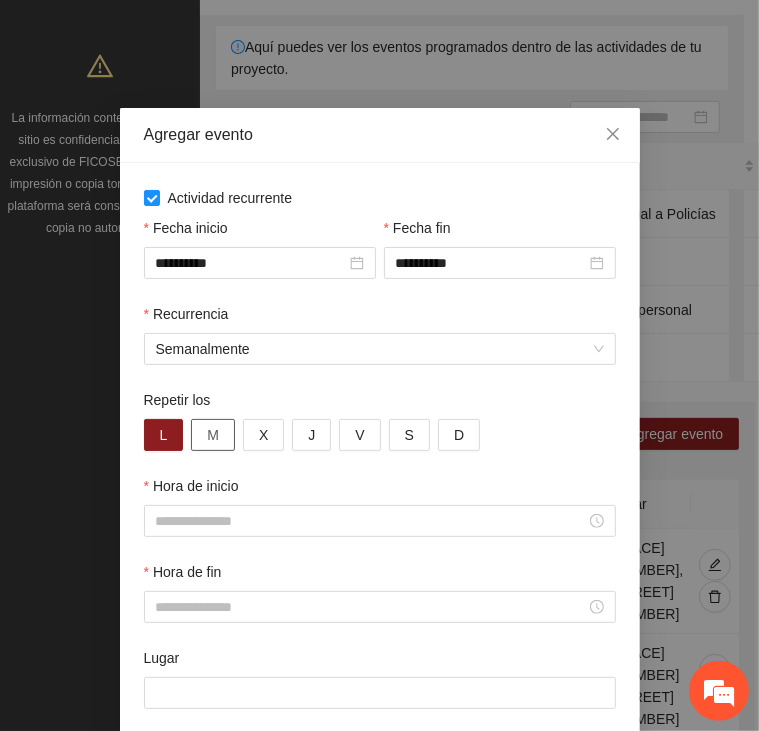 click on "M" at bounding box center [213, 435] 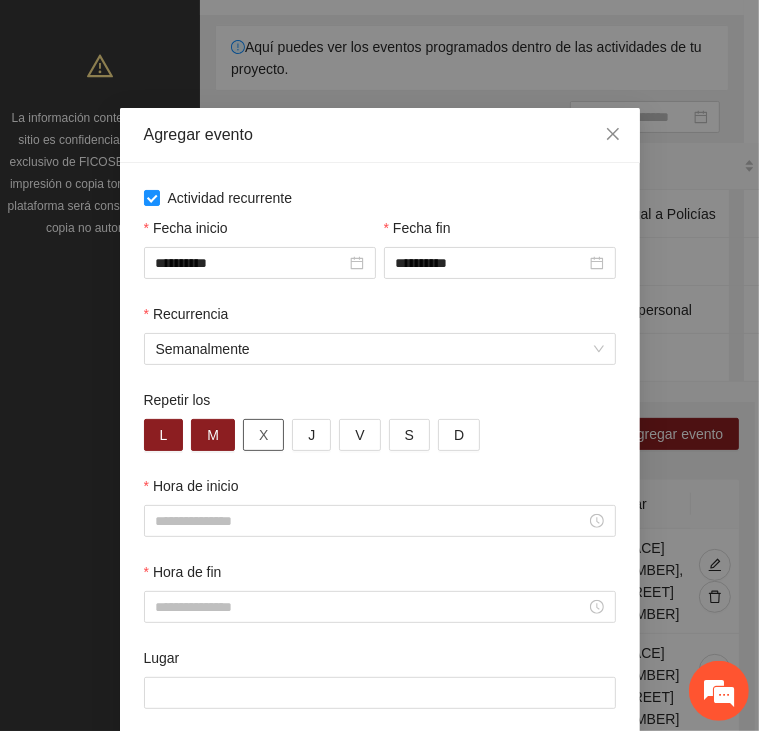 click on "X" at bounding box center [263, 435] 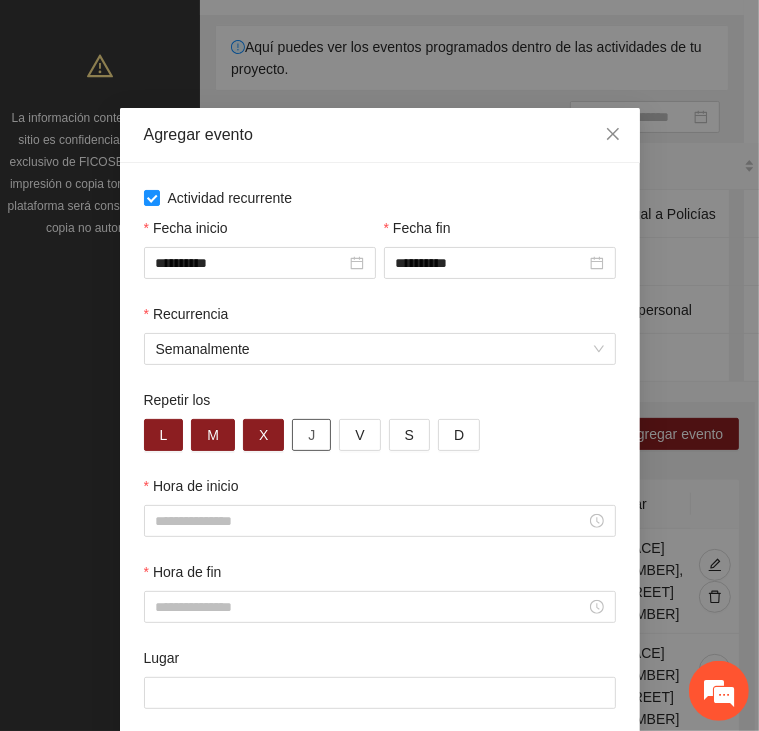 click on "J" at bounding box center [311, 435] 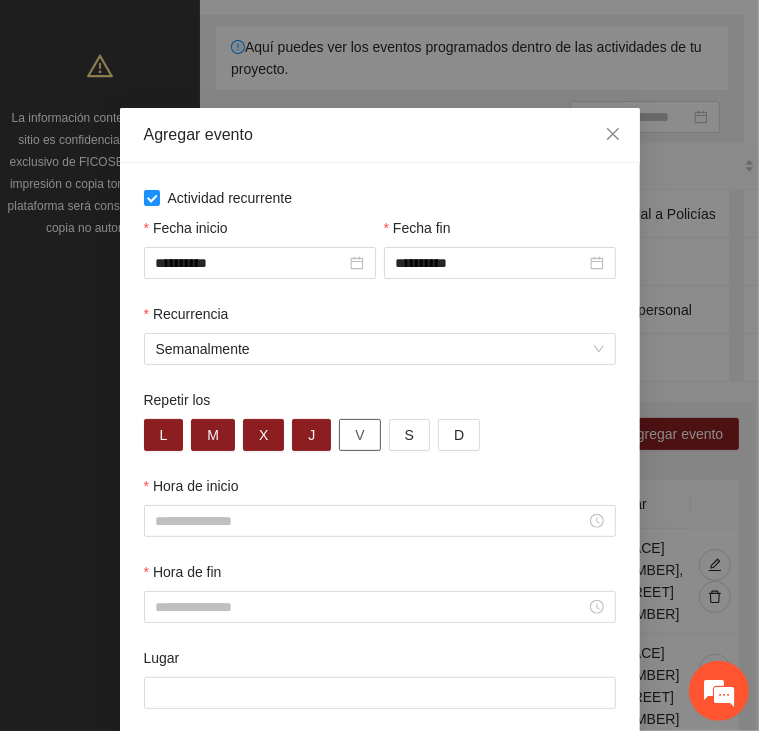 click on "V" at bounding box center (359, 435) 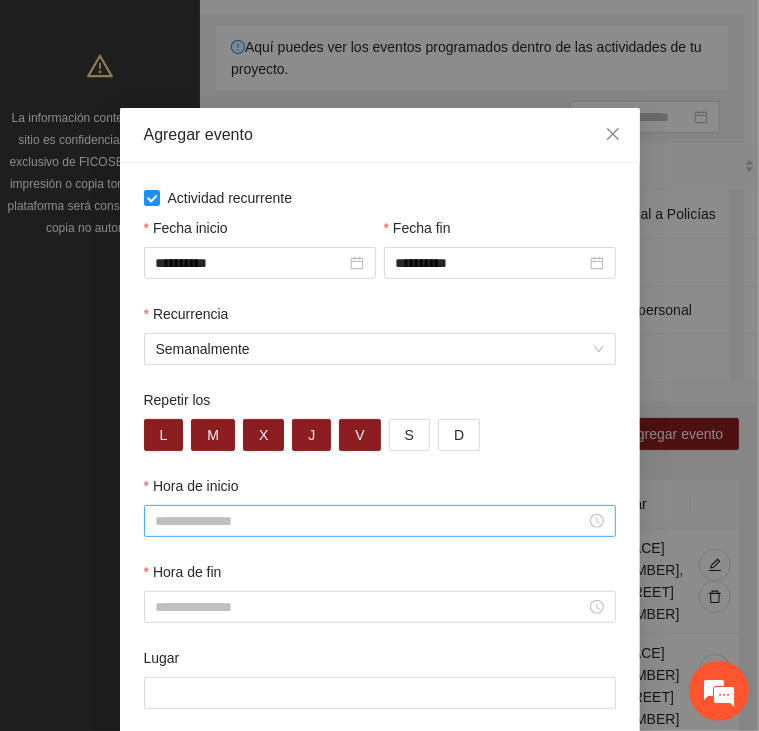 click on "Hora de inicio" at bounding box center (371, 521) 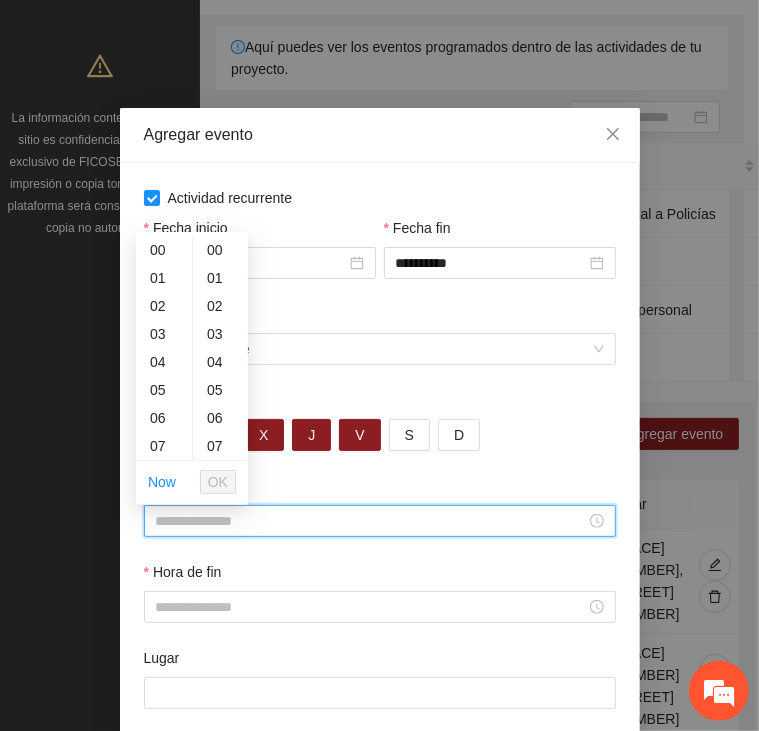 scroll, scrollTop: 196, scrollLeft: 0, axis: vertical 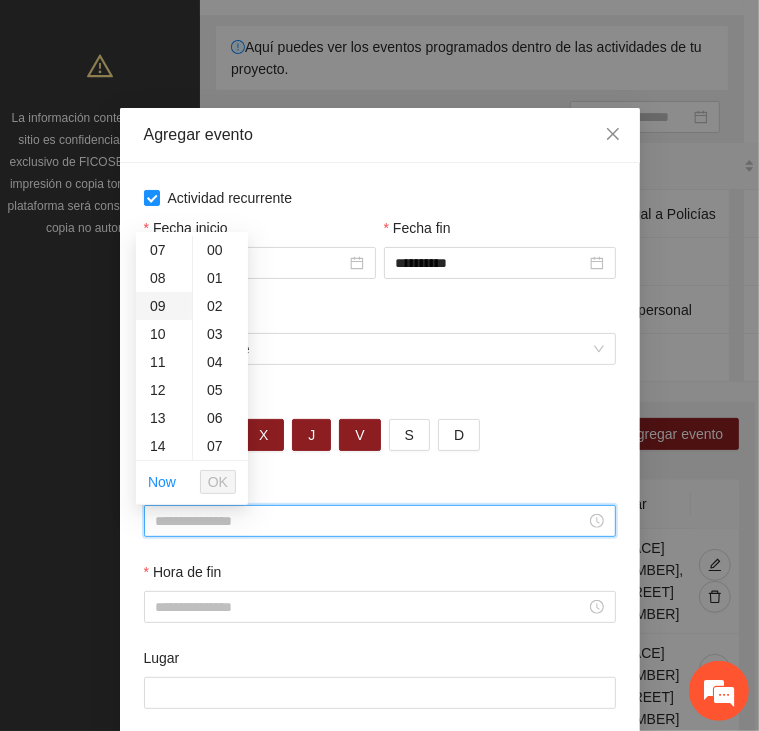 click on "09" at bounding box center [164, 306] 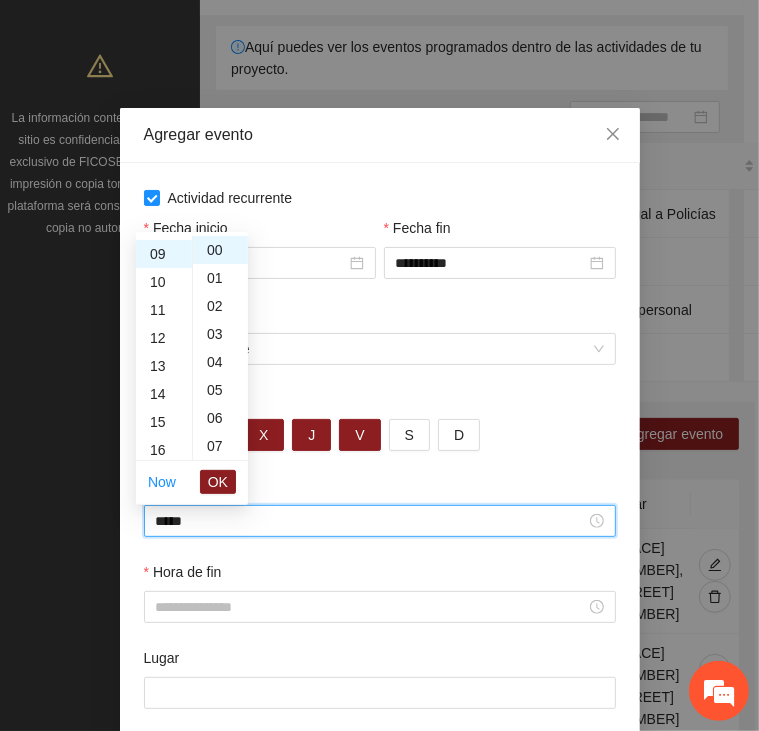 scroll, scrollTop: 252, scrollLeft: 0, axis: vertical 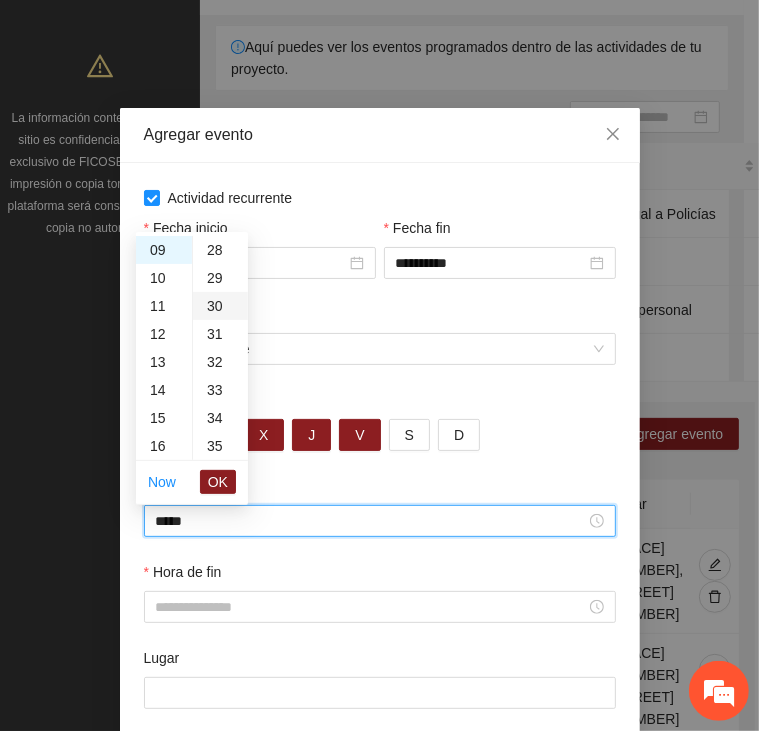 click on "30" at bounding box center [220, 306] 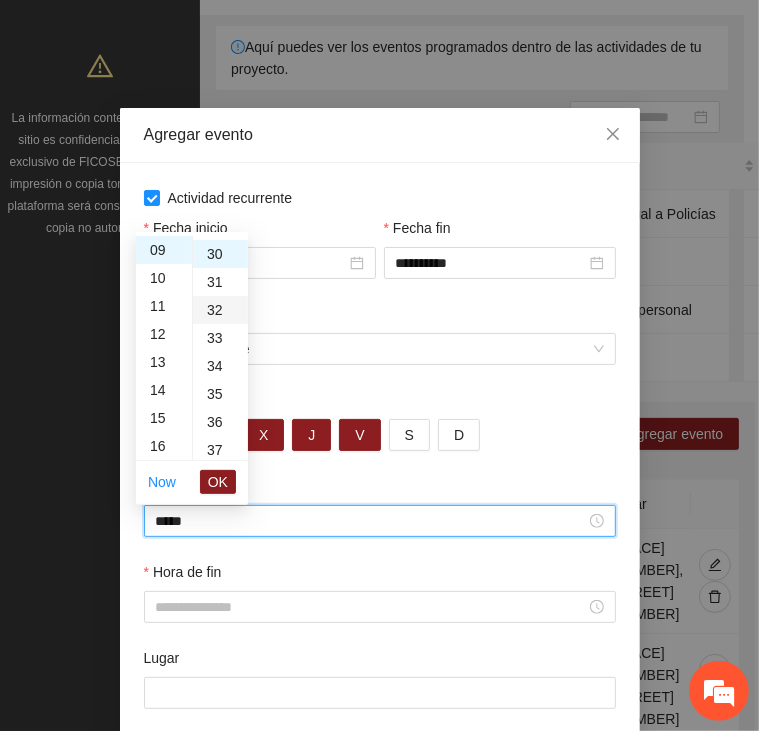 scroll, scrollTop: 840, scrollLeft: 0, axis: vertical 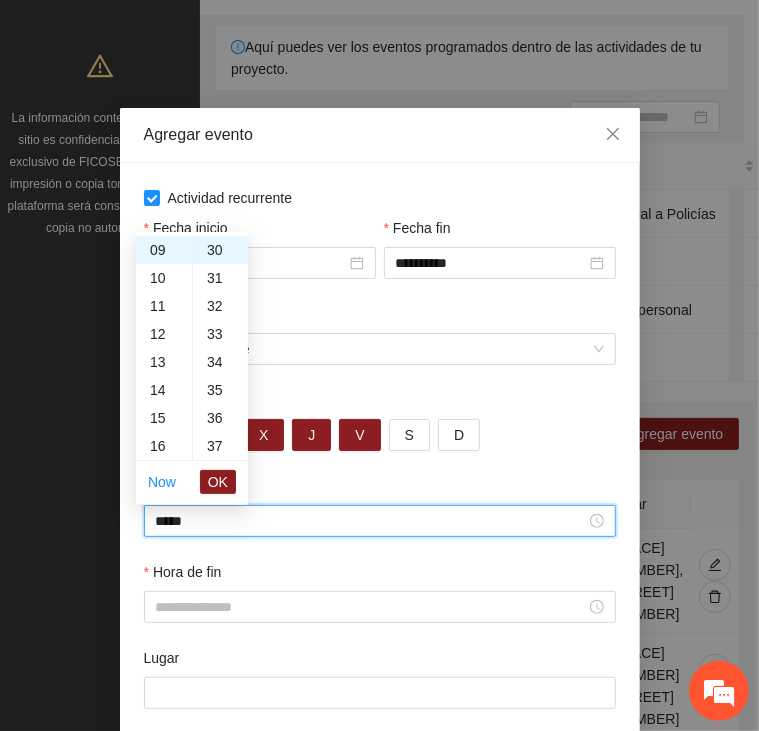 click on "OK" at bounding box center (218, 482) 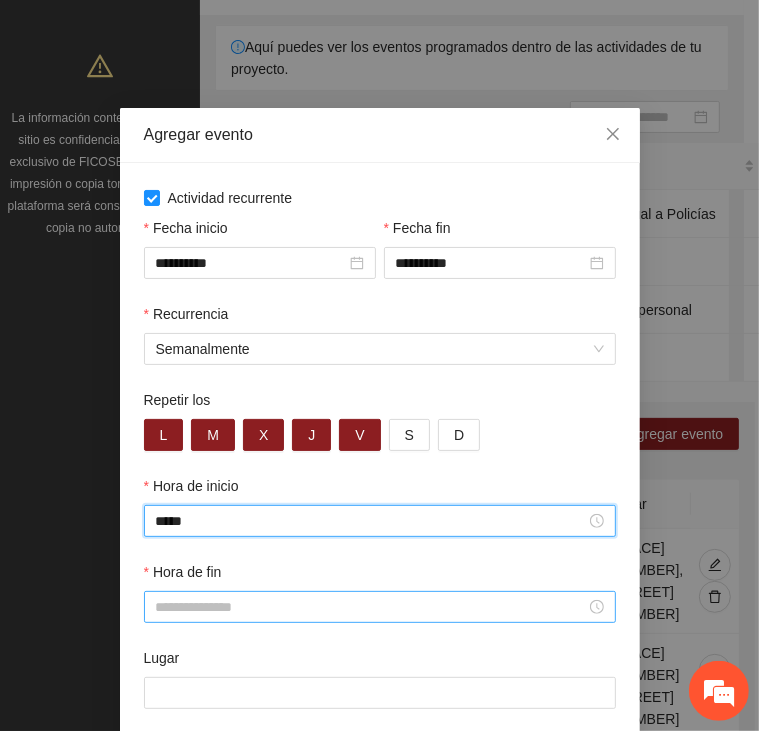 click on "Hora de fin" at bounding box center [371, 607] 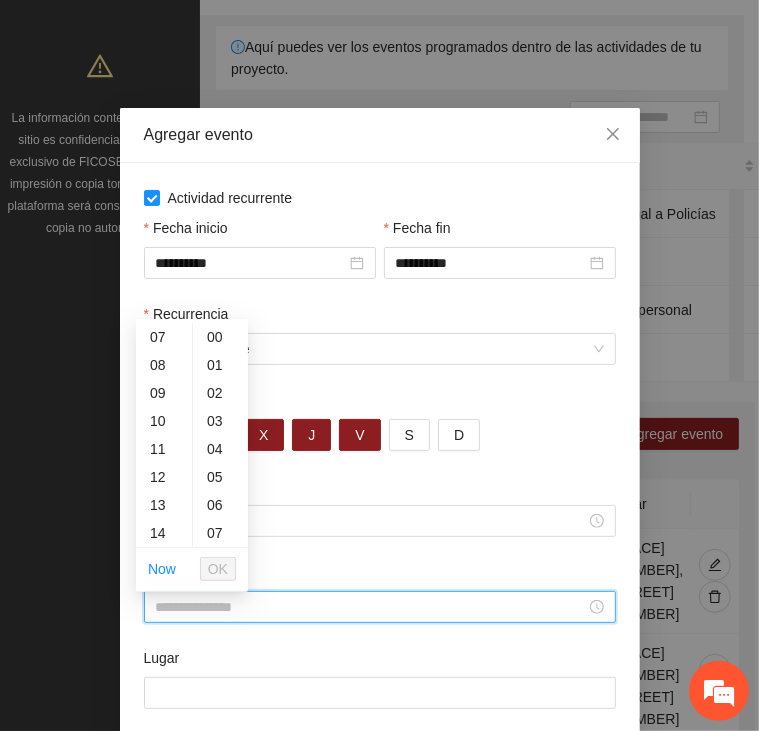 scroll, scrollTop: 392, scrollLeft: 0, axis: vertical 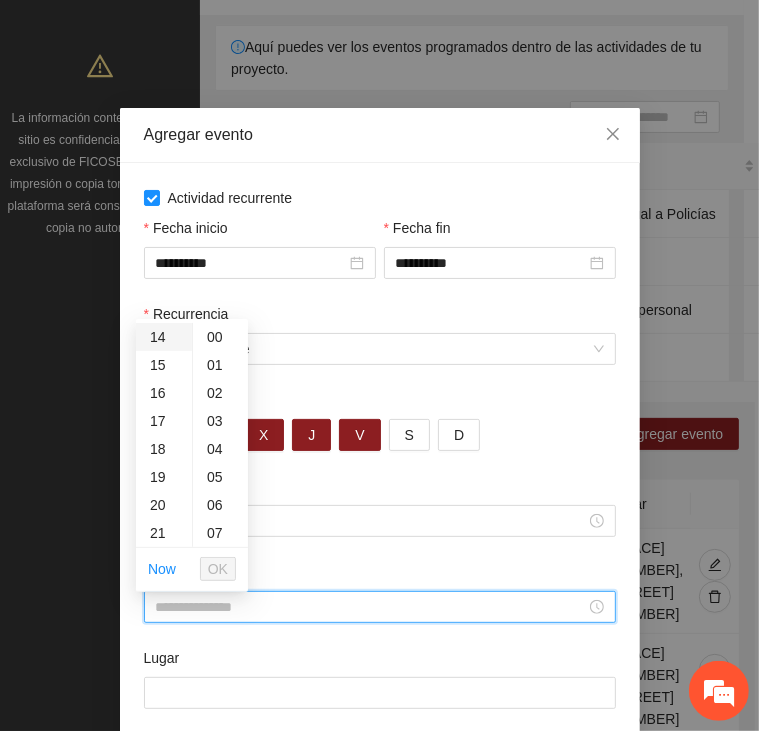 click on "14" at bounding box center (164, 337) 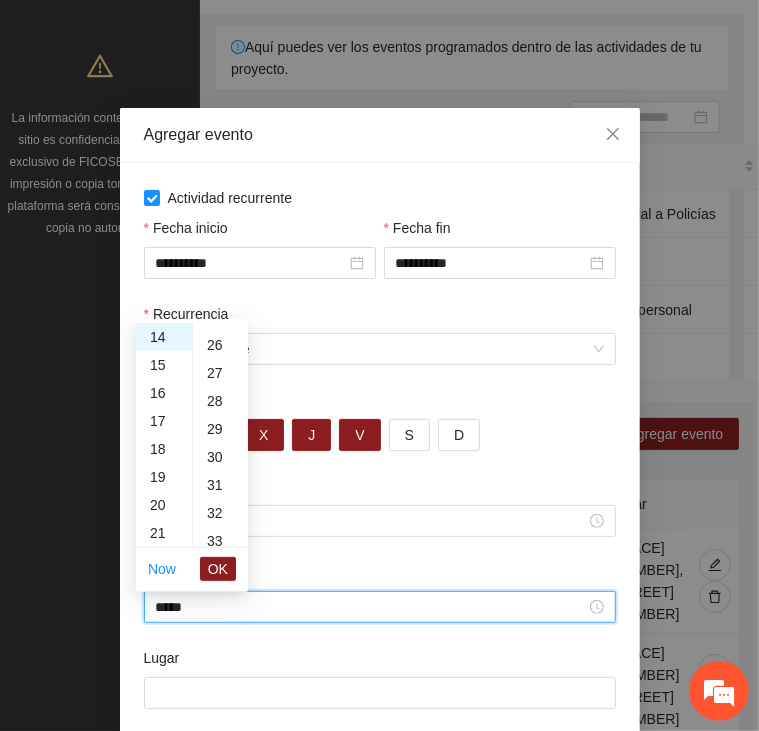 click on "33" at bounding box center (220, 541) 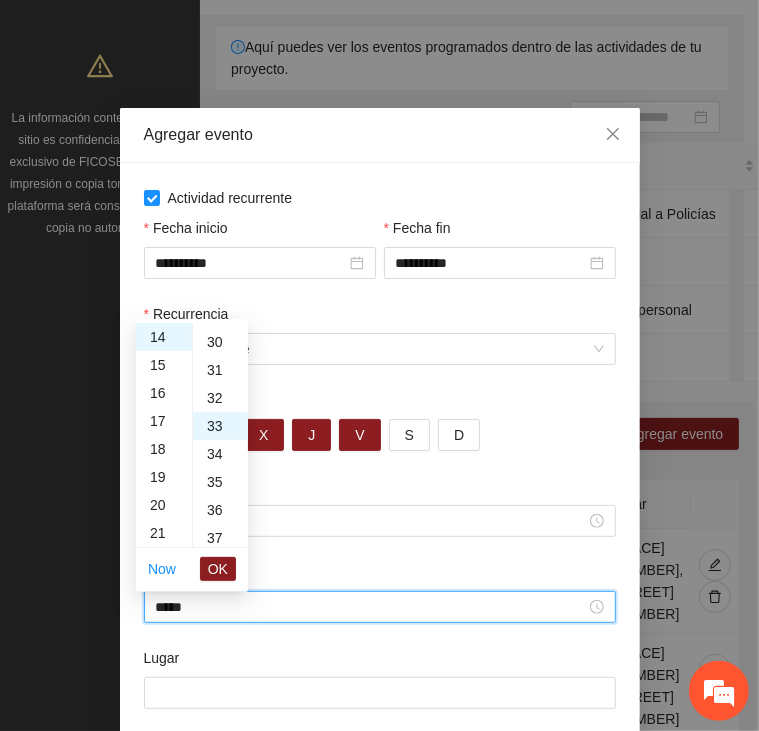 scroll, scrollTop: 728, scrollLeft: 0, axis: vertical 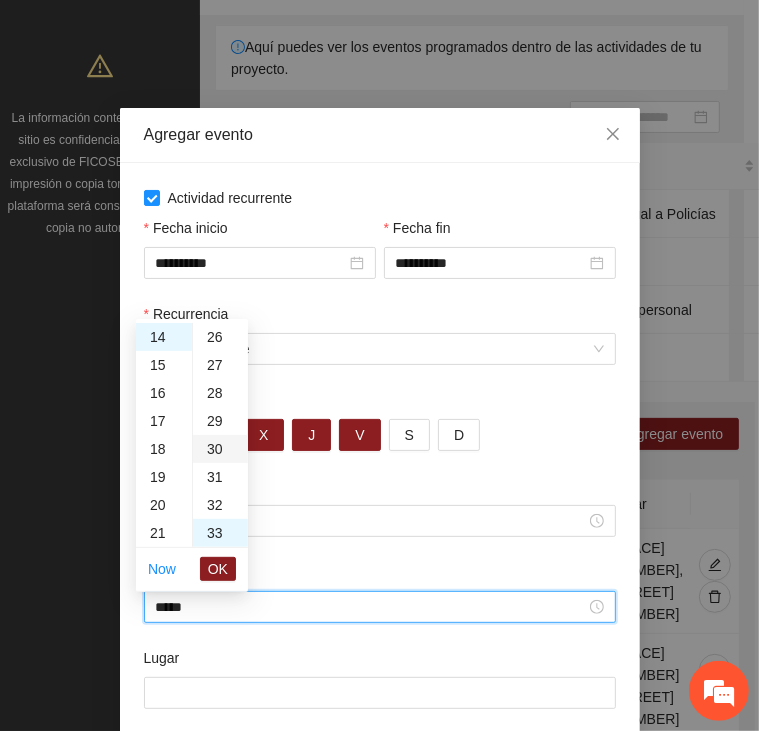 click on "30" at bounding box center [220, 449] 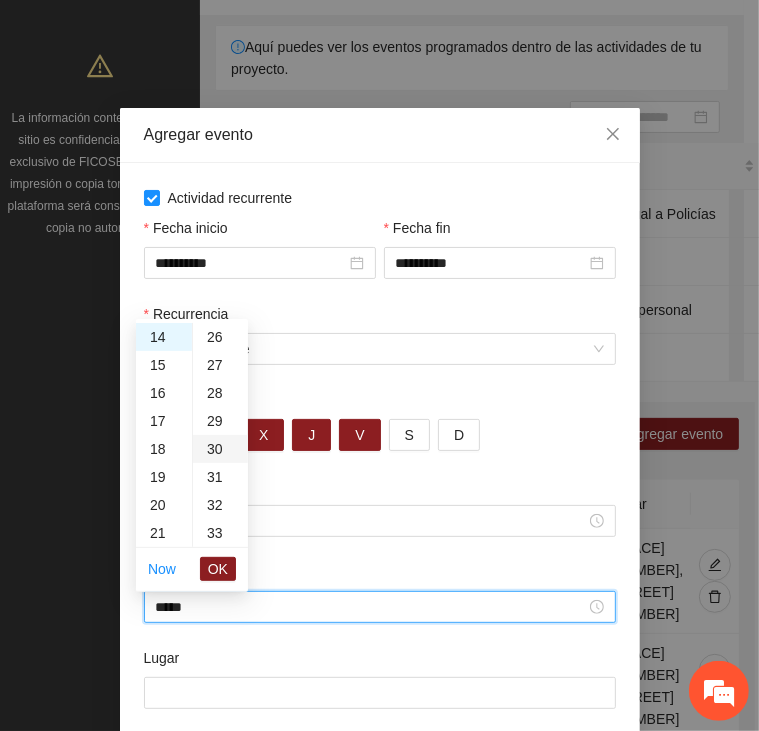 scroll, scrollTop: 840, scrollLeft: 0, axis: vertical 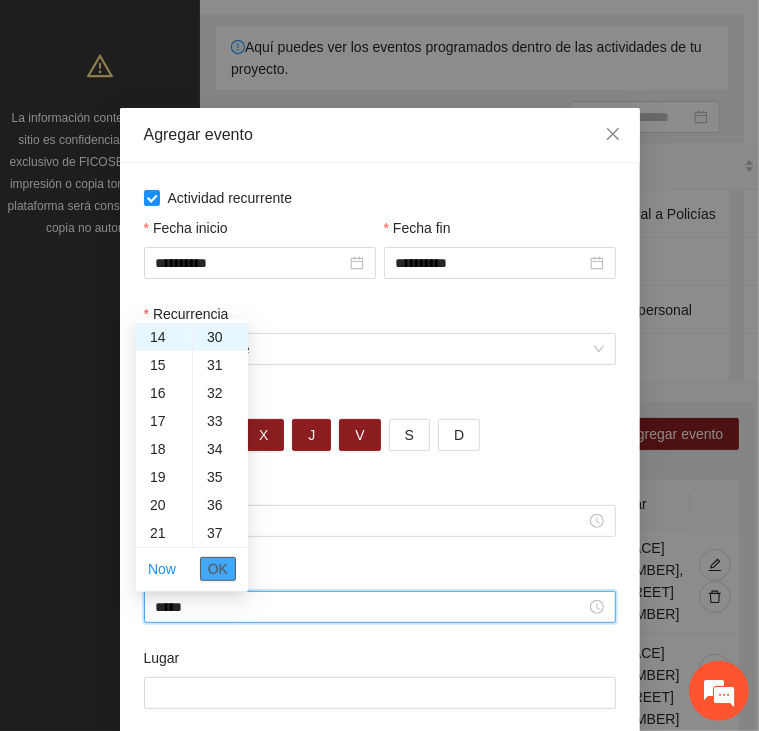 click on "OK" at bounding box center (218, 569) 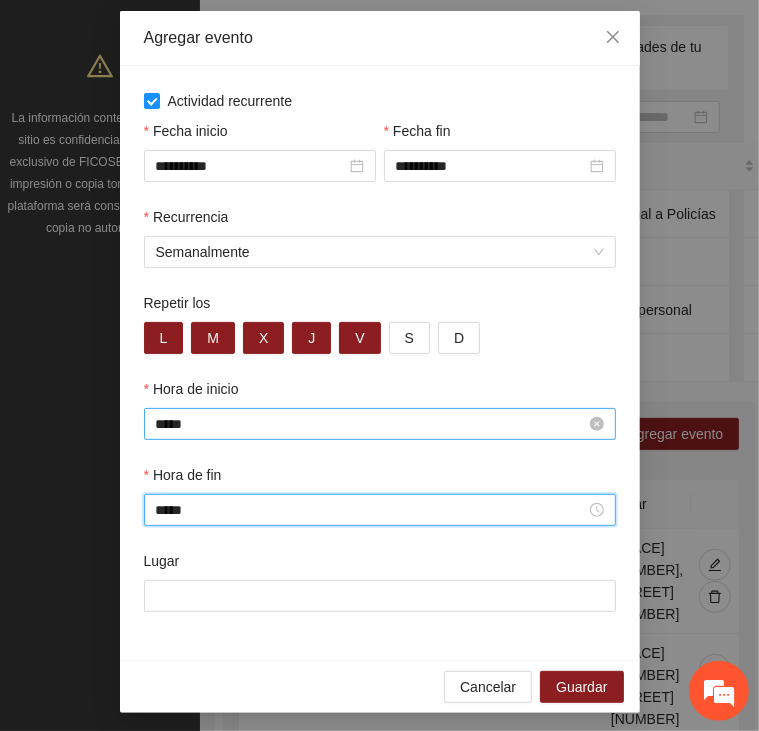 scroll, scrollTop: 100, scrollLeft: 0, axis: vertical 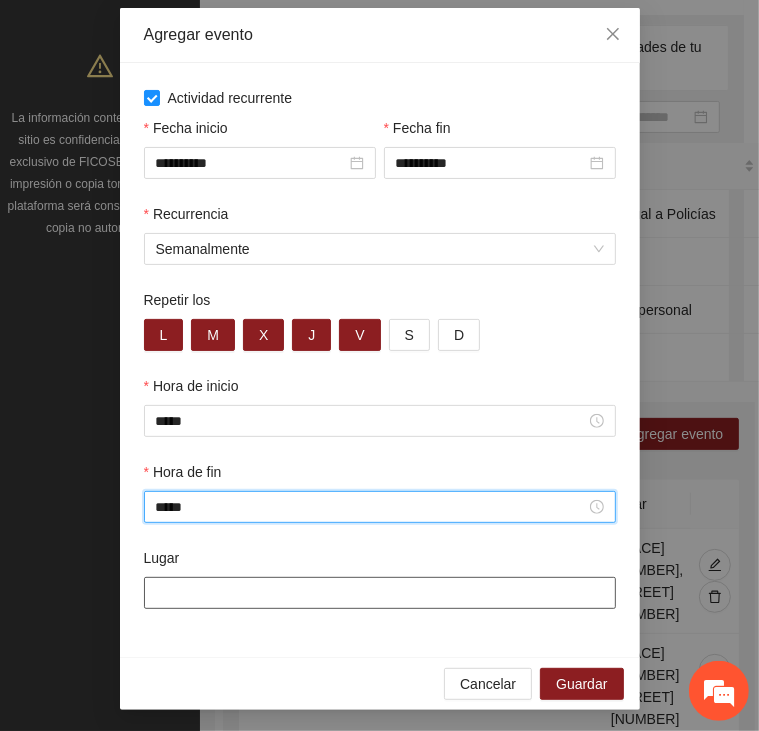click on "Lugar" at bounding box center (380, 593) 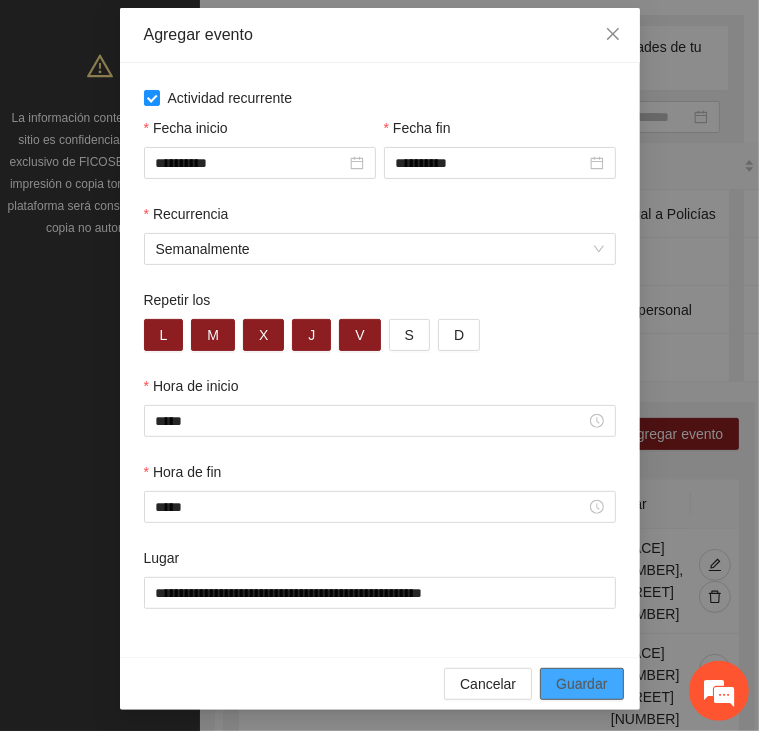 click on "Guardar" at bounding box center (581, 684) 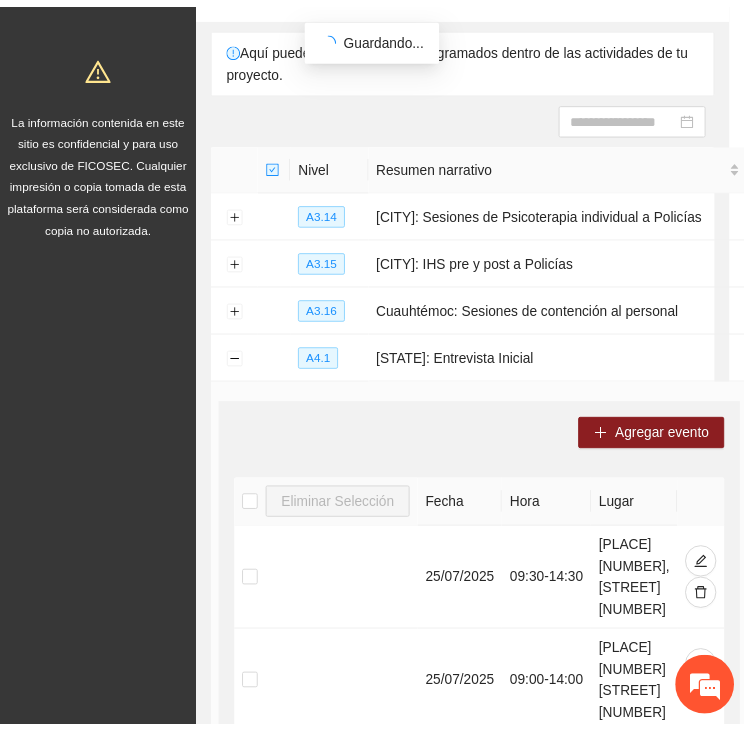 scroll, scrollTop: 13, scrollLeft: 0, axis: vertical 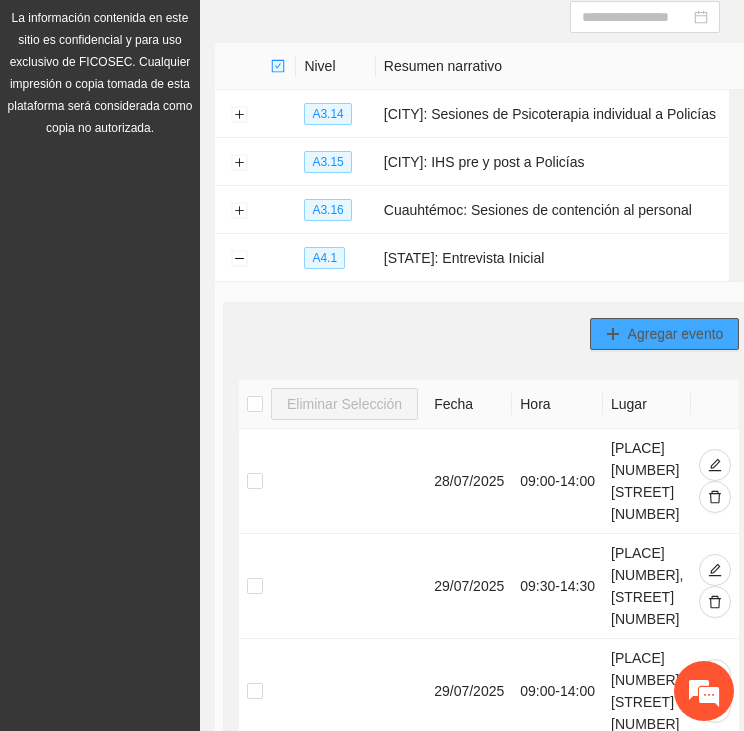 click on "Agregar evento" at bounding box center [676, 334] 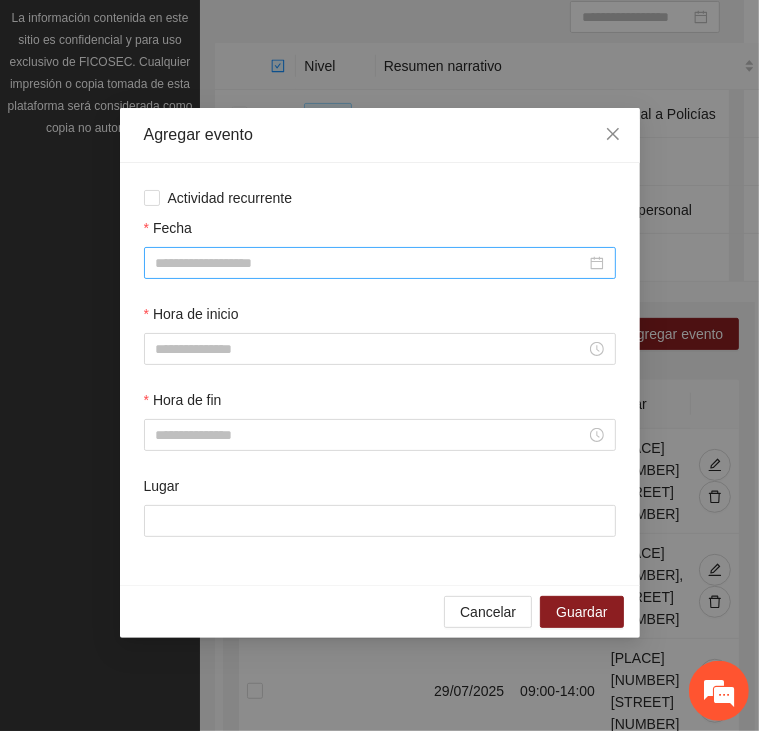 click on "Fecha" at bounding box center [371, 263] 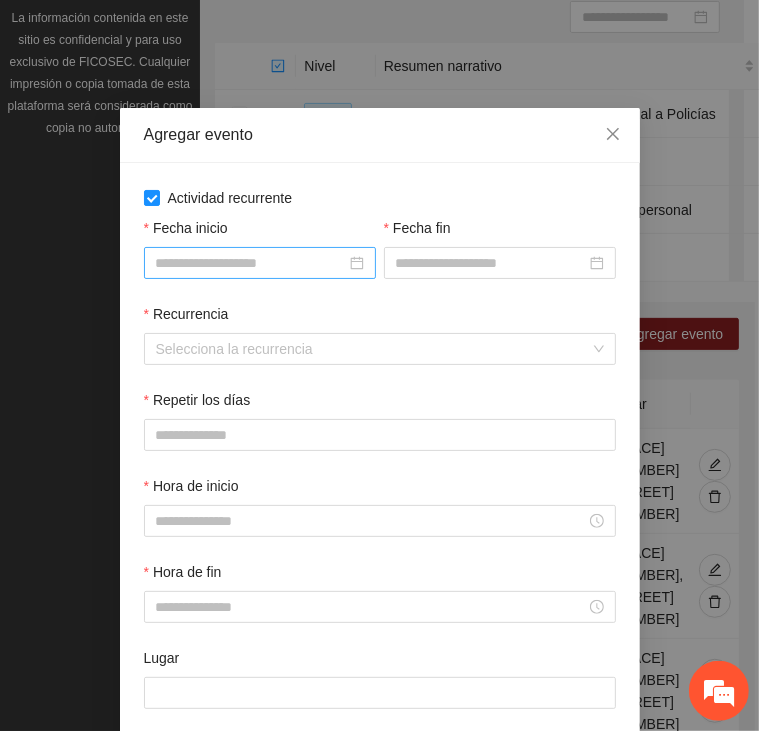 click on "Fecha inicio" at bounding box center (251, 263) 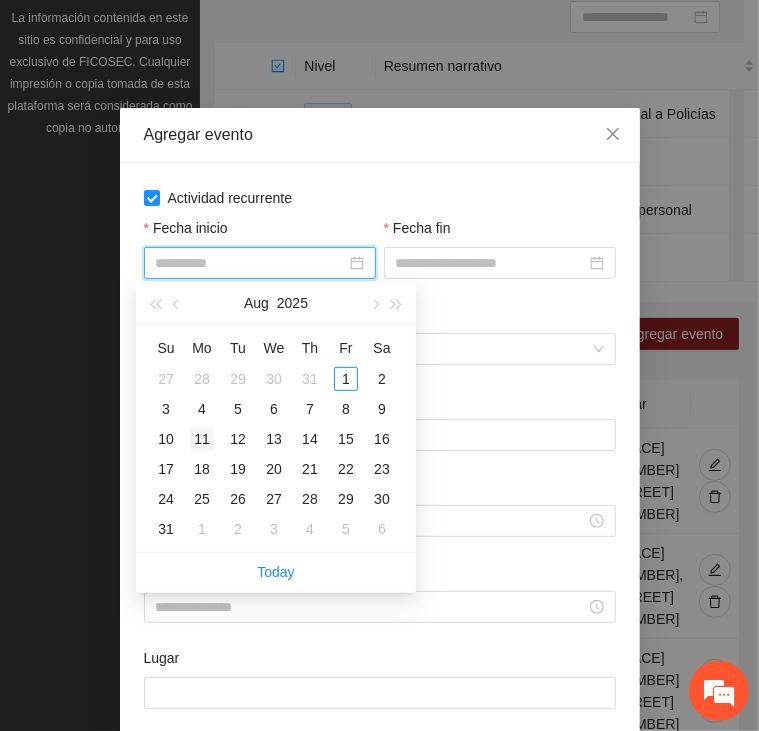 click on "11" at bounding box center (202, 439) 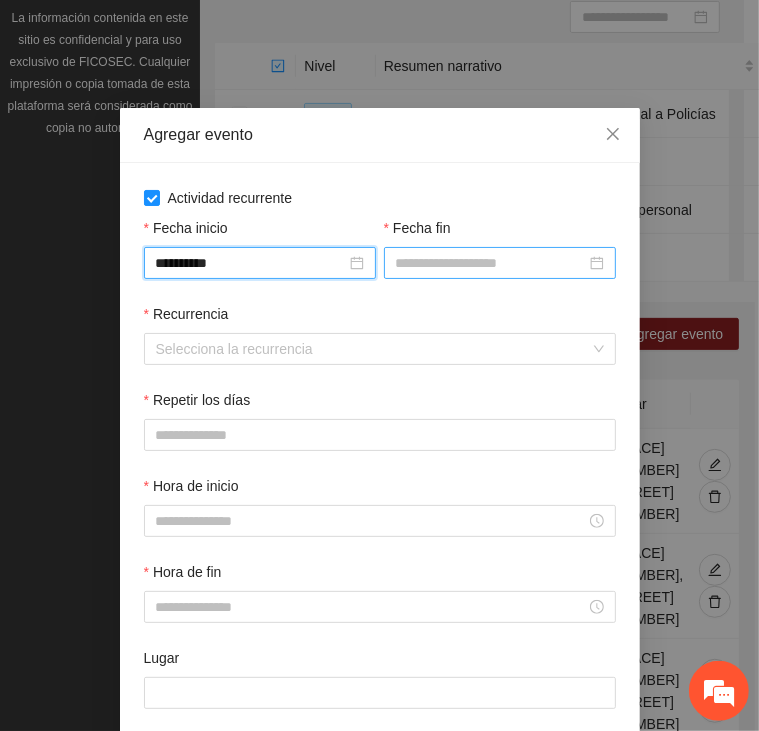 click on "Fecha fin" at bounding box center [491, 263] 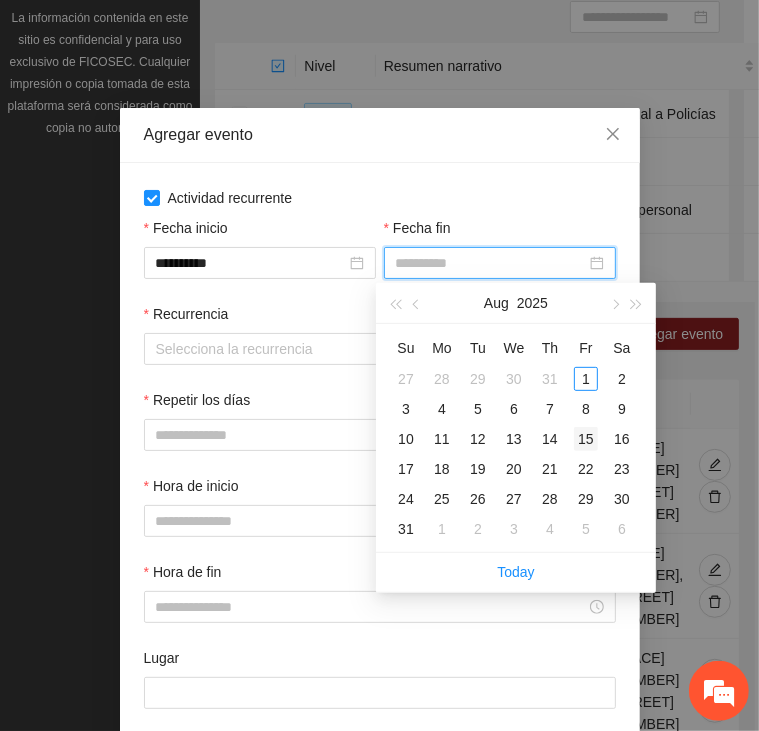 click on "15" at bounding box center (586, 439) 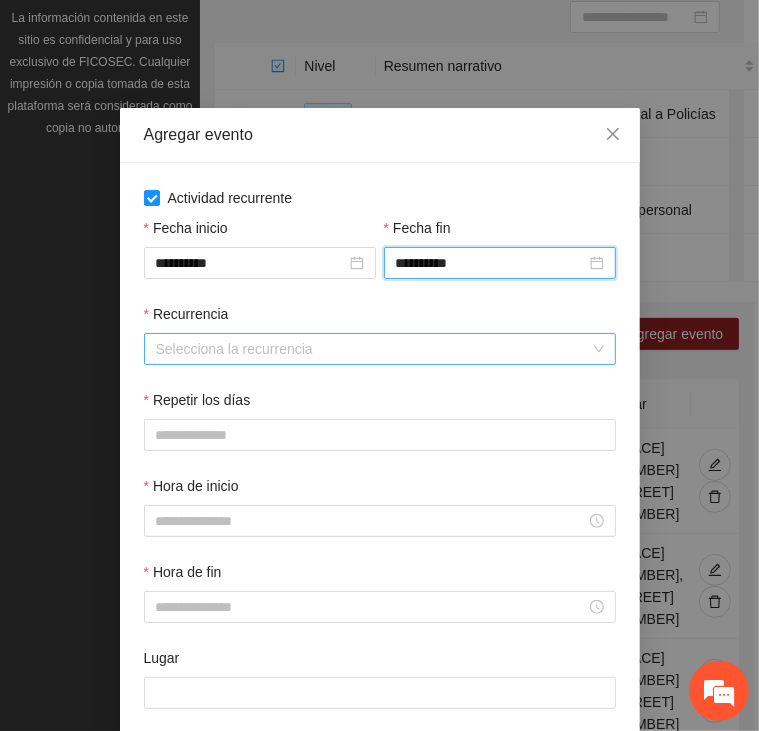 click on "Recurrencia" at bounding box center (373, 349) 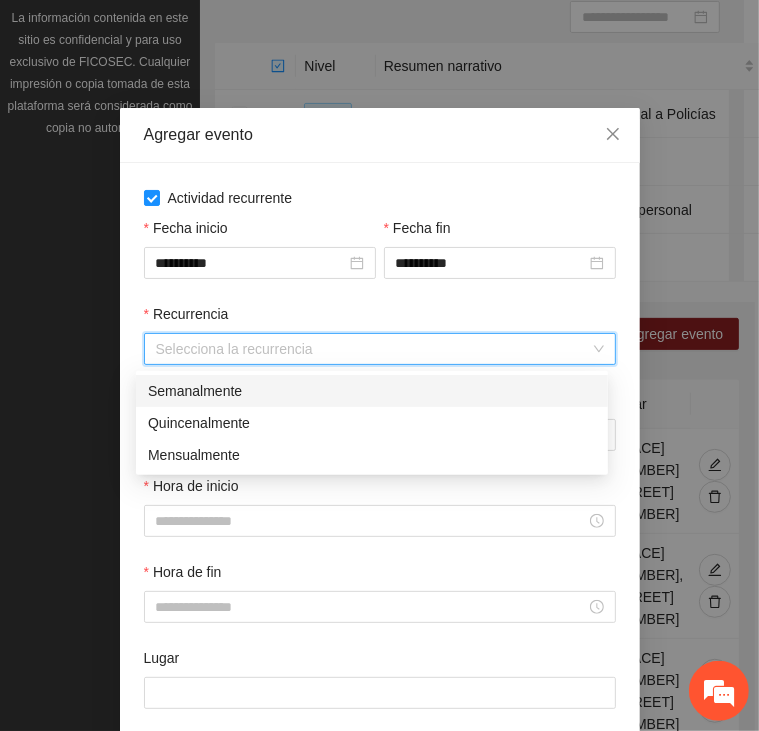click on "Semanalmente" at bounding box center (372, 391) 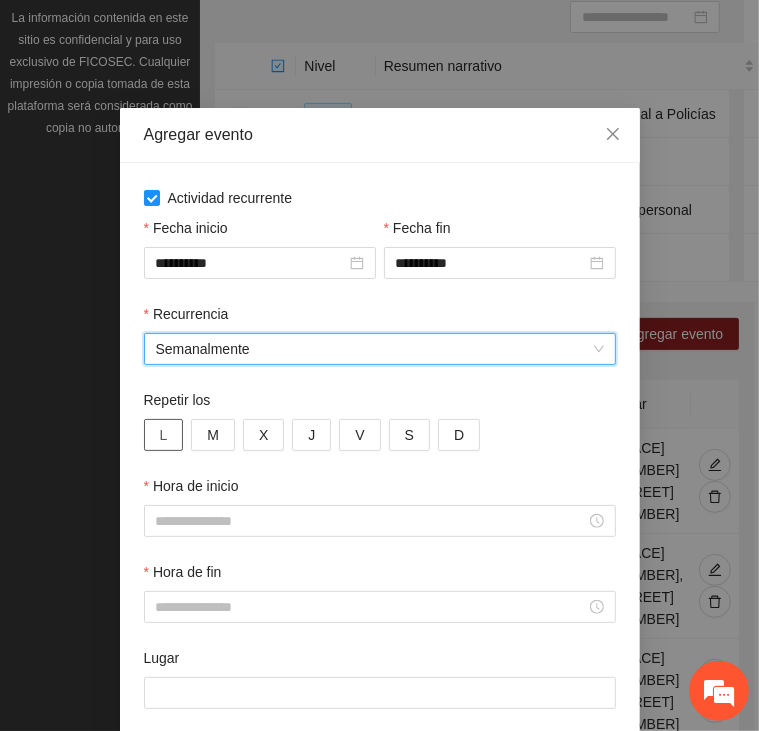 click on "L" at bounding box center (164, 435) 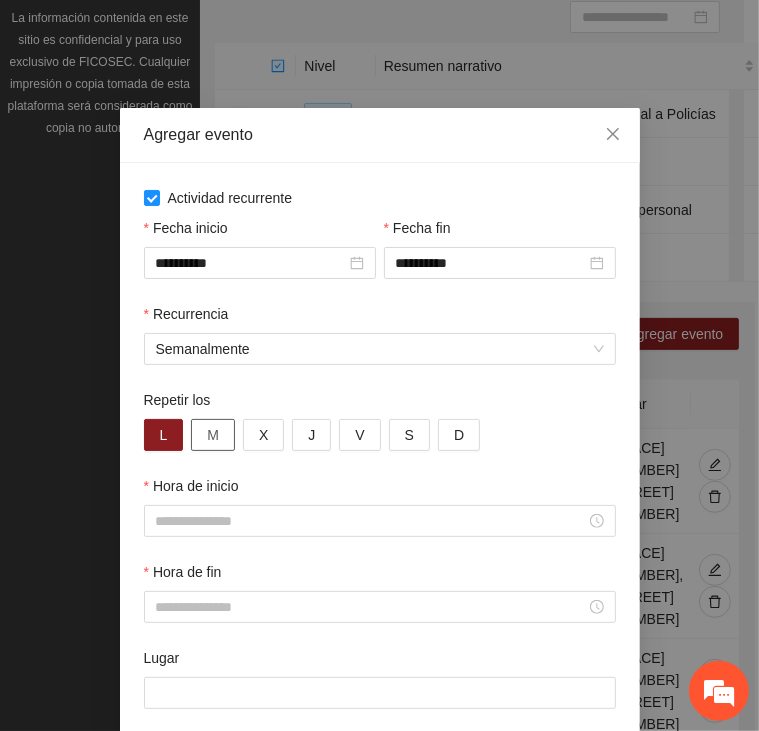 click on "M" at bounding box center (213, 435) 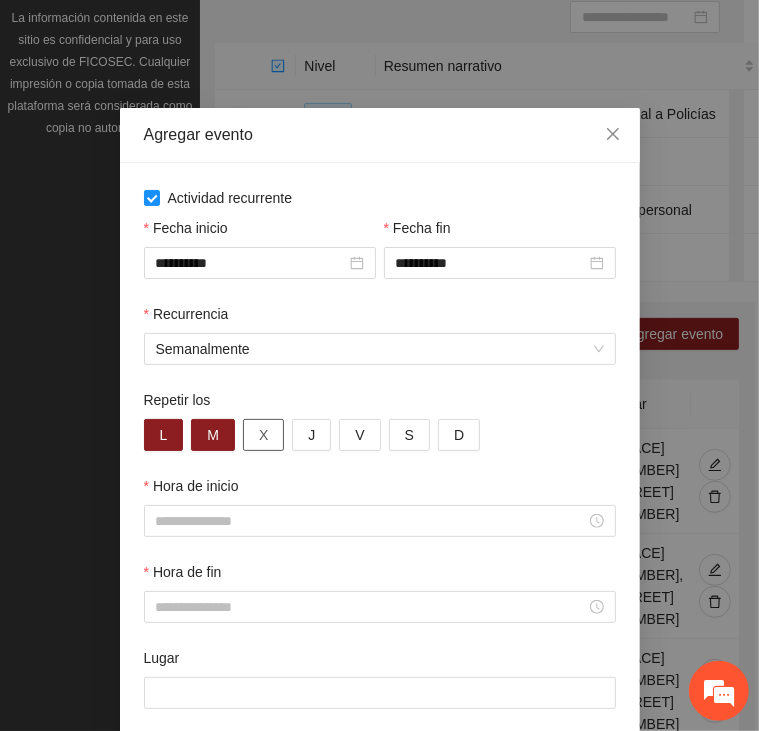 click on "X" at bounding box center [263, 435] 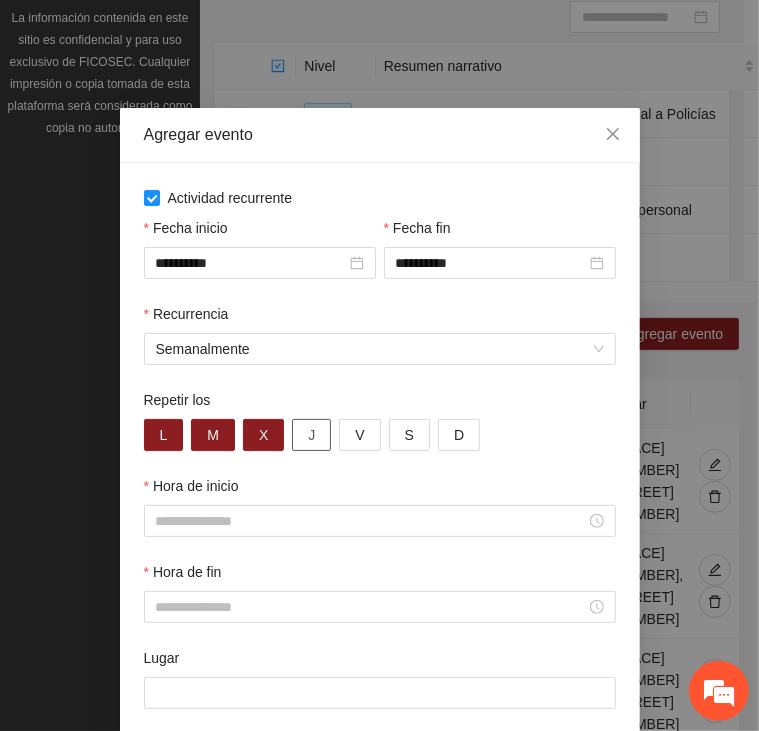click on "J" at bounding box center [311, 435] 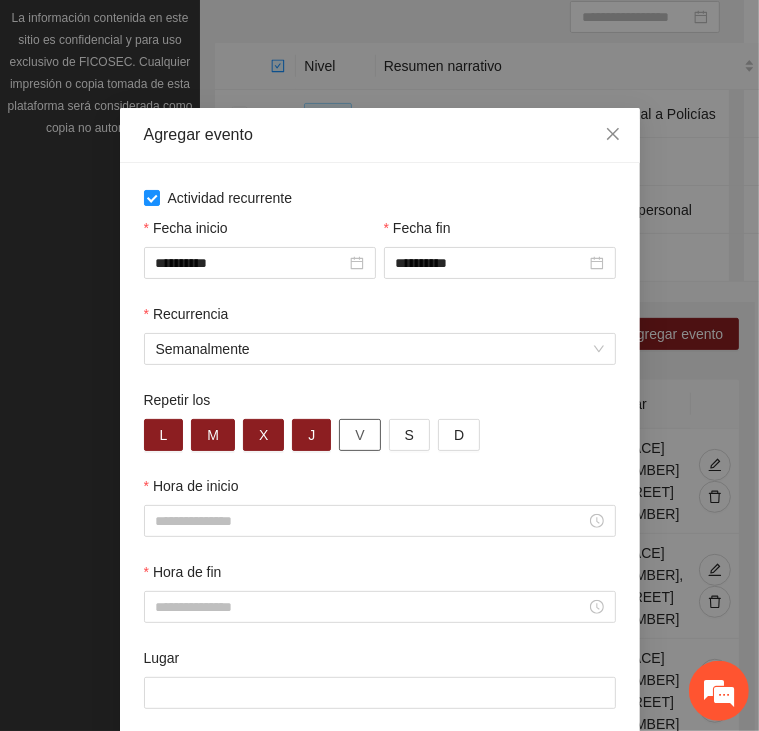 click on "V" at bounding box center (359, 435) 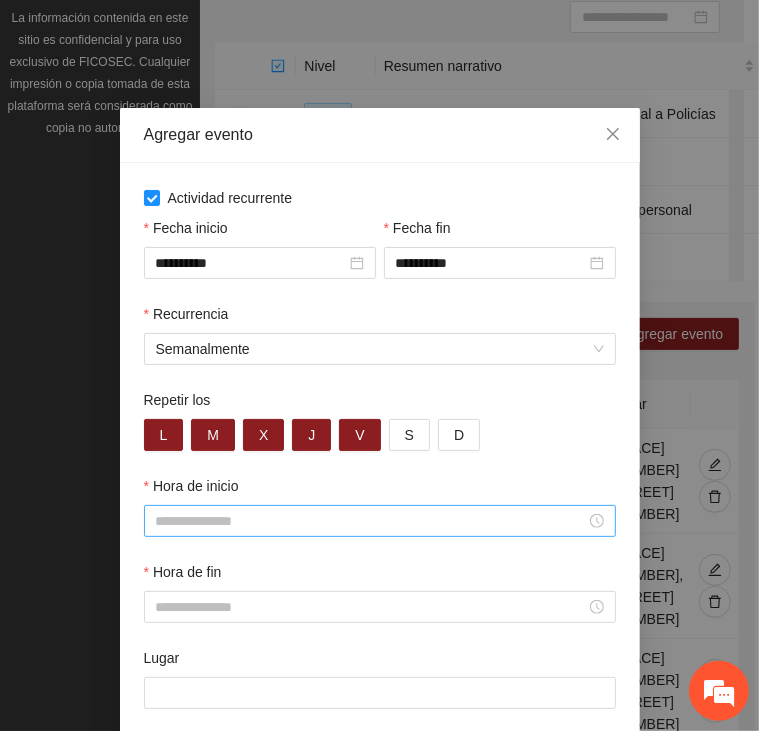 click on "Hora de inicio" at bounding box center (371, 521) 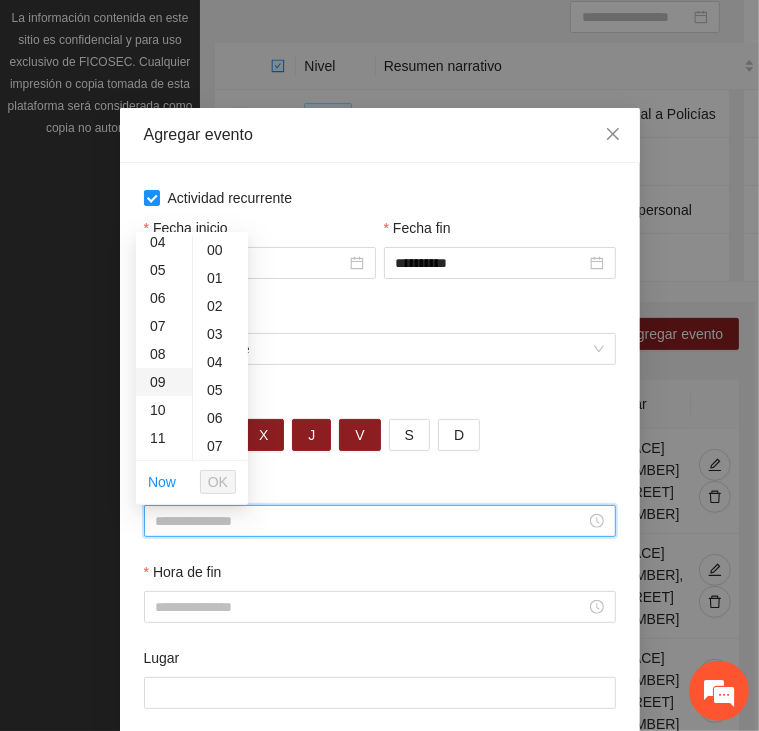 click on "09" at bounding box center (164, 382) 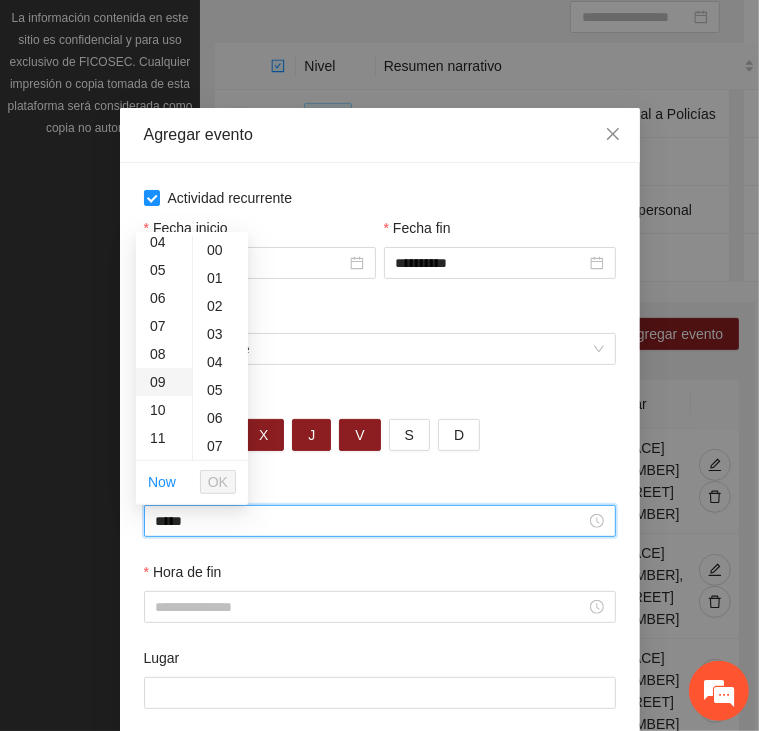 scroll, scrollTop: 252, scrollLeft: 0, axis: vertical 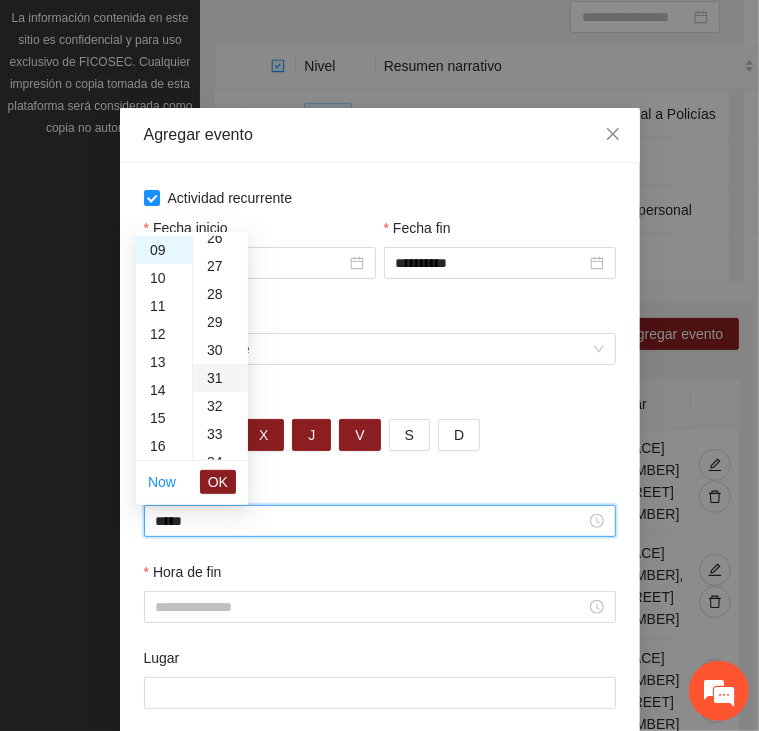 click on "30" at bounding box center [220, 350] 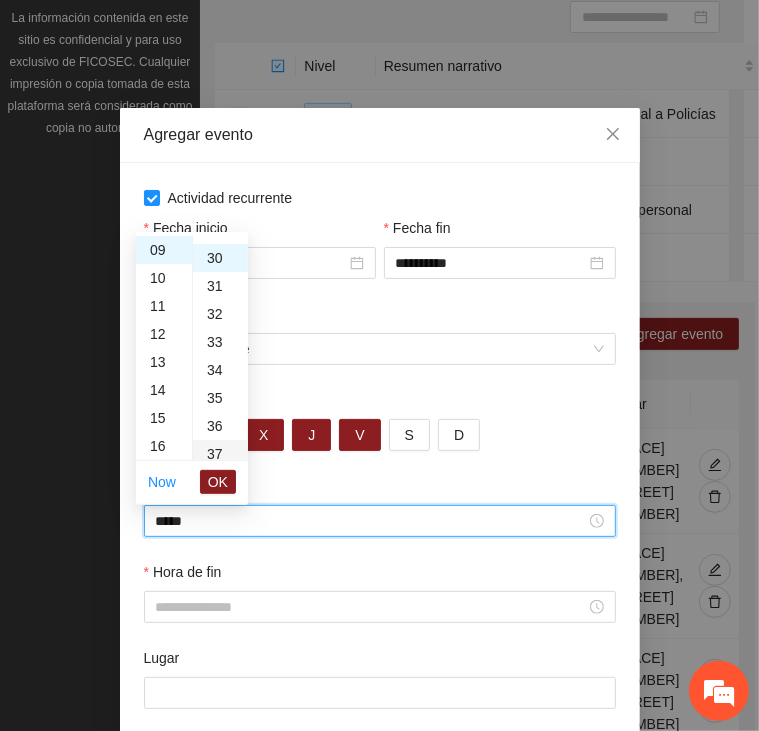 scroll, scrollTop: 840, scrollLeft: 0, axis: vertical 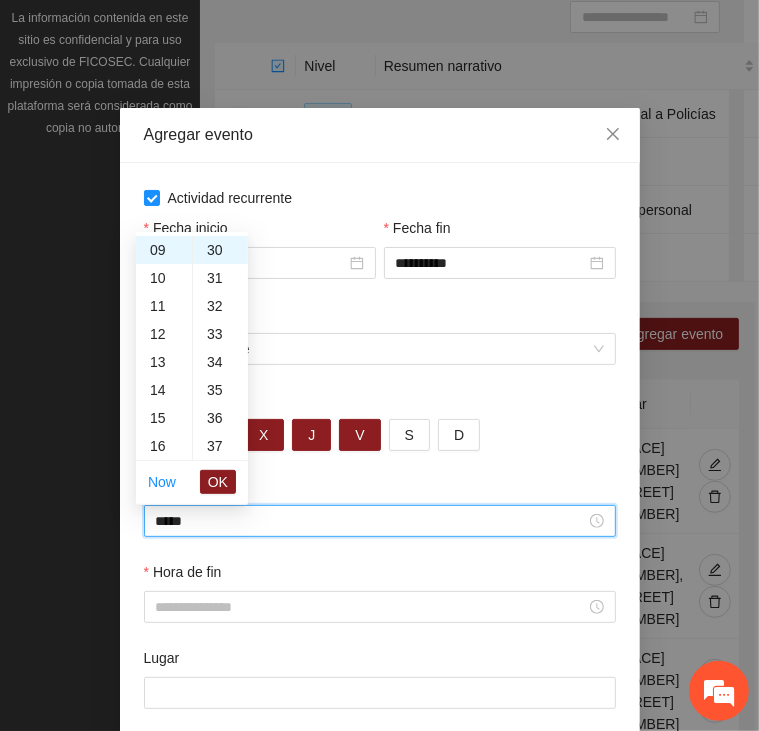 click on "OK" at bounding box center [218, 482] 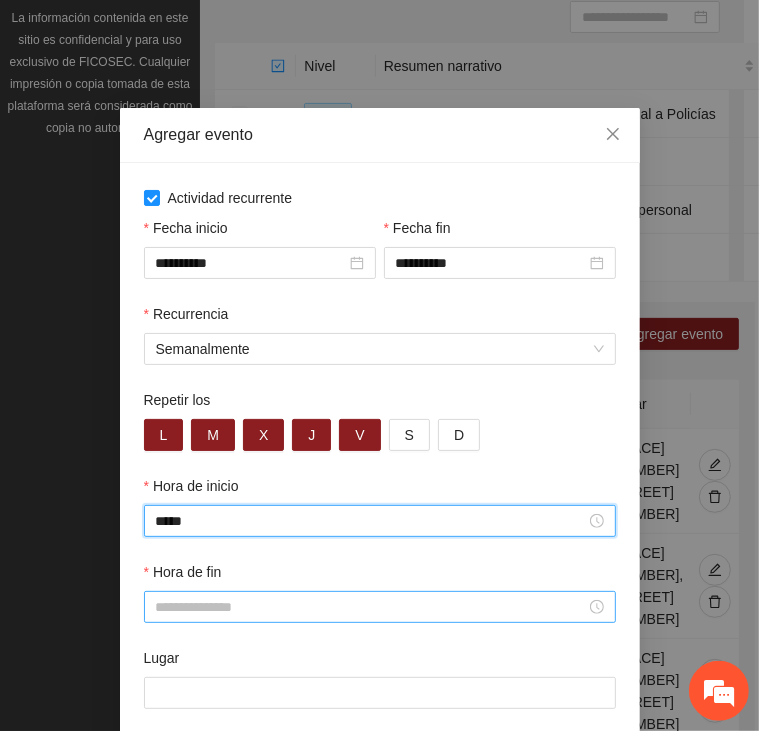 click on "Hora de fin" at bounding box center [371, 607] 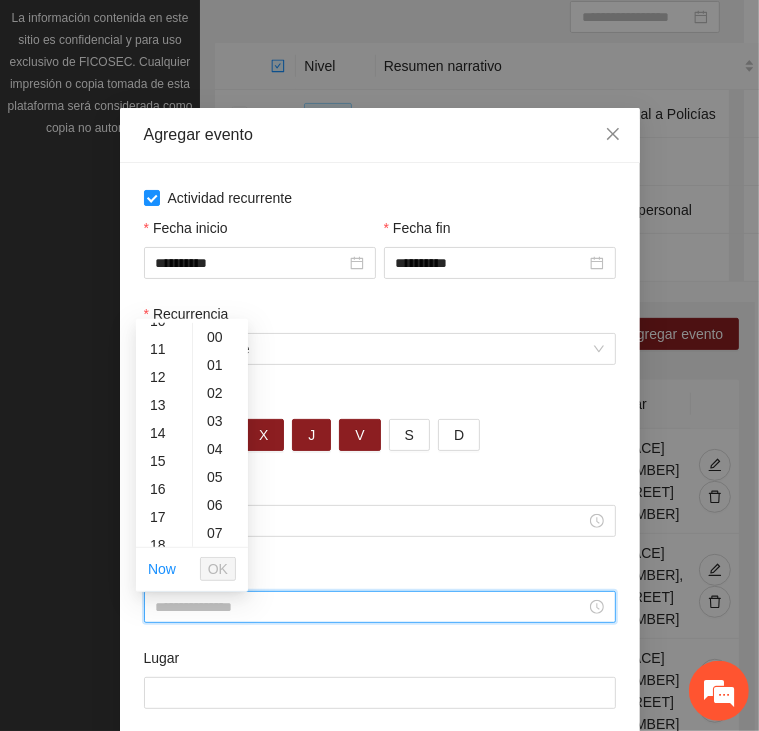 scroll, scrollTop: 392, scrollLeft: 0, axis: vertical 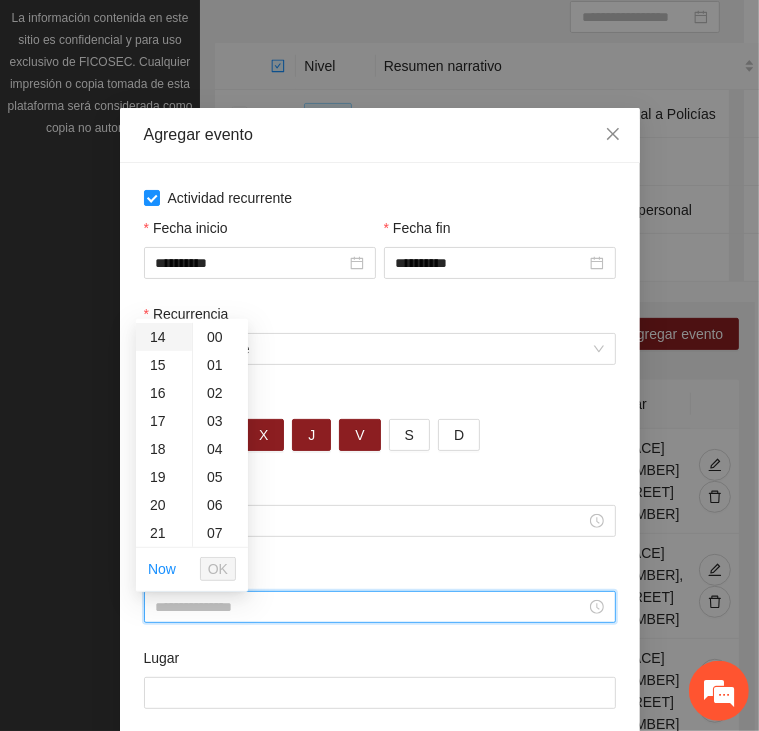 click on "14" at bounding box center (164, 337) 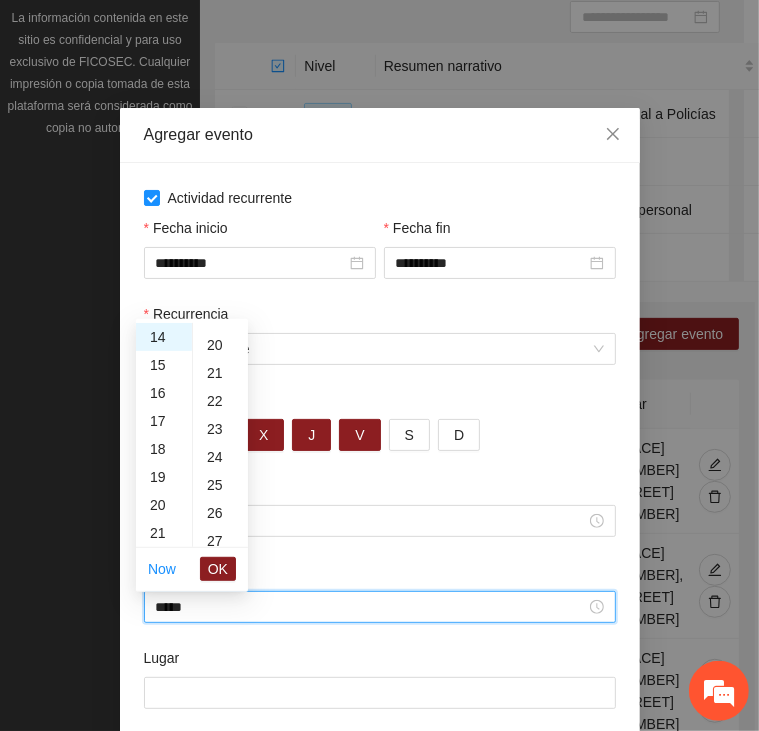 scroll, scrollTop: 748, scrollLeft: 0, axis: vertical 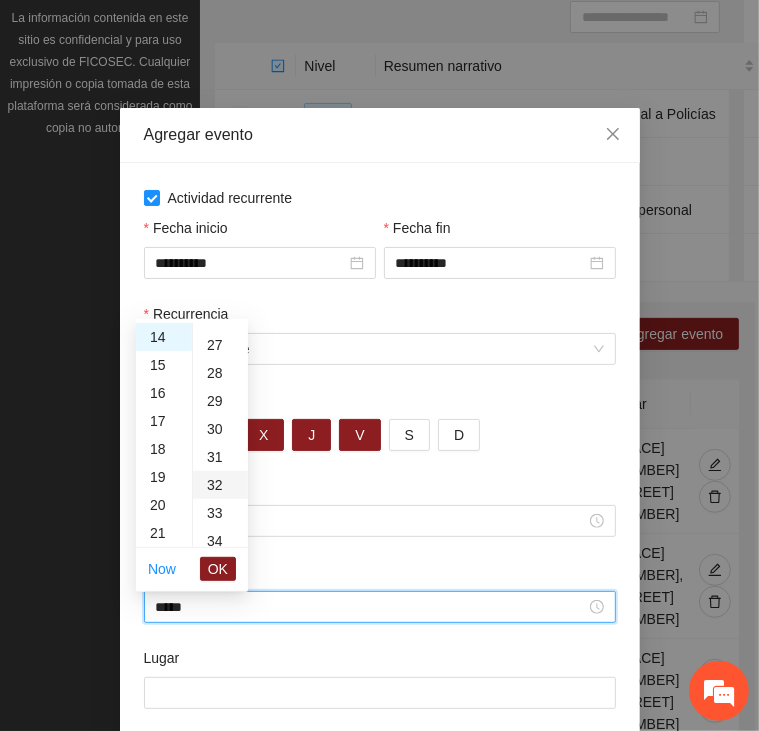 click on "30" at bounding box center (220, 429) 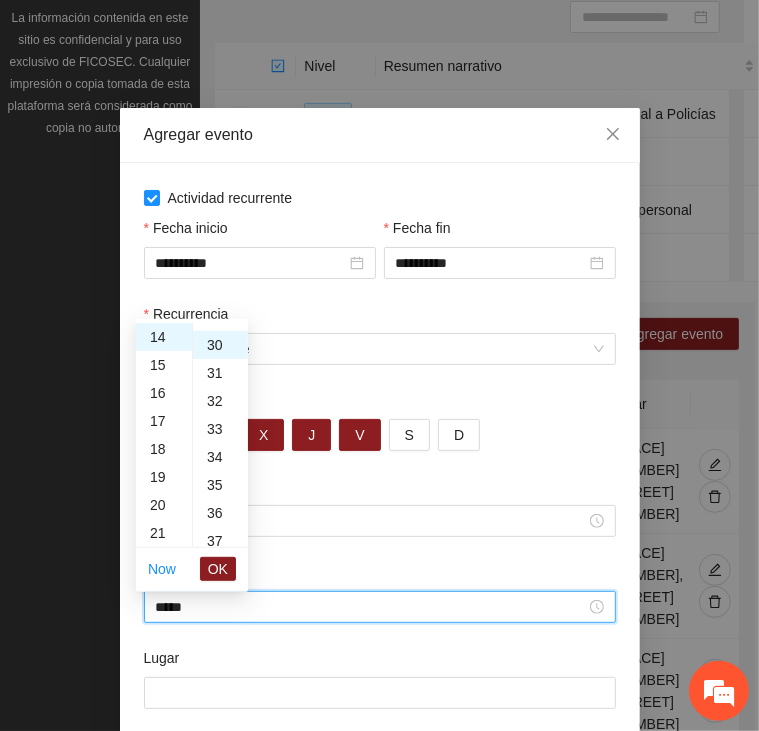 scroll, scrollTop: 840, scrollLeft: 0, axis: vertical 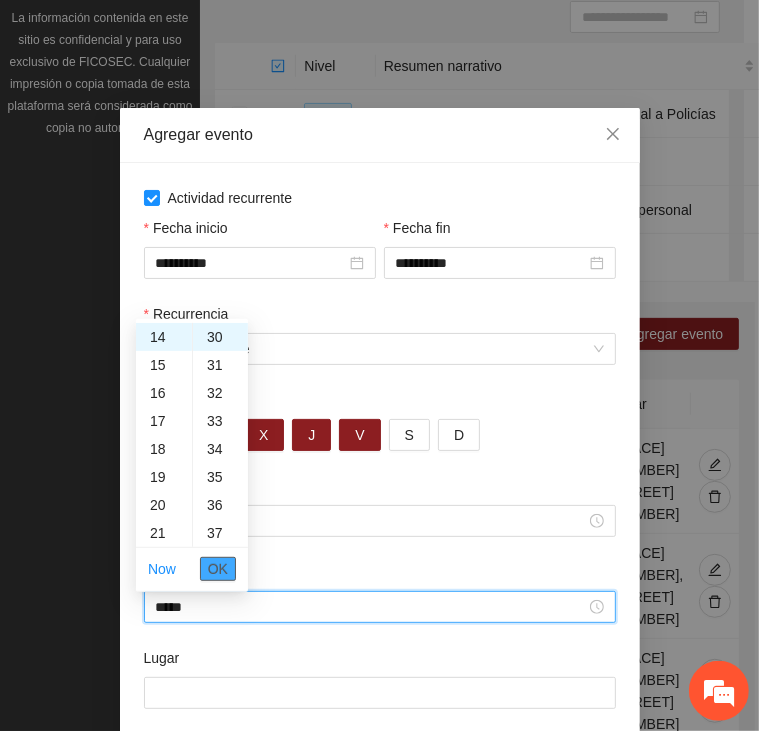 click on "OK" at bounding box center [218, 569] 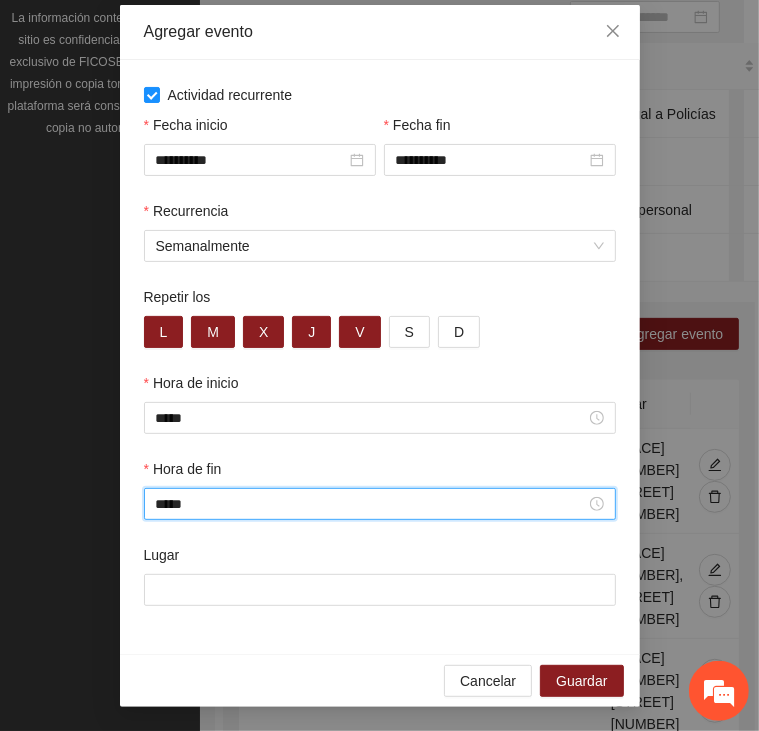 scroll, scrollTop: 105, scrollLeft: 0, axis: vertical 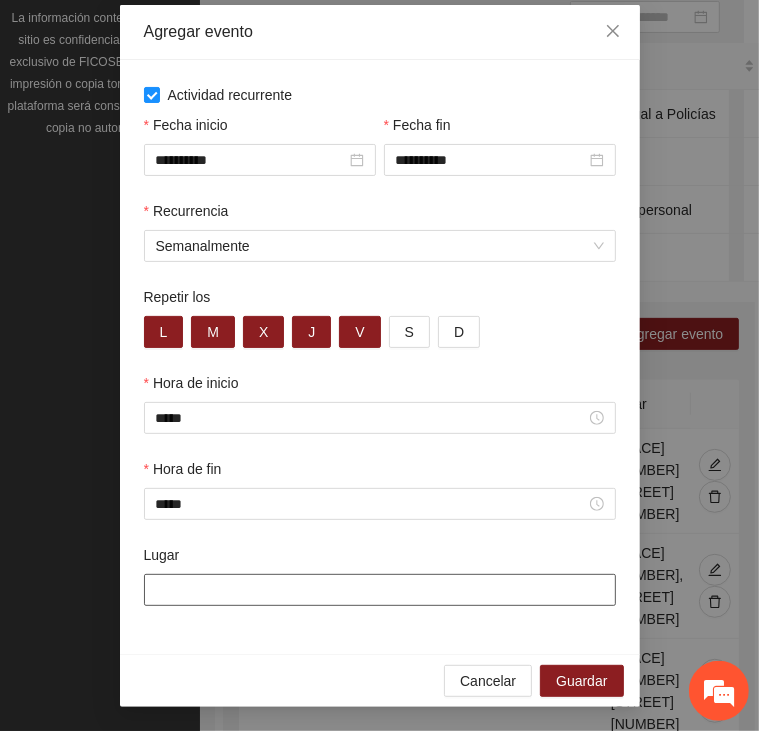 click on "Lugar" at bounding box center (380, 590) 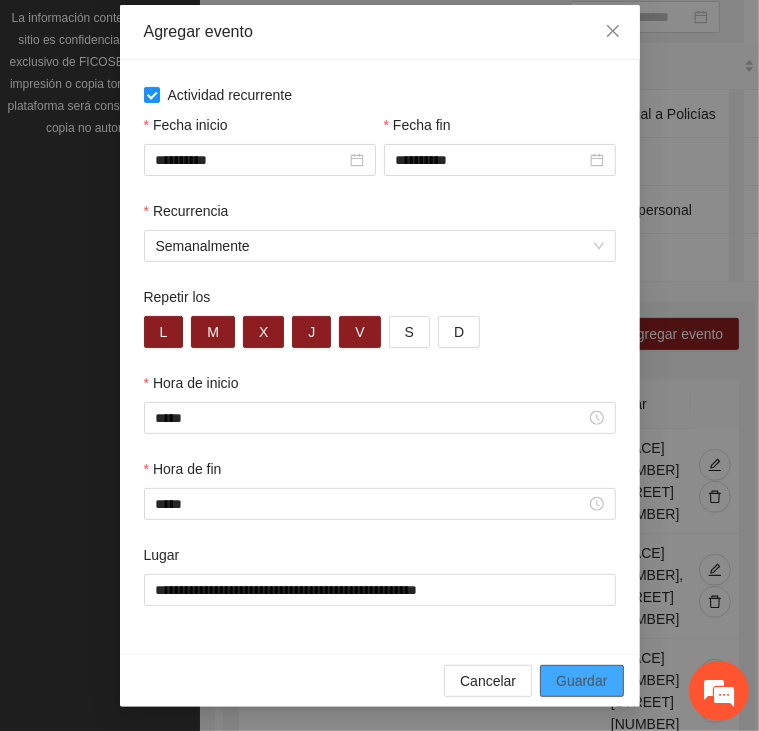 click on "Guardar" at bounding box center [581, 681] 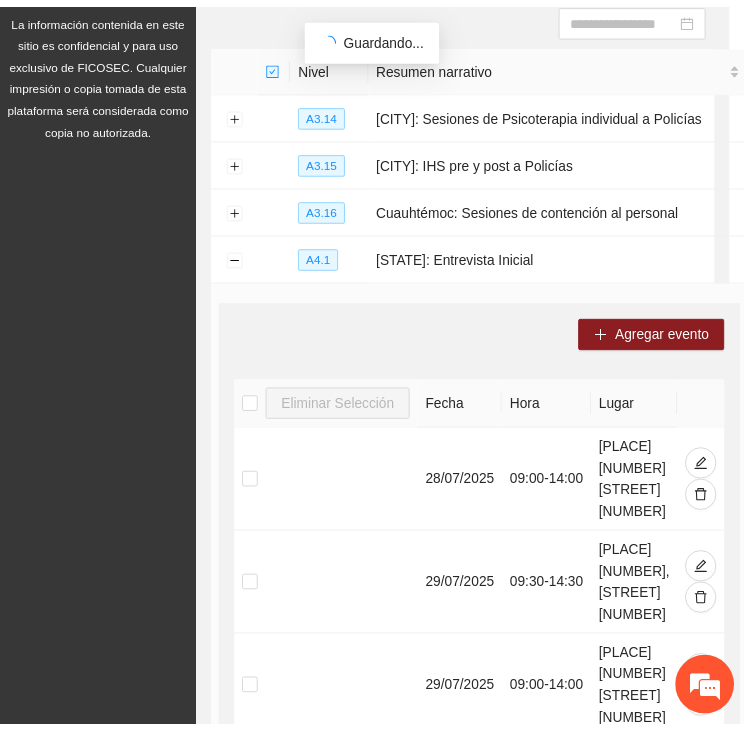 scroll, scrollTop: 13, scrollLeft: 0, axis: vertical 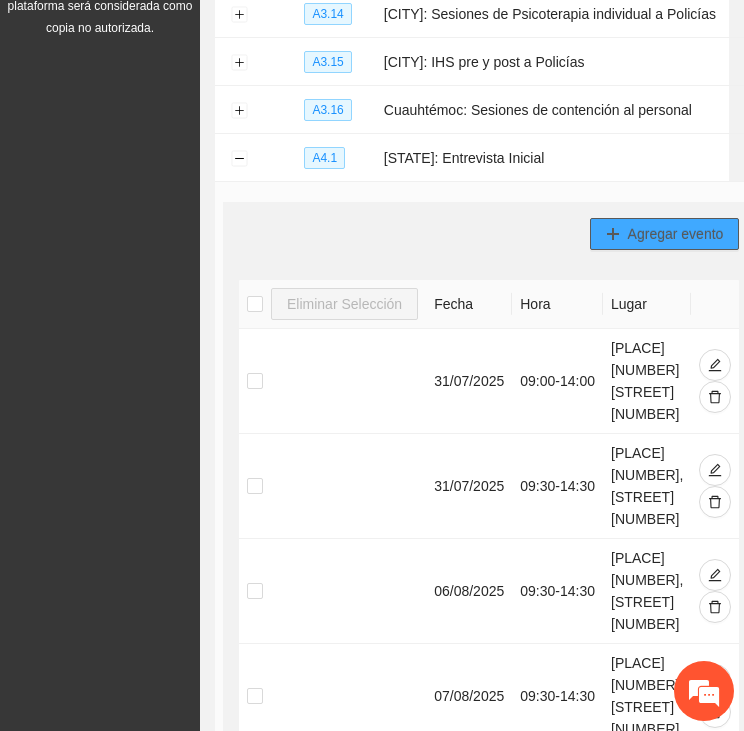 click on "Agregar evento" at bounding box center (676, 234) 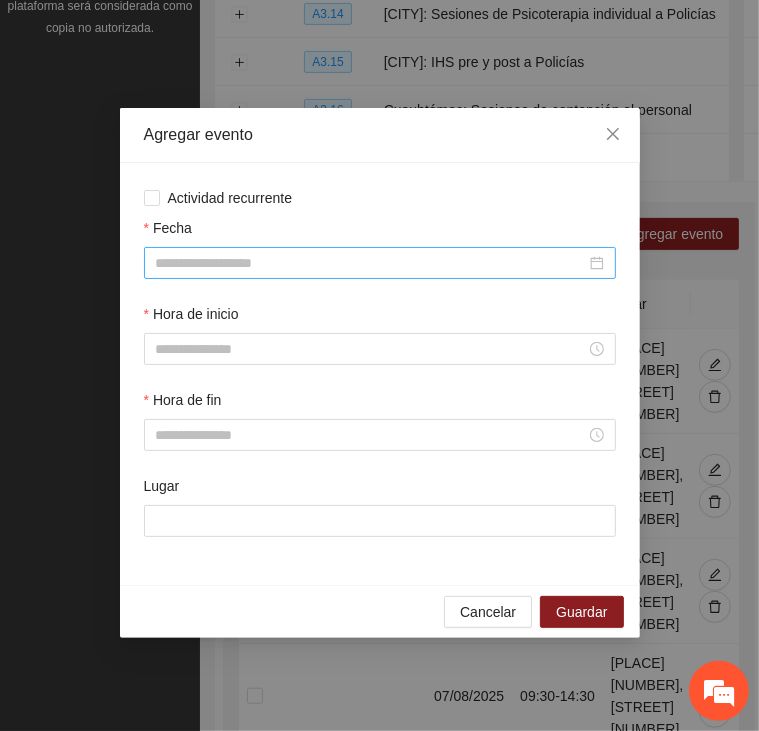 click on "Fecha" at bounding box center (371, 263) 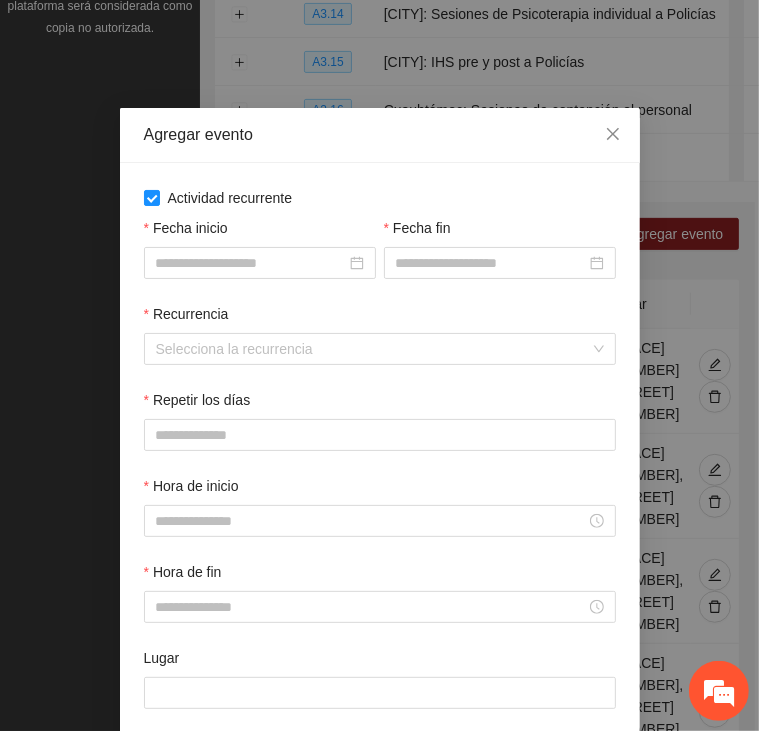 click on "Fecha inicio" at bounding box center (260, 232) 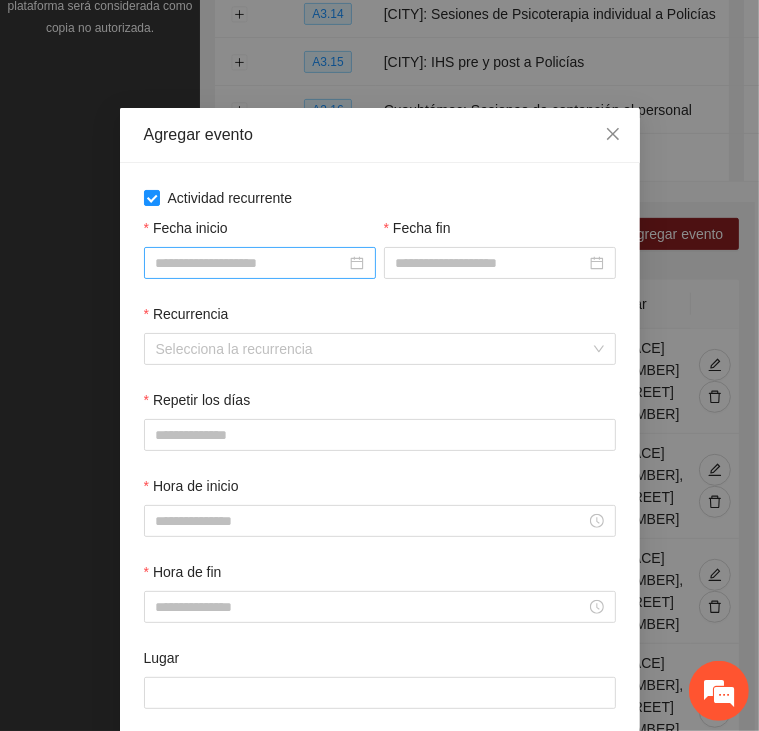 click on "Fecha inicio" at bounding box center [251, 263] 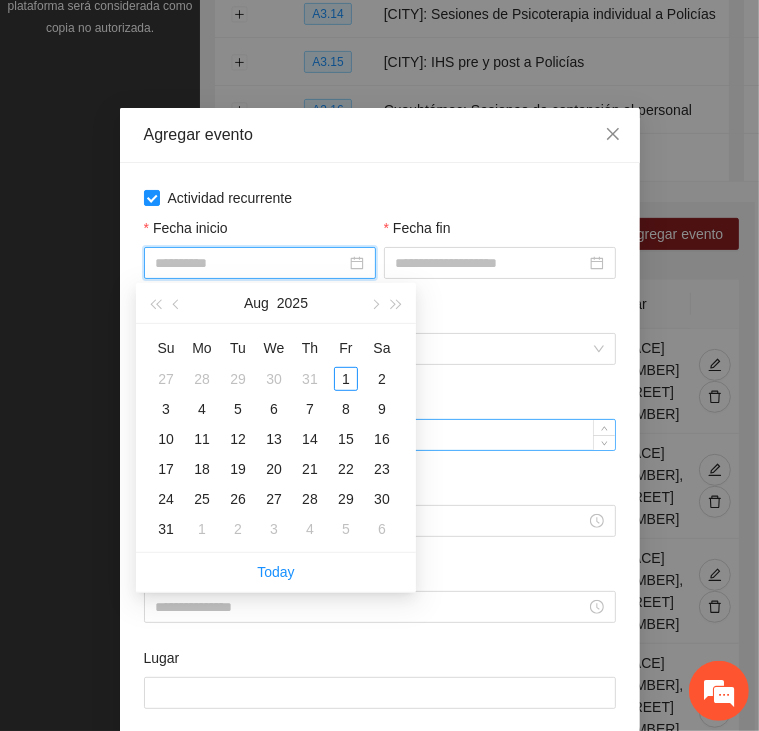 drag, startPoint x: 200, startPoint y: 464, endPoint x: 201, endPoint y: 452, distance: 12.0415945 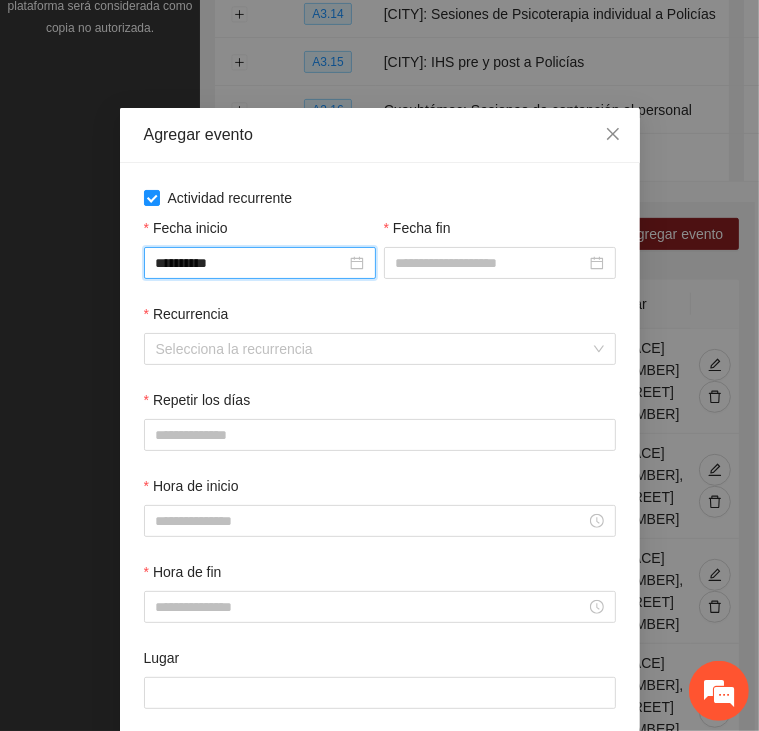 click at bounding box center [500, 263] 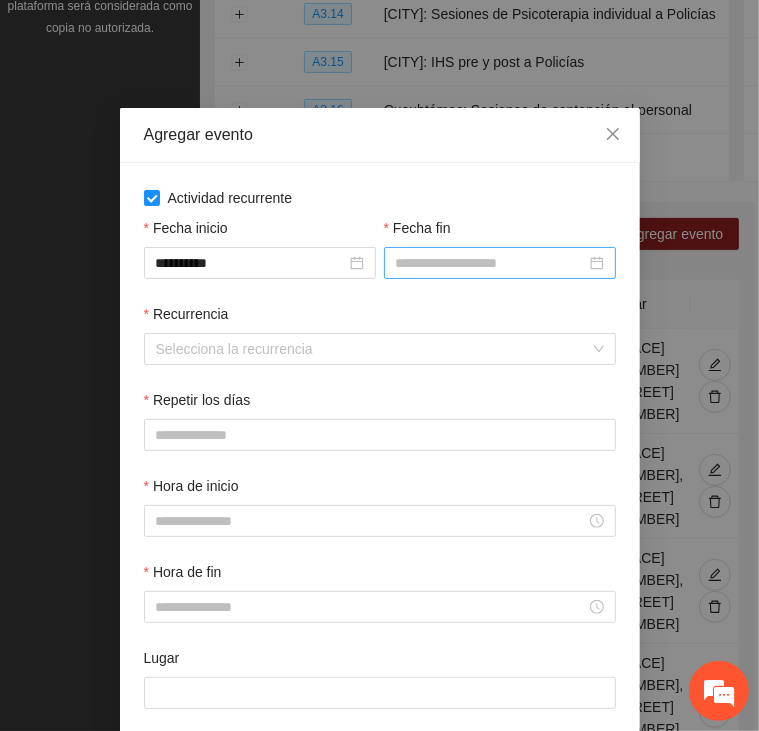 click on "Fecha fin" at bounding box center [491, 263] 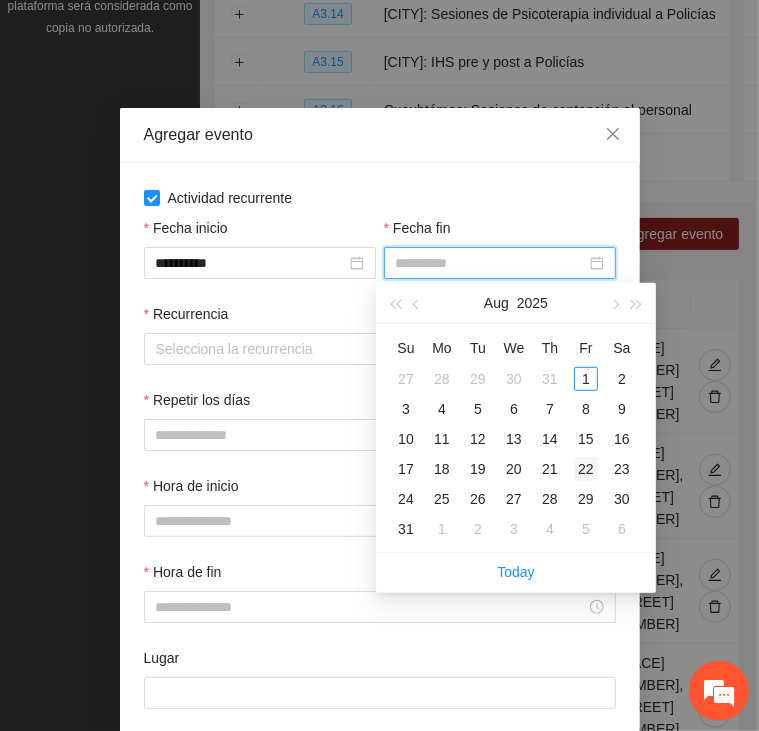 click on "22" at bounding box center (586, 469) 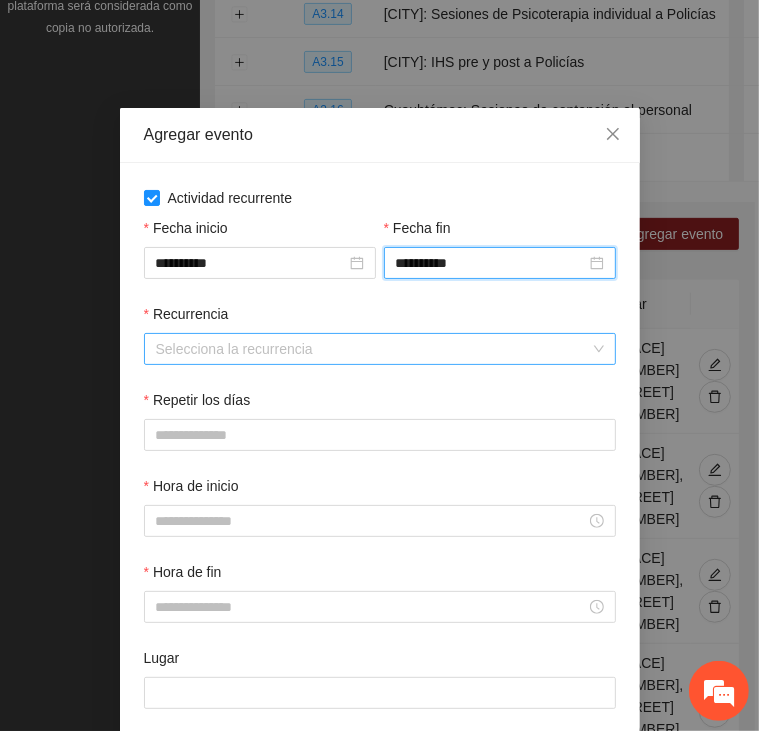 click on "Recurrencia" at bounding box center (373, 349) 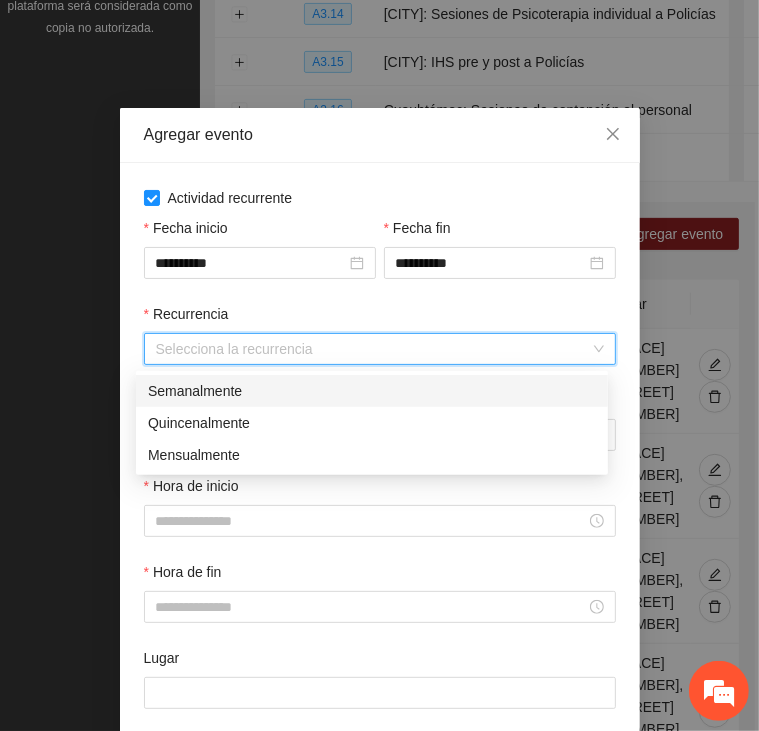 click on "Semanalmente" at bounding box center [372, 391] 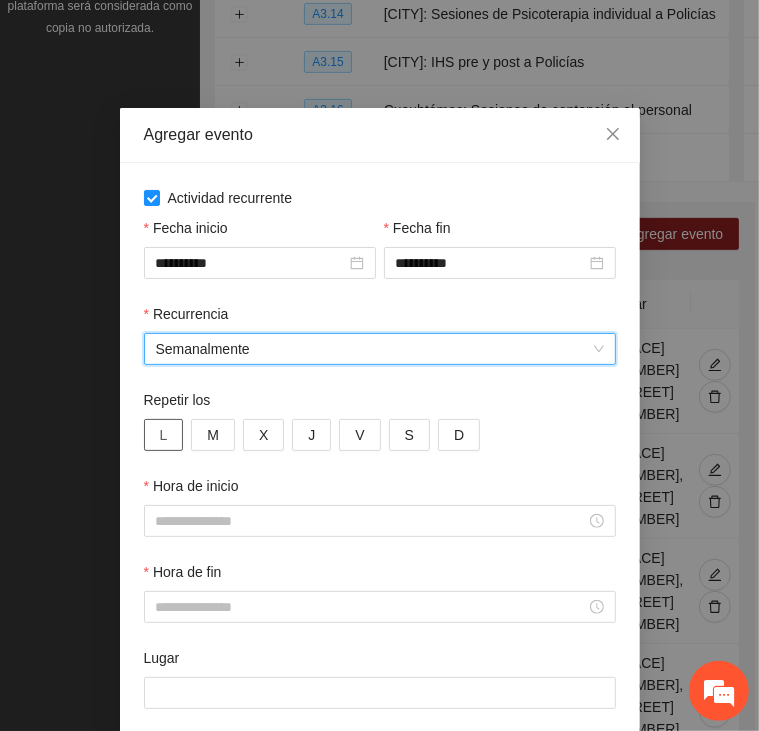 click on "L" at bounding box center [164, 435] 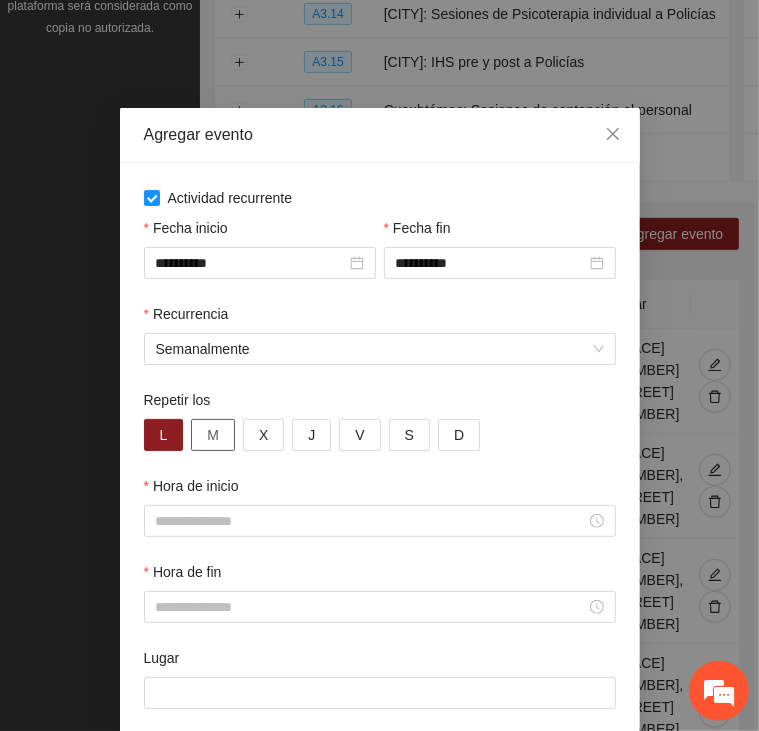 click on "M" at bounding box center [213, 435] 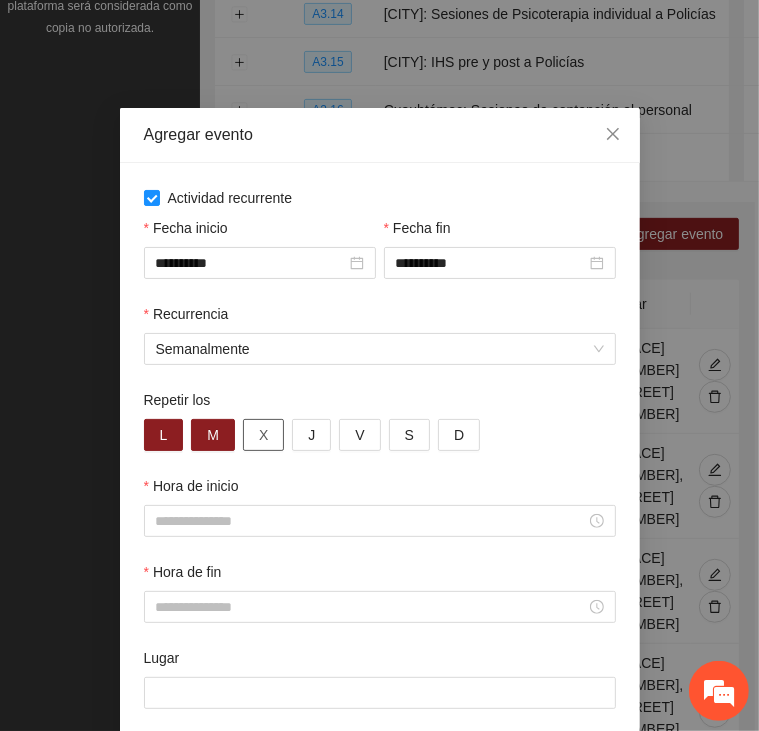 drag, startPoint x: 256, startPoint y: 435, endPoint x: 274, endPoint y: 431, distance: 18.439089 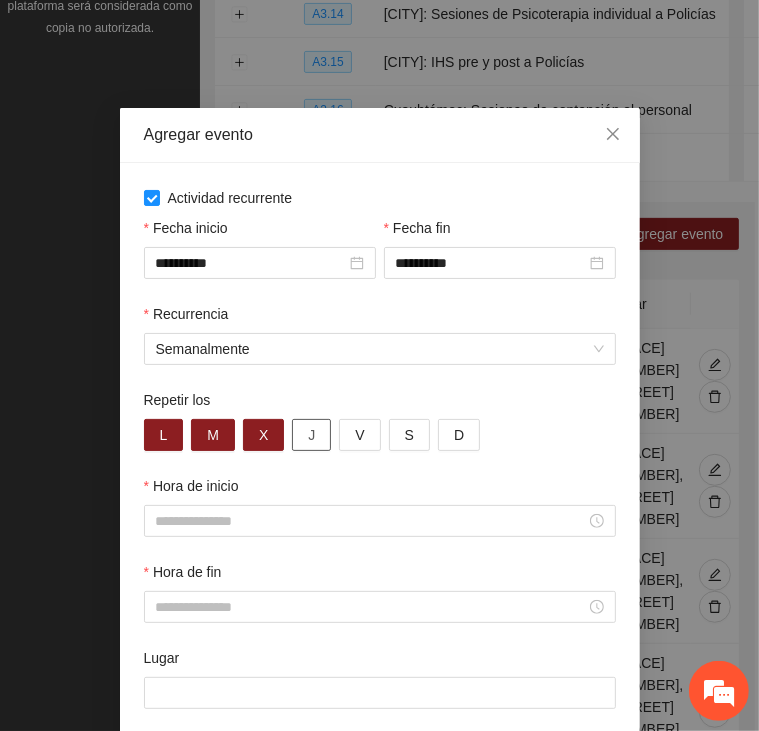 drag, startPoint x: 293, startPoint y: 431, endPoint x: 310, endPoint y: 431, distance: 17 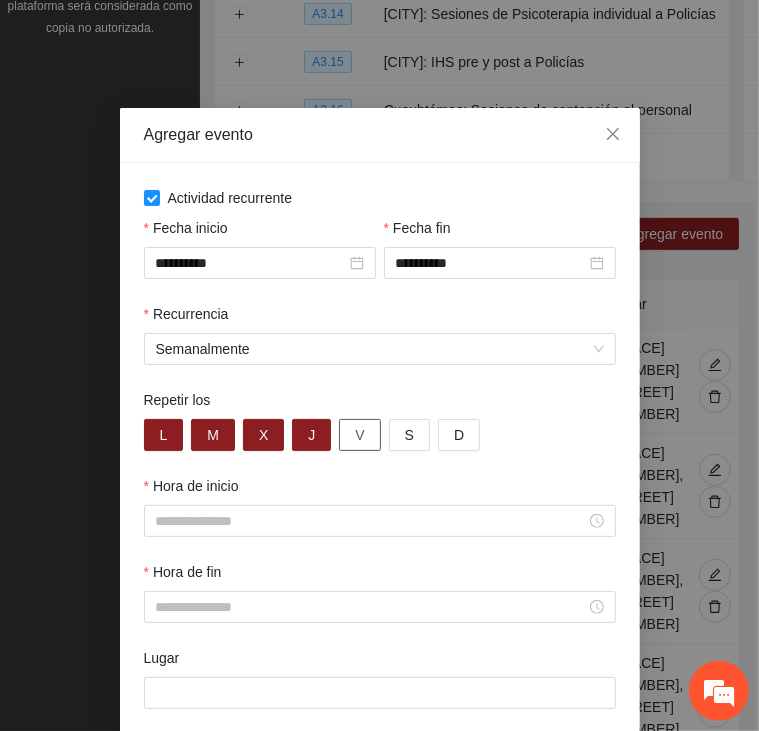 drag, startPoint x: 346, startPoint y: 438, endPoint x: 316, endPoint y: 466, distance: 41.036568 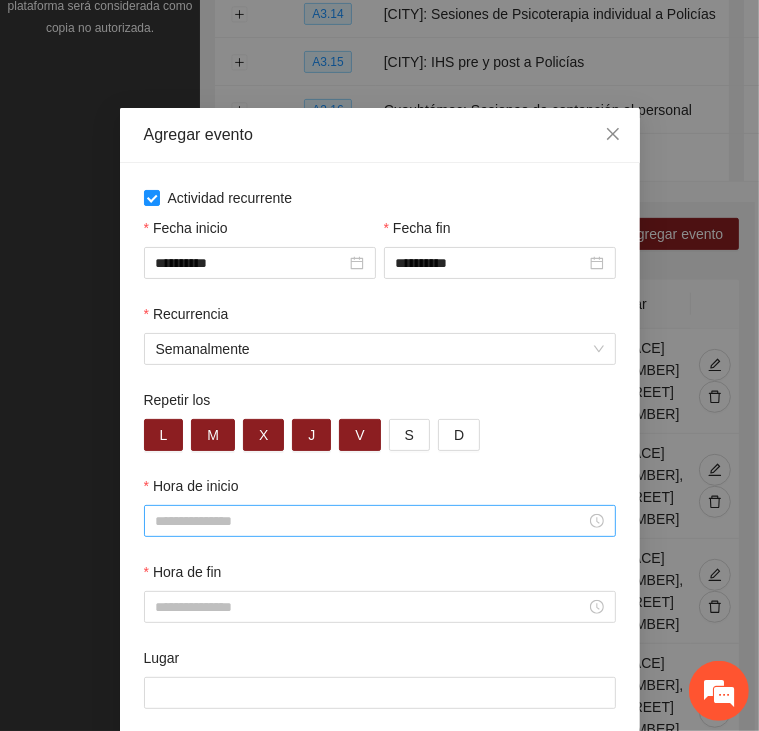 click on "Hora de inicio" at bounding box center [371, 521] 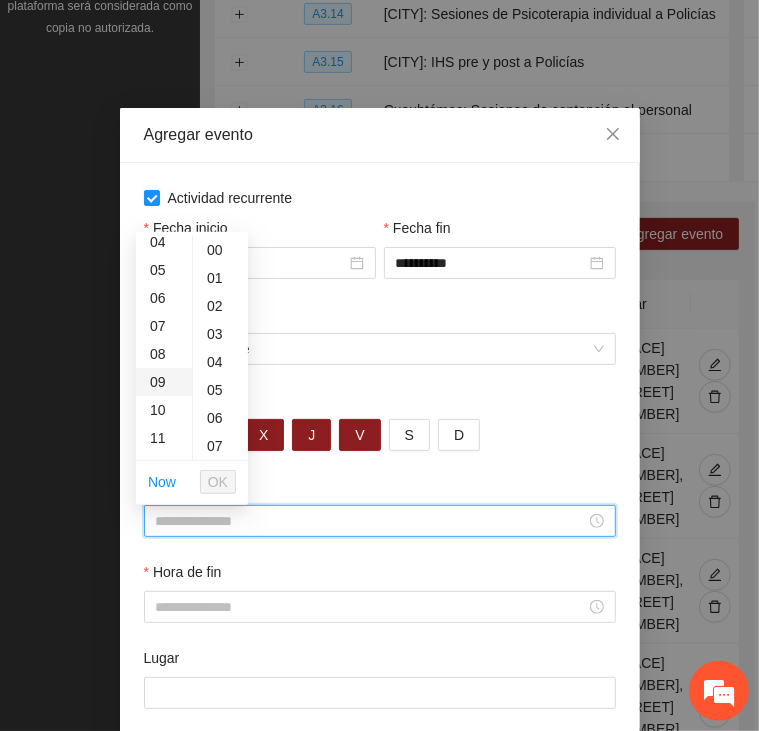 click on "09" at bounding box center [164, 382] 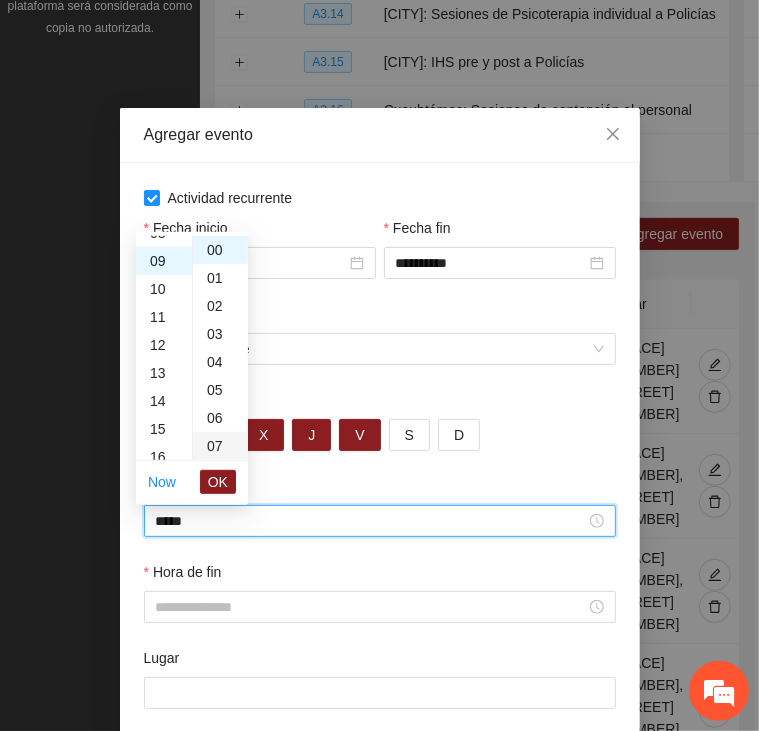 scroll, scrollTop: 252, scrollLeft: 0, axis: vertical 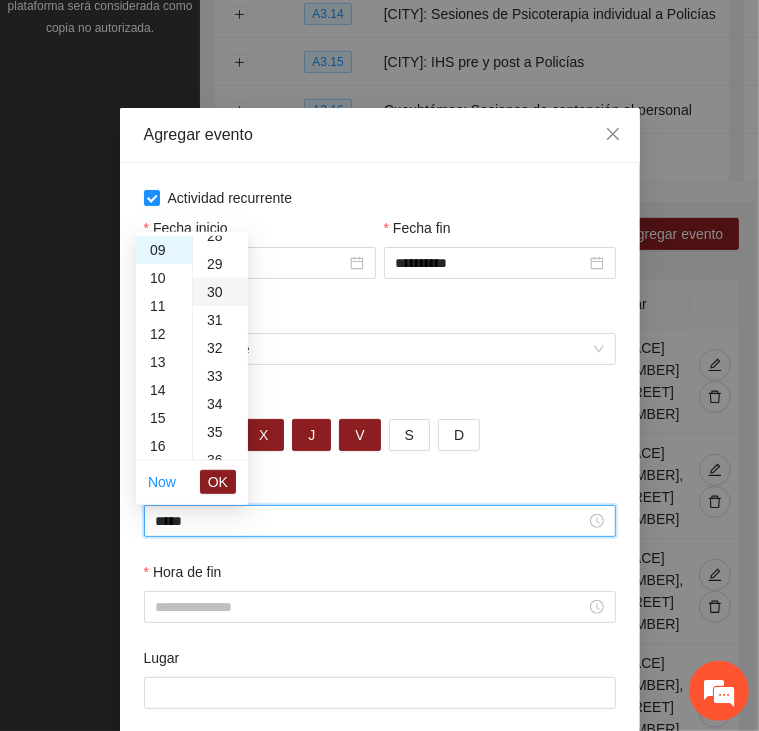 click on "30" at bounding box center (220, 292) 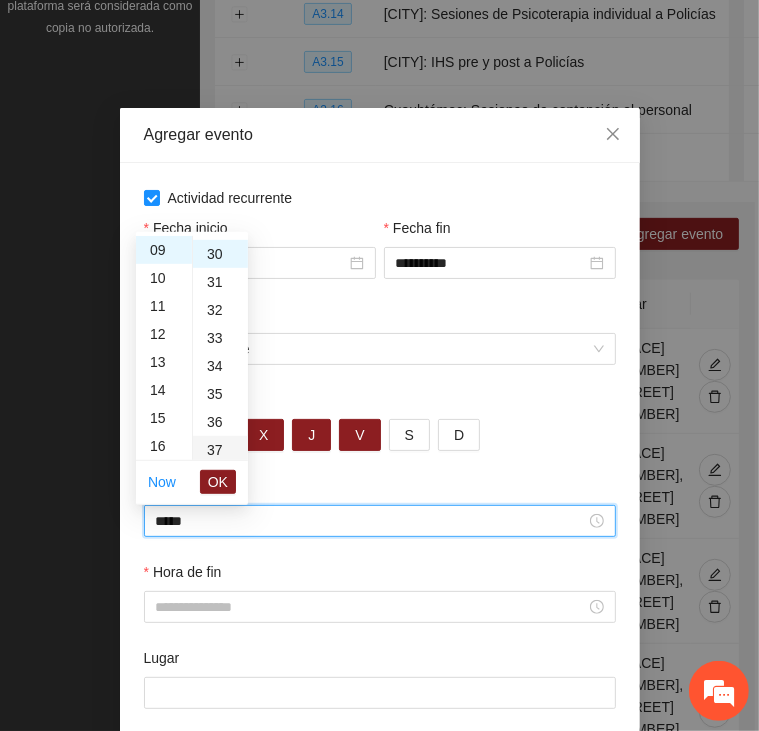 scroll, scrollTop: 840, scrollLeft: 0, axis: vertical 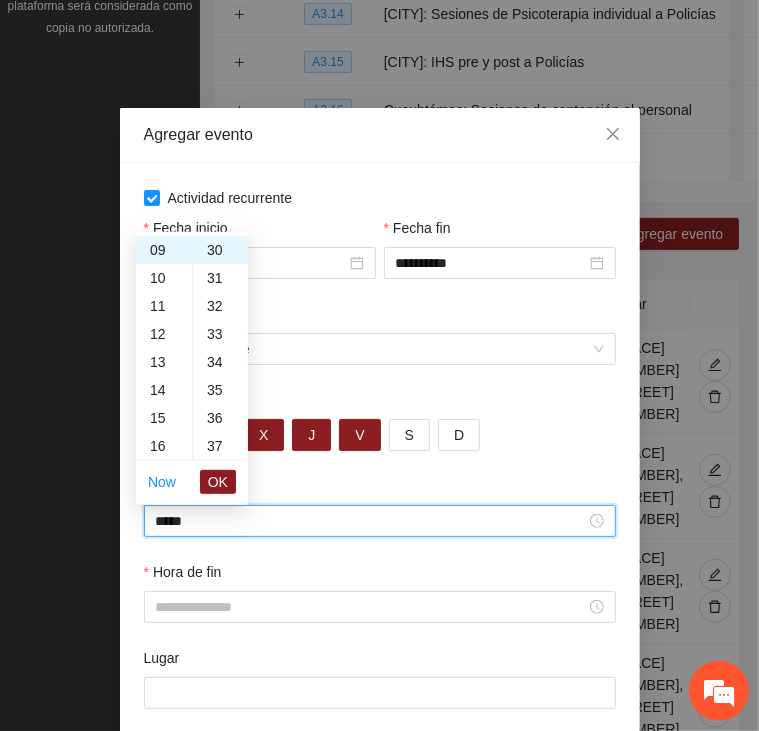 click on "OK" at bounding box center [218, 482] 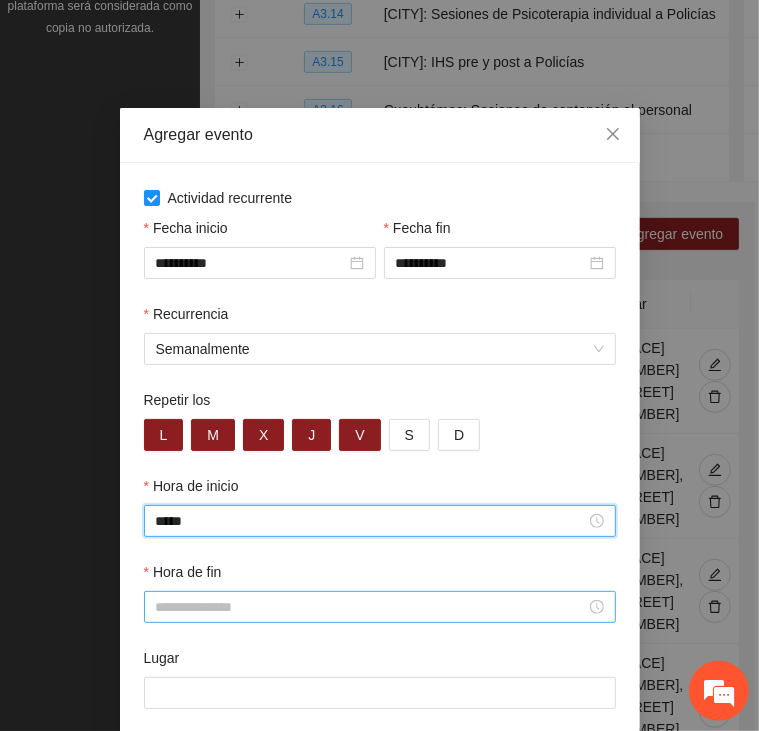 click on "Hora de fin" at bounding box center (371, 607) 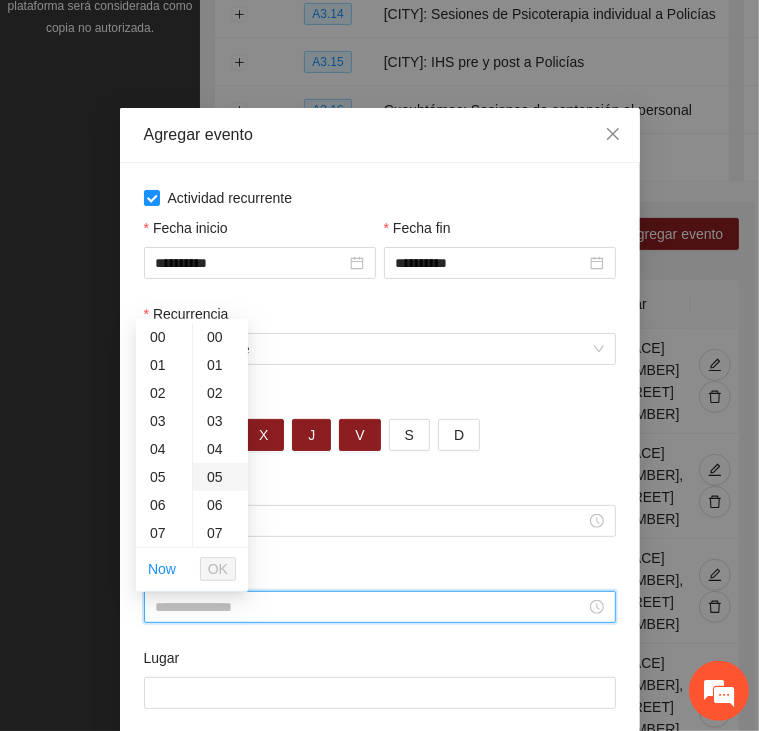 click on "05" at bounding box center (220, 477) 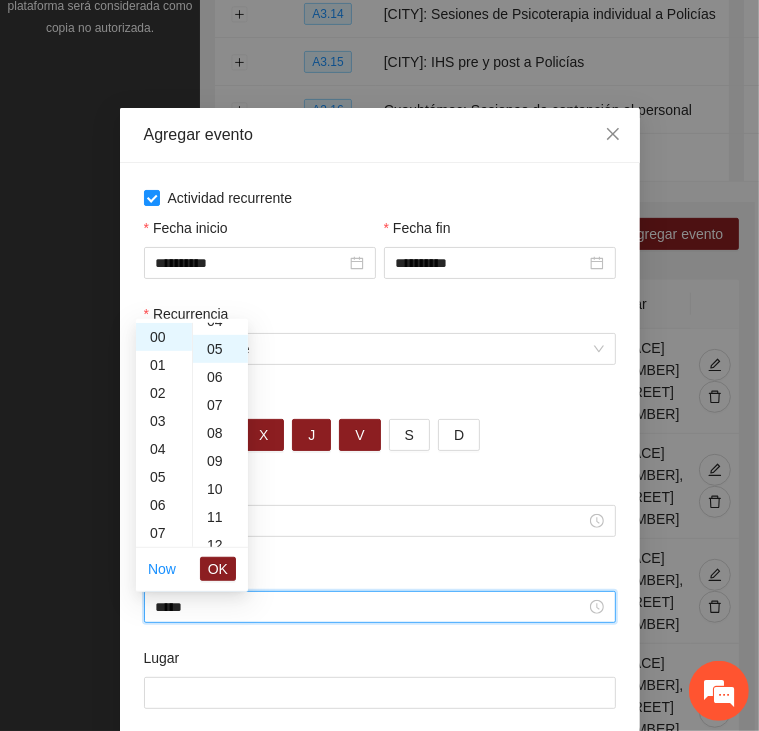 scroll, scrollTop: 140, scrollLeft: 0, axis: vertical 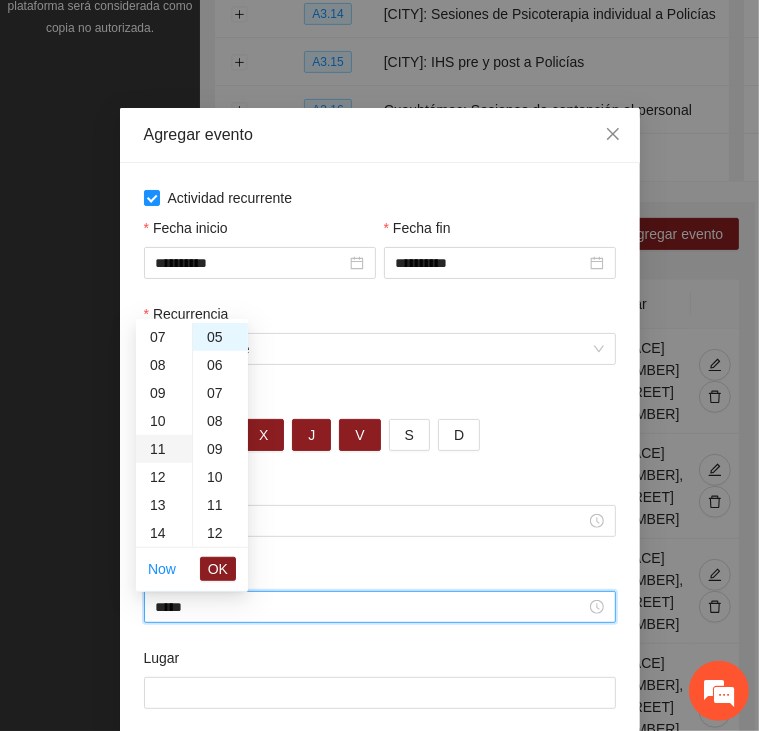 click on "11" at bounding box center (164, 449) 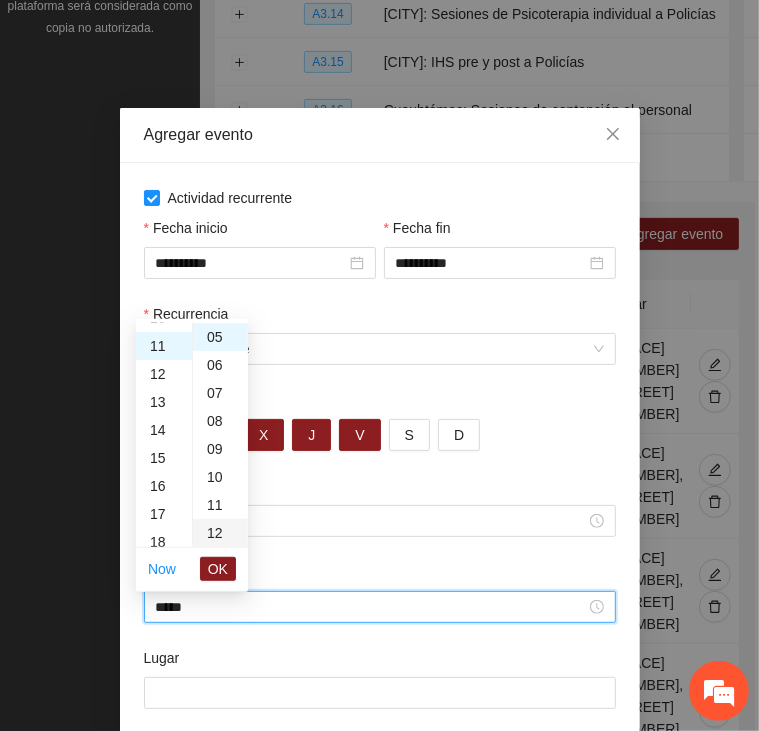 scroll, scrollTop: 308, scrollLeft: 0, axis: vertical 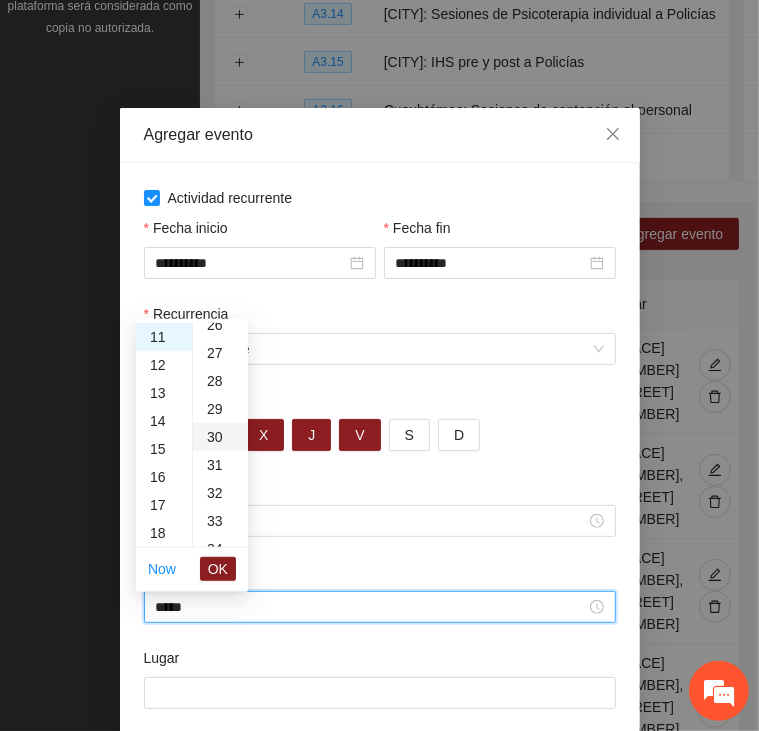 click on "30" at bounding box center [220, 437] 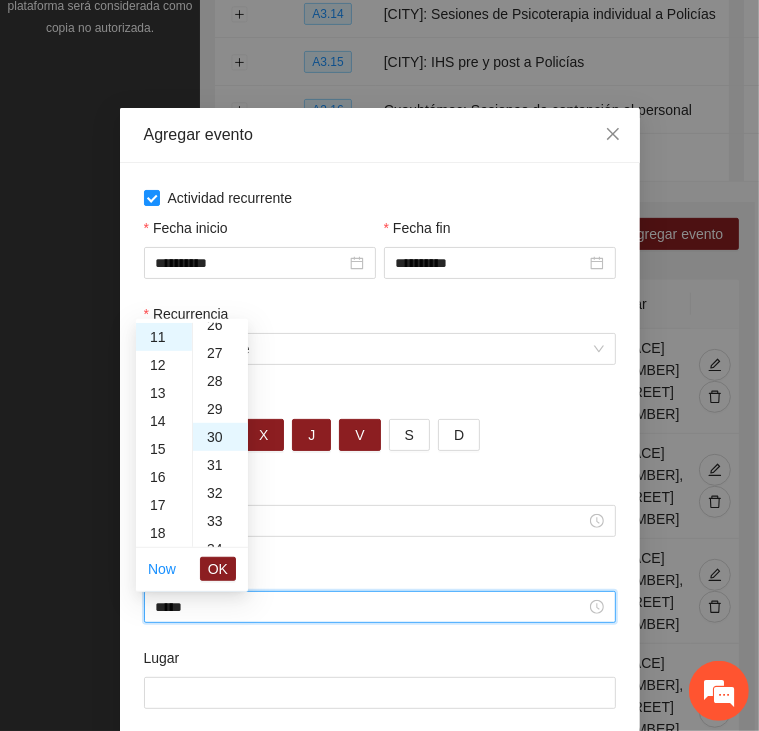 scroll, scrollTop: 840, scrollLeft: 0, axis: vertical 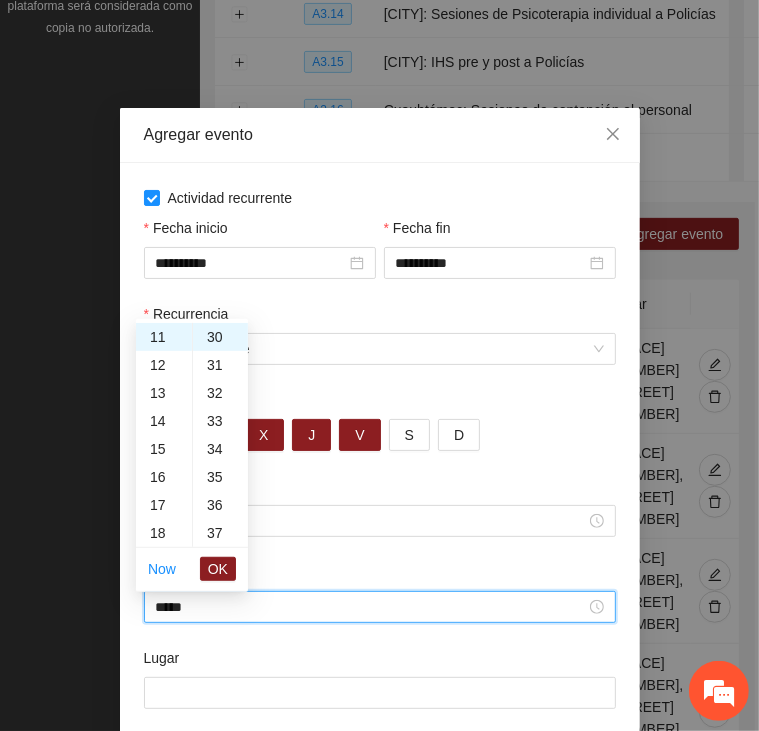 click on "OK" at bounding box center [218, 569] 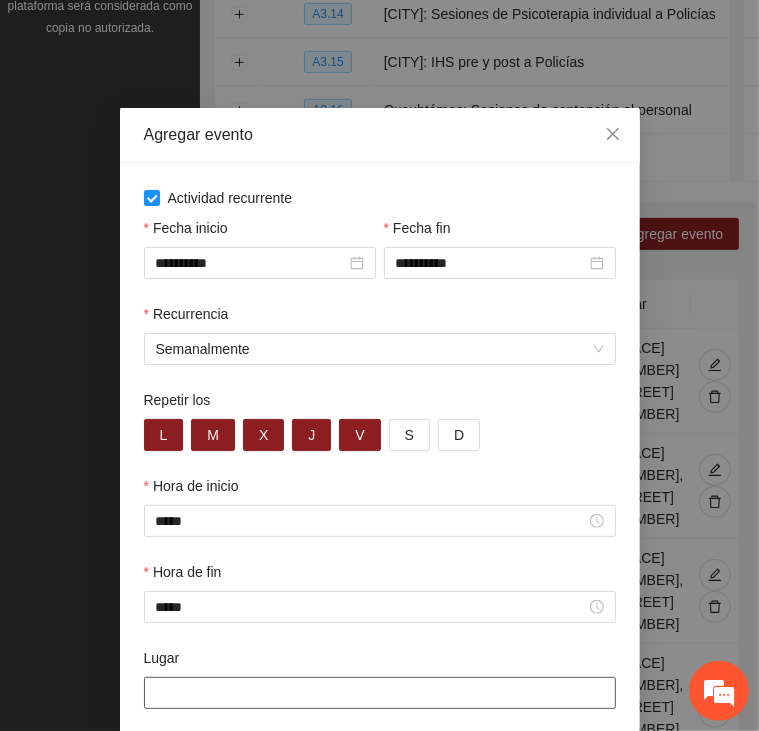 click on "Lugar" at bounding box center (380, 693) 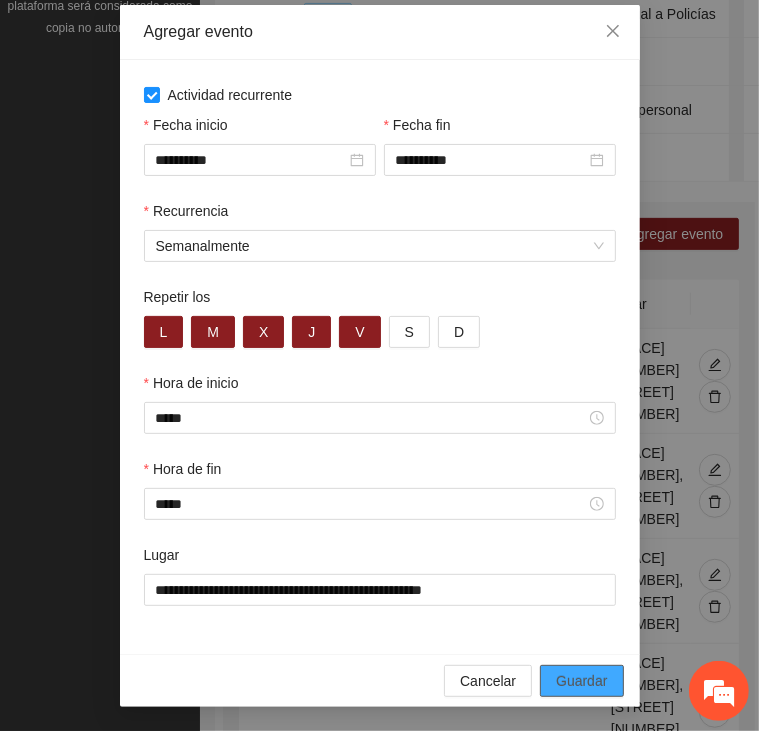 click on "Guardar" at bounding box center [581, 681] 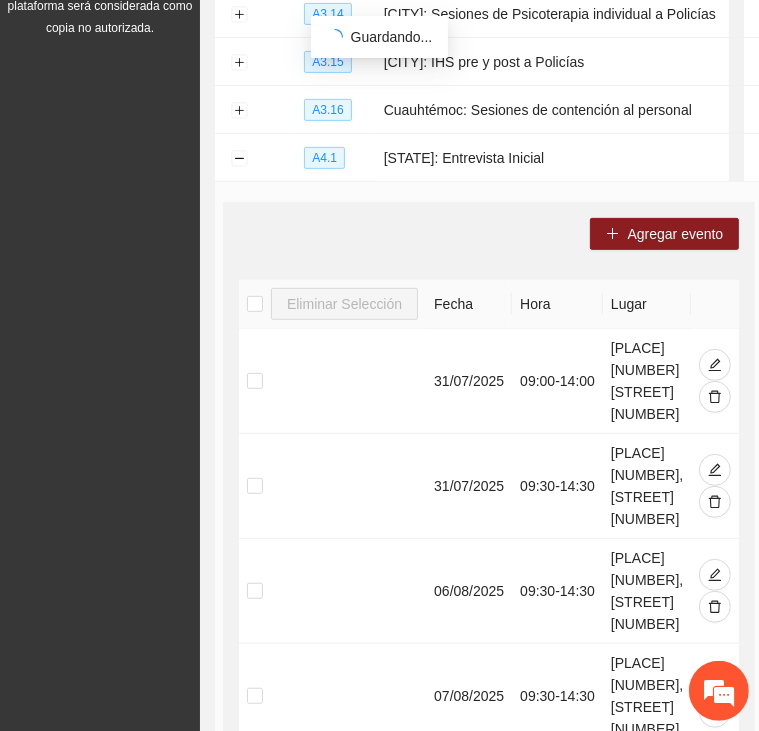 scroll, scrollTop: 13, scrollLeft: 0, axis: vertical 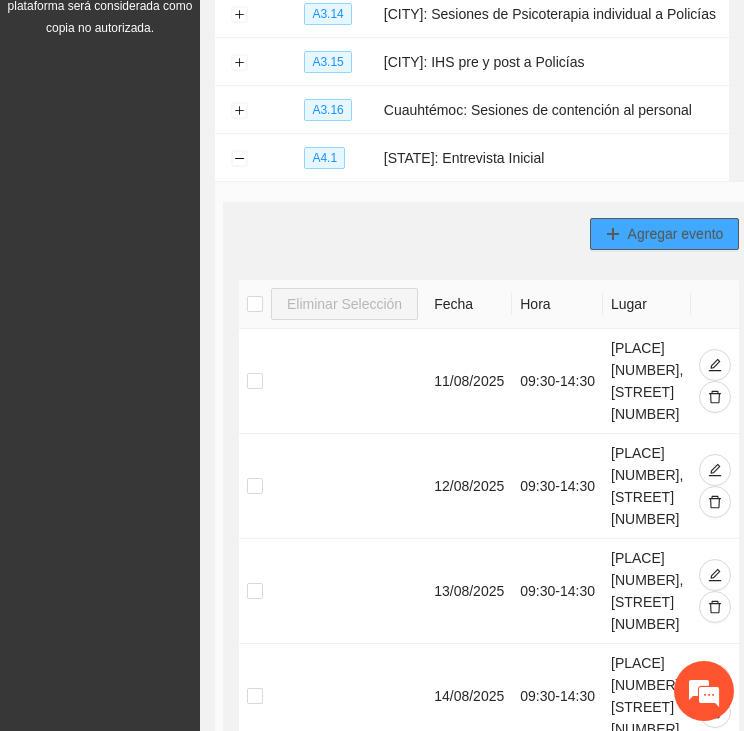 click on "Agregar evento" at bounding box center (676, 234) 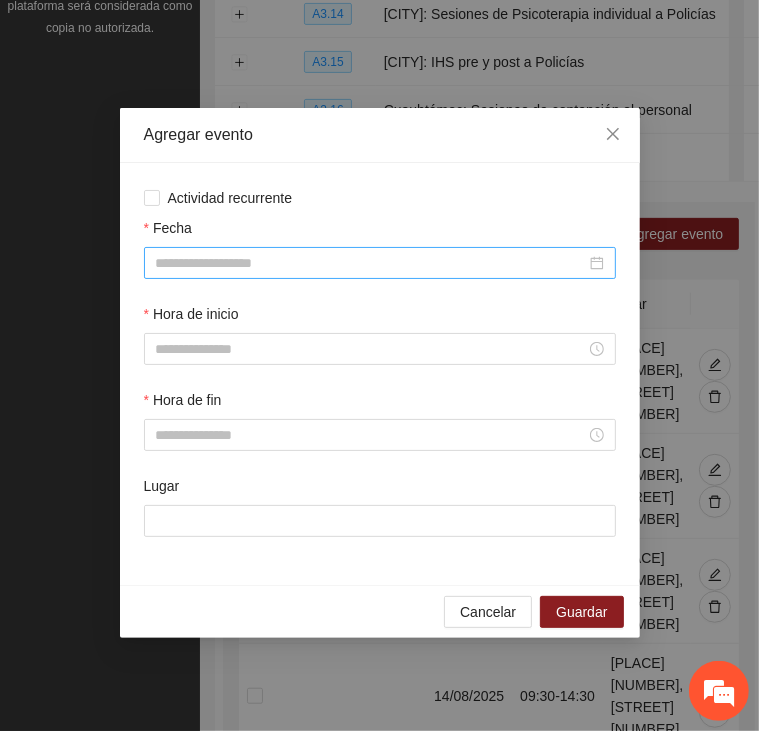 click on "Fecha" at bounding box center (371, 263) 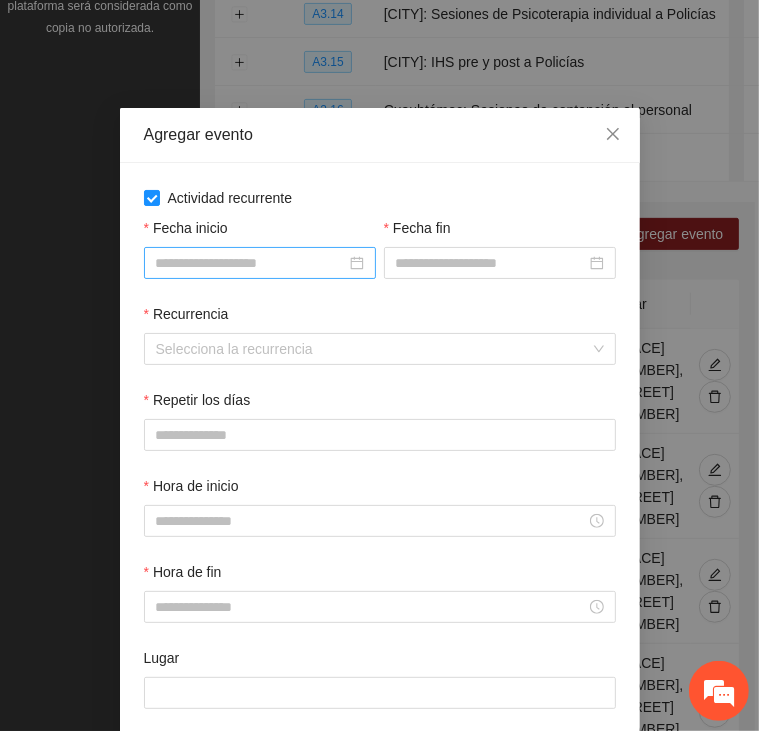 click on "Fecha inicio" at bounding box center [251, 263] 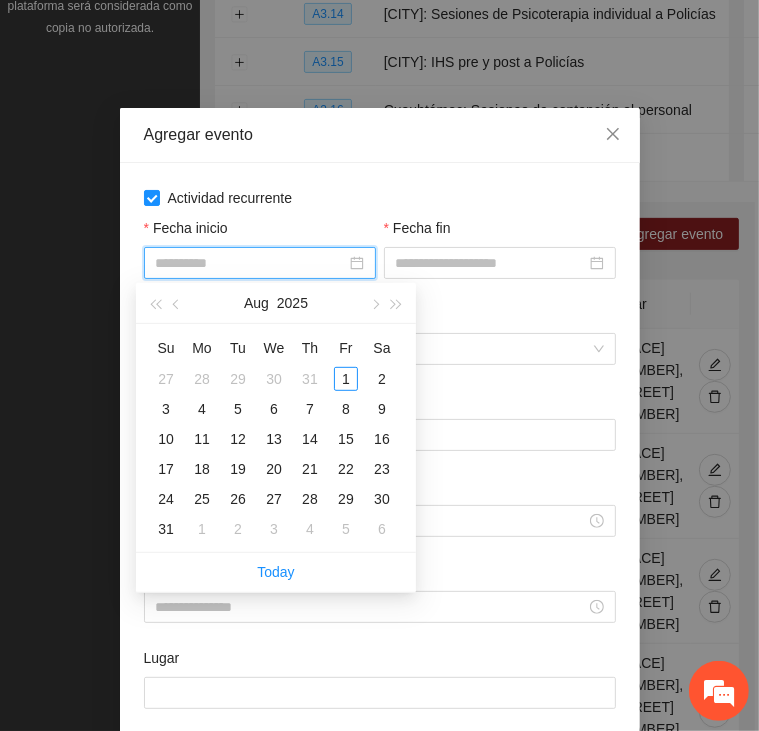drag, startPoint x: 204, startPoint y: 498, endPoint x: 239, endPoint y: 483, distance: 38.078865 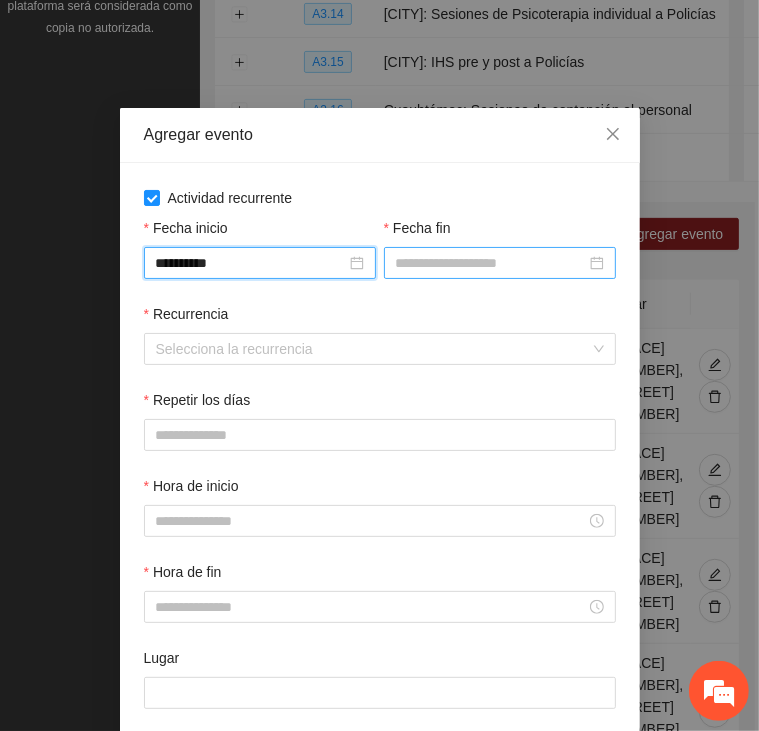 click on "Fecha fin" at bounding box center [491, 263] 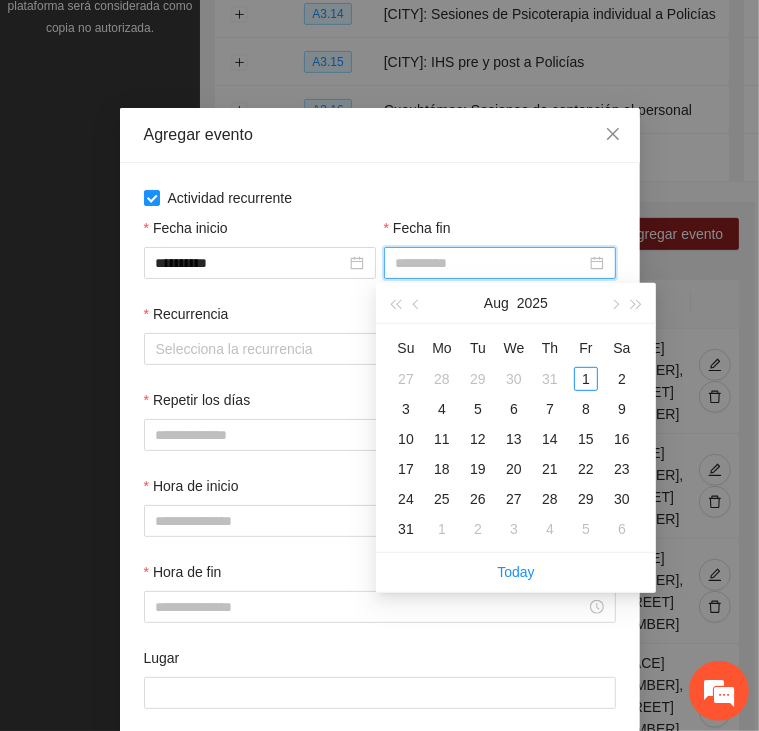 drag, startPoint x: 583, startPoint y: 500, endPoint x: 573, endPoint y: 499, distance: 10.049875 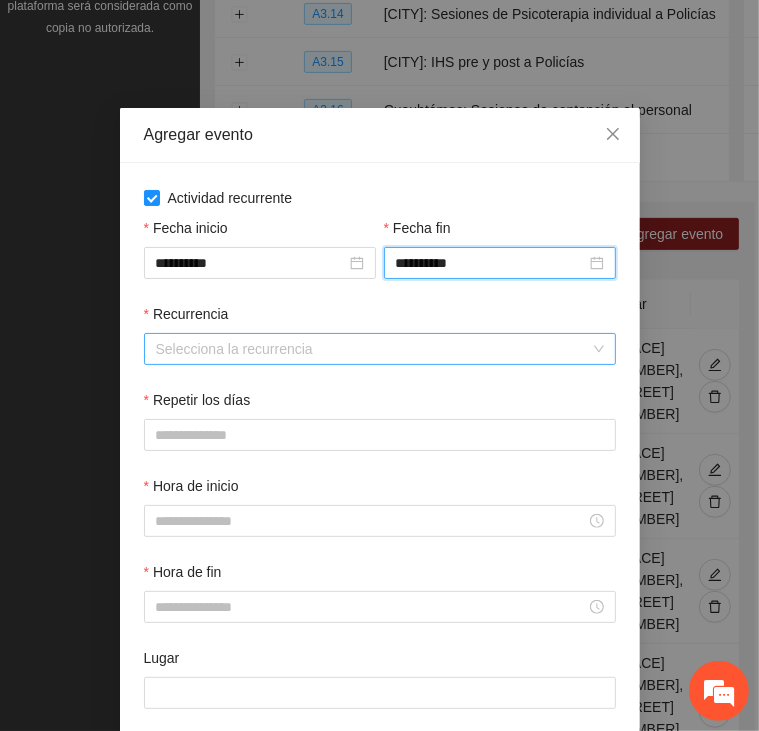 click on "Recurrencia" at bounding box center (373, 349) 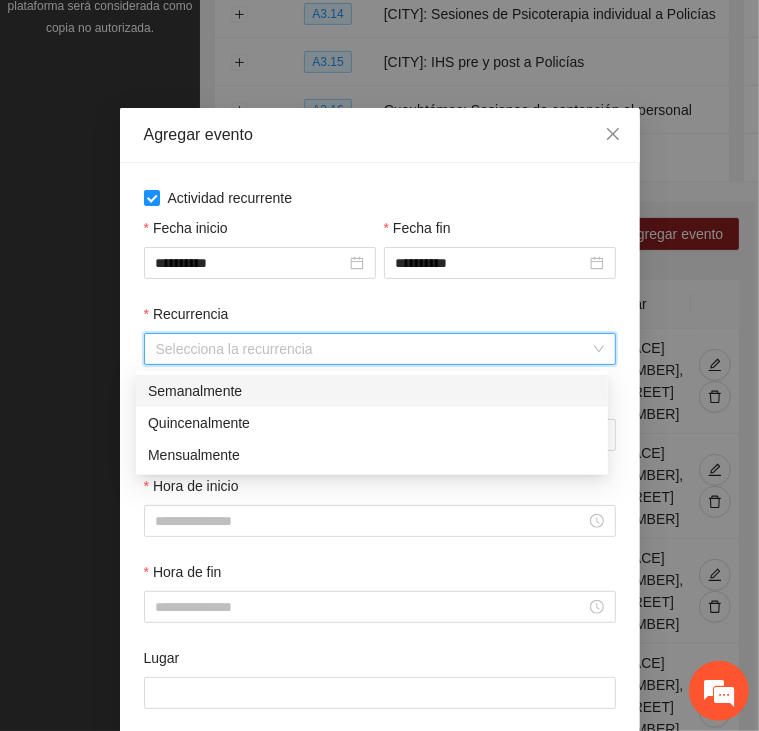 click on "Semanalmente" at bounding box center [372, 391] 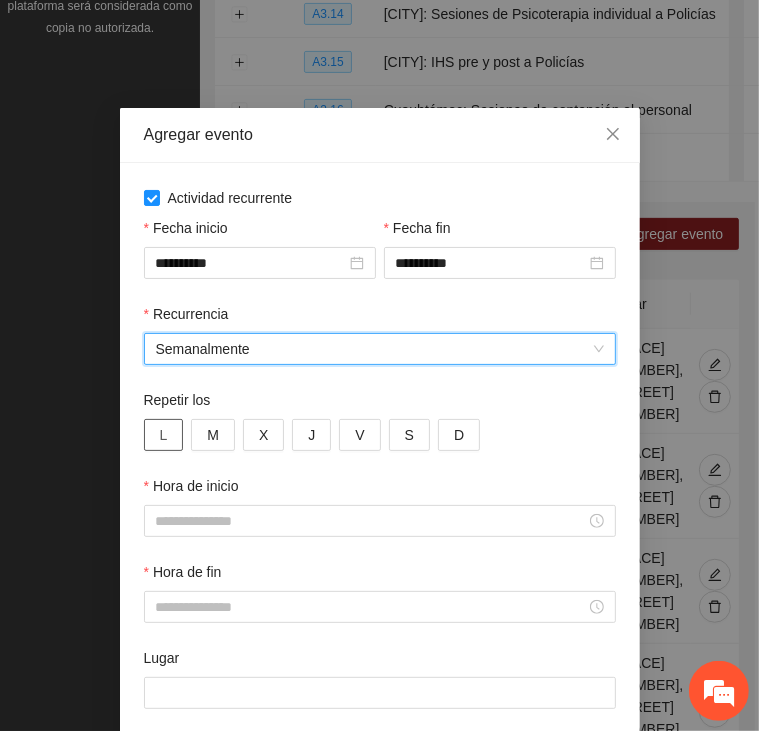 click on "L" at bounding box center [164, 435] 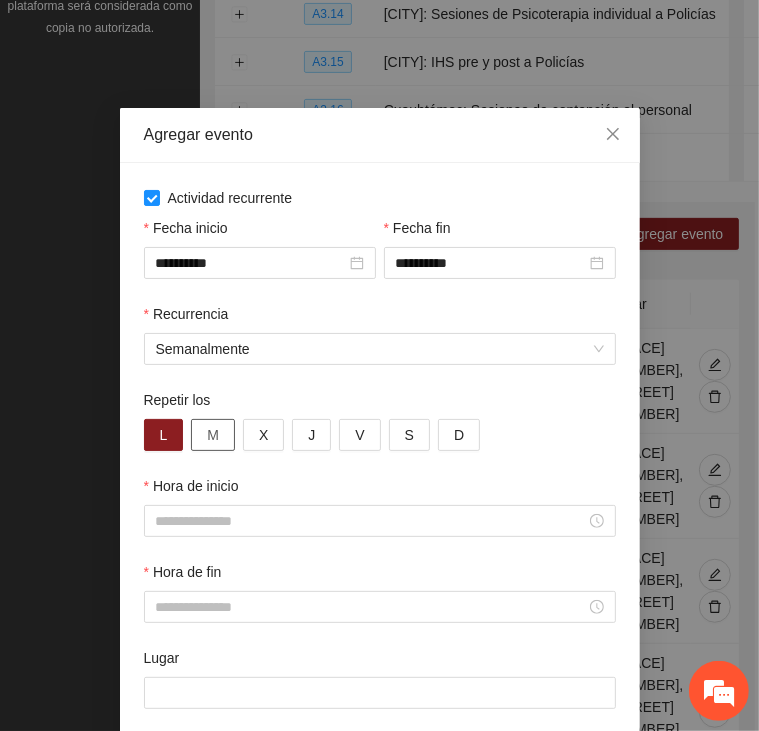 click on "M" at bounding box center (213, 435) 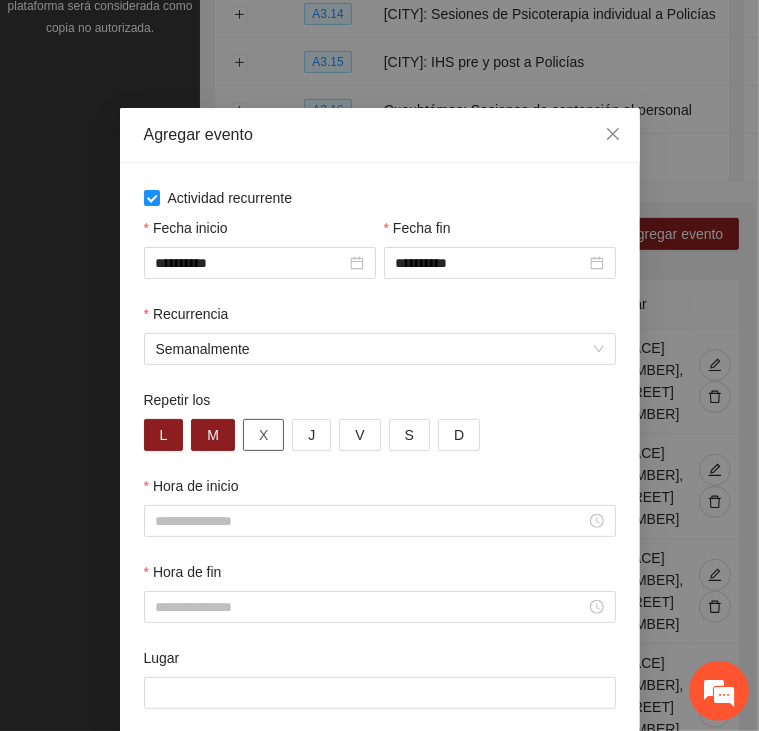drag, startPoint x: 247, startPoint y: 441, endPoint x: 268, endPoint y: 440, distance: 21.023796 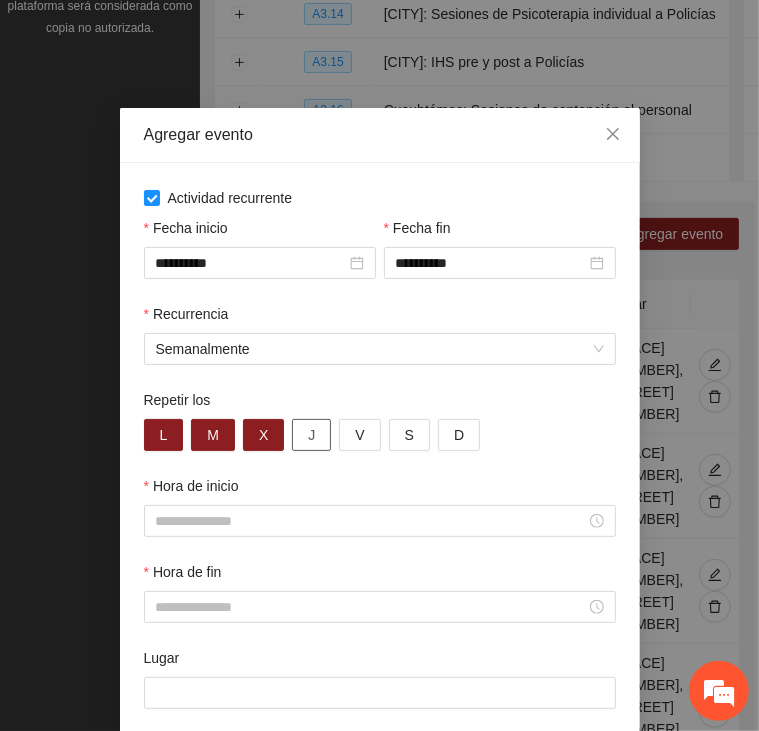 click on "J" at bounding box center [311, 435] 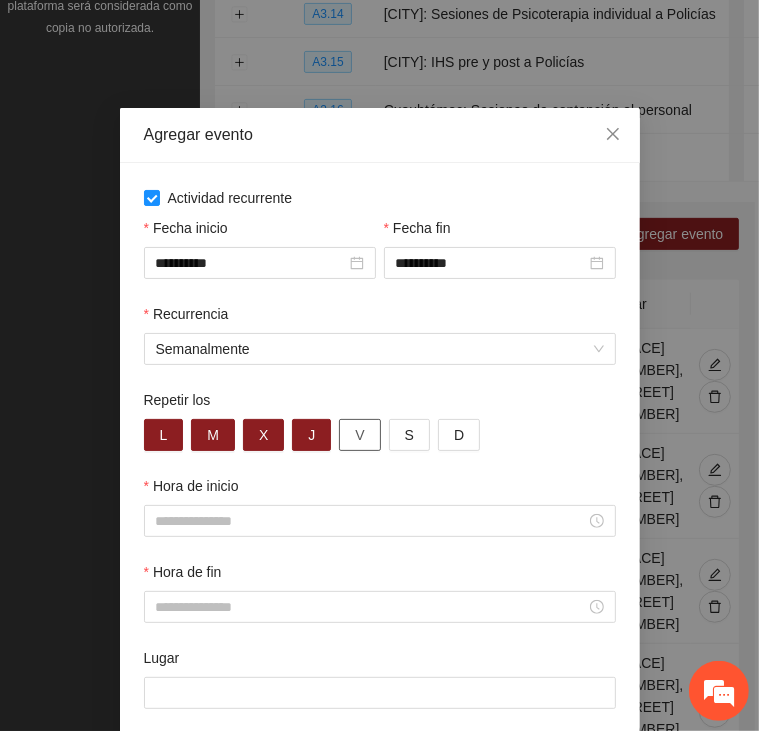 click on "V" at bounding box center (359, 435) 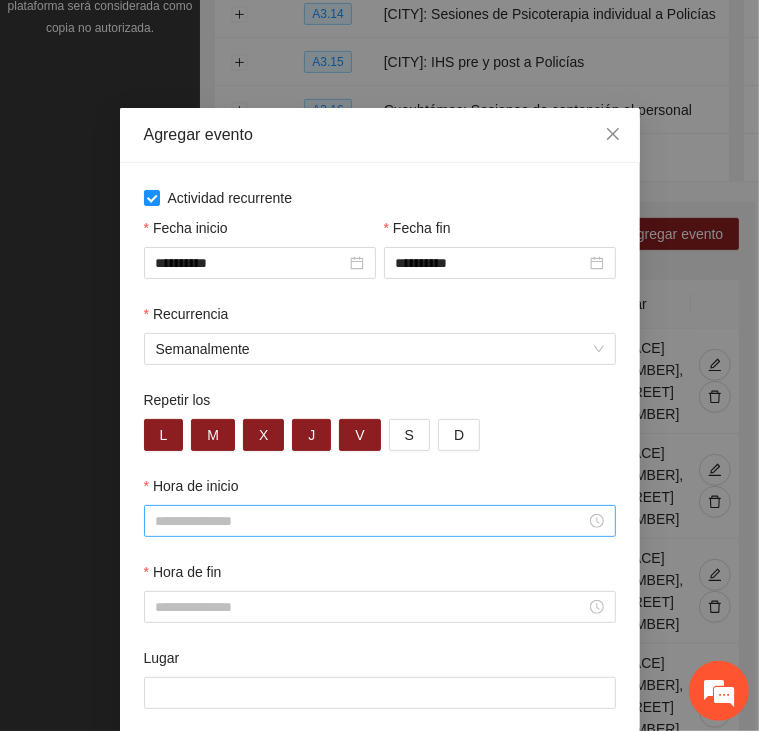 click on "Hora de inicio" at bounding box center [371, 521] 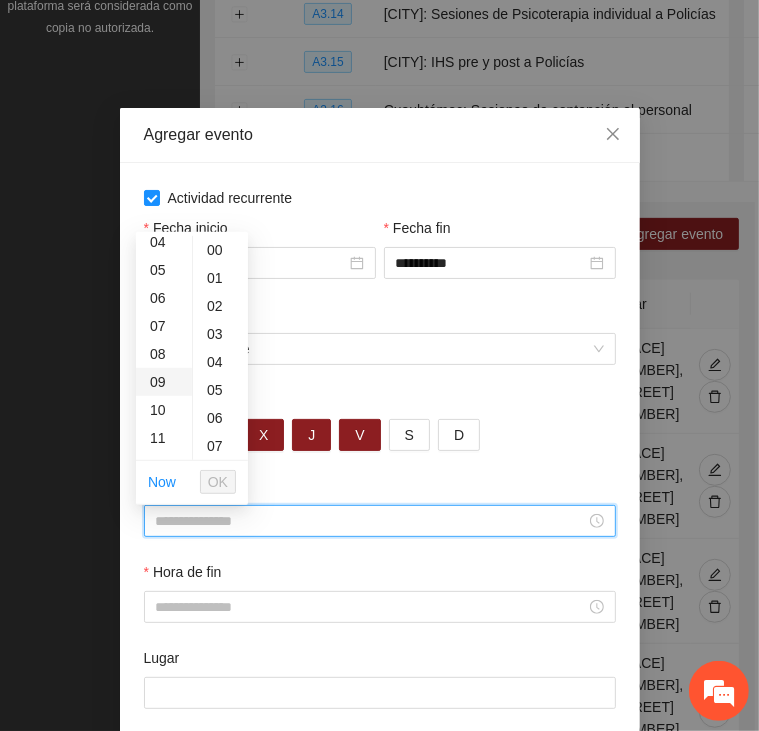 click on "09" at bounding box center [164, 382] 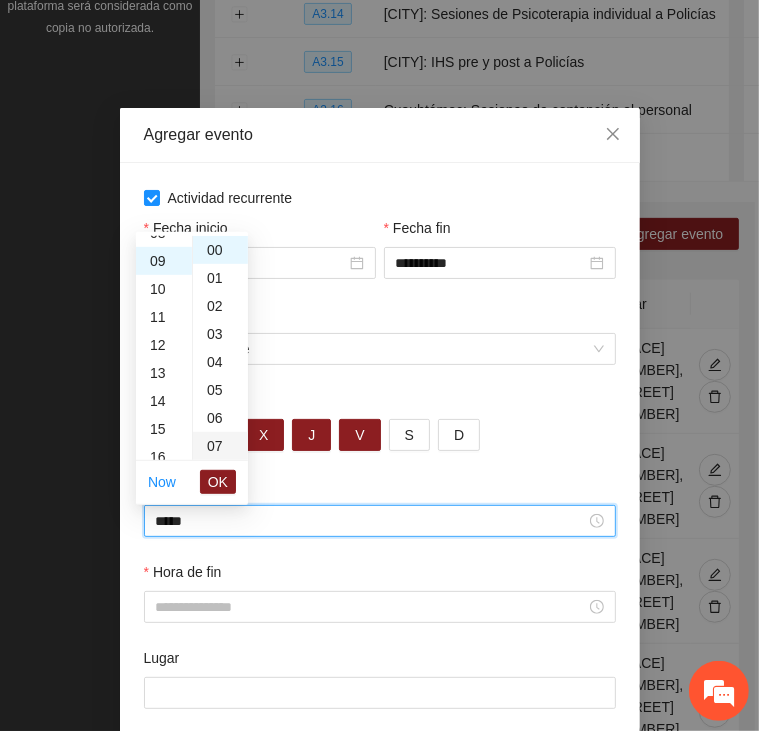 scroll, scrollTop: 252, scrollLeft: 0, axis: vertical 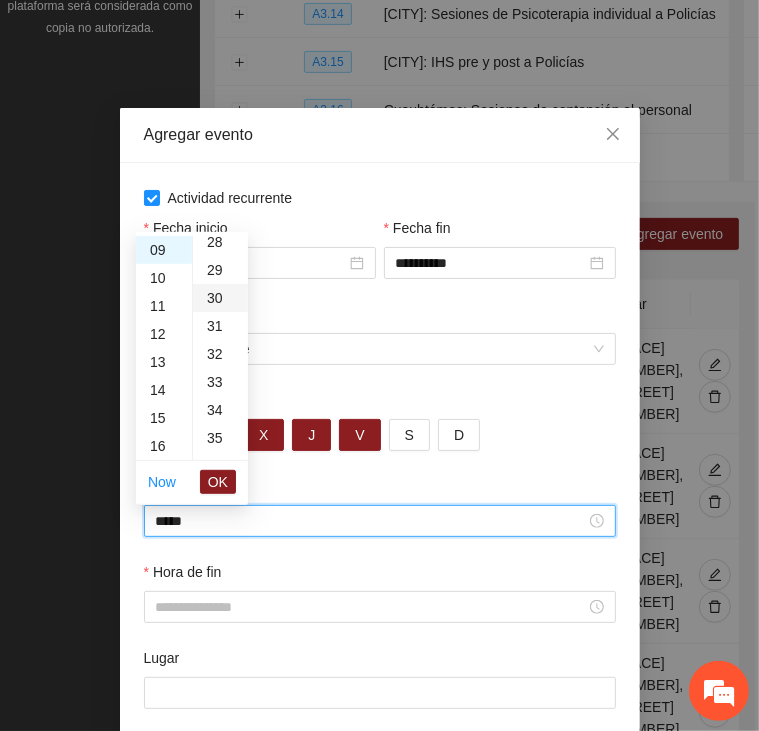 click on "30" at bounding box center (220, 298) 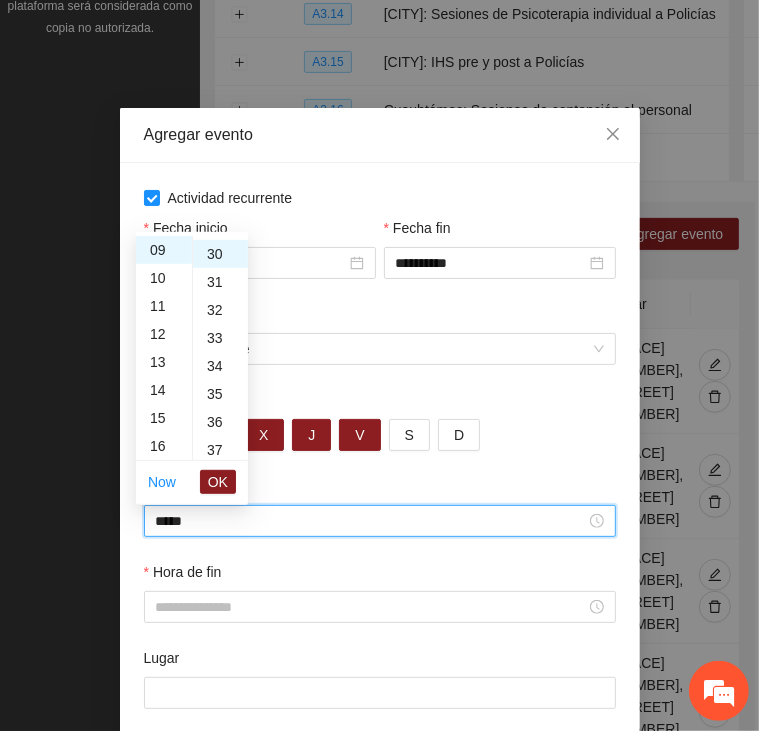 scroll, scrollTop: 840, scrollLeft: 0, axis: vertical 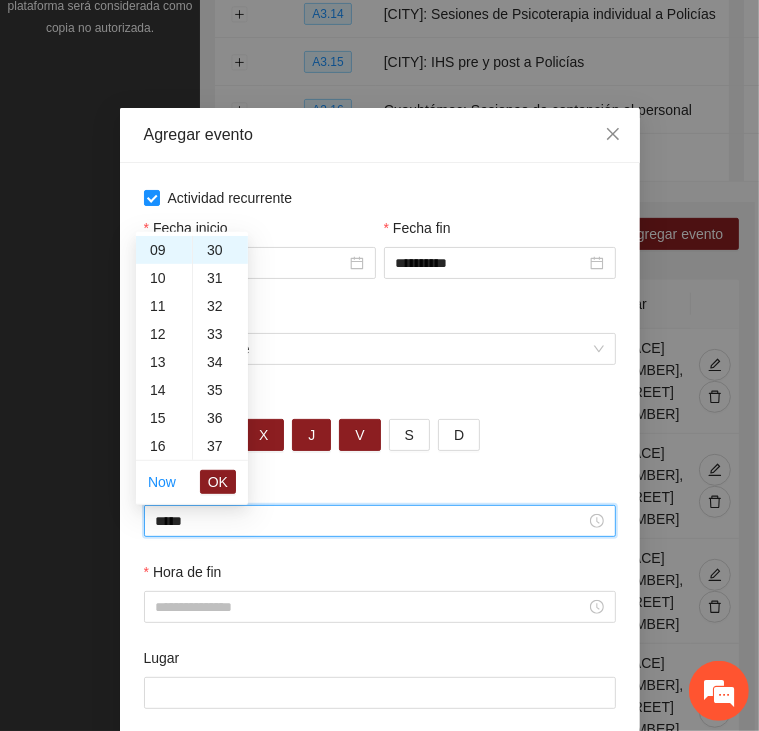 click on "OK" at bounding box center [218, 482] 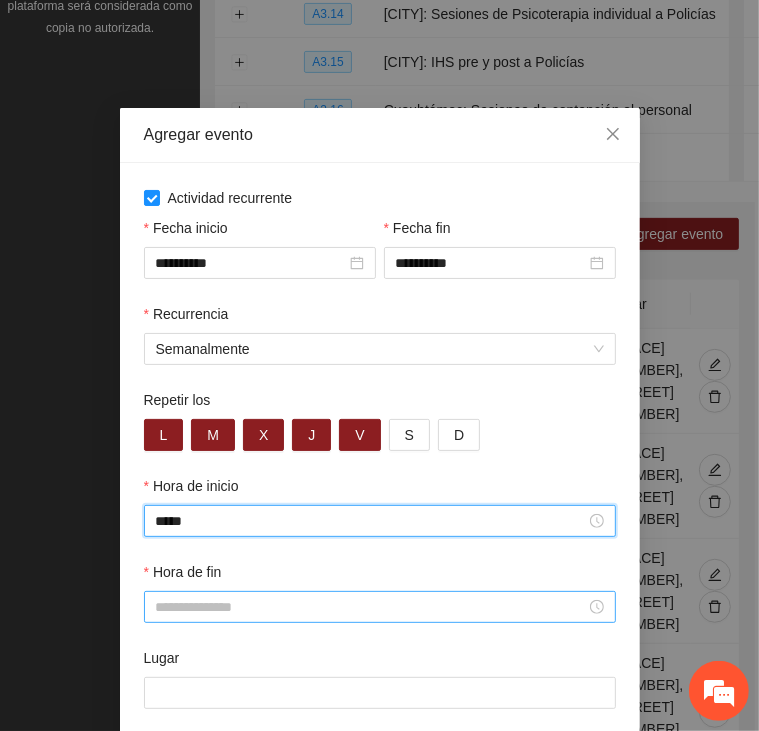 click on "Hora de fin" at bounding box center [371, 607] 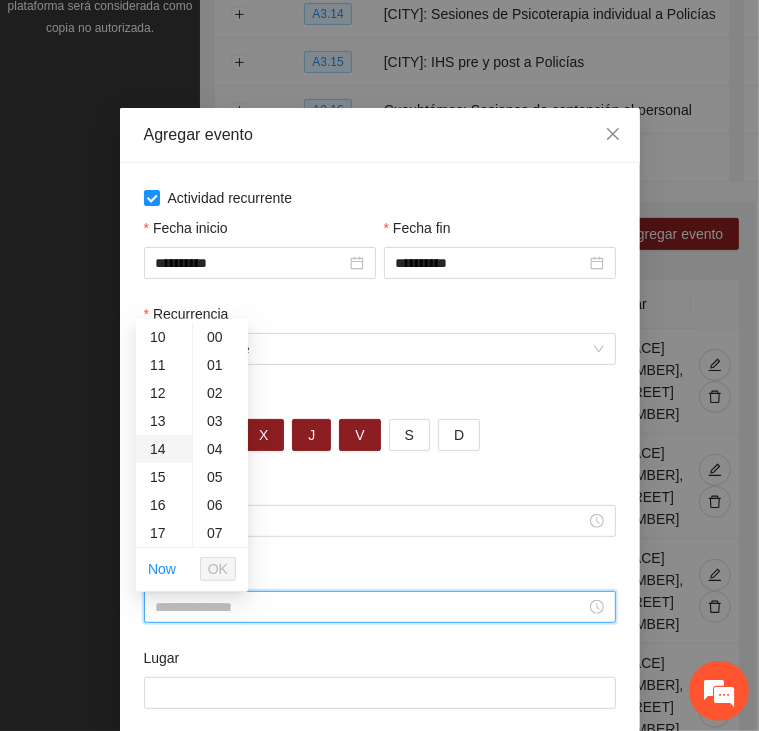 click on "14" at bounding box center [164, 449] 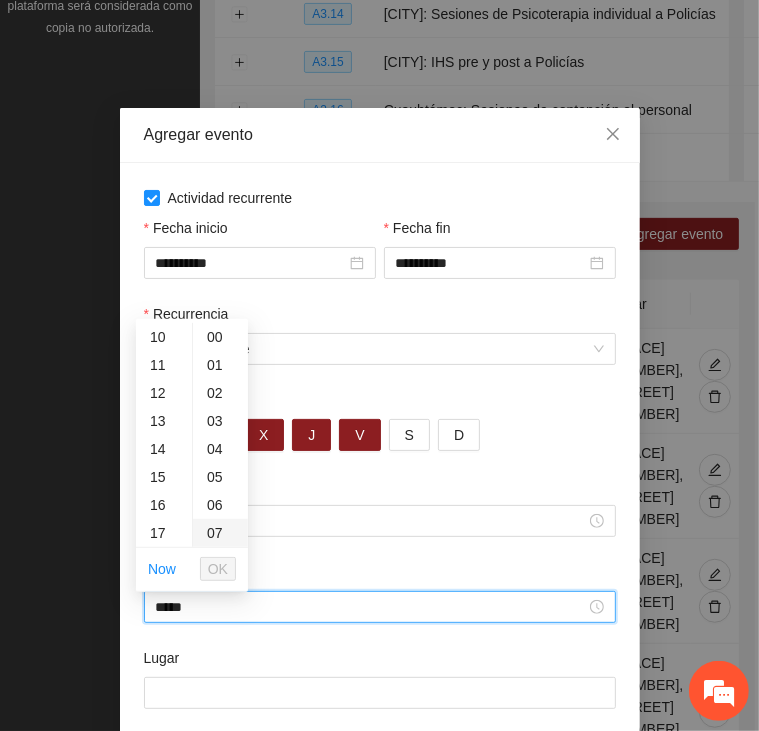 scroll, scrollTop: 392, scrollLeft: 0, axis: vertical 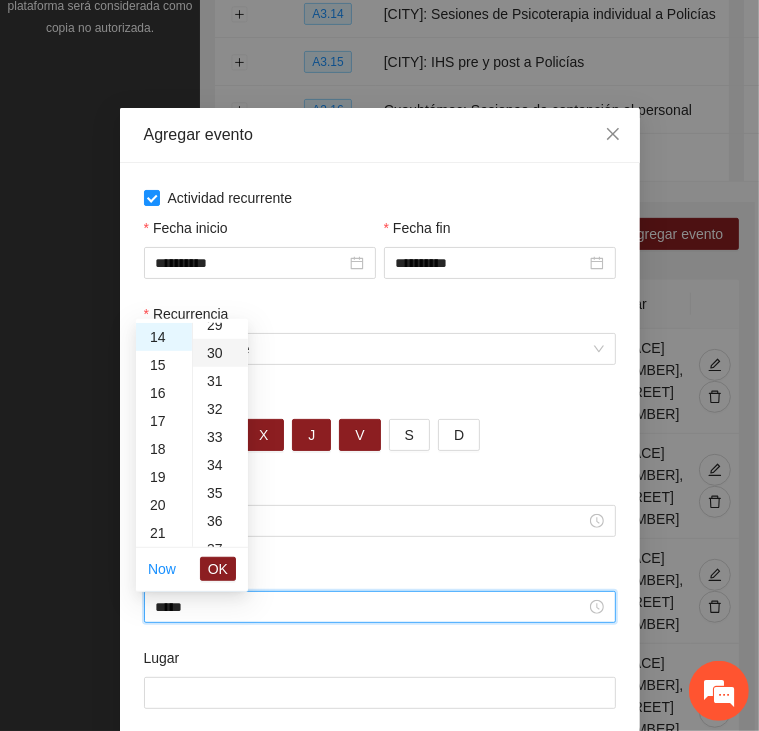 click on "30" at bounding box center (220, 353) 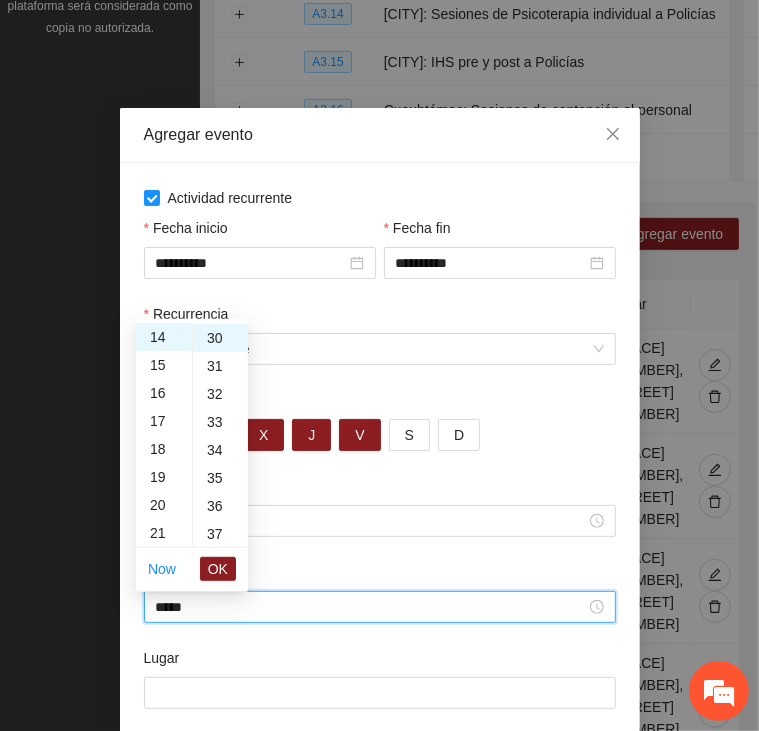 scroll, scrollTop: 840, scrollLeft: 0, axis: vertical 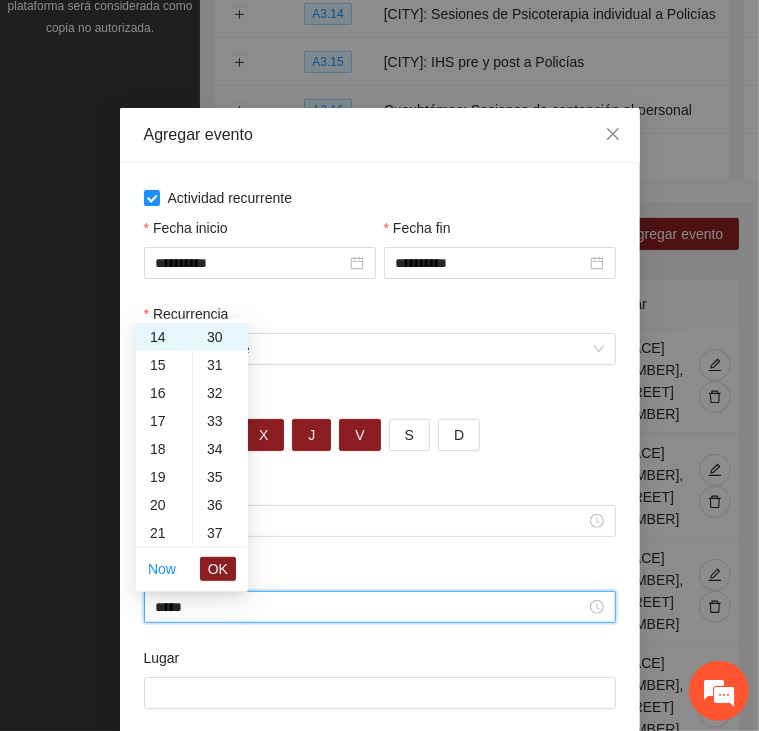 click on "OK" at bounding box center (218, 569) 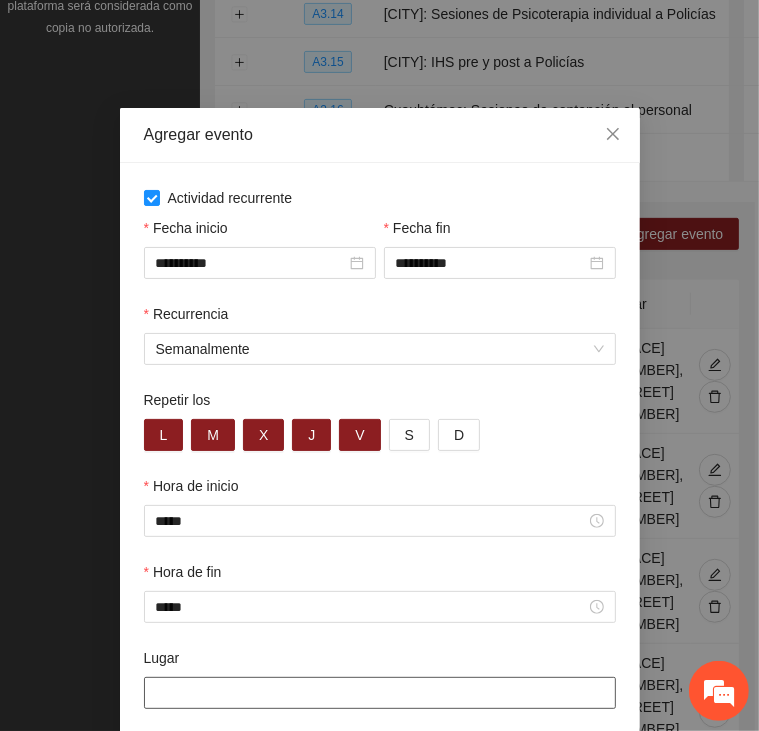 click on "Lugar" at bounding box center [380, 693] 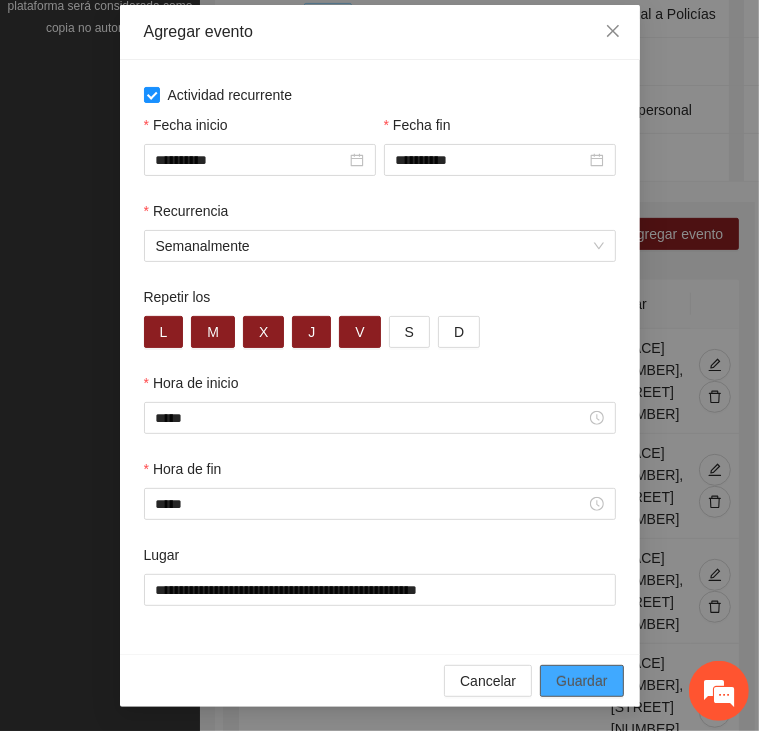click on "Guardar" at bounding box center [581, 681] 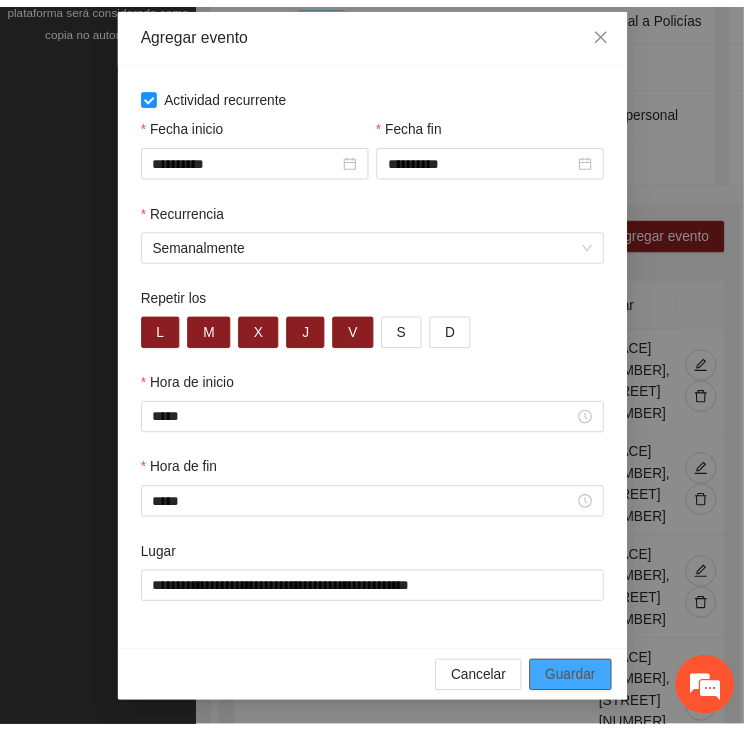 scroll, scrollTop: 13, scrollLeft: 0, axis: vertical 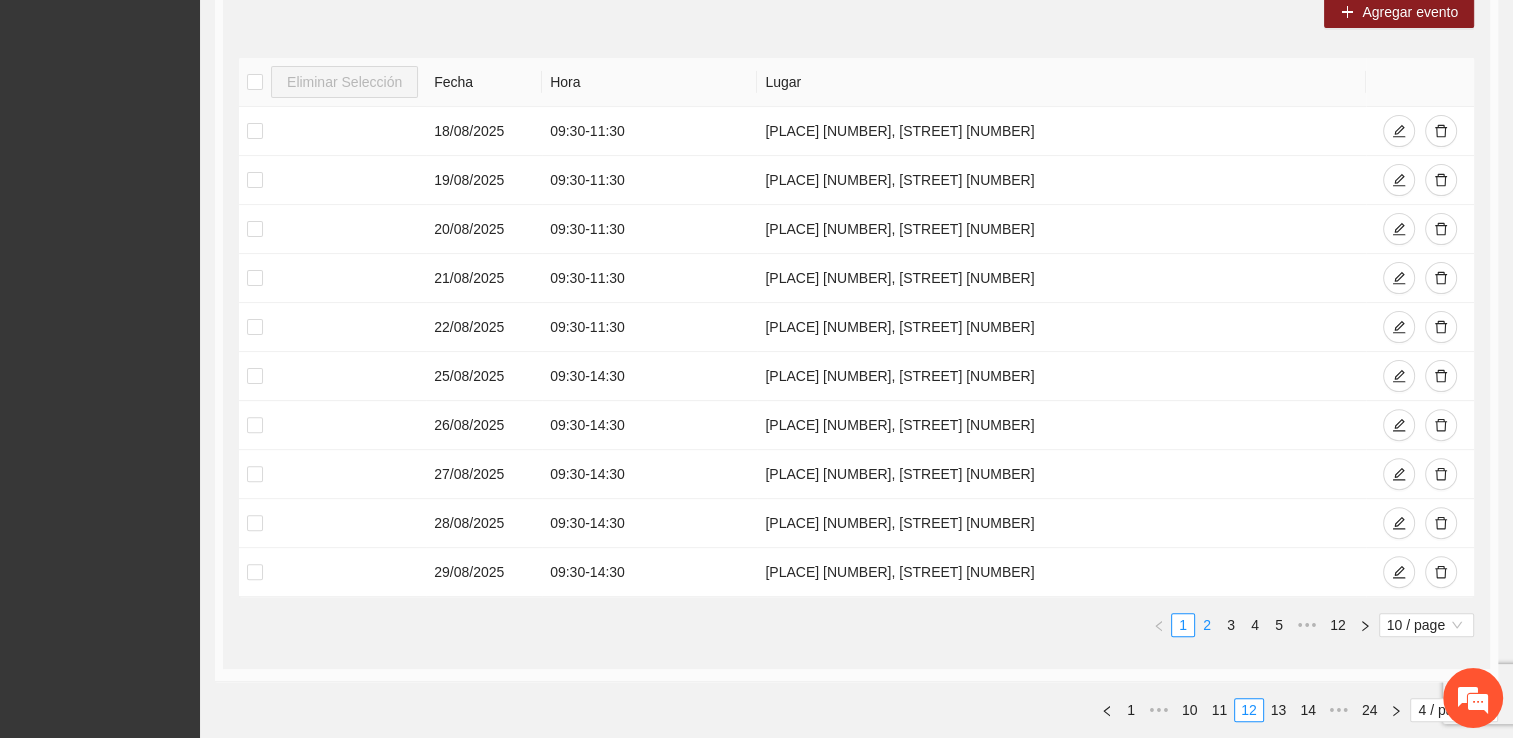 click on "2" at bounding box center [1207, 625] 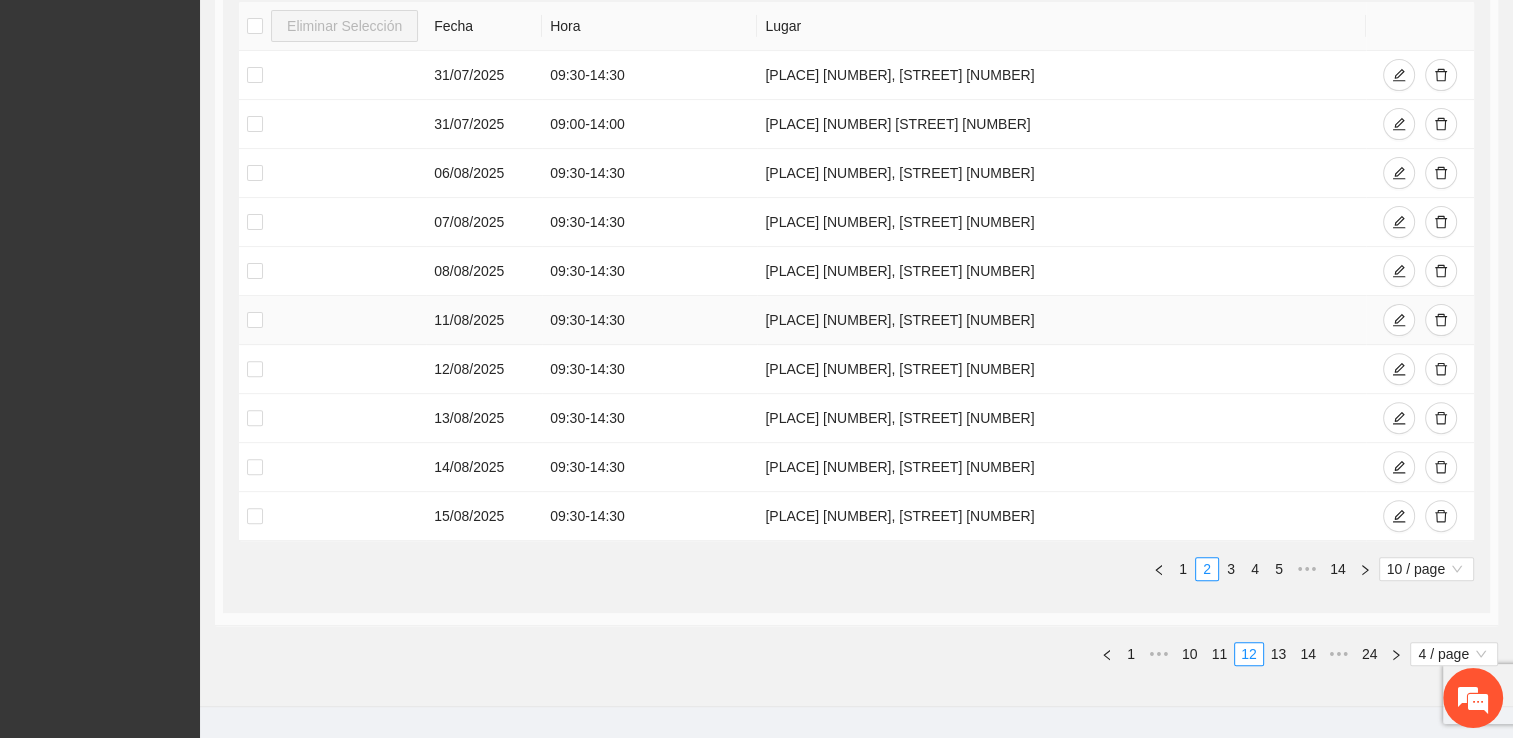 scroll, scrollTop: 540, scrollLeft: 0, axis: vertical 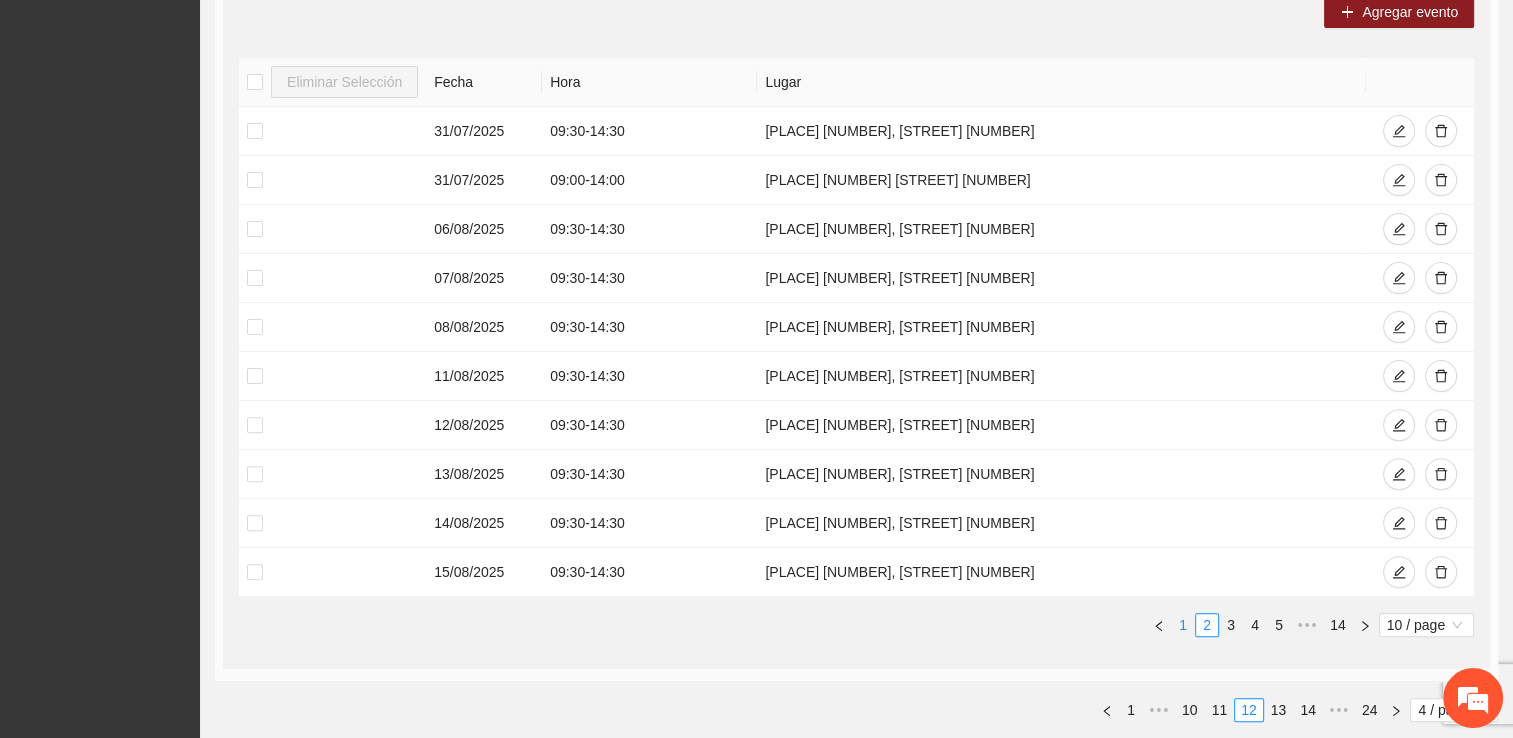 click on "1" at bounding box center (1183, 625) 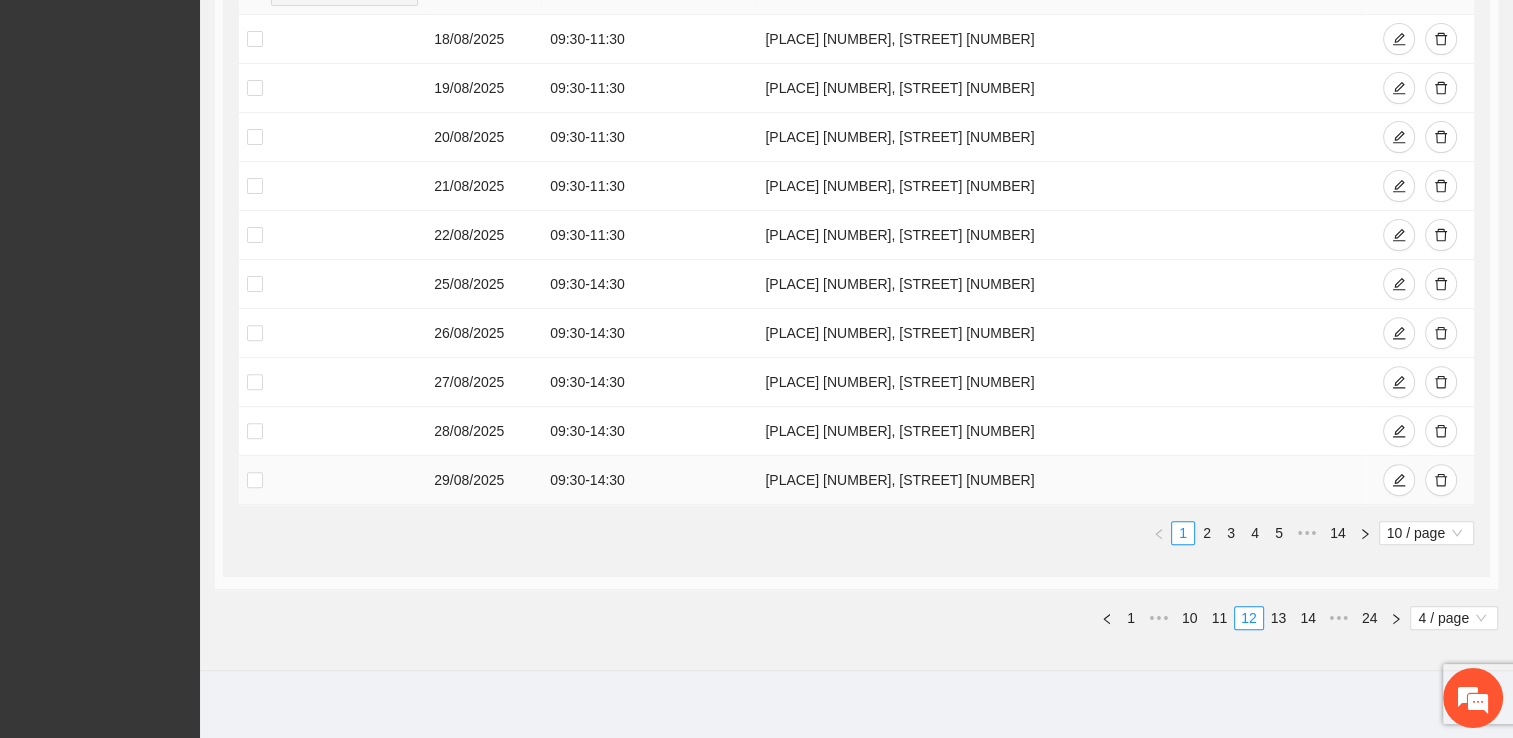 scroll, scrollTop: 640, scrollLeft: 0, axis: vertical 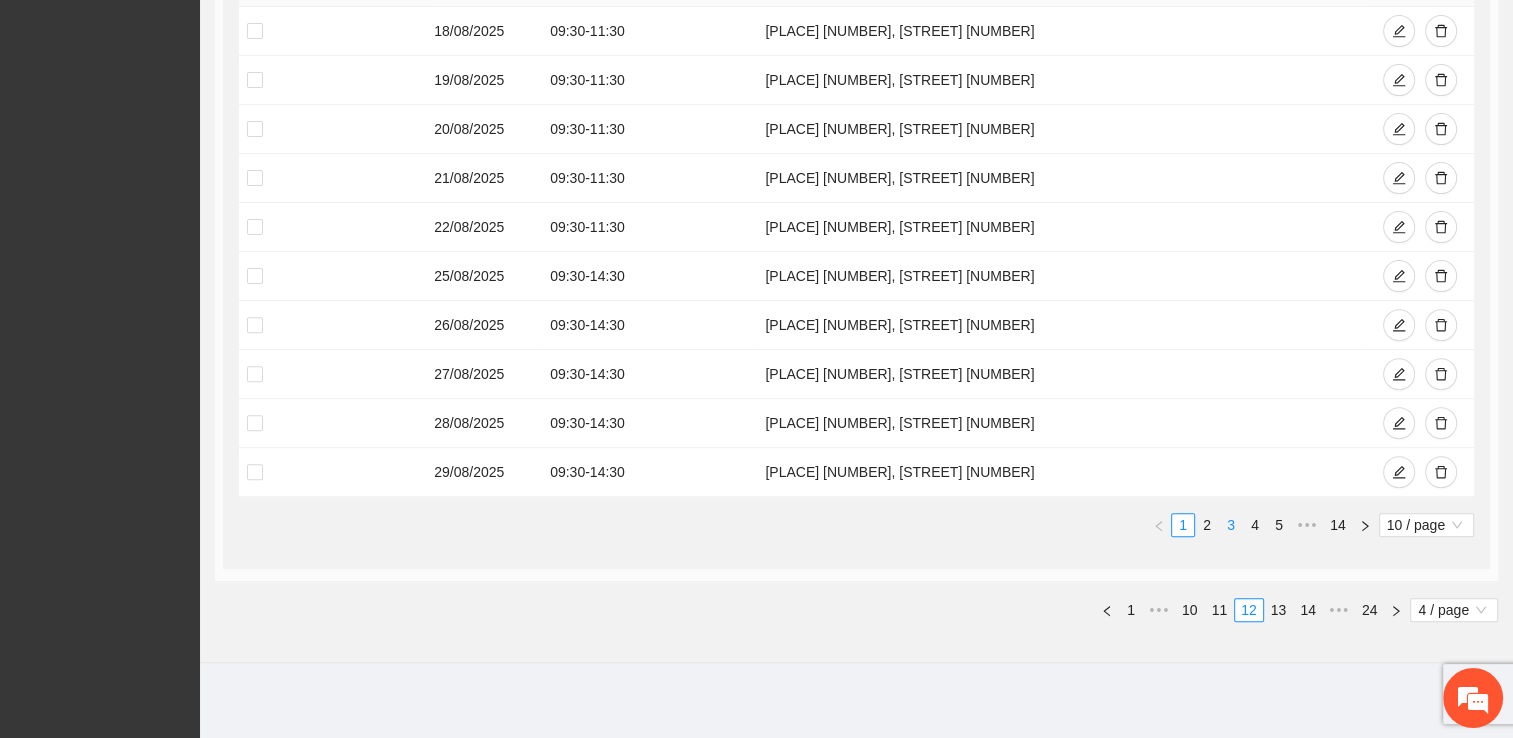 click on "3" at bounding box center [1231, 525] 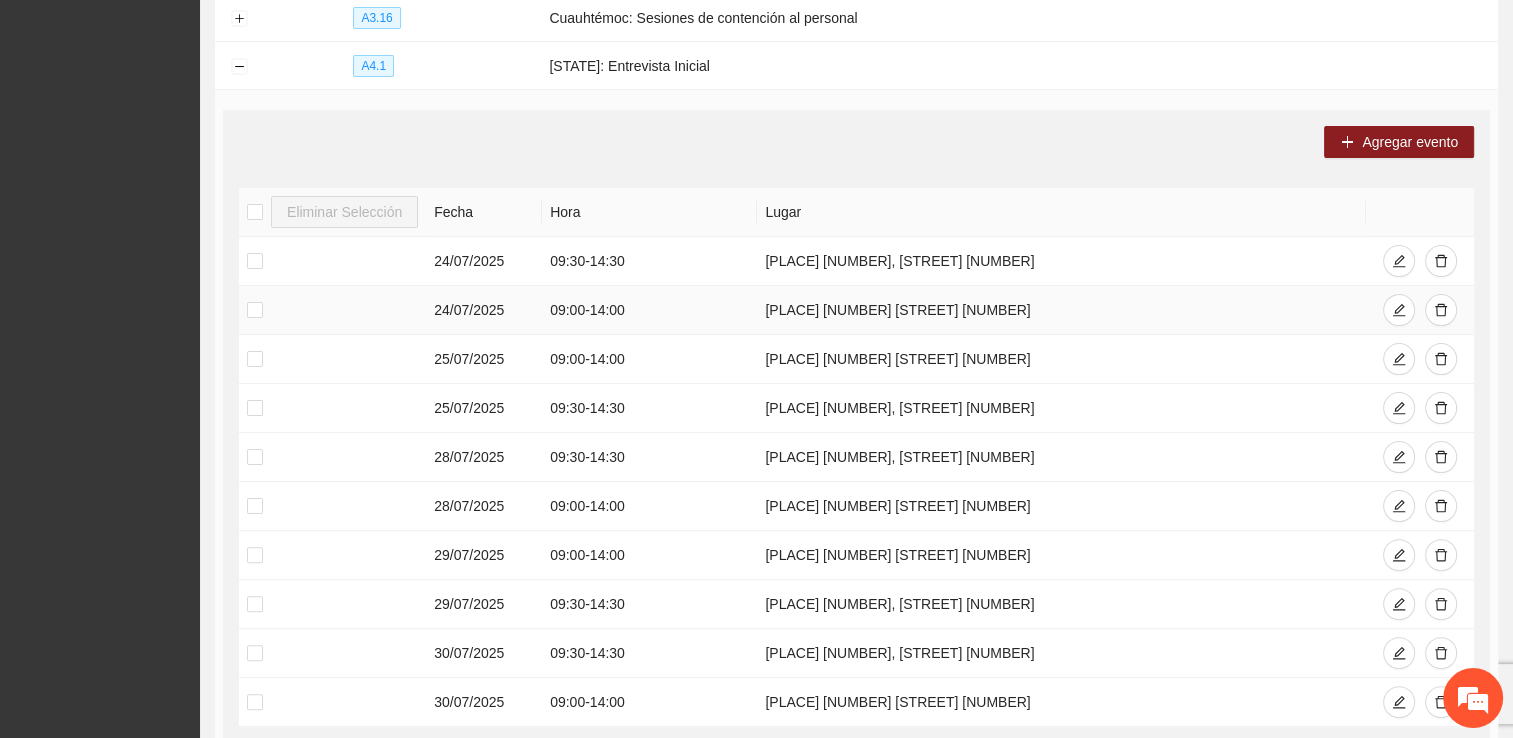 scroll, scrollTop: 540, scrollLeft: 0, axis: vertical 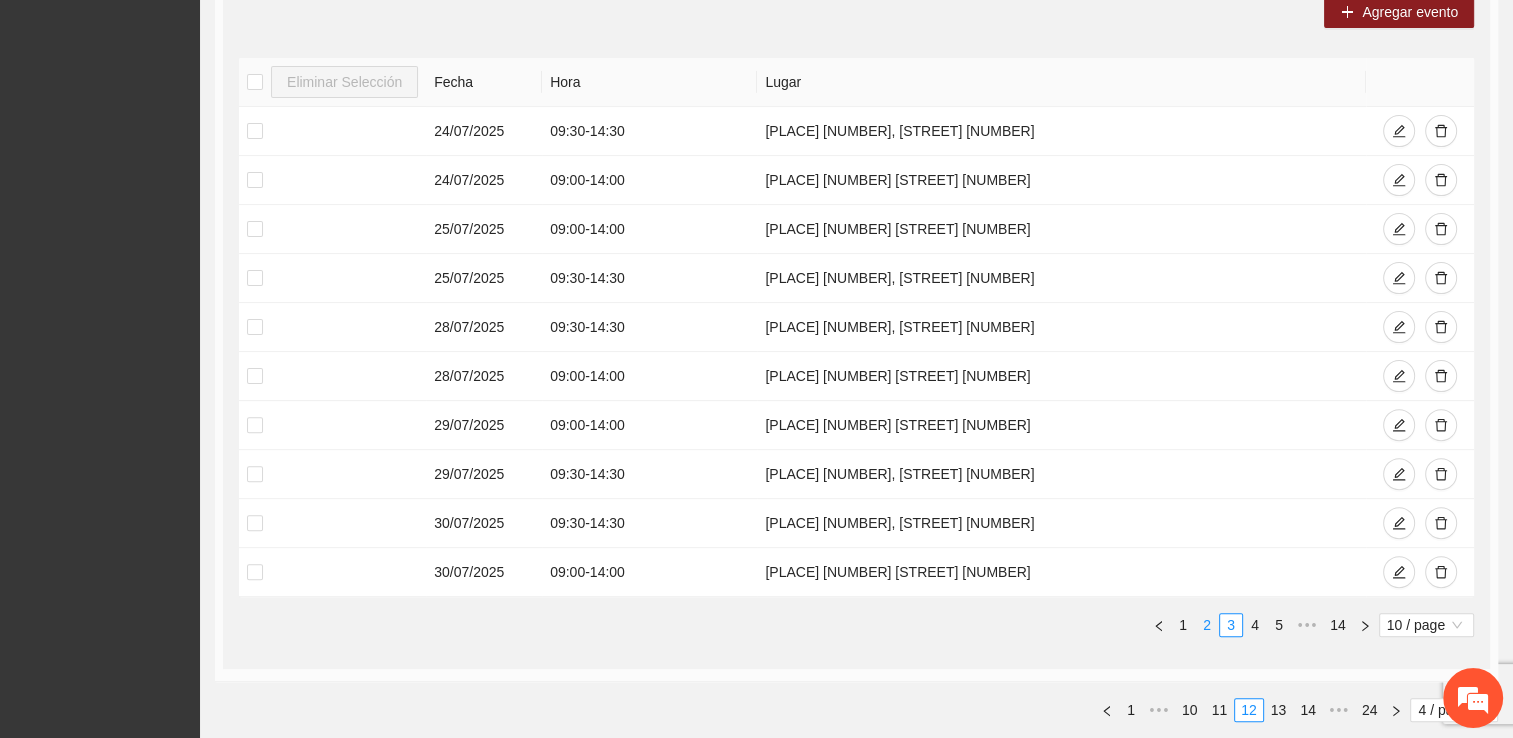 click on "2" at bounding box center [1207, 625] 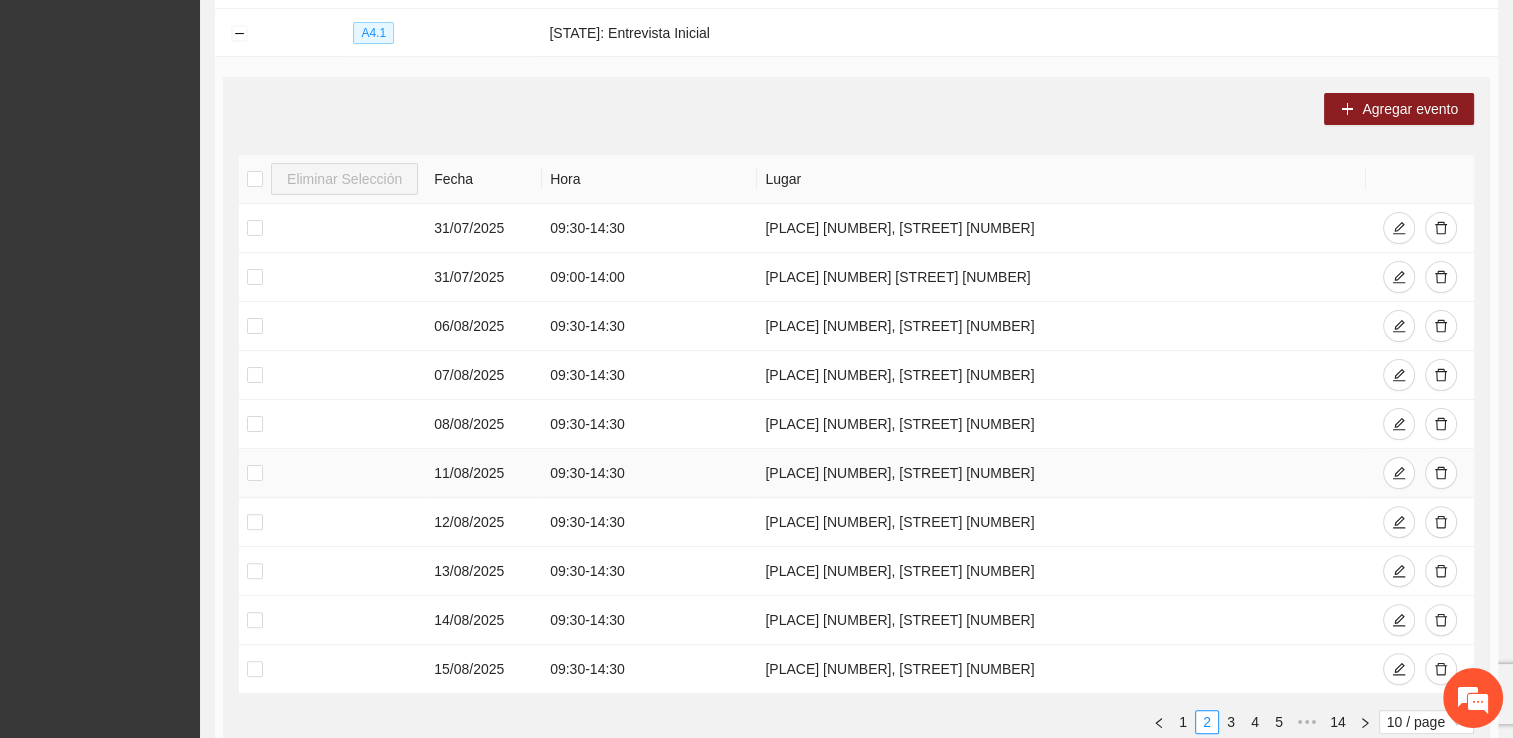 scroll, scrollTop: 440, scrollLeft: 0, axis: vertical 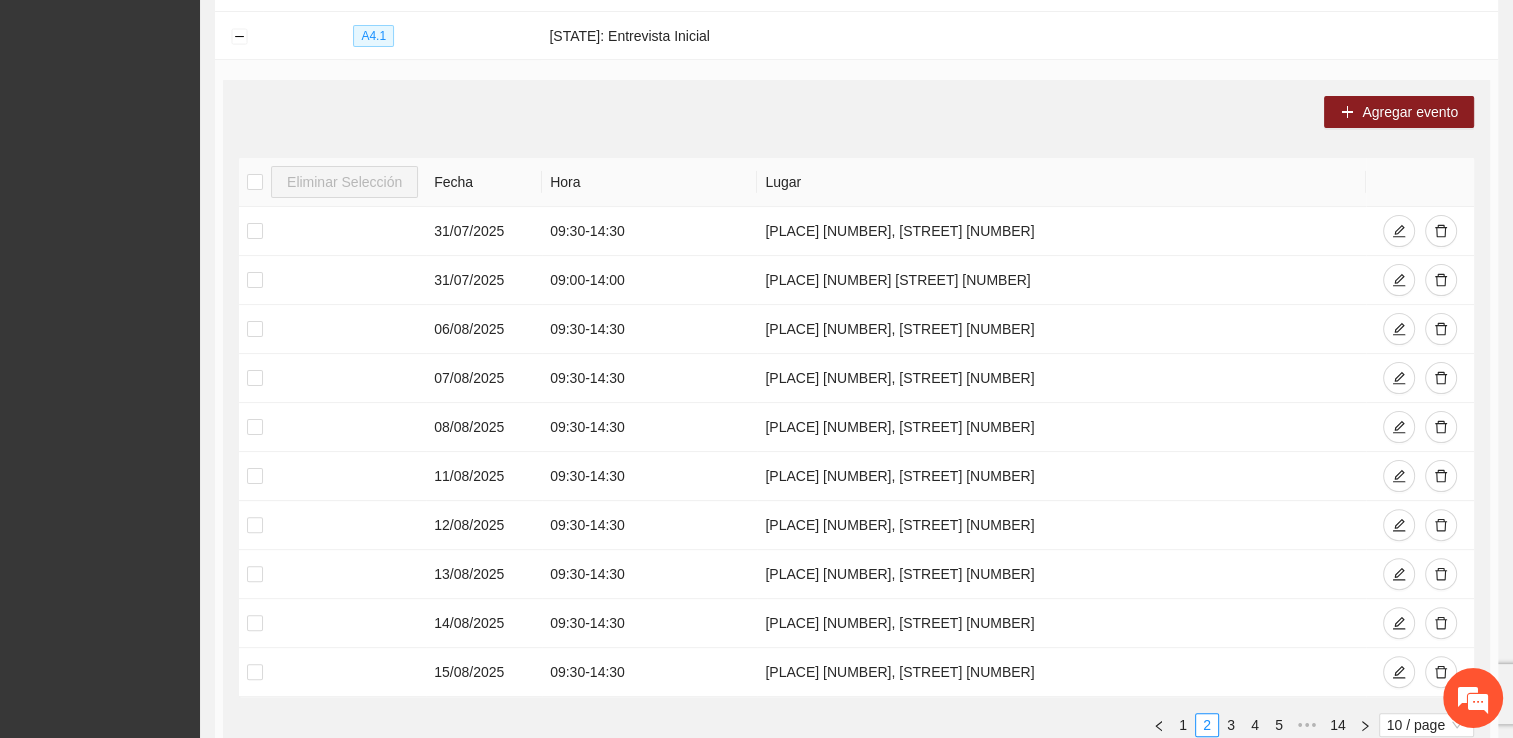 click on "Agregar evento" at bounding box center (856, 112) 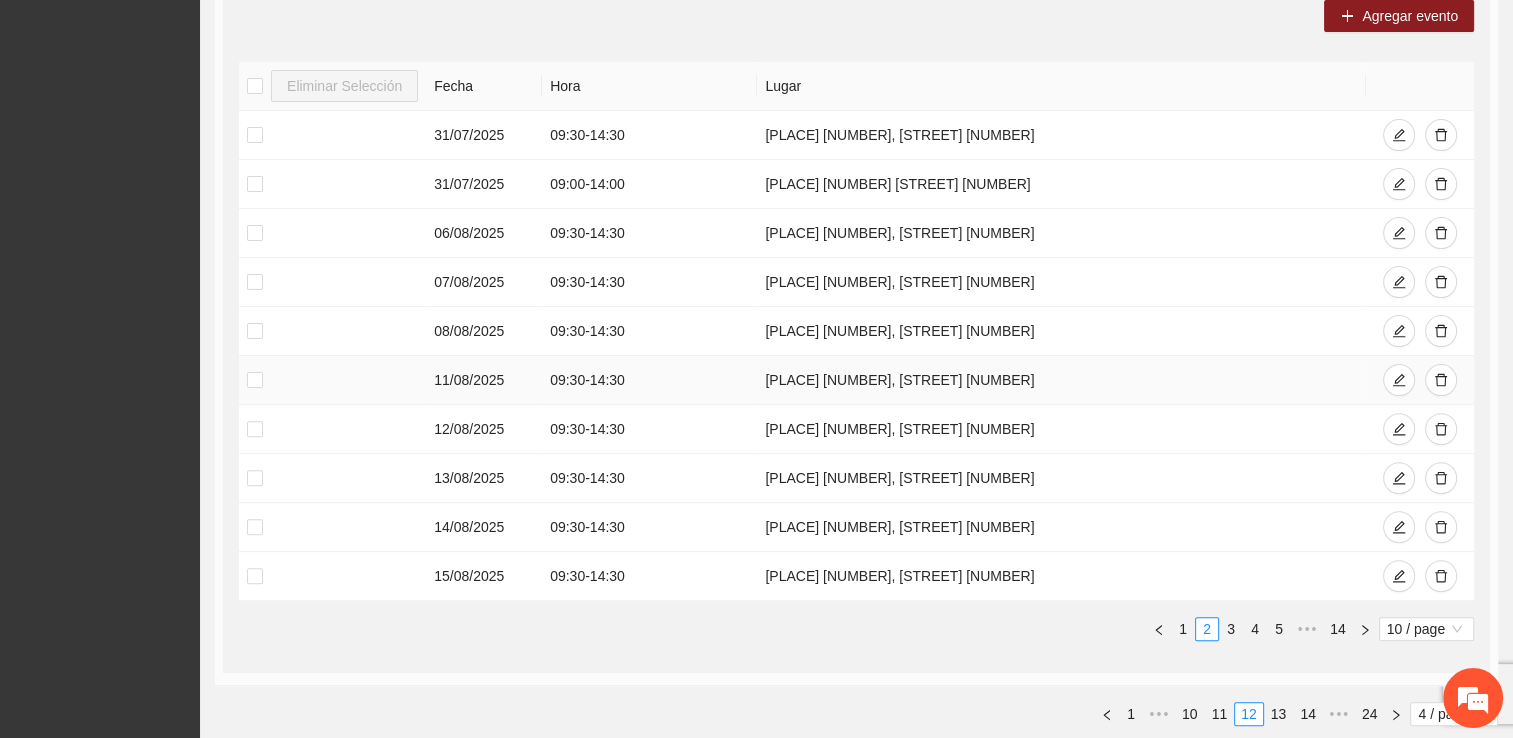 scroll, scrollTop: 540, scrollLeft: 0, axis: vertical 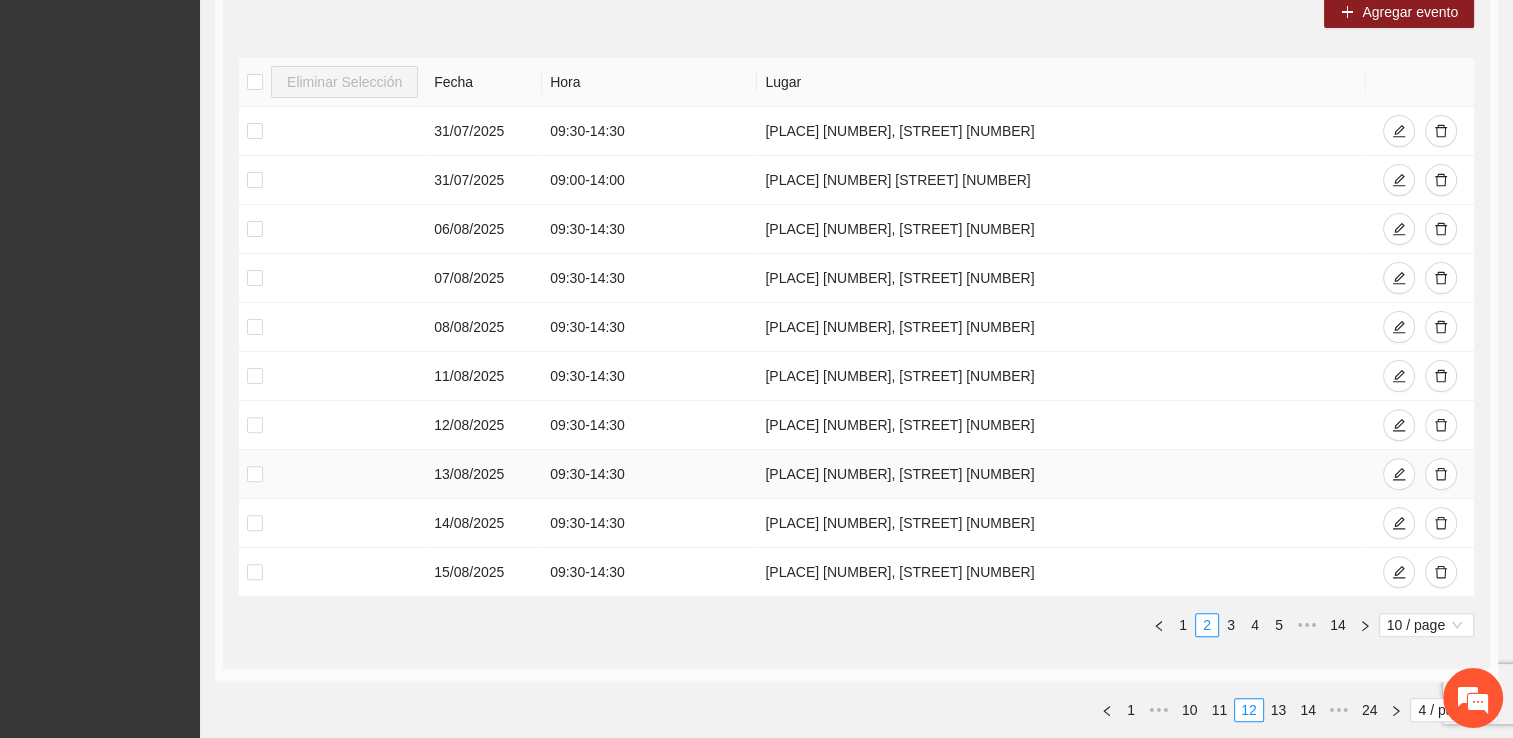 click on "09:30  -  14:30" at bounding box center (649, 474) 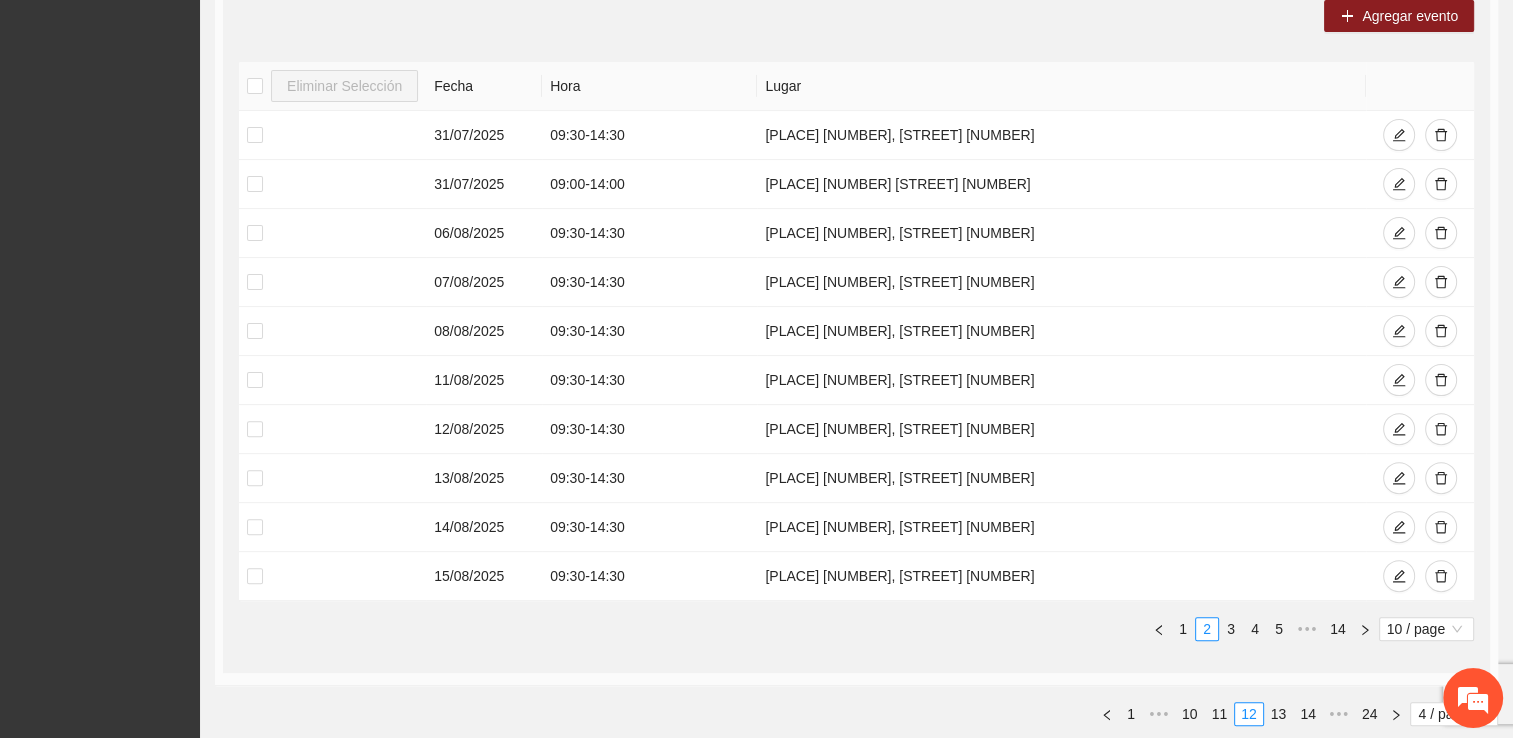 scroll, scrollTop: 540, scrollLeft: 0, axis: vertical 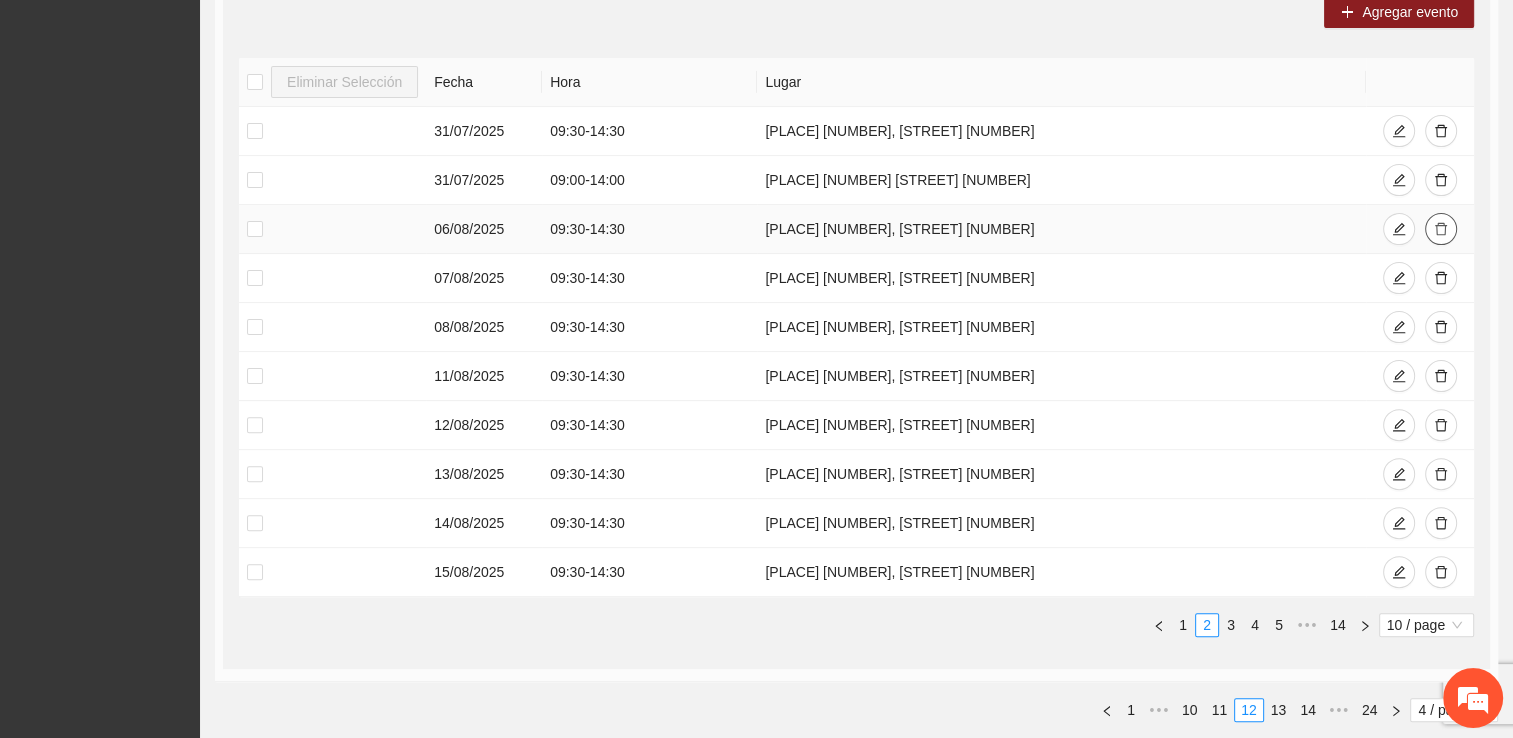 click 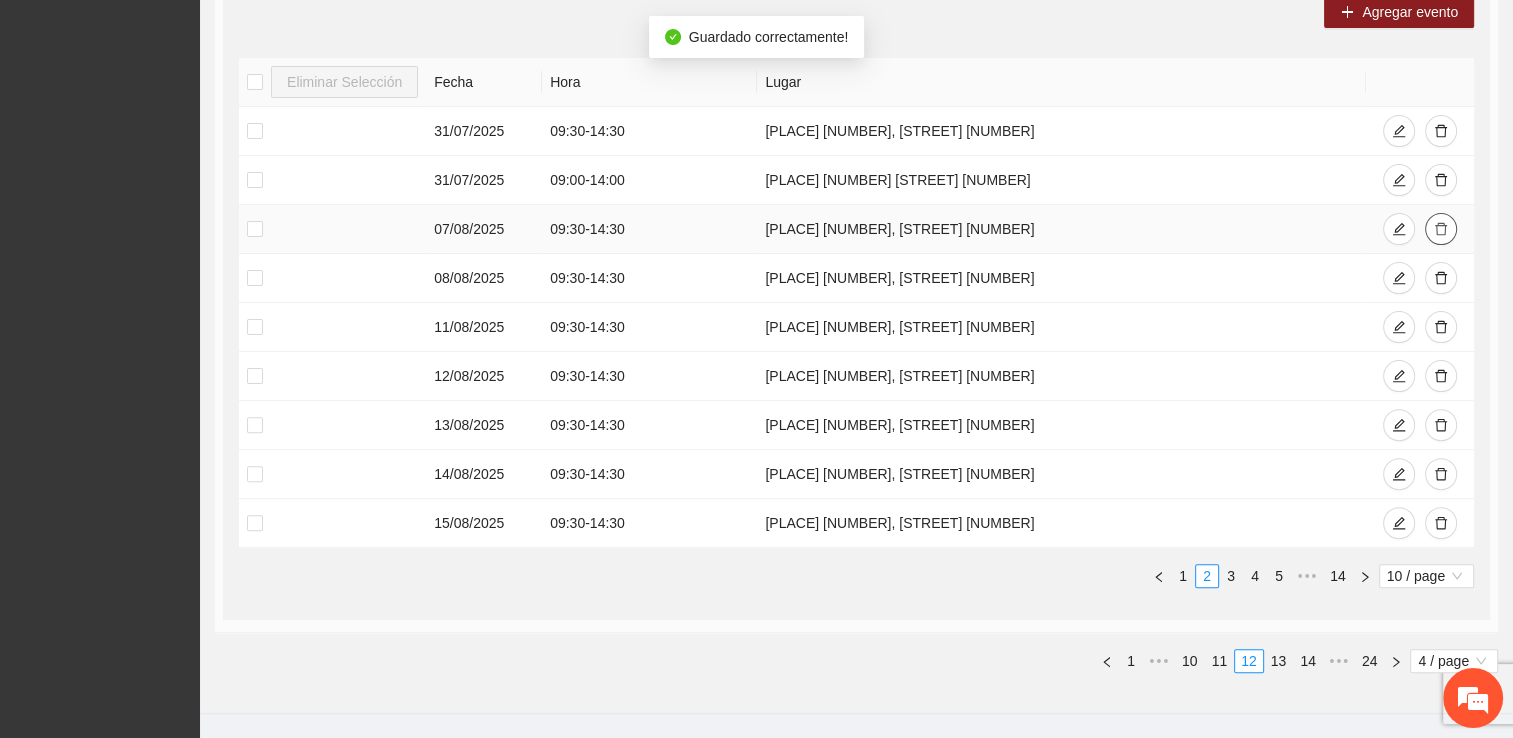 click 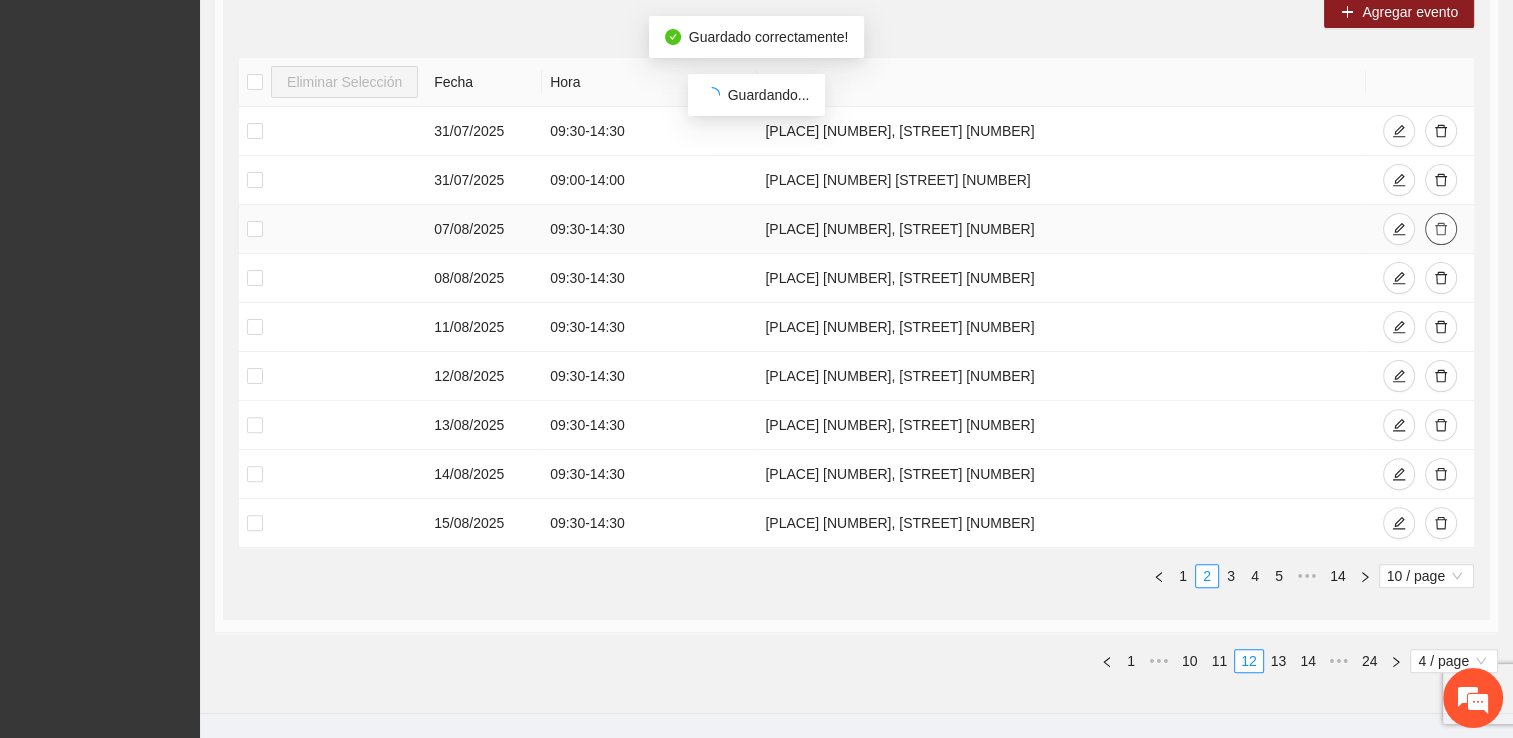 click 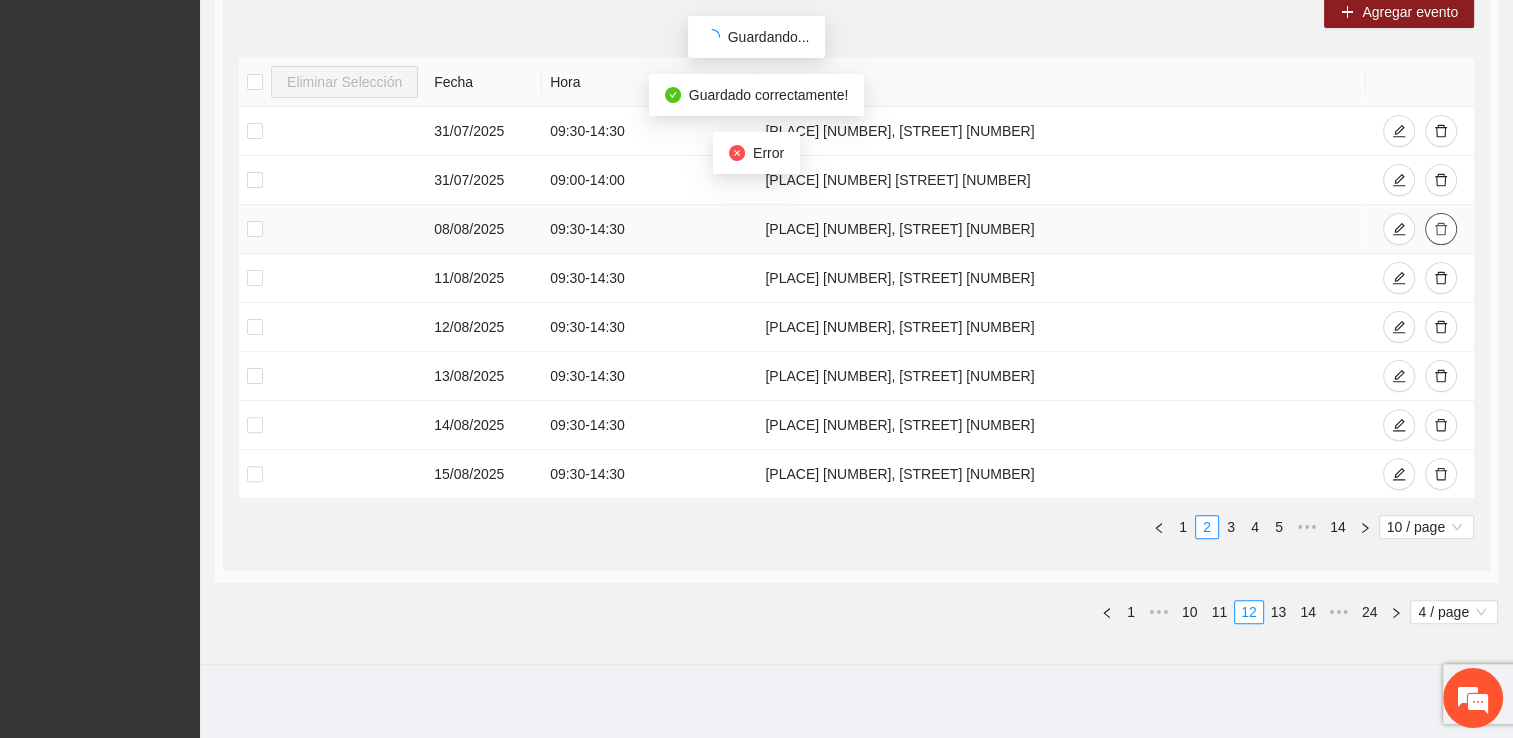 click 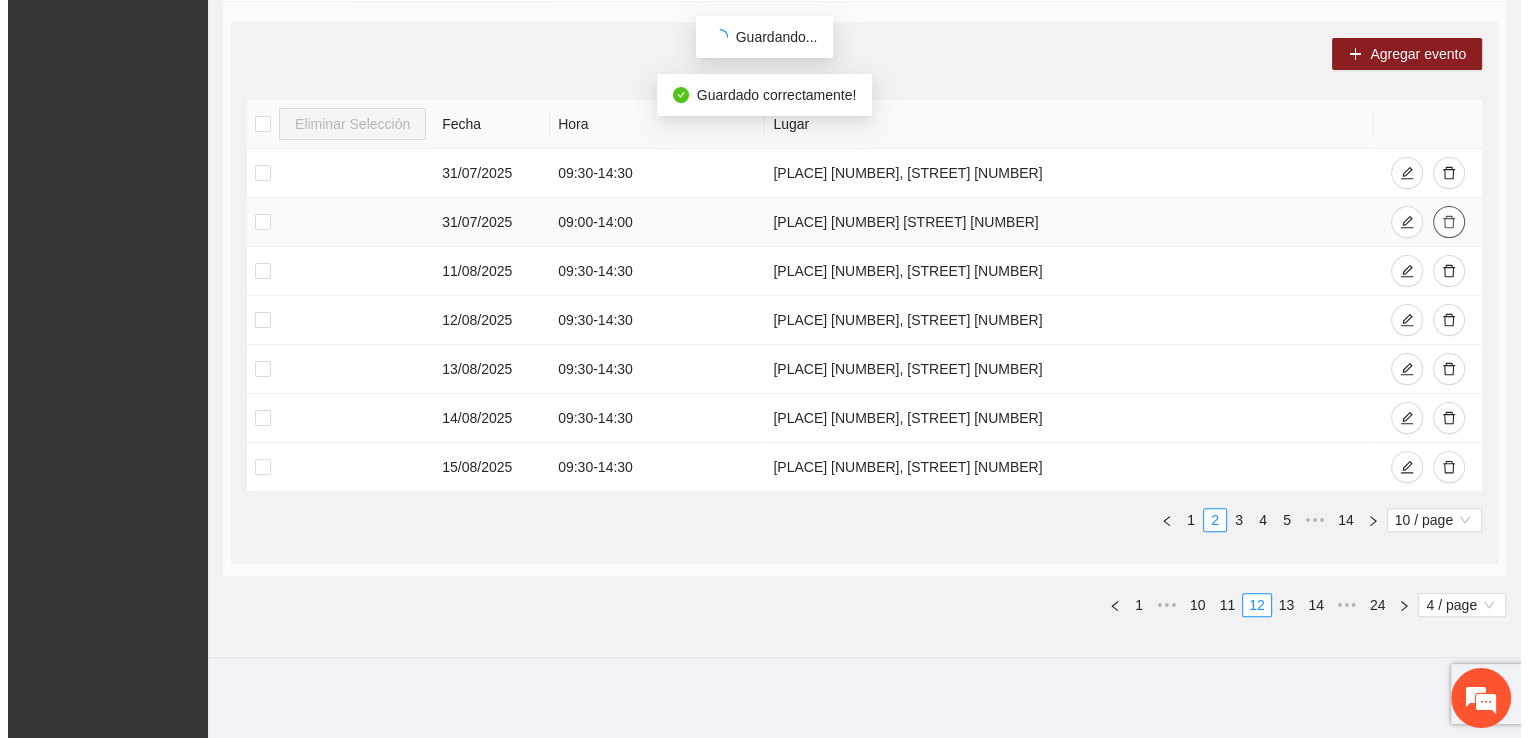 scroll, scrollTop: 494, scrollLeft: 0, axis: vertical 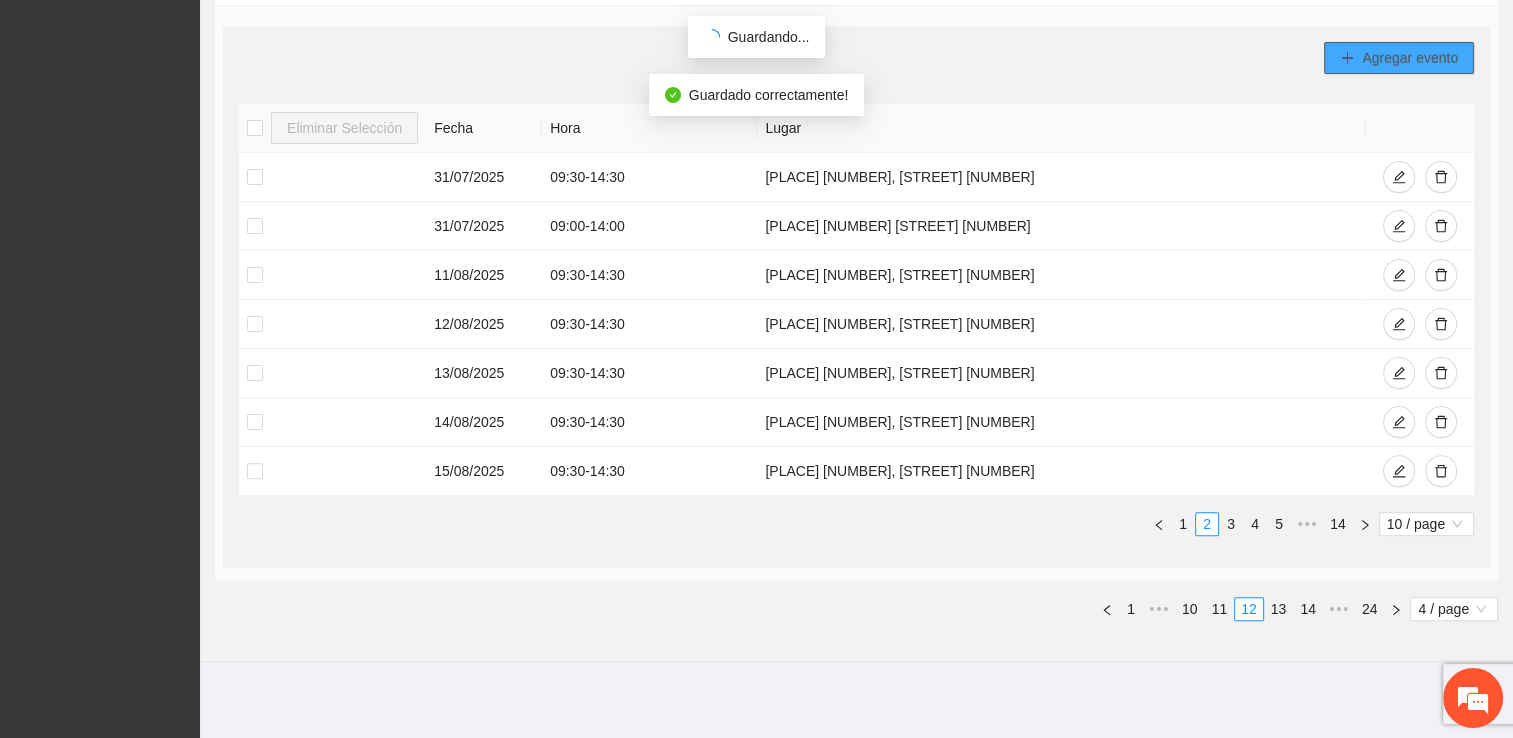 click on "Agregar evento" at bounding box center [1410, 58] 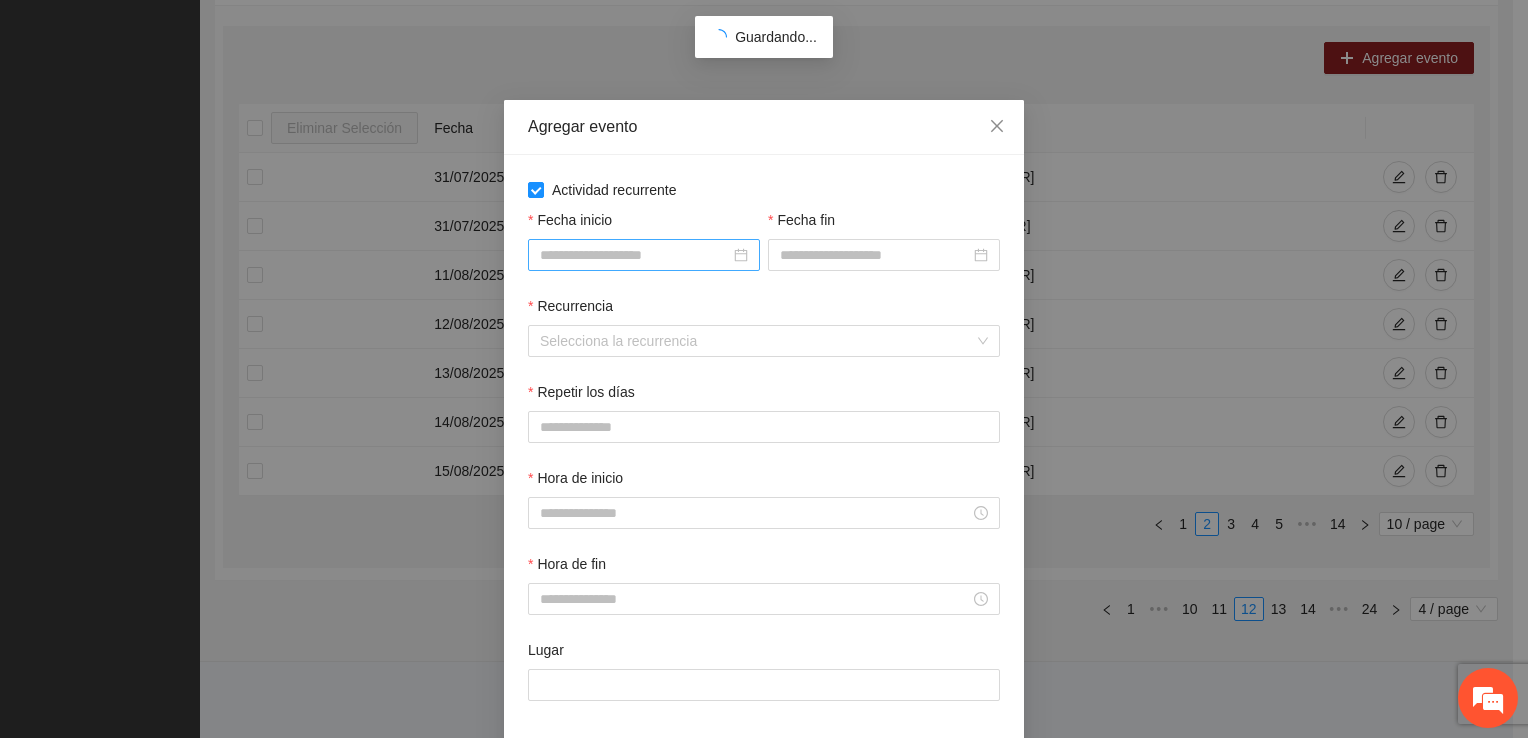 click on "Fecha inicio" at bounding box center (635, 255) 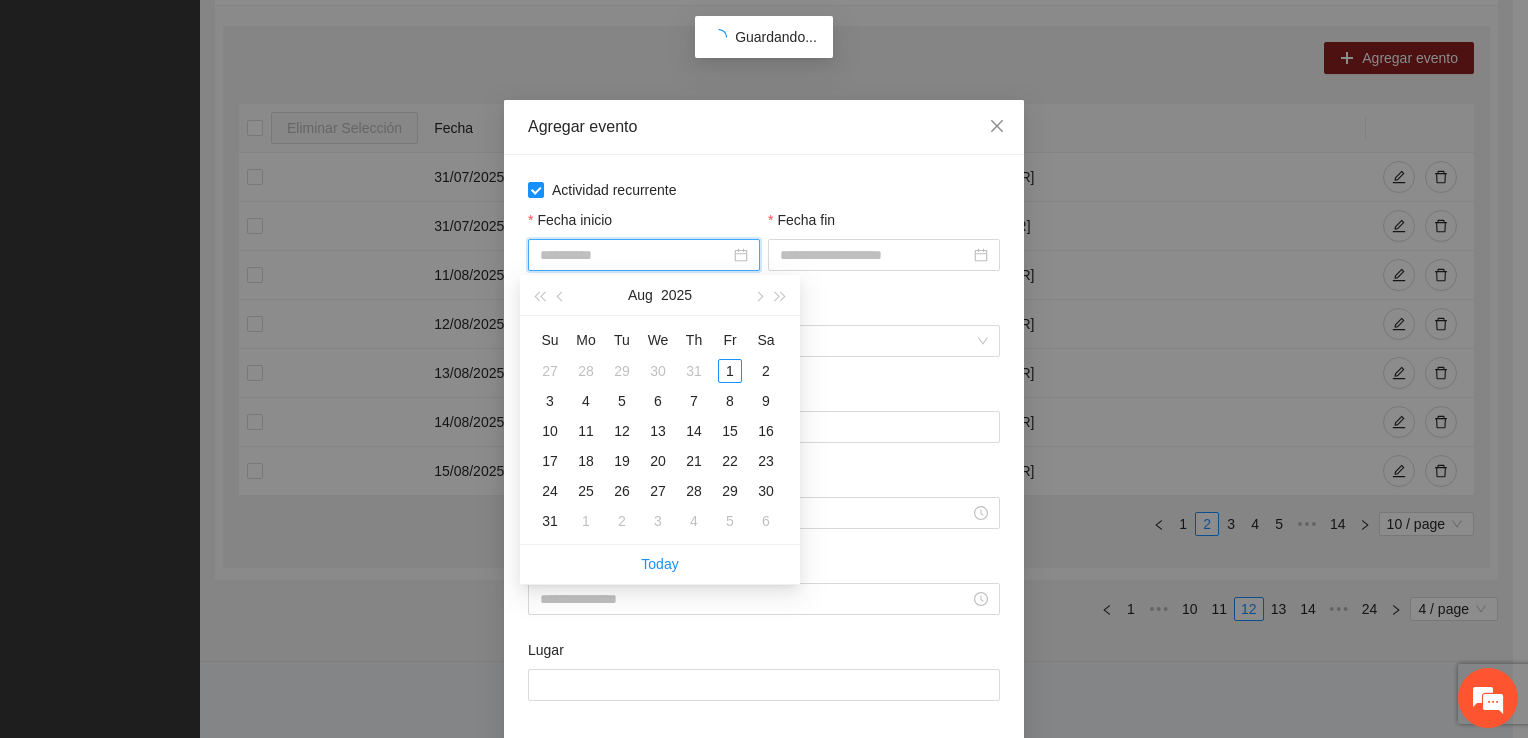 click on "4" at bounding box center [586, 401] 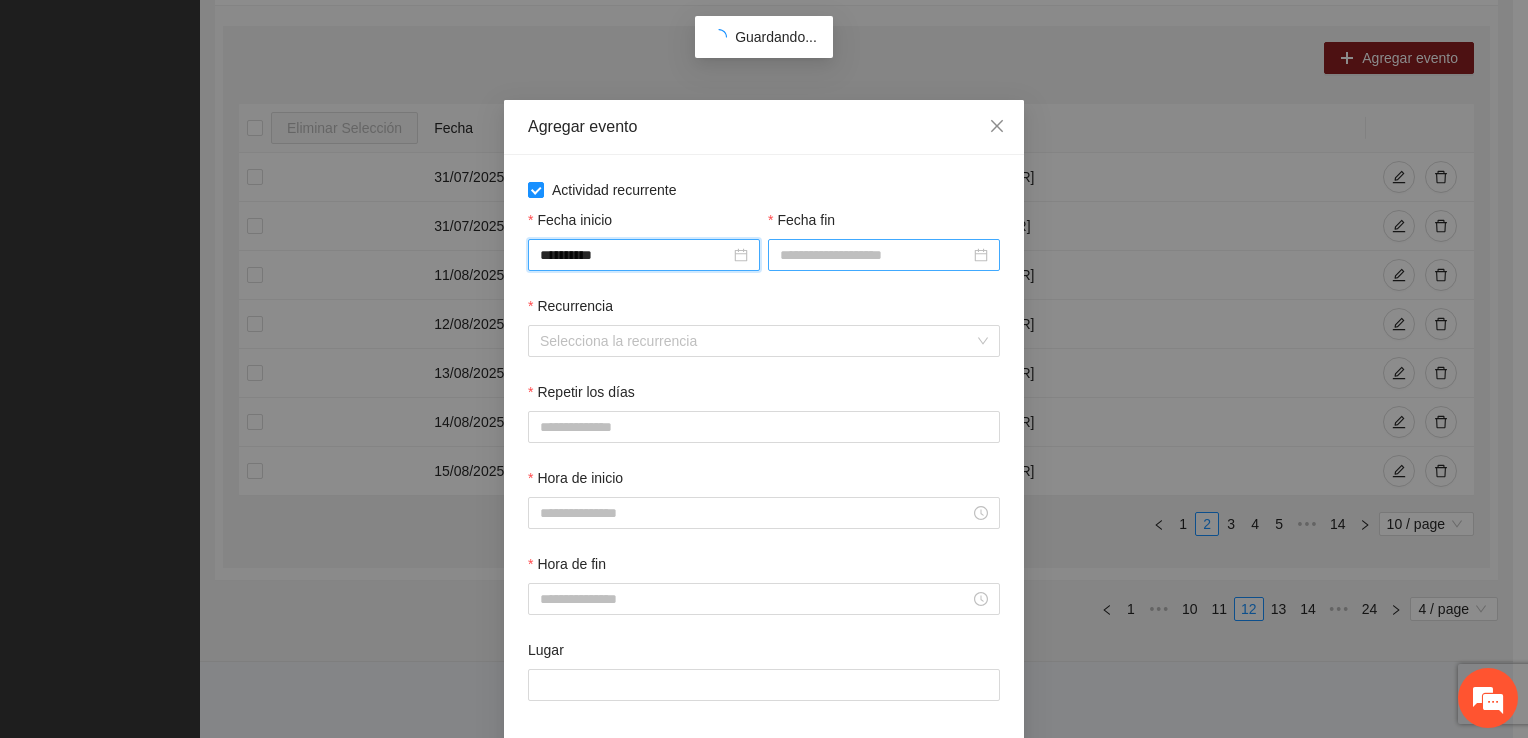 drag, startPoint x: 829, startPoint y: 253, endPoint x: 824, endPoint y: 267, distance: 14.866069 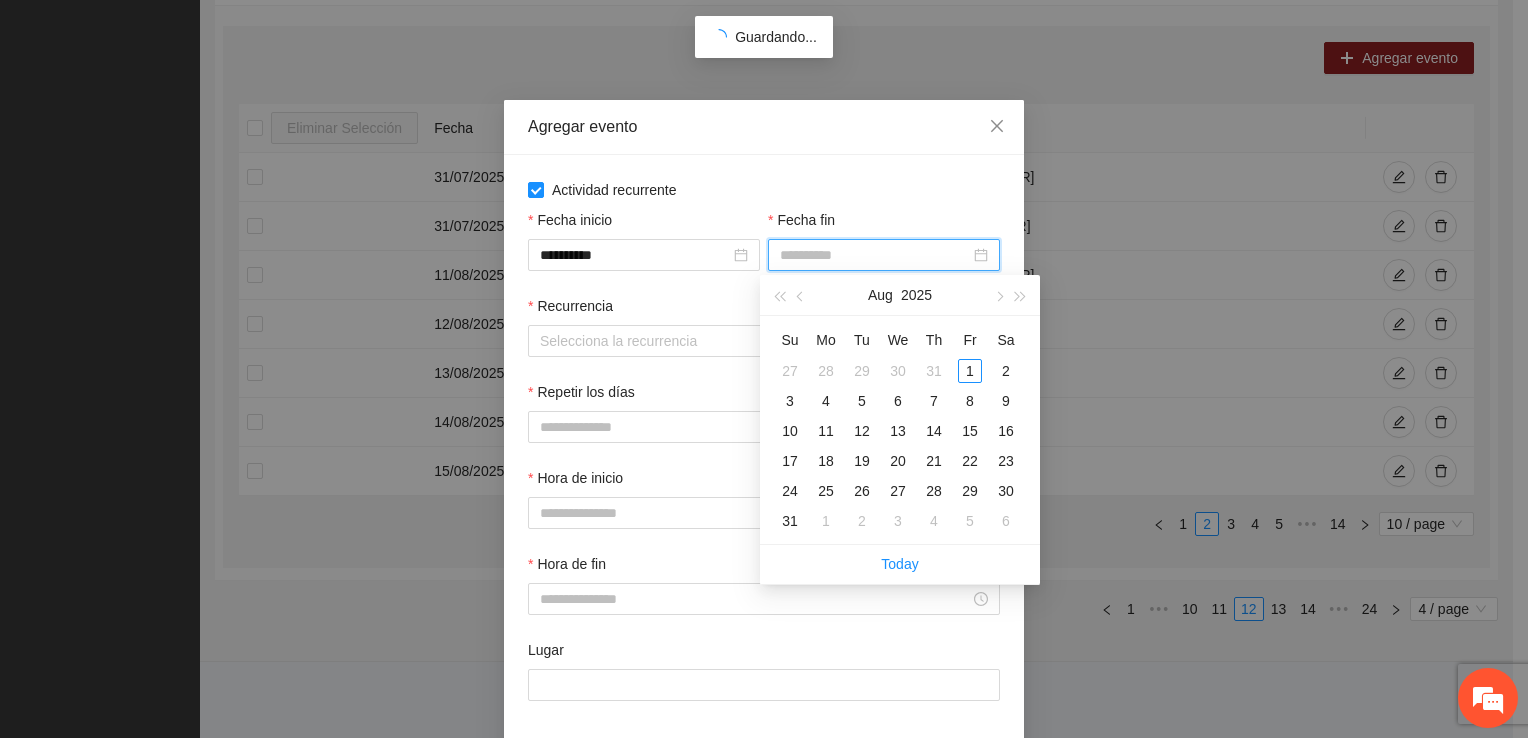 click on "8" at bounding box center (970, 401) 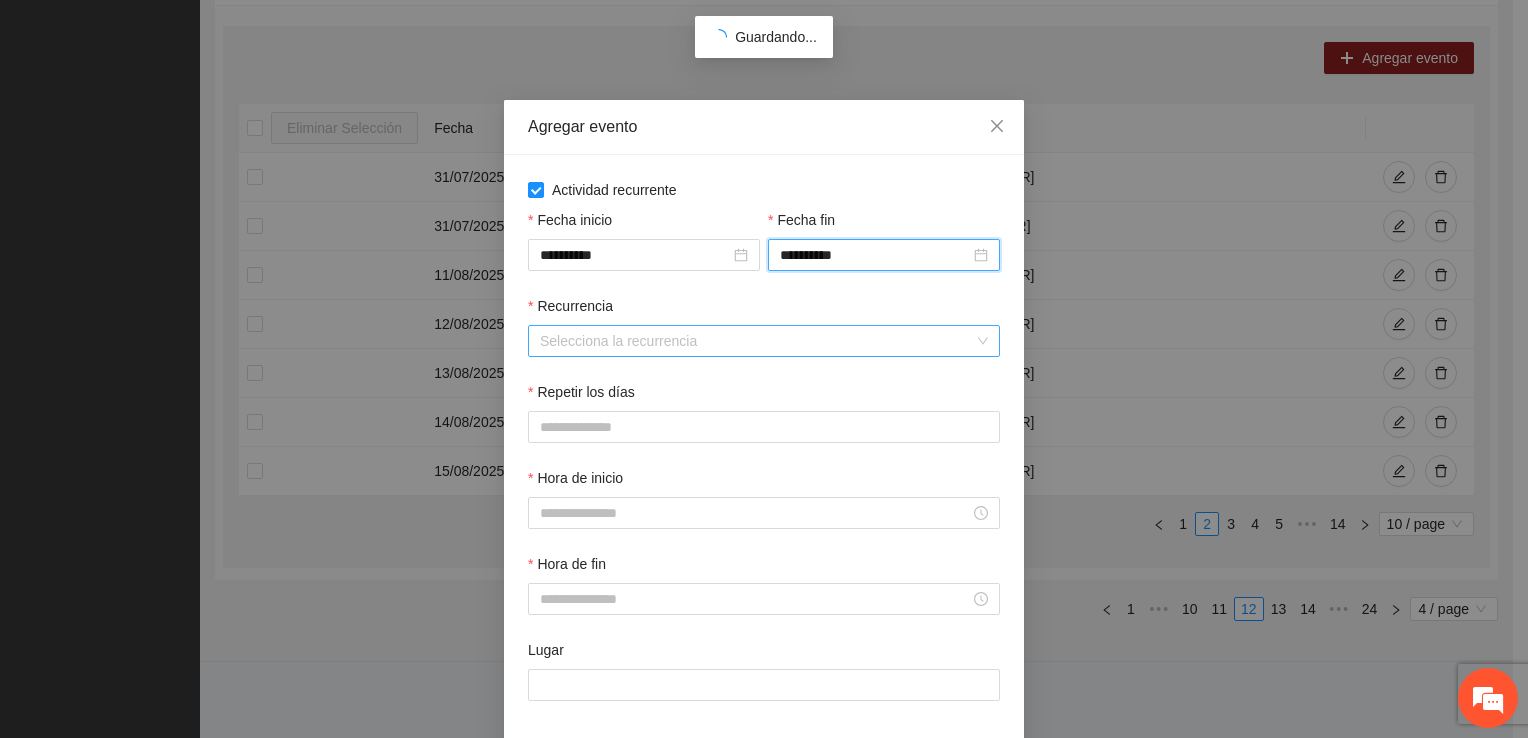 click on "Recurrencia" at bounding box center (757, 341) 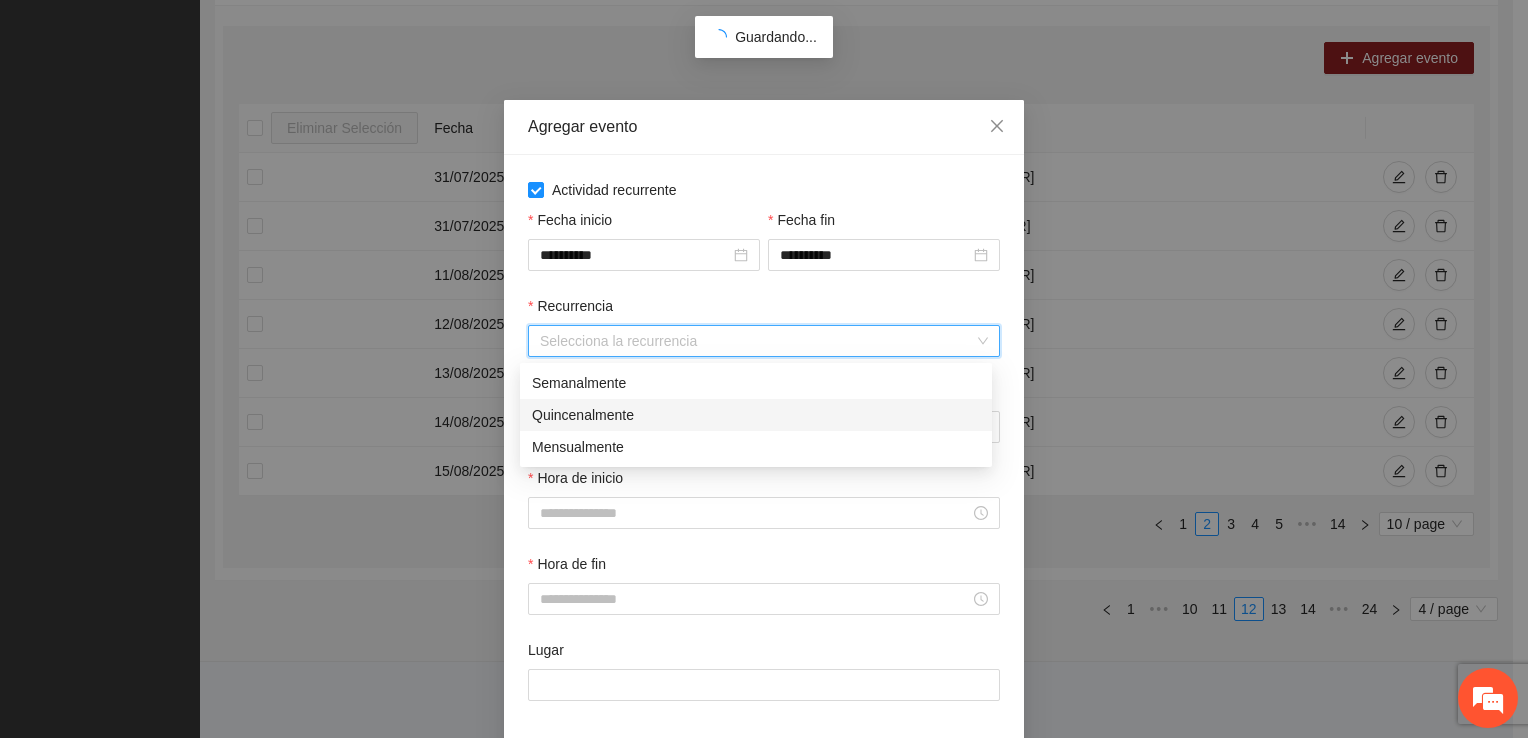 click on "Semanalmente" at bounding box center [756, 383] 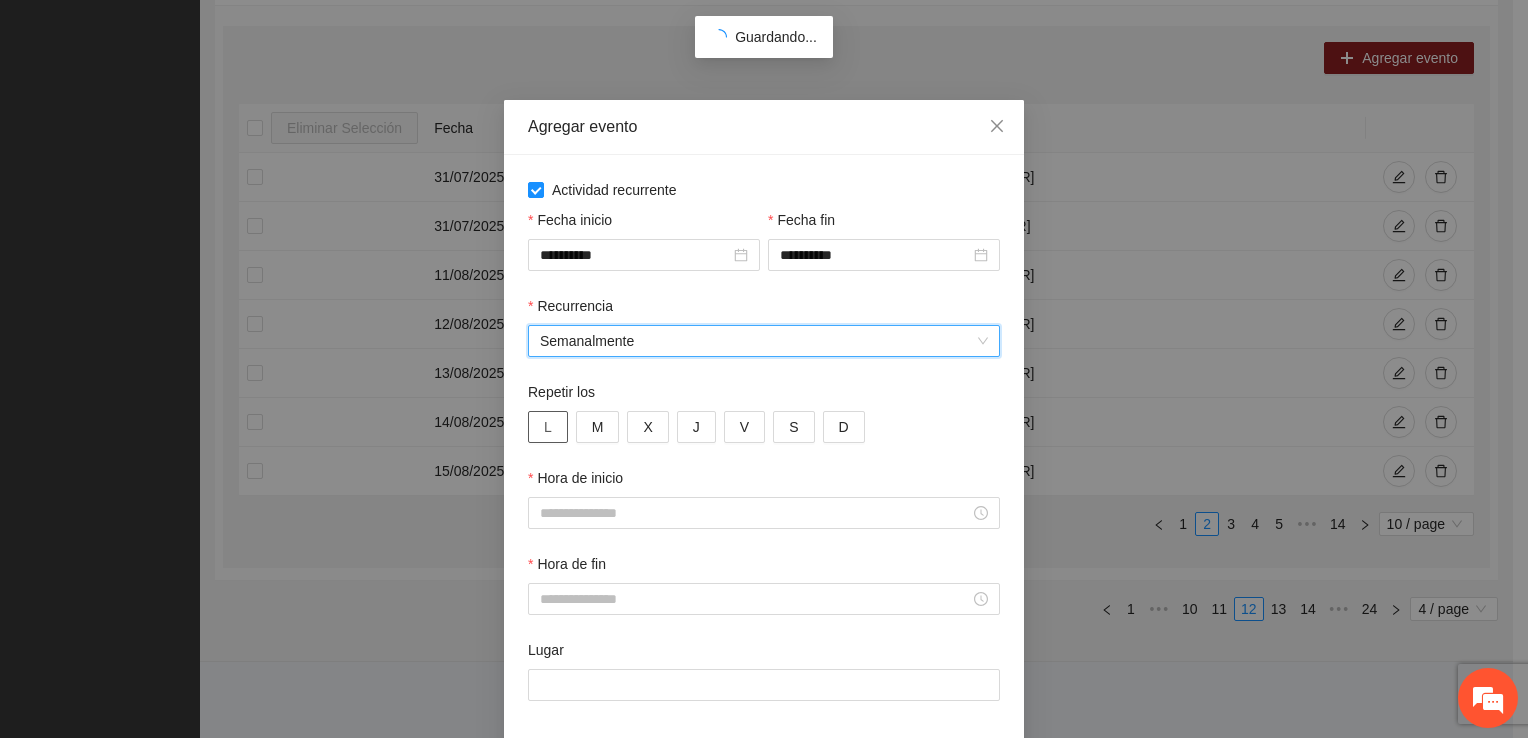 click on "L" at bounding box center (548, 427) 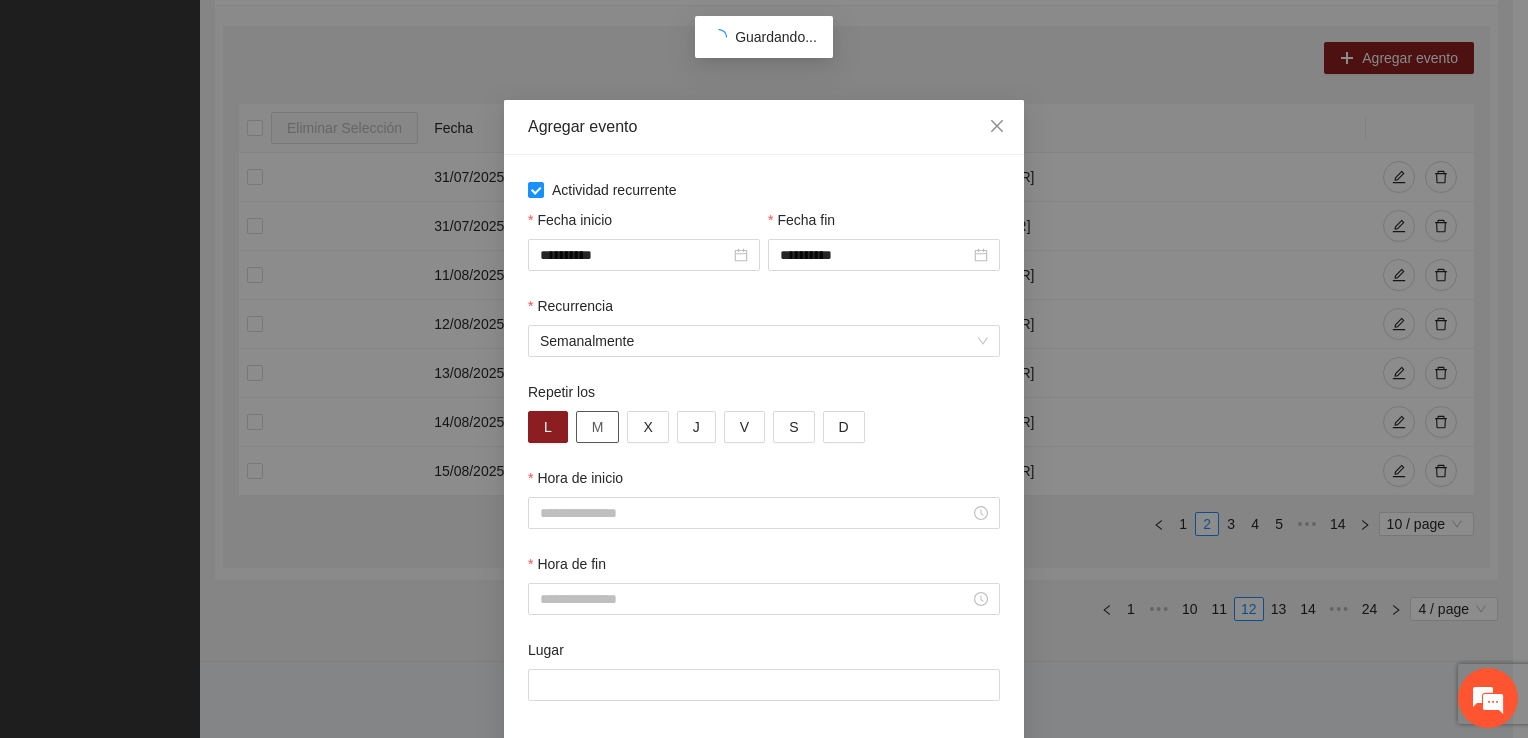 click on "M" at bounding box center (598, 427) 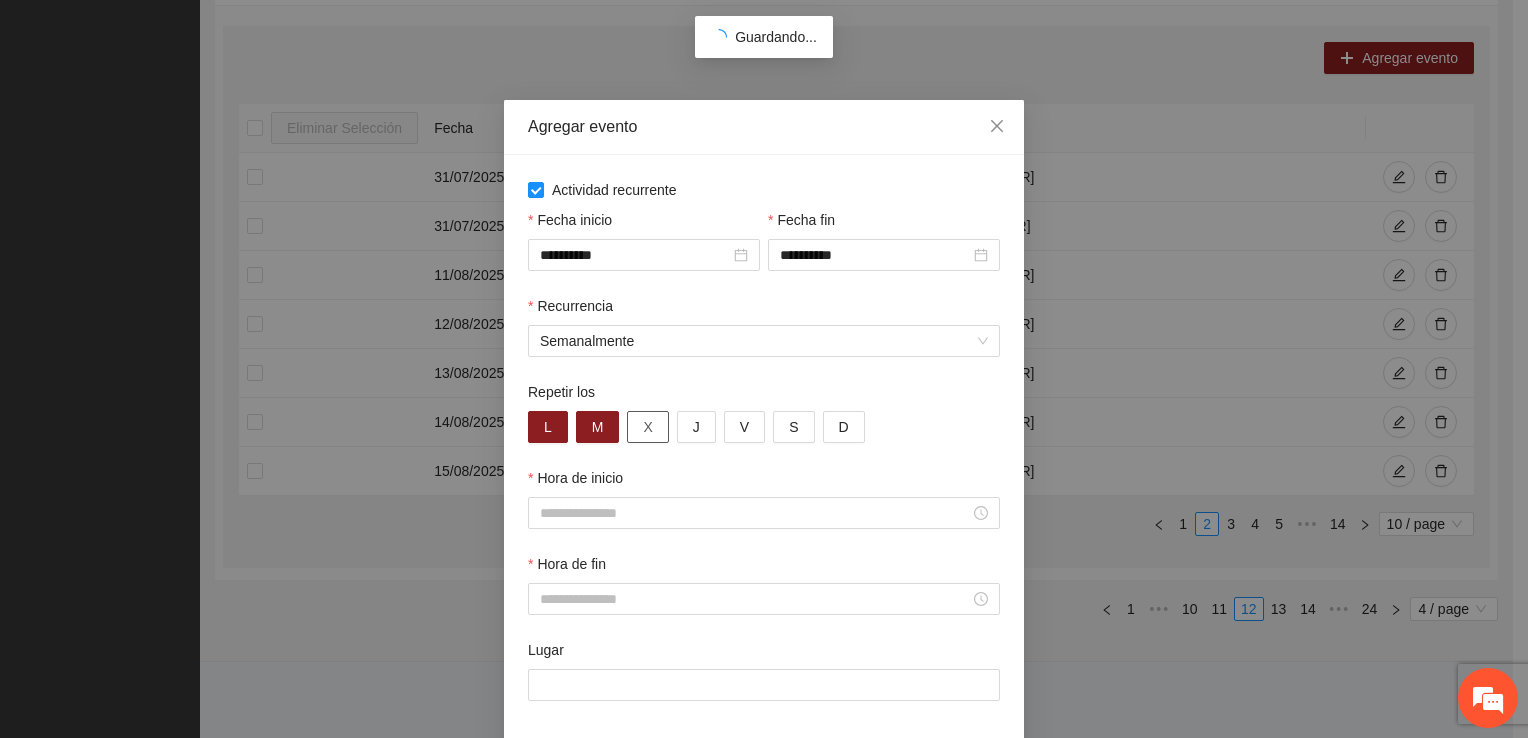 click on "X" at bounding box center [647, 427] 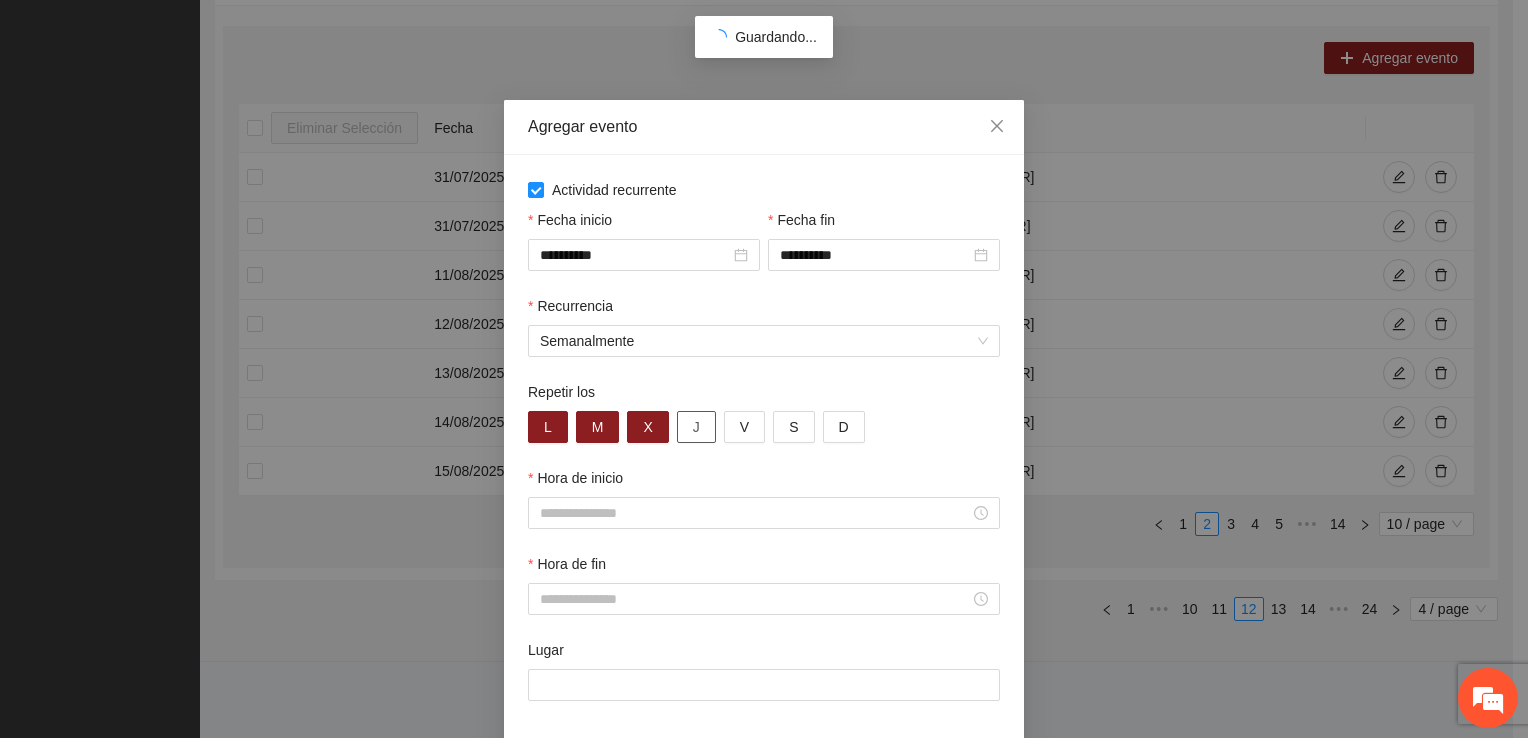 click on "J" at bounding box center [696, 427] 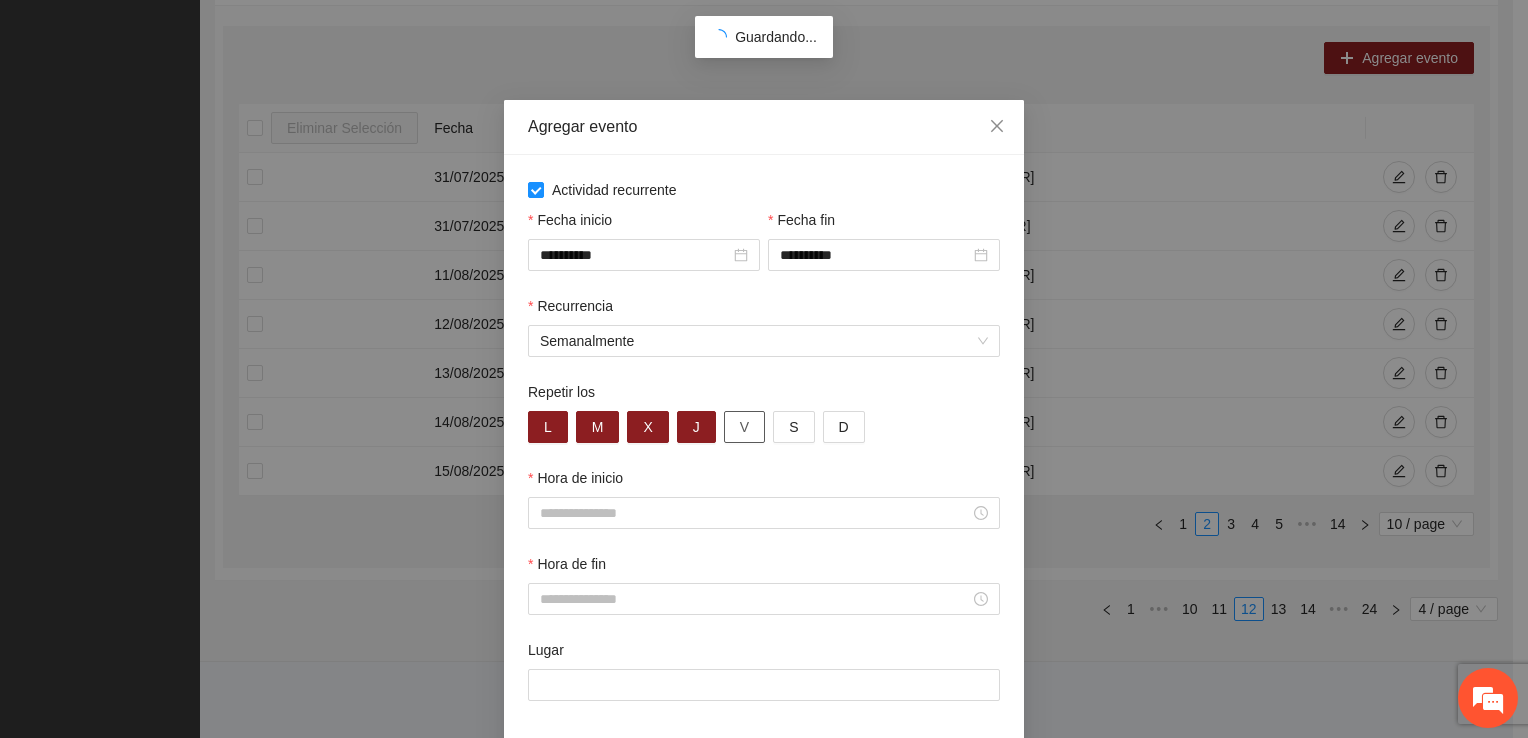 click on "V" at bounding box center (744, 427) 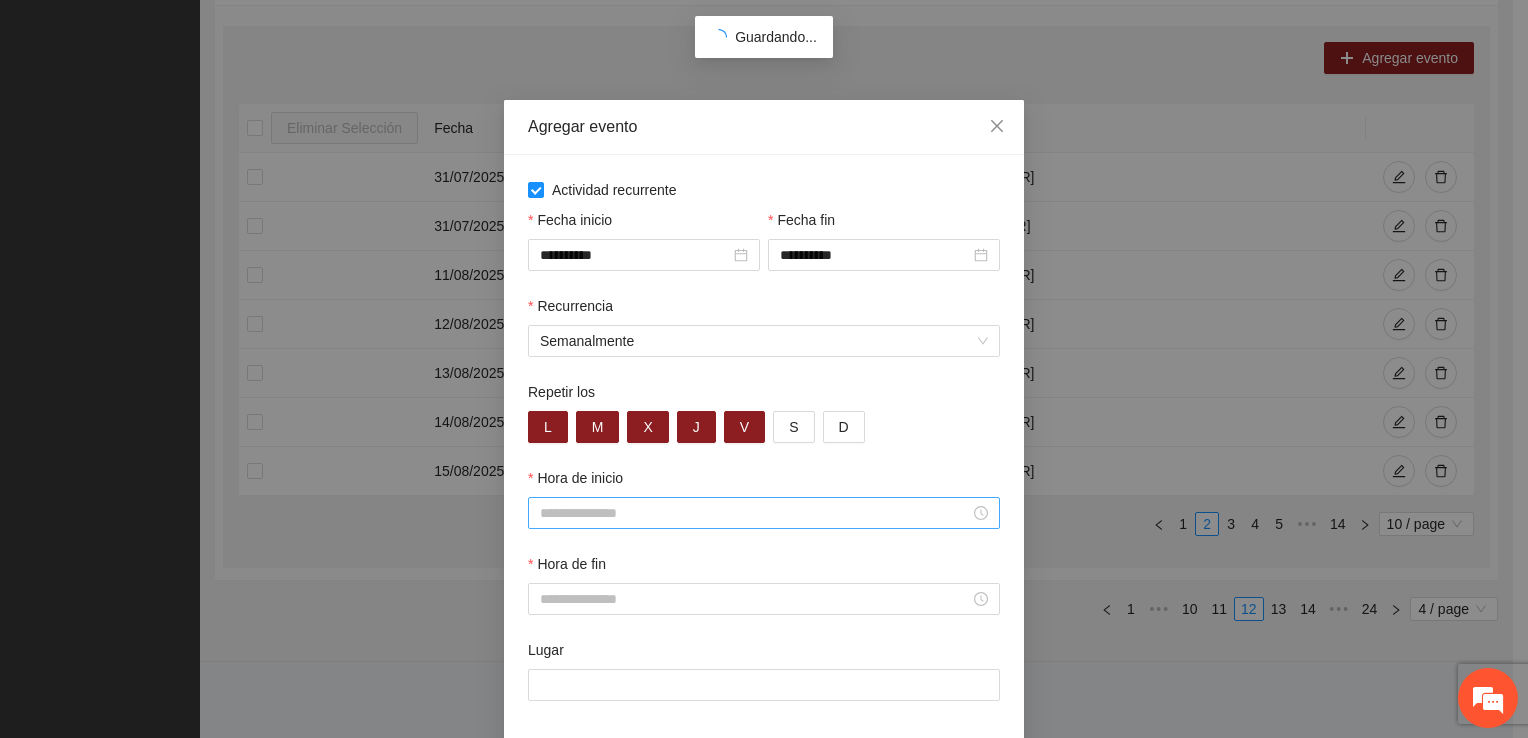 click on "Hora de inicio" at bounding box center (755, 513) 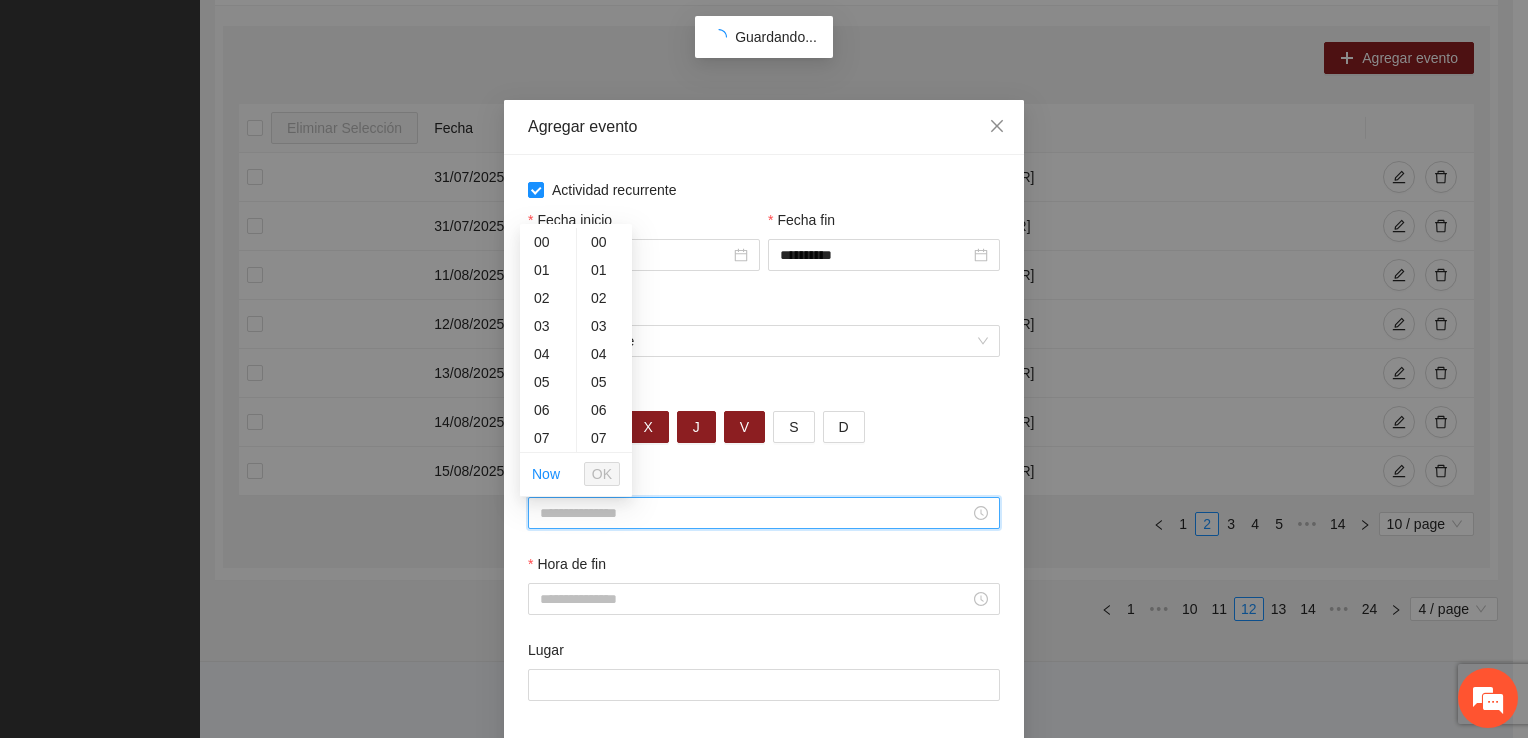 scroll, scrollTop: 196, scrollLeft: 0, axis: vertical 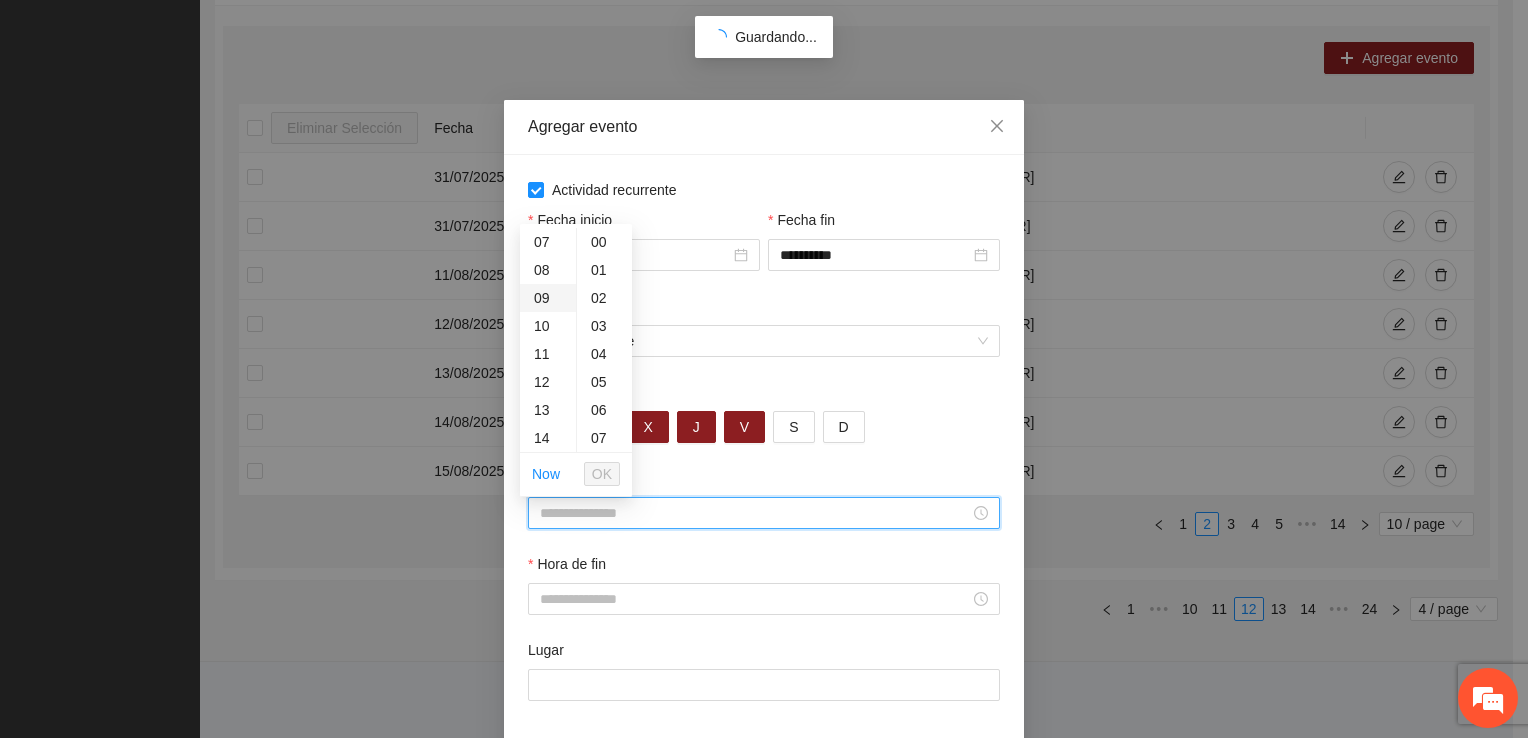 click on "09" at bounding box center [548, 298] 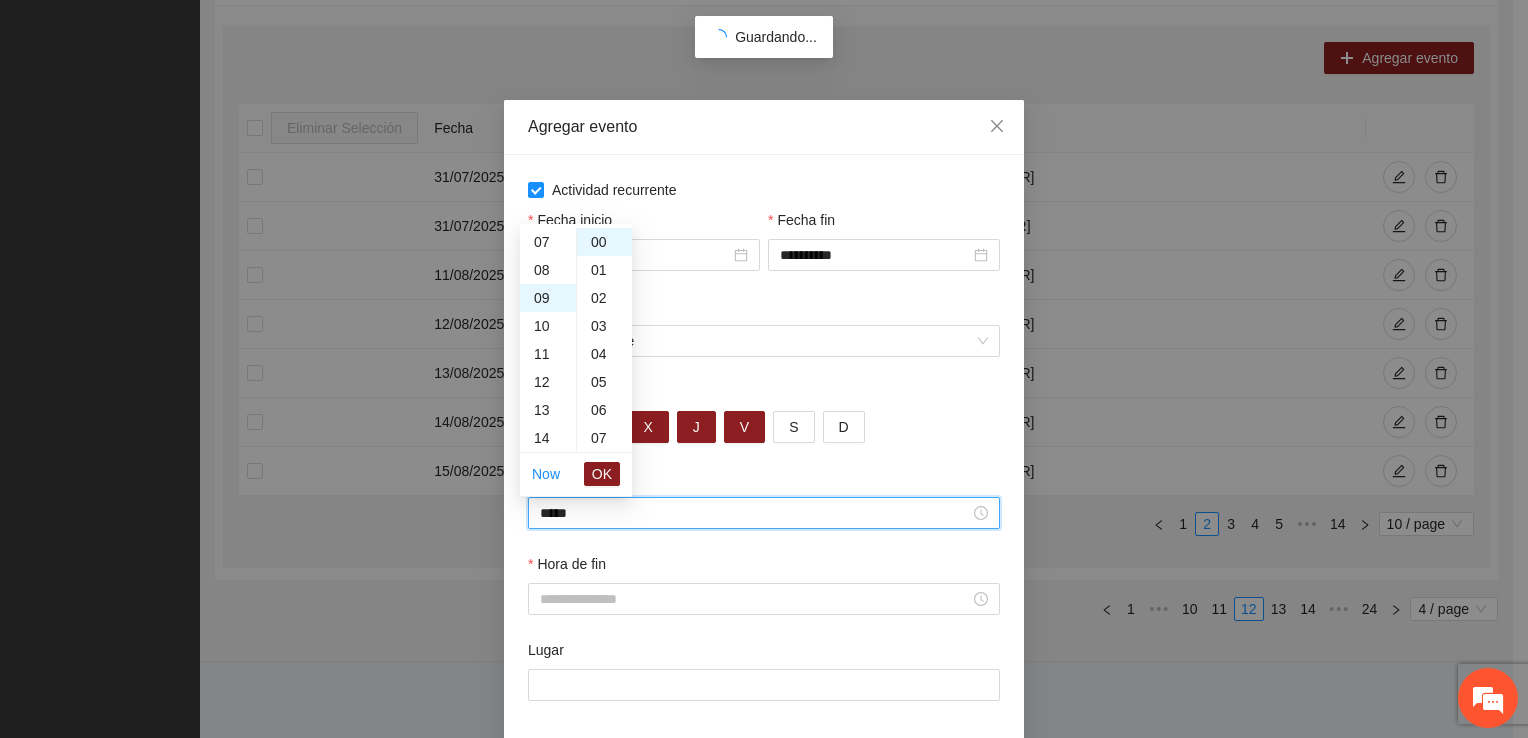 scroll, scrollTop: 252, scrollLeft: 0, axis: vertical 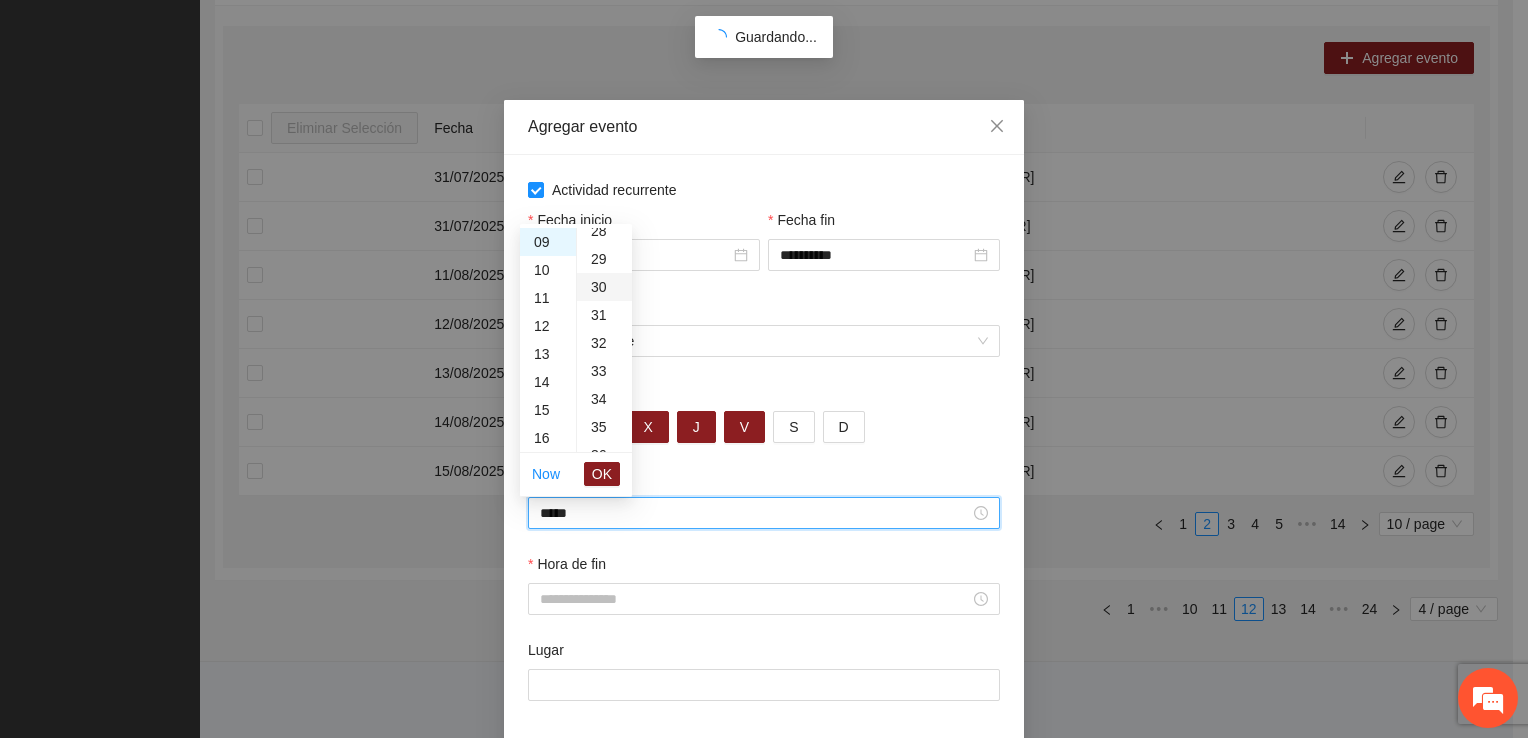 click on "30" at bounding box center [604, 287] 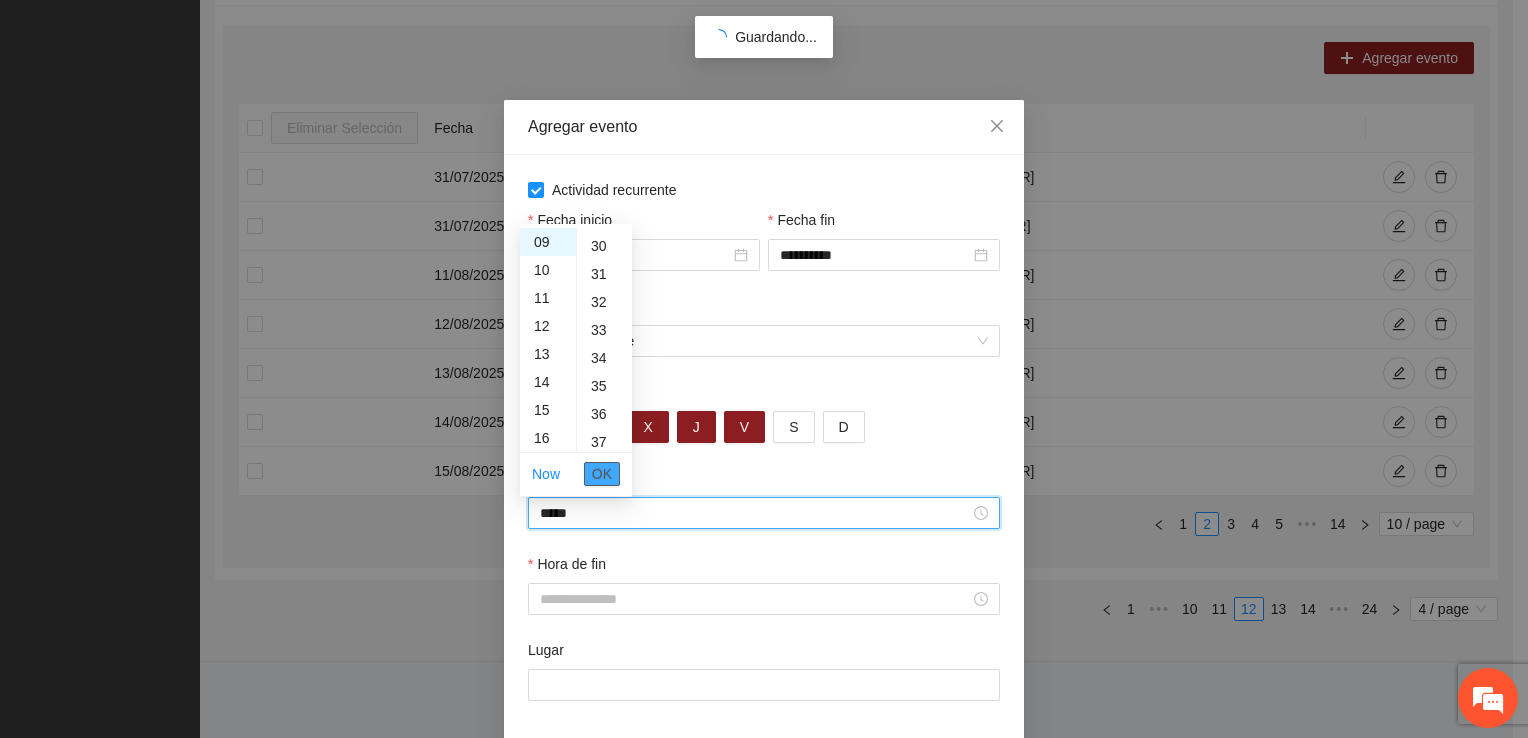 scroll, scrollTop: 840, scrollLeft: 0, axis: vertical 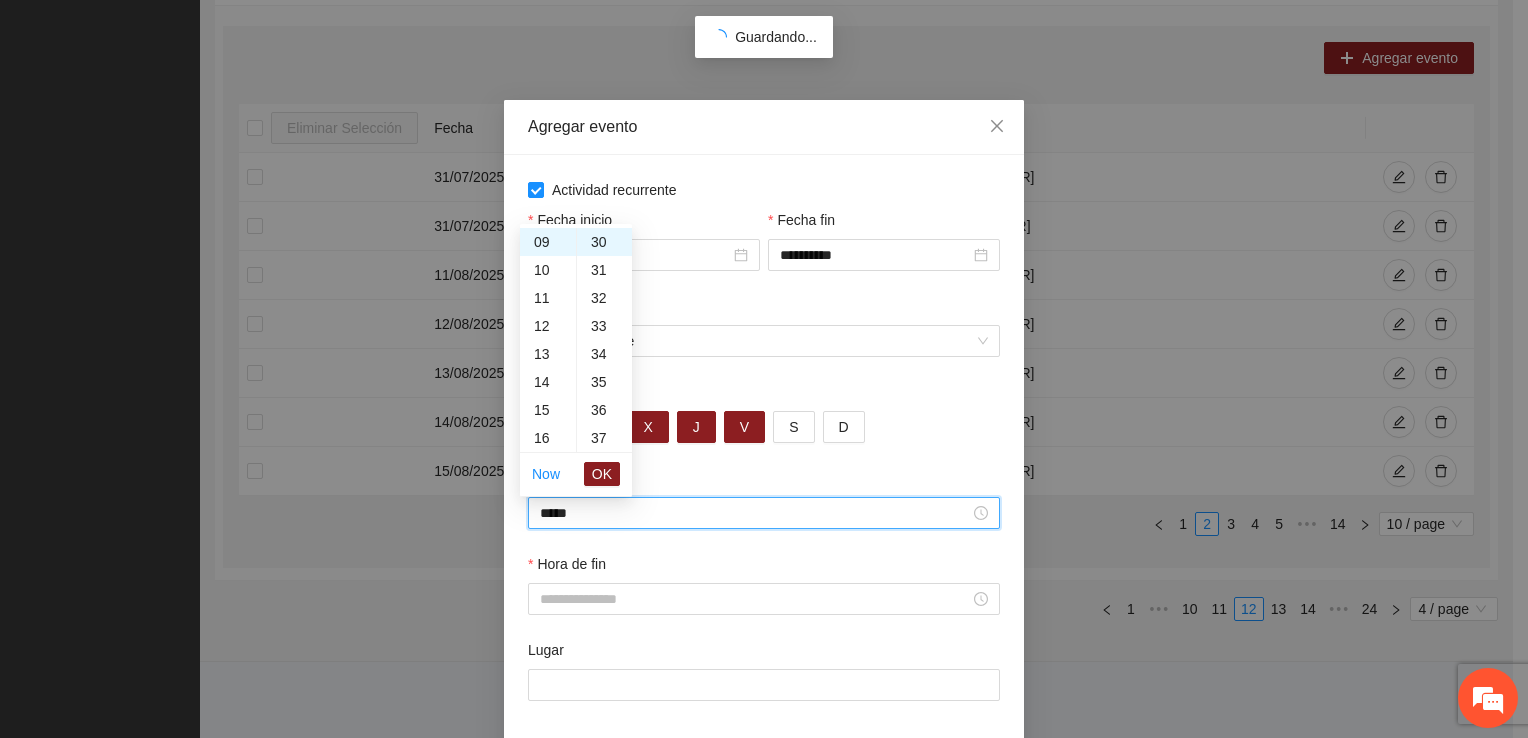 drag, startPoint x: 596, startPoint y: 472, endPoint x: 592, endPoint y: 489, distance: 17.464249 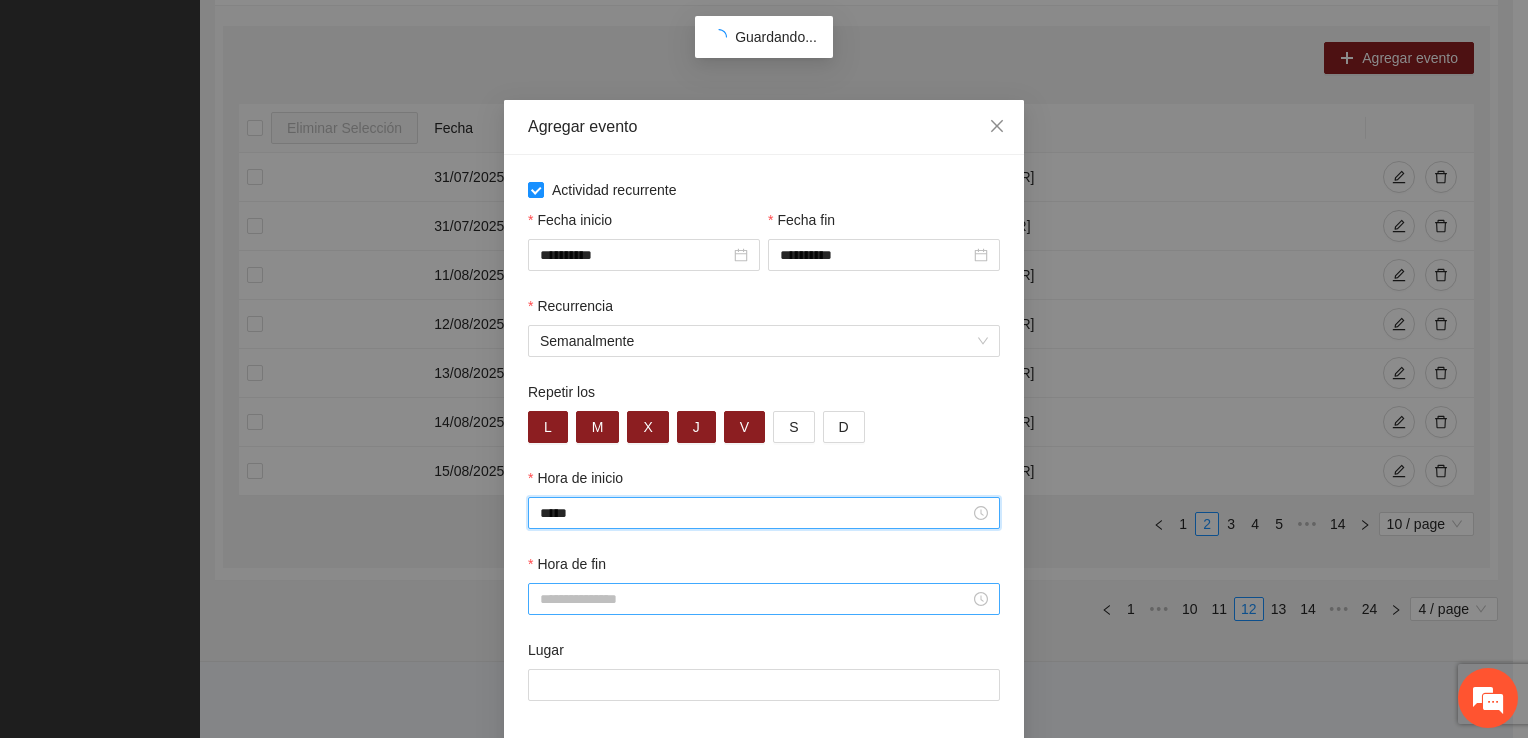 click on "Hora de fin" at bounding box center (755, 599) 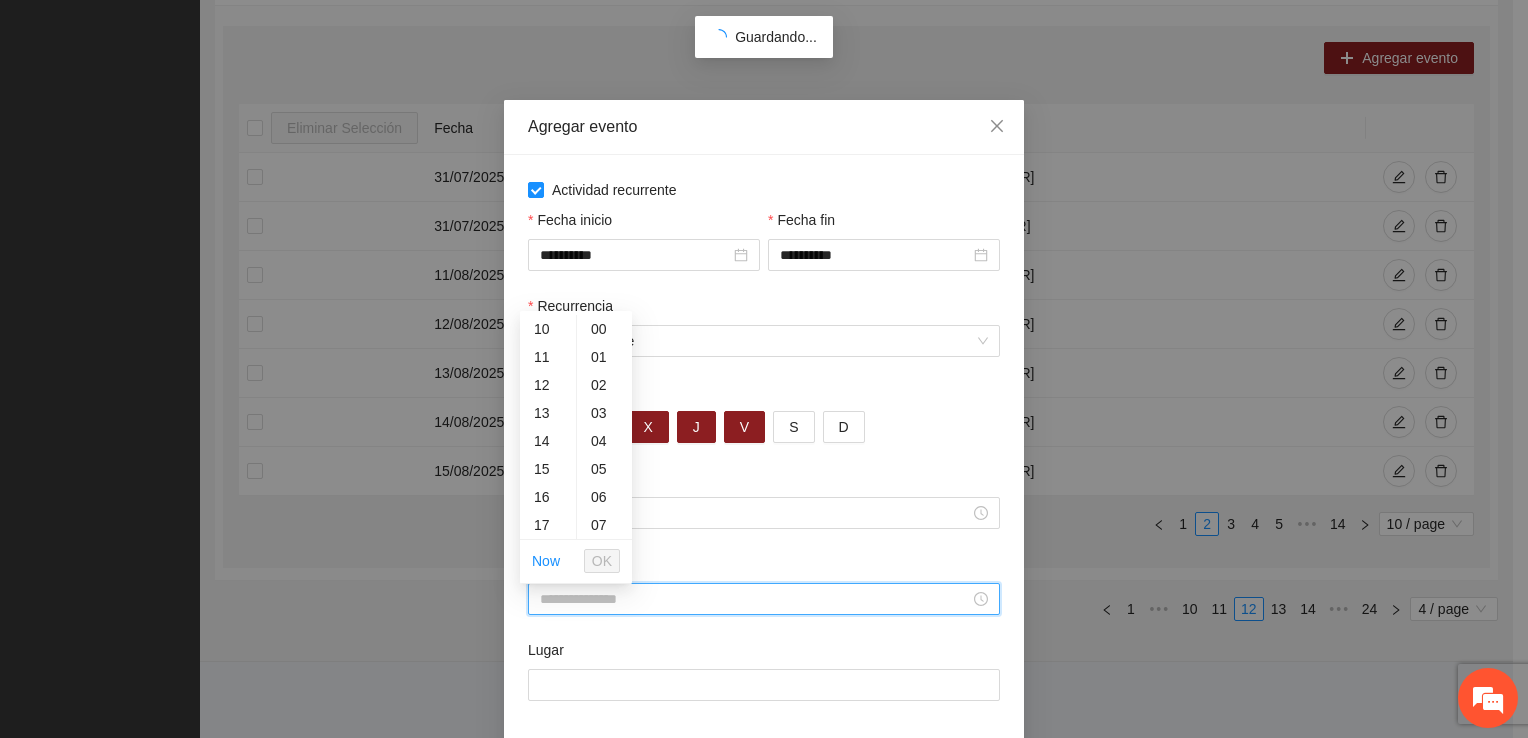scroll, scrollTop: 392, scrollLeft: 0, axis: vertical 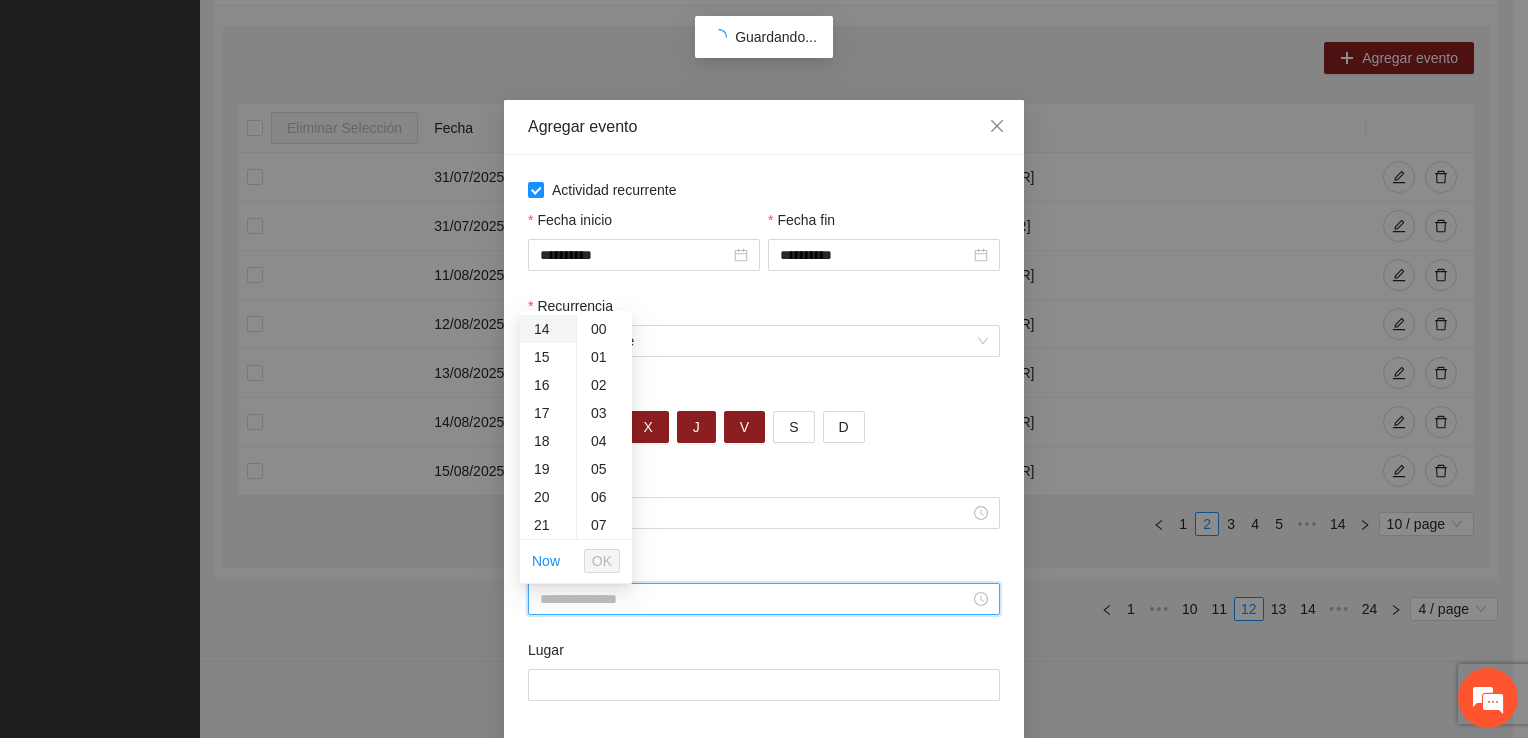 click on "14" at bounding box center [548, 329] 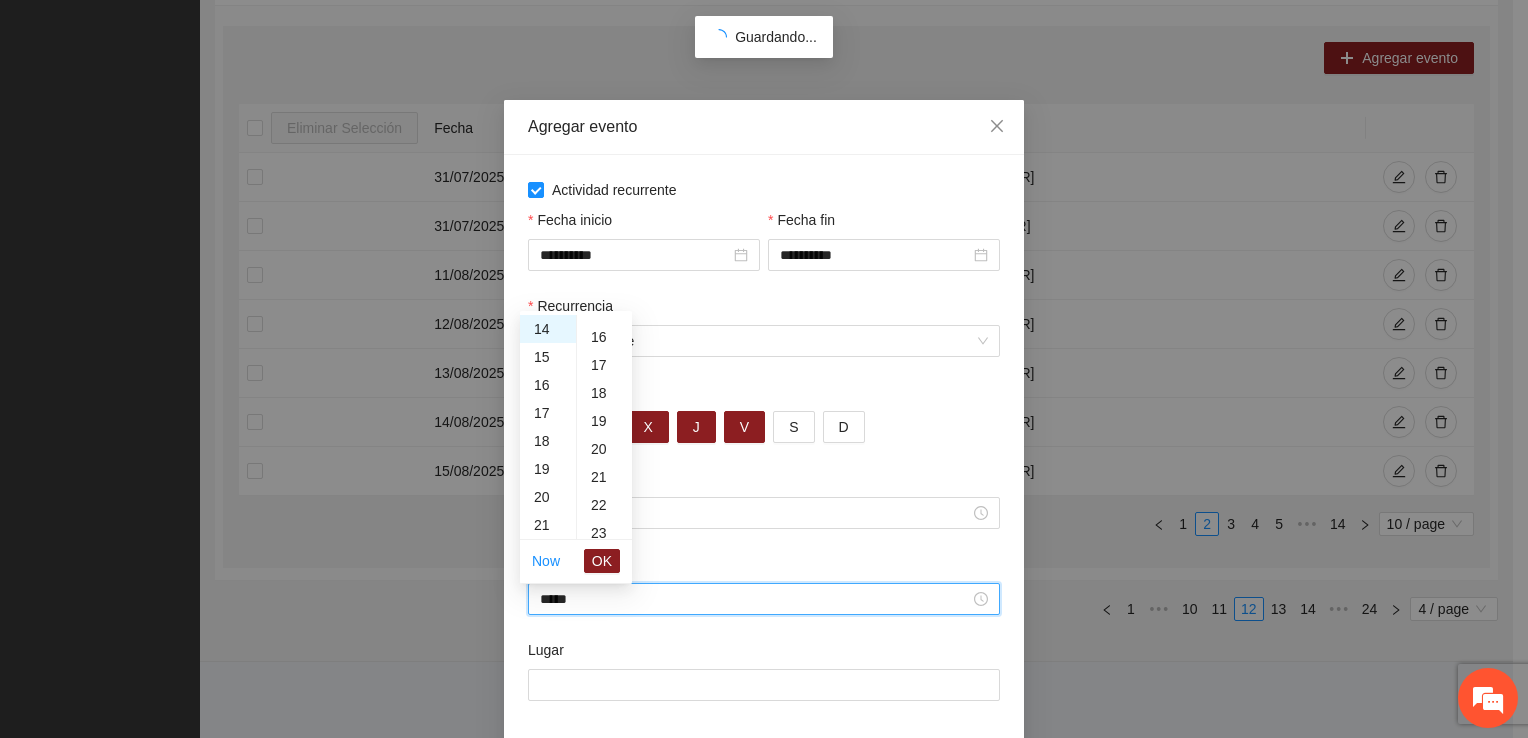 scroll, scrollTop: 529, scrollLeft: 0, axis: vertical 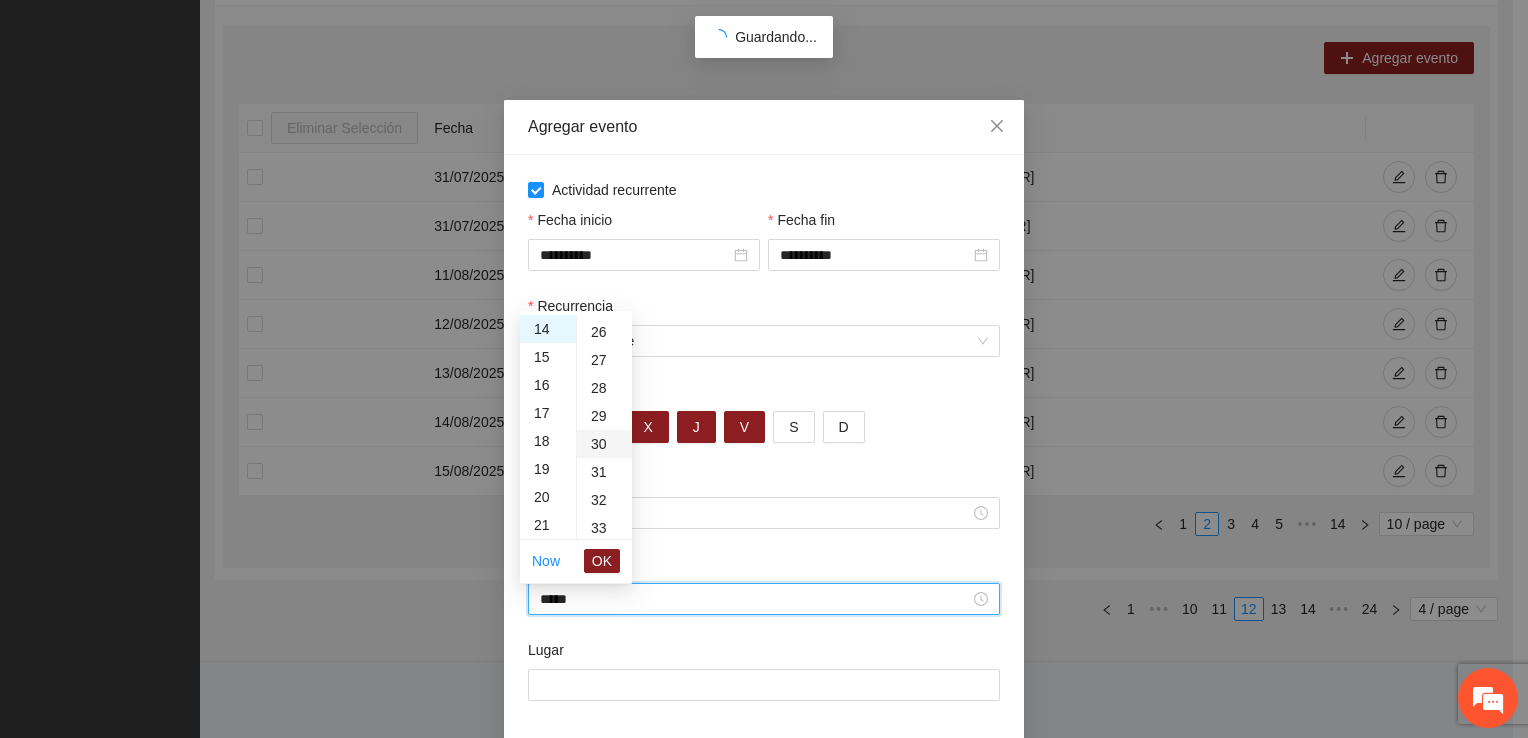 click on "30" at bounding box center (604, 444) 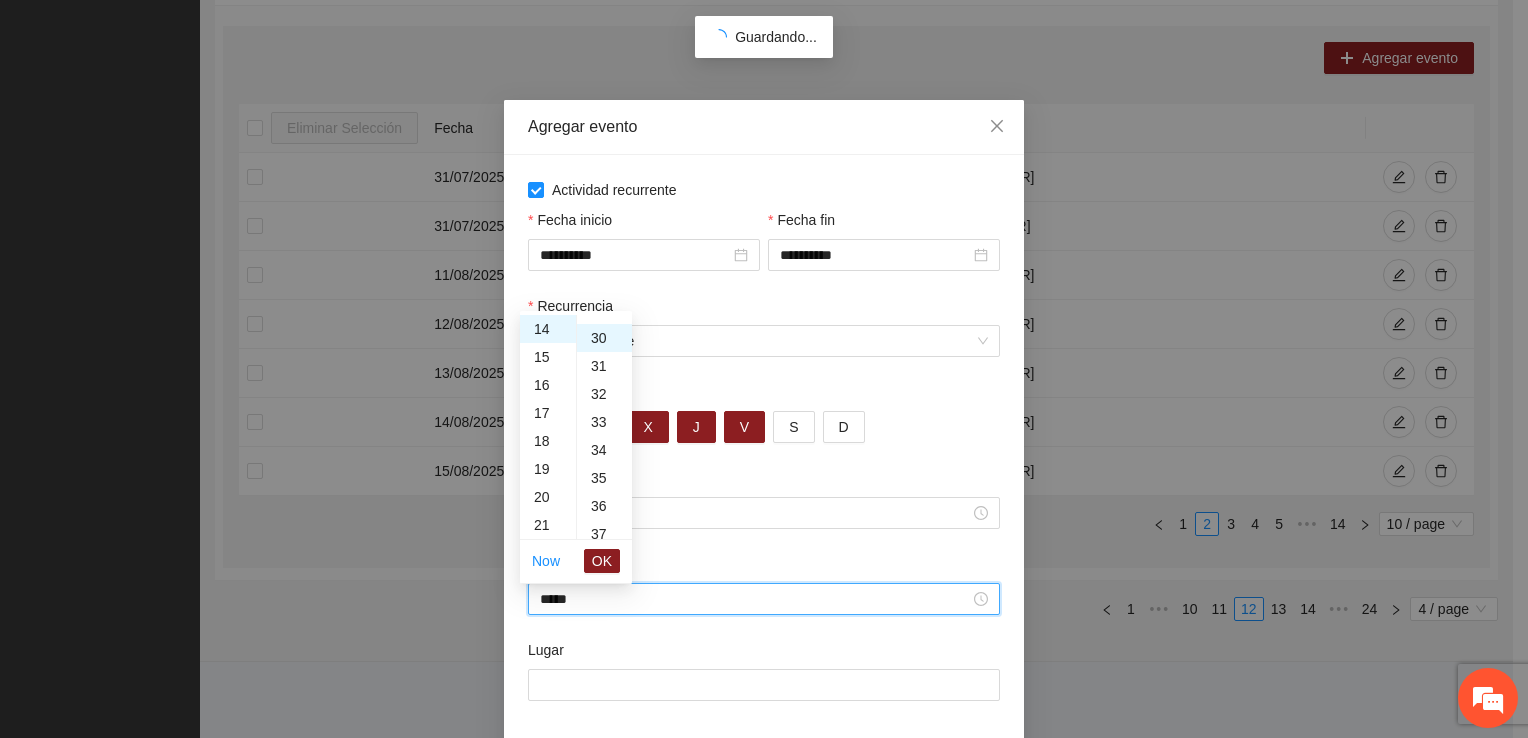 scroll, scrollTop: 840, scrollLeft: 0, axis: vertical 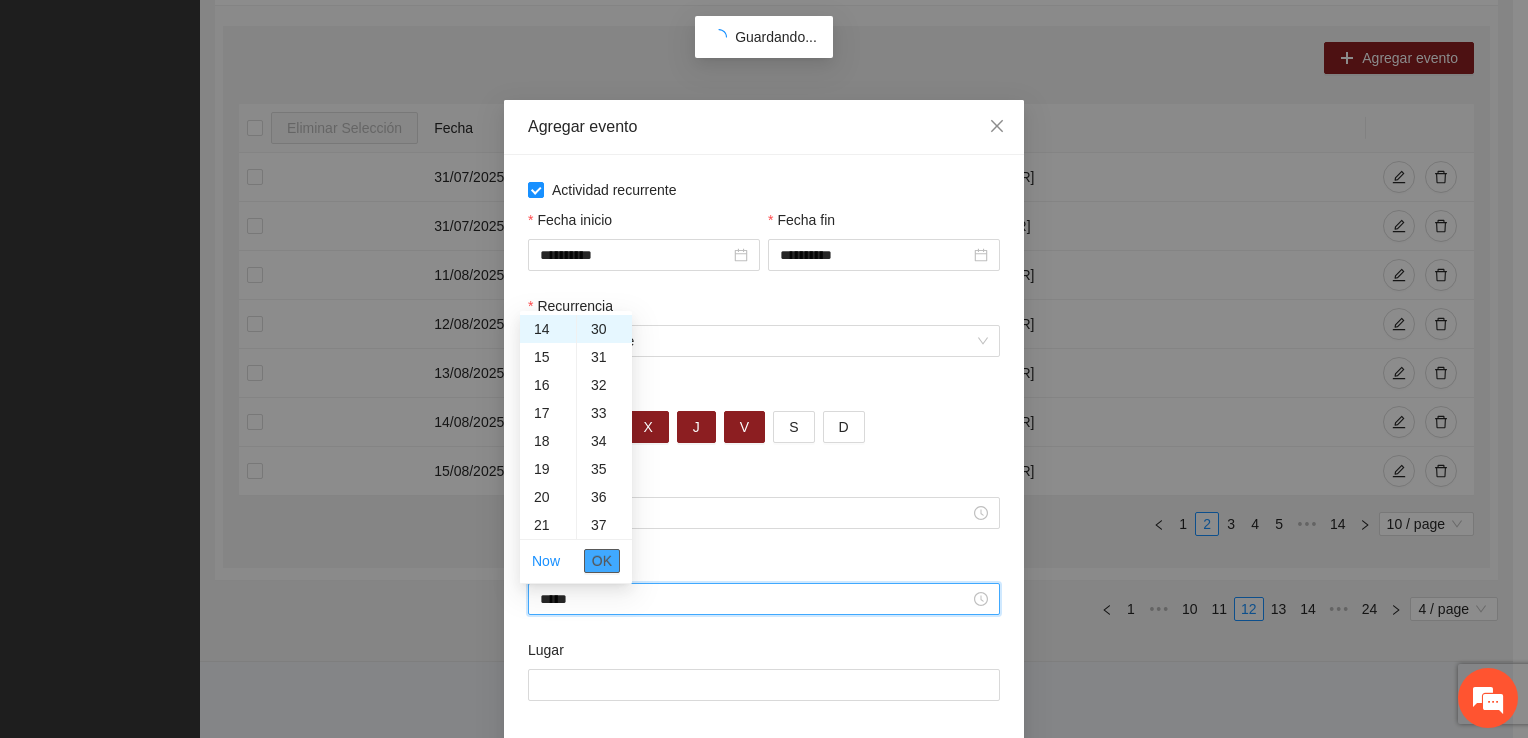 click on "OK" at bounding box center [602, 561] 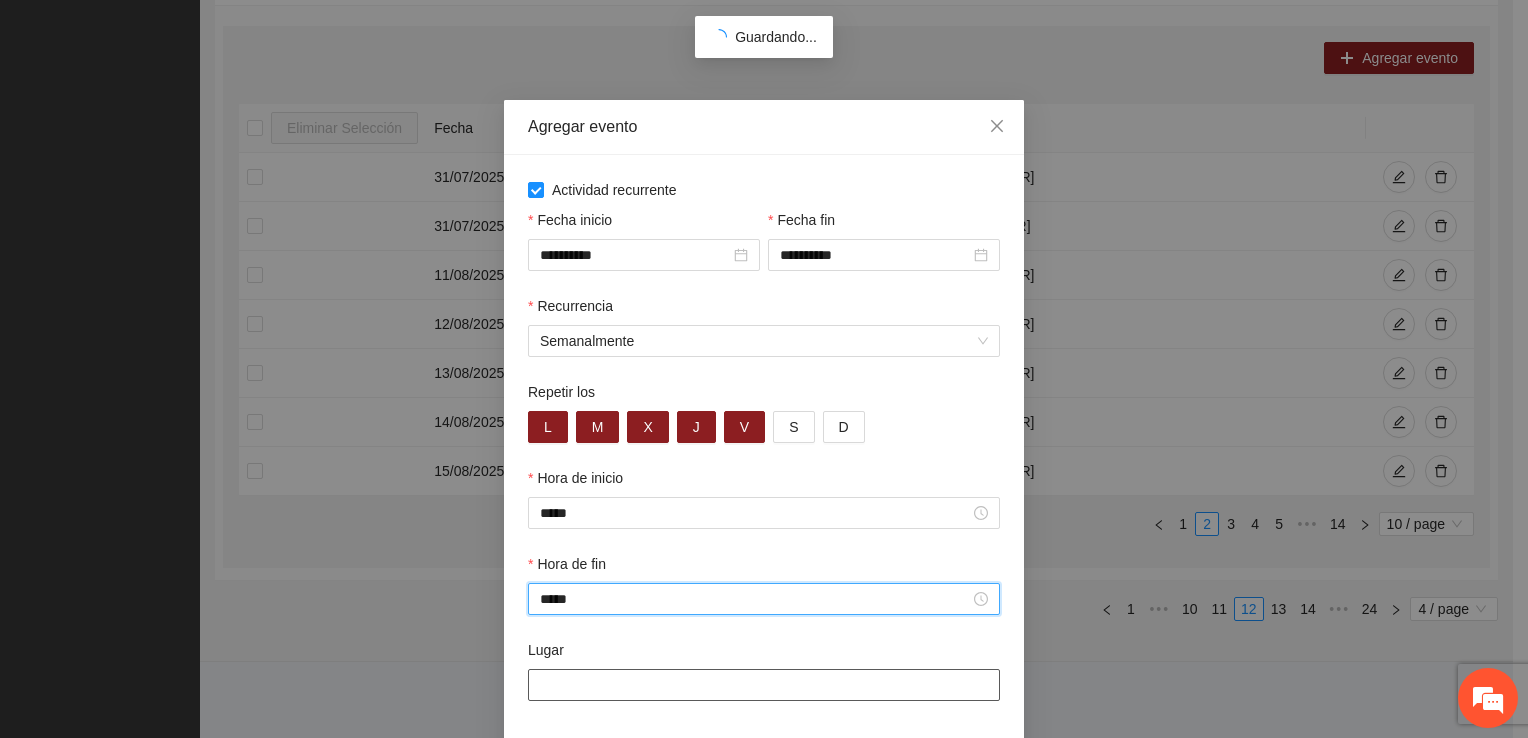 click on "Lugar" at bounding box center (764, 685) 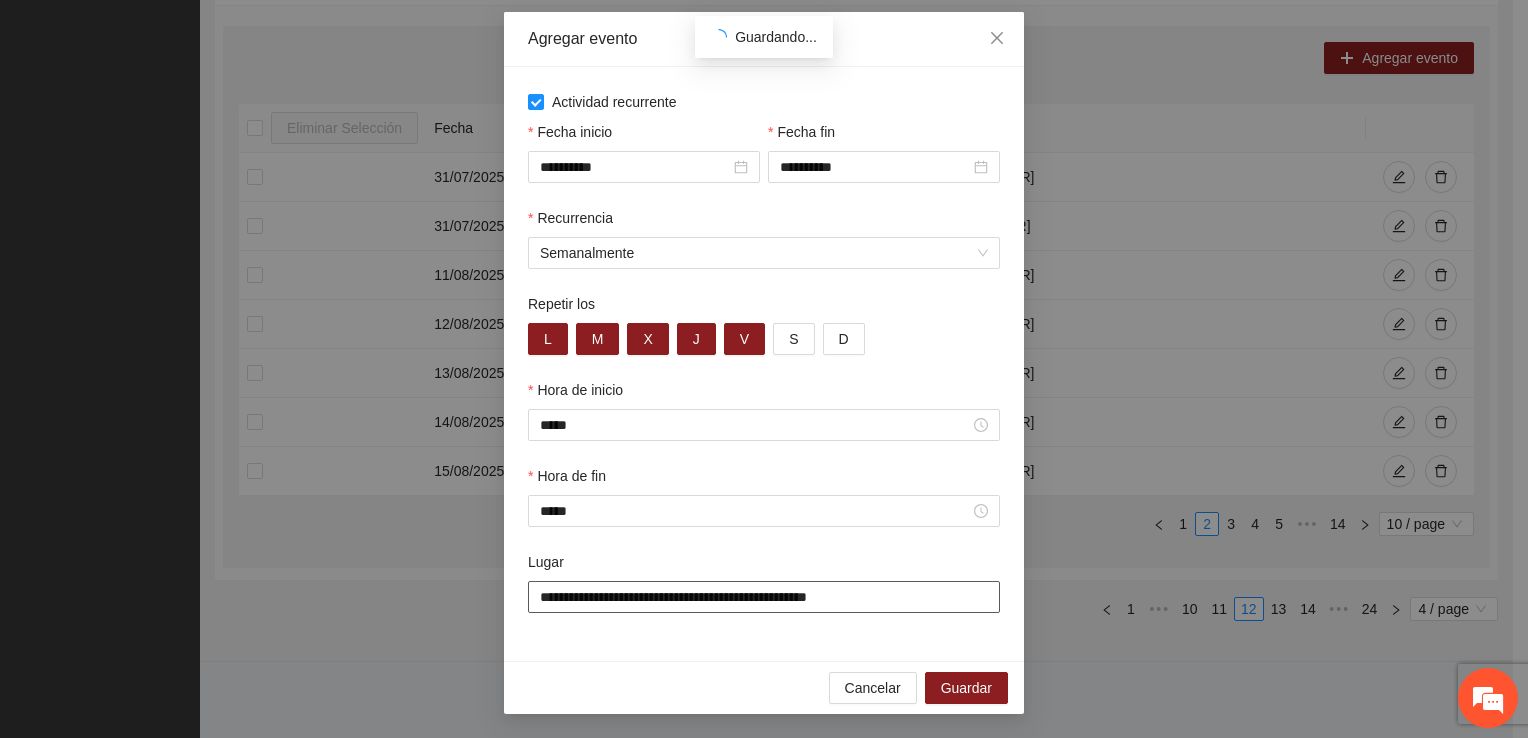 scroll, scrollTop: 90, scrollLeft: 0, axis: vertical 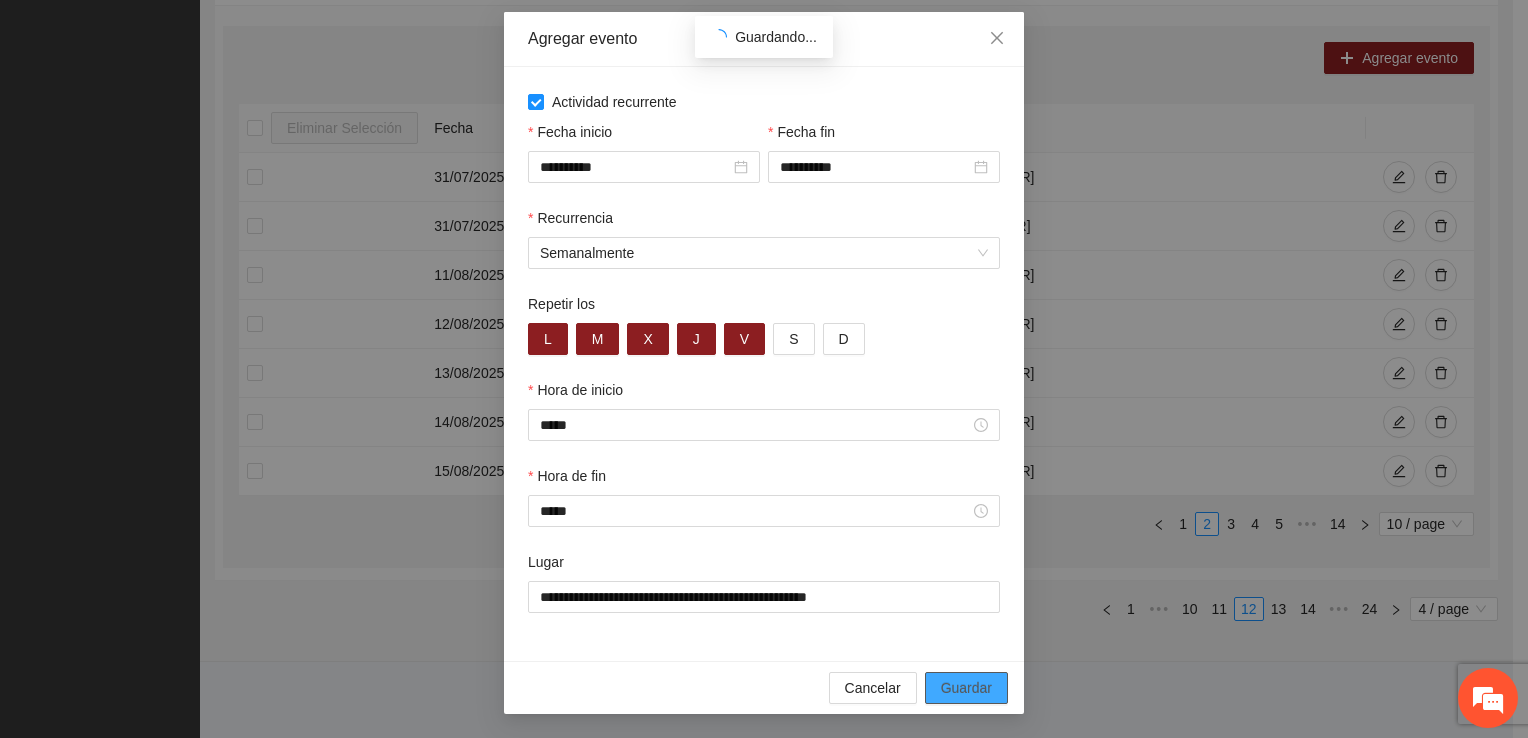 click on "Guardar" at bounding box center [966, 688] 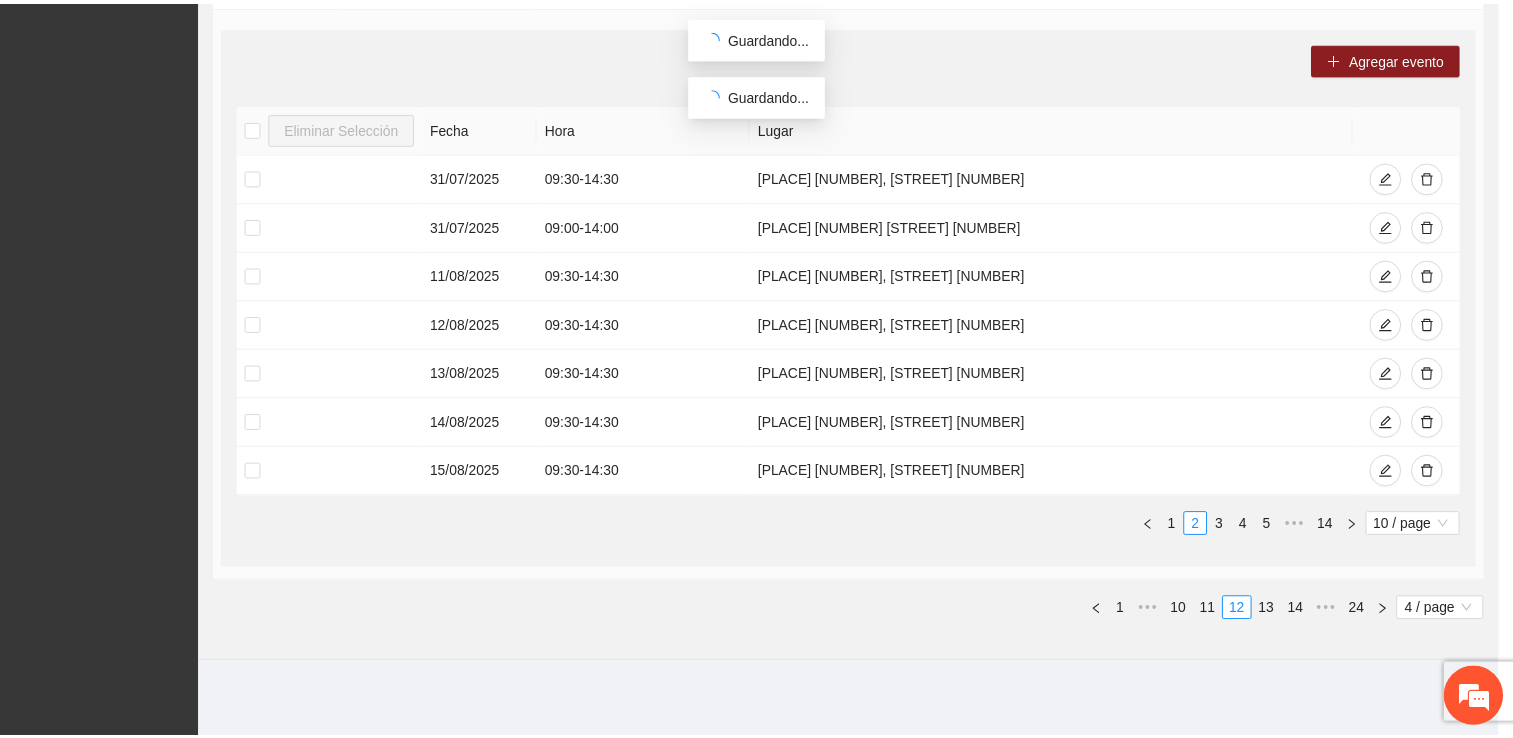 scroll, scrollTop: 0, scrollLeft: 0, axis: both 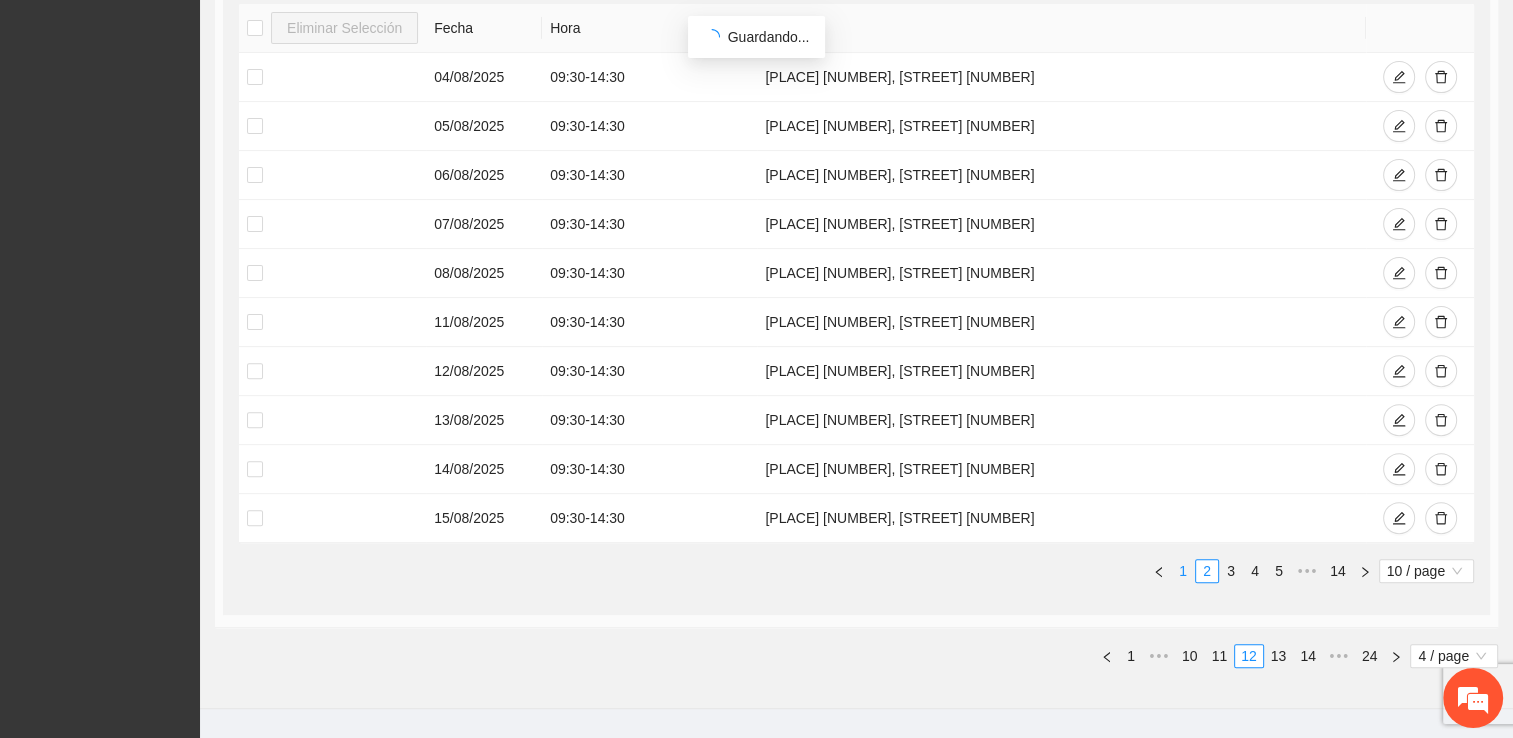click on "1" at bounding box center (1183, 571) 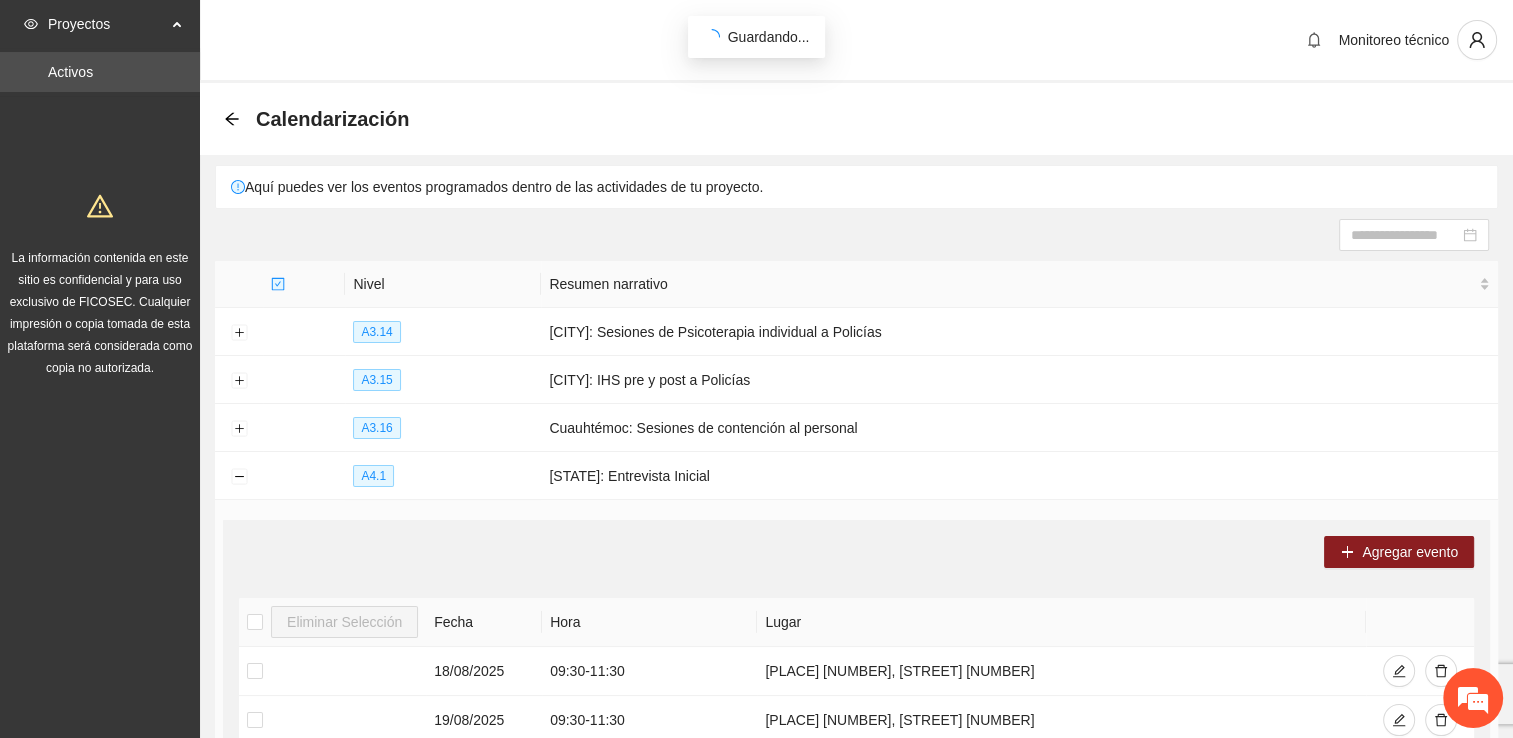 scroll, scrollTop: 0, scrollLeft: 0, axis: both 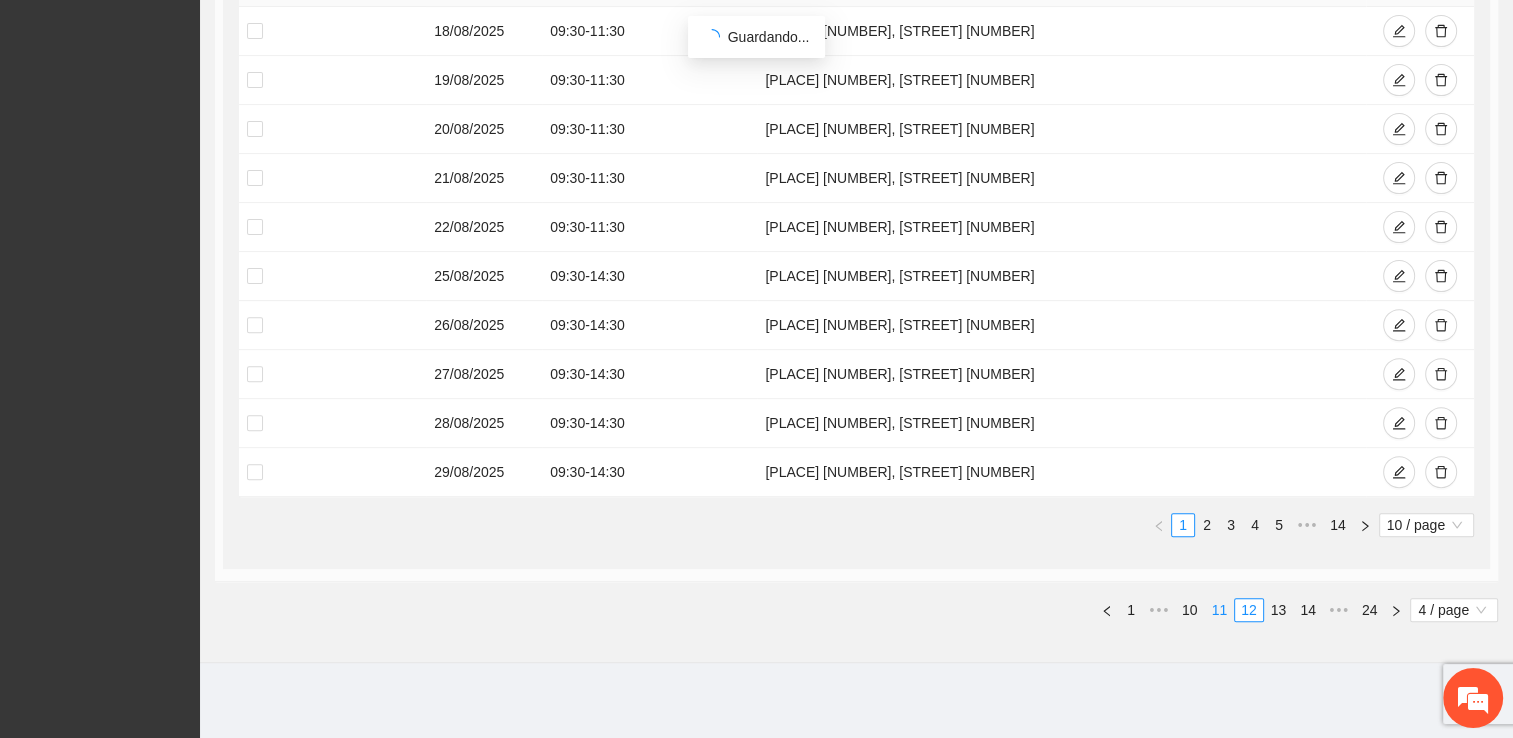 click on "11" at bounding box center (1220, 610) 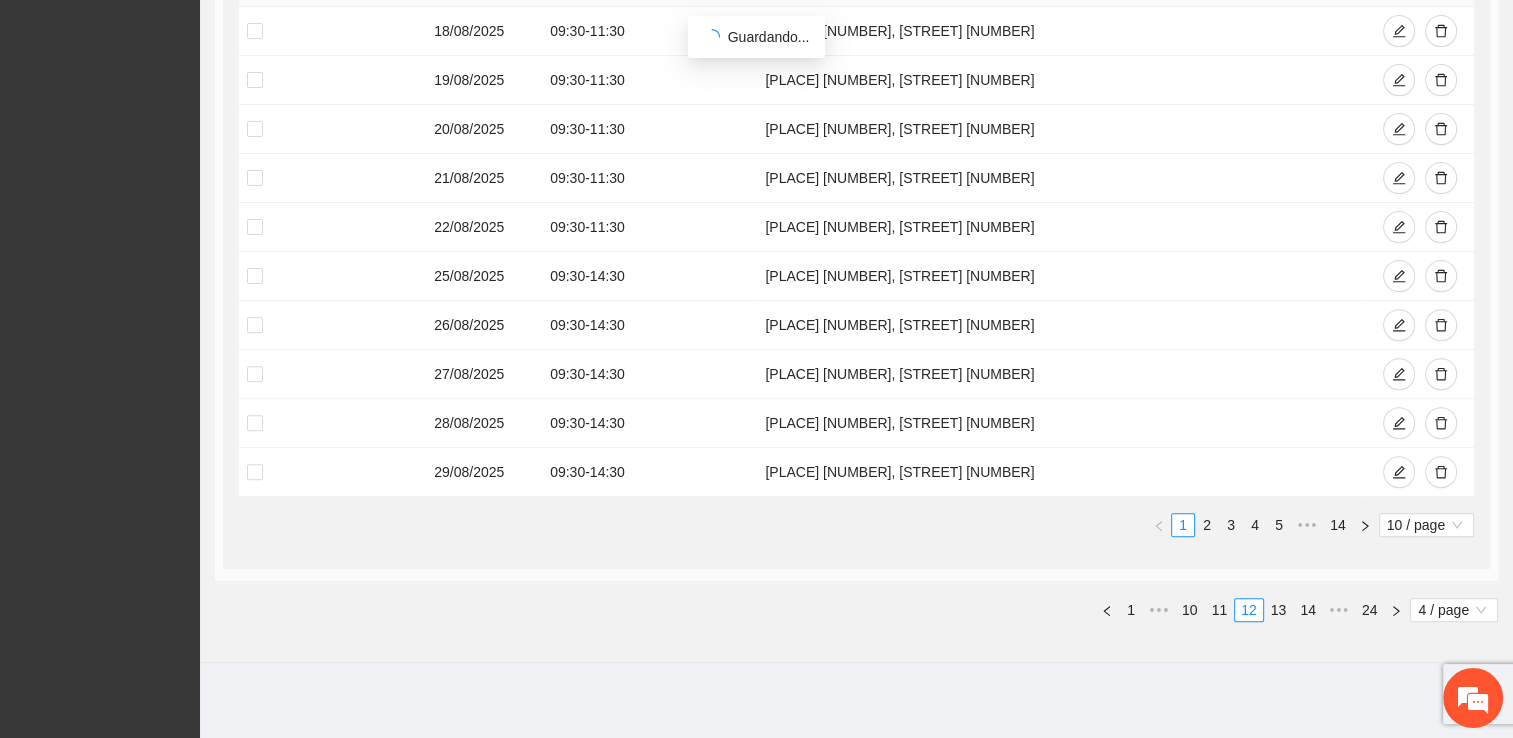 scroll, scrollTop: 0, scrollLeft: 0, axis: both 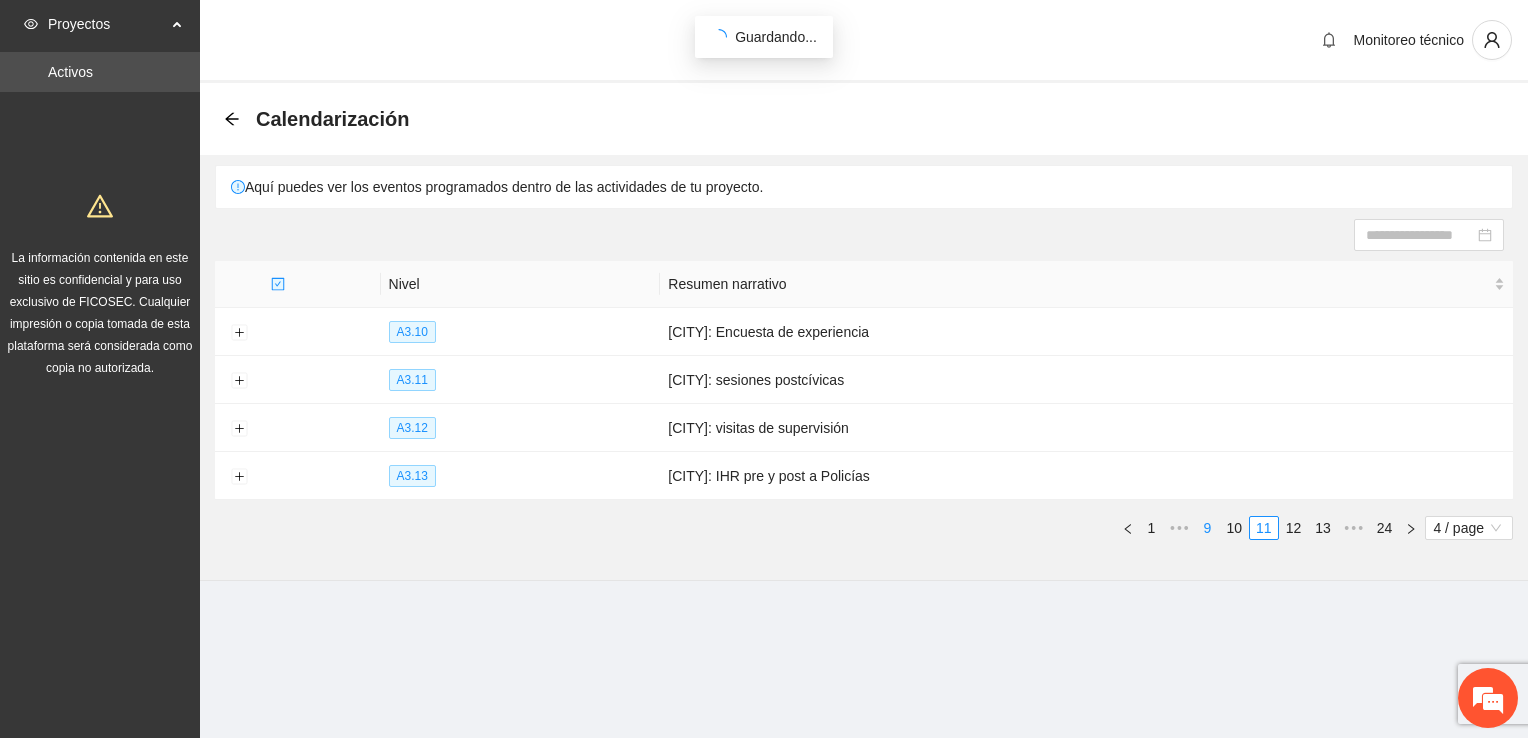 click on "10" at bounding box center [1235, 528] 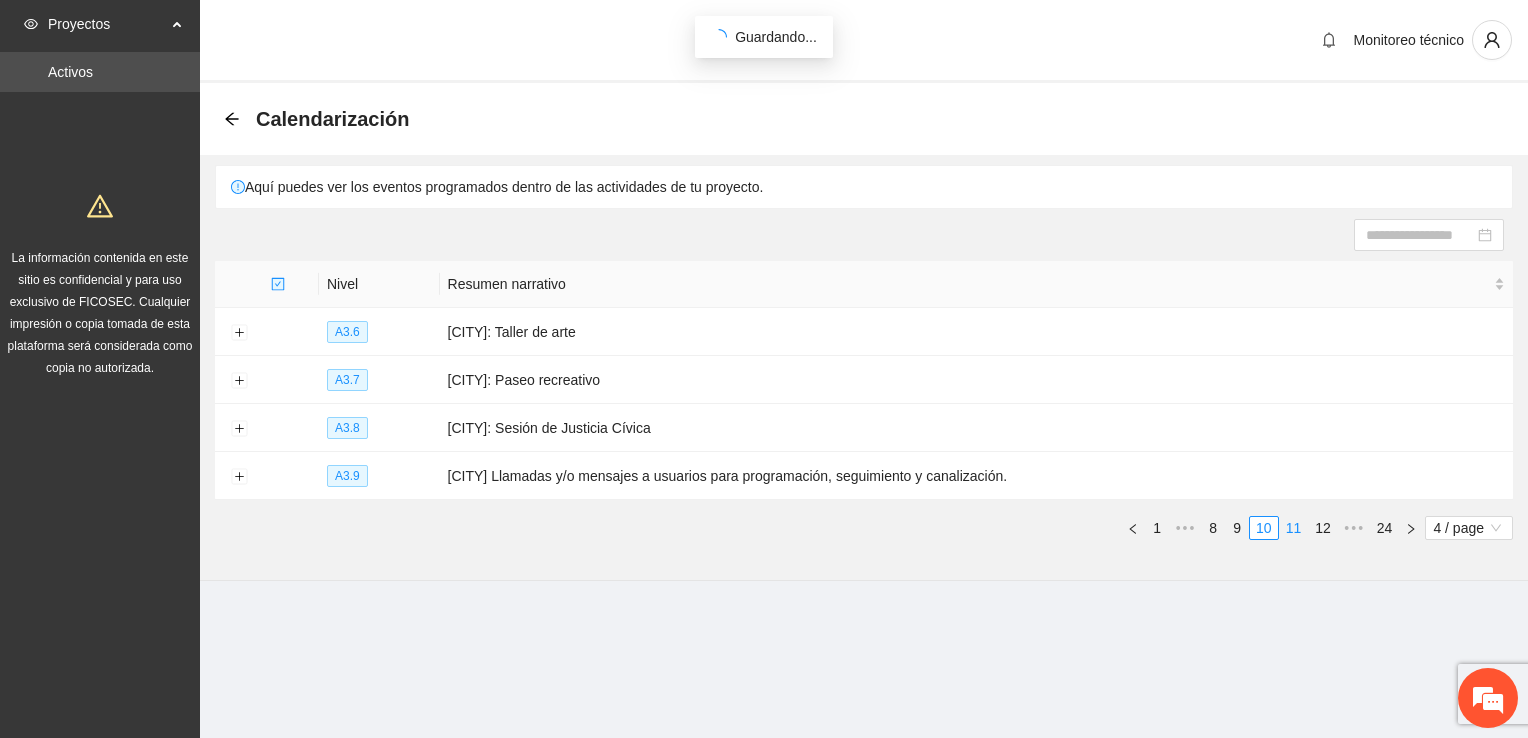 click on "11" at bounding box center [1294, 528] 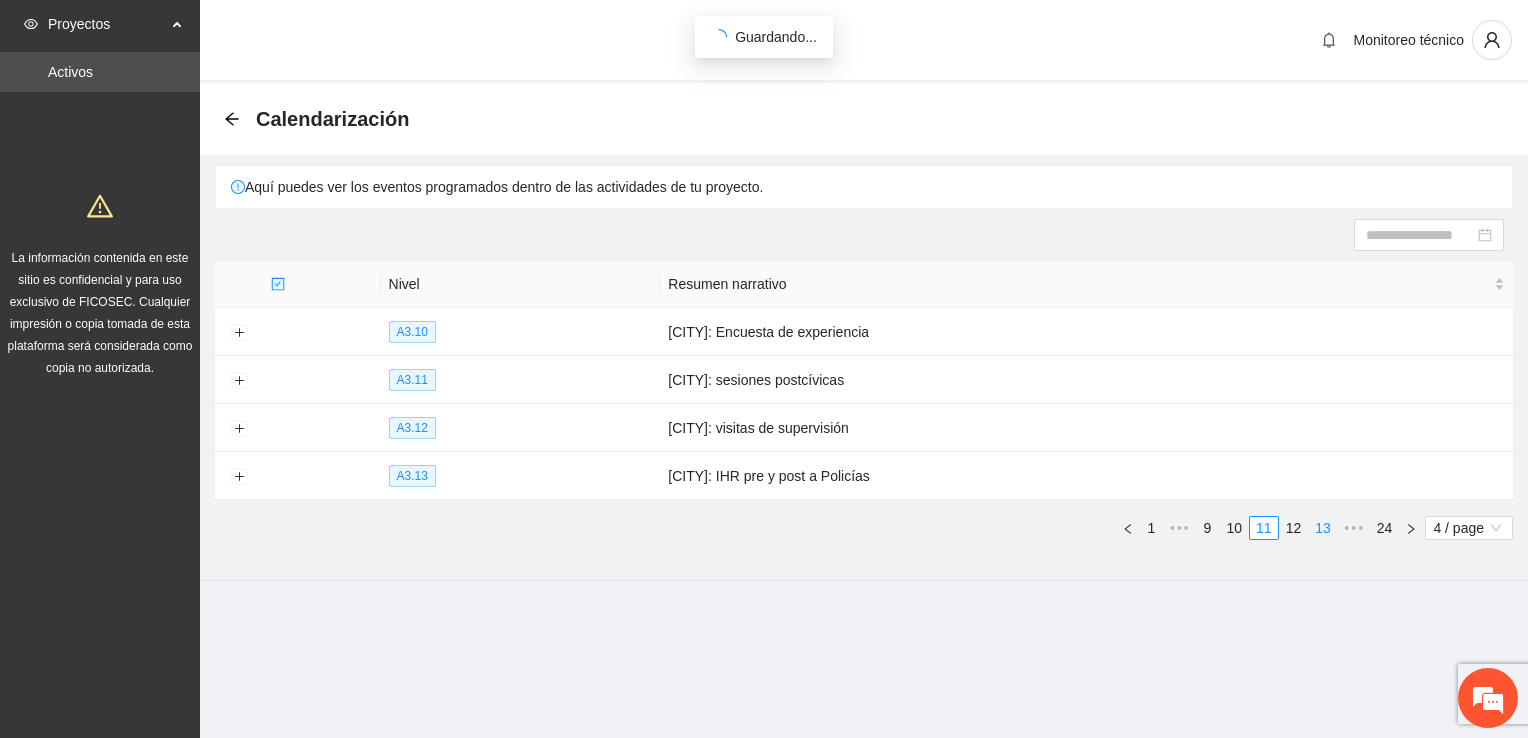 click on "13" at bounding box center [1323, 528] 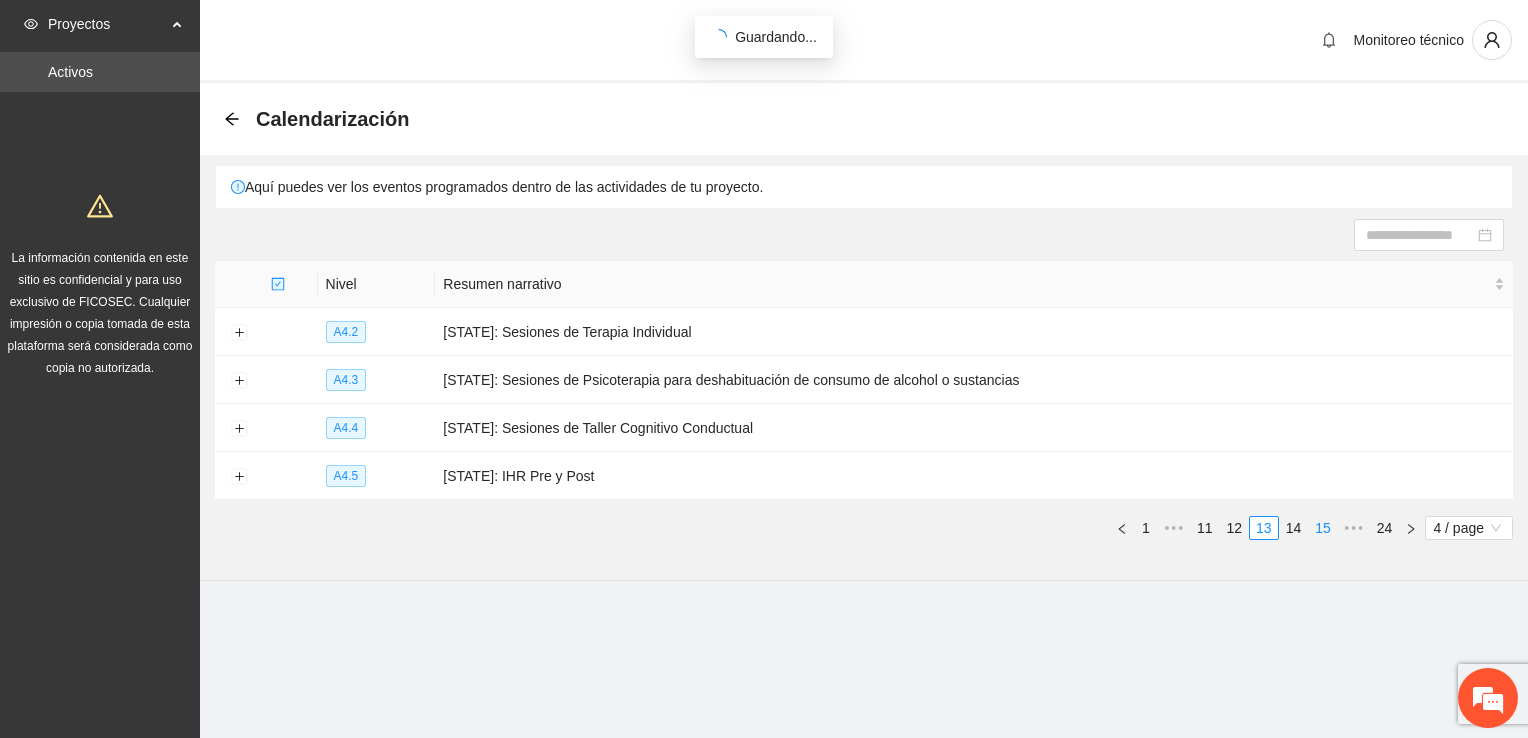 click on "15" at bounding box center (1323, 528) 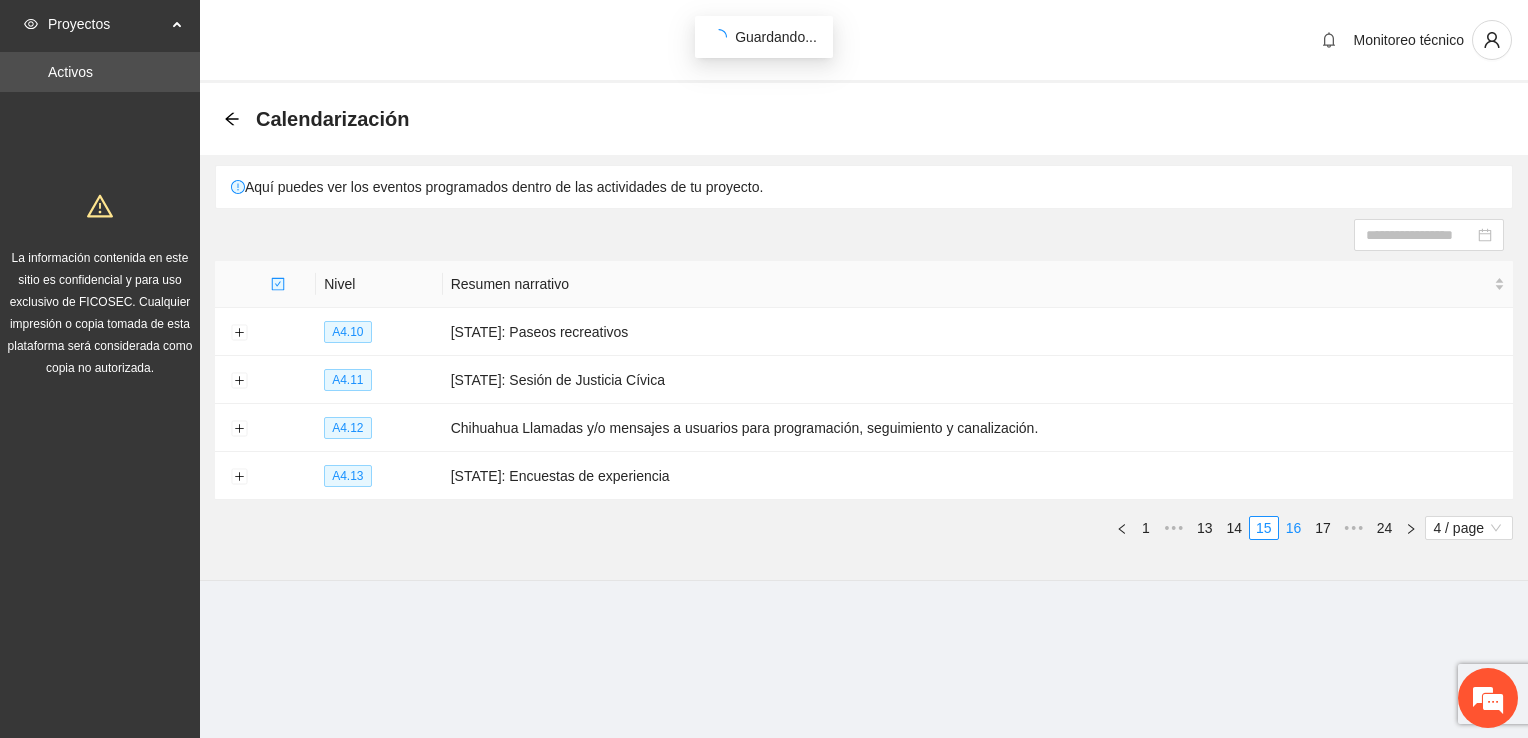 click on "16" at bounding box center (1294, 528) 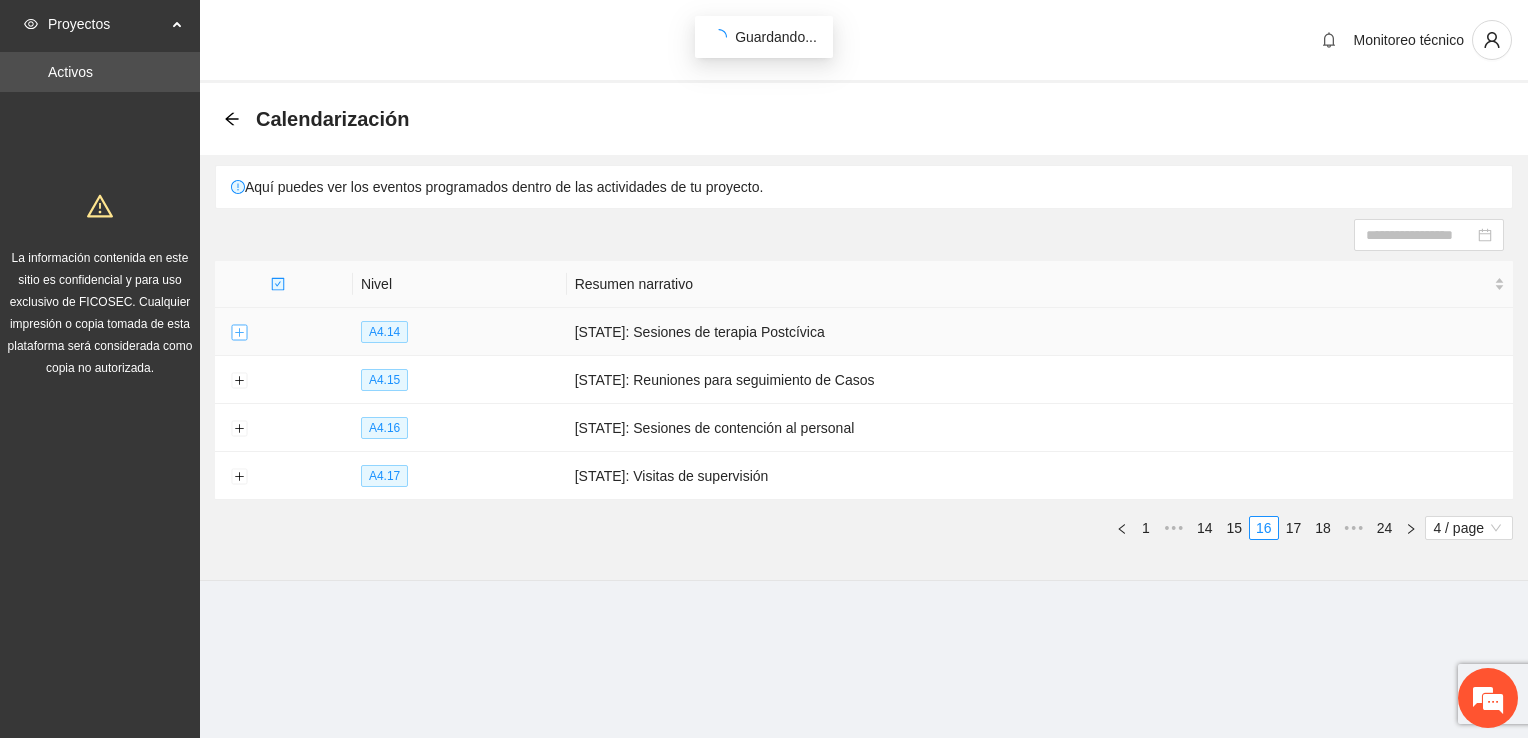 click at bounding box center [239, 333] 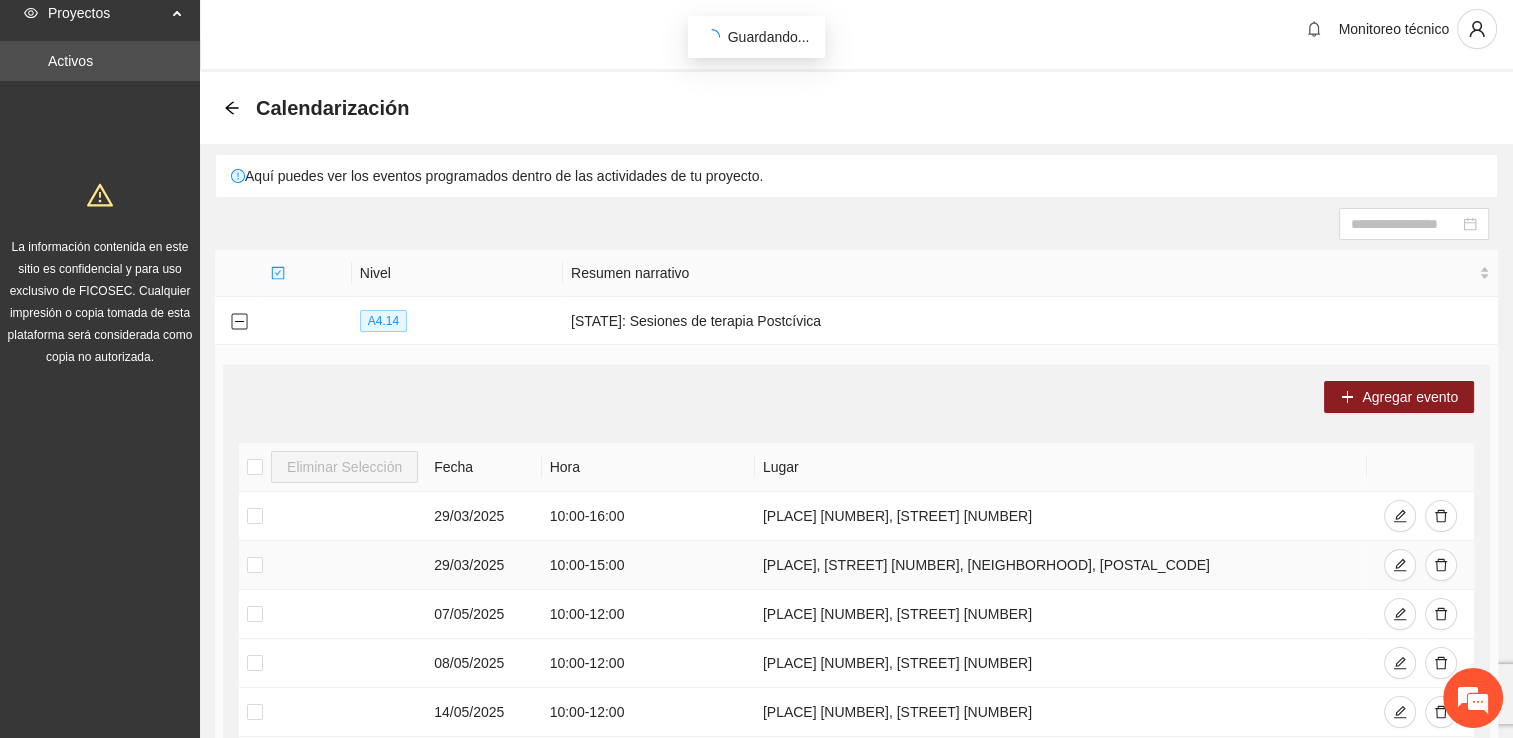 scroll, scrollTop: 0, scrollLeft: 0, axis: both 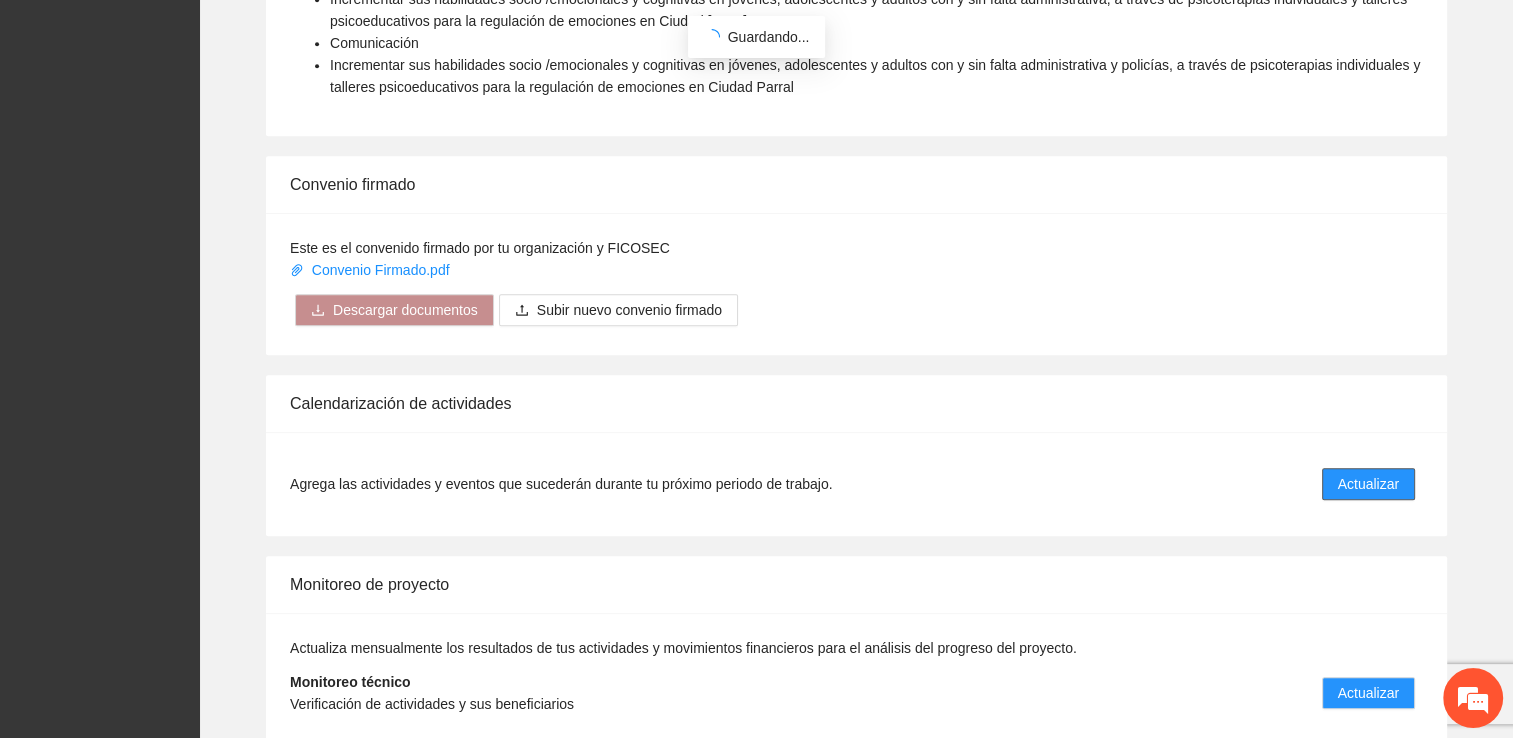 click on "Actualizar" at bounding box center (1368, 484) 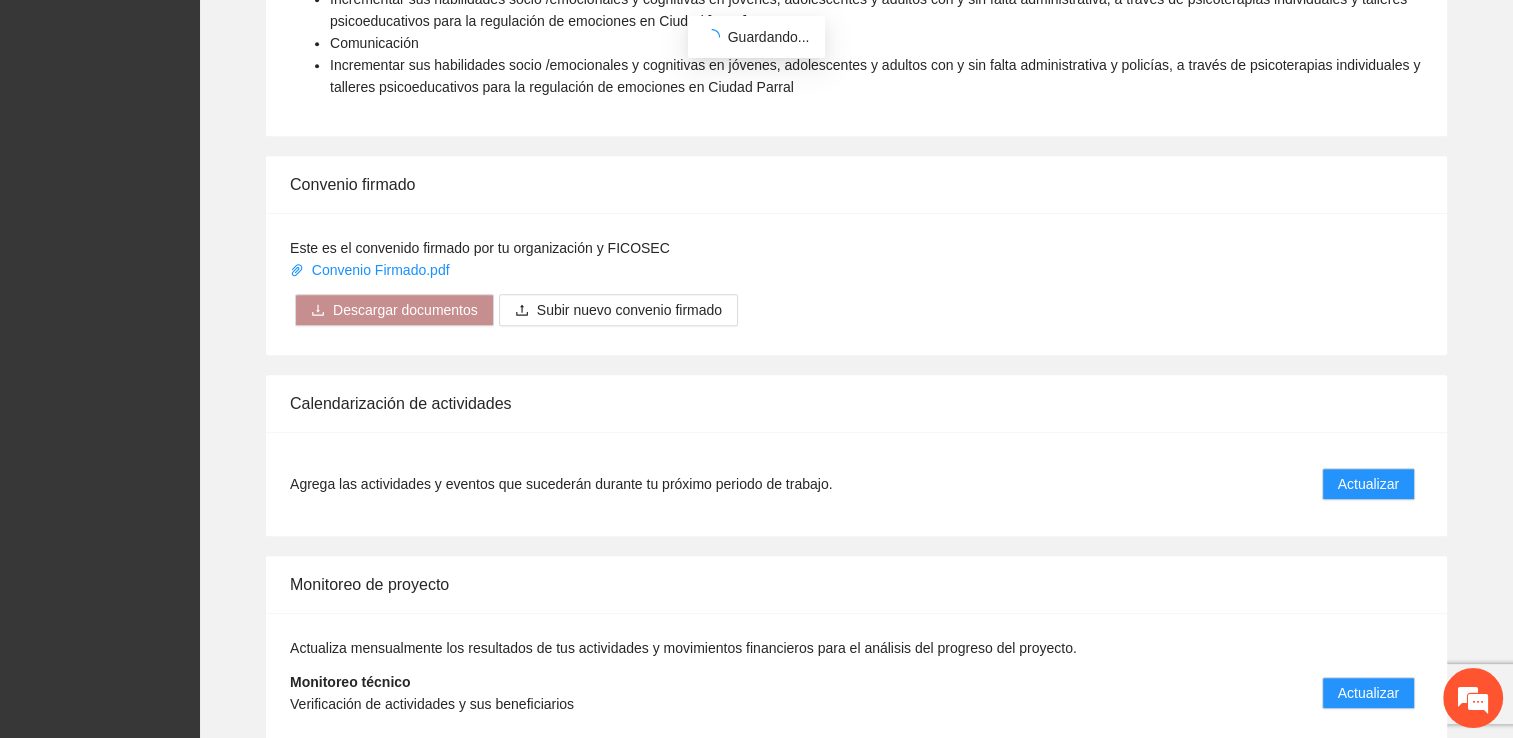 scroll, scrollTop: 0, scrollLeft: 0, axis: both 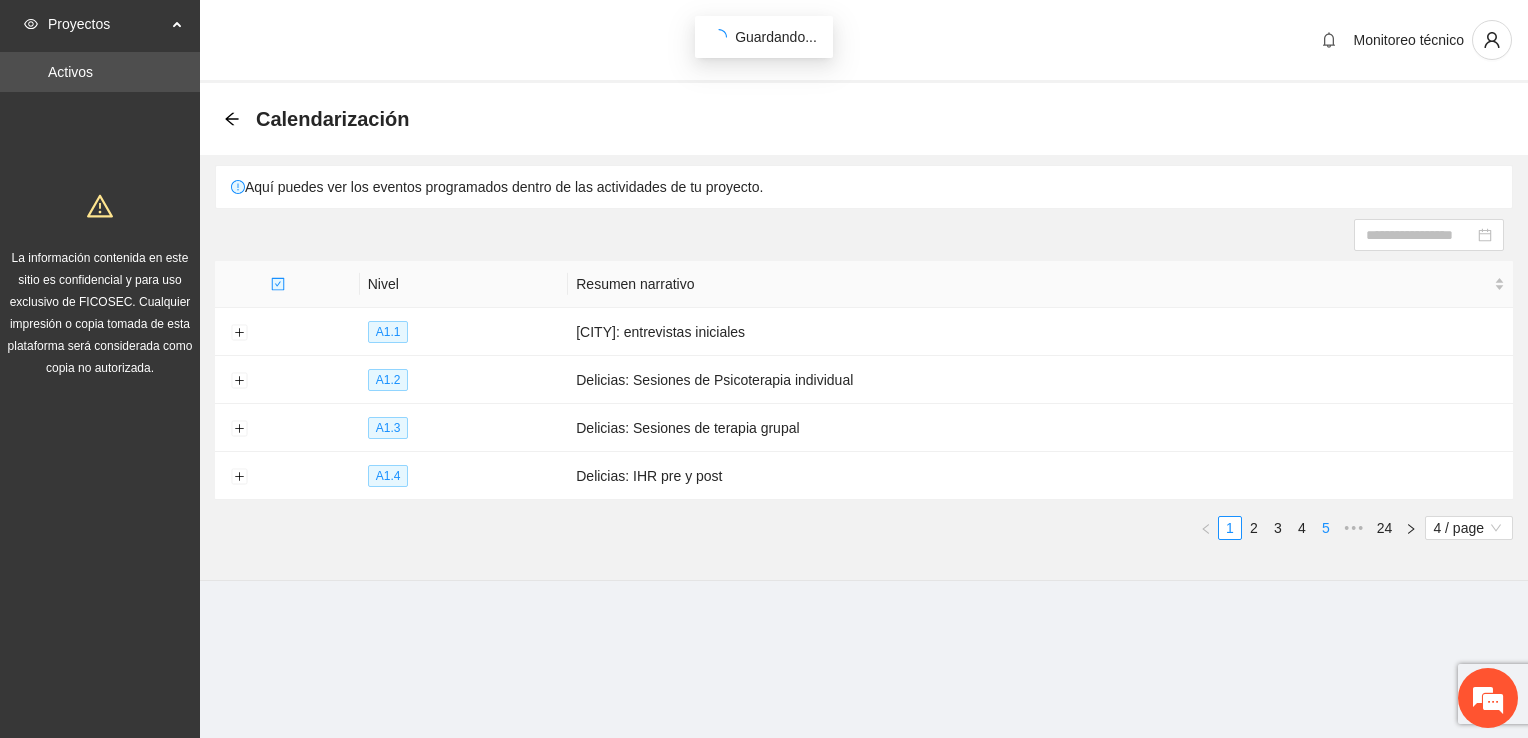 click on "4" at bounding box center (1302, 528) 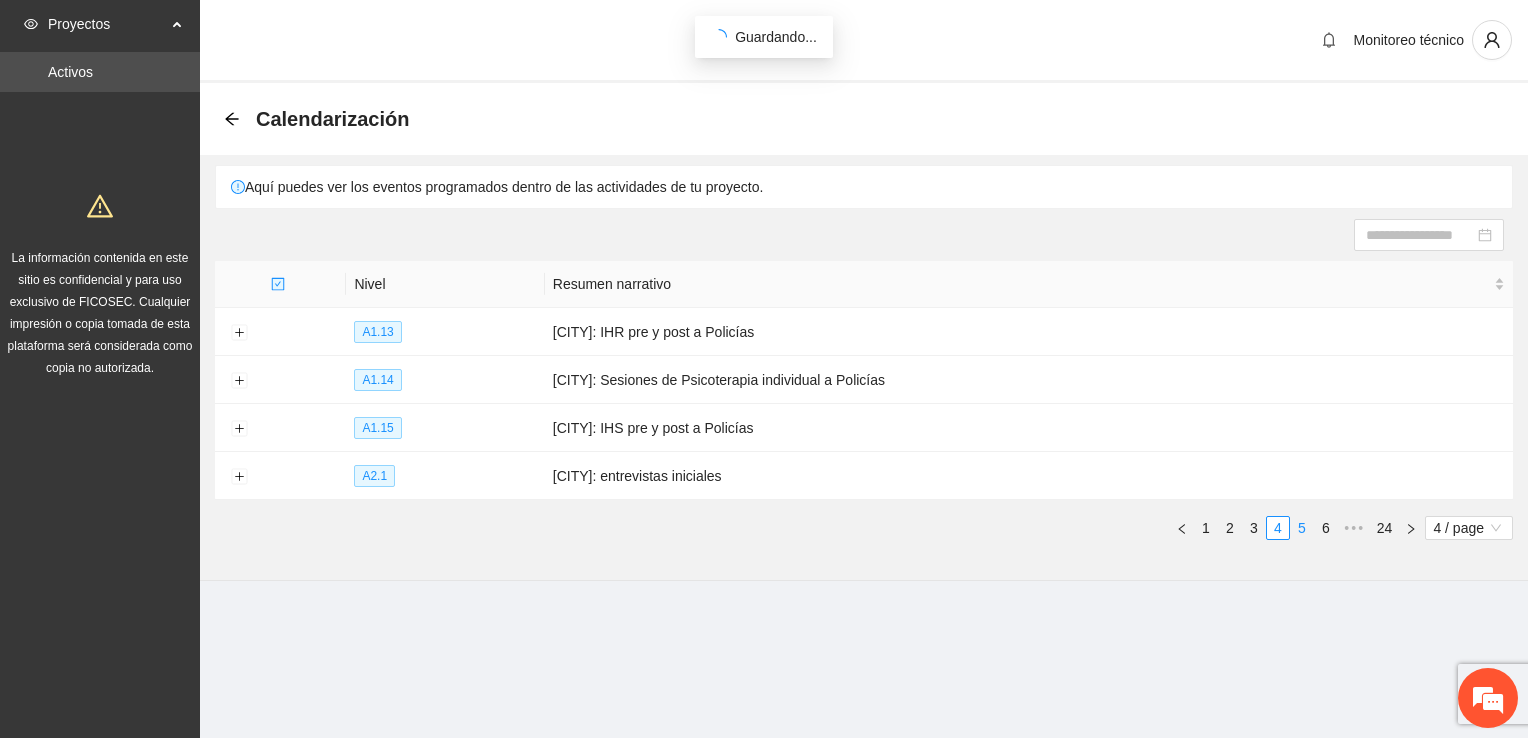 click on "5" at bounding box center (1302, 528) 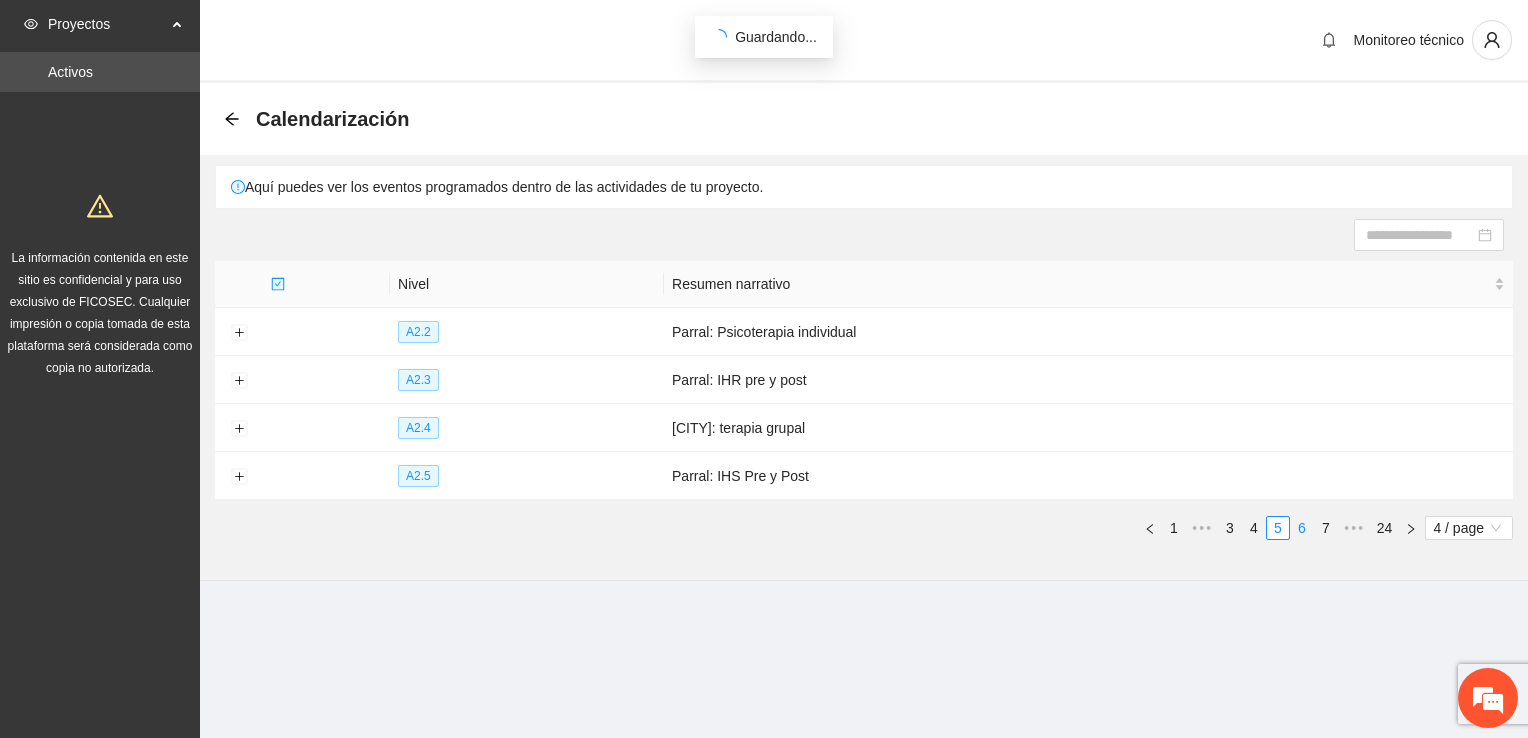 click on "6" at bounding box center (1302, 528) 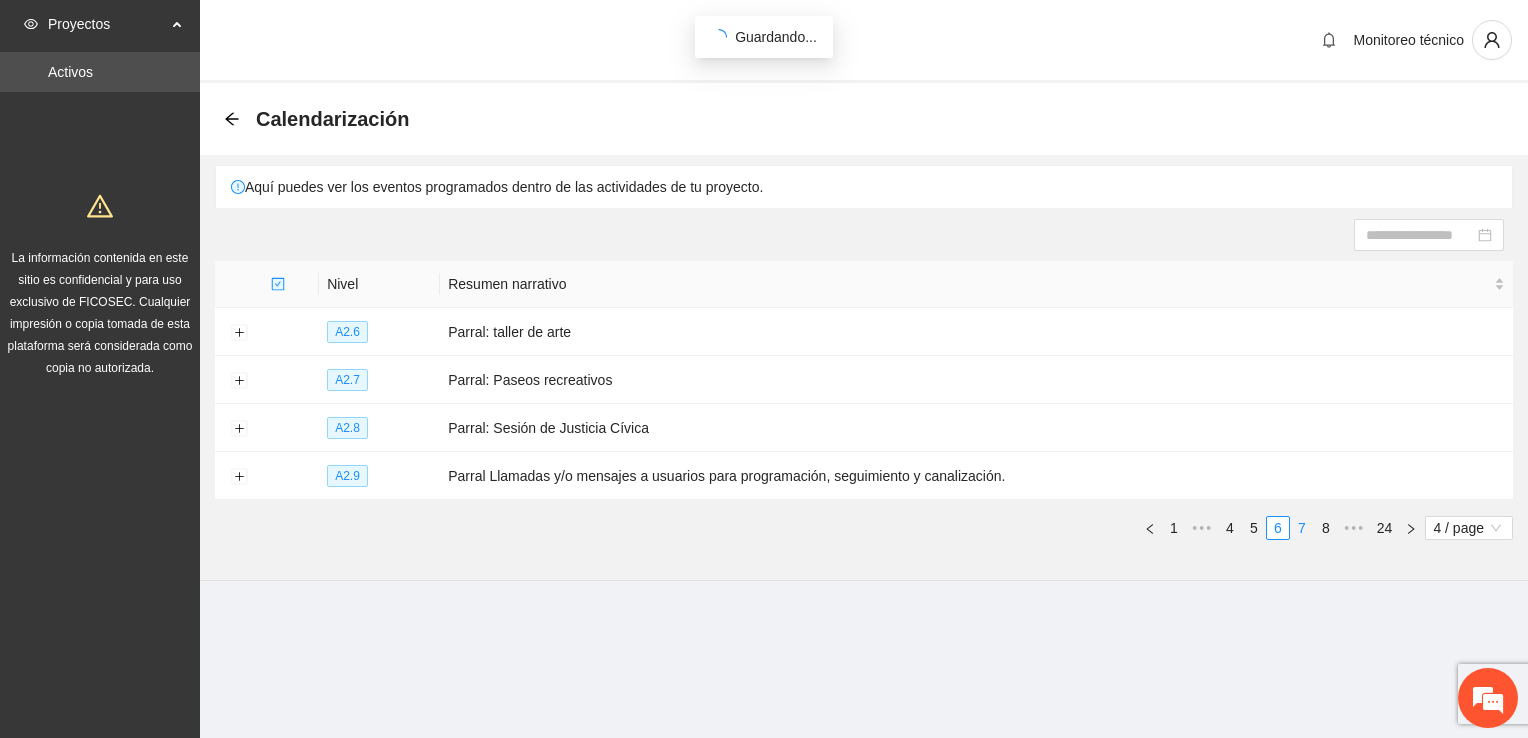 click on "7" at bounding box center (1302, 528) 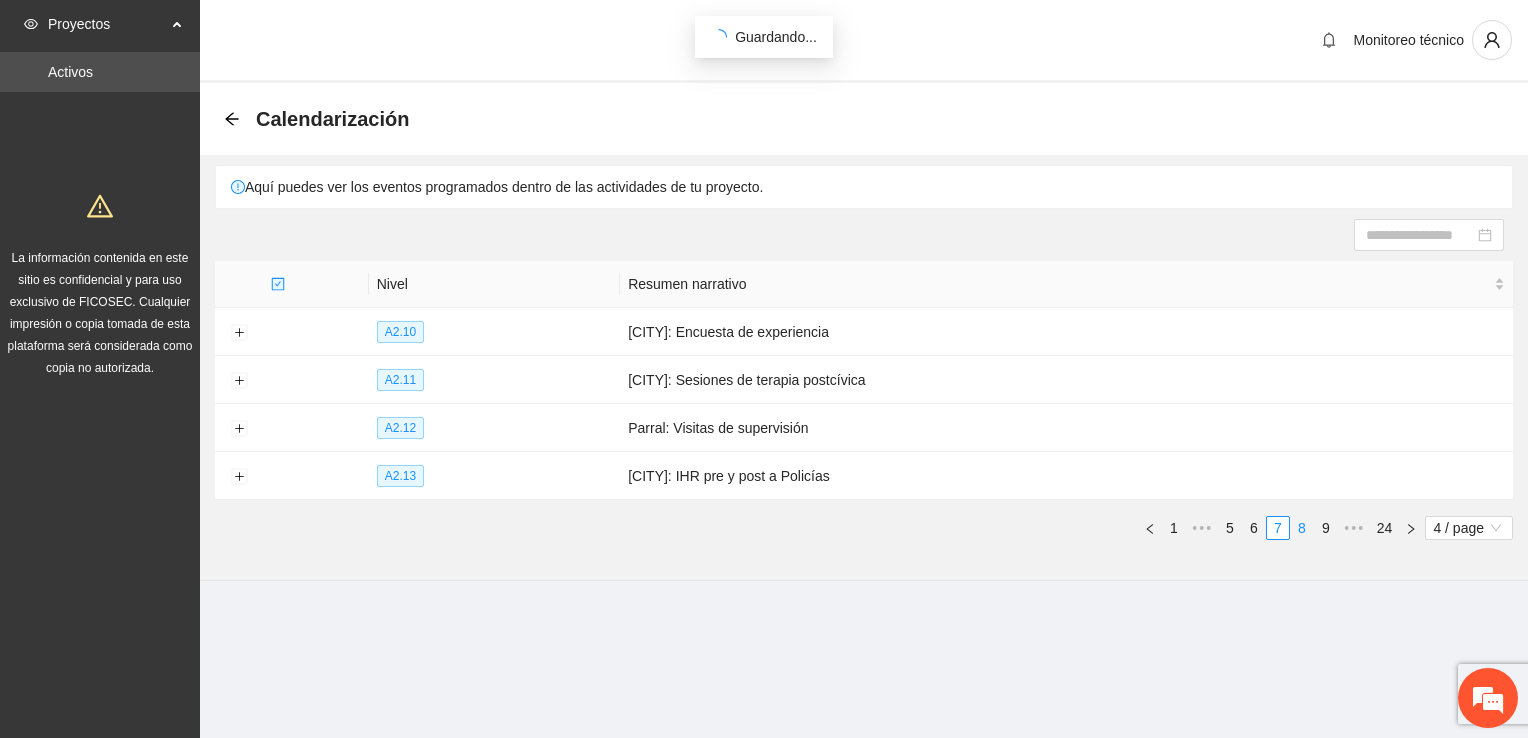 click on "8" at bounding box center (1302, 528) 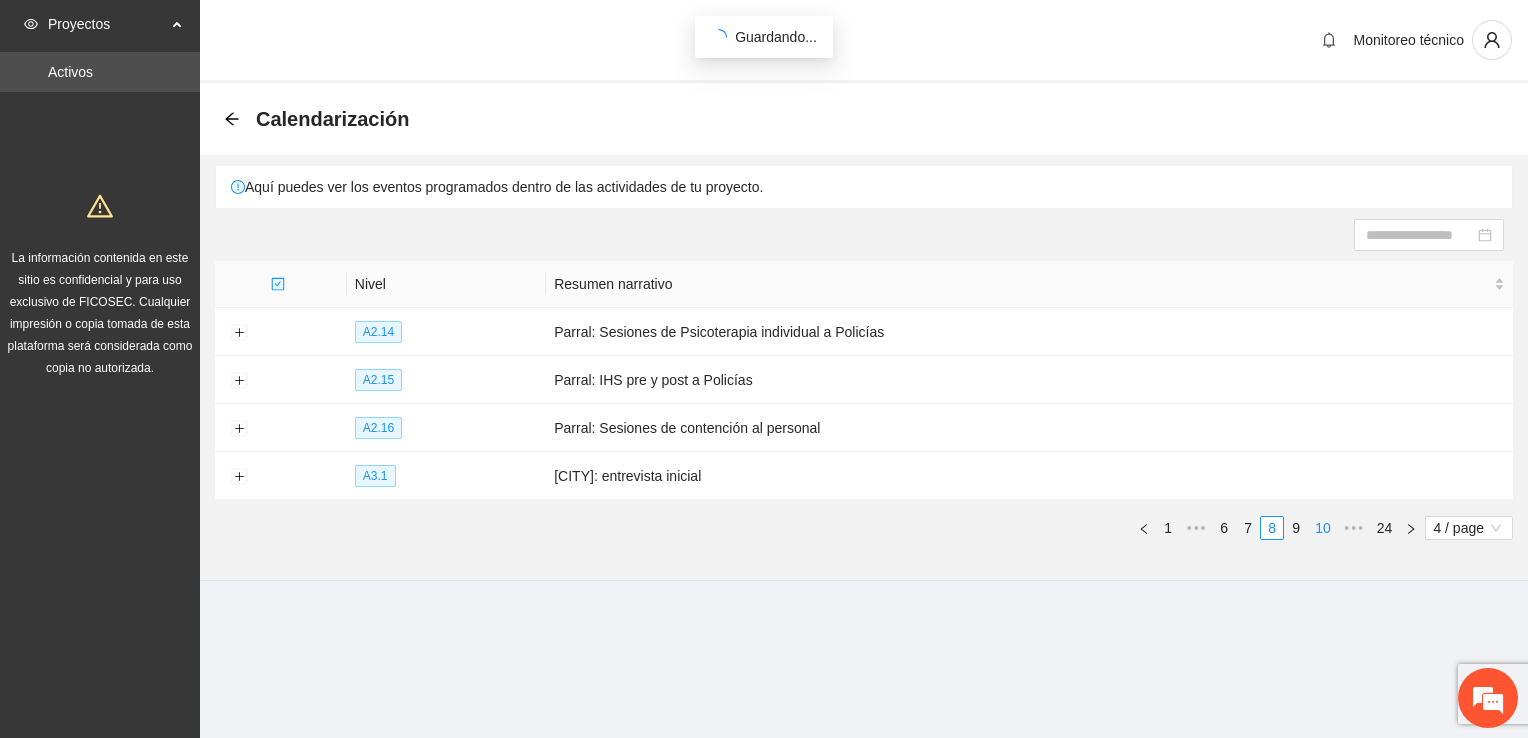 click on "10" at bounding box center [1323, 528] 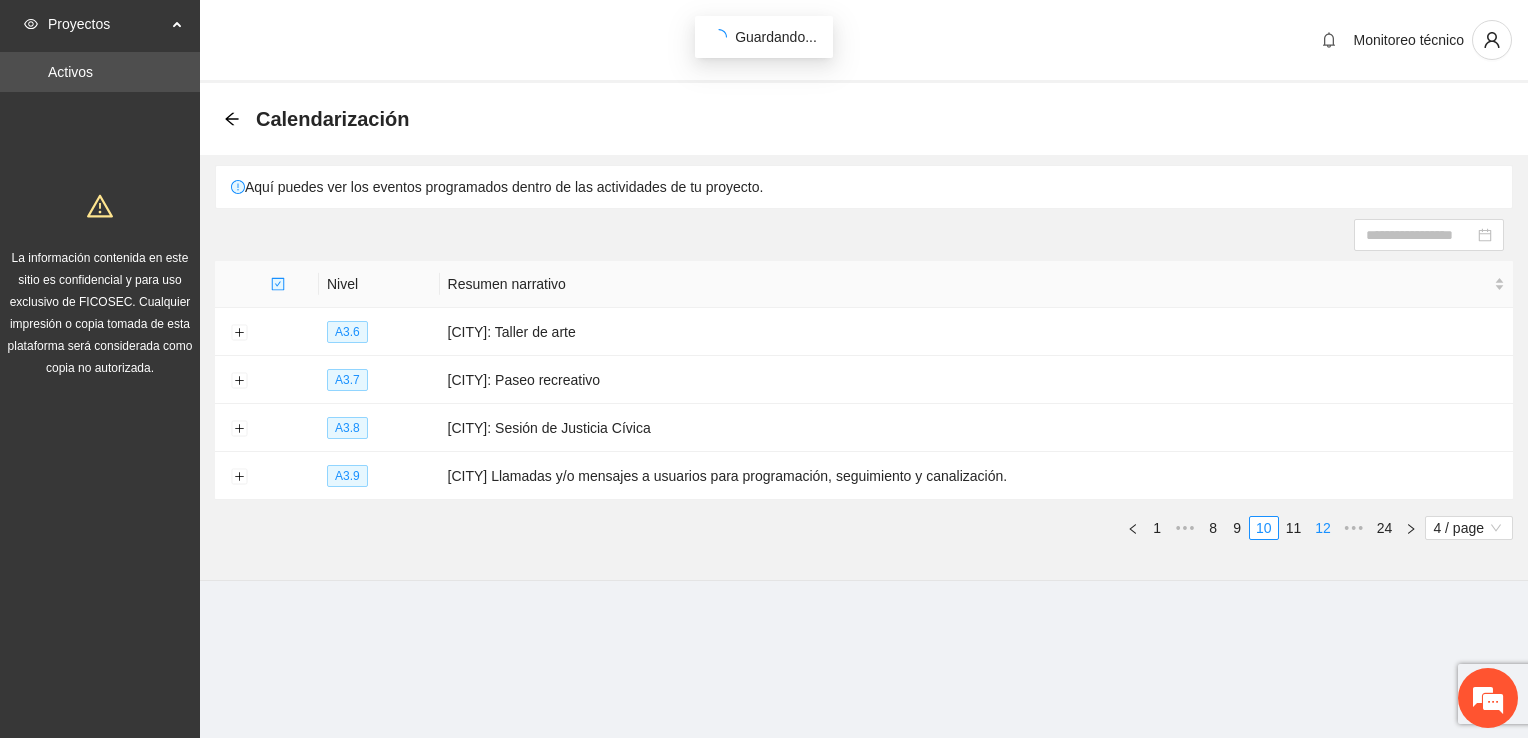 click on "11" at bounding box center [1294, 528] 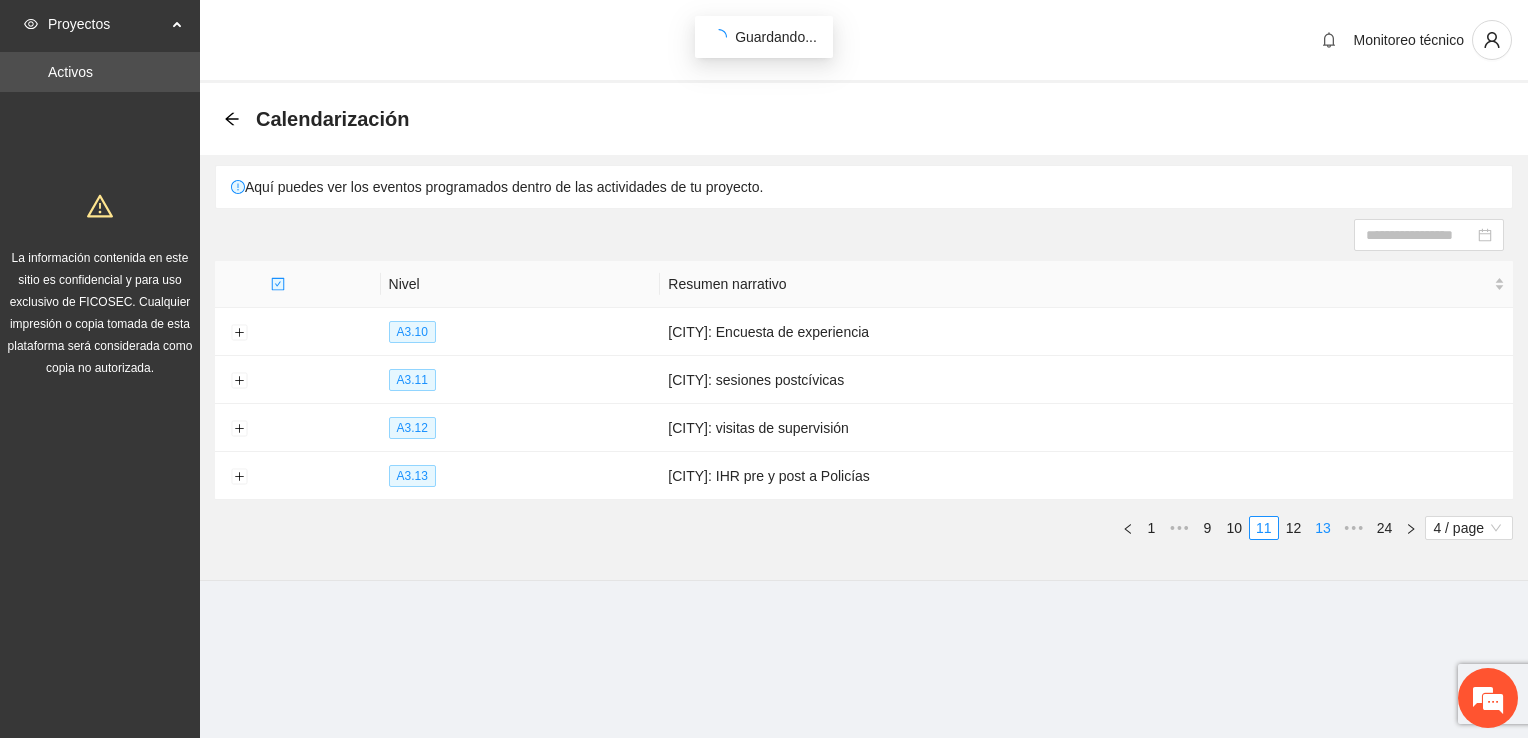 click on "13" at bounding box center (1323, 528) 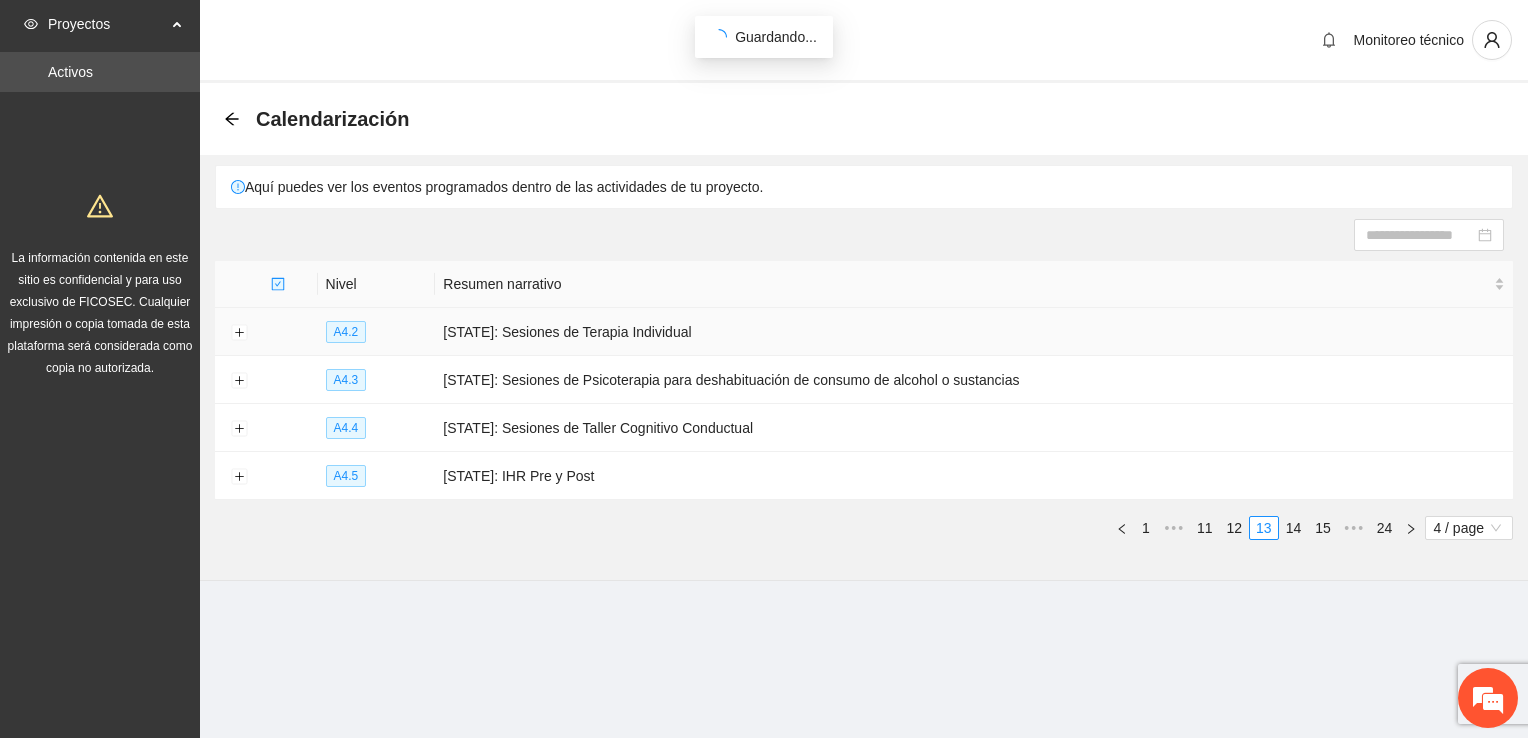 click at bounding box center [239, 332] 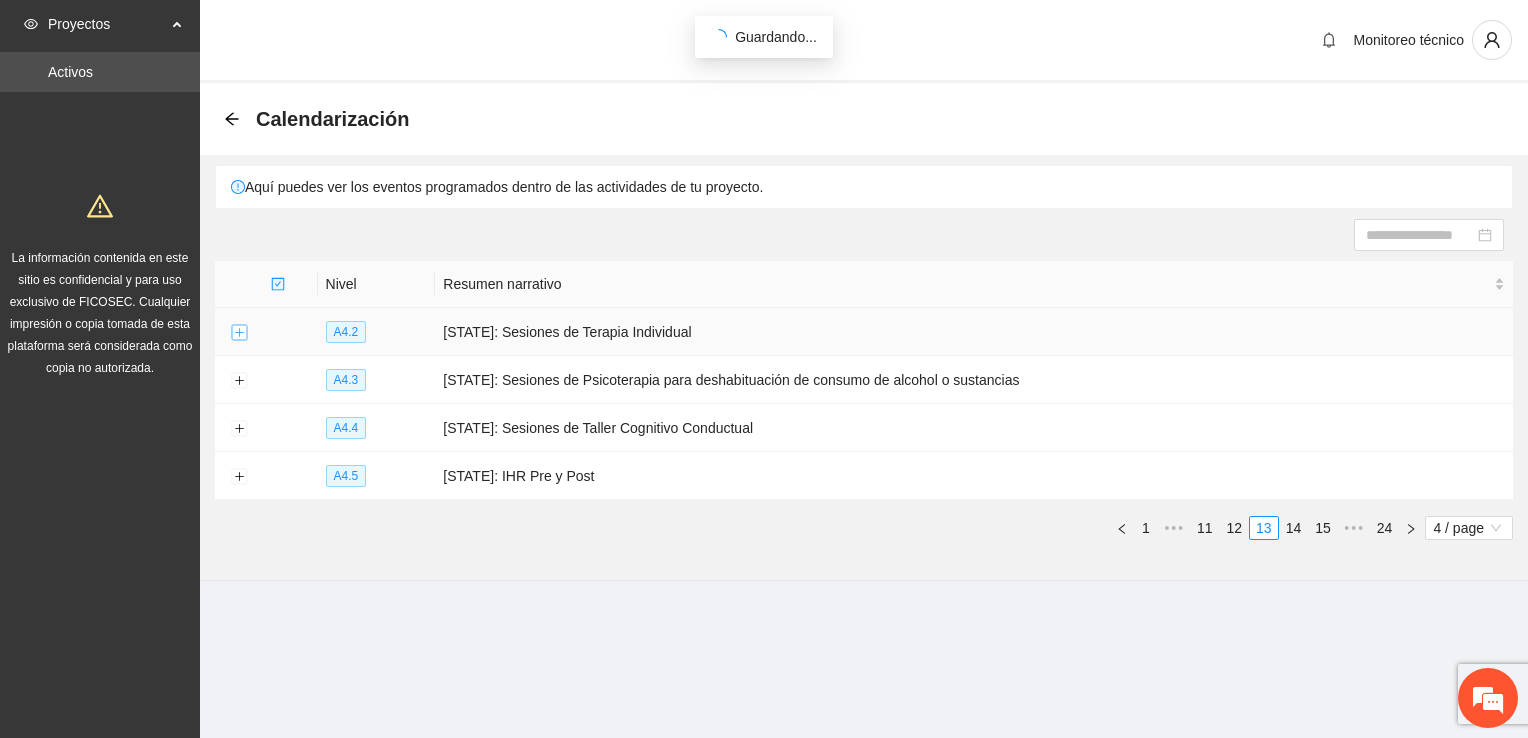 click at bounding box center [239, 333] 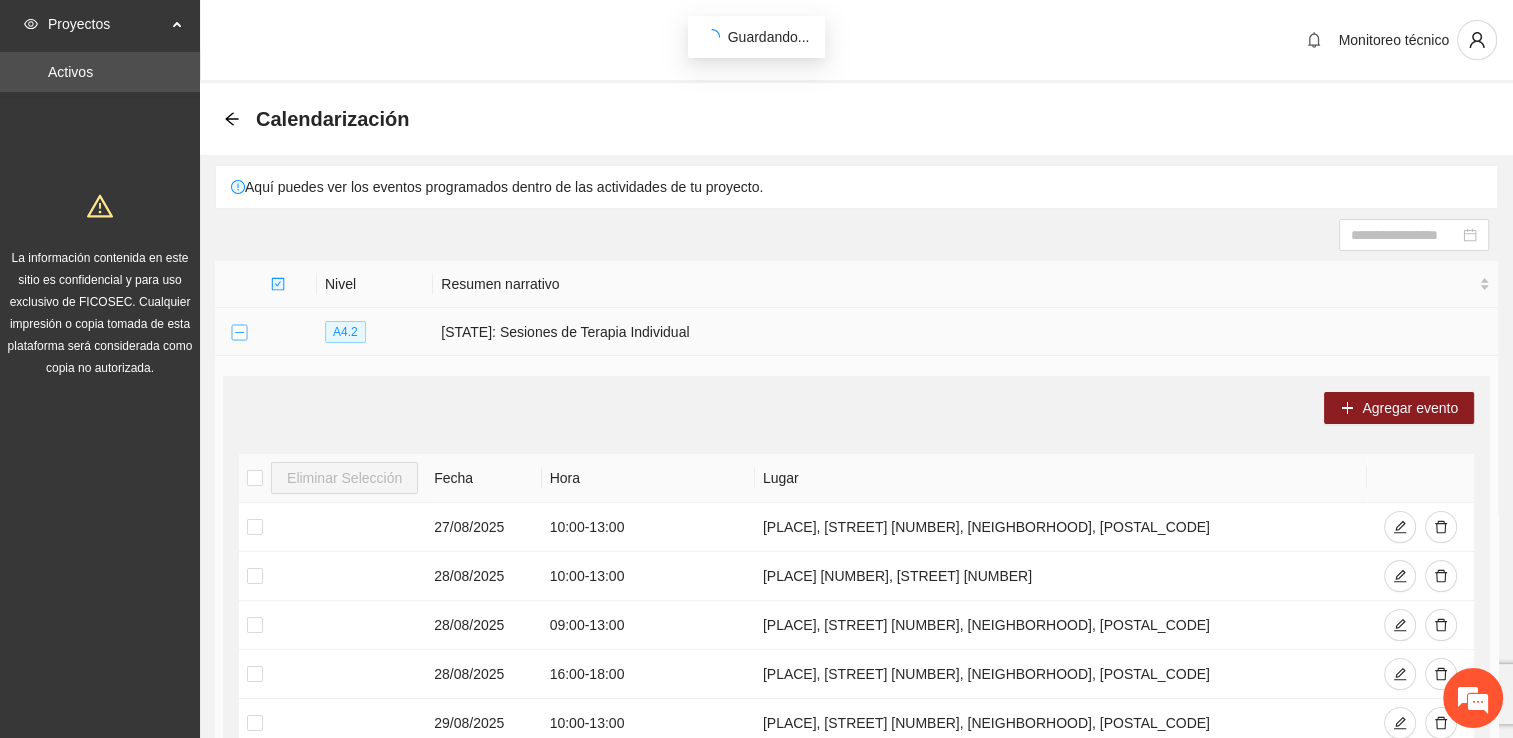 click at bounding box center [239, 333] 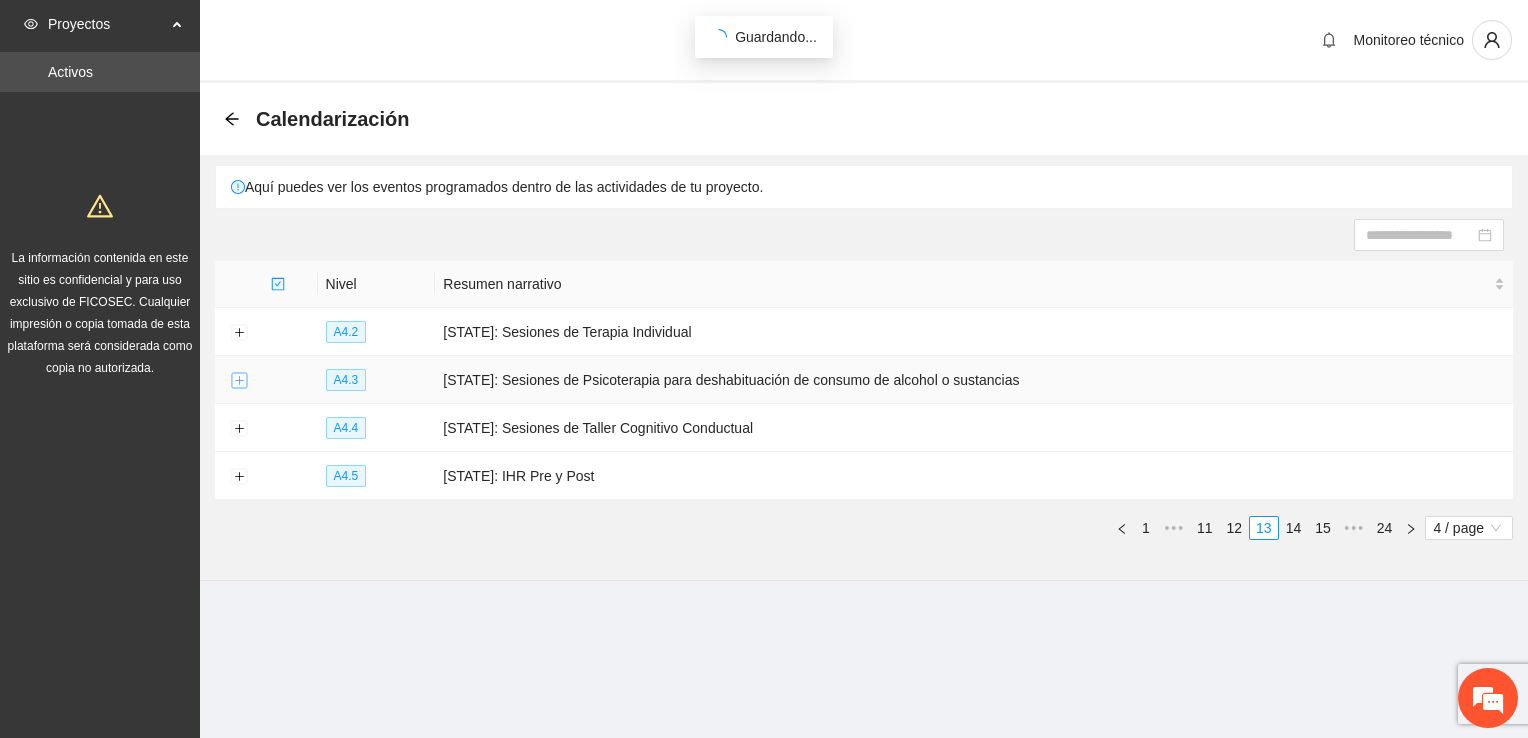 click at bounding box center [239, 381] 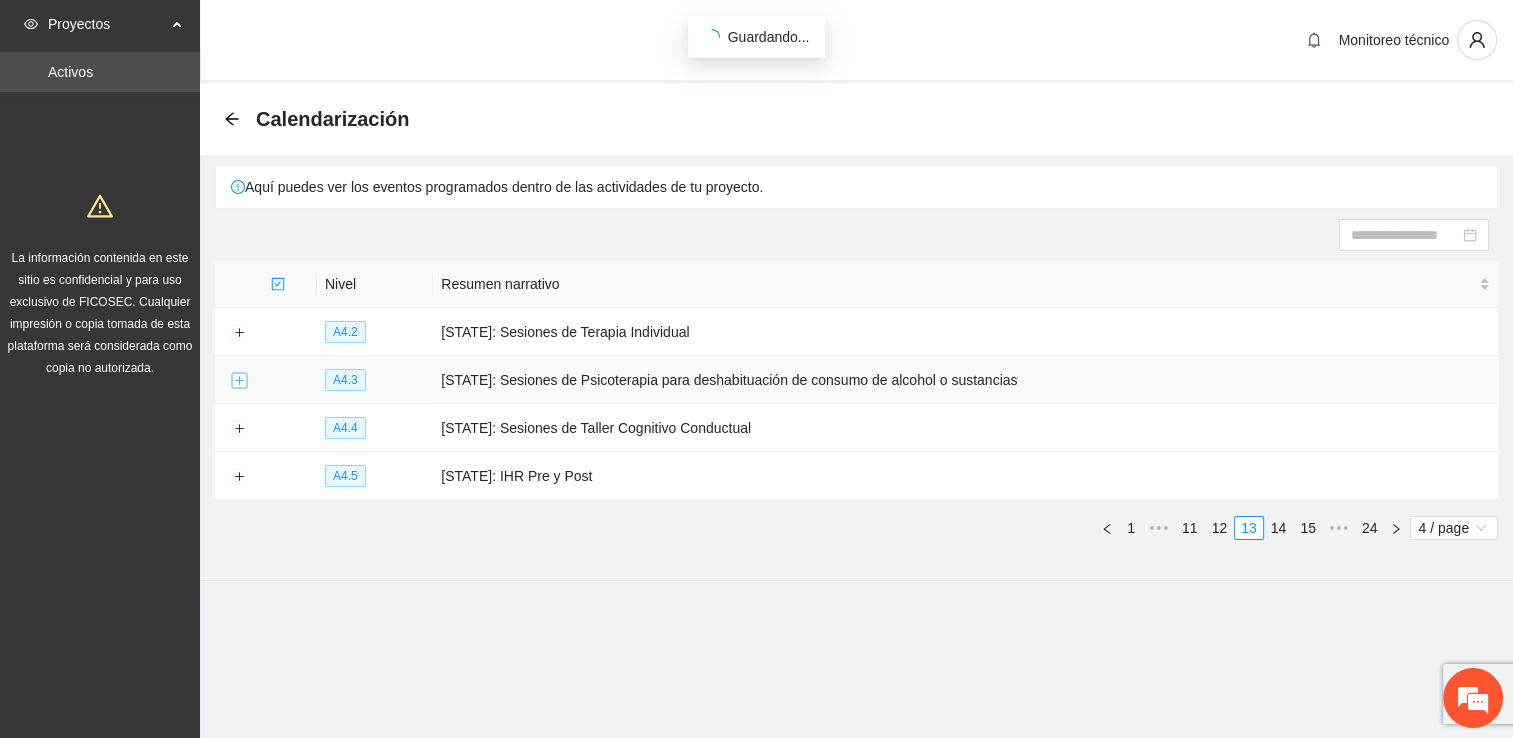 click at bounding box center [239, 381] 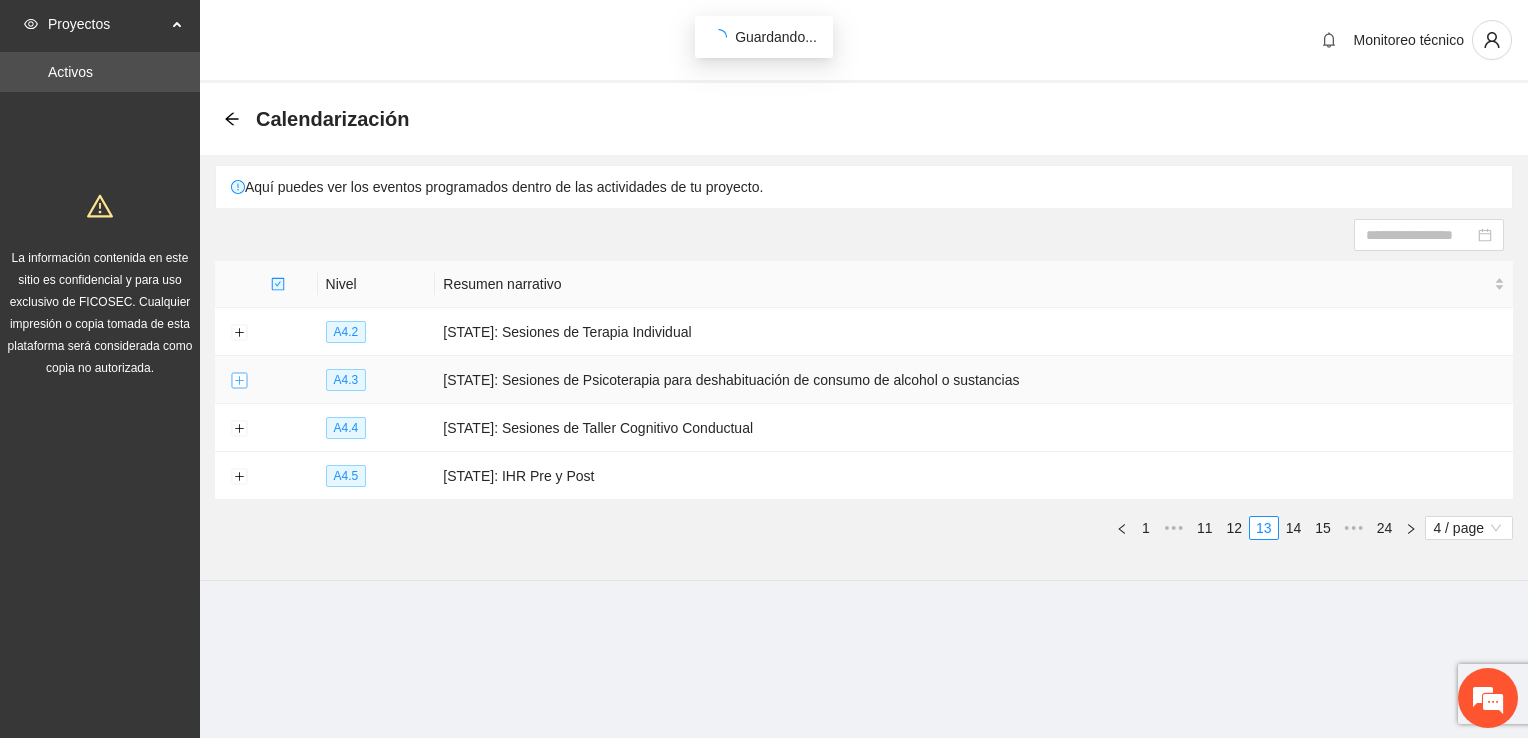 click at bounding box center [239, 381] 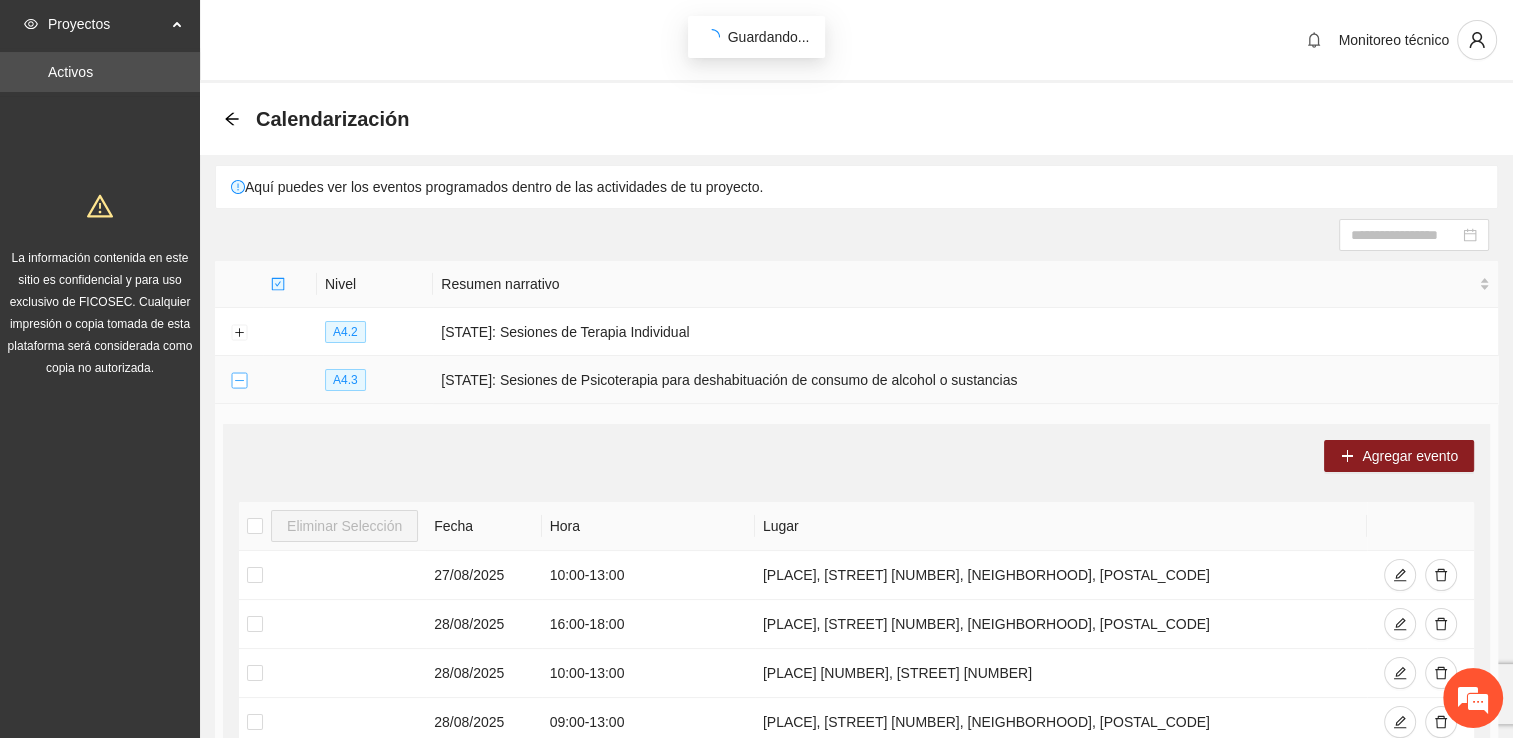 click at bounding box center [239, 381] 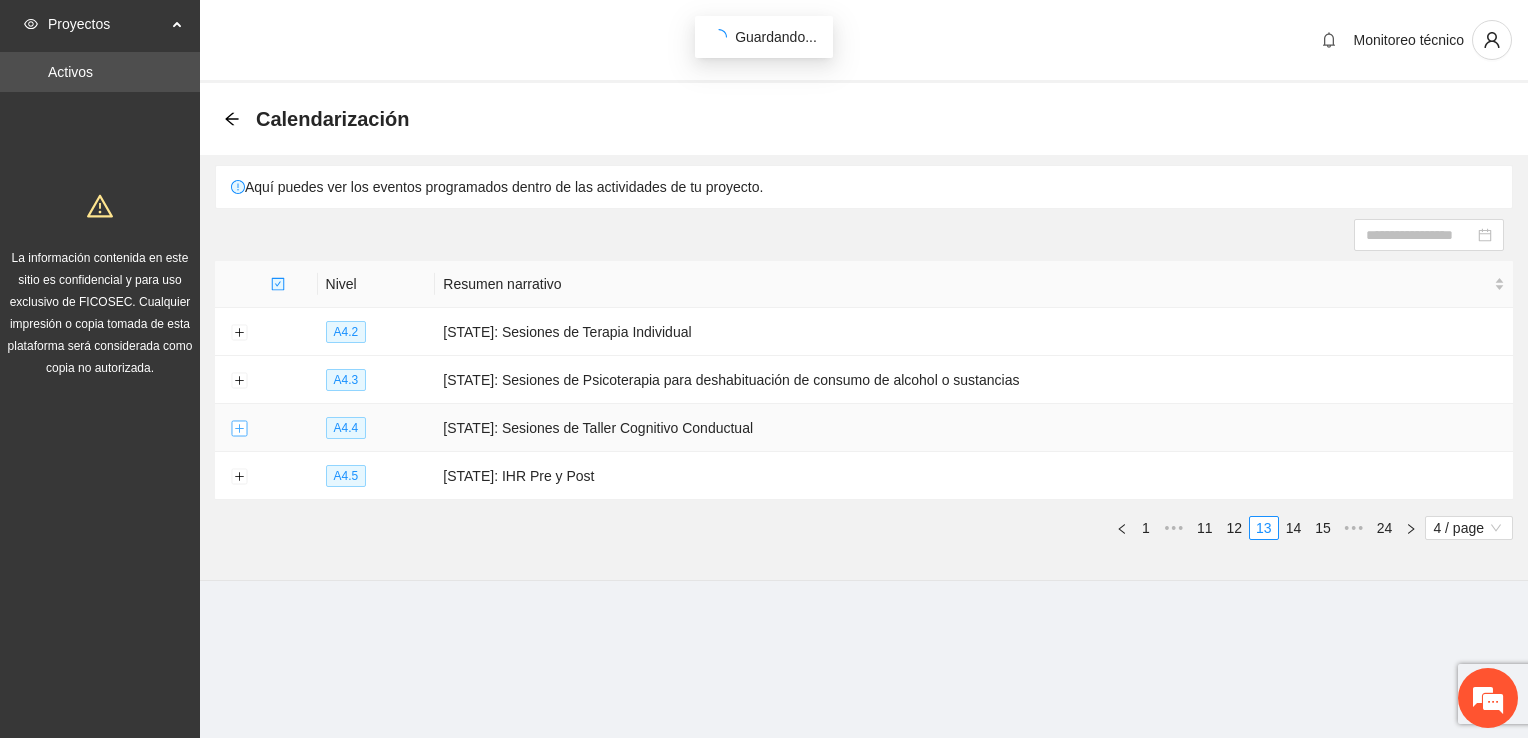 click at bounding box center [239, 429] 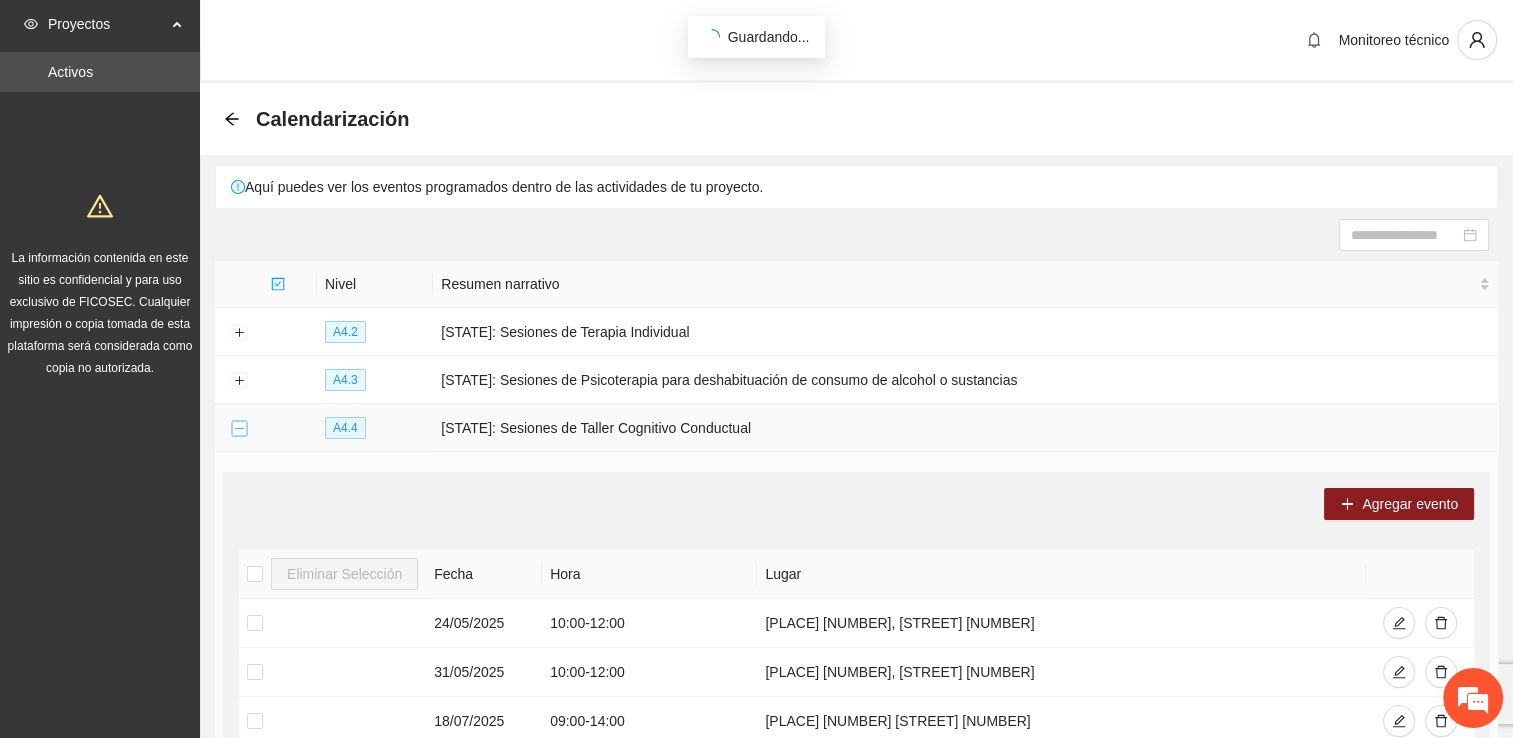 click at bounding box center (239, 429) 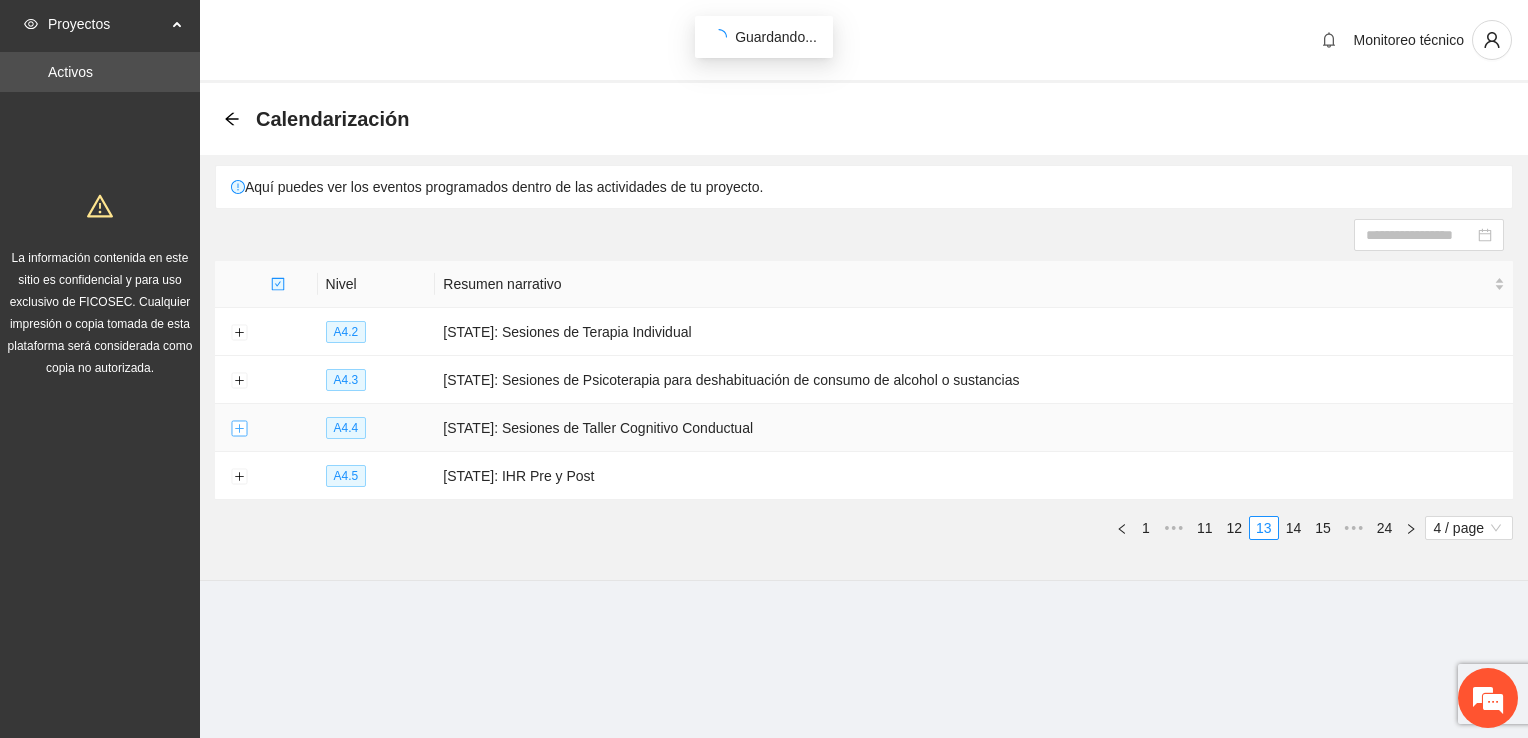 click at bounding box center [239, 429] 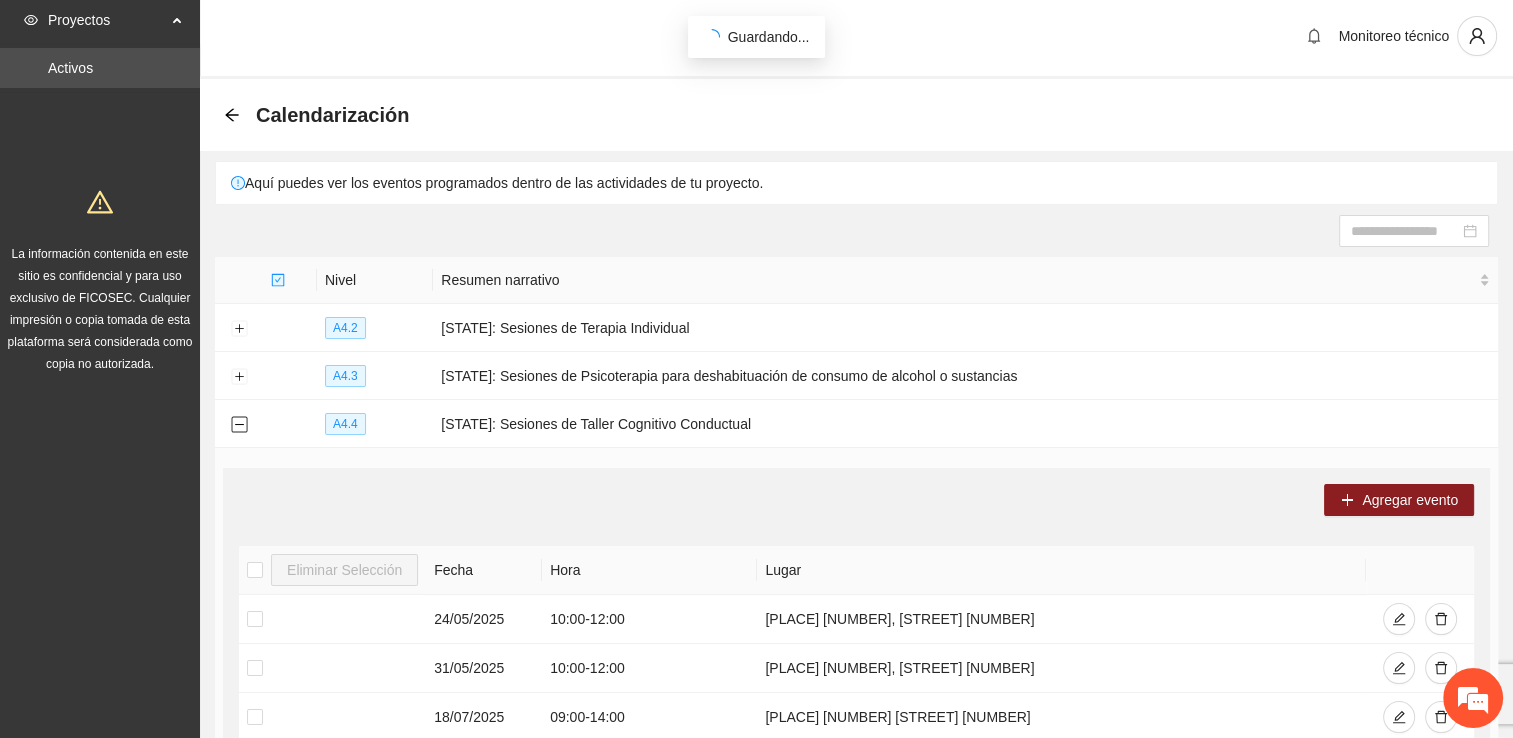 scroll, scrollTop: 0, scrollLeft: 0, axis: both 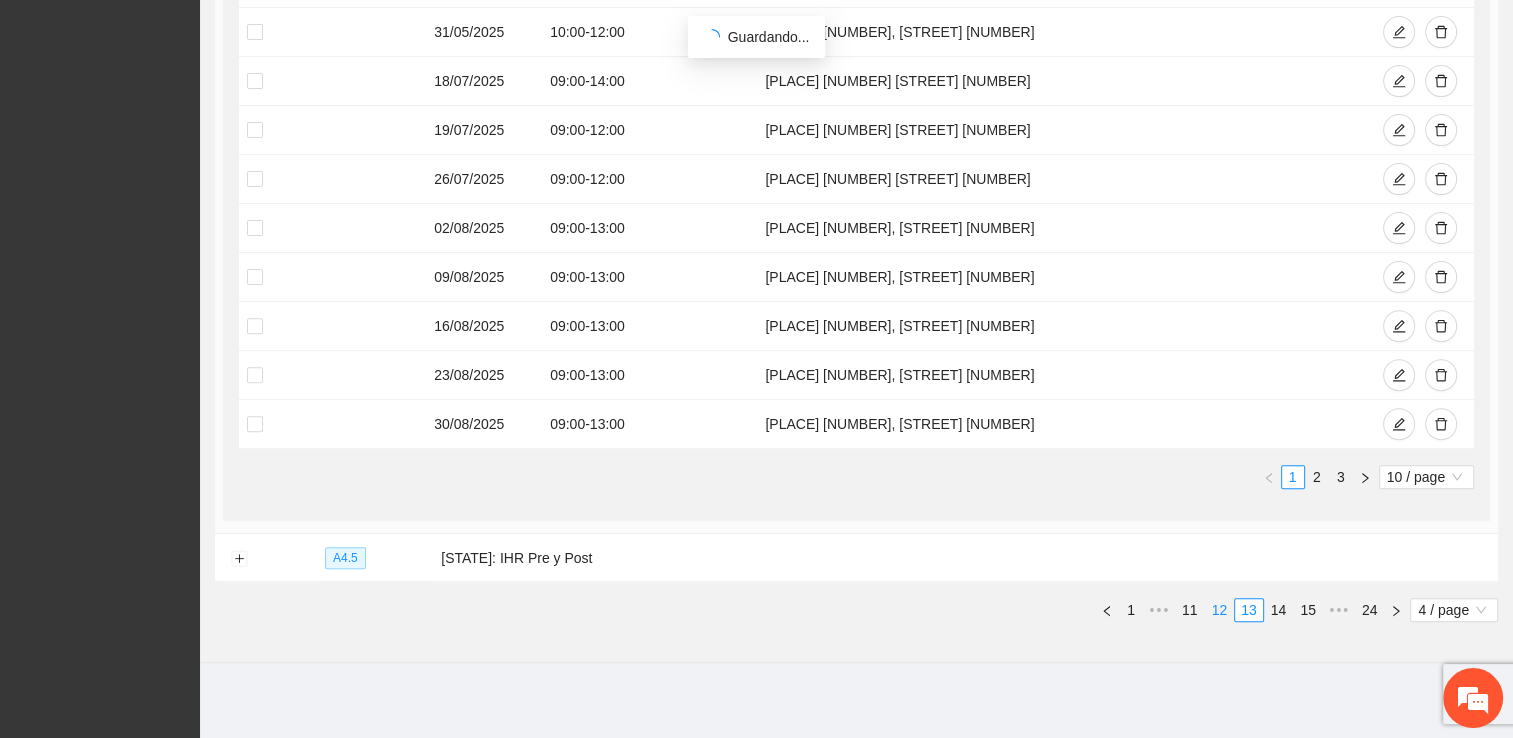 click on "12" at bounding box center [1220, 610] 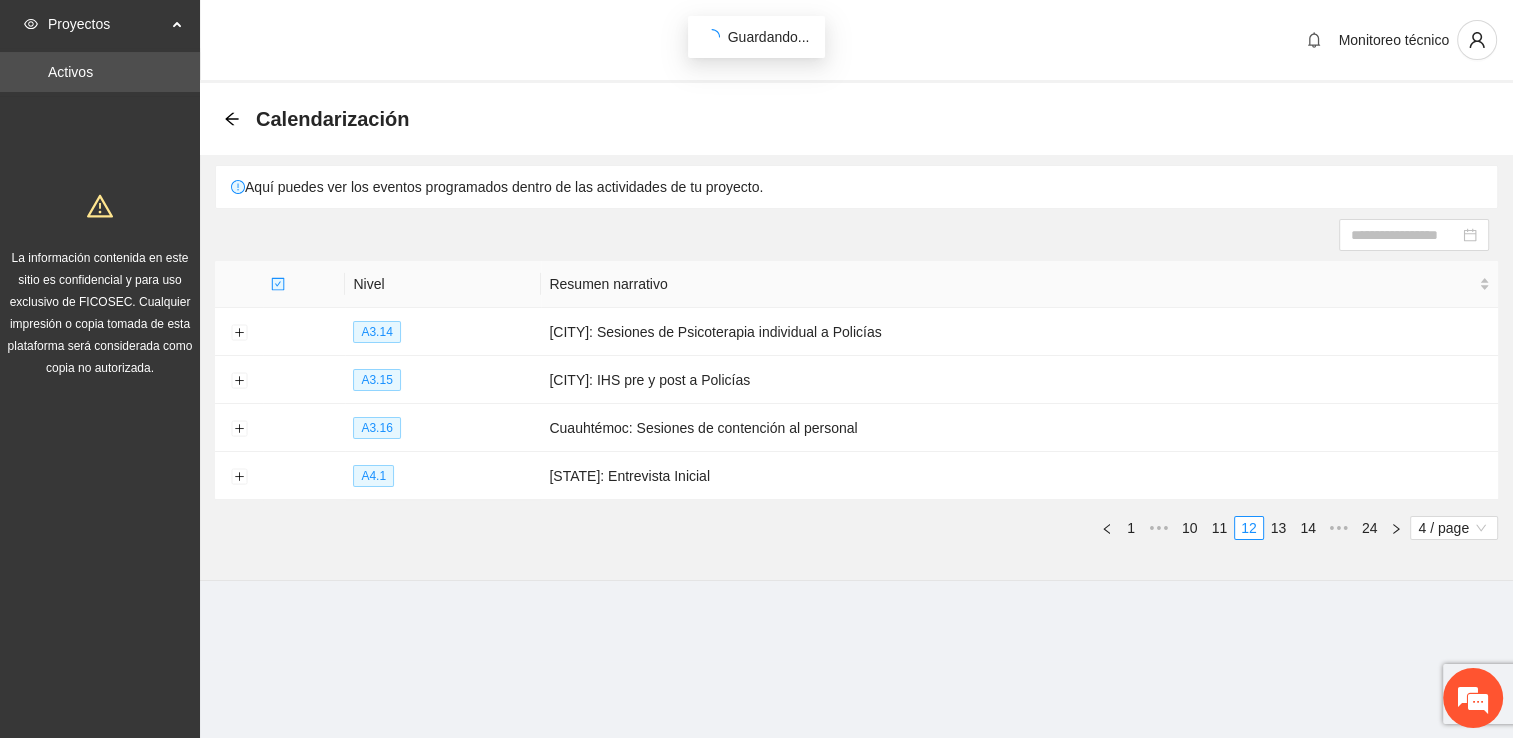 scroll, scrollTop: 0, scrollLeft: 0, axis: both 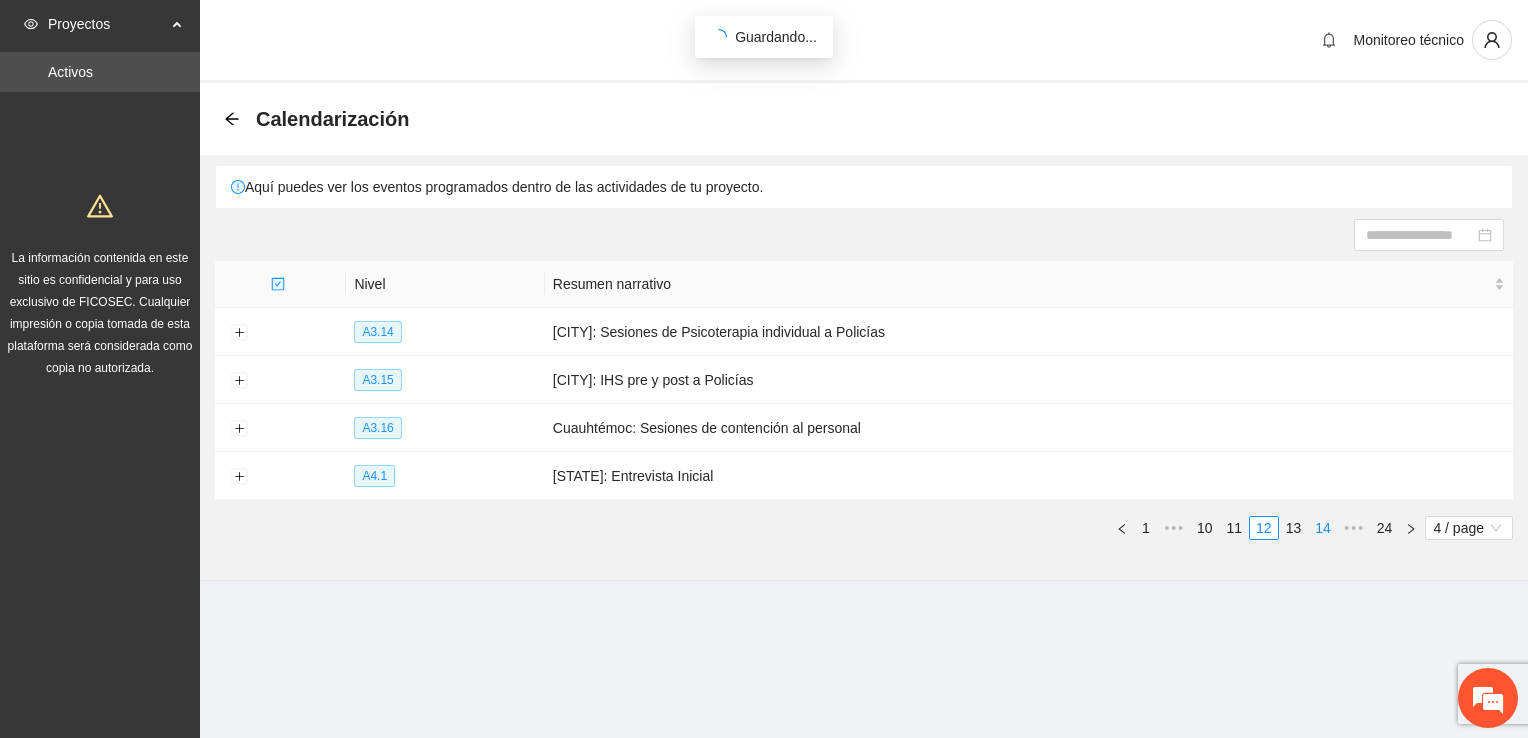click on "14" at bounding box center [1323, 528] 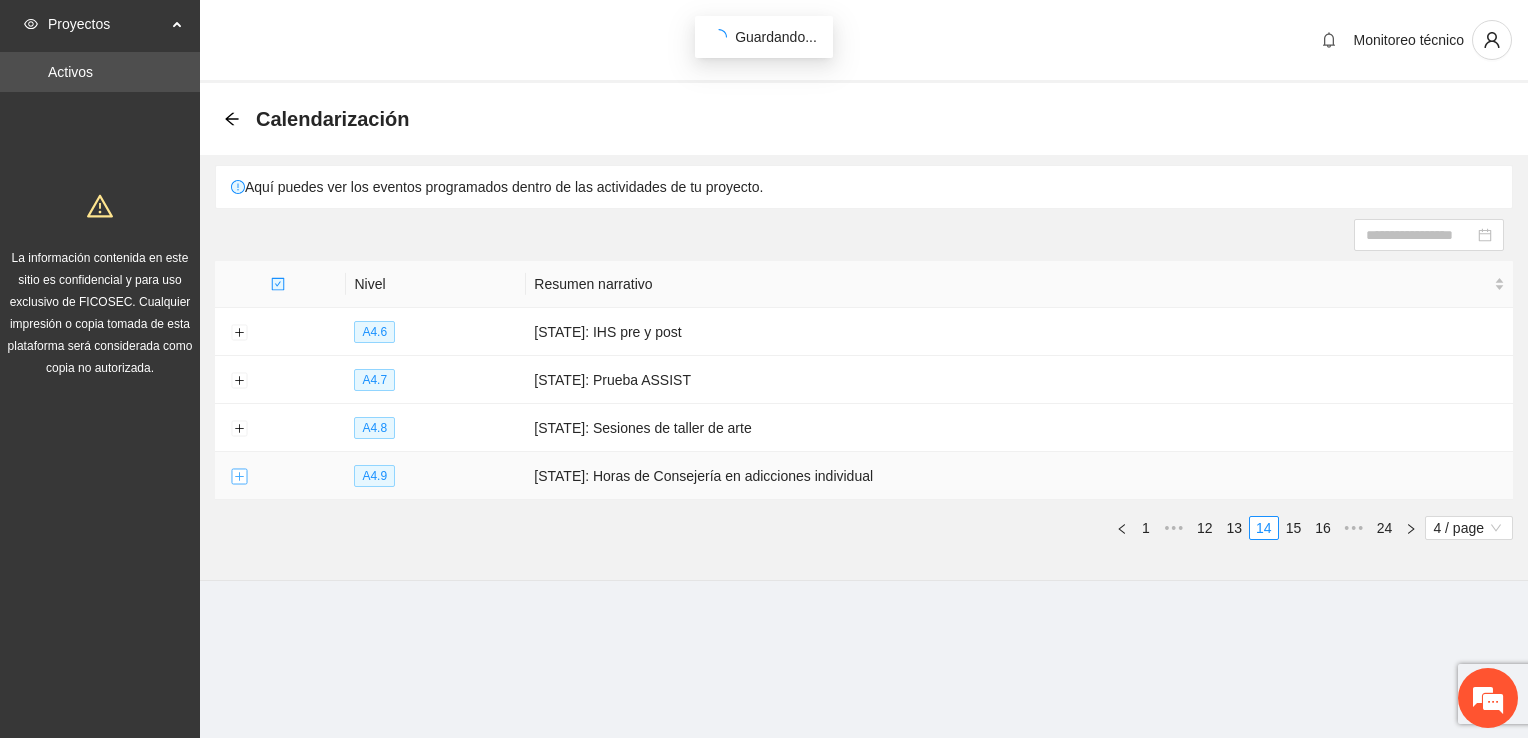 click at bounding box center [239, 477] 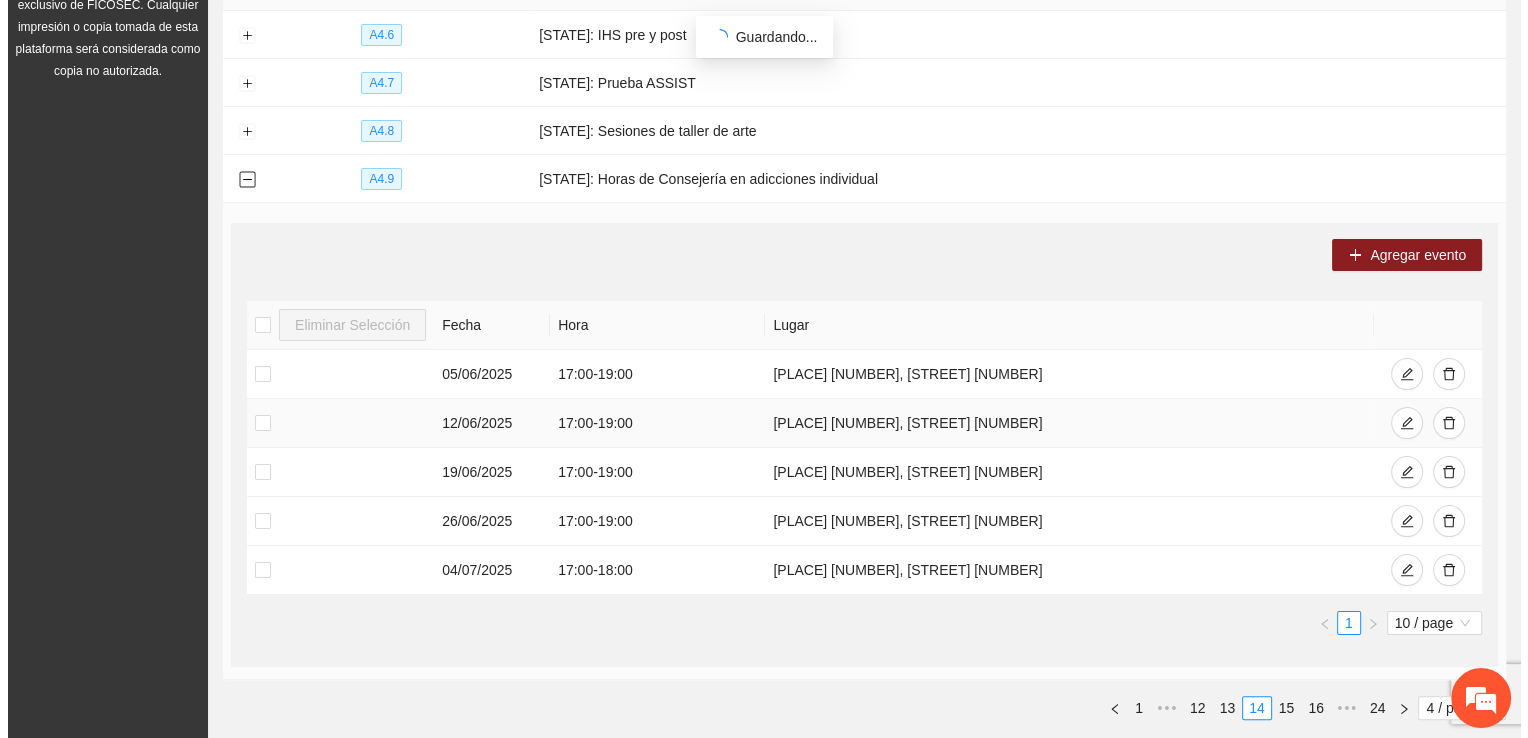 scroll, scrollTop: 300, scrollLeft: 0, axis: vertical 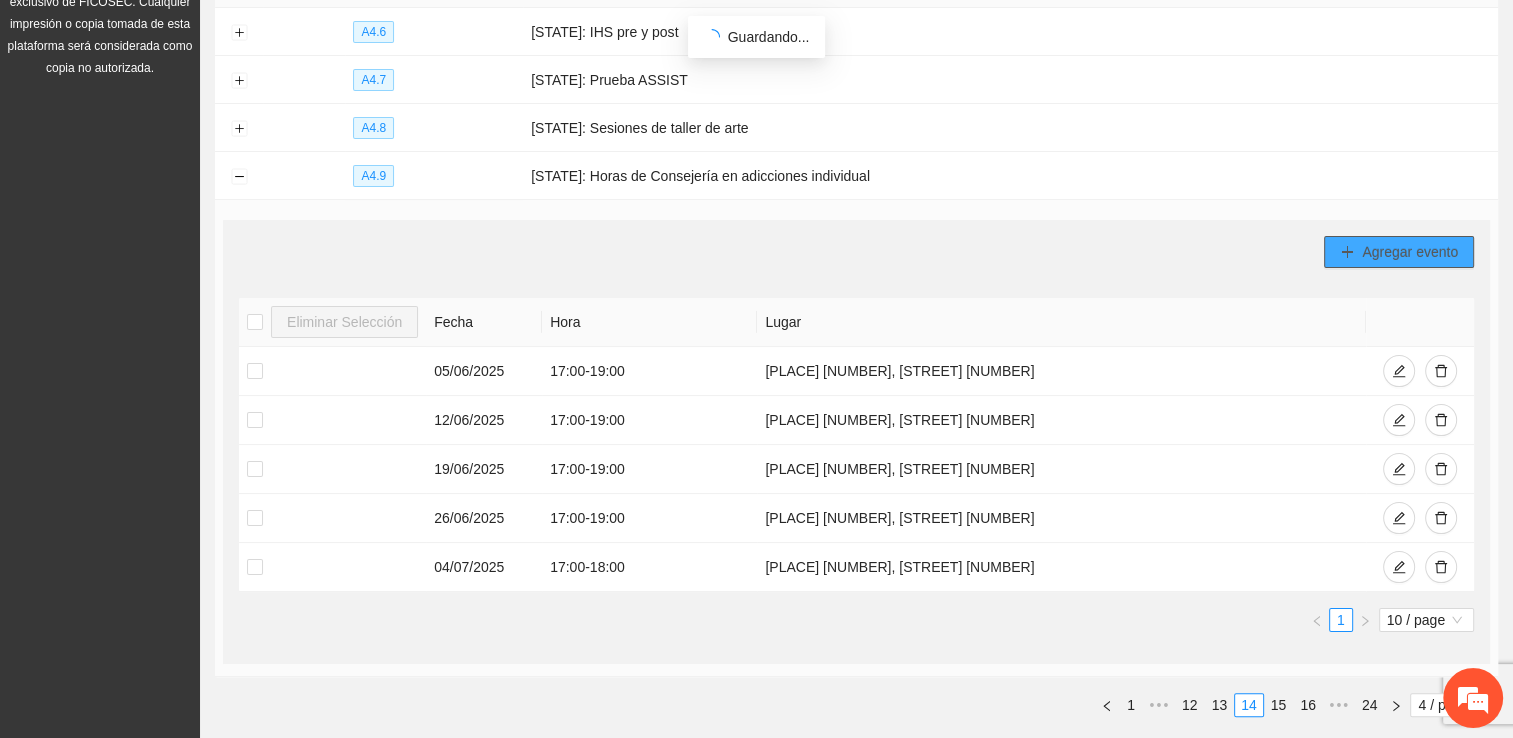 click on "Agregar evento" at bounding box center (1399, 252) 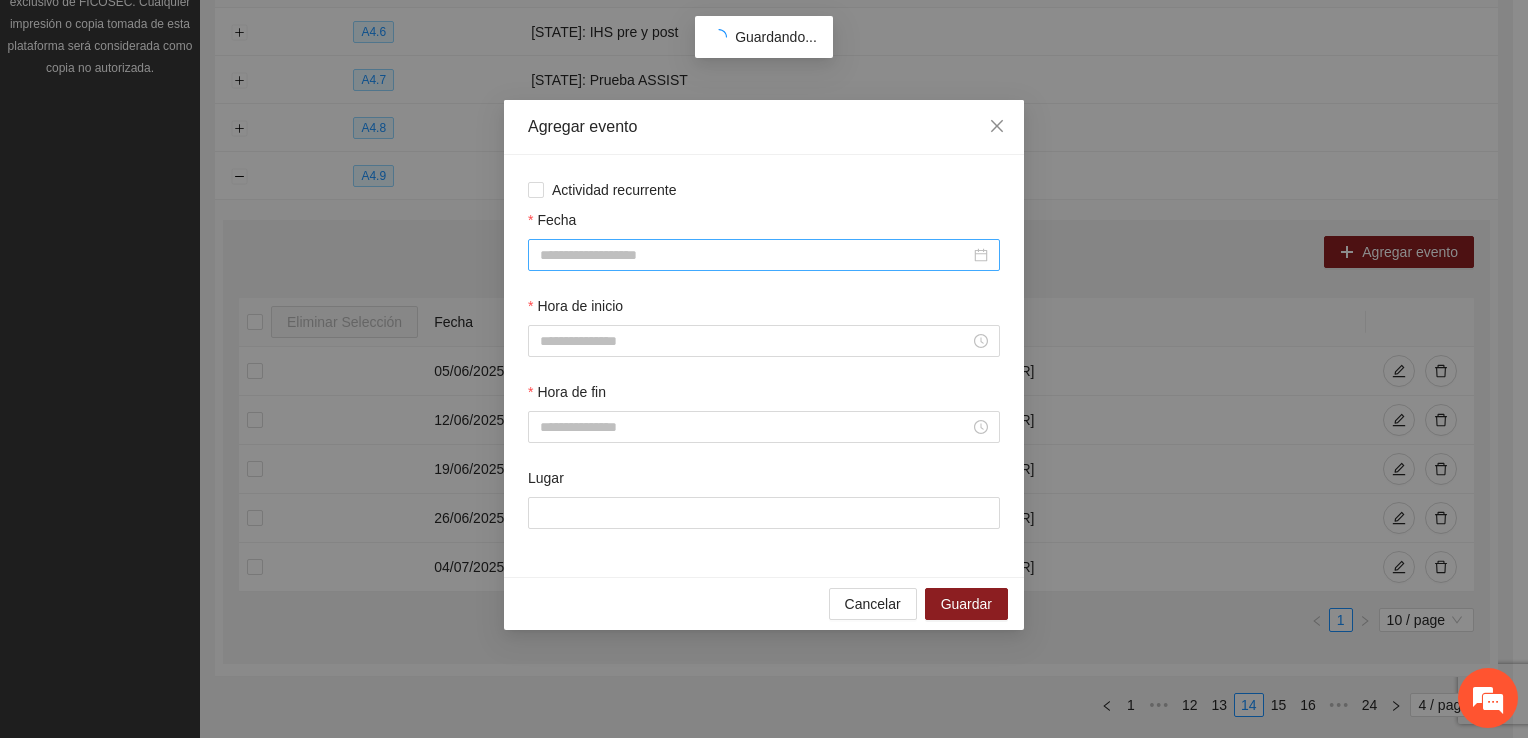 click on "Fecha" at bounding box center (755, 255) 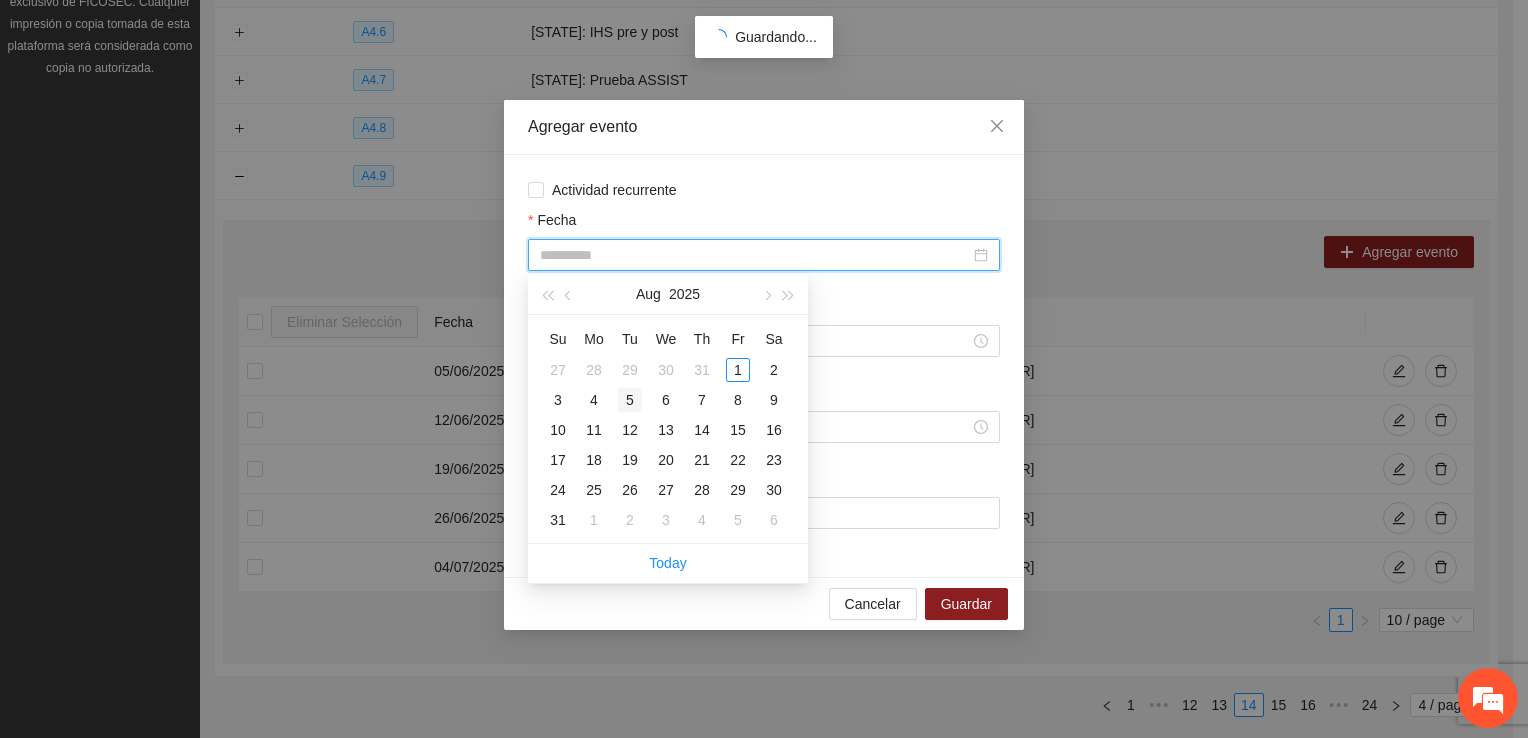 click on "5" at bounding box center [630, 400] 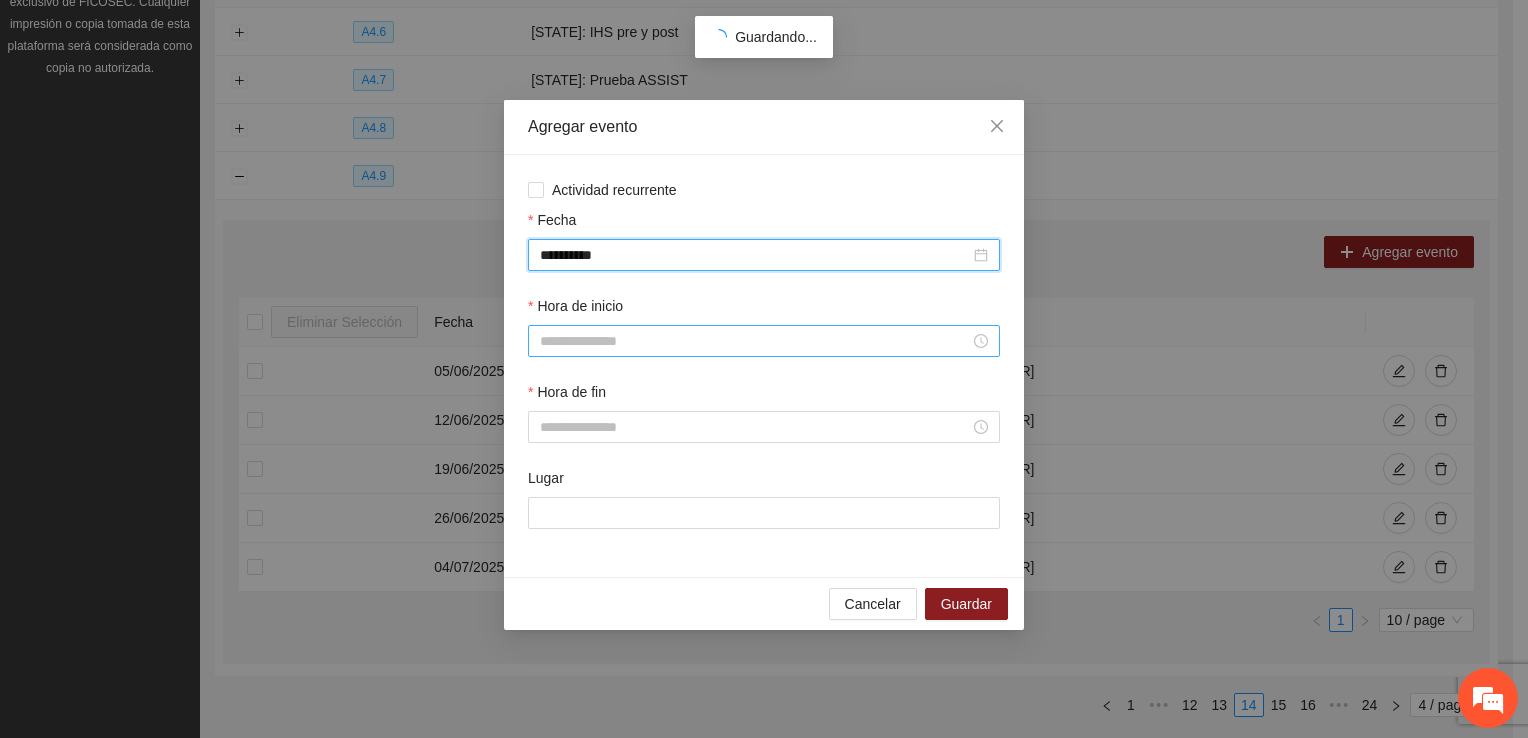 click on "Hora de inicio" at bounding box center (755, 341) 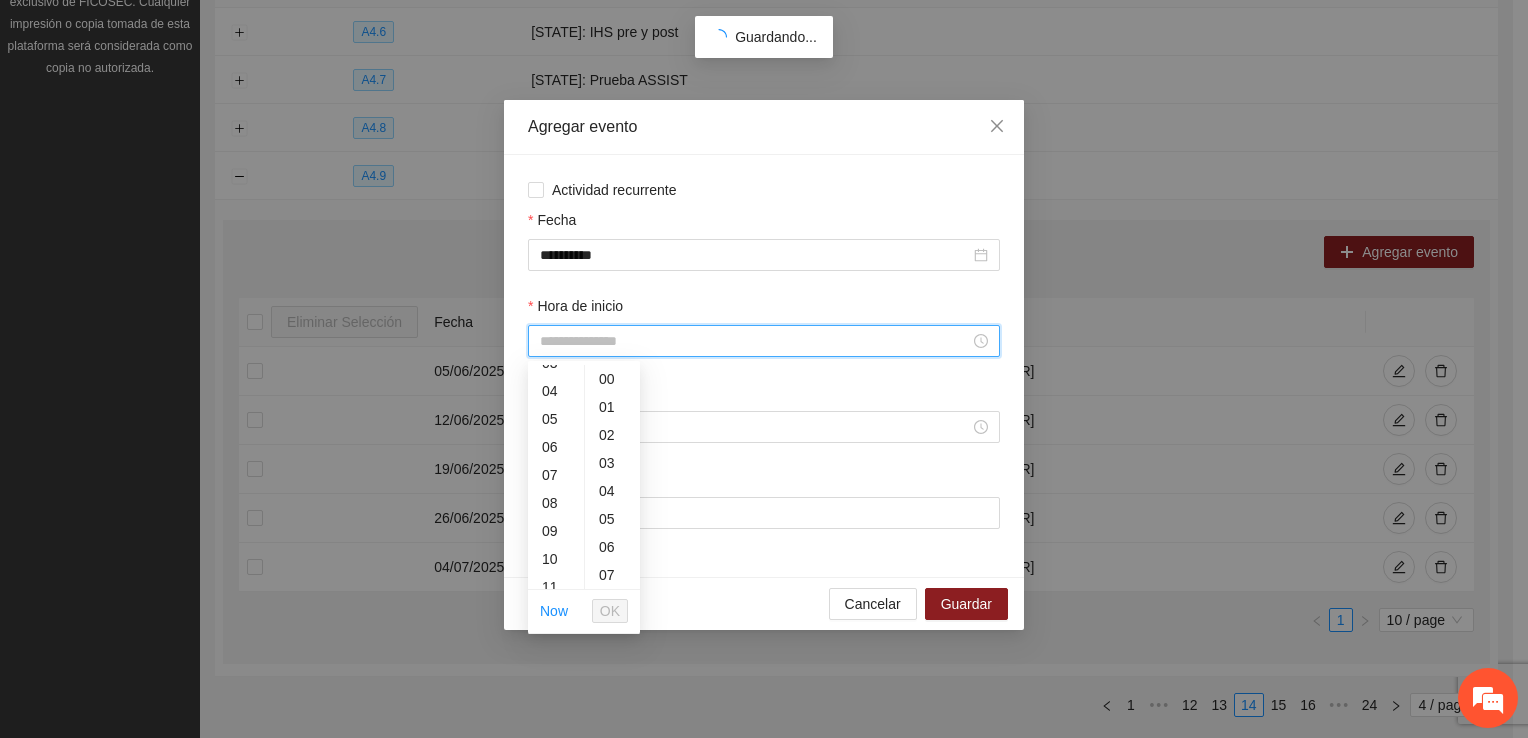 scroll, scrollTop: 196, scrollLeft: 0, axis: vertical 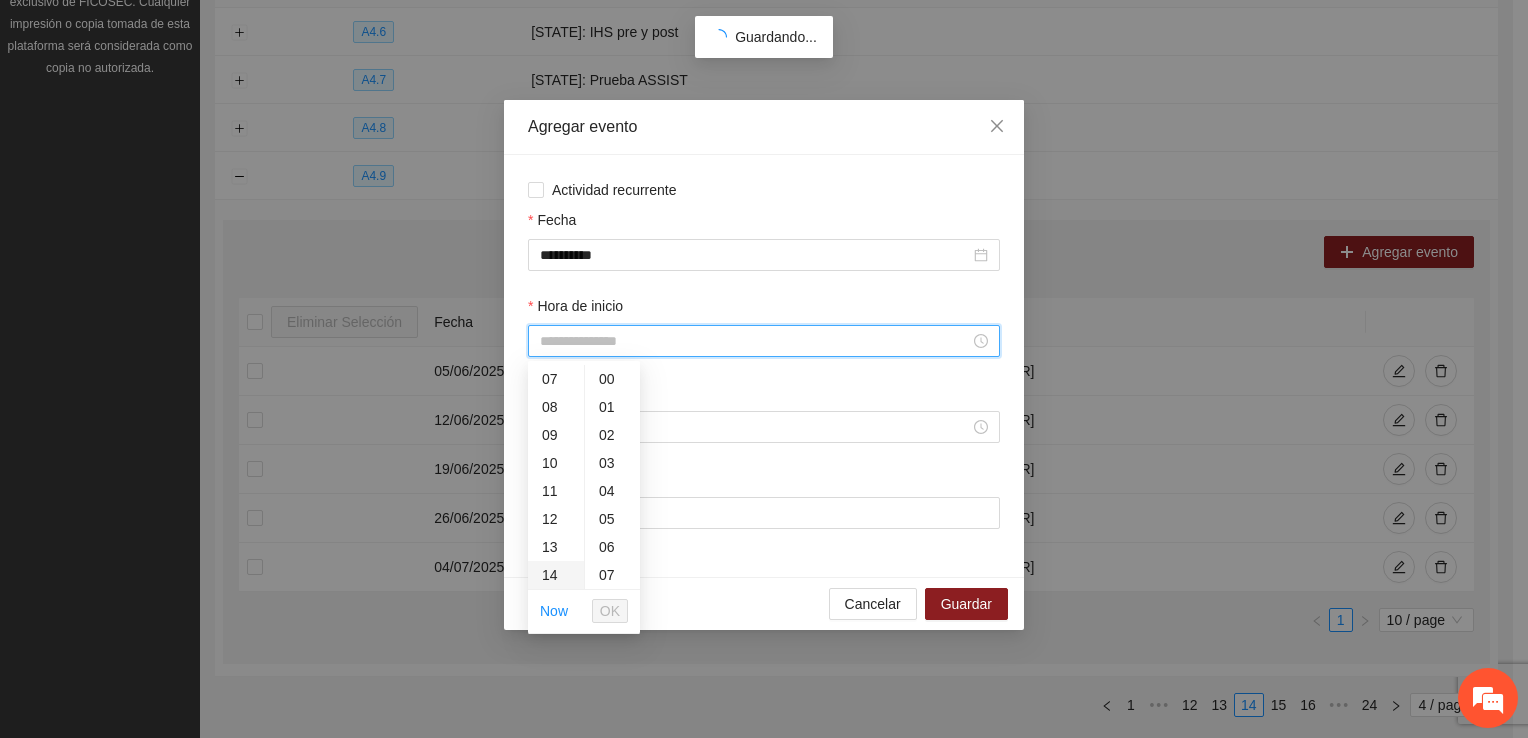 click on "14" at bounding box center [556, 575] 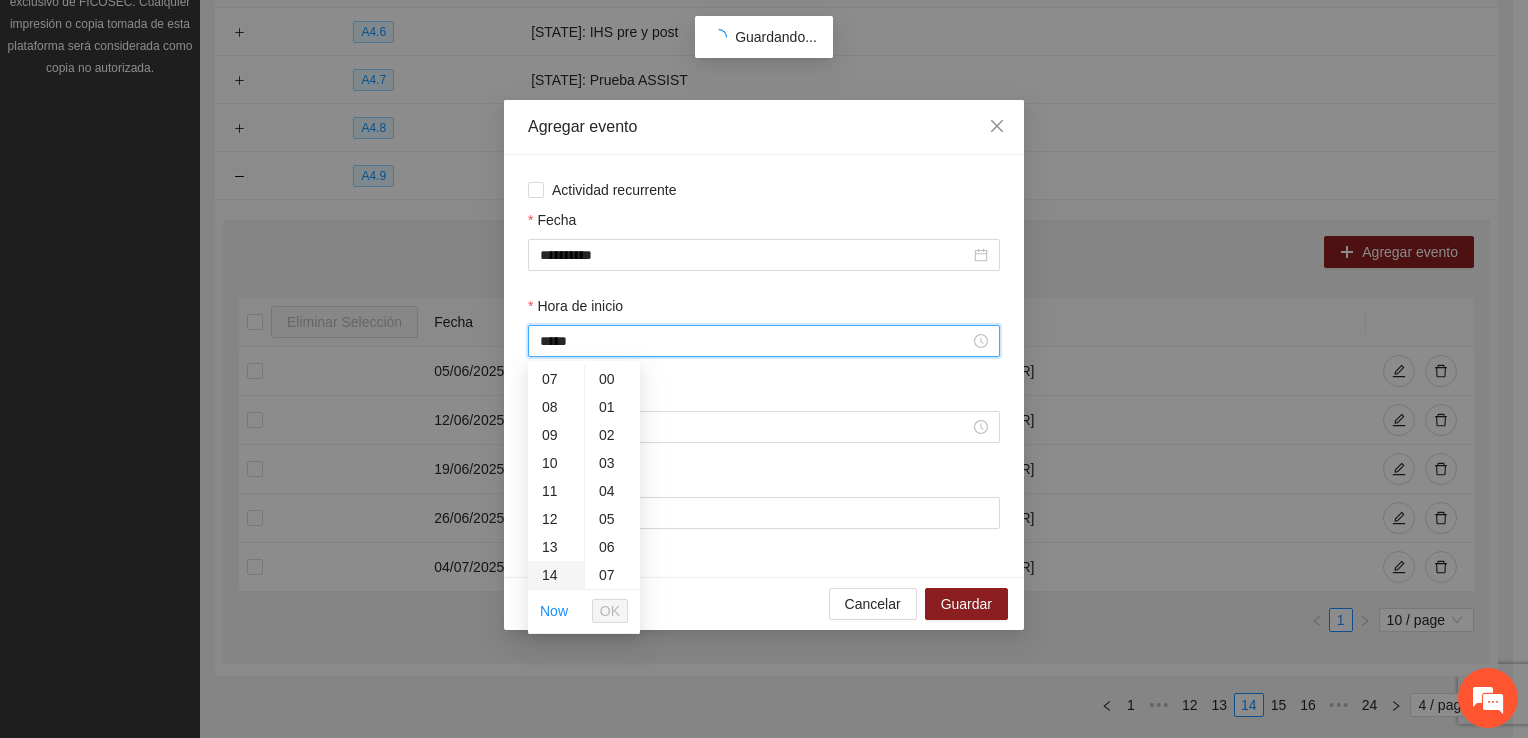 scroll, scrollTop: 392, scrollLeft: 0, axis: vertical 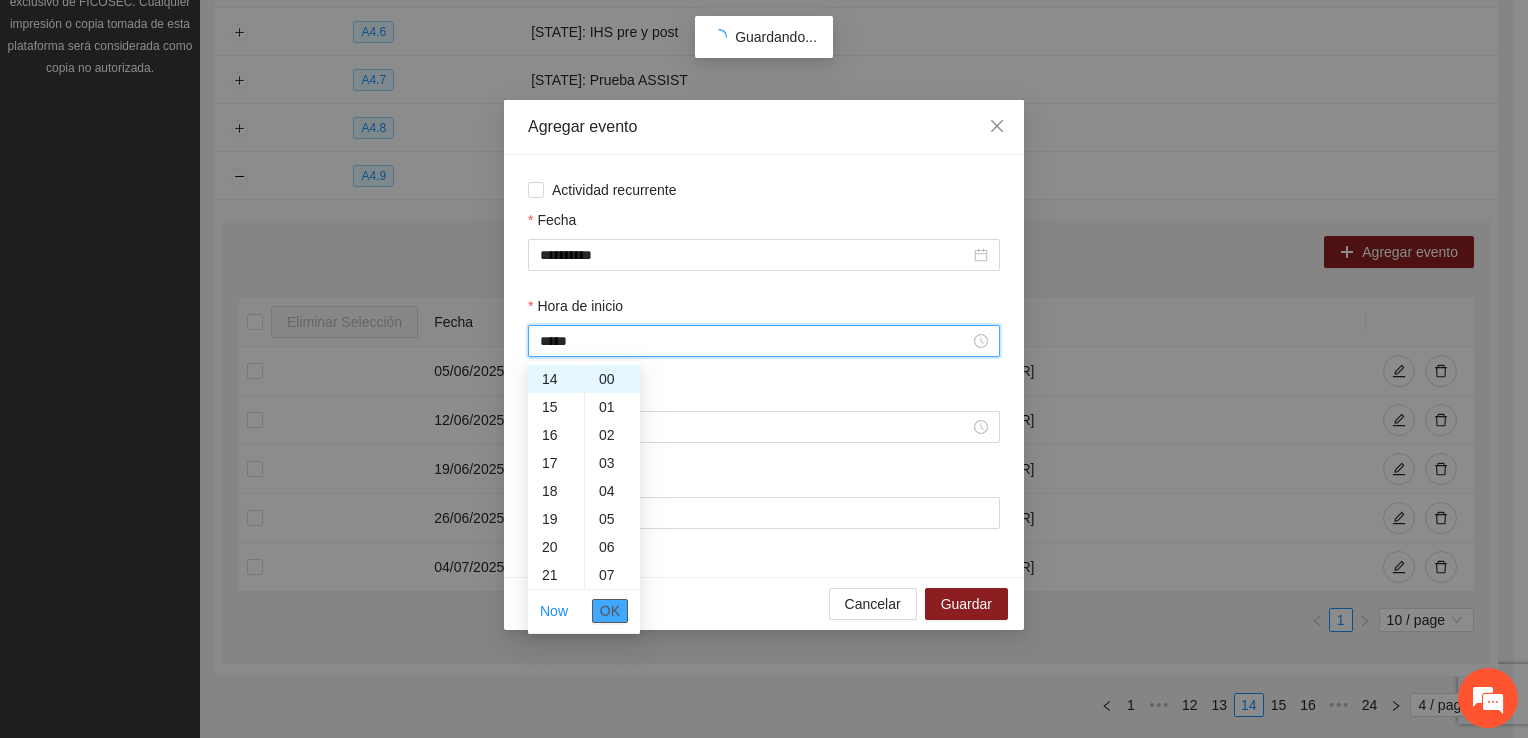 click on "OK" at bounding box center [610, 611] 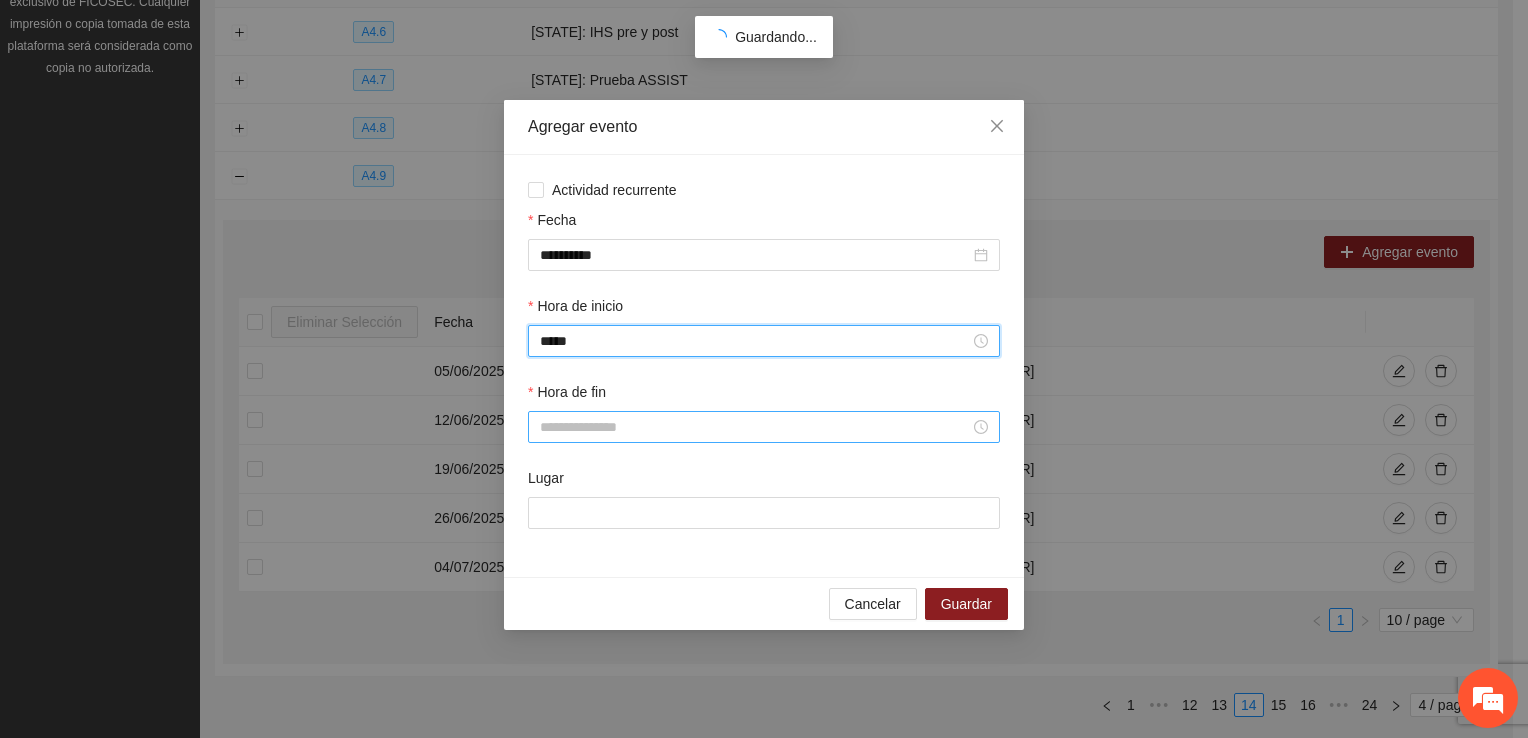 click at bounding box center [764, 427] 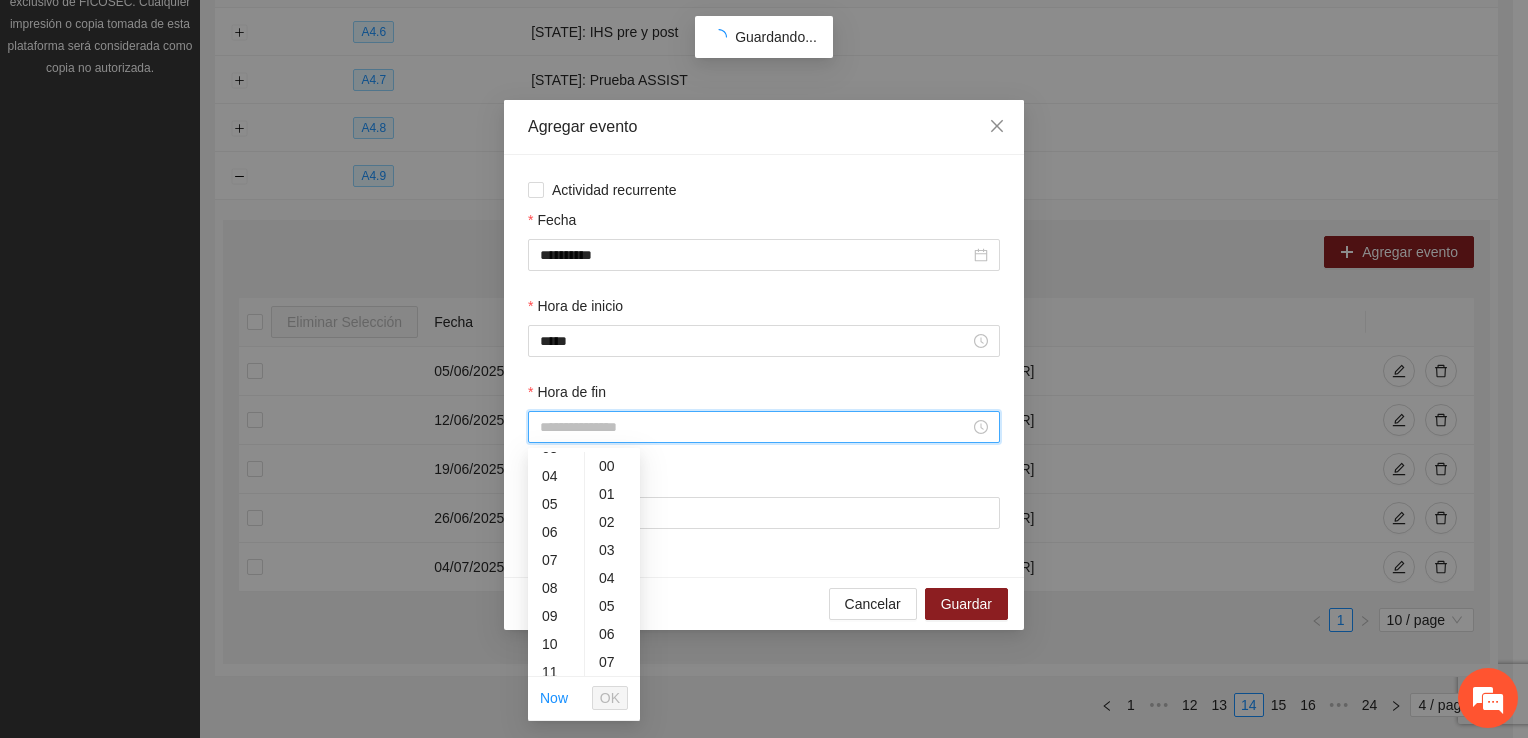 scroll, scrollTop: 196, scrollLeft: 0, axis: vertical 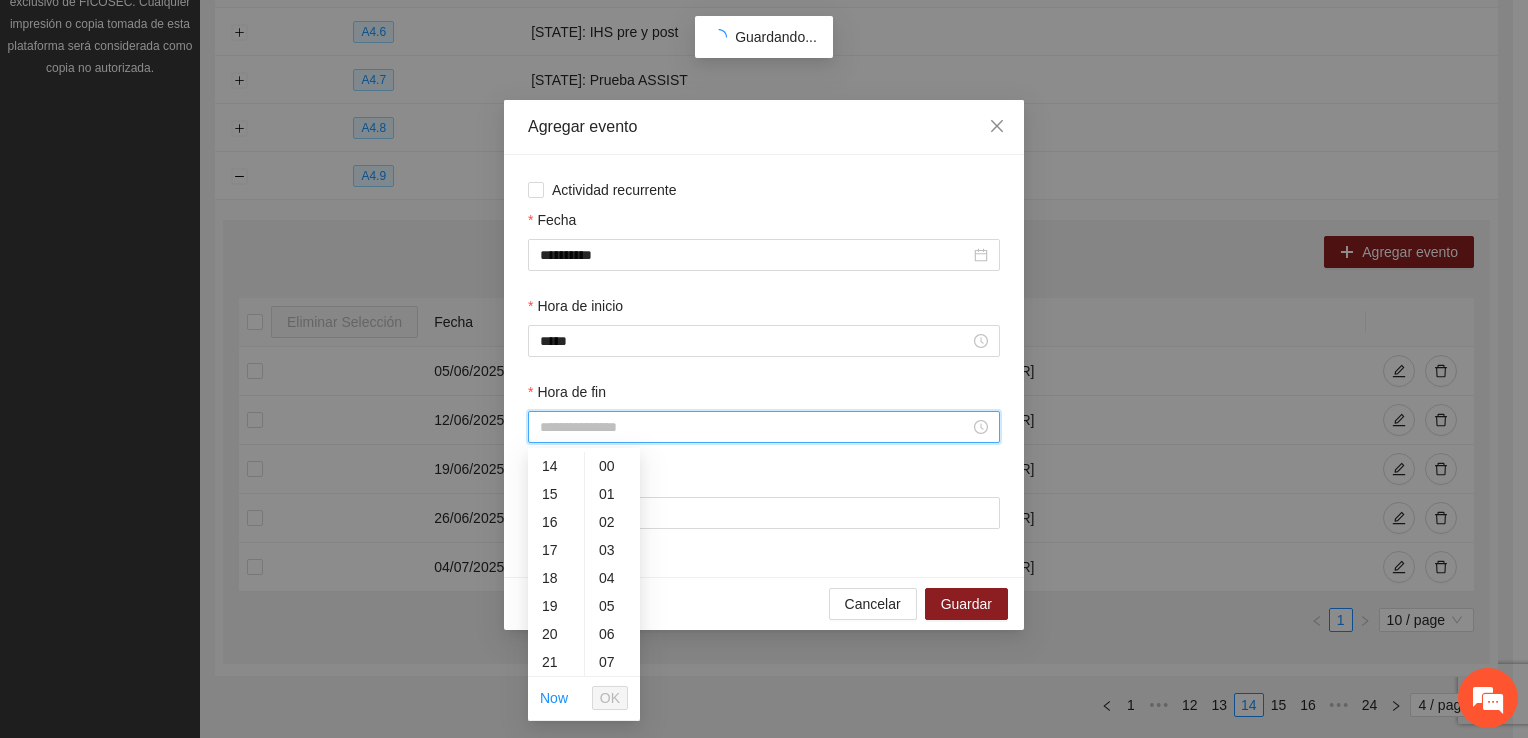 drag, startPoint x: 541, startPoint y: 605, endPoint x: 560, endPoint y: 628, distance: 29.832869 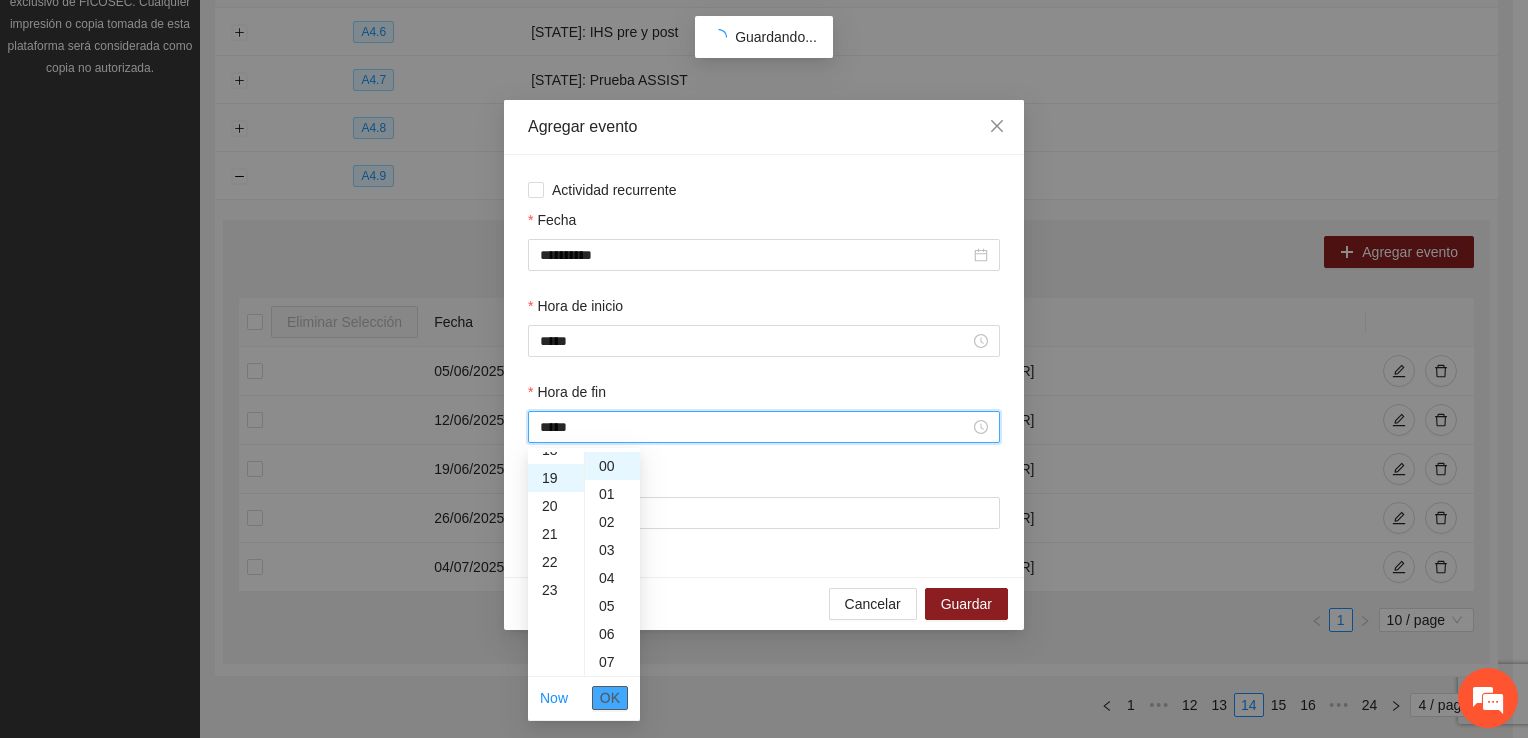 scroll, scrollTop: 532, scrollLeft: 0, axis: vertical 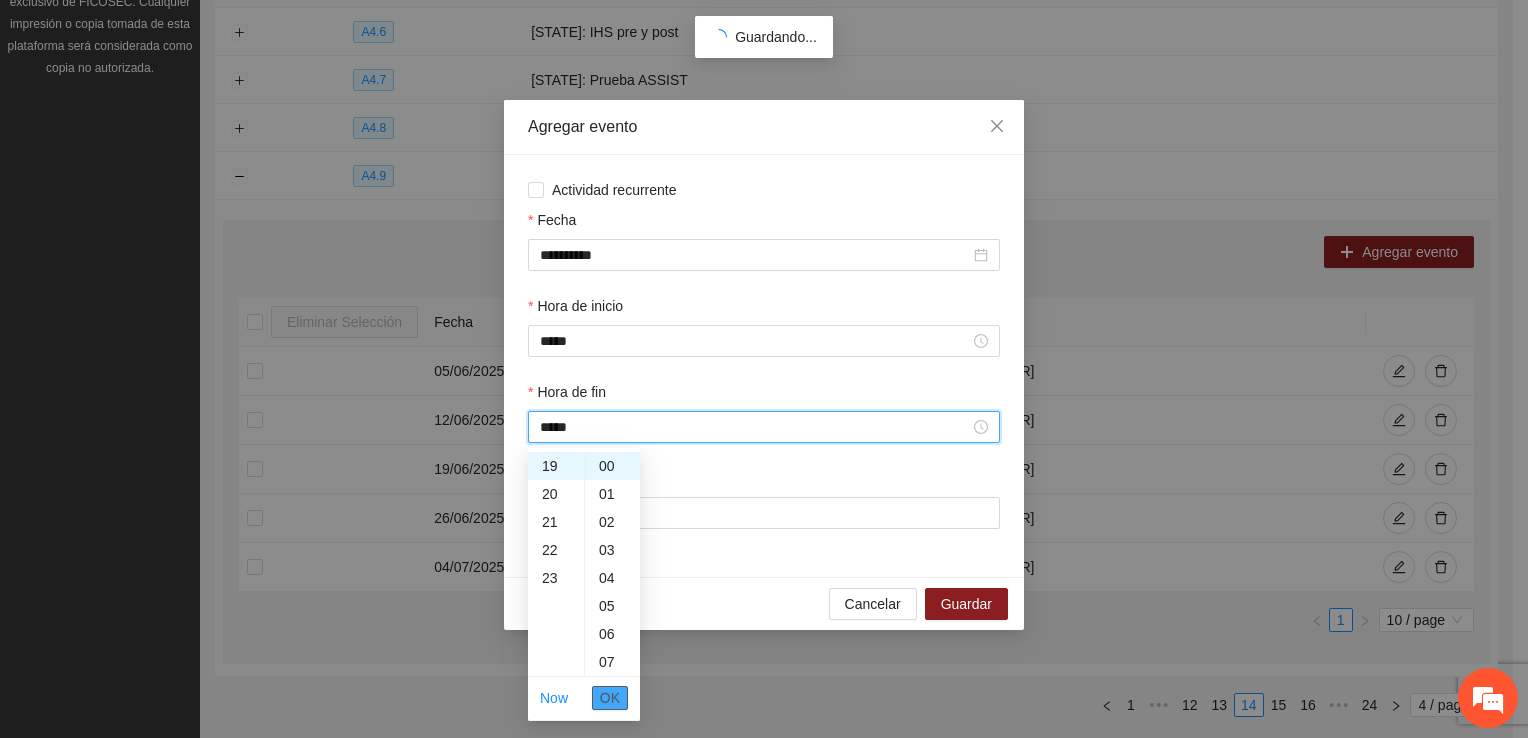 click on "OK" at bounding box center [610, 698] 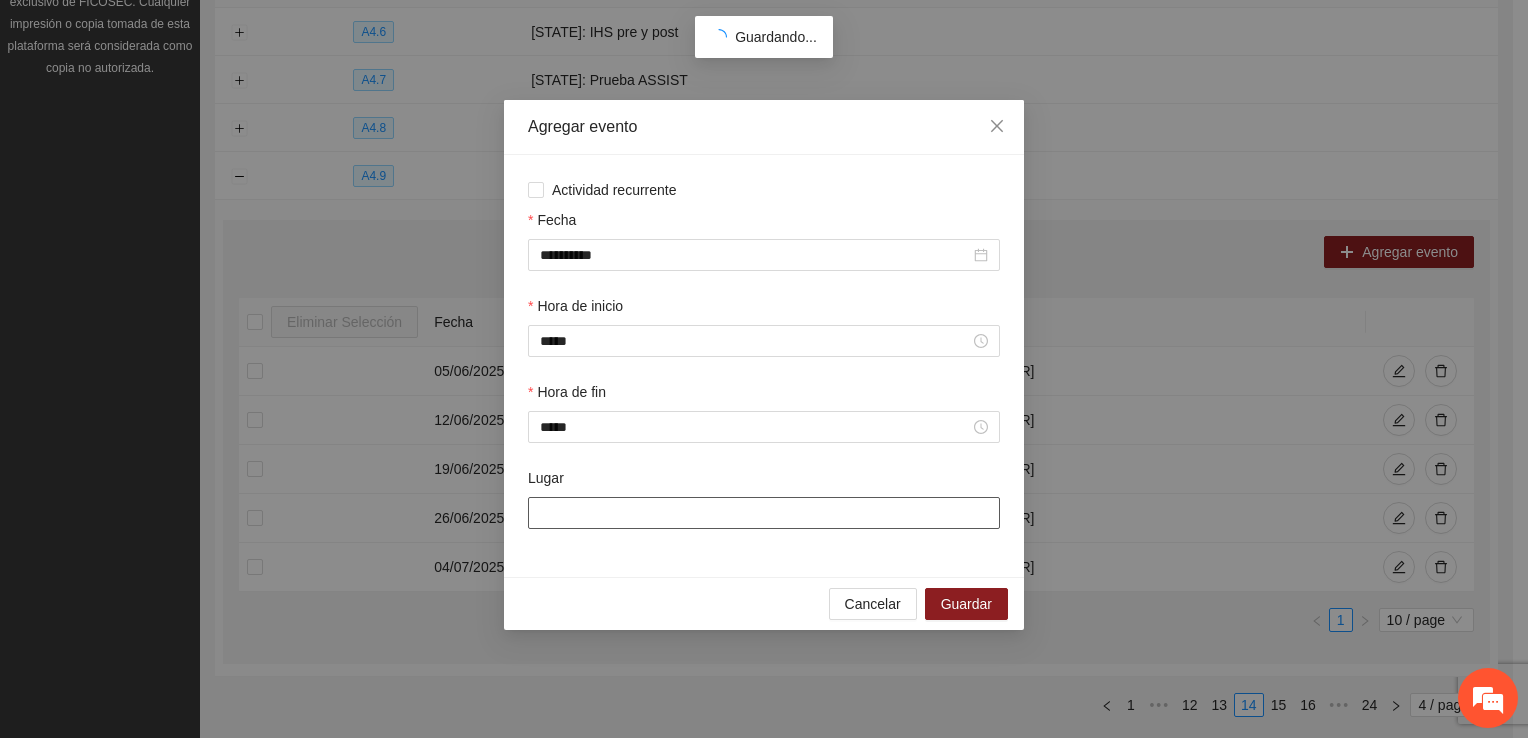 click on "Lugar" at bounding box center (764, 513) 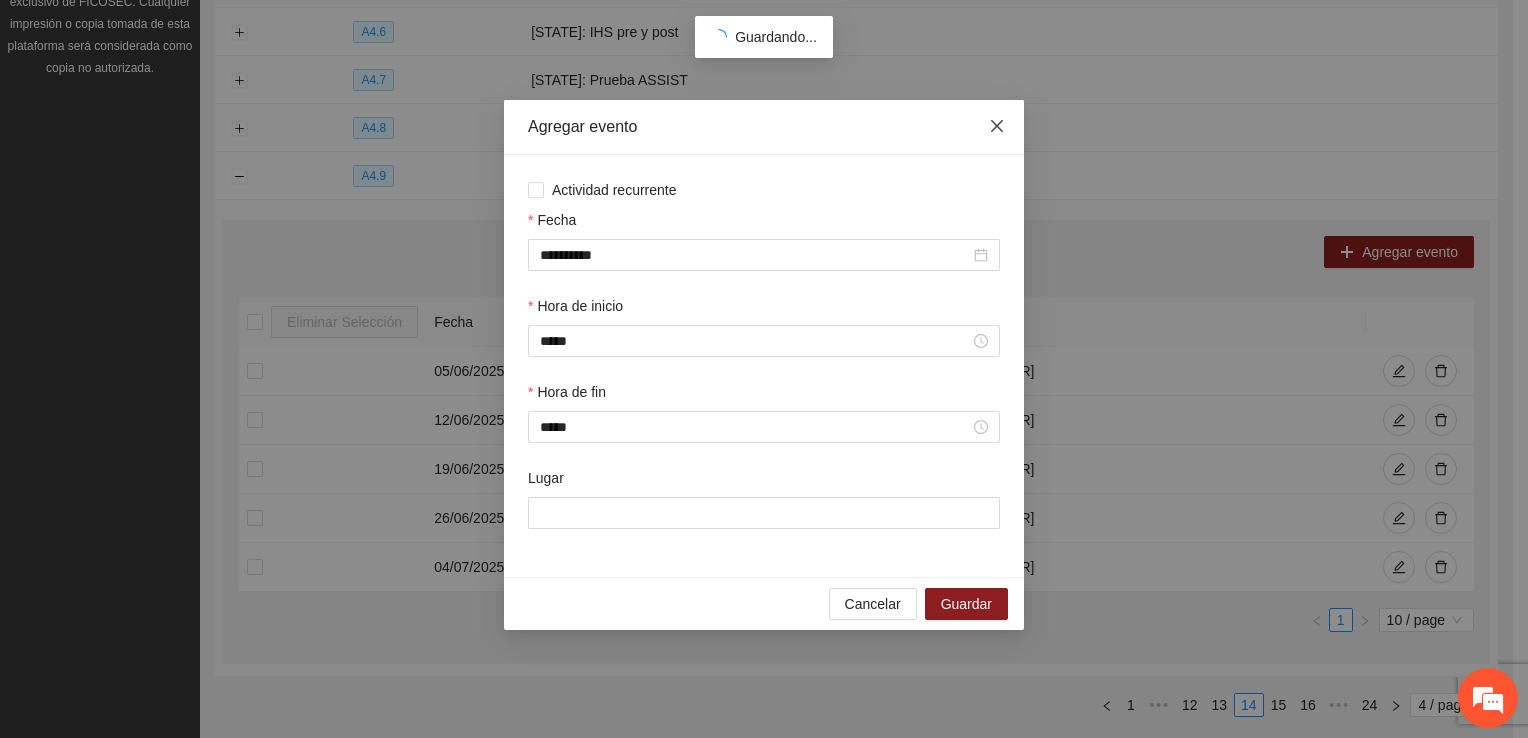 click 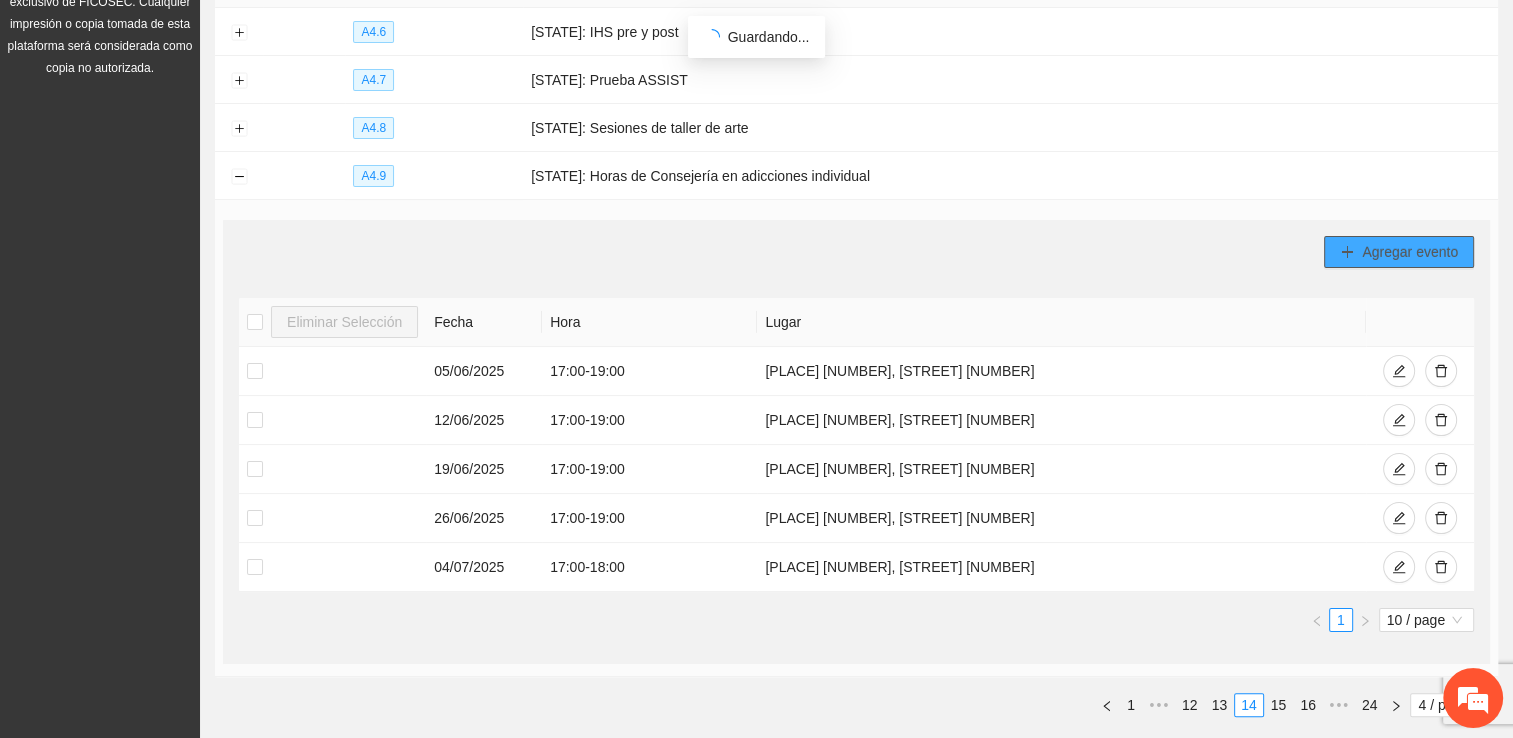 click on "Agregar evento" at bounding box center [1410, 252] 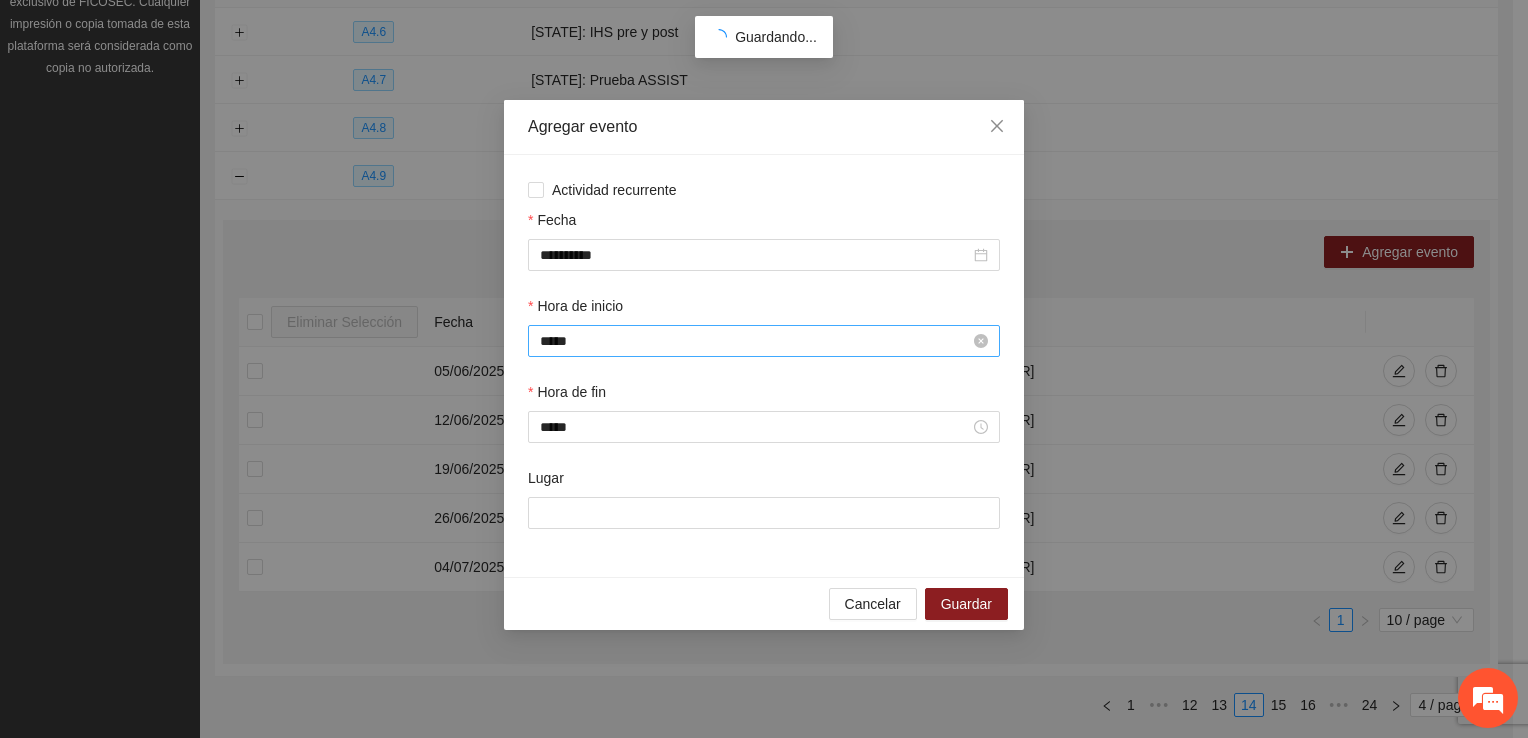 click on "*****" at bounding box center [755, 341] 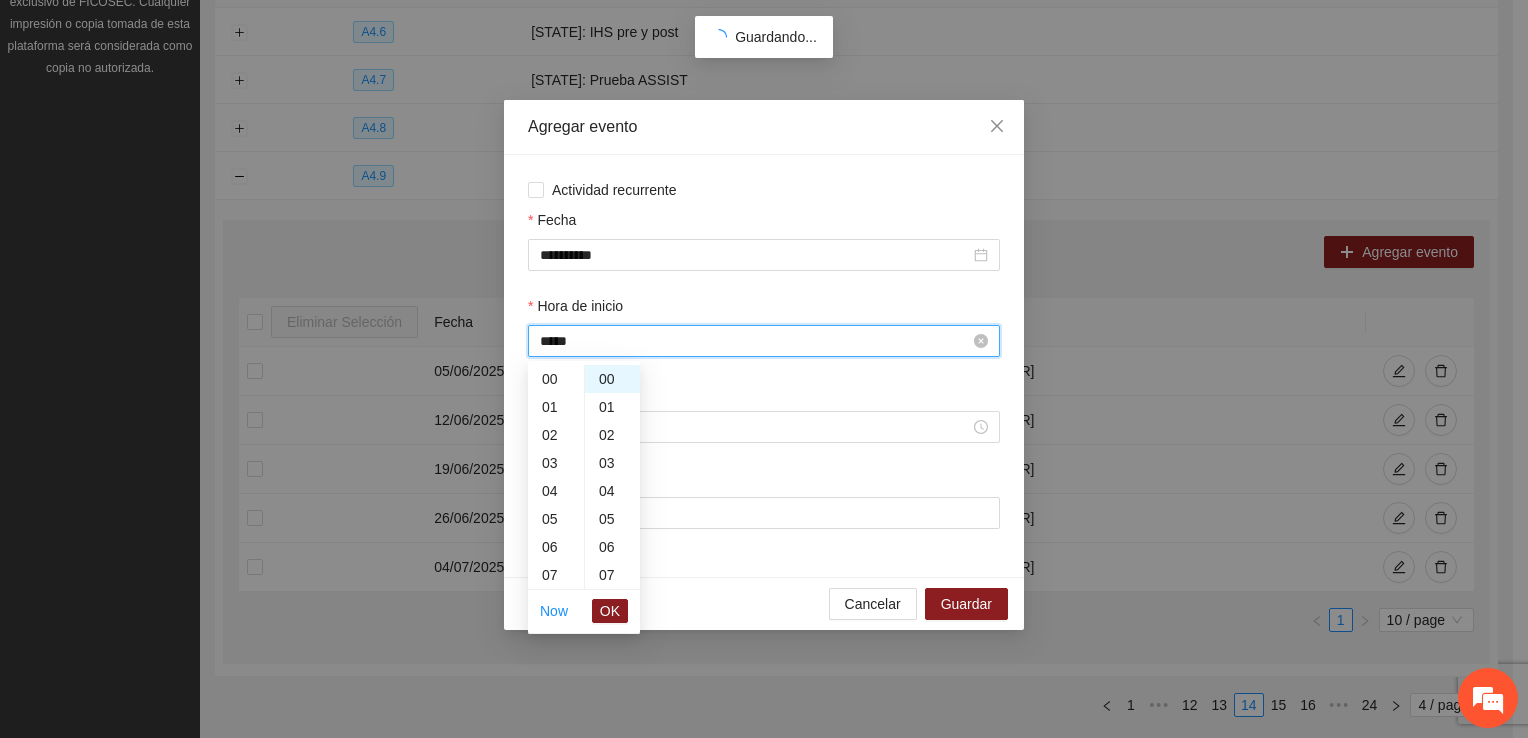 scroll, scrollTop: 392, scrollLeft: 0, axis: vertical 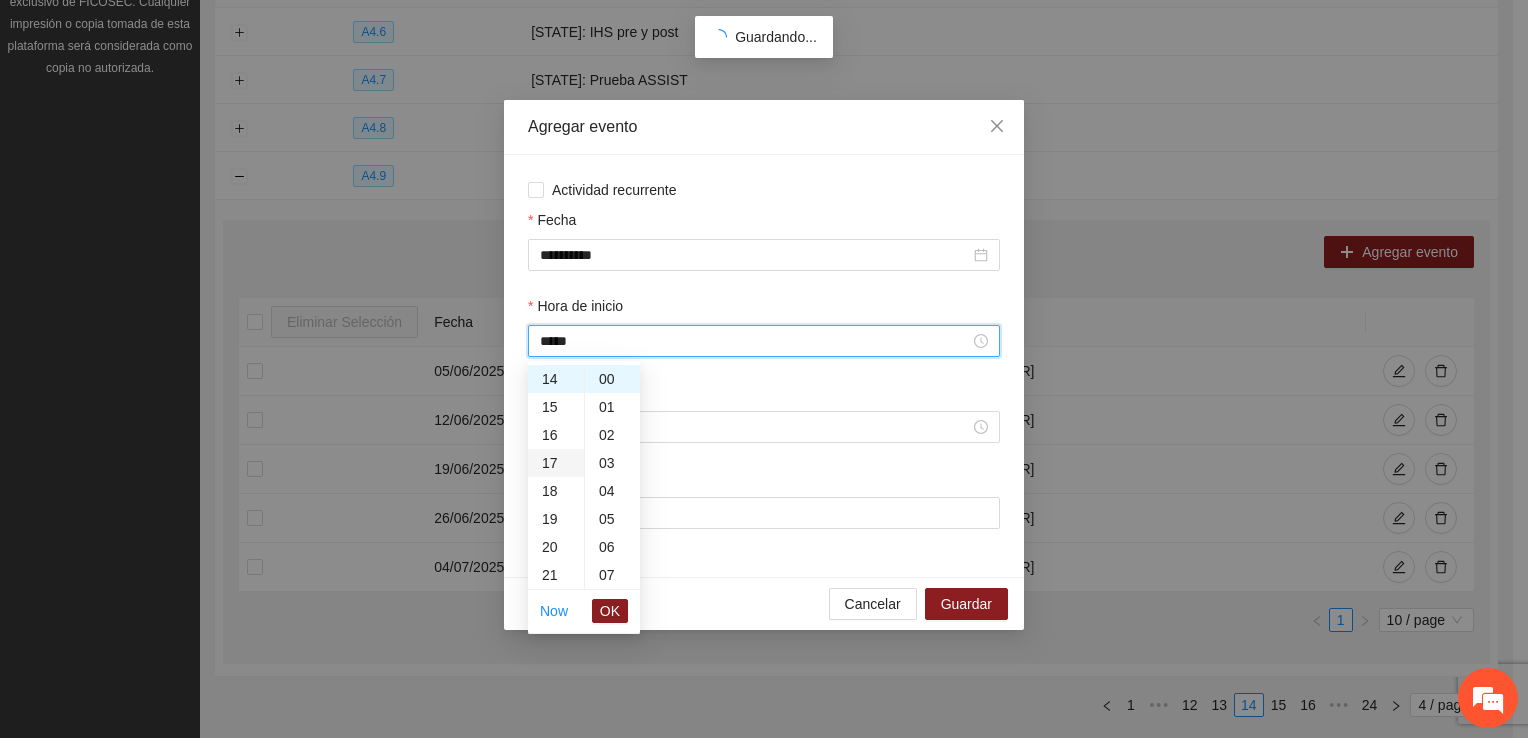 click on "17" at bounding box center [556, 463] 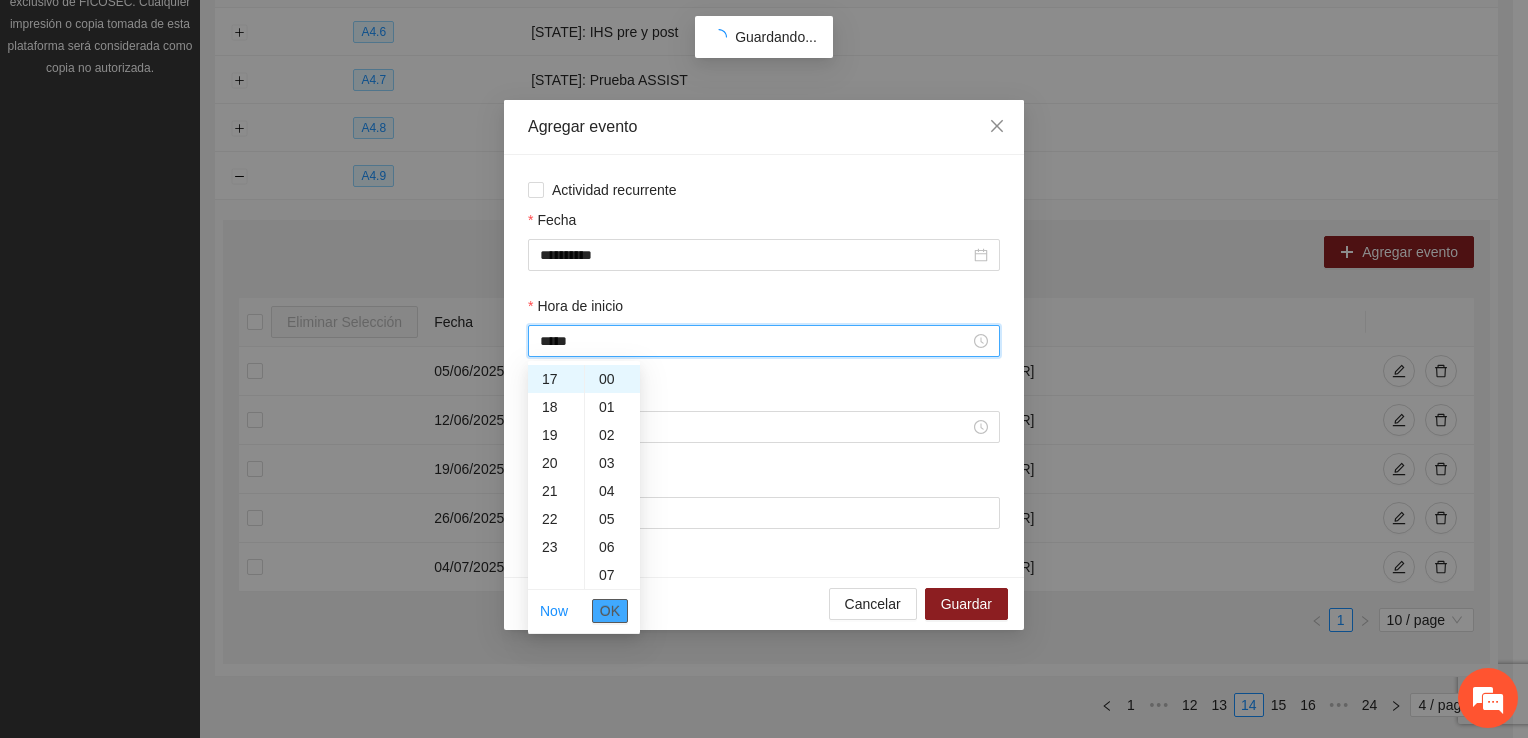 click on "OK" at bounding box center (610, 611) 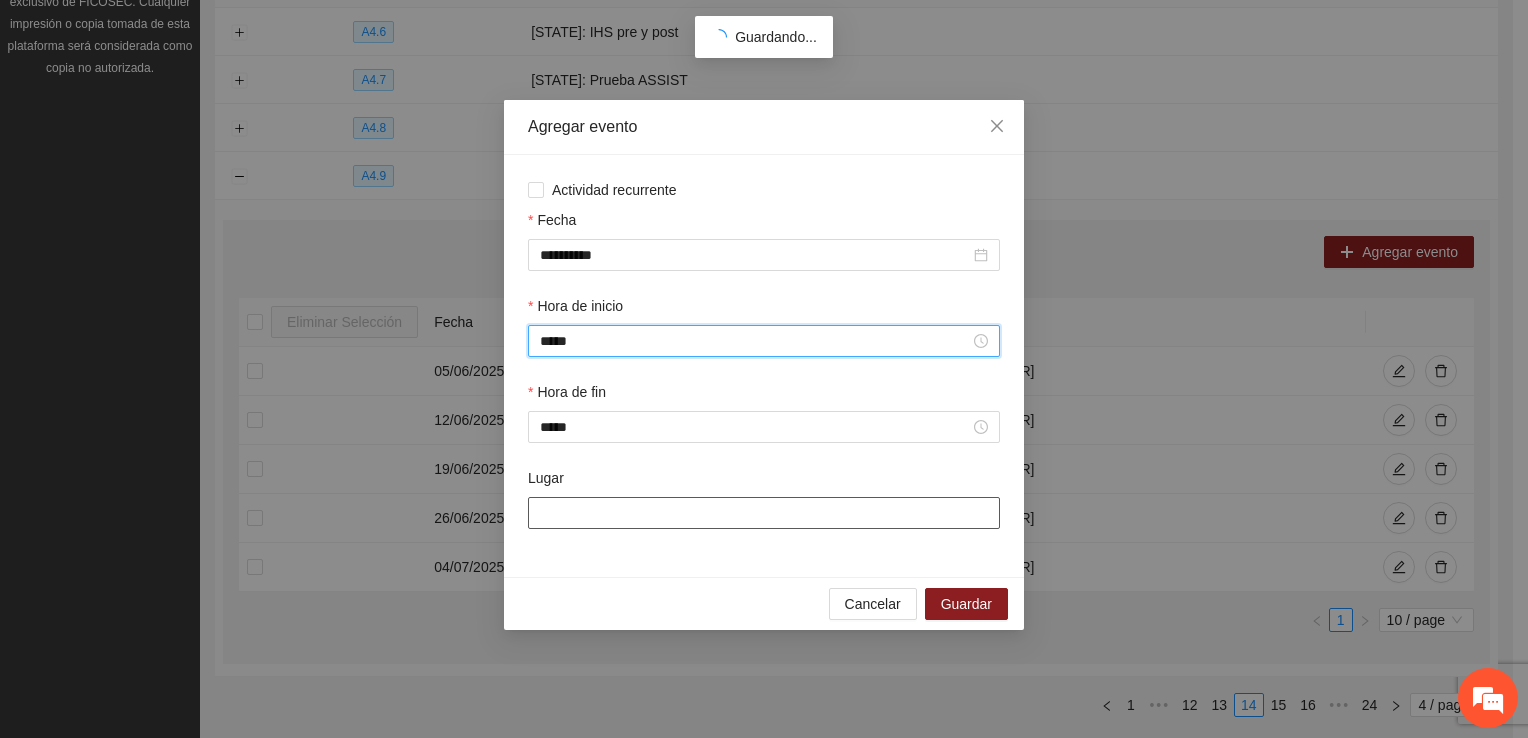 click on "Lugar" at bounding box center (764, 513) 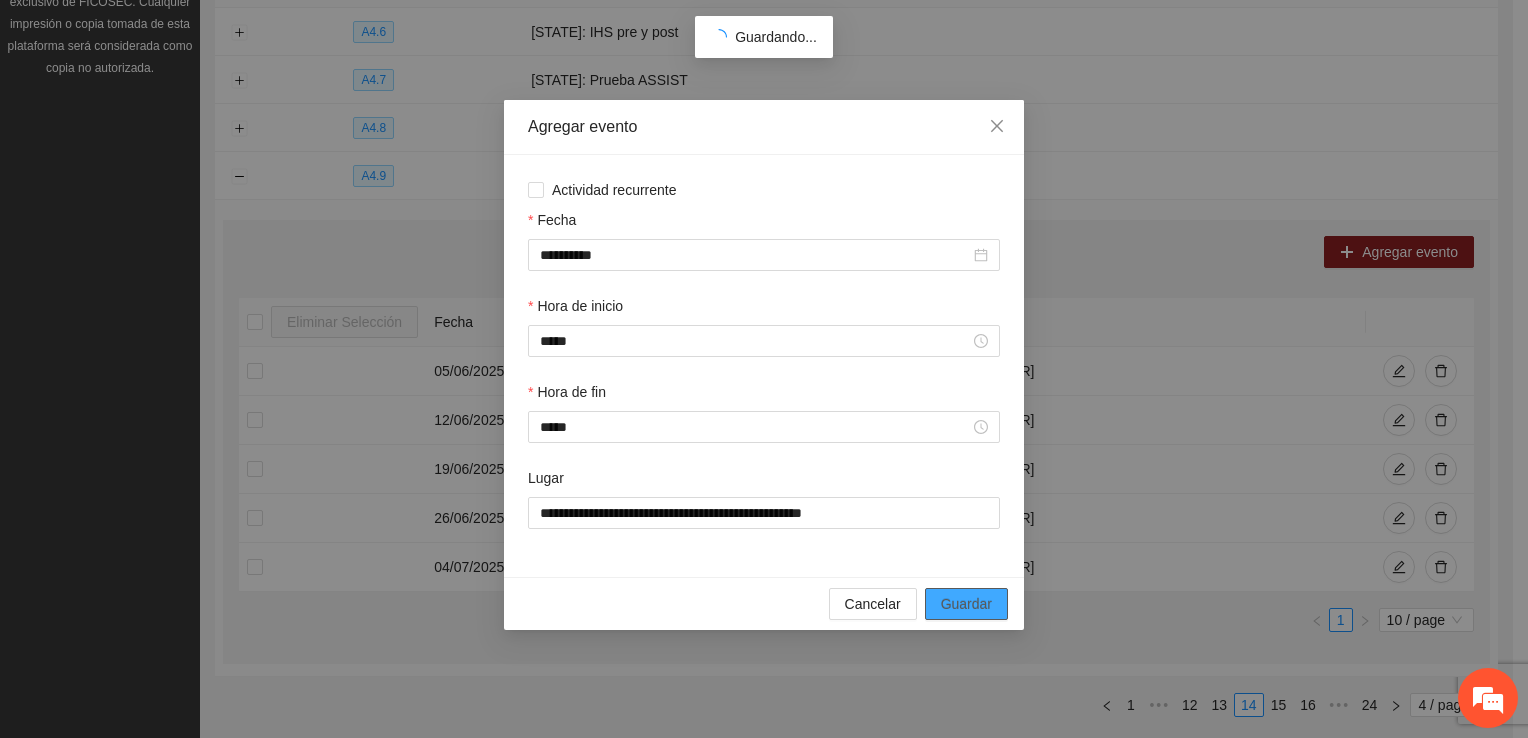 click on "Guardar" at bounding box center [966, 604] 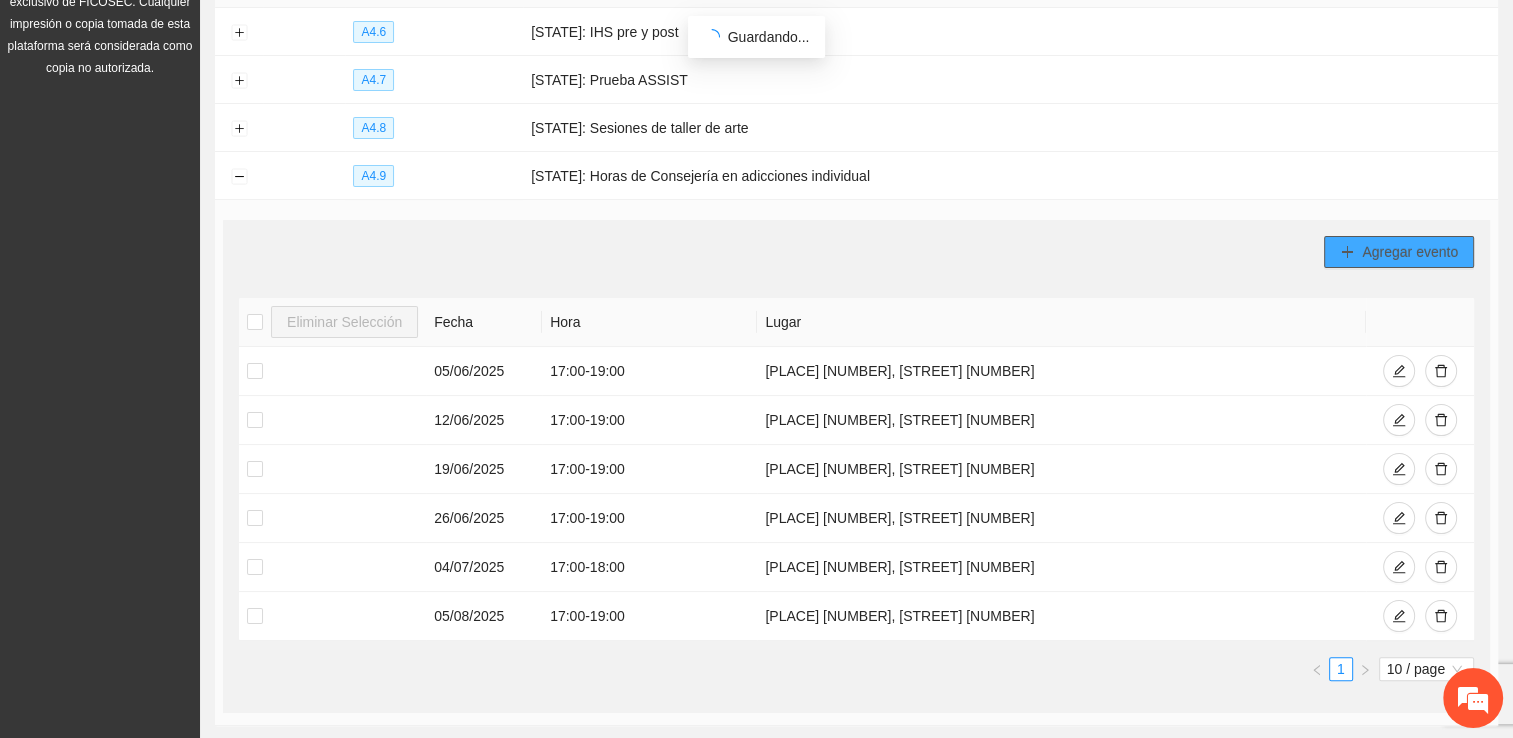 click on "Agregar evento" at bounding box center (1410, 252) 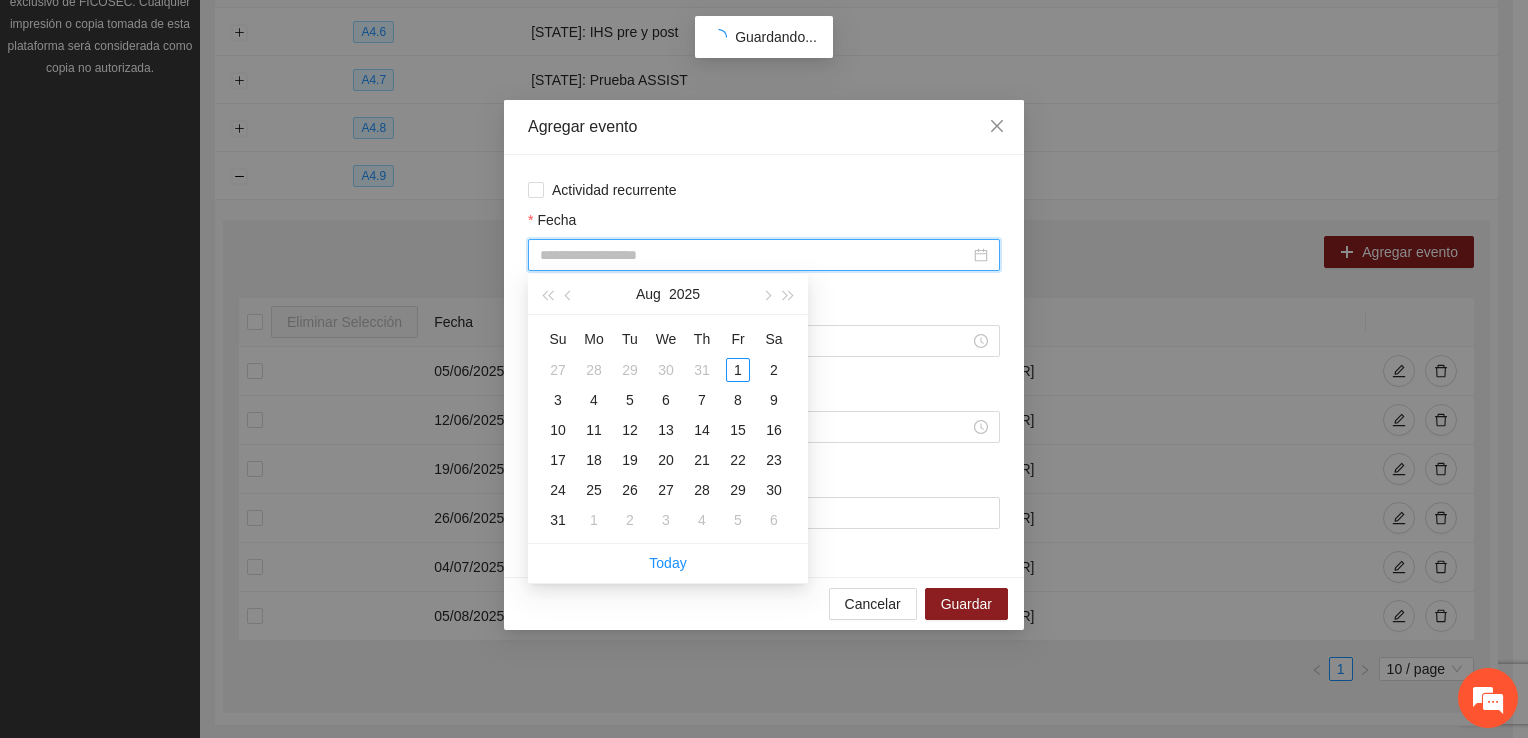 click on "Fecha" at bounding box center [755, 255] 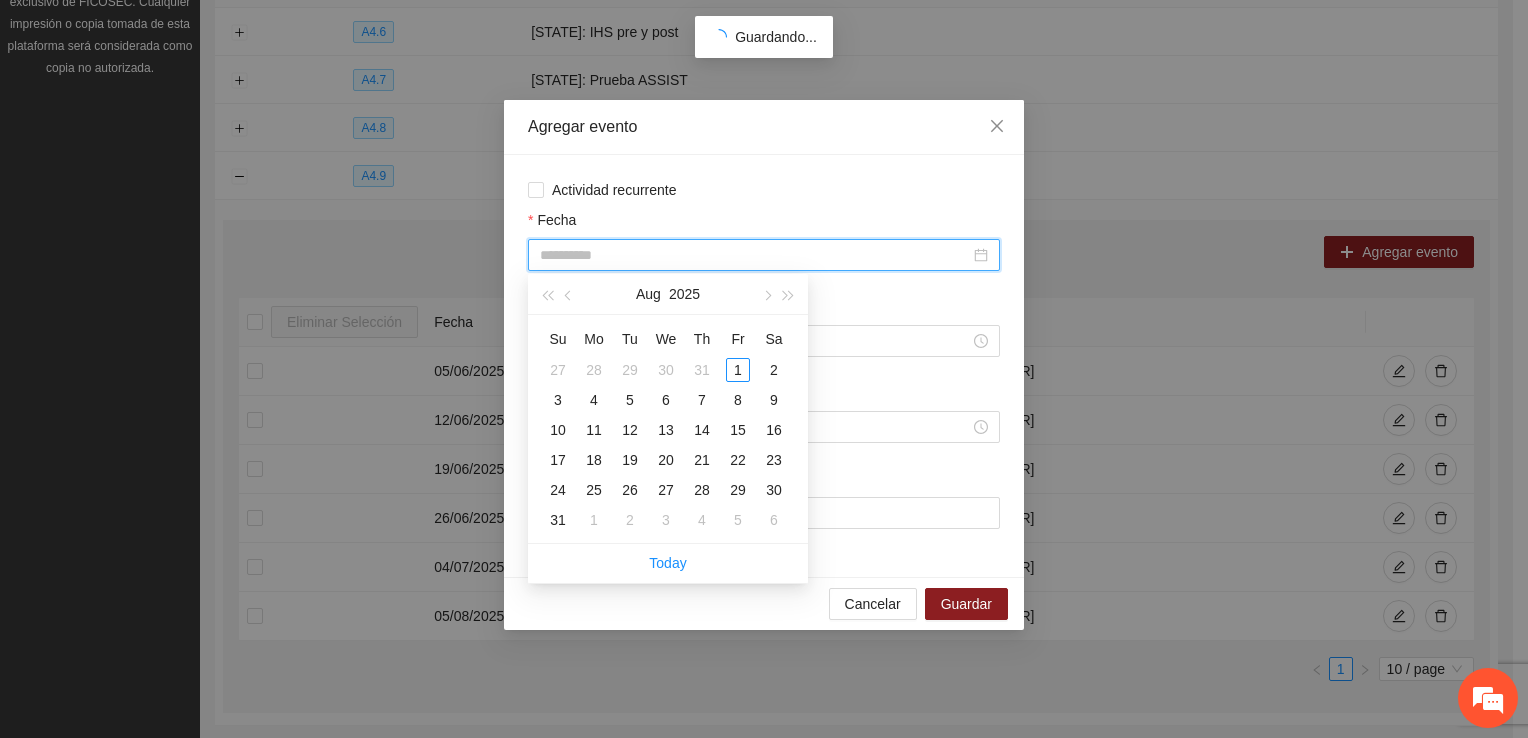 click on "8" at bounding box center (738, 400) 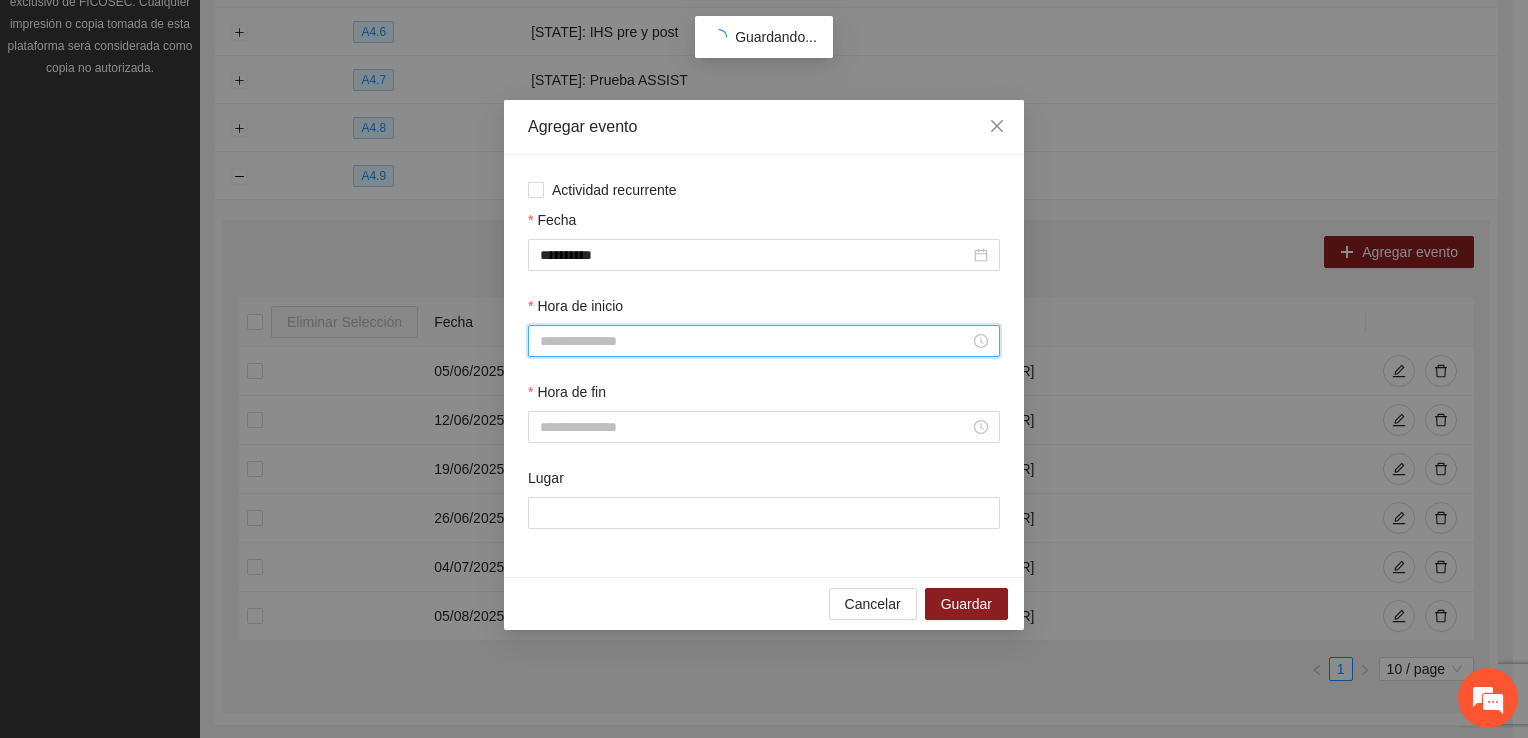 click on "Hora de inicio" at bounding box center [755, 341] 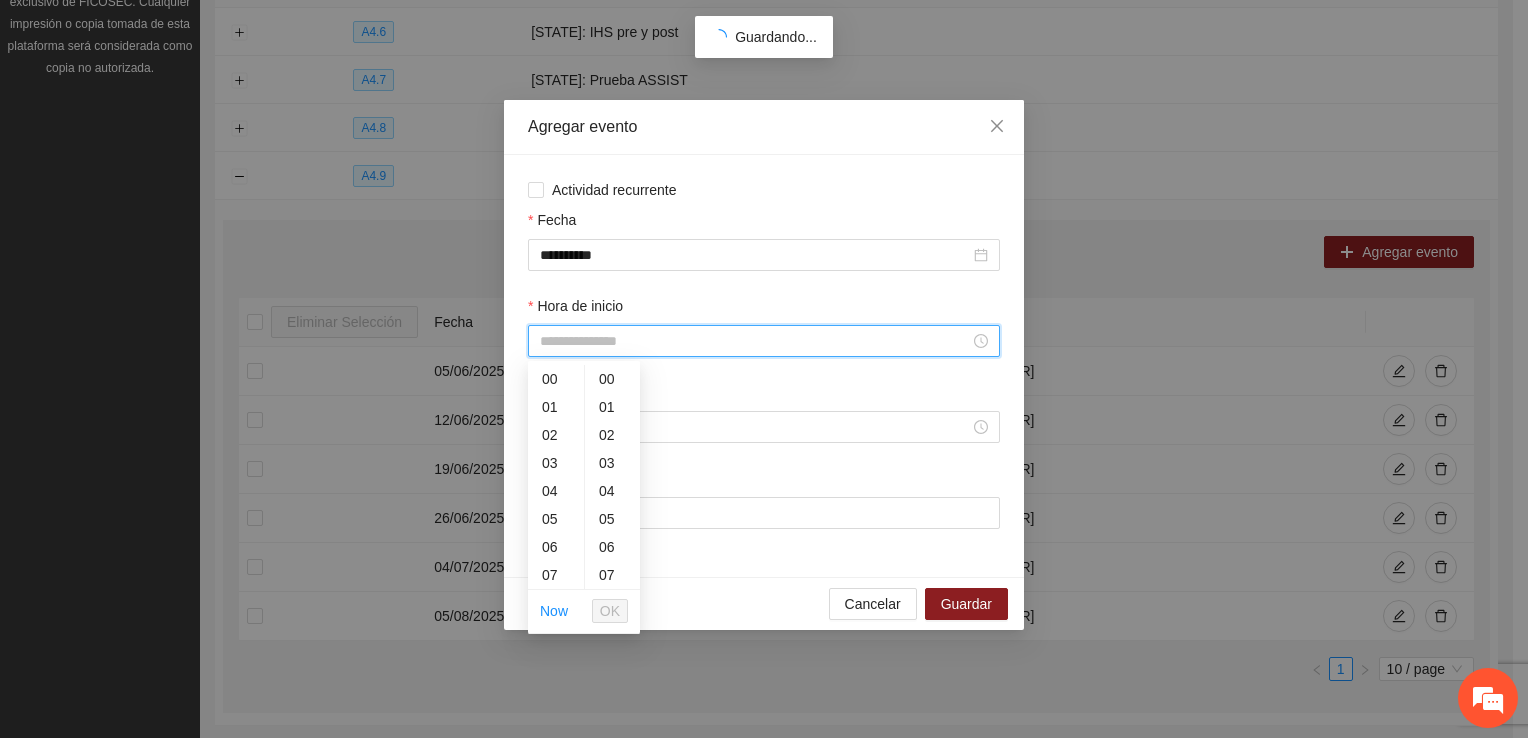scroll, scrollTop: 196, scrollLeft: 0, axis: vertical 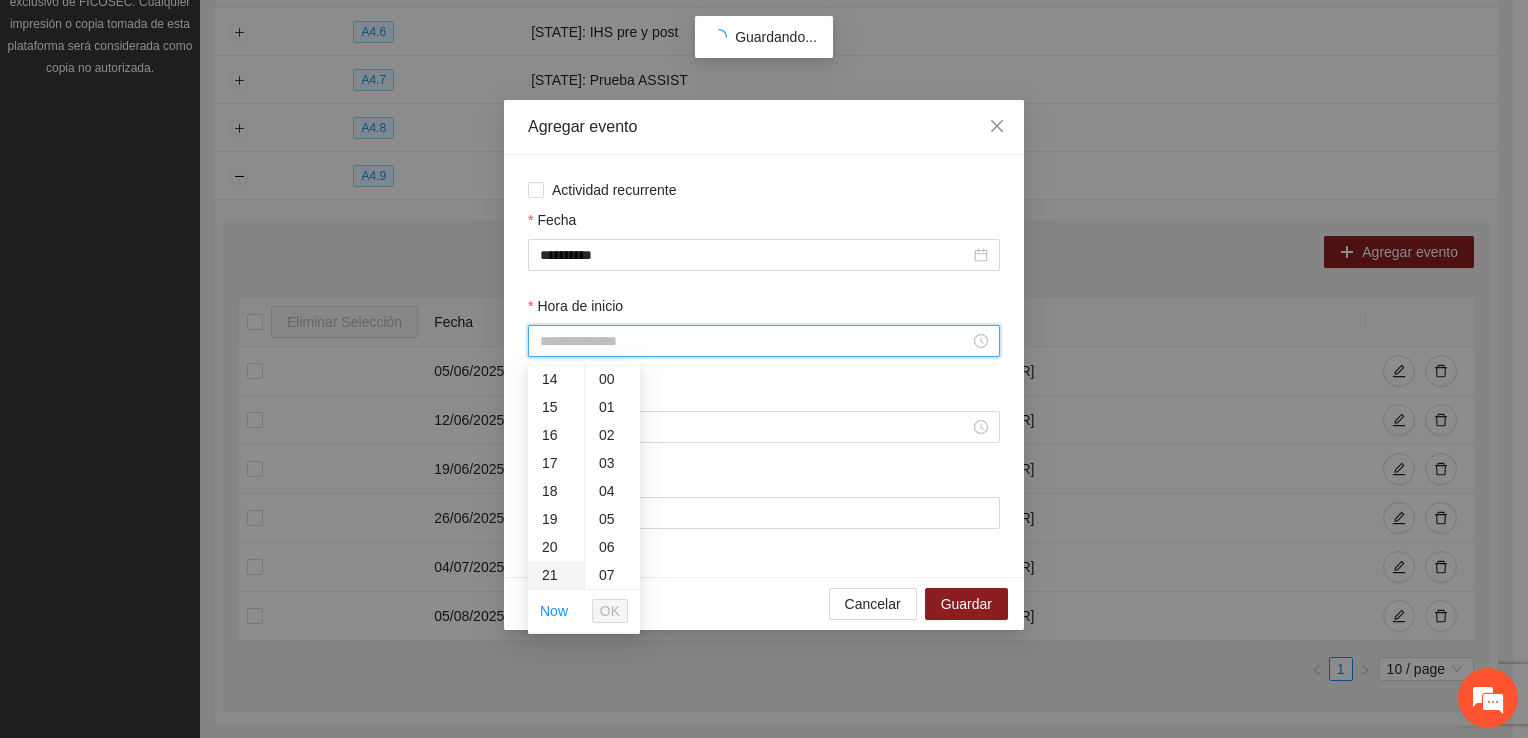 drag, startPoint x: 548, startPoint y: 467, endPoint x: 561, endPoint y: 477, distance: 16.40122 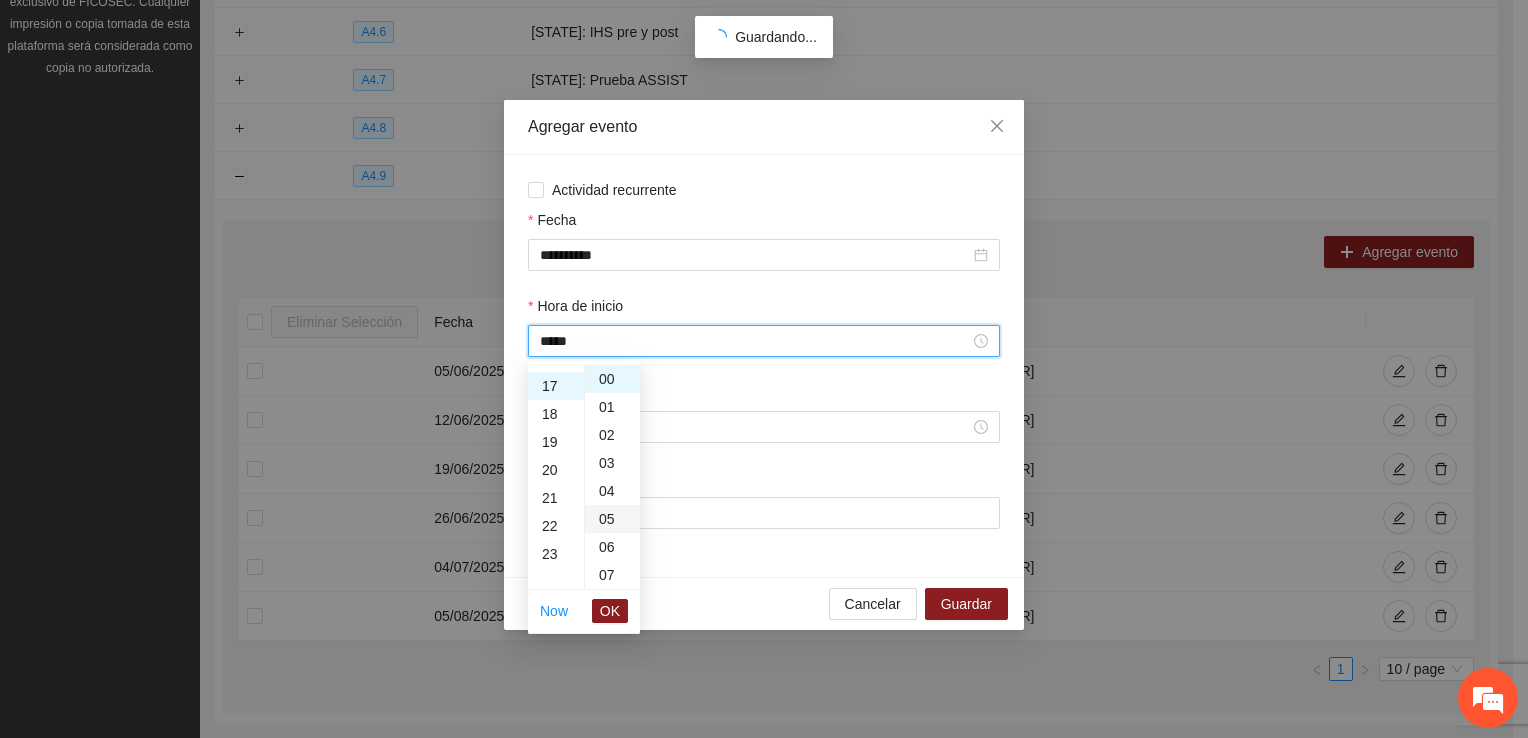 scroll, scrollTop: 476, scrollLeft: 0, axis: vertical 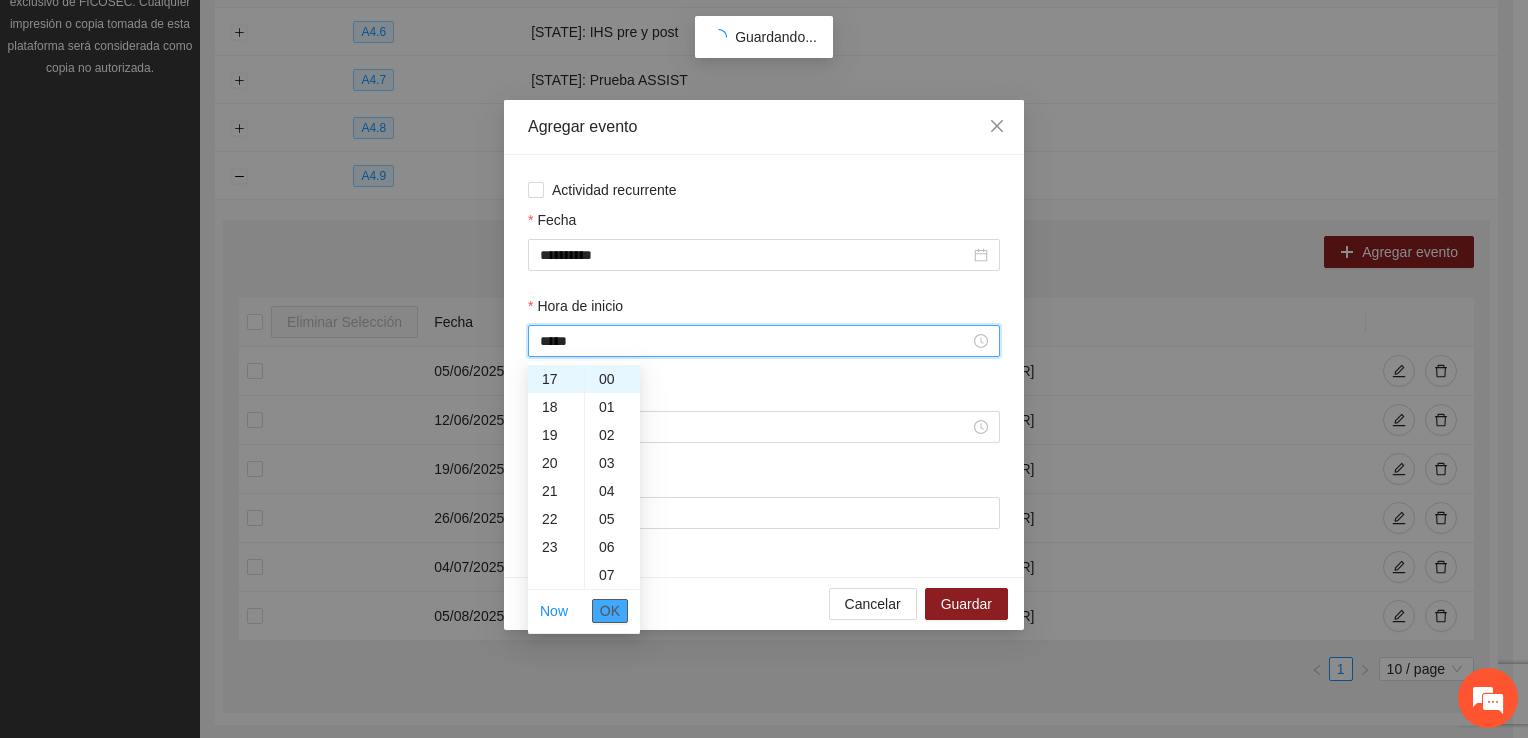 click on "OK" at bounding box center [610, 611] 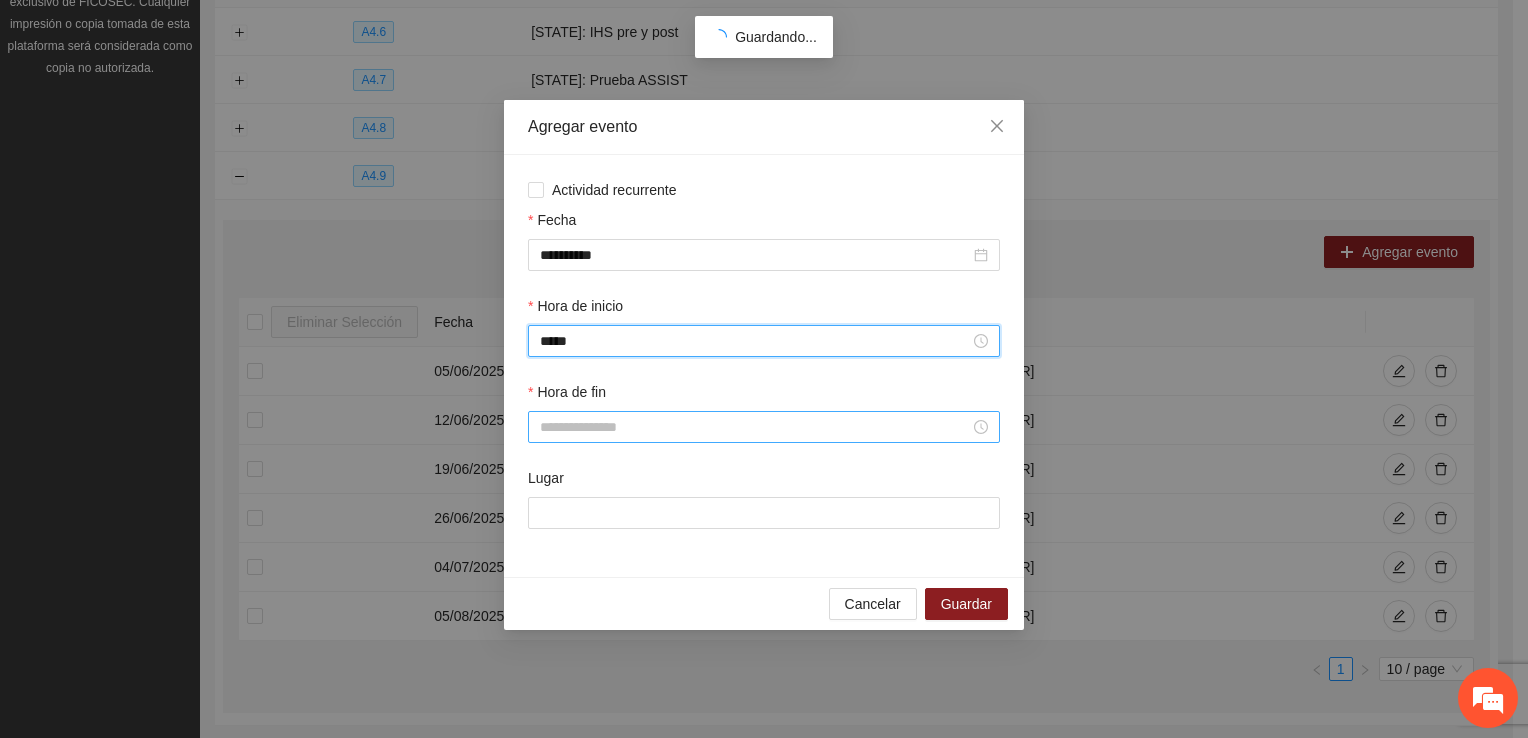 click on "Hora de fin" at bounding box center (755, 427) 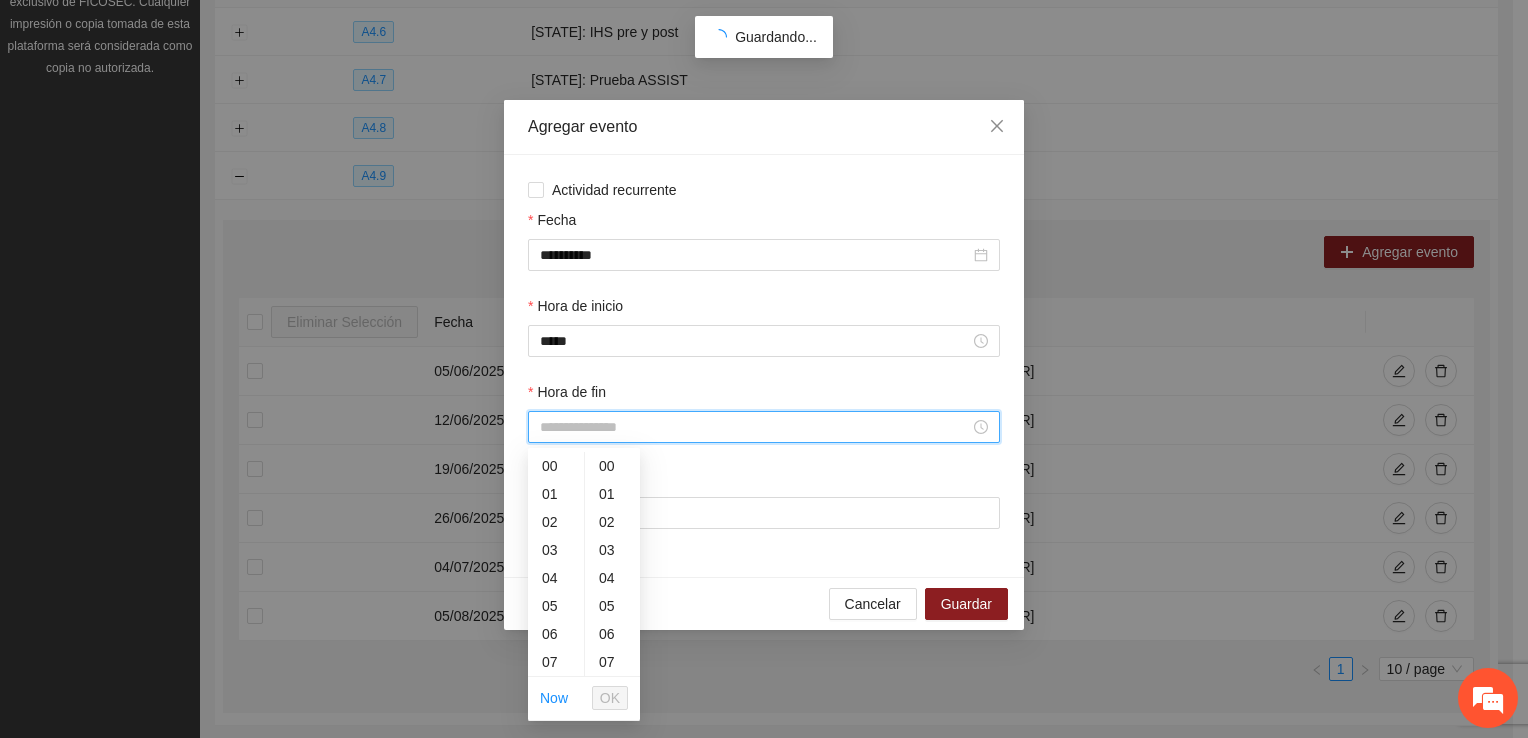 scroll, scrollTop: 196, scrollLeft: 0, axis: vertical 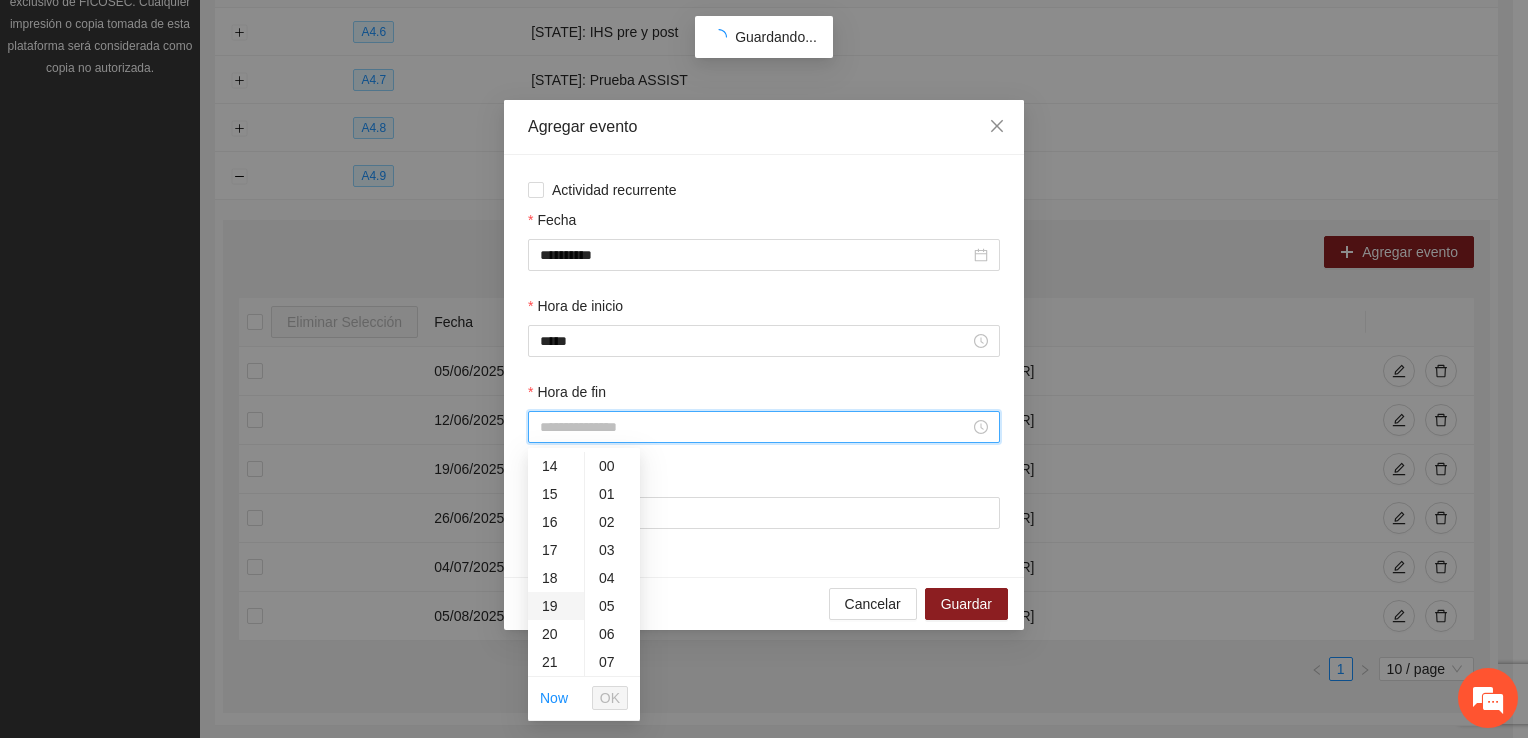 click on "19" at bounding box center (556, 606) 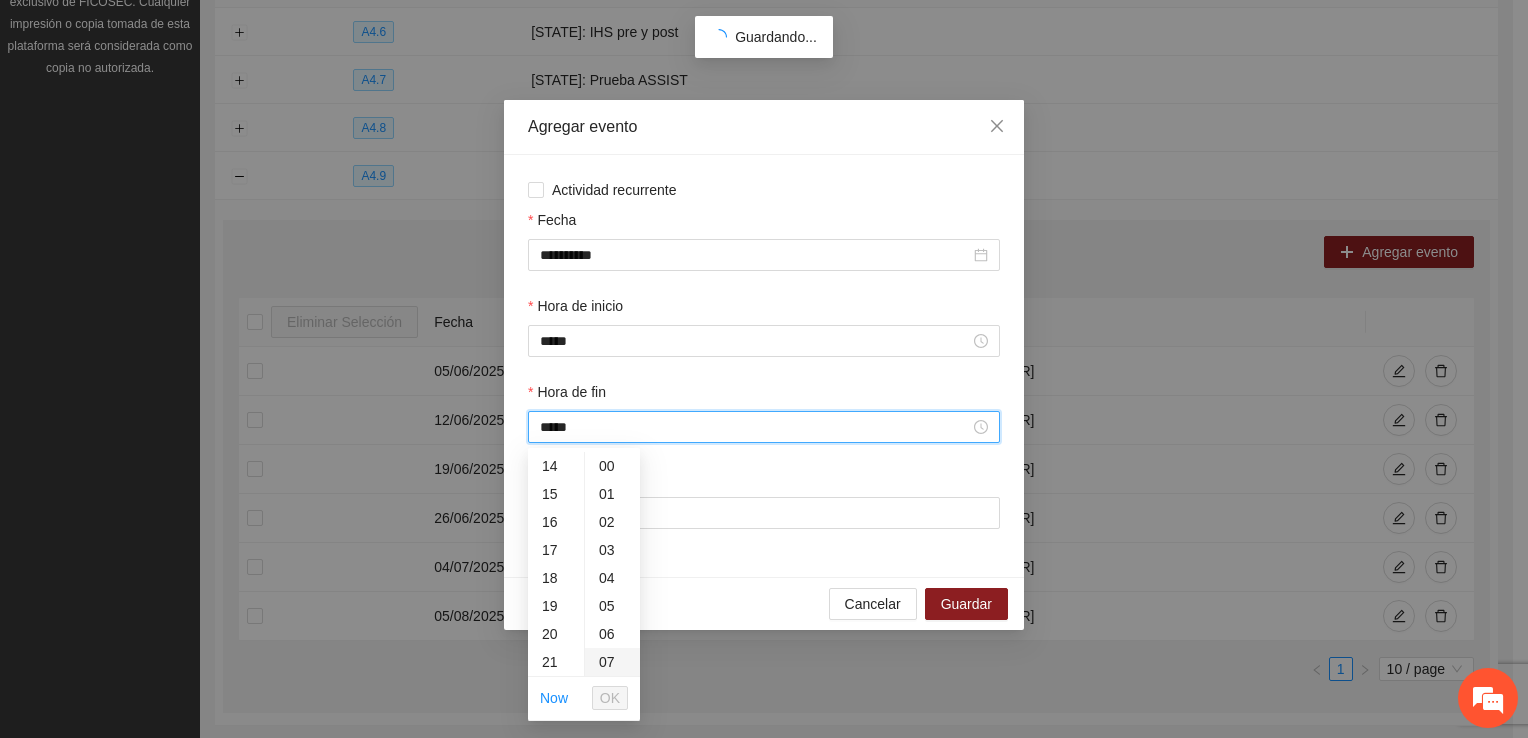 scroll, scrollTop: 532, scrollLeft: 0, axis: vertical 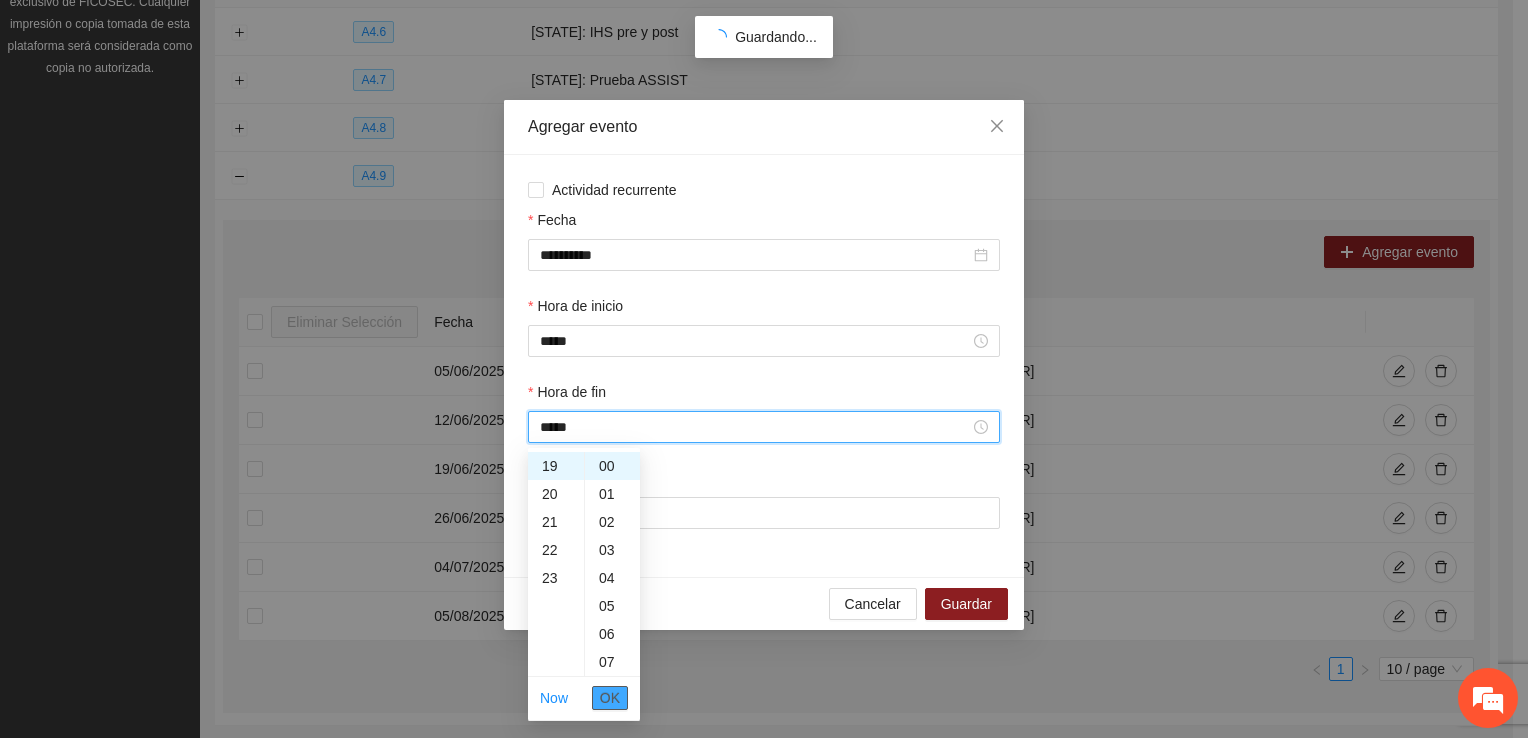 click on "OK" at bounding box center (610, 698) 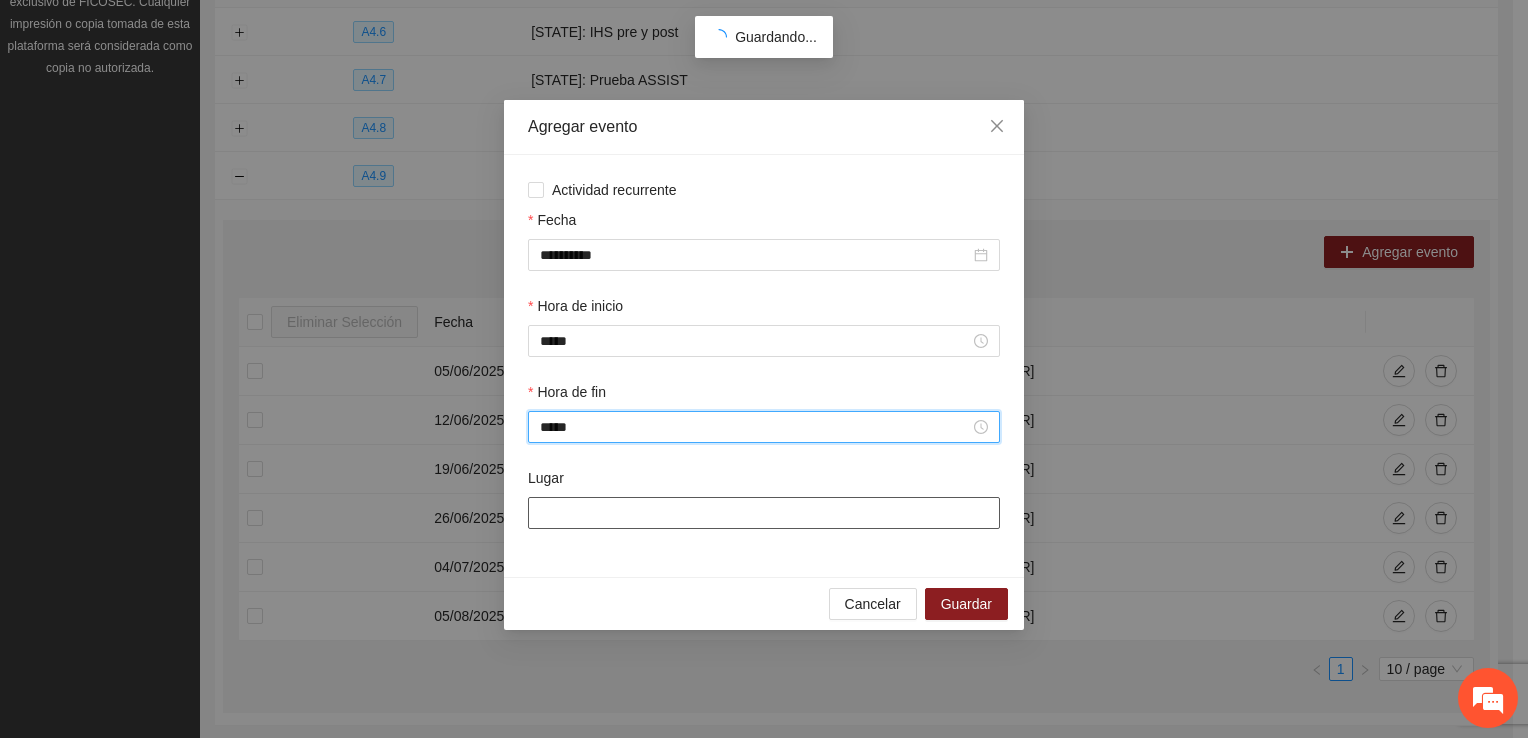 click on "Lugar" at bounding box center [764, 513] 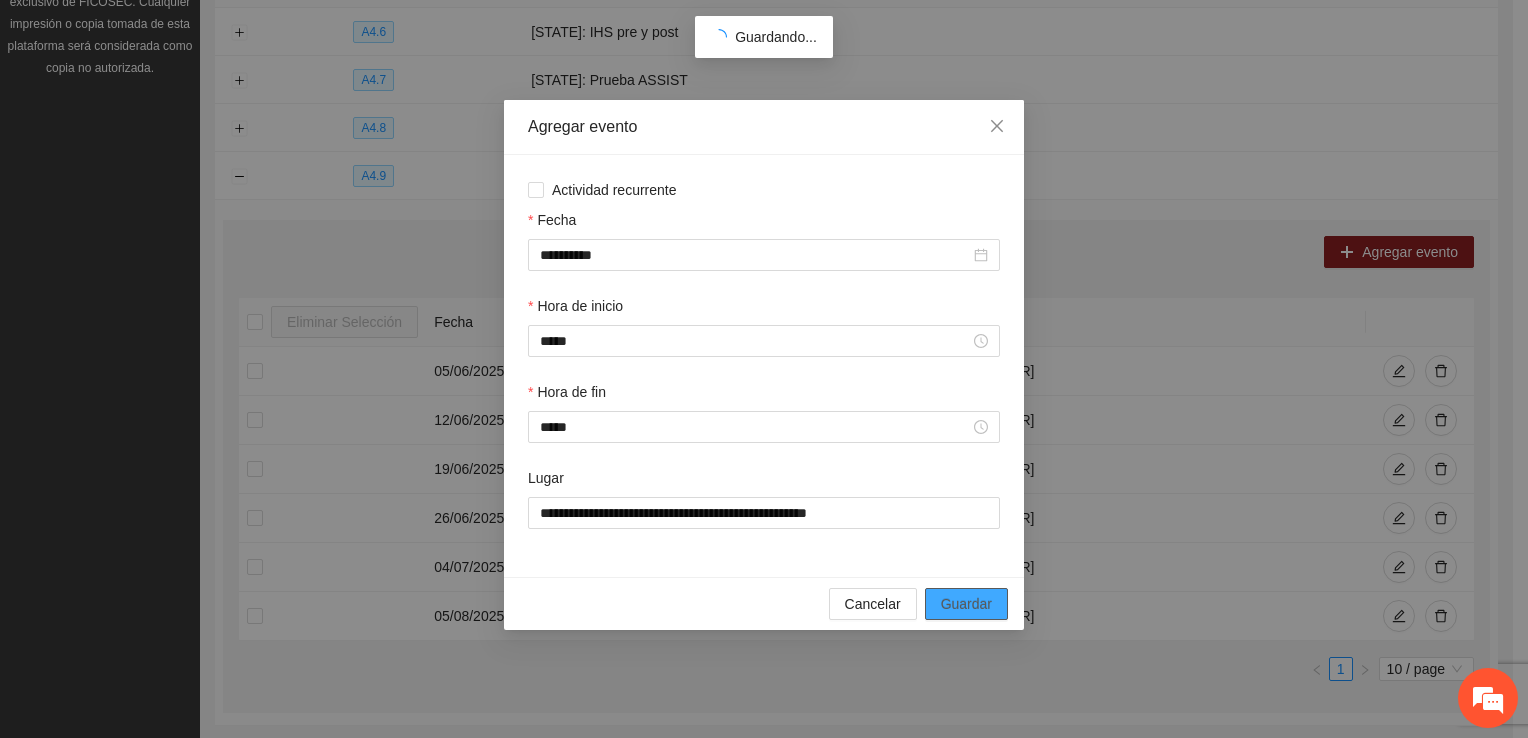 click on "Guardar" at bounding box center (966, 604) 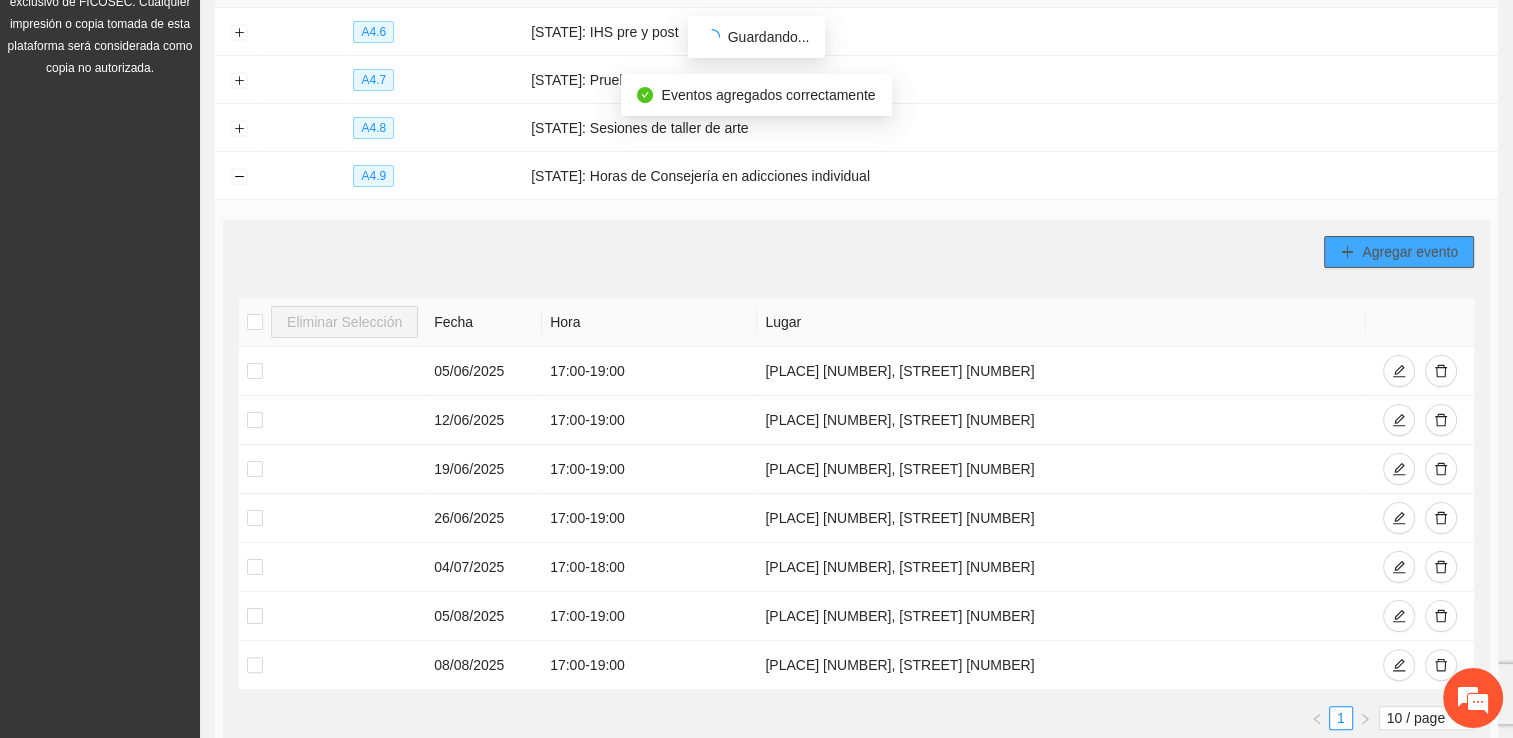click on "Agregar evento" at bounding box center (1410, 252) 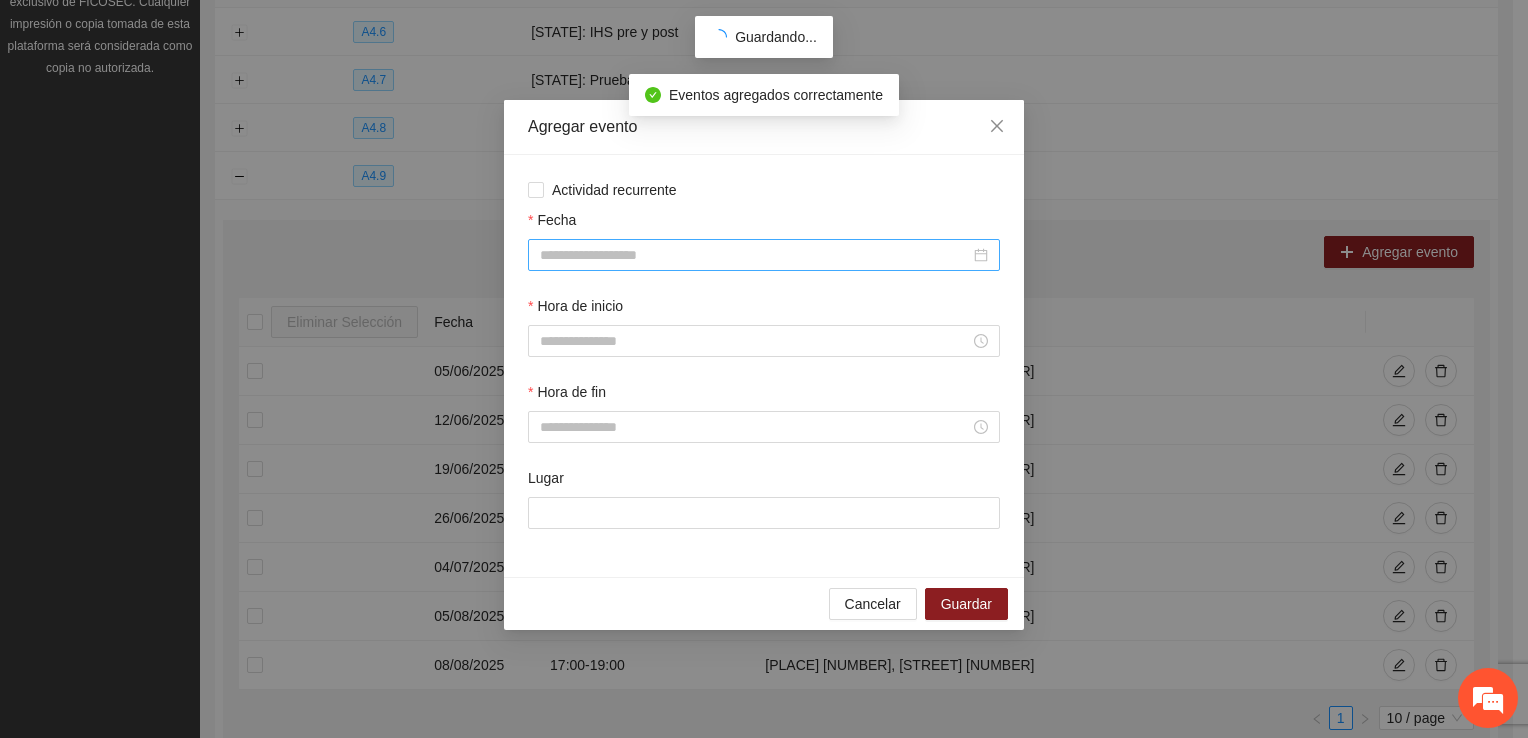 click on "Fecha" at bounding box center [755, 255] 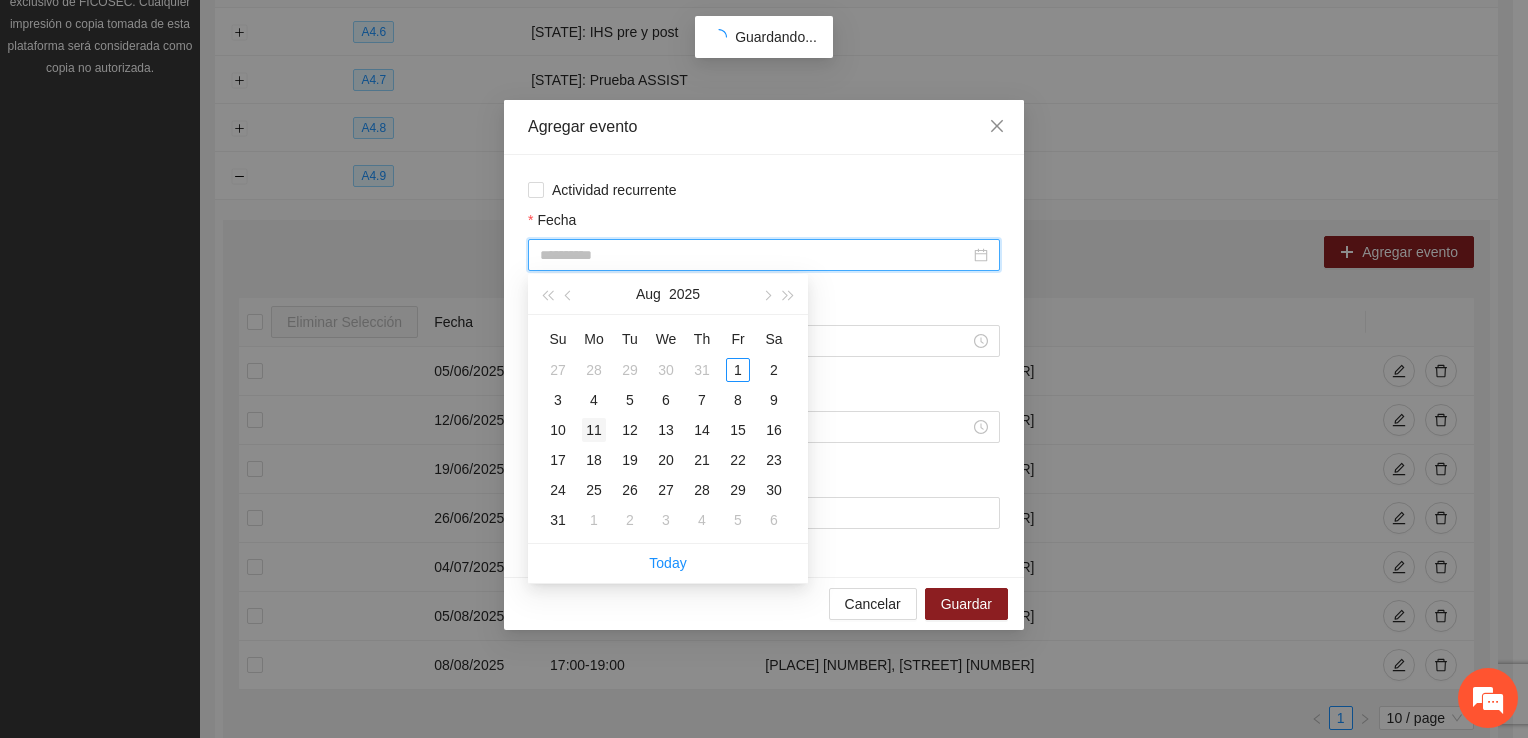 click on "11" at bounding box center (594, 430) 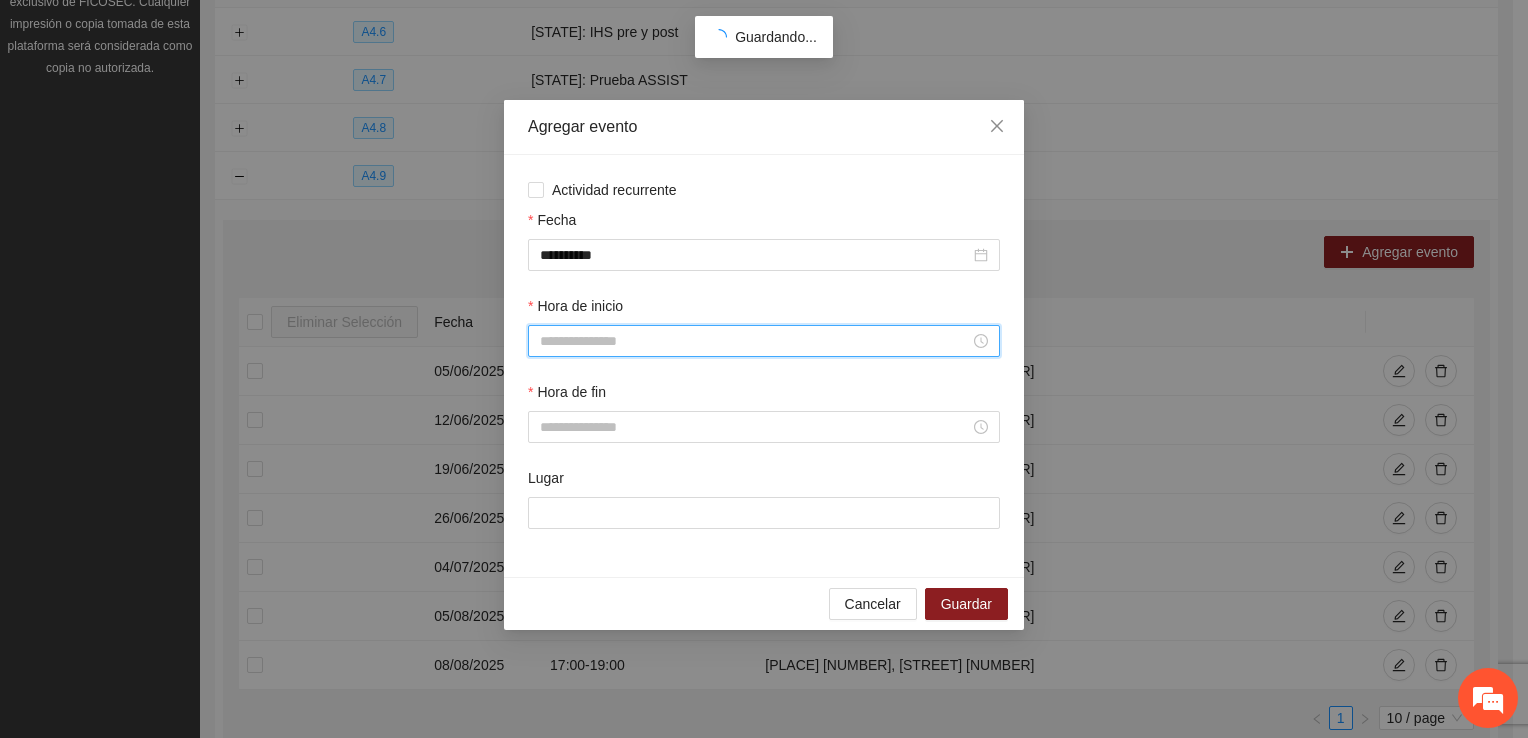 click on "Hora de inicio" at bounding box center [755, 341] 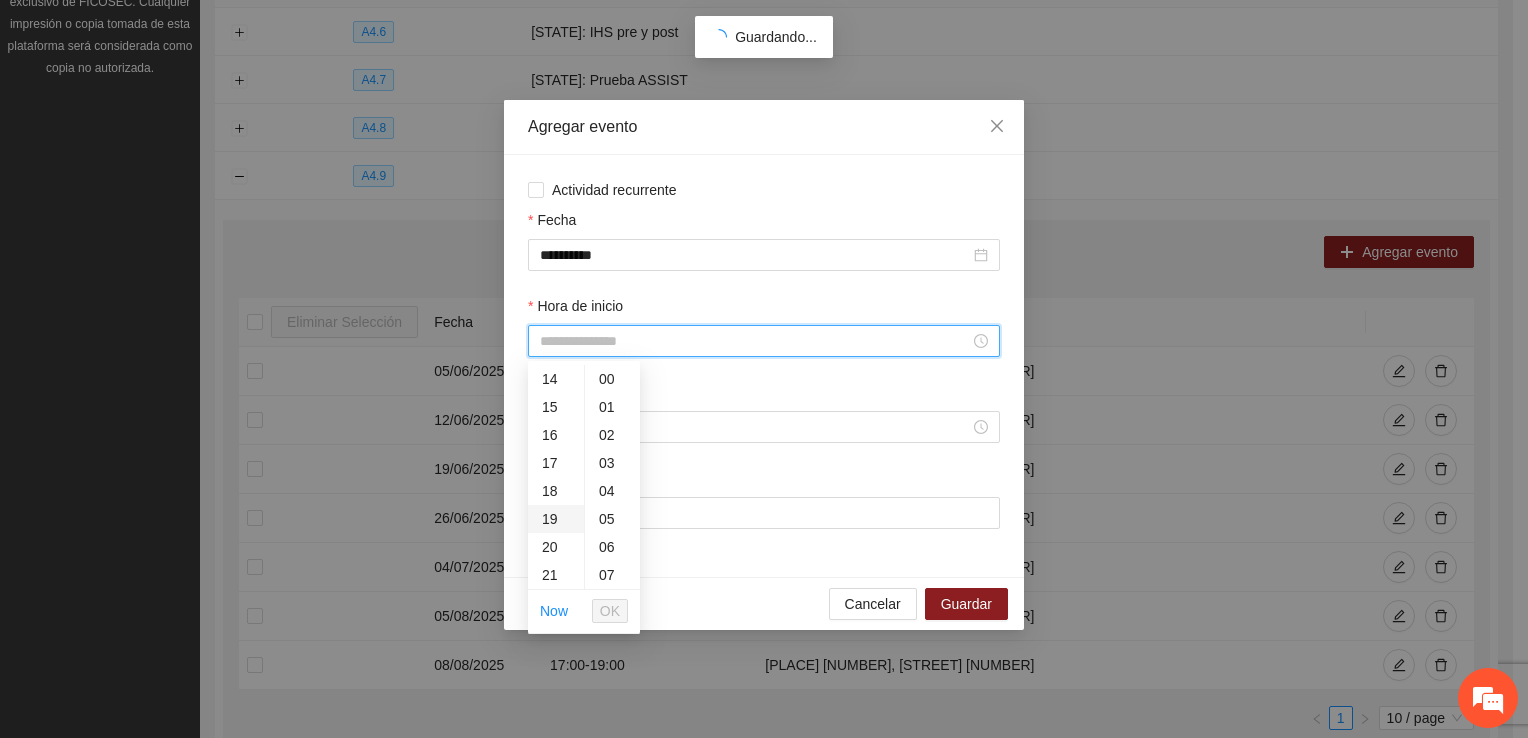click on "17" at bounding box center [556, 463] 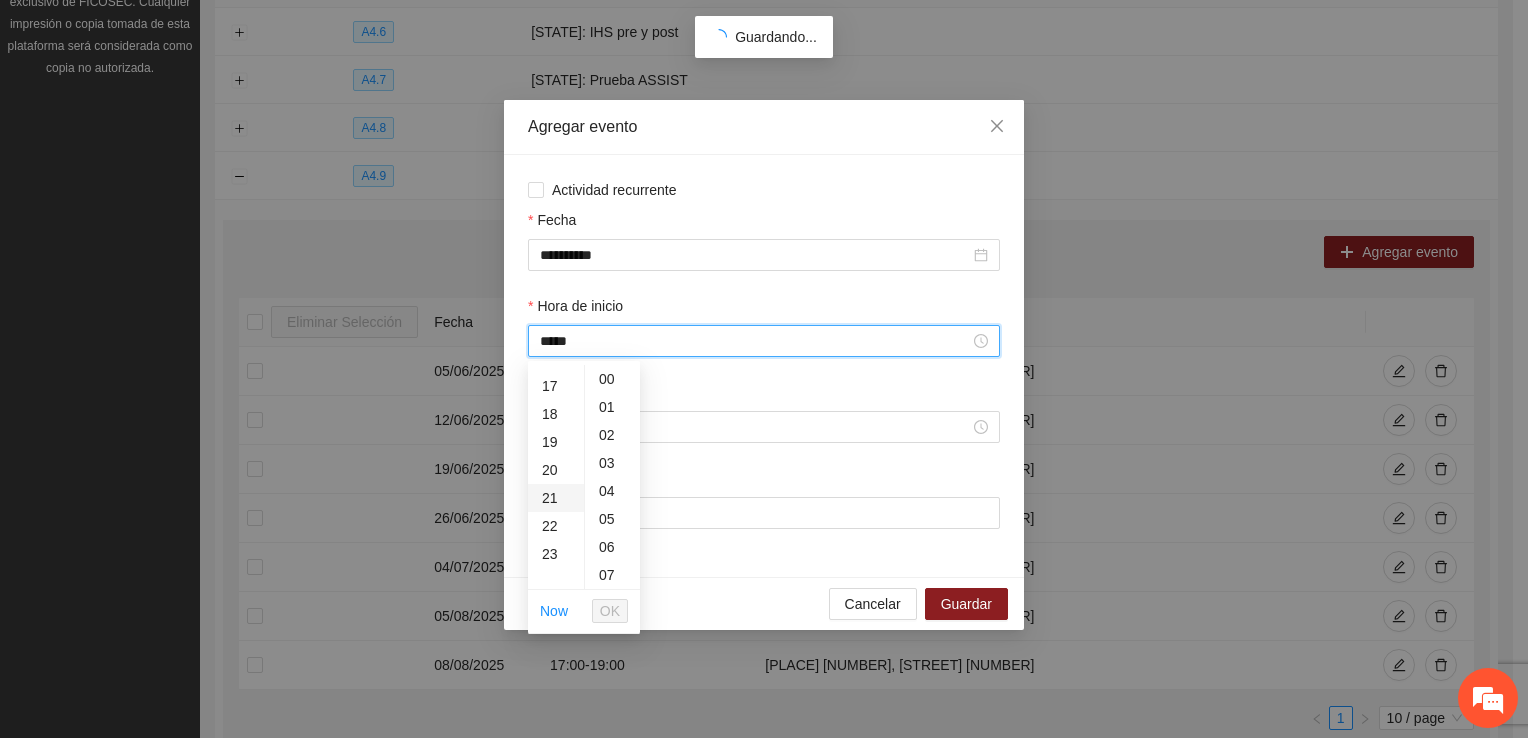 scroll, scrollTop: 476, scrollLeft: 0, axis: vertical 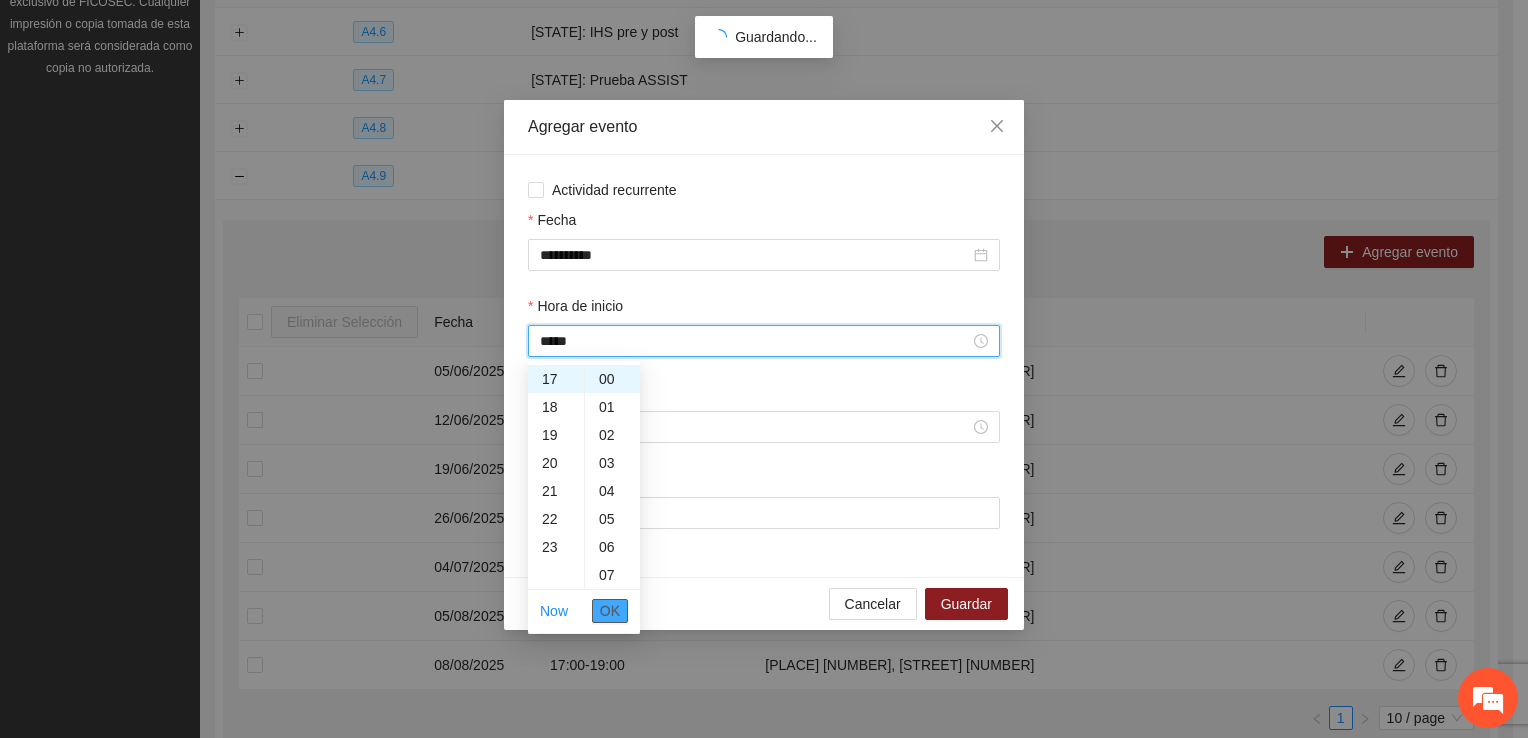 click on "OK" at bounding box center (610, 611) 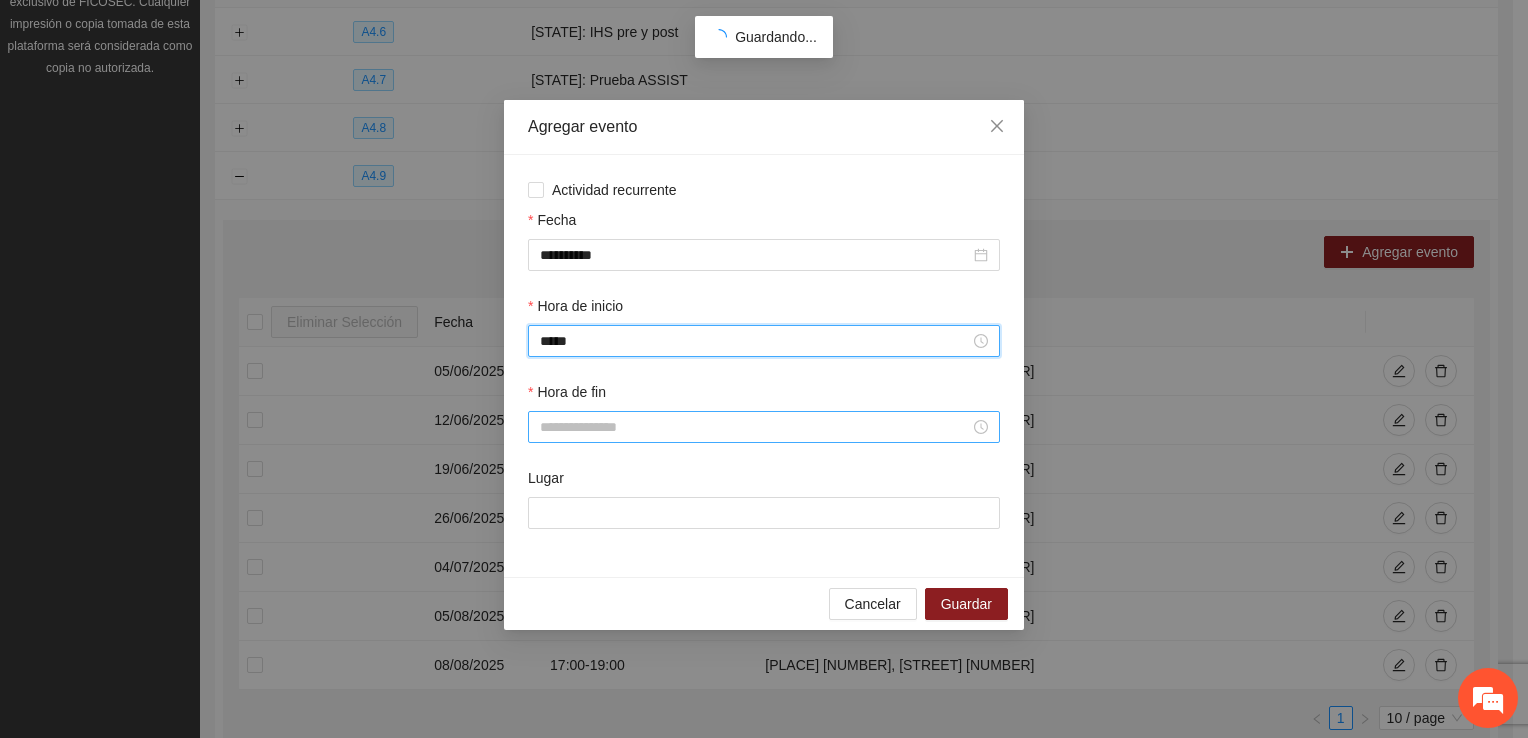 click on "Hora de fin" at bounding box center (755, 427) 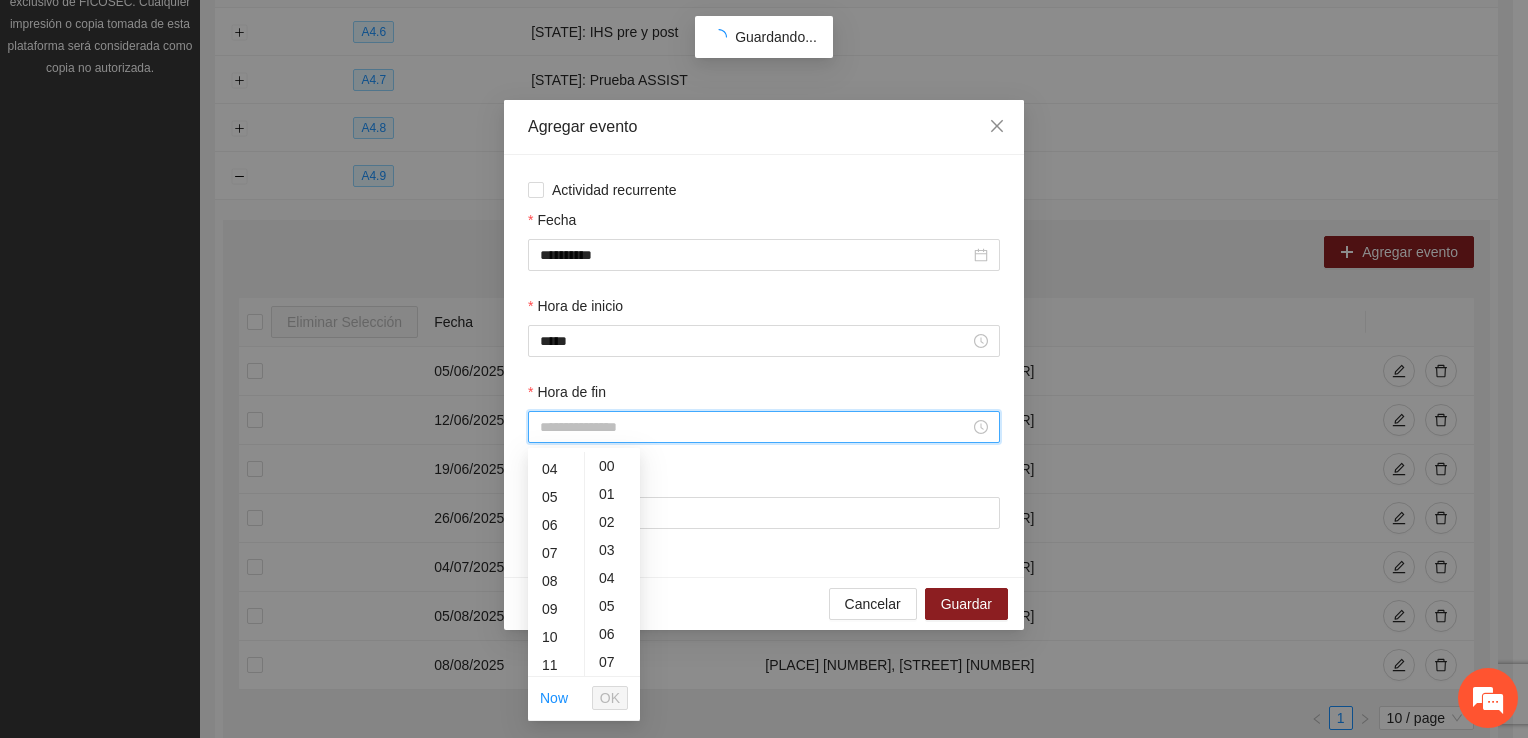 scroll, scrollTop: 196, scrollLeft: 0, axis: vertical 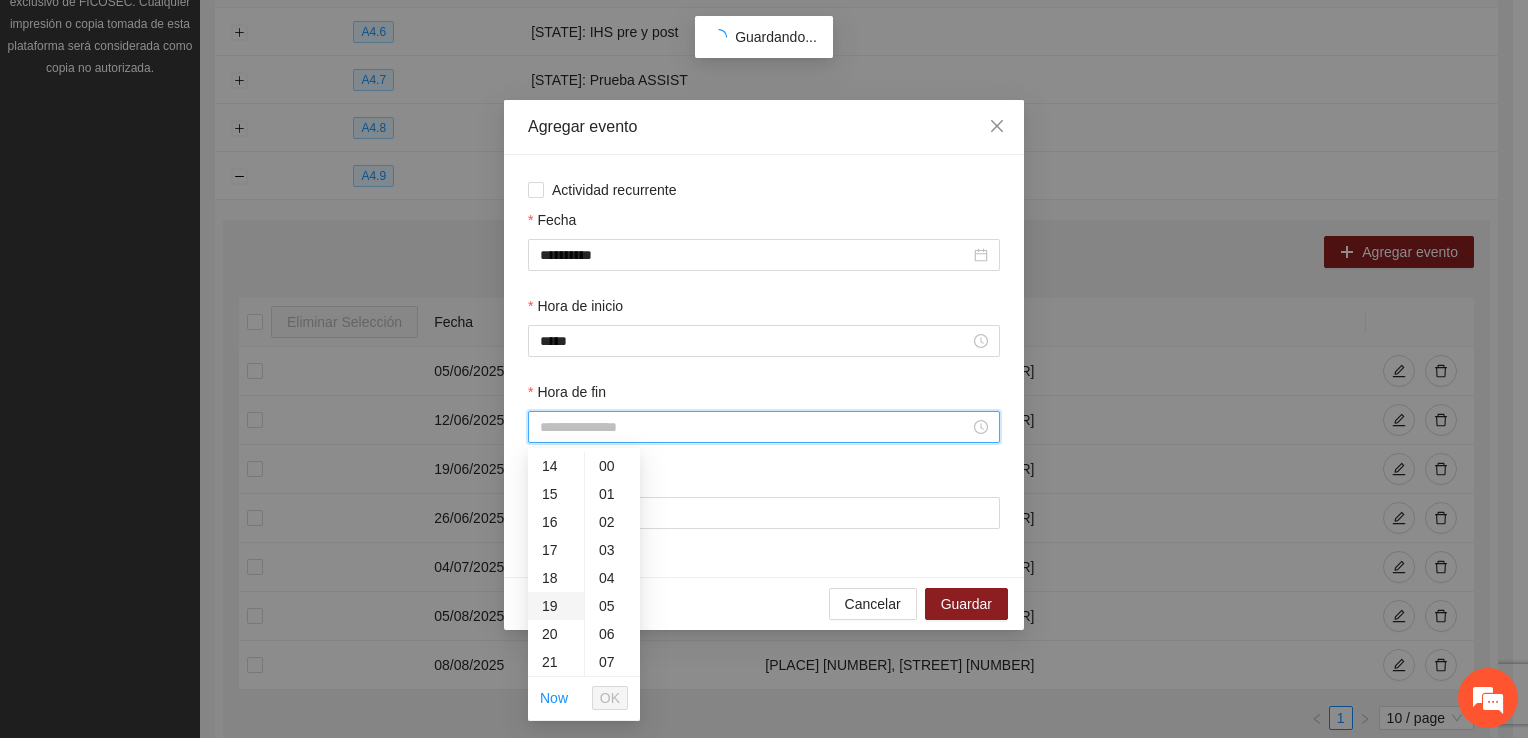 drag, startPoint x: 552, startPoint y: 606, endPoint x: 587, endPoint y: 635, distance: 45.453274 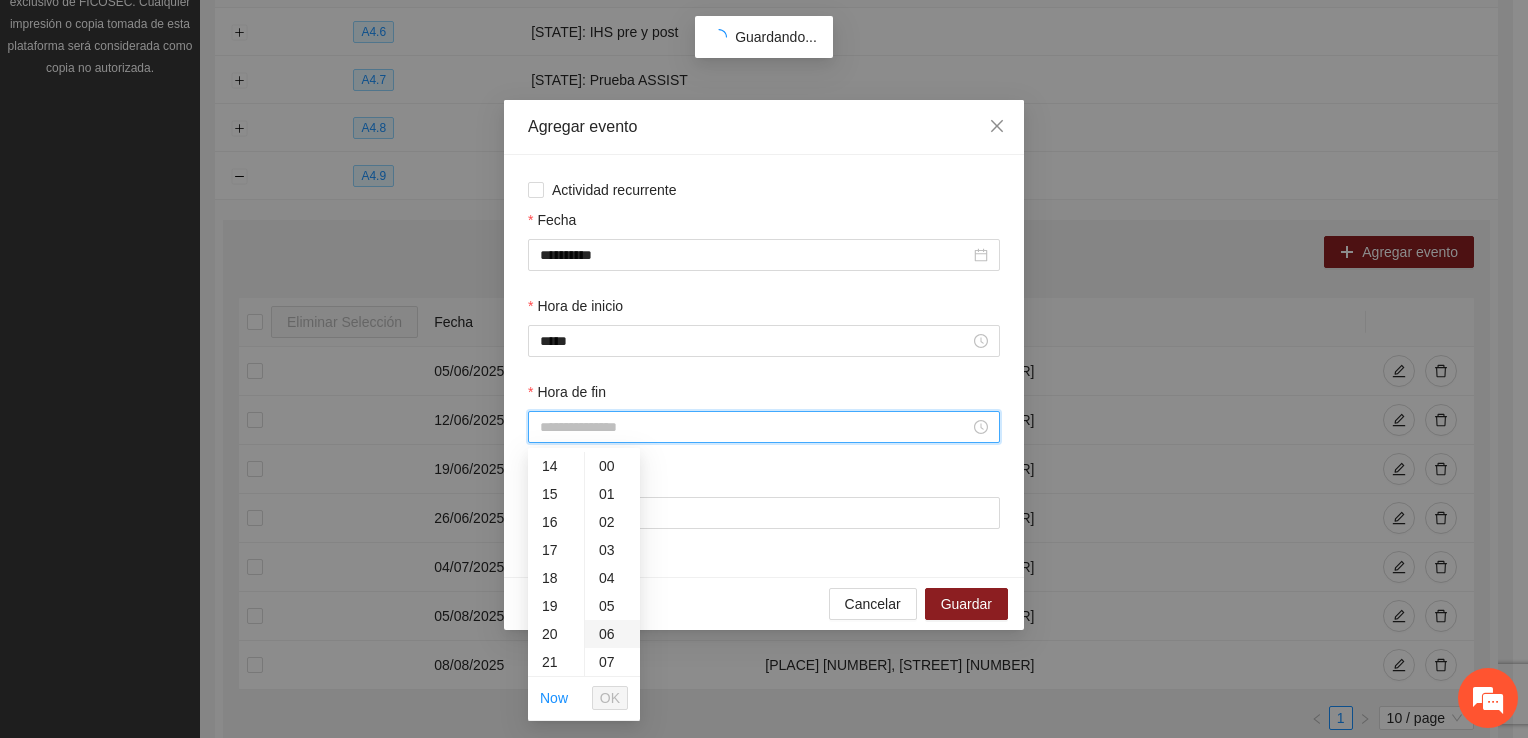 click on "19" at bounding box center (556, 606) 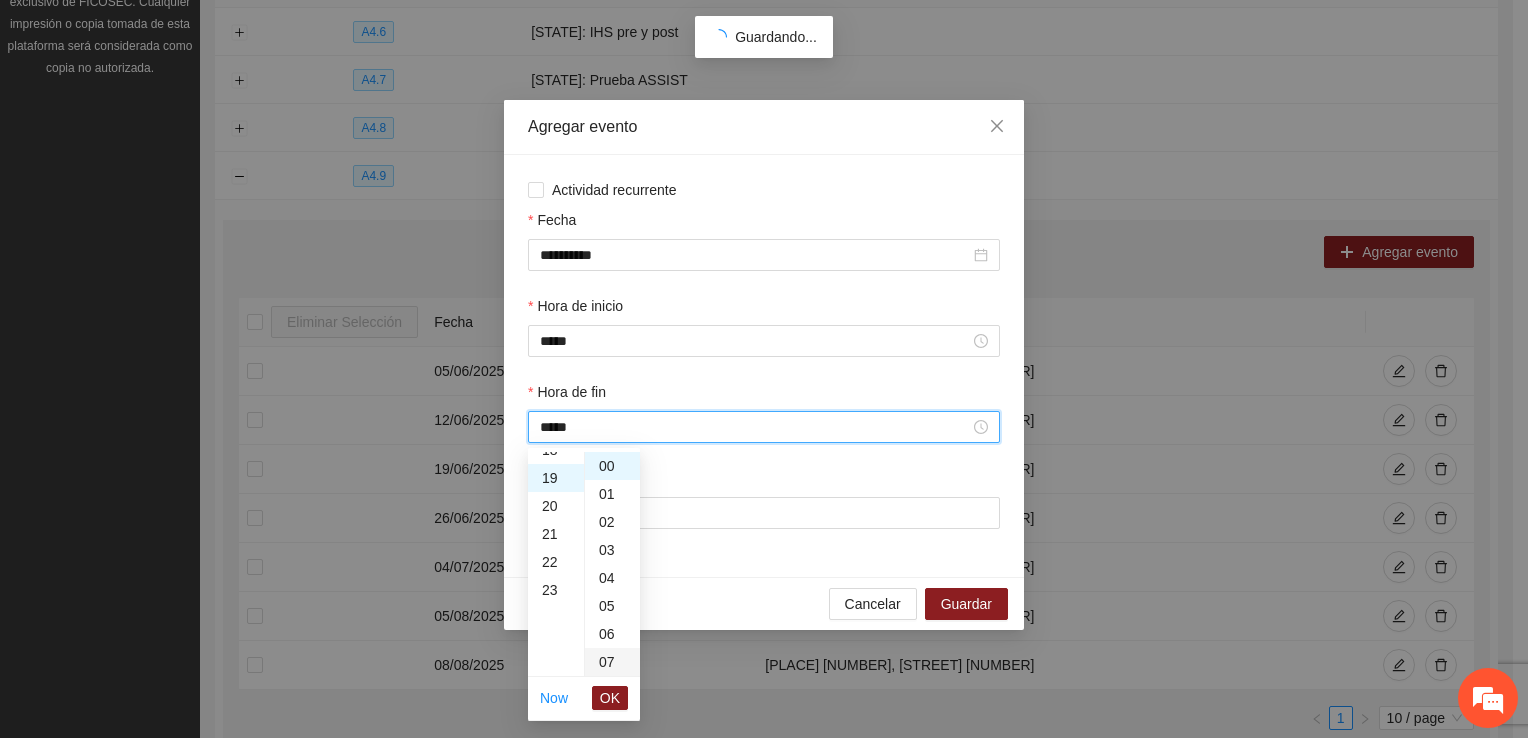 scroll, scrollTop: 532, scrollLeft: 0, axis: vertical 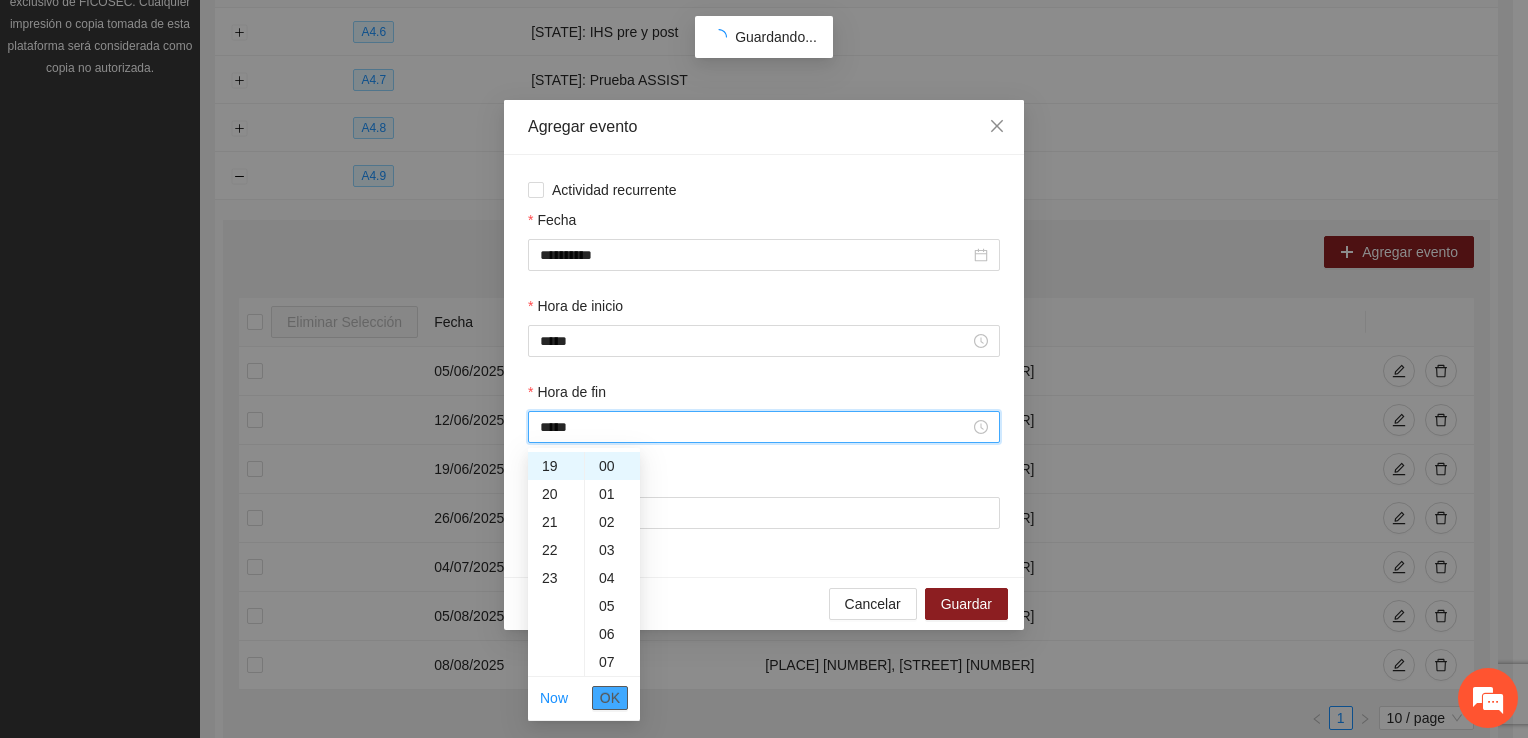 click on "OK" at bounding box center (610, 698) 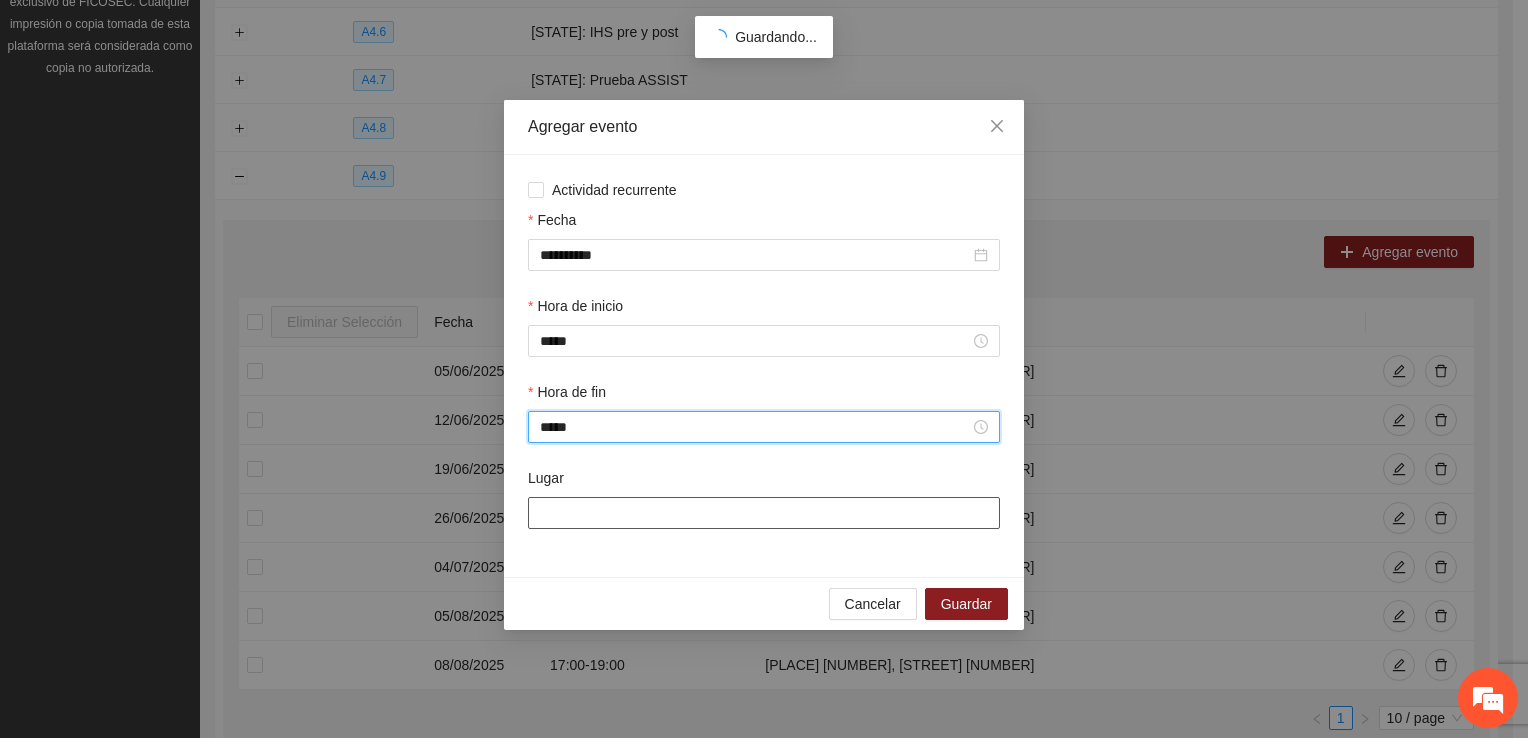 drag, startPoint x: 623, startPoint y: 518, endPoint x: 621, endPoint y: 506, distance: 12.165525 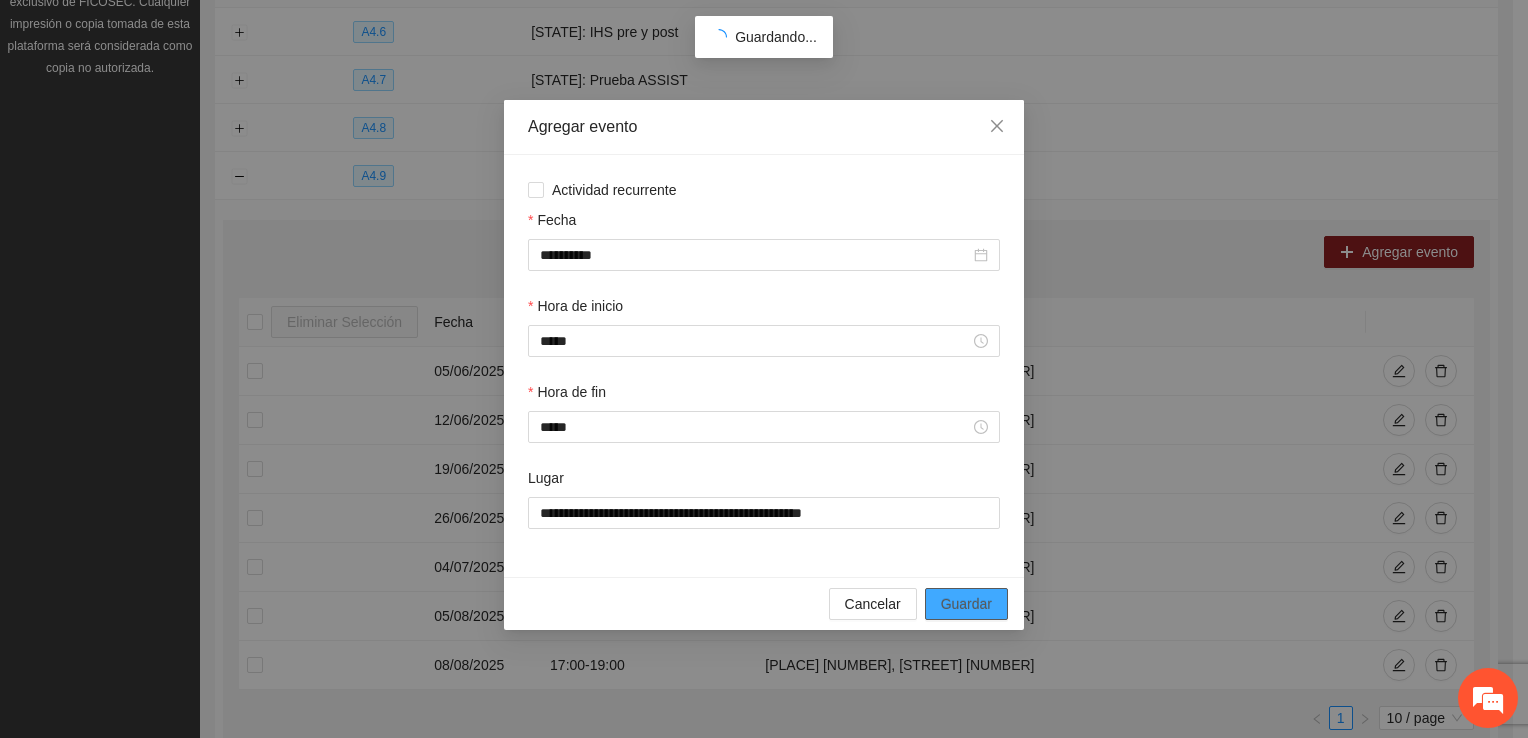 click on "Guardar" at bounding box center [966, 604] 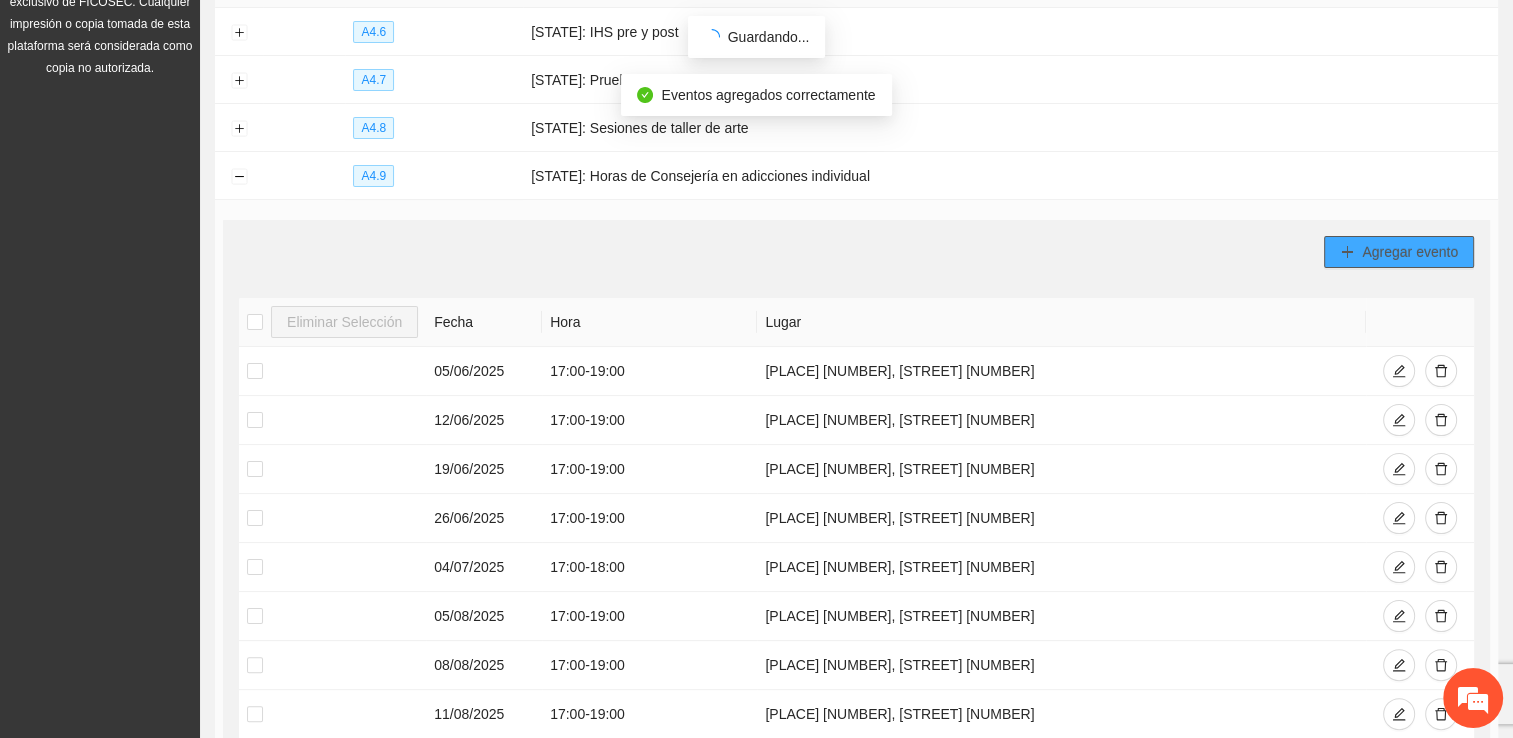 click on "Agregar evento" at bounding box center [1410, 252] 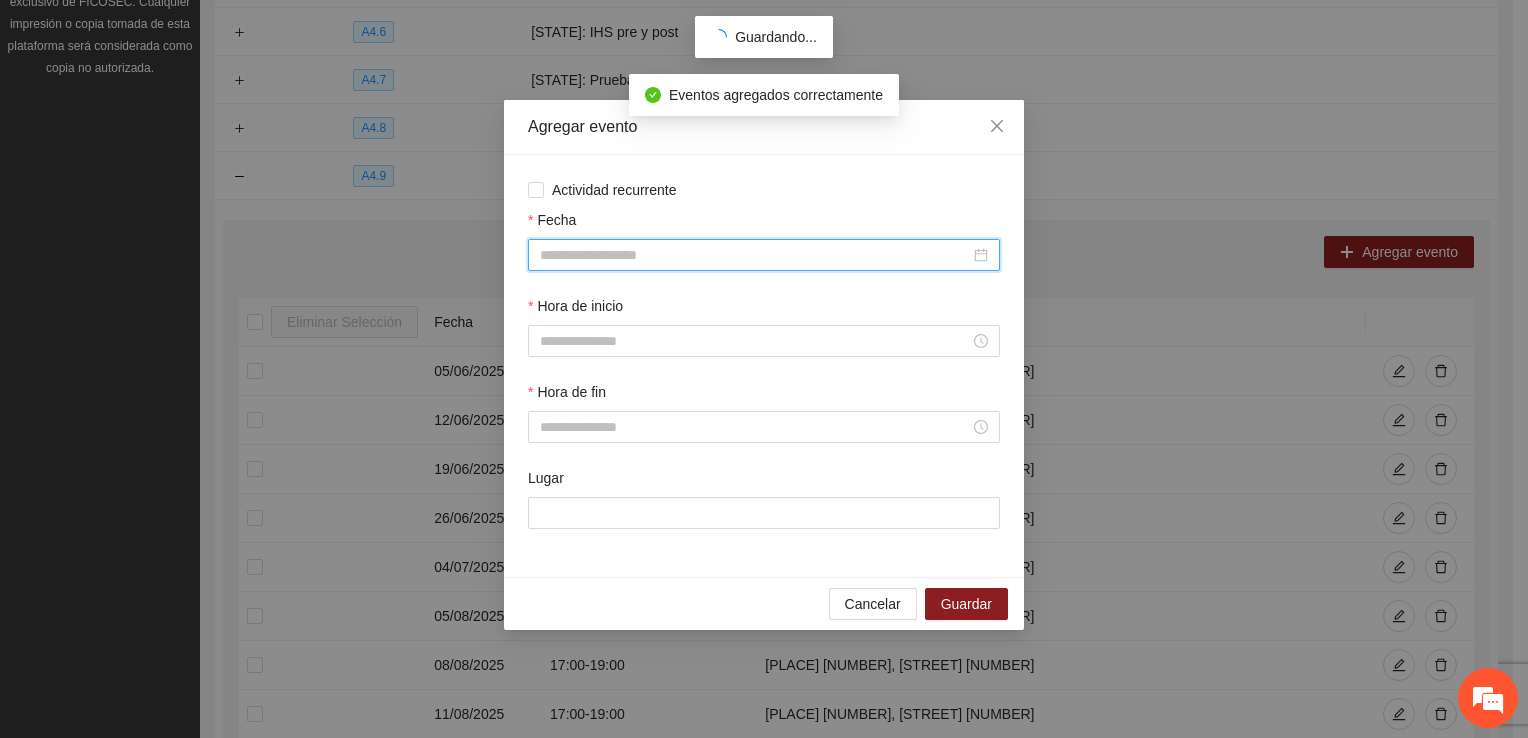 click on "Fecha" at bounding box center (755, 255) 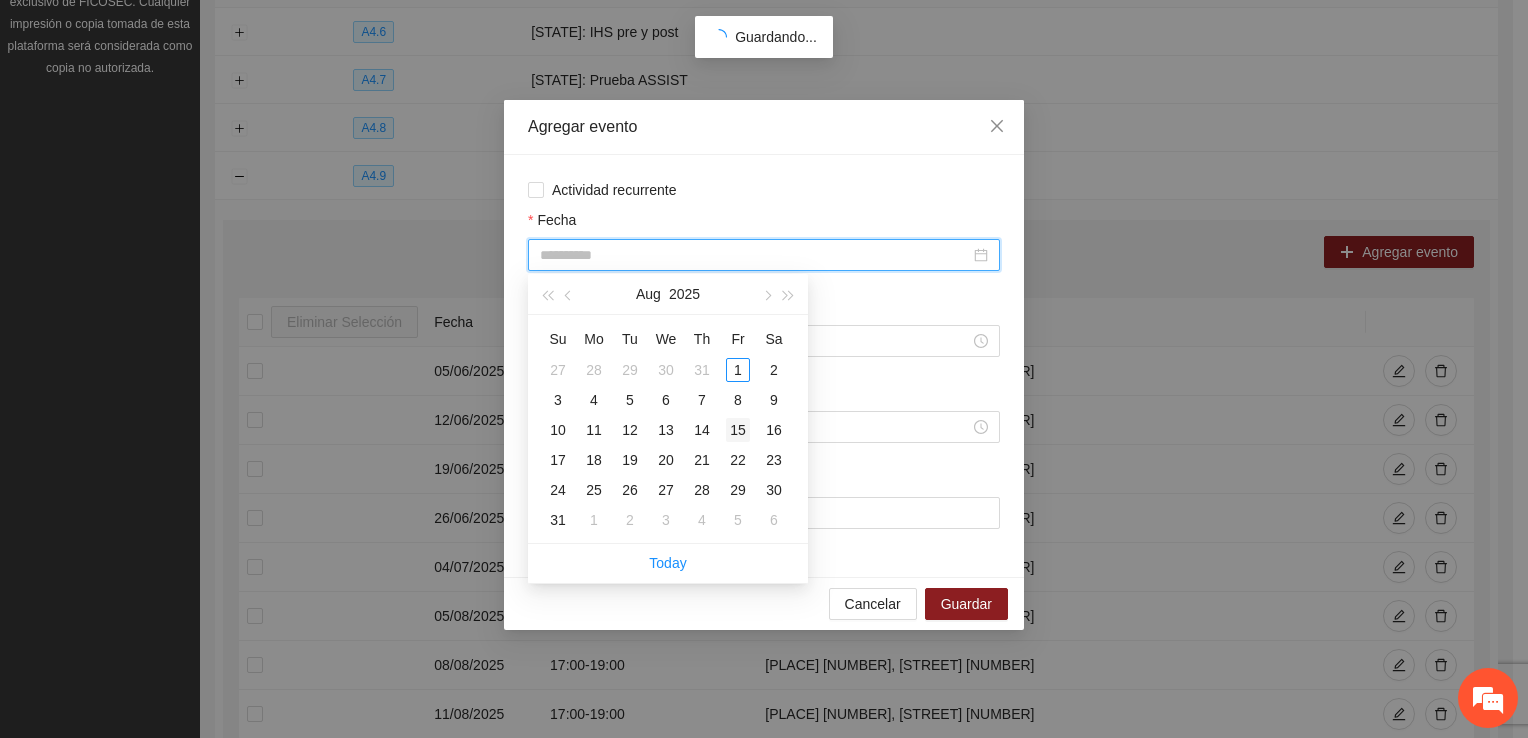 click on "15" at bounding box center [738, 430] 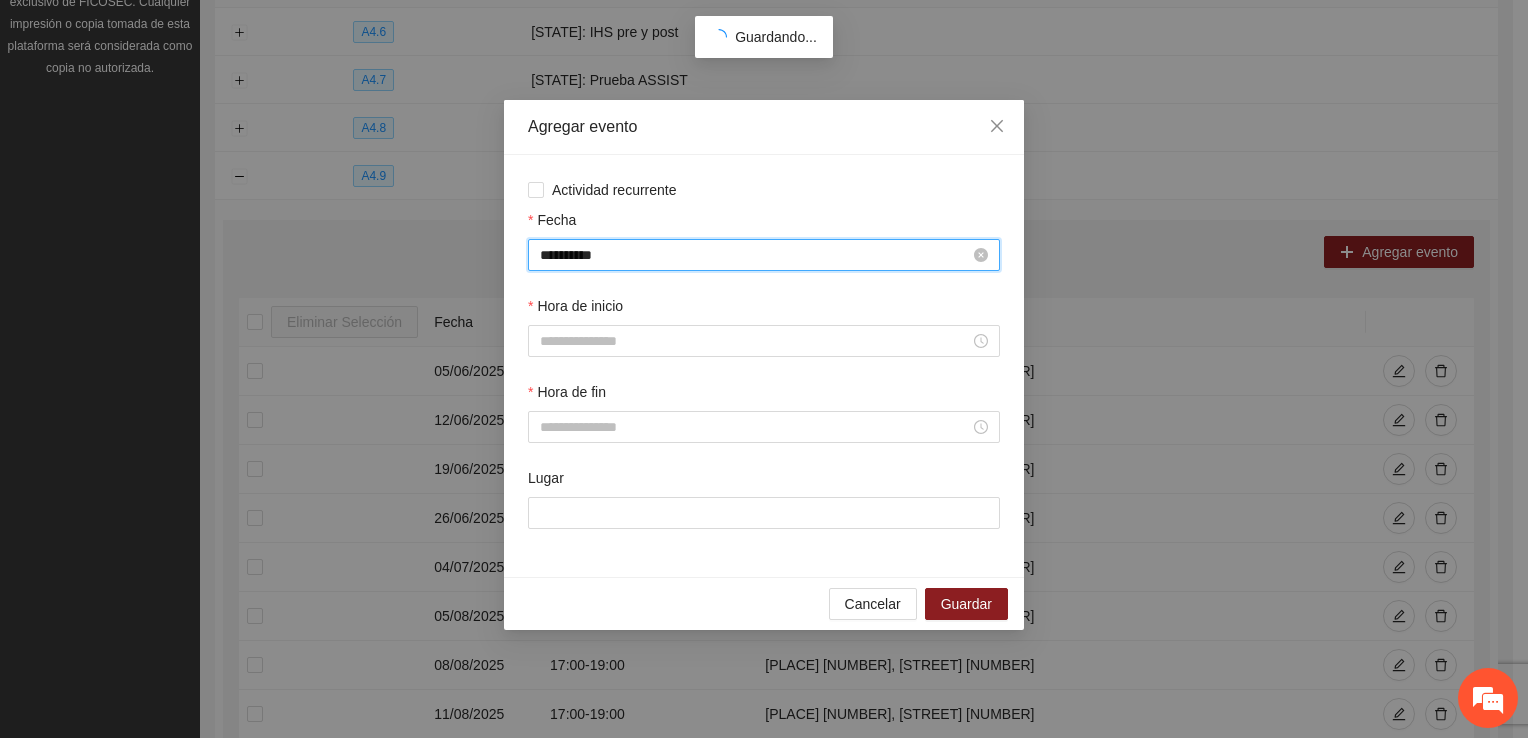 click on "**********" at bounding box center [755, 255] 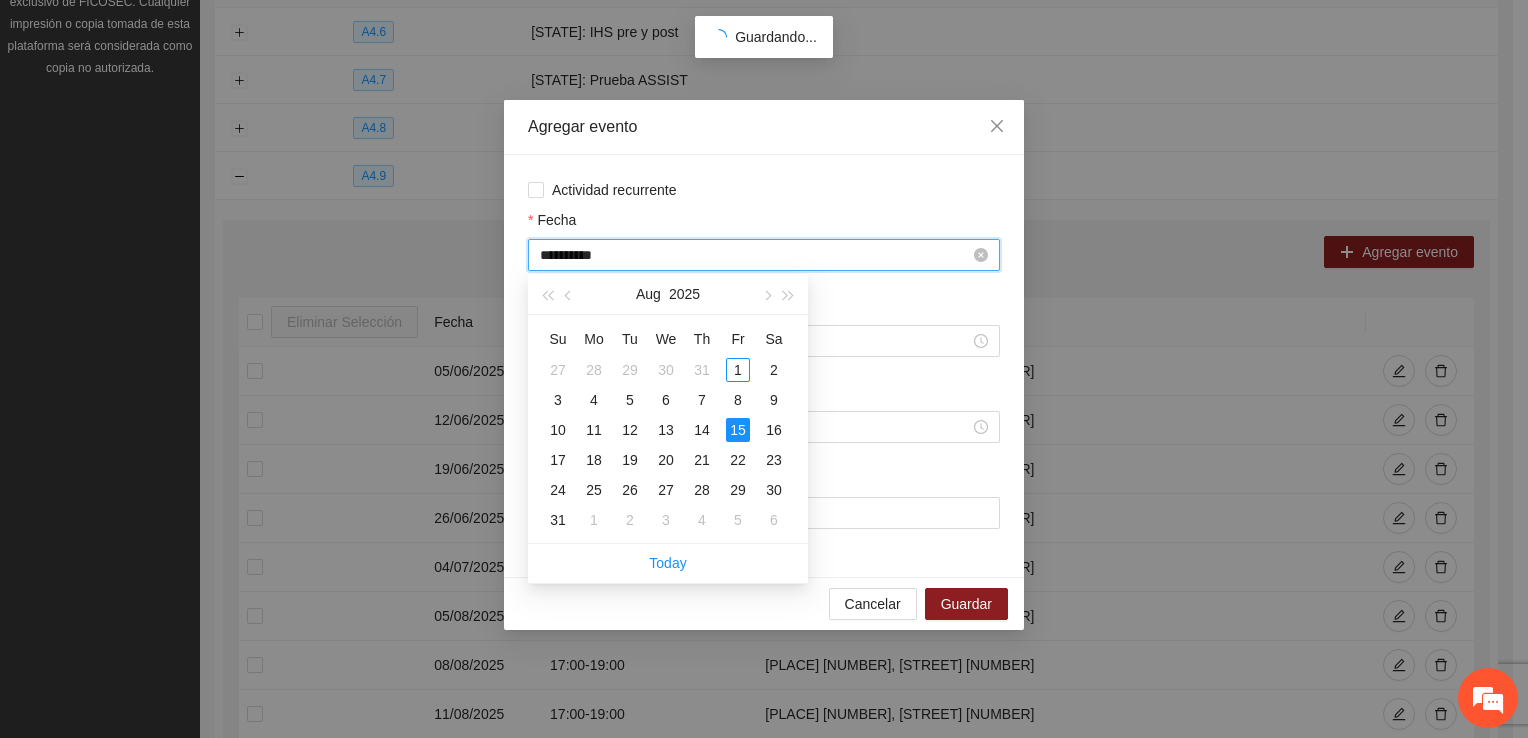 click on "**********" at bounding box center (755, 255) 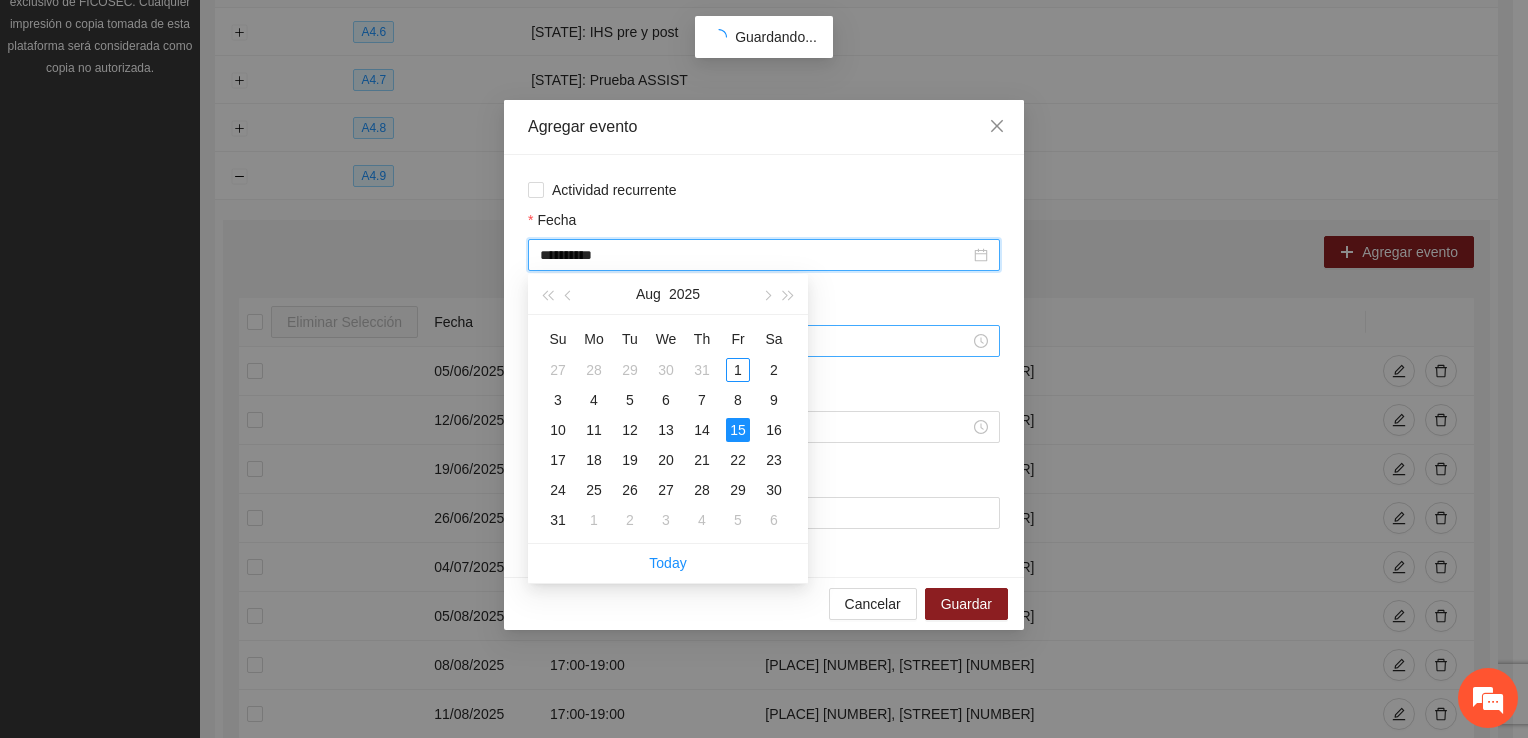 click at bounding box center [764, 341] 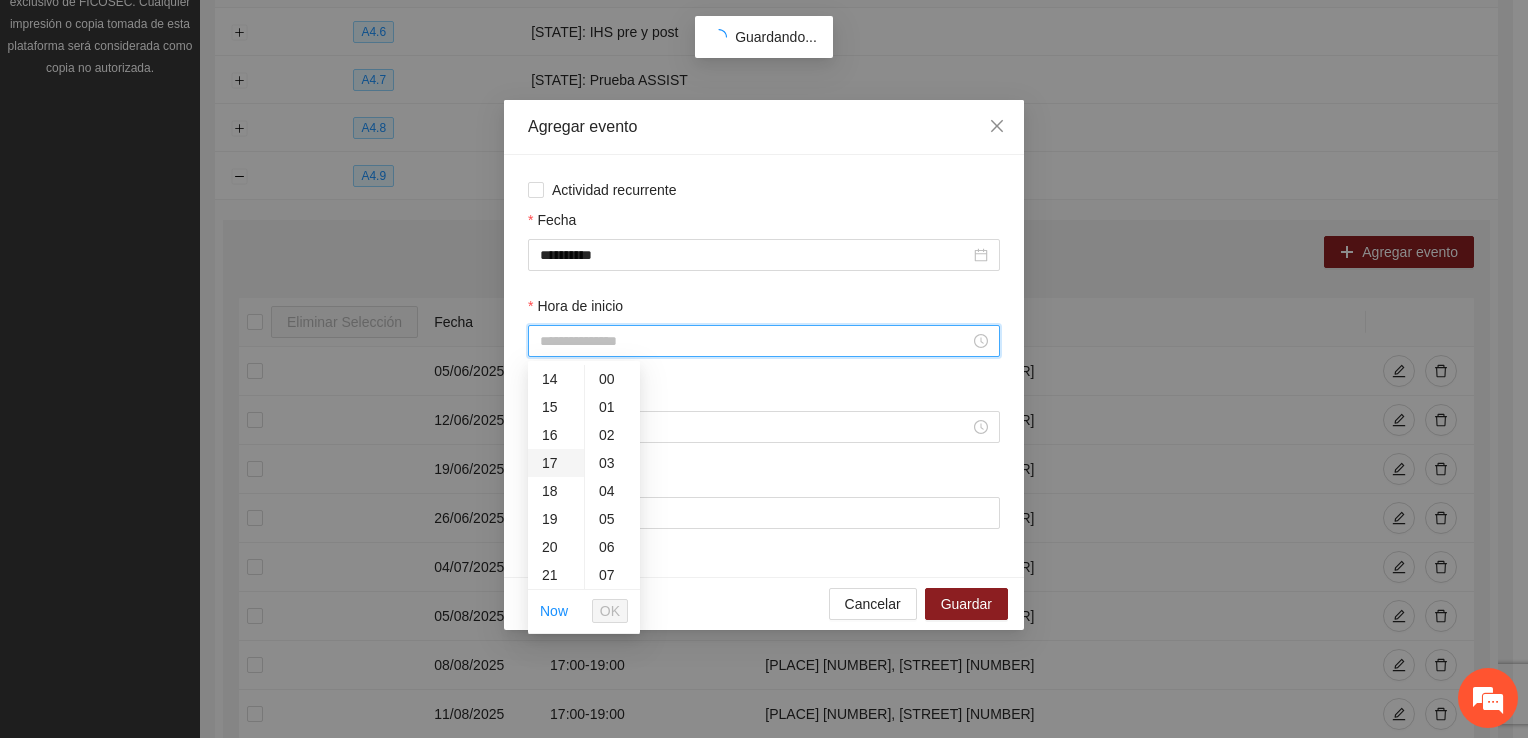 click on "17" at bounding box center [556, 463] 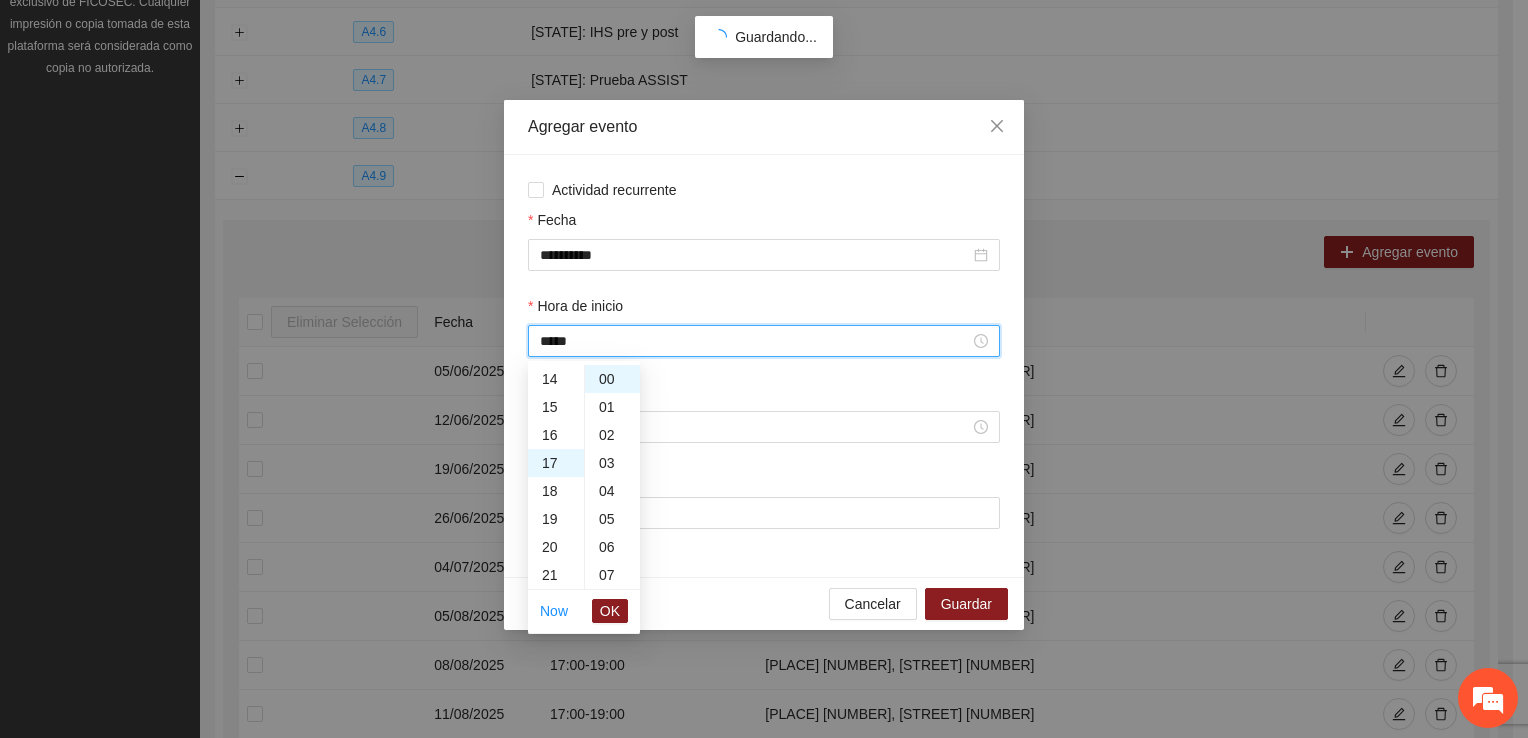 scroll, scrollTop: 476, scrollLeft: 0, axis: vertical 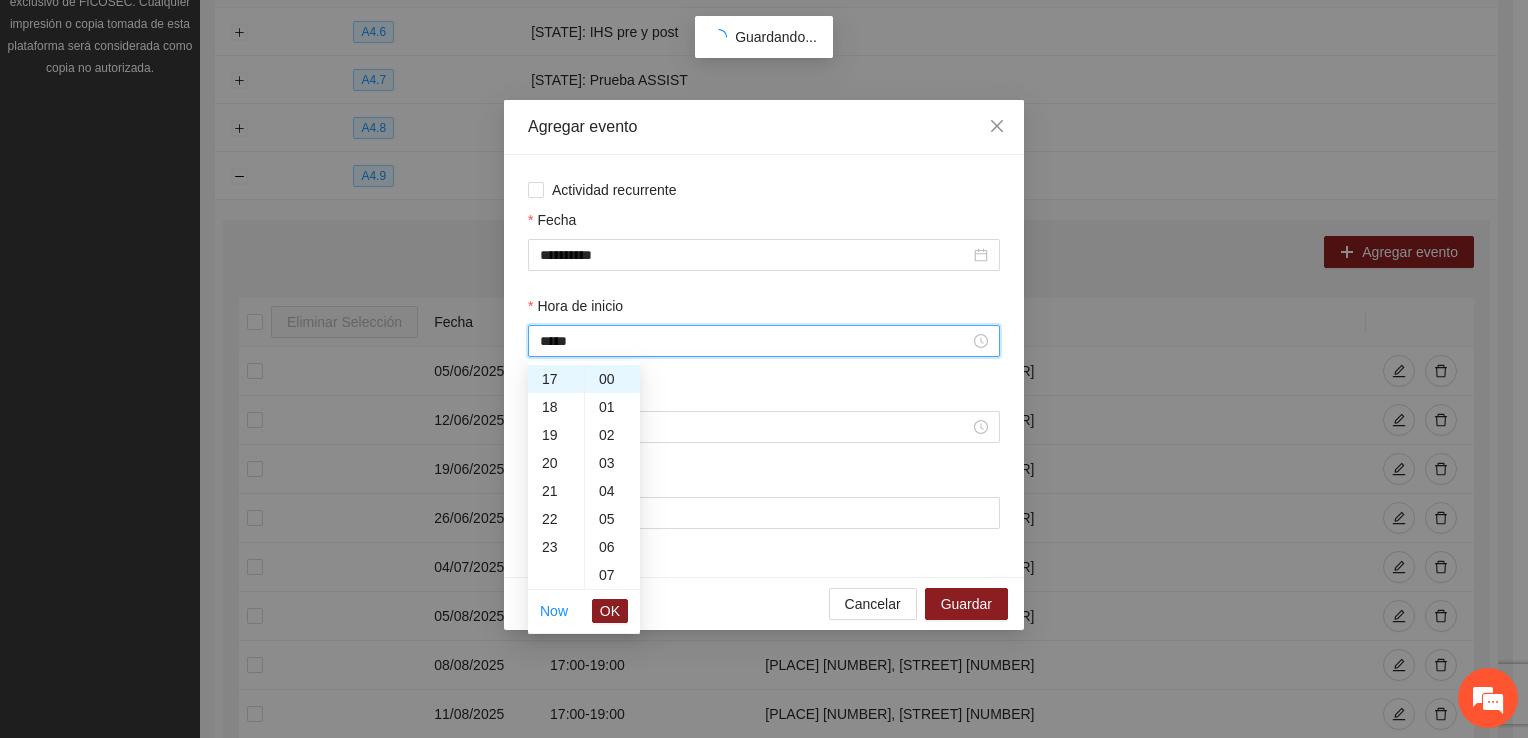 click on "OK" at bounding box center (610, 611) 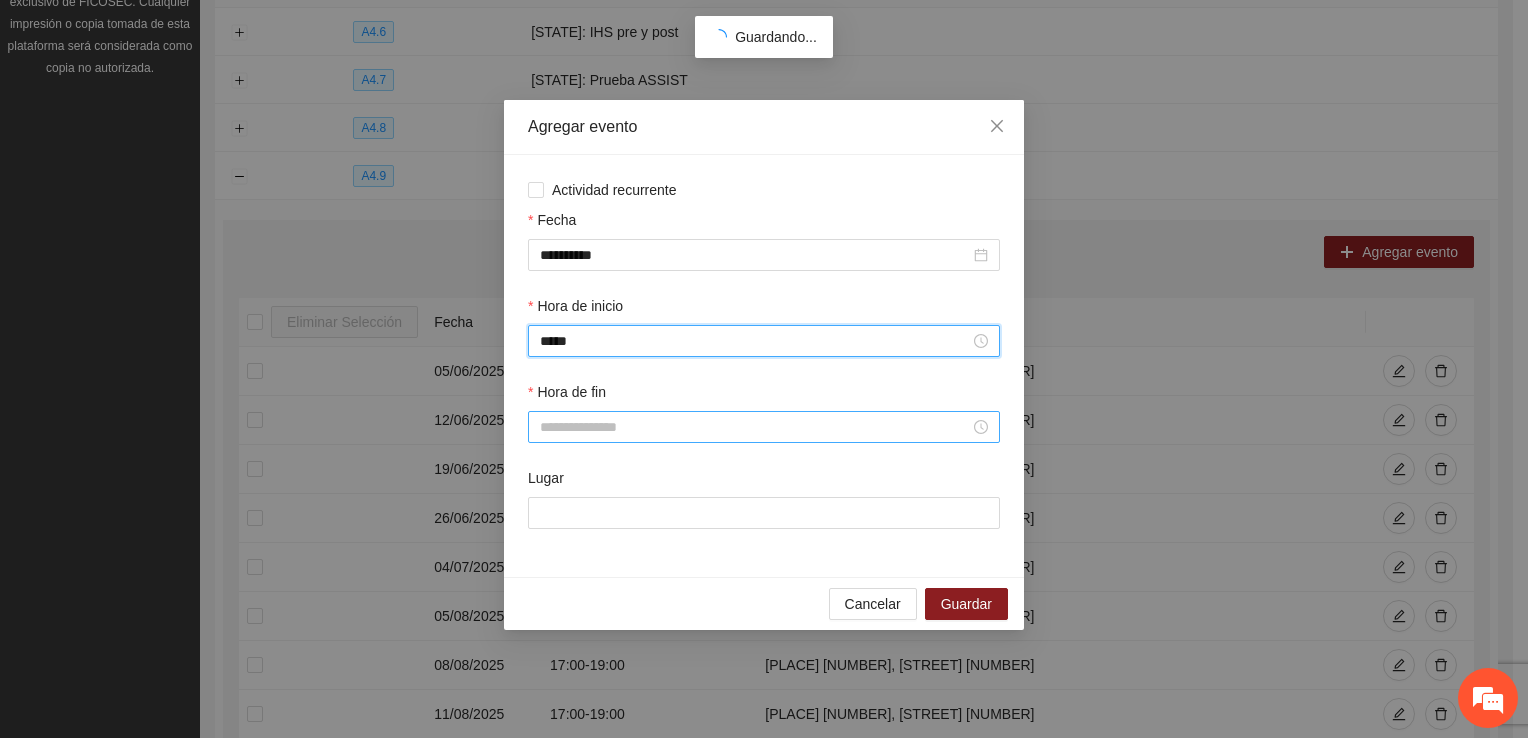 click on "Hora de fin" at bounding box center [755, 427] 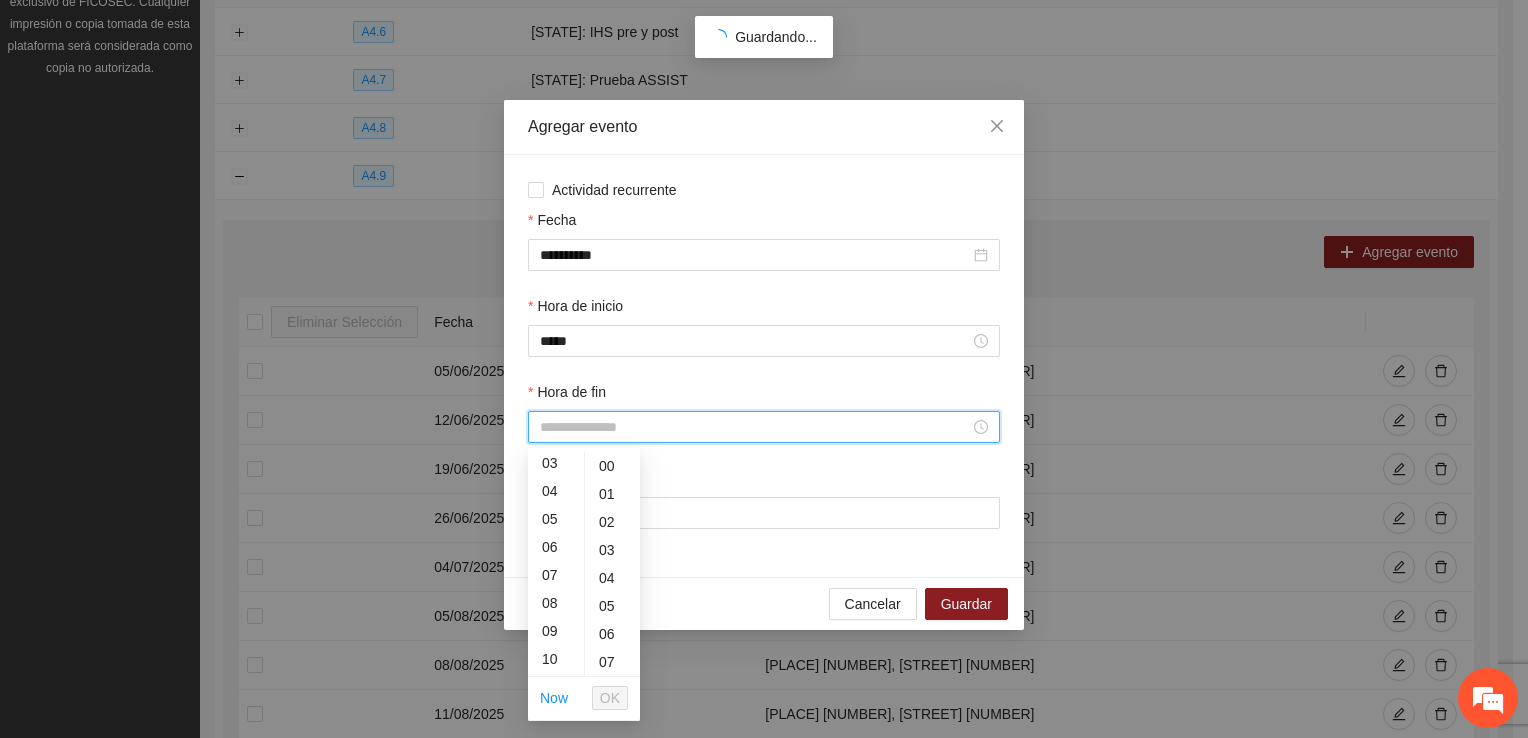 scroll, scrollTop: 196, scrollLeft: 0, axis: vertical 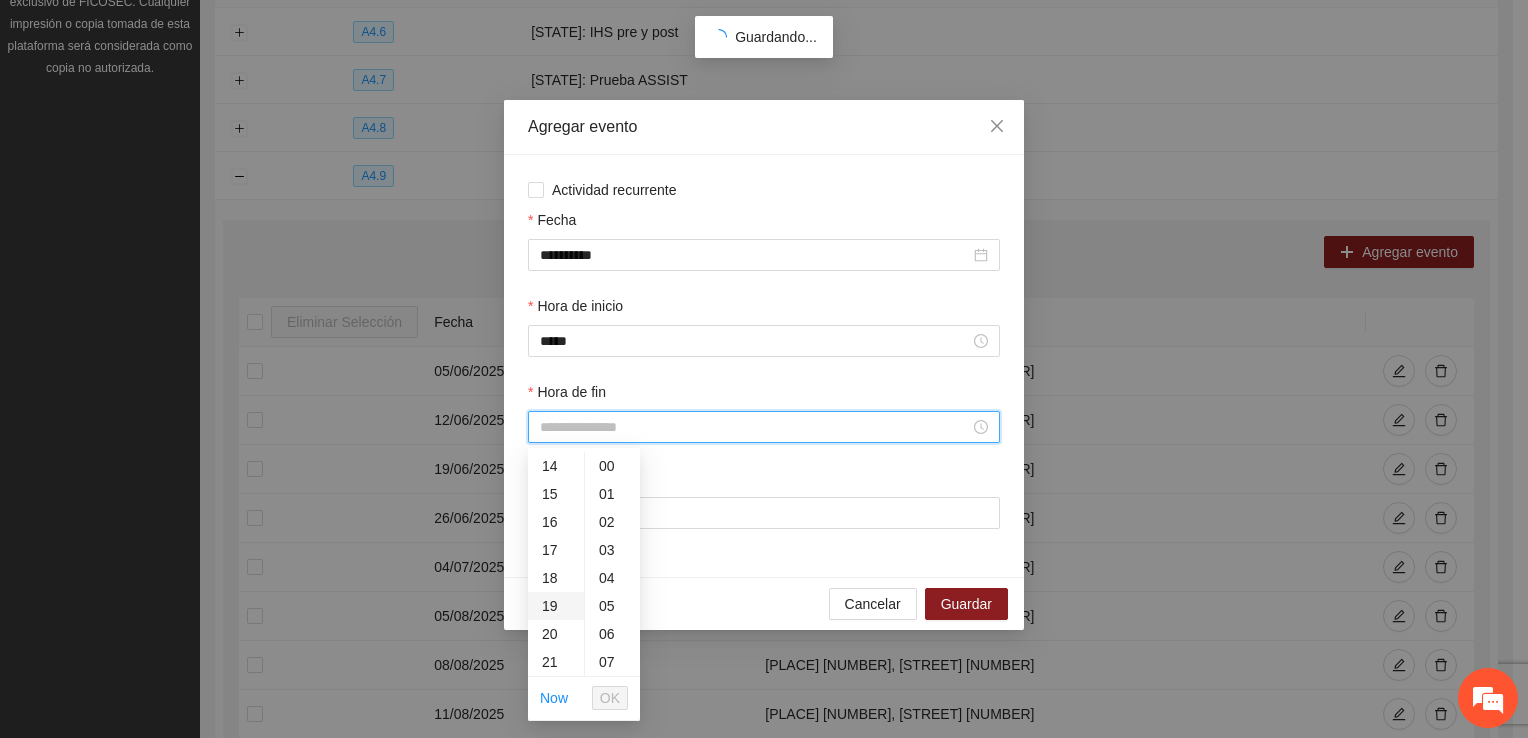 click on "19" at bounding box center [556, 606] 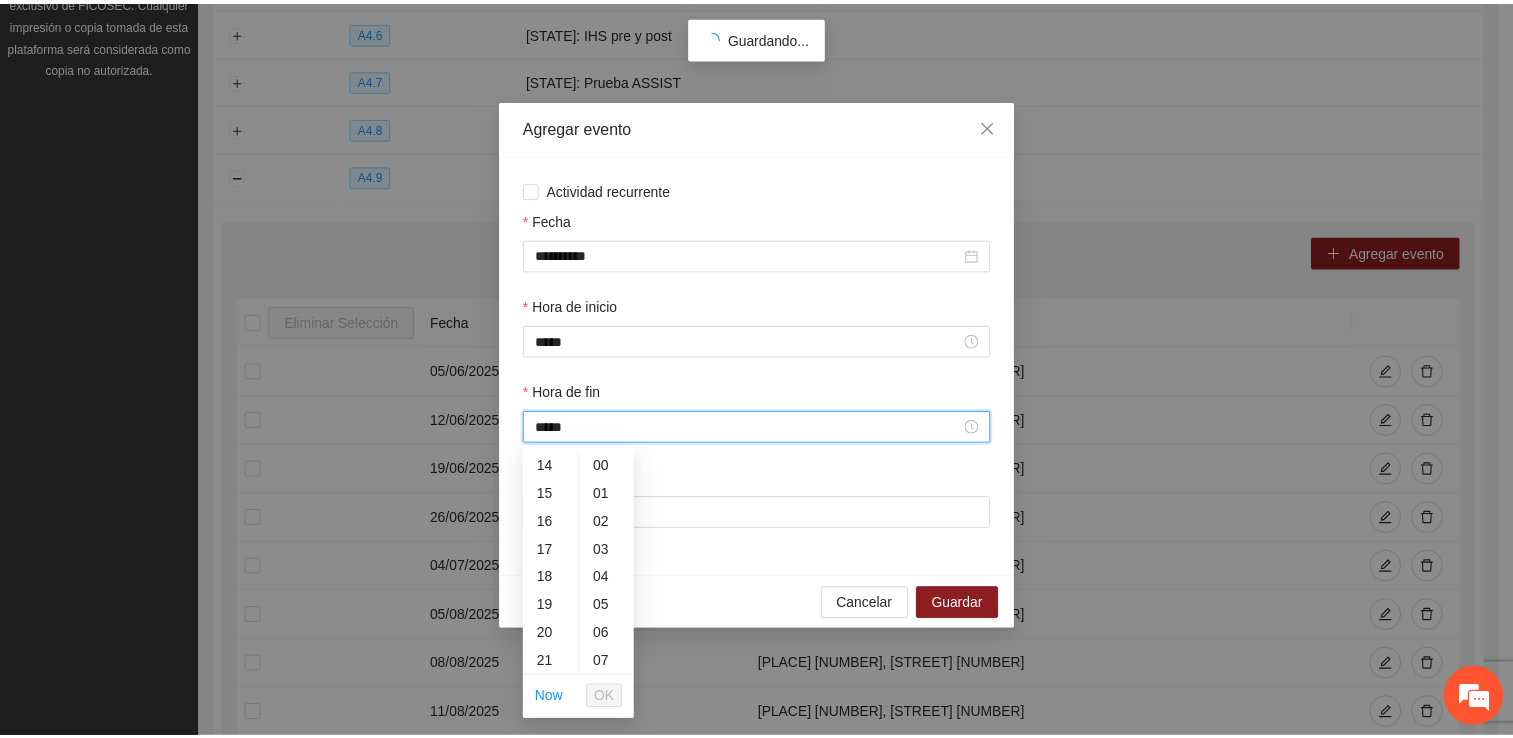 scroll, scrollTop: 532, scrollLeft: 0, axis: vertical 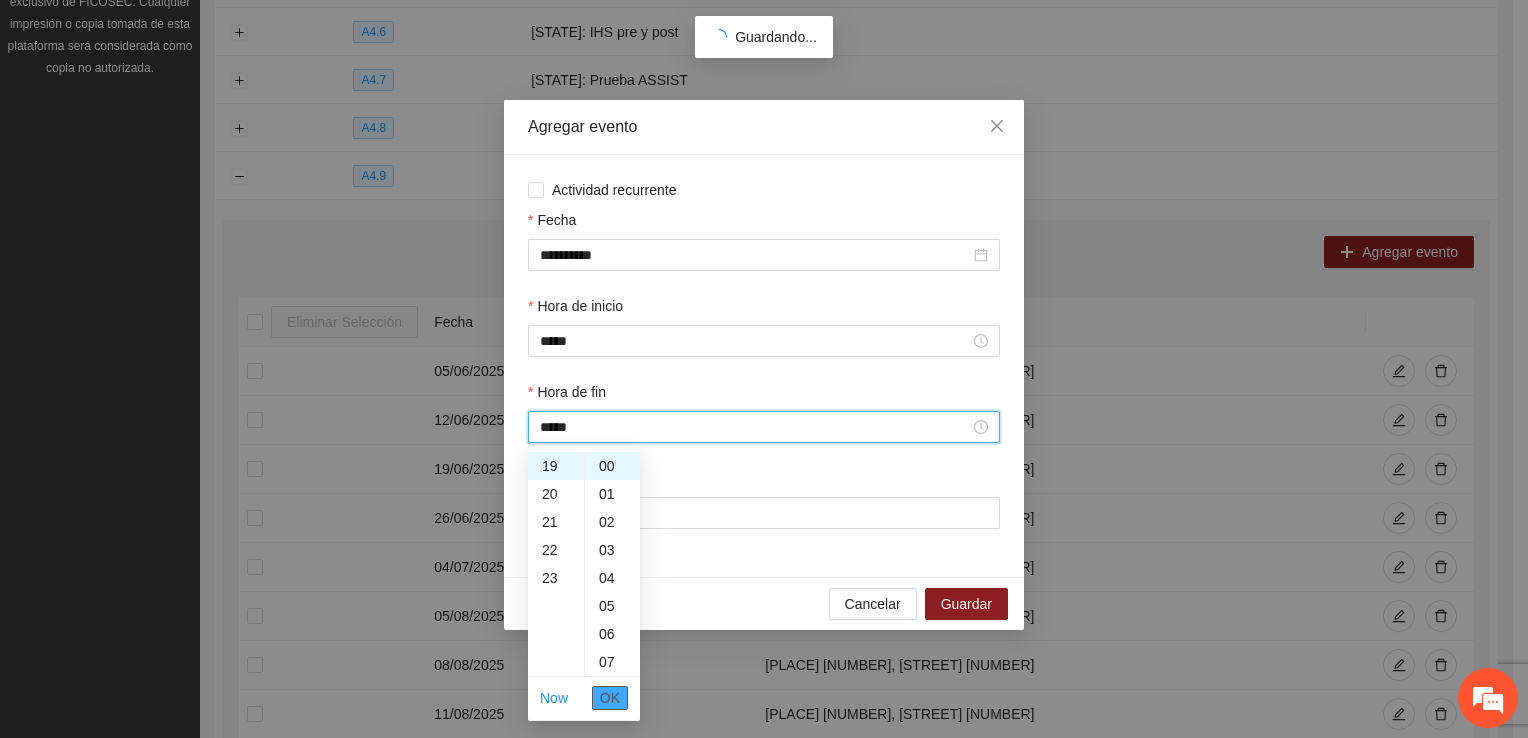 click on "OK" at bounding box center (610, 698) 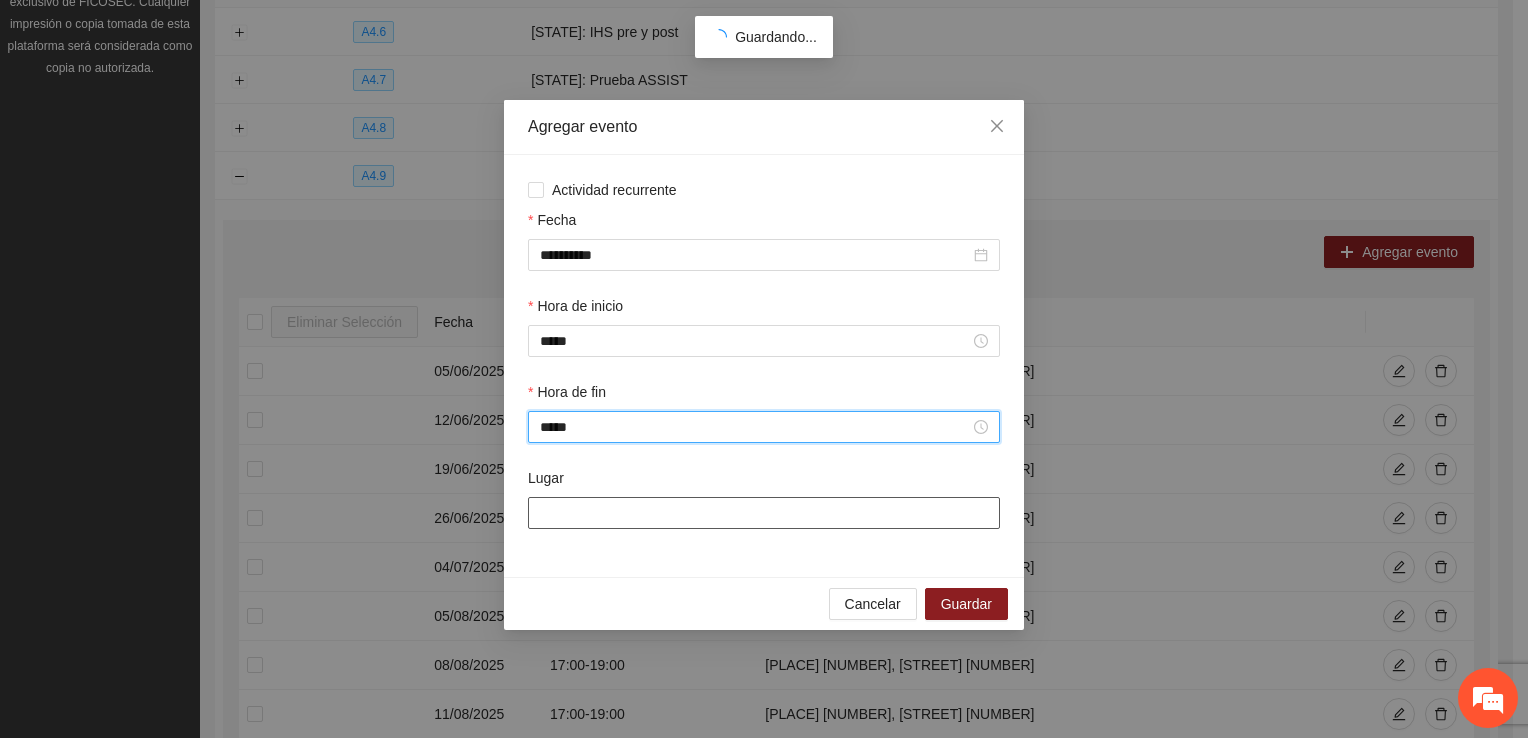 click on "Lugar" at bounding box center [764, 513] 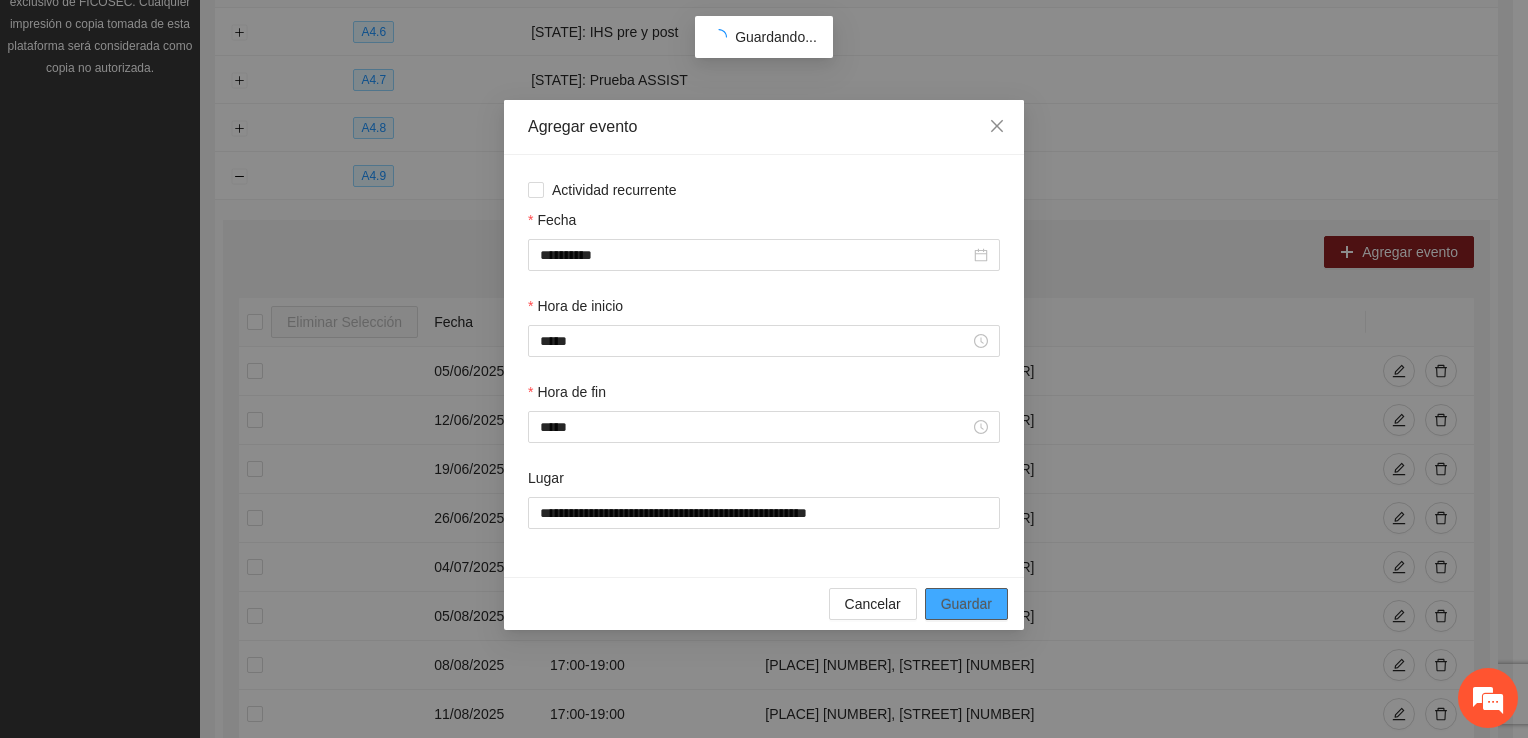 click on "Guardar" at bounding box center [966, 604] 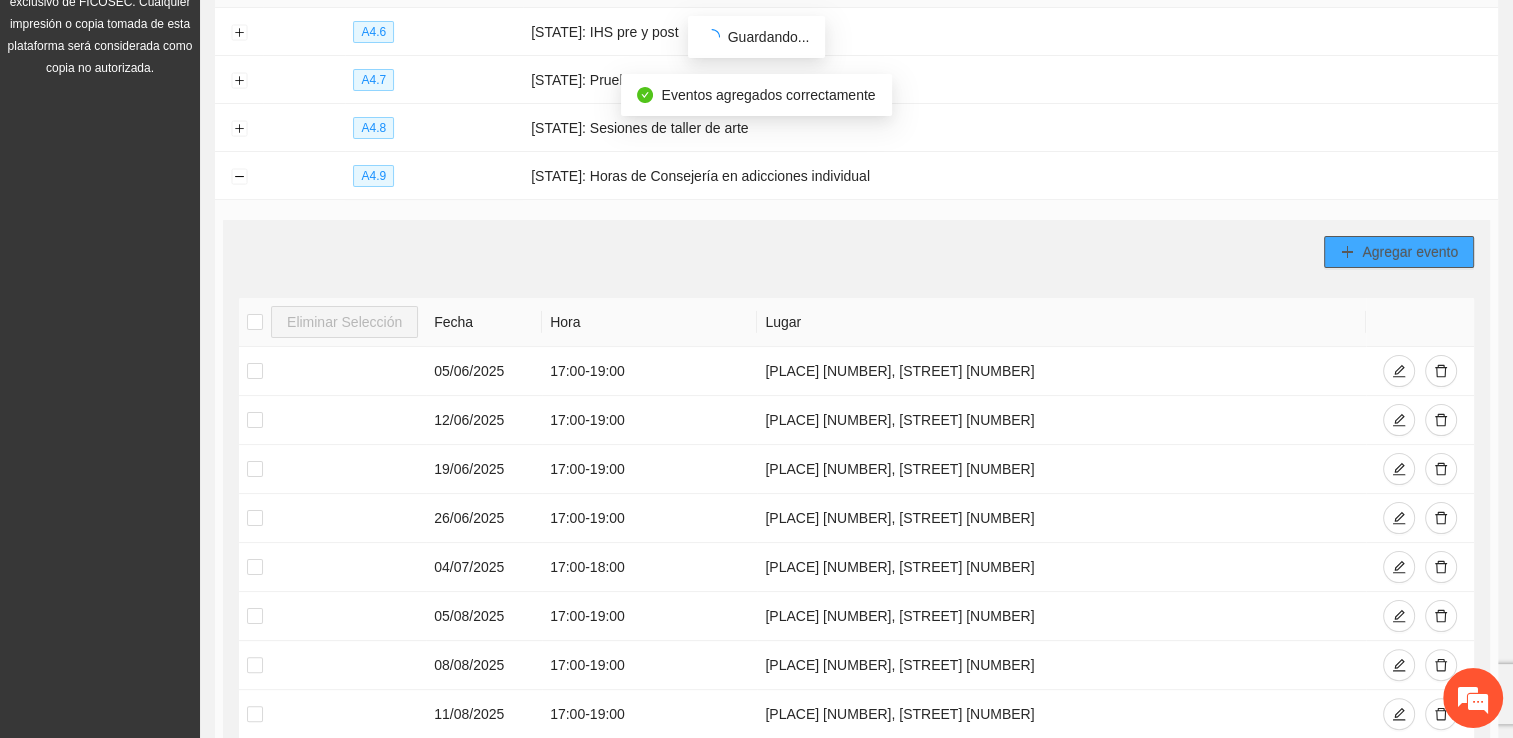 click on "Agregar evento" at bounding box center (1410, 252) 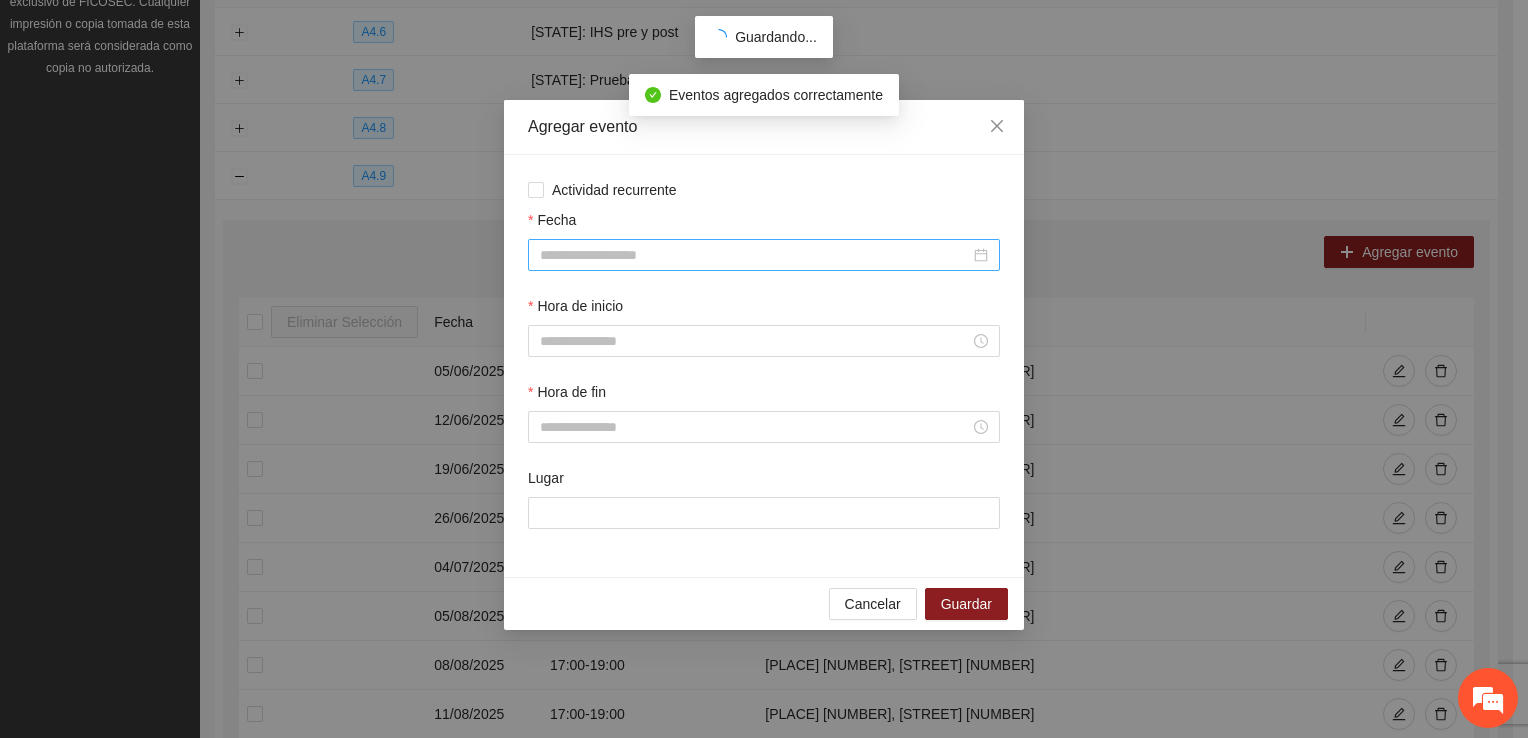 click on "Fecha" at bounding box center [755, 255] 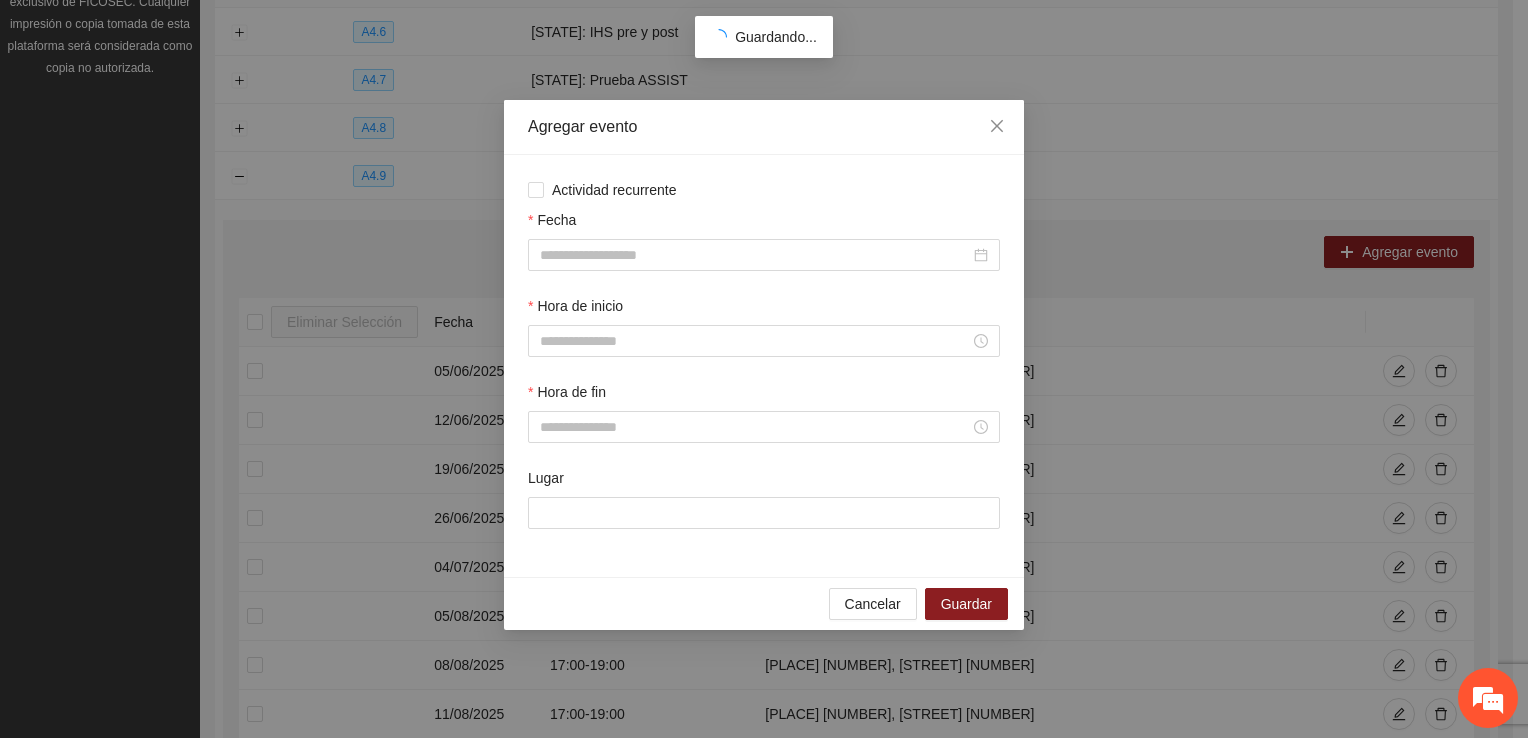 click on "Agregar evento Actividad recurrente Fecha Hora de inicio Hora de fin Lugar Cancelar Guardar" at bounding box center [764, 369] 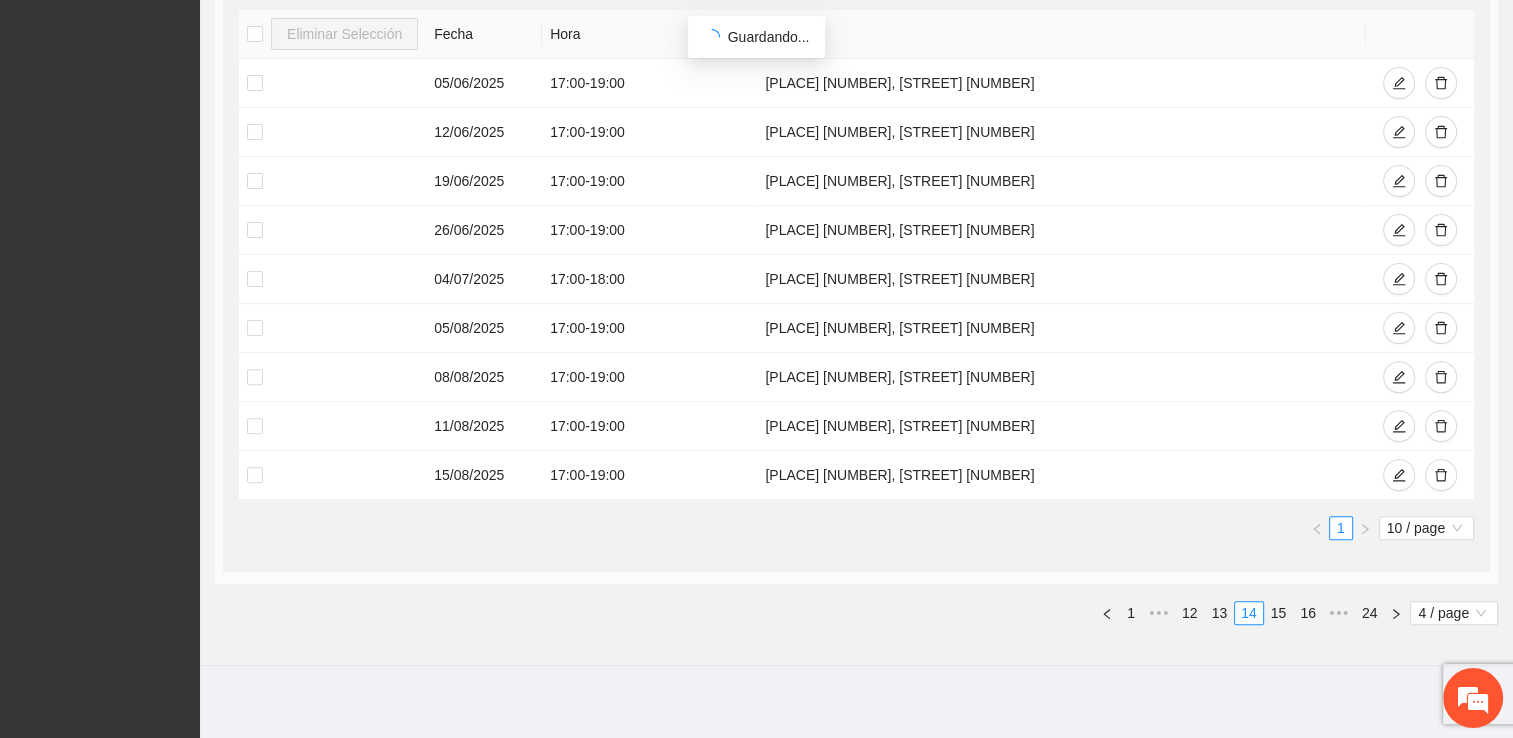 scroll, scrollTop: 592, scrollLeft: 0, axis: vertical 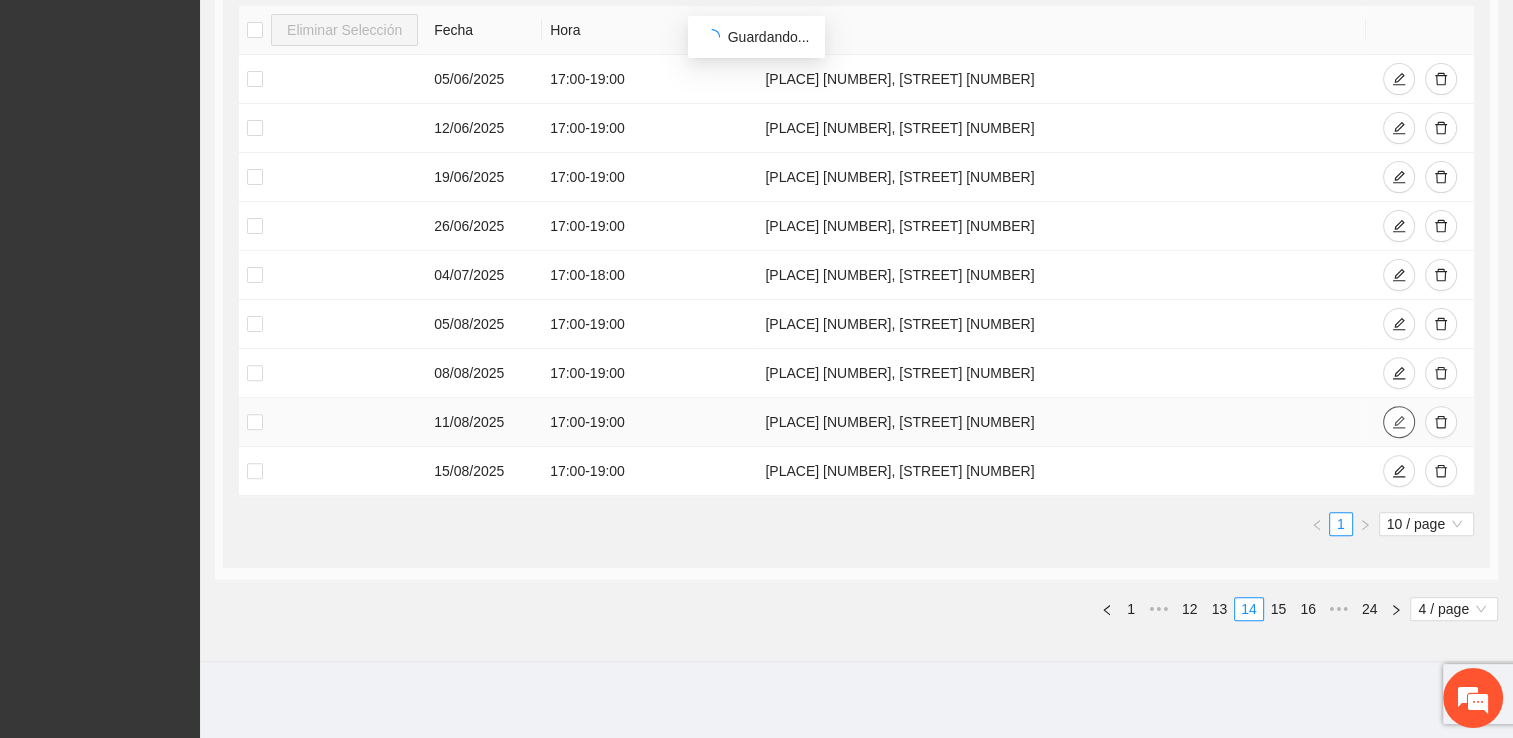 click 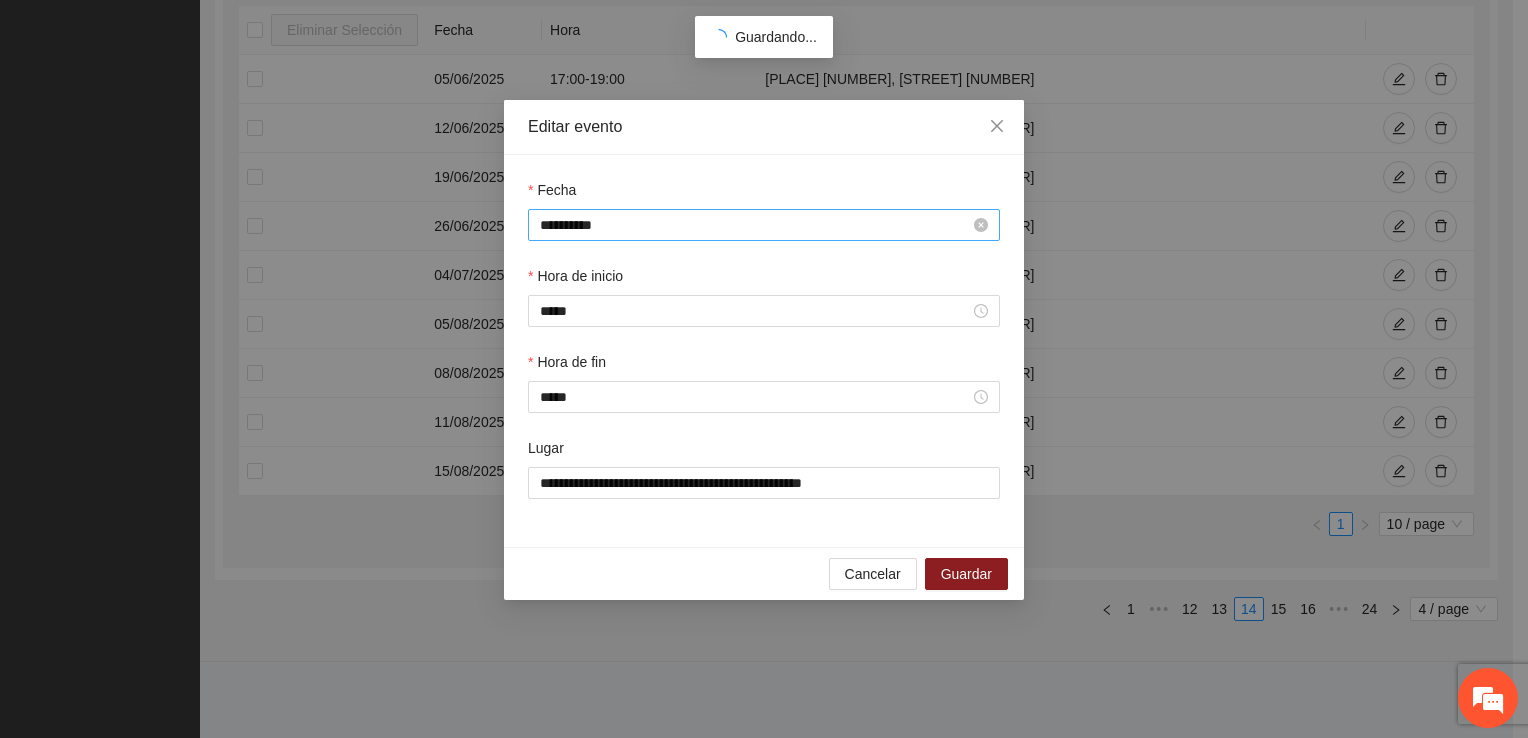 click on "**********" at bounding box center [755, 225] 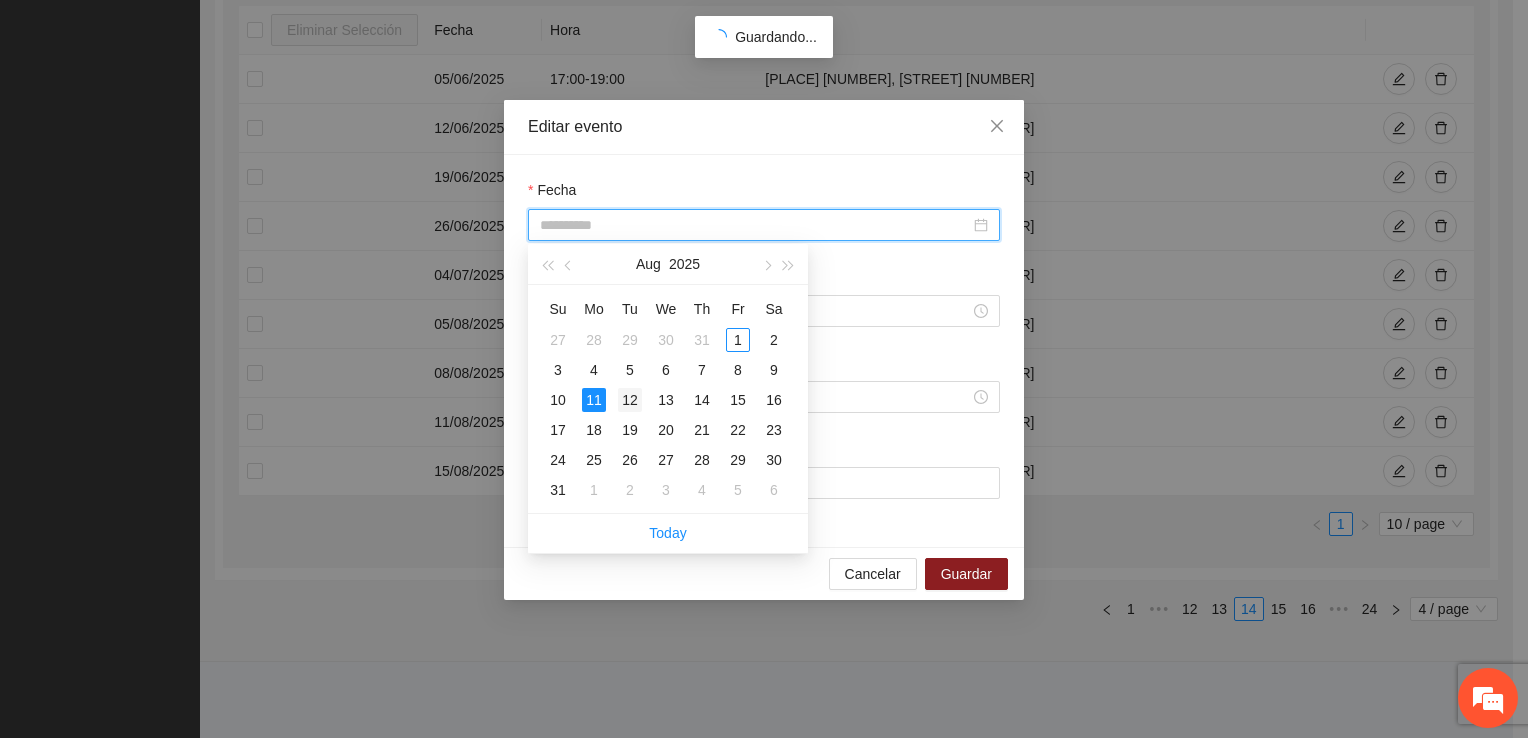 click on "12" at bounding box center [630, 400] 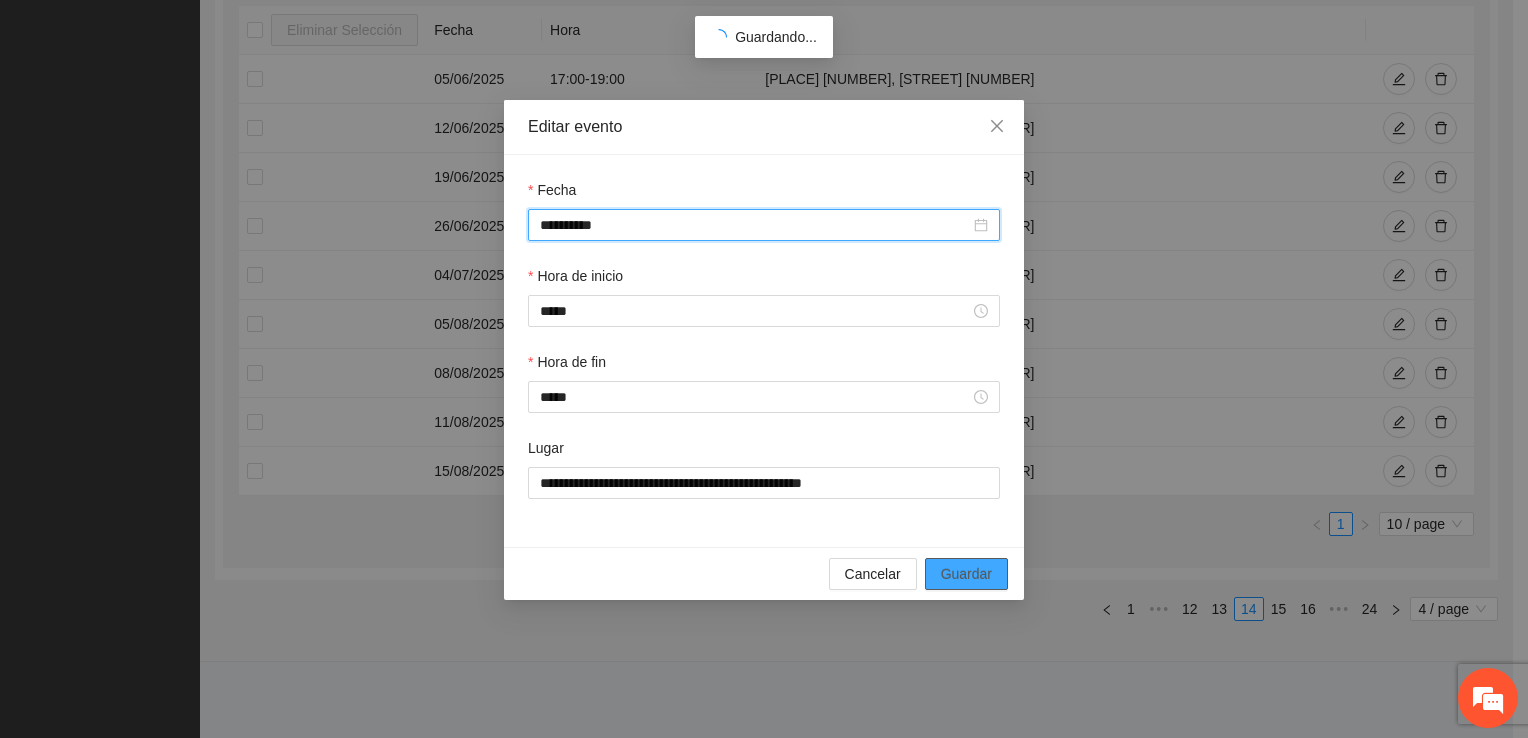 click on "Guardar" at bounding box center (966, 574) 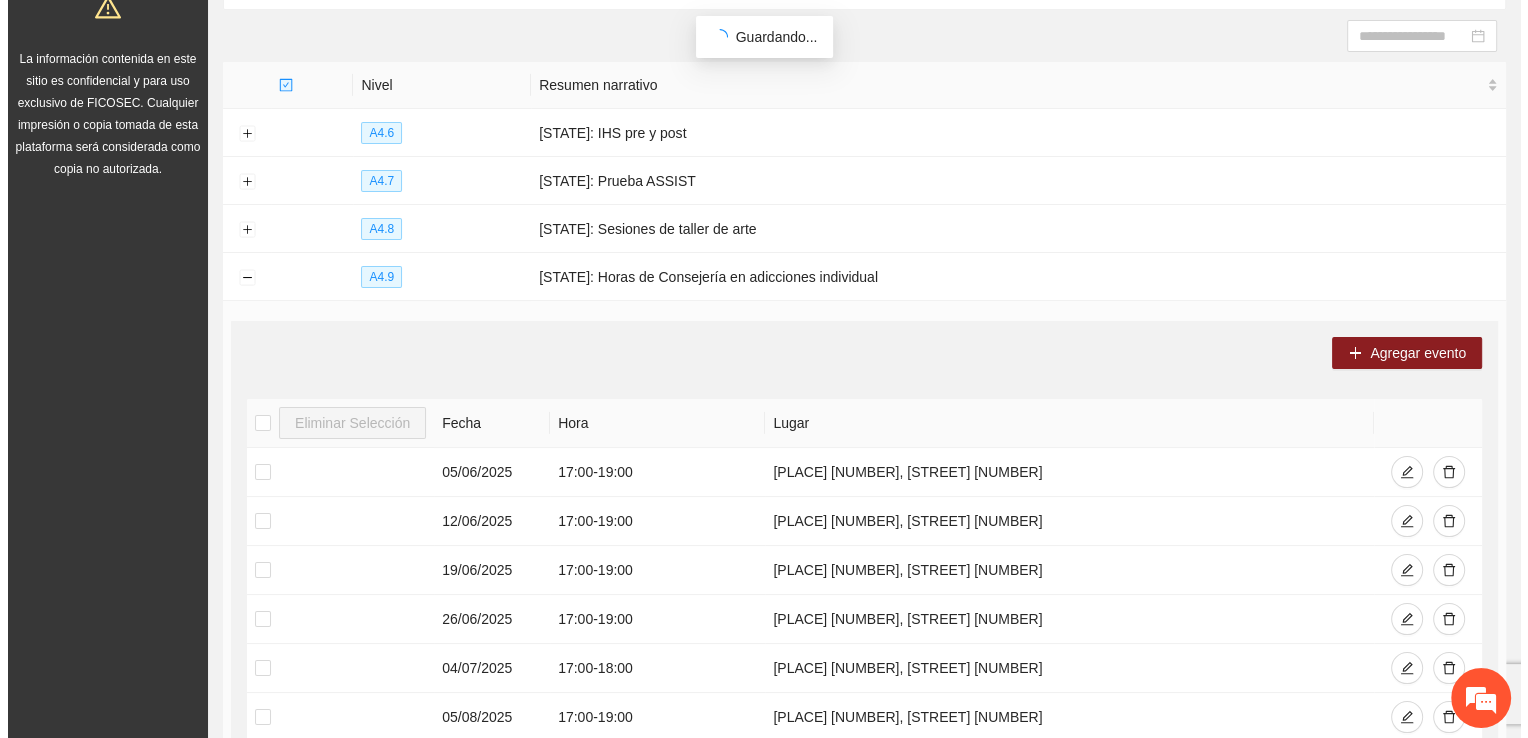 scroll, scrollTop: 192, scrollLeft: 0, axis: vertical 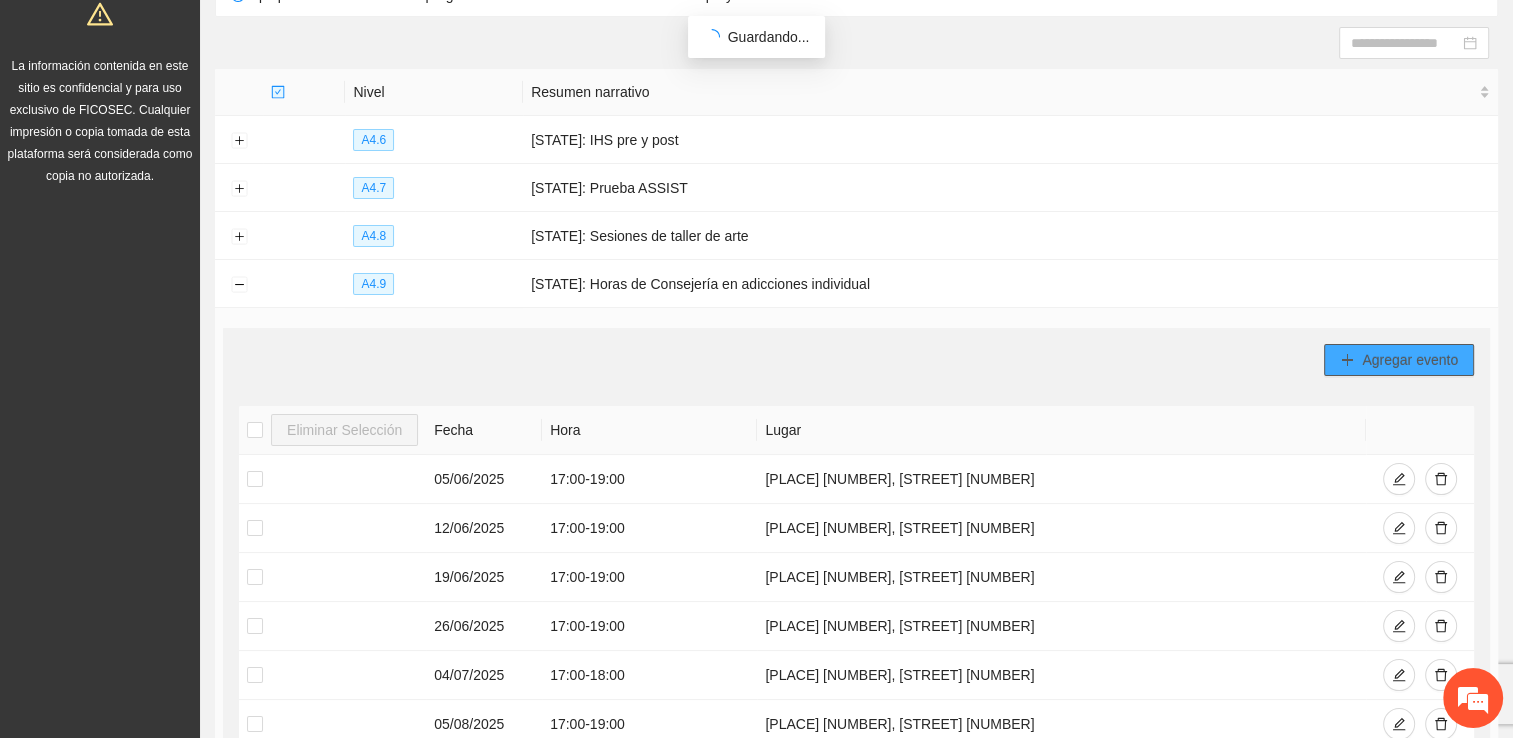 click on "Agregar evento" at bounding box center (1410, 360) 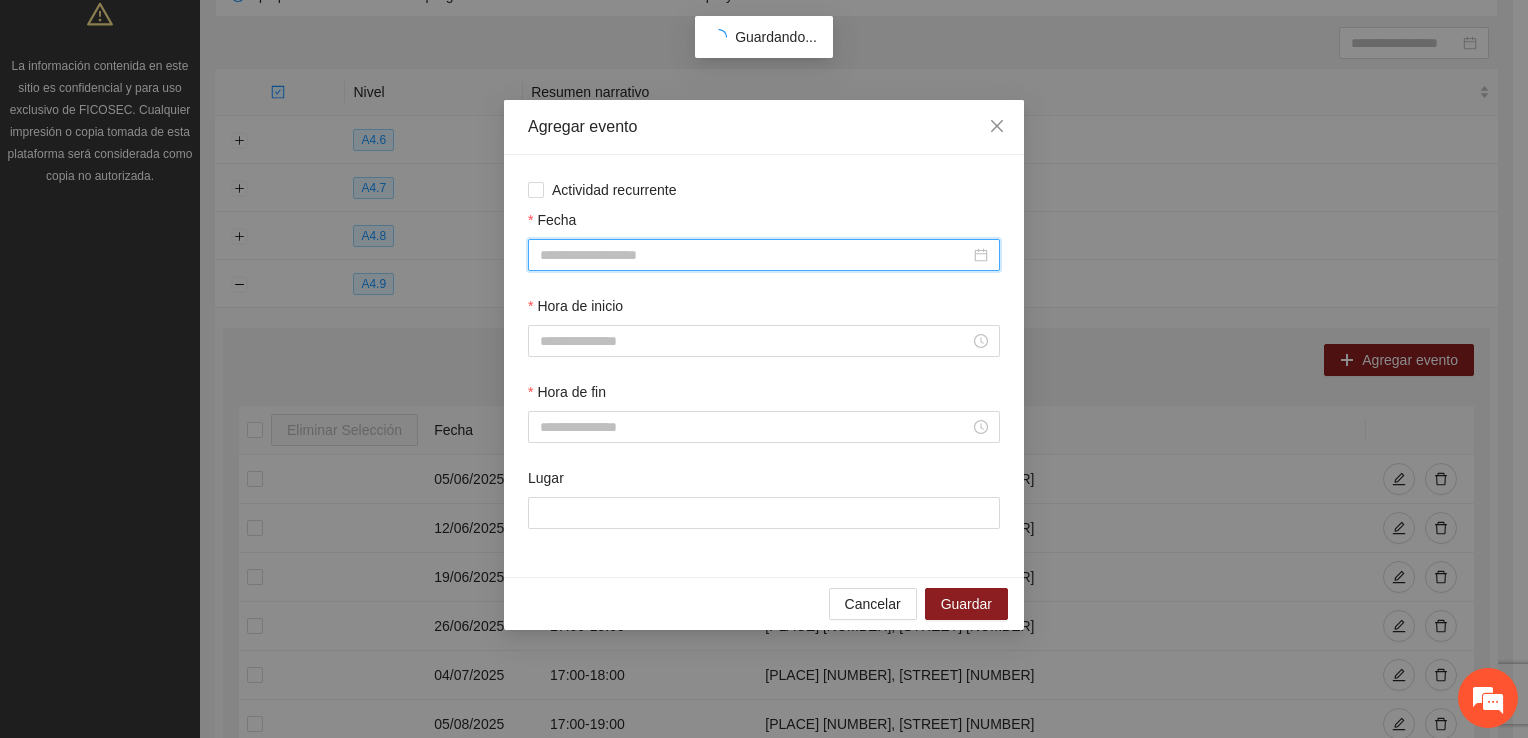 click on "Fecha" at bounding box center (755, 255) 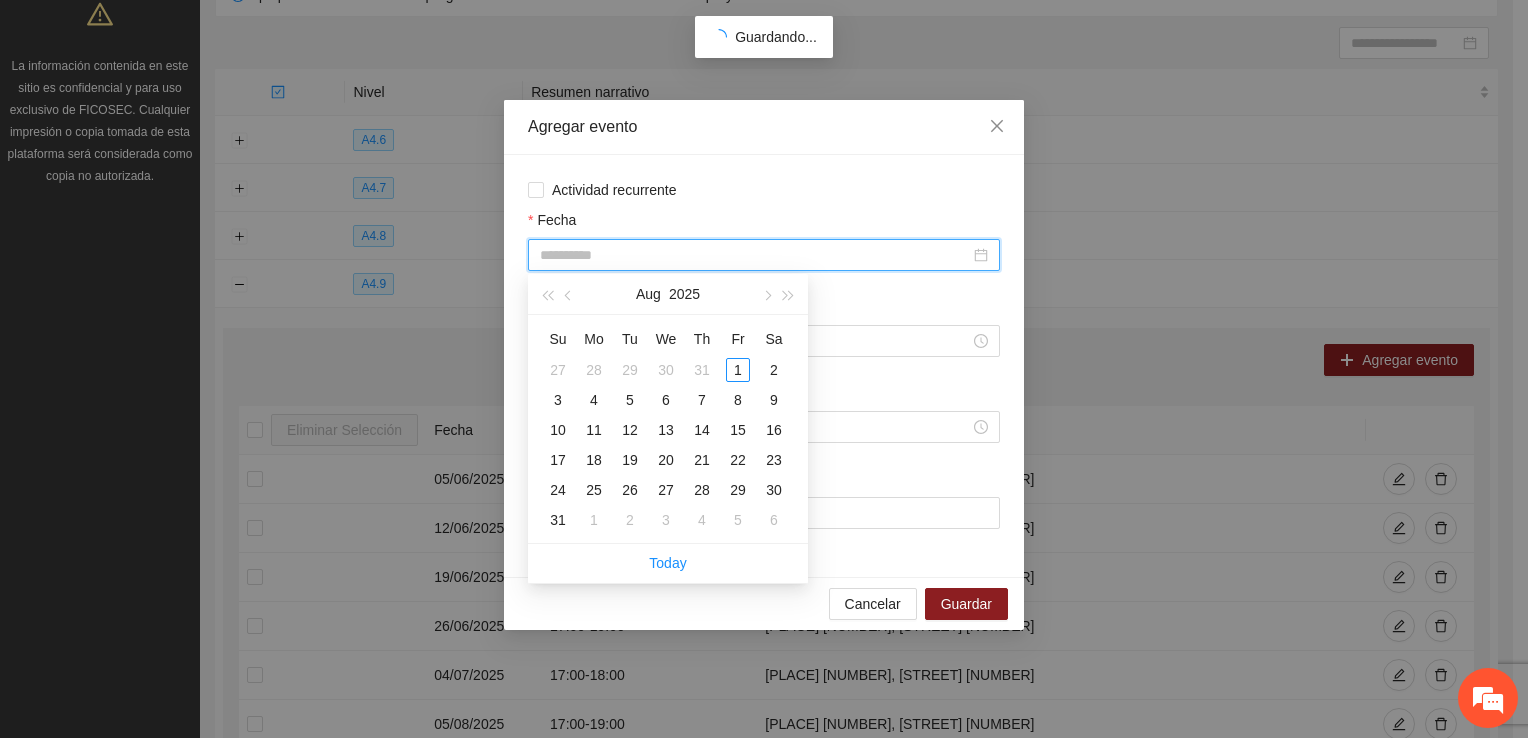 click on "19" at bounding box center [630, 460] 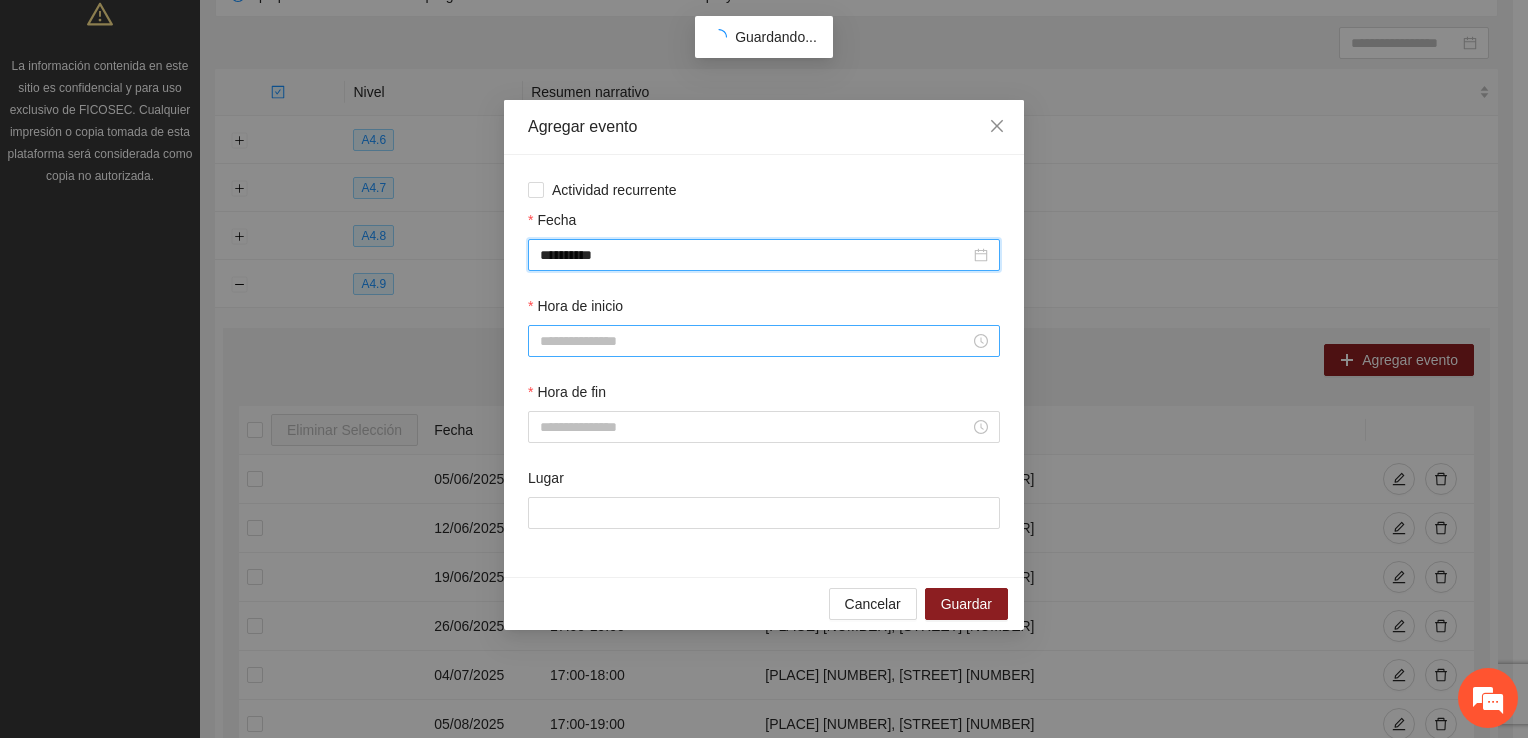 click on "Hora de inicio" at bounding box center [755, 341] 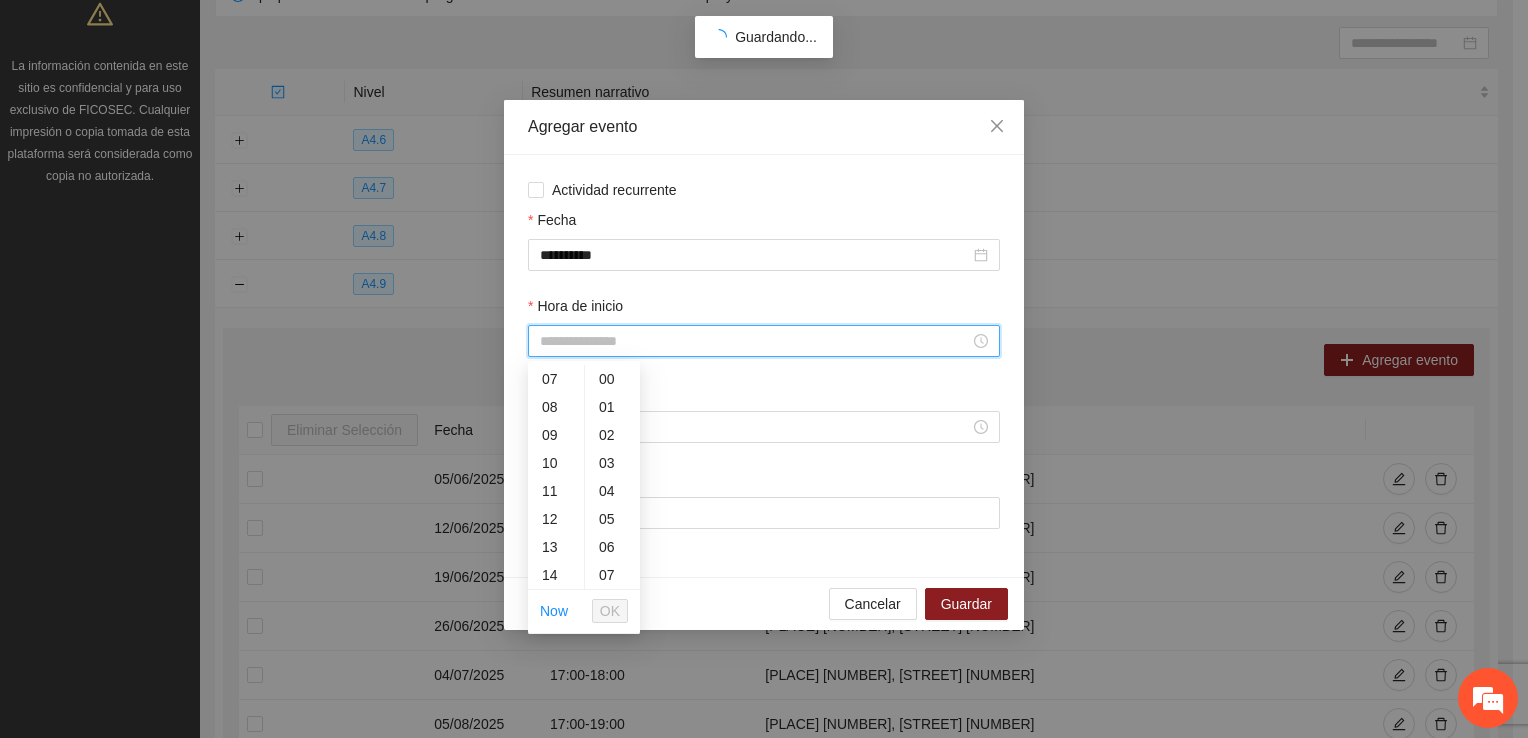 scroll, scrollTop: 392, scrollLeft: 0, axis: vertical 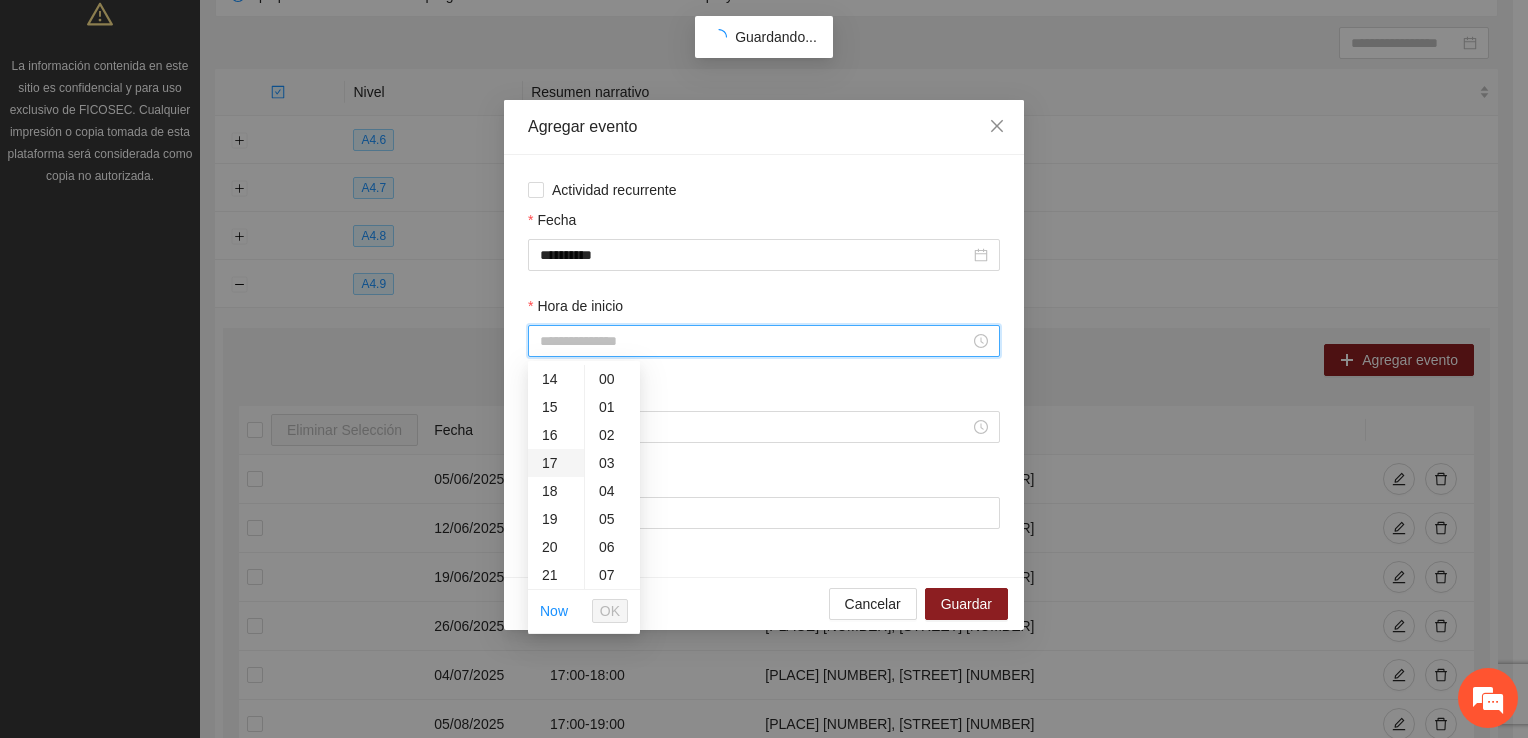 click on "17" at bounding box center (556, 463) 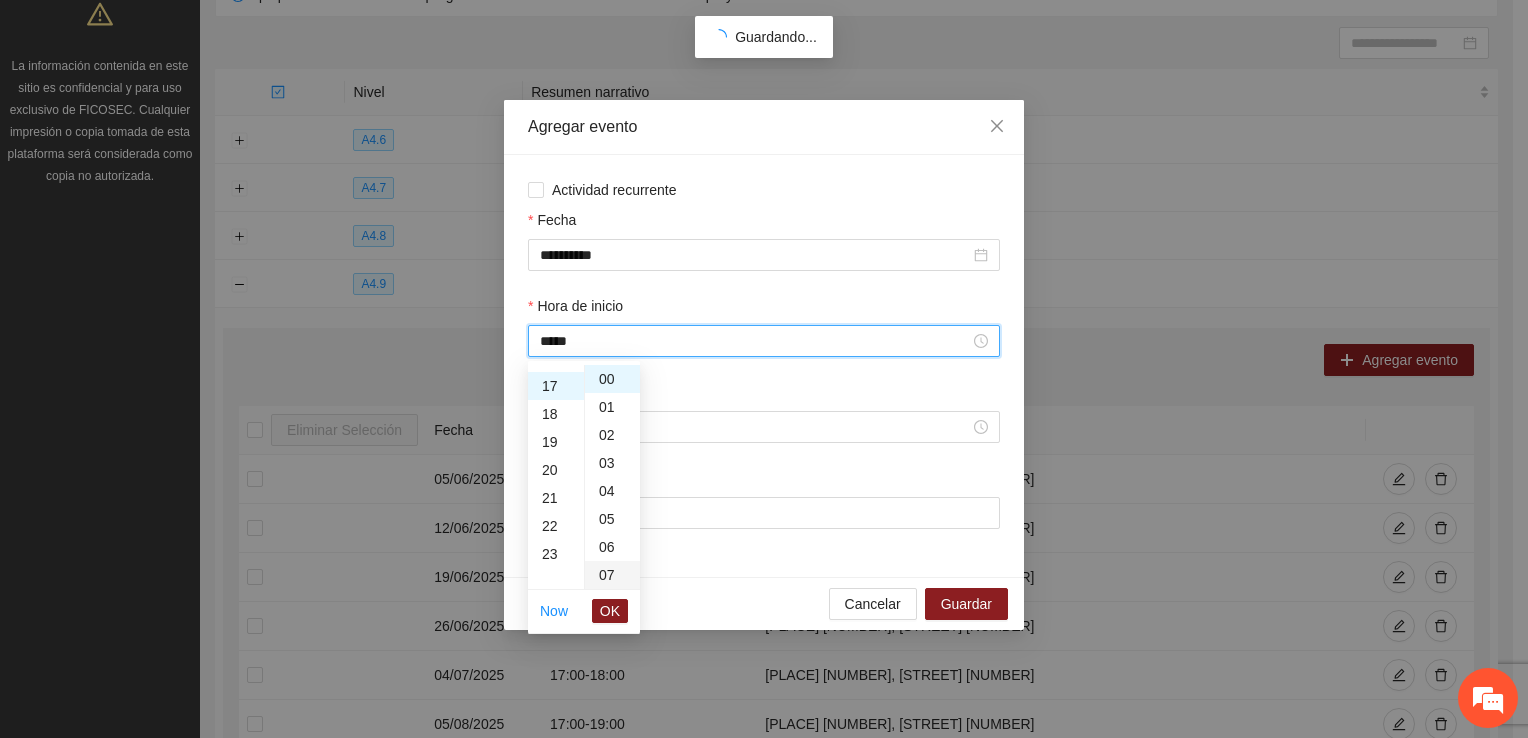 scroll, scrollTop: 476, scrollLeft: 0, axis: vertical 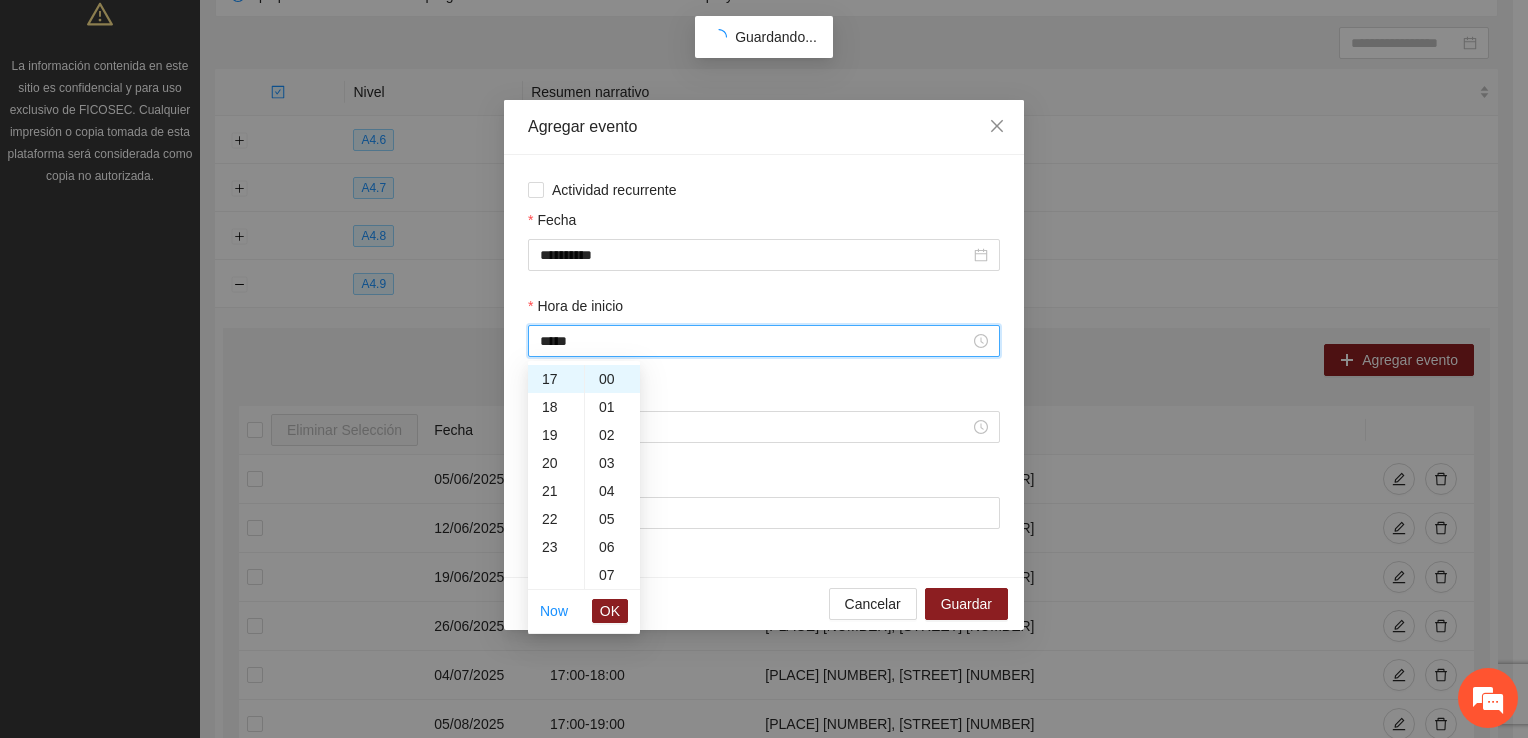 click on "OK" at bounding box center (610, 611) 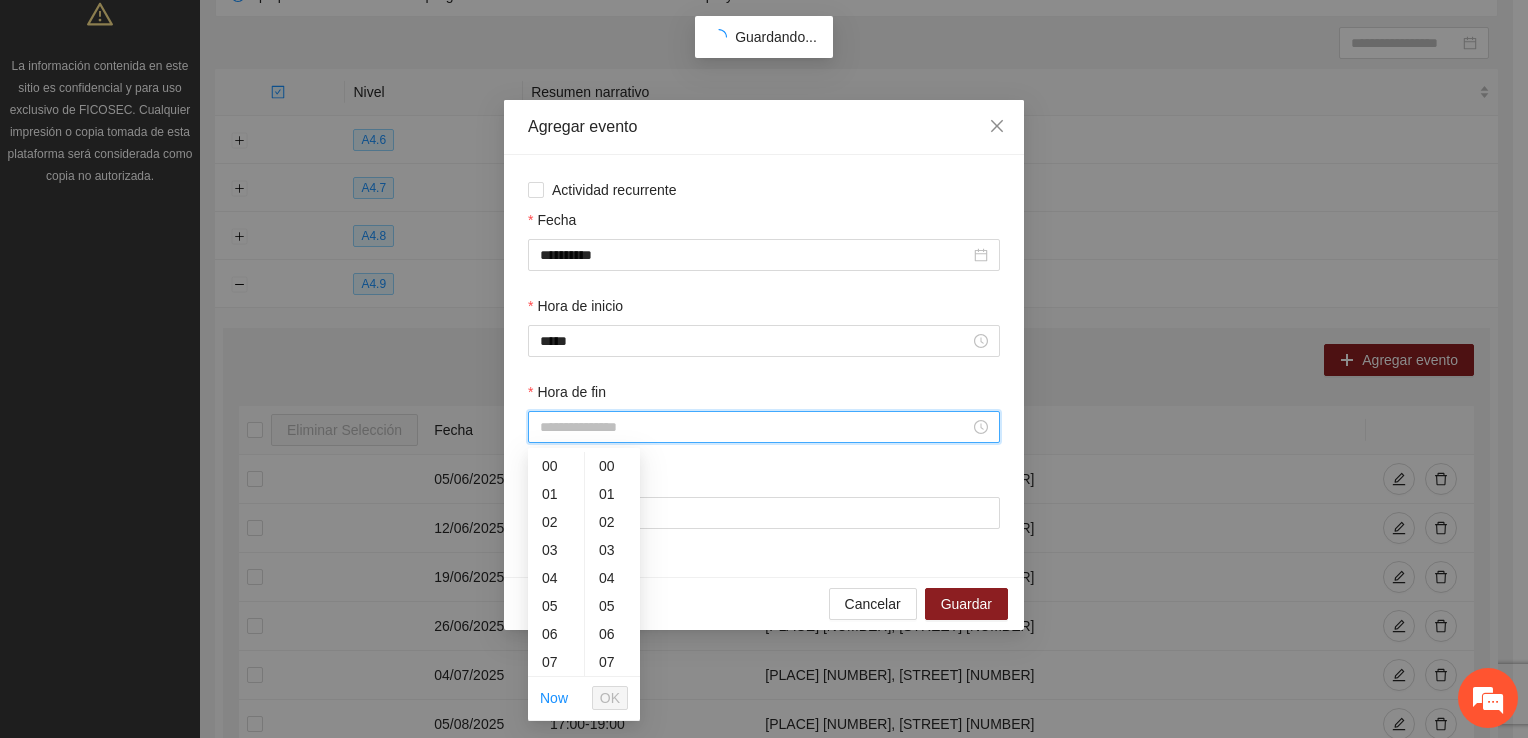 click on "Hora de fin" at bounding box center (755, 427) 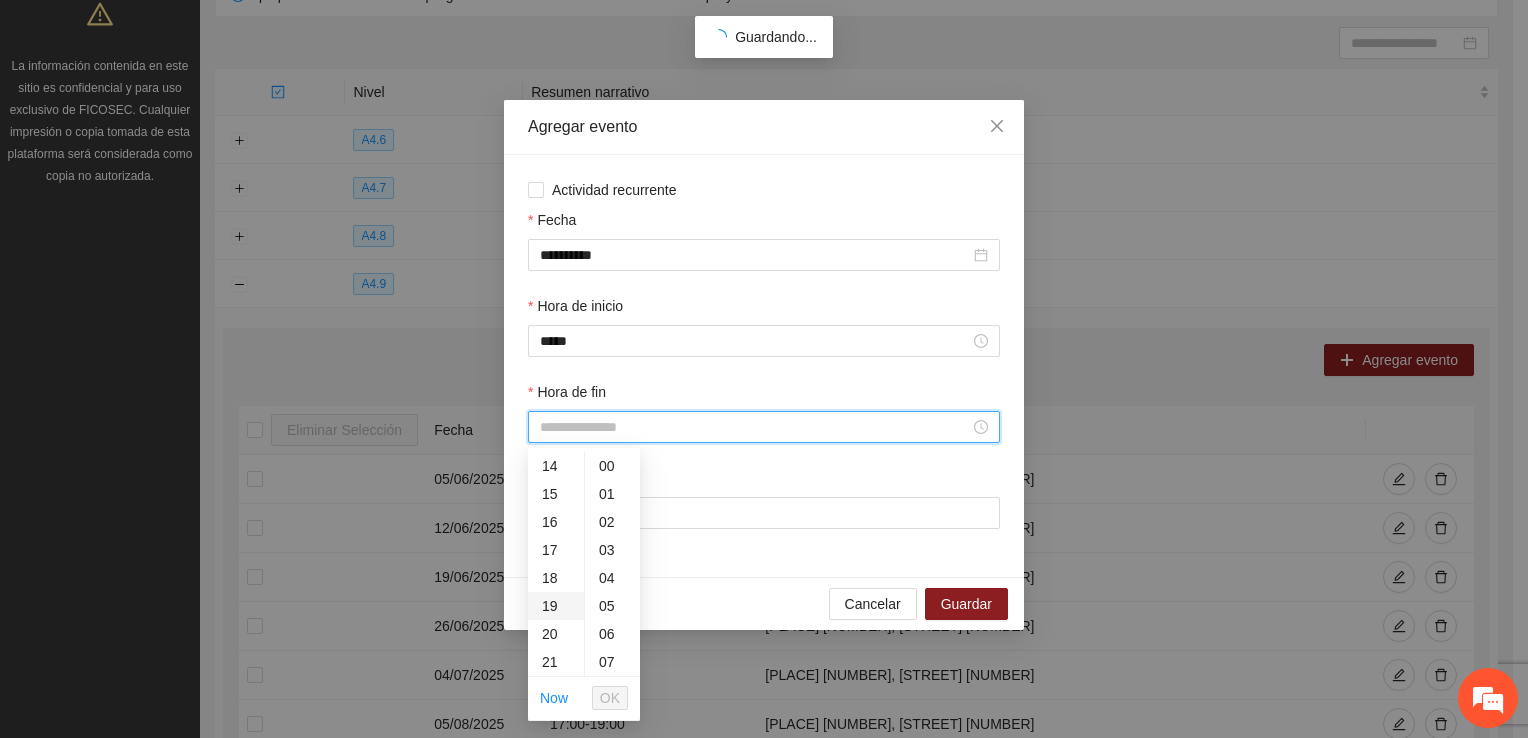 click on "19" at bounding box center (556, 606) 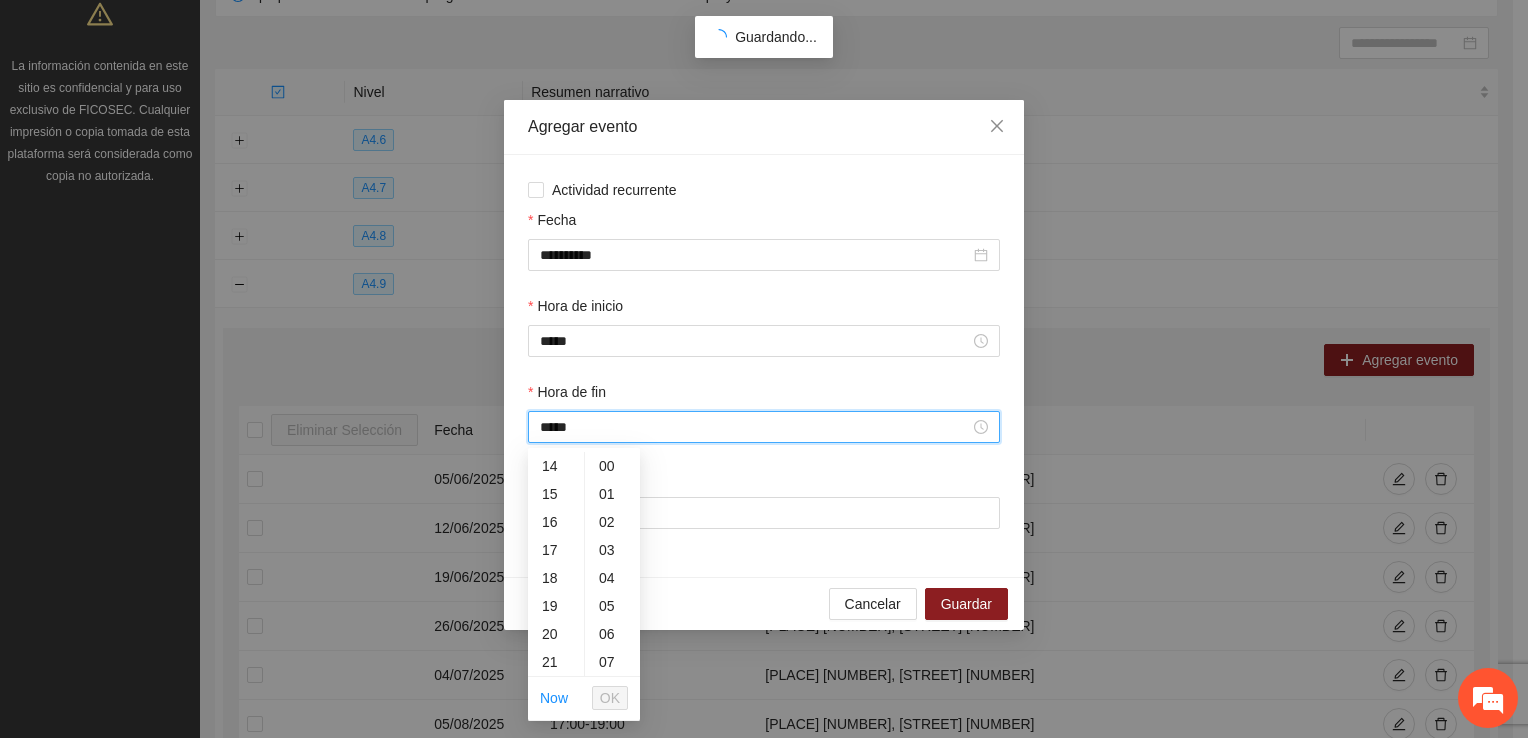 scroll, scrollTop: 532, scrollLeft: 0, axis: vertical 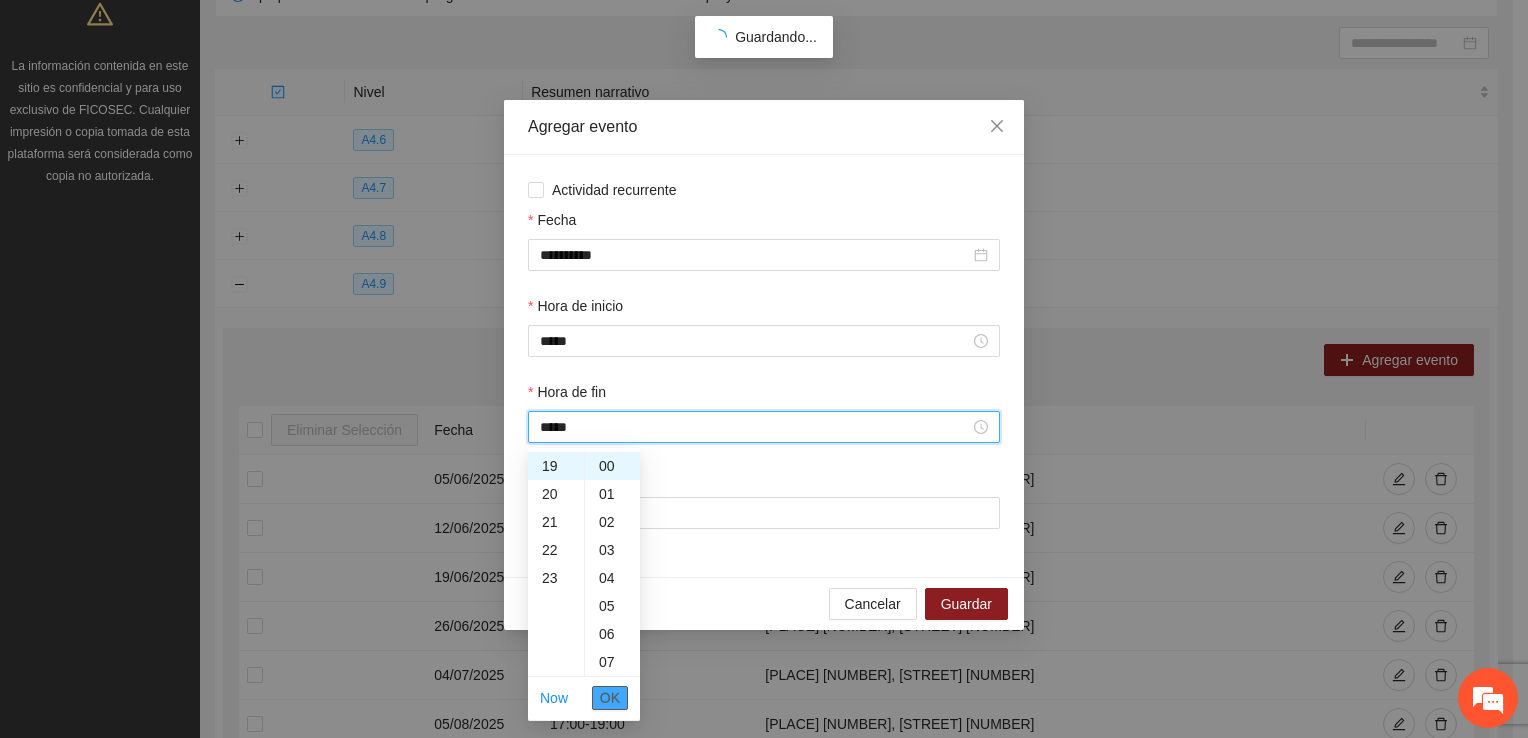 click on "OK" at bounding box center [610, 698] 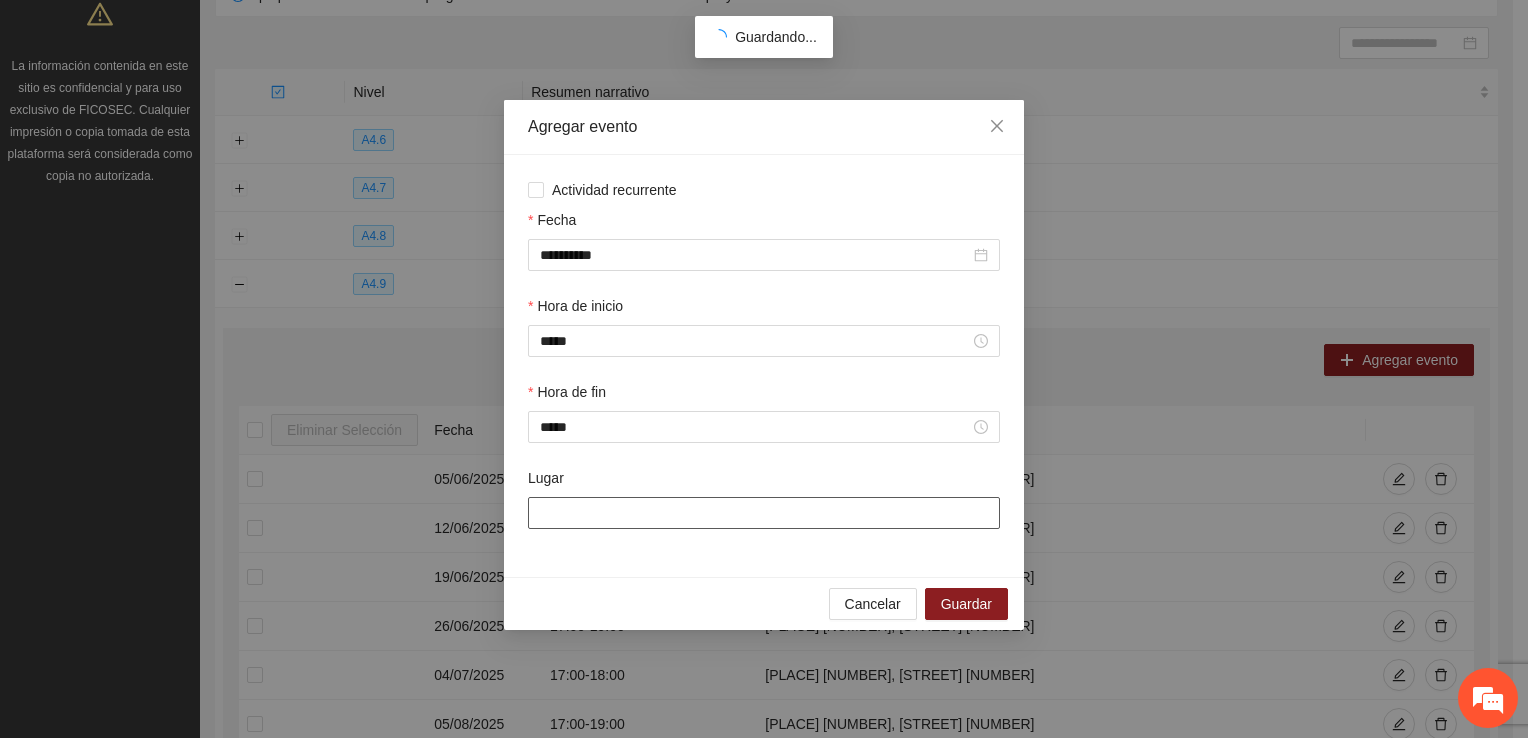 click on "Lugar" at bounding box center [764, 513] 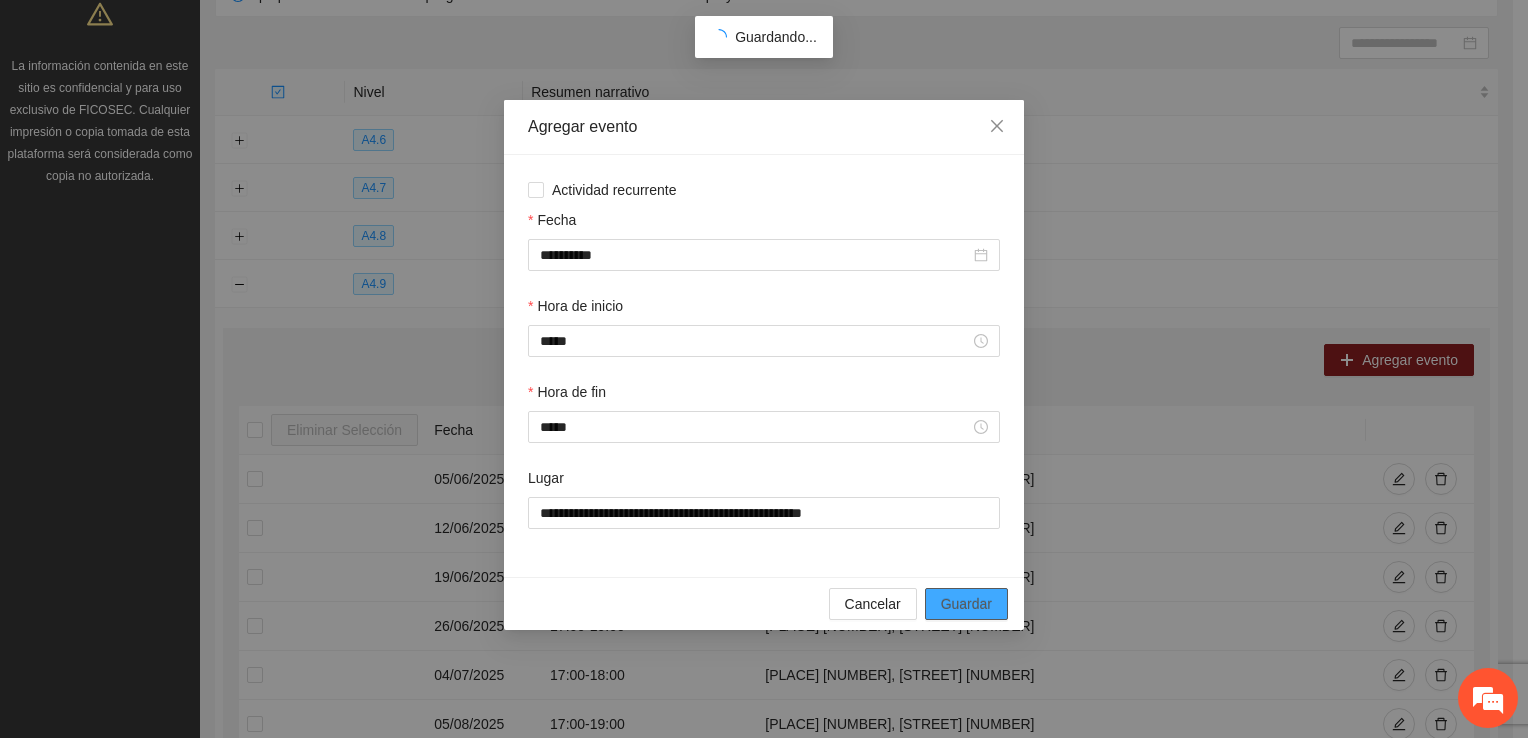 click on "Guardar" at bounding box center [966, 604] 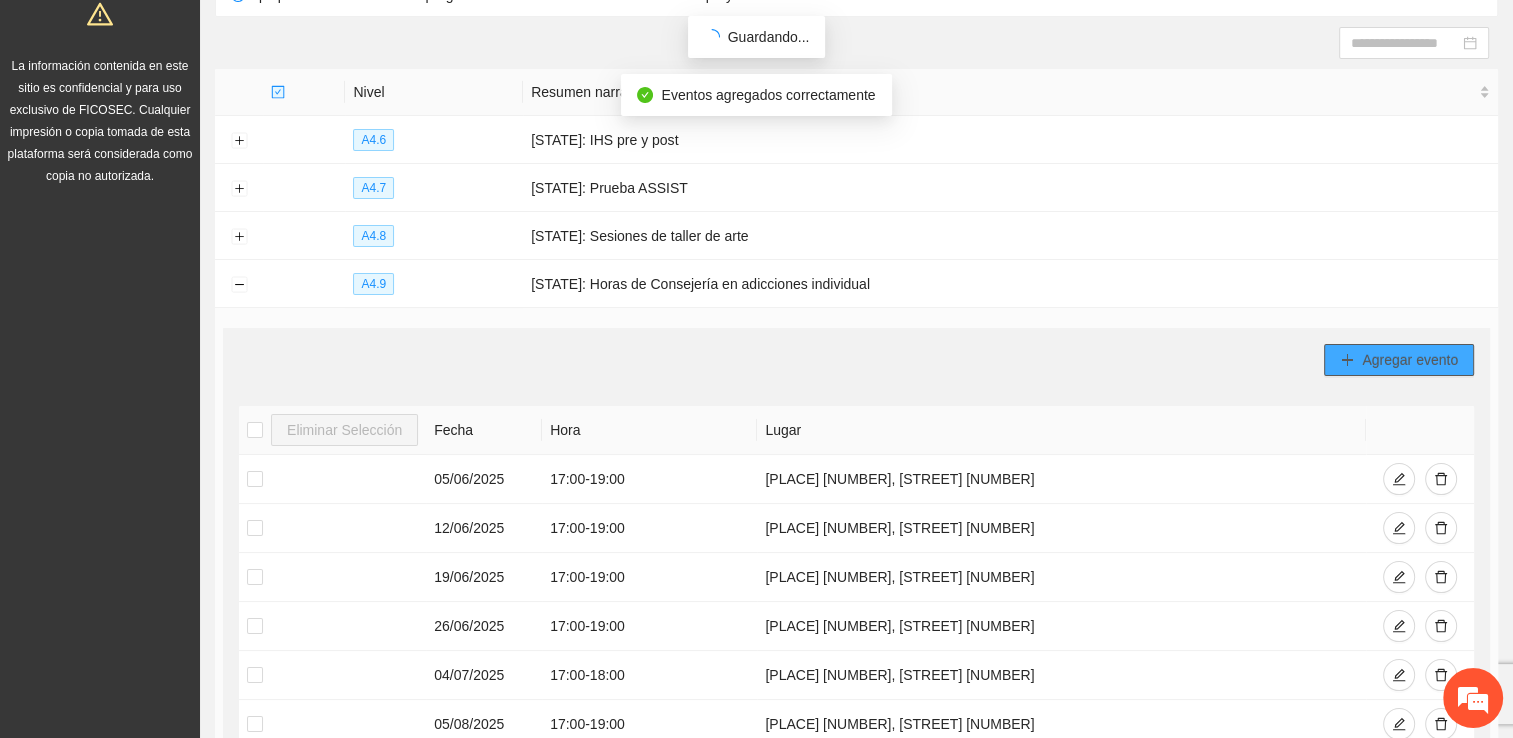 click on "Agregar evento" at bounding box center (1410, 360) 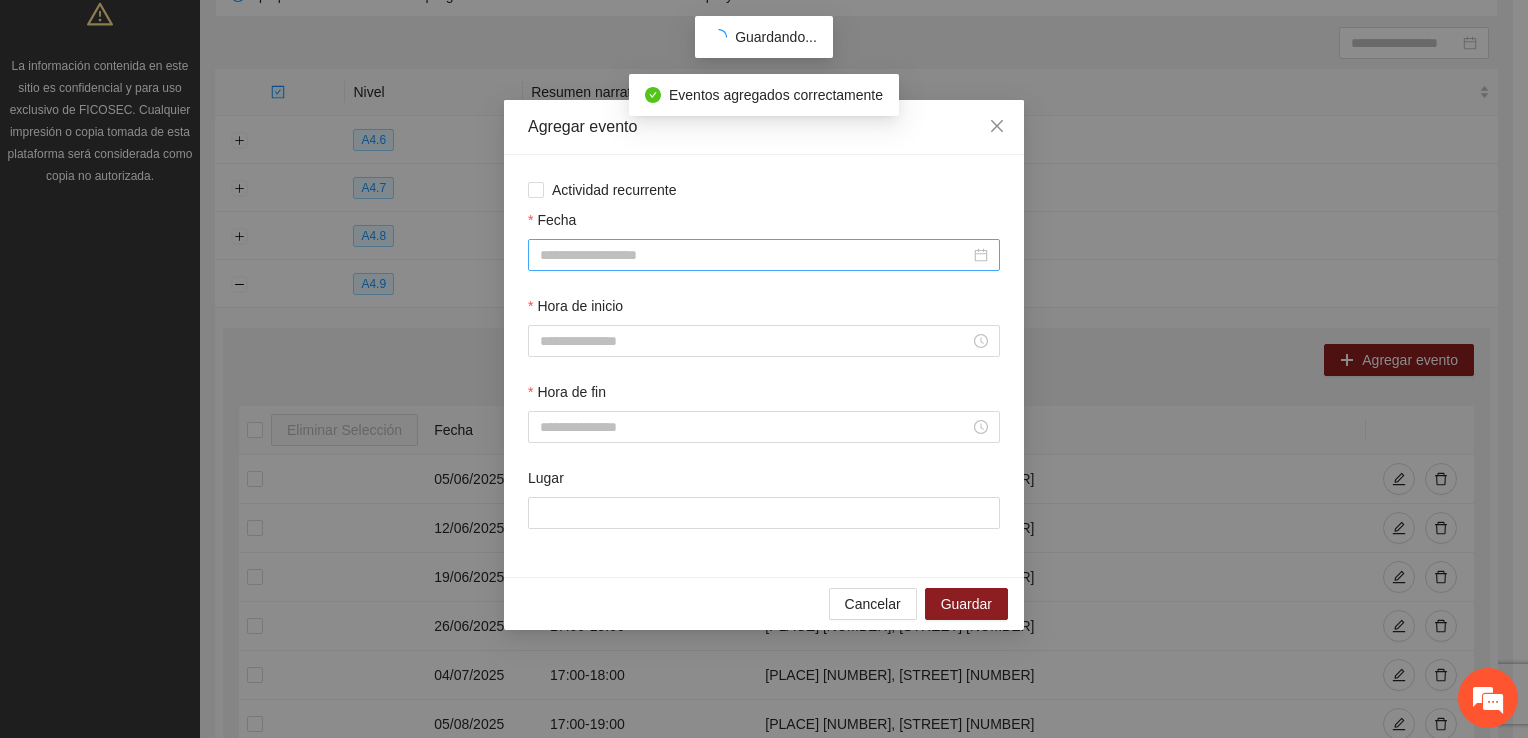 click on "Fecha" at bounding box center [755, 255] 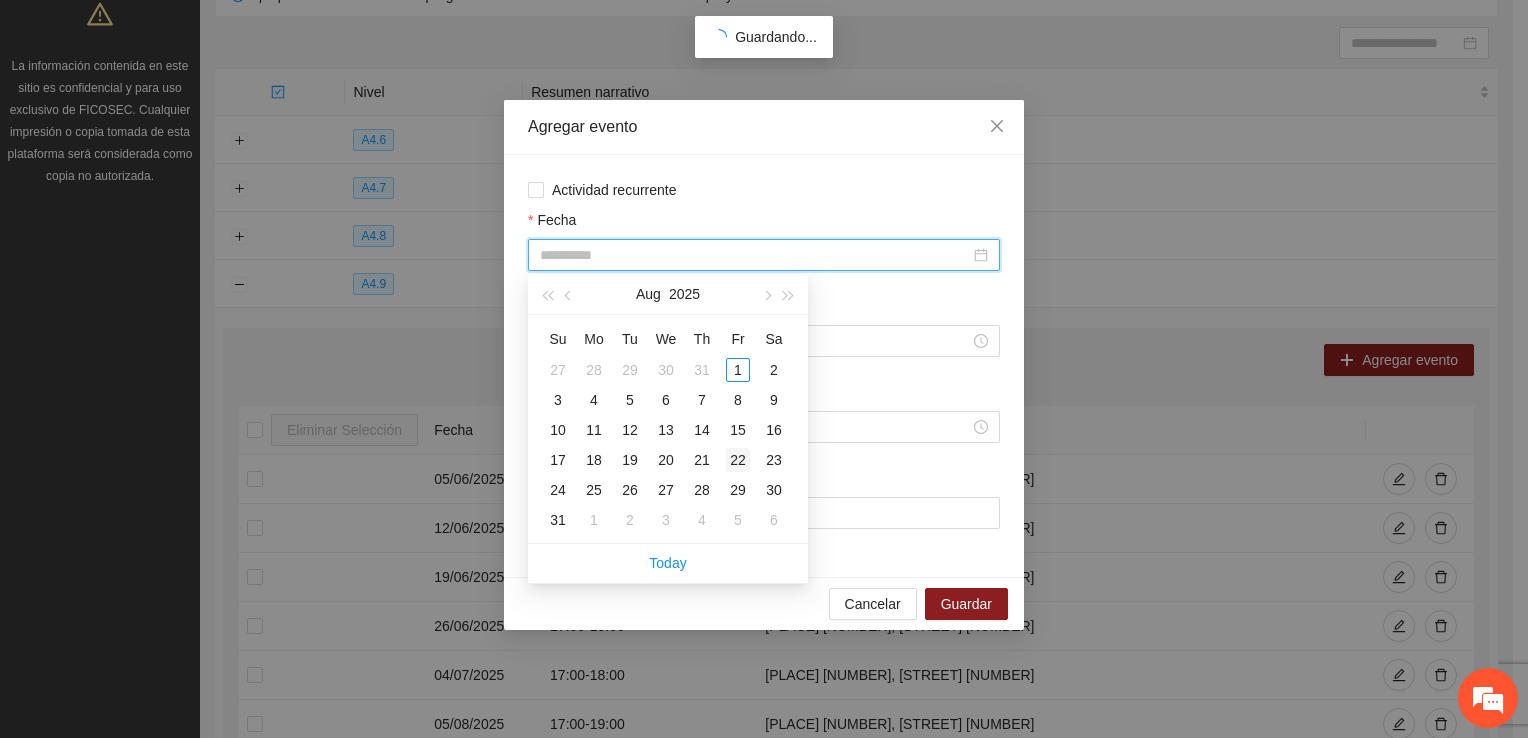 click on "22" at bounding box center (738, 460) 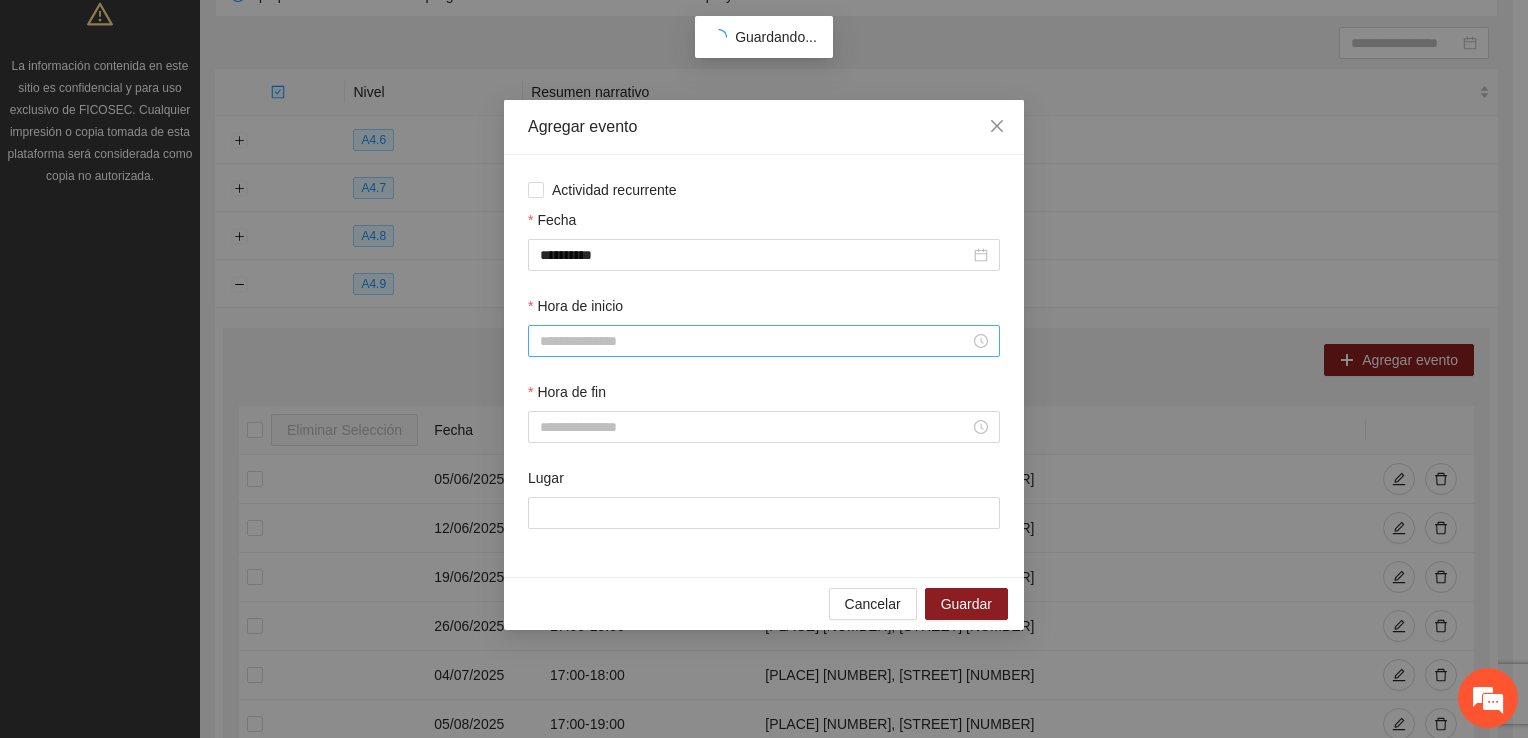 click at bounding box center [764, 341] 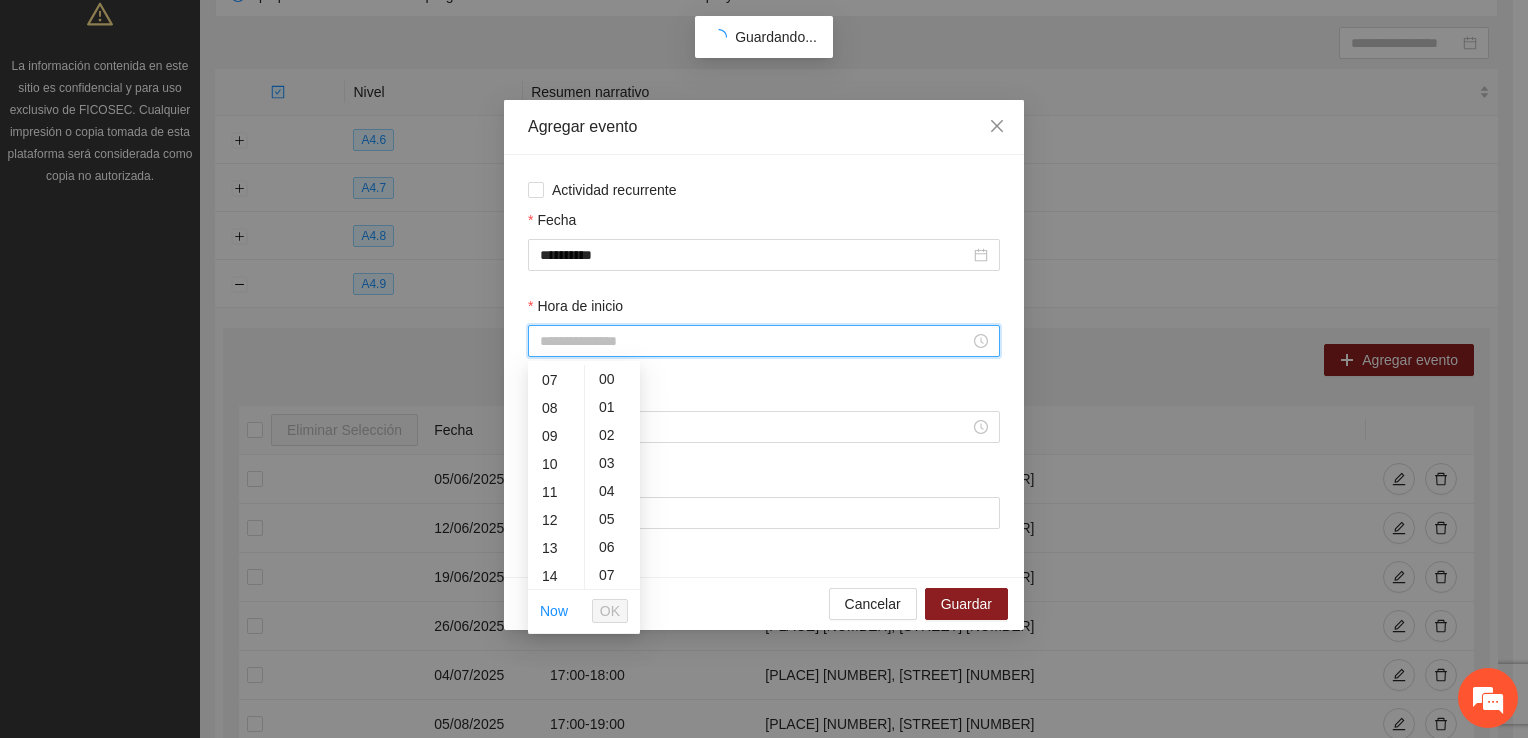 scroll, scrollTop: 196, scrollLeft: 0, axis: vertical 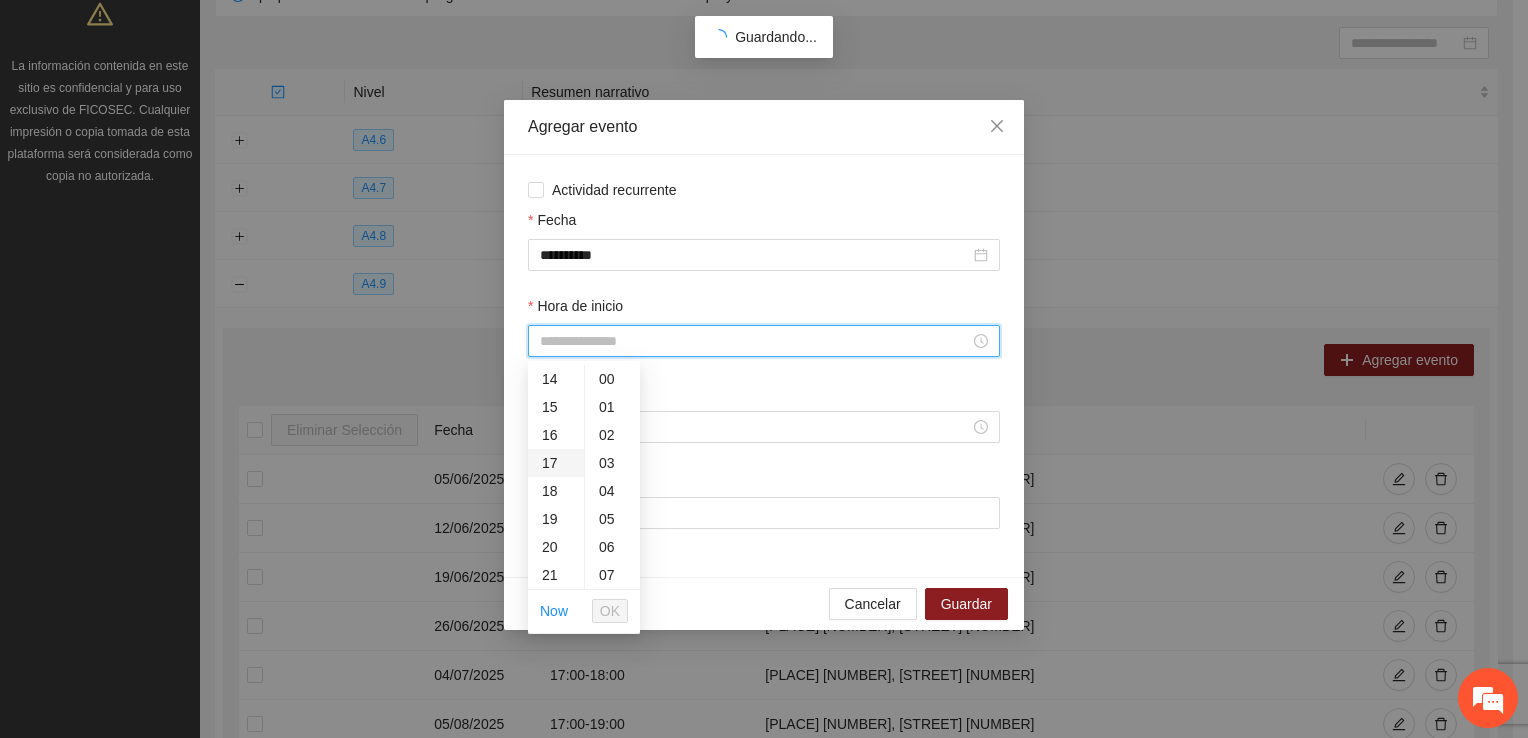 click on "17" at bounding box center (556, 463) 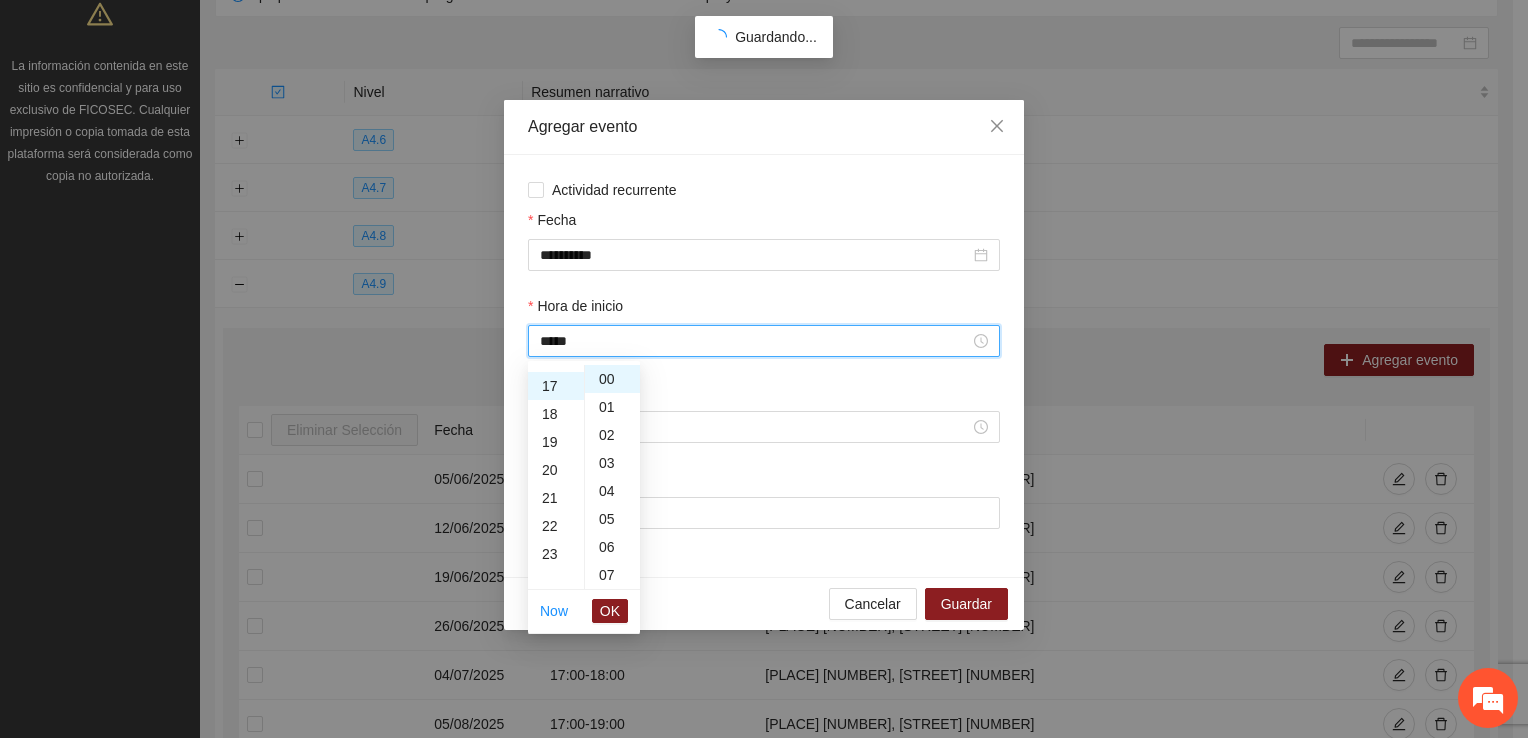 scroll, scrollTop: 476, scrollLeft: 0, axis: vertical 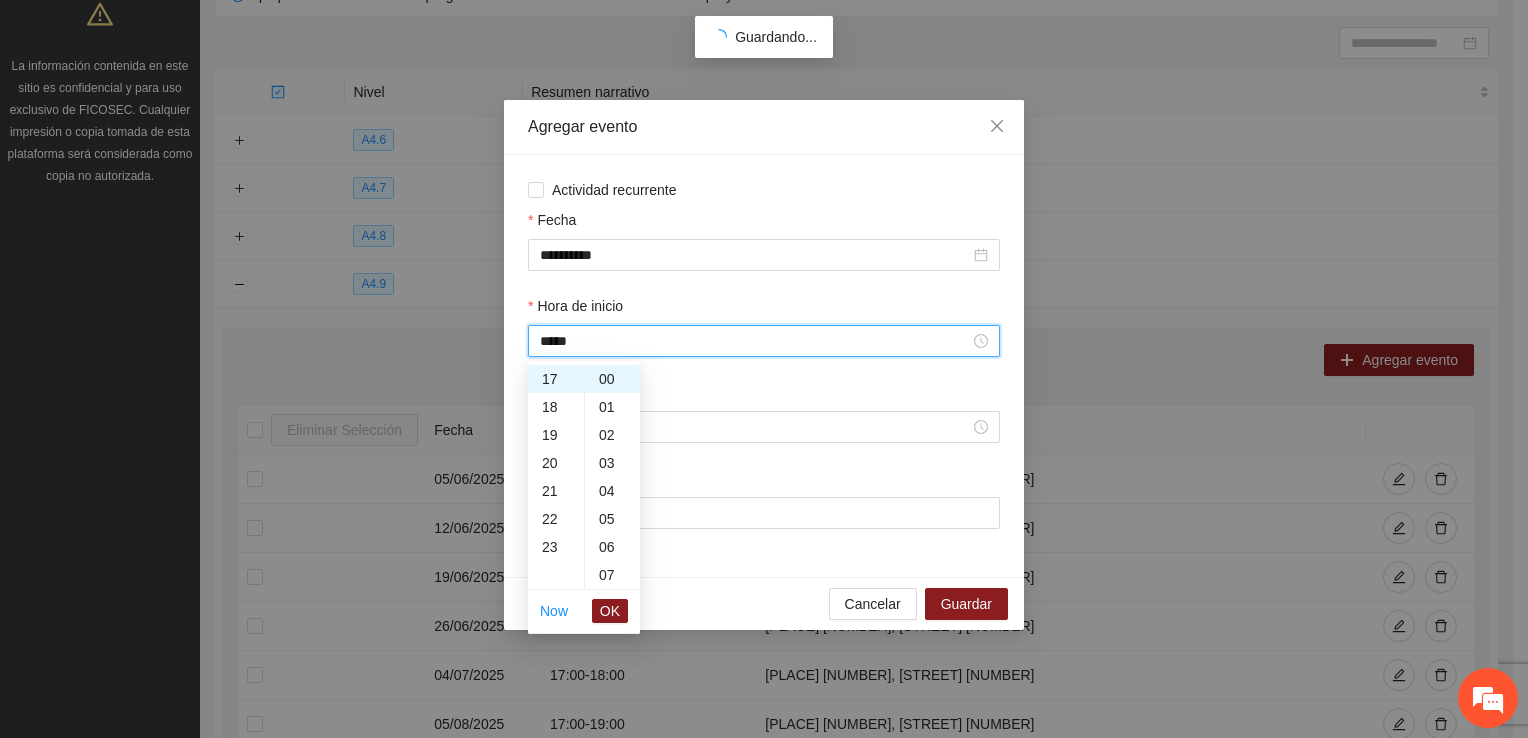 drag, startPoint x: 604, startPoint y: 608, endPoint x: 601, endPoint y: 595, distance: 13.341664 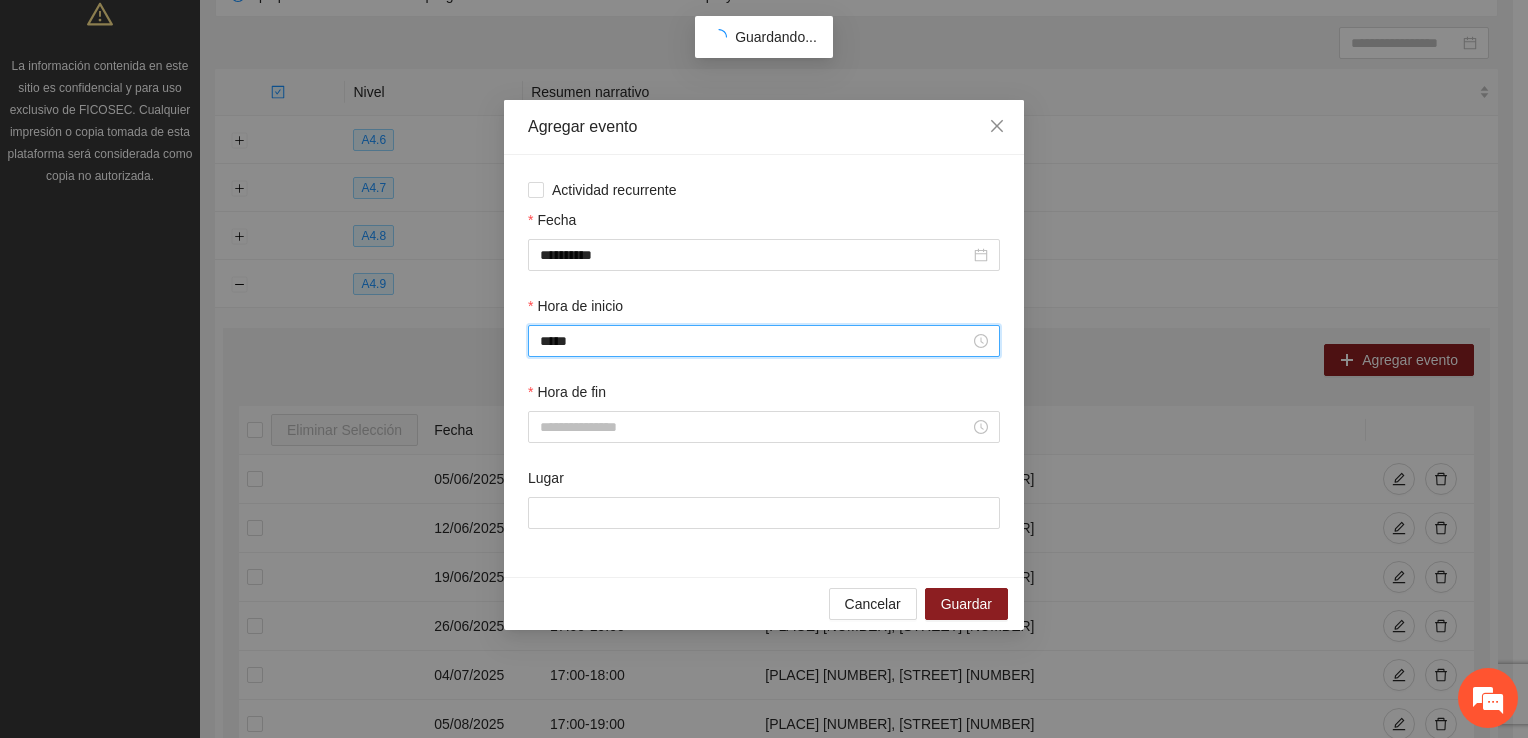 drag, startPoint x: 582, startPoint y: 432, endPoint x: 580, endPoint y: 445, distance: 13.152946 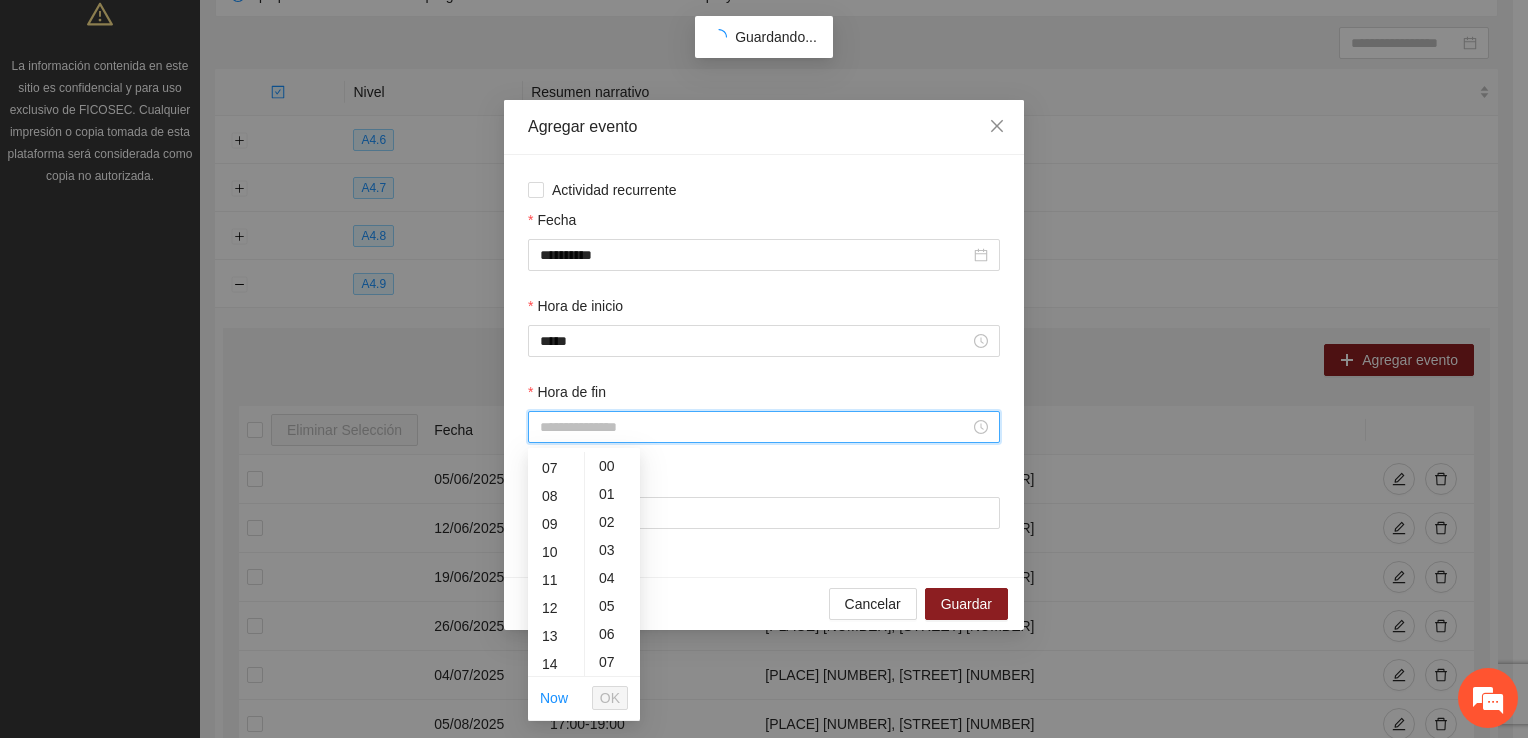 scroll, scrollTop: 196, scrollLeft: 0, axis: vertical 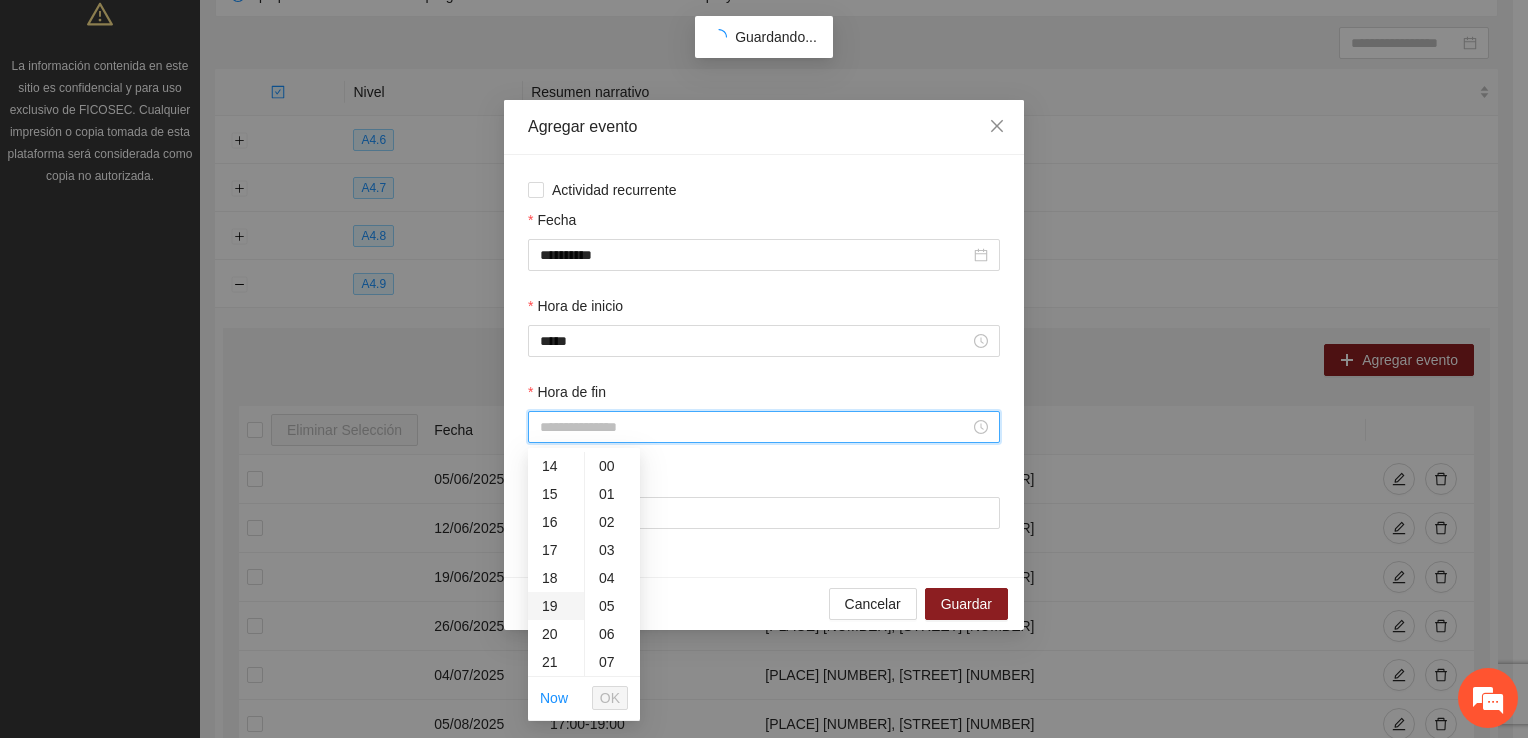 click on "19" at bounding box center [556, 606] 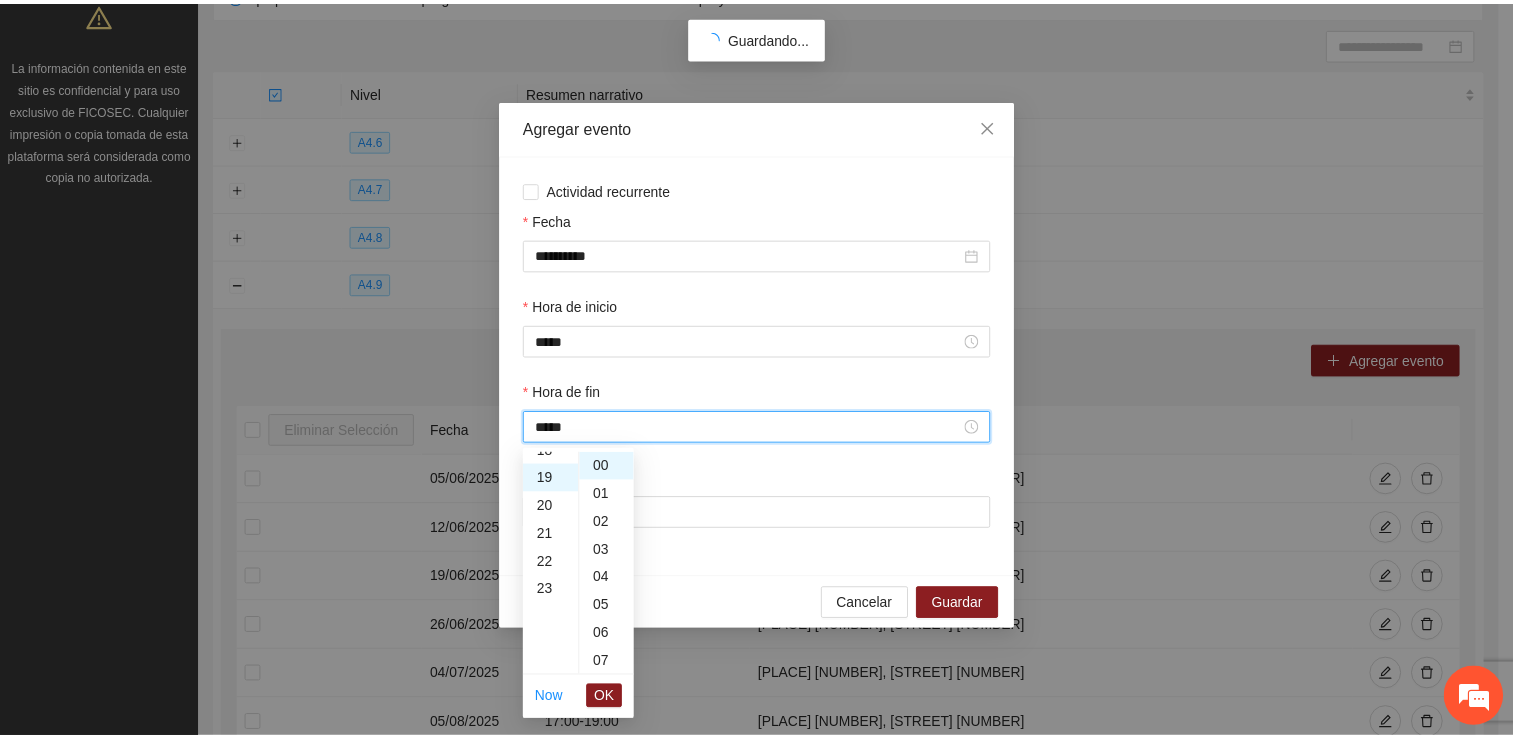 scroll, scrollTop: 532, scrollLeft: 0, axis: vertical 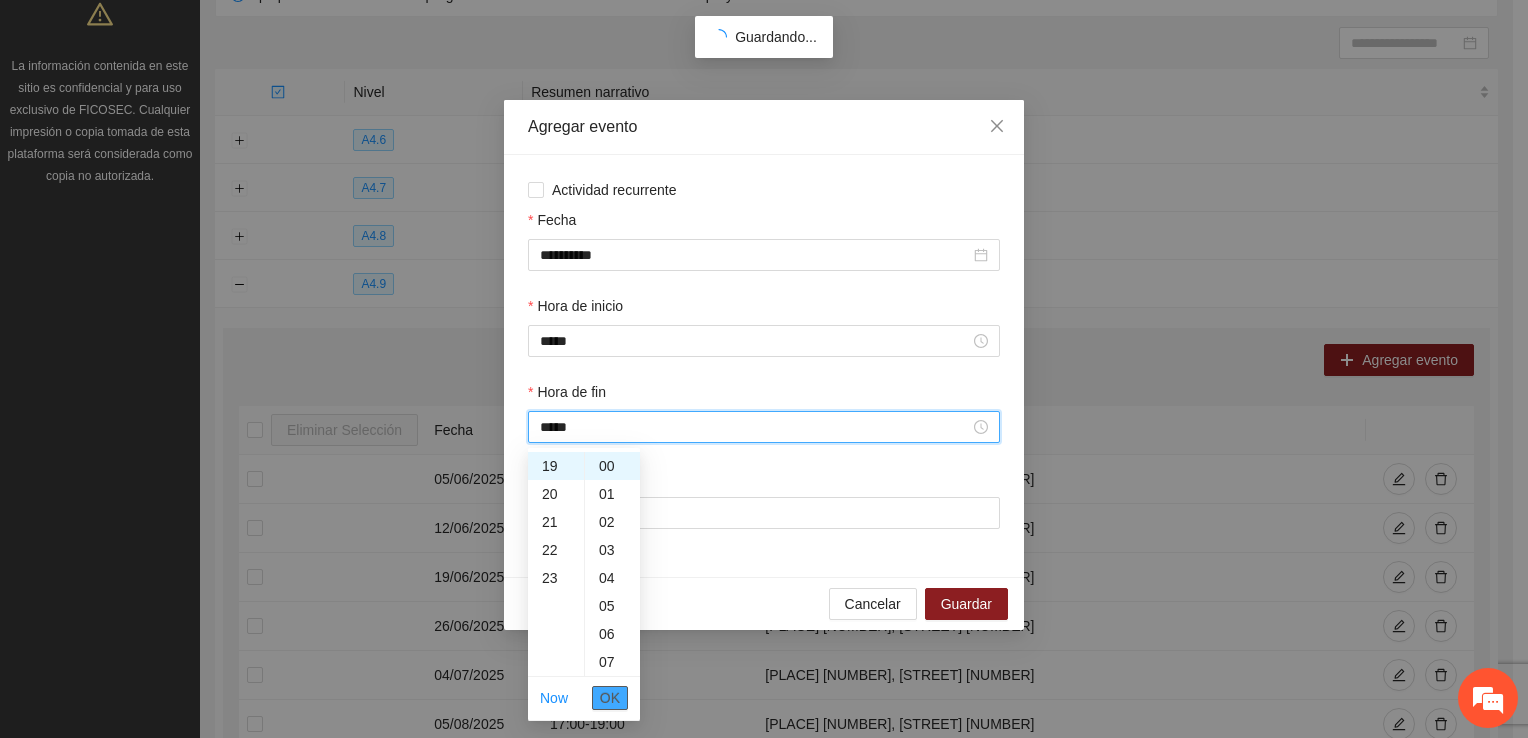 click on "OK" at bounding box center (610, 698) 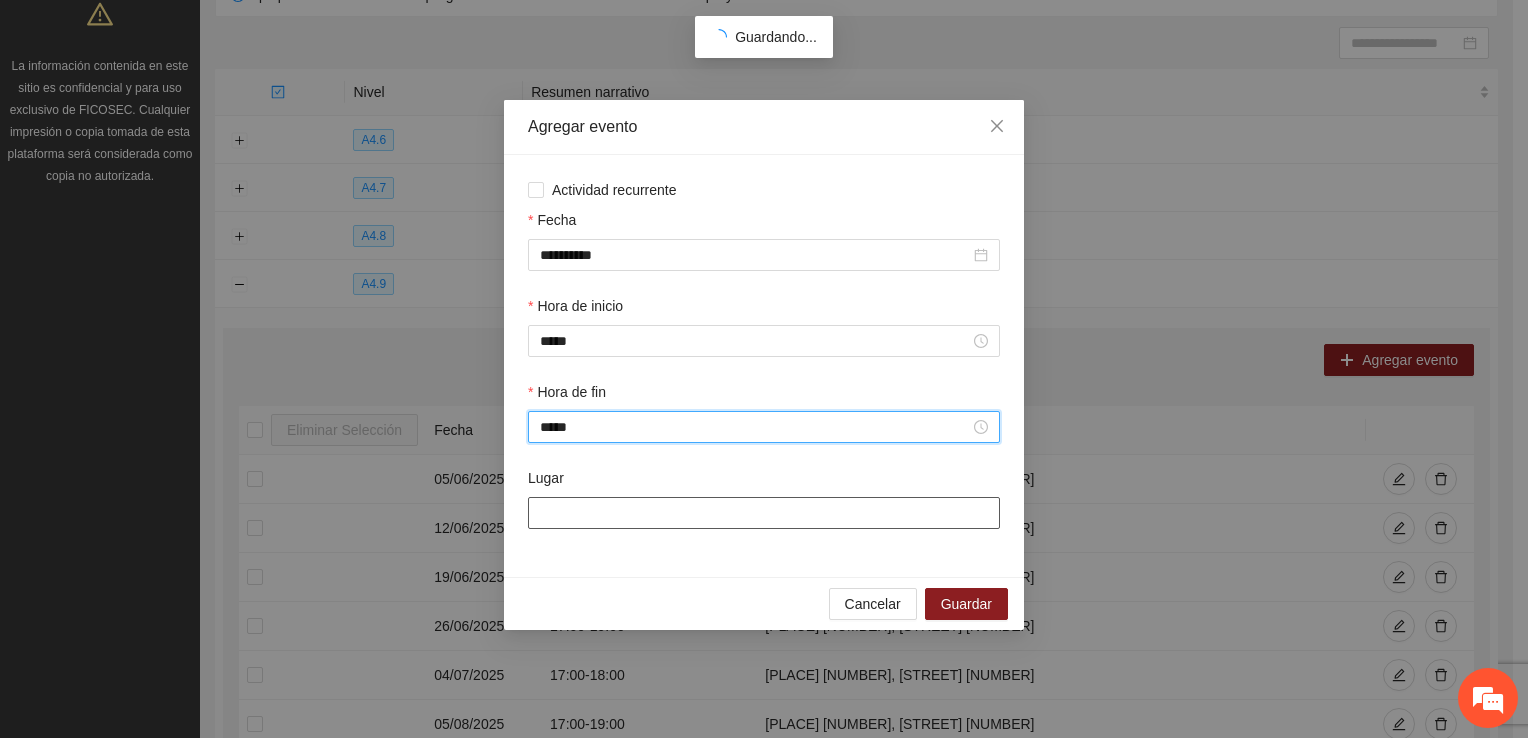 click on "Lugar" at bounding box center (764, 513) 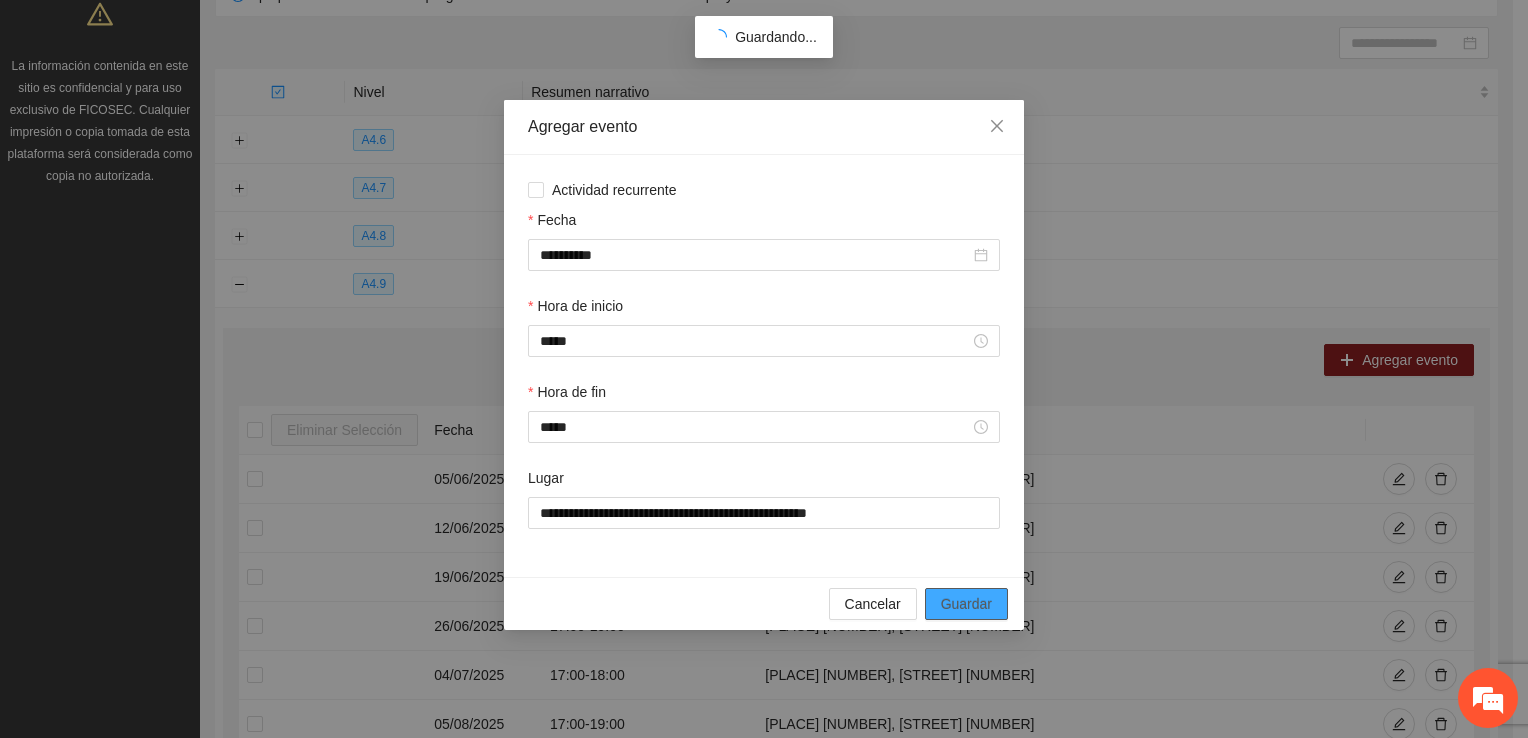 click on "Guardar" at bounding box center [966, 604] 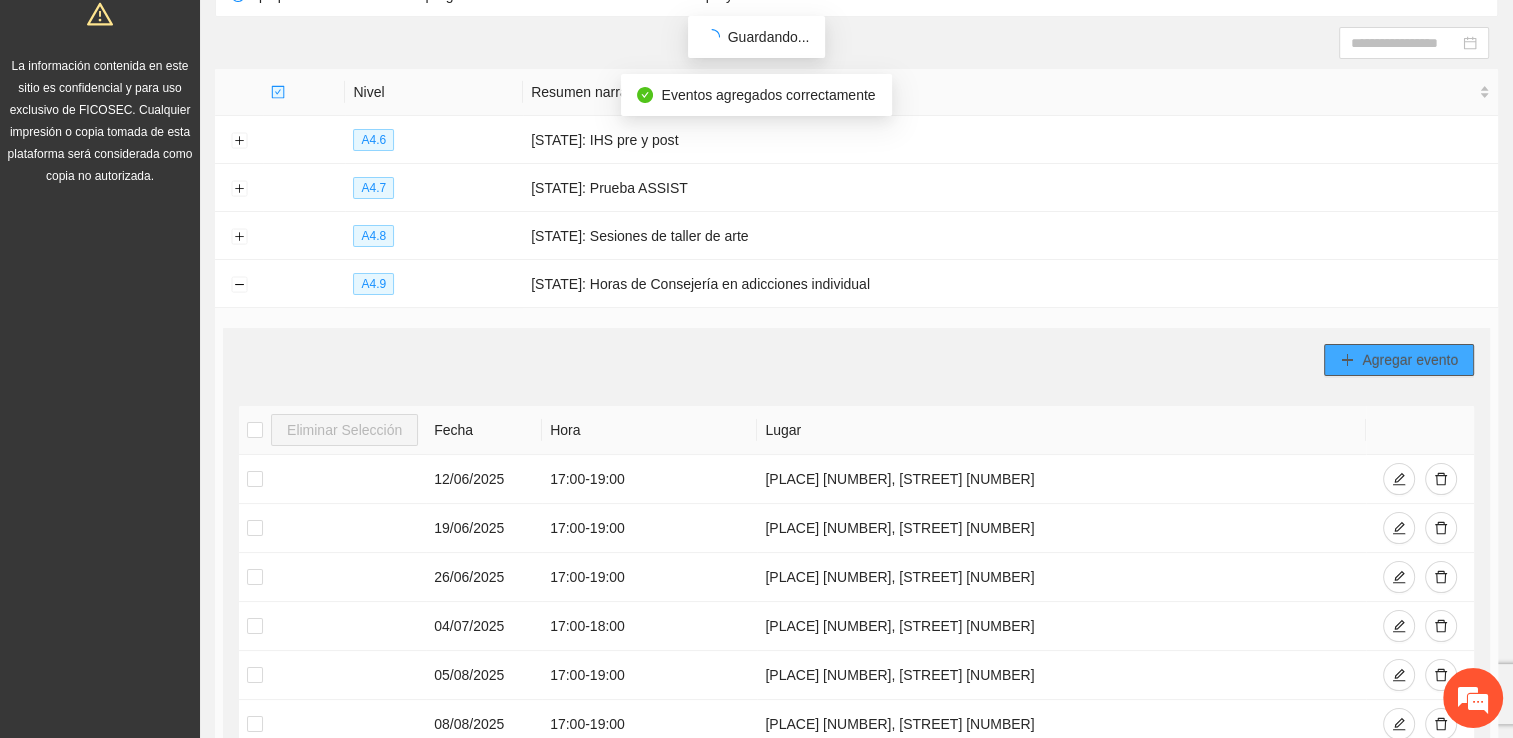 click on "Agregar evento" at bounding box center [1410, 360] 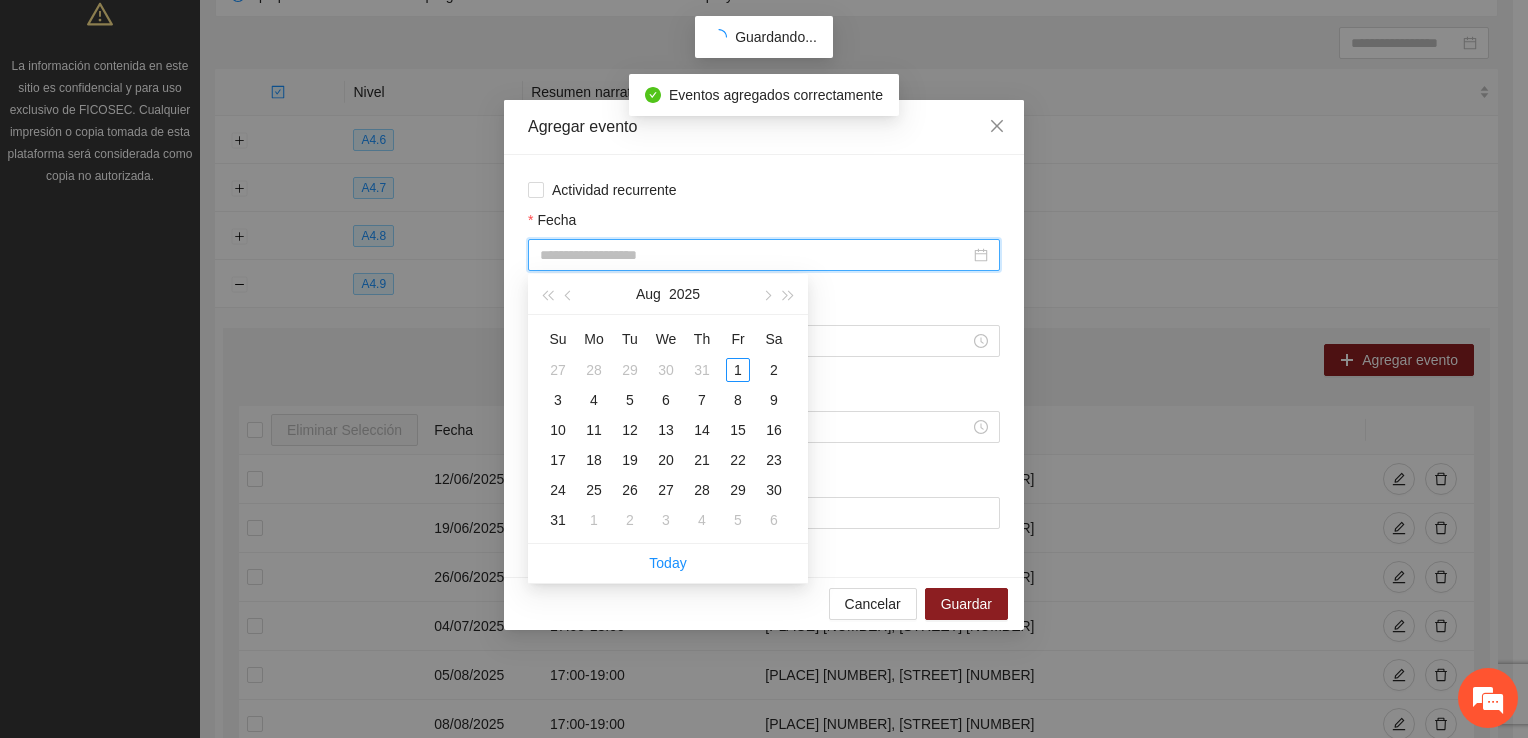 click on "Fecha" at bounding box center (755, 255) 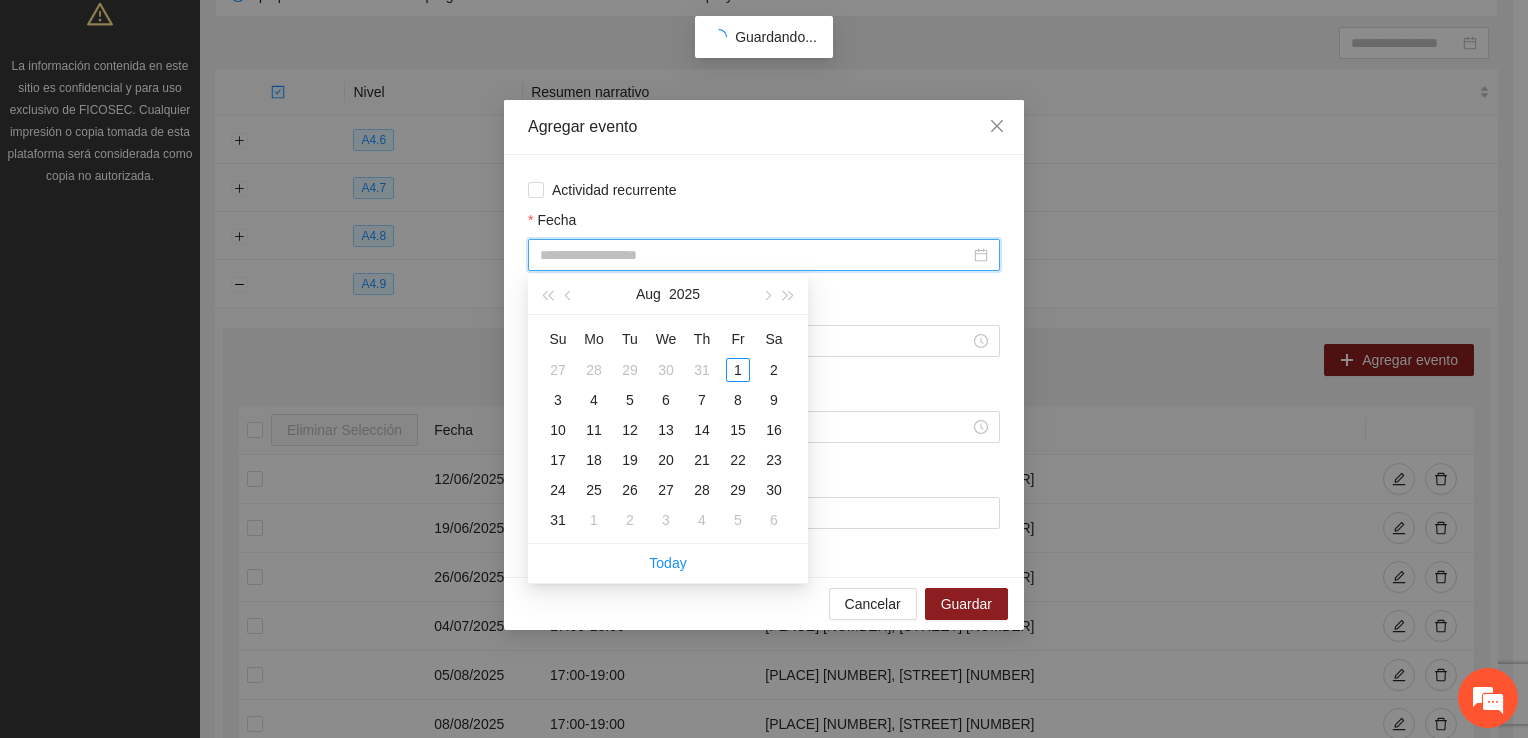 click on "Agregar evento Actividad recurrente Fecha Hora de inicio Hora de fin Lugar Cancelar Guardar" at bounding box center [764, 369] 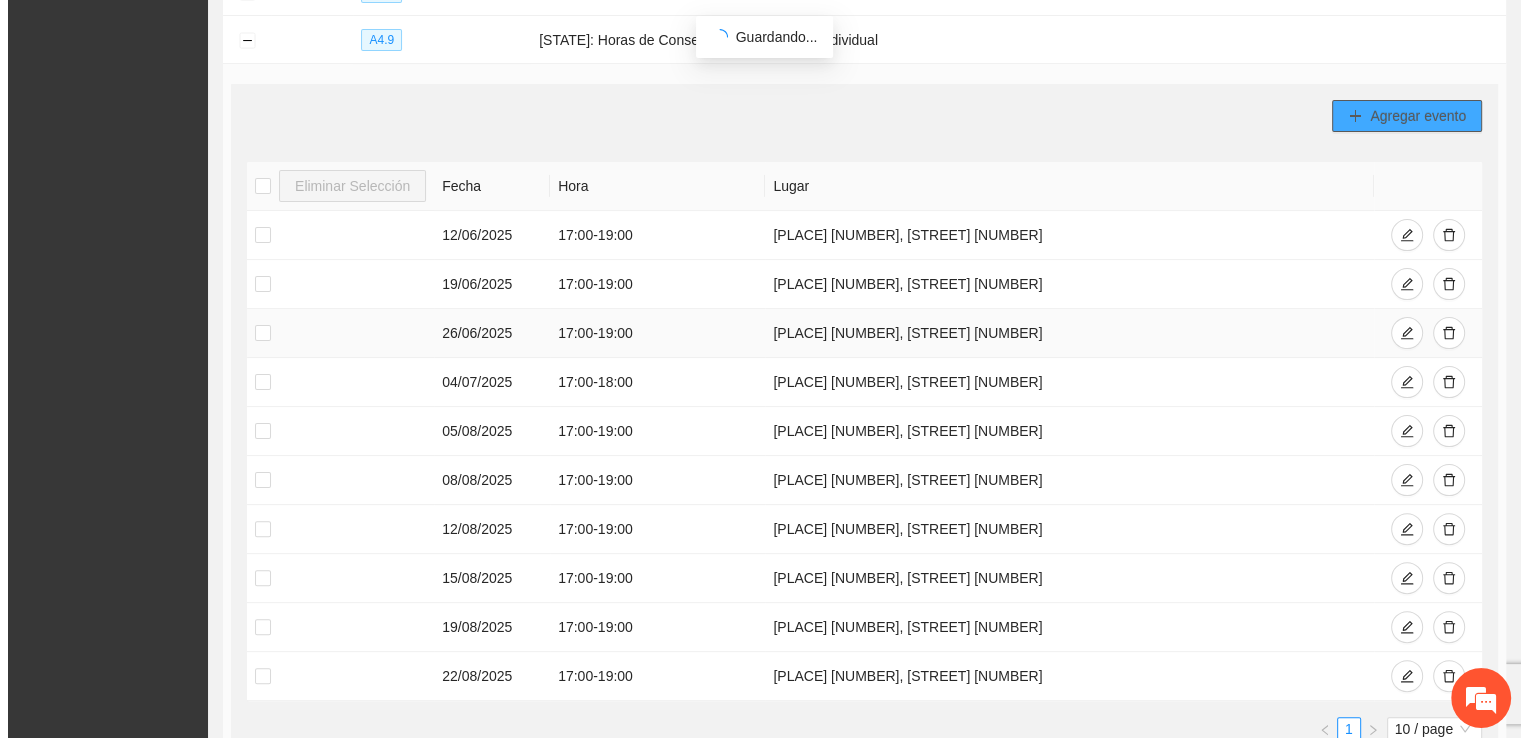 scroll, scrollTop: 492, scrollLeft: 0, axis: vertical 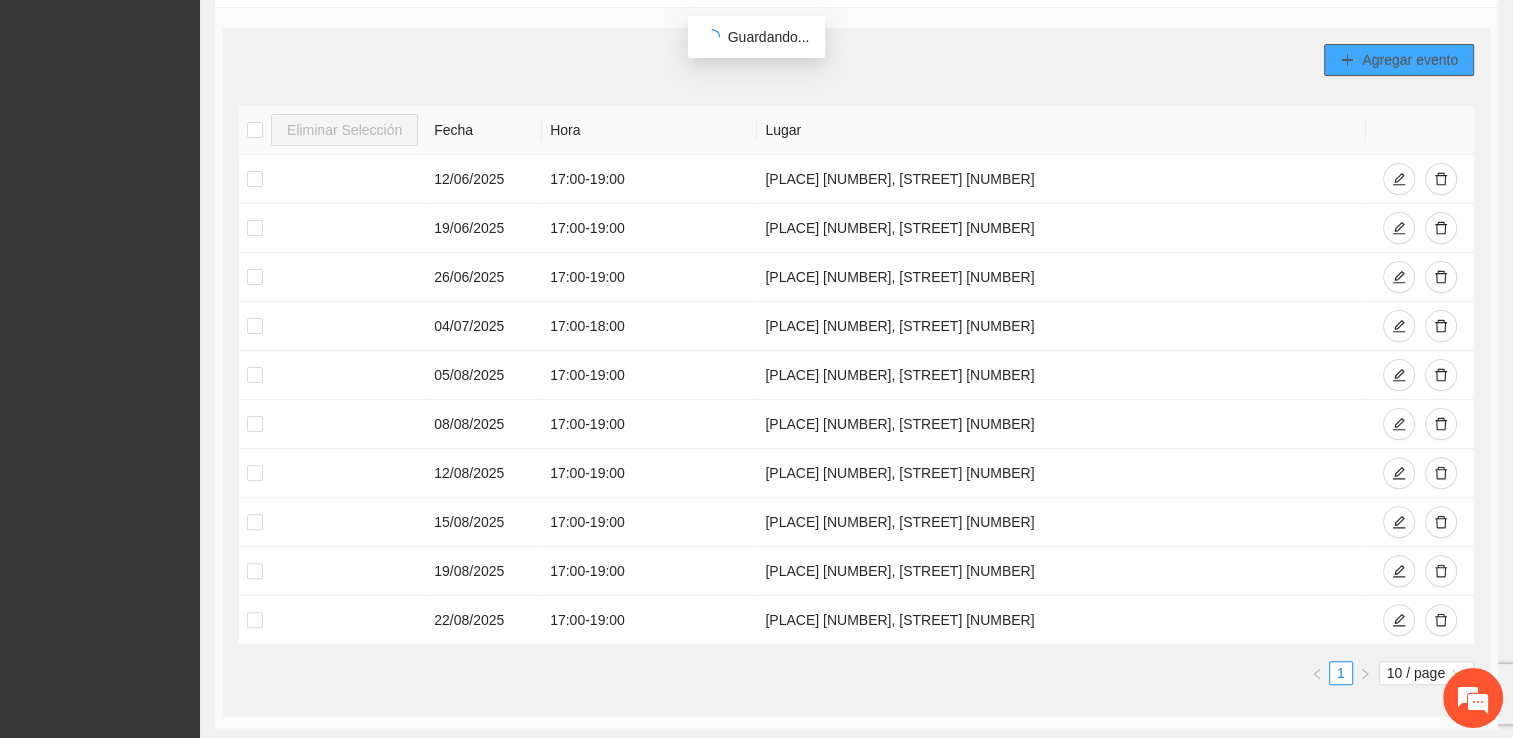 click on "Agregar evento" at bounding box center (1410, 60) 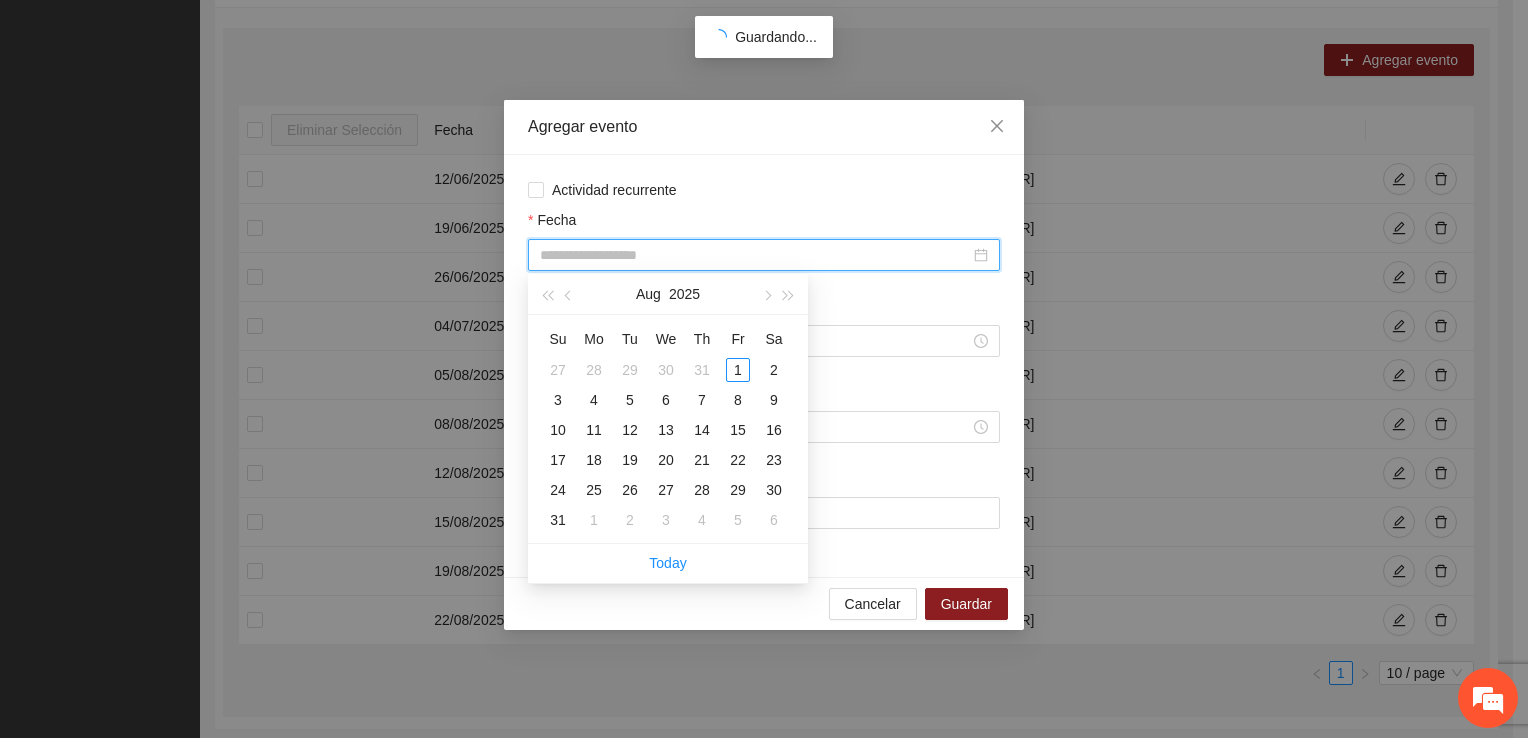click on "Fecha" at bounding box center (755, 255) 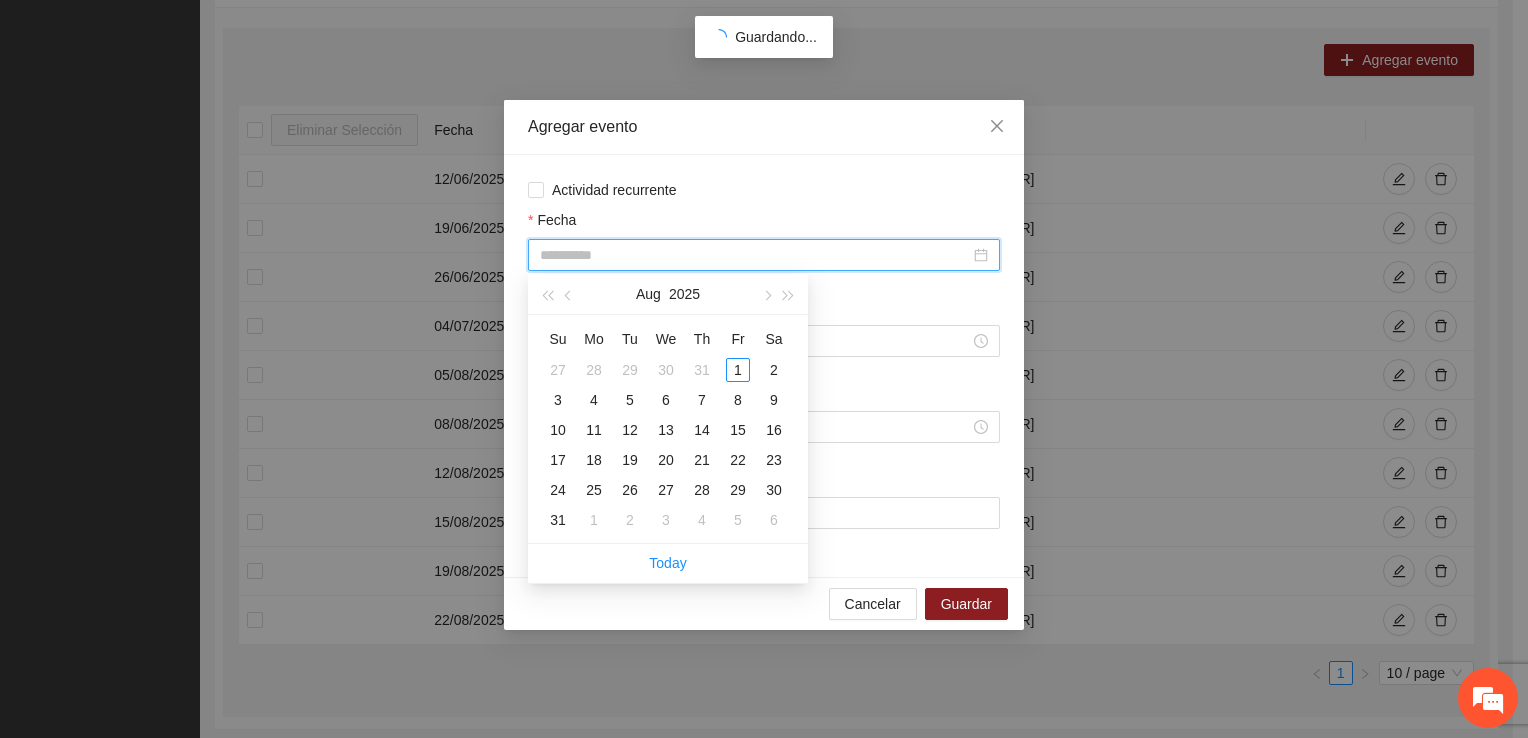 click on "26" at bounding box center [630, 490] 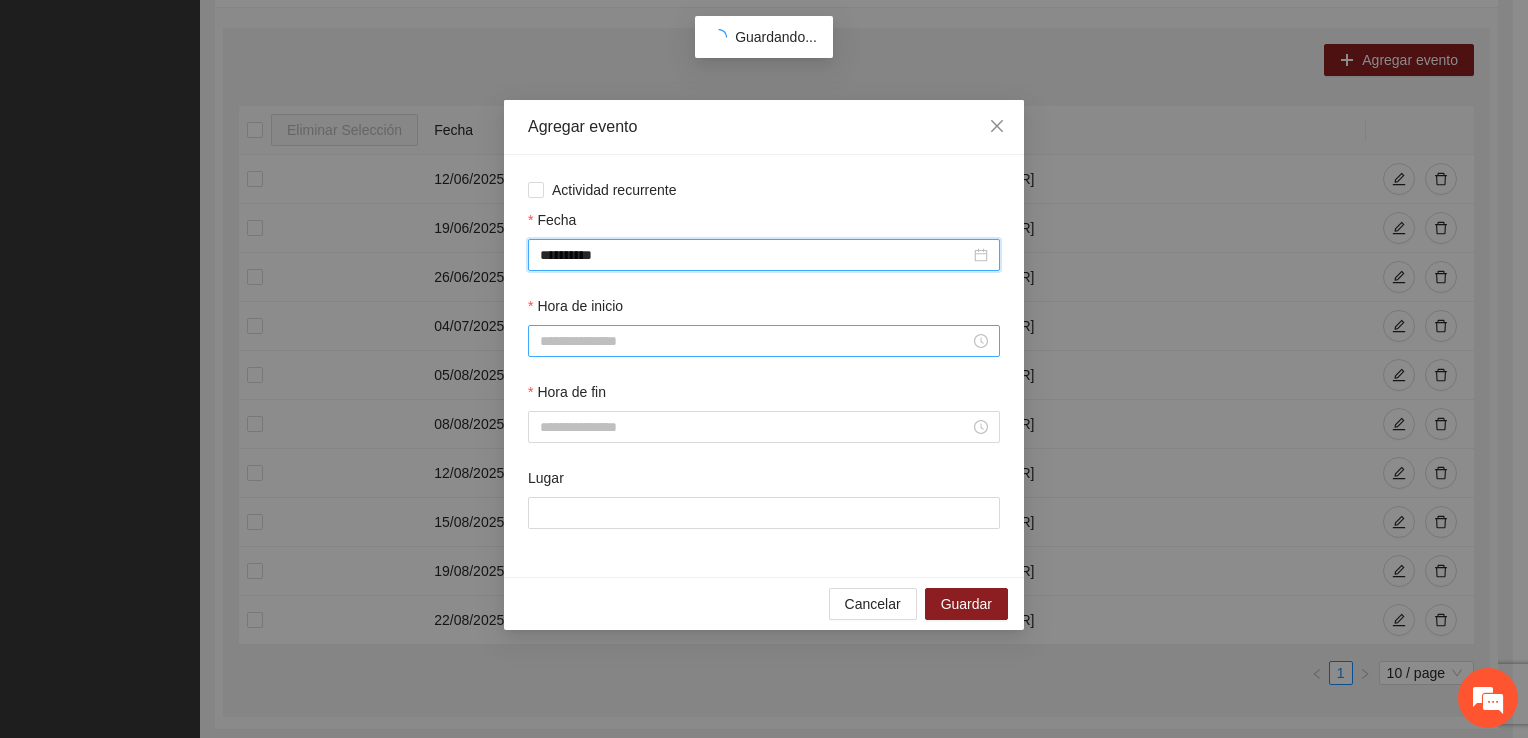 click on "Hora de inicio" at bounding box center (755, 341) 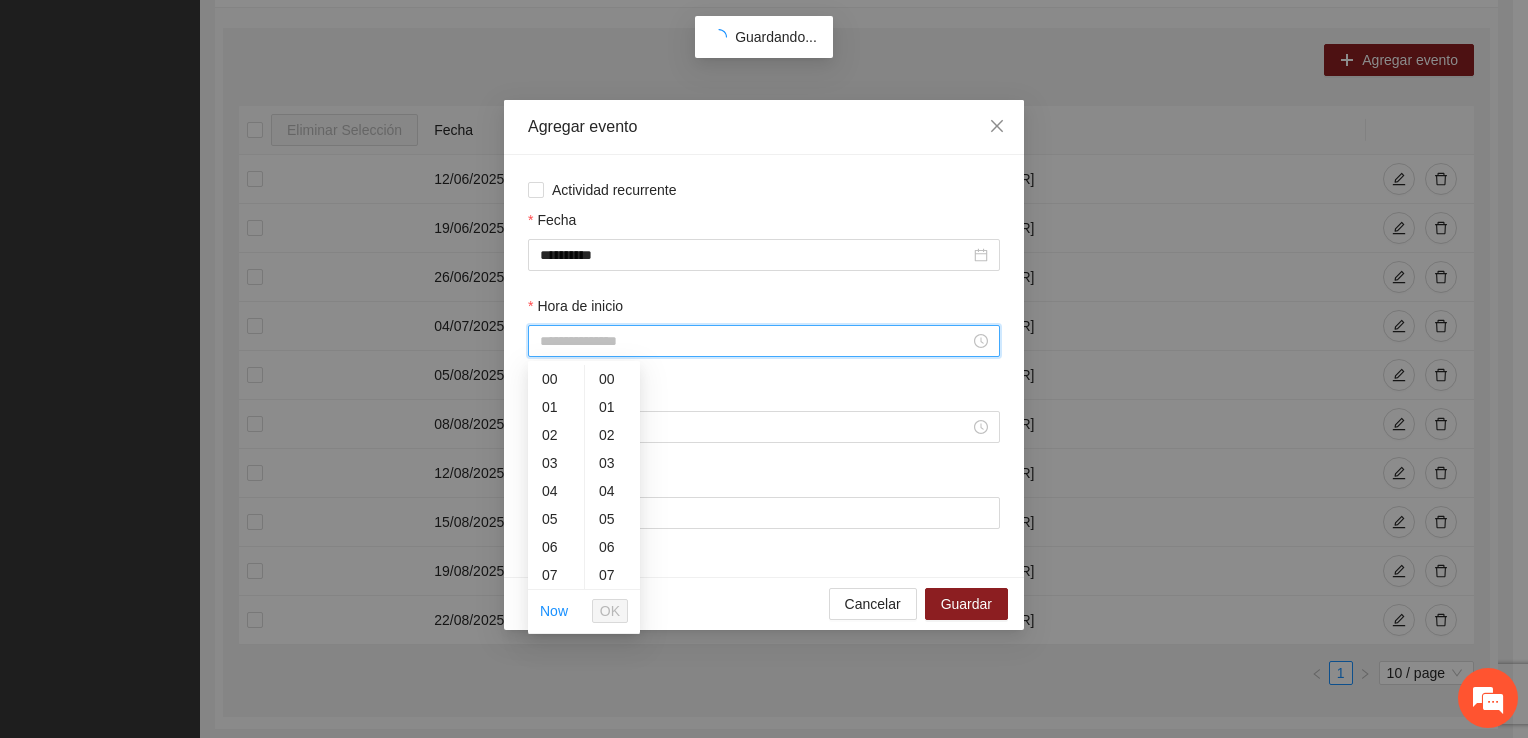 scroll, scrollTop: 196, scrollLeft: 0, axis: vertical 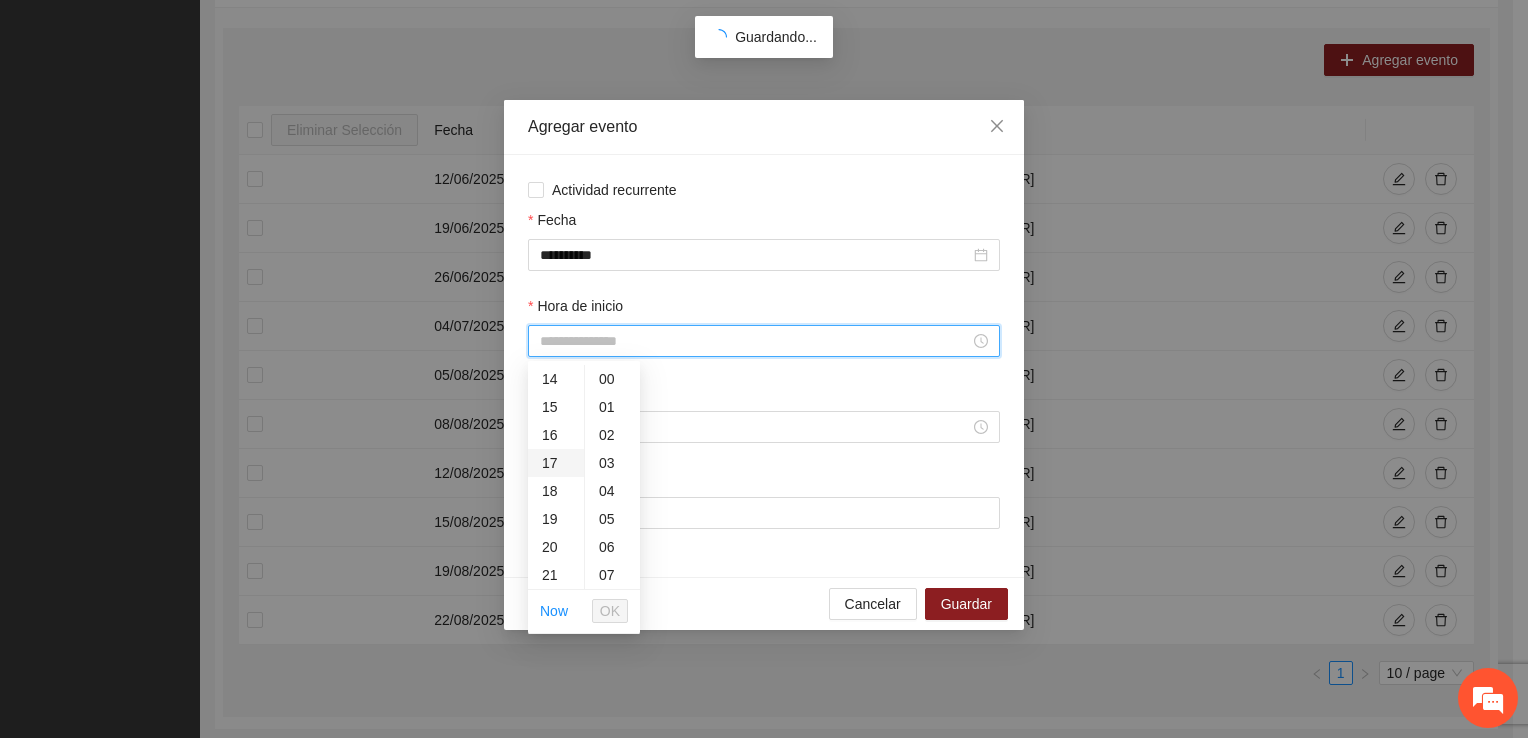 click on "17" at bounding box center [556, 463] 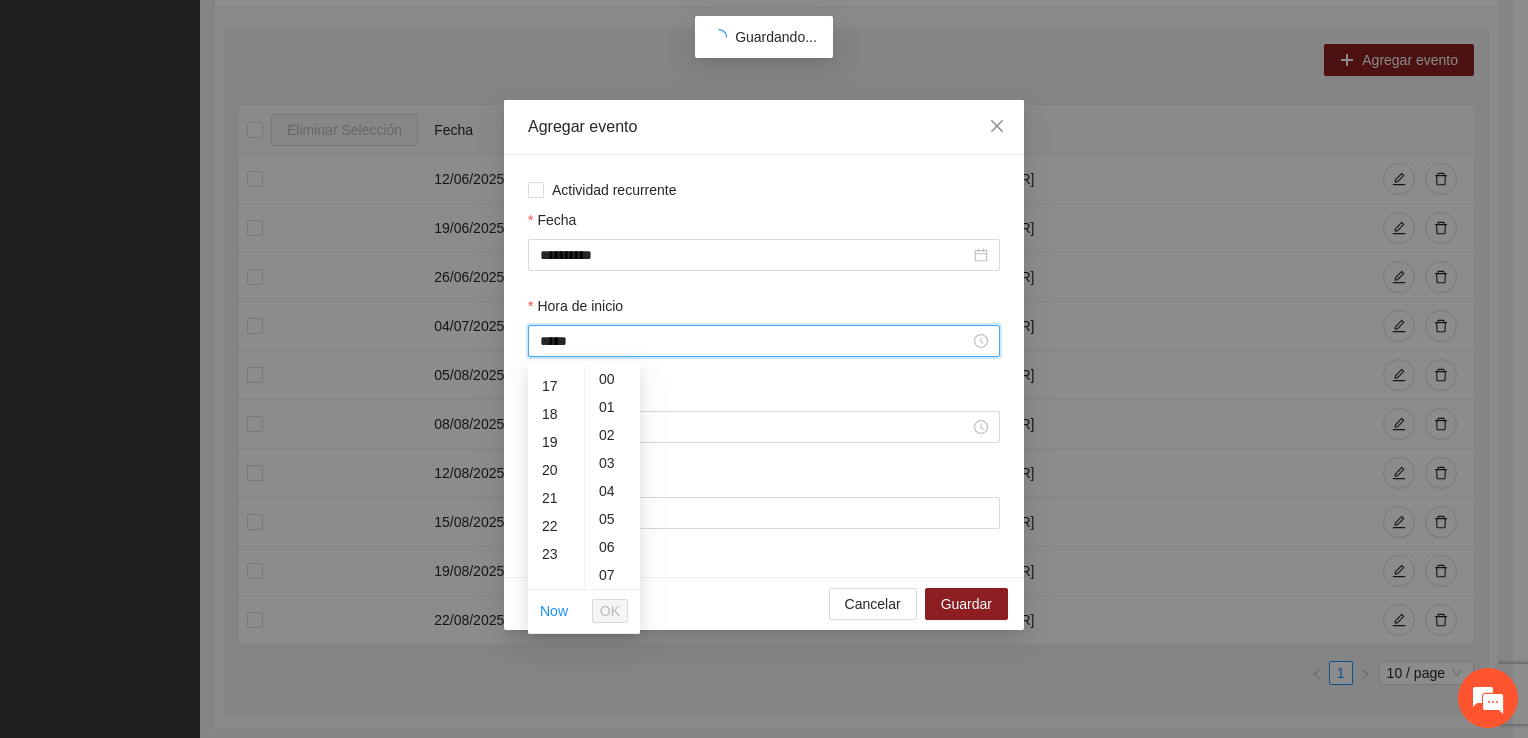 scroll, scrollTop: 476, scrollLeft: 0, axis: vertical 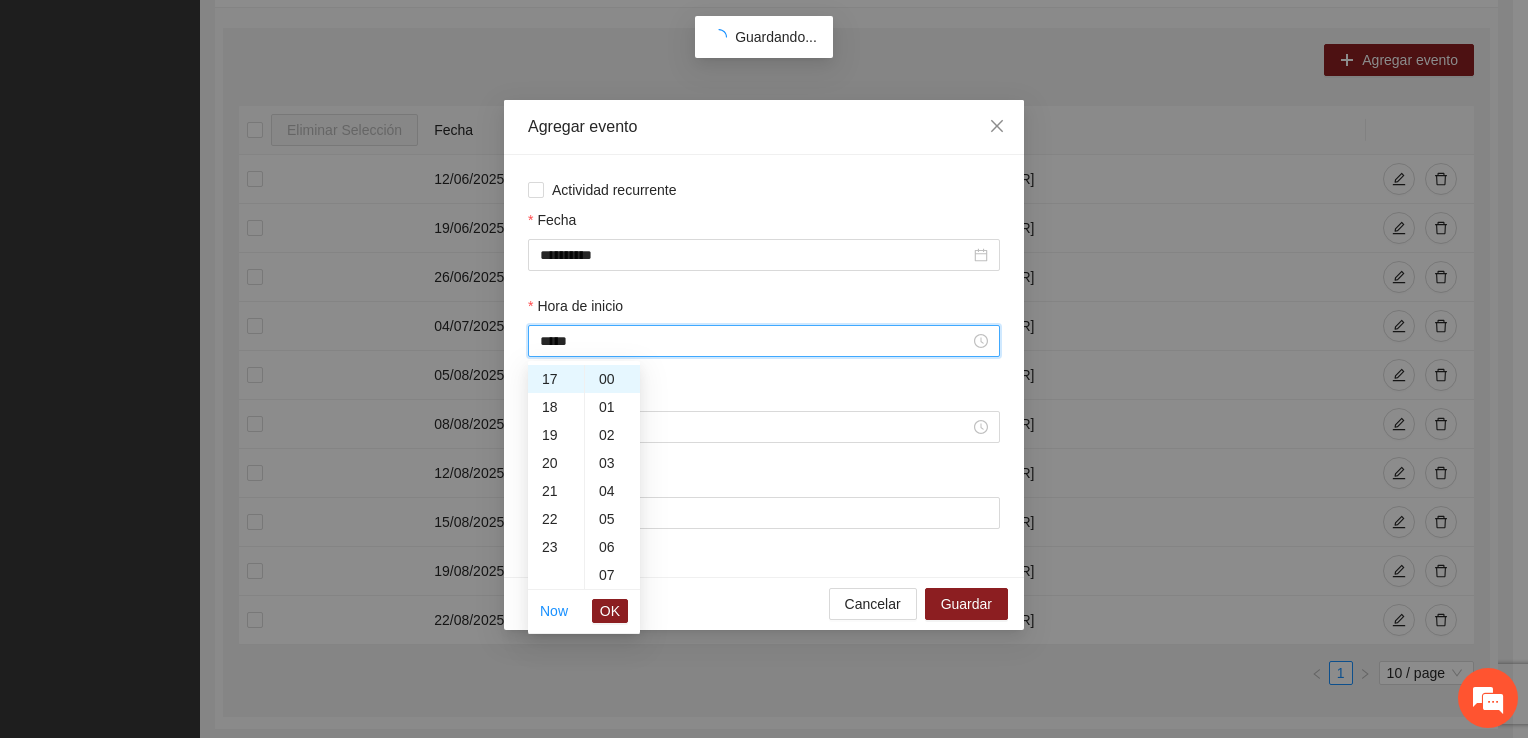 click on "OK" at bounding box center [610, 611] 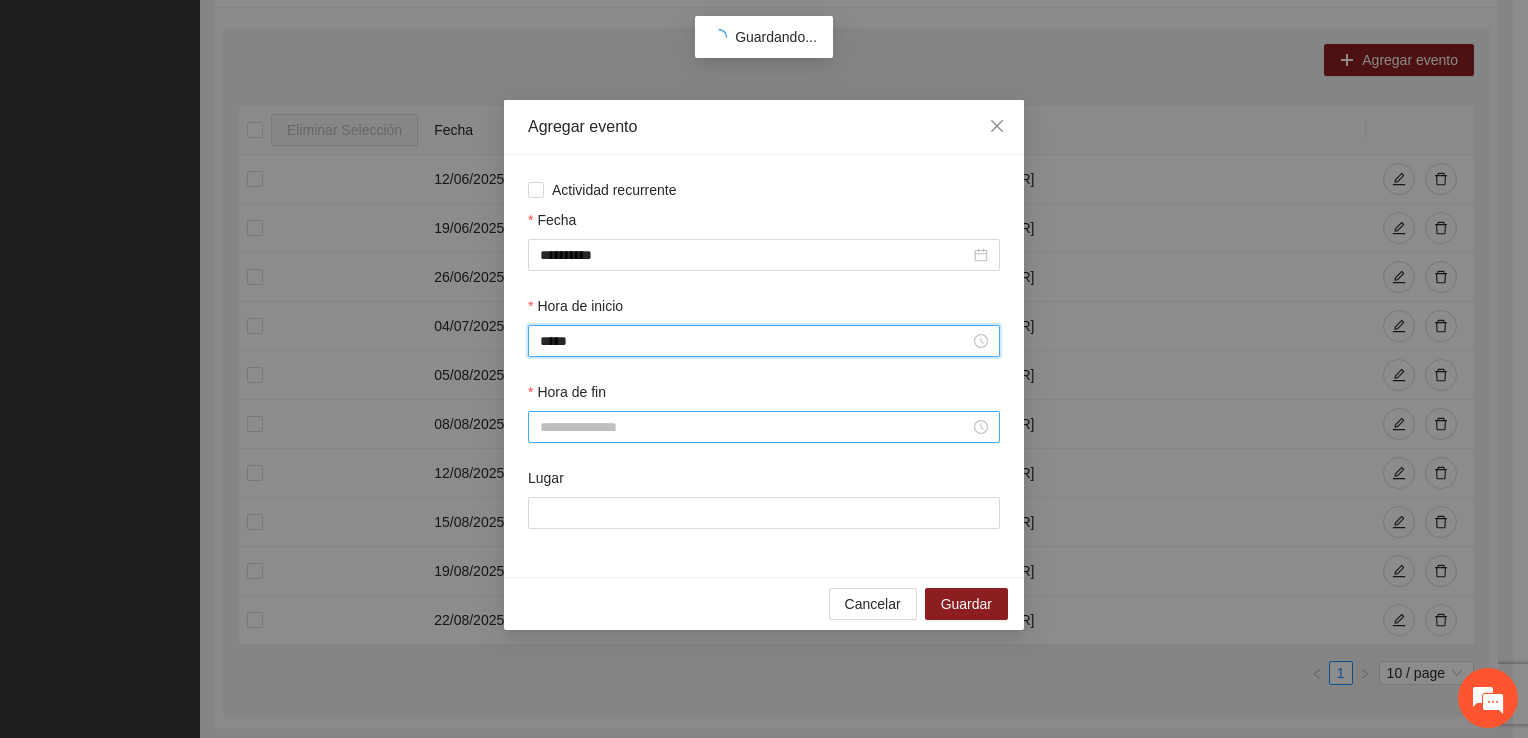 click on "Hora de fin" at bounding box center (755, 427) 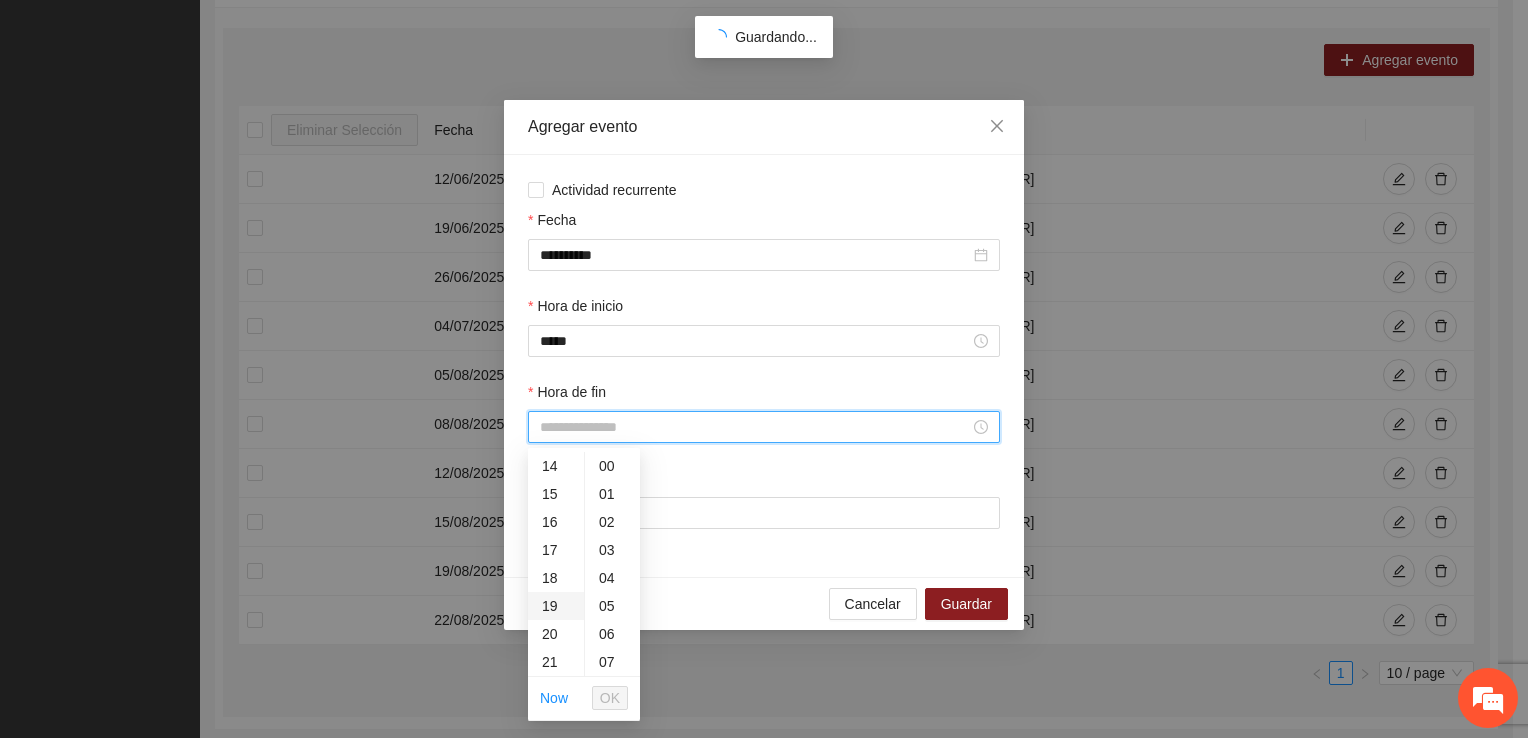 click on "19" at bounding box center (556, 606) 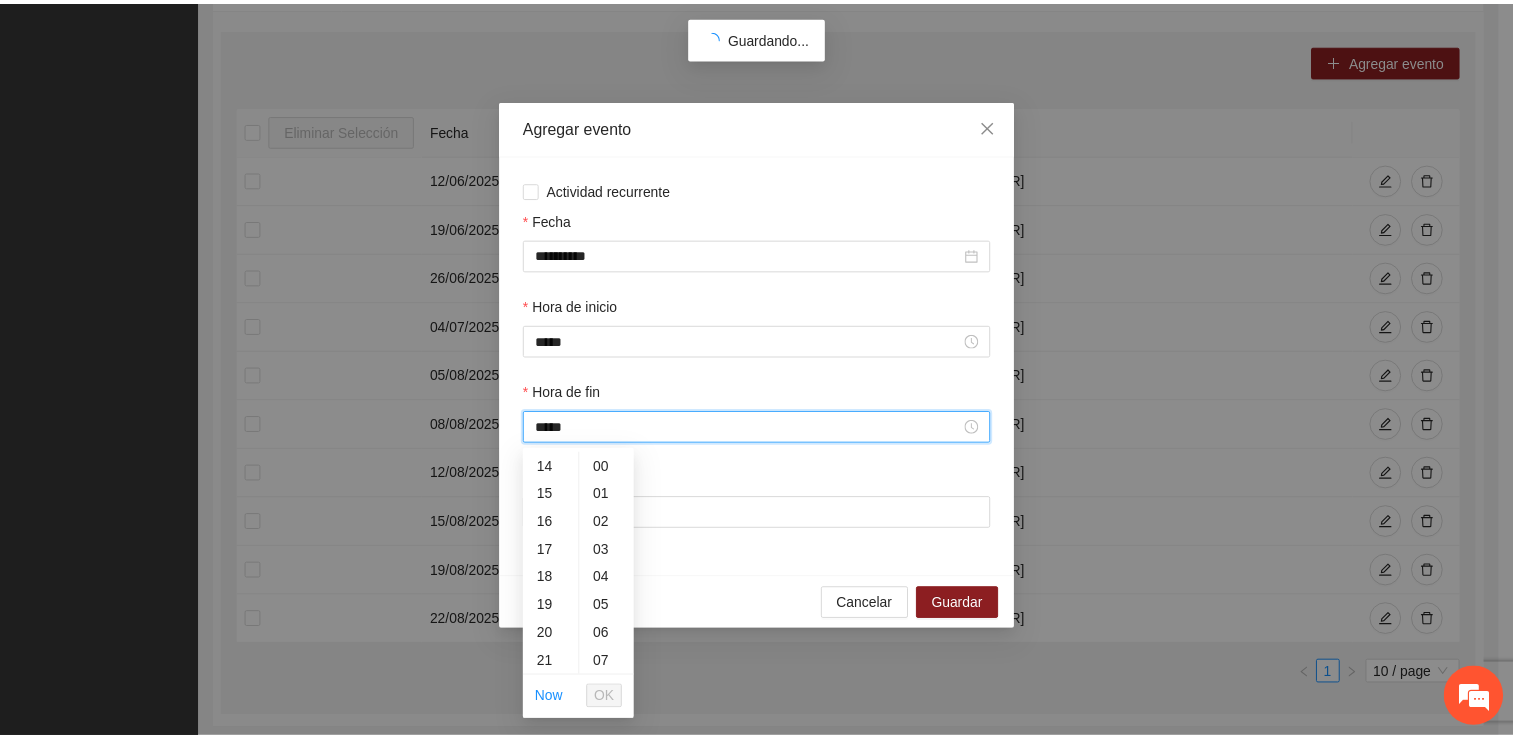 scroll, scrollTop: 532, scrollLeft: 0, axis: vertical 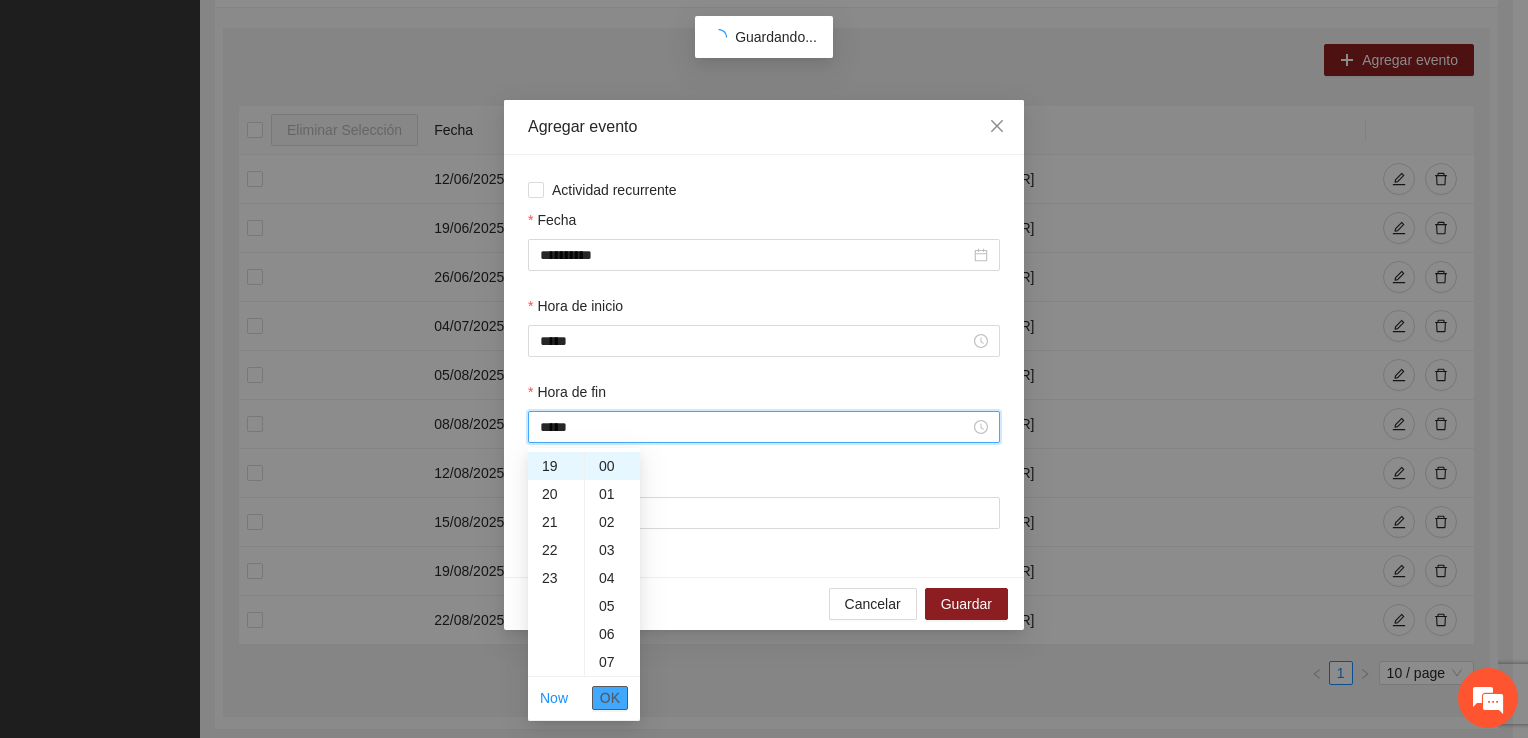 click on "OK" at bounding box center (610, 698) 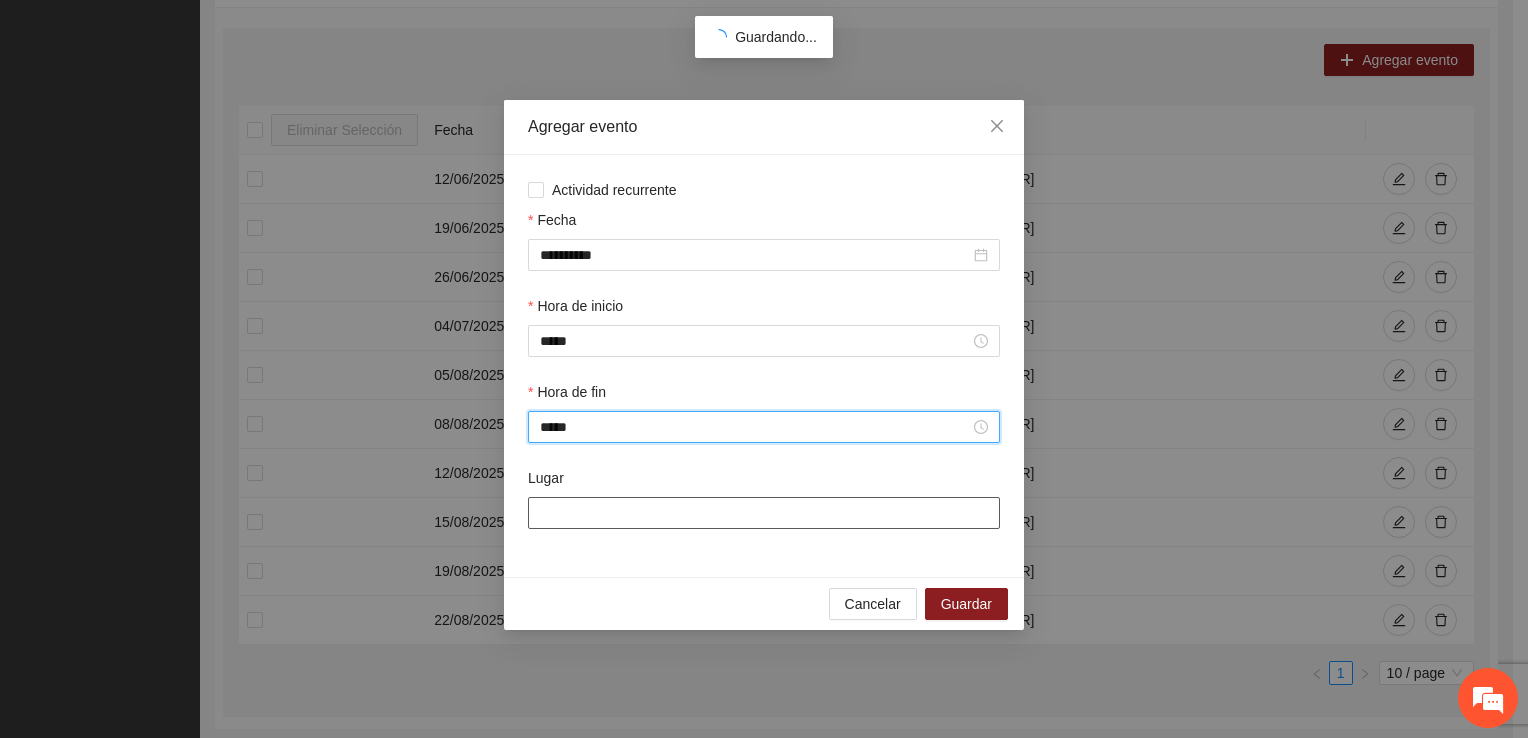 click on "Lugar" at bounding box center [764, 513] 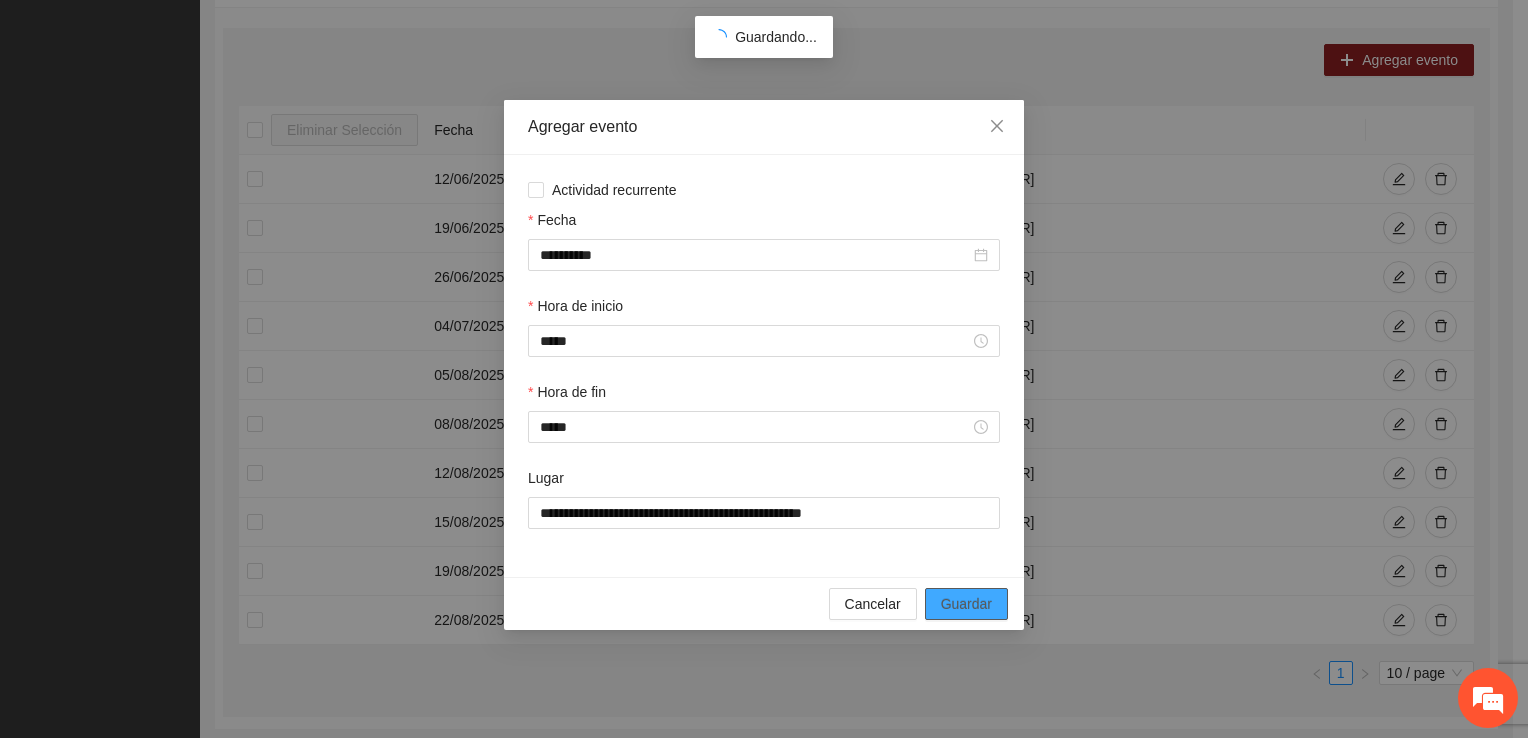 click on "Guardar" at bounding box center (966, 604) 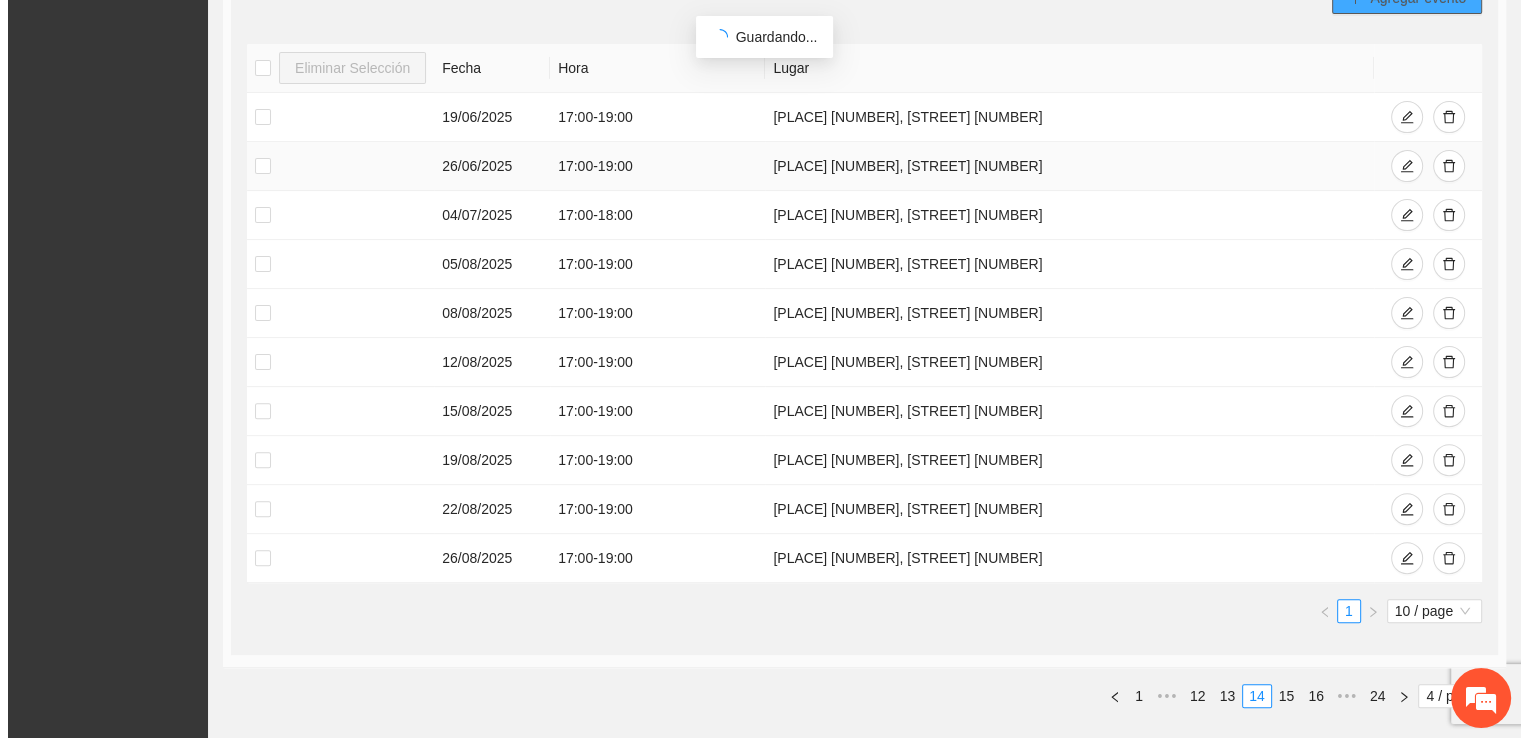 scroll, scrollTop: 392, scrollLeft: 0, axis: vertical 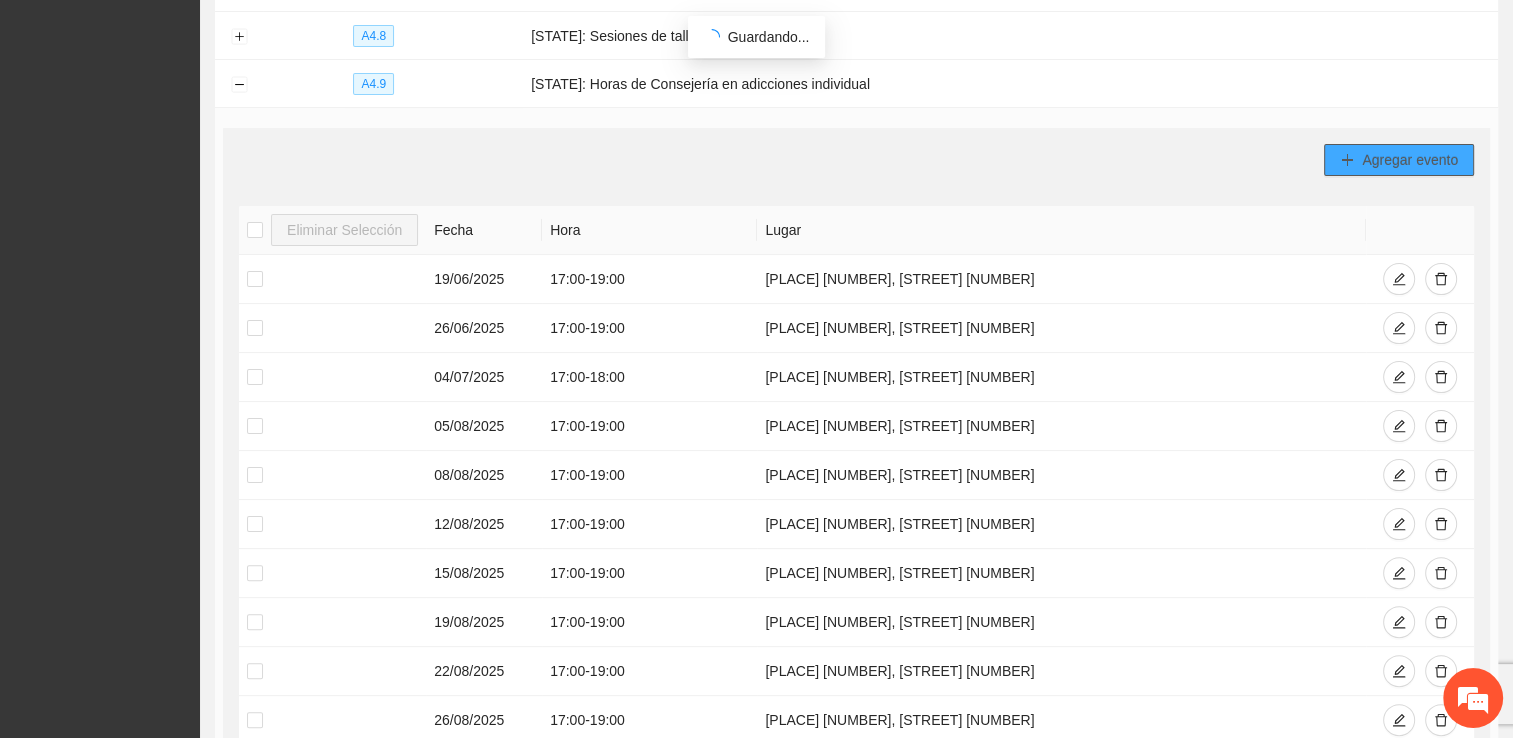 click on "Agregar evento" at bounding box center (1410, 160) 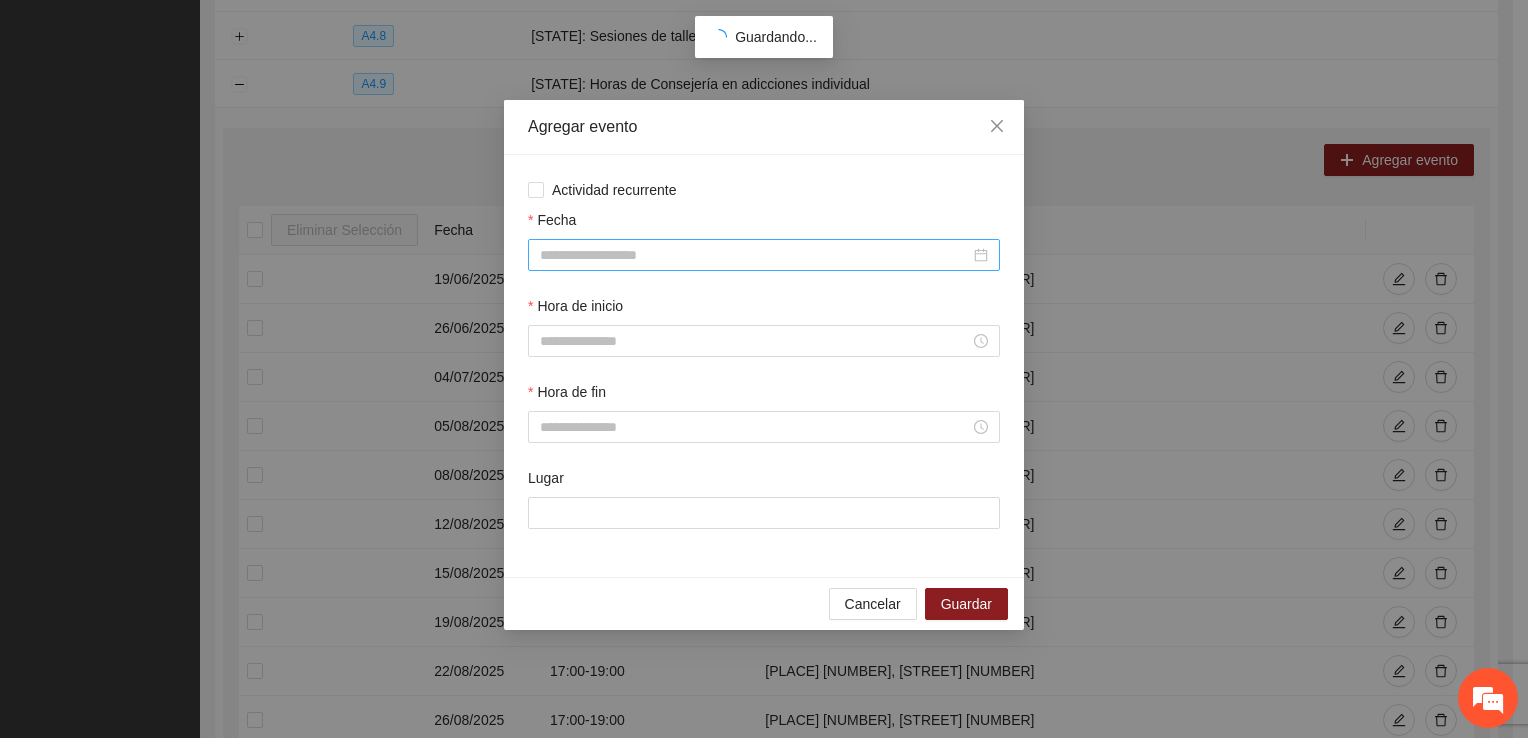 click on "Fecha" at bounding box center [755, 255] 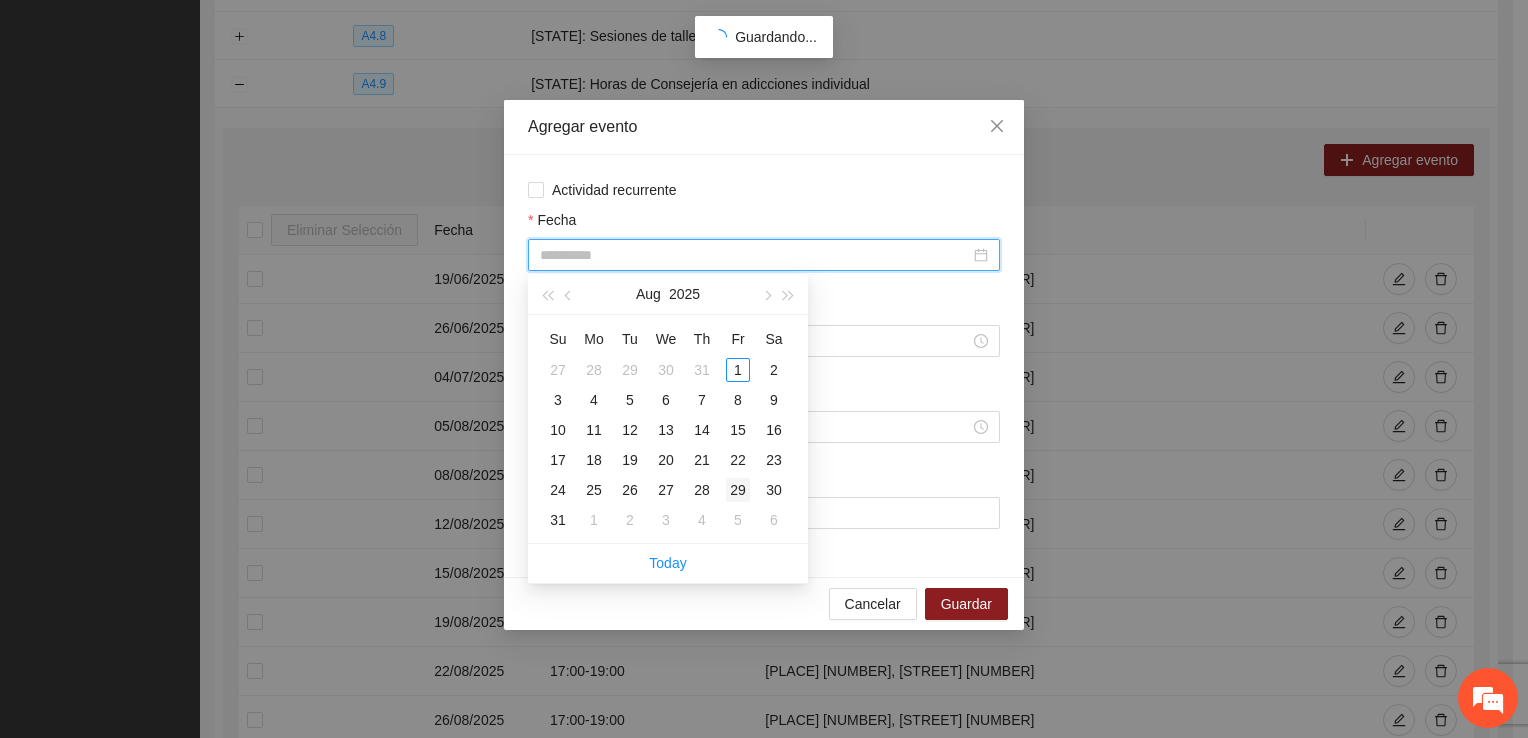 click on "29" at bounding box center [738, 490] 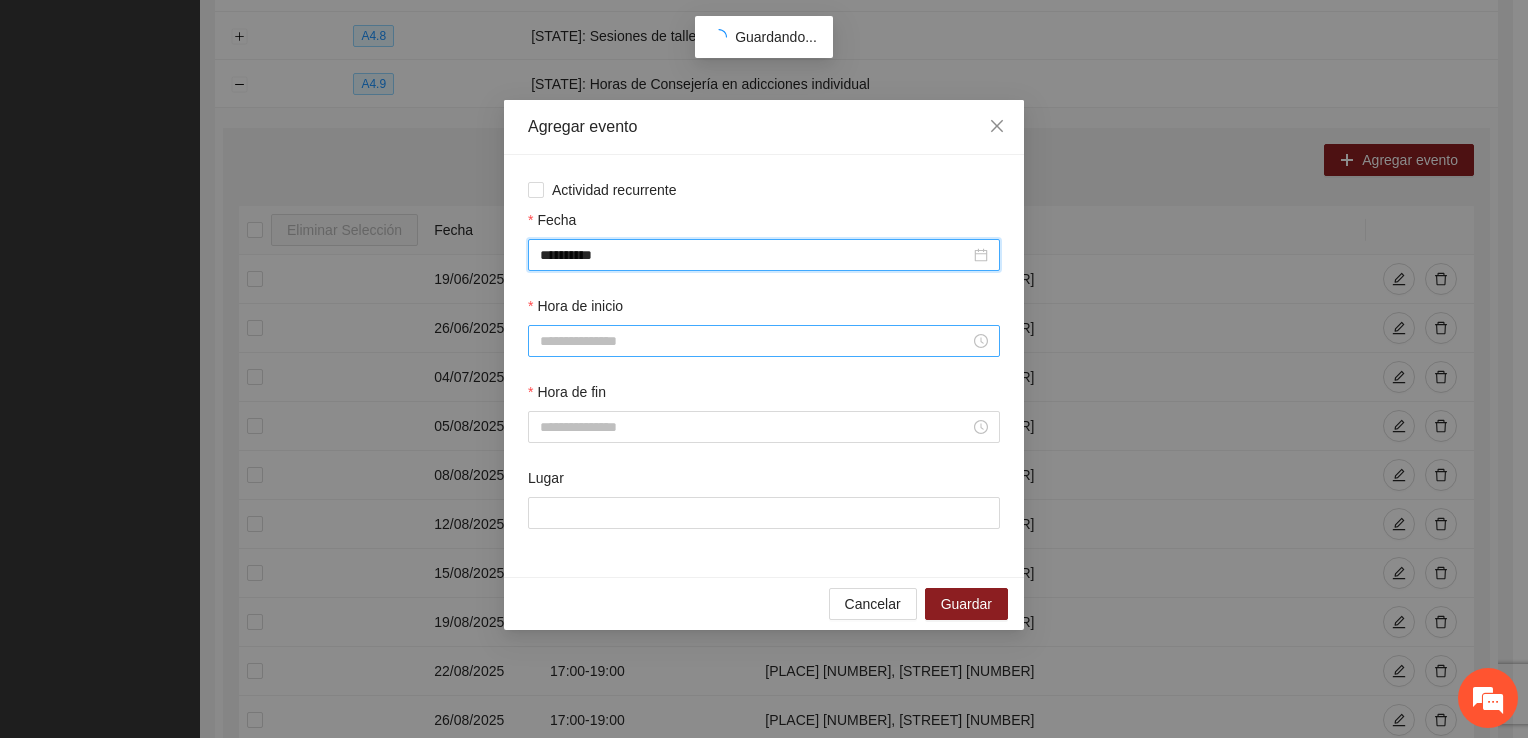 click on "Hora de inicio" at bounding box center (755, 341) 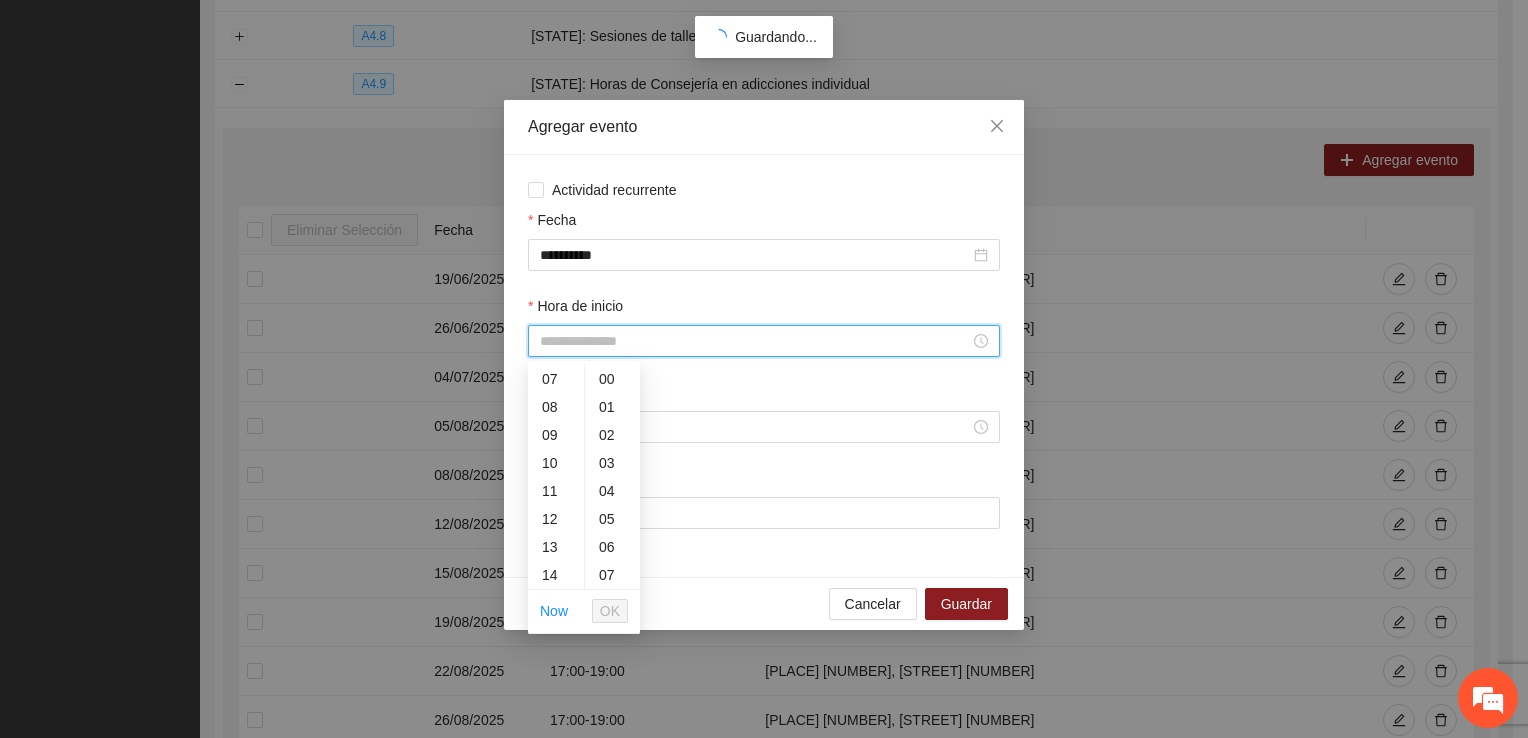scroll, scrollTop: 197, scrollLeft: 0, axis: vertical 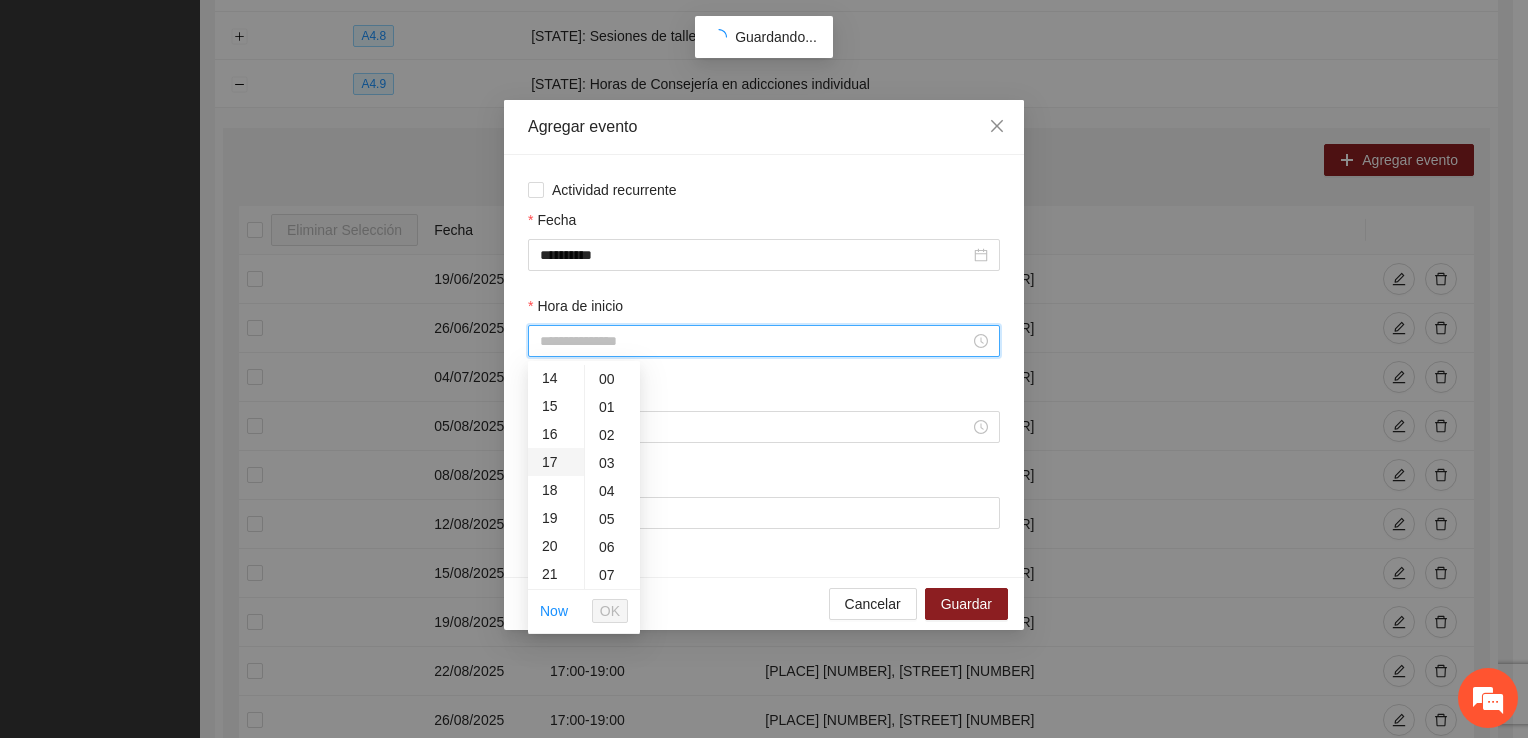 click on "17" at bounding box center [556, 462] 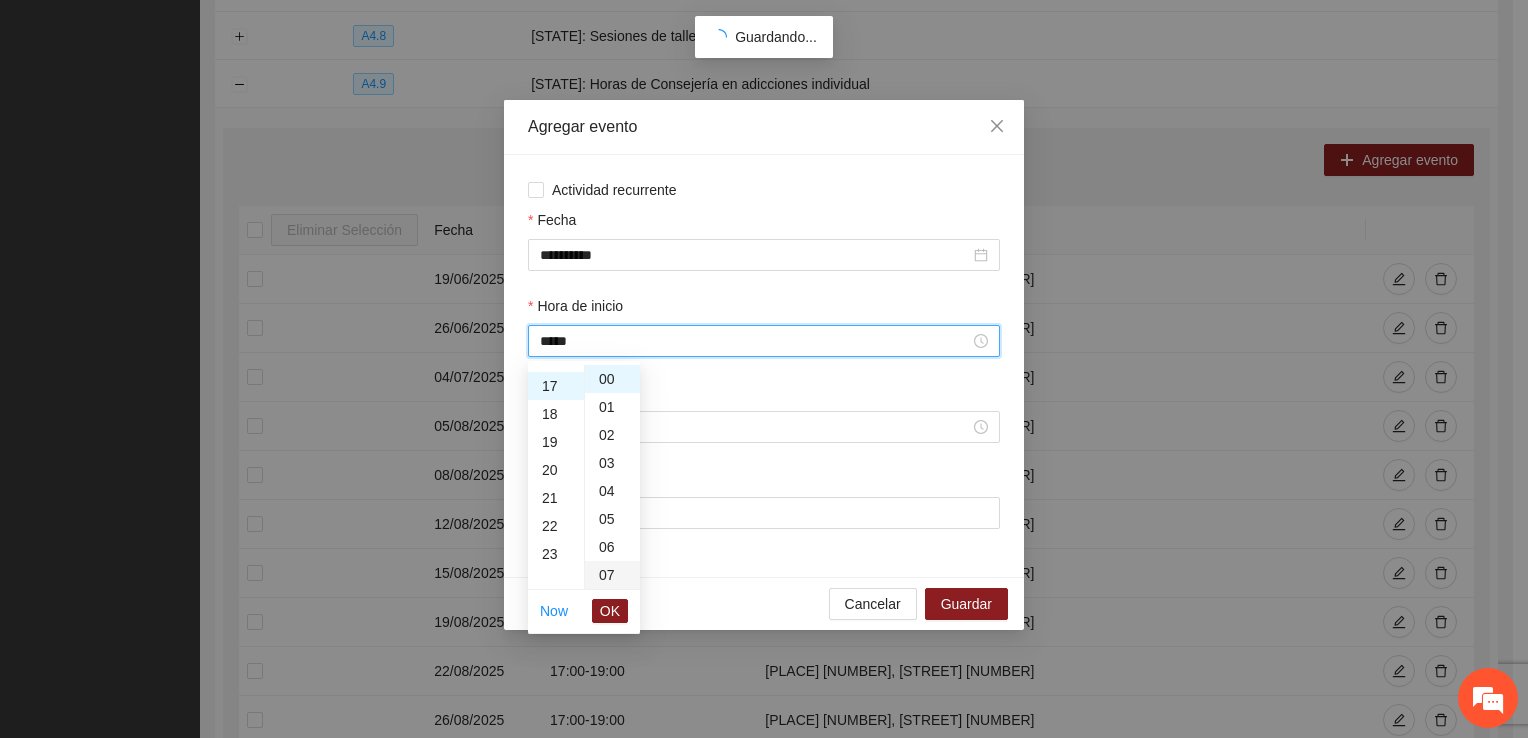 scroll, scrollTop: 476, scrollLeft: 0, axis: vertical 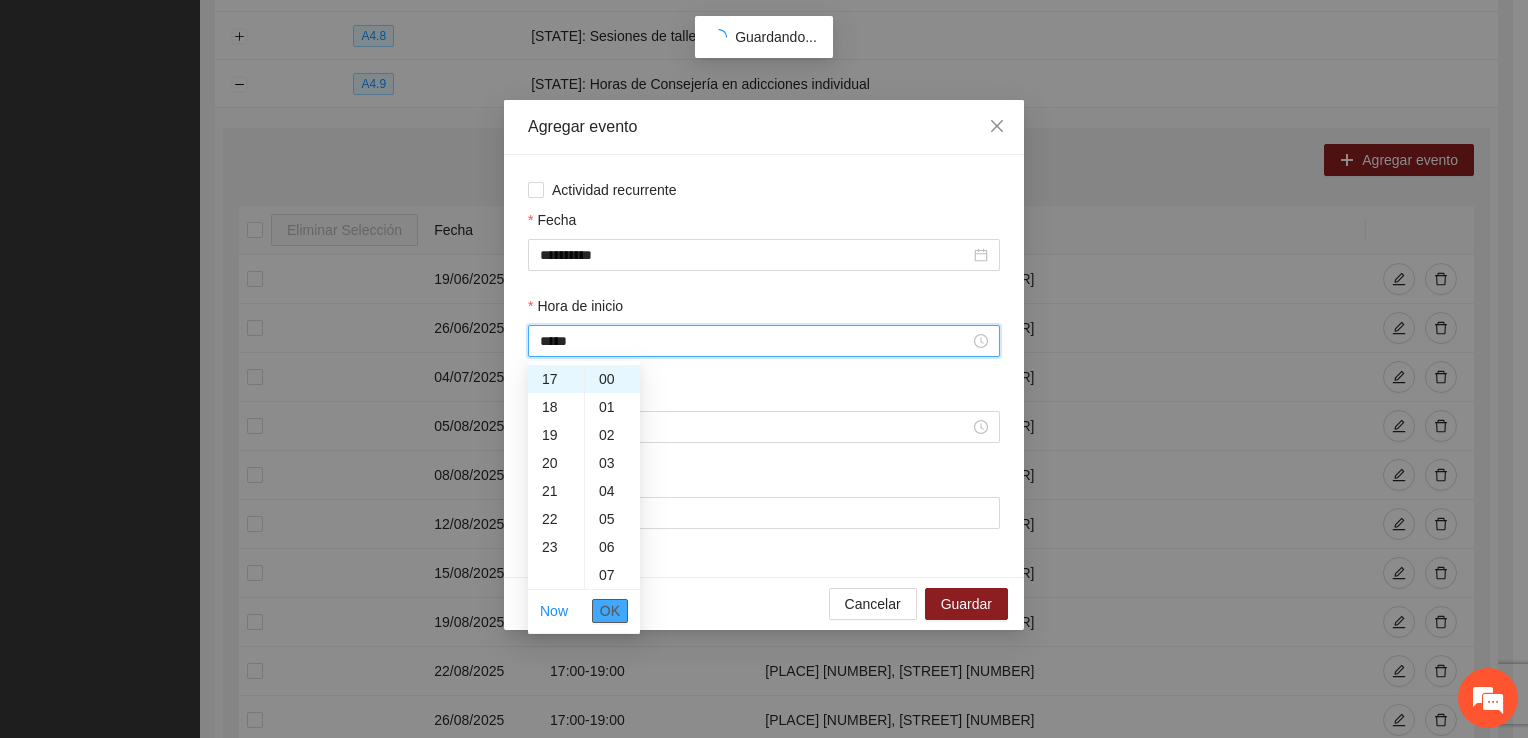 click on "OK" at bounding box center (610, 611) 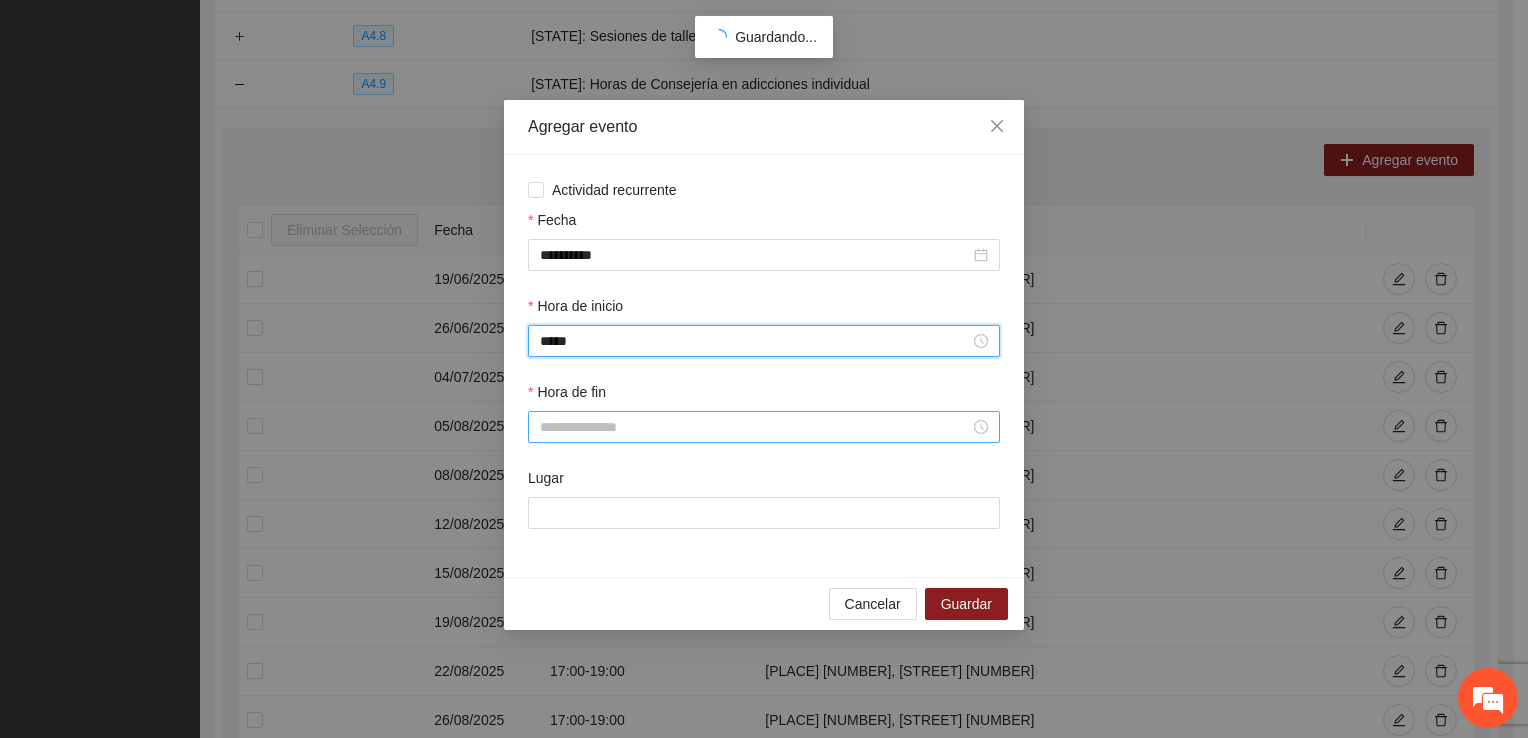 click on "Hora de fin" at bounding box center [755, 427] 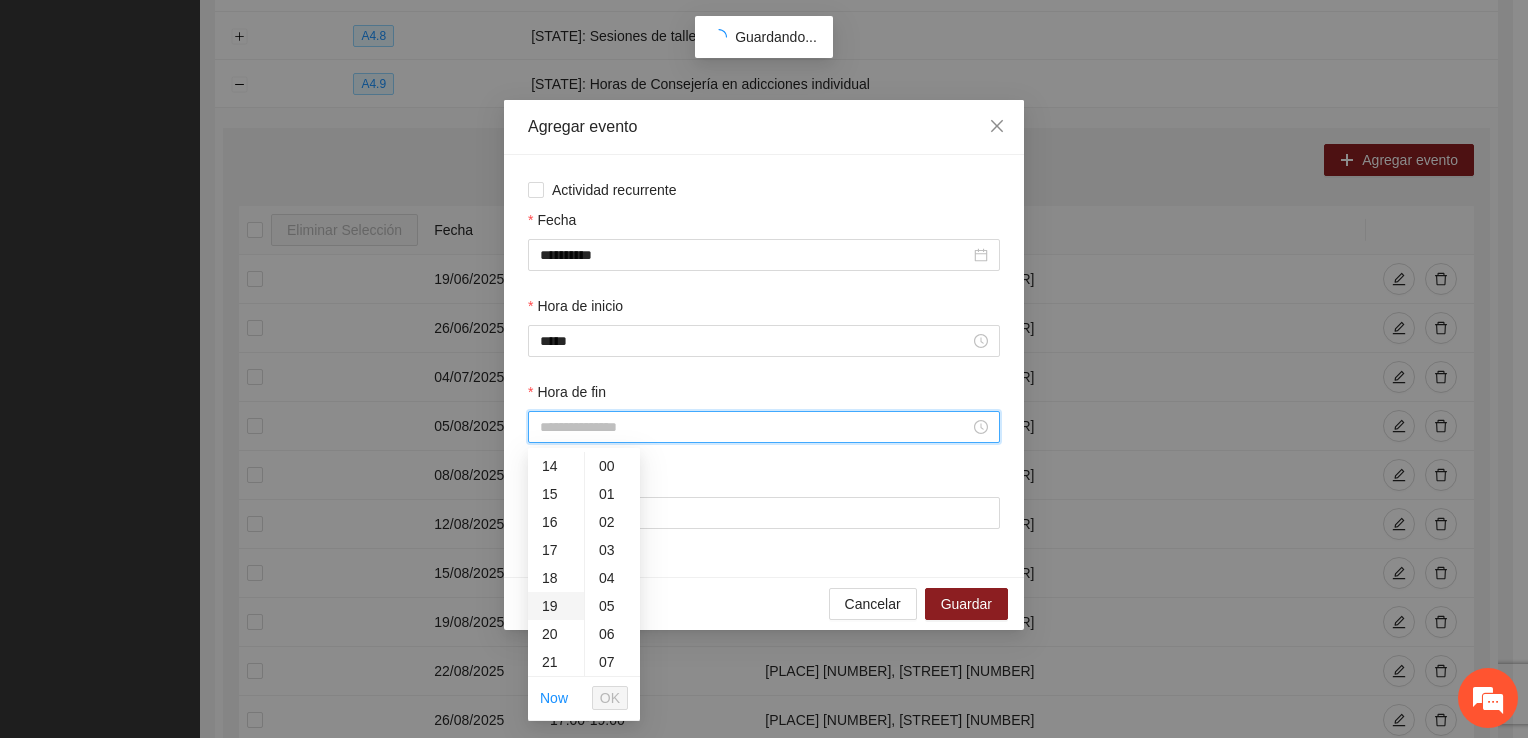 click on "19" at bounding box center (556, 606) 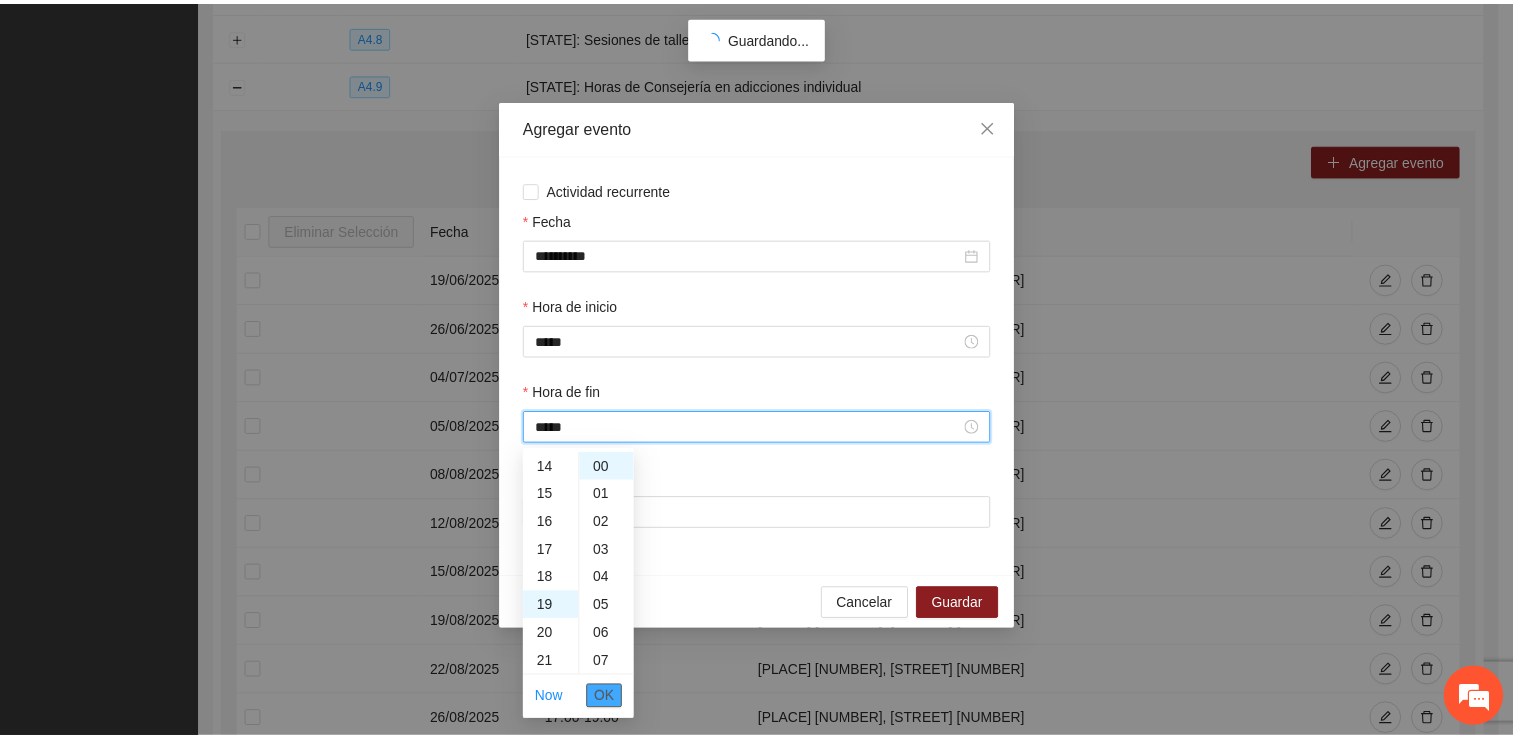 scroll, scrollTop: 532, scrollLeft: 0, axis: vertical 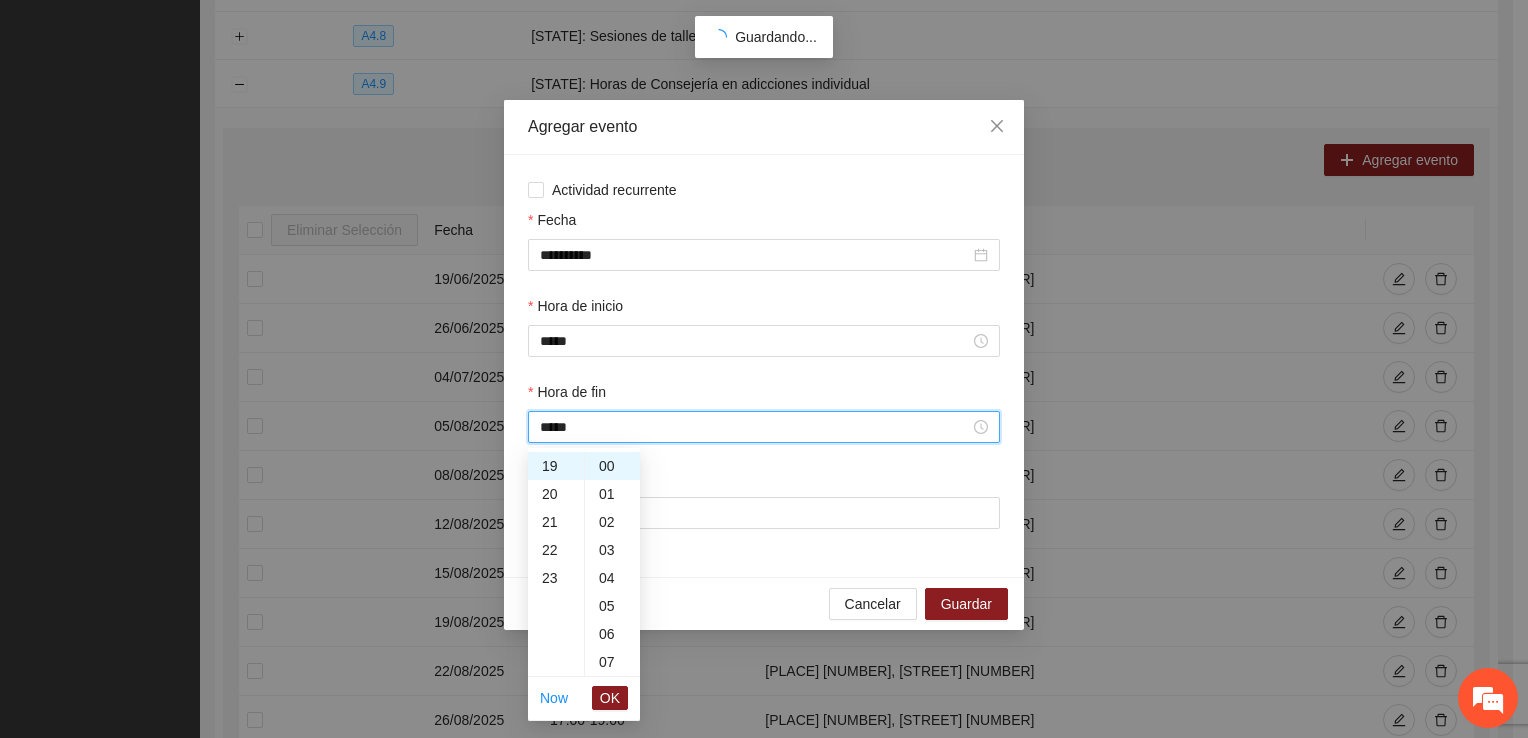 click on "OK" at bounding box center [610, 698] 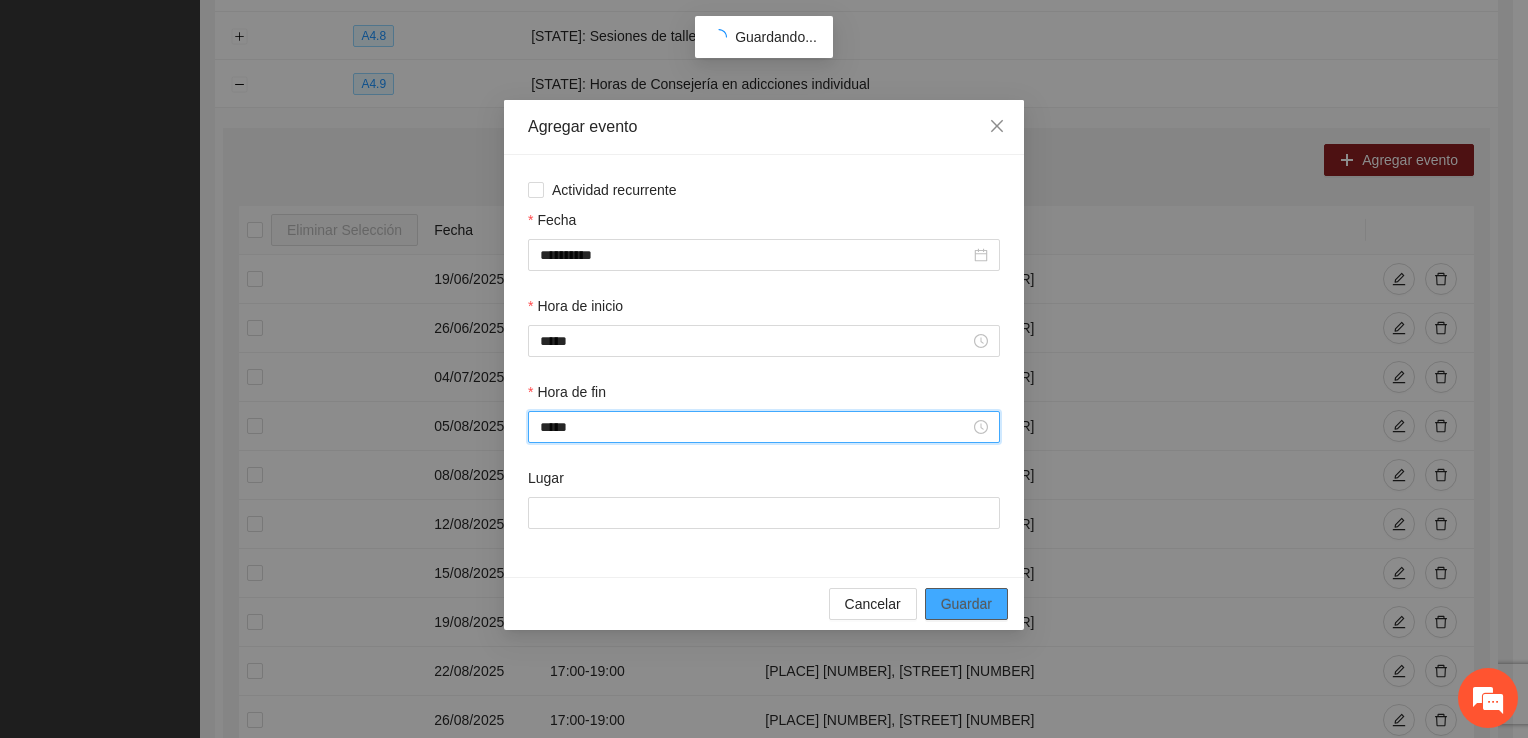 click on "Guardar" at bounding box center [966, 604] 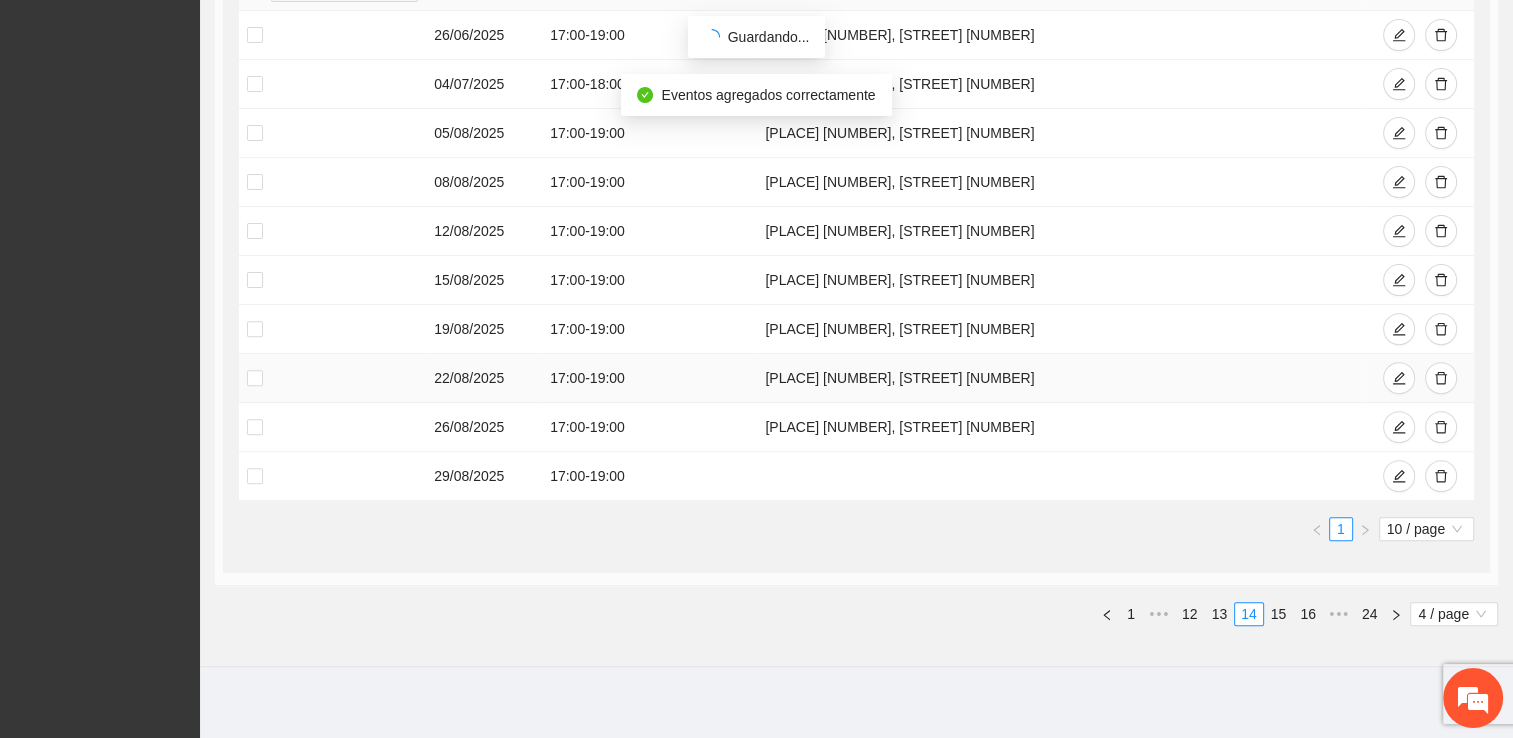 scroll, scrollTop: 640, scrollLeft: 0, axis: vertical 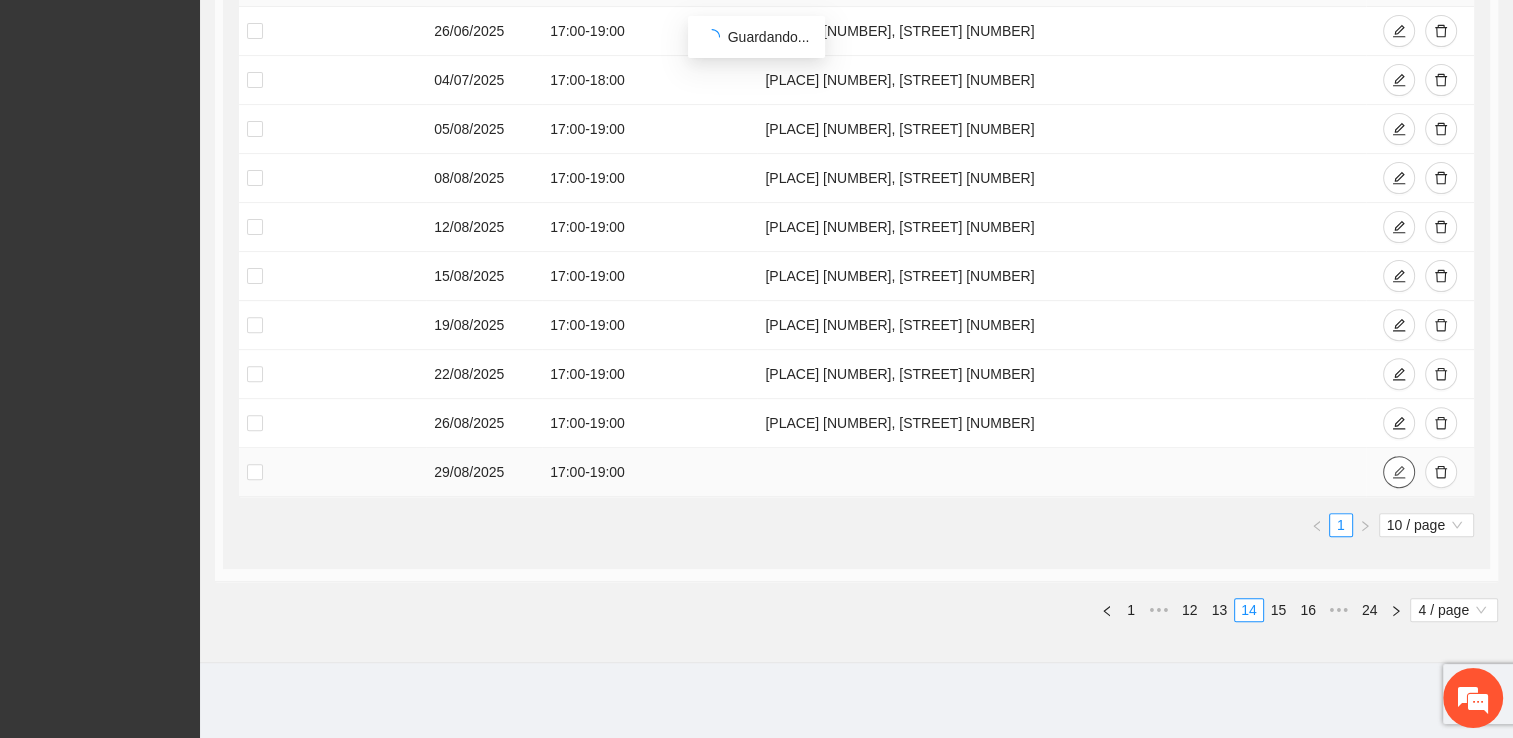 click 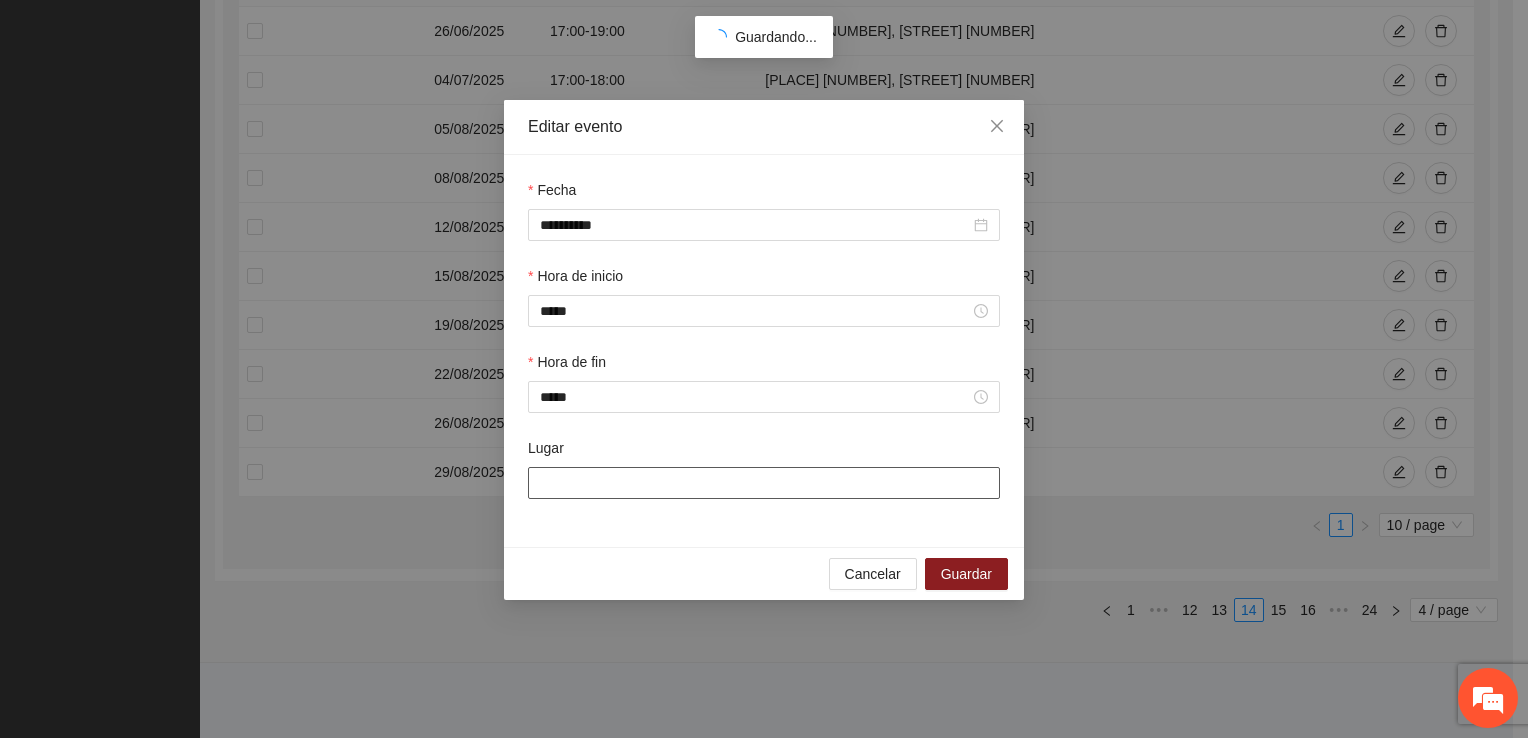 click on "Lugar" at bounding box center (764, 483) 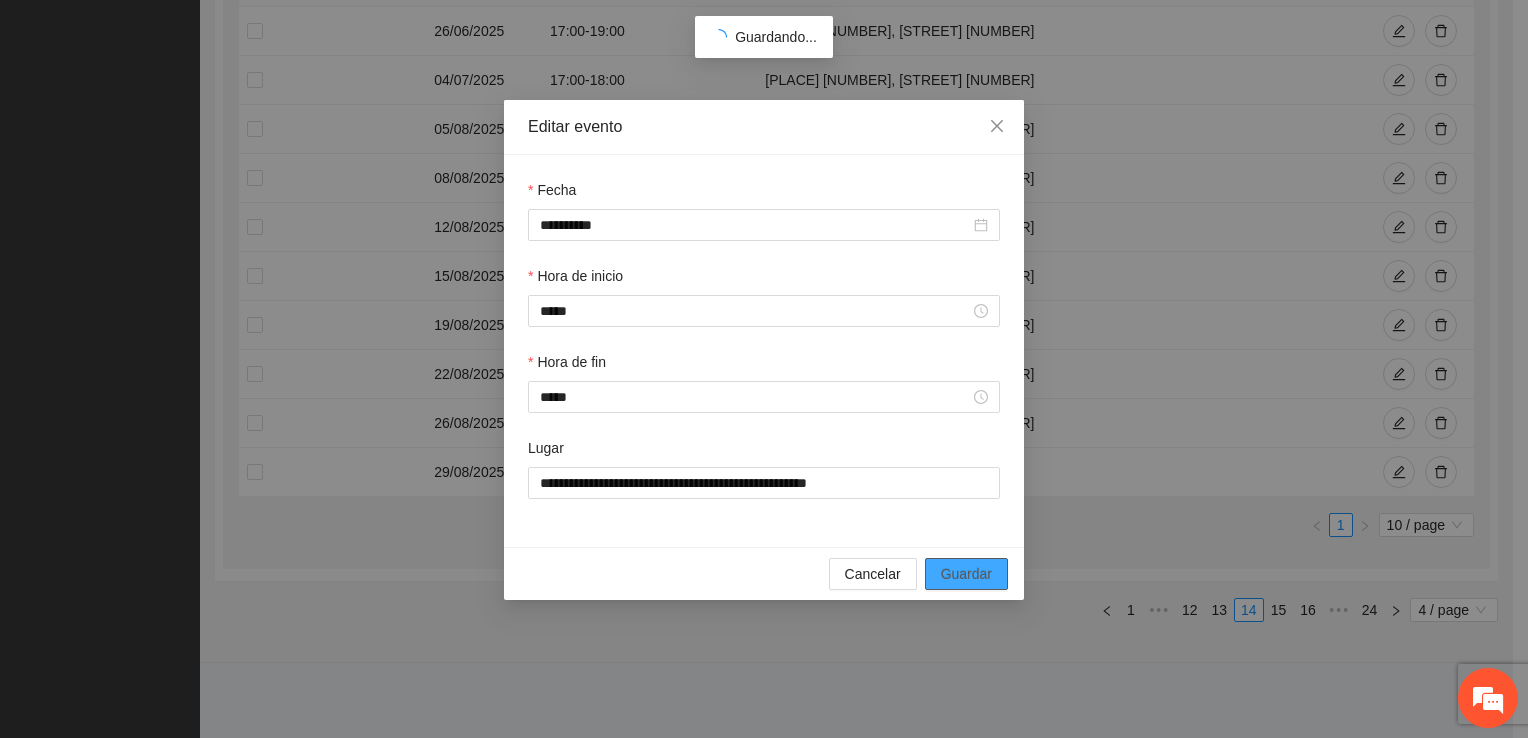 click on "Guardar" at bounding box center [966, 574] 